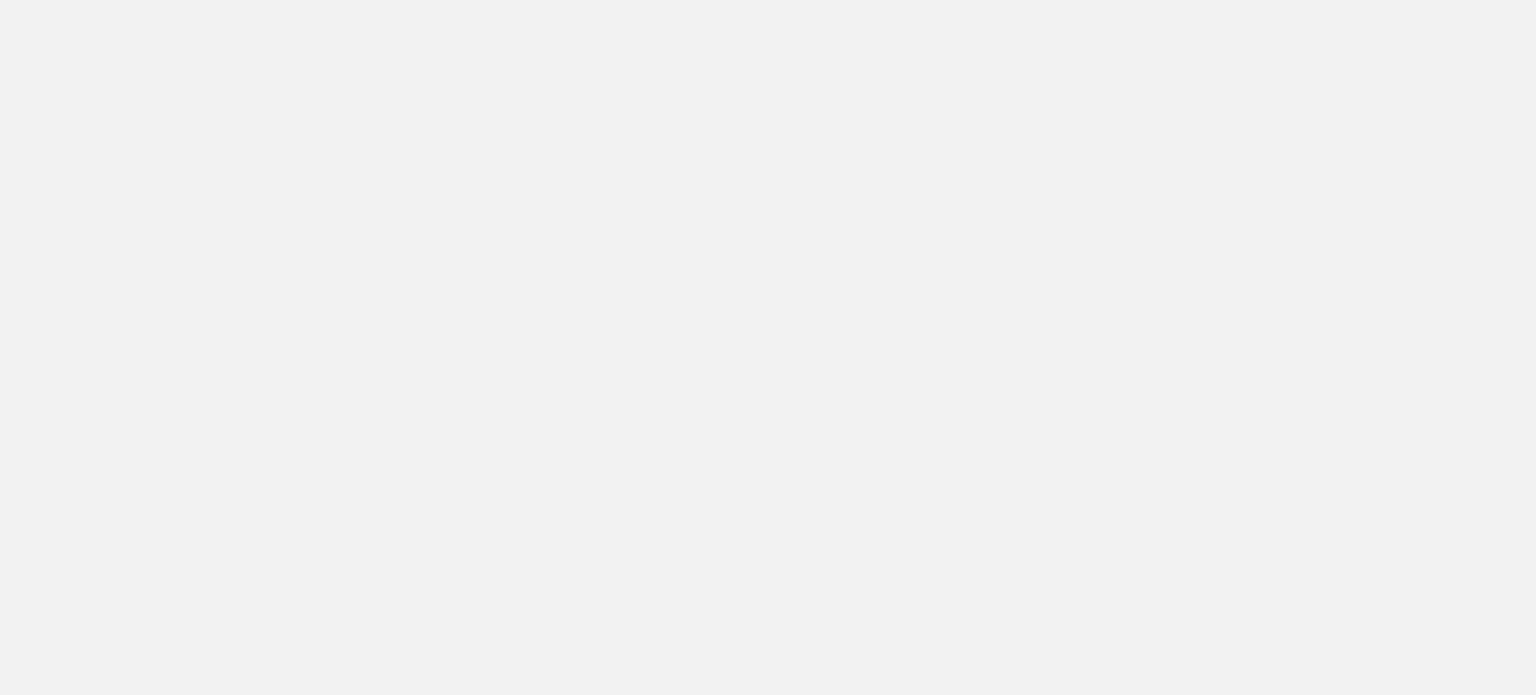 scroll, scrollTop: 0, scrollLeft: 0, axis: both 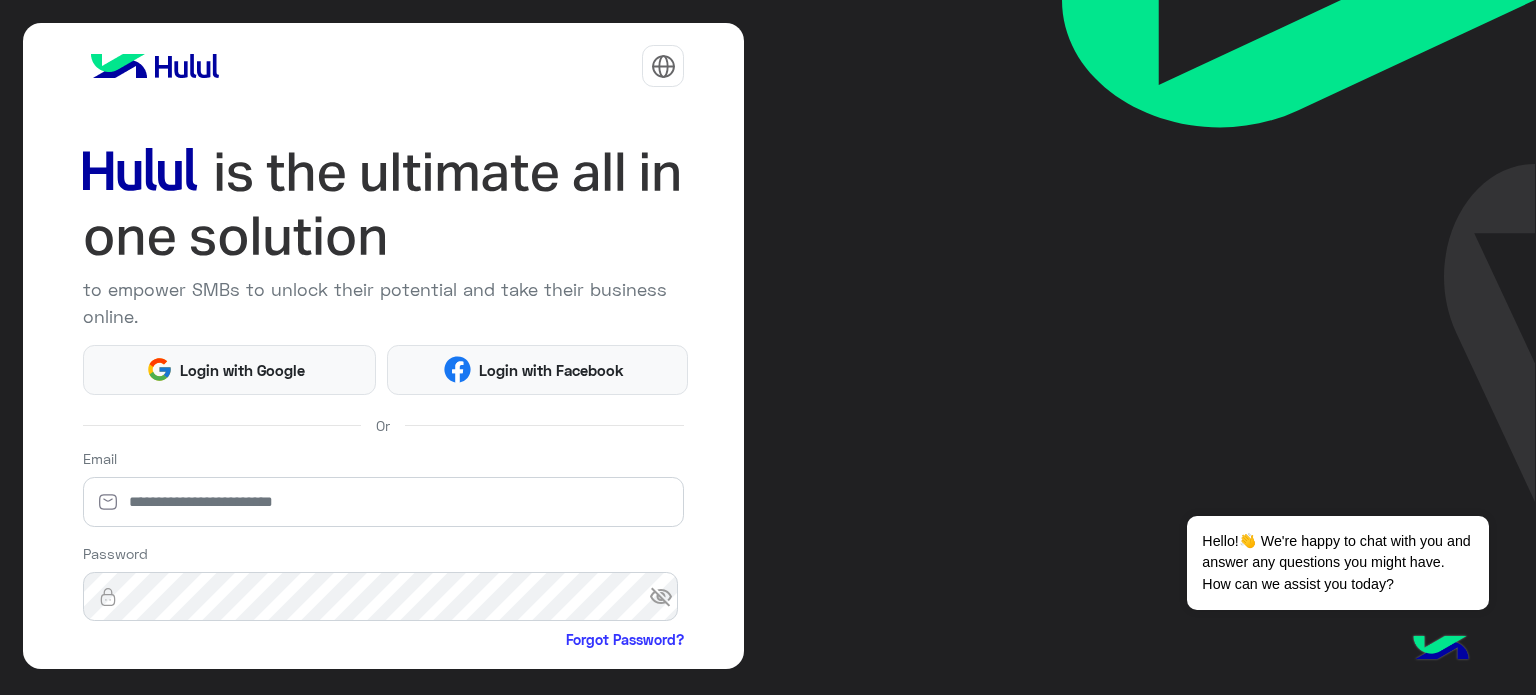drag, startPoint x: 1464, startPoint y: 161, endPoint x: 1211, endPoint y: 199, distance: 255.83784 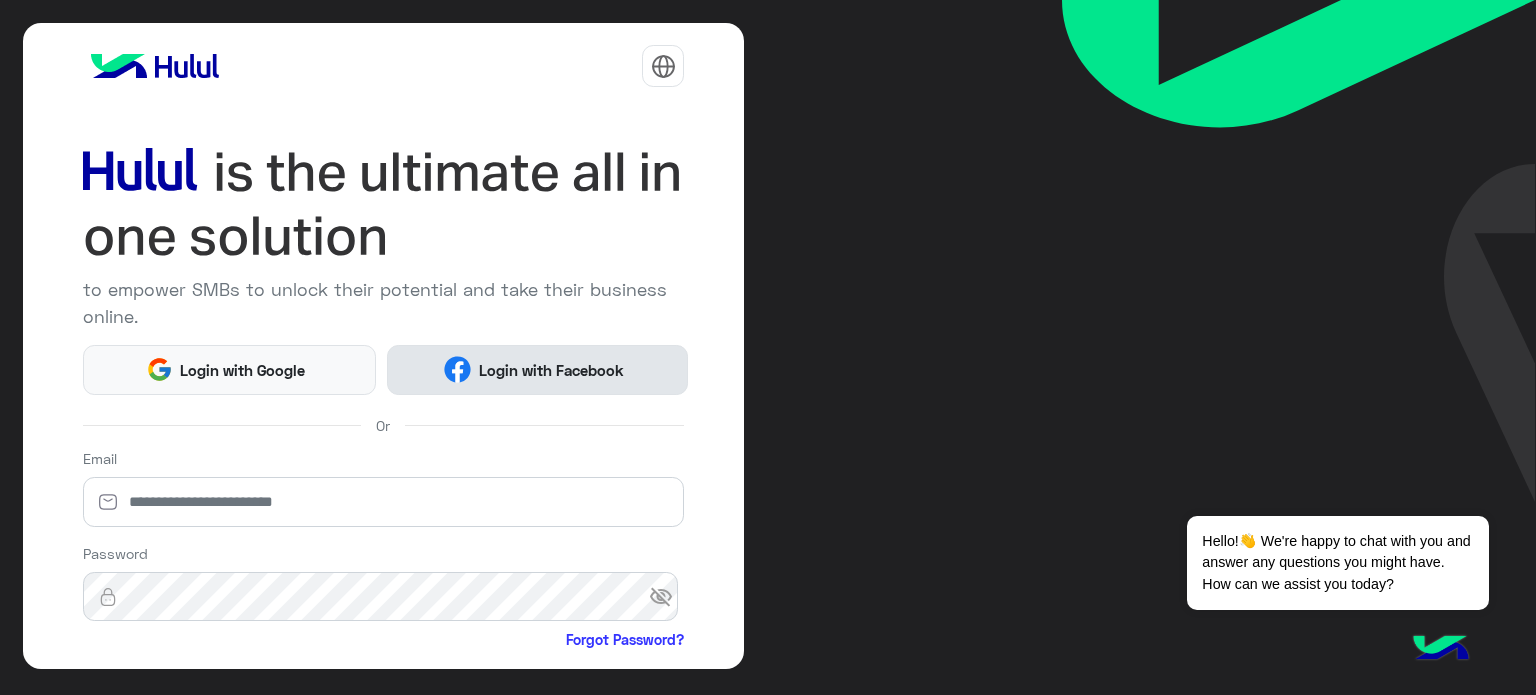 click on "Login with Facebook" 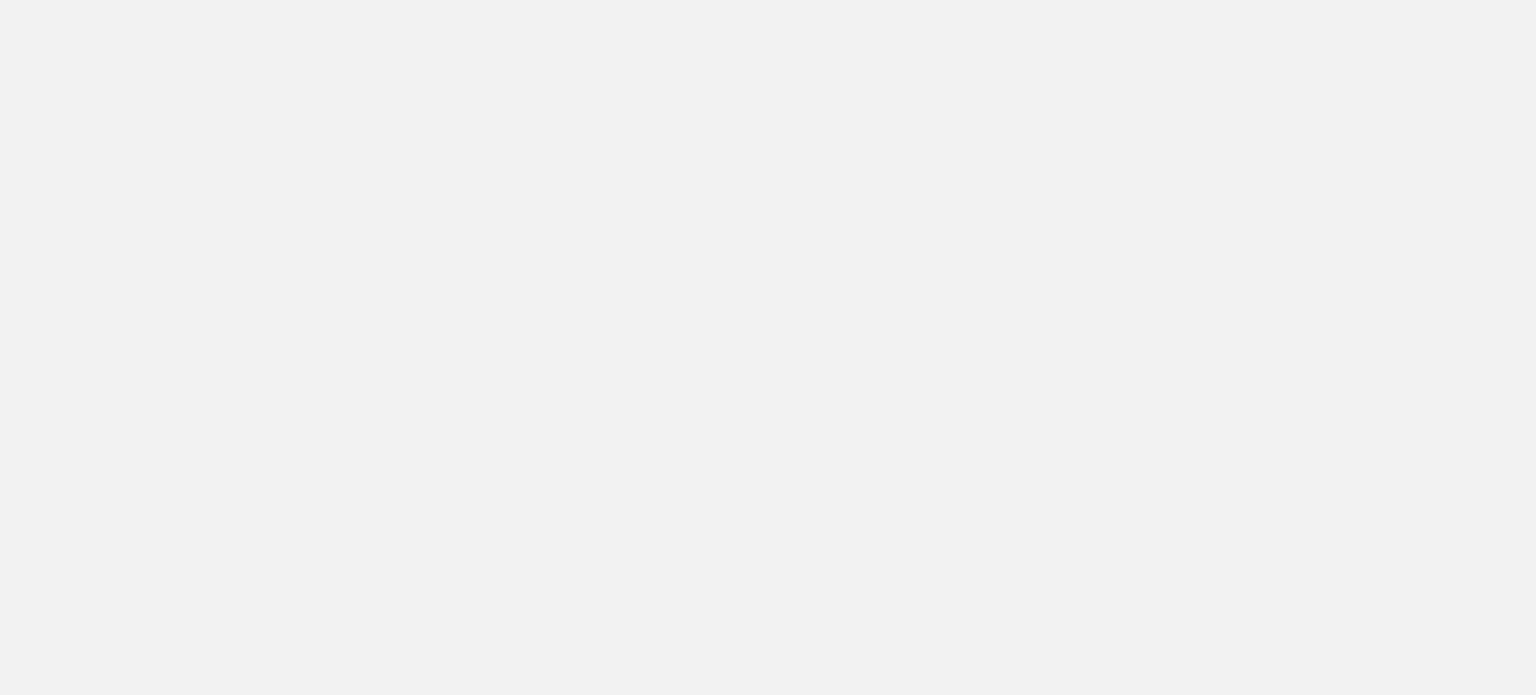 scroll, scrollTop: 0, scrollLeft: 0, axis: both 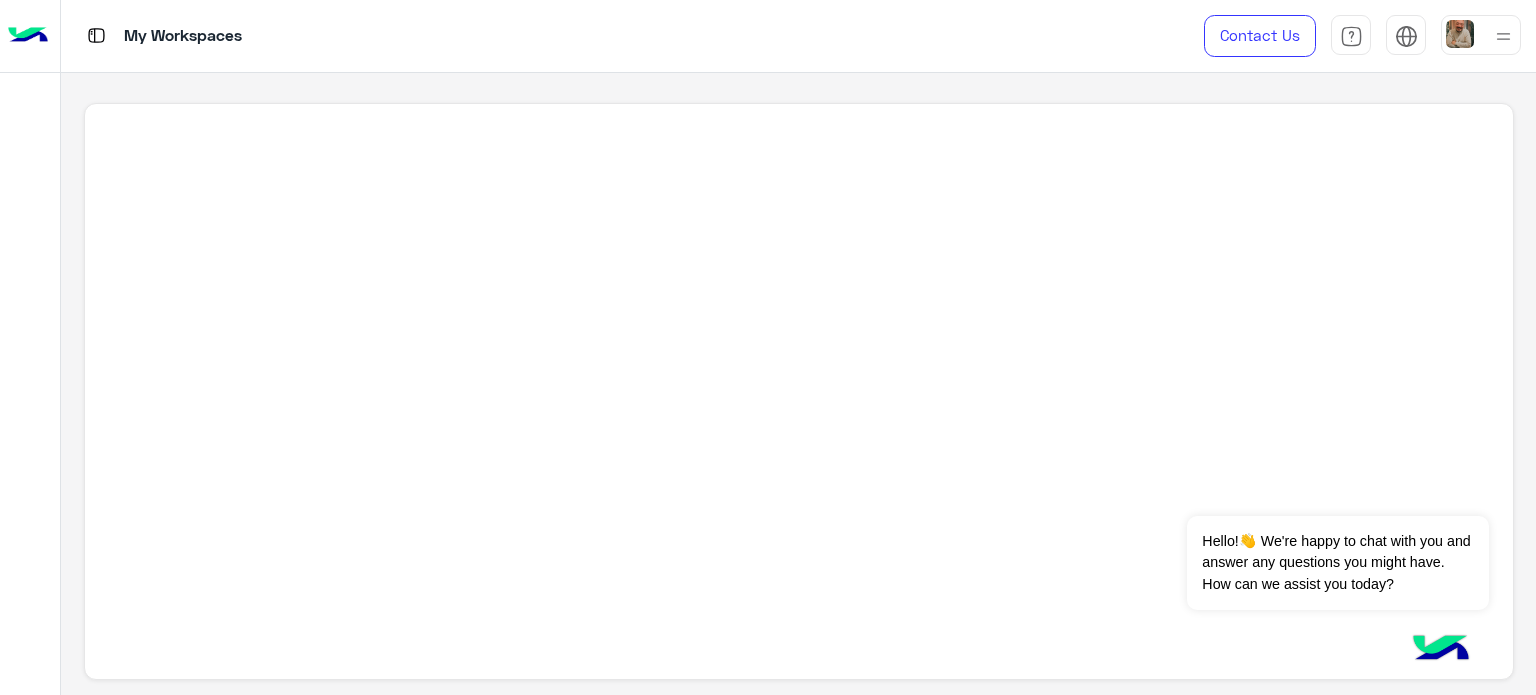 click 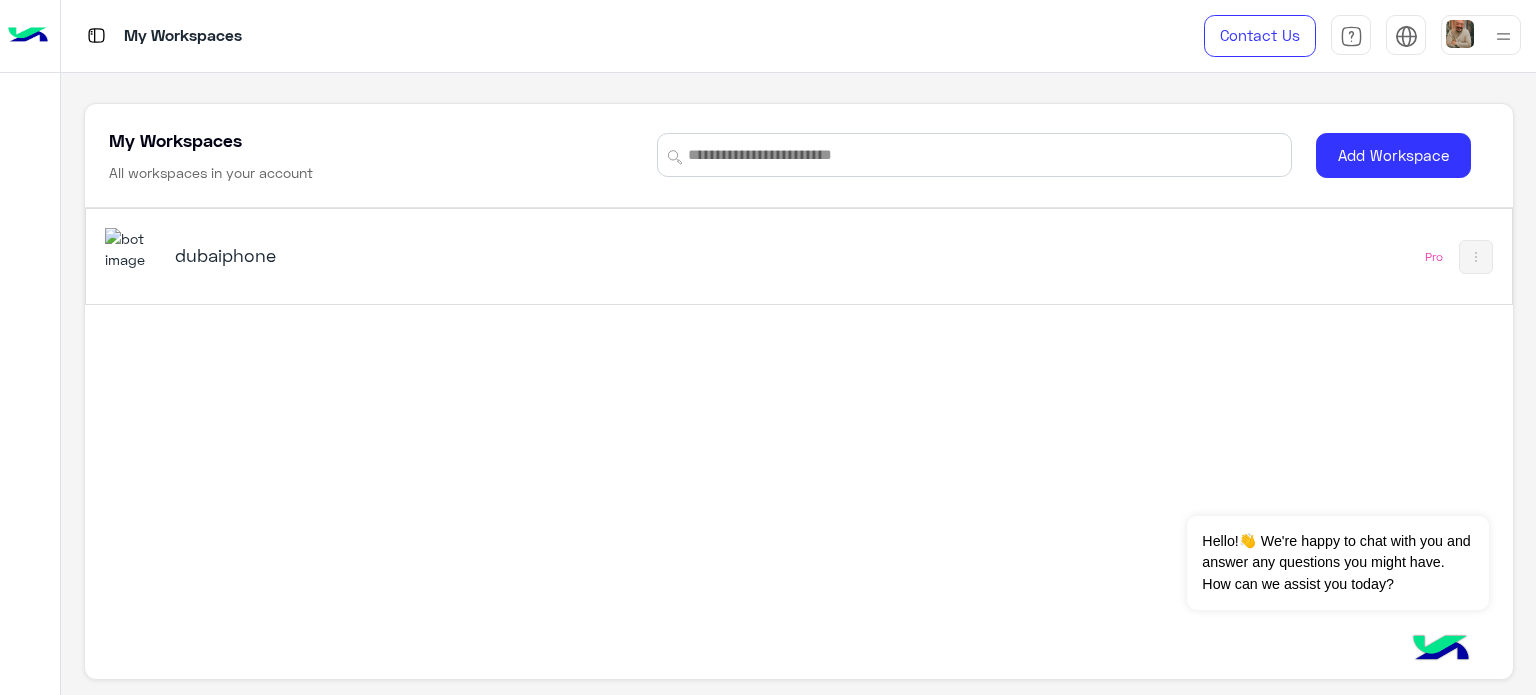 click on "dubaiphone" at bounding box center (425, 255) 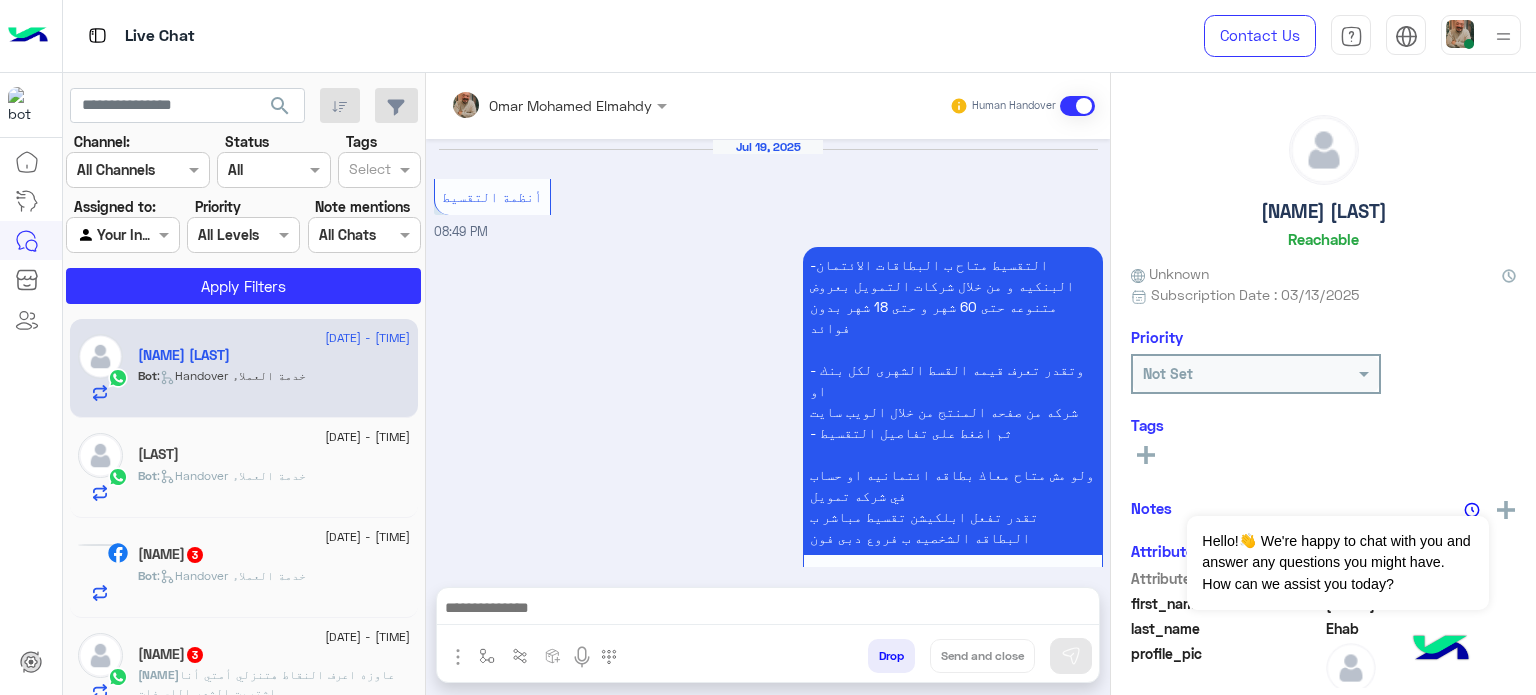 scroll, scrollTop: 1210, scrollLeft: 0, axis: vertical 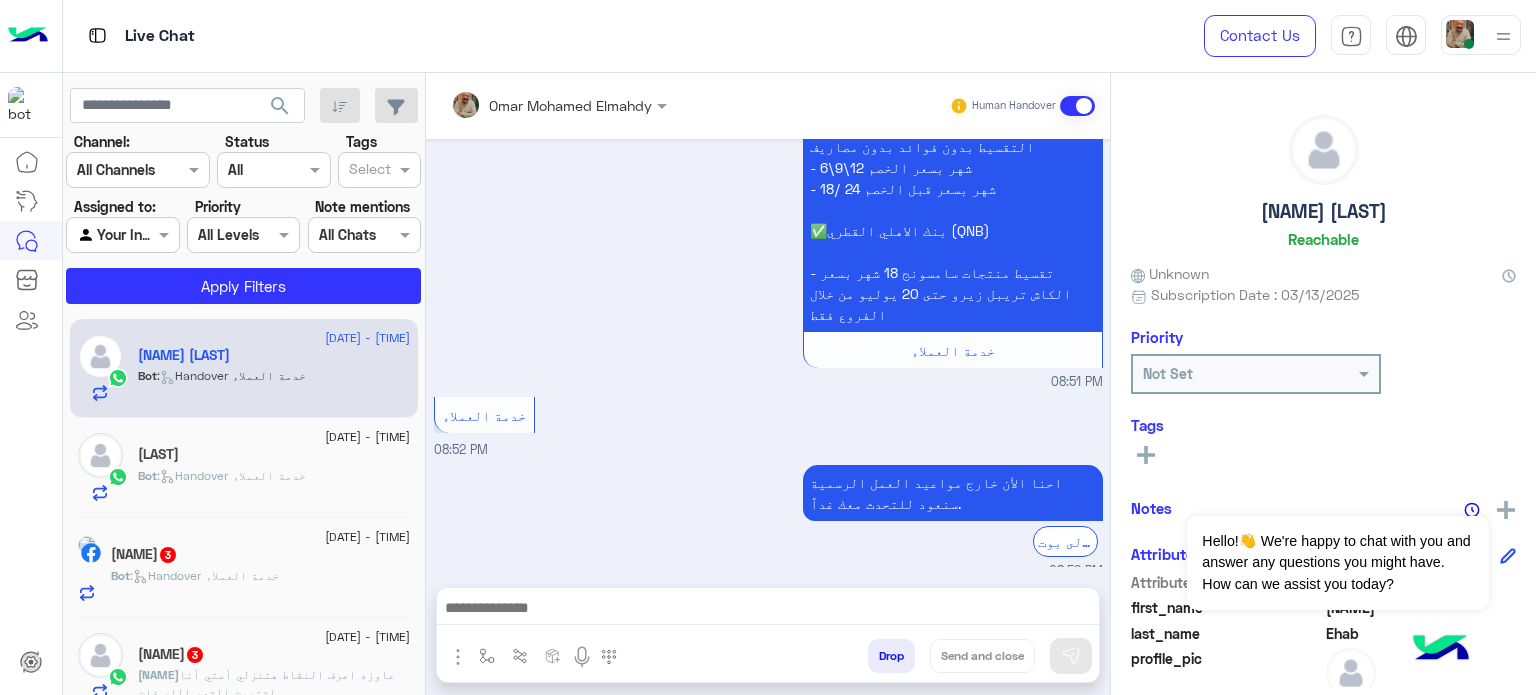 click on "Tags   See All" 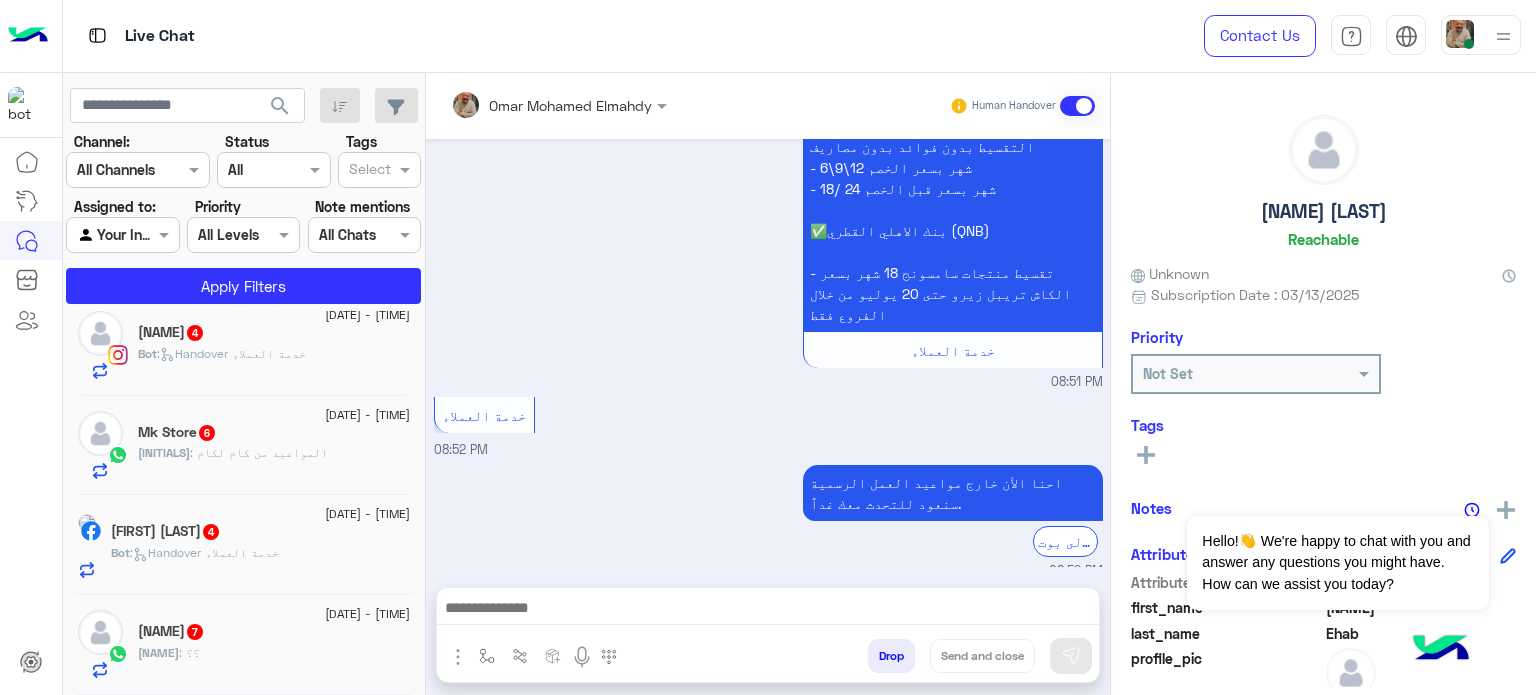 scroll, scrollTop: 1623, scrollLeft: 0, axis: vertical 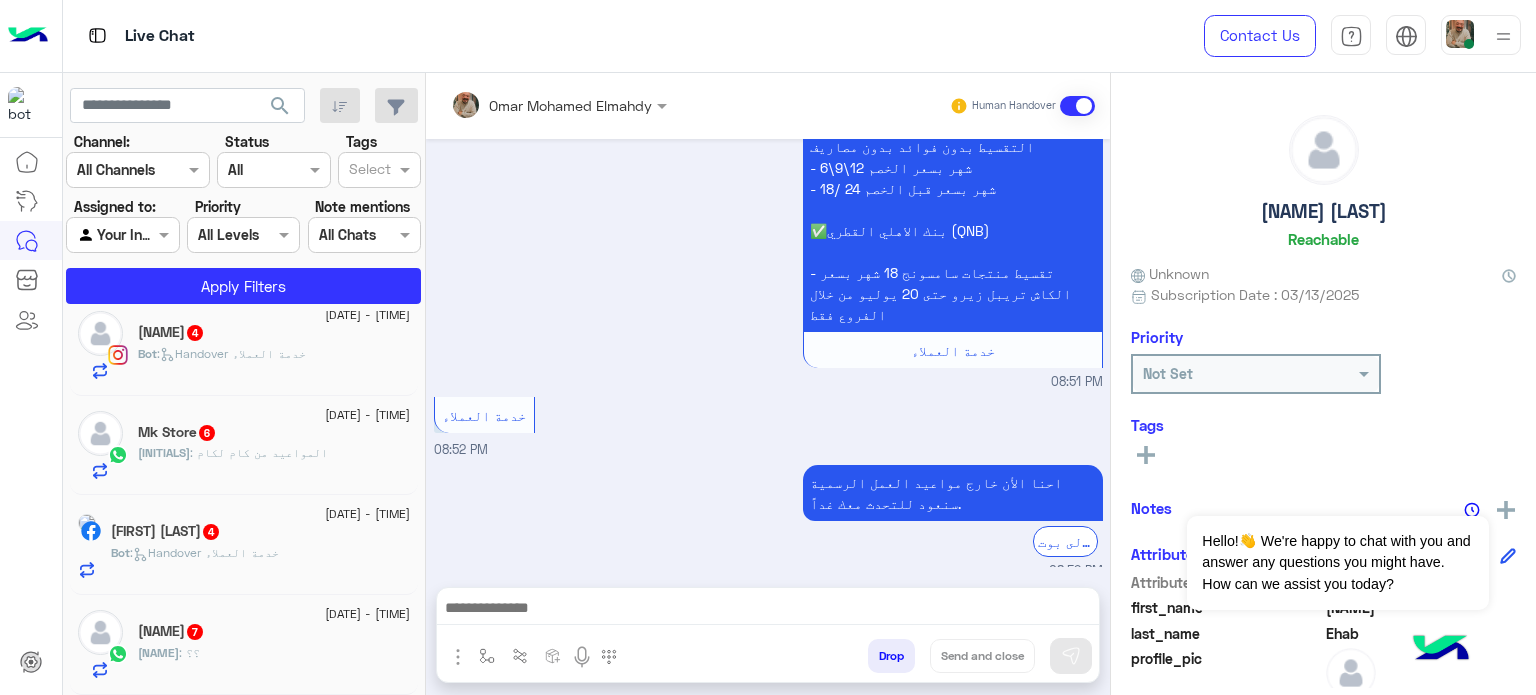 click on "w❤️A   7" 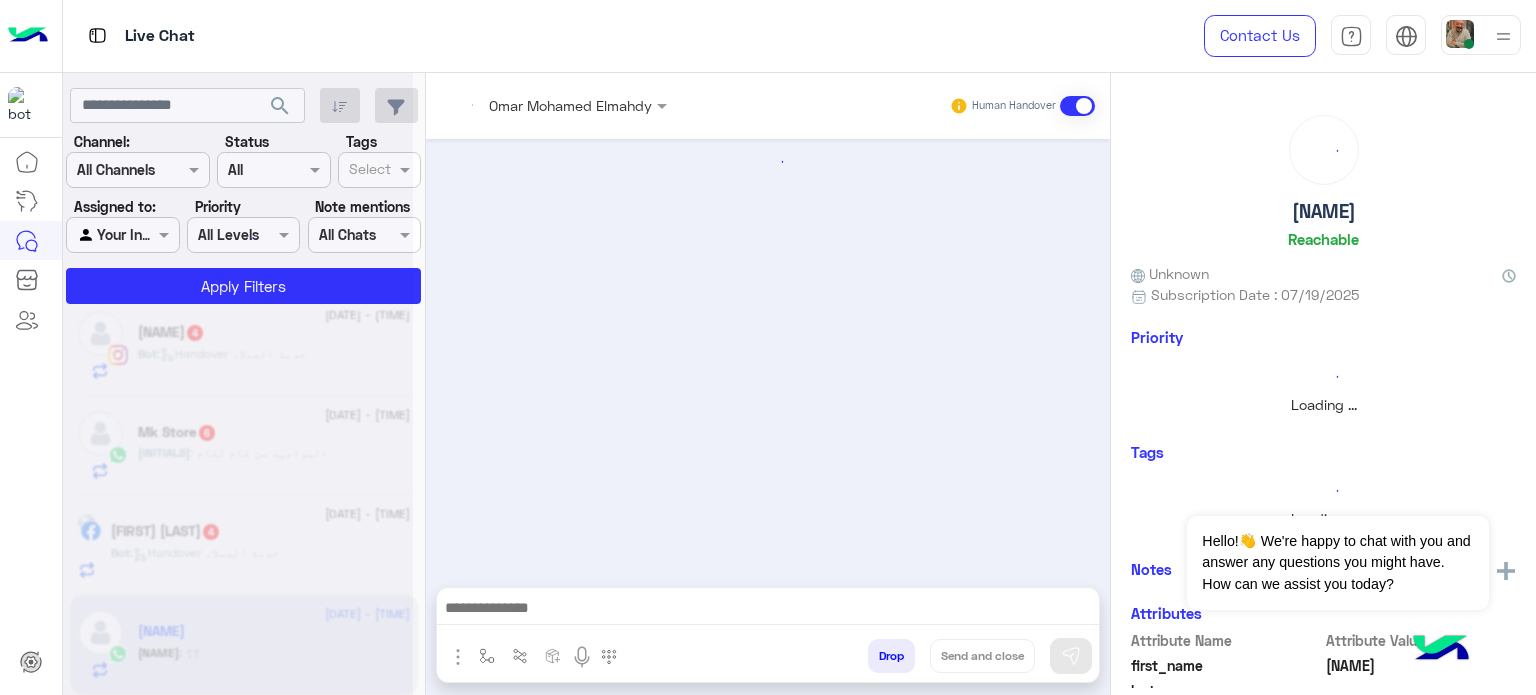 scroll, scrollTop: 1622, scrollLeft: 0, axis: vertical 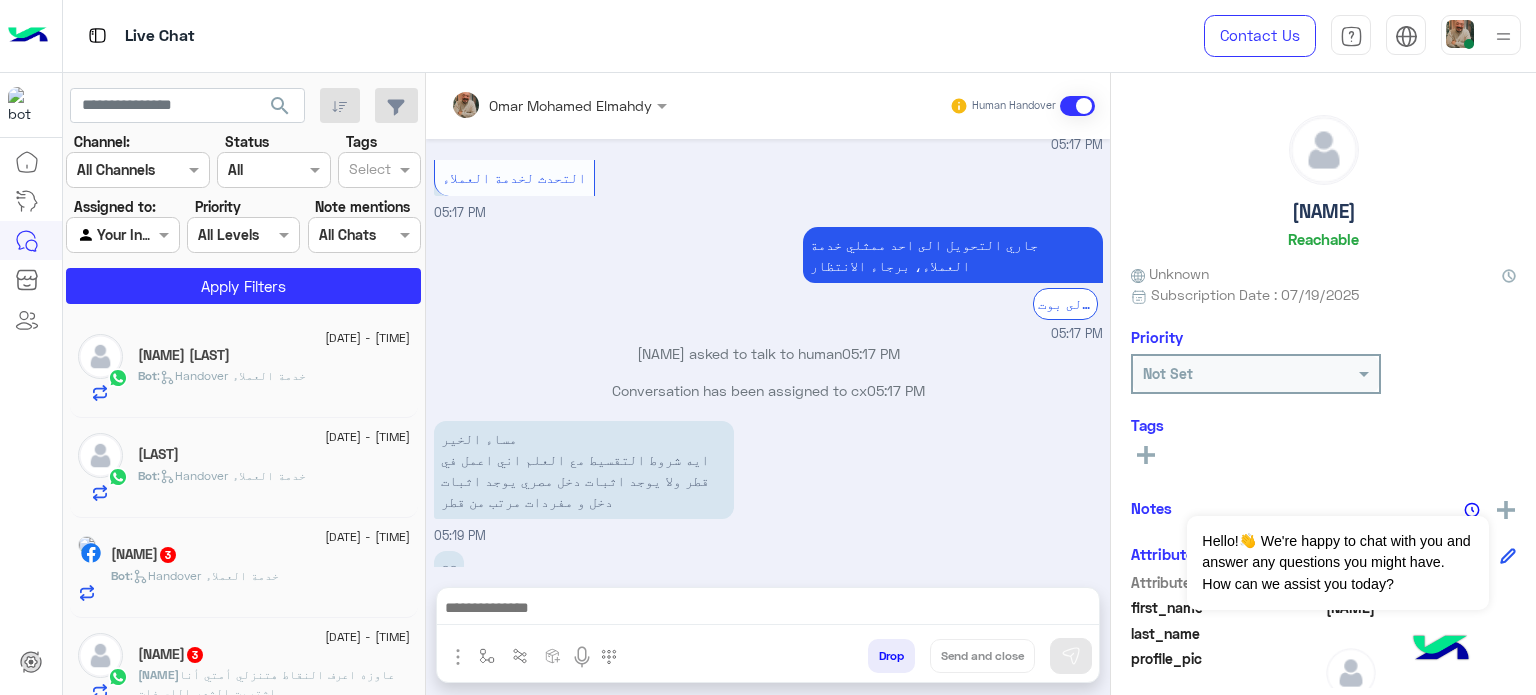 click on "w❤️A    Reachable" 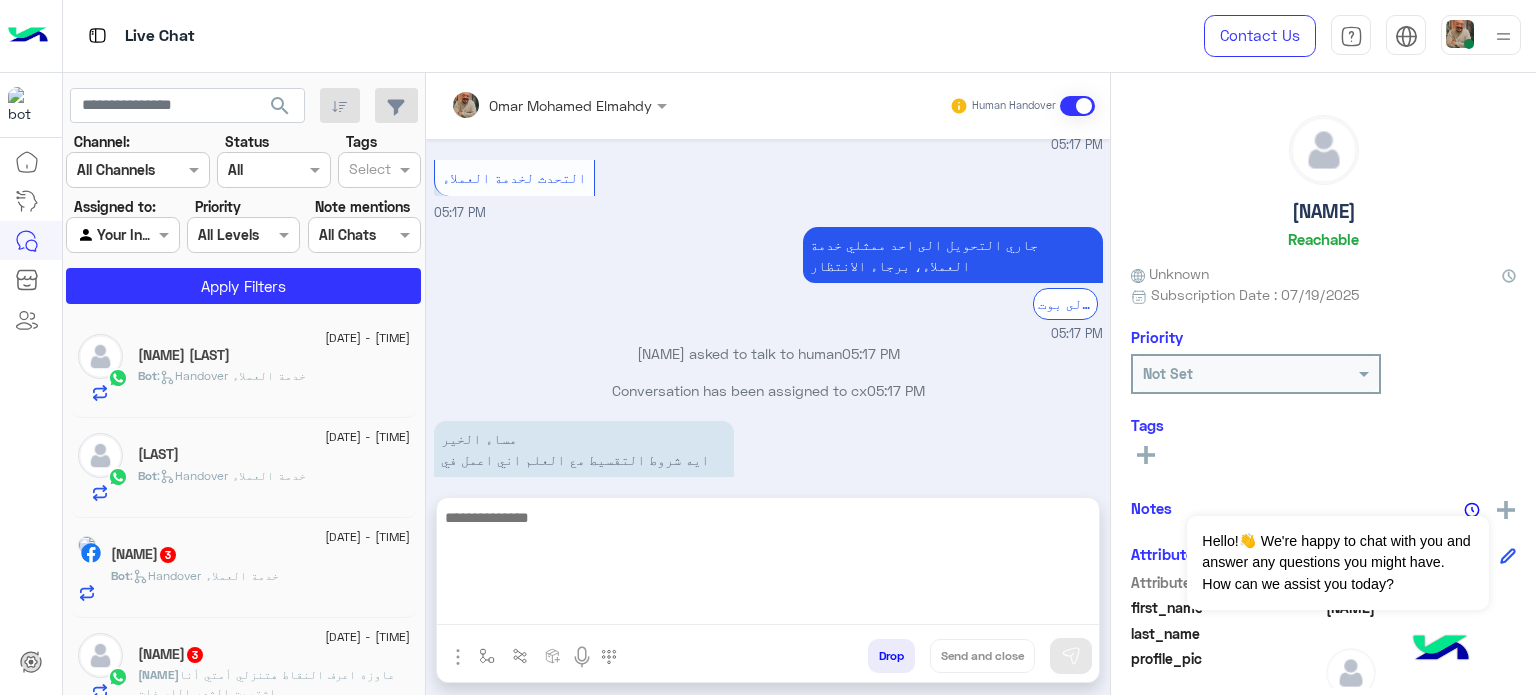click at bounding box center (768, 565) 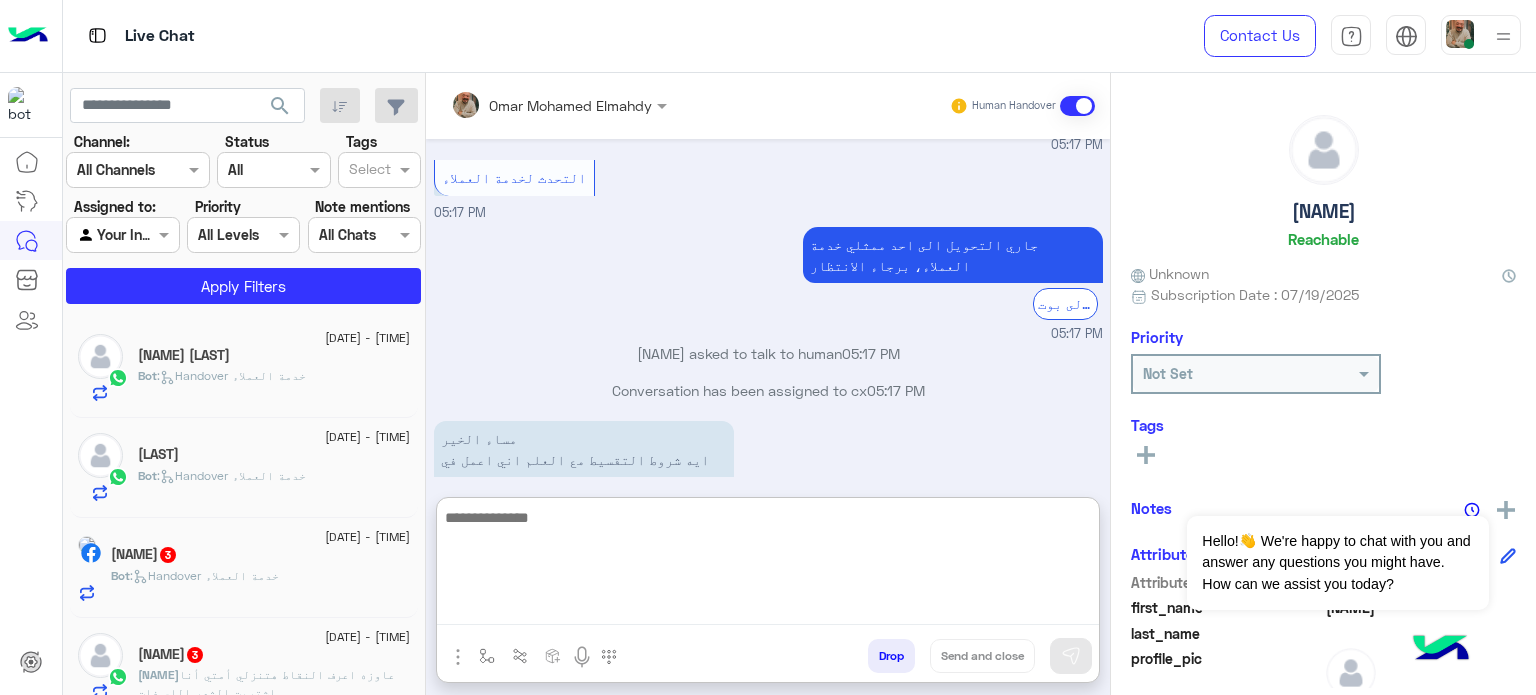 paste on "**********" 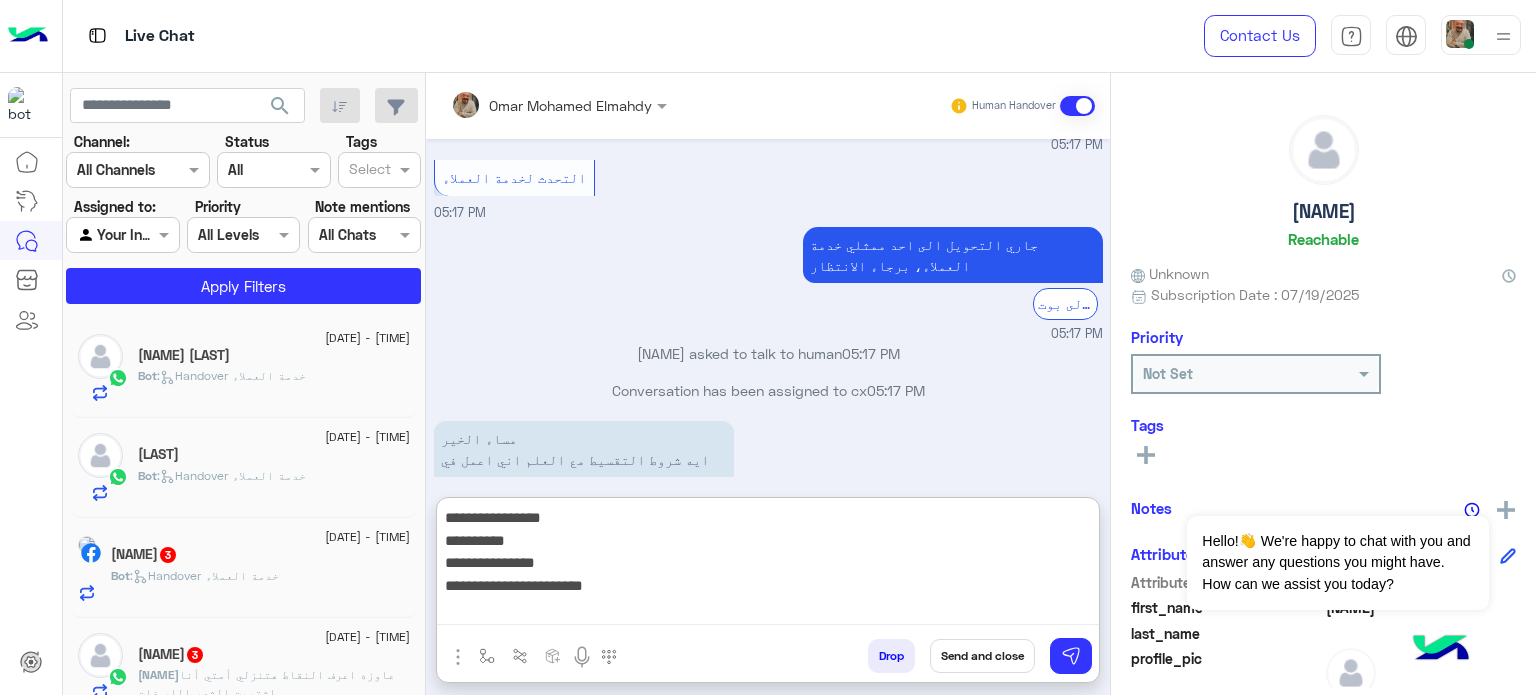 click on "**********" at bounding box center [768, 565] 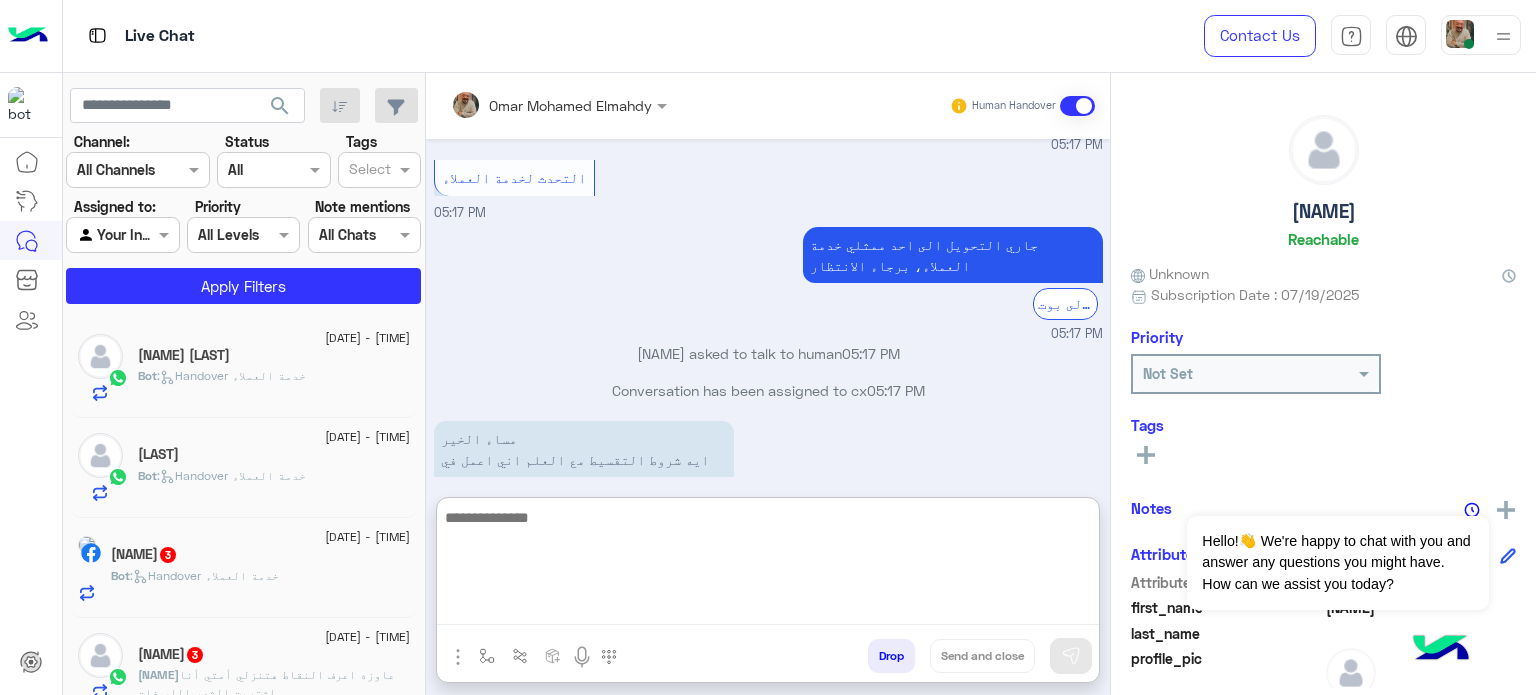 scroll, scrollTop: 904, scrollLeft: 0, axis: vertical 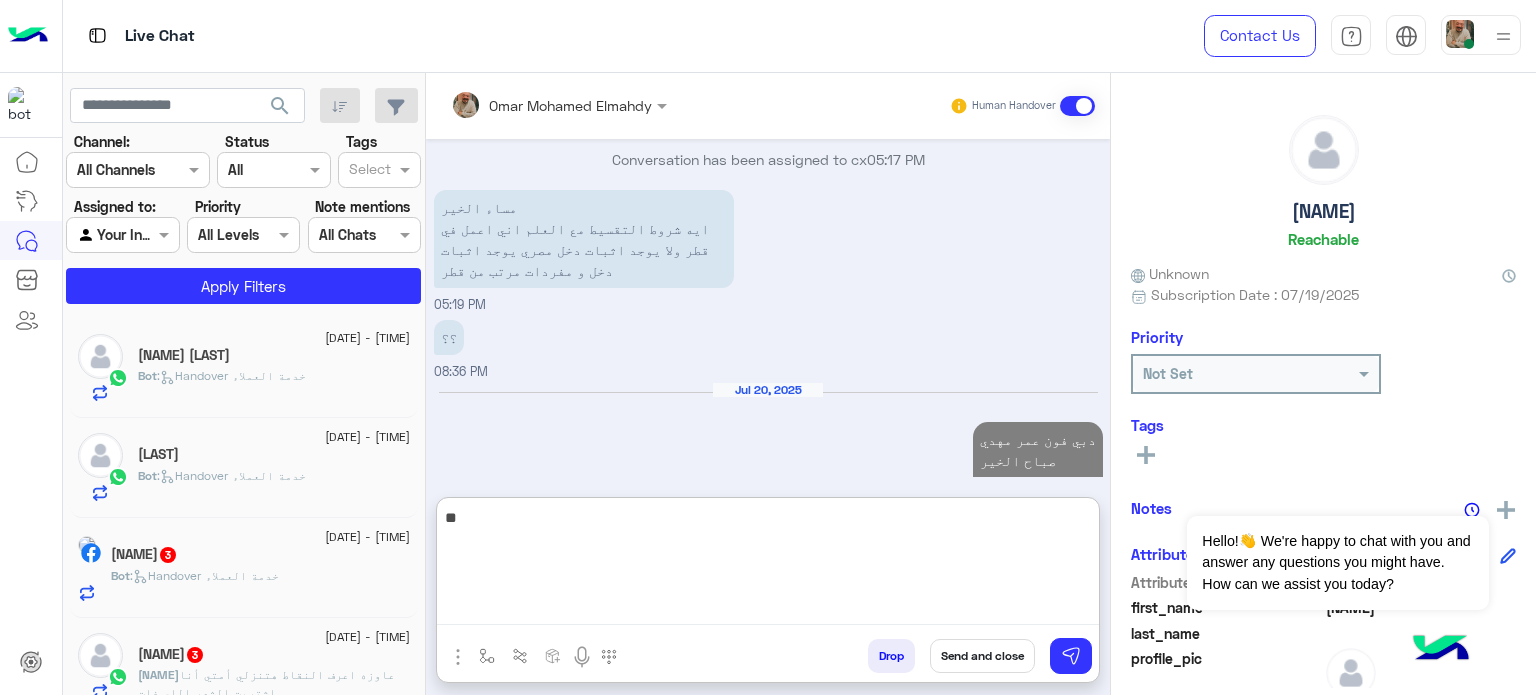 type on "*" 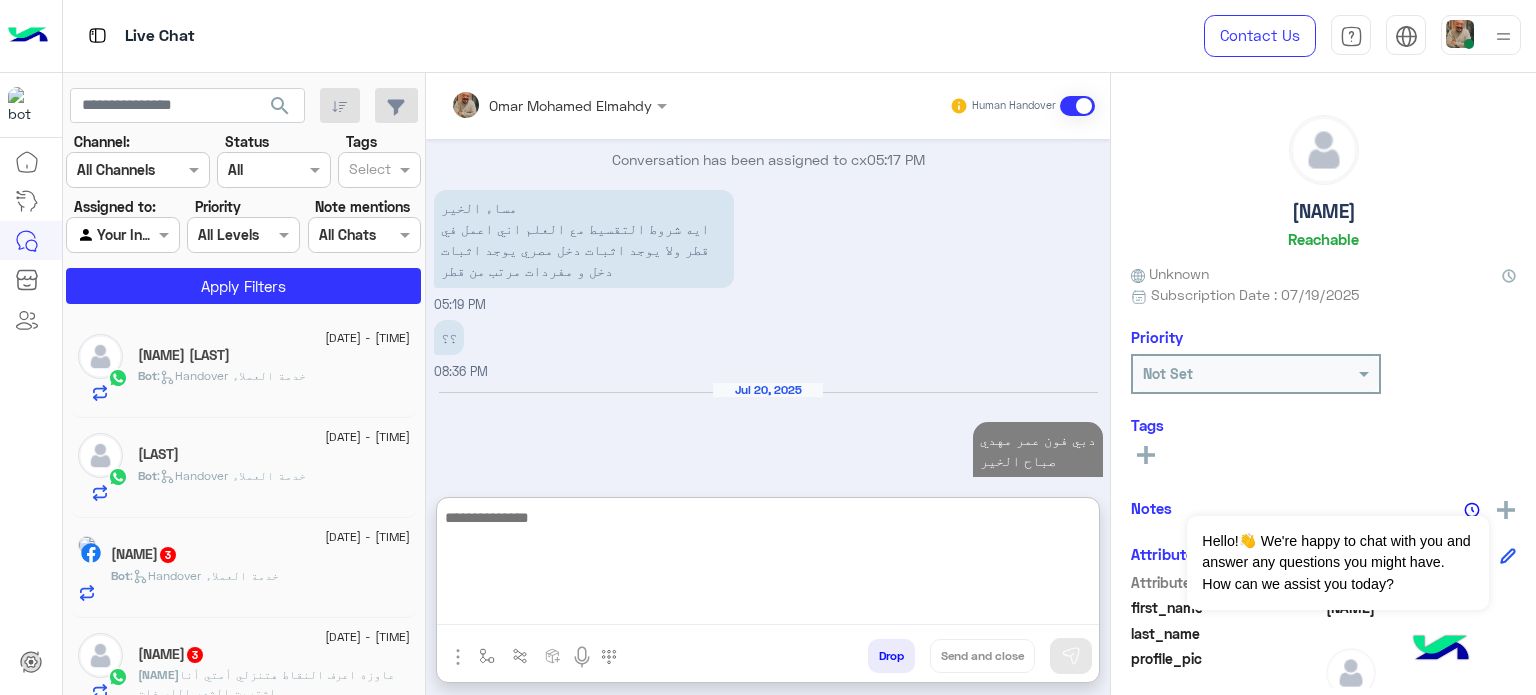 scroll, scrollTop: 941, scrollLeft: 0, axis: vertical 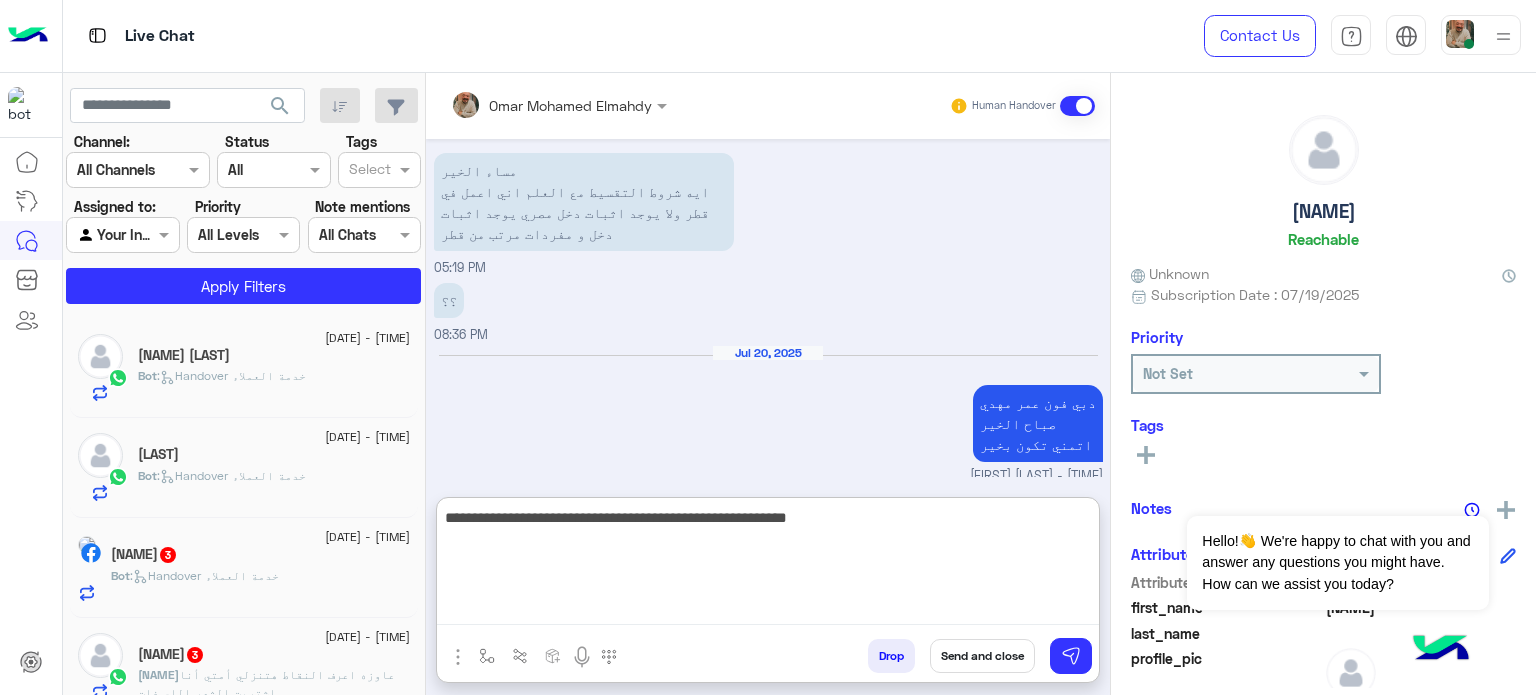 type on "**********" 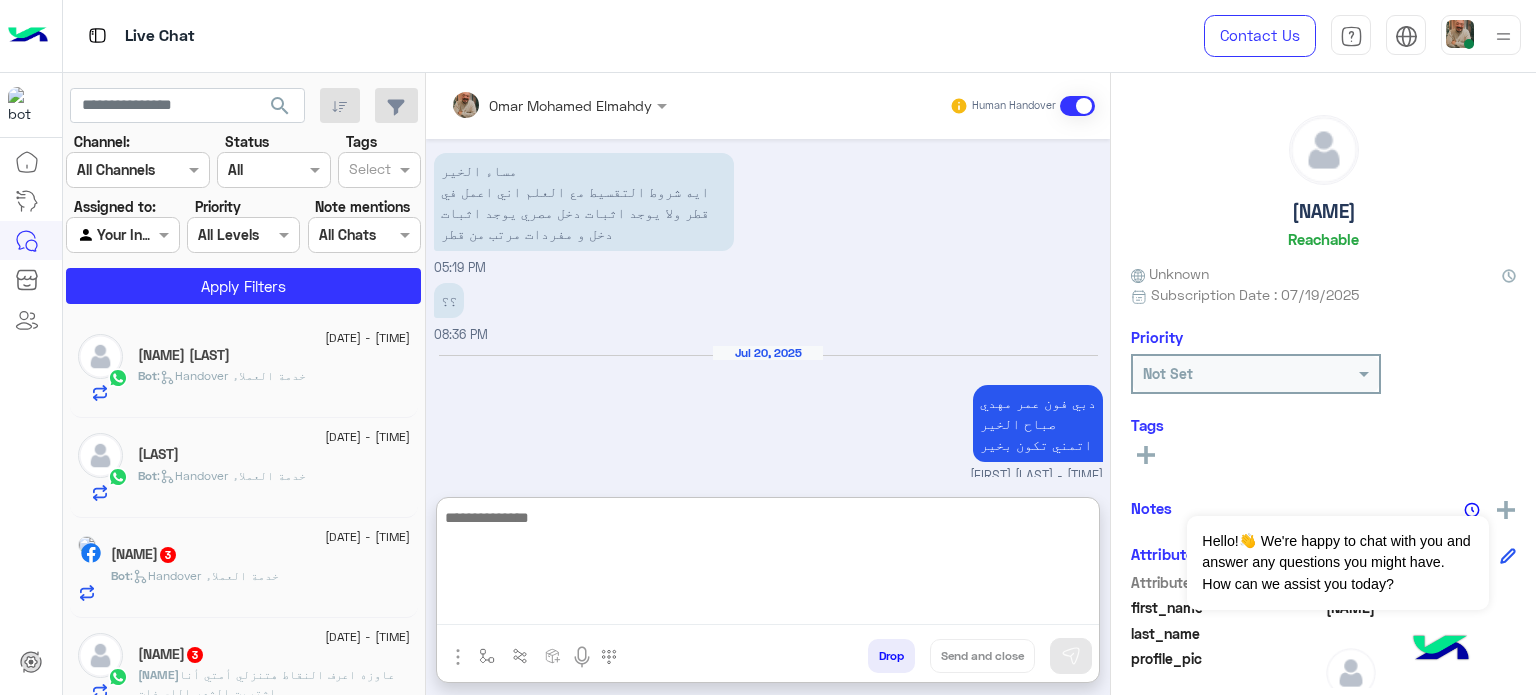 scroll, scrollTop: 1026, scrollLeft: 0, axis: vertical 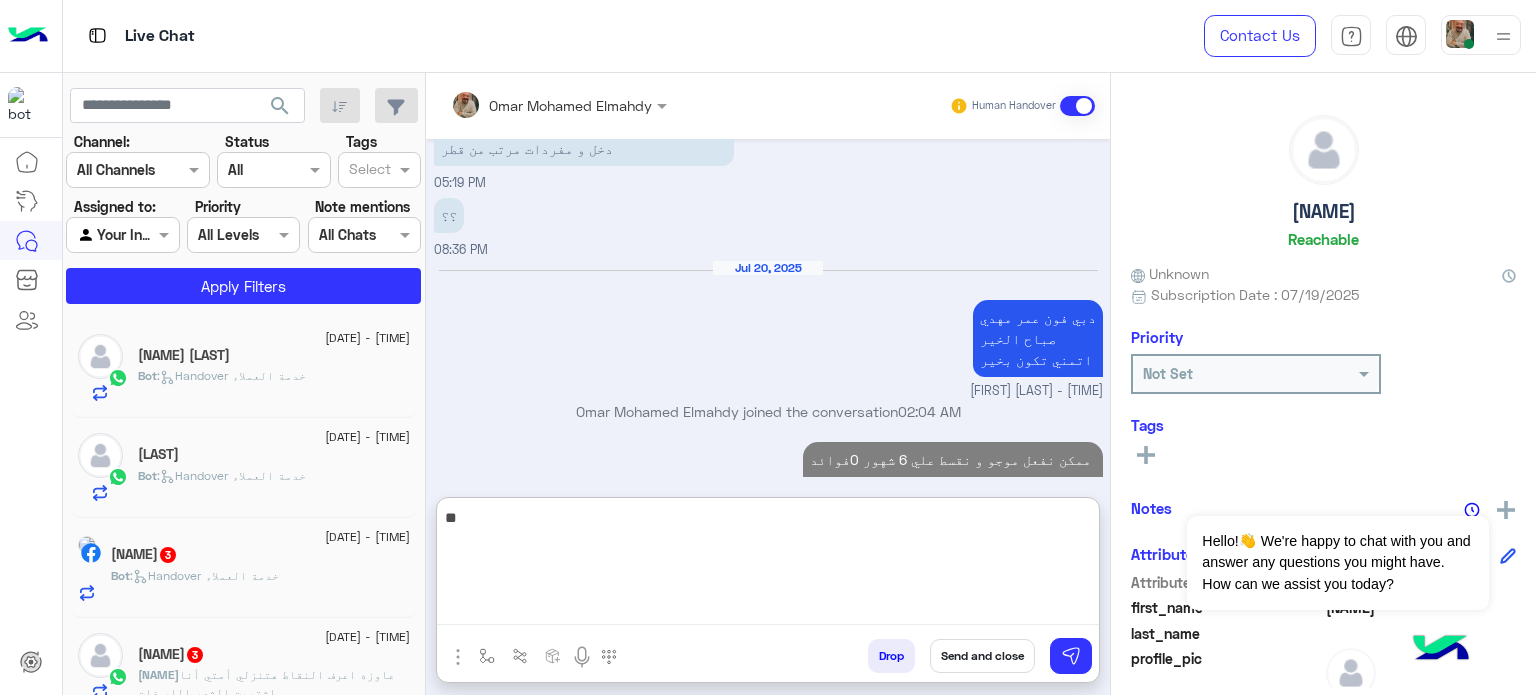 type on "*" 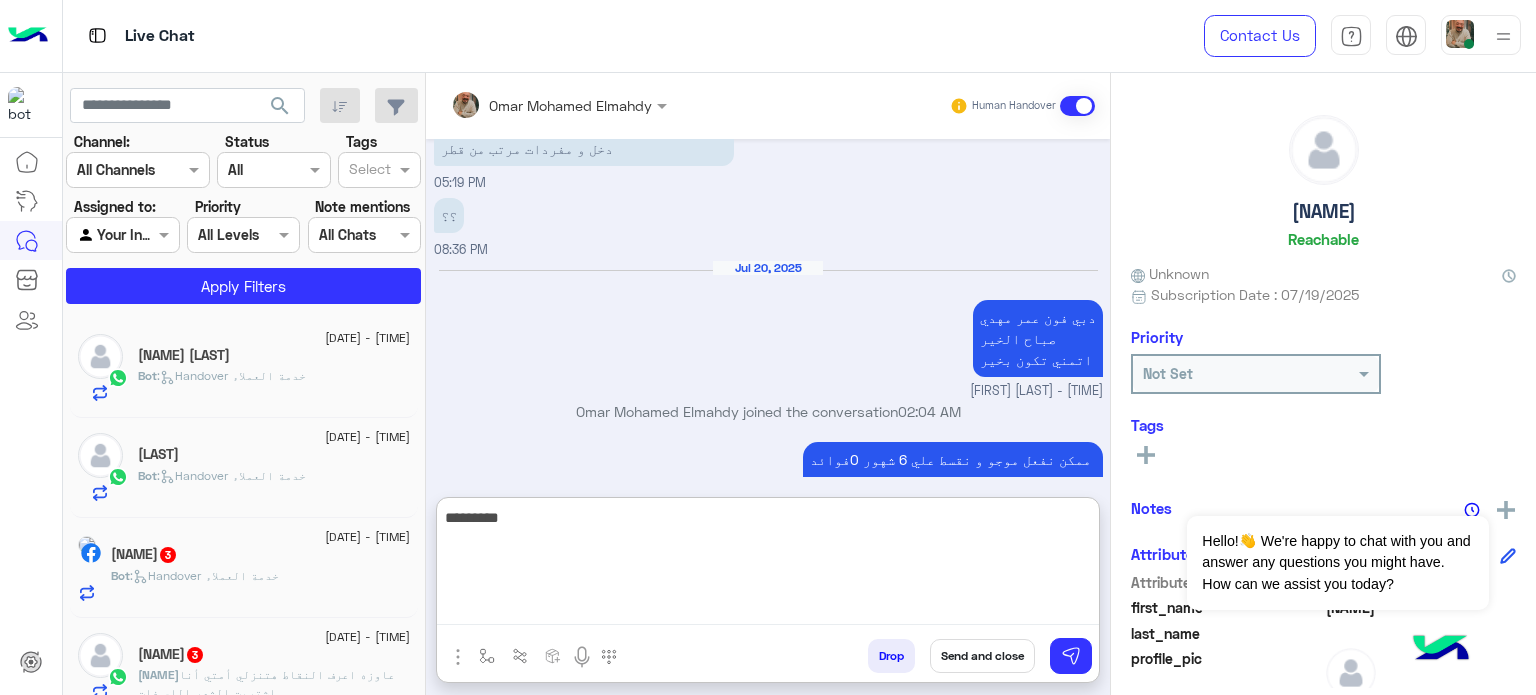 type on "**********" 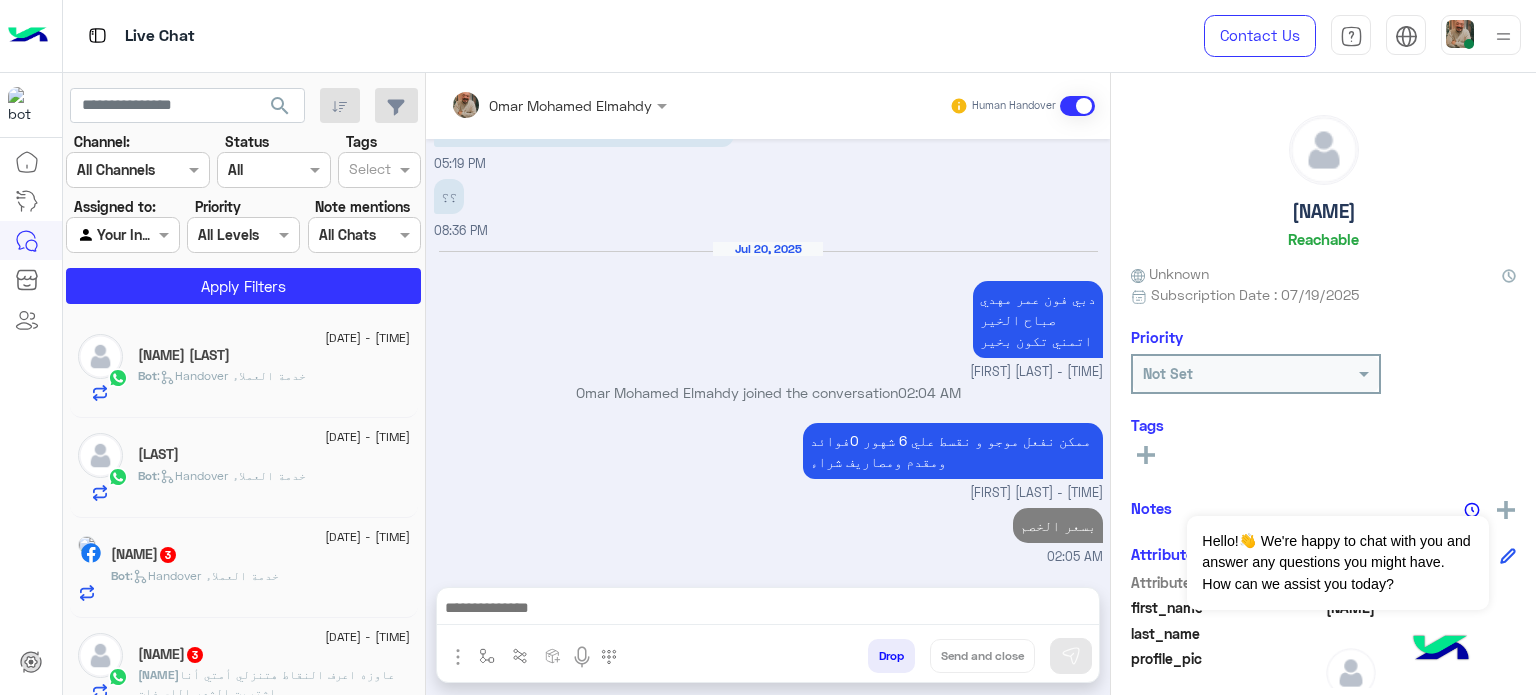 scroll, scrollTop: 999, scrollLeft: 0, axis: vertical 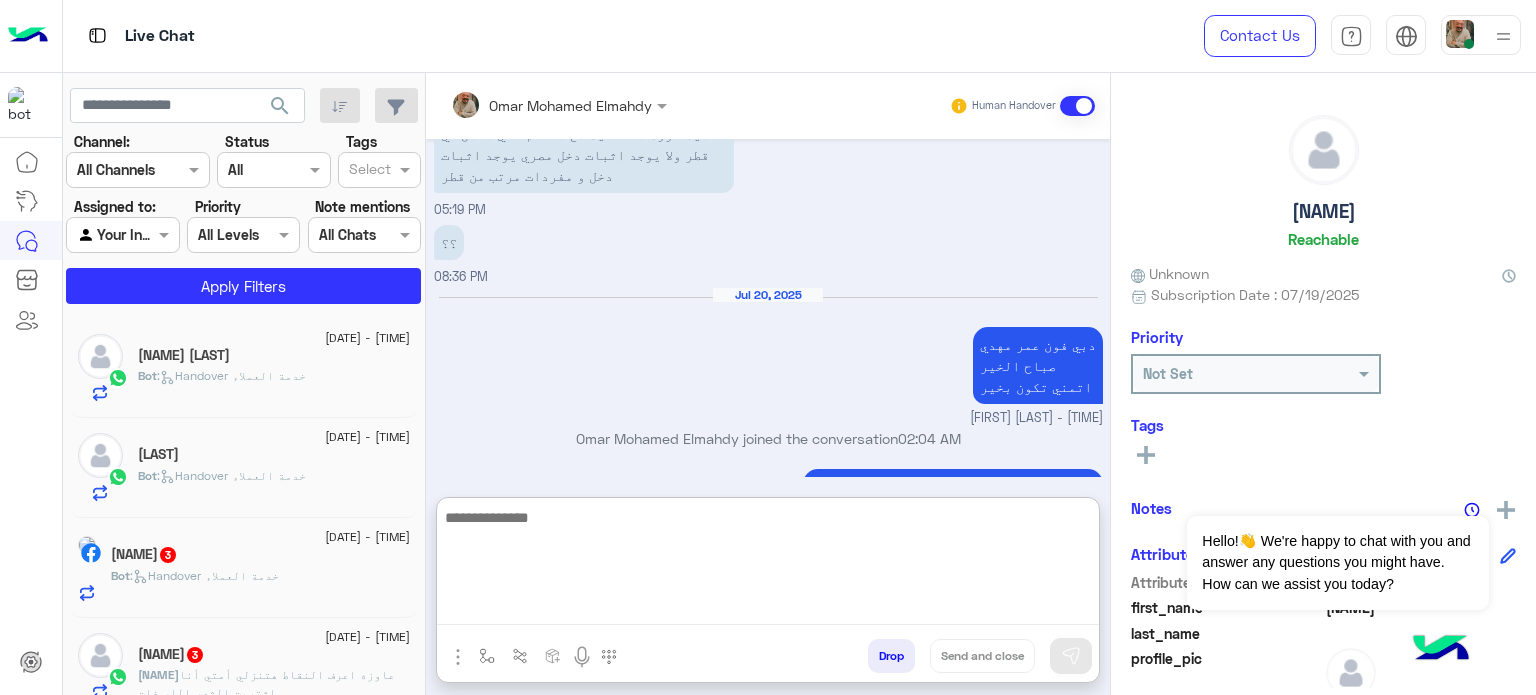 click at bounding box center [768, 565] 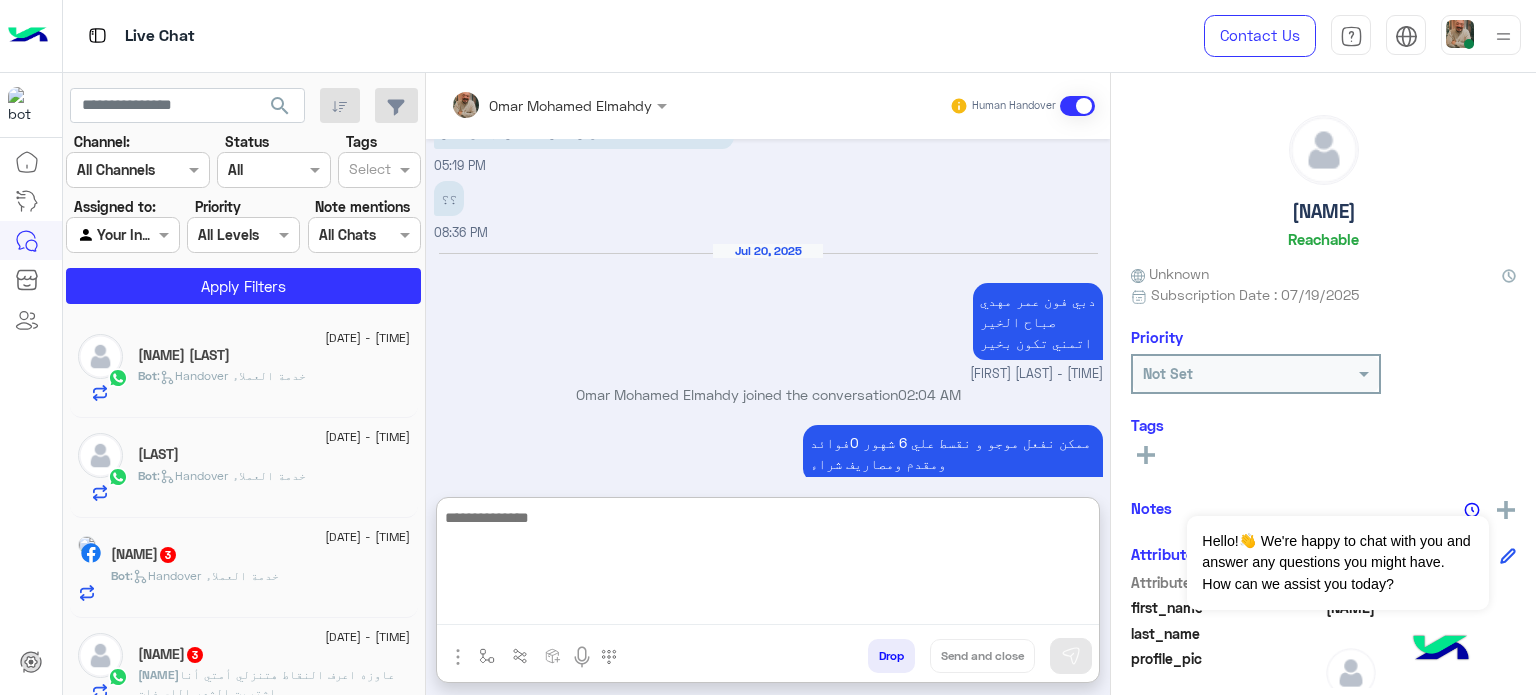 paste on "**********" 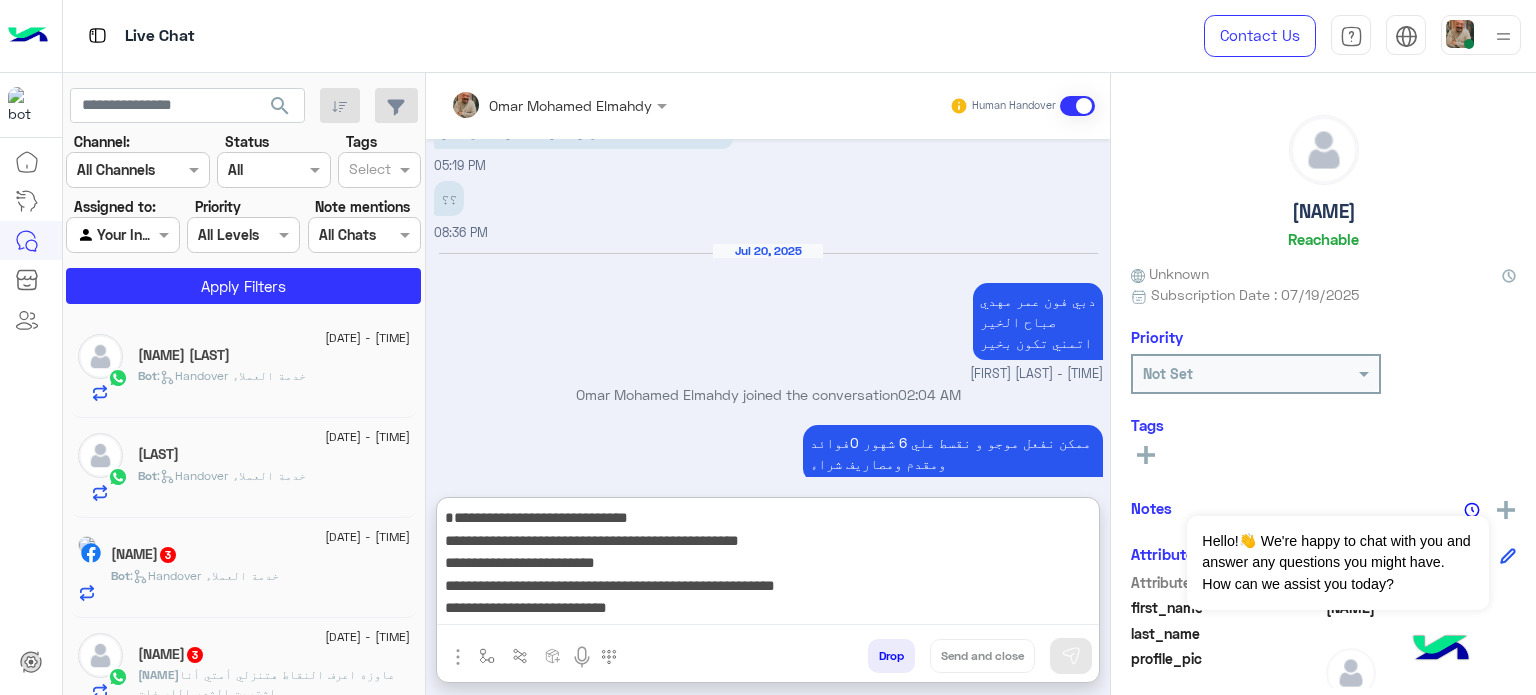 scroll, scrollTop: 1087, scrollLeft: 0, axis: vertical 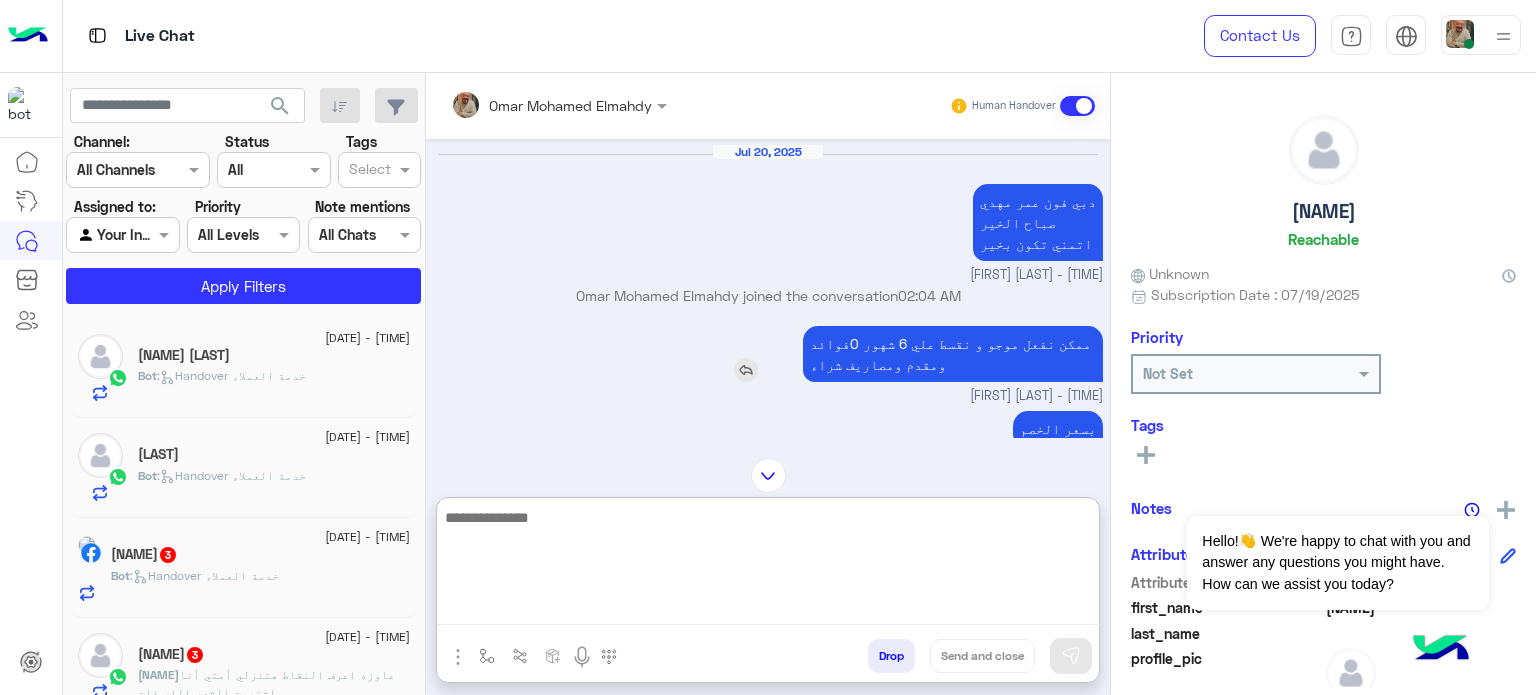 click on "ممكن نفعل موجو و نقسط علي 6 شهور 0فوائد ومقدم ومصاريف شراء" at bounding box center [953, 354] 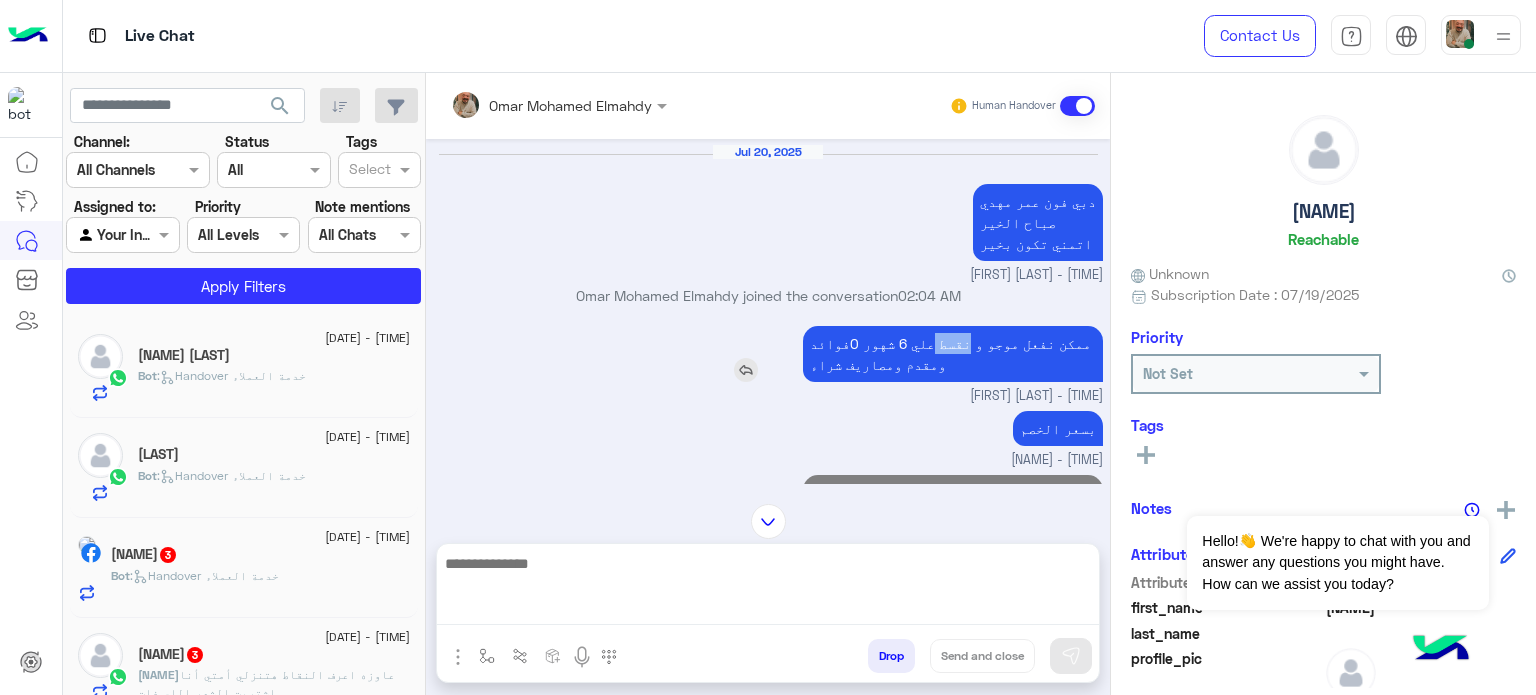 click on "ممكن نفعل موجو و نقسط علي 6 شهور 0فوائد ومقدم ومصاريف شراء" at bounding box center [953, 354] 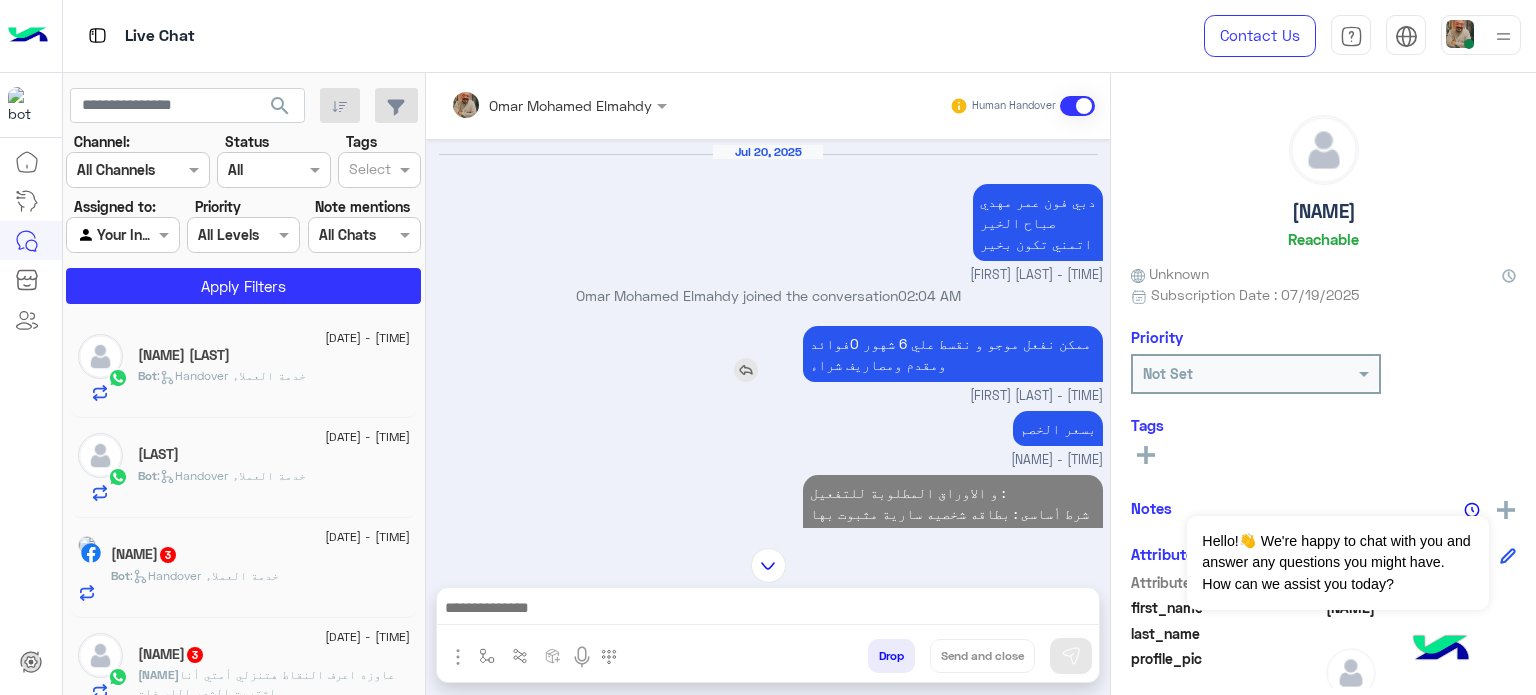 click on "ممكن نفعل موجو و نقسط علي 6 شهور 0فوائد ومقدم ومصاريف شراء" at bounding box center (953, 354) 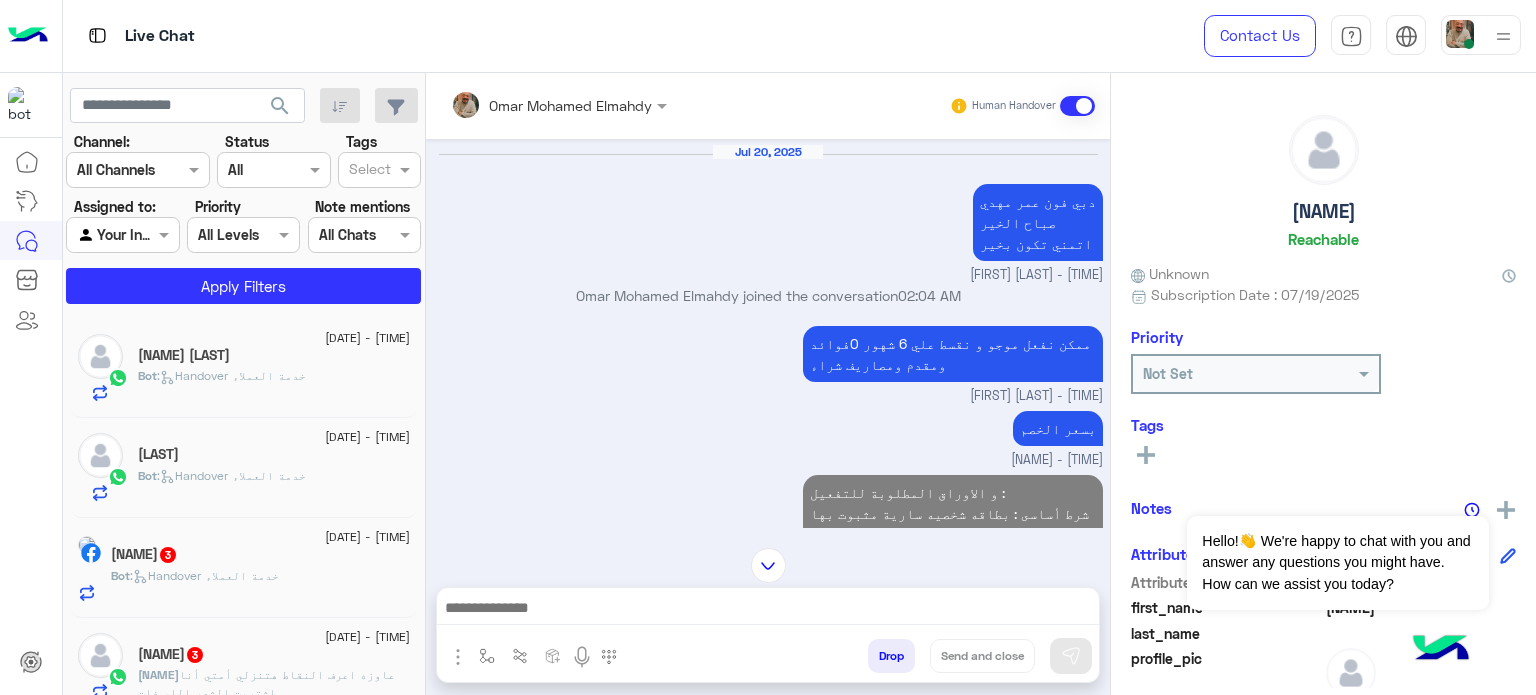 copy 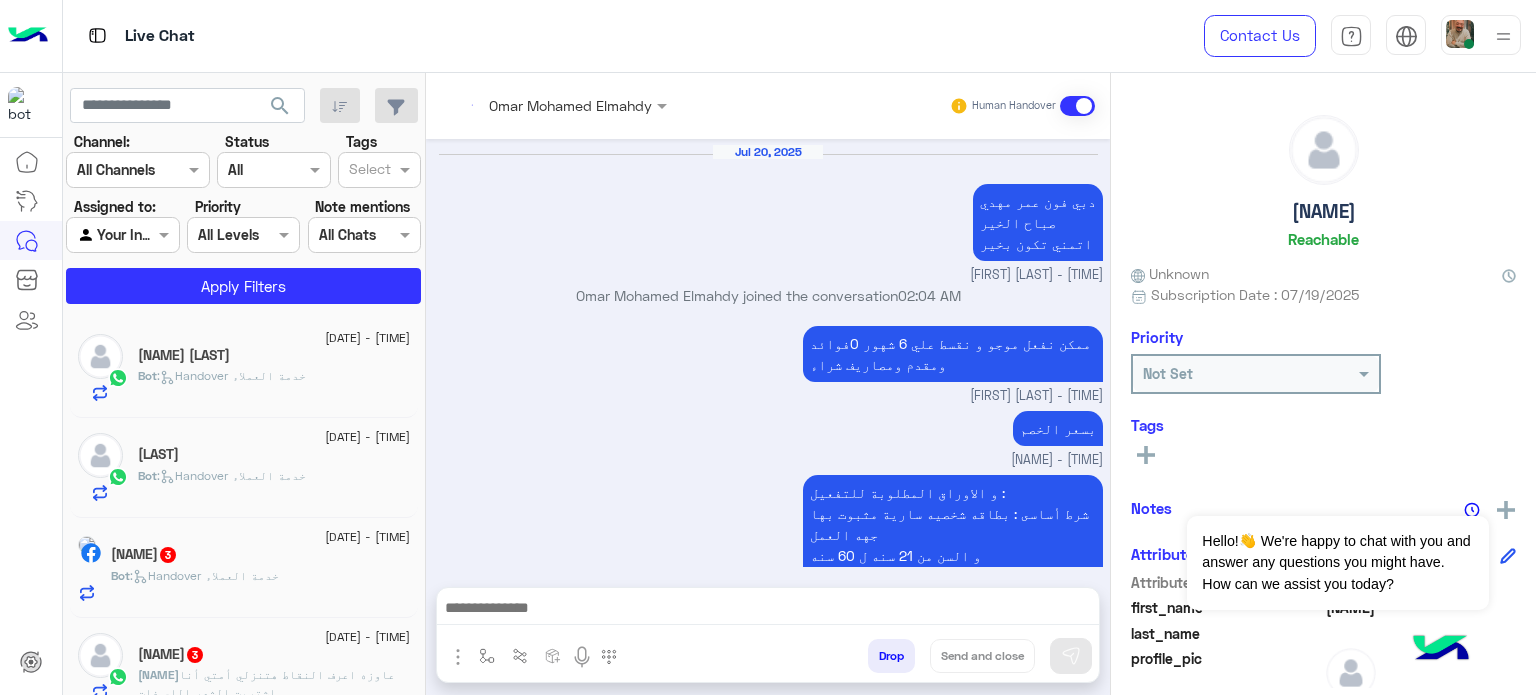 scroll, scrollTop: 1252, scrollLeft: 0, axis: vertical 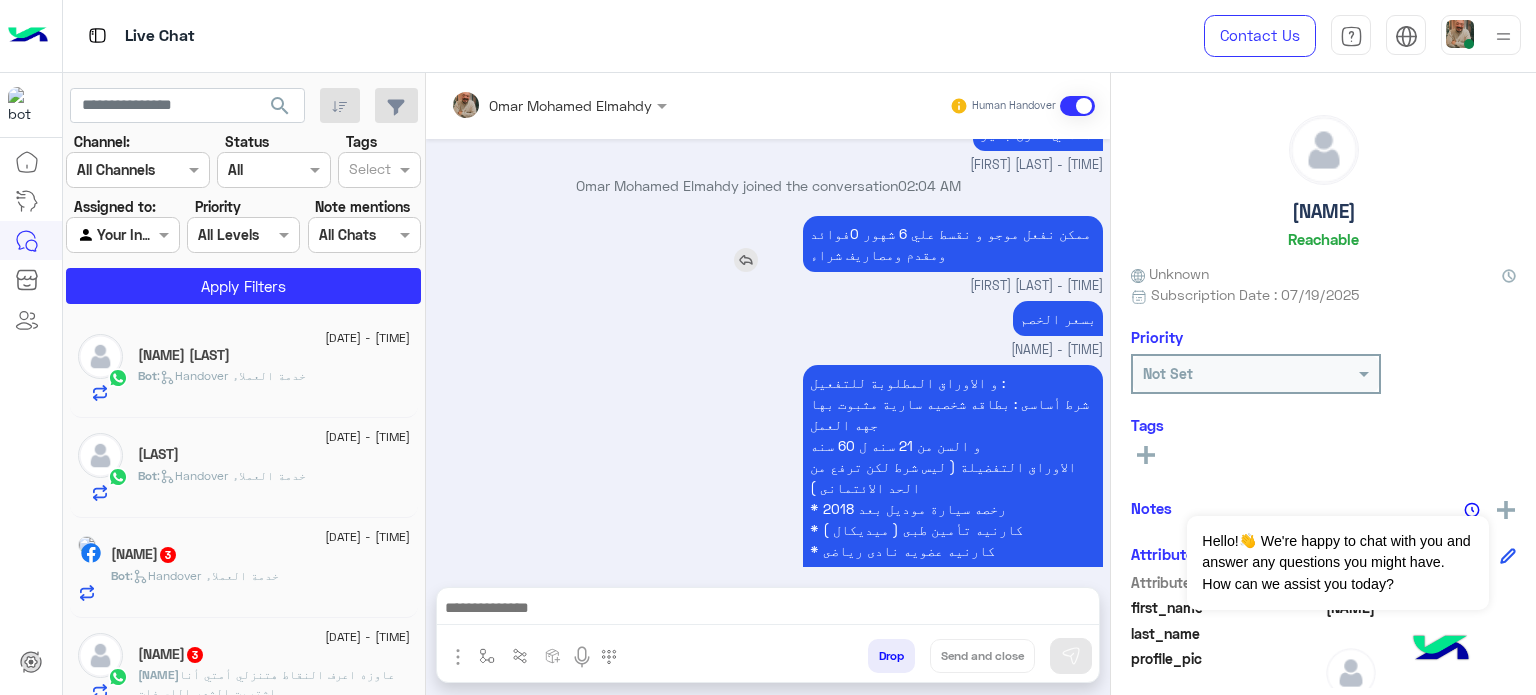 click on "ممكن نفعل موجو و نقسط علي 6 شهور 0فوائد ومقدم ومصاريف شراء" at bounding box center (953, 244) 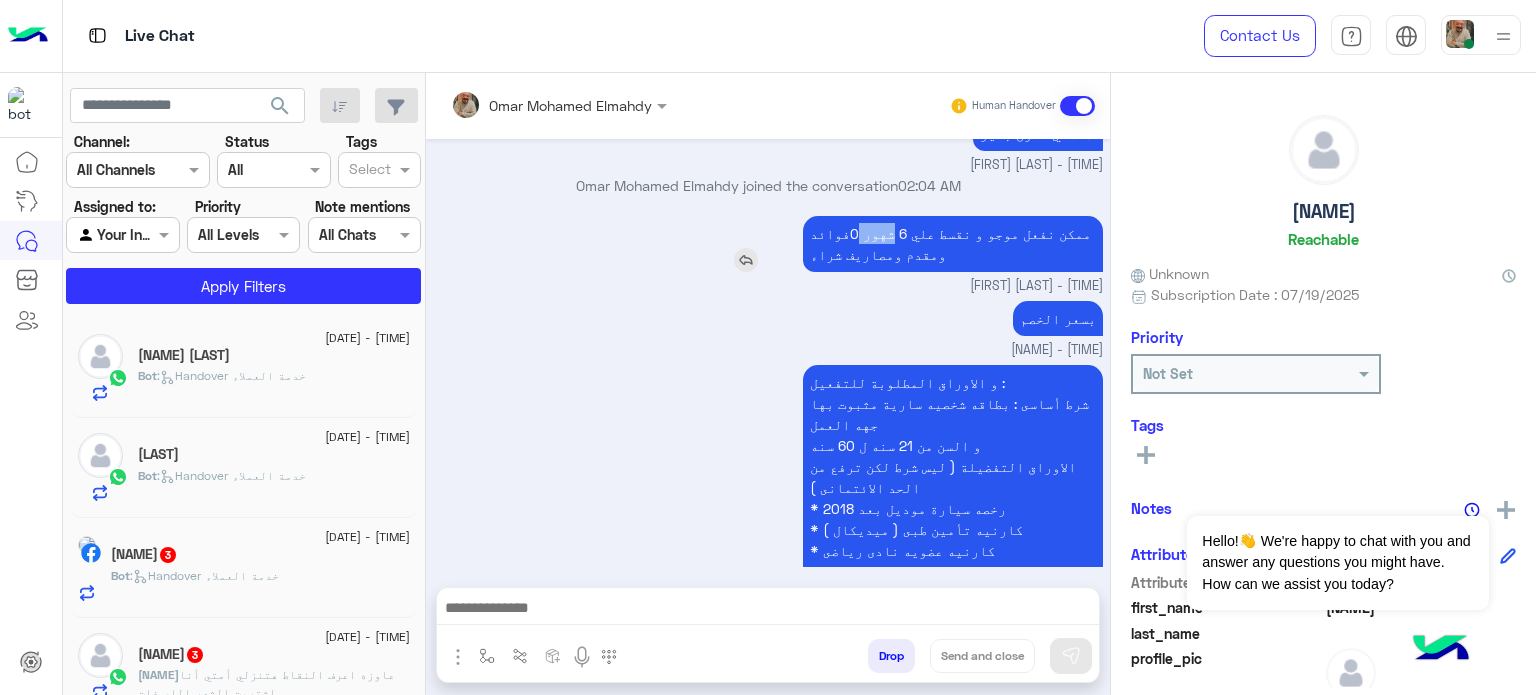click on "ممكن نفعل موجو و نقسط علي 6 شهور 0فوائد ومقدم ومصاريف شراء" at bounding box center [953, 244] 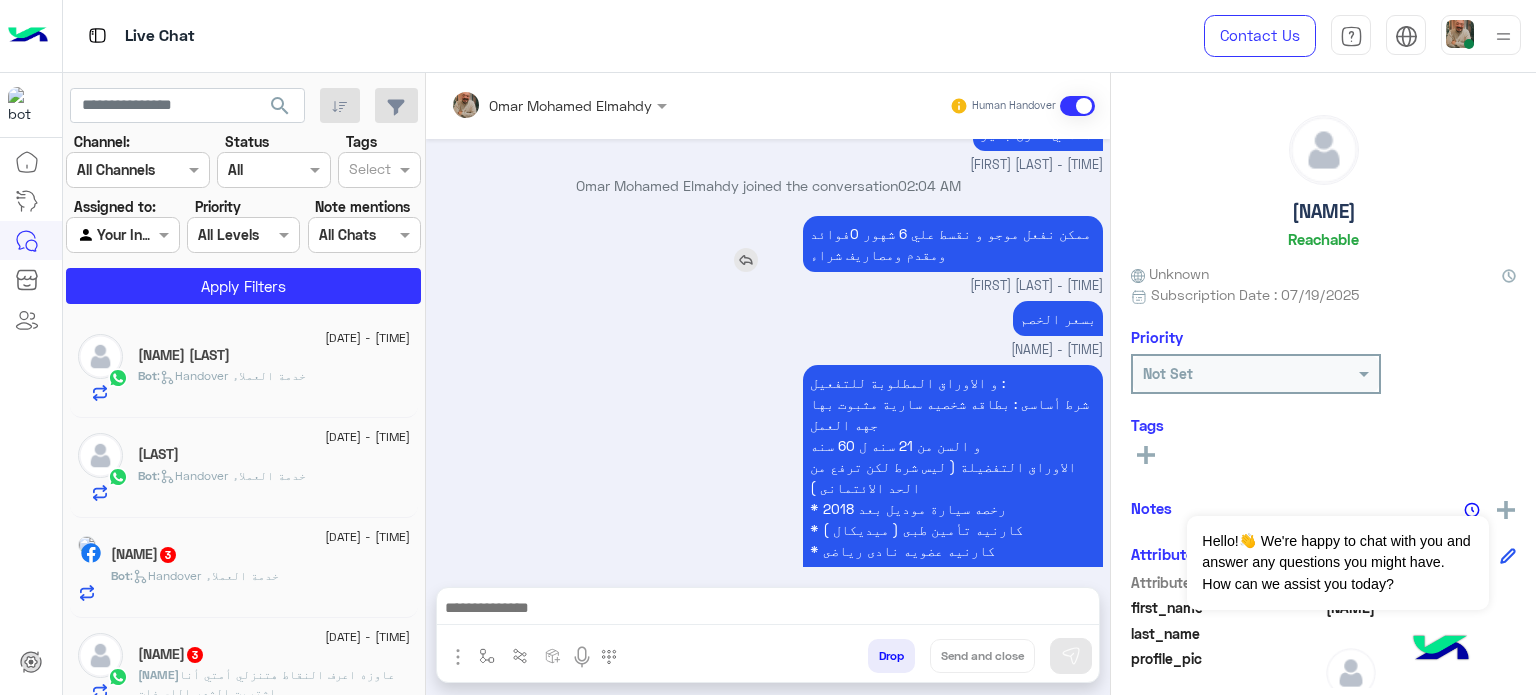 click on "ممكن نفعل موجو و نقسط علي 6 شهور 0فوائد ومقدم ومصاريف شراء" at bounding box center (953, 244) 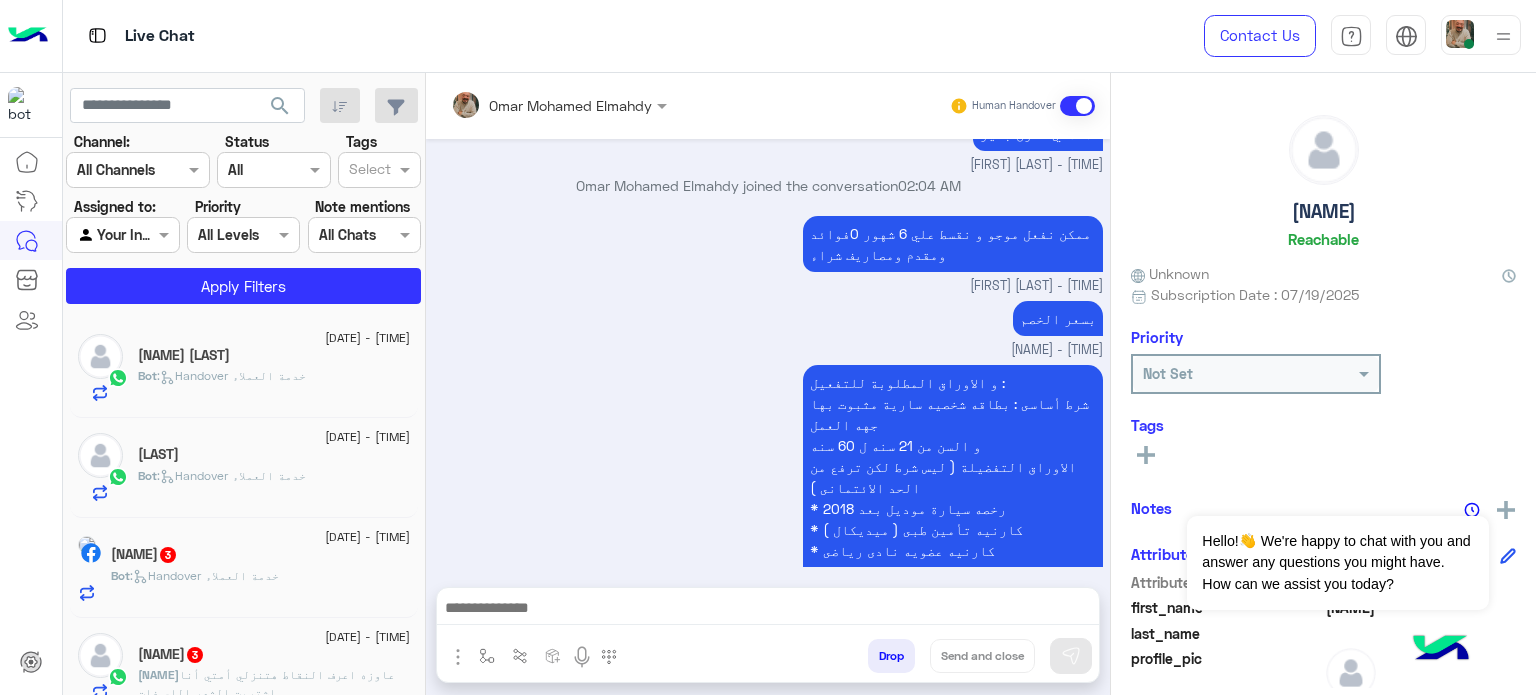 drag, startPoint x: 1308, startPoint y: 402, endPoint x: 1295, endPoint y: 428, distance: 29.068884 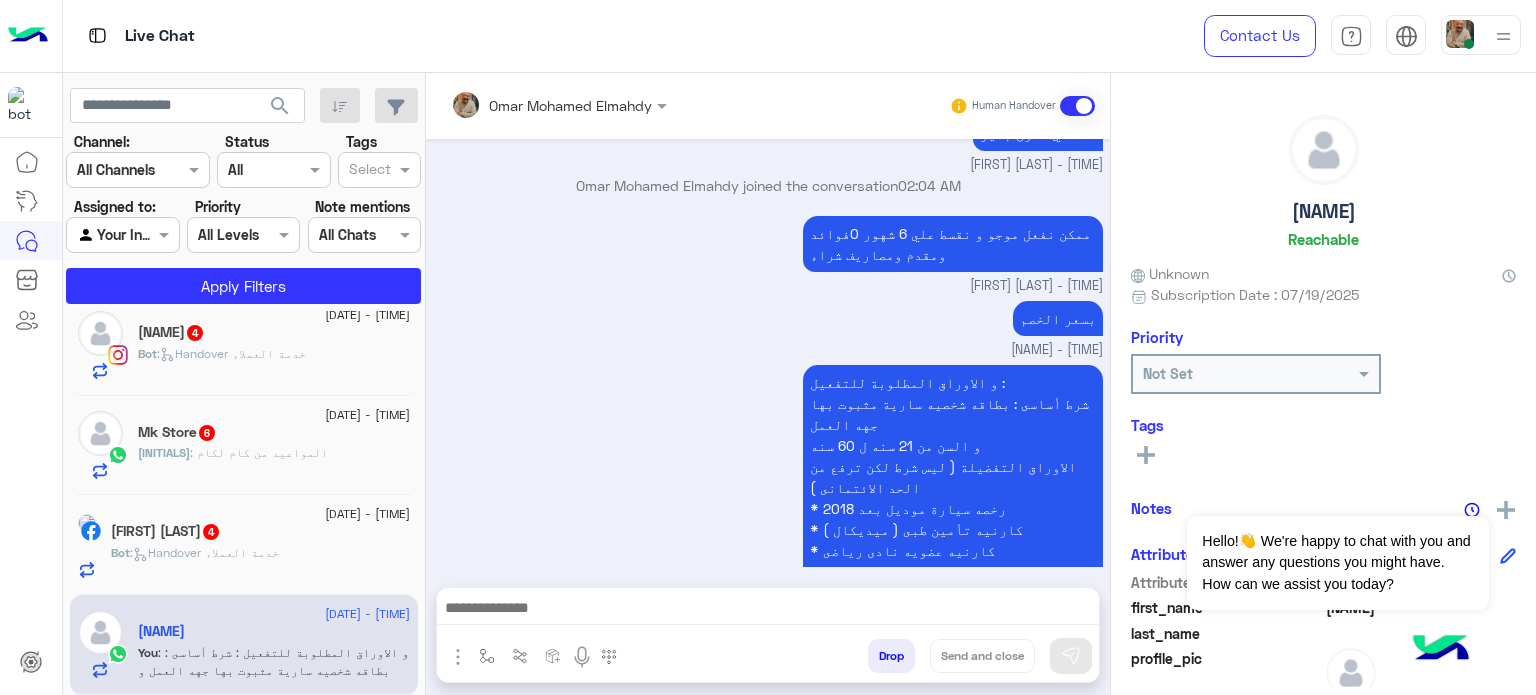 click on "Bot :   Handover خدمة العملاء" 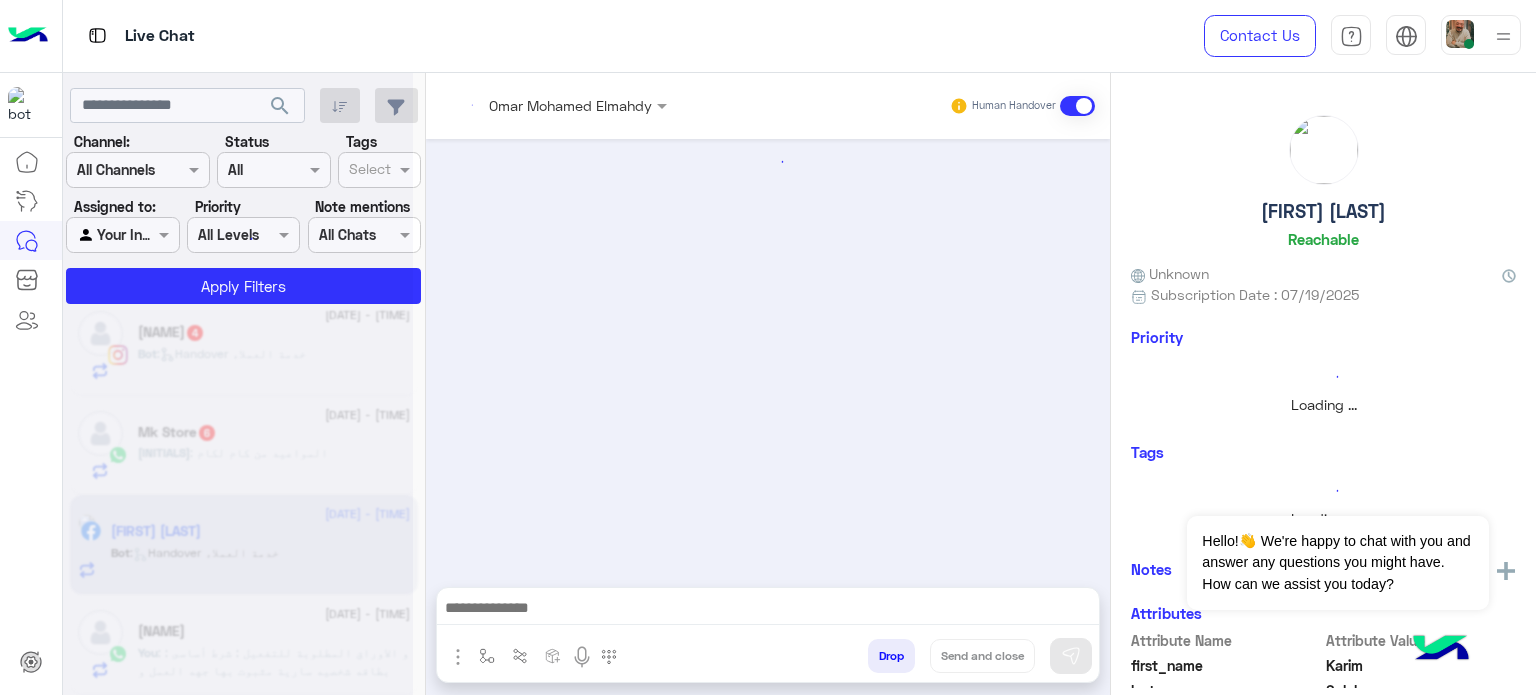 scroll, scrollTop: 1621, scrollLeft: 0, axis: vertical 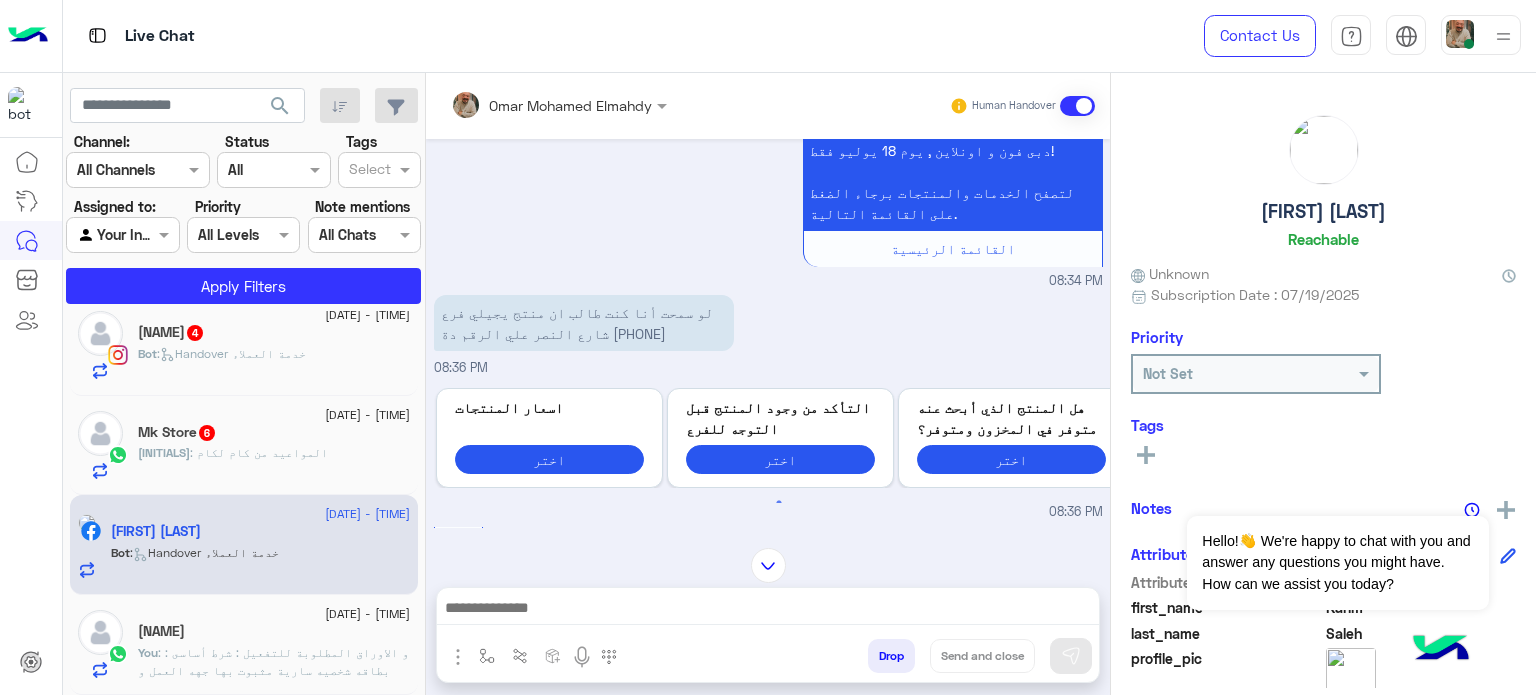 click at bounding box center [768, 610] 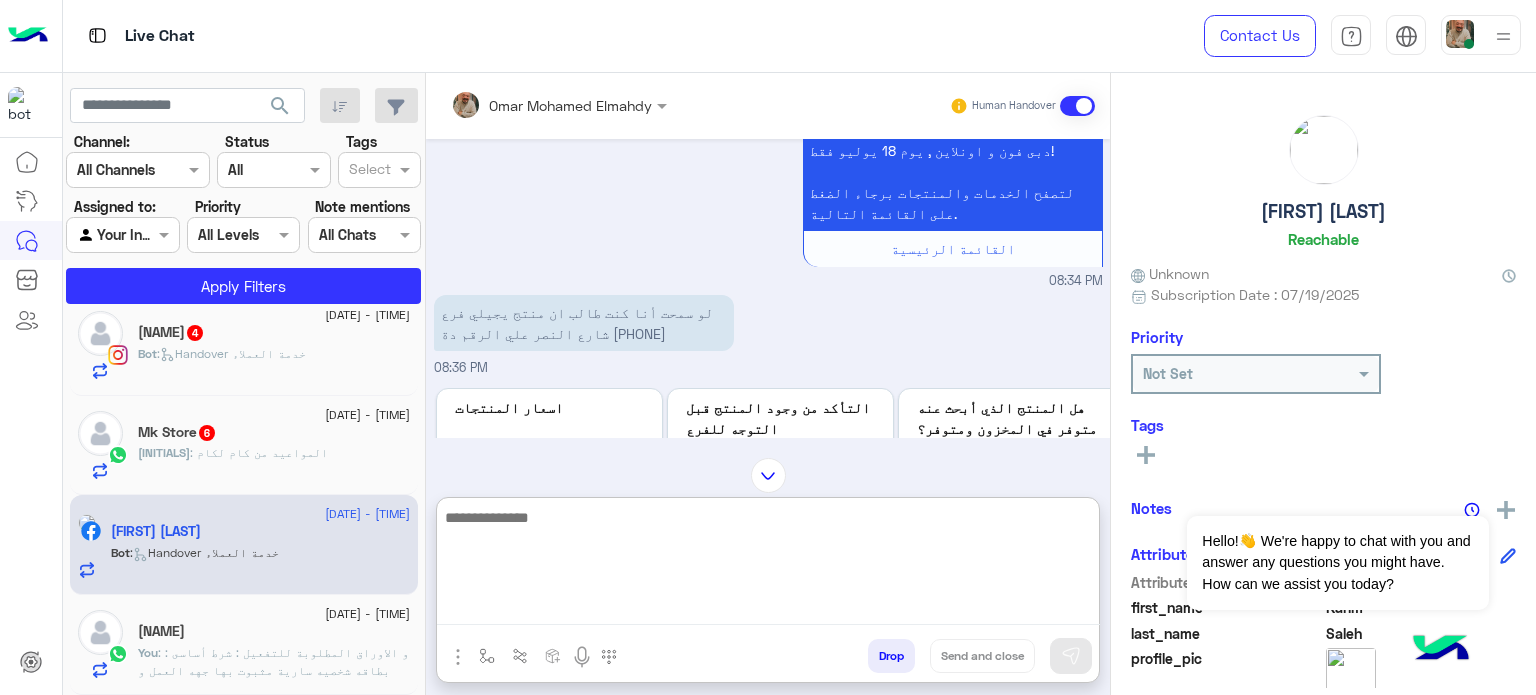 paste on "**********" 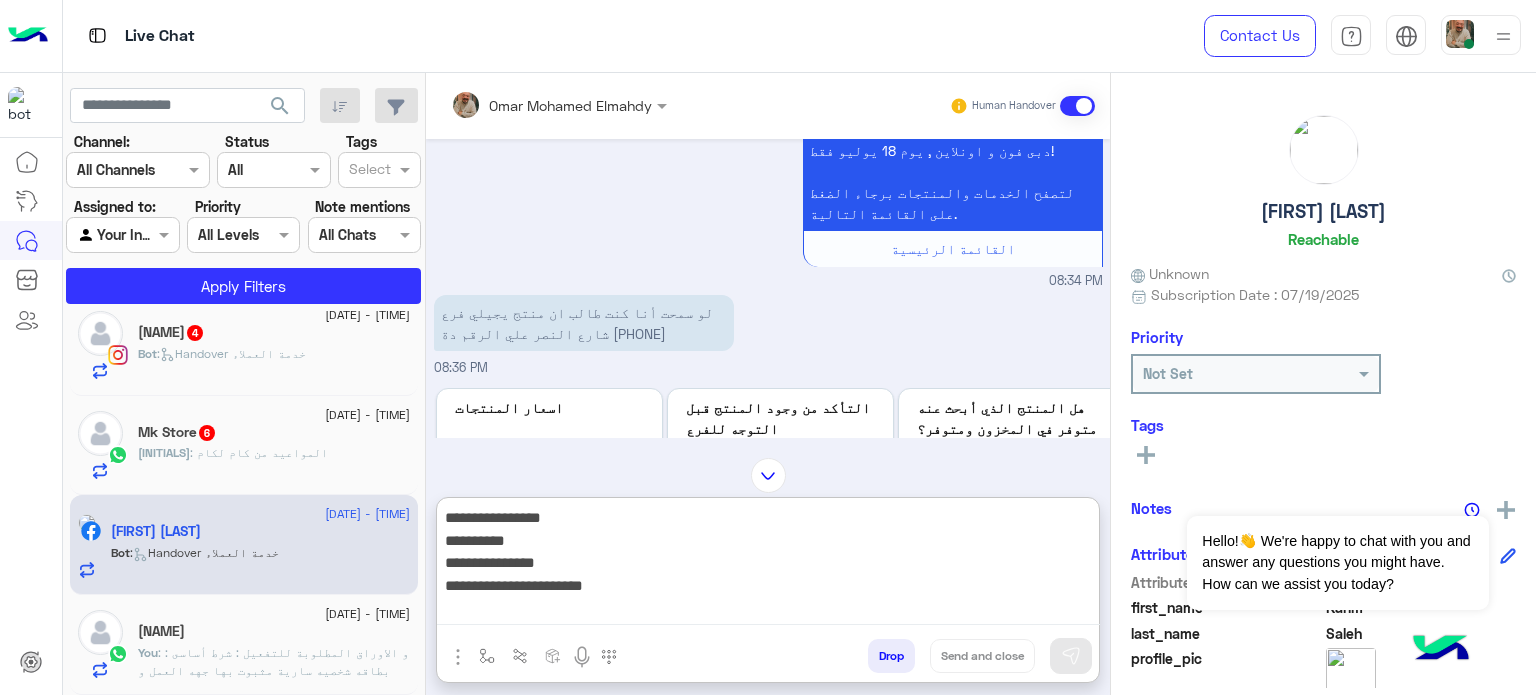 click on "**********" at bounding box center [768, 565] 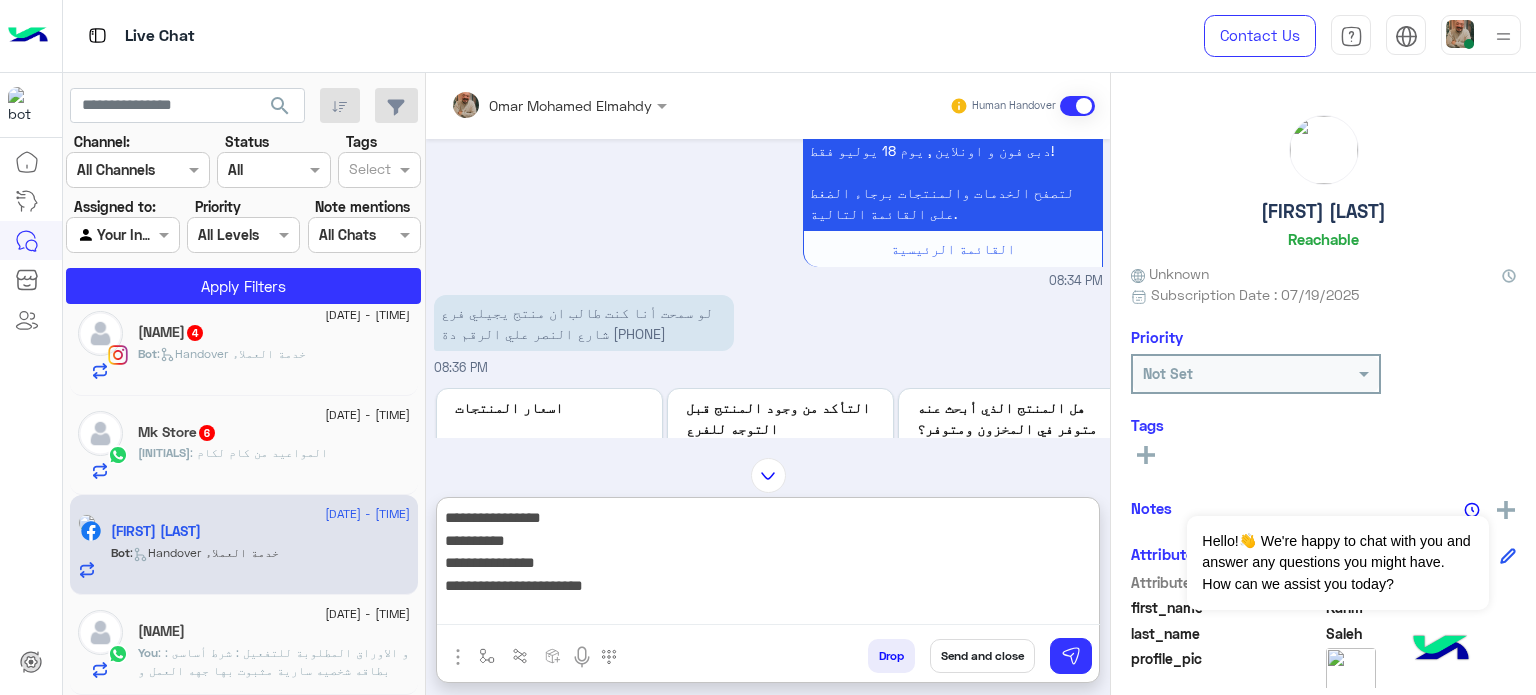 click on "**********" at bounding box center [768, 565] 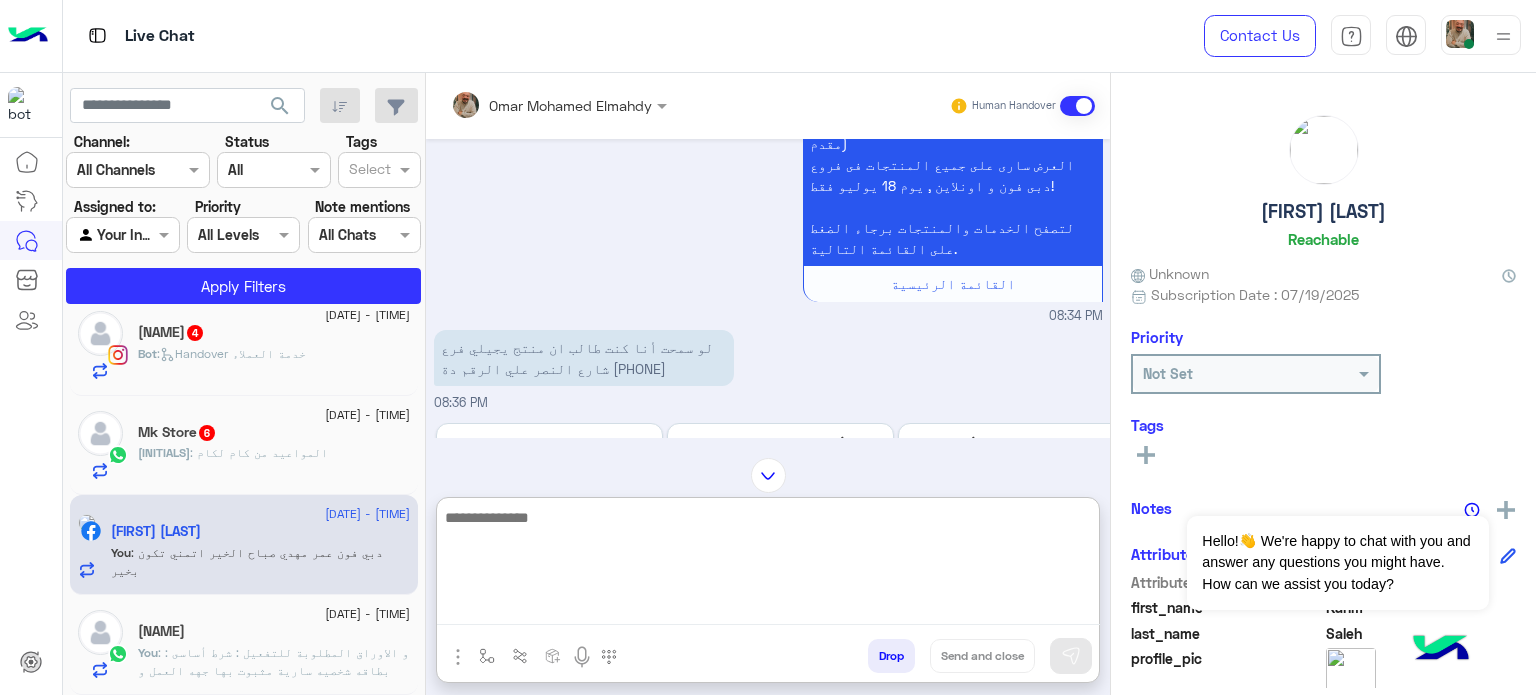 scroll, scrollTop: 308, scrollLeft: 0, axis: vertical 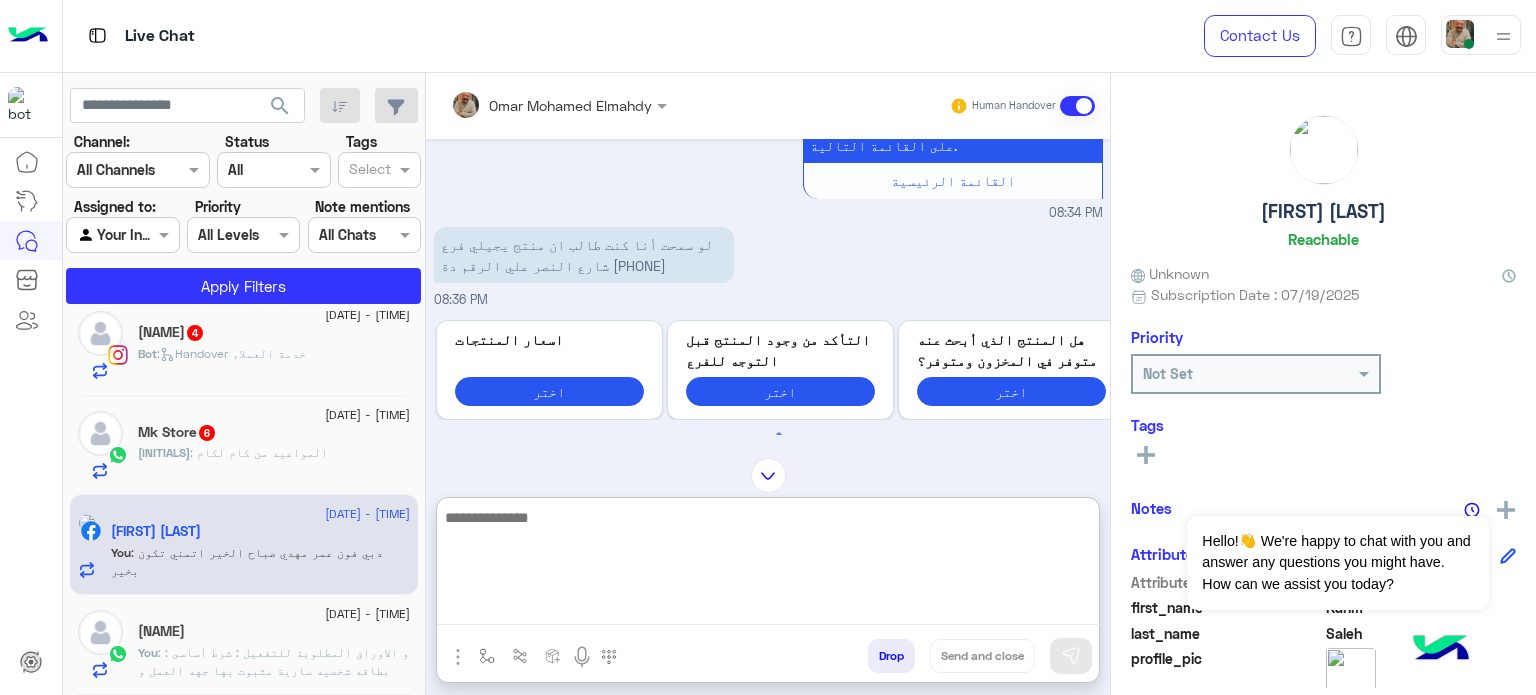 click on "لو سمحت أنا كنت طالب ان منتج يجيلي فرع شارع النصر علي الرقم دة 01110334734" at bounding box center (584, 255) 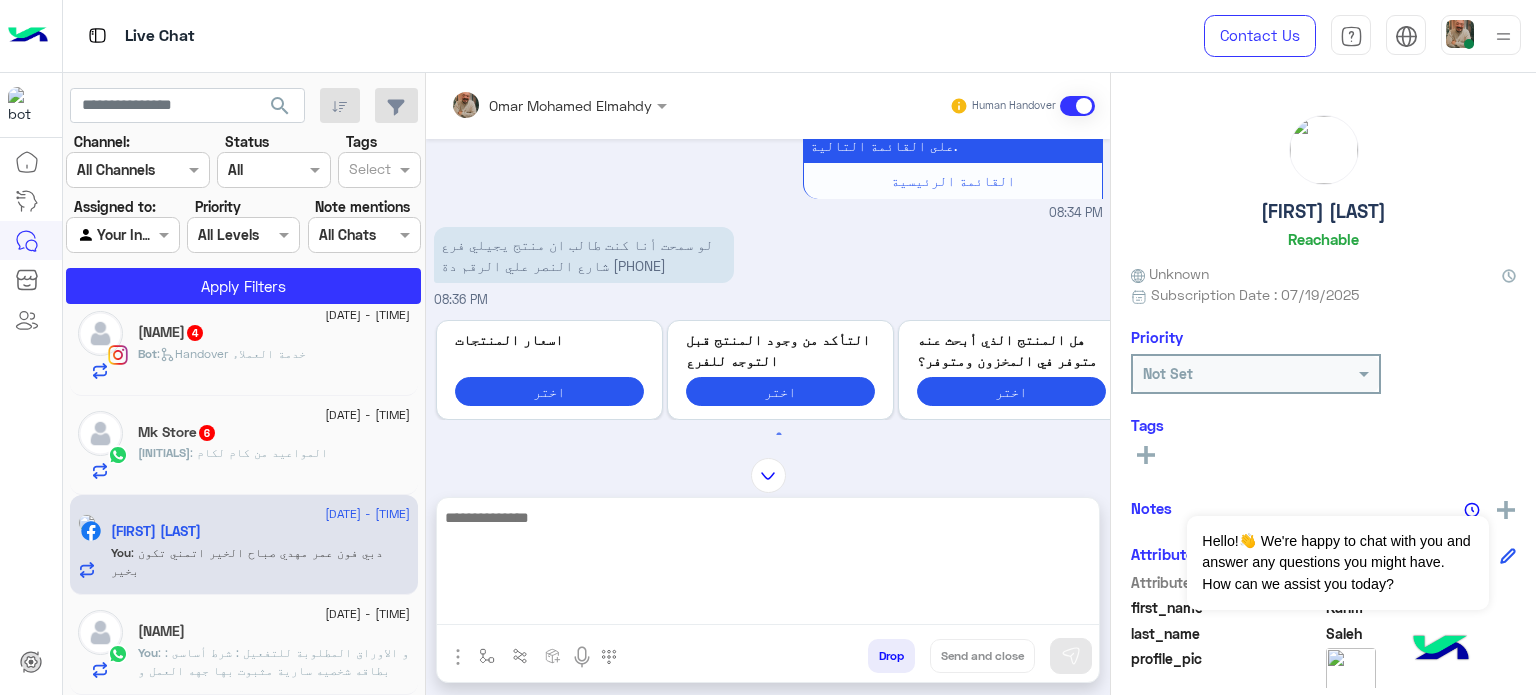 click on "لو سمحت أنا كنت طالب ان منتج يجيلي فرع شارع النصر علي الرقم دة 01110334734" at bounding box center [584, 255] 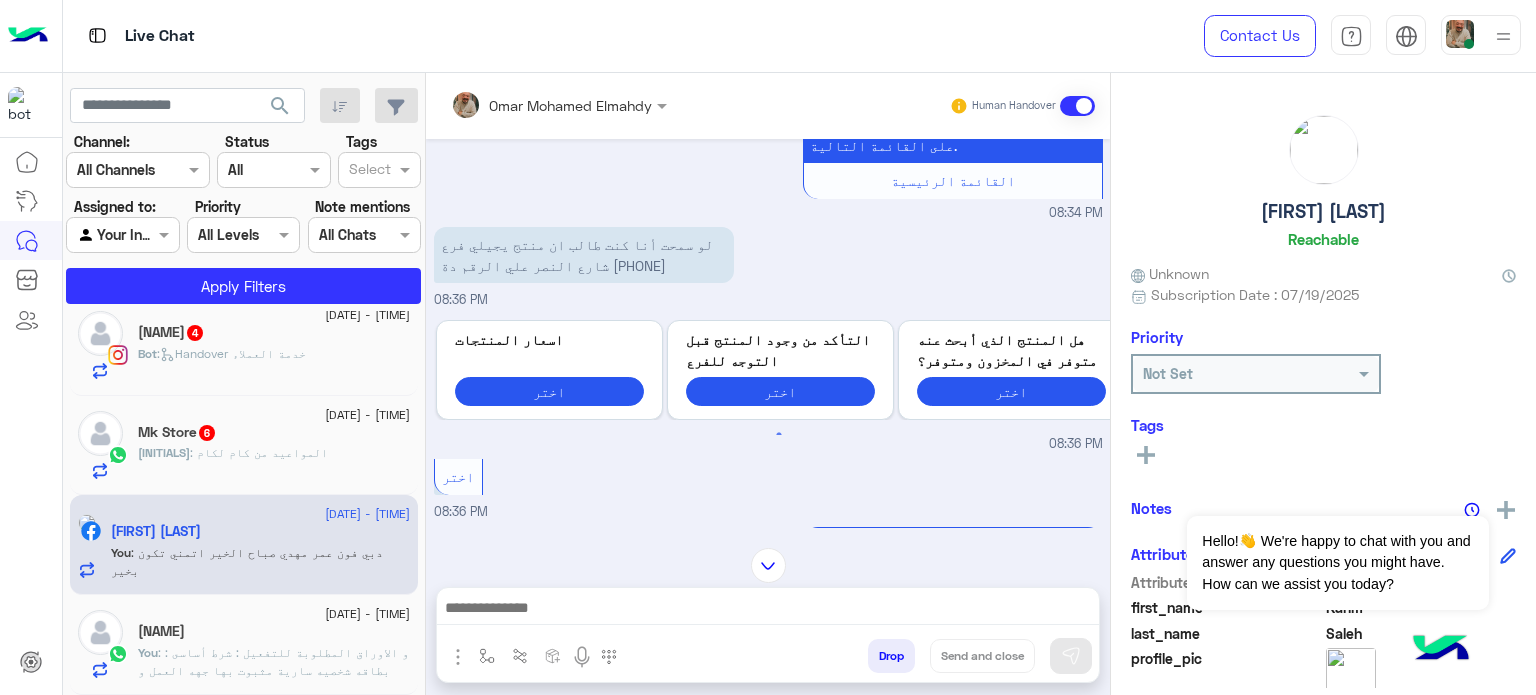 click on "لو سمحت أنا كنت طالب ان منتج يجيلي فرع شارع النصر علي الرقم دة 01110334734" at bounding box center [584, 255] 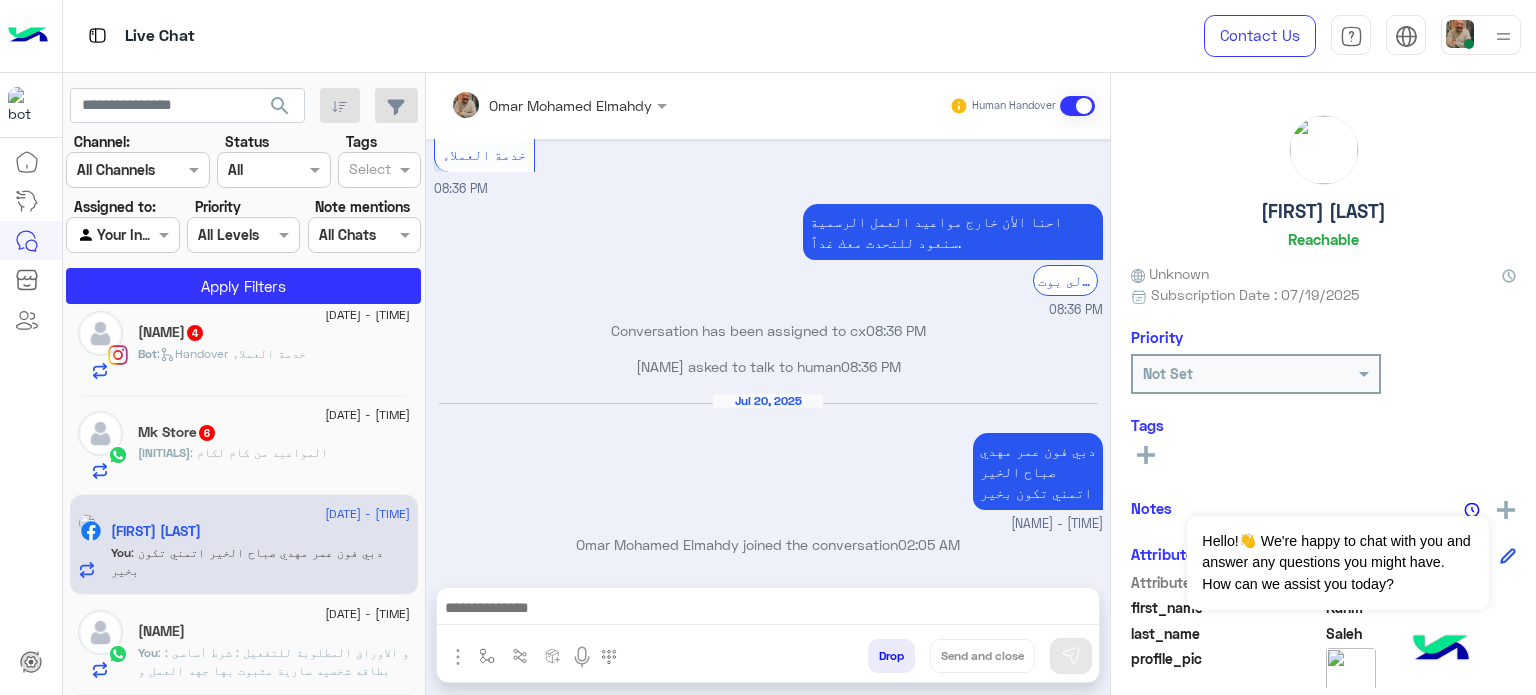 scroll, scrollTop: 418, scrollLeft: 0, axis: vertical 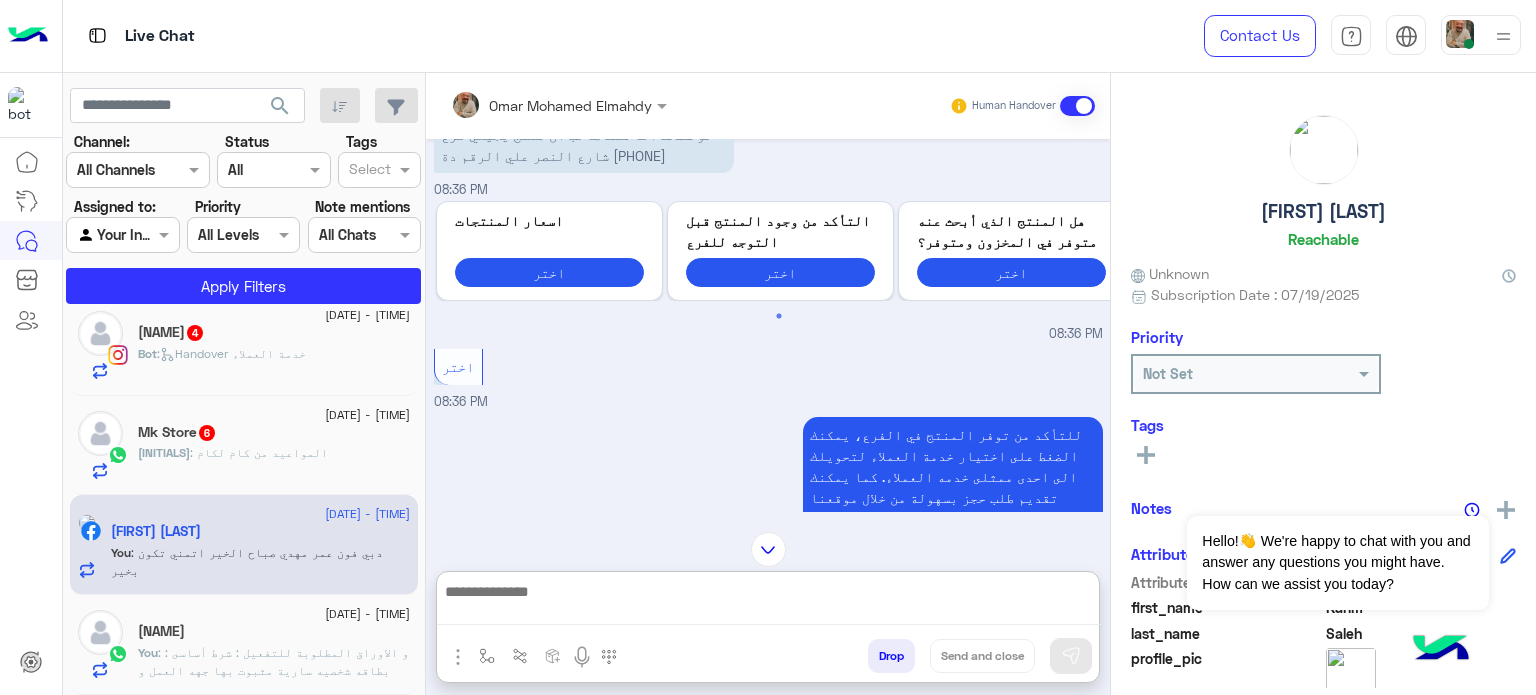 click at bounding box center [768, 602] 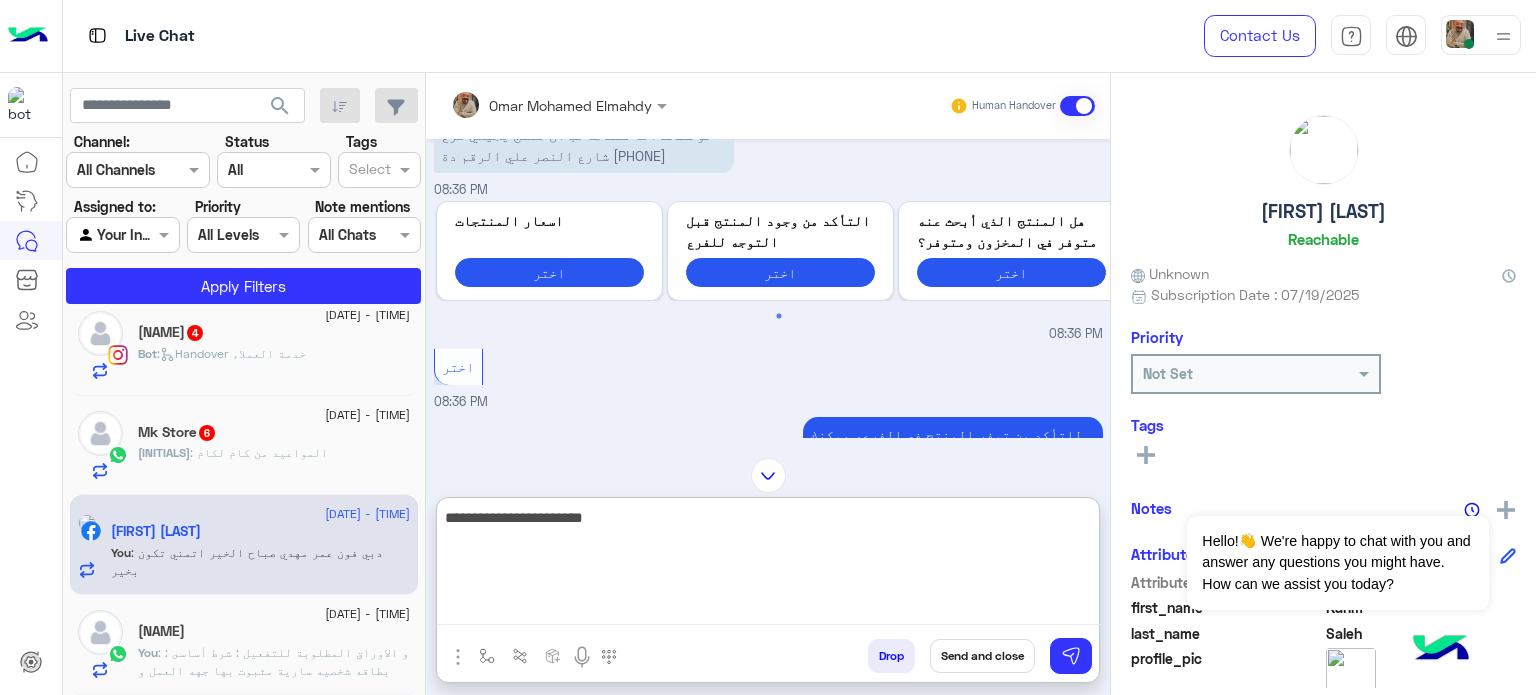type on "**********" 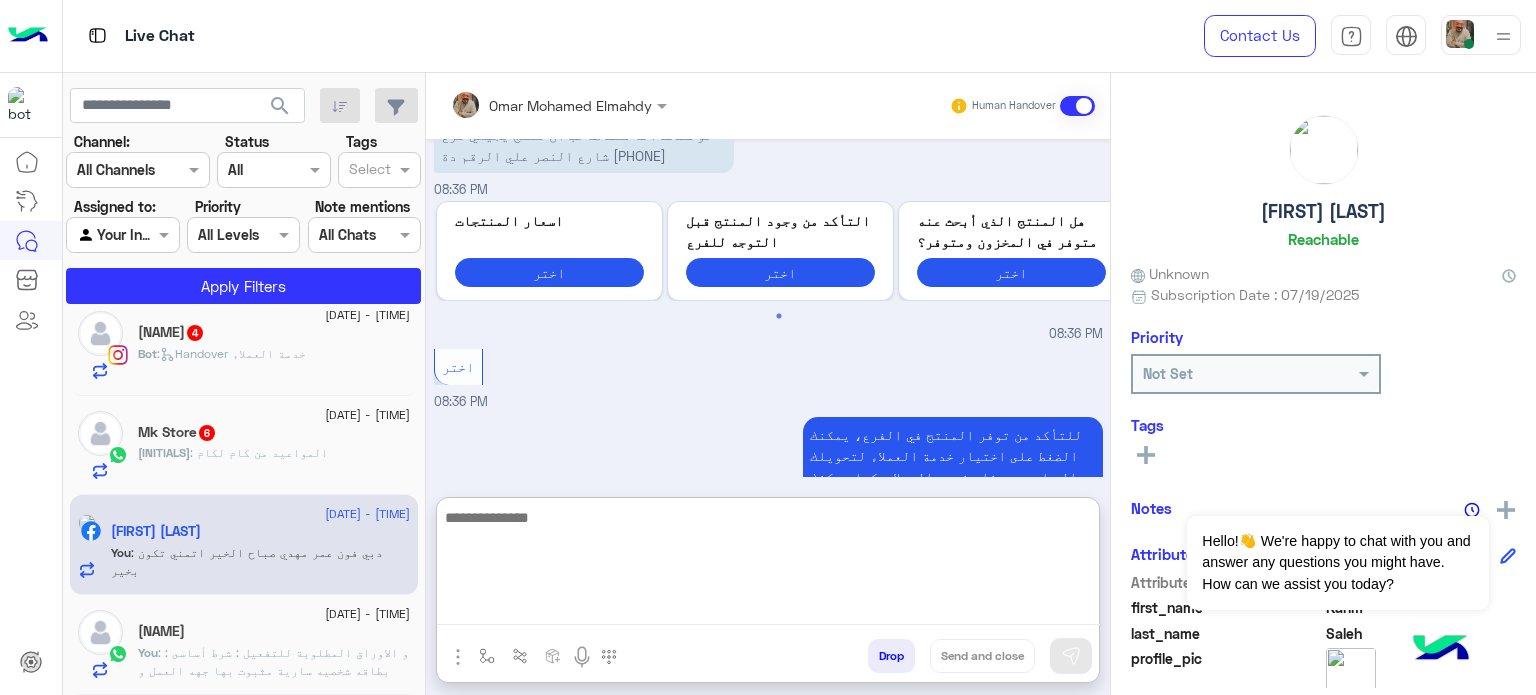 scroll, scrollTop: 1072, scrollLeft: 0, axis: vertical 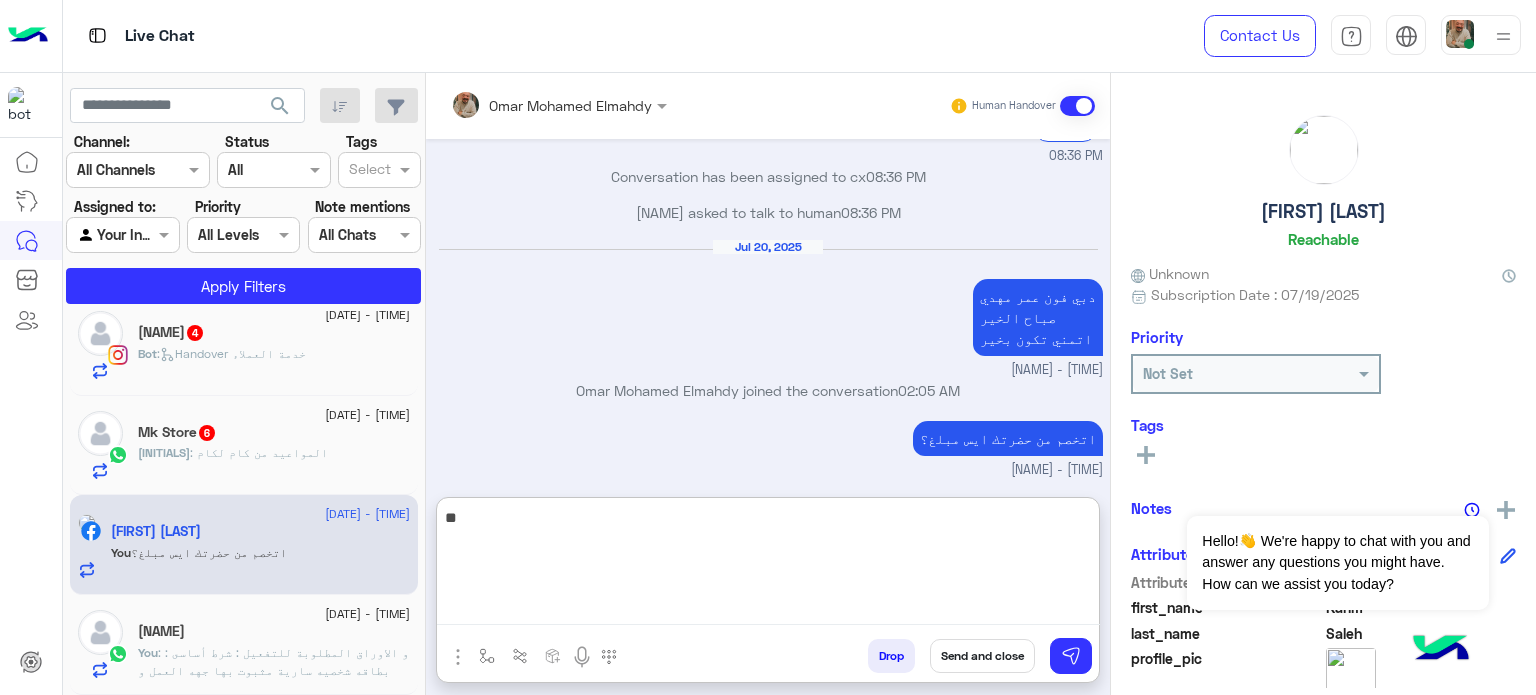 type on "***" 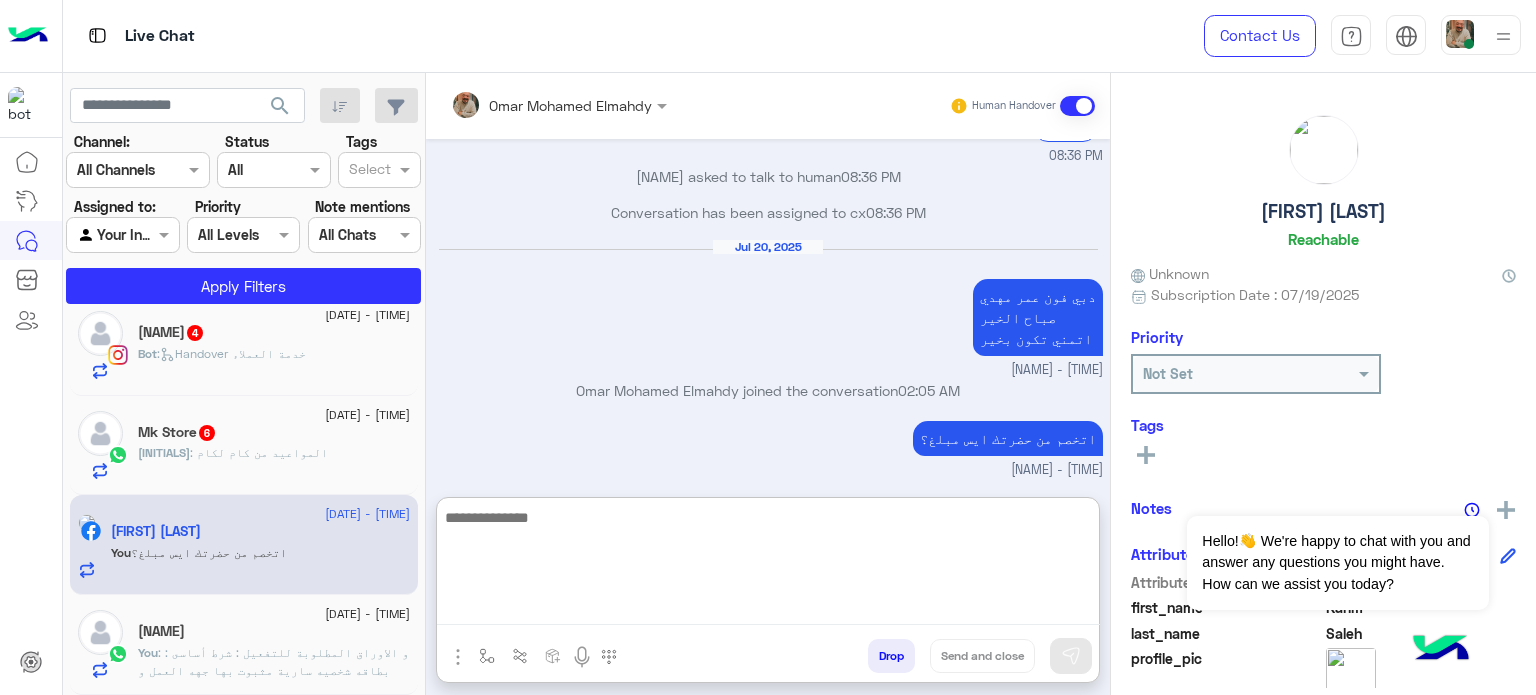 scroll, scrollTop: 1136, scrollLeft: 0, axis: vertical 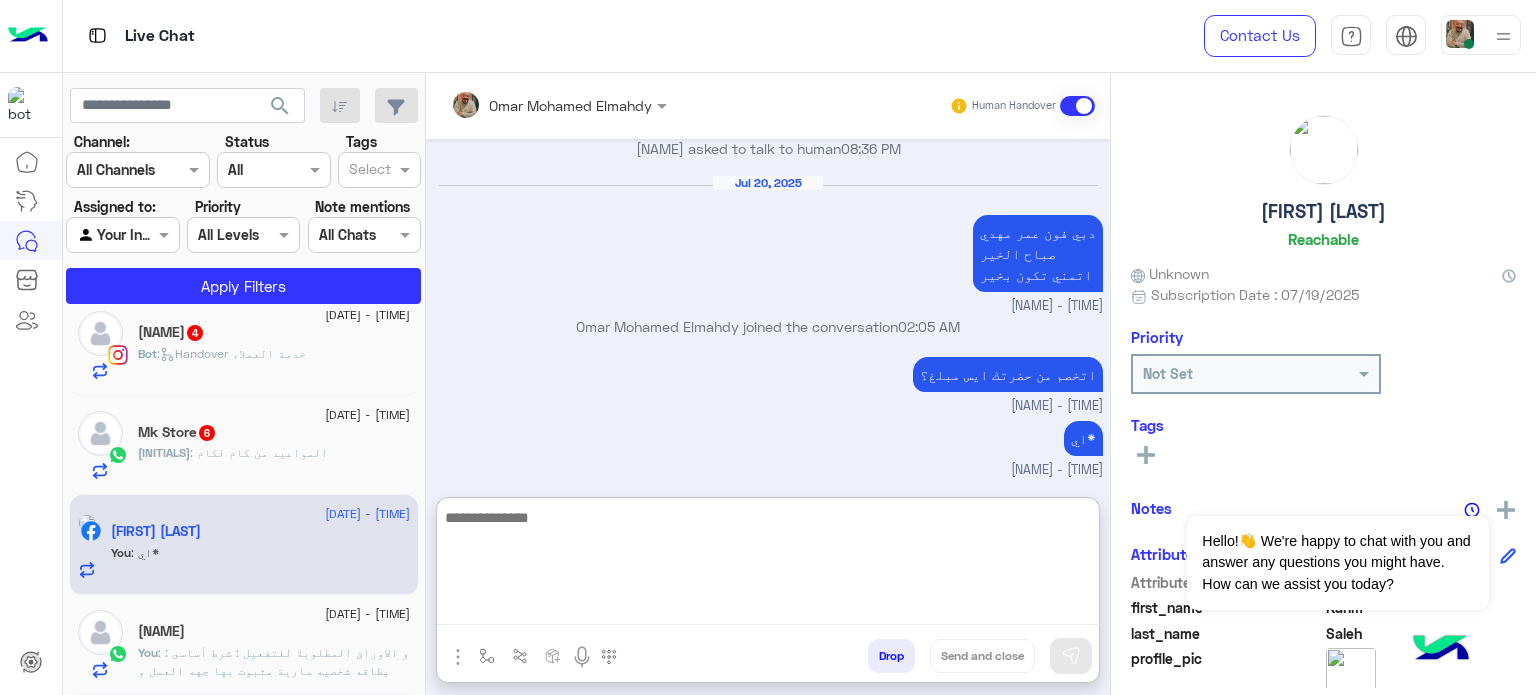 click on "Mk Store  6" 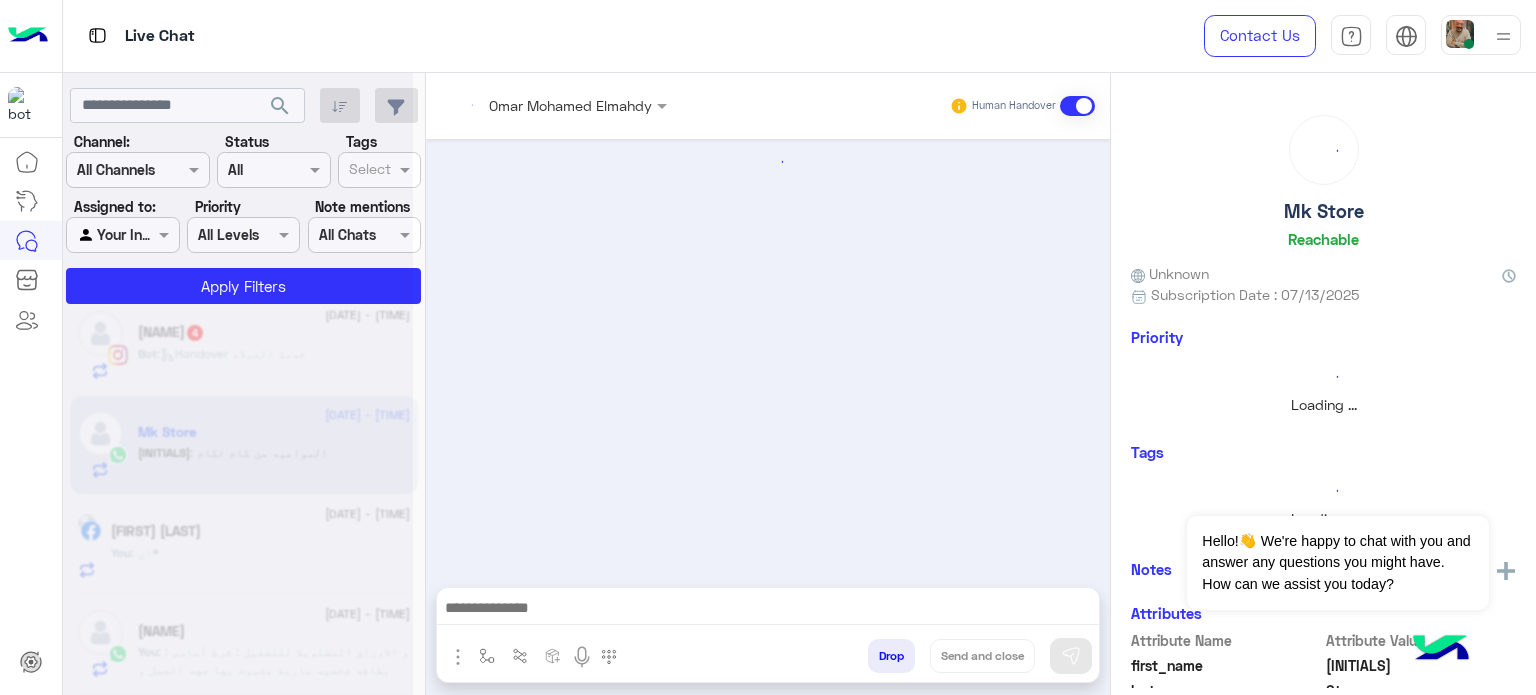 scroll, scrollTop: 0, scrollLeft: 0, axis: both 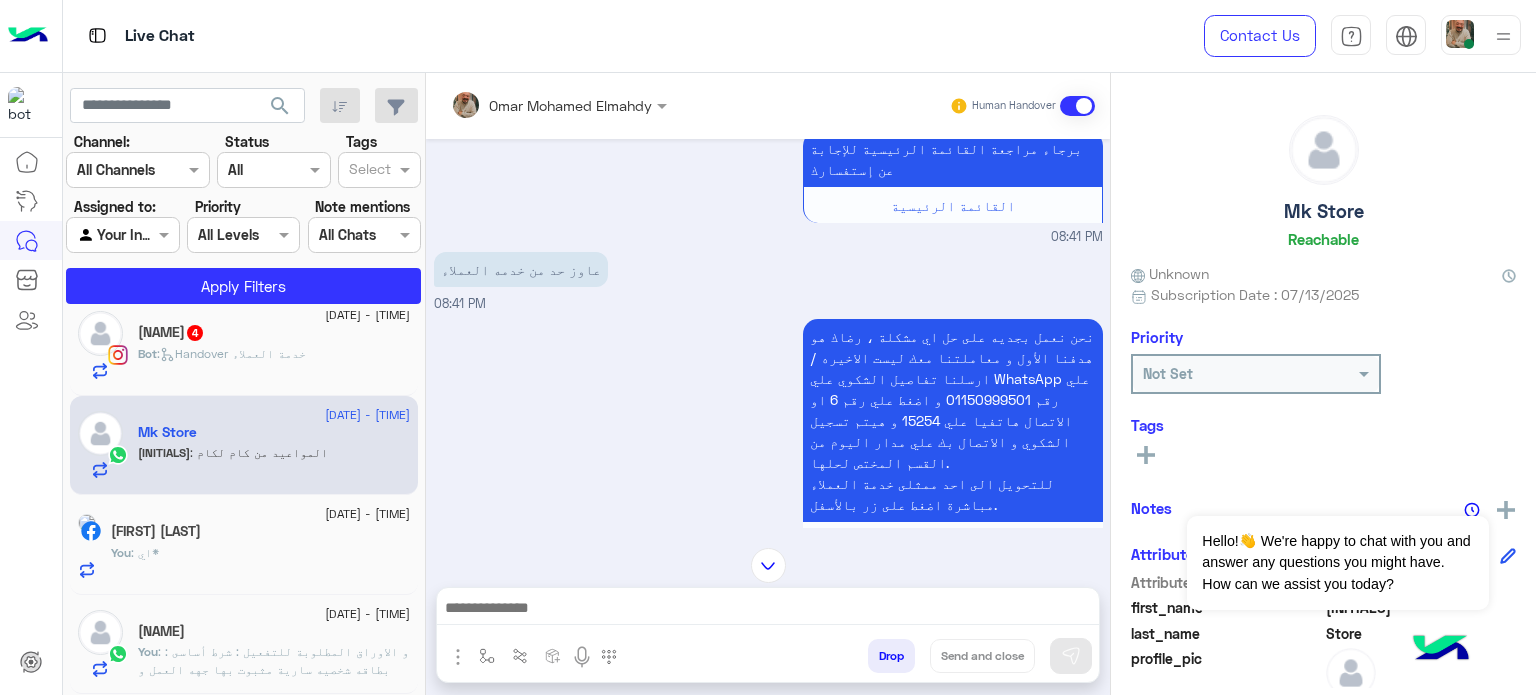 paste on "**********" 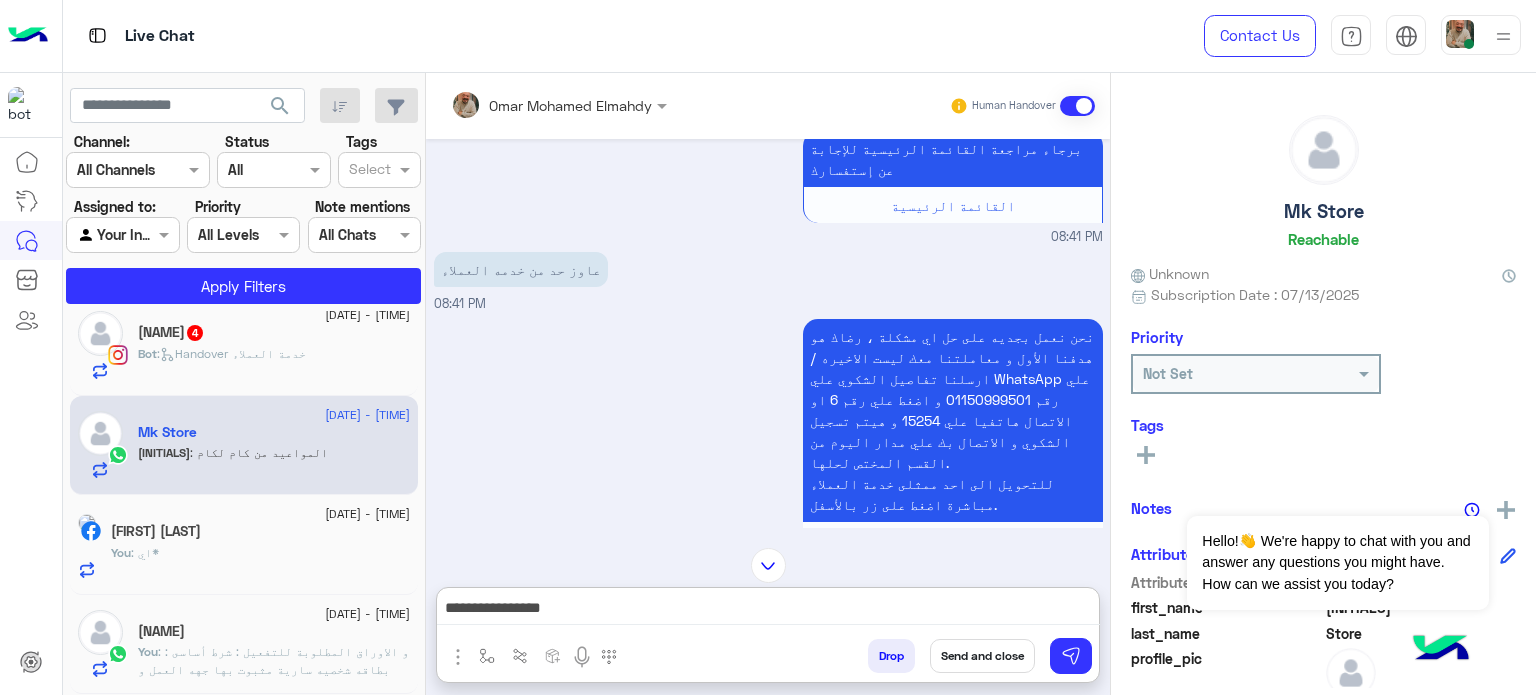 click on "**********" at bounding box center (768, 610) 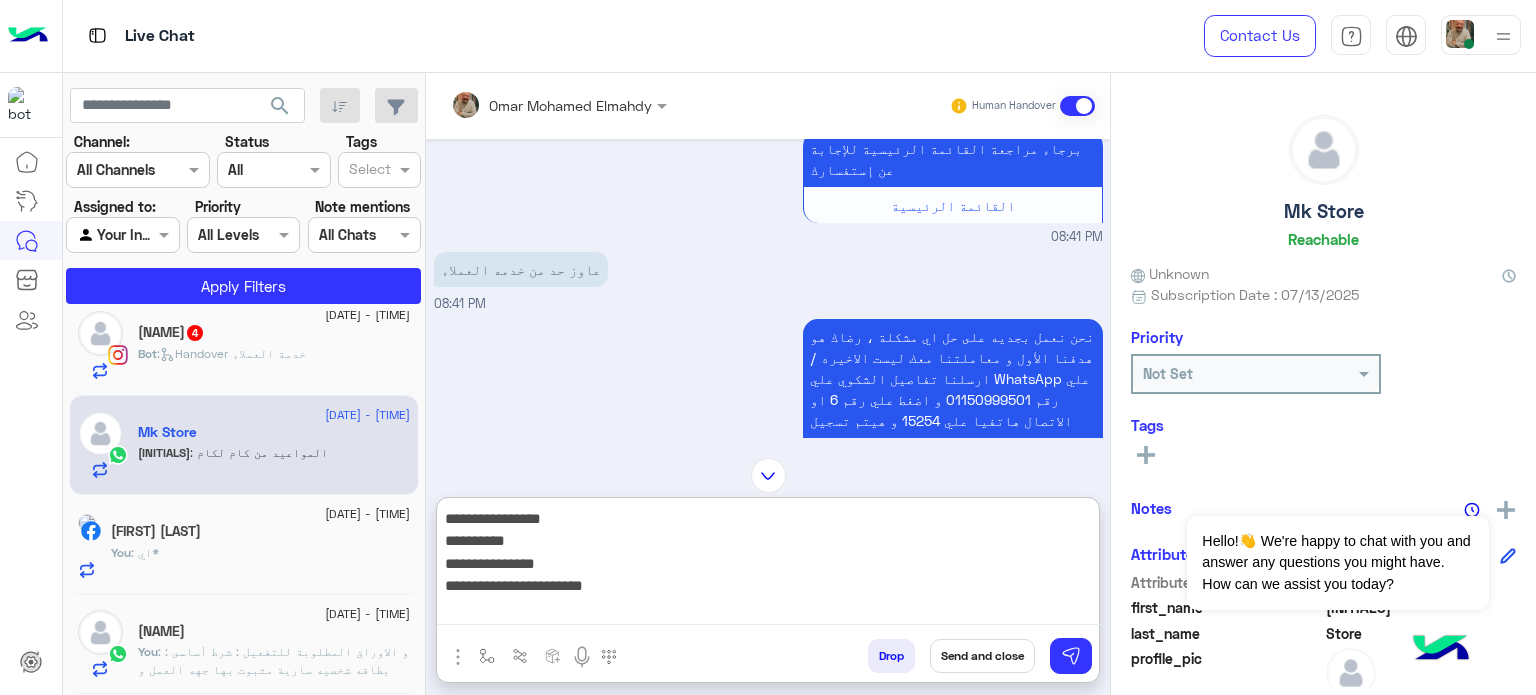 scroll, scrollTop: 0, scrollLeft: 0, axis: both 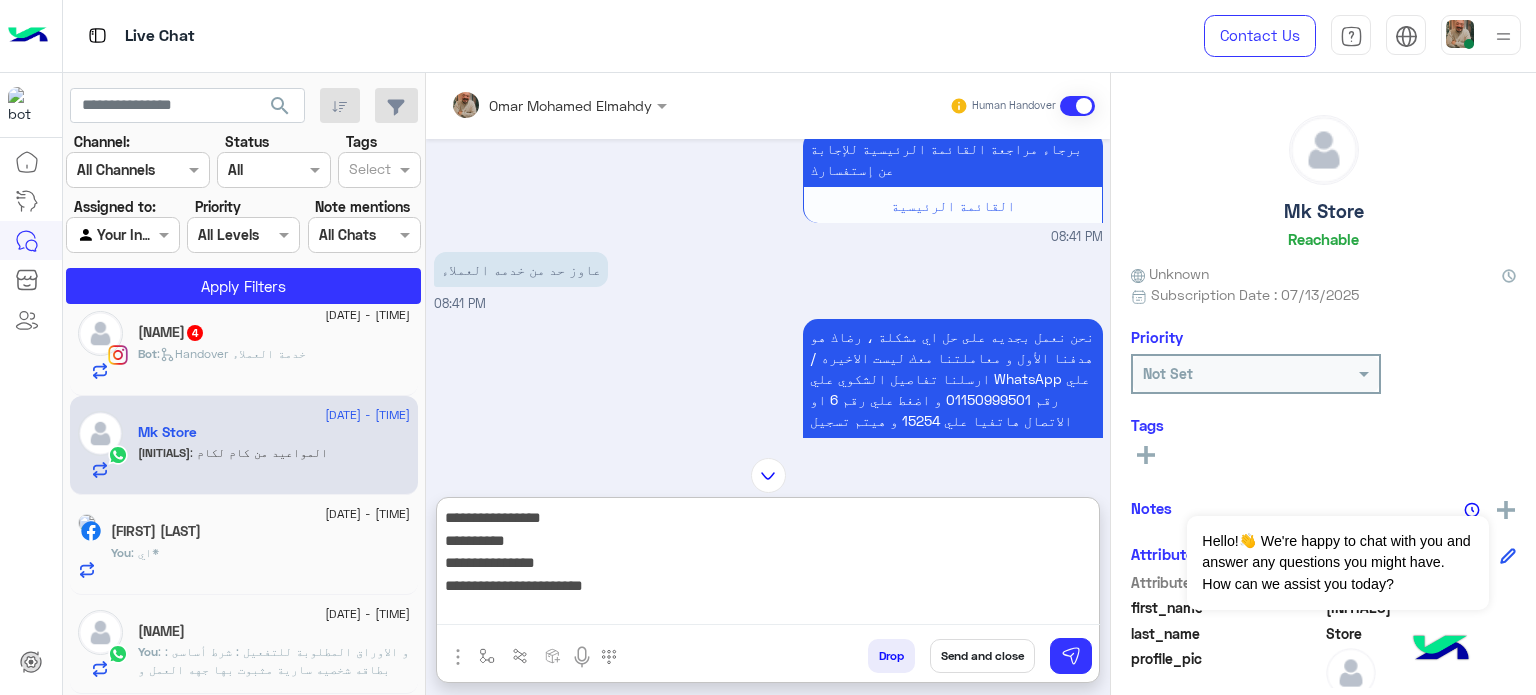 type on "**********" 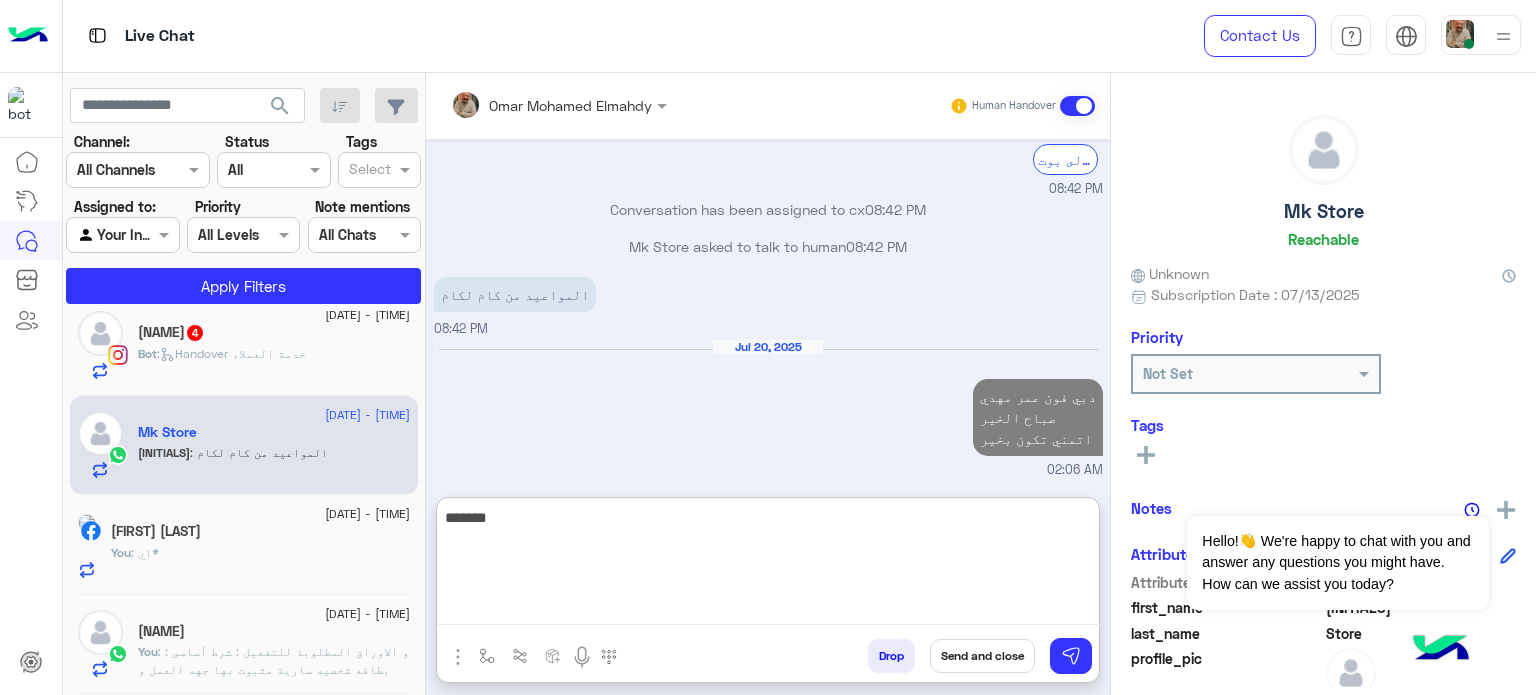 scroll, scrollTop: 1003, scrollLeft: 0, axis: vertical 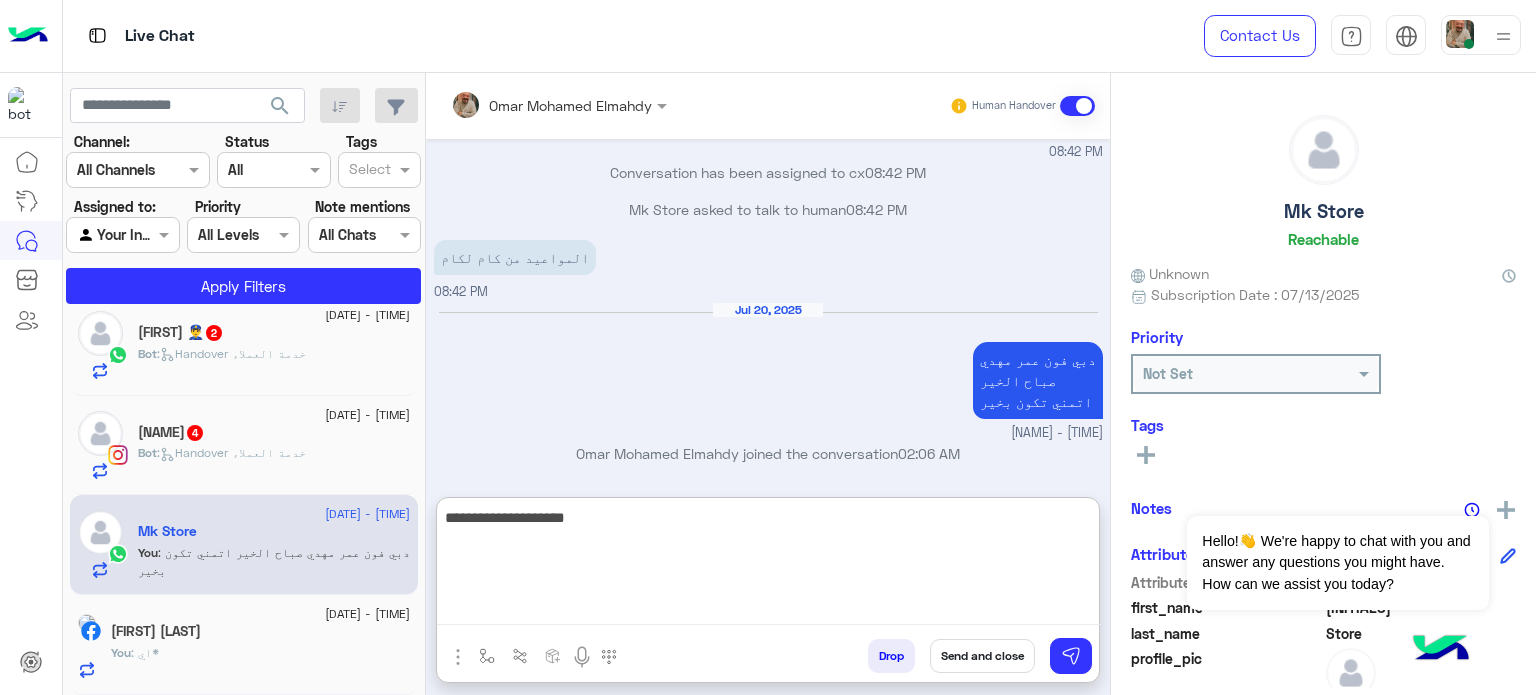 type on "**********" 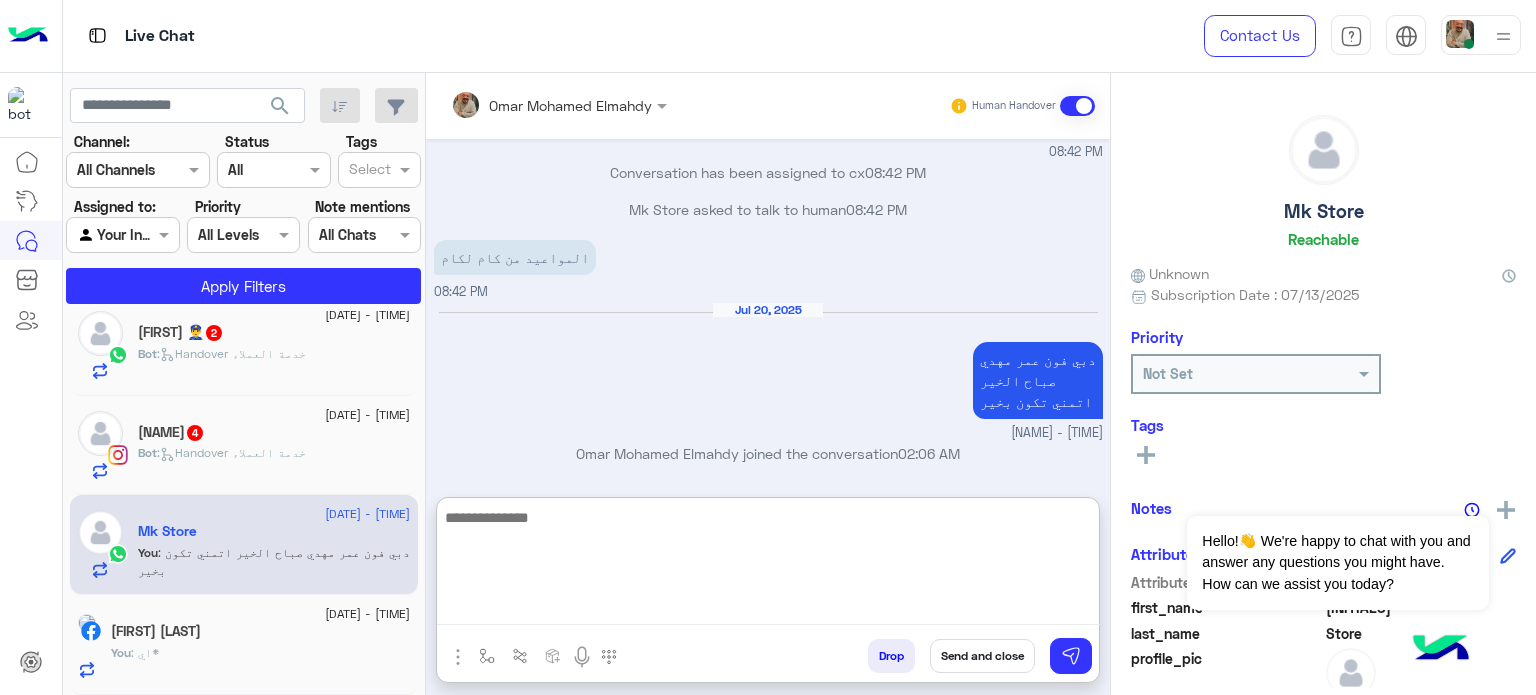 scroll, scrollTop: 1067, scrollLeft: 0, axis: vertical 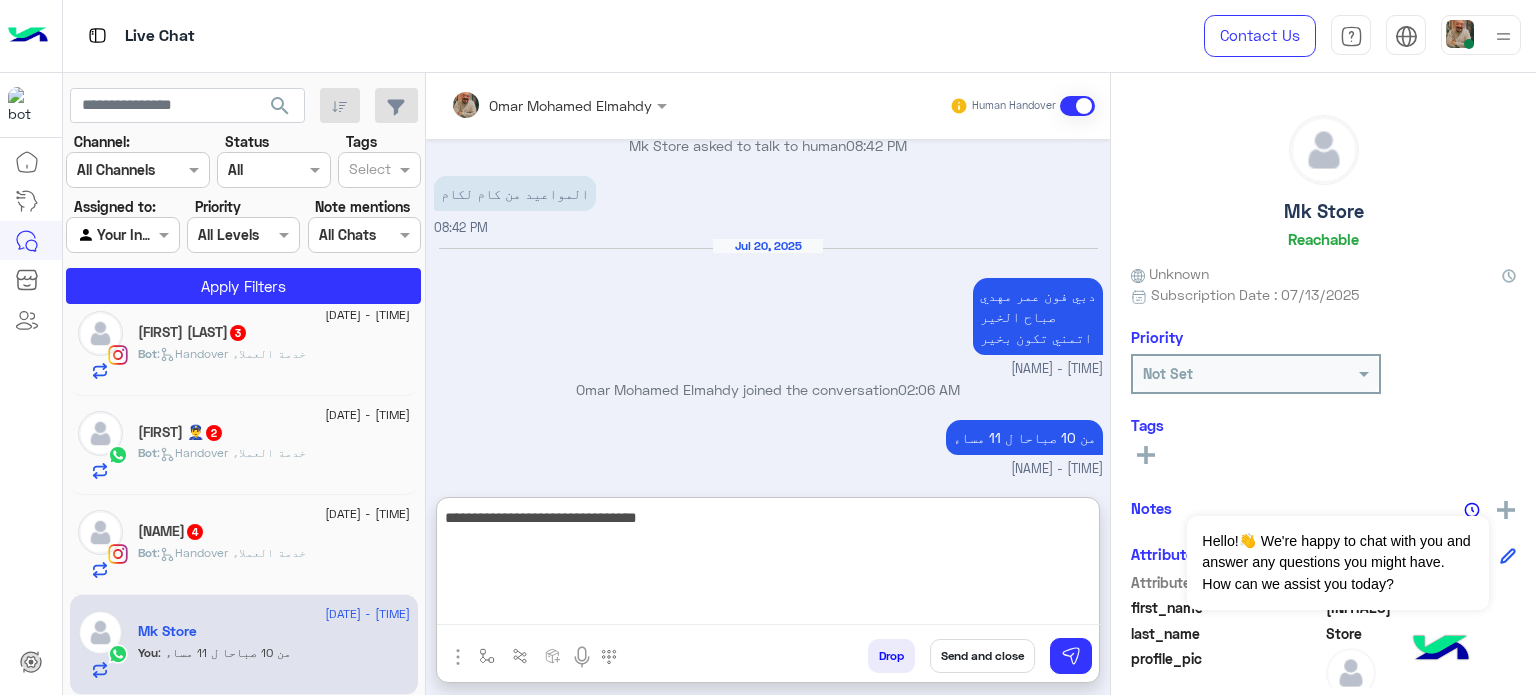 type on "**********" 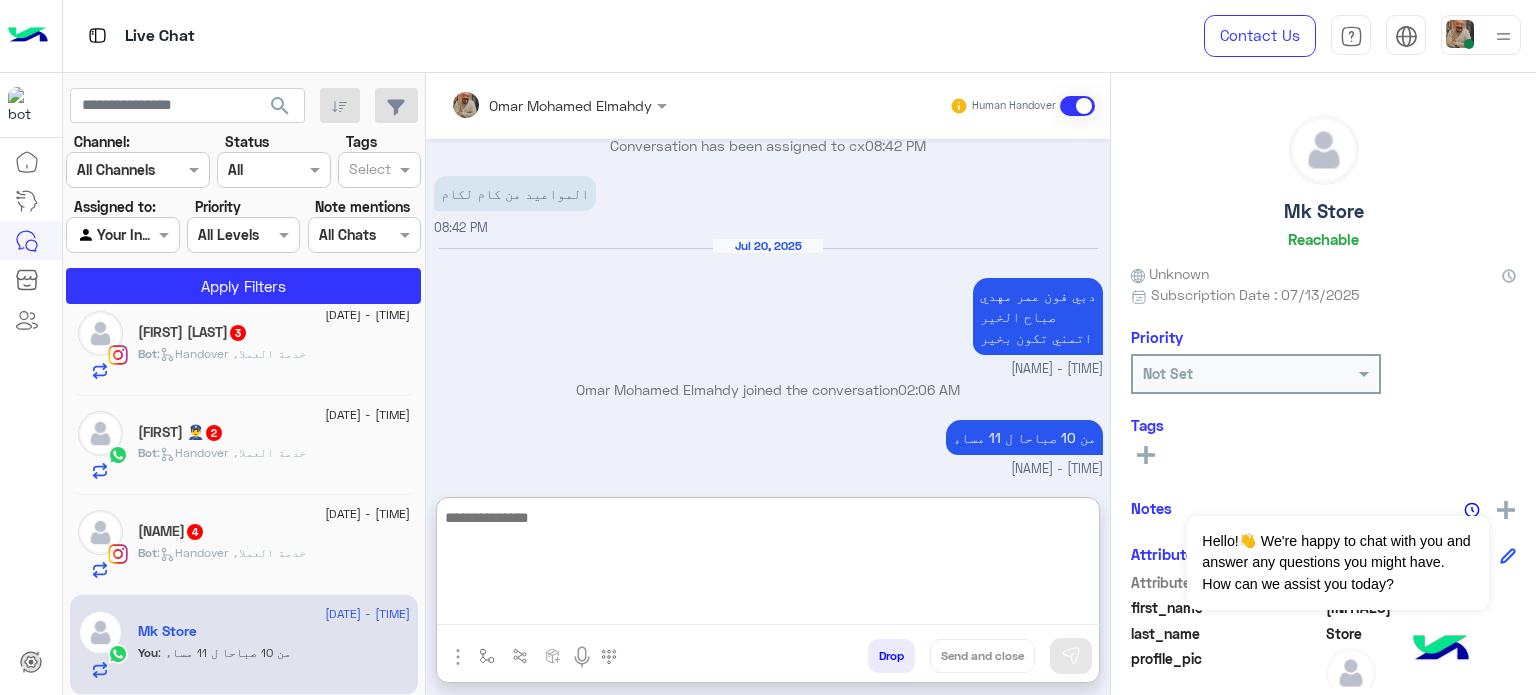 scroll, scrollTop: 1130, scrollLeft: 0, axis: vertical 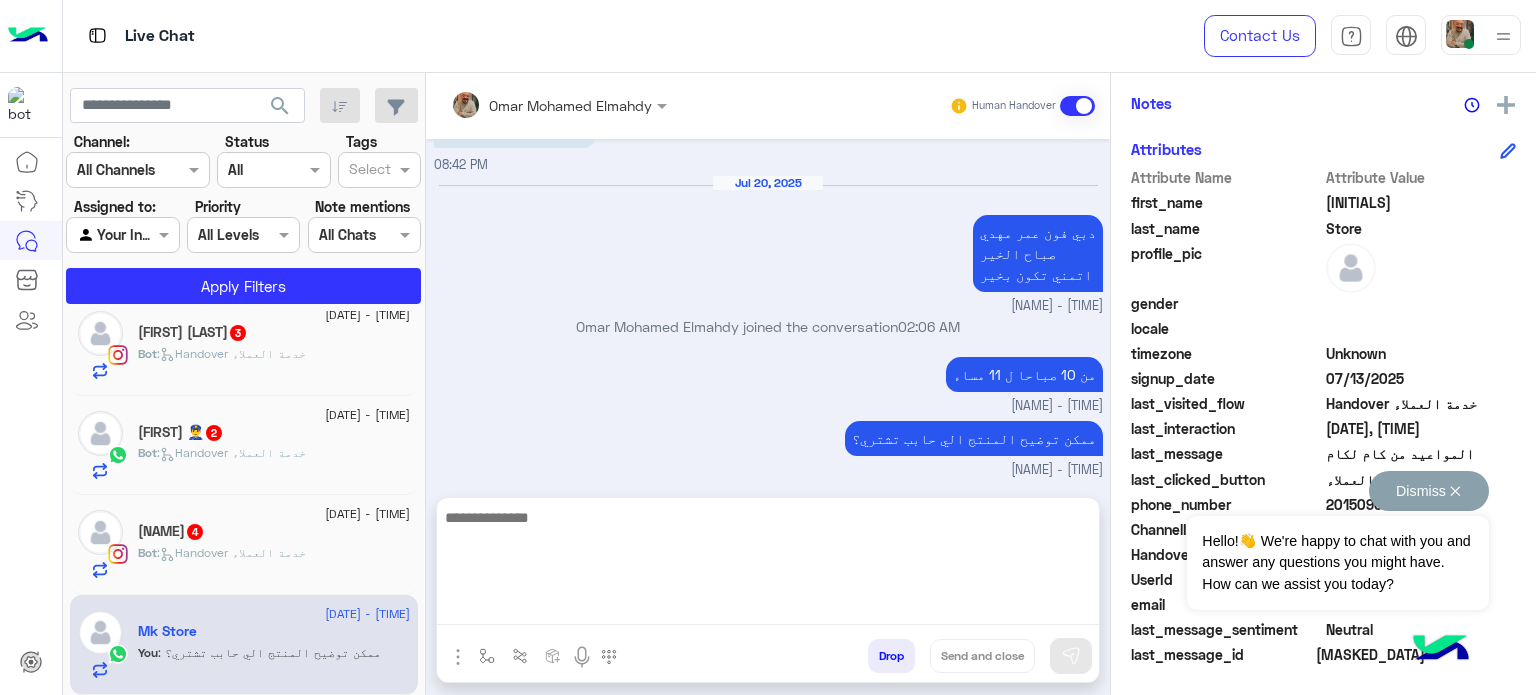click on "Dismiss ✕" at bounding box center (1429, 491) 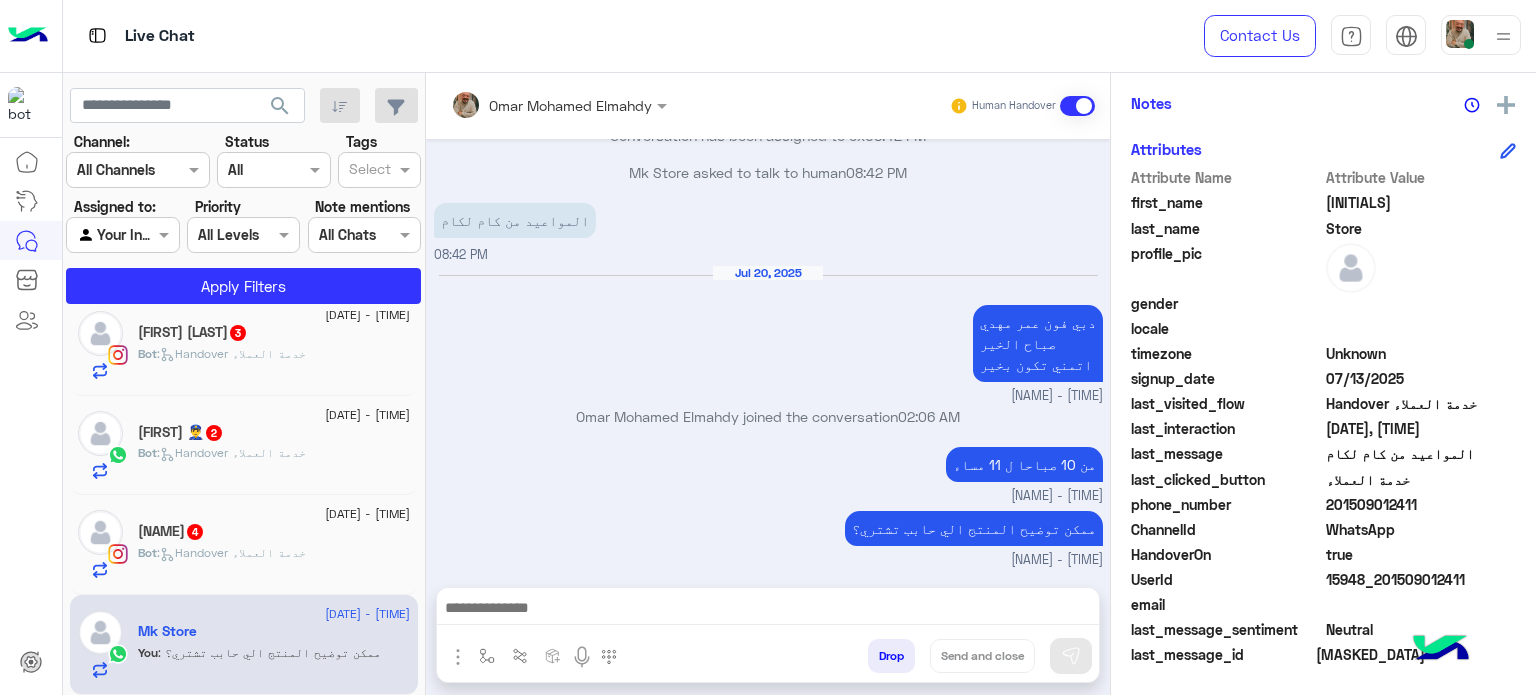 click on "201509012411" 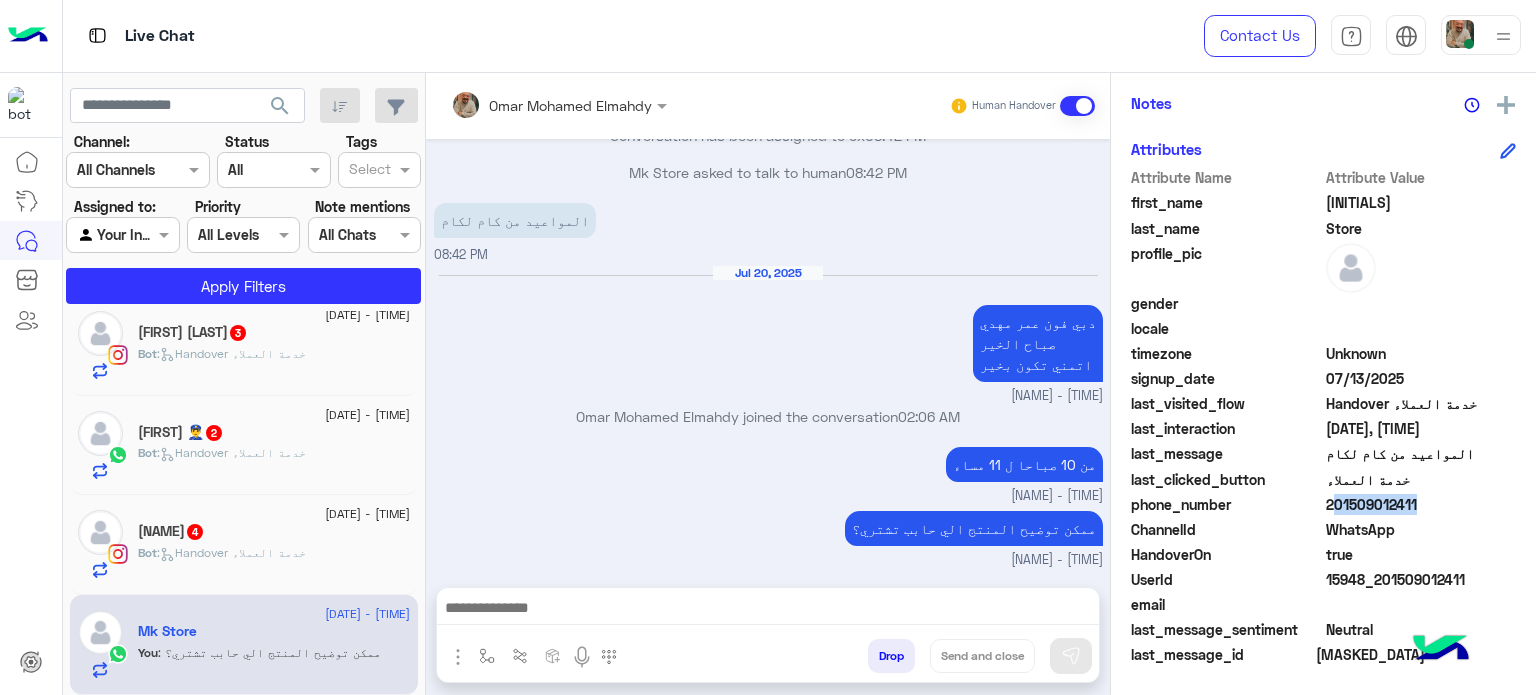 click on "201509012411" 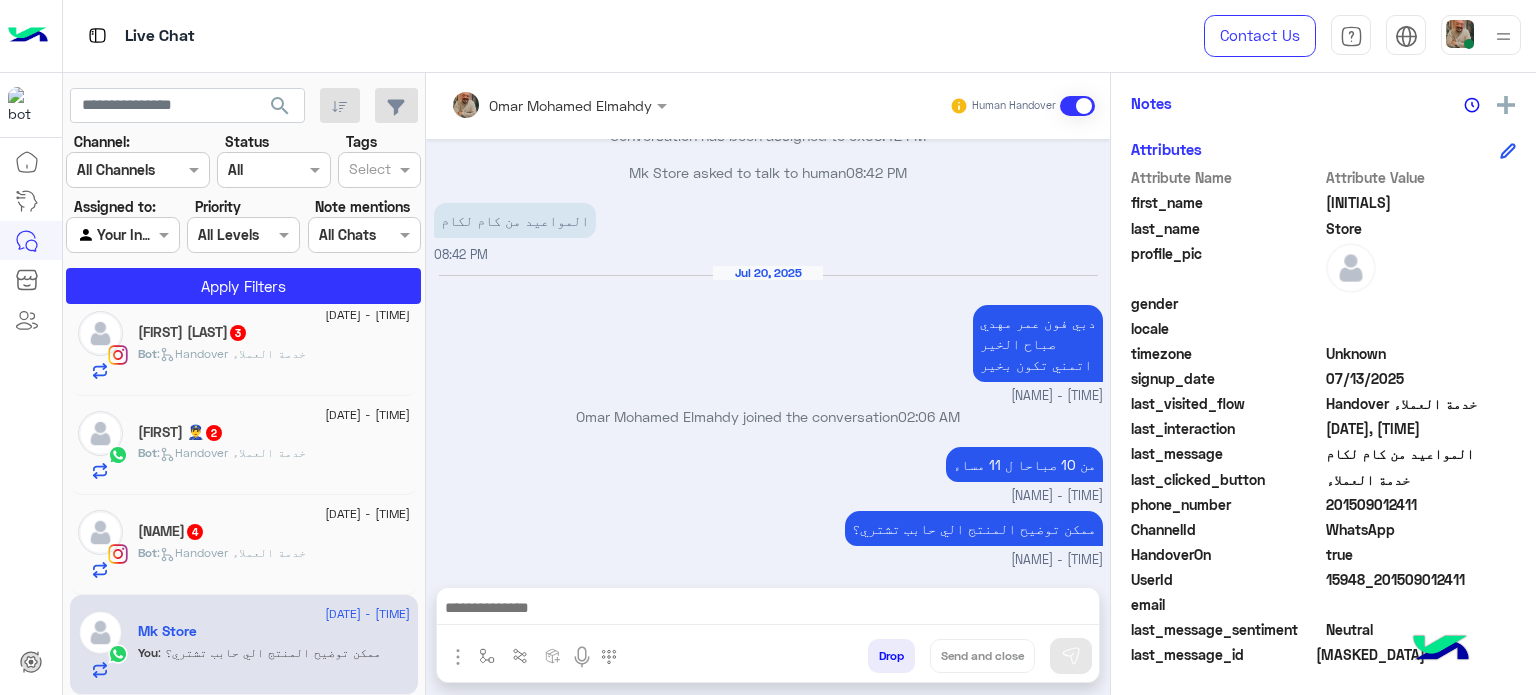 click on "𝕭𝖊𝖘𝖔   4" 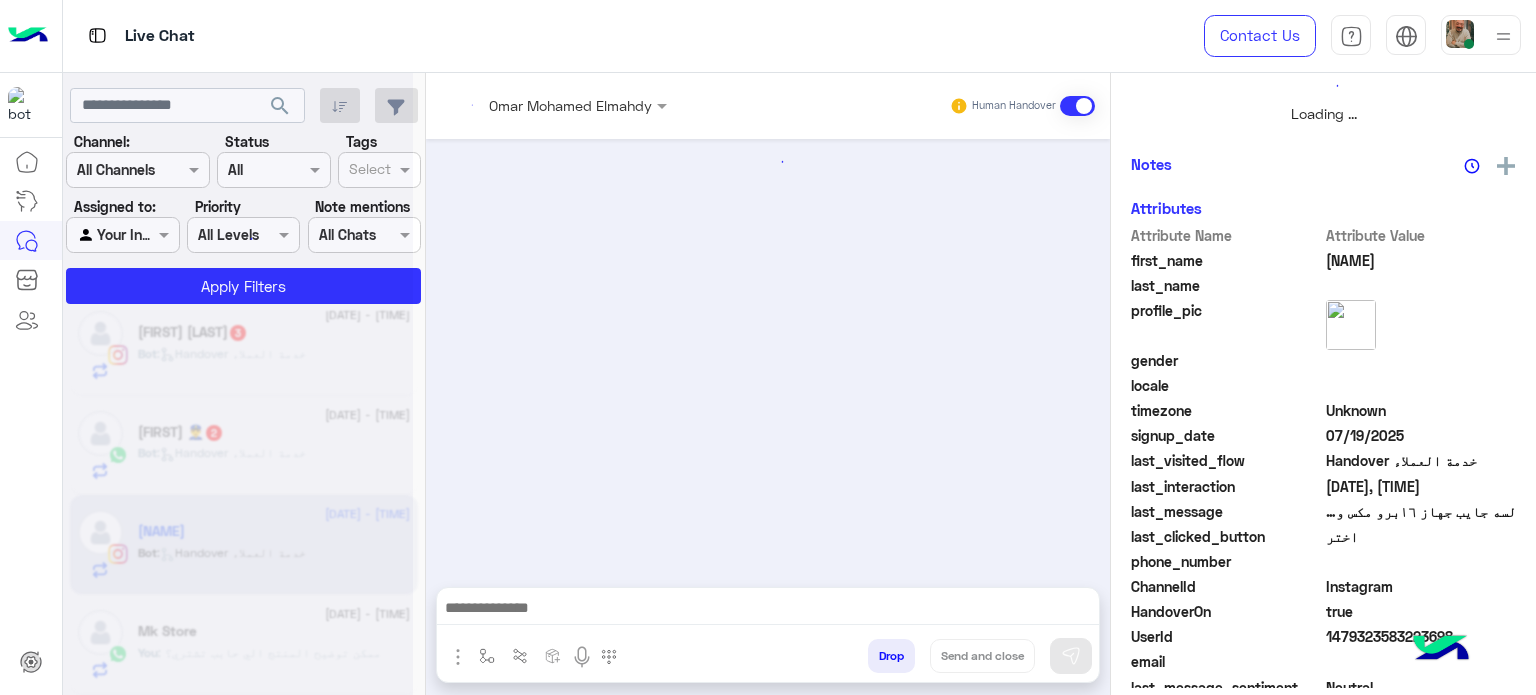 scroll, scrollTop: 464, scrollLeft: 0, axis: vertical 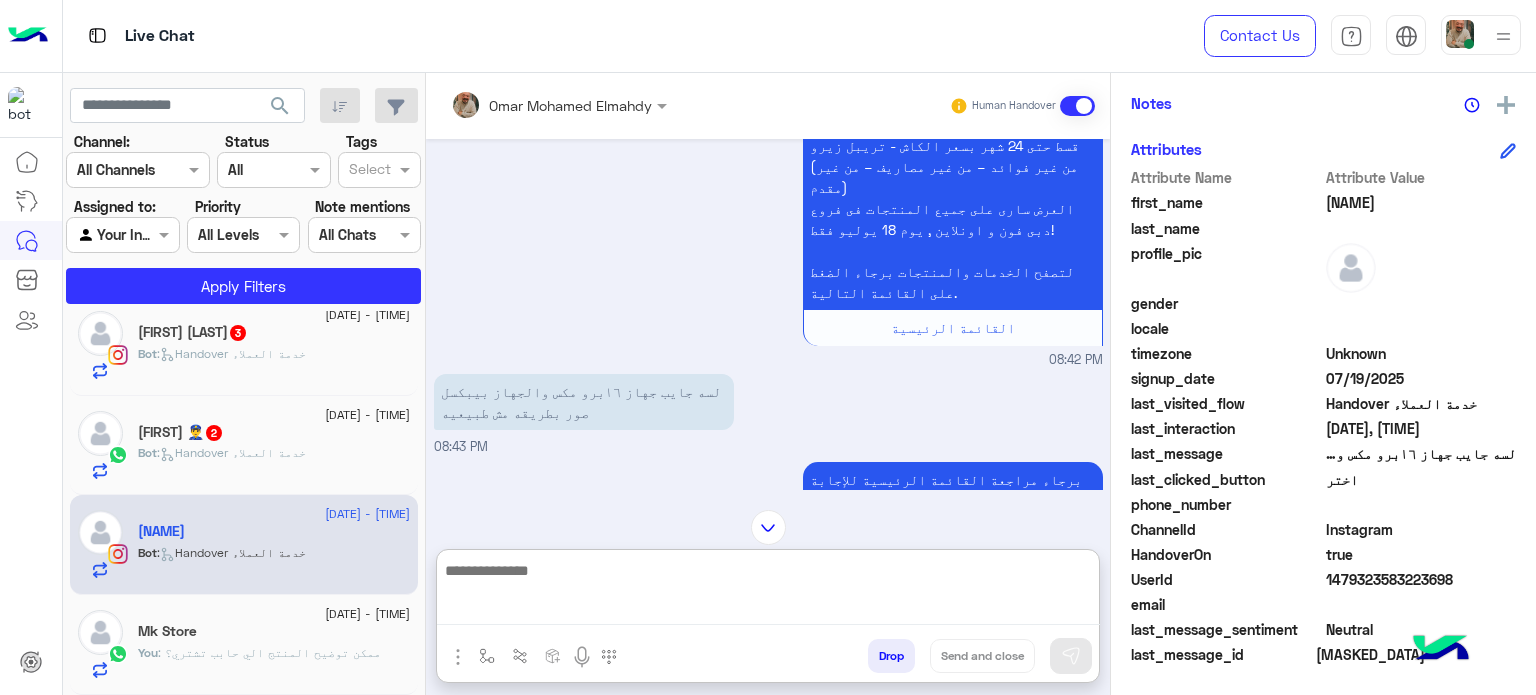 click at bounding box center (768, 591) 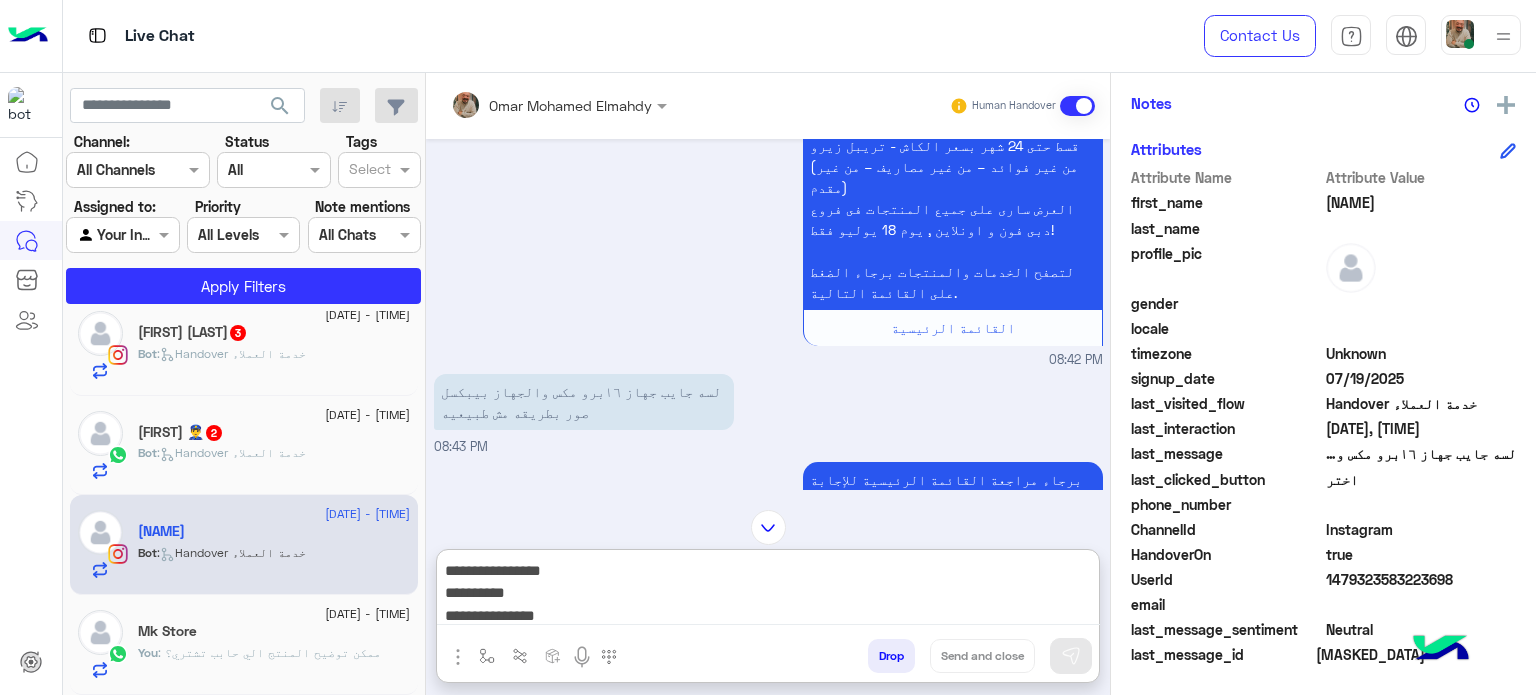 scroll, scrollTop: 0, scrollLeft: 0, axis: both 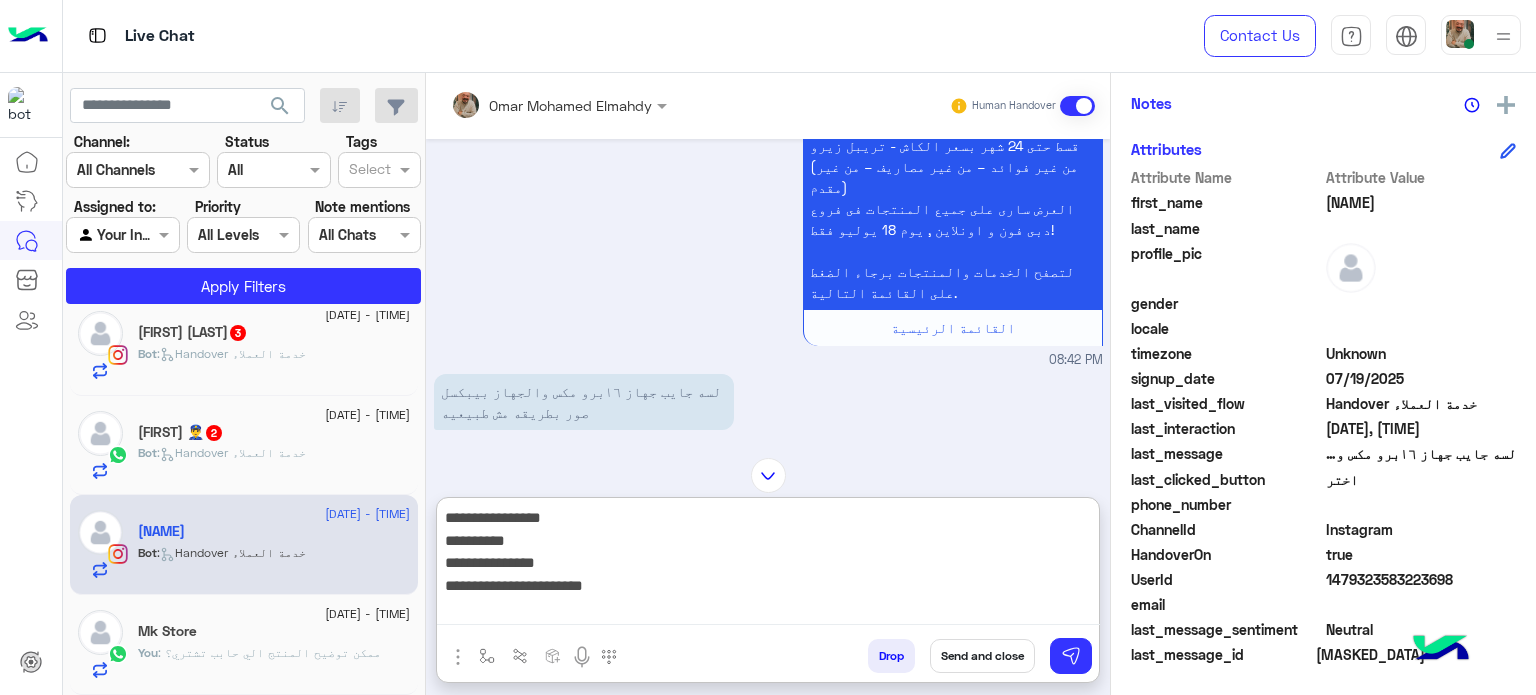 click on "**********" at bounding box center [768, 565] 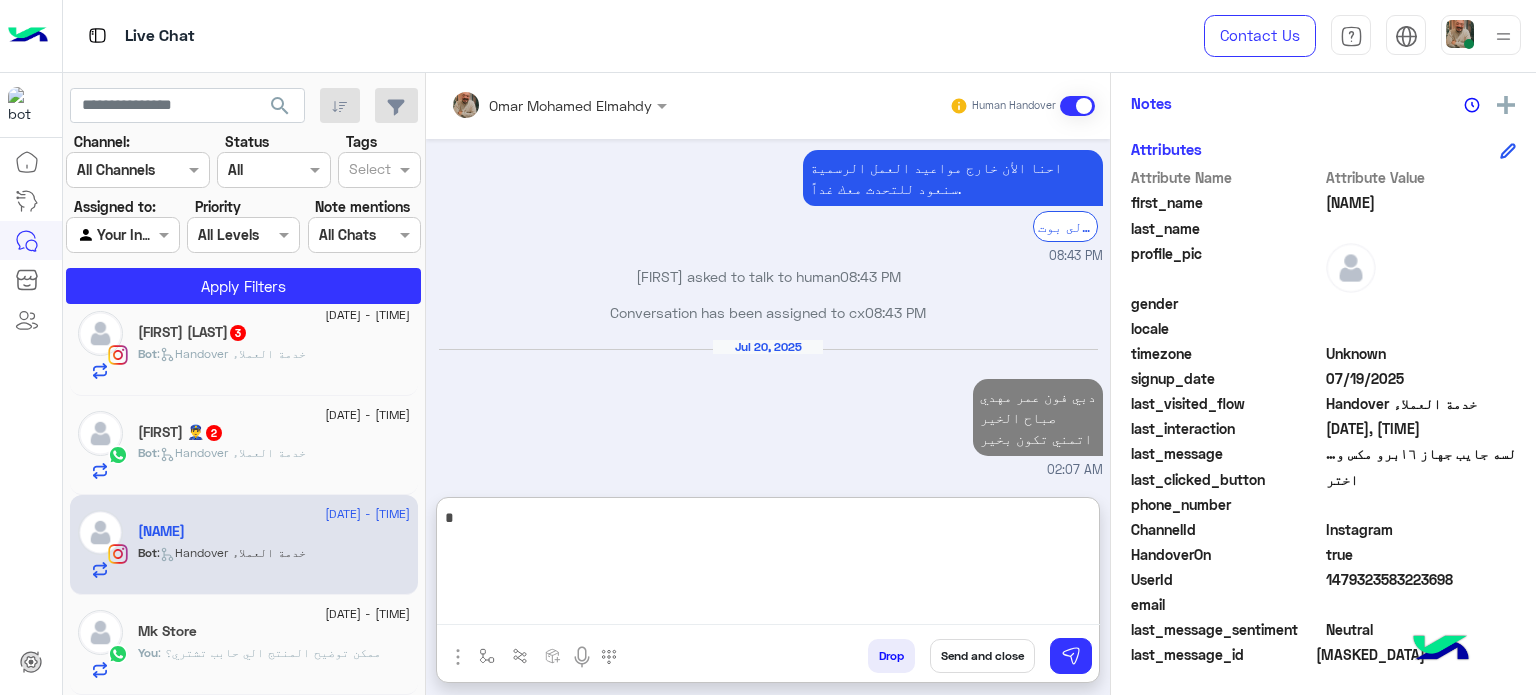 scroll, scrollTop: 1068, scrollLeft: 0, axis: vertical 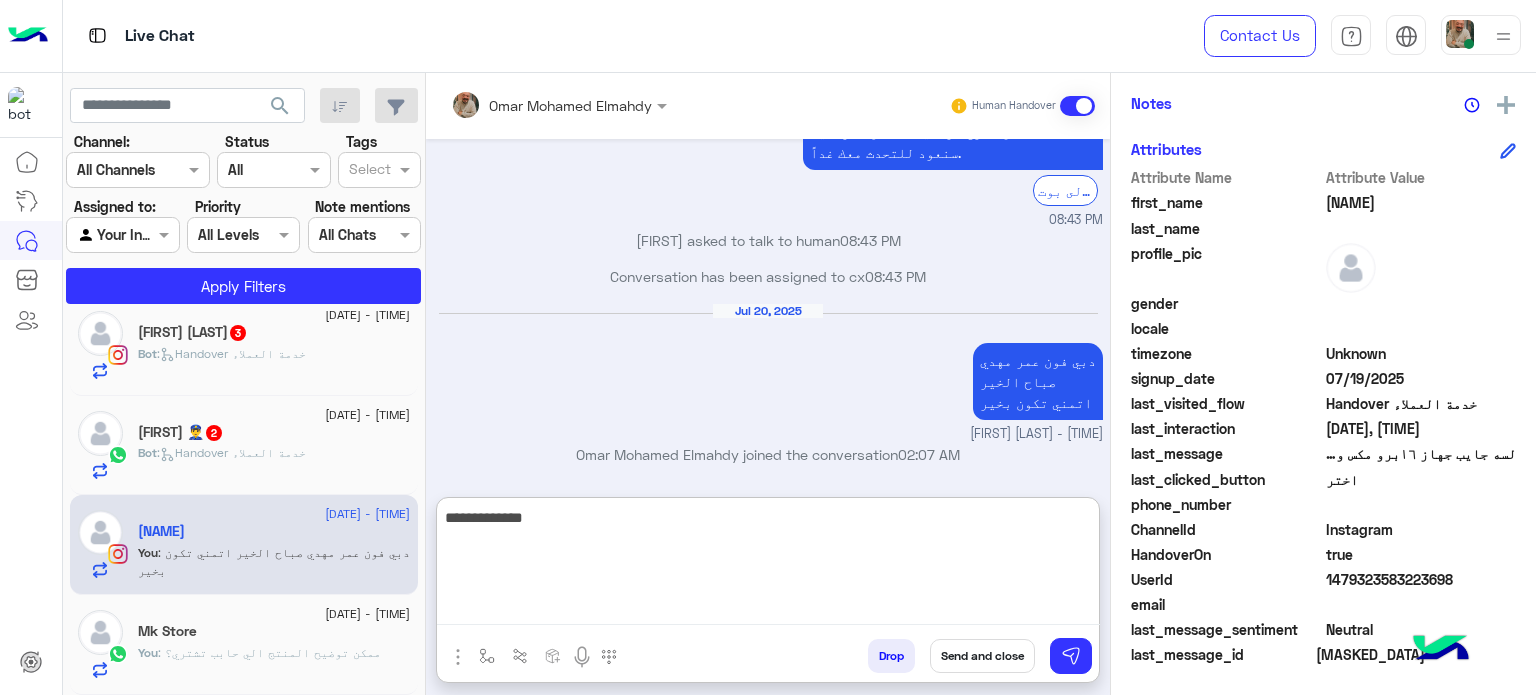 type on "**********" 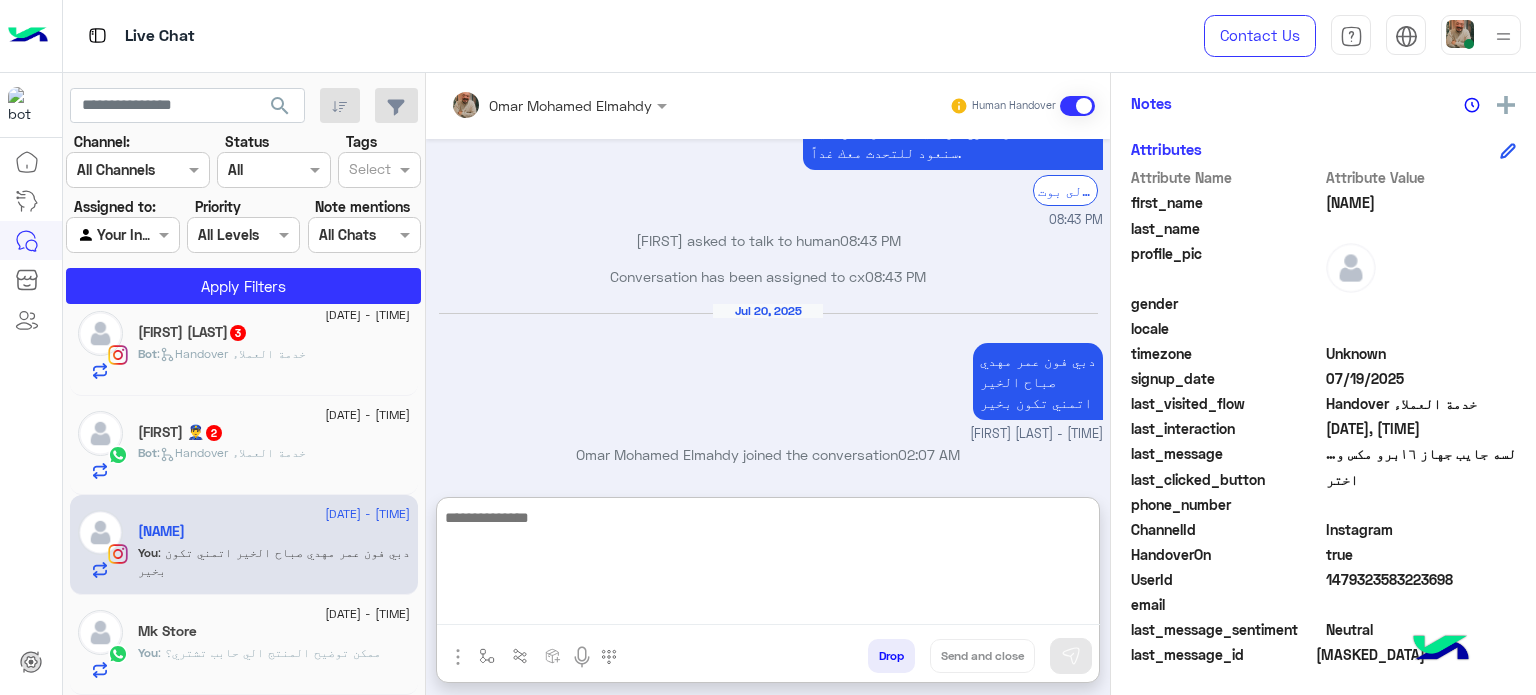 scroll, scrollTop: 1132, scrollLeft: 0, axis: vertical 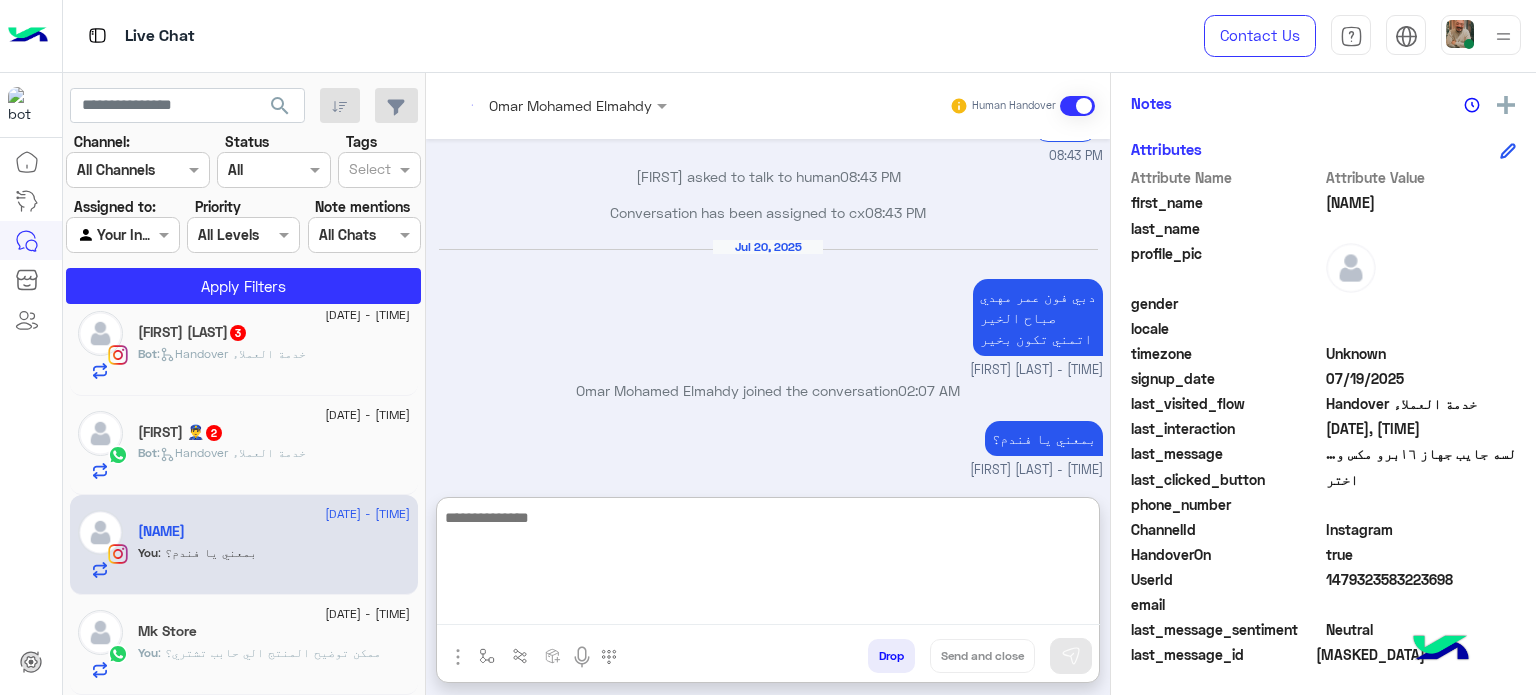 click on "ABDELRAHMAN 👮‍♂️  2" 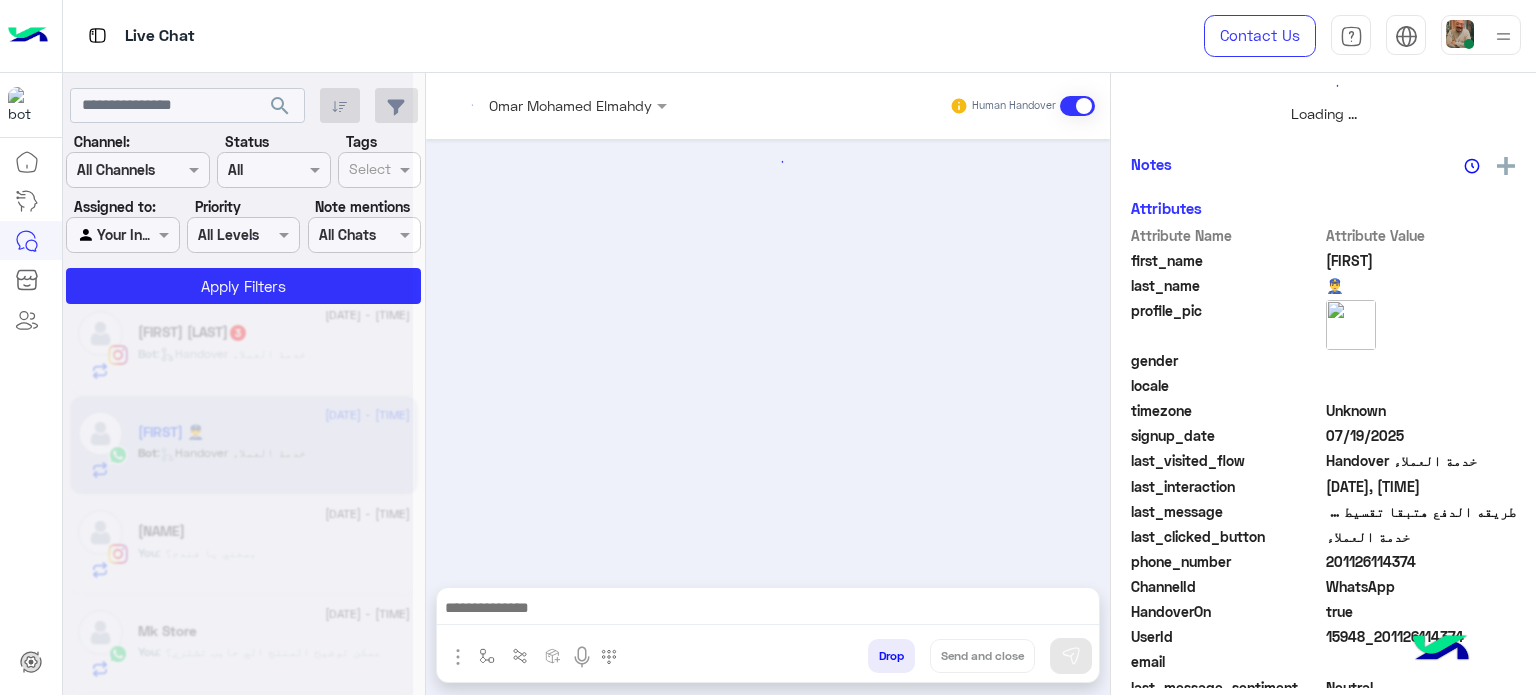 scroll, scrollTop: 0, scrollLeft: 0, axis: both 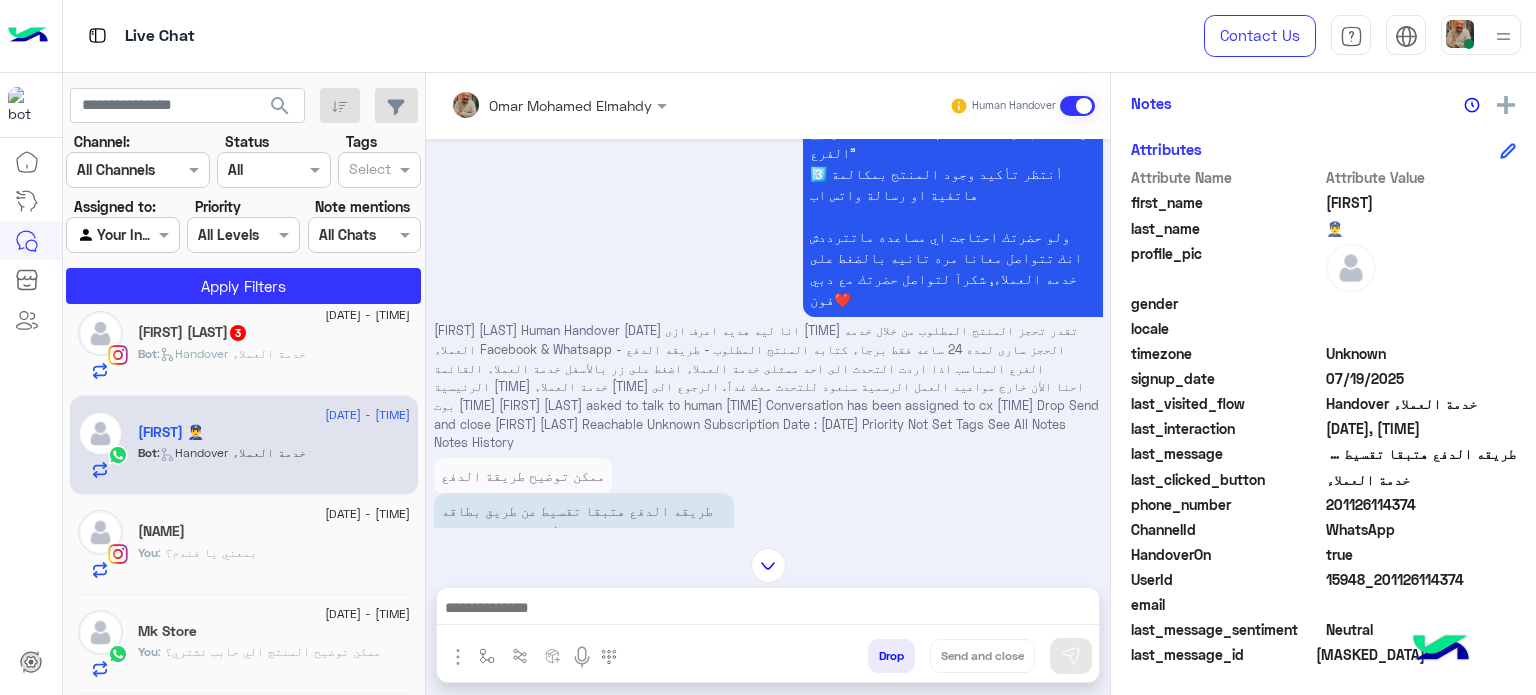 drag, startPoint x: 660, startPoint y: 616, endPoint x: 668, endPoint y: 635, distance: 20.615528 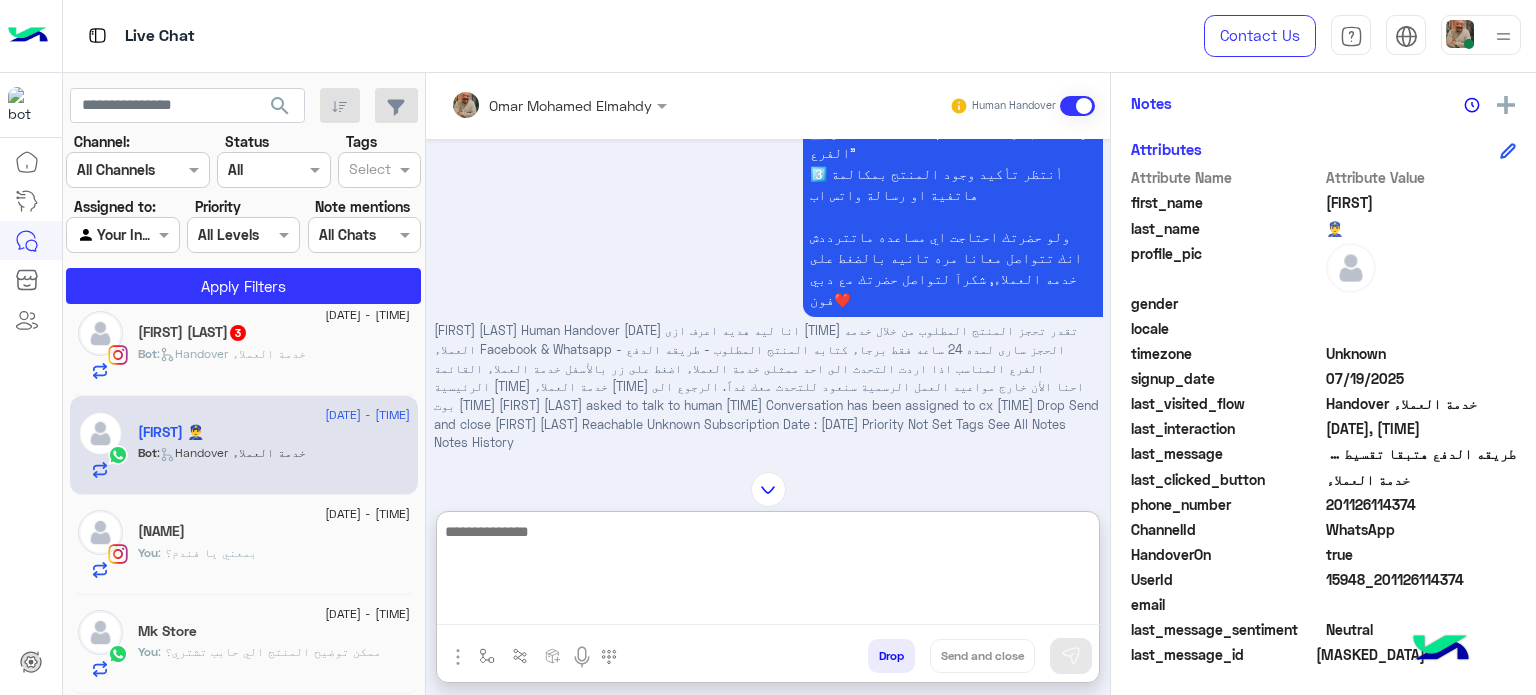 paste on "**********" 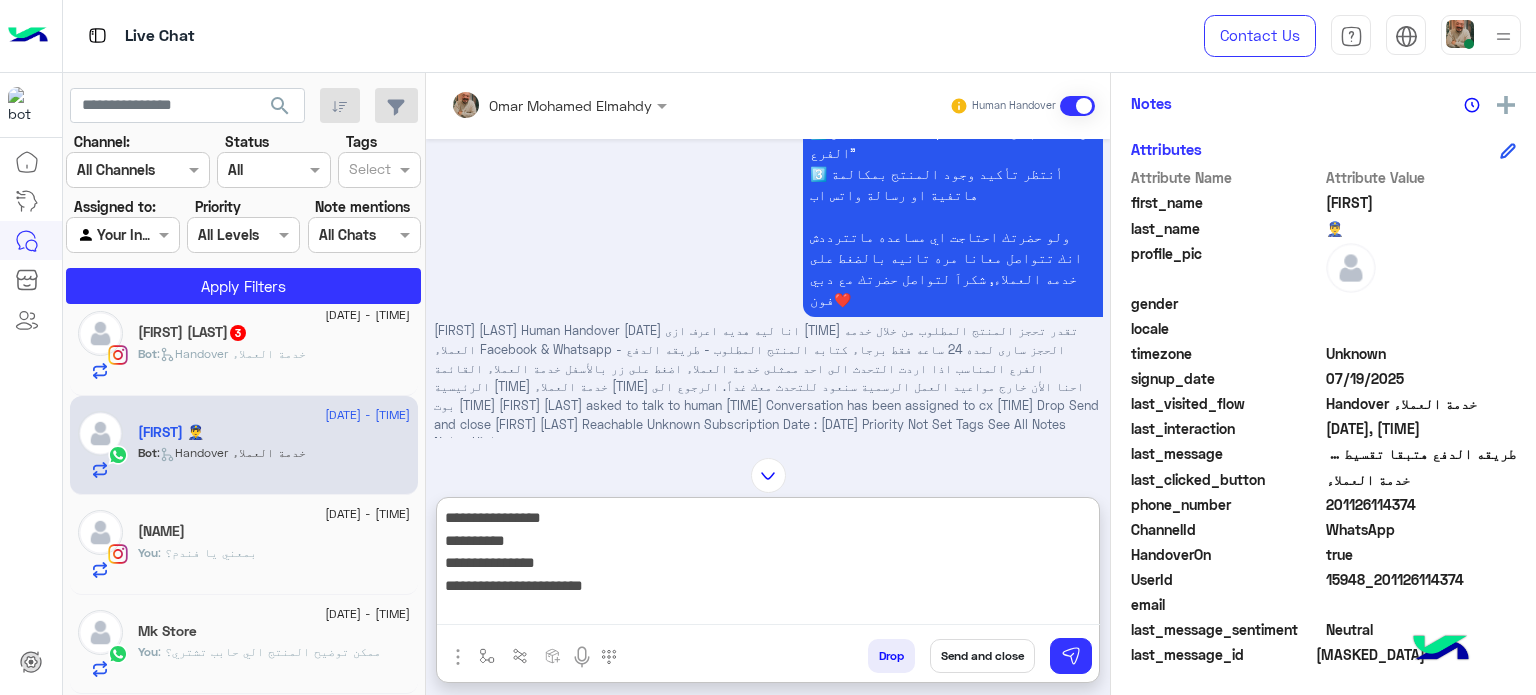 click on "**********" at bounding box center (768, 565) 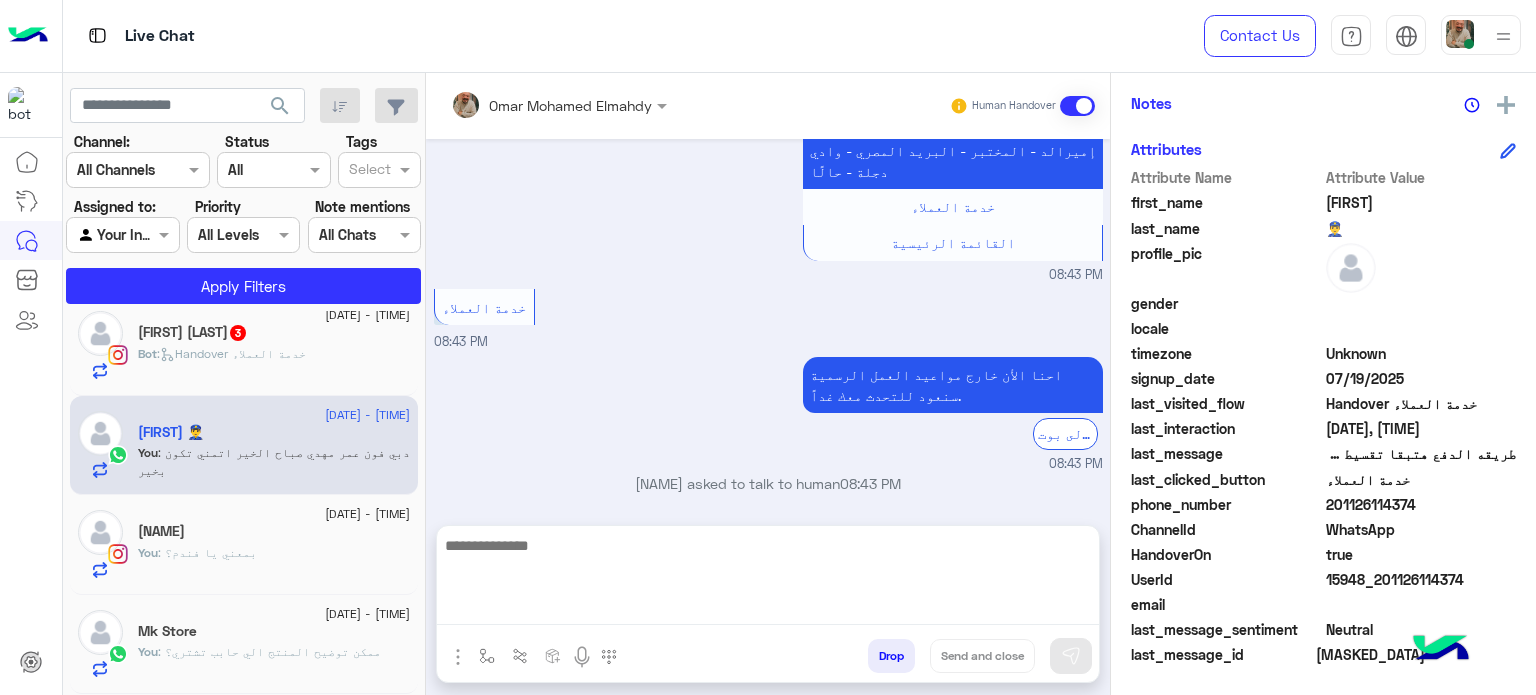 scroll, scrollTop: 2226, scrollLeft: 0, axis: vertical 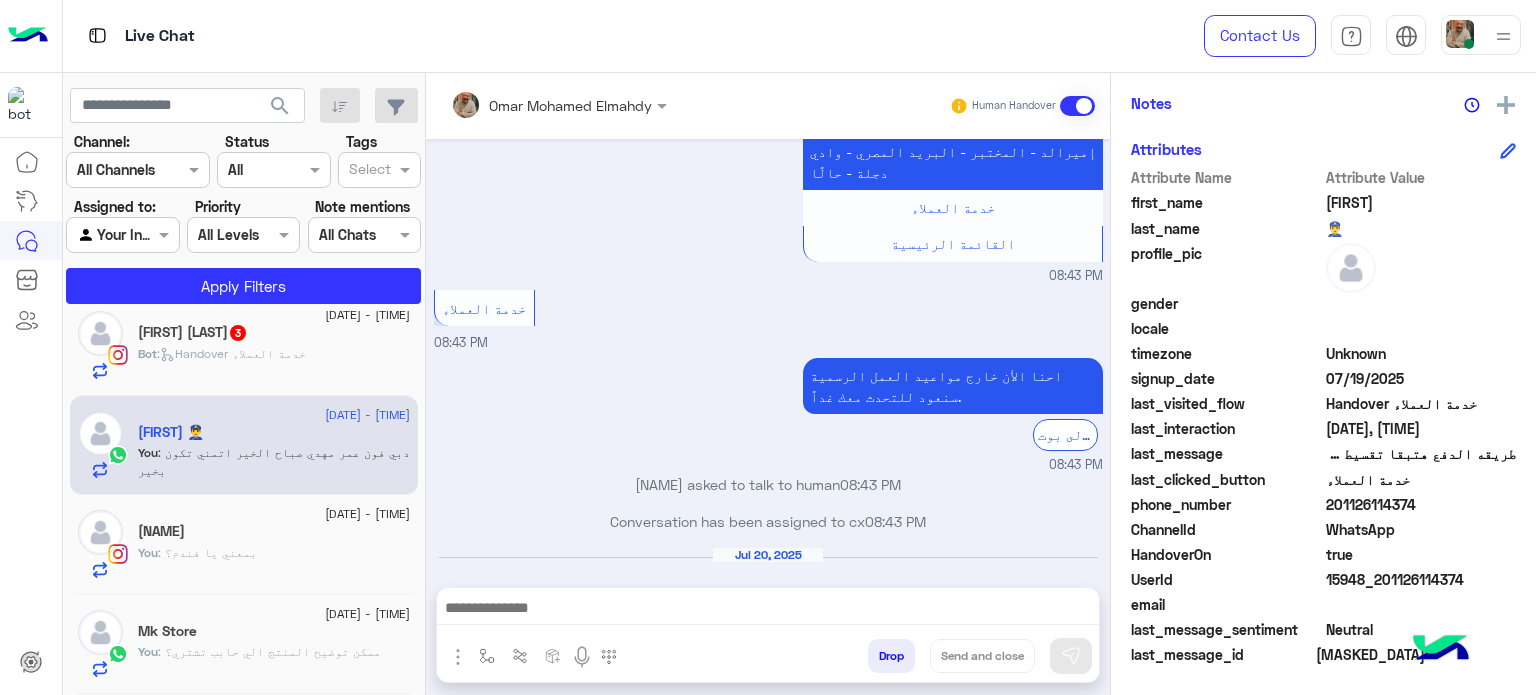 drag, startPoint x: 710, startPoint y: 630, endPoint x: 708, endPoint y: 611, distance: 19.104973 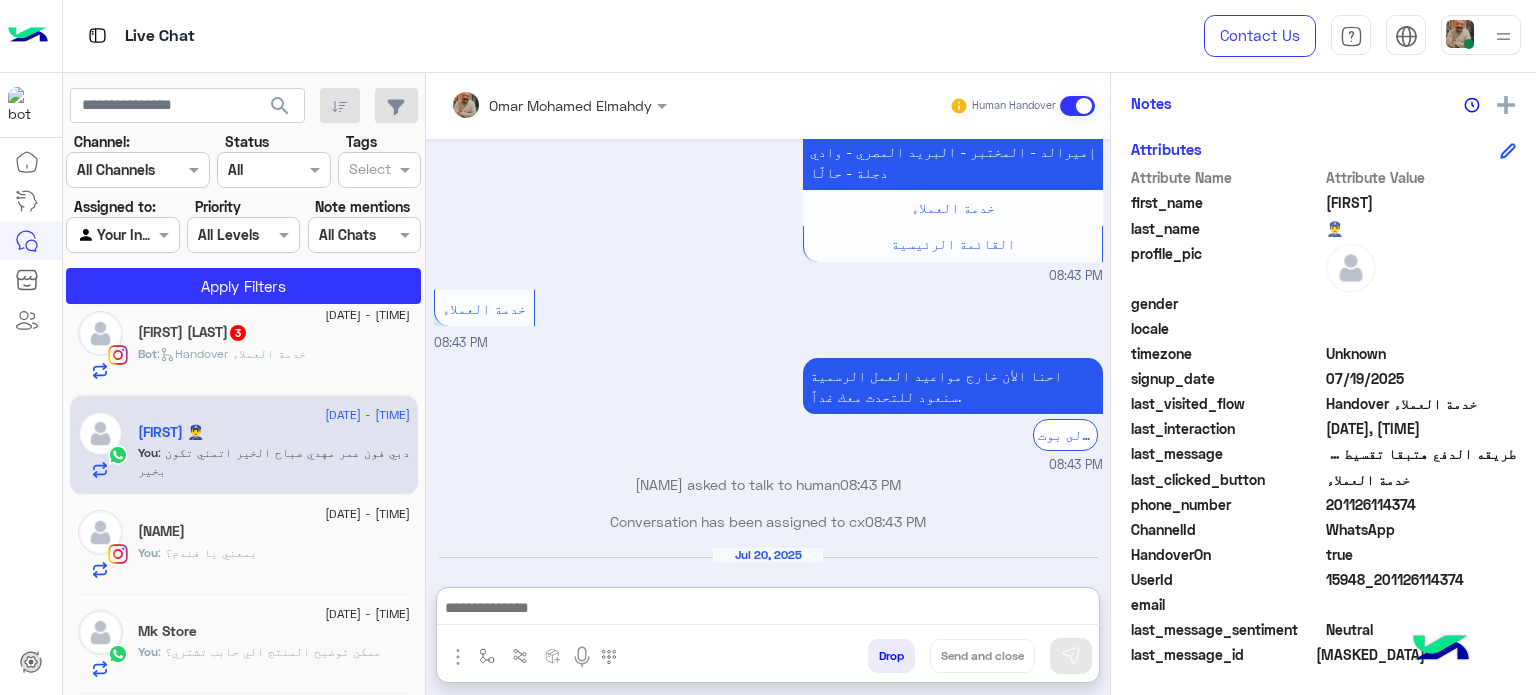 paste on "**********" 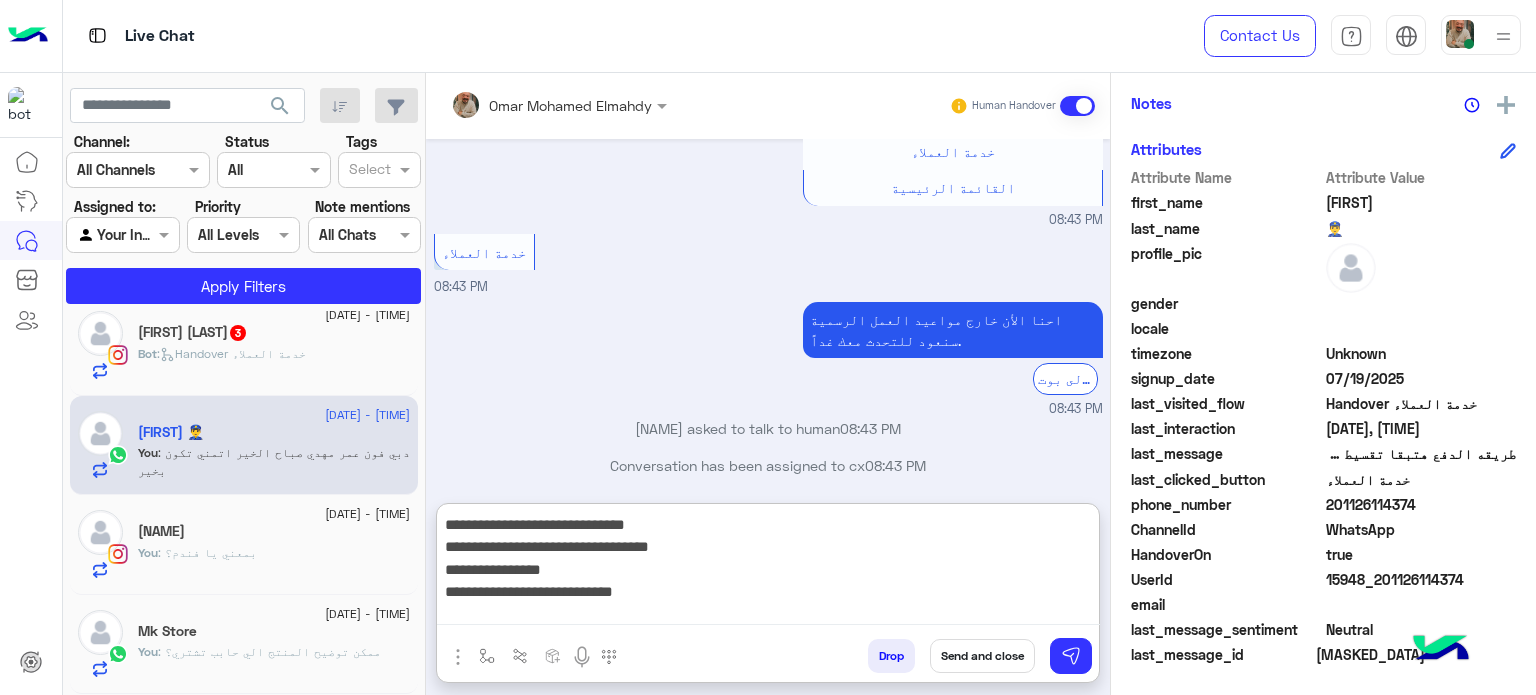scroll, scrollTop: 1, scrollLeft: 0, axis: vertical 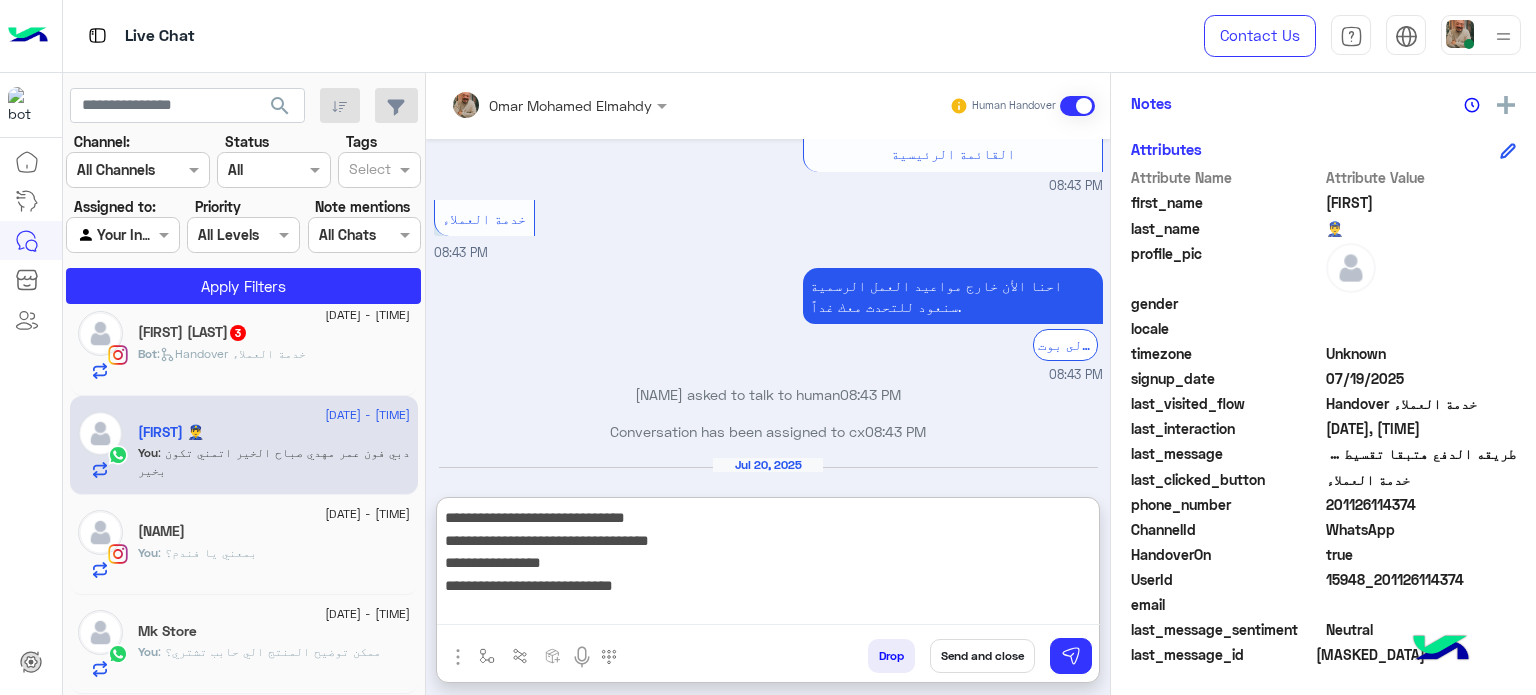click on "**********" at bounding box center (768, 565) 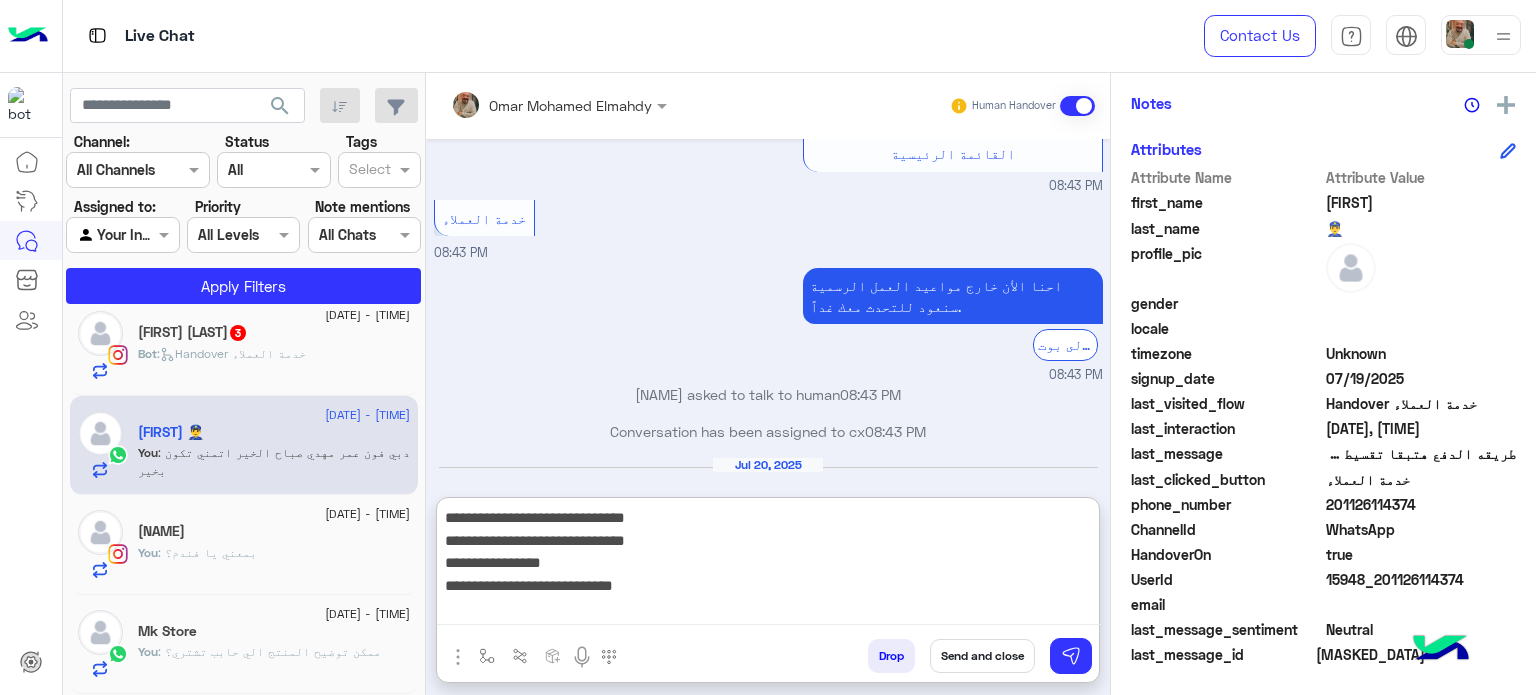 type on "**********" 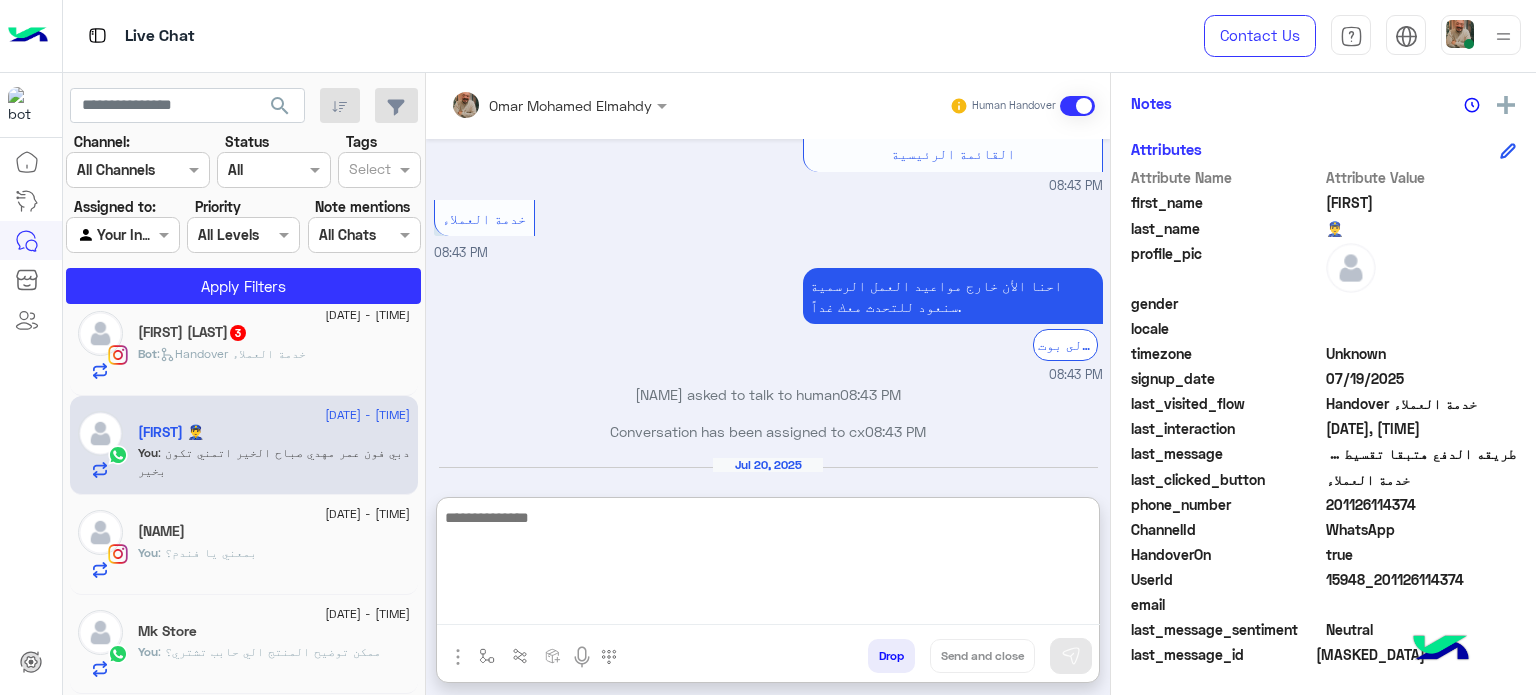scroll, scrollTop: 2443, scrollLeft: 0, axis: vertical 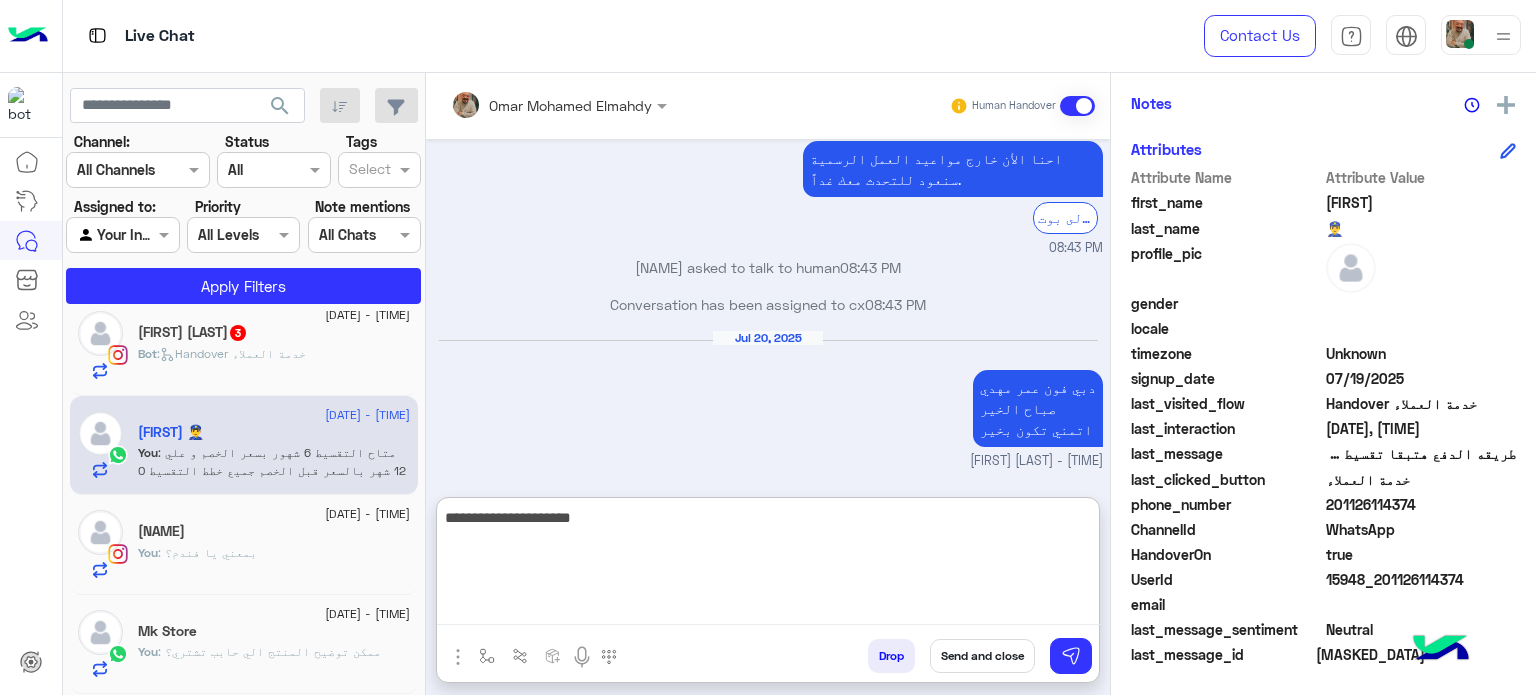 type on "**********" 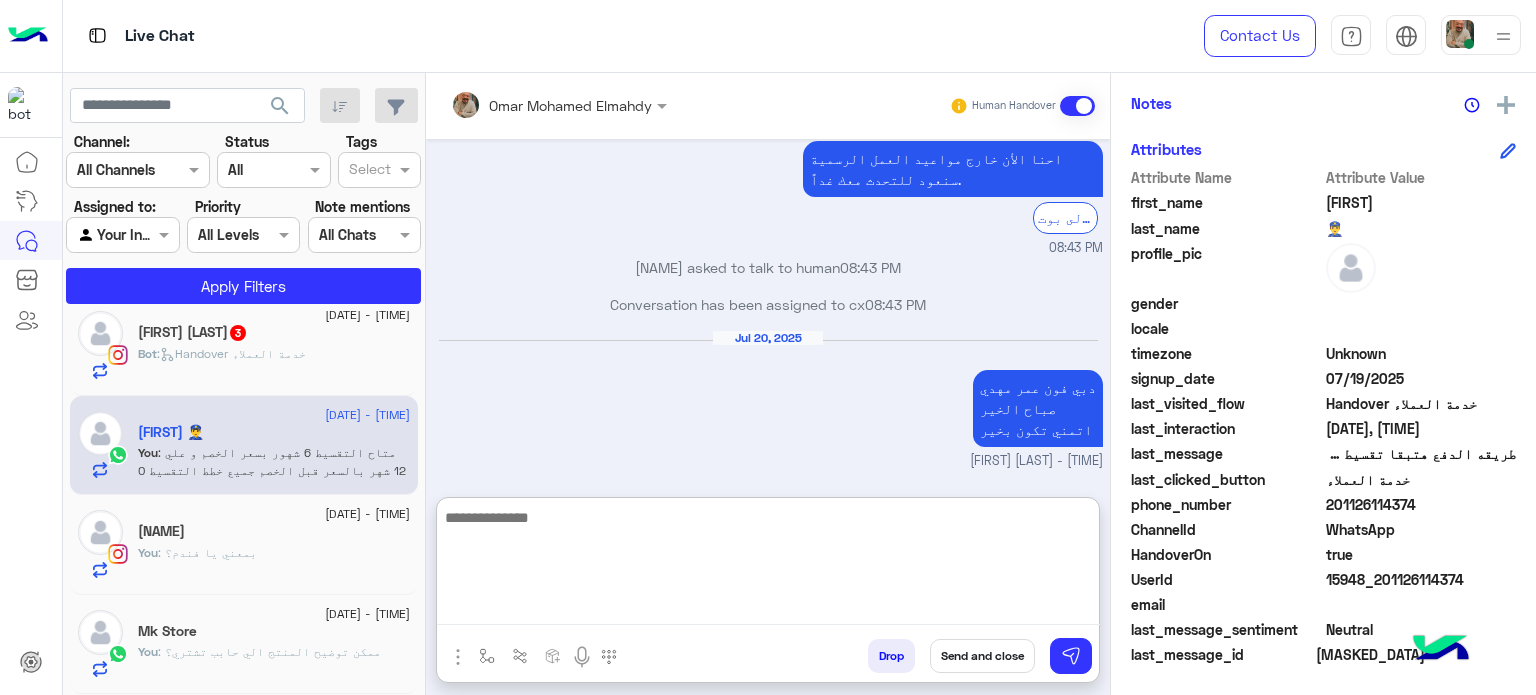 scroll, scrollTop: 2507, scrollLeft: 0, axis: vertical 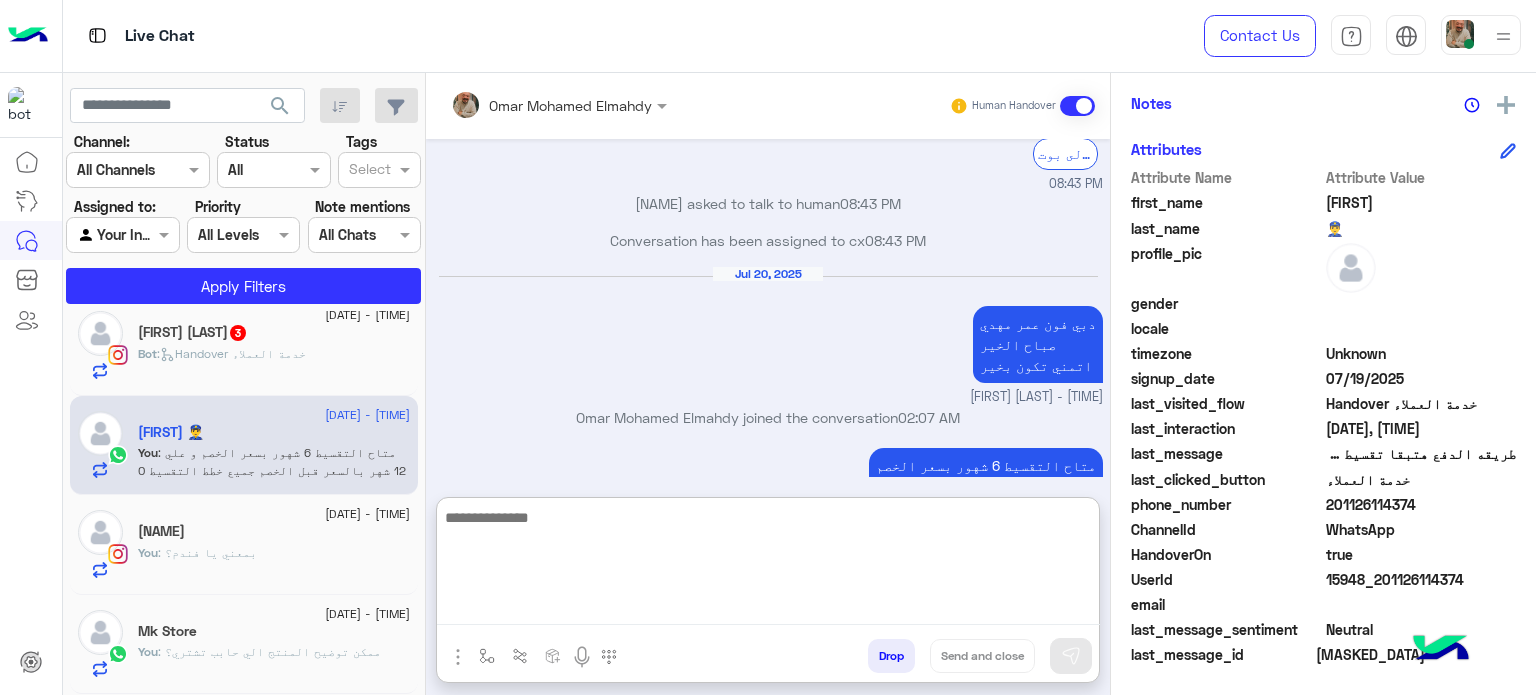 click on "201126114374" 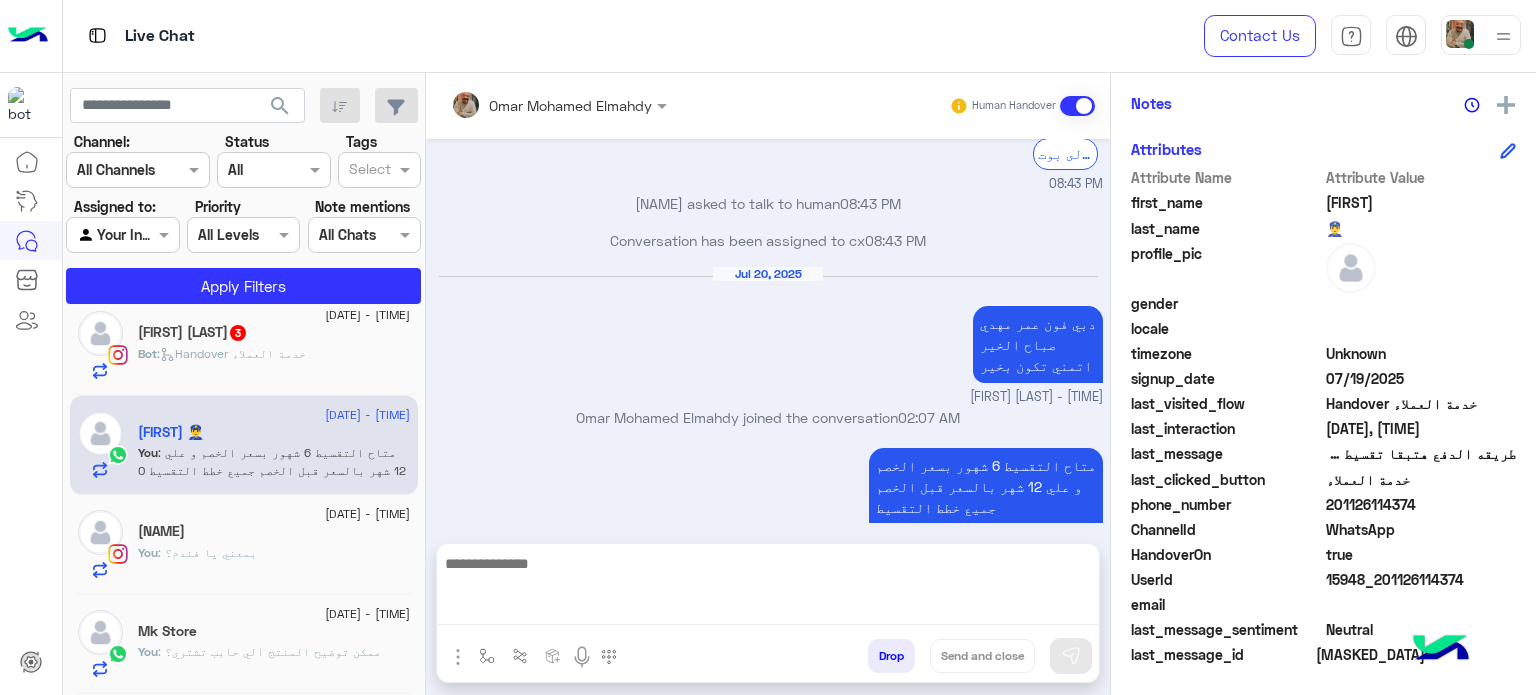 scroll, scrollTop: 2416, scrollLeft: 0, axis: vertical 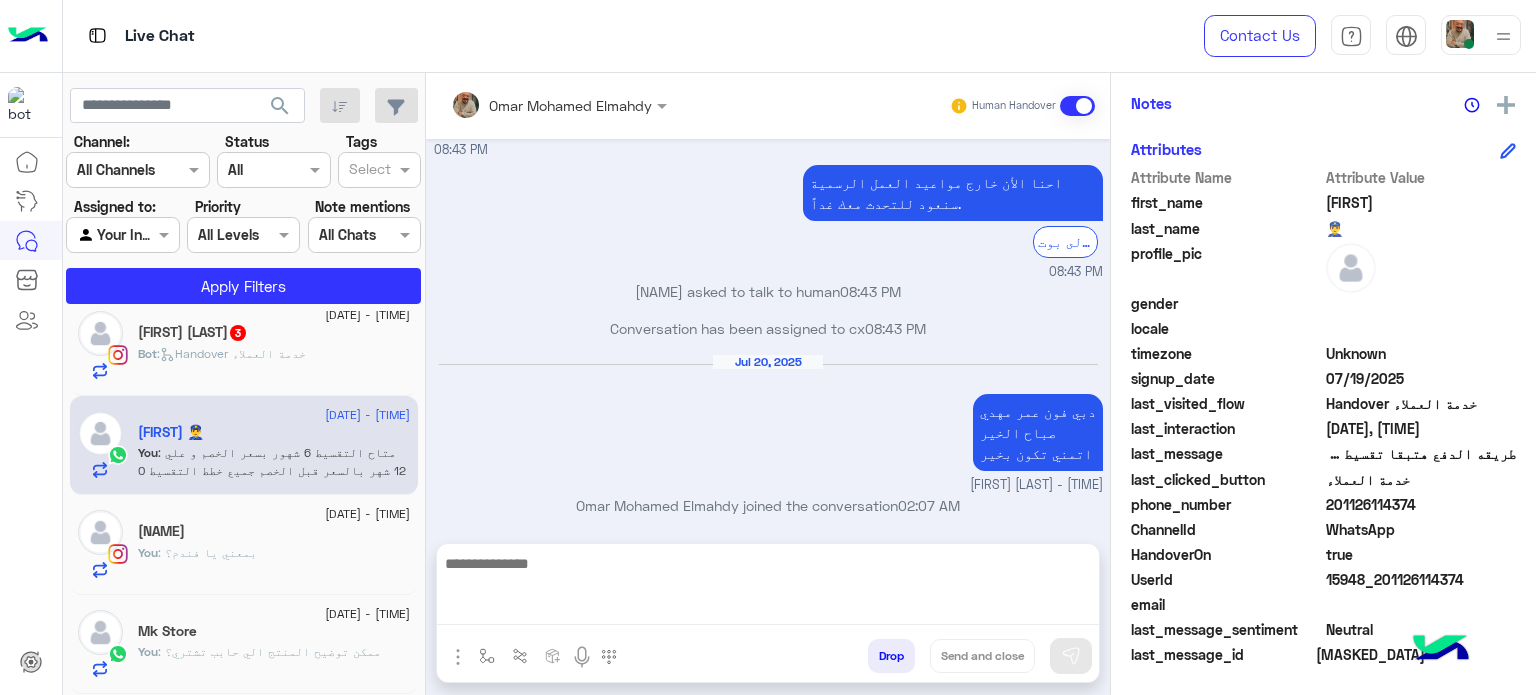click on "201126114374" 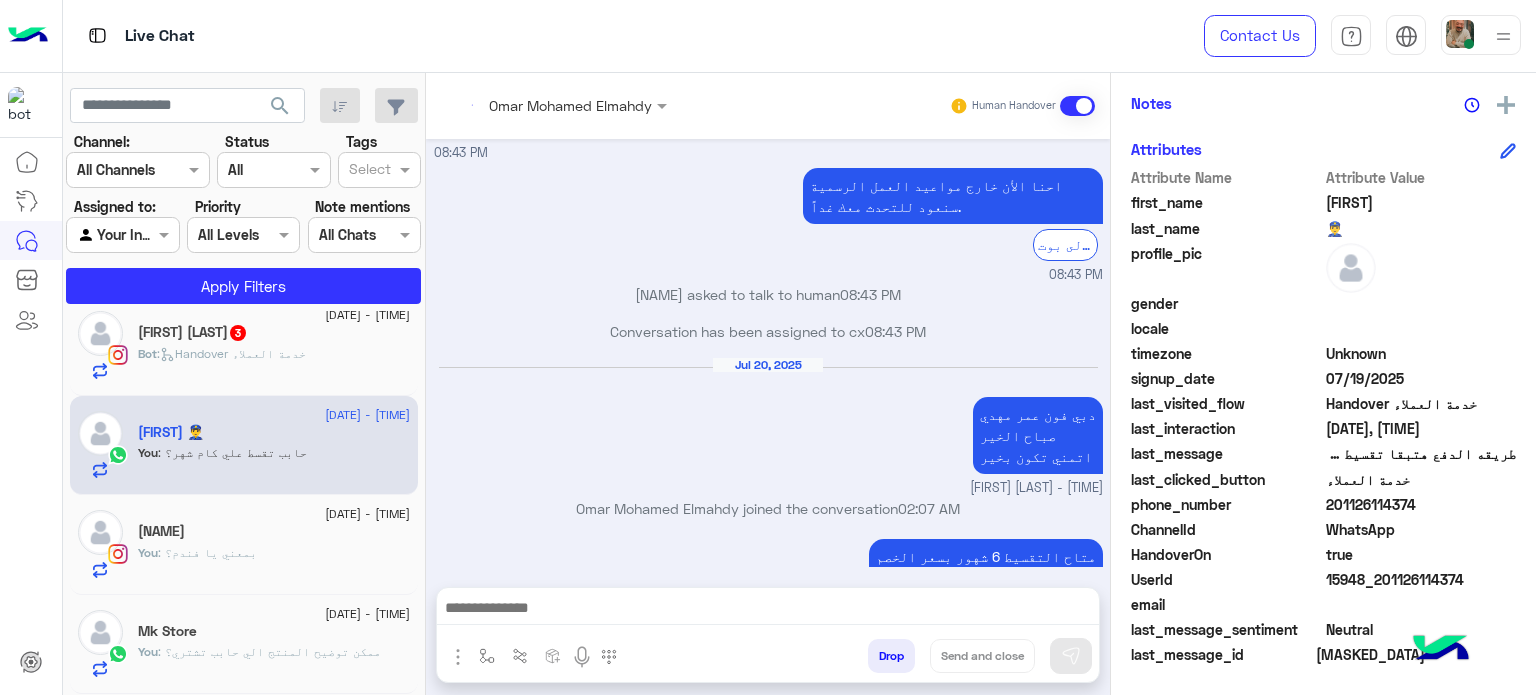 copy on "201126114374" 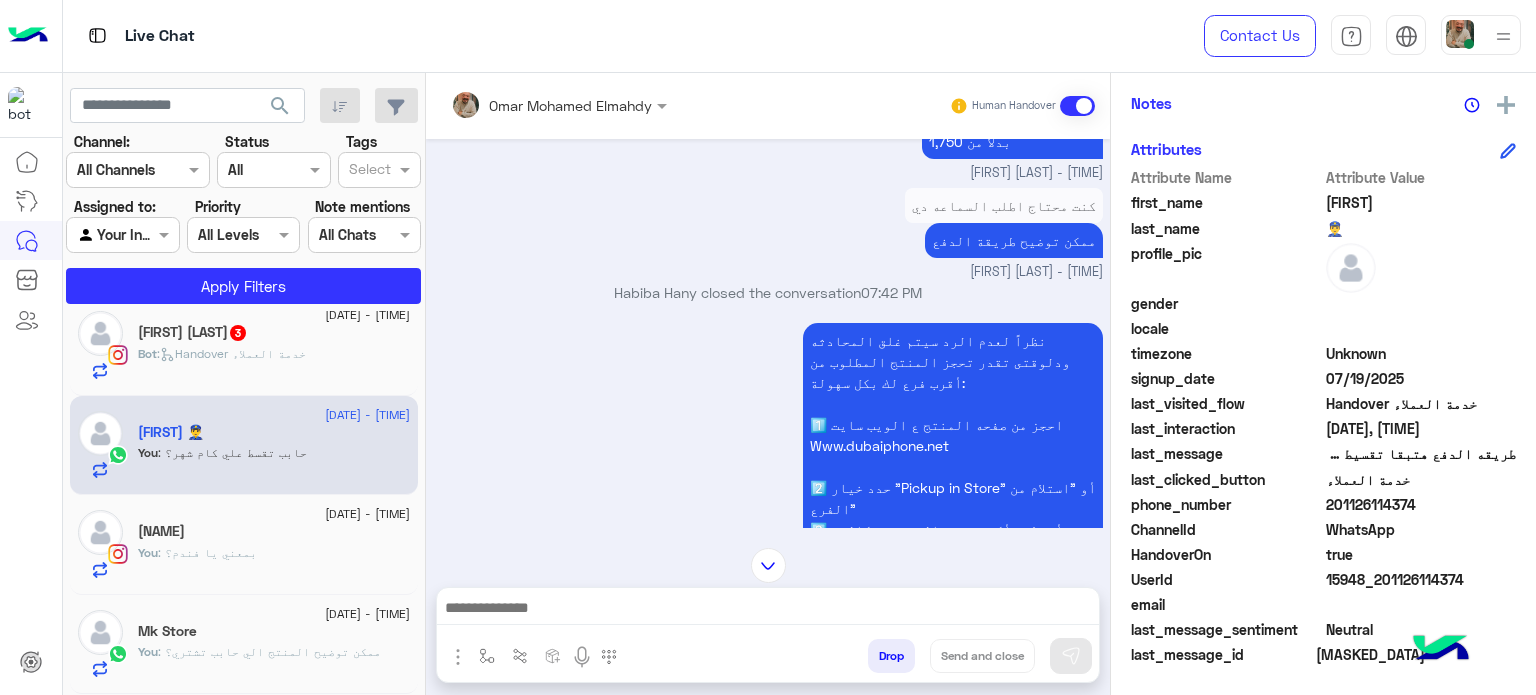 scroll, scrollTop: 1016, scrollLeft: 0, axis: vertical 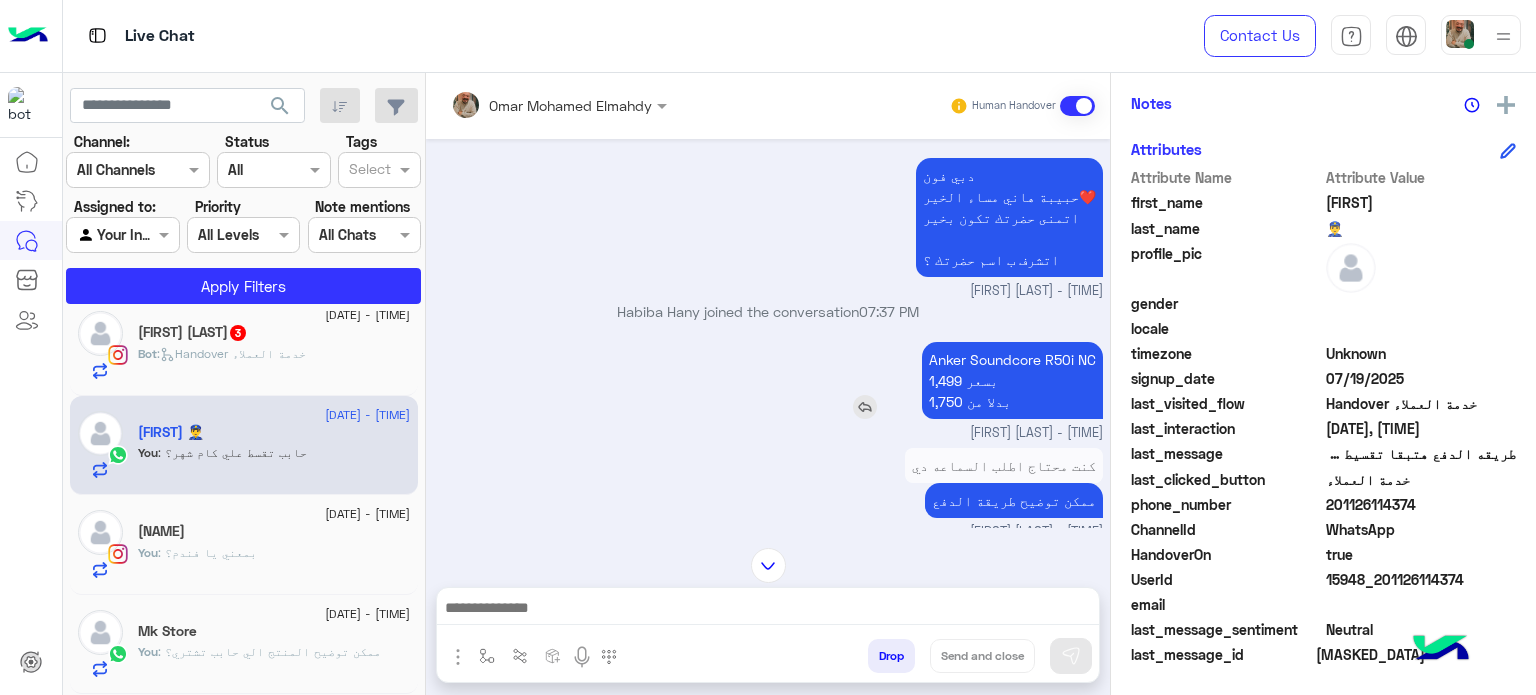 click on "Anker Soundcore R50i NC 1,499 بسعر  1,750 بدلا من" at bounding box center [1012, 380] 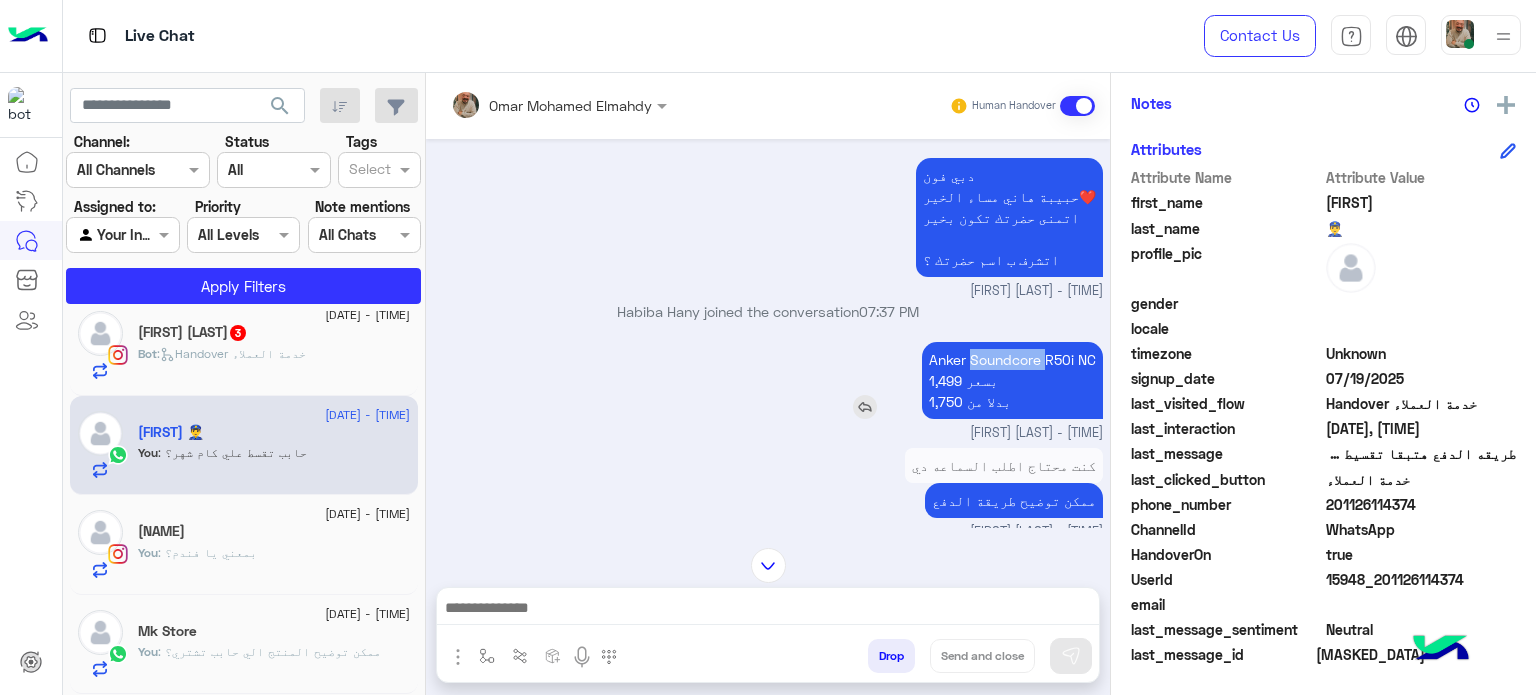 click on "Anker Soundcore R50i NC 1,499 بسعر  1,750 بدلا من" at bounding box center [1012, 380] 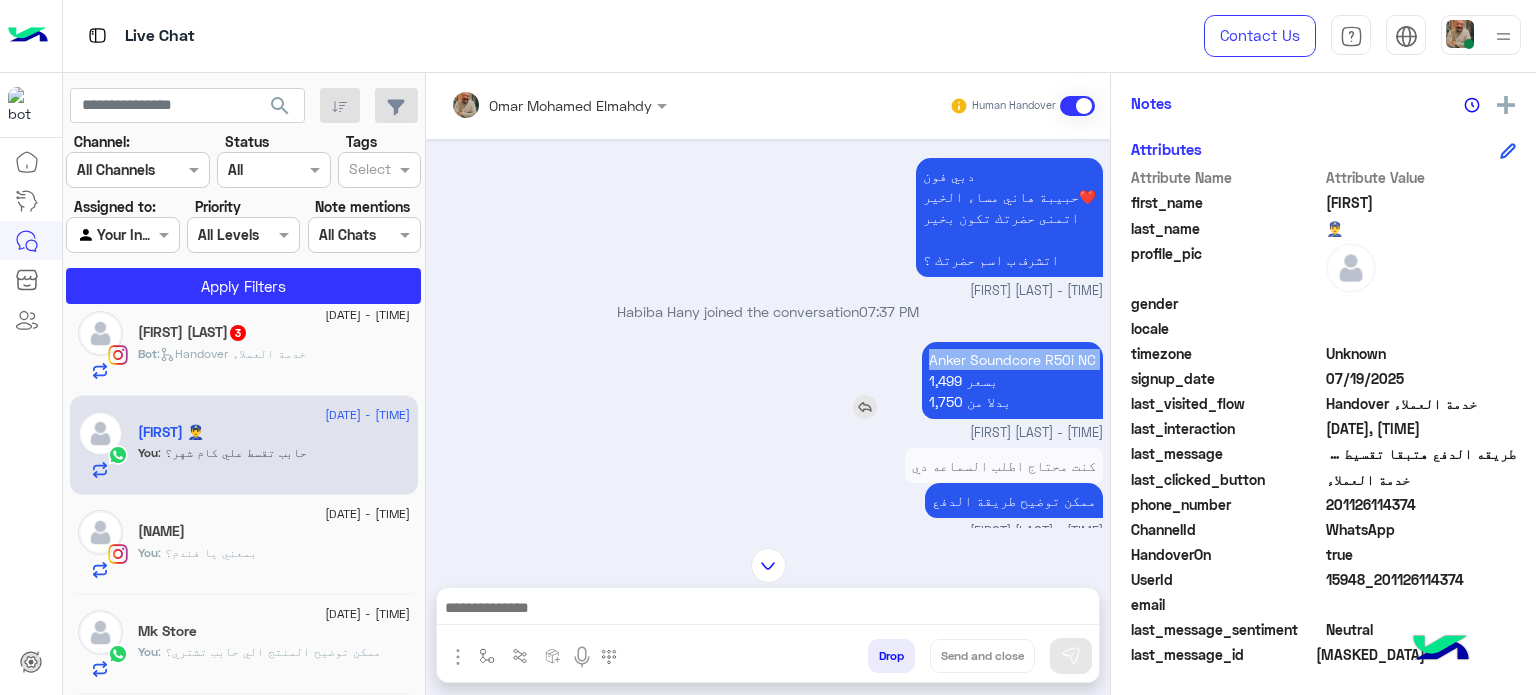 click on "Anker Soundcore R50i NC 1,499 بسعر  1,750 بدلا من" at bounding box center [1012, 380] 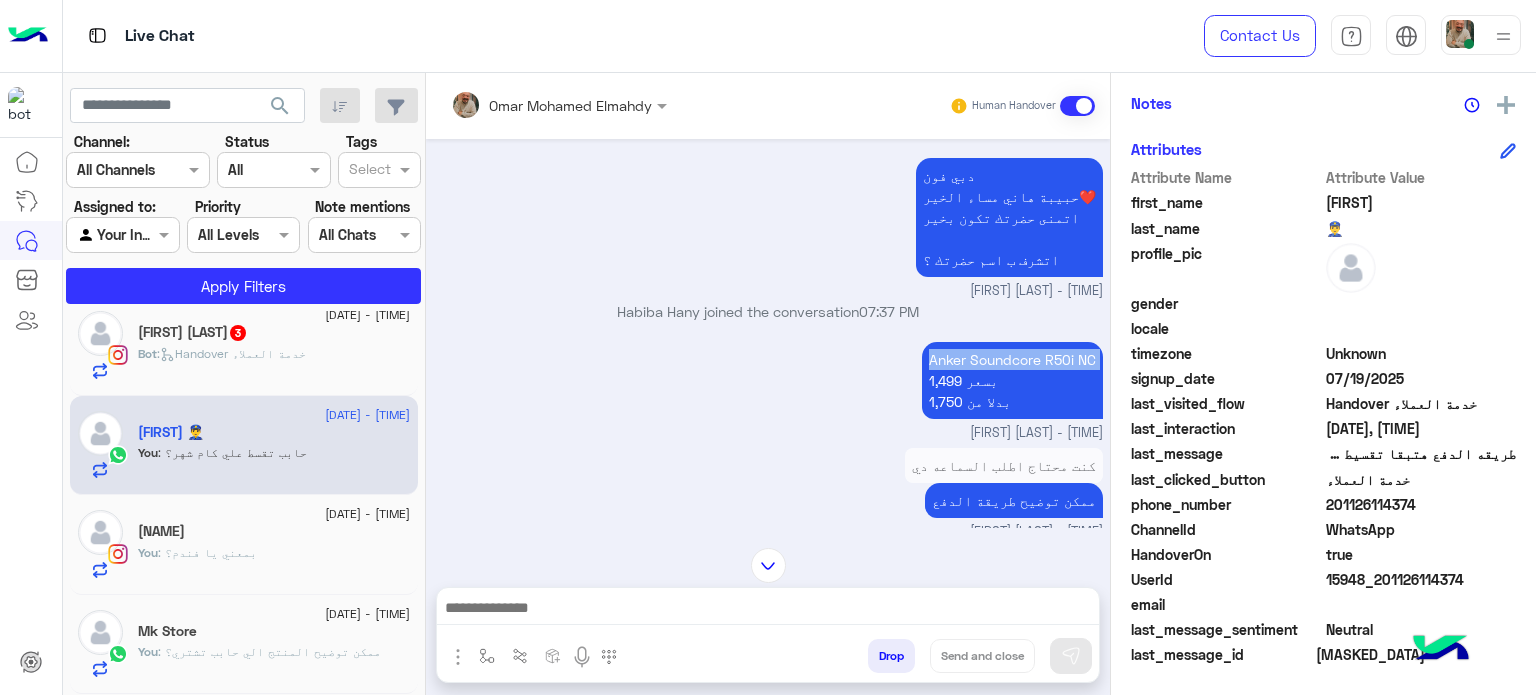 copy on "Anker Soundcore R50i NC" 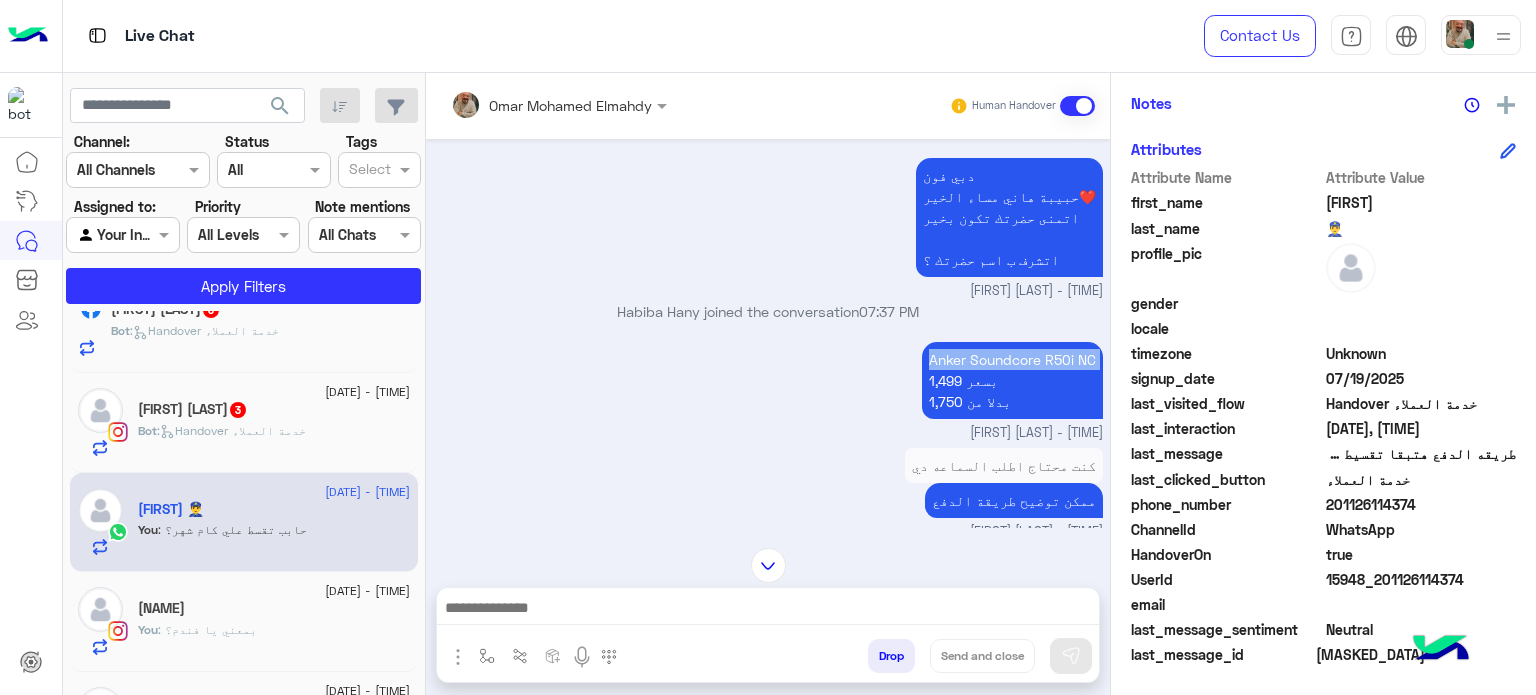 scroll, scrollTop: 1520, scrollLeft: 0, axis: vertical 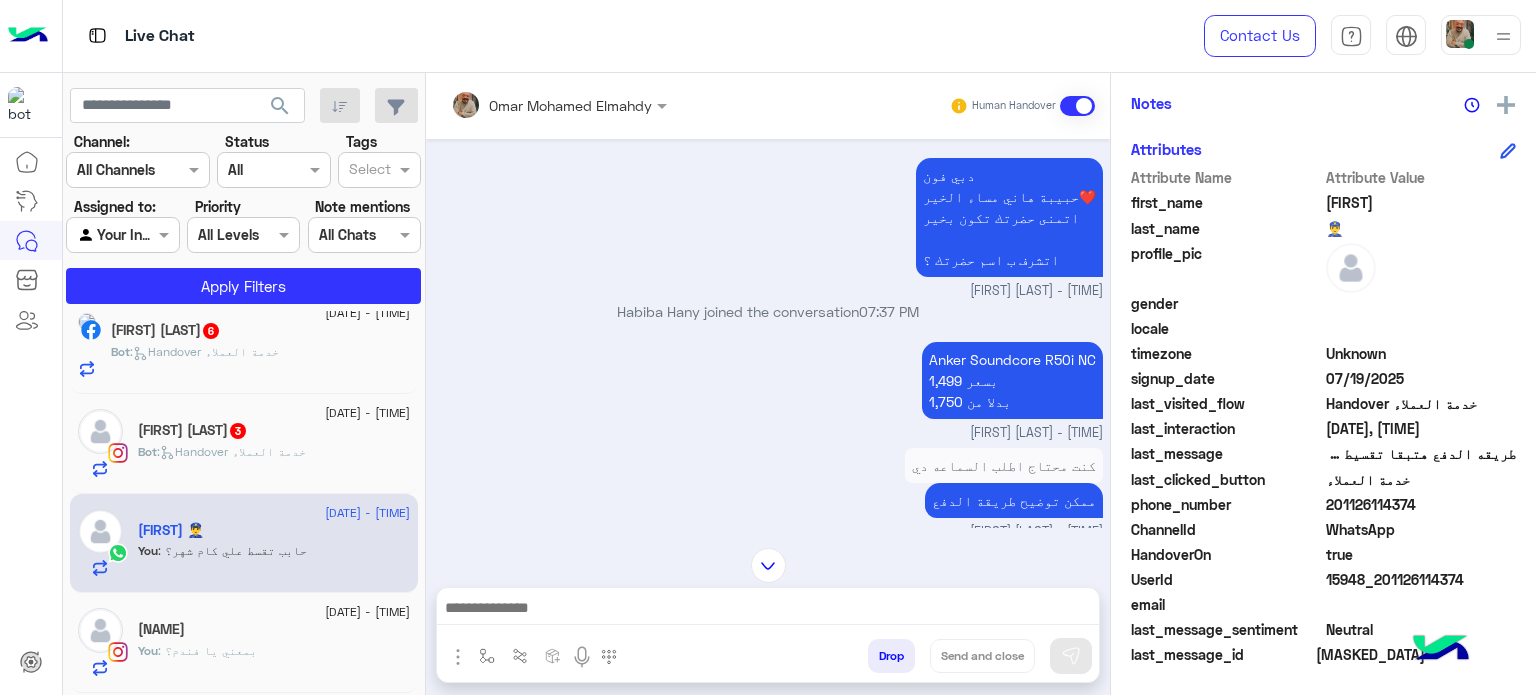 click on "Bot :   Handover خدمة العملاء" 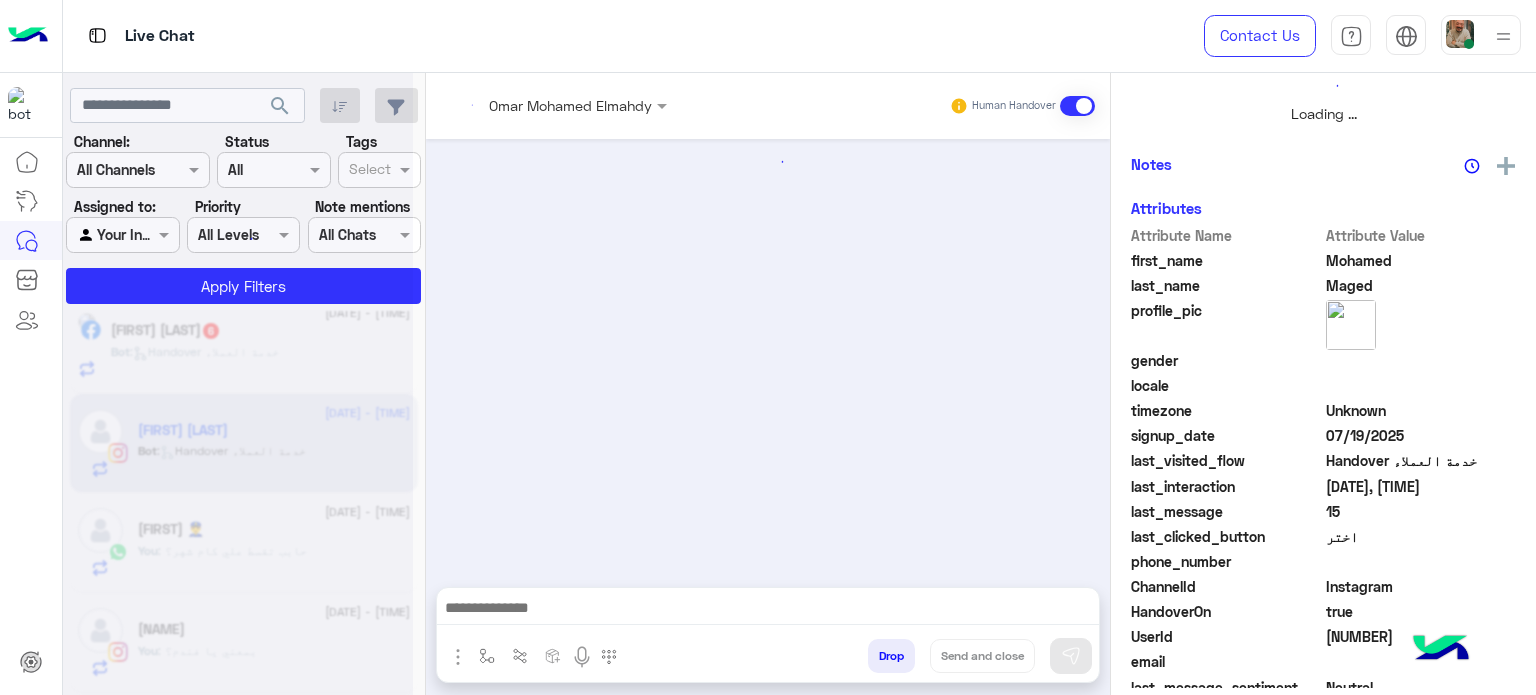 scroll, scrollTop: 464, scrollLeft: 0, axis: vertical 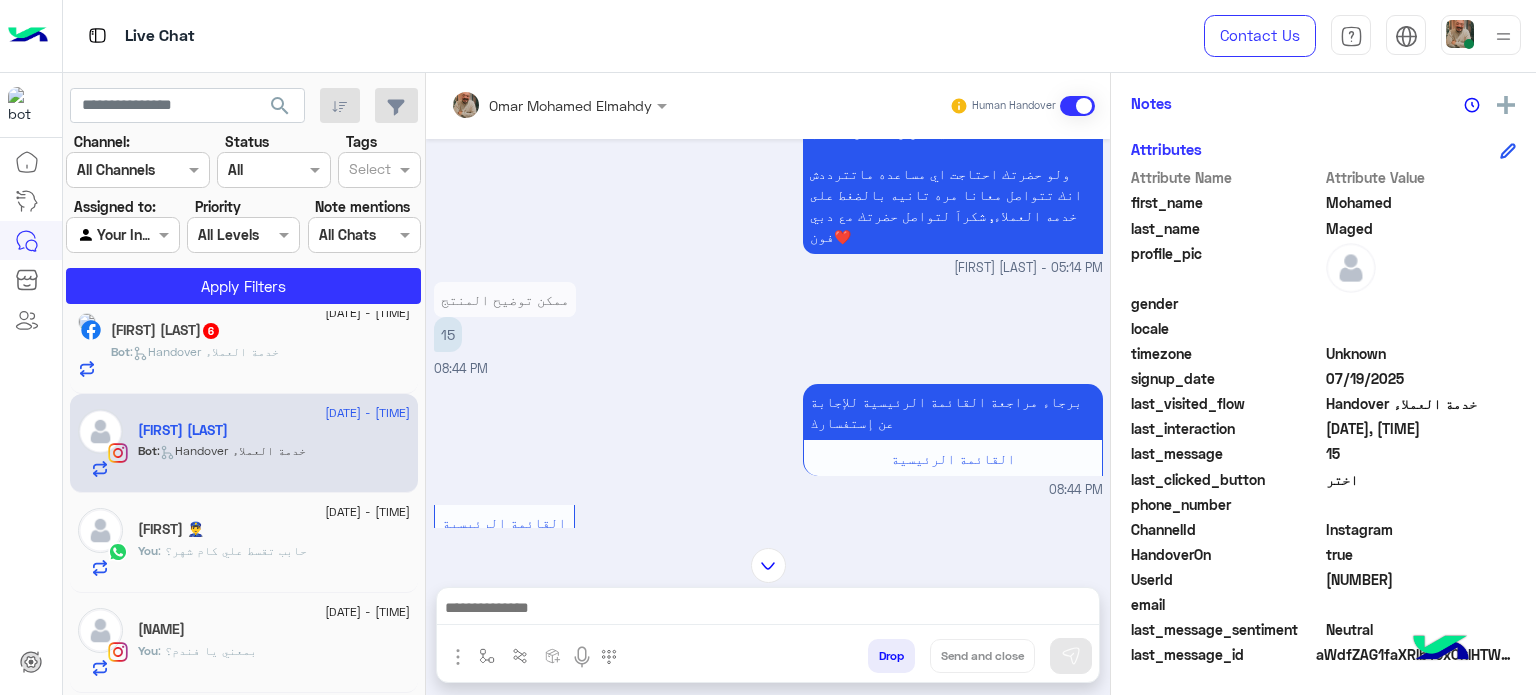 paste on "**********" 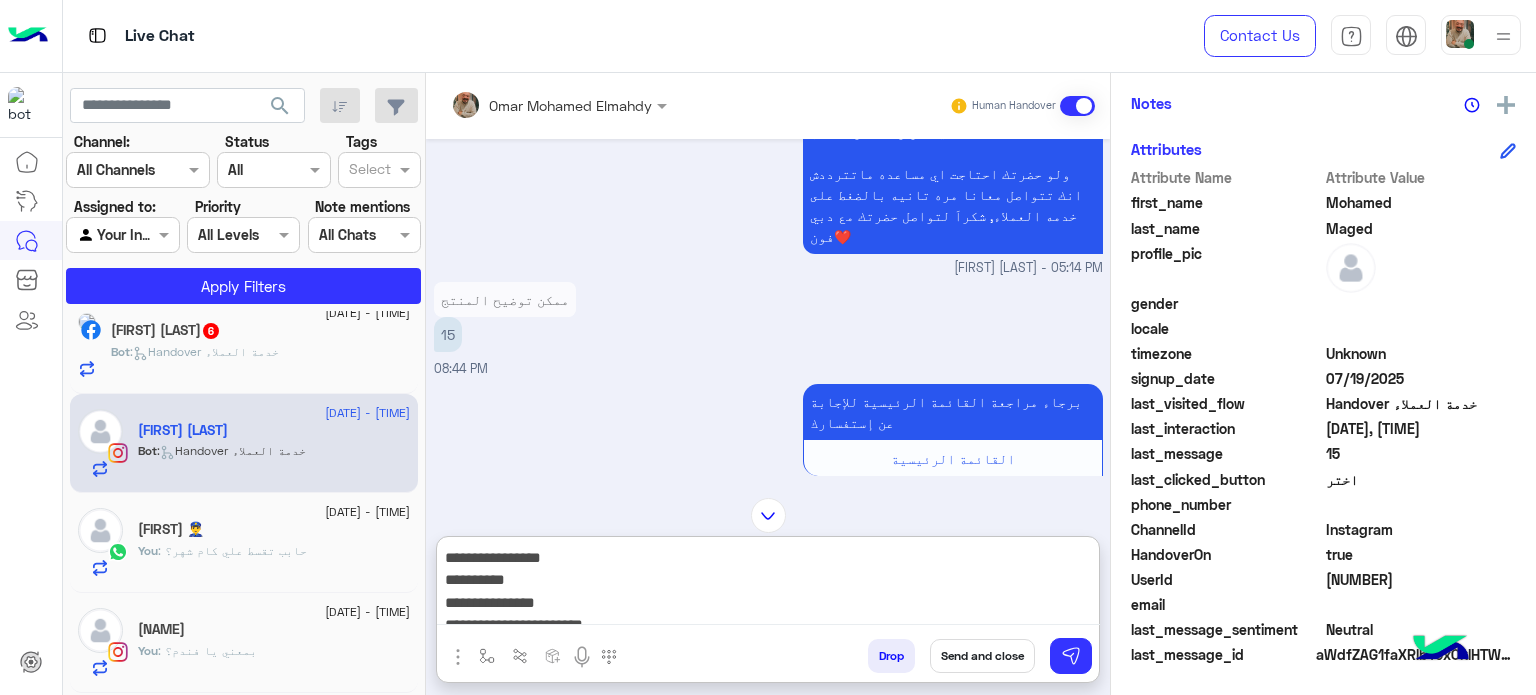 scroll, scrollTop: 0, scrollLeft: 0, axis: both 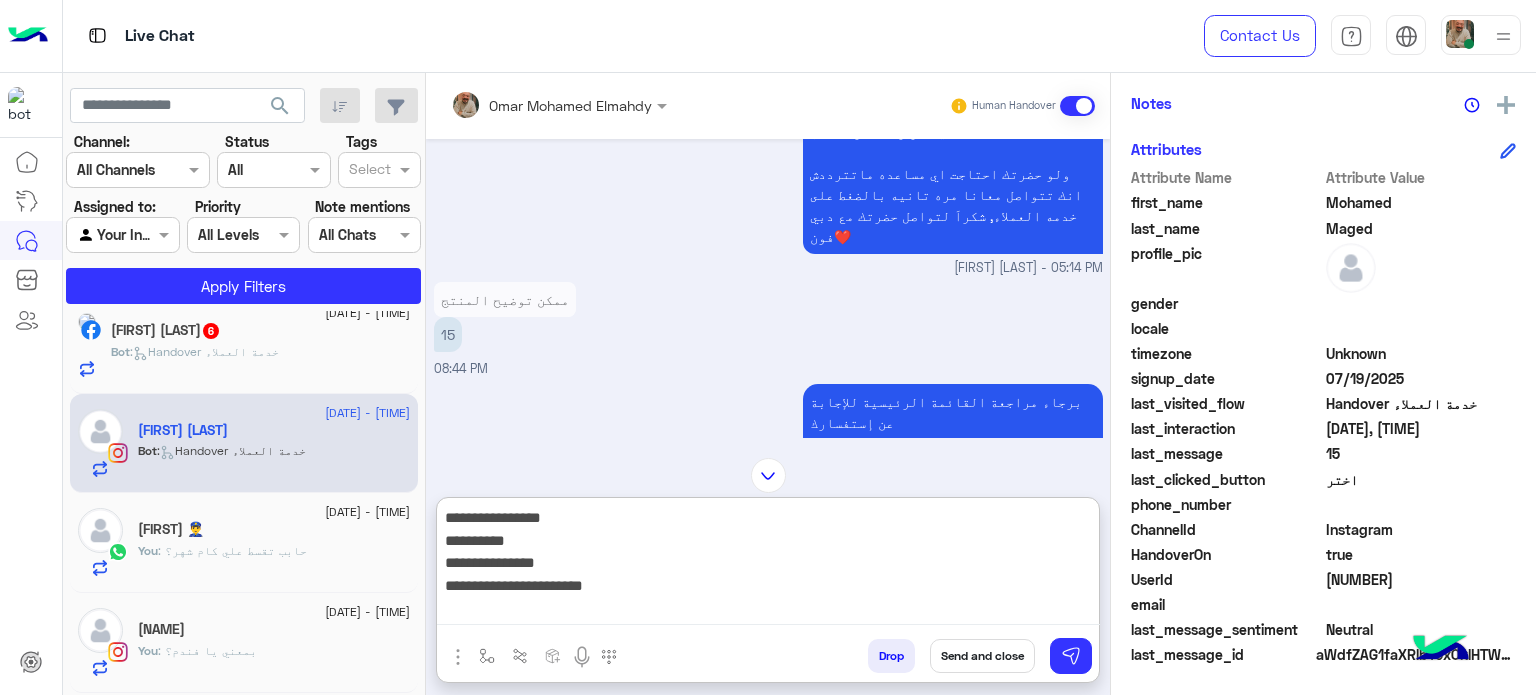 click on "**********" at bounding box center (768, 565) 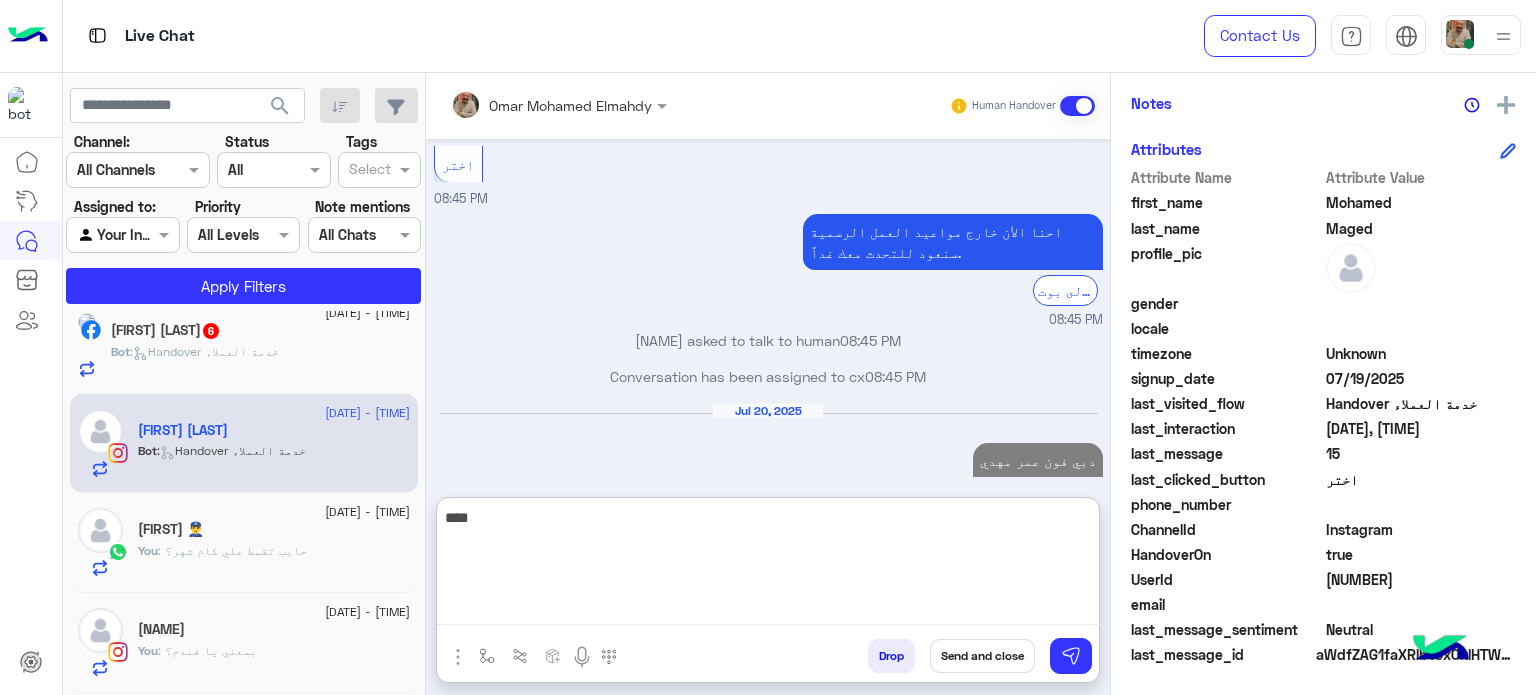 scroll, scrollTop: 1988, scrollLeft: 0, axis: vertical 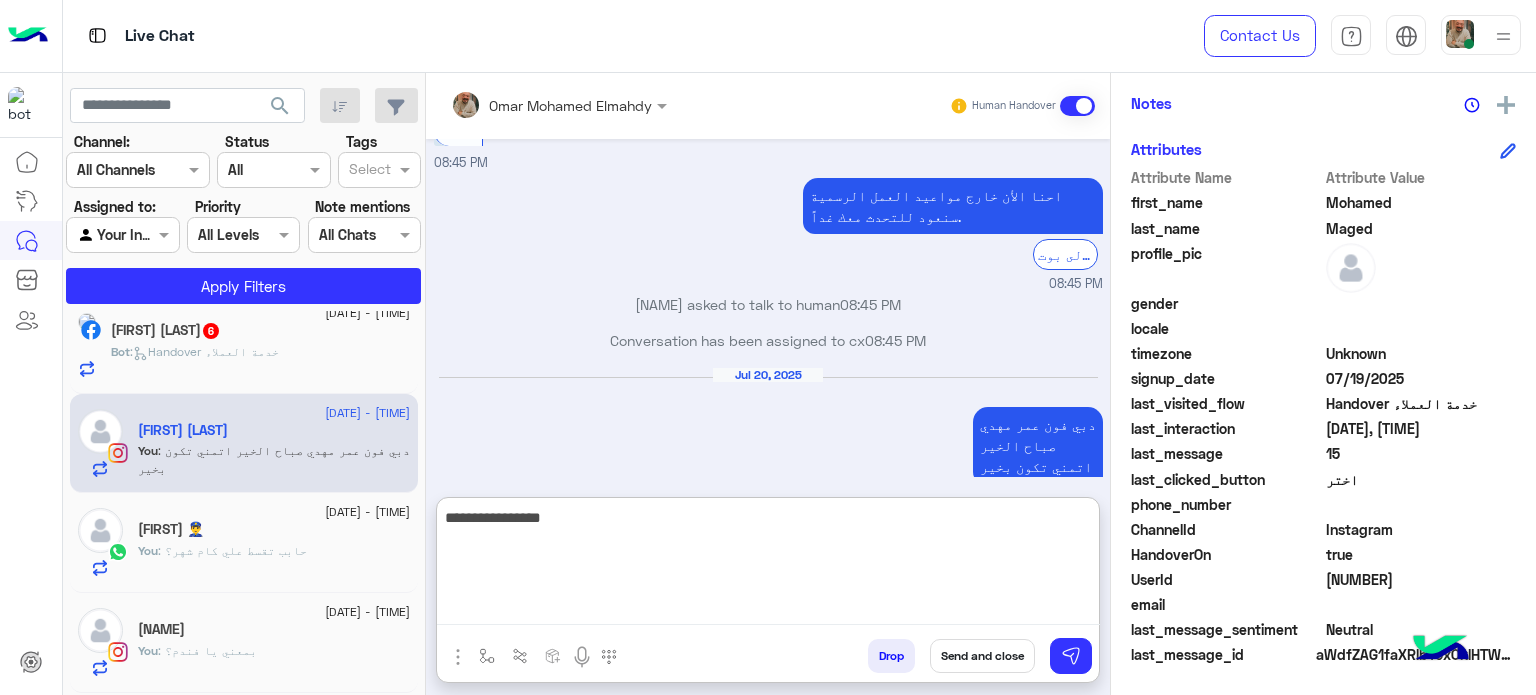 type on "**********" 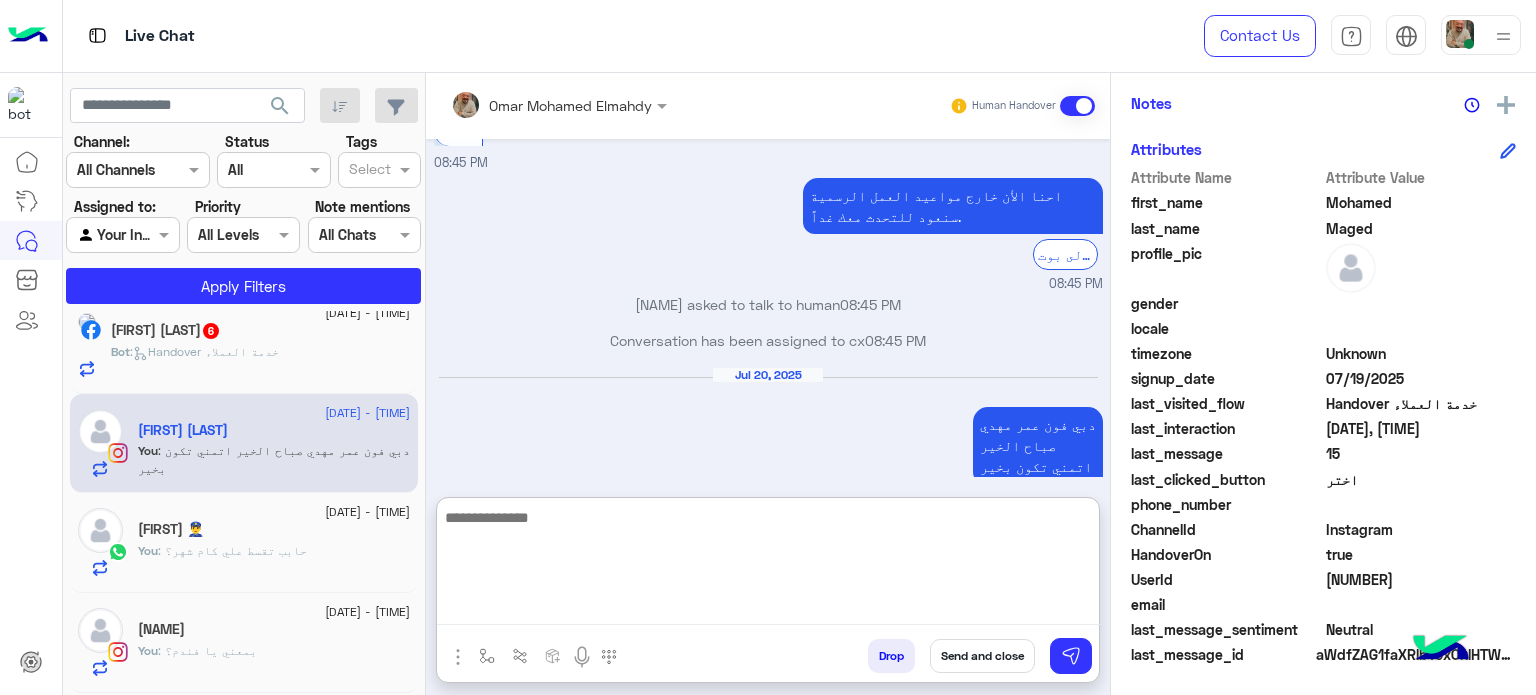 scroll, scrollTop: 2052, scrollLeft: 0, axis: vertical 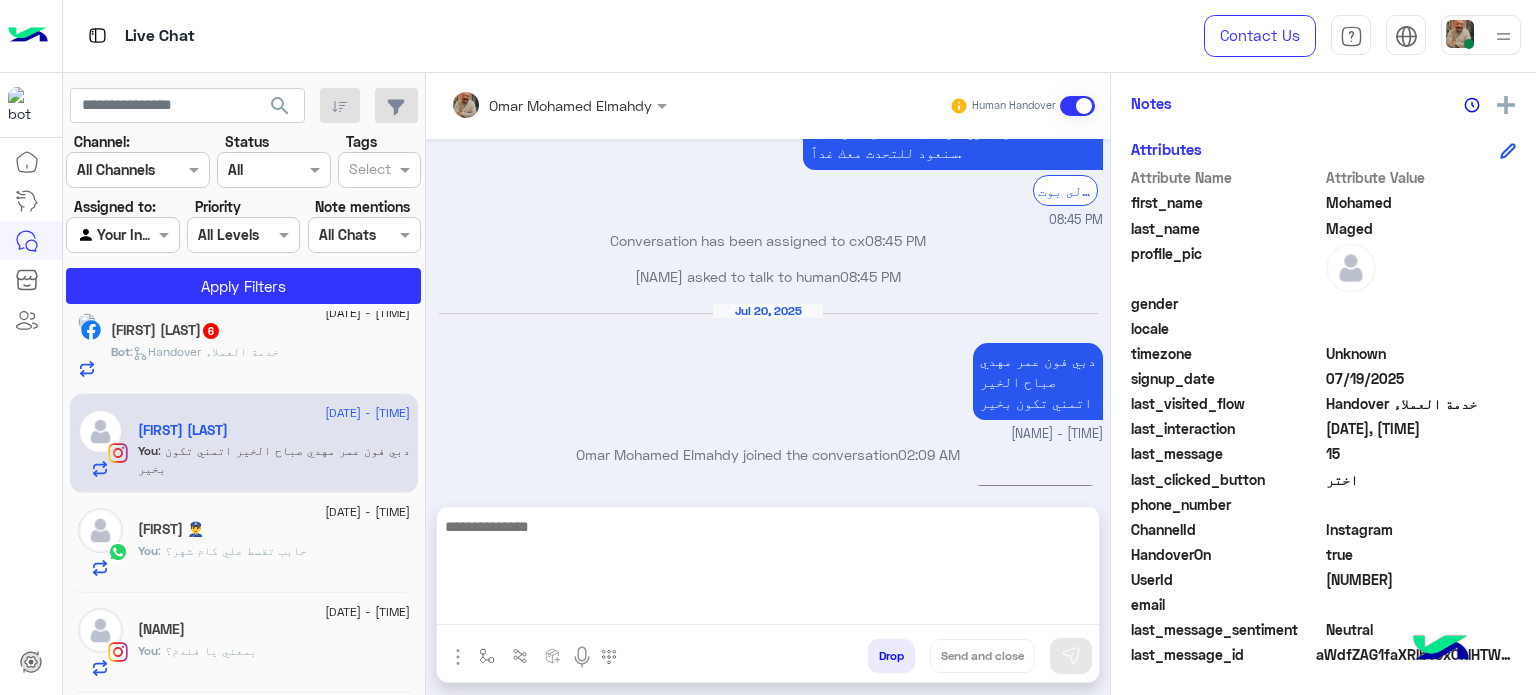 click on "Bot :   Handover خدمة العملاء" 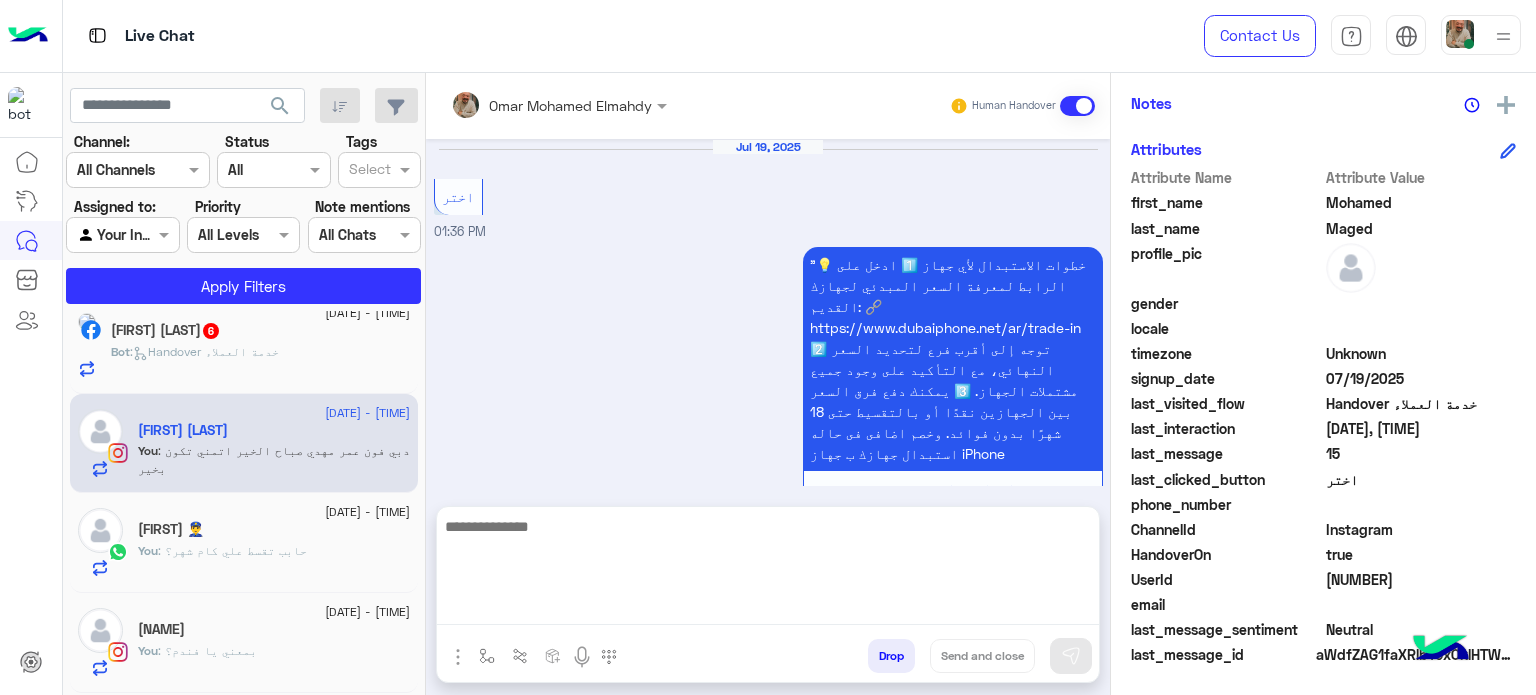 scroll, scrollTop: 464, scrollLeft: 0, axis: vertical 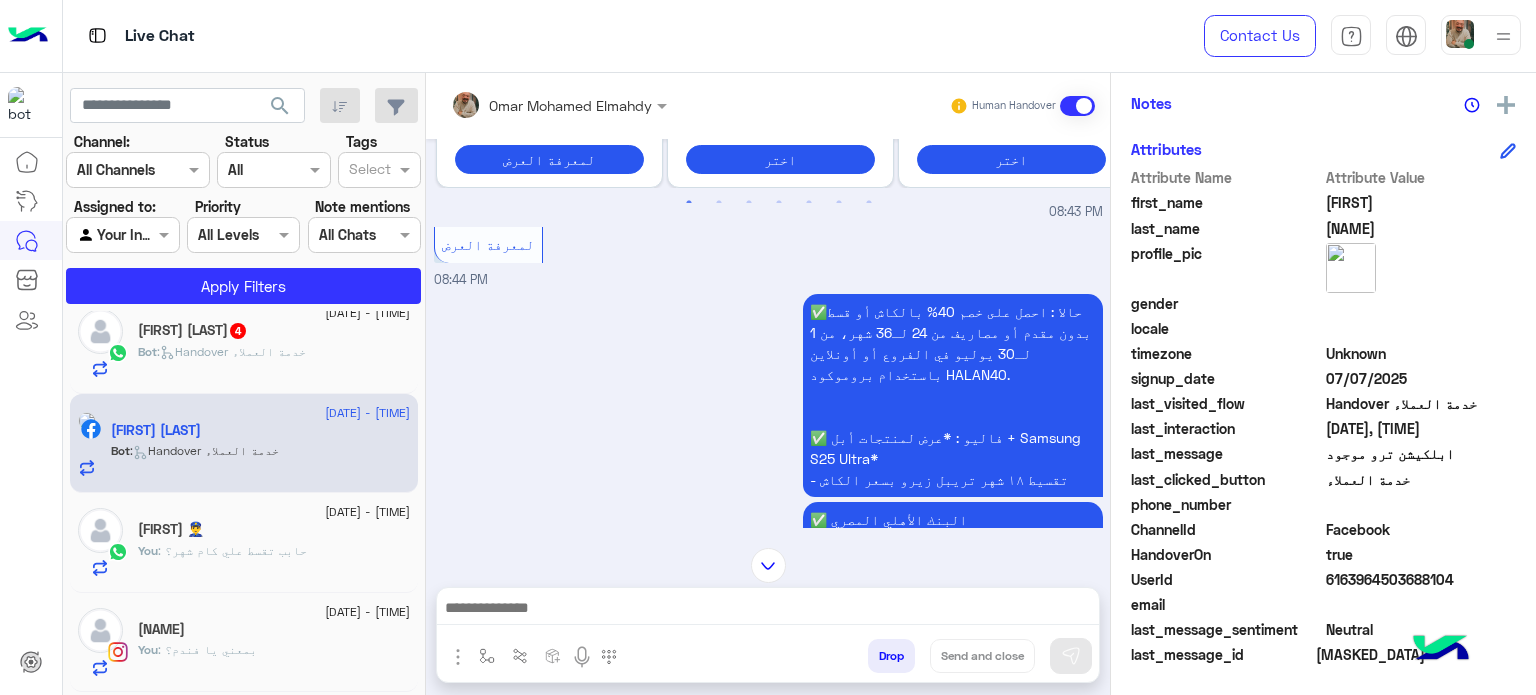 click at bounding box center [768, 610] 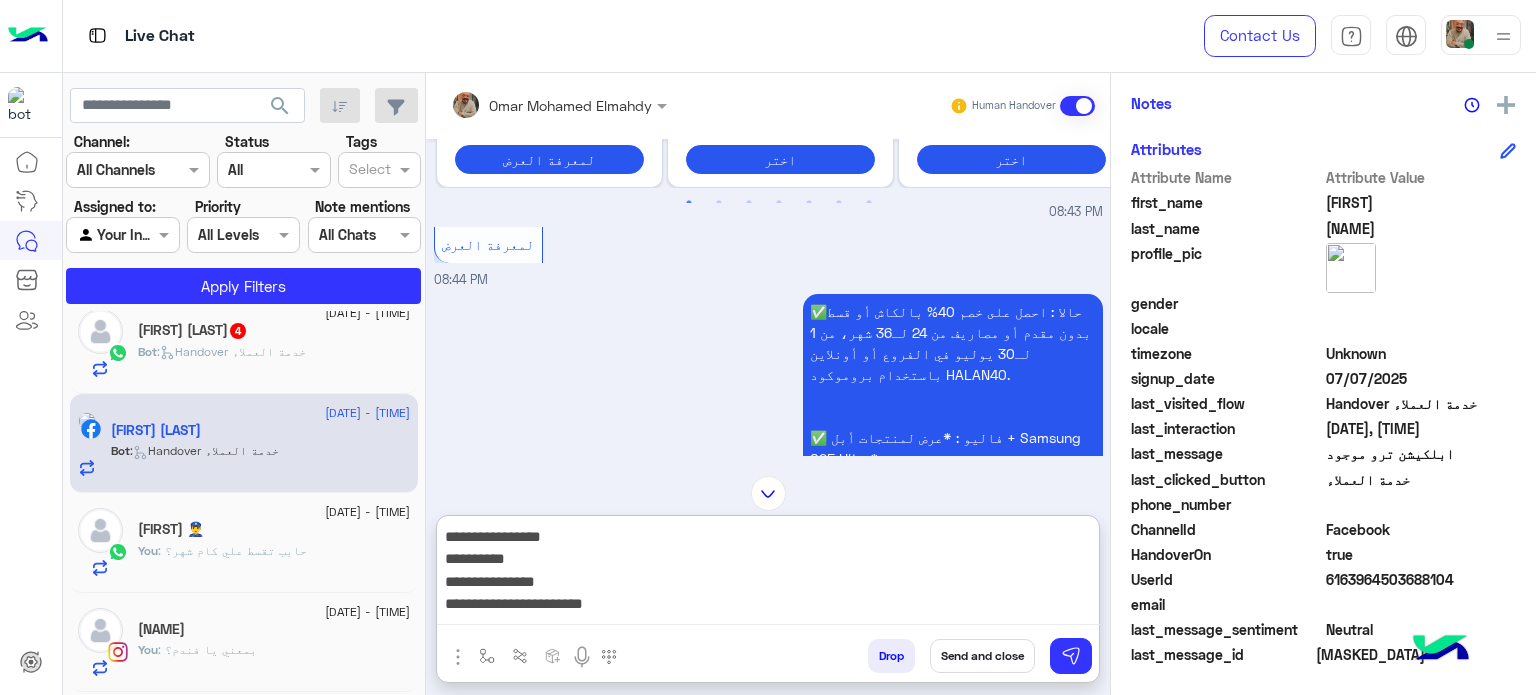 scroll, scrollTop: 0, scrollLeft: 0, axis: both 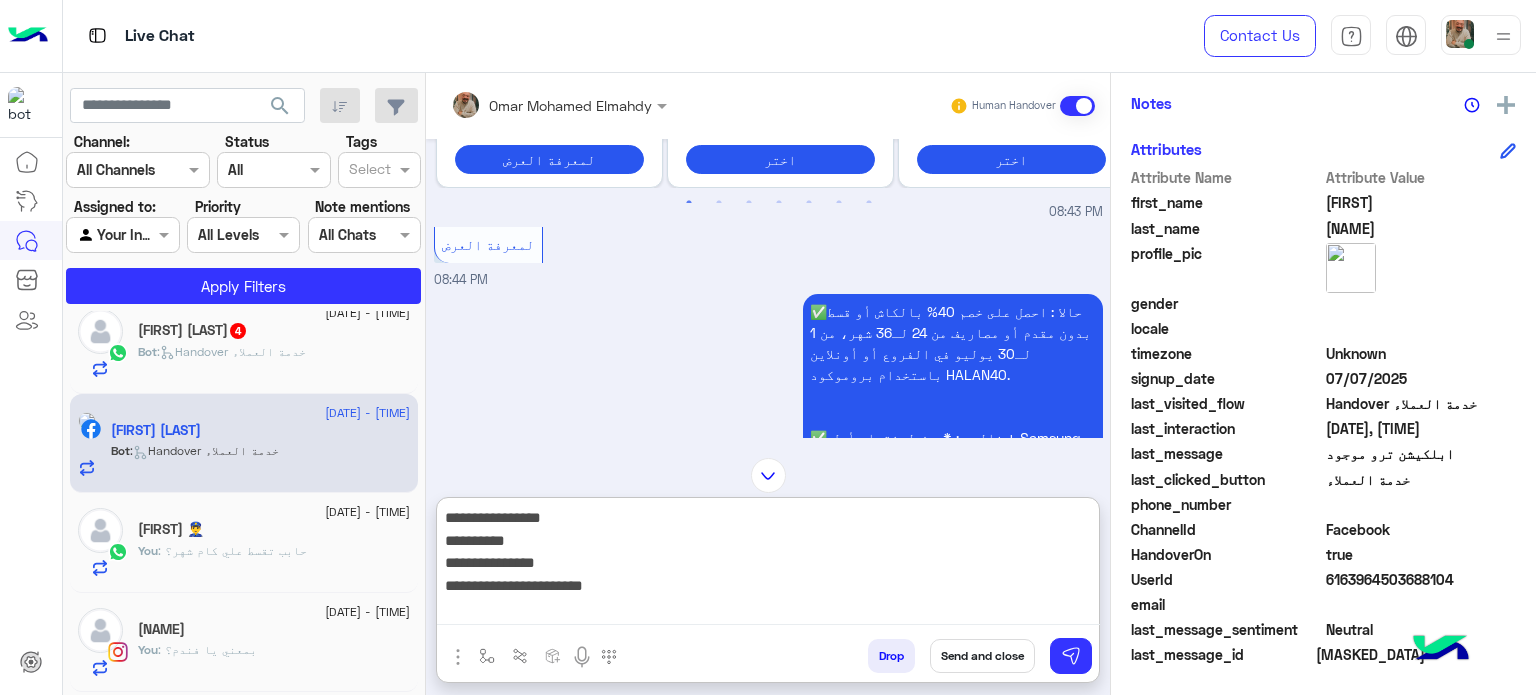 click on "**********" at bounding box center (768, 565) 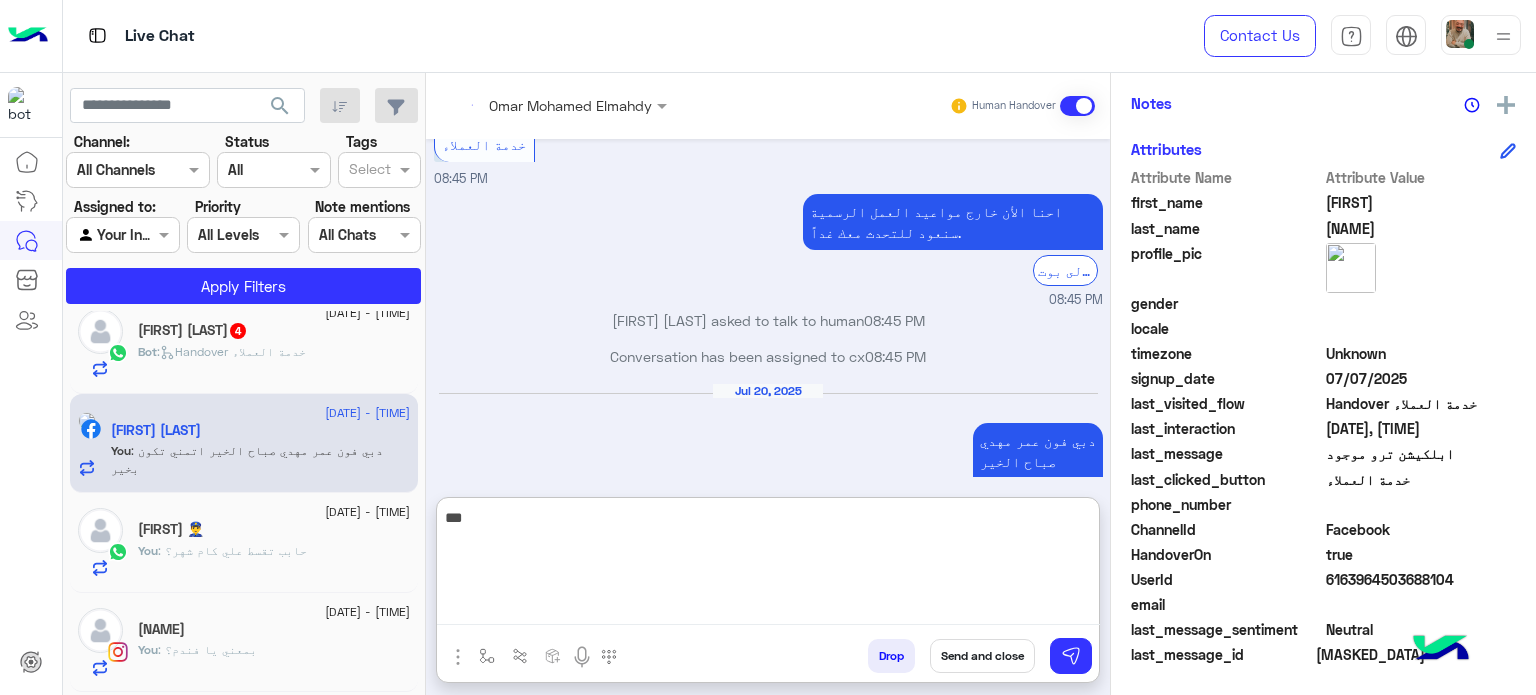 scroll, scrollTop: 2489, scrollLeft: 0, axis: vertical 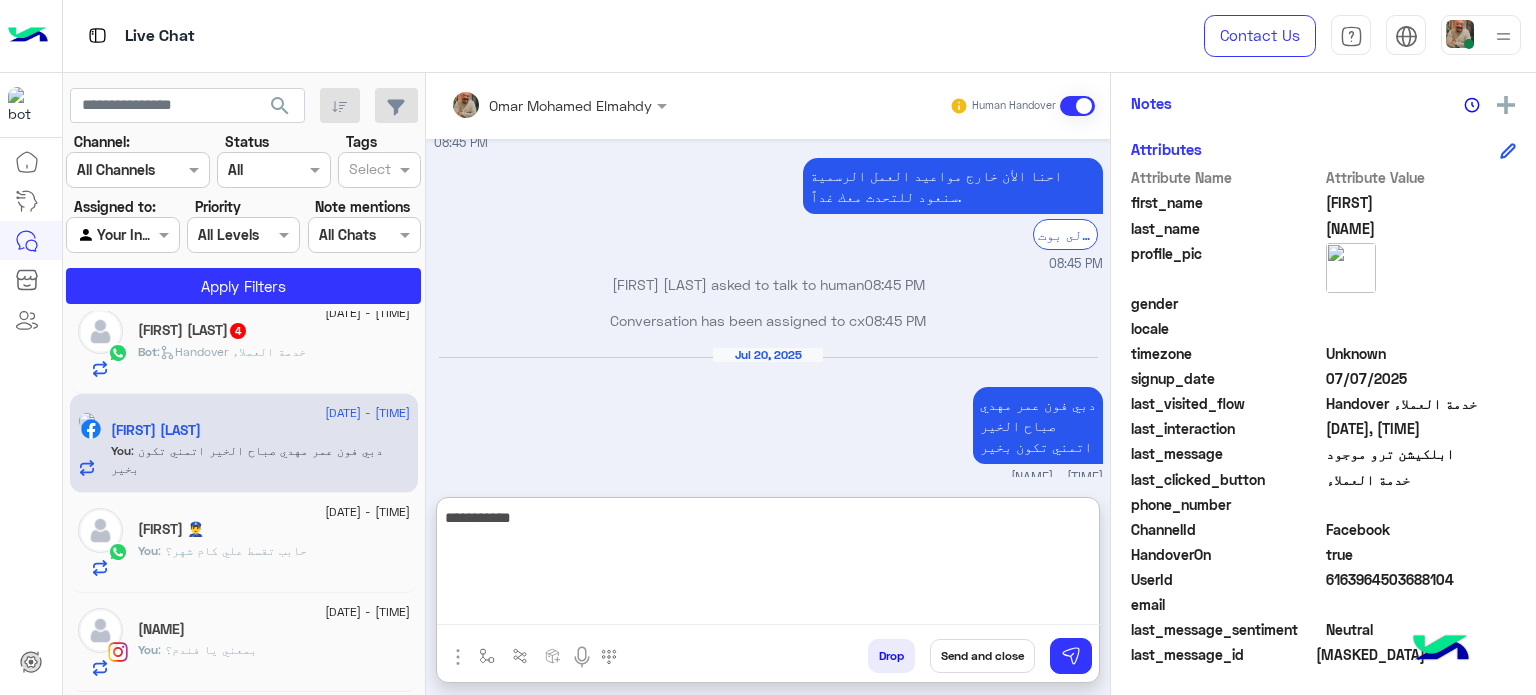 type on "**********" 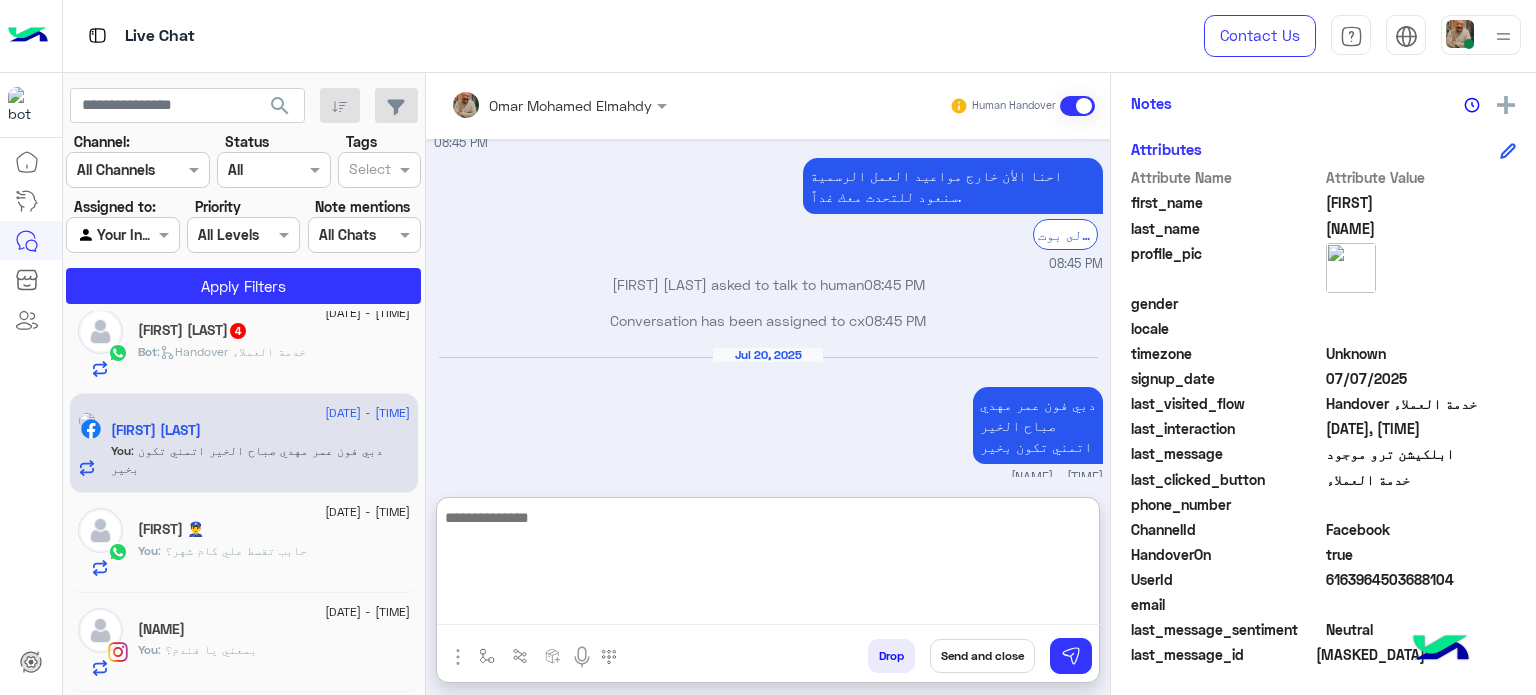 scroll, scrollTop: 2553, scrollLeft: 0, axis: vertical 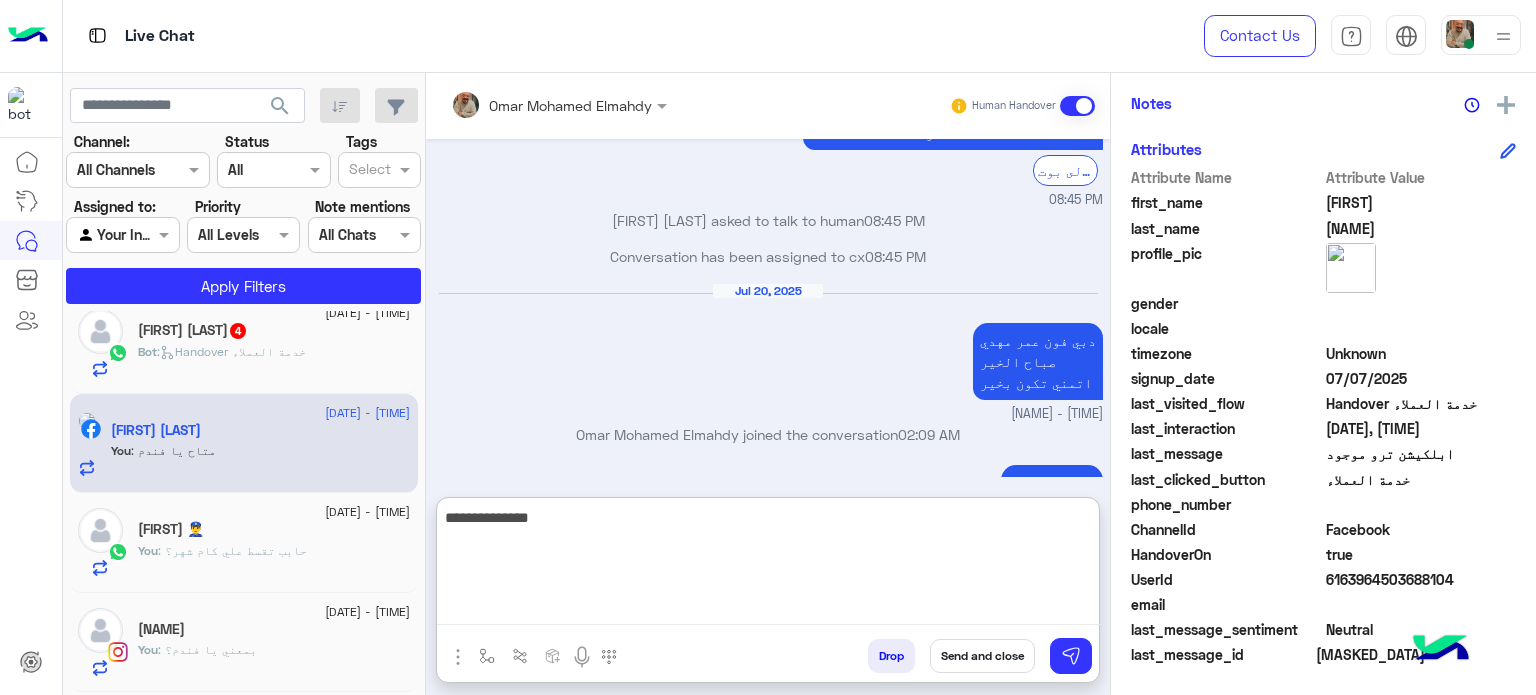 type on "**********" 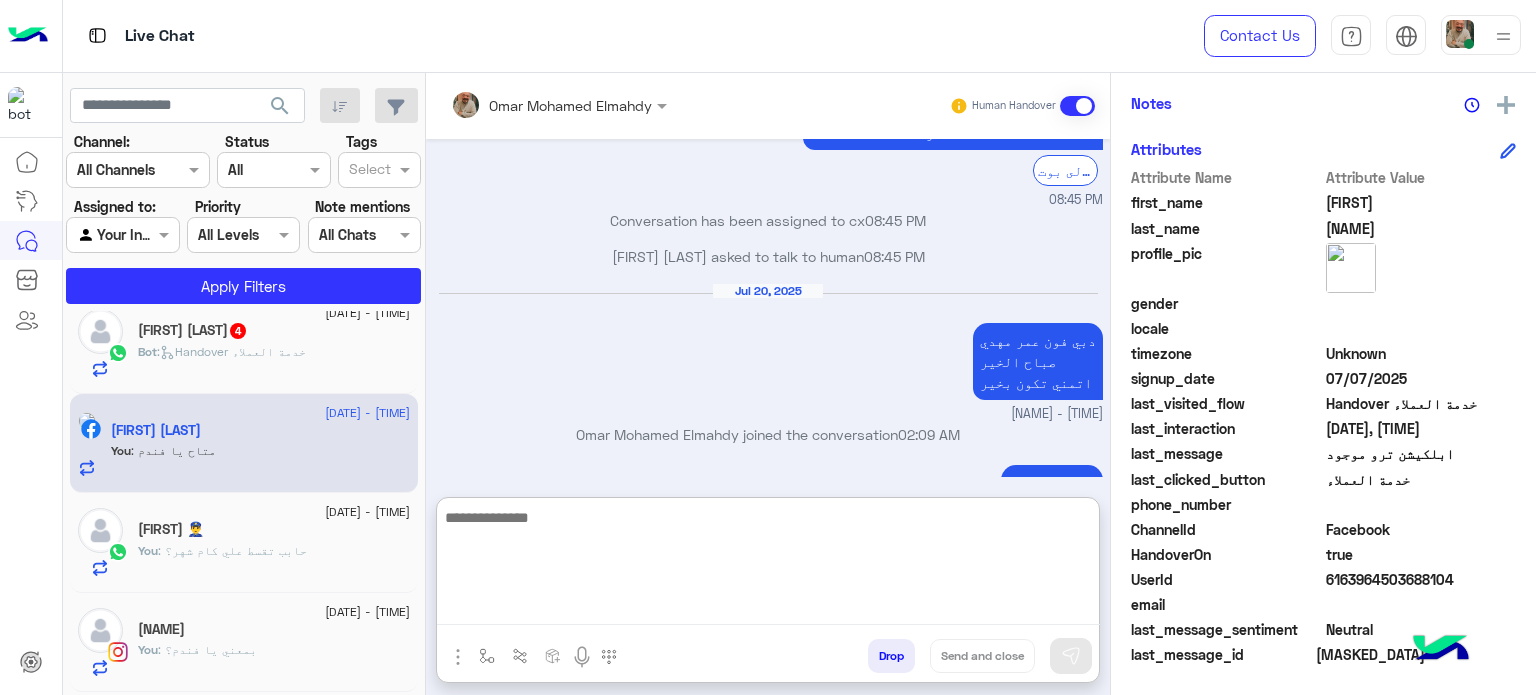 scroll, scrollTop: 2617, scrollLeft: 0, axis: vertical 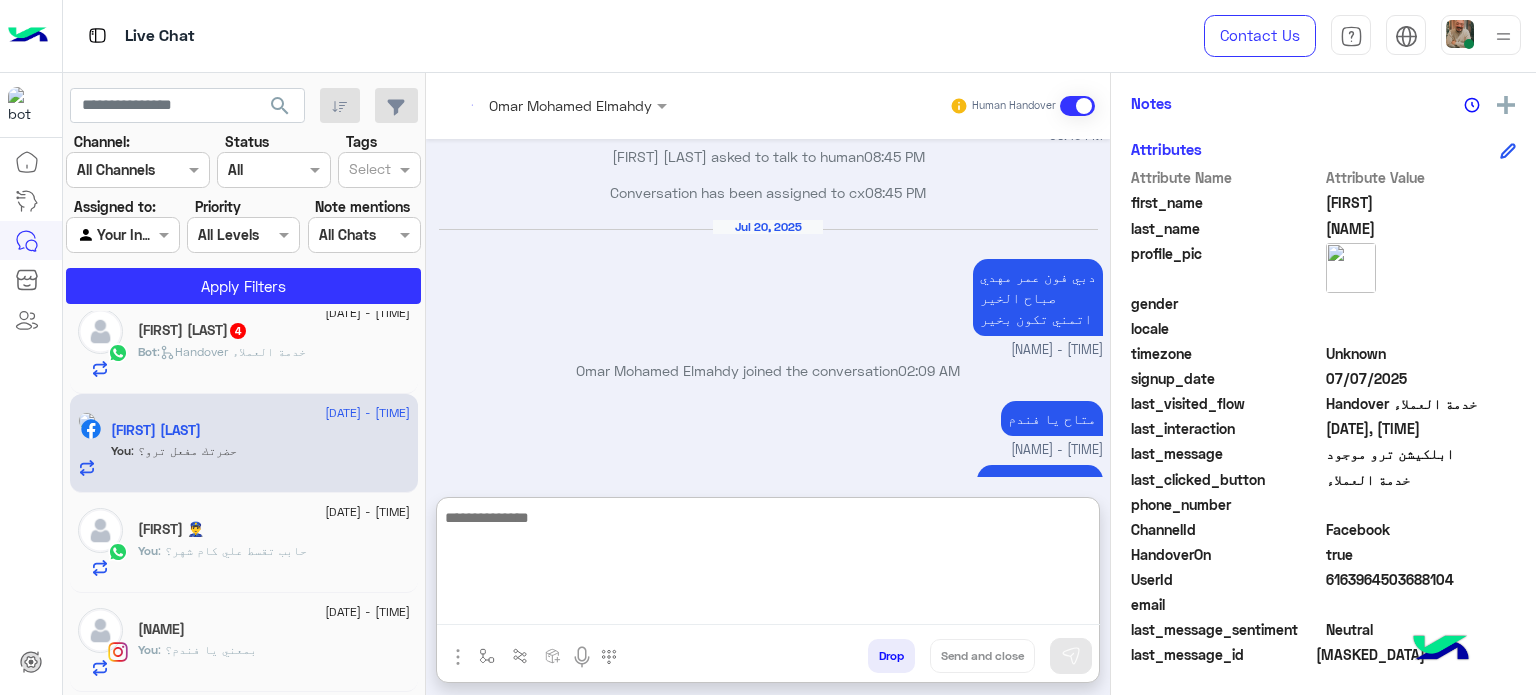 click on ":   Handover خدمة العملاء" 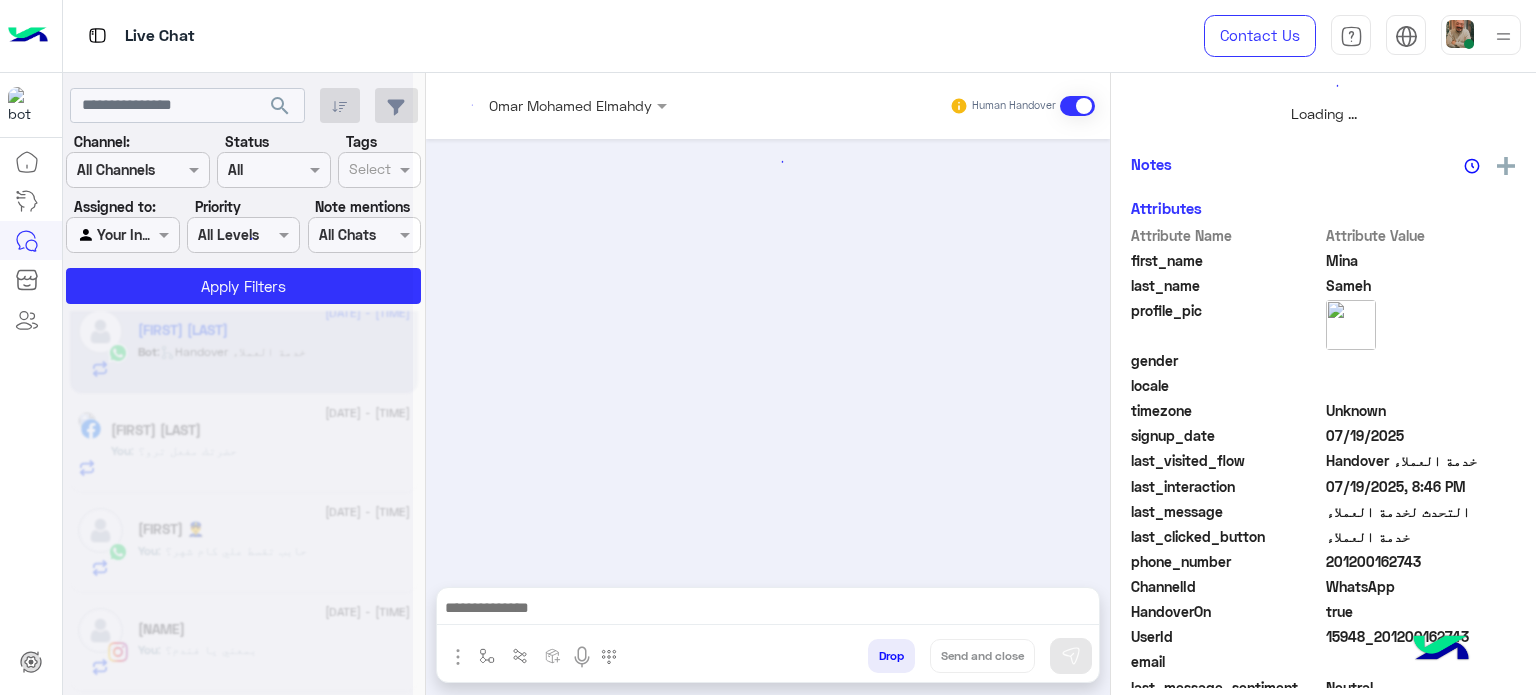 scroll 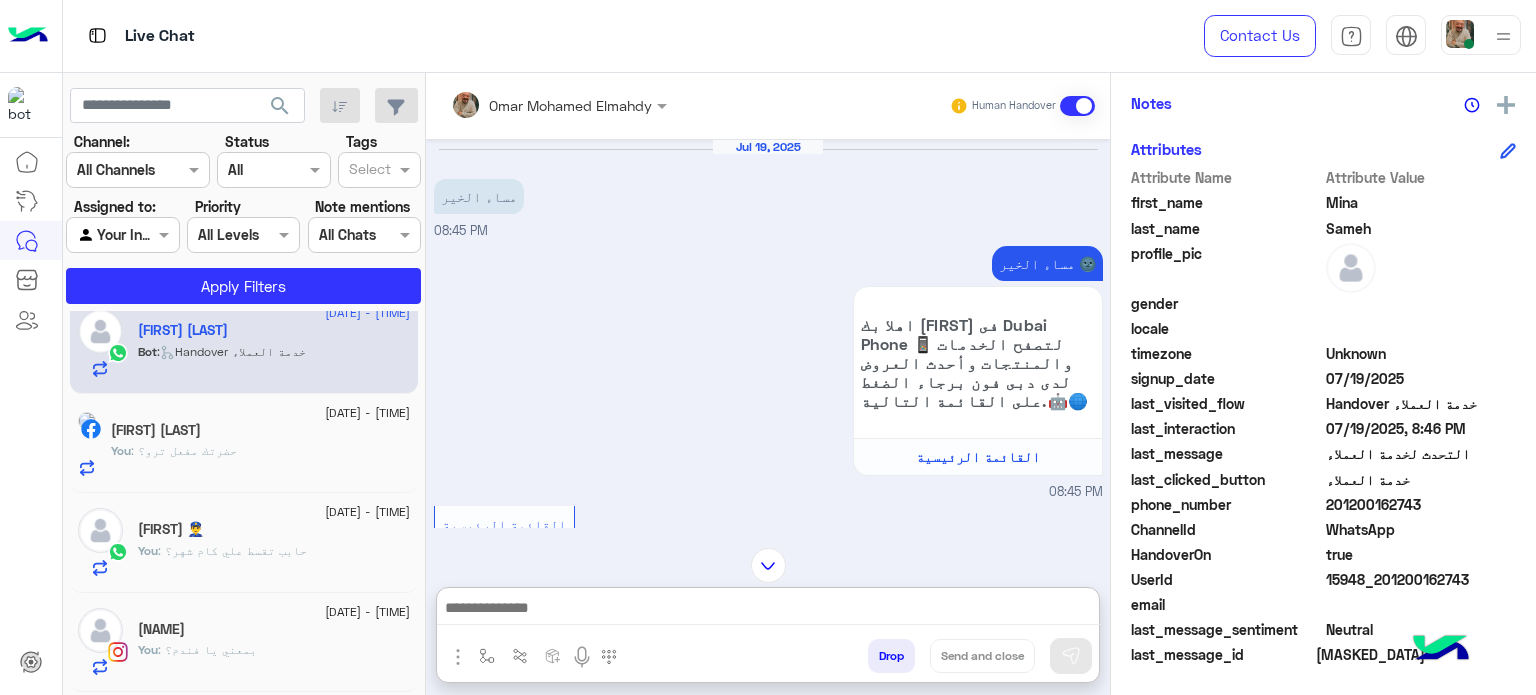 paste on "**********" 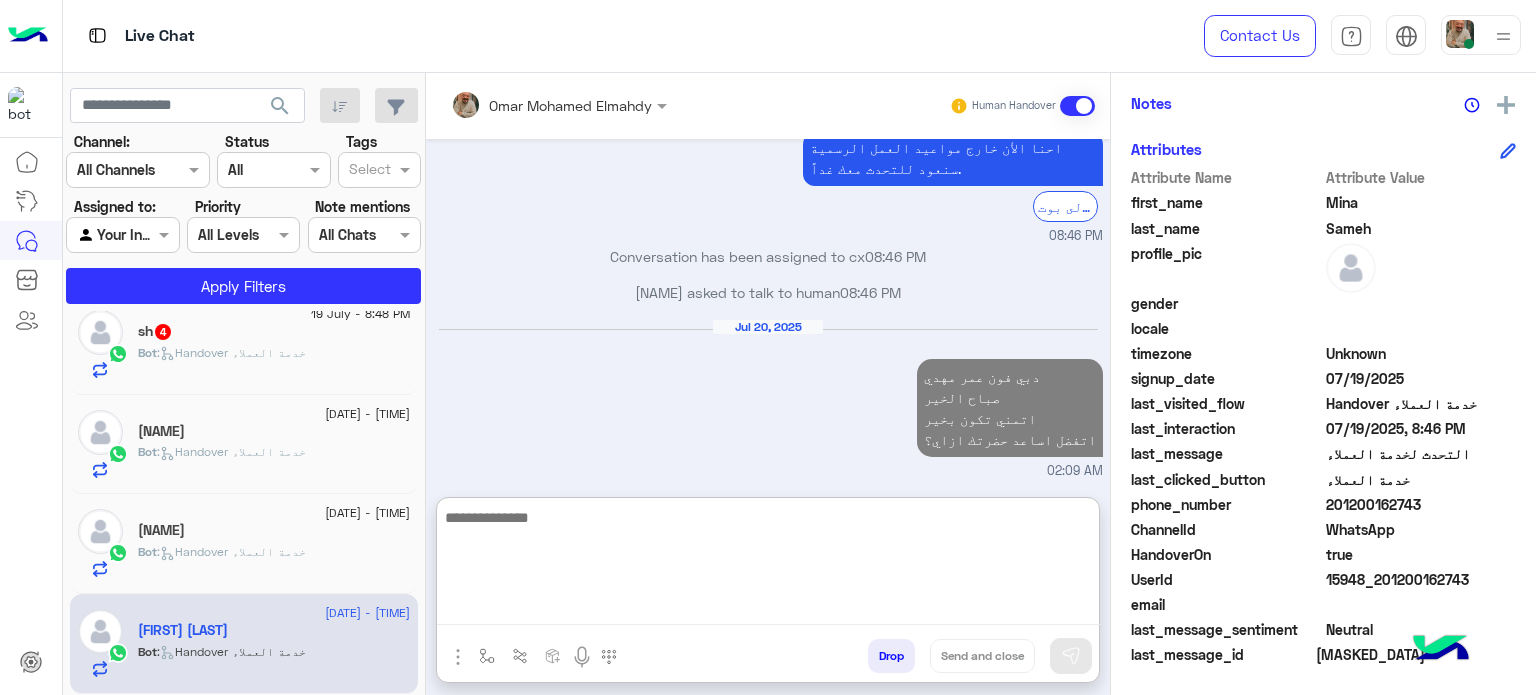 click on ":   Handover خدمة العملاء" 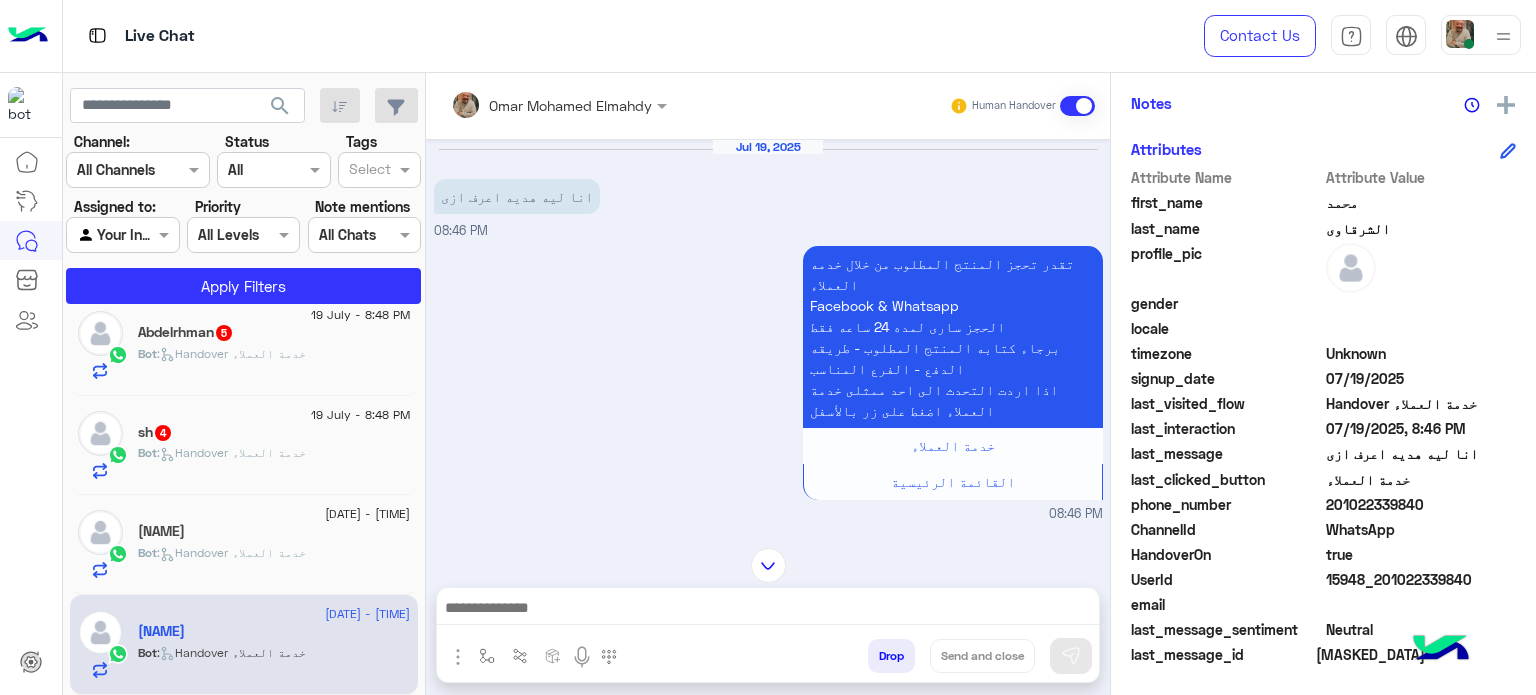 click at bounding box center [768, 613] 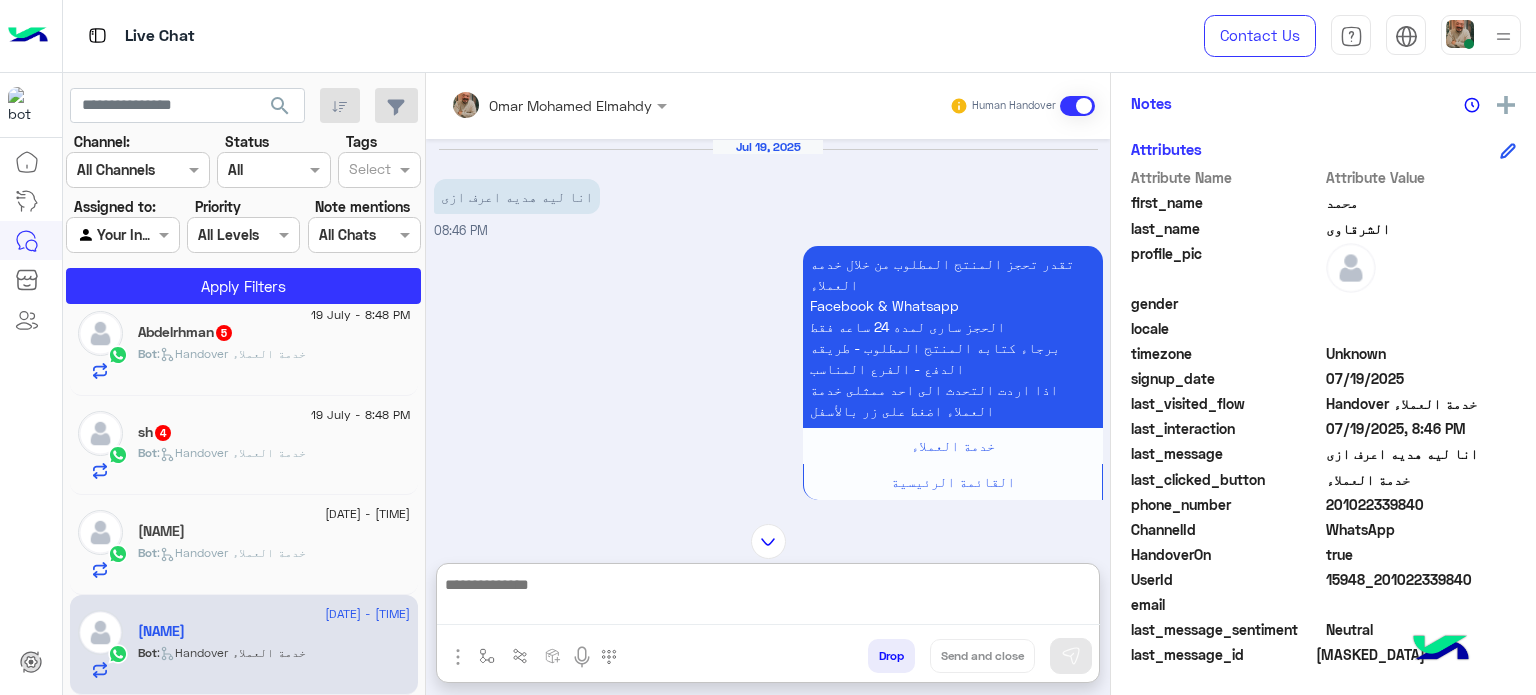 paste on "**********" 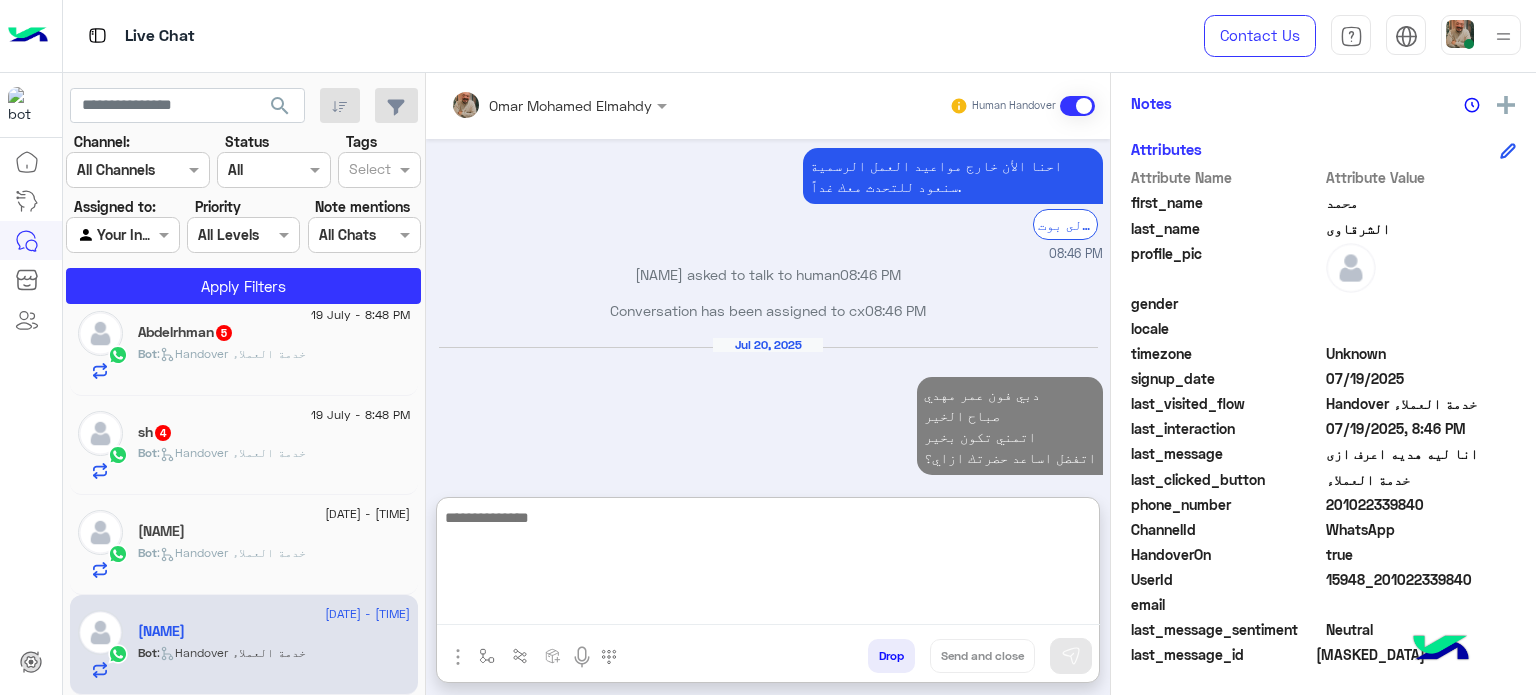 click on "Dr. Ahmed Shalabi" 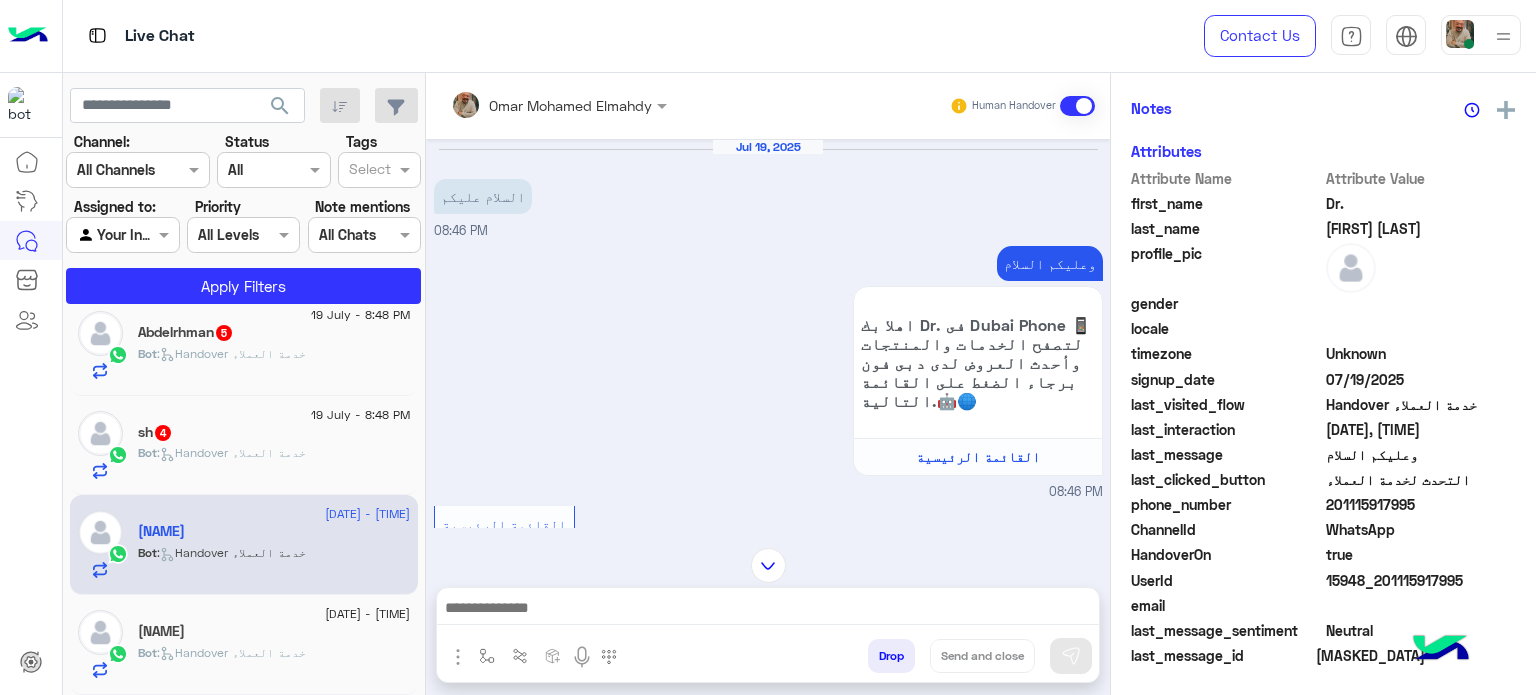 click at bounding box center (768, 610) 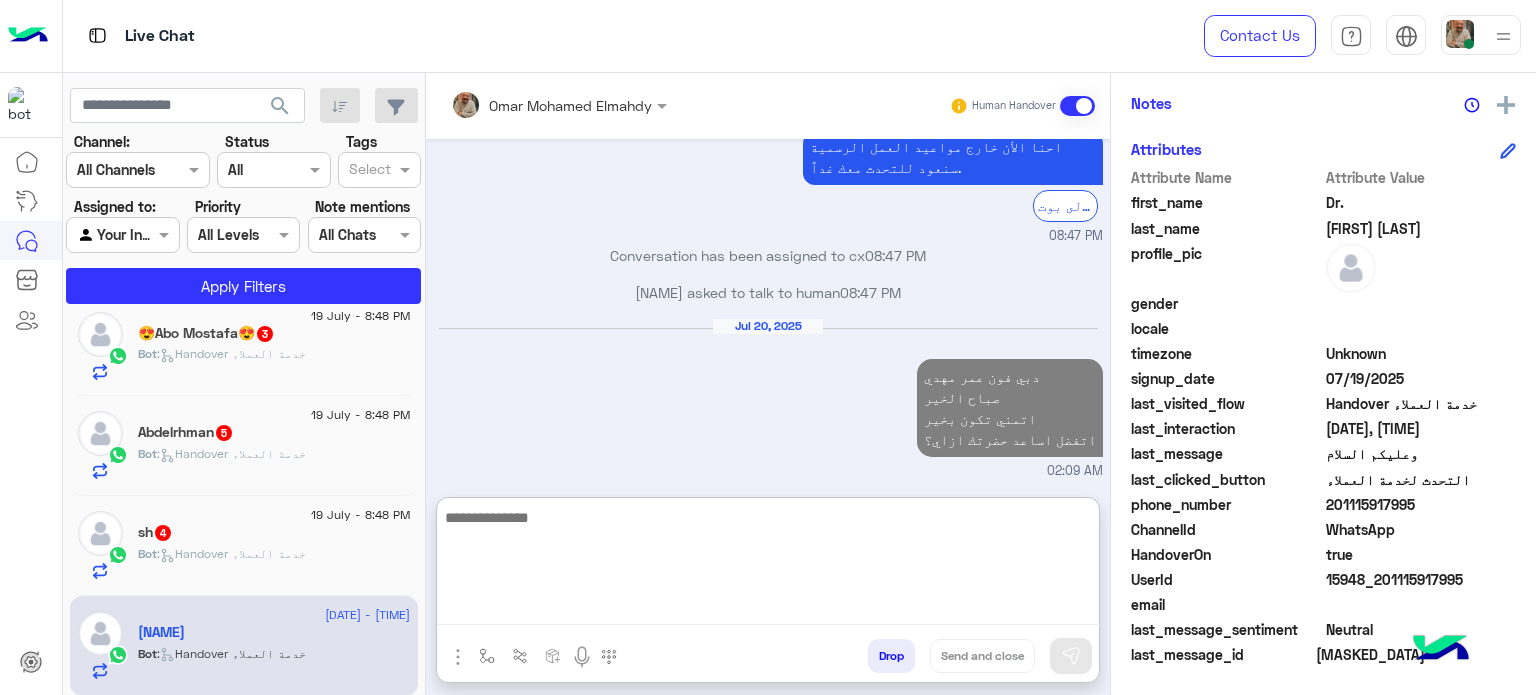 click on "sh   4" 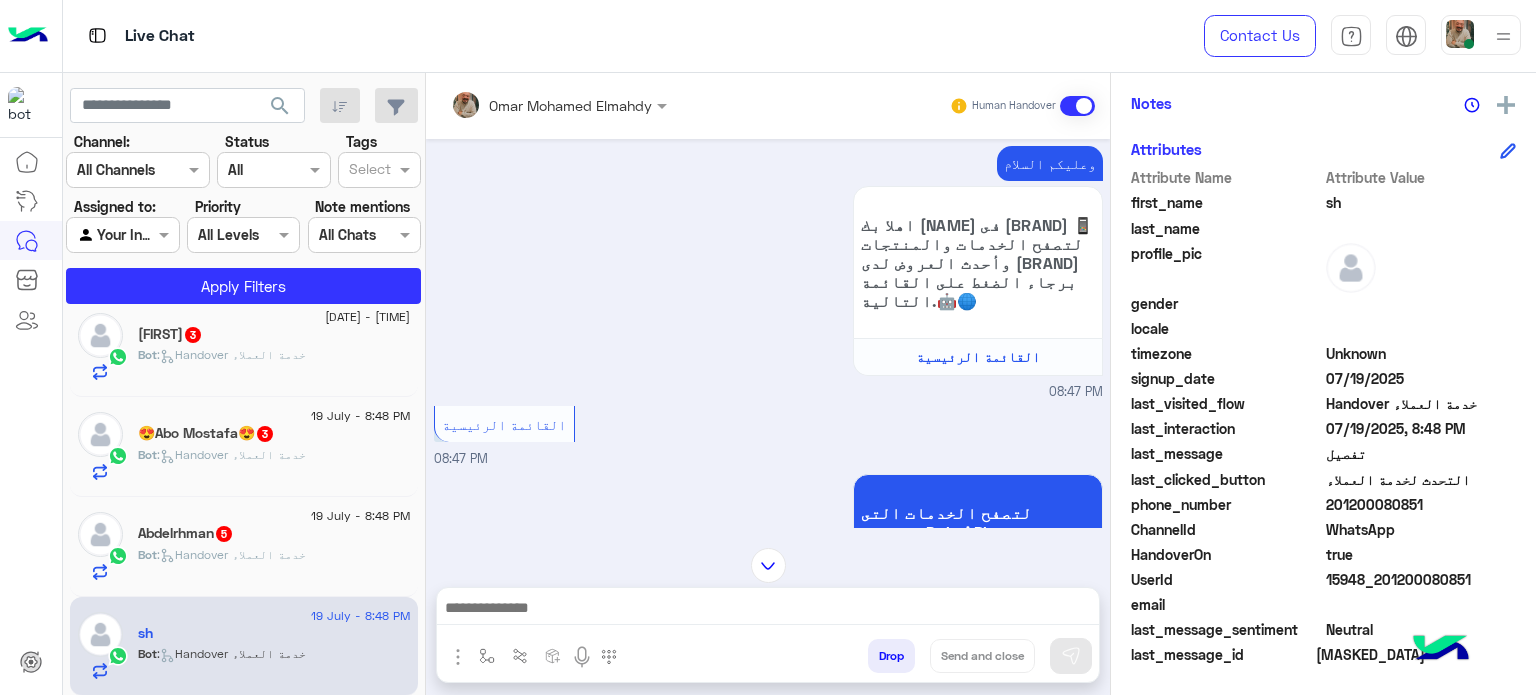 click at bounding box center [768, 610] 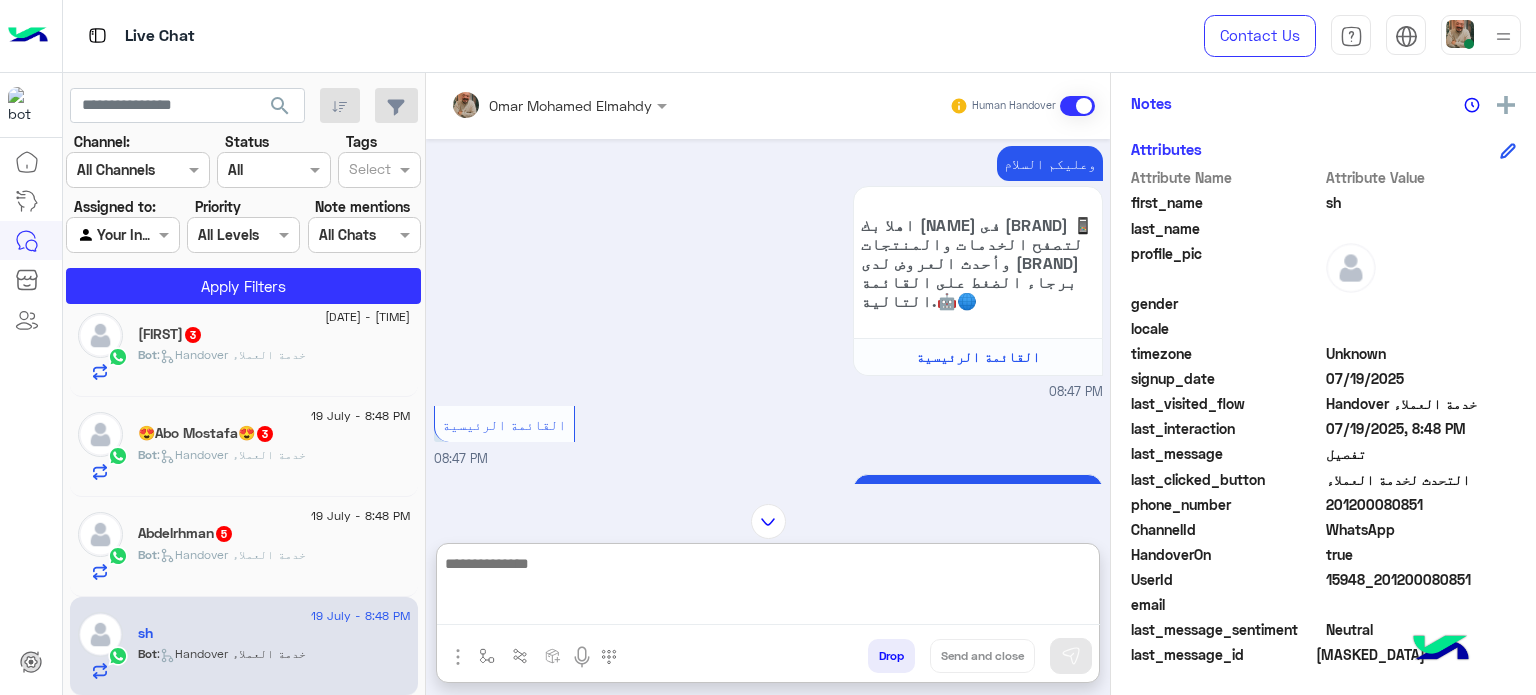 paste on "**********" 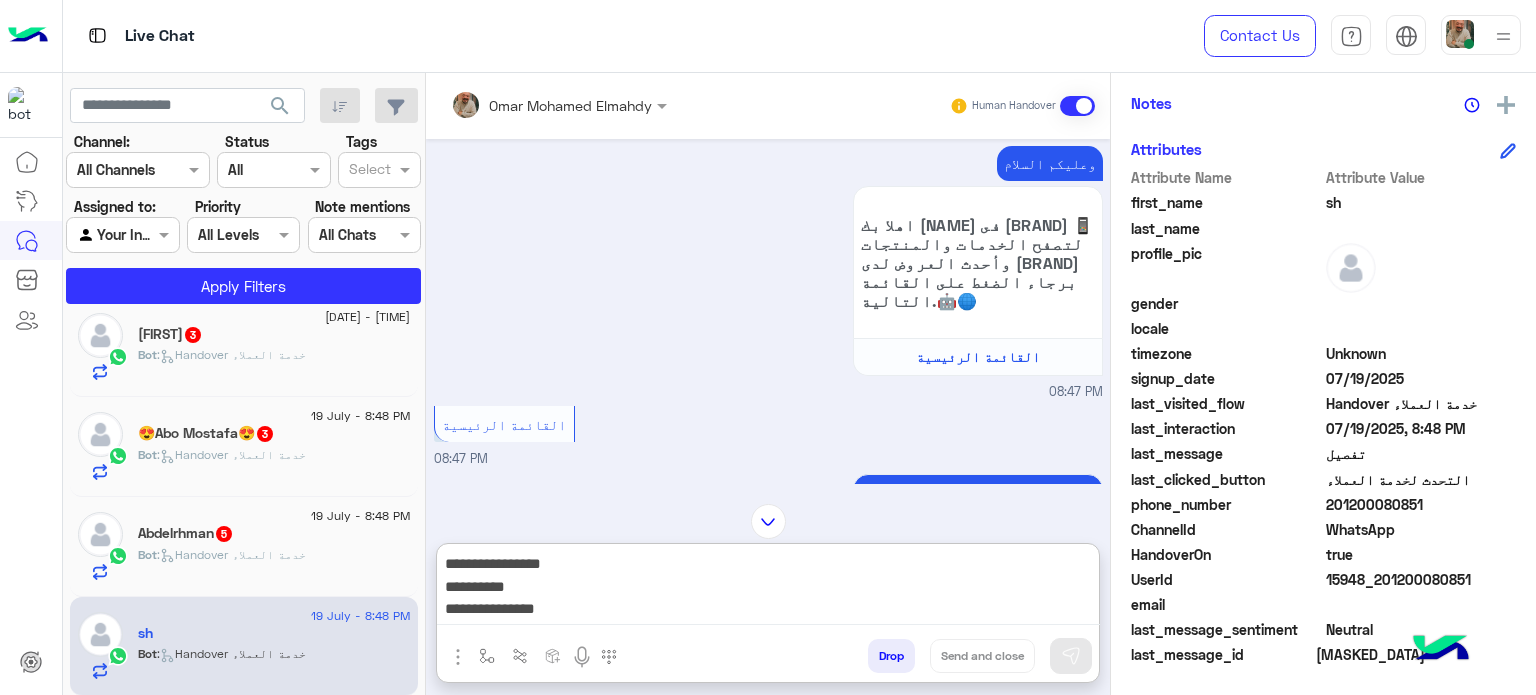 click on "**********" at bounding box center [768, 588] 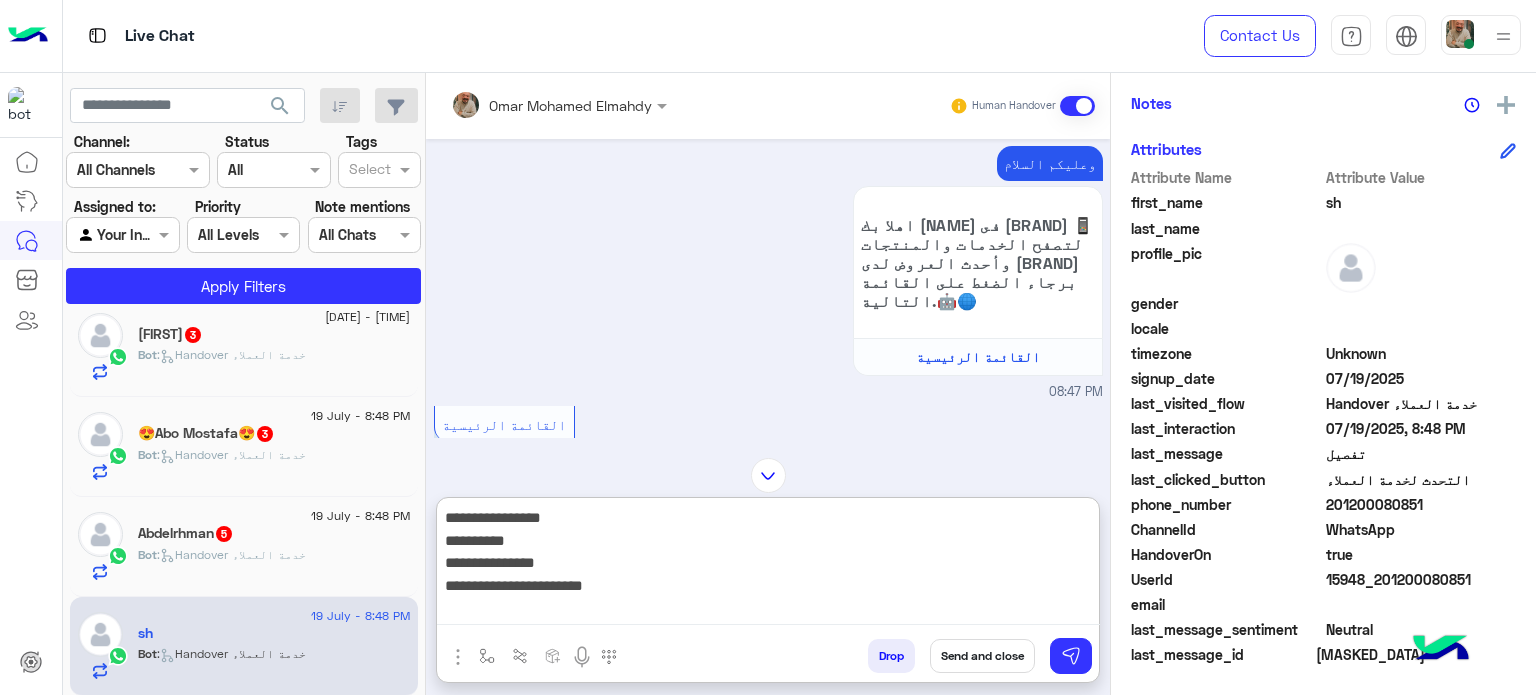click on "**********" at bounding box center [768, 565] 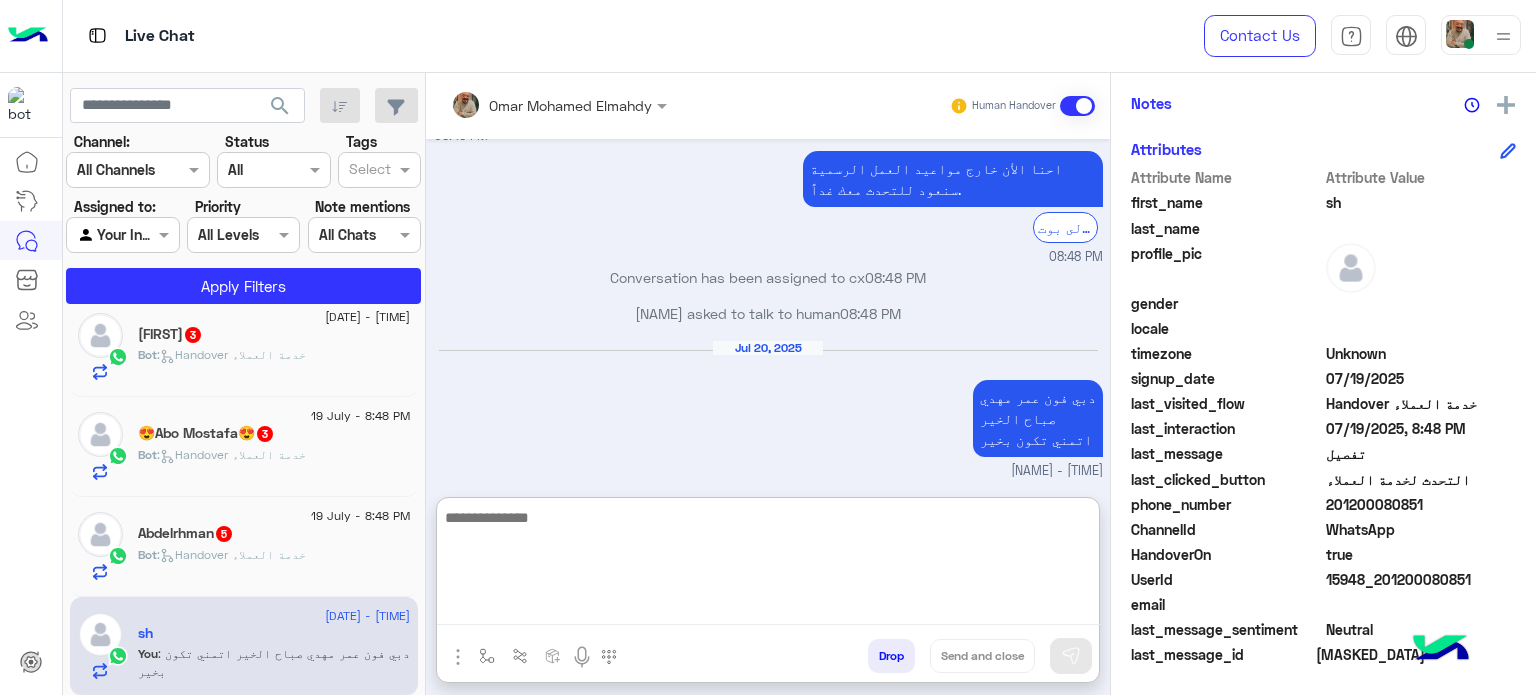 click at bounding box center [768, 565] 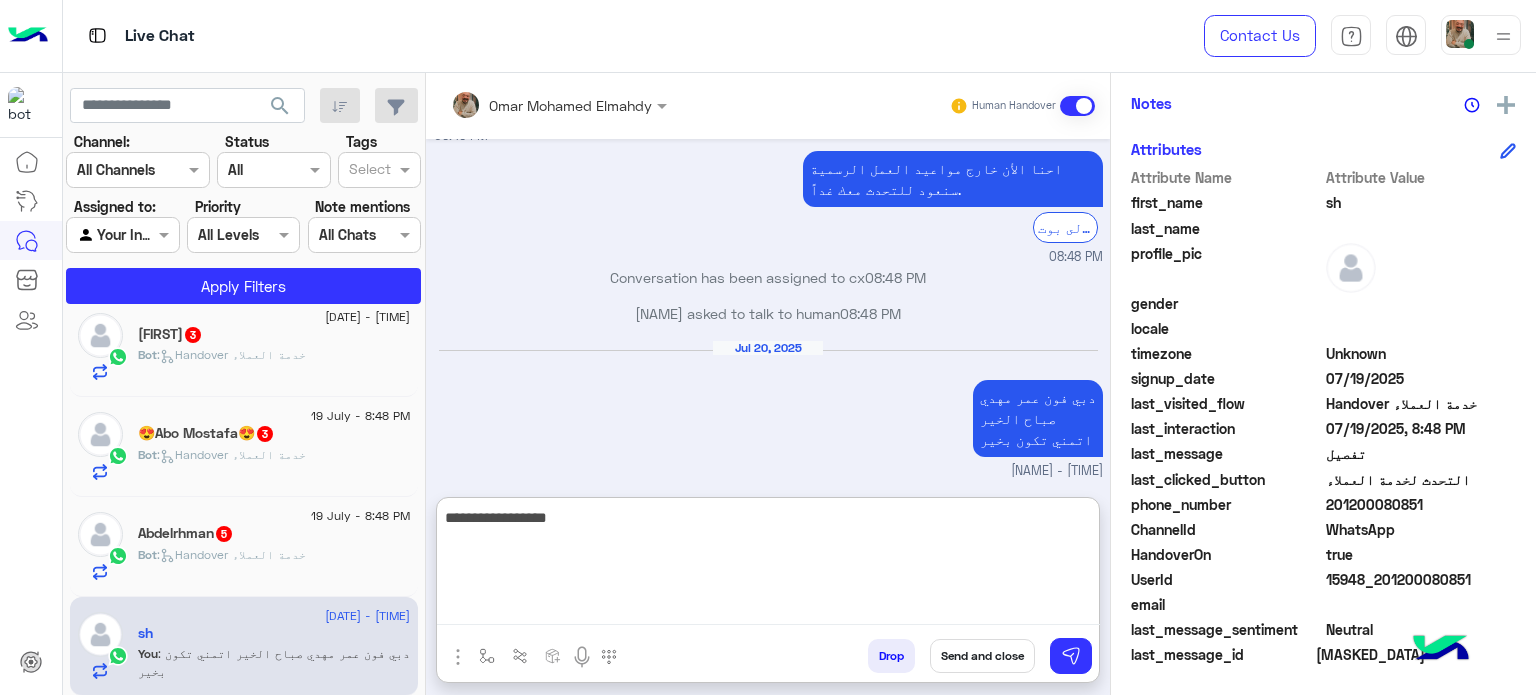 type on "**********" 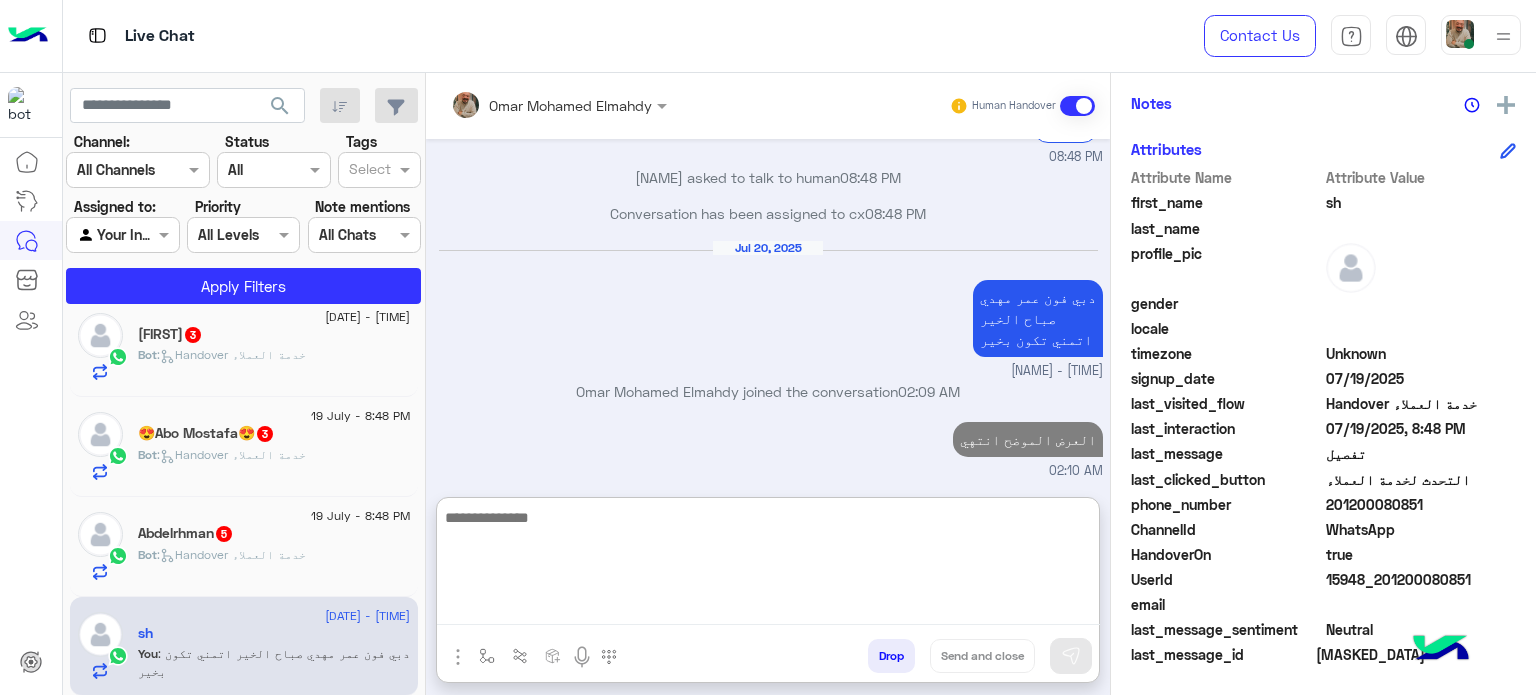 click at bounding box center (768, 565) 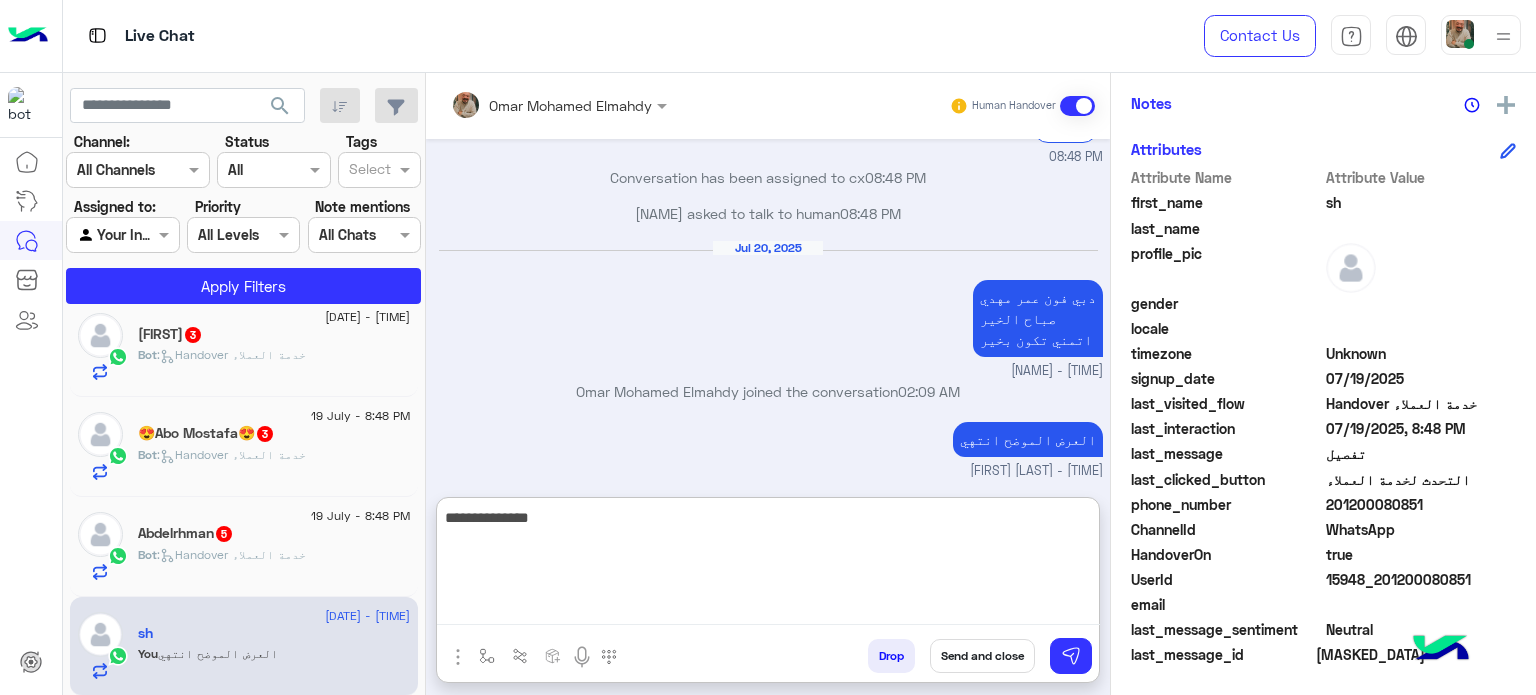 type on "**********" 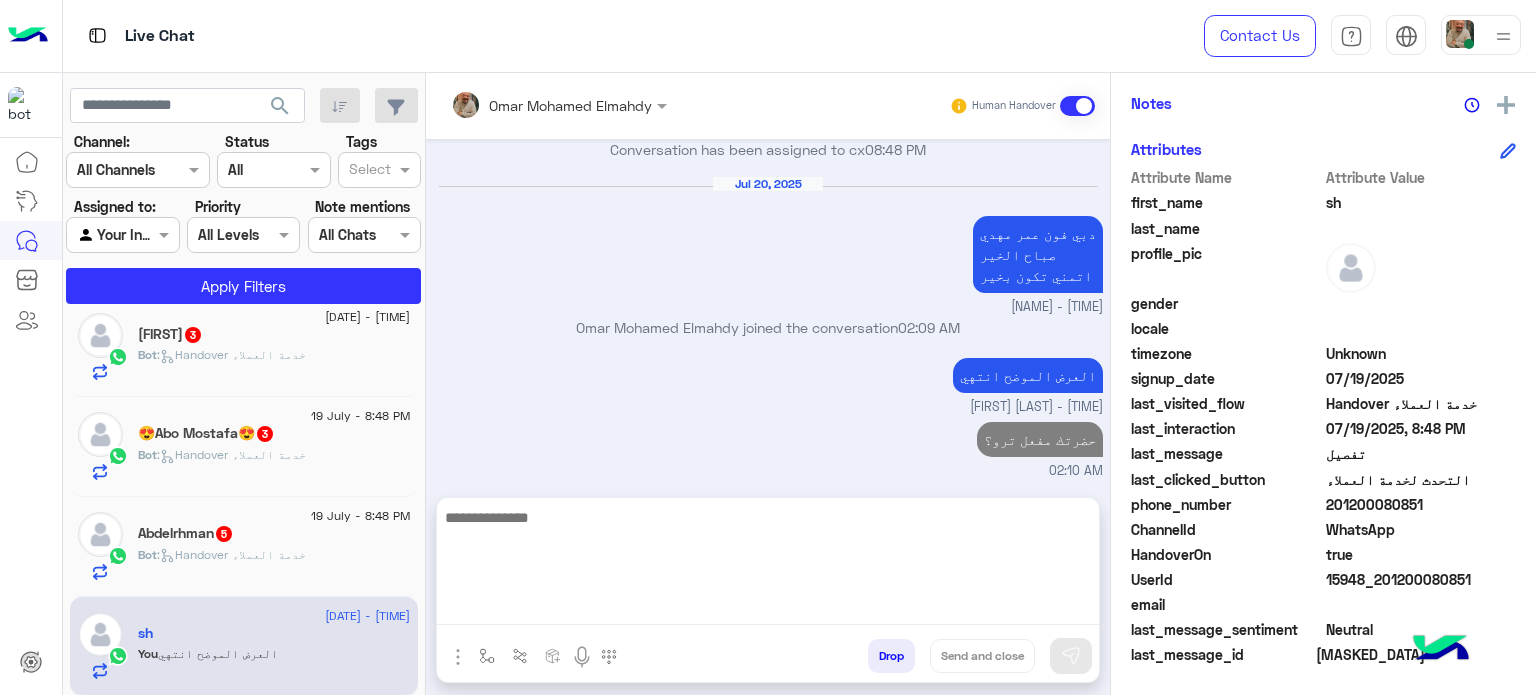 click on "Abdelrhman   5" 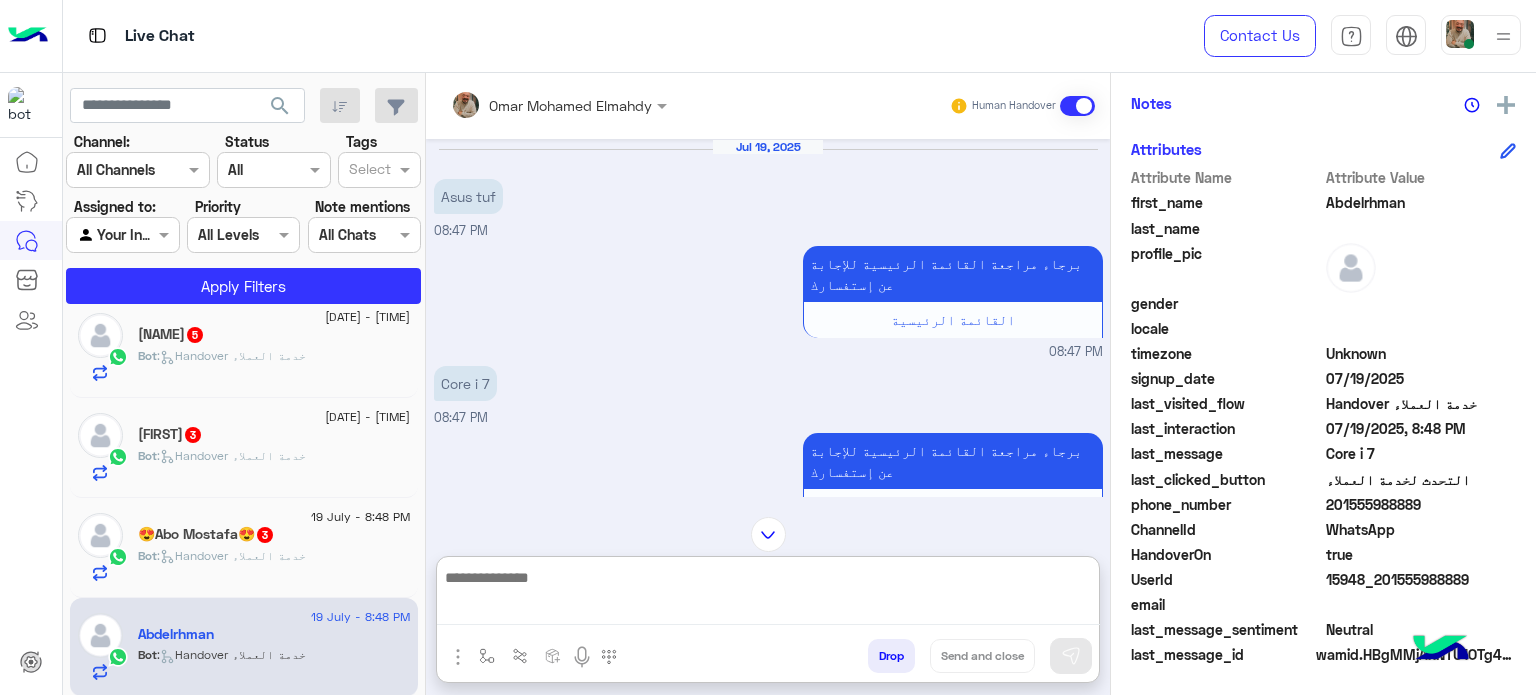 paste on "**********" 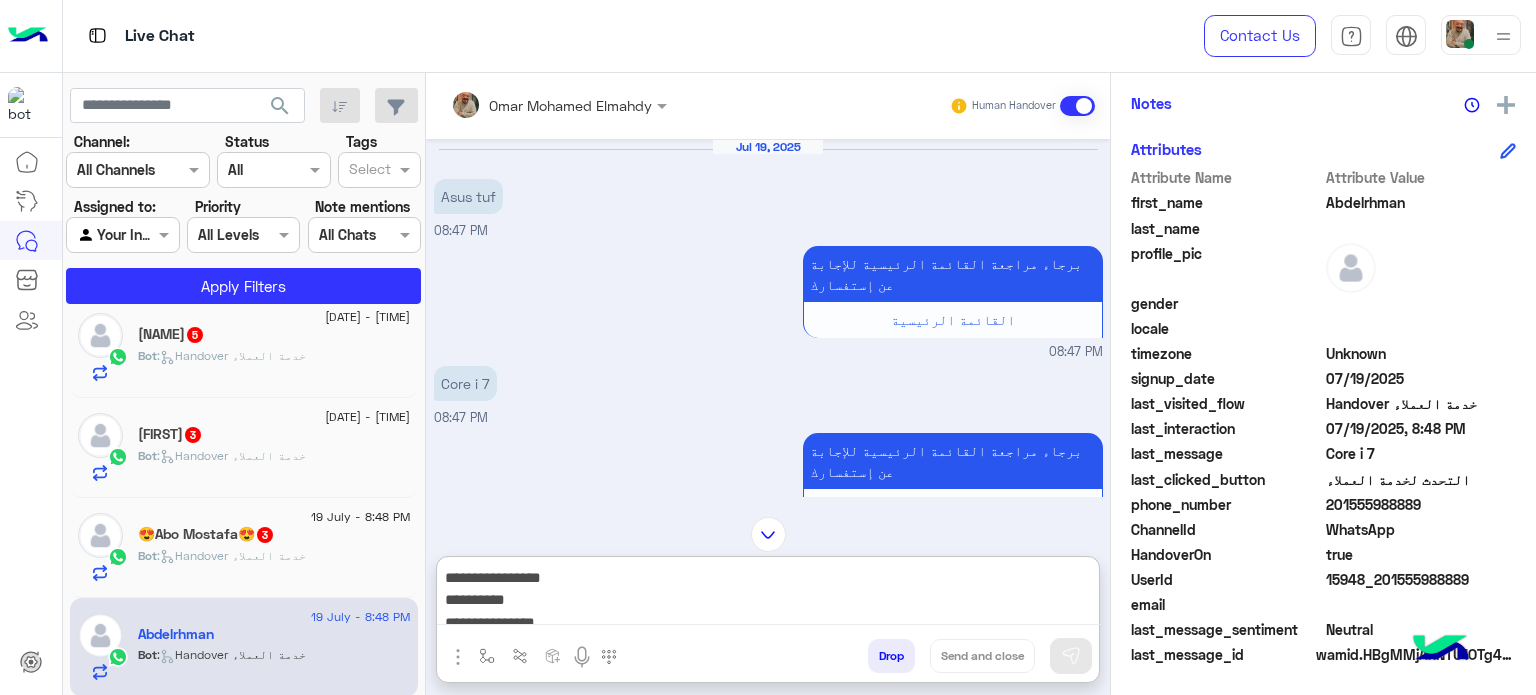 click on "**********" at bounding box center (768, 595) 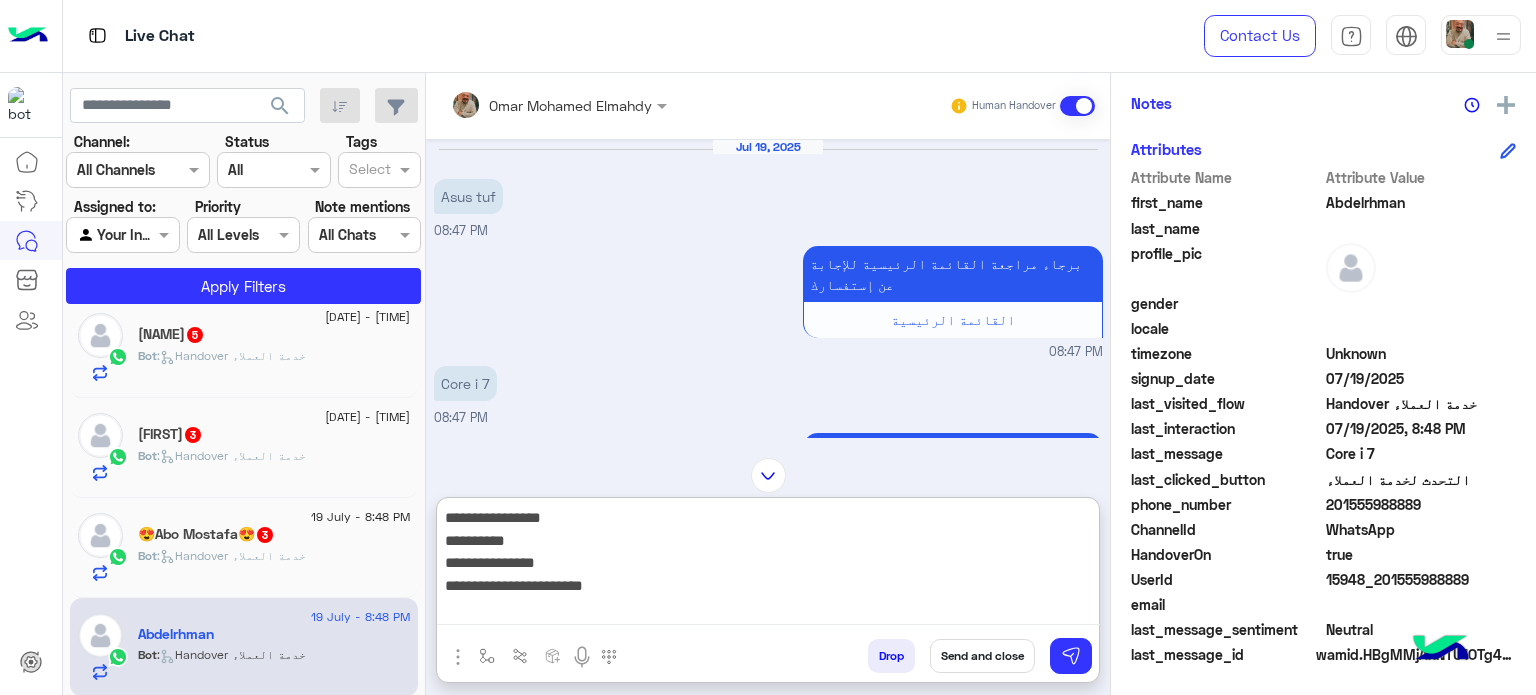 click on "**********" at bounding box center (768, 565) 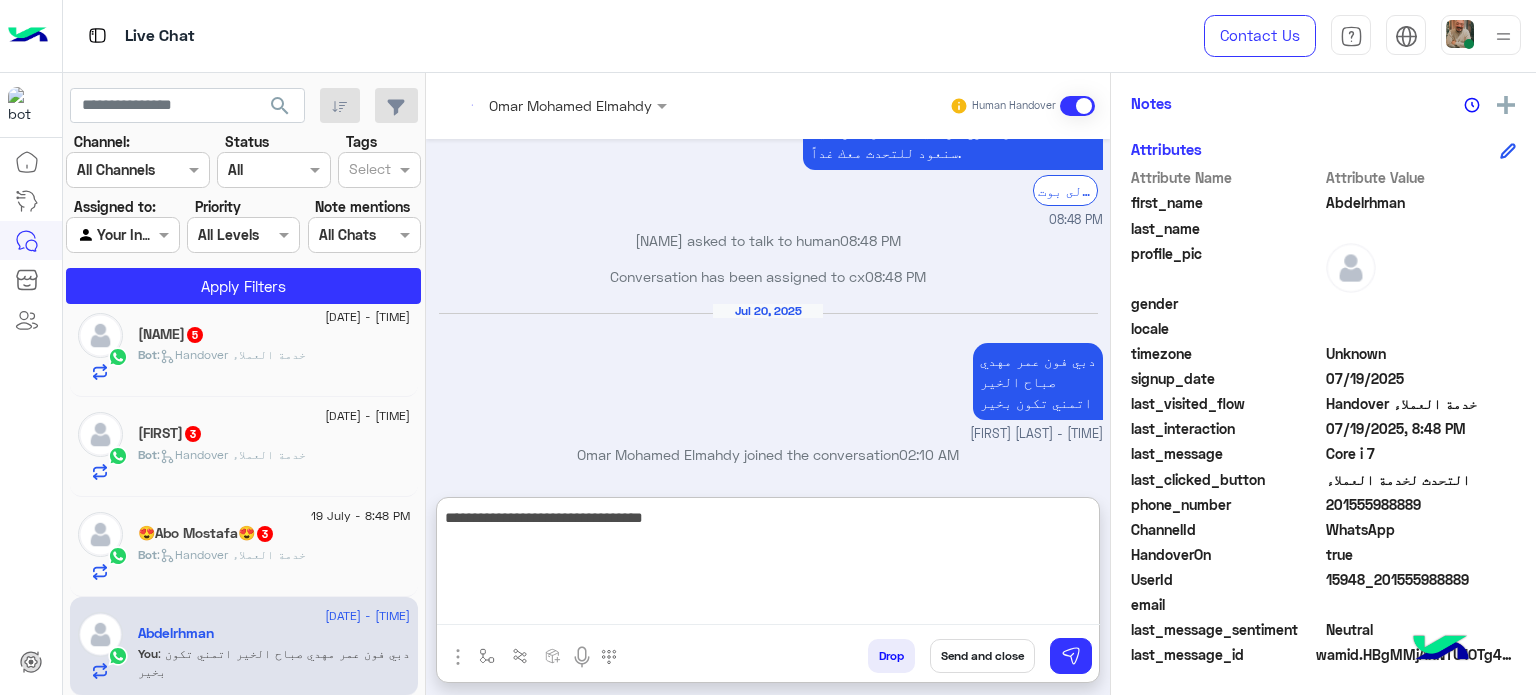 type on "**********" 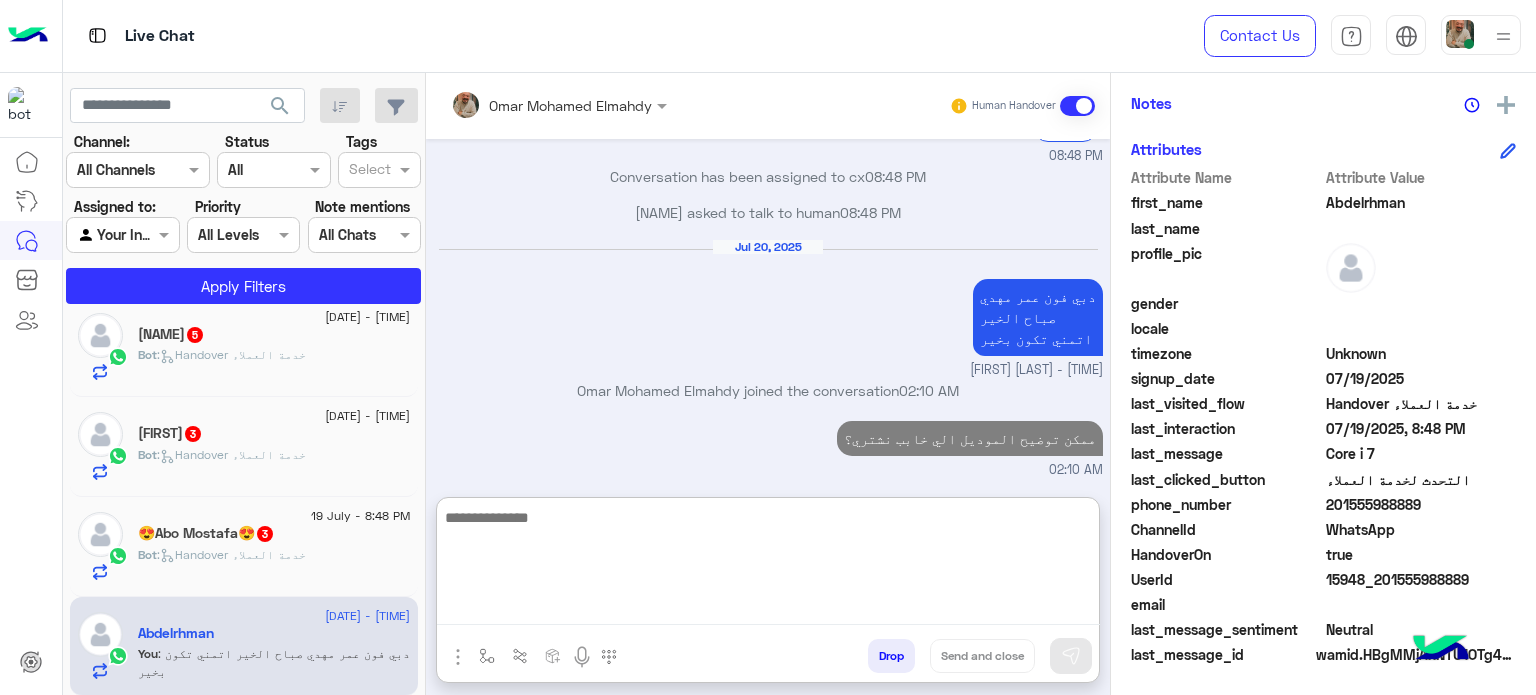 click on "التحدث لخدمة العملاء" 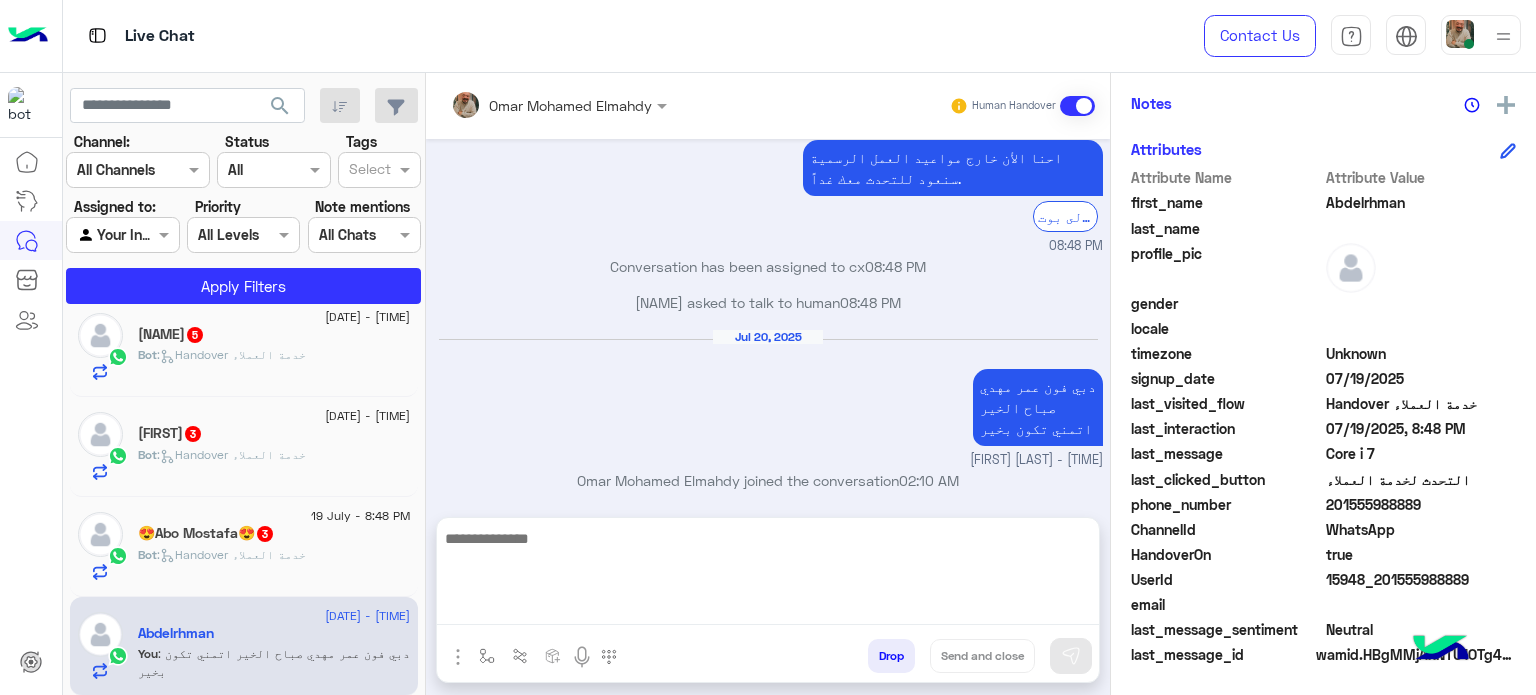 click on "التحدث لخدمة العملاء" 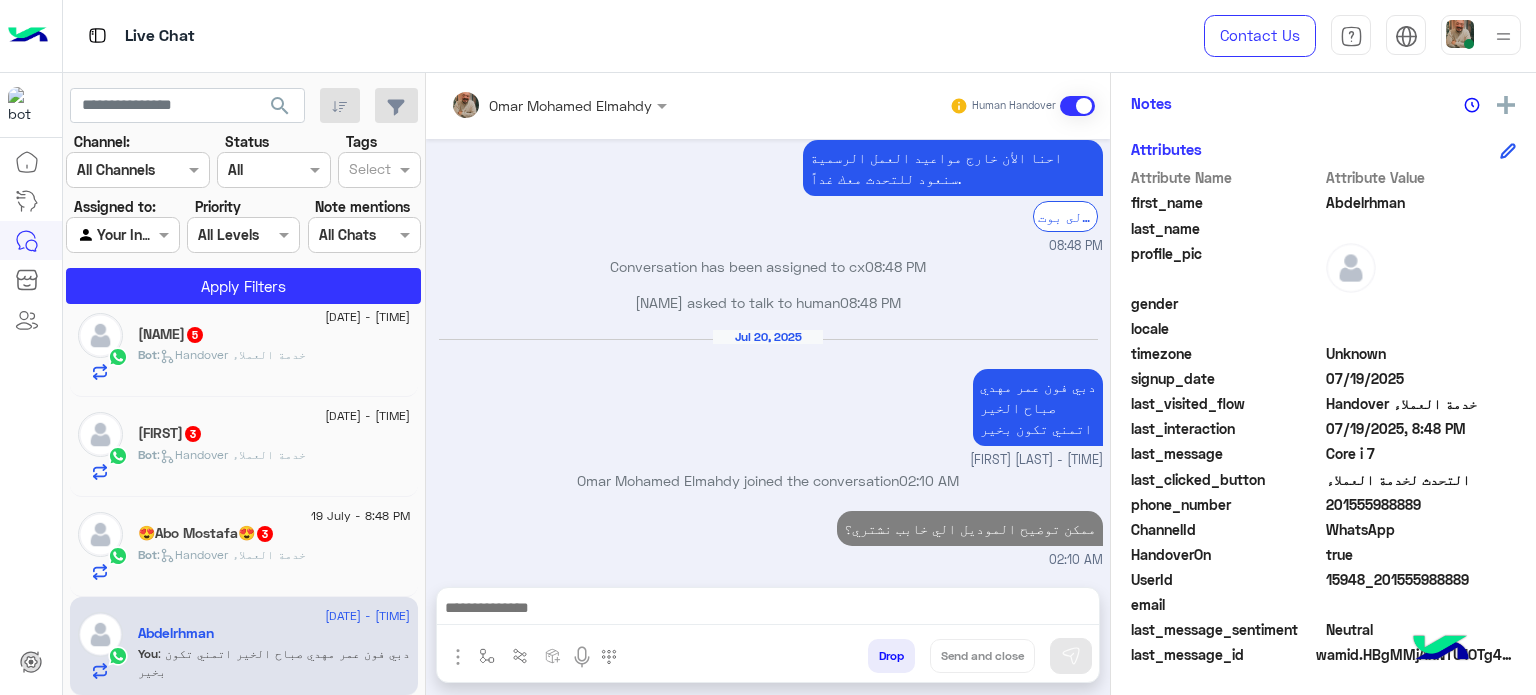 click on "201555988889" 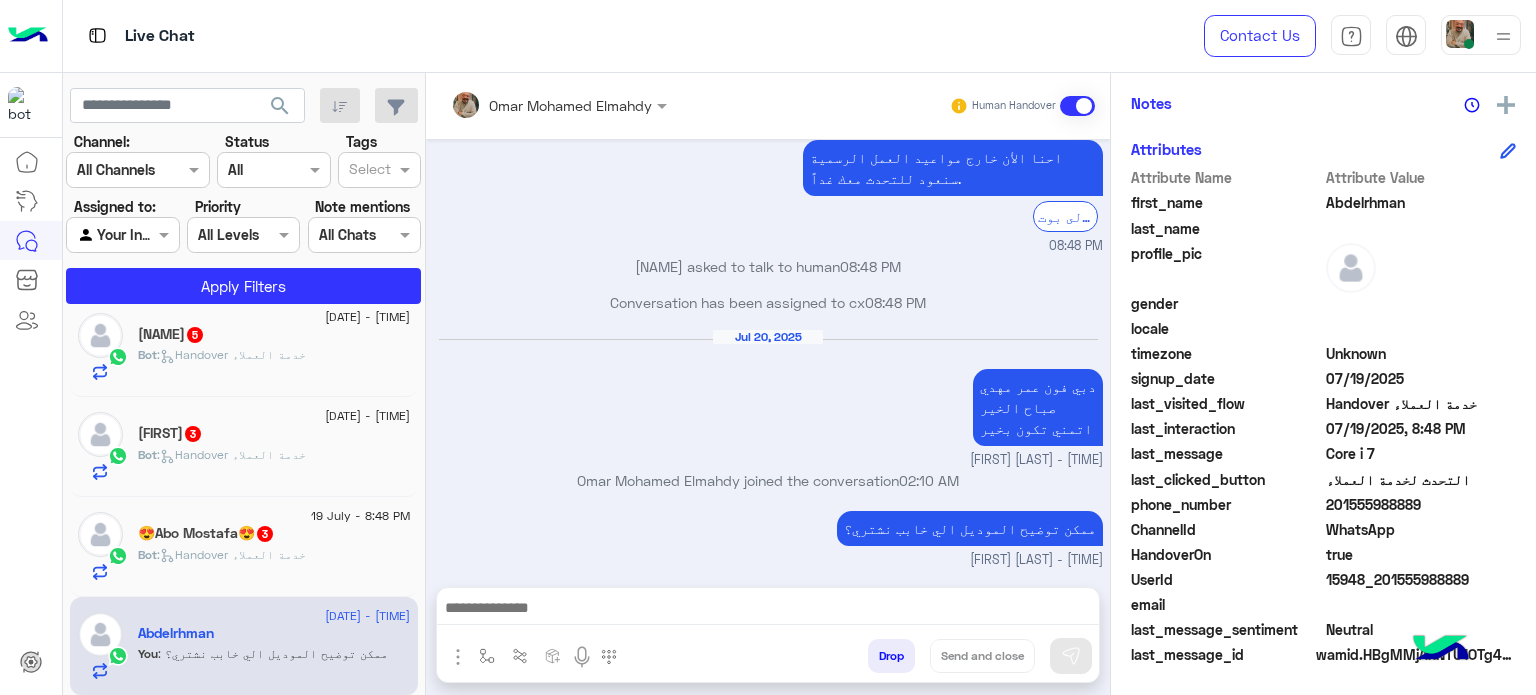 click on "19 July - 8:48 PM" 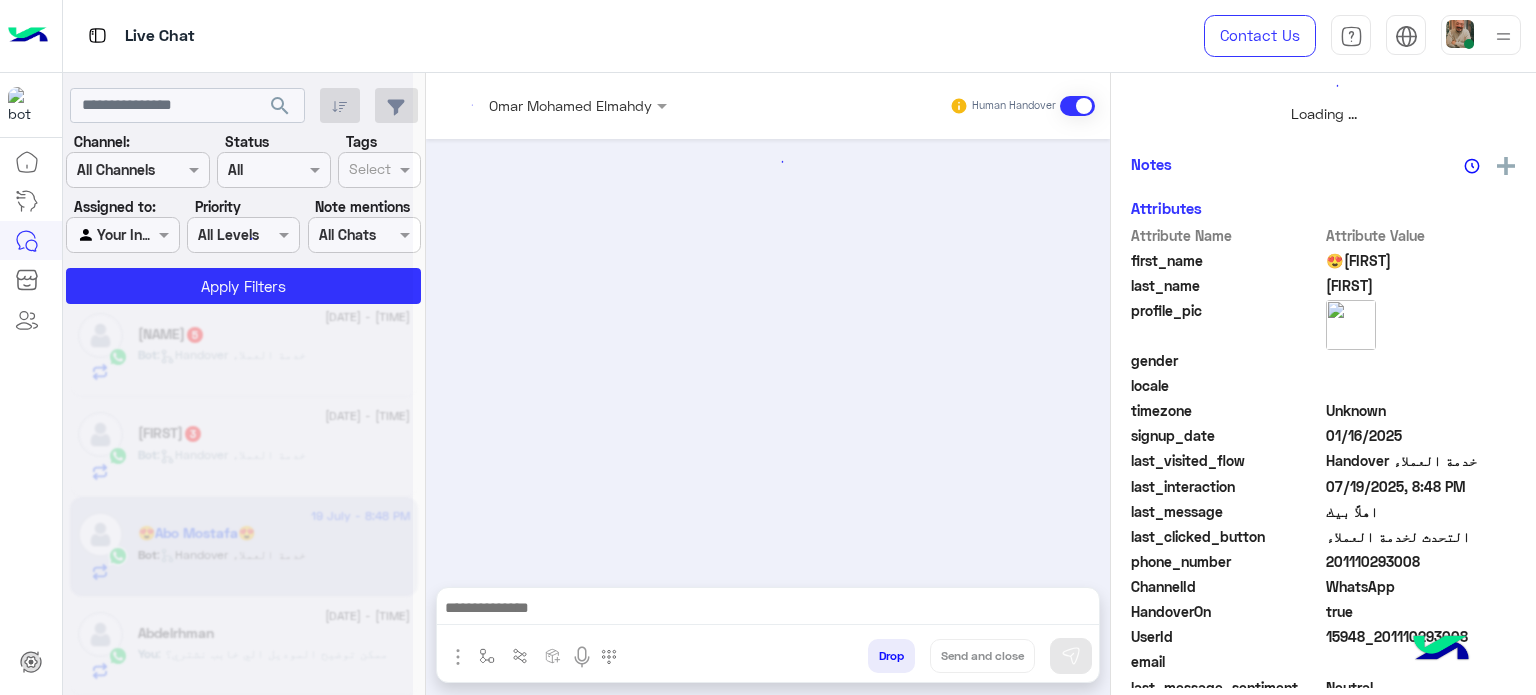 scroll, scrollTop: 464, scrollLeft: 0, axis: vertical 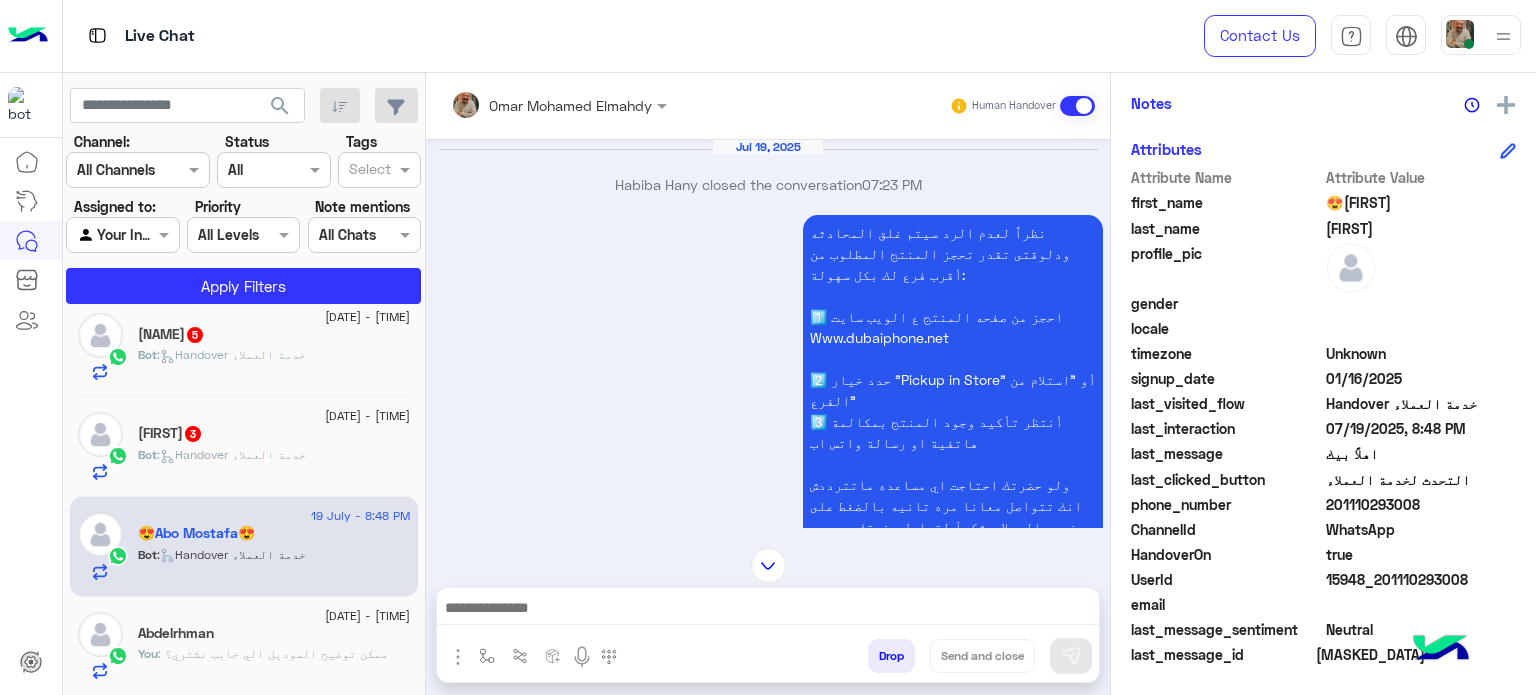 click at bounding box center (768, 610) 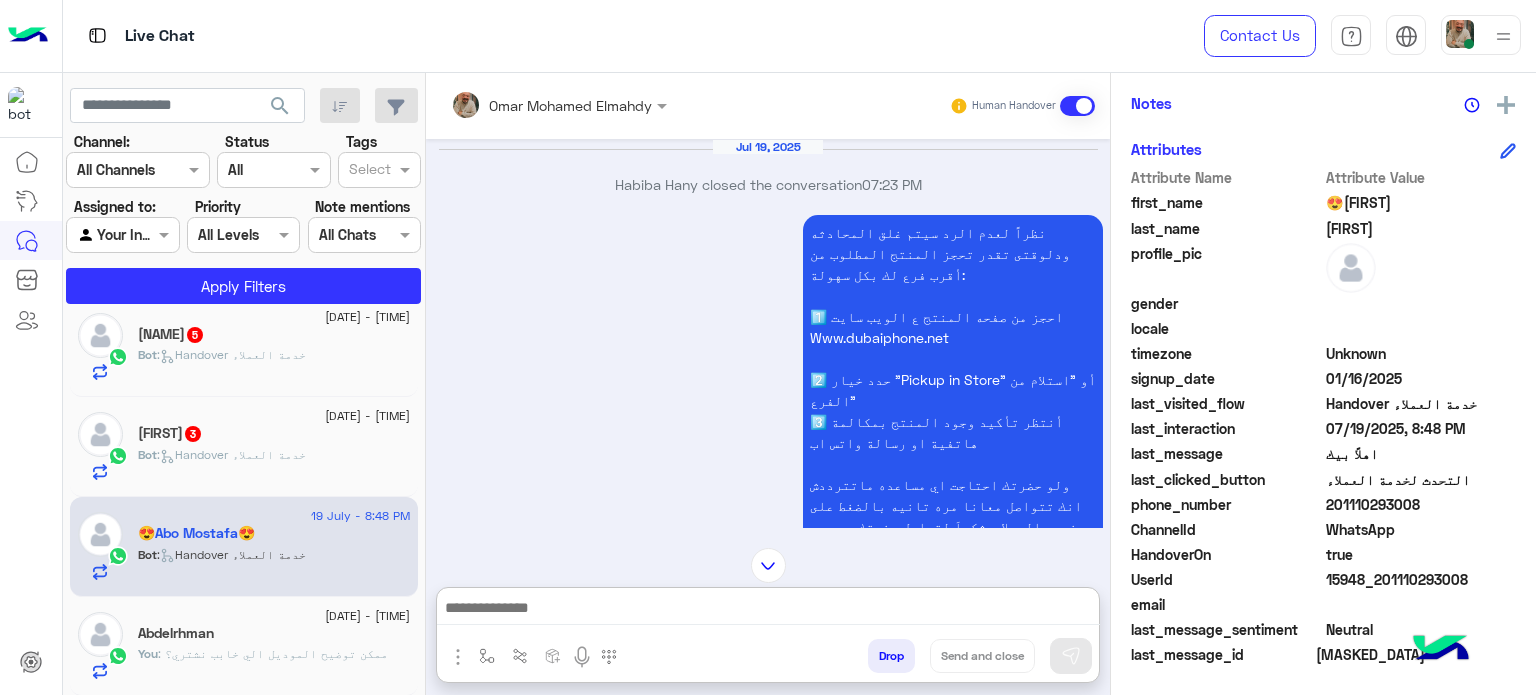 click at bounding box center (768, 610) 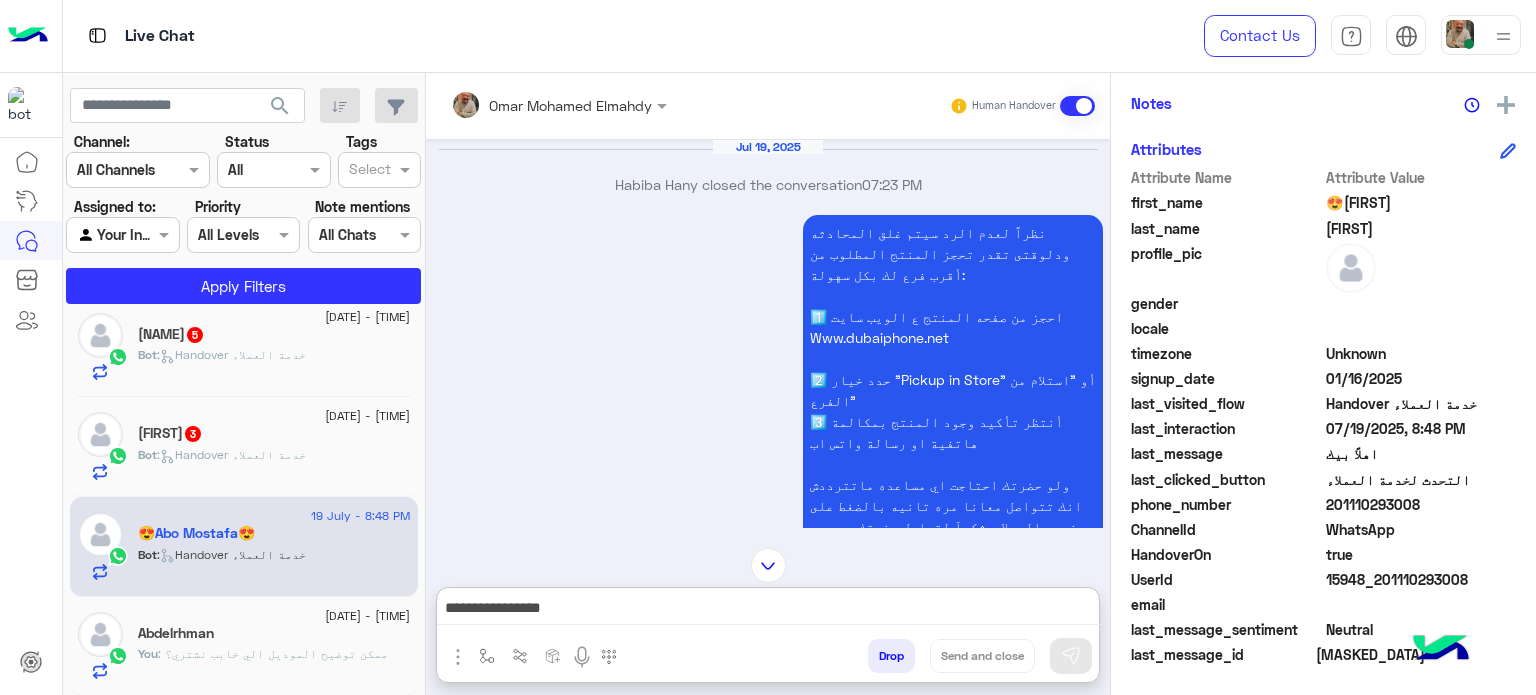 scroll, scrollTop: 0, scrollLeft: 0, axis: both 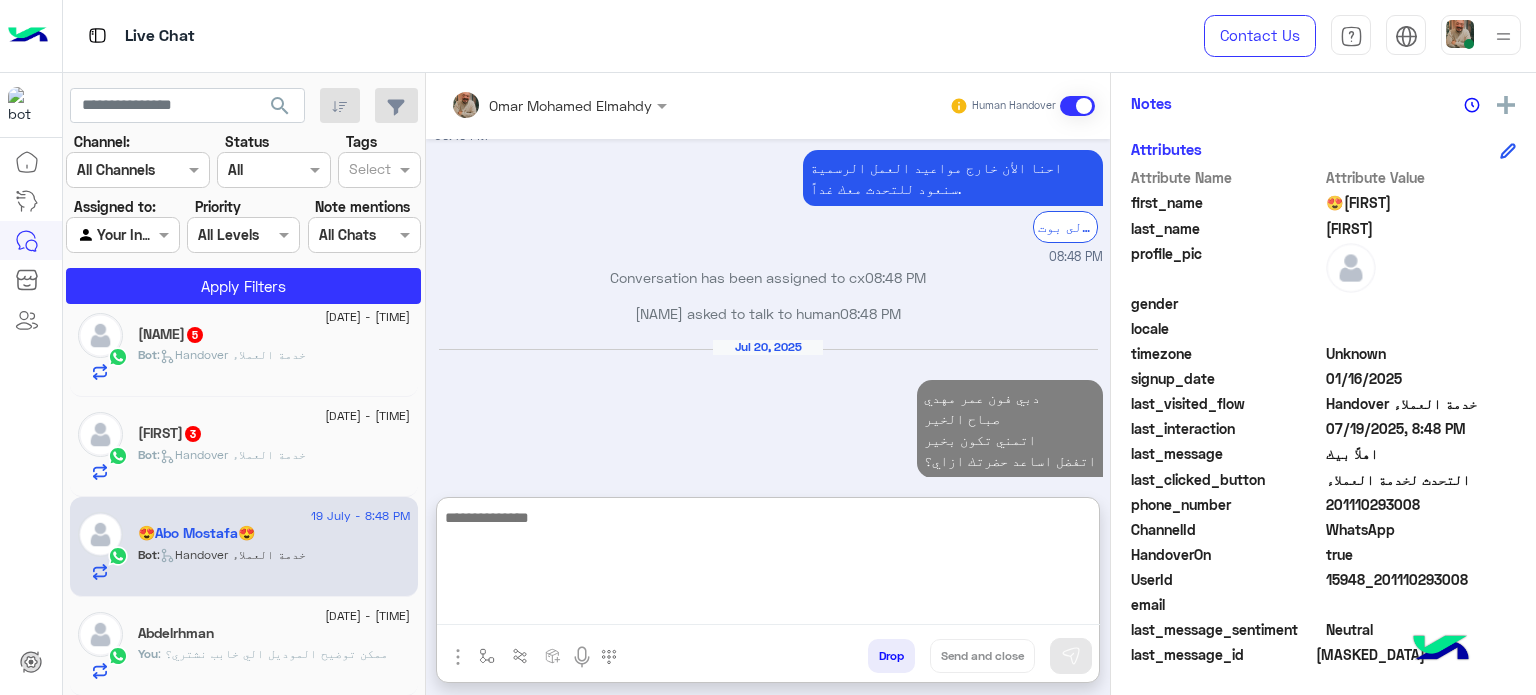 click on "Bot :   Handover خدمة العملاء" 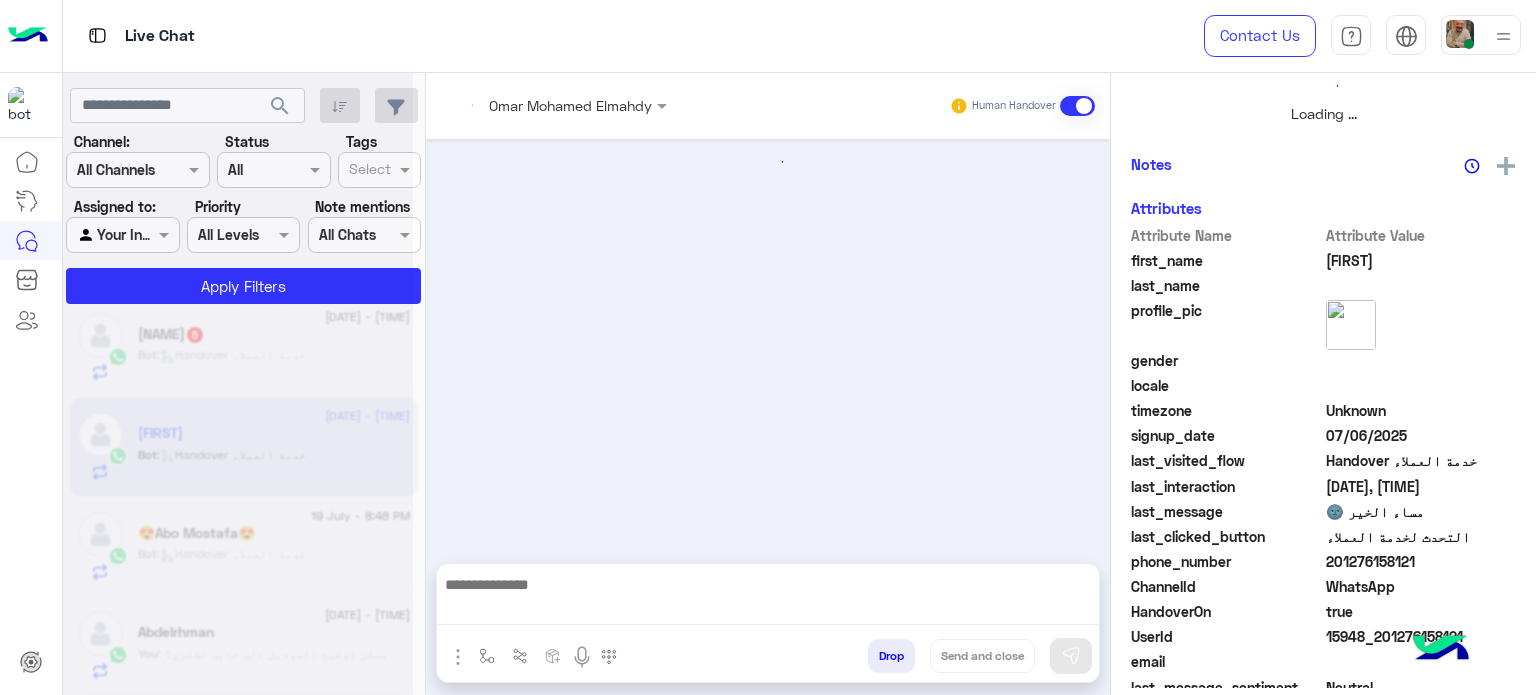 scroll, scrollTop: 0, scrollLeft: 0, axis: both 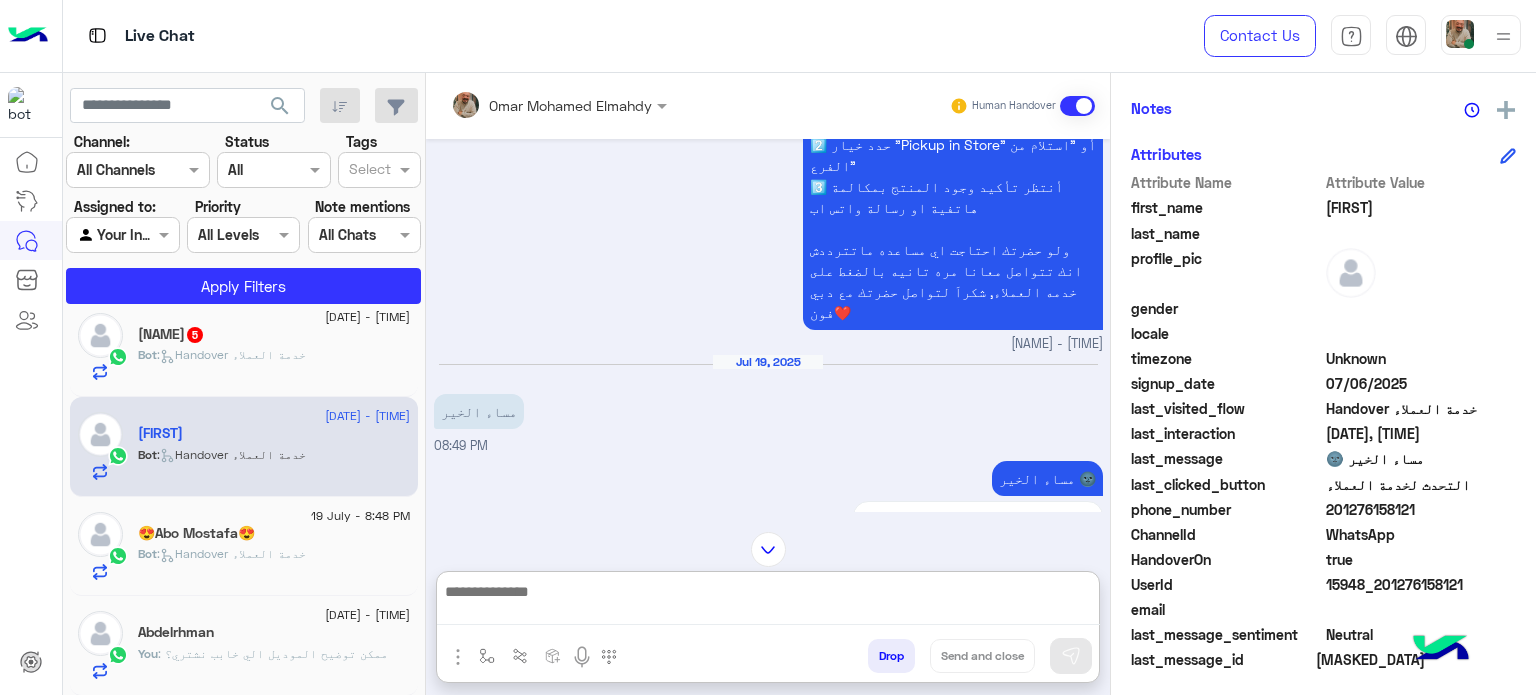 click at bounding box center (768, 602) 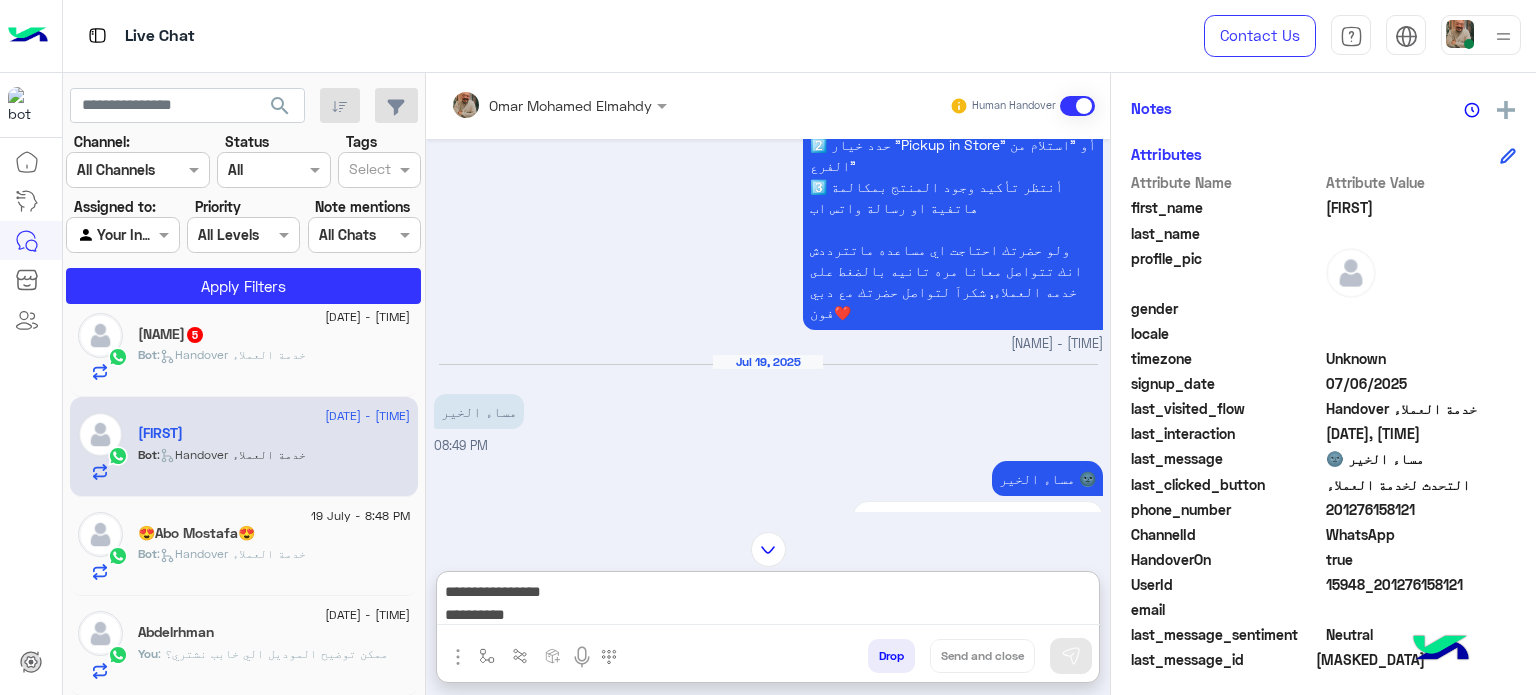 scroll, scrollTop: 405, scrollLeft: 0, axis: vertical 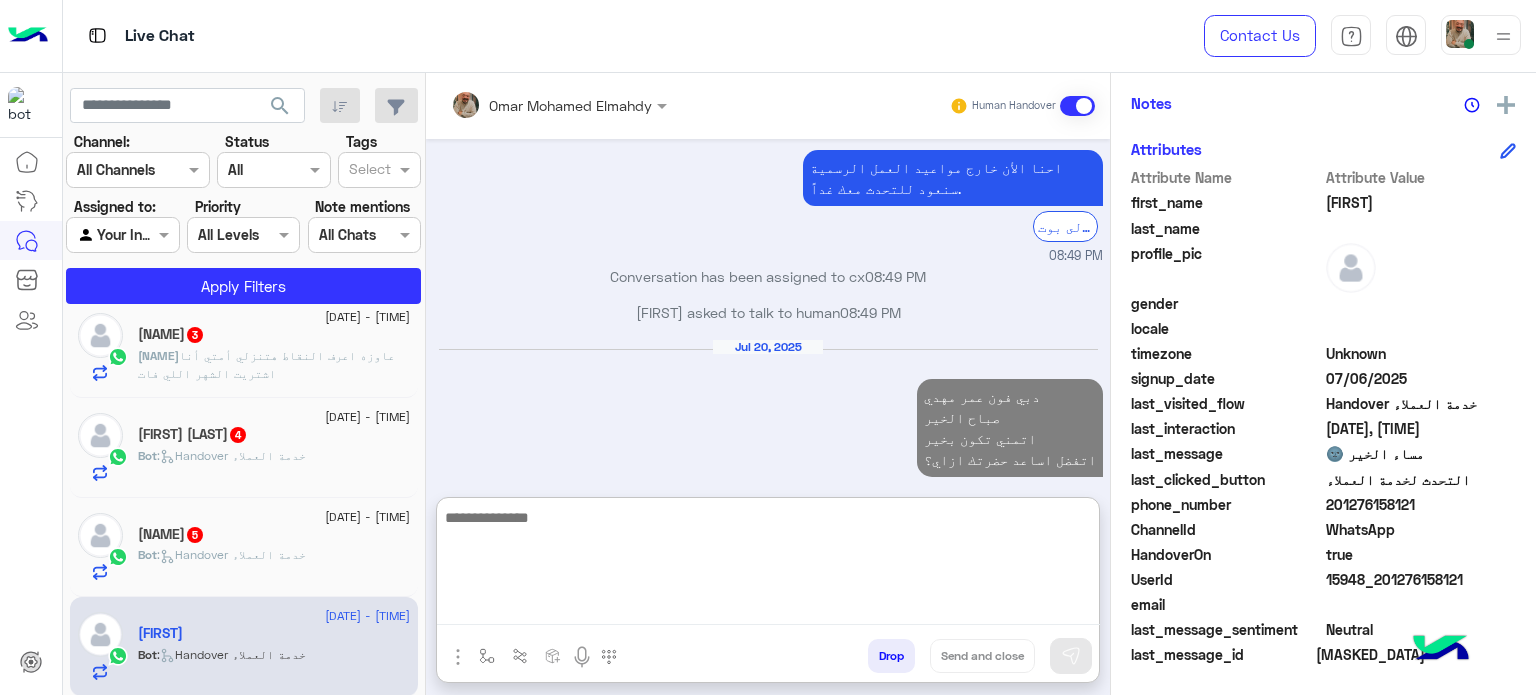 click on "Bot :   Handover خدمة العملاء" 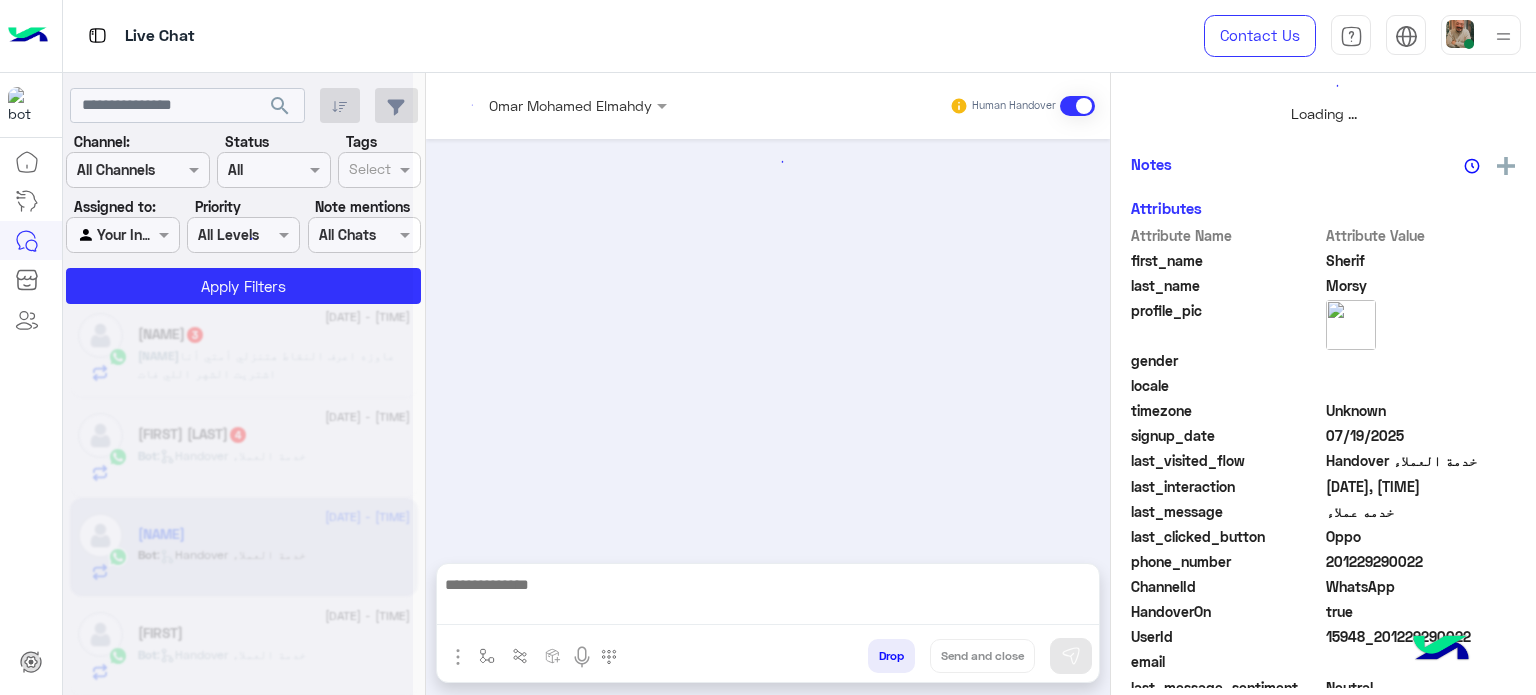 scroll, scrollTop: 0, scrollLeft: 0, axis: both 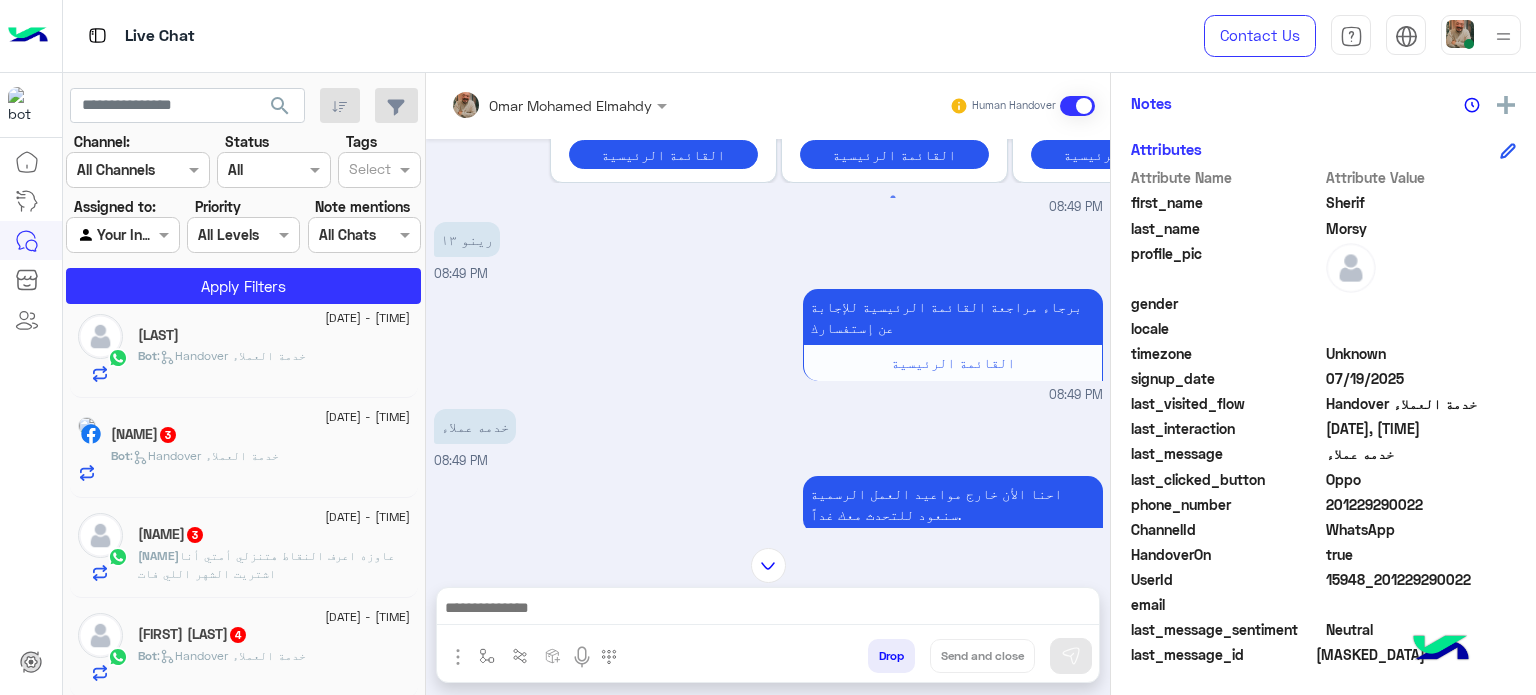 click at bounding box center (768, 613) 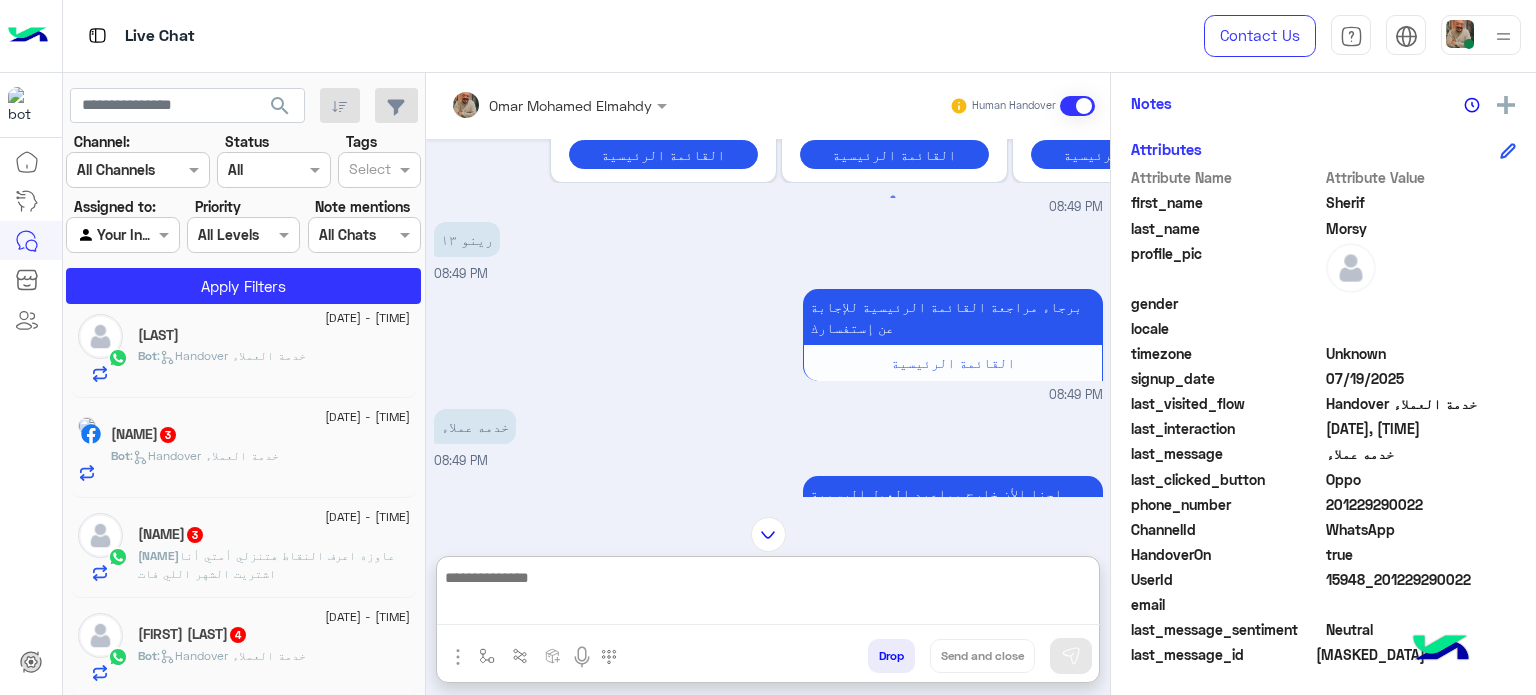 paste on "**********" 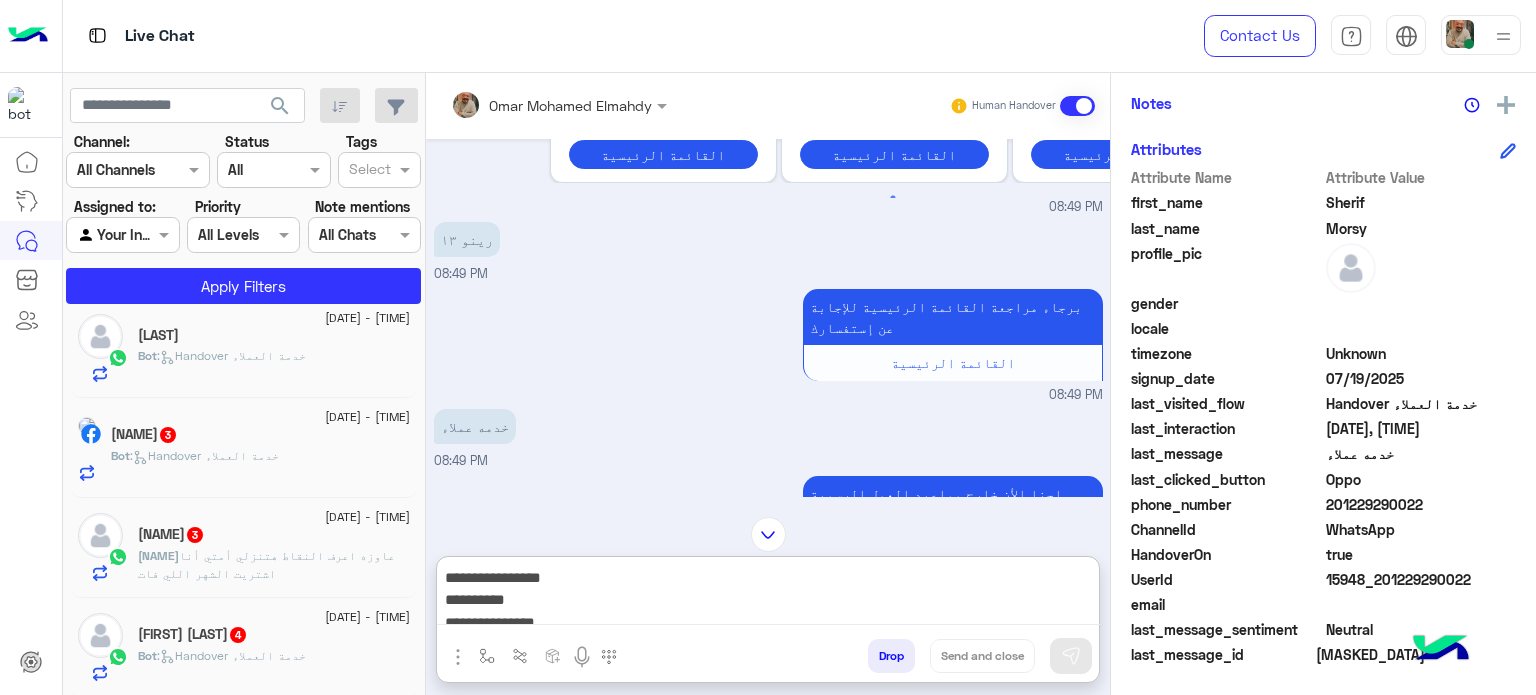 scroll, scrollTop: 0, scrollLeft: 0, axis: both 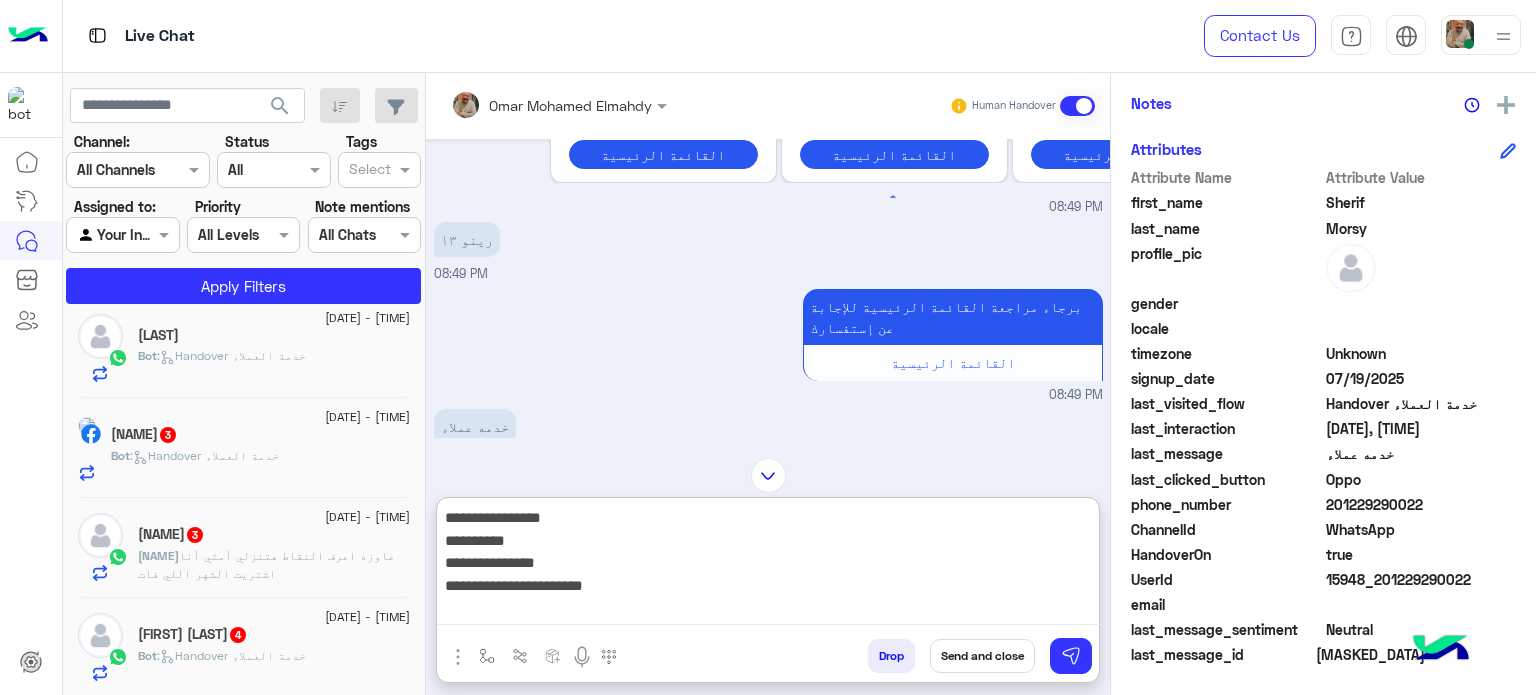 click on "**********" at bounding box center (768, 565) 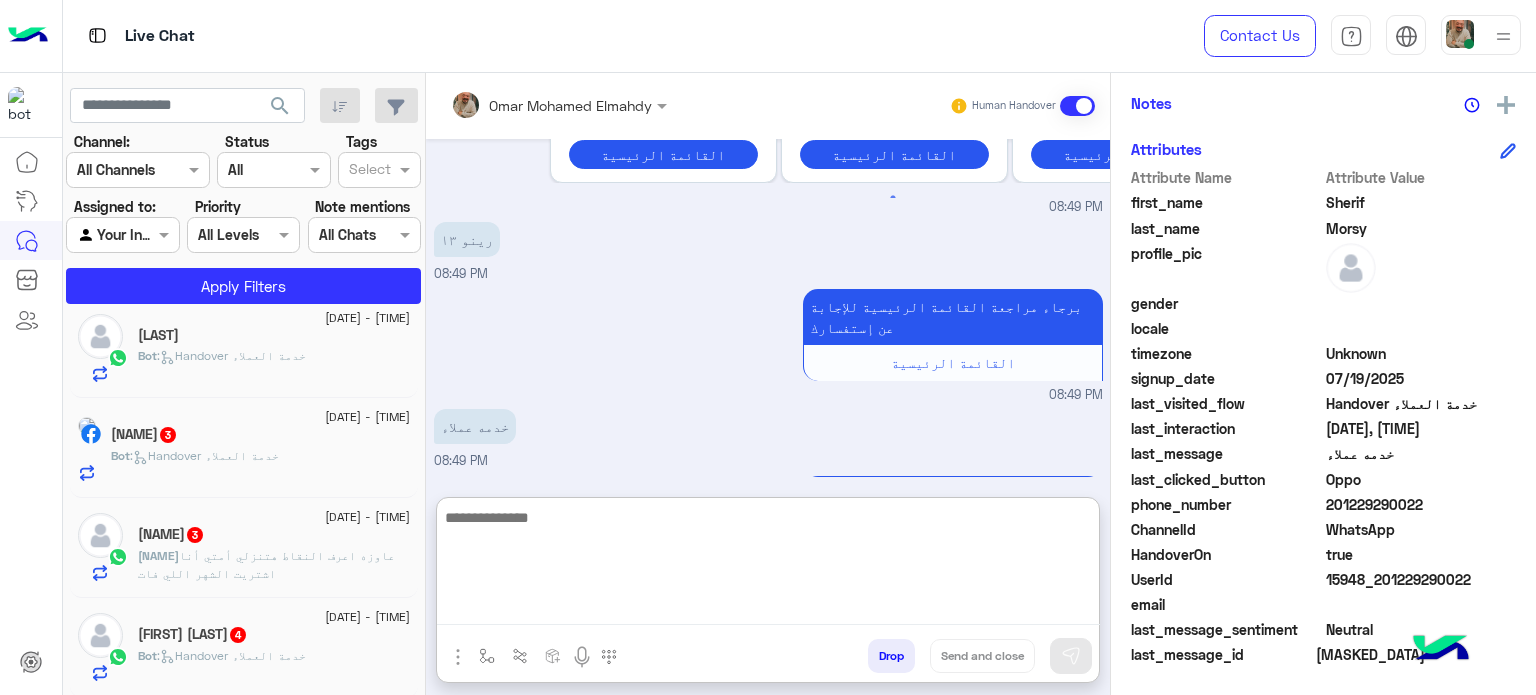 scroll, scrollTop: 904, scrollLeft: 0, axis: vertical 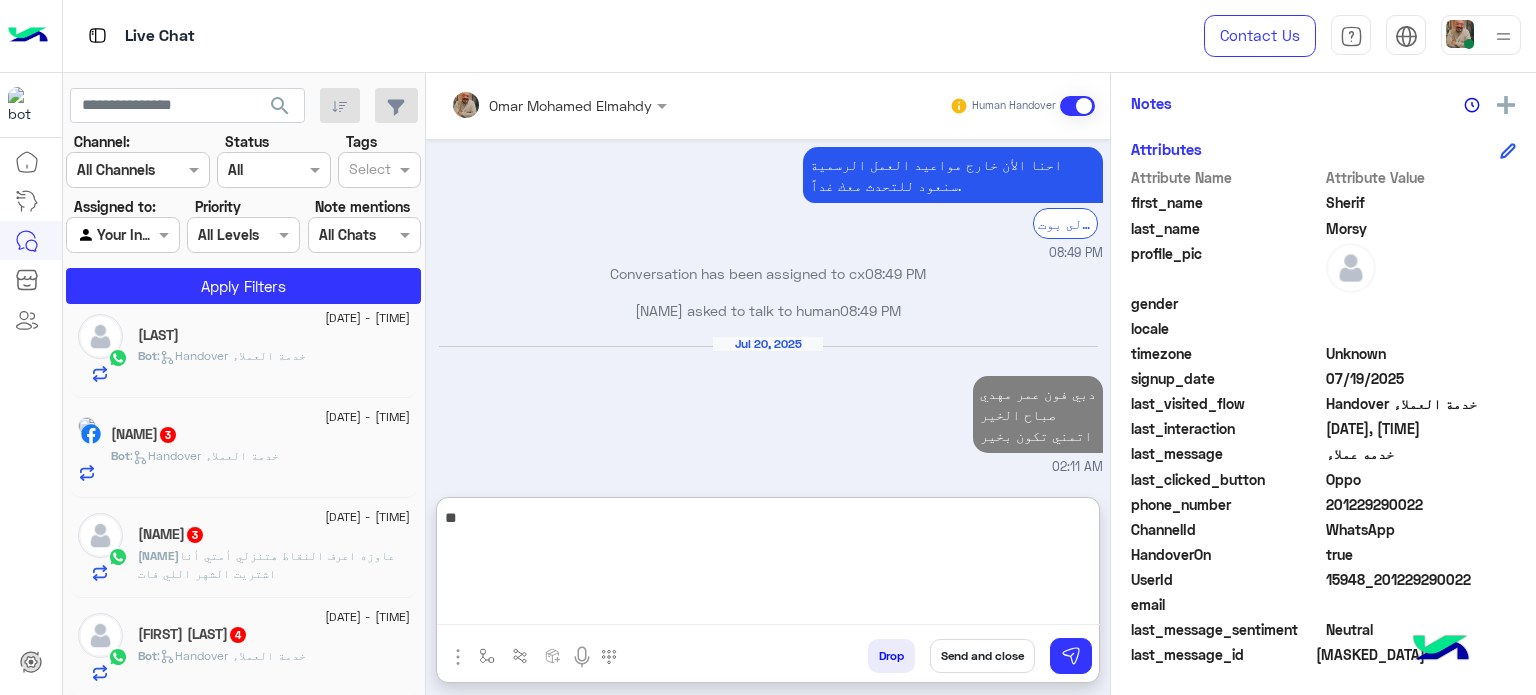 type on "*" 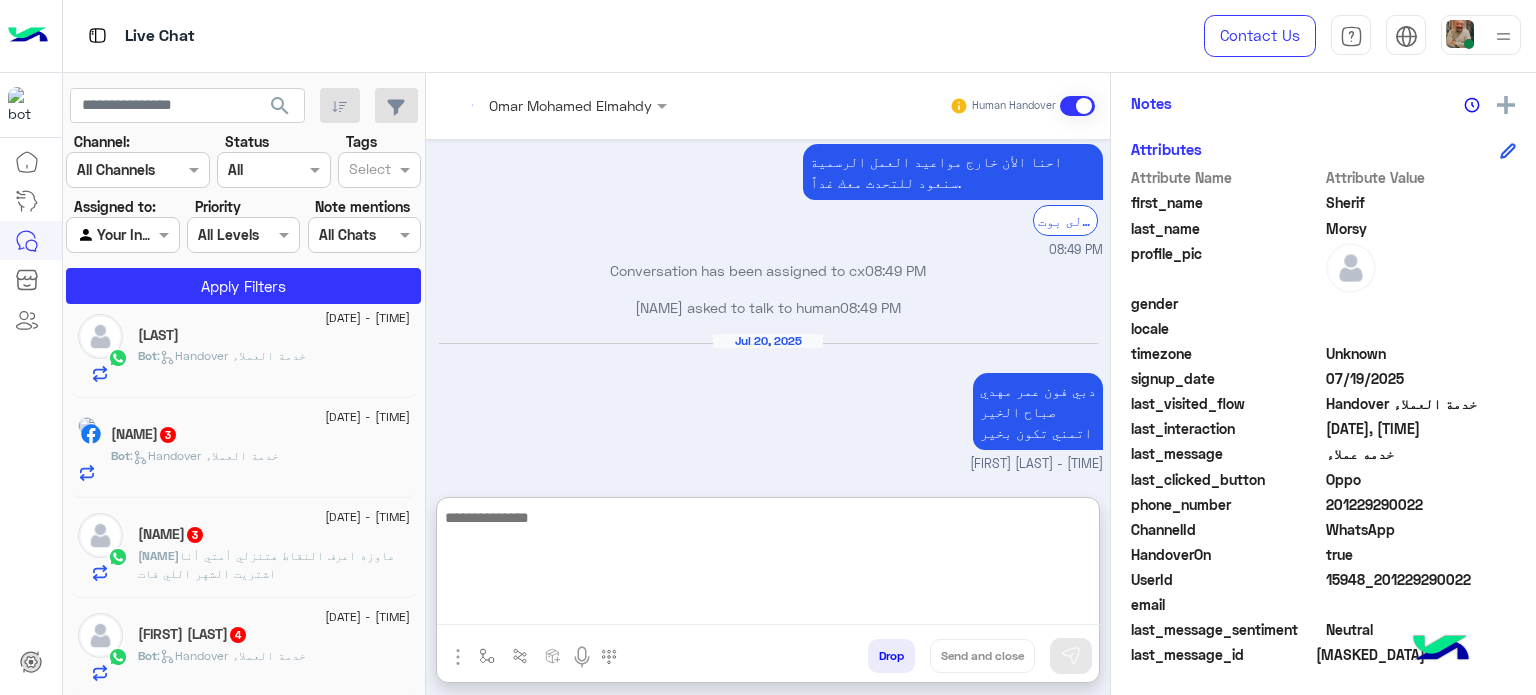 scroll, scrollTop: 940, scrollLeft: 0, axis: vertical 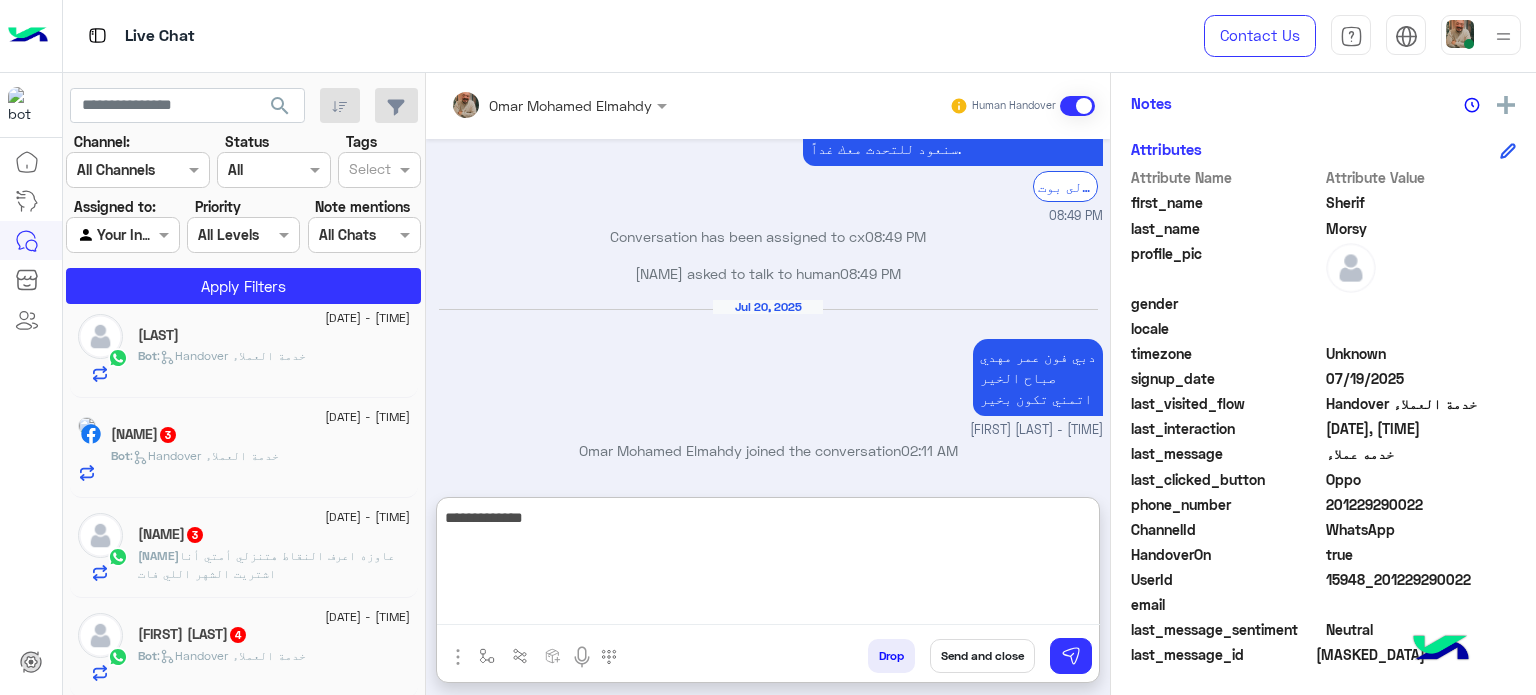 type on "**********" 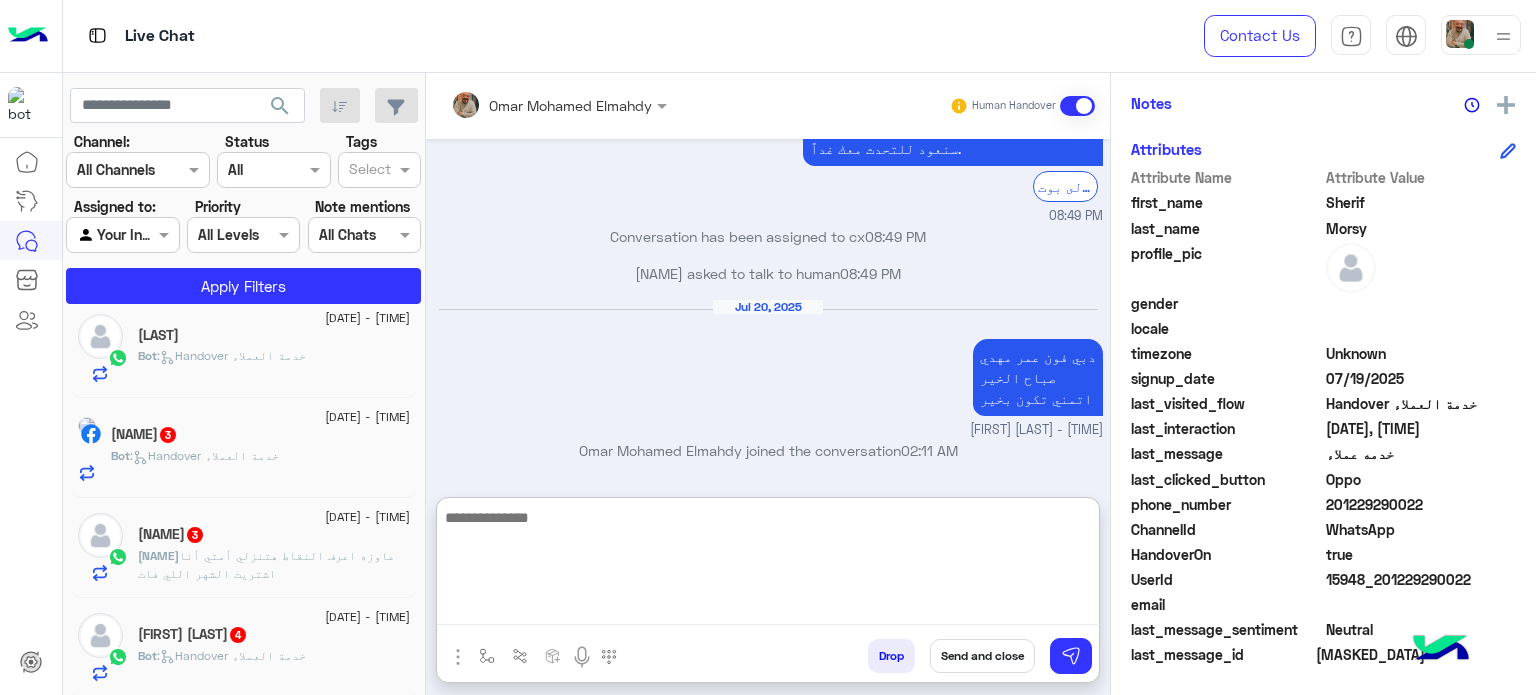 scroll, scrollTop: 1004, scrollLeft: 0, axis: vertical 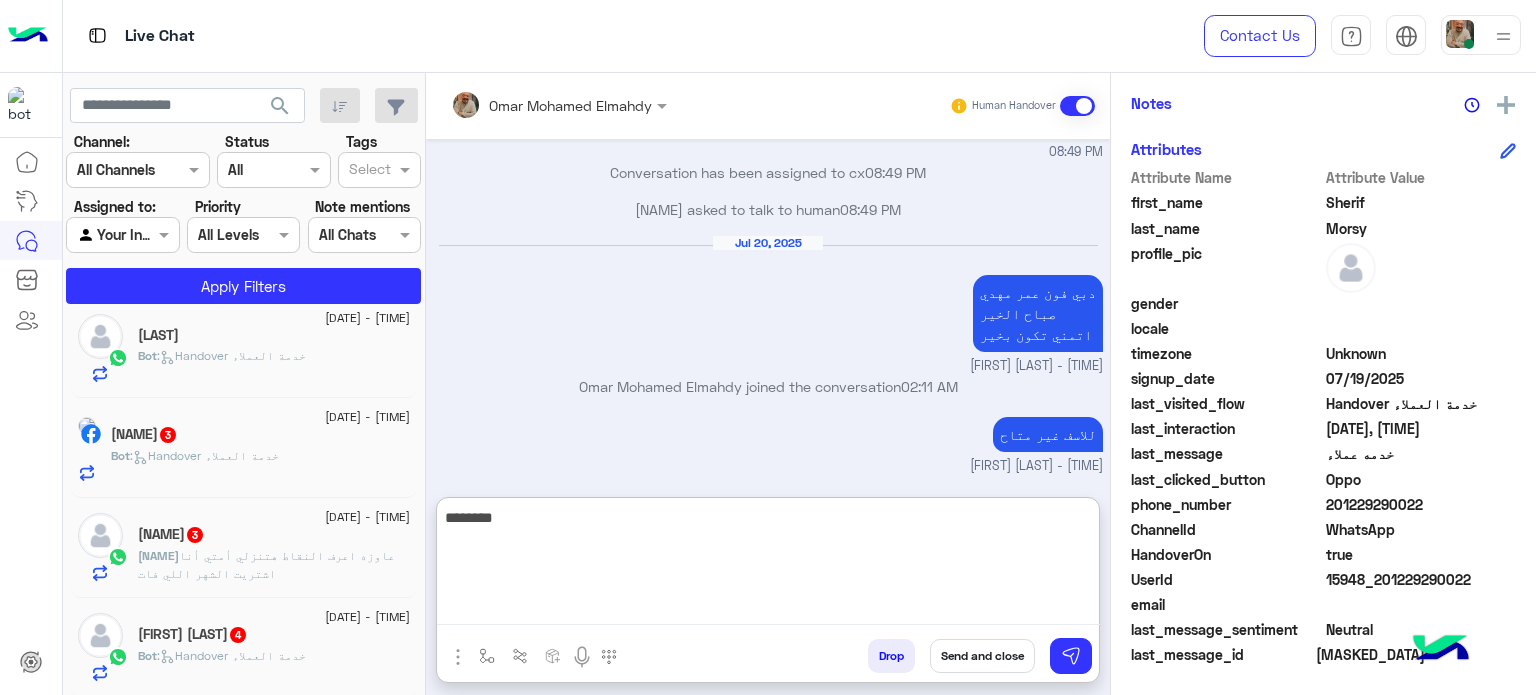 type on "*********" 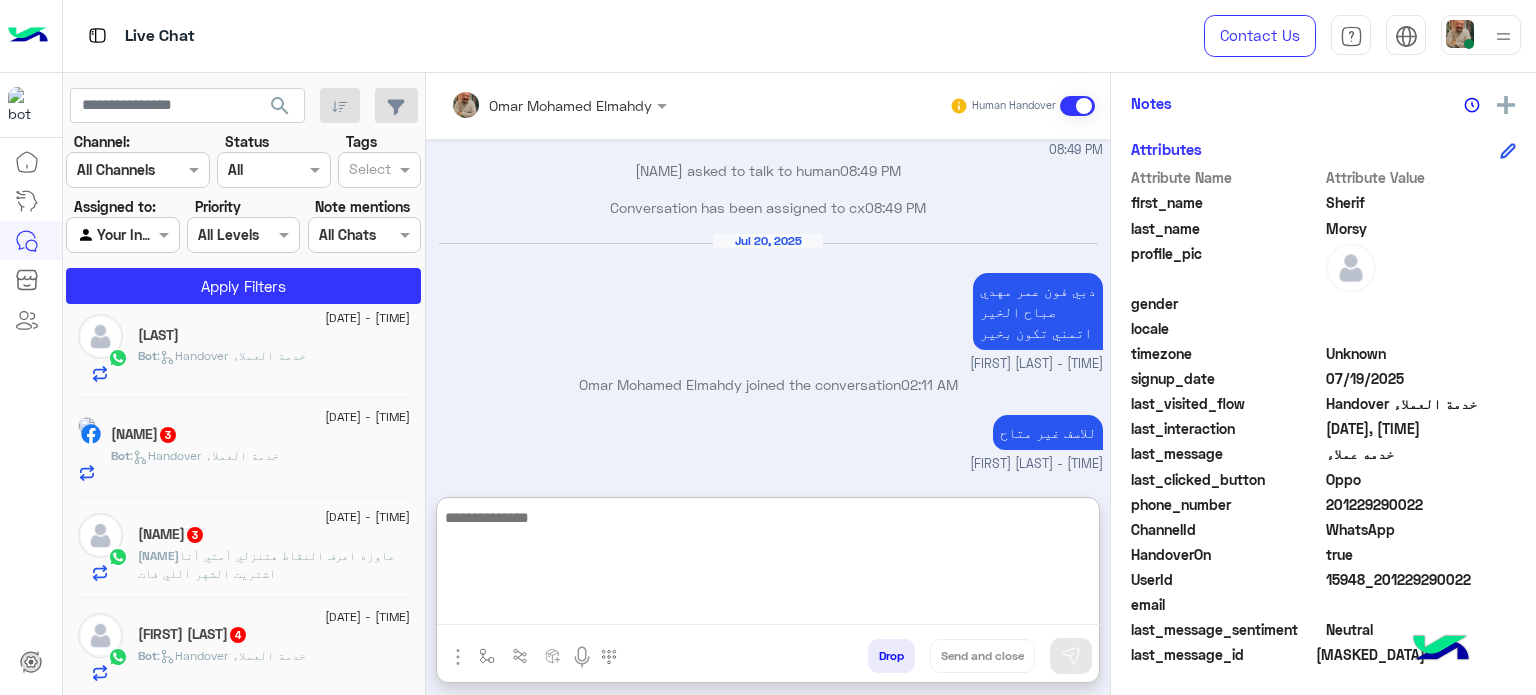 scroll, scrollTop: 1068, scrollLeft: 0, axis: vertical 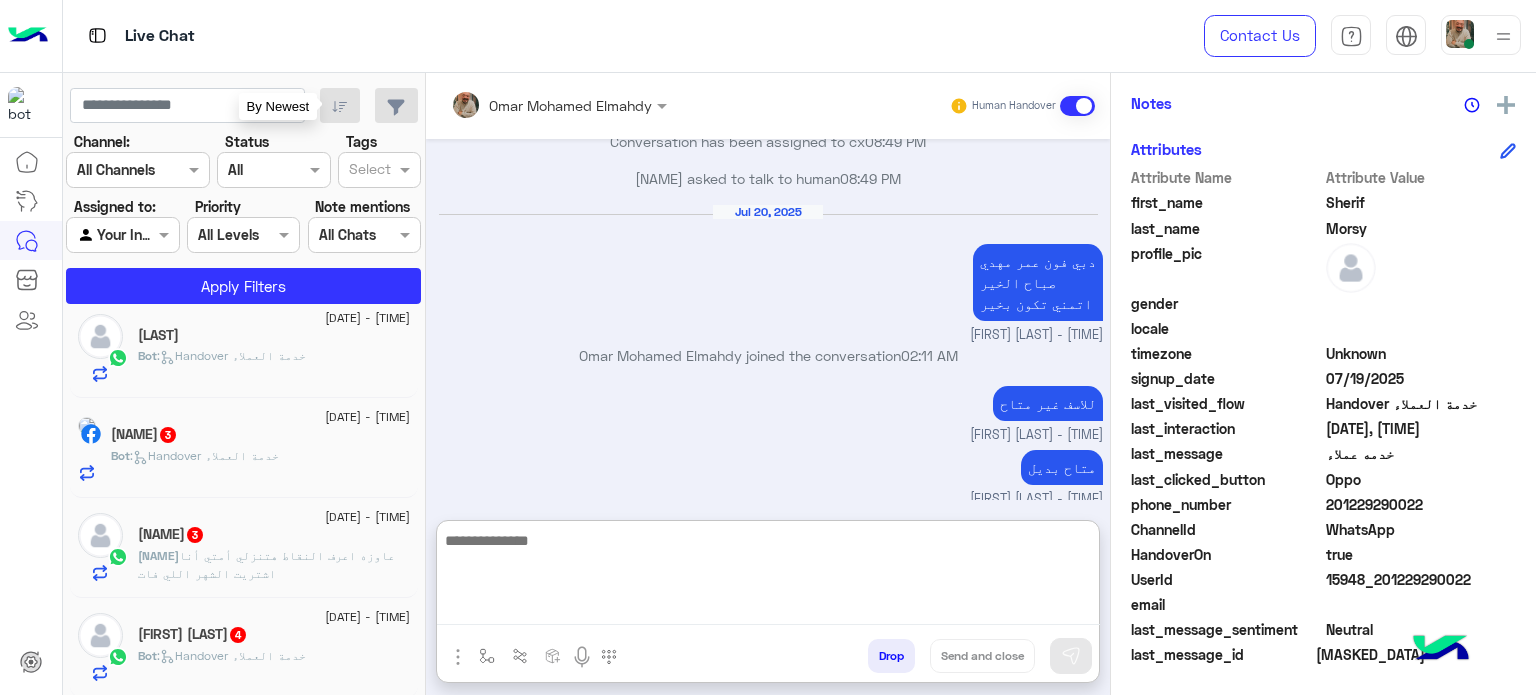 paste on "**********" 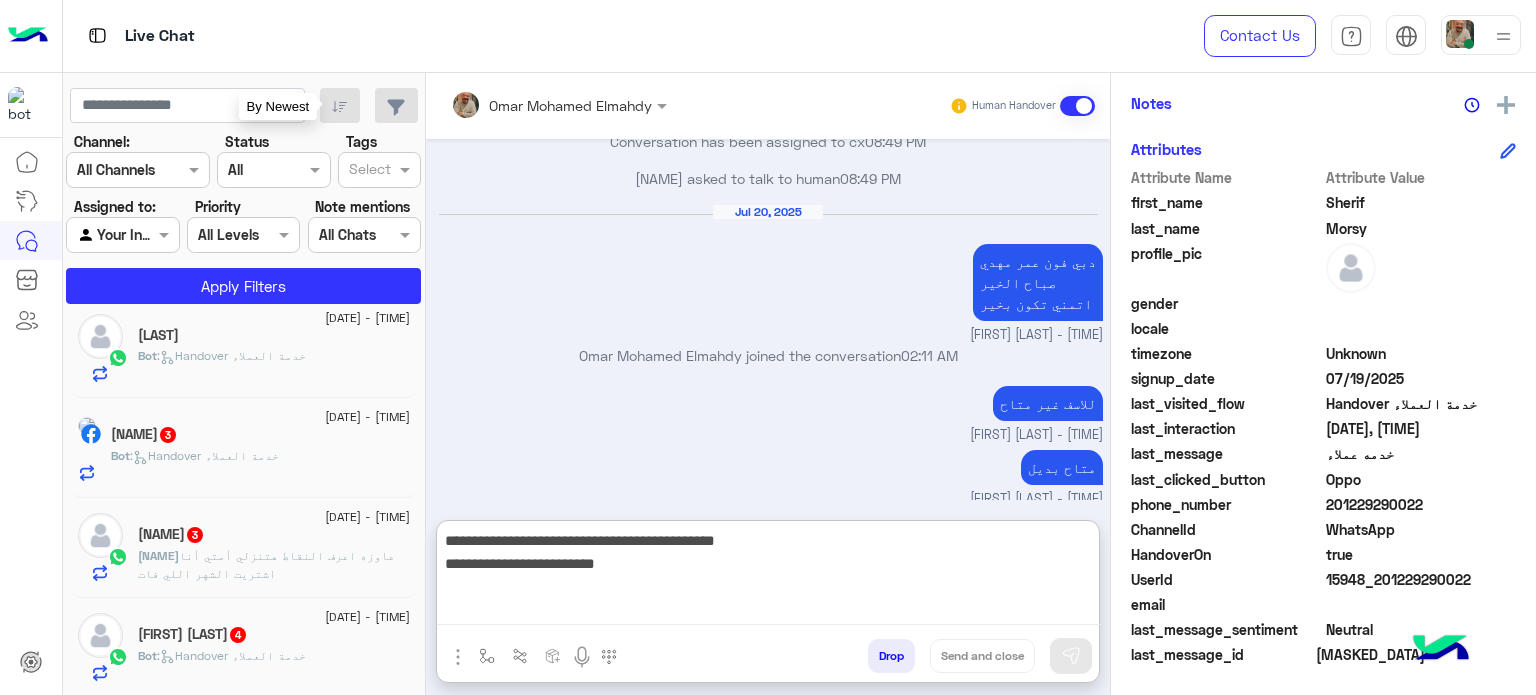 scroll, scrollTop: 1068, scrollLeft: 0, axis: vertical 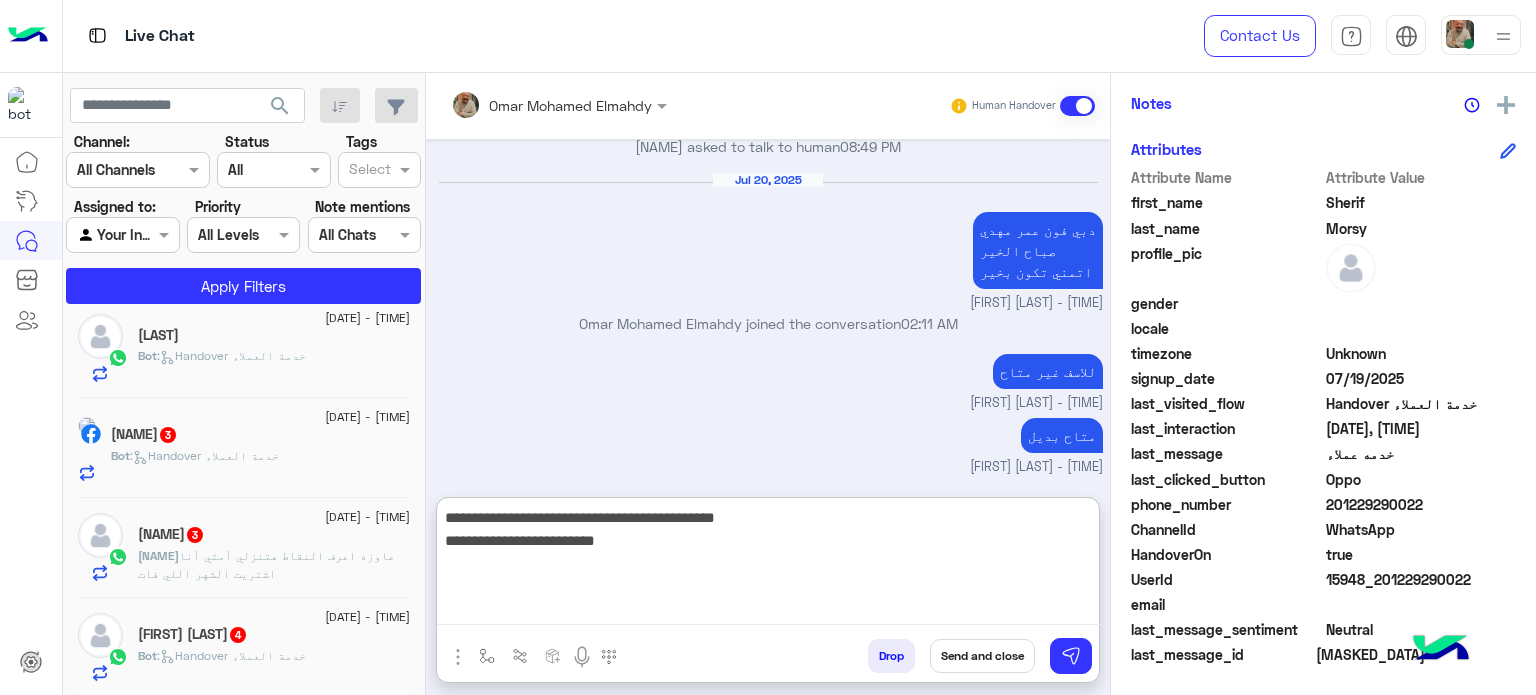 click on "**********" at bounding box center [768, 565] 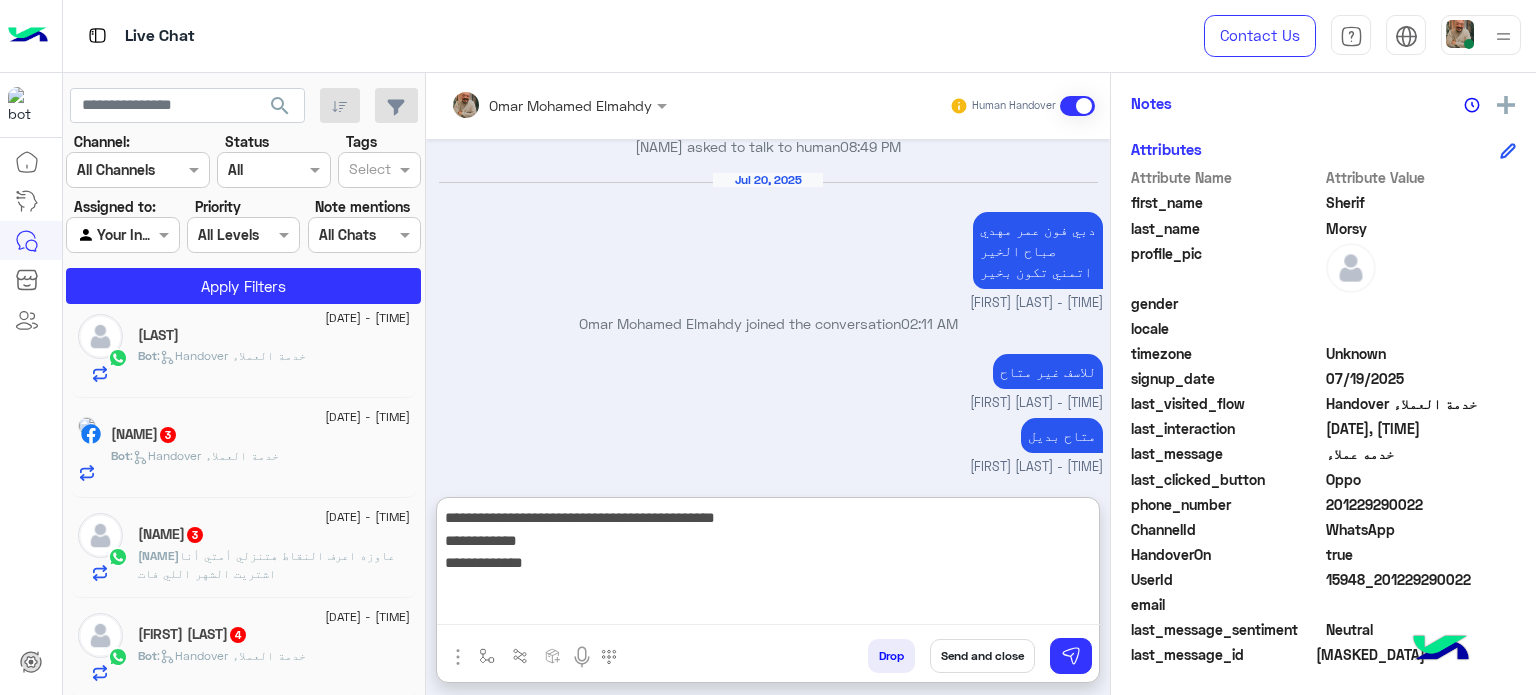 click on "**********" at bounding box center [768, 565] 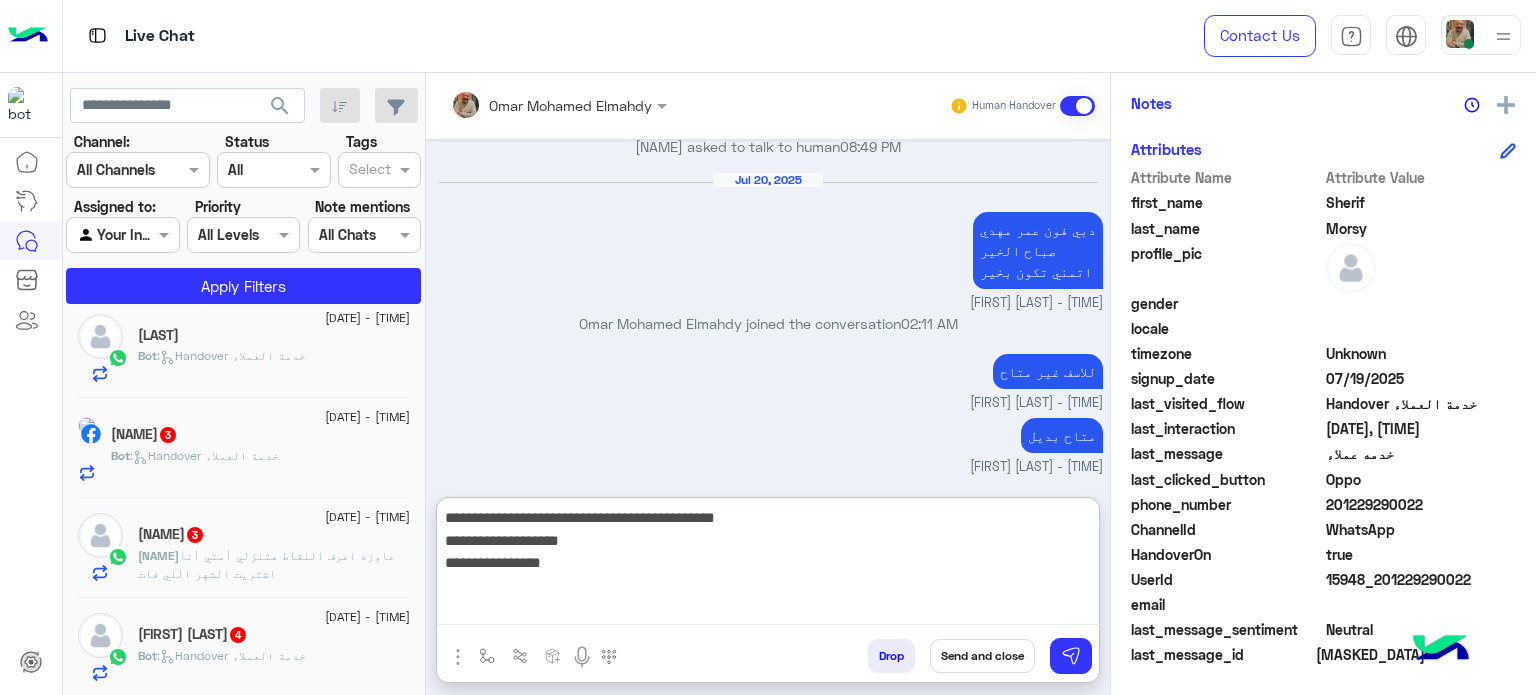 type on "**********" 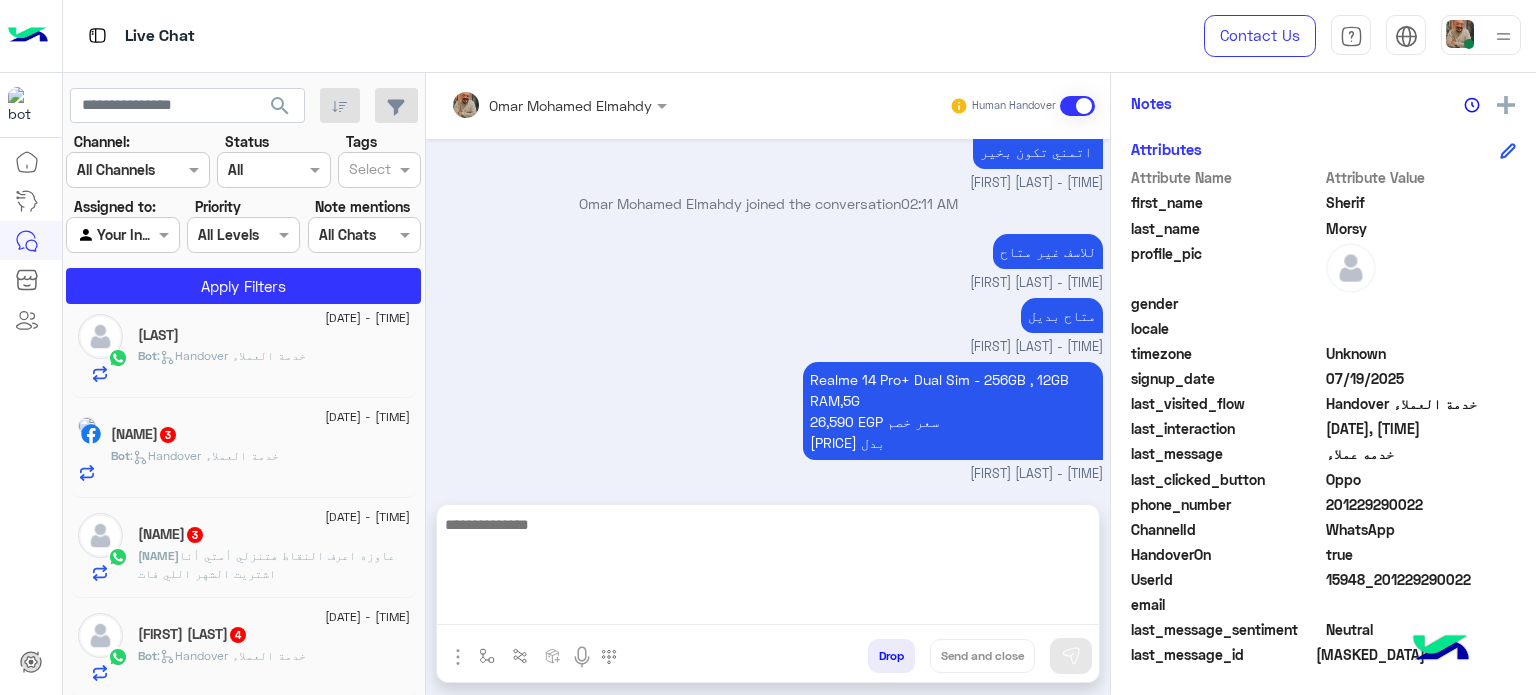 scroll, scrollTop: 1104, scrollLeft: 0, axis: vertical 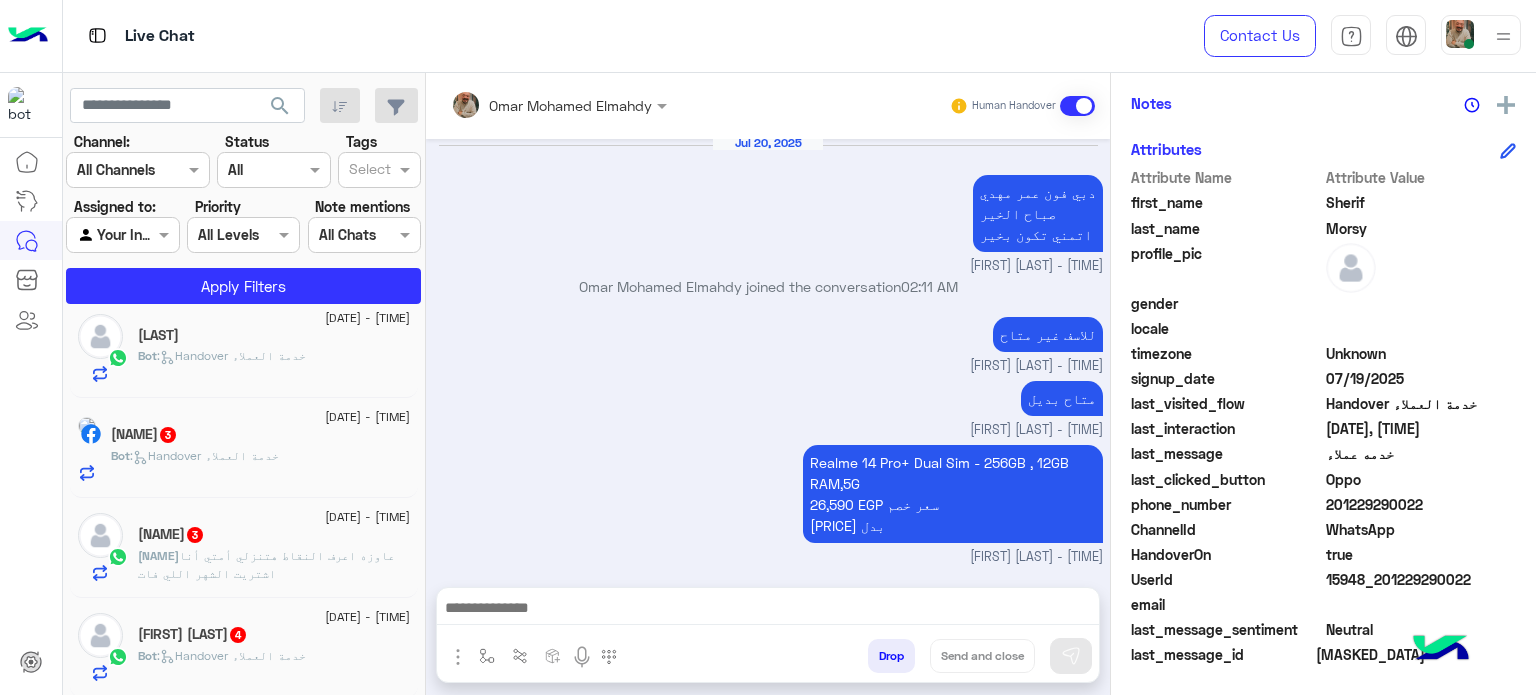 drag, startPoint x: 390, startPoint y: 558, endPoint x: 572, endPoint y: 565, distance: 182.13457 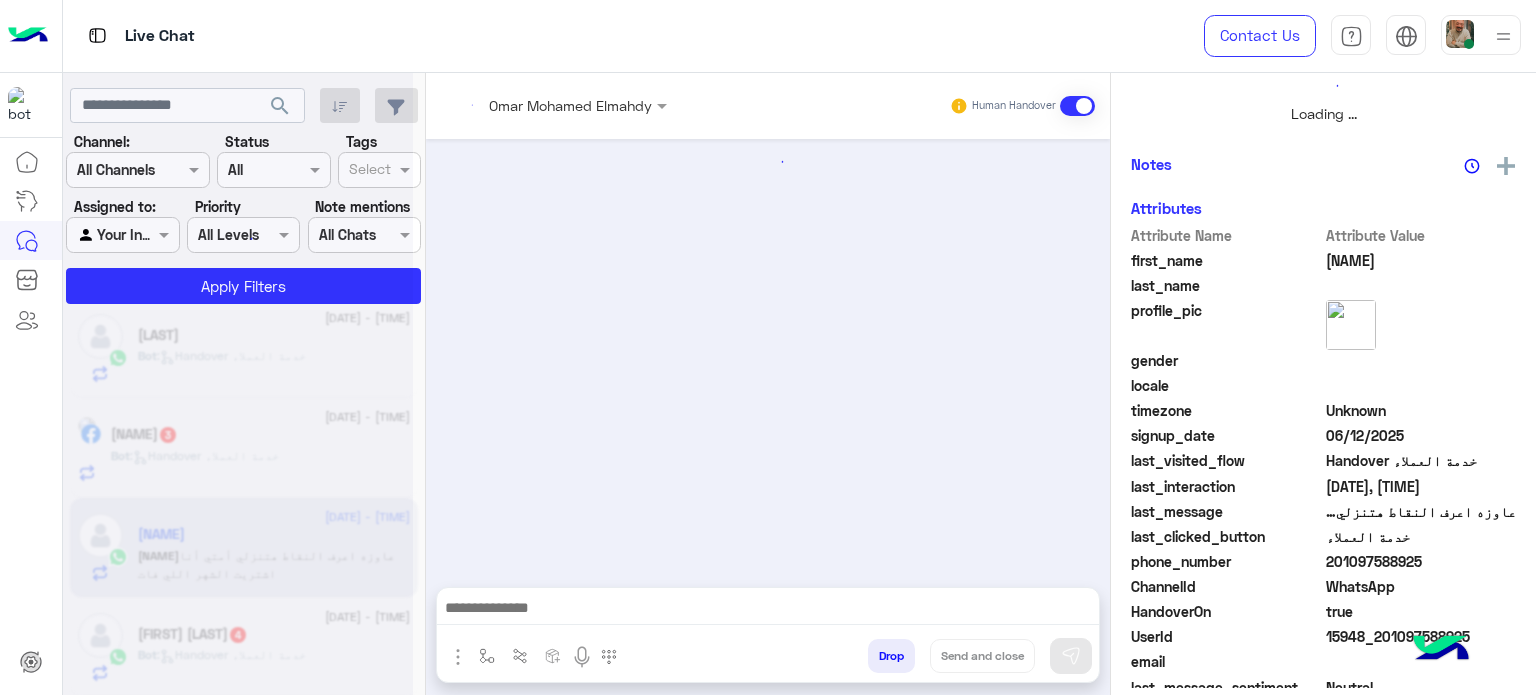 scroll, scrollTop: 464, scrollLeft: 0, axis: vertical 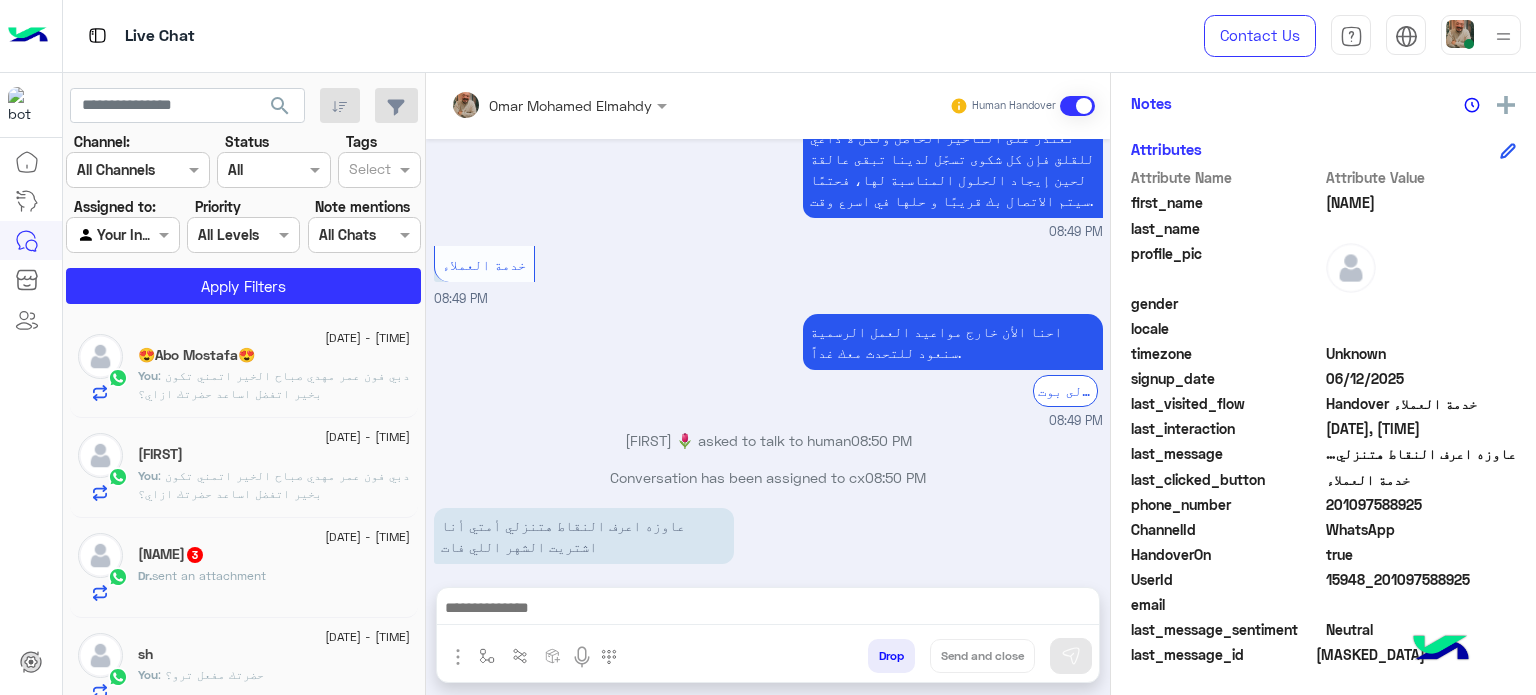 click on ": دبي فون عمر مهدي
صباح الخير
اتمني تكون بخير
اتفضل اساعد حضرتك ازاي؟" 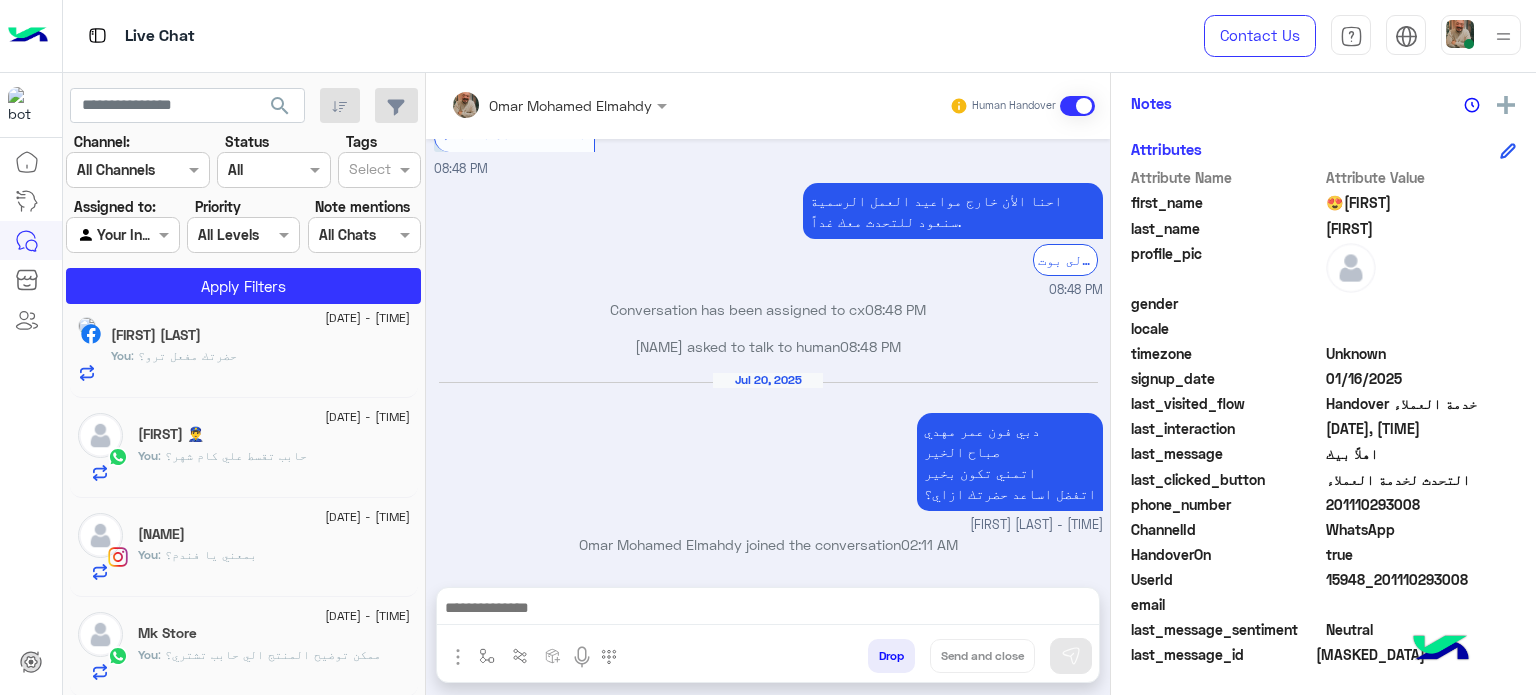 click on "20 July - 2:06 AM  Mk Store   You  : ممكن توضيح المنتج الي حابب تشتري؟" 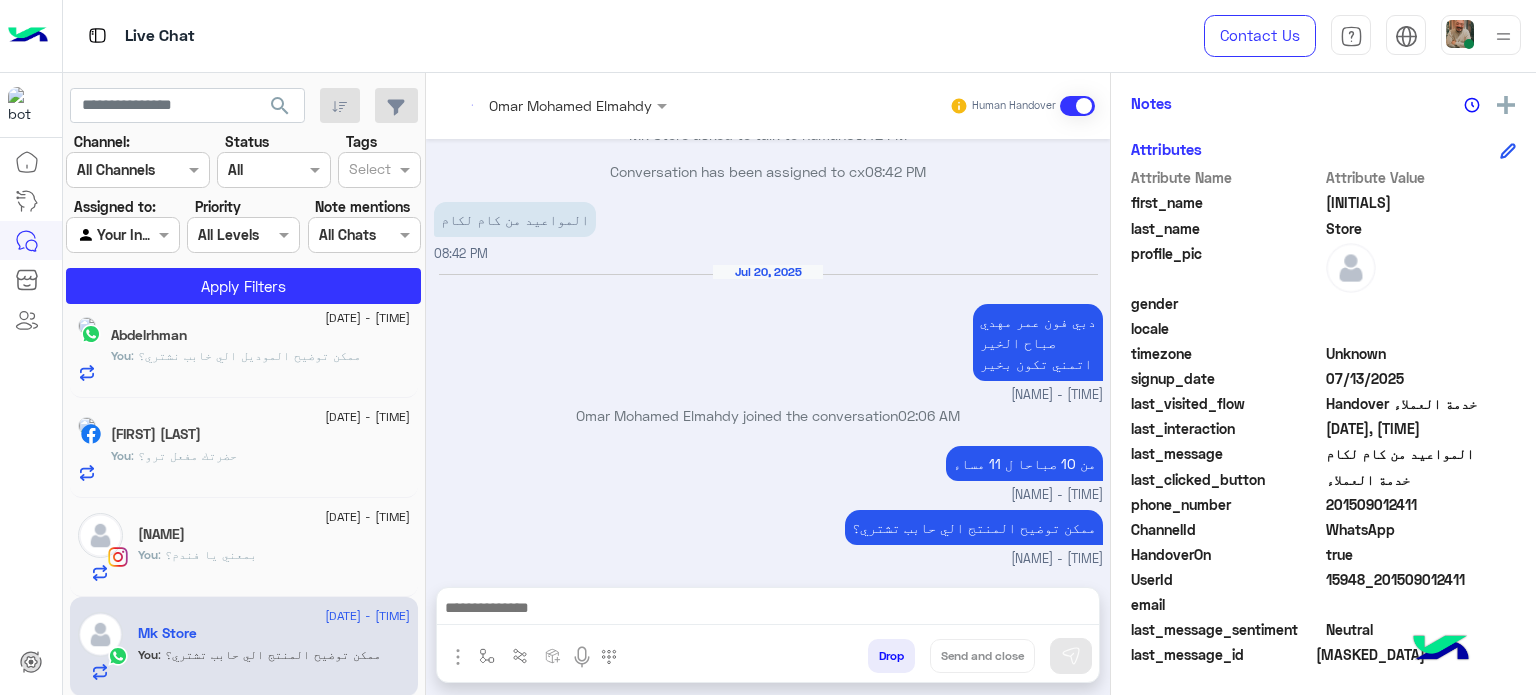 scroll, scrollTop: 1615, scrollLeft: 0, axis: vertical 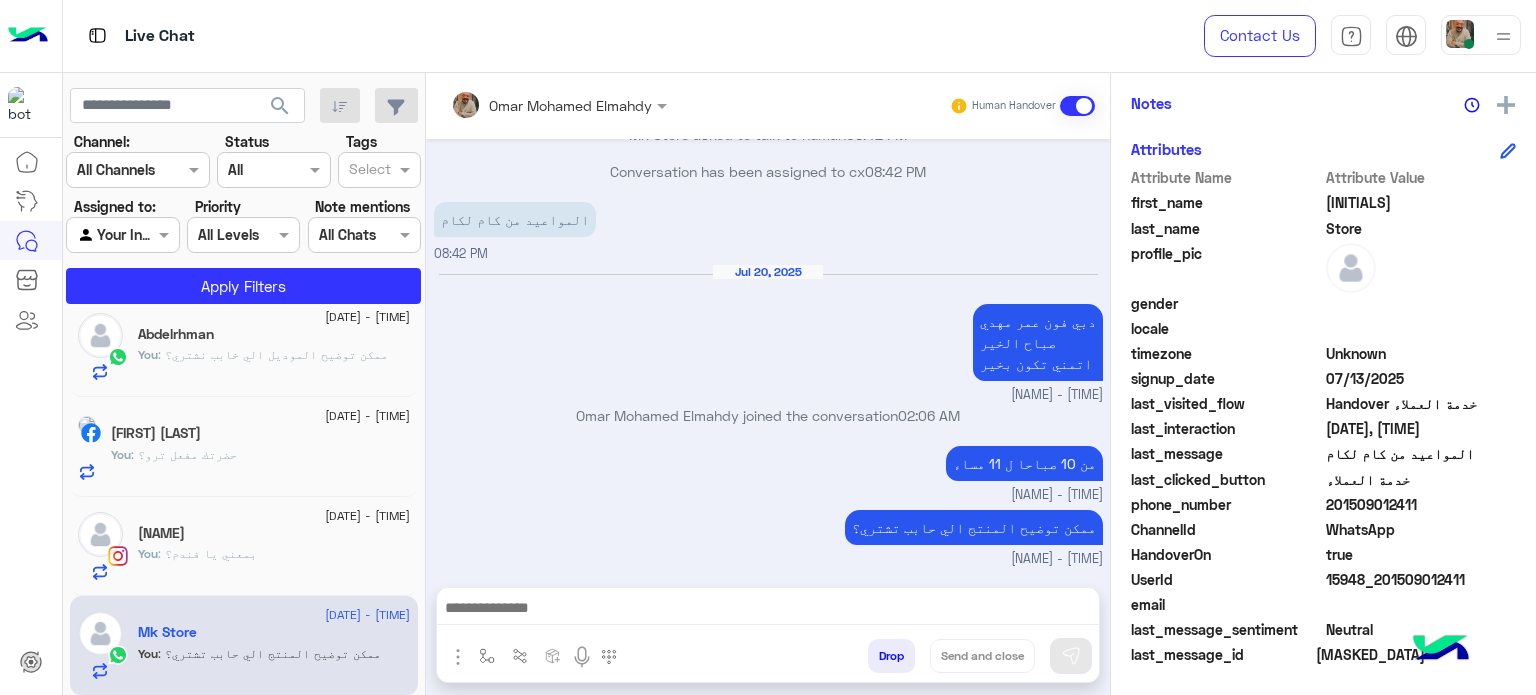 drag, startPoint x: 1320, startPoint y: 103, endPoint x: 1104, endPoint y: 203, distance: 238.0252 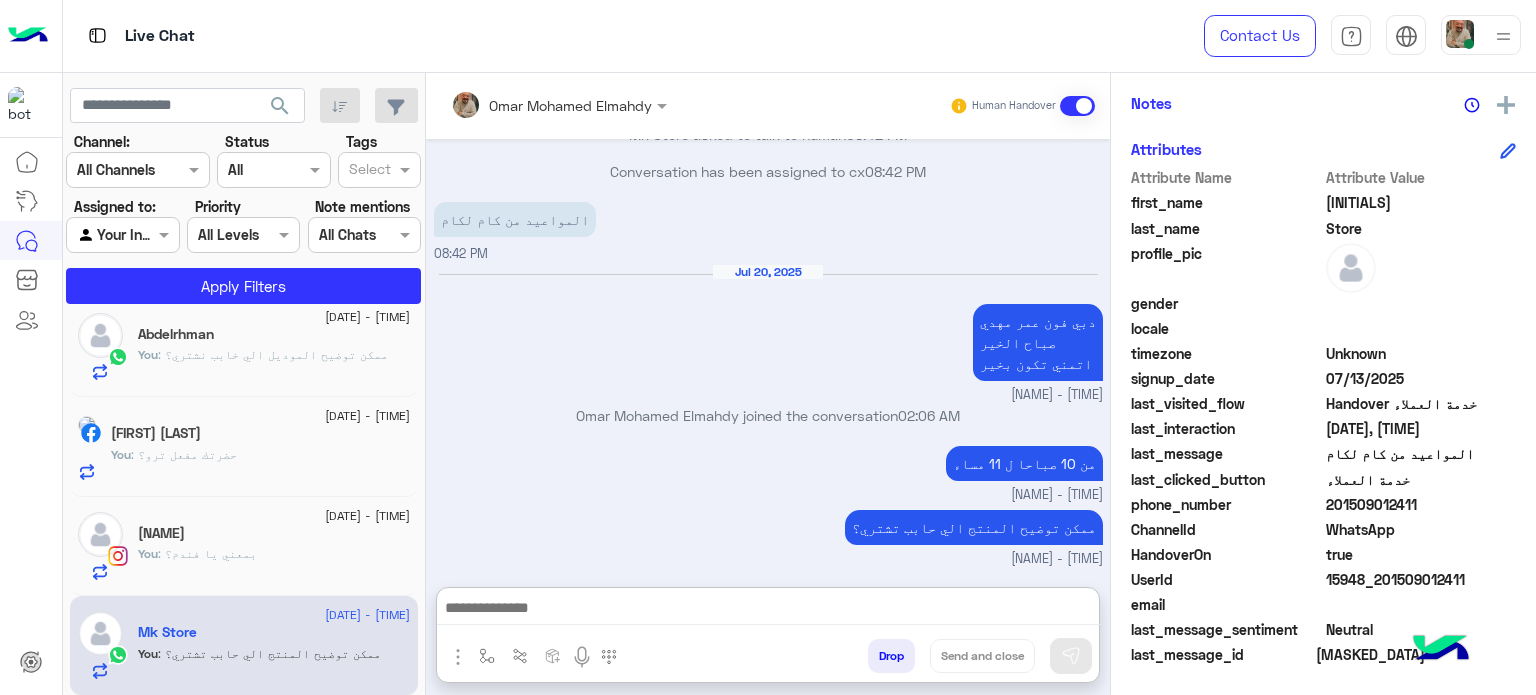 click at bounding box center (768, 610) 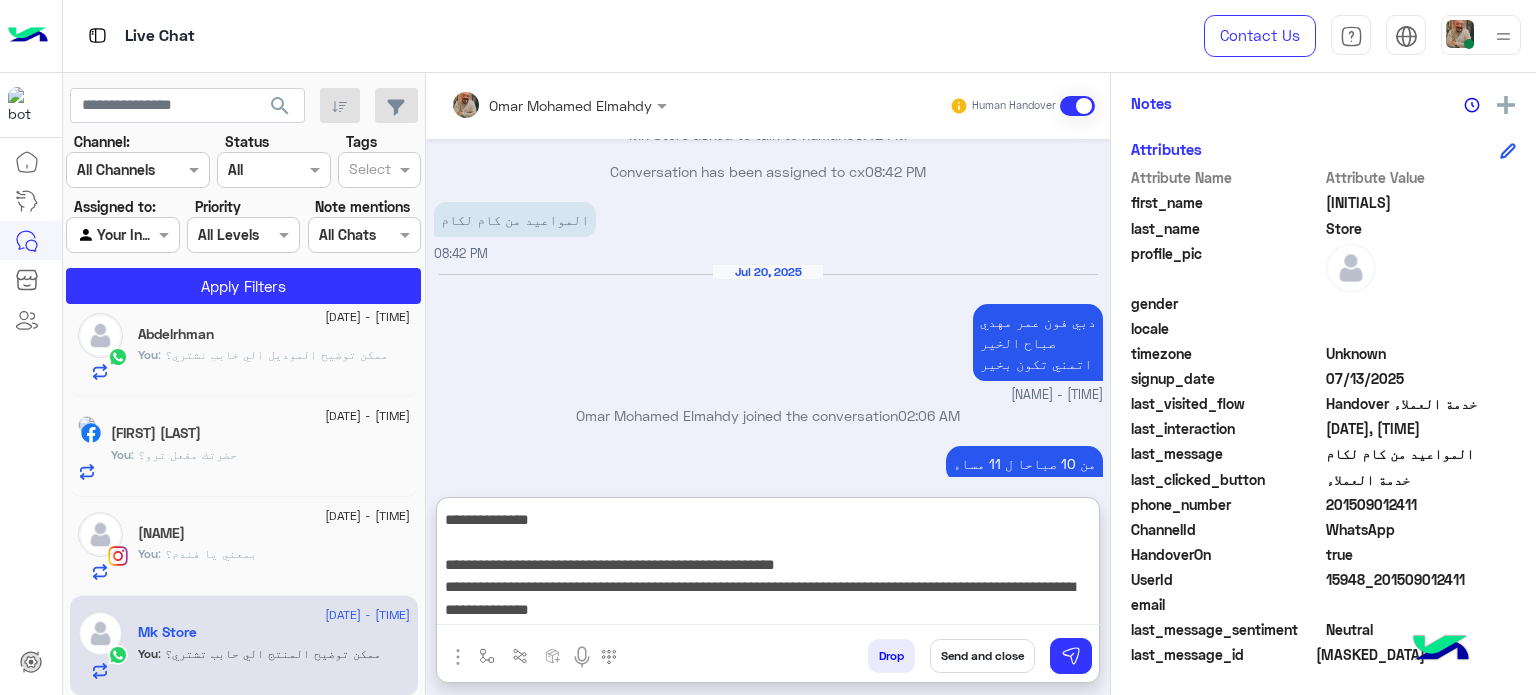 scroll, scrollTop: 87, scrollLeft: 0, axis: vertical 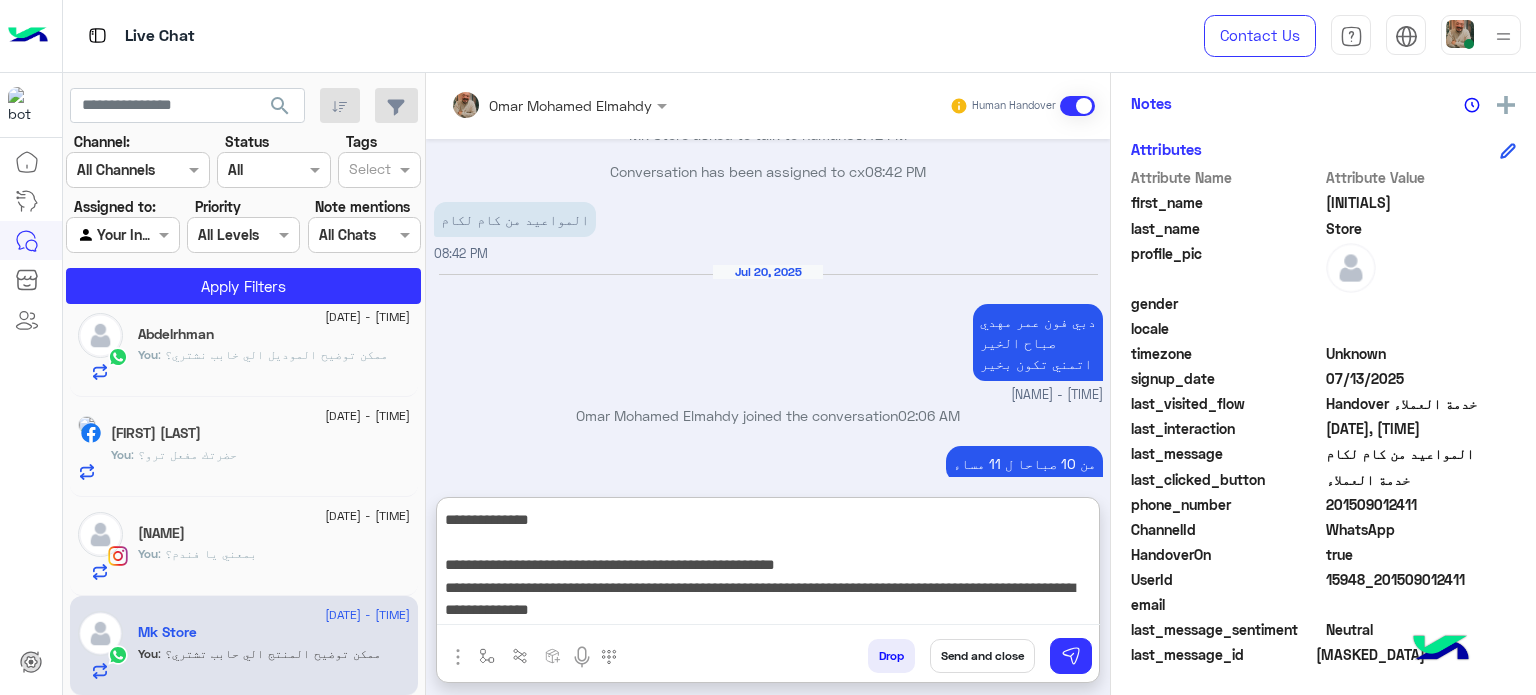 type on "**********" 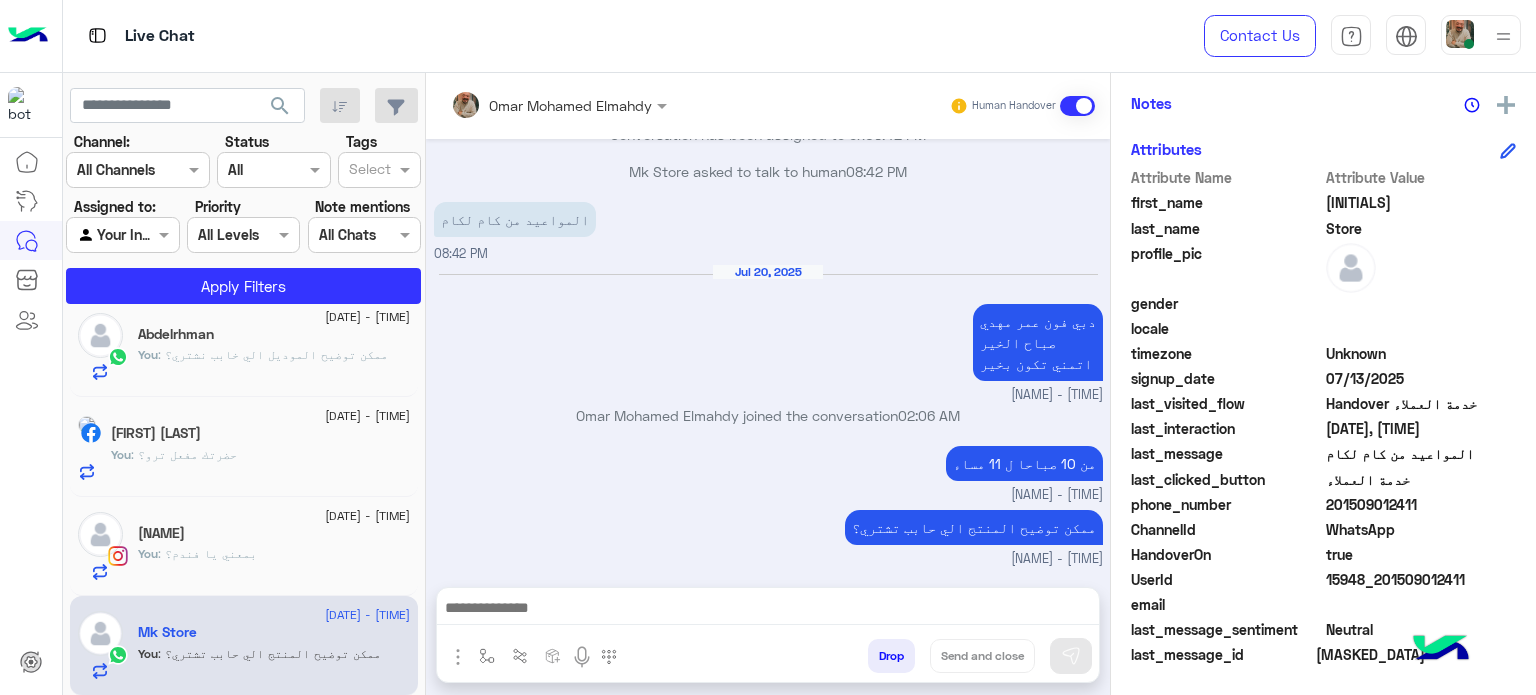 scroll, scrollTop: 0, scrollLeft: 0, axis: both 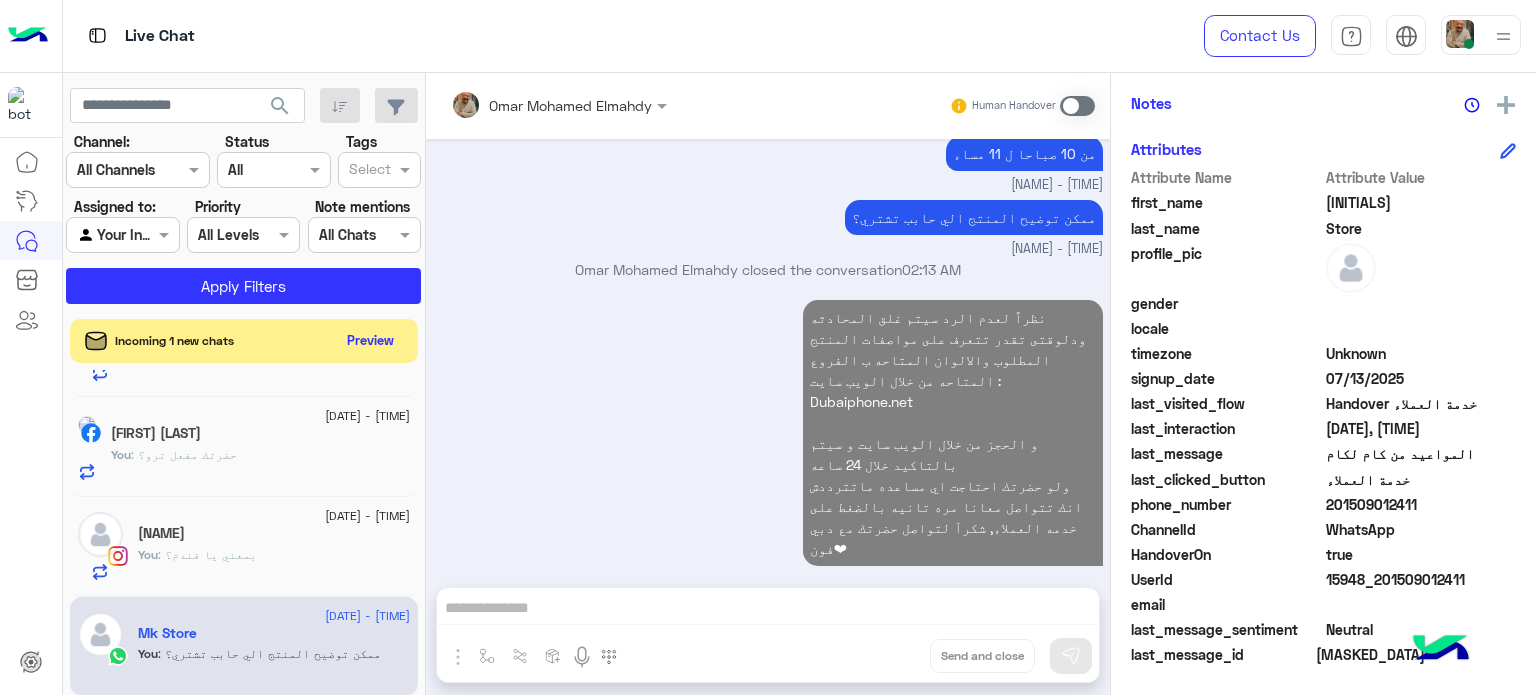 click on "20 July - 2:07 AM" 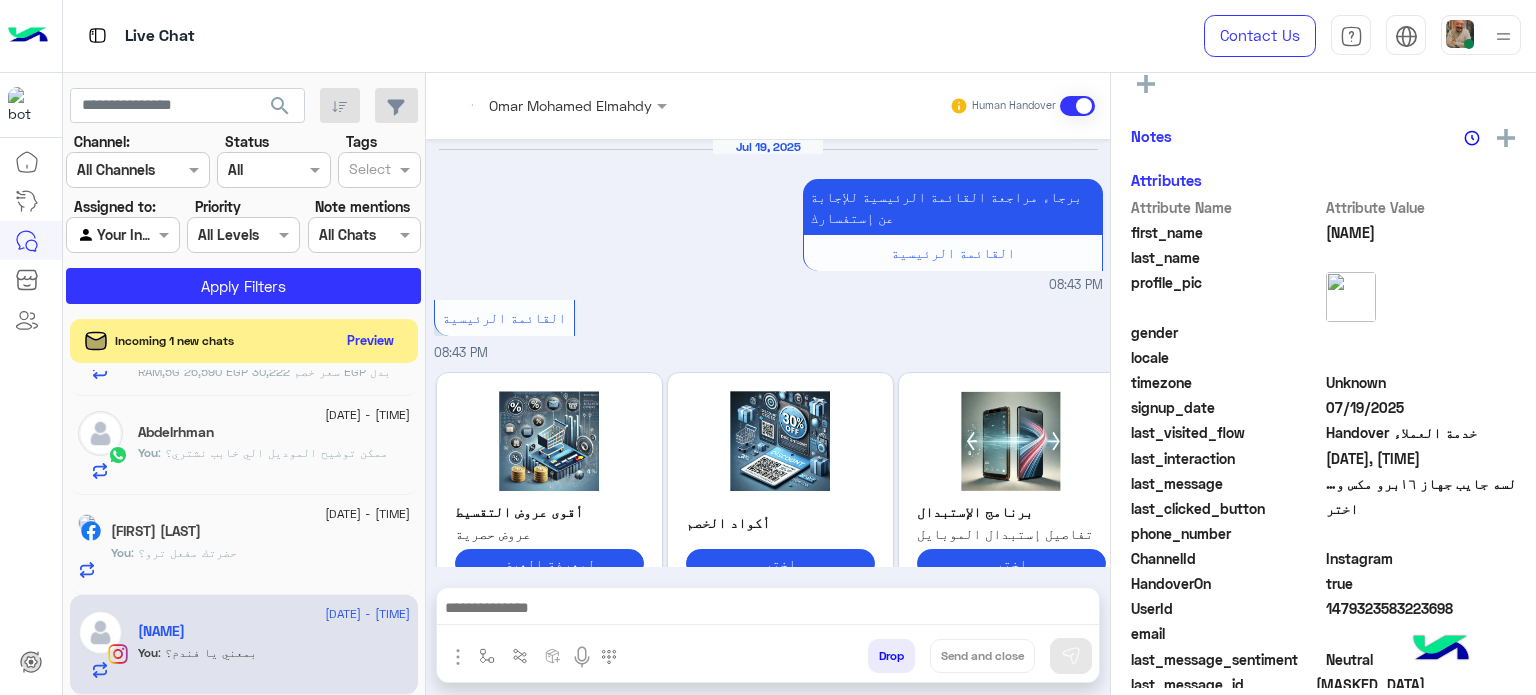 scroll, scrollTop: 559, scrollLeft: 0, axis: vertical 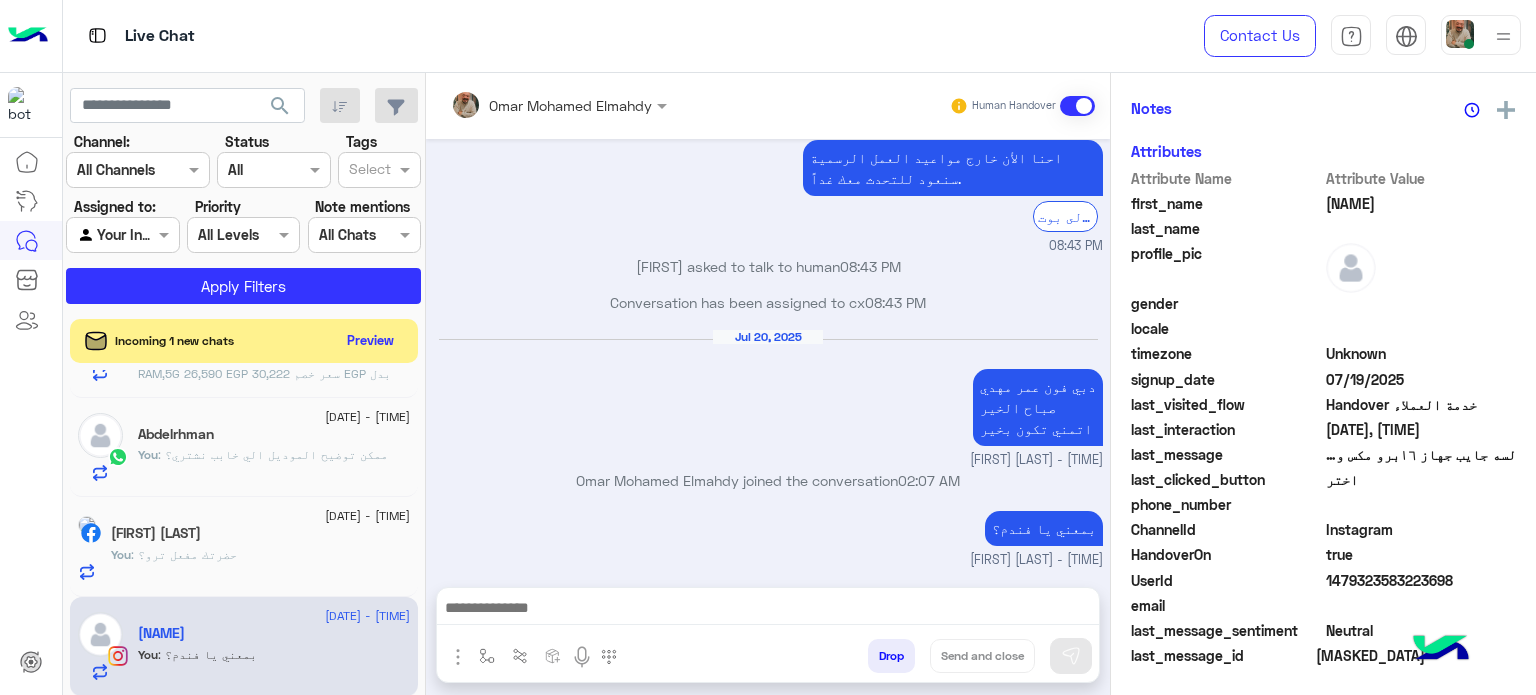 drag, startPoint x: 704, startPoint y: 575, endPoint x: 700, endPoint y: 638, distance: 63.126858 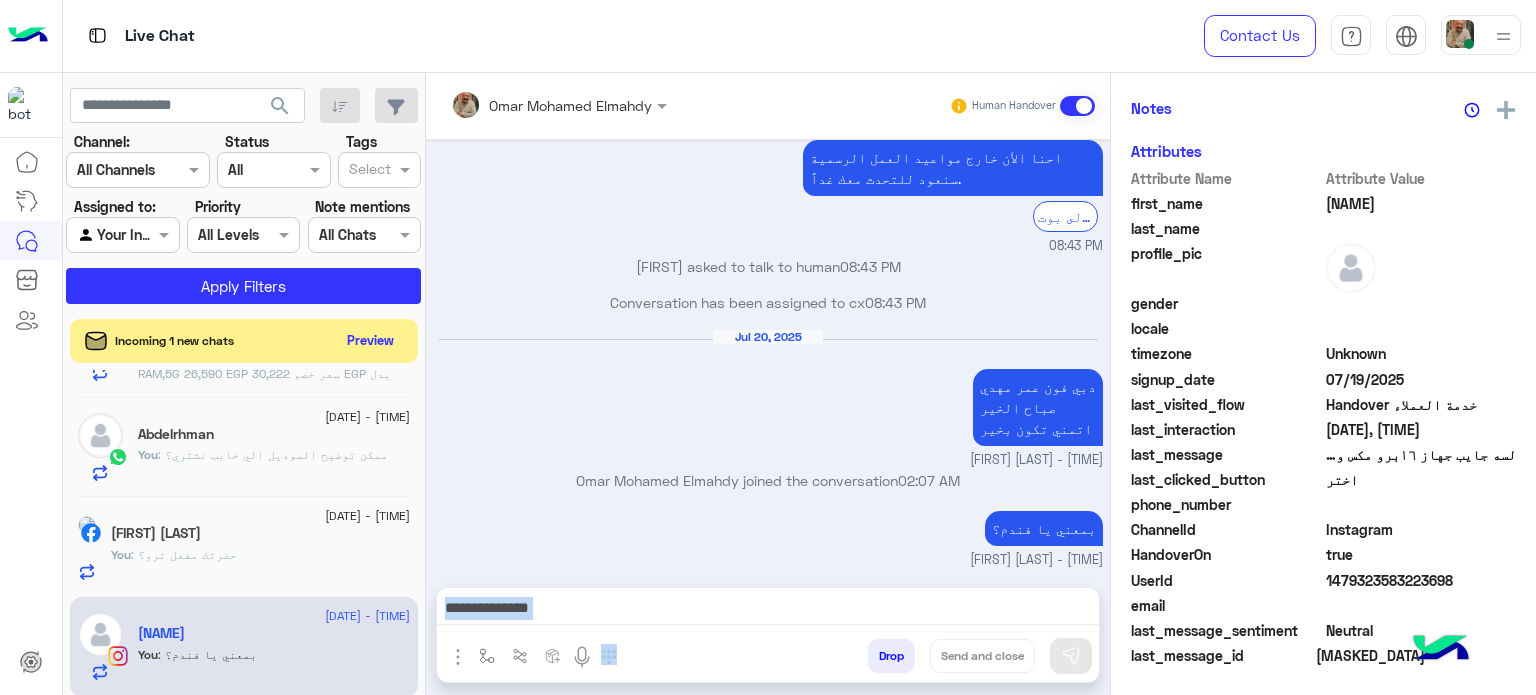 click at bounding box center (768, 610) 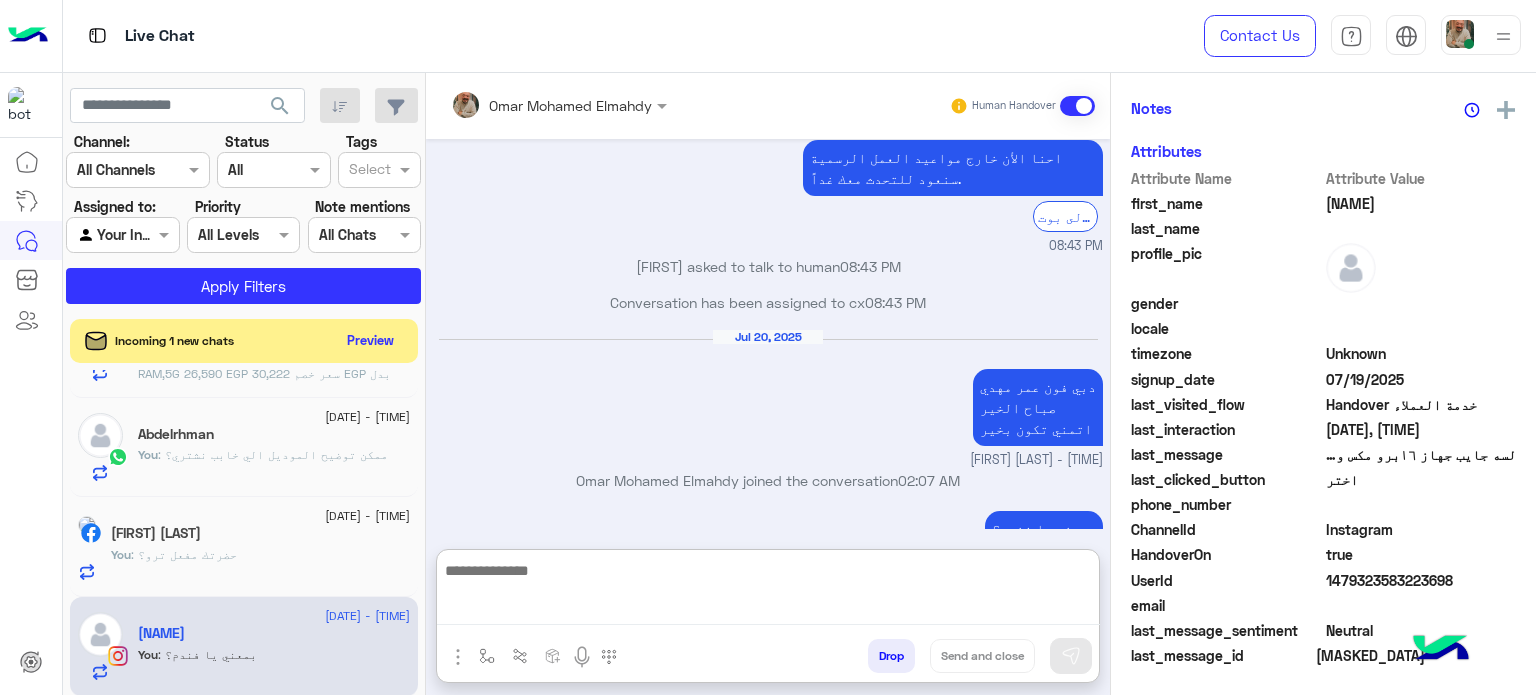 paste on "**********" 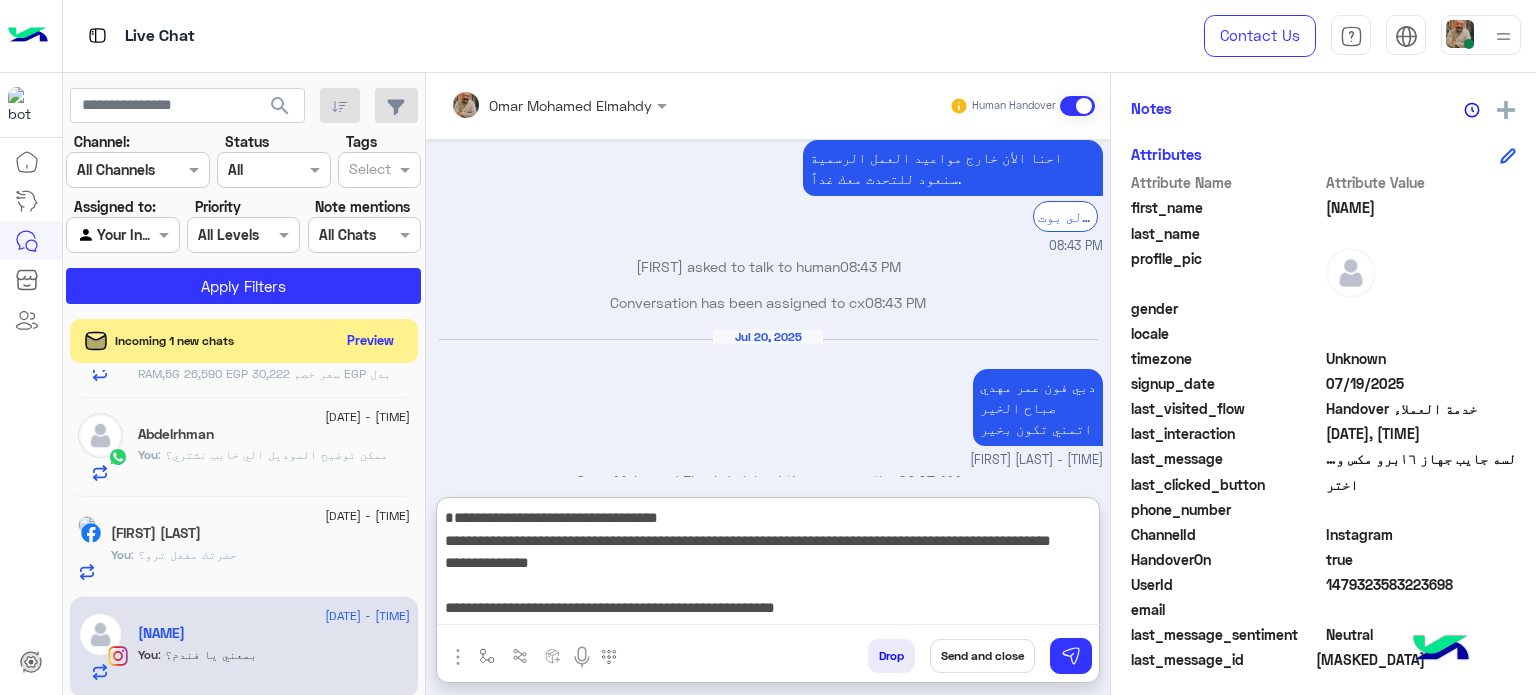 scroll, scrollTop: 405, scrollLeft: 0, axis: vertical 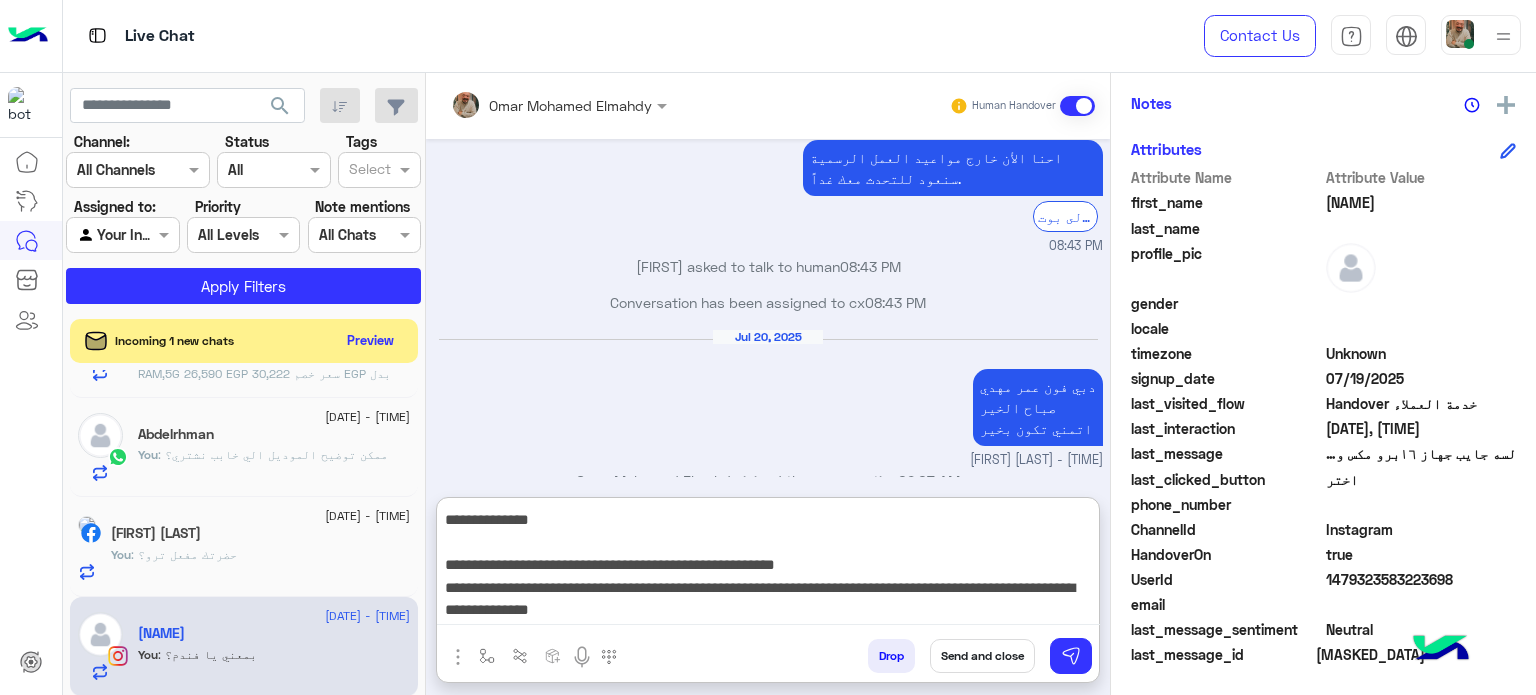 type on "**********" 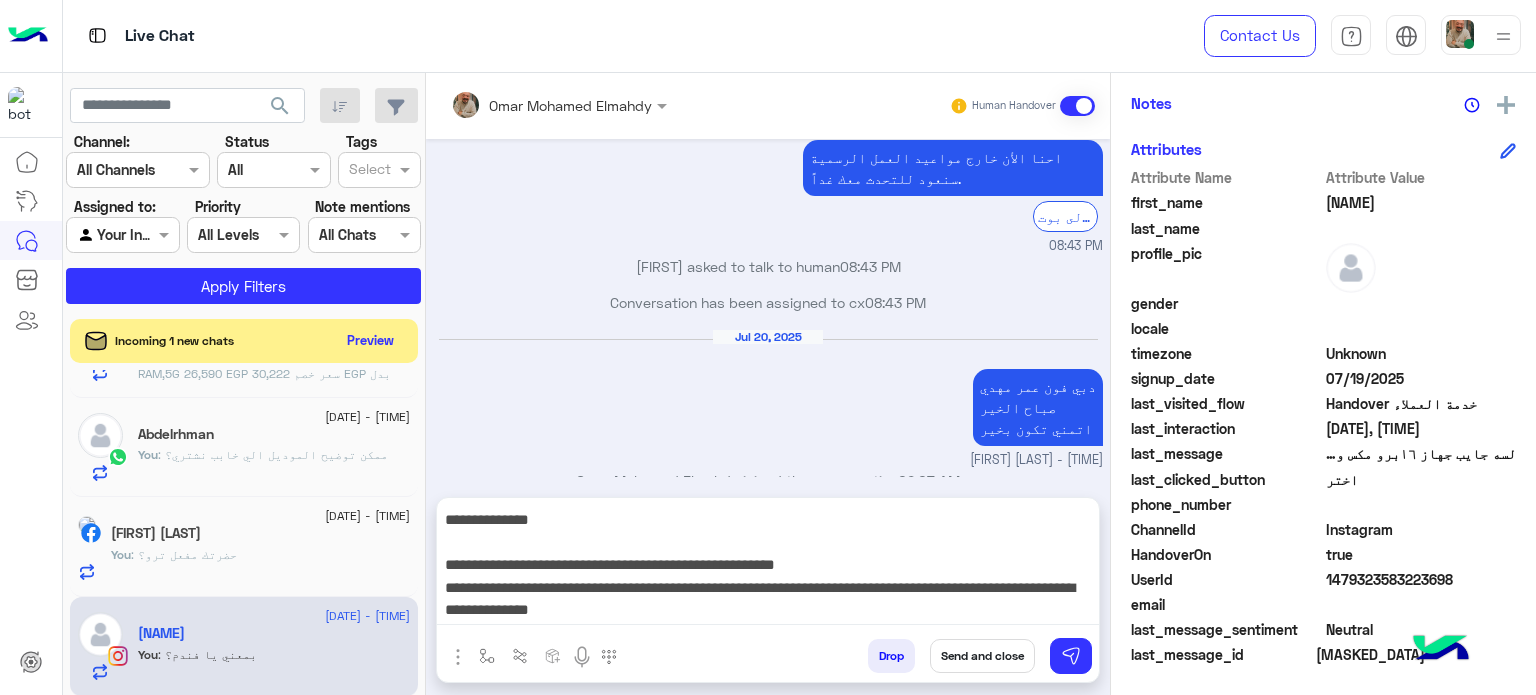 drag, startPoint x: 990, startPoint y: 665, endPoint x: 521, endPoint y: 571, distance: 478.3273 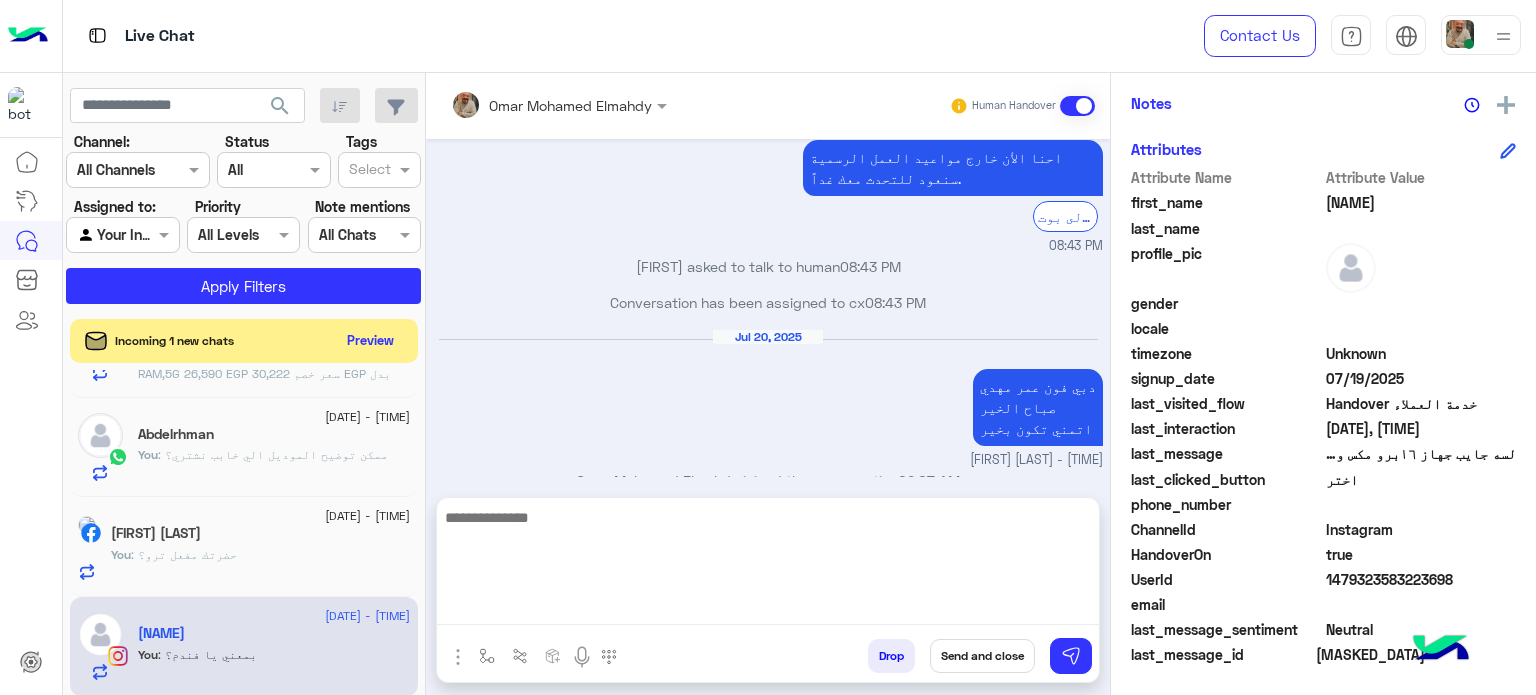 scroll, scrollTop: 0, scrollLeft: 0, axis: both 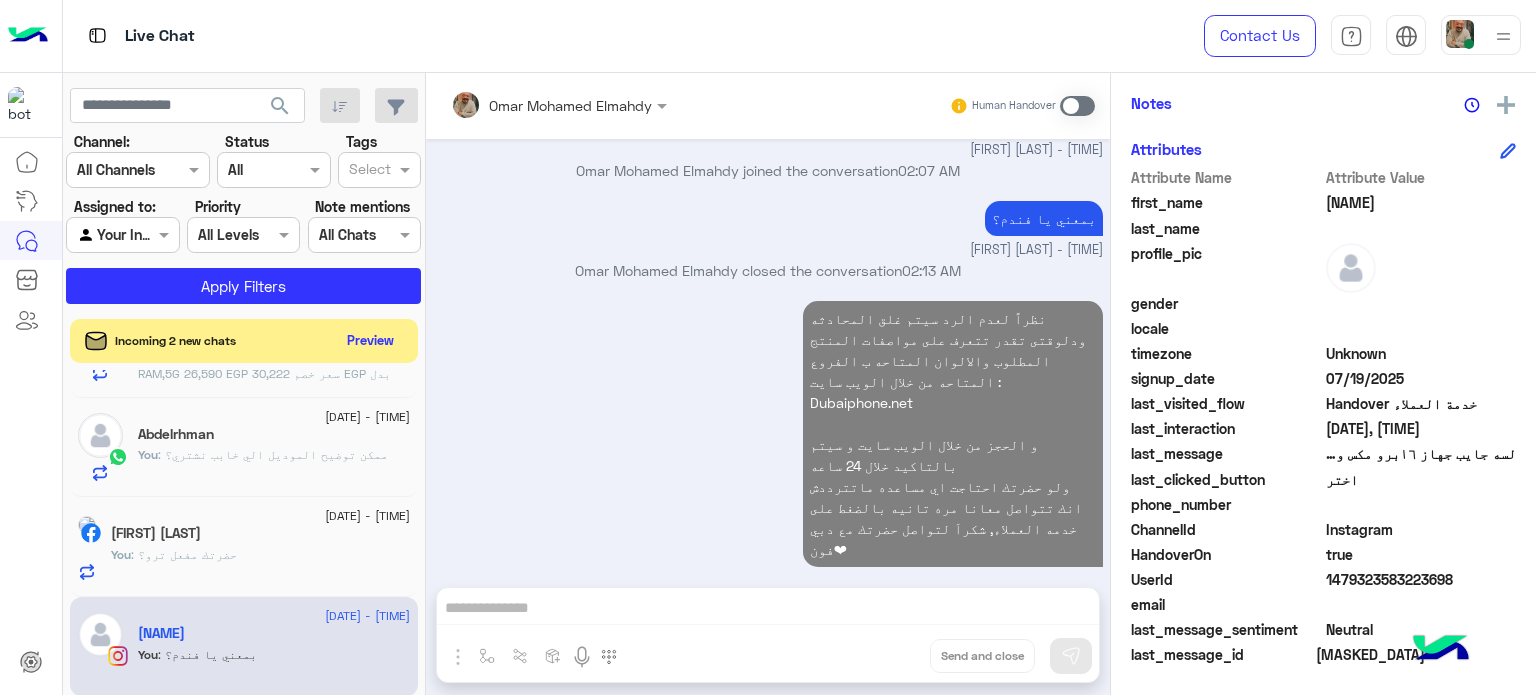 click on "You  : حضرتك مفعل ترو؟" 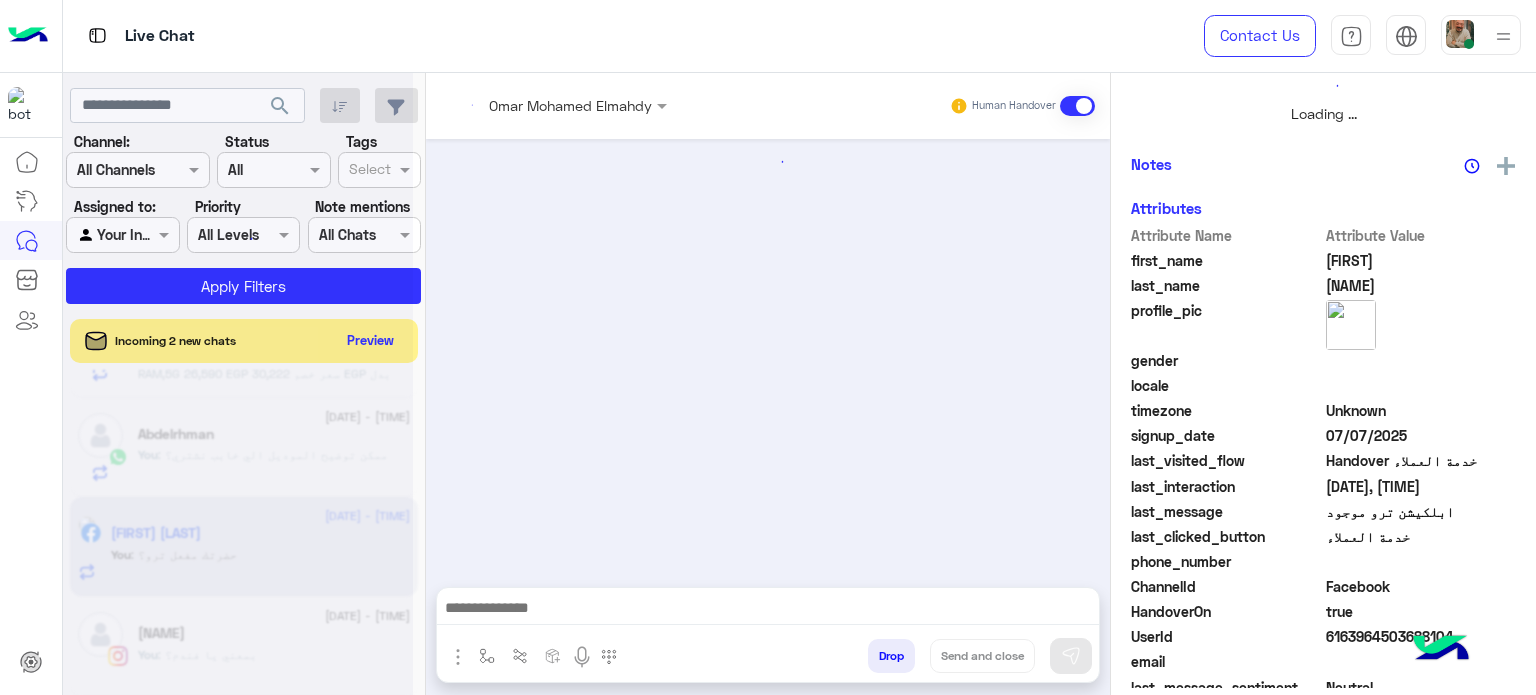 scroll, scrollTop: 464, scrollLeft: 0, axis: vertical 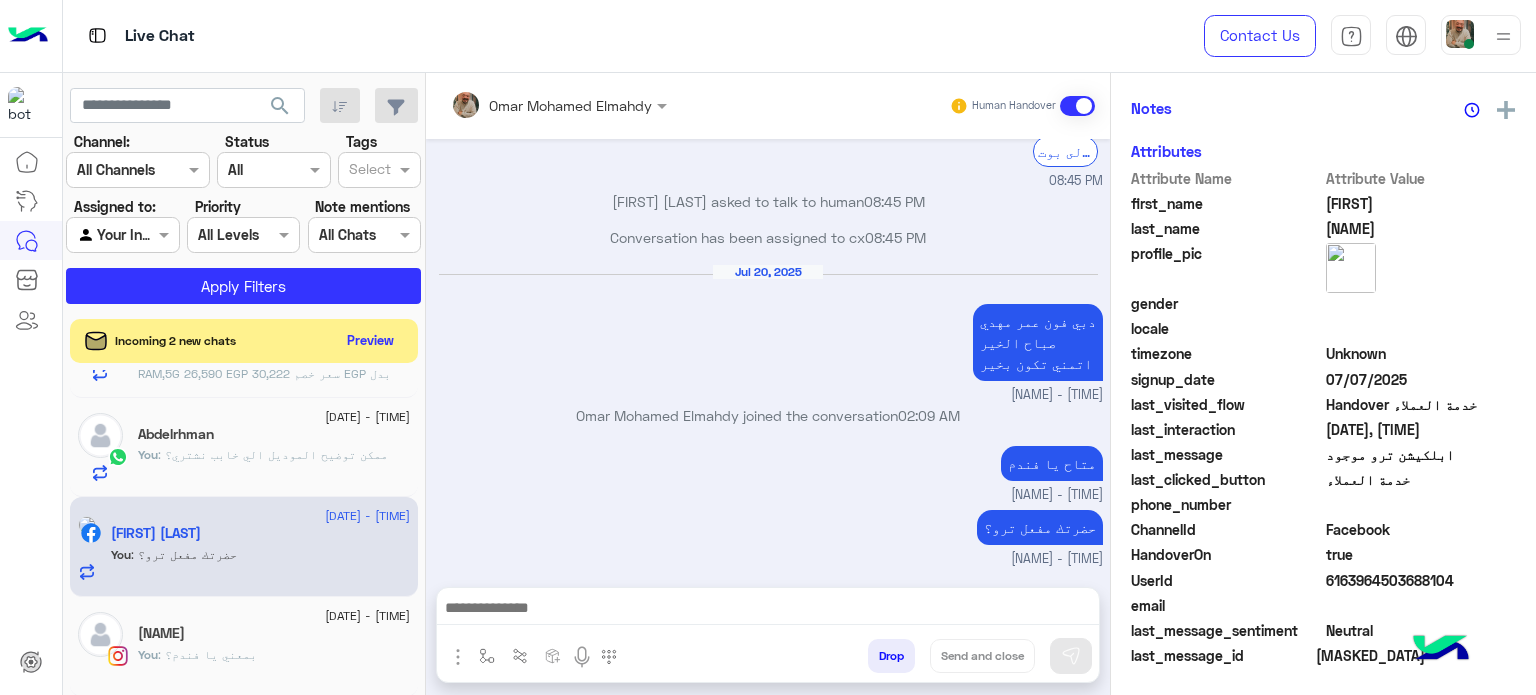 click at bounding box center [768, 610] 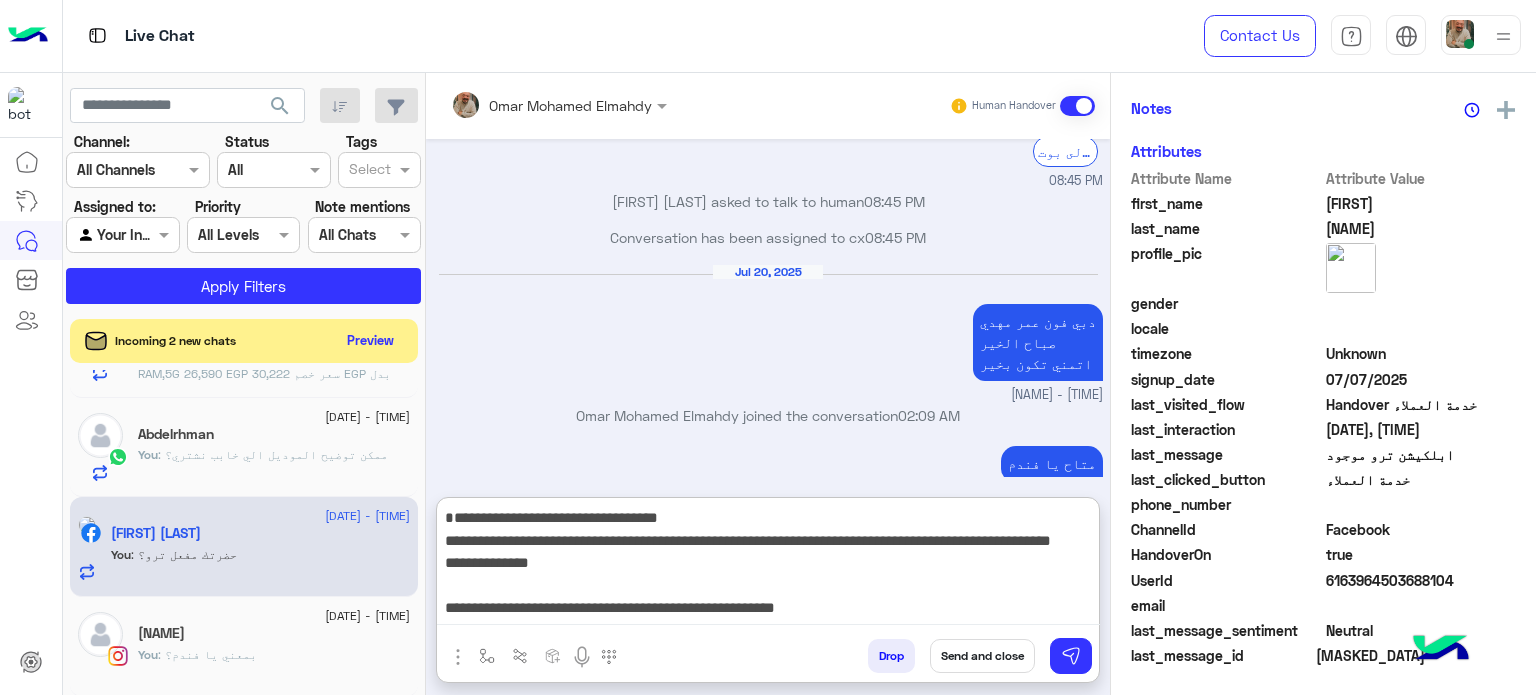 scroll, scrollTop: 87, scrollLeft: 0, axis: vertical 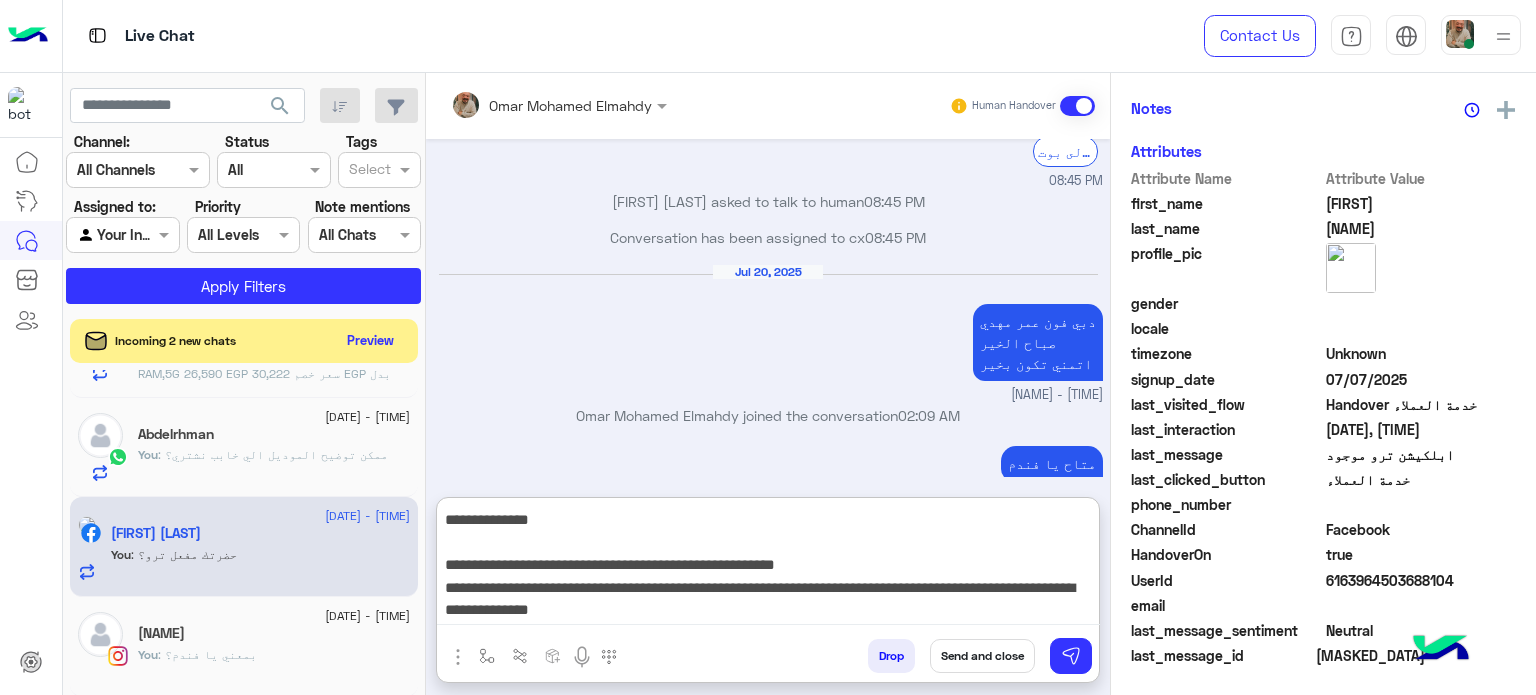 type on "**********" 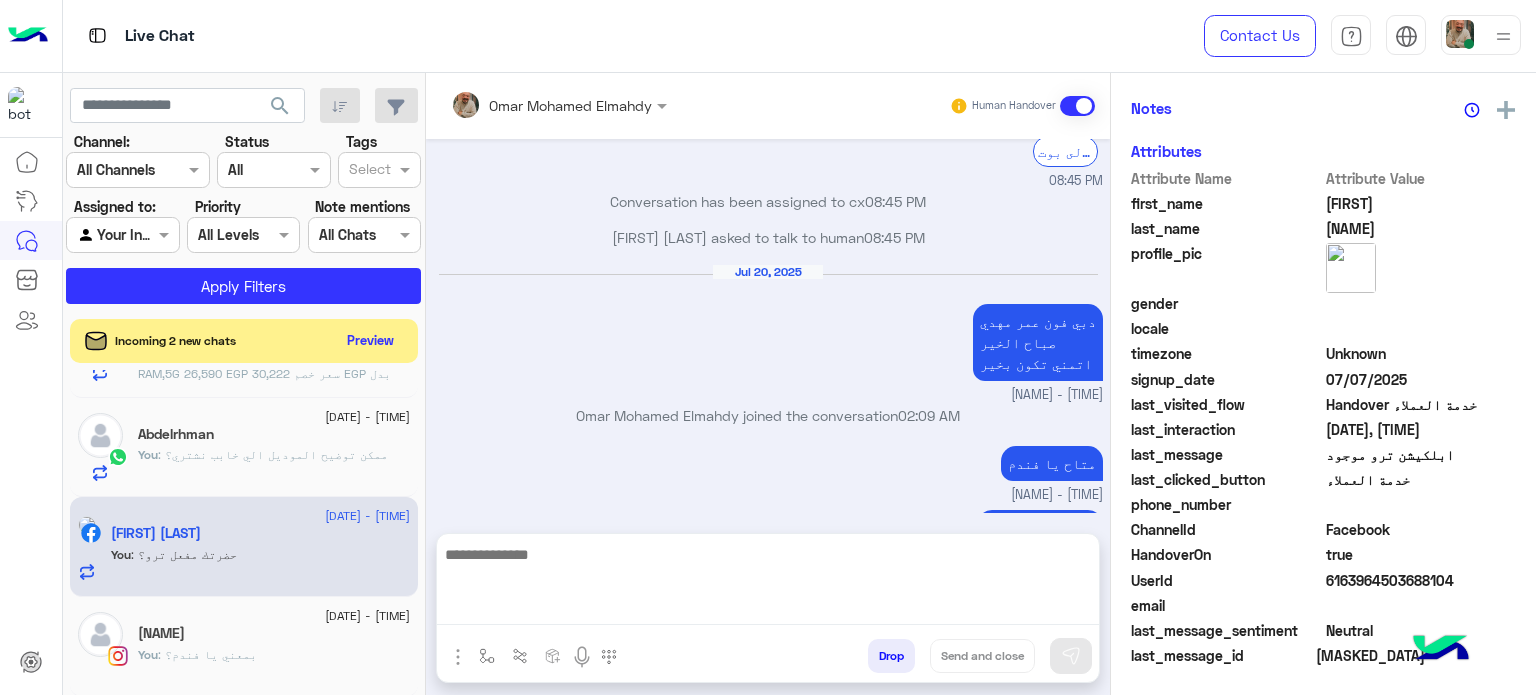 scroll, scrollTop: 0, scrollLeft: 0, axis: both 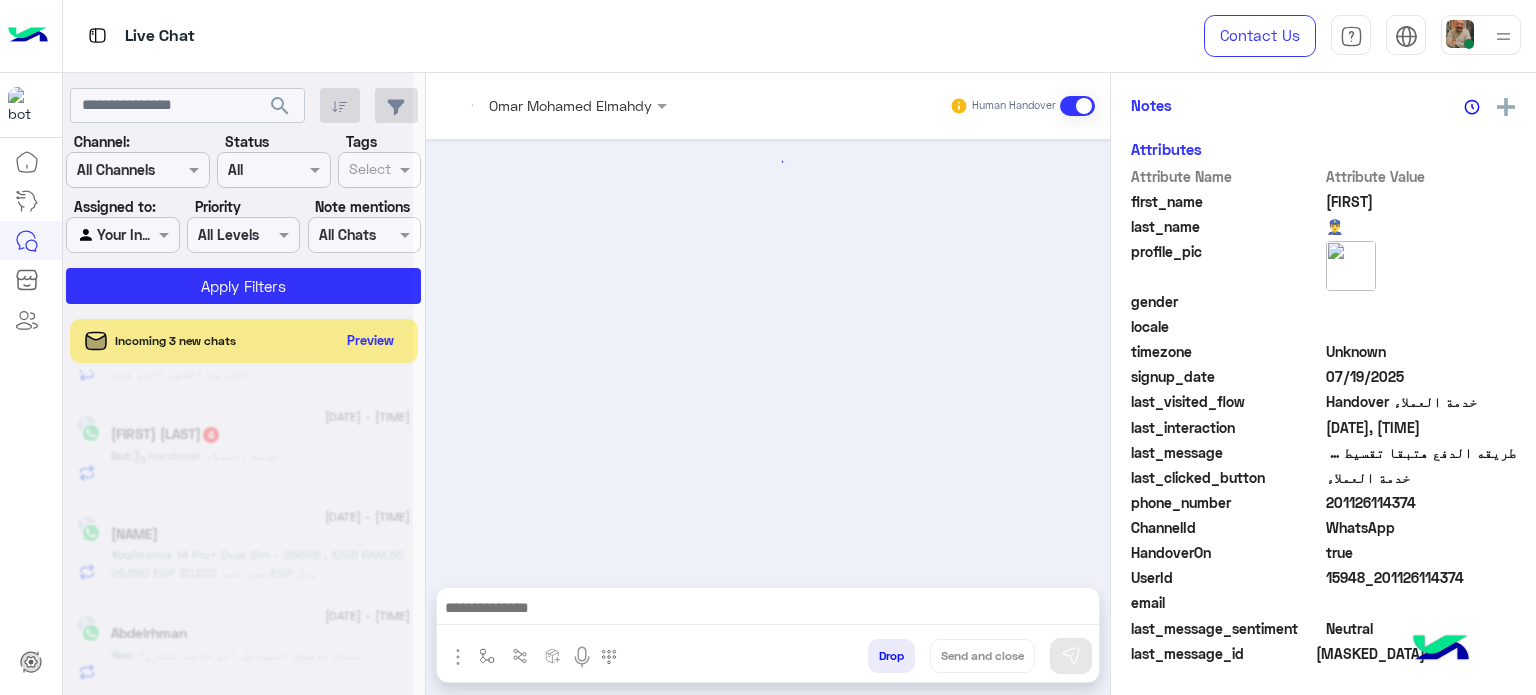 click 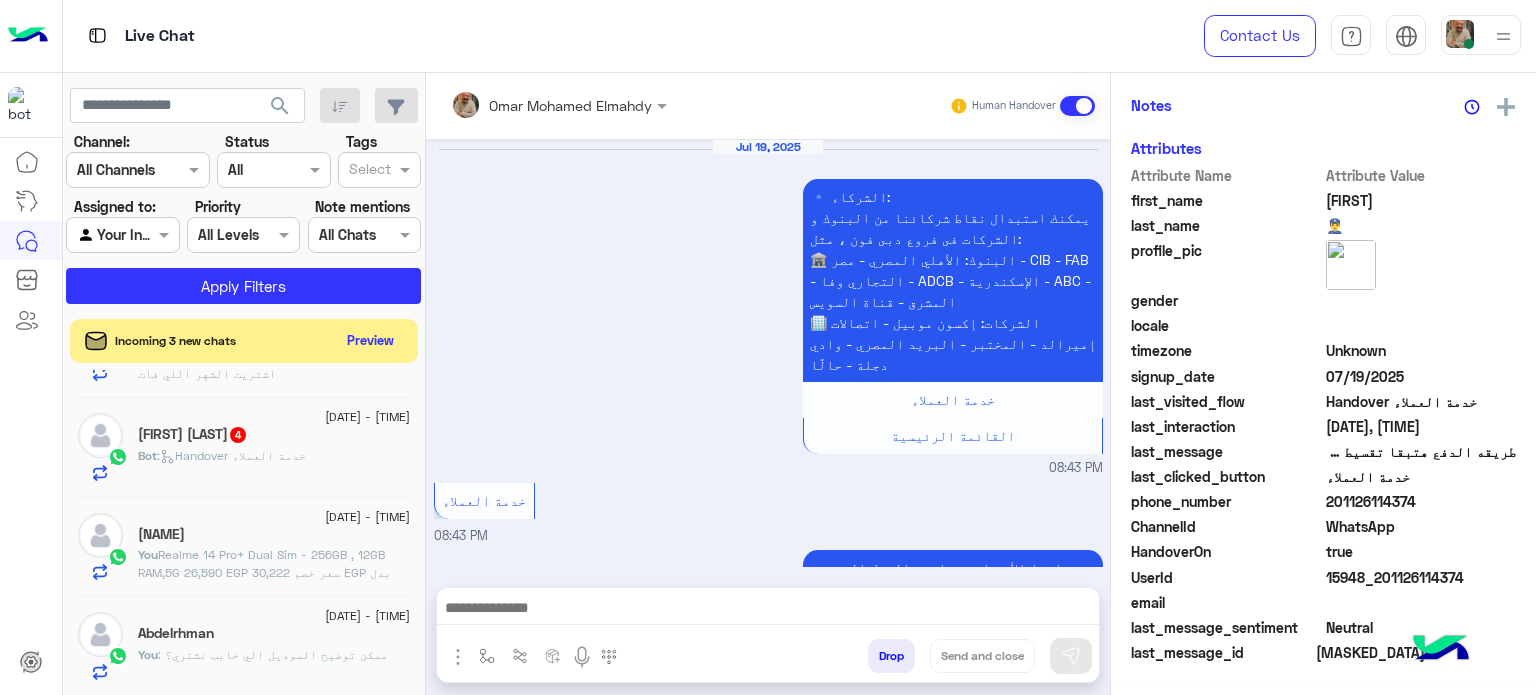 scroll, scrollTop: 584, scrollLeft: 0, axis: vertical 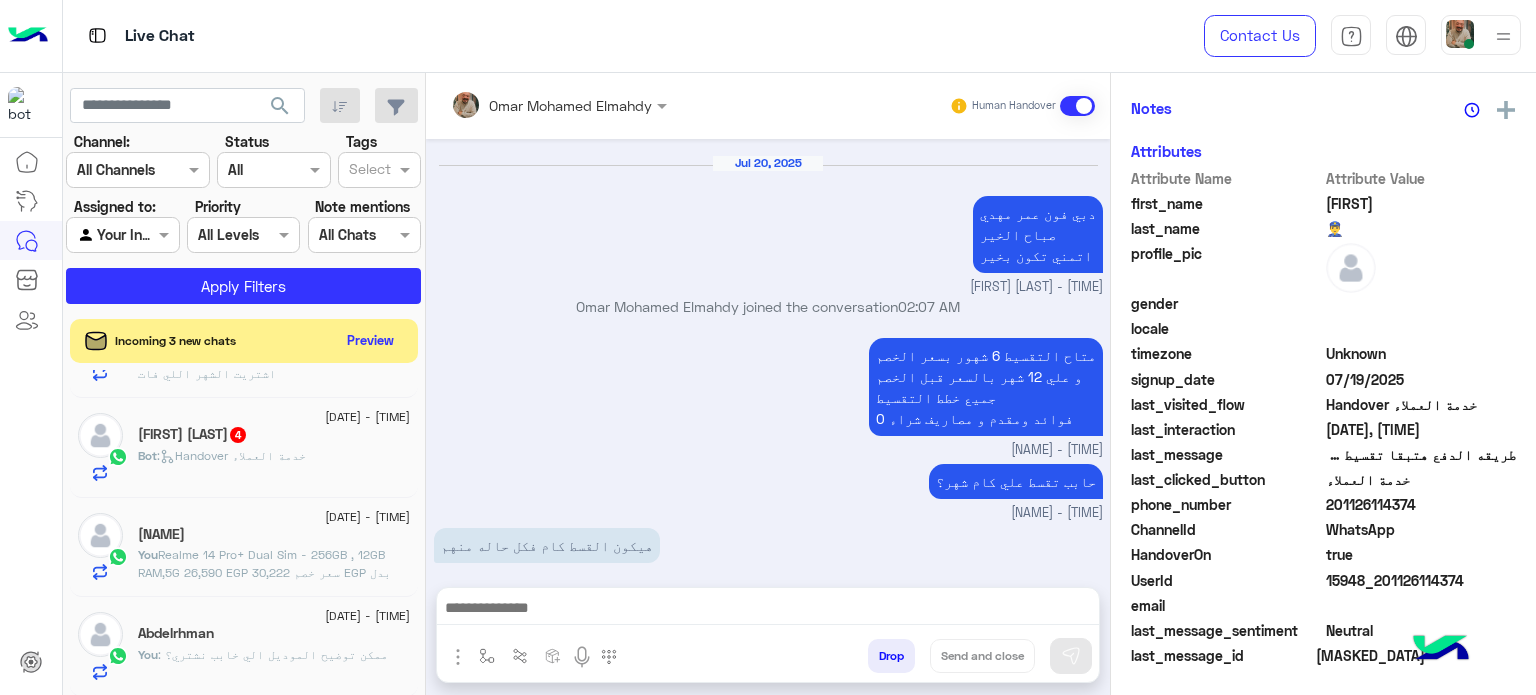 click on "20 July - 2:10 AM" 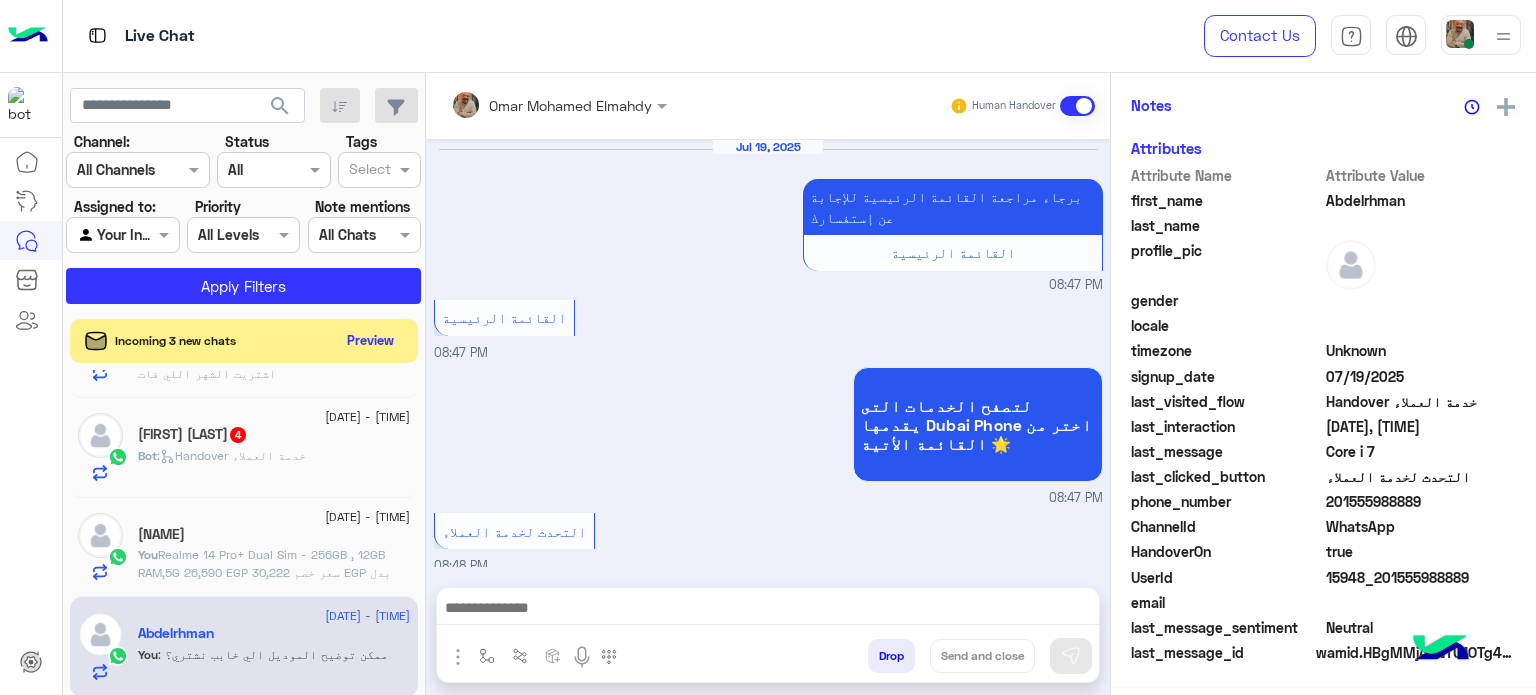 scroll, scrollTop: 400, scrollLeft: 0, axis: vertical 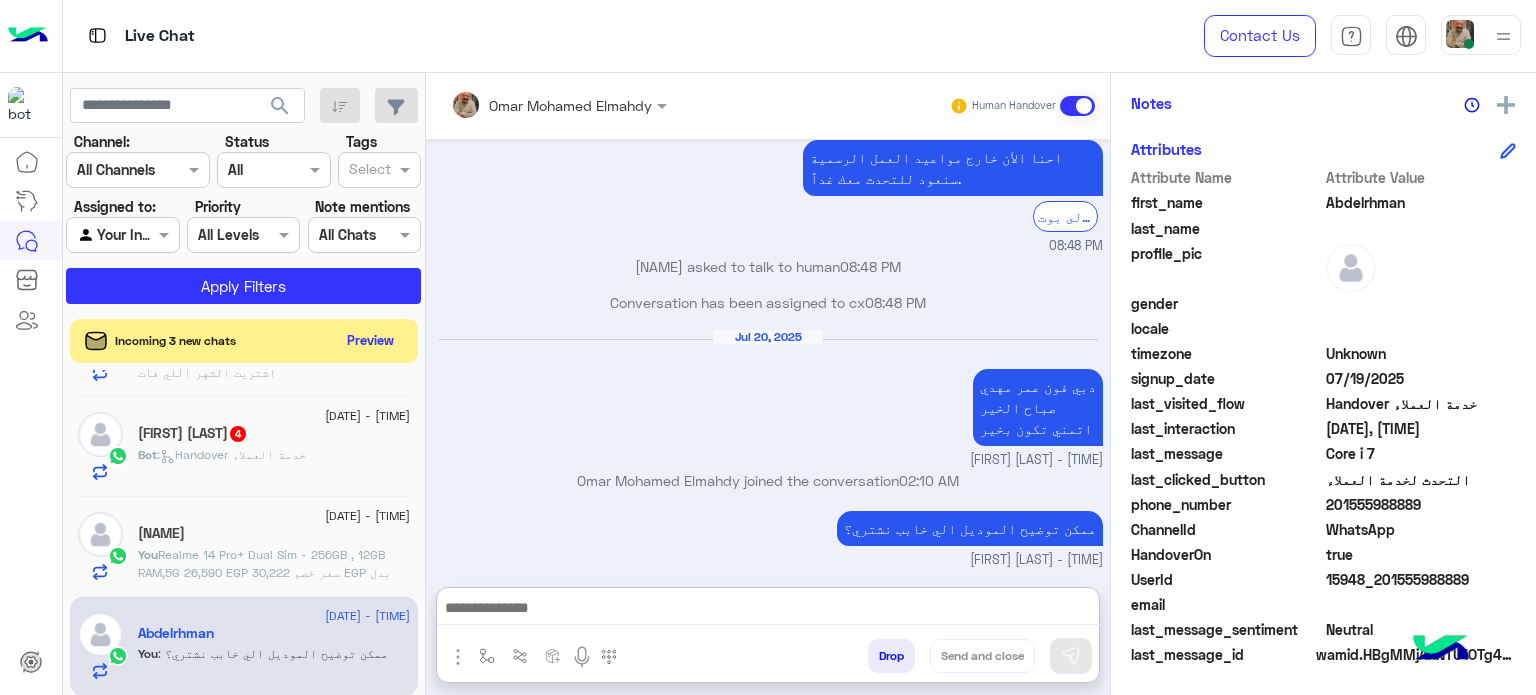 click at bounding box center (768, 610) 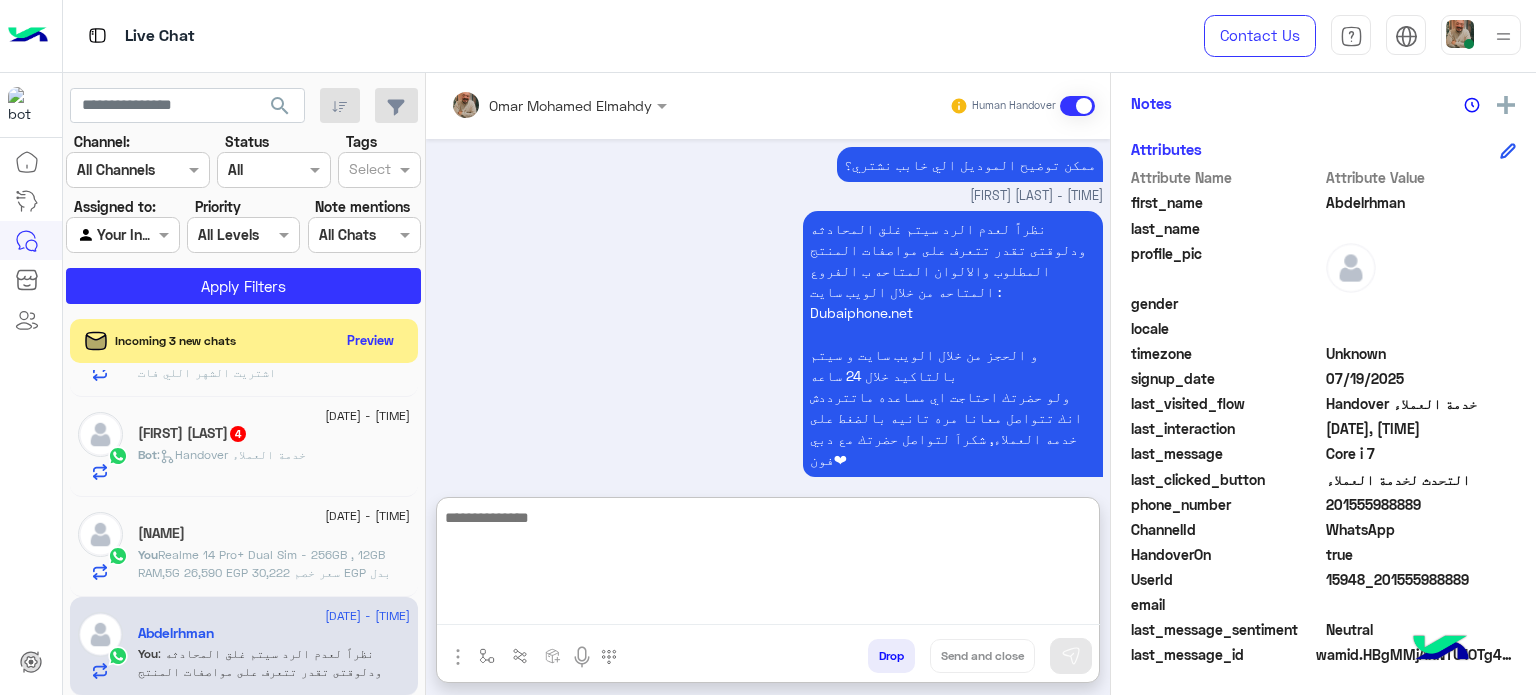 click at bounding box center [768, 565] 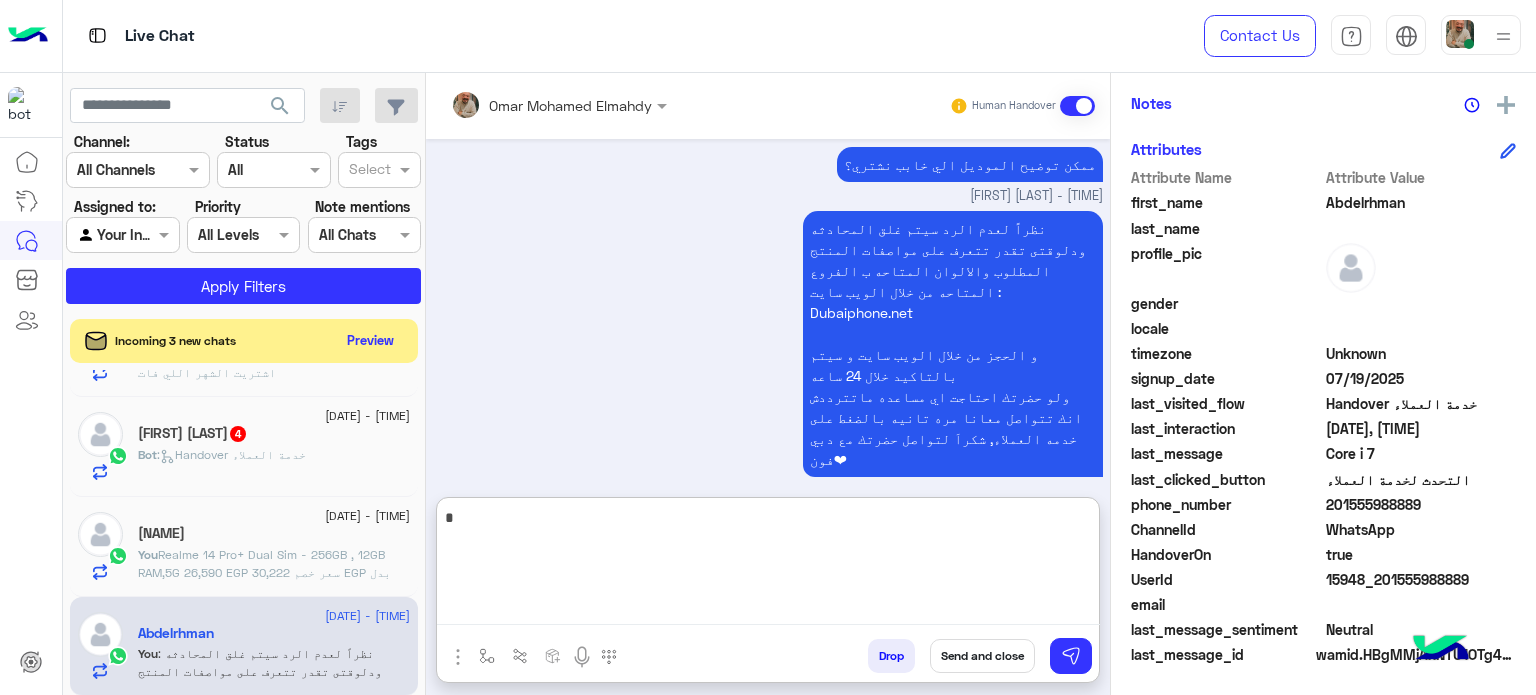 type on "*" 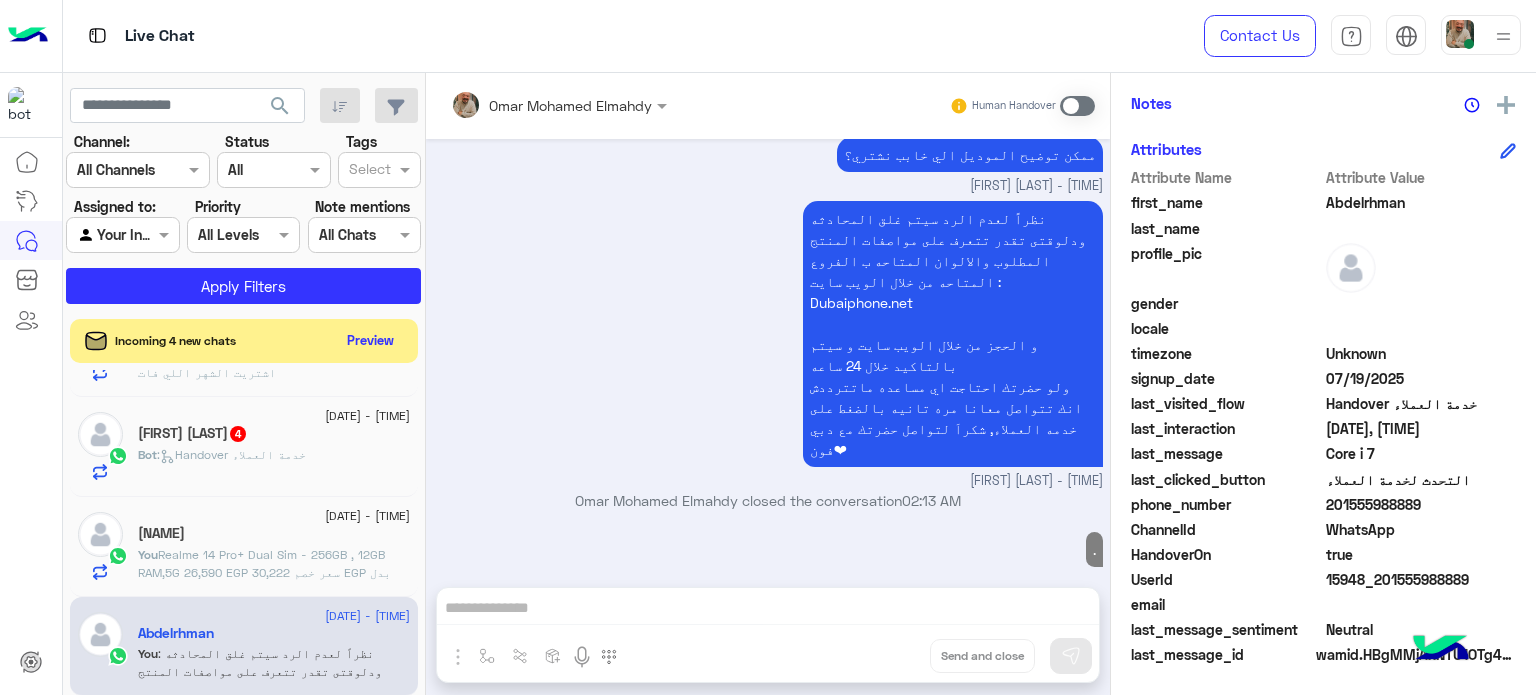 click on ": Realme 14 Pro+ Dual Sim - 256GB , 12GB RAM,5G
26,590 EGP  سعر خصم
30,222 EGP بدل" 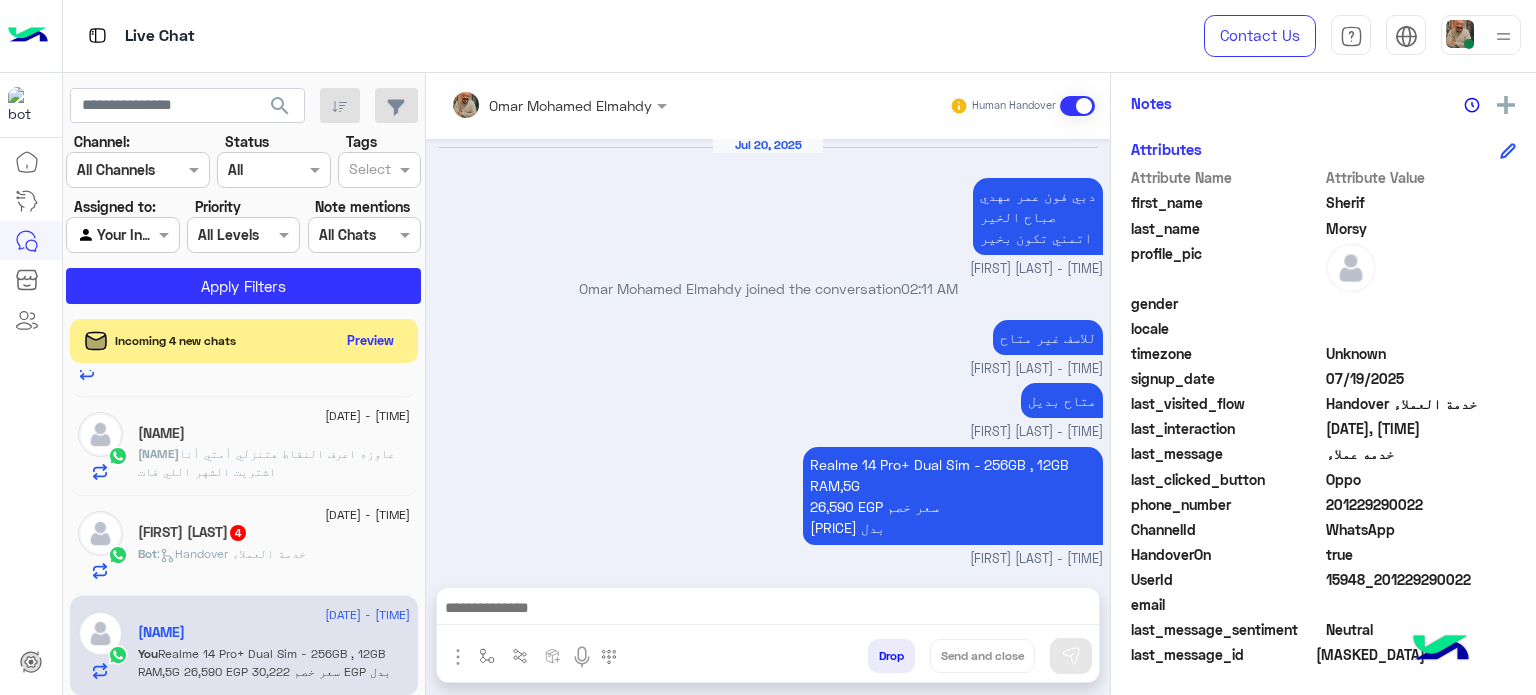 paste on "**********" 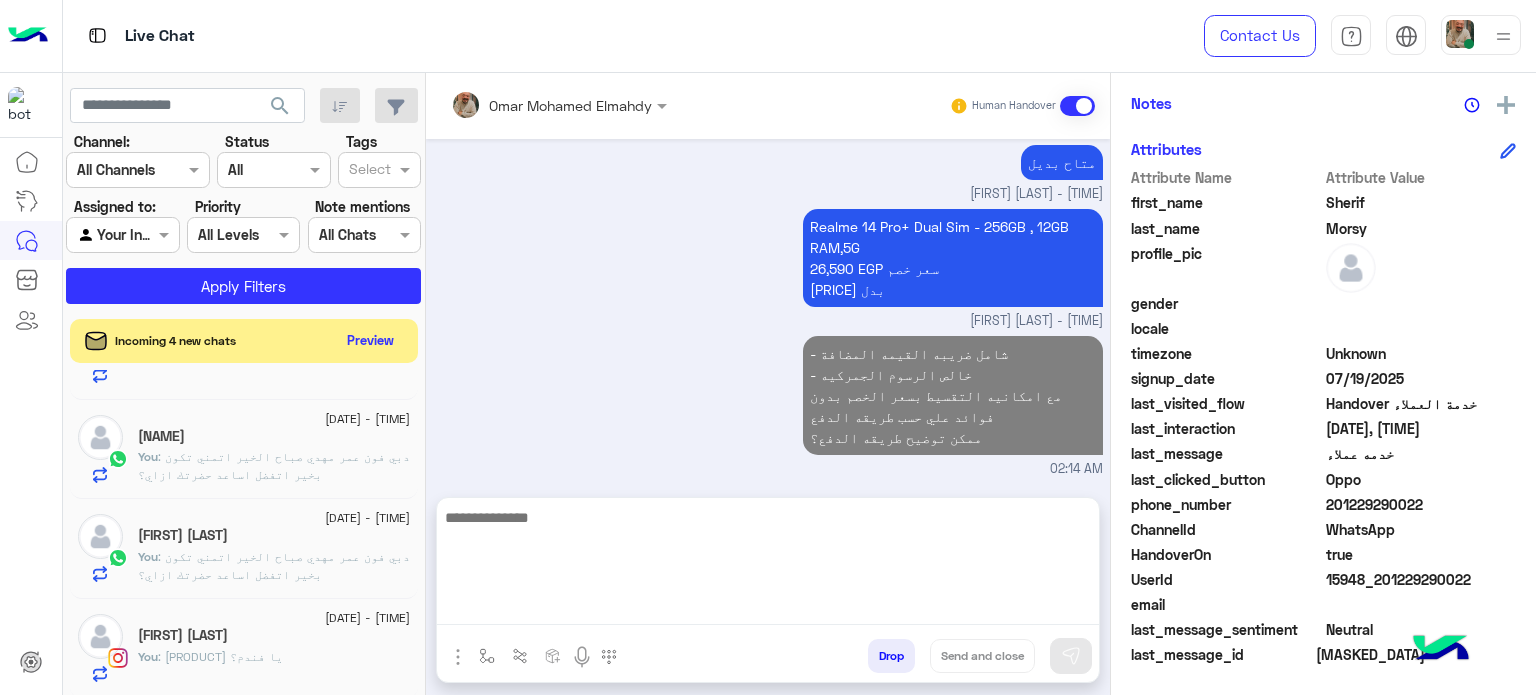 click on "You  : ايفون 15 يا فندم؟" 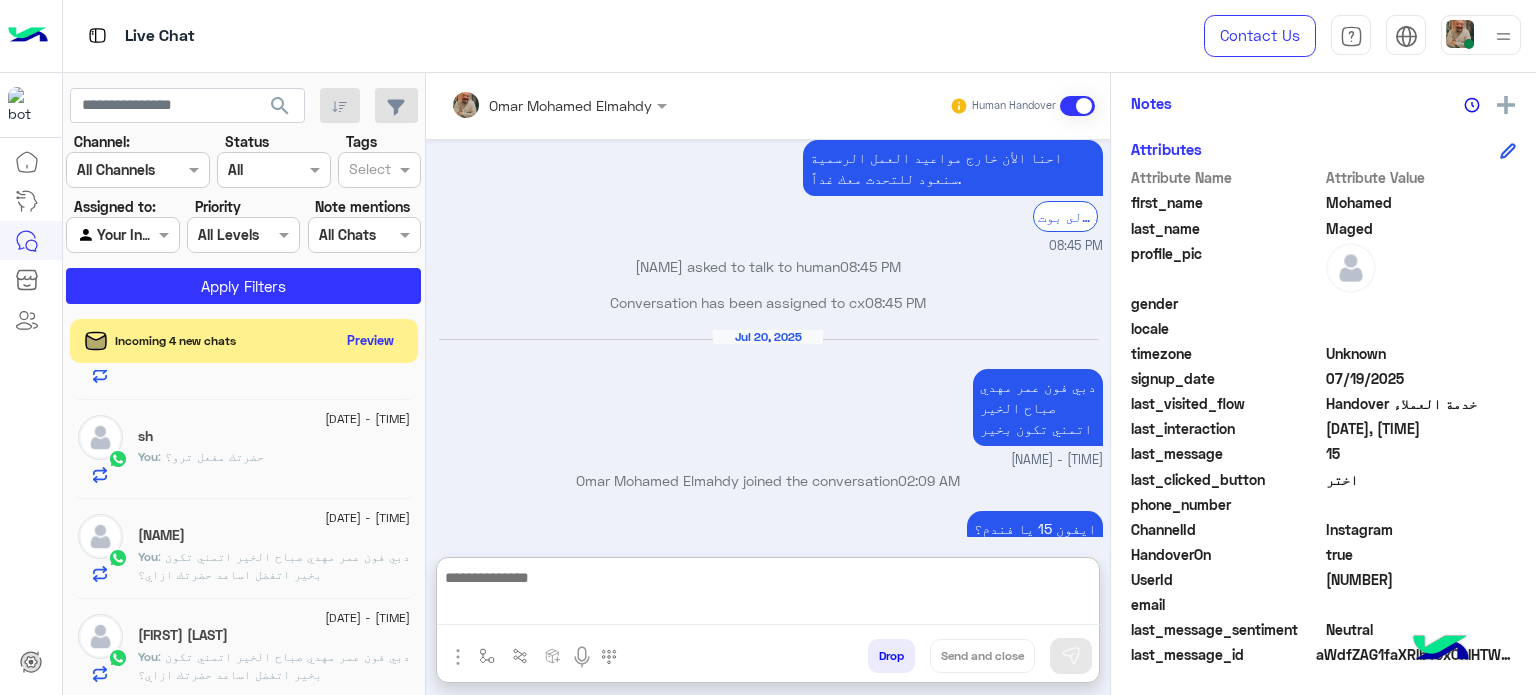 paste on "**********" 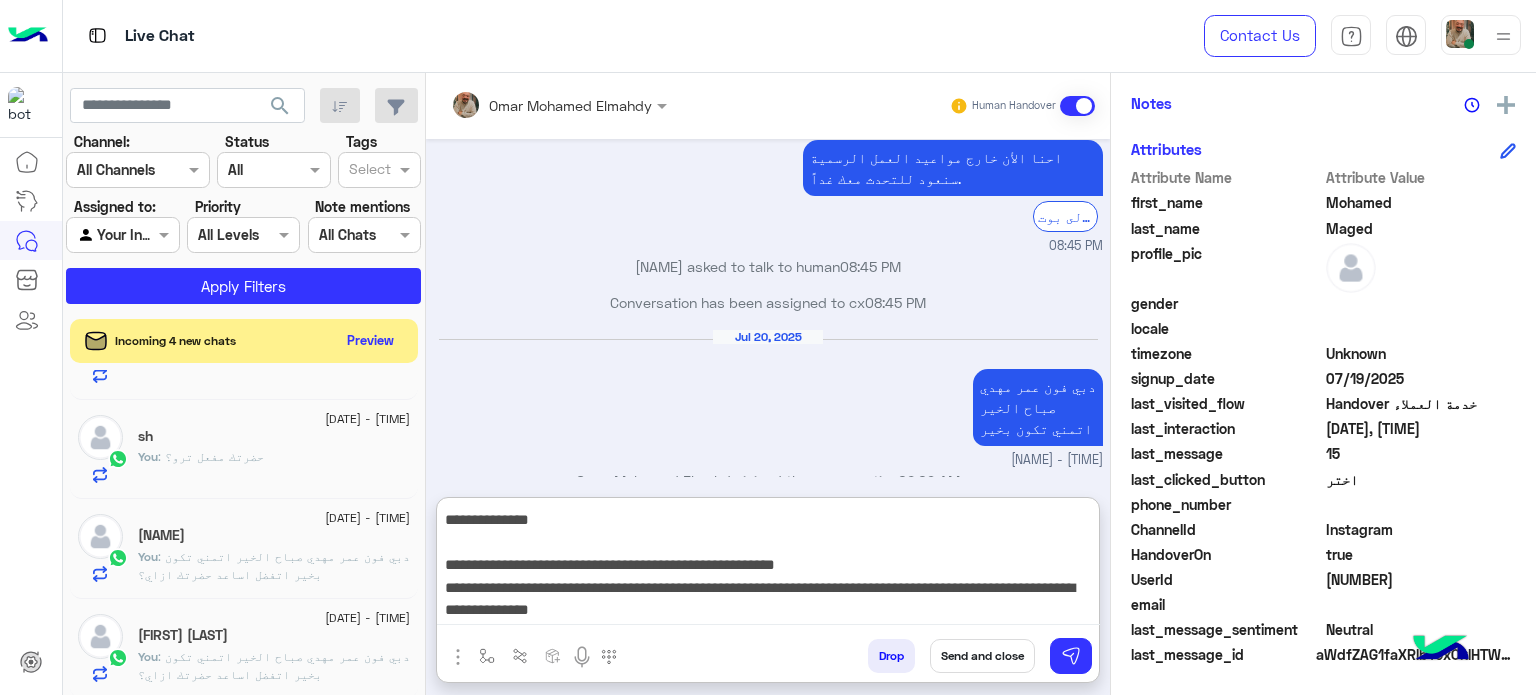 click on "**********" at bounding box center [768, 565] 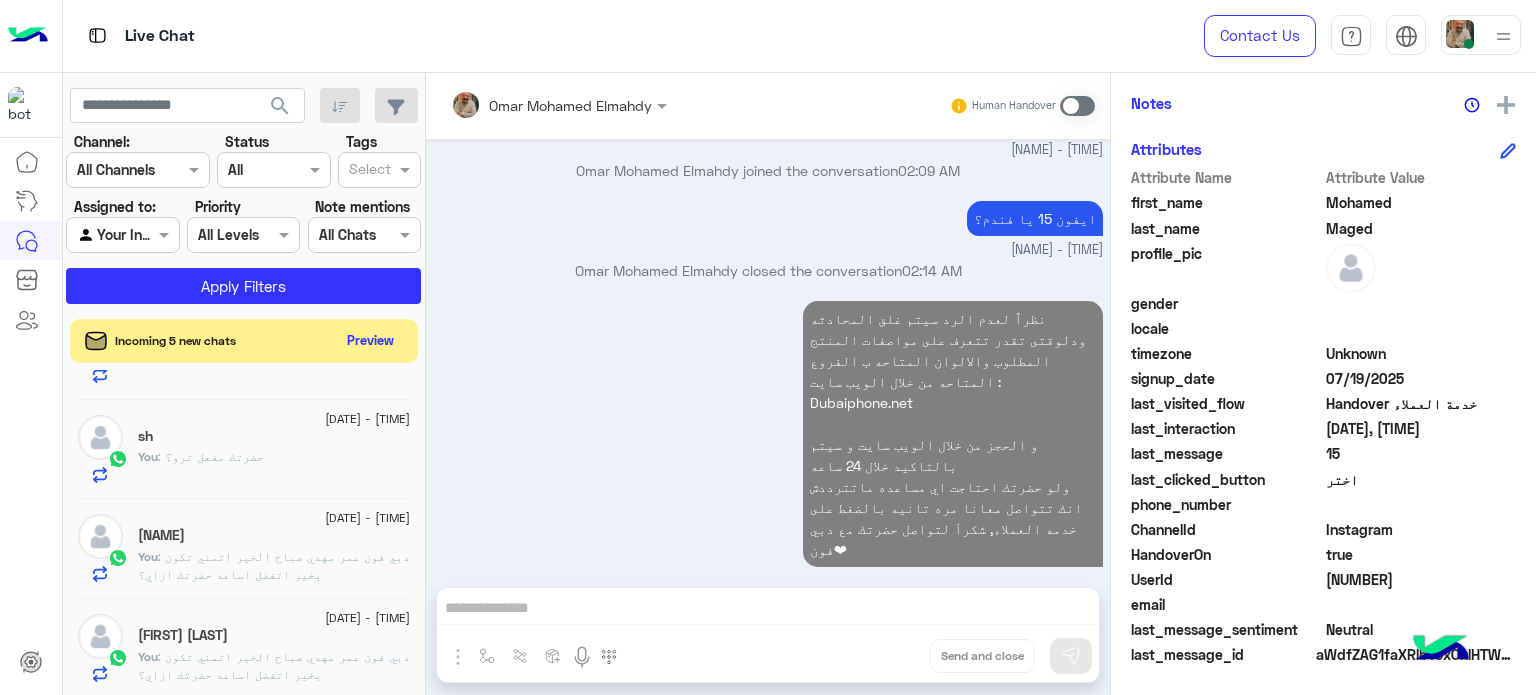 click on ": دبي فون عمر مهدي
صباح الخير
اتمني تكون بخير
اتفضل اساعد حضرتك ازاي؟" 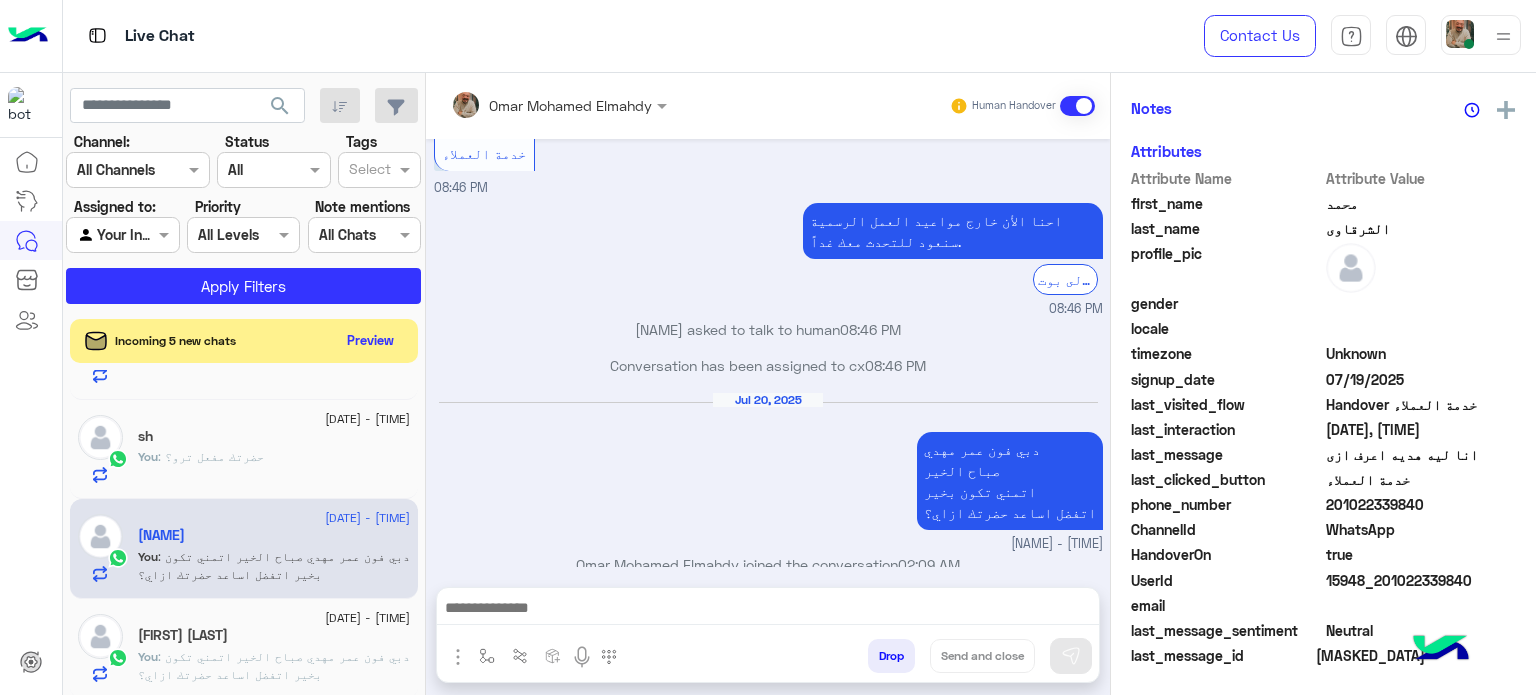 drag, startPoint x: 812, startPoint y: 568, endPoint x: 812, endPoint y: 595, distance: 27 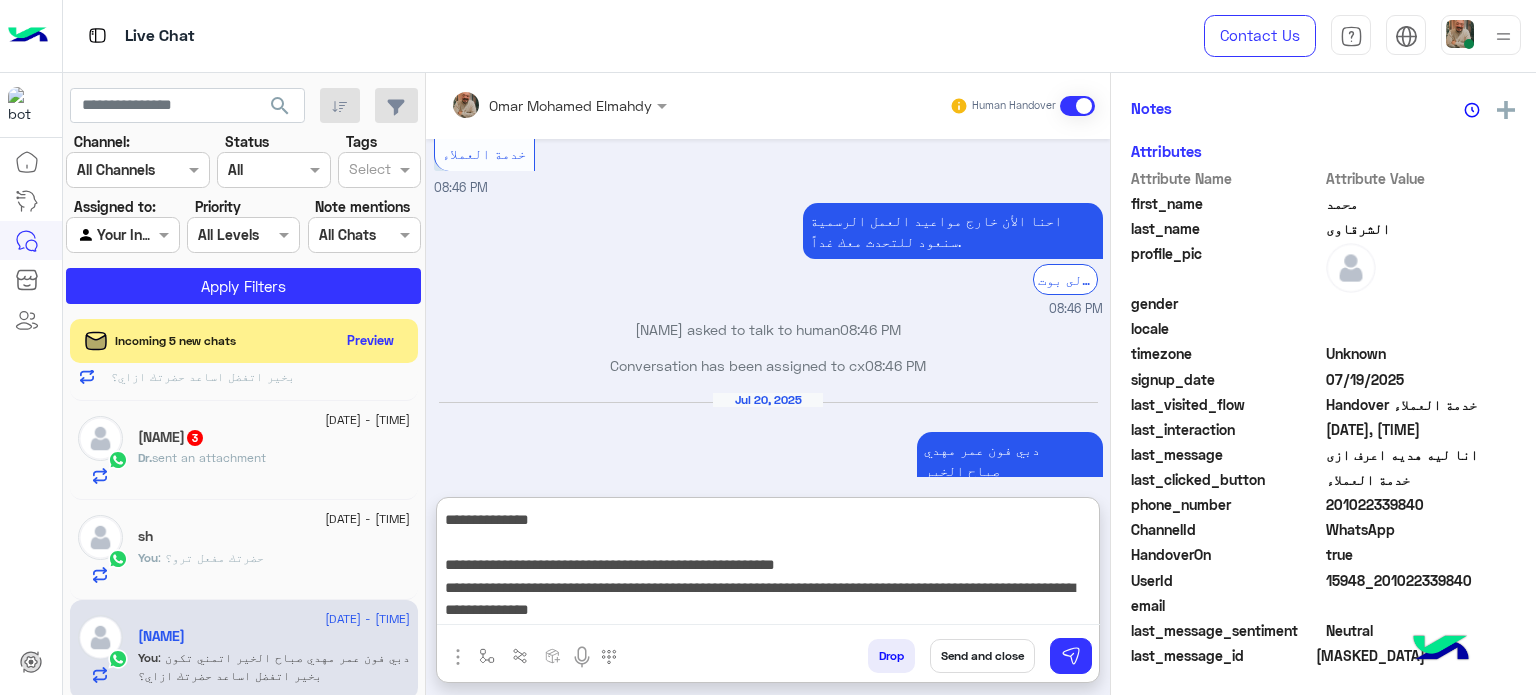 type on "**********" 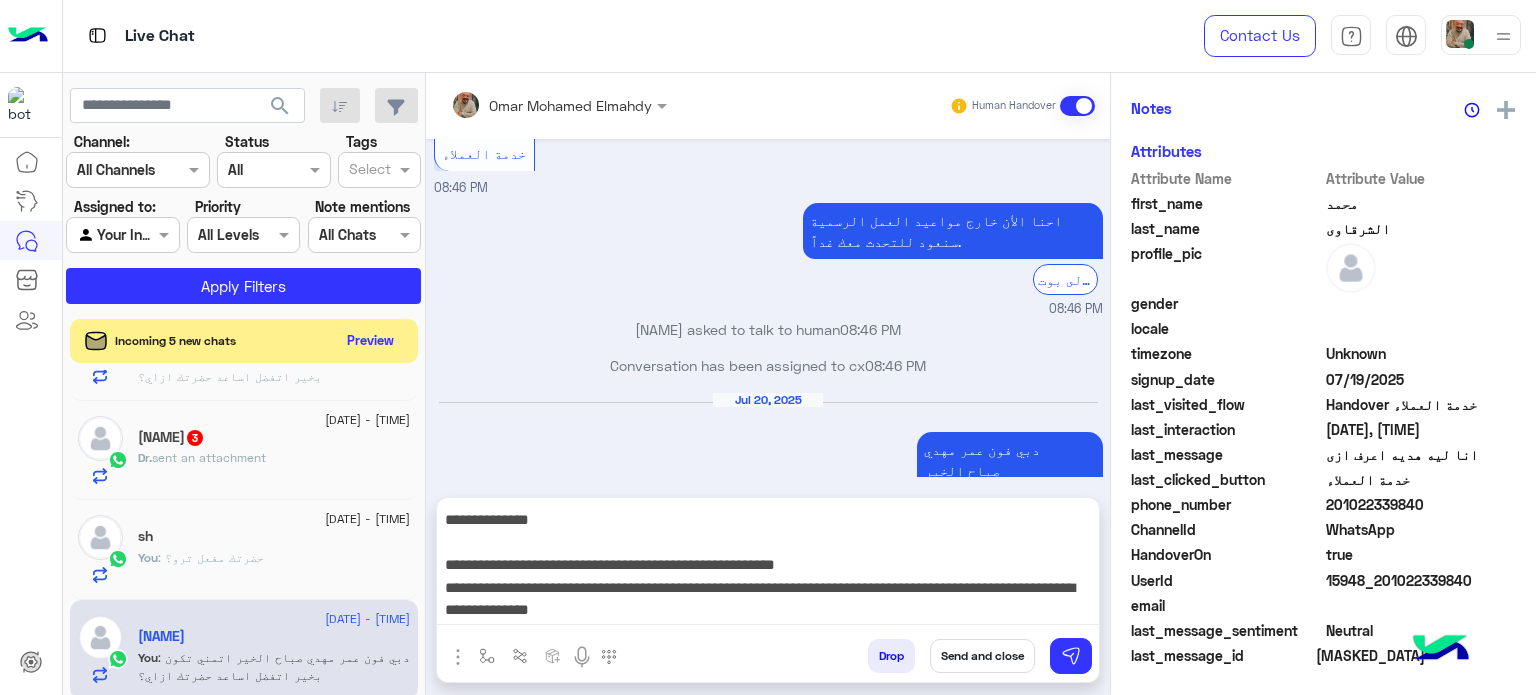 click on "Send and close" at bounding box center (982, 656) 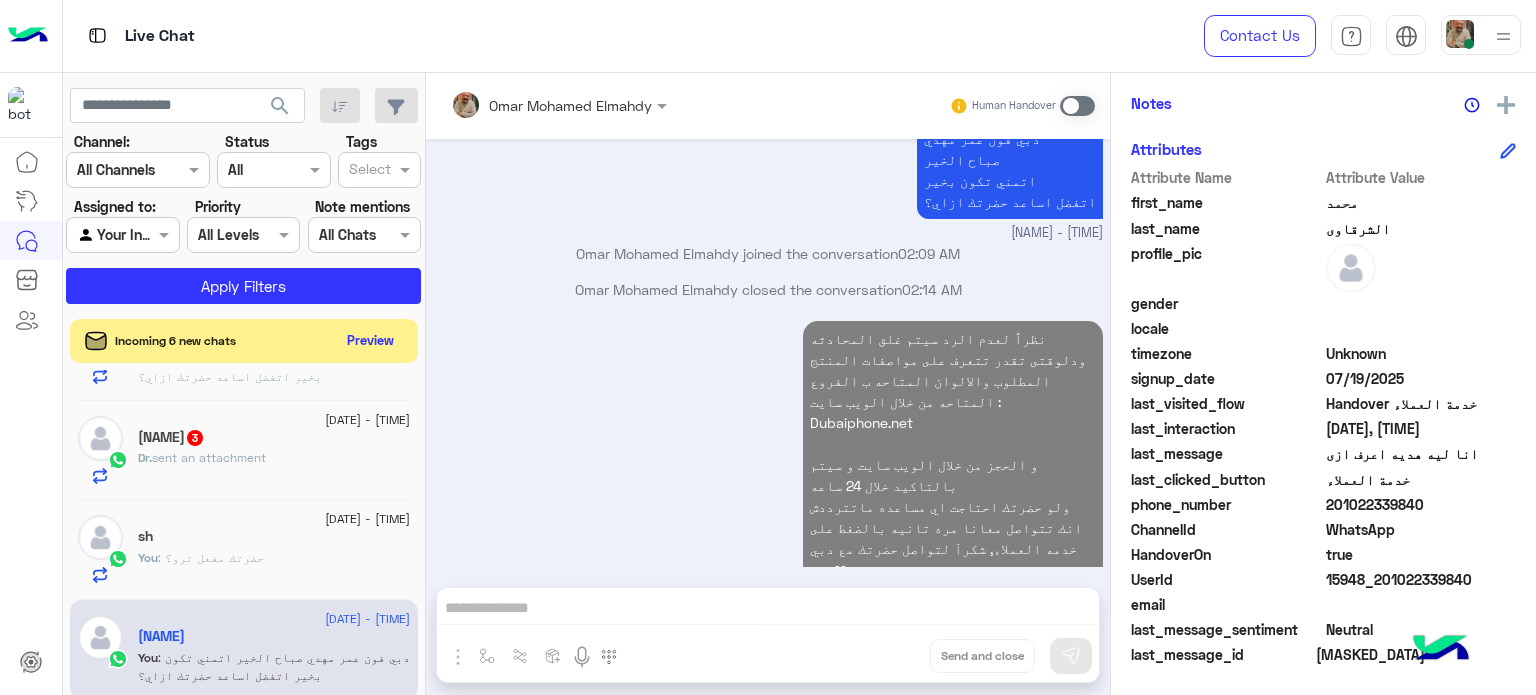 click on "You  : حضرتك مفعل ترو؟" 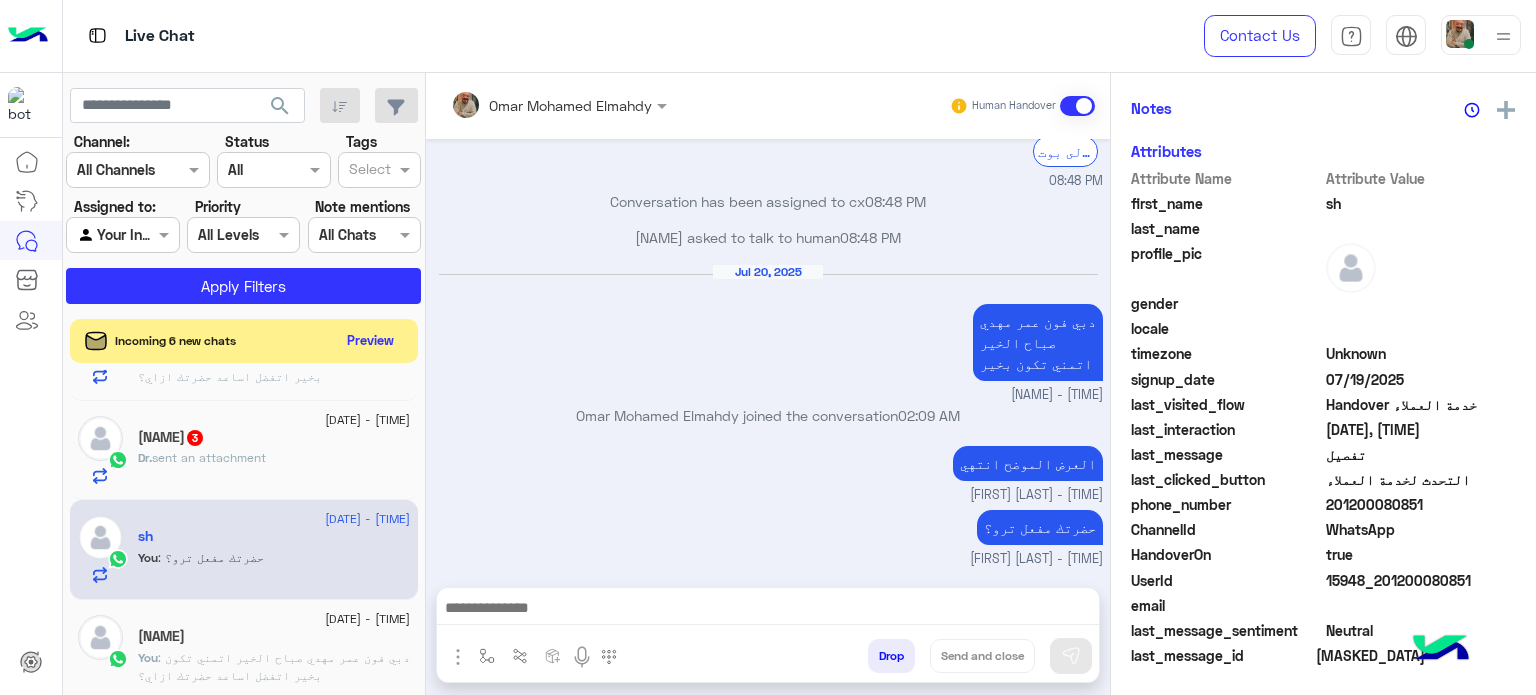 drag, startPoint x: 723, startPoint y: 597, endPoint x: 812, endPoint y: 621, distance: 92.17918 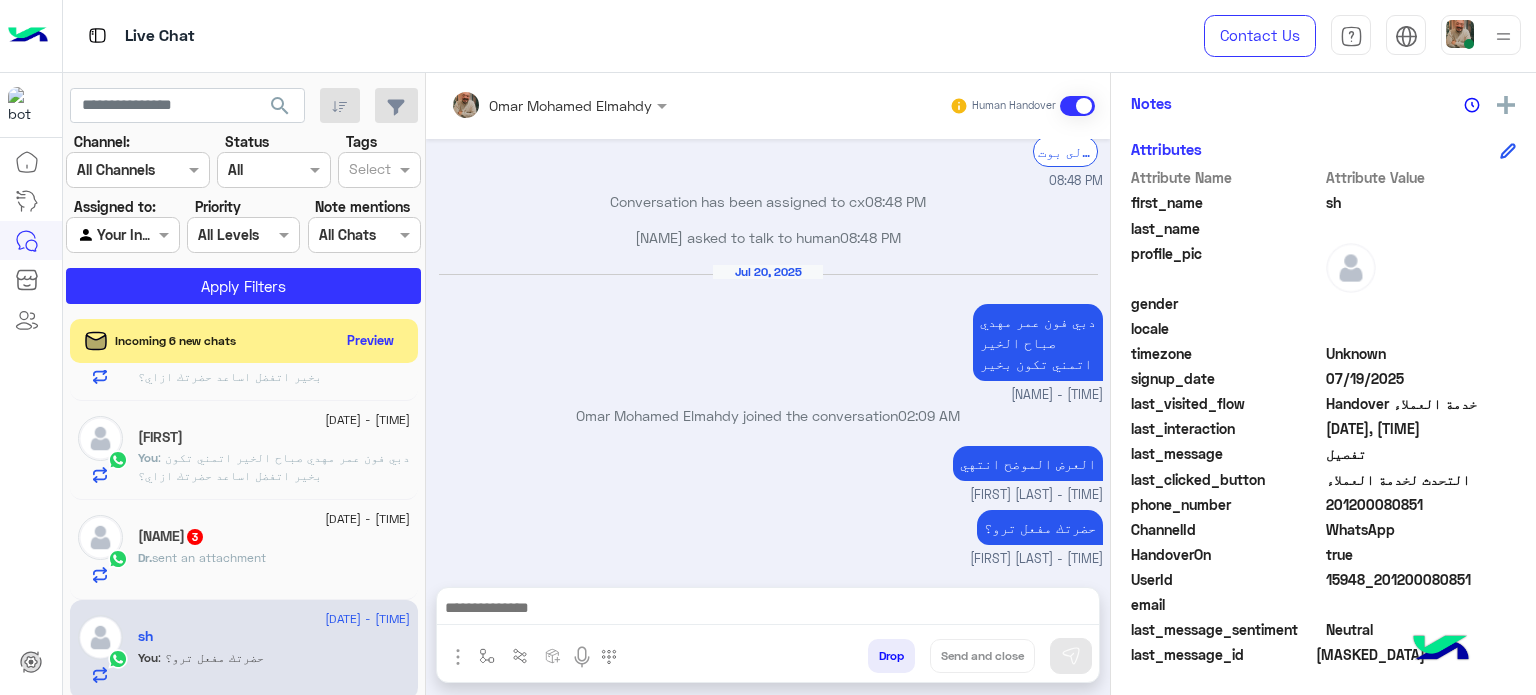 click at bounding box center (768, 610) 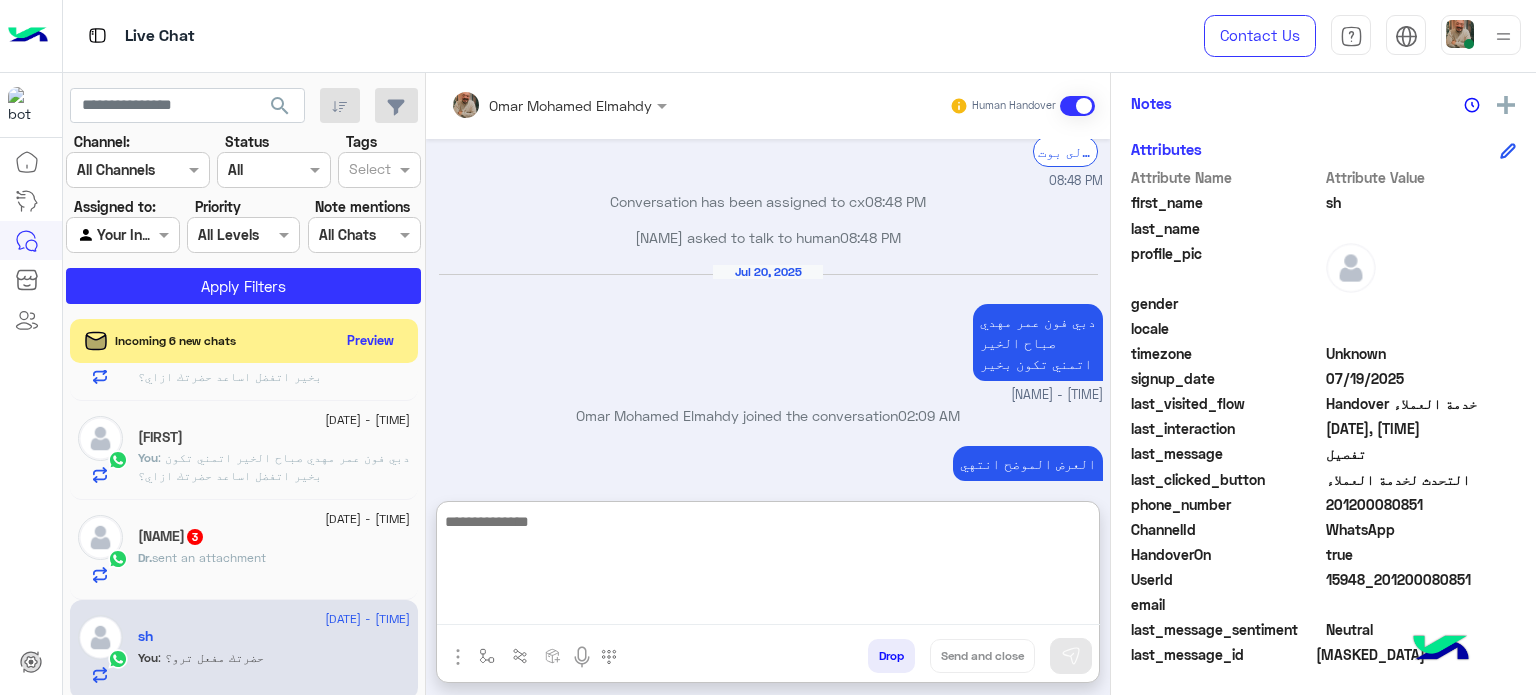 paste on "**********" 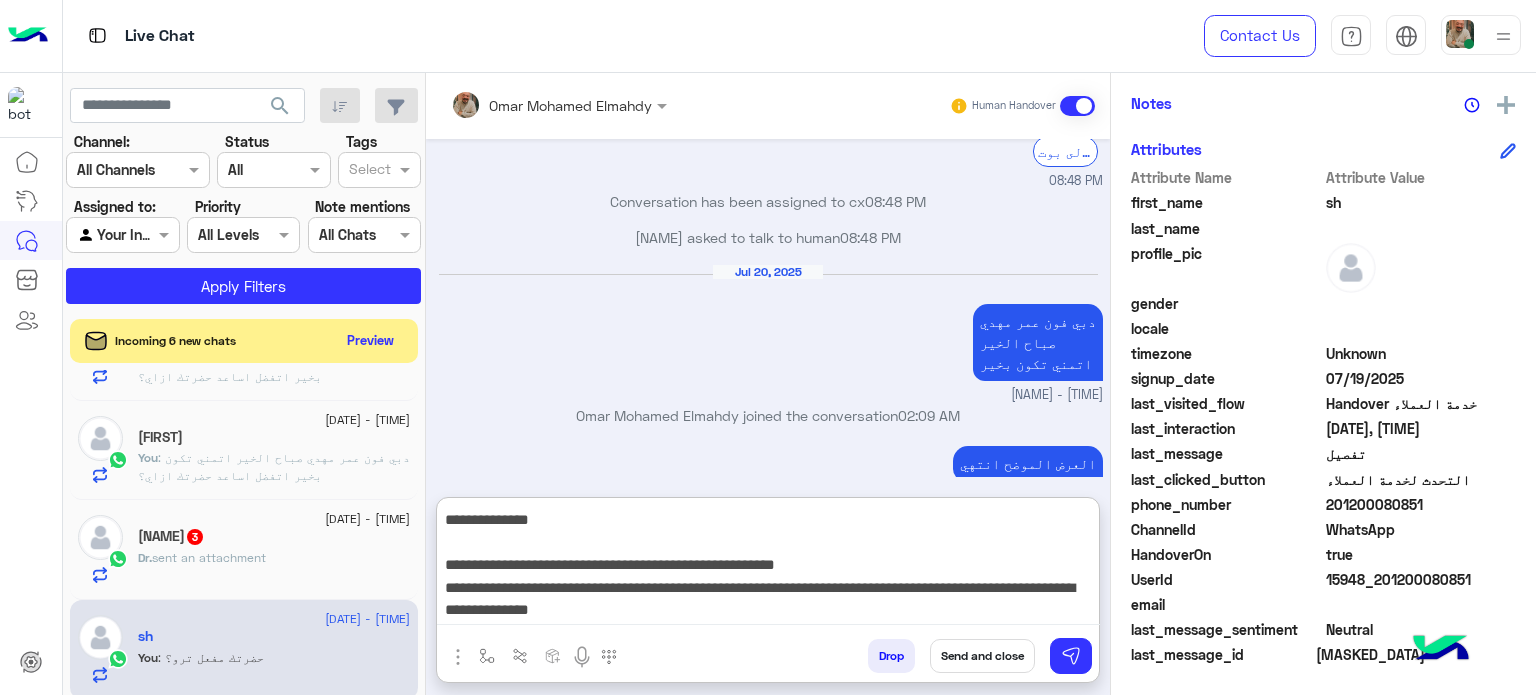 type on "**********" 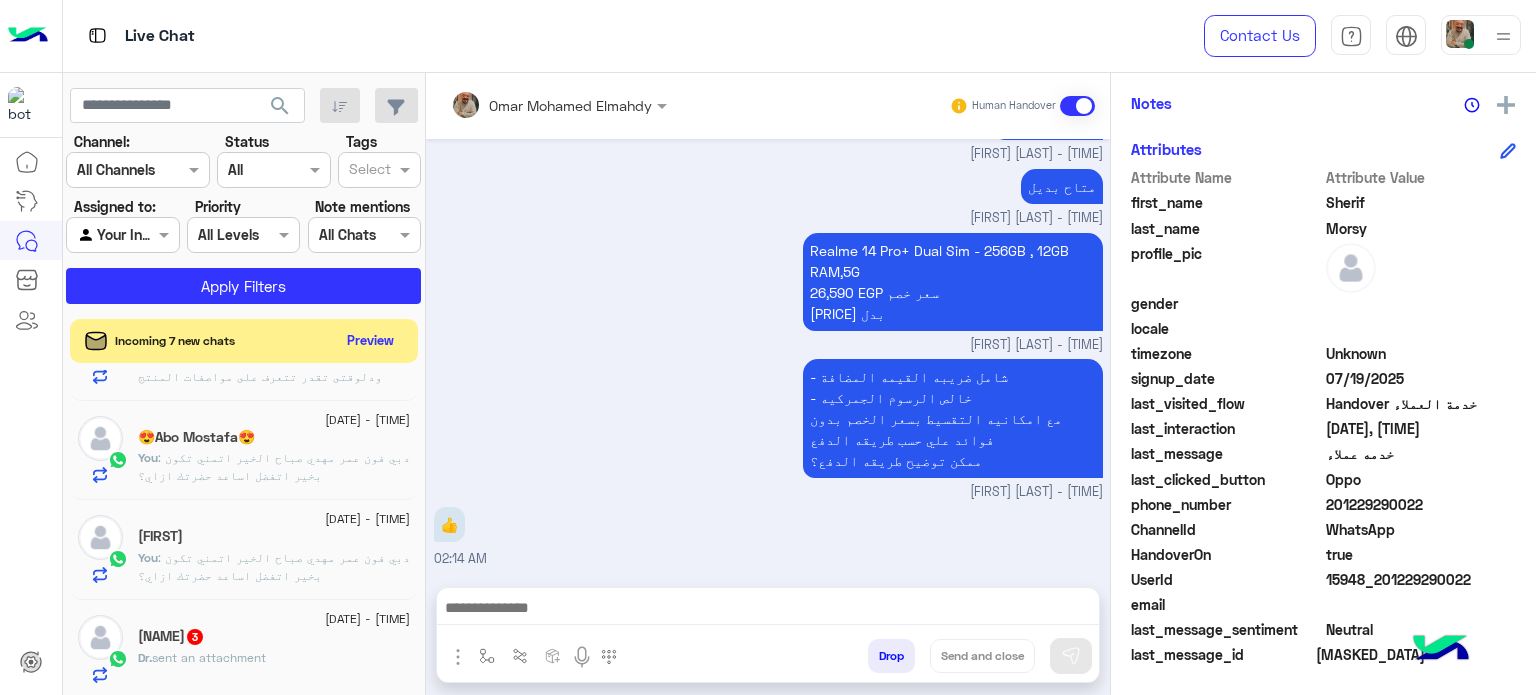 click on ": دبي فون عمر مهدي
صباح الخير
اتمني تكون بخير
اتفضل اساعد حضرتك ازاي؟" 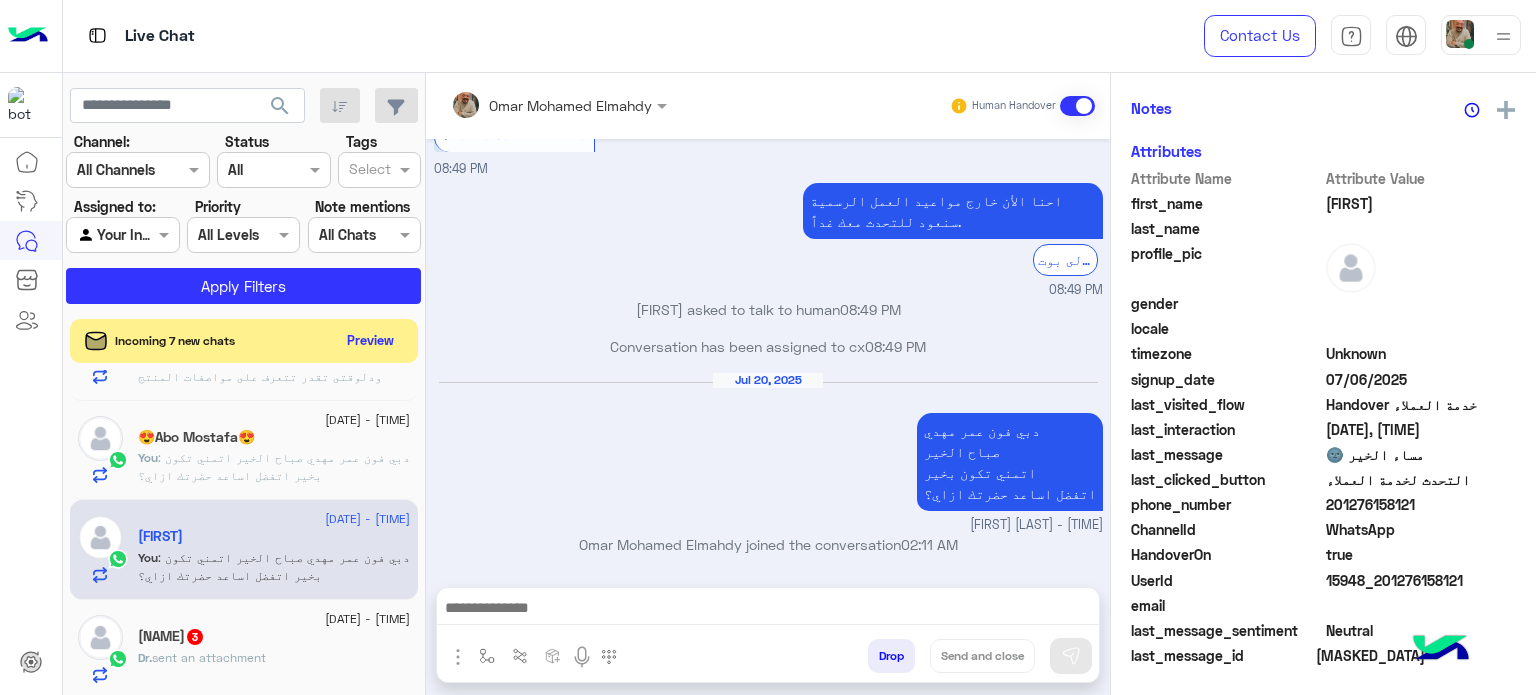 click at bounding box center [768, 613] 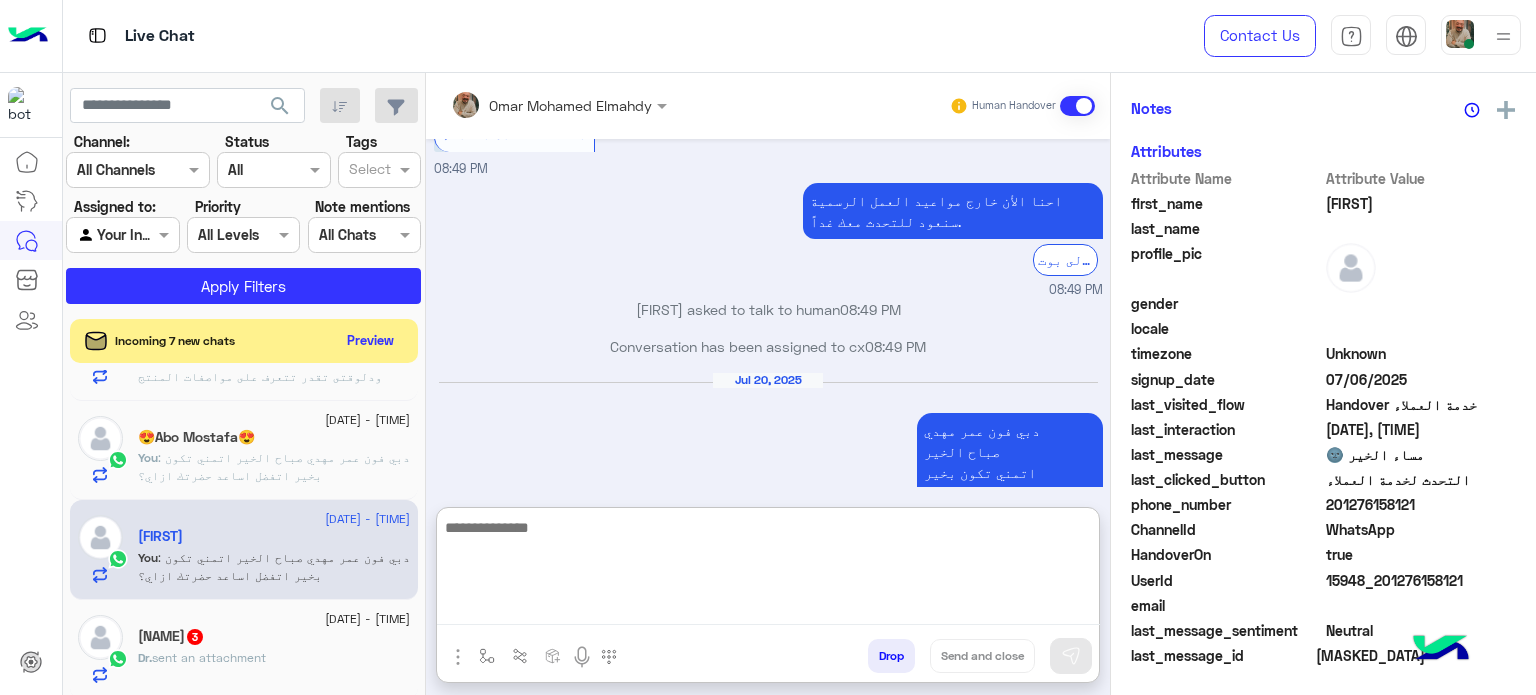 paste on "**********" 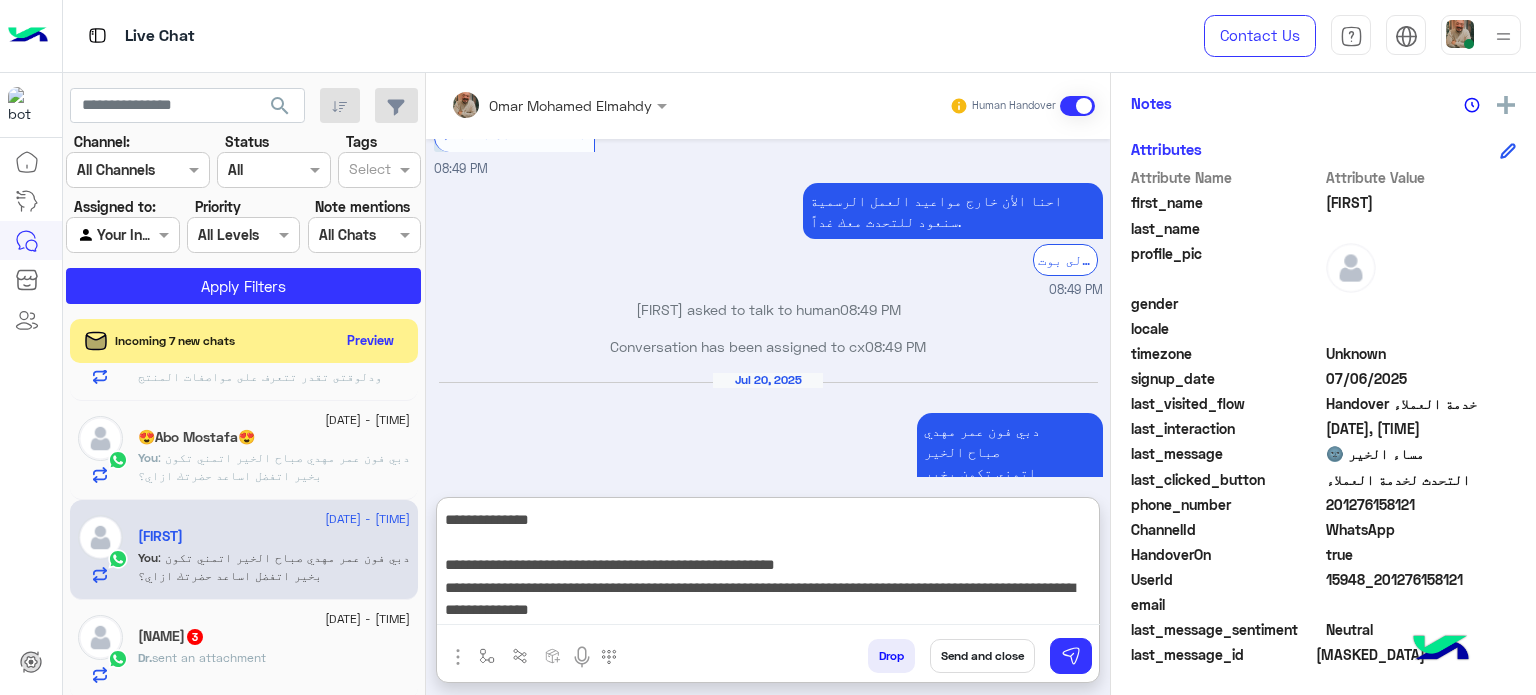 type on "**********" 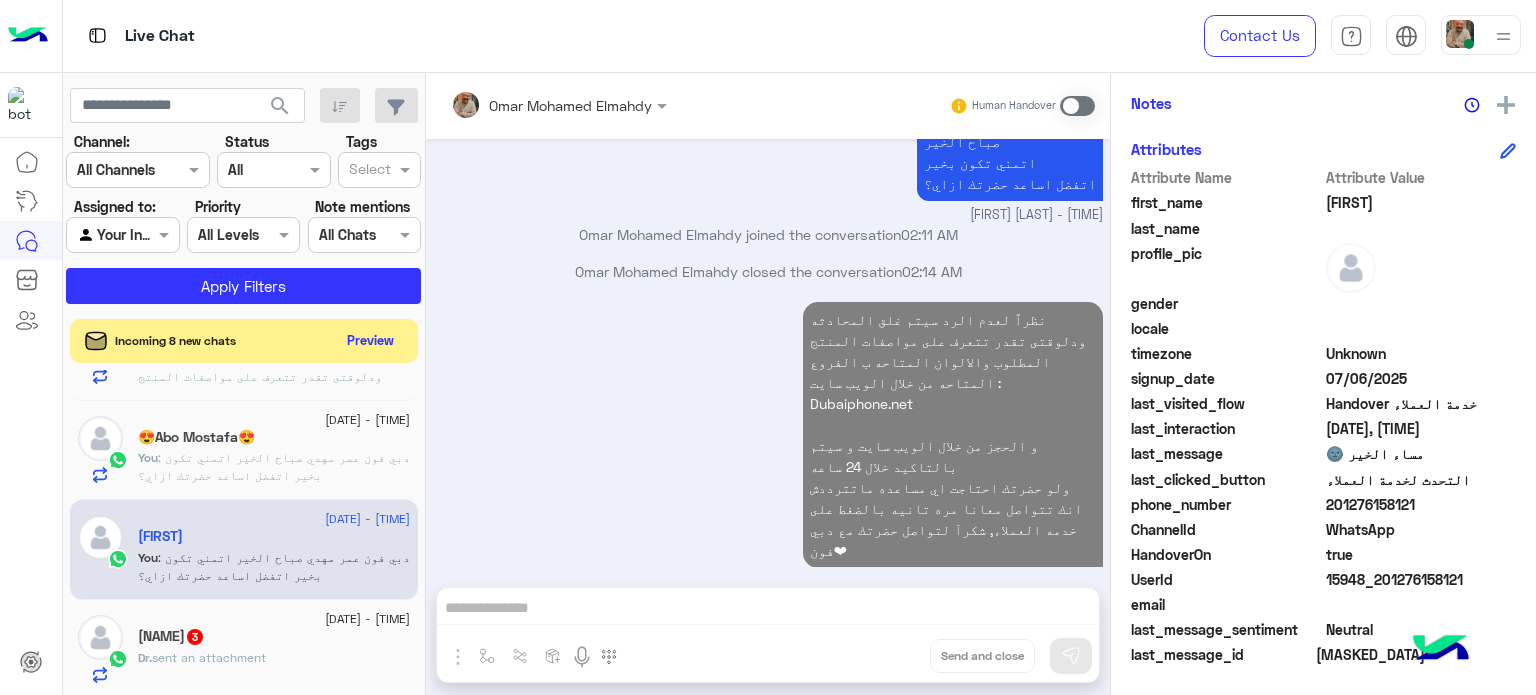 click on "You  : دبي فون عمر مهدي
صباح الخير
اتمني تكون بخير
اتفضل اساعد حضرتك ازاي؟" 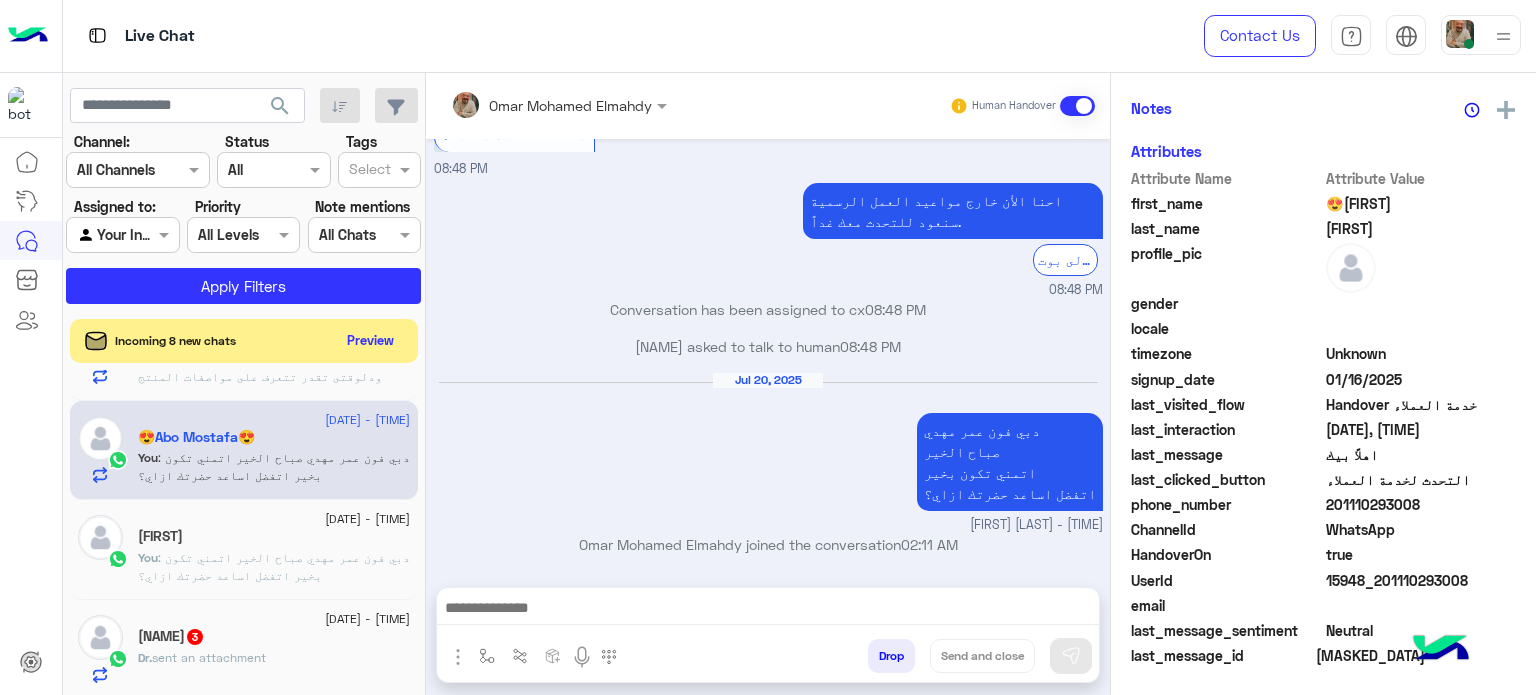 click at bounding box center (768, 610) 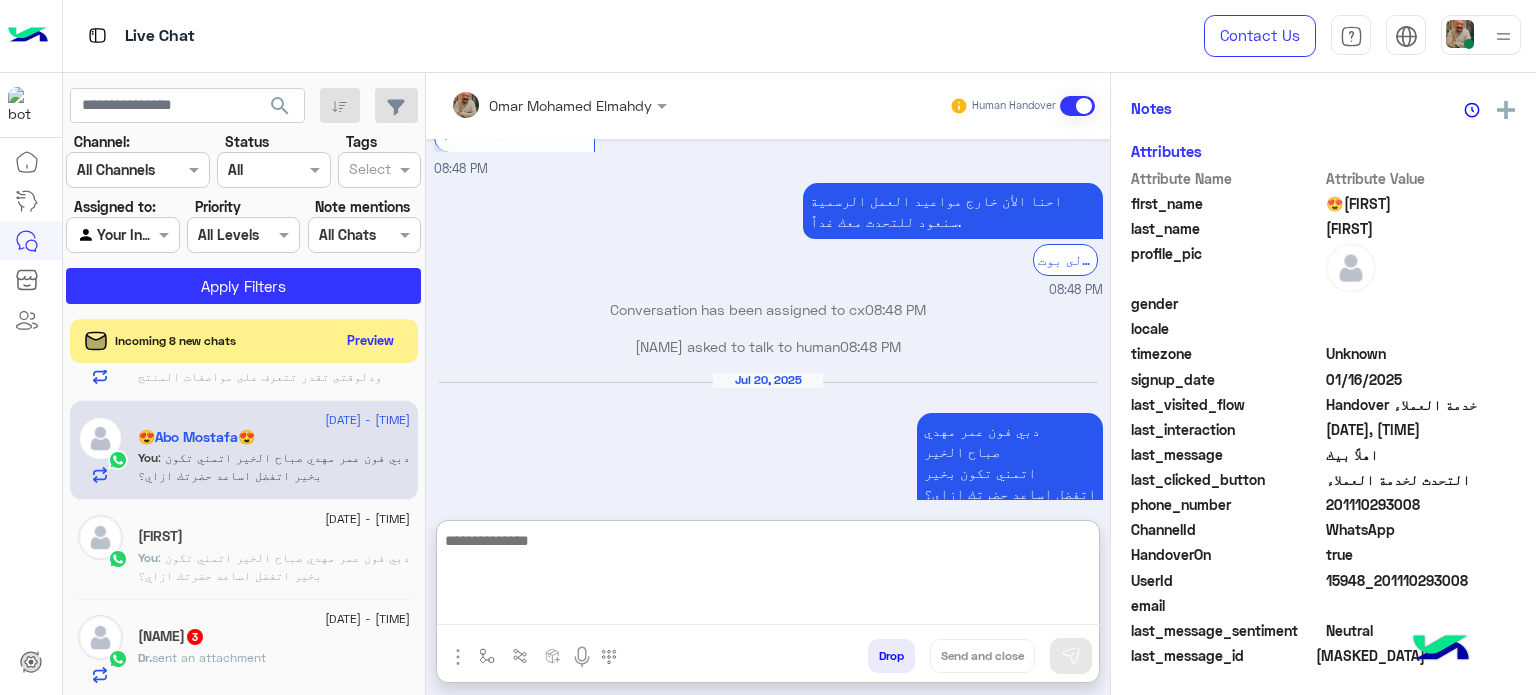 paste on "**********" 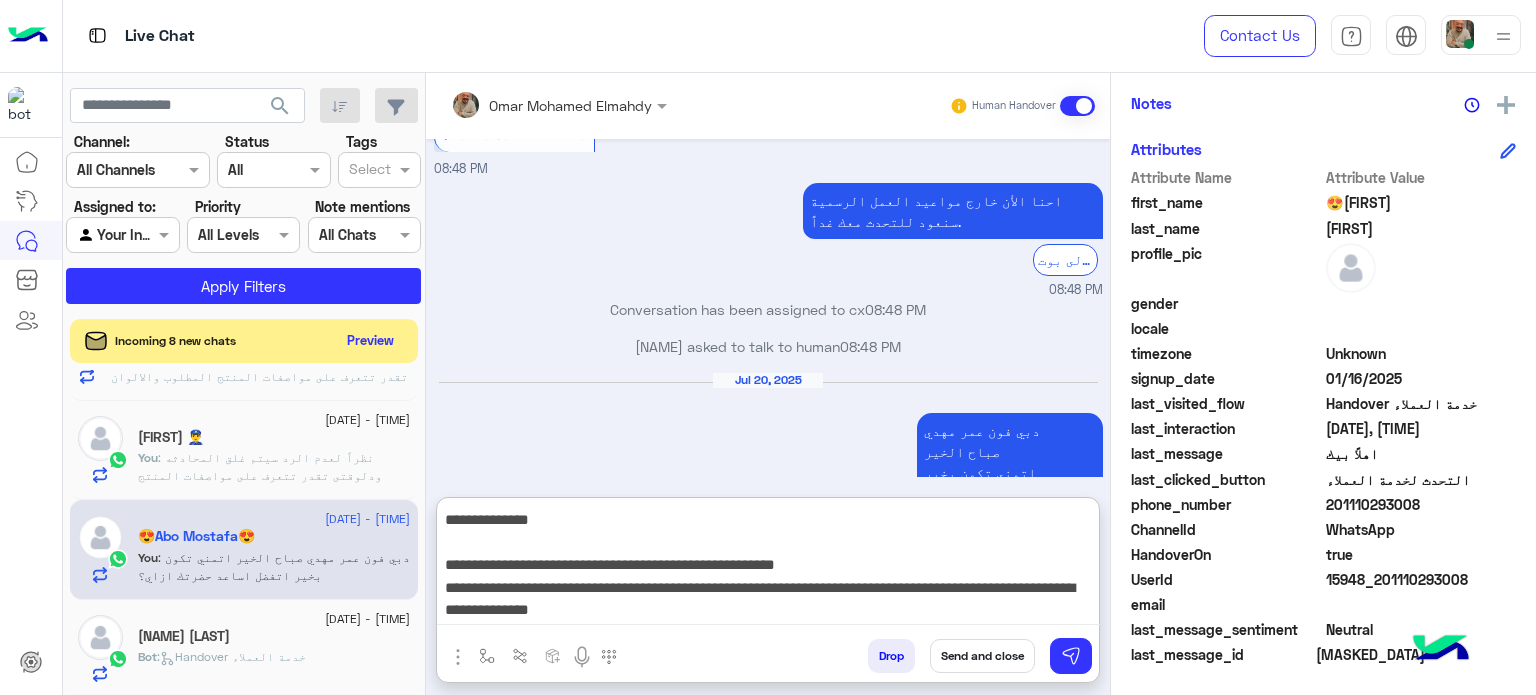 type on "**********" 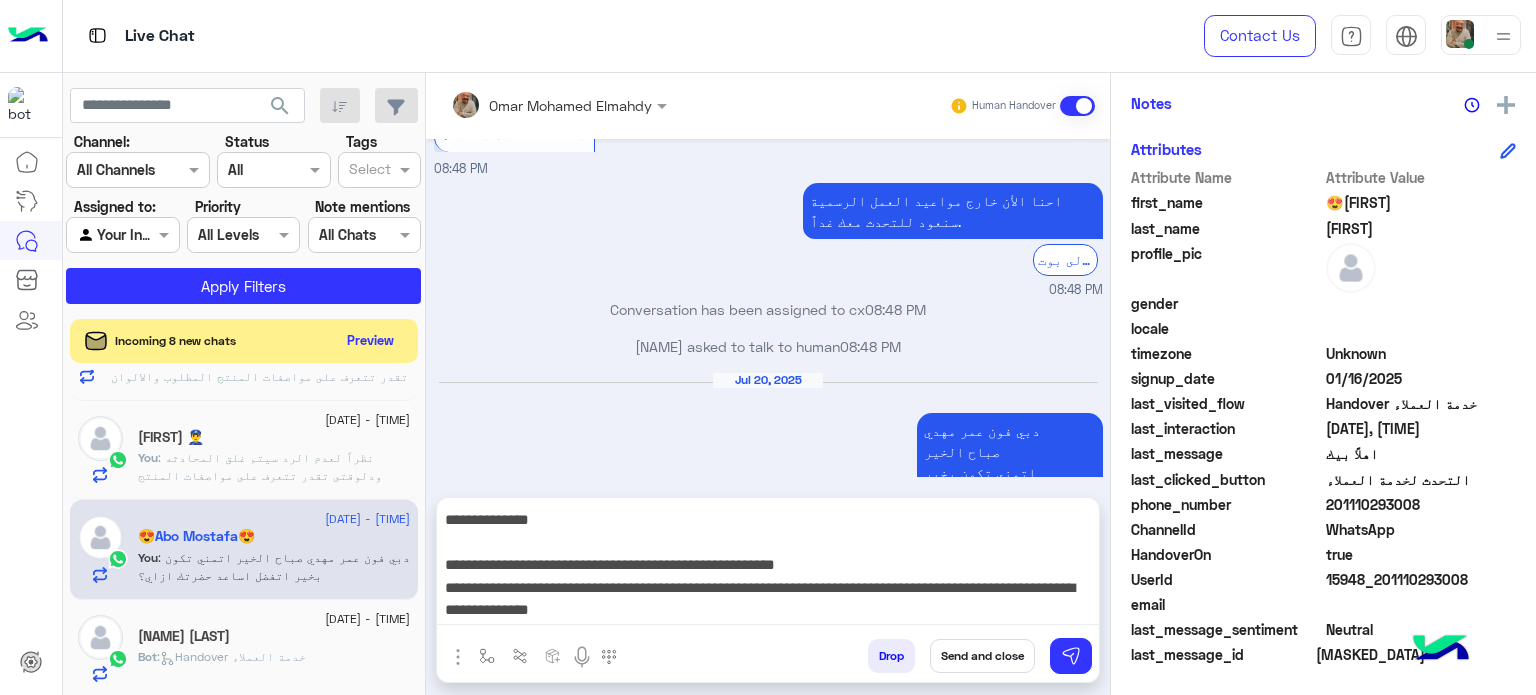 click on "Send and close" at bounding box center (982, 656) 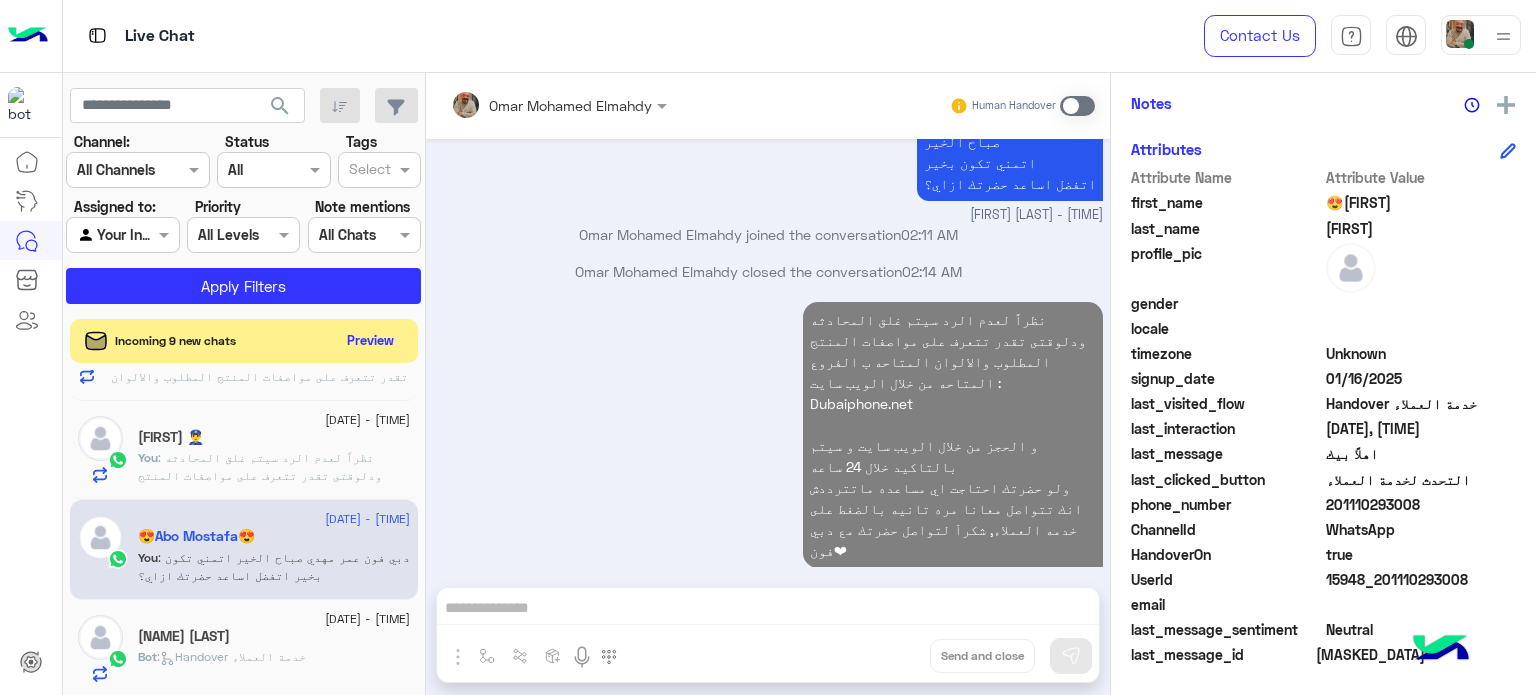 click on ":  نظراً لعدم الرد سيتم غلق المحادثه
ودلوقتى تقدر تتعرف على مواصفات المنتج المطلوب والالوان المتاحه ب الفروع المتاحه من خلال الويب سايت  :
Dubaiphone.net
و الحجز من خلال الويب سايت و سيتم بالتاكيد خلال 24 ساعه
ولو حضرتك احتاجت اي مساعده ماتترددش انك تتواصل معانا مره تانيه بالضغط على خدمه العملاء, شكراَ لتواصل حضرتك مع دبي فون❤" 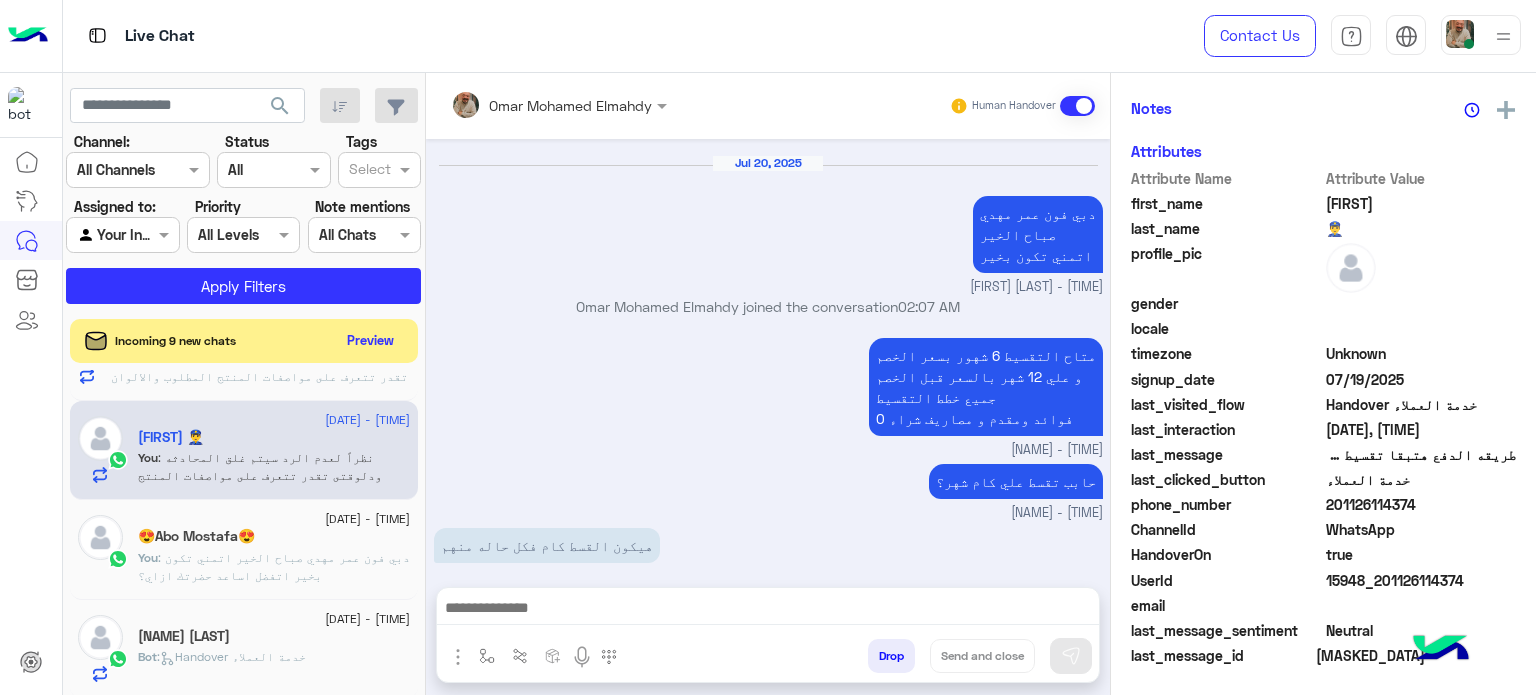 click on ":  نظراً لعدم الرد سيتم غلق المحادثه
ودلوقتى تقدر تتعرف على مواصفات المنتج المطلوب والالوان المتاحه ب الفروع المتاحه من خلال الويب سايت  :
Dubaiphone.net
و الحجز من خلال الويب سايت و سيتم بالتاكيد خلال 24 ساعه
ولو حضرتك احتاجت اي مساعده ماتترددش انك تتواصل معانا مره تانيه بالضغط على خدمه العملاء, شكراَ لتواصل حضرتك مع دبي فون❤" 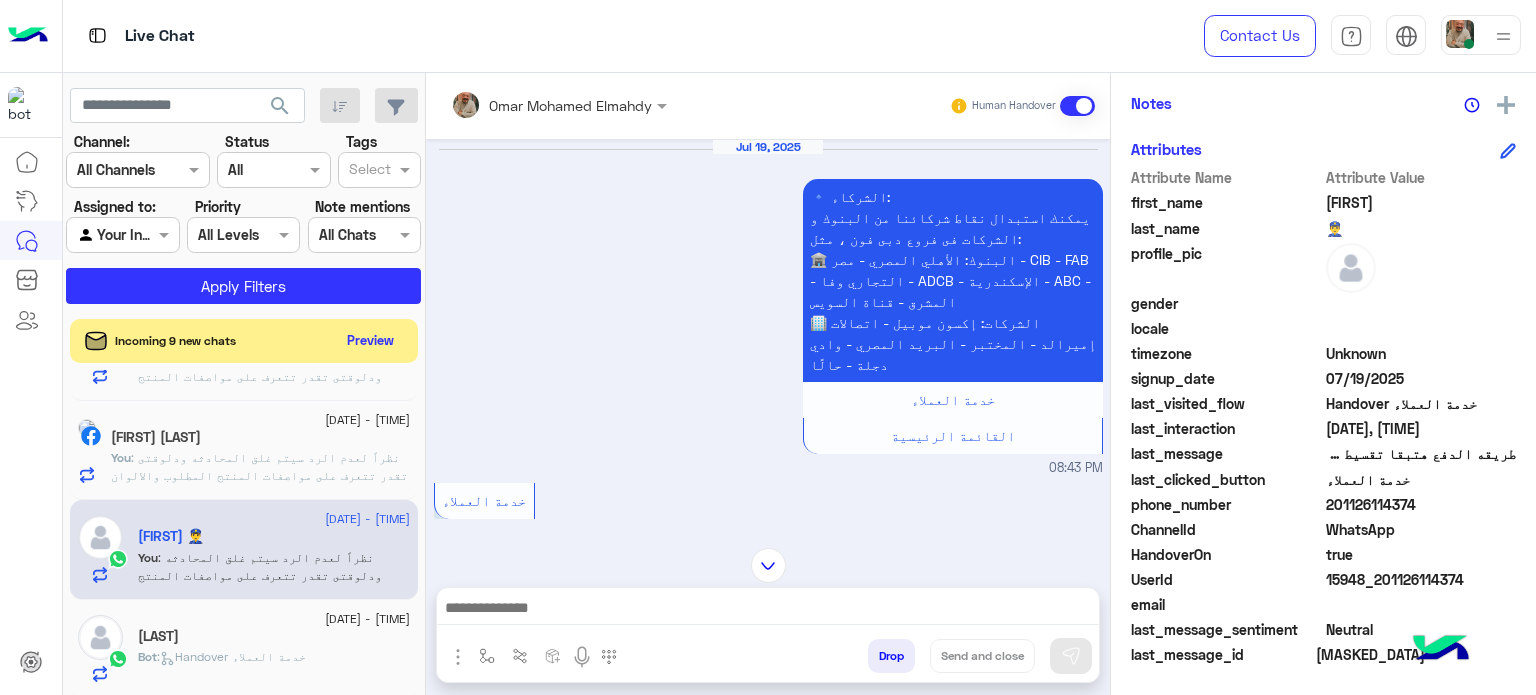 click on "20 July - 2:14 AM" 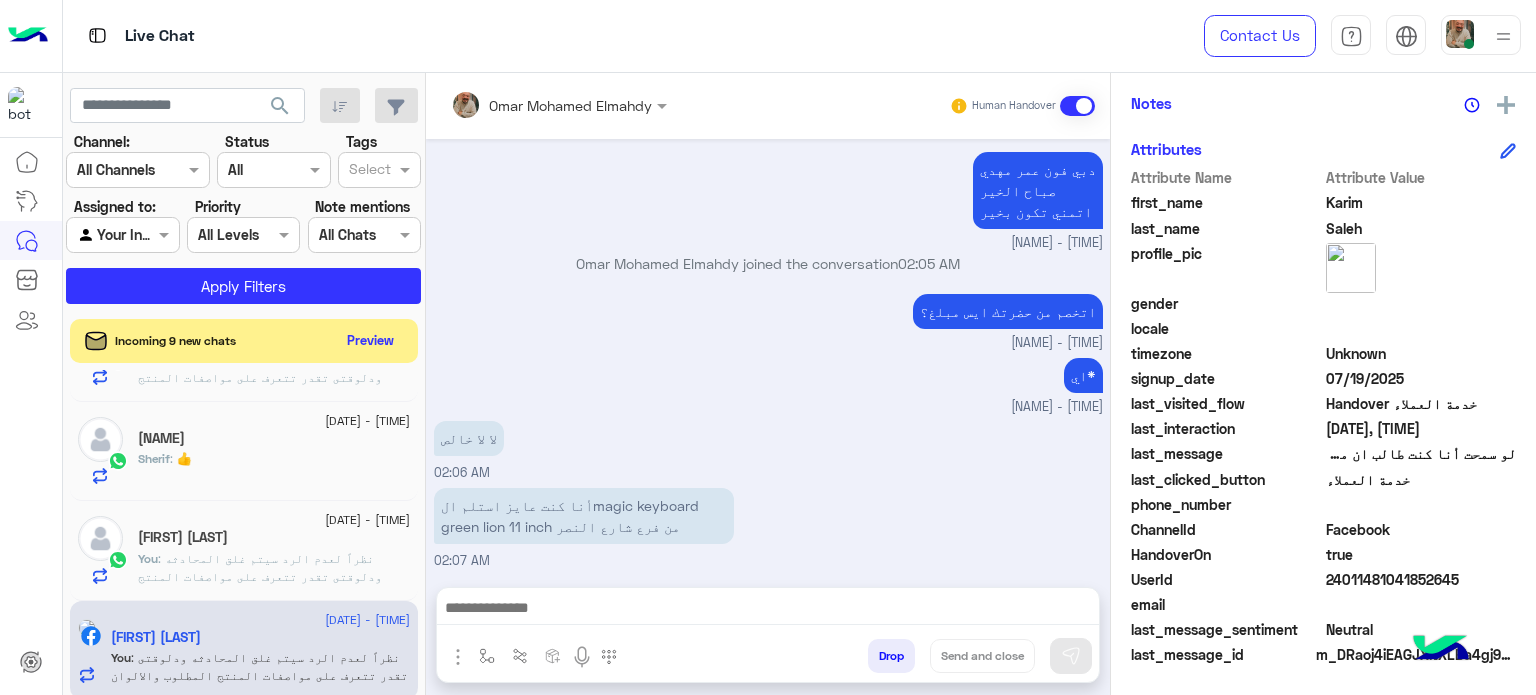 click on ":  نظراً لعدم الرد سيتم غلق المحادثه
ودلوقتى تقدر تتعرف على مواصفات المنتج المطلوب والالوان المتاحه ب الفروع المتاحه من خلال الويب سايت  :
Dubaiphone.net
و الحجز من خلال الويب سايت و سيتم بالتاكيد خلال 24 ساعه
ولو حضرتك احتاجت اي مساعده ماتترددش انك تتواصل معانا مره تانيه بالضغط على خدمه العملاء, شكراَ لتواصل حضرتك مع دبي فون❤" 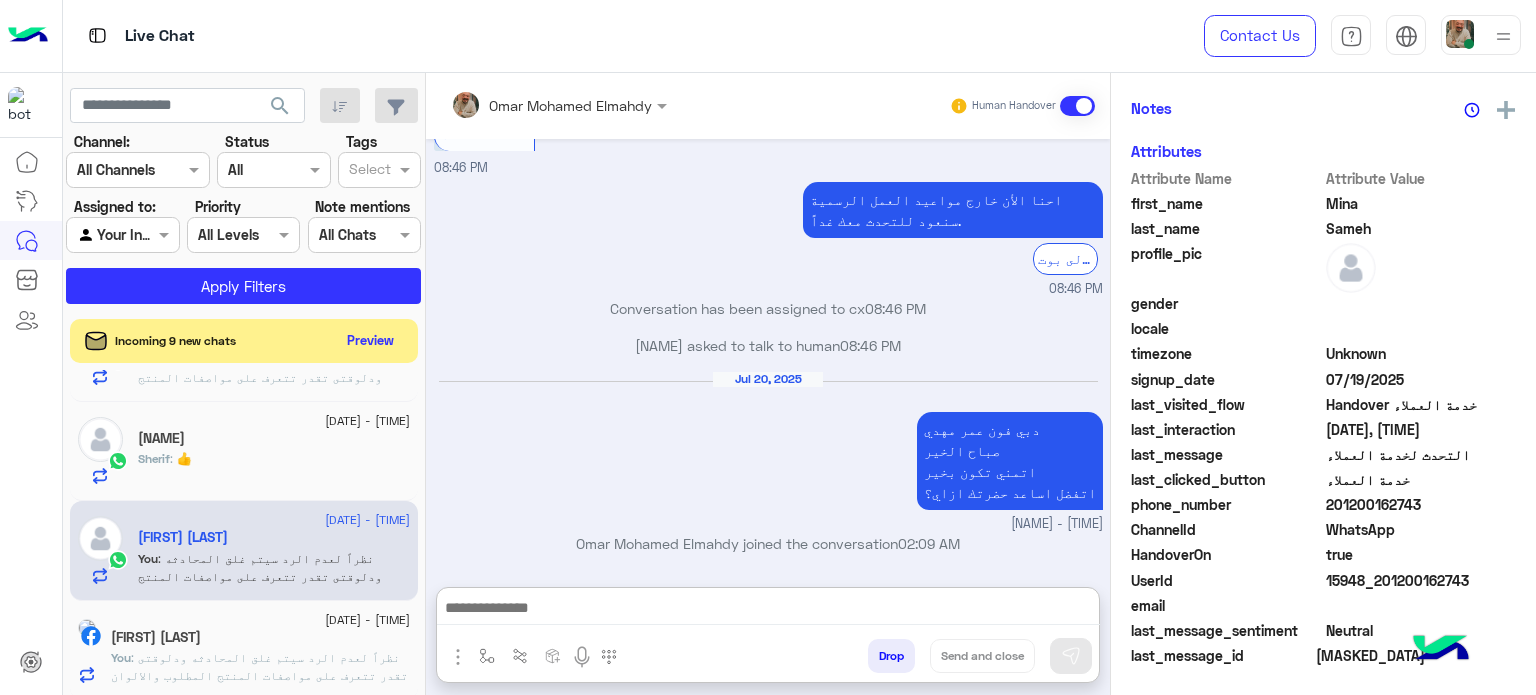 click at bounding box center (768, 610) 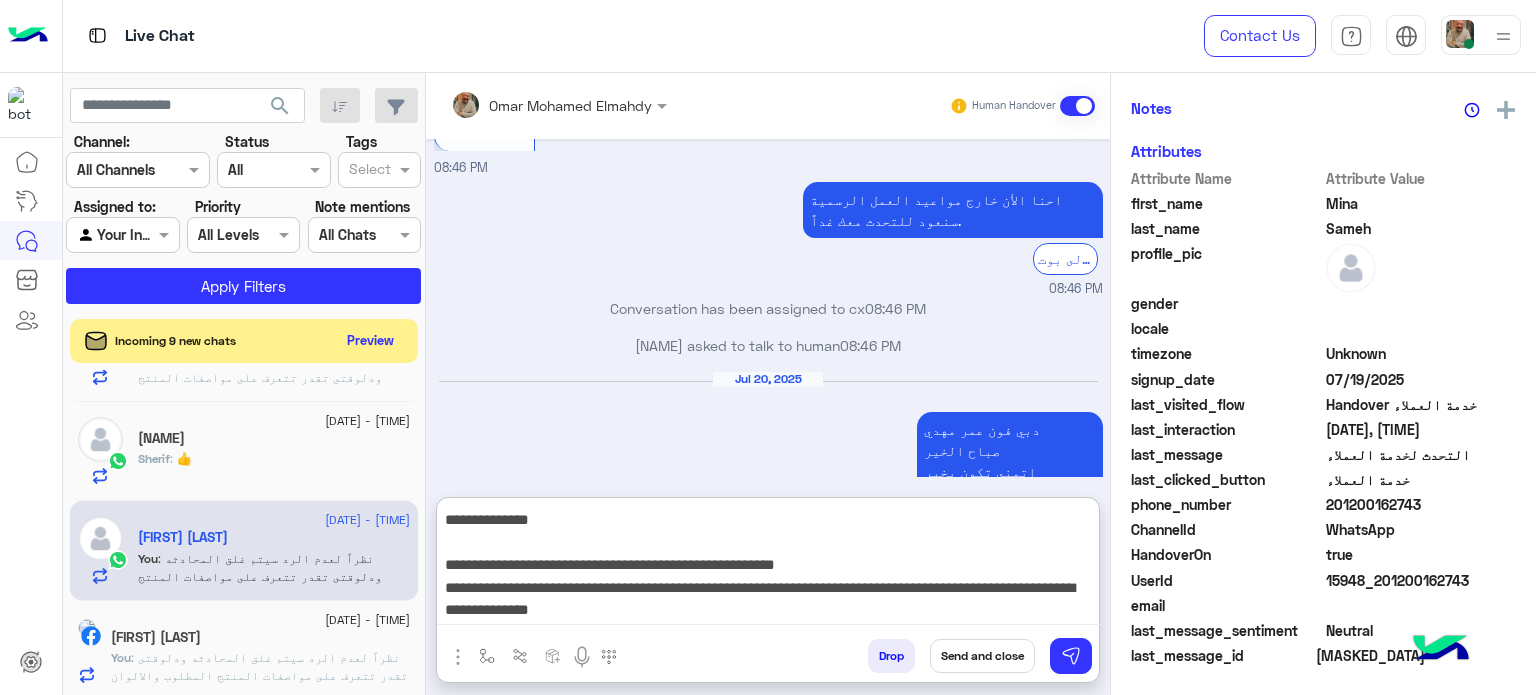 type on "**********" 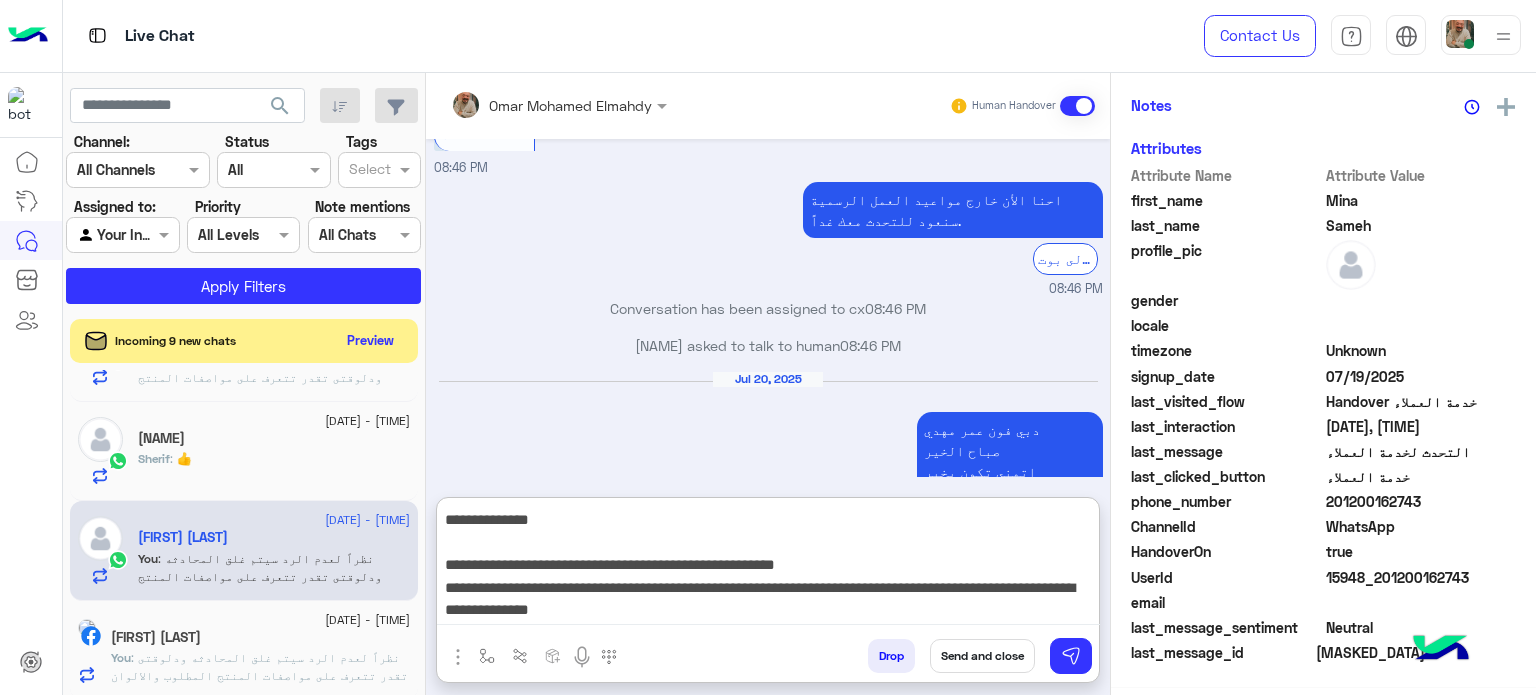 click on "Send and close" at bounding box center [982, 656] 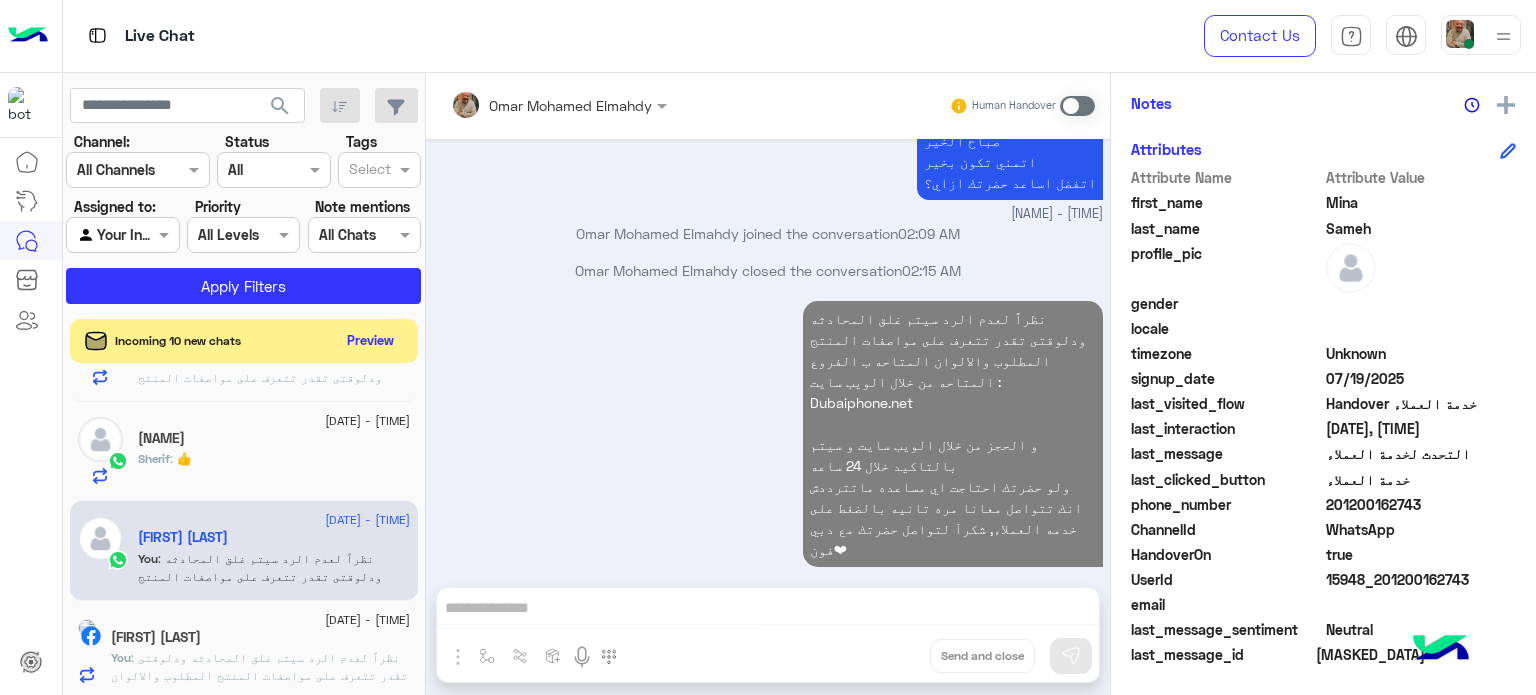 click on "Sherif : 👍" 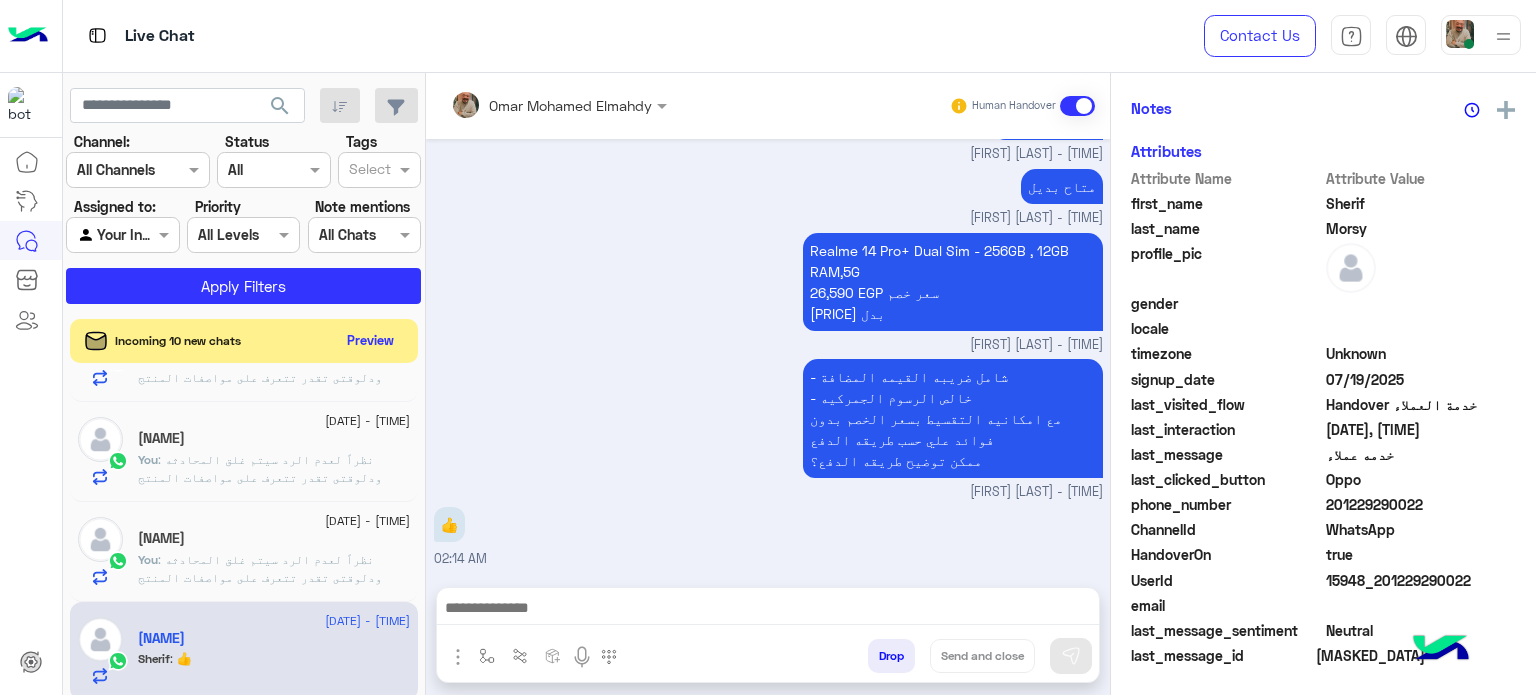 click on ":  نظراً لعدم الرد سيتم غلق المحادثه
ودلوقتى تقدر تتعرف على مواصفات المنتج المطلوب والالوان المتاحه ب الفروع المتاحه من خلال الويب سايت  :
Dubaiphone.net
و الحجز من خلال الويب سايت و سيتم بالتاكيد خلال 24 ساعه
ولو حضرتك احتاجت اي مساعده ماتترددش انك تتواصل معانا مره تانيه بالضغط على خدمه العملاء, شكراَ لتواصل حضرتك مع دبي فون❤" 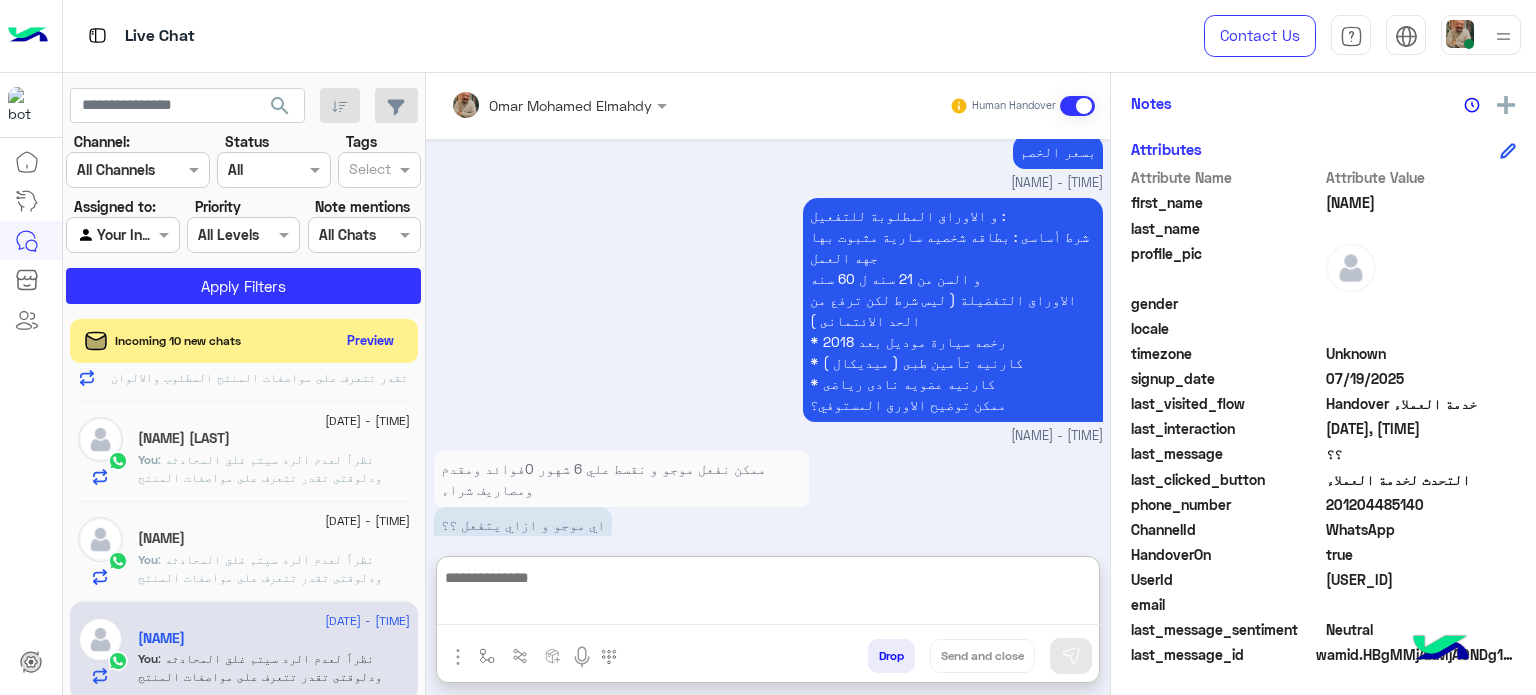 click at bounding box center (768, 595) 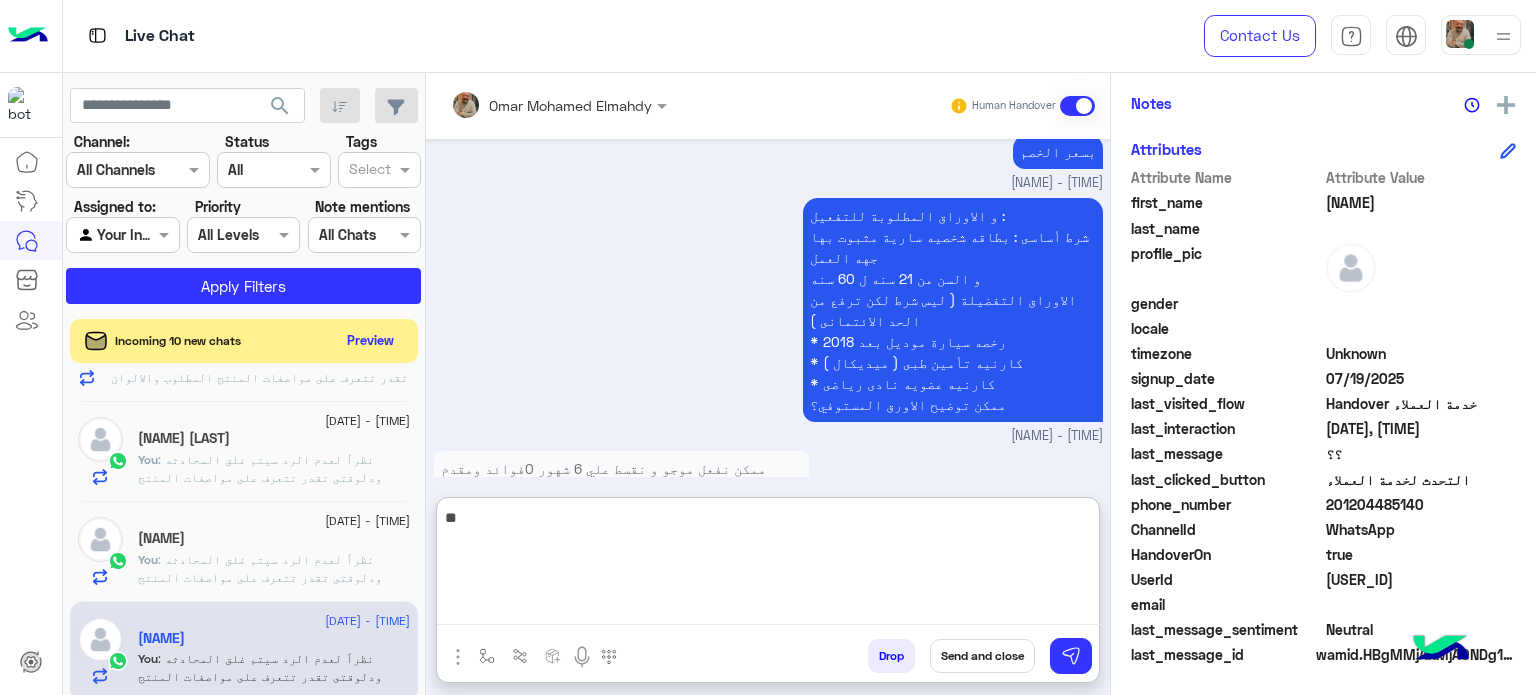 type on "*" 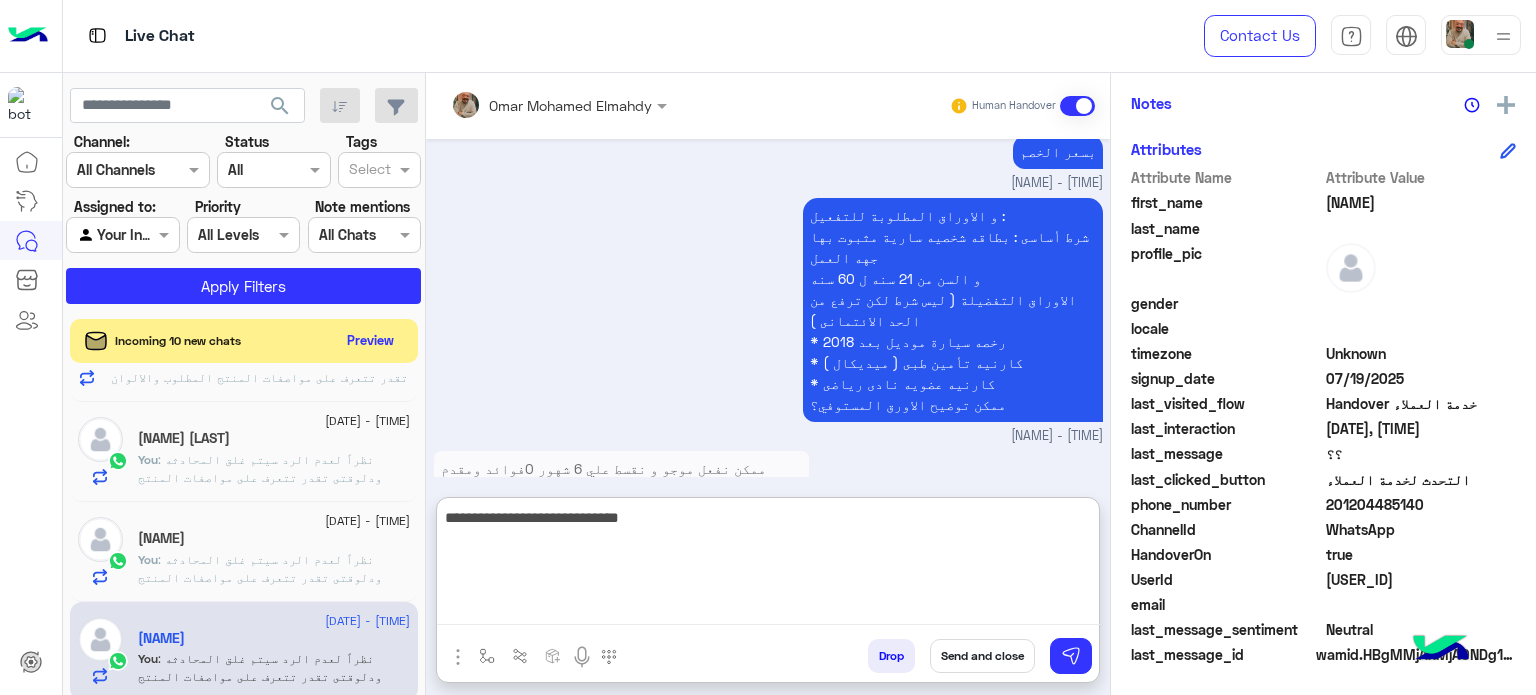 type on "**********" 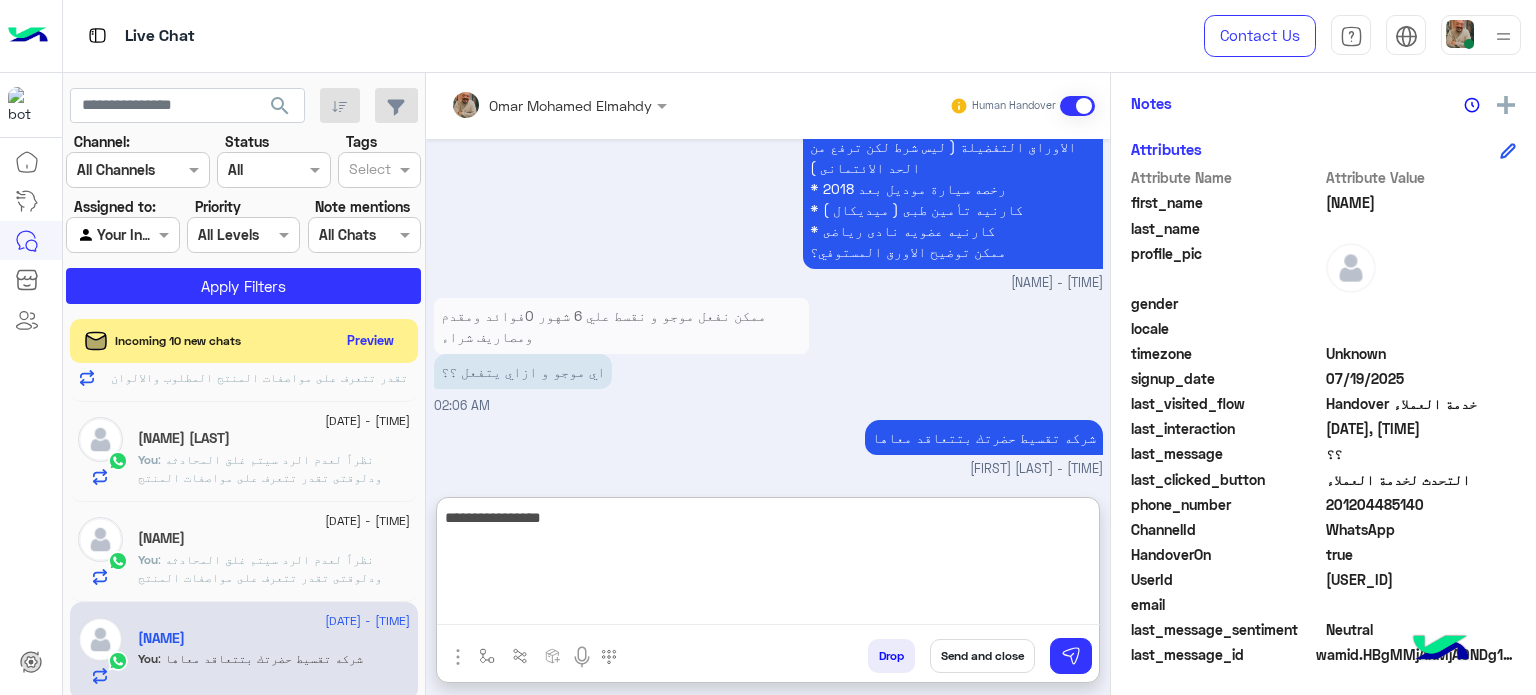 type on "**********" 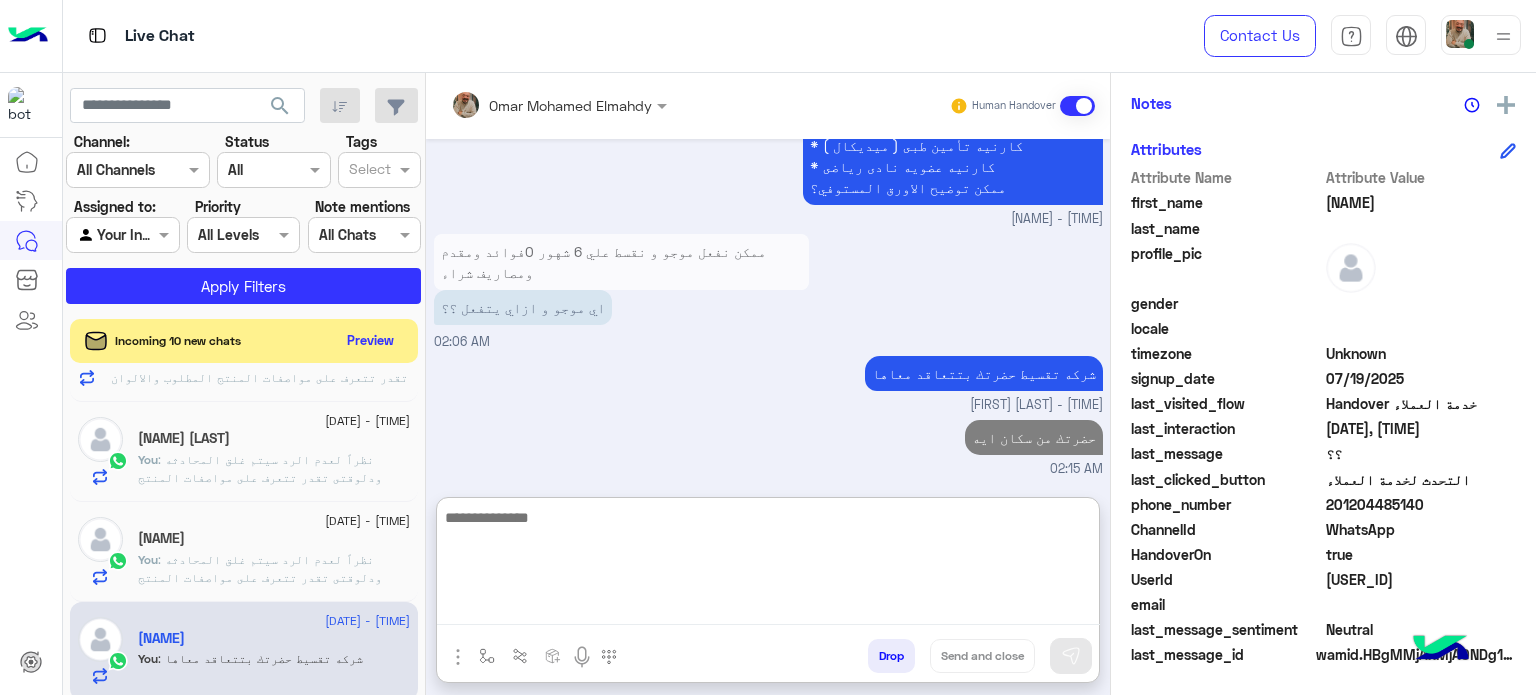 type on "*" 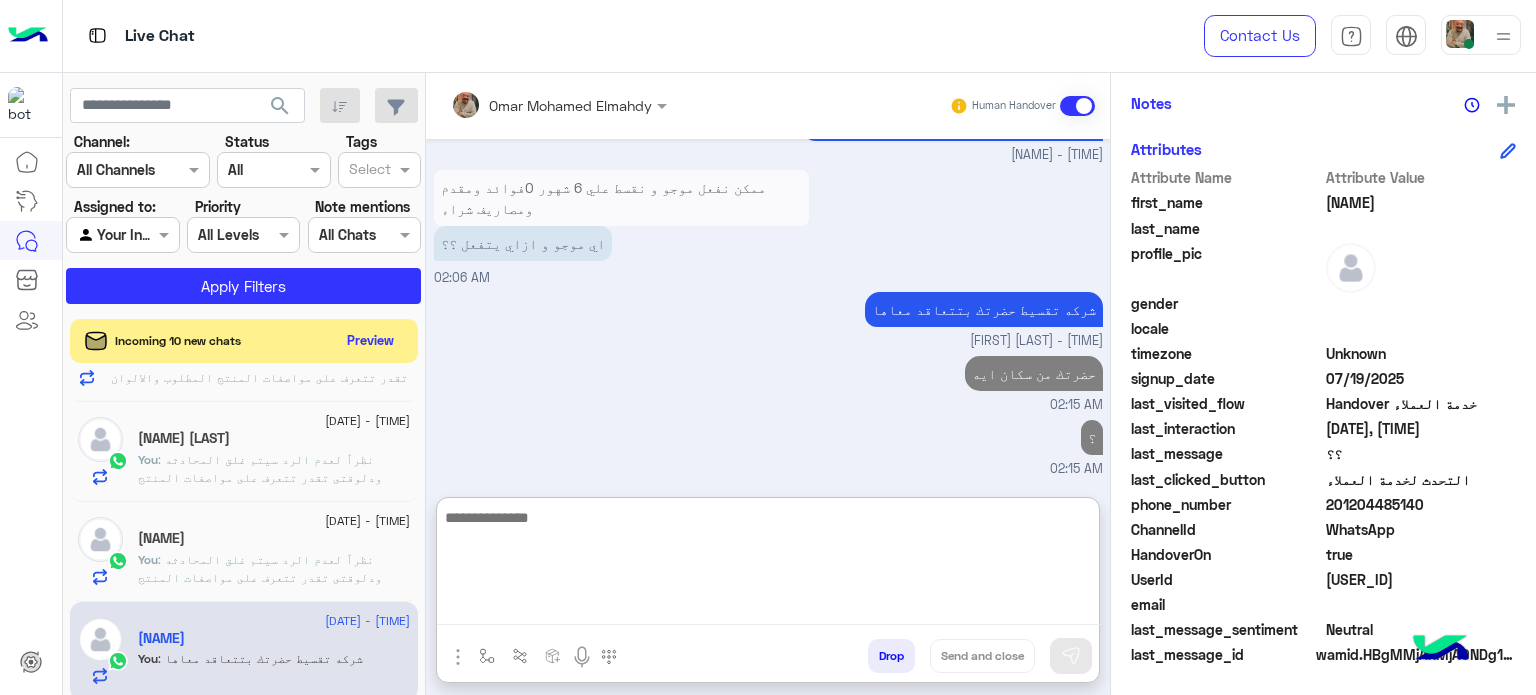 click on ":  نظراً لعدم الرد سيتم غلق المحادثه
ودلوقتى تقدر تتعرف على مواصفات المنتج المطلوب والالوان المتاحه ب الفروع المتاحه من خلال الويب سايت  :
Dubaiphone.net
و الحجز من خلال الويب سايت و سيتم بالتاكيد خلال 24 ساعه
ولو حضرتك احتاجت اي مساعده ماتترددش انك تتواصل معانا مره تانيه بالضغط على خدمه العملاء, شكراَ لتواصل حضرتك مع دبي فون❤" 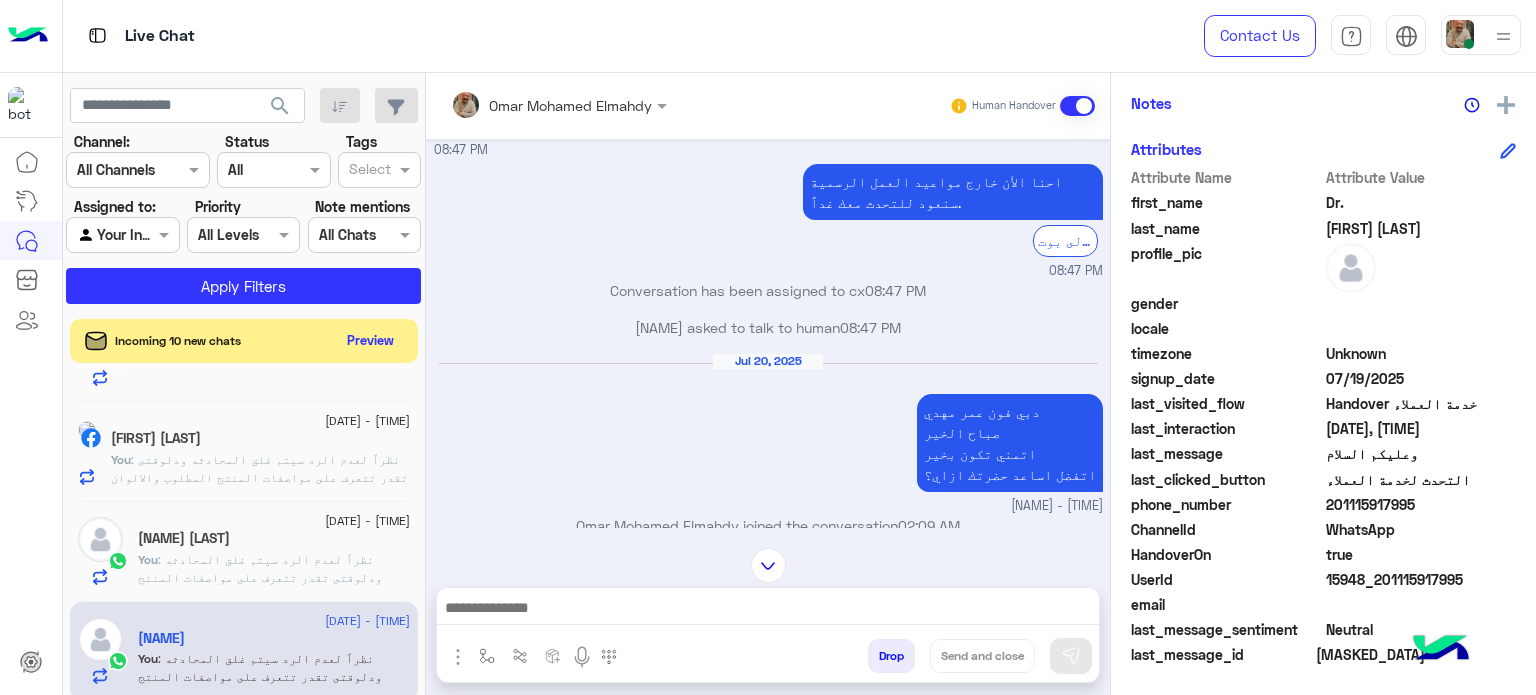 click on "Nadanido🧚🏻‍♀️ Ehab" 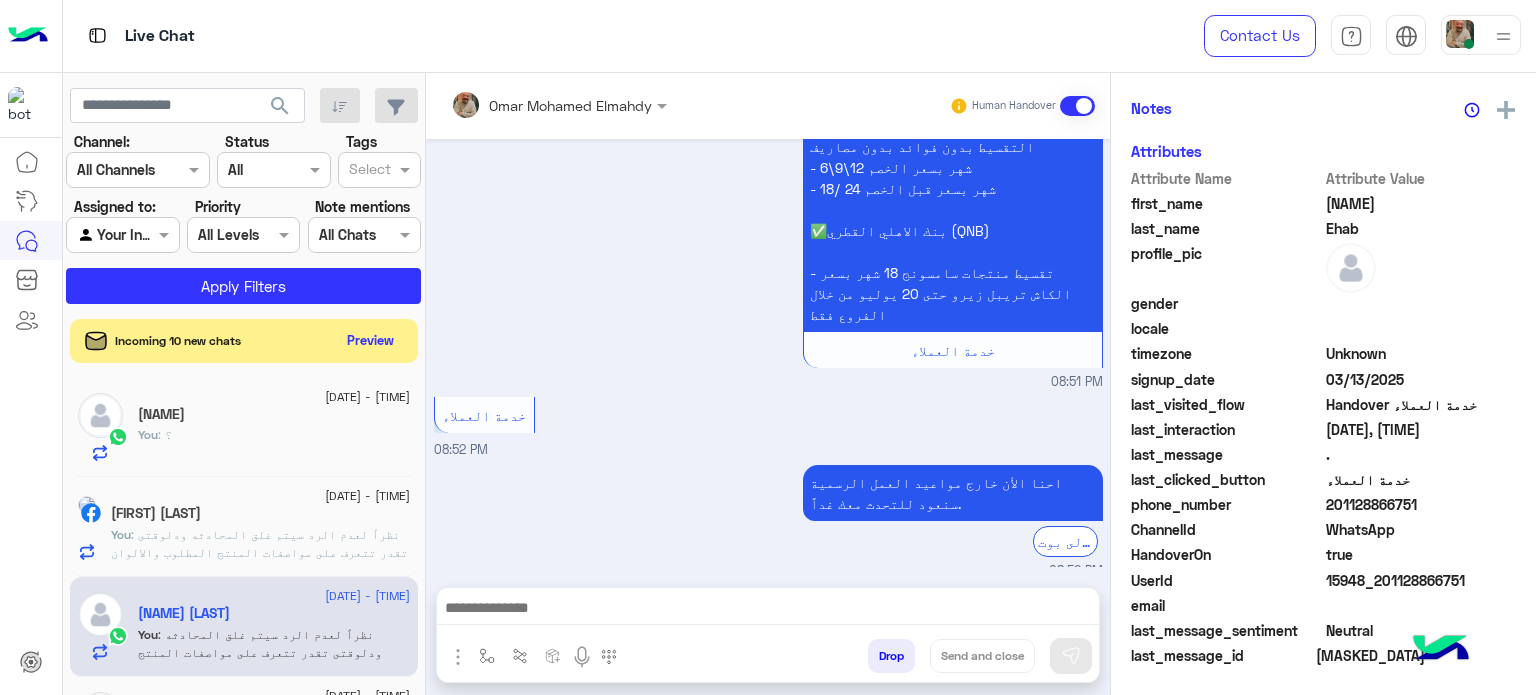 click on "[FIRST] [LAST]" 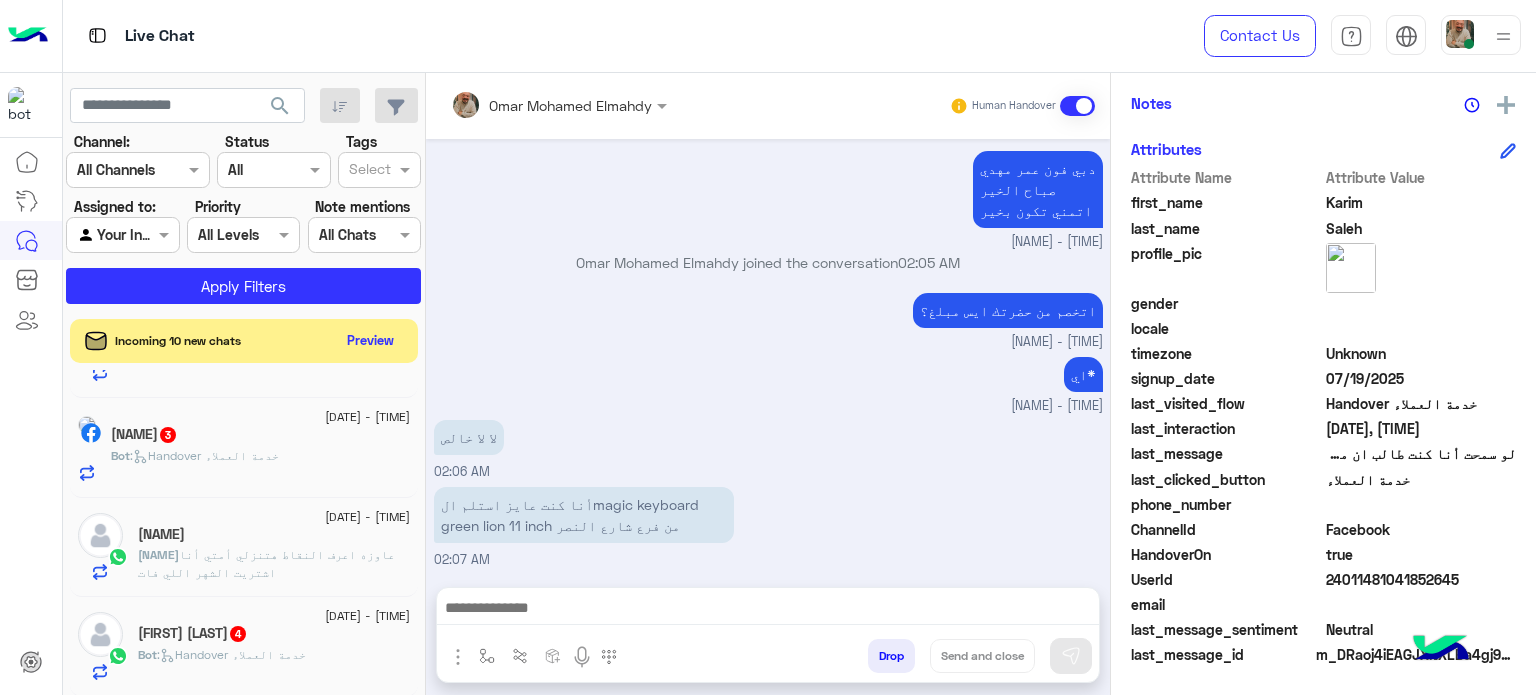 click on "Bot :   Handover خدمة العملاء" 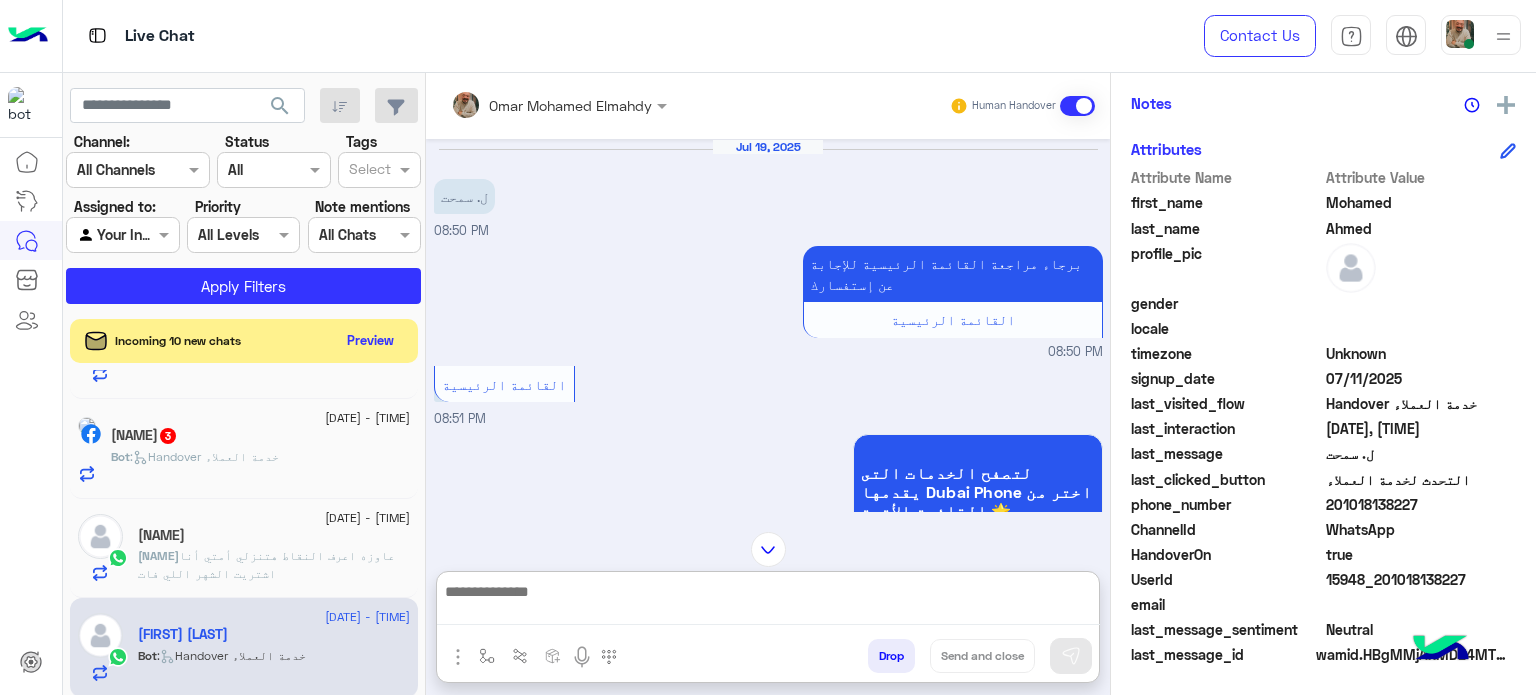 click at bounding box center [768, 602] 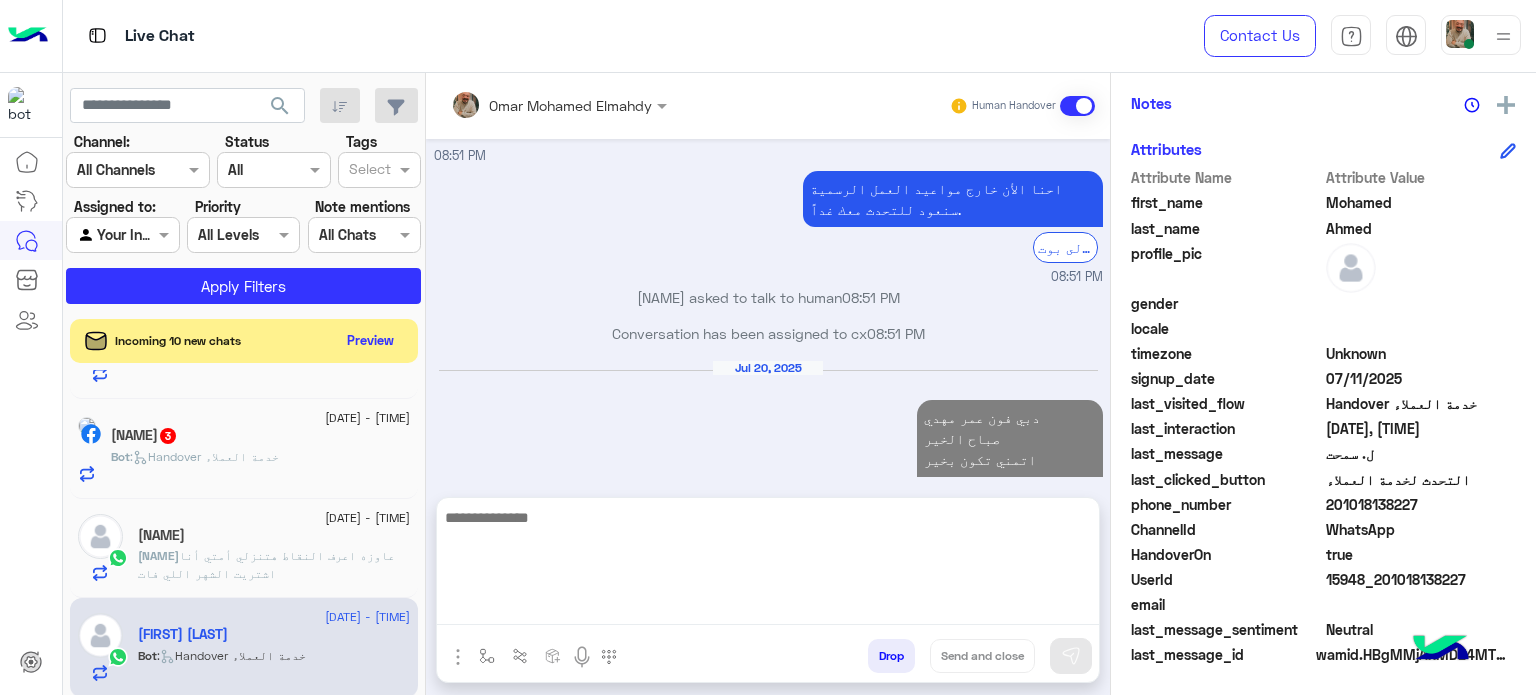 click on "19 July - 8:51 PM" 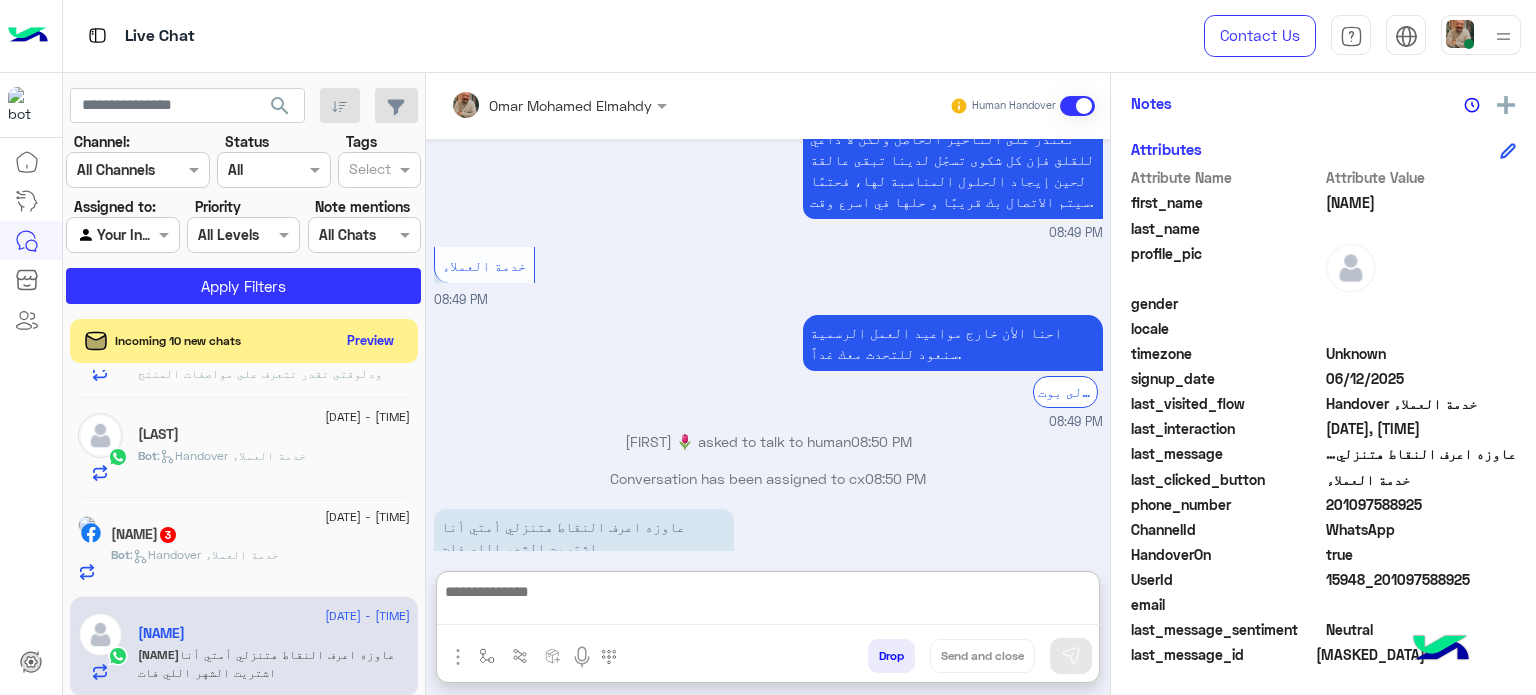 click at bounding box center (768, 602) 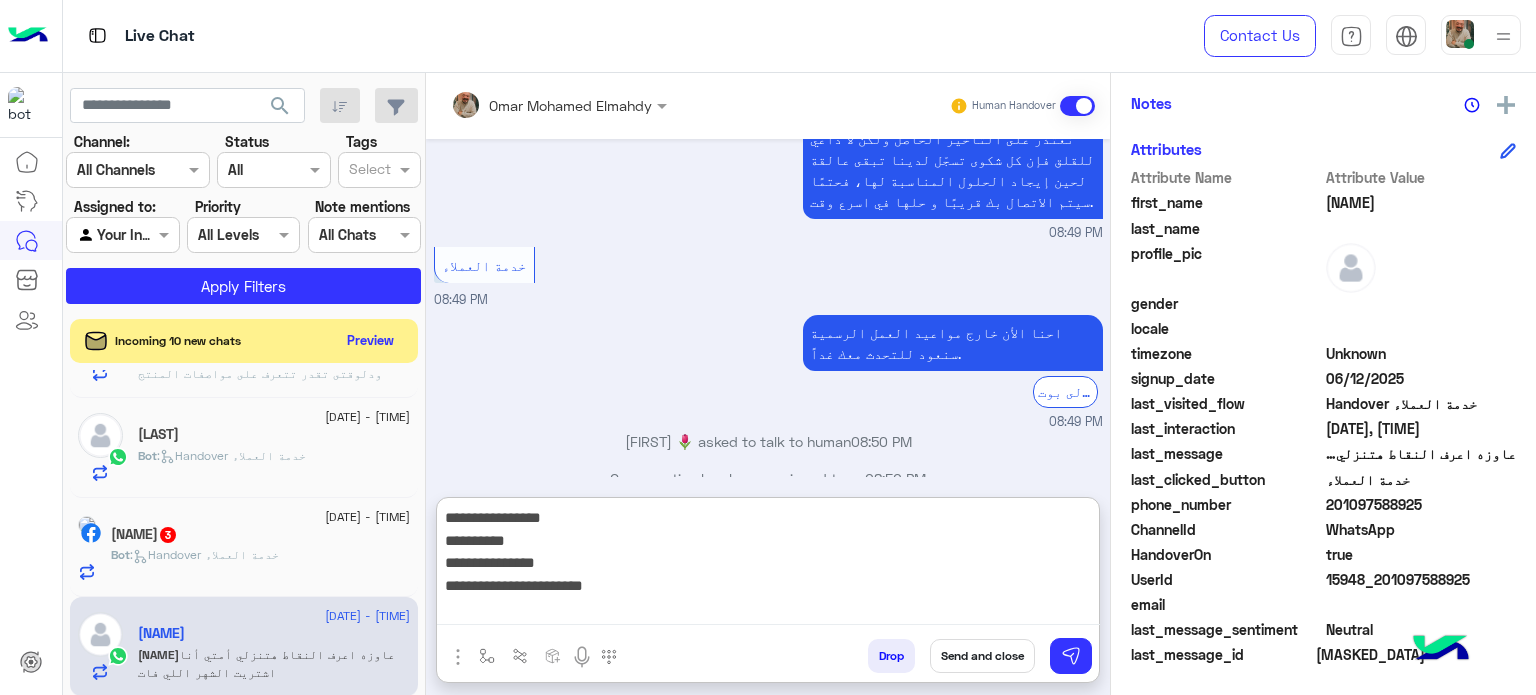 click on "**********" at bounding box center (768, 565) 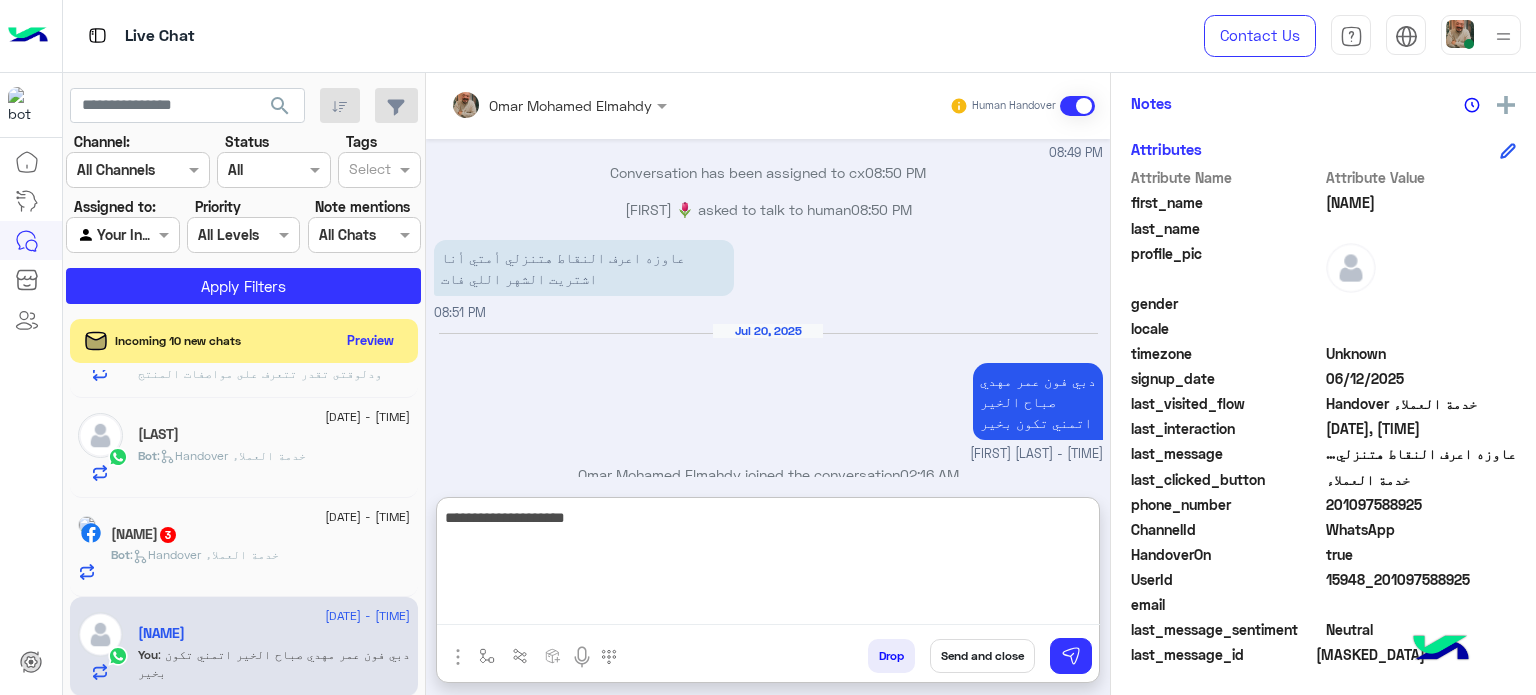 type on "**********" 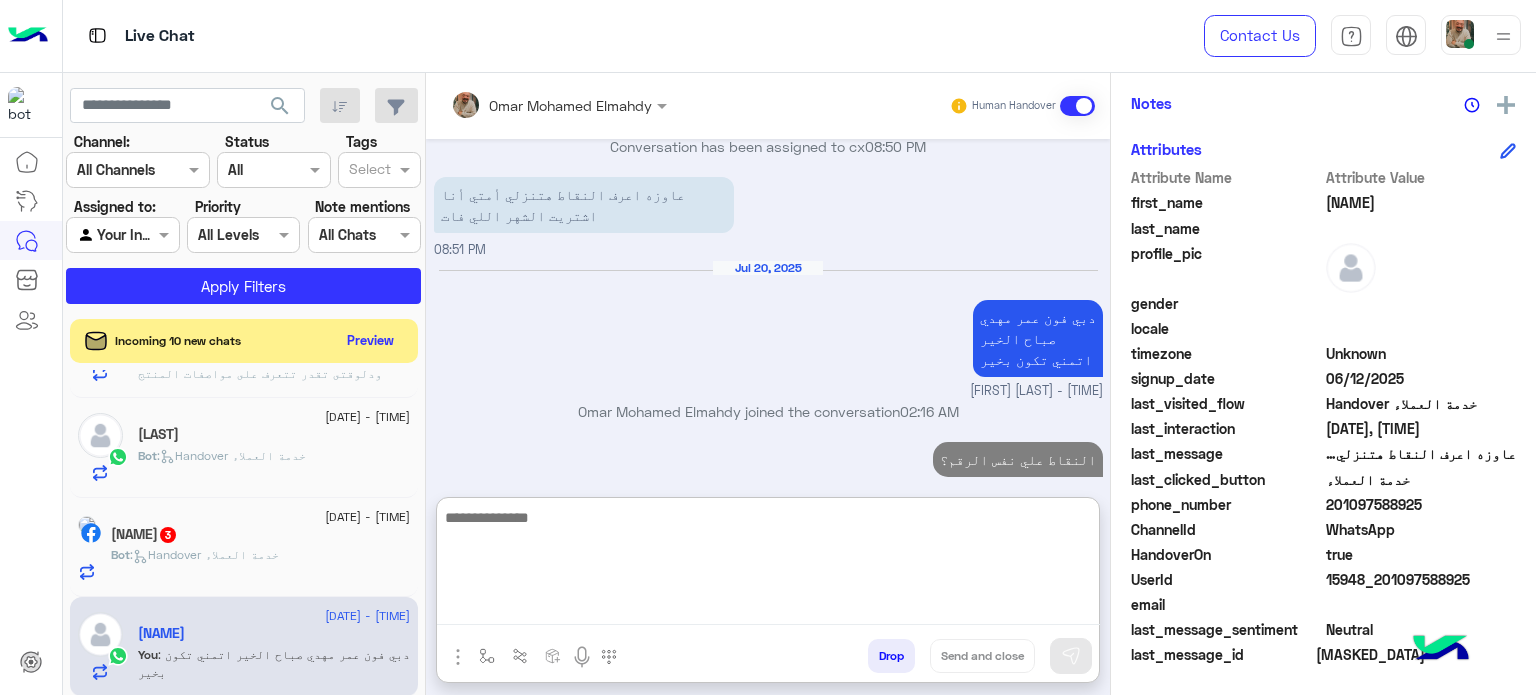 click on "Abdelhamed Hassan  3" 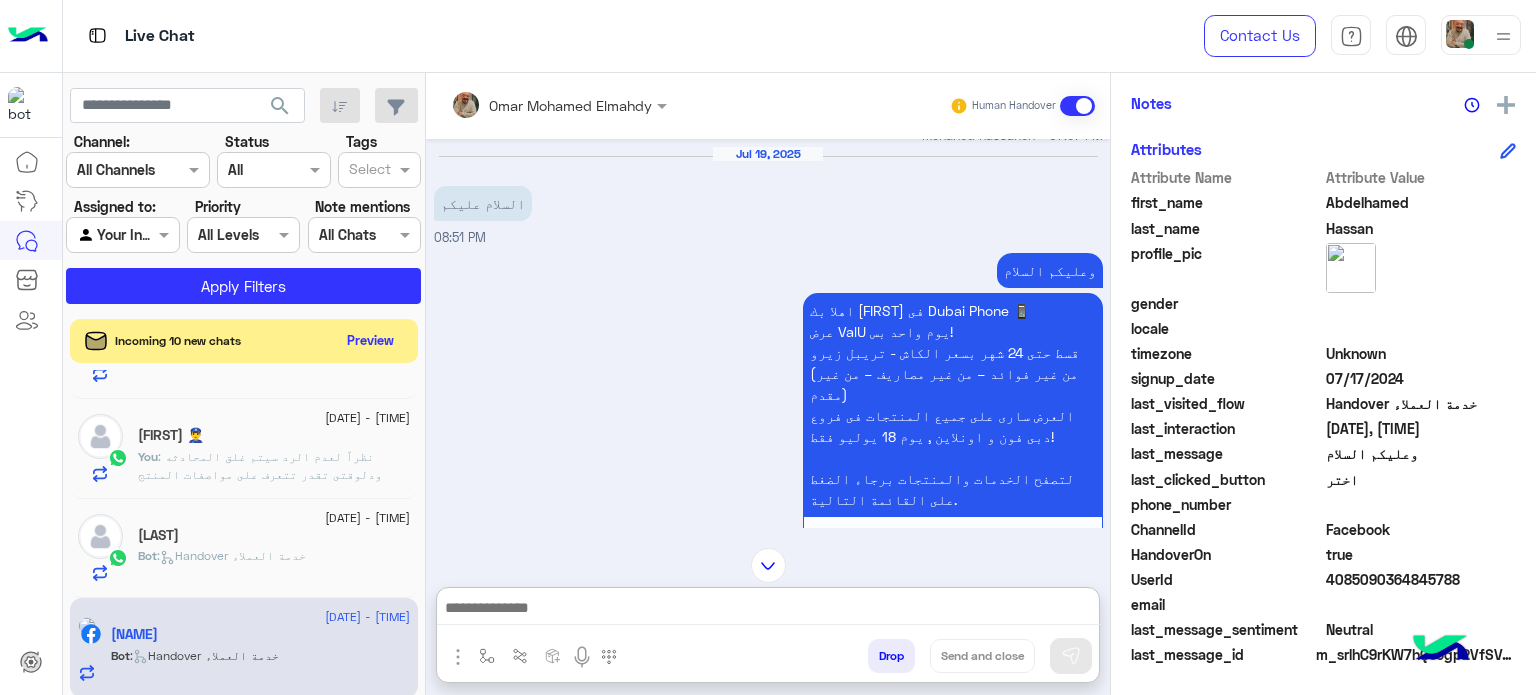 paste on "**********" 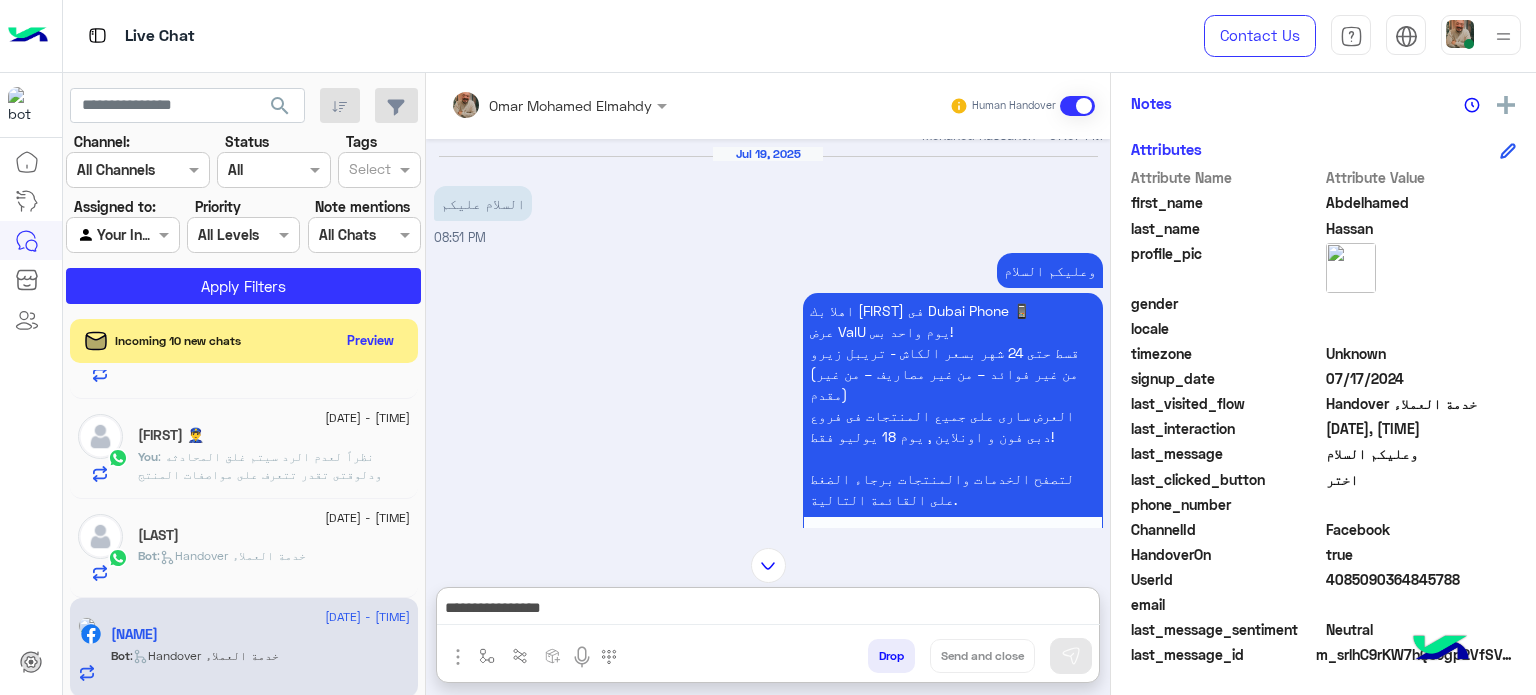 click on "**********" at bounding box center [768, 610] 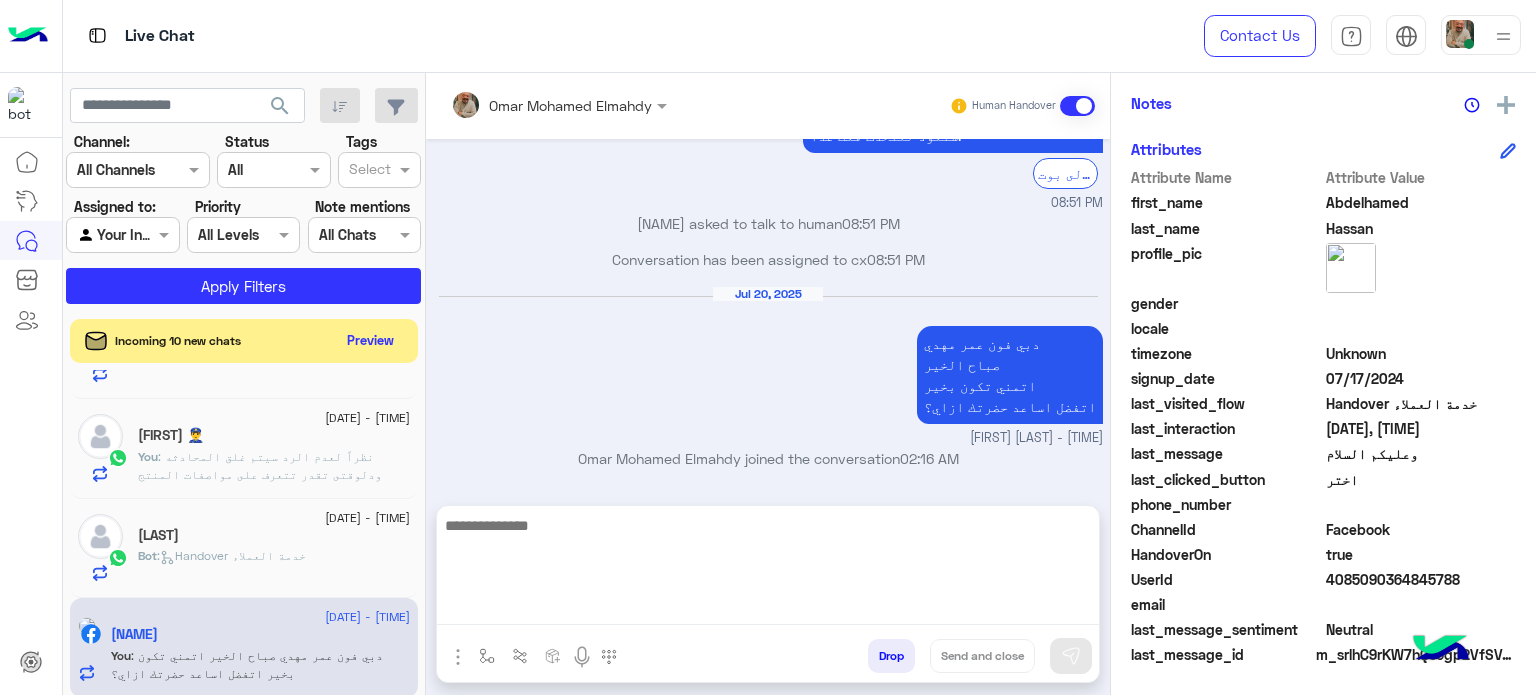 click on ":   Handover خدمة العملاء" 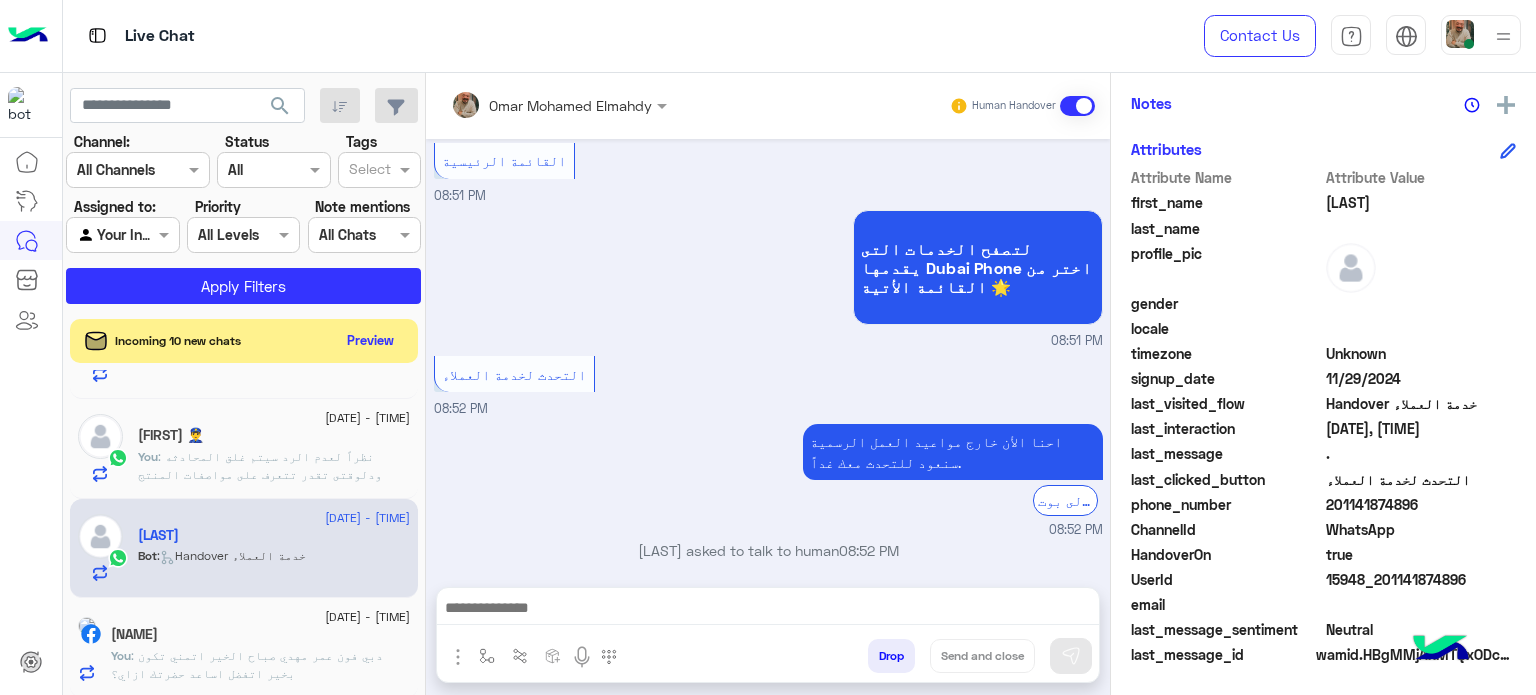 paste on "**********" 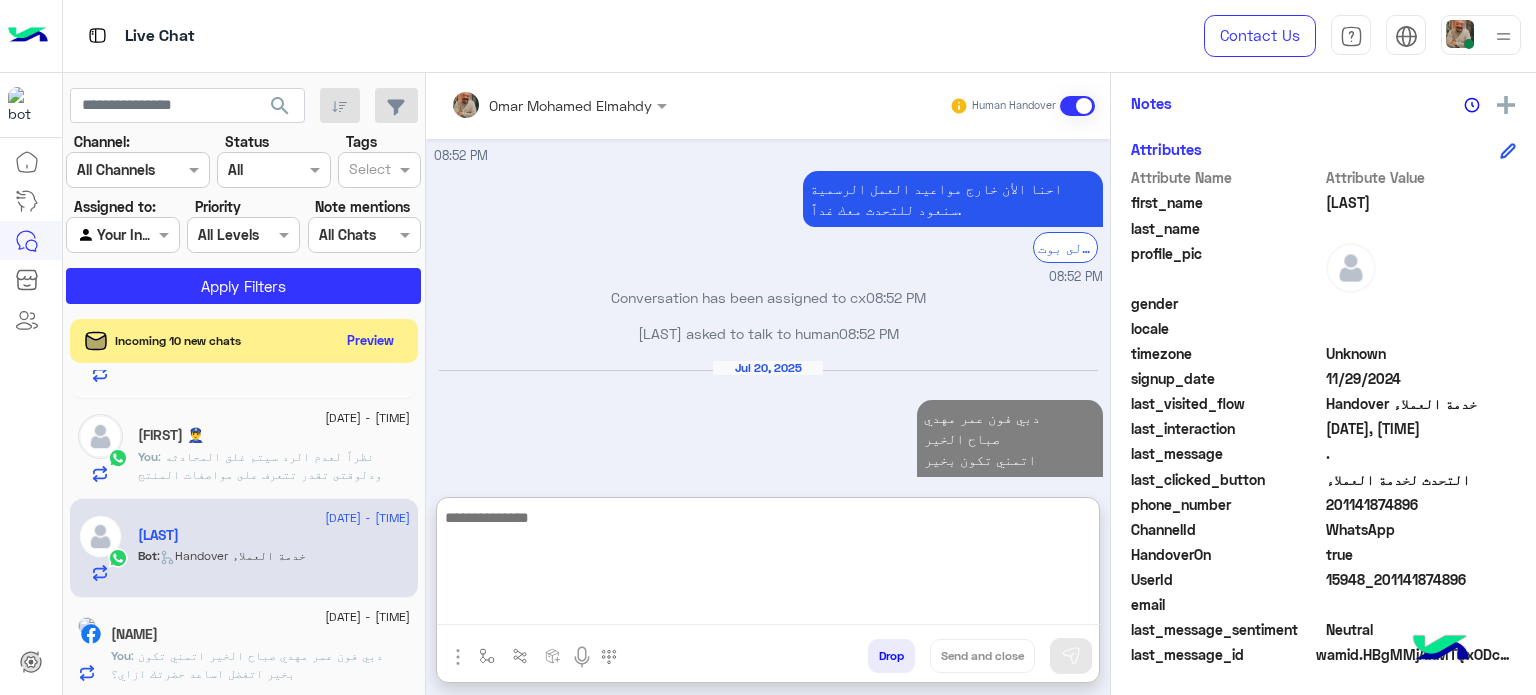 click on "20 July - 2:13 AM  ABDELRAHMAN 👮‍♂️   You  :  نظراً لعدم الرد سيتم غلق المحادثه
ودلوقتى تقدر تتعرف على مواصفات المنتج المطلوب والالوان المتاحه ب الفروع المتاحه من خلال الويب سايت  :
Dubaiphone.net
و الحجز من خلال الويب سايت و سيتم بالتاكيد خلال 24 ساعه
ولو حضرتك احتاجت اي مساعده ماتترددش انك تتواصل معانا مره تانيه بالضغط على خدمه العملاء, شكراَ لتواصل حضرتك مع دبي فون❤" 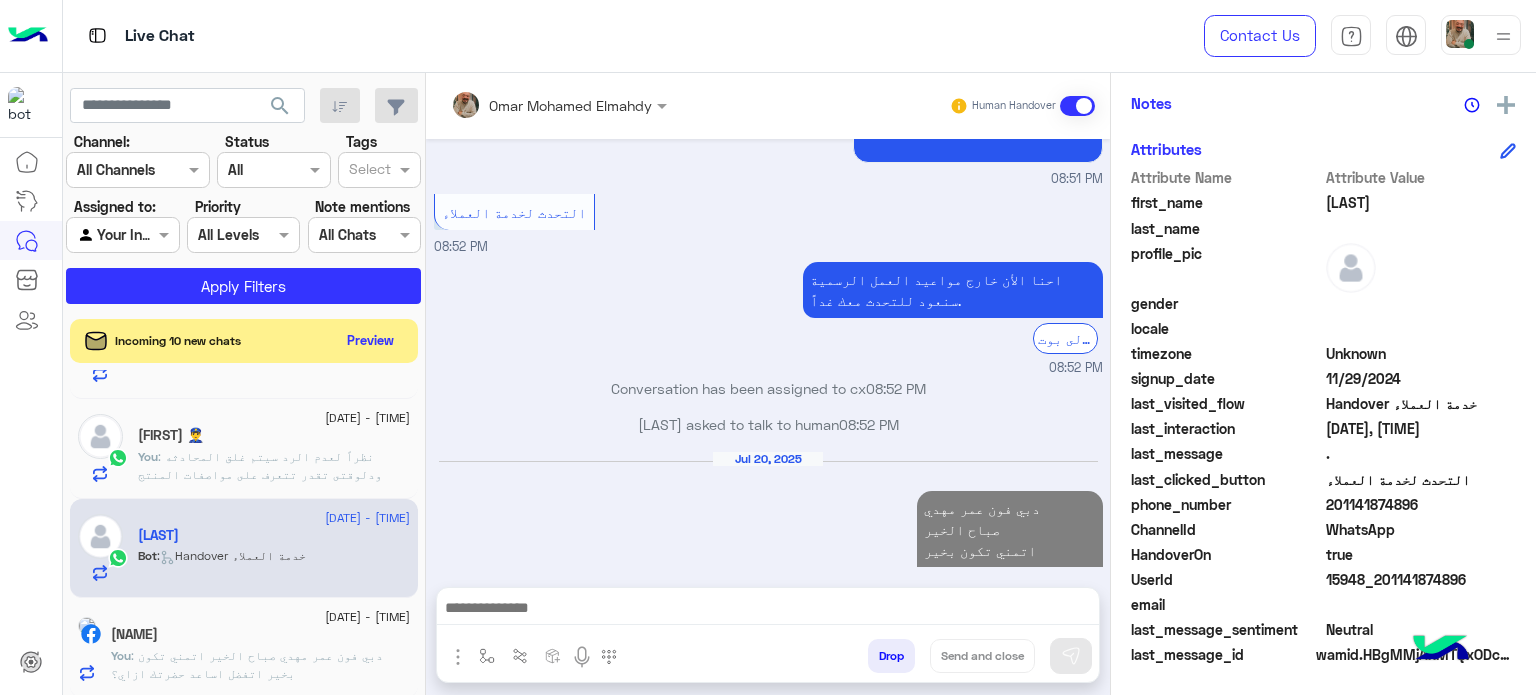 click on "You  :  نظراً لعدم الرد سيتم غلق المحادثه
ودلوقتى تقدر تتعرف على مواصفات المنتج المطلوب والالوان المتاحه ب الفروع المتاحه من خلال الويب سايت  :
Dubaiphone.net
و الحجز من خلال الويب سايت و سيتم بالتاكيد خلال 24 ساعه
ولو حضرتك احتاجت اي مساعده ماتترددش انك تتواصل معانا مره تانيه بالضغط على خدمه العملاء, شكراَ لتواصل حضرتك مع دبي فون❤" 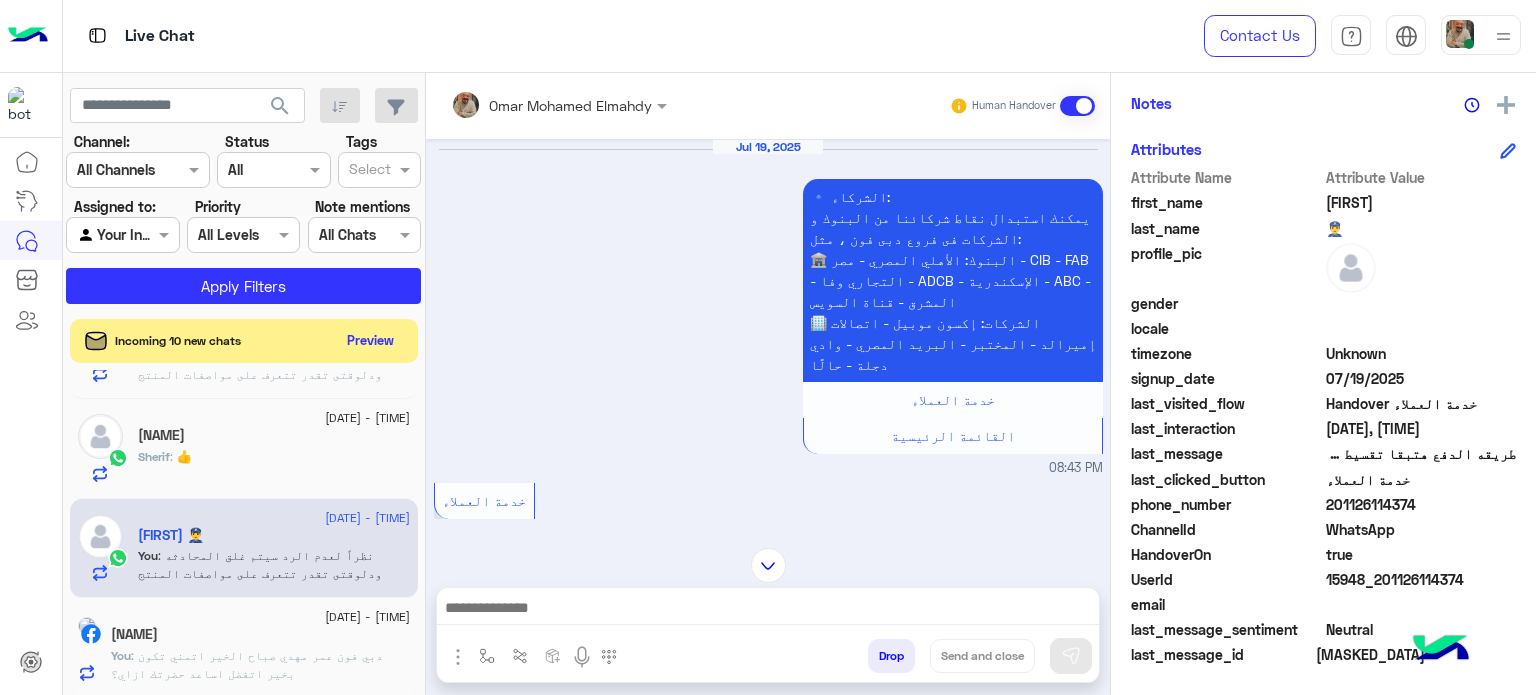 click on "Sherif : 👍" 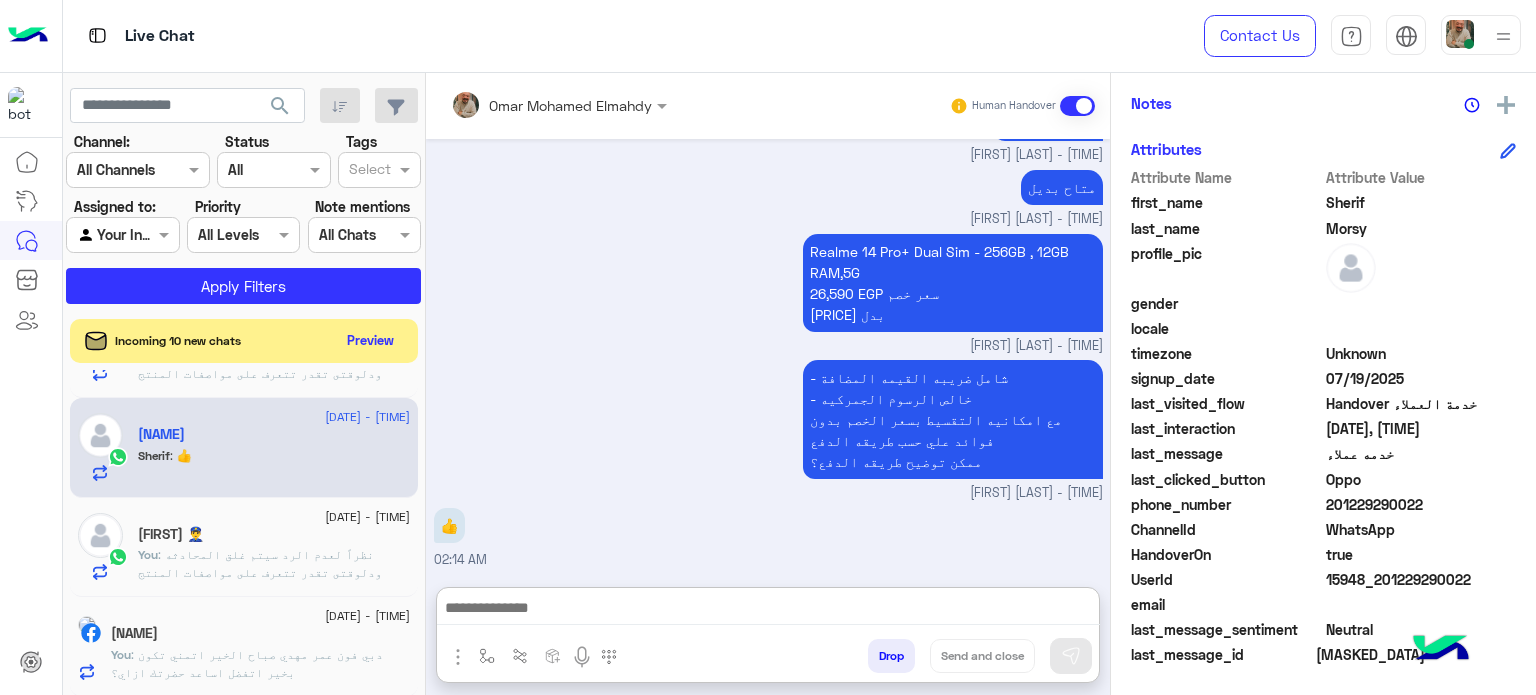 click at bounding box center (768, 610) 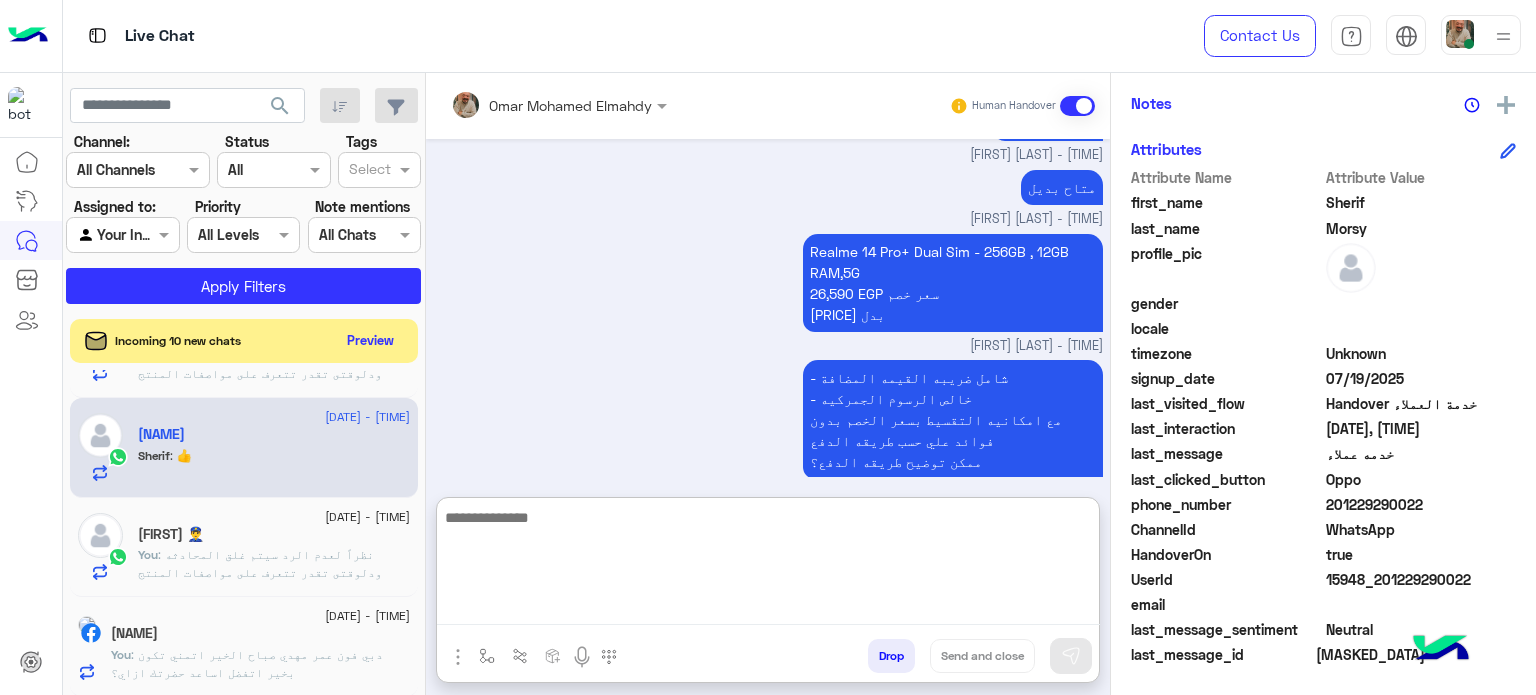 type on "*" 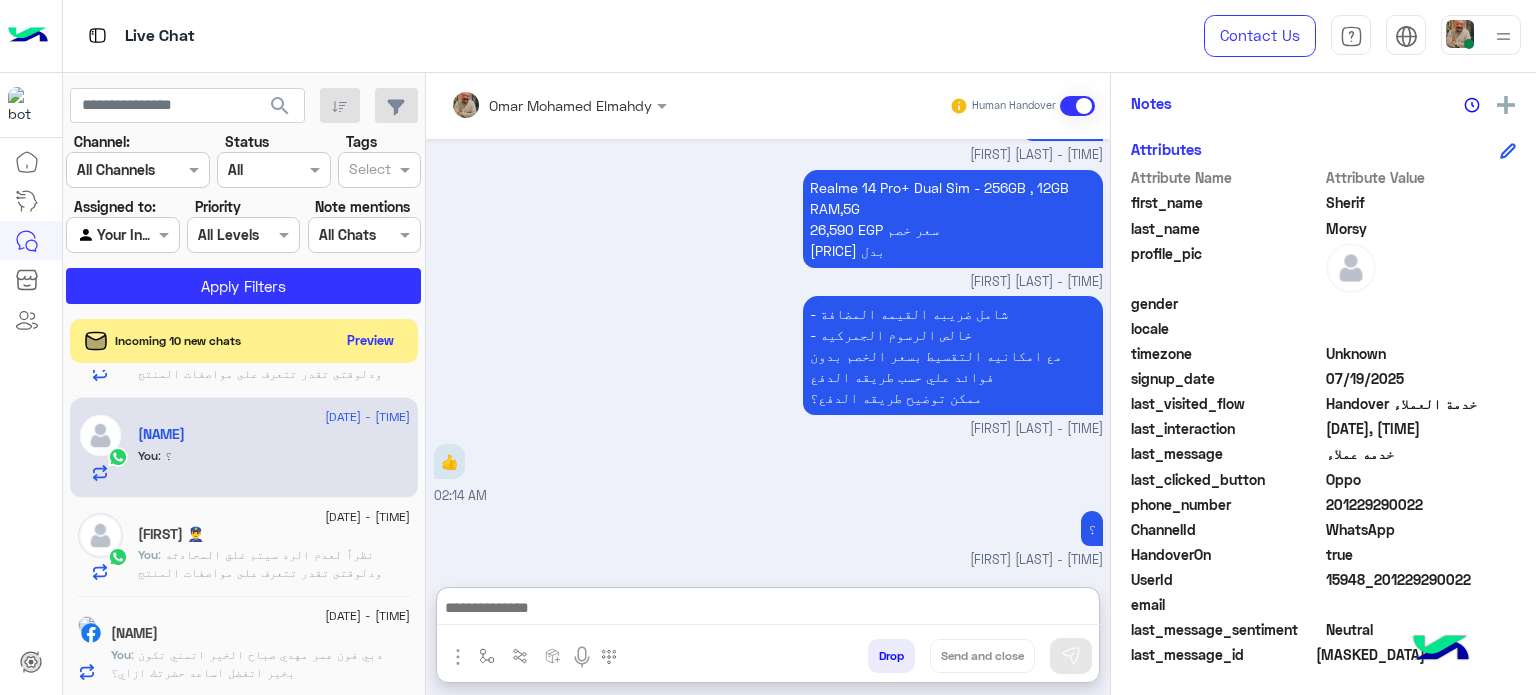 drag, startPoint x: 709, startPoint y: 607, endPoint x: 777, endPoint y: 628, distance: 71.168816 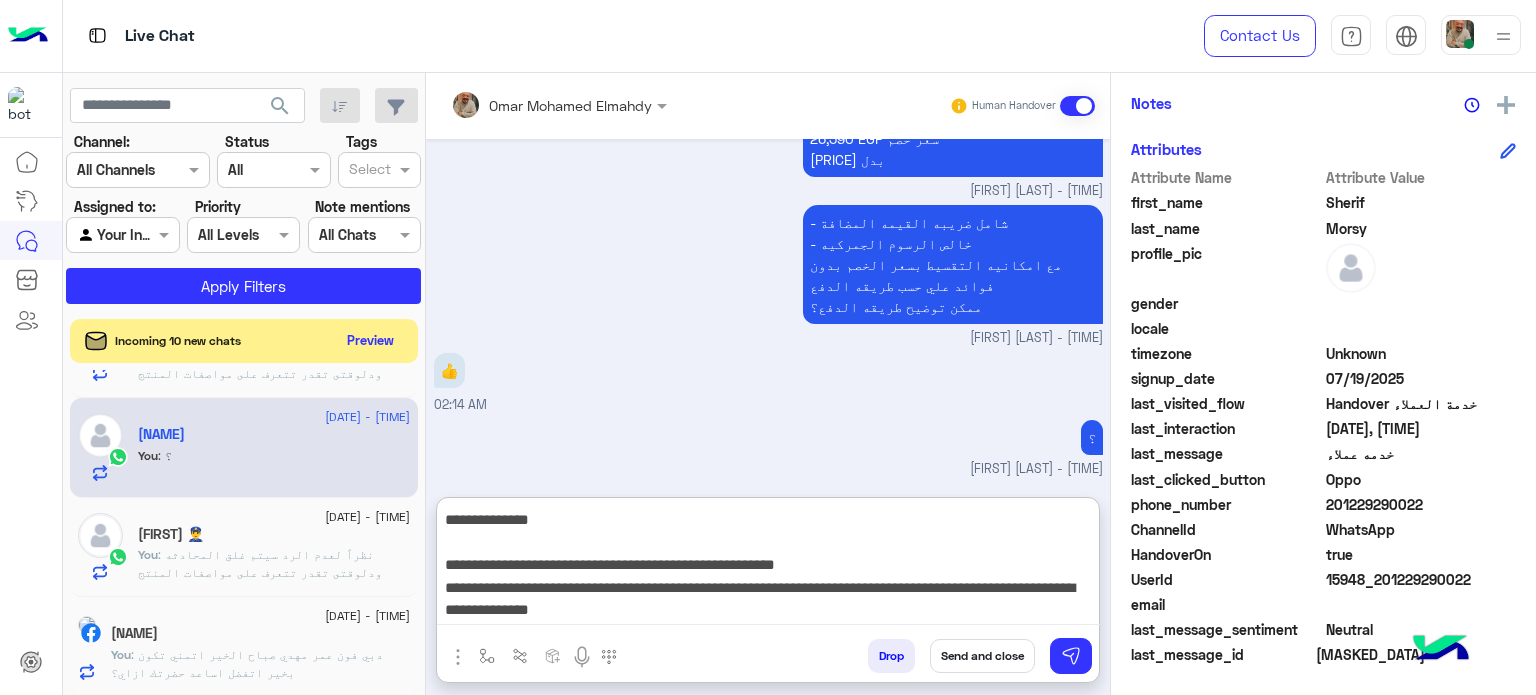 type on "**********" 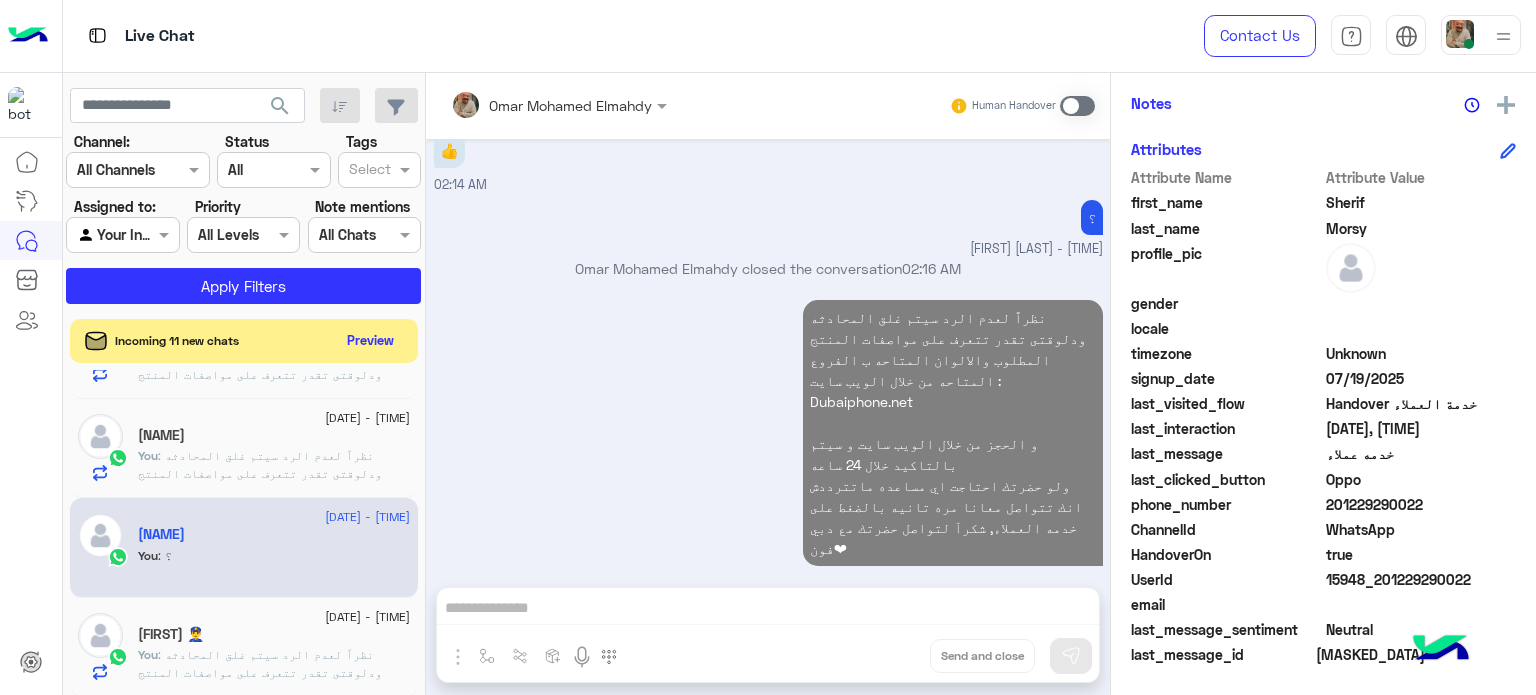 click on ":  نظراً لعدم الرد سيتم غلق المحادثه
ودلوقتى تقدر تتعرف على مواصفات المنتج المطلوب والالوان المتاحه ب الفروع المتاحه من خلال الويب سايت  :
Dubaiphone.net
و الحجز من خلال الويب سايت و سيتم بالتاكيد خلال 24 ساعه
ولو حضرتك احتاجت اي مساعده ماتترددش انك تتواصل معانا مره تانيه بالضغط على خدمه العملاء, شكراَ لتواصل حضرتك مع دبي فون❤" 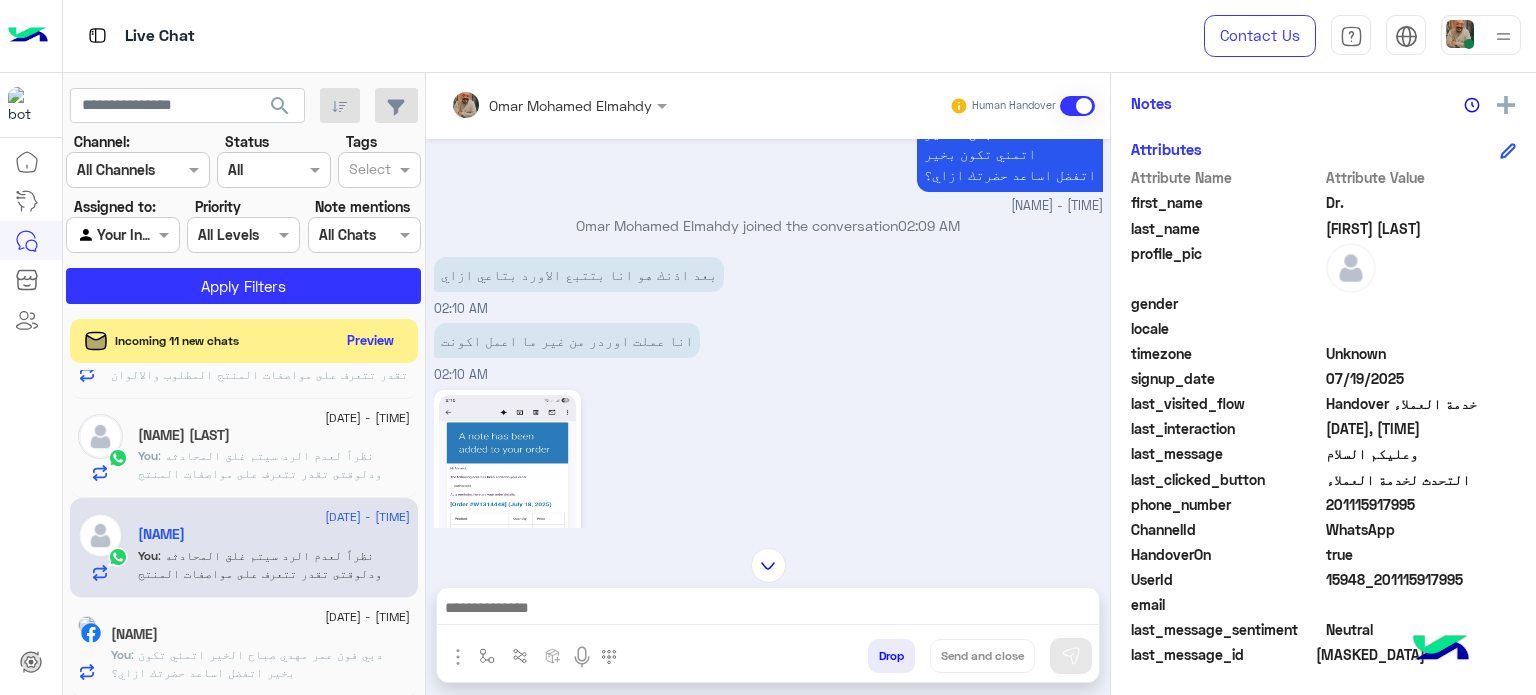click 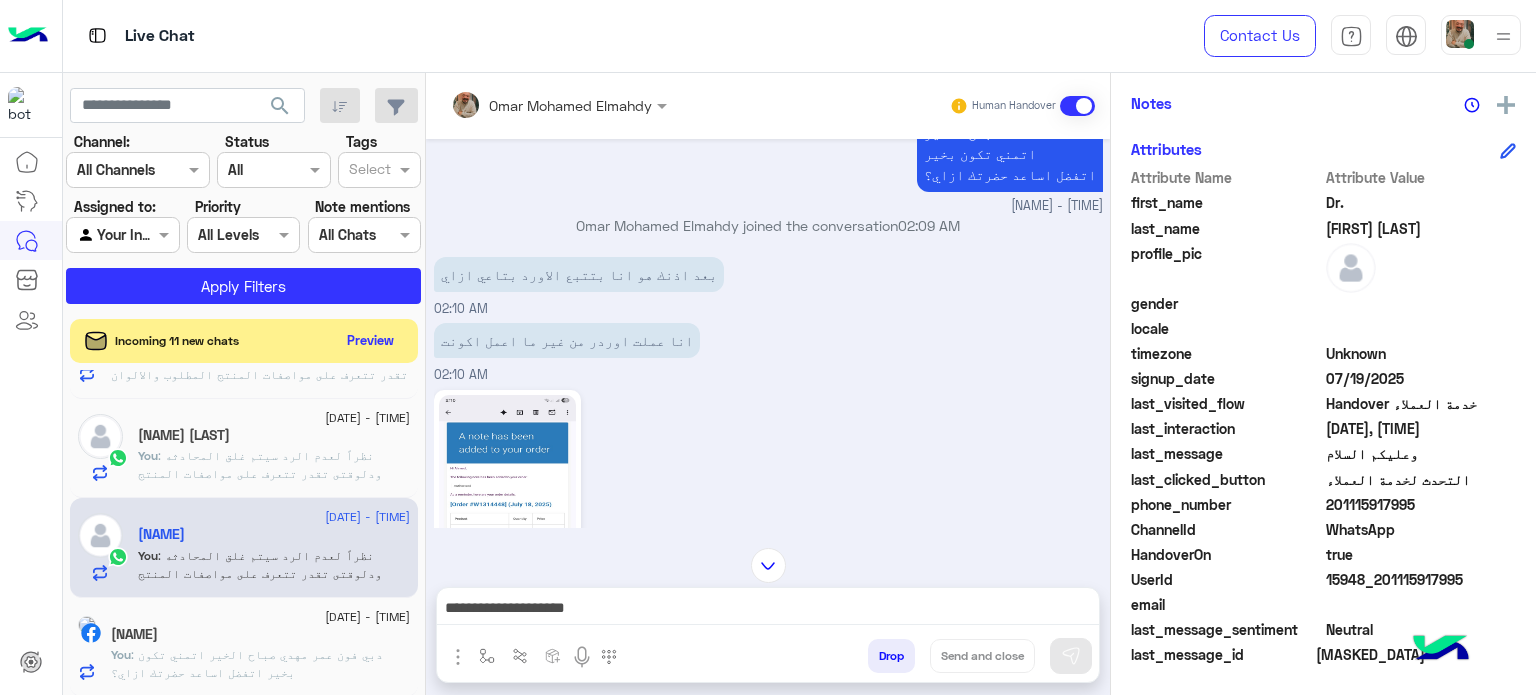 click on "**********" at bounding box center [768, 610] 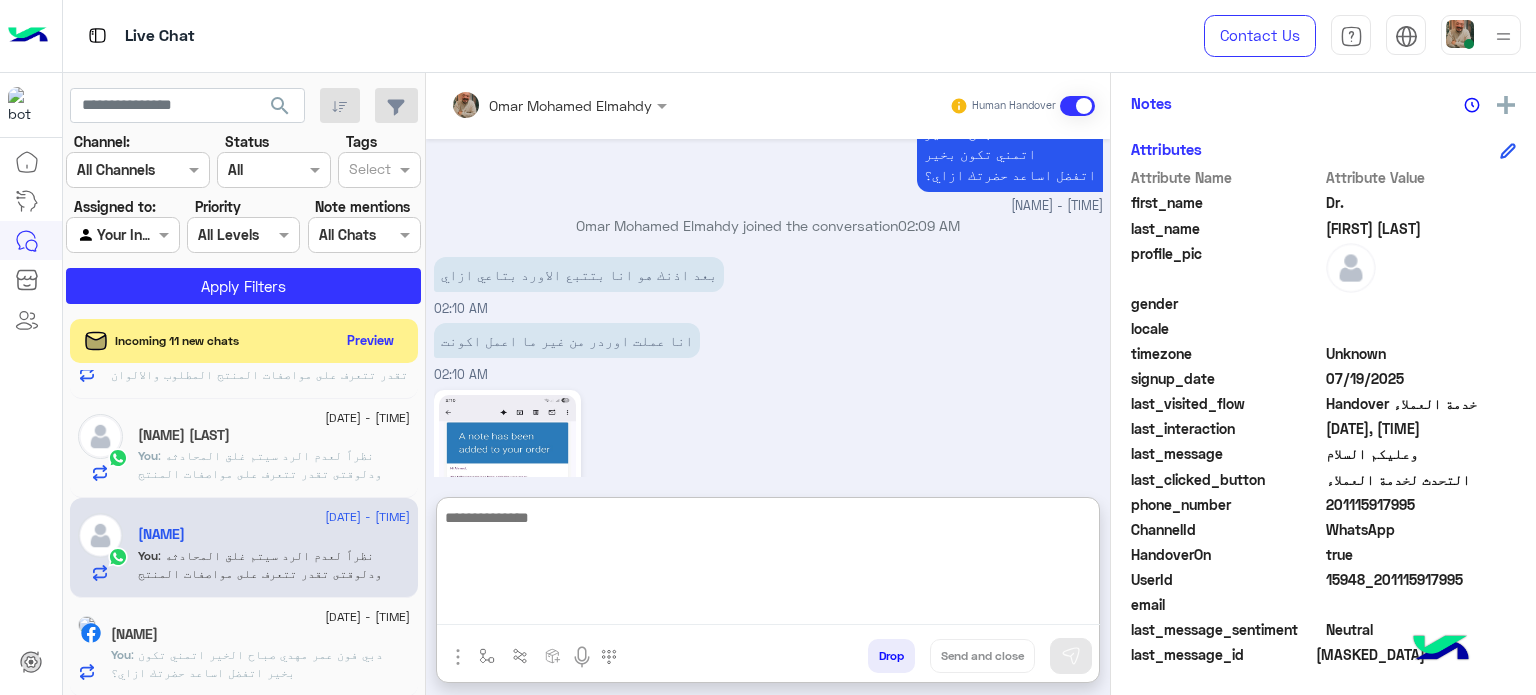 scroll, scrollTop: 782, scrollLeft: 0, axis: vertical 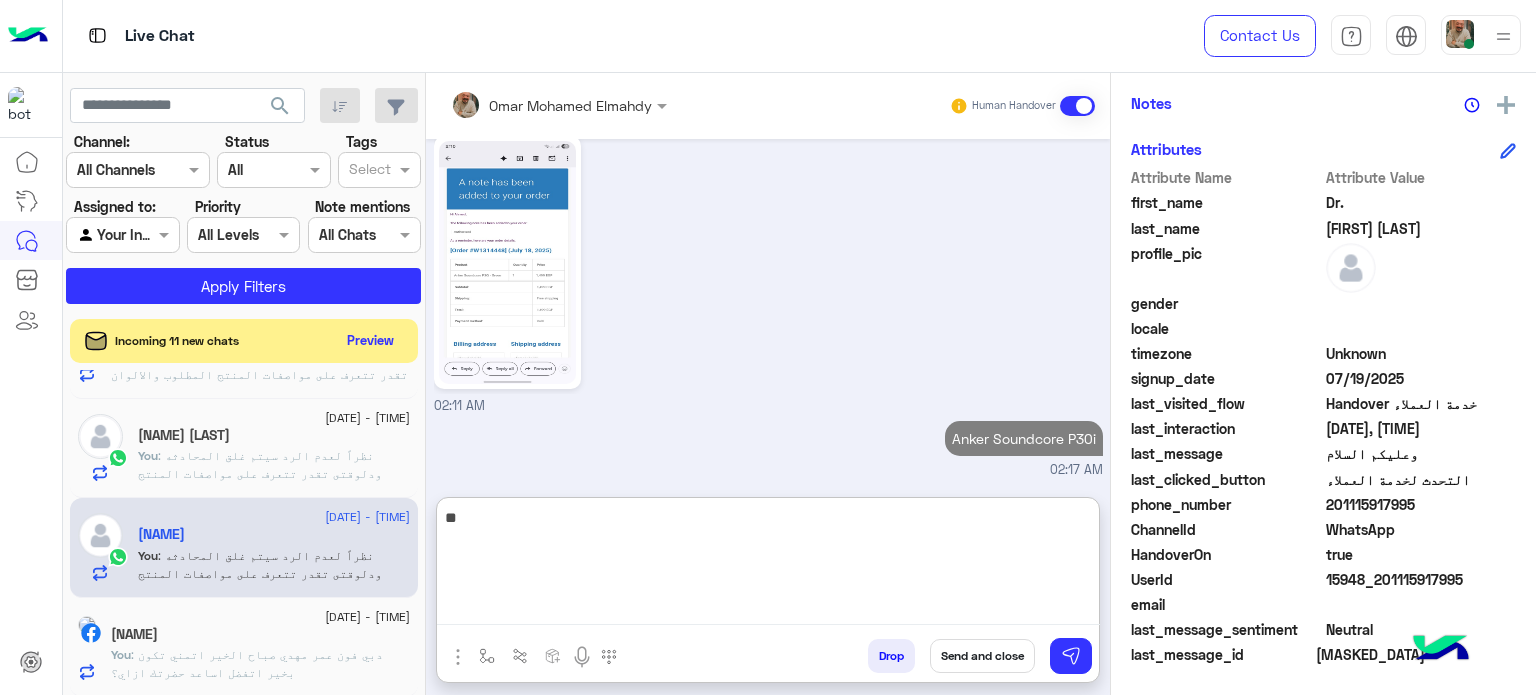 type on "*" 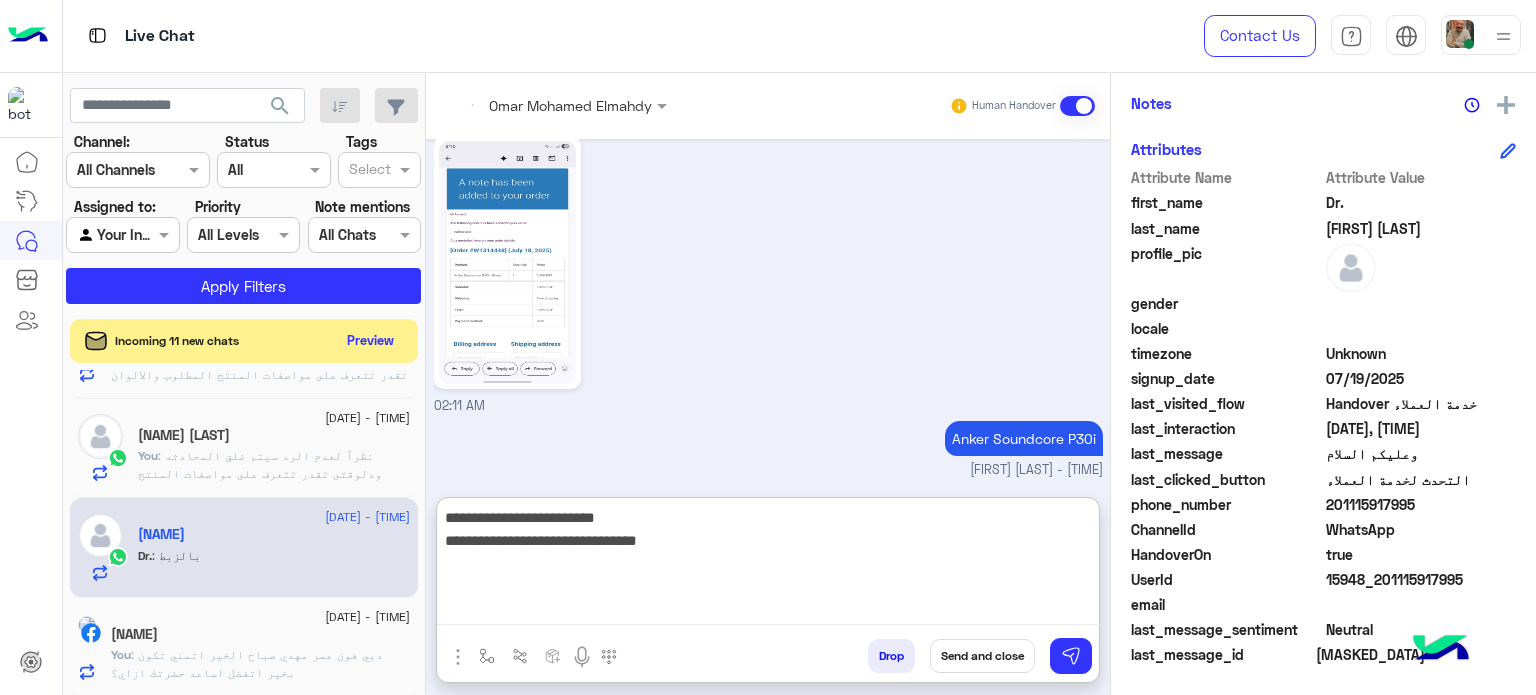 scroll, scrollTop: 848, scrollLeft: 0, axis: vertical 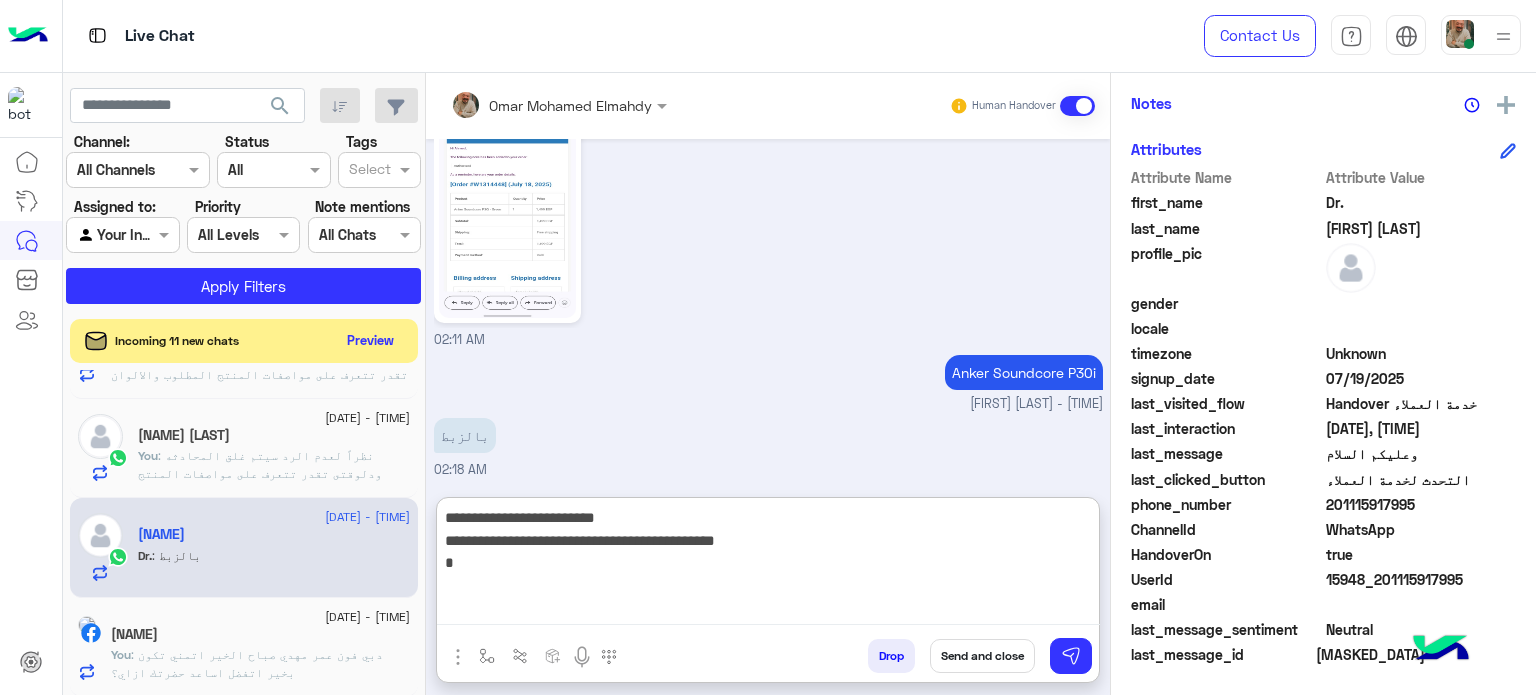 type on "**********" 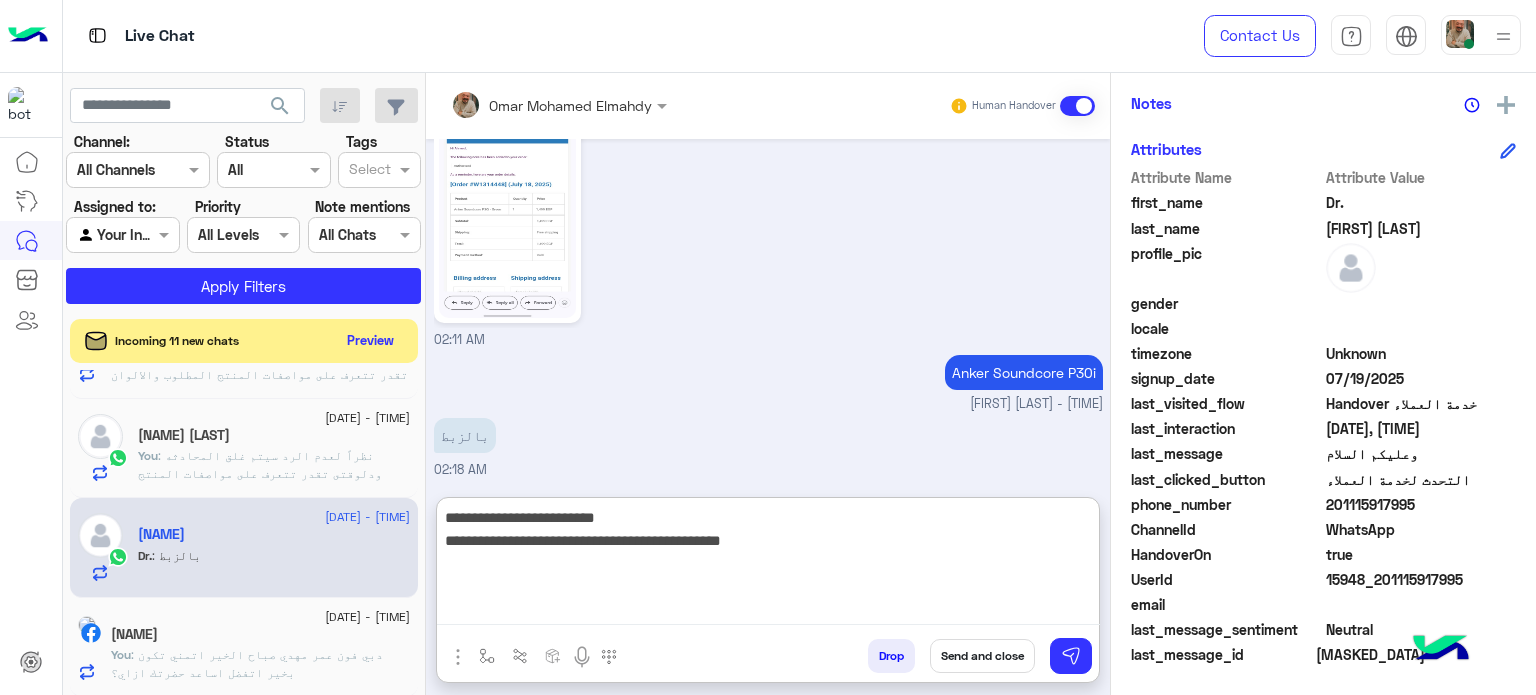 type 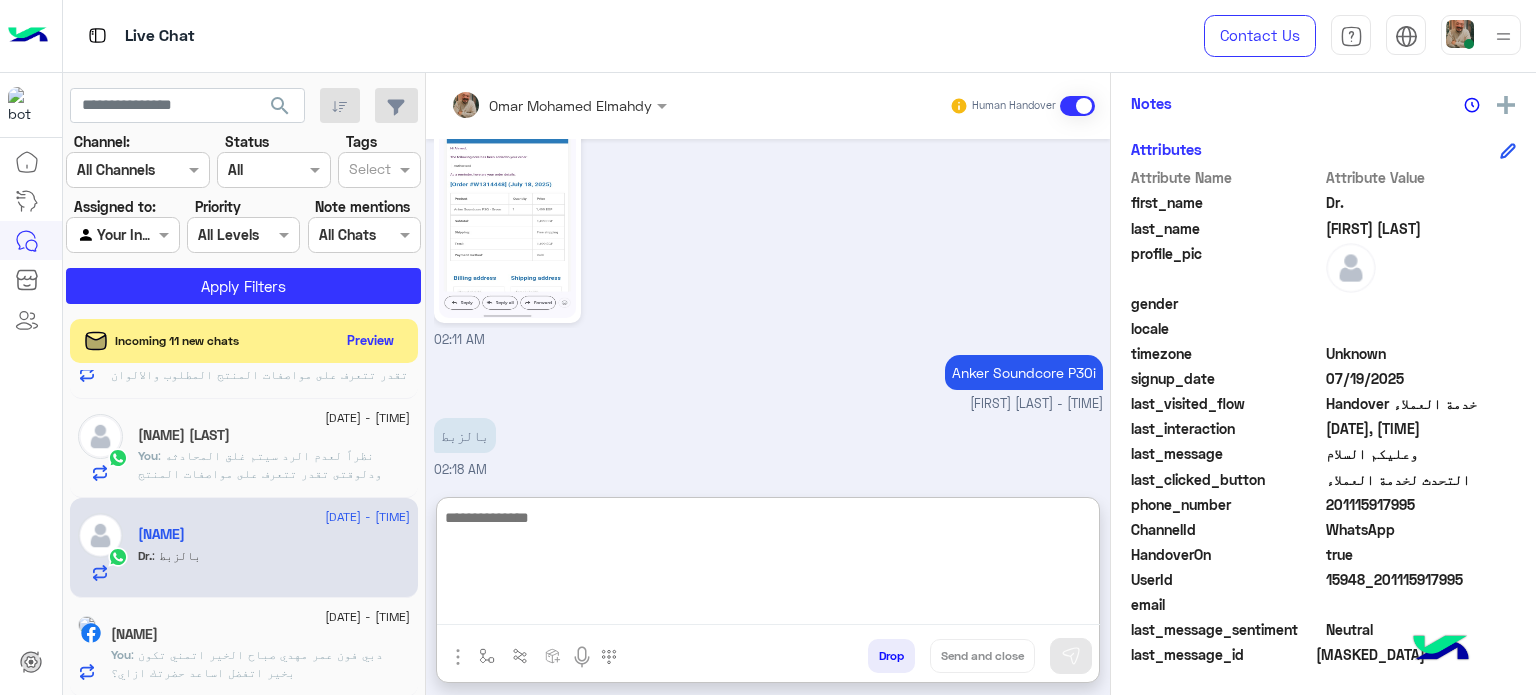 scroll, scrollTop: 954, scrollLeft: 0, axis: vertical 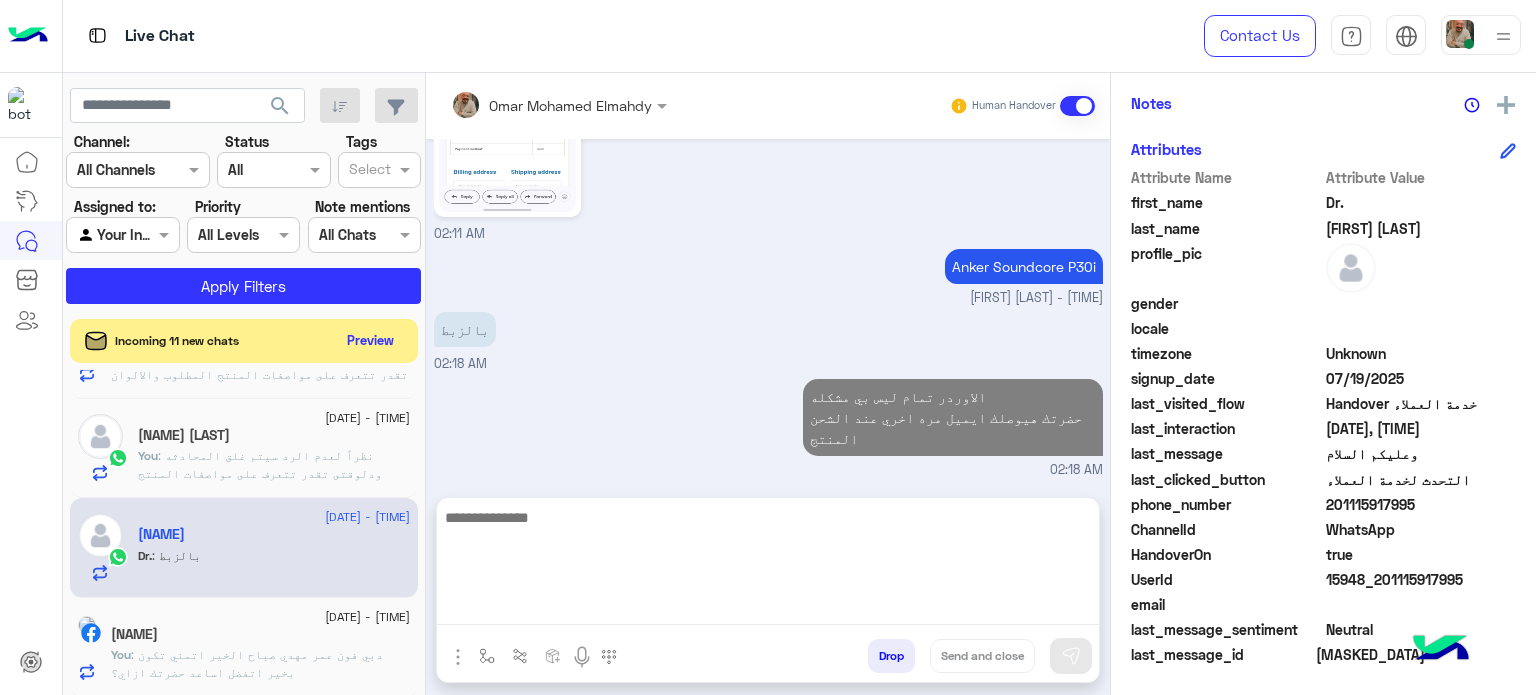 click on "You  :  نظراً لعدم الرد سيتم غلق المحادثه
ودلوقتى تقدر تتعرف على مواصفات المنتج المطلوب والالوان المتاحه ب الفروع المتاحه من خلال الويب سايت  :
Dubaiphone.net
و الحجز من خلال الويب سايت و سيتم بالتاكيد خلال 24 ساعه
ولو حضرتك احتاجت اي مساعده ماتترددش انك تتواصل معانا مره تانيه بالضغط على خدمه العملاء, شكراَ لتواصل حضرتك مع دبي فون❤" 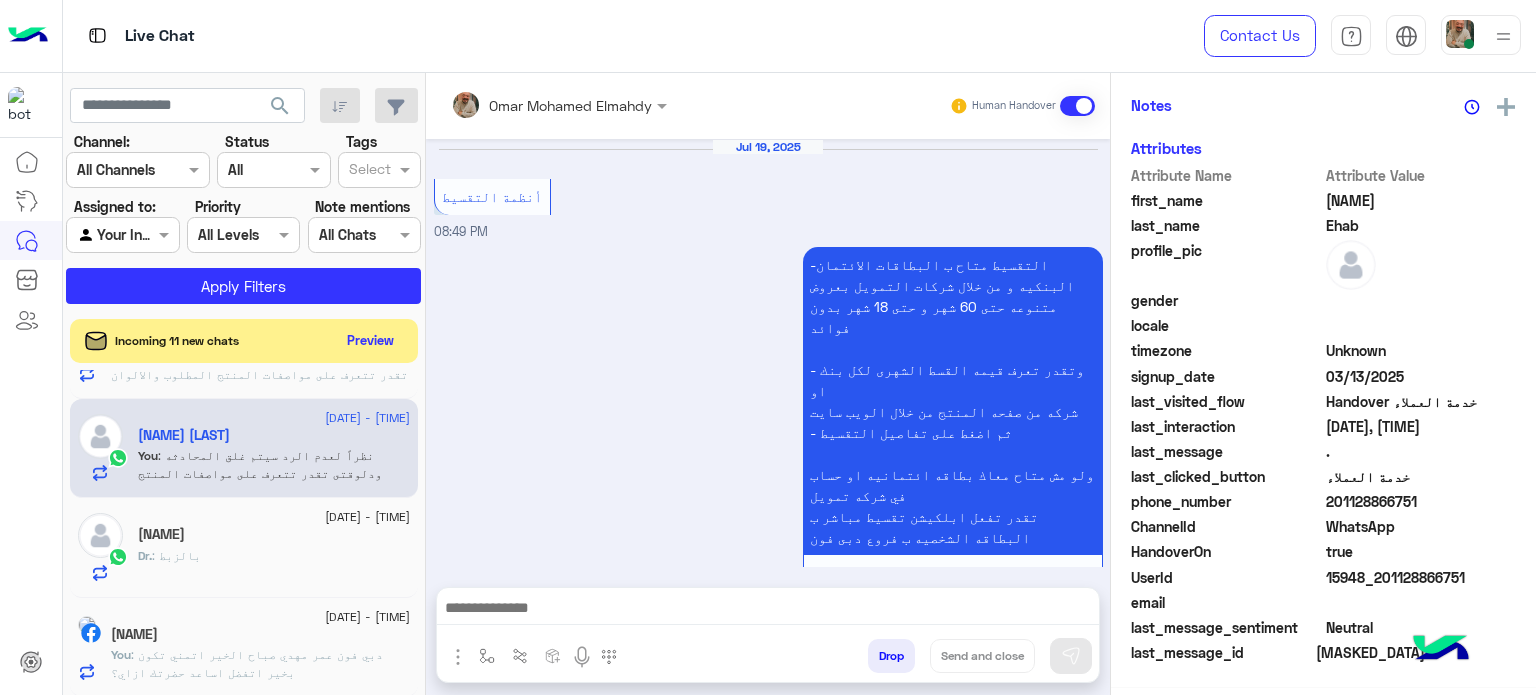 scroll, scrollTop: 400, scrollLeft: 0, axis: vertical 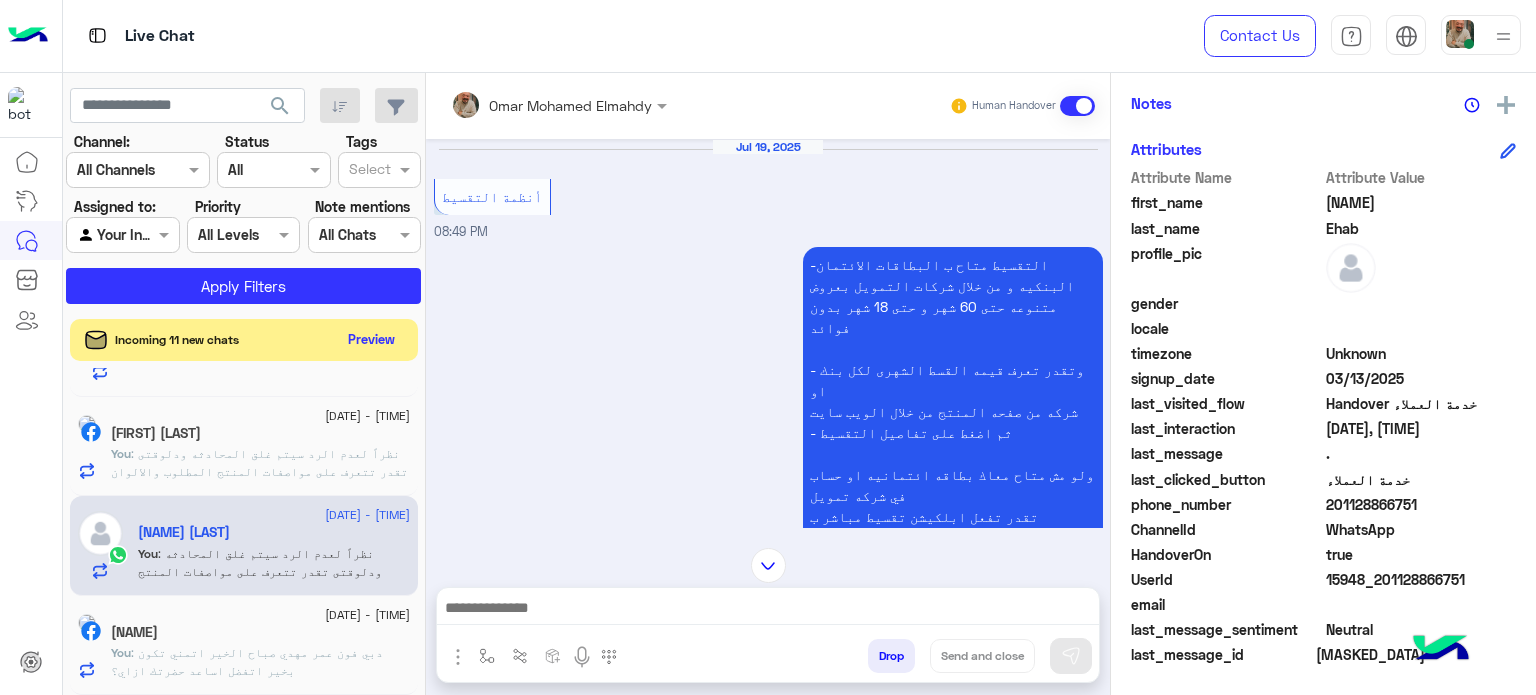 click on "Preview" 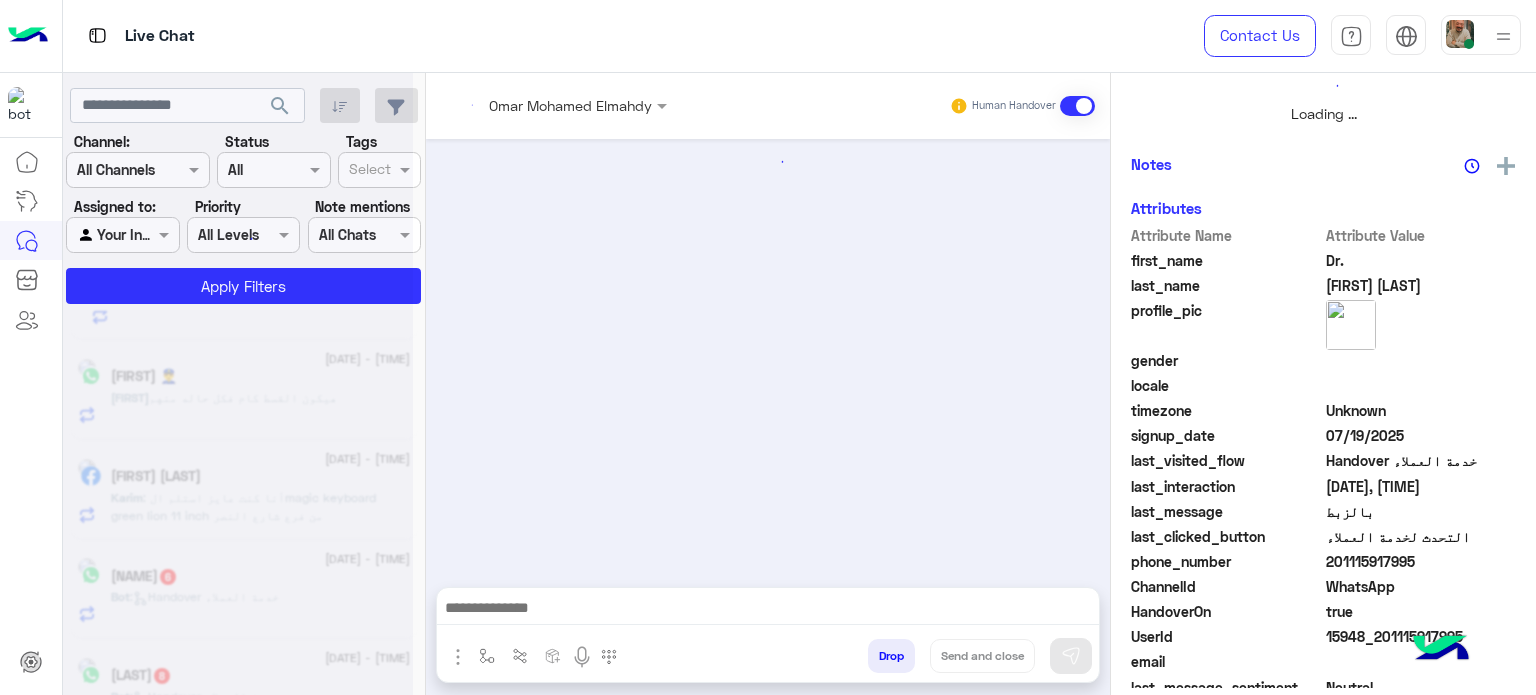 scroll, scrollTop: 464, scrollLeft: 0, axis: vertical 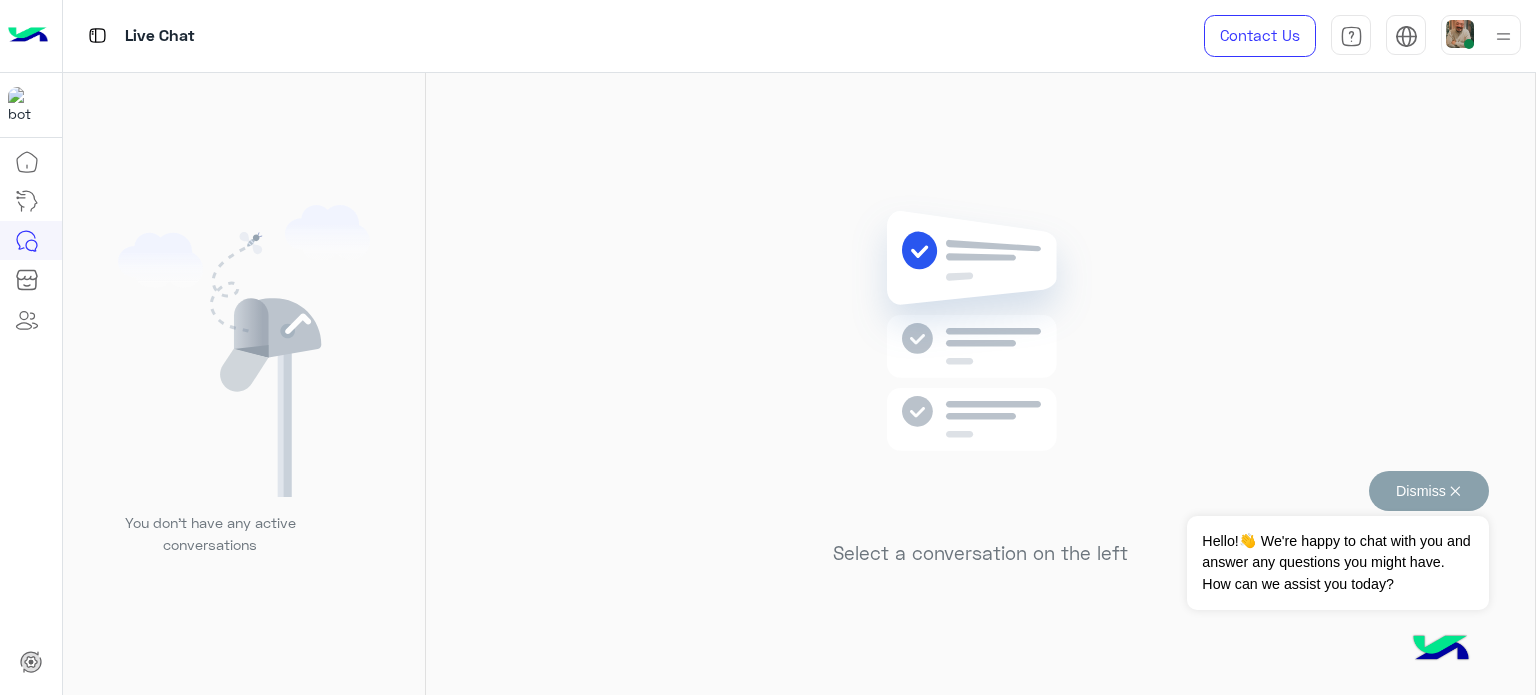 click on "Dismiss ✕" at bounding box center [1429, 491] 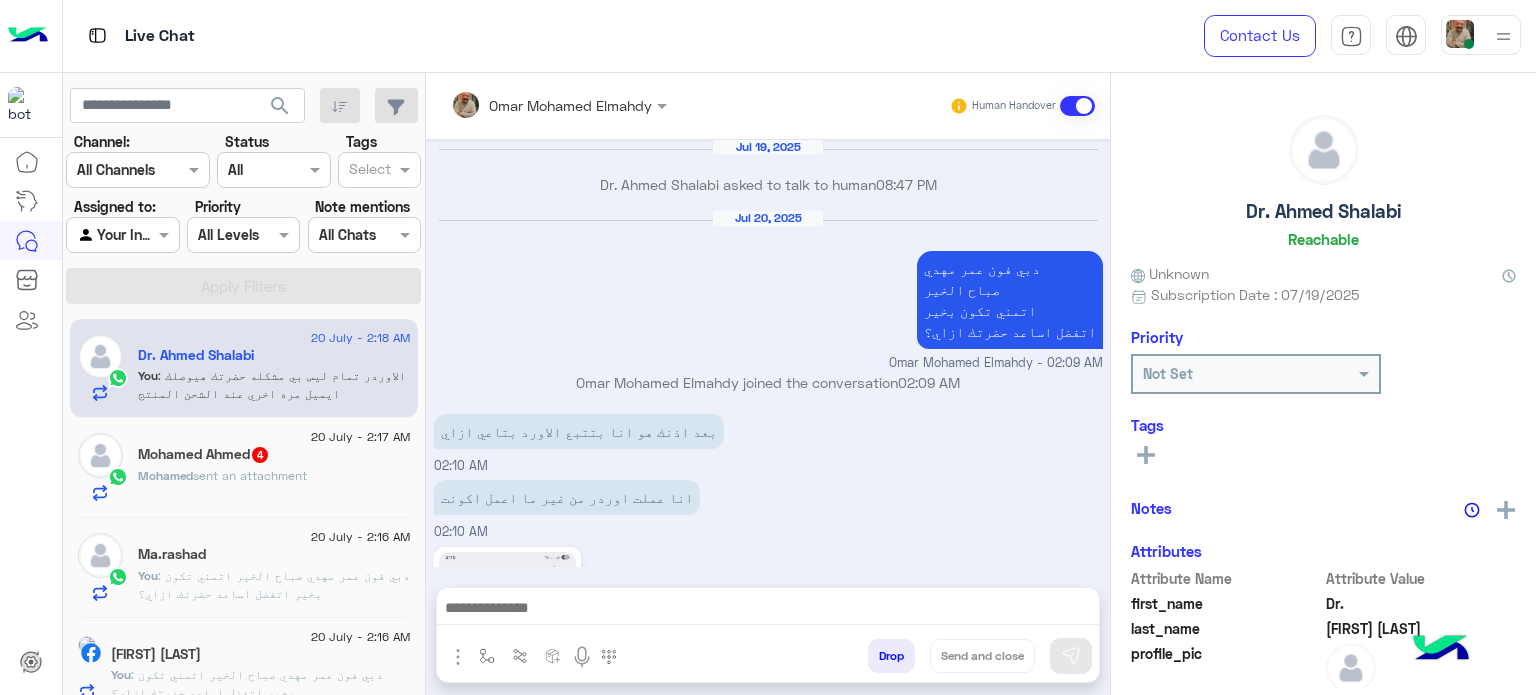 scroll, scrollTop: 560, scrollLeft: 0, axis: vertical 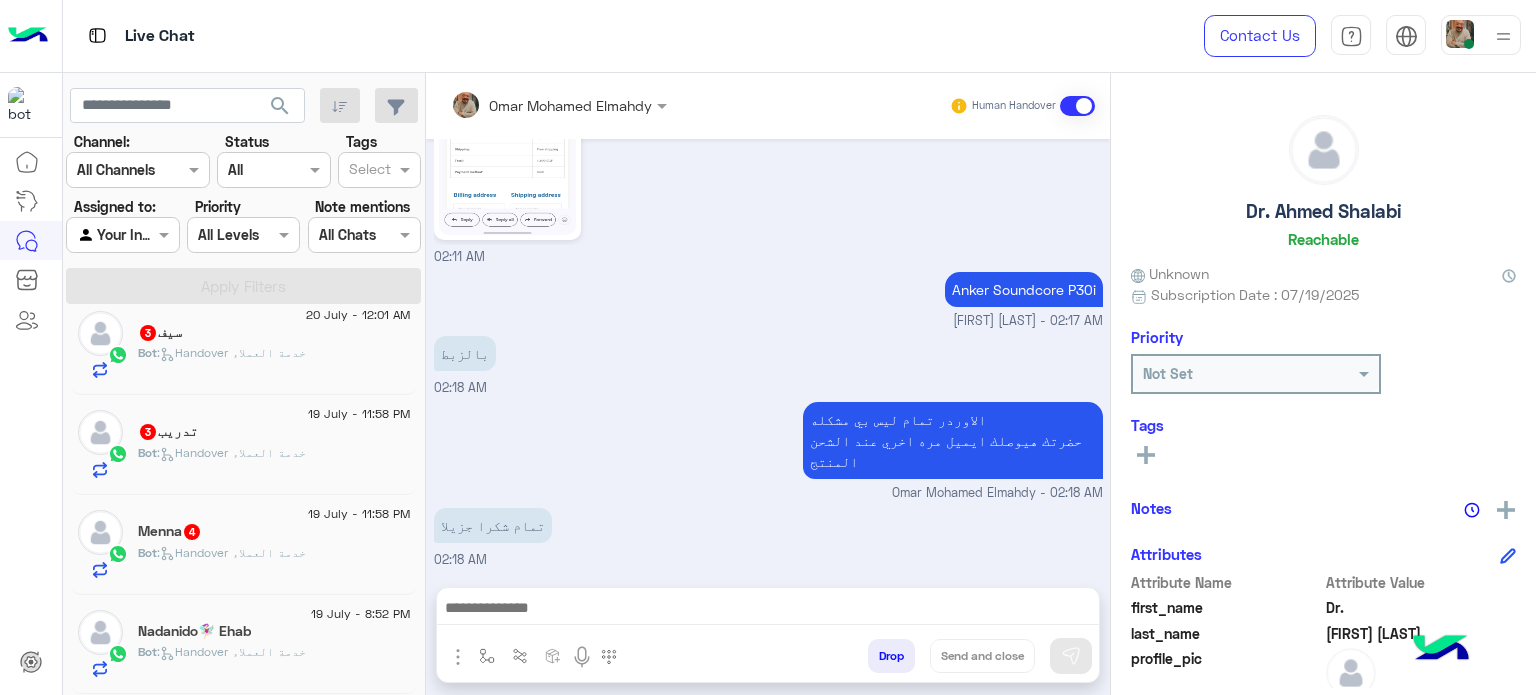click on "19 July - 8:52 PM" 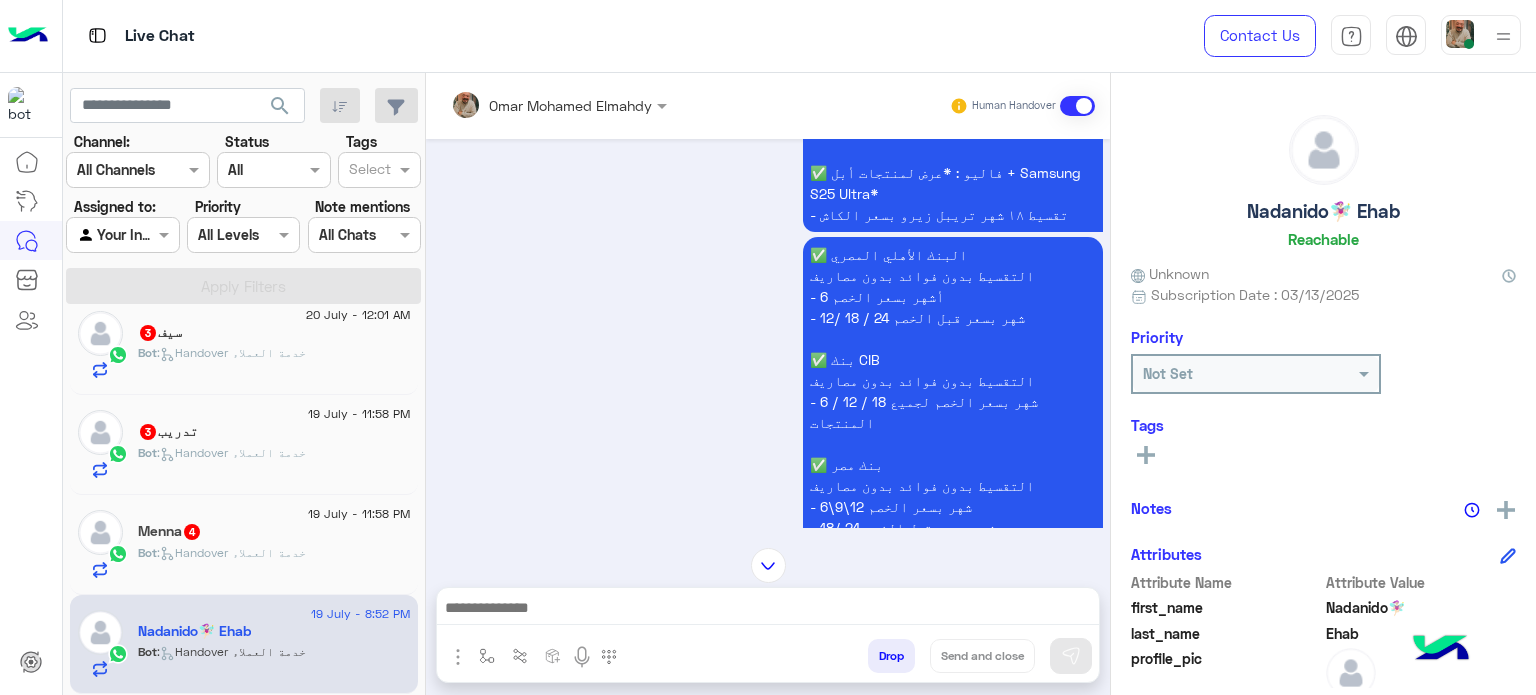 scroll, scrollTop: 2392, scrollLeft: 0, axis: vertical 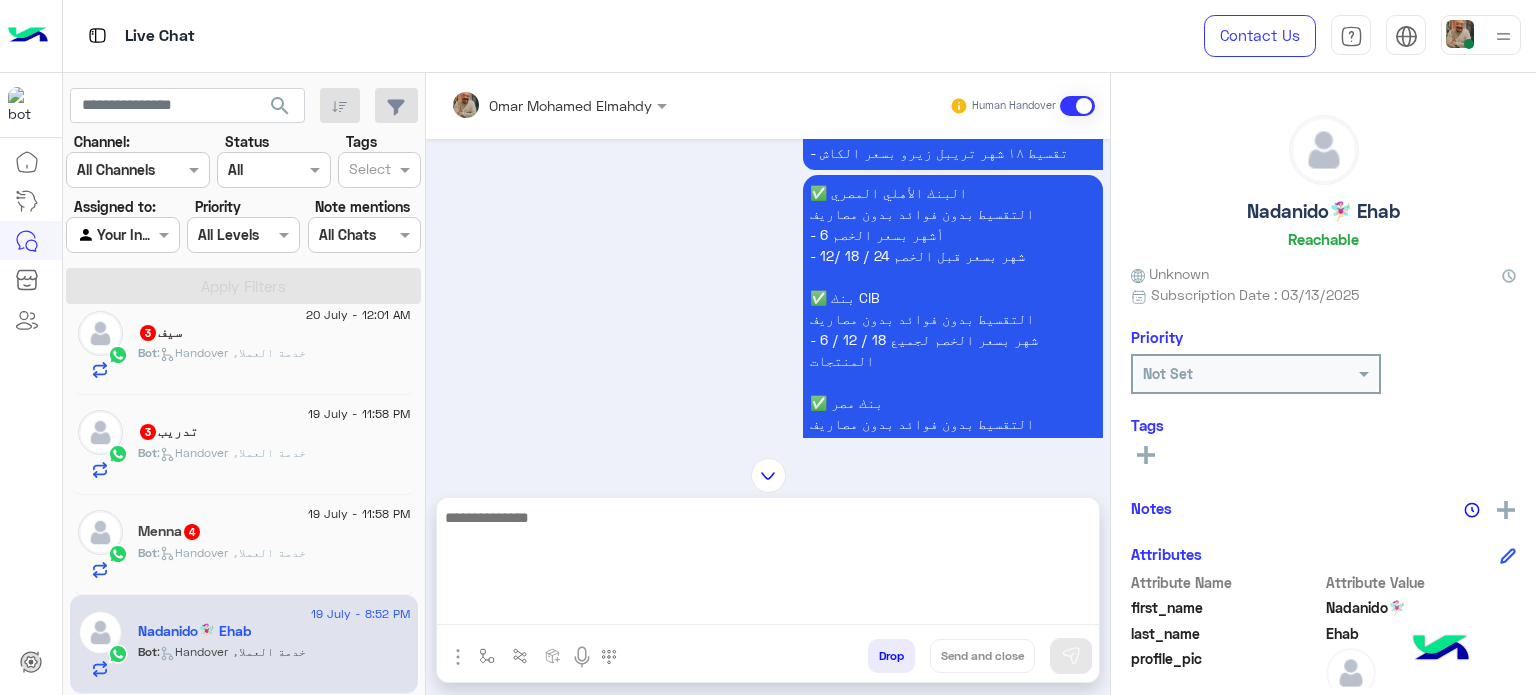 click at bounding box center (768, 565) 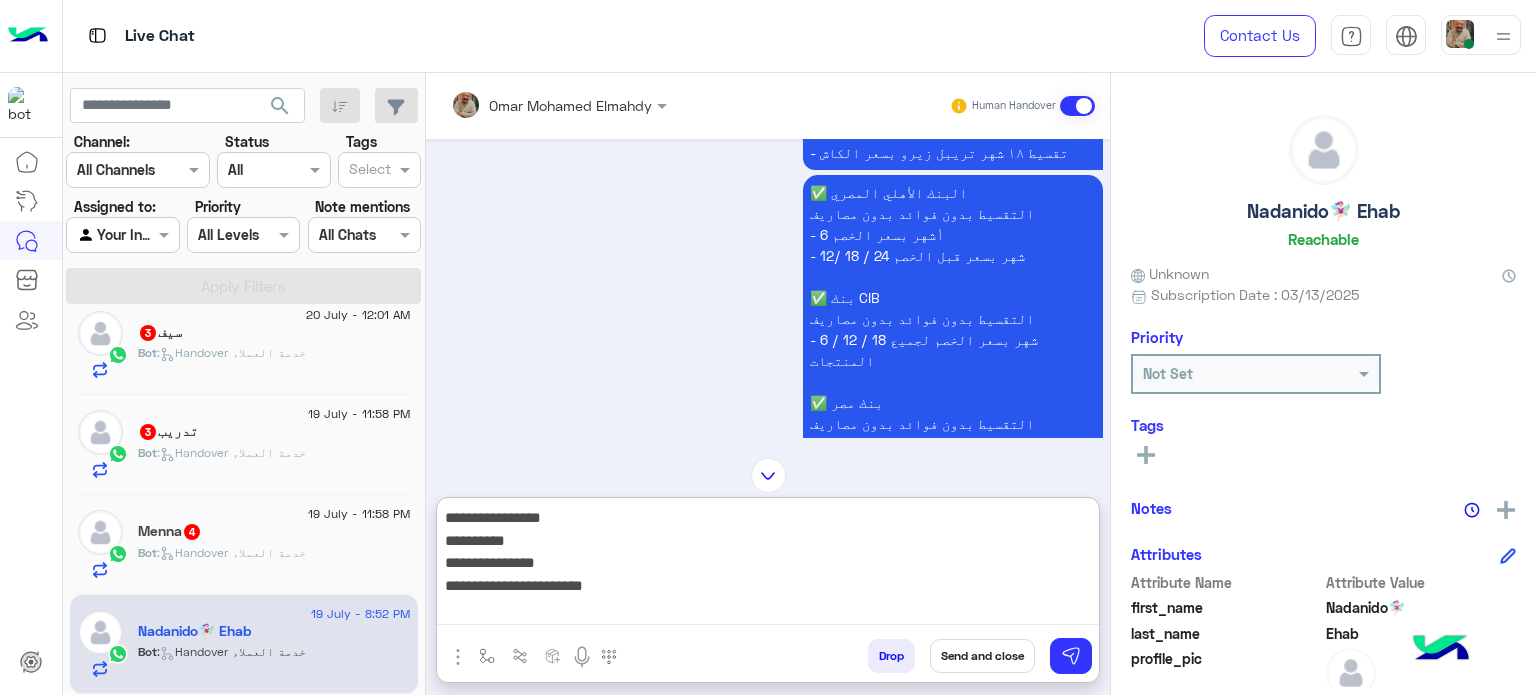 scroll, scrollTop: 0, scrollLeft: 0, axis: both 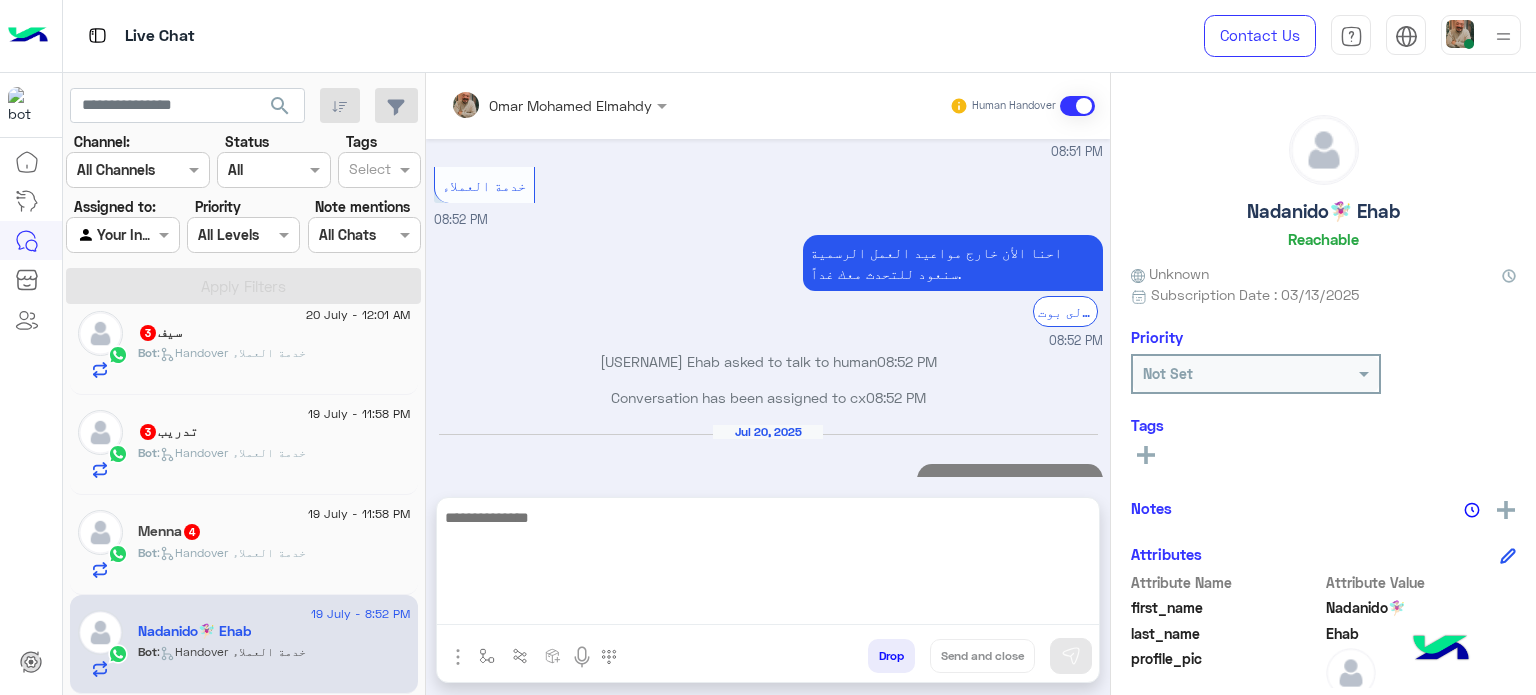 click on "[FIRST] 4" 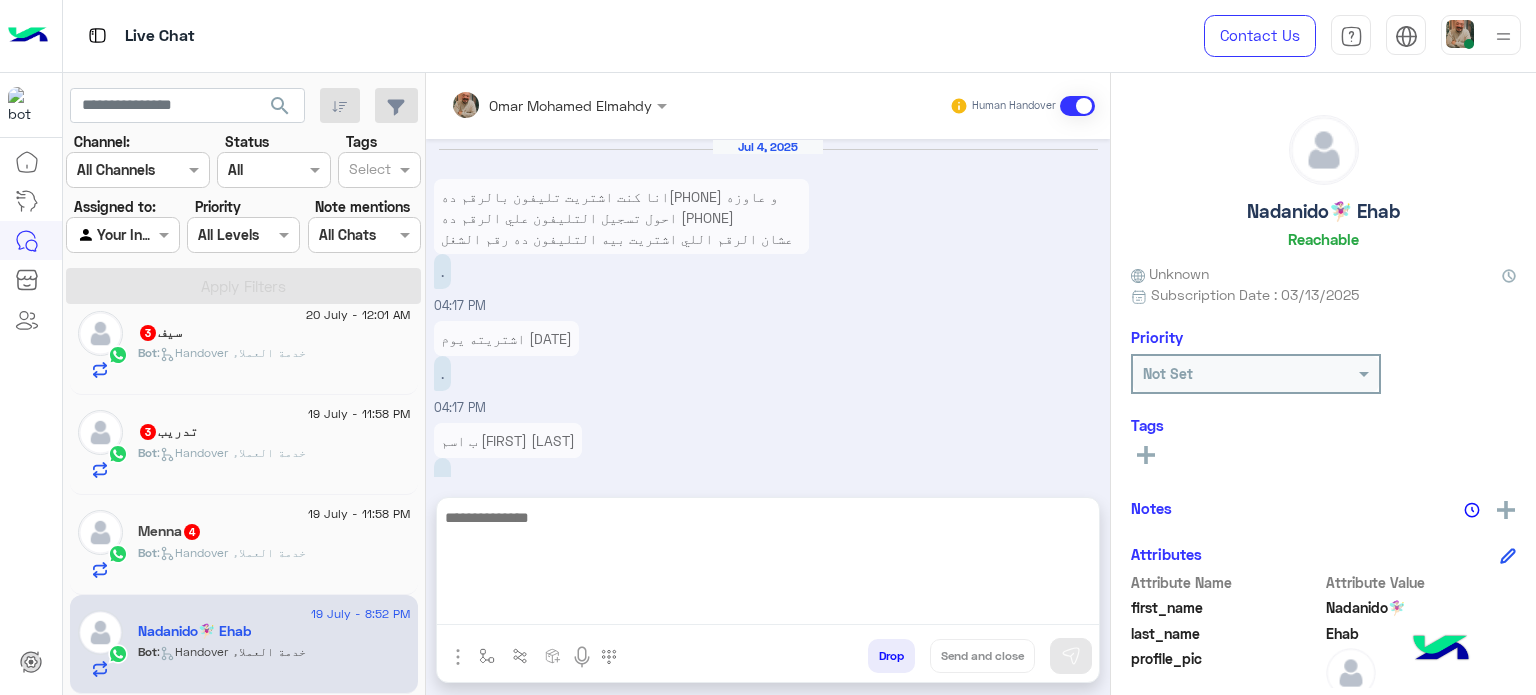 scroll, scrollTop: 1620, scrollLeft: 0, axis: vertical 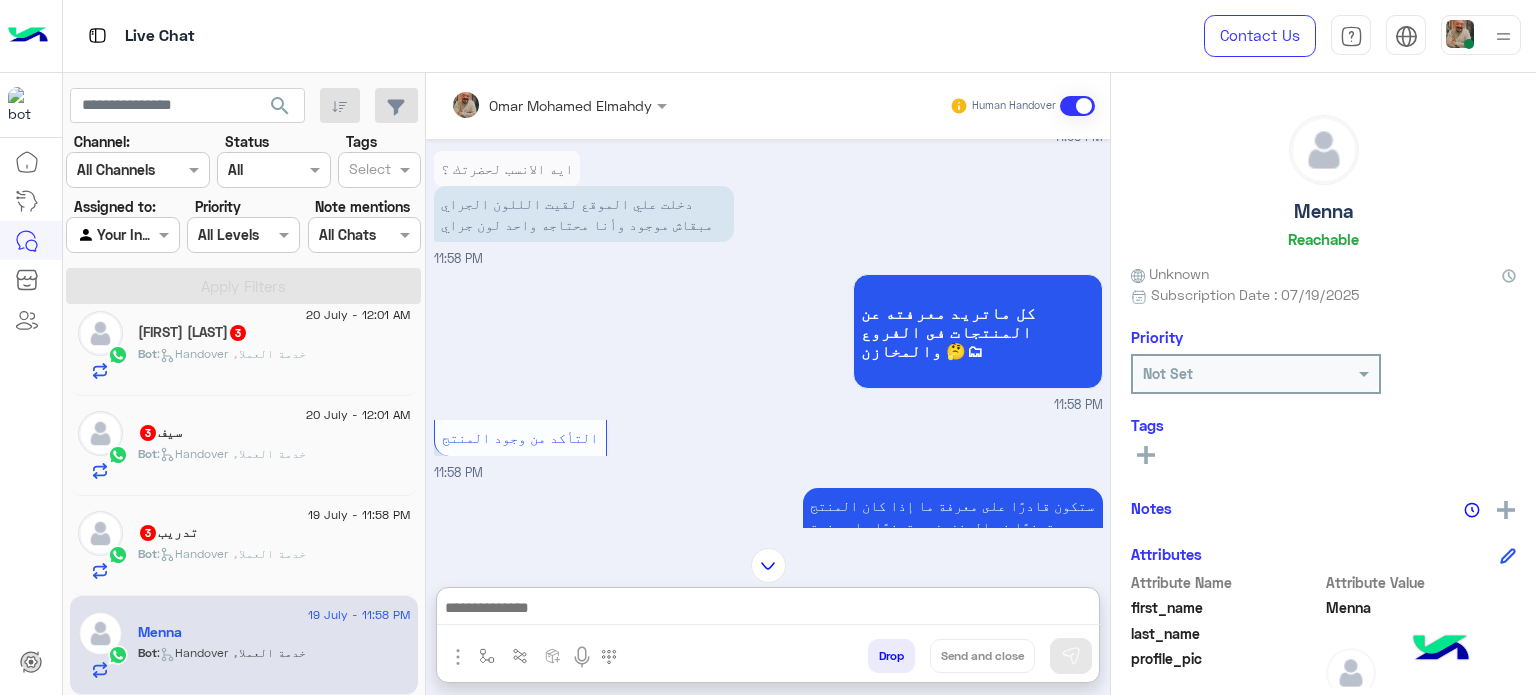 click at bounding box center [768, 610] 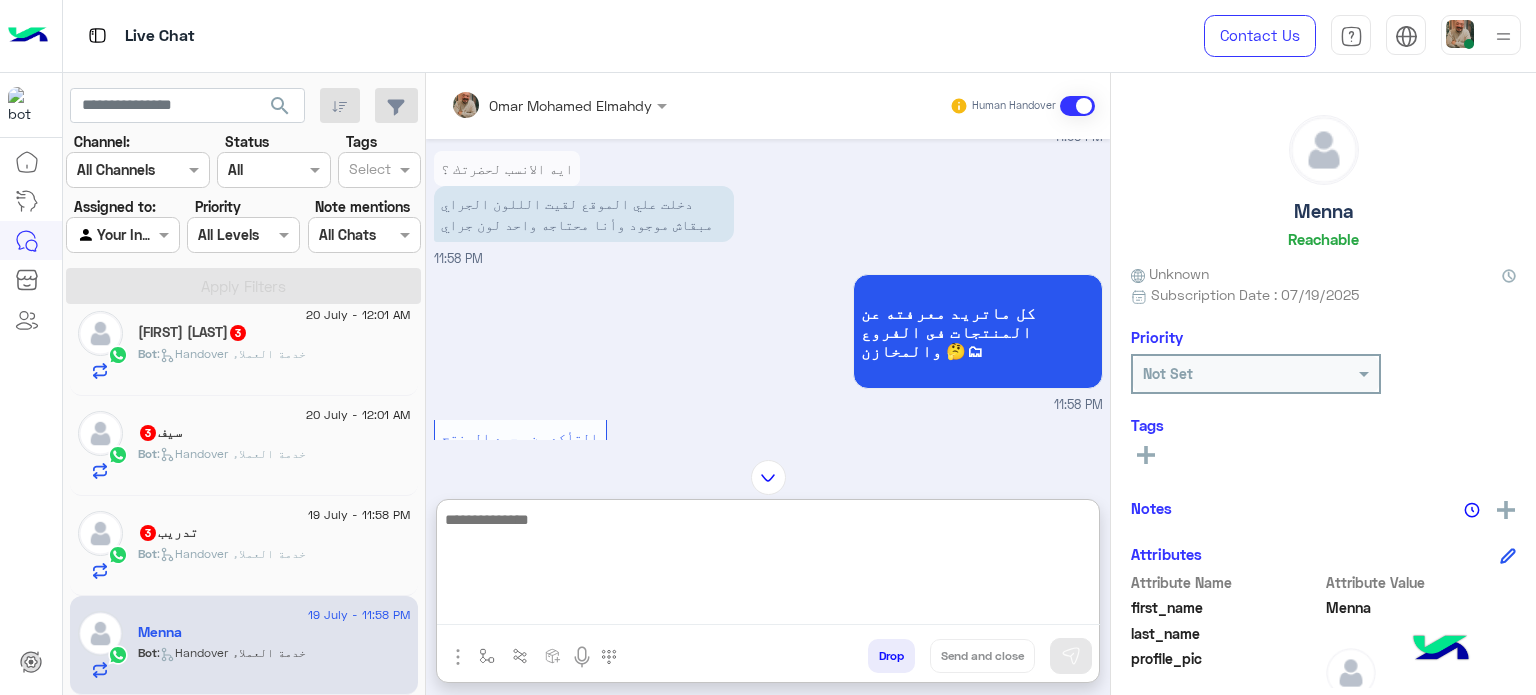 paste on "**********" 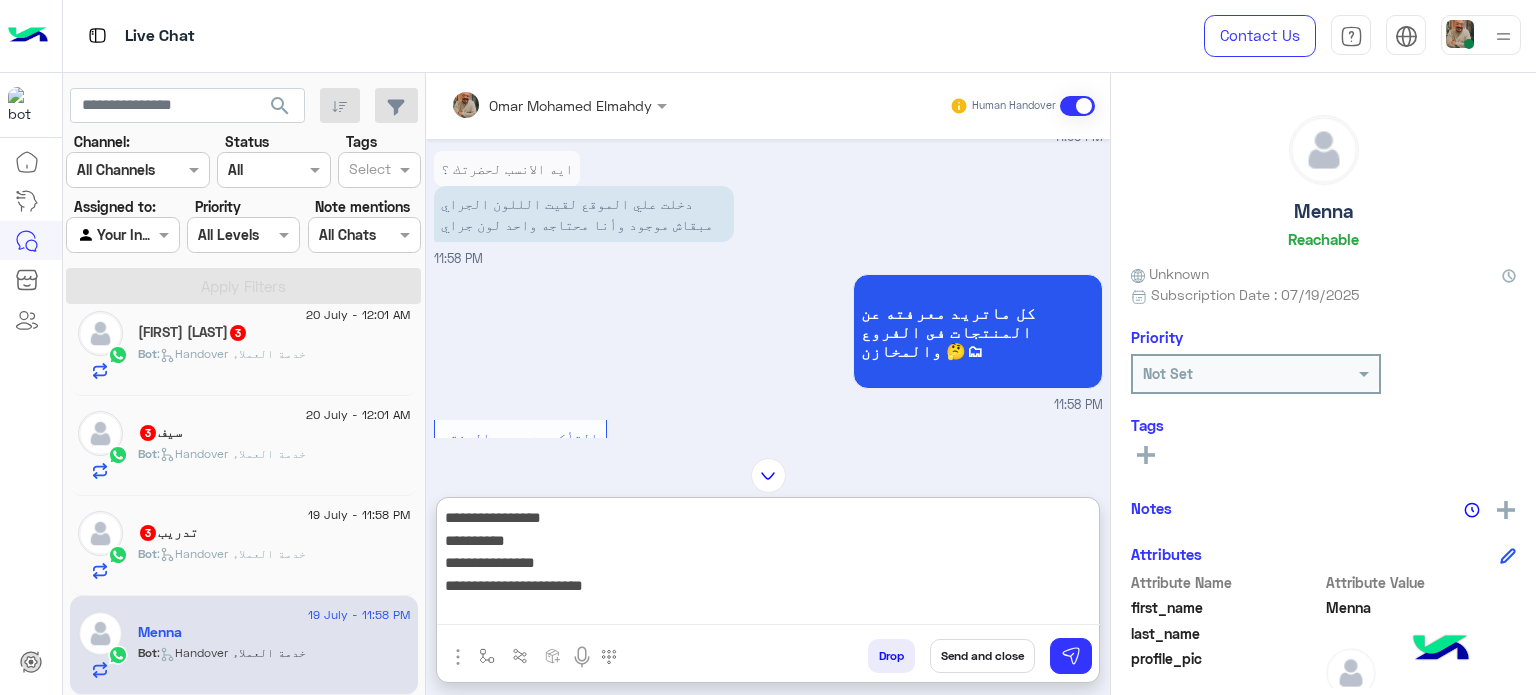 click on "**********" at bounding box center (768, 565) 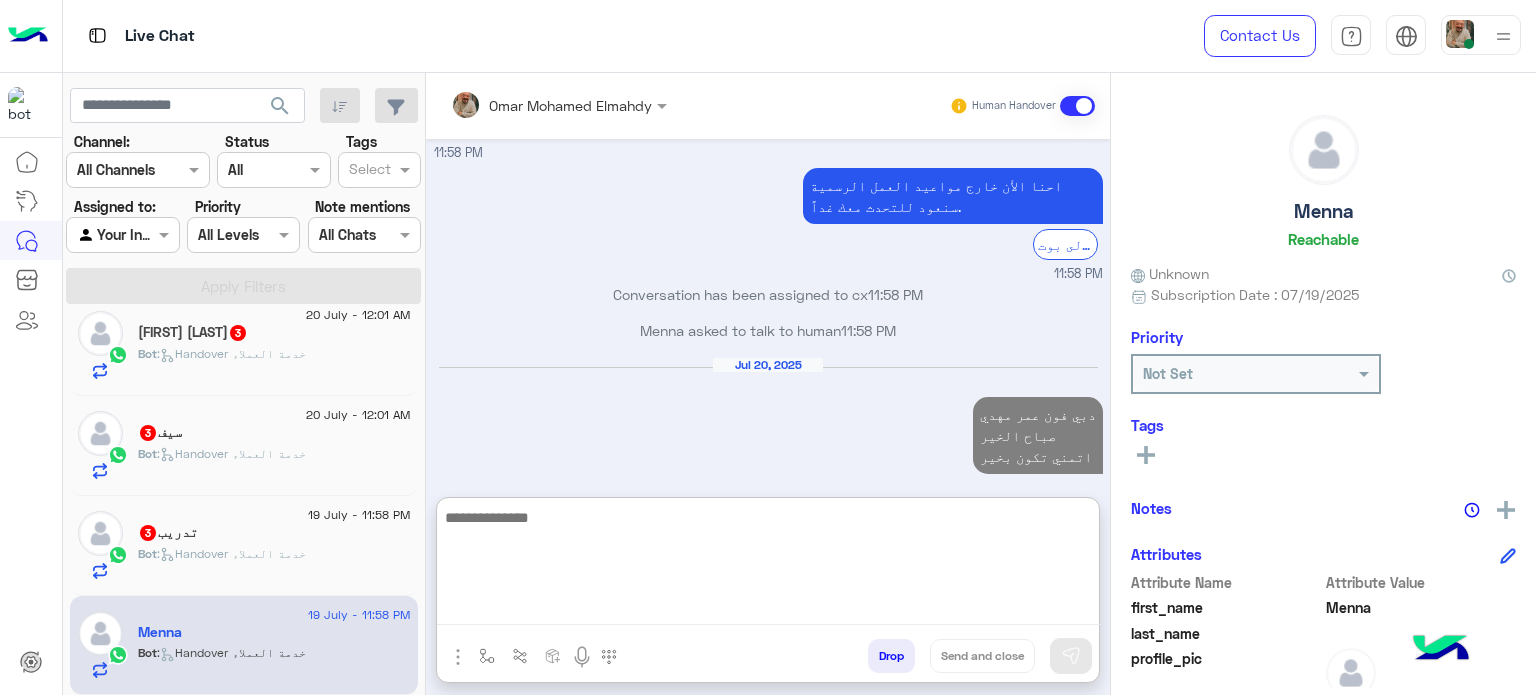 scroll, scrollTop: 2819, scrollLeft: 0, axis: vertical 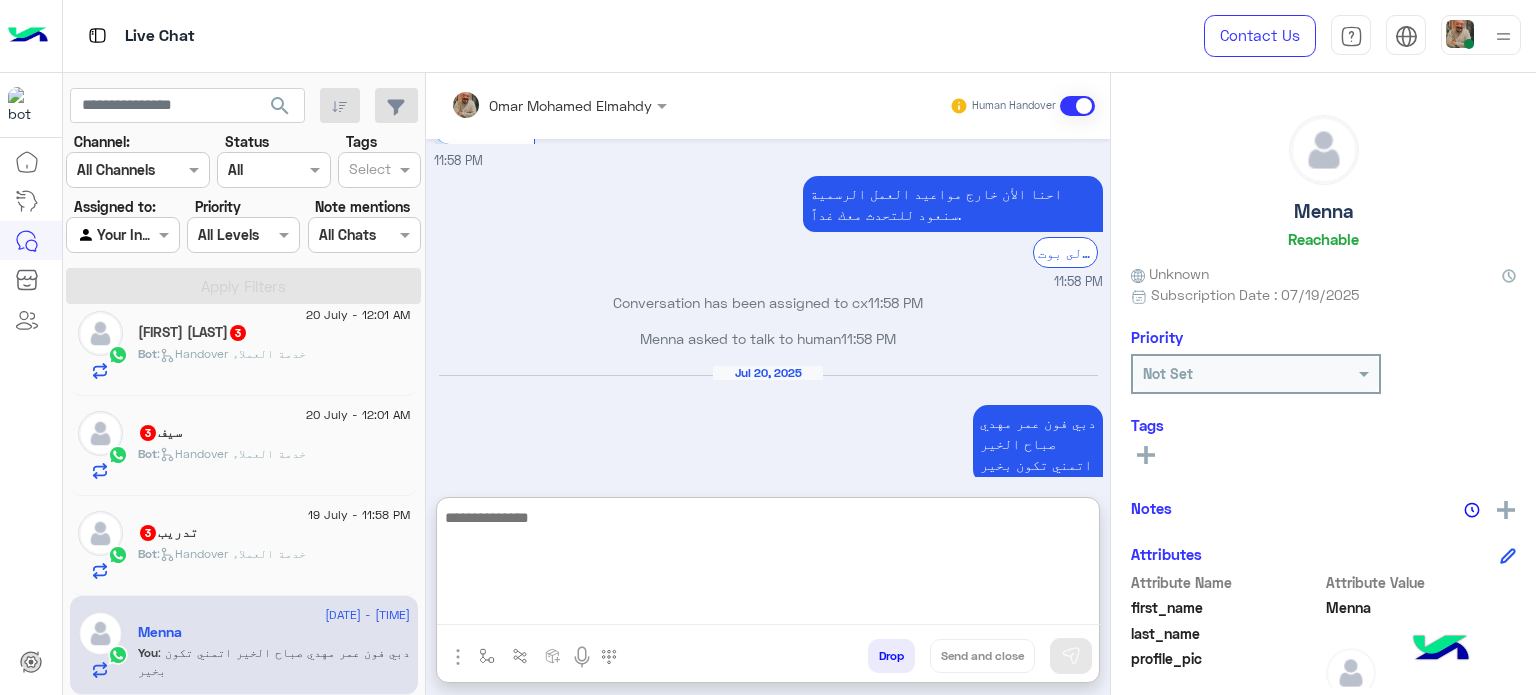 paste on "**********" 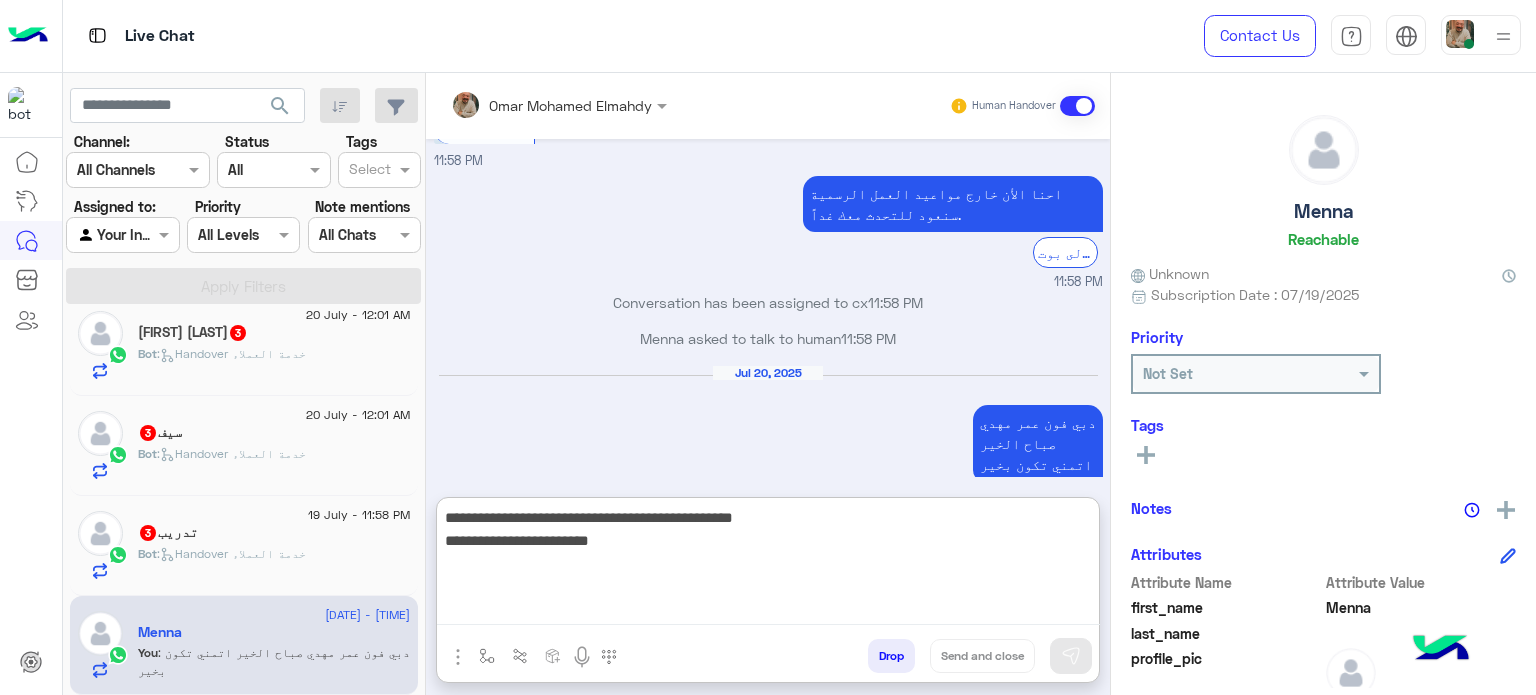 click on "**********" at bounding box center (768, 565) 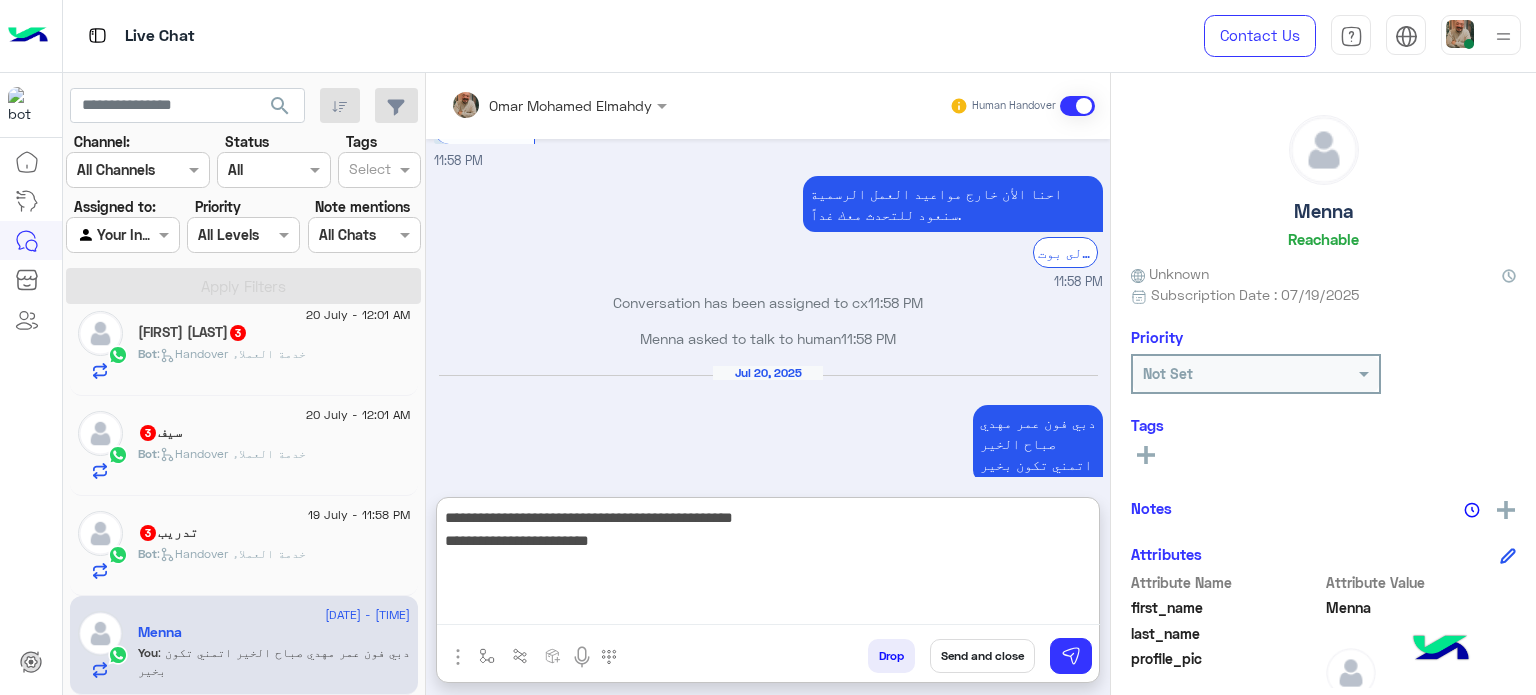 click on "**********" at bounding box center (768, 565) 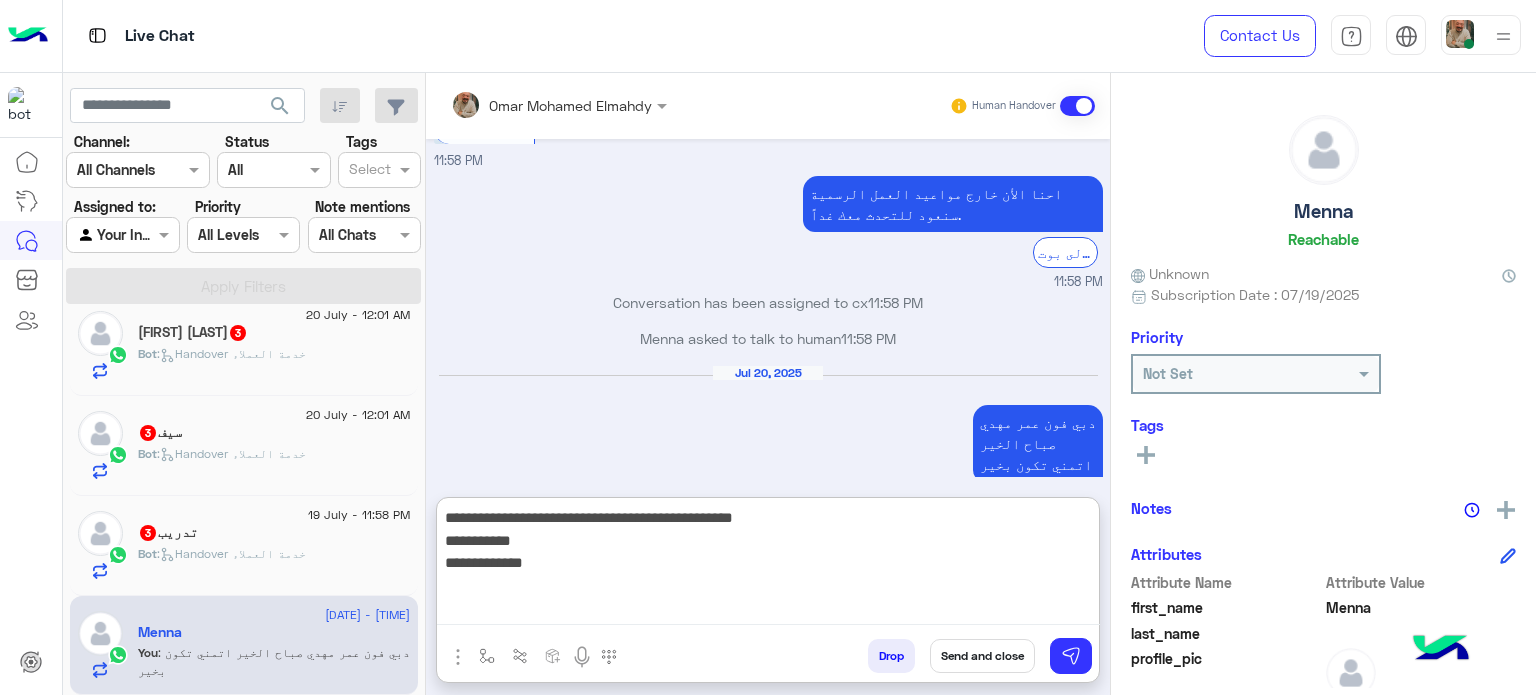 click on "**********" at bounding box center (768, 565) 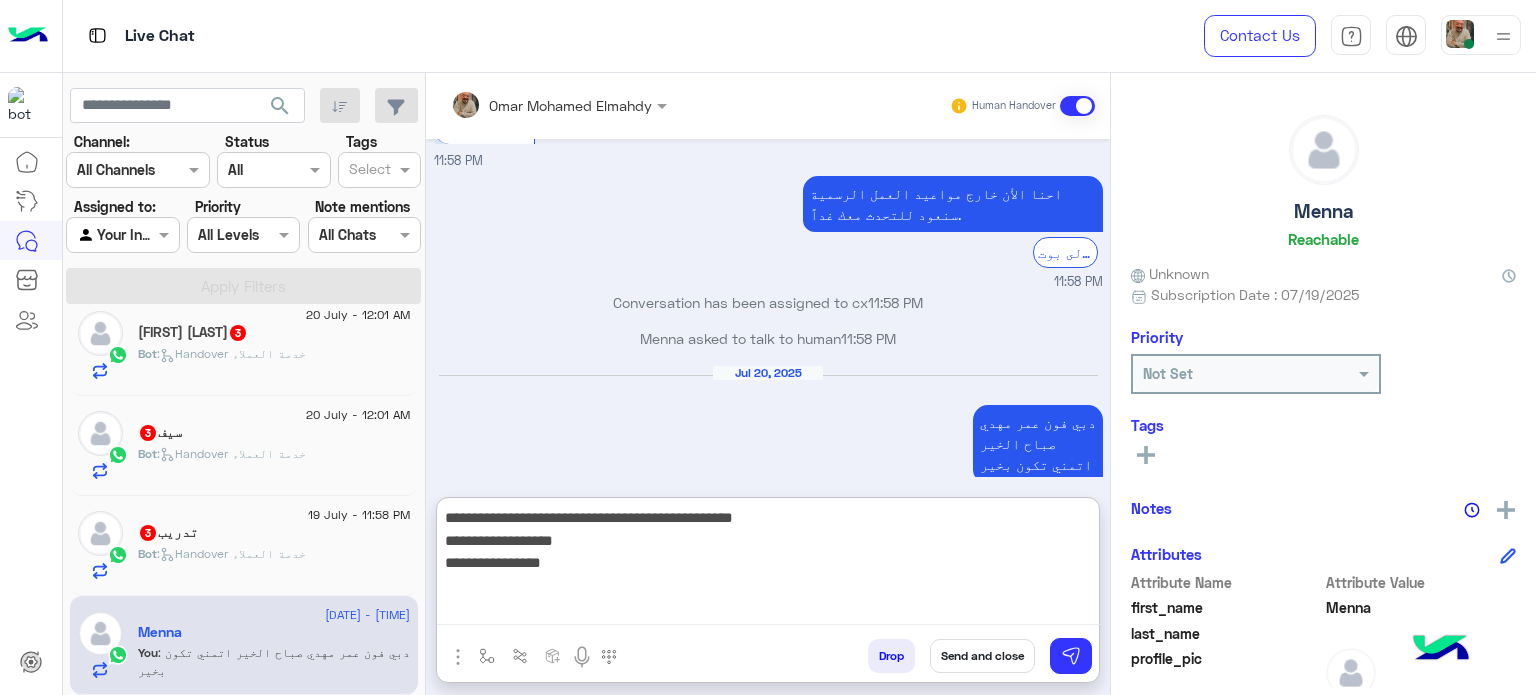 type on "**********" 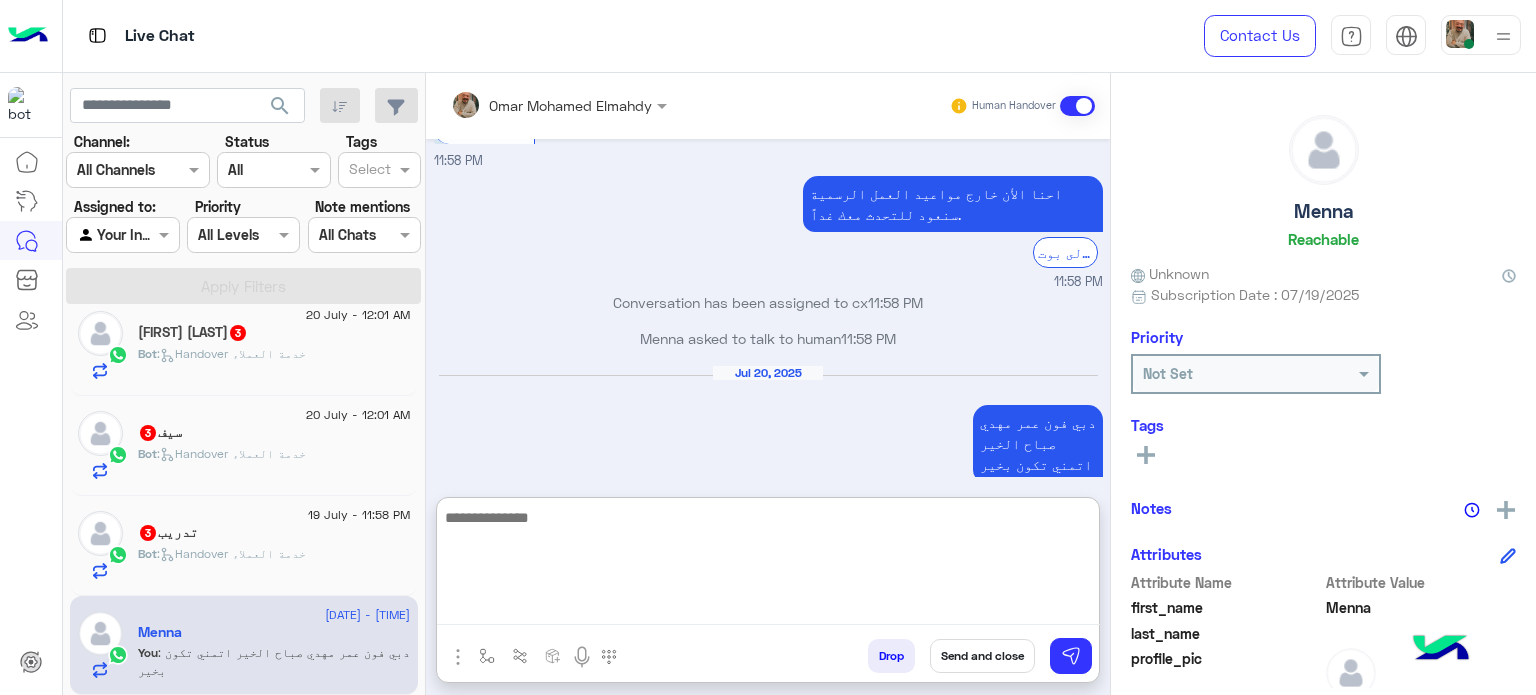scroll, scrollTop: 2982, scrollLeft: 0, axis: vertical 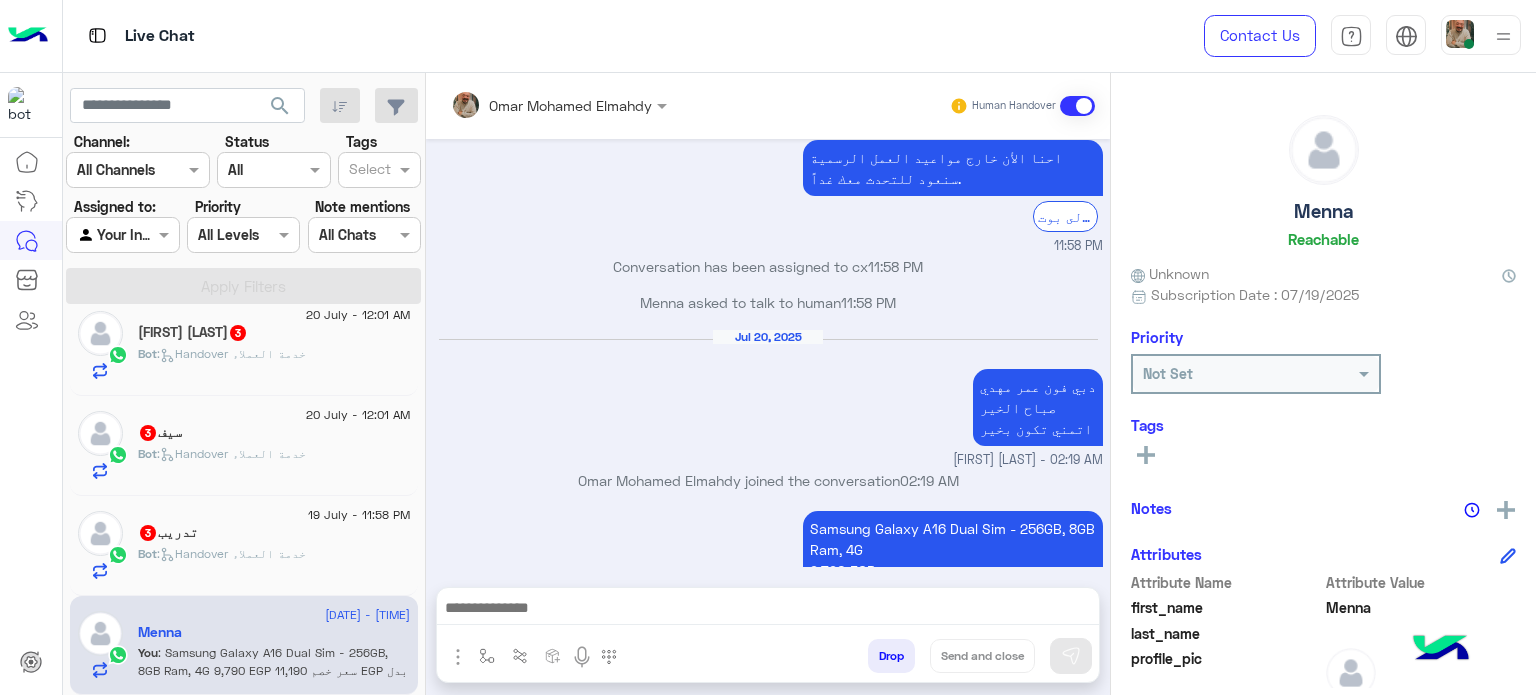 paste on "**********" 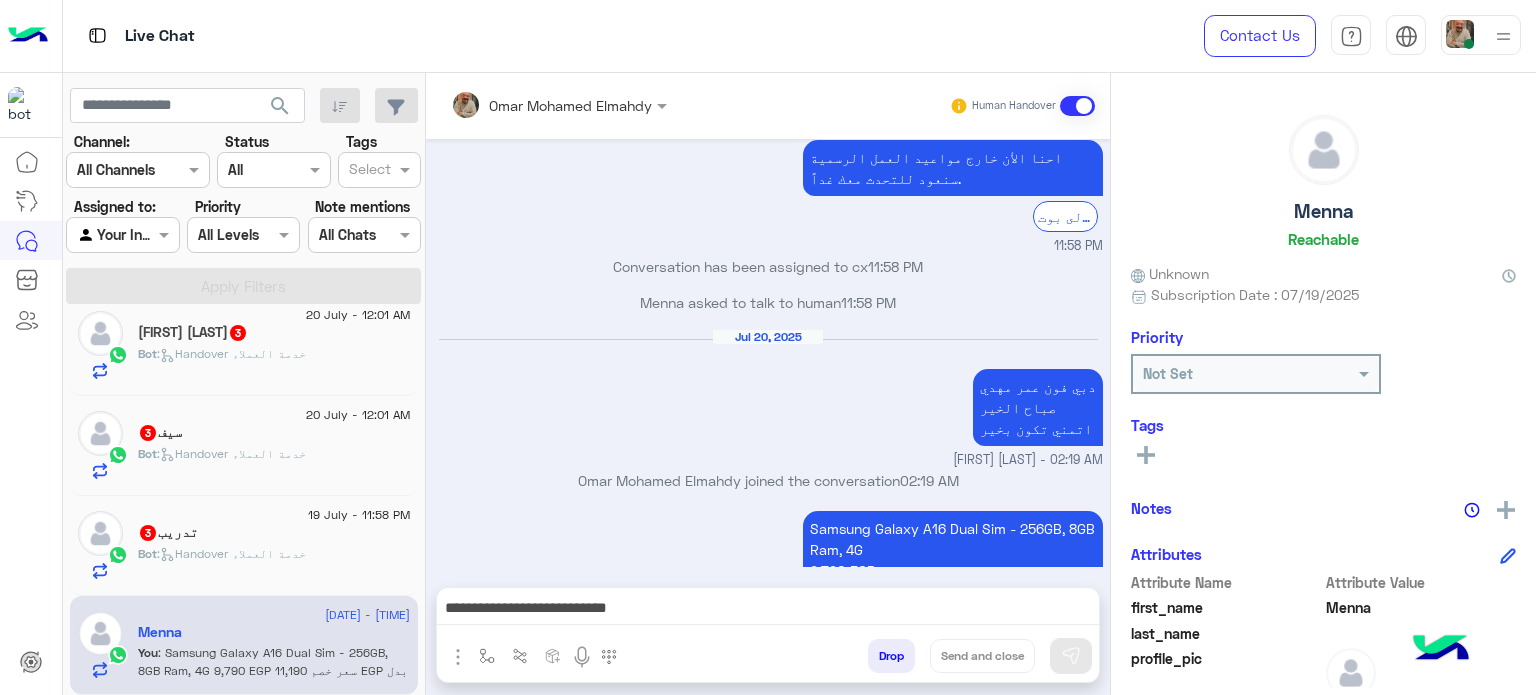 scroll, scrollTop: 2948, scrollLeft: 0, axis: vertical 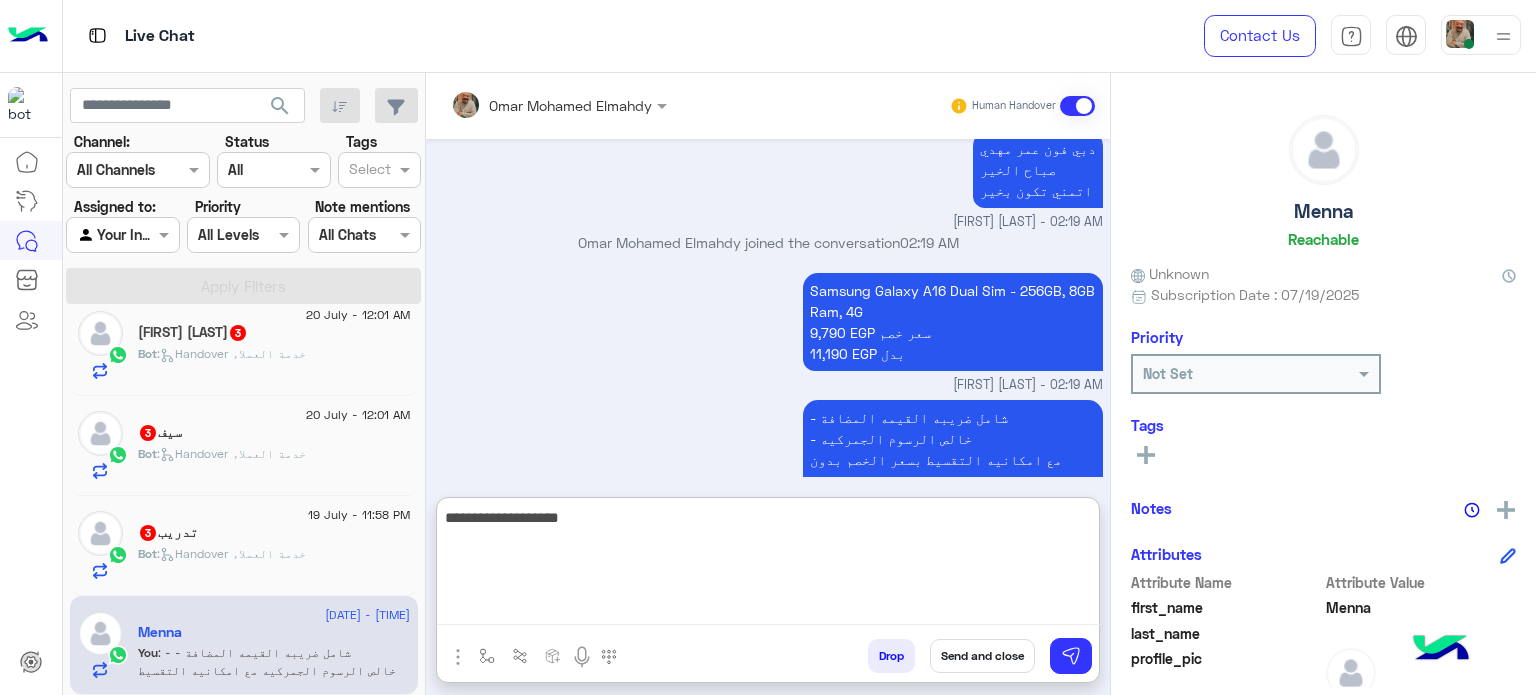 type on "**********" 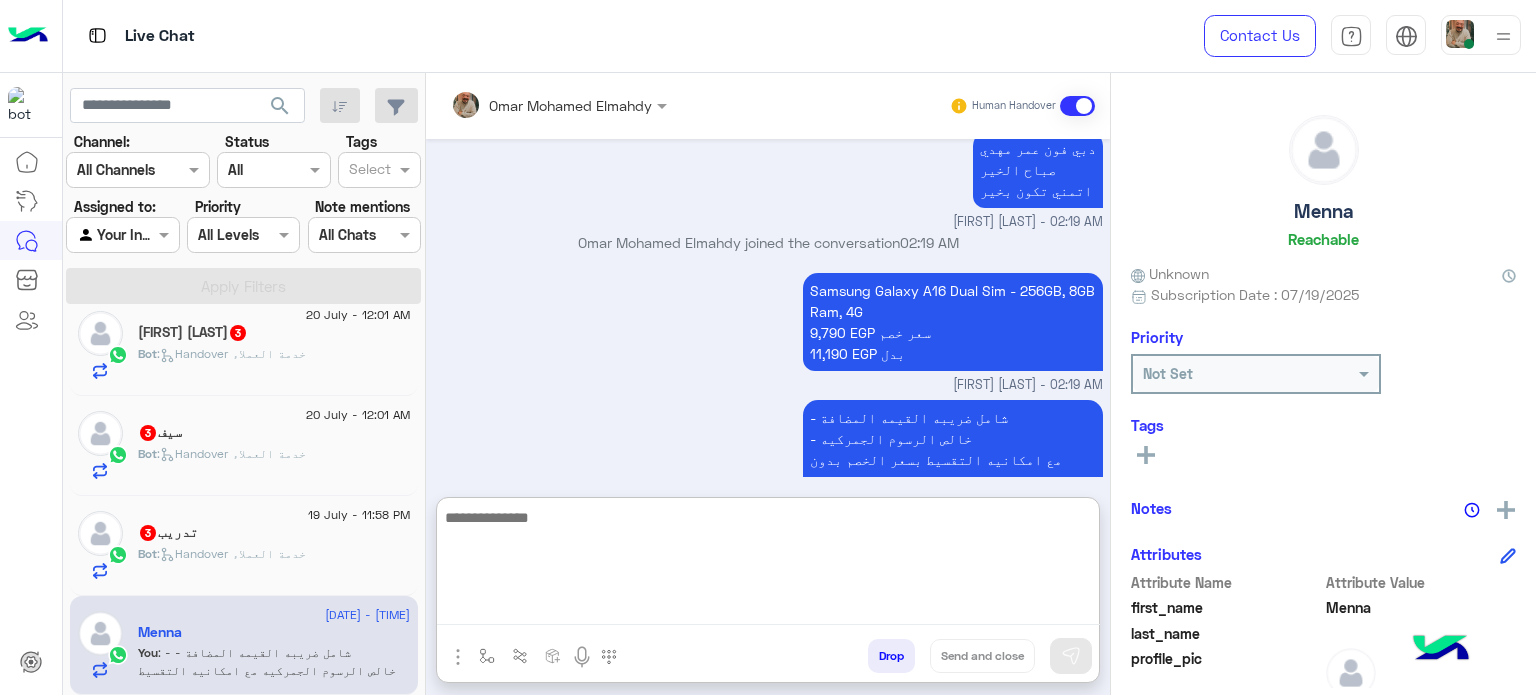 scroll, scrollTop: 3194, scrollLeft: 0, axis: vertical 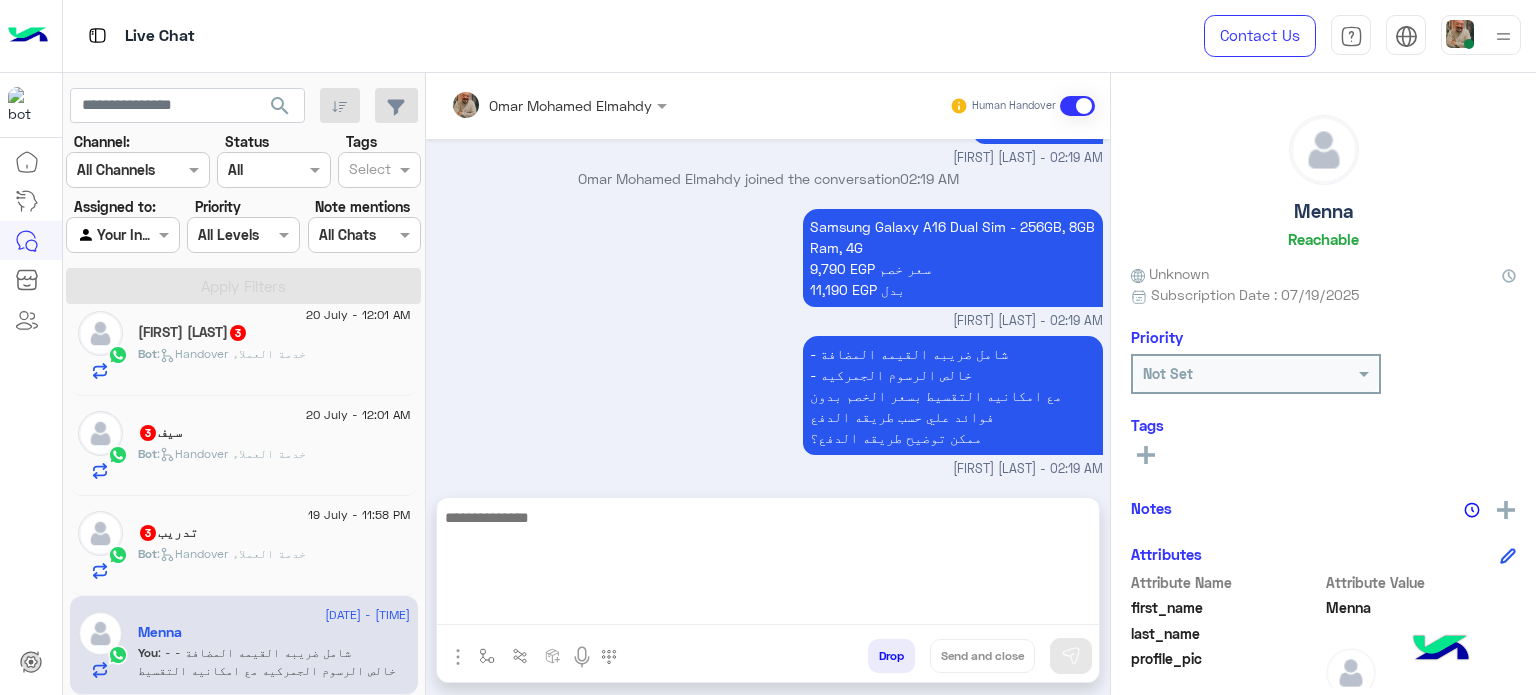 click on "19 July - 11:58 PM  تدريب   3 Bot :   Handover خدمة العملاء" 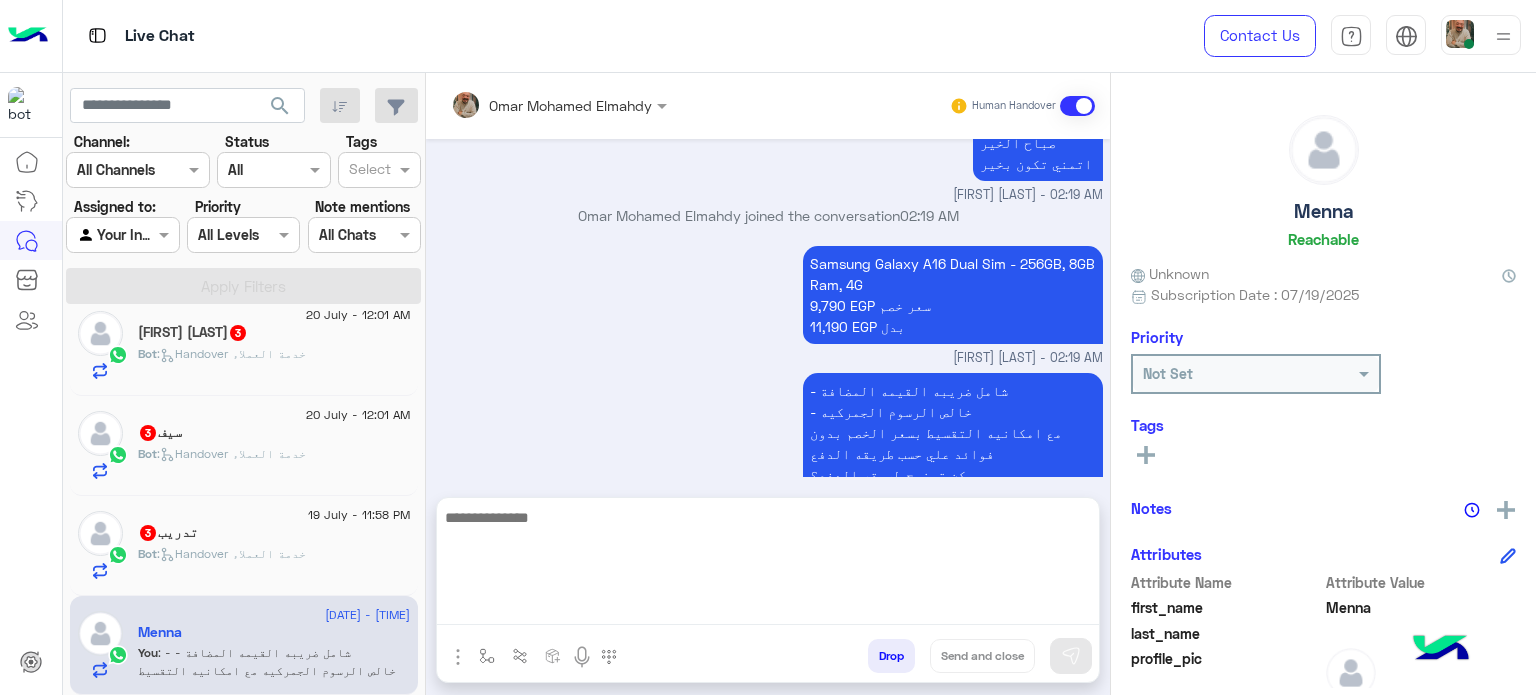 scroll, scrollTop: 3104, scrollLeft: 0, axis: vertical 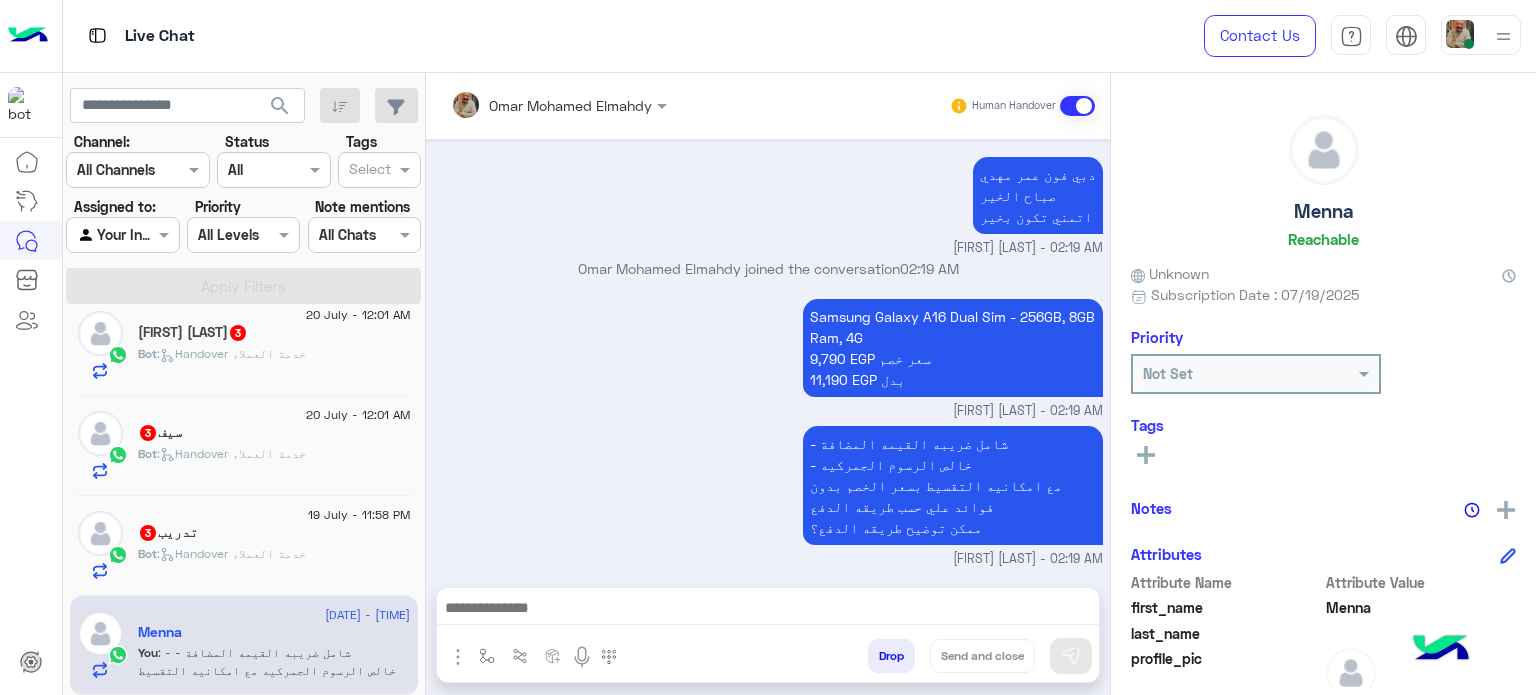 click on ":   Handover خدمة العملاء" 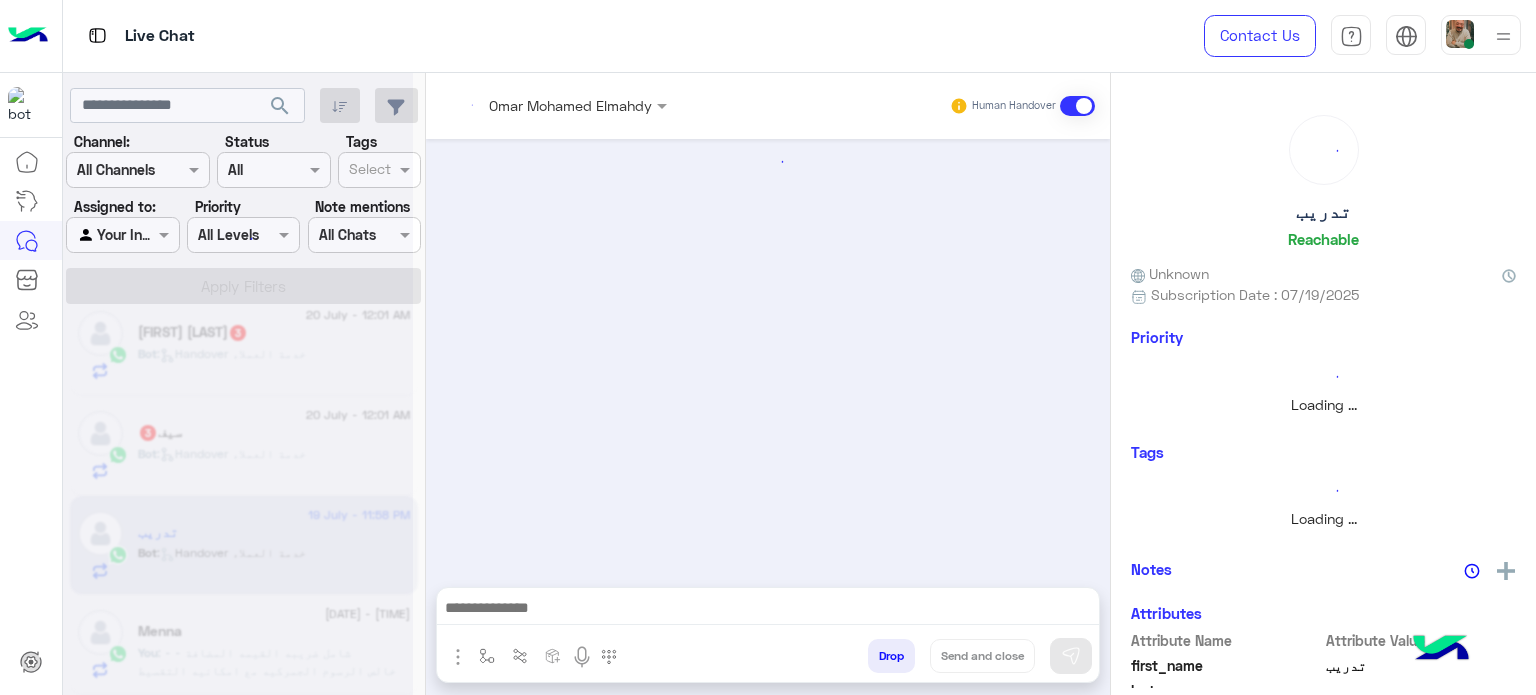 scroll 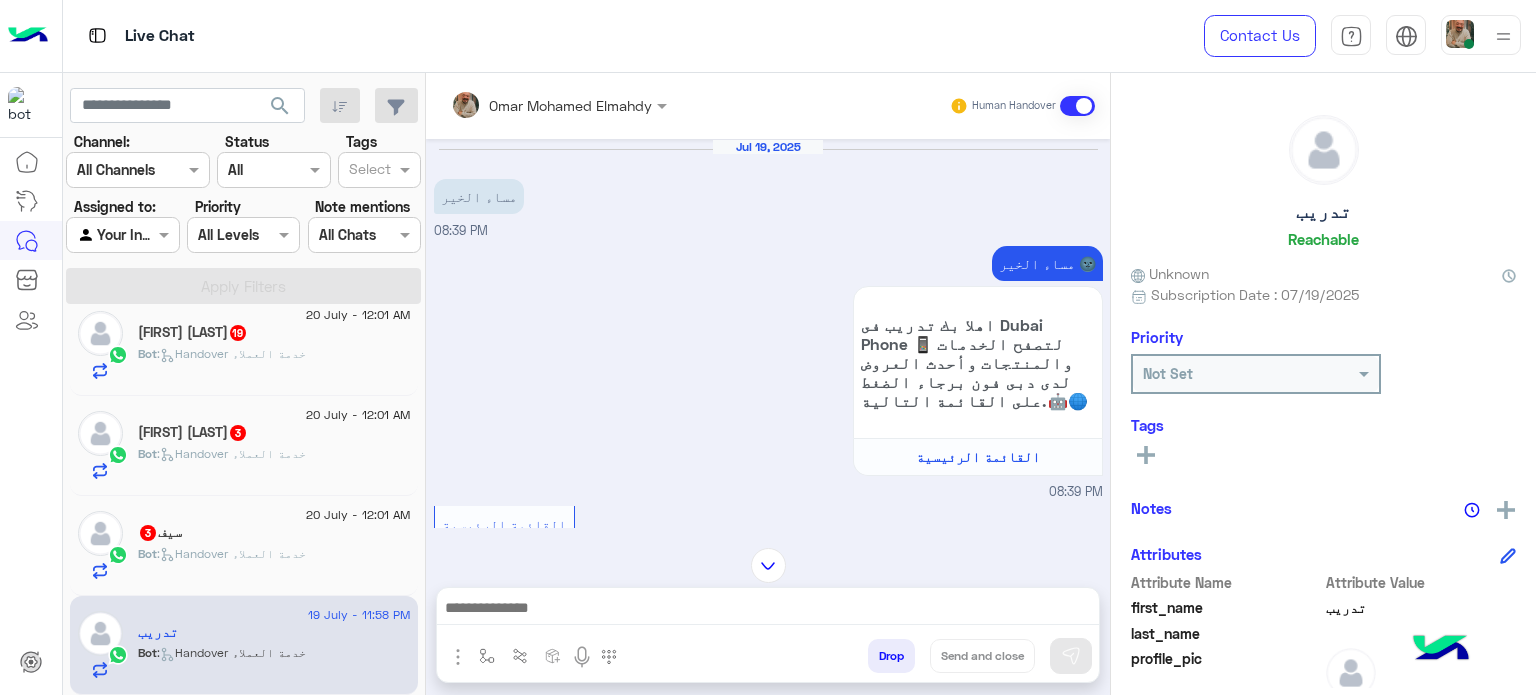 click at bounding box center (768, 613) 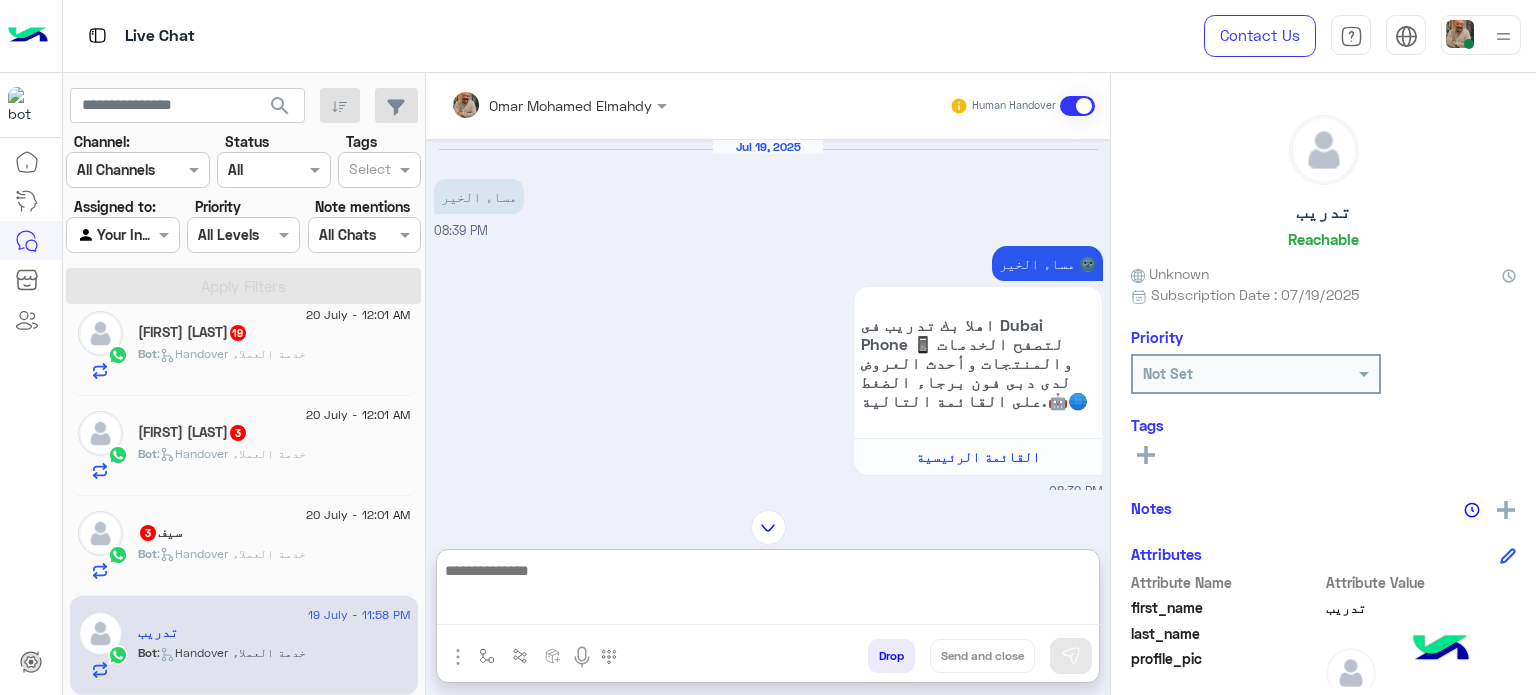 click at bounding box center [768, 591] 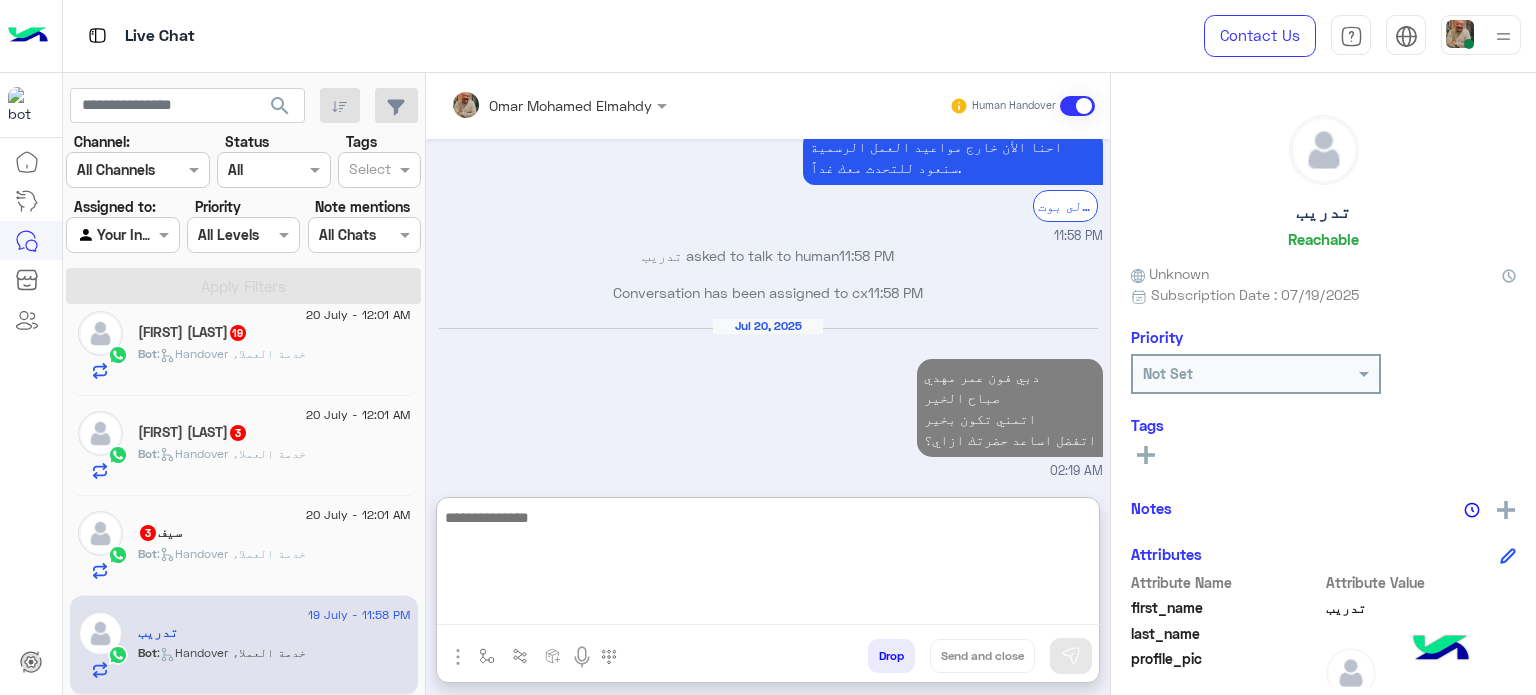 click on "سيف   3" 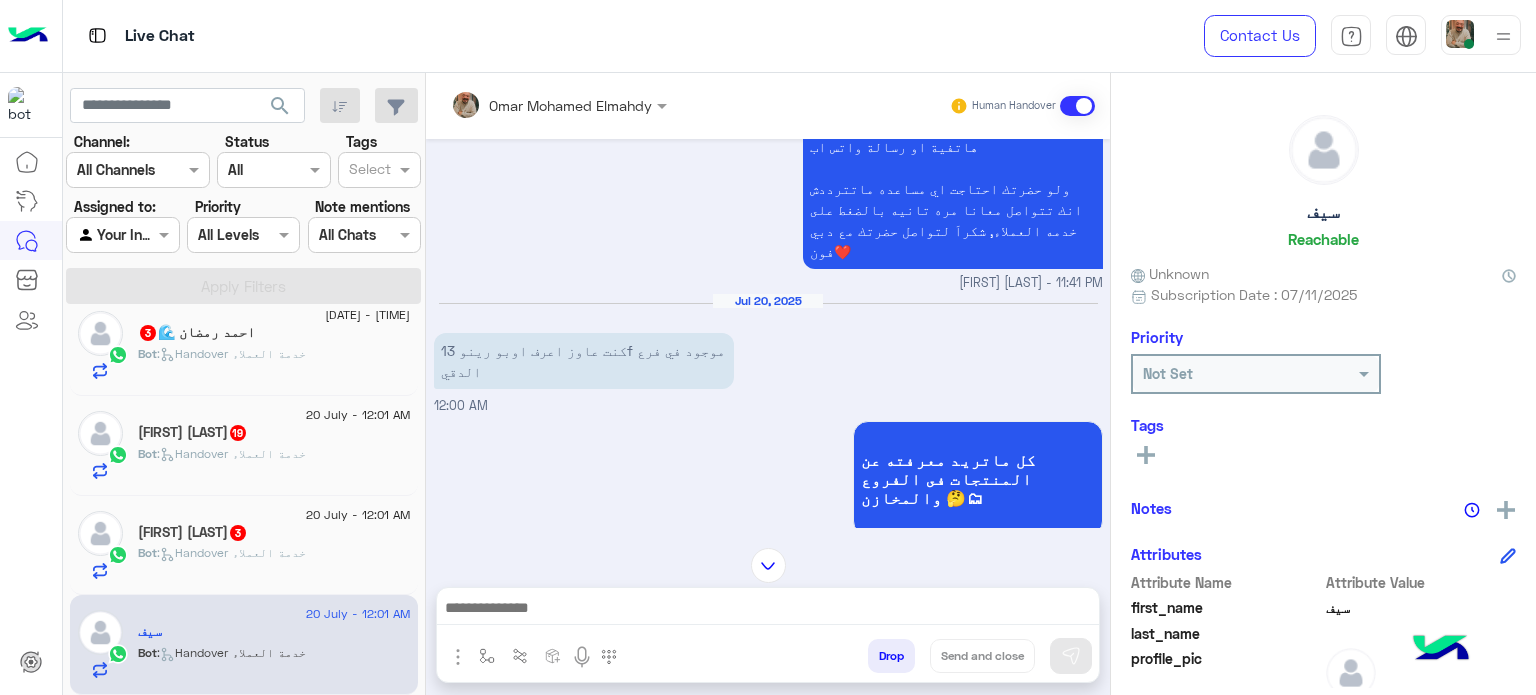 click at bounding box center [768, 610] 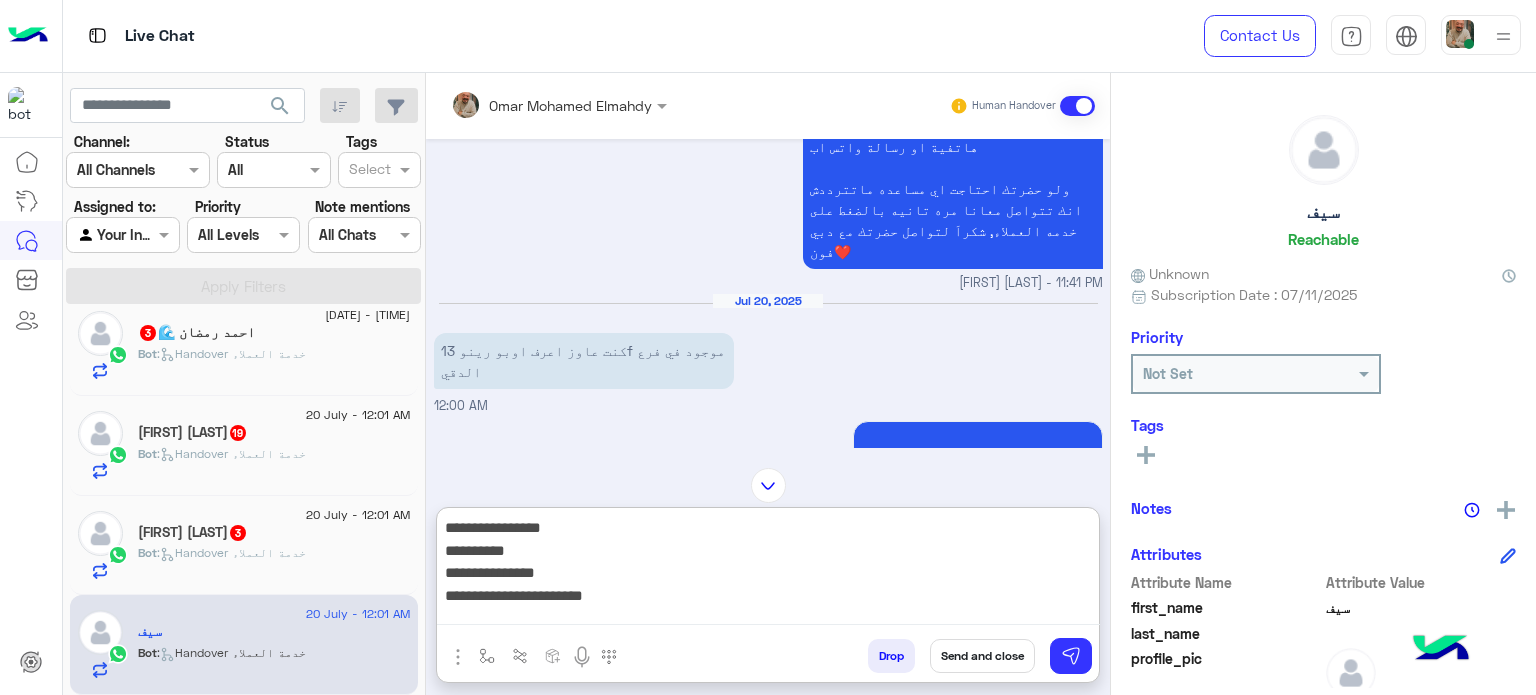 click on "**********" at bounding box center (768, 570) 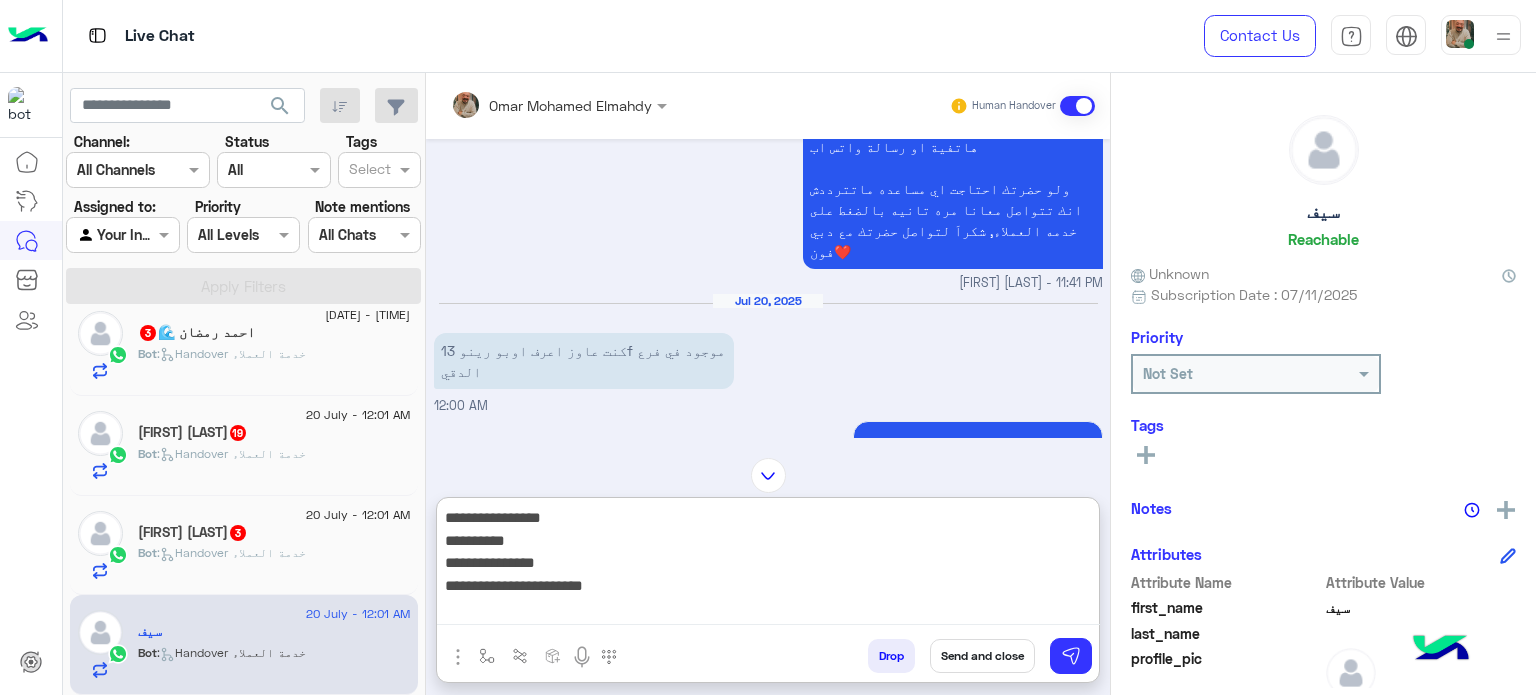 click on "**********" at bounding box center (768, 565) 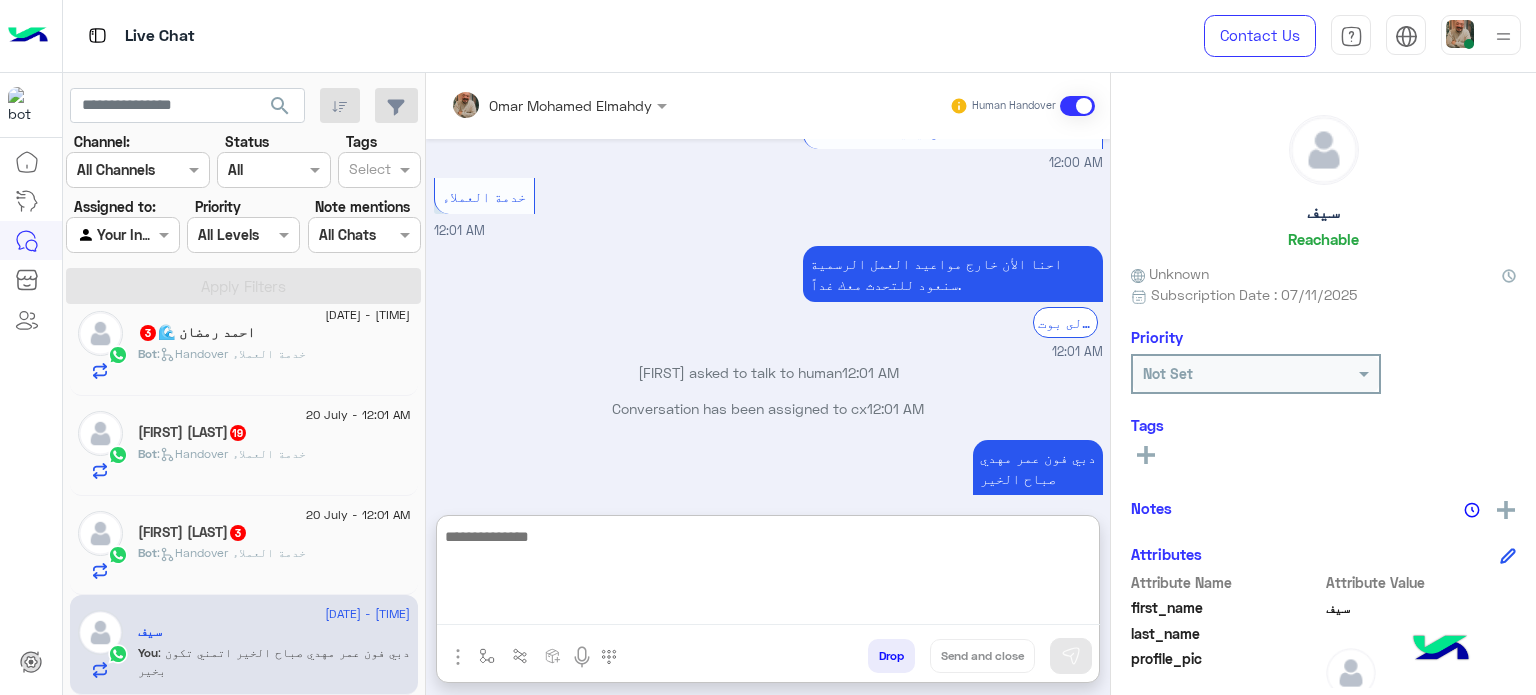 scroll, scrollTop: 1019, scrollLeft: 0, axis: vertical 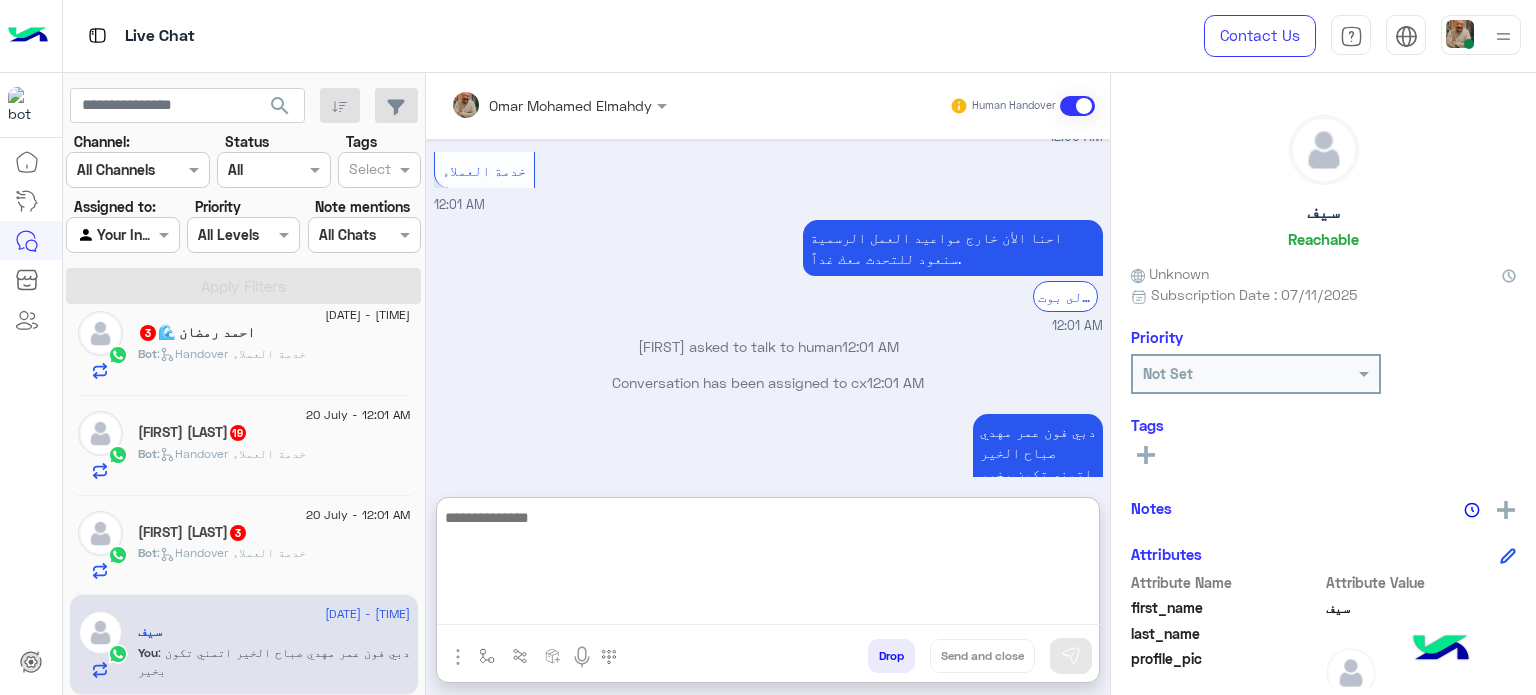 click at bounding box center [768, 565] 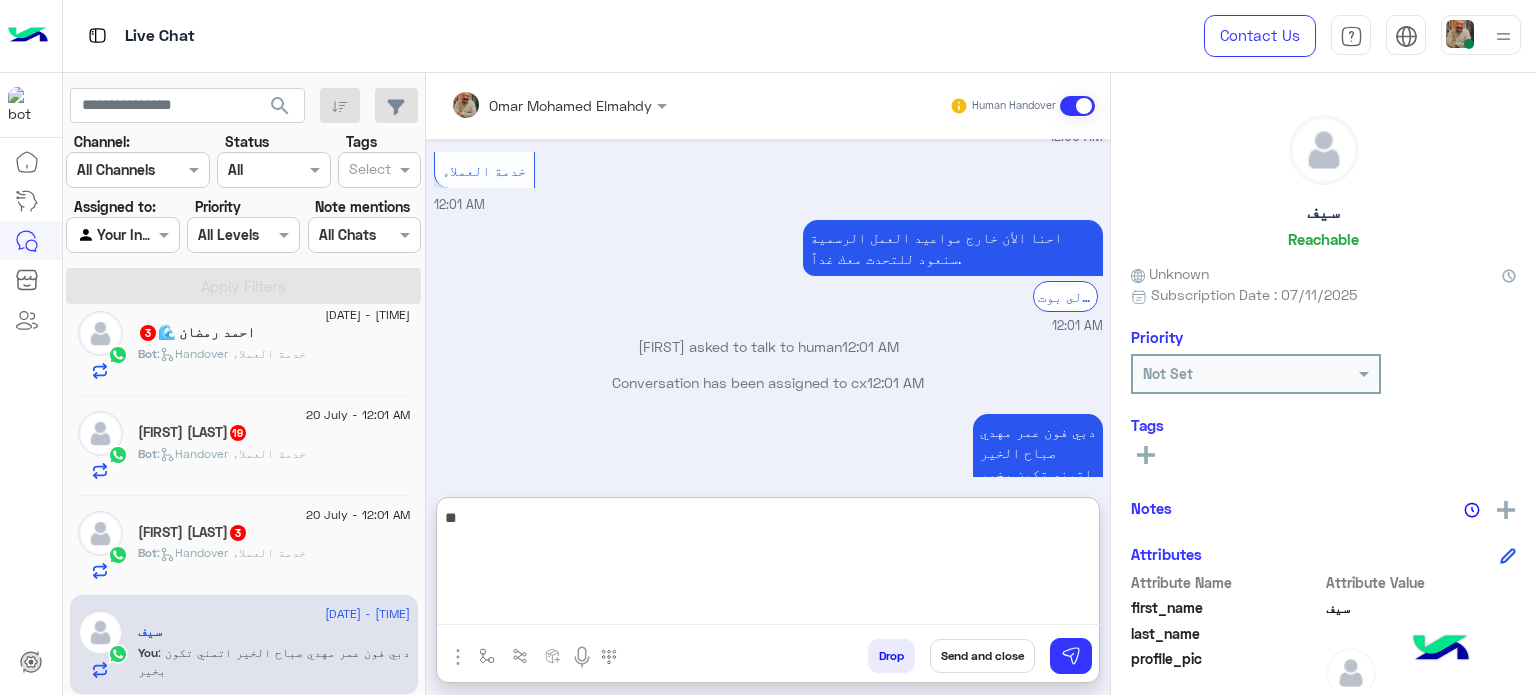 type on "*" 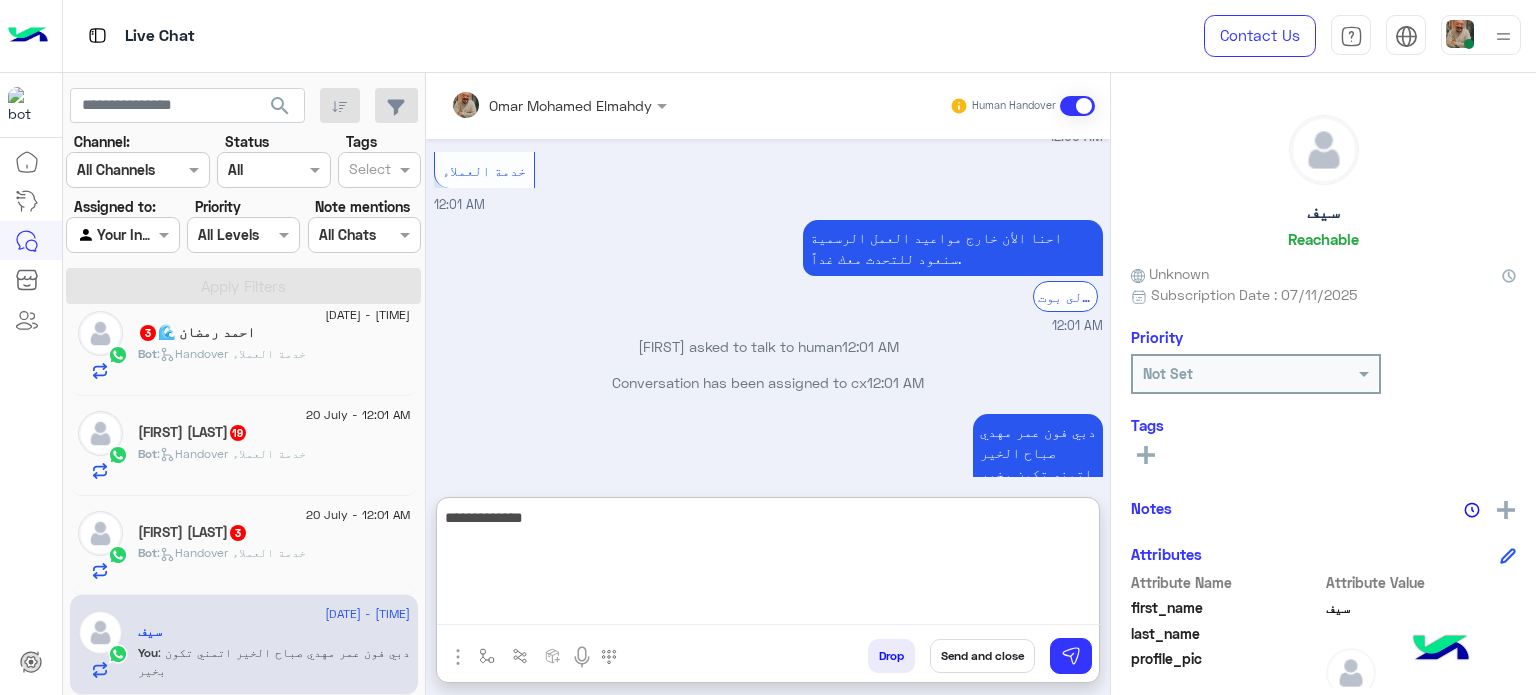 type on "**********" 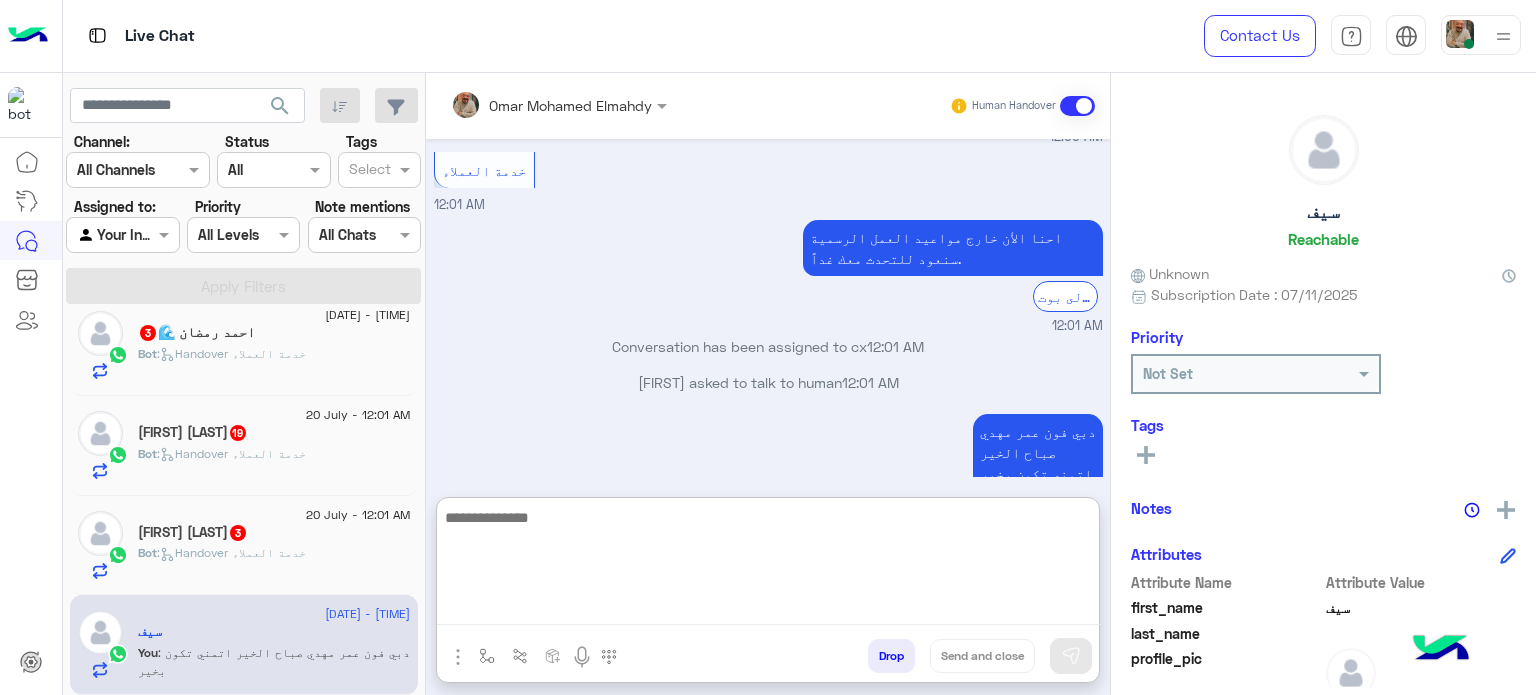scroll, scrollTop: 1093, scrollLeft: 0, axis: vertical 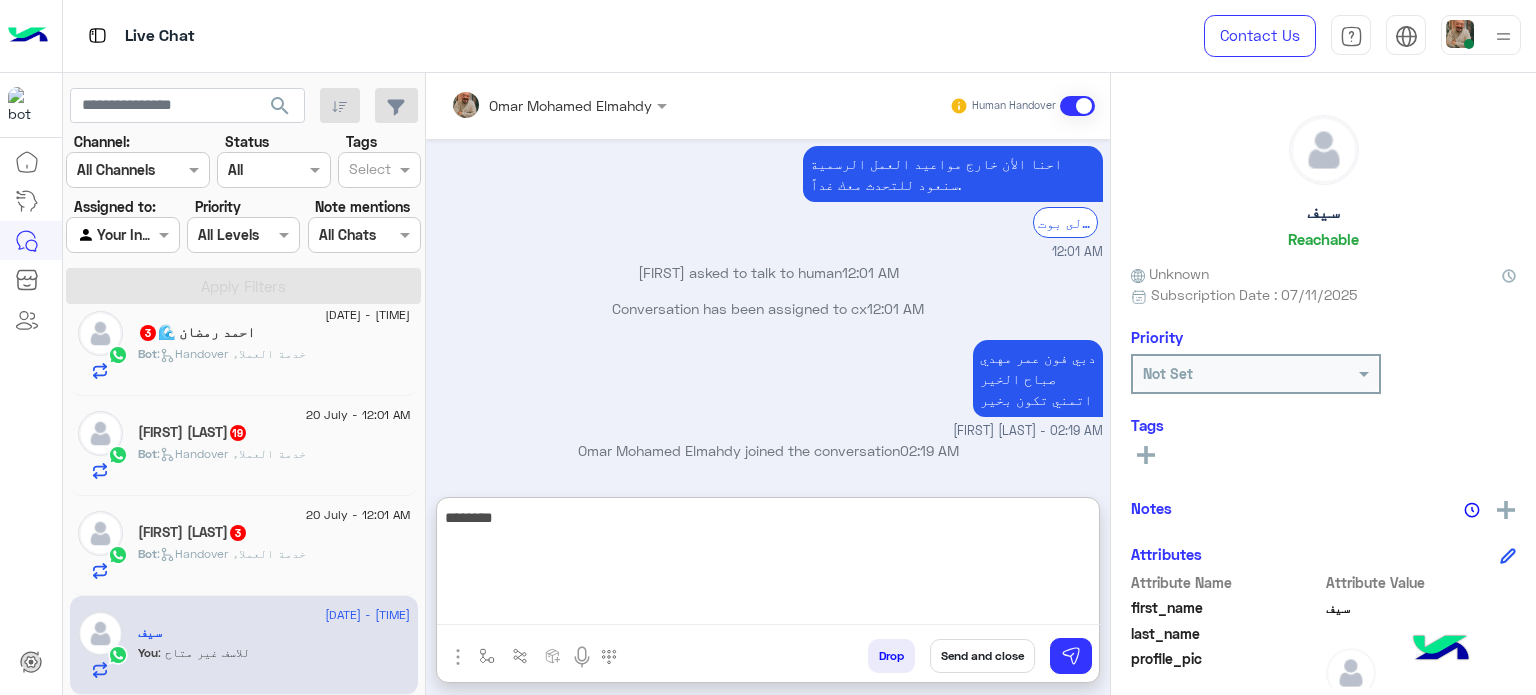 type on "*********" 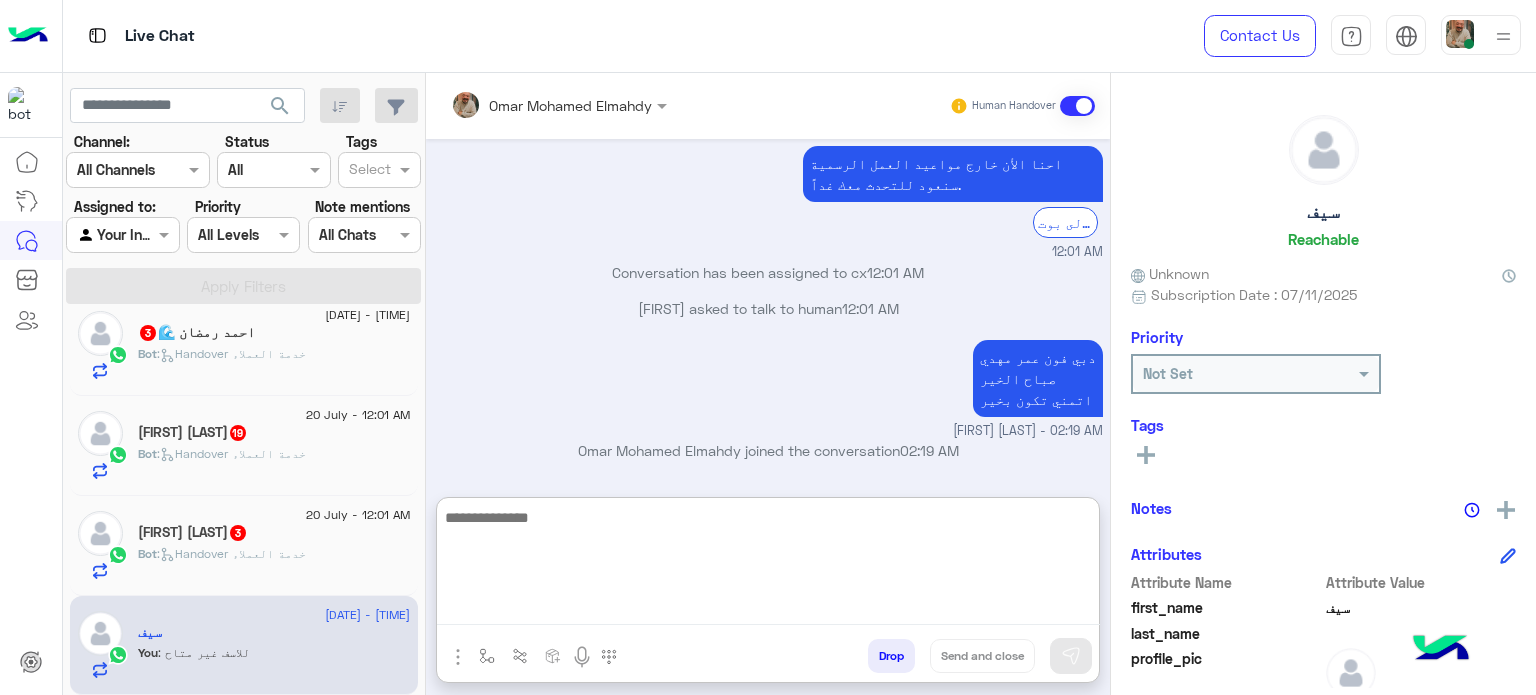scroll, scrollTop: 1156, scrollLeft: 0, axis: vertical 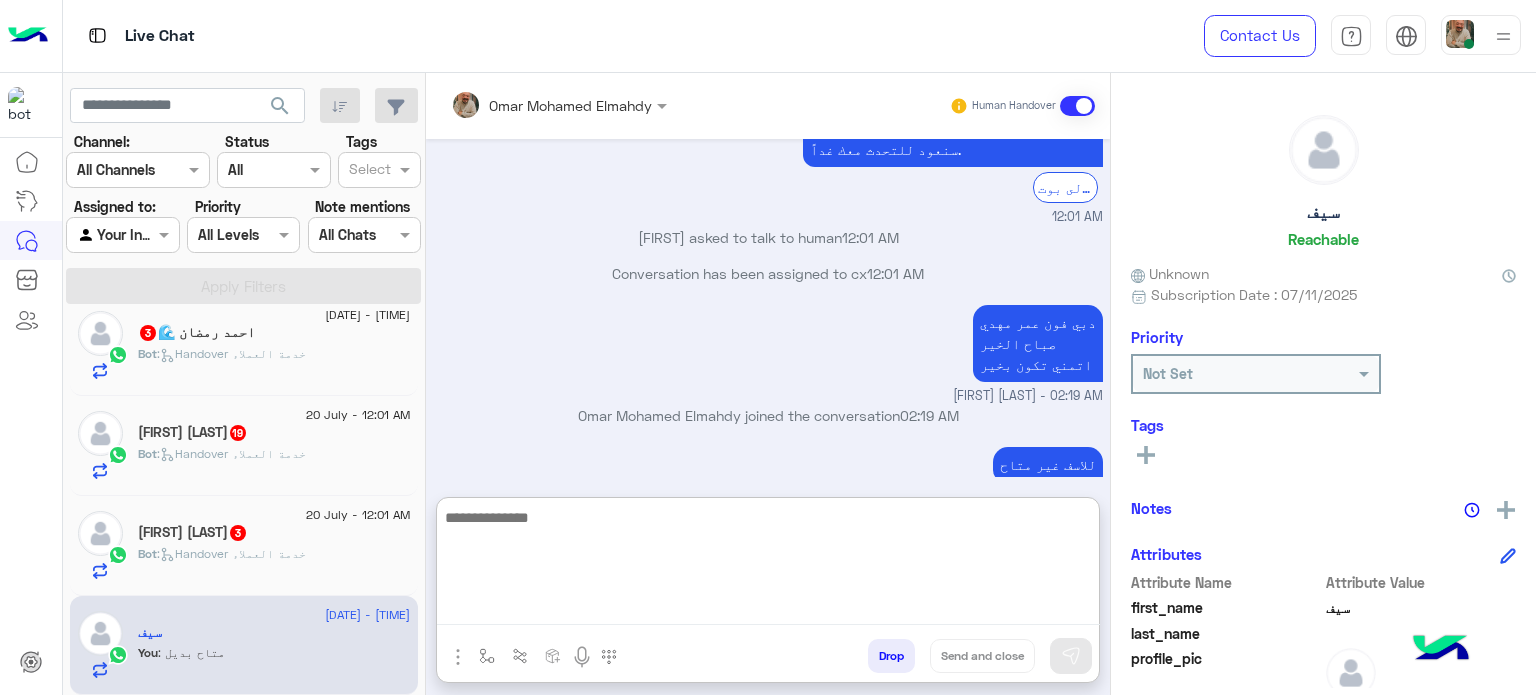 paste on "**********" 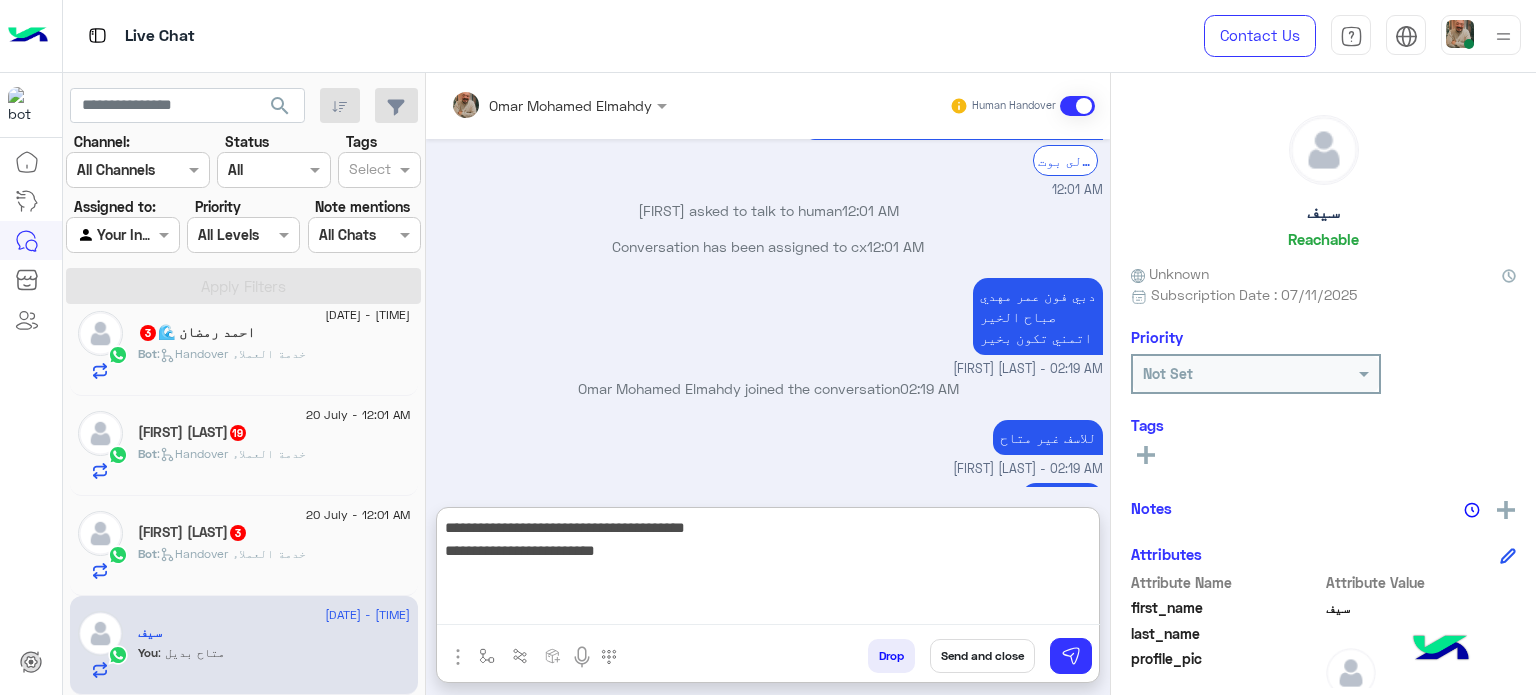 scroll, scrollTop: 1156, scrollLeft: 0, axis: vertical 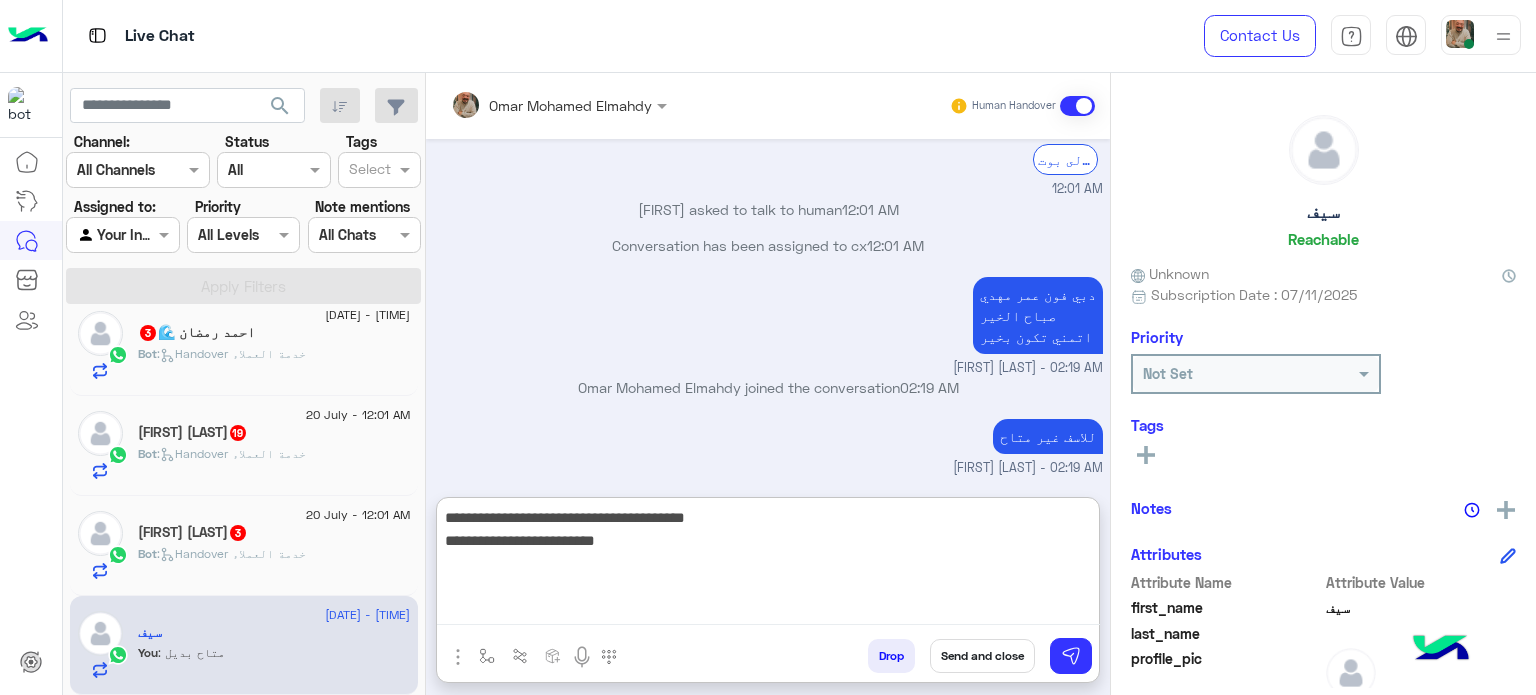 click on "**********" at bounding box center [768, 565] 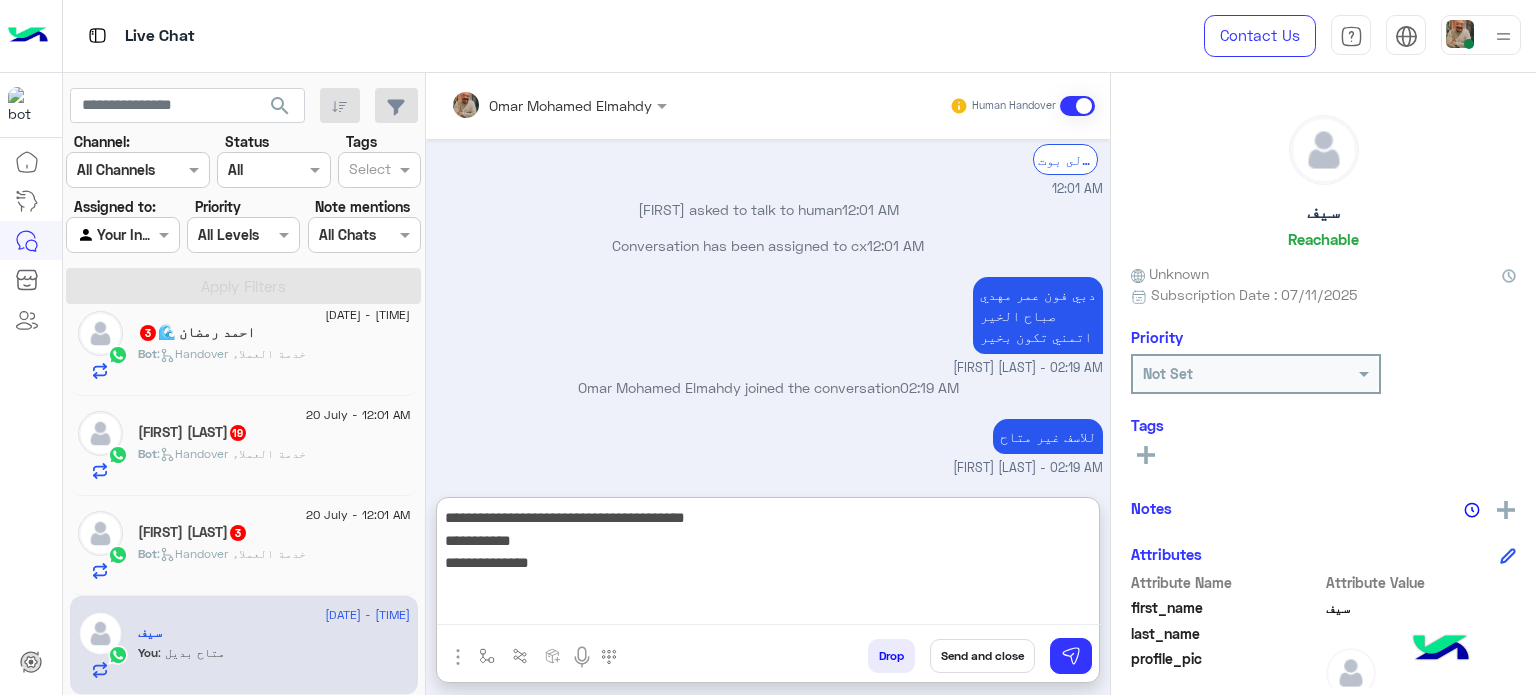 click on "**********" at bounding box center [768, 565] 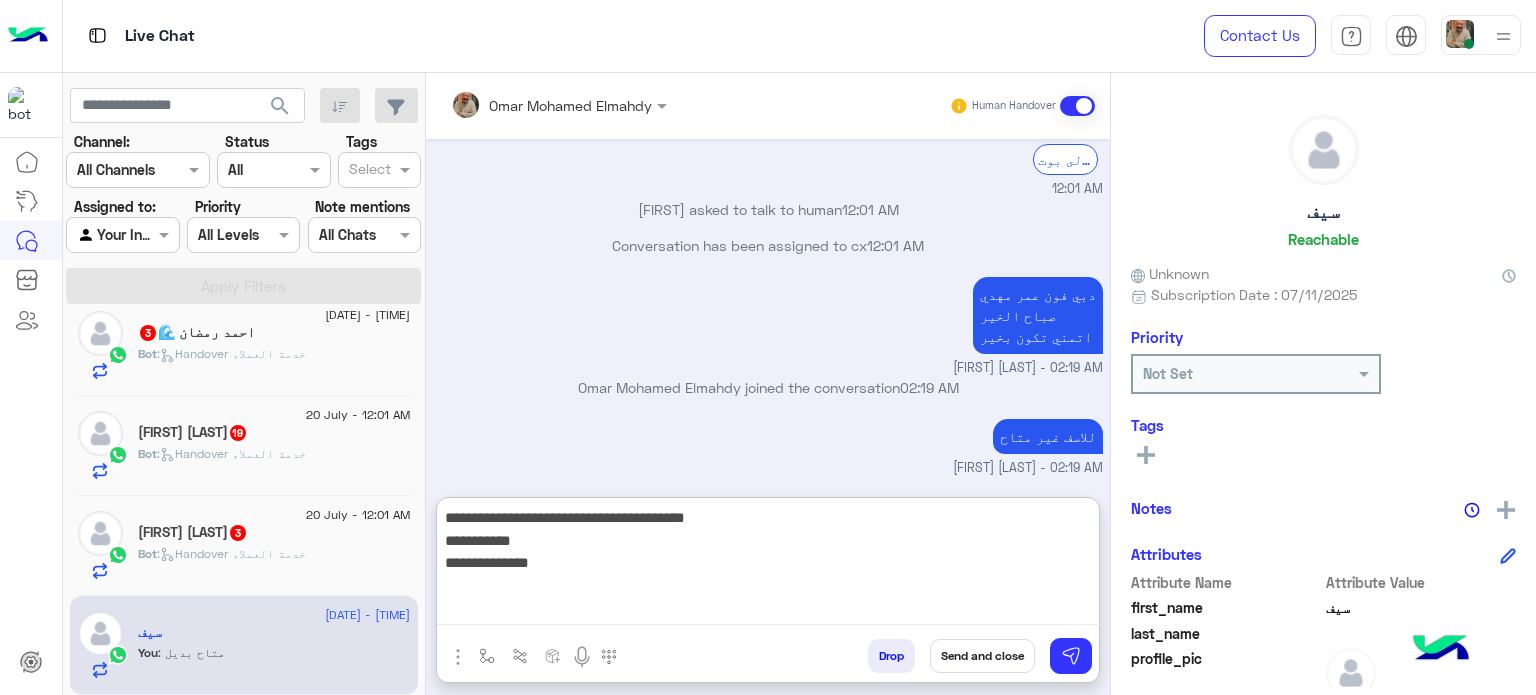 click on "**********" at bounding box center [768, 565] 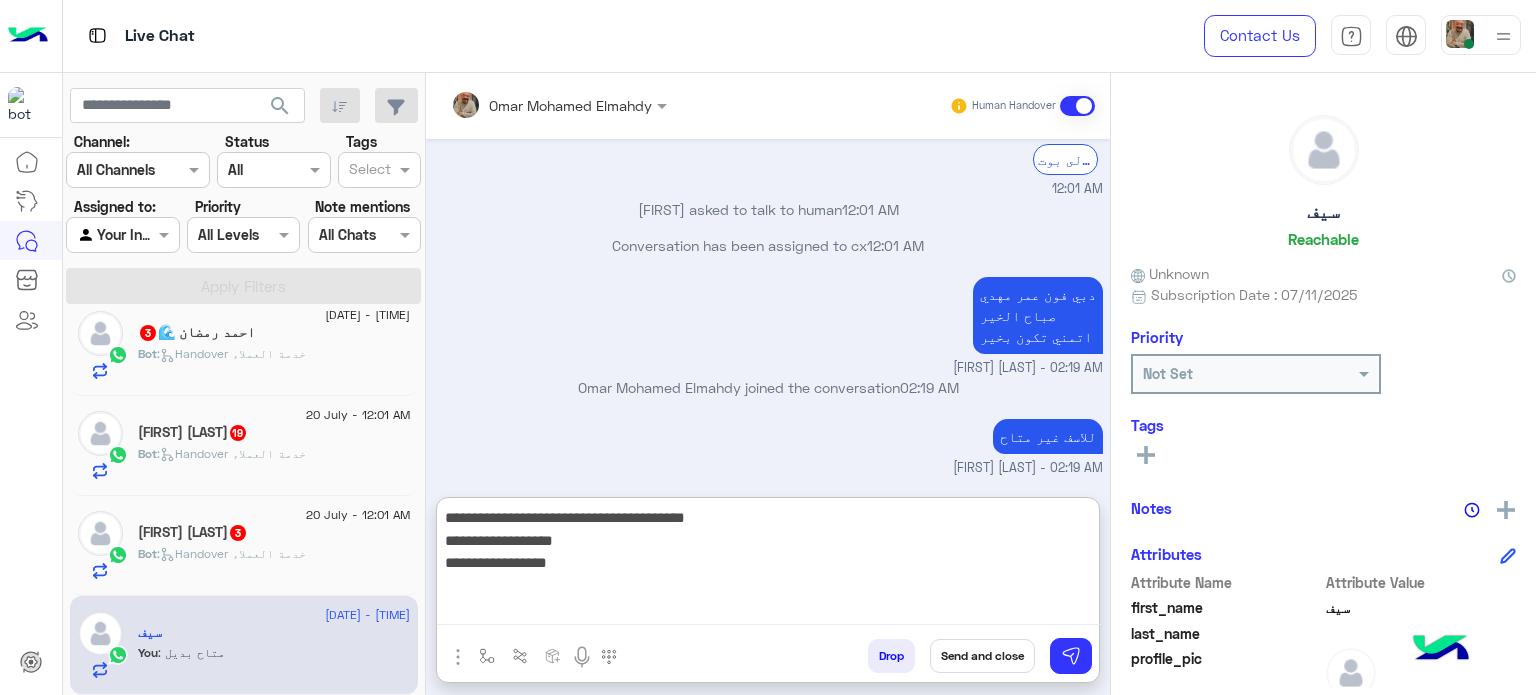 type on "**********" 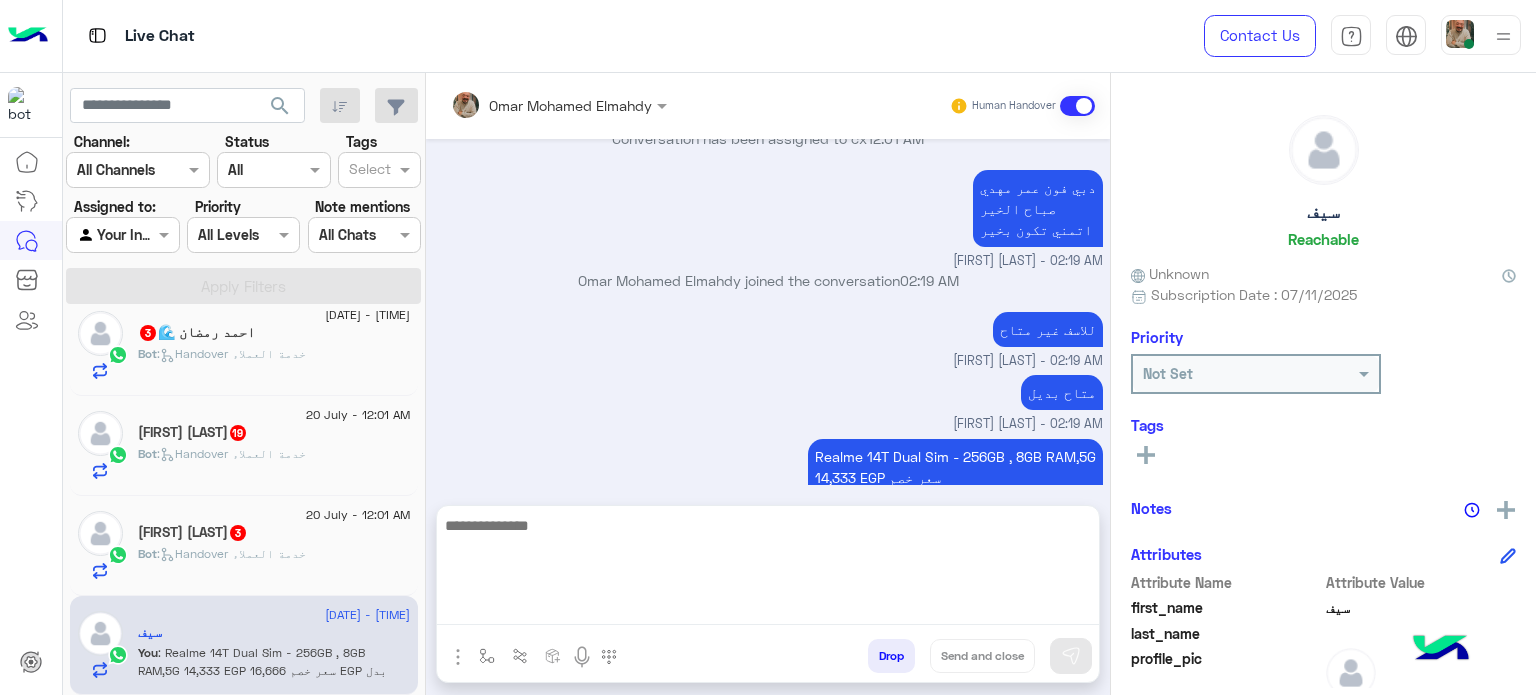 scroll, scrollTop: 1172, scrollLeft: 0, axis: vertical 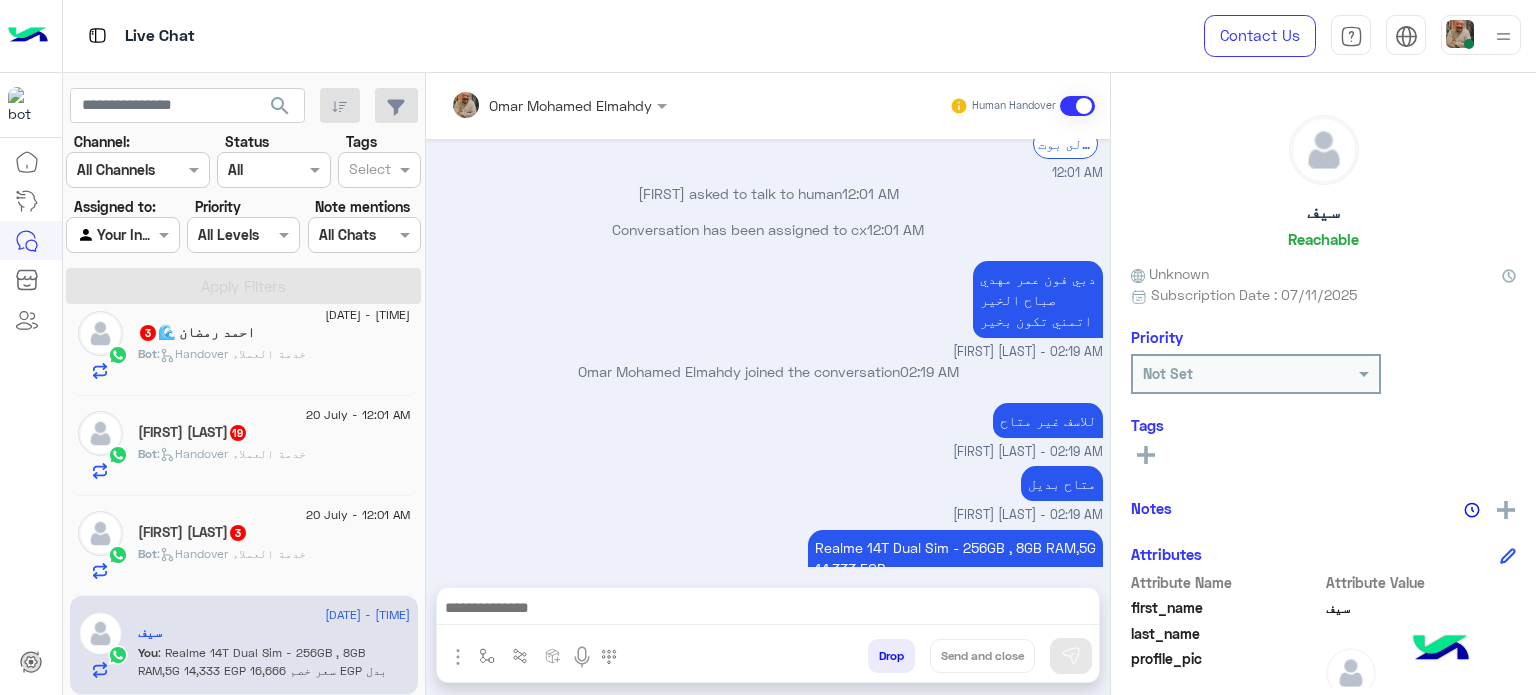click at bounding box center (768, 613) 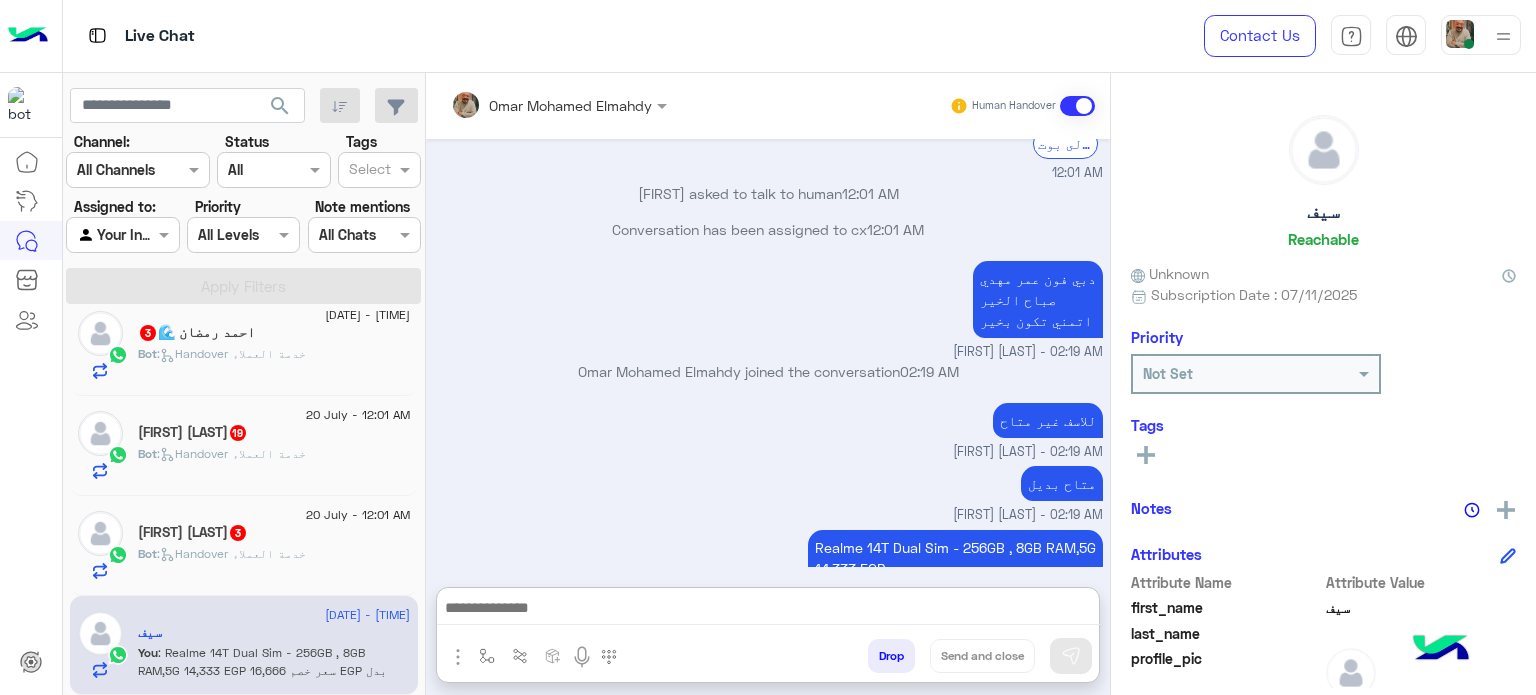 paste on "**********" 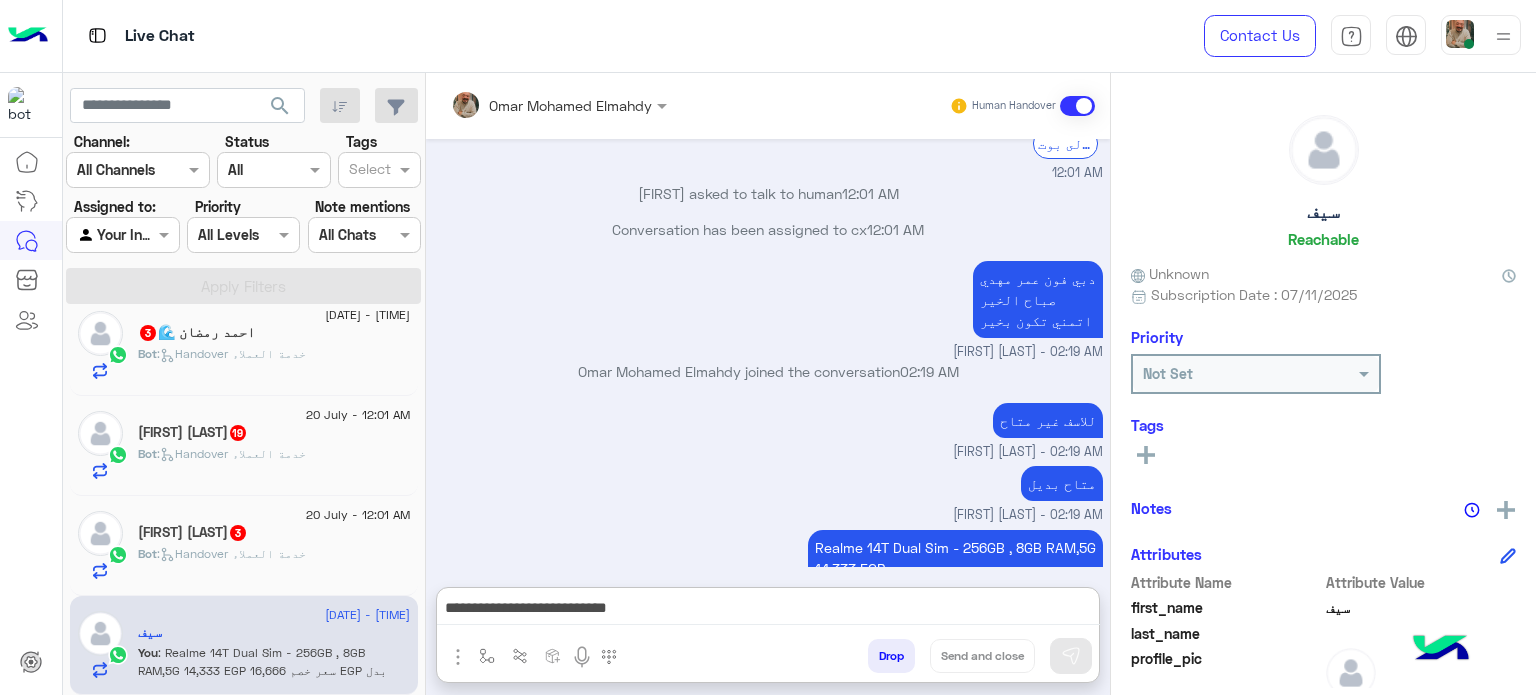 click on "**********" at bounding box center (768, 610) 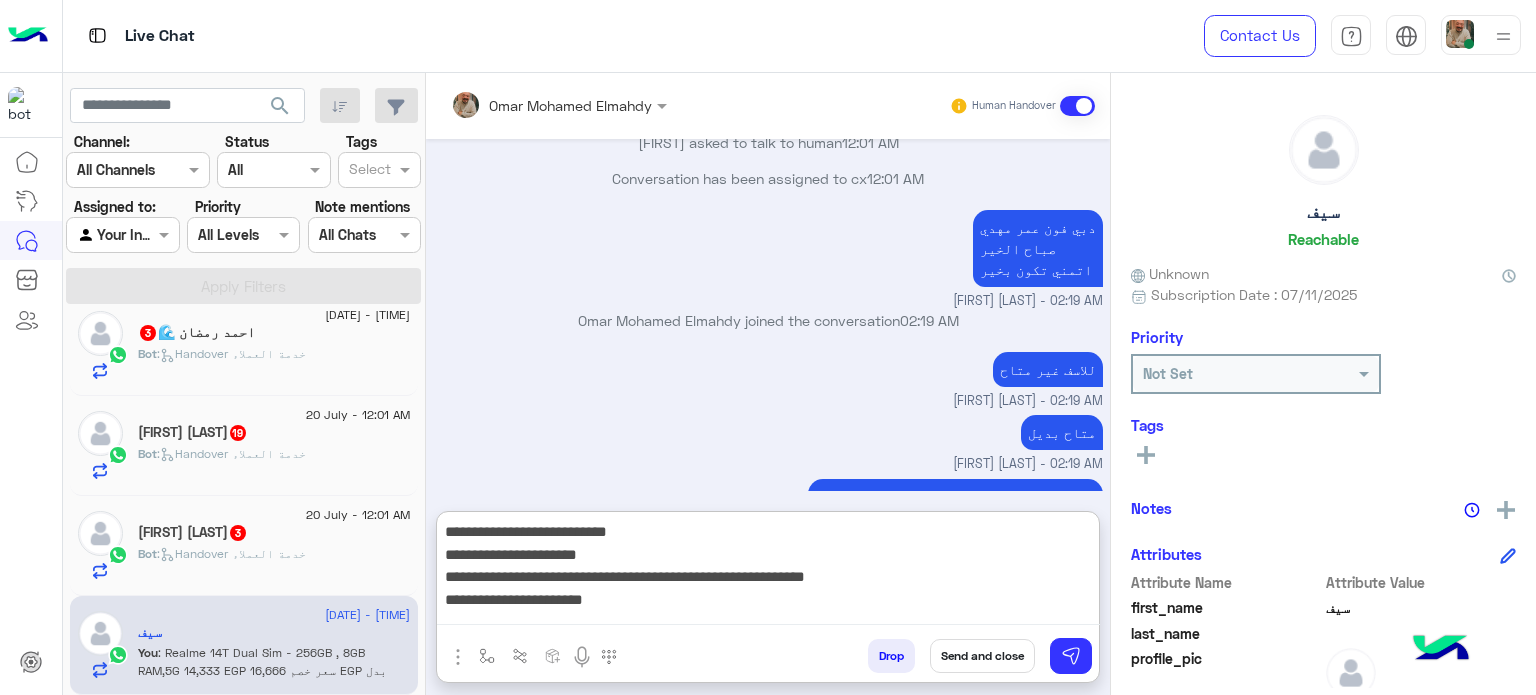 scroll, scrollTop: 0, scrollLeft: 0, axis: both 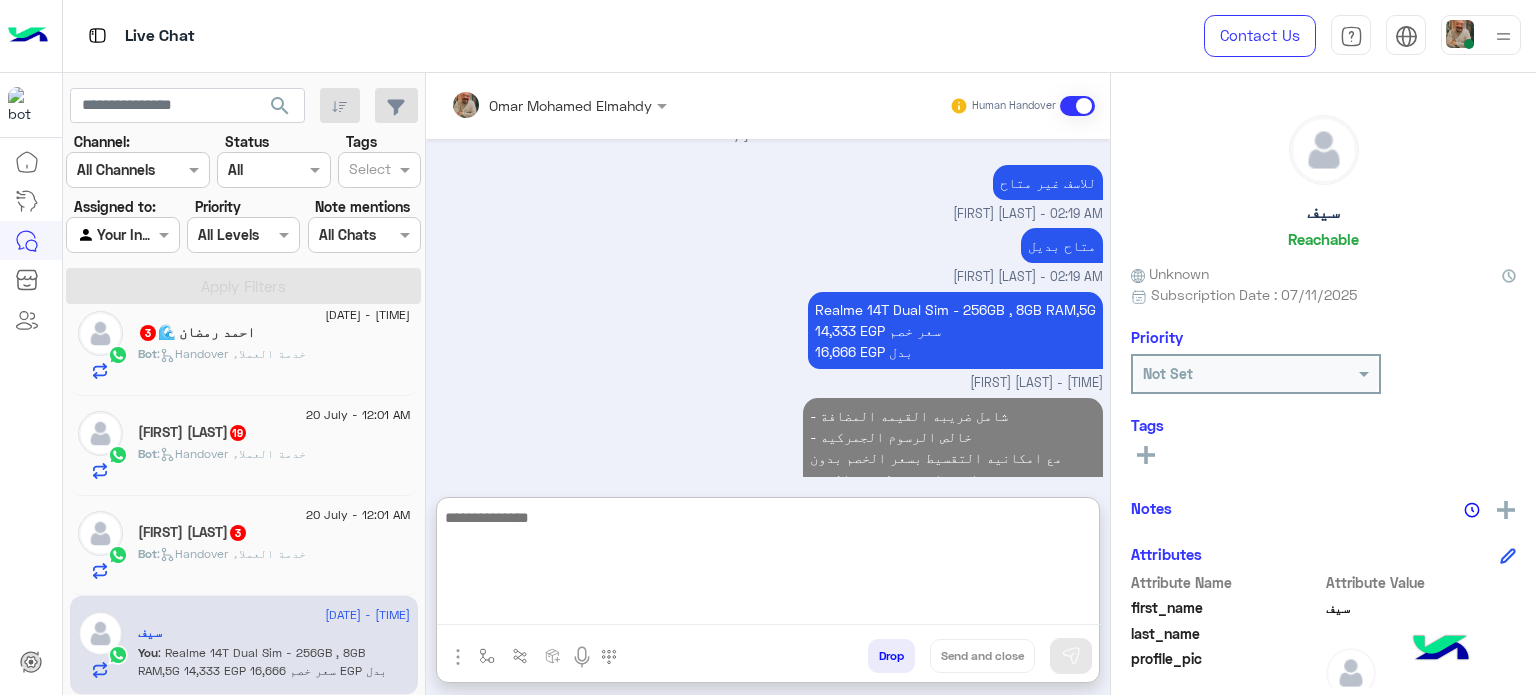 click on "Bot :   Handover خدمة العملاء" 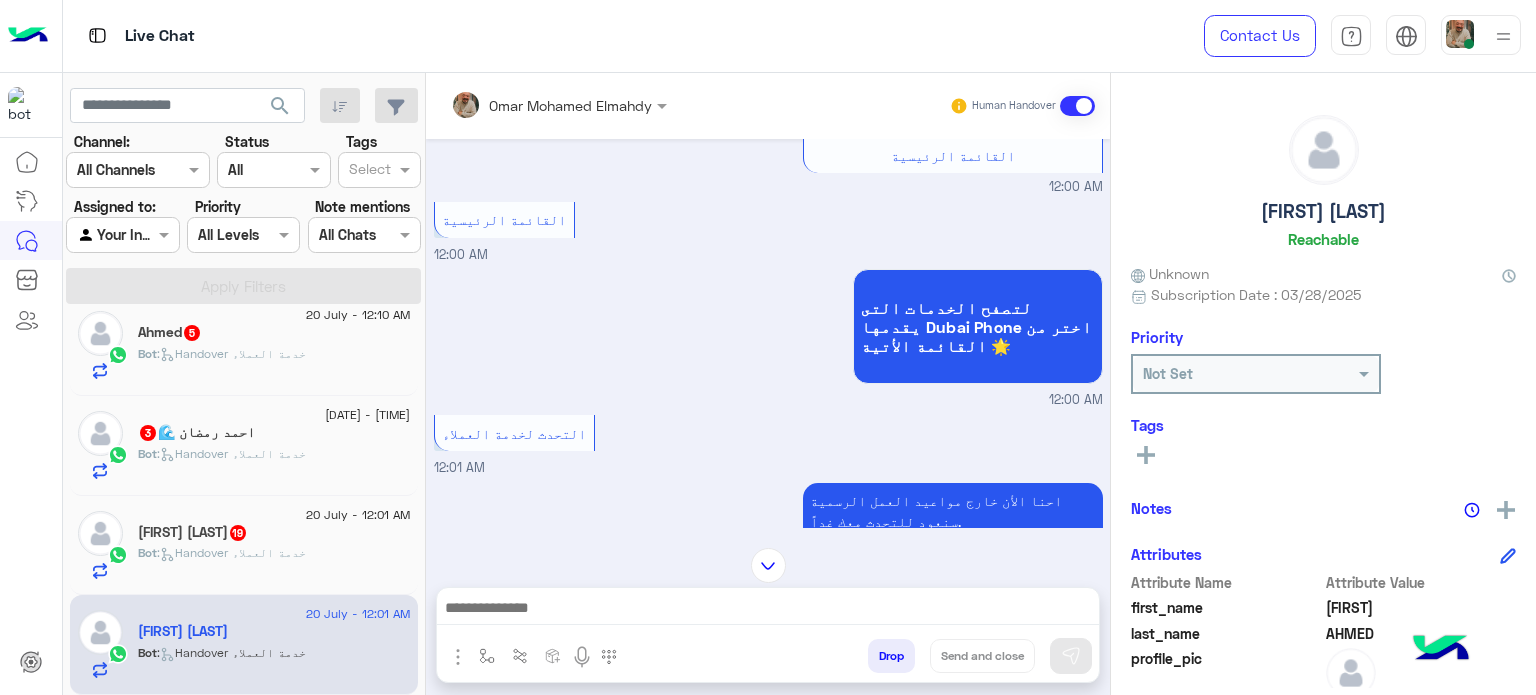 scroll, scrollTop: 738, scrollLeft: 0, axis: vertical 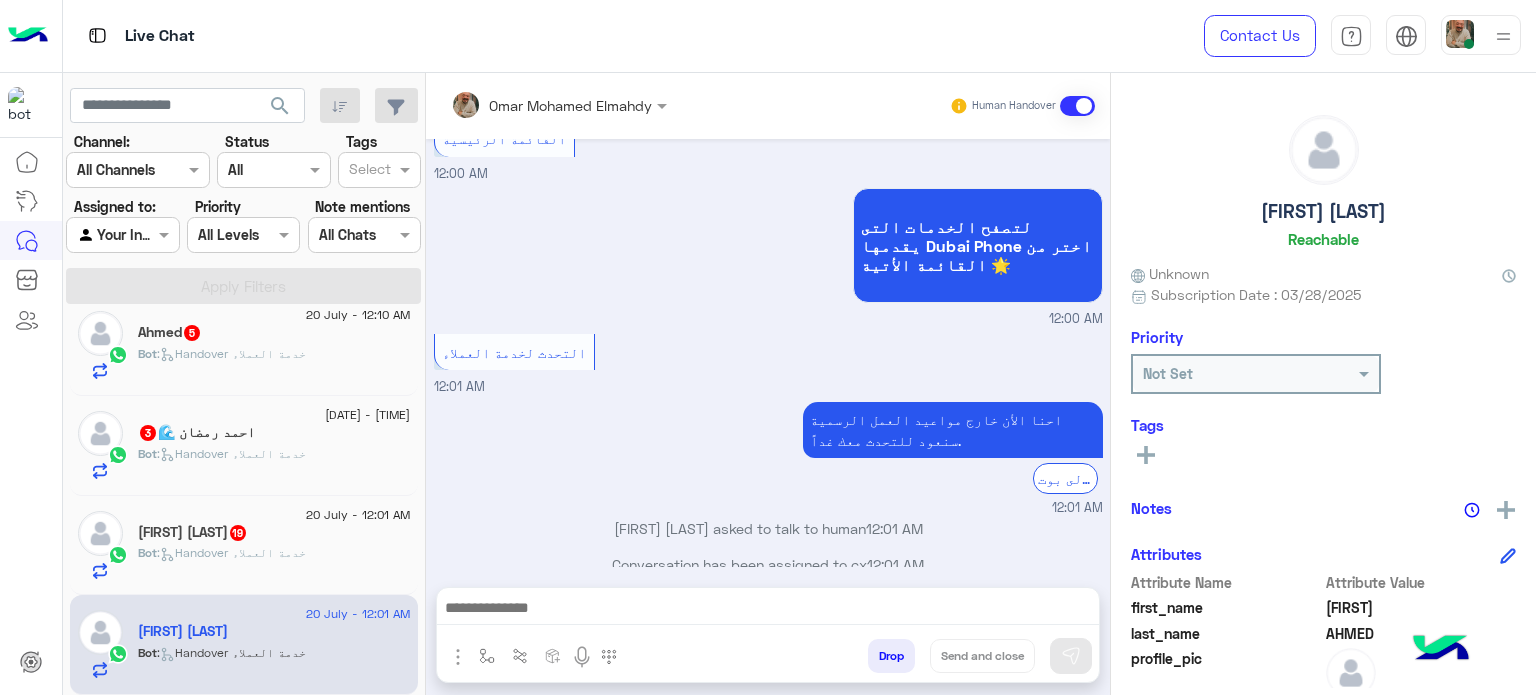 click at bounding box center (768, 610) 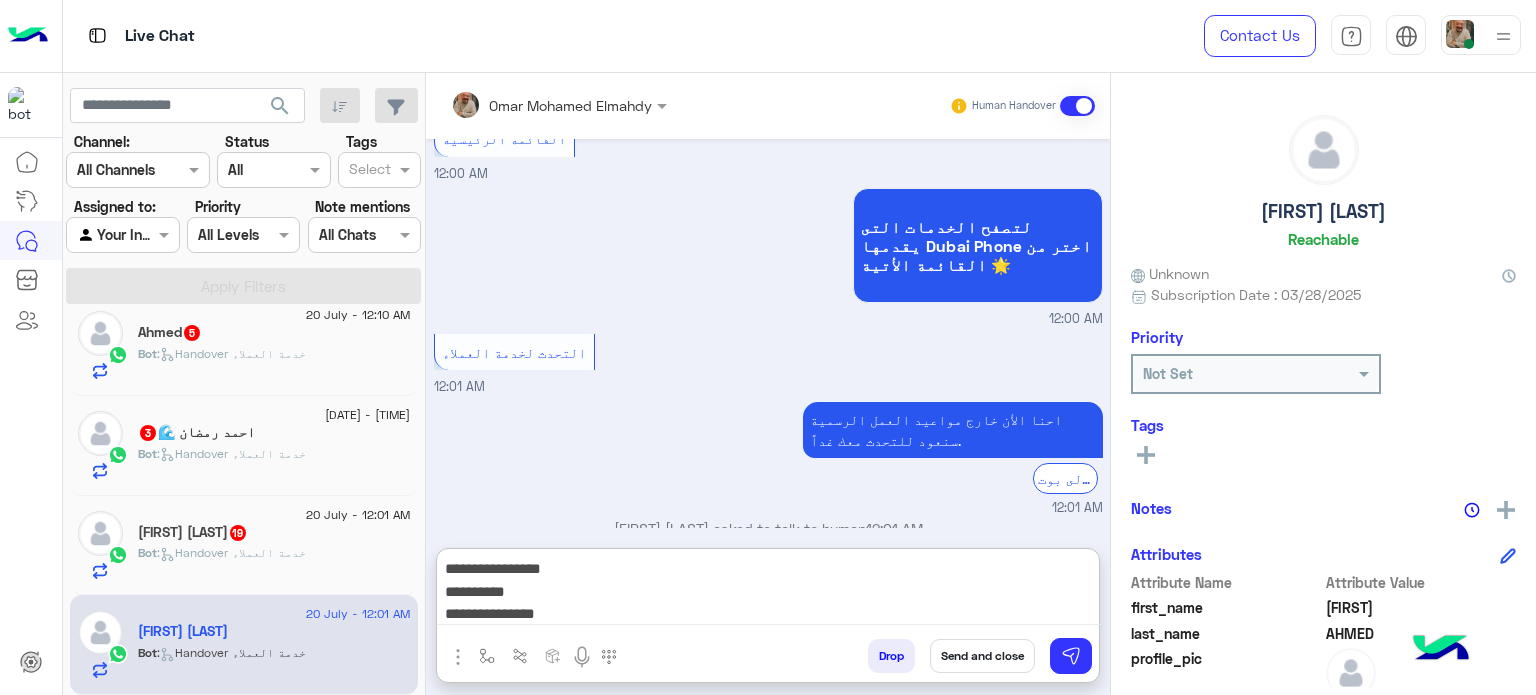 scroll, scrollTop: 0, scrollLeft: 0, axis: both 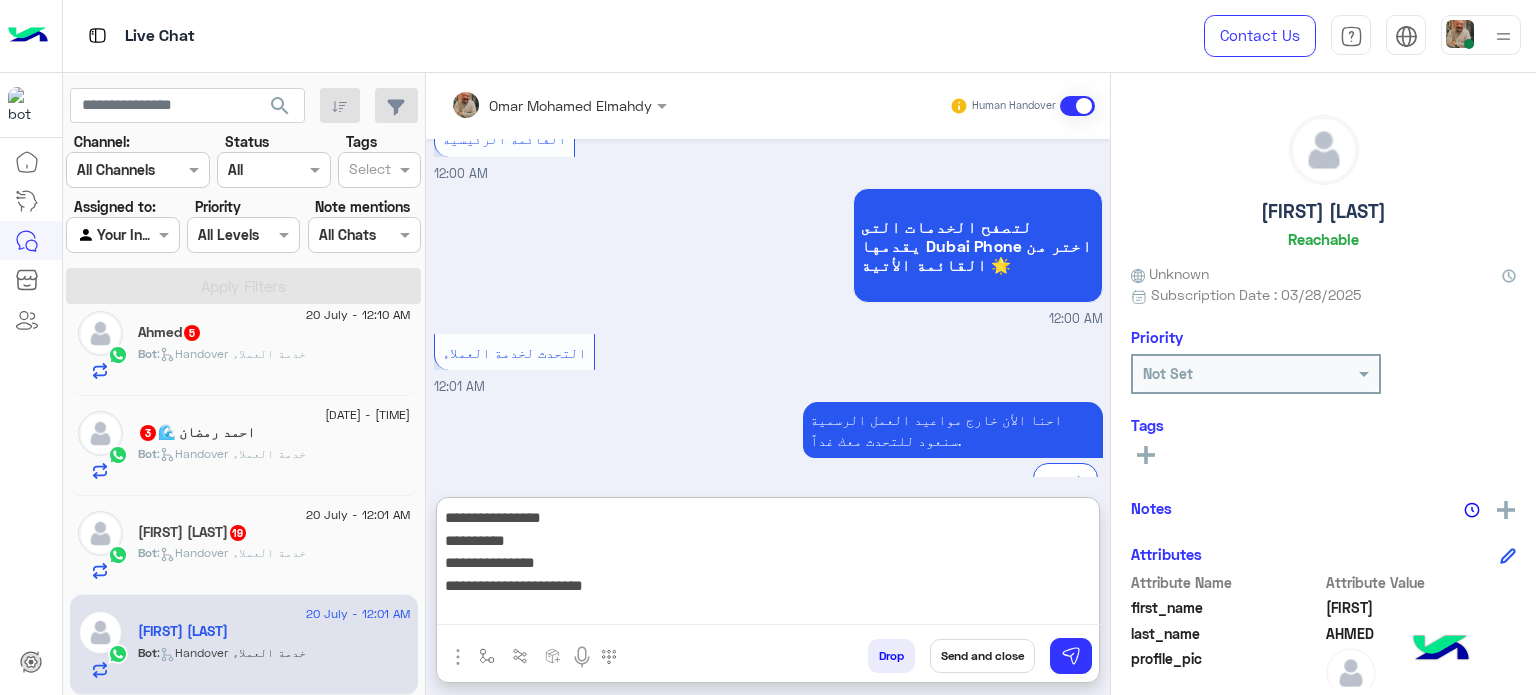 click on "**********" at bounding box center (768, 565) 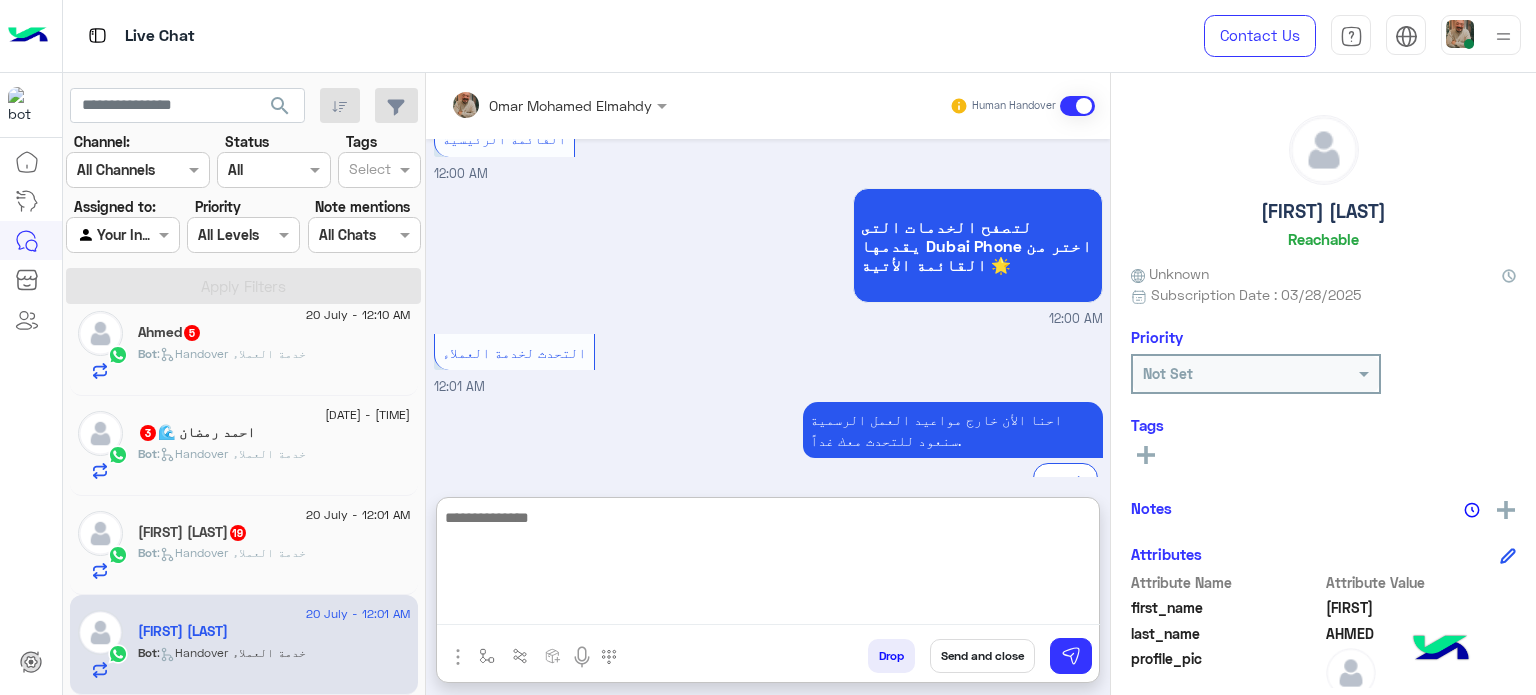 scroll, scrollTop: 934, scrollLeft: 0, axis: vertical 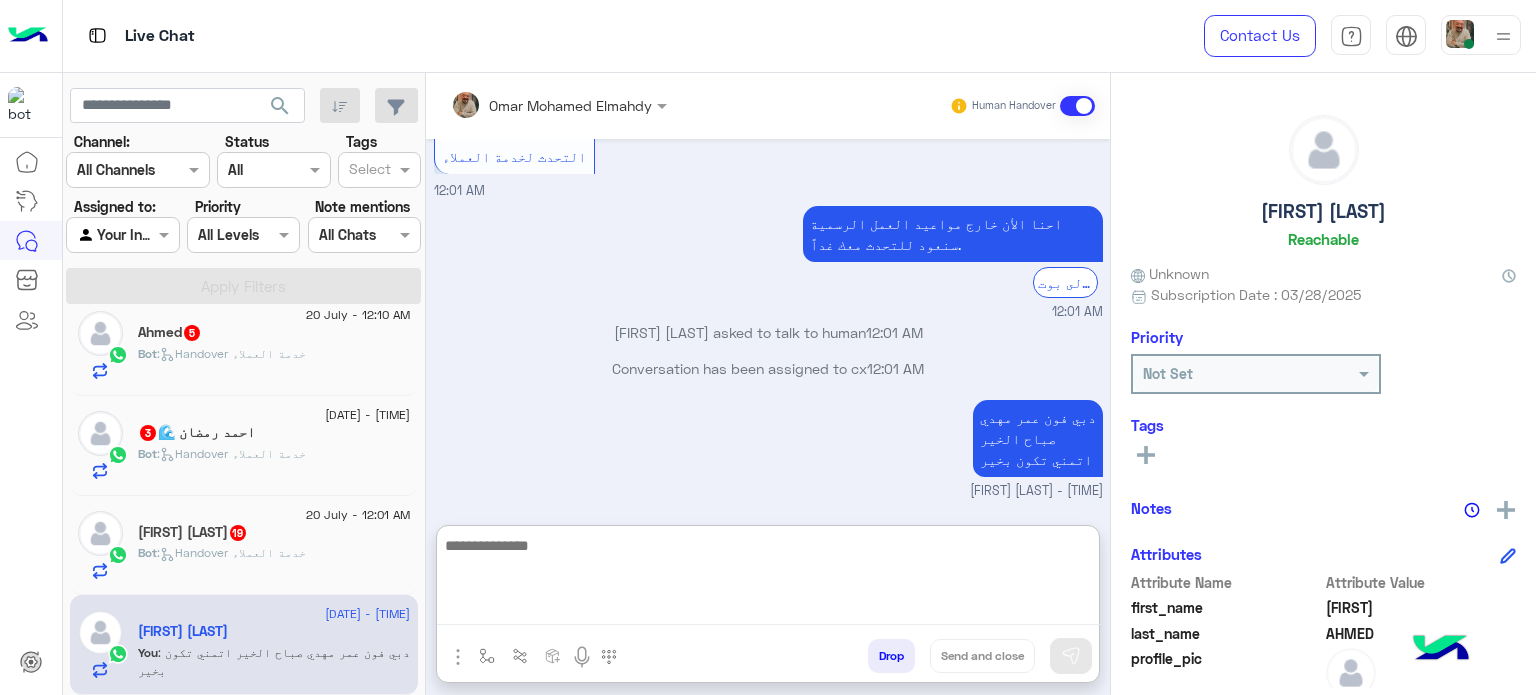 paste on "**********" 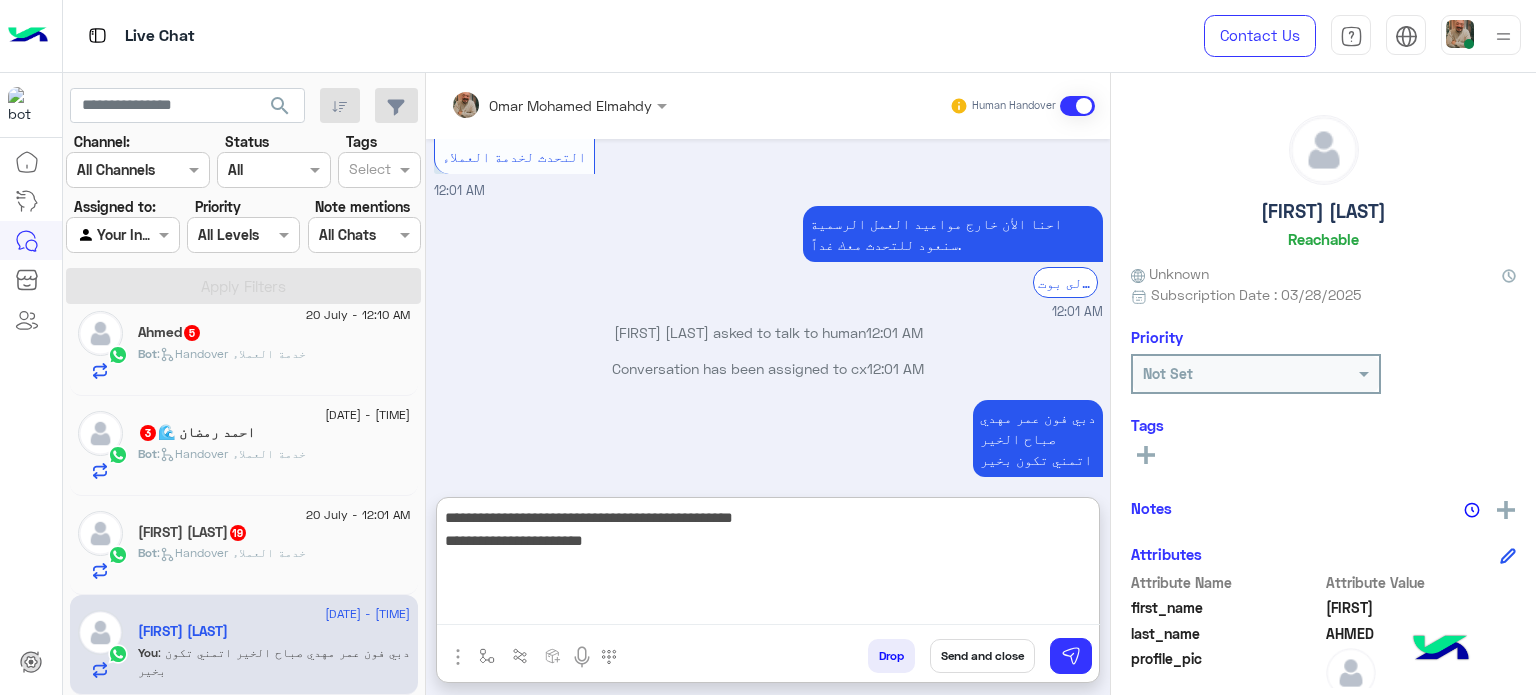 click on "**********" at bounding box center [768, 565] 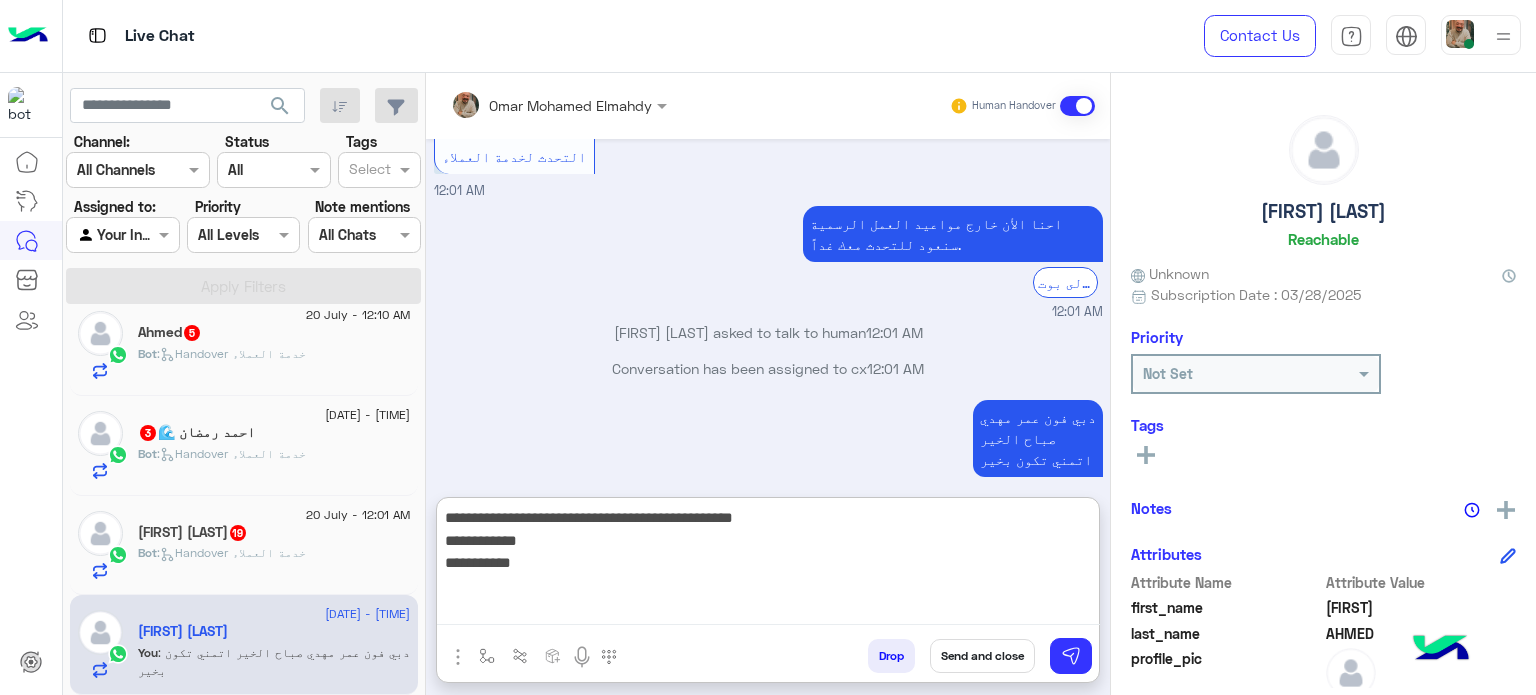 click on "**********" at bounding box center [768, 565] 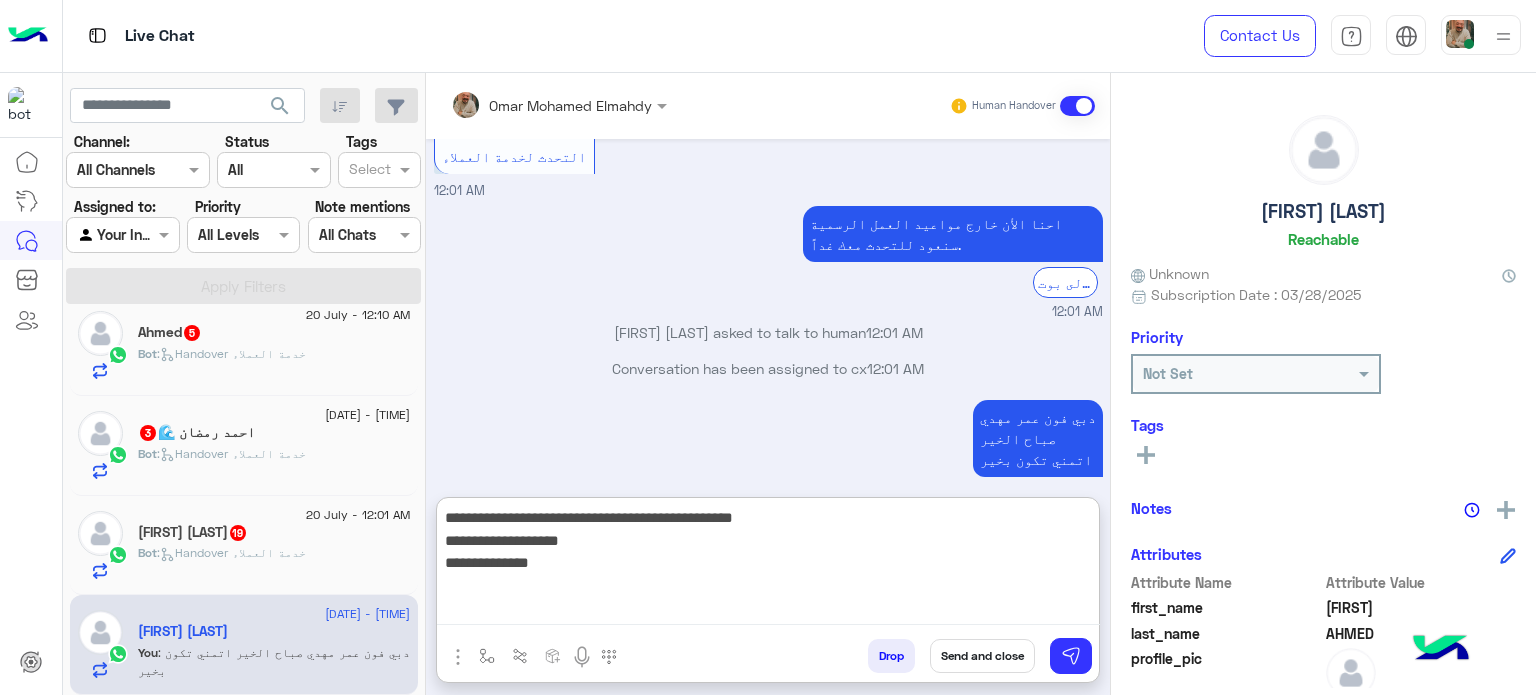 type on "**********" 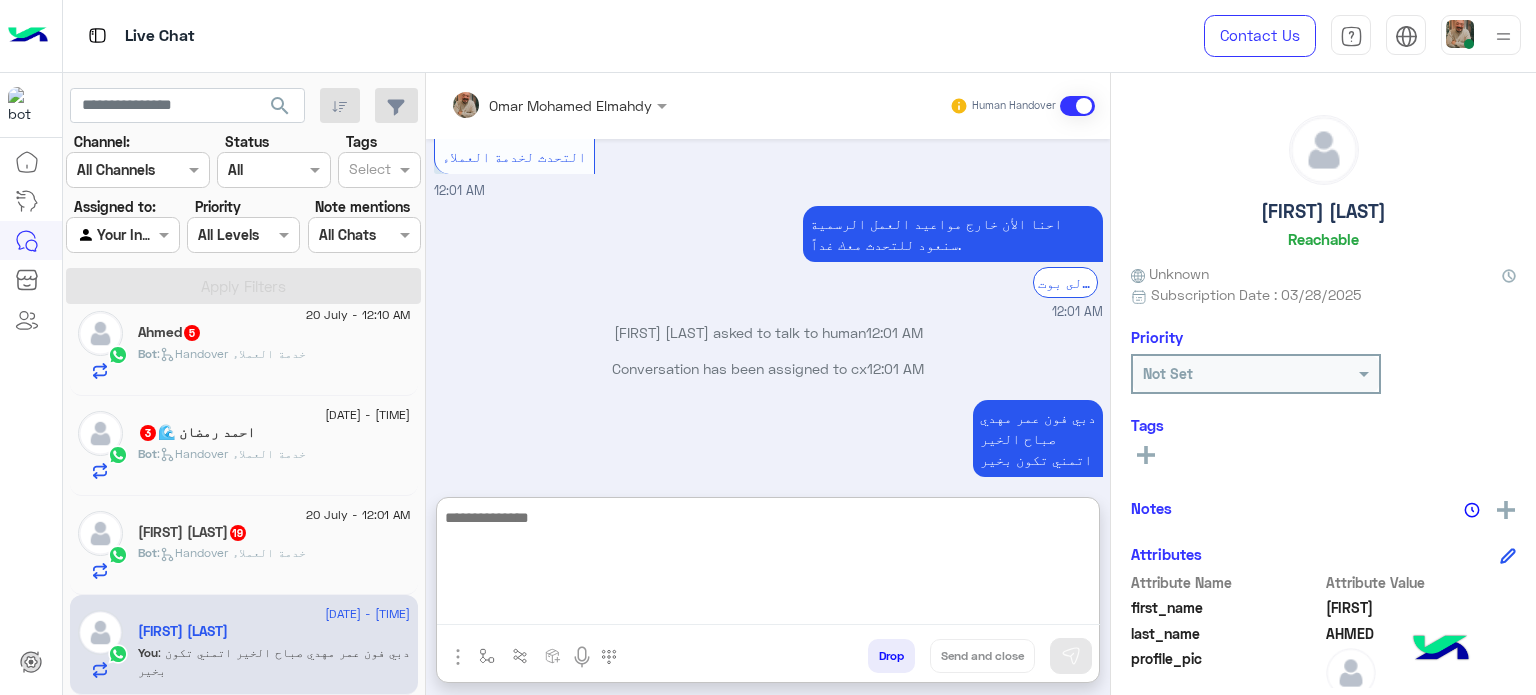 scroll, scrollTop: 1097, scrollLeft: 0, axis: vertical 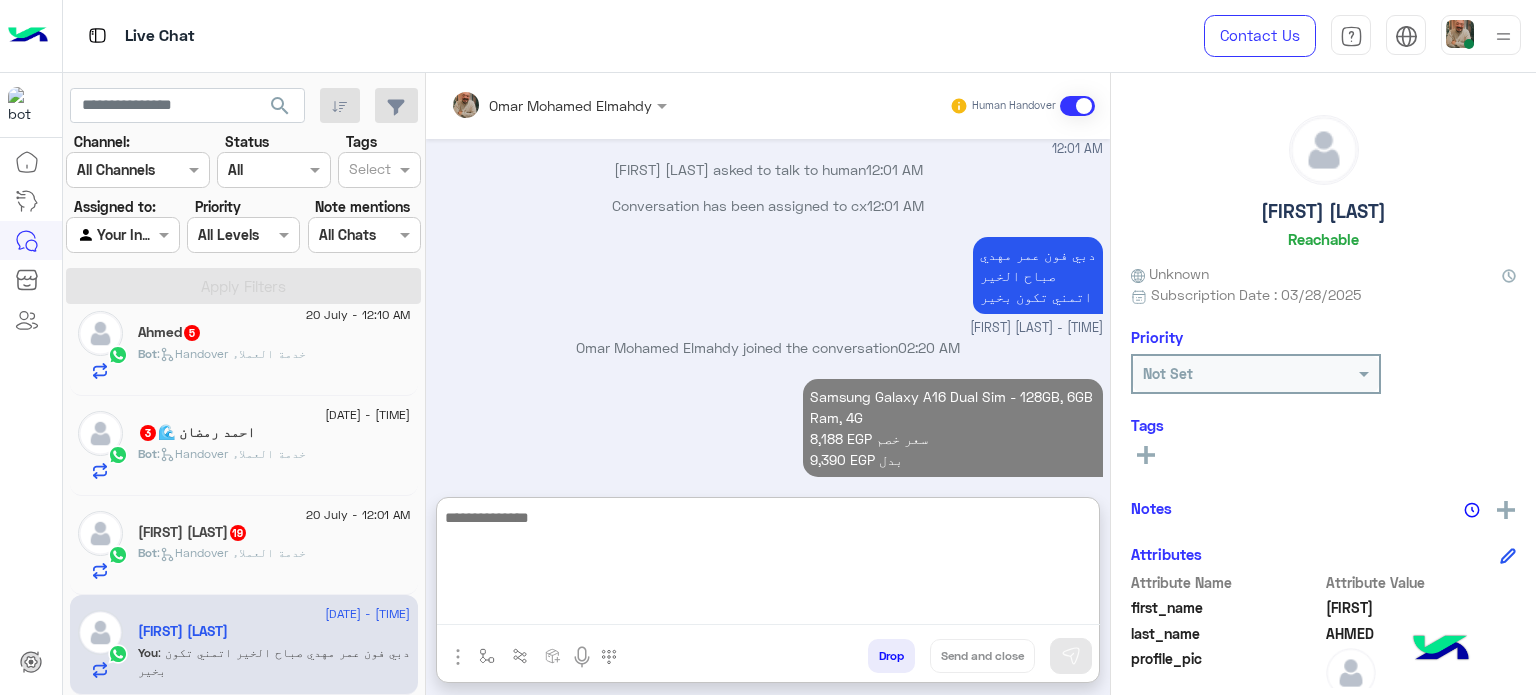 click at bounding box center [768, 565] 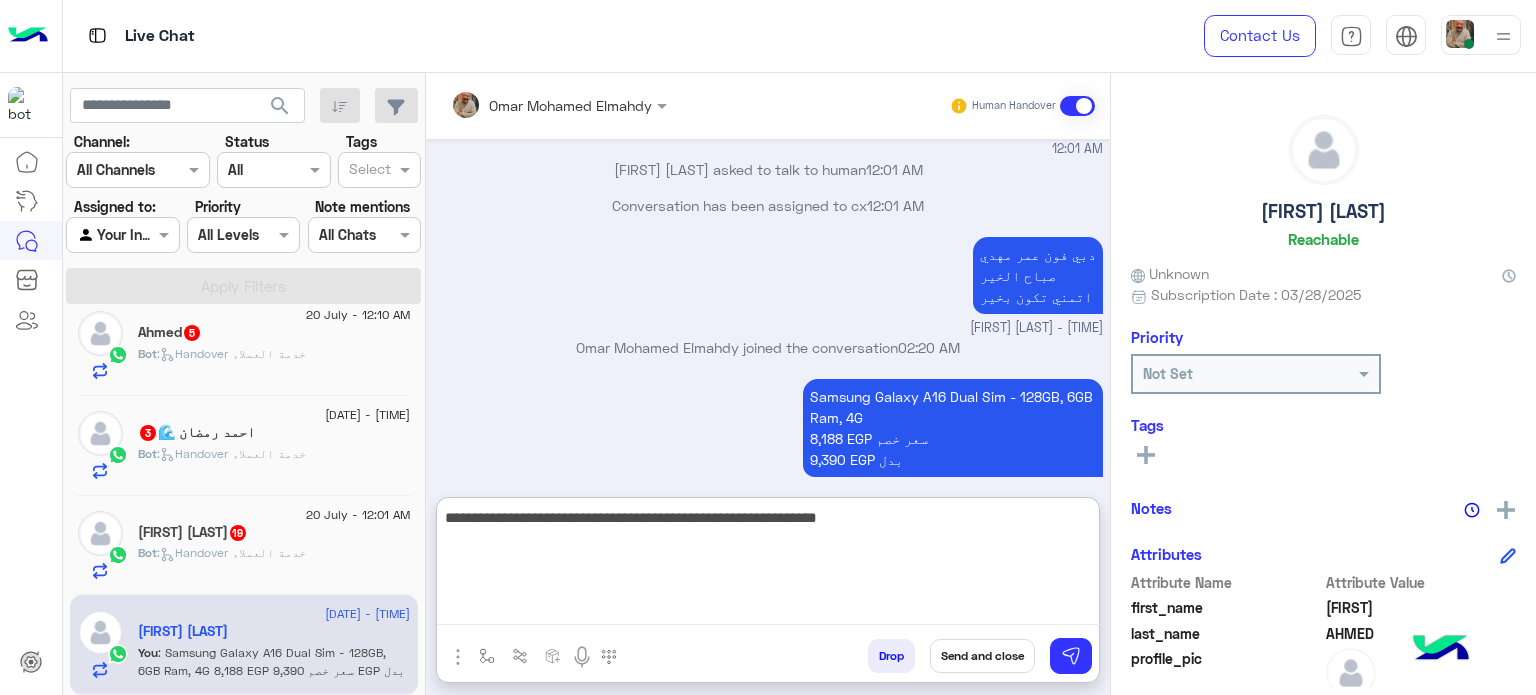 type on "**********" 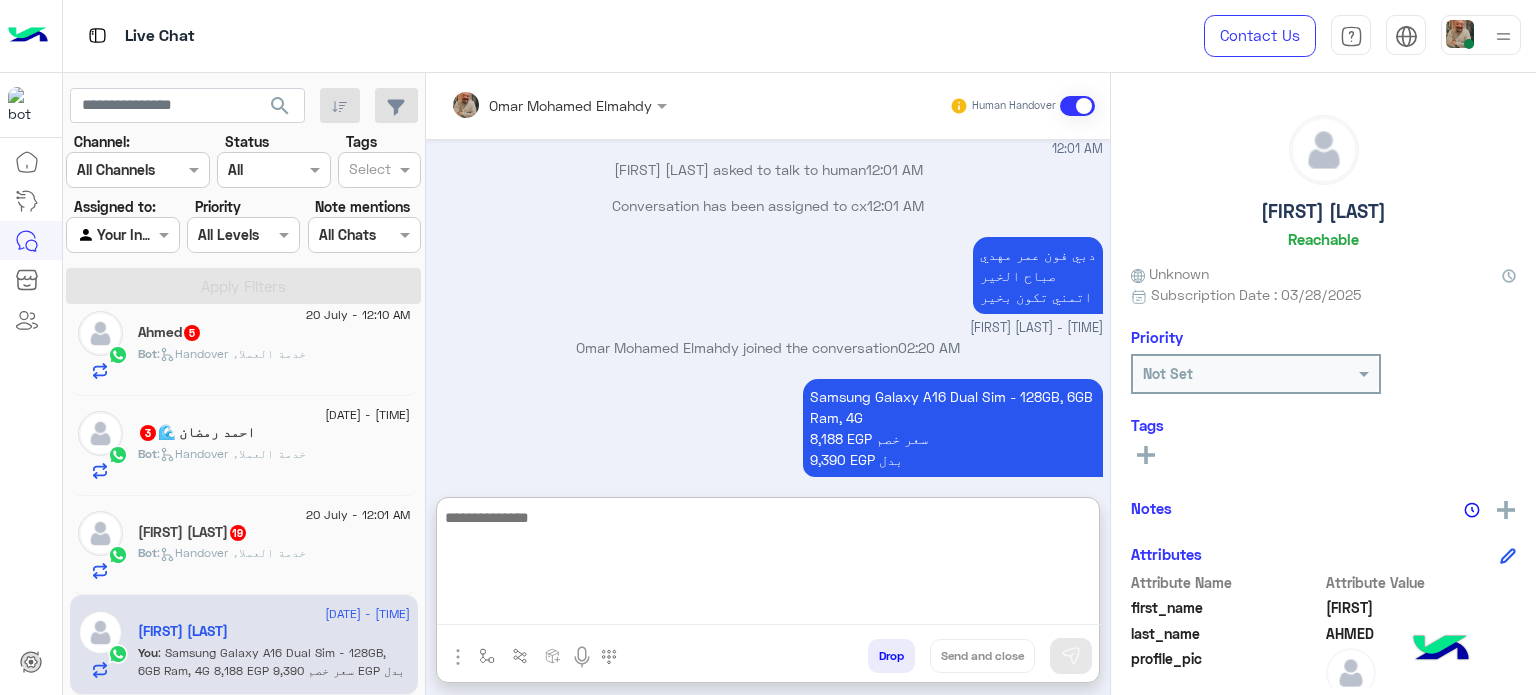 scroll, scrollTop: 1182, scrollLeft: 0, axis: vertical 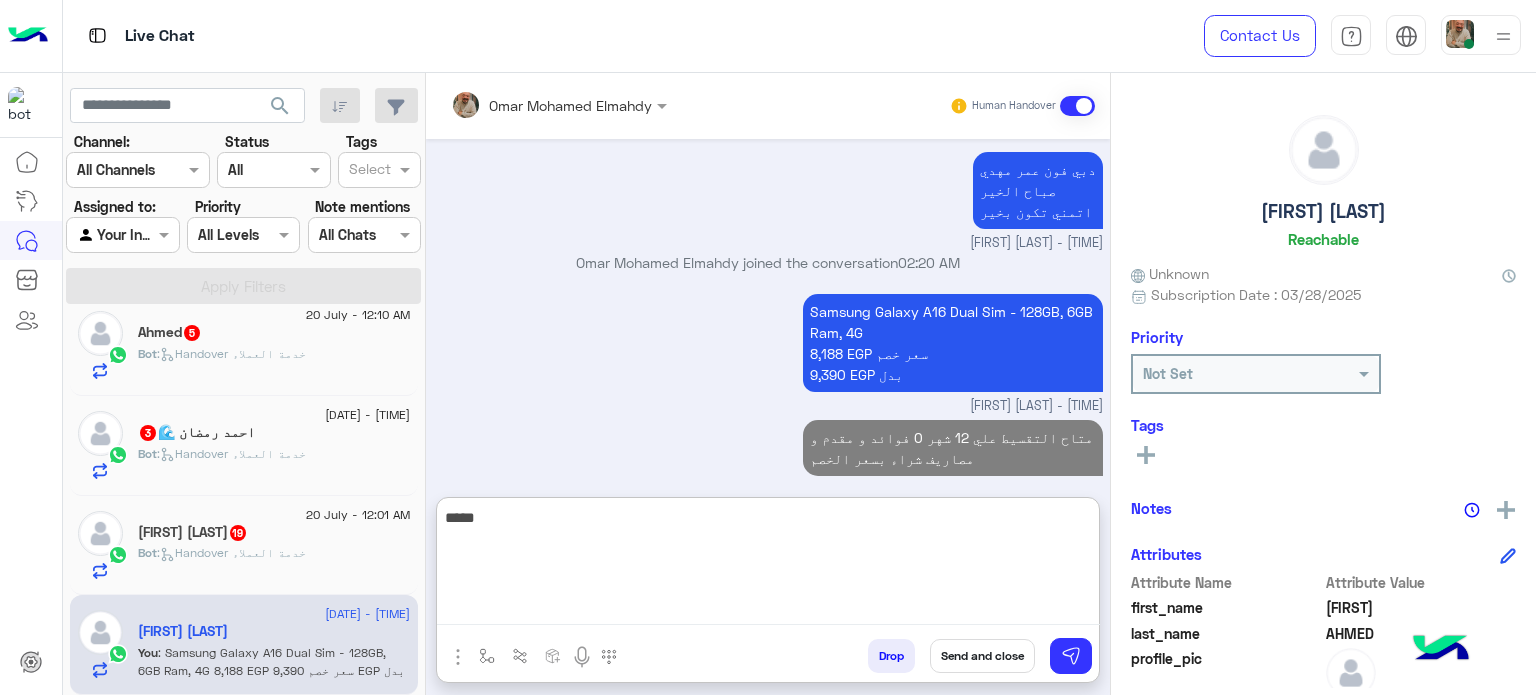type on "*****" 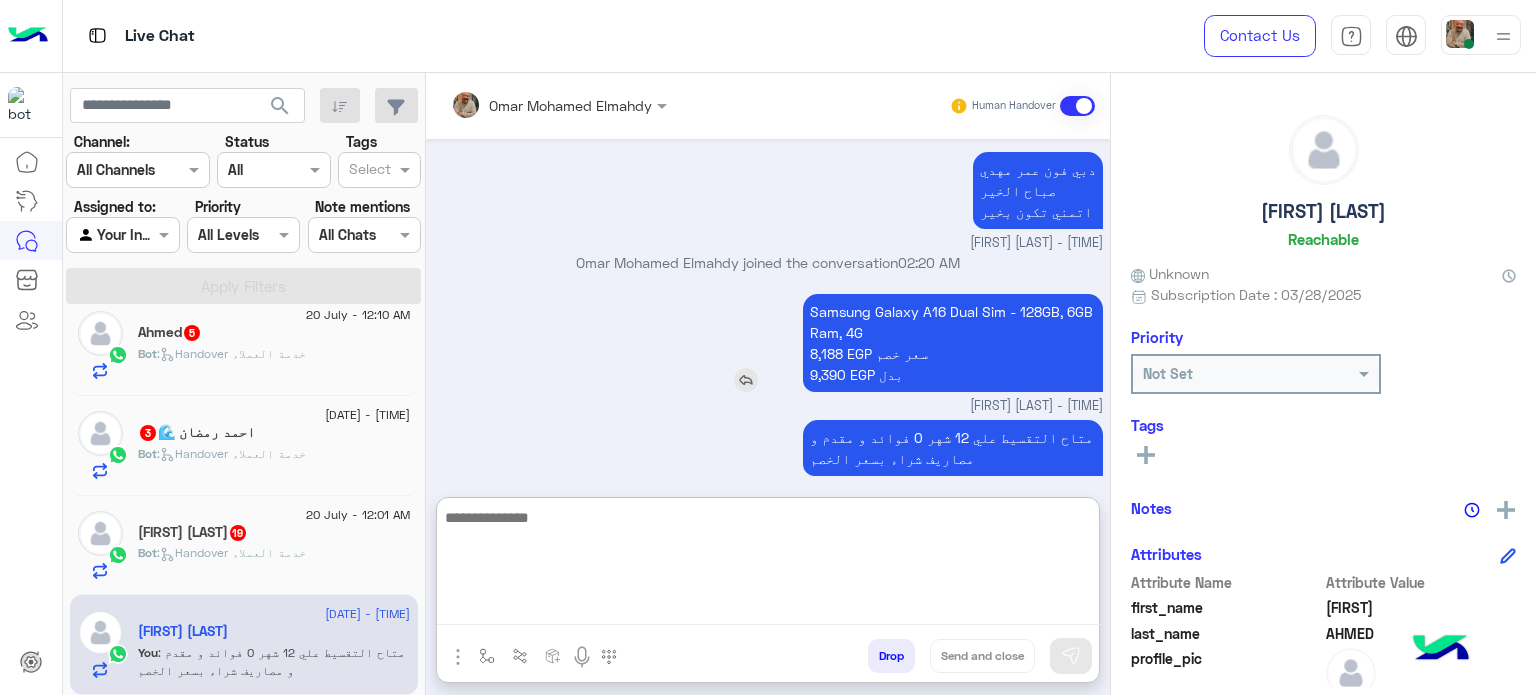 click at bounding box center [746, 380] 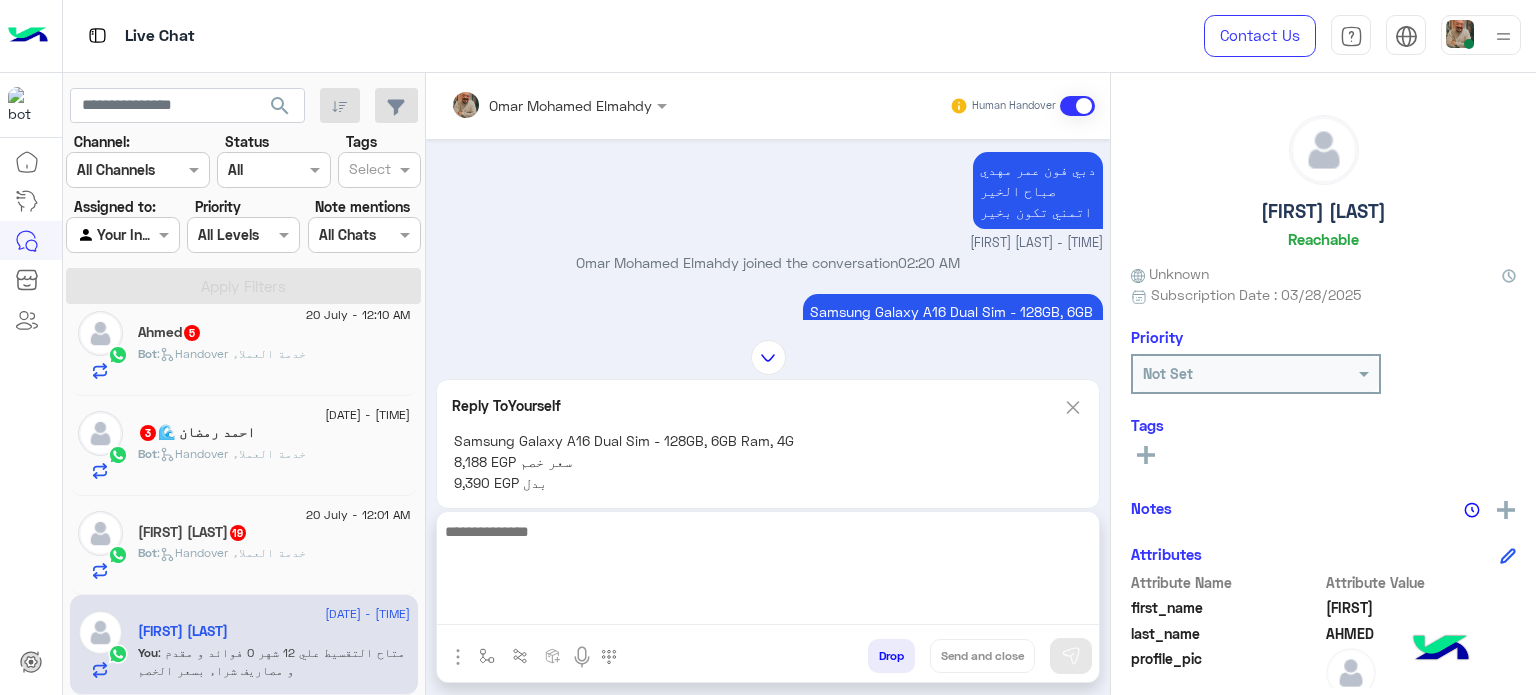 scroll, scrollTop: 1182, scrollLeft: 0, axis: vertical 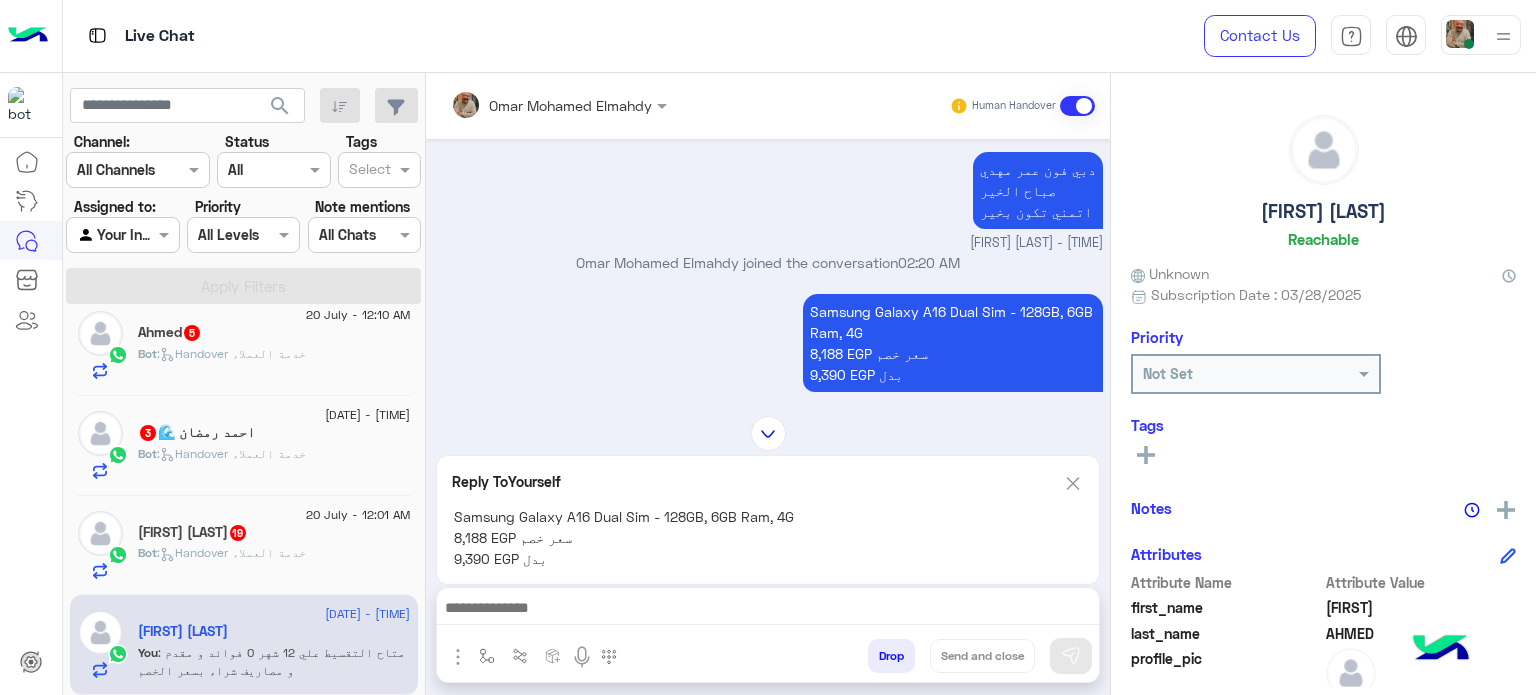 paste on "**********" 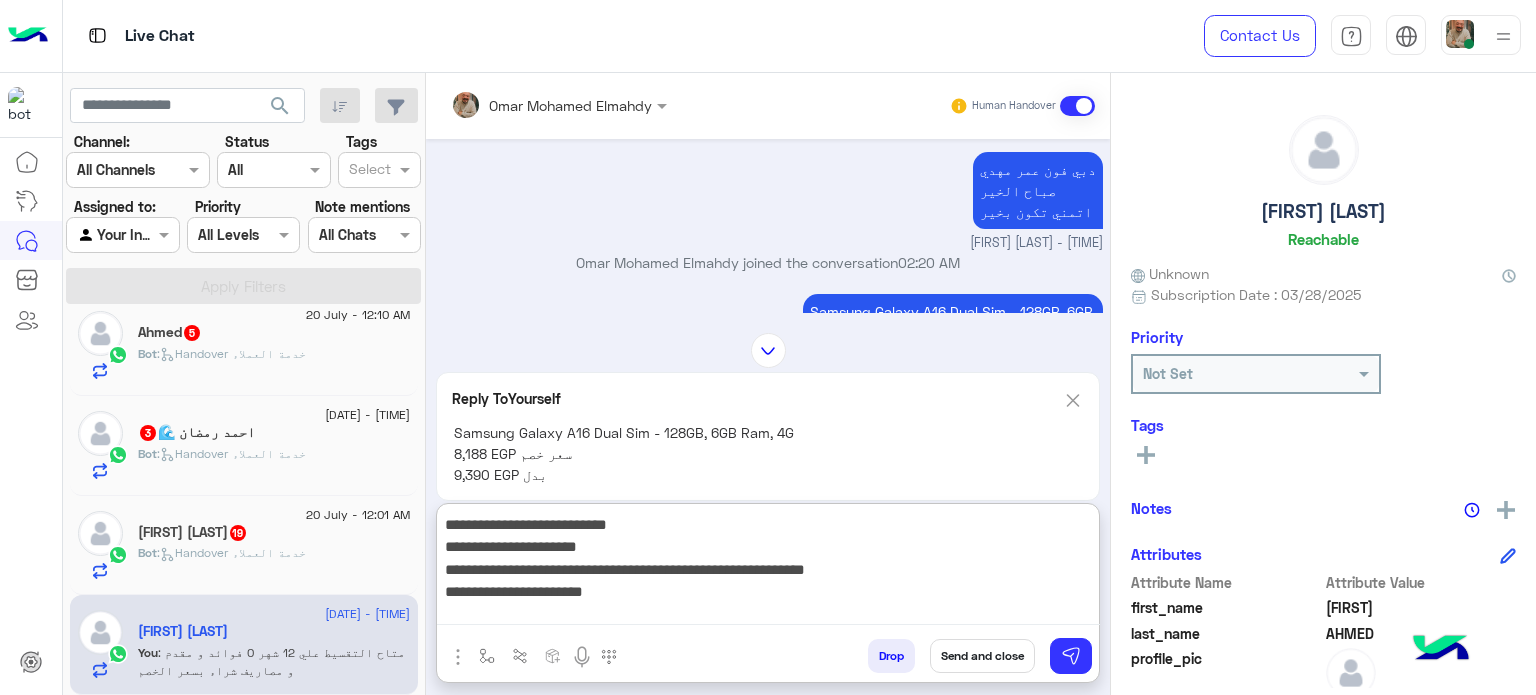 scroll, scrollTop: 0, scrollLeft: 0, axis: both 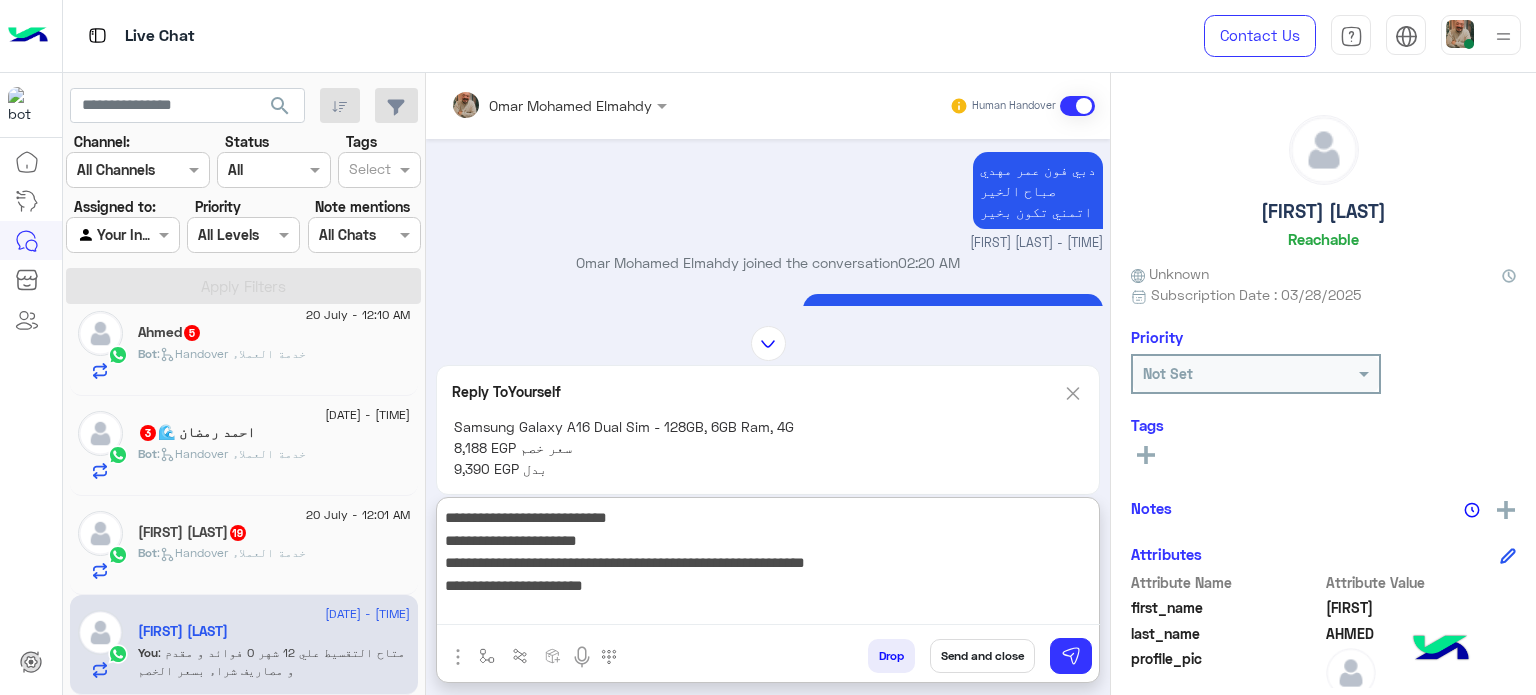click on "**********" at bounding box center [768, 565] 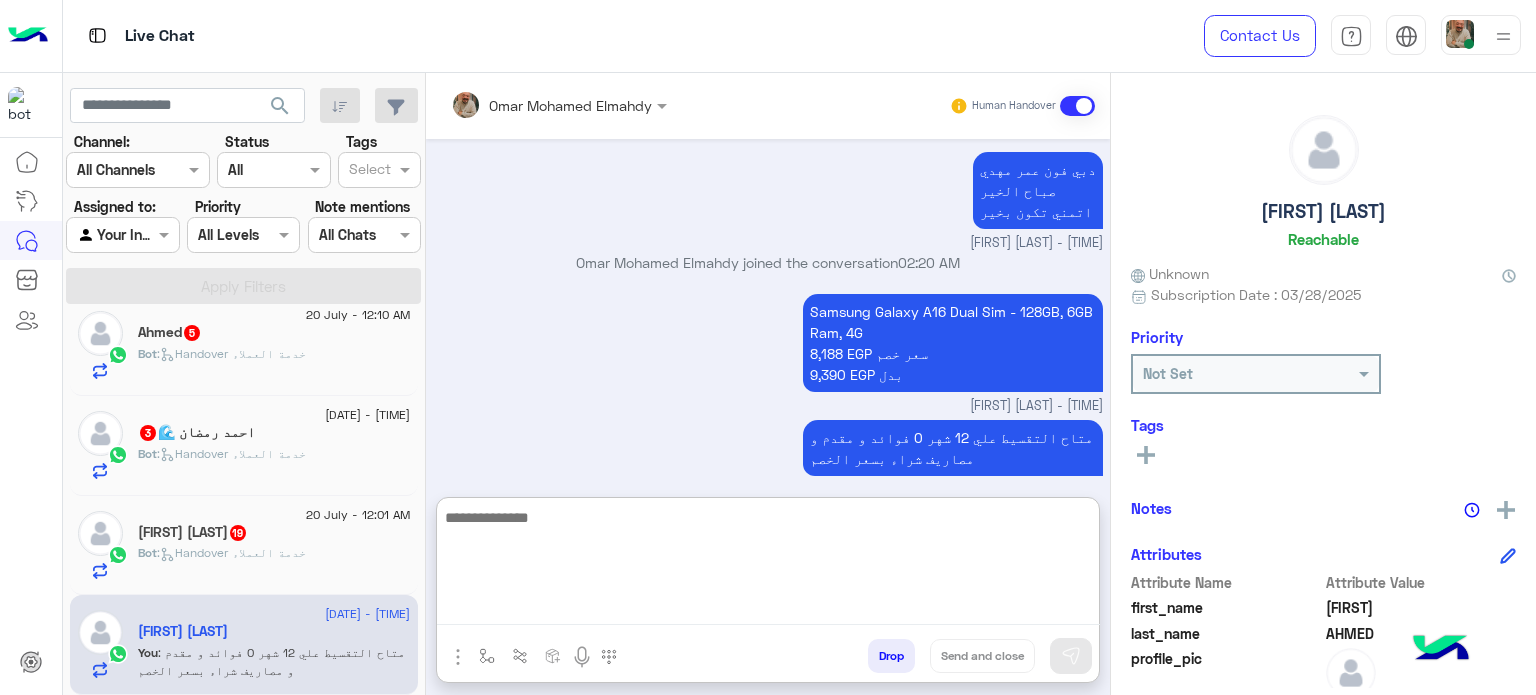 scroll, scrollTop: 1405, scrollLeft: 0, axis: vertical 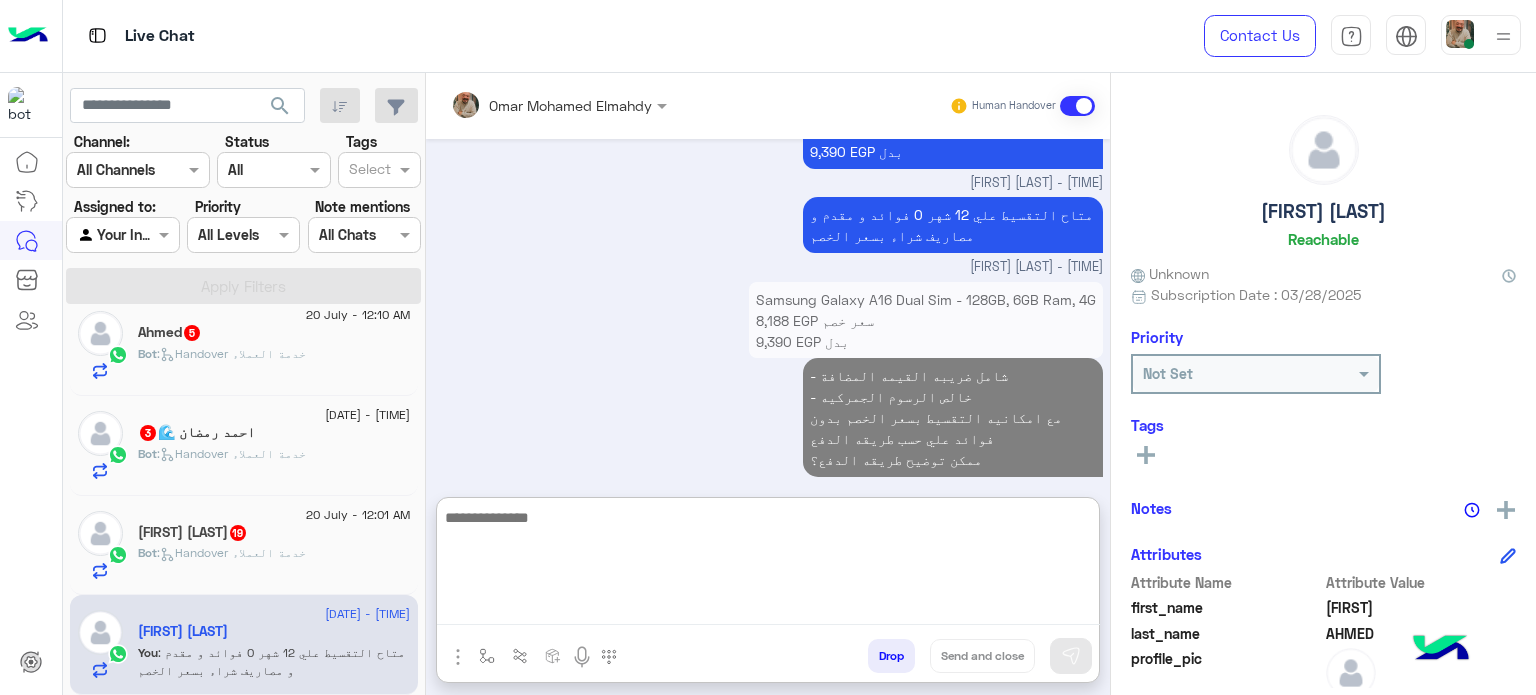 drag, startPoint x: 788, startPoint y: 552, endPoint x: 793, endPoint y: 487, distance: 65.192024 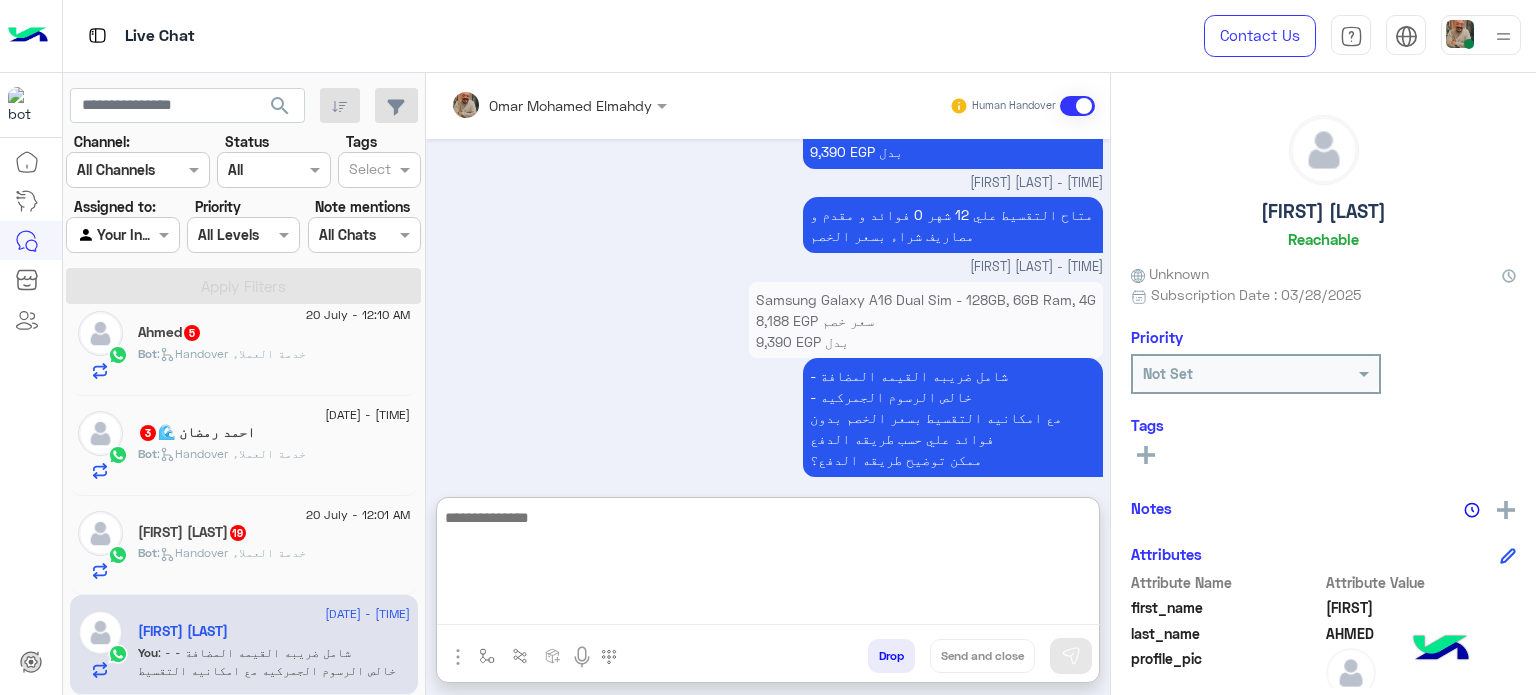 click at bounding box center [768, 565] 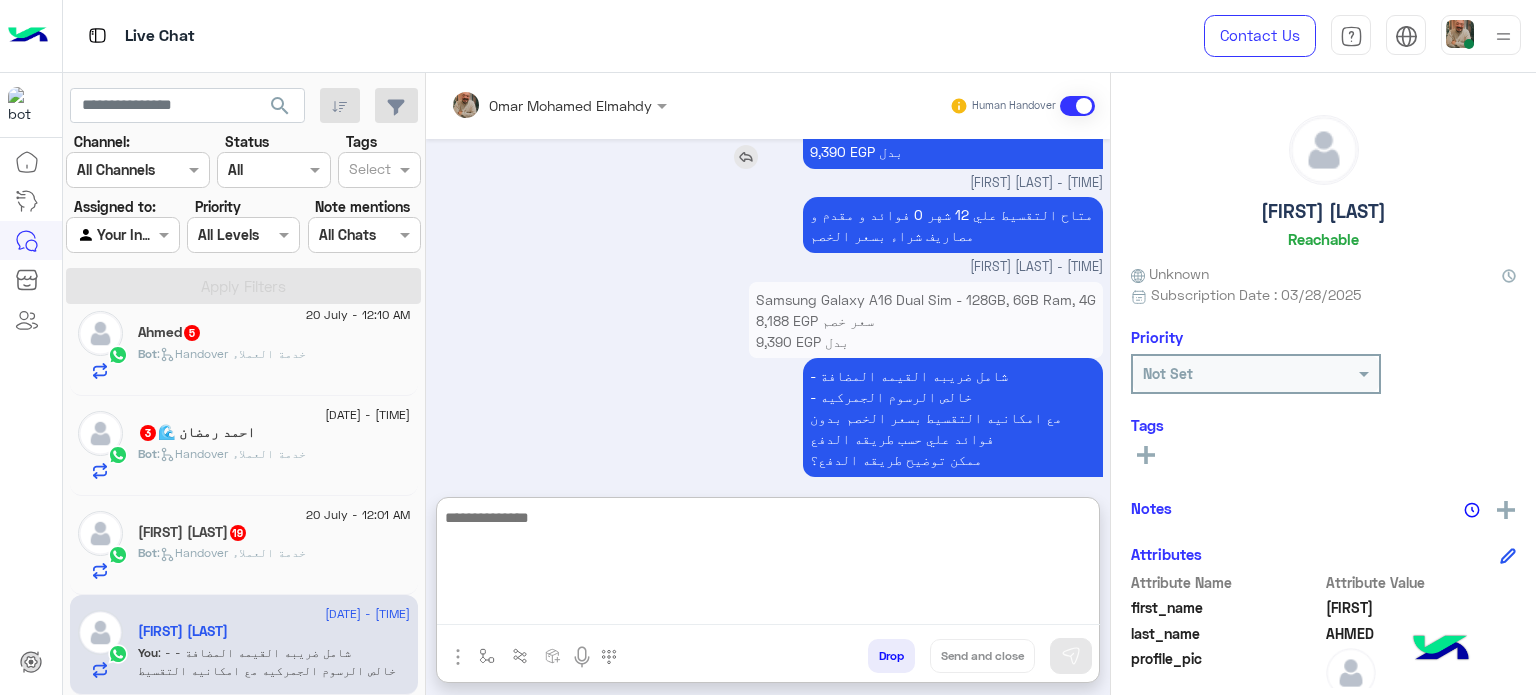 scroll, scrollTop: 1205, scrollLeft: 0, axis: vertical 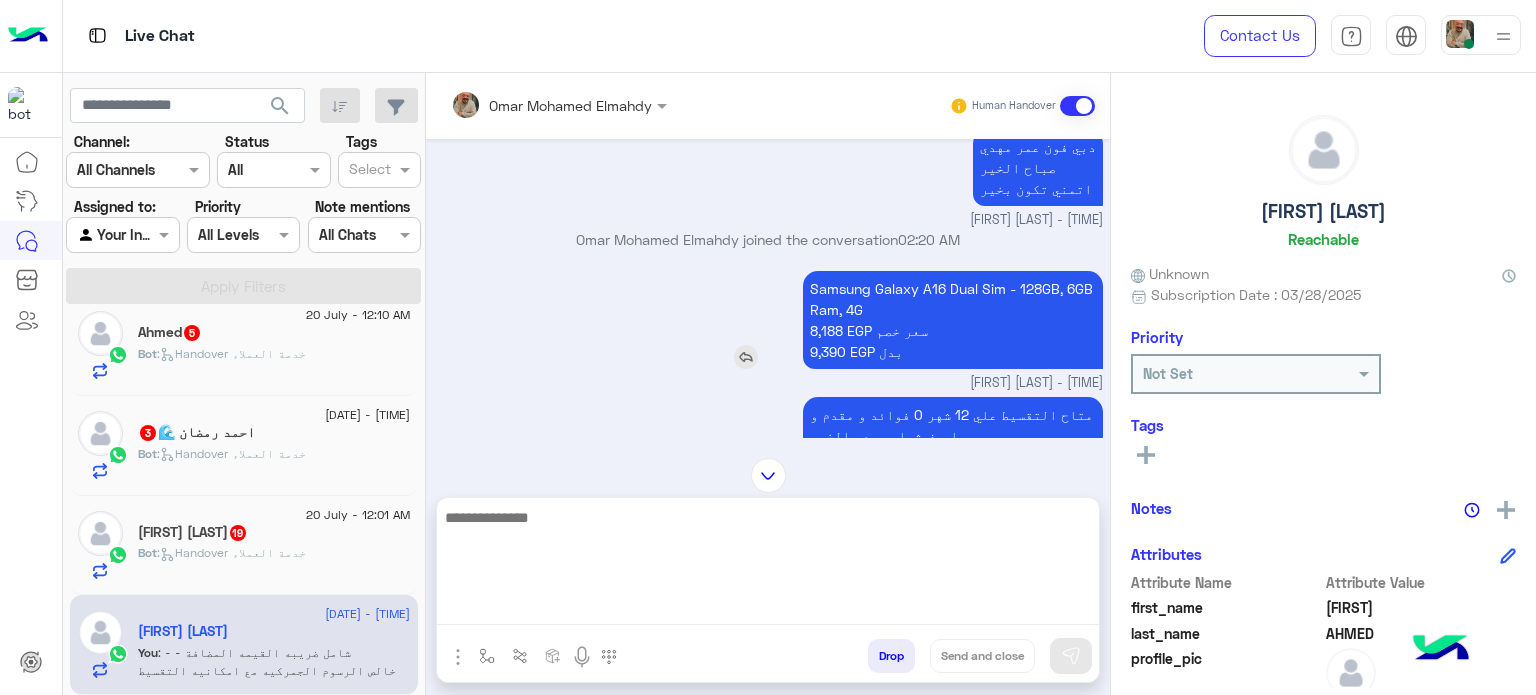 click at bounding box center (746, 357) 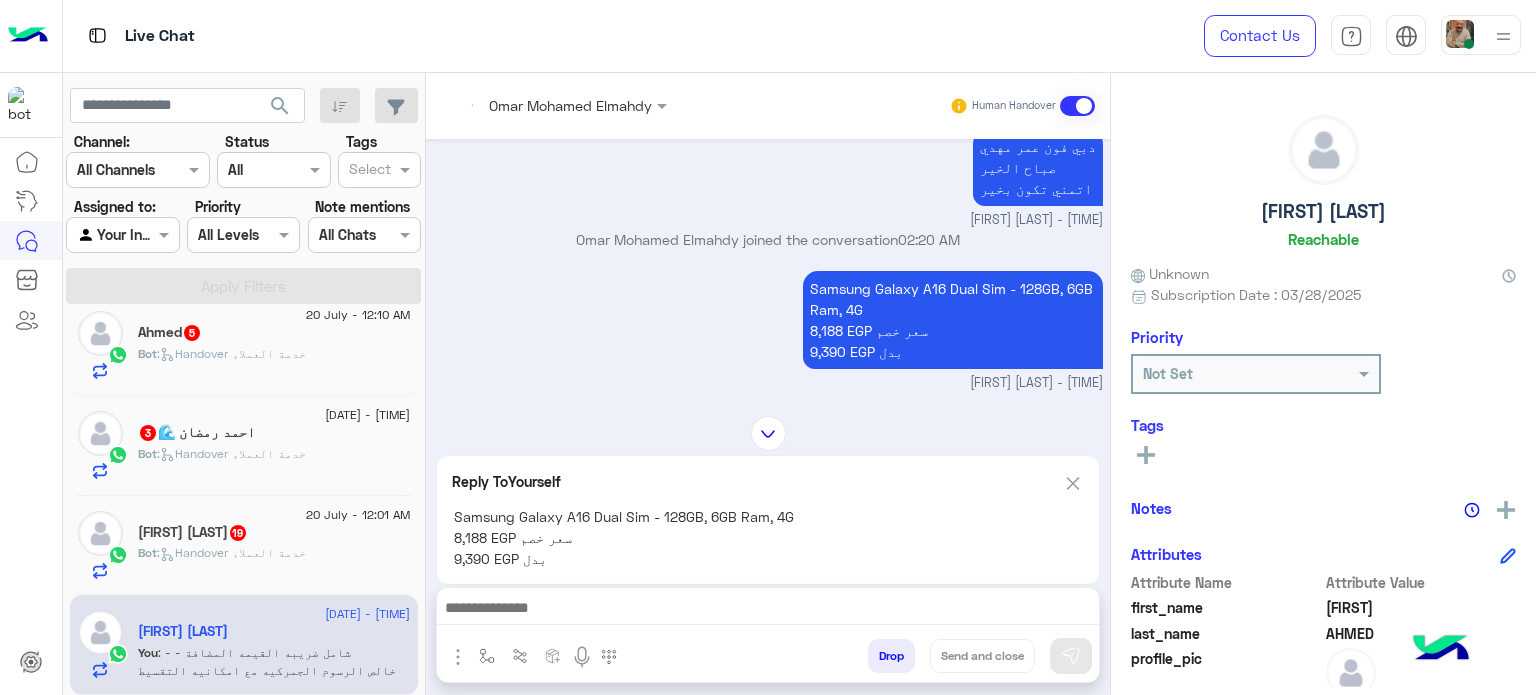 drag, startPoint x: 661, startPoint y: 600, endPoint x: 680, endPoint y: 597, distance: 19.235384 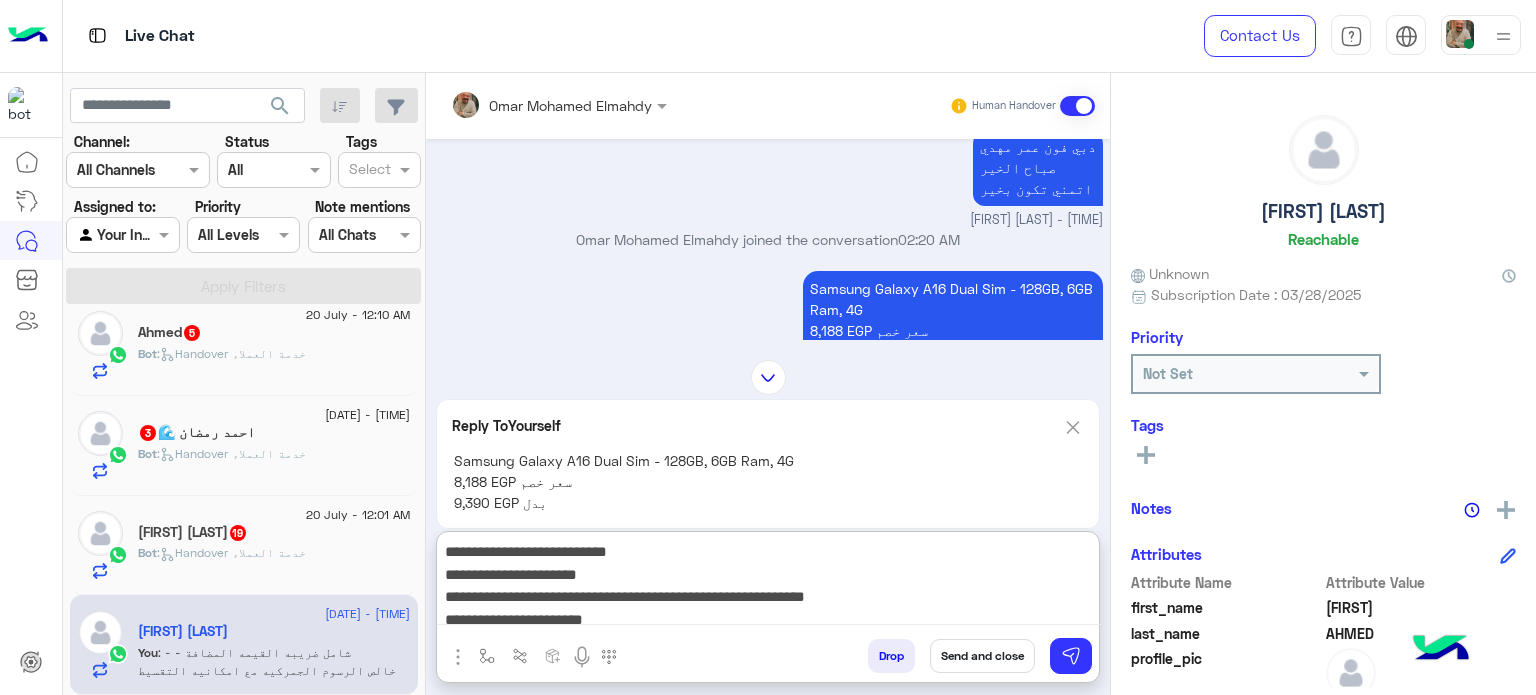 scroll, scrollTop: 0, scrollLeft: 0, axis: both 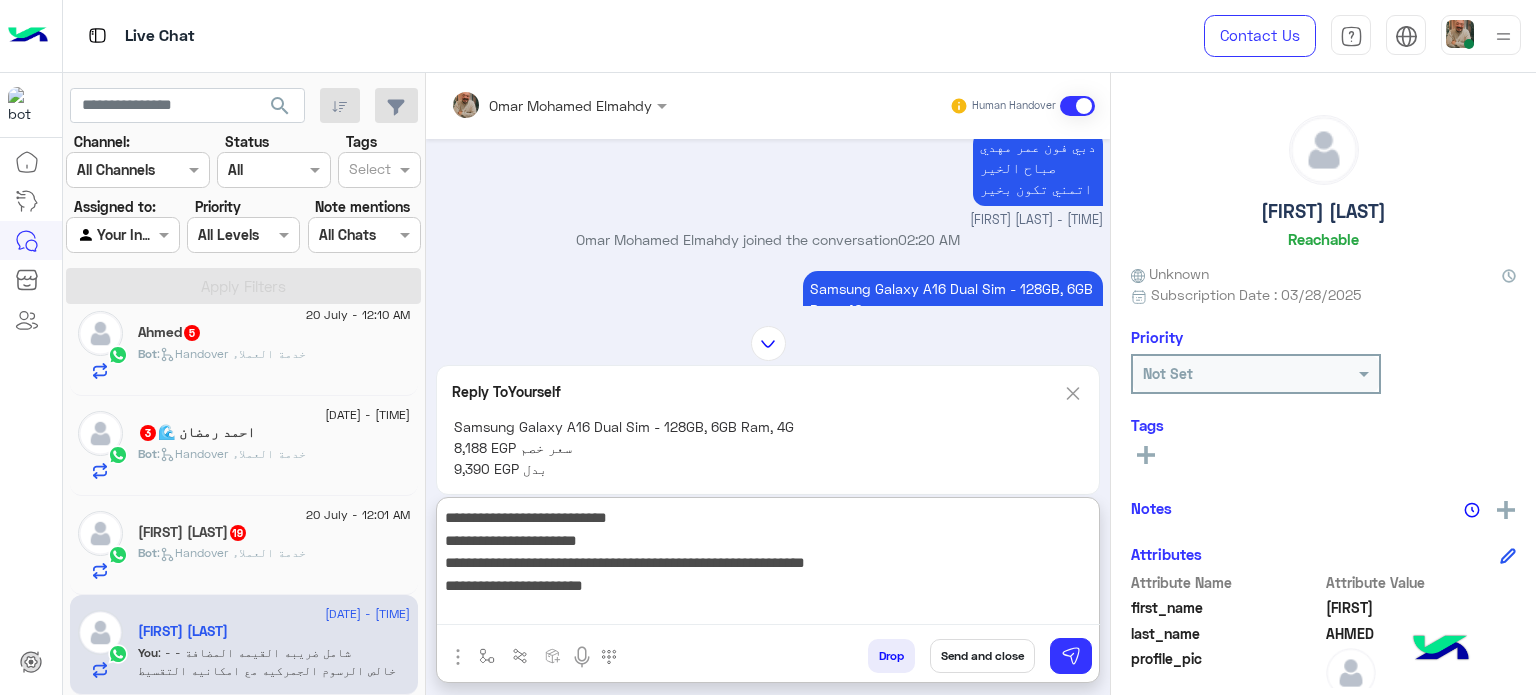 click on "**********" at bounding box center [768, 565] 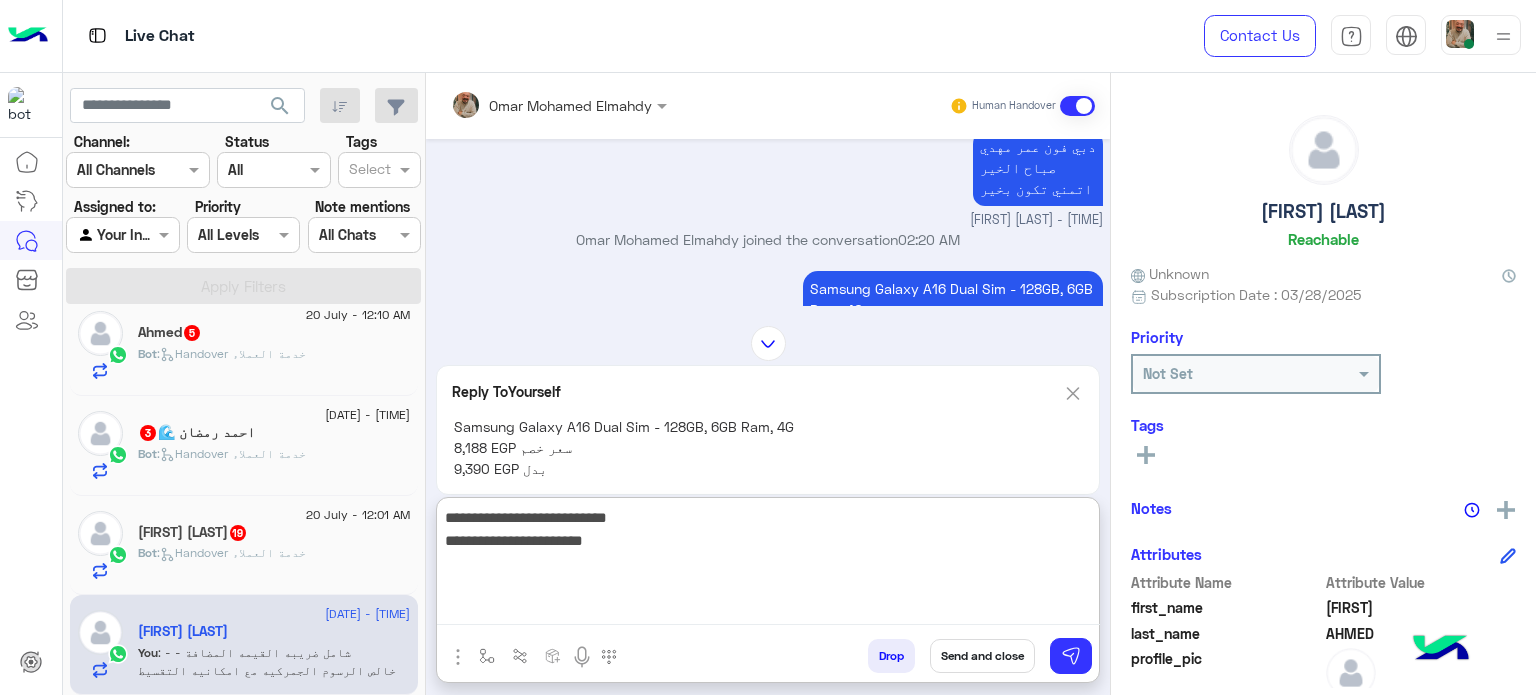 drag, startPoint x: 937, startPoint y: 564, endPoint x: 920, endPoint y: 599, distance: 38.910152 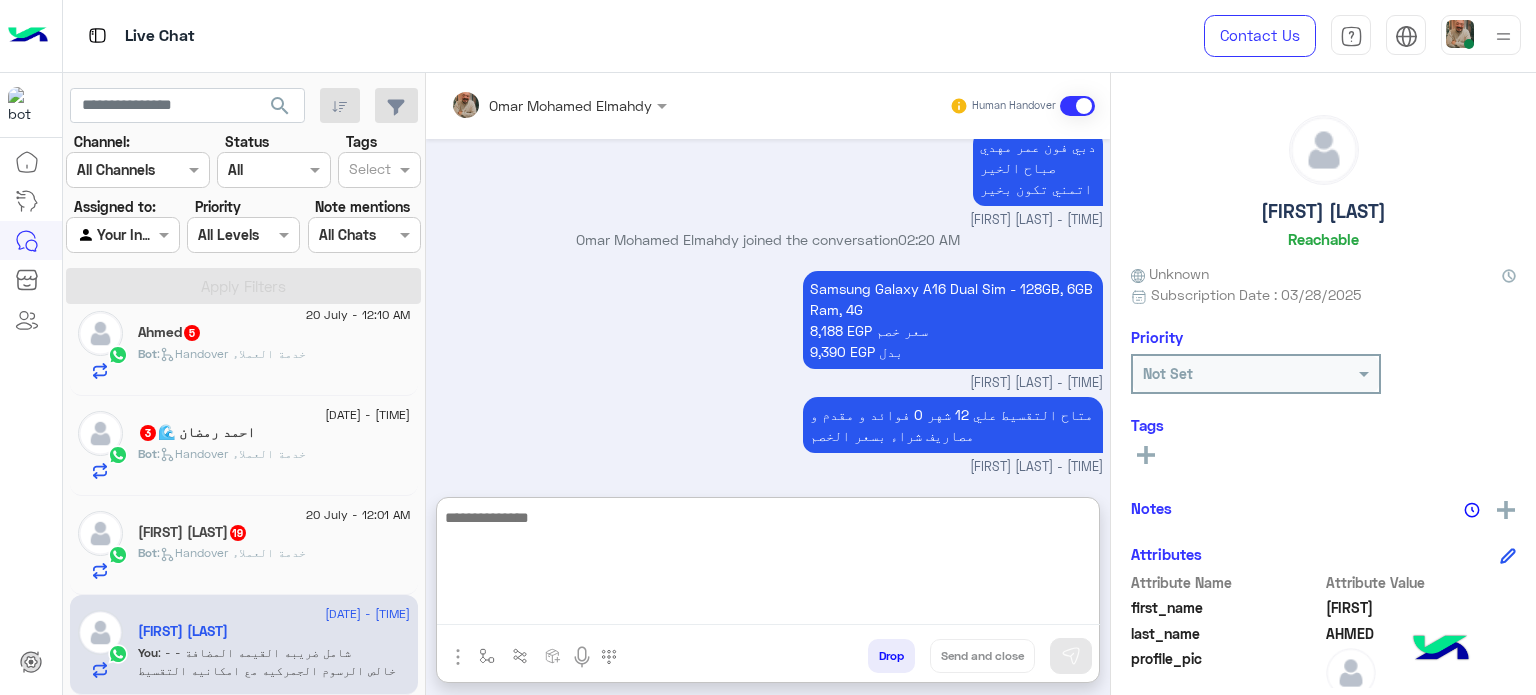 scroll, scrollTop: 1565, scrollLeft: 0, axis: vertical 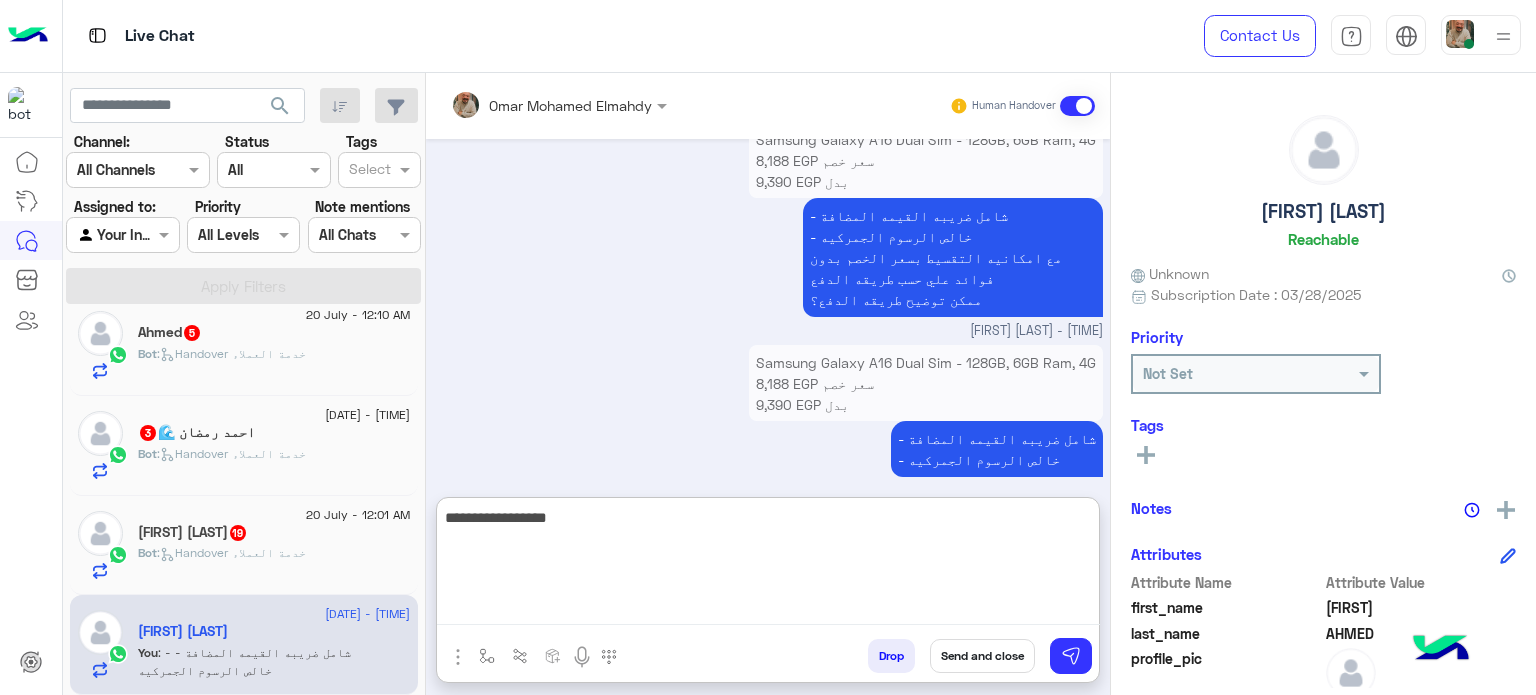 type on "**********" 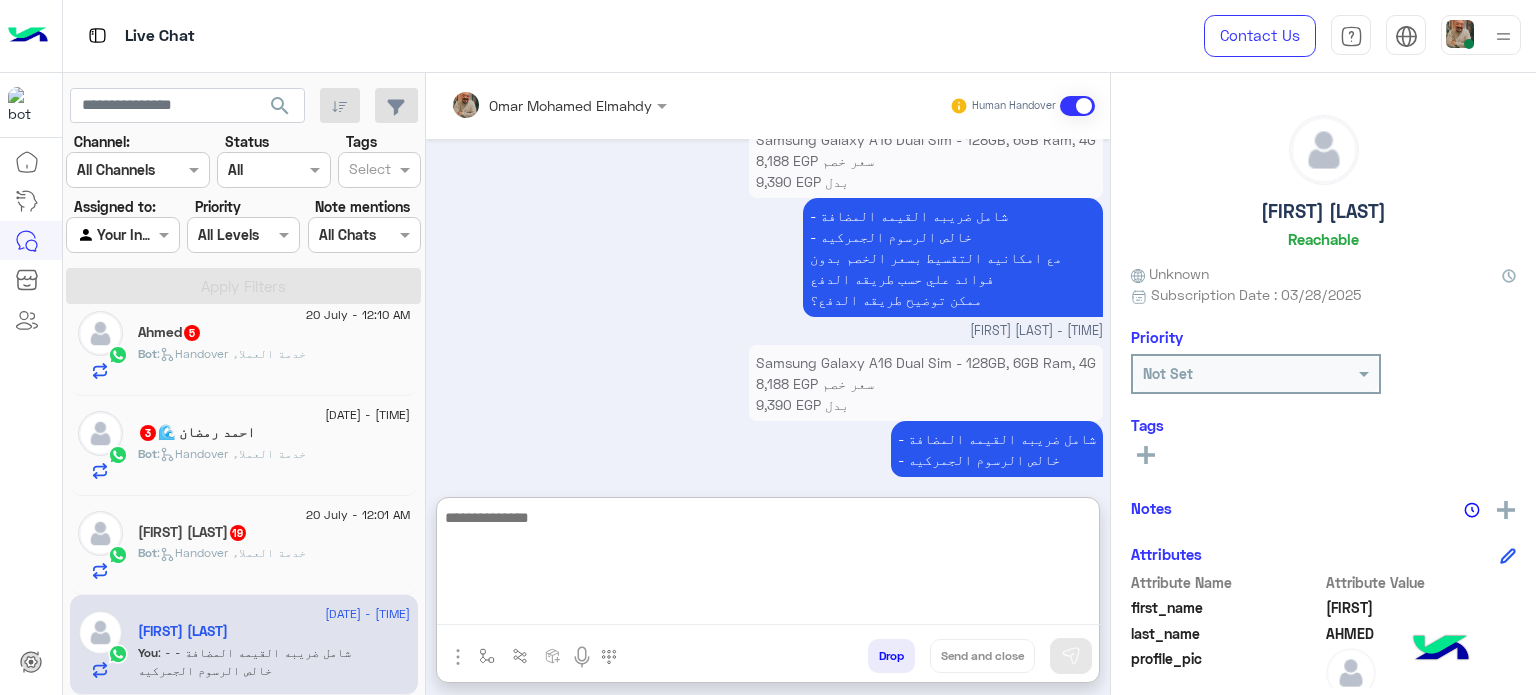 scroll, scrollTop: 1629, scrollLeft: 0, axis: vertical 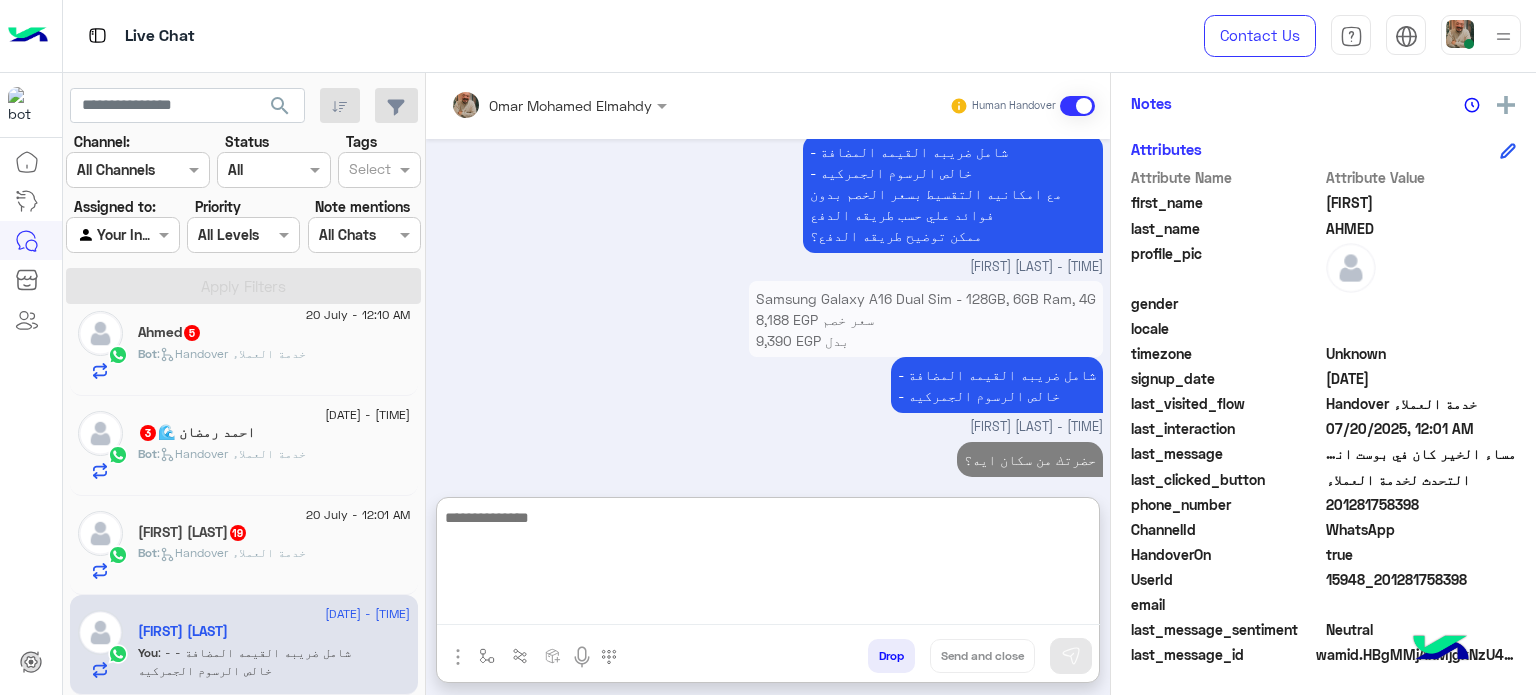 click on "WhatsApp" 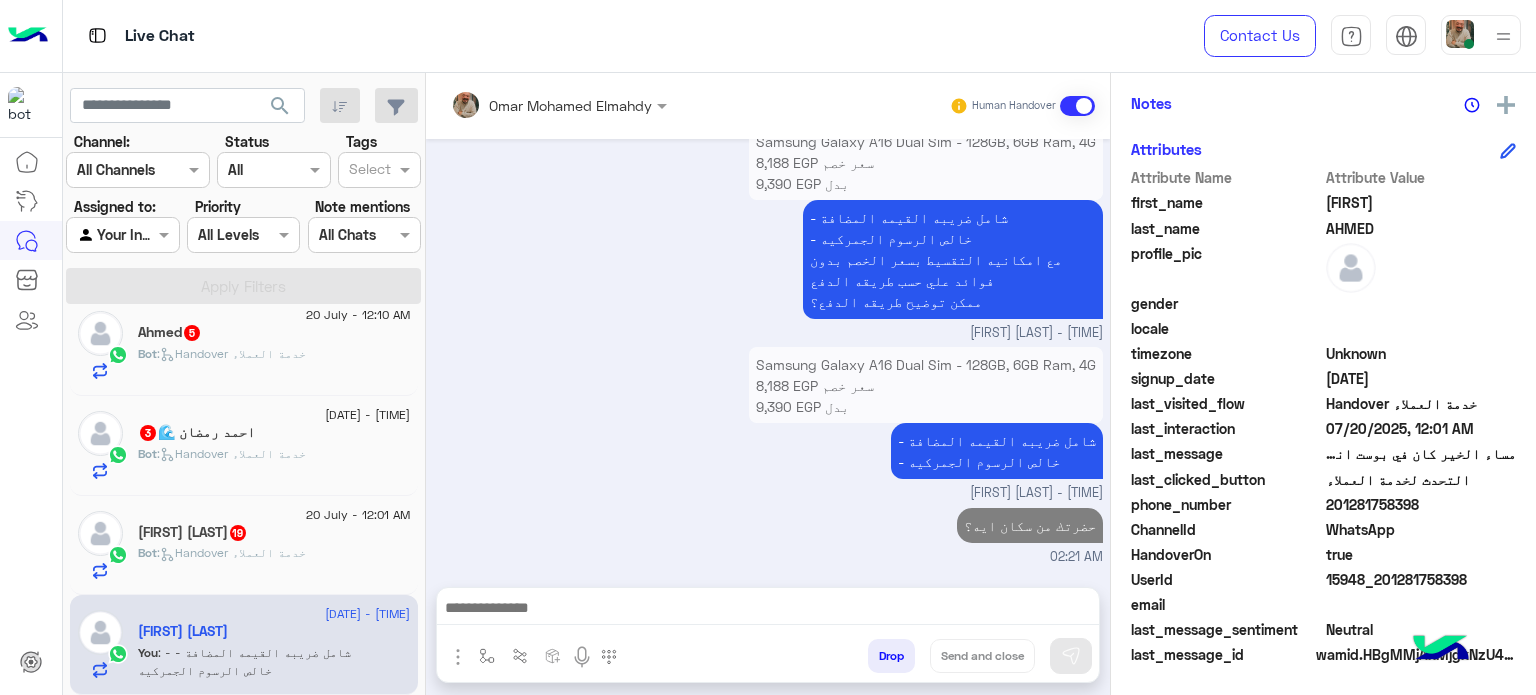 scroll, scrollTop: 1539, scrollLeft: 0, axis: vertical 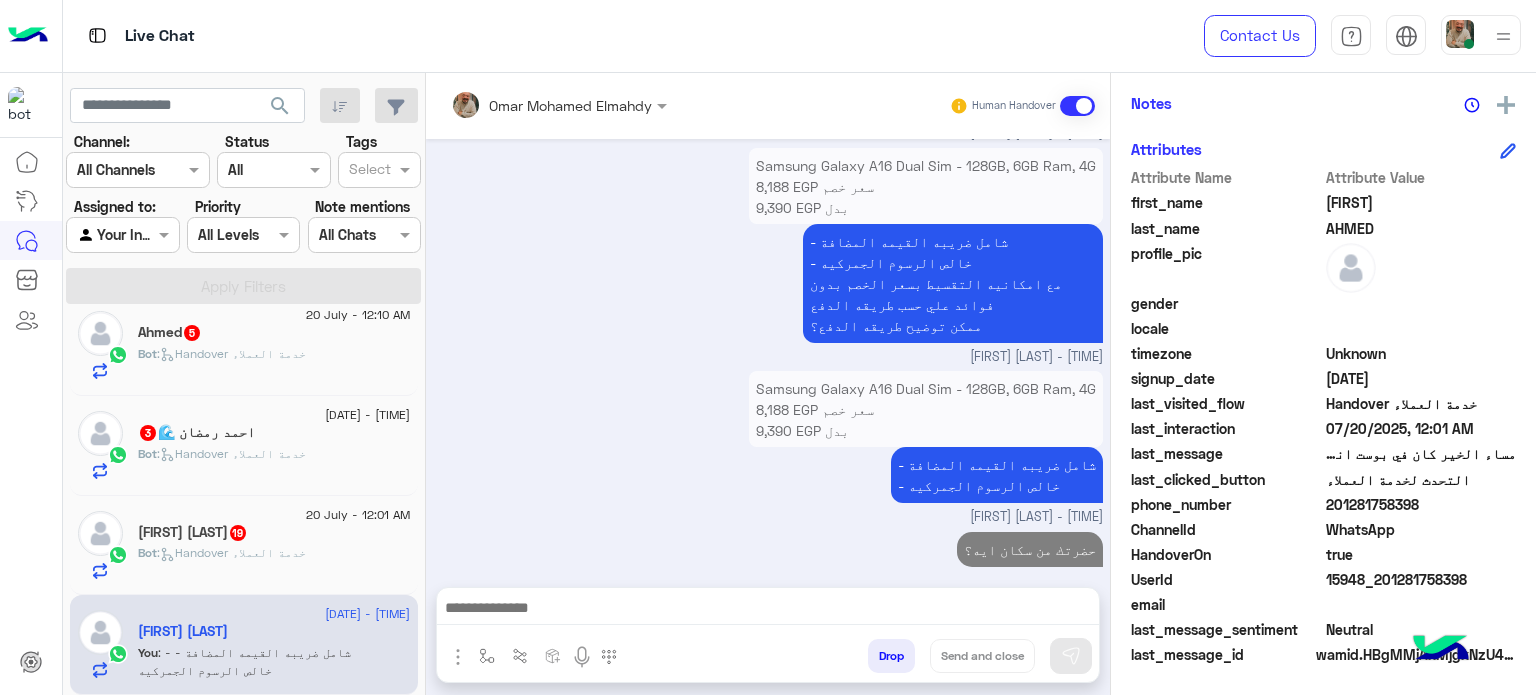 click on "201281758398" 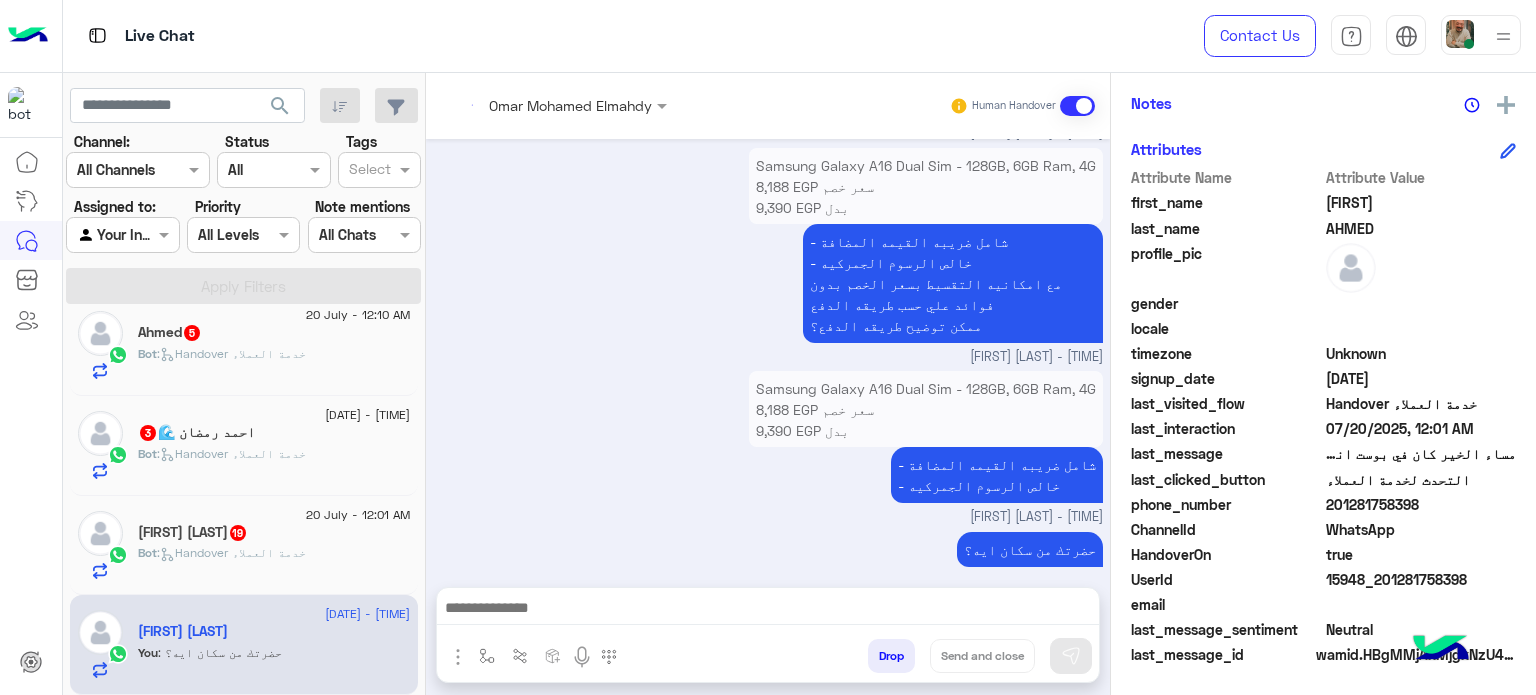 click on "201281758398" 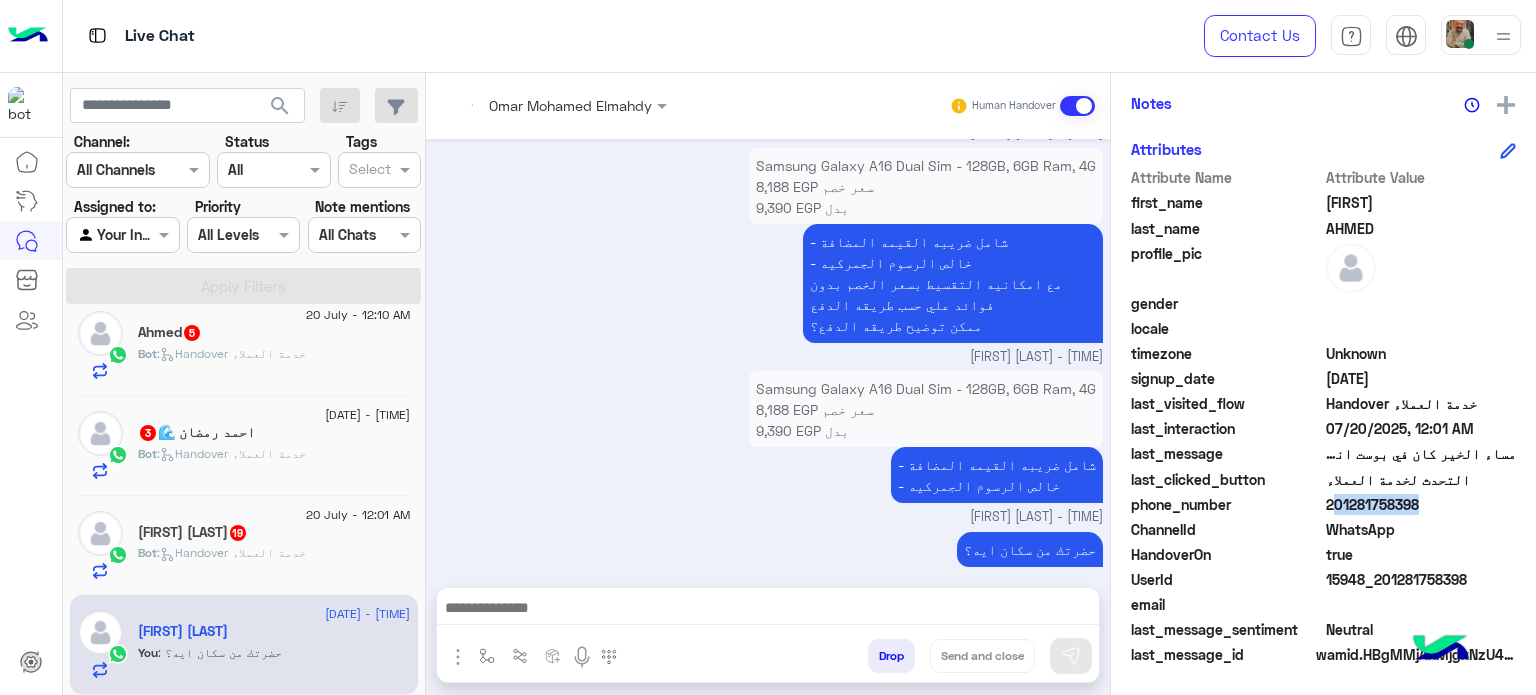 click on "201281758398" 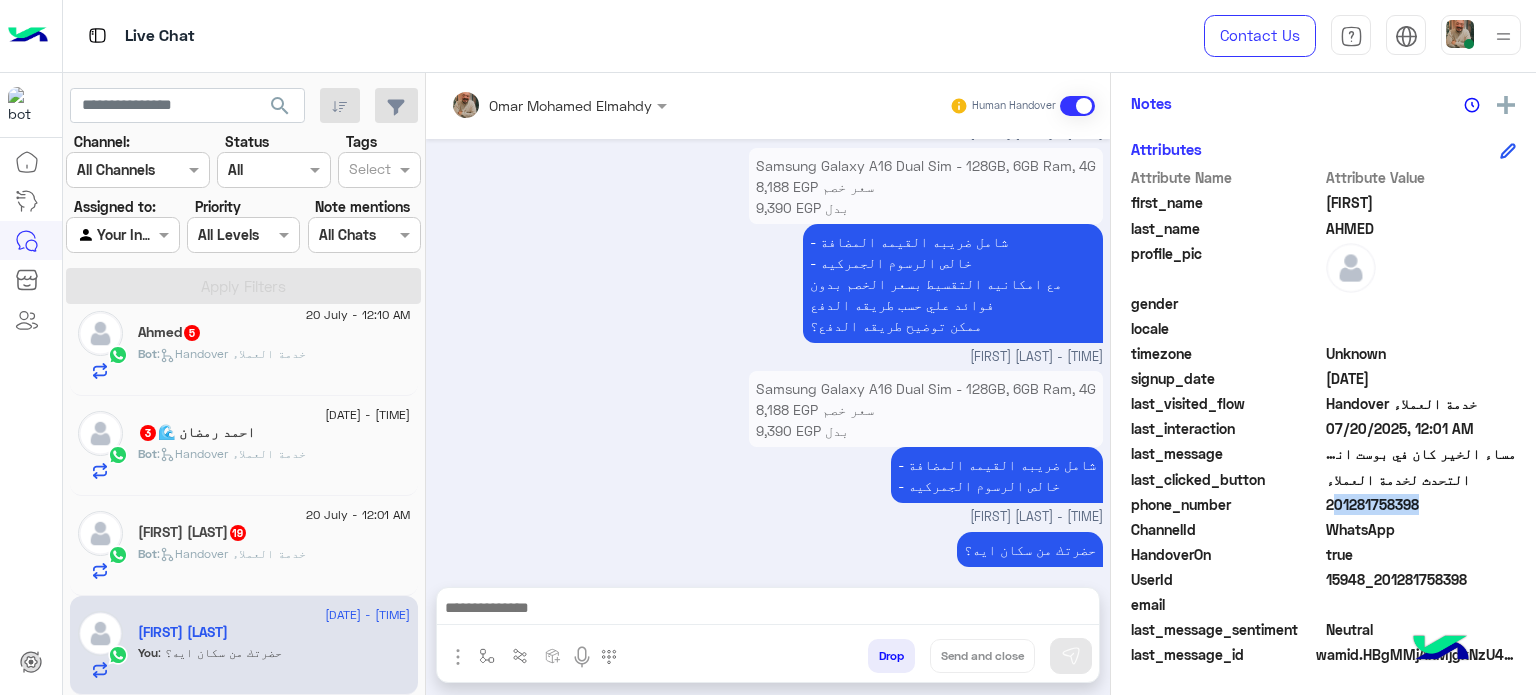 scroll, scrollTop: 1620, scrollLeft: 0, axis: vertical 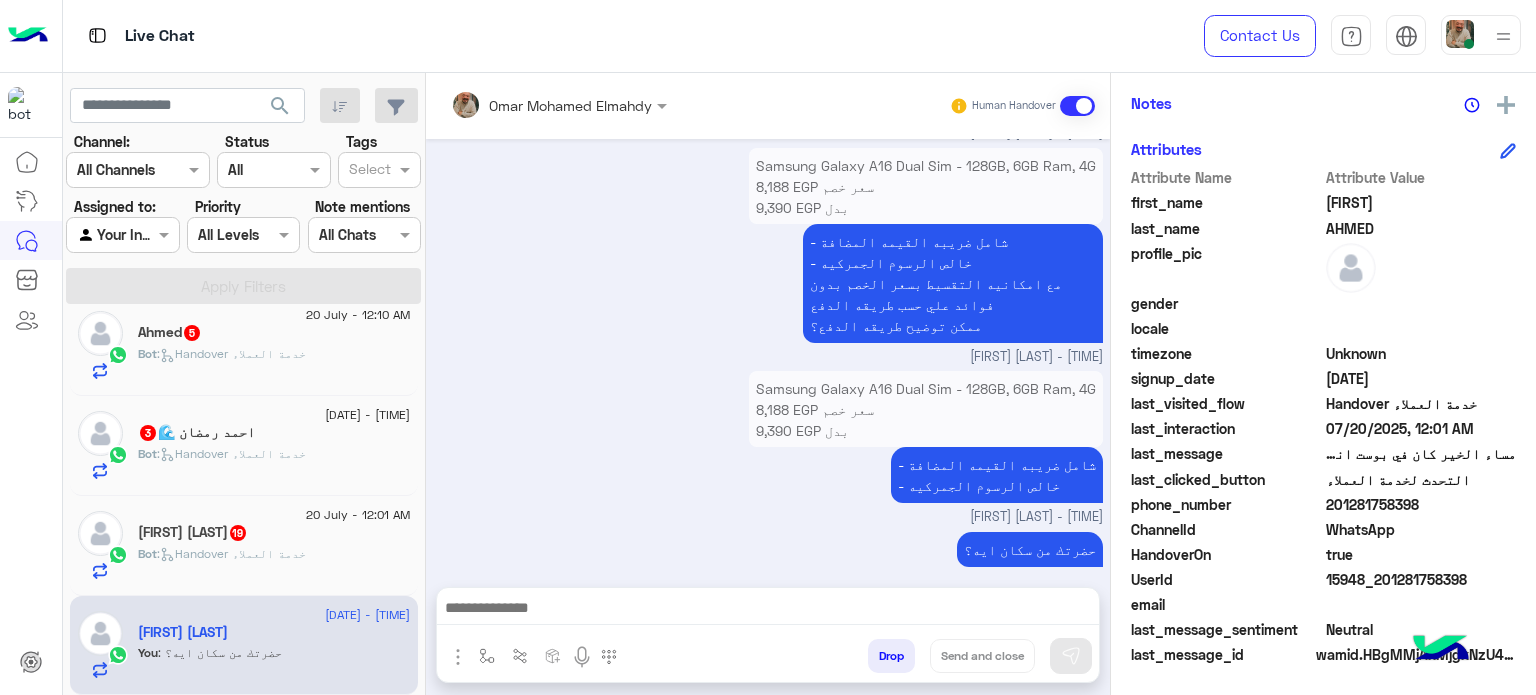 click on "[FIRST] [LAST] [NUMBER]" 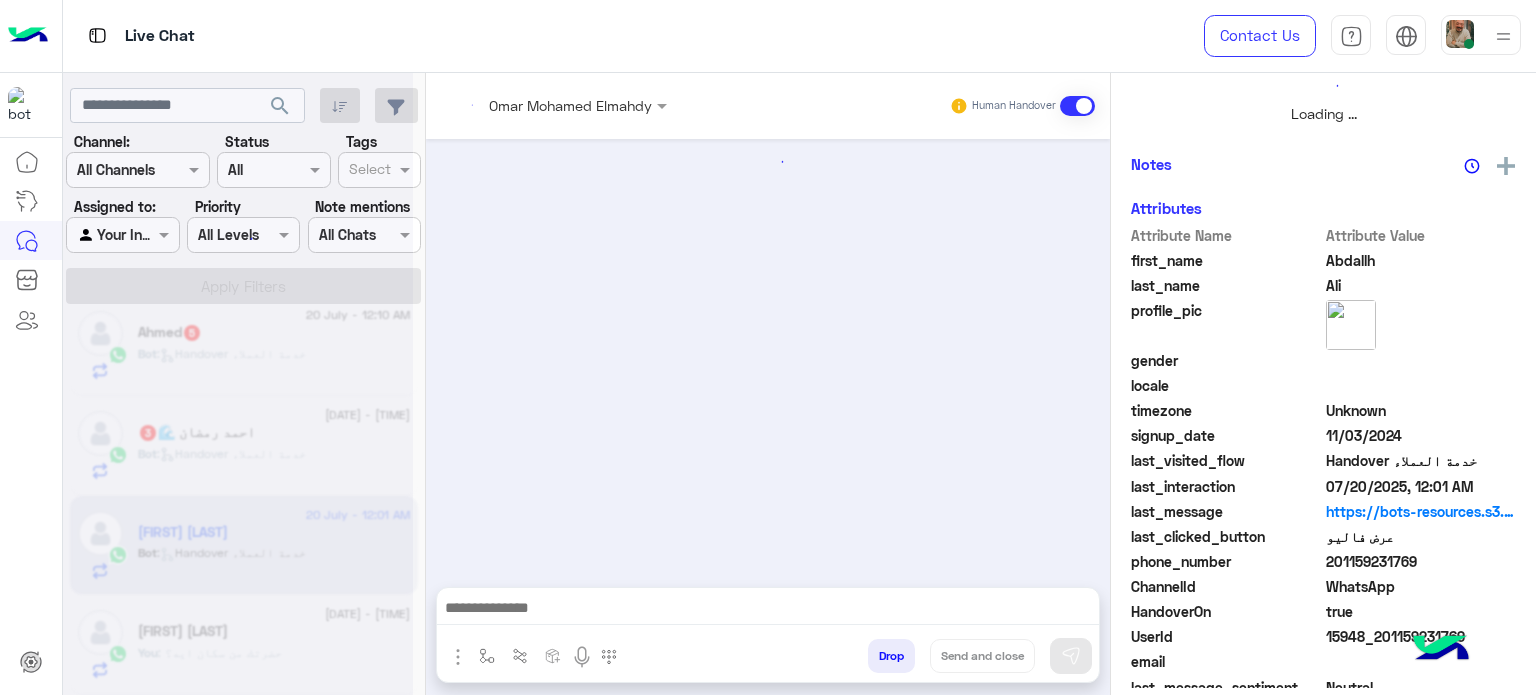 scroll, scrollTop: 464, scrollLeft: 0, axis: vertical 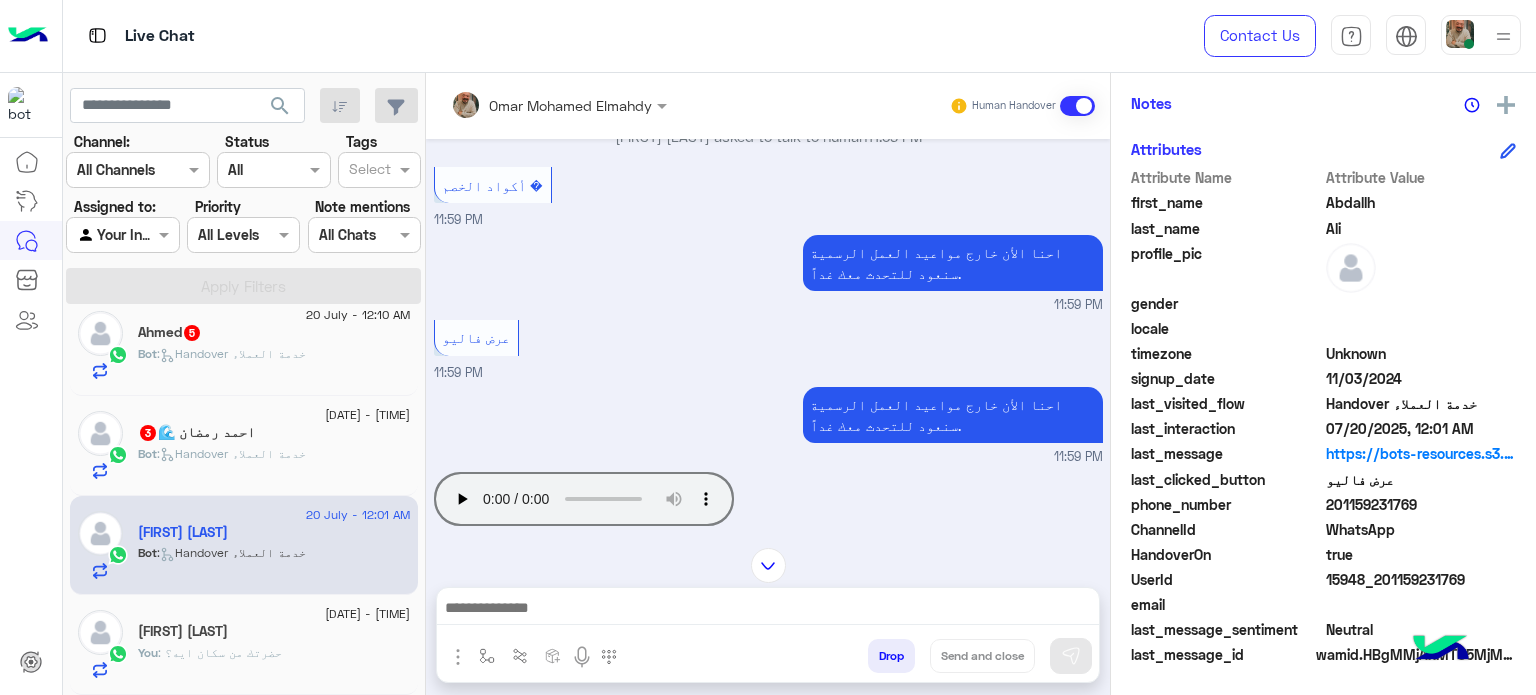 paste on "**********" 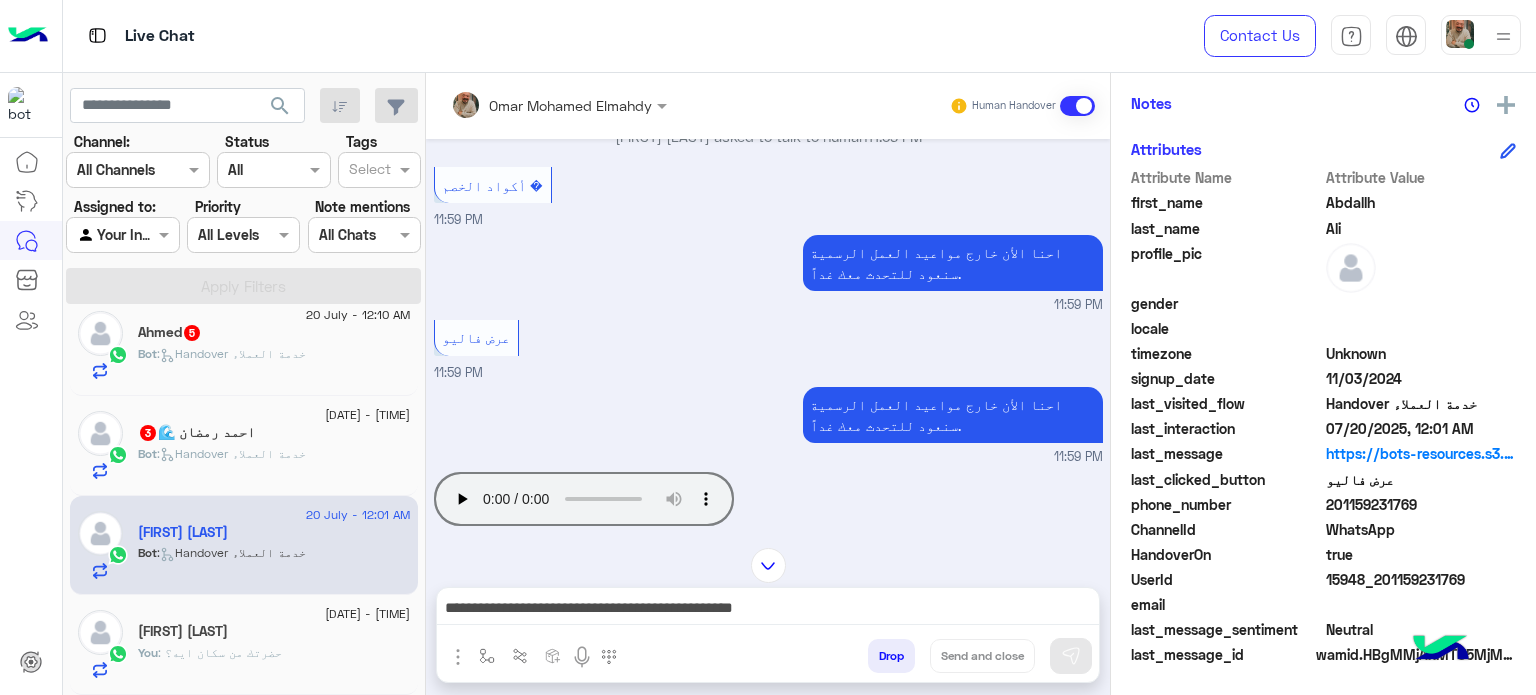 click on "**********" at bounding box center (768, 610) 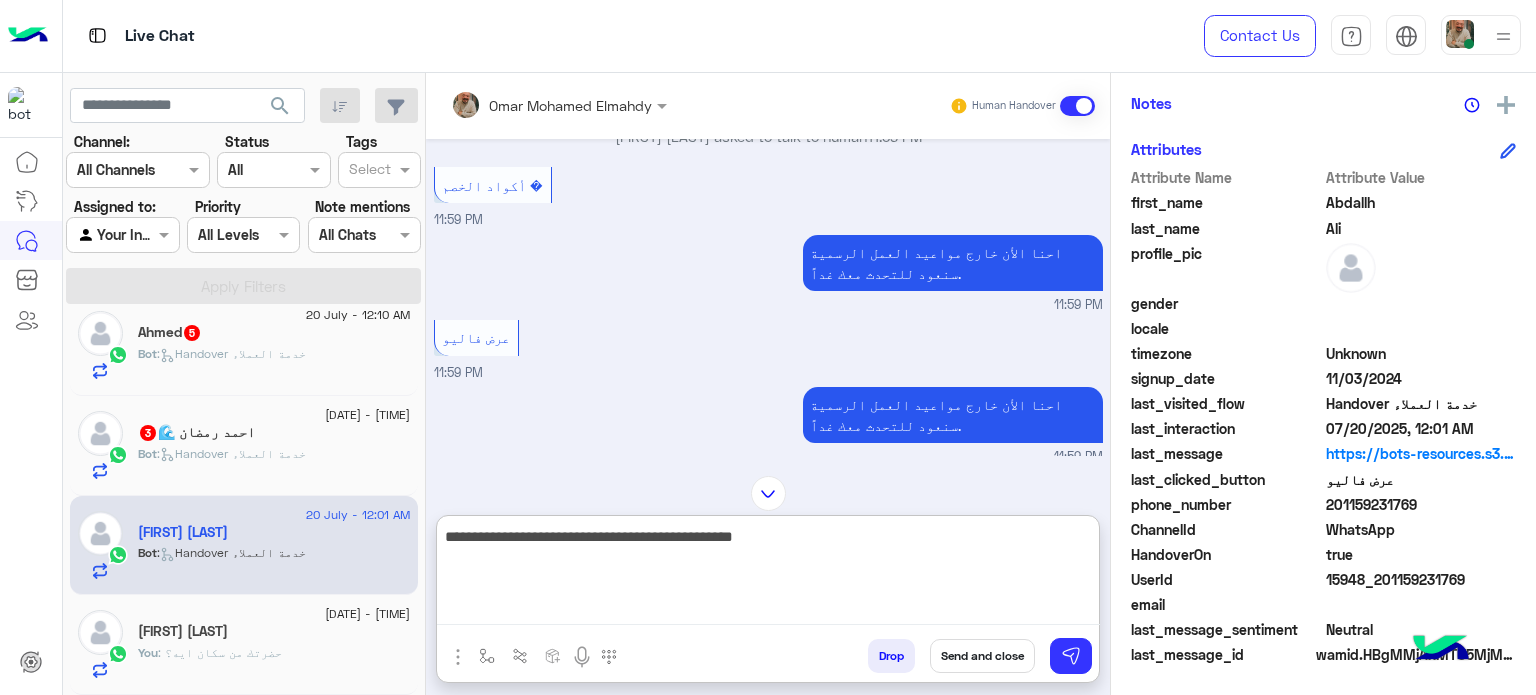 click on "**********" at bounding box center (768, 575) 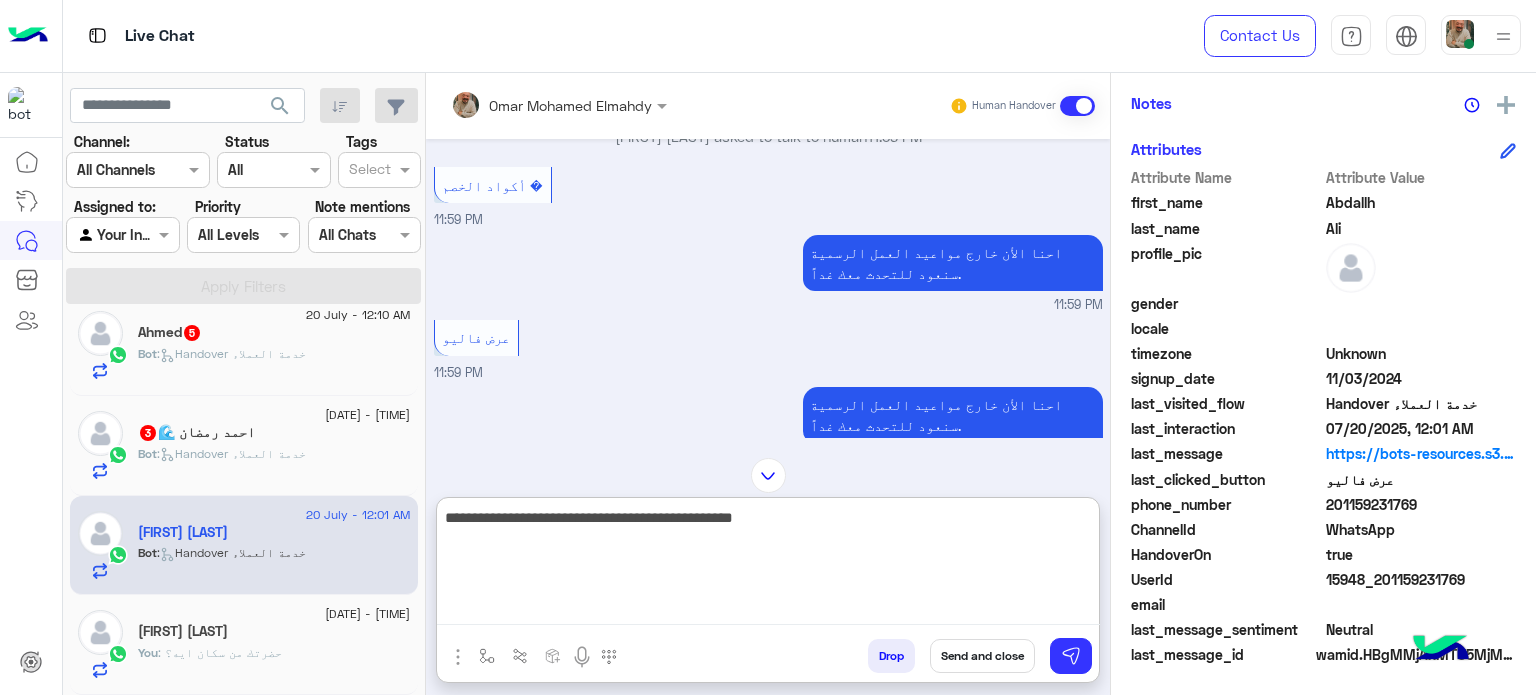 click on "**********" at bounding box center [768, 565] 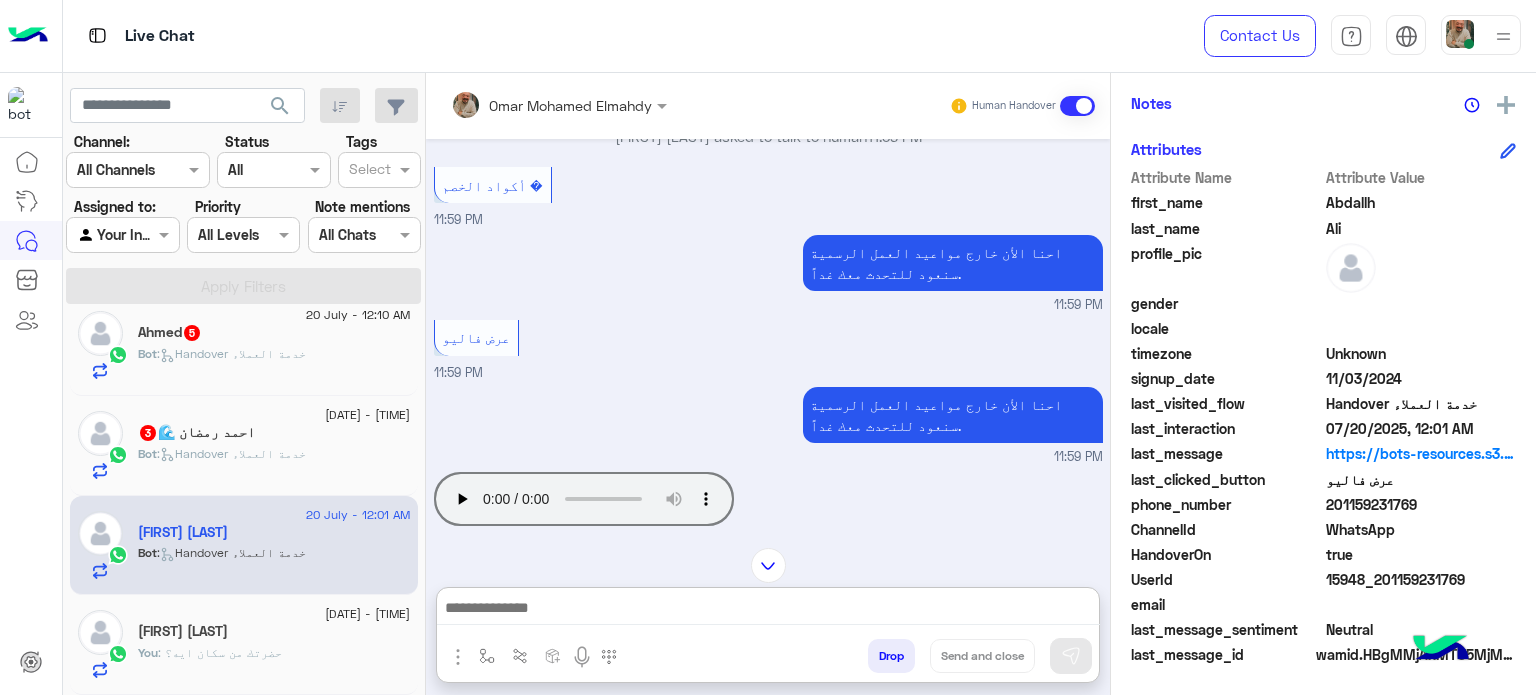 click at bounding box center (768, 610) 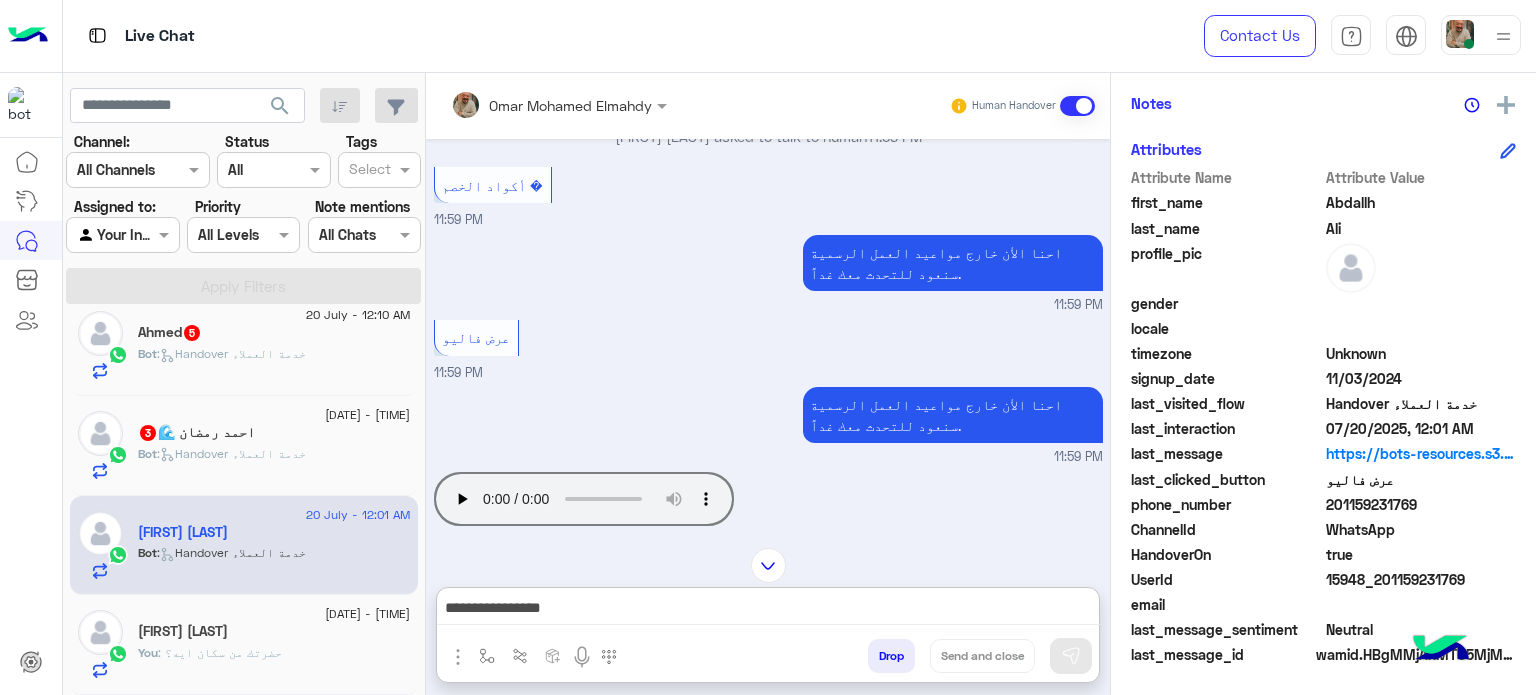 scroll, scrollTop: 0, scrollLeft: 0, axis: both 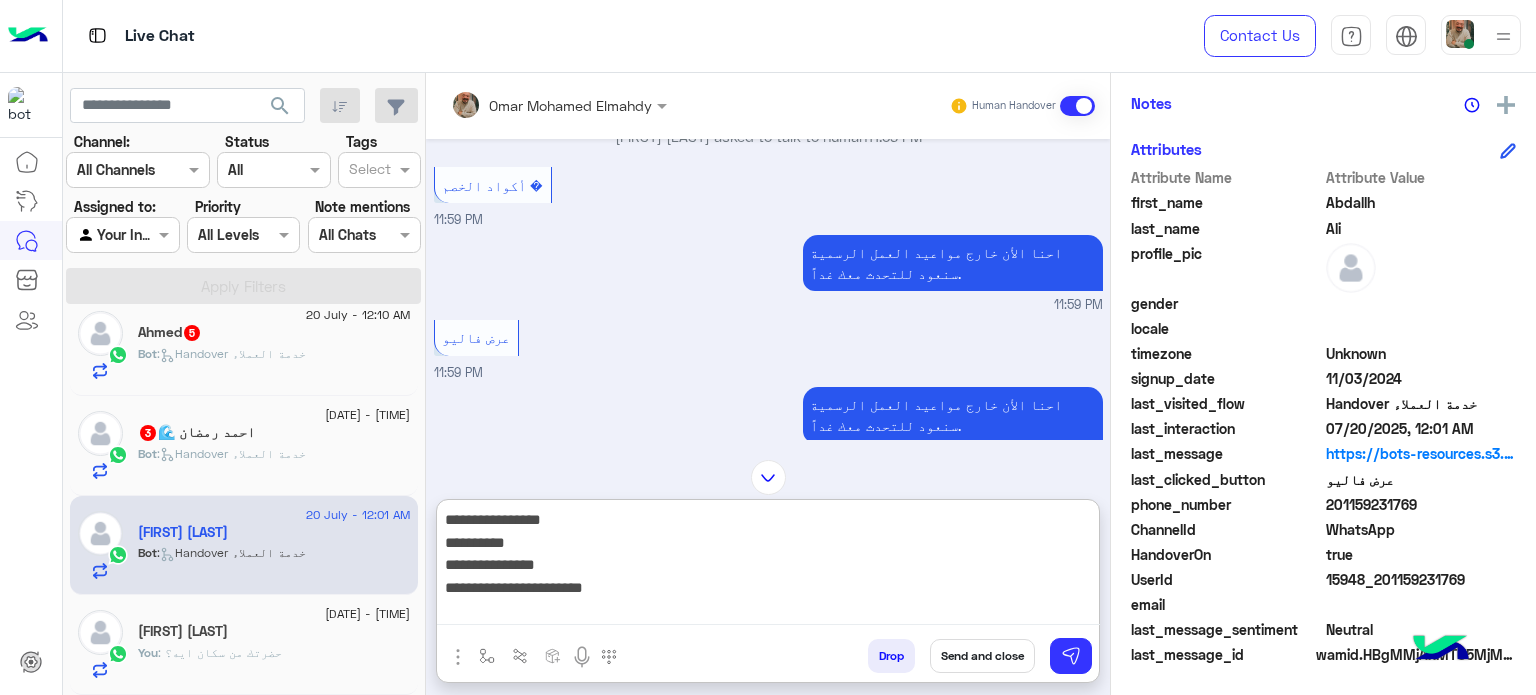 click on "**********" at bounding box center [768, 566] 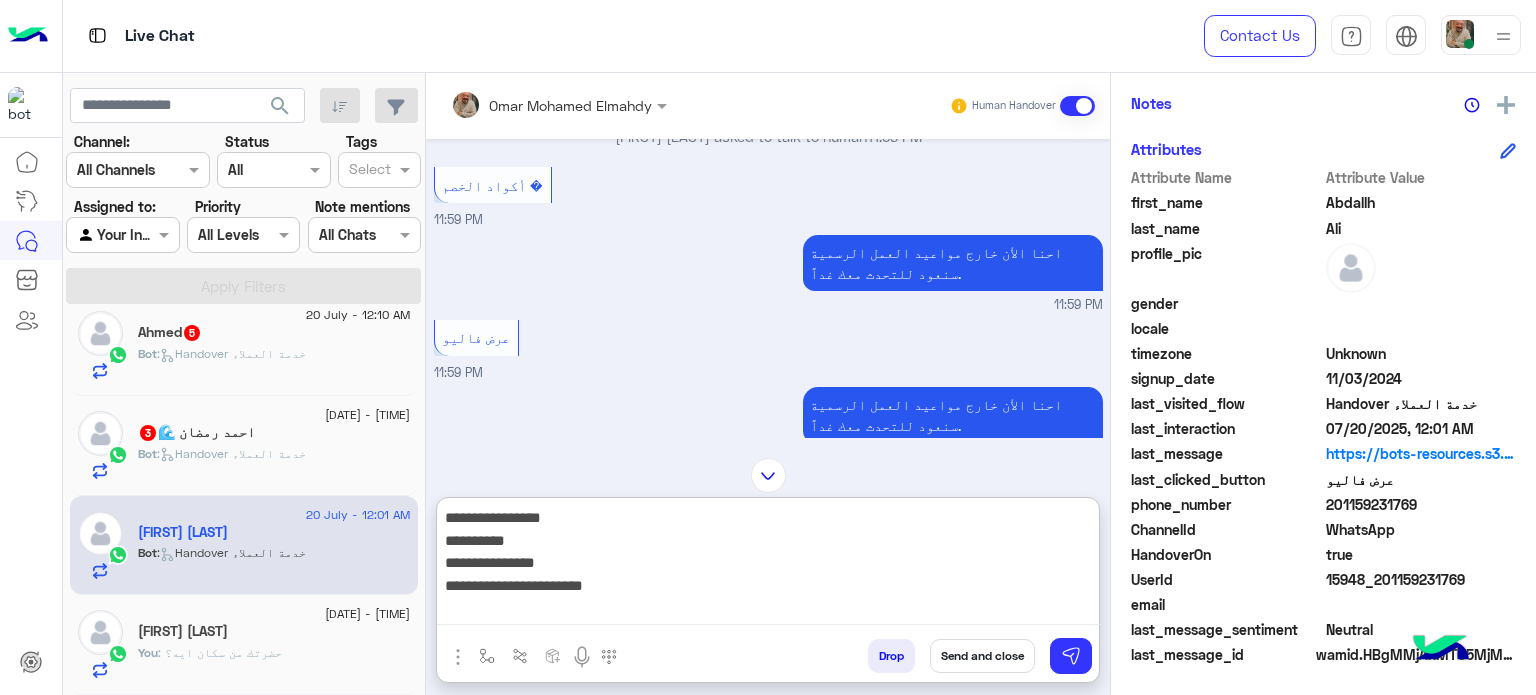 click on "**********" at bounding box center (768, 565) 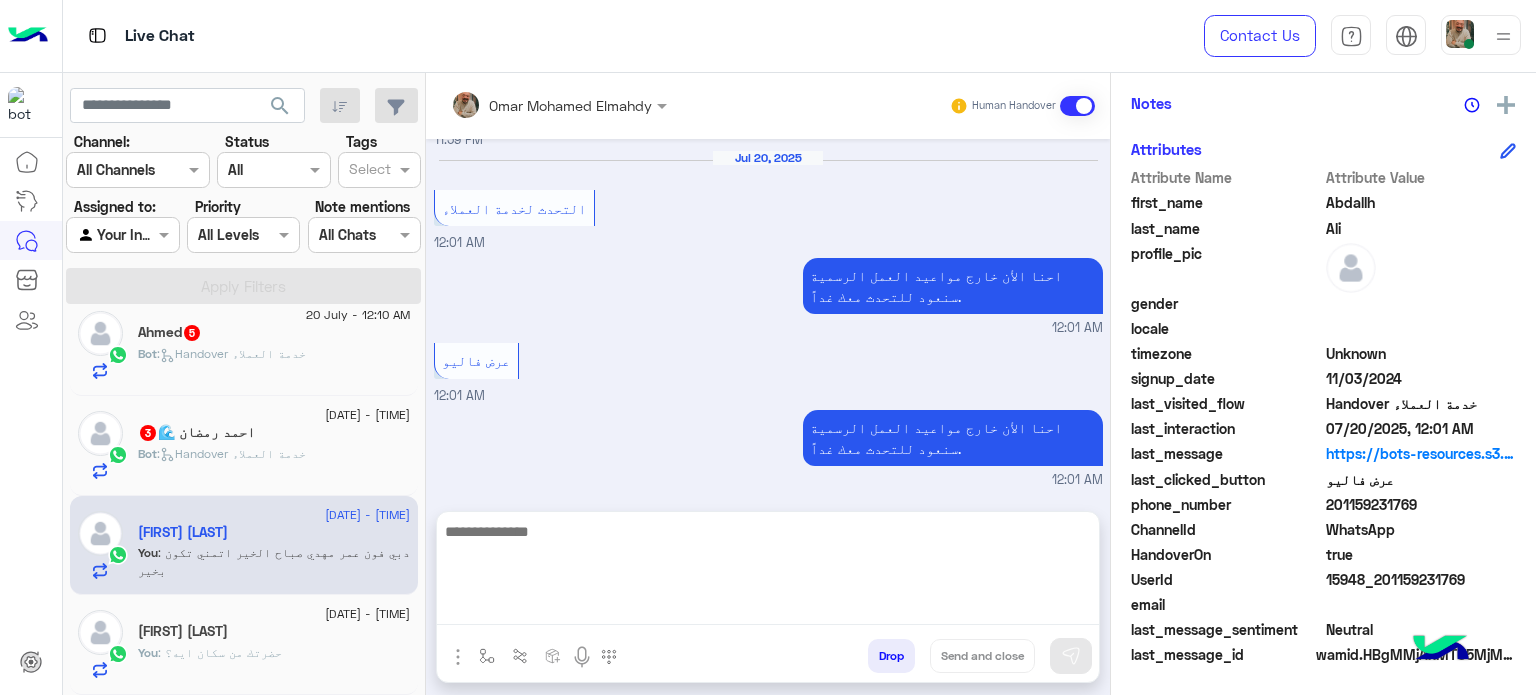 scroll, scrollTop: 1964, scrollLeft: 0, axis: vertical 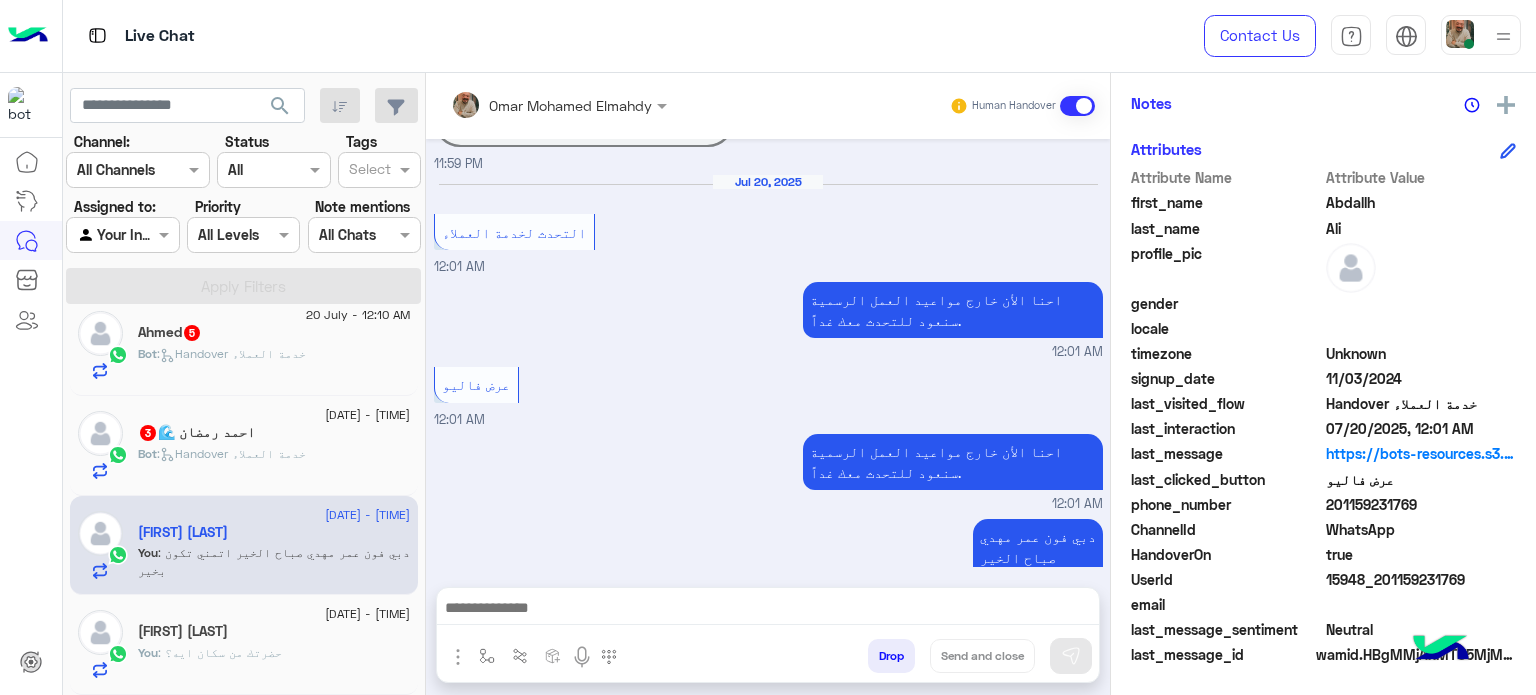click on "Drop   Send and close" at bounding box center (768, 635) 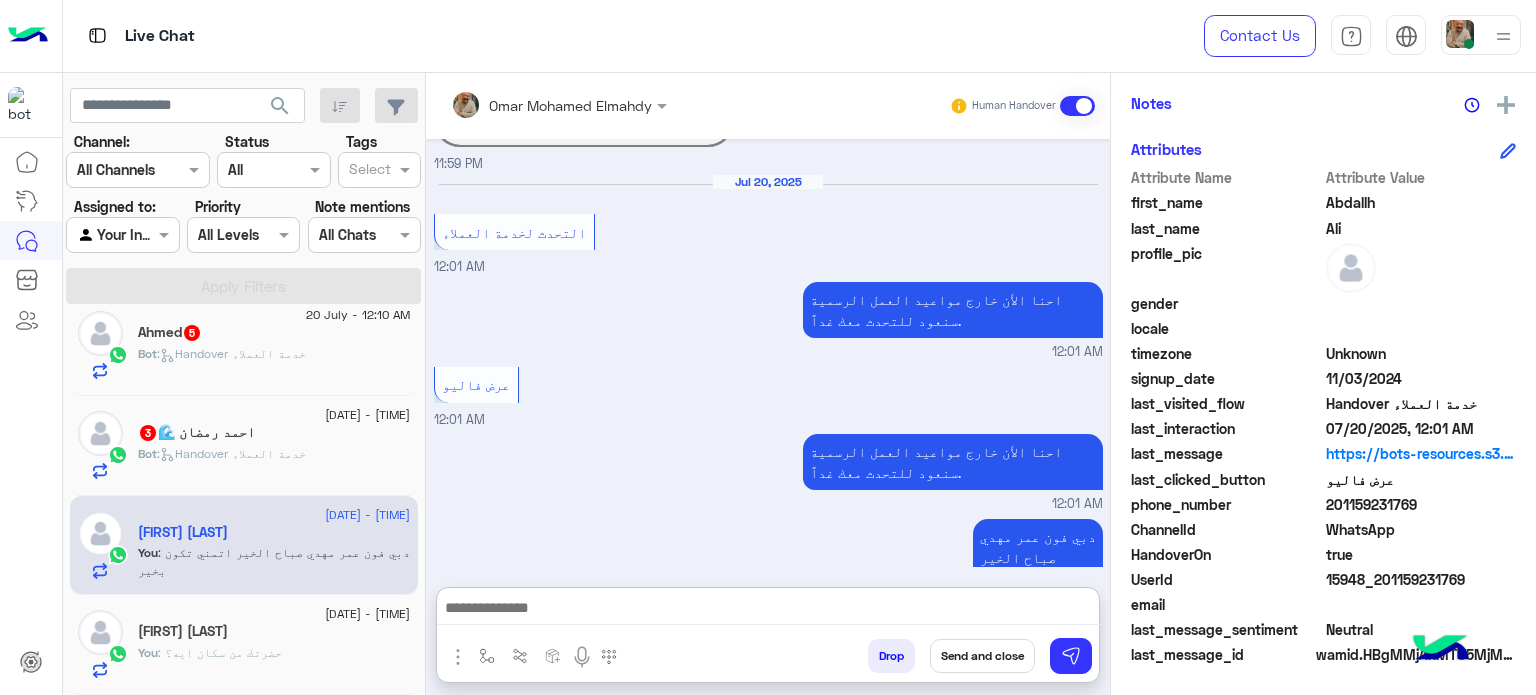 type on "**********" 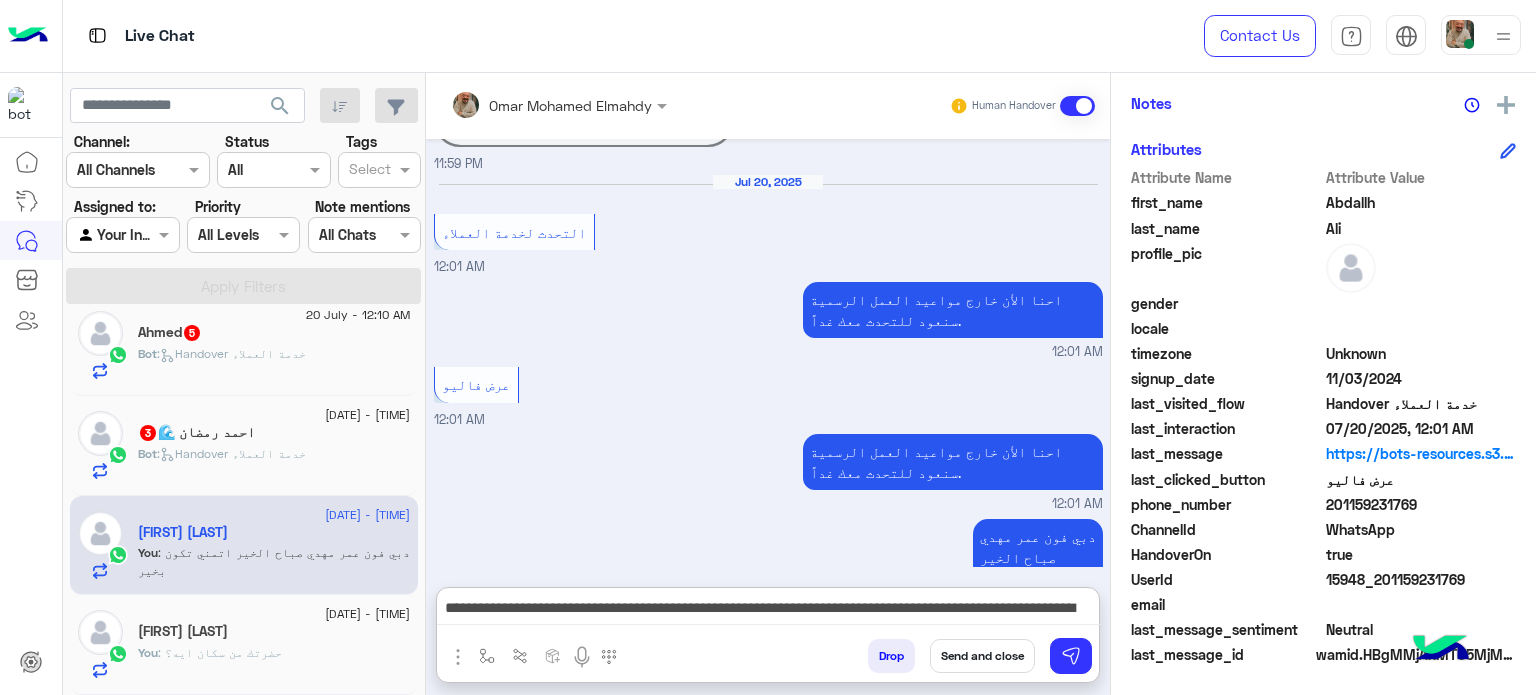 click on "**********" at bounding box center (768, 610) 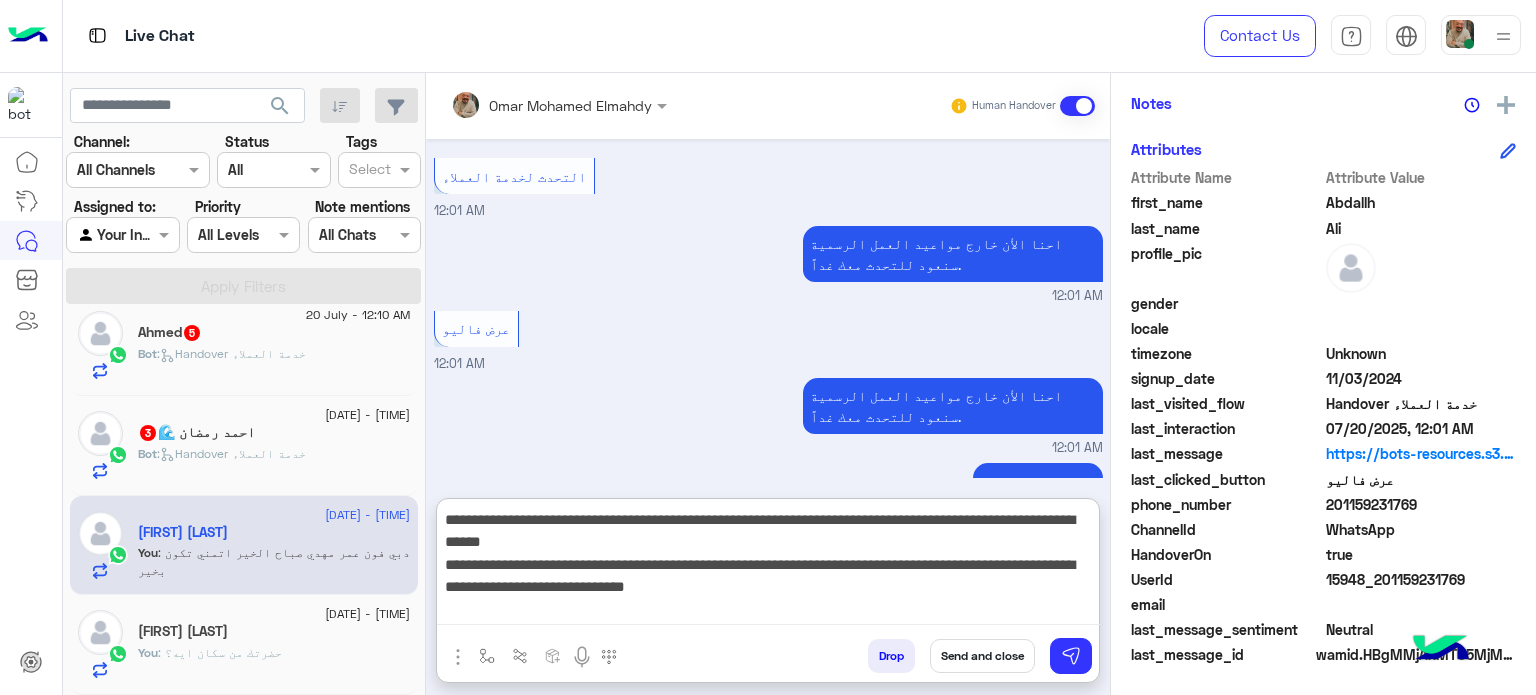 scroll, scrollTop: 0, scrollLeft: 0, axis: both 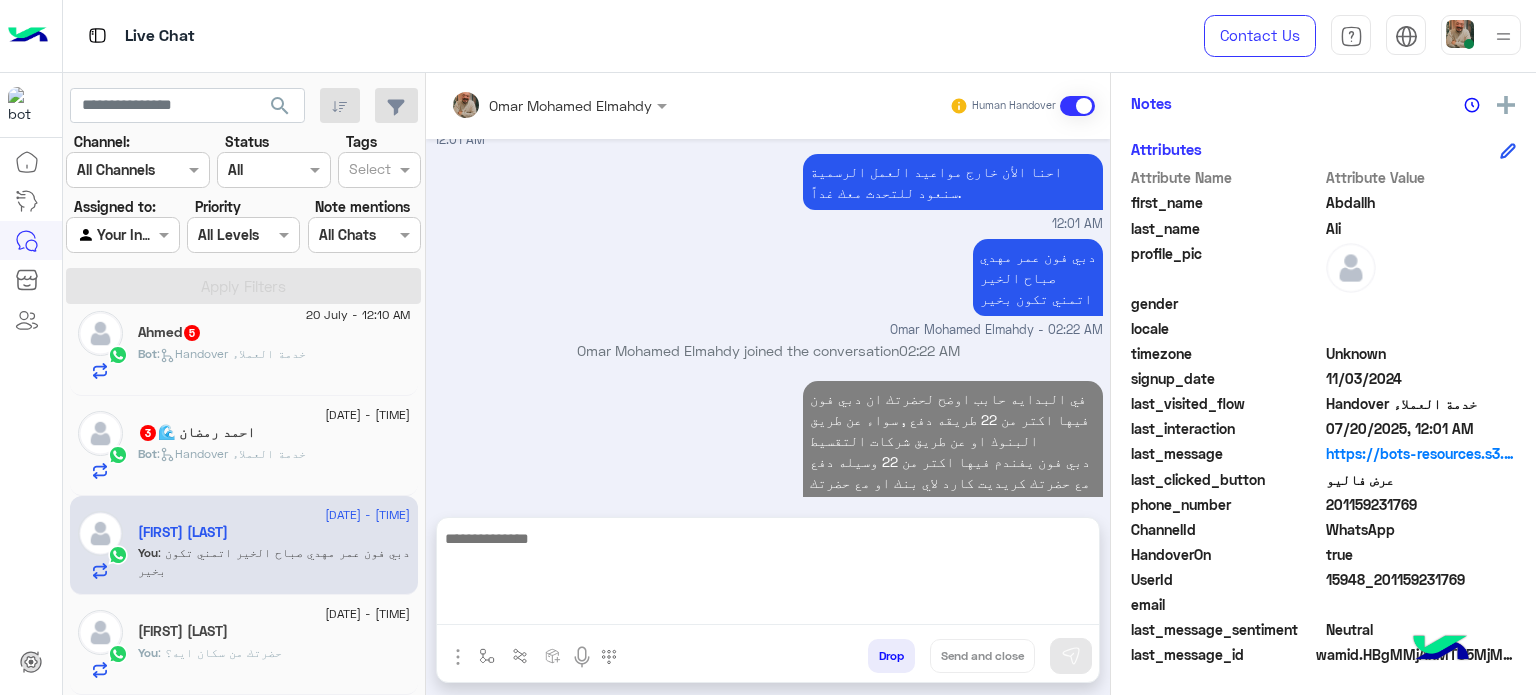 click on "Bot :   Handover خدمة العملاء" 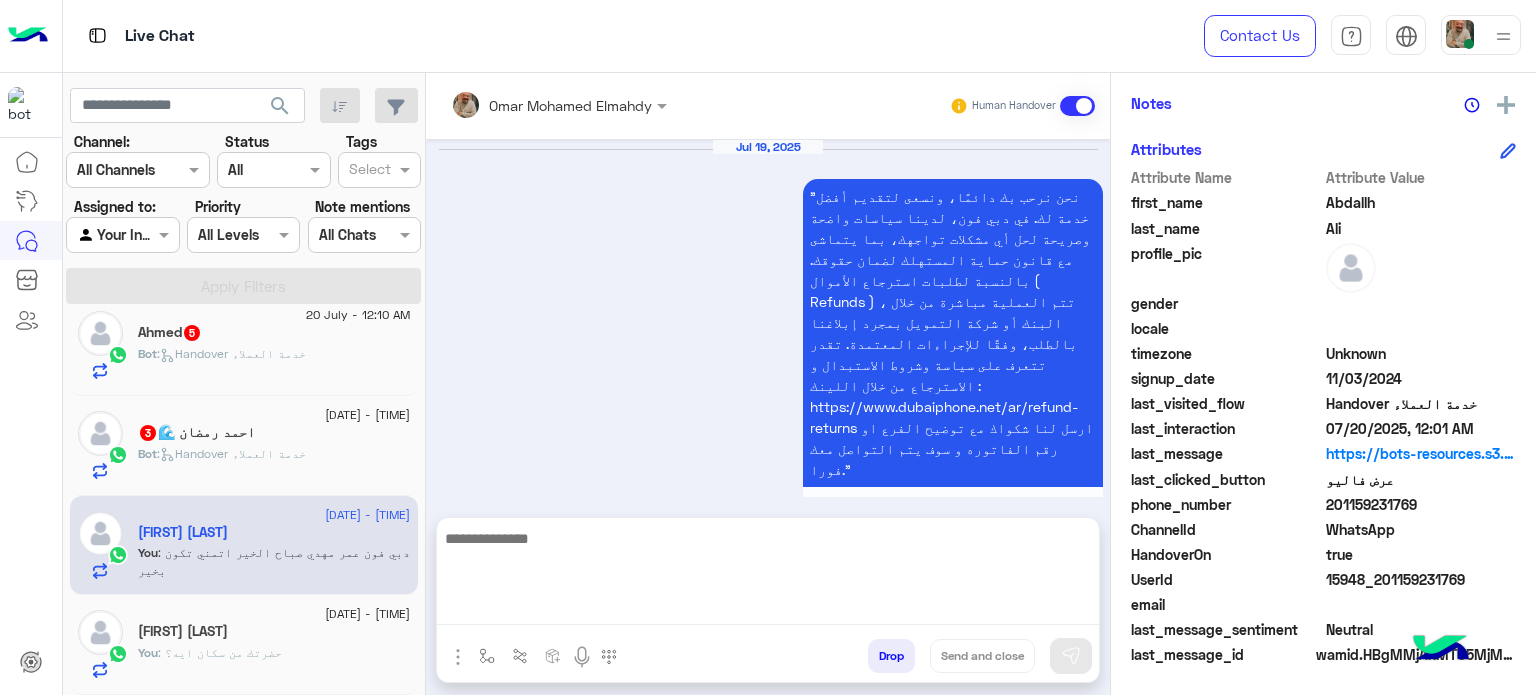 scroll, scrollTop: 464, scrollLeft: 0, axis: vertical 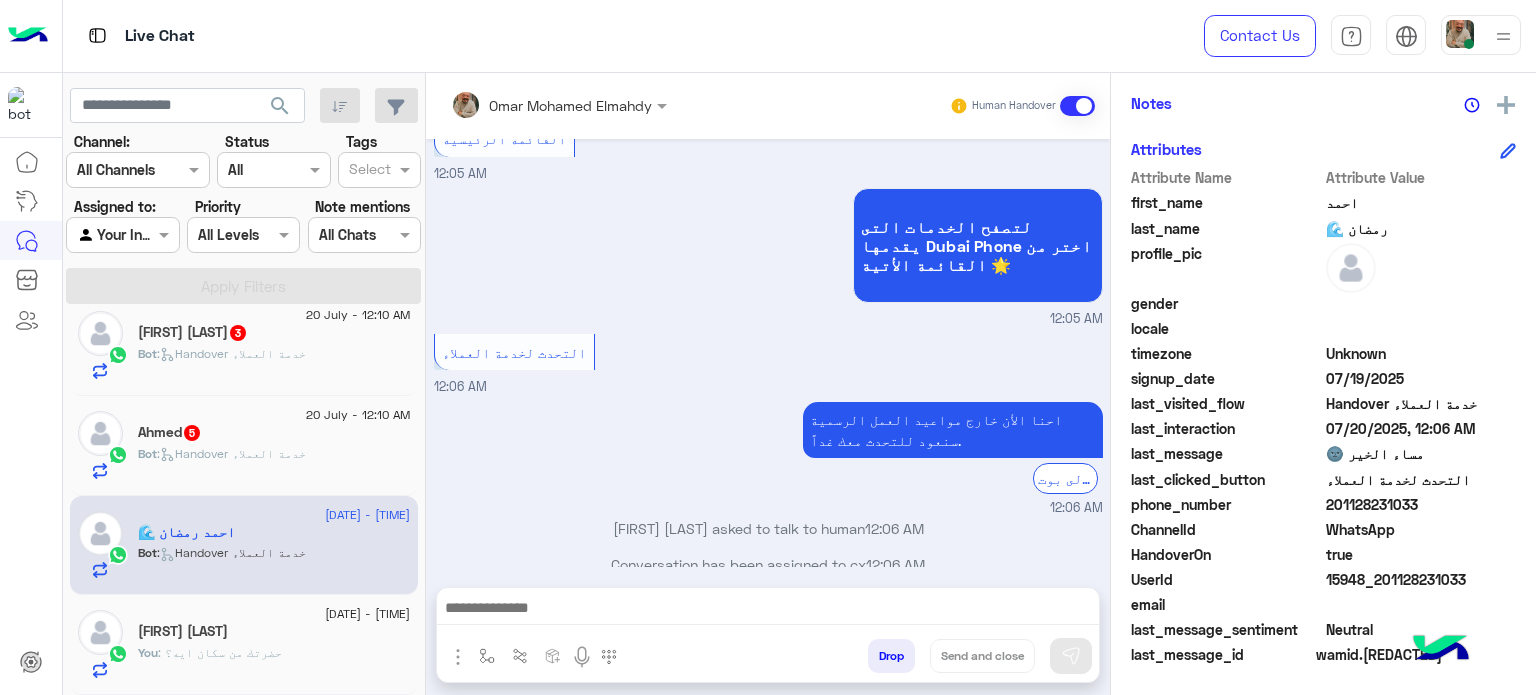 drag, startPoint x: 851, startPoint y: 635, endPoint x: 825, endPoint y: 628, distance: 26.925823 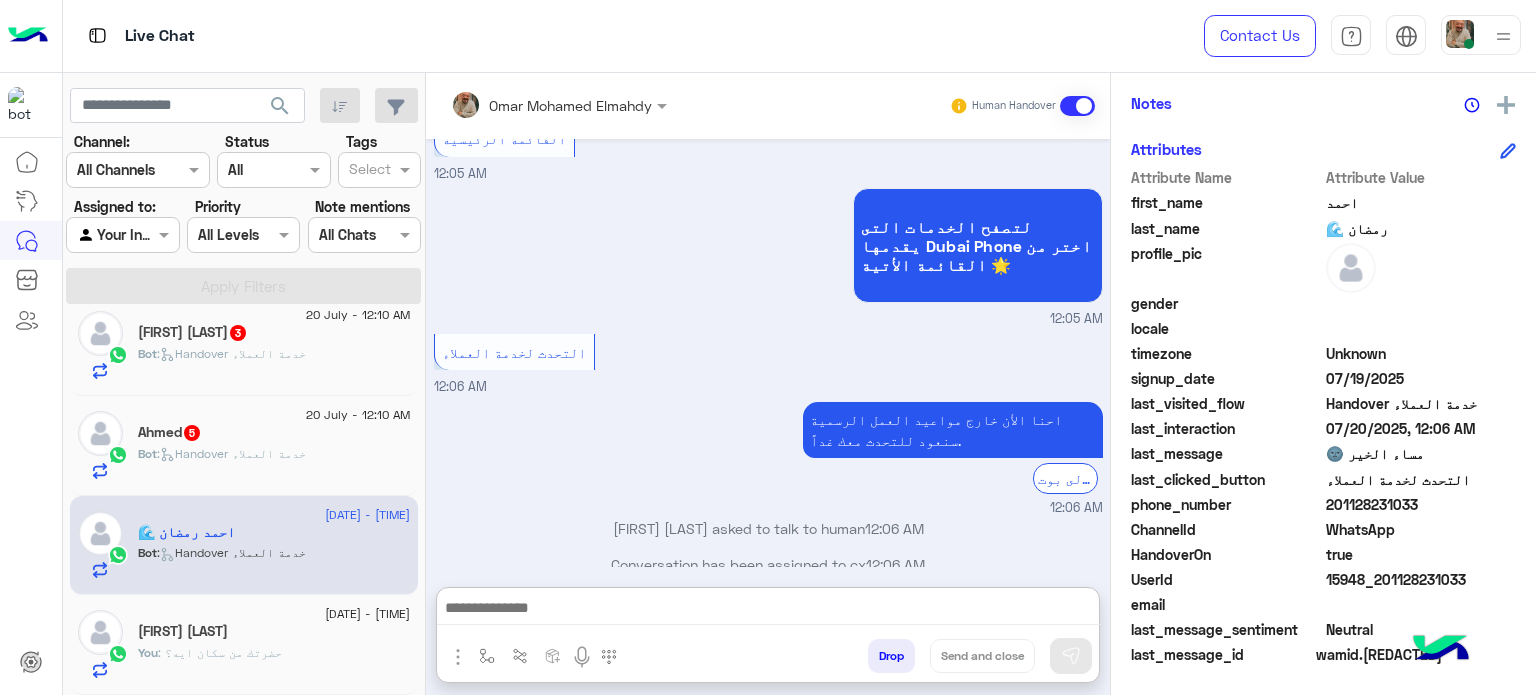 click at bounding box center (768, 610) 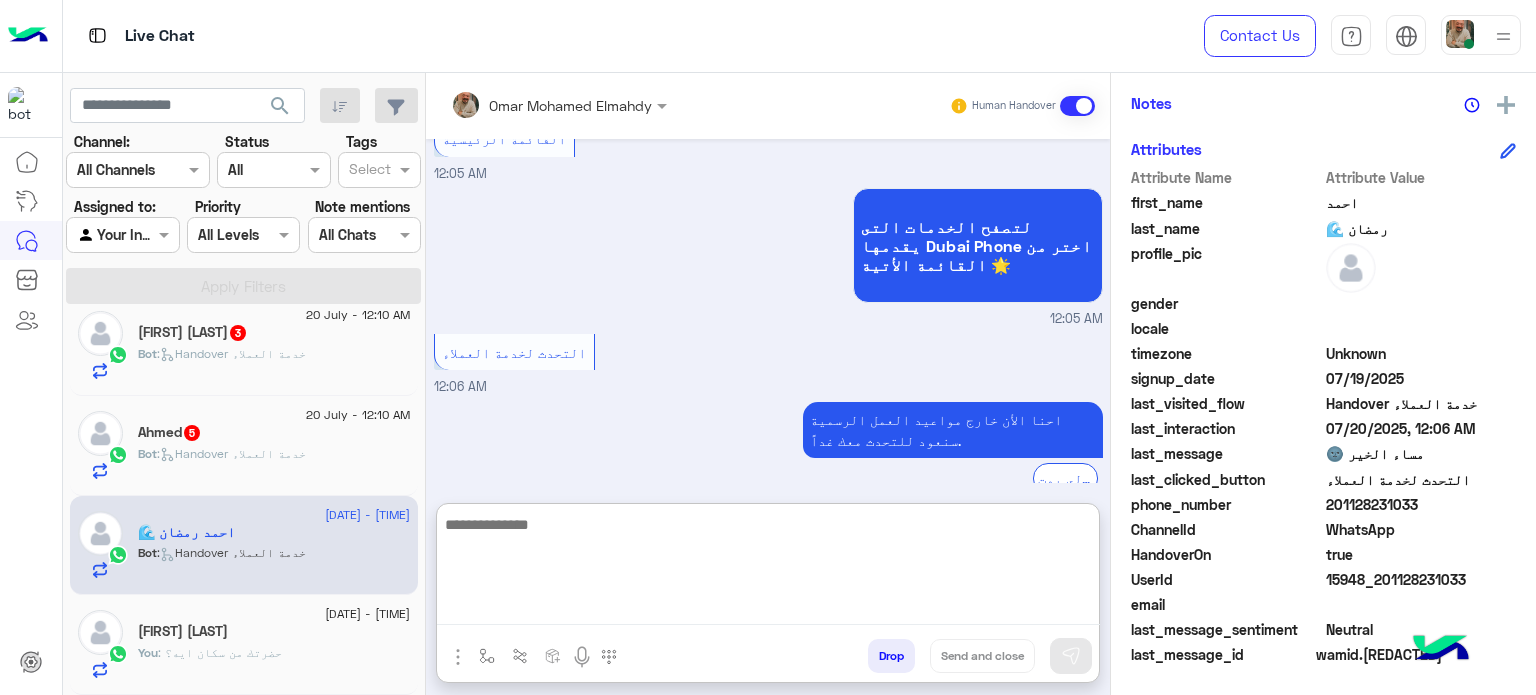 paste on "**********" 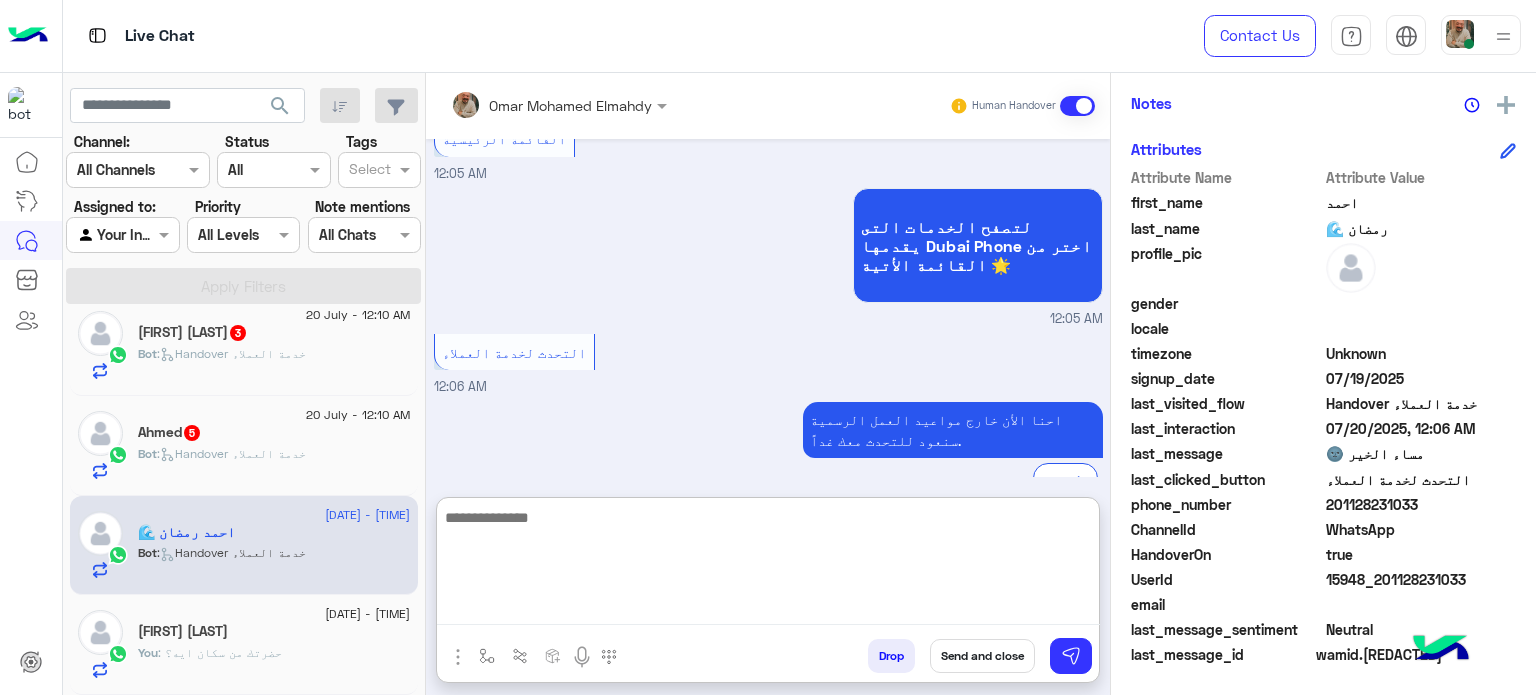 scroll, scrollTop: 1052, scrollLeft: 0, axis: vertical 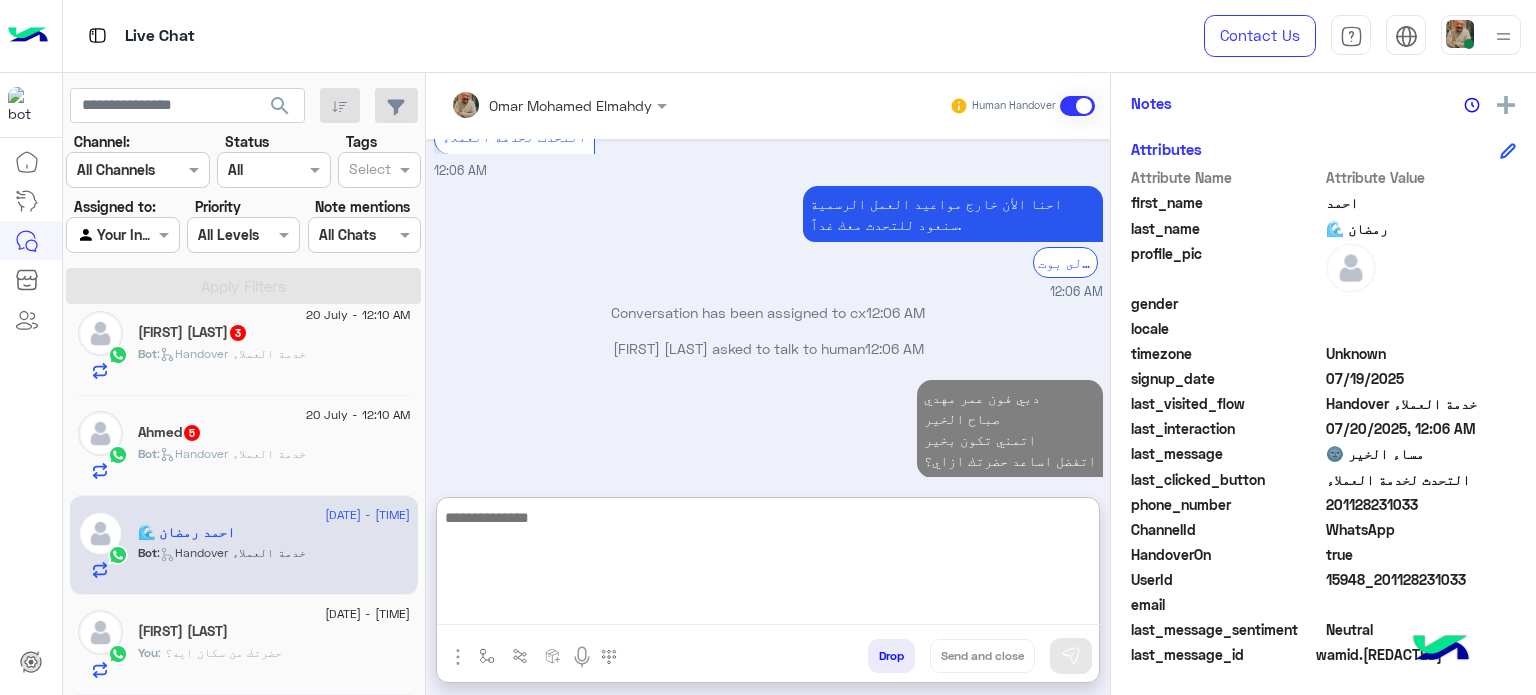 click on ":   Handover خدمة العملاء" 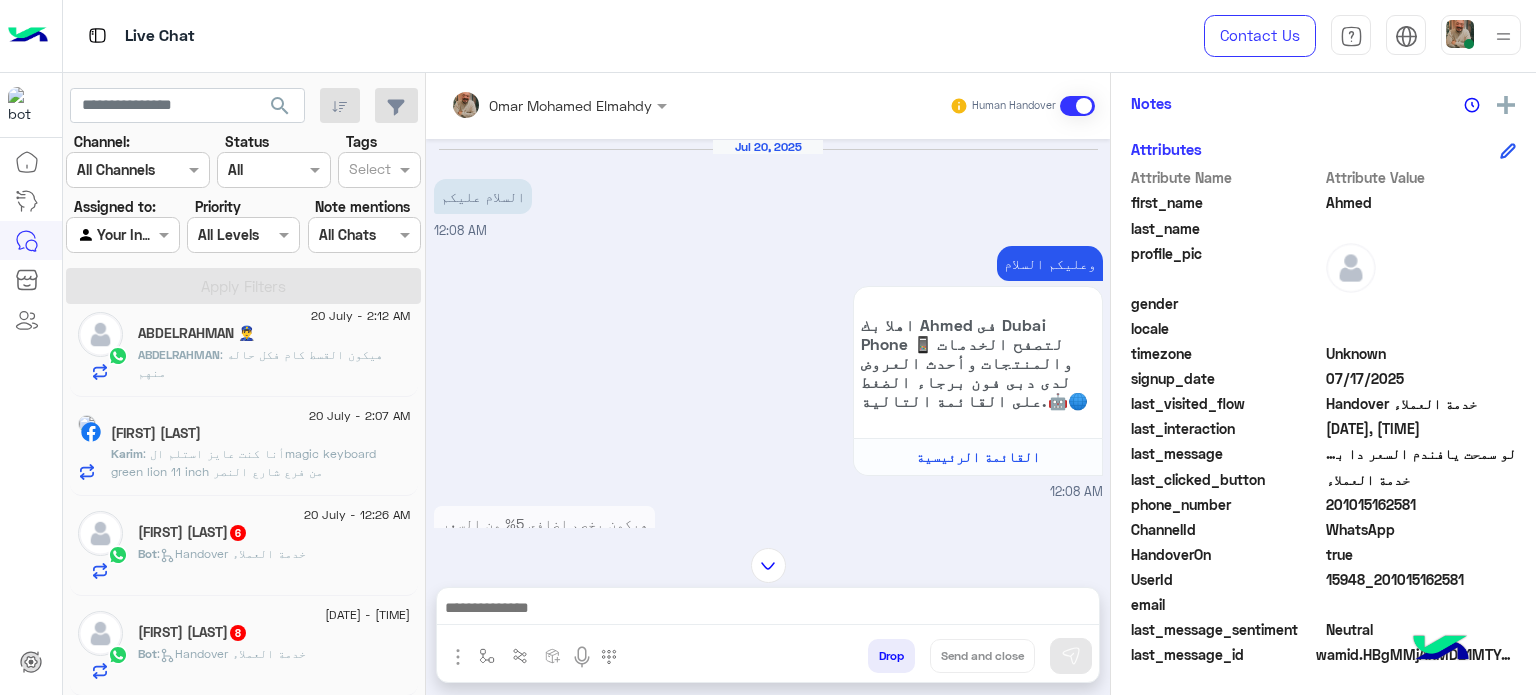 click on ": أنا كنت عايز استلم الmagic keyboard green lion 11 inch من فرع شارع النصر" 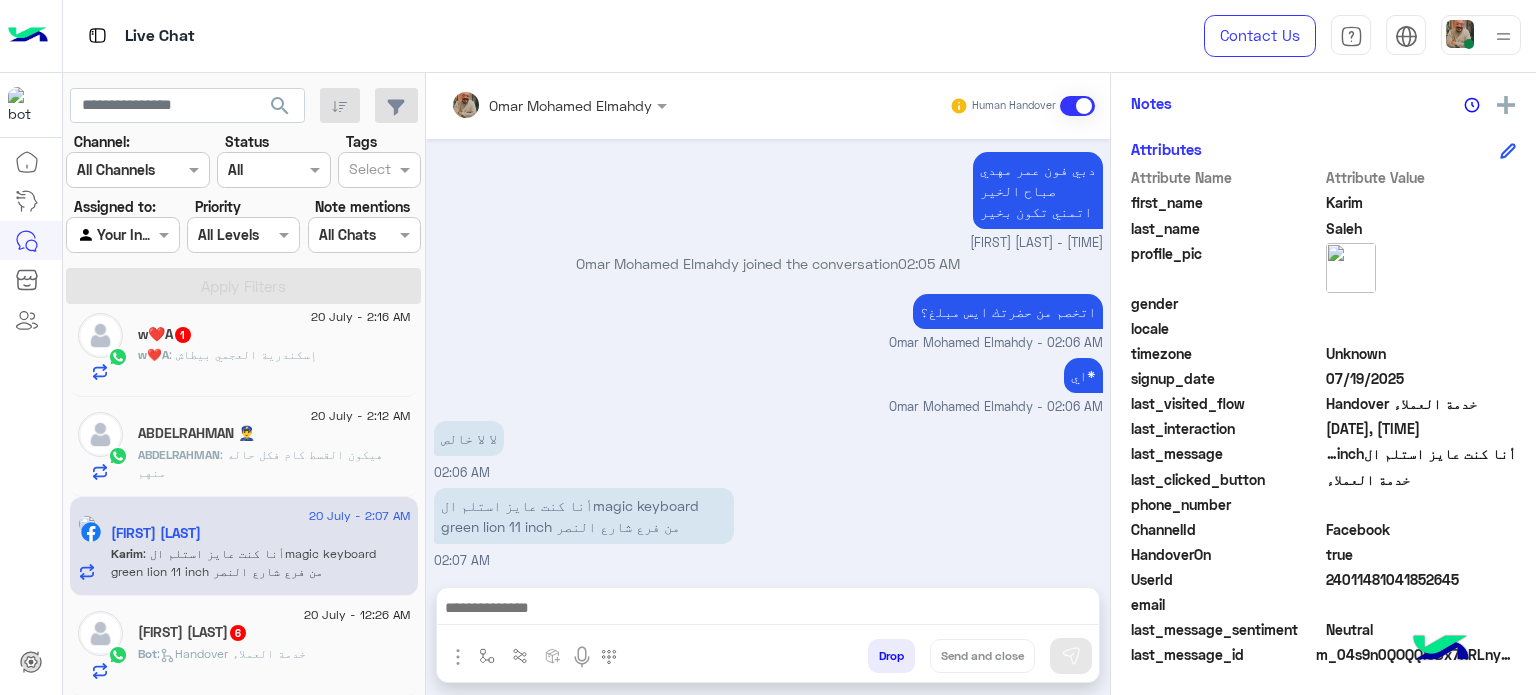 click on "[FIRST] : هيكون القسط كام فكل حاله منهم" 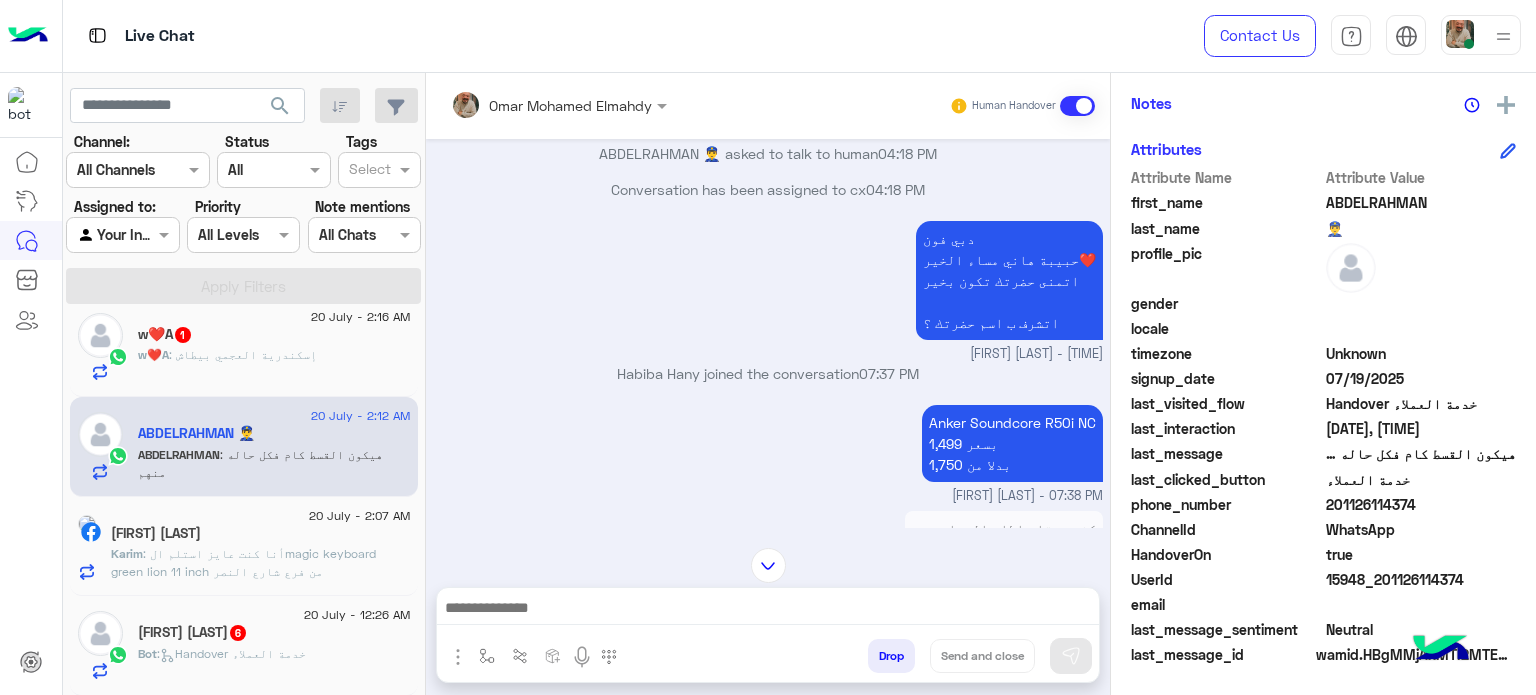 click at bounding box center [768, 610] 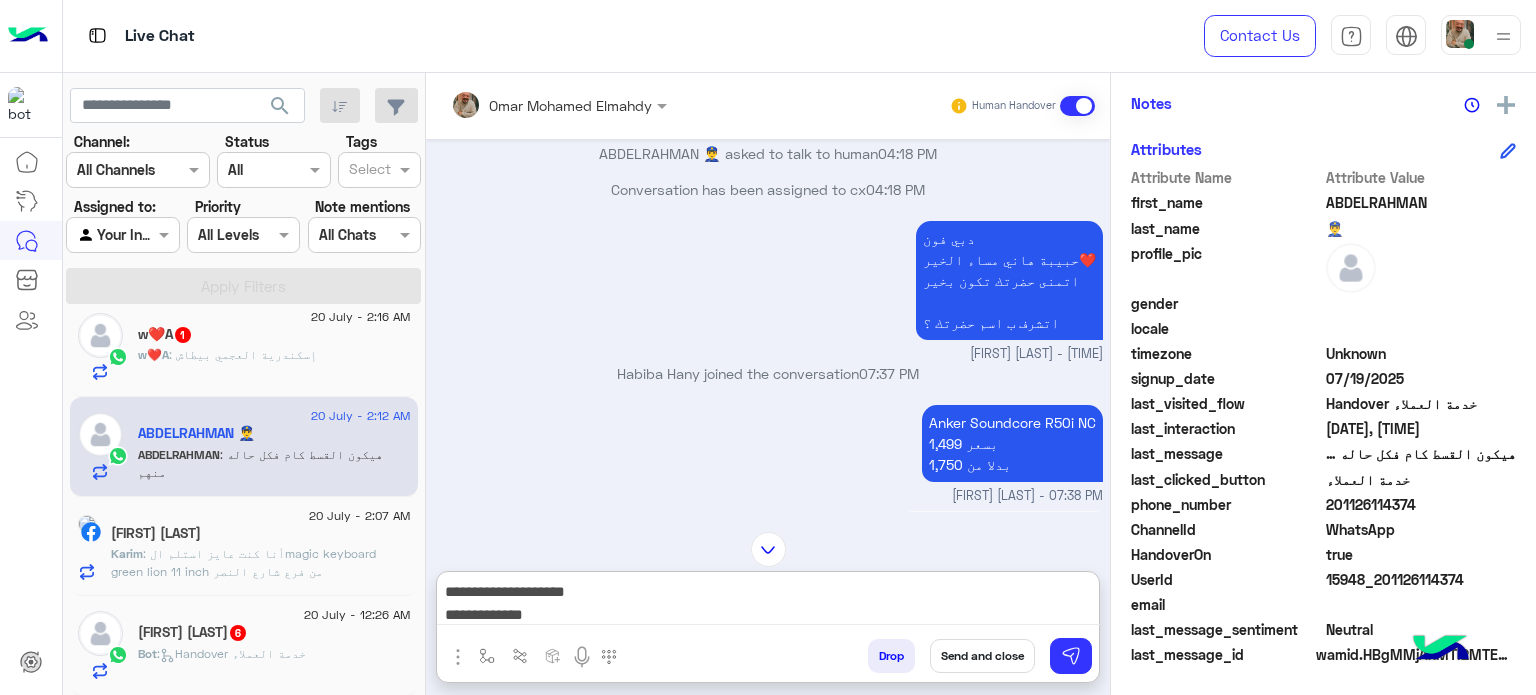 click on "**********" at bounding box center [768, 602] 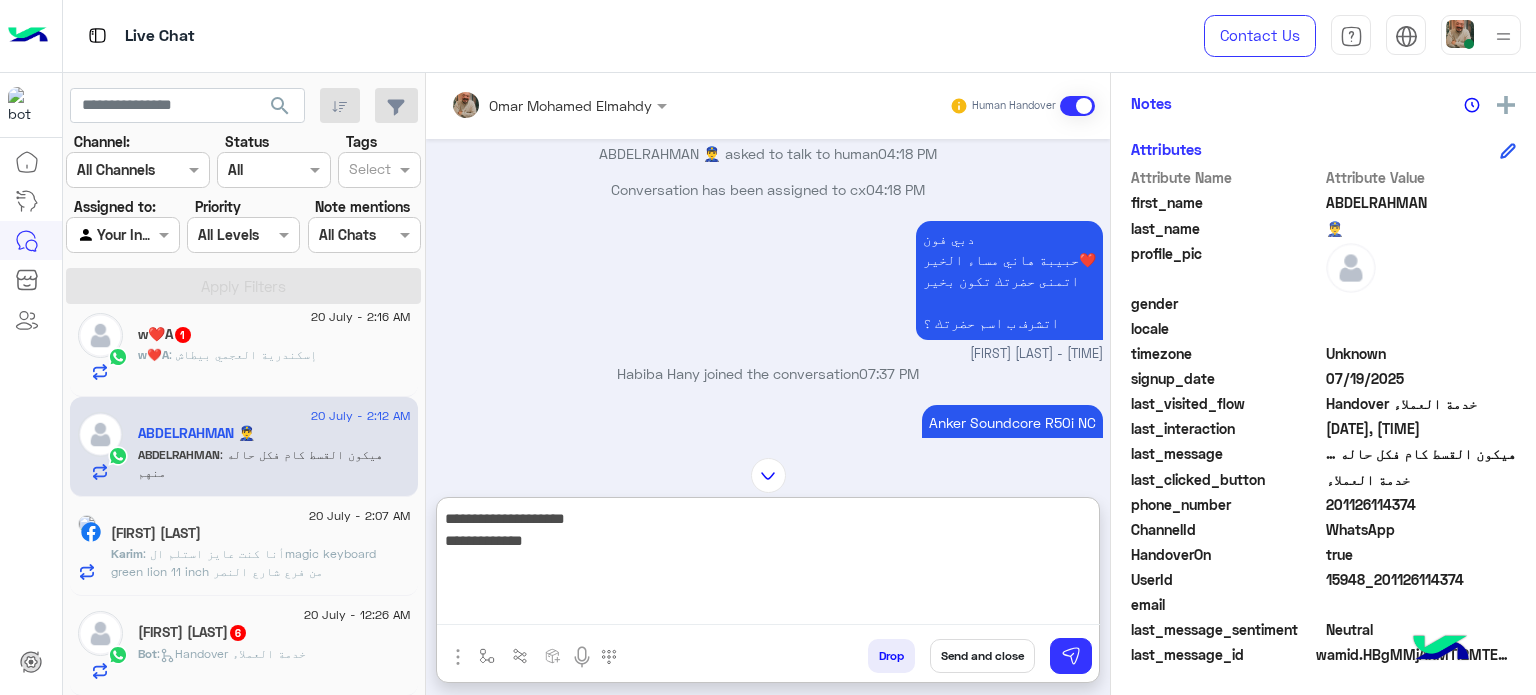 click on "**********" at bounding box center [768, 566] 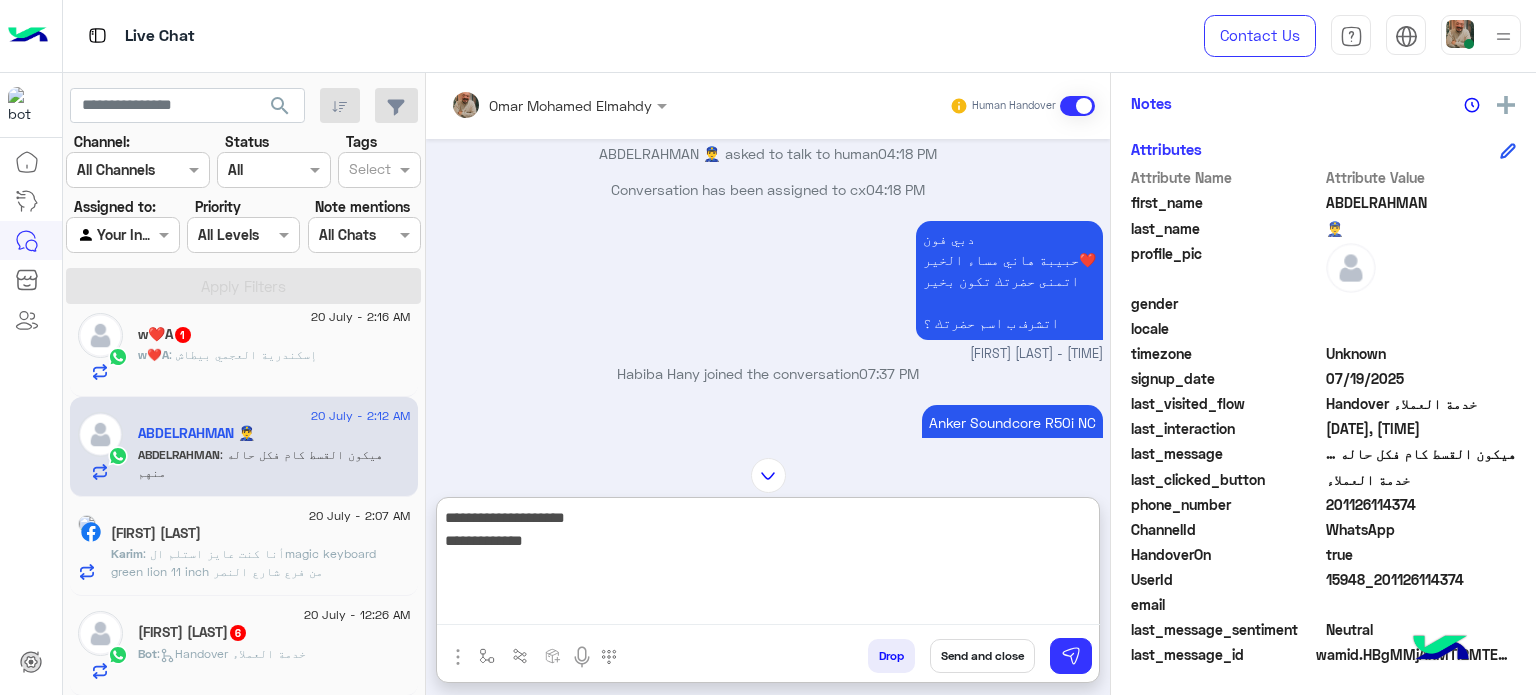 paste on "*****" 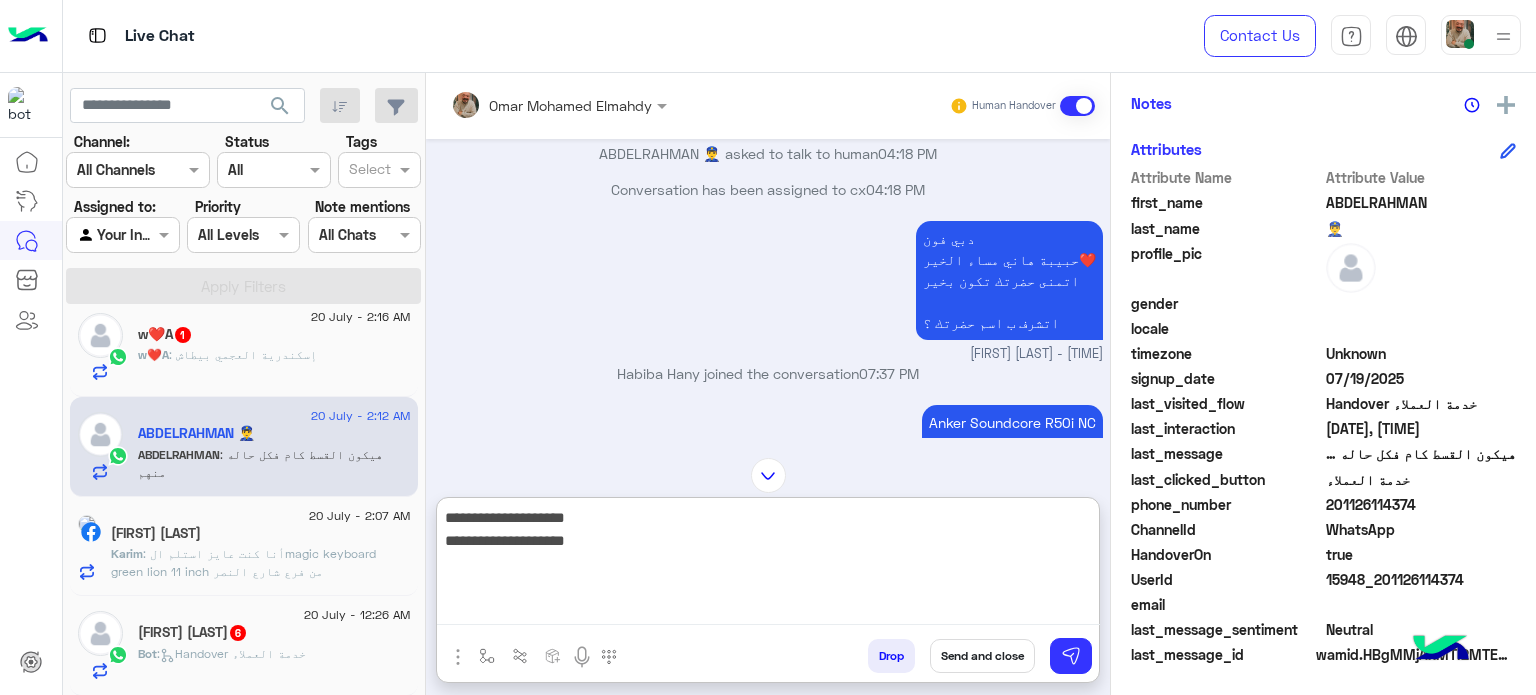 type on "**********" 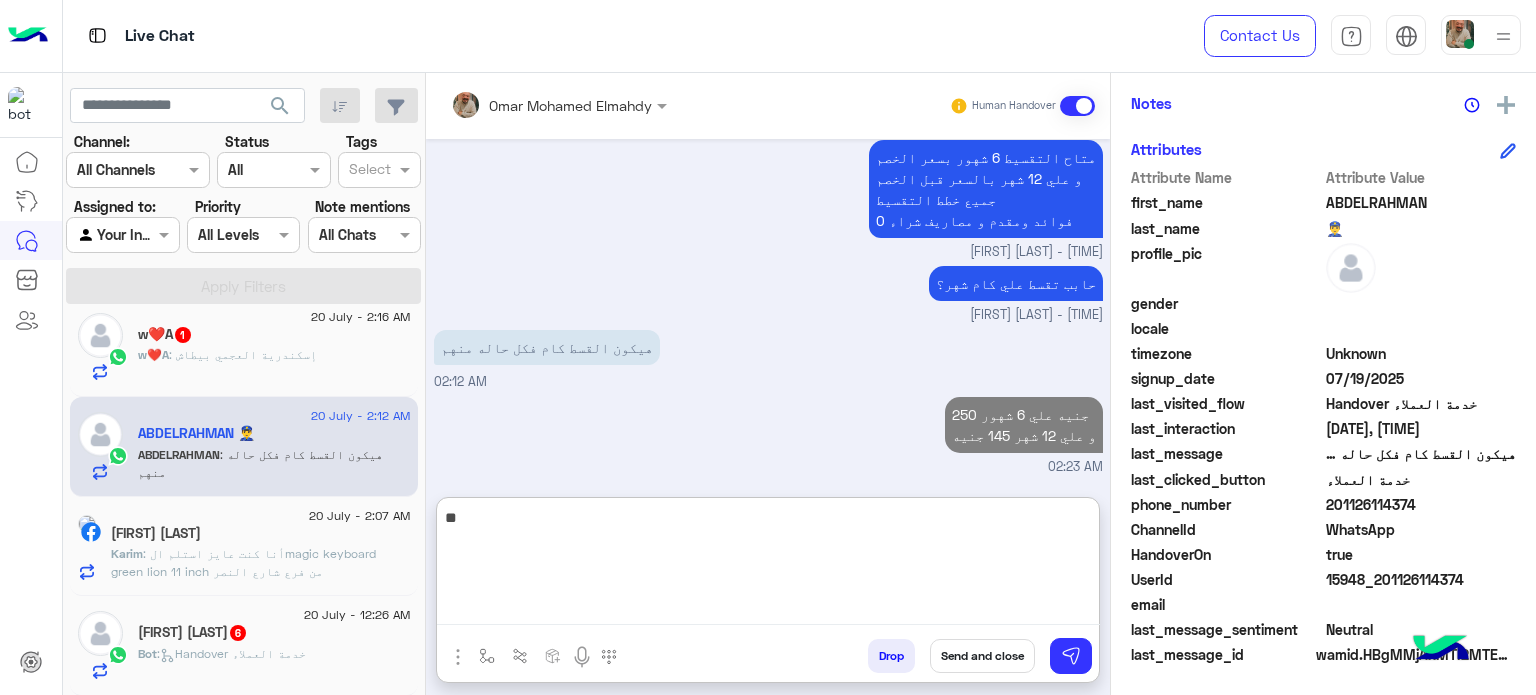 scroll, scrollTop: 1857, scrollLeft: 0, axis: vertical 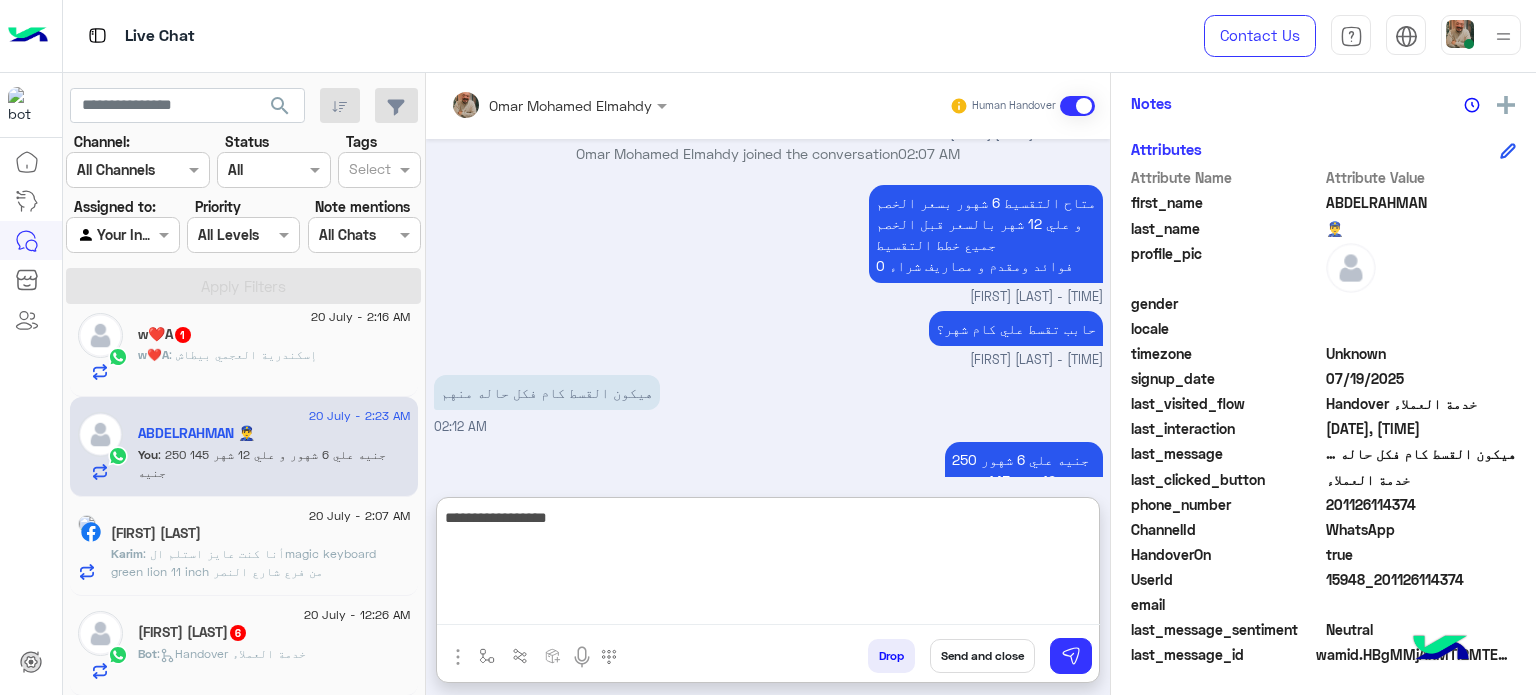 type on "**********" 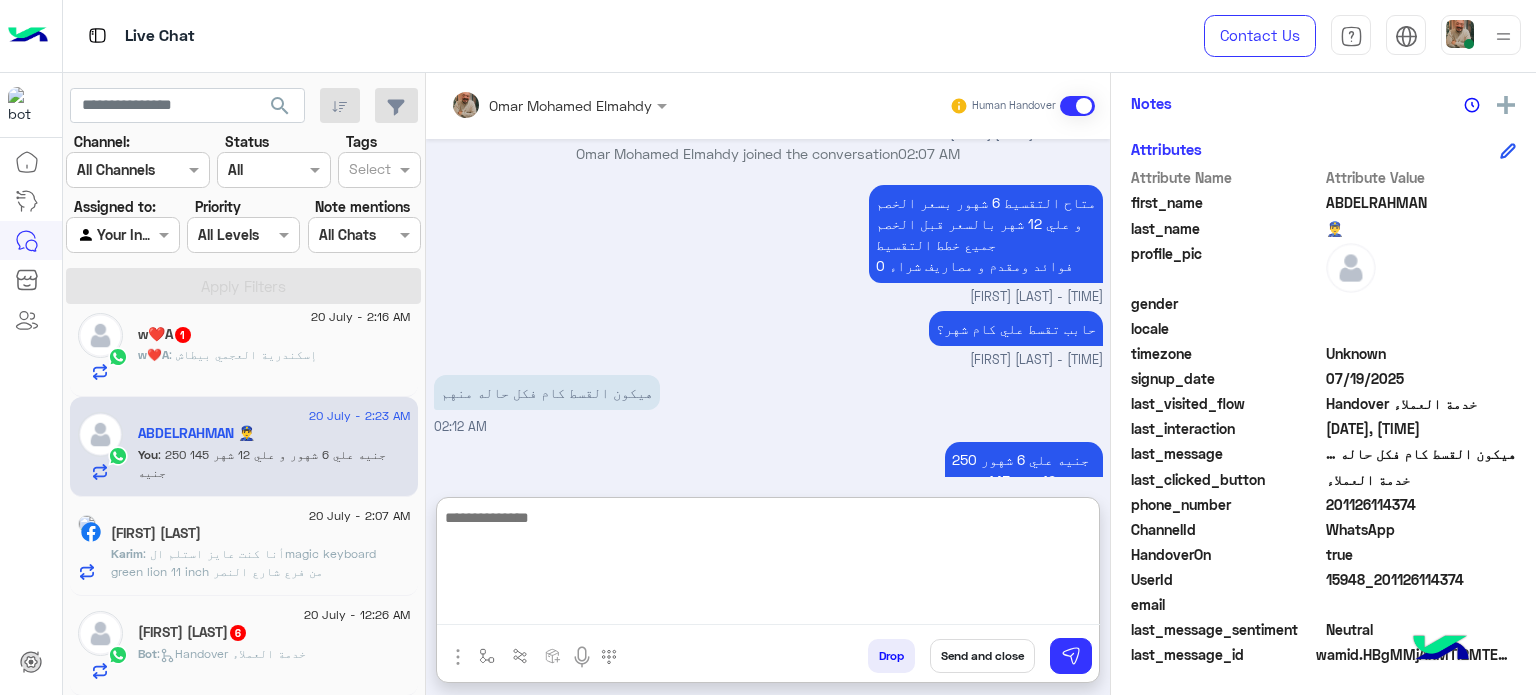 scroll, scrollTop: 1921, scrollLeft: 0, axis: vertical 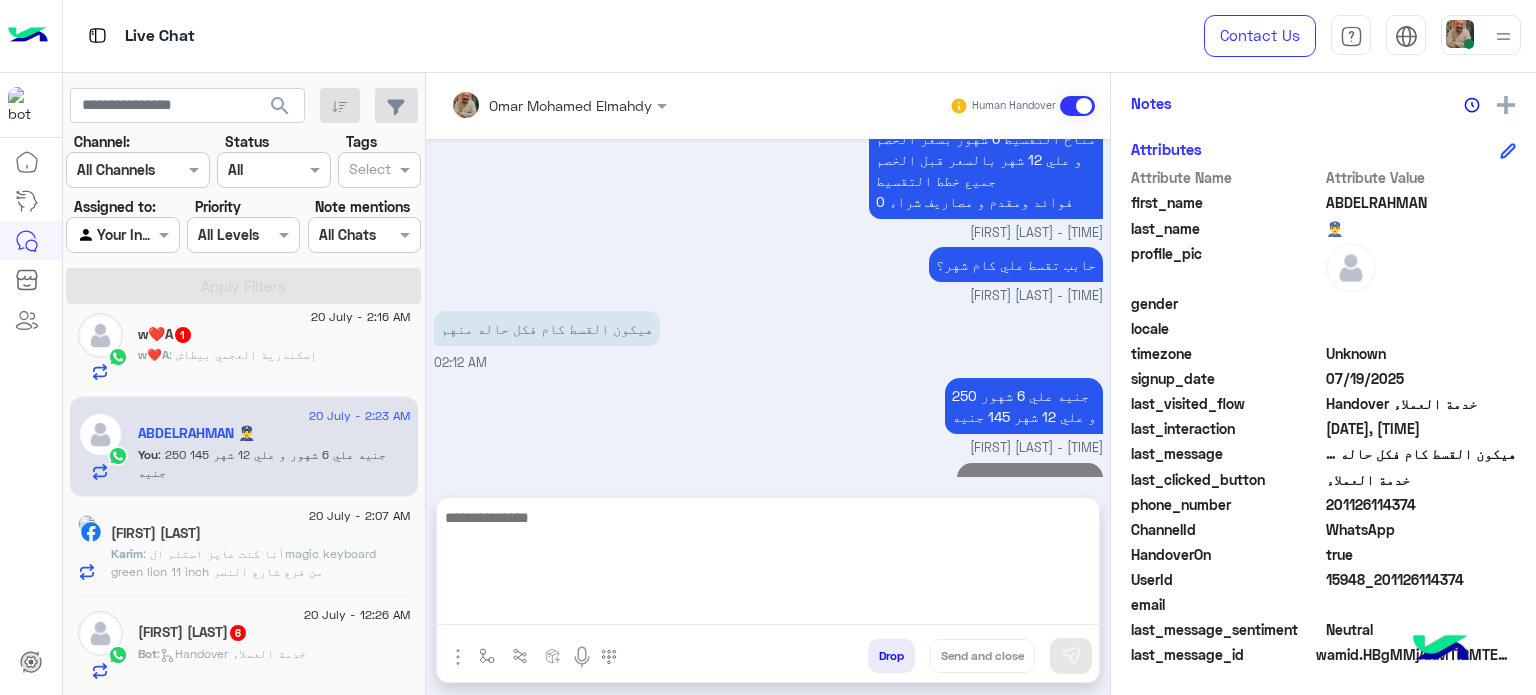 click on "[DATE]  w❤️A   1 w❤️A : [CITY] [AREA]" 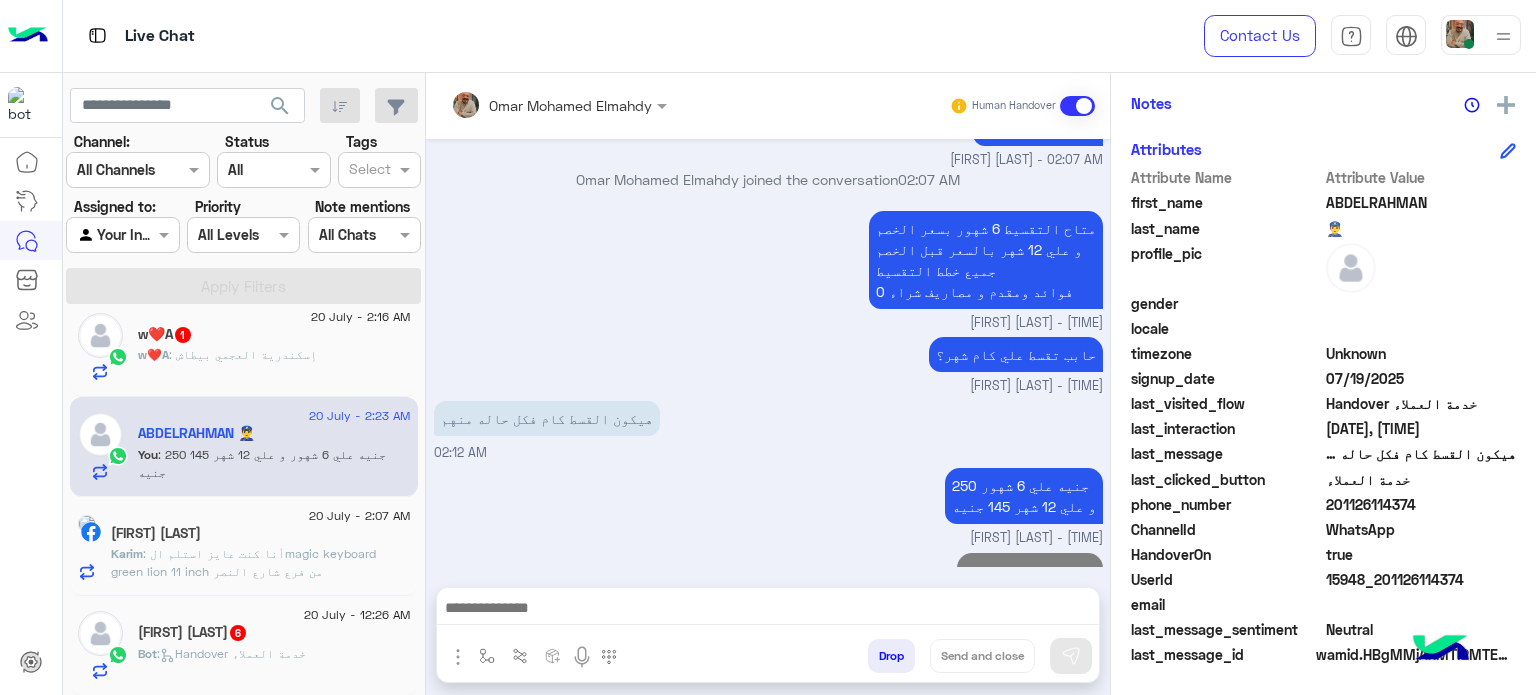 click on ": إسكندرية العجمي بيطاش" 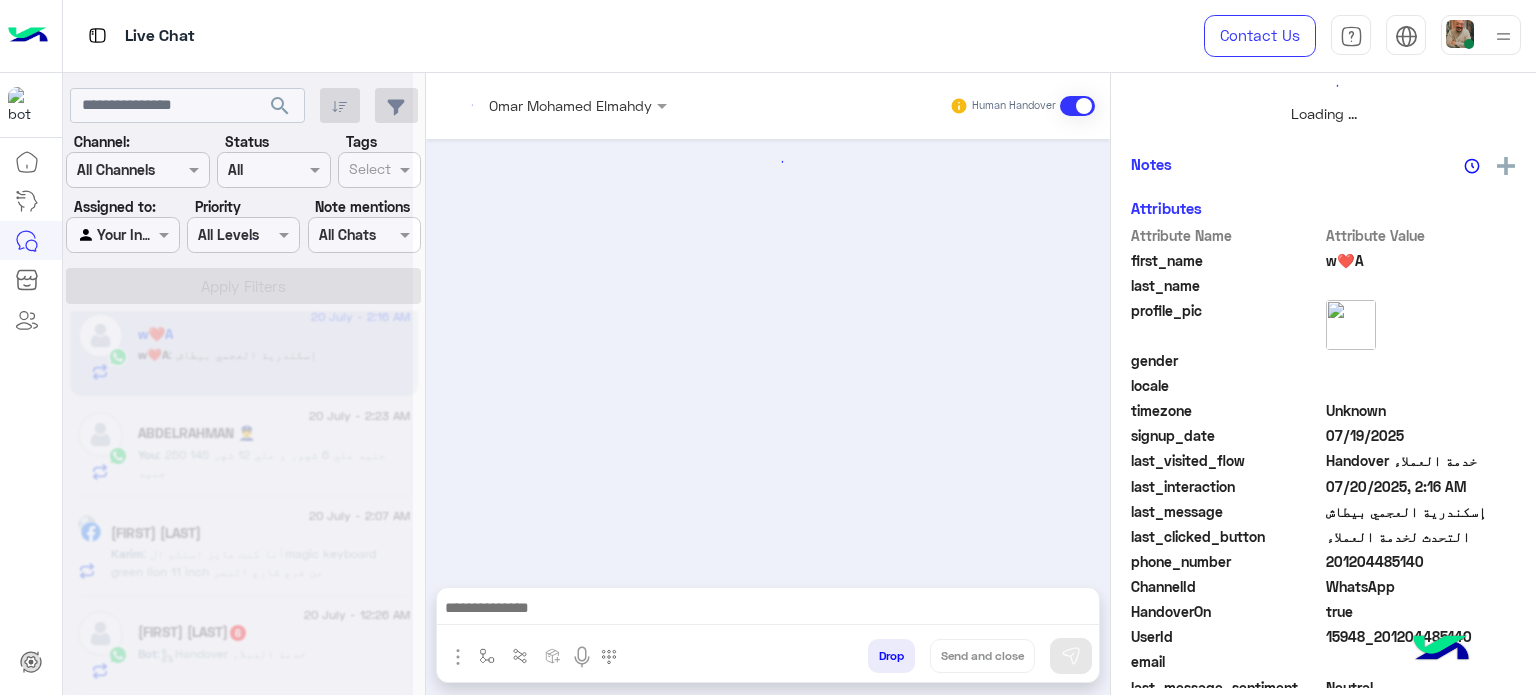 scroll, scrollTop: 464, scrollLeft: 0, axis: vertical 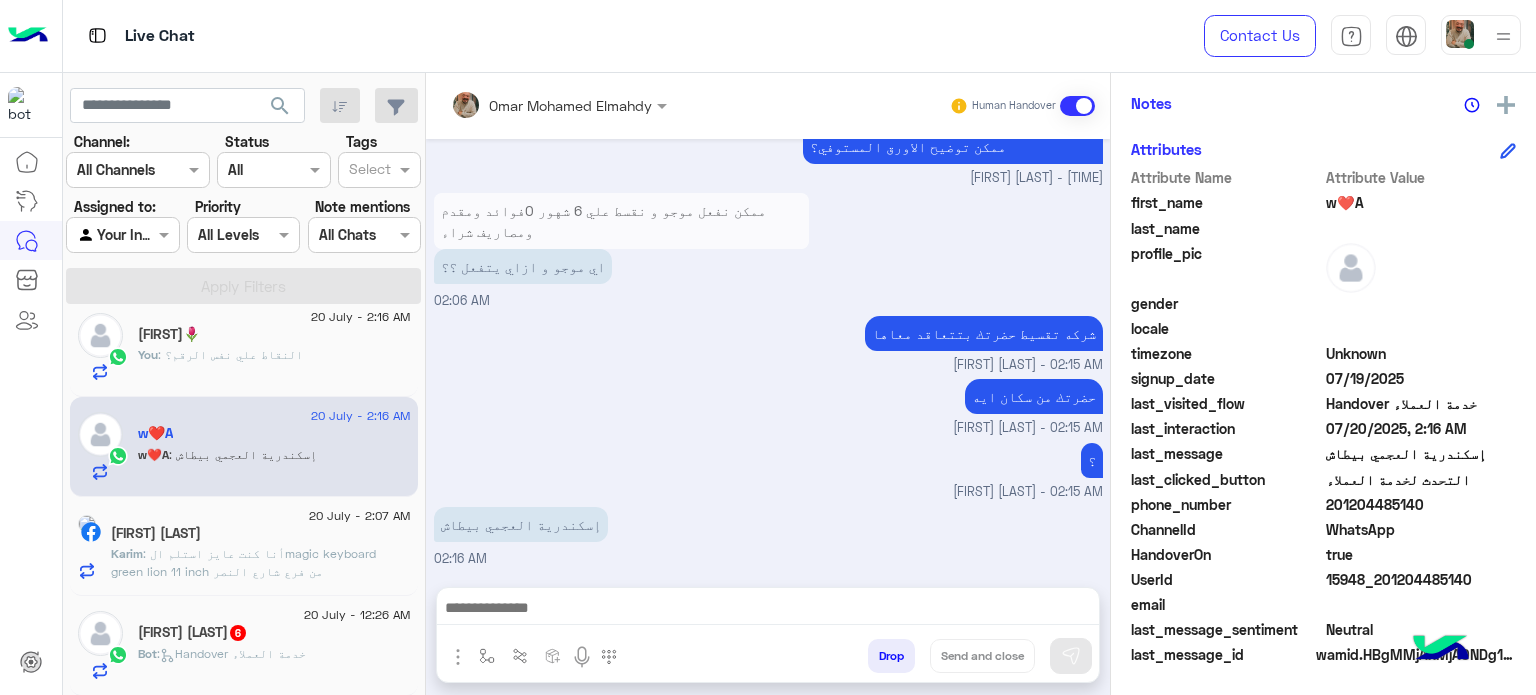 drag, startPoint x: 661, startPoint y: 615, endPoint x: 680, endPoint y: 590, distance: 31.400637 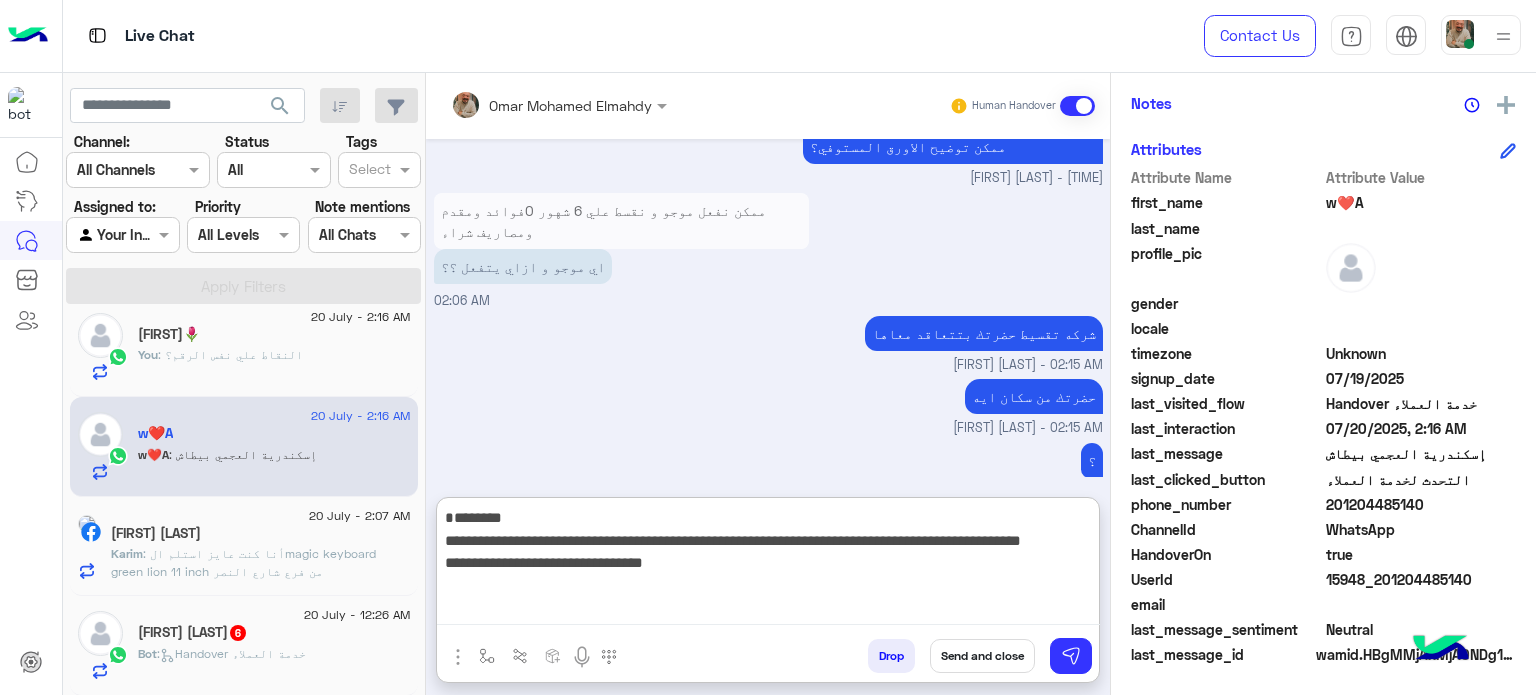 scroll, scrollTop: 0, scrollLeft: 0, axis: both 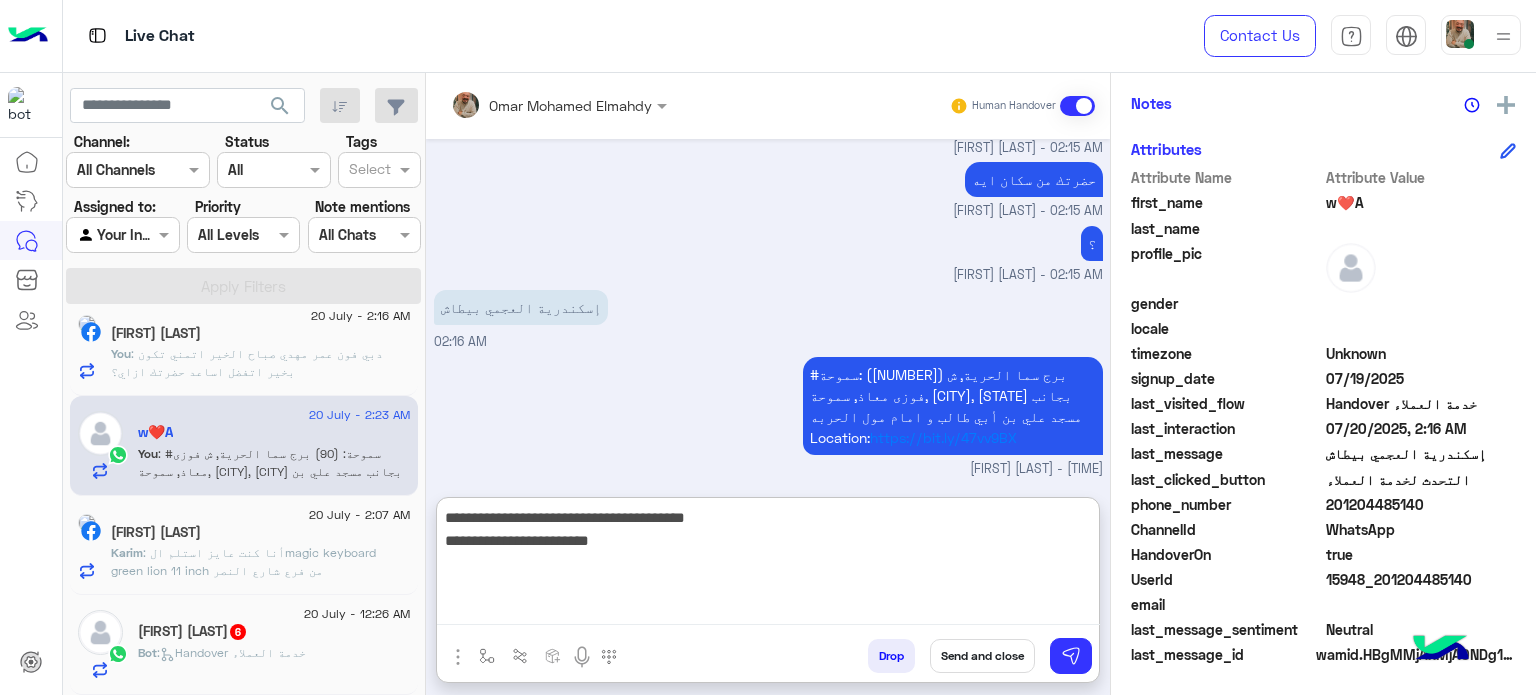 type on "**********" 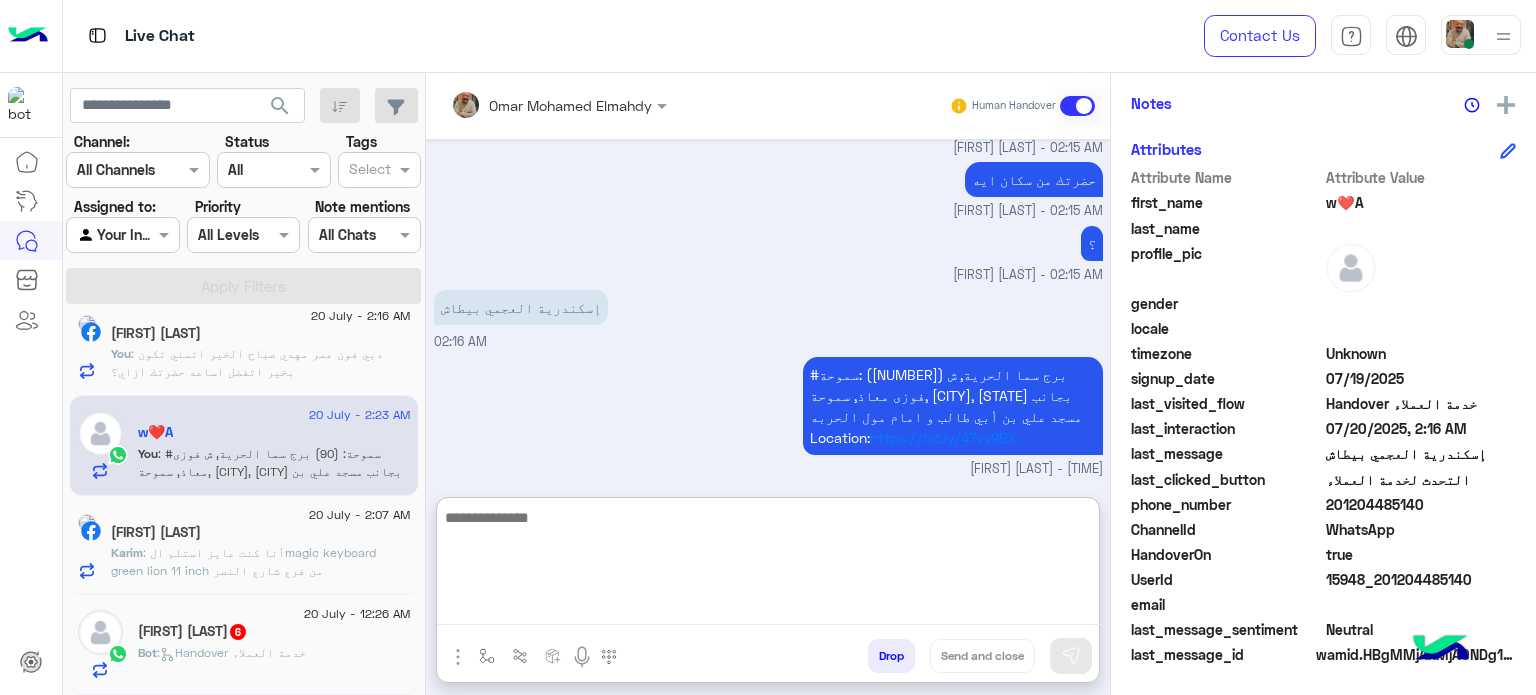 scroll, scrollTop: 831, scrollLeft: 0, axis: vertical 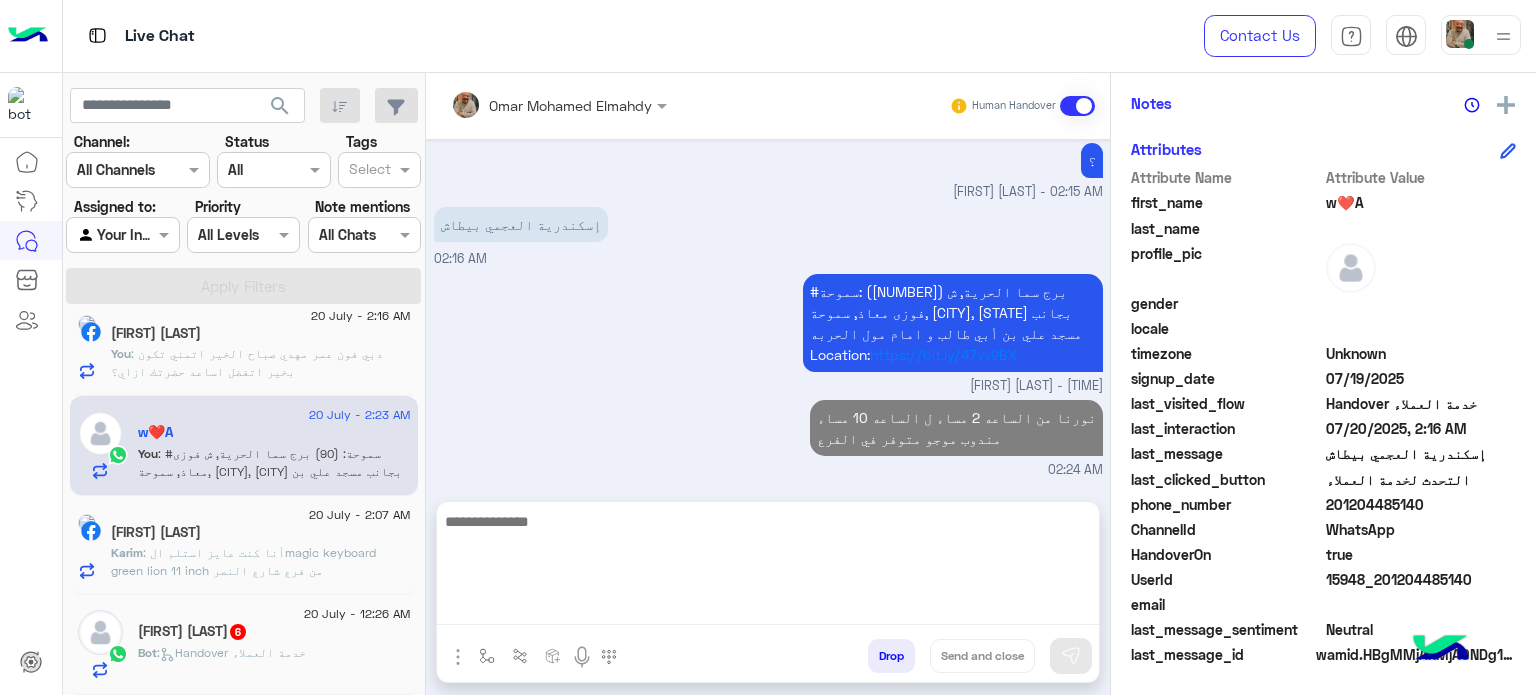 click on ": دبي فون عمر مهدي
صباح الخير
اتمني تكون بخير
اتفضل اساعد حضرتك ازاي؟" 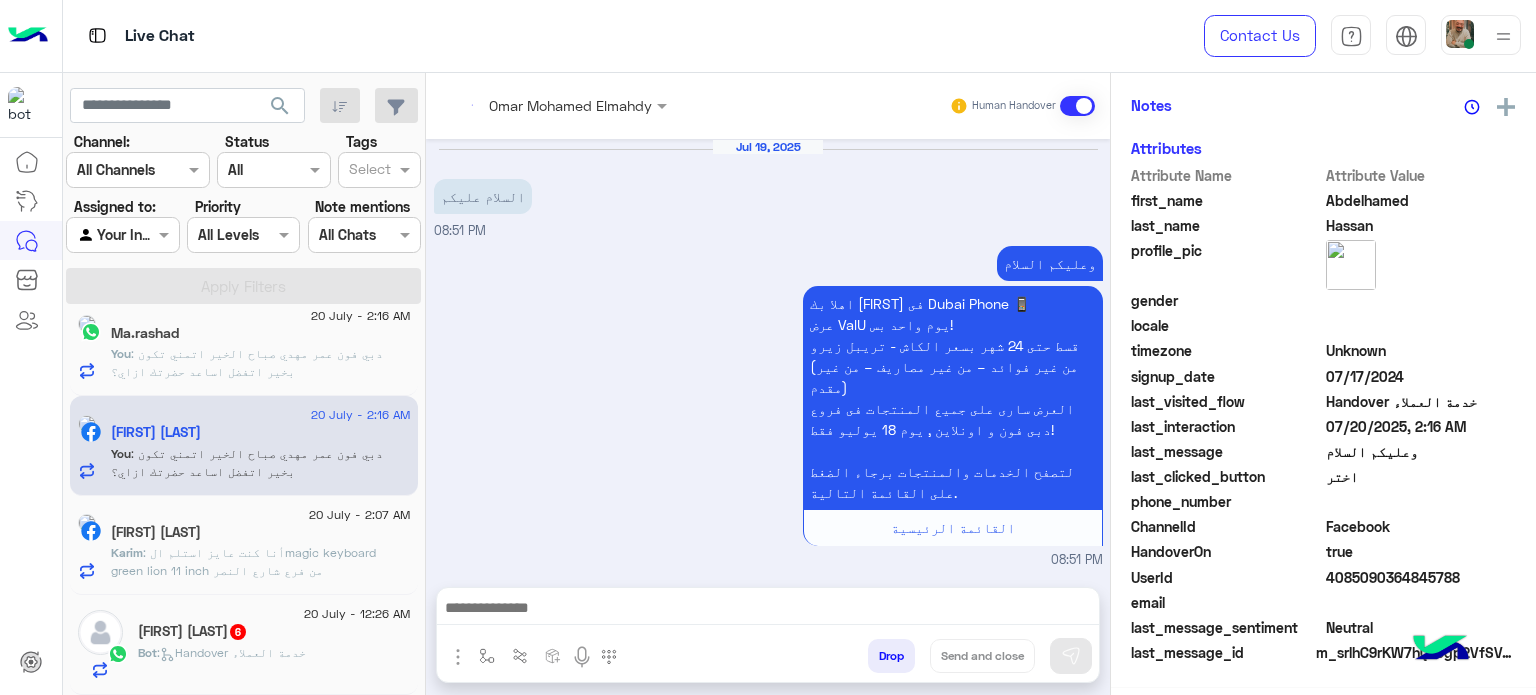scroll, scrollTop: 400, scrollLeft: 0, axis: vertical 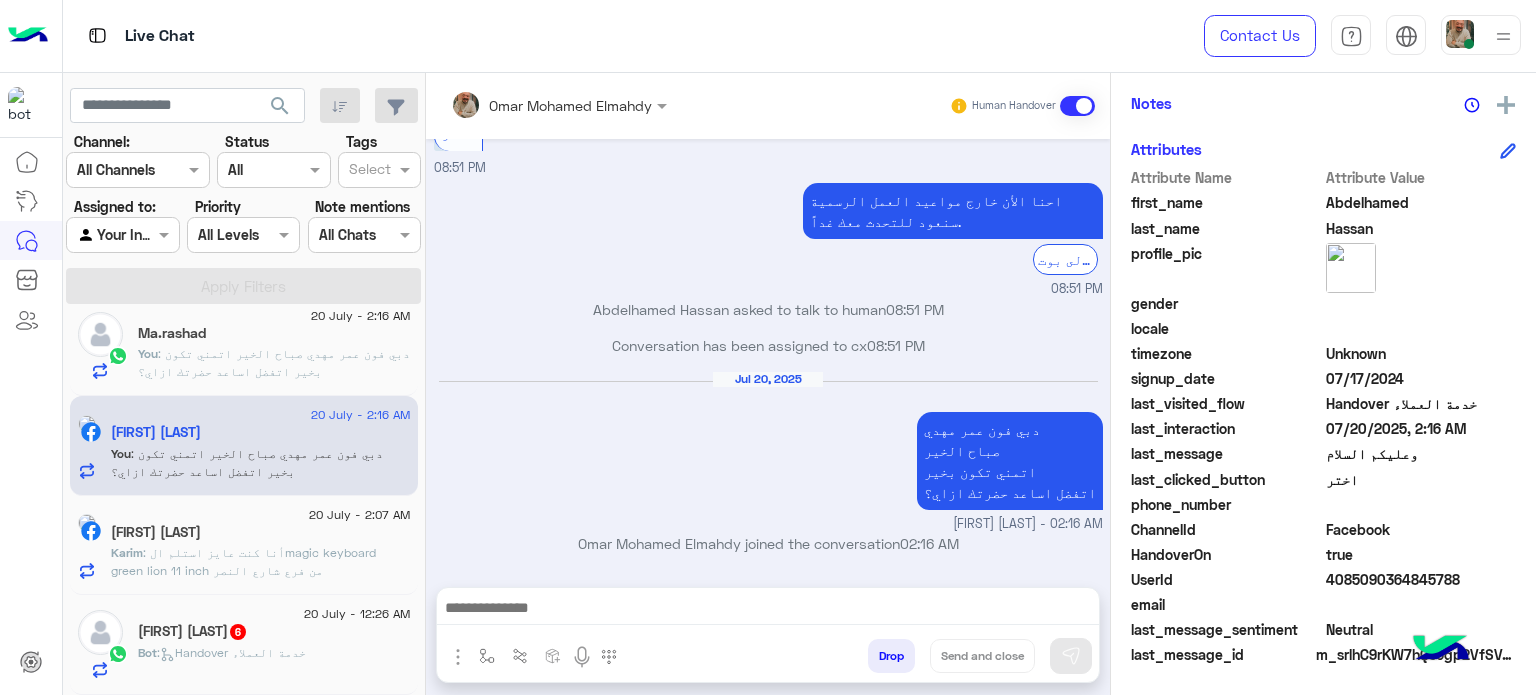 click at bounding box center [768, 610] 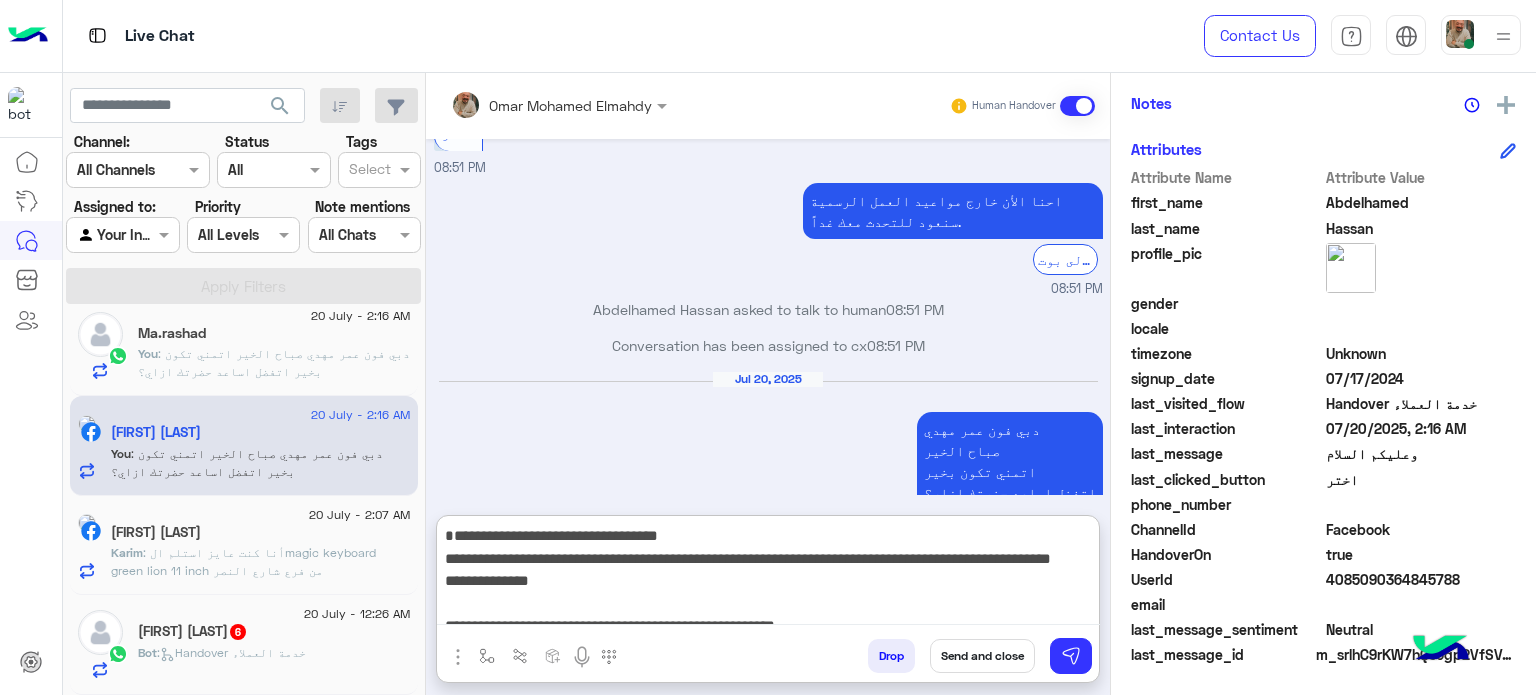 scroll, scrollTop: 87, scrollLeft: 0, axis: vertical 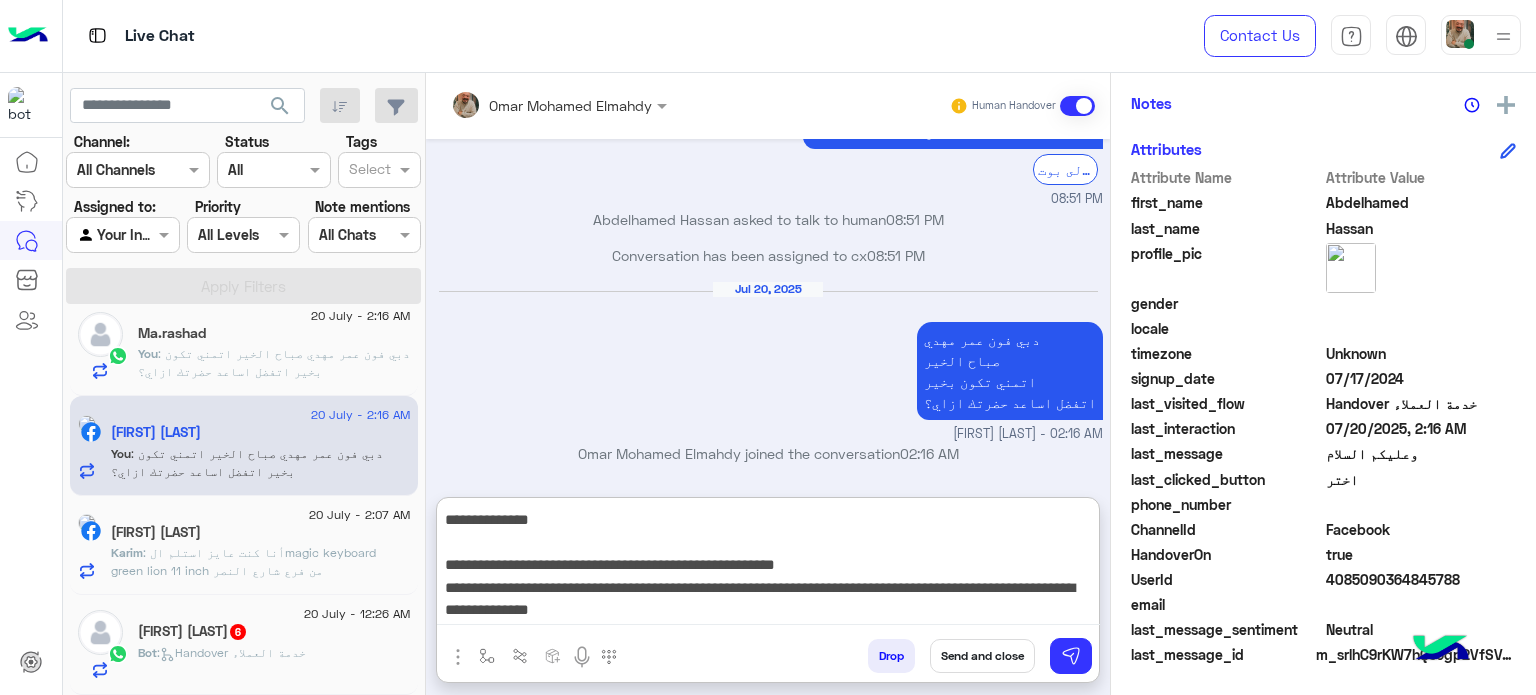type on "**********" 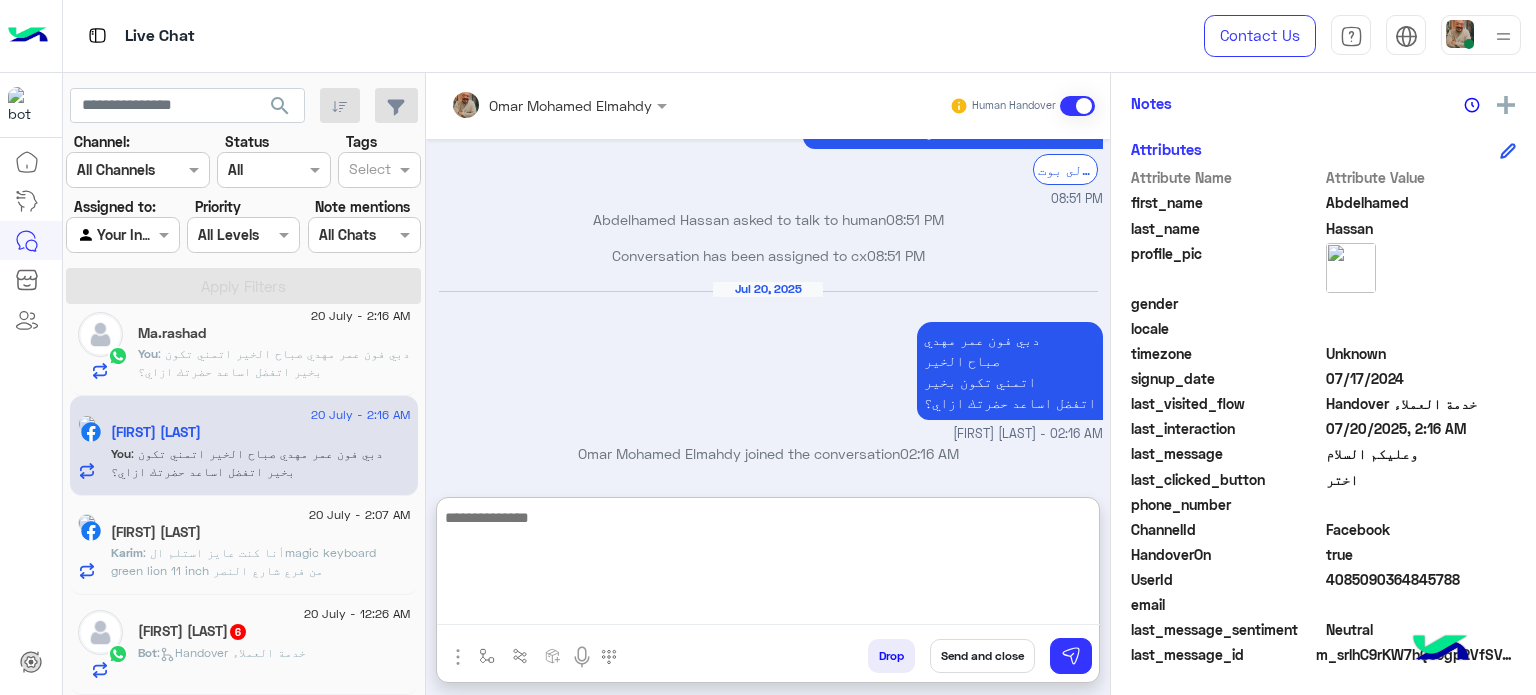 scroll, scrollTop: 1100, scrollLeft: 0, axis: vertical 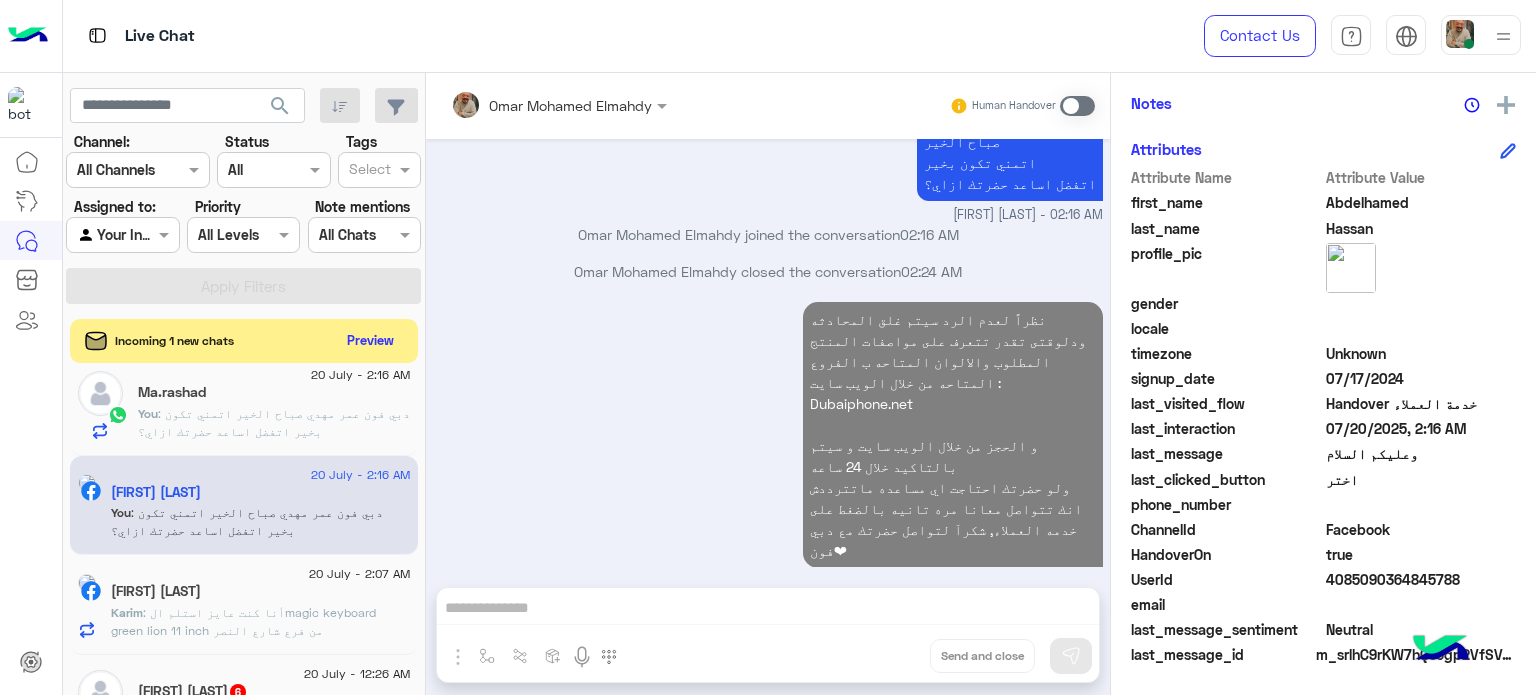 click on "Incoming 1 new chats    Preview" 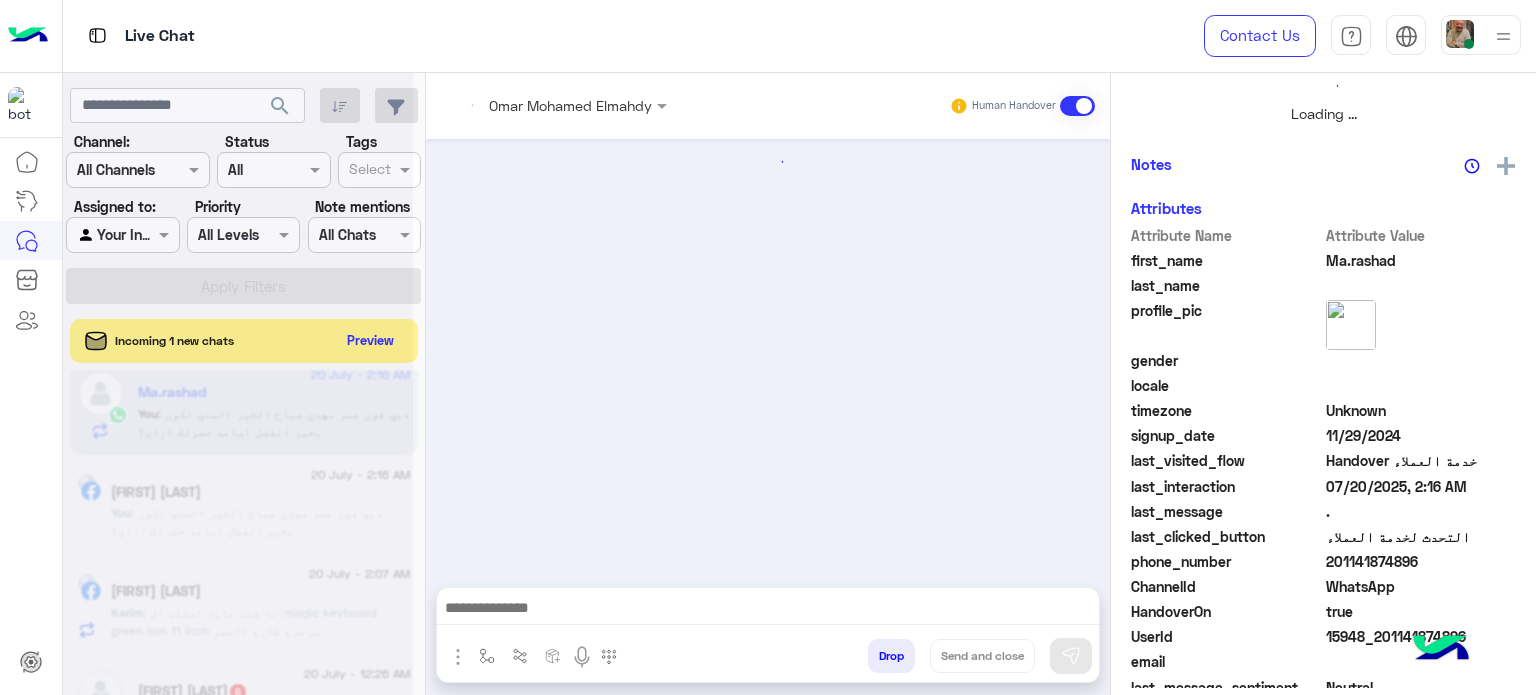 scroll, scrollTop: 464, scrollLeft: 0, axis: vertical 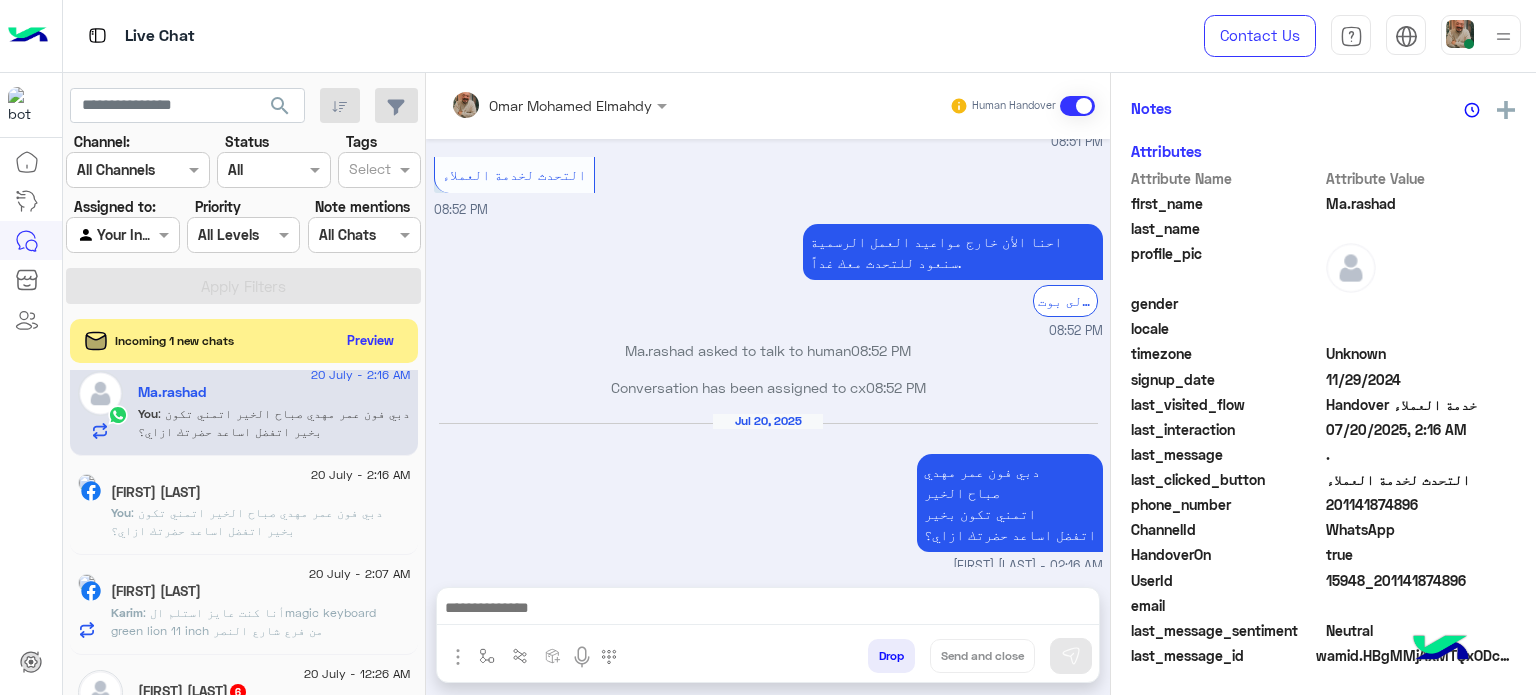 click at bounding box center [768, 610] 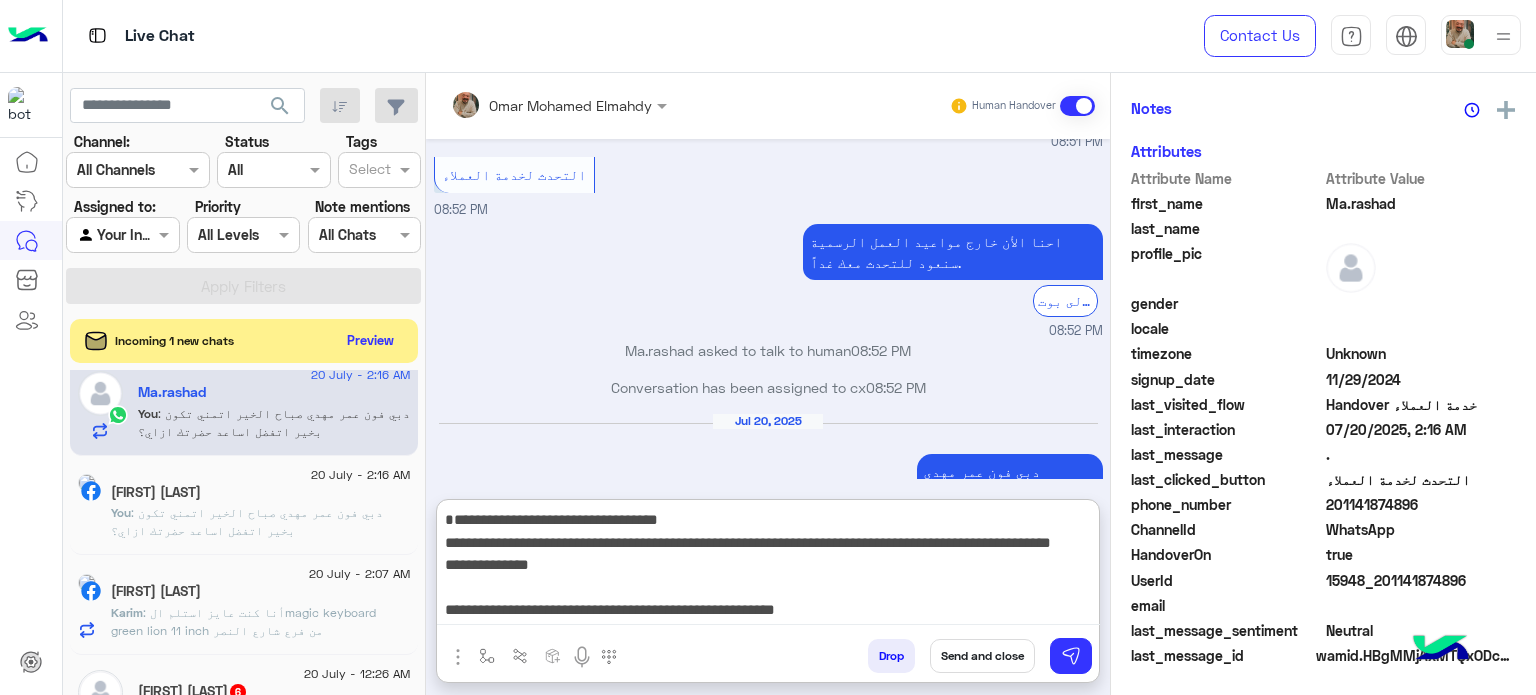 scroll, scrollTop: 87, scrollLeft: 0, axis: vertical 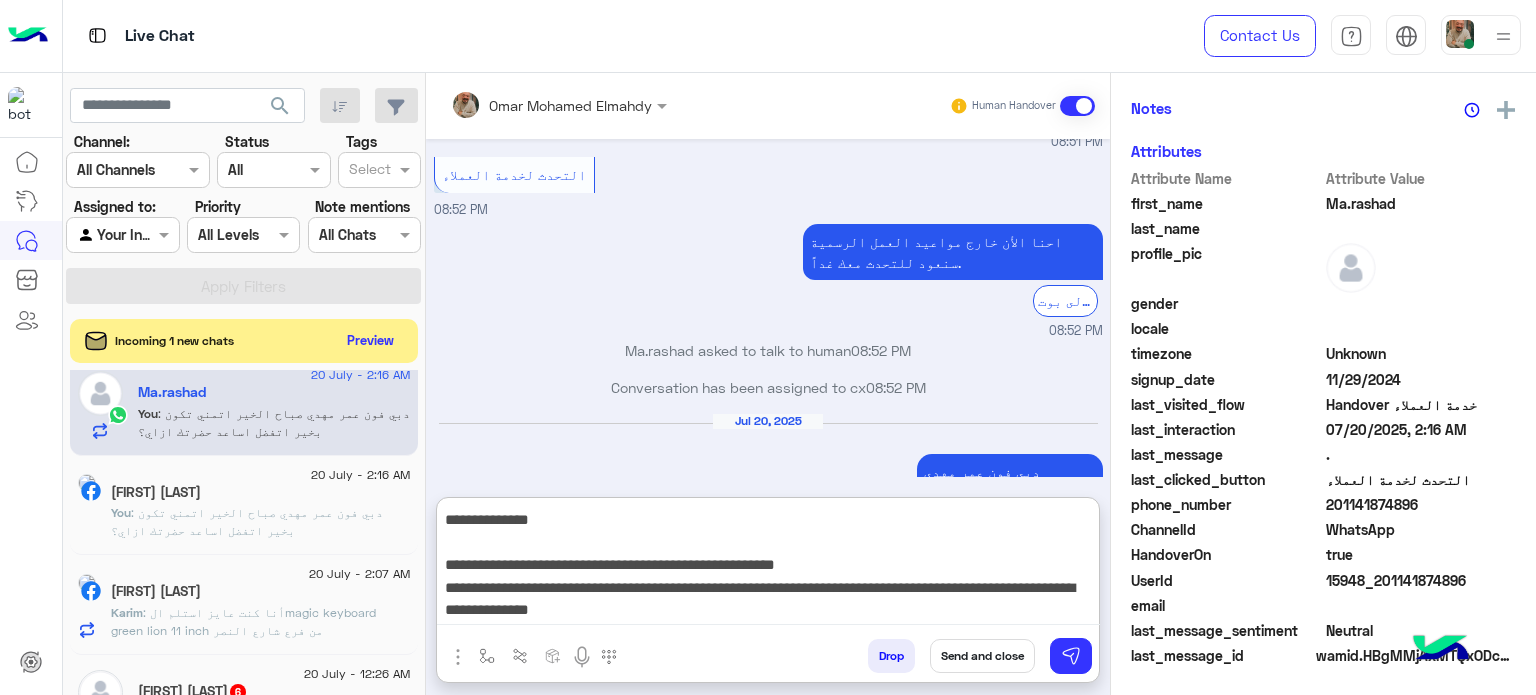 type on "**********" 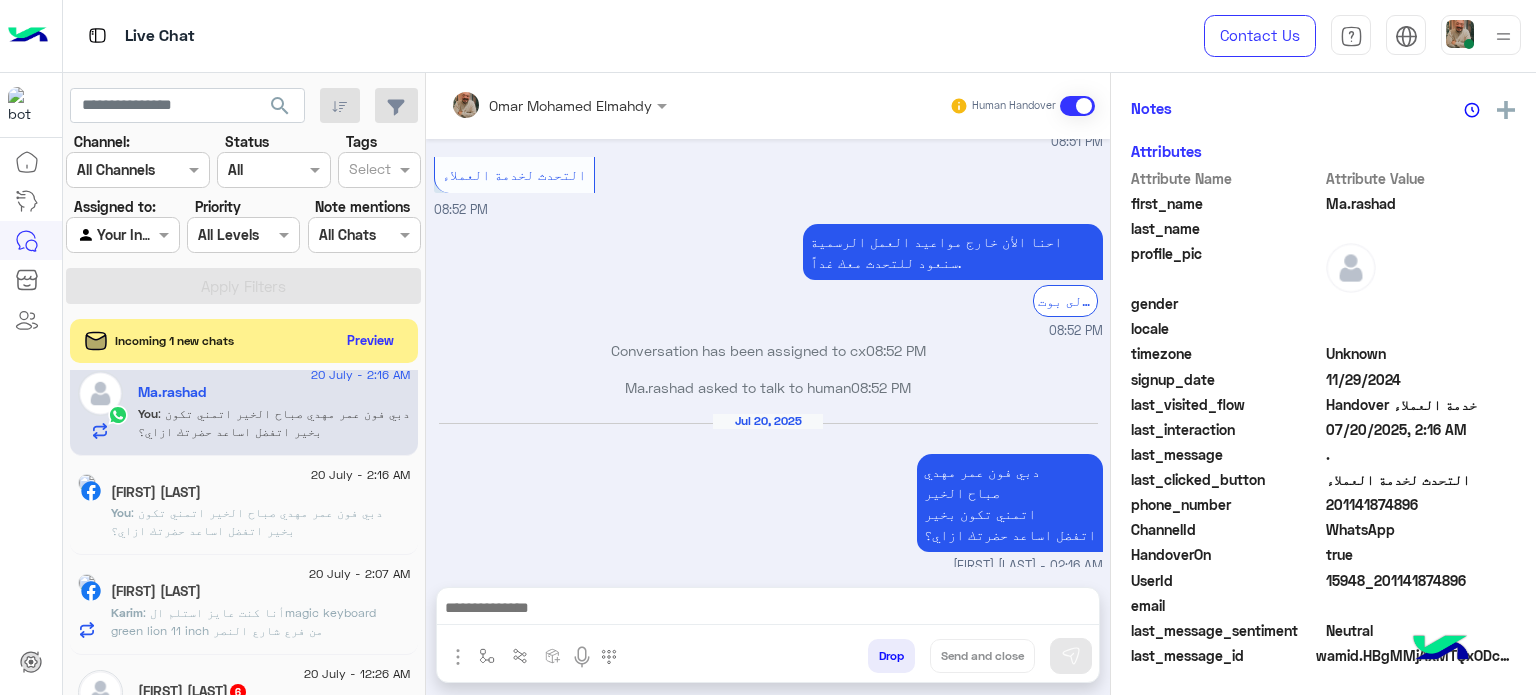 scroll, scrollTop: 0, scrollLeft: 0, axis: both 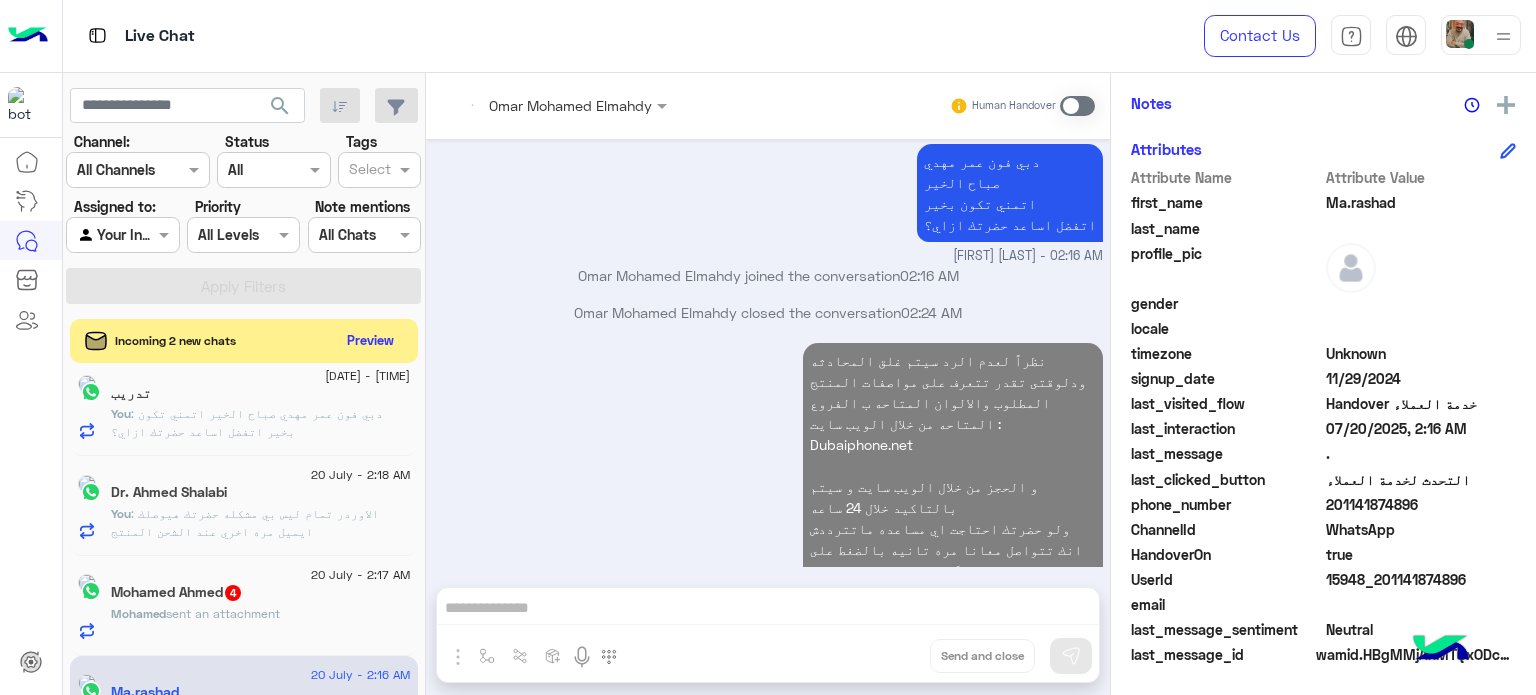 click on ": الاوردر تمام ليس بي مشكله
حضرتك هيوصلك ايميل مره اخري عند الشحن المنتج" 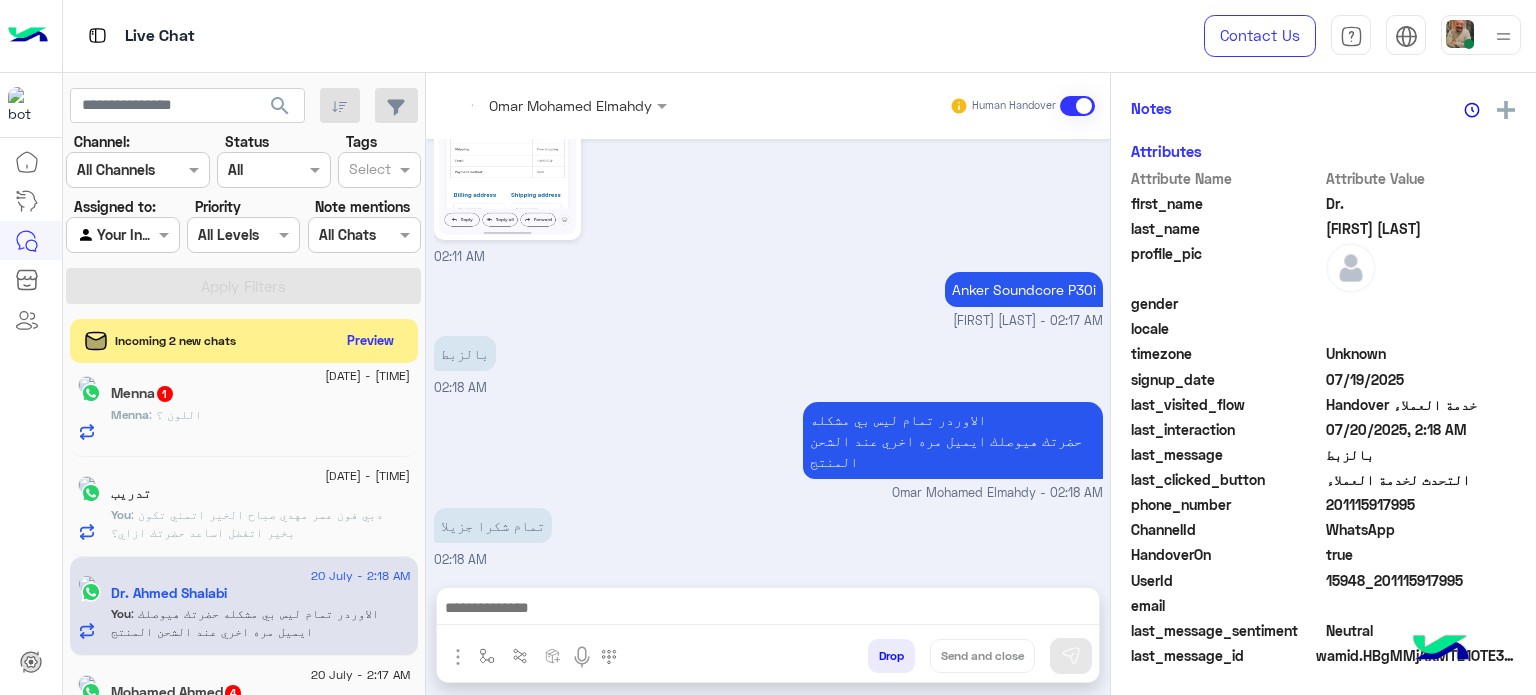 click at bounding box center (768, 610) 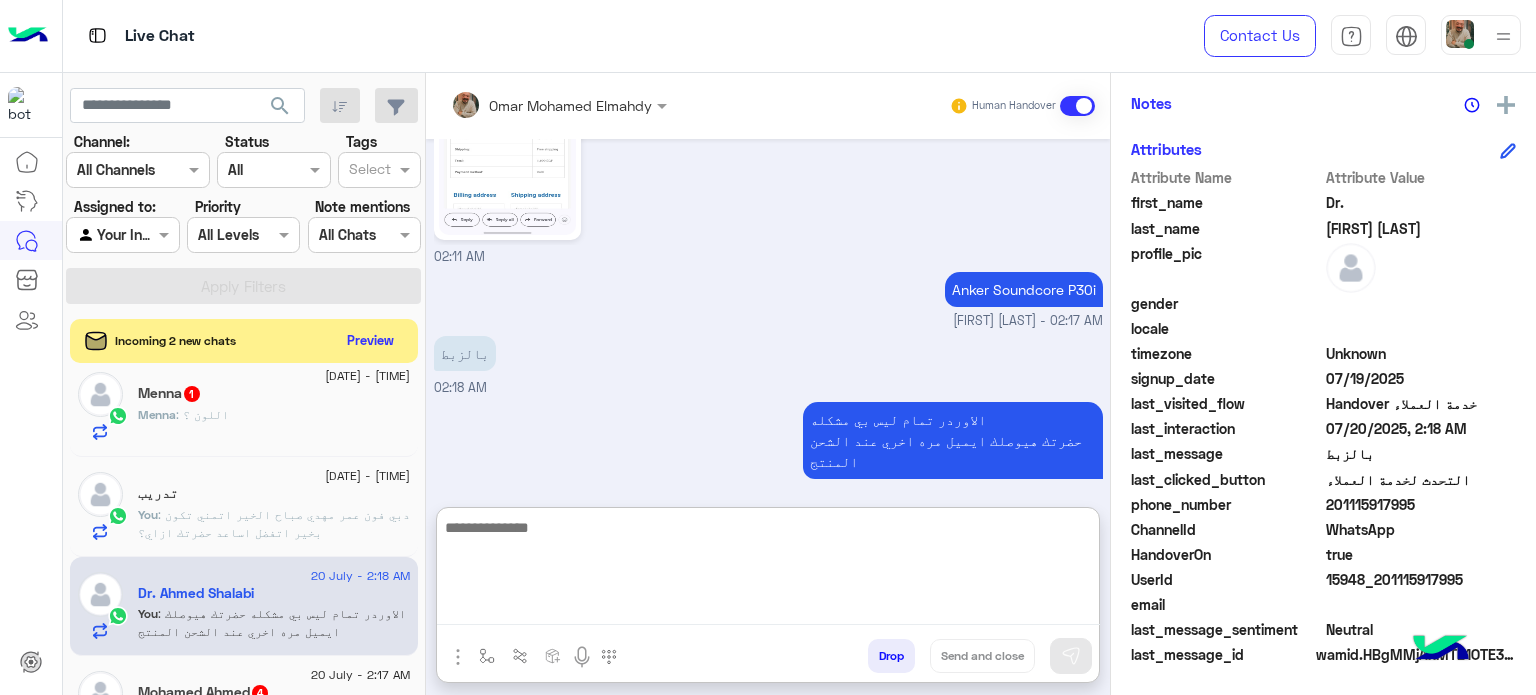 paste on "**********" 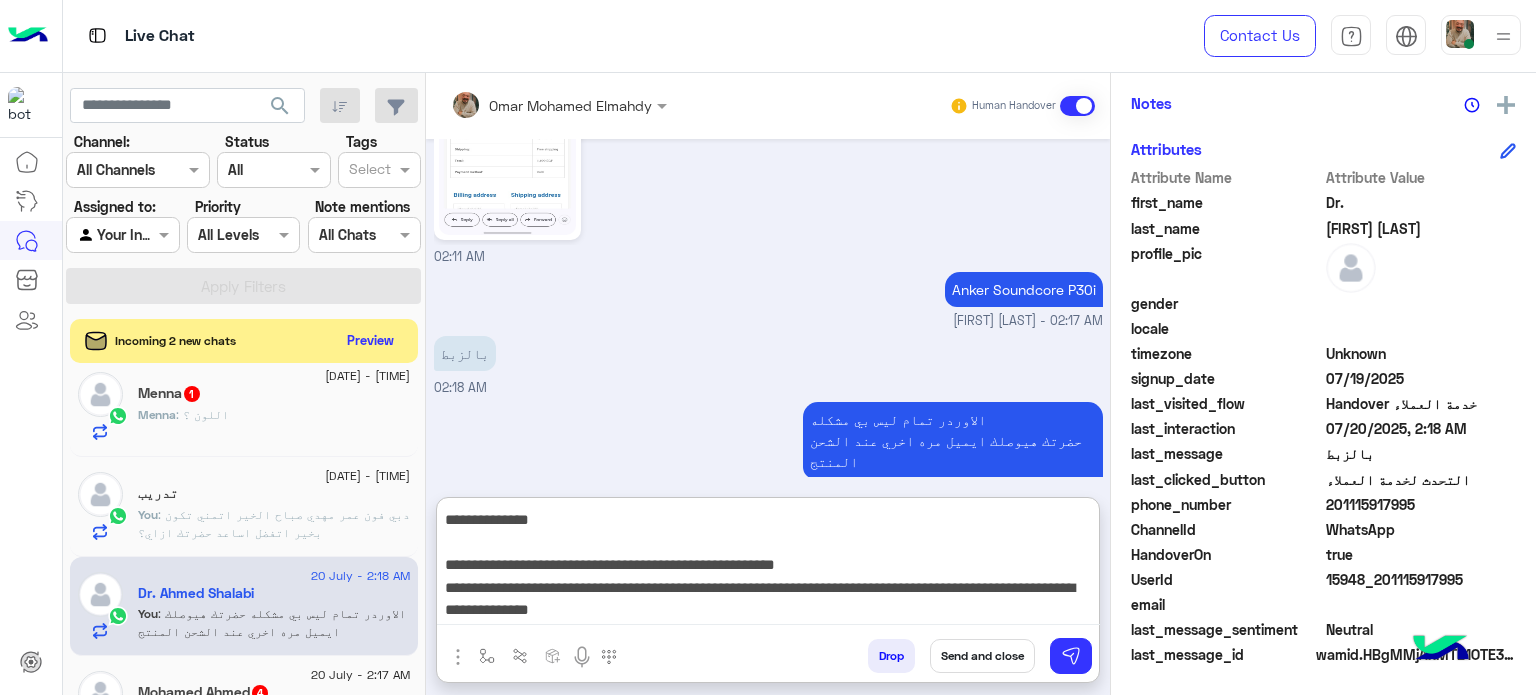 type on "**********" 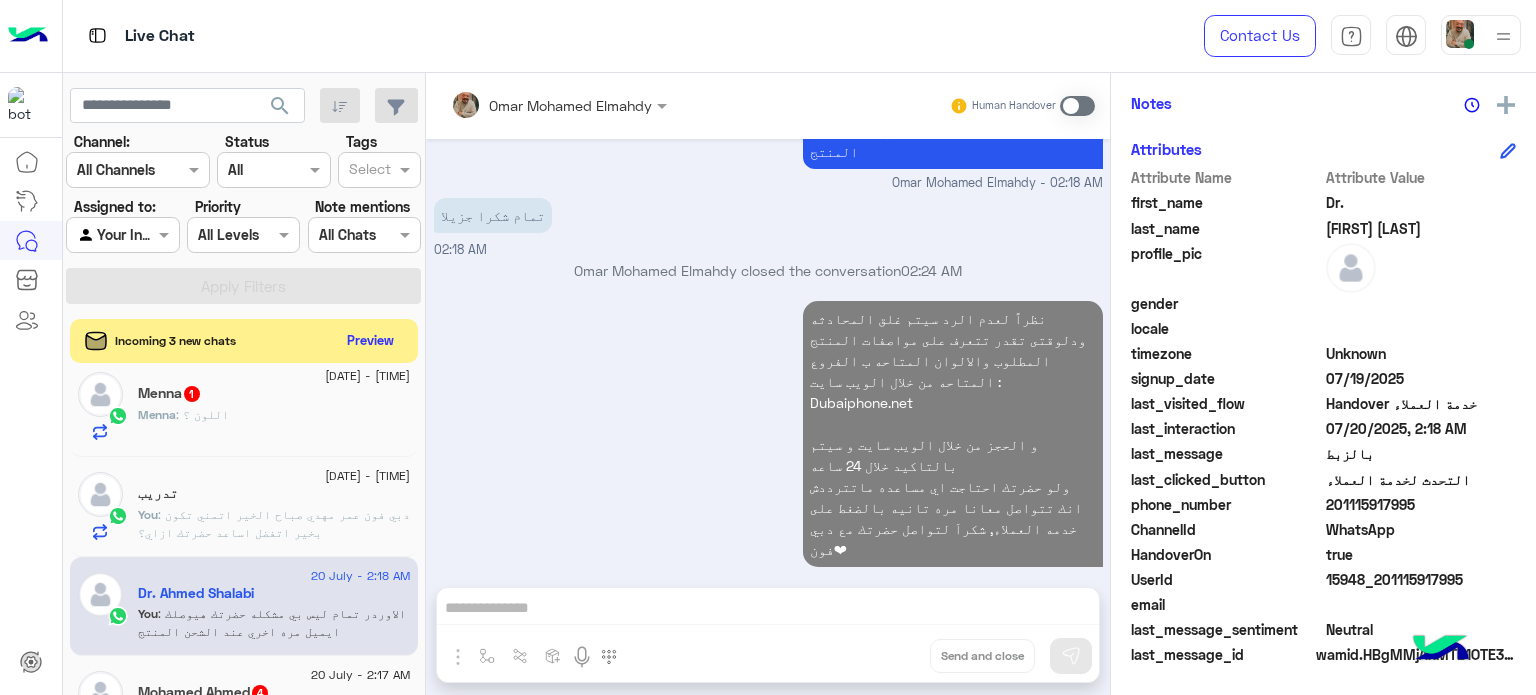 click on "تدريب" 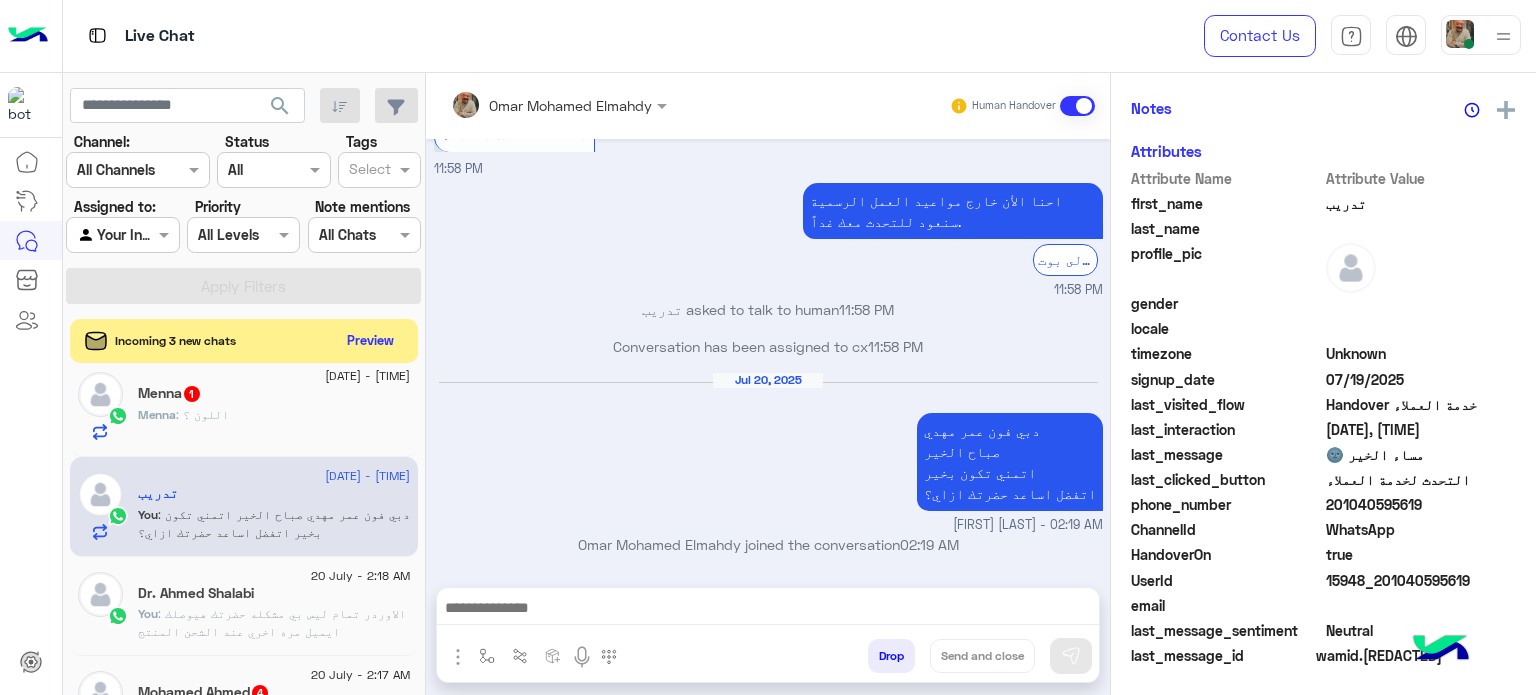 click at bounding box center [768, 610] 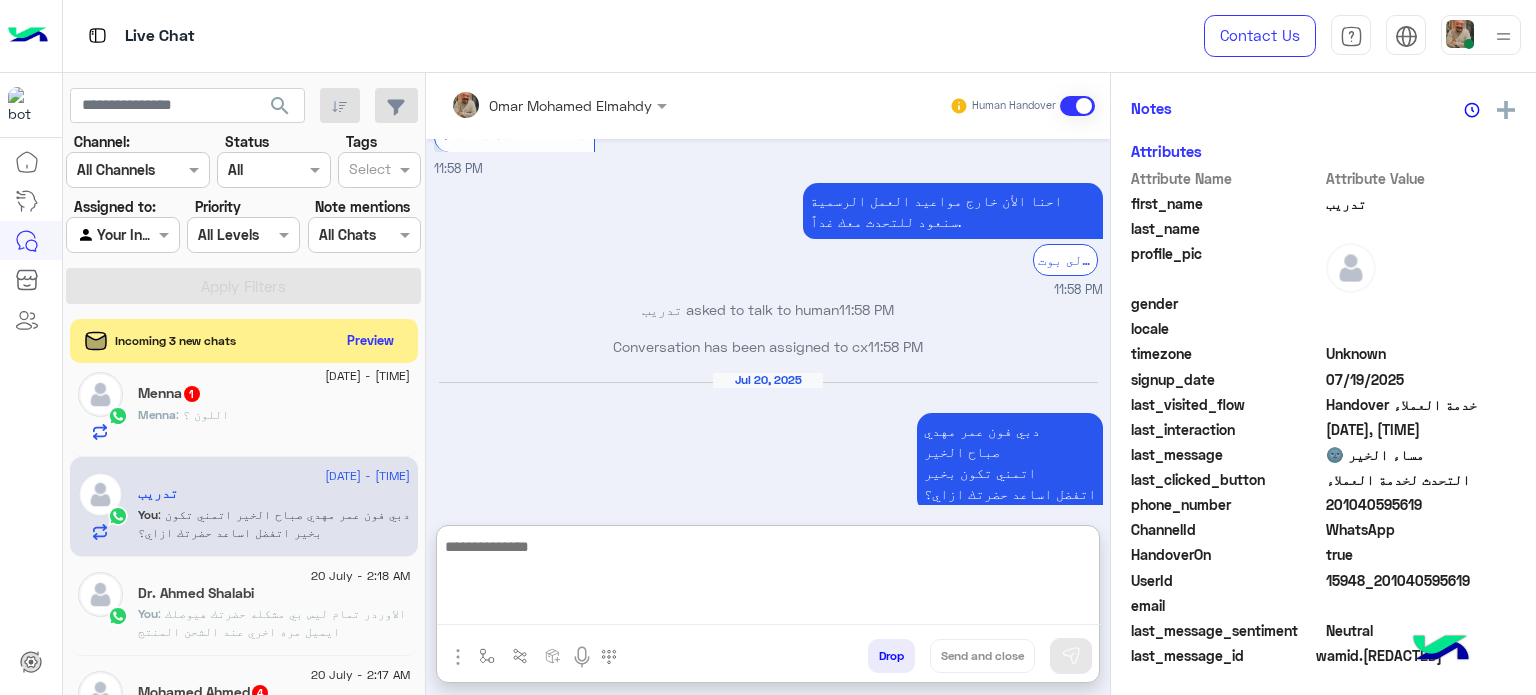 paste on "**********" 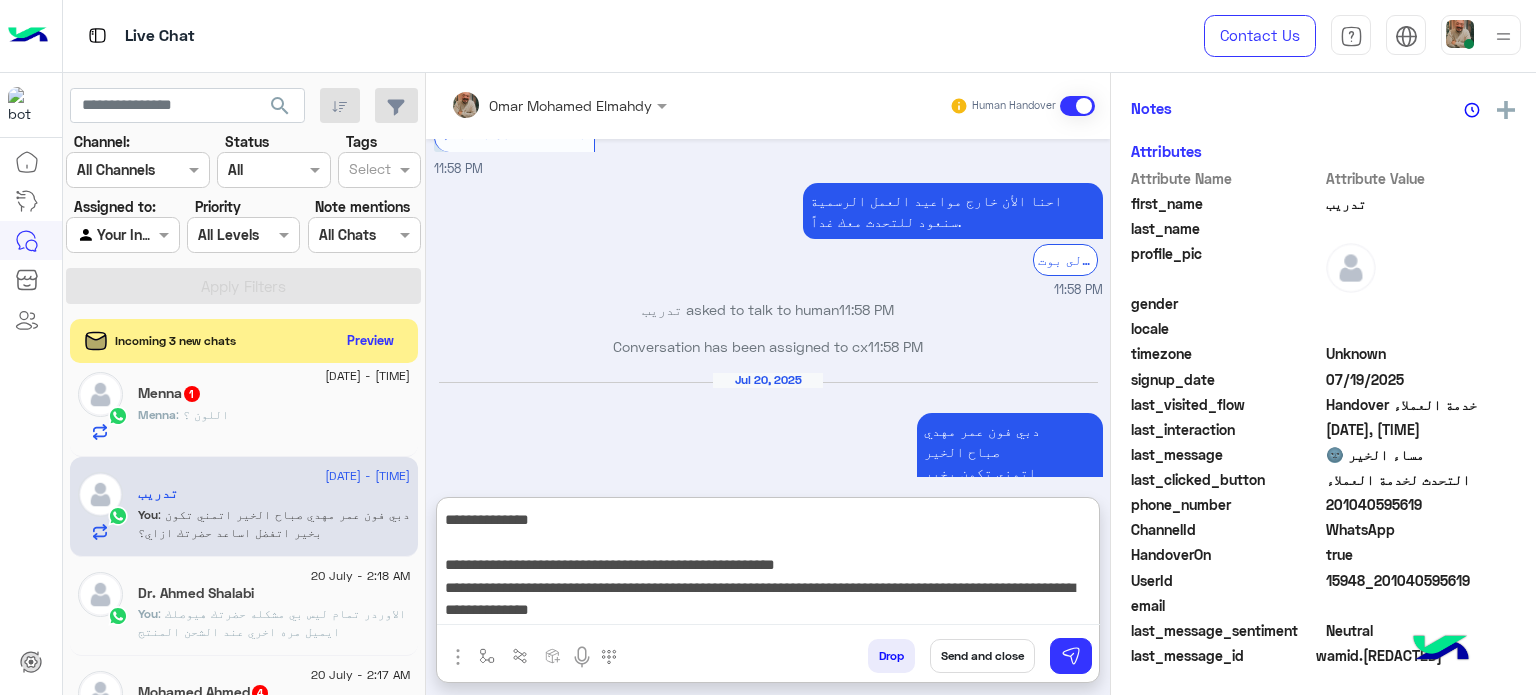 type on "**********" 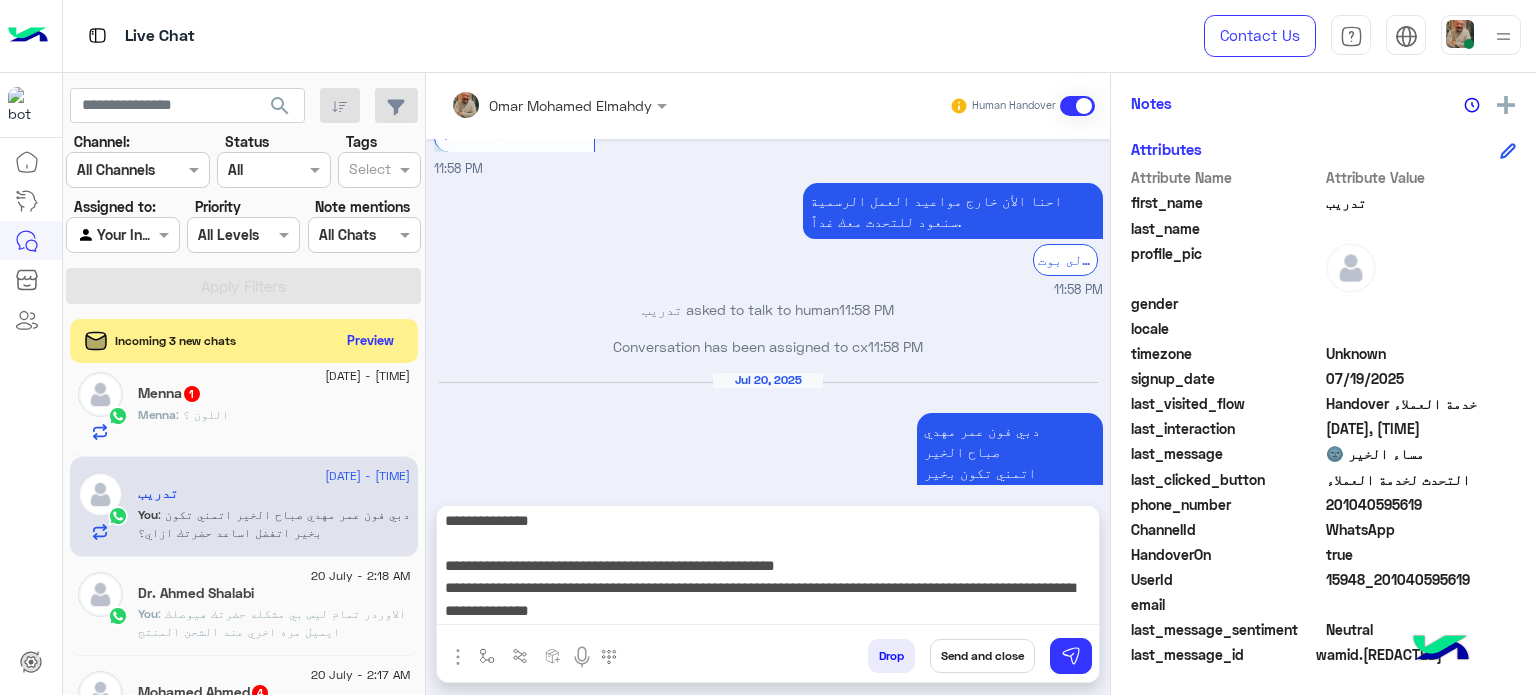 drag, startPoint x: 996, startPoint y: 662, endPoint x: 976, endPoint y: 655, distance: 21.189621 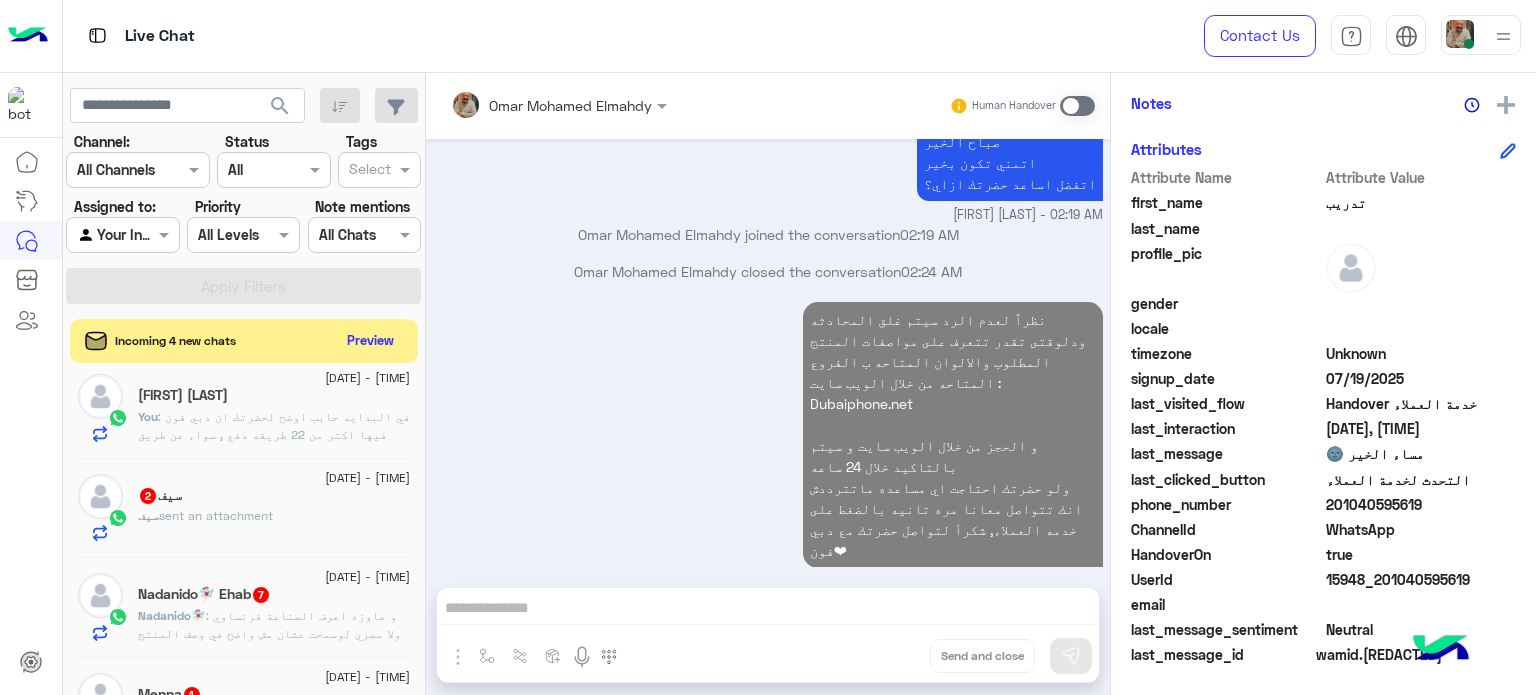 click on ": في البدايه حابب اوضح لحضرتك ان دبي فون فيها اكتر من 22 طريقه دفع , سواء عن طريق البنوك او عن طريق شركات التقسيط
دبي فون يفندم فيها اكتر من 22 وسيله دفع  مع حضرتك كريديت كارد لاي بنك او مع حضرتك حساب في اي شركه تمويل ( زي فاليو او حالا او امان ) ؟" 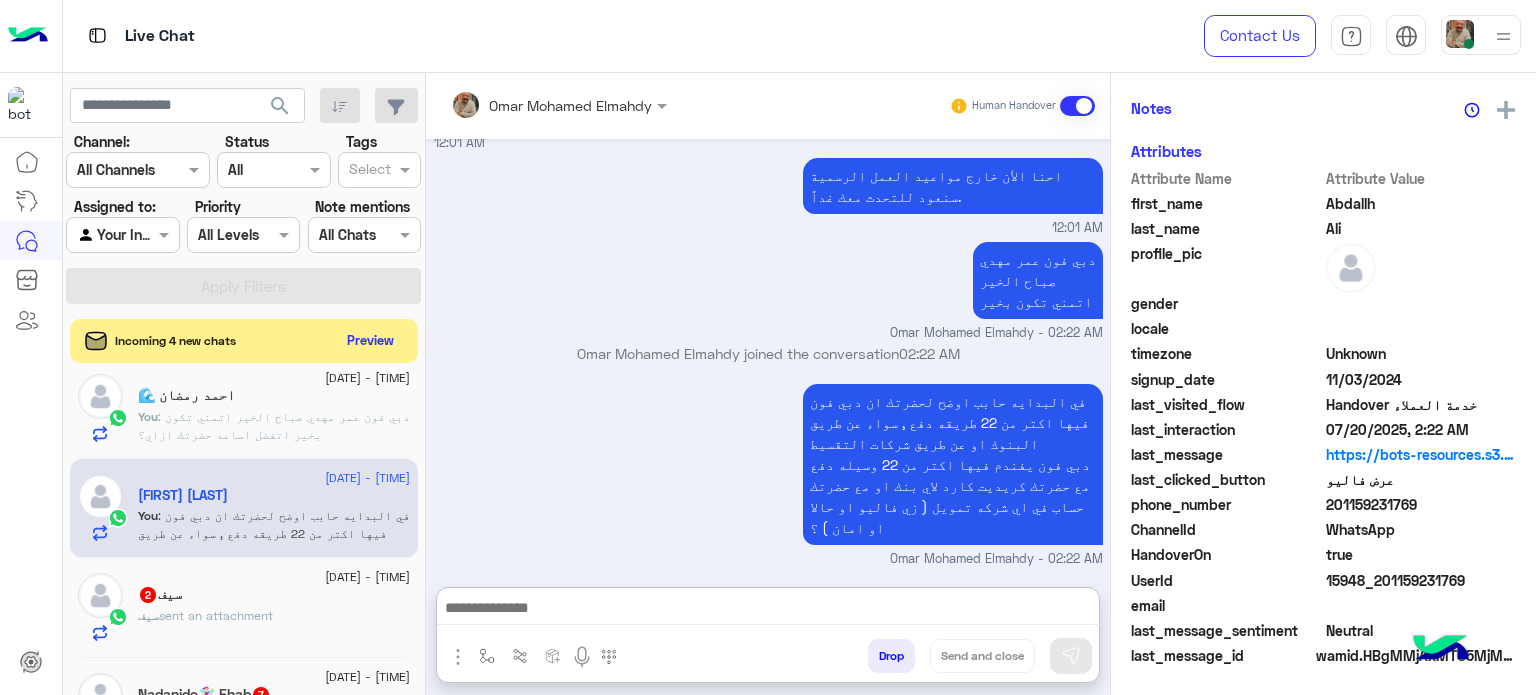 click at bounding box center (768, 610) 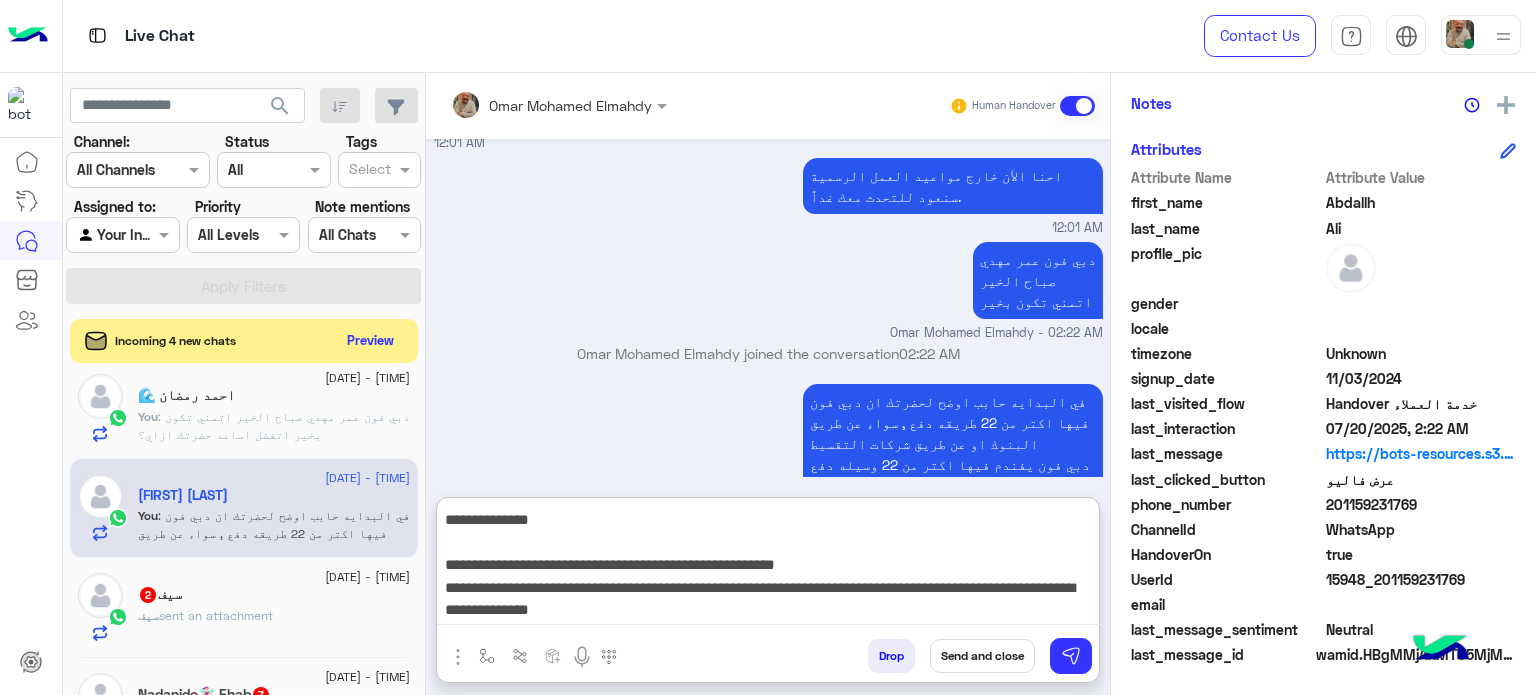 type on "**********" 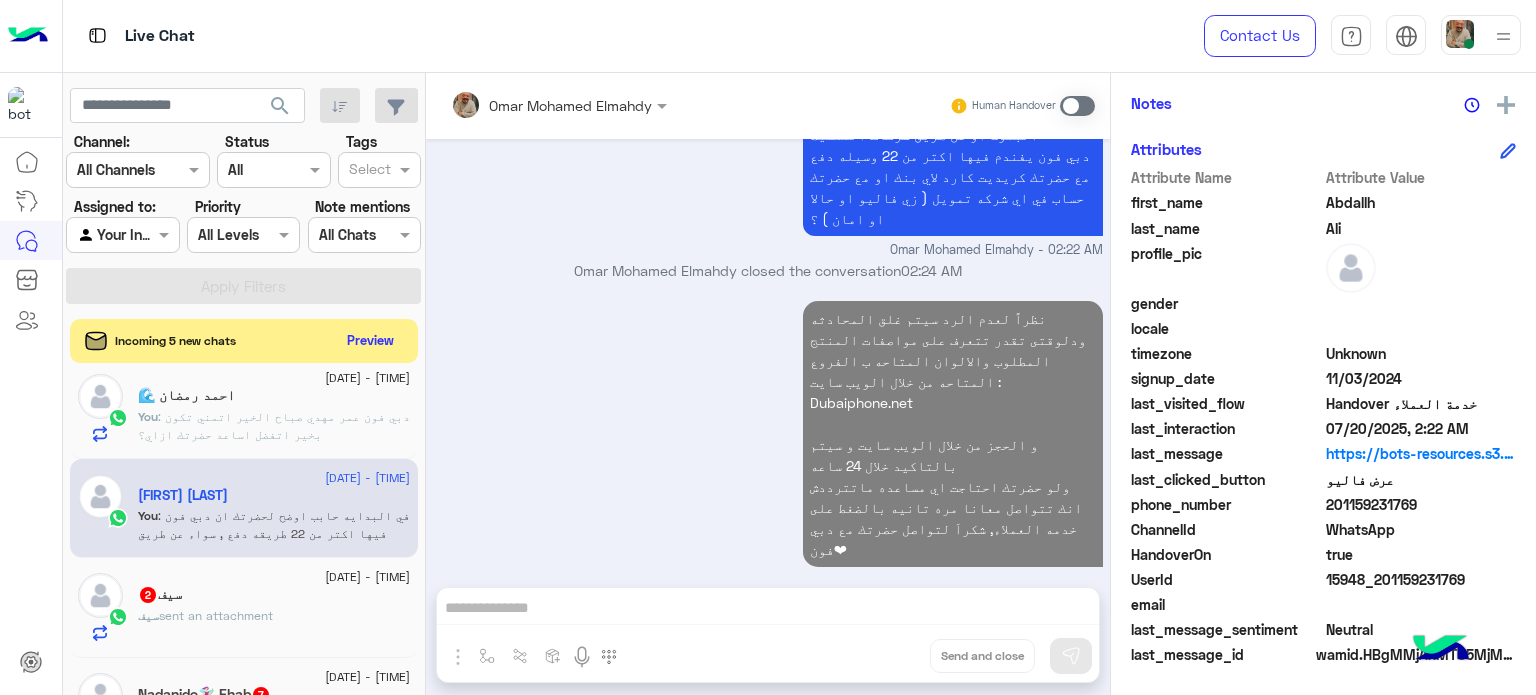 click on "احمد رمضان 🌊" 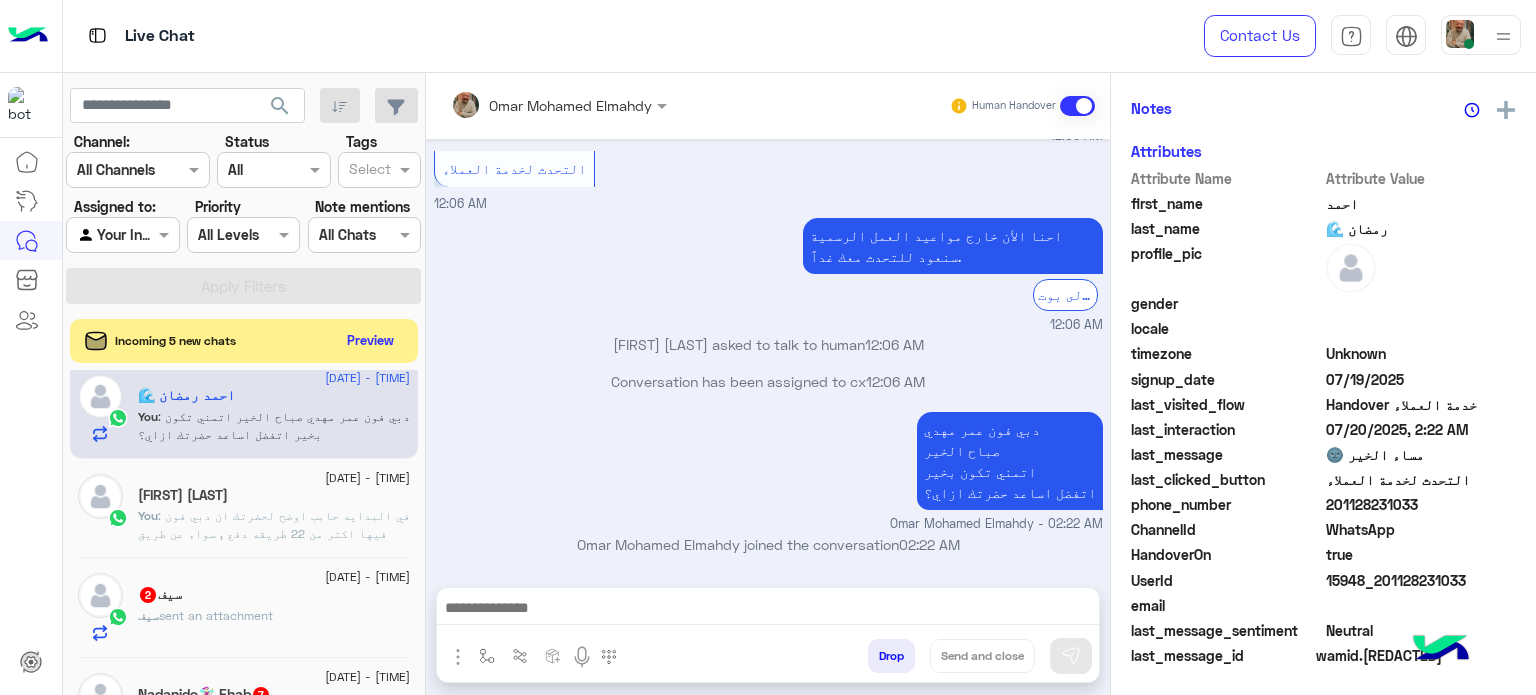 drag, startPoint x: 736, startPoint y: 611, endPoint x: 762, endPoint y: 606, distance: 26.476404 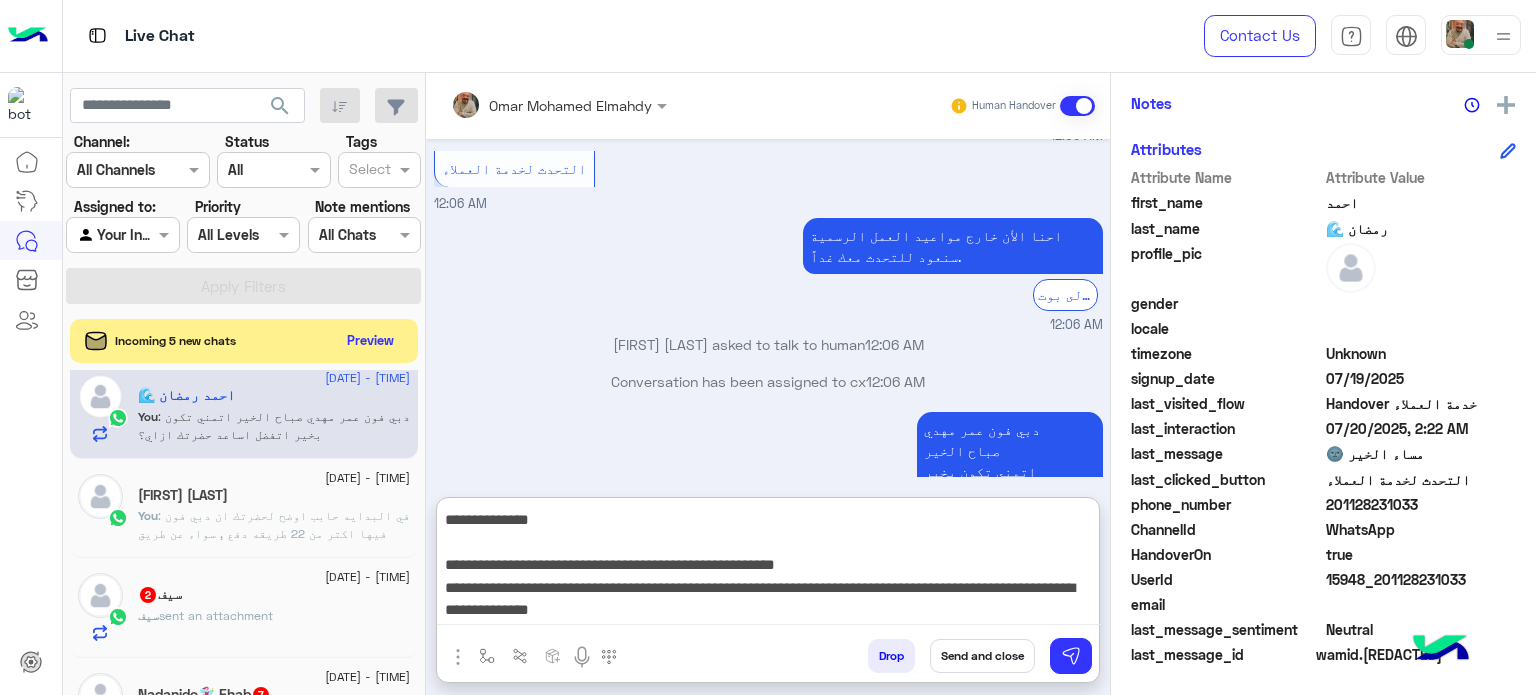 type on "**********" 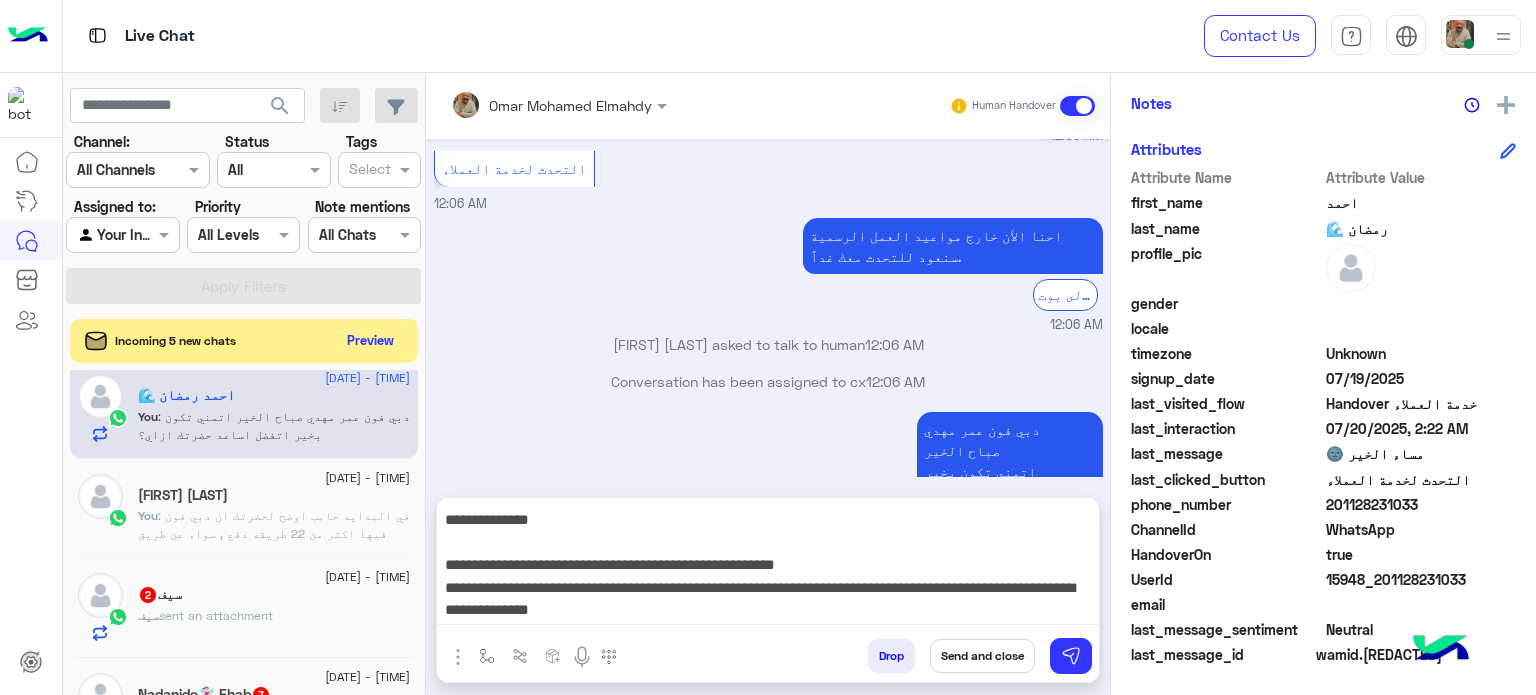 click on "Send and close" at bounding box center (982, 656) 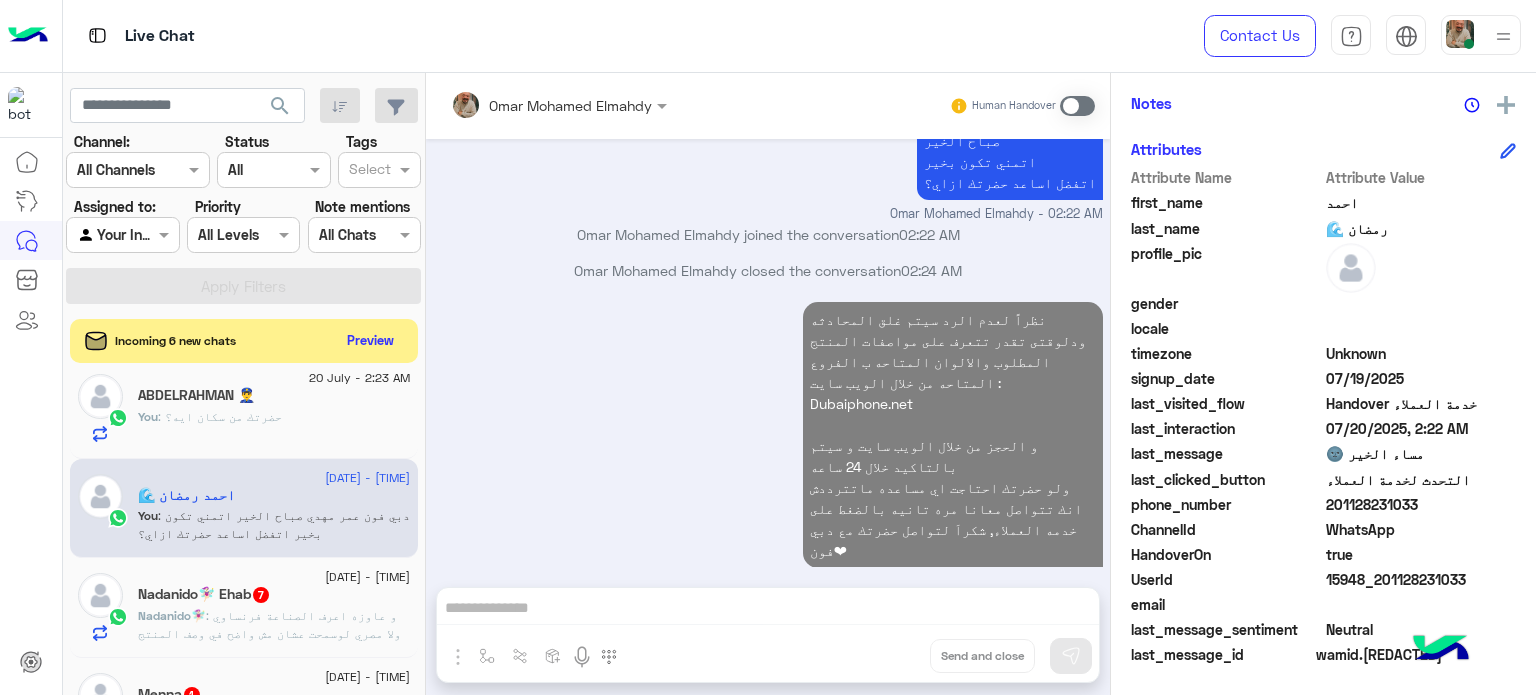 click on "You  : حضرتك من سكان ايه؟" 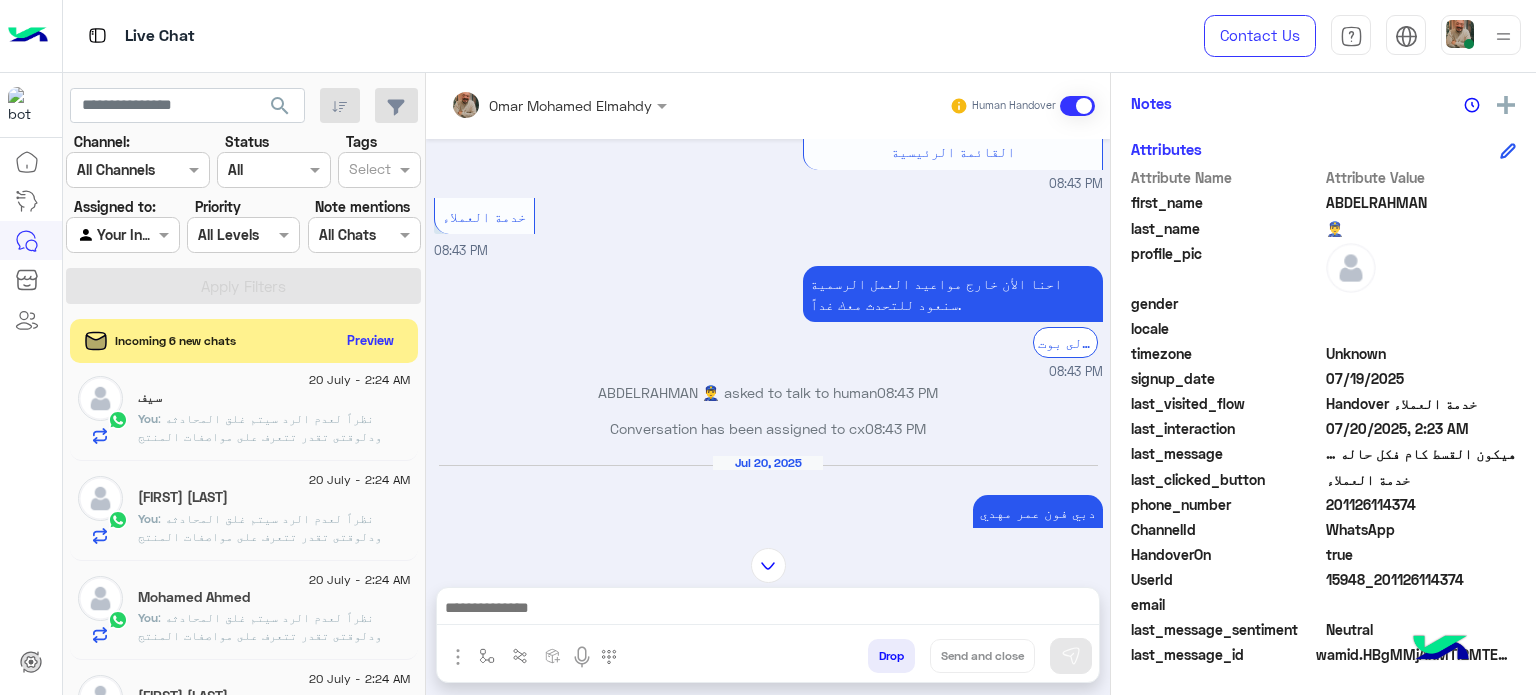 click on ":  نظراً لعدم الرد سيتم غلق المحادثه
ودلوقتى تقدر تتعرف على مواصفات المنتج المطلوب والالوان المتاحه ب الفروع المتاحه من خلال الويب سايت  :
Dubaiphone.net
و الحجز من خلال الويب سايت و سيتم بالتاكيد خلال 24 ساعه
ولو حضرتك احتاجت اي مساعده ماتترددش انك تتواصل معانا مره تانيه بالضغط على خدمه العملاء, شكراَ لتواصل حضرتك مع دبي فون❤" 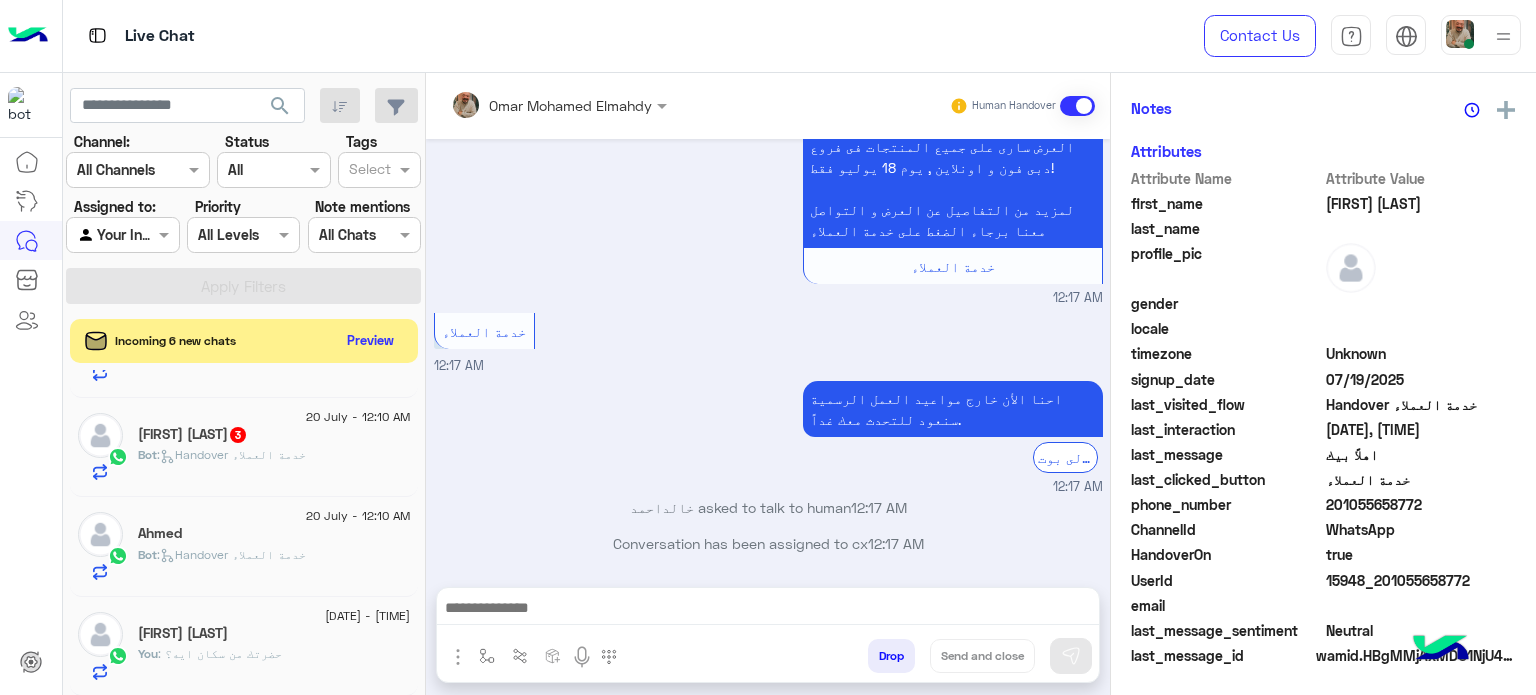 click on "[FIRST] [LAST]" 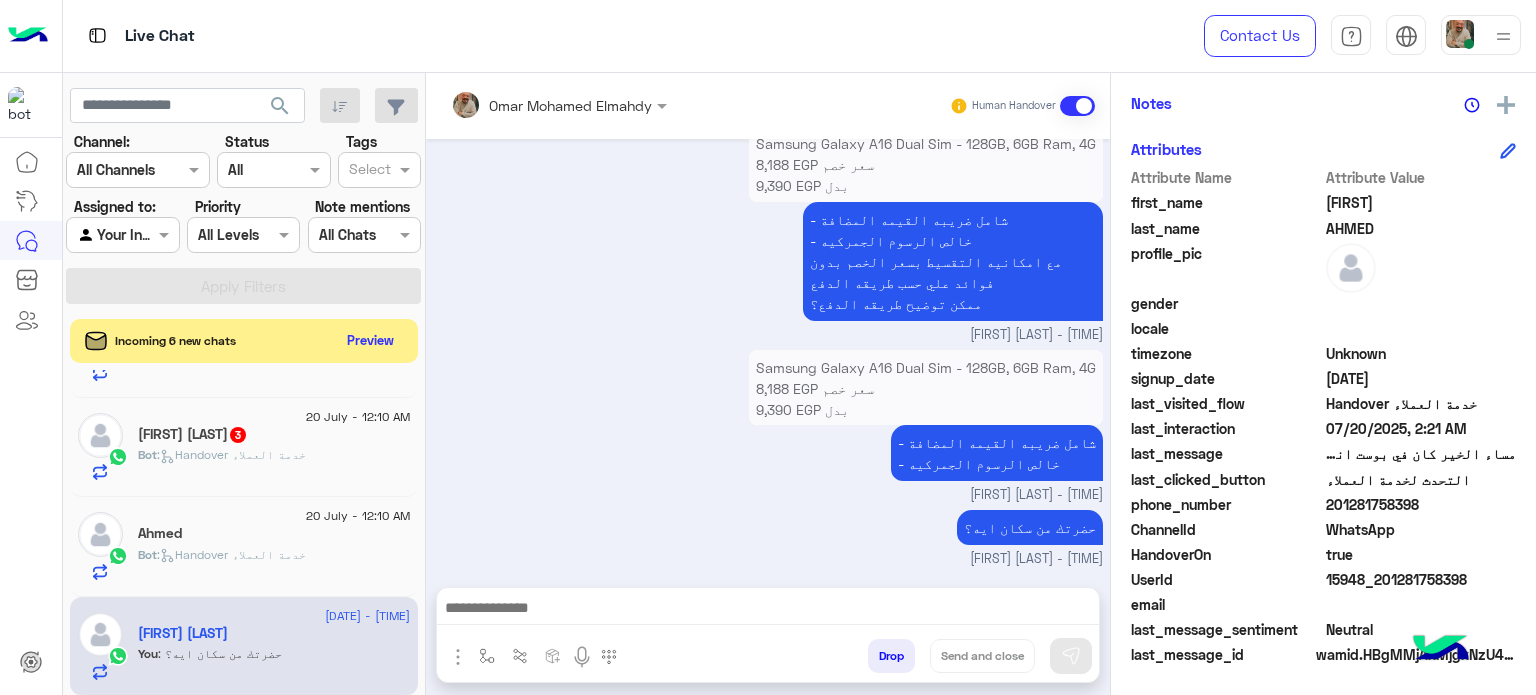 click at bounding box center (768, 610) 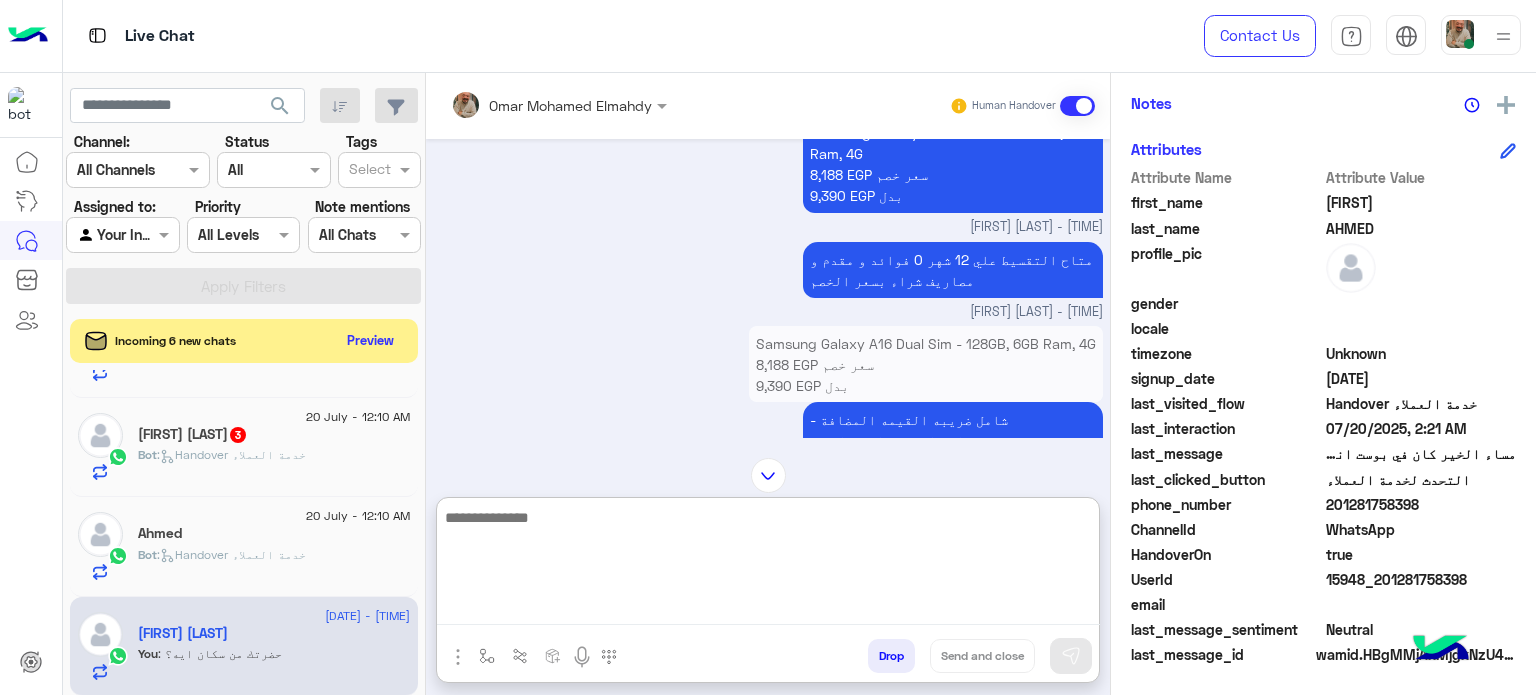 click at bounding box center (768, 565) 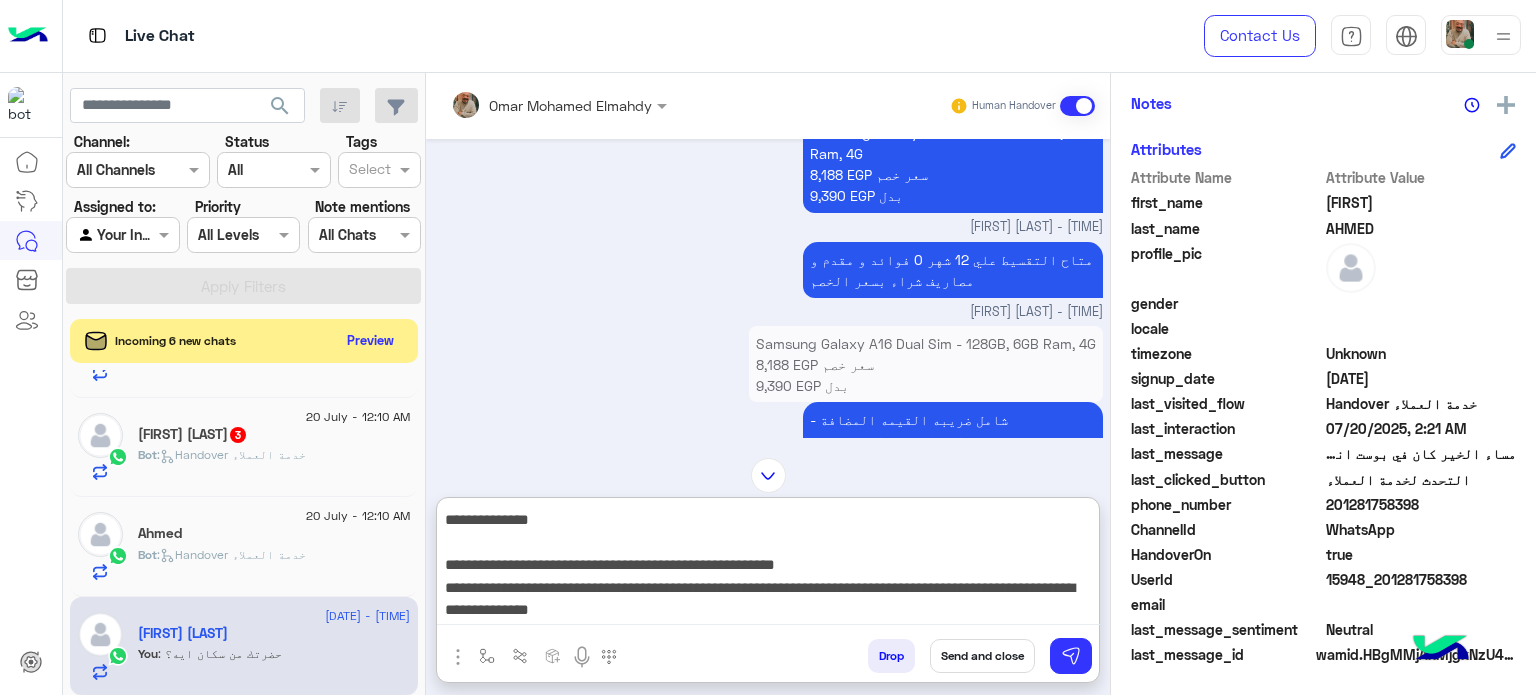 type on "**********" 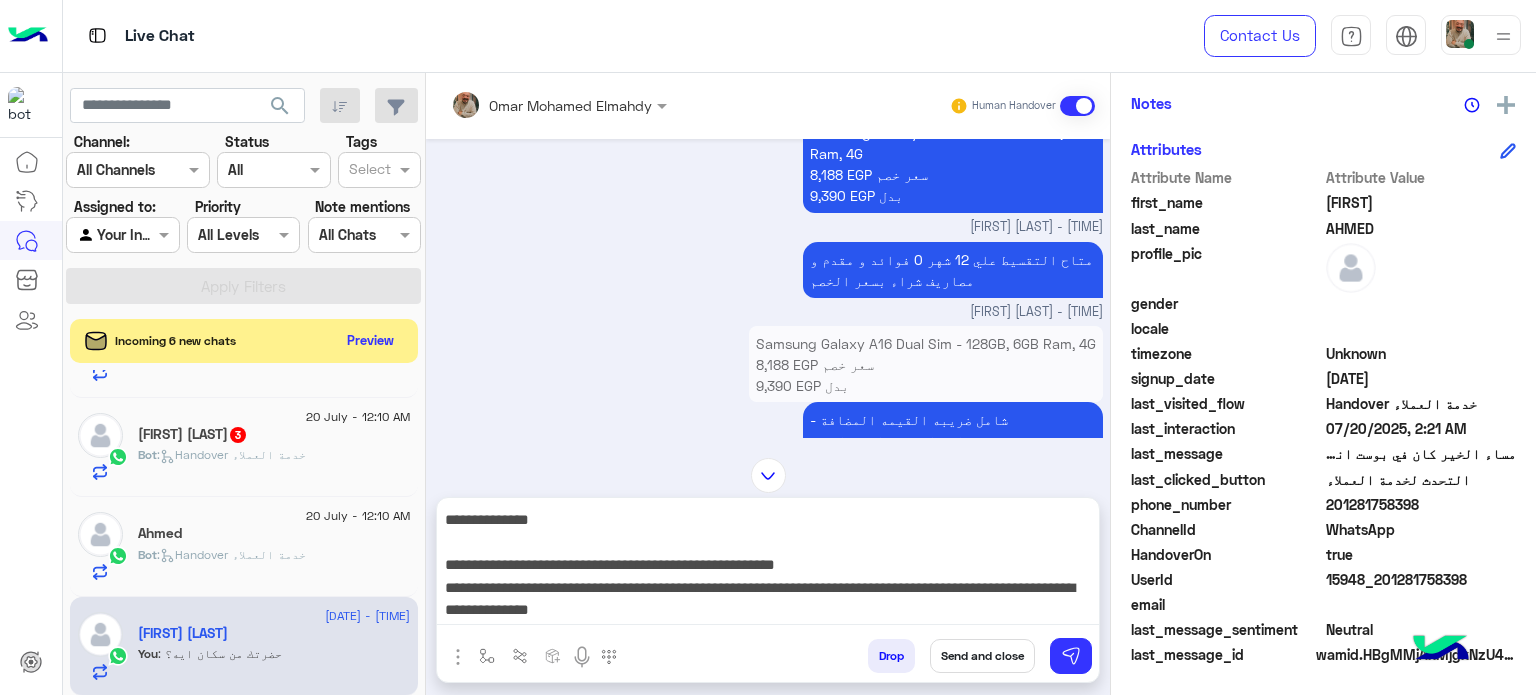 drag, startPoint x: 1008, startPoint y: 661, endPoint x: 361, endPoint y: 547, distance: 656.9665 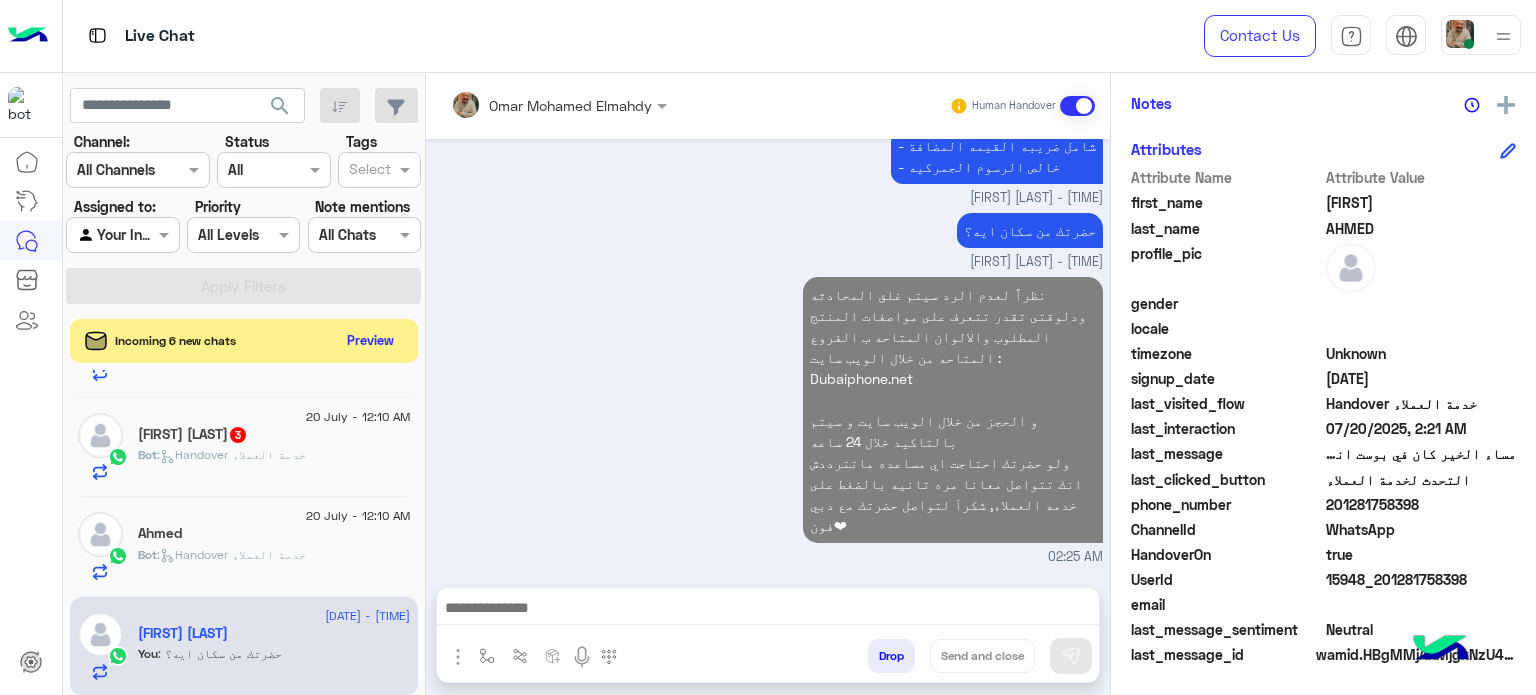 click on "Ahmed" 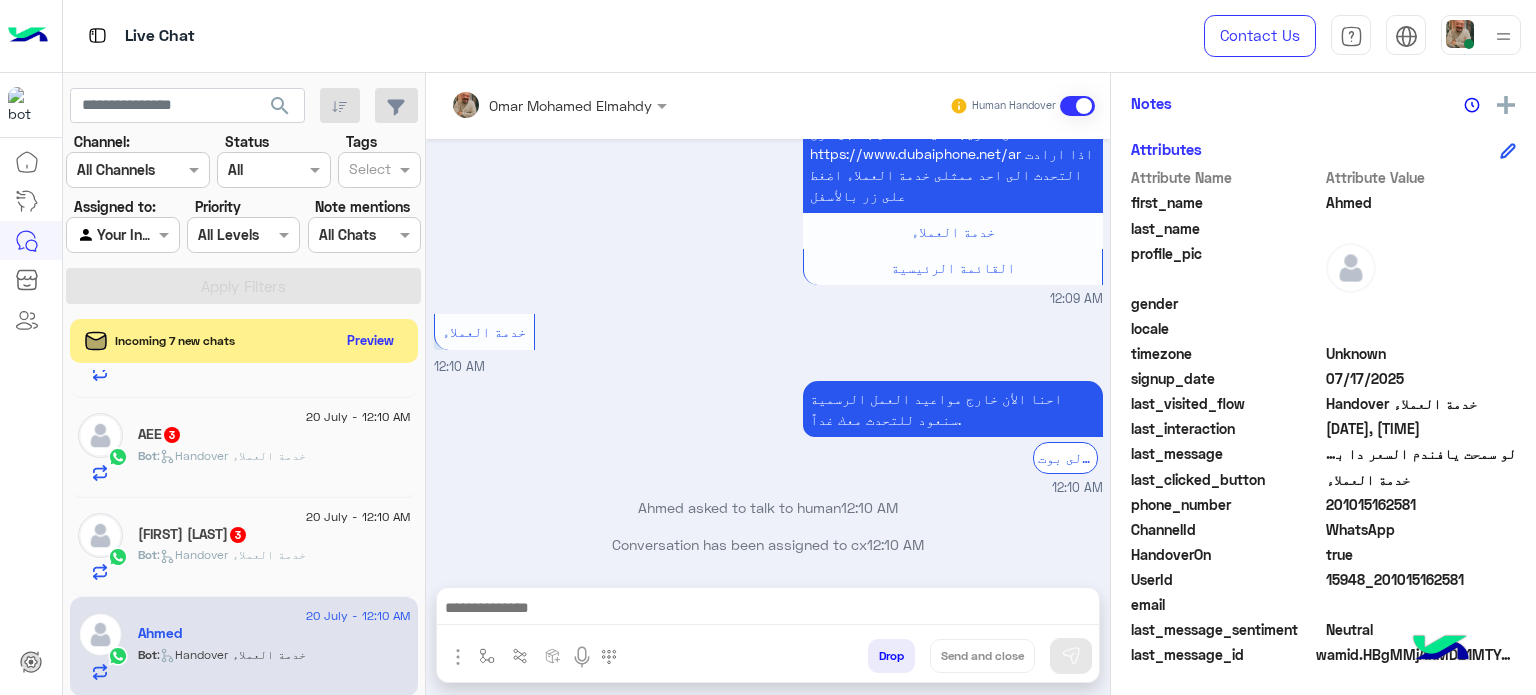paste on "**********" 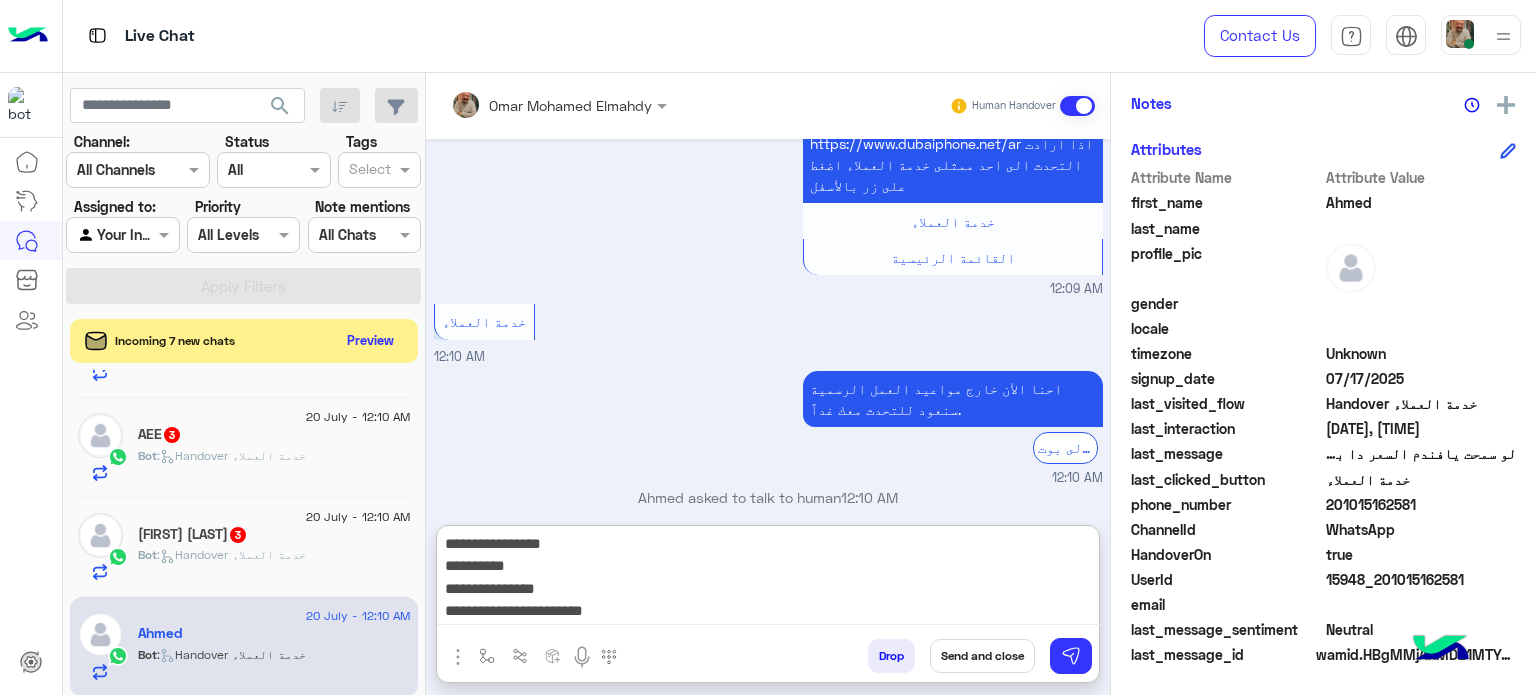 click on "**********" at bounding box center (768, 580) 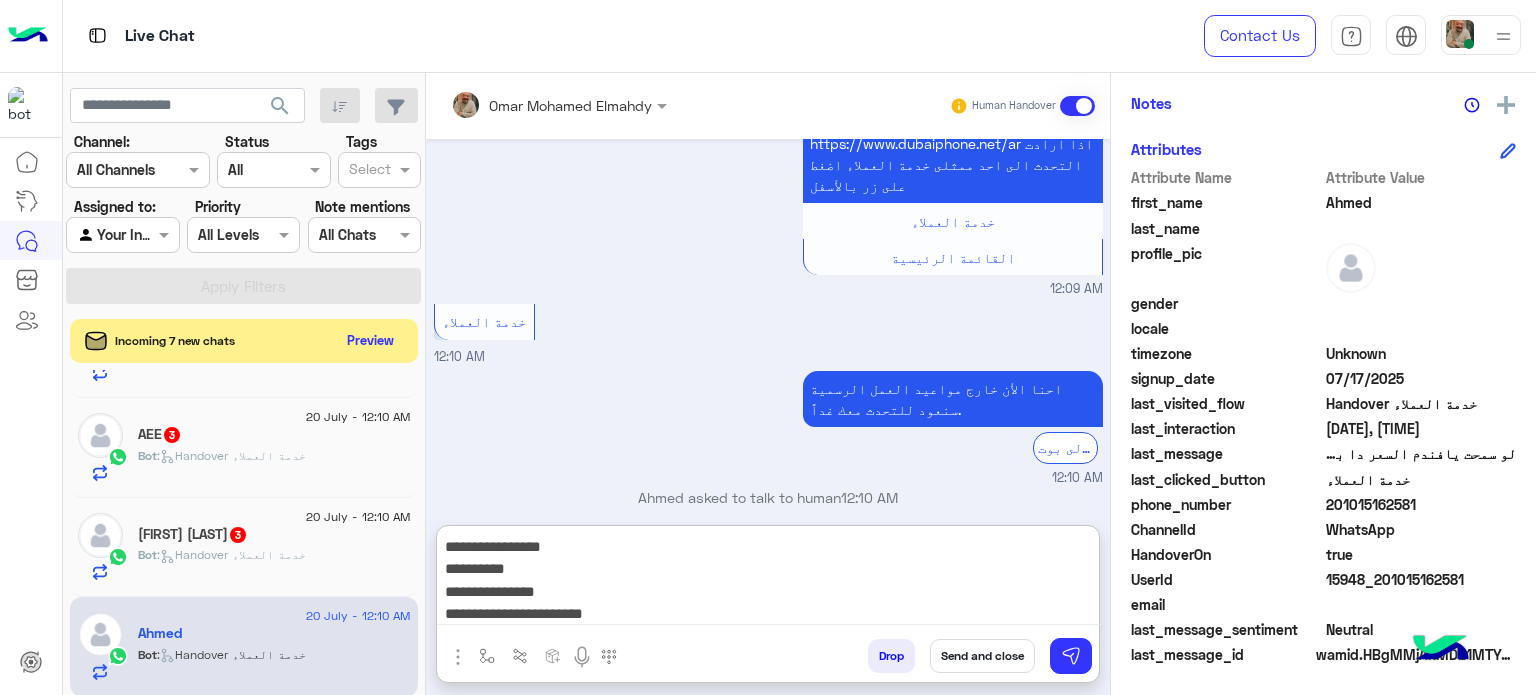 click on "**********" at bounding box center (768, 580) 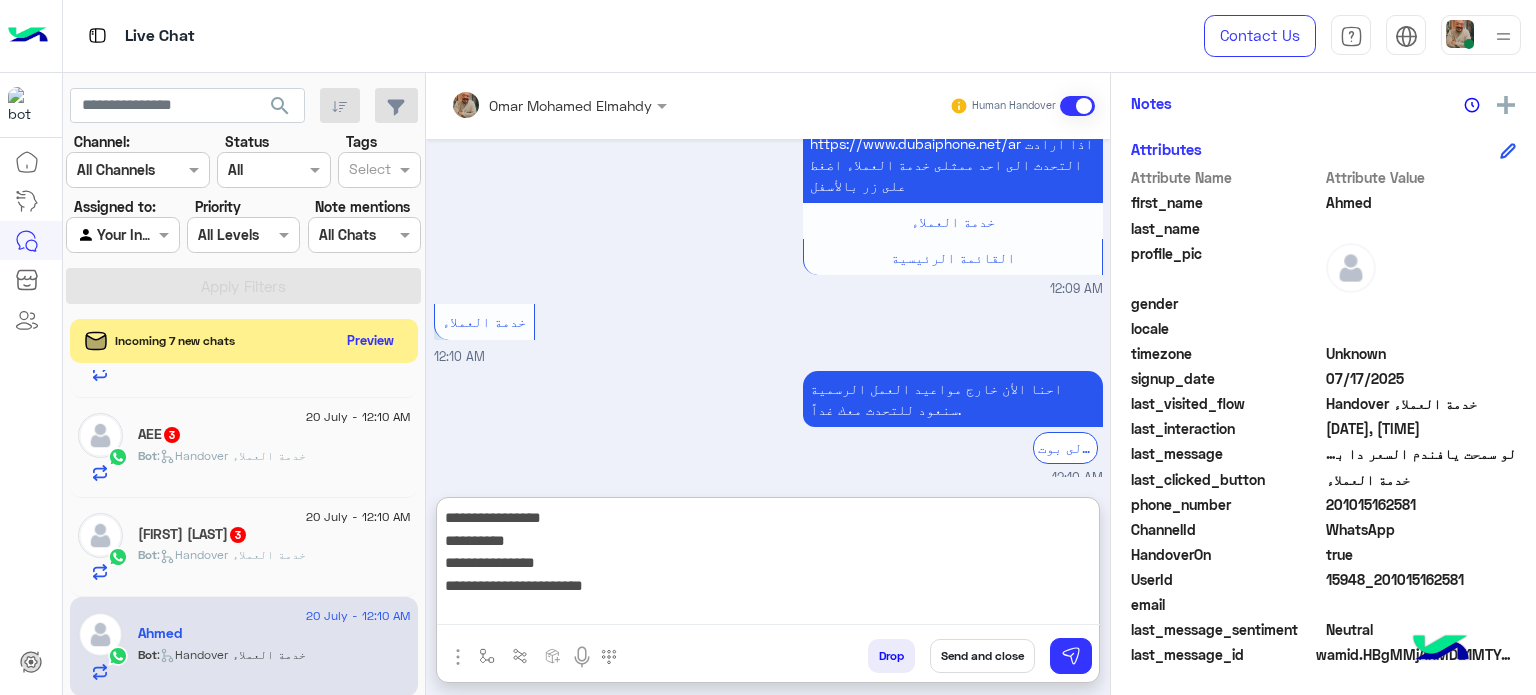click on "**********" at bounding box center [768, 565] 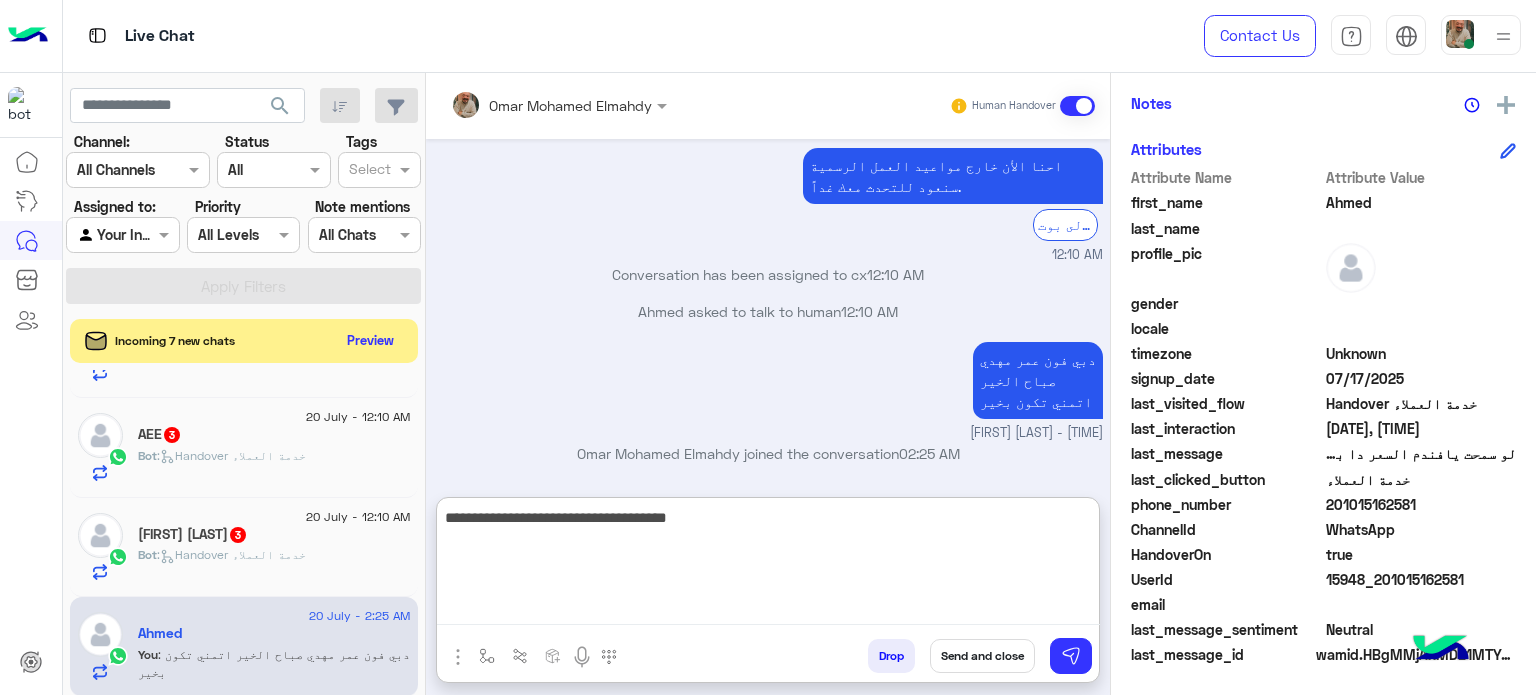 type on "**********" 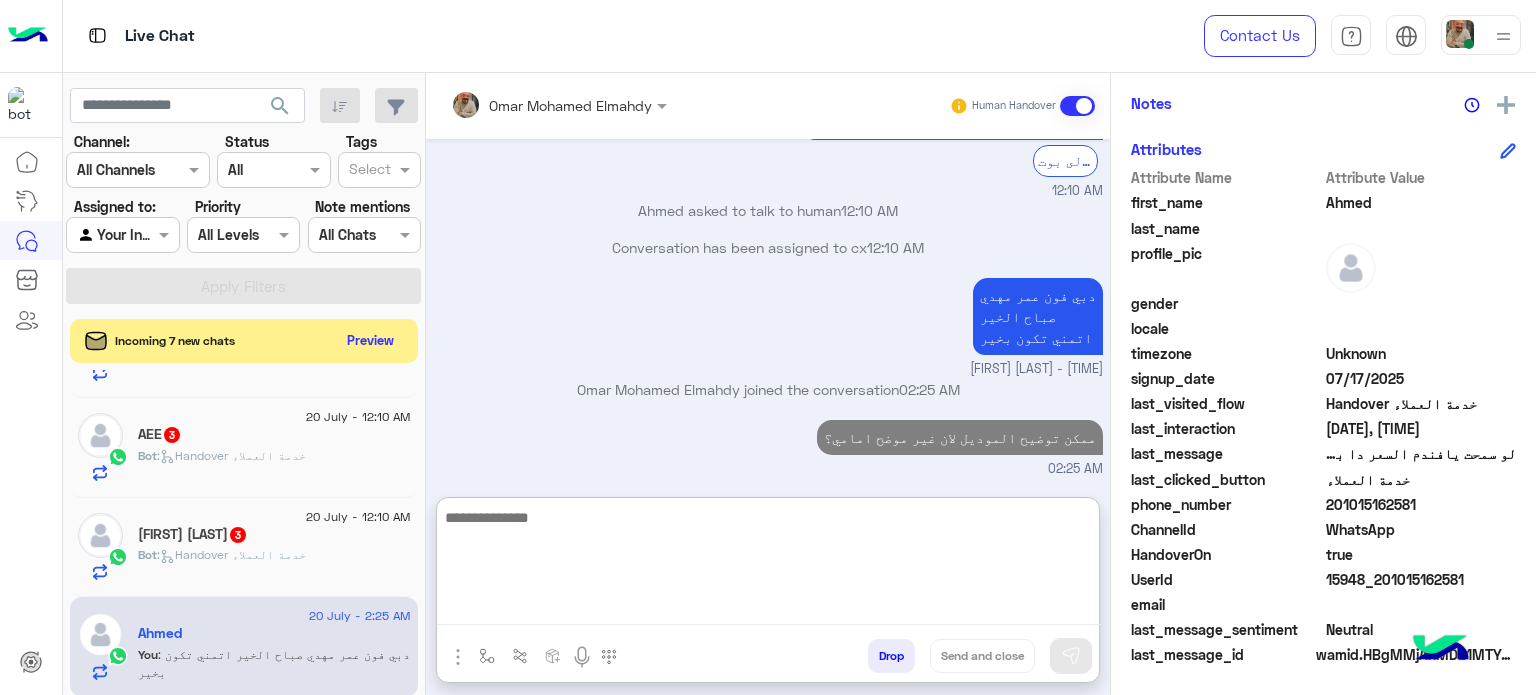 click on "201015162581" 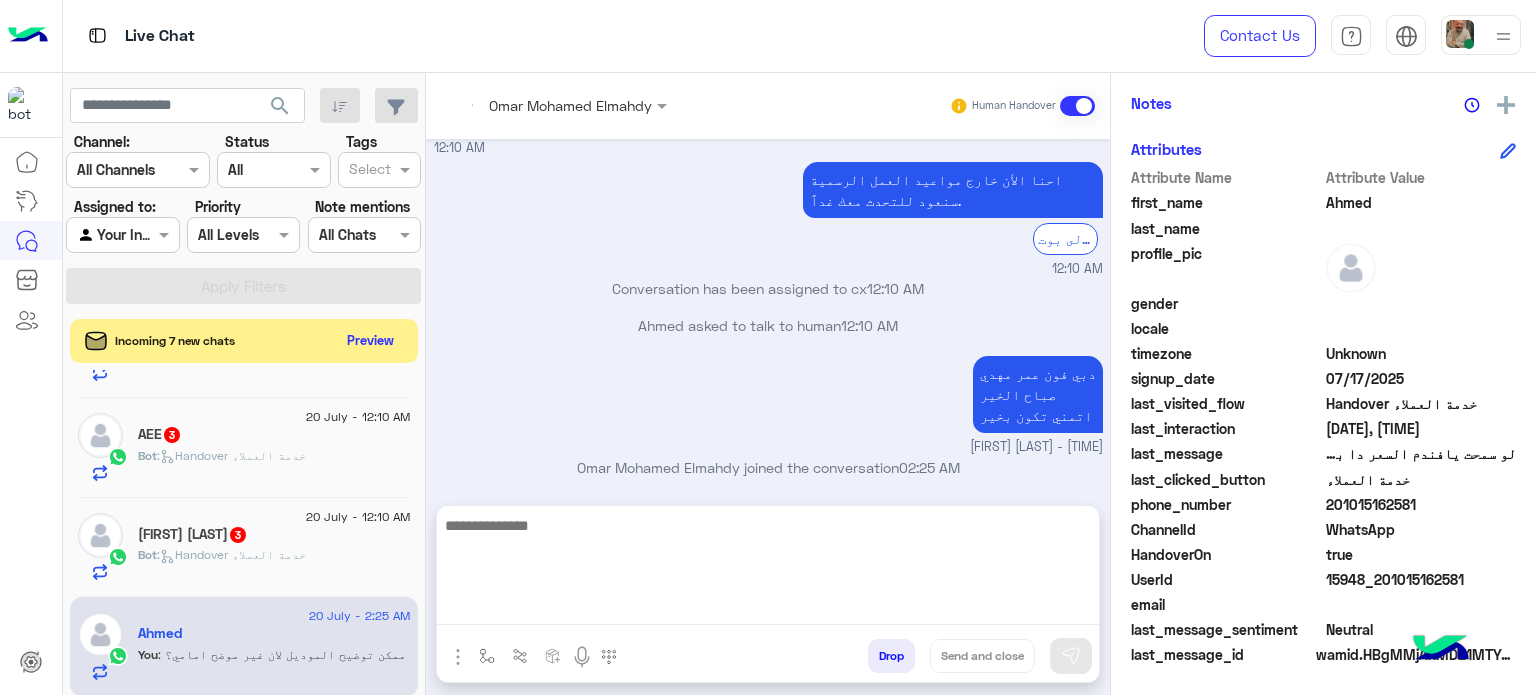 click on "201015162581" 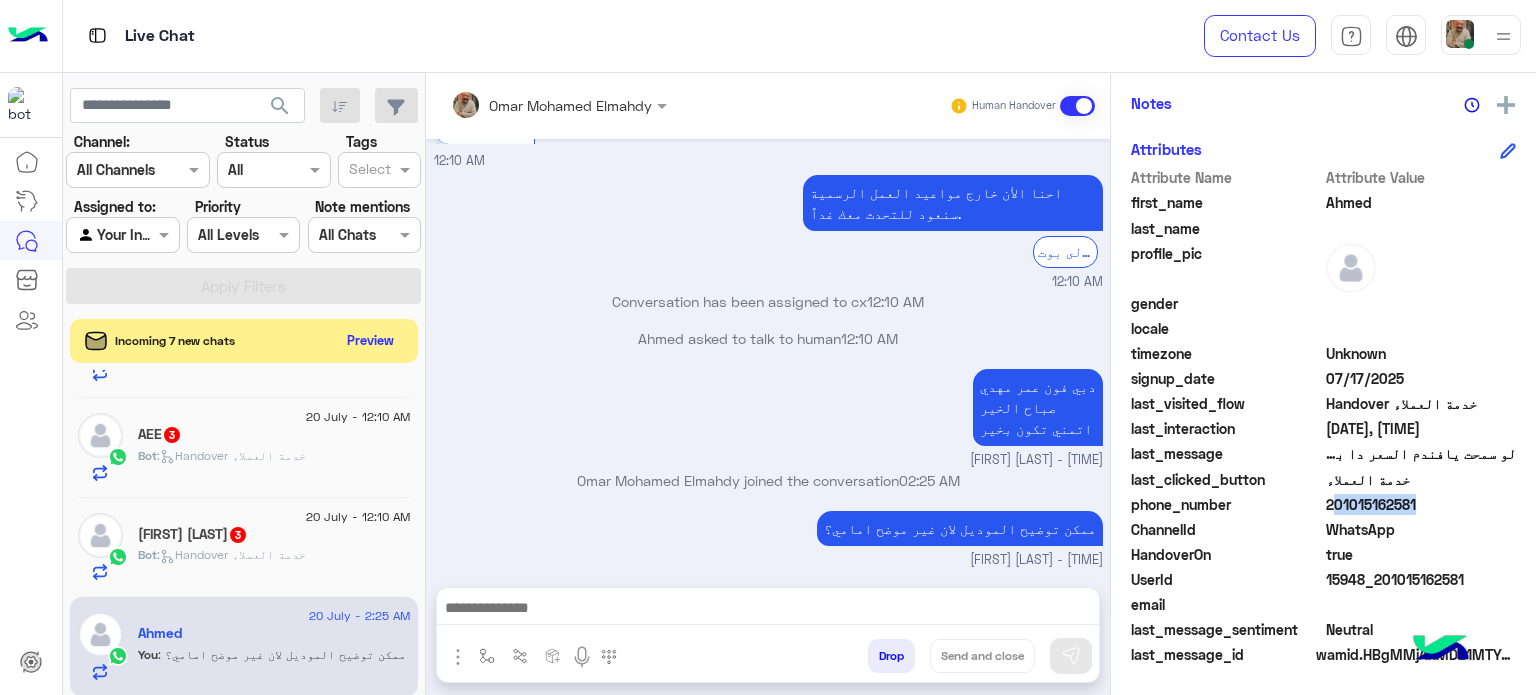 click on "201015162581" 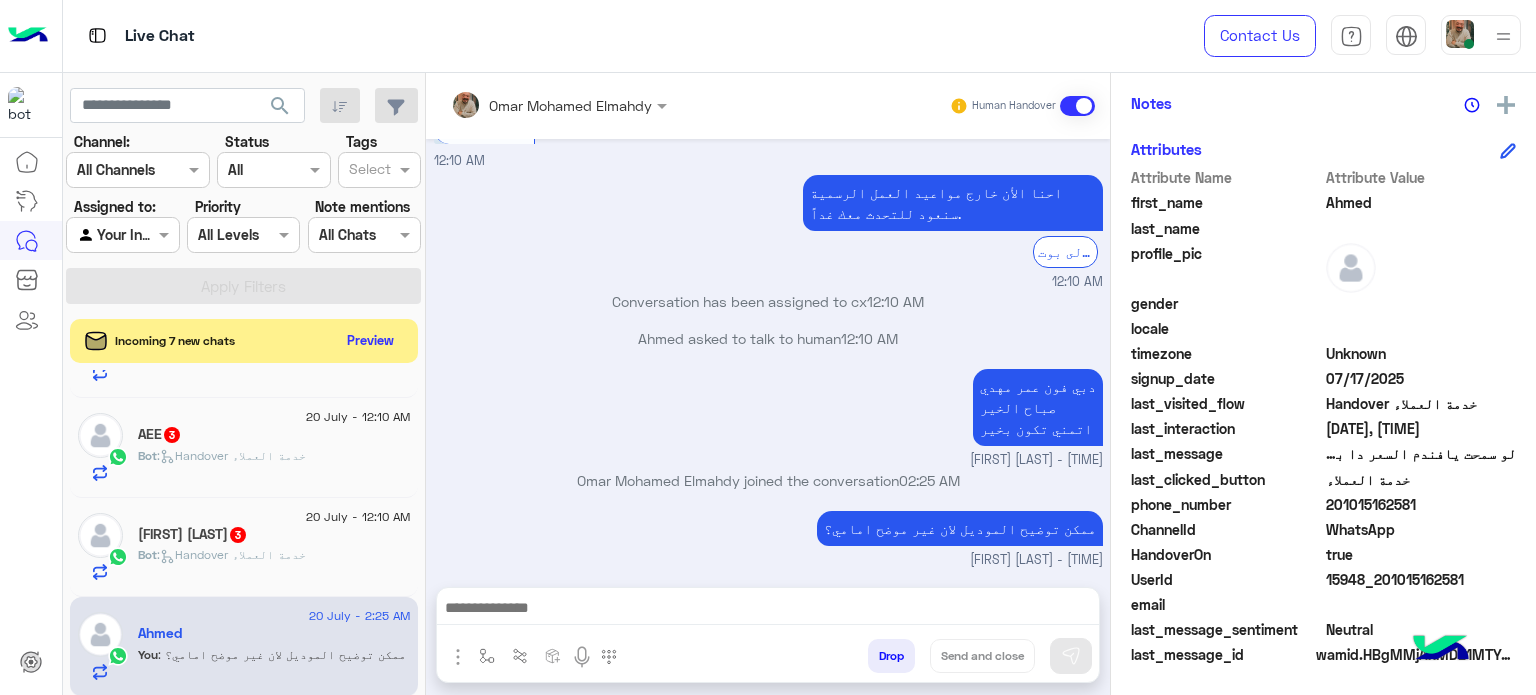 click on "20 July - 2:25 AM" 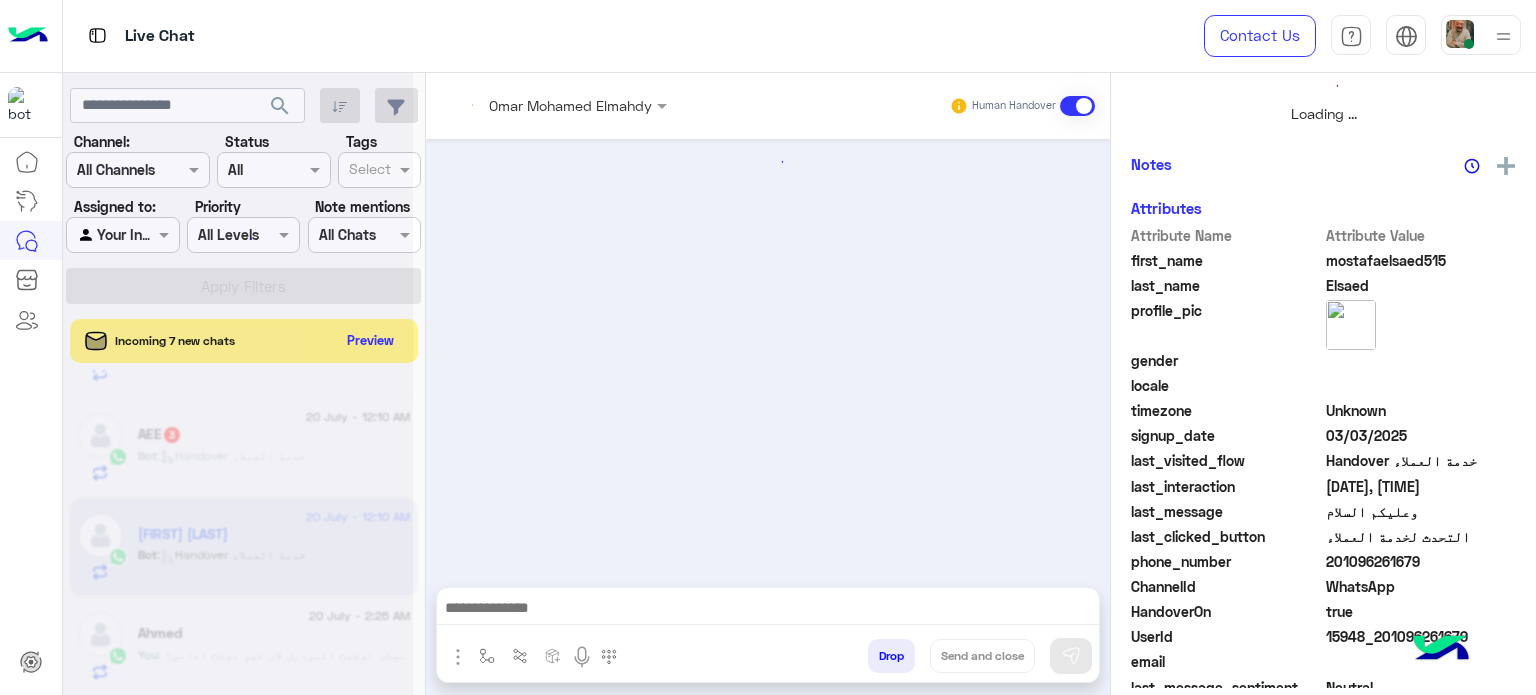 scroll, scrollTop: 464, scrollLeft: 0, axis: vertical 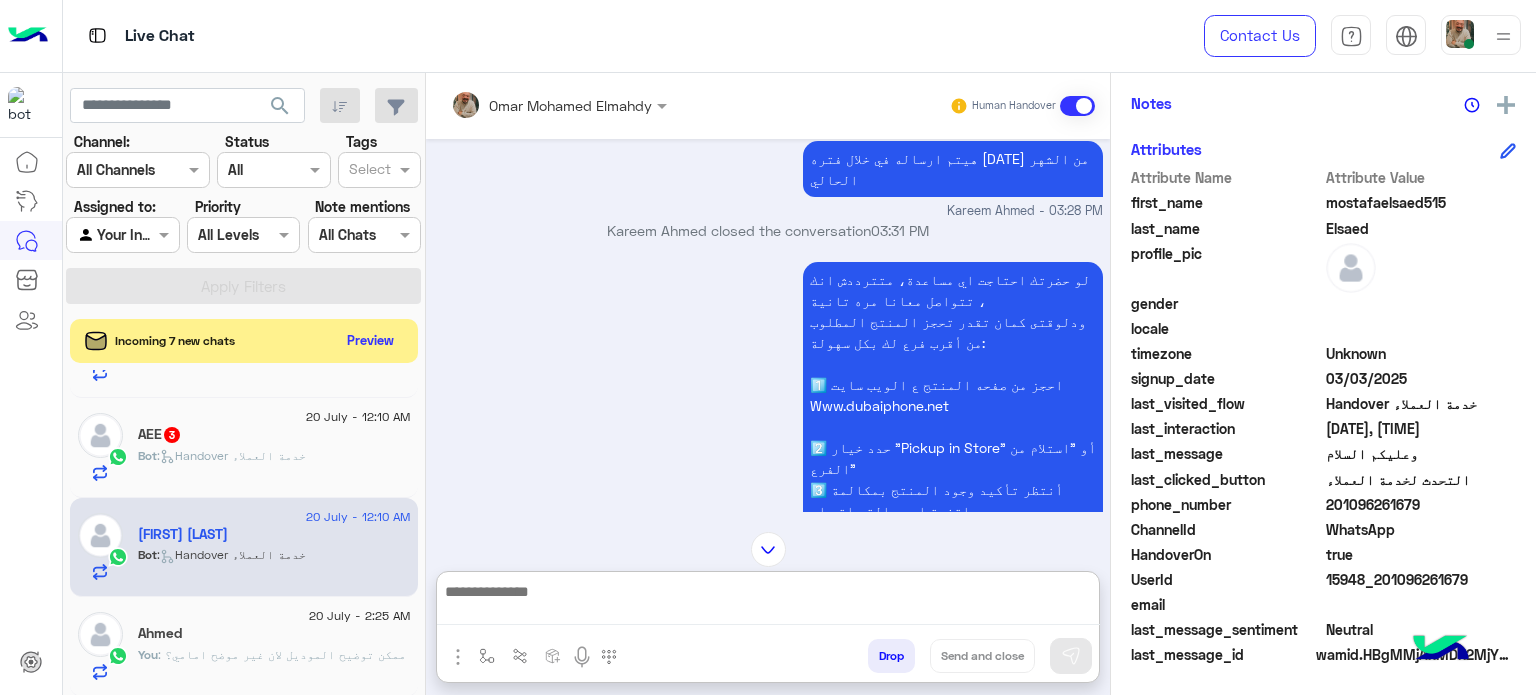 click at bounding box center [768, 602] 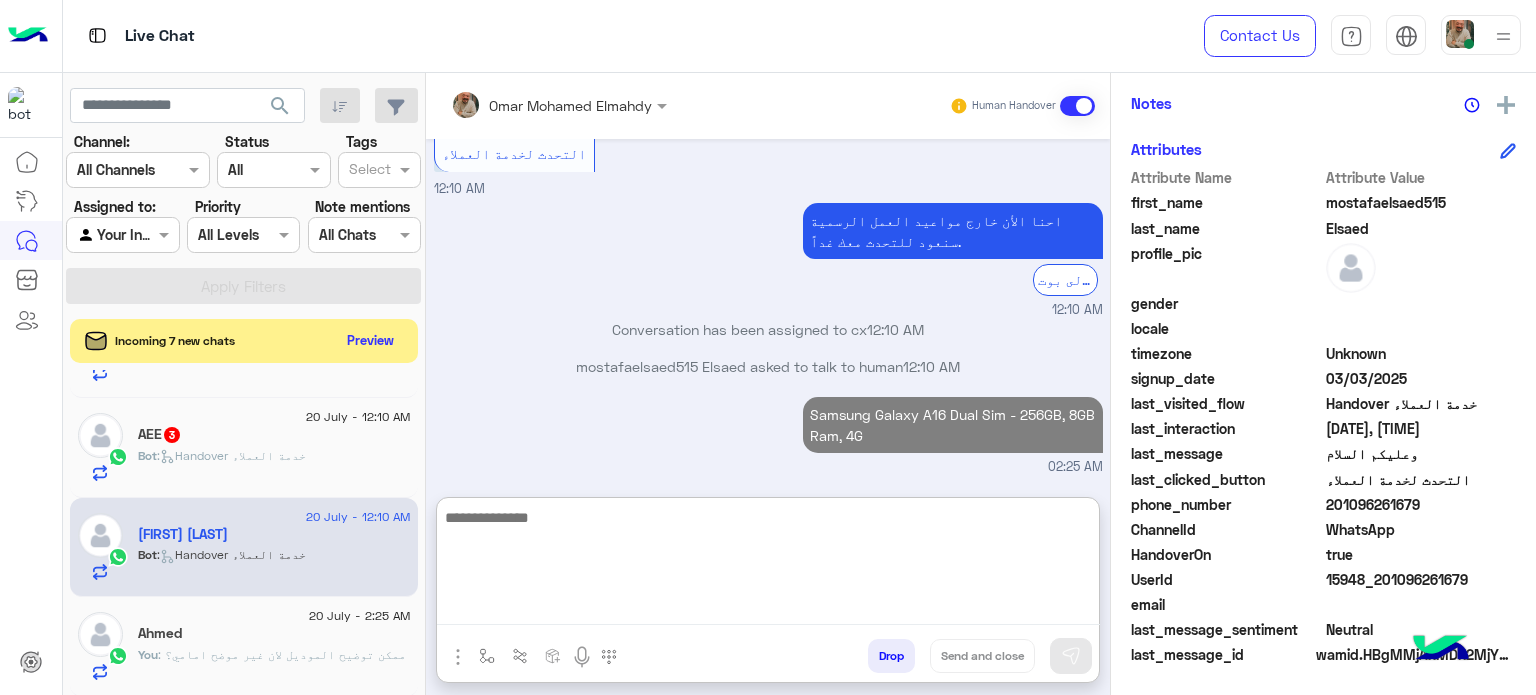 scroll, scrollTop: 1752, scrollLeft: 0, axis: vertical 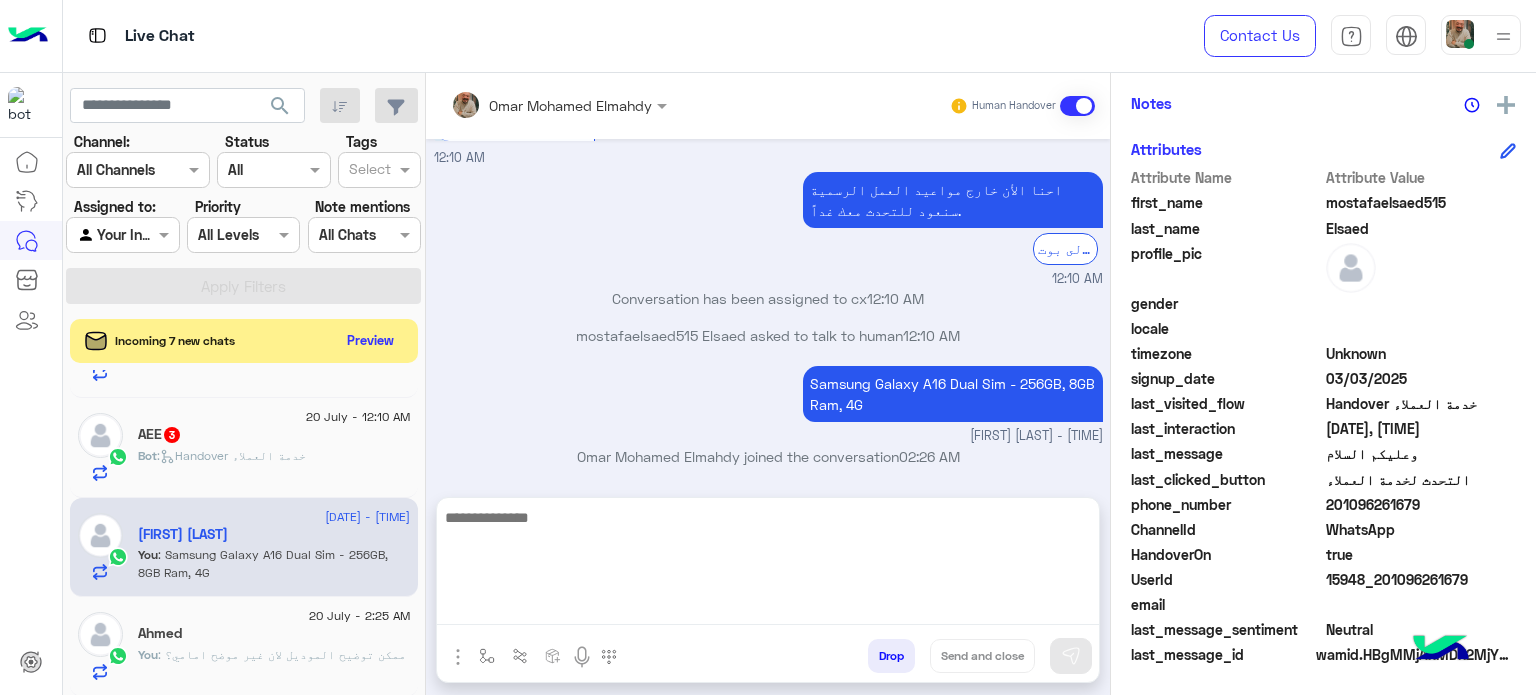 click on "201096261679" 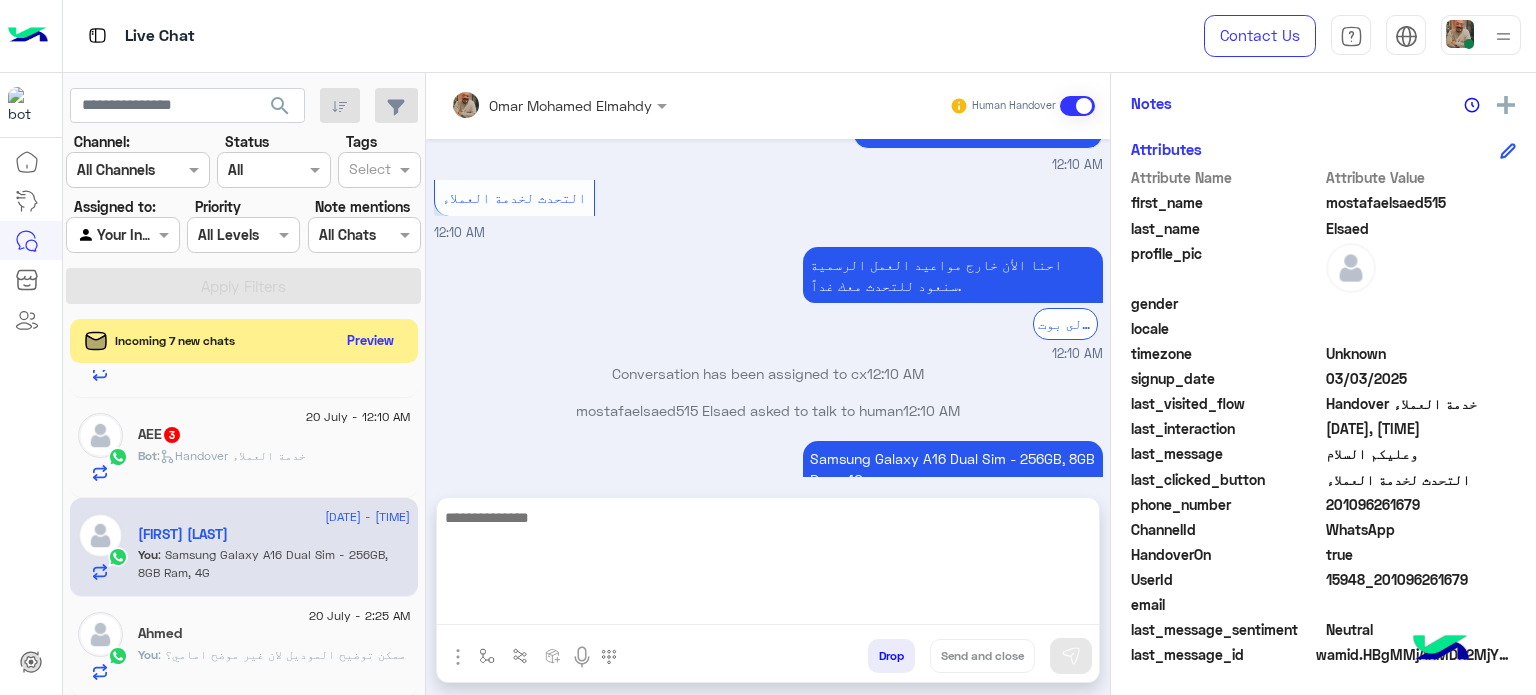 click on "201096261679" 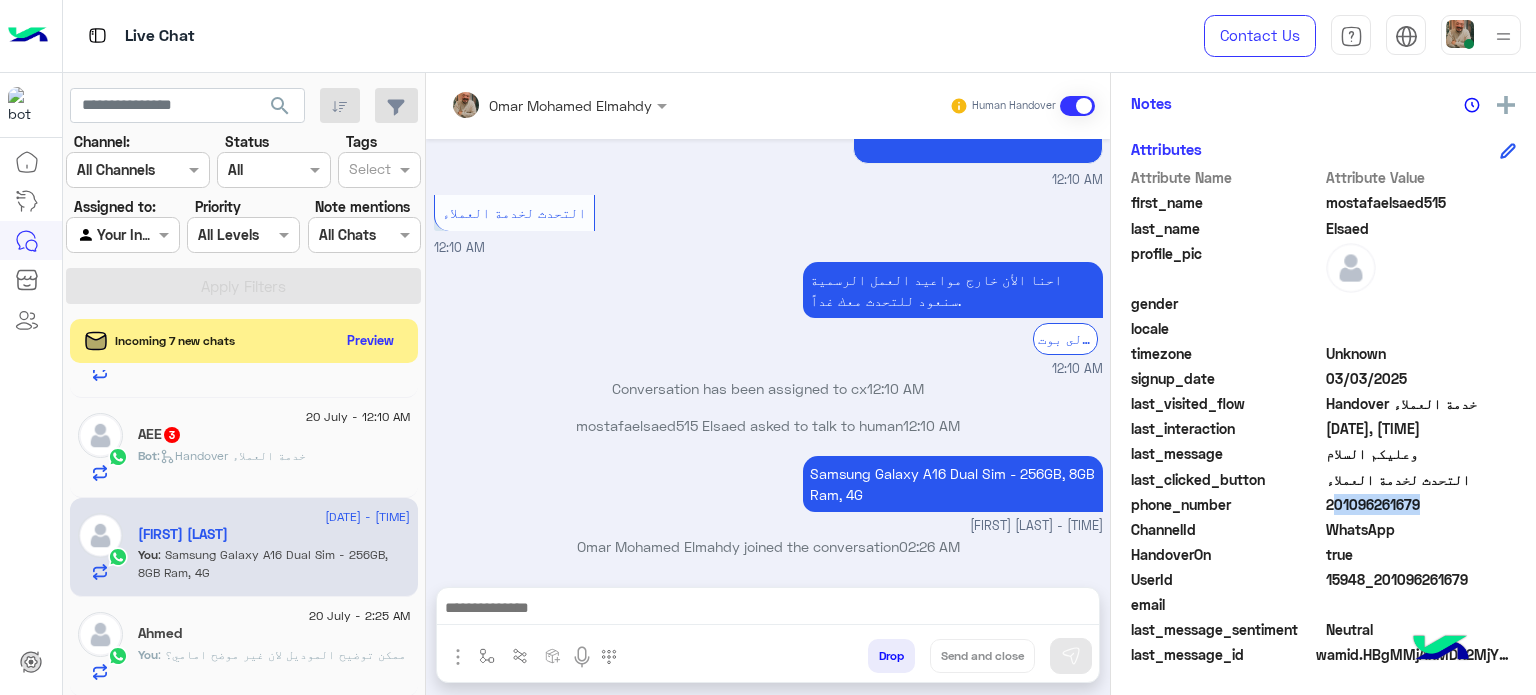 drag, startPoint x: 1387, startPoint y: 497, endPoint x: 187, endPoint y: 77, distance: 1271.3772 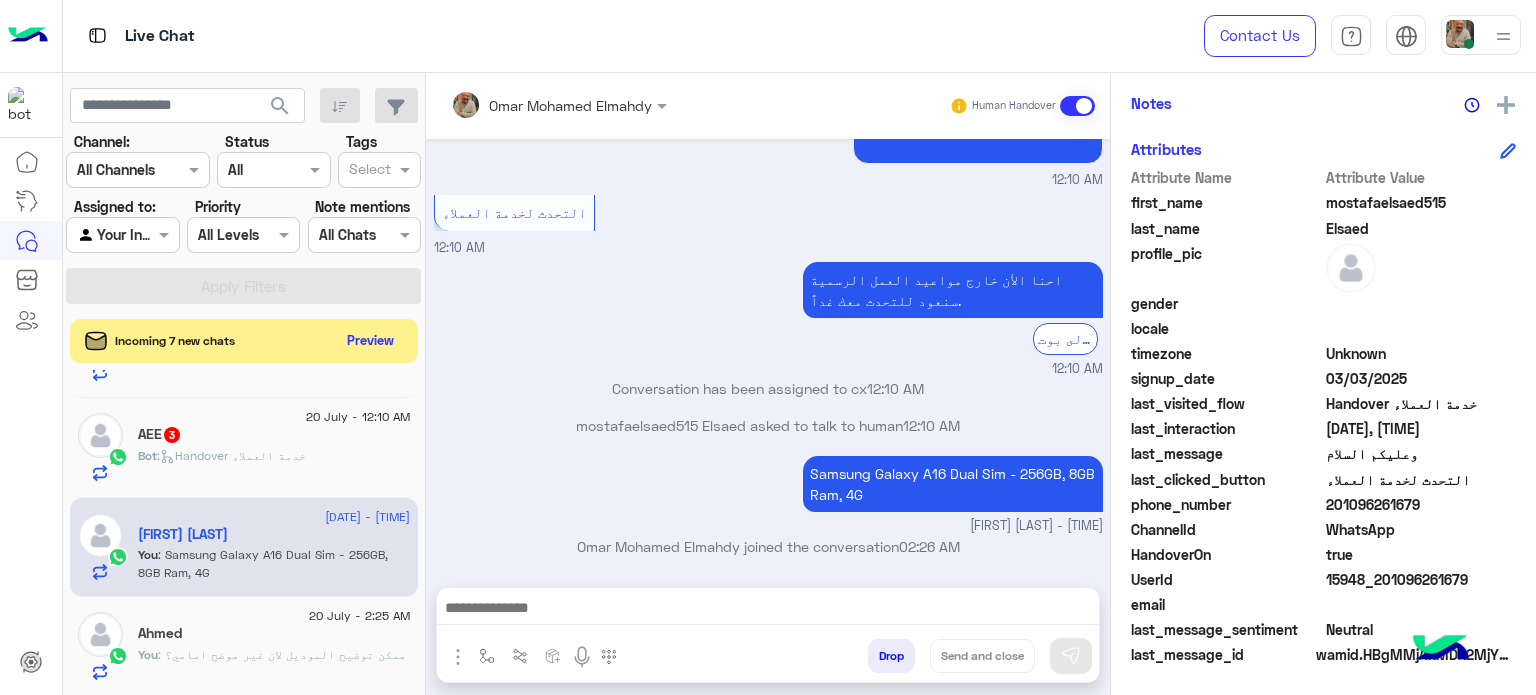click on "AEE   3" 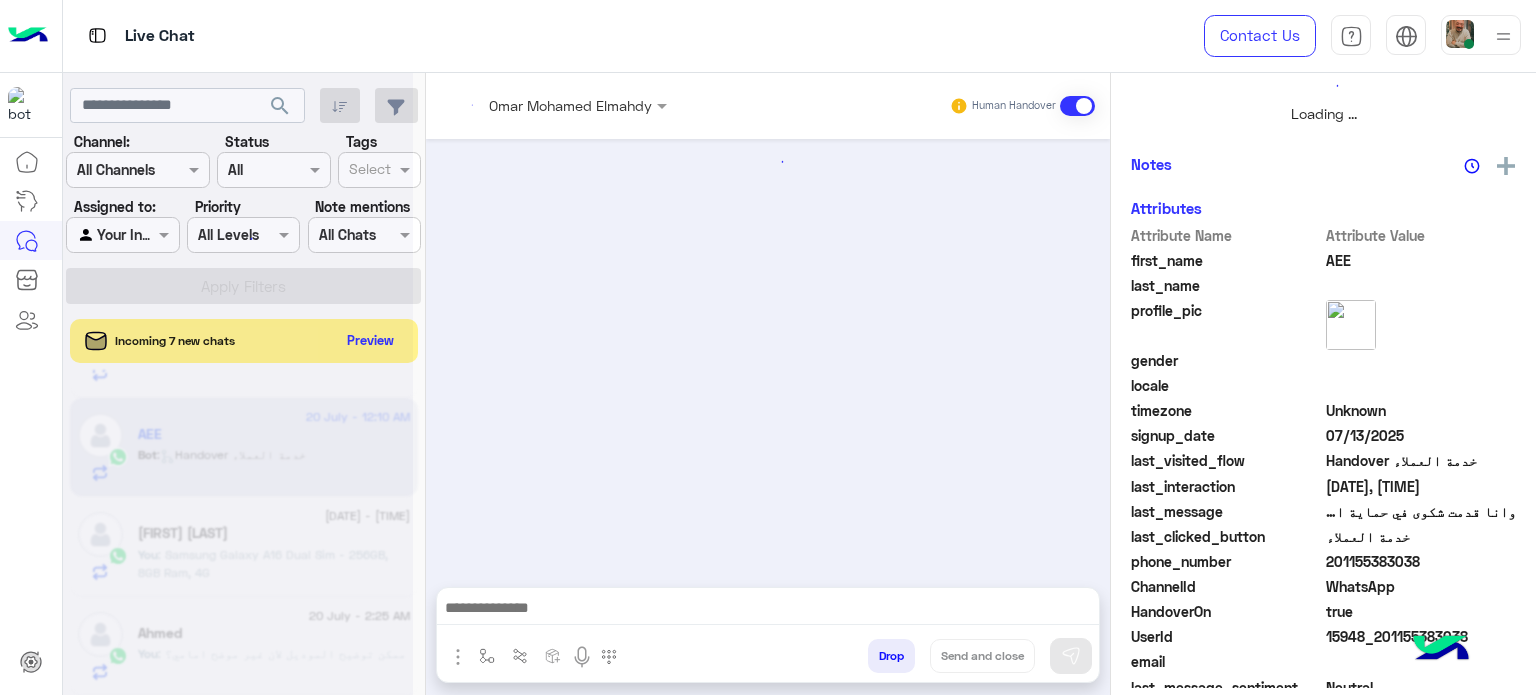 scroll, scrollTop: 464, scrollLeft: 0, axis: vertical 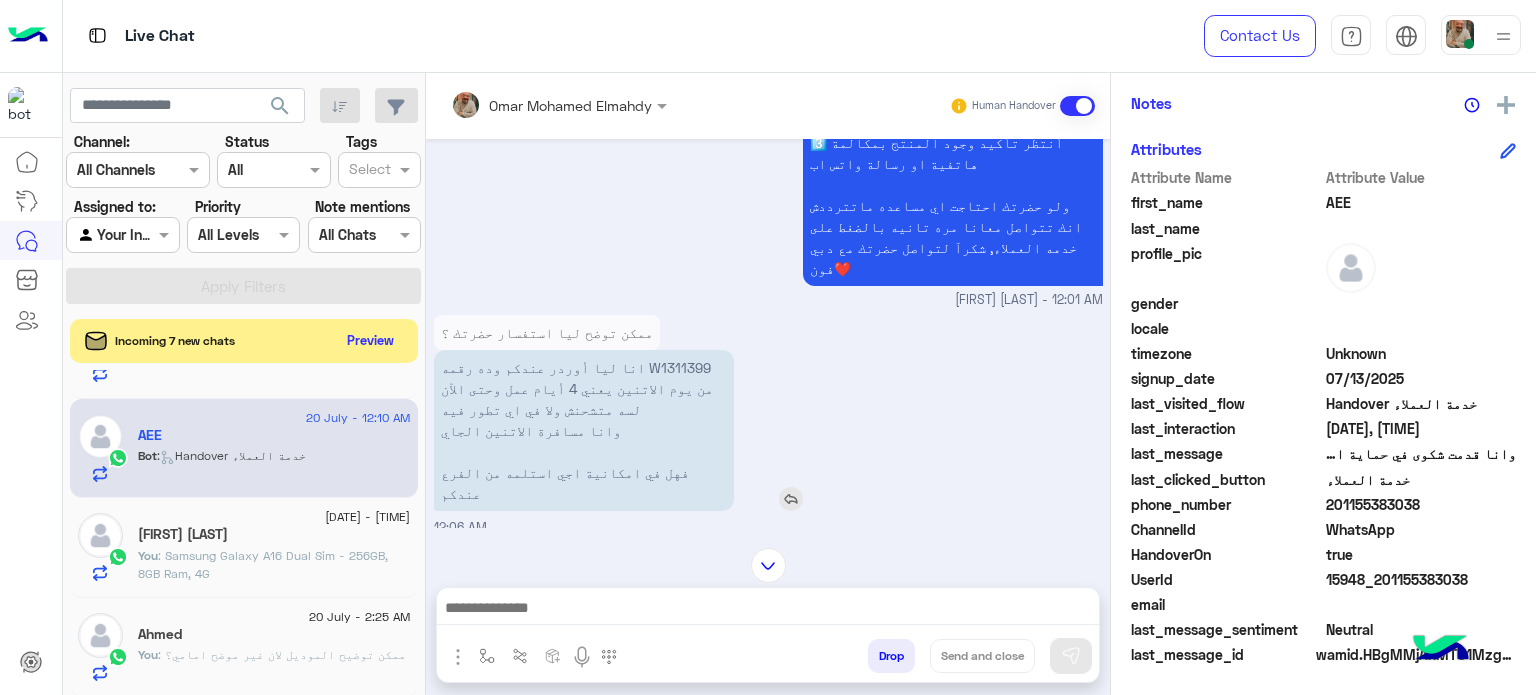 click on "انا ليا أوردر عندكم وده رقمه W1311399 من يوم الاتنين يعني 4 أيام عمل وحتى الآن لسه متشحنش ولا في اي تطور فيه وانا مسافرة الاتنين الجاي  فهل في امكانية اجي استلمه من الفرع عندكم" at bounding box center (584, 430) 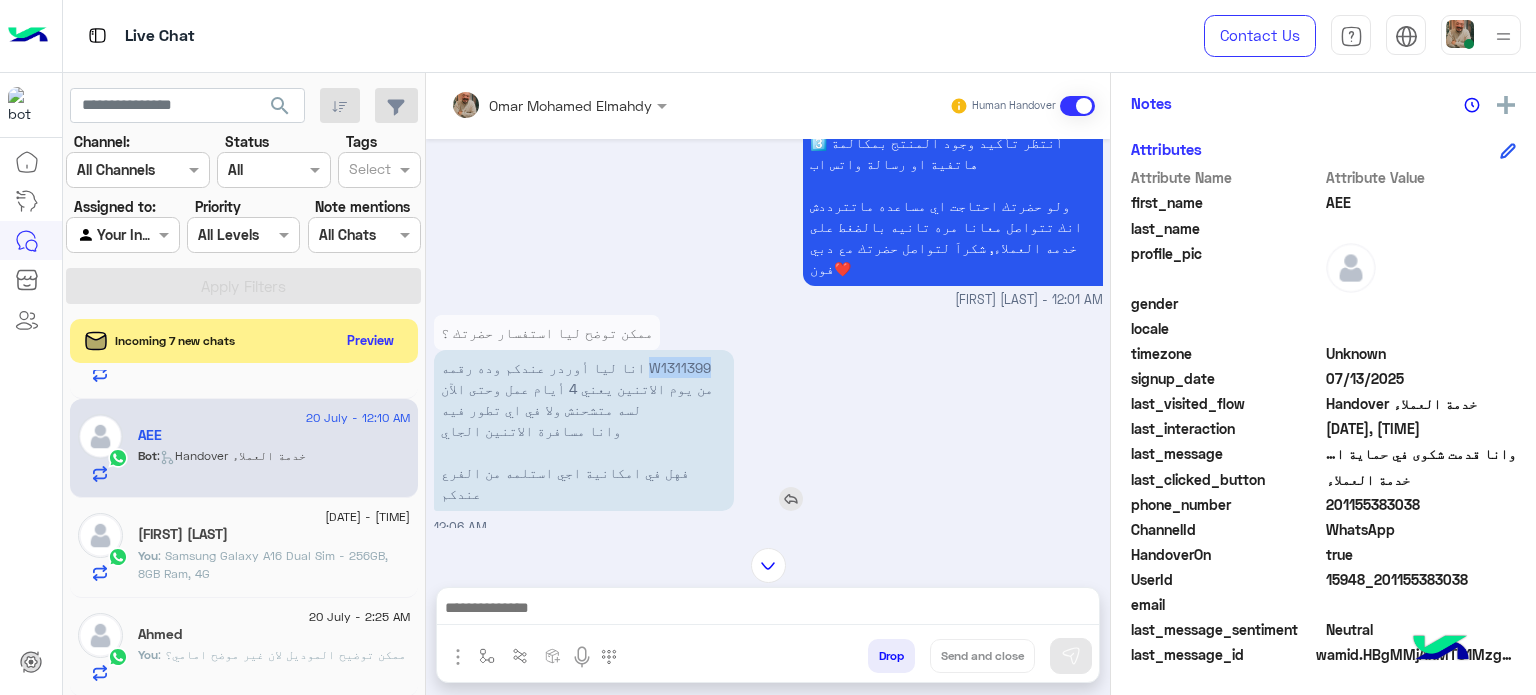 click on "انا ليا أوردر عندكم وده رقمه W1311399 من يوم الاتنين يعني 4 أيام عمل وحتى الآن لسه متشحنش ولا في اي تطور فيه وانا مسافرة الاتنين الجاي  فهل في امكانية اجي استلمه من الفرع عندكم" at bounding box center [584, 430] 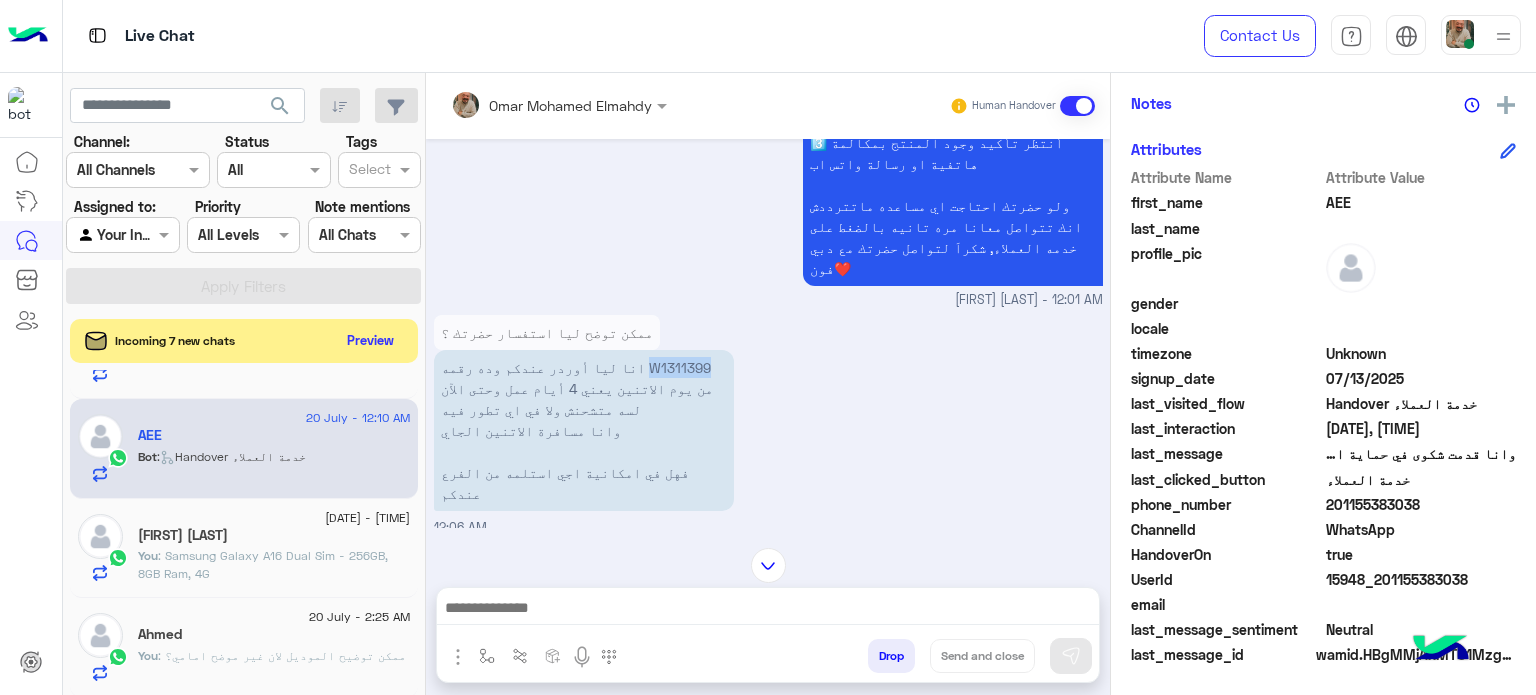 scroll, scrollTop: 976, scrollLeft: 0, axis: vertical 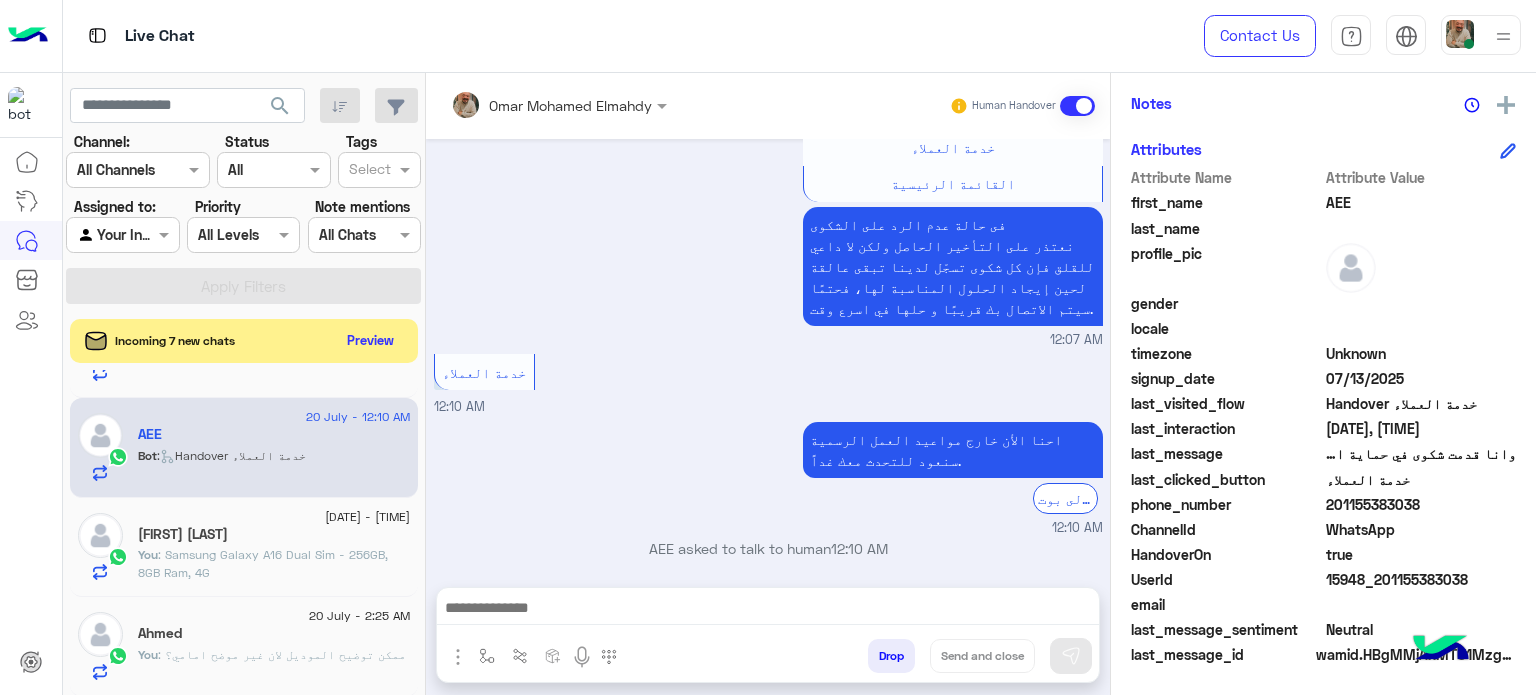 click at bounding box center [768, 613] 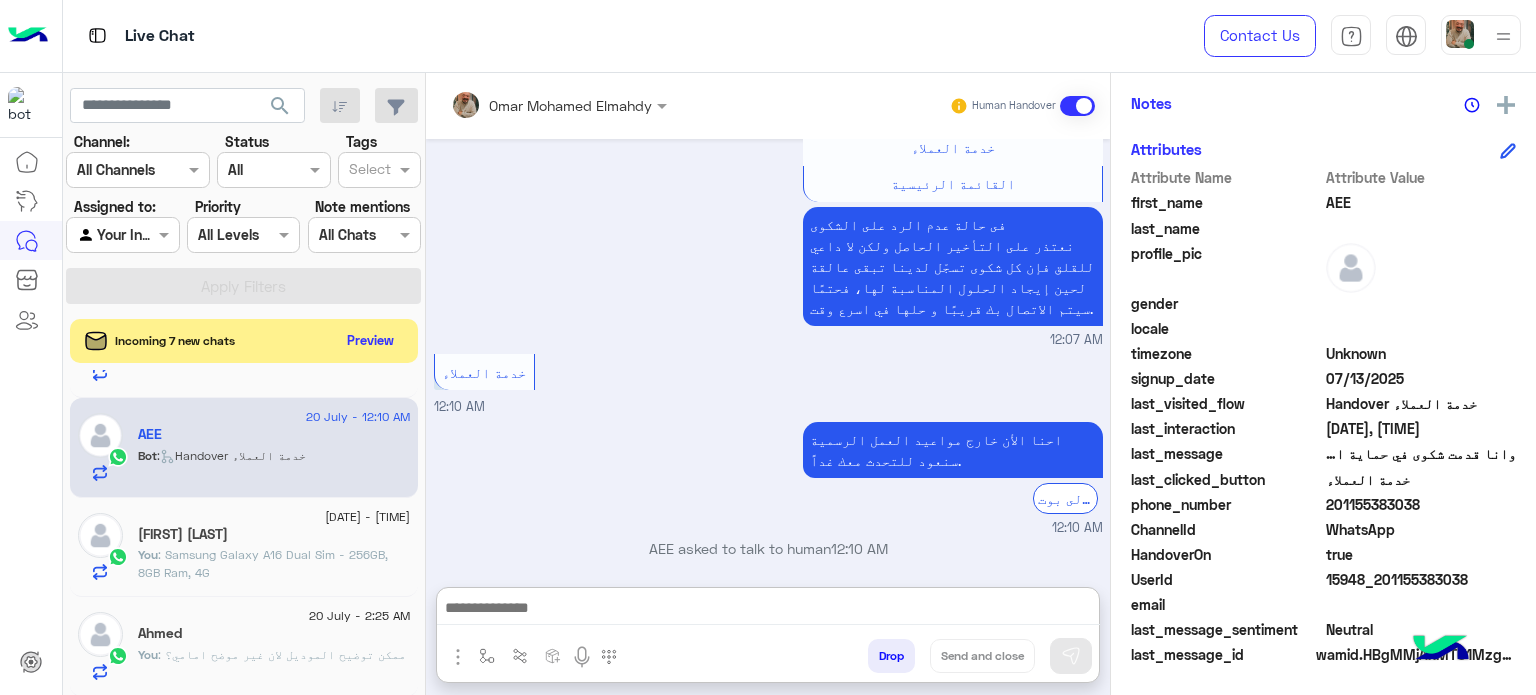 click at bounding box center [768, 610] 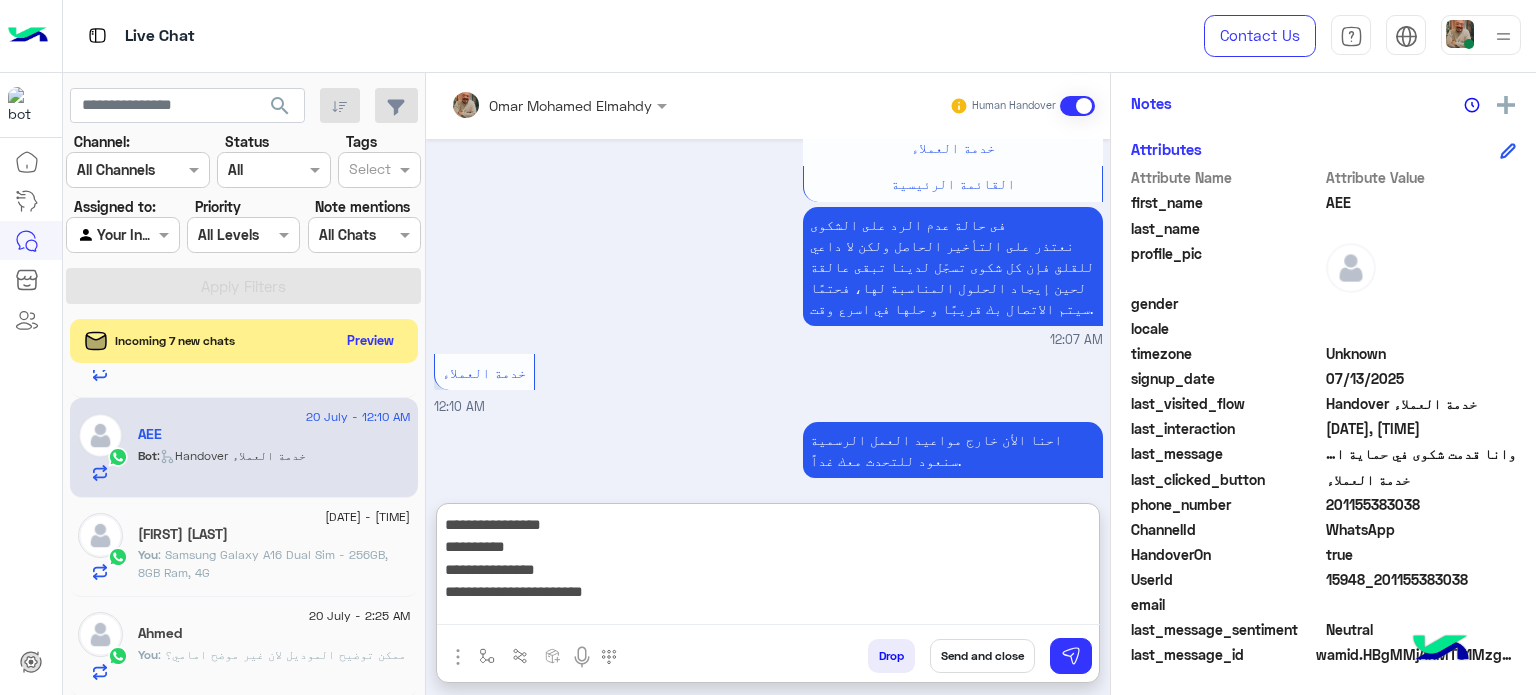 click on "**********" at bounding box center (768, 568) 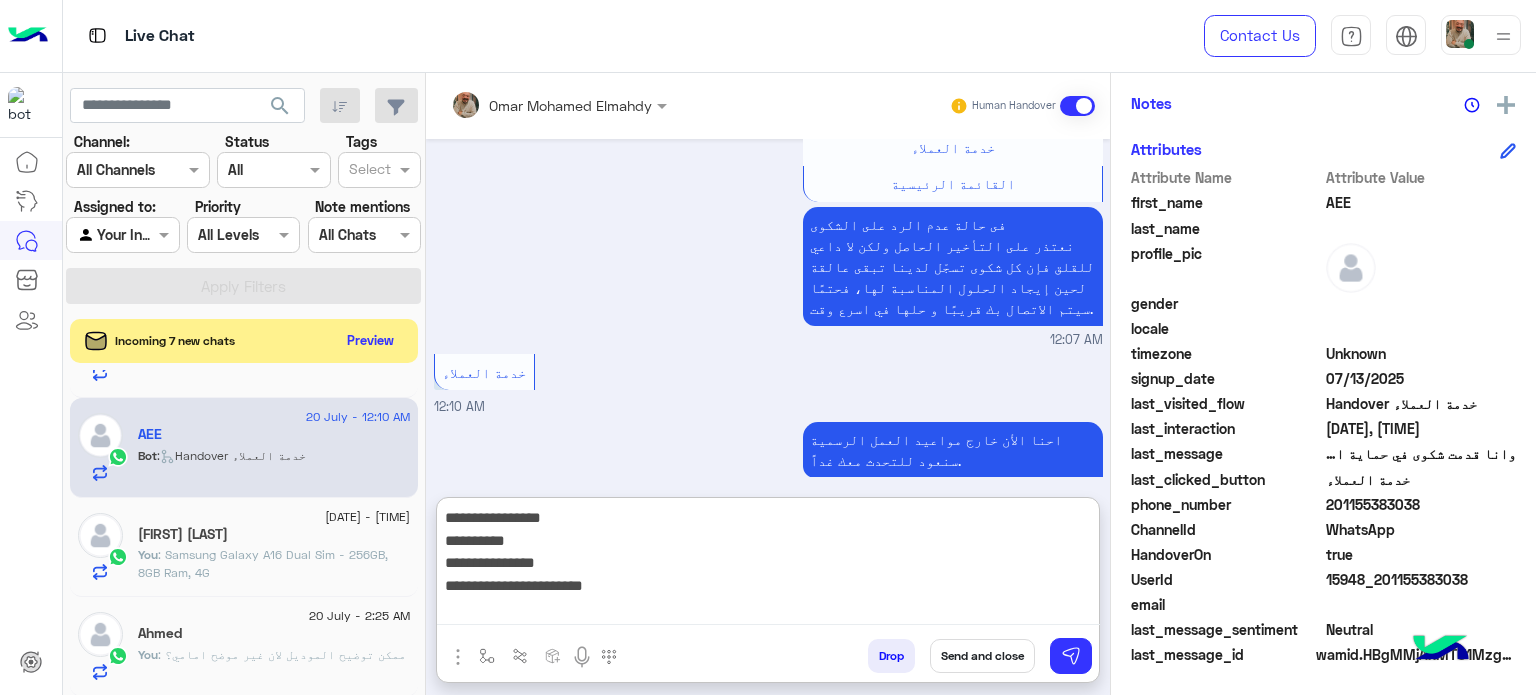 click on "**********" at bounding box center [768, 565] 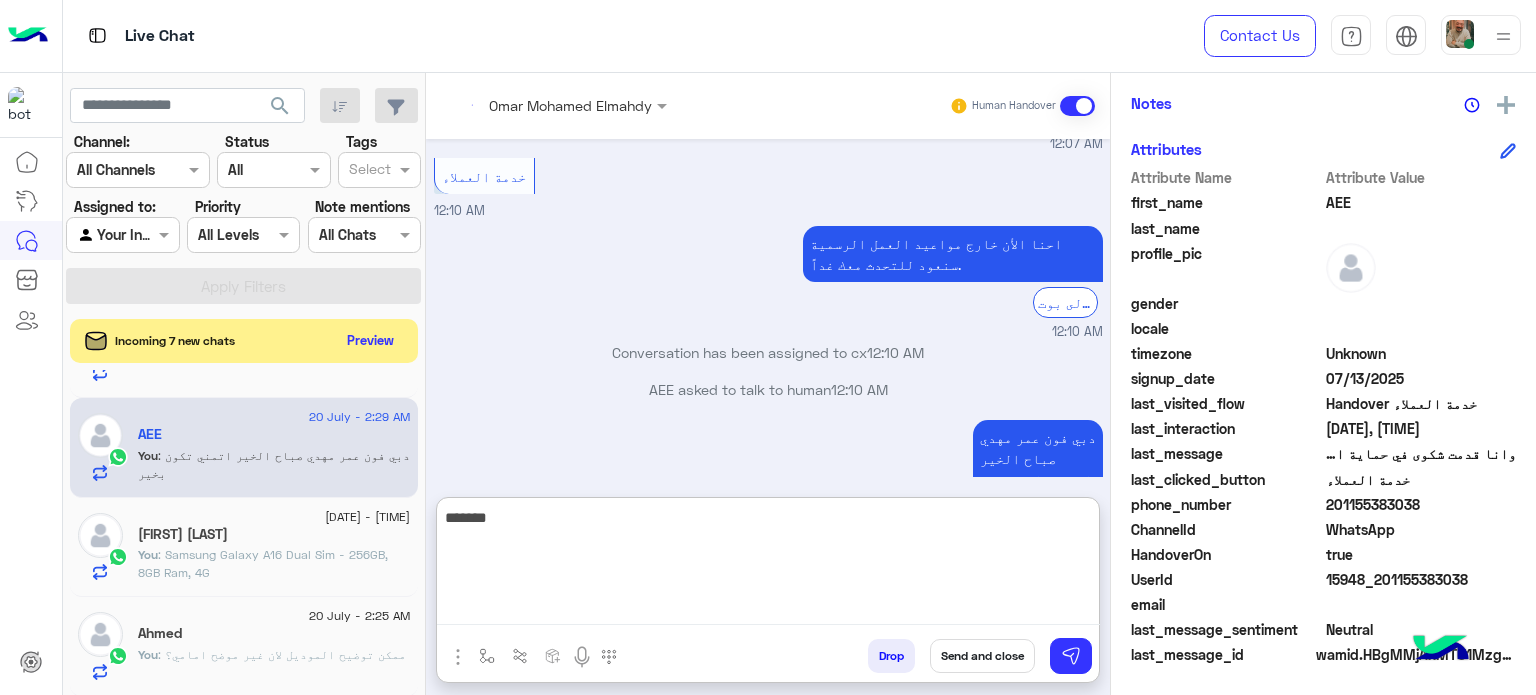 scroll, scrollTop: 1411, scrollLeft: 0, axis: vertical 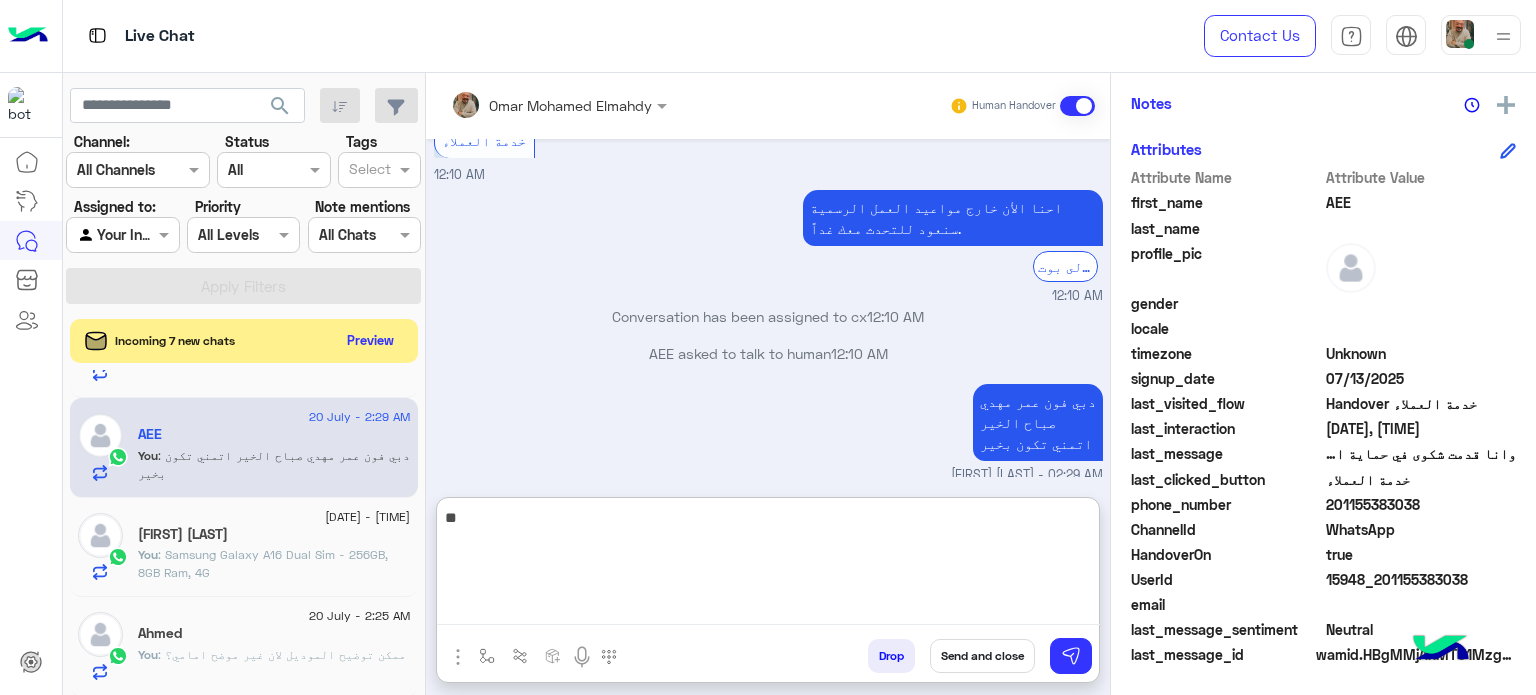 type on "*" 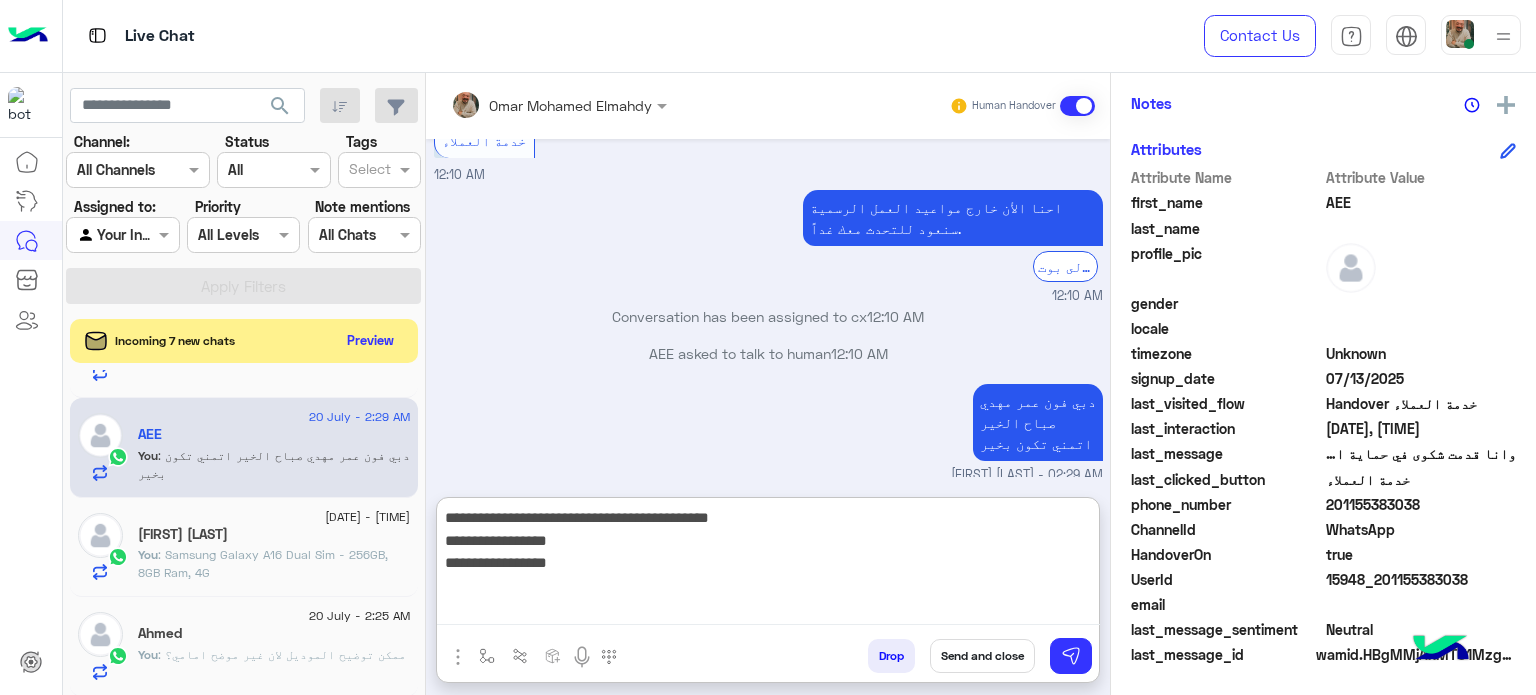 type on "**********" 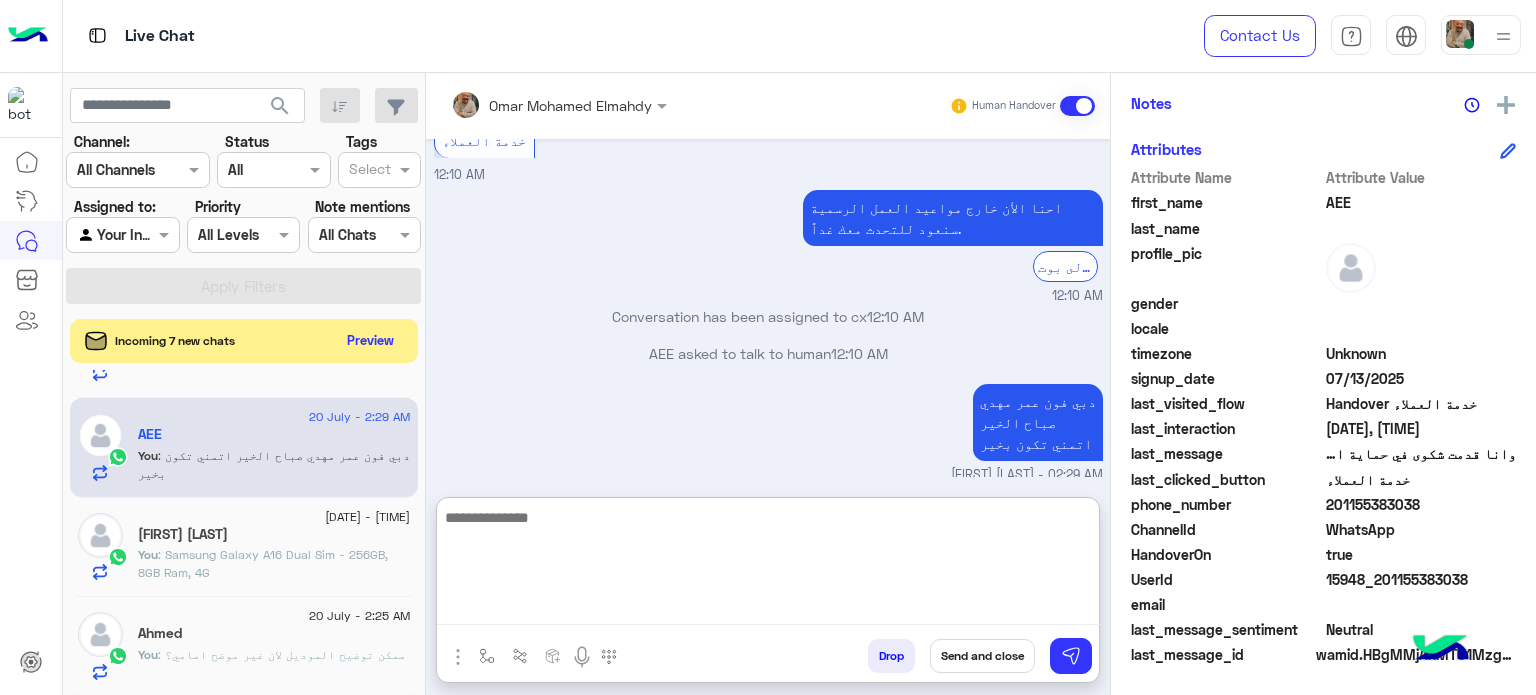 scroll, scrollTop: 1538, scrollLeft: 0, axis: vertical 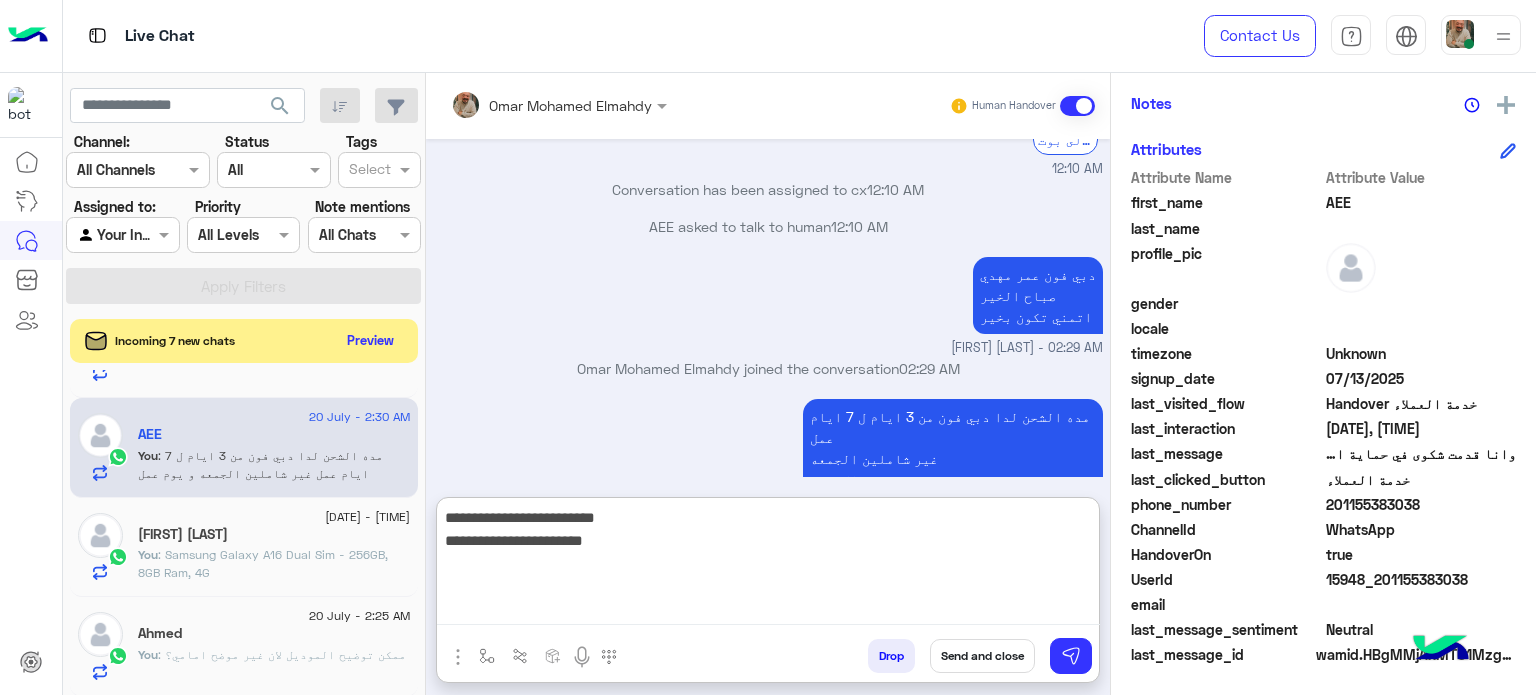 type on "**********" 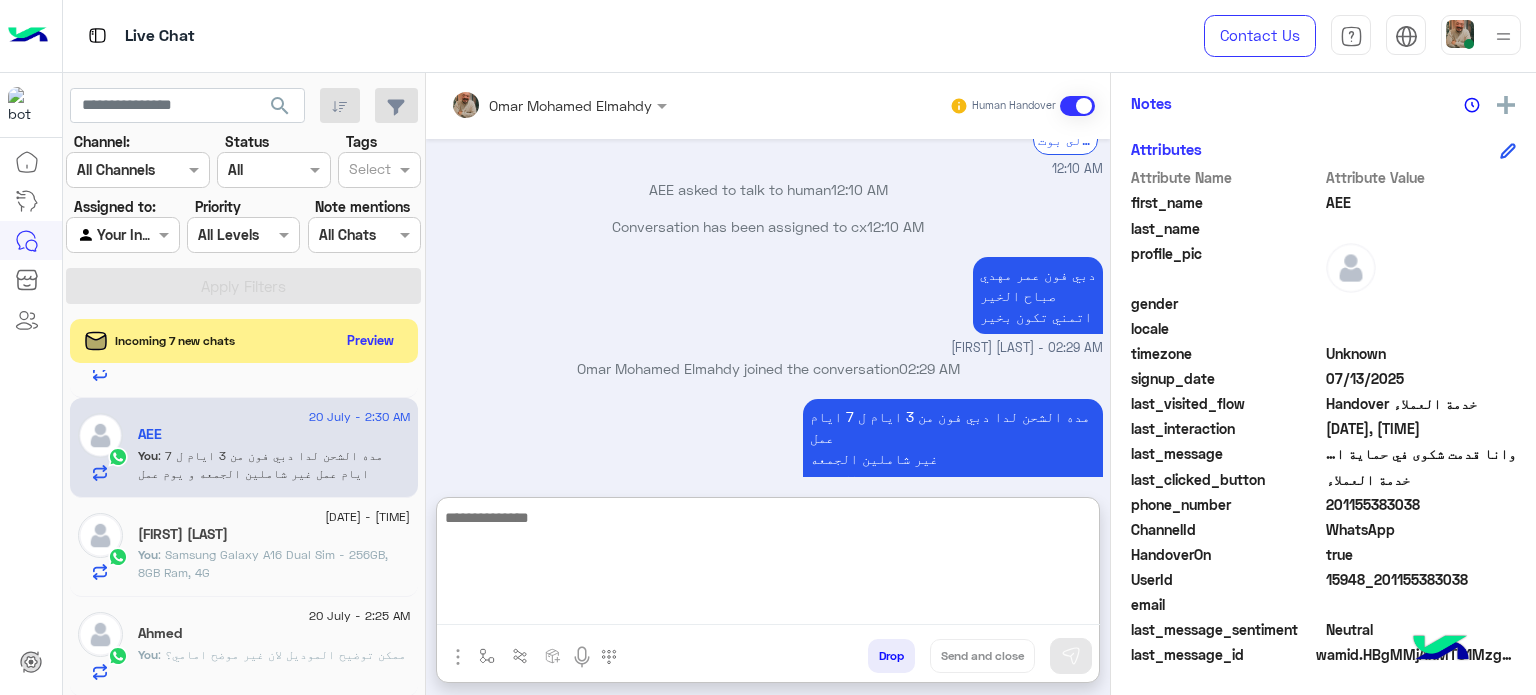 scroll, scrollTop: 1623, scrollLeft: 0, axis: vertical 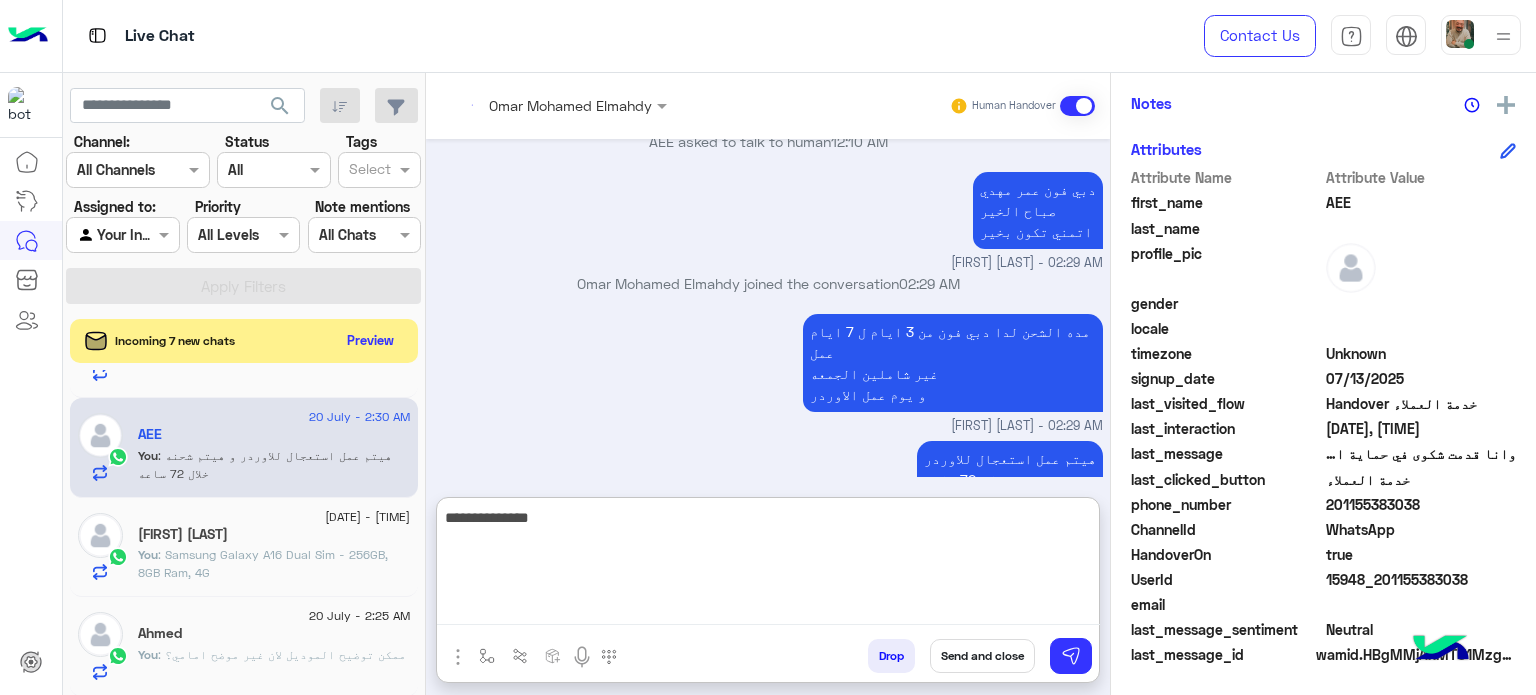 type on "**********" 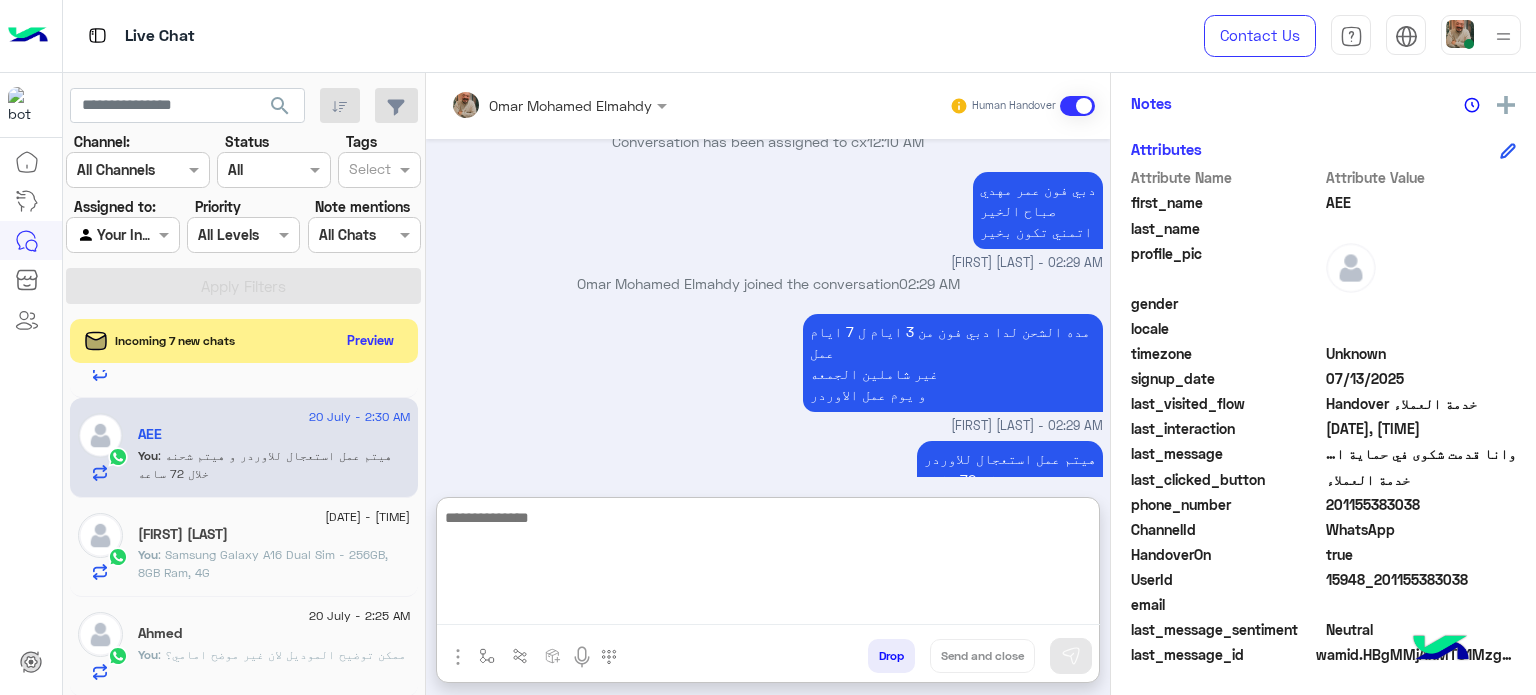 scroll, scrollTop: 1686, scrollLeft: 0, axis: vertical 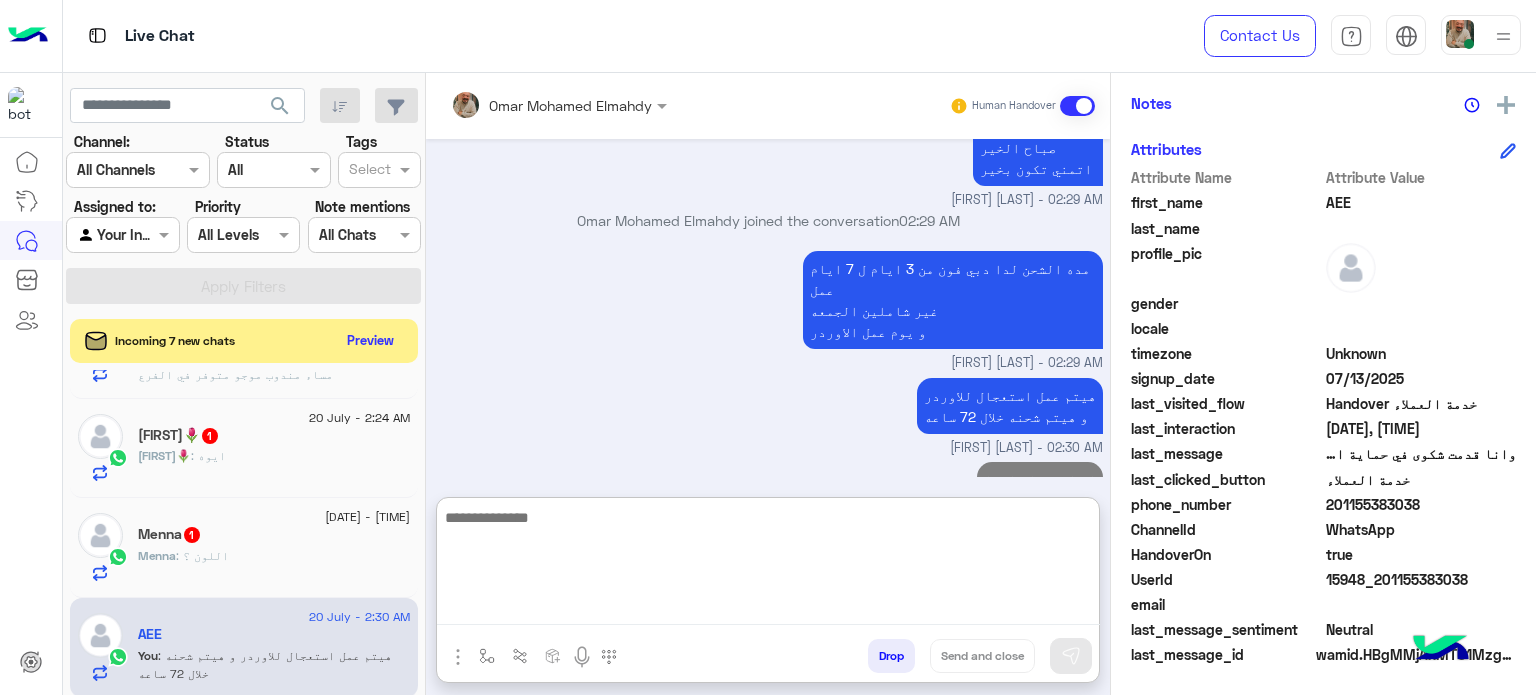 click on "Menna : اللون ؟" 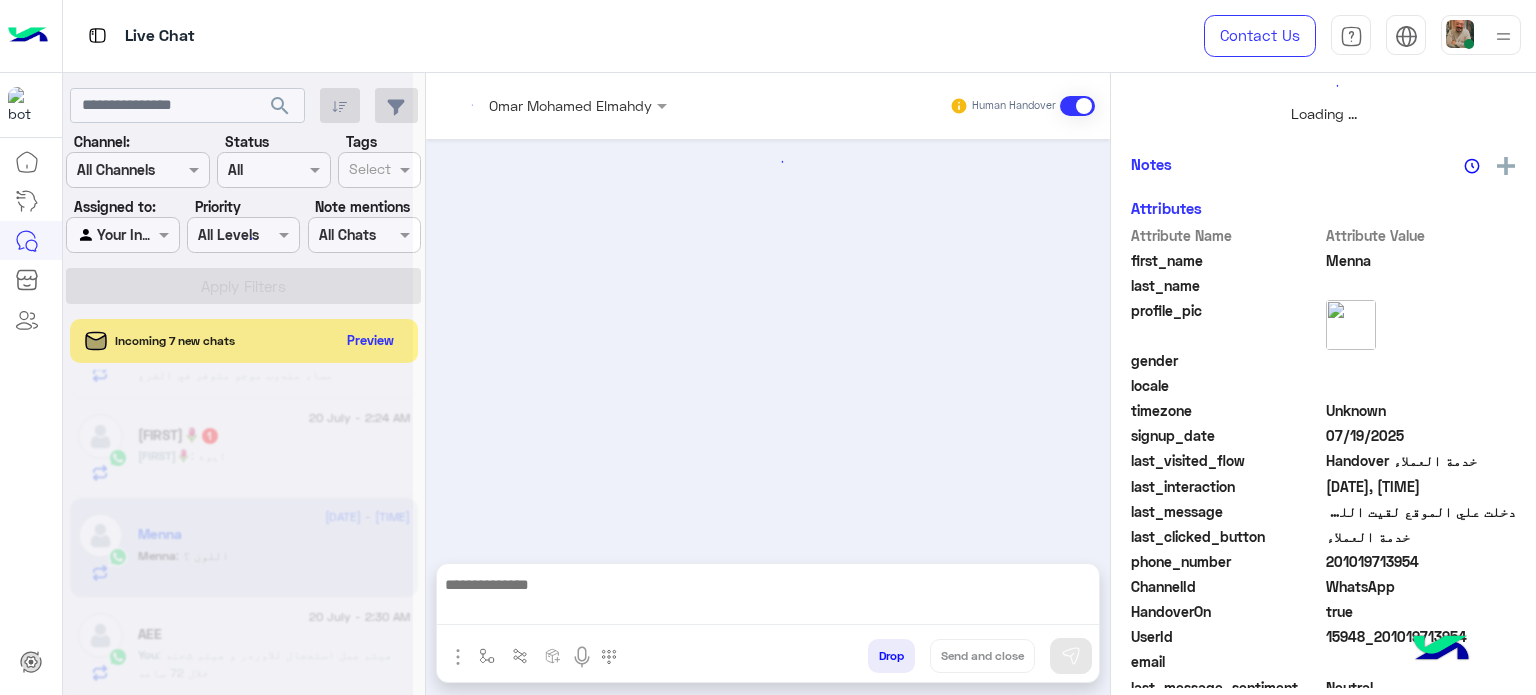 scroll, scrollTop: 0, scrollLeft: 0, axis: both 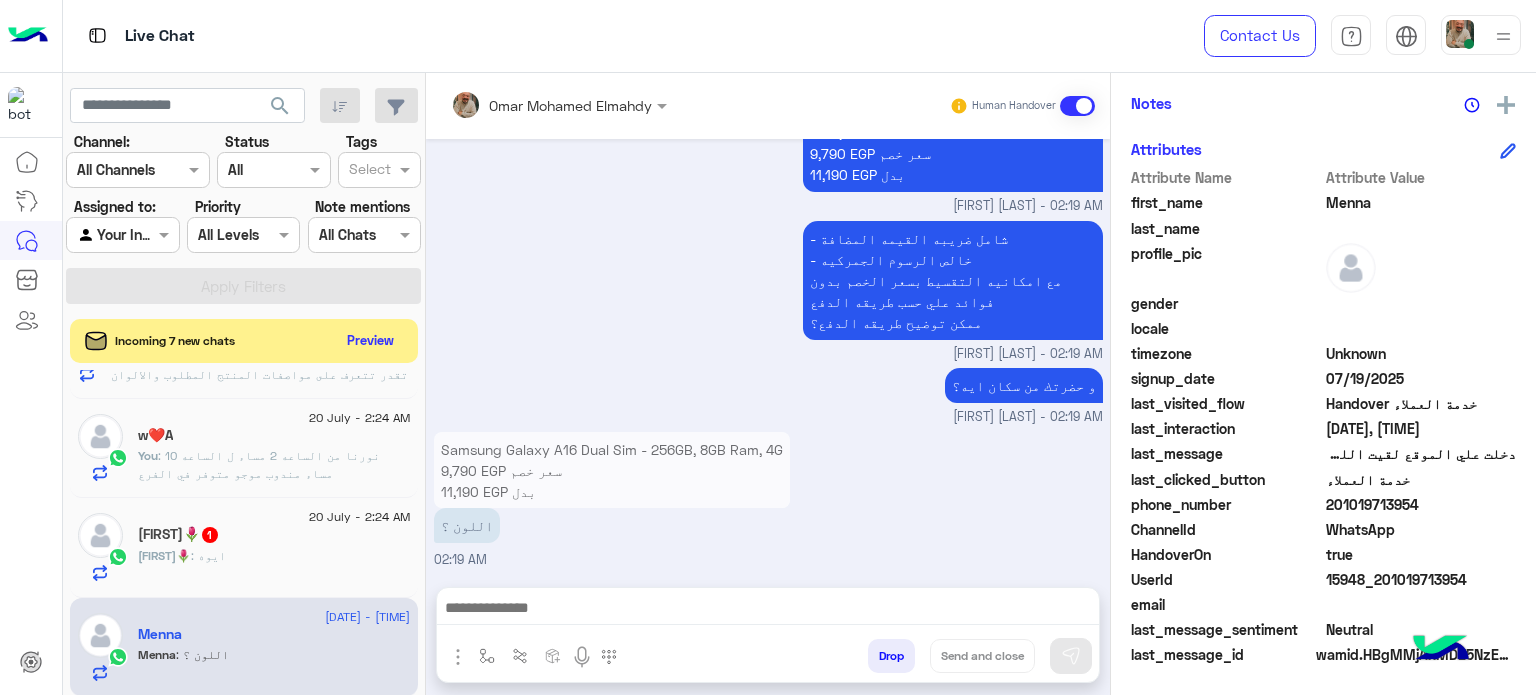 click at bounding box center [768, 613] 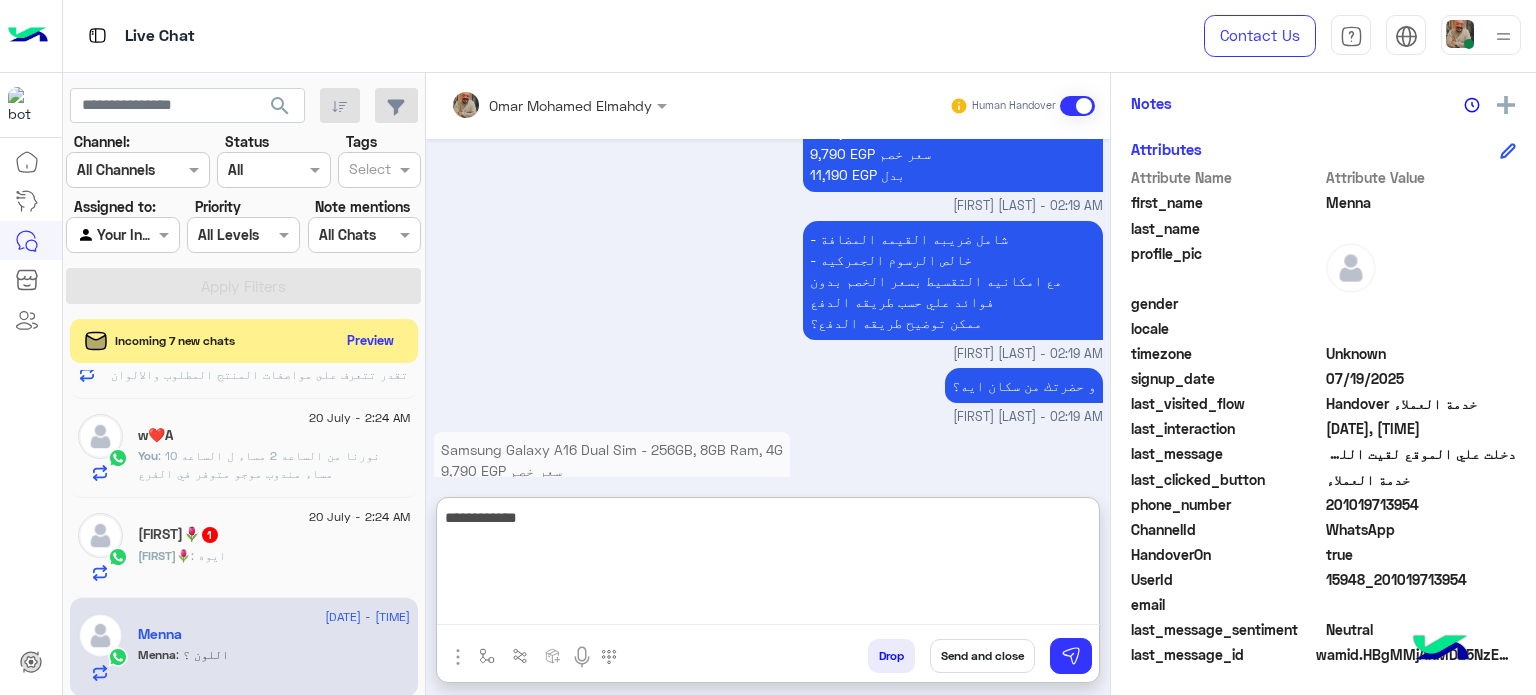 type on "**********" 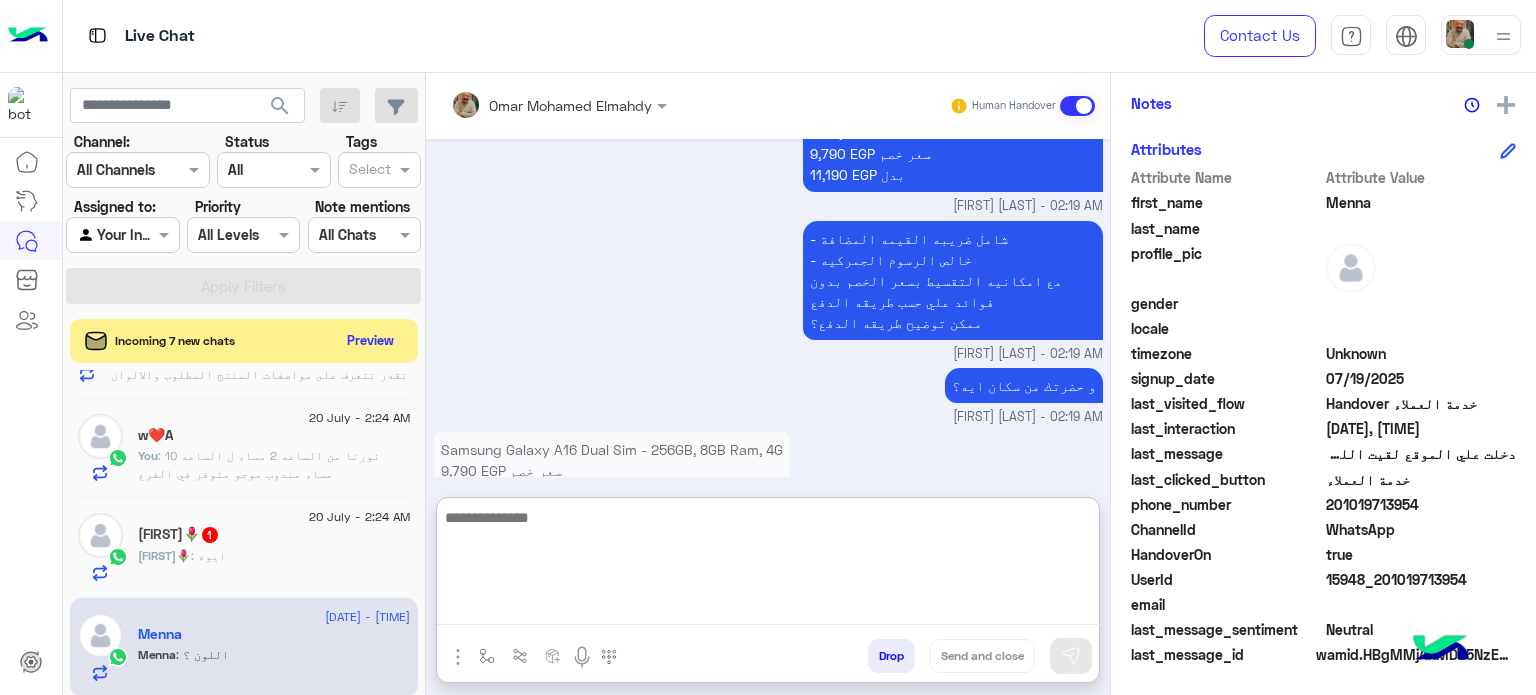 scroll, scrollTop: 678, scrollLeft: 0, axis: vertical 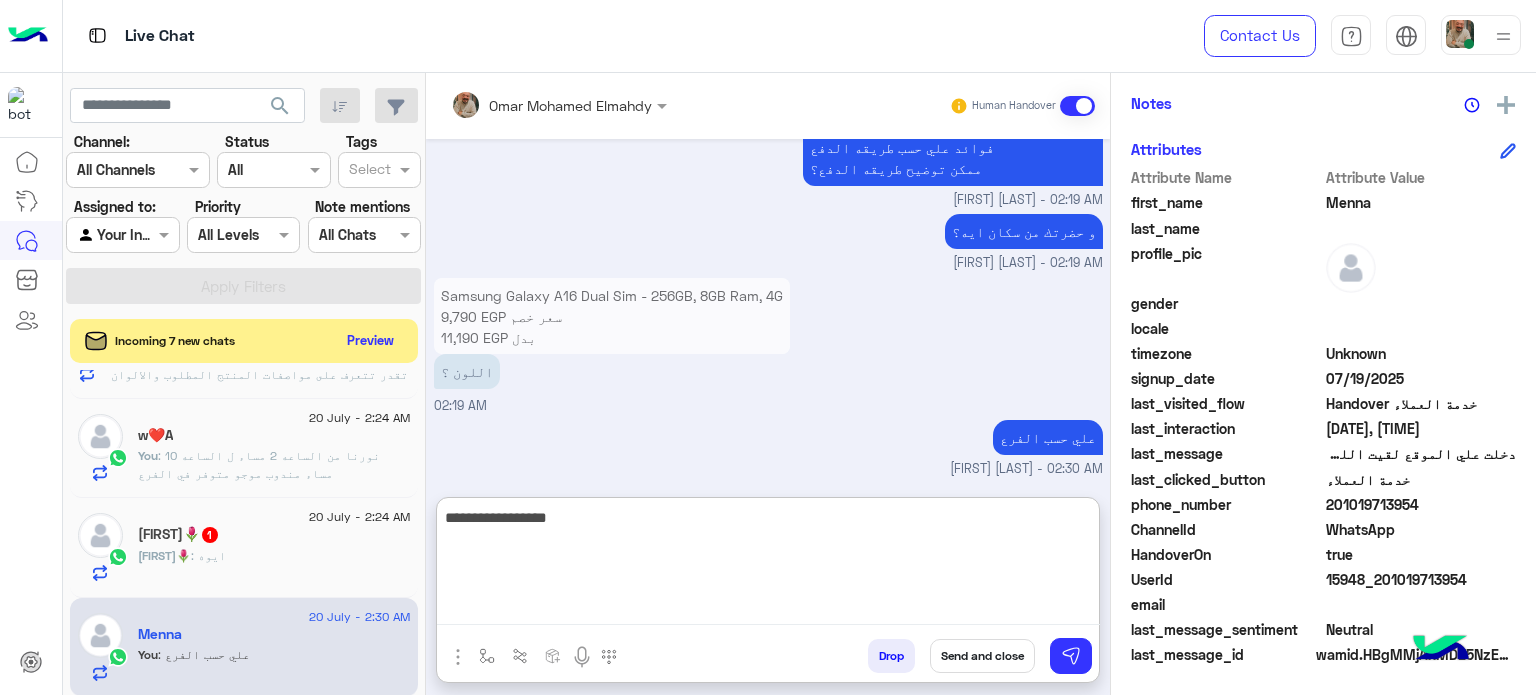 type on "**********" 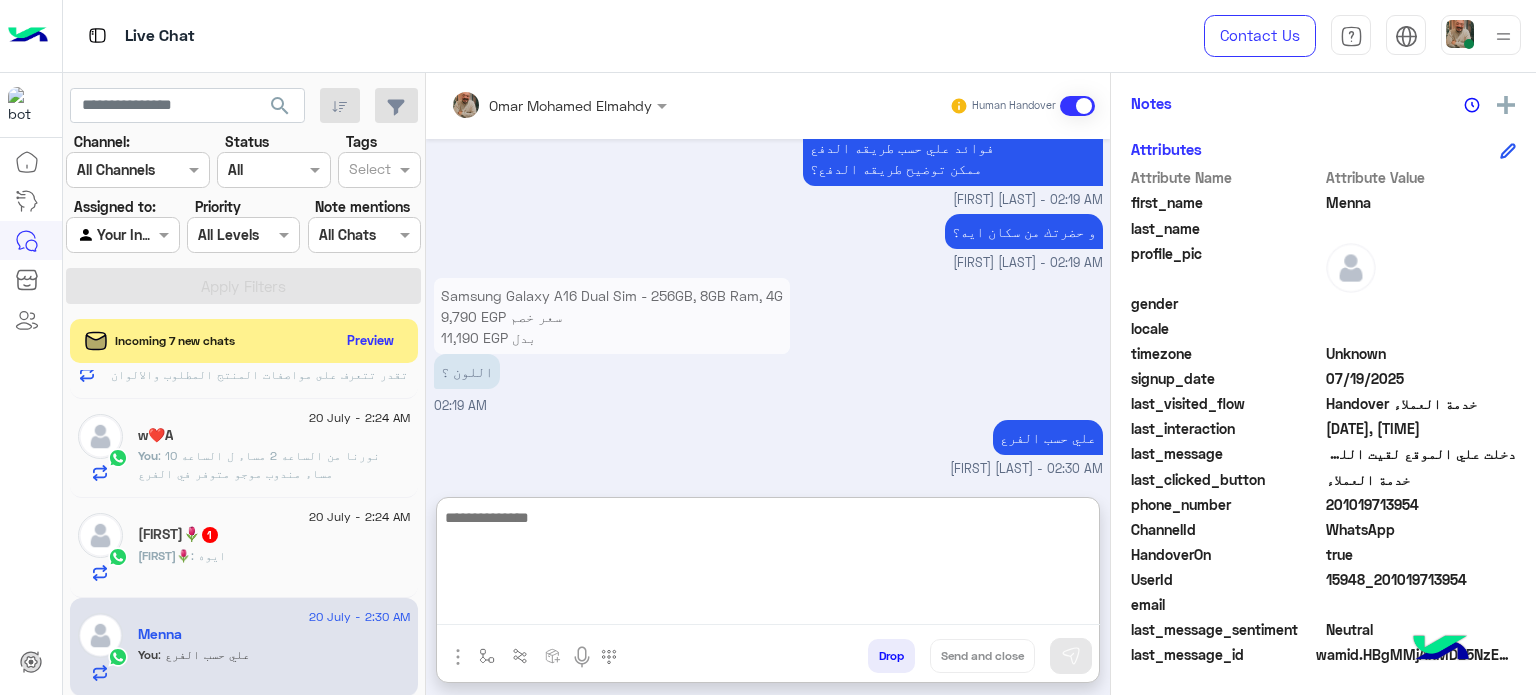 scroll, scrollTop: 742, scrollLeft: 0, axis: vertical 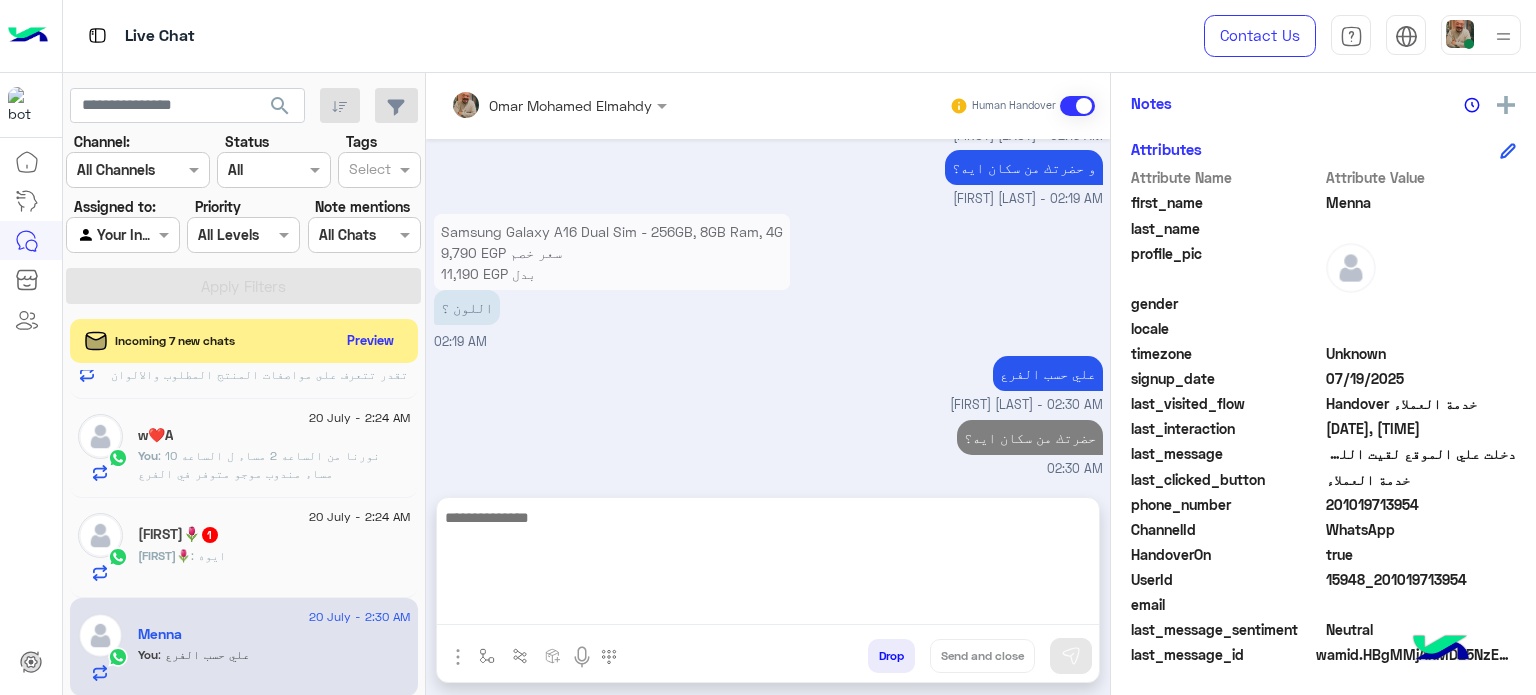 click on "Rasha🌷 1" 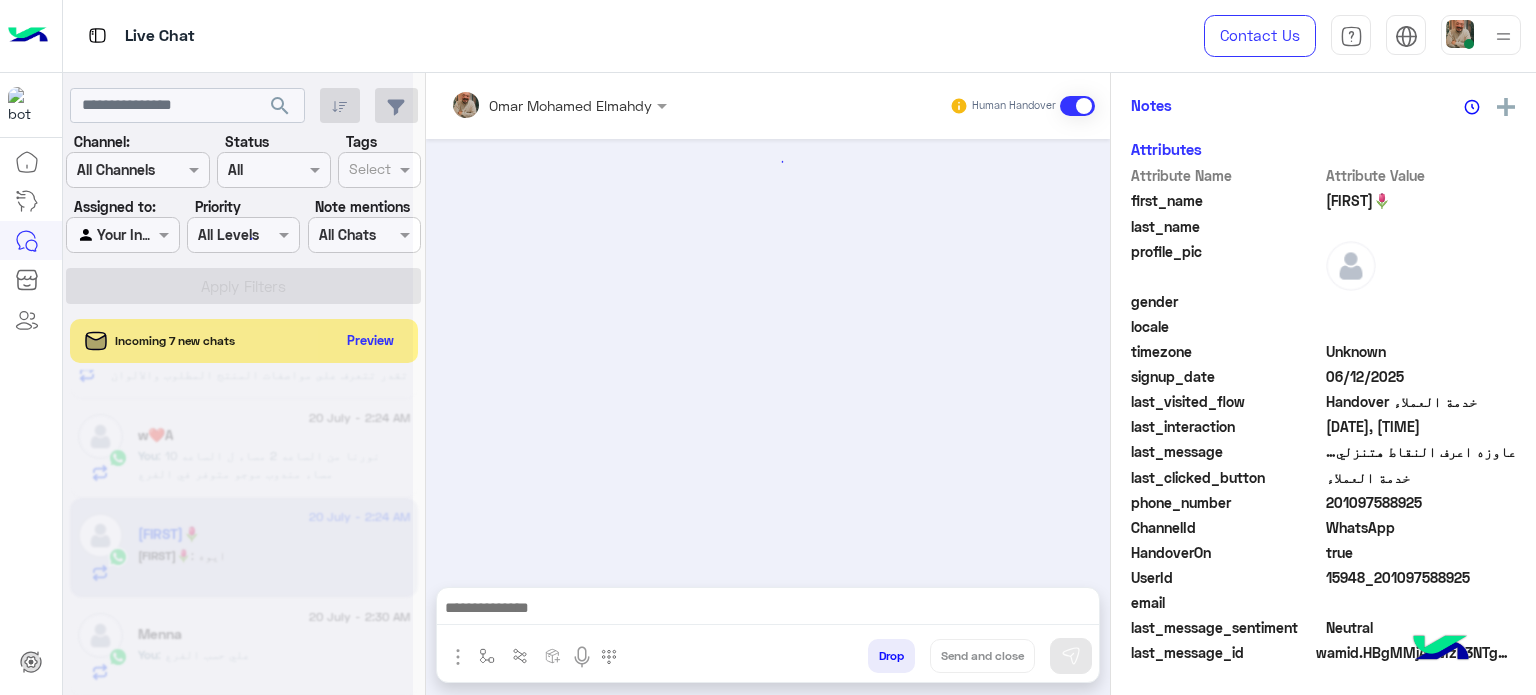 scroll, scrollTop: 362, scrollLeft: 0, axis: vertical 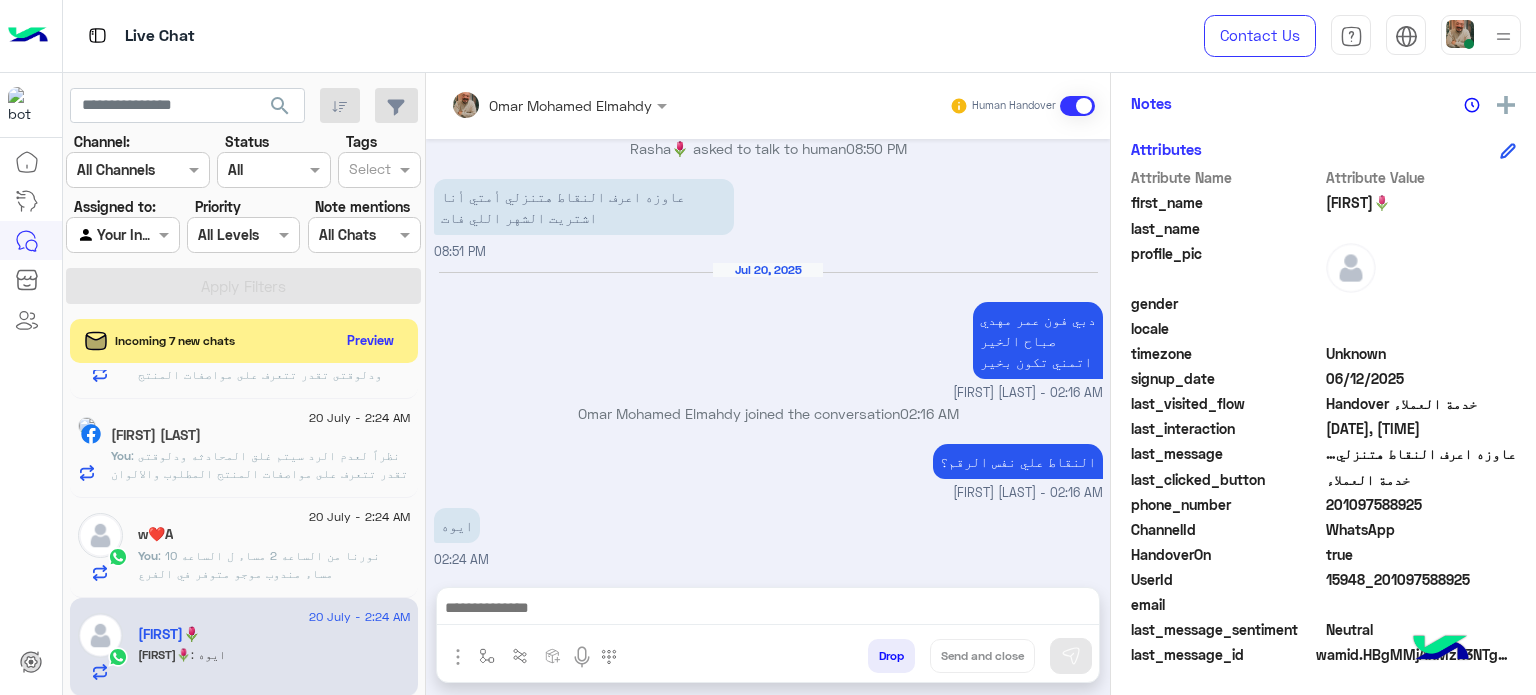 drag, startPoint x: 1327, startPoint y: 510, endPoint x: 1449, endPoint y: 502, distance: 122.26202 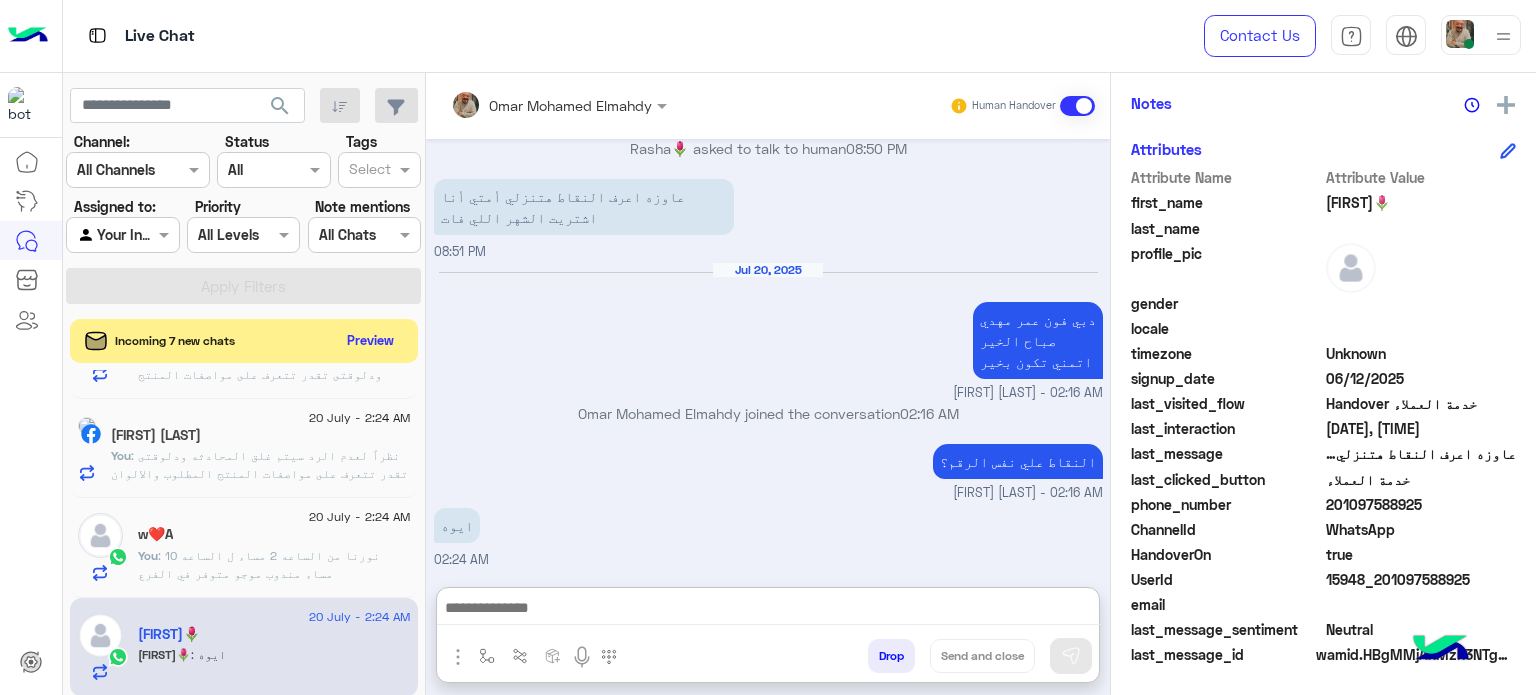 click at bounding box center (768, 610) 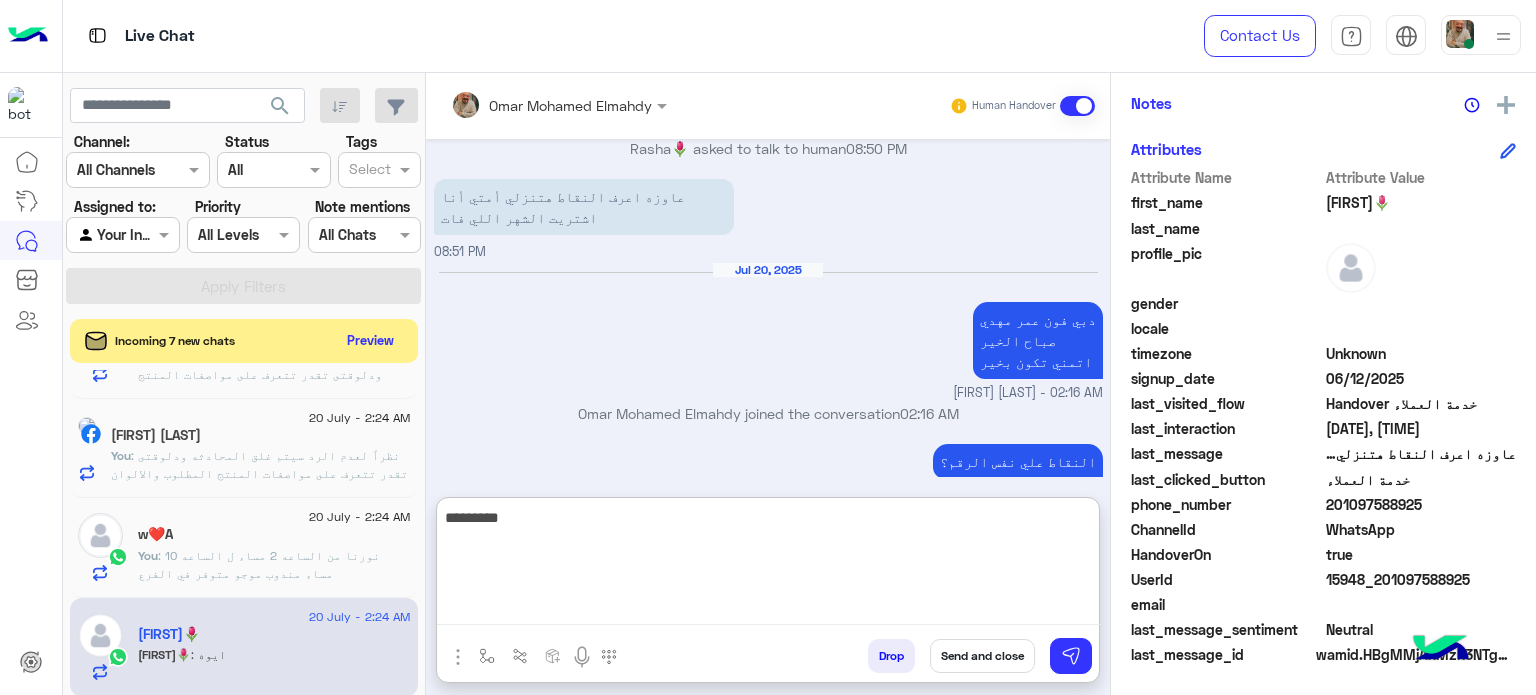 paste on "****" 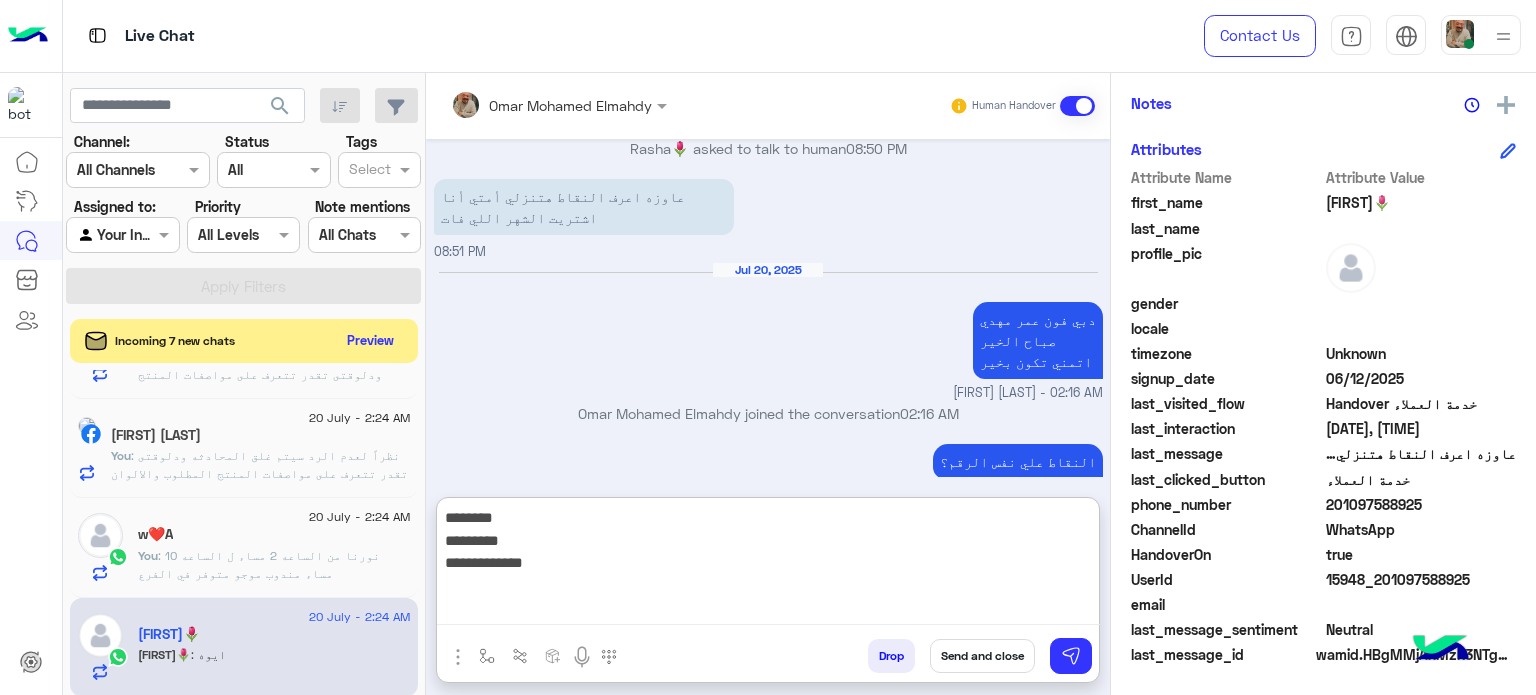 type on "**********" 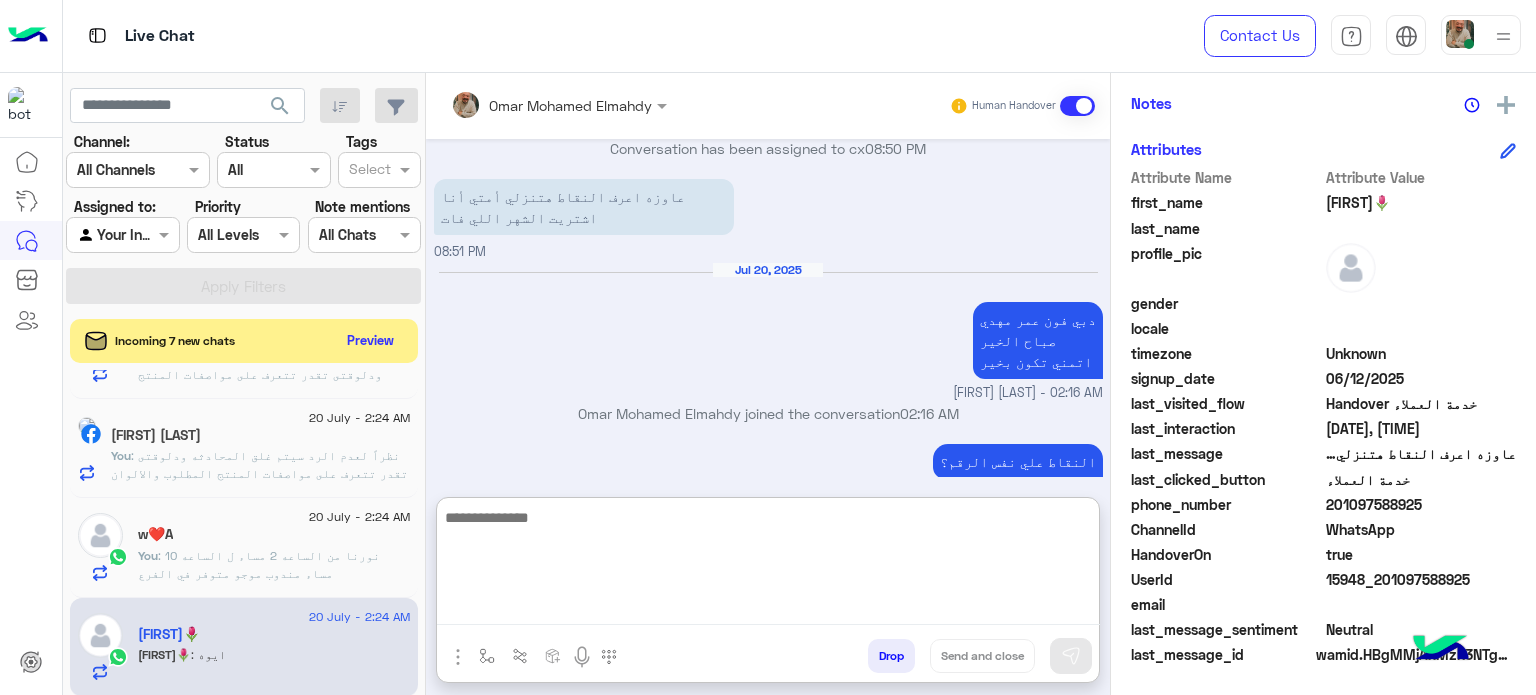 scroll, scrollTop: 885, scrollLeft: 0, axis: vertical 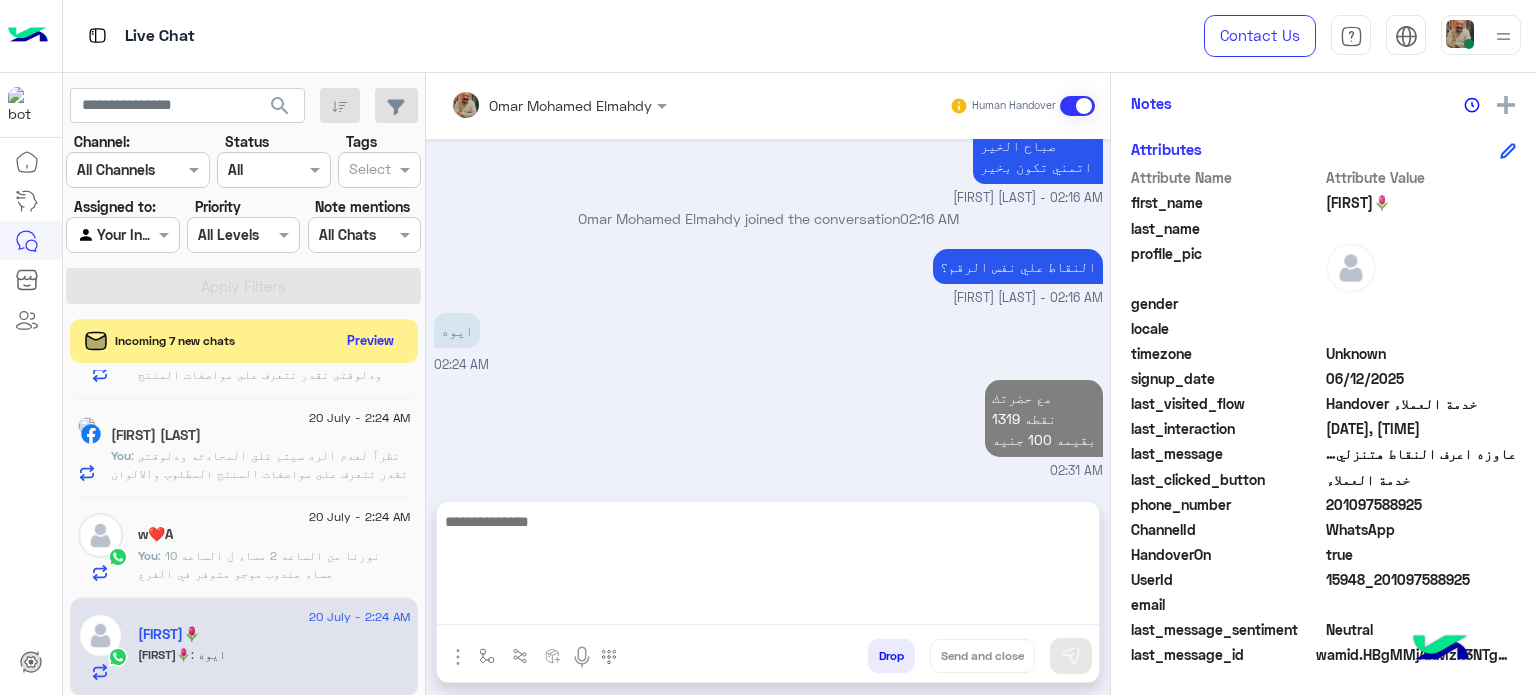 click on "You  : نورنا من الساعه 2 مساء ل الساعه 10 مساء
مندوب موجو متوفر في الفرع" 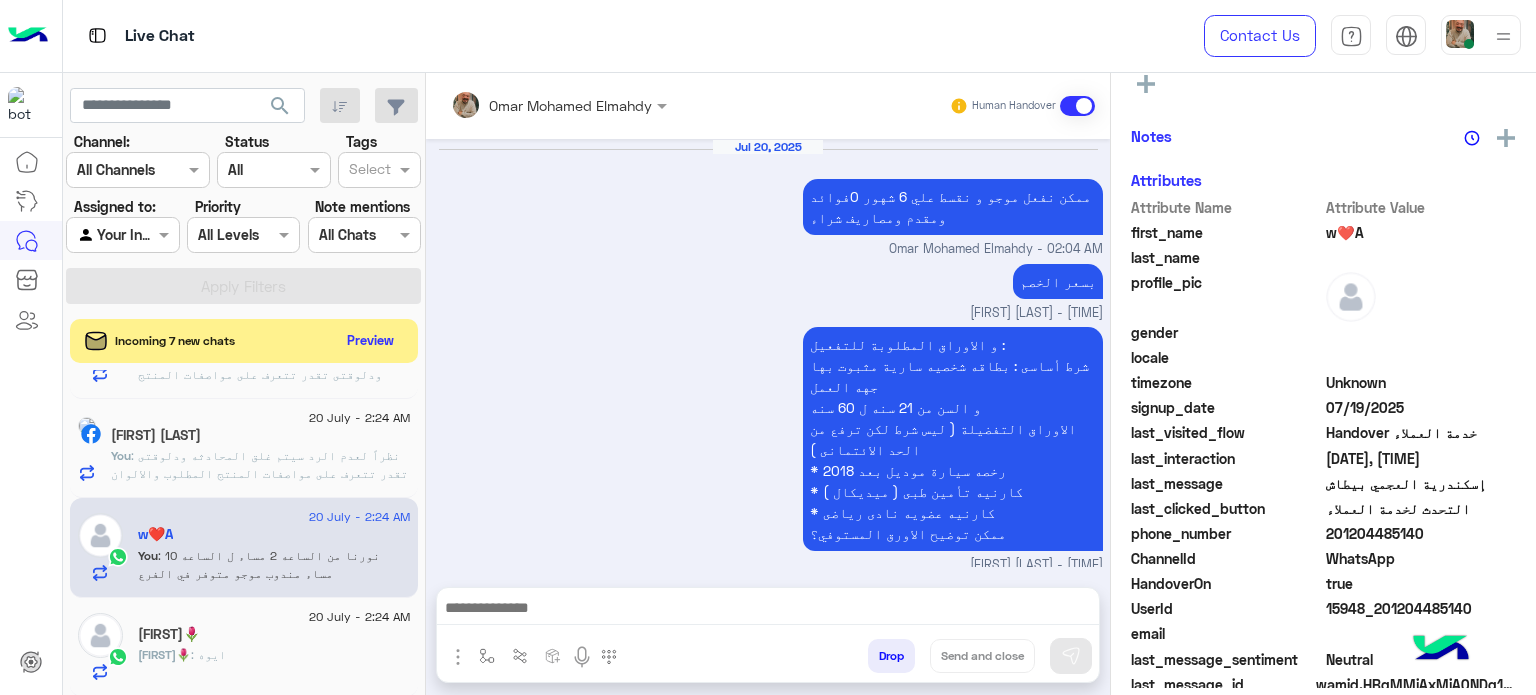 scroll, scrollTop: 494, scrollLeft: 0, axis: vertical 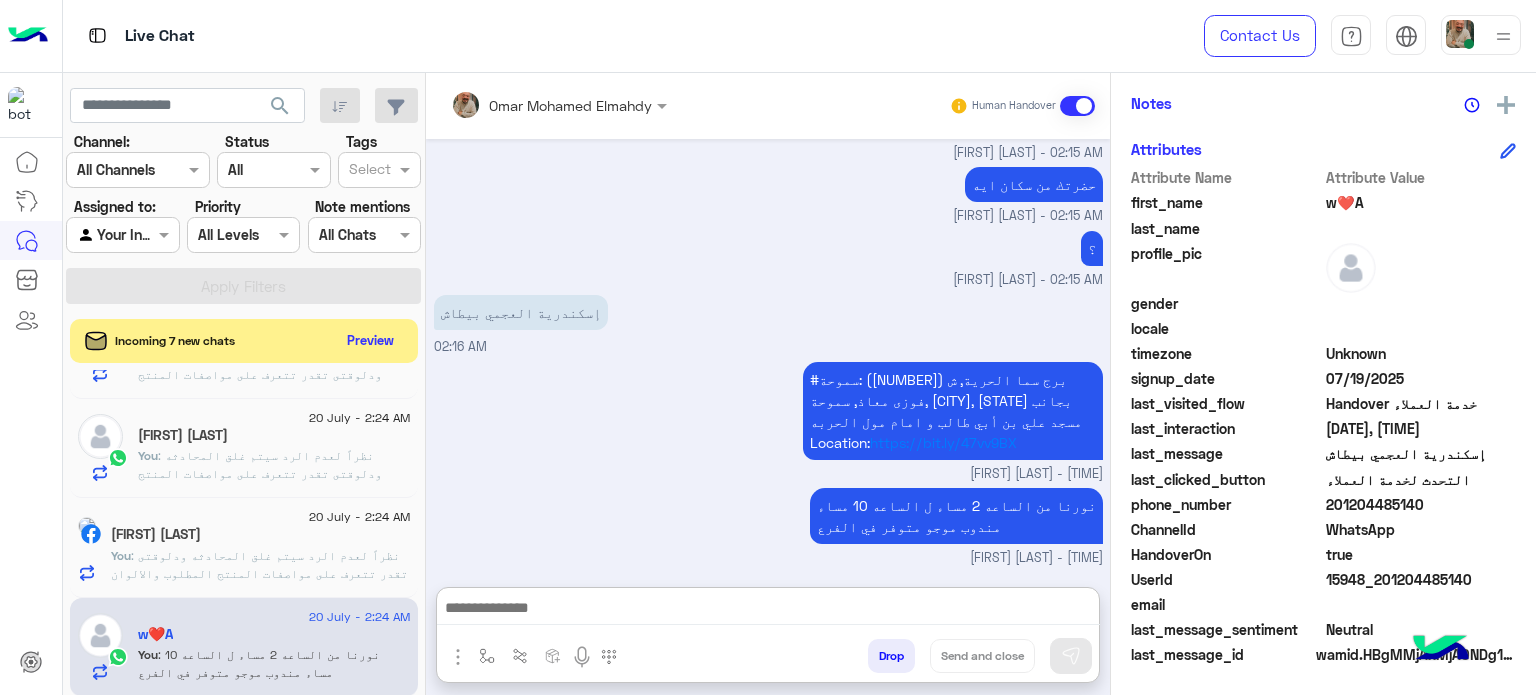 drag, startPoint x: 772, startPoint y: 606, endPoint x: 796, endPoint y: 610, distance: 24.33105 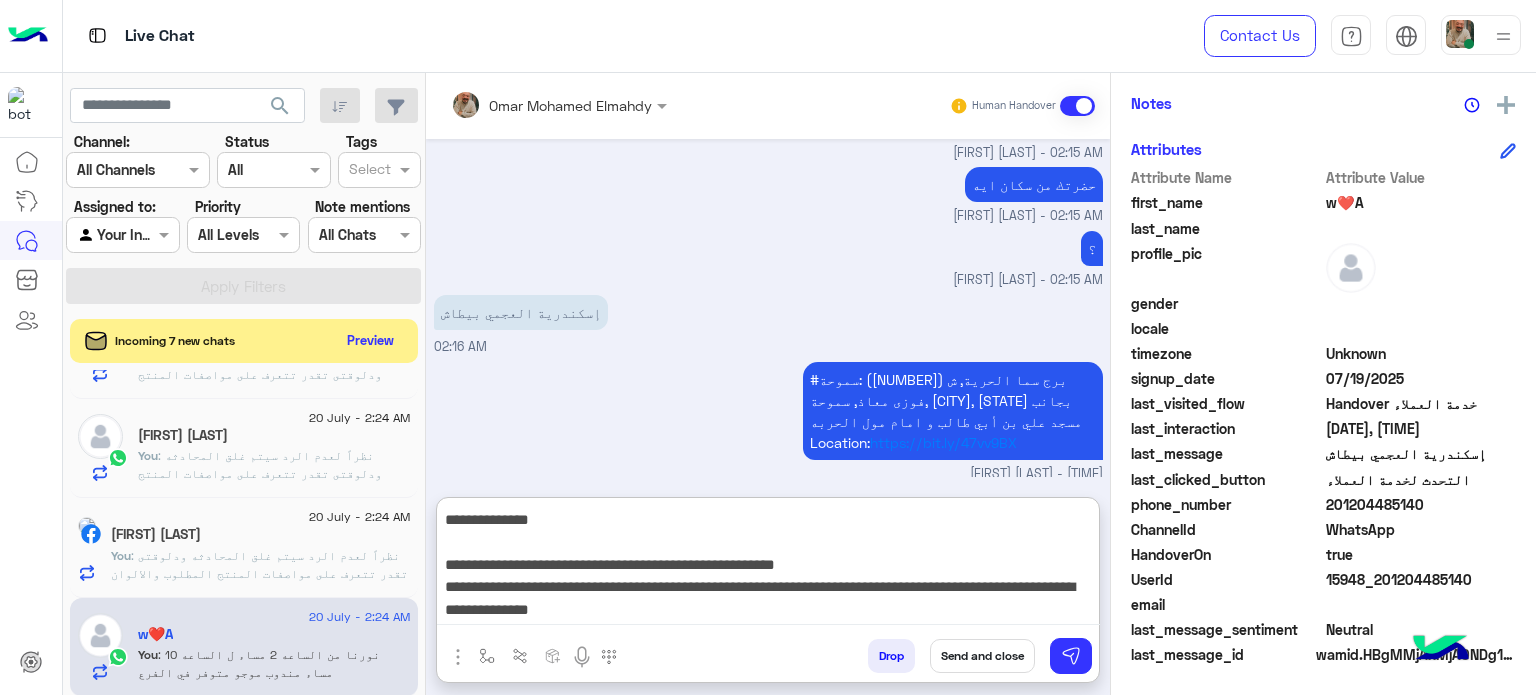 scroll, scrollTop: 87, scrollLeft: 0, axis: vertical 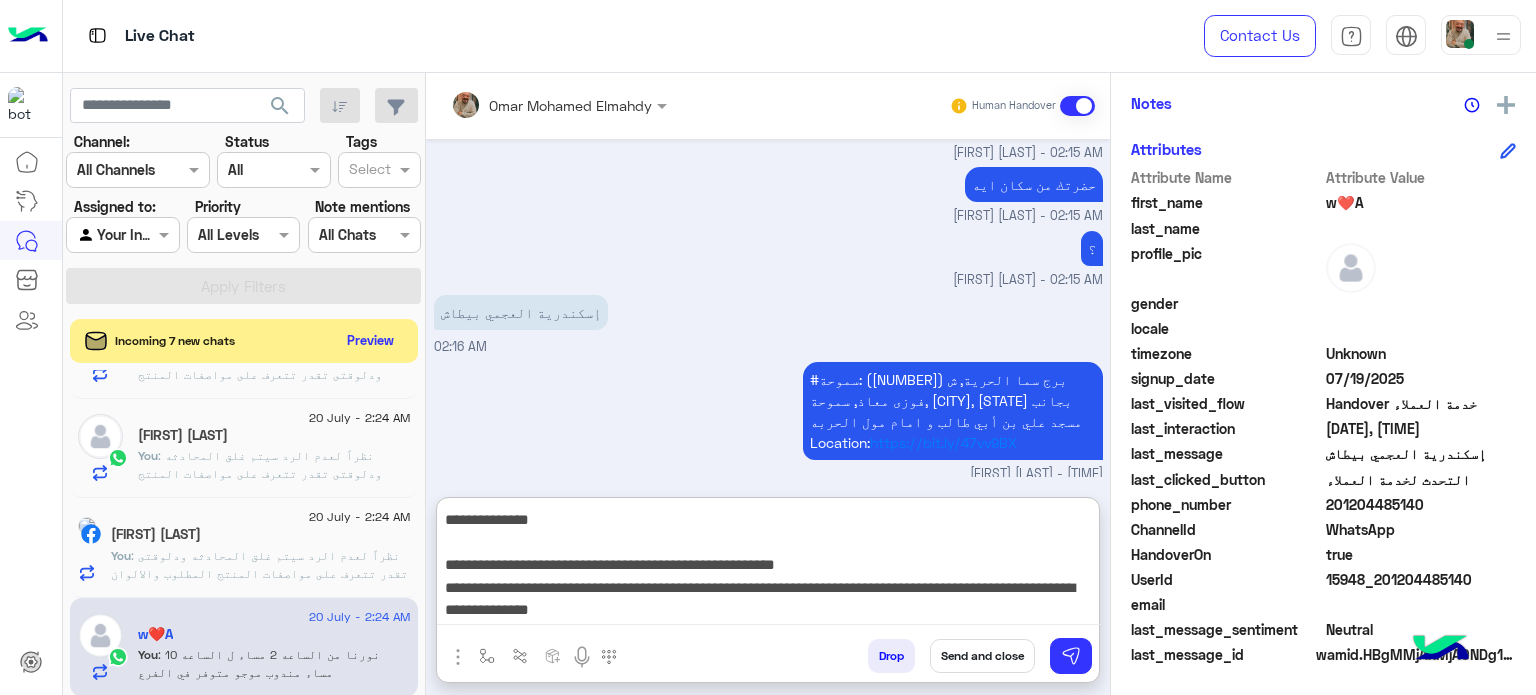 type on "**********" 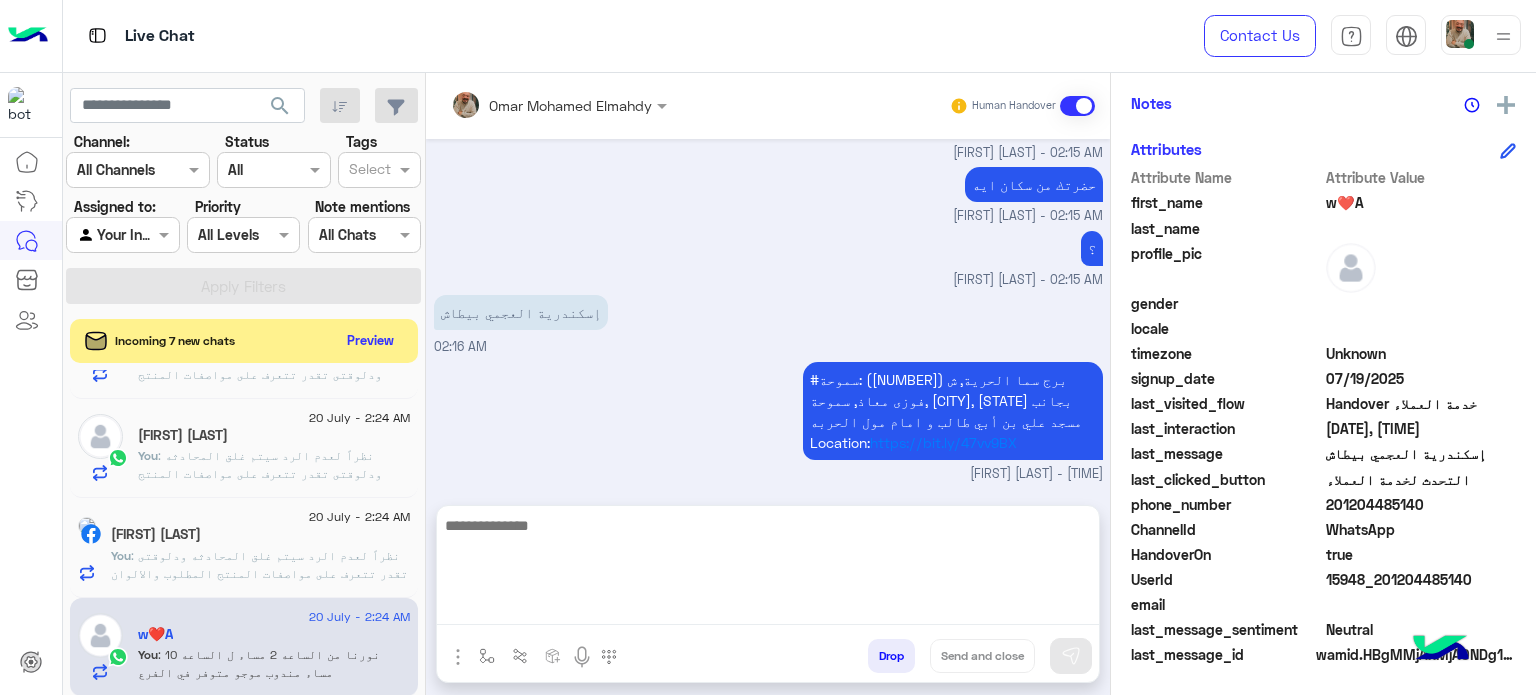 scroll, scrollTop: 0, scrollLeft: 0, axis: both 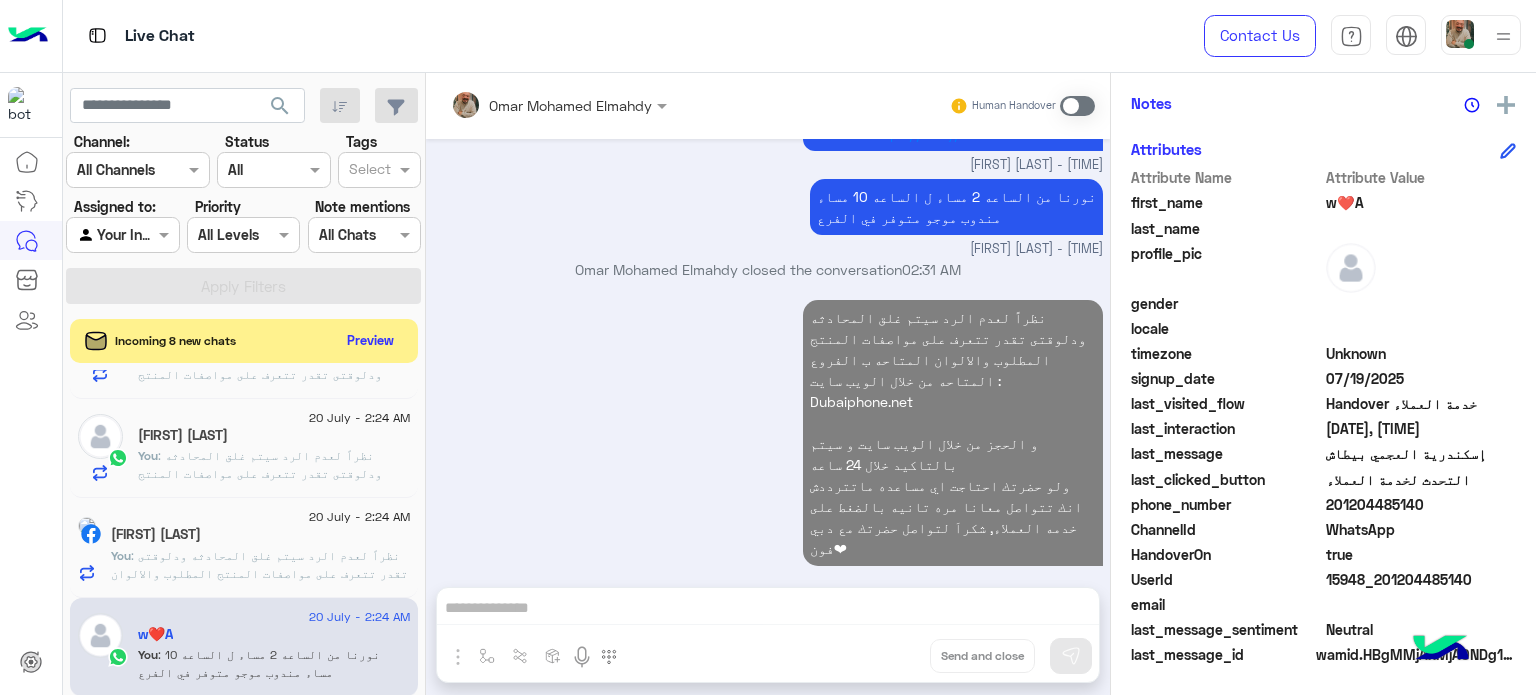 click on "20 July - 2:24 AM" 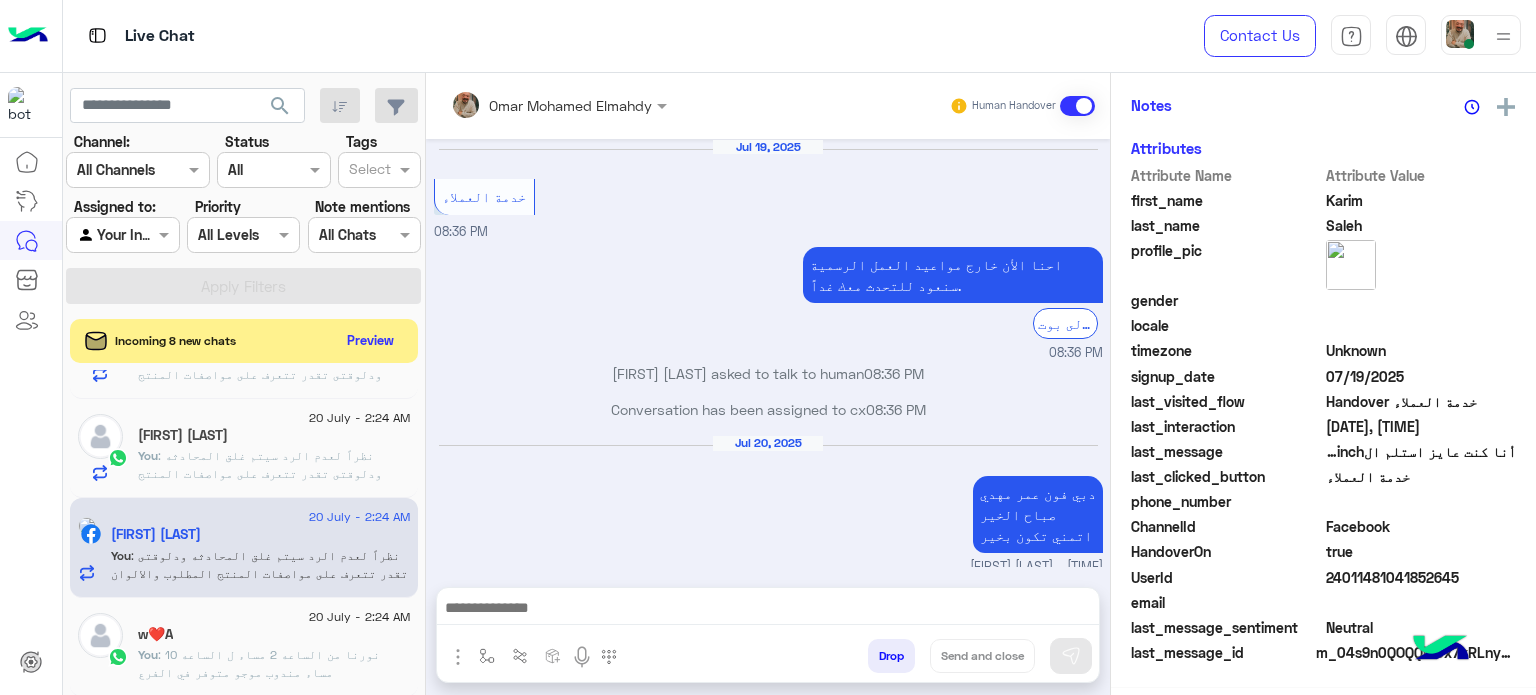 scroll, scrollTop: 325, scrollLeft: 0, axis: vertical 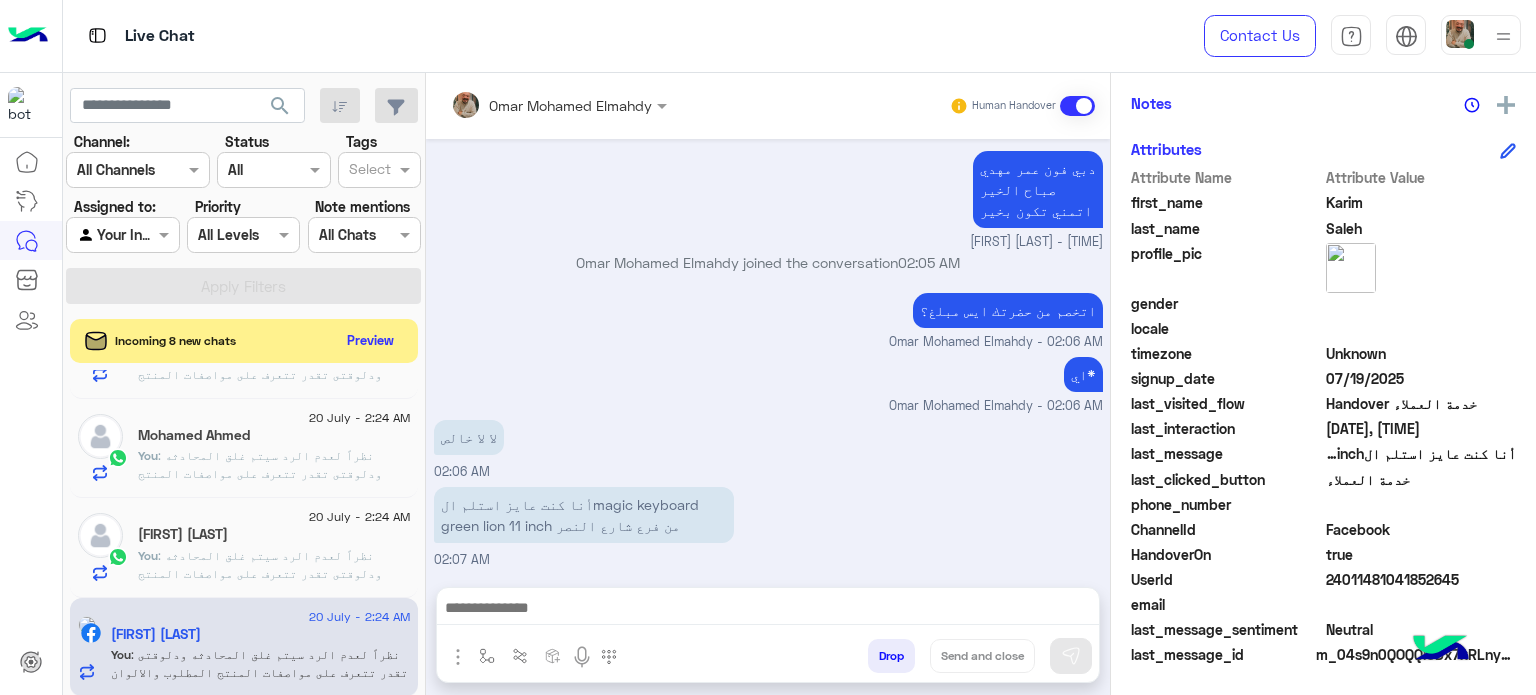 click at bounding box center (768, 610) 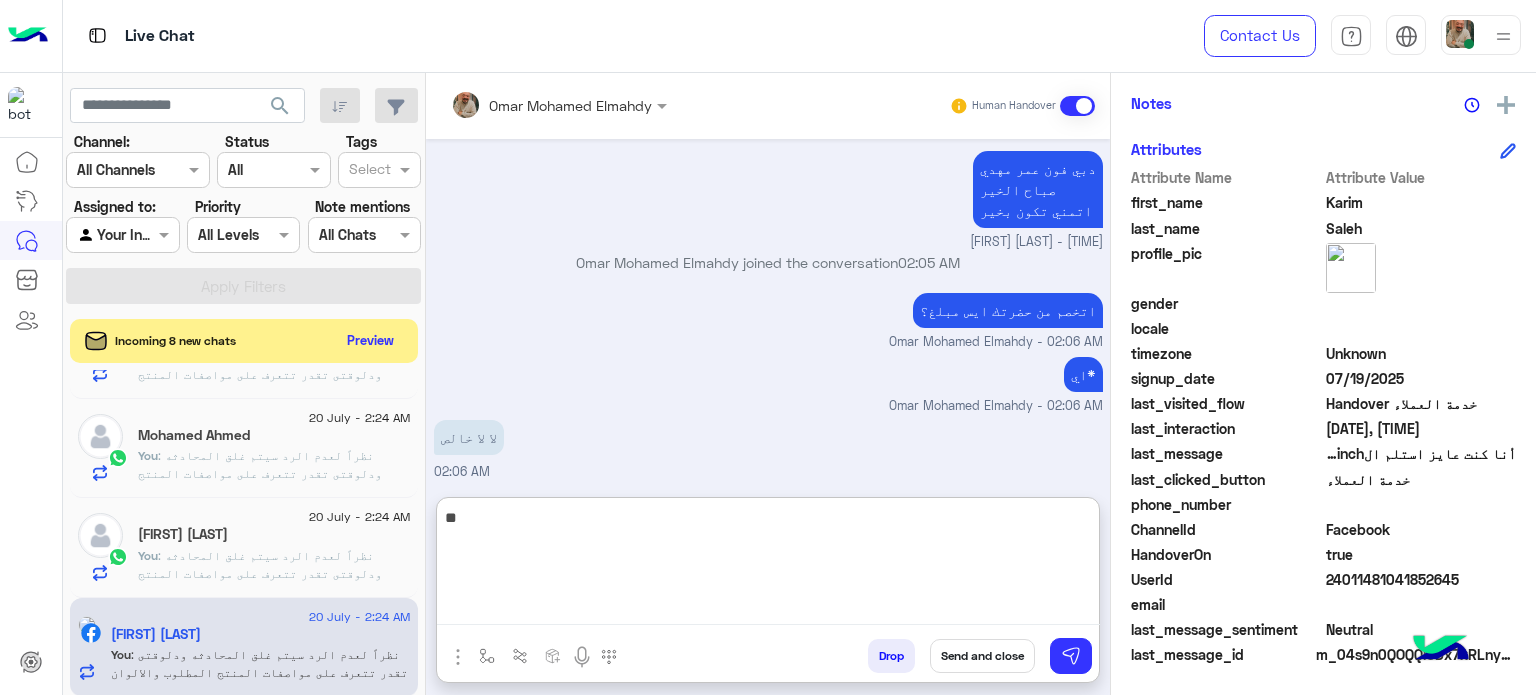 type on "*" 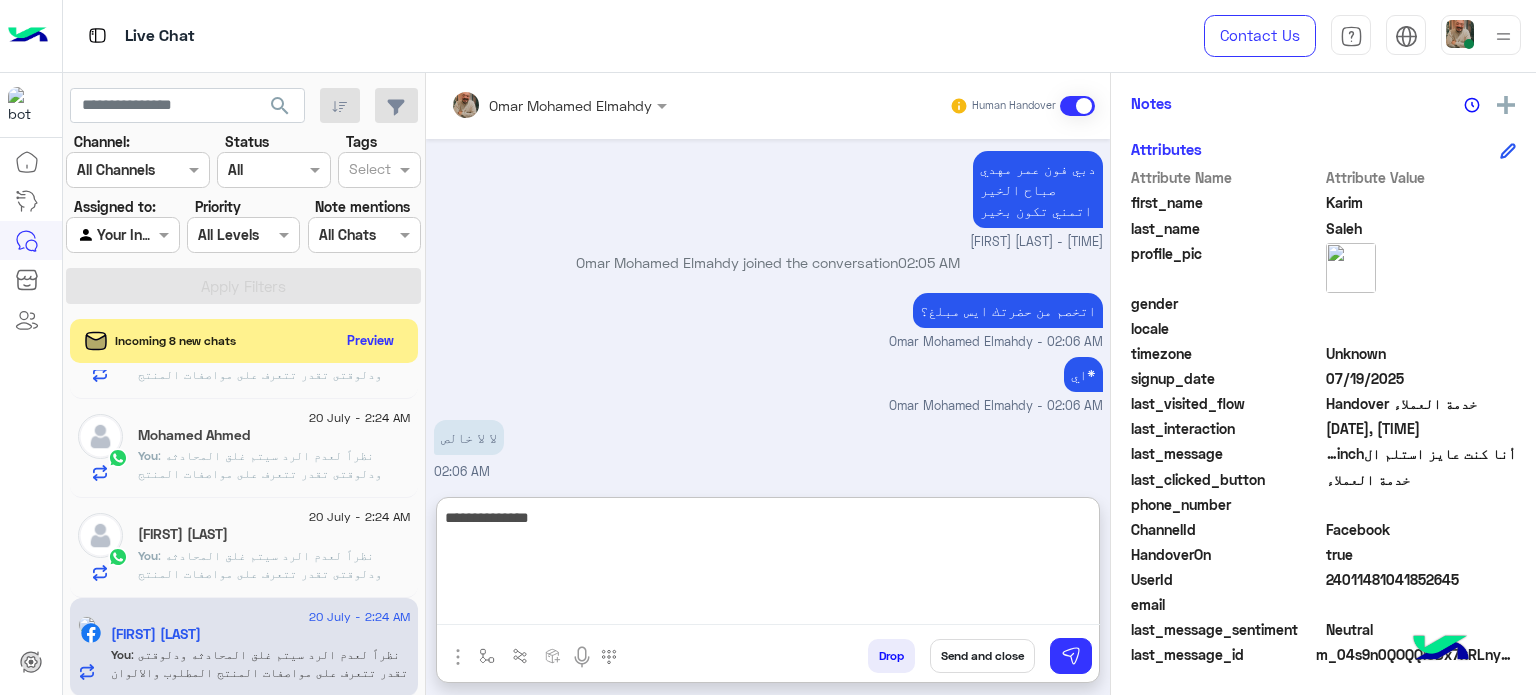 type on "**********" 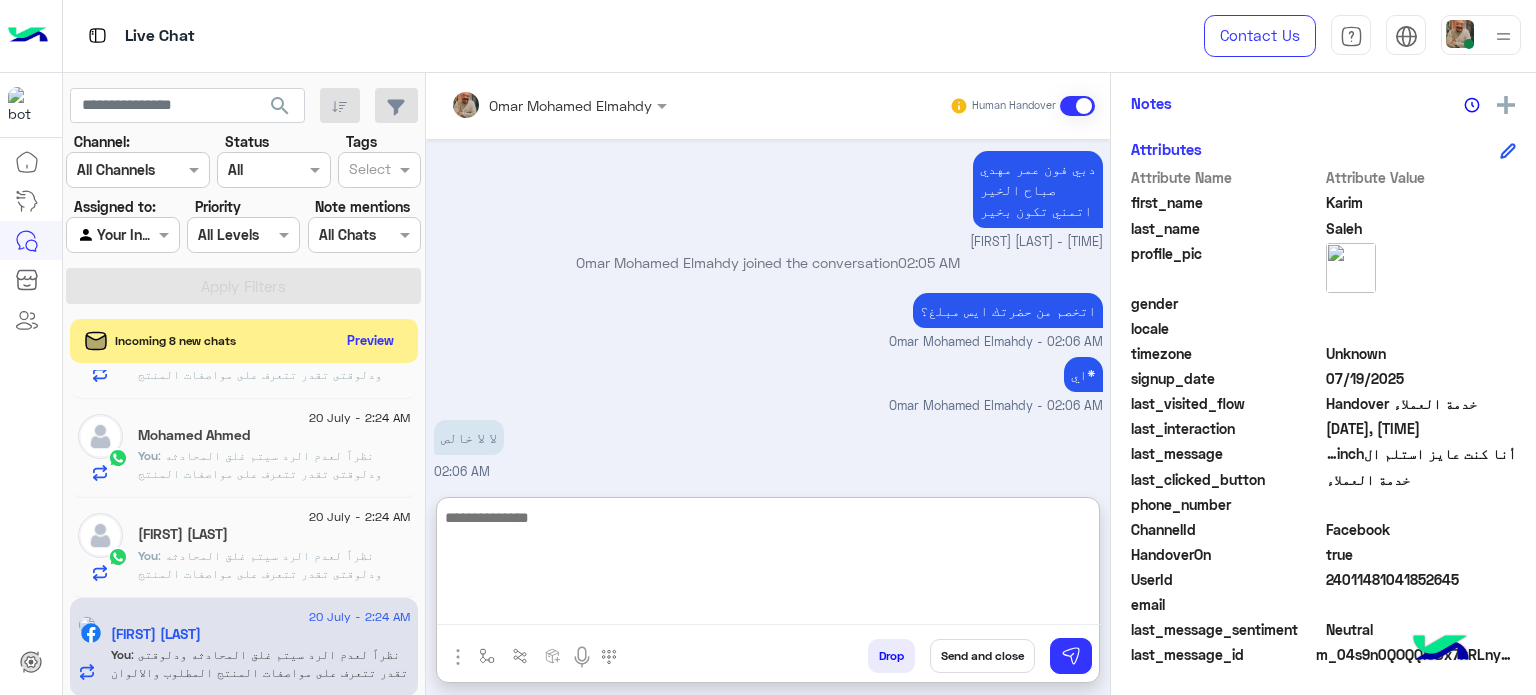 scroll, scrollTop: 480, scrollLeft: 0, axis: vertical 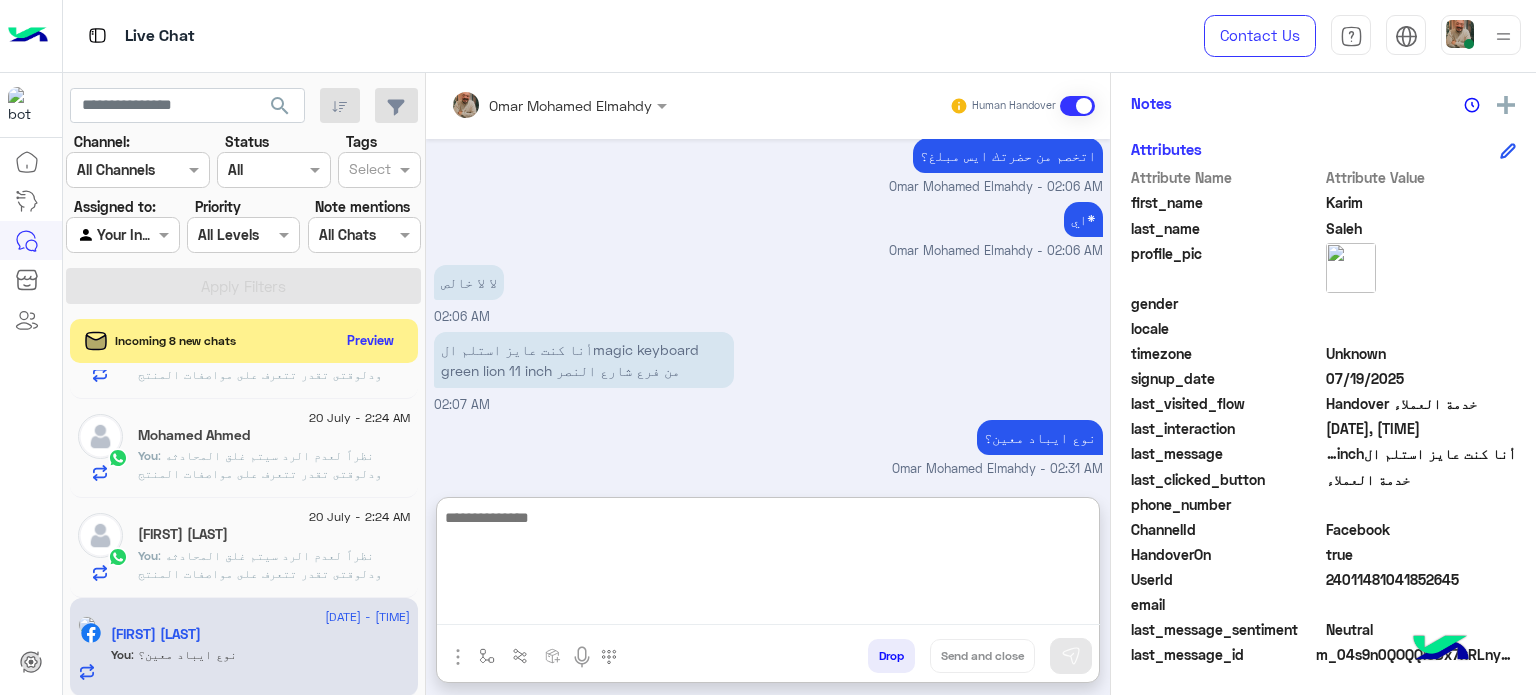 click on "20 July - 2:24 AM" 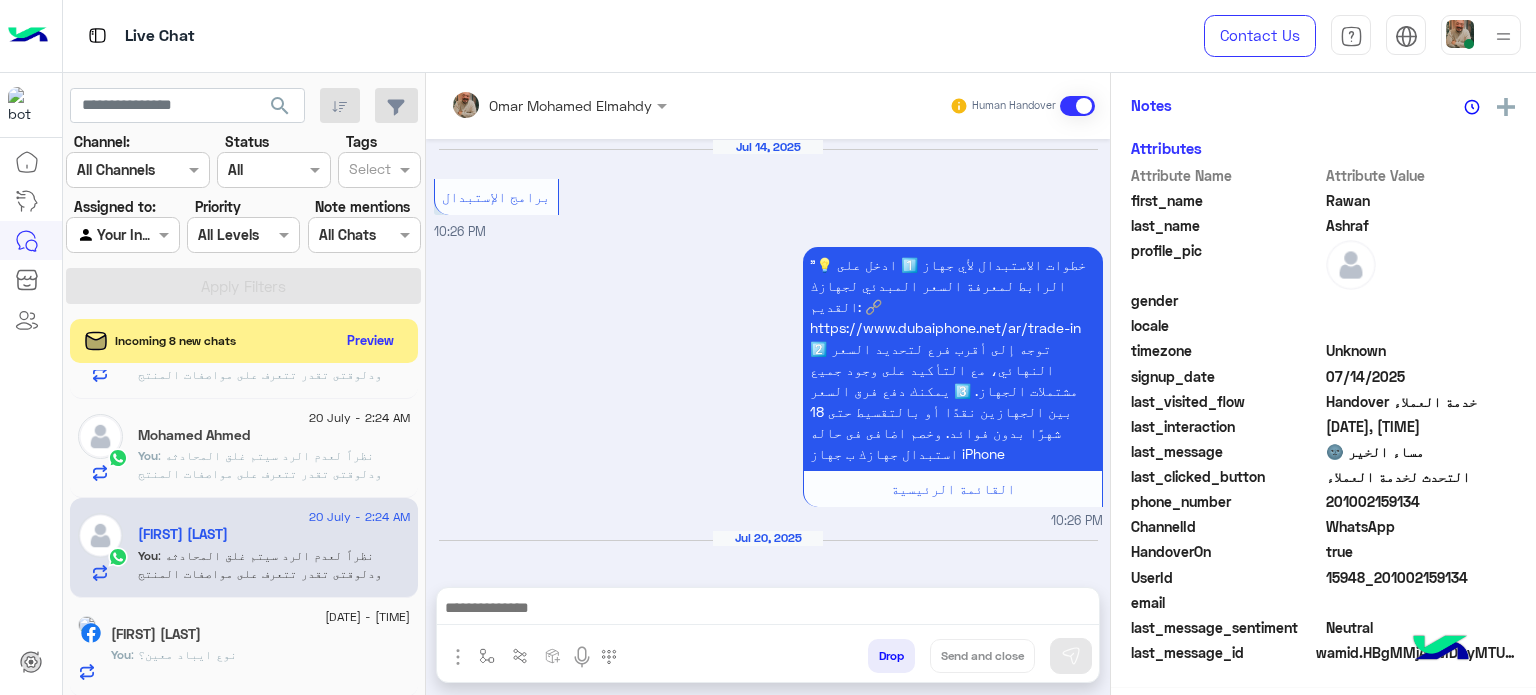 scroll, scrollTop: 400, scrollLeft: 0, axis: vertical 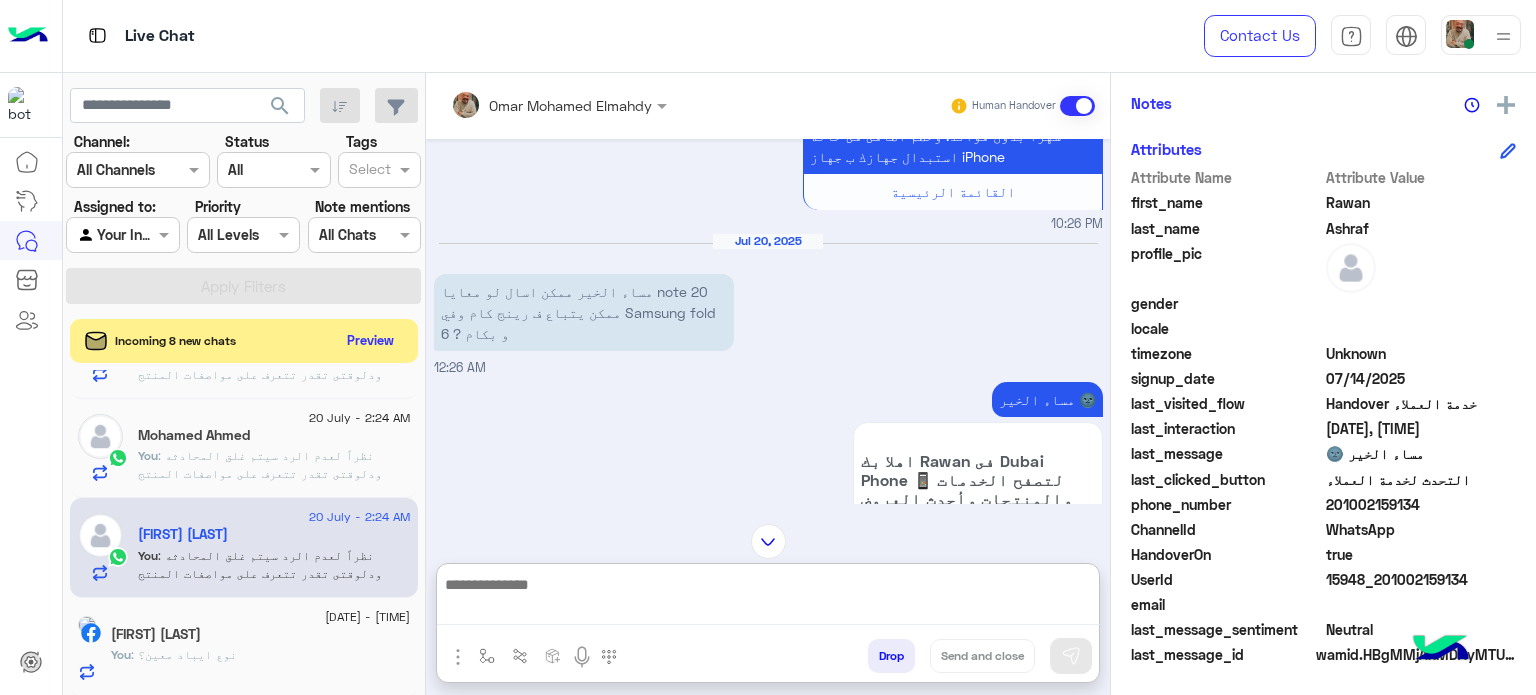 click at bounding box center (768, 598) 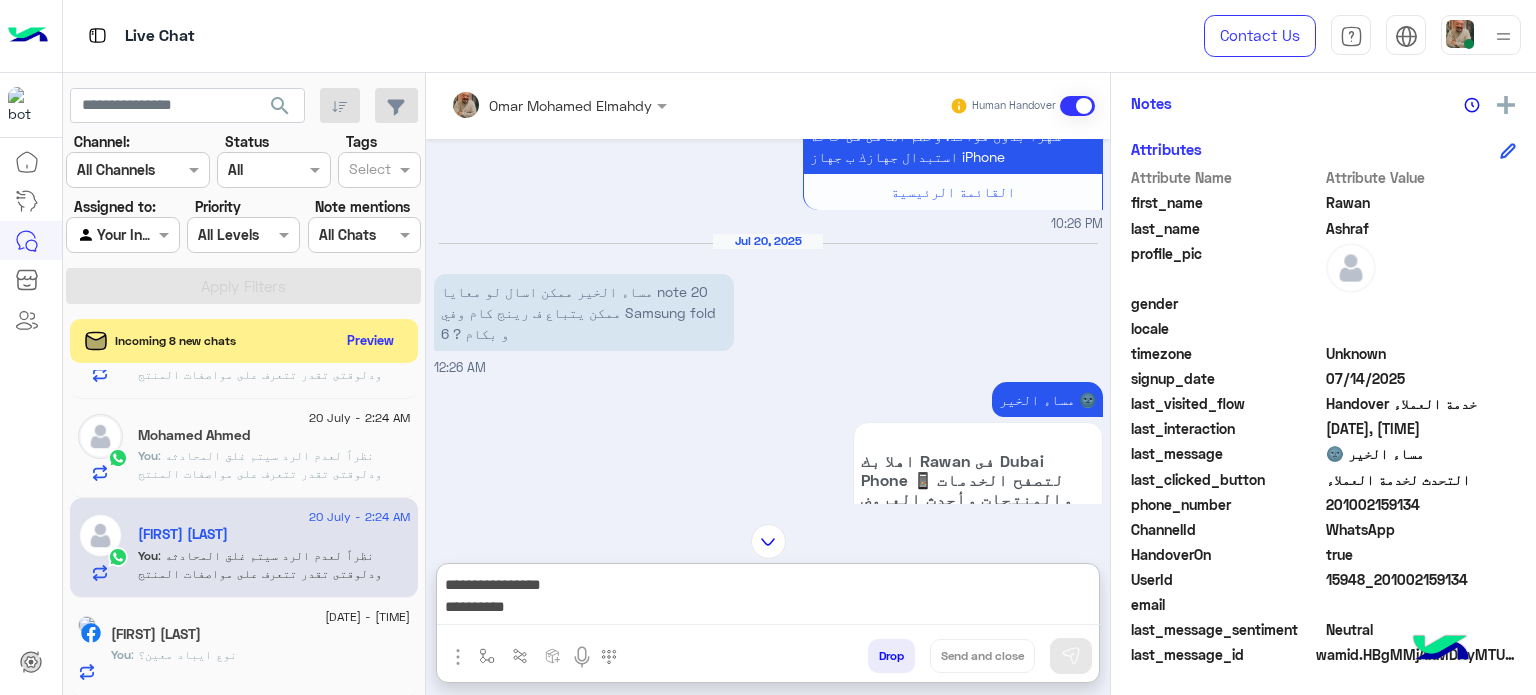 scroll, scrollTop: 4, scrollLeft: 0, axis: vertical 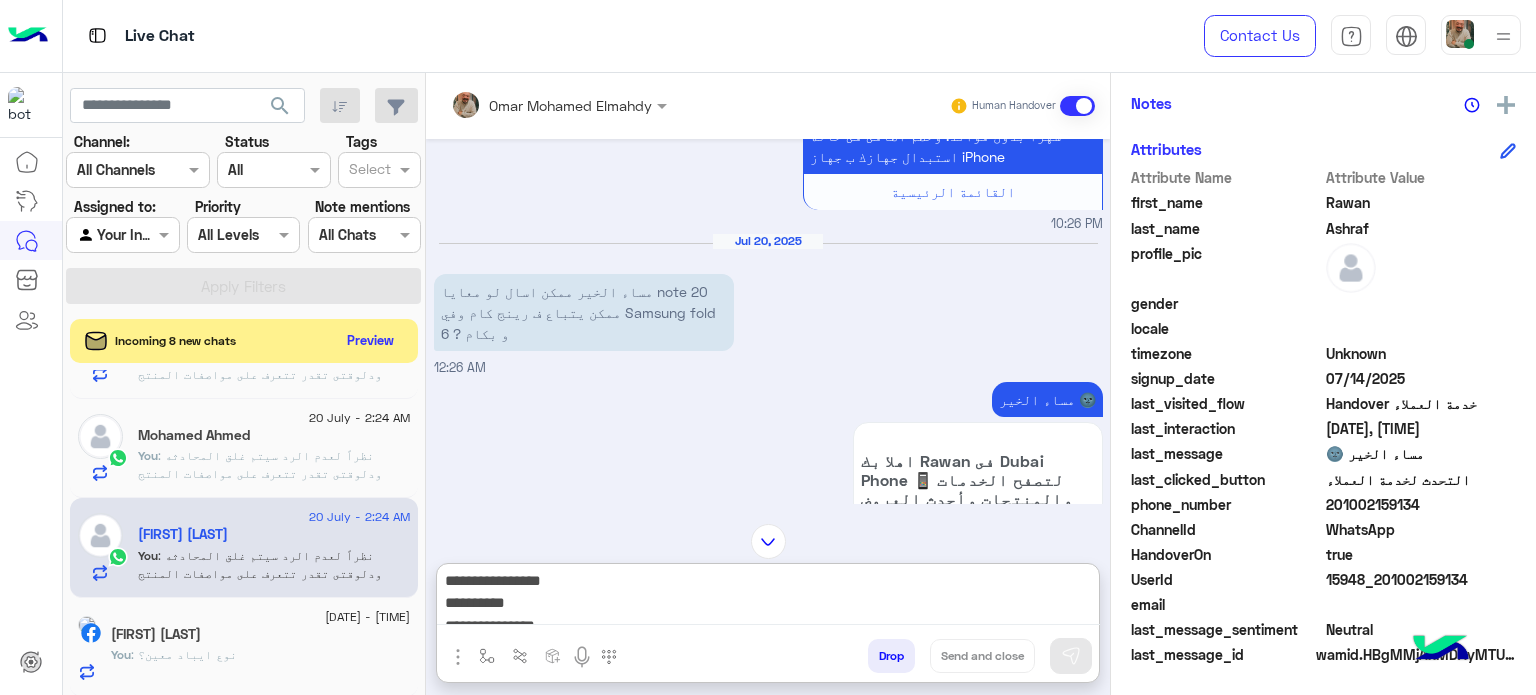 click on "**********" at bounding box center (768, 598) 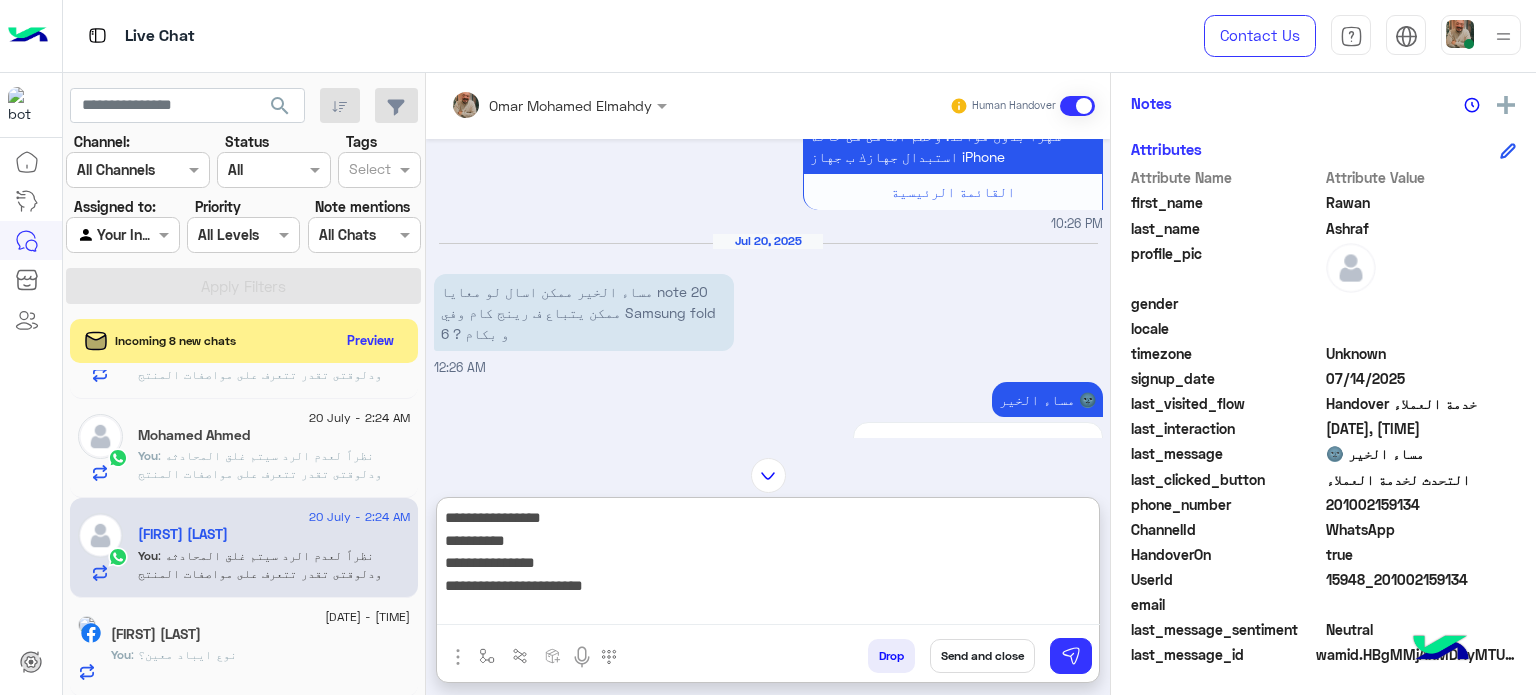 click on "**********" at bounding box center [768, 565] 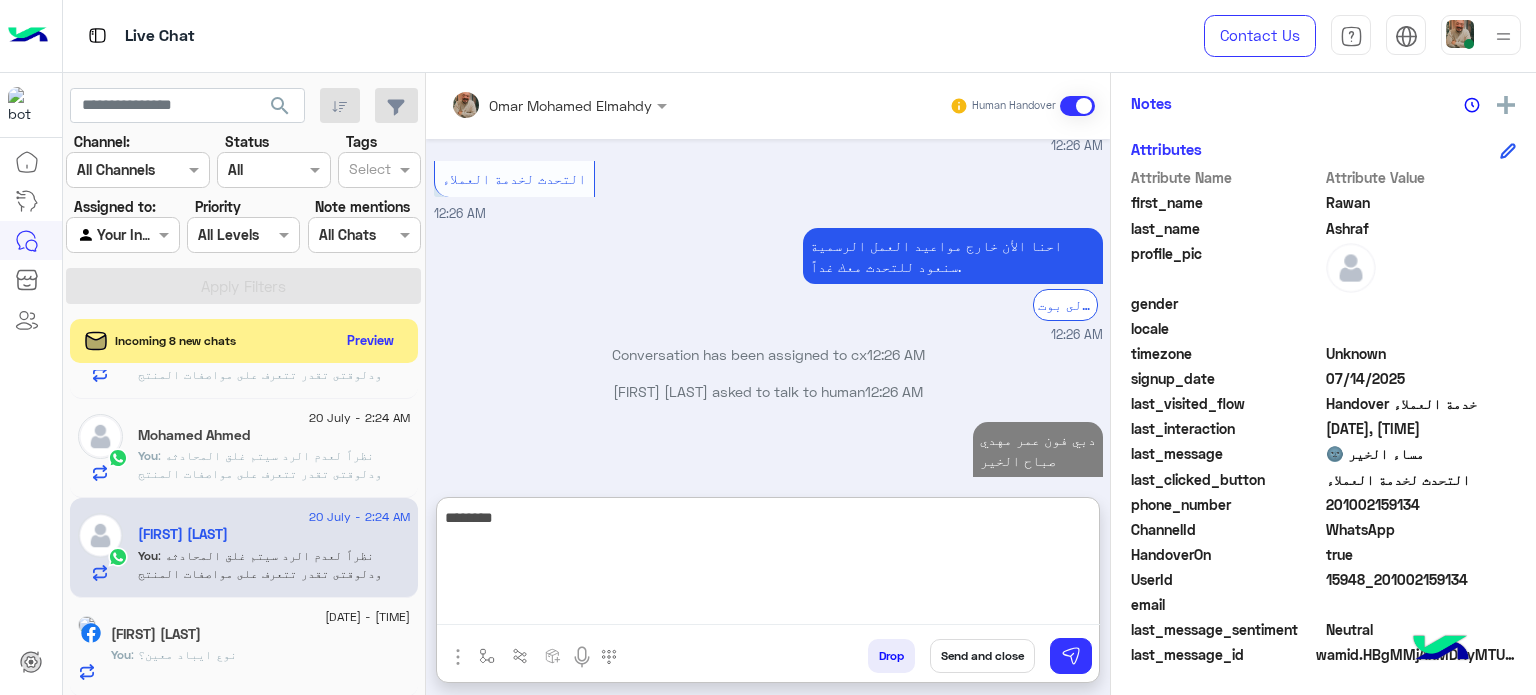 scroll, scrollTop: 1030, scrollLeft: 0, axis: vertical 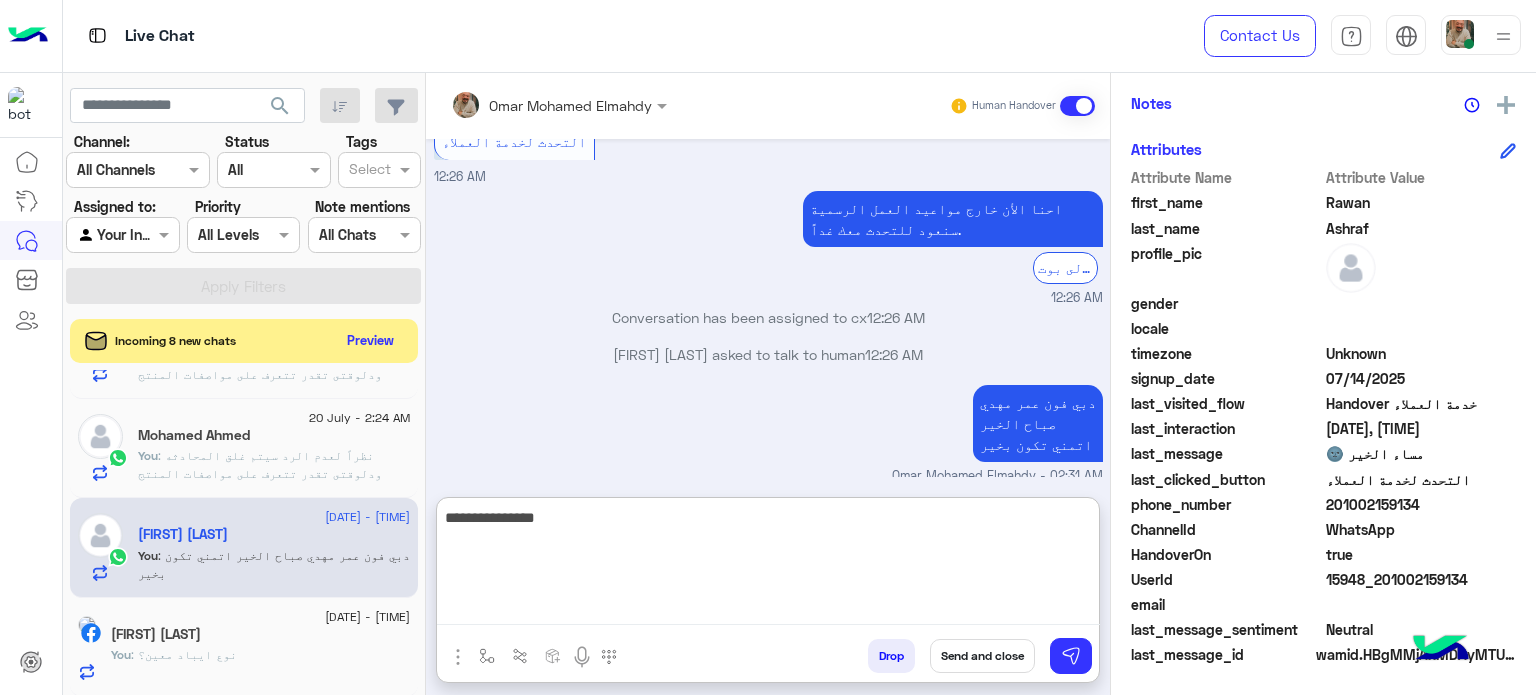 type on "**********" 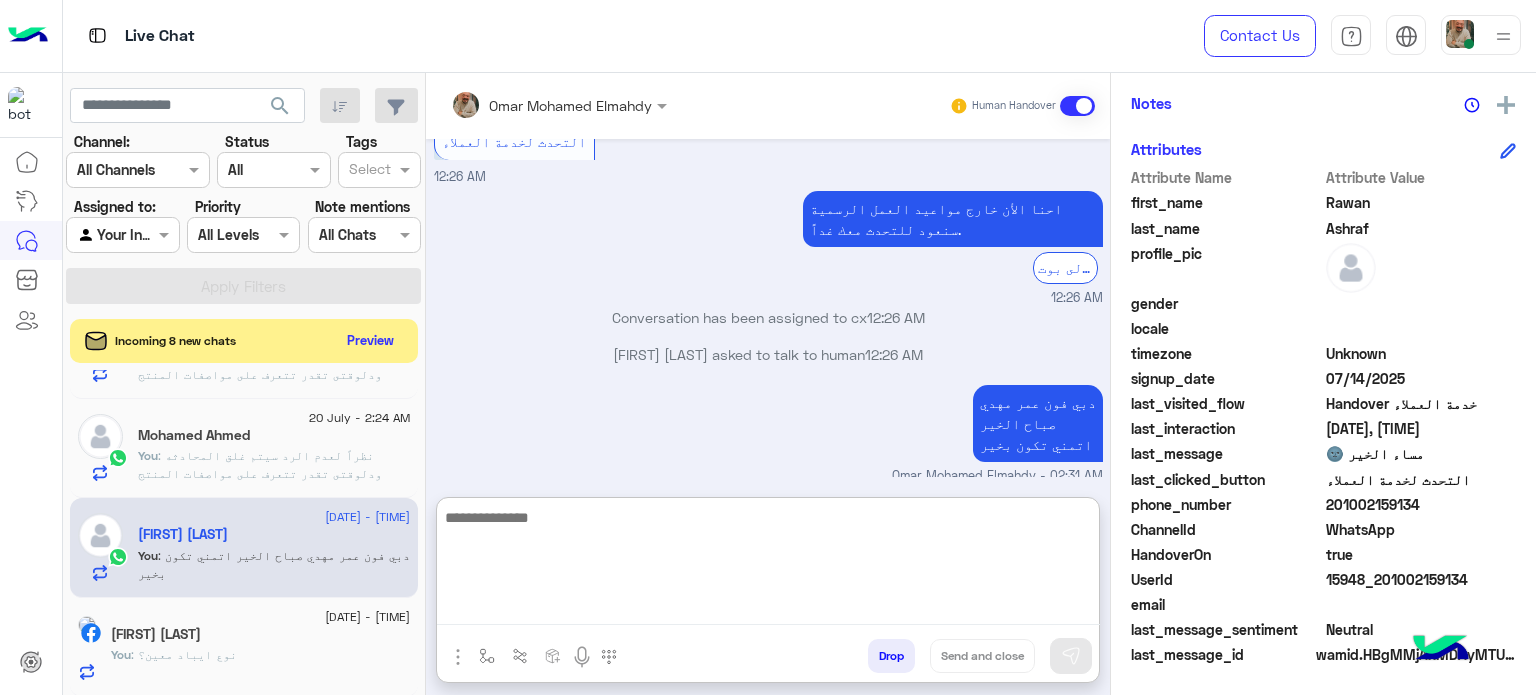 scroll, scrollTop: 1093, scrollLeft: 0, axis: vertical 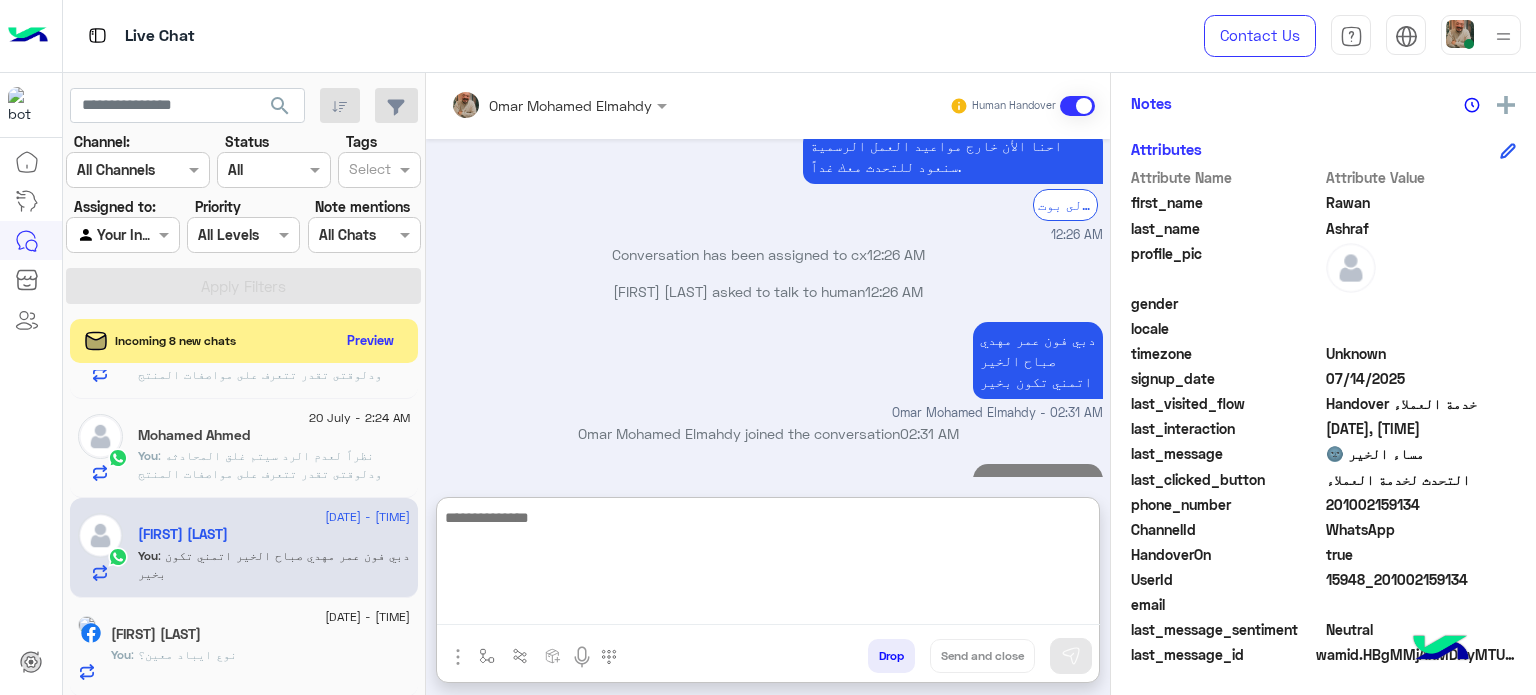 click on "Mohamed Ahmed" 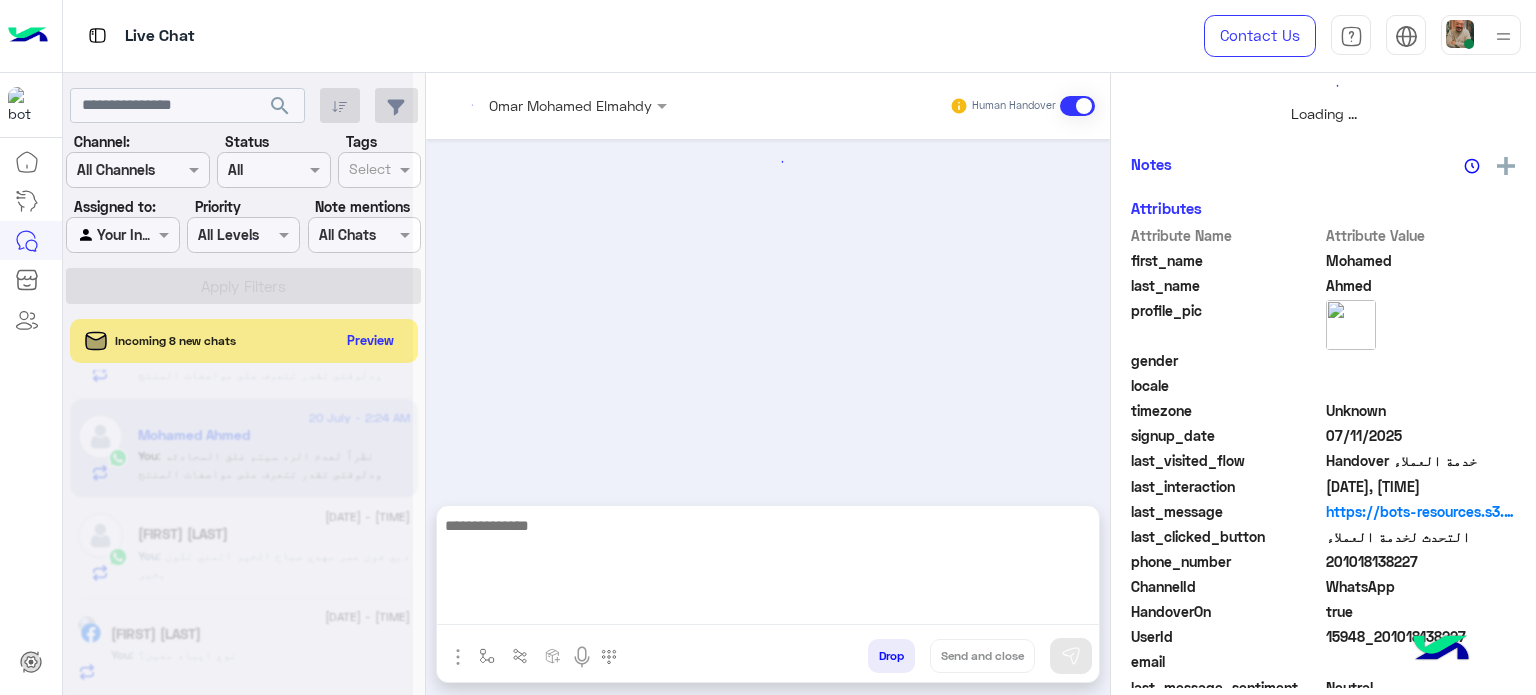 scroll, scrollTop: 0, scrollLeft: 0, axis: both 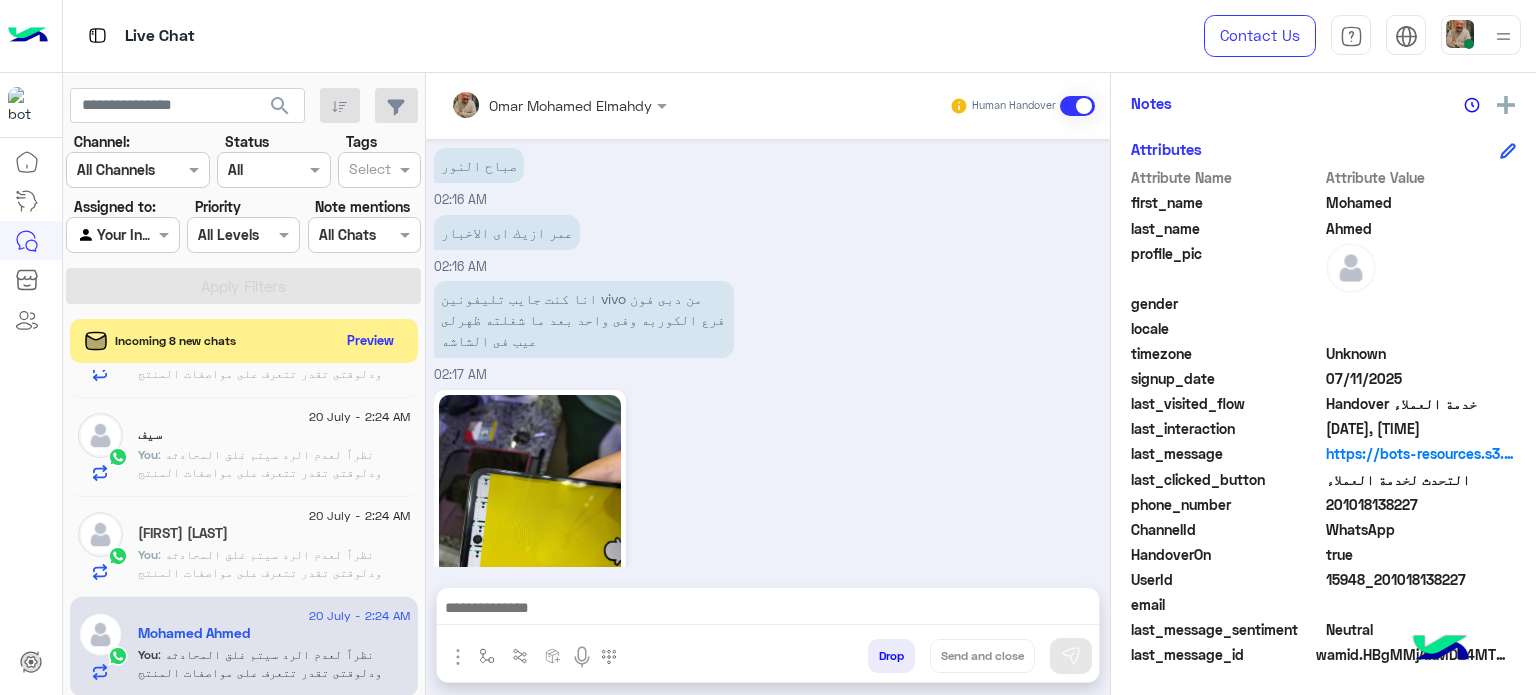 copy on "[PHONE]" 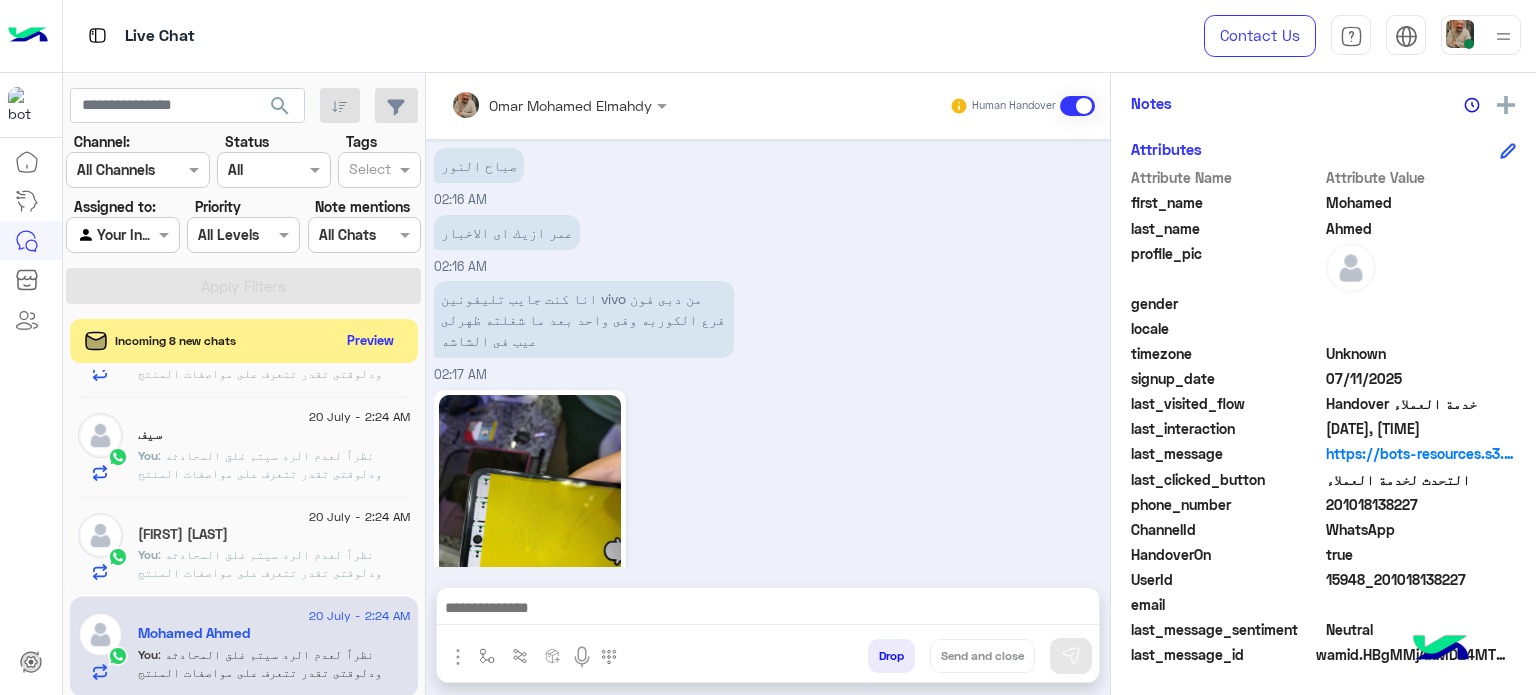 scroll, scrollTop: 778, scrollLeft: 0, axis: vertical 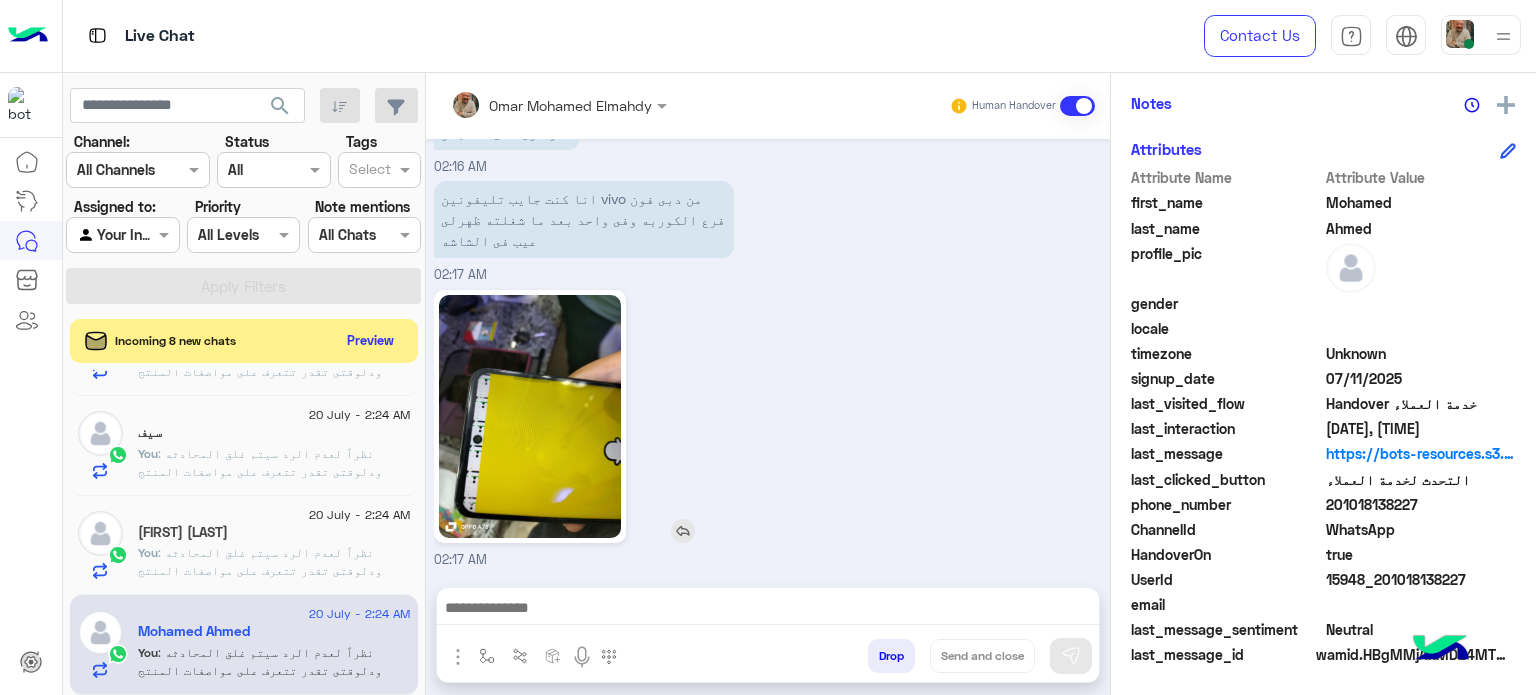 click 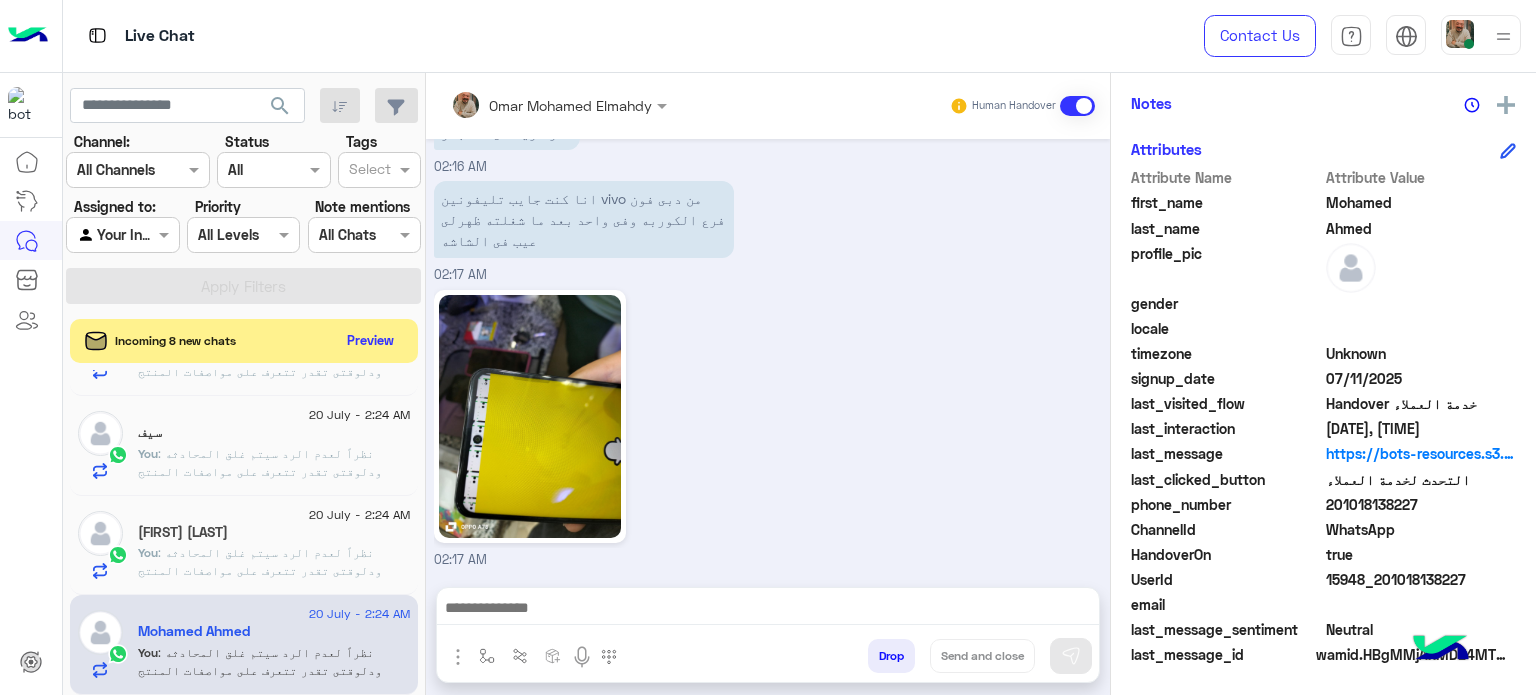 paste on "**********" 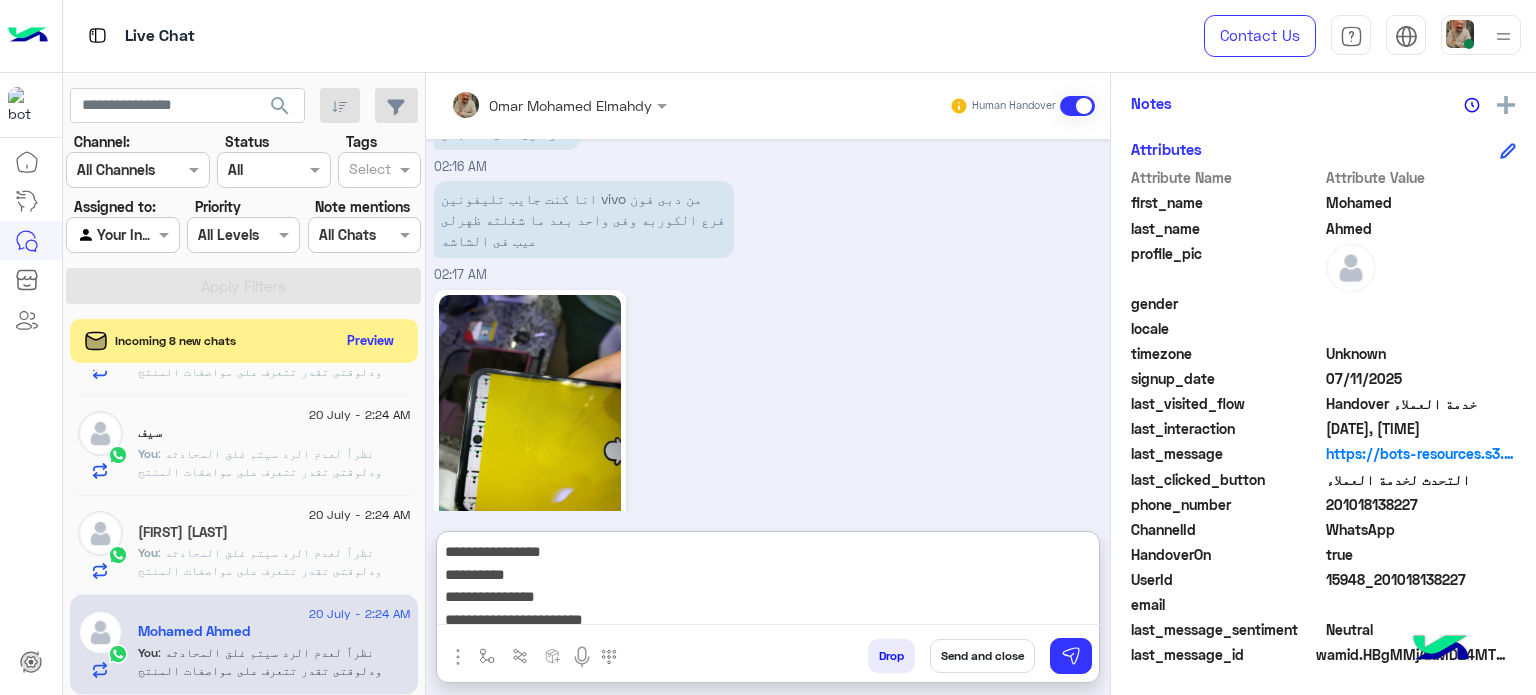 scroll, scrollTop: 0, scrollLeft: 0, axis: both 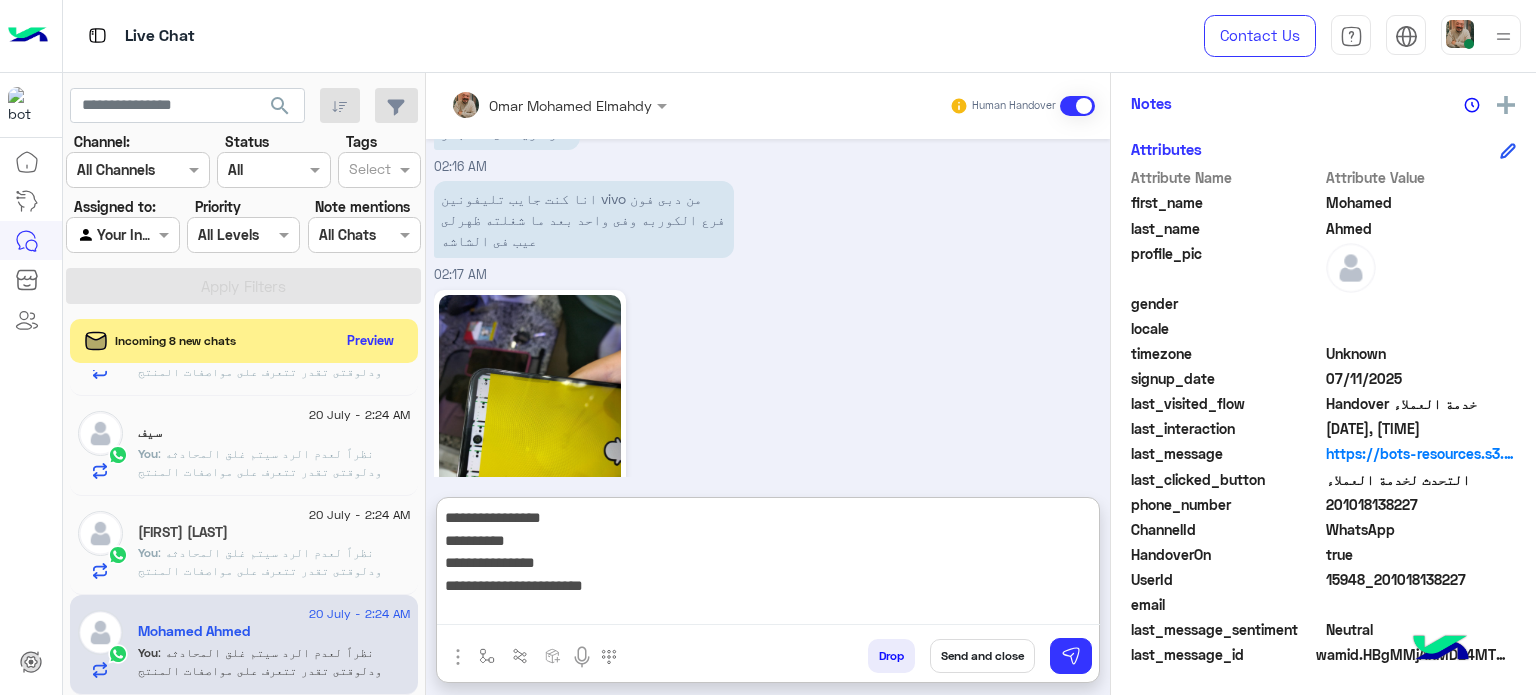 click on "**********" at bounding box center (768, 565) 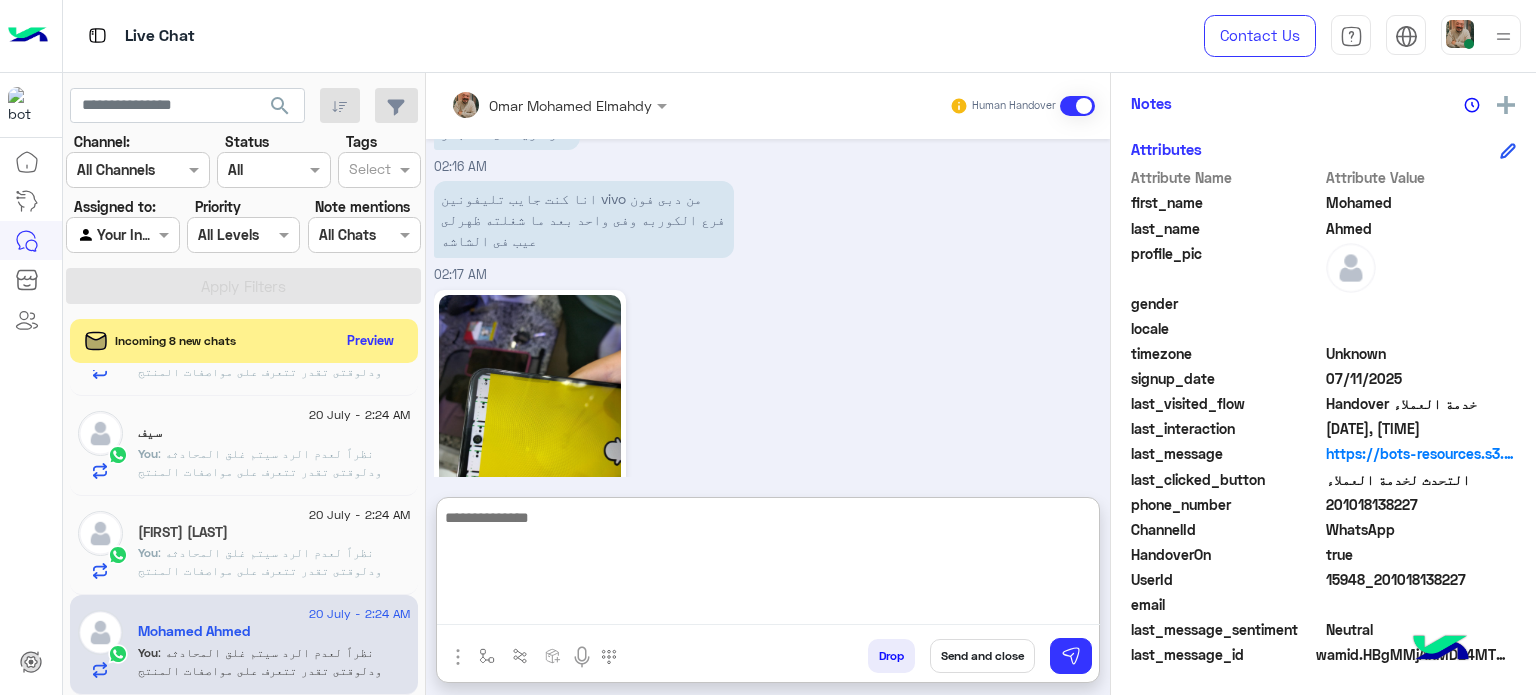 scroll, scrollTop: 787, scrollLeft: 0, axis: vertical 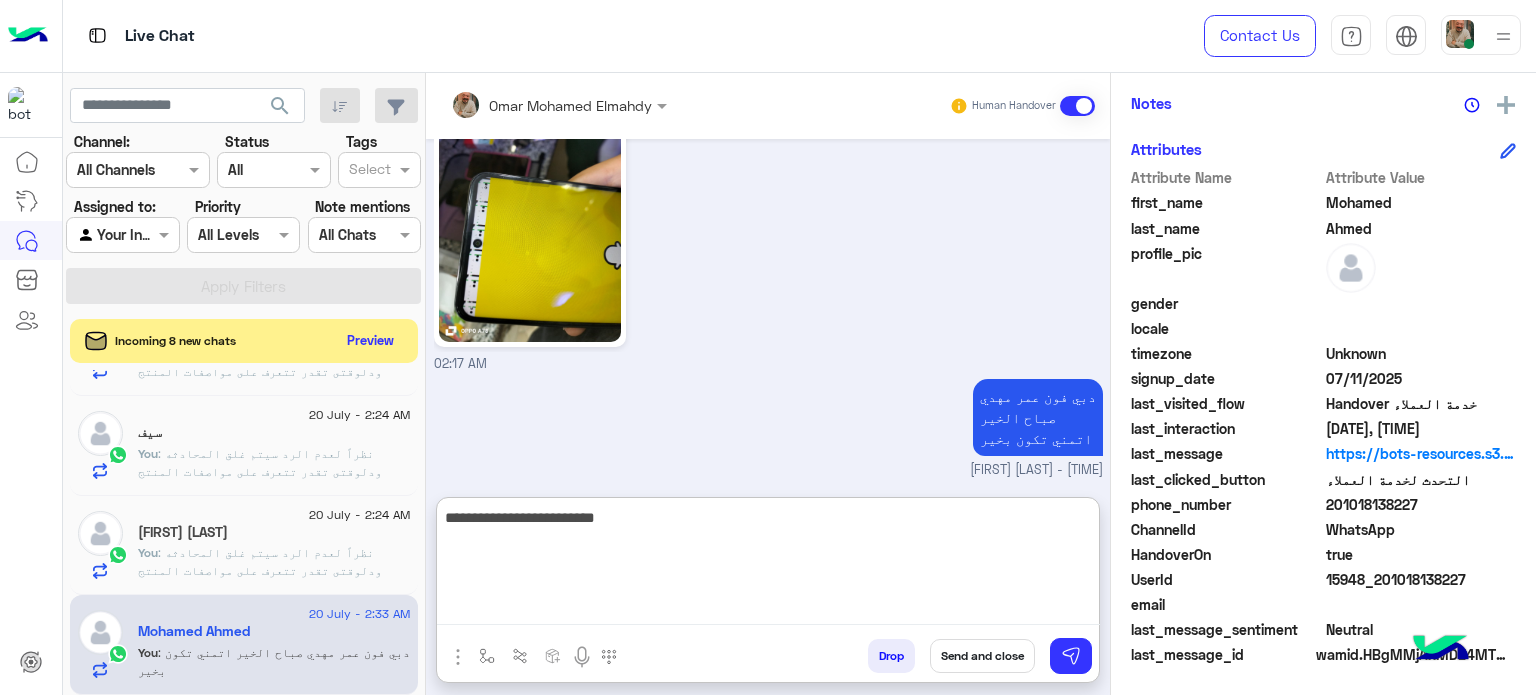 type on "**********" 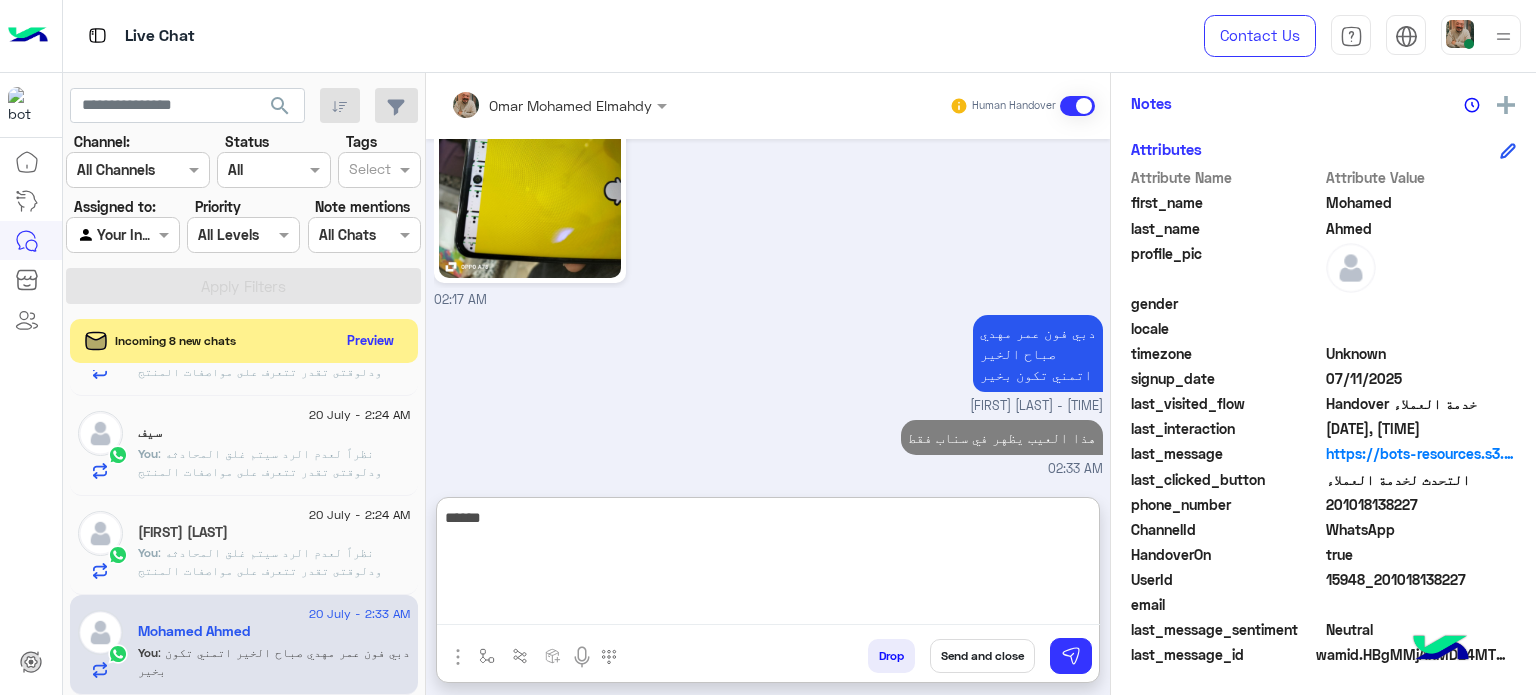 scroll, scrollTop: 917, scrollLeft: 0, axis: vertical 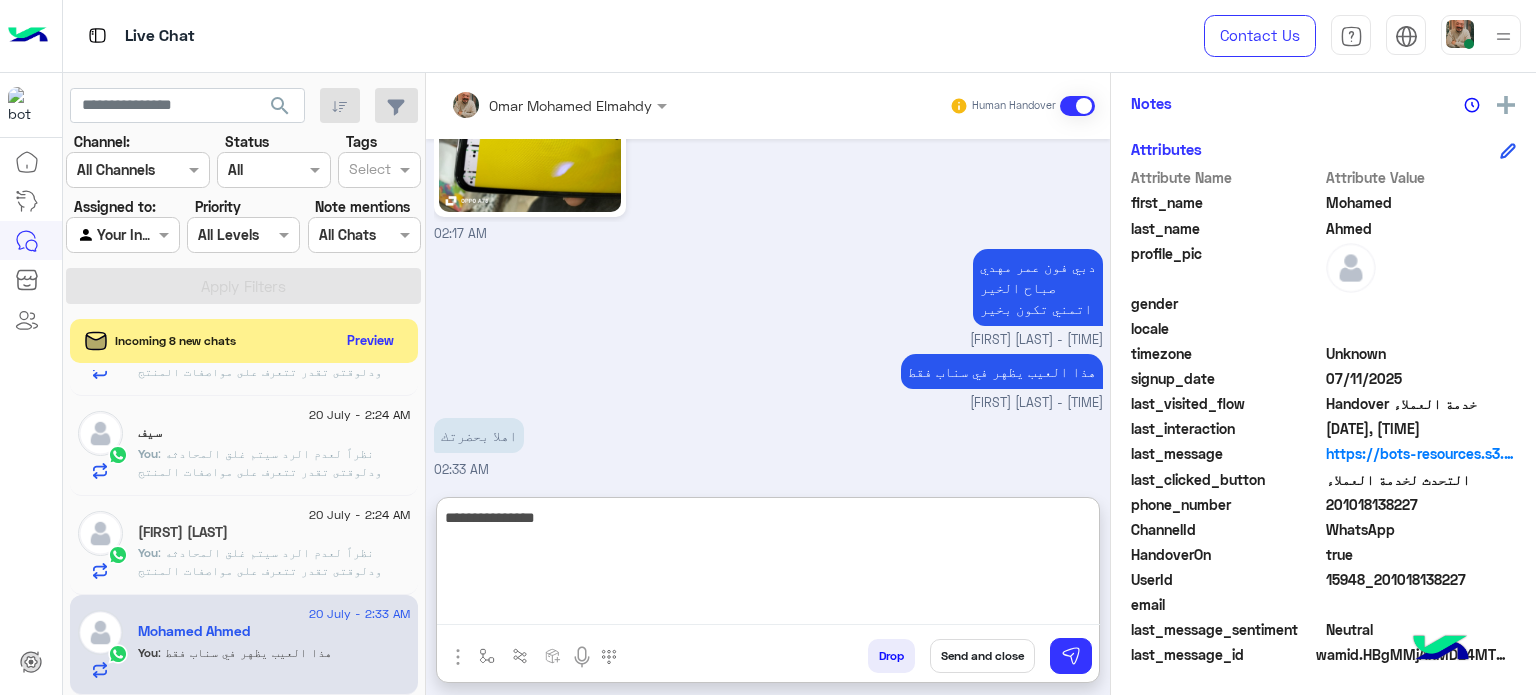 type on "**********" 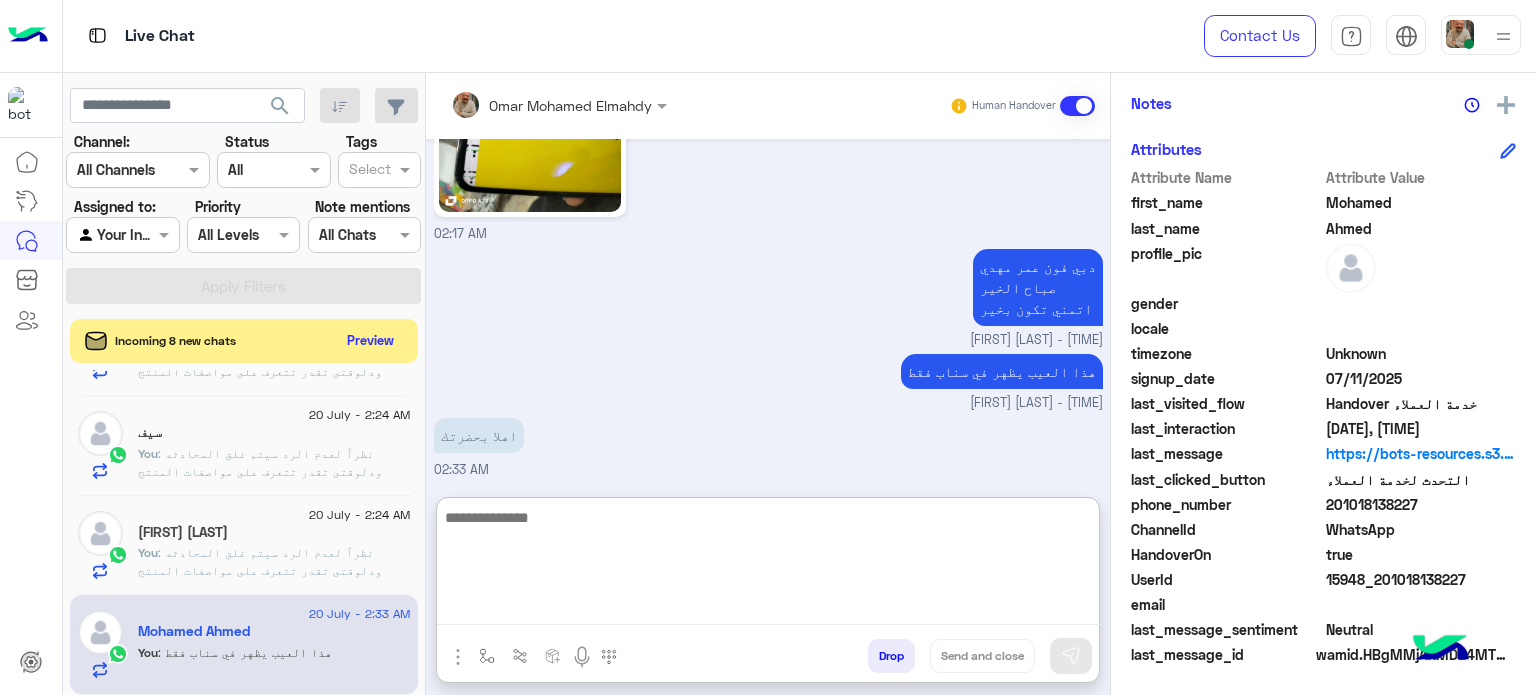 scroll, scrollTop: 980, scrollLeft: 0, axis: vertical 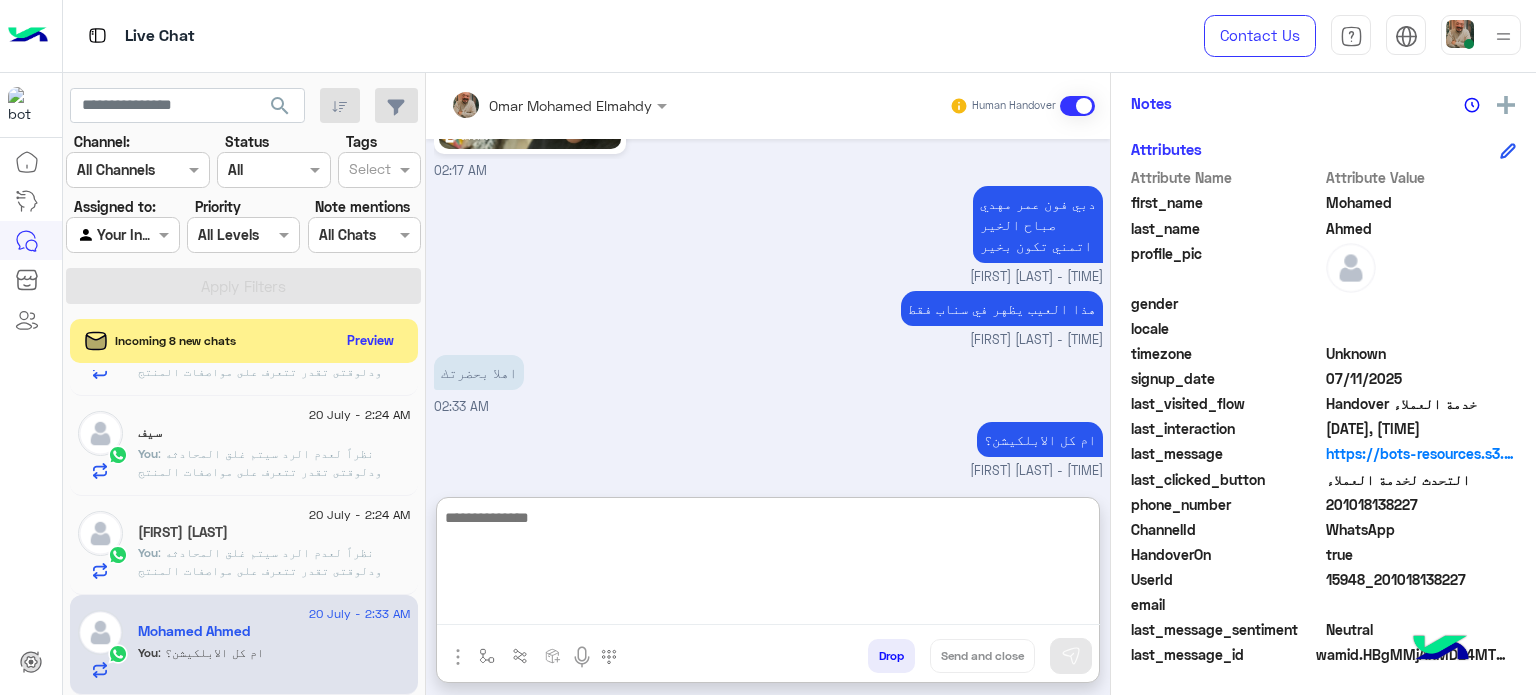 click on ":  نظراً لعدم الرد سيتم غلق المحادثه
ودلوقتى تقدر تتعرف على مواصفات المنتج المطلوب والالوان المتاحه ب الفروع المتاحه من خلال الويب سايت  :
Dubaiphone.net
و الحجز من خلال الويب سايت و سيتم بالتاكيد خلال 24 ساعه
ولو حضرتك احتاجت اي مساعده ماتترددش انك تتواصل معانا مره تانيه بالضغط على خدمه العملاء, شكراَ لتواصل حضرتك مع دبي فون❤" 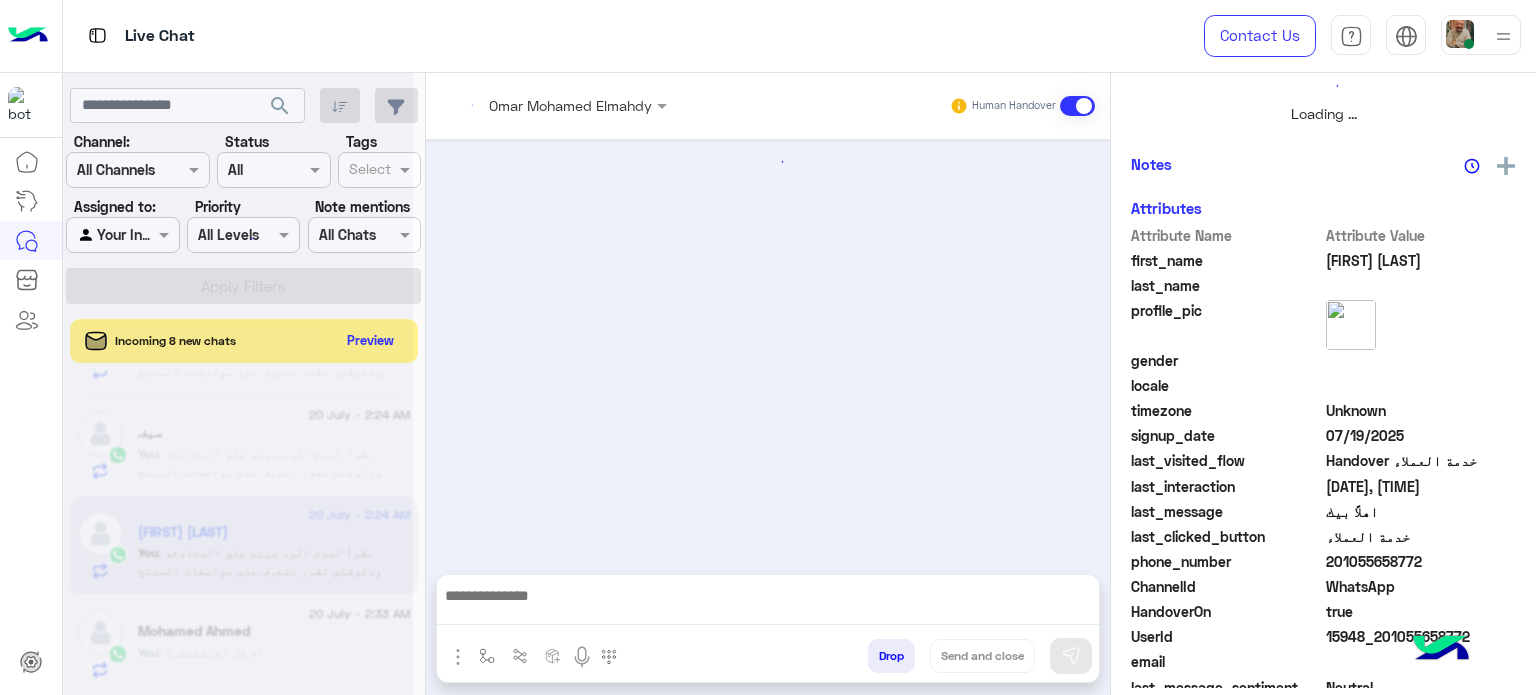 scroll, scrollTop: 0, scrollLeft: 0, axis: both 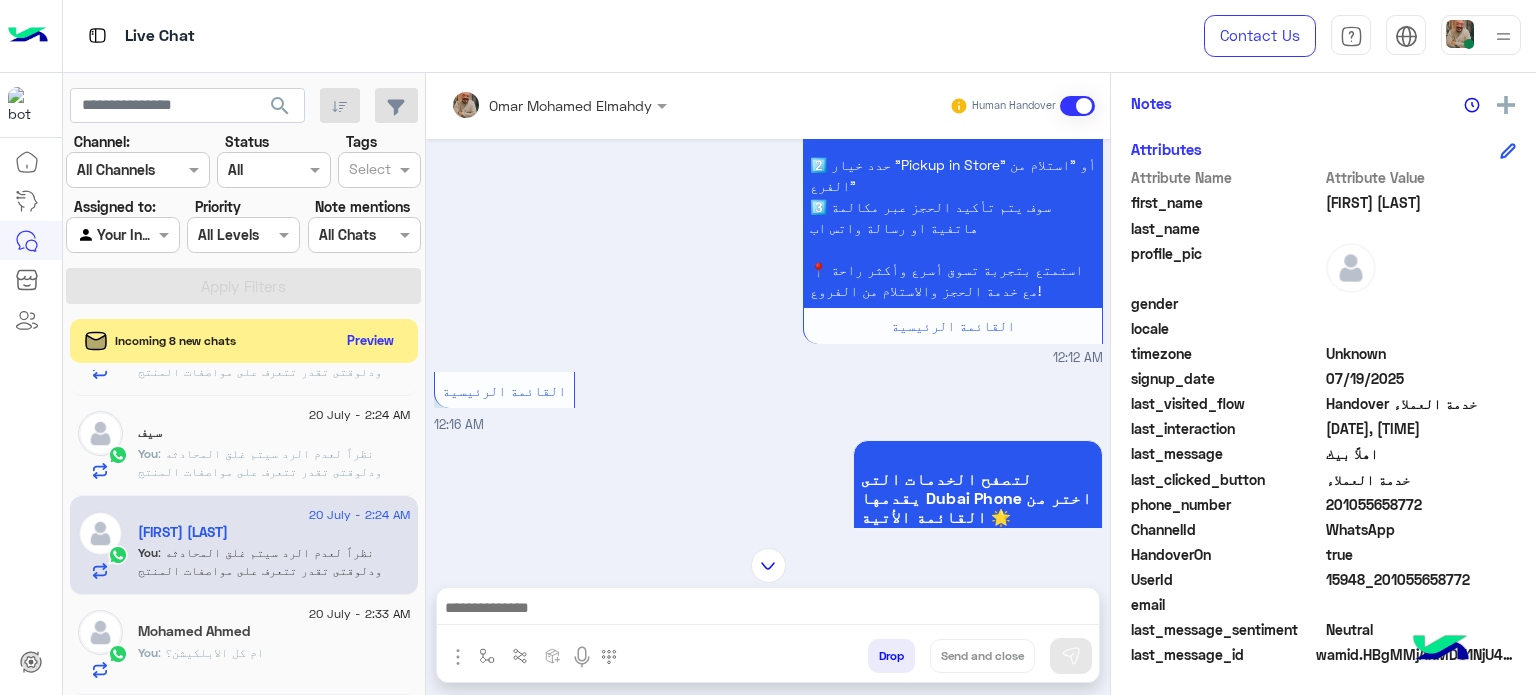 click at bounding box center (768, 610) 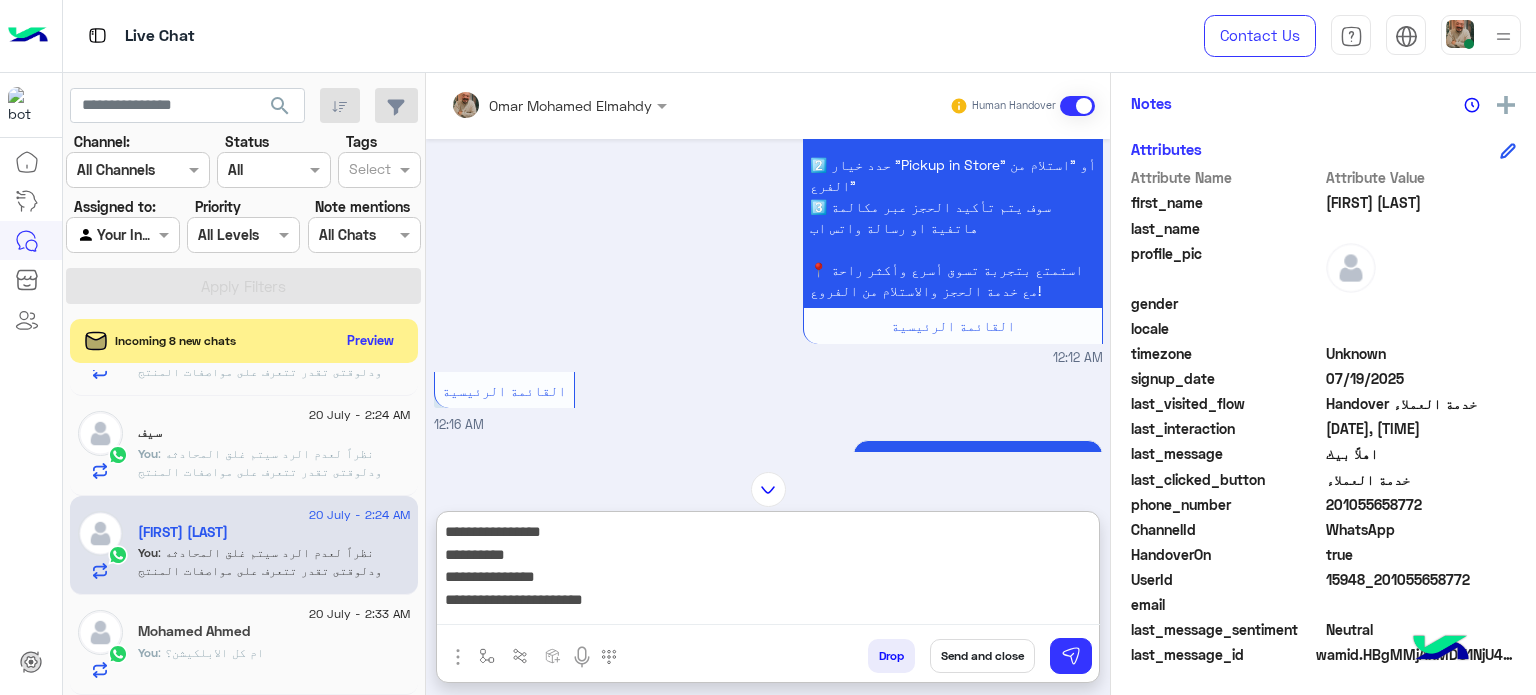 scroll, scrollTop: 0, scrollLeft: 0, axis: both 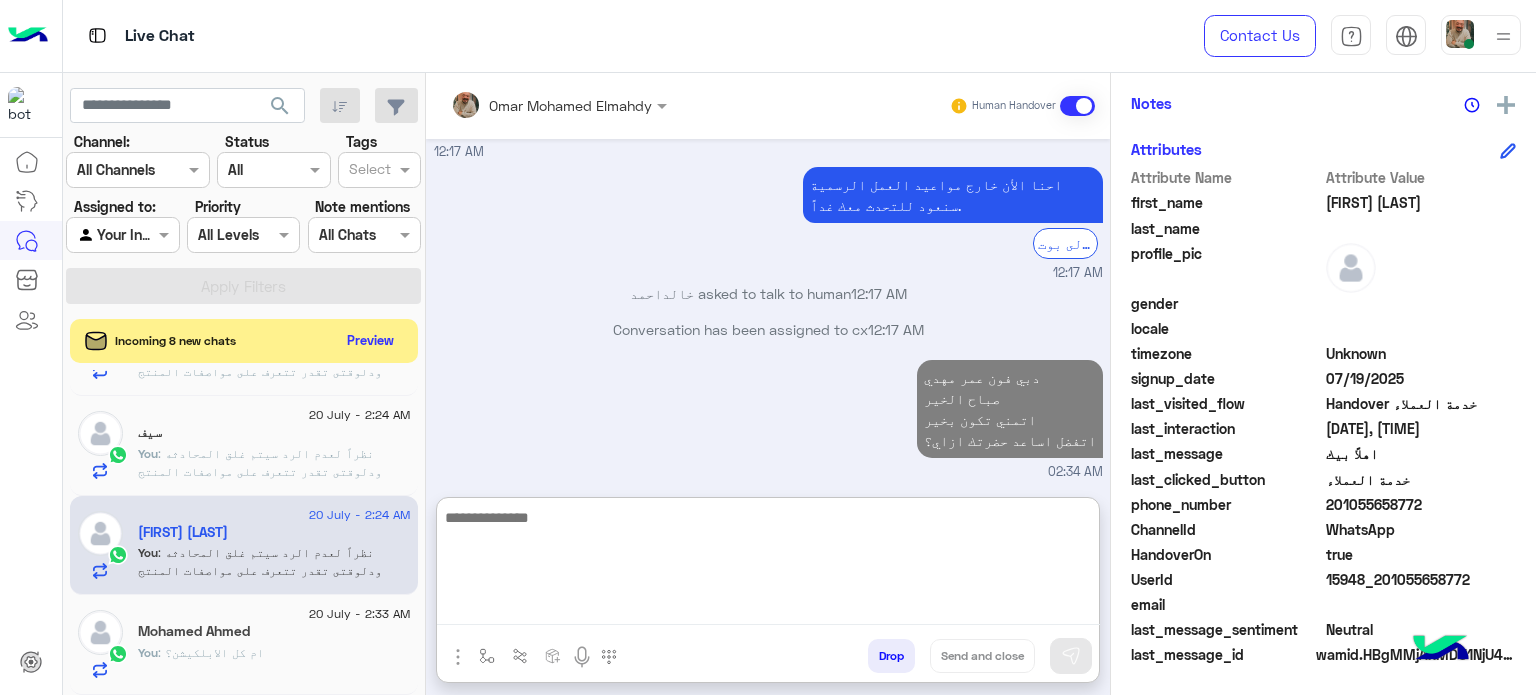 click on ":  نظراً لعدم الرد سيتم غلق المحادثه
ودلوقتى تقدر تتعرف على مواصفات المنتج المطلوب والالوان المتاحه ب الفروع المتاحه من خلال الويب سايت  :
Dubaiphone.net
و الحجز من خلال الويب سايت و سيتم بالتاكيد خلال 24 ساعه
ولو حضرتك احتاجت اي مساعده ماتترددش انك تتواصل معانا مره تانيه بالضغط على خدمه العملاء, شكراَ لتواصل حضرتك مع دبي فون❤" 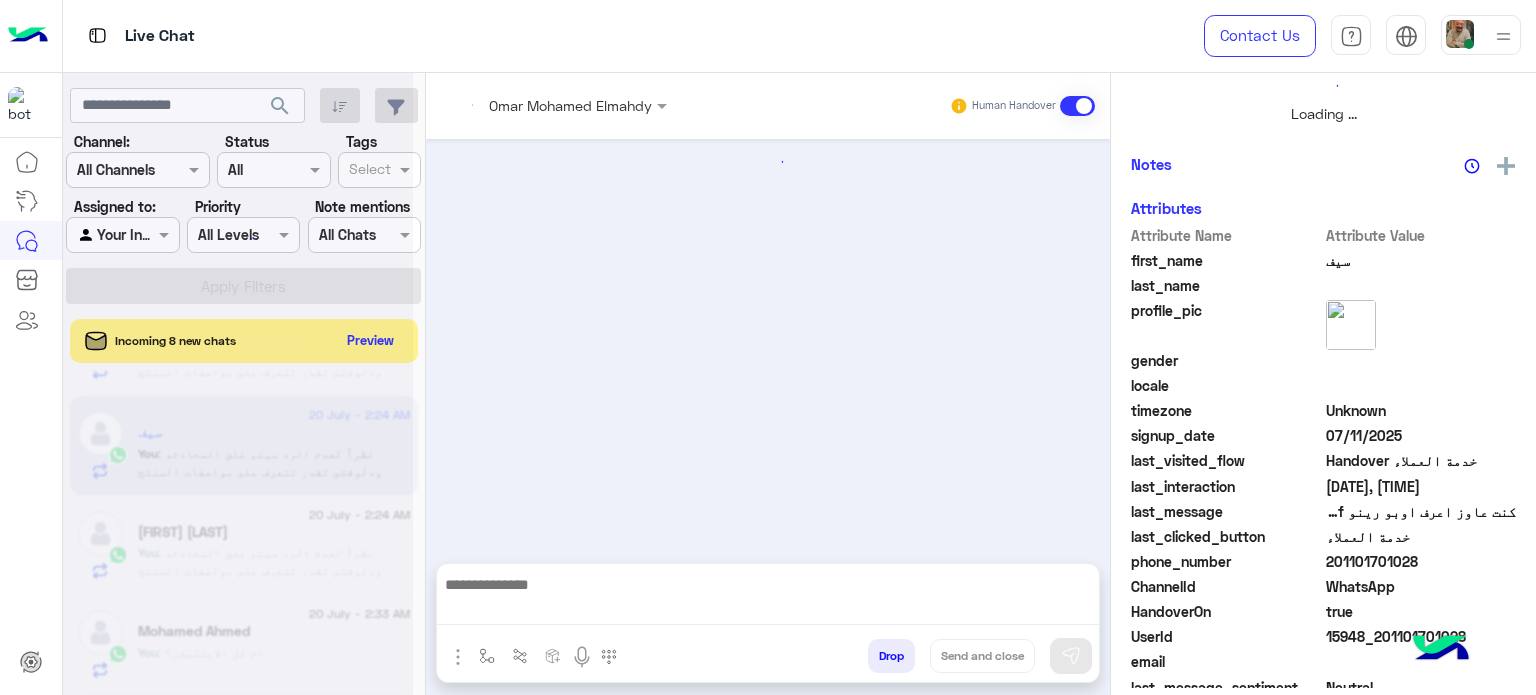 scroll, scrollTop: 0, scrollLeft: 0, axis: both 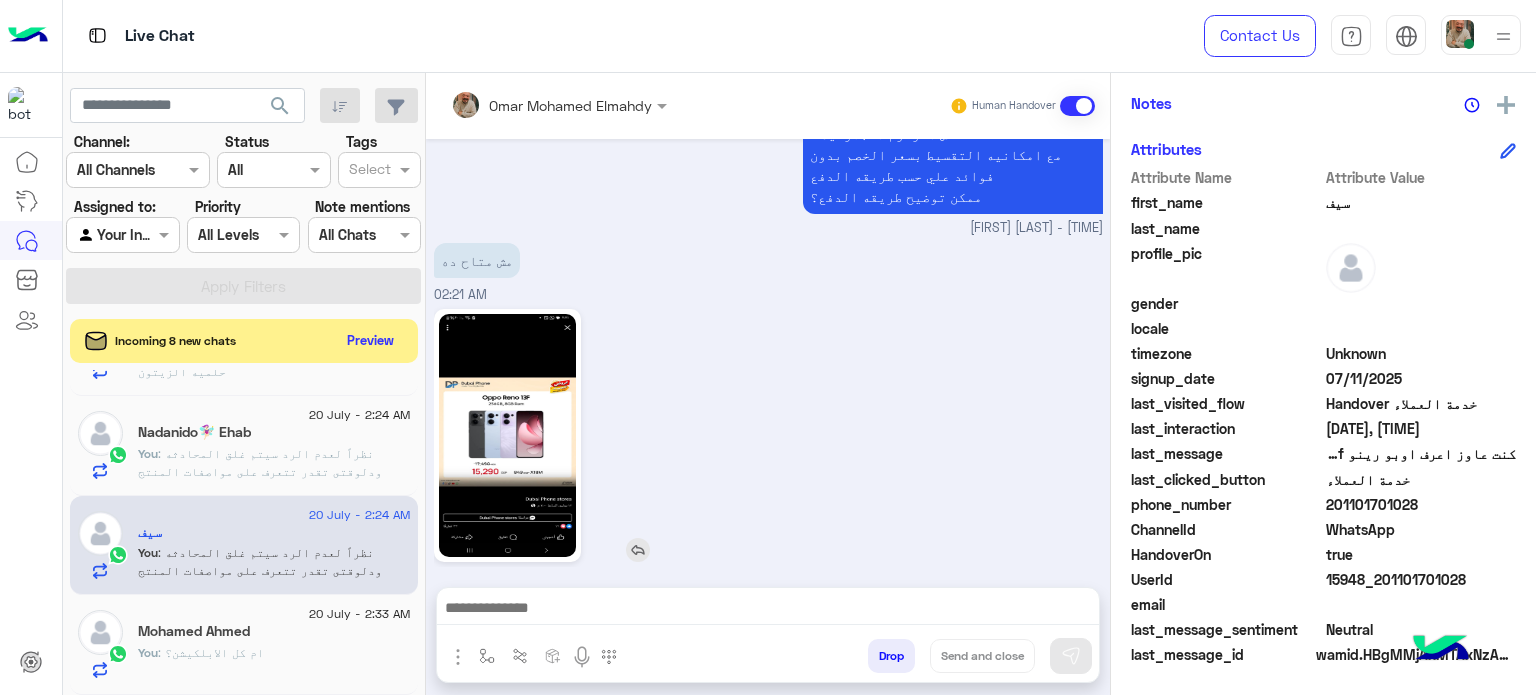 click 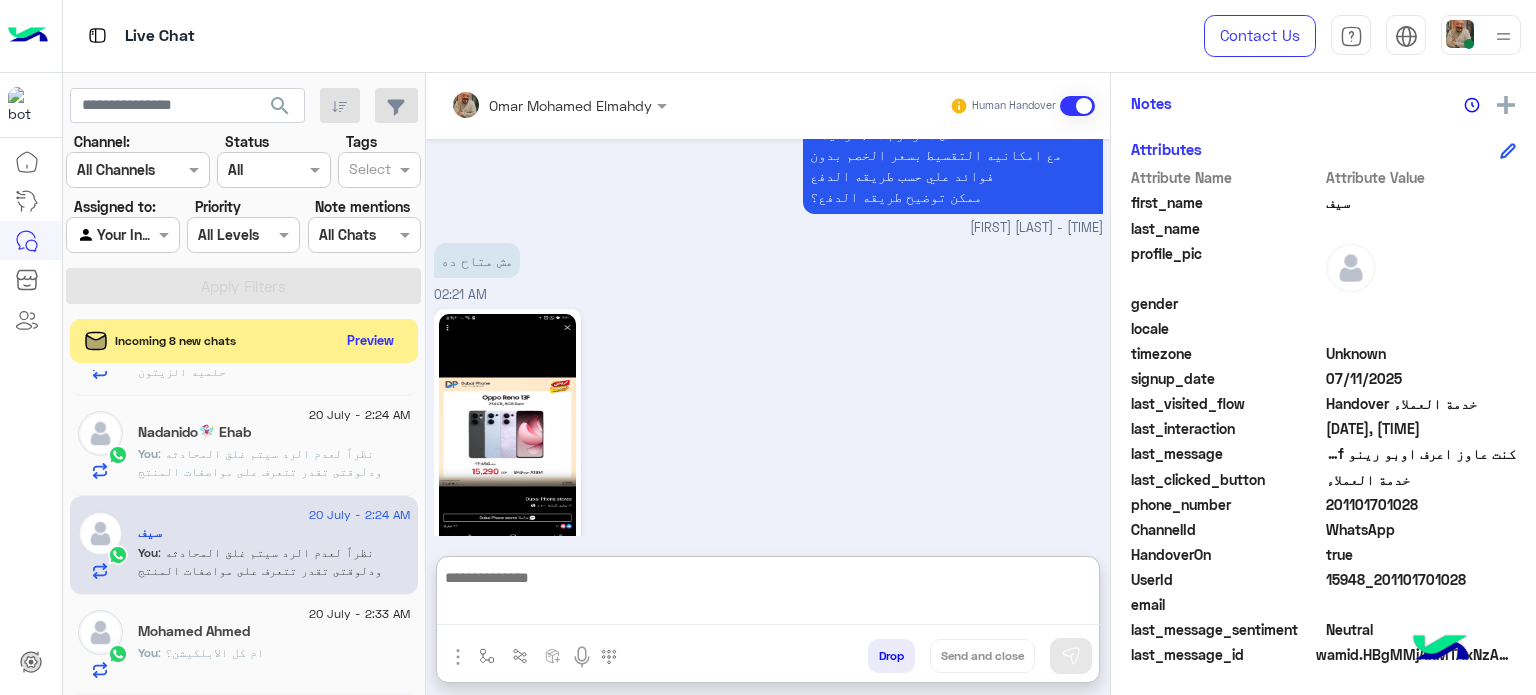 click at bounding box center [768, 595] 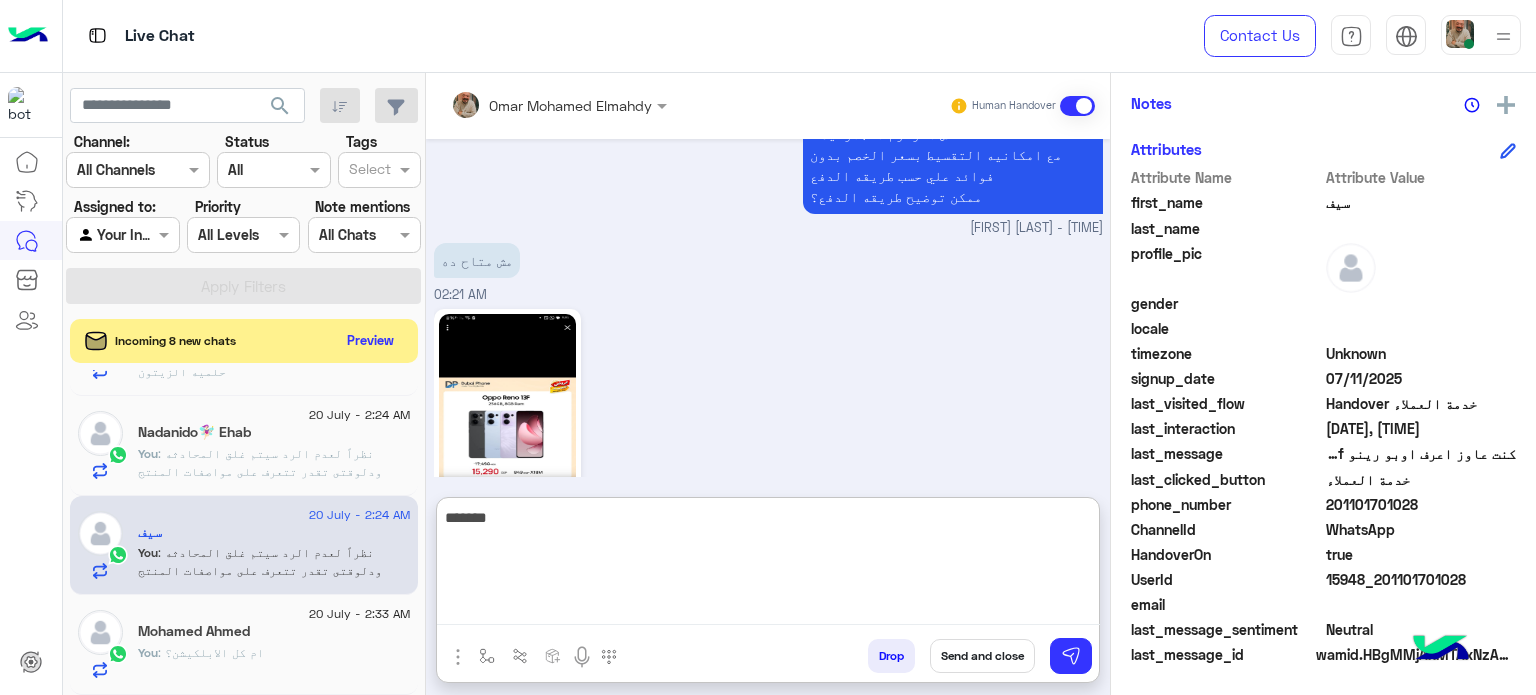 type on "********" 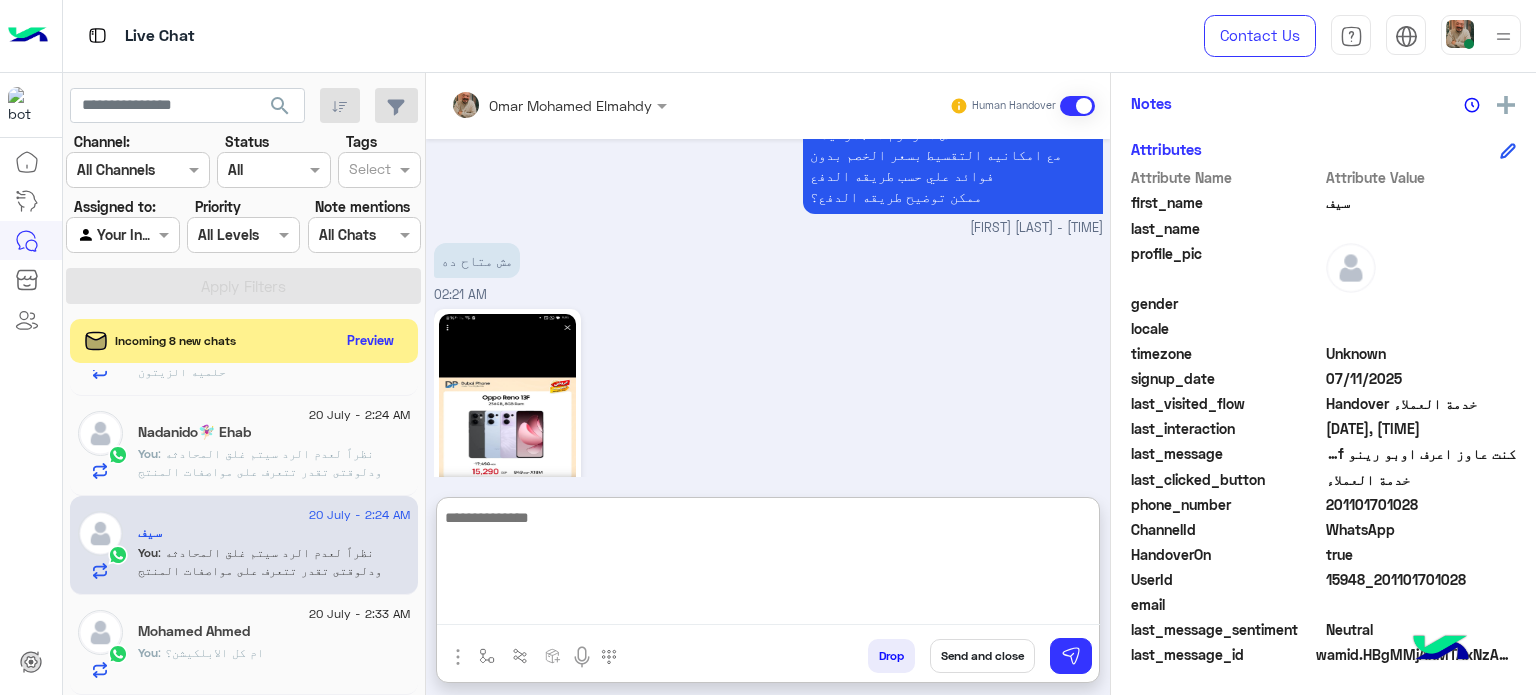 scroll, scrollTop: 707, scrollLeft: 0, axis: vertical 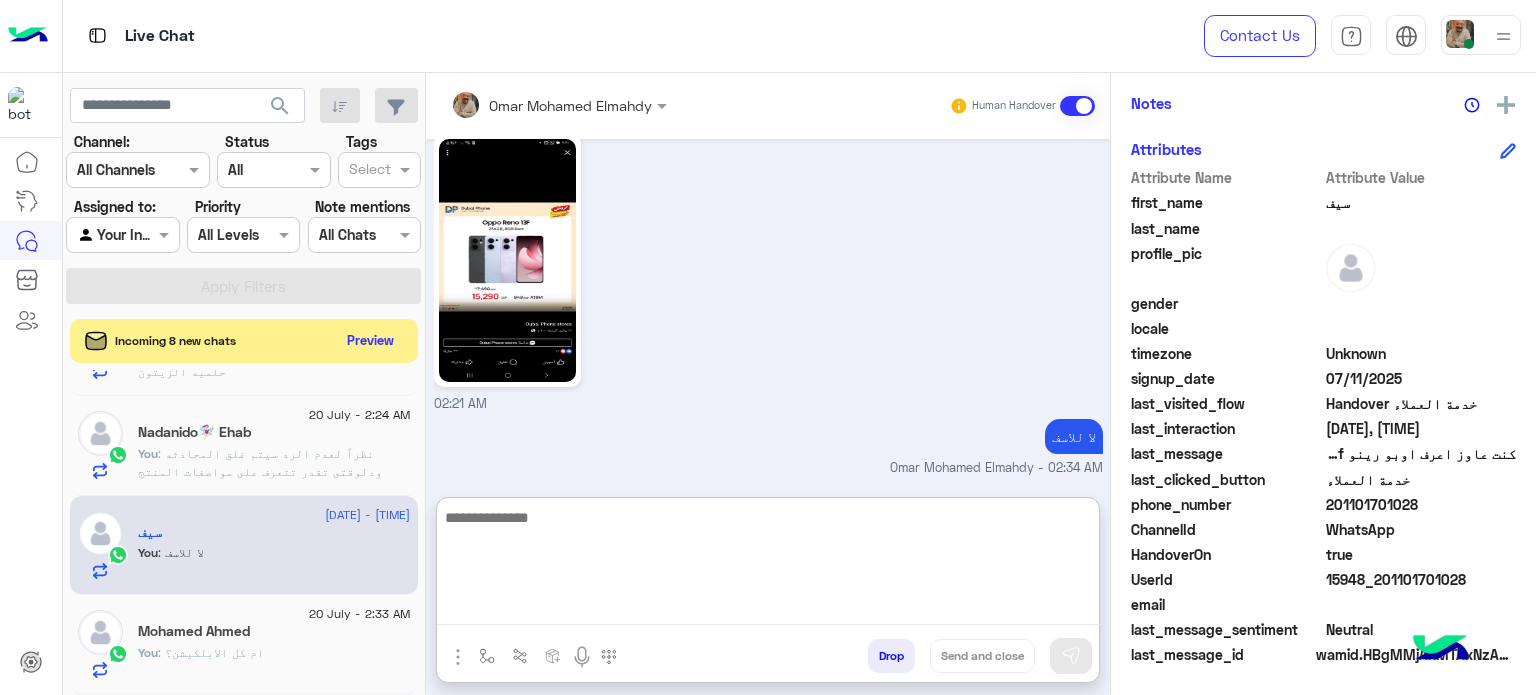 click on "Nadanido🧚🏻‍♀️ Ehab" 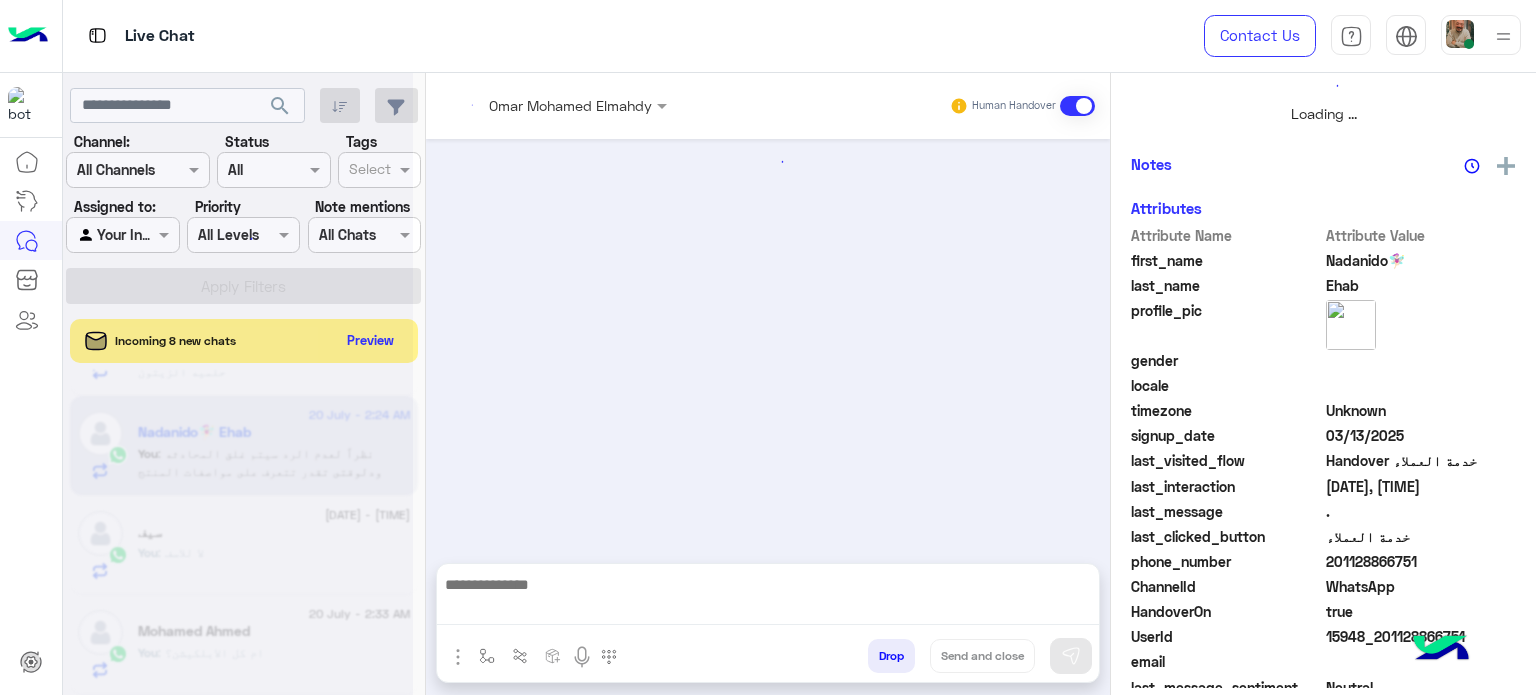 scroll, scrollTop: 0, scrollLeft: 0, axis: both 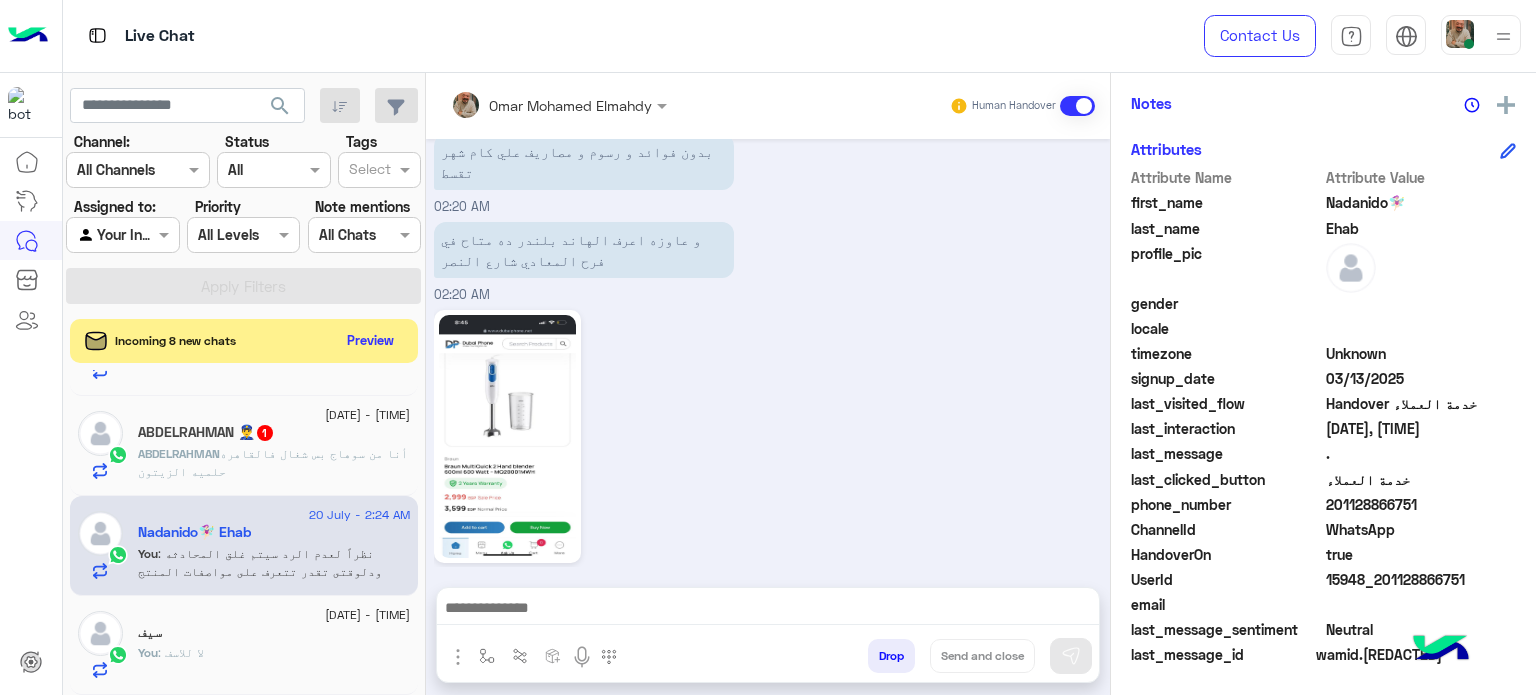 copy on "[PHONE]" 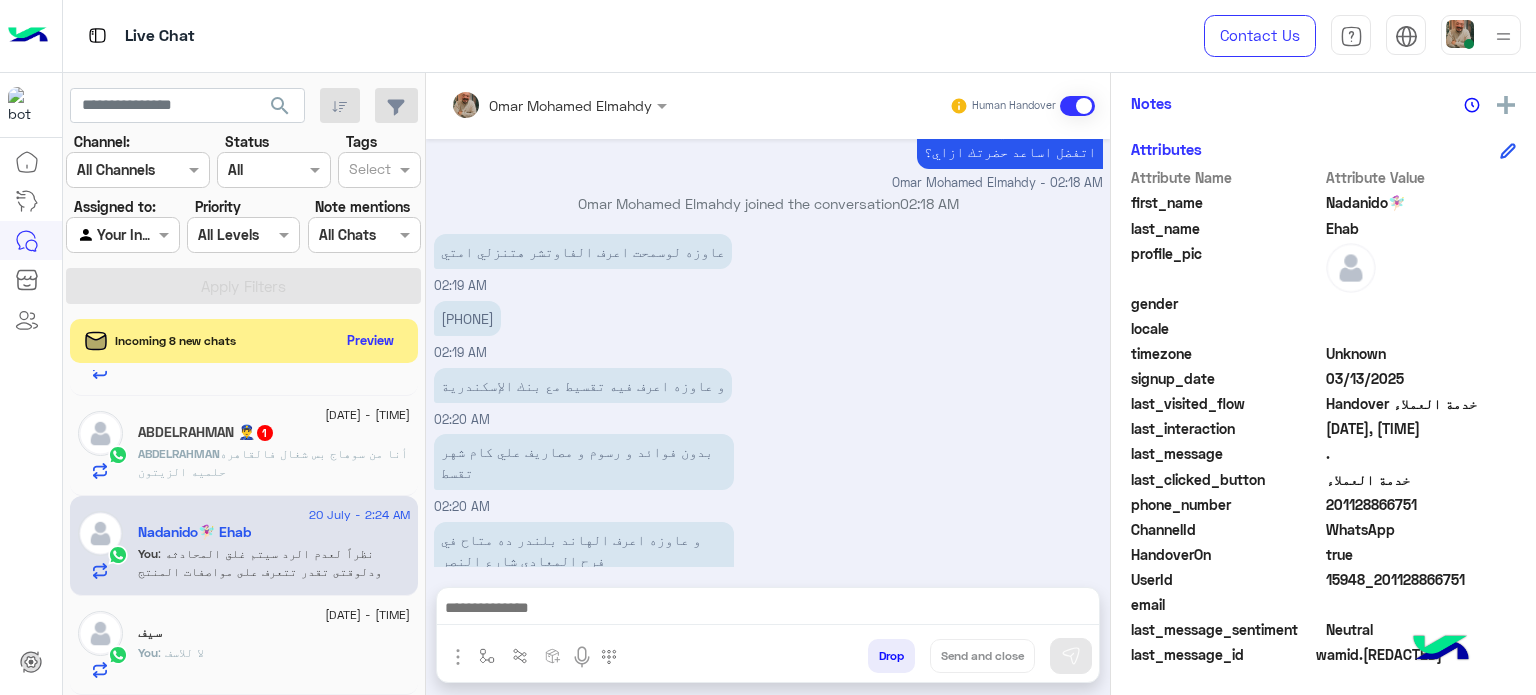 scroll, scrollTop: 2820, scrollLeft: 0, axis: vertical 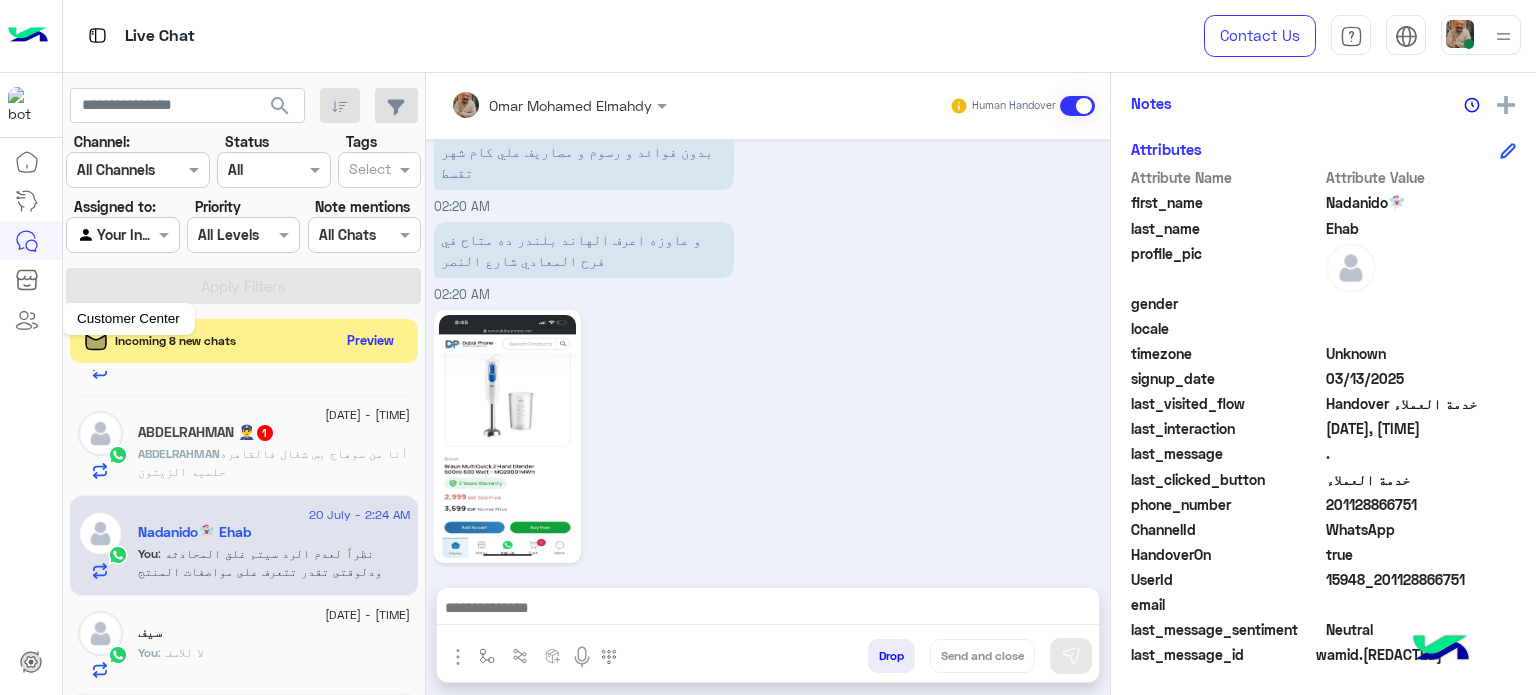 copy on "[PHONE]" 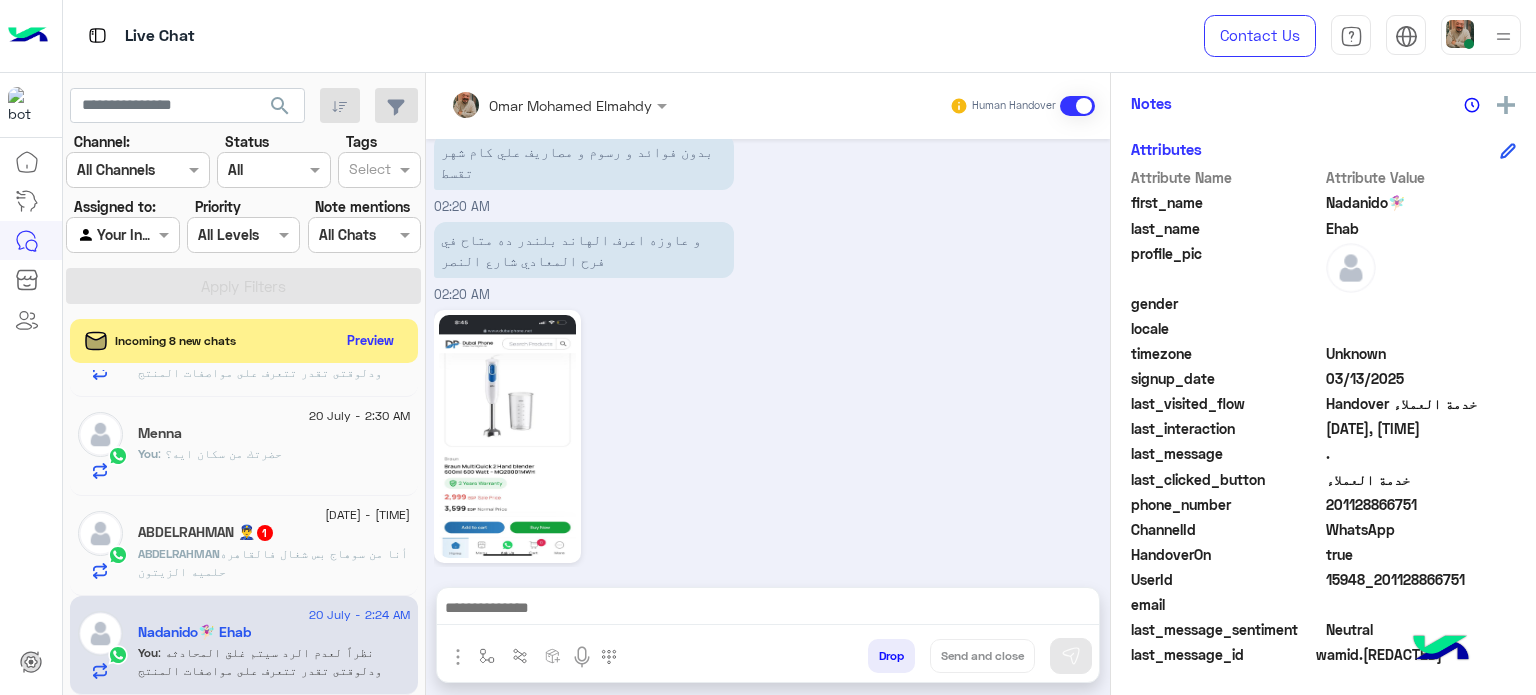 scroll, scrollTop: 780, scrollLeft: 0, axis: vertical 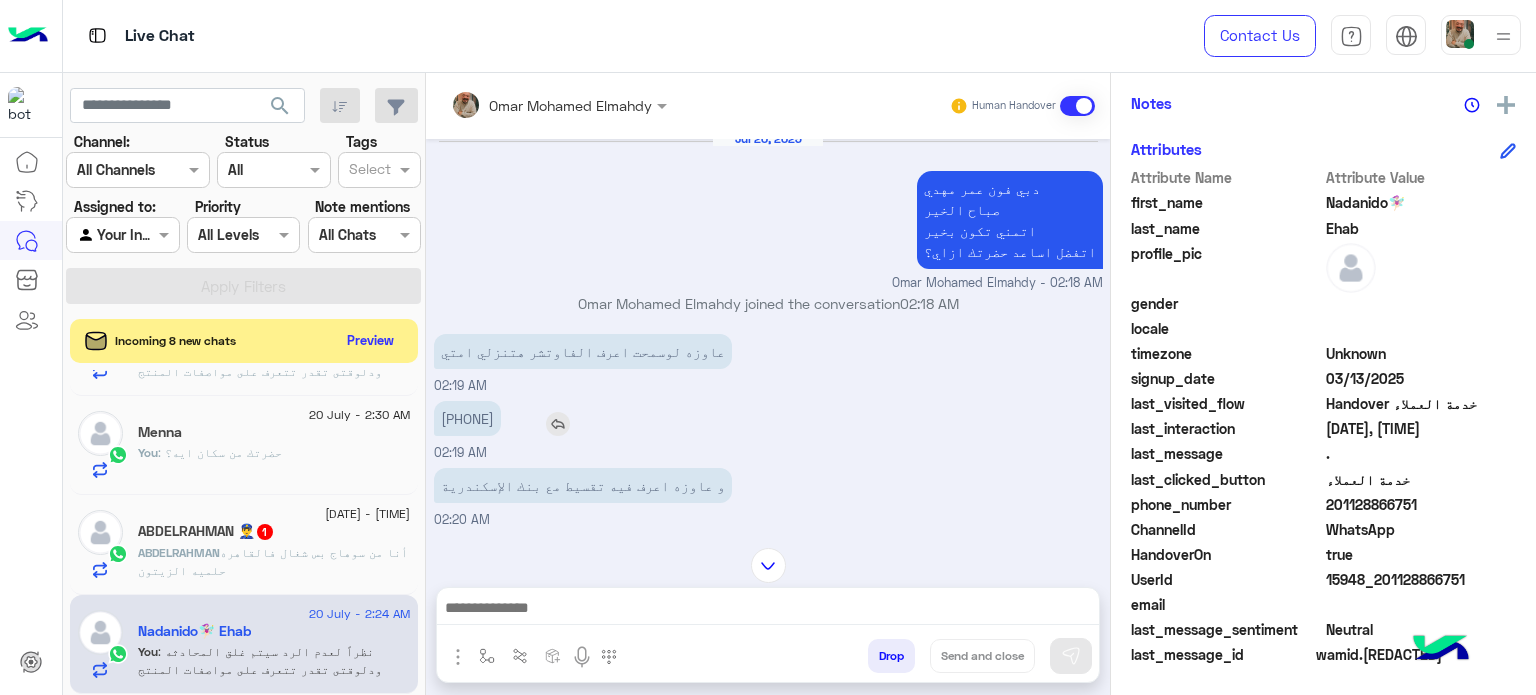 click on "[PHONE]" at bounding box center (467, 418) 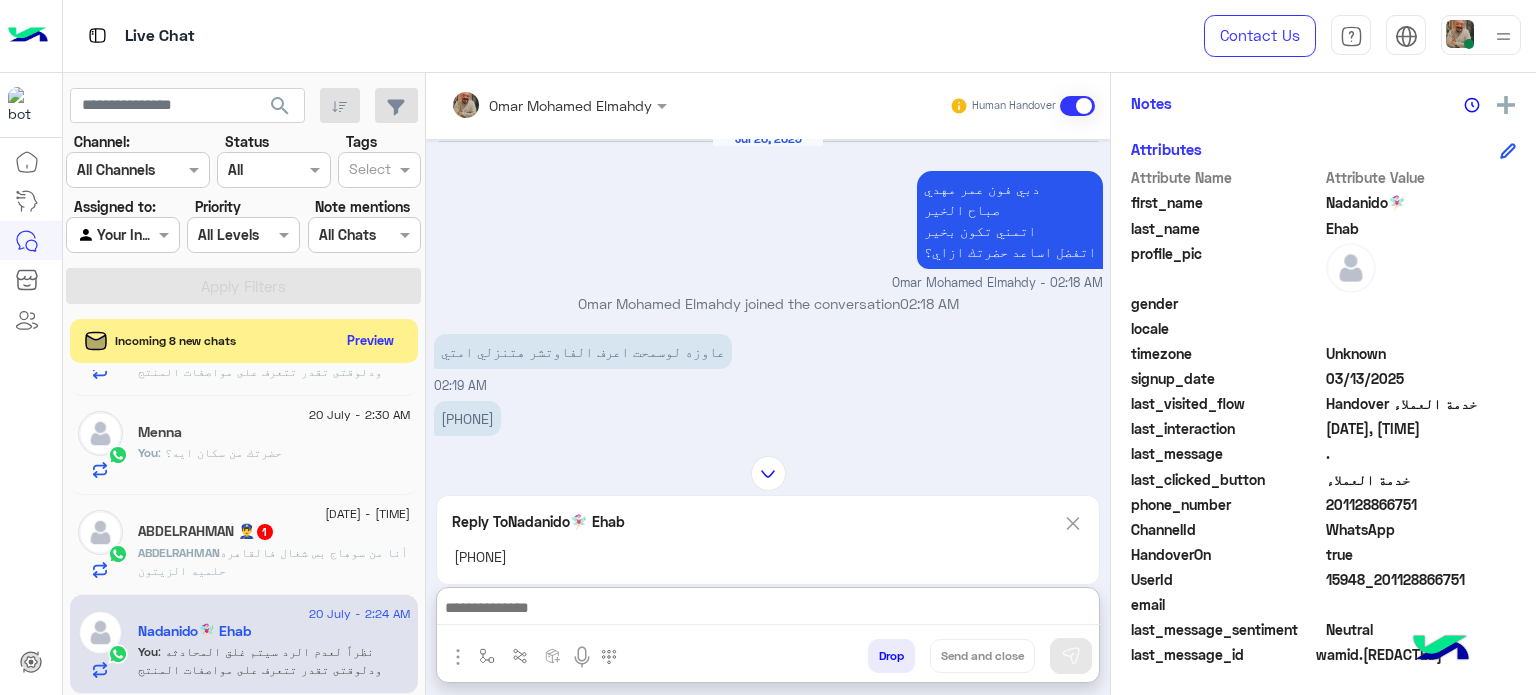 click at bounding box center (768, 610) 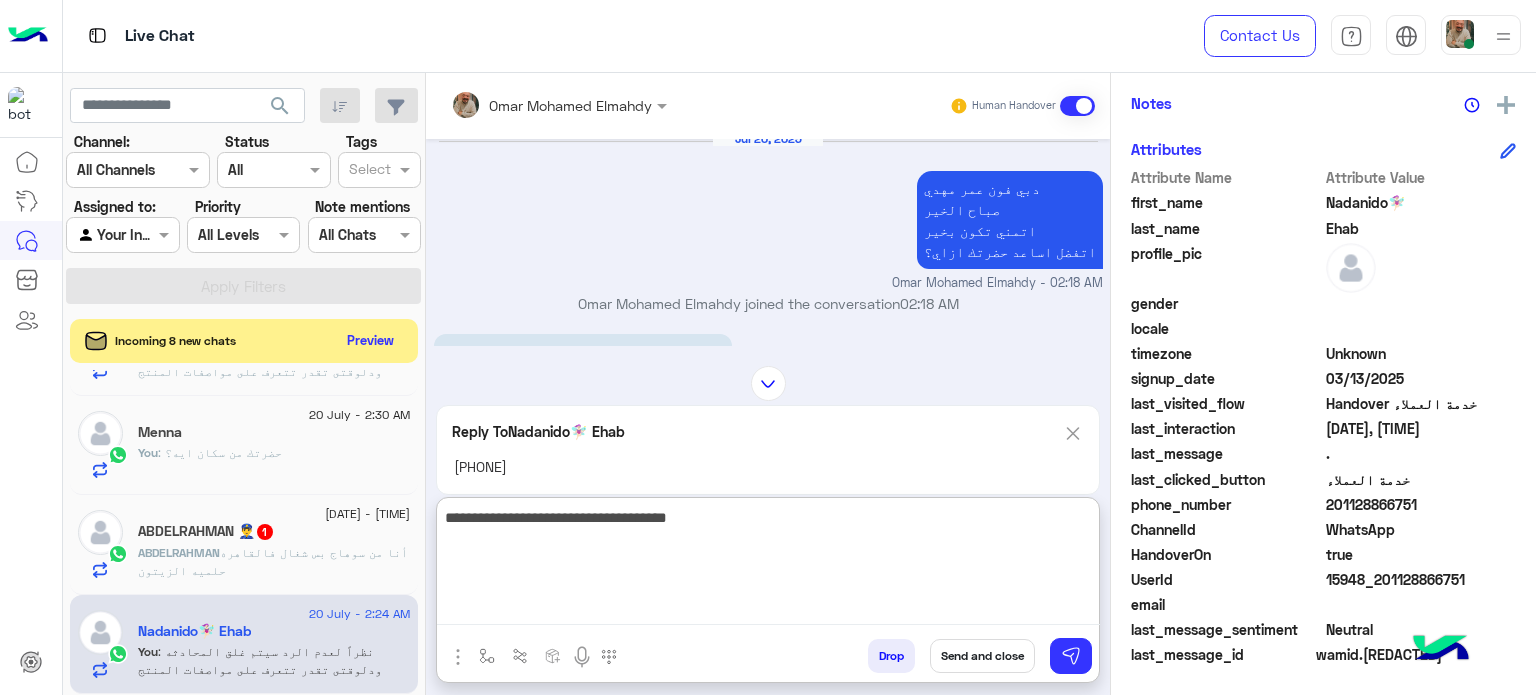 type on "**********" 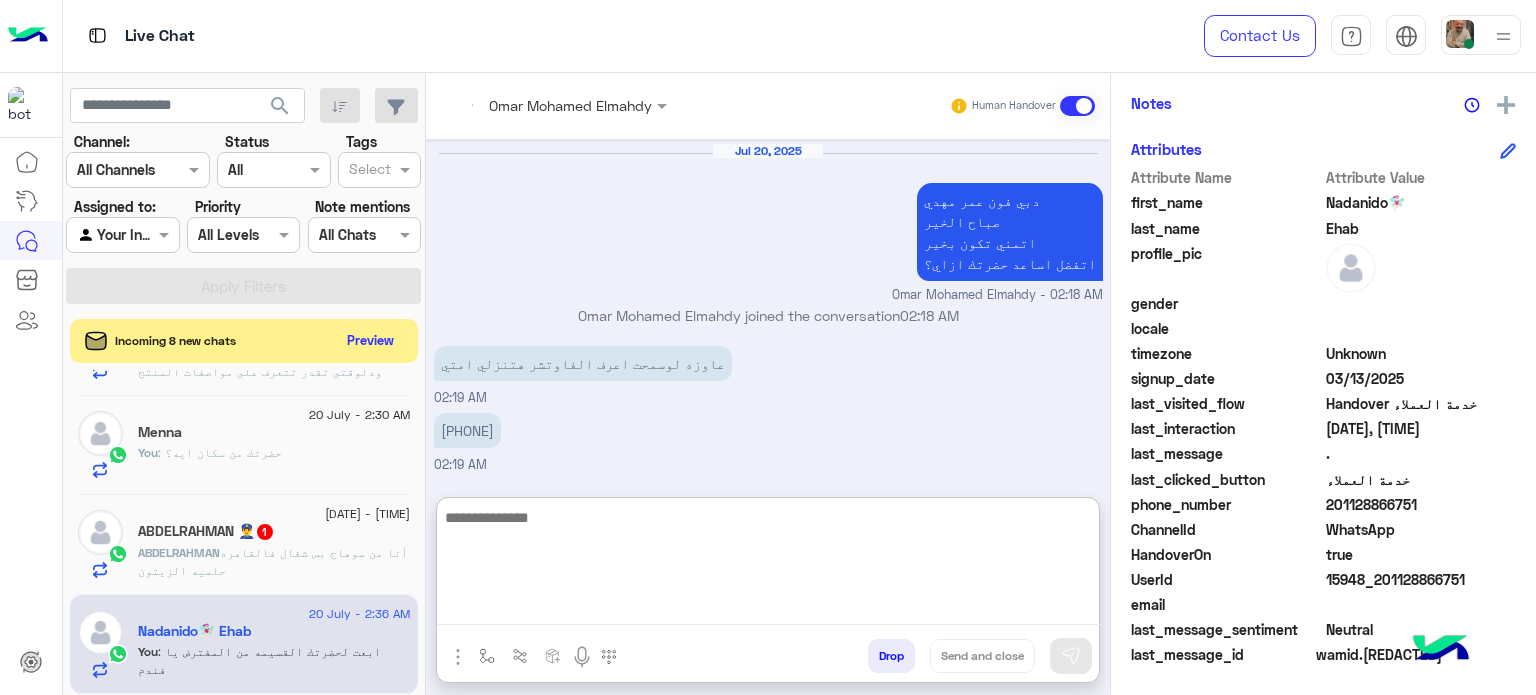 scroll, scrollTop: 3008, scrollLeft: 0, axis: vertical 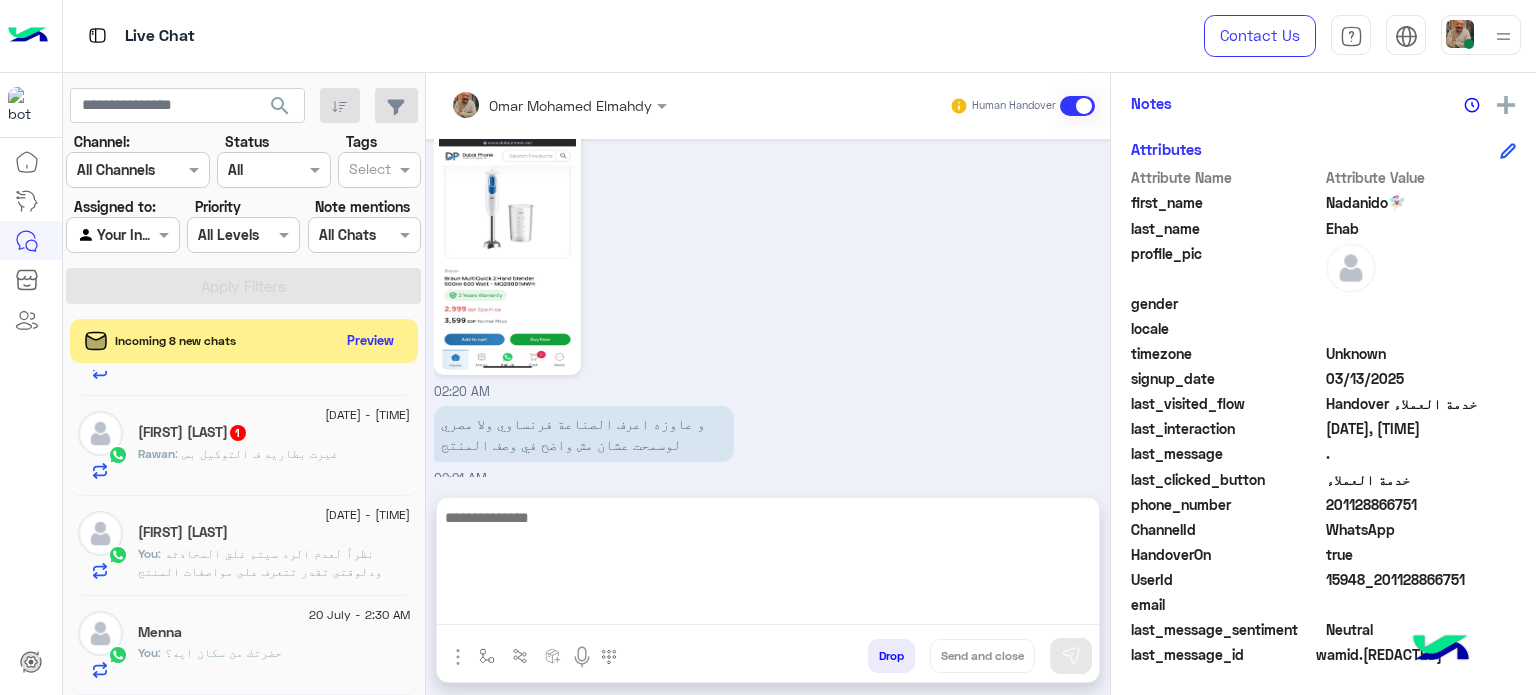 click on ":  نظراً لعدم الرد سيتم غلق المحادثه
ودلوقتى تقدر تتعرف على مواصفات المنتج المطلوب والالوان المتاحه ب الفروع المتاحه من خلال الويب سايت  :
Dubaiphone.net
و الحجز من خلال الويب سايت و سيتم بالتاكيد خلال 24 ساعه
ولو حضرتك احتاجت اي مساعده ماتترددش انك تتواصل معانا مره تانيه بالضغط على خدمه العملاء, شكراَ لتواصل حضرتك مع دبي فون❤" 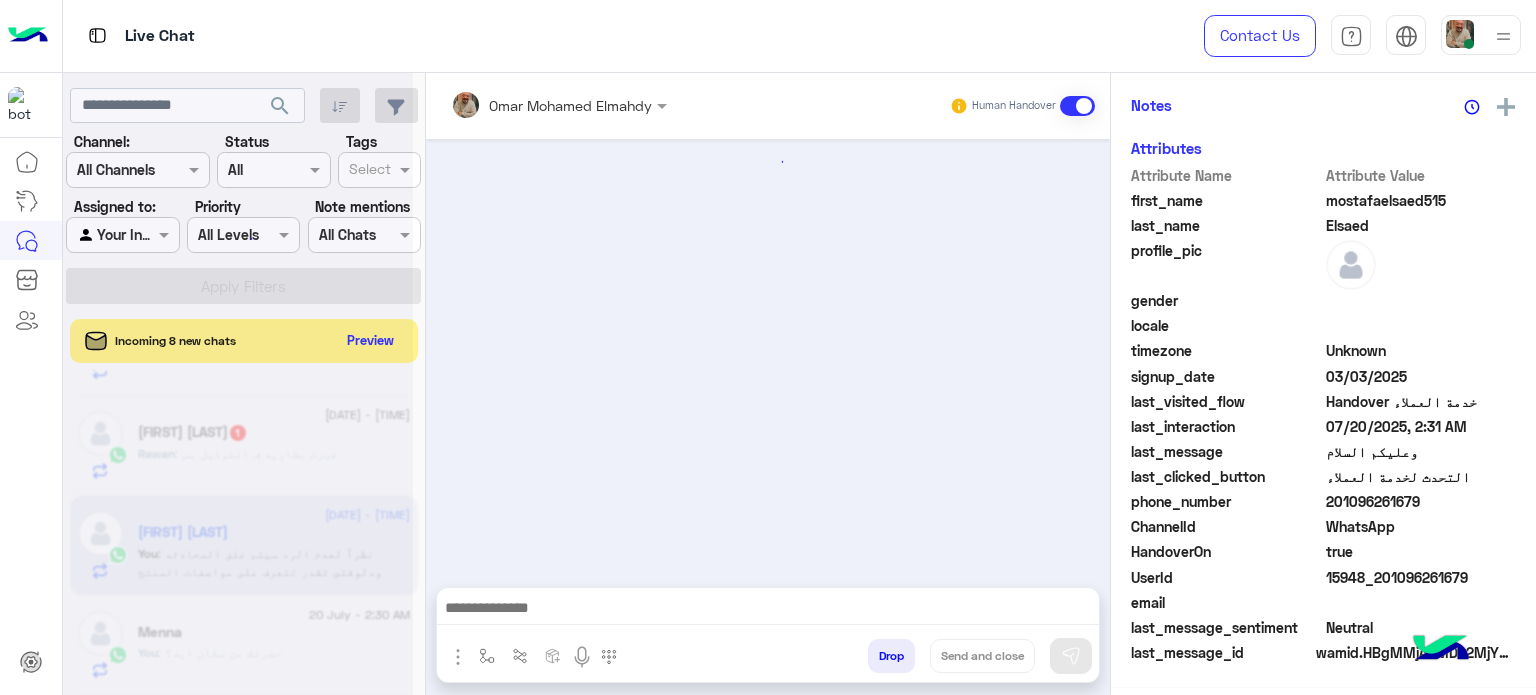 scroll, scrollTop: 400, scrollLeft: 0, axis: vertical 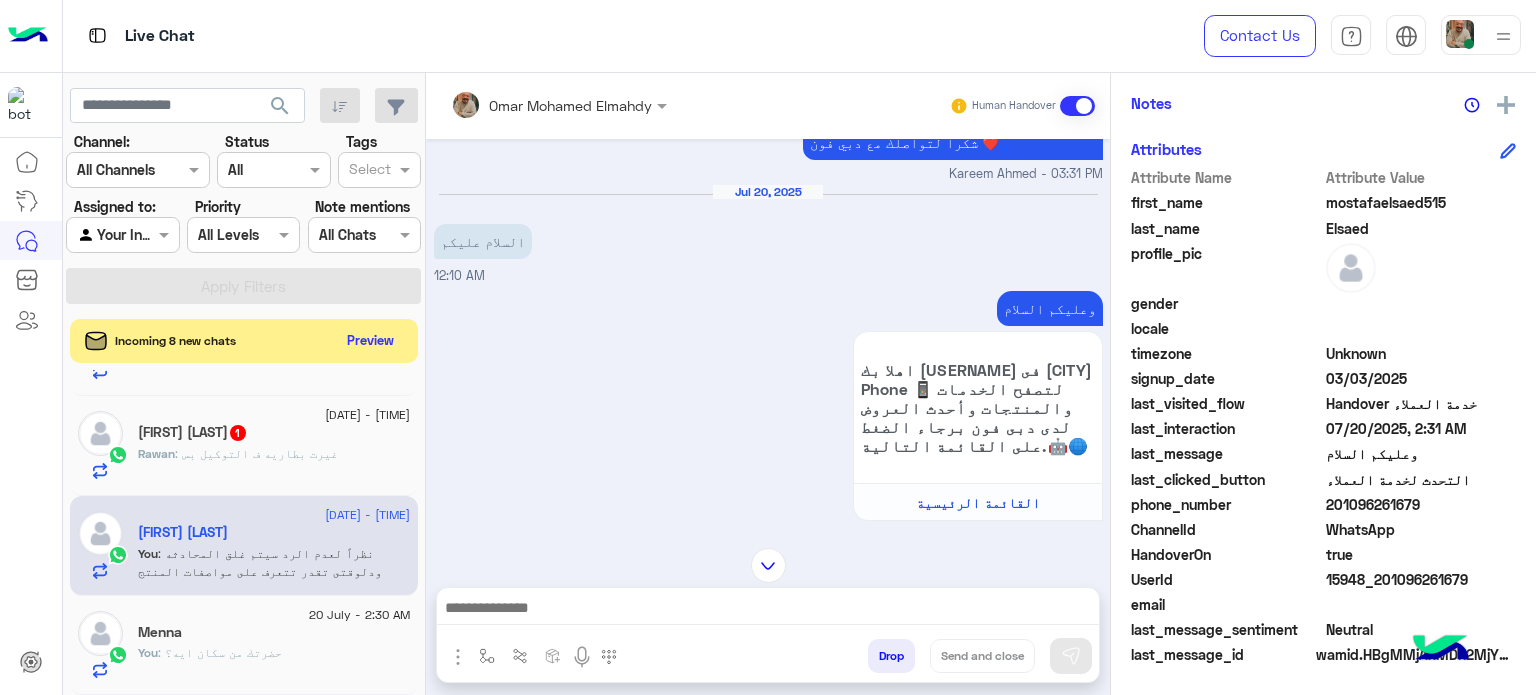 drag, startPoint x: 801, startPoint y: 632, endPoint x: 800, endPoint y: 611, distance: 21.023796 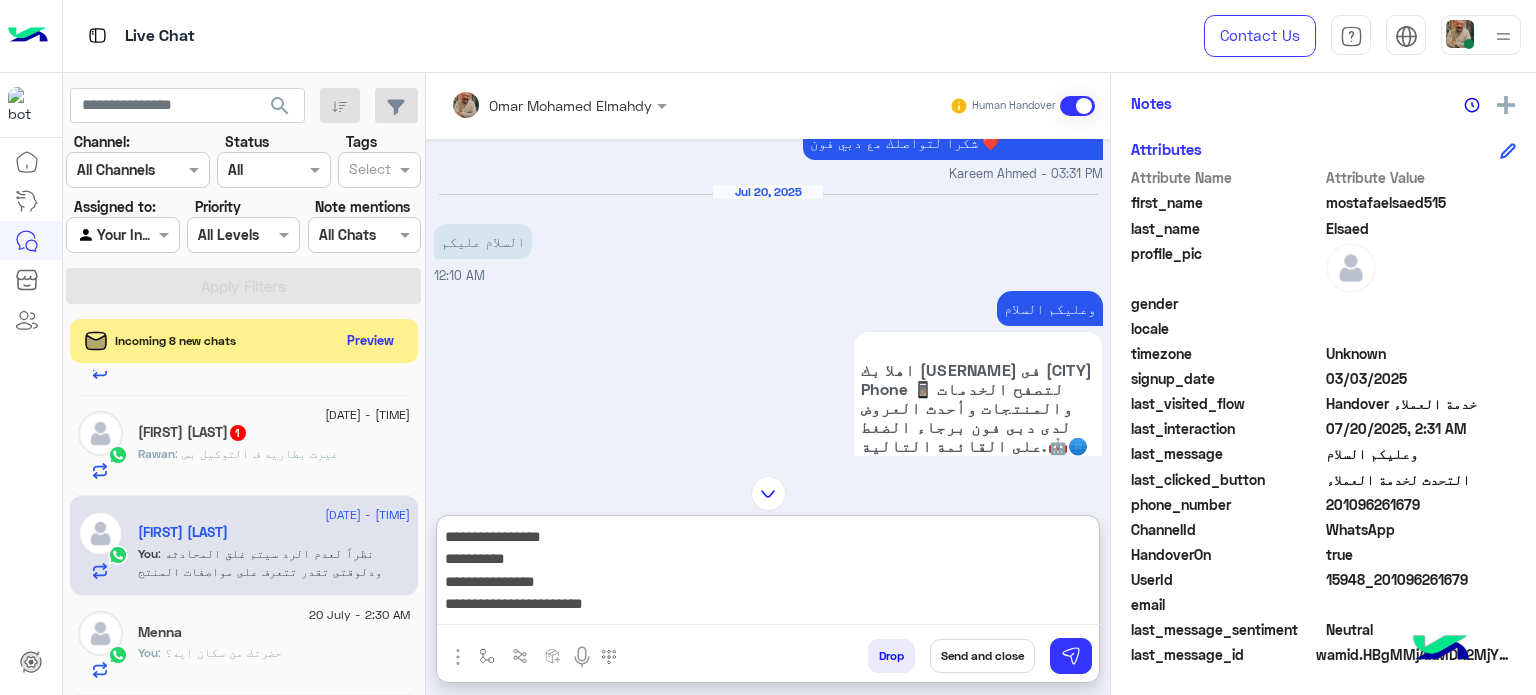 scroll, scrollTop: 0, scrollLeft: 0, axis: both 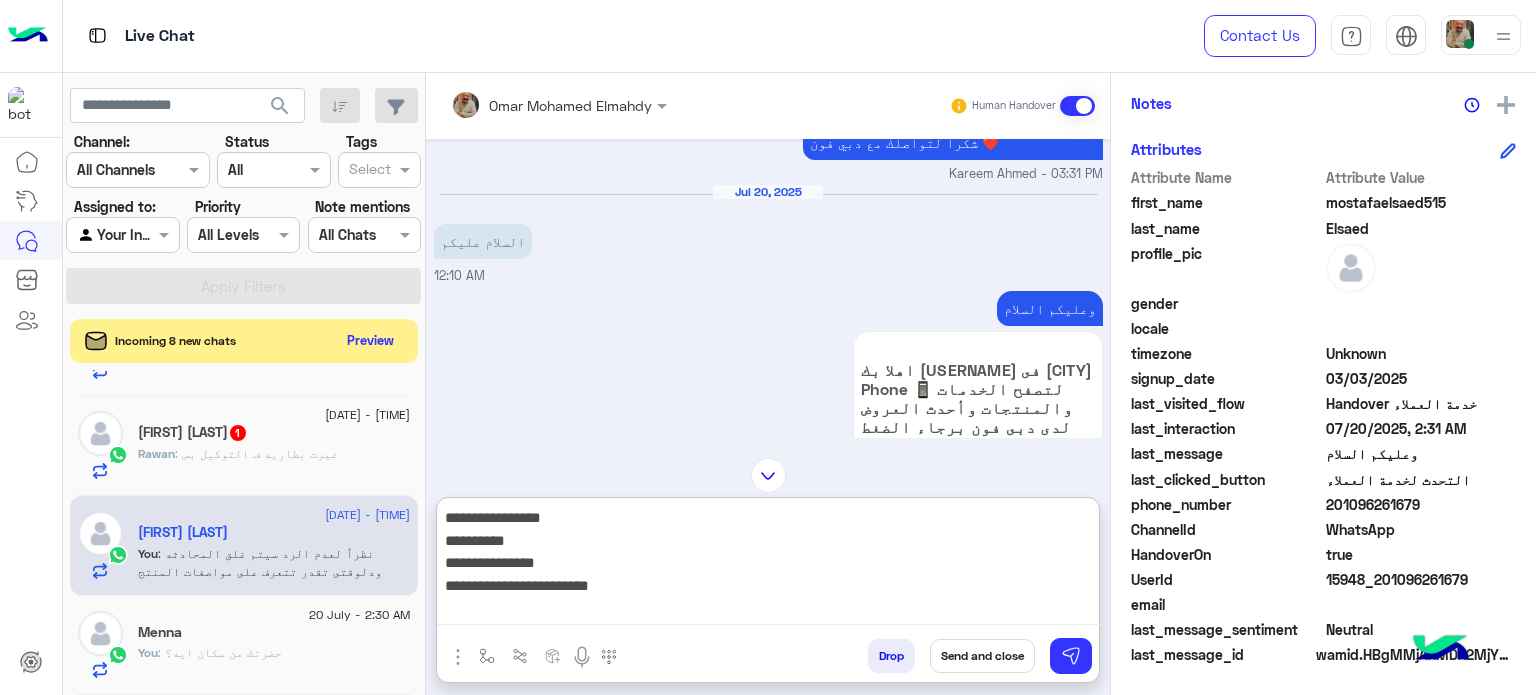 type on "**********" 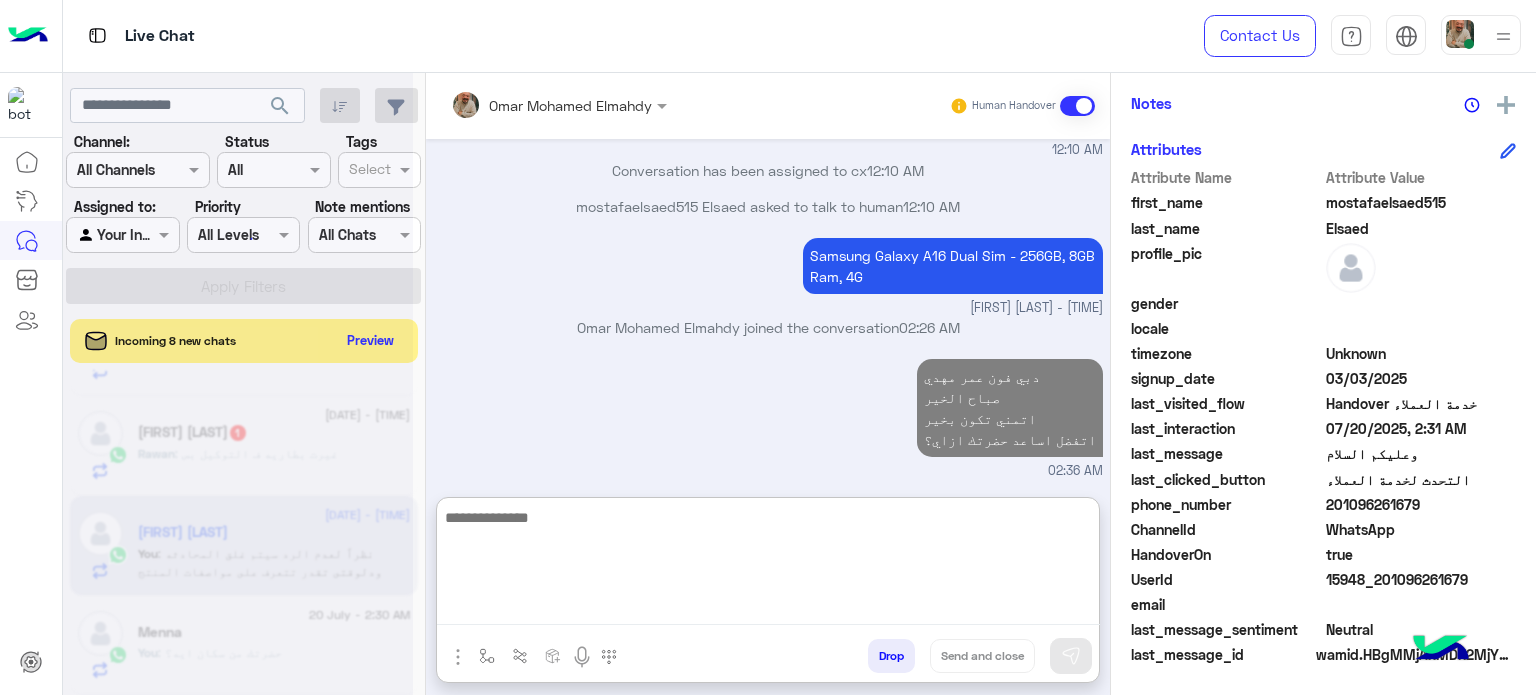 scroll, scrollTop: 1682, scrollLeft: 0, axis: vertical 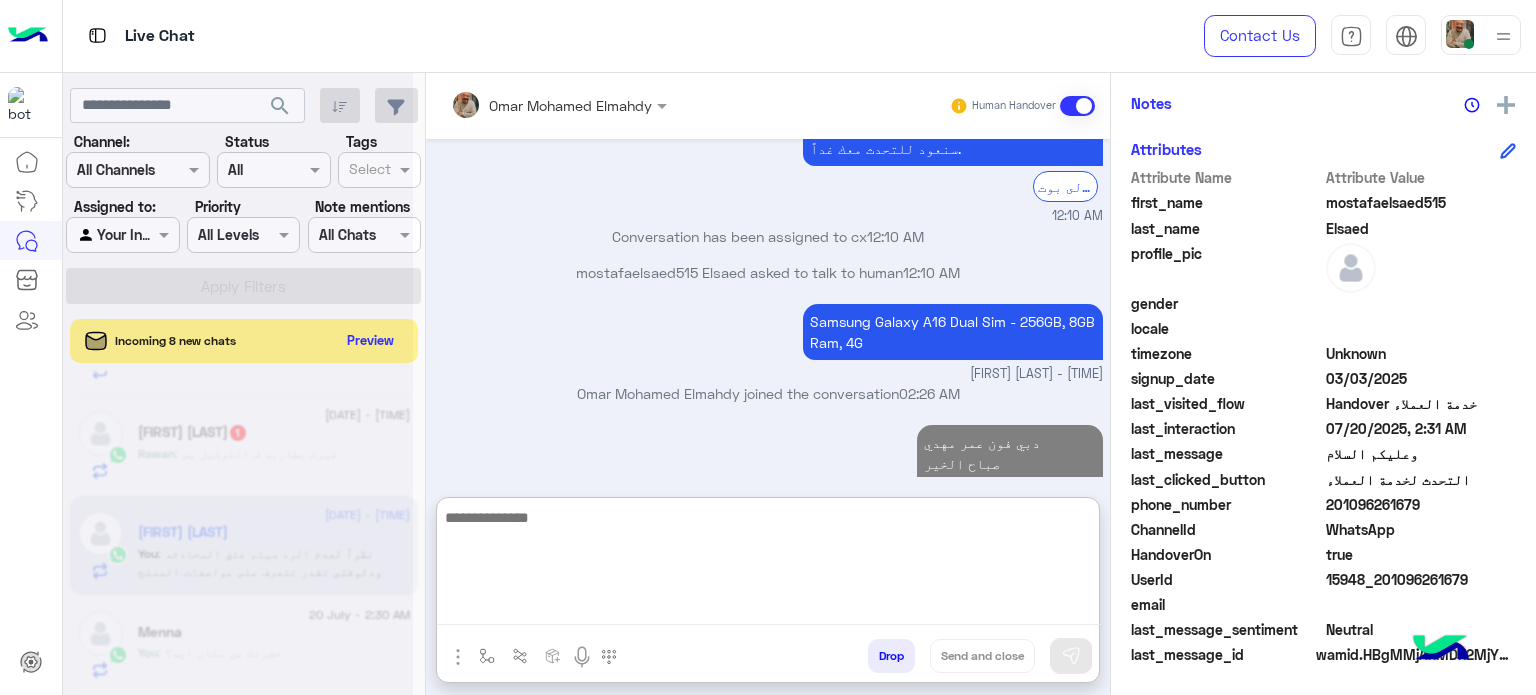 click on ": حضرتك من سكان ايه؟" 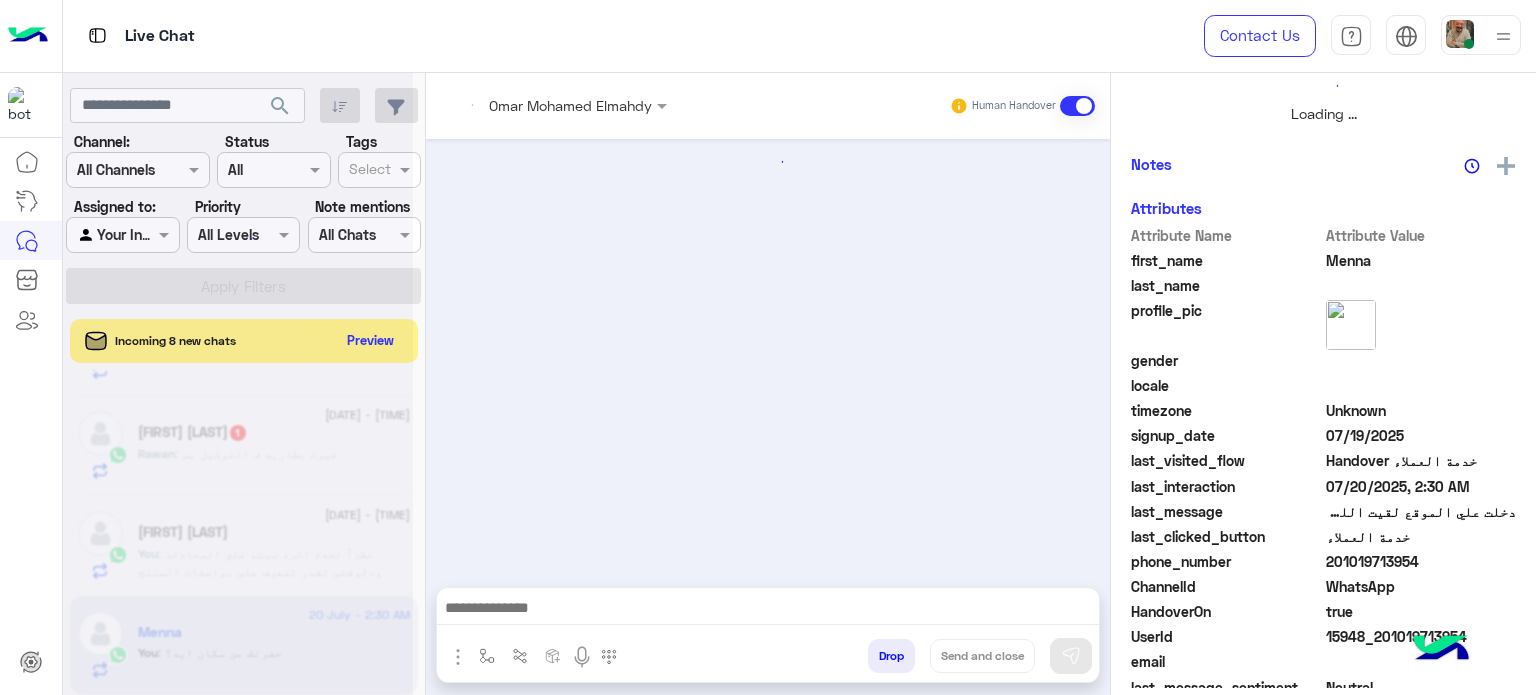 scroll, scrollTop: 0, scrollLeft: 0, axis: both 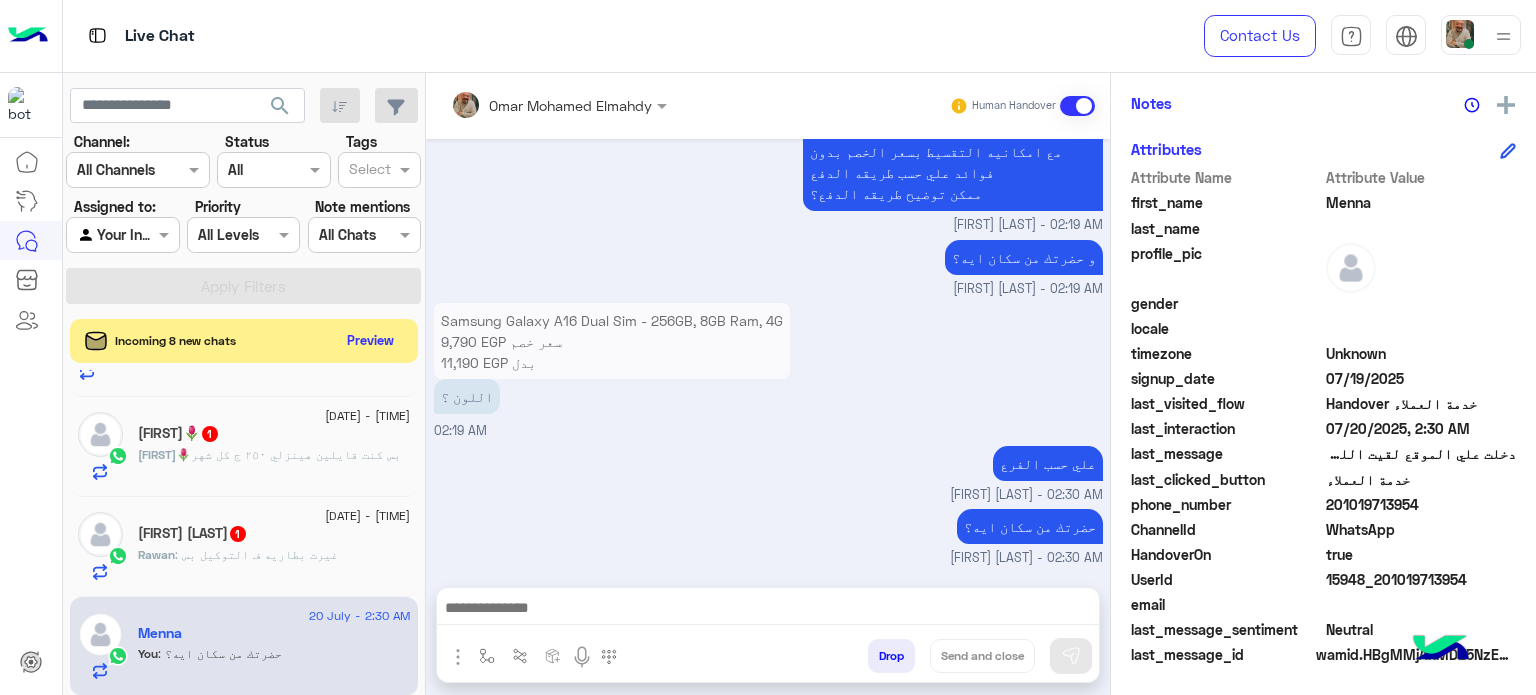 drag, startPoint x: 738, startPoint y: 619, endPoint x: 843, endPoint y: 620, distance: 105.00476 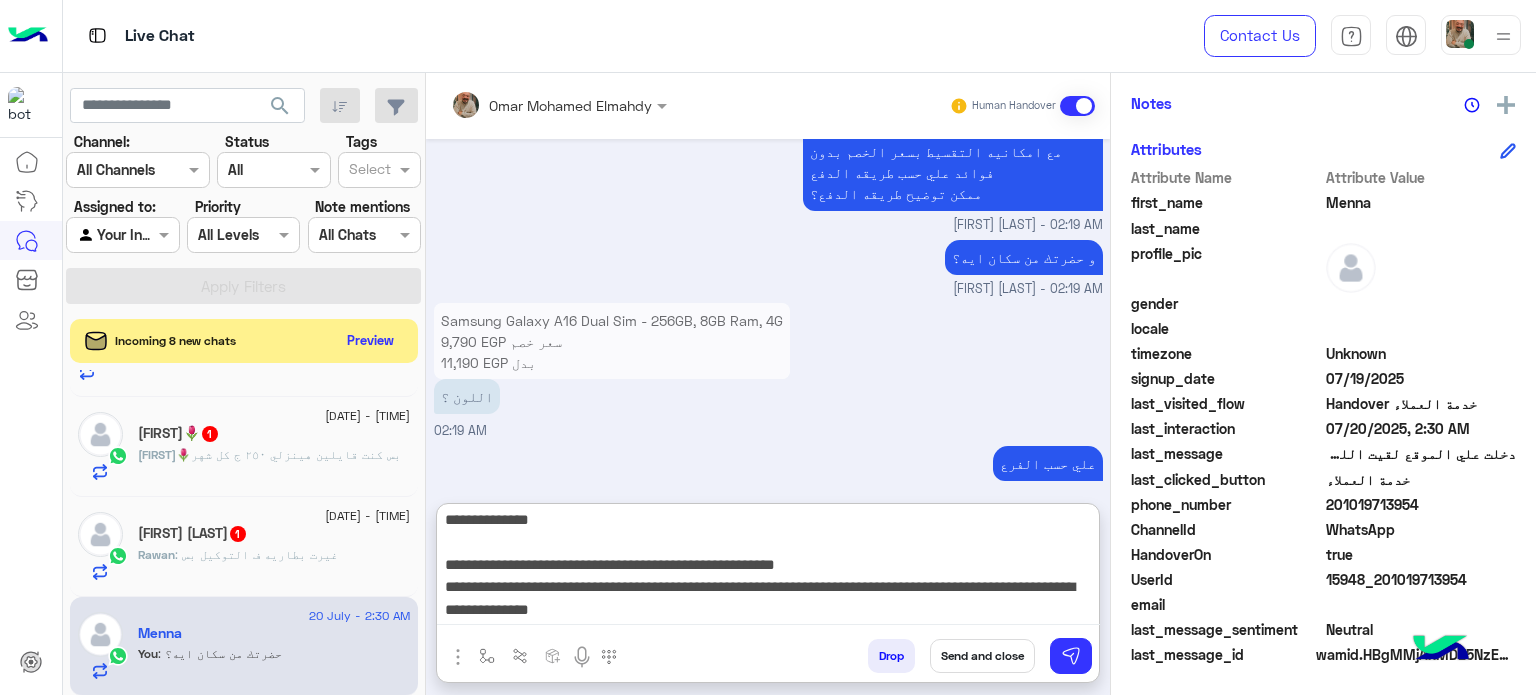 scroll, scrollTop: 87, scrollLeft: 0, axis: vertical 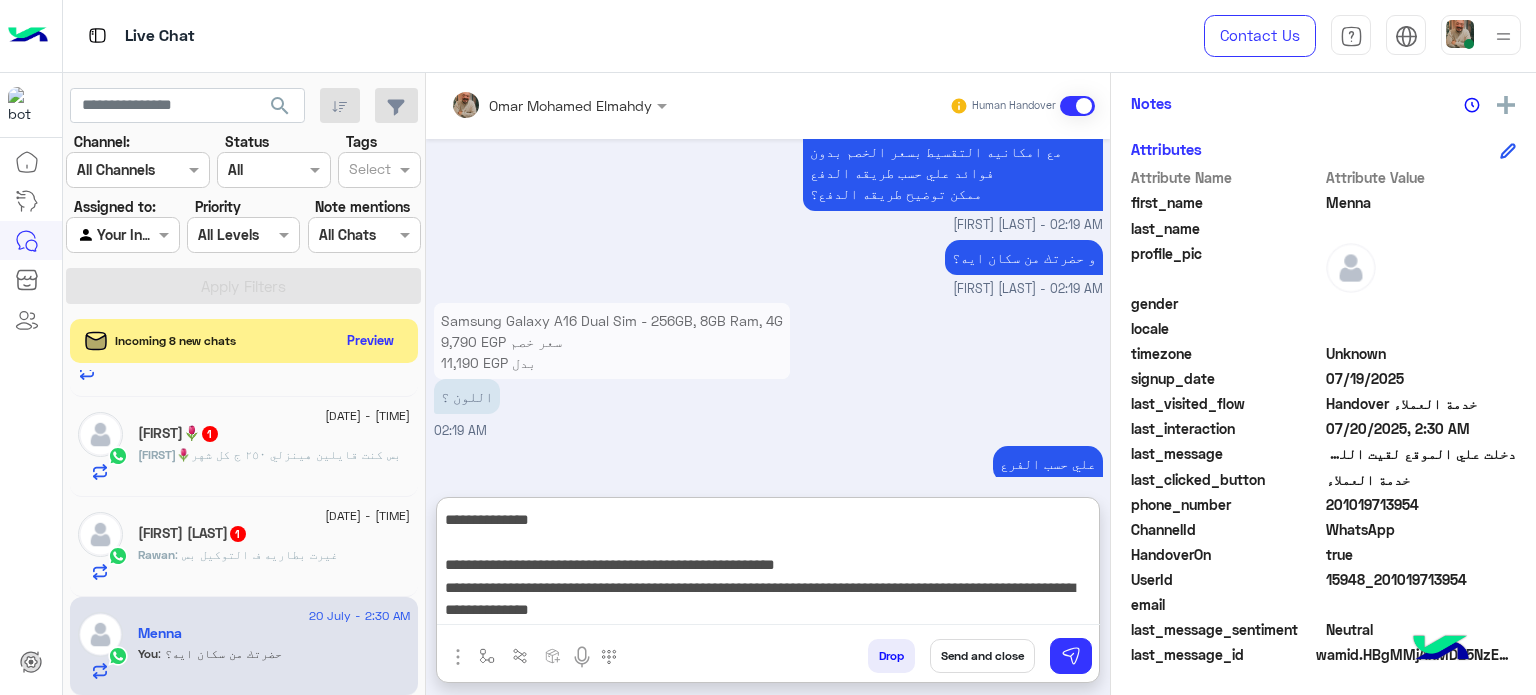 type on "**********" 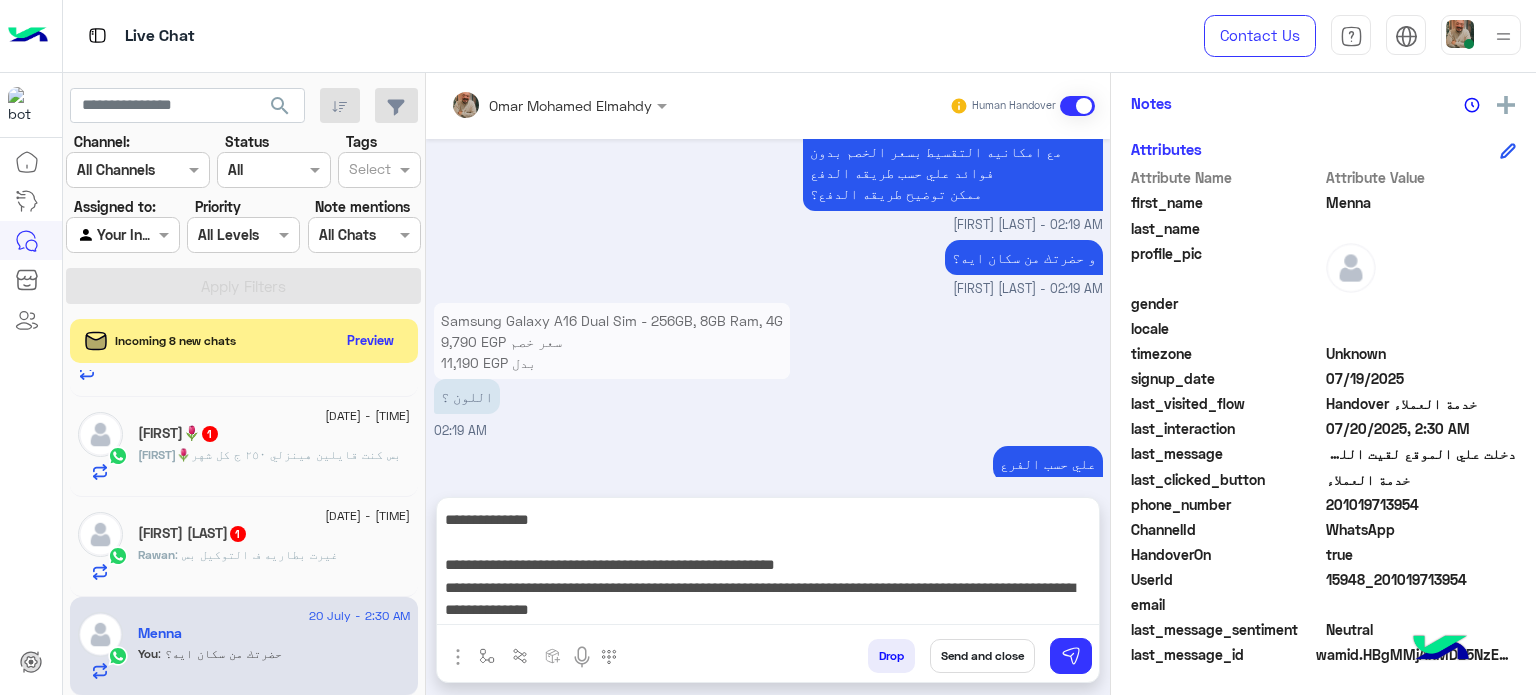 click on "Send and close" at bounding box center (982, 656) 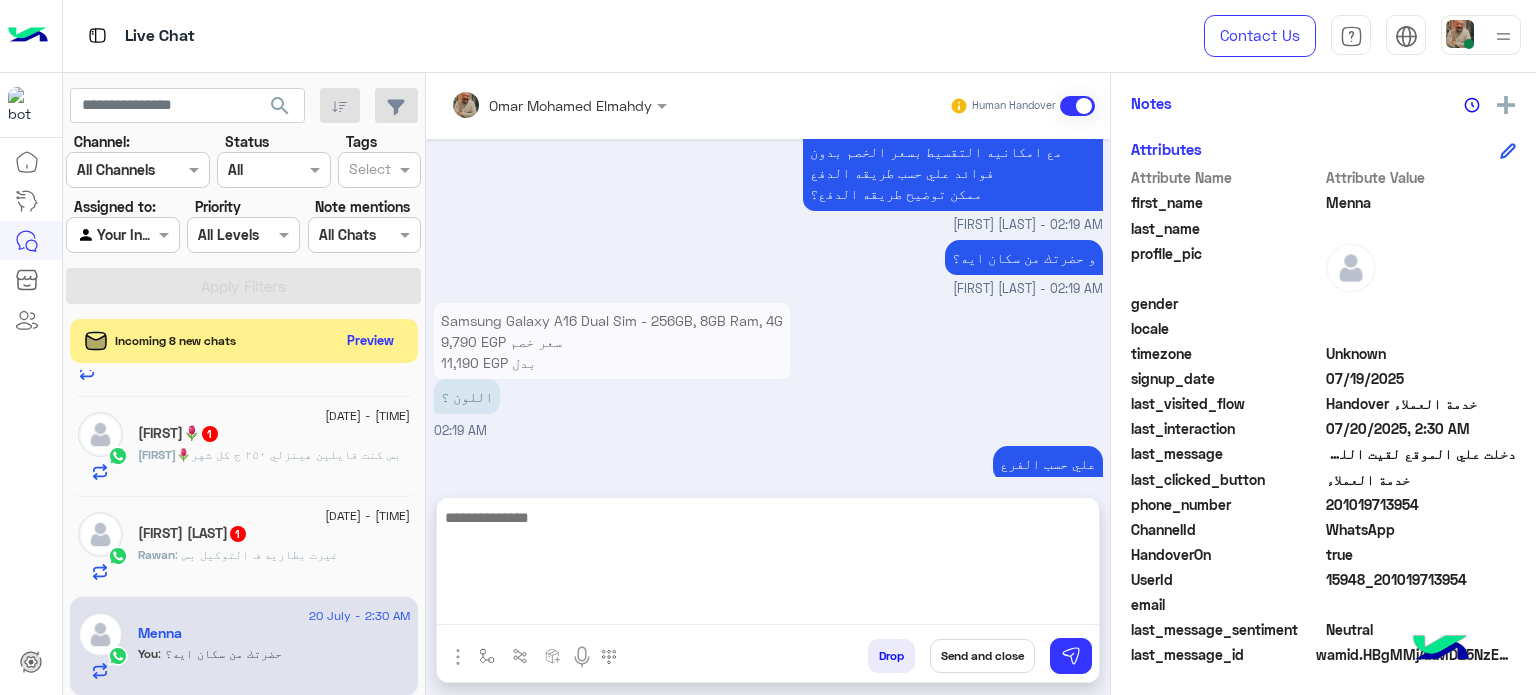 scroll, scrollTop: 0, scrollLeft: 0, axis: both 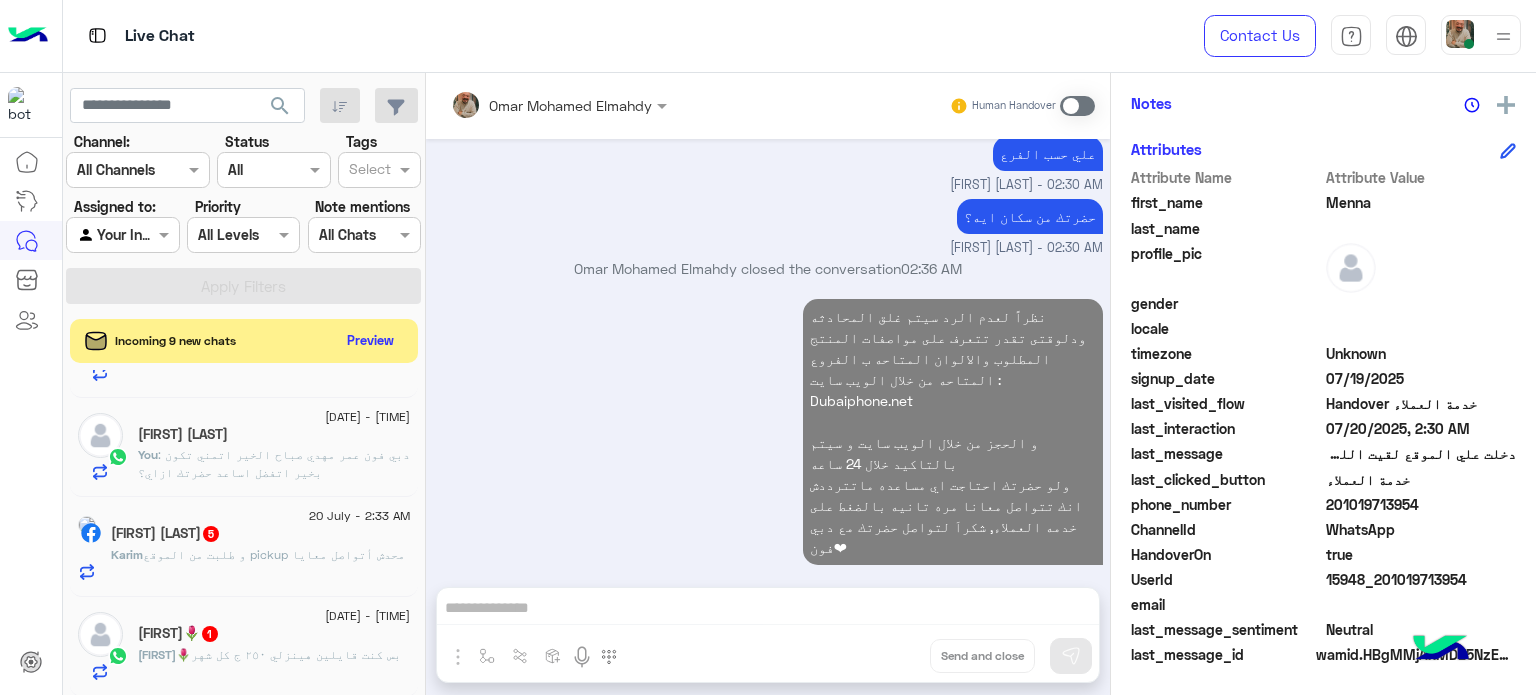 click on ": دبي فون عمر مهدي
صباح الخير
اتمني تكون بخير
اتفضل اساعد حضرتك ازاي؟" 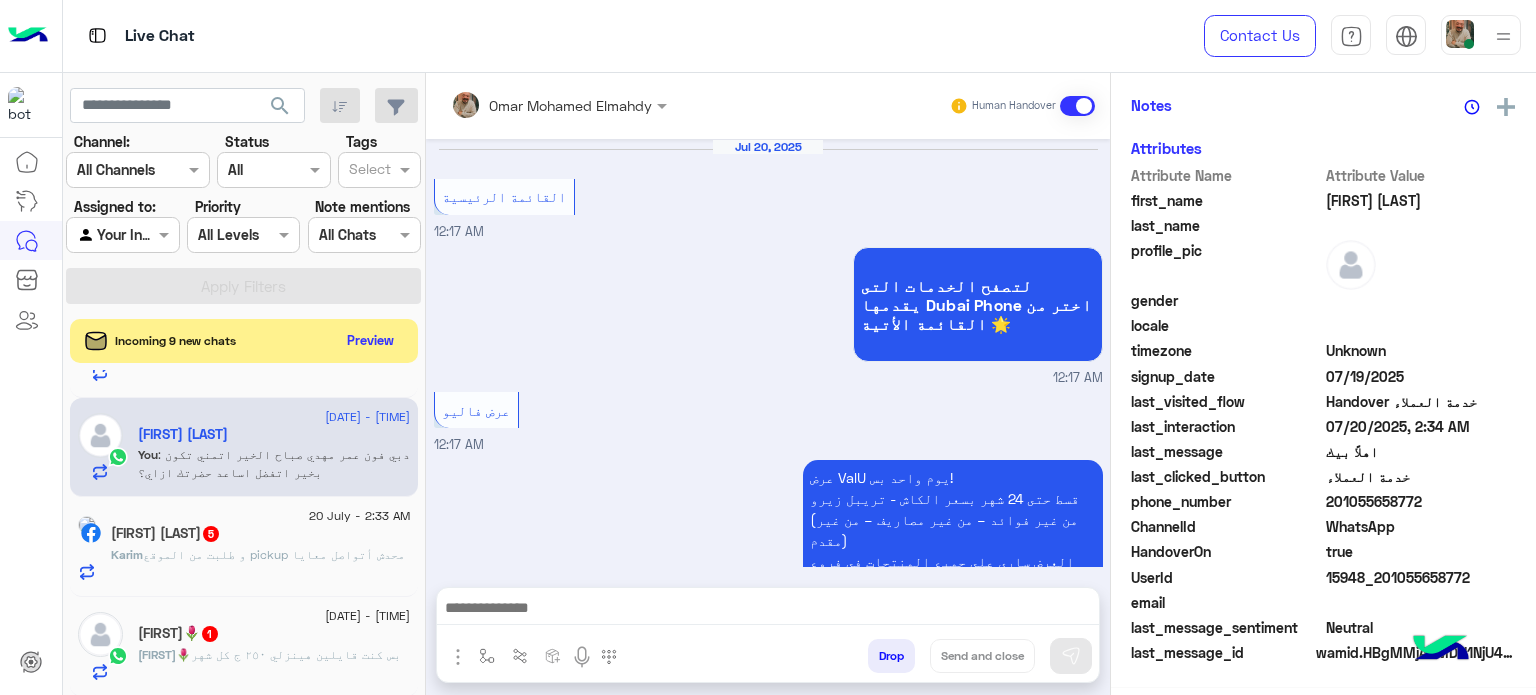 scroll, scrollTop: 400, scrollLeft: 0, axis: vertical 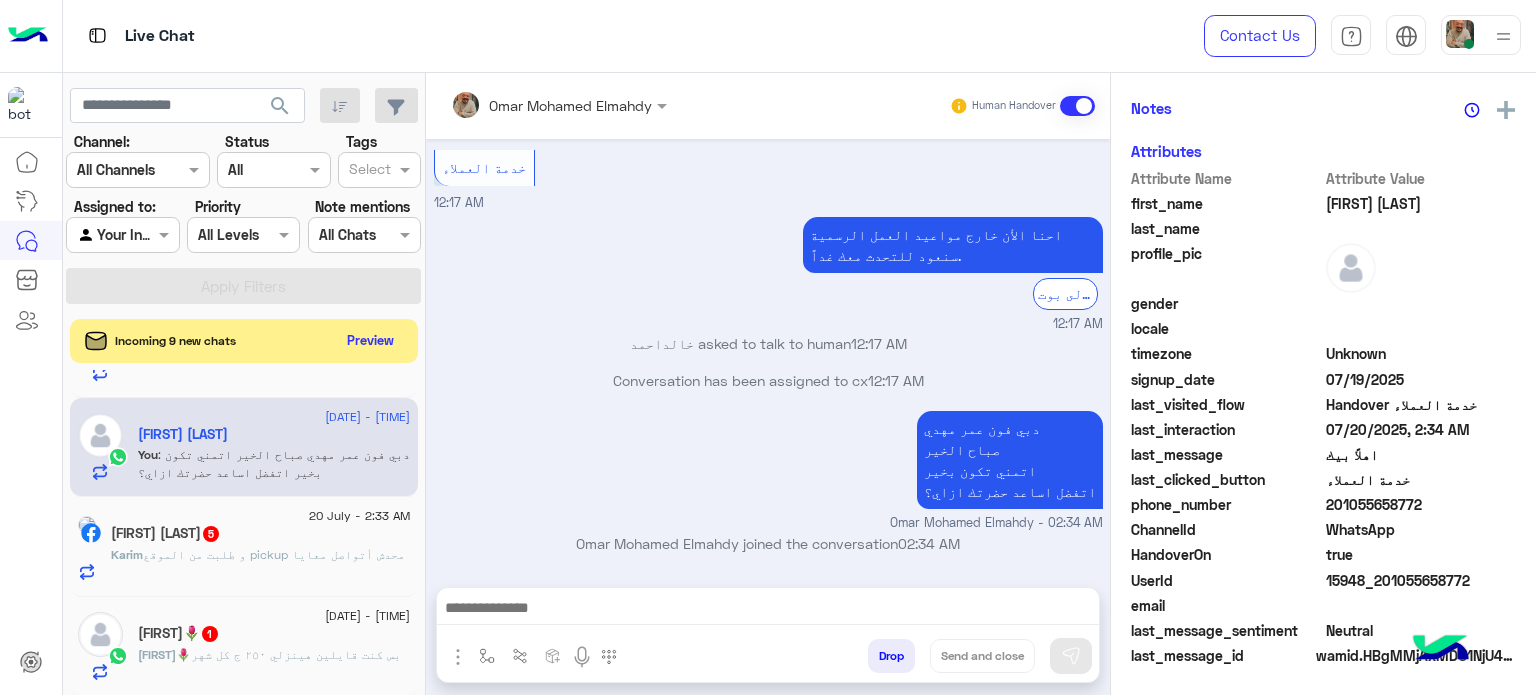 click at bounding box center [768, 613] 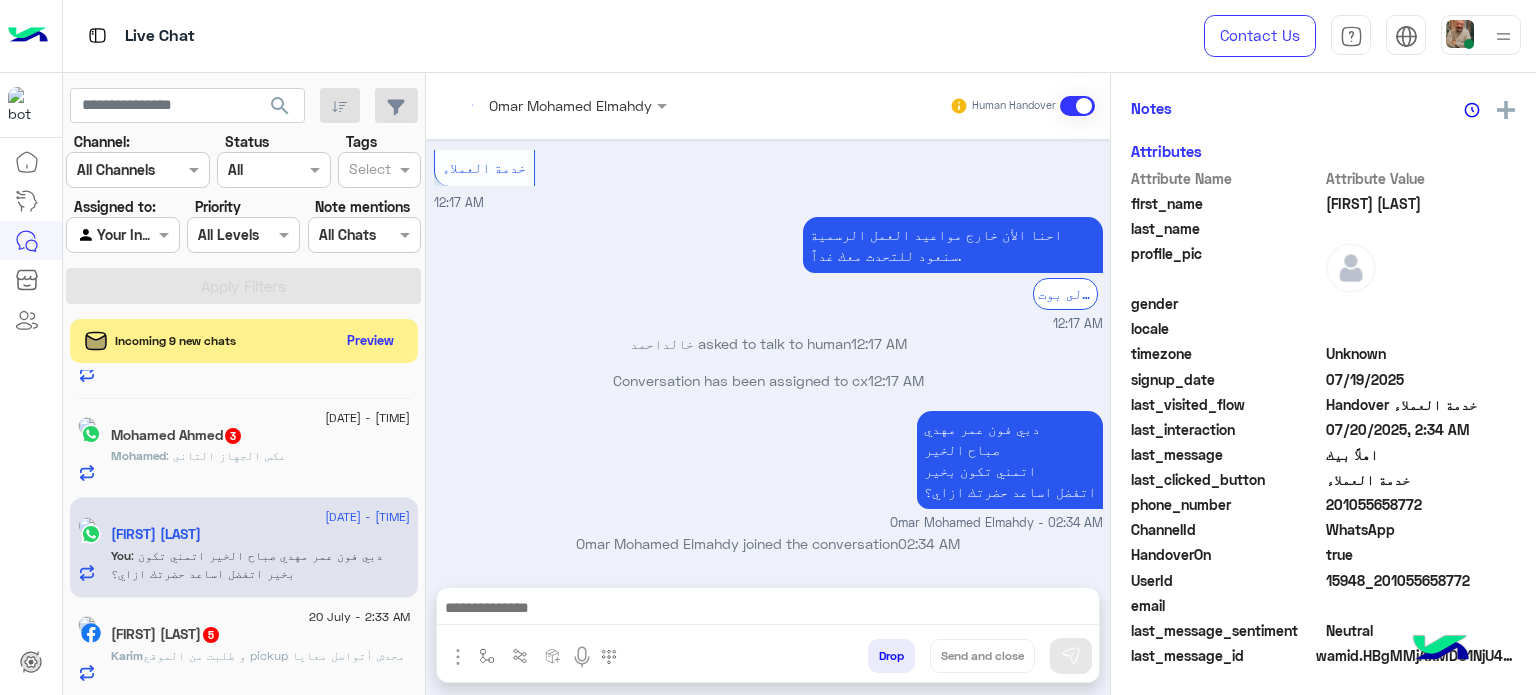 scroll, scrollTop: 405, scrollLeft: 0, axis: vertical 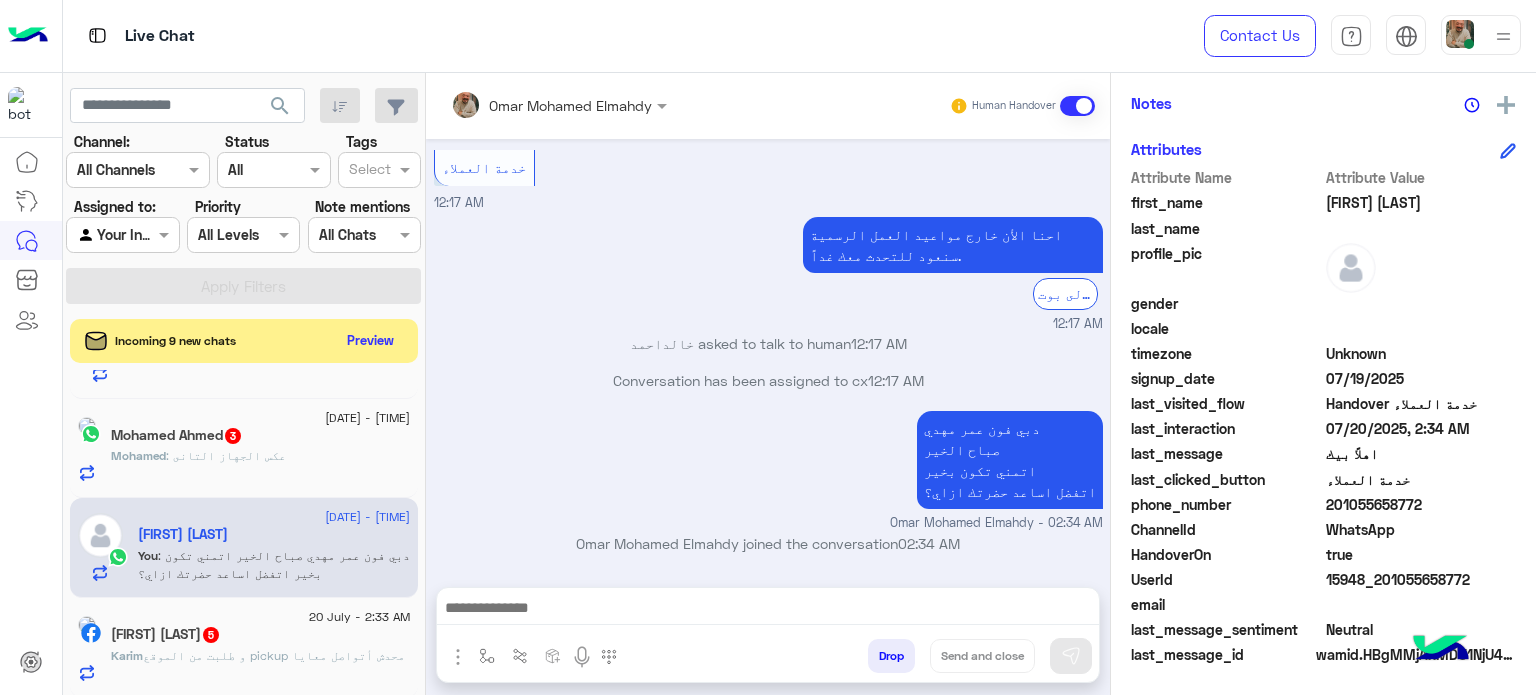 drag, startPoint x: 784, startPoint y: 584, endPoint x: 783, endPoint y: 603, distance: 19.026299 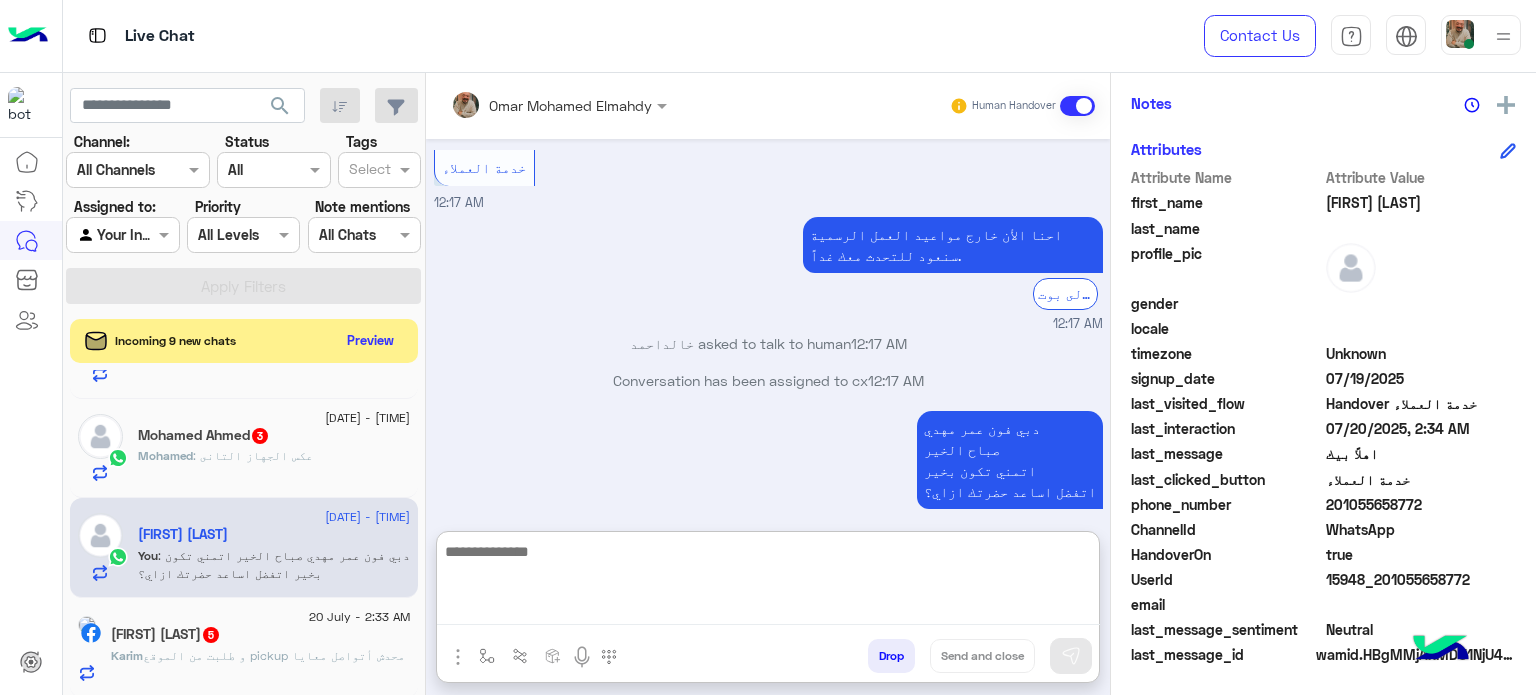 click at bounding box center [768, 582] 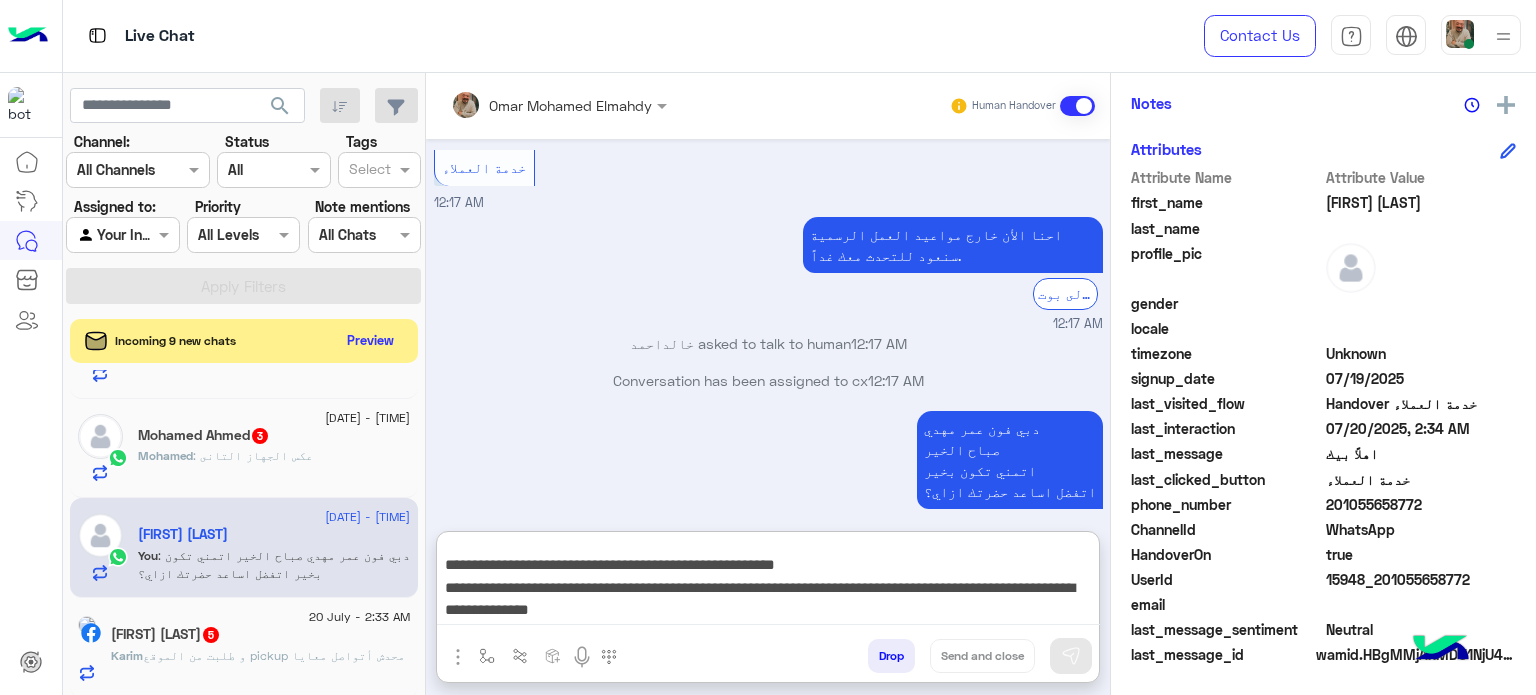 scroll, scrollTop: 87, scrollLeft: 0, axis: vertical 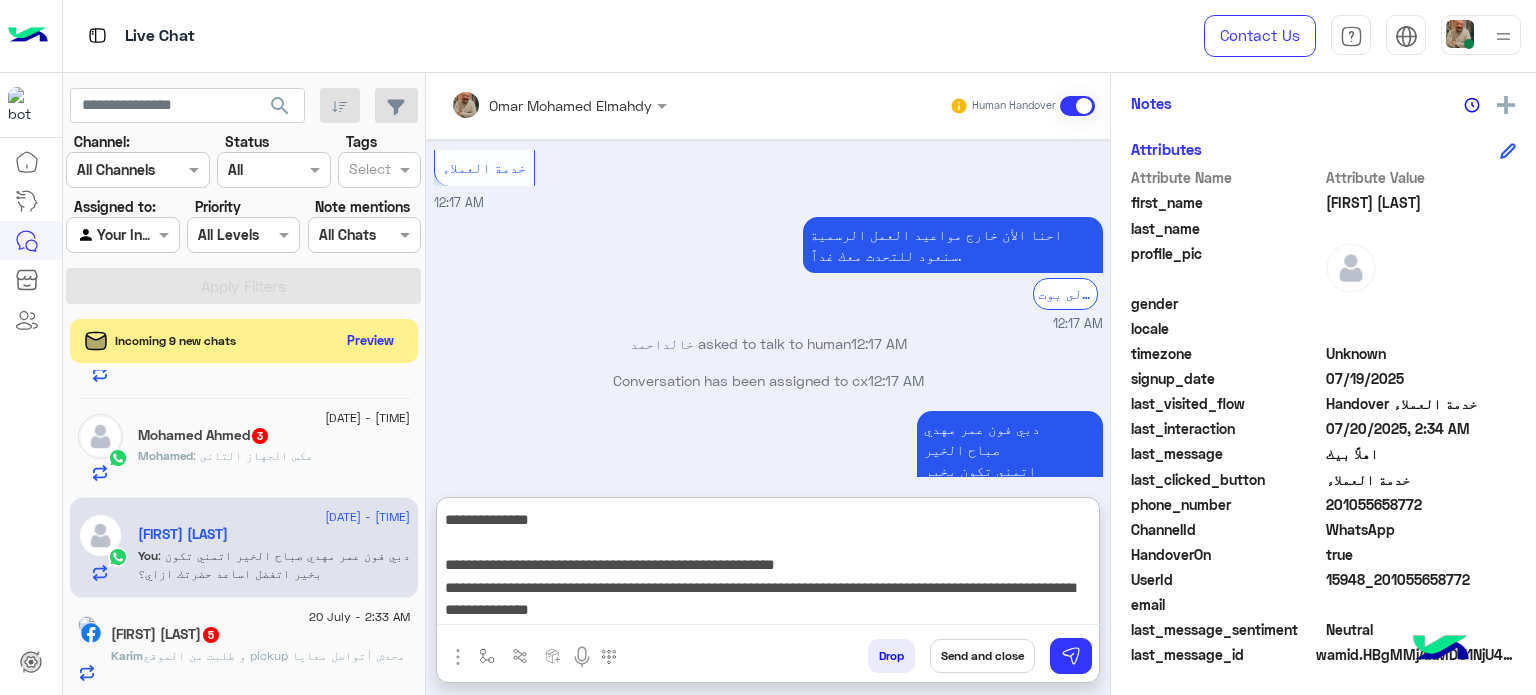 type on "**********" 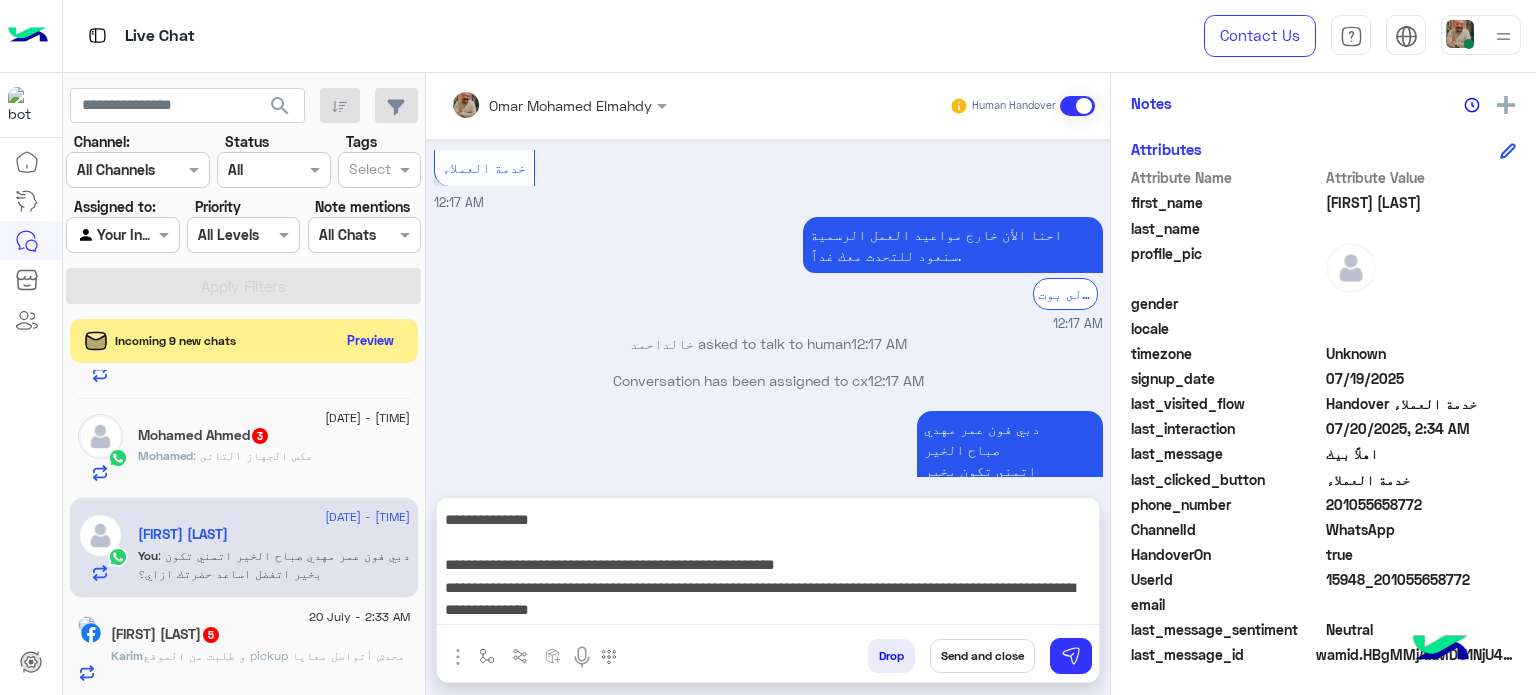 click on "Send and close" at bounding box center (982, 656) 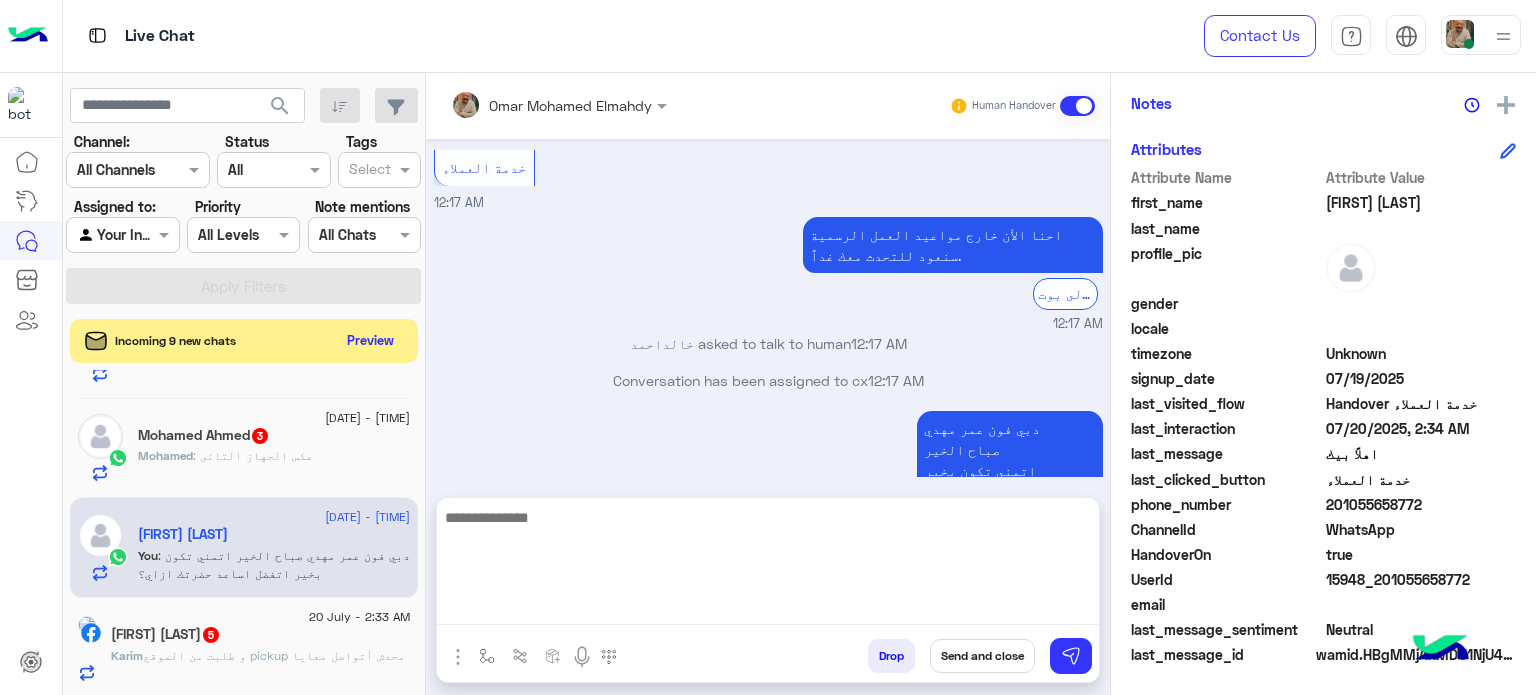 scroll, scrollTop: 0, scrollLeft: 0, axis: both 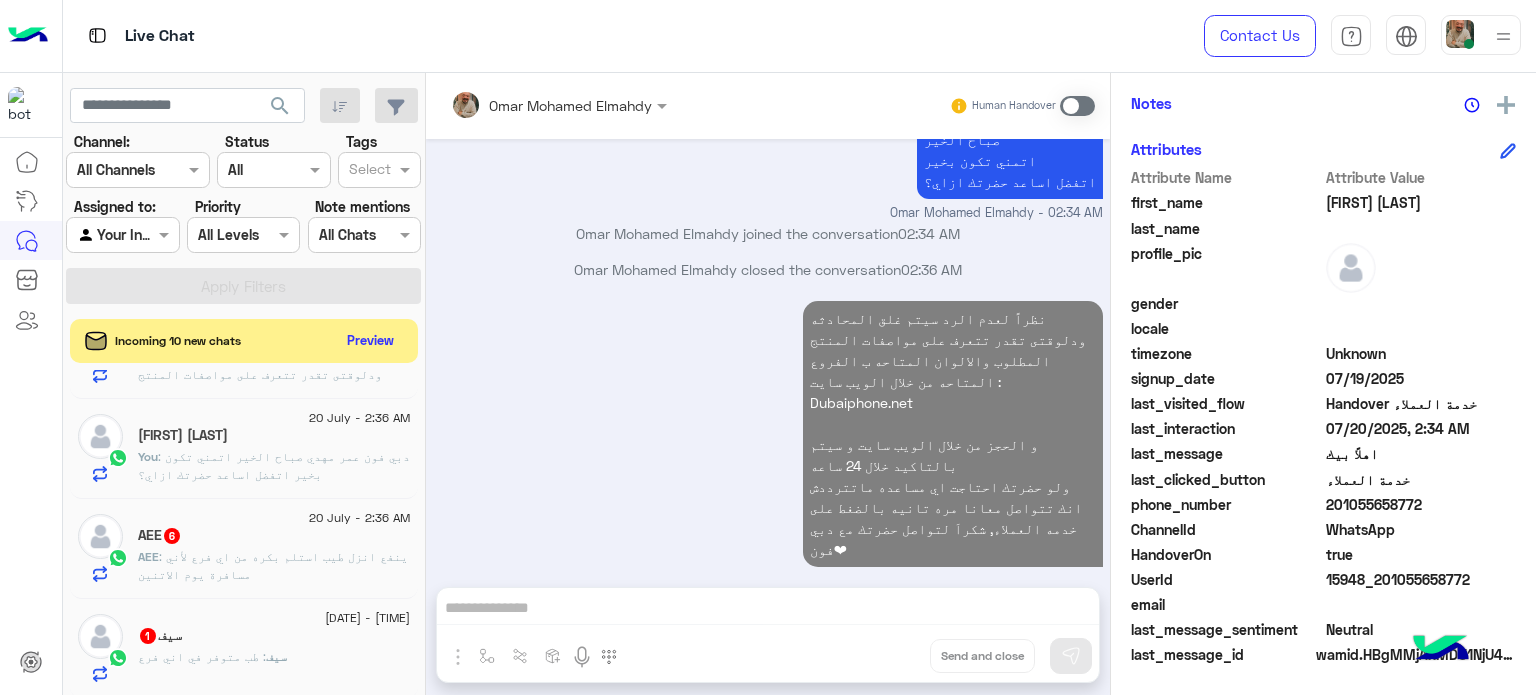 click on ": دبي فون عمر مهدي
صباح الخير
اتمني تكون بخير
اتفضل اساعد حضرتك ازاي؟" 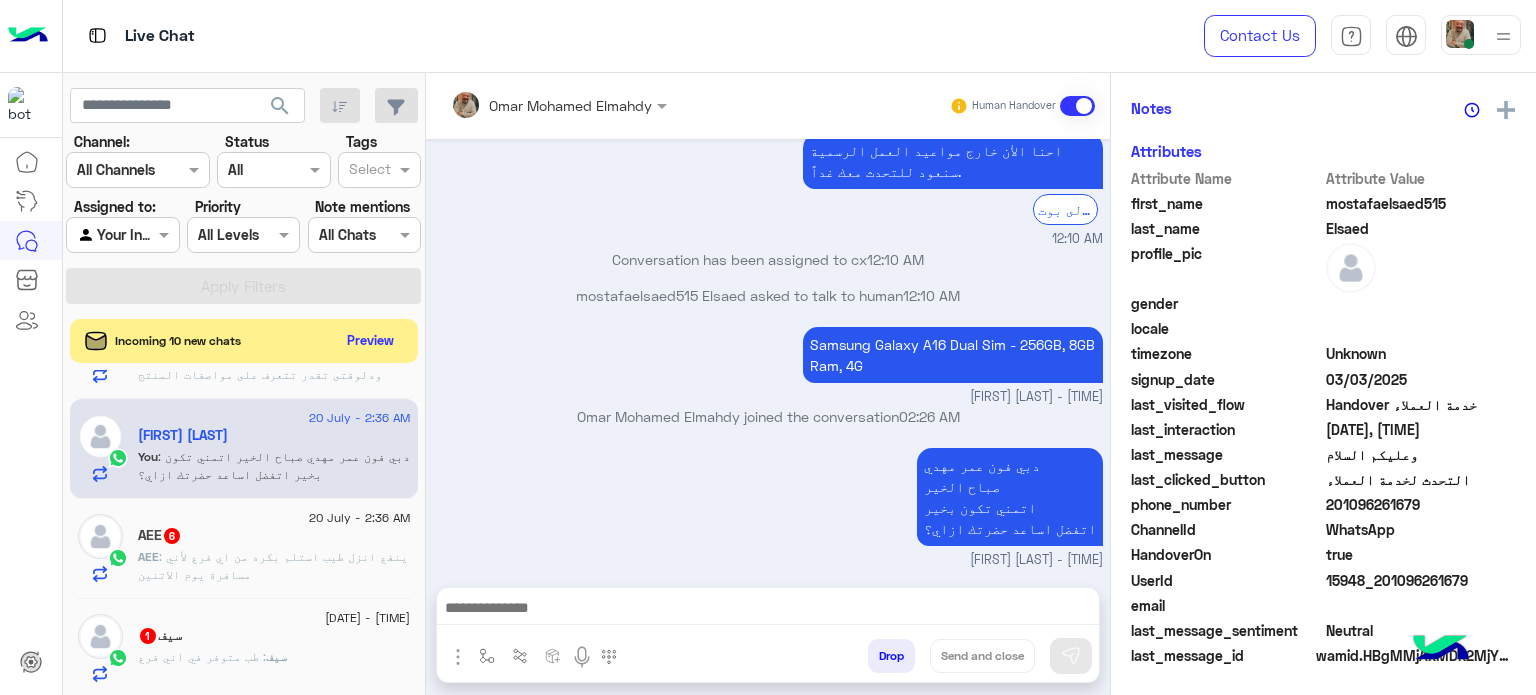 click at bounding box center (768, 610) 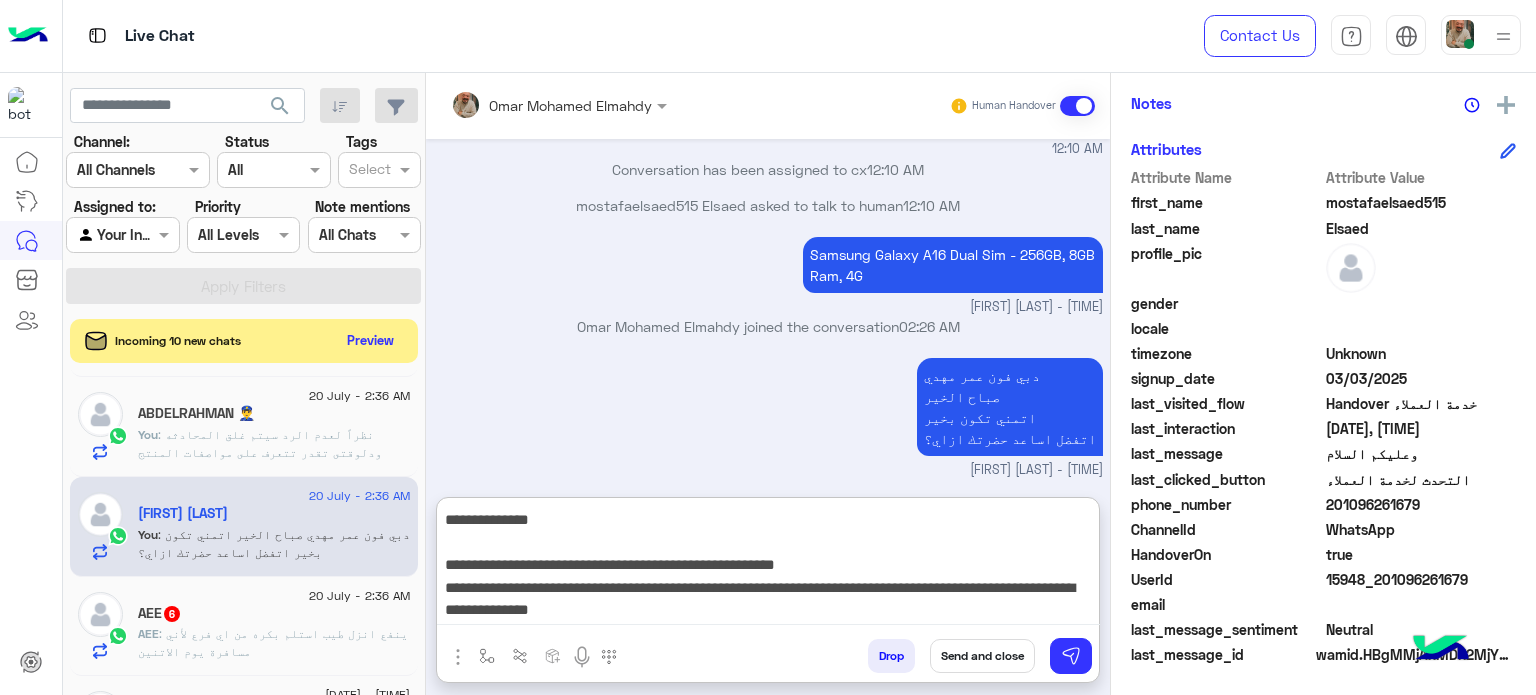 type on "**********" 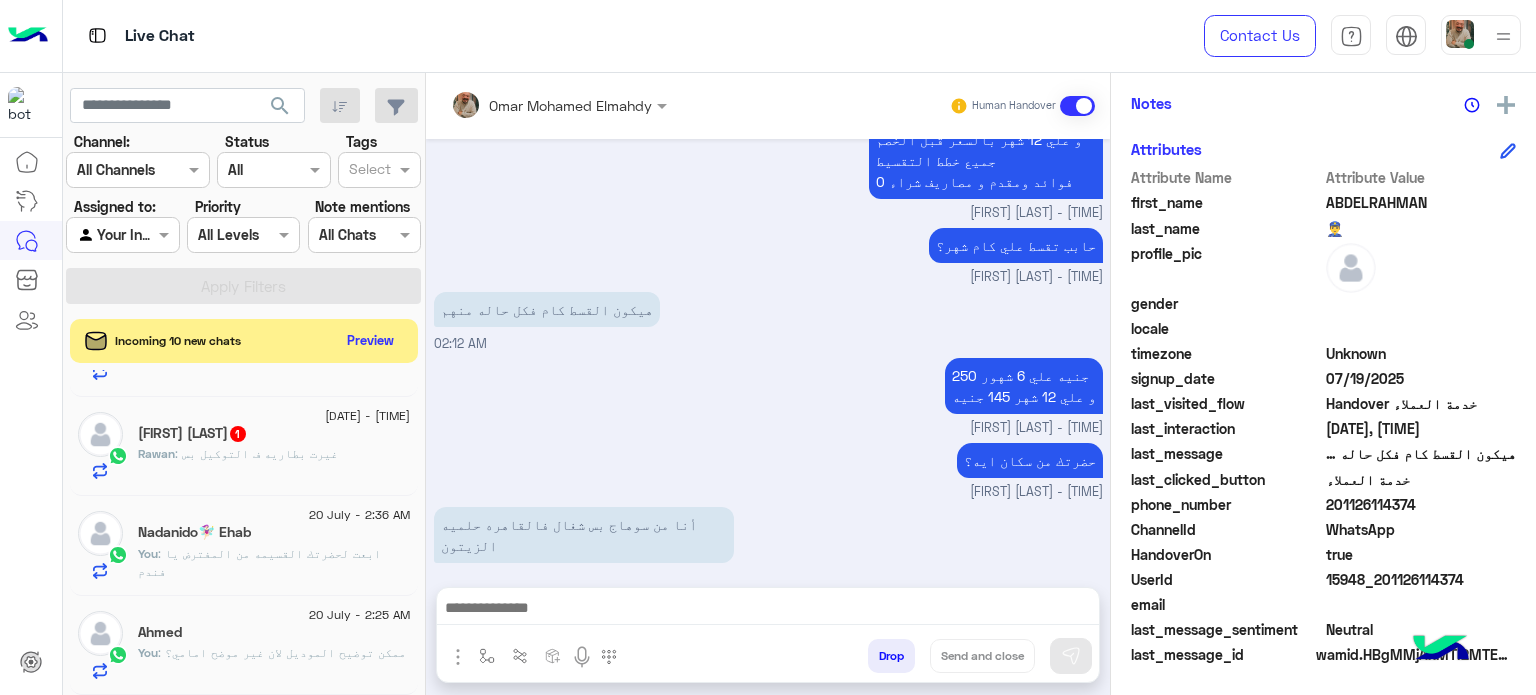 click on "You  : ممكن توضيح الموديل لان غير موضح امامي؟" 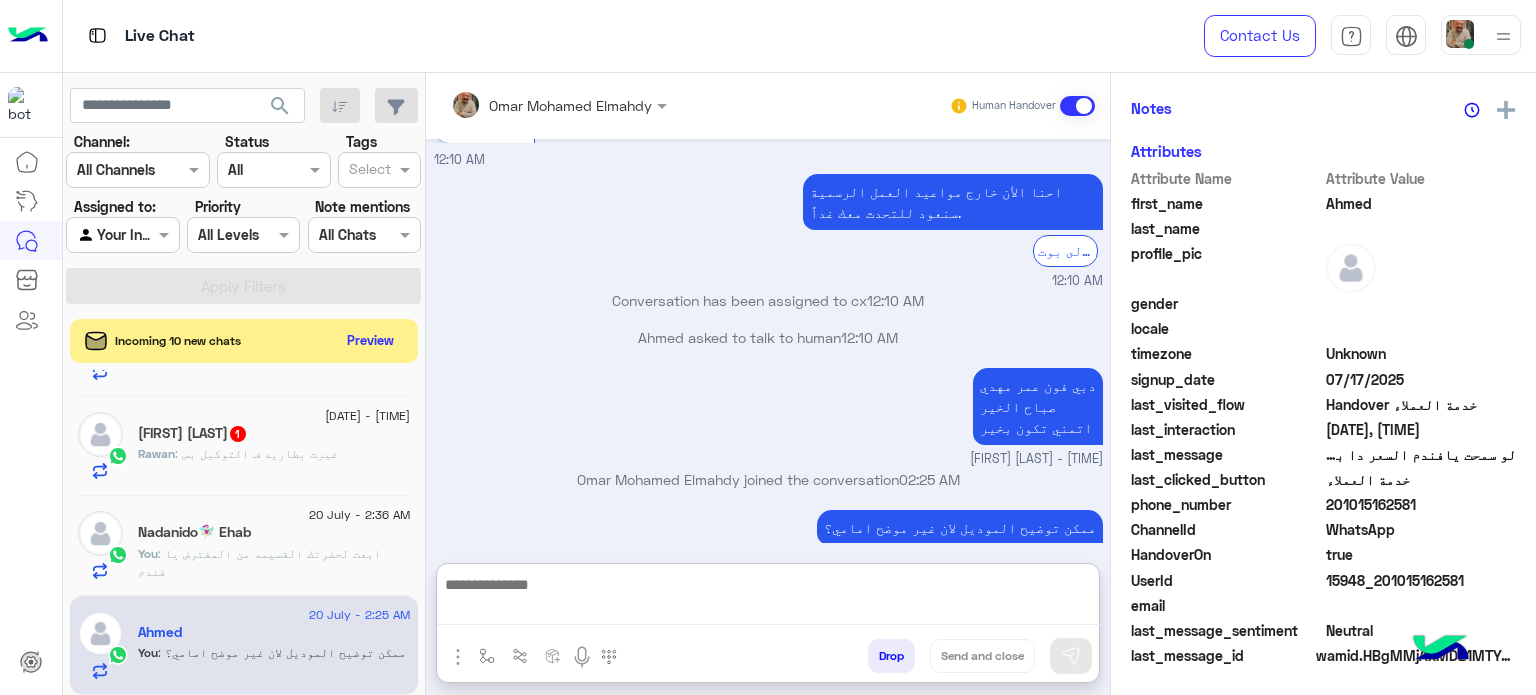 click at bounding box center (768, 598) 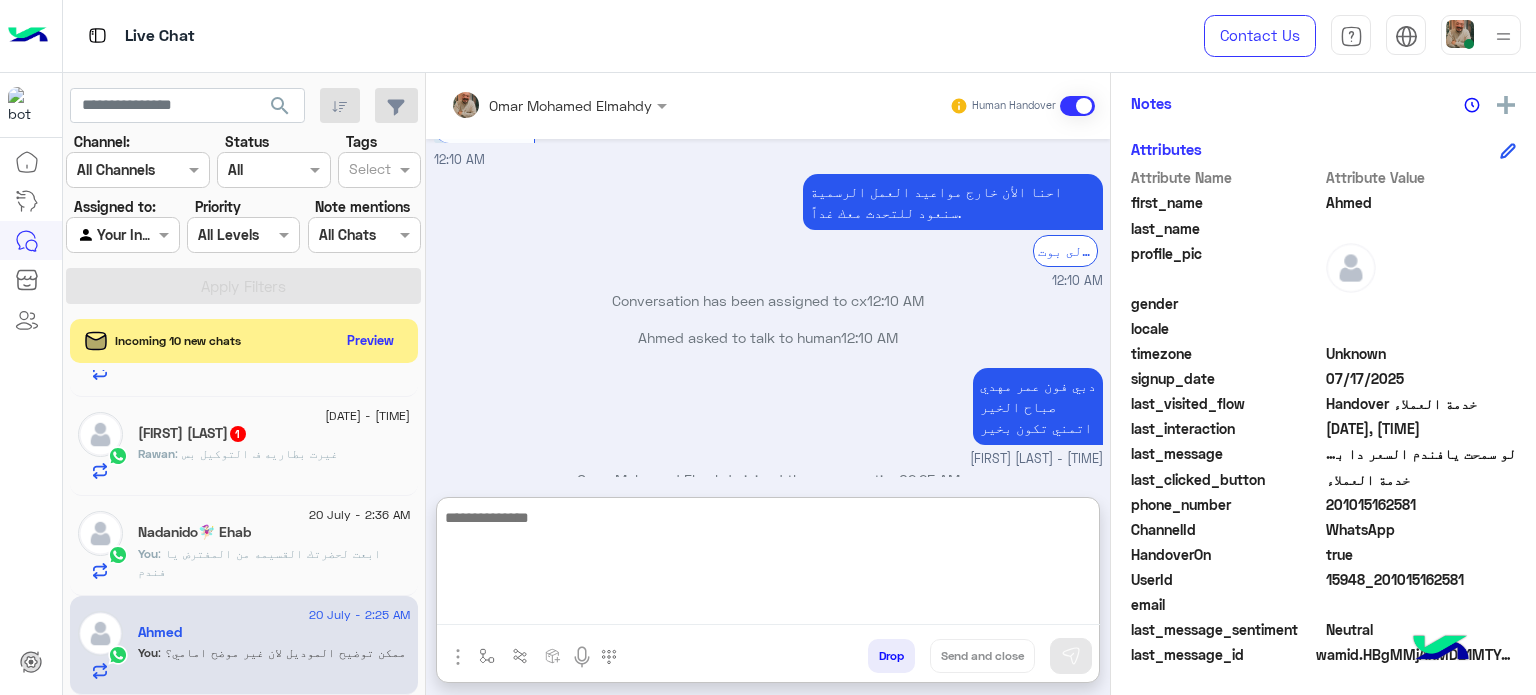 paste on "**********" 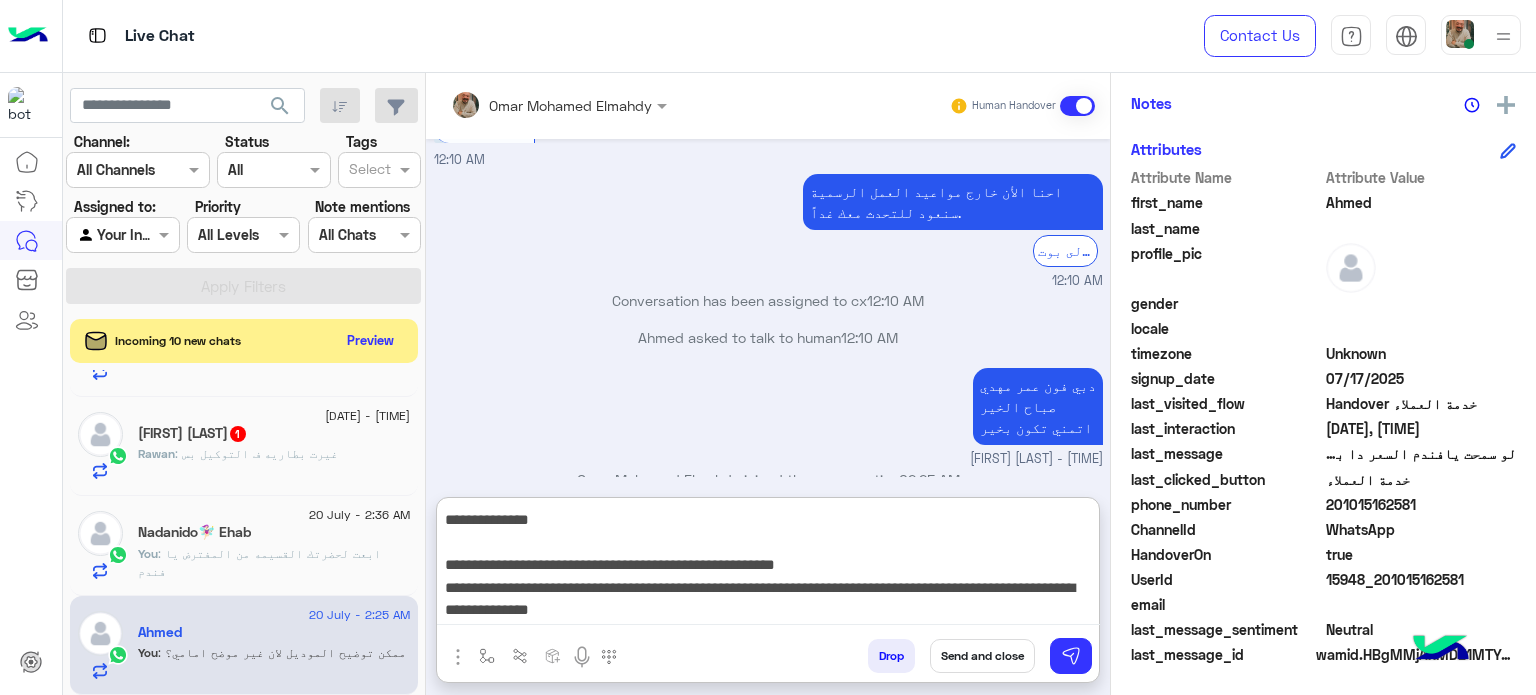 type on "**********" 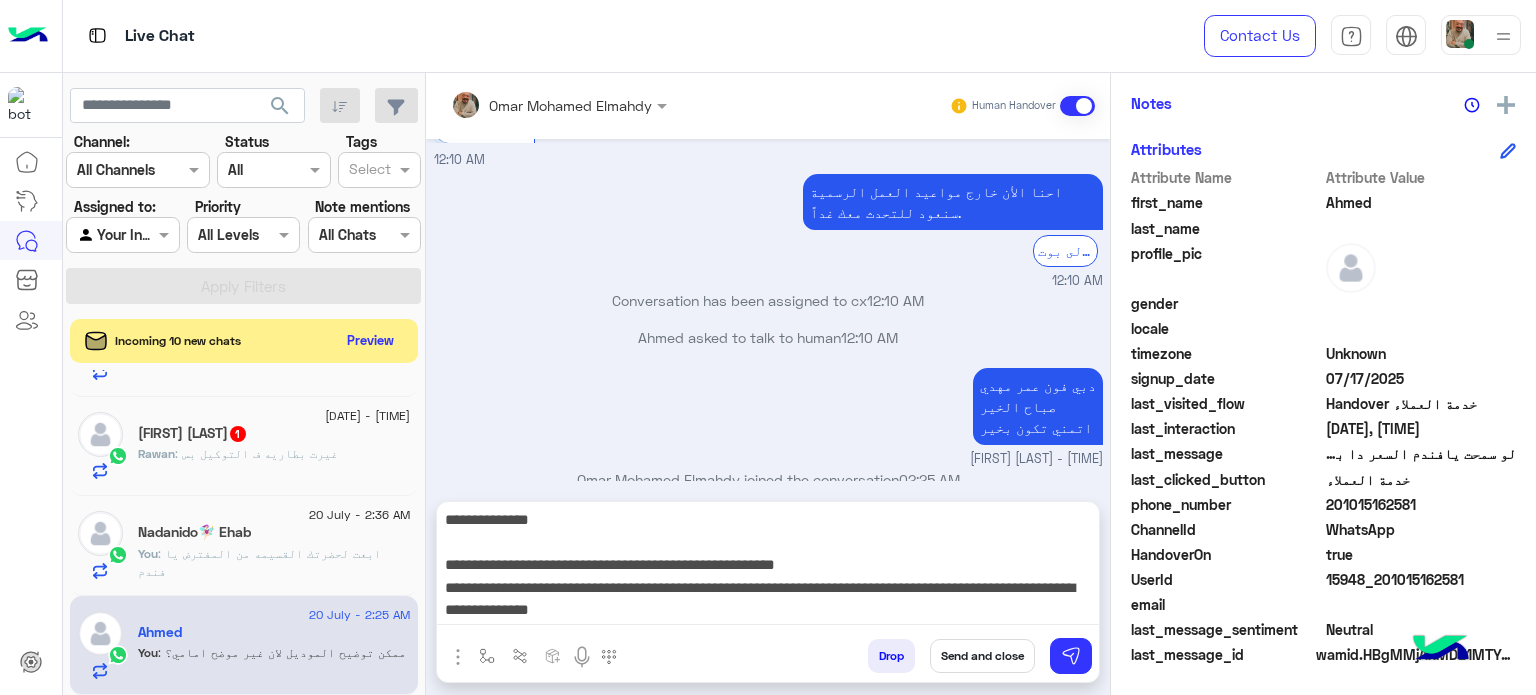 click on "Send and close" at bounding box center [982, 656] 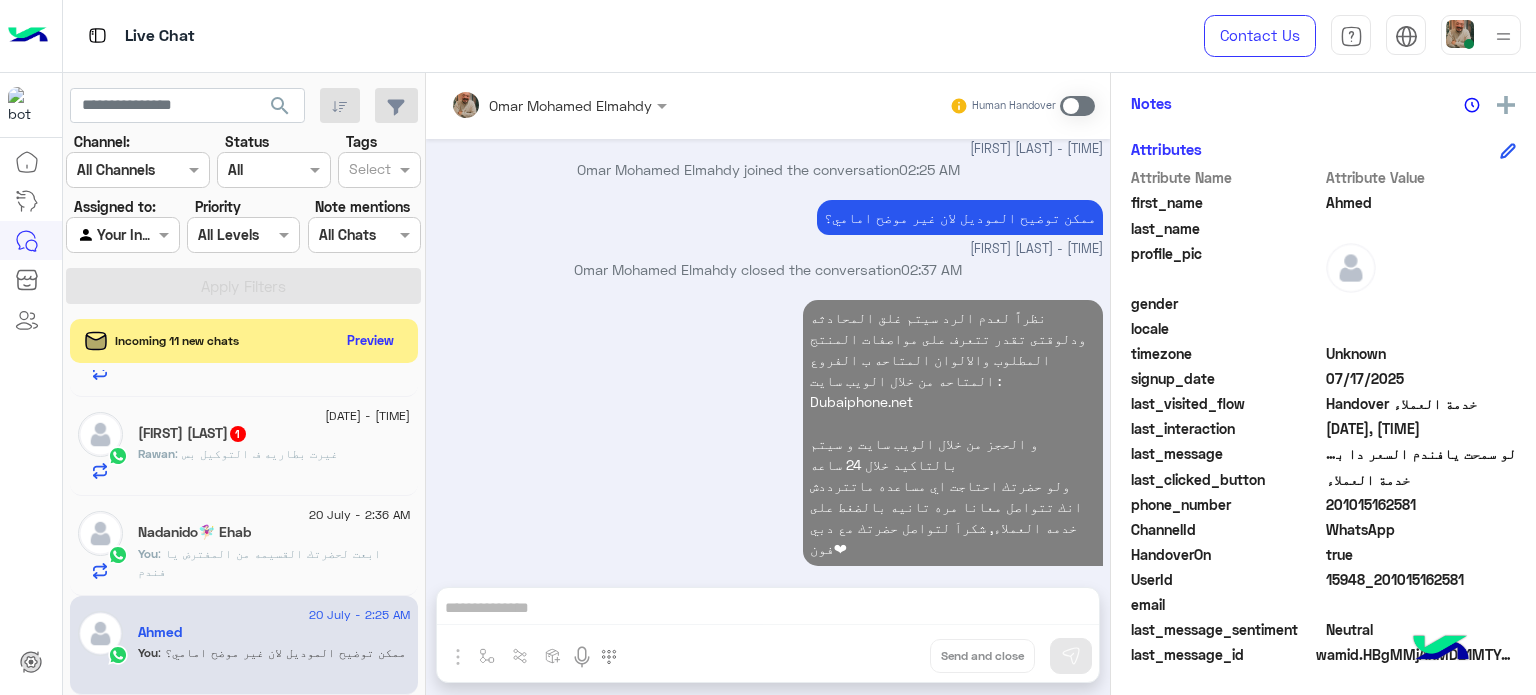 click on "Nadanido🧚🏻‍♀️ Ehab" 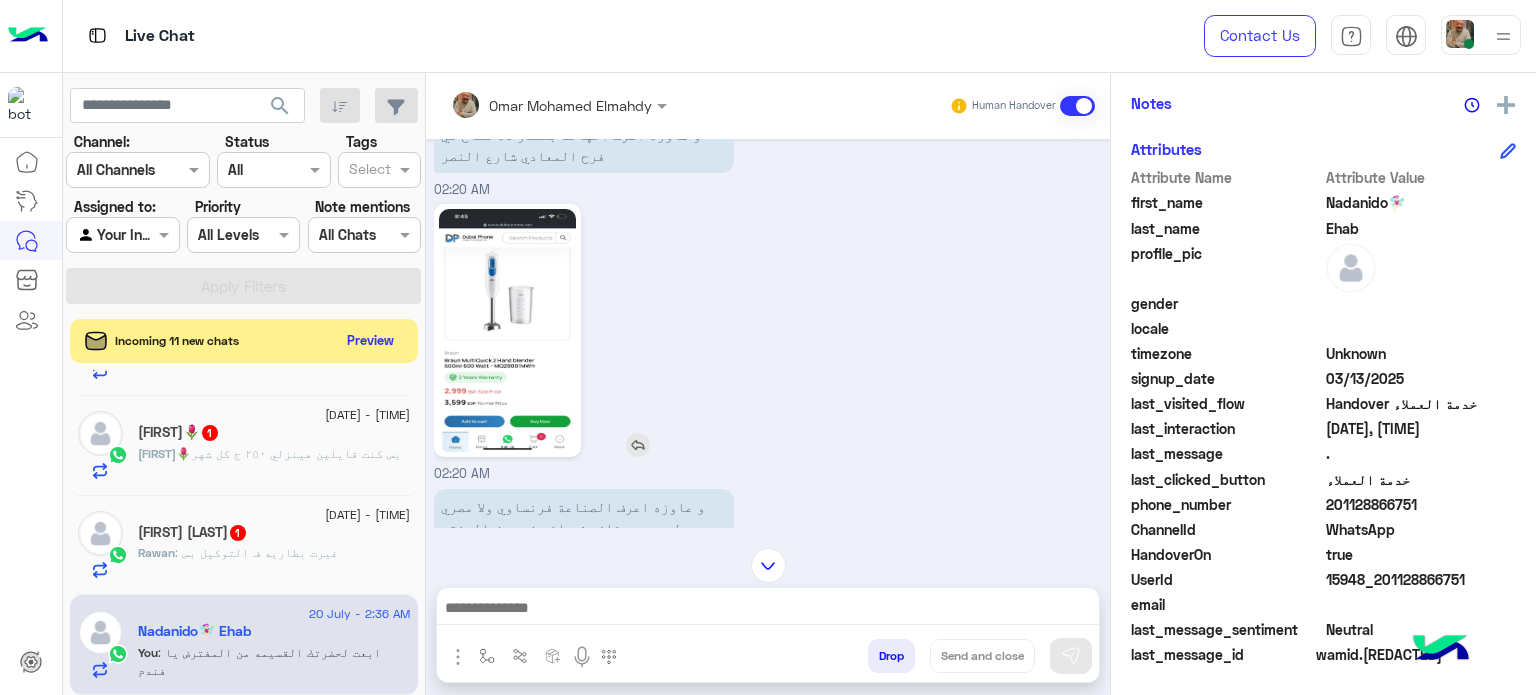 click 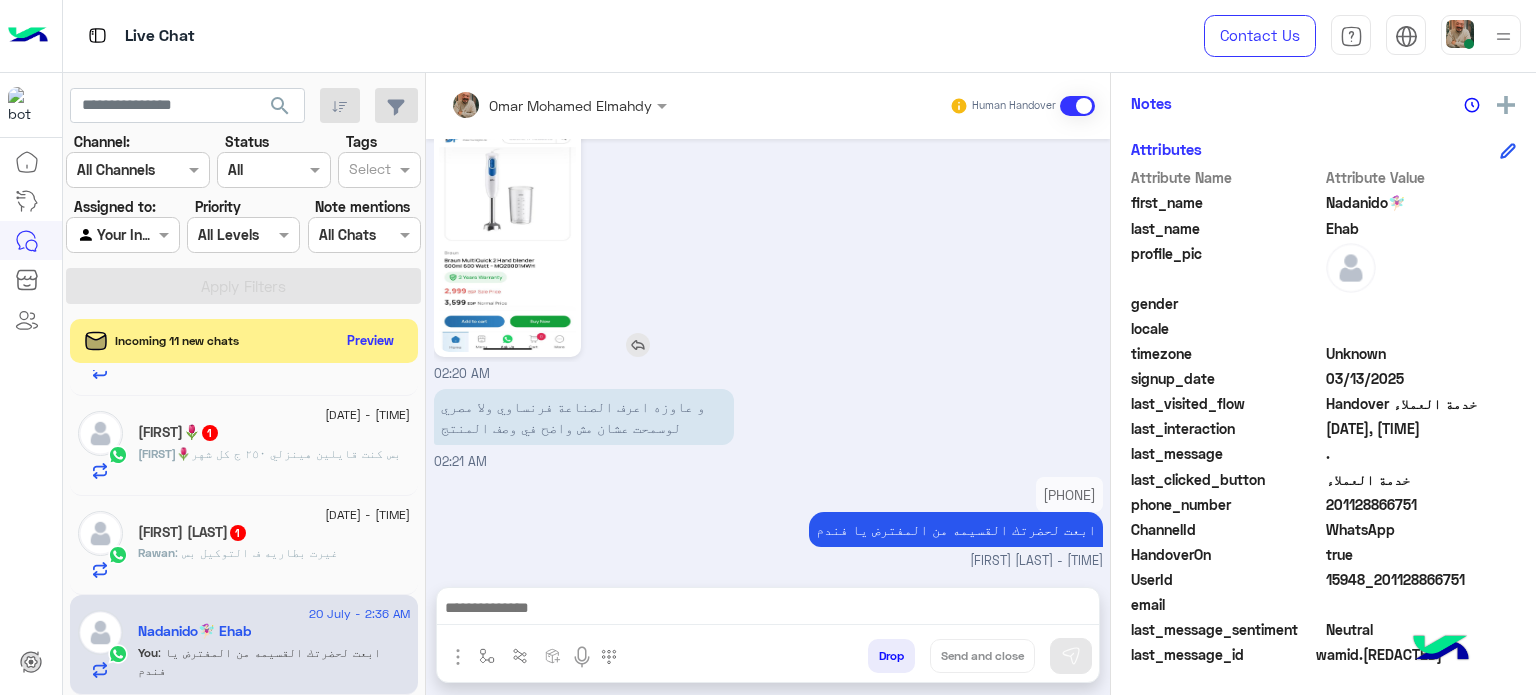 click 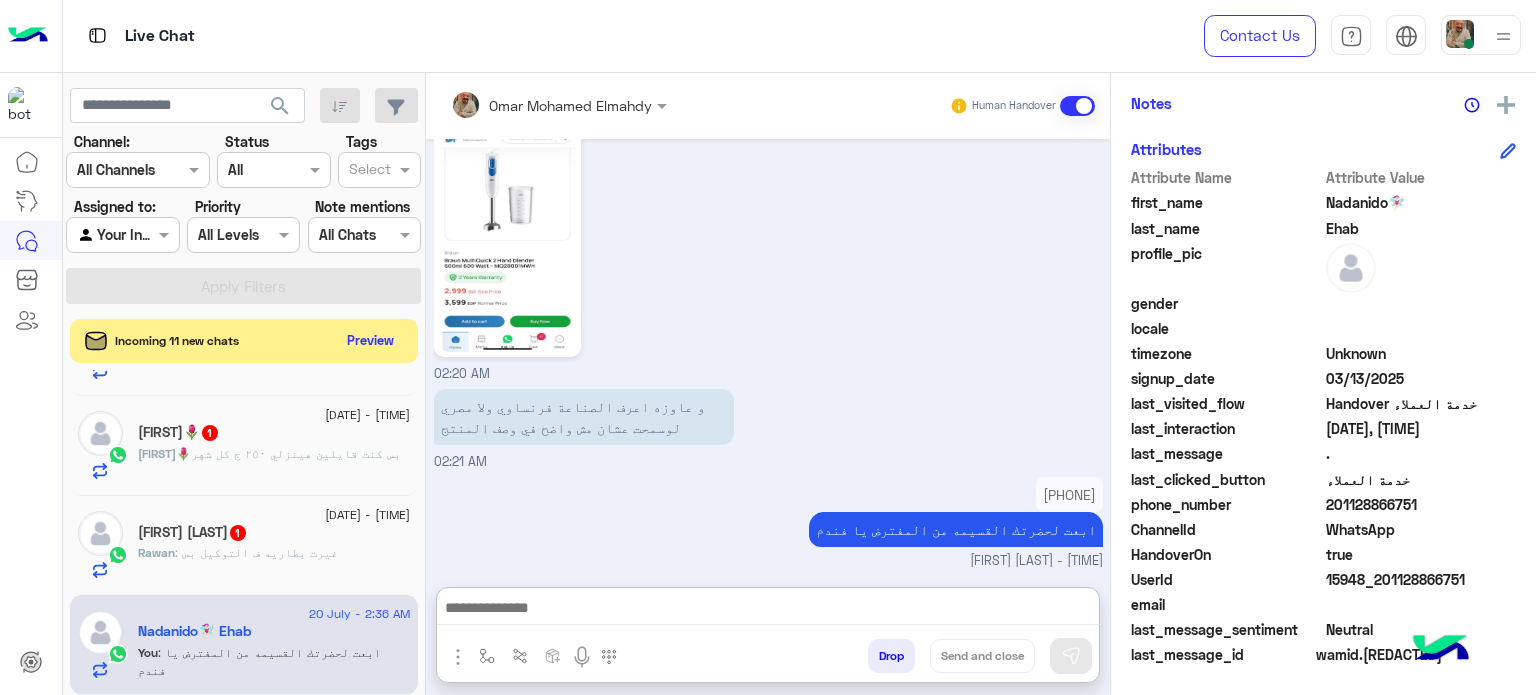 click at bounding box center [768, 610] 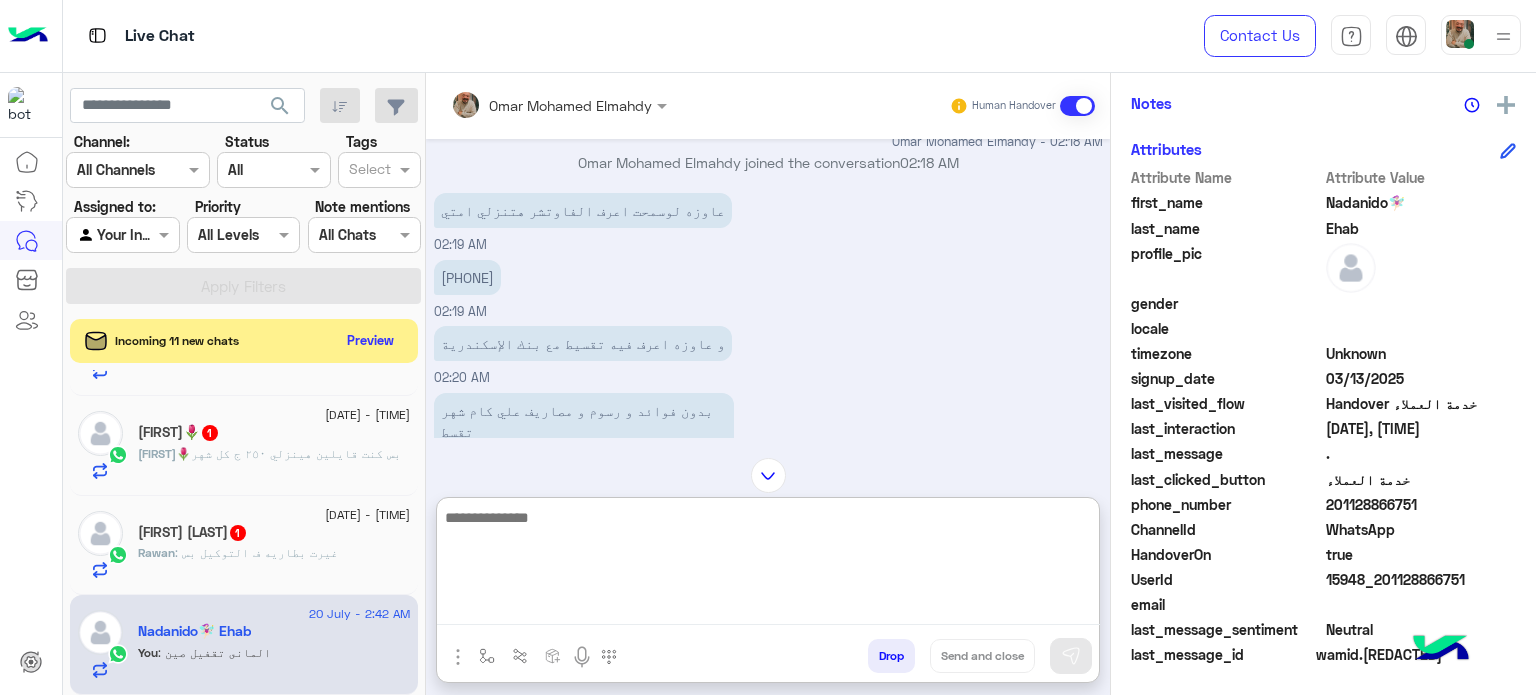 scroll, scrollTop: 68, scrollLeft: 0, axis: vertical 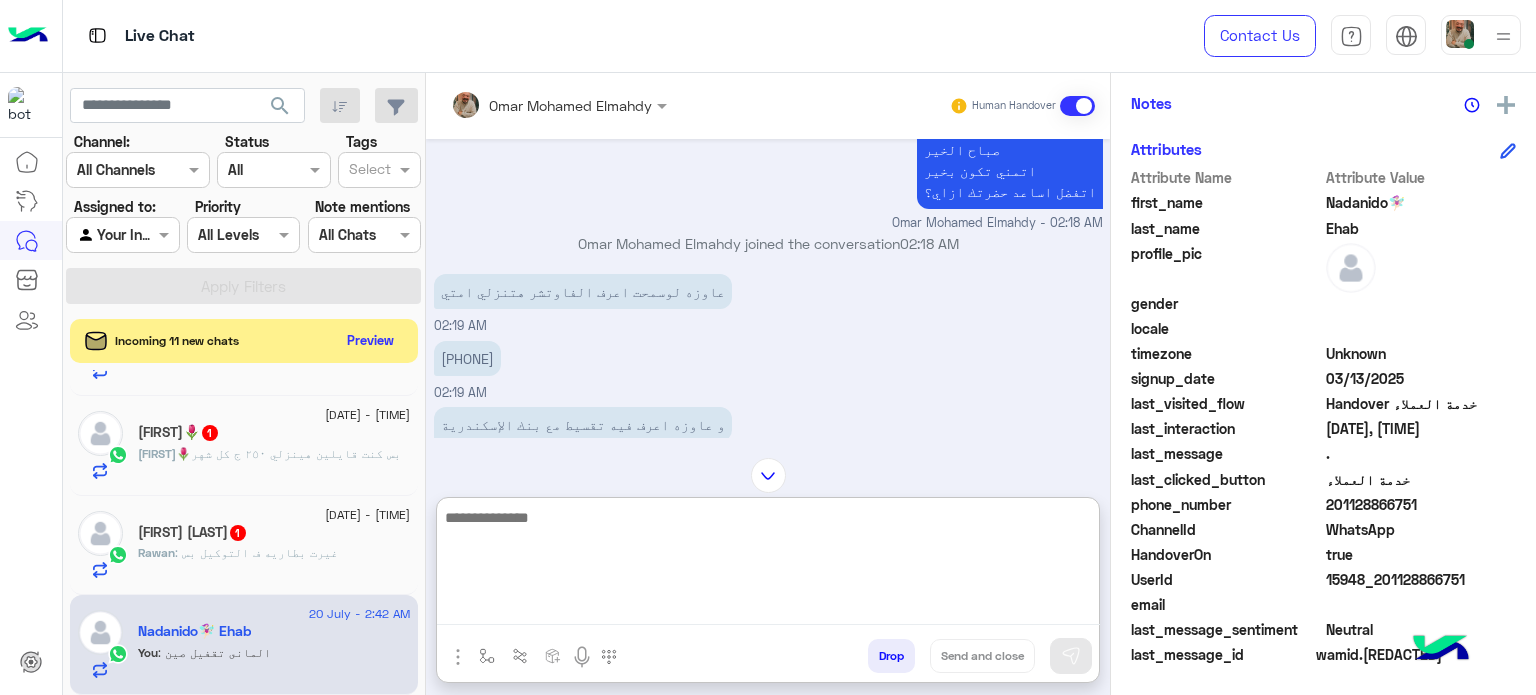 paste on "**********" 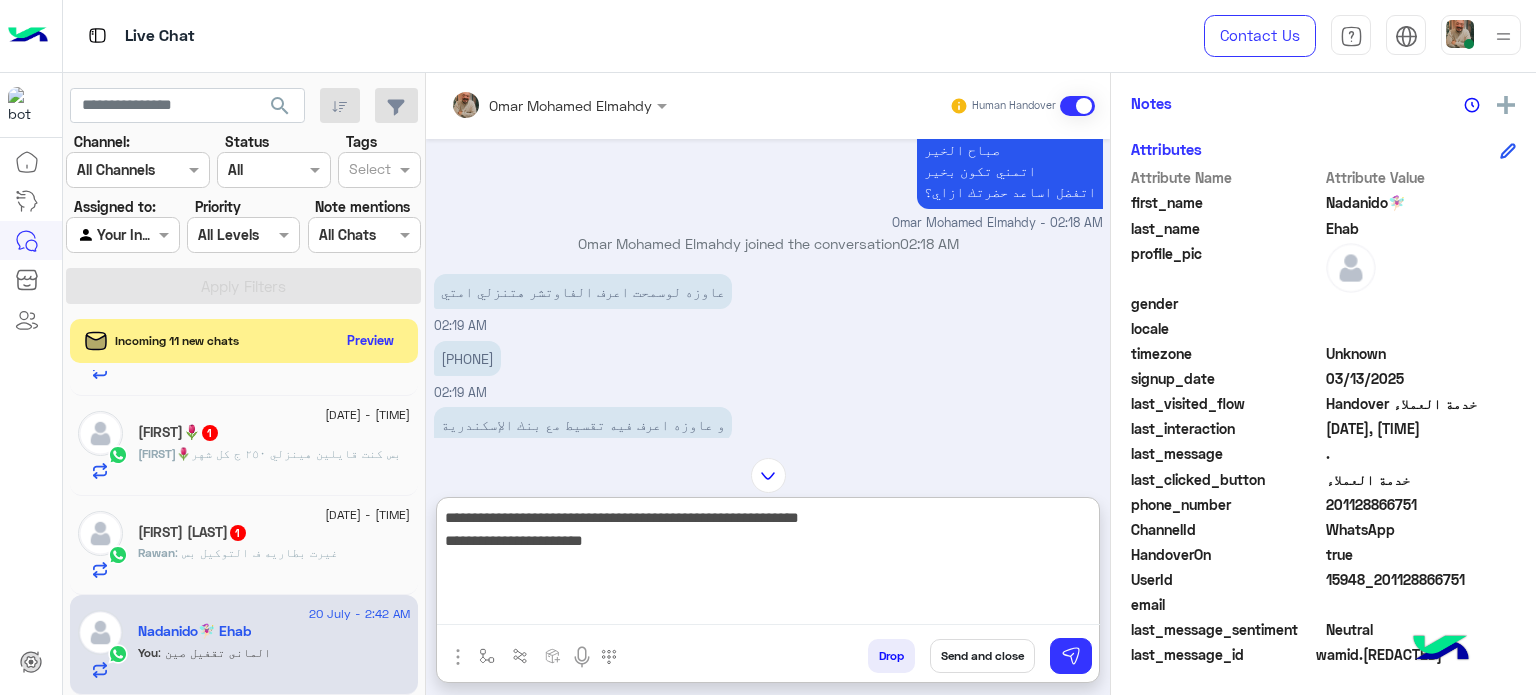 click on "**********" at bounding box center [768, 565] 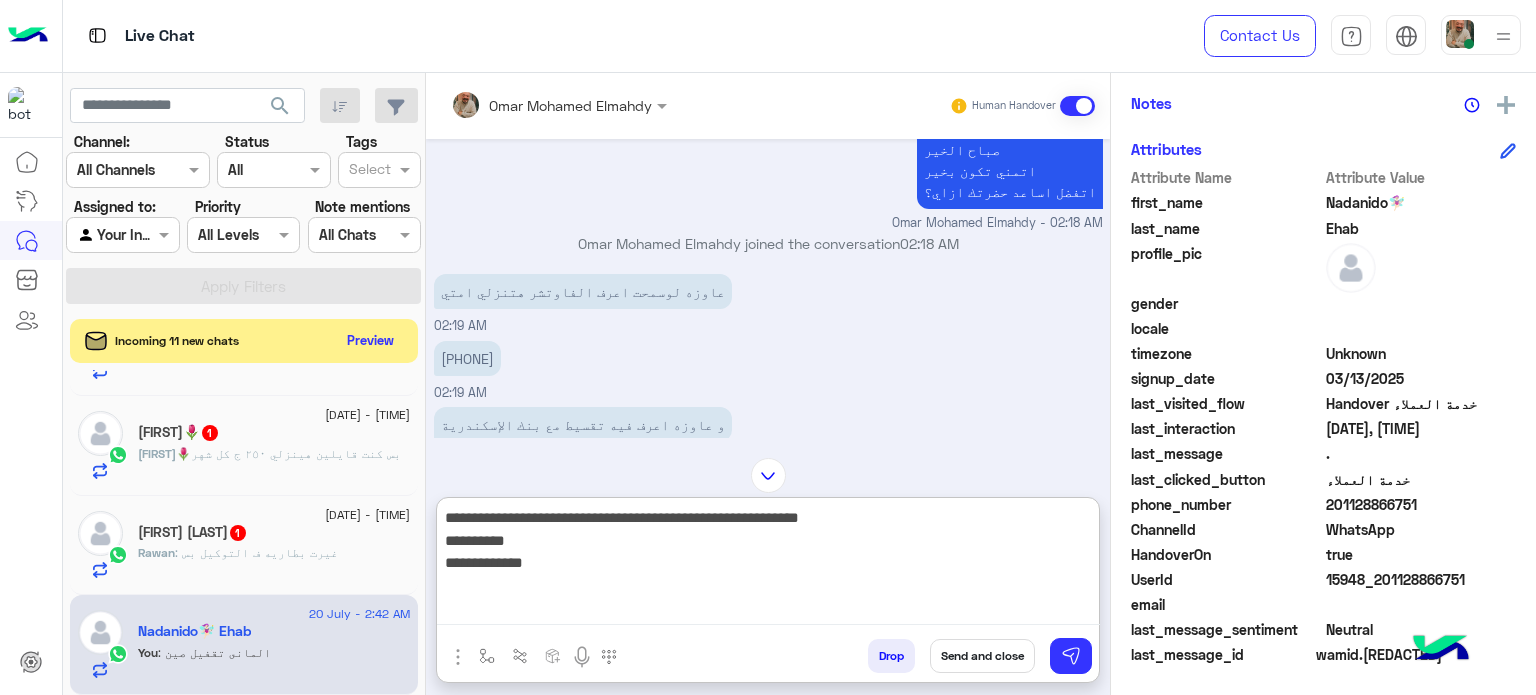 click on "**********" at bounding box center (768, 565) 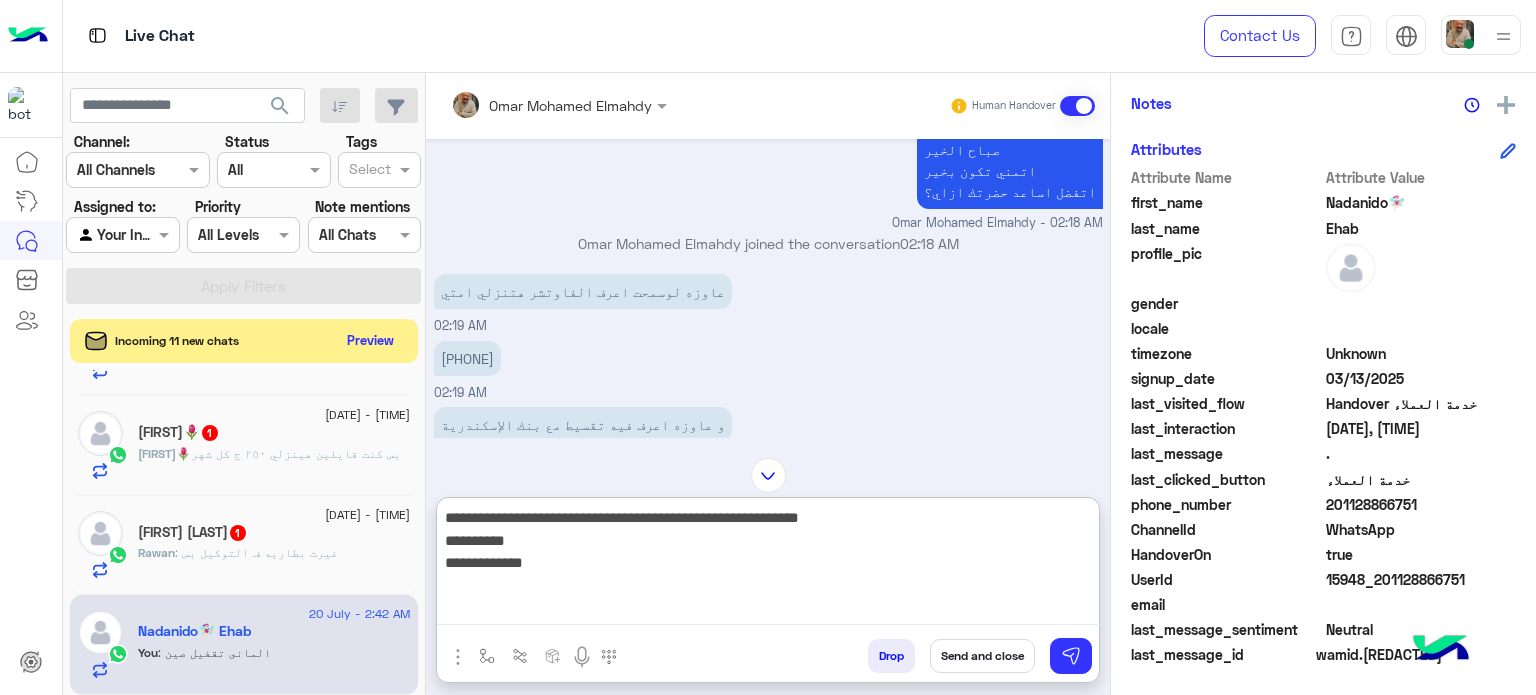 click on "**********" at bounding box center [768, 565] 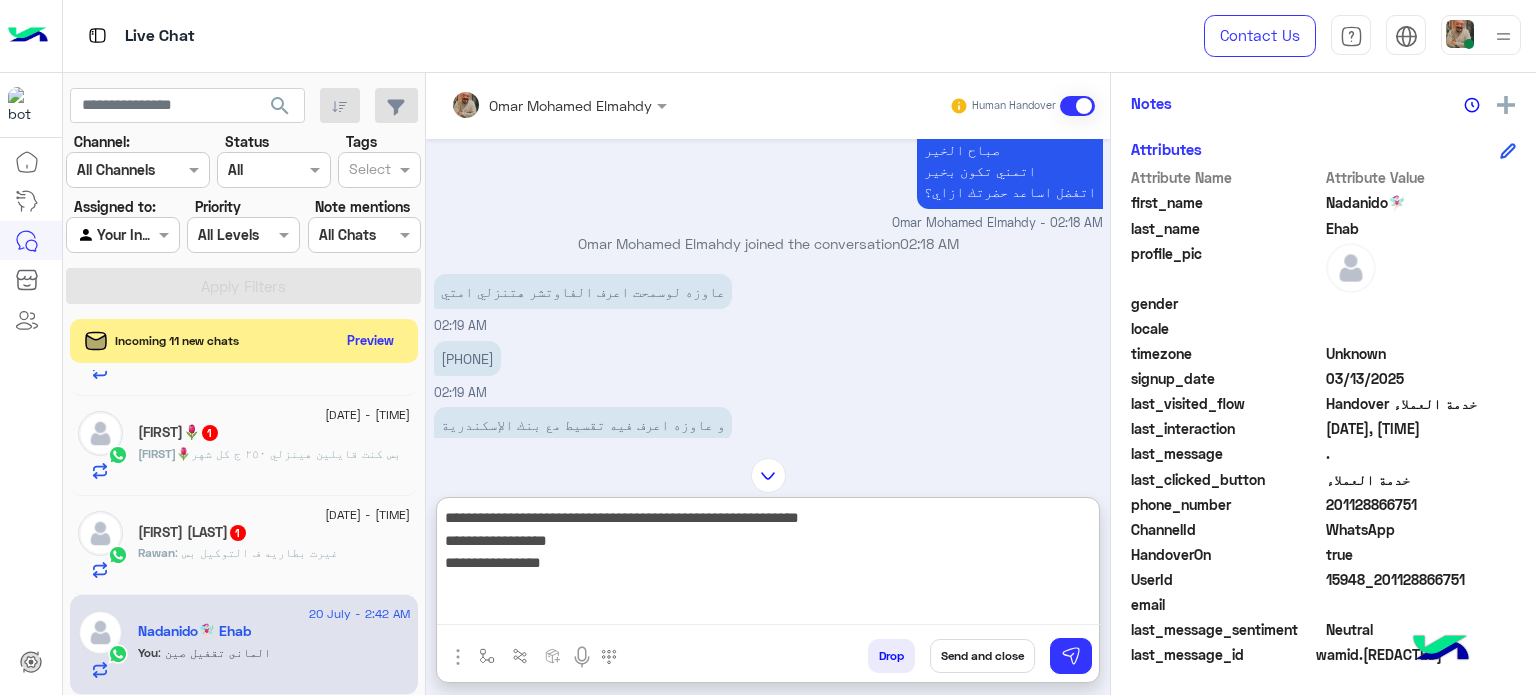 type on "**********" 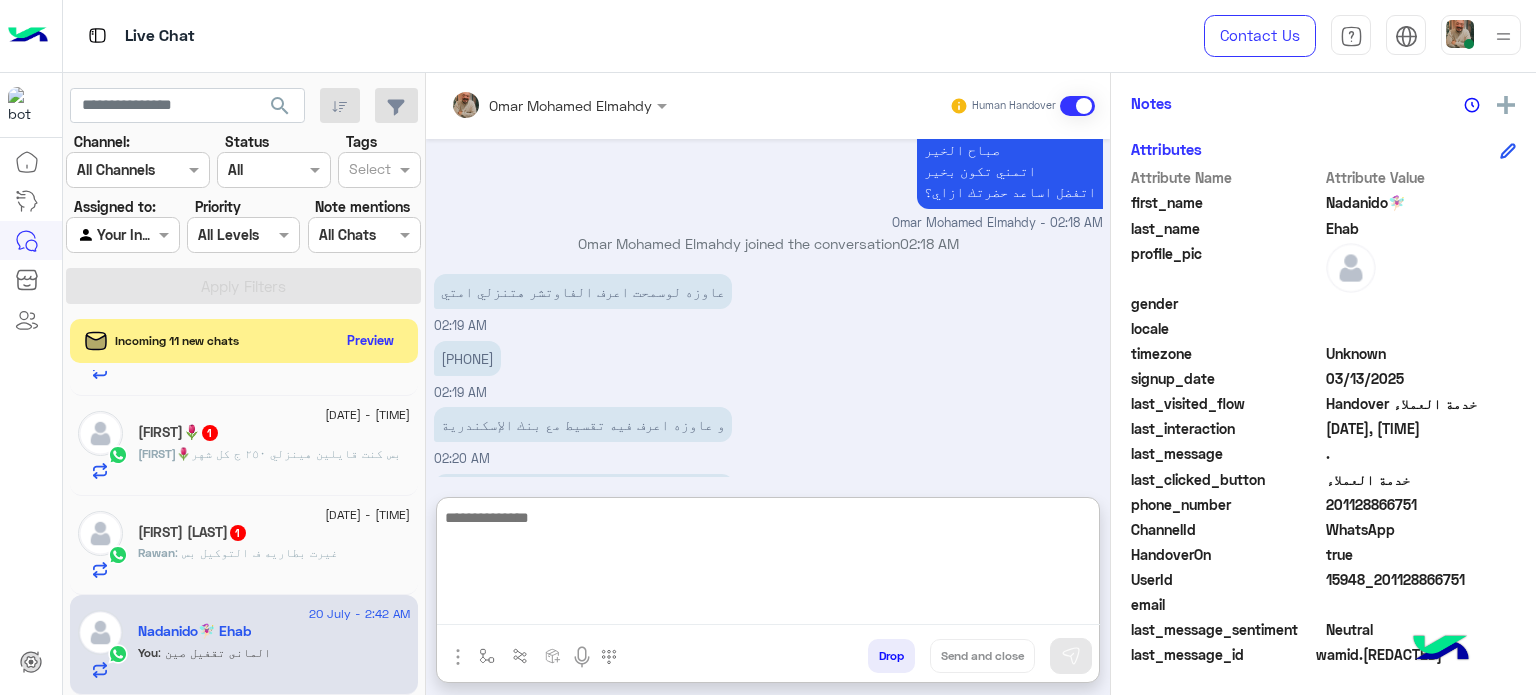scroll, scrollTop: 894, scrollLeft: 0, axis: vertical 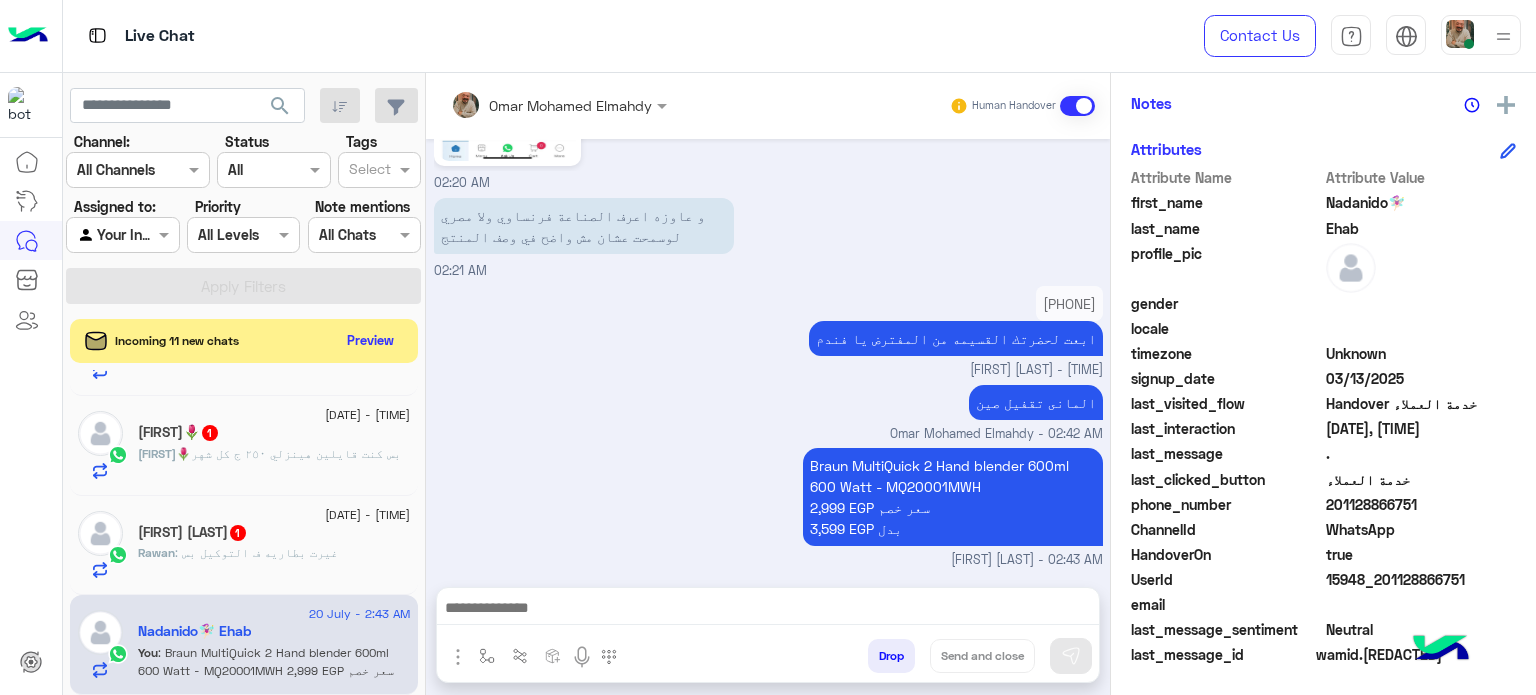 paste on "**********" 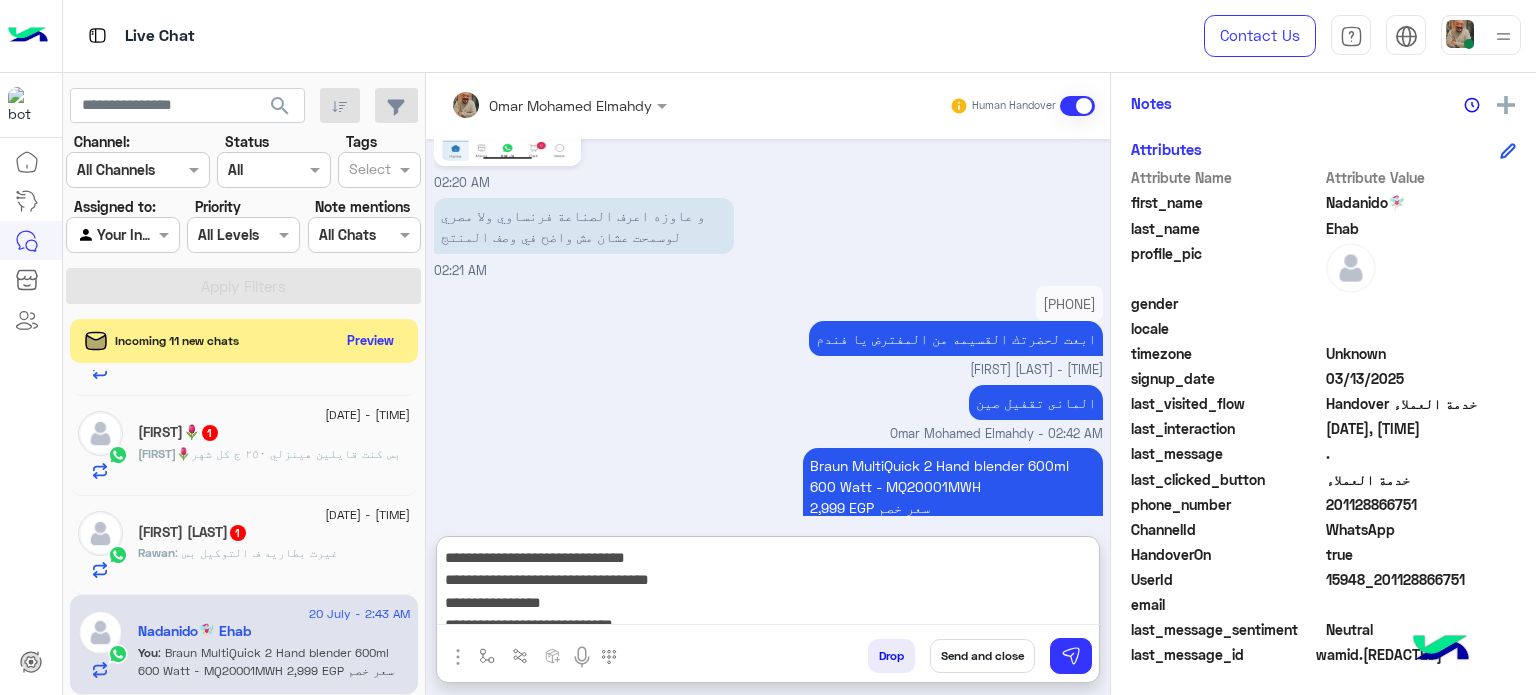 scroll, scrollTop: 880, scrollLeft: 0, axis: vertical 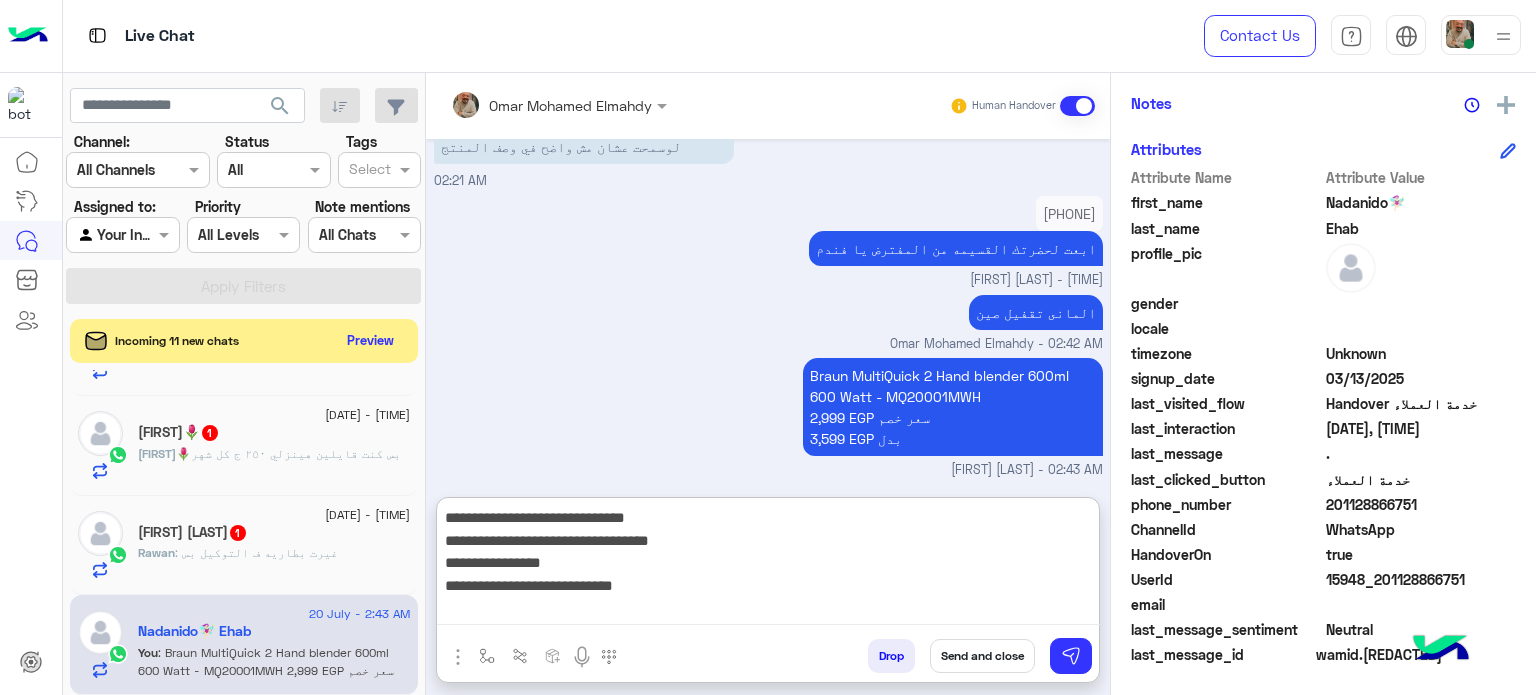 click on "**********" at bounding box center (768, 565) 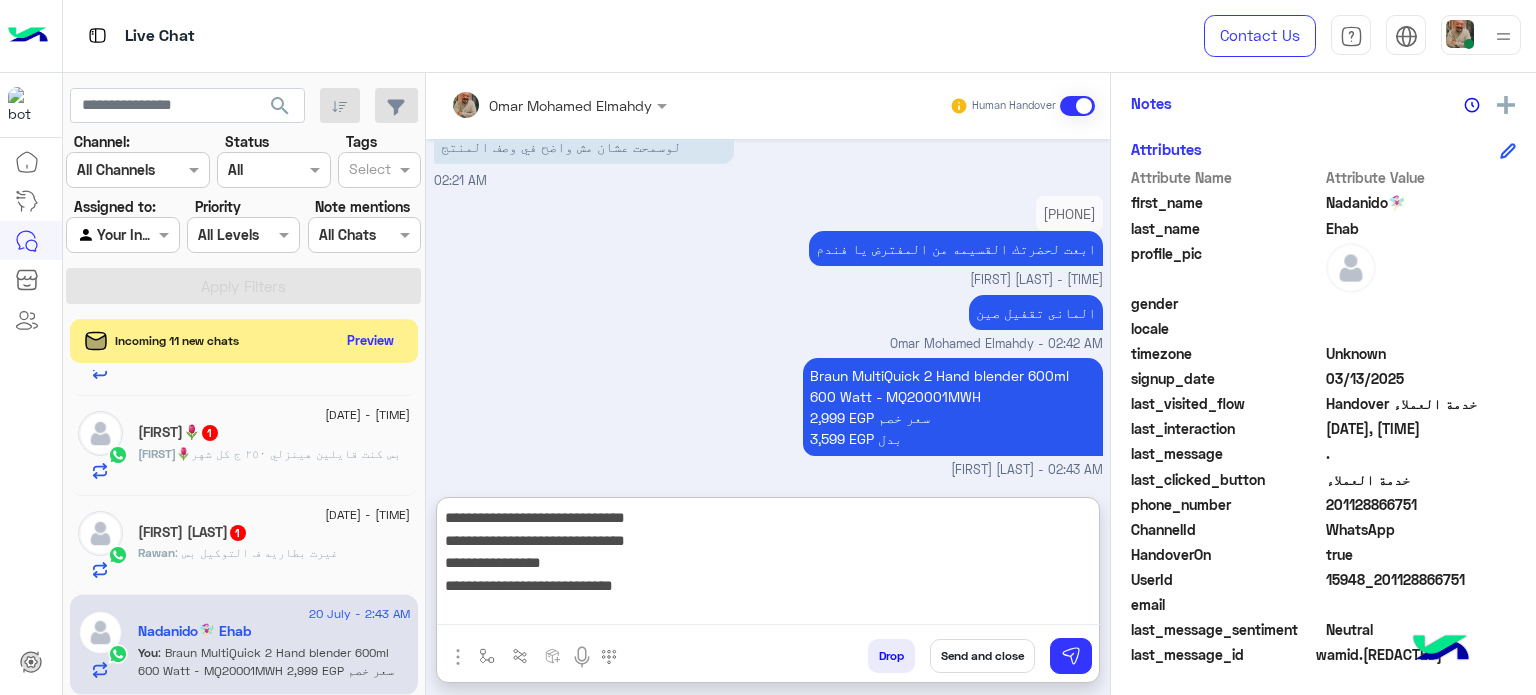 drag, startPoint x: 996, startPoint y: 539, endPoint x: 1031, endPoint y: 535, distance: 35.22783 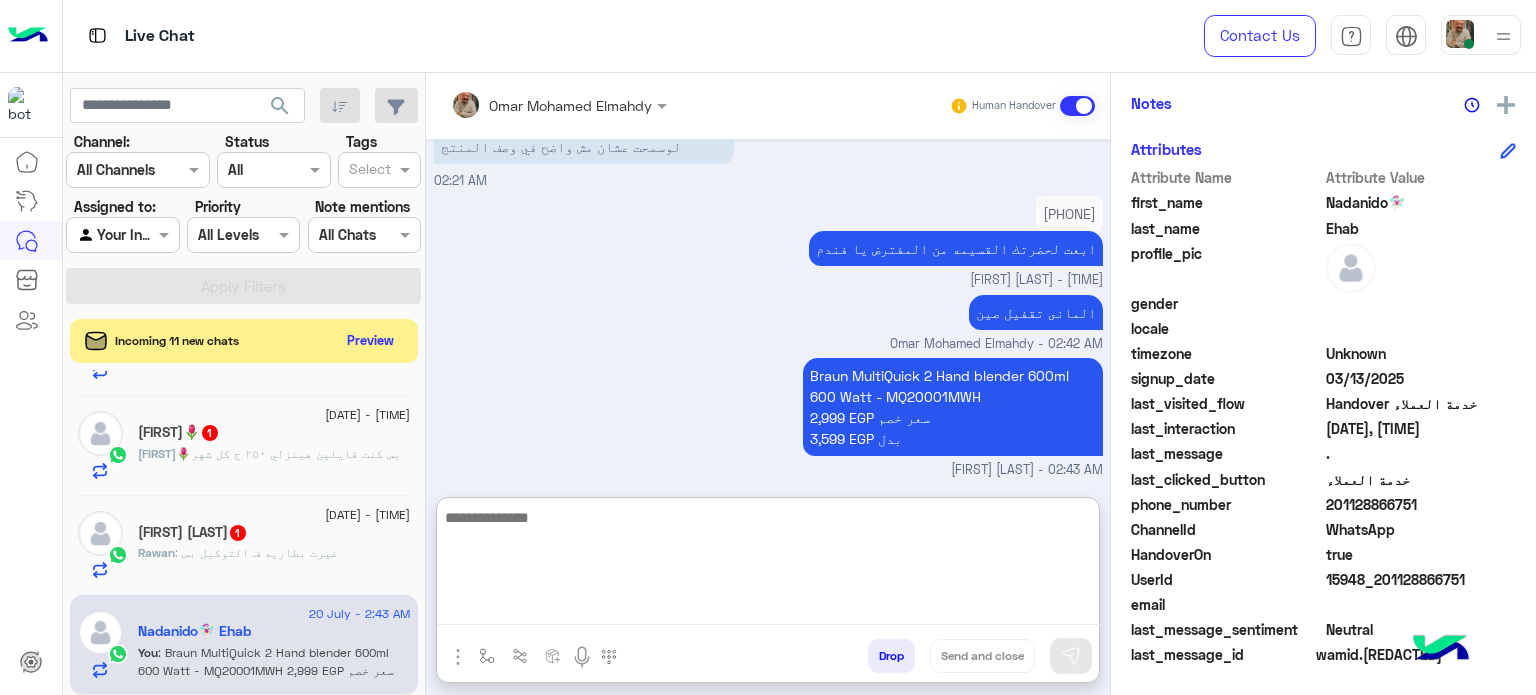 scroll, scrollTop: 1021, scrollLeft: 0, axis: vertical 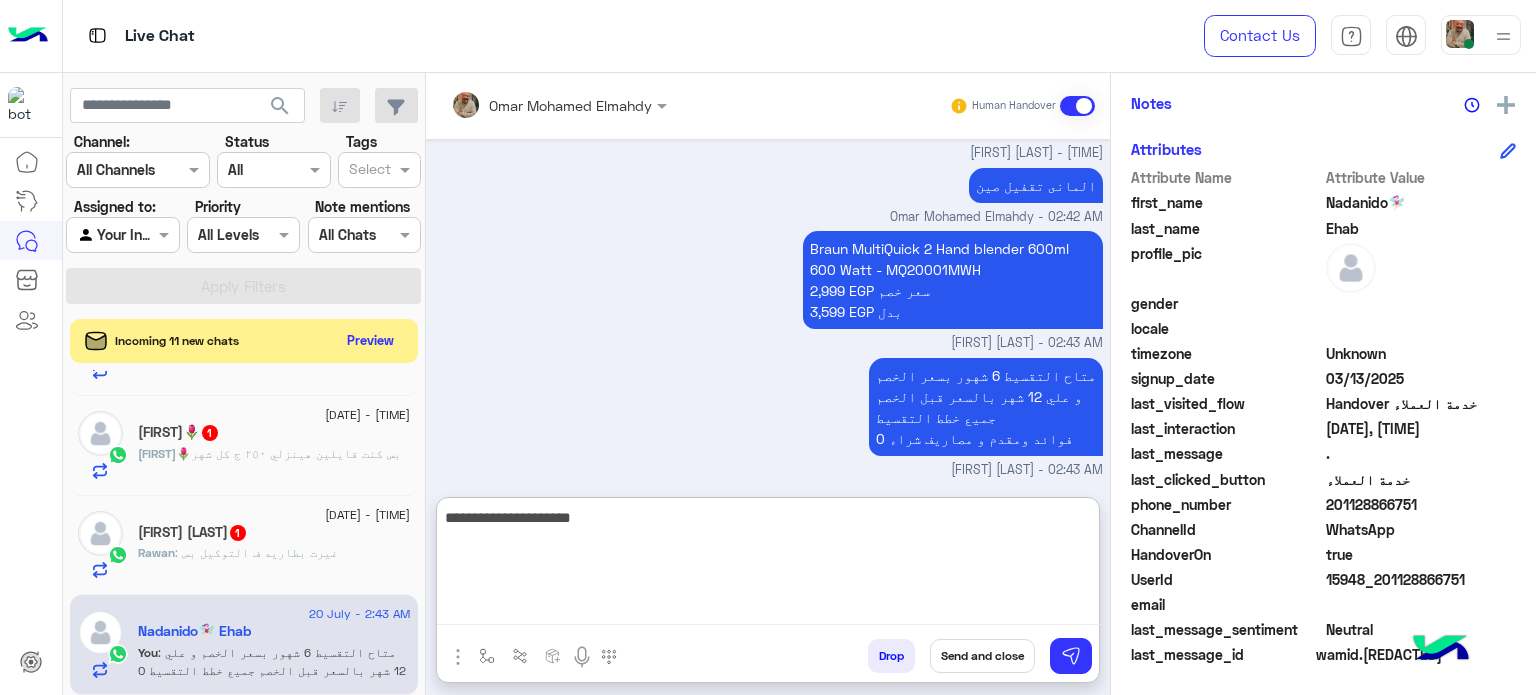 type on "**********" 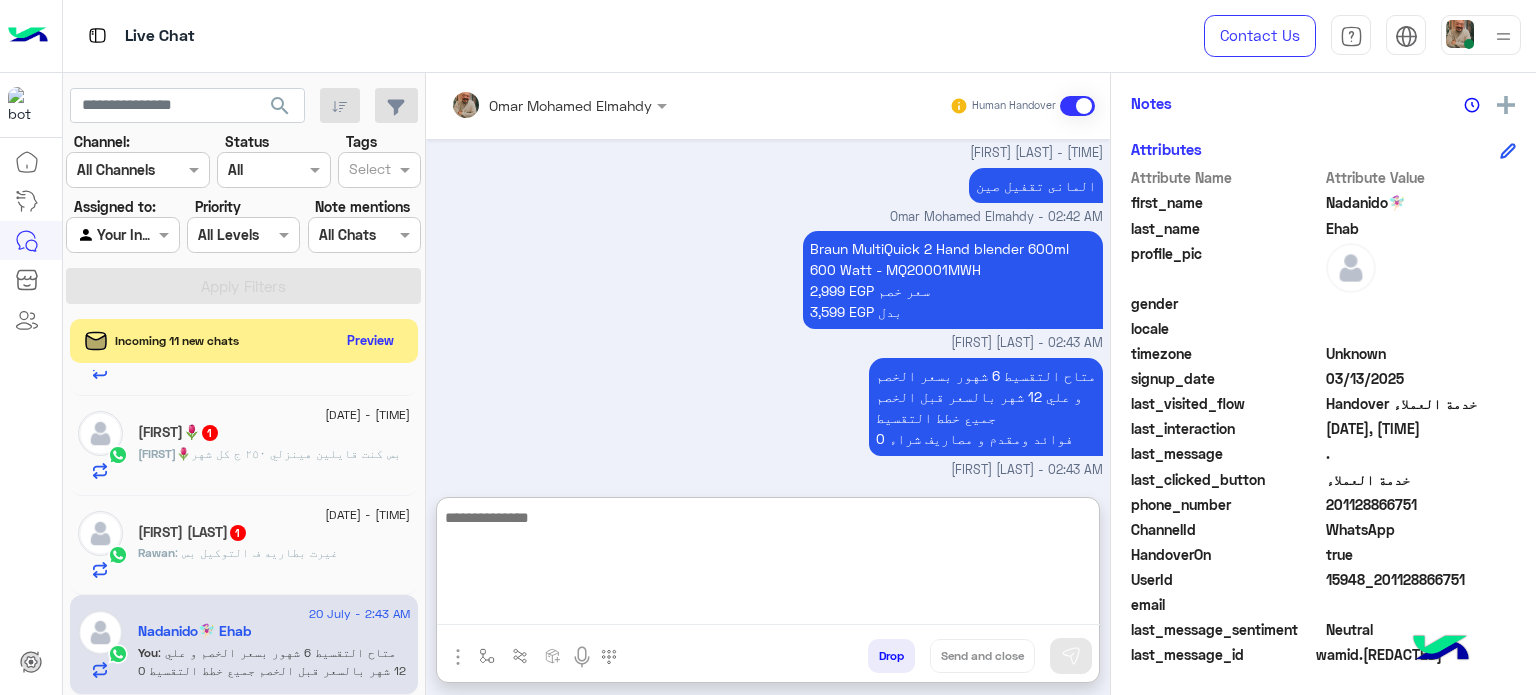 scroll, scrollTop: 1084, scrollLeft: 0, axis: vertical 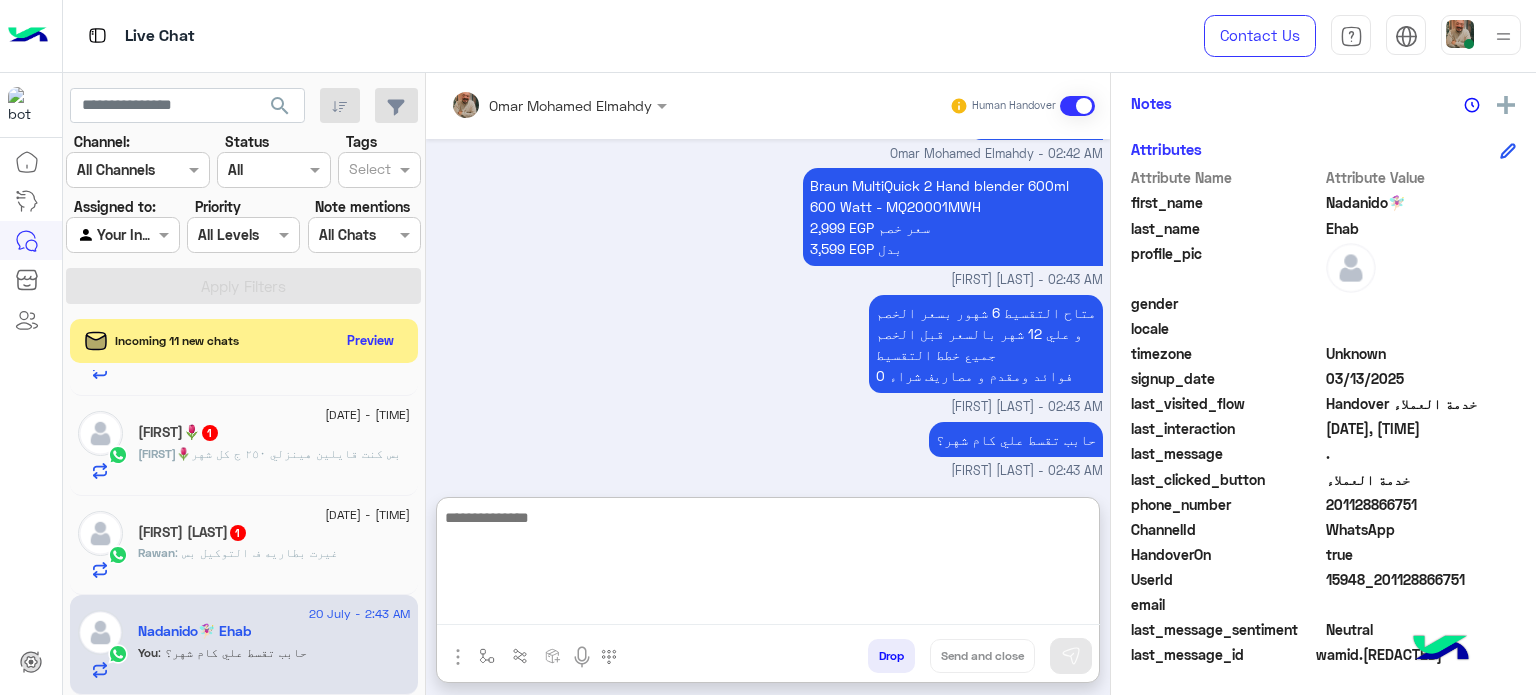 click at bounding box center [768, 565] 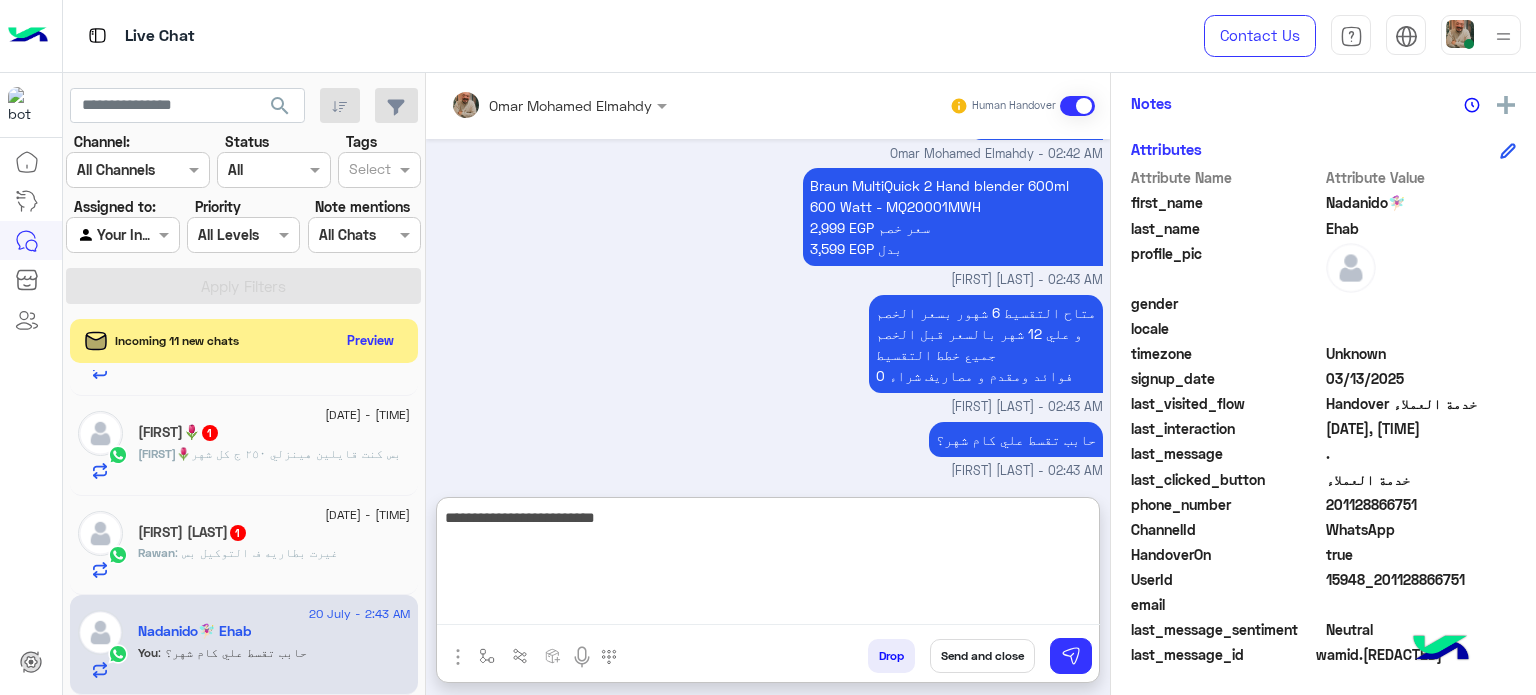 type on "**********" 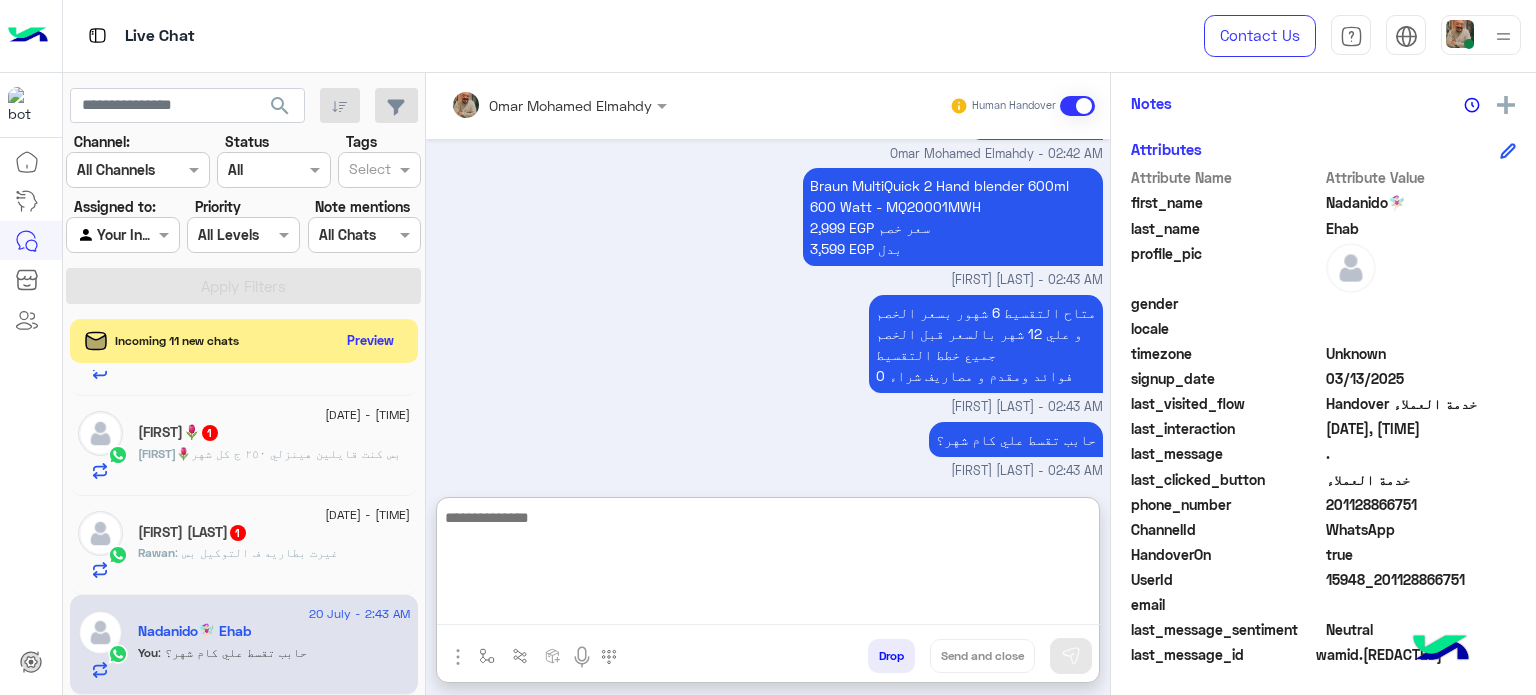 scroll, scrollTop: 1148, scrollLeft: 0, axis: vertical 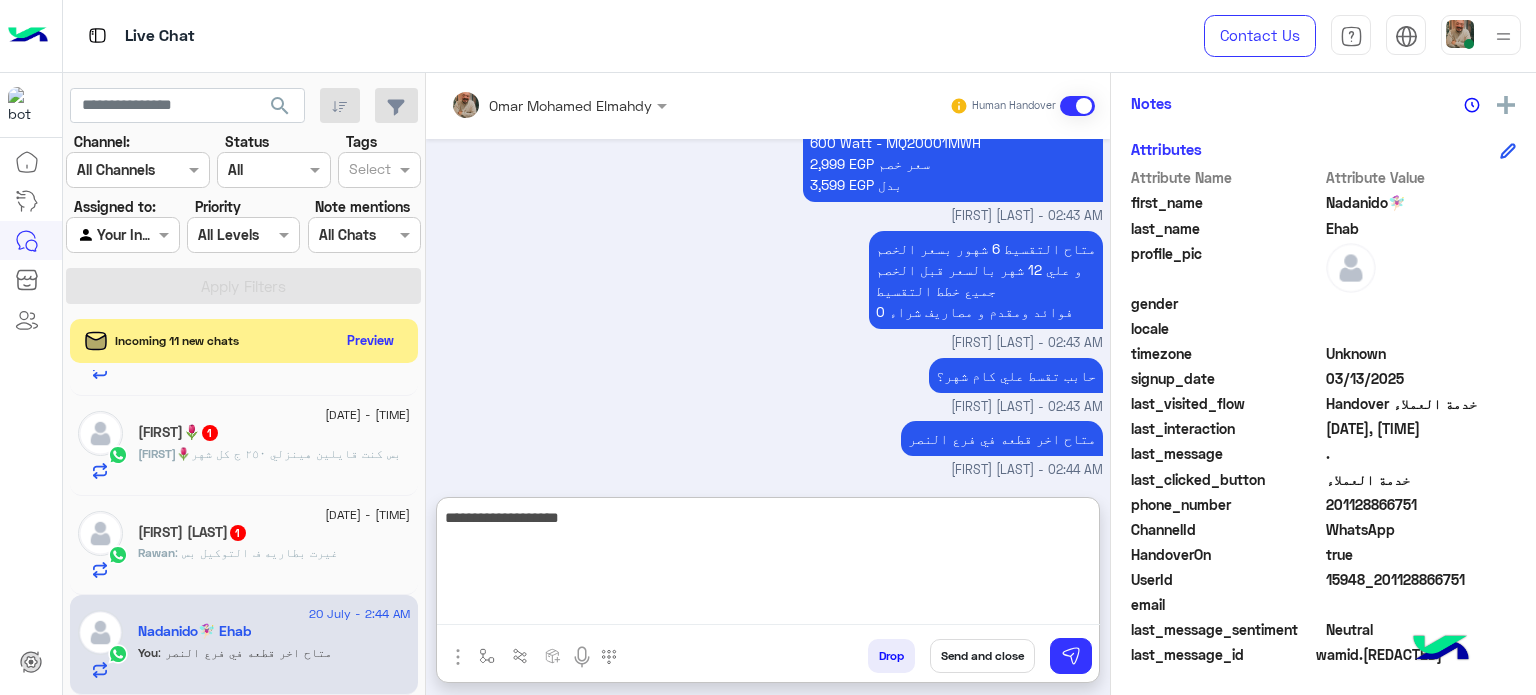type on "**********" 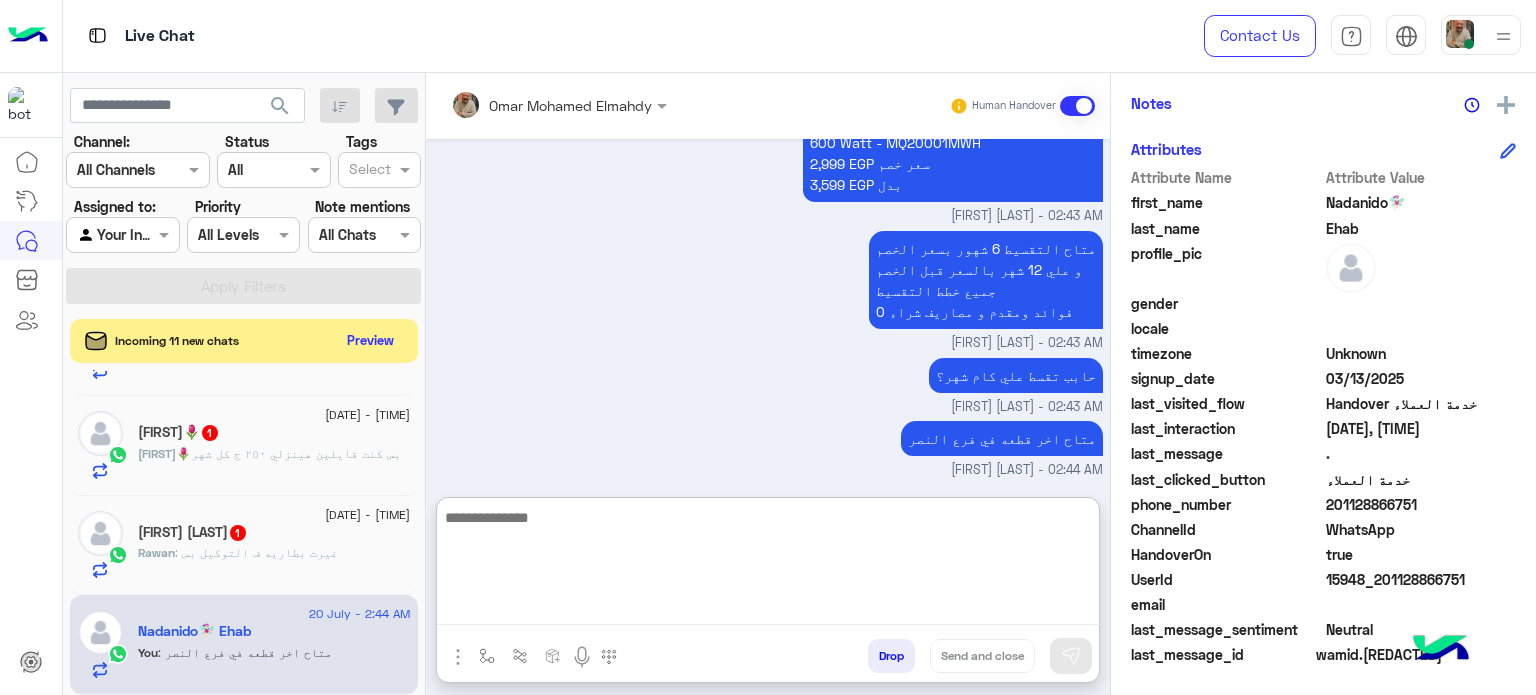 scroll, scrollTop: 1212, scrollLeft: 0, axis: vertical 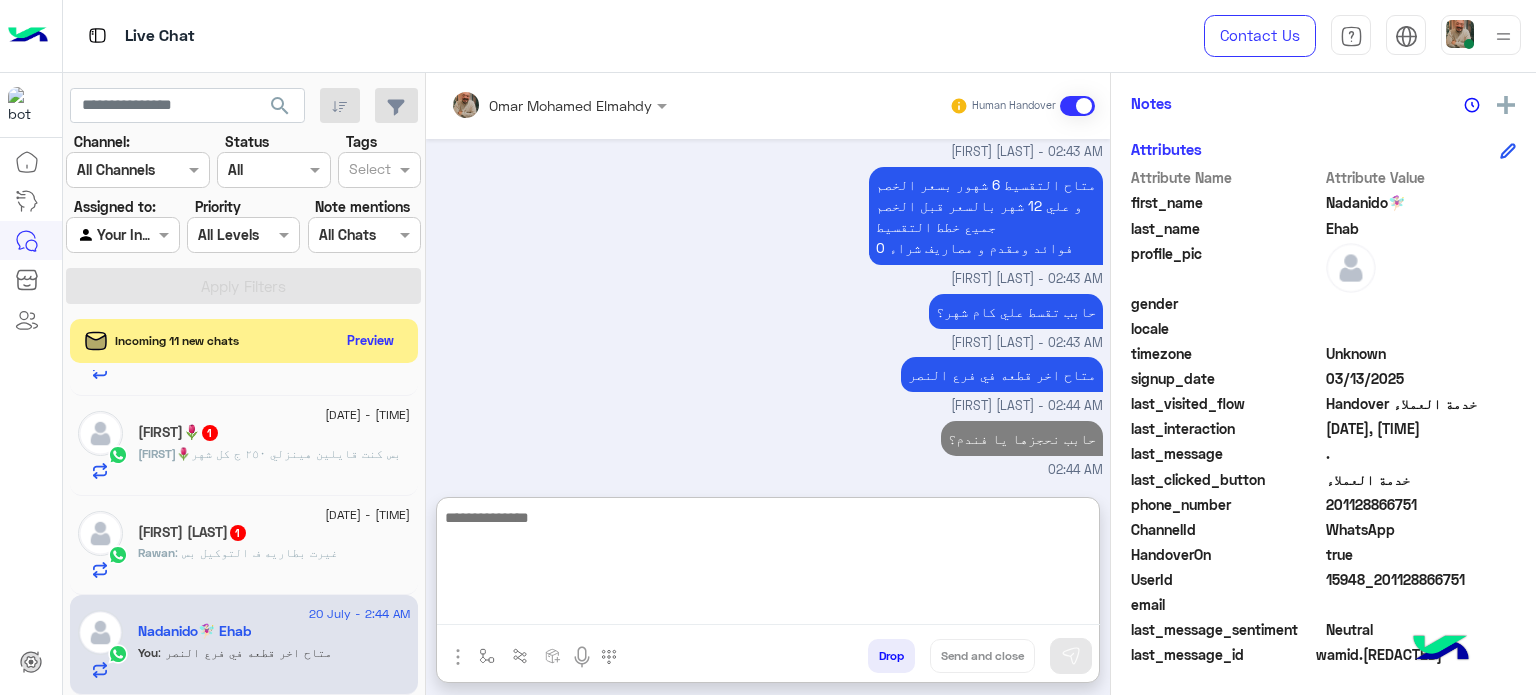 click on "201128866751" 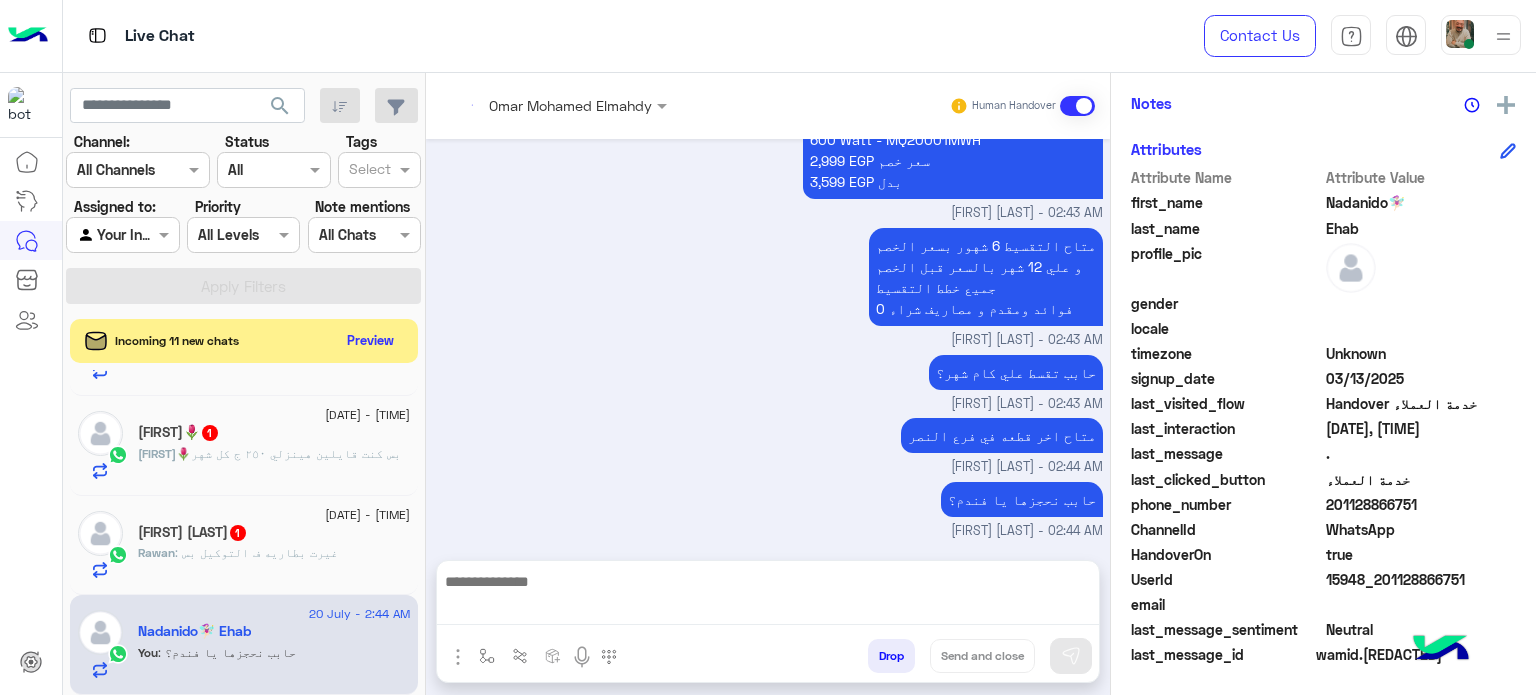 click on "201128866751" 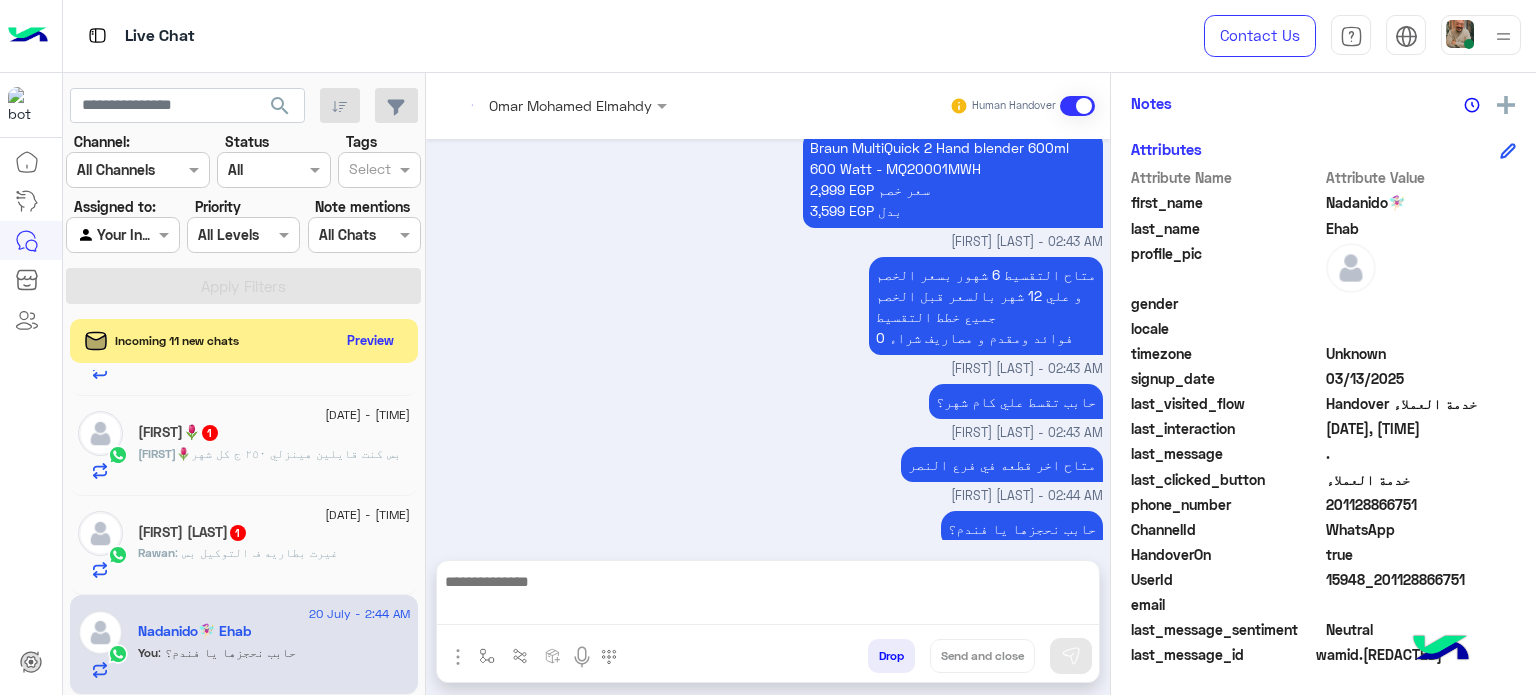 copy on "201128866751" 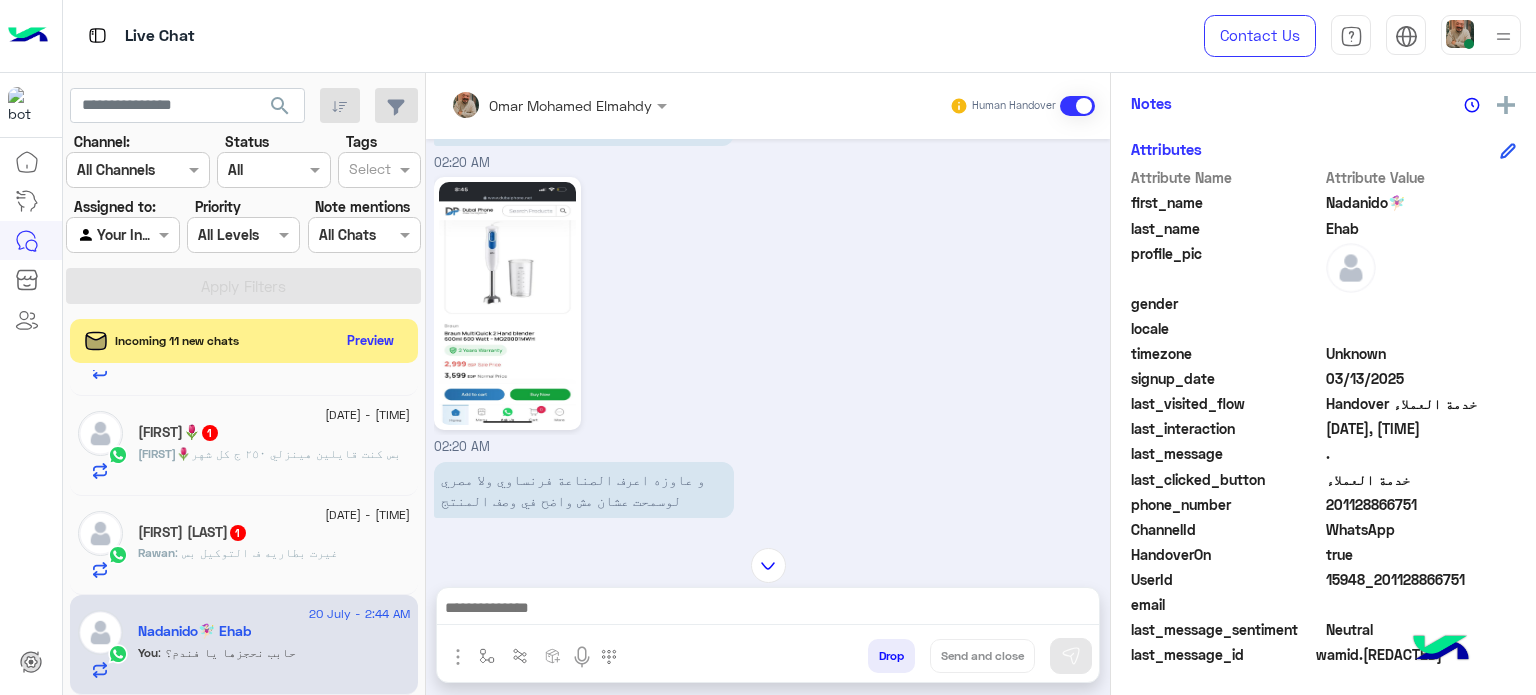 scroll, scrollTop: 522, scrollLeft: 0, axis: vertical 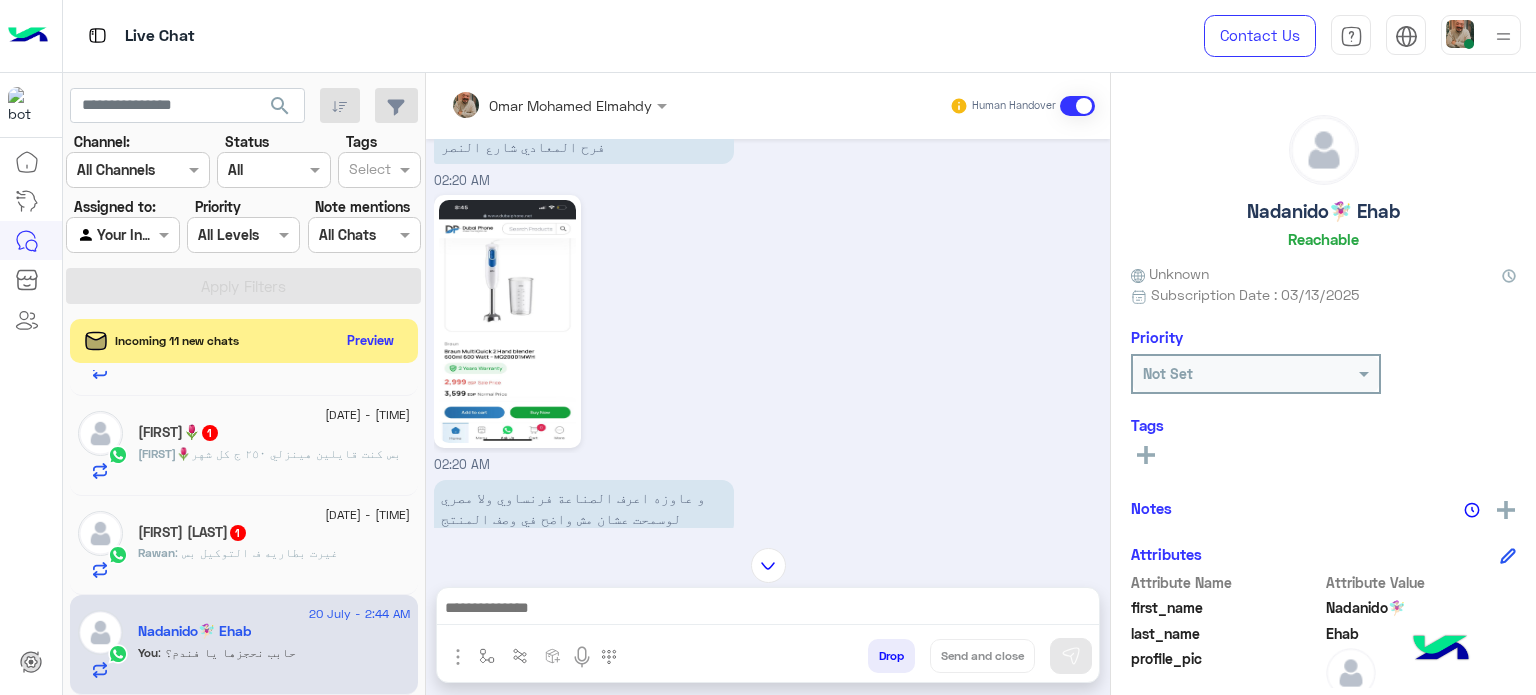 copy on "201128866751" 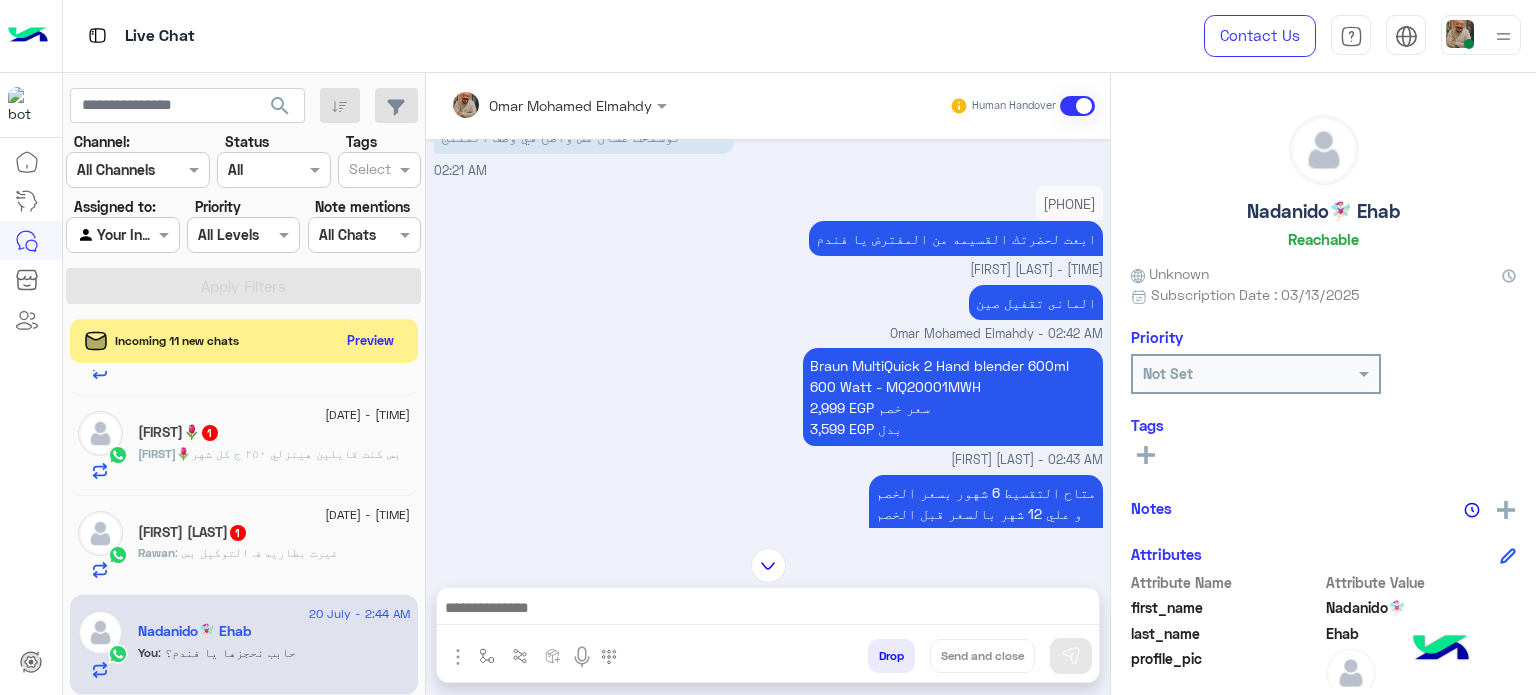 scroll, scrollTop: 922, scrollLeft: 0, axis: vertical 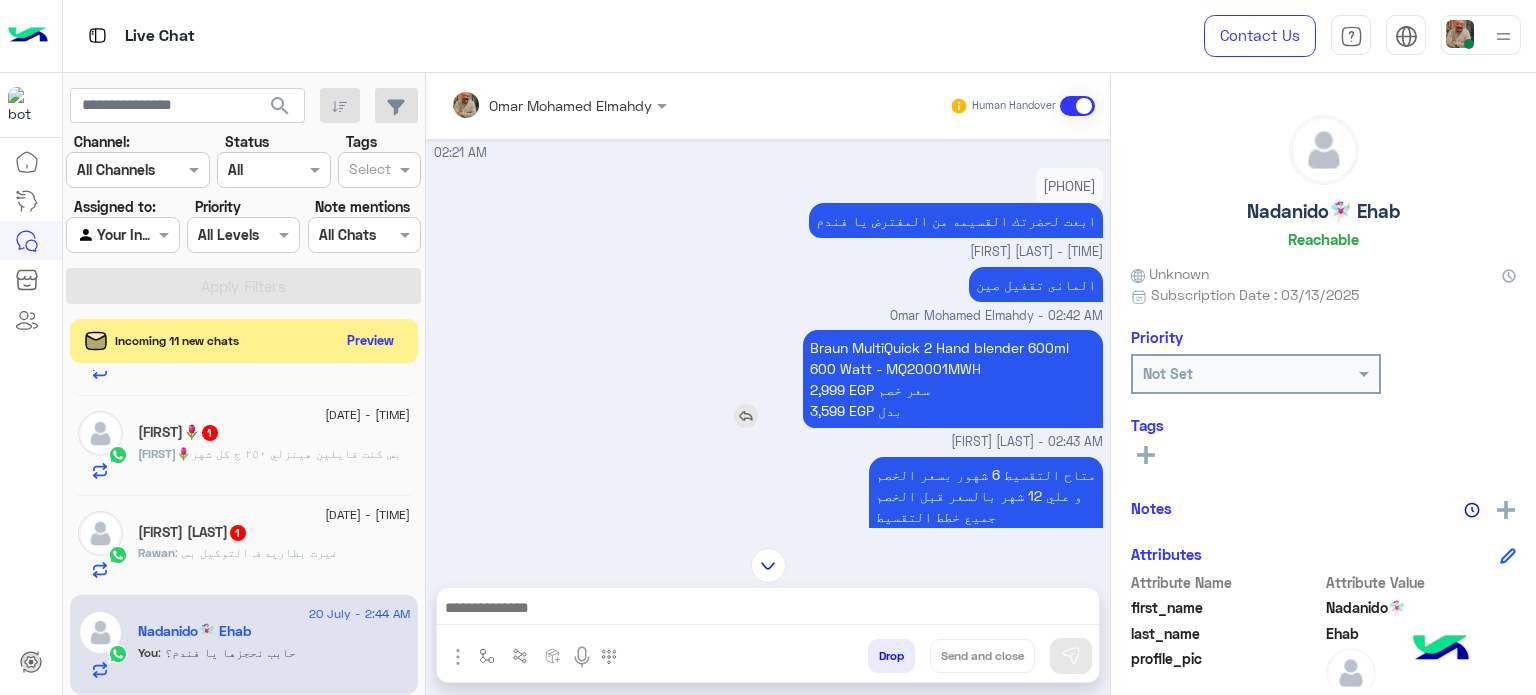 click on "Braun MultiQuick 2 Hand blender 600ml 600 Watt - MQ20001MWH 2,999 EGP سعر خصم   3,599 EGP بدل" at bounding box center (953, 379) 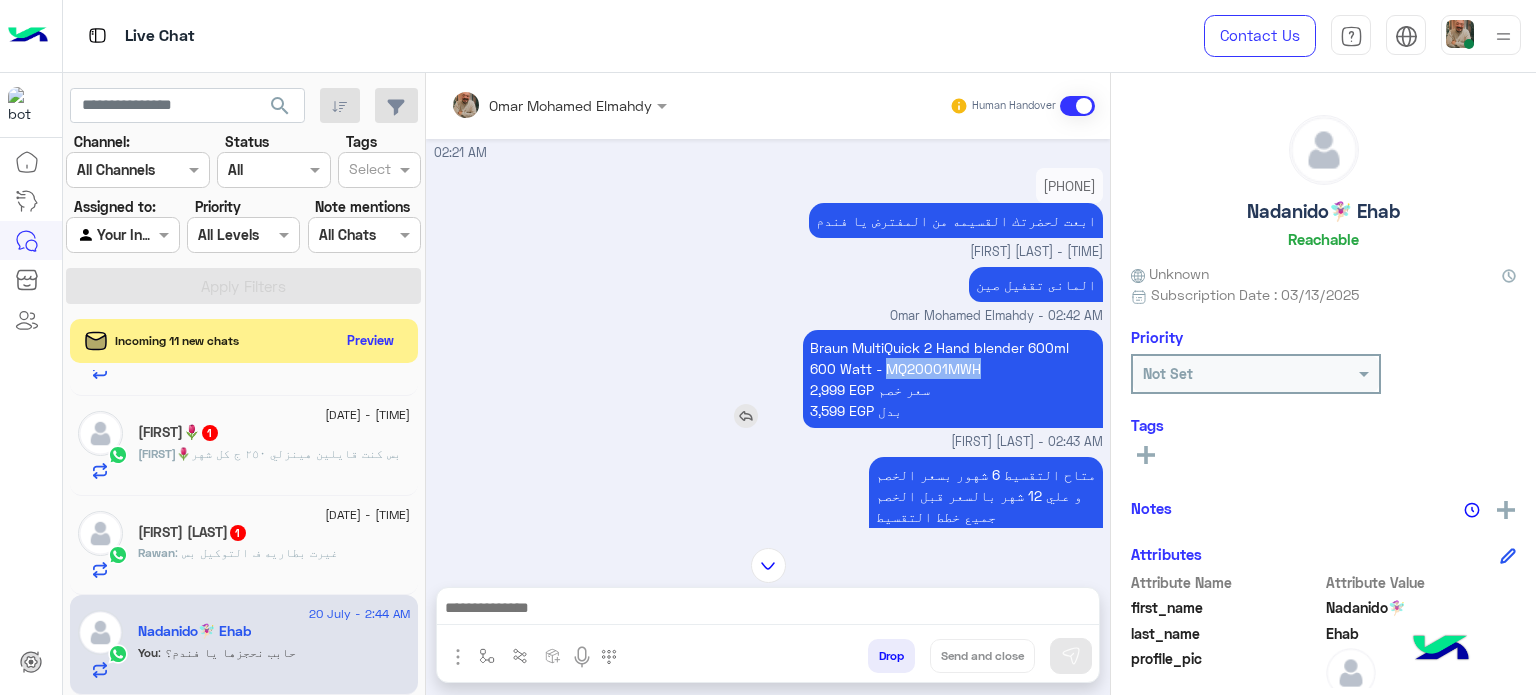 click on "Braun MultiQuick 2 Hand blender 600ml 600 Watt - MQ20001MWH 2,999 EGP سعر خصم   3,599 EGP بدل" at bounding box center [953, 379] 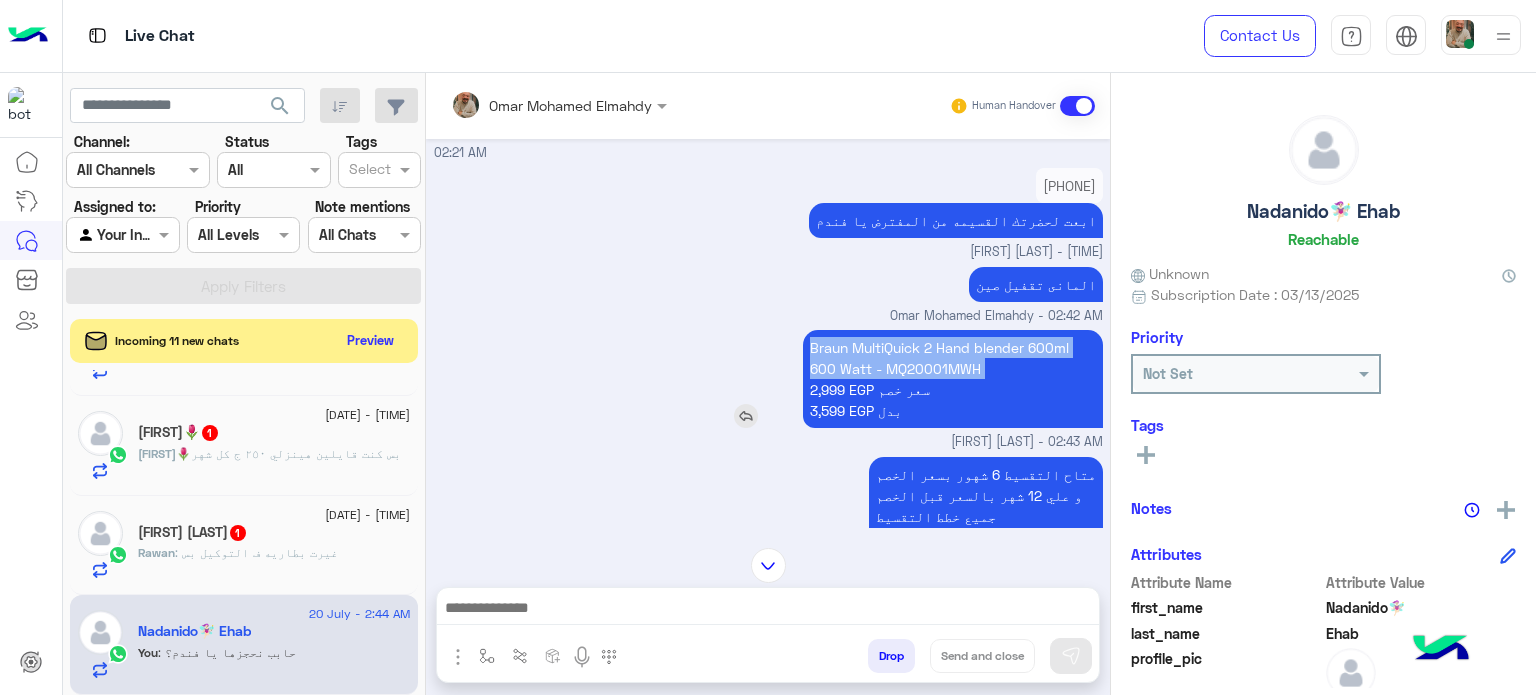 click on "Braun MultiQuick 2 Hand blender 600ml 600 Watt - MQ20001MWH 2,999 EGP سعر خصم   3,599 EGP بدل" at bounding box center [953, 379] 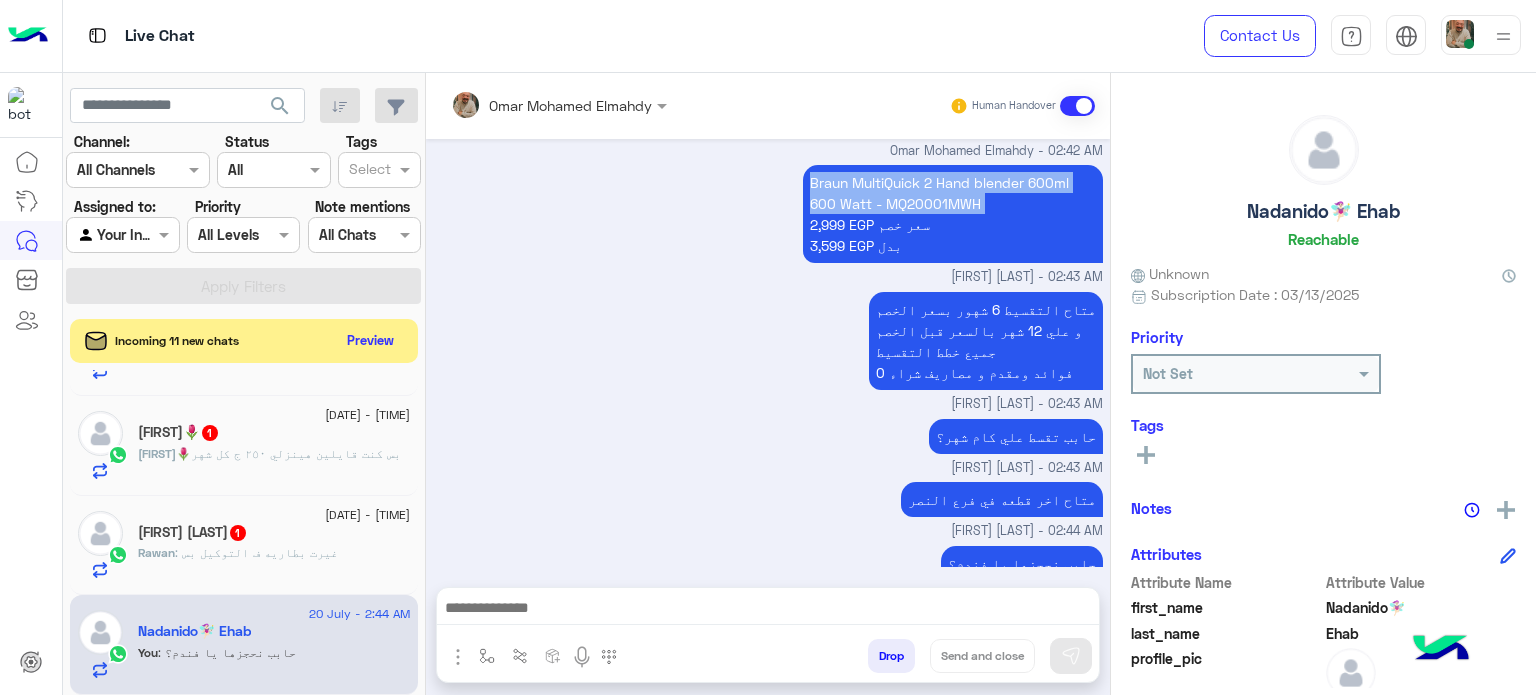 scroll, scrollTop: 1122, scrollLeft: 0, axis: vertical 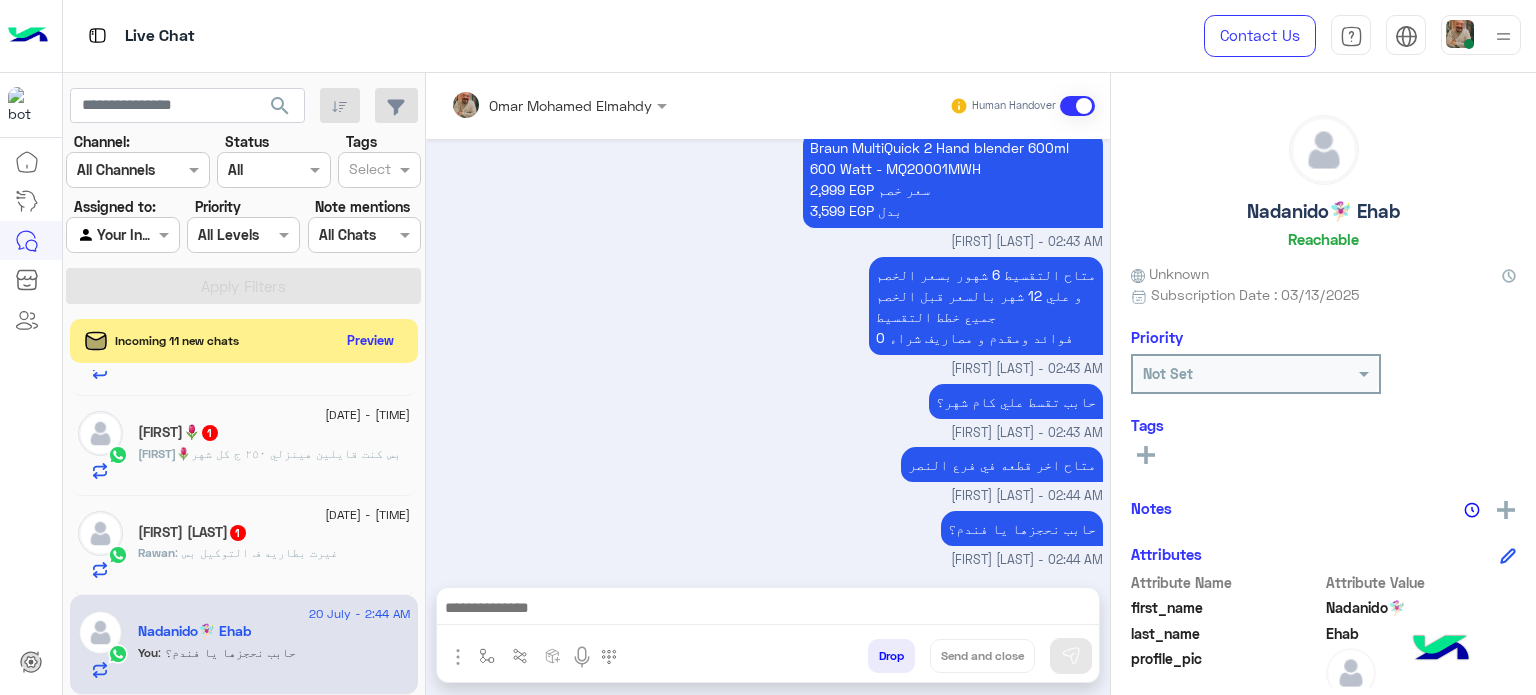 click on "[FIRST] : غيرت بطاريه ف التوكيل بس" 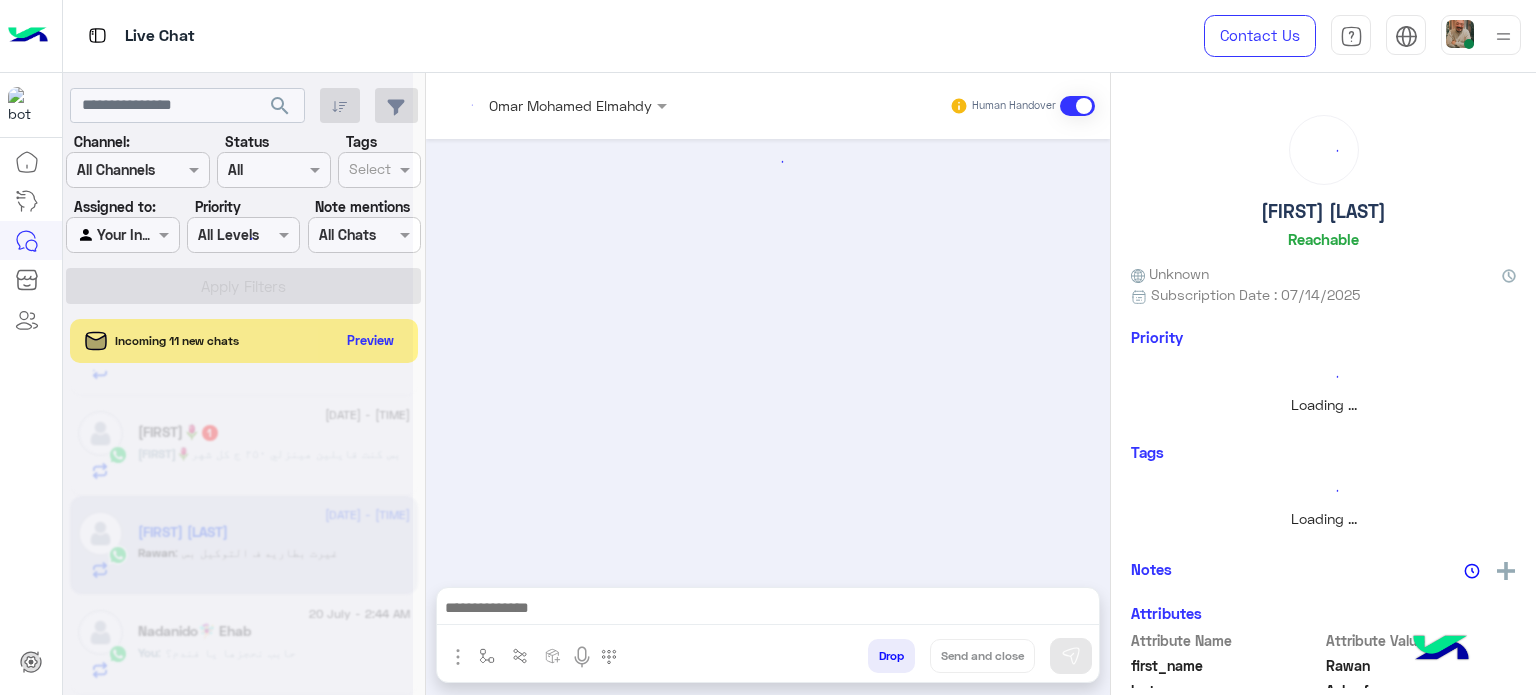 scroll, scrollTop: 579, scrollLeft: 0, axis: vertical 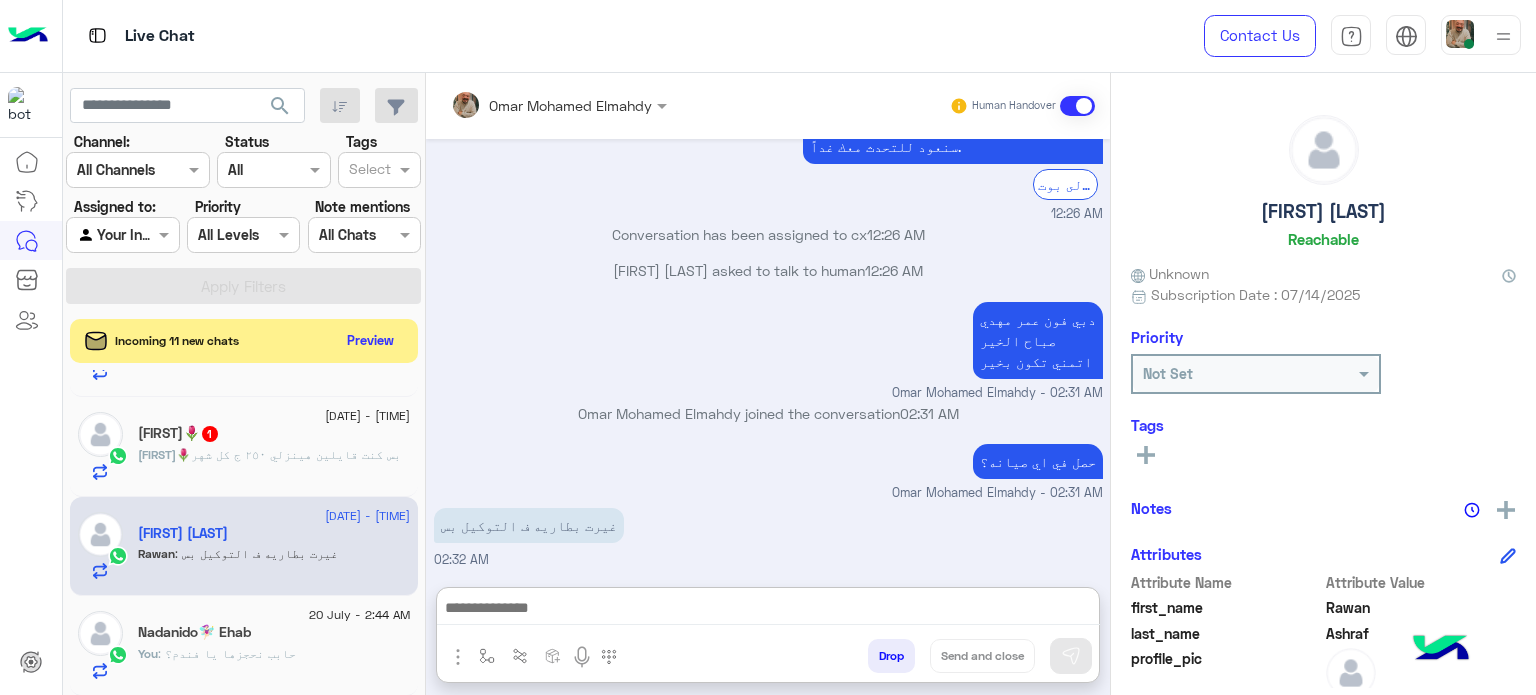 click at bounding box center [768, 610] 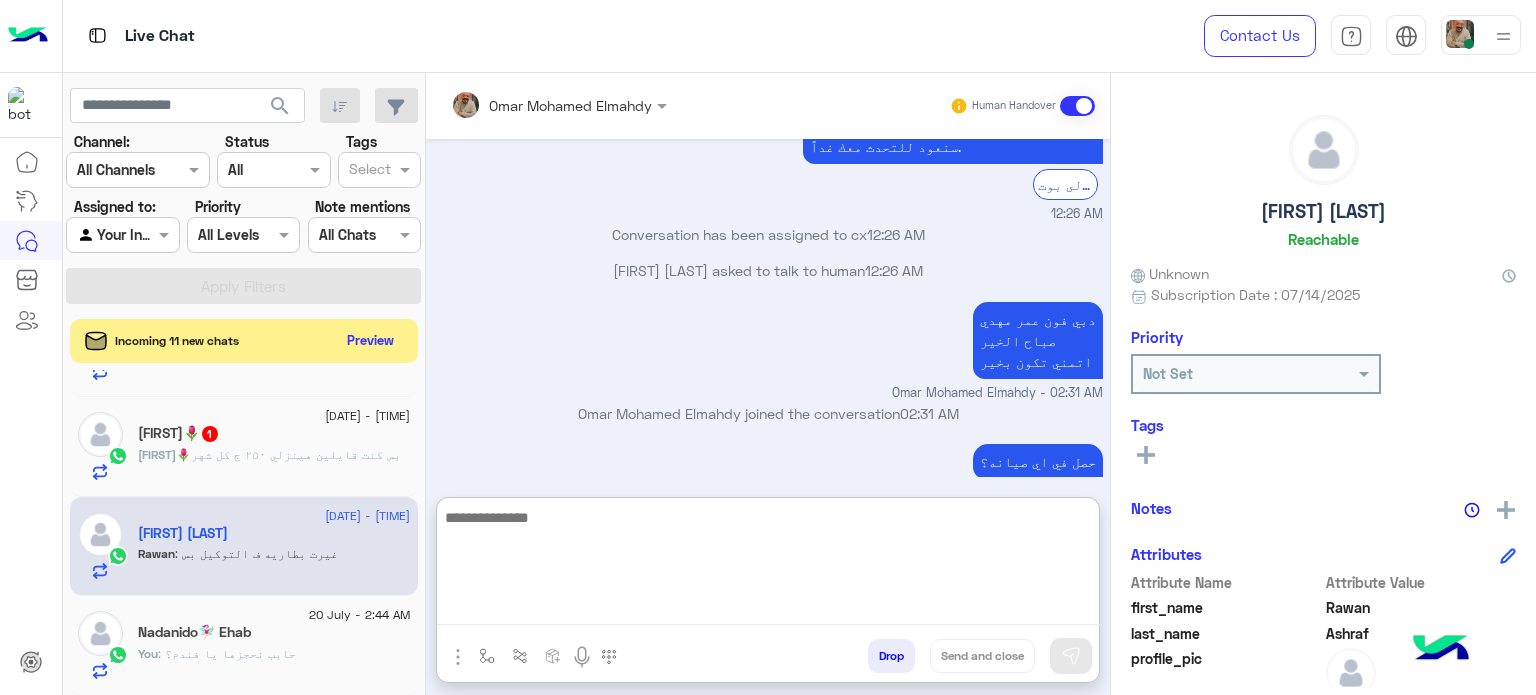 scroll, scrollTop: 442, scrollLeft: 0, axis: vertical 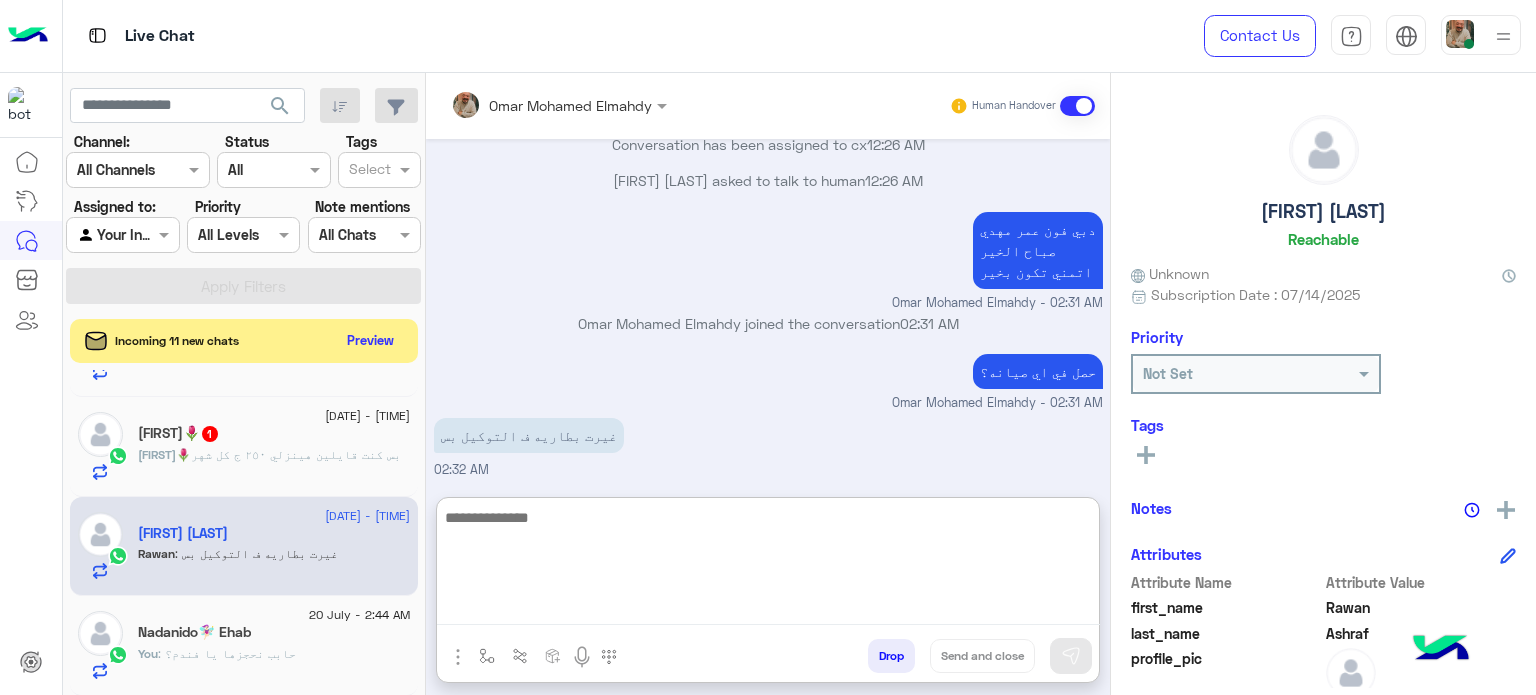 click at bounding box center [768, 565] 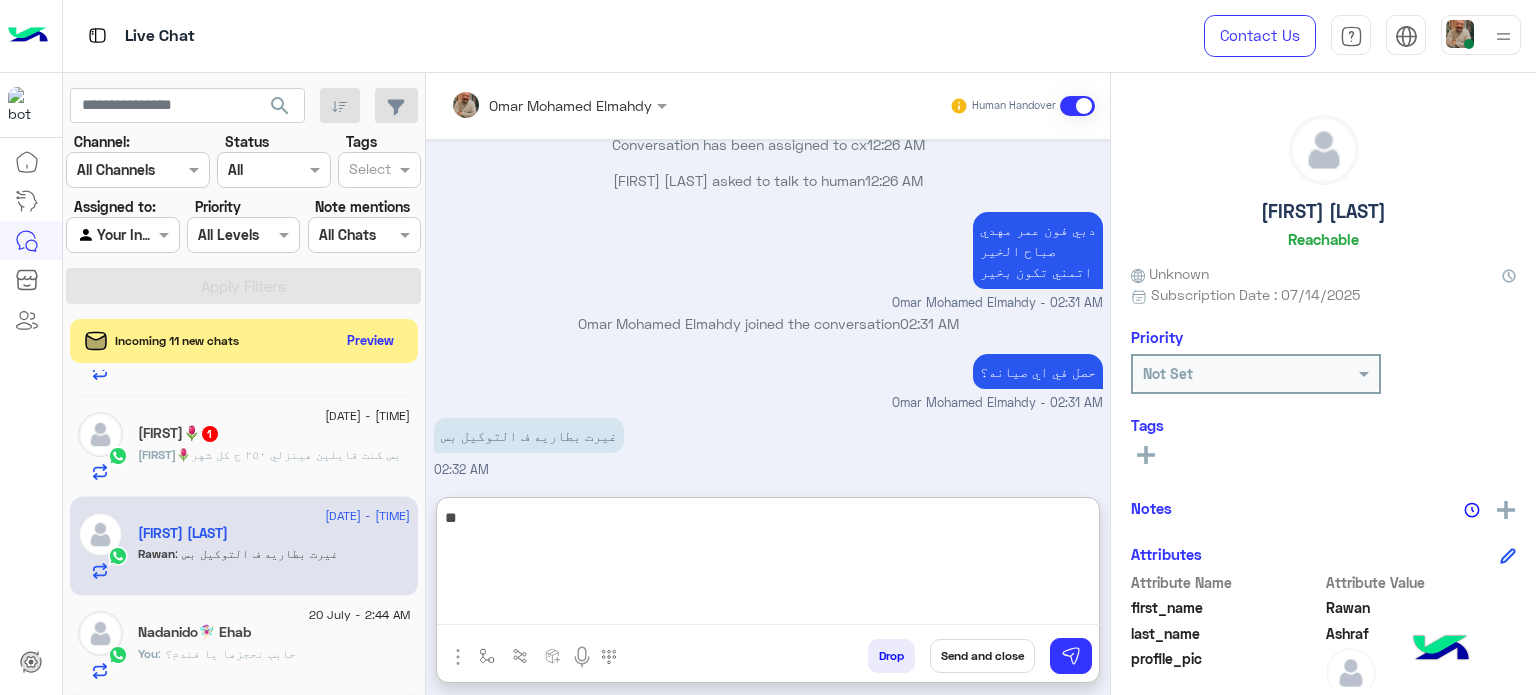 type on "*" 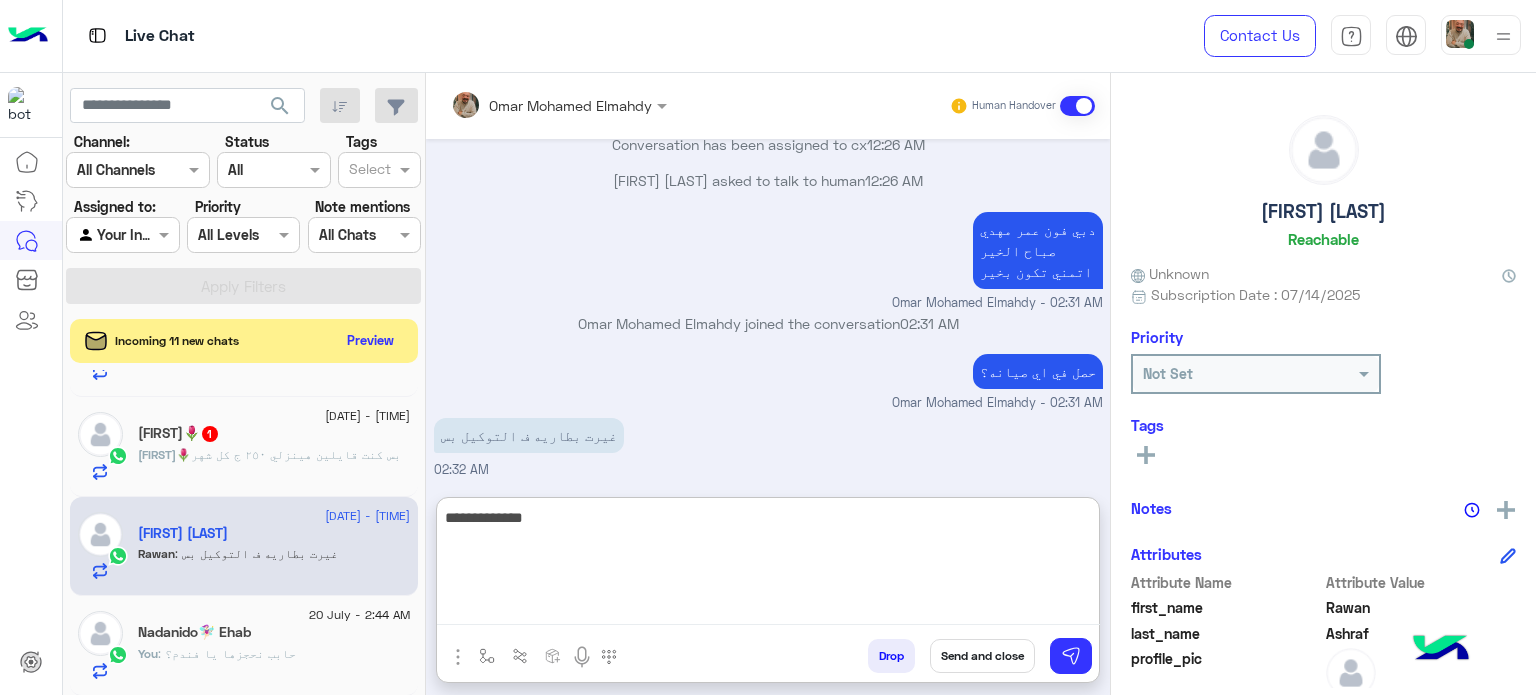 type on "**********" 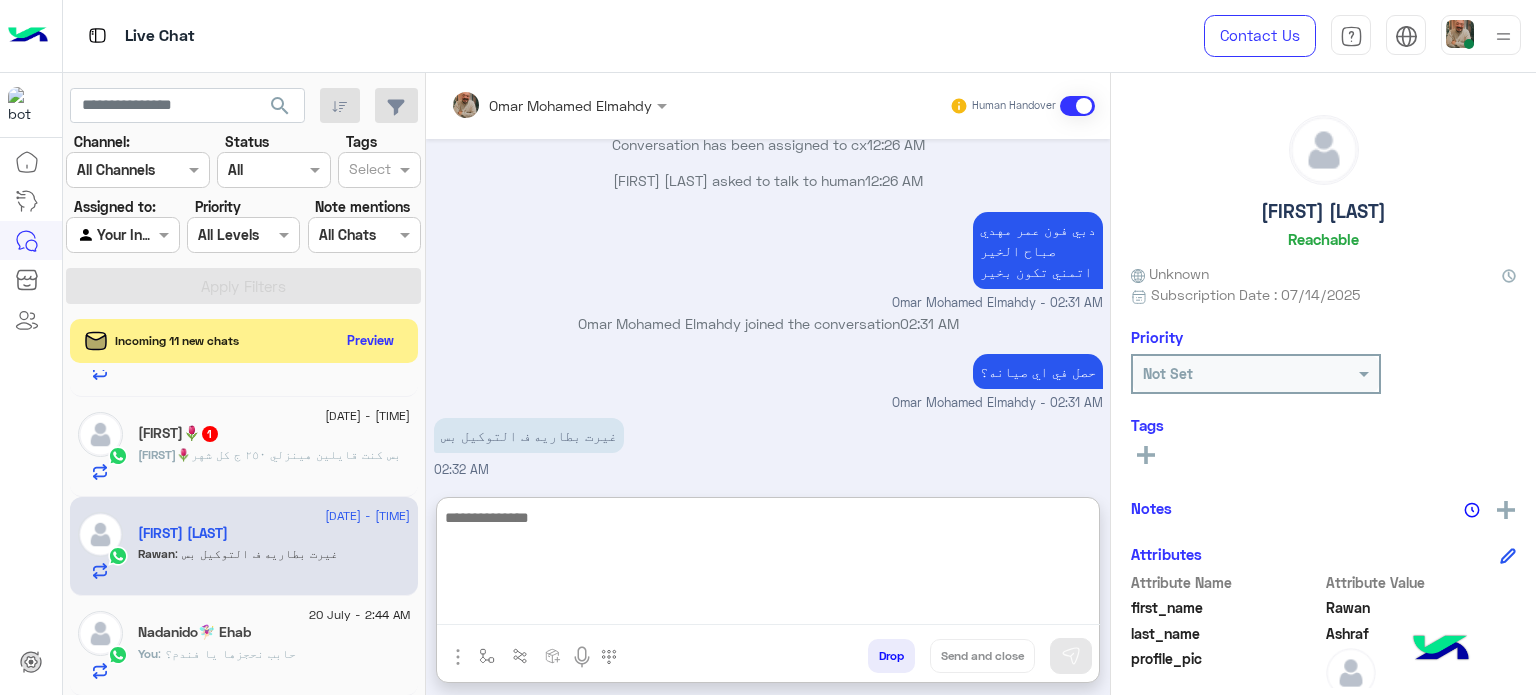scroll, scrollTop: 506, scrollLeft: 0, axis: vertical 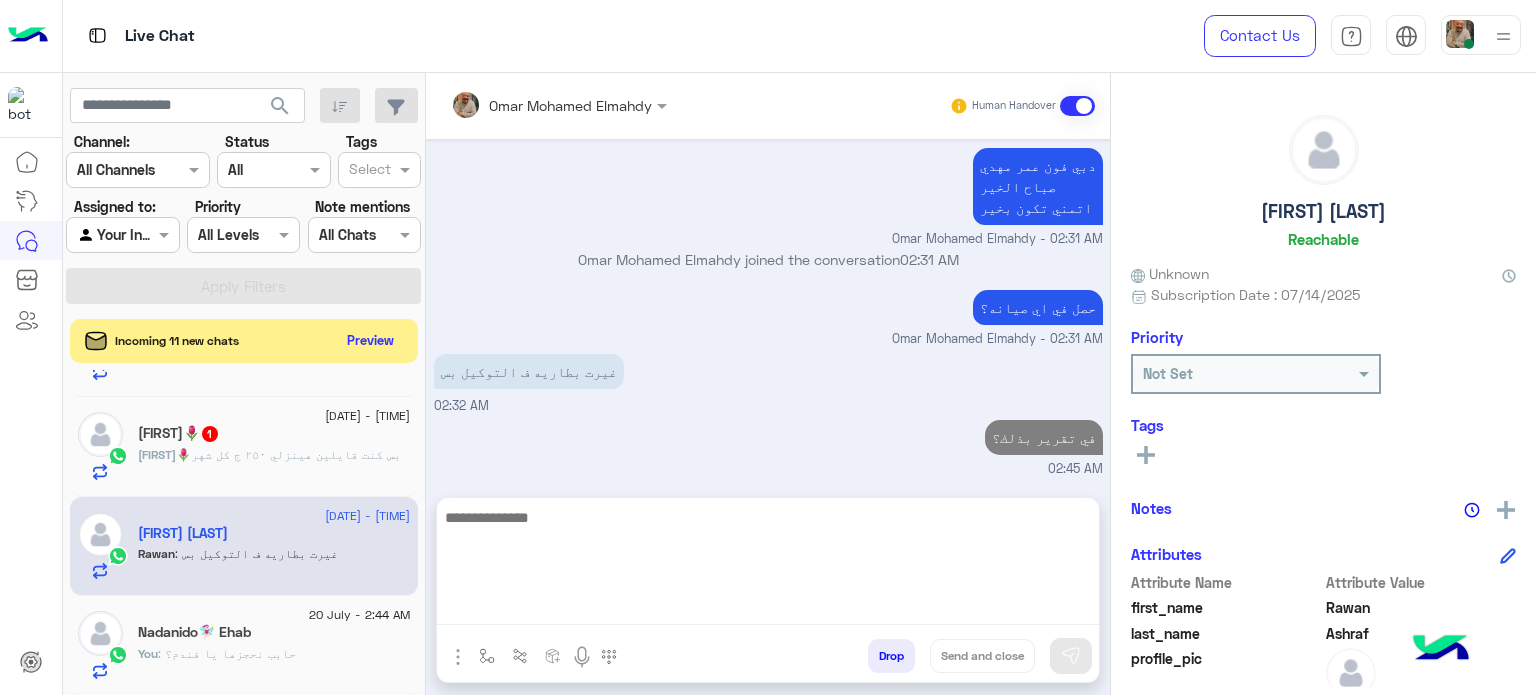 click on "Rasha🌷 1" 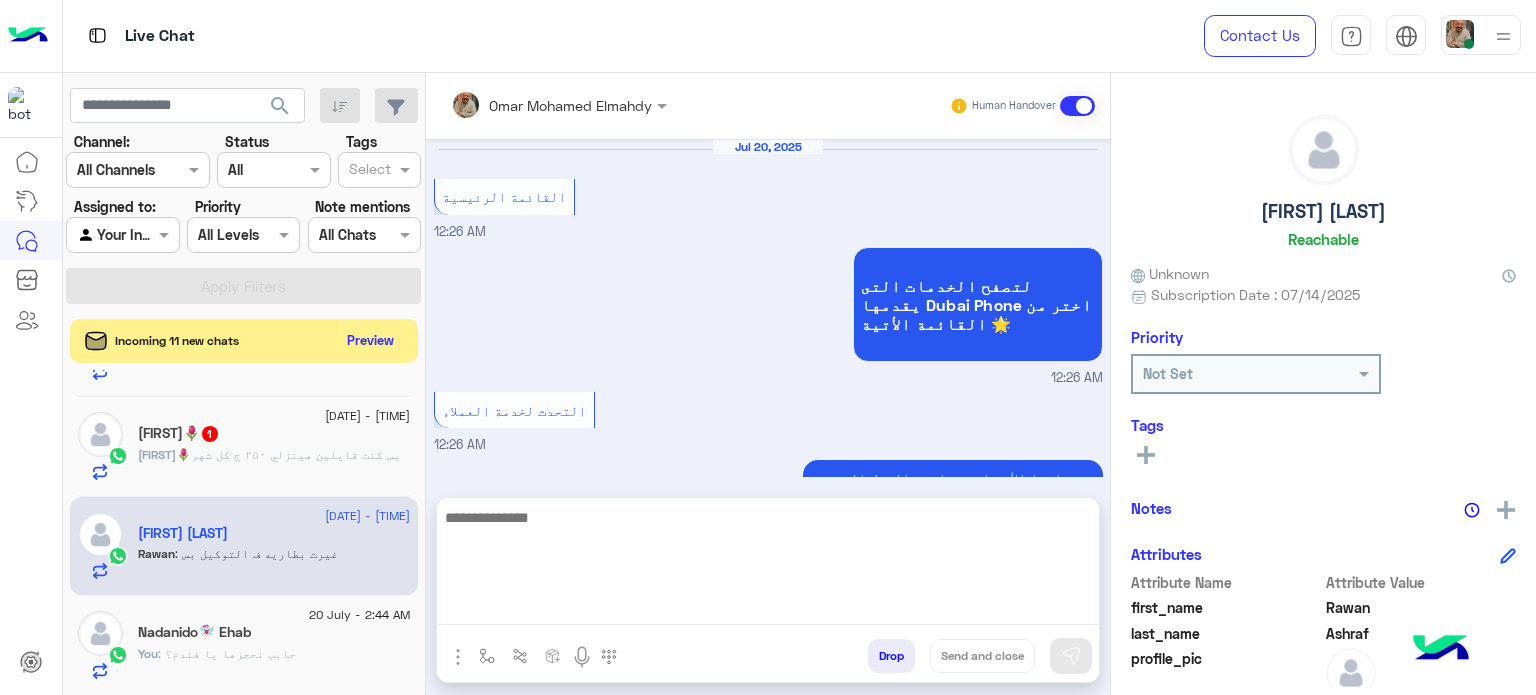 scroll, scrollTop: 578, scrollLeft: 0, axis: vertical 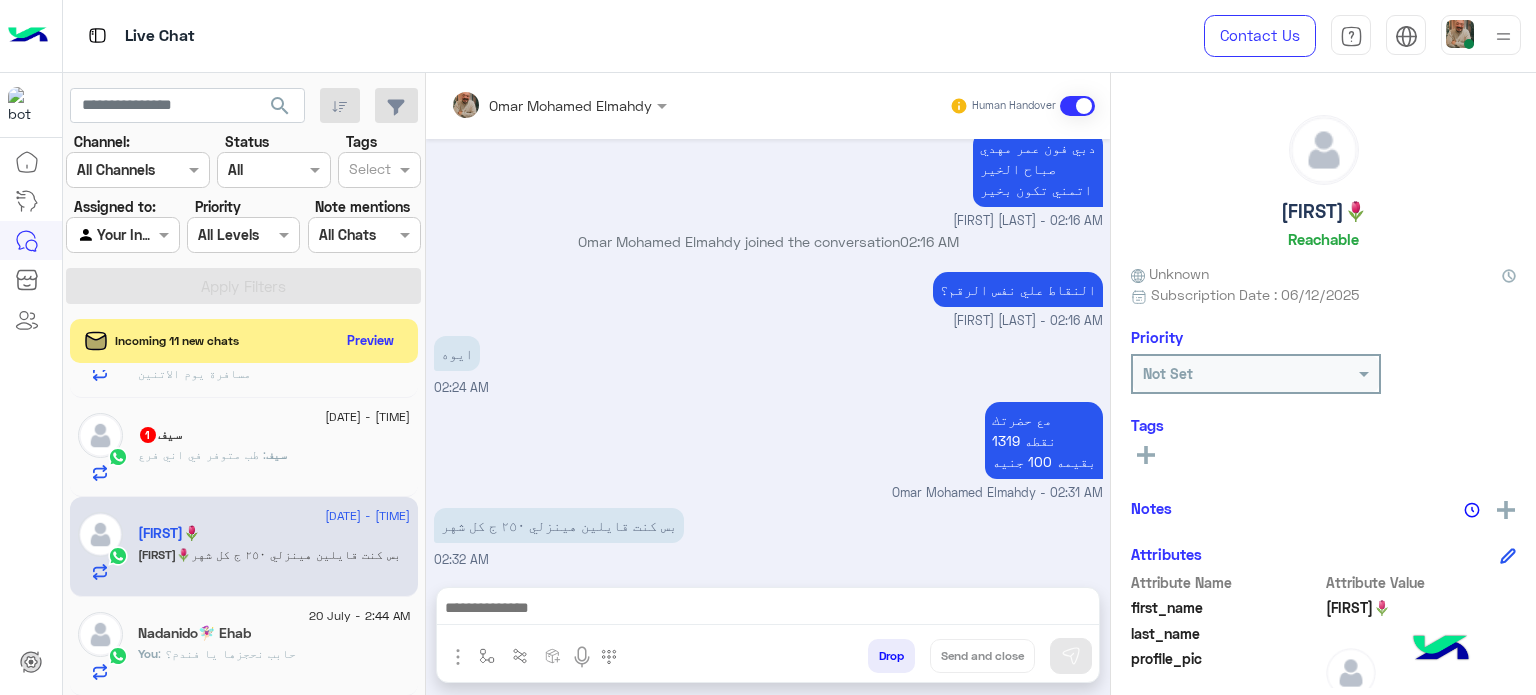 click on "[FIRST] [LAST] Human Handover     [DATE]  احنا الأن خارج مواعيد العمل الرسمية سنعود للتحدث معك غداً.  الرجوع الى بوت      [TIME]   Conversation has been assigned to cx   [TIME]       [FIRST]🌷  asked to talk to human   [TIME]      عاوزه اعرف النقاط هتنزلي أمتي أنا اشتريت الشهر اللي فات   [TIME]  [DATE]  دبي فون [FIRST] [LAST] صباح الخير اتمني تكون بخير  [FIRST] [LAST] -  [TIME]   [FIRST] [LAST] joined the conversation   [TIME]      النقاط علي نفس الرقم؟  [FIRST] [LAST] -  [TIME]  ايوه   [TIME]  مع حضرتك 1319 نقطه بقيمه 100 جنيه  [FIRST] [LAST] -  [TIME]  بس كنت قايلين هينزلي ٢٥٠ ج كل شهر   [TIME]   Drop   Send and close" at bounding box center [768, 388] 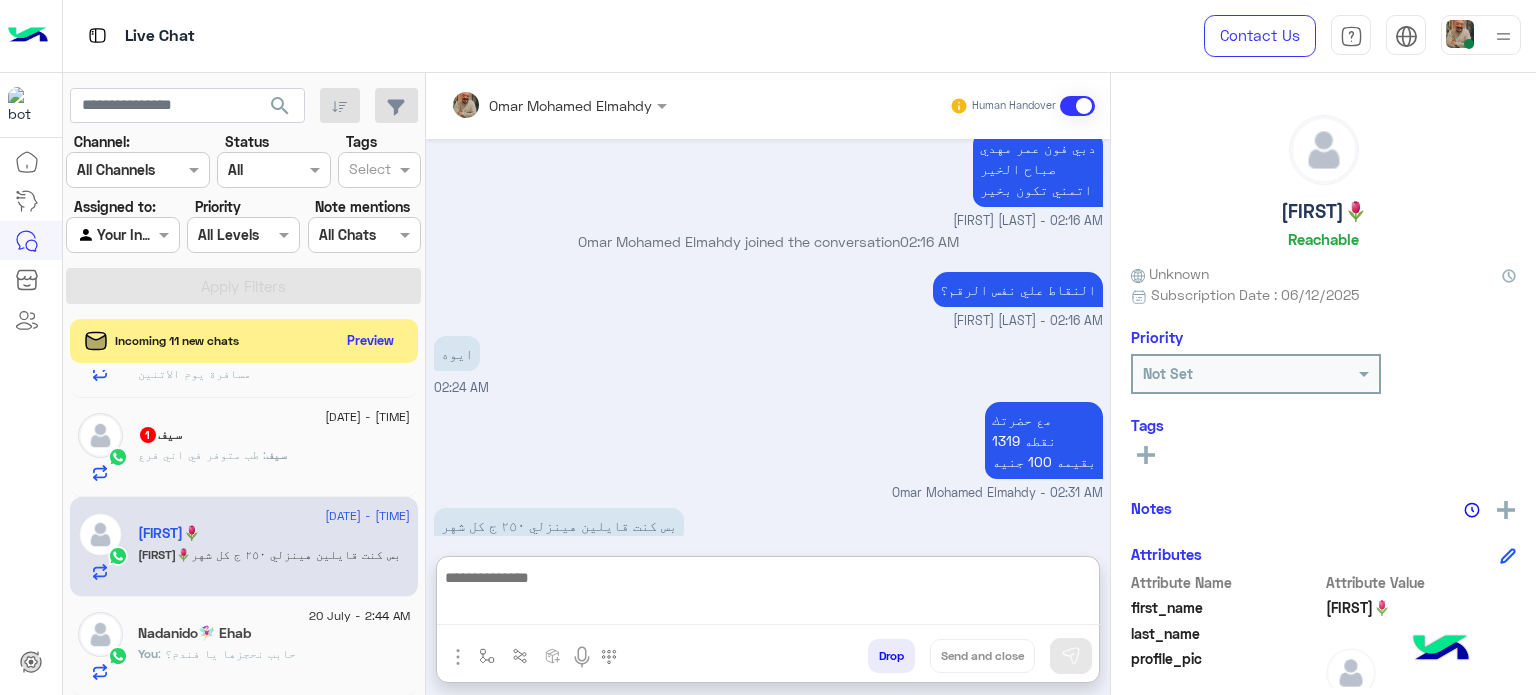 click at bounding box center [768, 595] 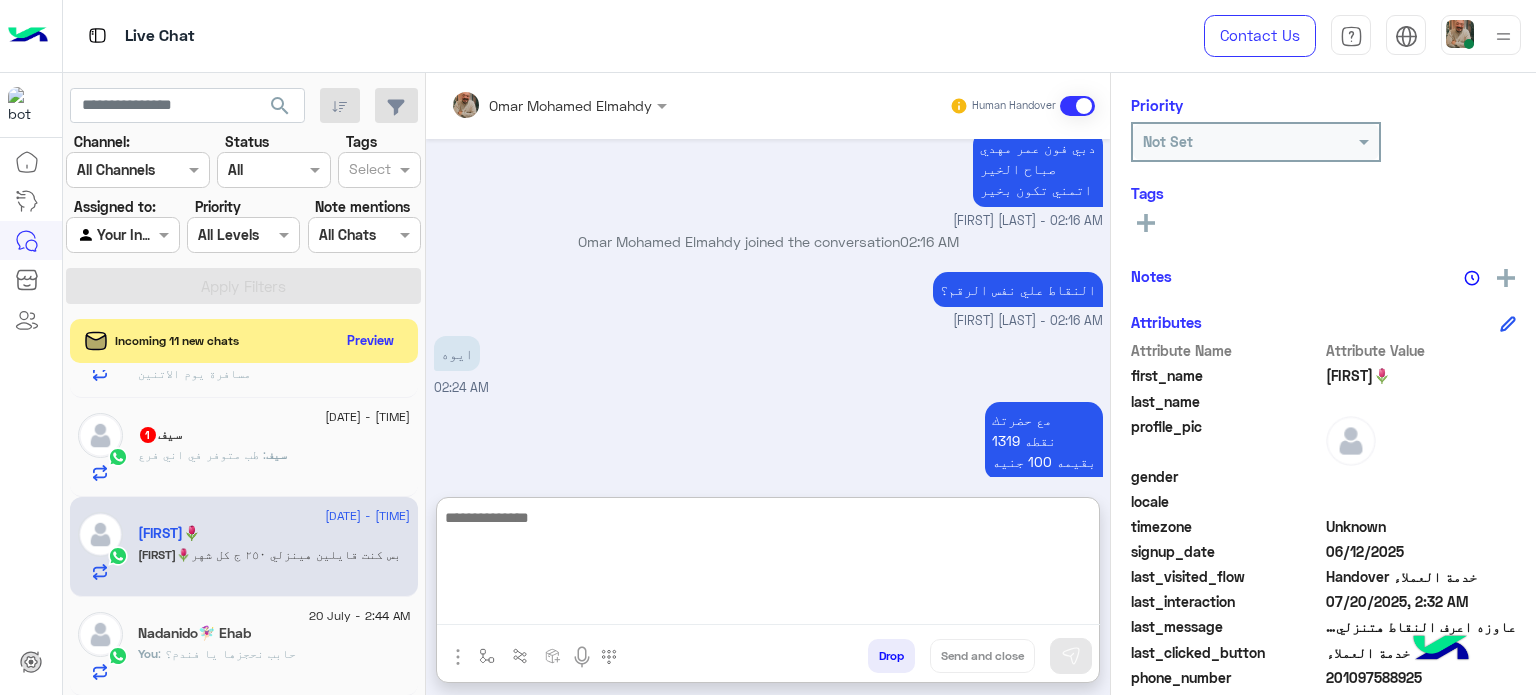 scroll, scrollTop: 405, scrollLeft: 0, axis: vertical 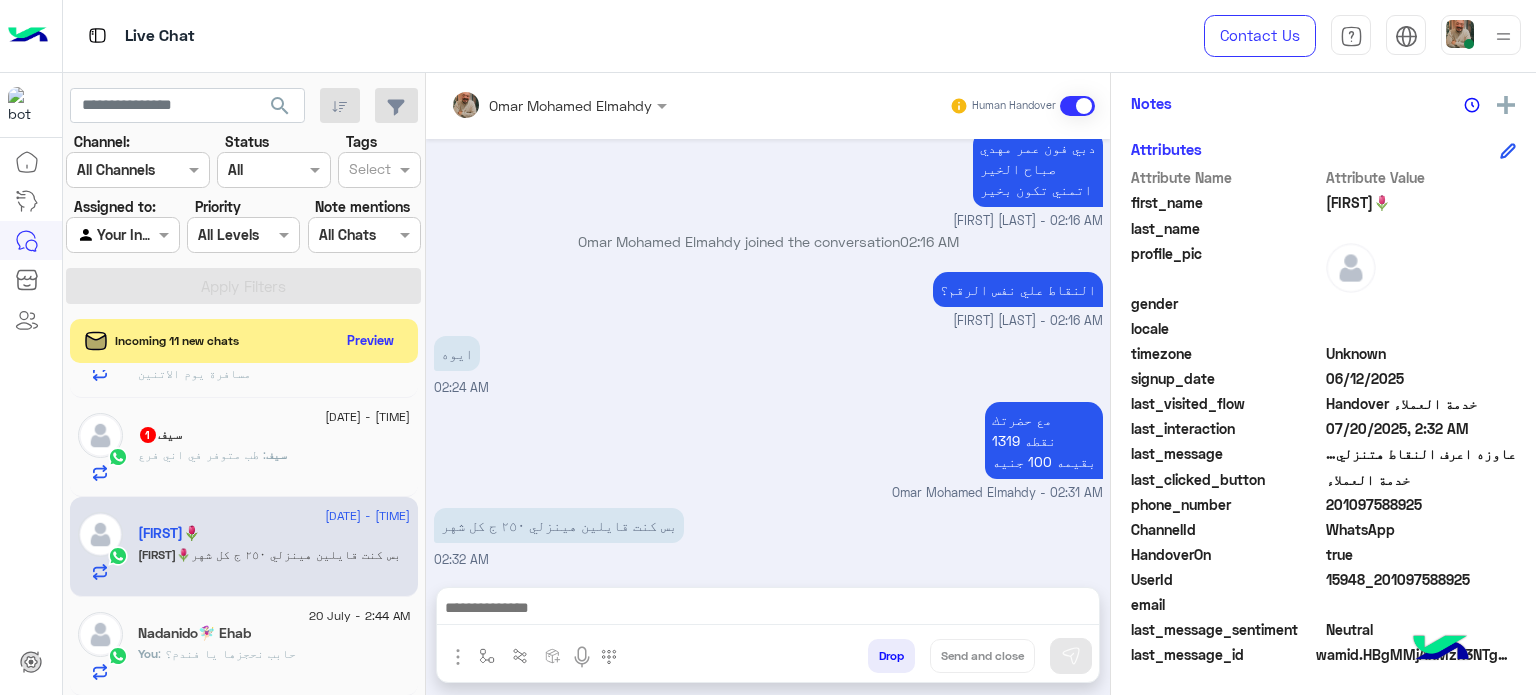 drag, startPoint x: 1328, startPoint y: 505, endPoint x: 1449, endPoint y: 511, distance: 121.14867 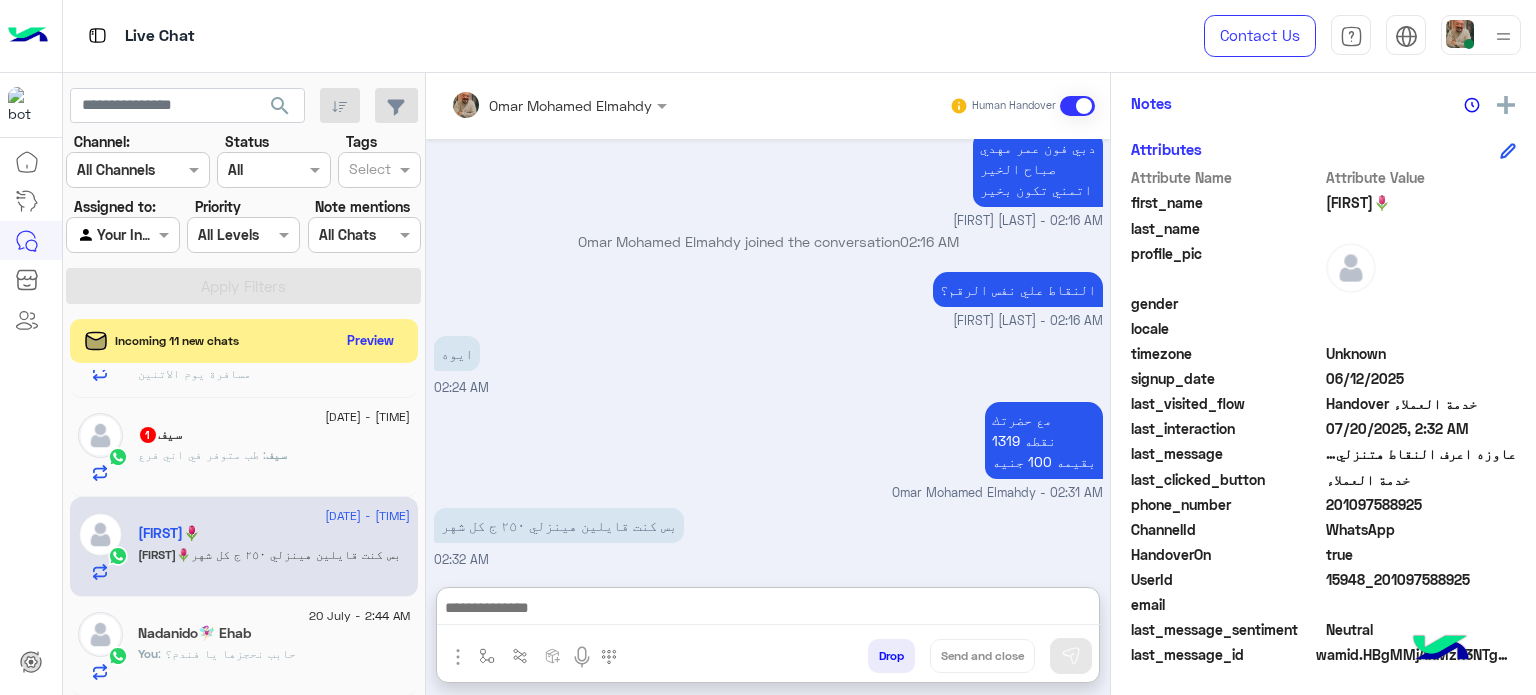 click at bounding box center (768, 610) 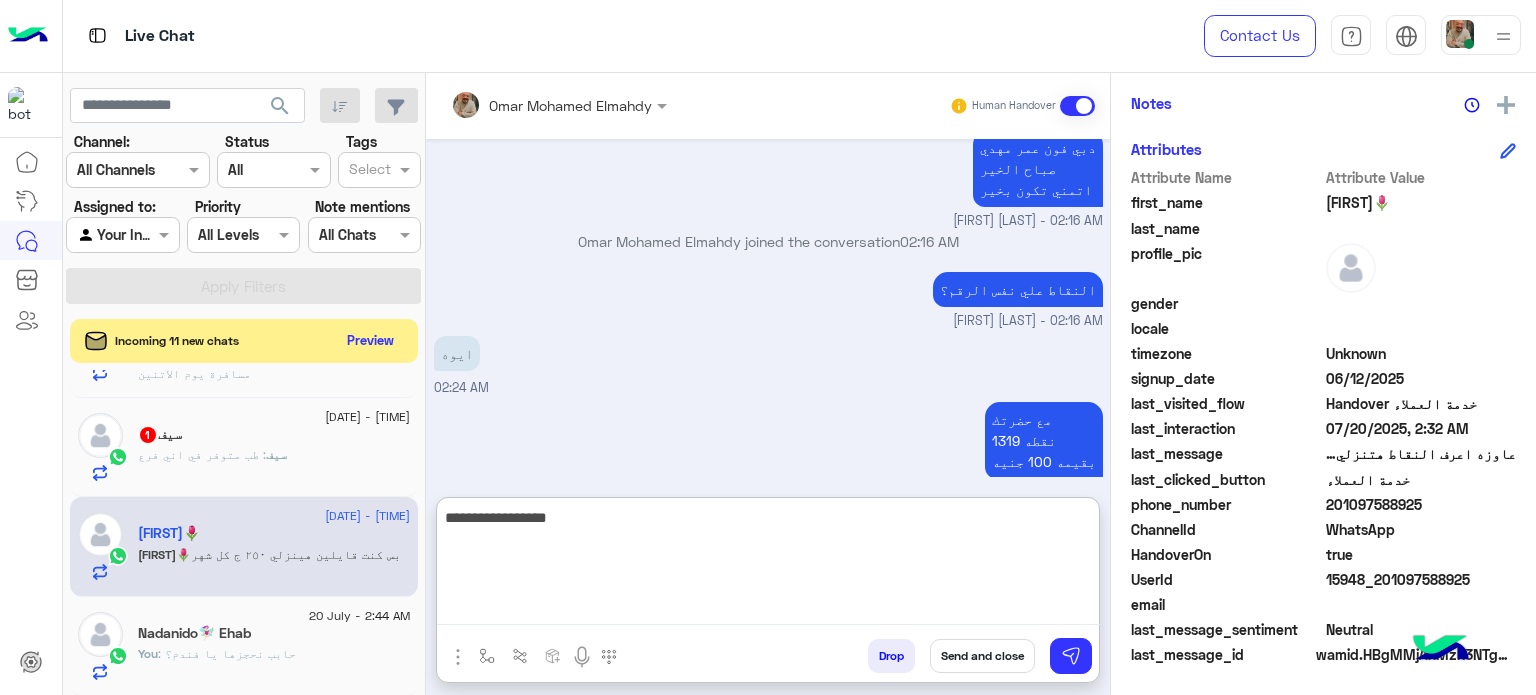 type on "**********" 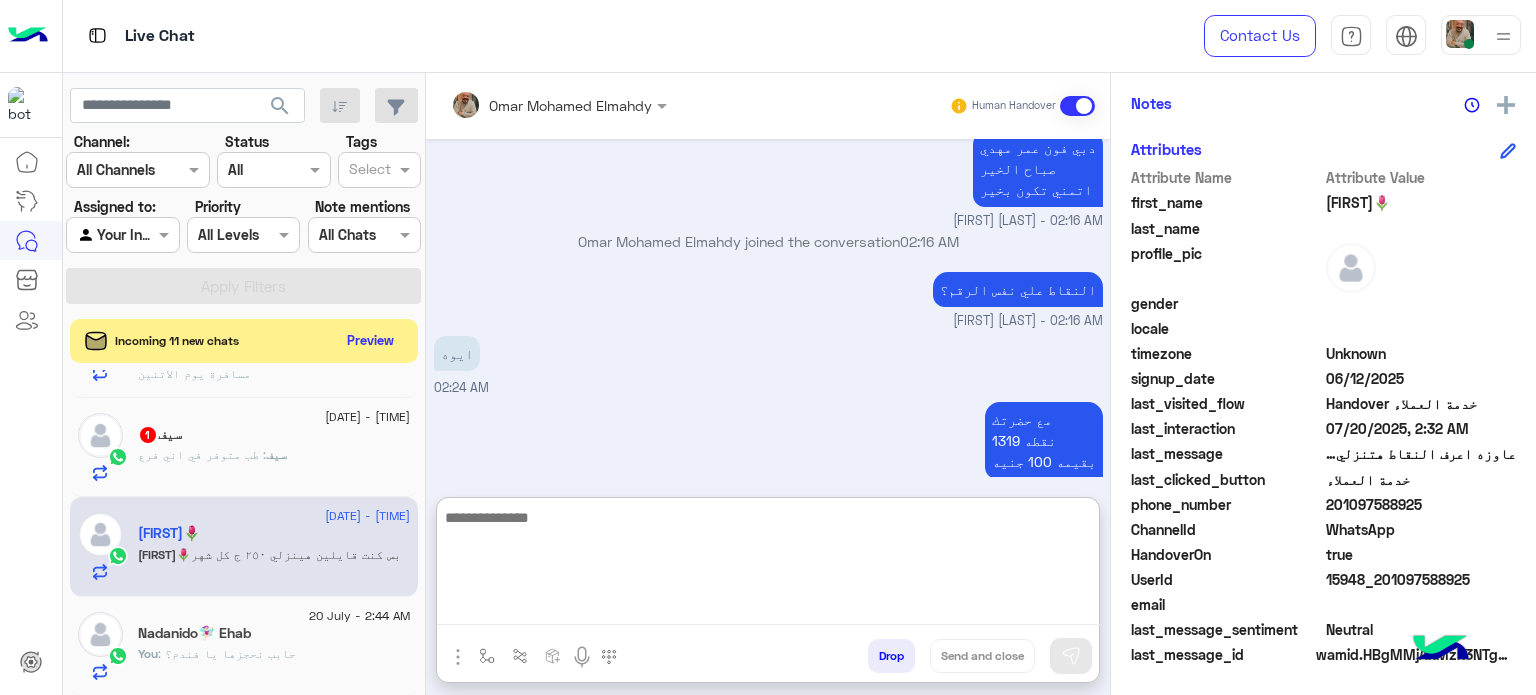 scroll, scrollTop: 520, scrollLeft: 0, axis: vertical 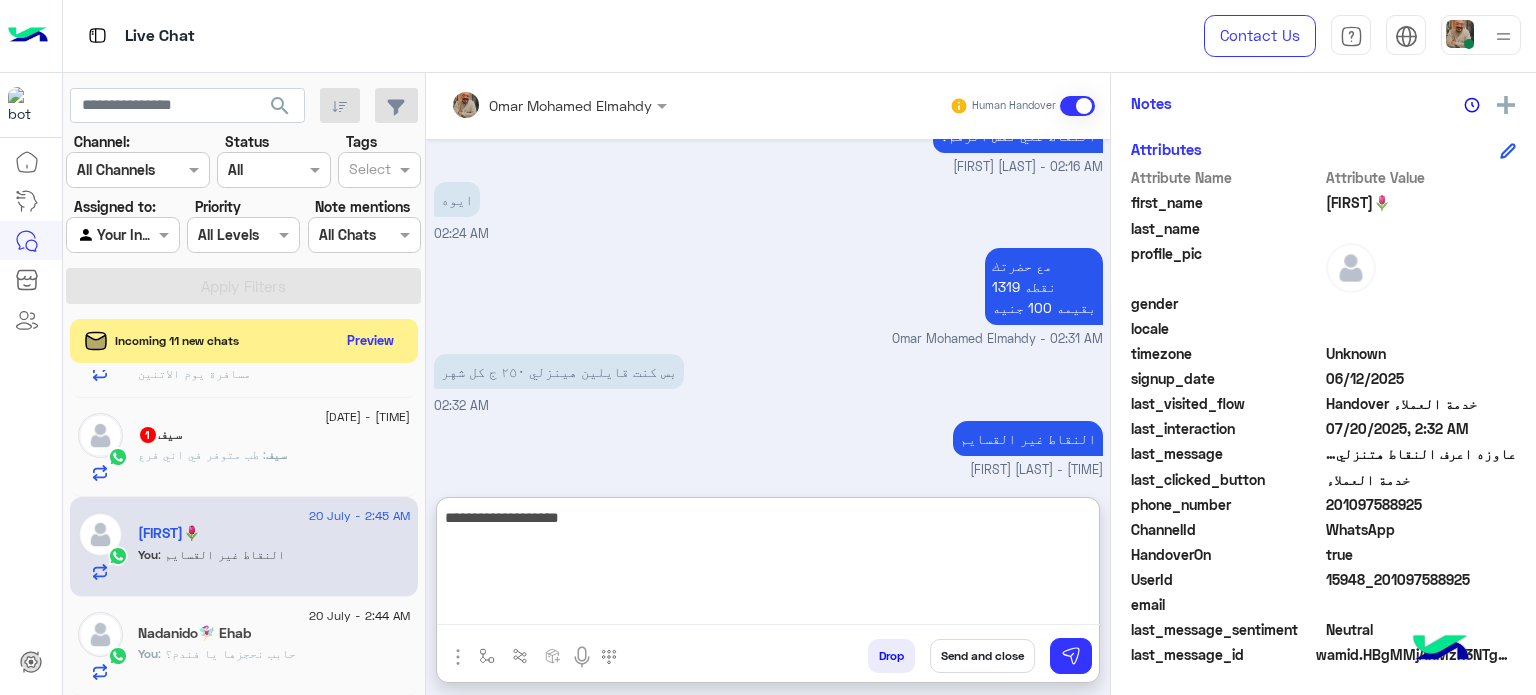 type on "**********" 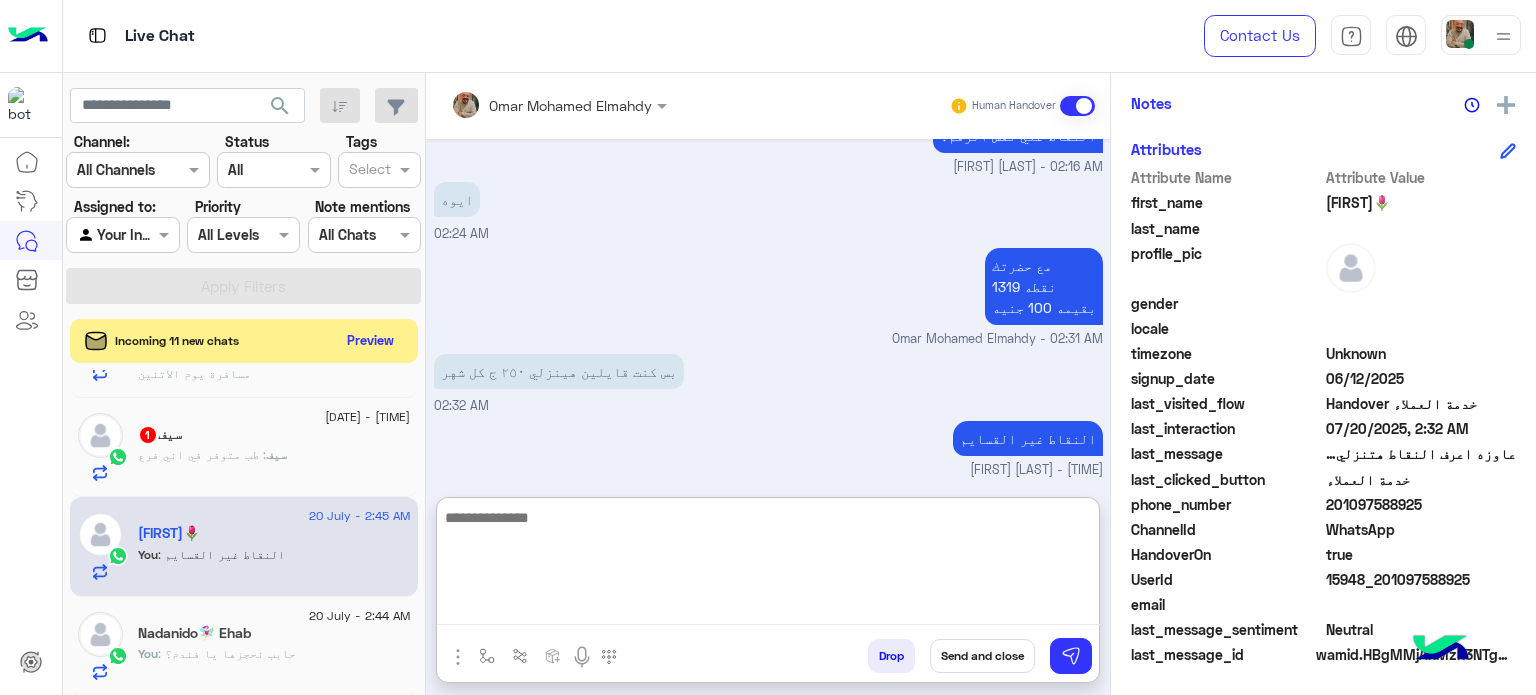 scroll, scrollTop: 584, scrollLeft: 0, axis: vertical 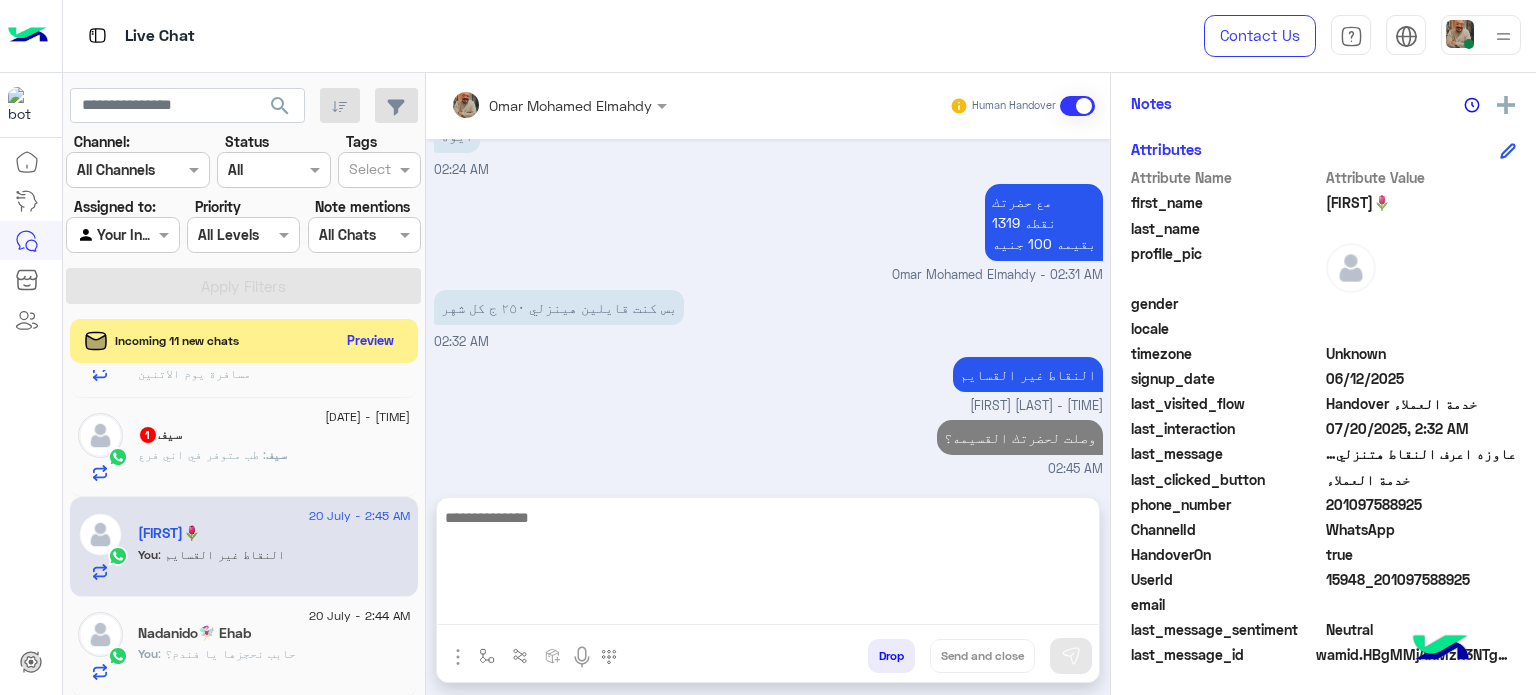 click on "سيف : طب متوفر في اني فرع" 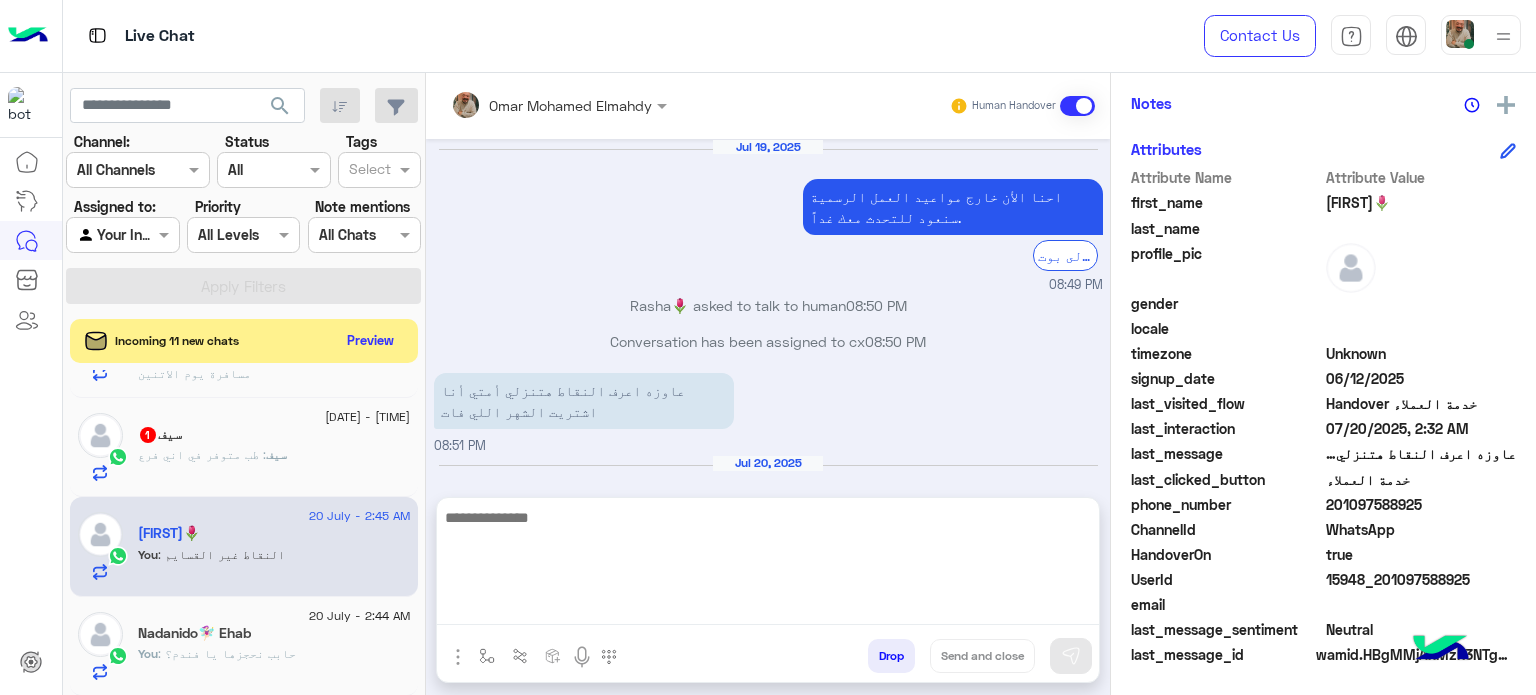 scroll, scrollTop: 464, scrollLeft: 0, axis: vertical 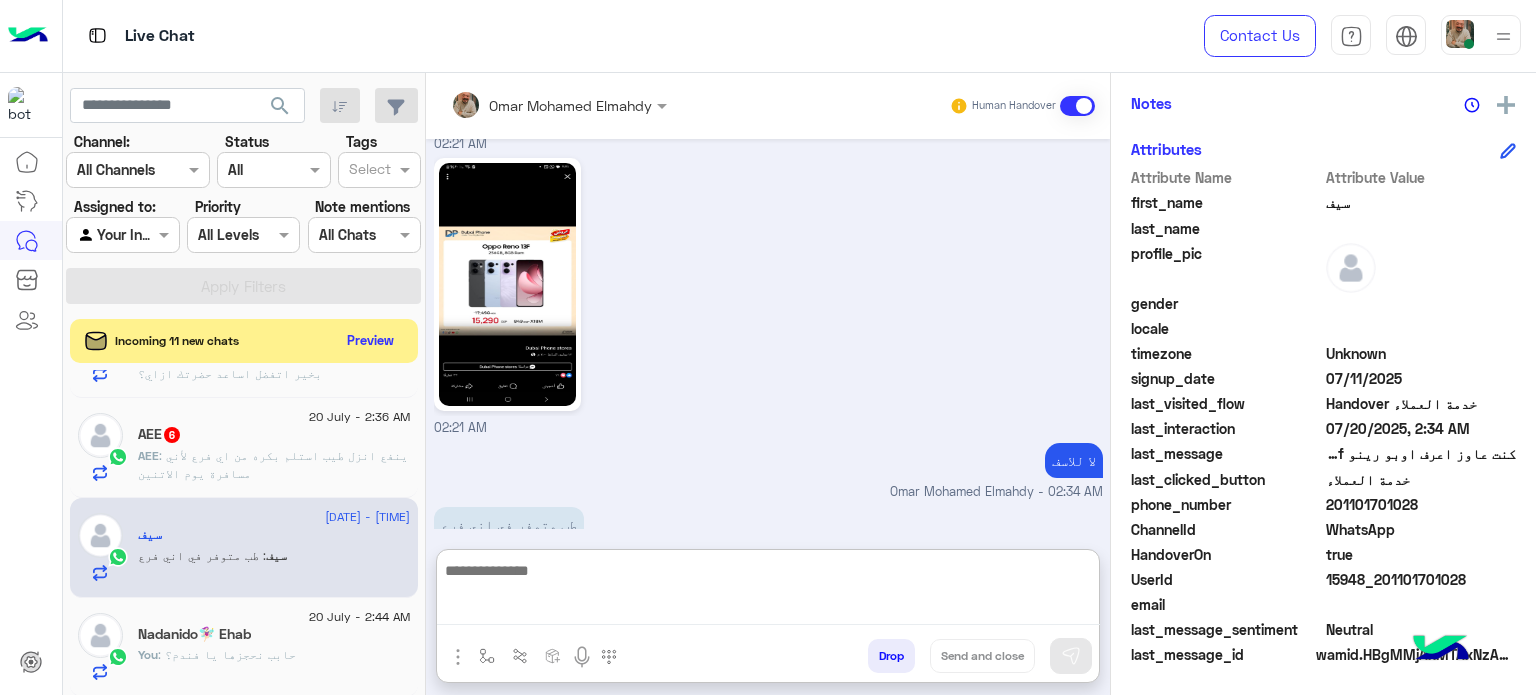 click at bounding box center [768, 591] 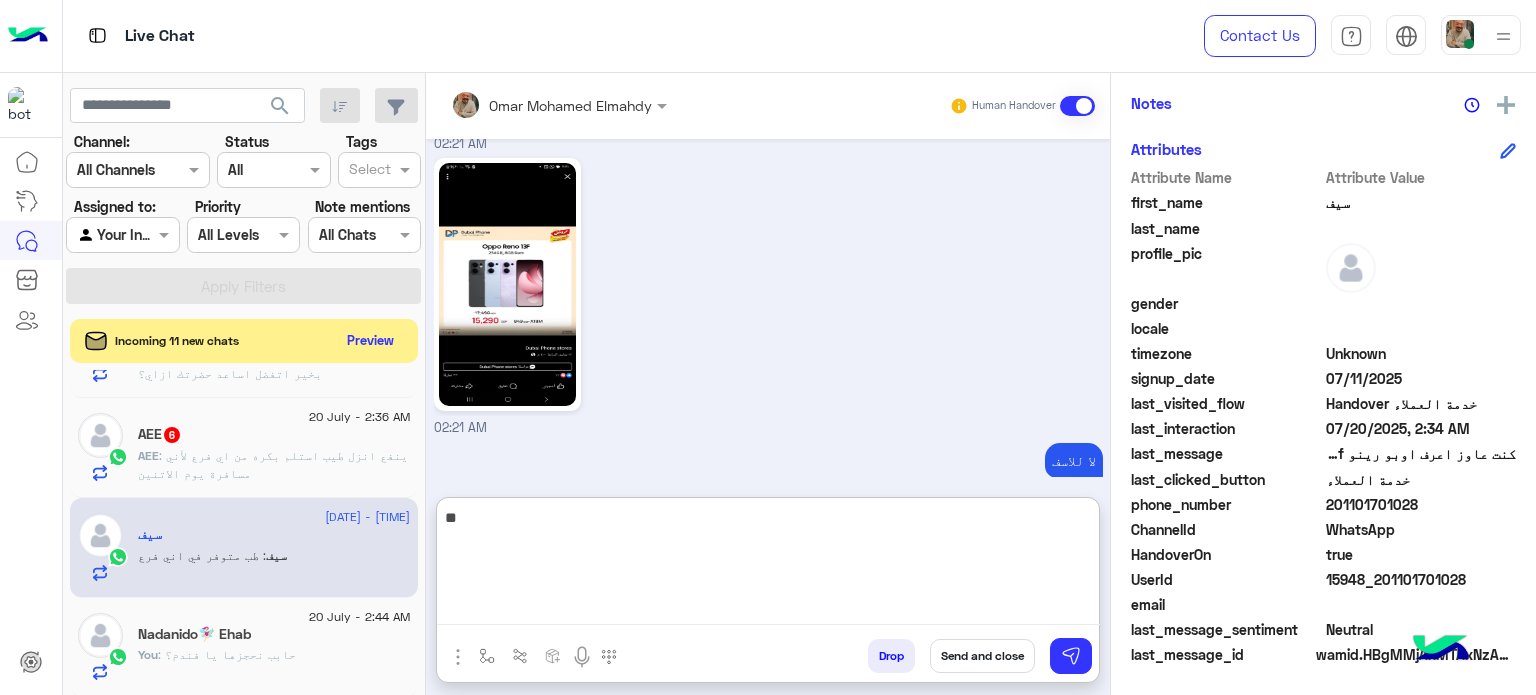 type on "*" 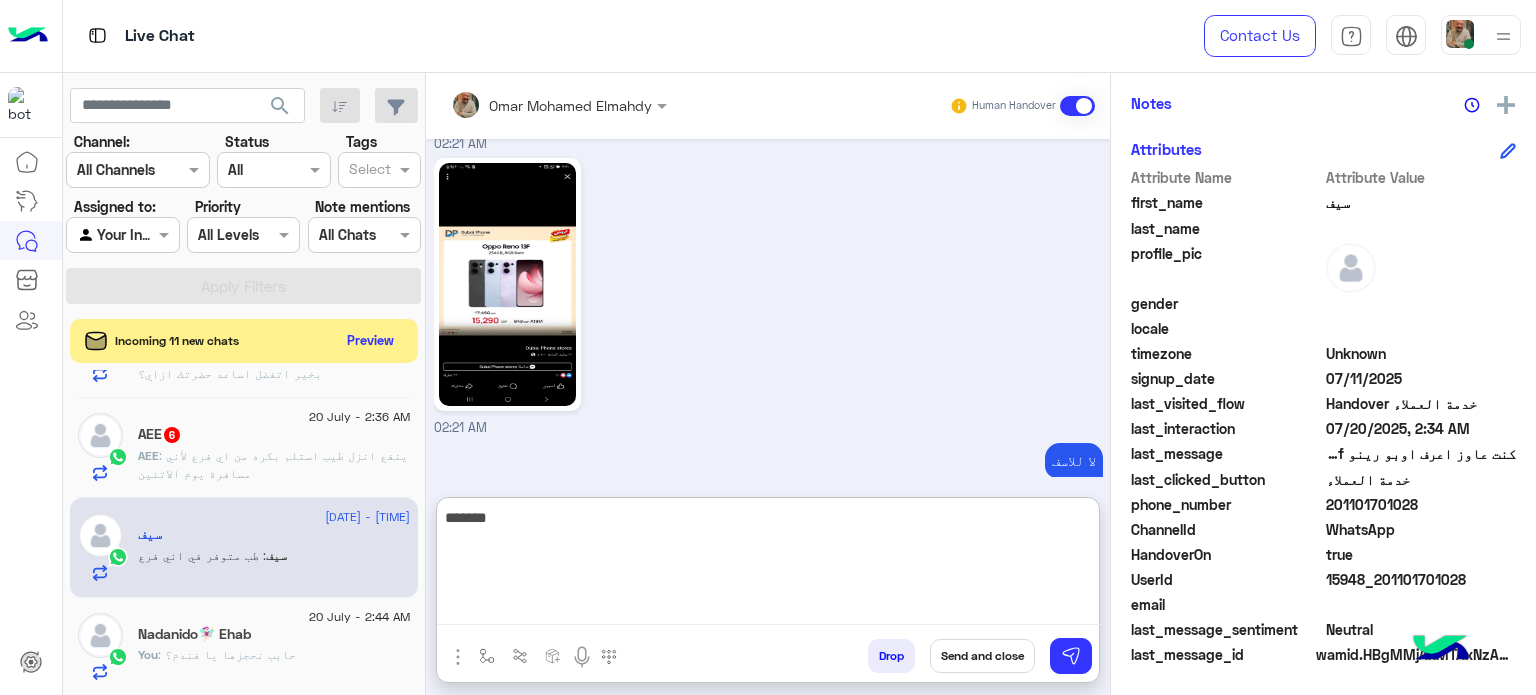 type on "********" 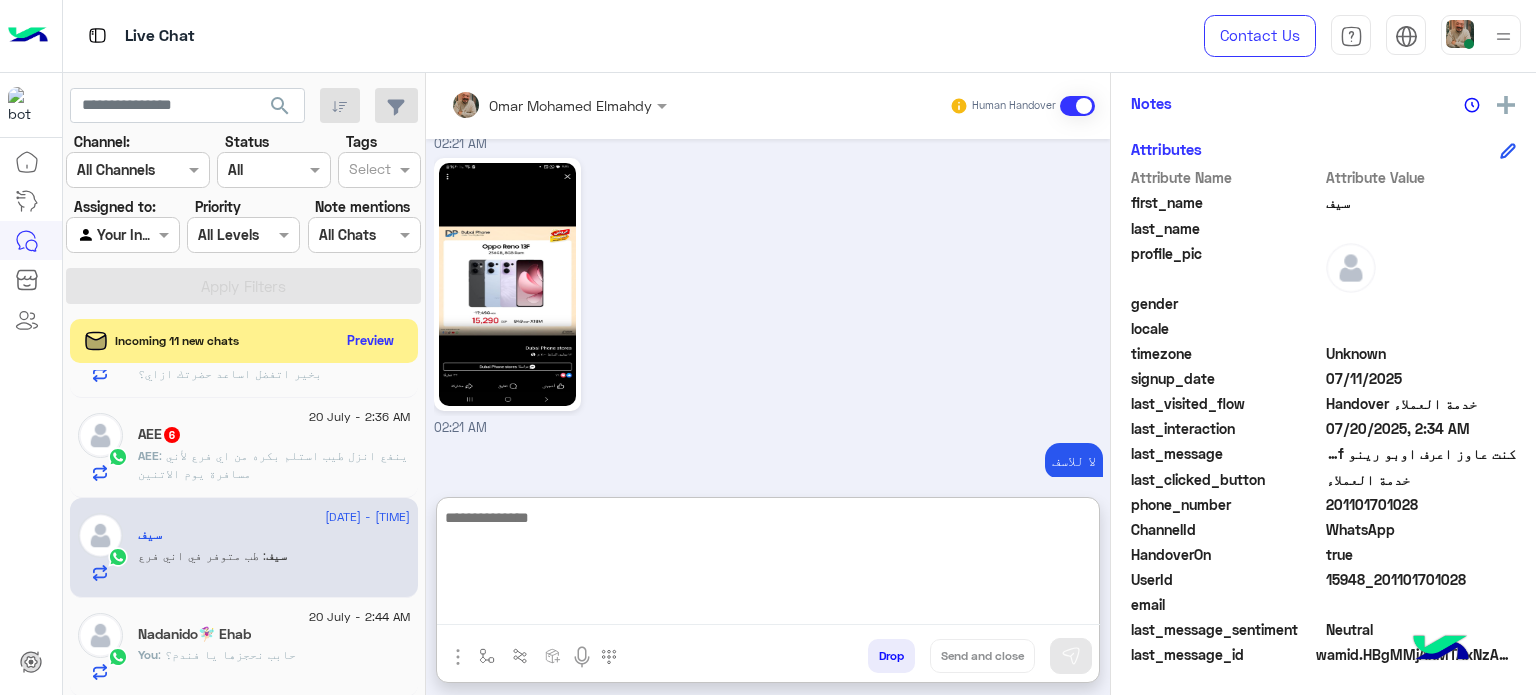 scroll, scrollTop: 764, scrollLeft: 0, axis: vertical 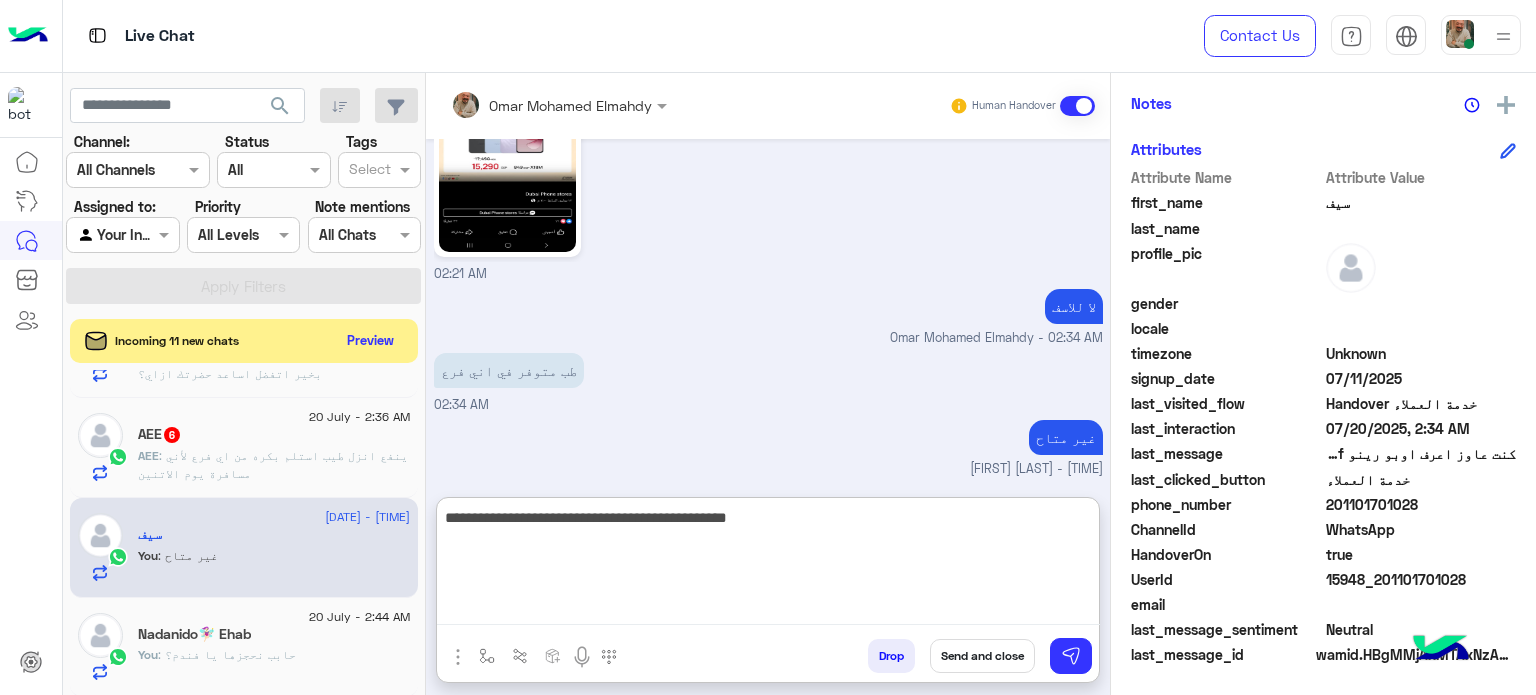 type on "**********" 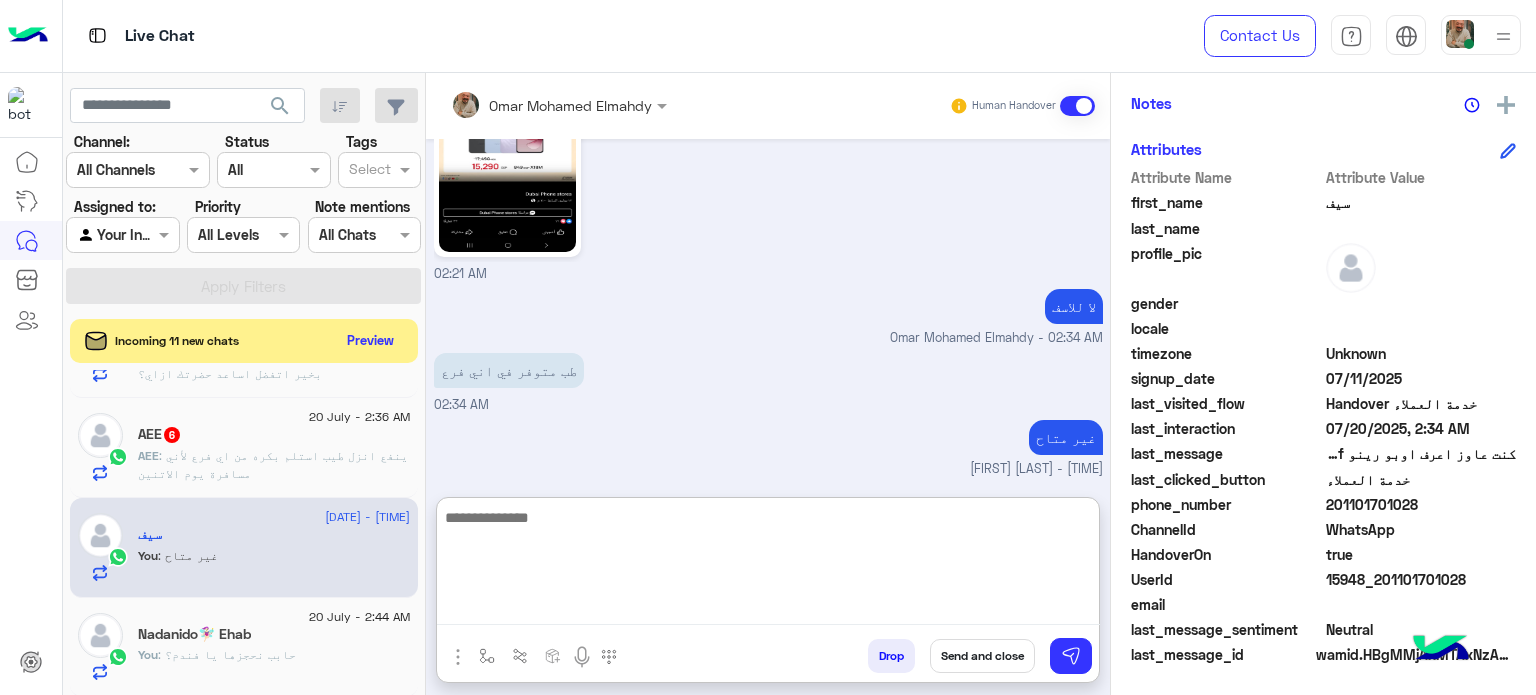 scroll, scrollTop: 848, scrollLeft: 0, axis: vertical 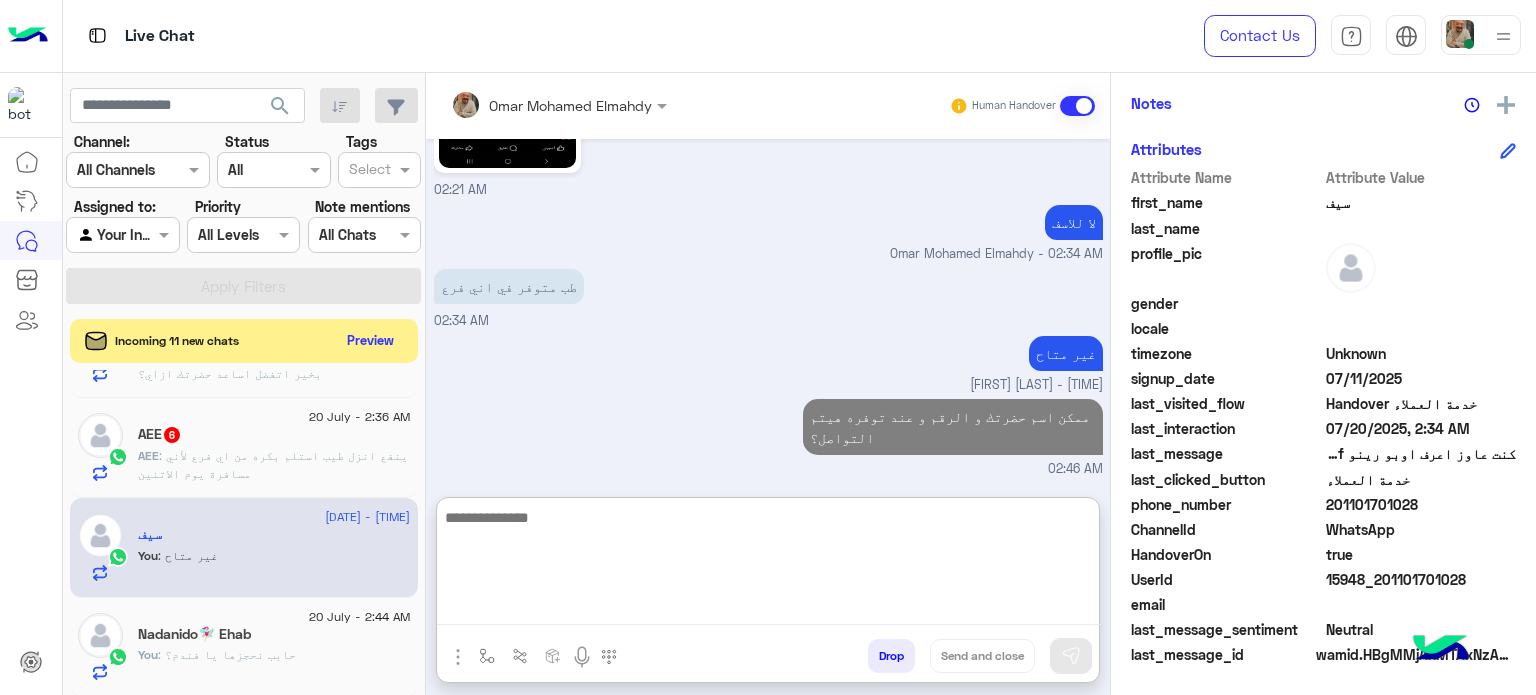 click on "20 July - 2:36 AM" 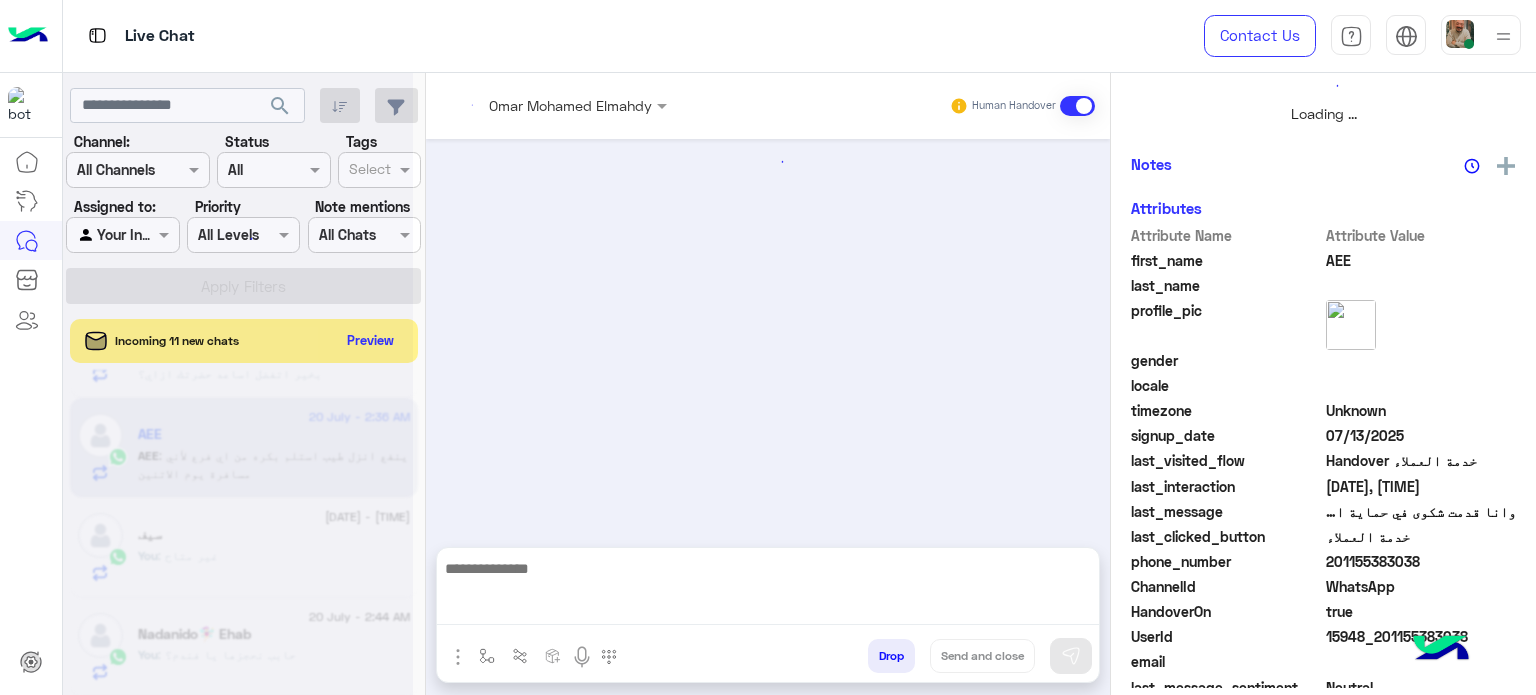 scroll, scrollTop: 0, scrollLeft: 0, axis: both 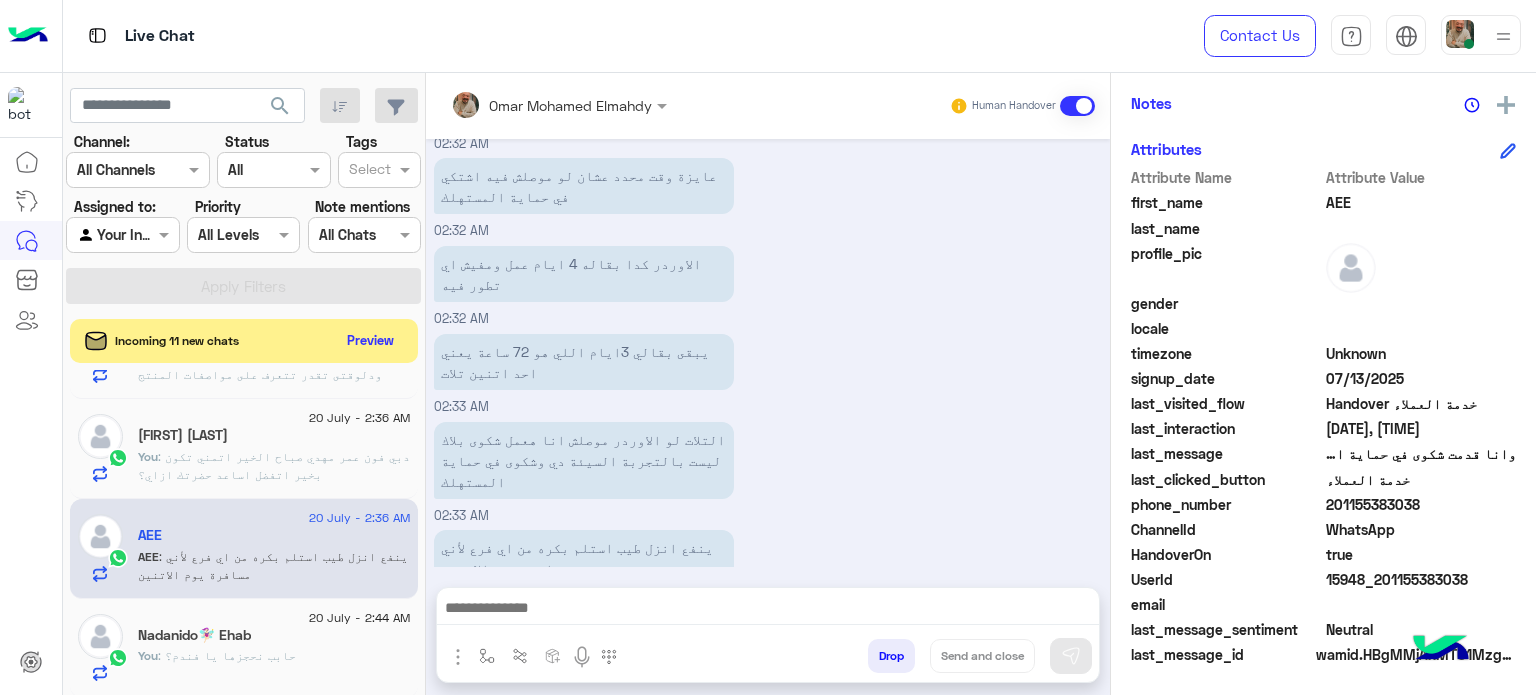 click on "[FIRST] [LAST] Human Handover     Jul 20, 2025  نظراً لعدم الرد سيتم غلق المحادثه  ودلوقتى تقدر تحجز المنتج المطلوب من أقرب فرع لك بكل سهولة: 1️⃣ احجز من صفحه المنتج ع الويب سايت Www.dubaiphone.net 2️⃣ حدد خيار "Pickup in Store" أو "استلام من الفرع" 3️⃣ أنتظر تأكيد وجود المنتج  بمكالمة هاتفية او رسالة واتس اب ولو حضرتك احتاجت اي مساعده ماتترددش انك تتواصل معانا مره تانيه بالضغط على خدمه العملاء, شكراَ لتواصل حضرتك مع دبي فون❤️  Maha Awad -  12:01 AM  ممكن توضح ليا استفسار حضرتك ؟ انا ليا أوردر عندكم وده رقمه W1311399 من يوم الاتنين يعني 4 أيام عمل وحتى الآن لسه متشحنش ولا في اي تطور فيه   12:06 AM     12:06 AM    12:07 AM" at bounding box center [768, 388] 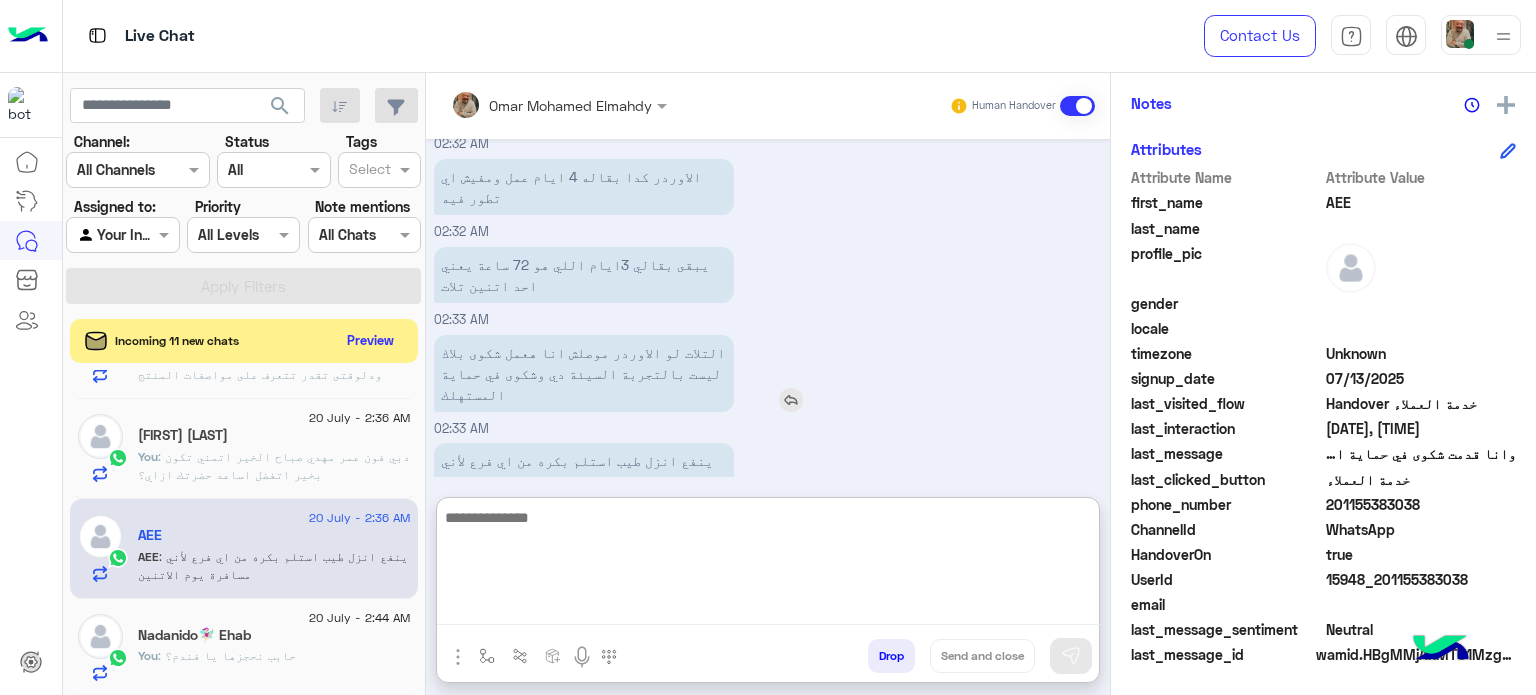 scroll, scrollTop: 2209, scrollLeft: 0, axis: vertical 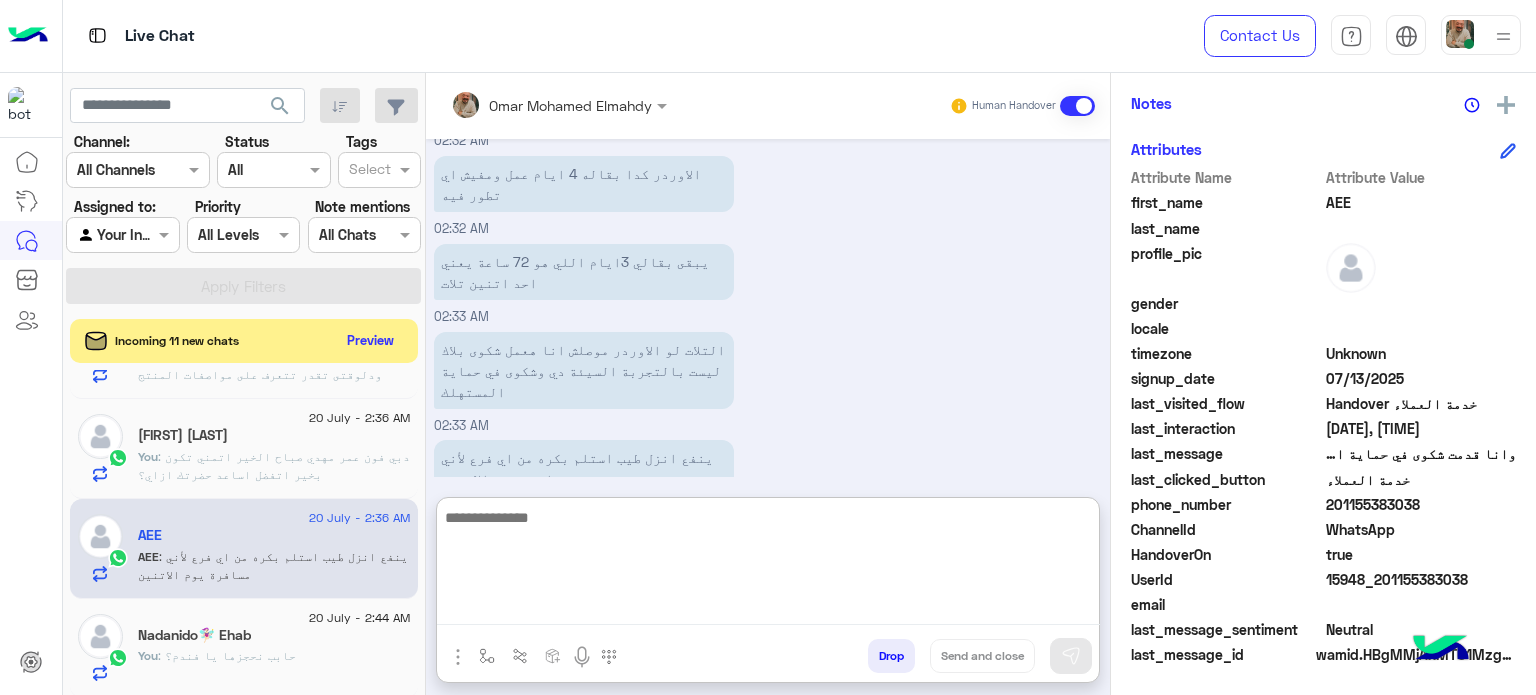 click at bounding box center (768, 565) 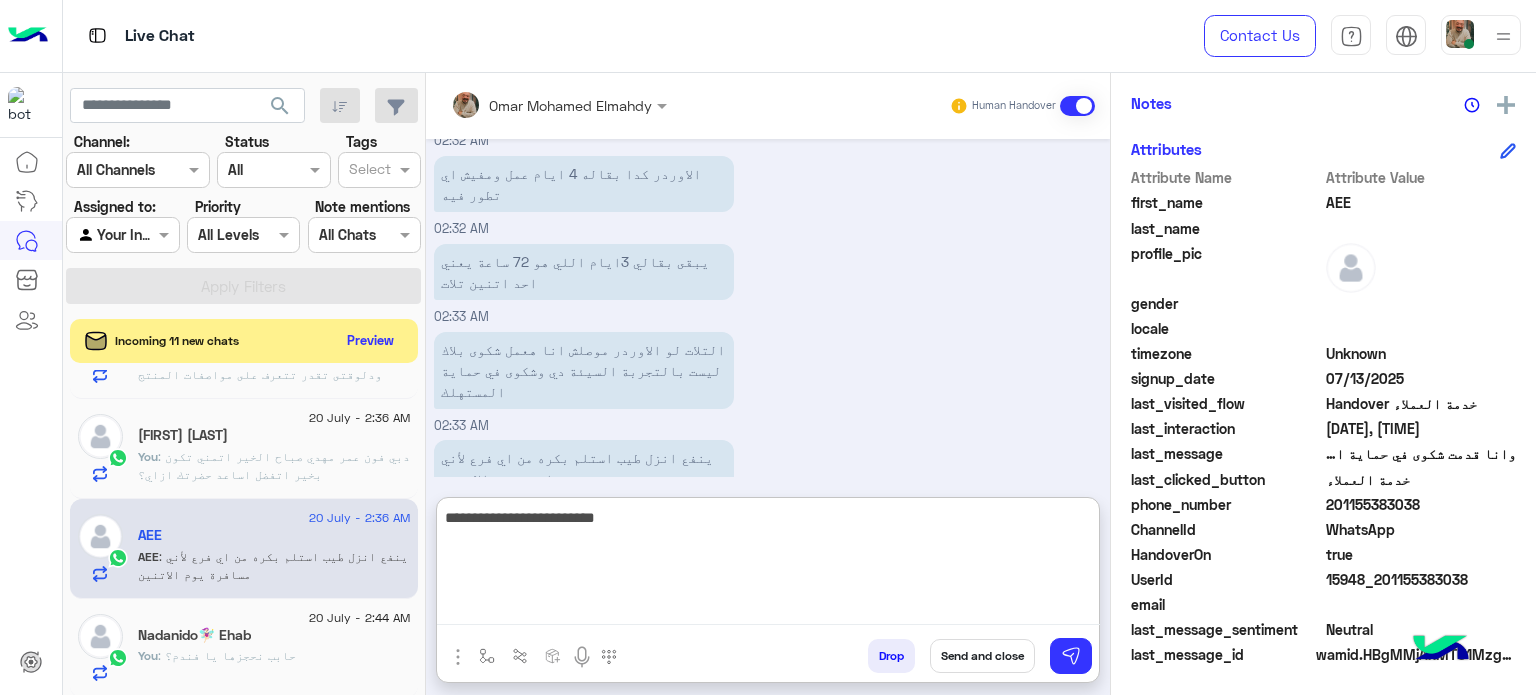 type on "**********" 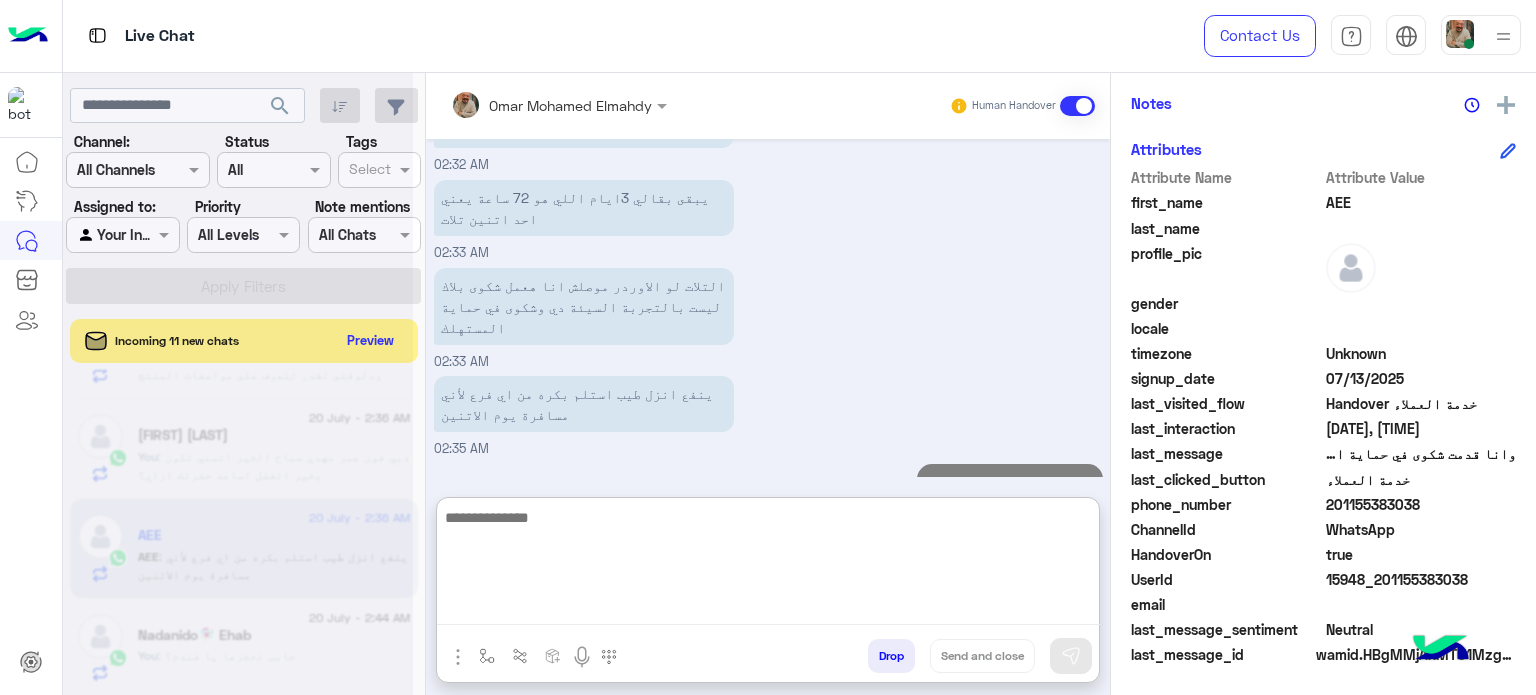 scroll, scrollTop: 2273, scrollLeft: 0, axis: vertical 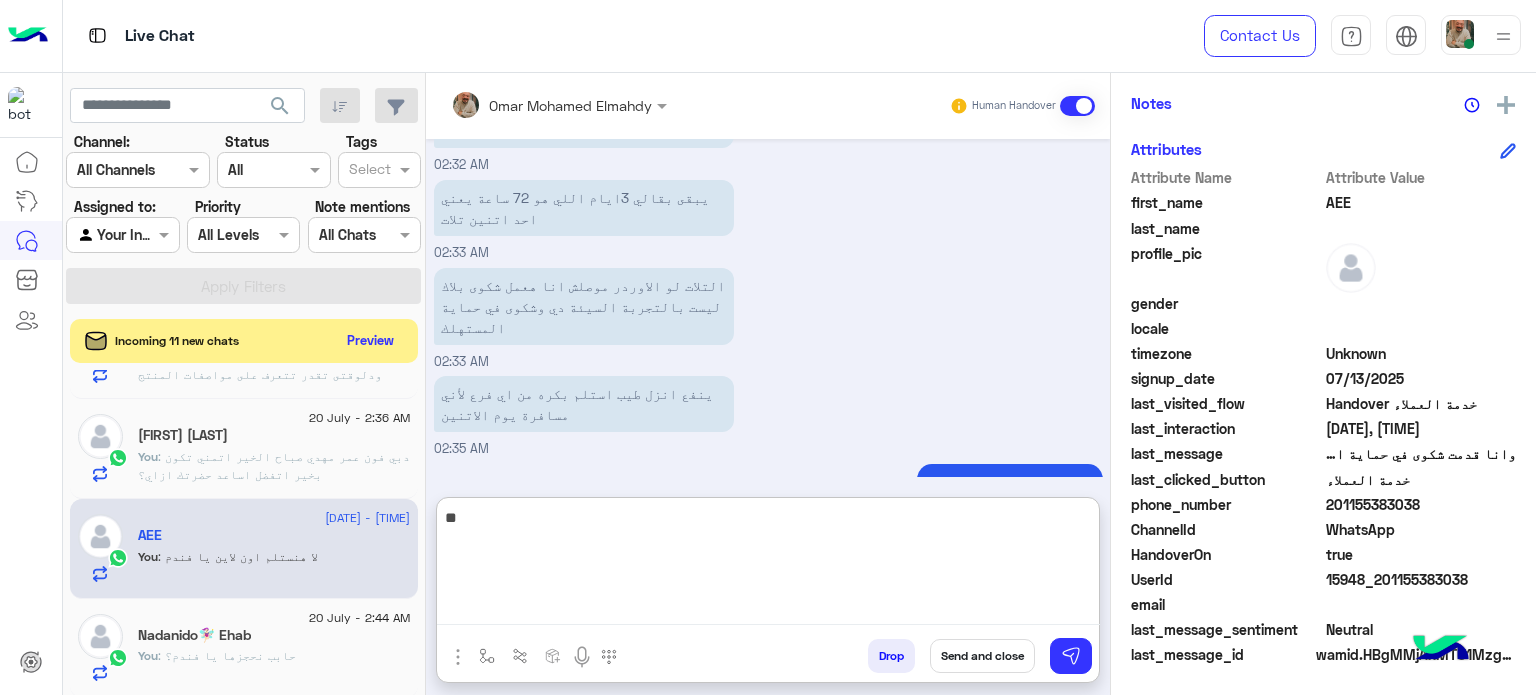 type on "*" 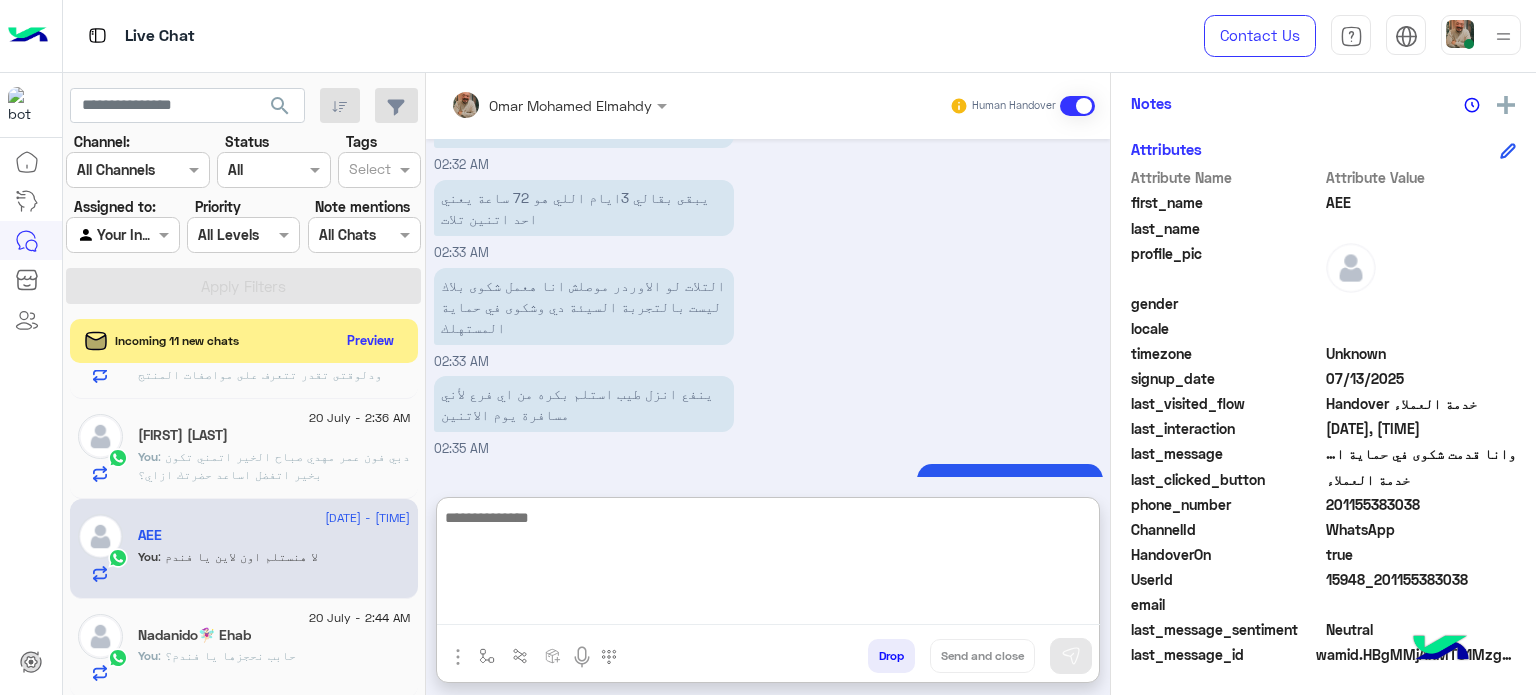 type on "*" 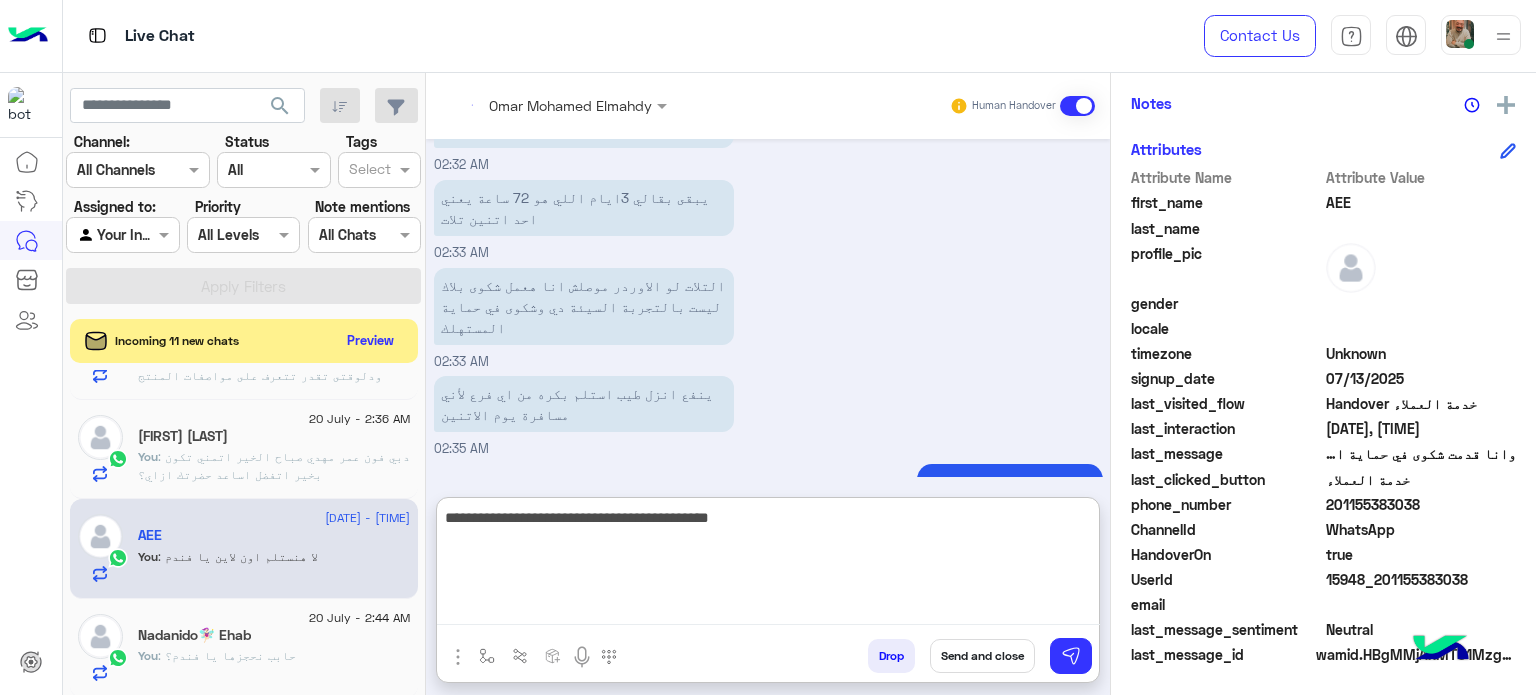 scroll, scrollTop: 577, scrollLeft: 0, axis: vertical 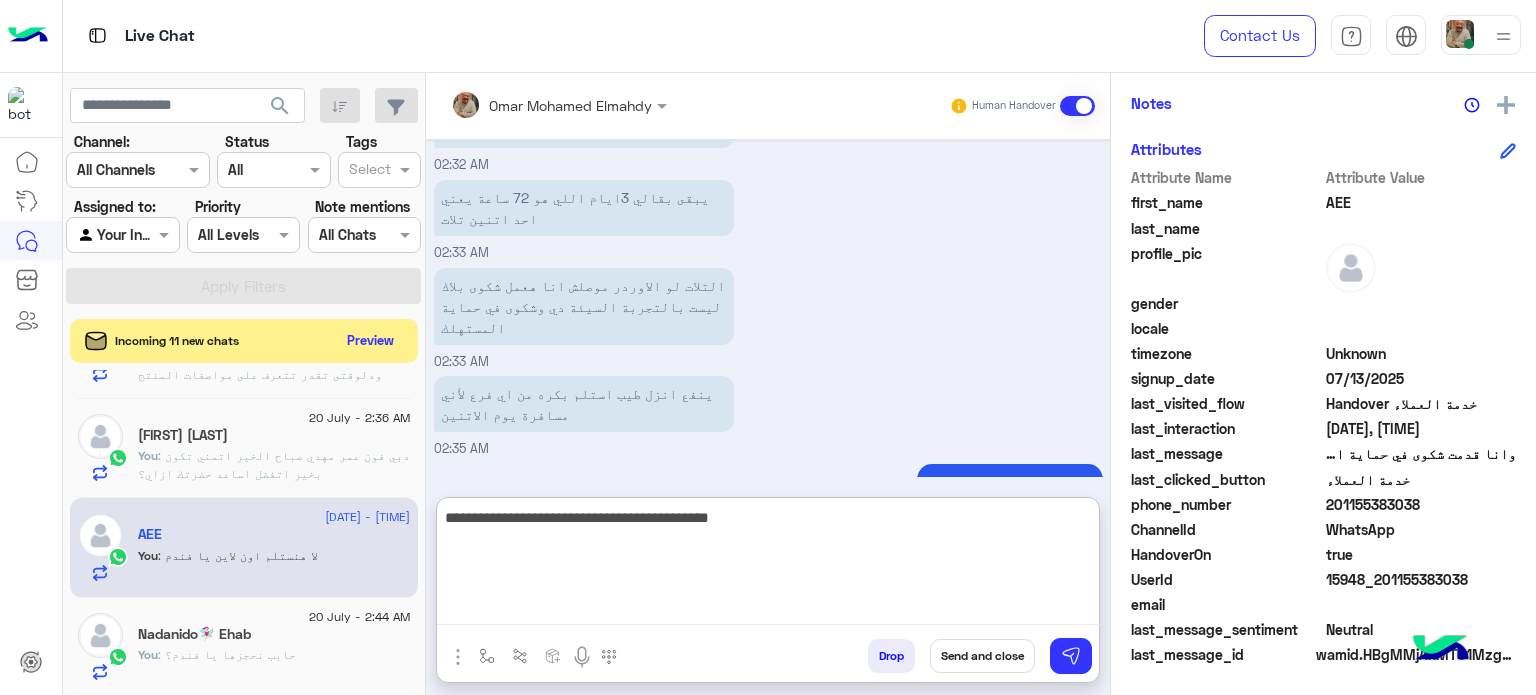 type on "**********" 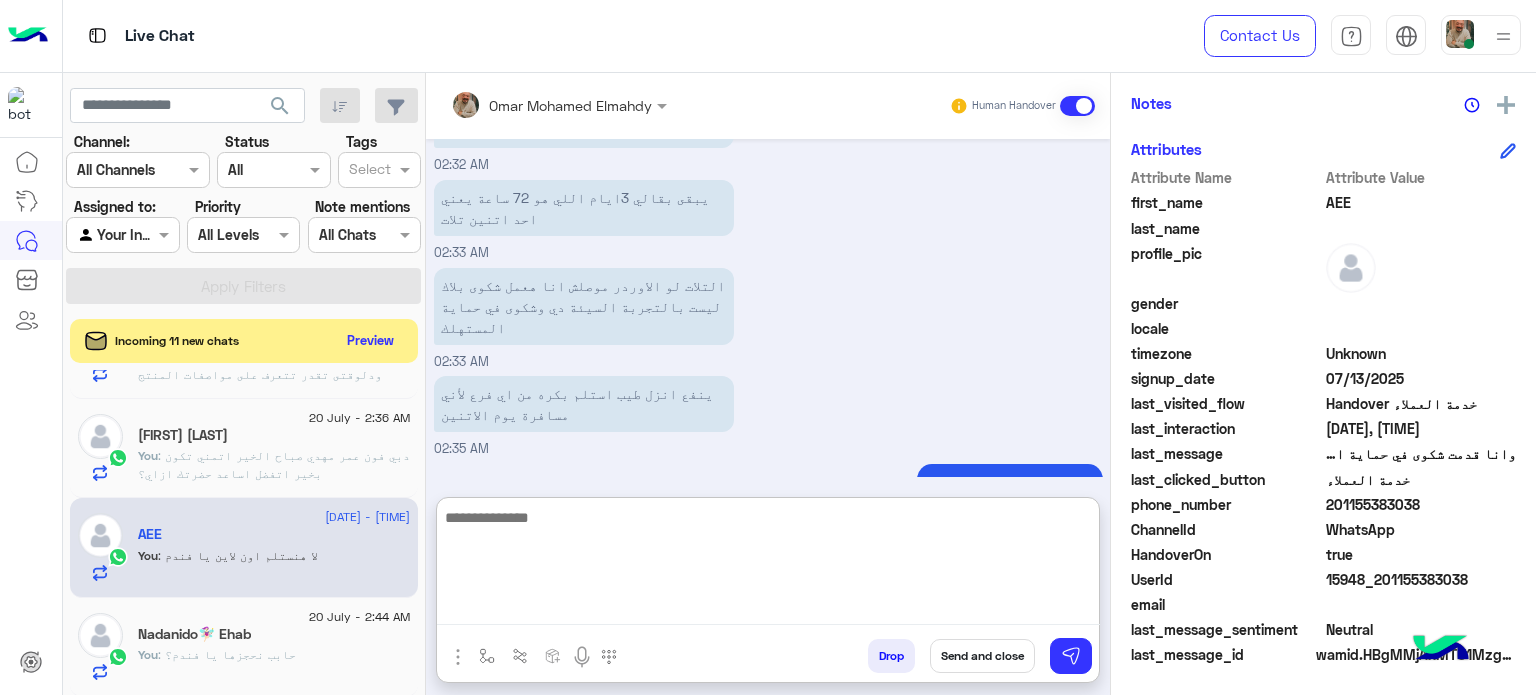 scroll, scrollTop: 2336, scrollLeft: 0, axis: vertical 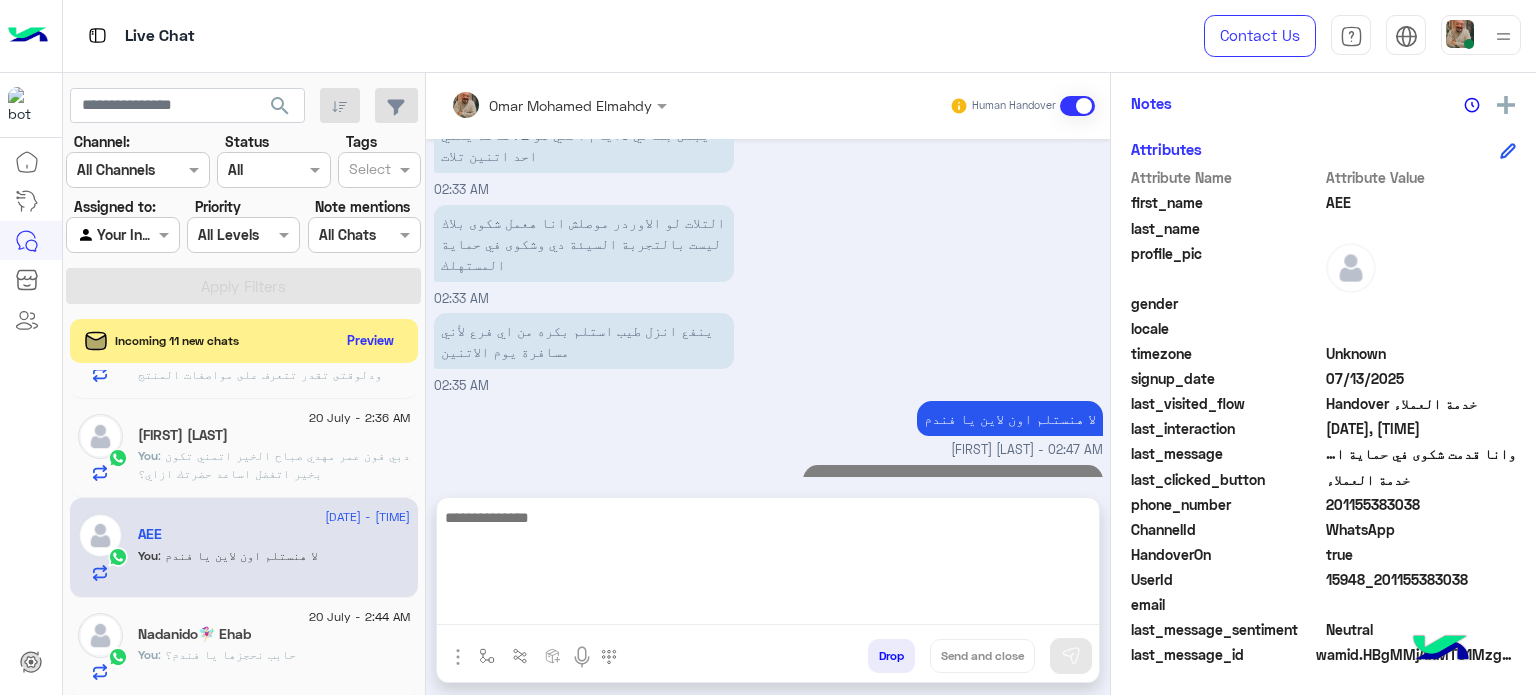 click on ": دبي فون عمر مهدي
صباح الخير
اتمني تكون بخير
اتفضل اساعد حضرتك ازاي؟" 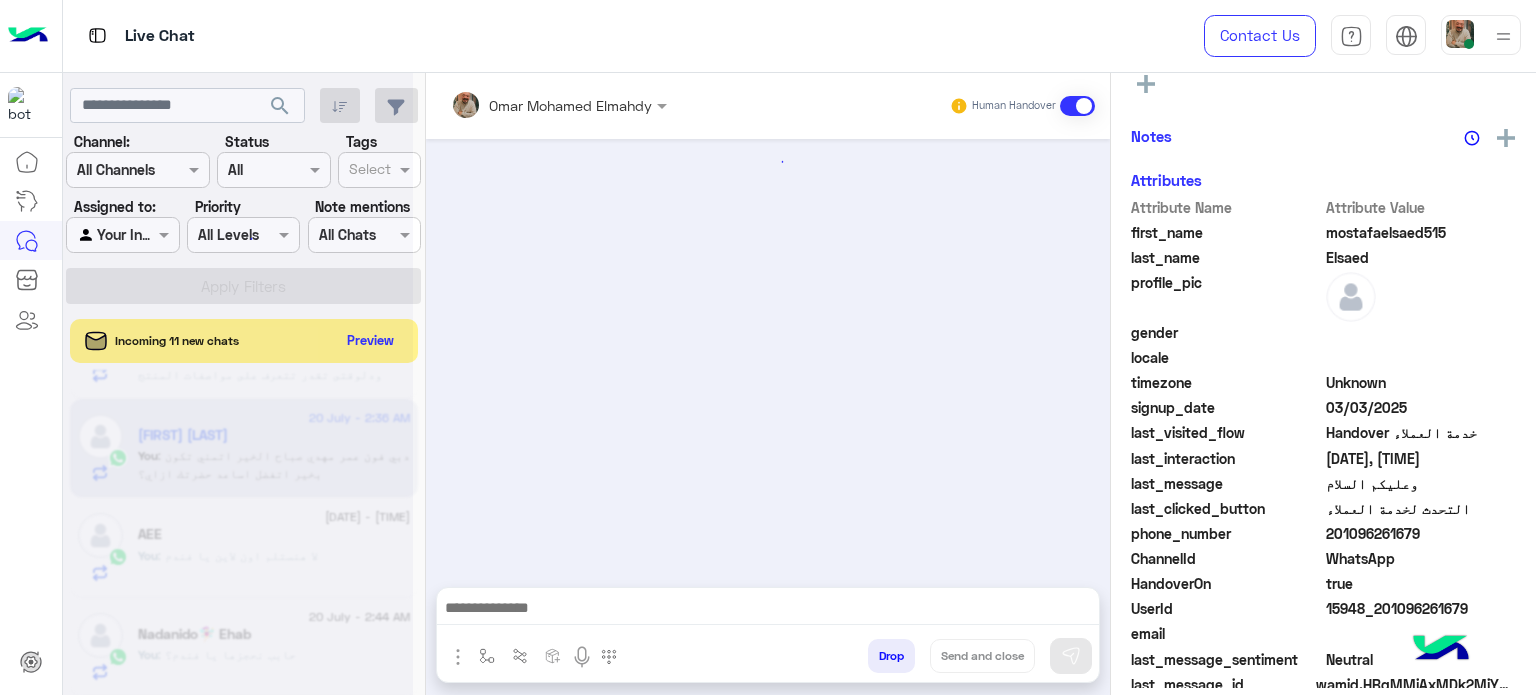 scroll, scrollTop: 494, scrollLeft: 0, axis: vertical 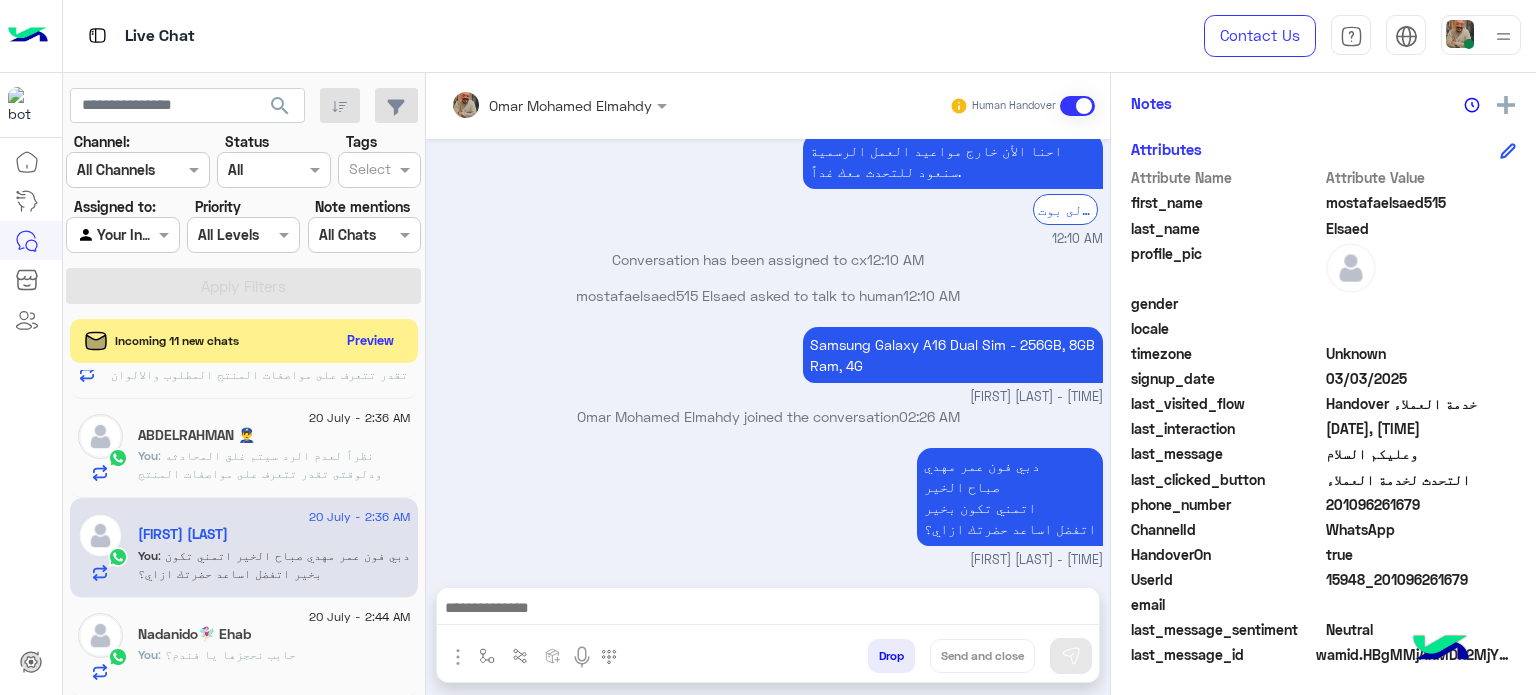 click at bounding box center [768, 610] 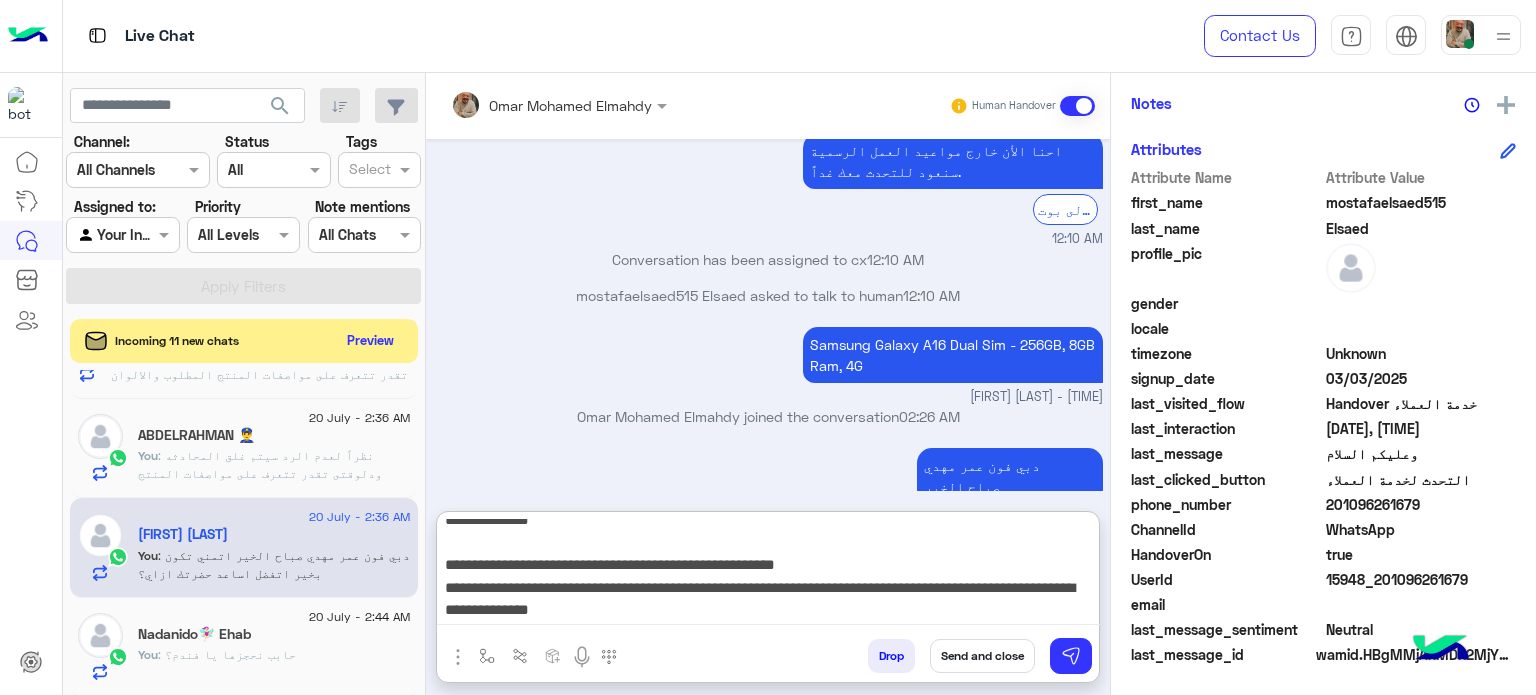 scroll, scrollTop: 87, scrollLeft: 0, axis: vertical 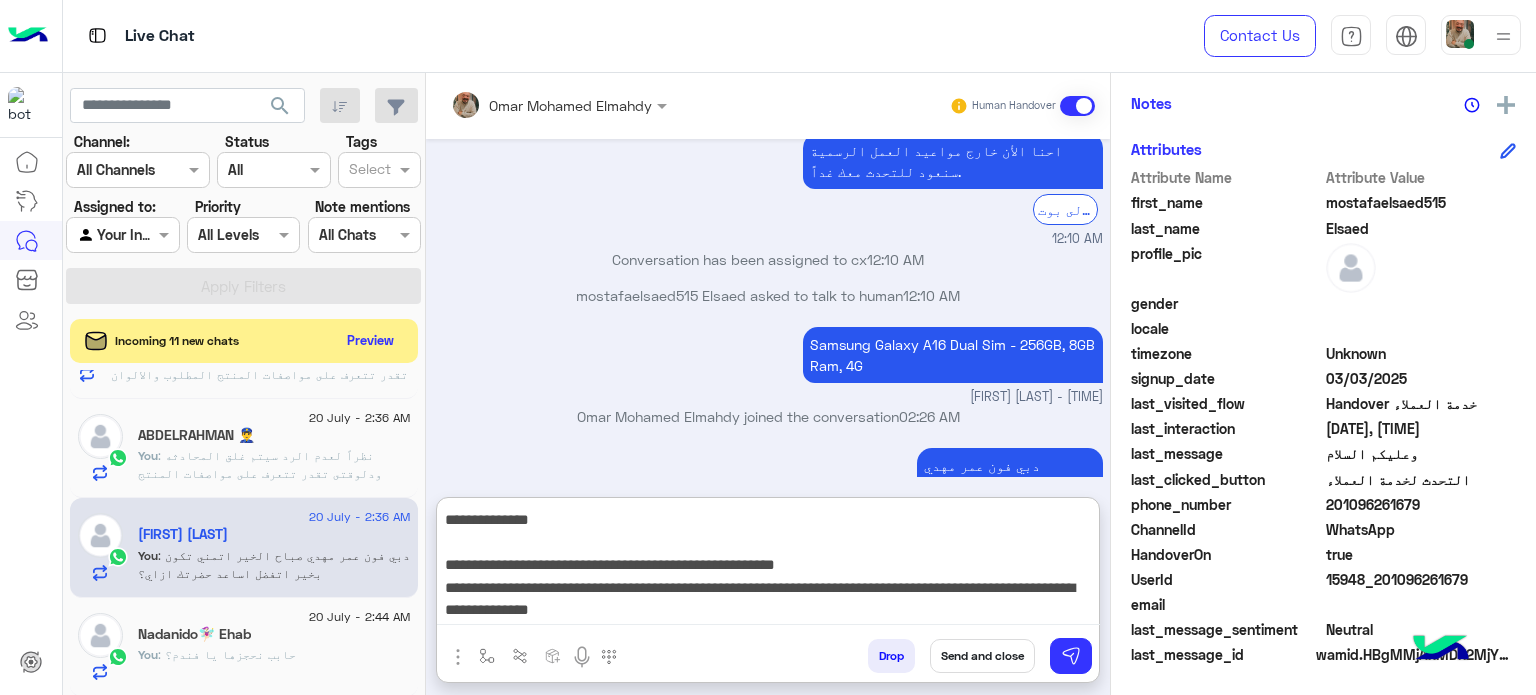 type on "**********" 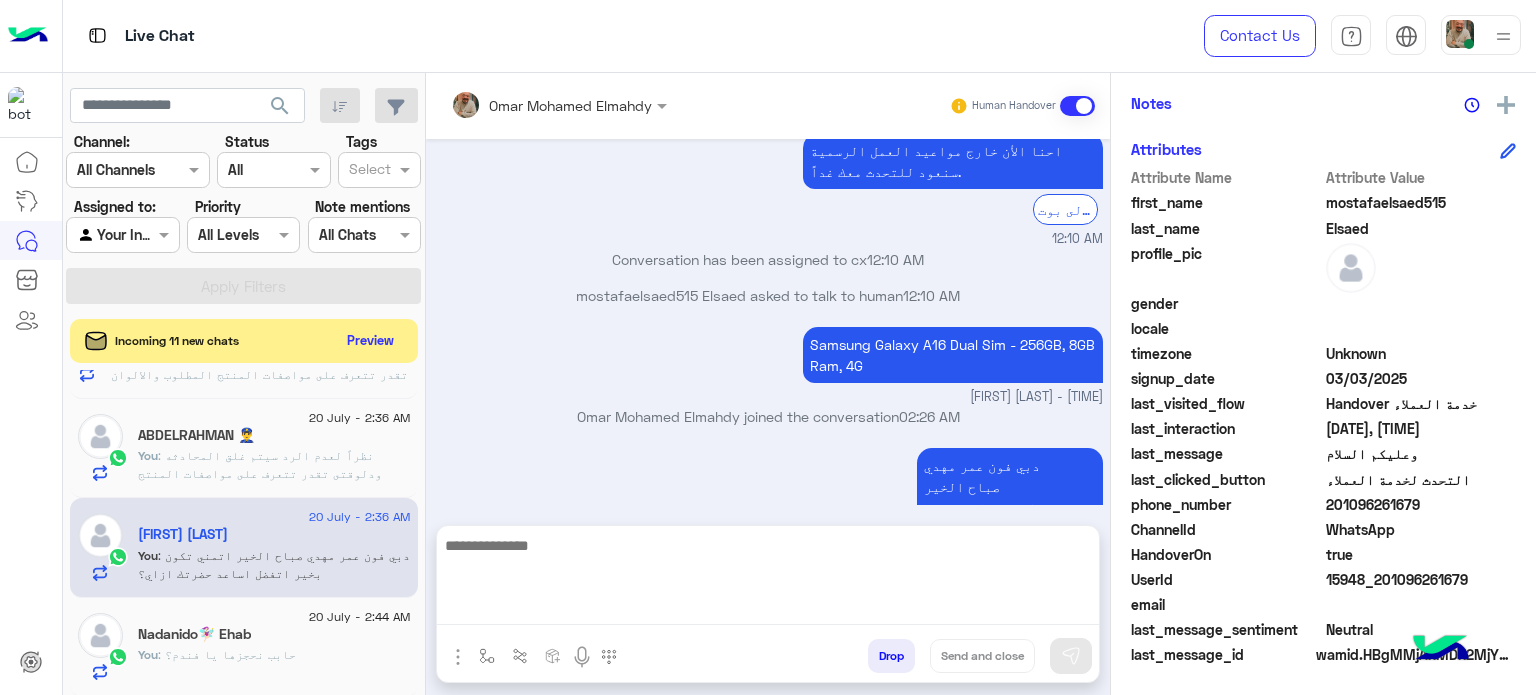 scroll, scrollTop: 0, scrollLeft: 0, axis: both 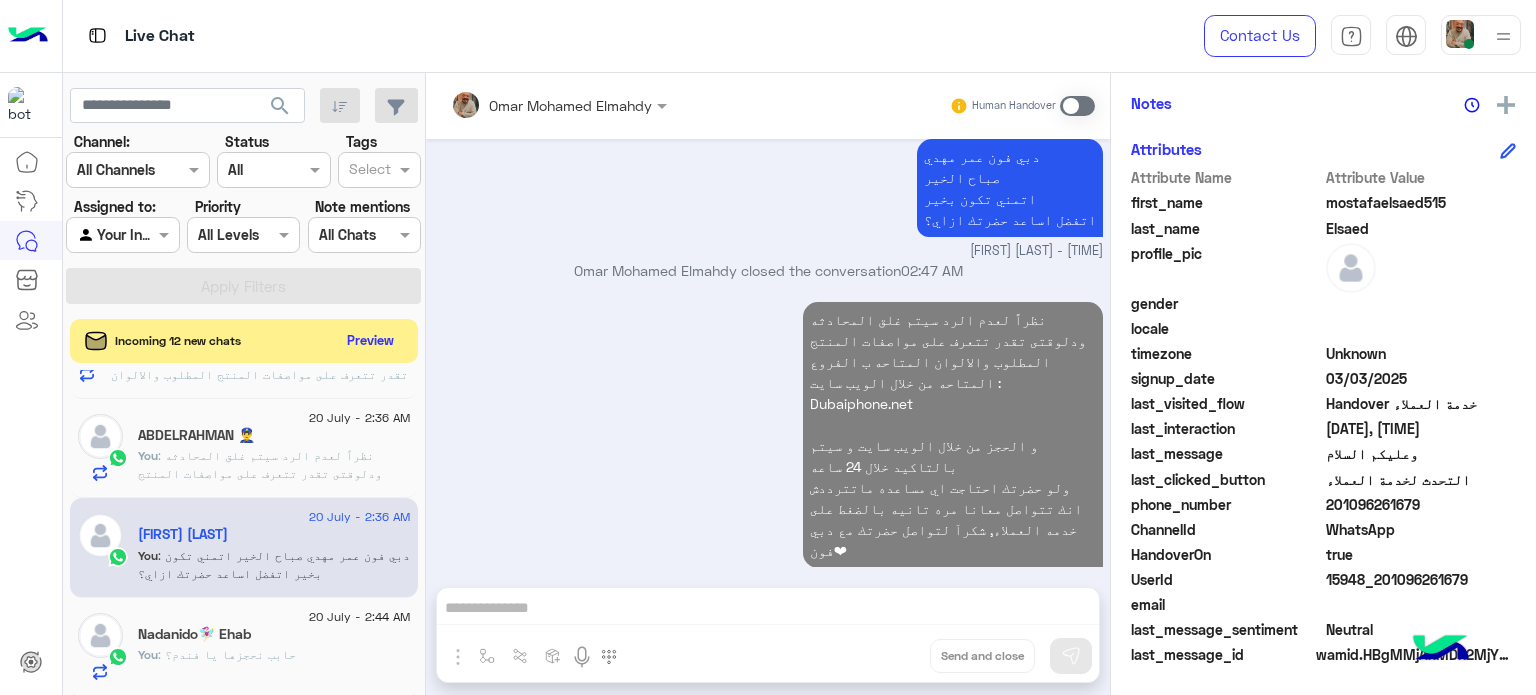 click on ":  نظراً لعدم الرد سيتم غلق المحادثه
ودلوقتى تقدر تتعرف على مواصفات المنتج المطلوب والالوان المتاحه ب الفروع المتاحه من خلال الويب سايت  :
Dubaiphone.net
و الحجز من خلال الويب سايت و سيتم بالتاكيد خلال 24 ساعه
ولو حضرتك احتاجت اي مساعده ماتترددش انك تتواصل معانا مره تانيه بالضغط على خدمه العملاء, شكراَ لتواصل حضرتك مع دبي فون❤" 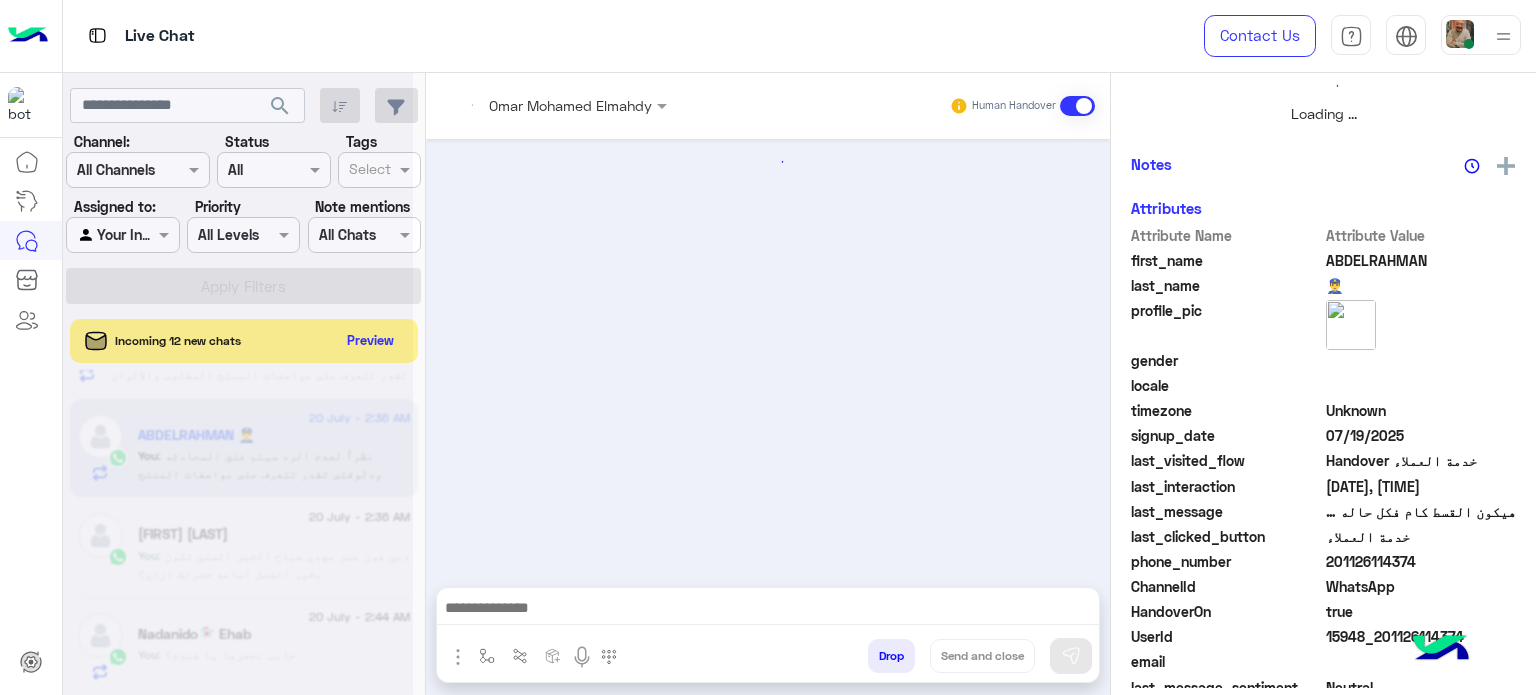scroll, scrollTop: 464, scrollLeft: 0, axis: vertical 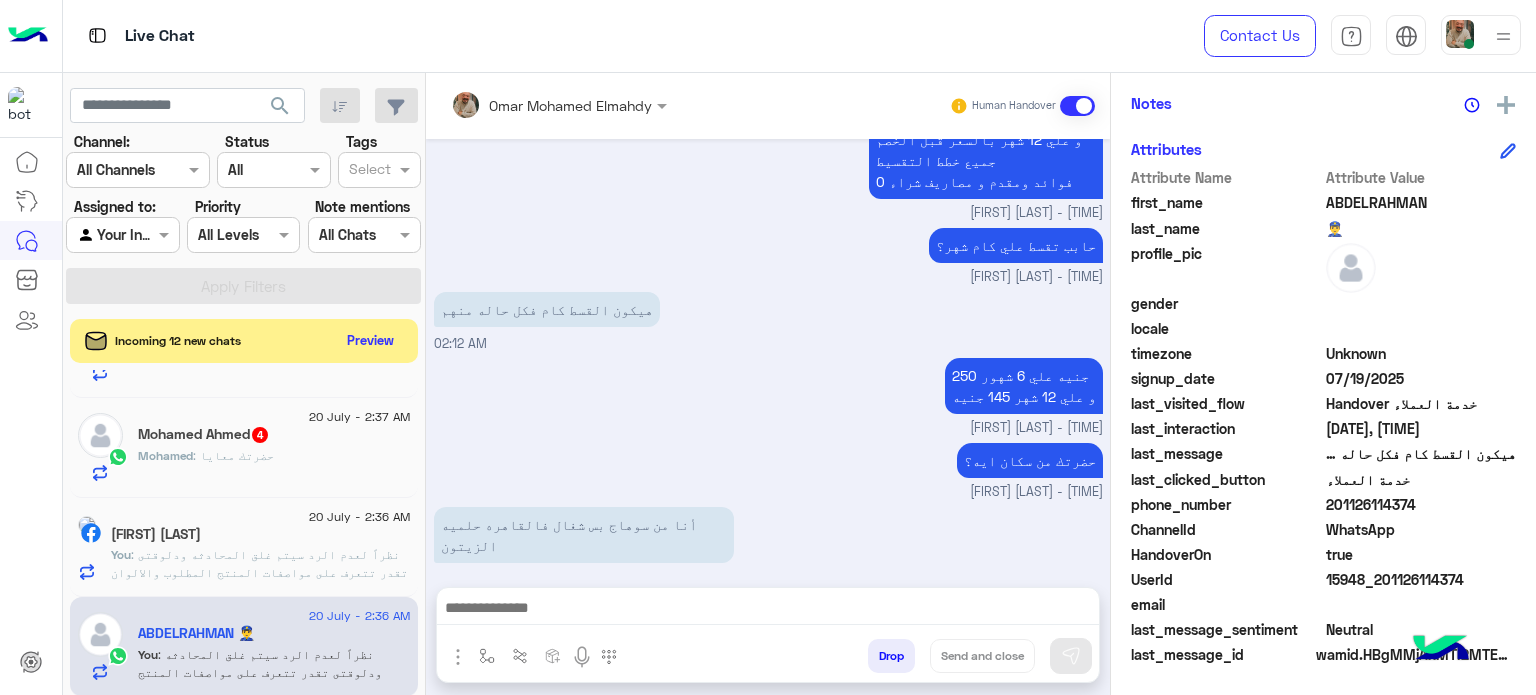 click at bounding box center [768, 610] 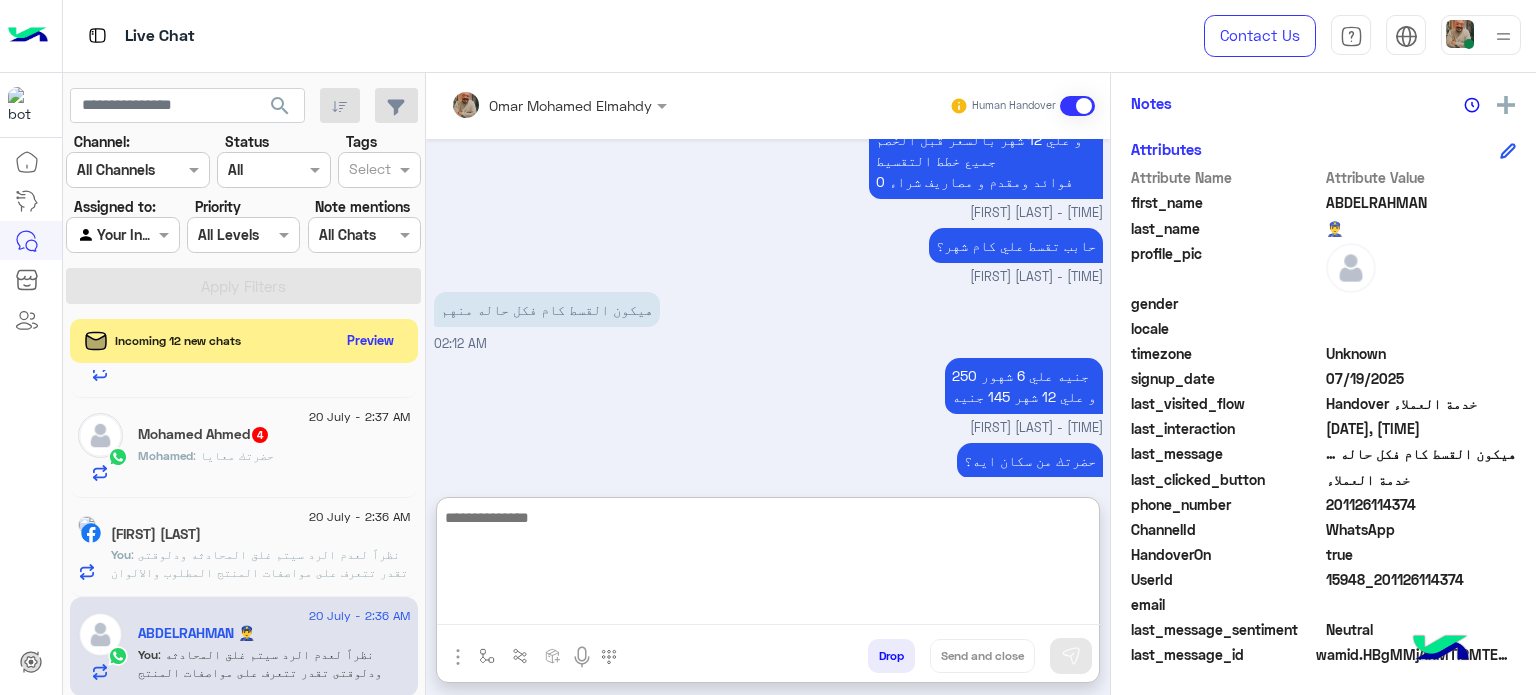 click on "Mohamed : حضرتك معايا" 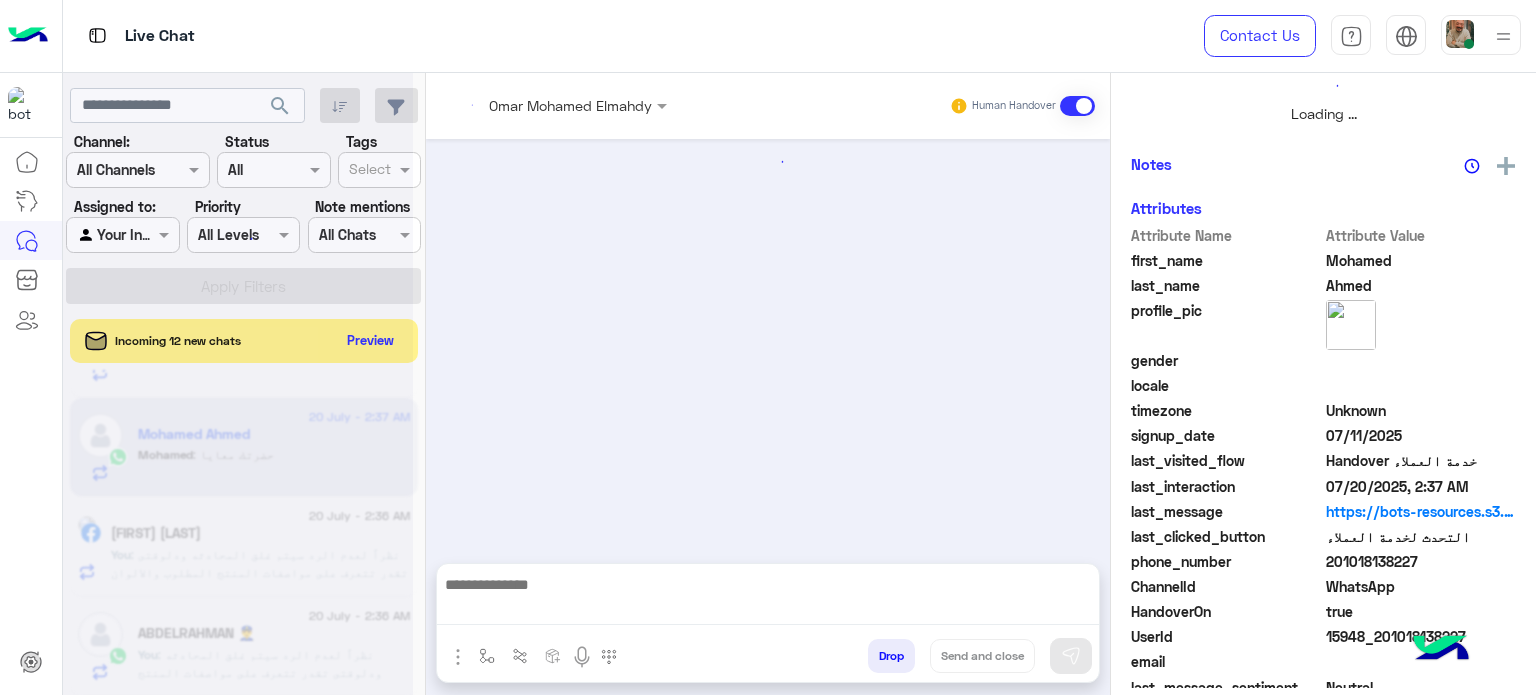 scroll, scrollTop: 464, scrollLeft: 0, axis: vertical 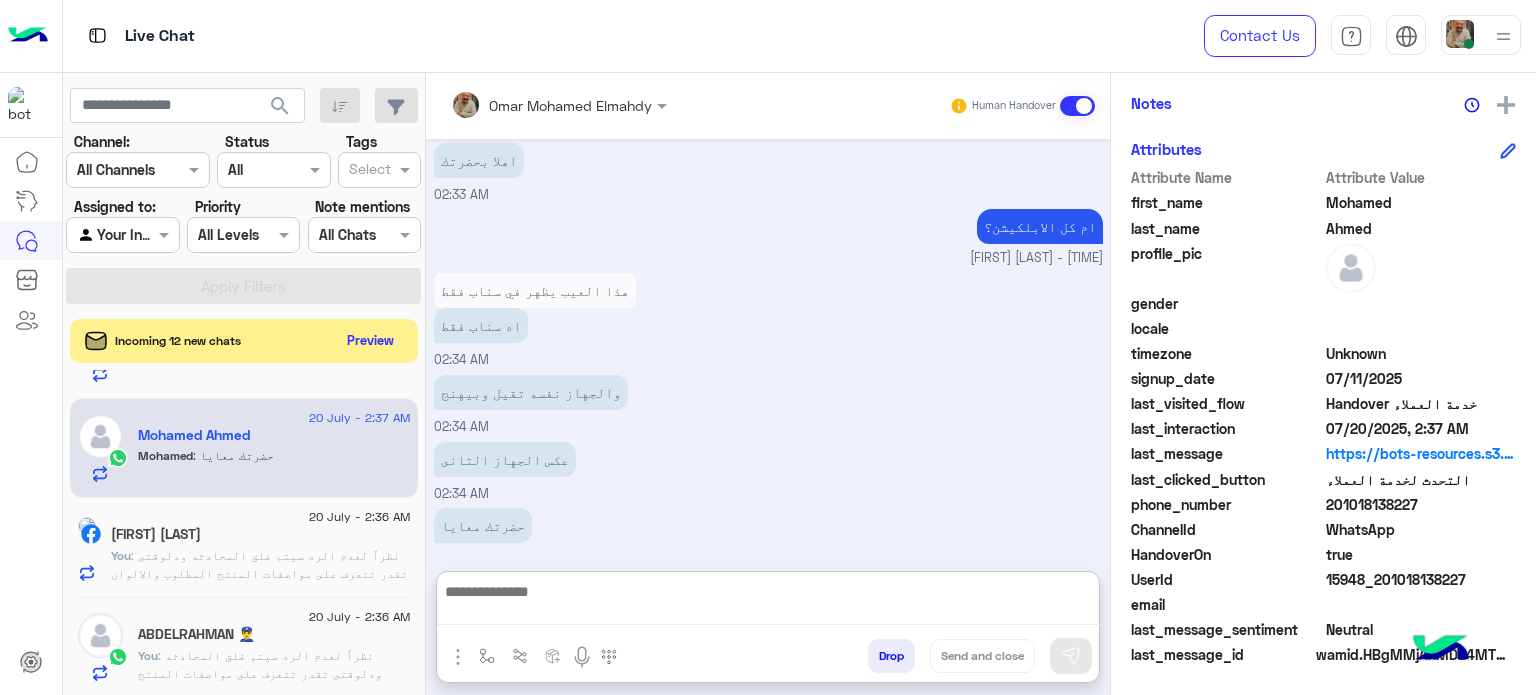 click at bounding box center (768, 602) 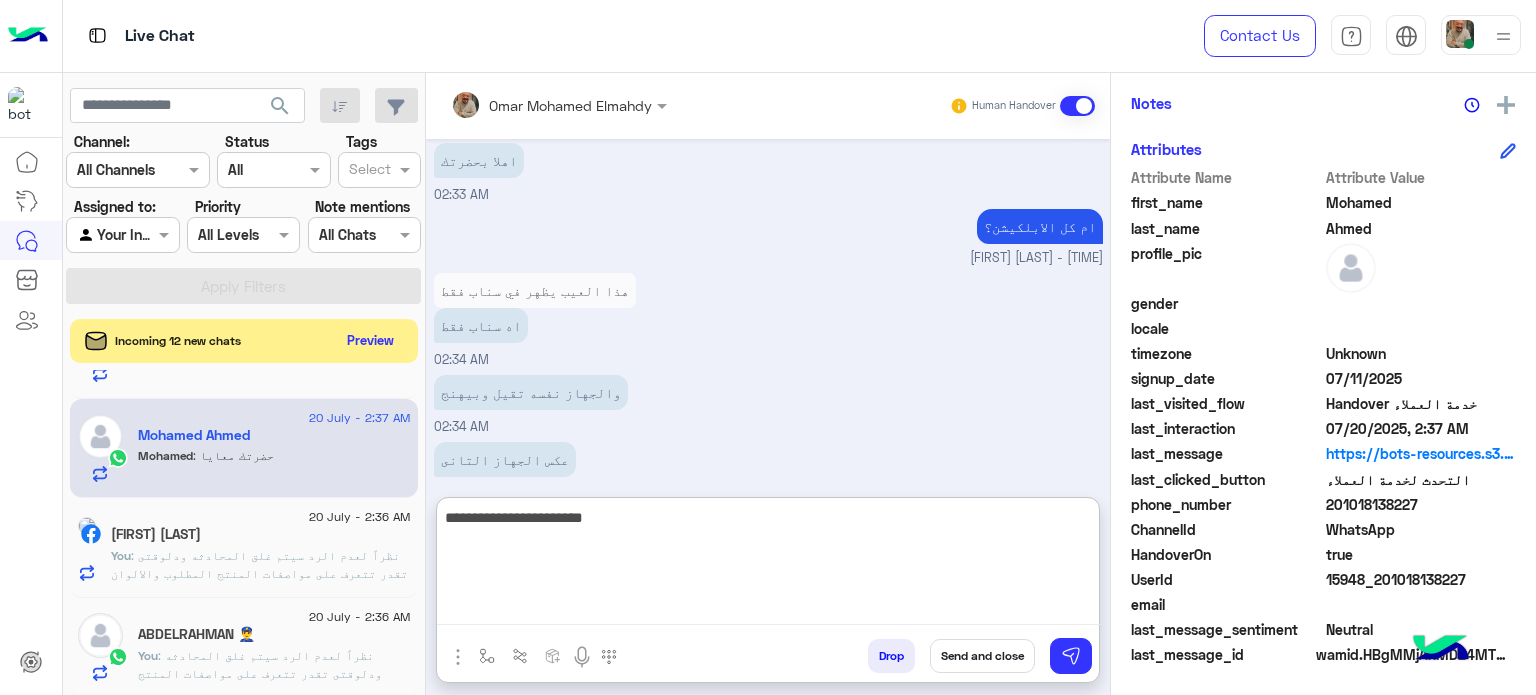 type on "**********" 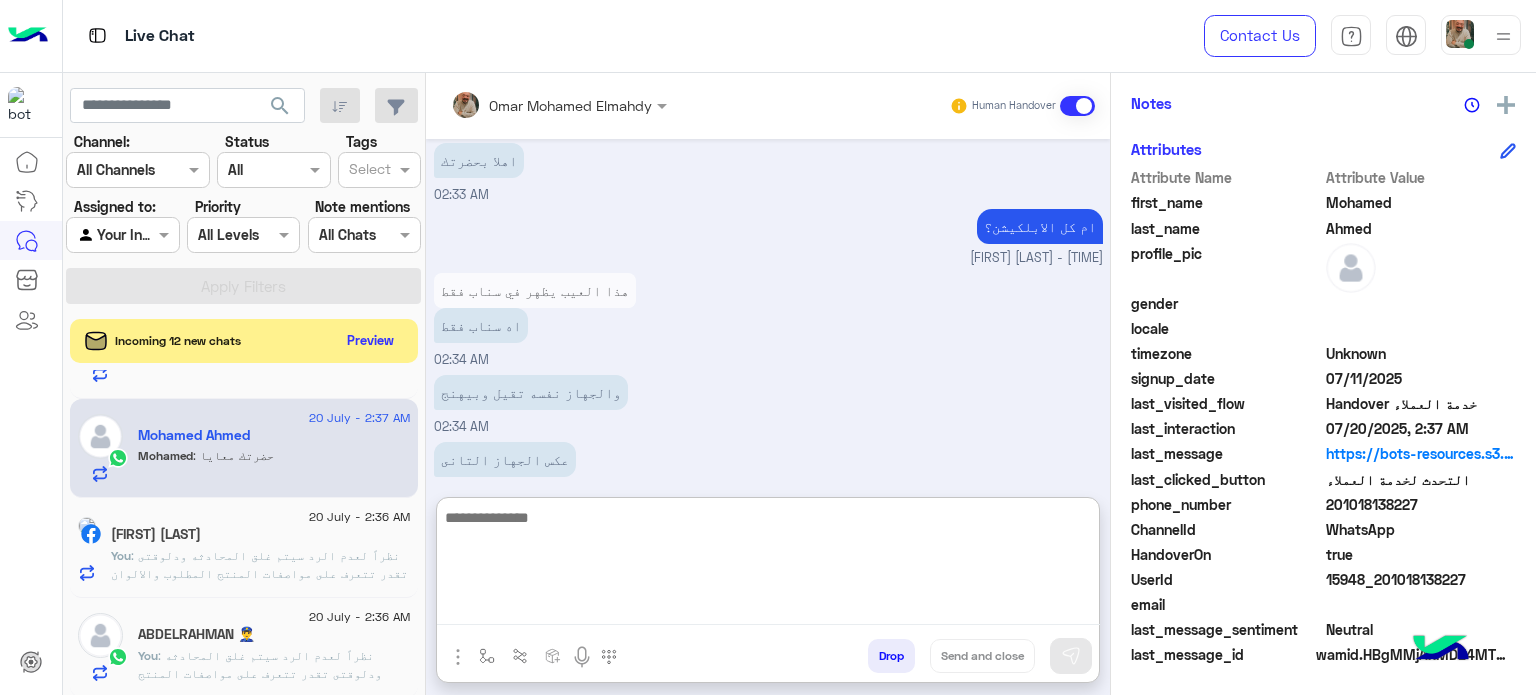 scroll, scrollTop: 753, scrollLeft: 0, axis: vertical 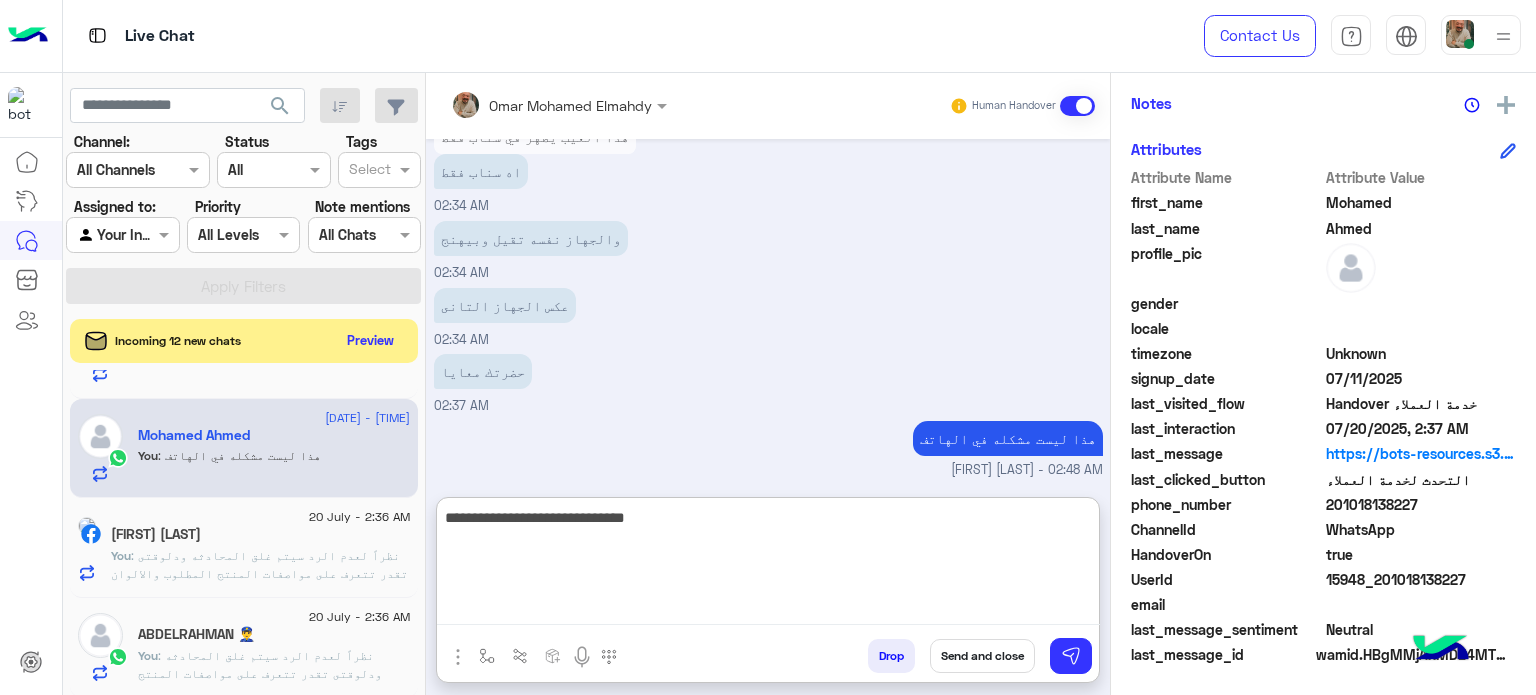 type on "**********" 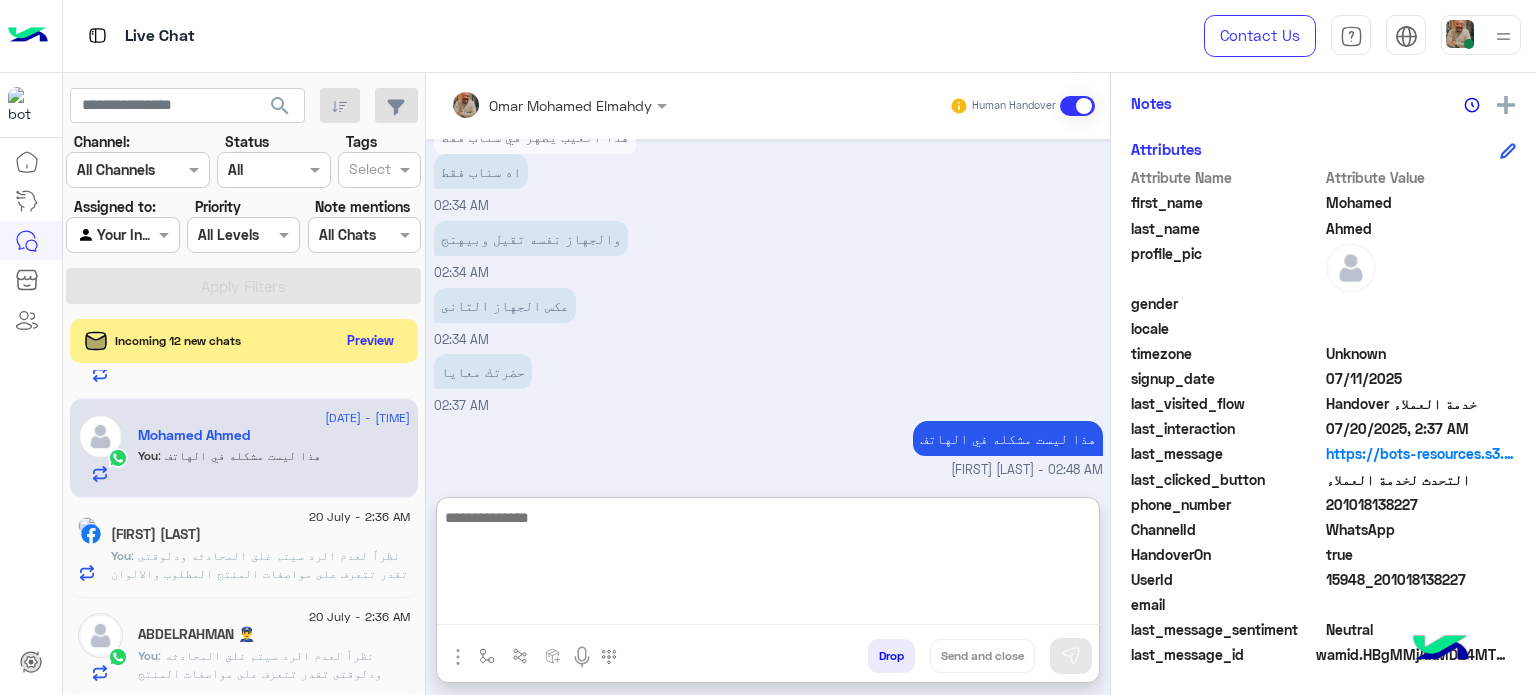 scroll, scrollTop: 816, scrollLeft: 0, axis: vertical 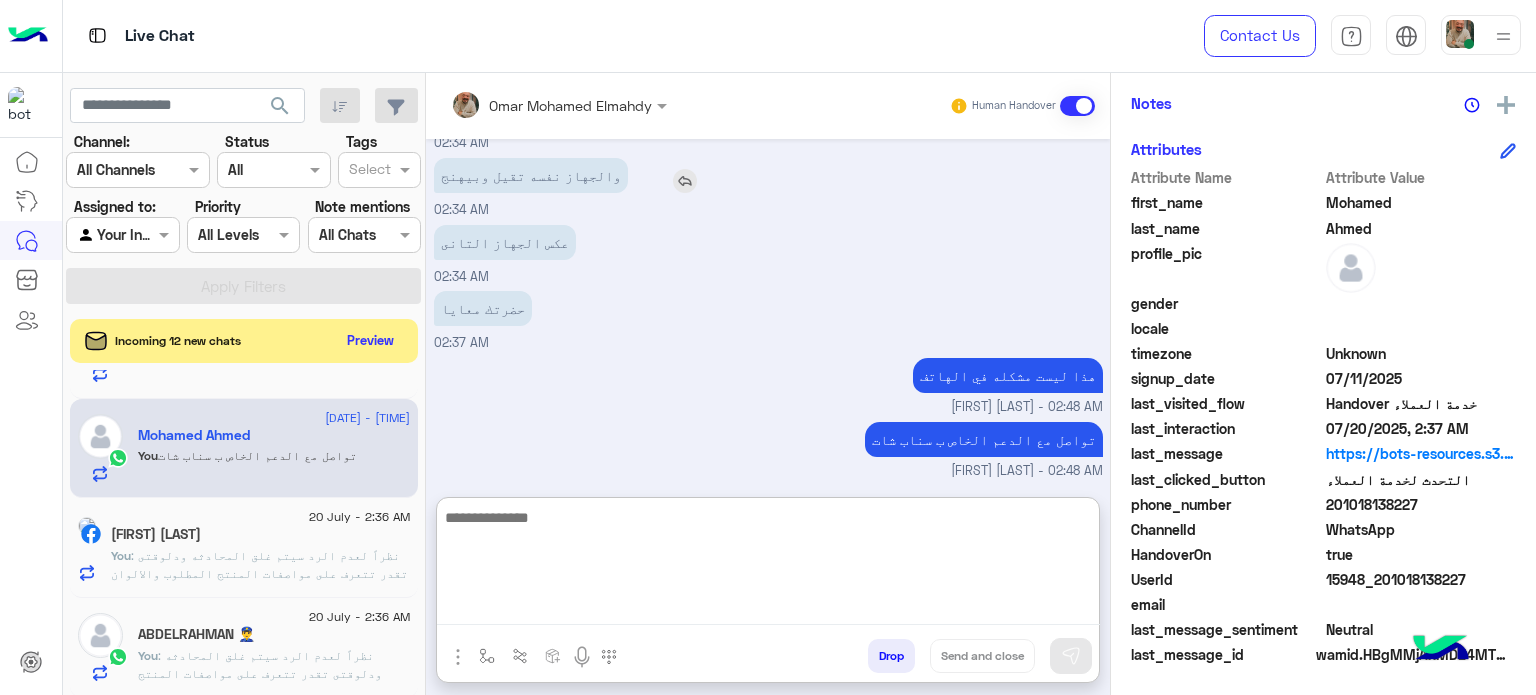 click at bounding box center [685, 181] 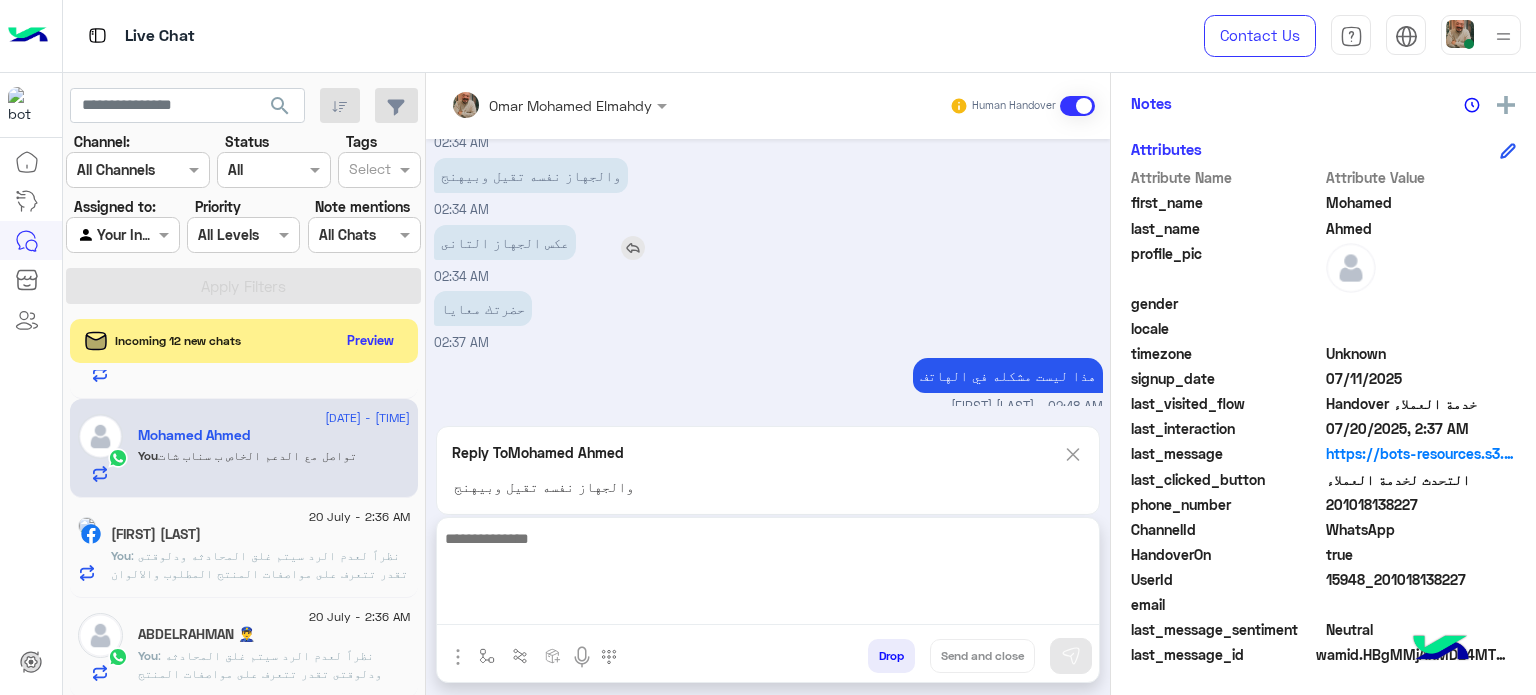 scroll, scrollTop: 816, scrollLeft: 0, axis: vertical 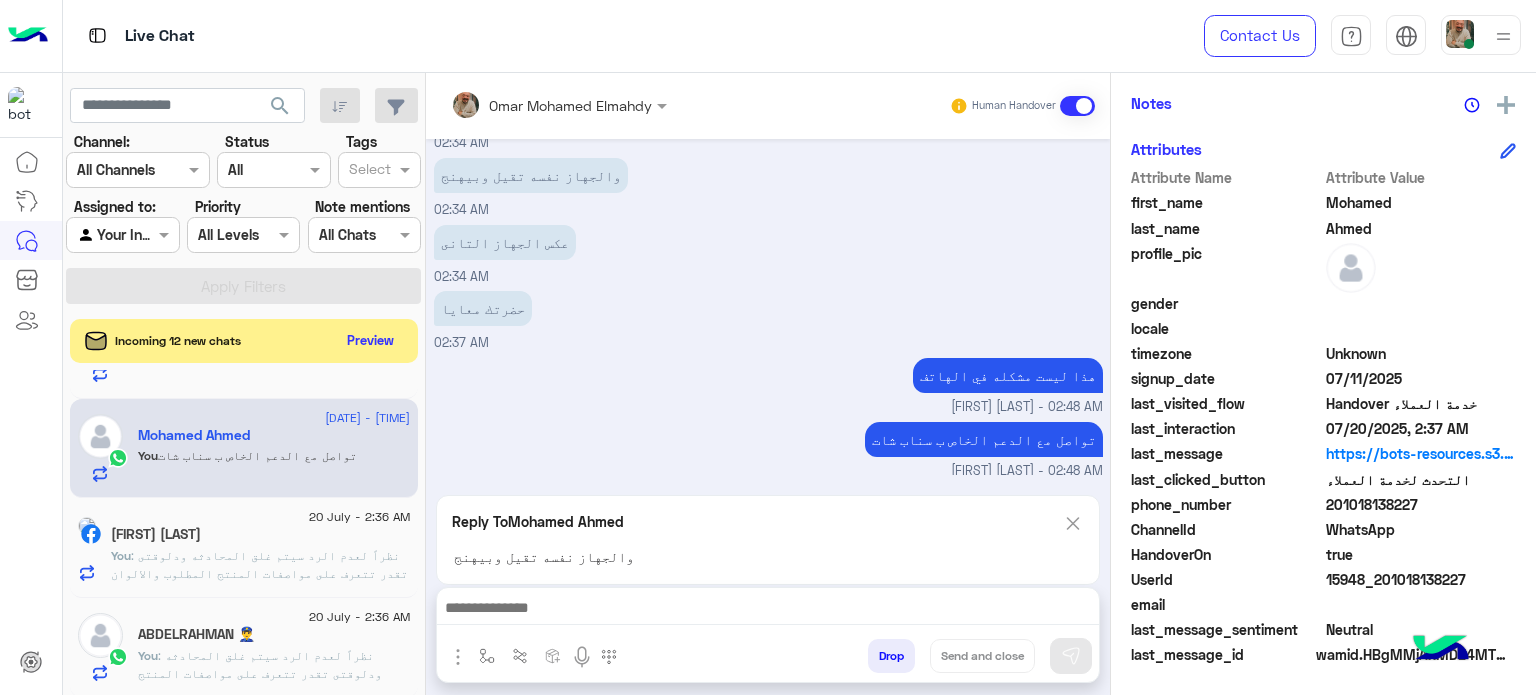 click at bounding box center (768, 610) 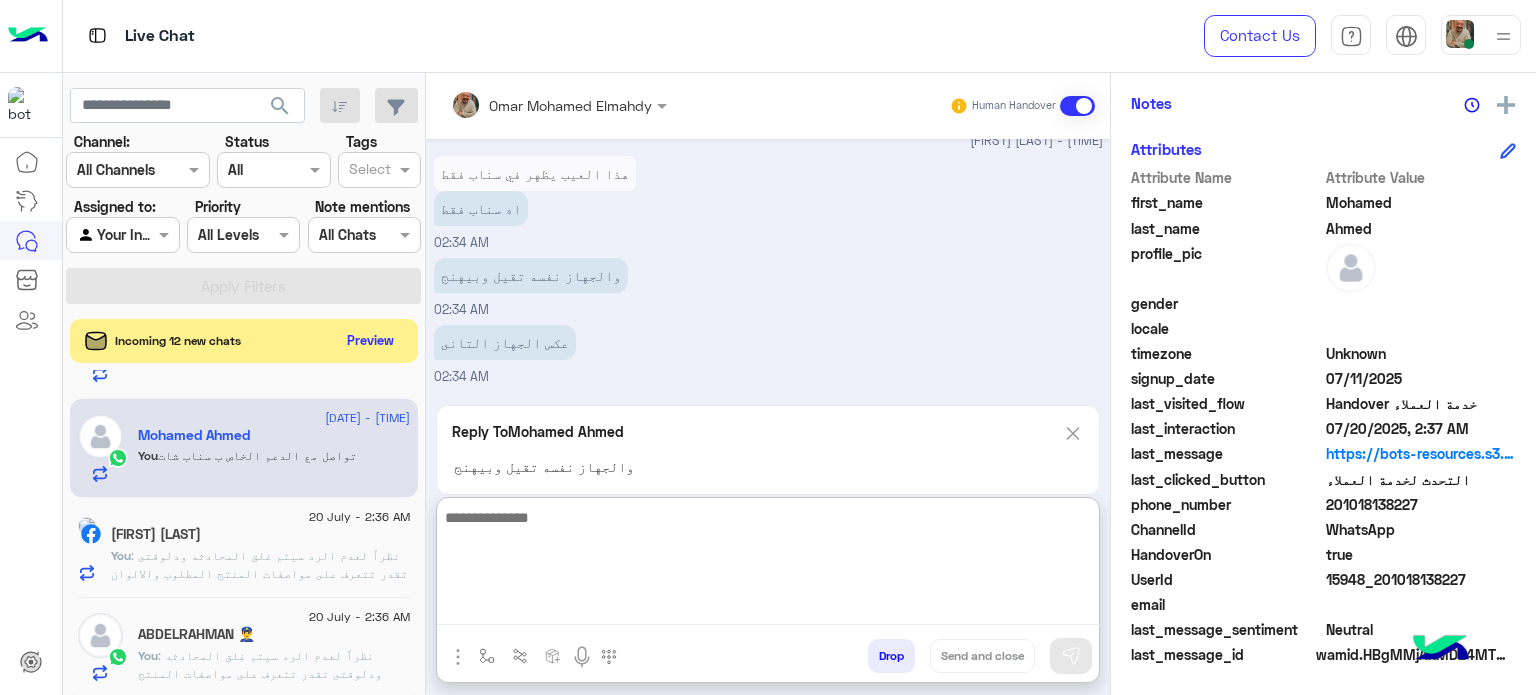 scroll, scrollTop: 898, scrollLeft: 0, axis: vertical 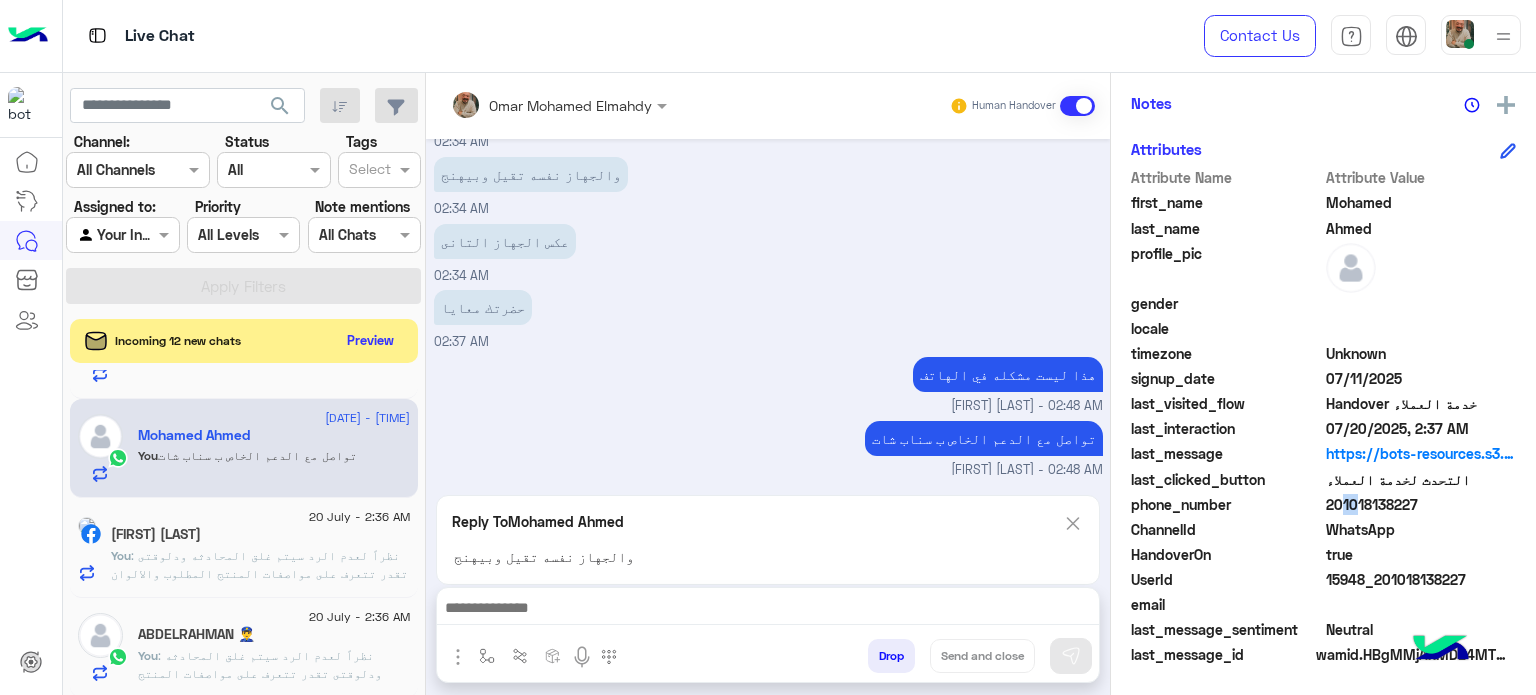 drag, startPoint x: 1327, startPoint y: 494, endPoint x: 1372, endPoint y: 480, distance: 47.127487 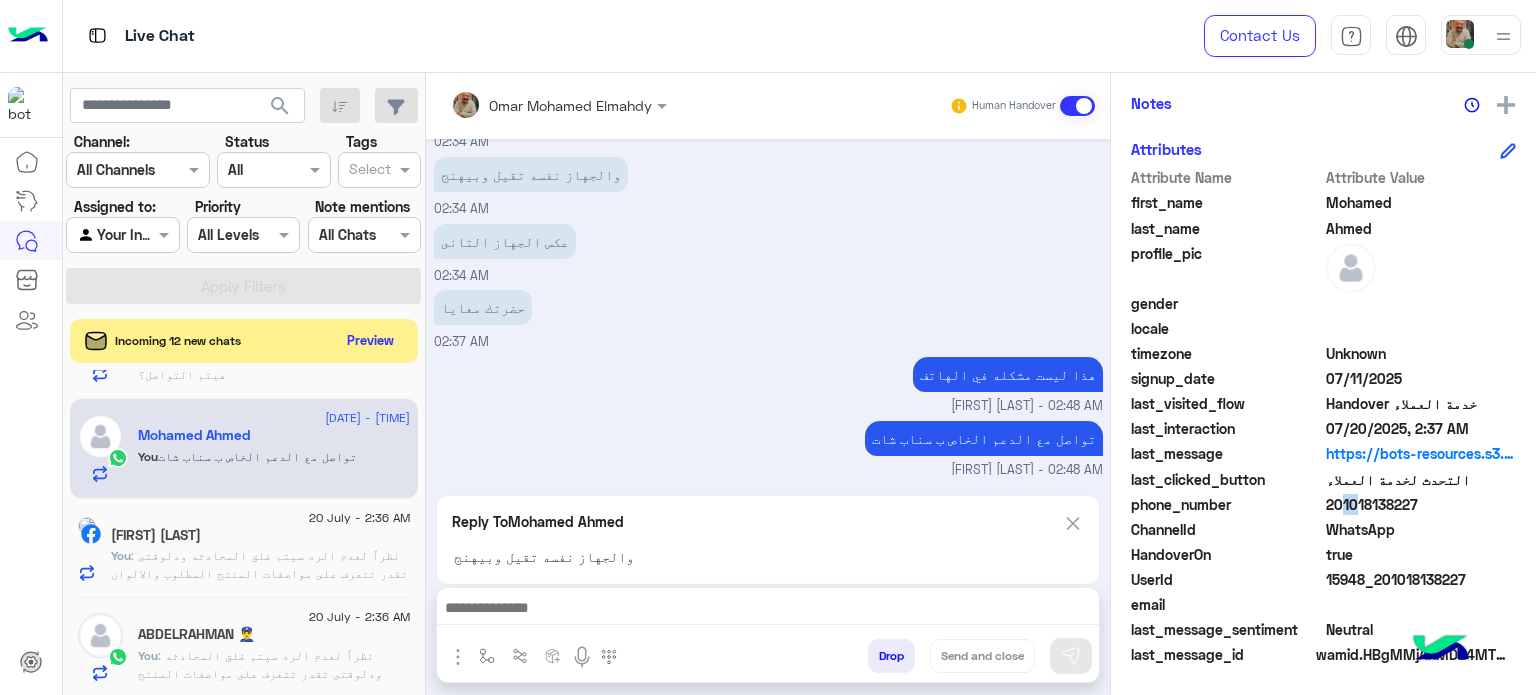scroll, scrollTop: 478, scrollLeft: 0, axis: vertical 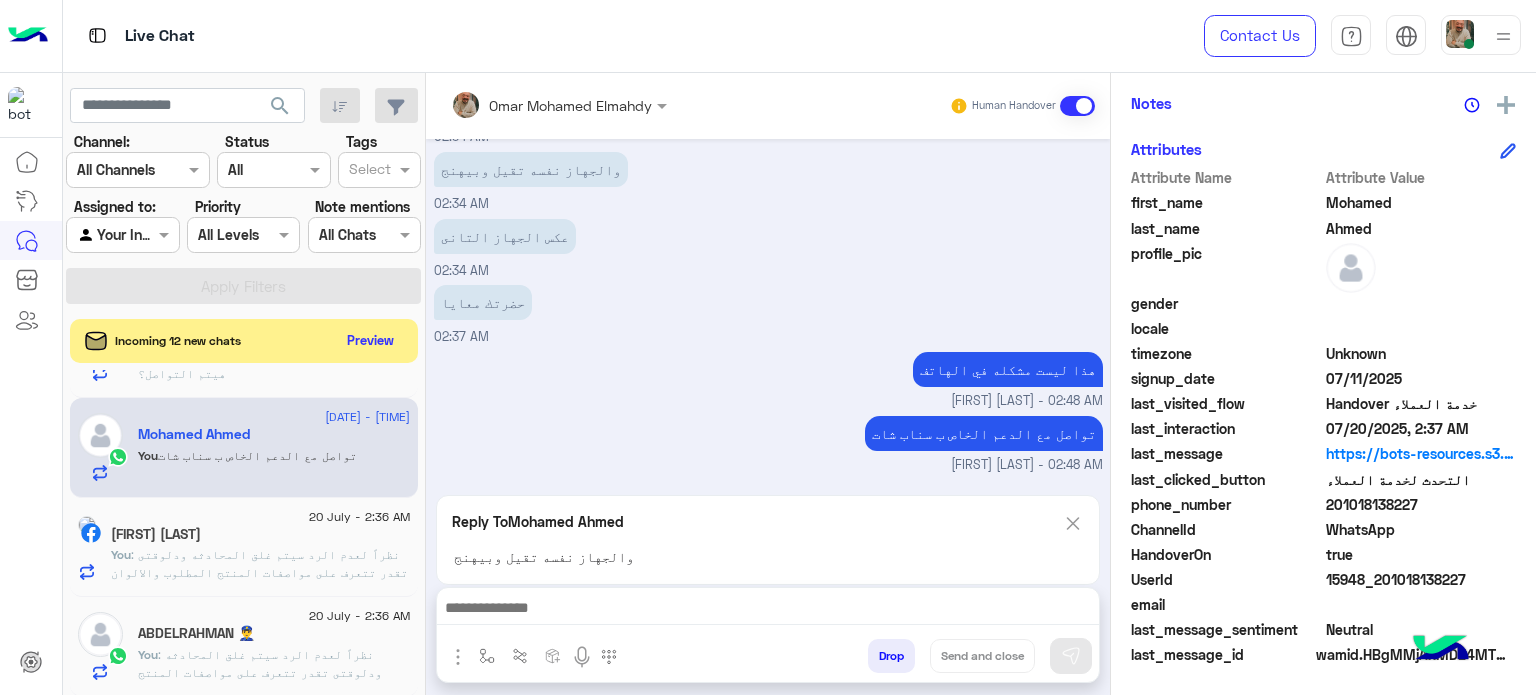 click at bounding box center [768, 610] 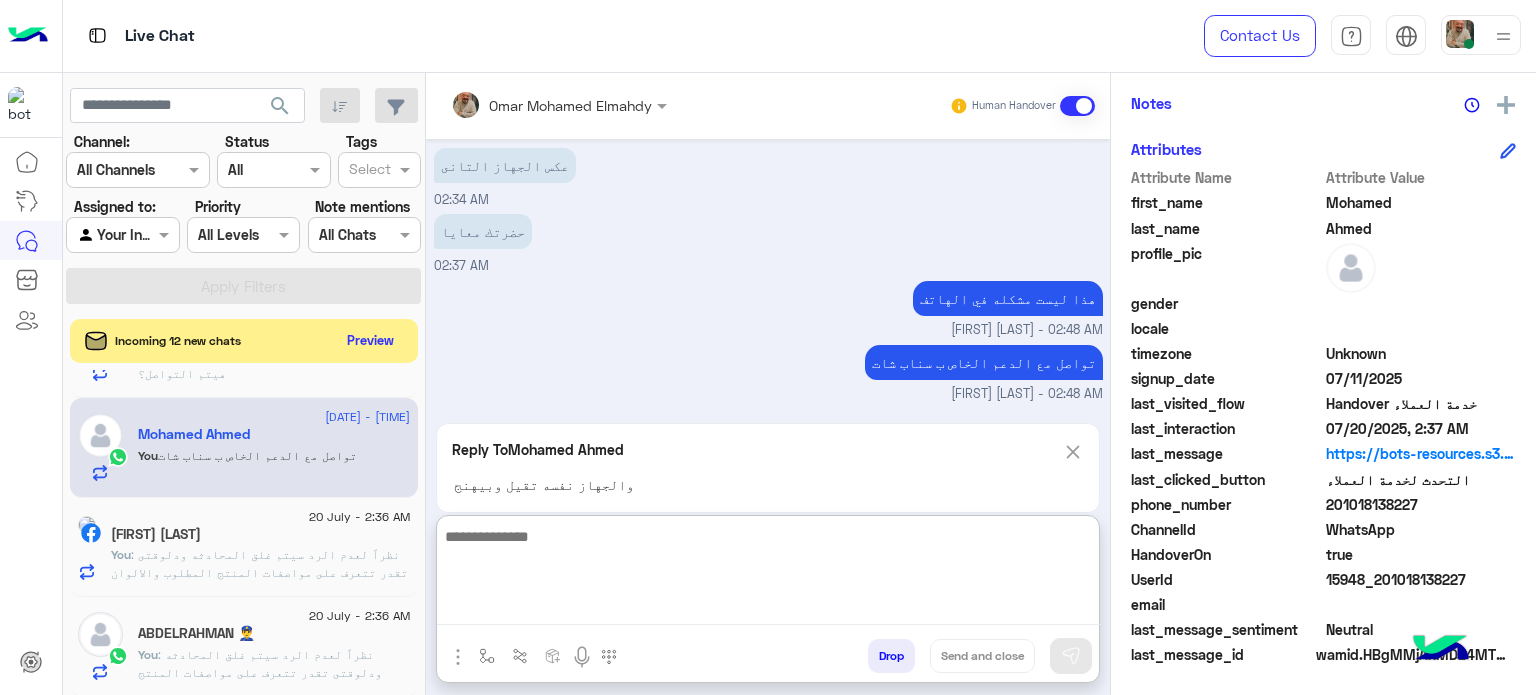scroll, scrollTop: 898, scrollLeft: 0, axis: vertical 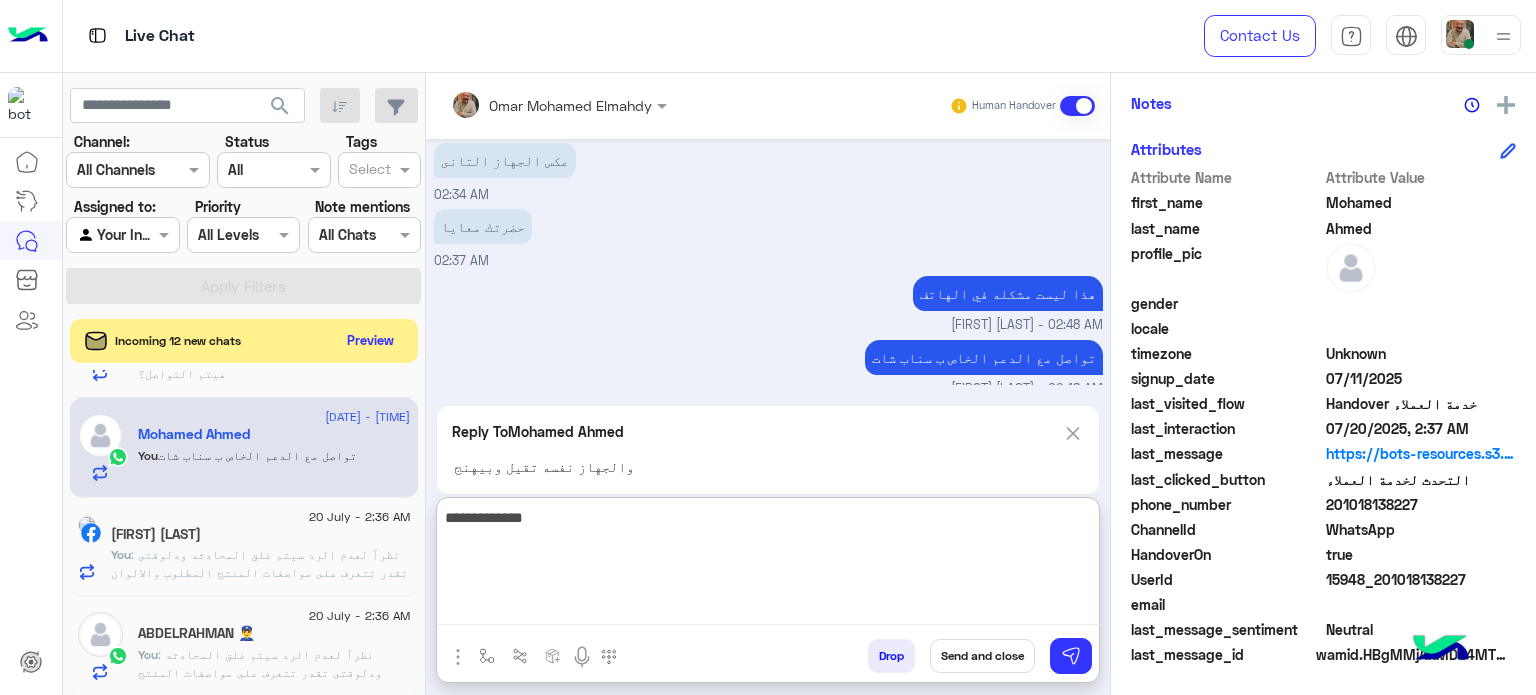 type on "**********" 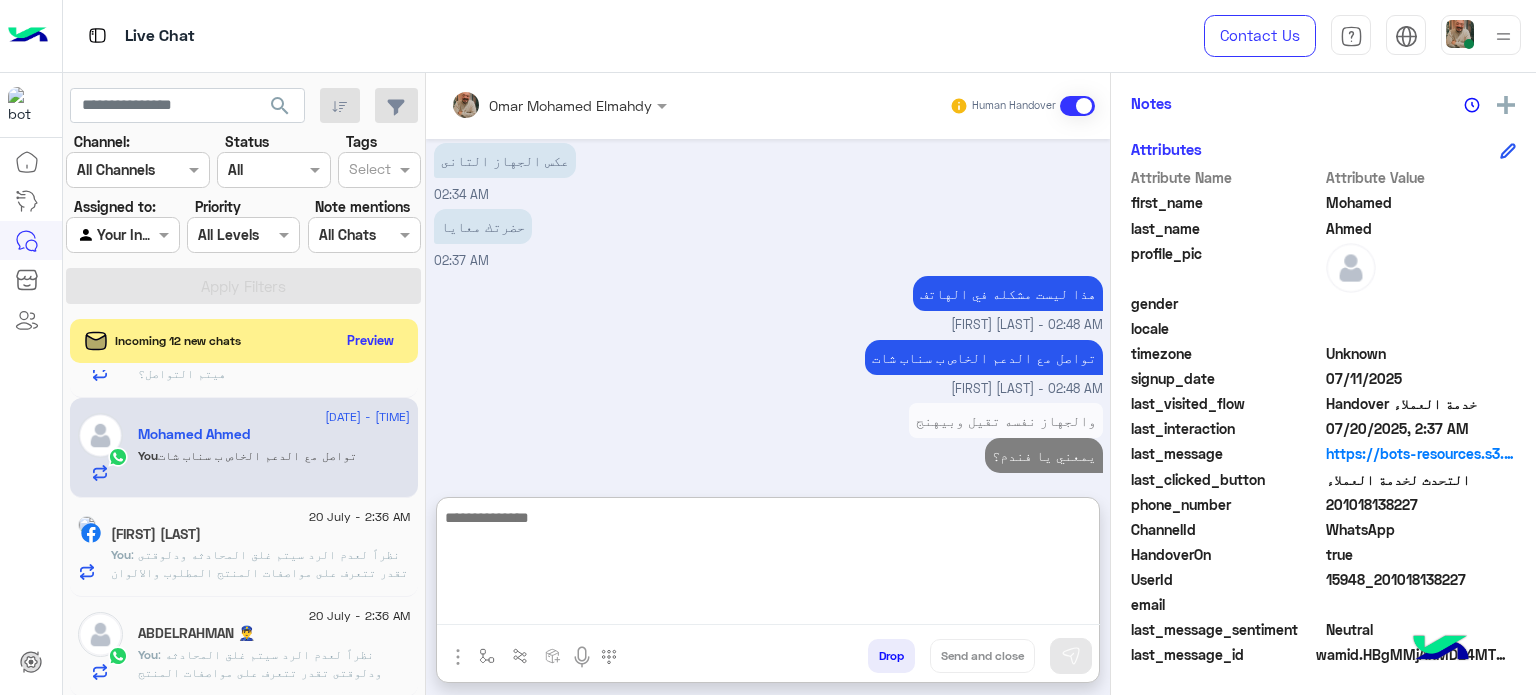 scroll, scrollTop: 916, scrollLeft: 0, axis: vertical 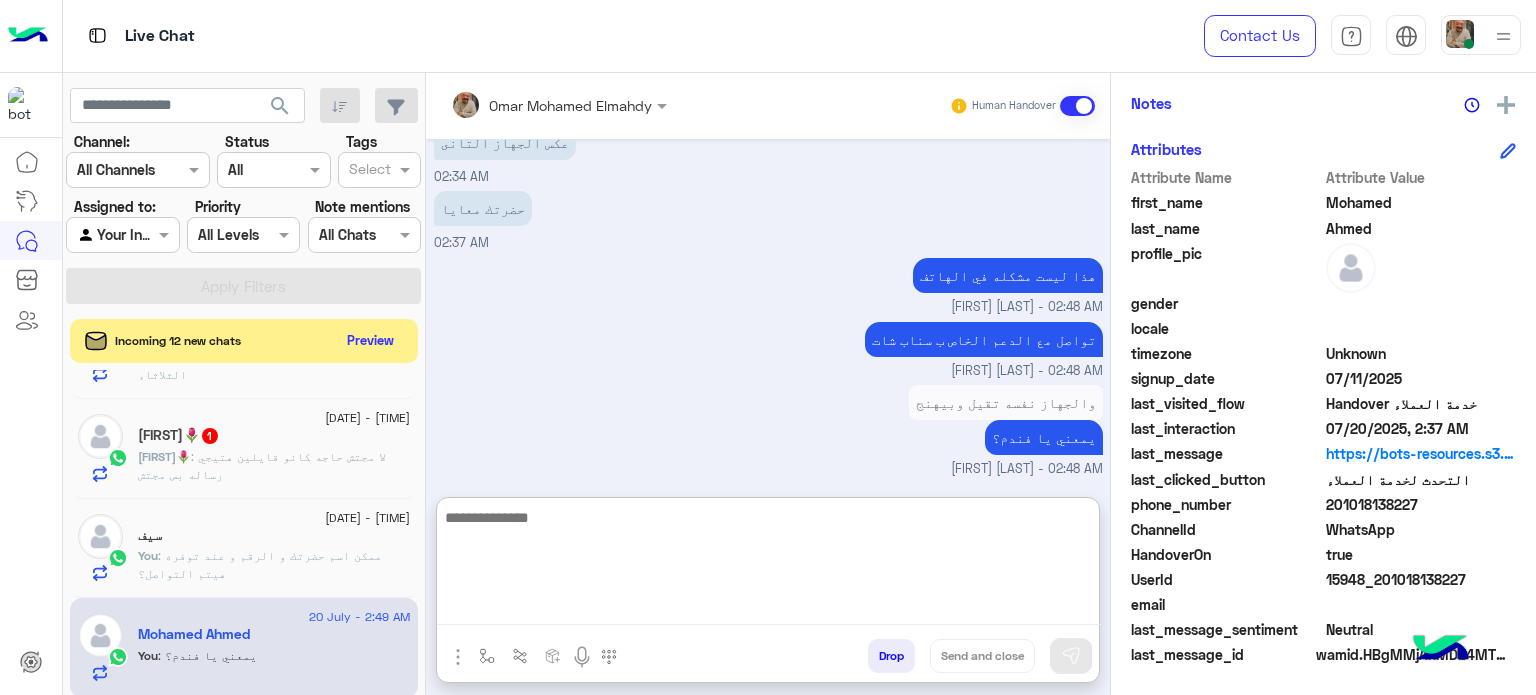click on "[DATE] - [TIME]" 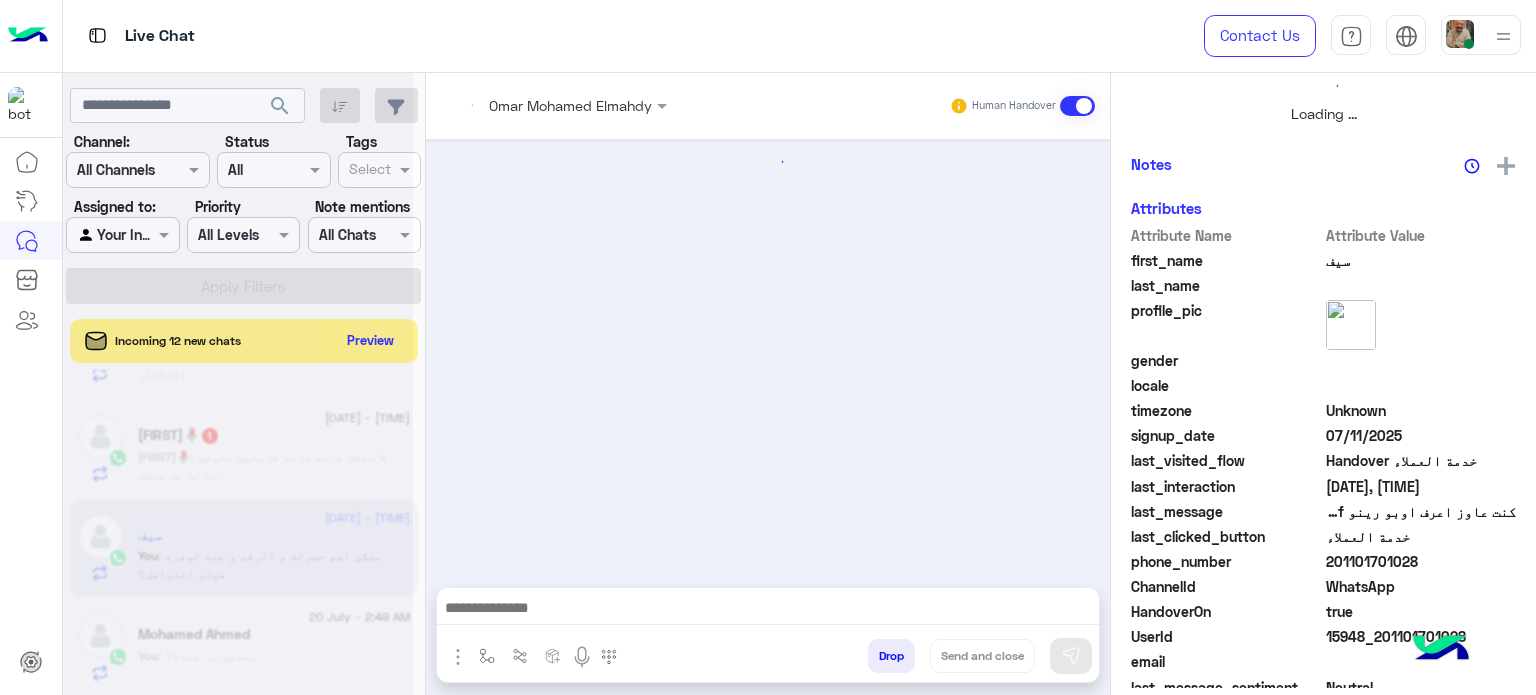 scroll, scrollTop: 464, scrollLeft: 0, axis: vertical 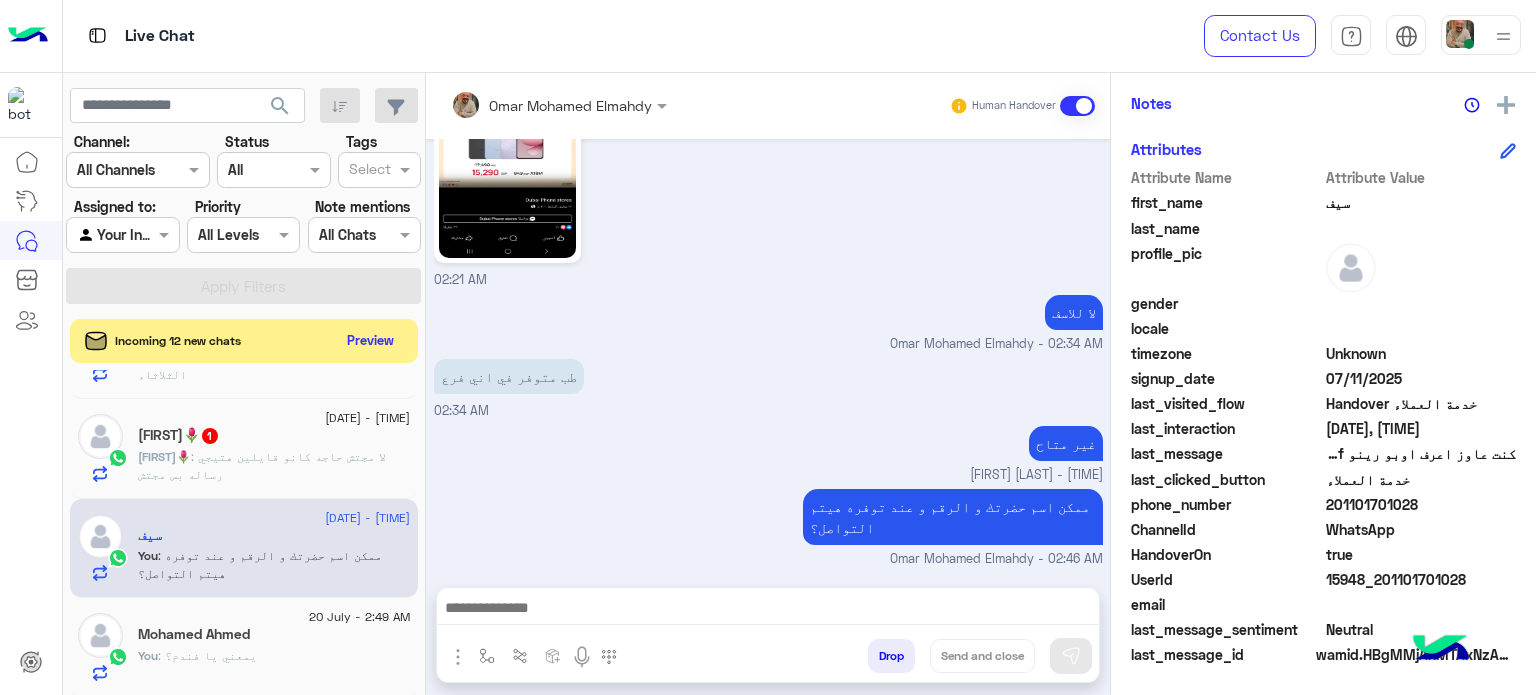 click on "201101701028" 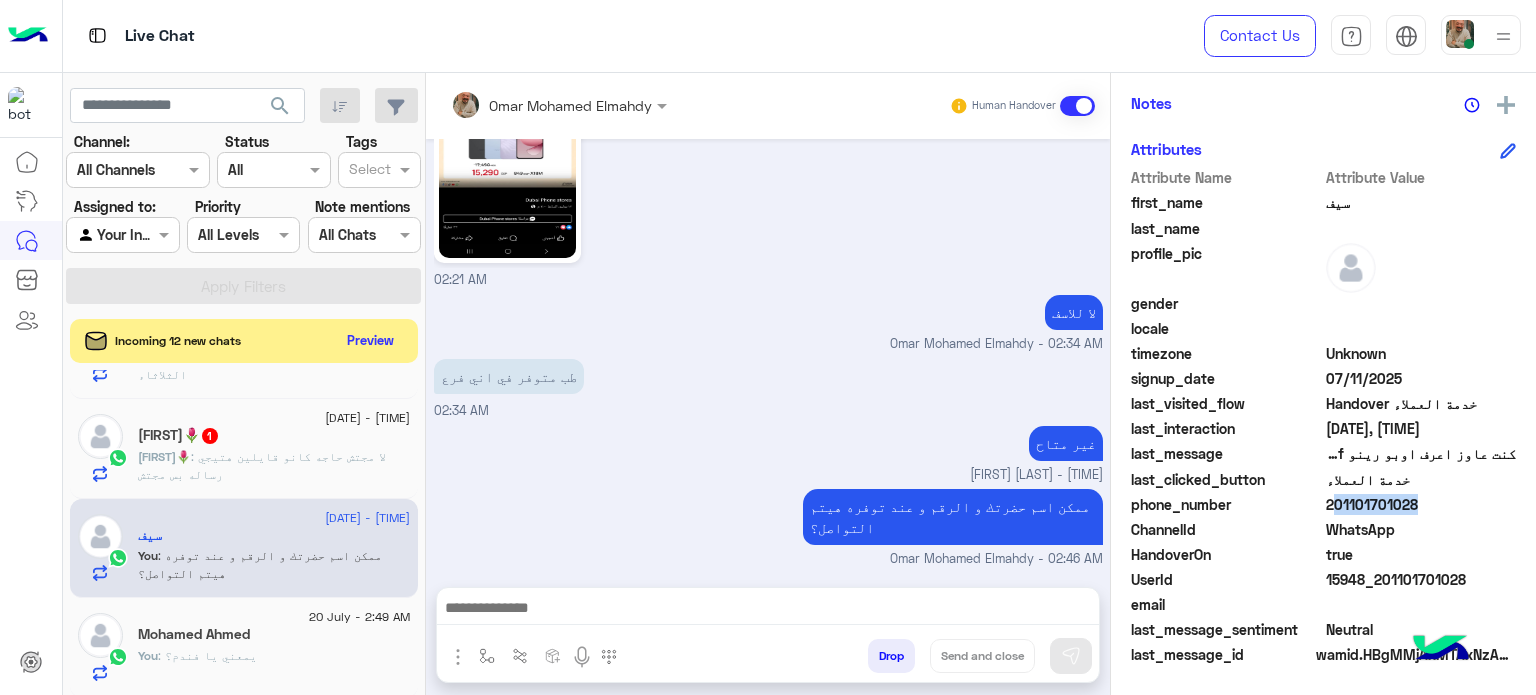 click on "201101701028" 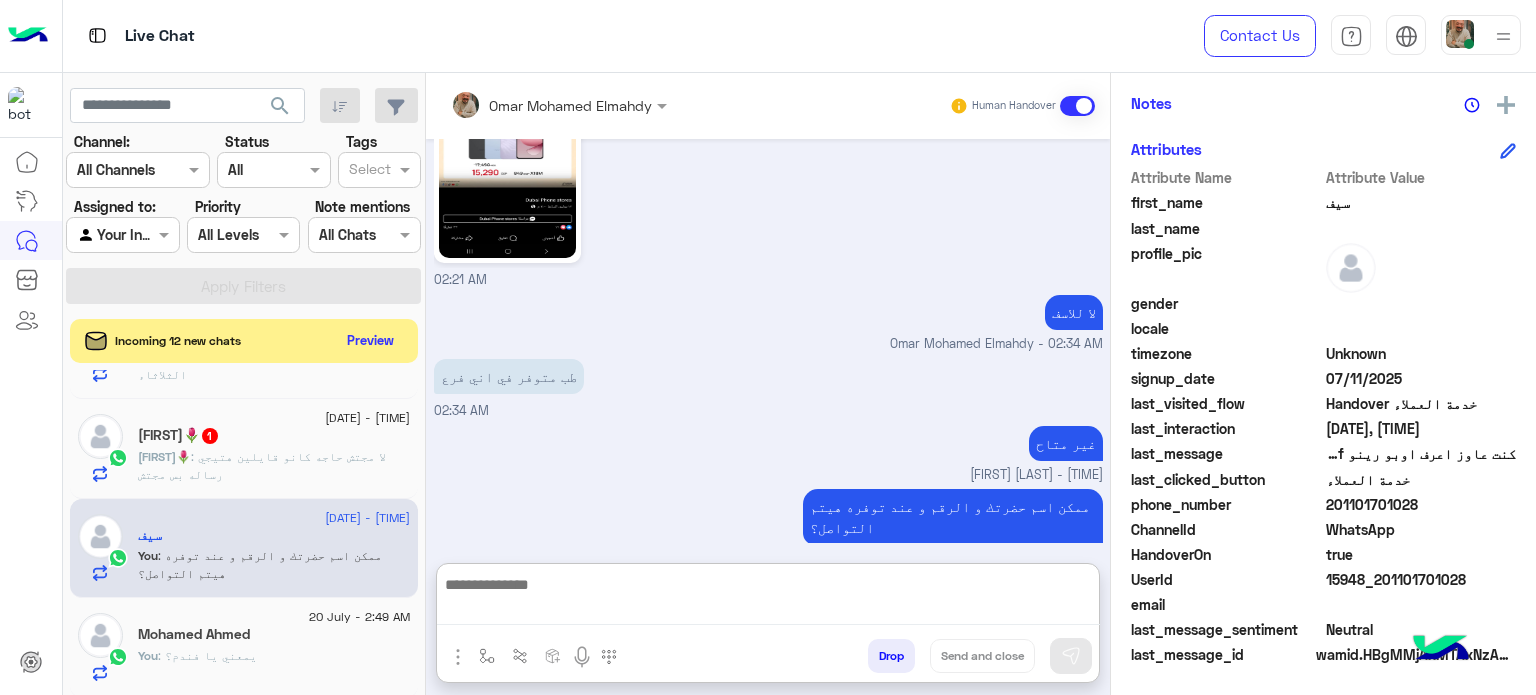 click at bounding box center [768, 599] 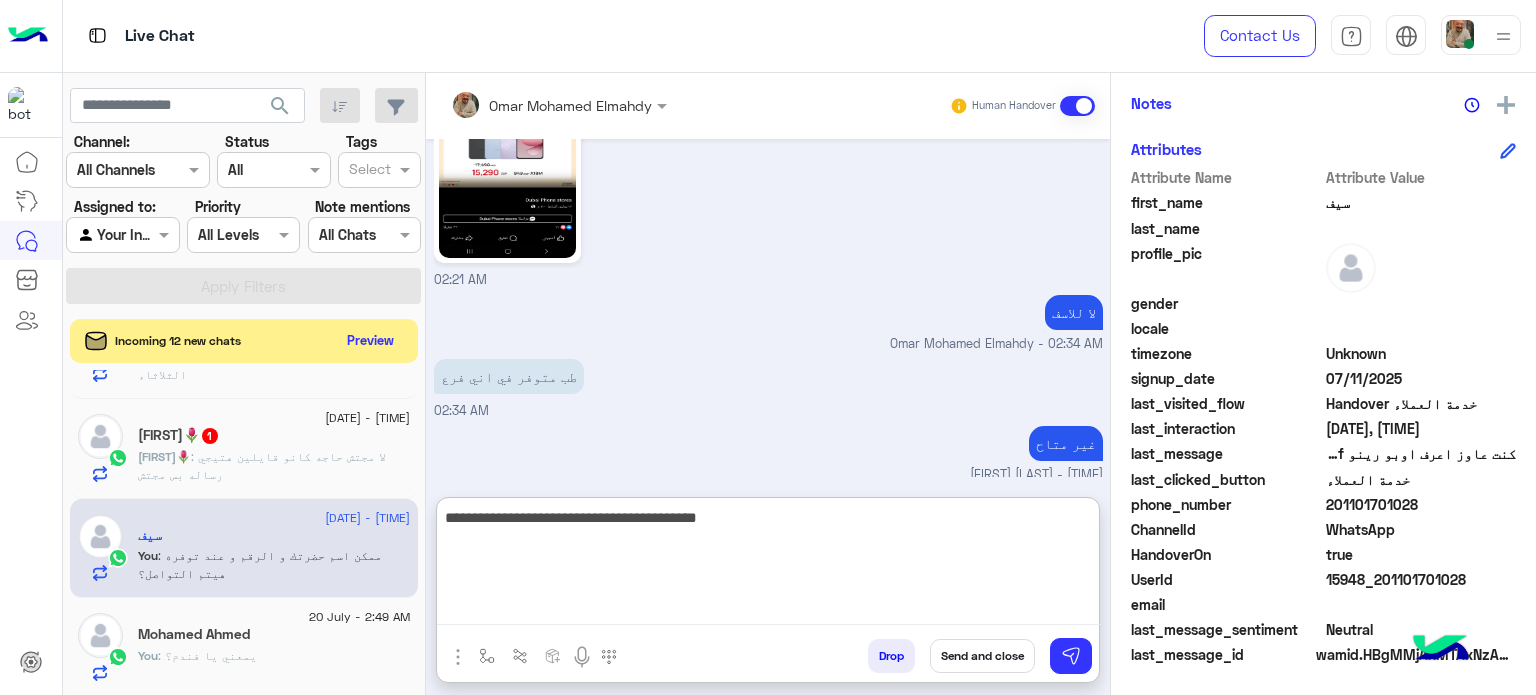 type on "**********" 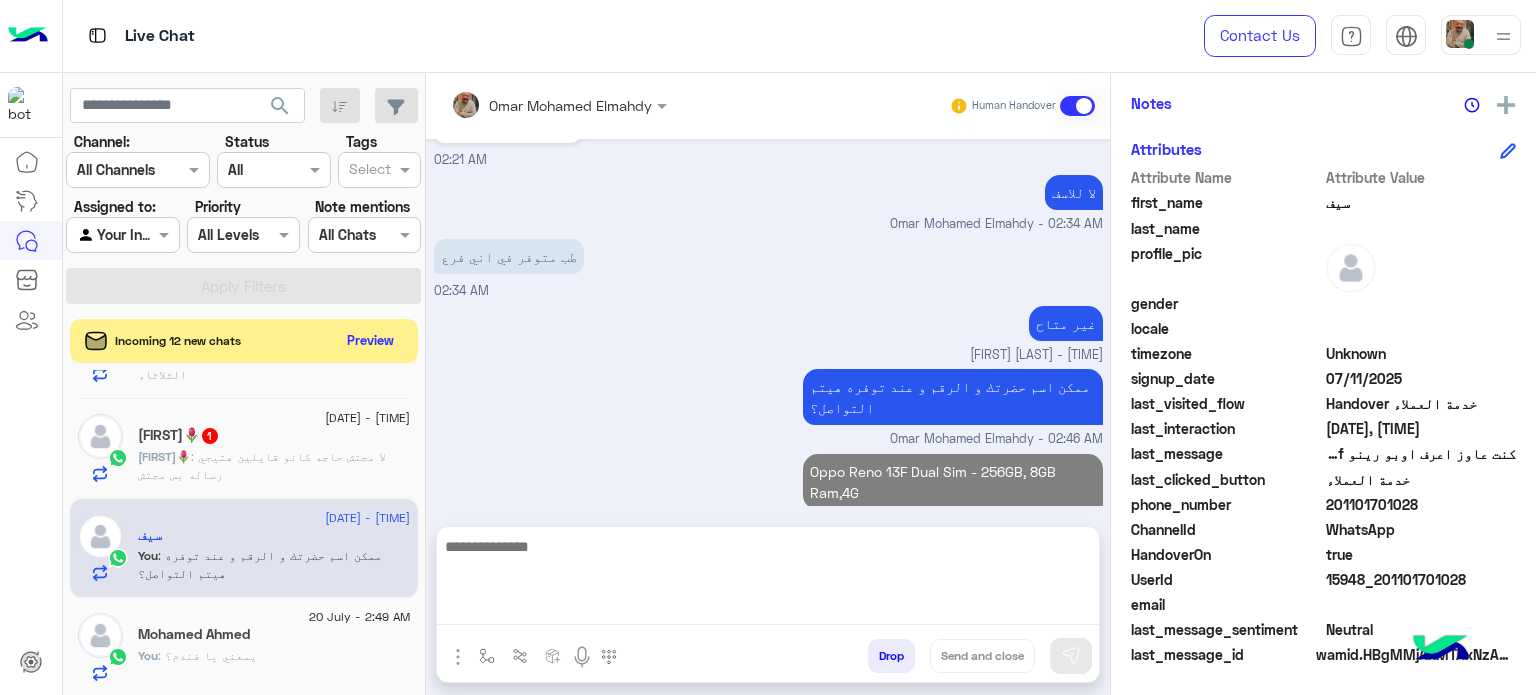 scroll, scrollTop: 701, scrollLeft: 0, axis: vertical 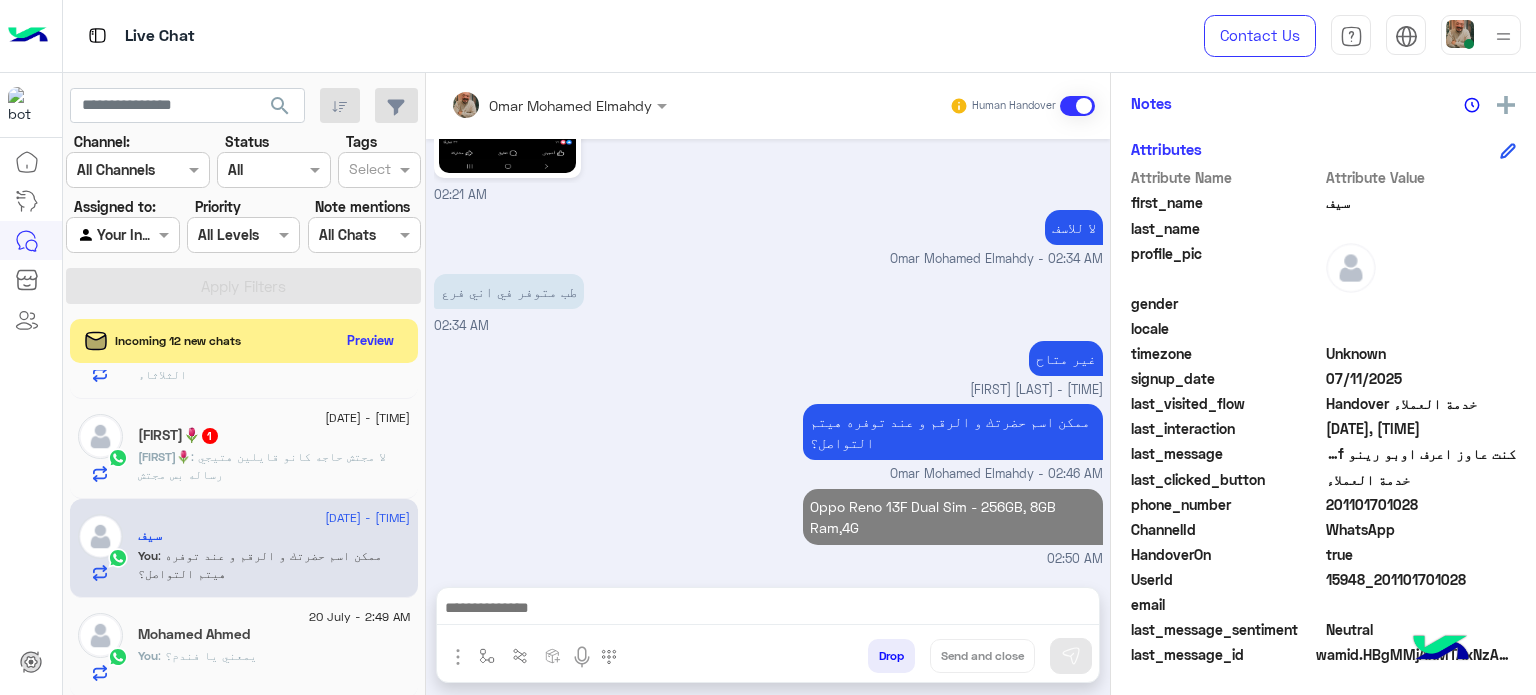 click on "Mohamed Ahmed" 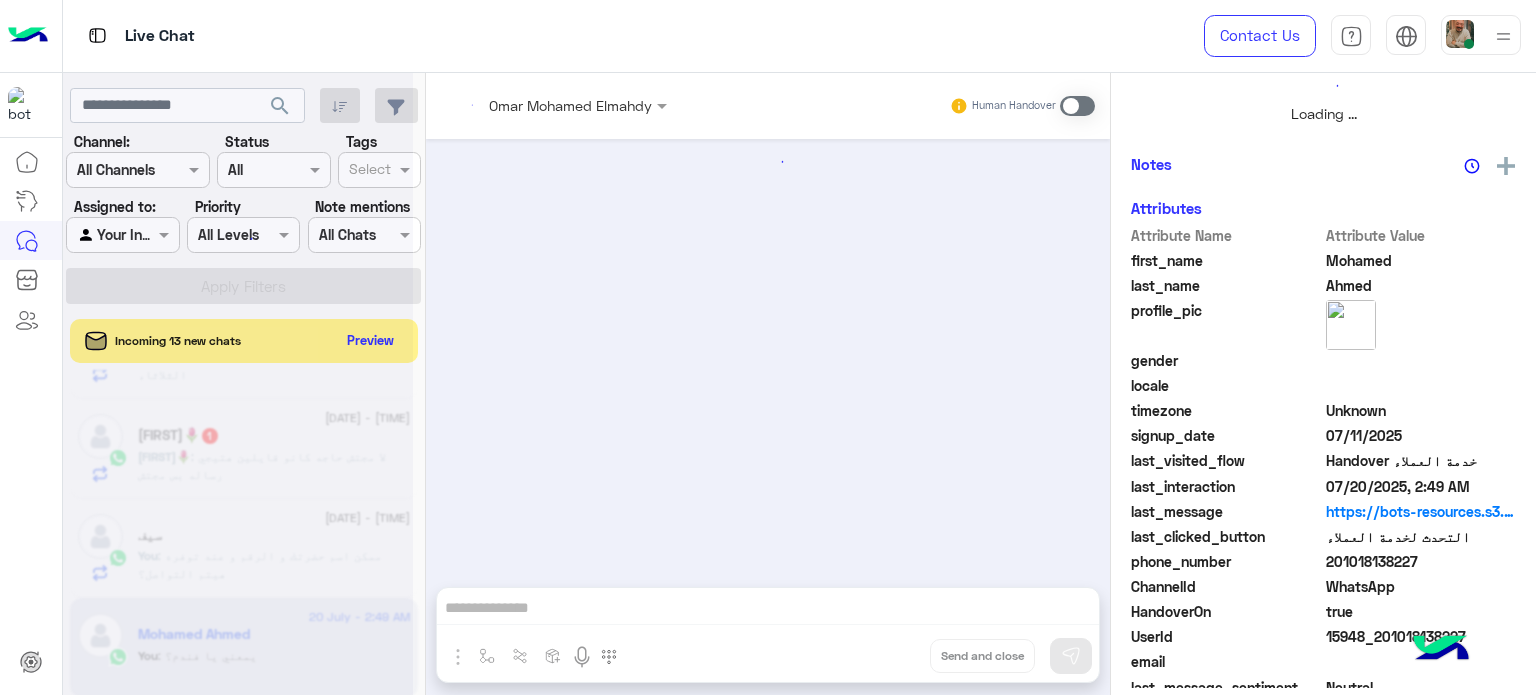 scroll, scrollTop: 464, scrollLeft: 0, axis: vertical 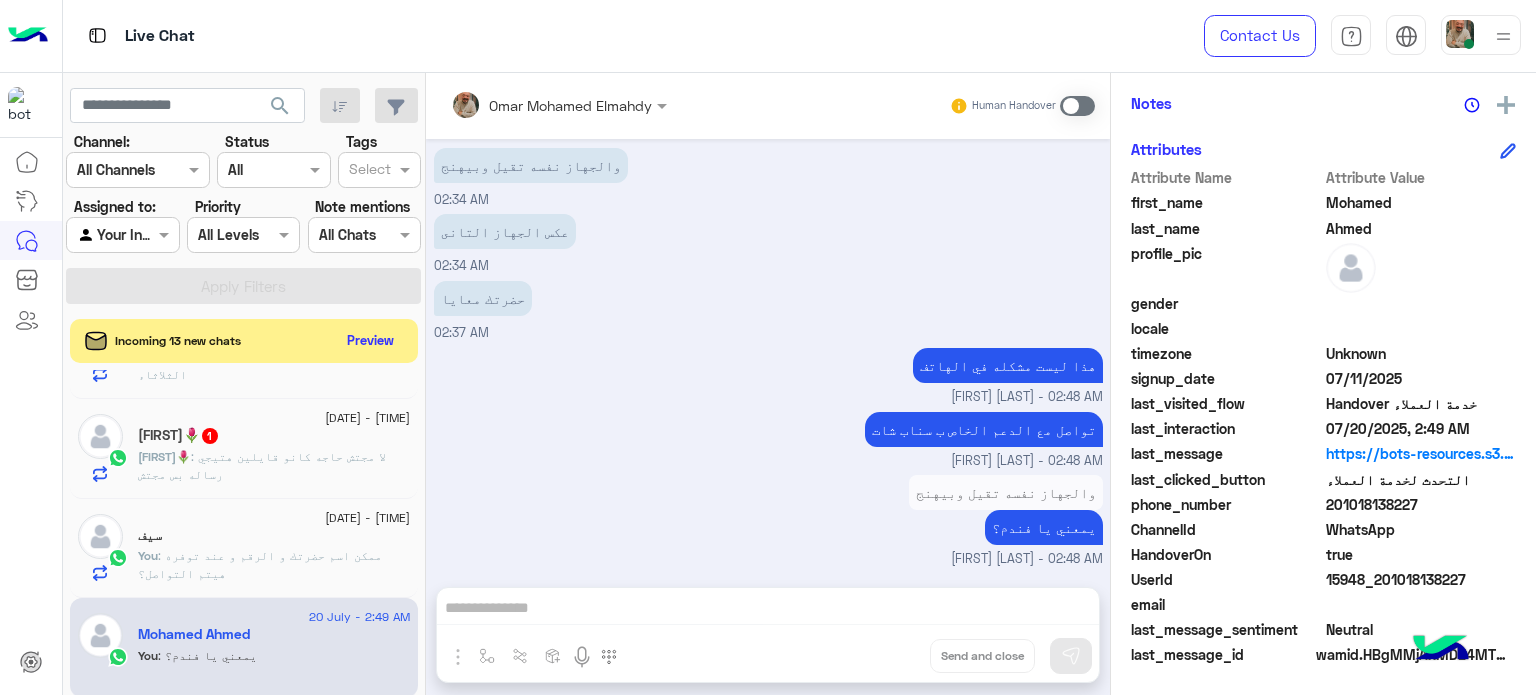 click on "Human Handover     Jul 20, 2025  هذا العيب يظهر في سناب فقط  [FIRST] [LAST] -  02:33 AM  اهلا بحضرتك   02:33 AM  ام كل الابلكيشن؟  [FIRST] [LAST] -  02:33 AM  هذا العيب يظهر في سناب فقط اه سناب فقط   02:34 AM  والجهاز نفسه تقيل وبيهنج   02:34 AM  عكس الجهاز التانى   02:34 AM  حضرتك معايا   02:37 AM  هذا ليست مشكله في الهاتف  [FIRST] [LAST] -  02:48 AM  تواصل مع الدعم الخاص ب سناب شات  [FIRST] [LAST] -  02:48 AM   Drop   Send and close" at bounding box center [768, 388] 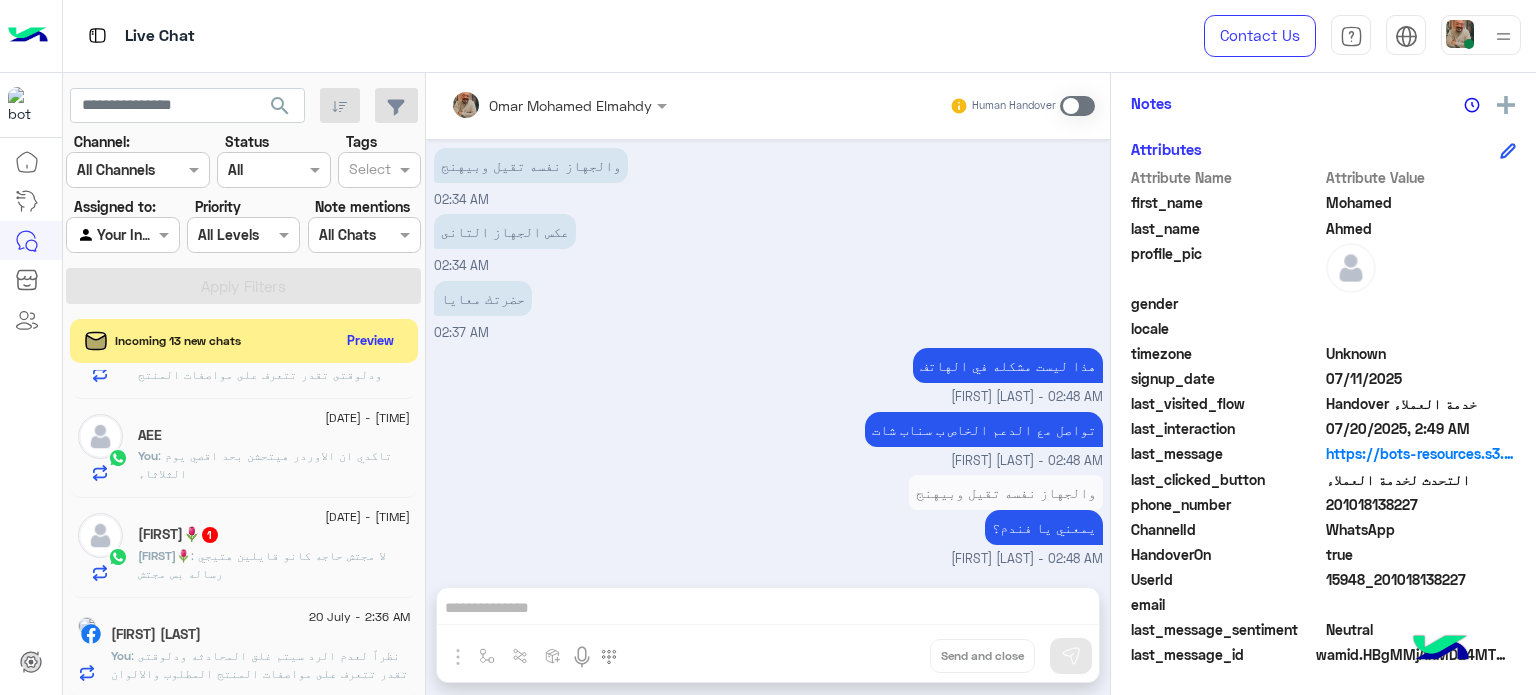click at bounding box center (1077, 106) 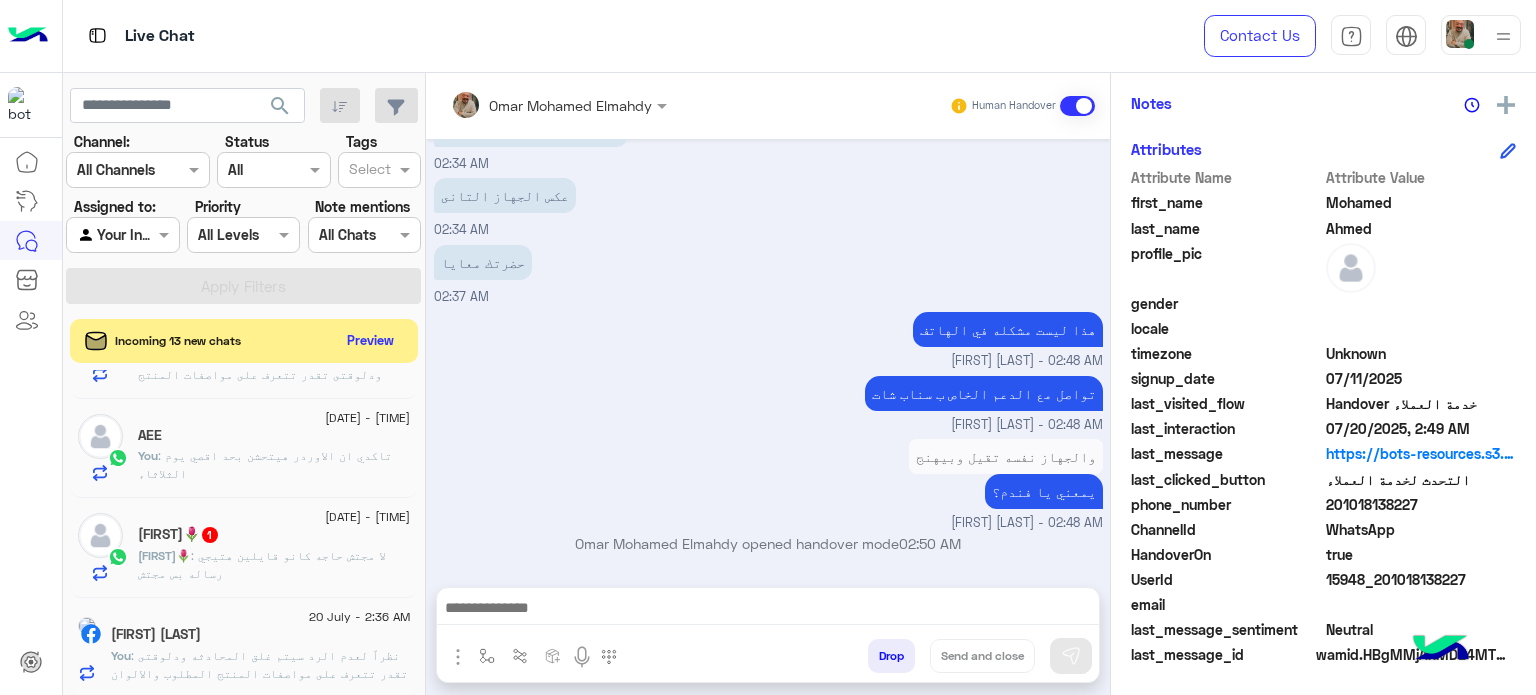 click at bounding box center (768, 610) 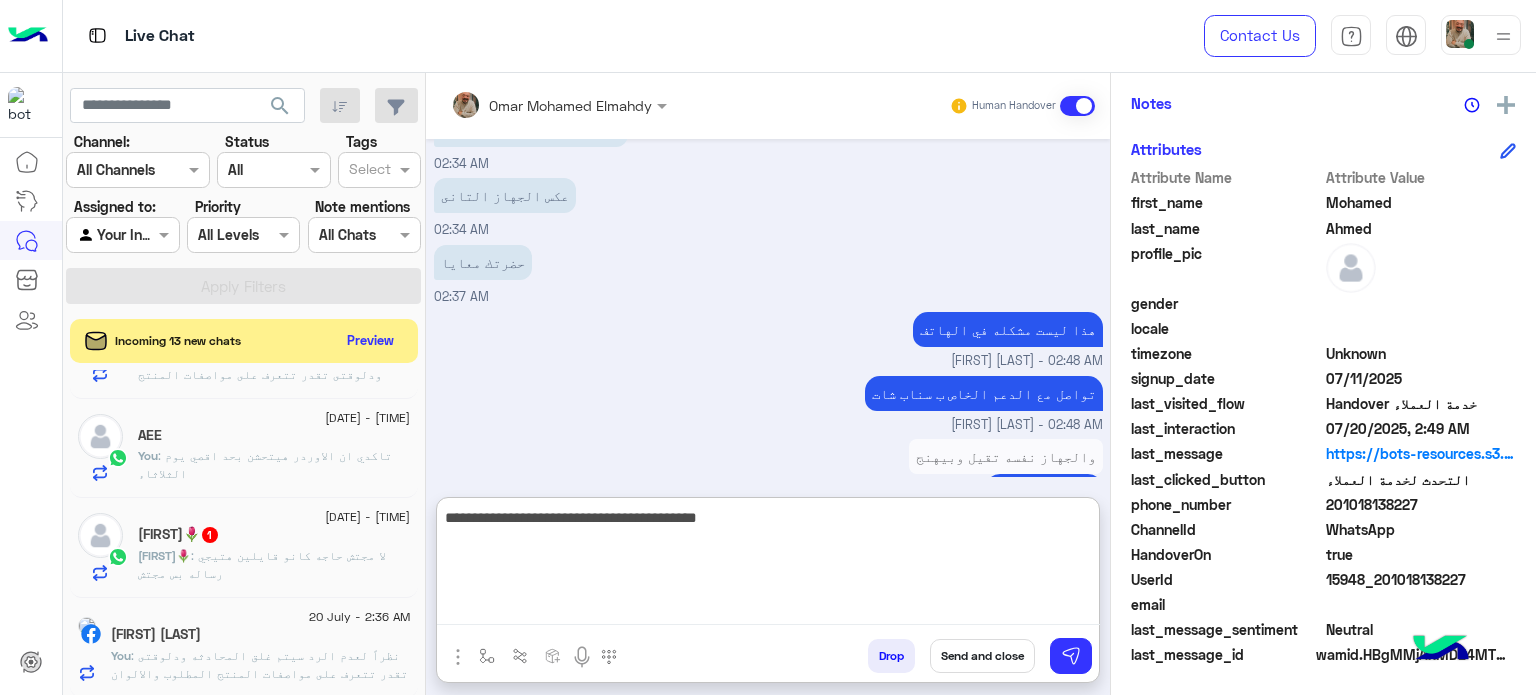 type on "**********" 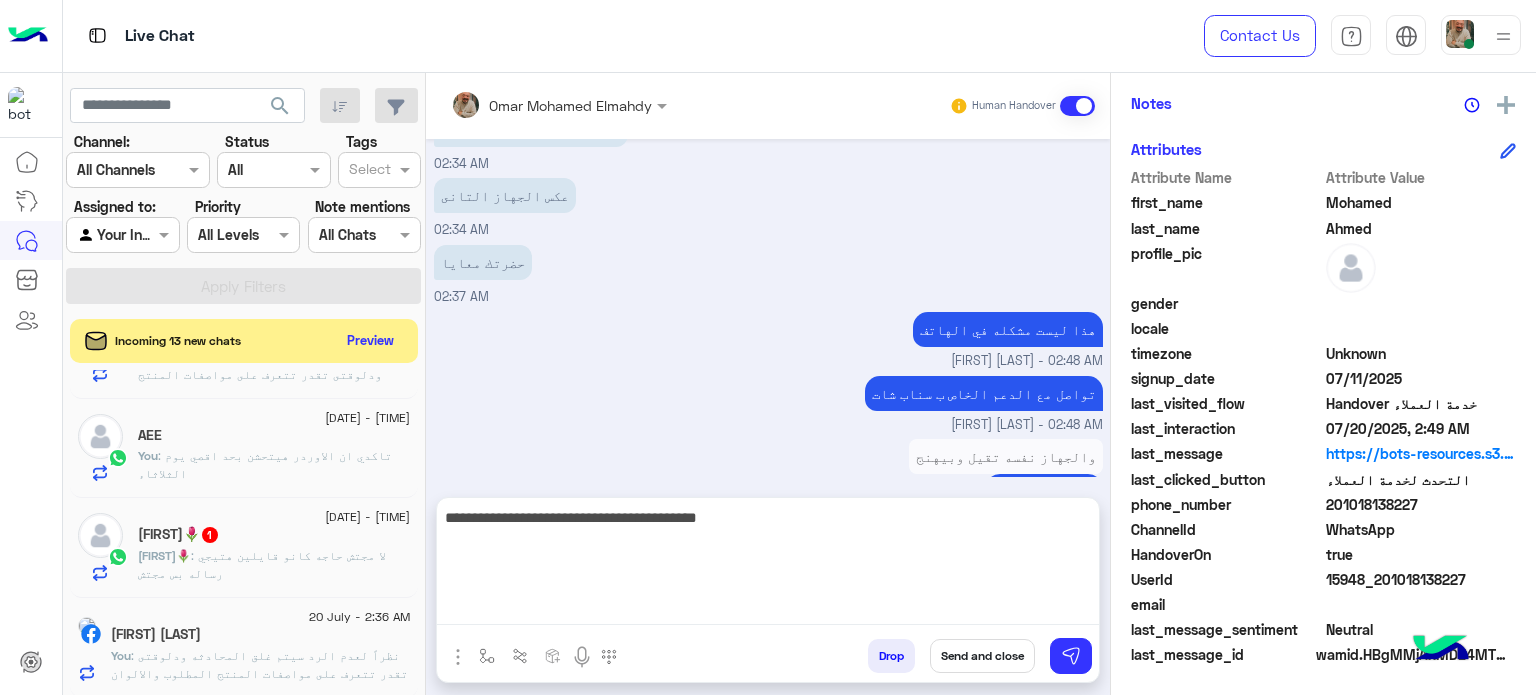 drag, startPoint x: 994, startPoint y: 663, endPoint x: 612, endPoint y: 632, distance: 383.2558 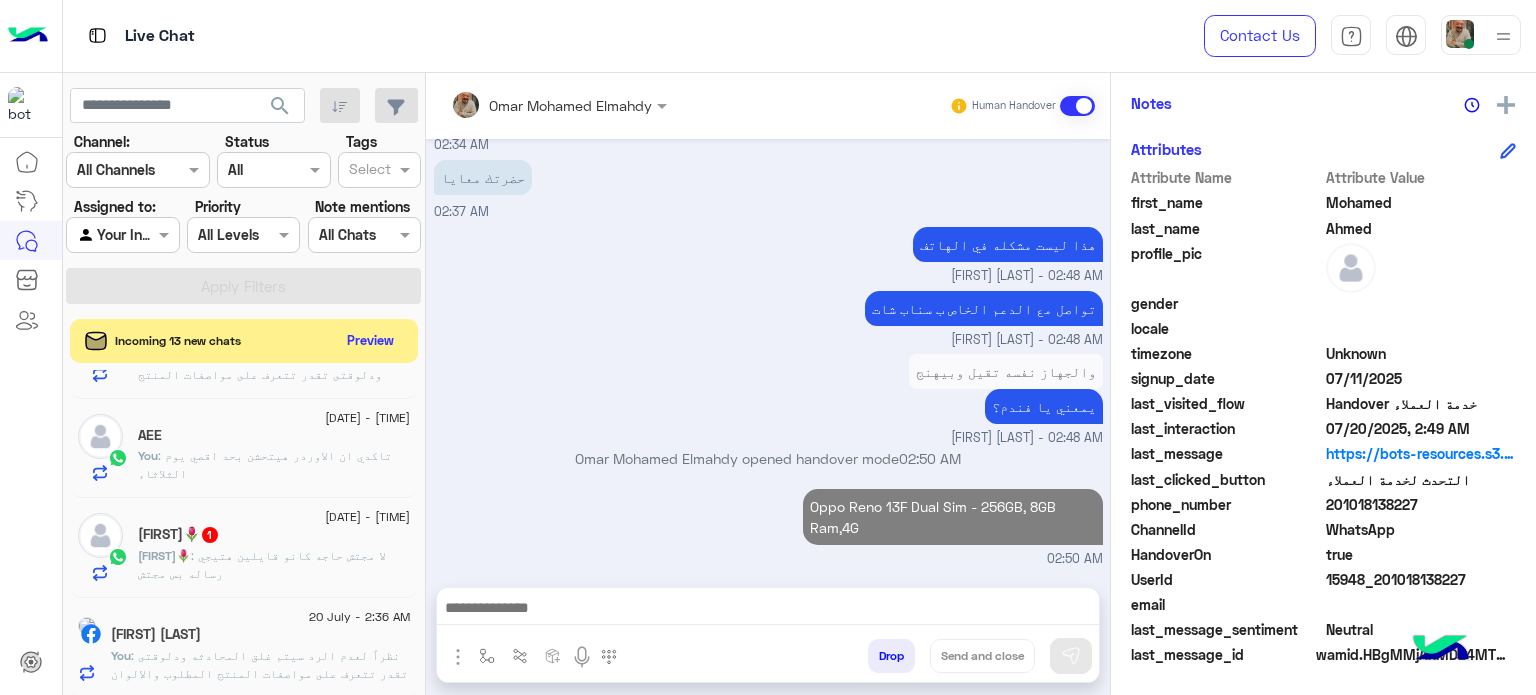 scroll, scrollTop: 484, scrollLeft: 0, axis: vertical 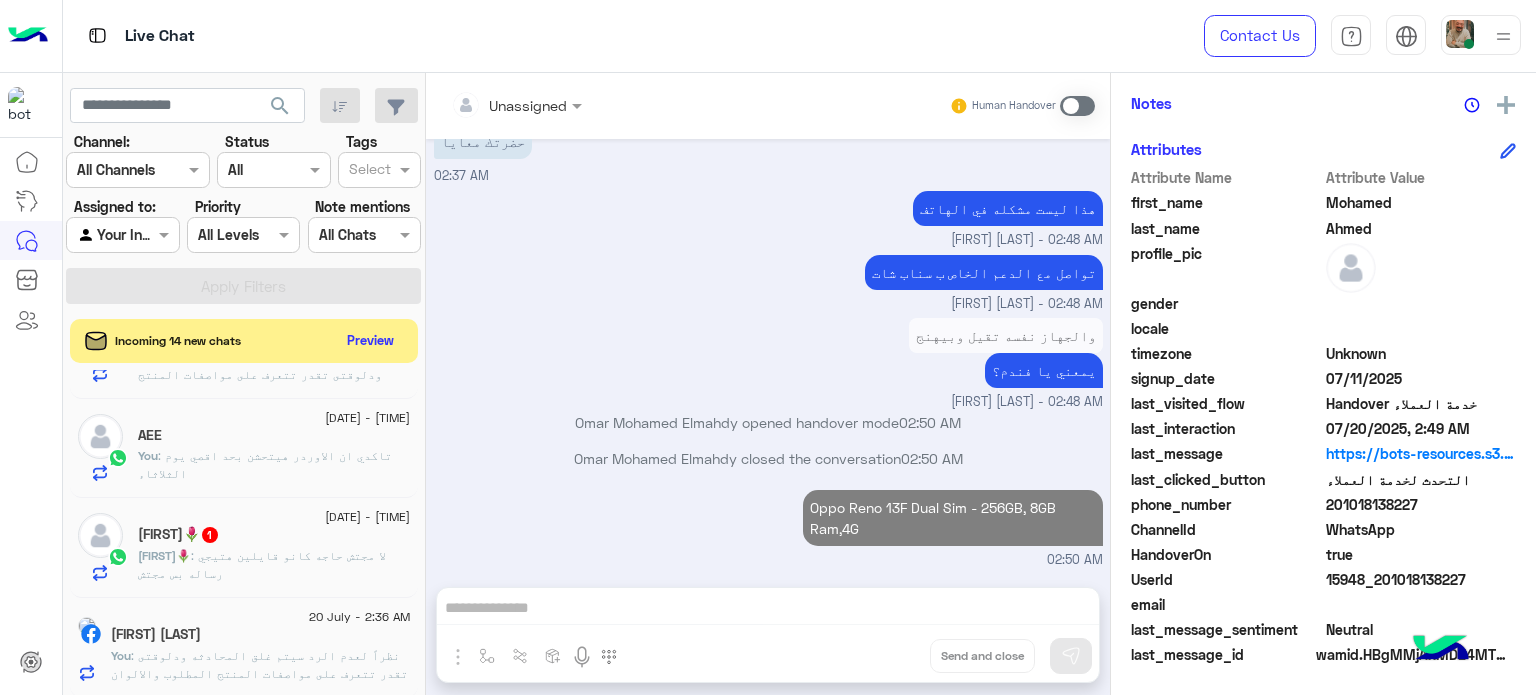 click on "[FIRST] [LAST]" 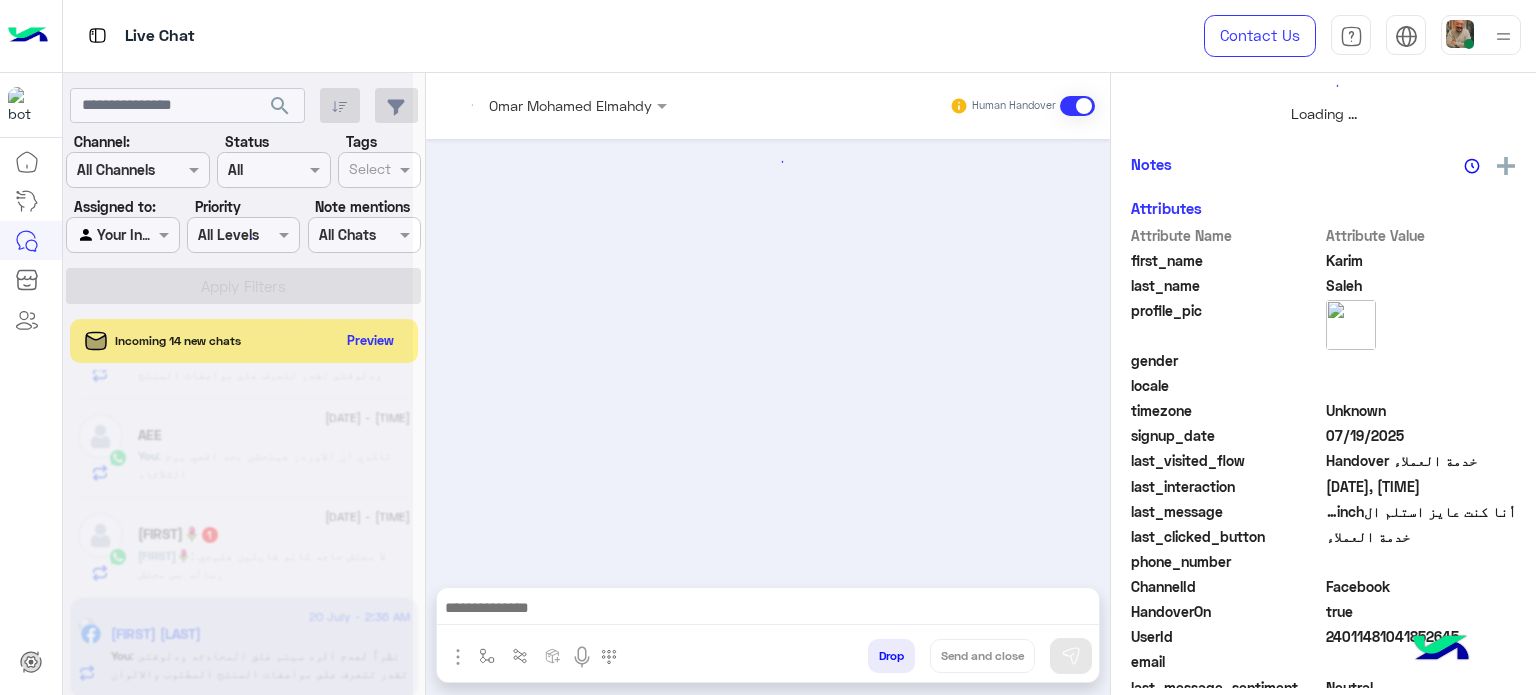 scroll, scrollTop: 464, scrollLeft: 0, axis: vertical 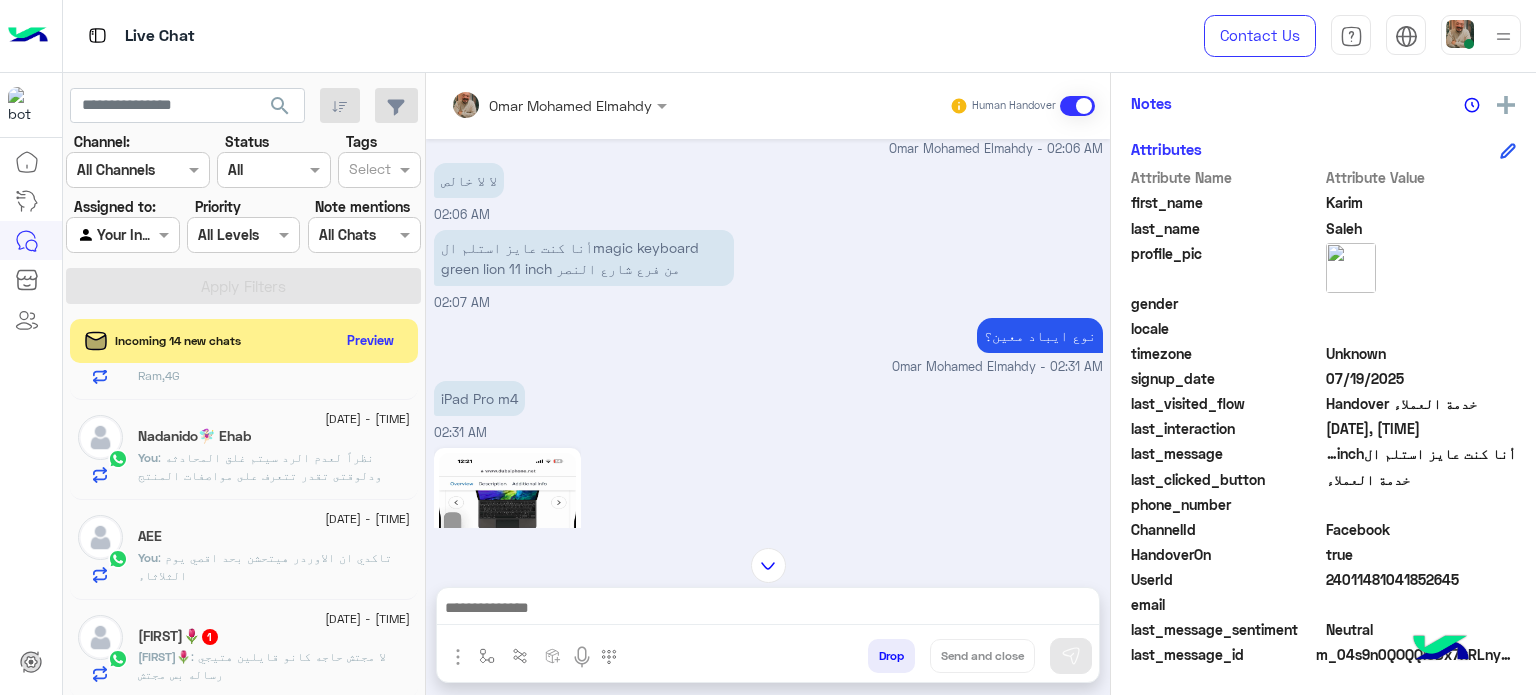 click on ": تاكدي ان الاوردر هيتحشن بحد اقصي يوم الثلاثاء" 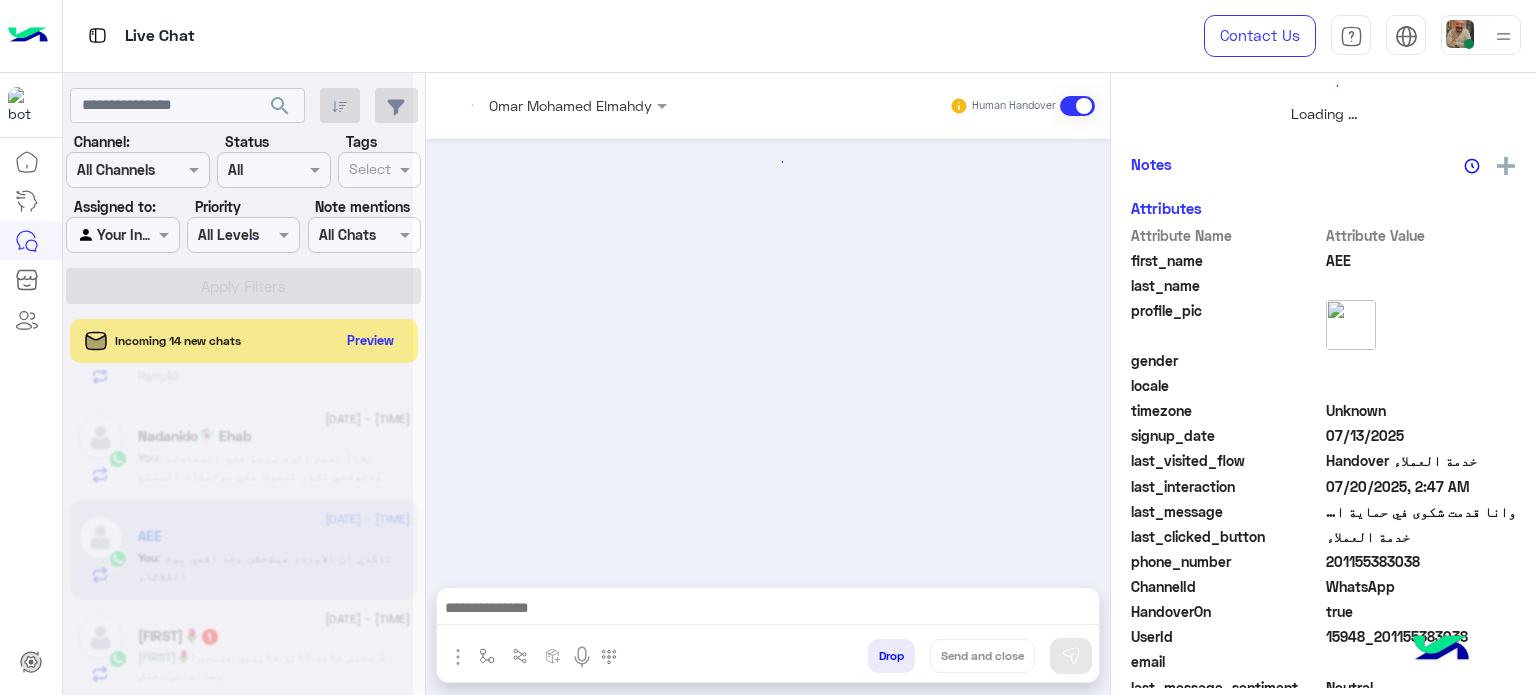 scroll, scrollTop: 464, scrollLeft: 0, axis: vertical 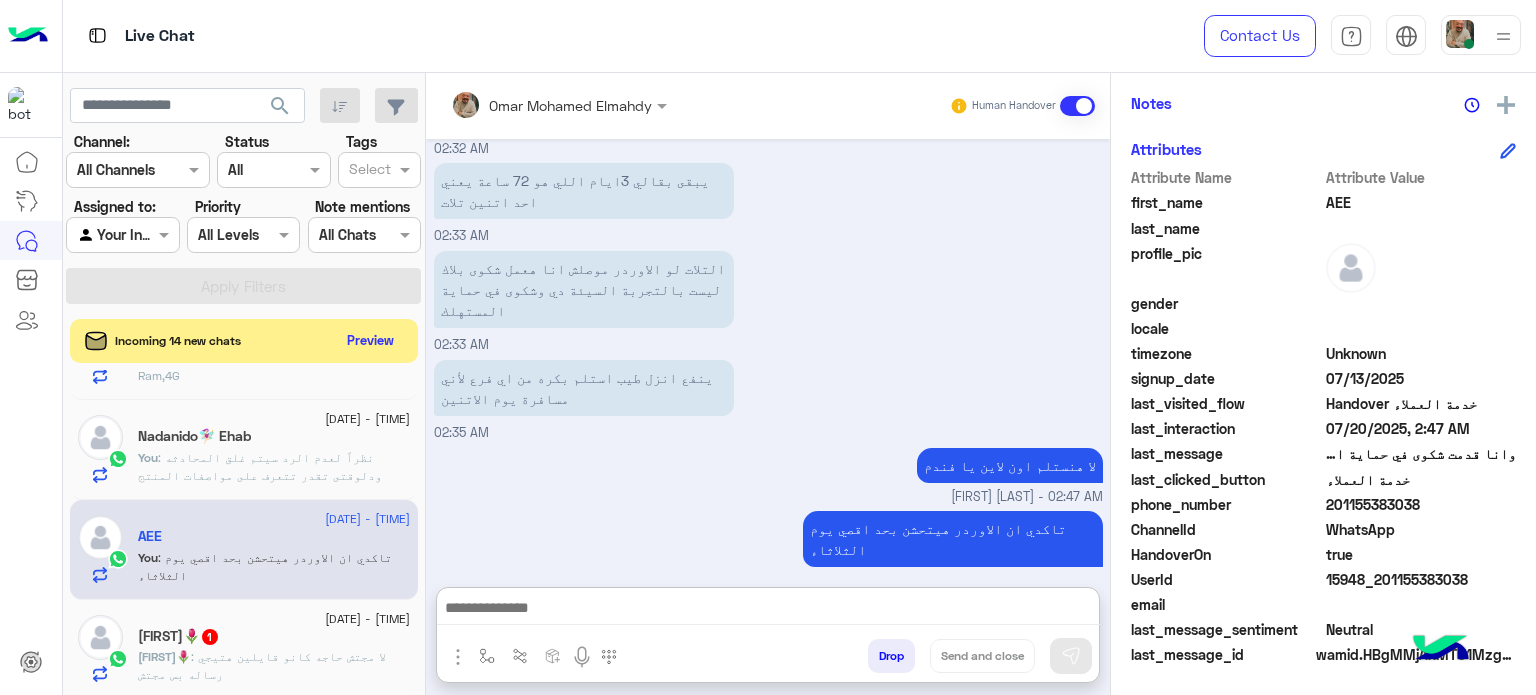 click at bounding box center [768, 610] 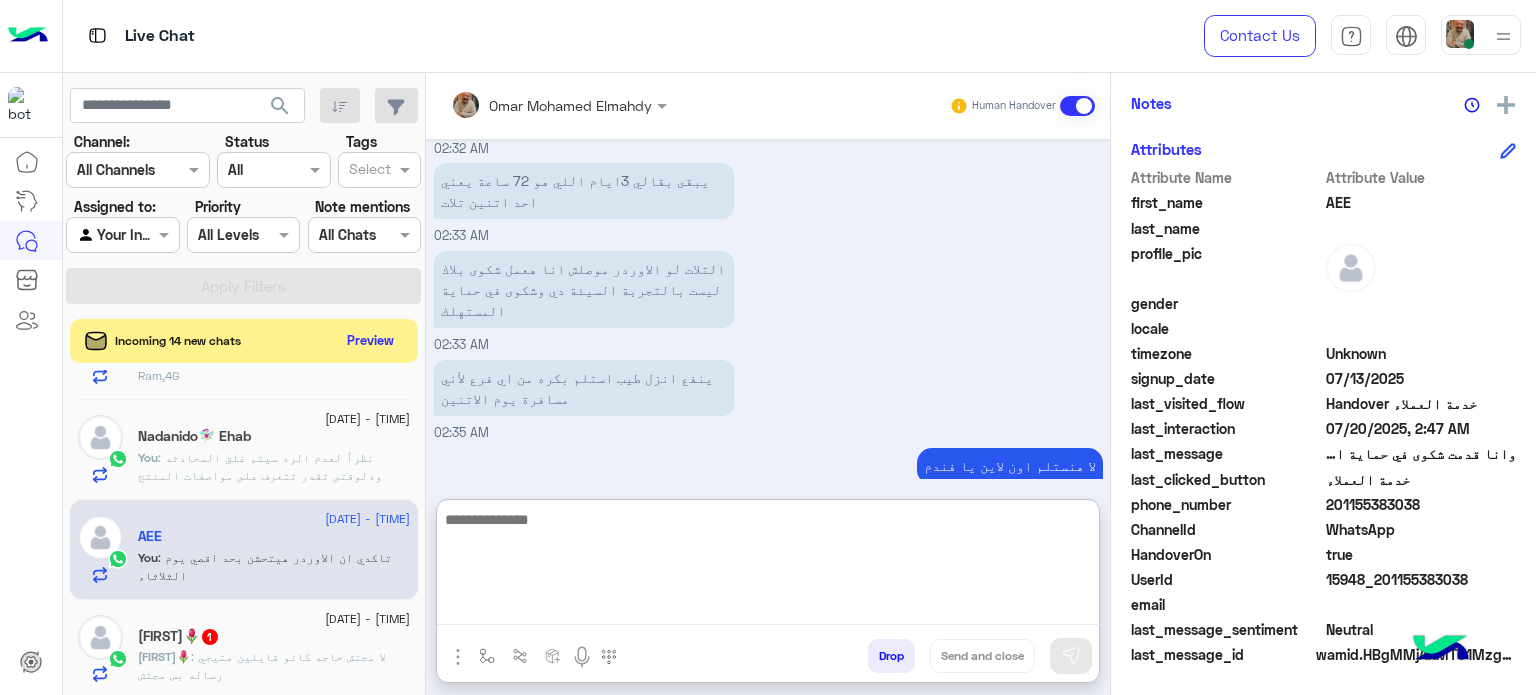 paste on "**********" 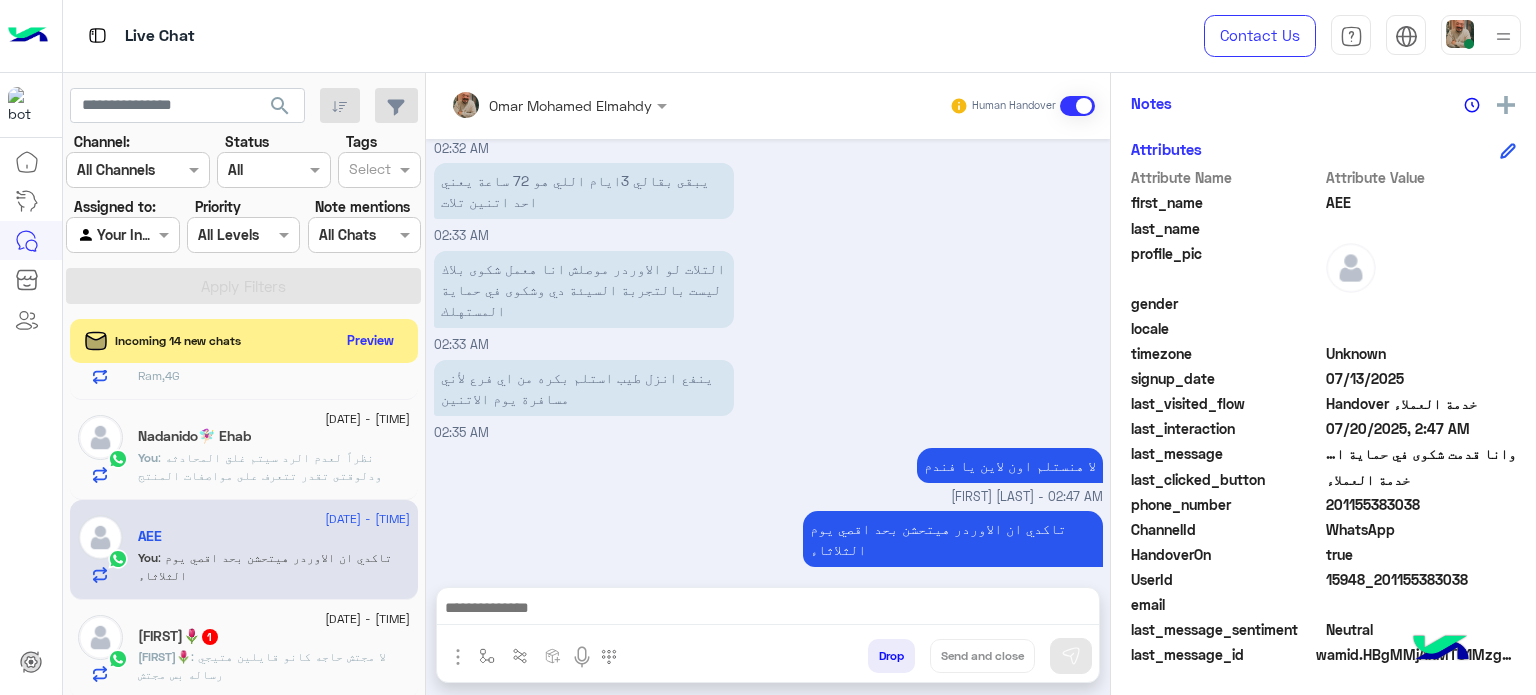 drag, startPoint x: 780, startPoint y: 604, endPoint x: 894, endPoint y: 620, distance: 115.11733 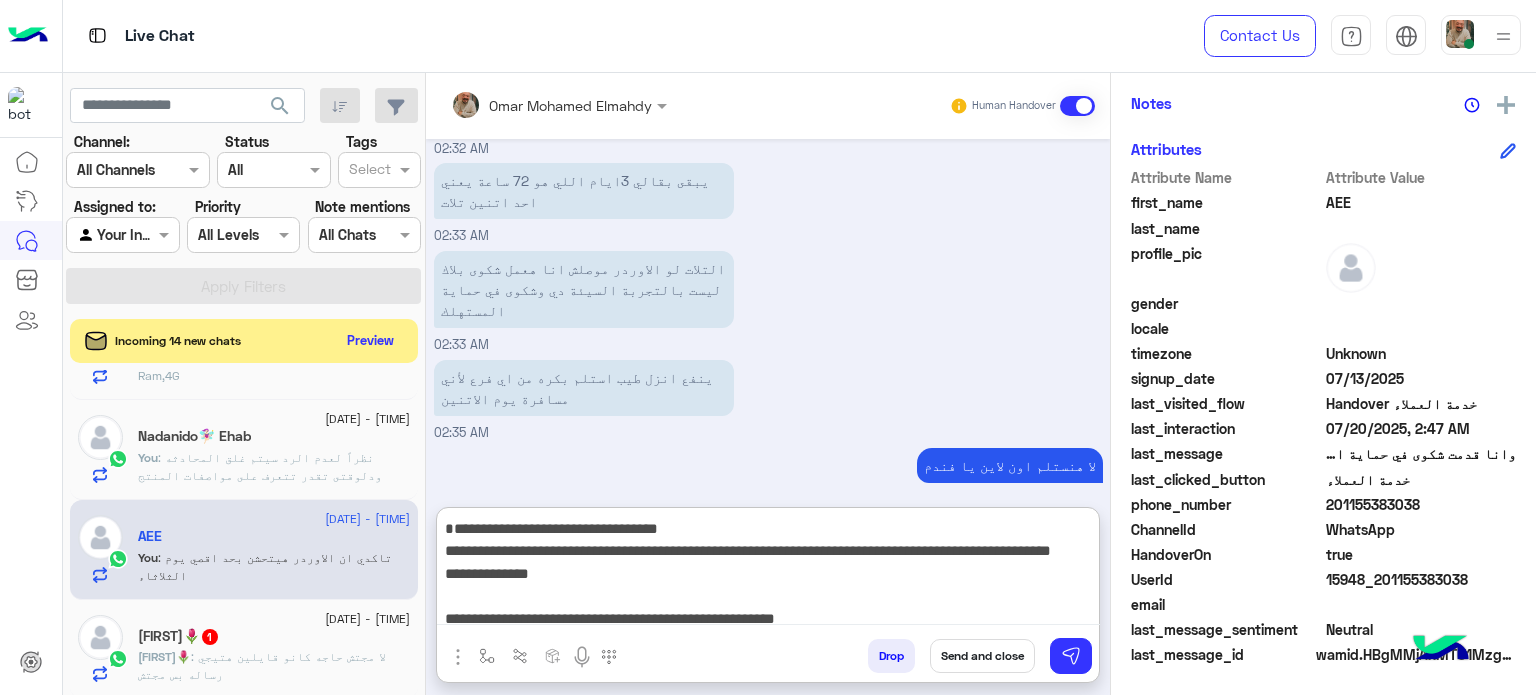 scroll, scrollTop: 87, scrollLeft: 0, axis: vertical 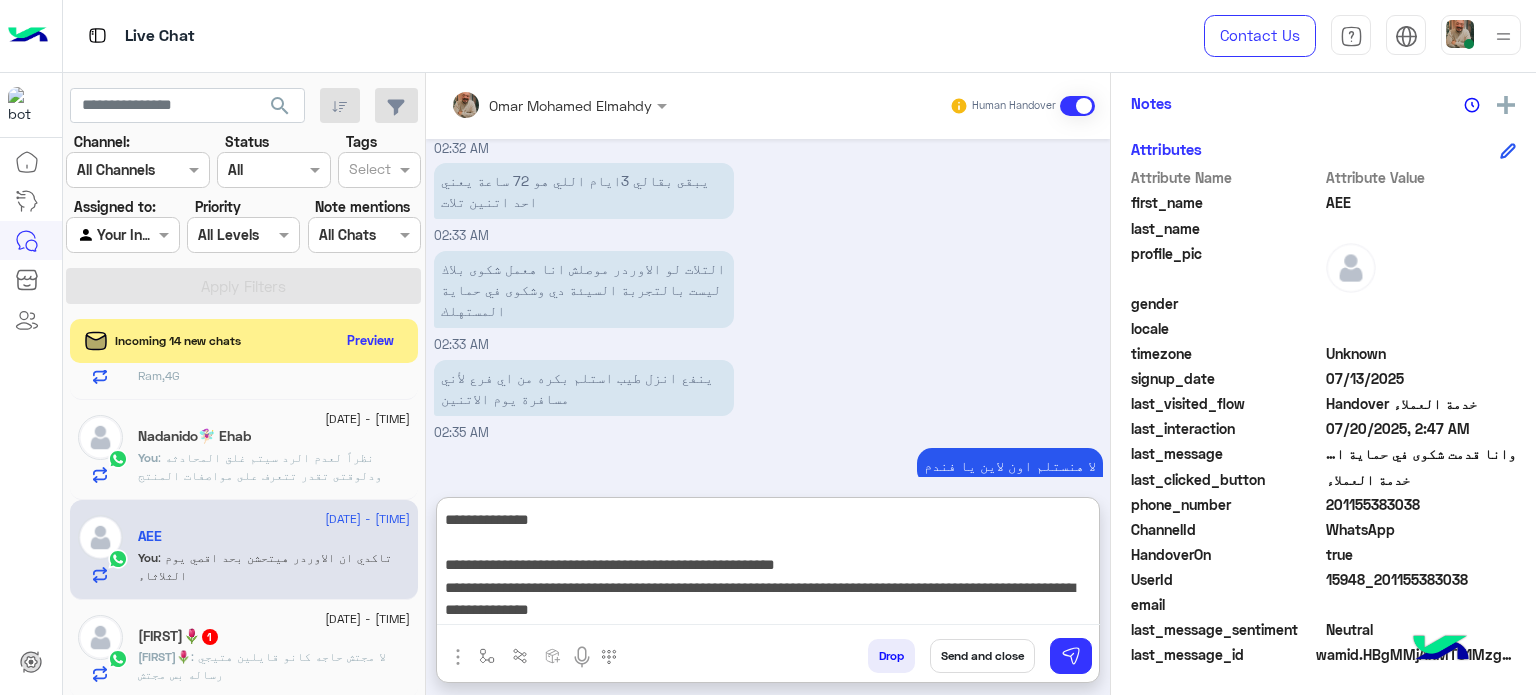 type on "**********" 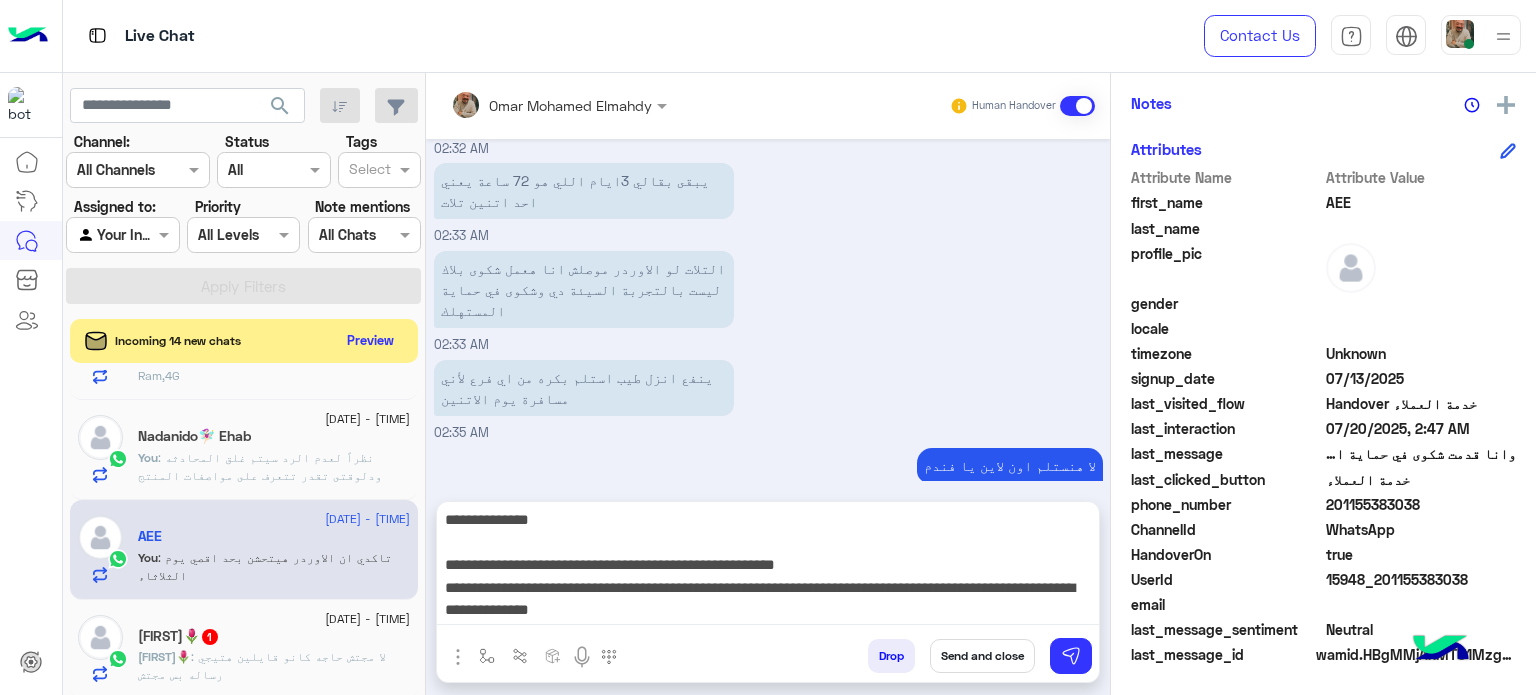 drag, startPoint x: 991, startPoint y: 648, endPoint x: 916, endPoint y: 652, distance: 75.10659 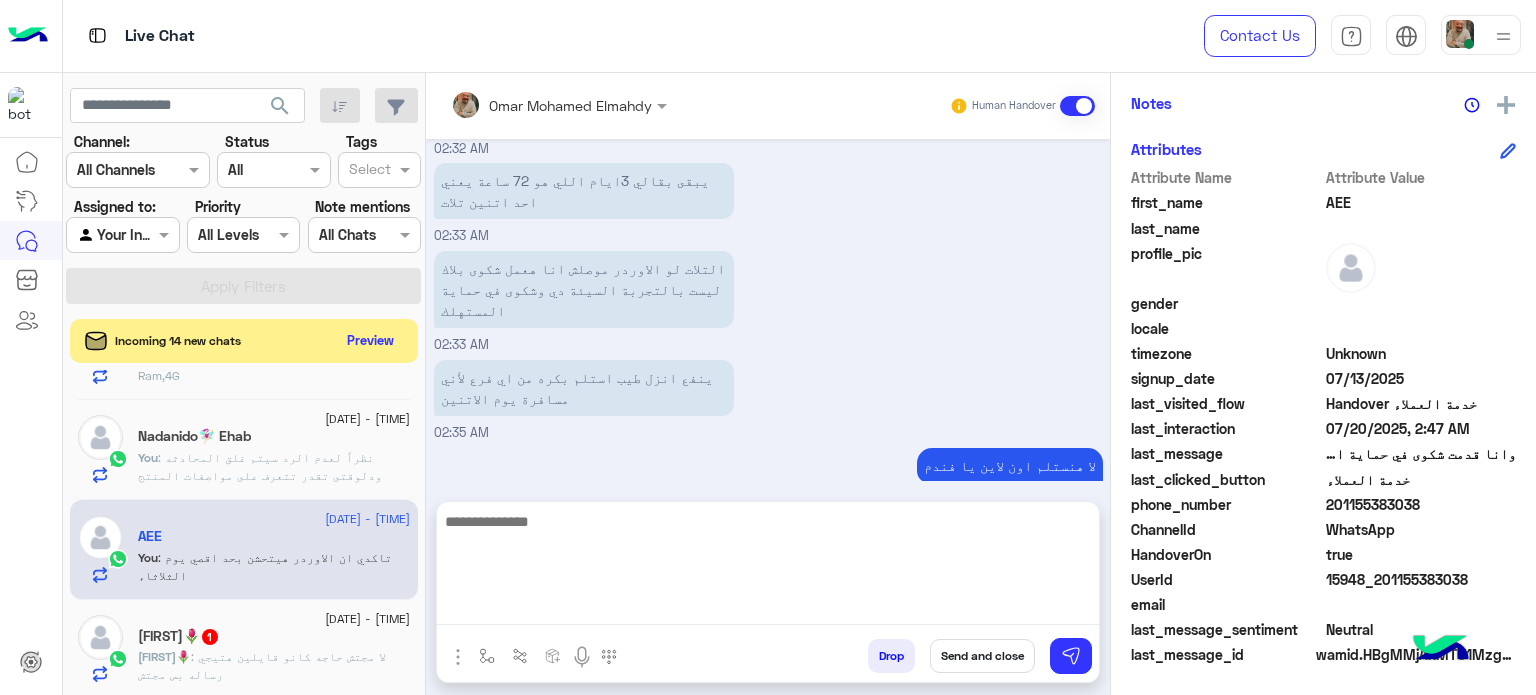 scroll, scrollTop: 0, scrollLeft: 0, axis: both 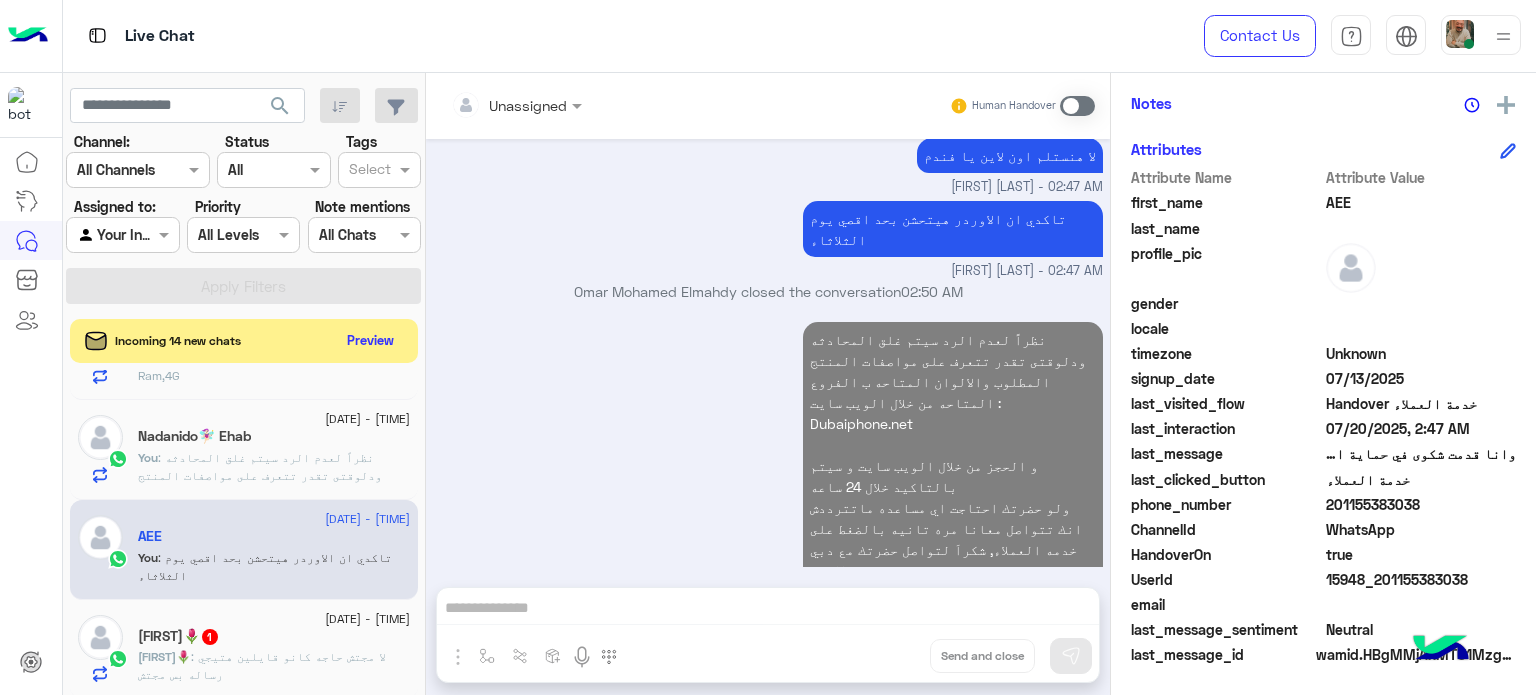 click on "20 July - 2:47 AM   You  :  نظراً لعدم الرد سيتم غلق المحادثه
ودلوقتى تقدر تتعرف على مواصفات المنتج المطلوب والالوان المتاحه ب الفروع المتاحه من خلال الويب سايت  :
Dubaiphone.net
و الحجز من خلال الويب سايت و سيتم بالتاكيد خلال 24 ساعه
ولو حضرتك احتاجت اي مساعده ماتترددش انك تتواصل معانا مره تانيه بالضغط على خدمه العملاء, شكراَ لتواصل حضرتك مع دبي فون❤" 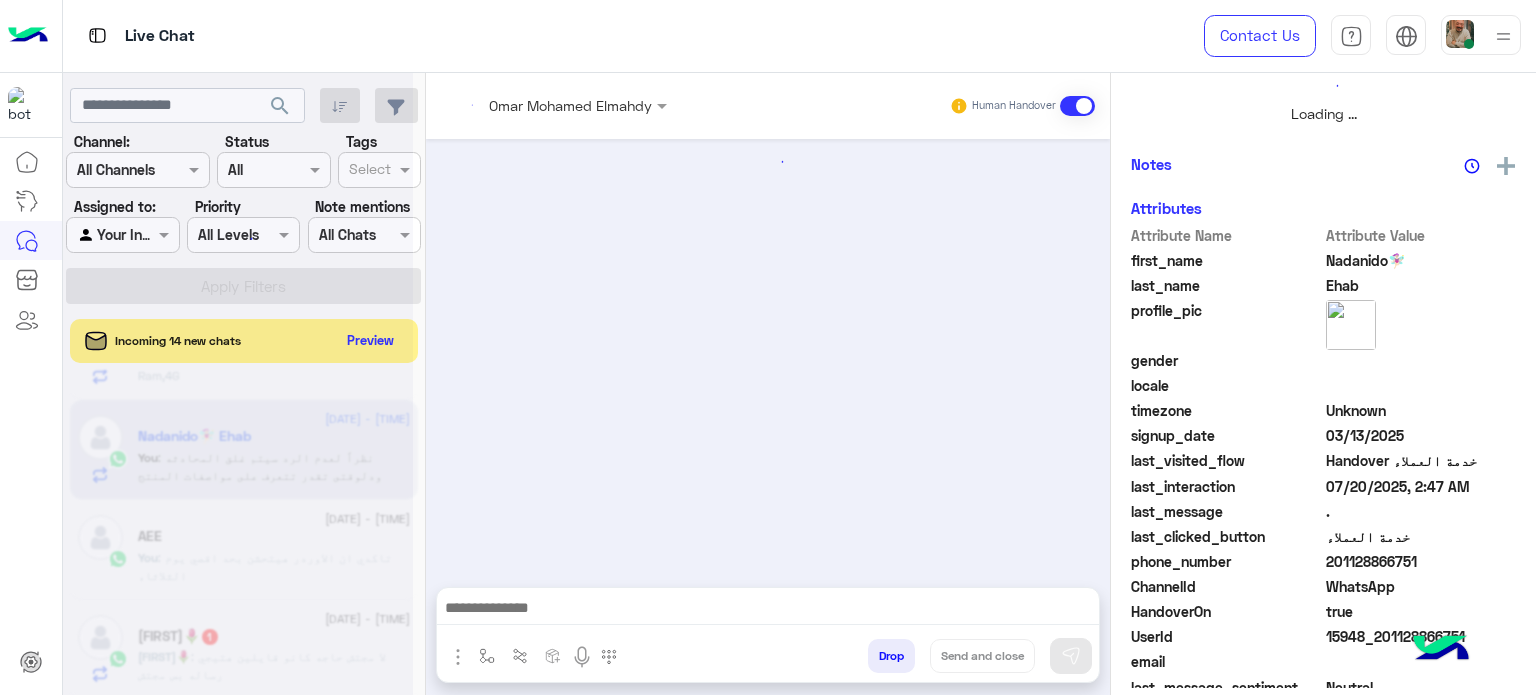 scroll, scrollTop: 464, scrollLeft: 0, axis: vertical 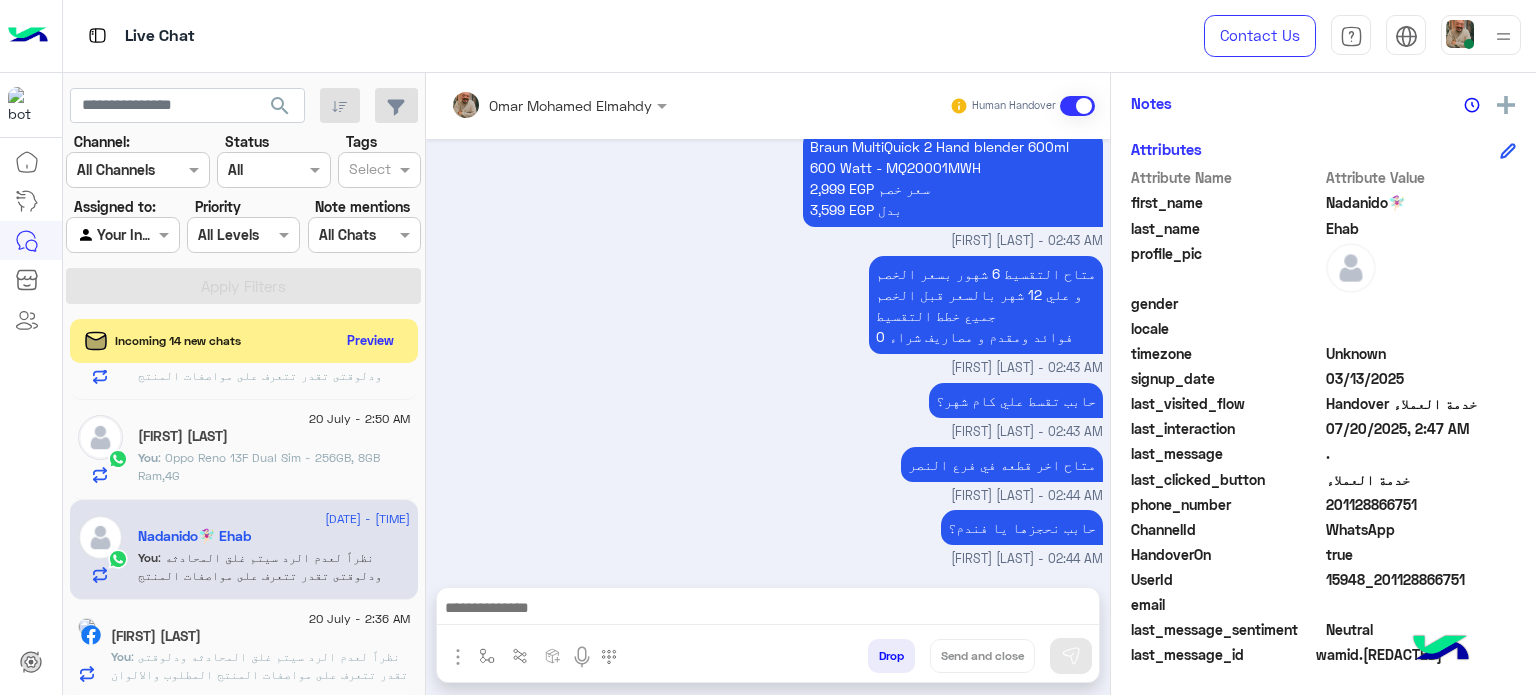 click at bounding box center (768, 610) 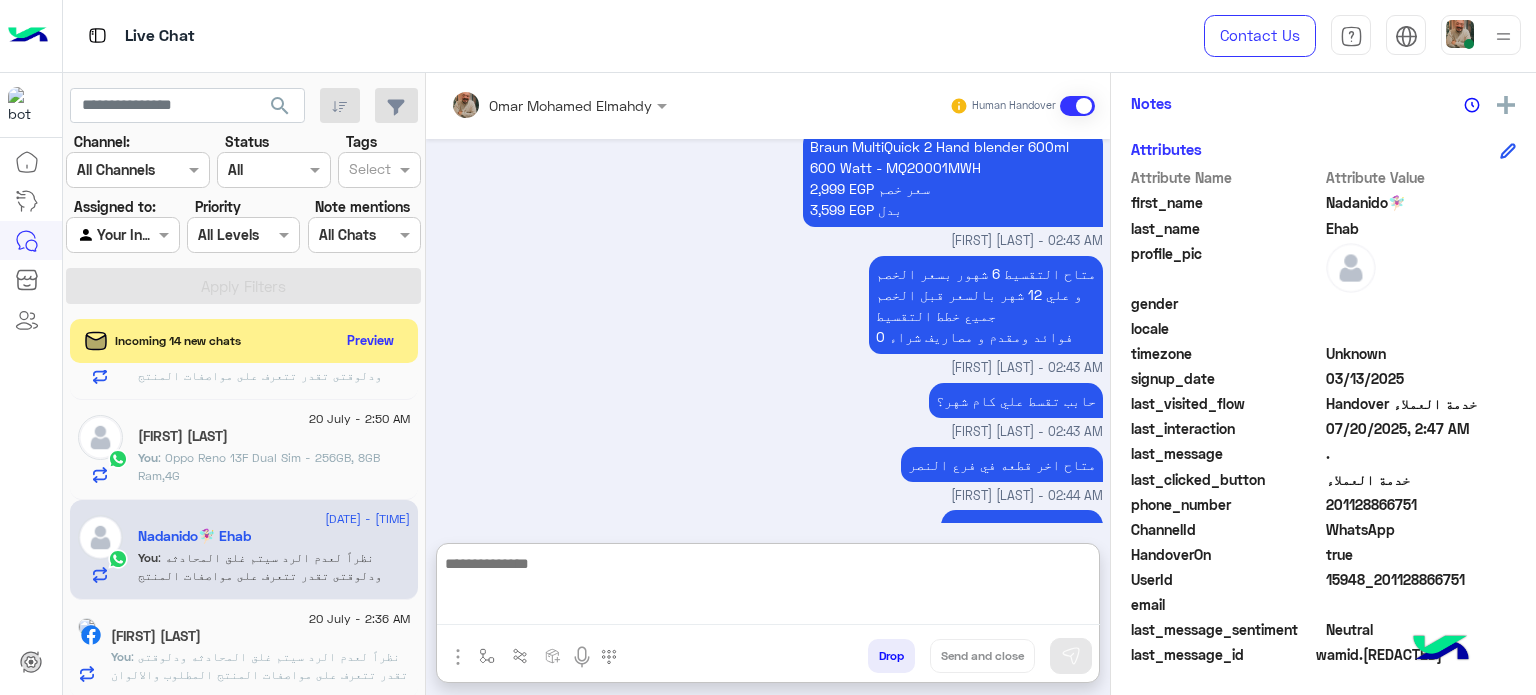 paste on "**********" 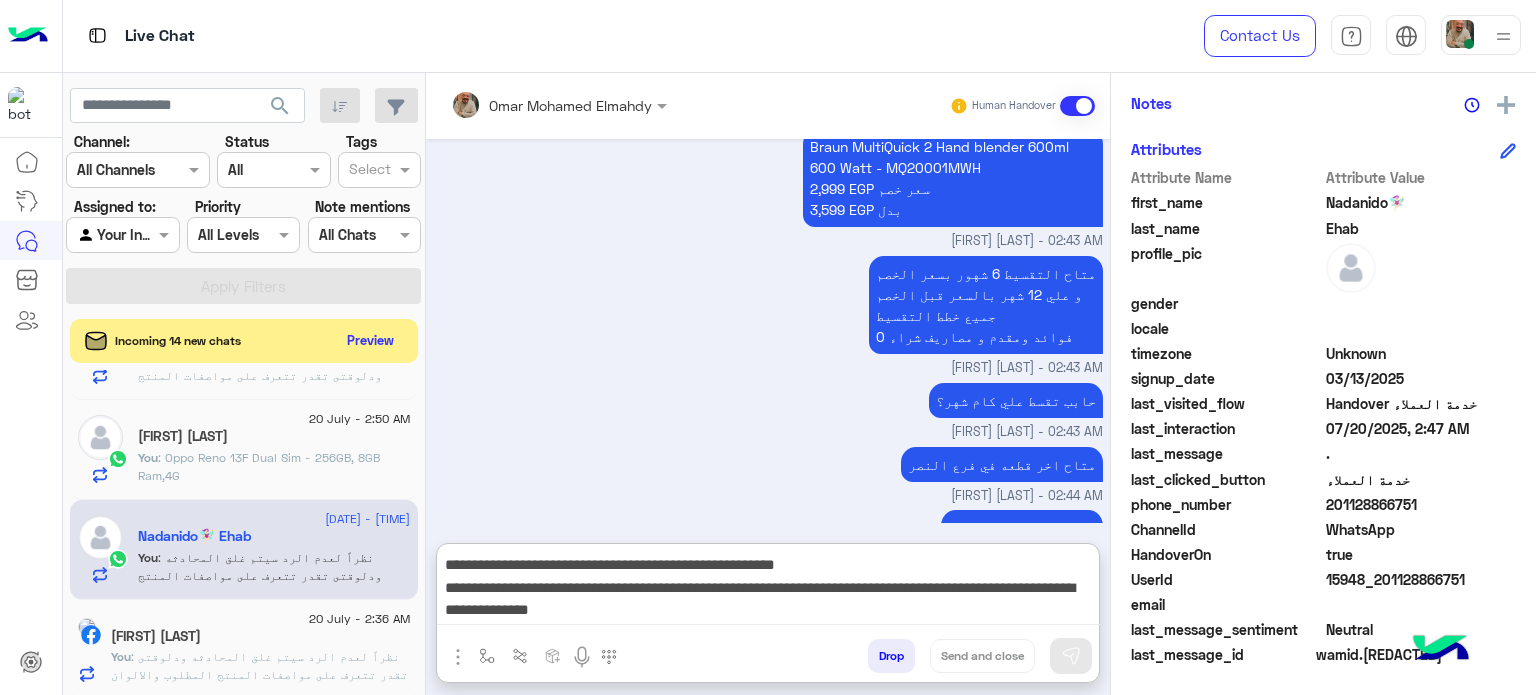 scroll, scrollTop: 87, scrollLeft: 0, axis: vertical 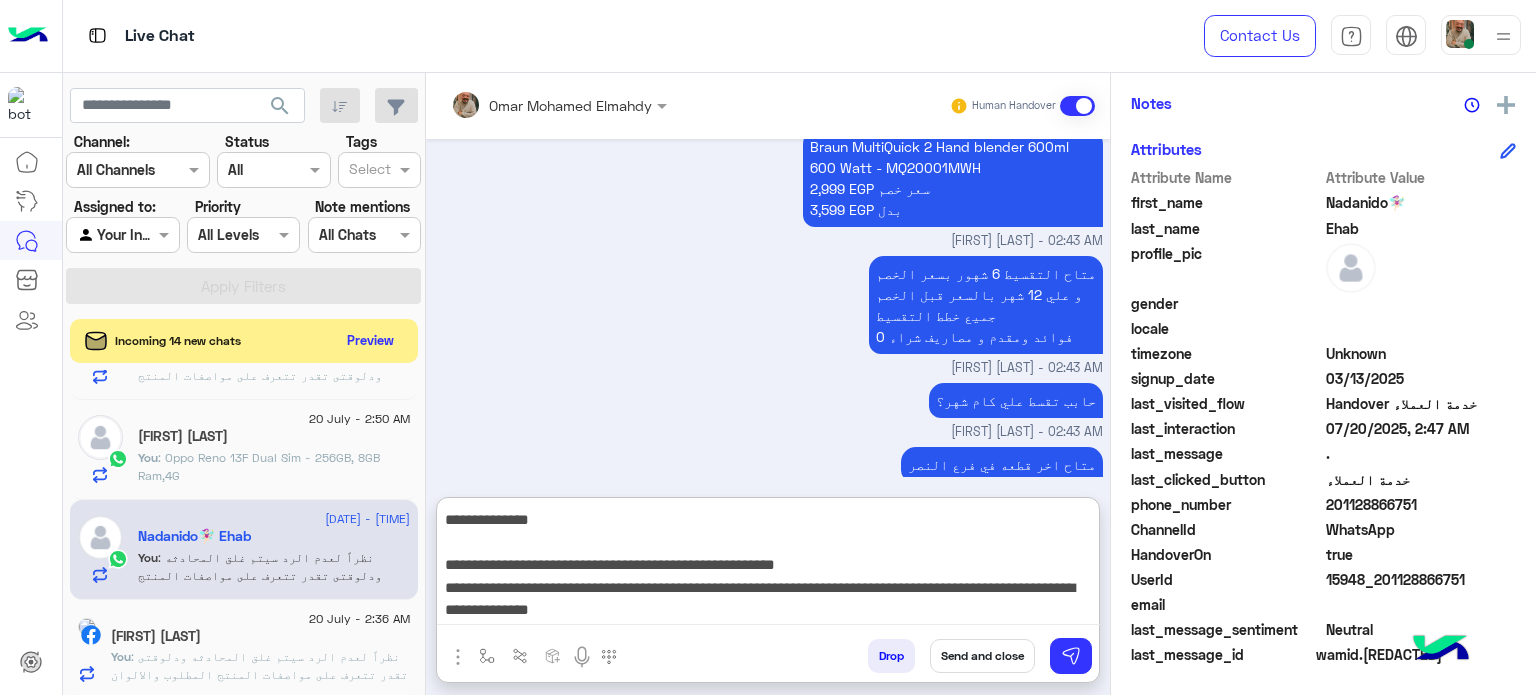 type on "**********" 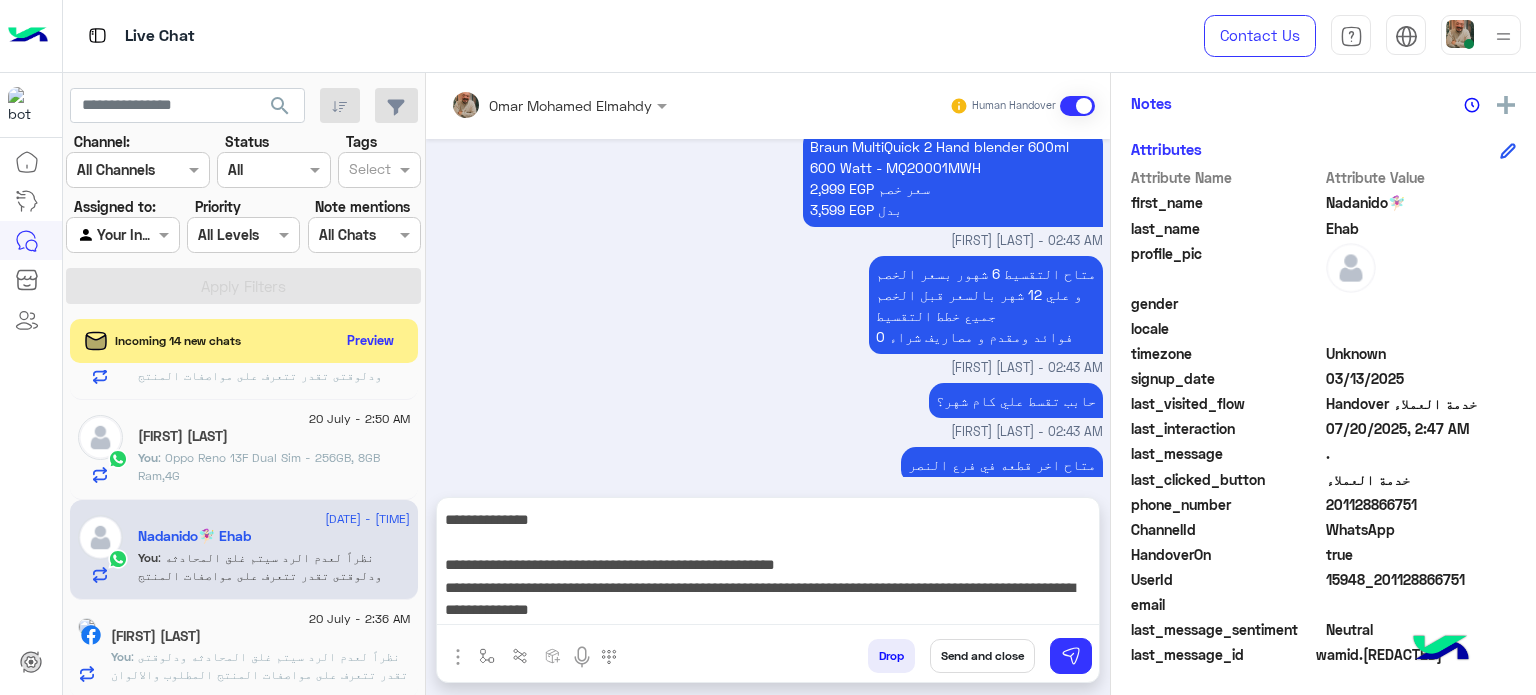 click on "Send and close" at bounding box center (982, 656) 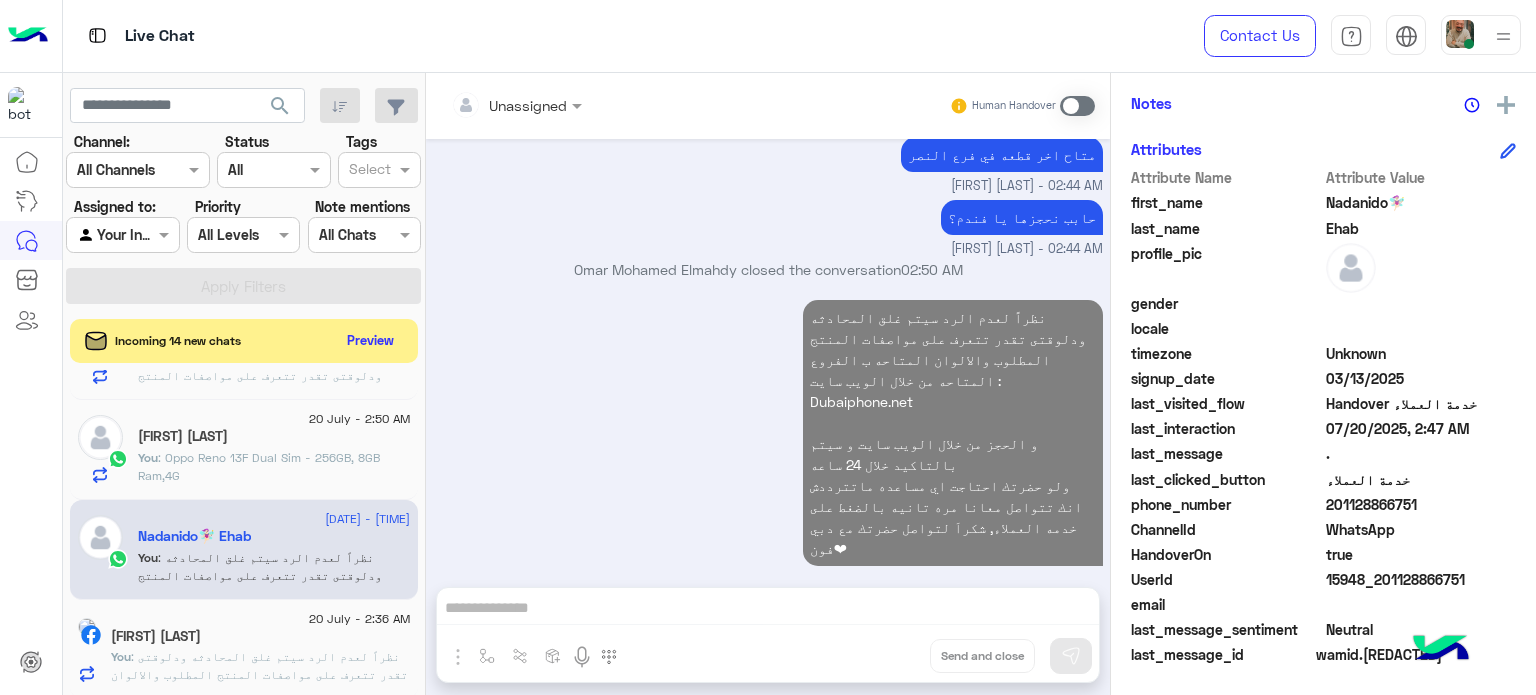 click on "[FIRST] [LAST]" 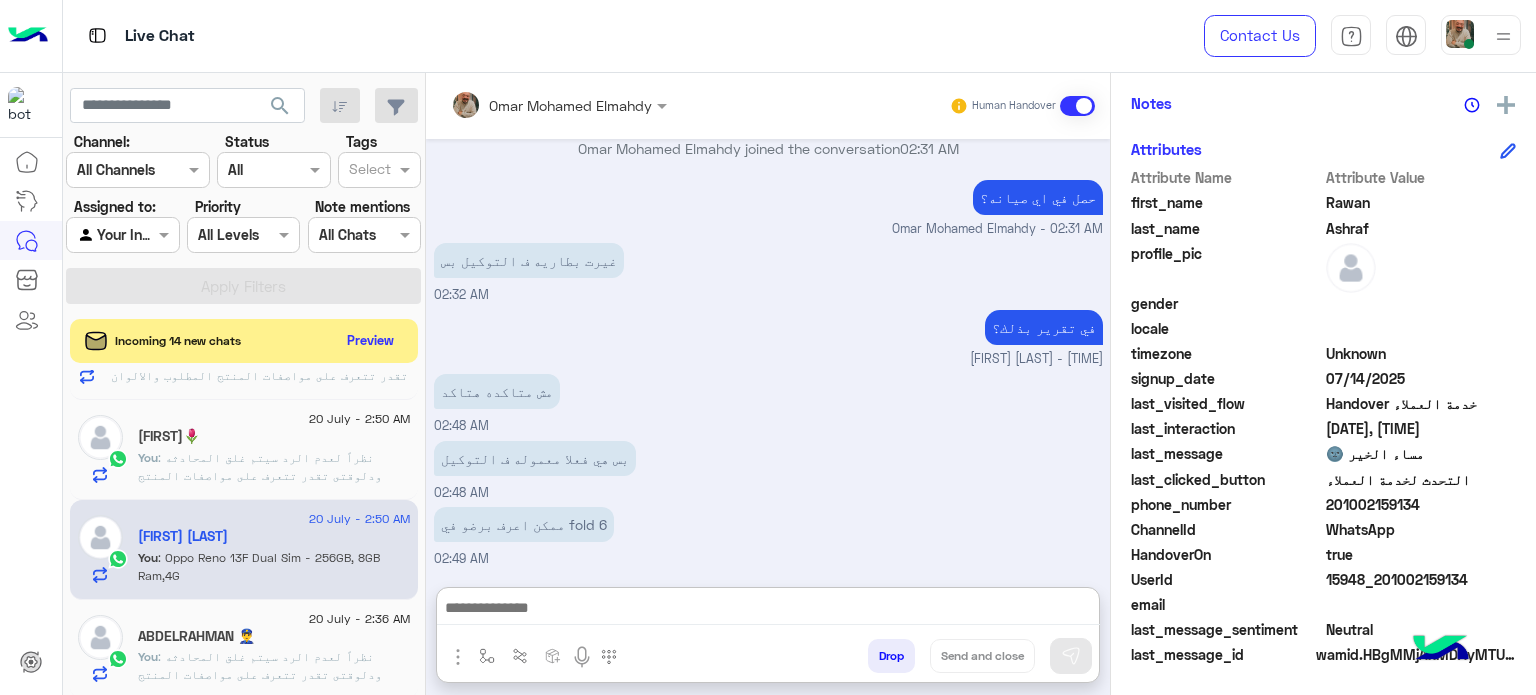 click at bounding box center [768, 610] 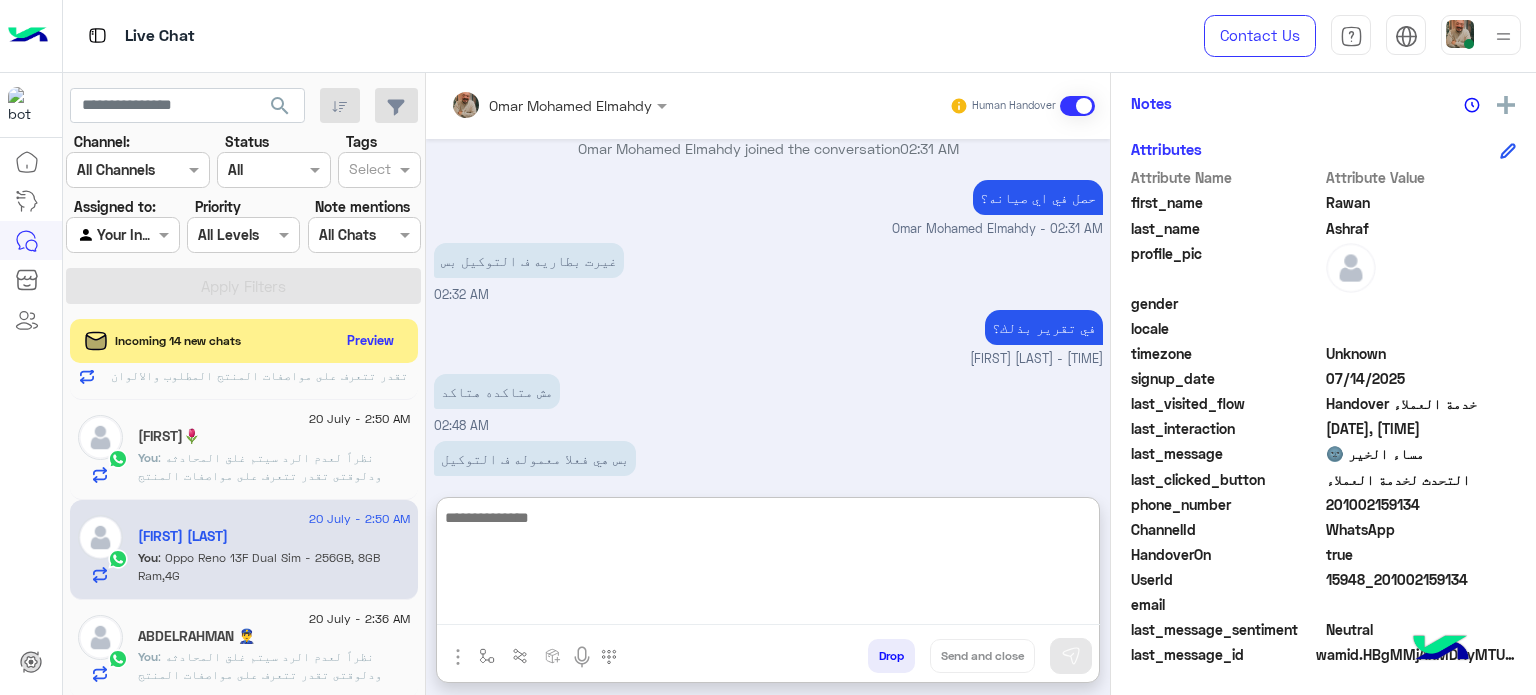 click at bounding box center [768, 565] 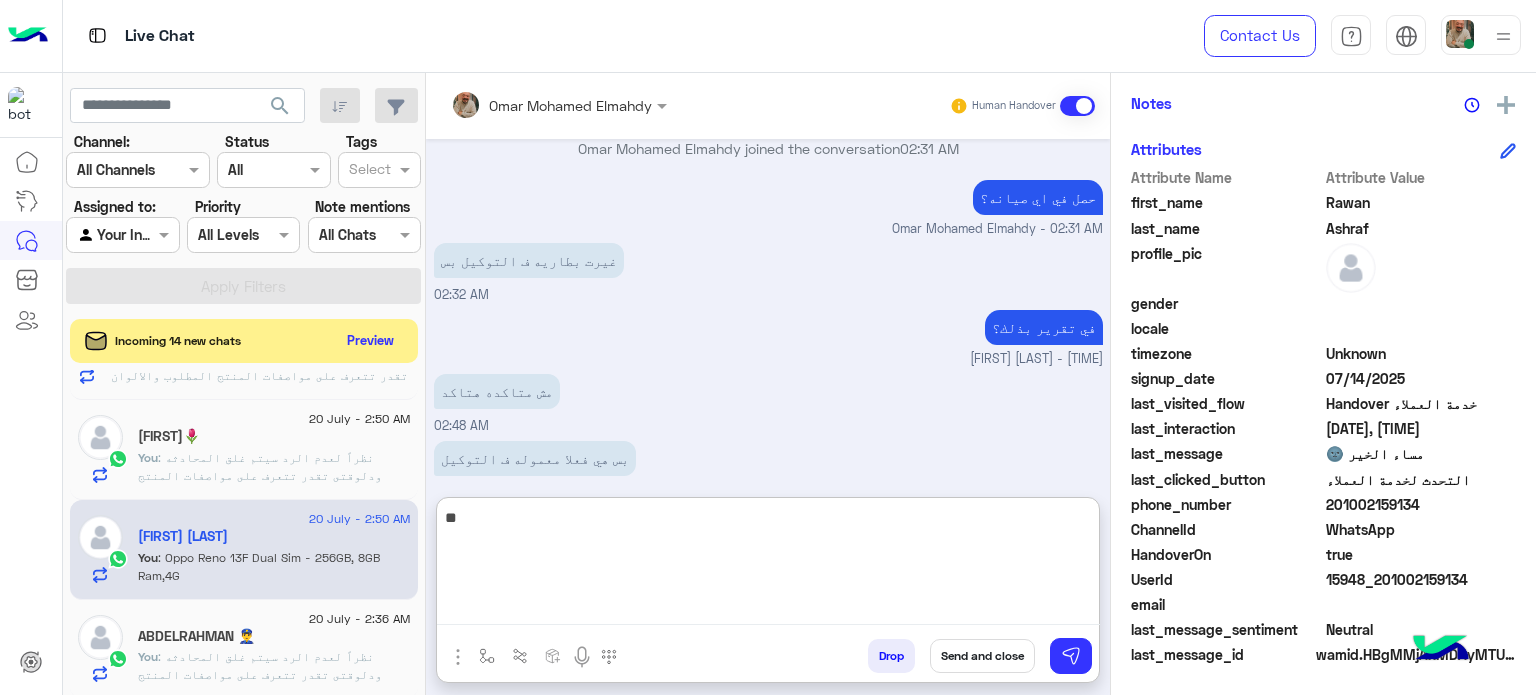 type on "*" 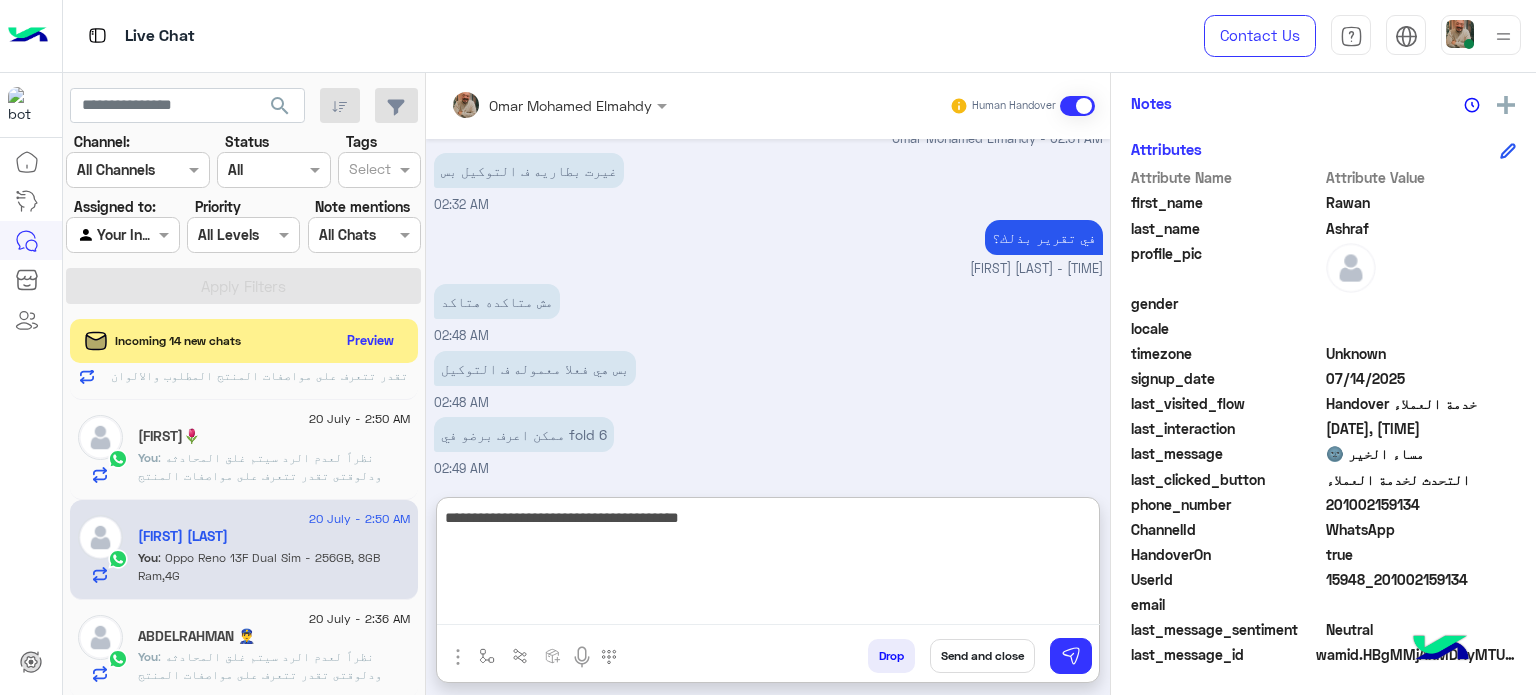 type on "**********" 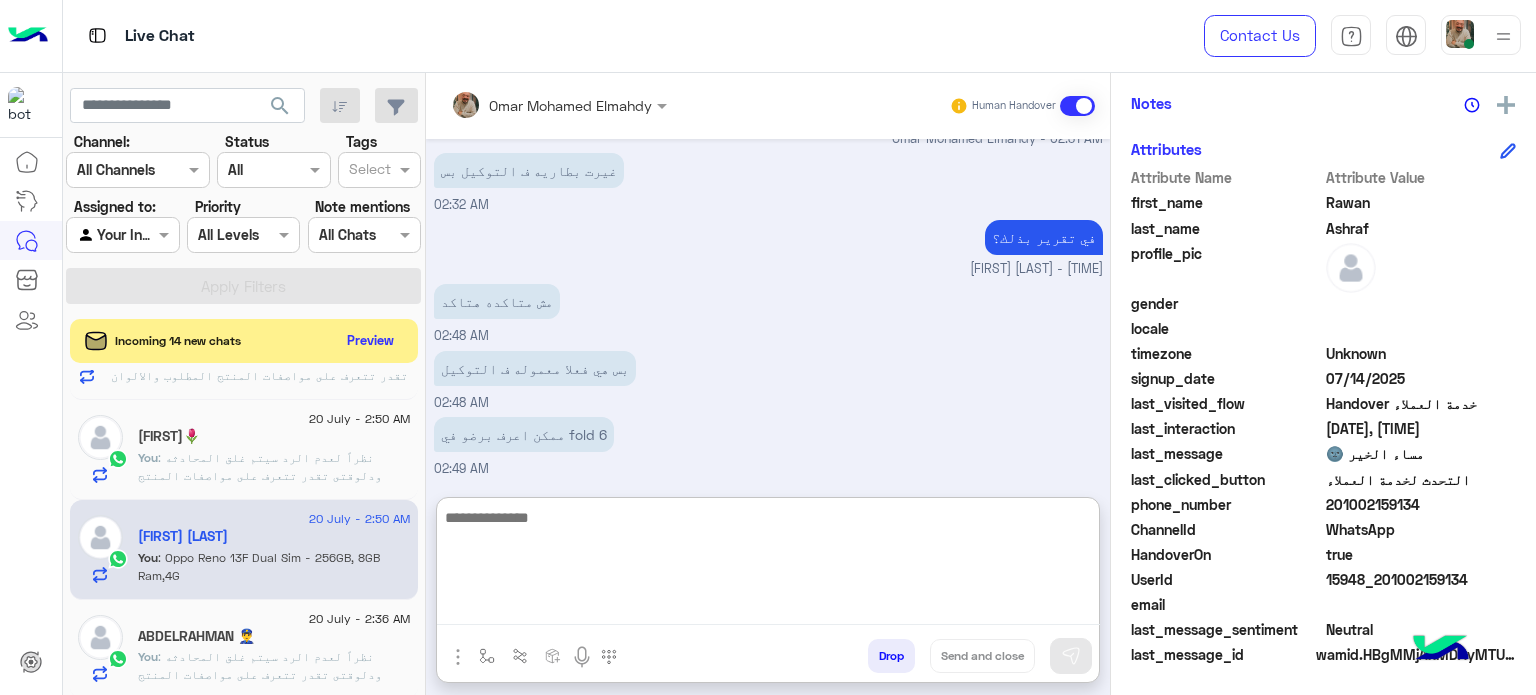 scroll, scrollTop: 368, scrollLeft: 0, axis: vertical 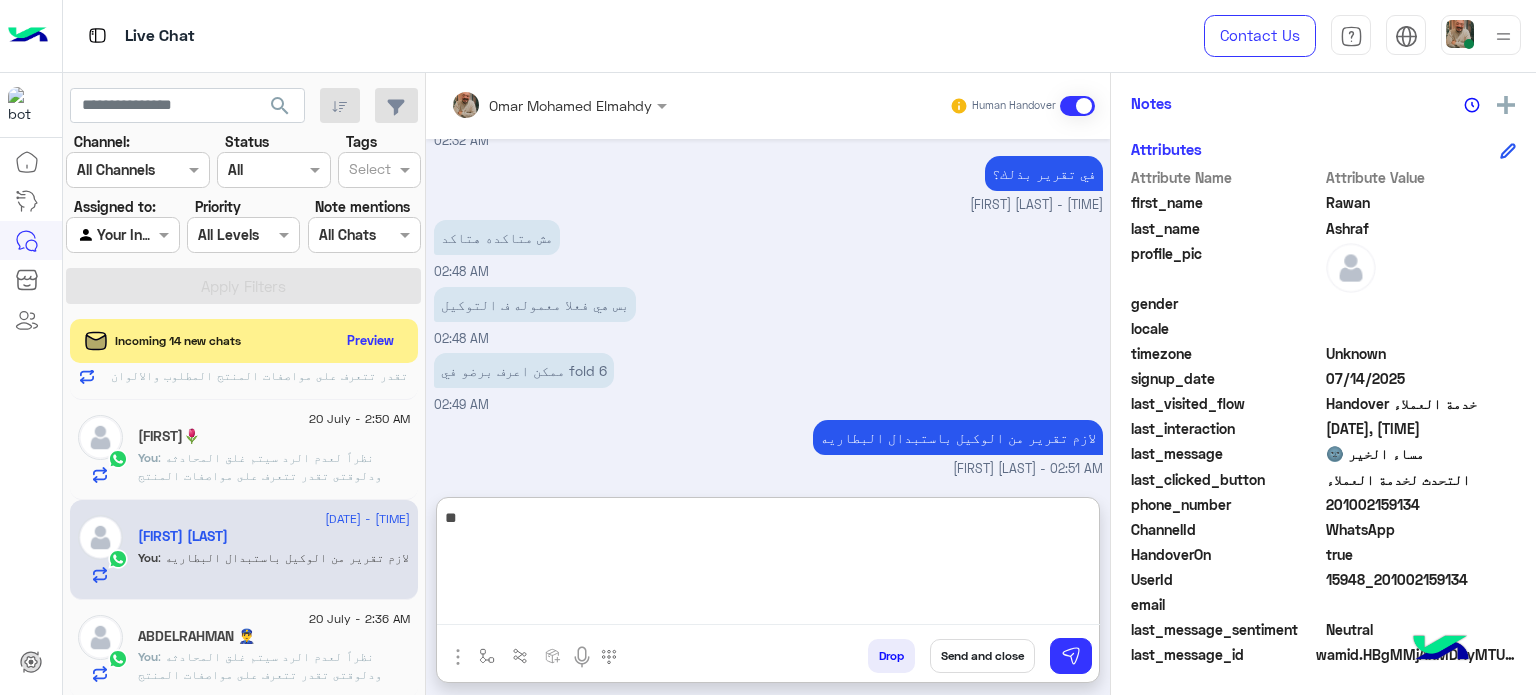 type on "*" 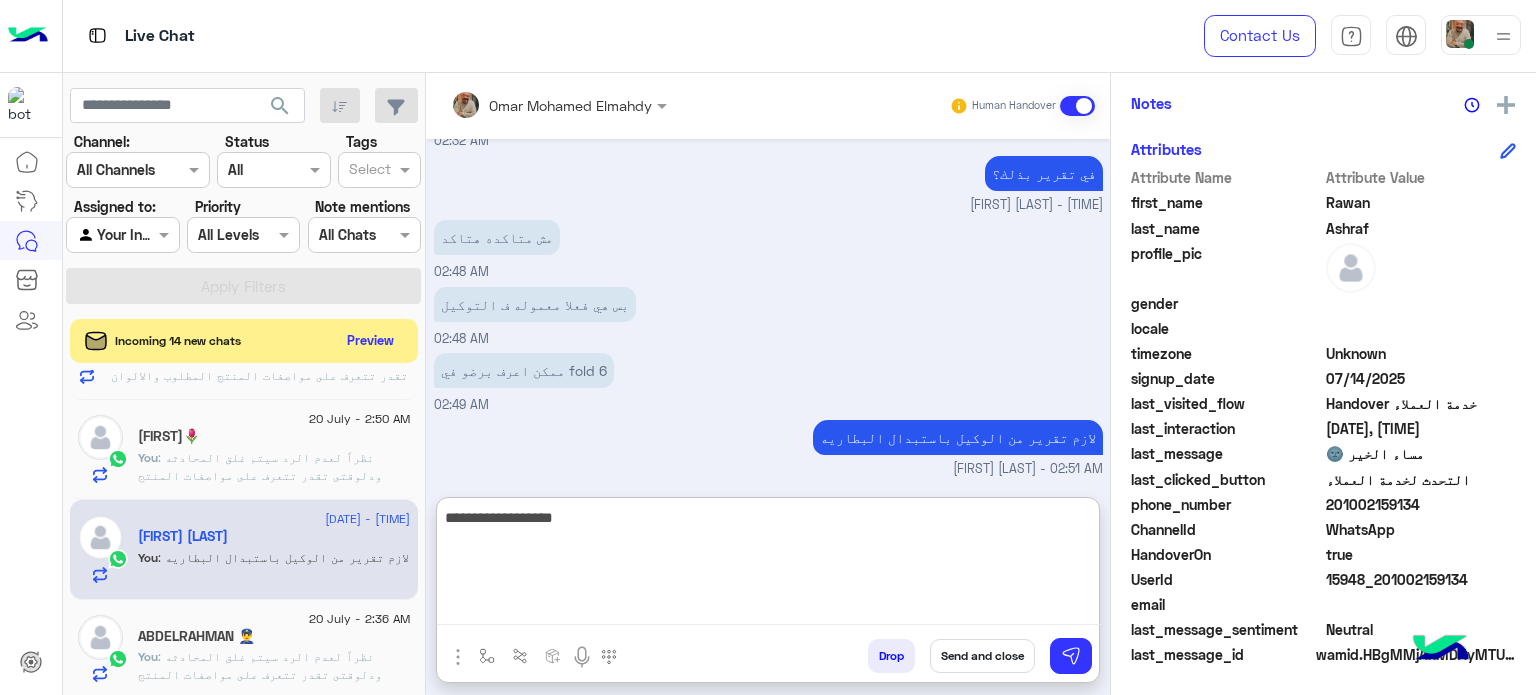 type on "**********" 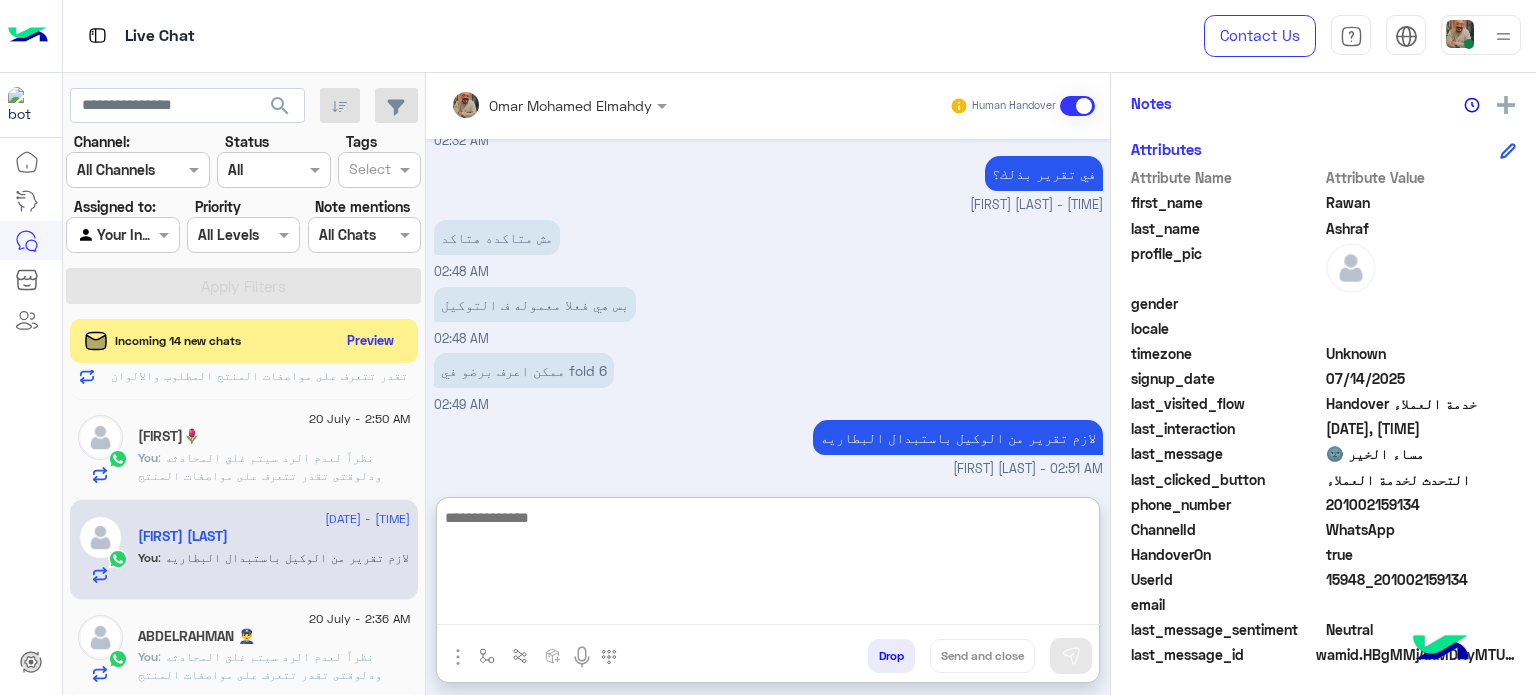 scroll, scrollTop: 432, scrollLeft: 0, axis: vertical 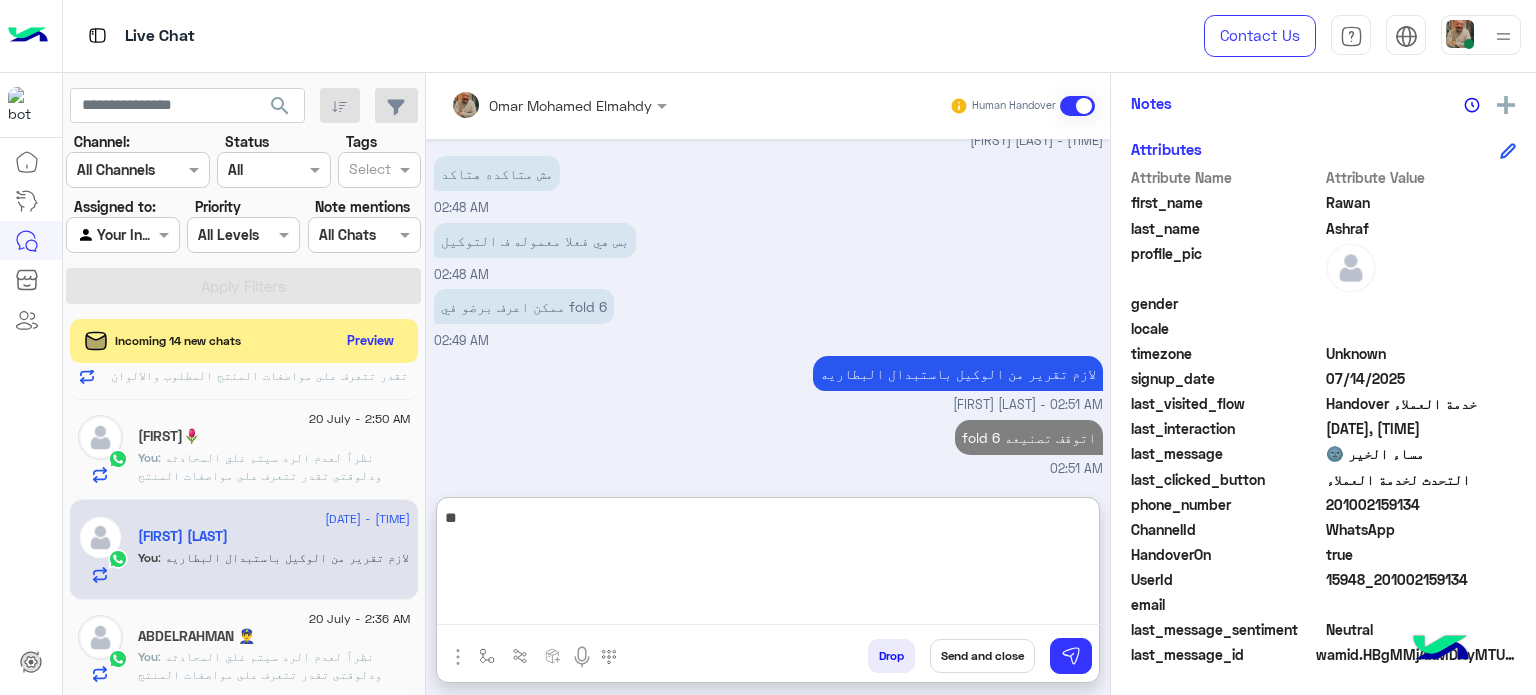 type on "*" 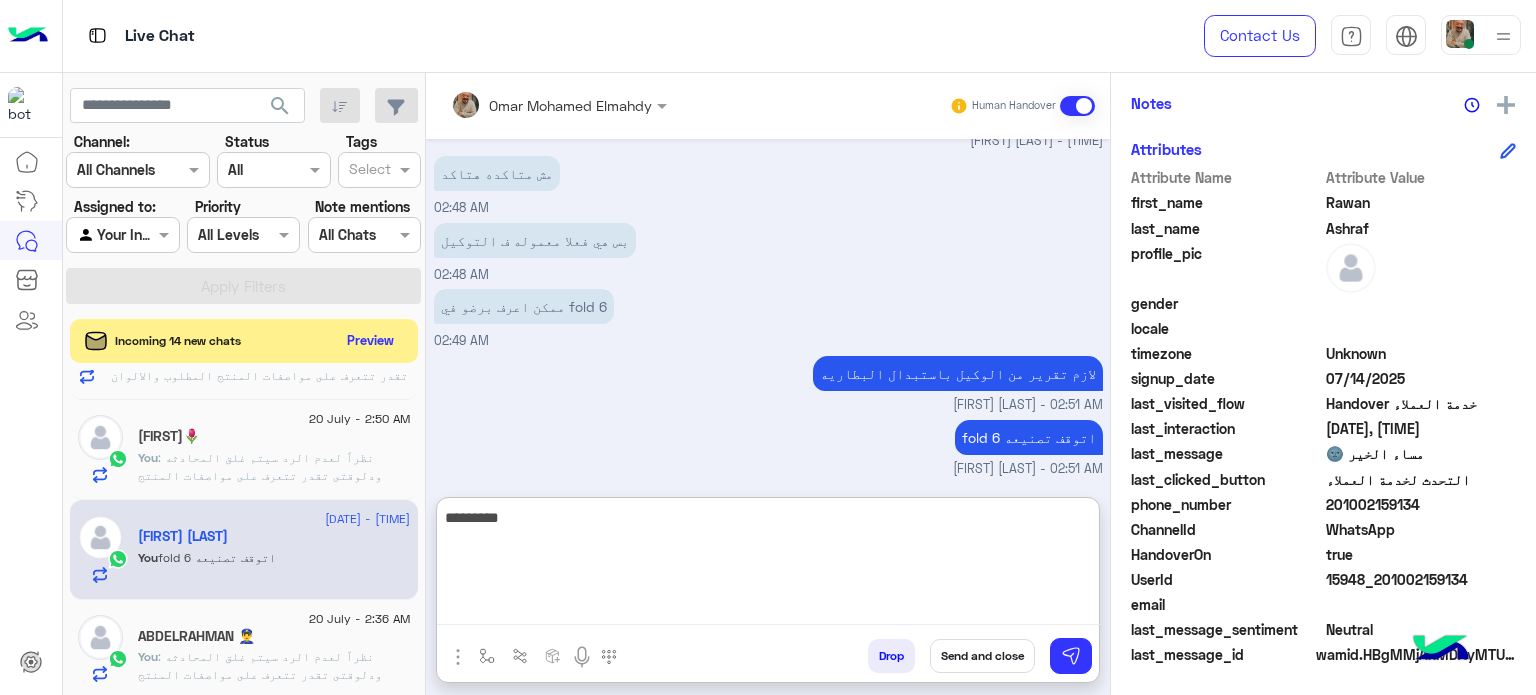 type on "*********" 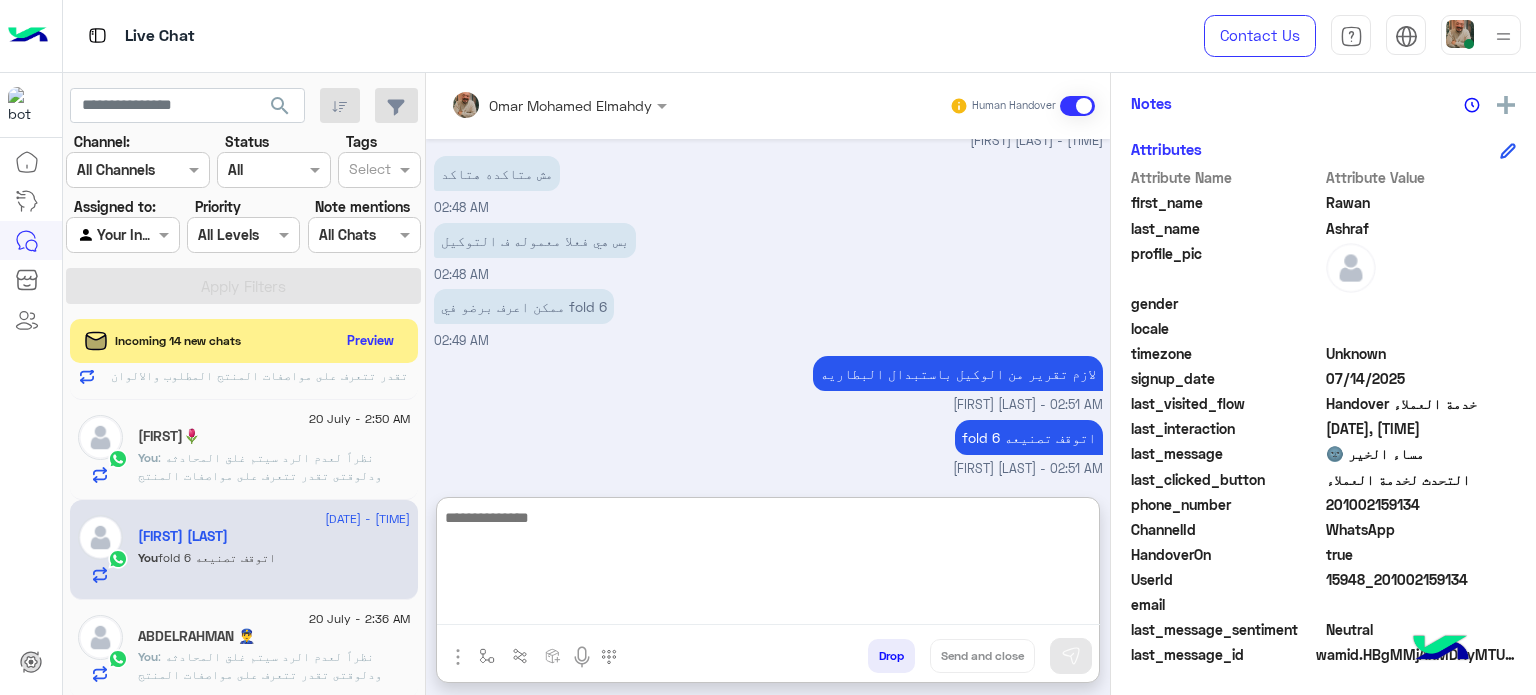 scroll, scrollTop: 496, scrollLeft: 0, axis: vertical 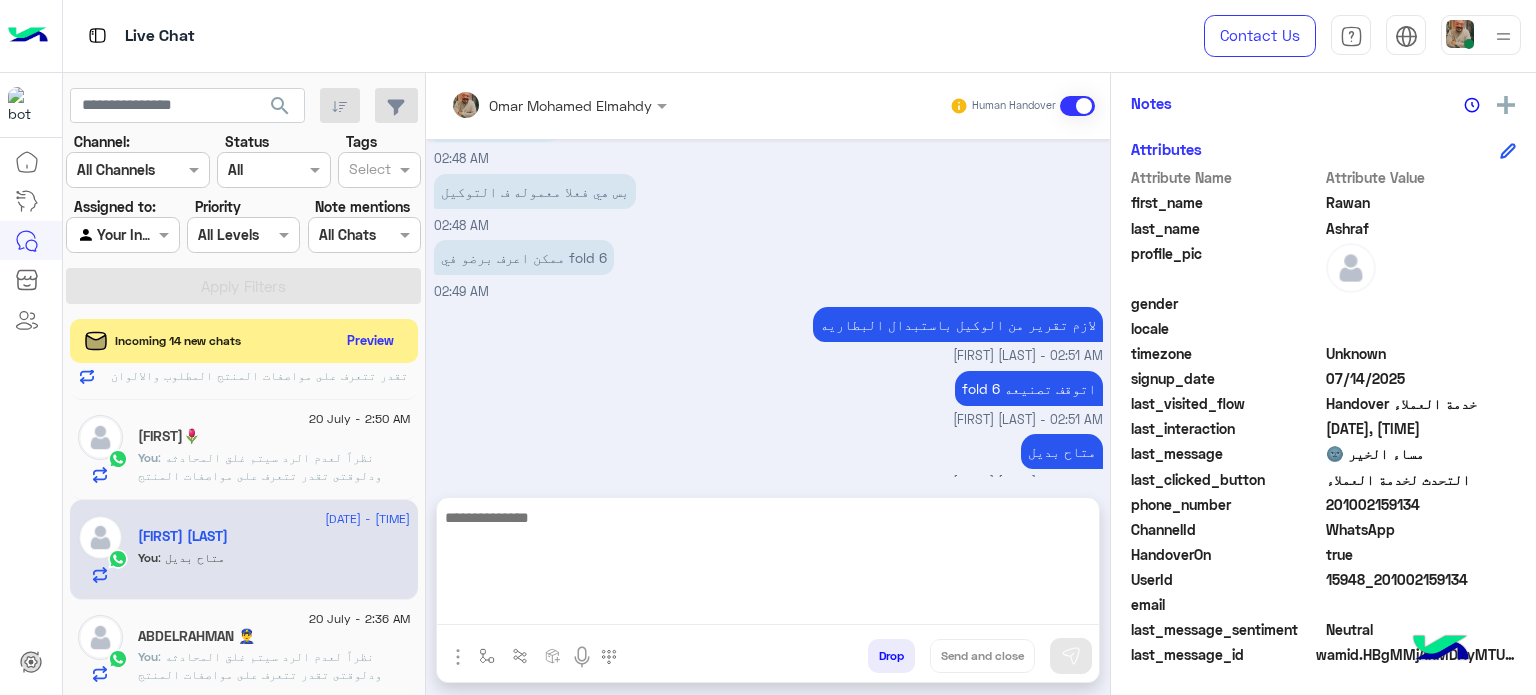 paste on "**********" 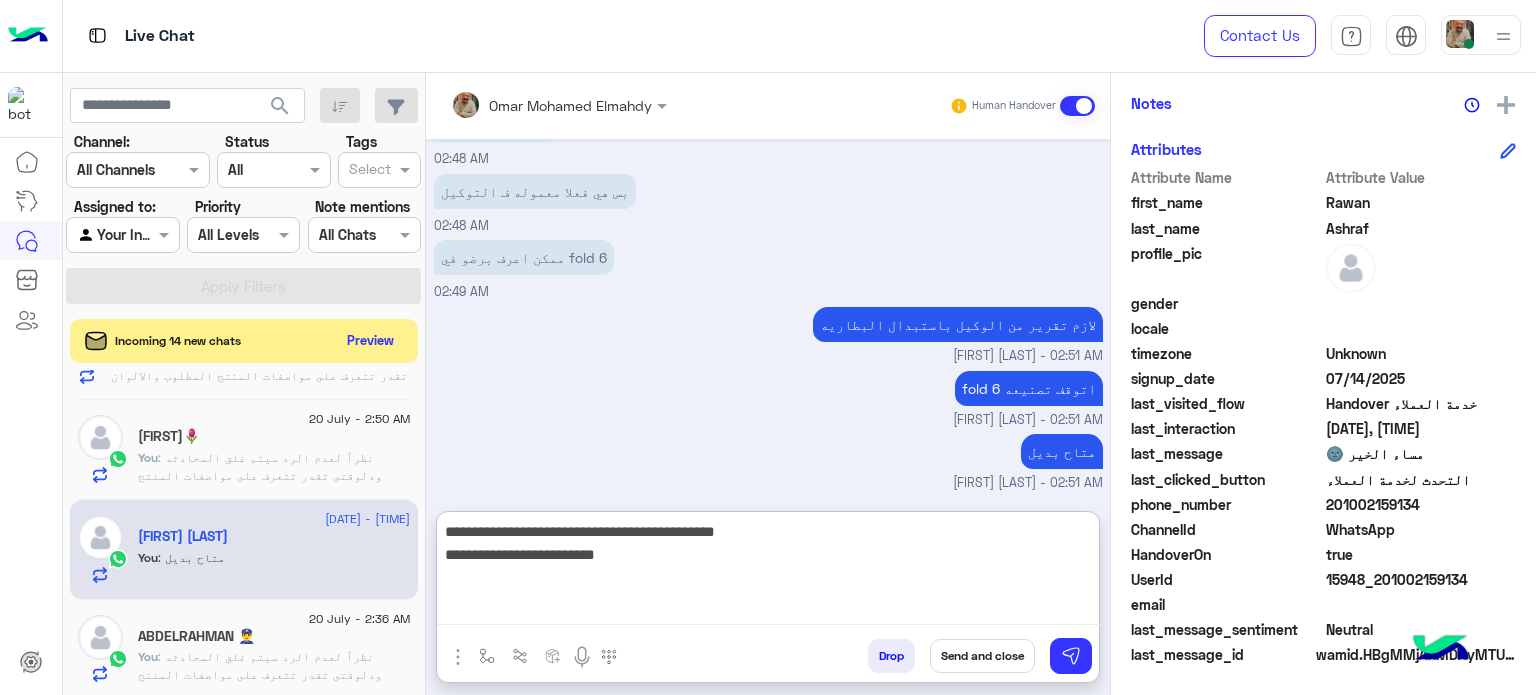 scroll, scrollTop: 496, scrollLeft: 0, axis: vertical 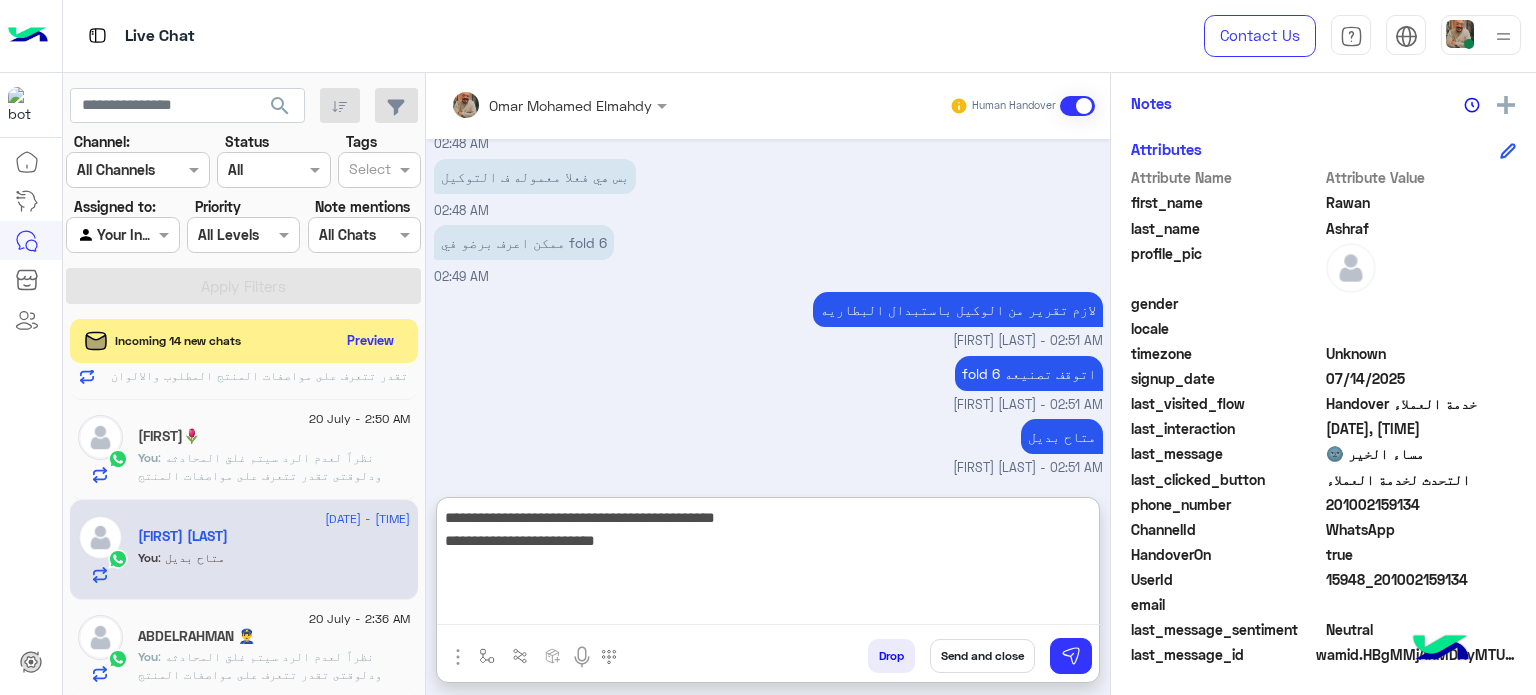 click on "**********" at bounding box center [768, 565] 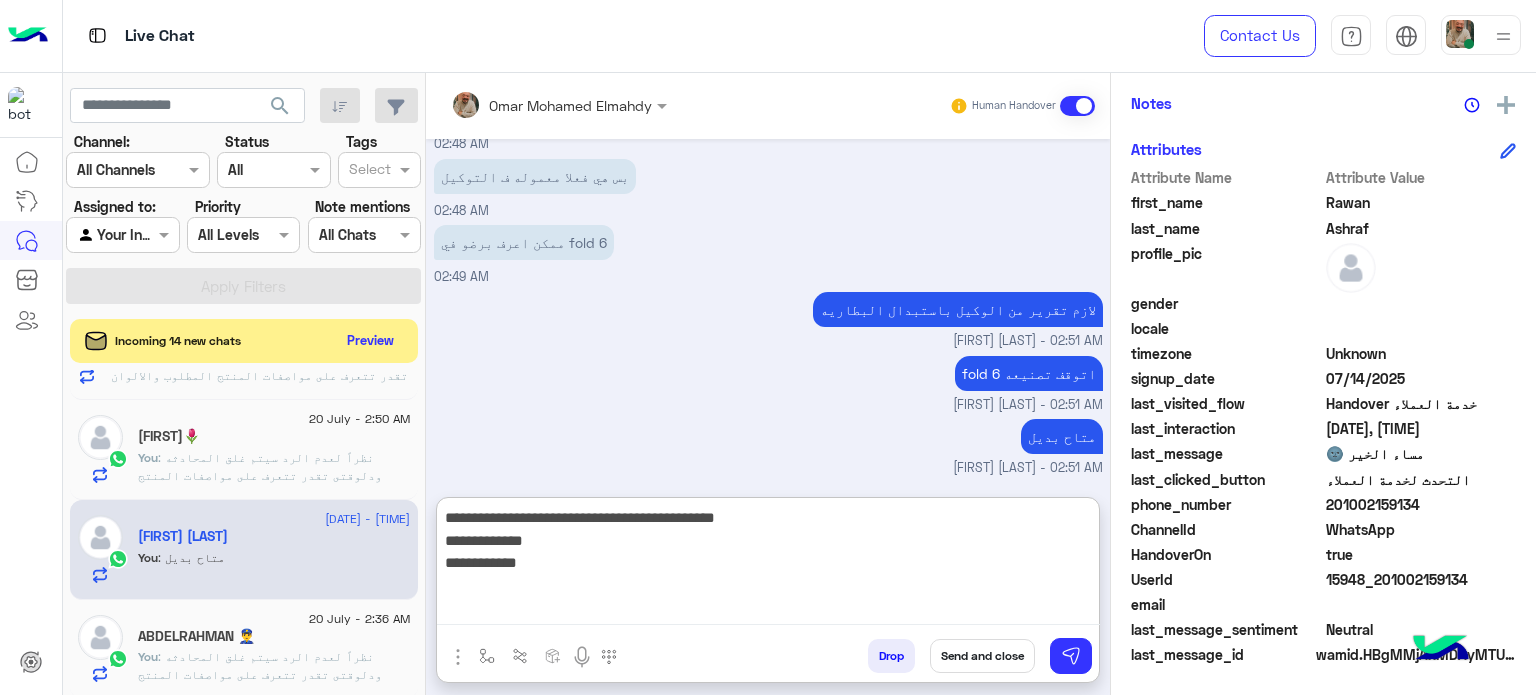 click on "**********" at bounding box center (768, 565) 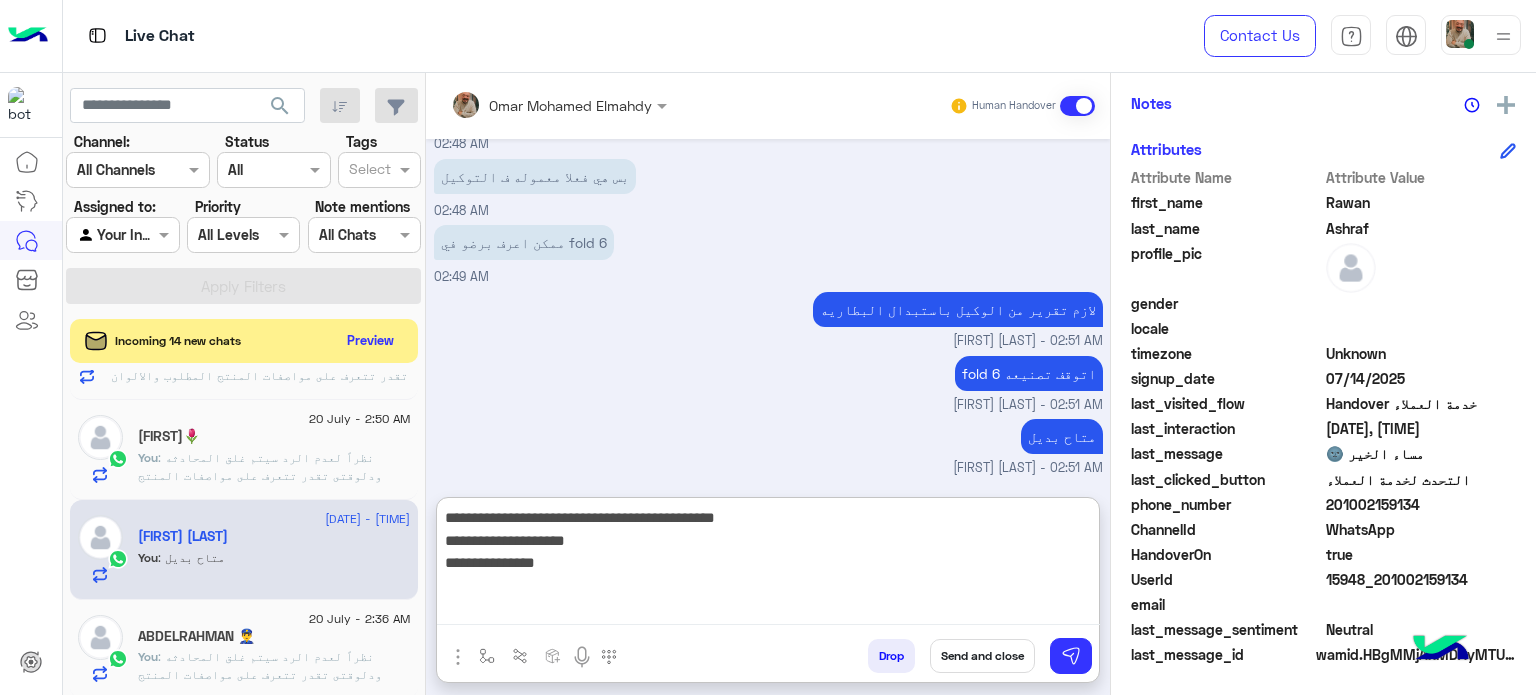 type on "**********" 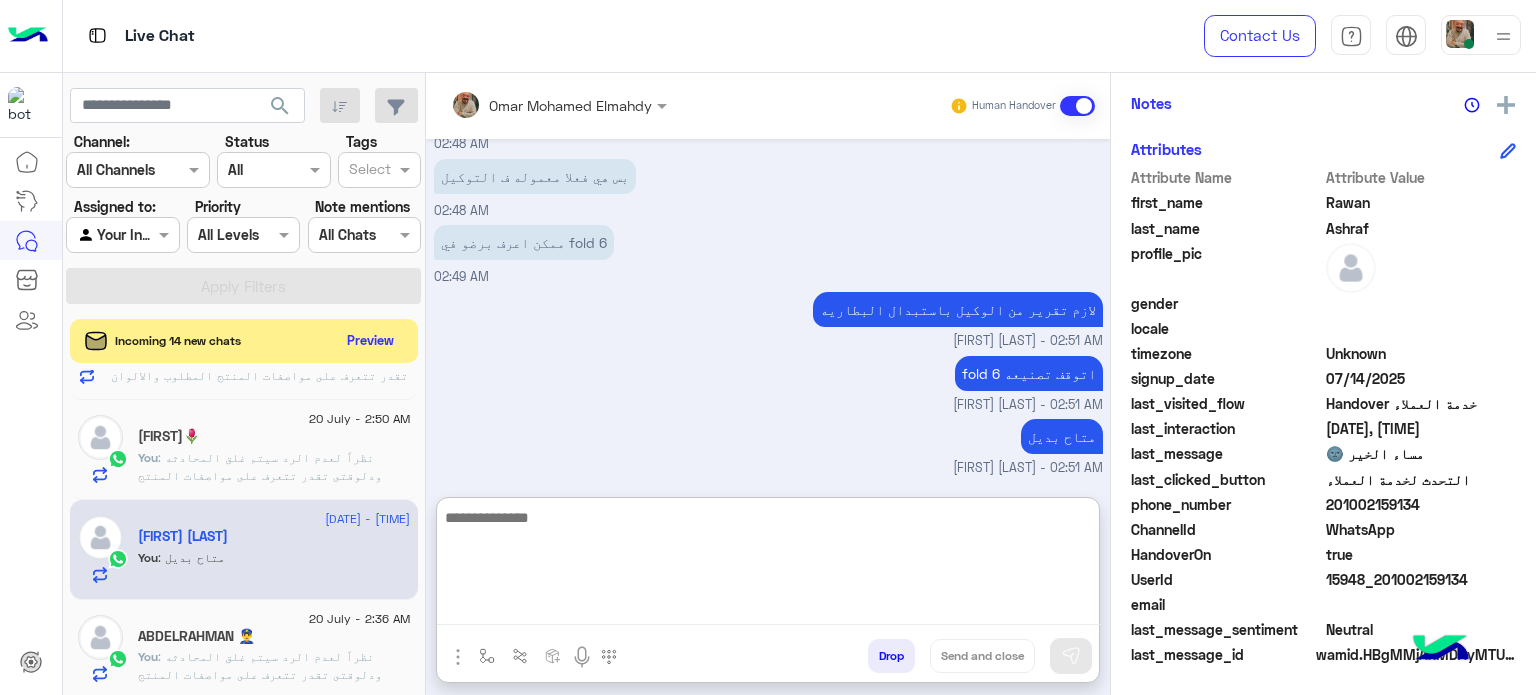 scroll, scrollTop: 622, scrollLeft: 0, axis: vertical 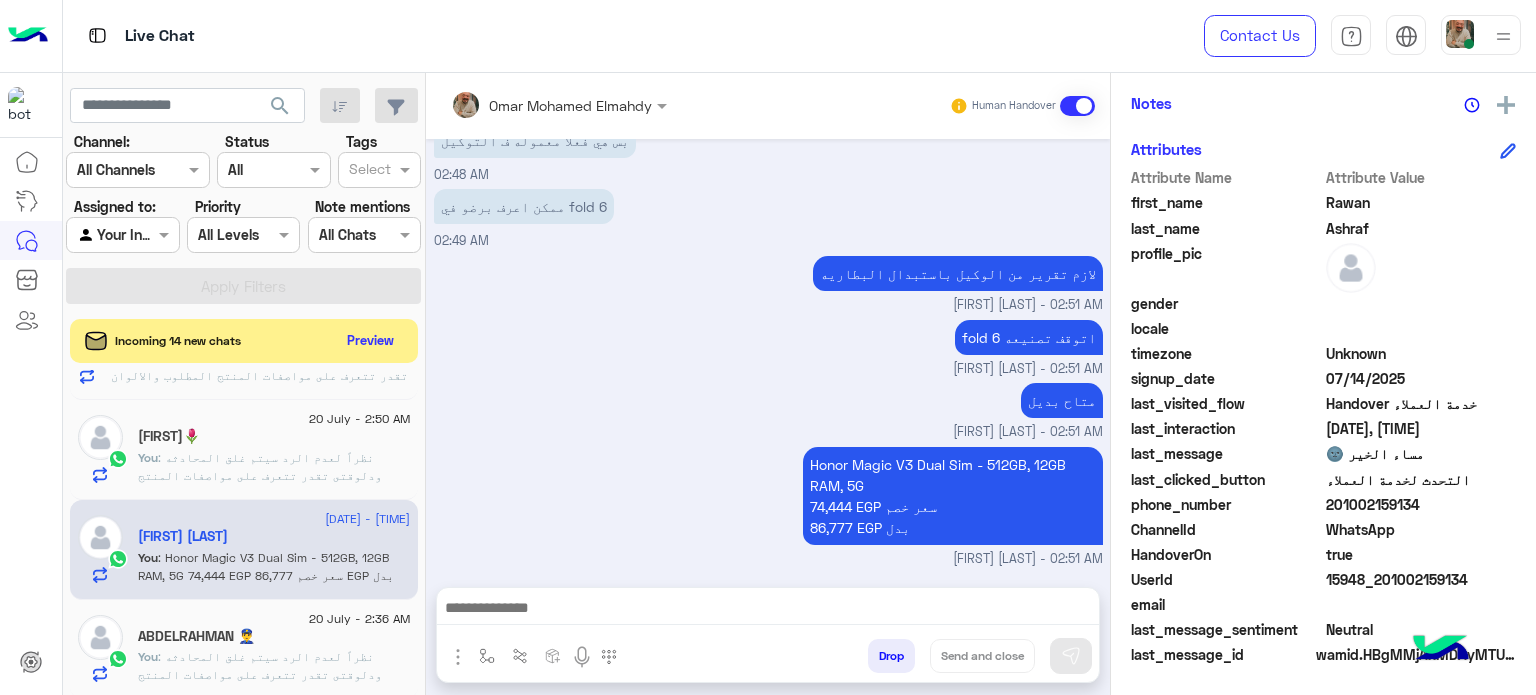paste on "**********" 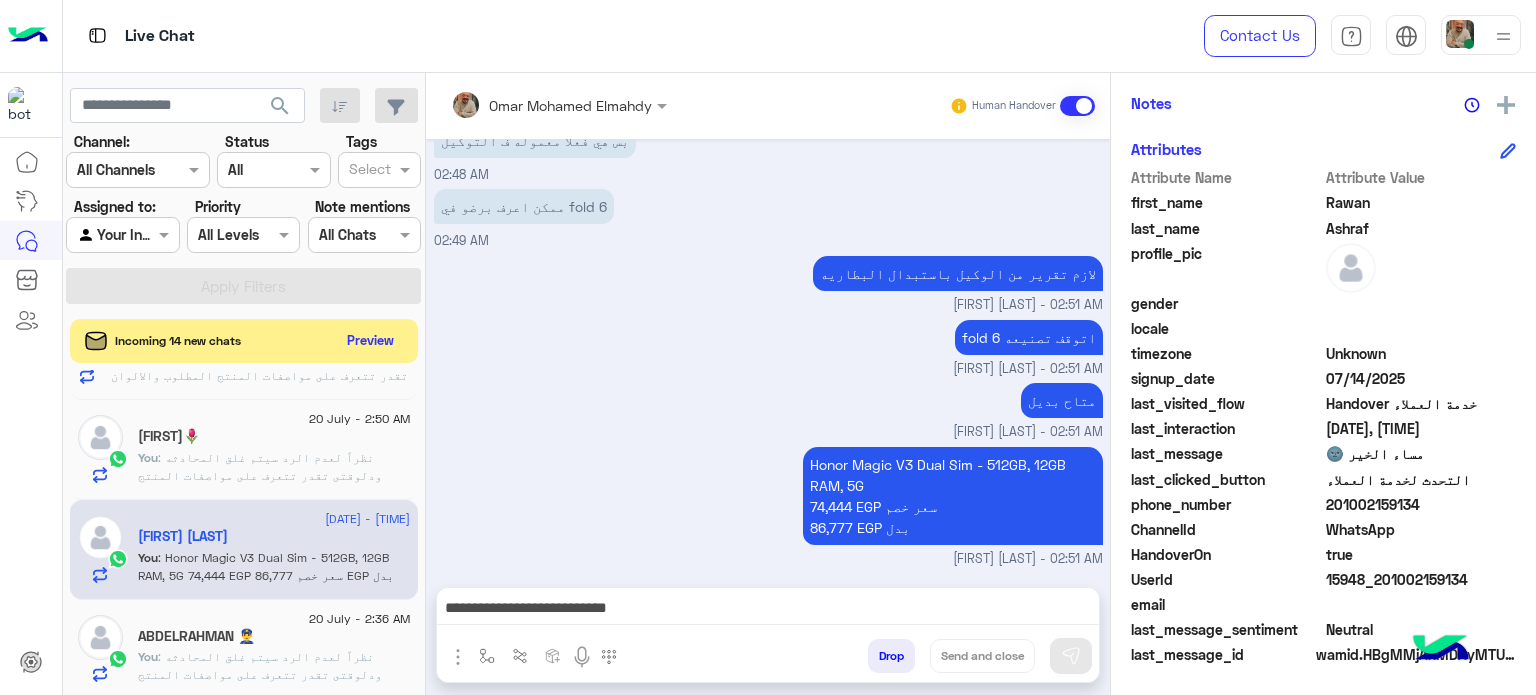 scroll, scrollTop: 576, scrollLeft: 0, axis: vertical 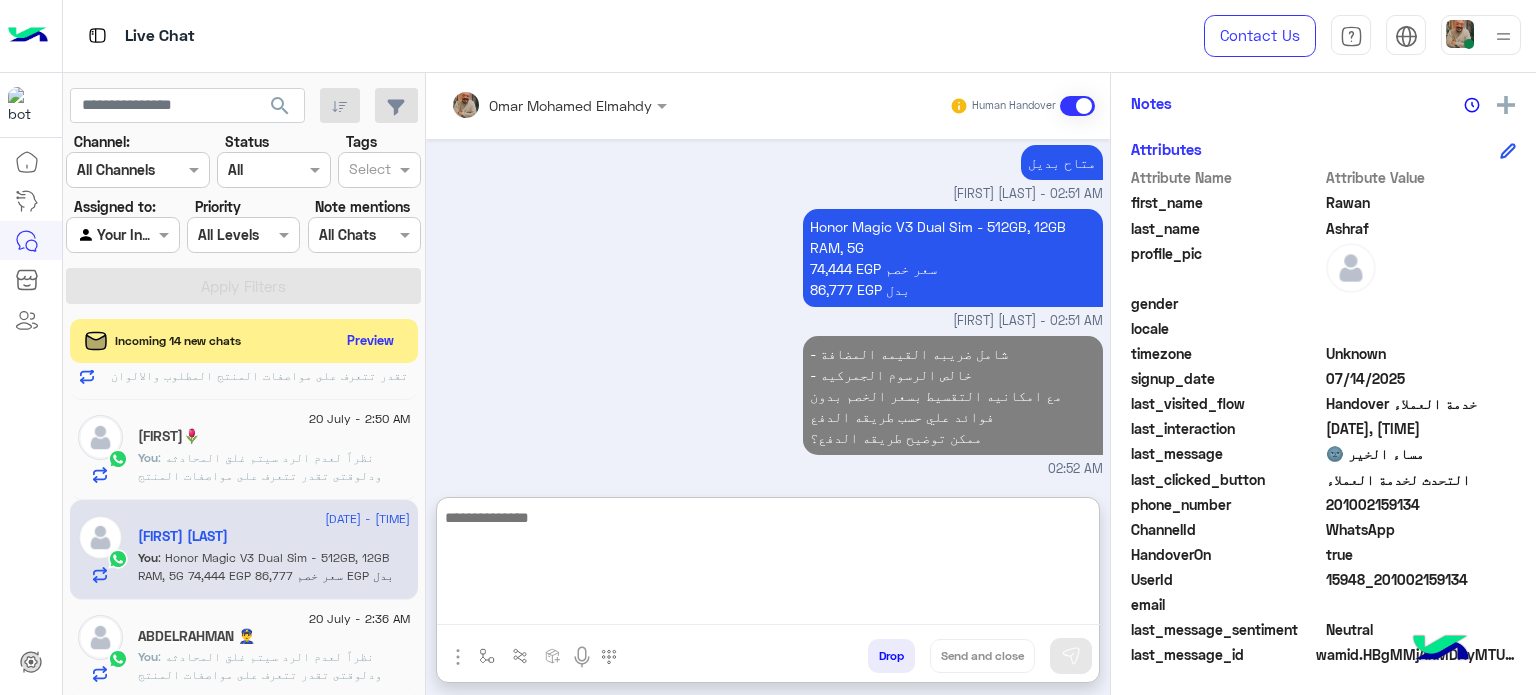 click on "You  :  نظراً لعدم الرد سيتم غلق المحادثه
ودلوقتى تقدر تتعرف على مواصفات المنتج المطلوب والالوان المتاحه ب الفروع المتاحه من خلال الويب سايت  :
Dubaiphone.net
و الحجز من خلال الويب سايت و سيتم بالتاكيد خلال 24 ساعه
ولو حضرتك احتاجت اي مساعده ماتترددش انك تتواصل معانا مره تانيه بالضغط على خدمه العملاء, شكراَ لتواصل حضرتك مع دبي فون❤" 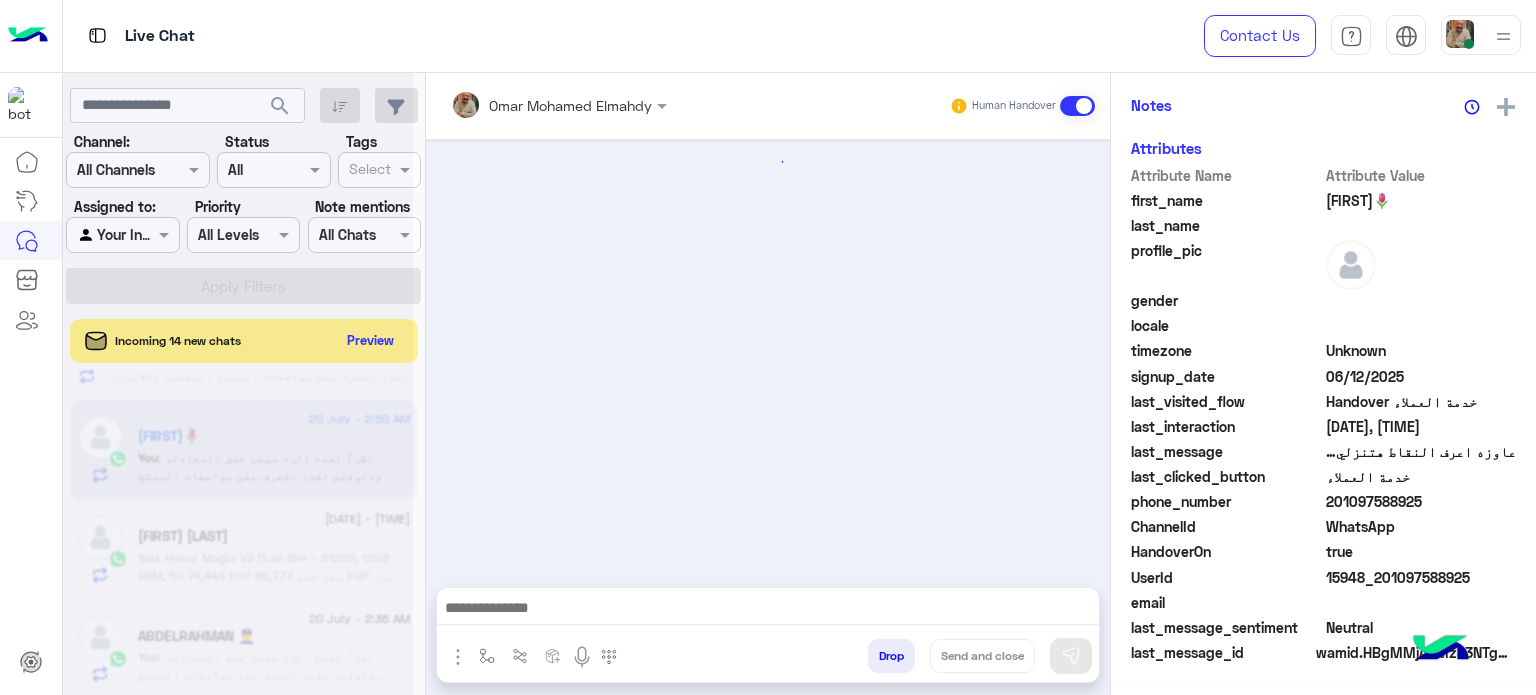 scroll, scrollTop: 400, scrollLeft: 0, axis: vertical 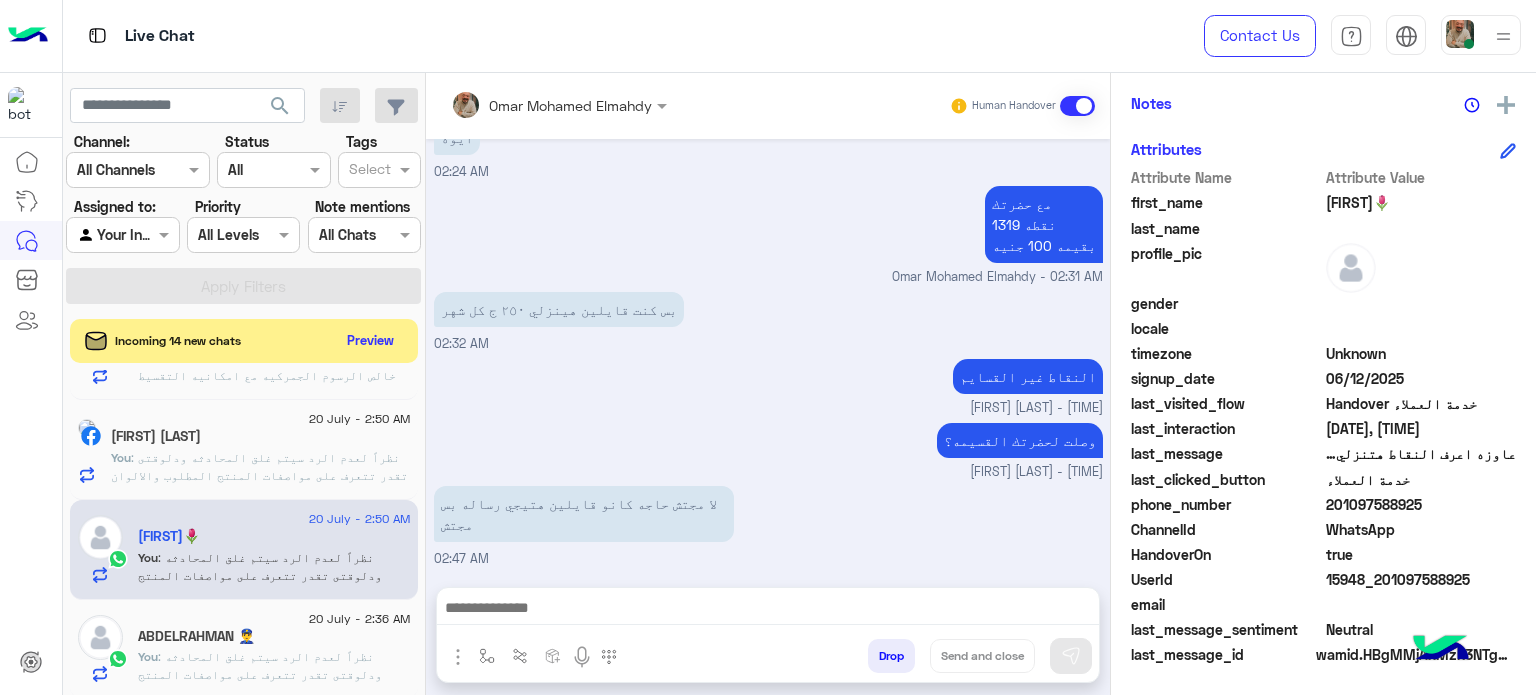 click at bounding box center (768, 610) 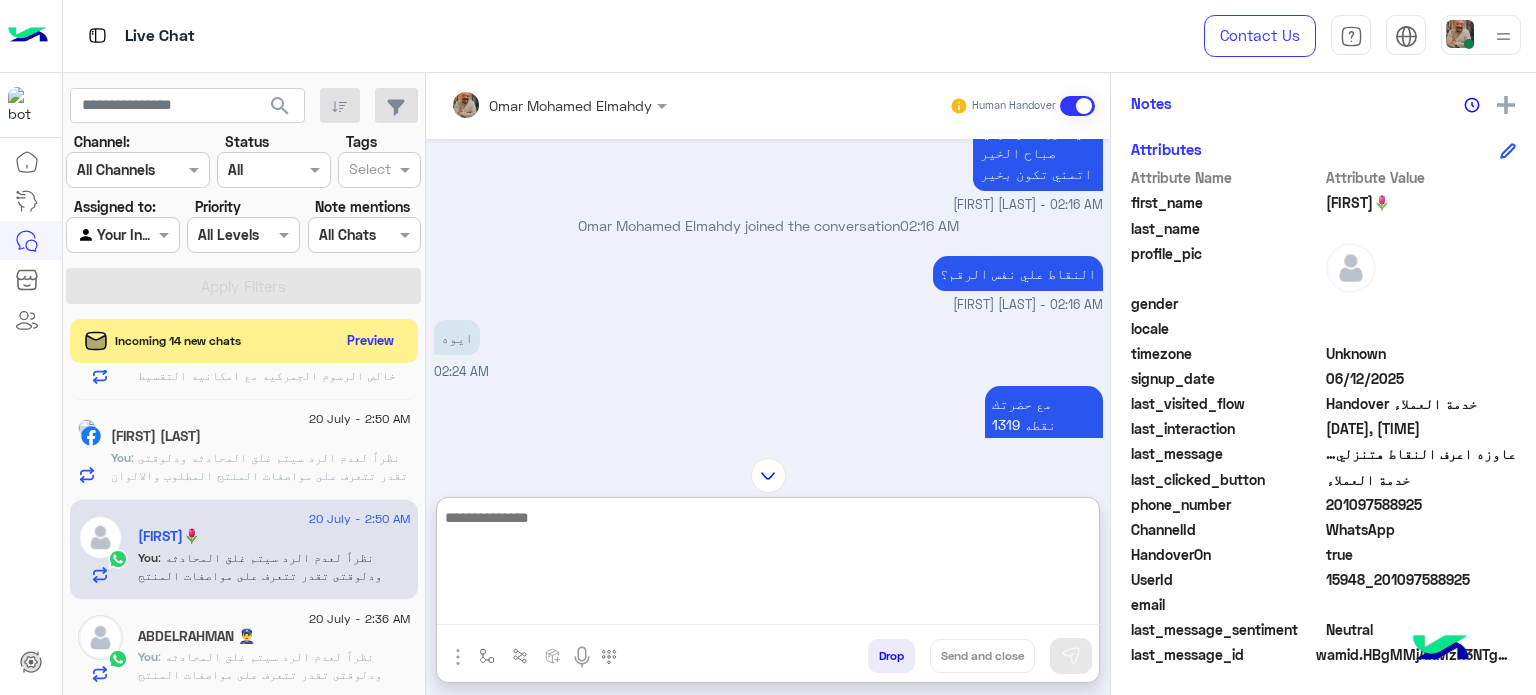 scroll, scrollTop: 188, scrollLeft: 0, axis: vertical 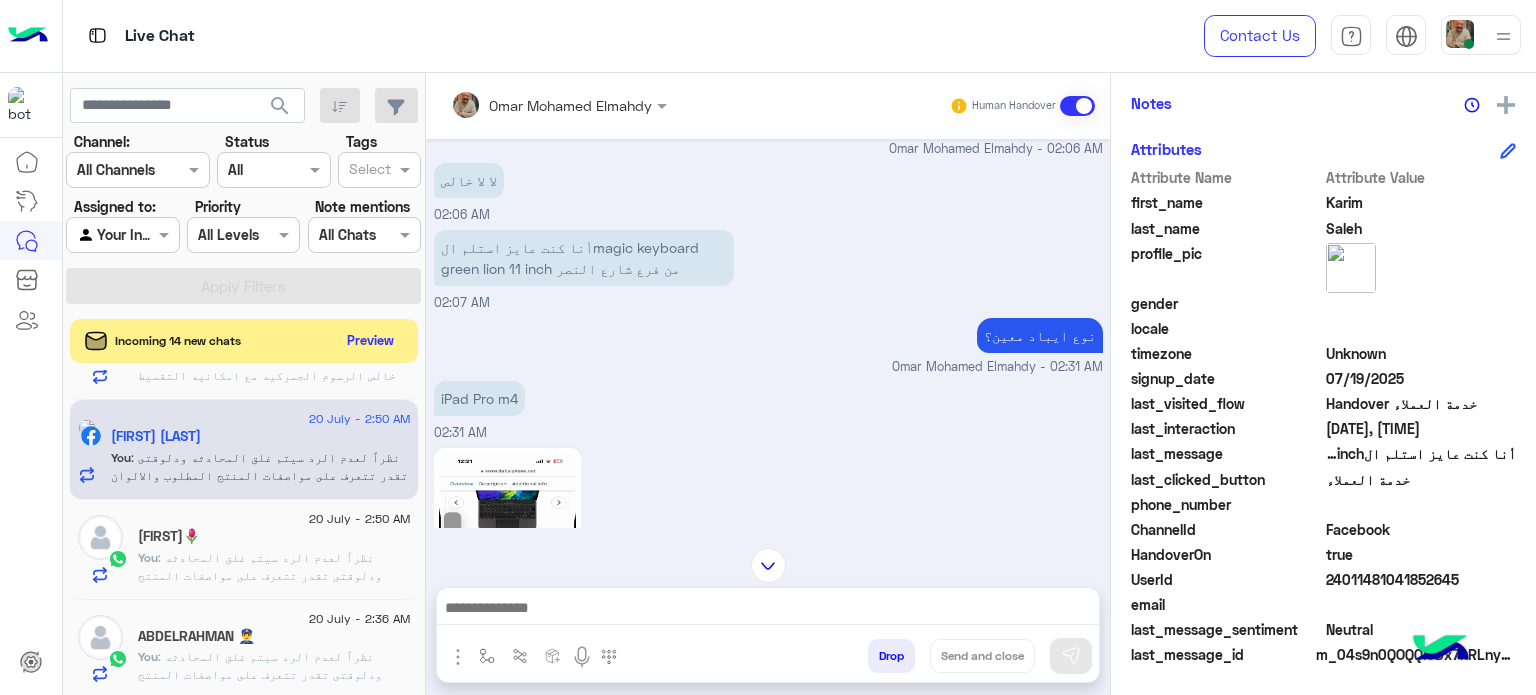 click on "أنا كنت عايز استلم الmagic keyboard green lion 11 inch من فرع شارع النصر" at bounding box center [584, 258] 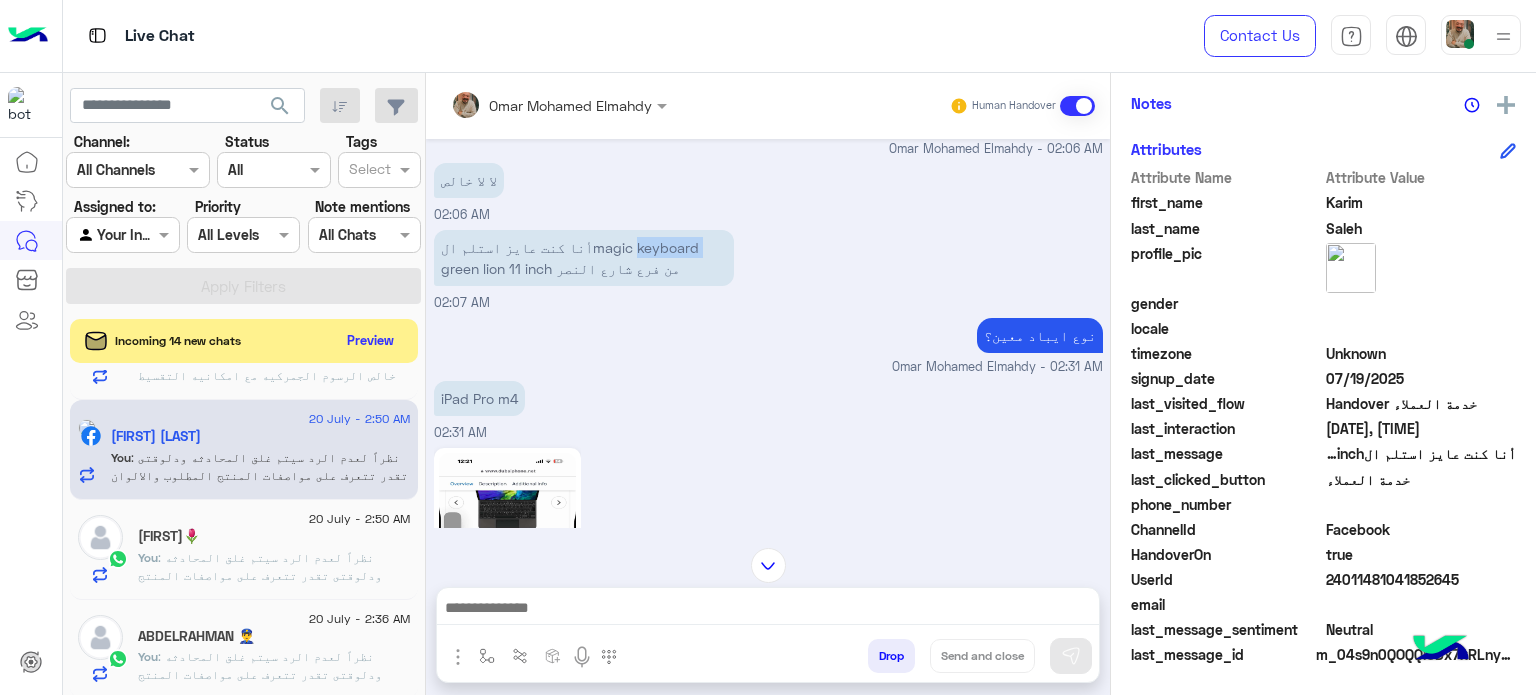click on "أنا كنت عايز استلم الmagic keyboard green lion 11 inch من فرع شارع النصر" at bounding box center [584, 258] 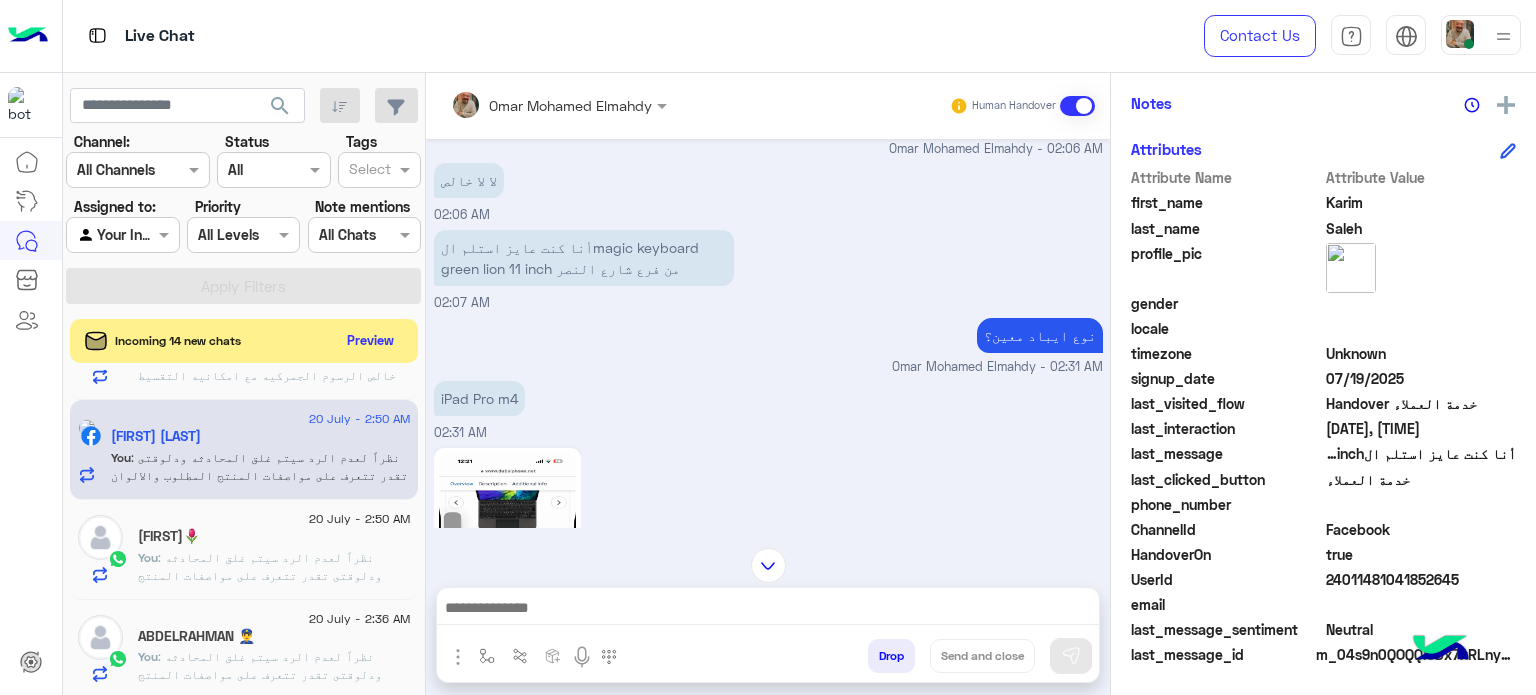 click on "أنا كنت عايز استلم الmagic keyboard green lion 11 inch من فرع شارع النصر" at bounding box center (584, 258) 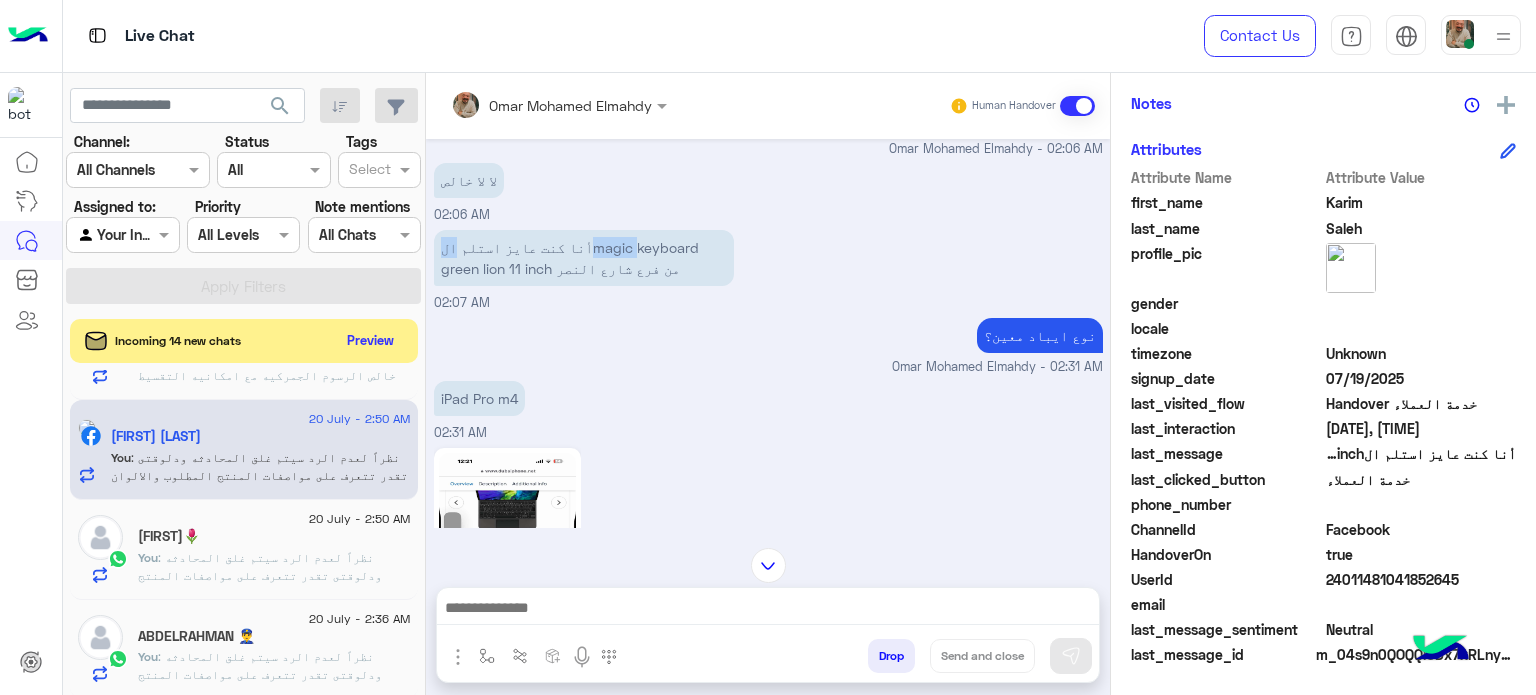 click on "أنا كنت عايز استلم الmagic keyboard green lion 11 inch من فرع شارع النصر" at bounding box center [584, 258] 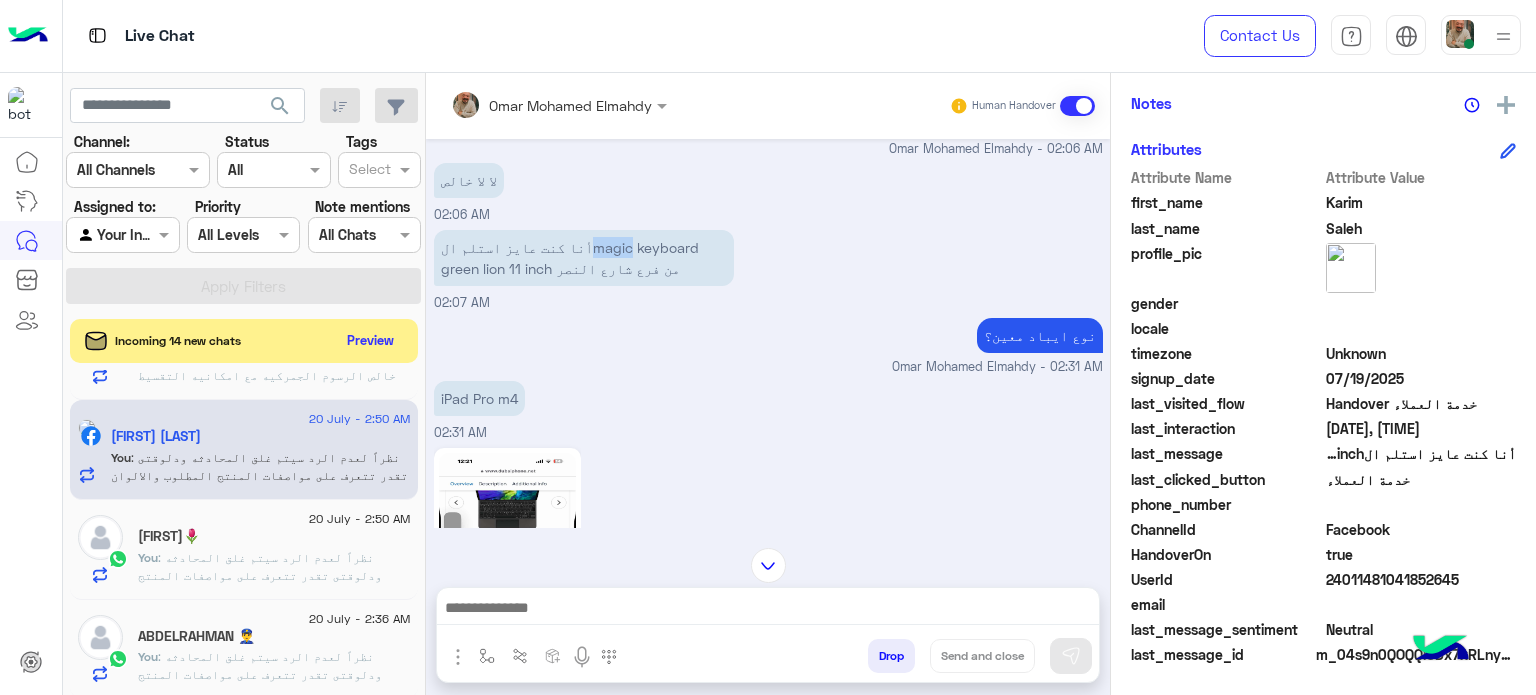 drag, startPoint x: 561, startPoint y: 249, endPoint x: 598, endPoint y: 255, distance: 37.48333 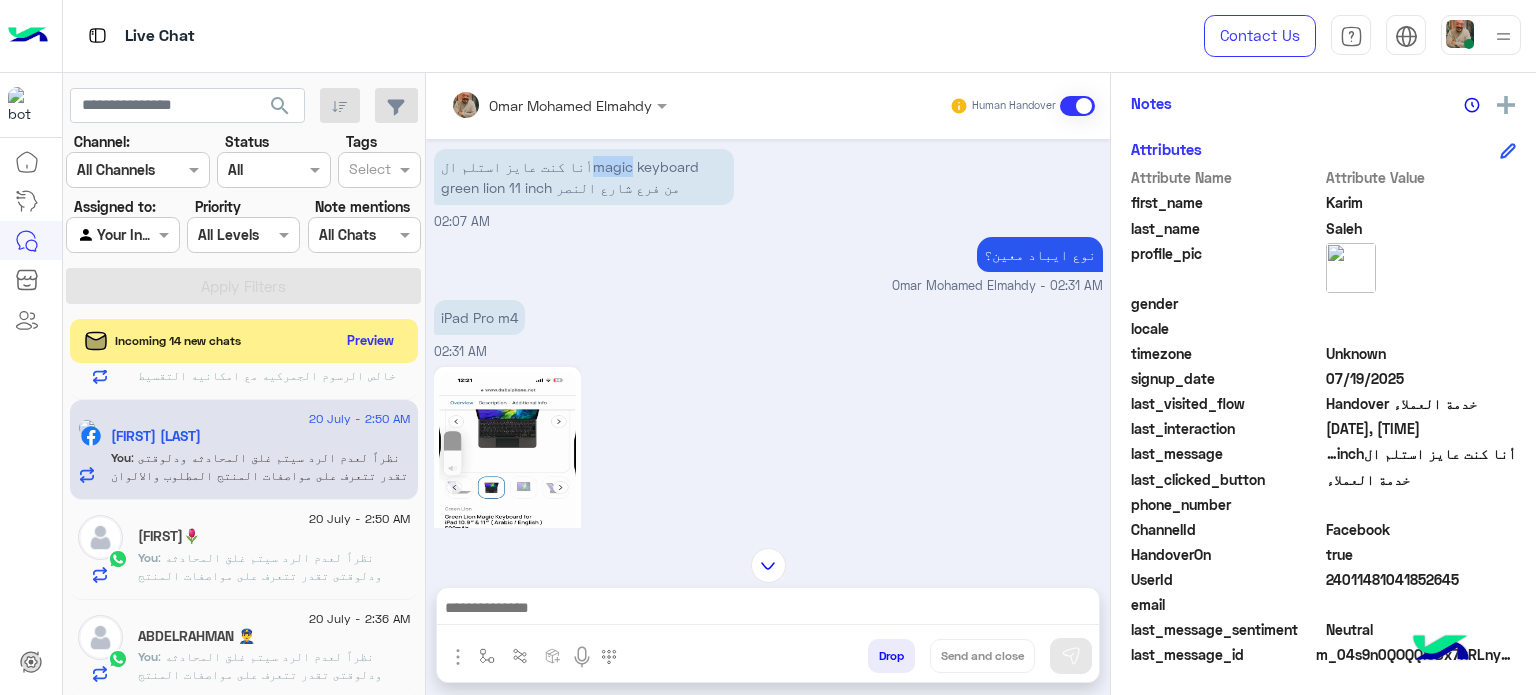 scroll, scrollTop: 243, scrollLeft: 0, axis: vertical 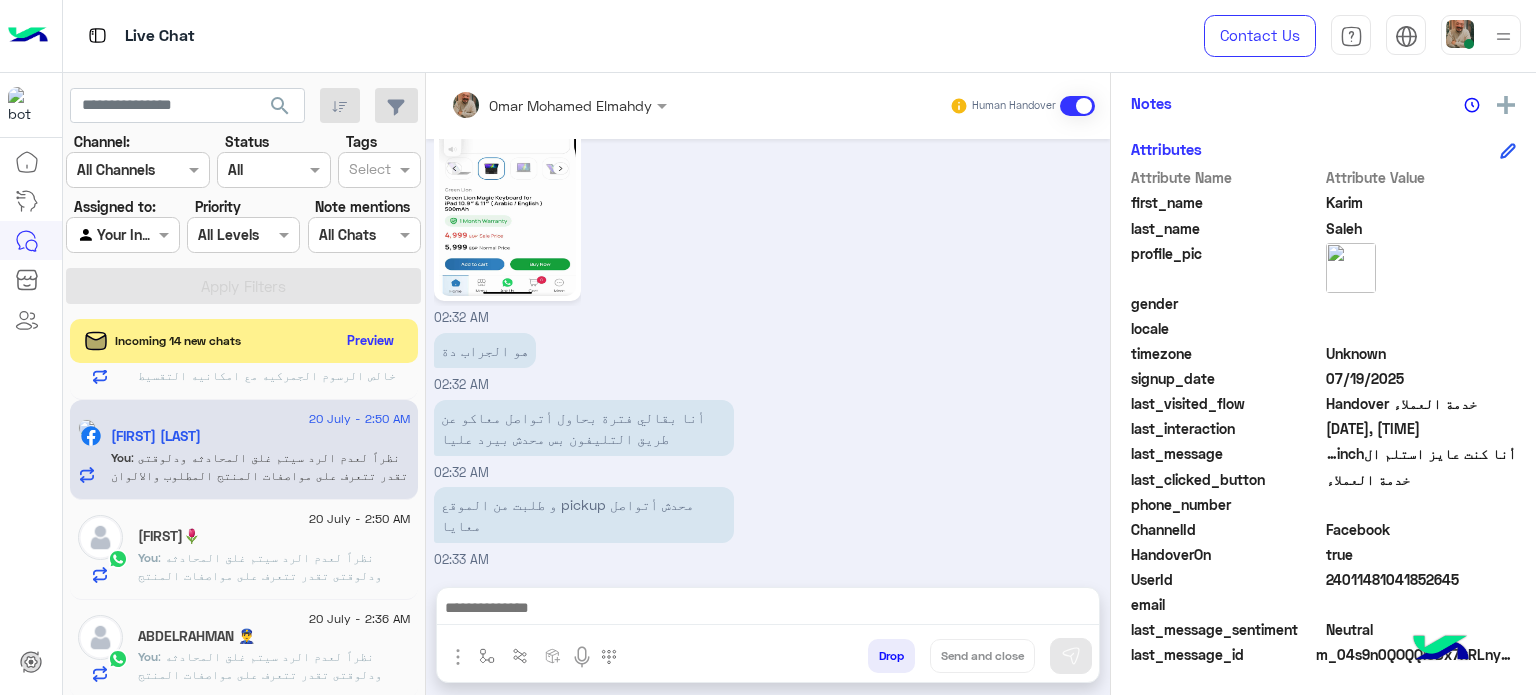 click 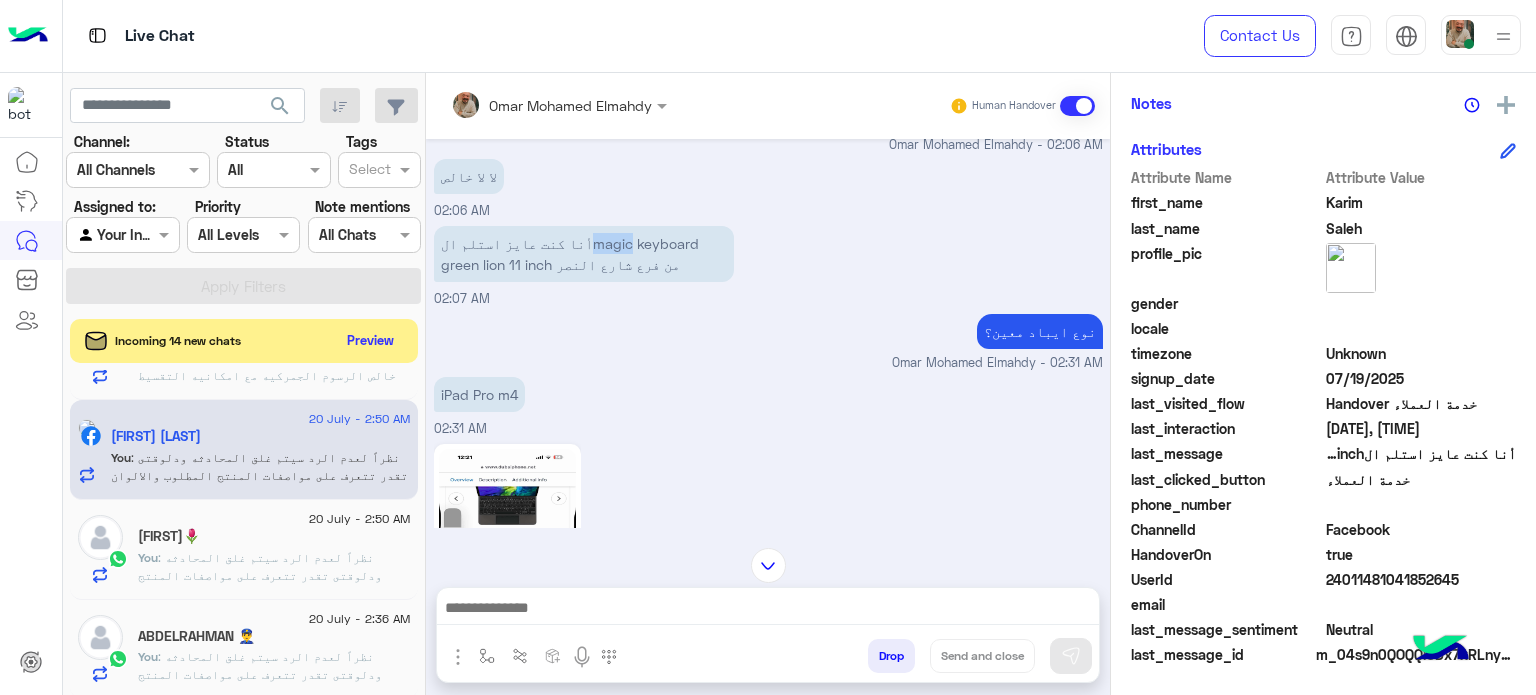 scroll, scrollTop: 243, scrollLeft: 0, axis: vertical 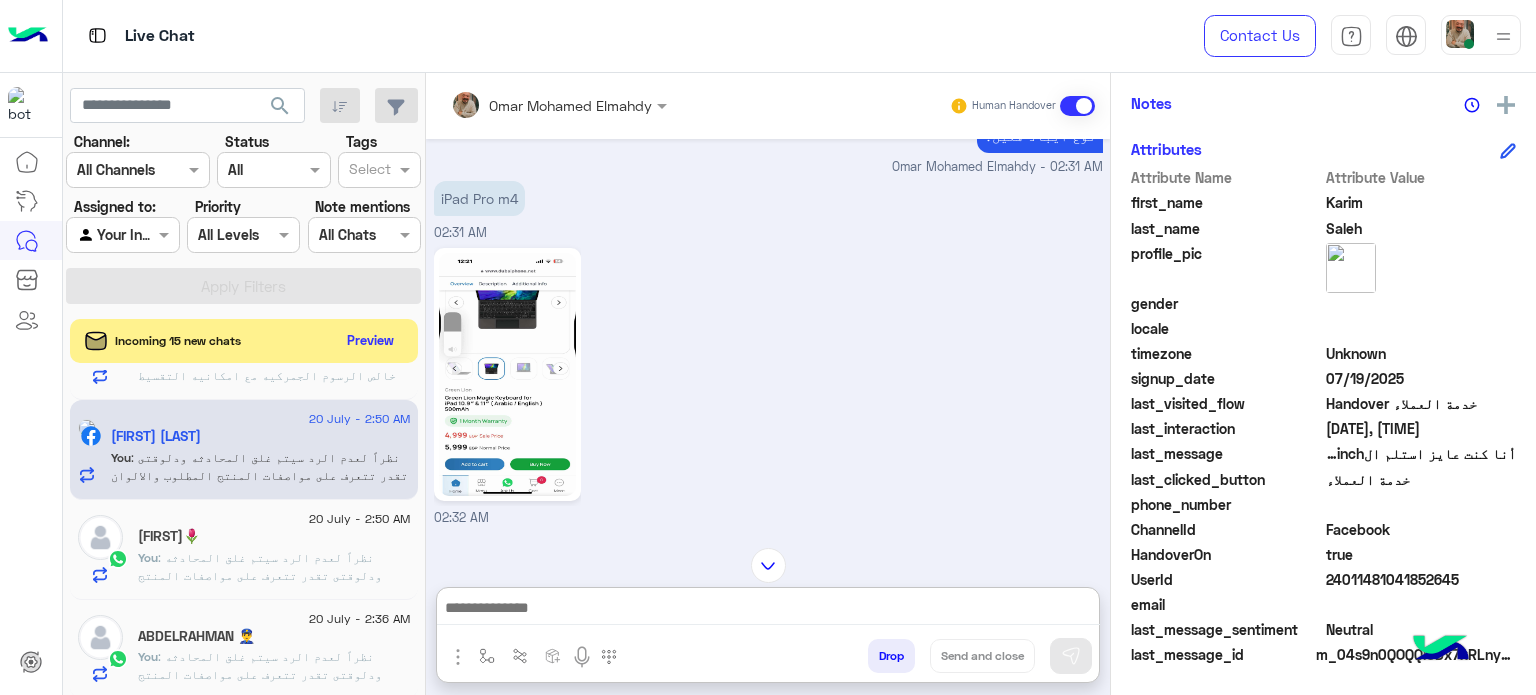 click at bounding box center (768, 610) 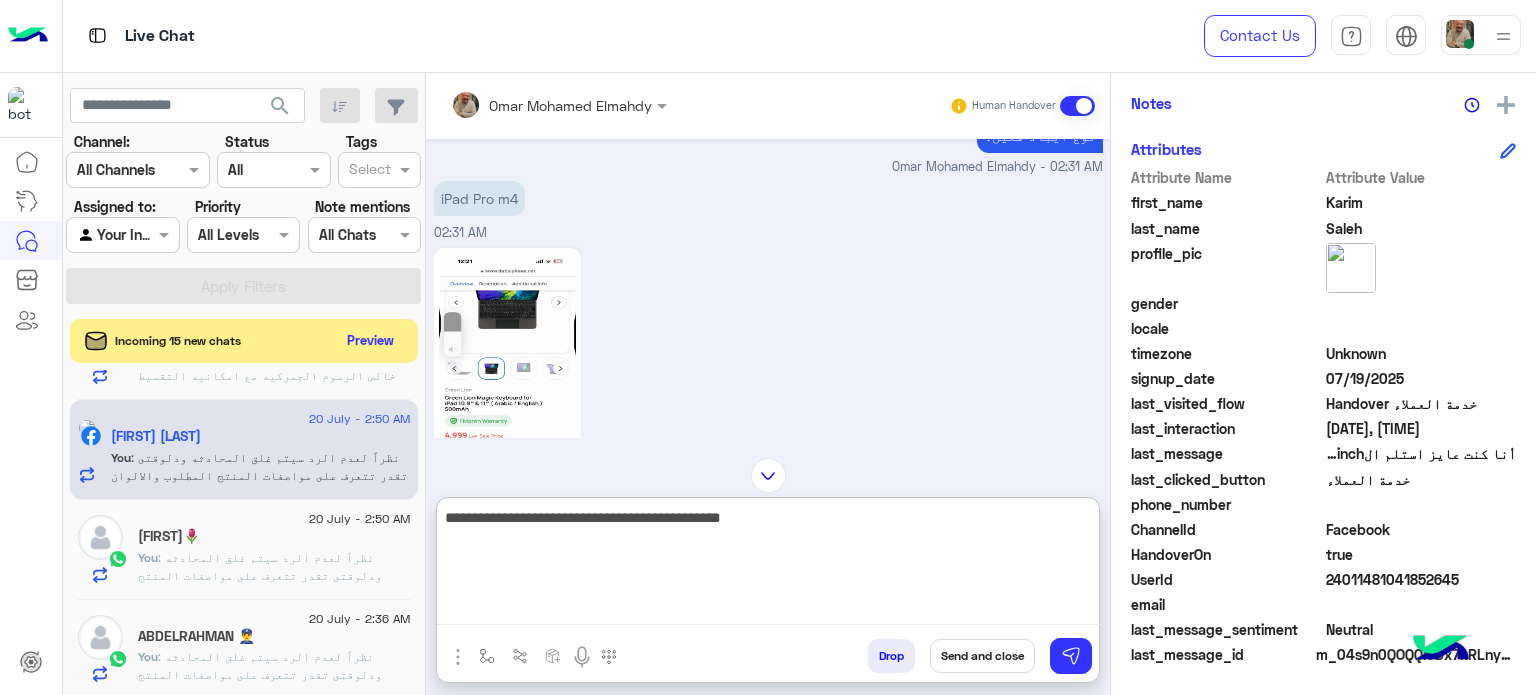 type on "**********" 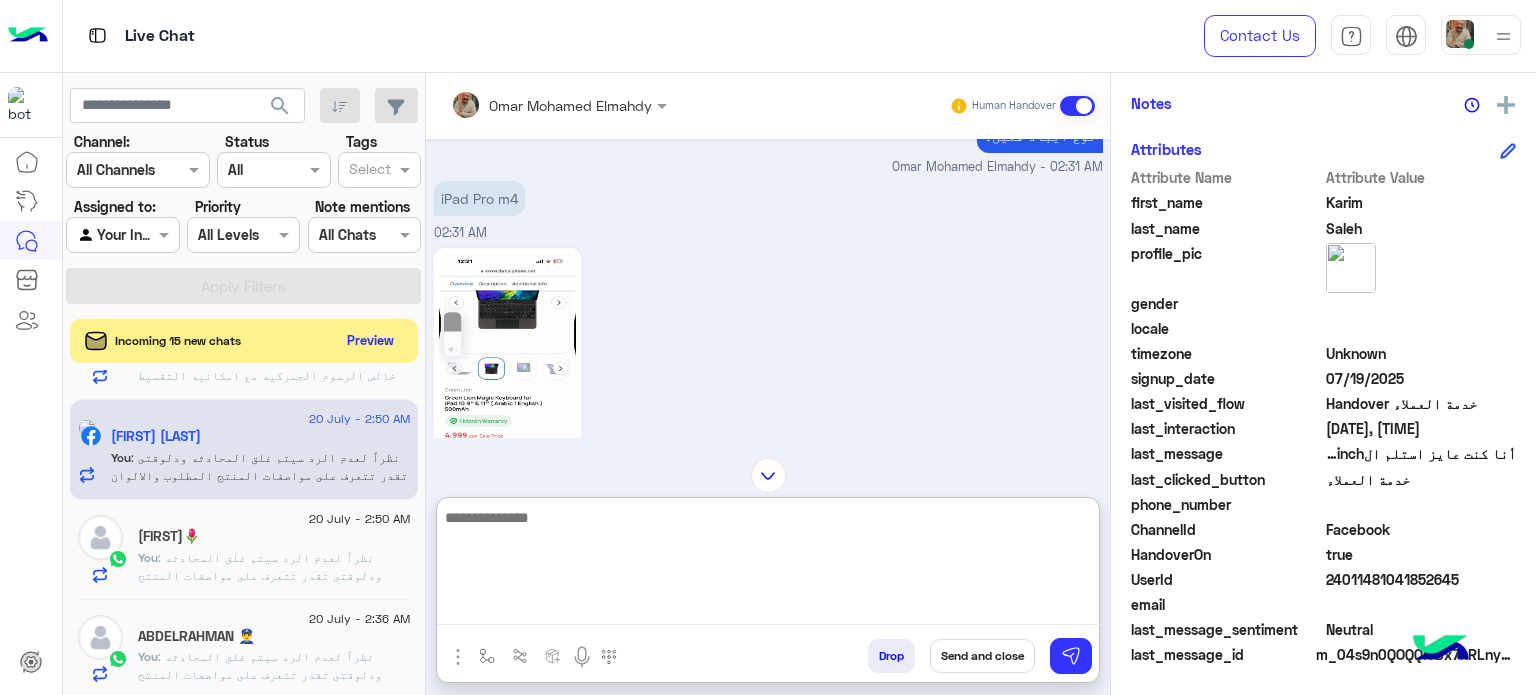 scroll, scrollTop: 697, scrollLeft: 0, axis: vertical 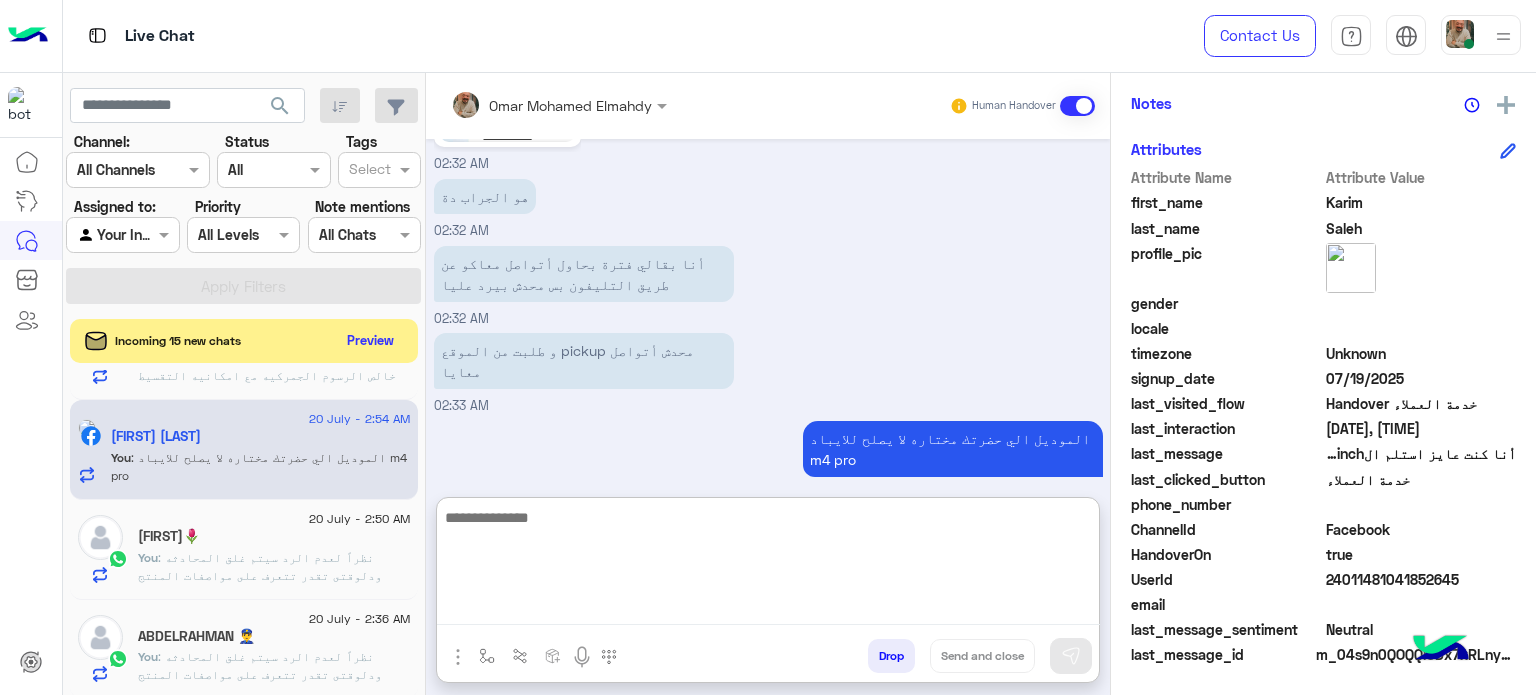 click at bounding box center [768, 565] 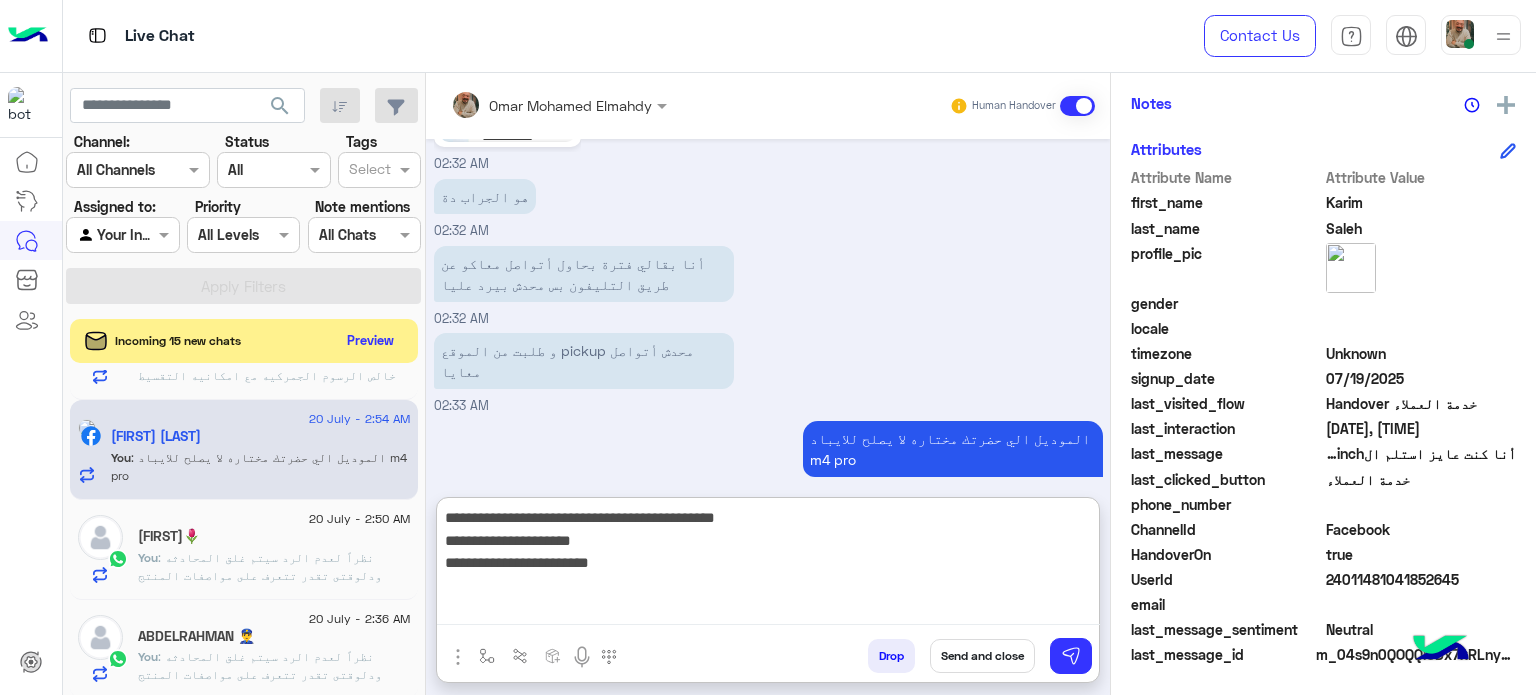 click on "**********" at bounding box center (768, 565) 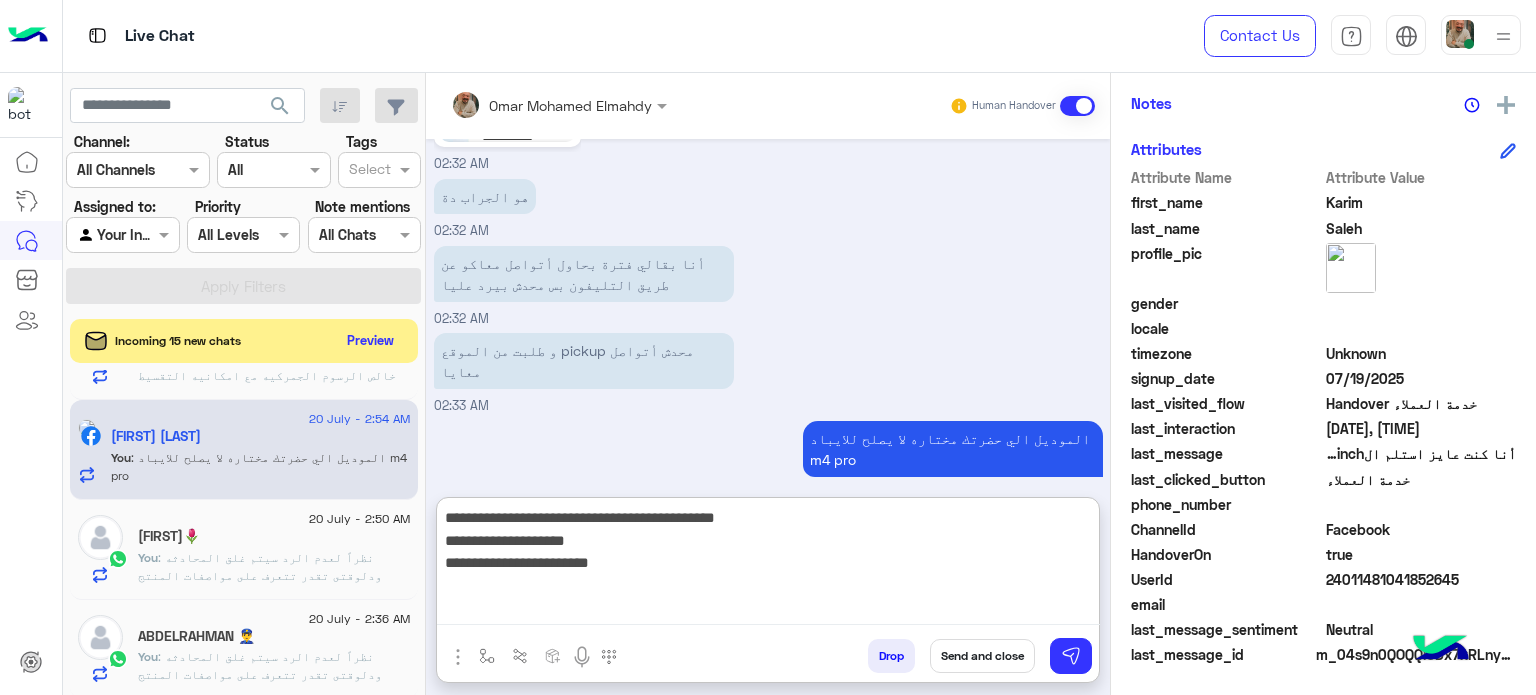 click on "**********" at bounding box center (768, 565) 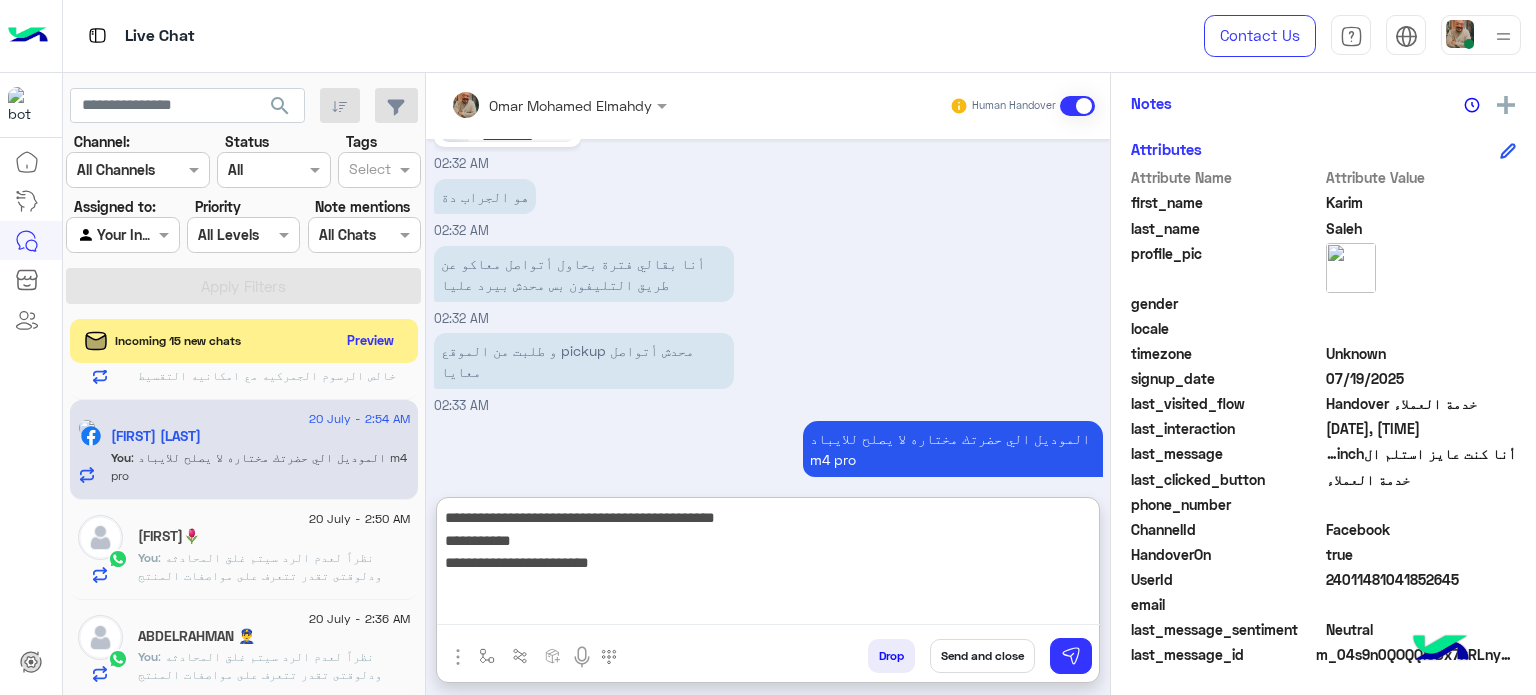 click on "**********" at bounding box center (768, 565) 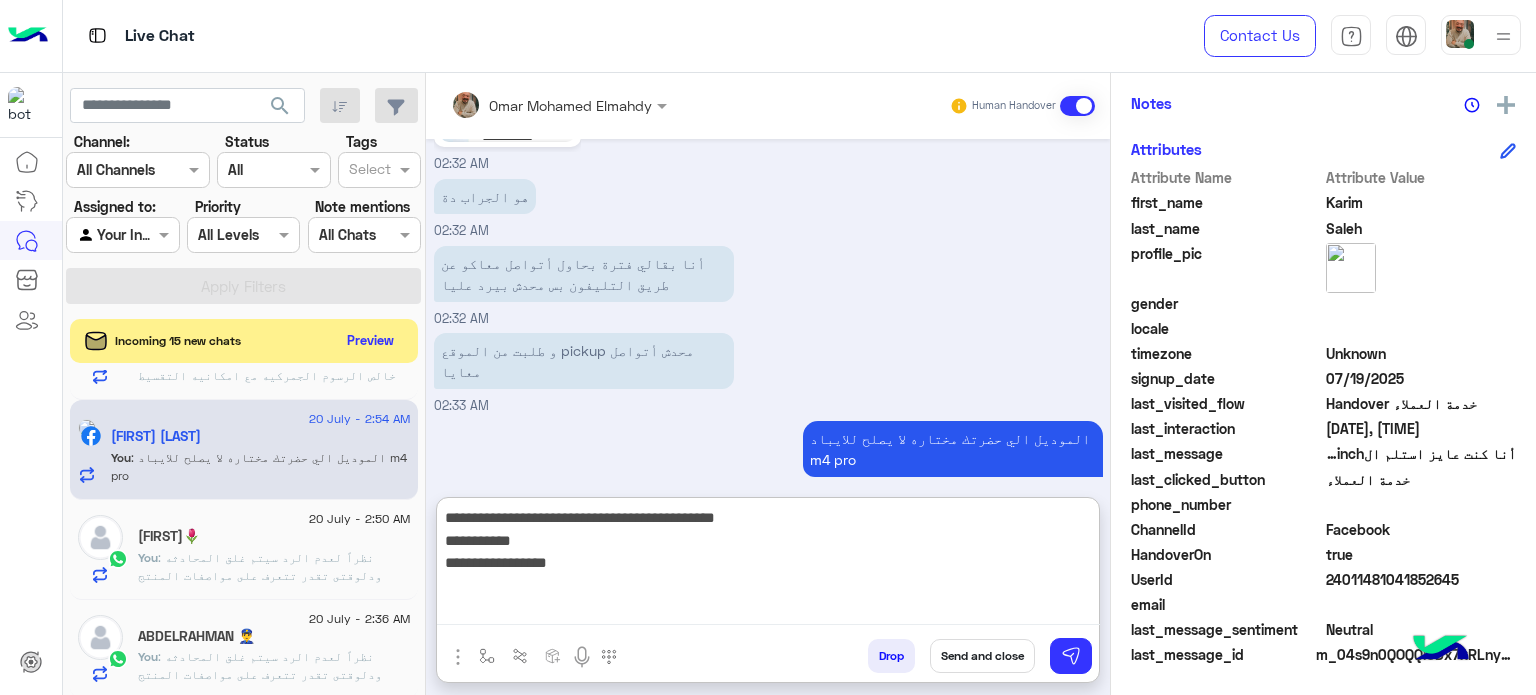 click on "**********" at bounding box center [768, 565] 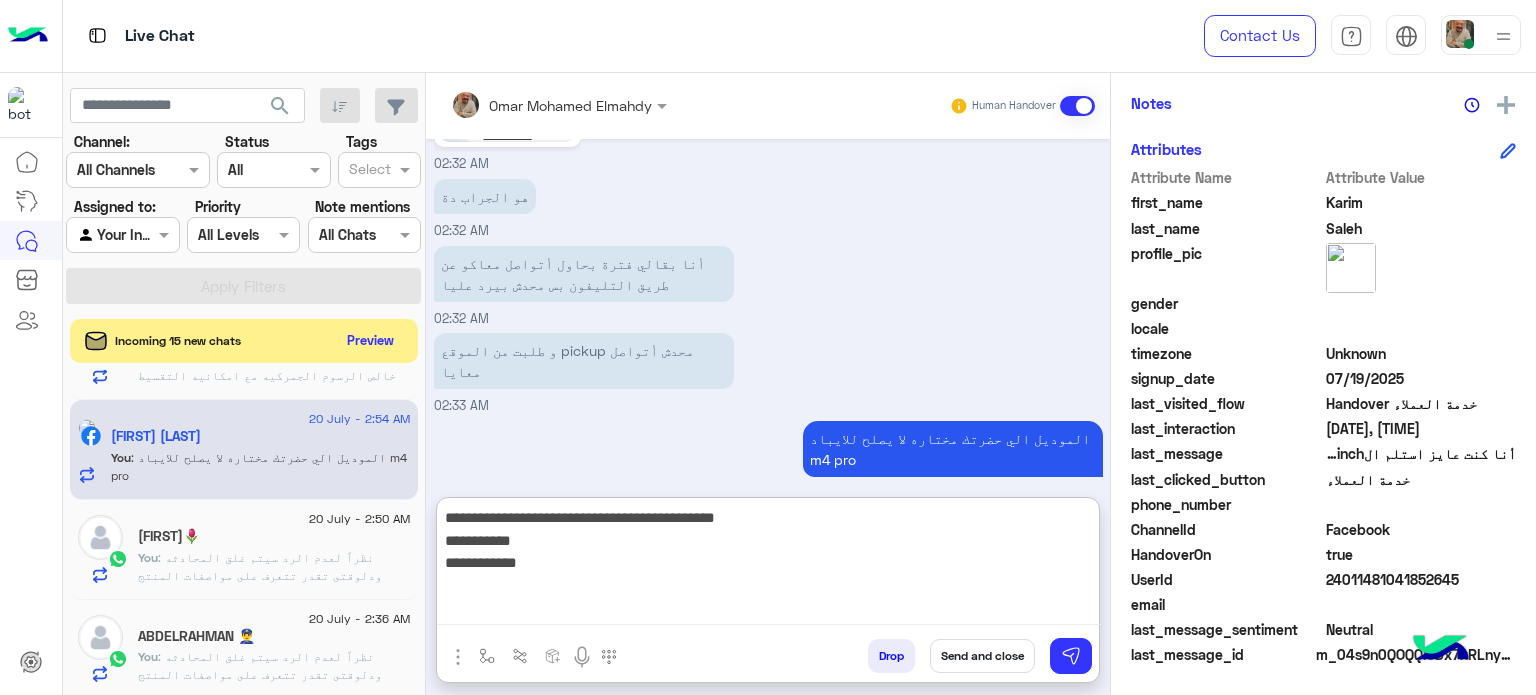 click on "**********" at bounding box center (768, 565) 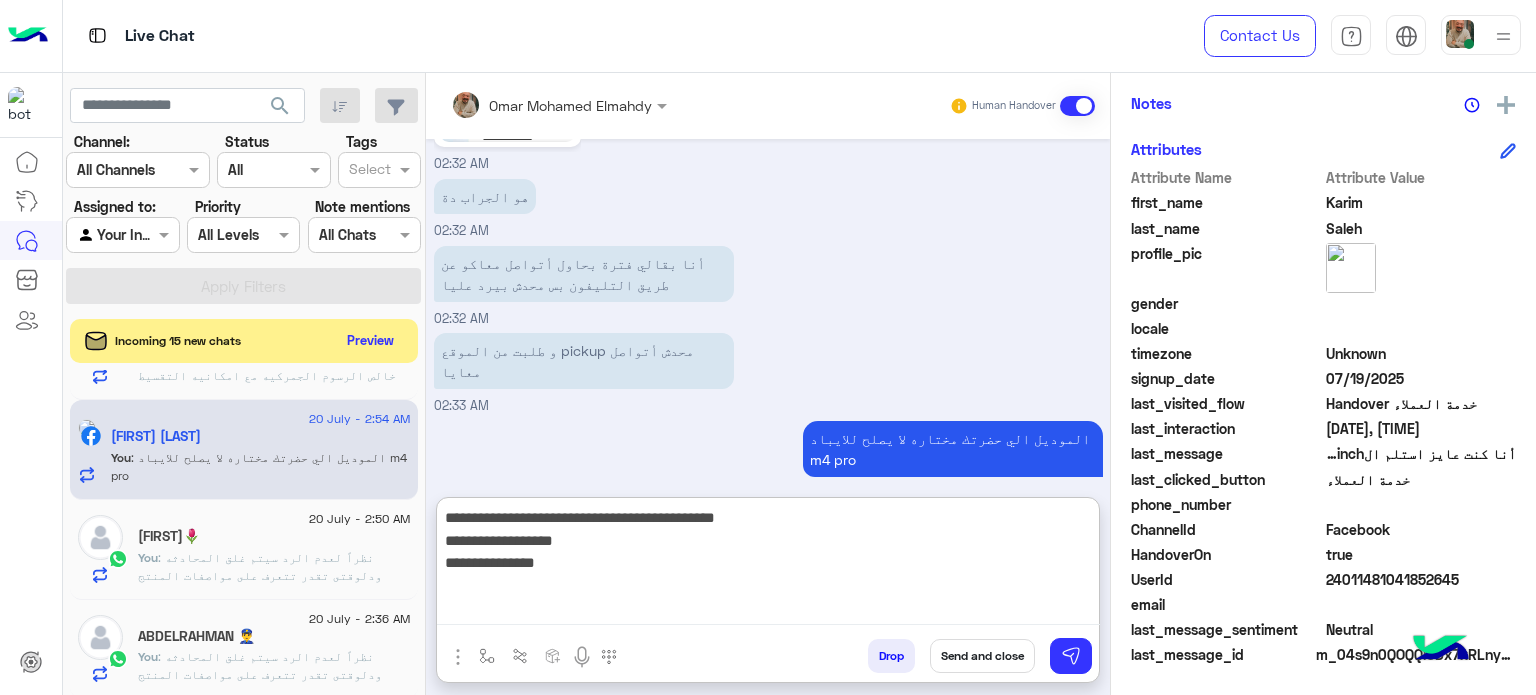 type on "**********" 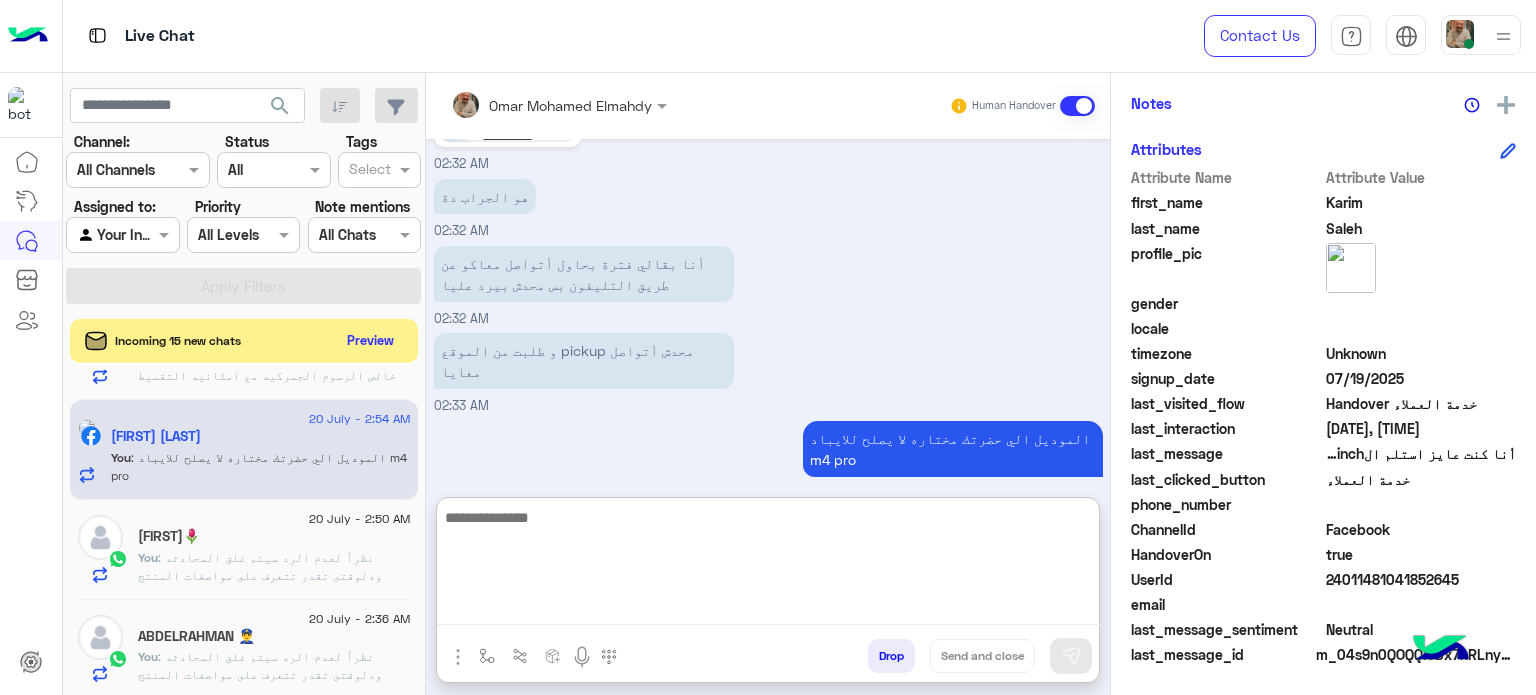 scroll, scrollTop: 824, scrollLeft: 0, axis: vertical 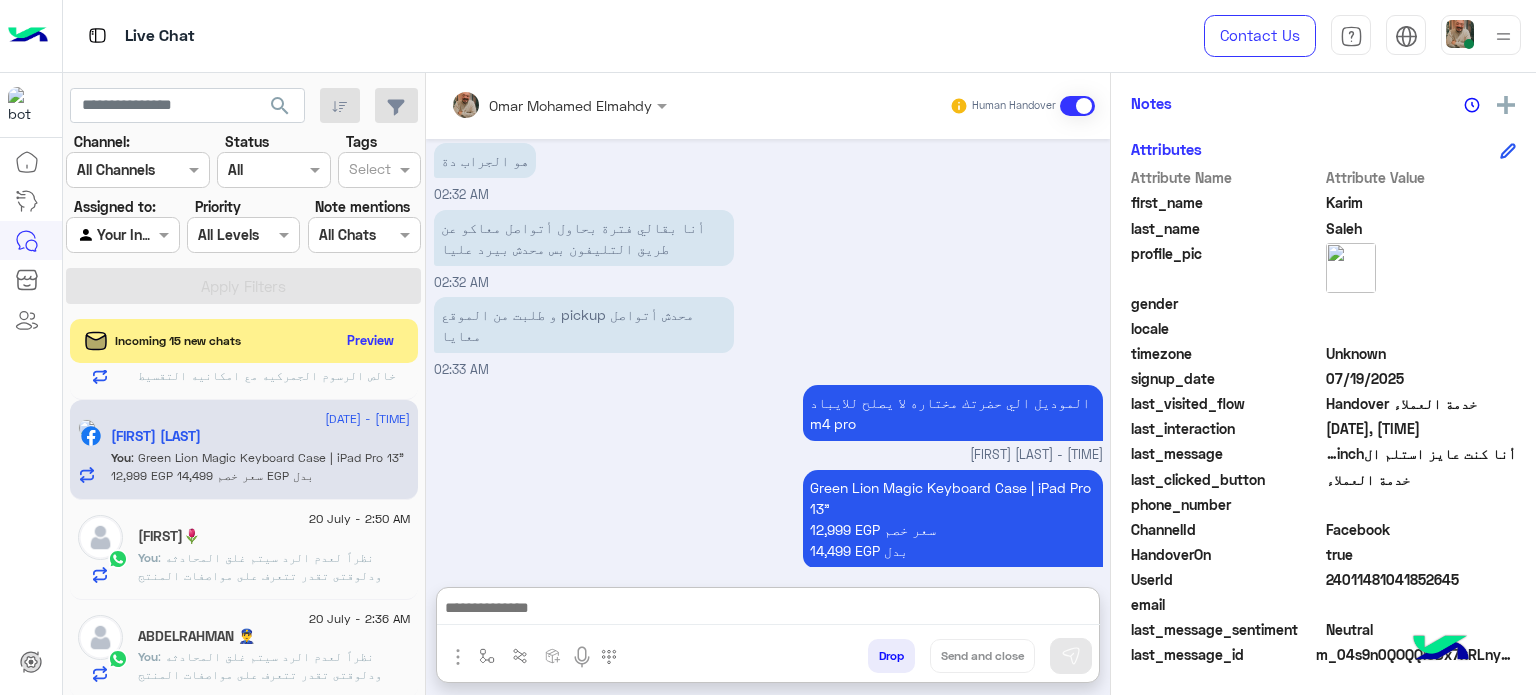 paste on "**********" 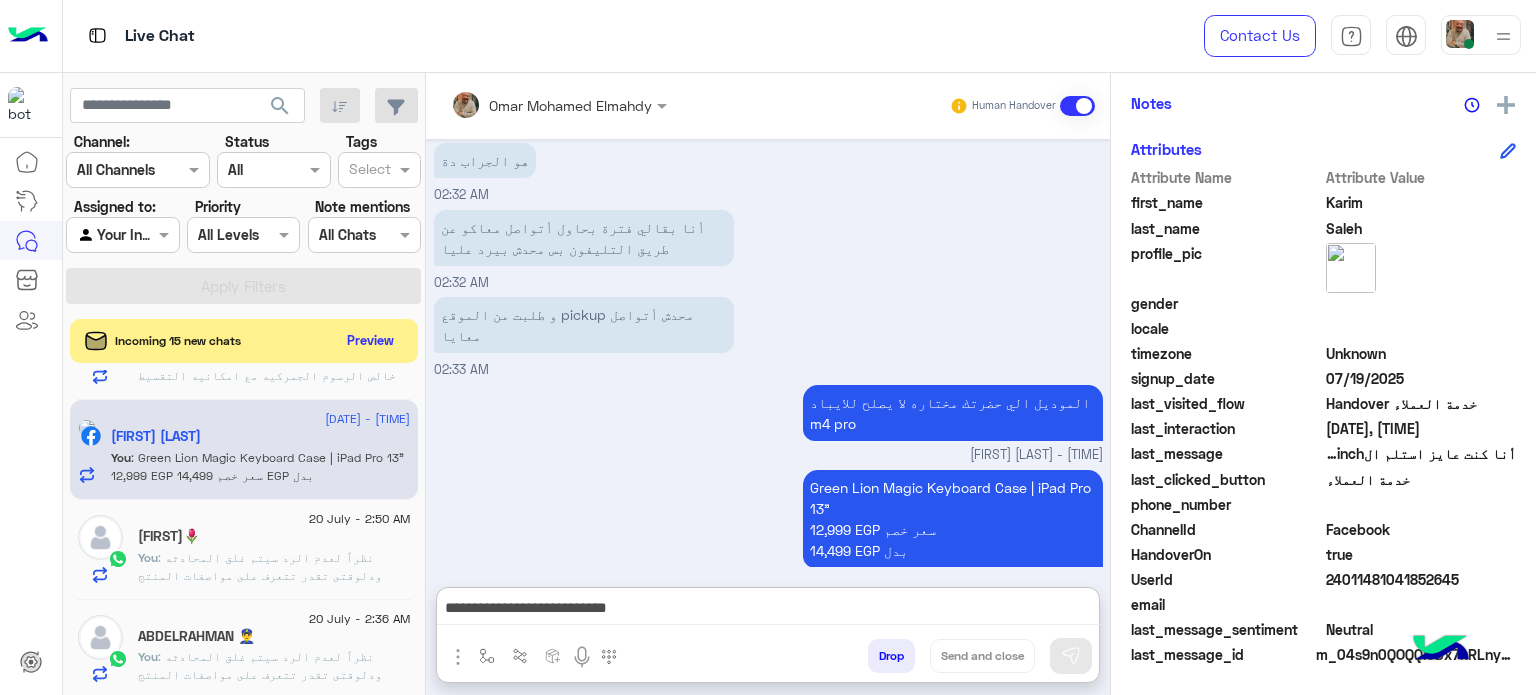 scroll, scrollTop: 795, scrollLeft: 0, axis: vertical 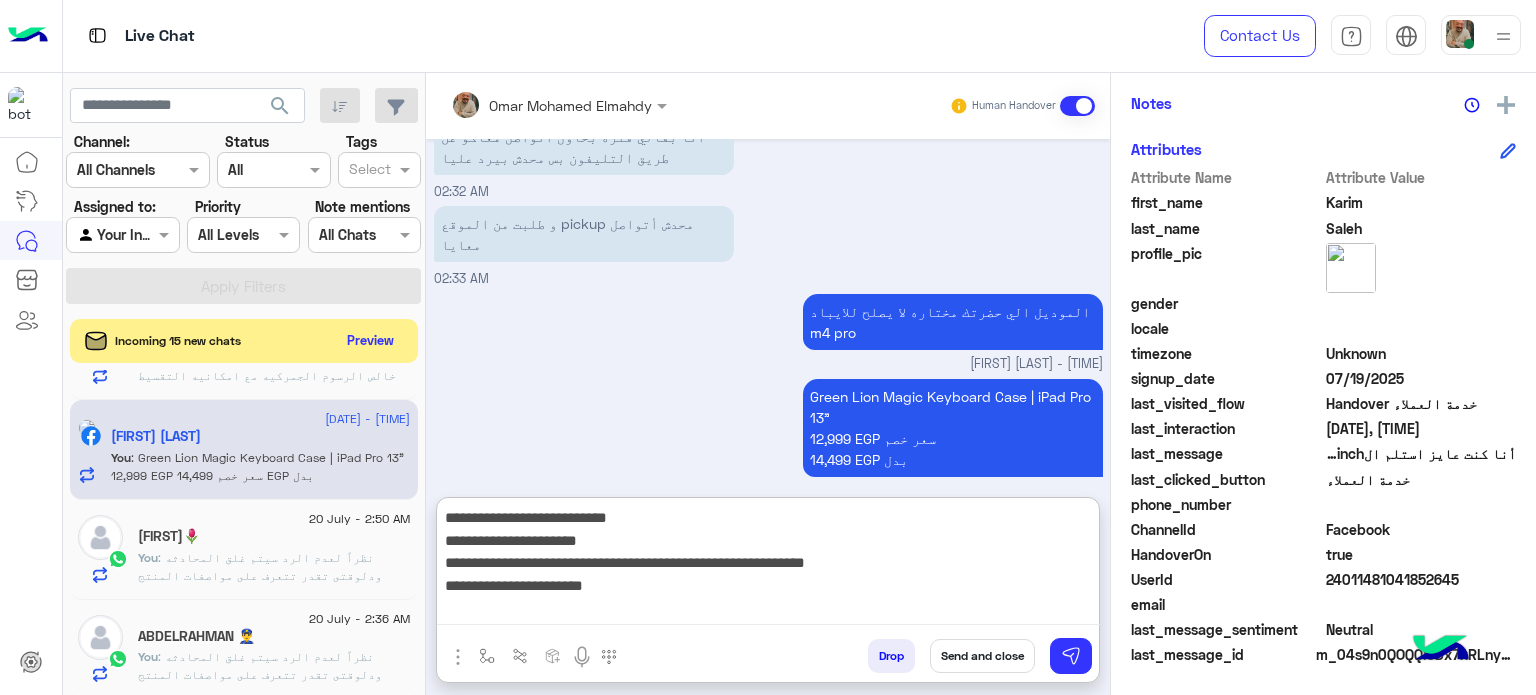 click on "**********" at bounding box center [768, 565] 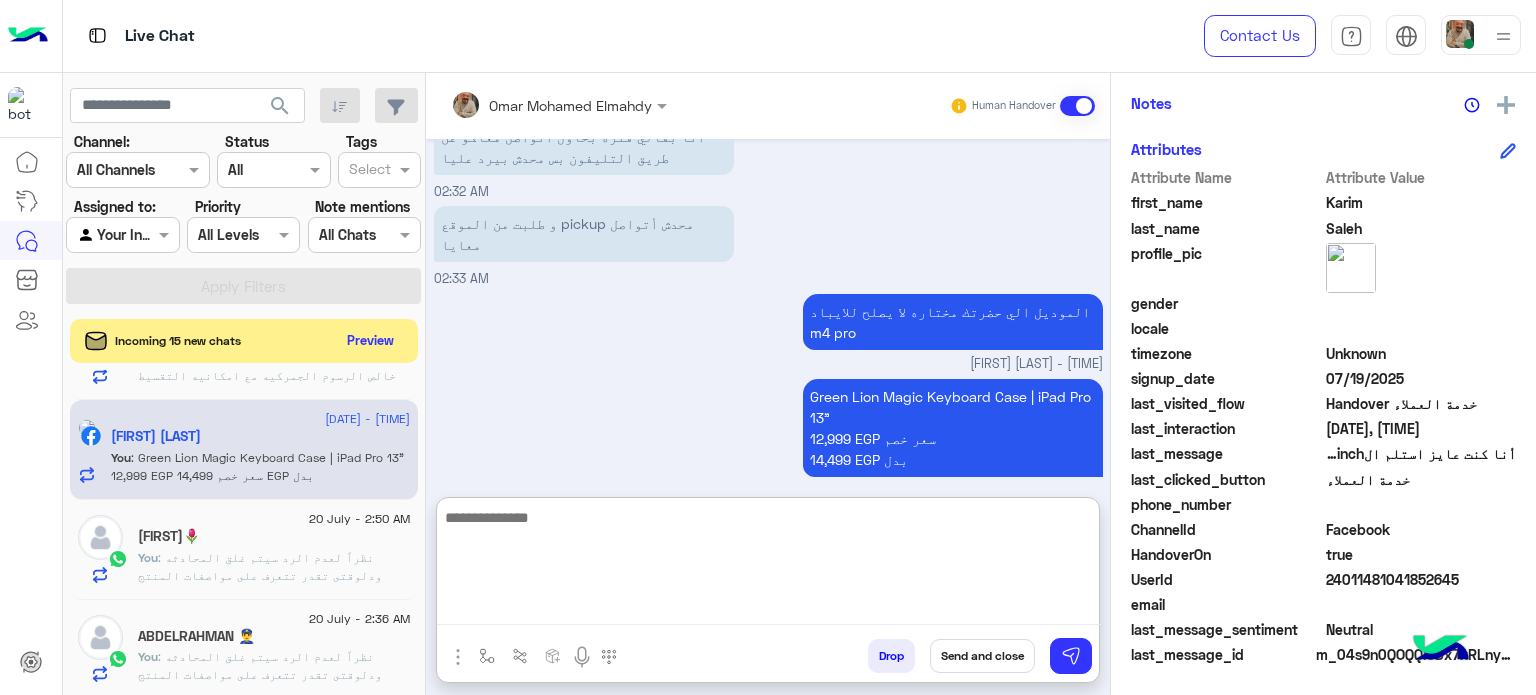 scroll, scrollTop: 929, scrollLeft: 0, axis: vertical 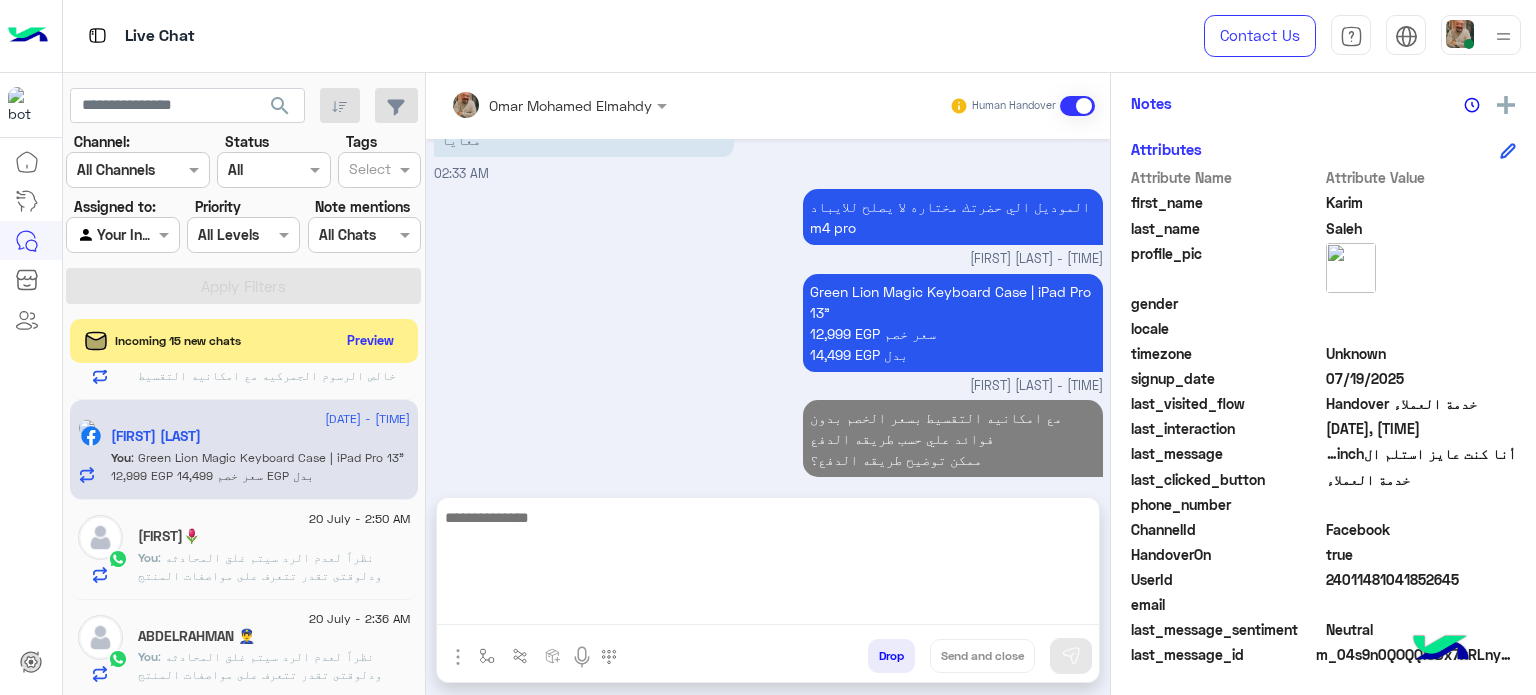 click on ":  نظراً لعدم الرد سيتم غلق المحادثه
ودلوقتى تقدر تتعرف على مواصفات المنتج المطلوب والالوان المتاحه ب الفروع المتاحه من خلال الويب سايت  :
Dubaiphone.net
و الحجز من خلال الويب سايت و سيتم بالتاكيد خلال 24 ساعه
ولو حضرتك احتاجت اي مساعده ماتترددش انك تتواصل معانا مره تانيه بالضغط على خدمه العملاء, شكراَ لتواصل حضرتك مع دبي فون❤" 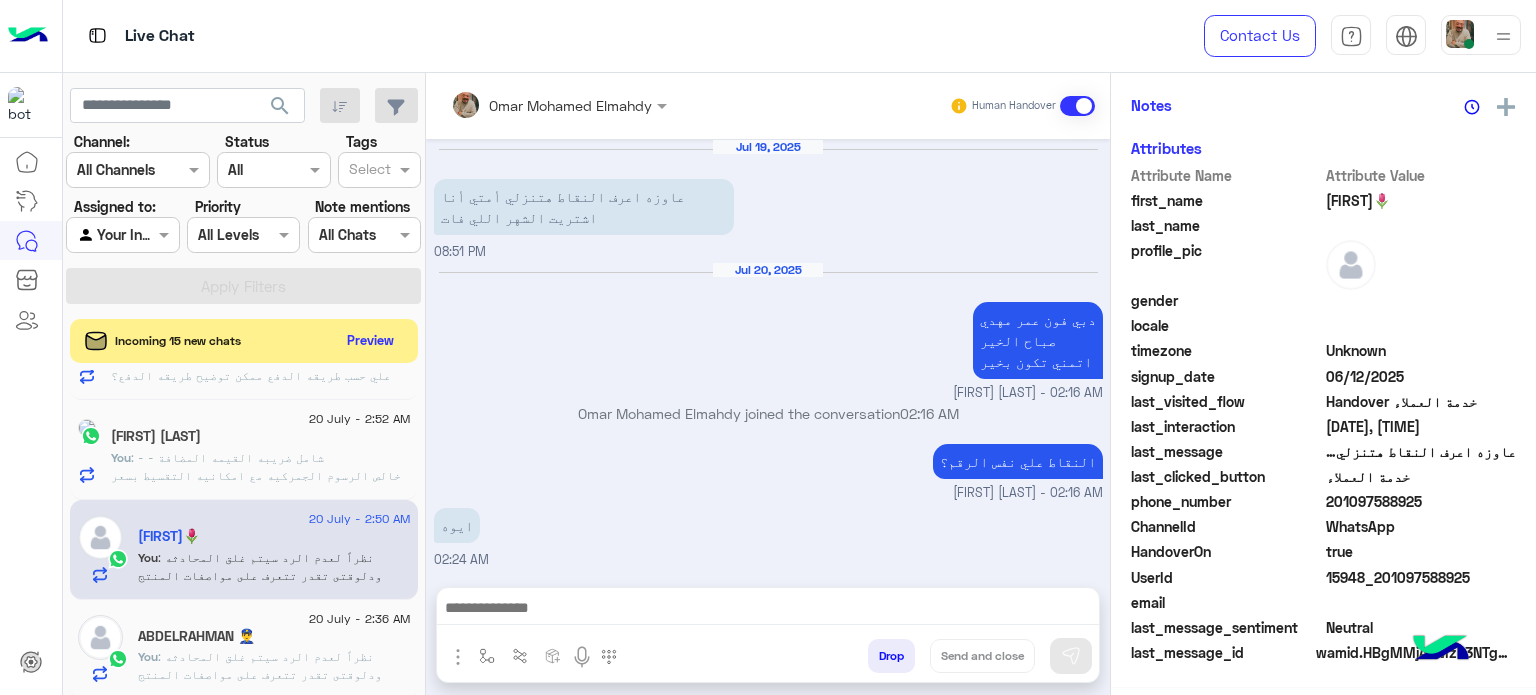 scroll, scrollTop: 400, scrollLeft: 0, axis: vertical 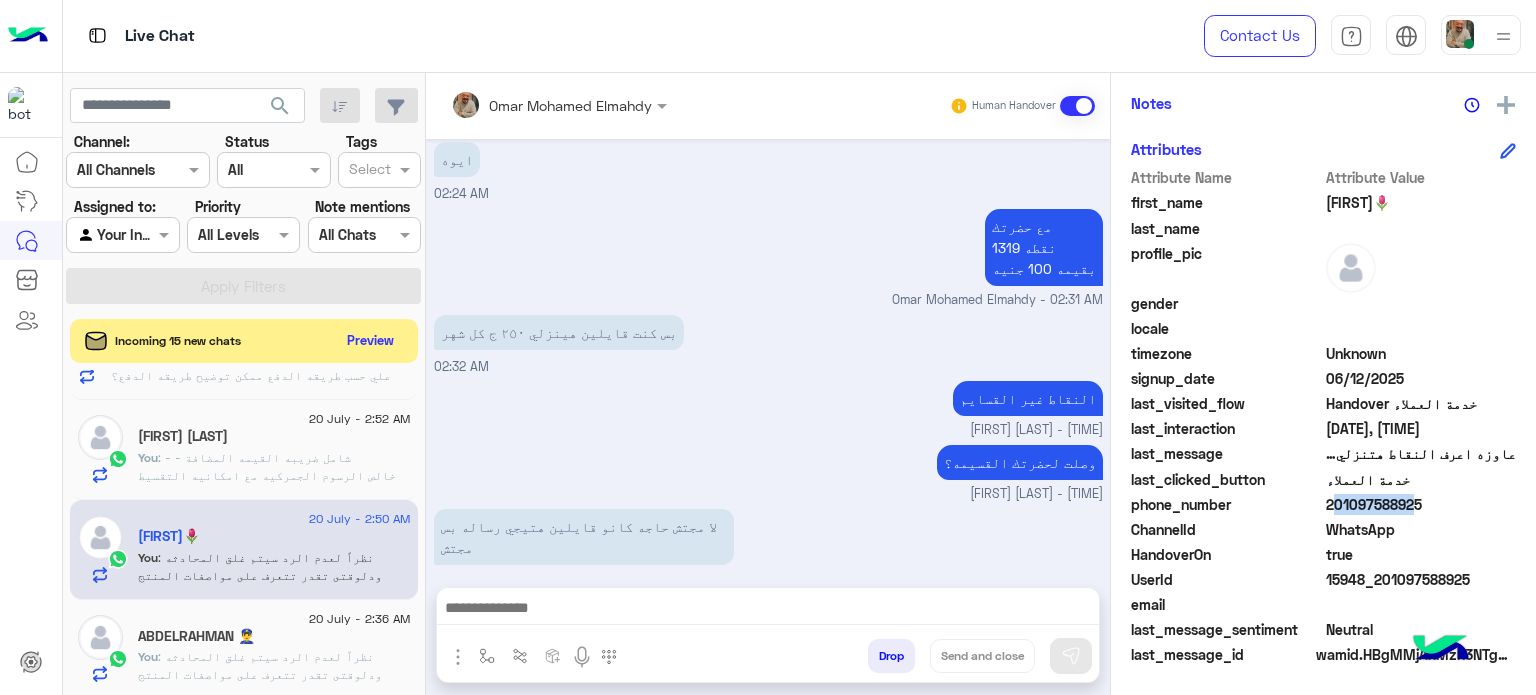 drag, startPoint x: 1324, startPoint y: 500, endPoint x: 1396, endPoint y: 499, distance: 72.00694 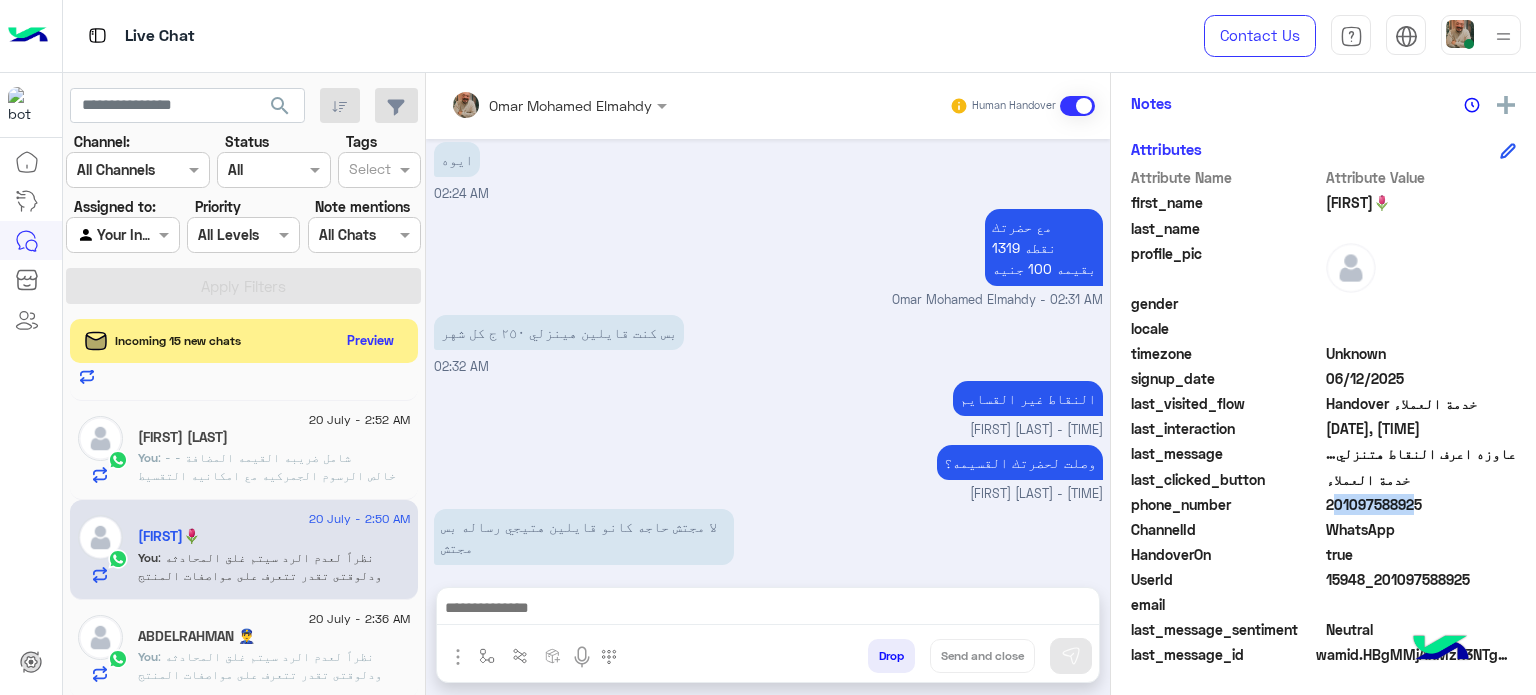 scroll, scrollTop: 78, scrollLeft: 0, axis: vertical 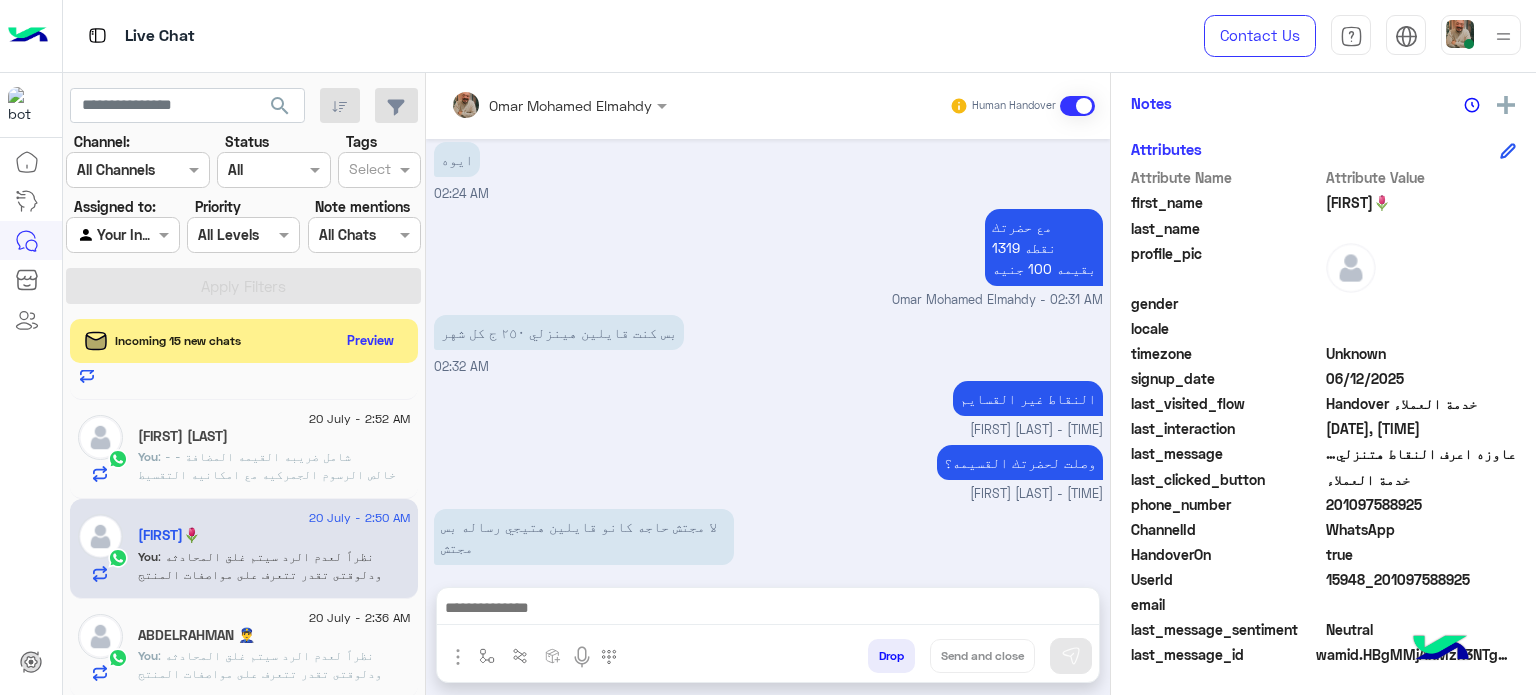 drag, startPoint x: 625, startPoint y: 602, endPoint x: 736, endPoint y: 643, distance: 118.33005 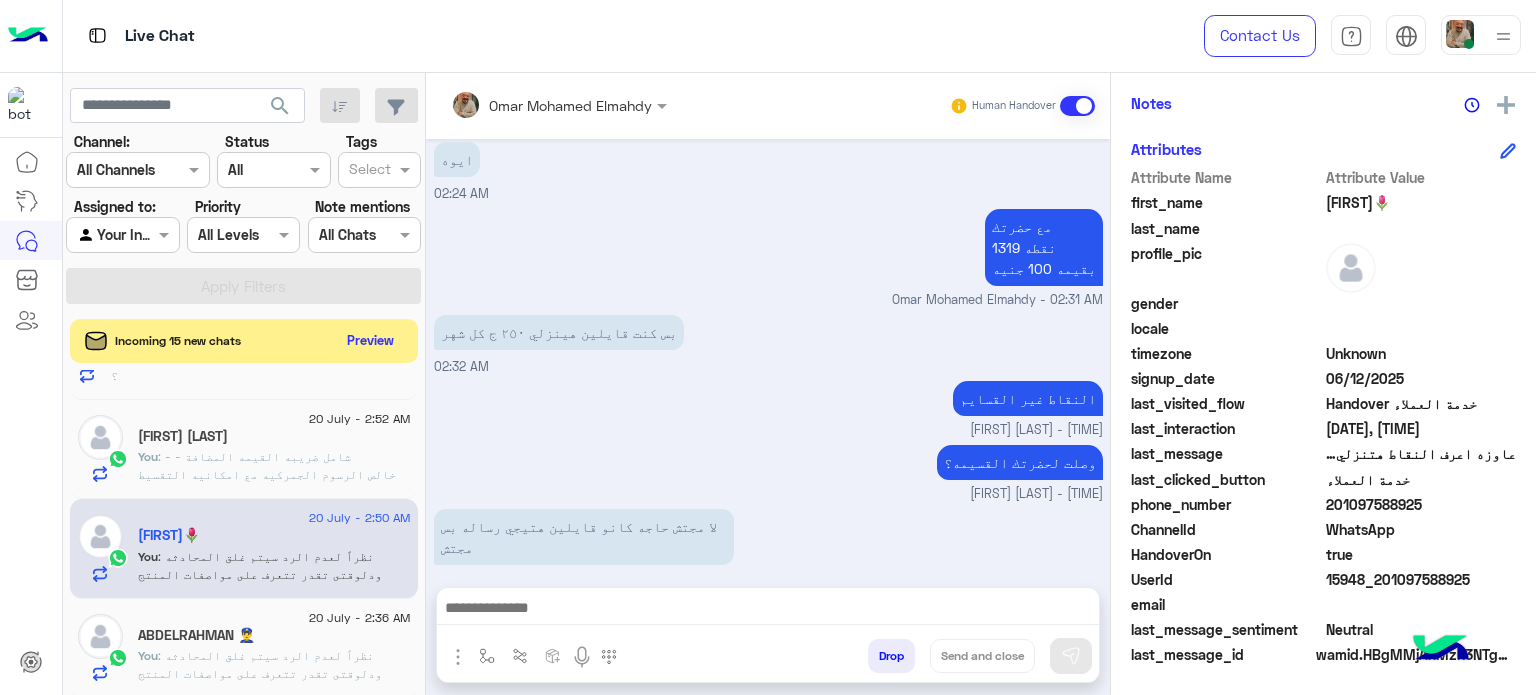 click on "profile_pic" 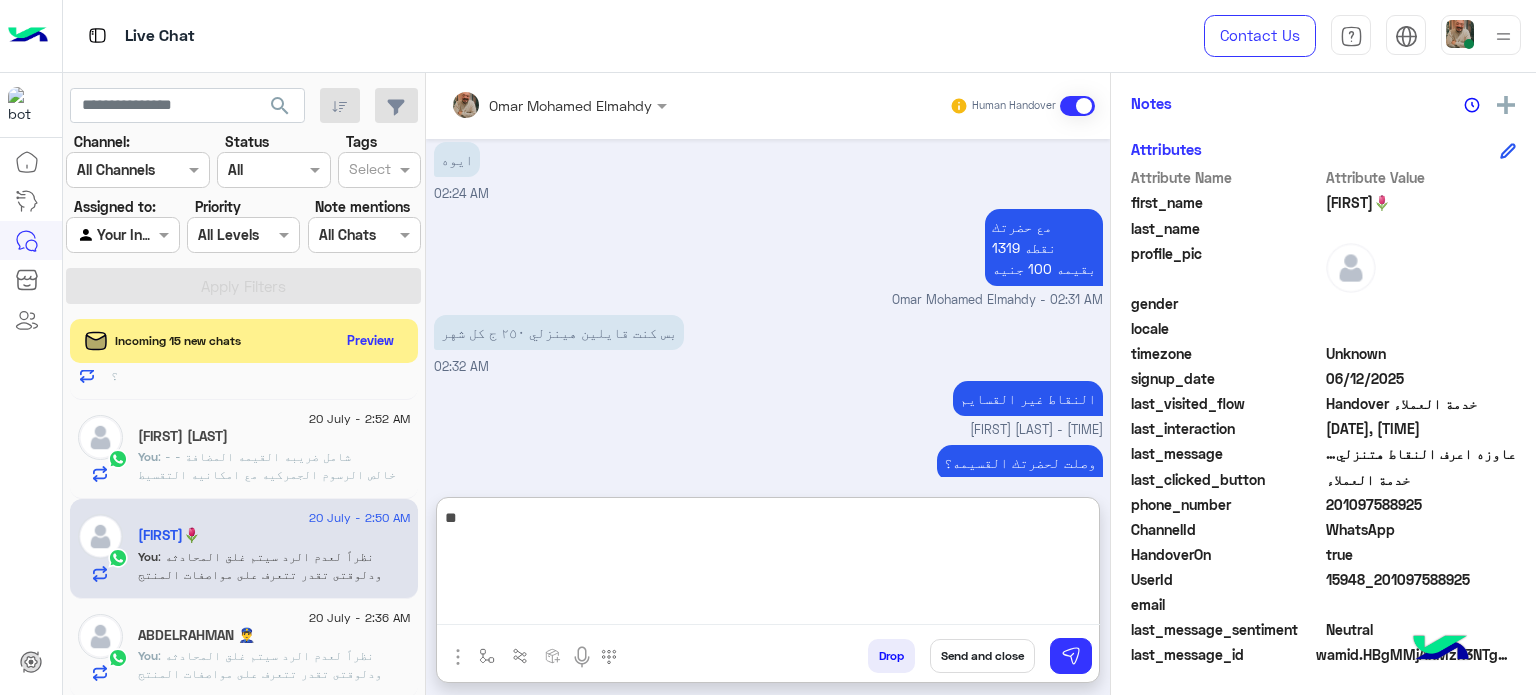 type on "*" 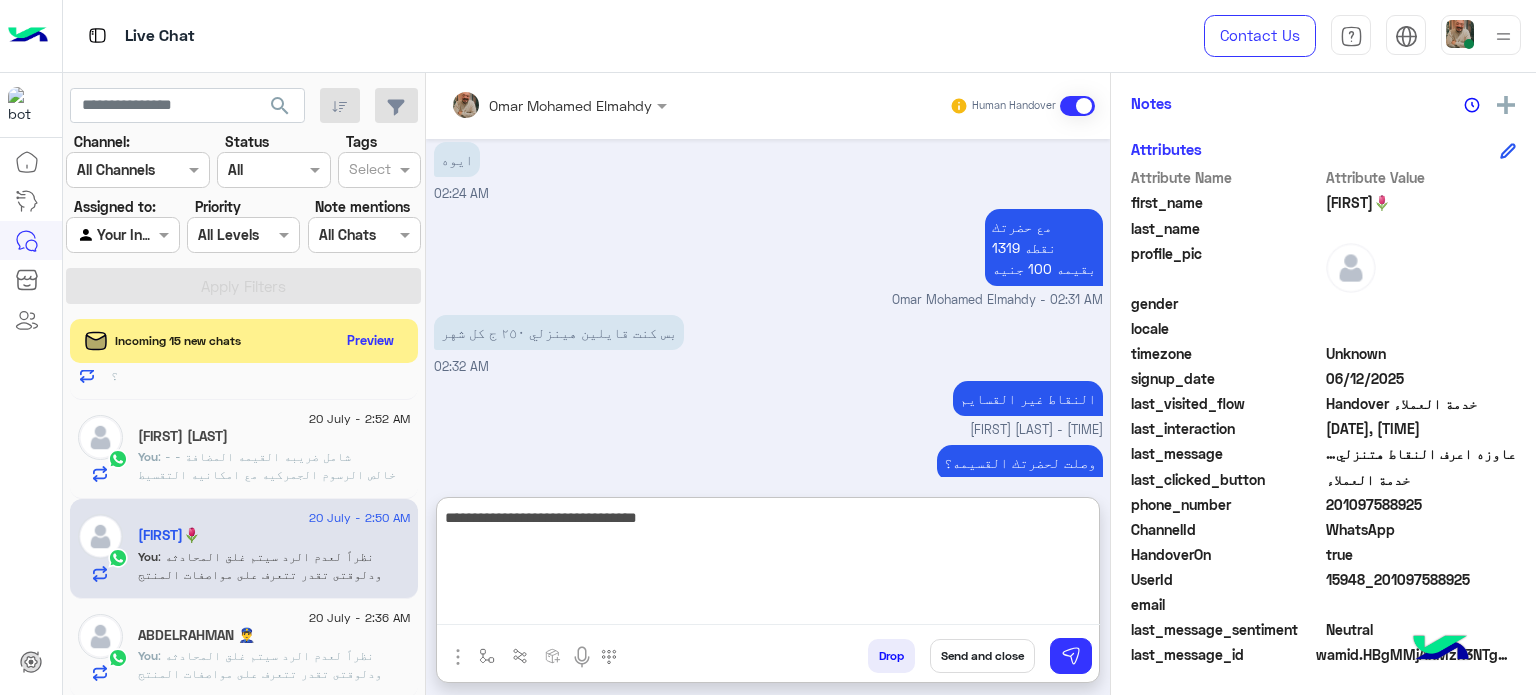 type on "**********" 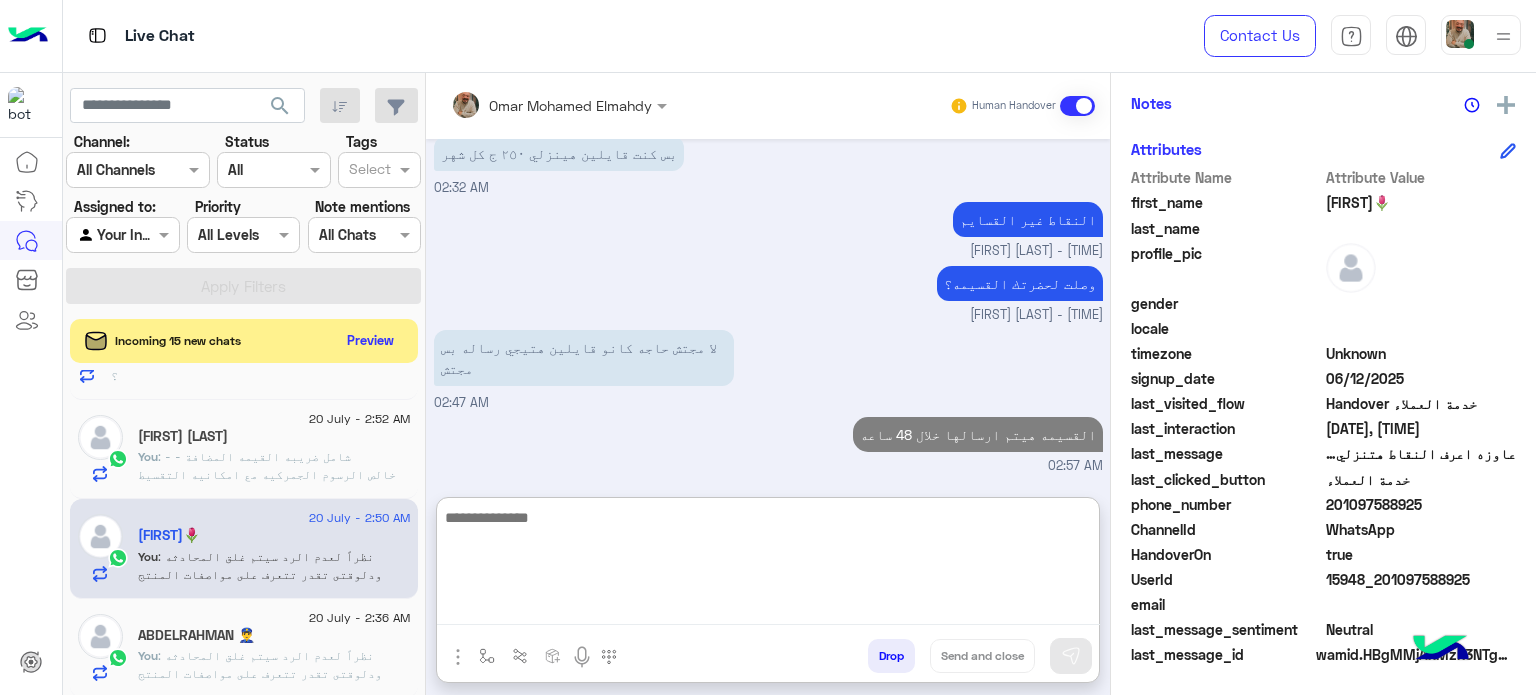scroll, scrollTop: 1826, scrollLeft: 0, axis: vertical 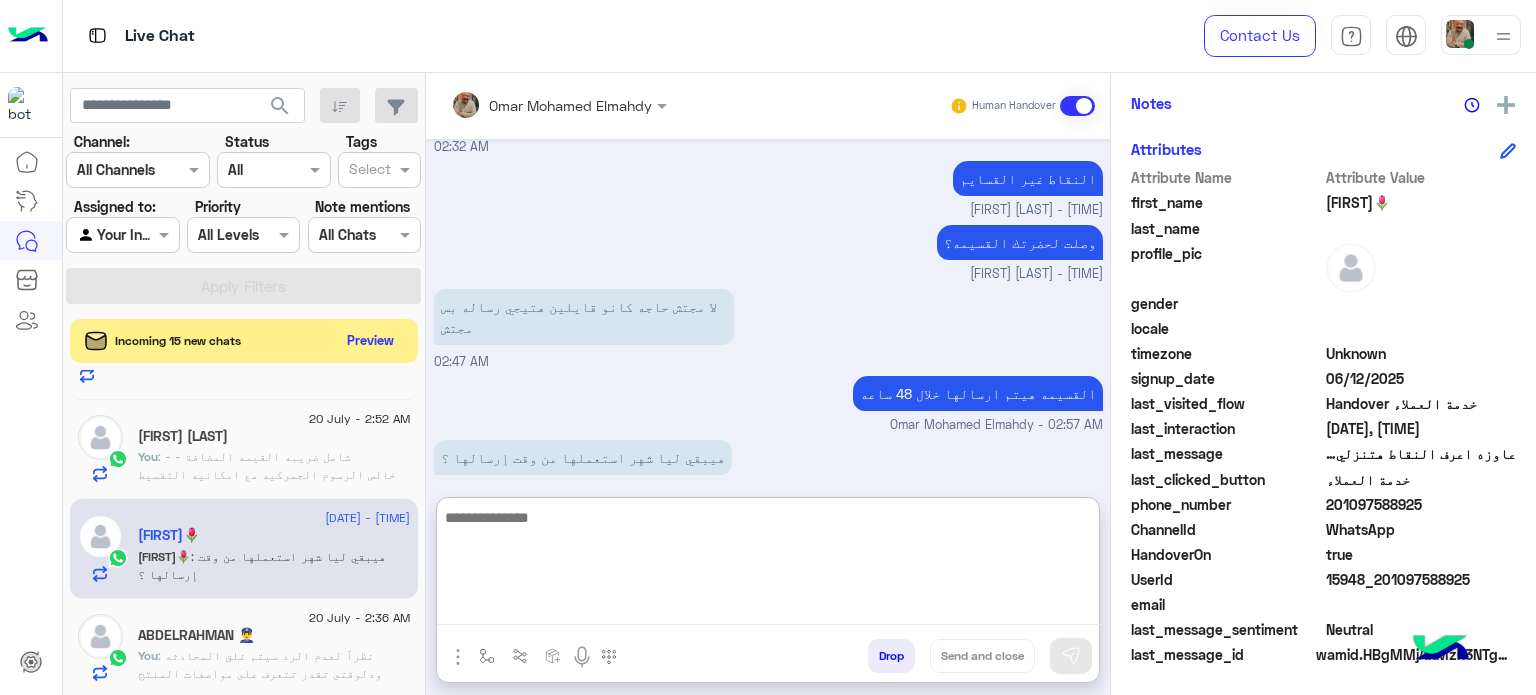 click at bounding box center [768, 565] 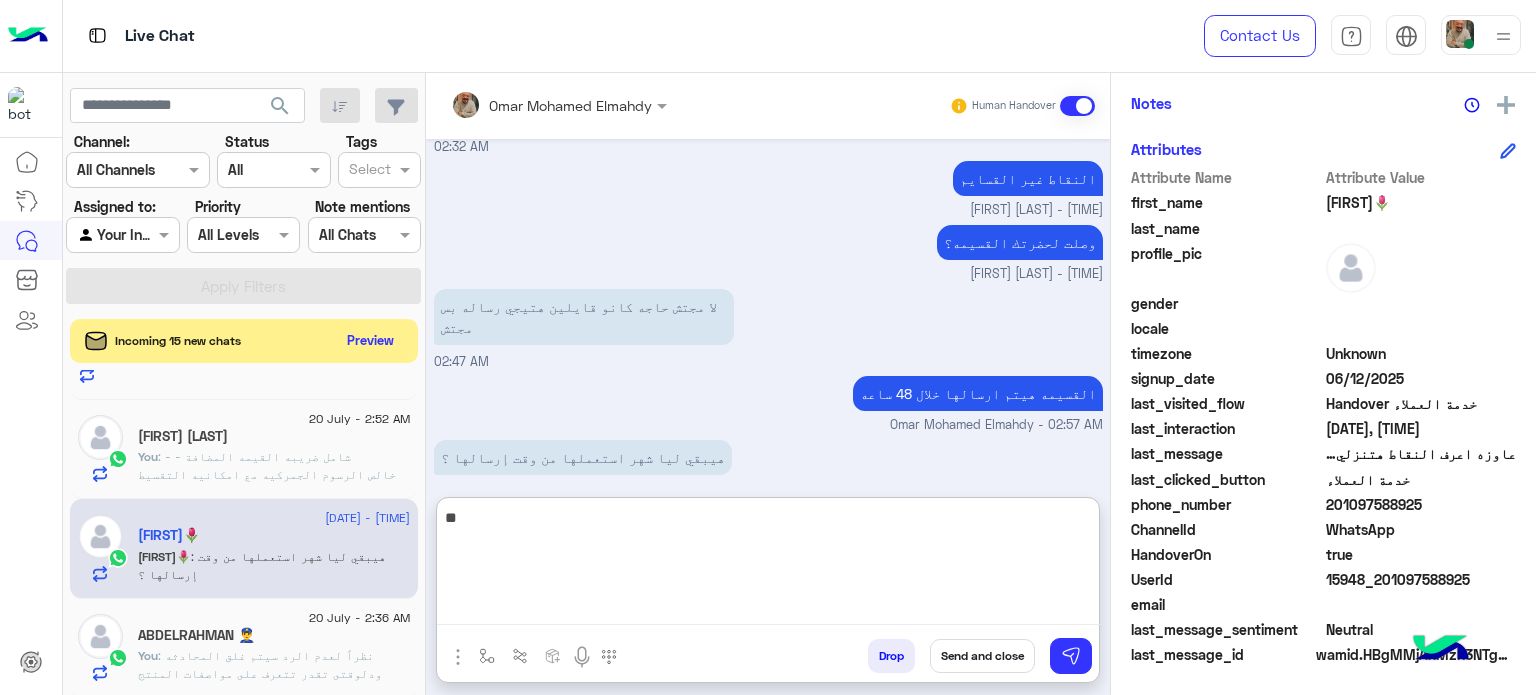 type on "*" 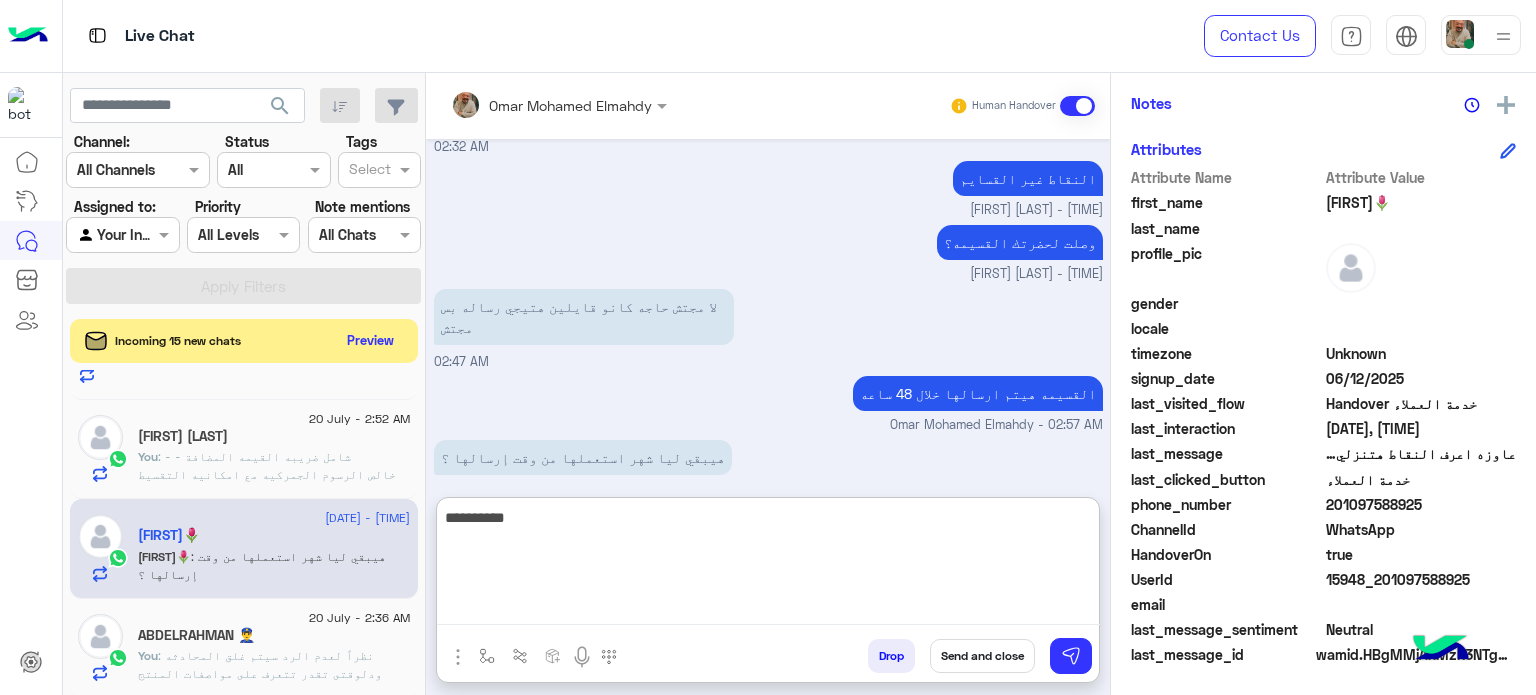 type on "**********" 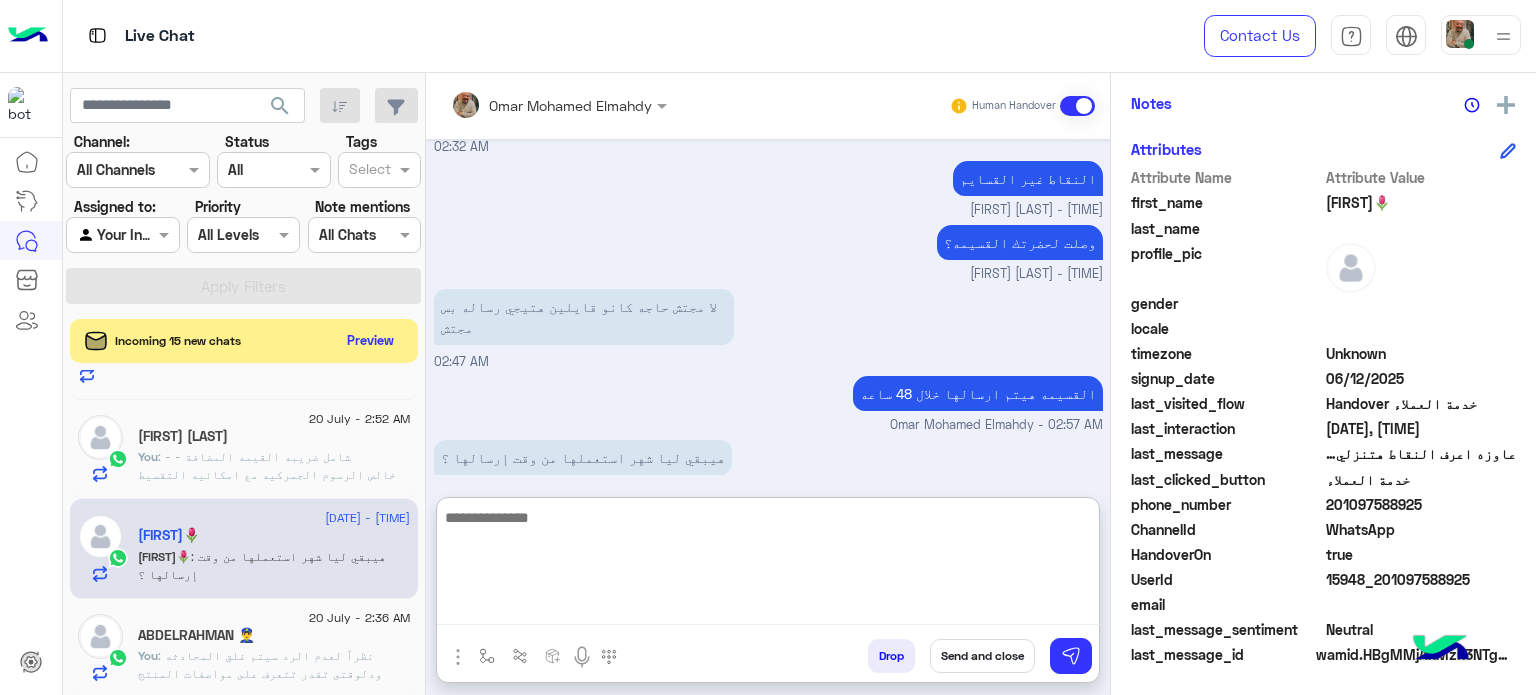 scroll, scrollTop: 1956, scrollLeft: 0, axis: vertical 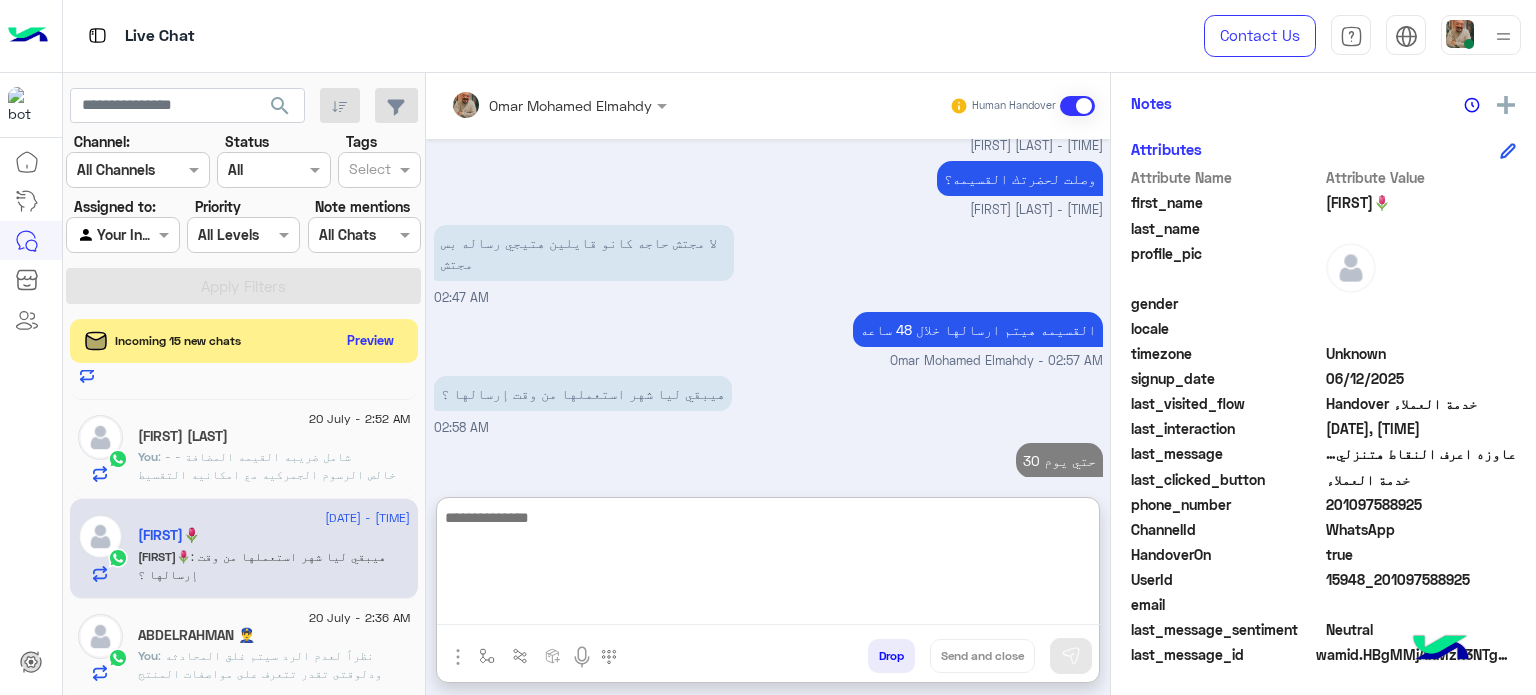 click on "[FIRST] [LAST]" 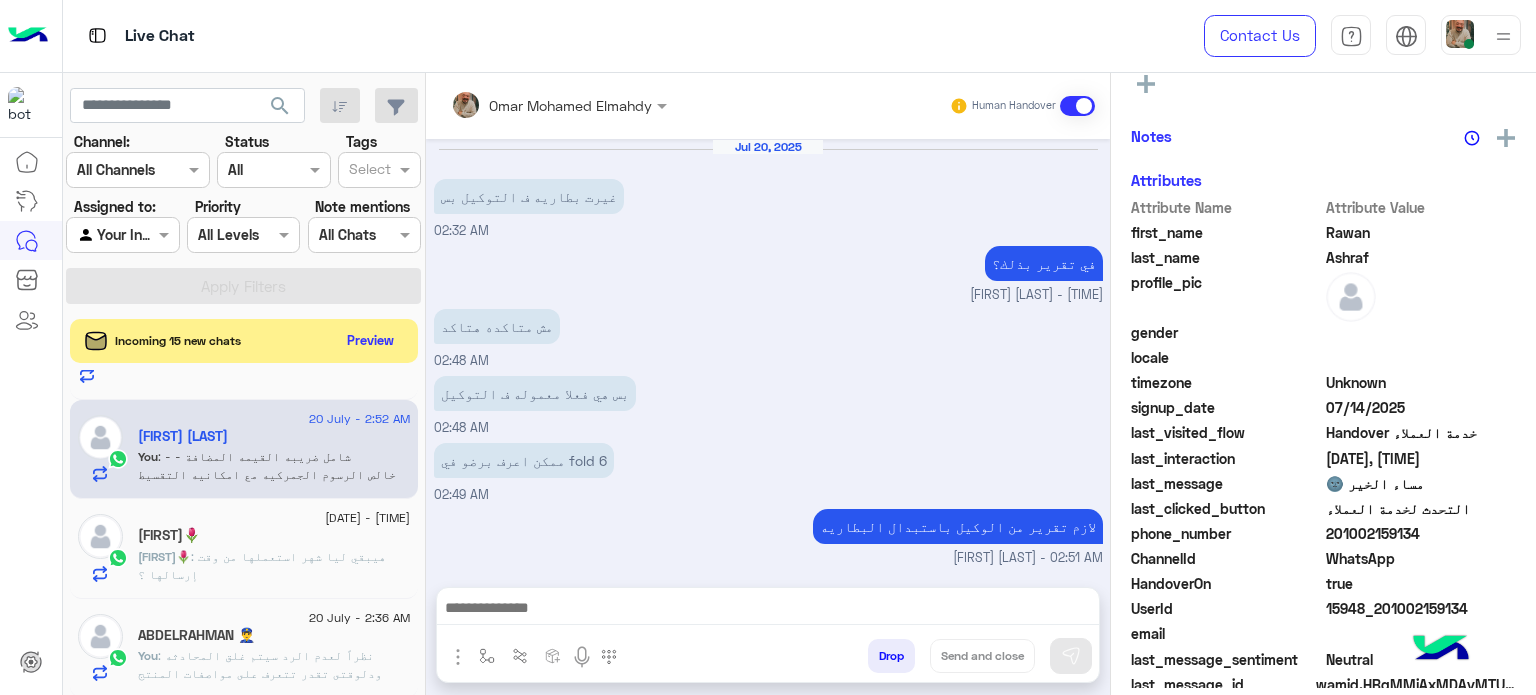 scroll, scrollTop: 494, scrollLeft: 0, axis: vertical 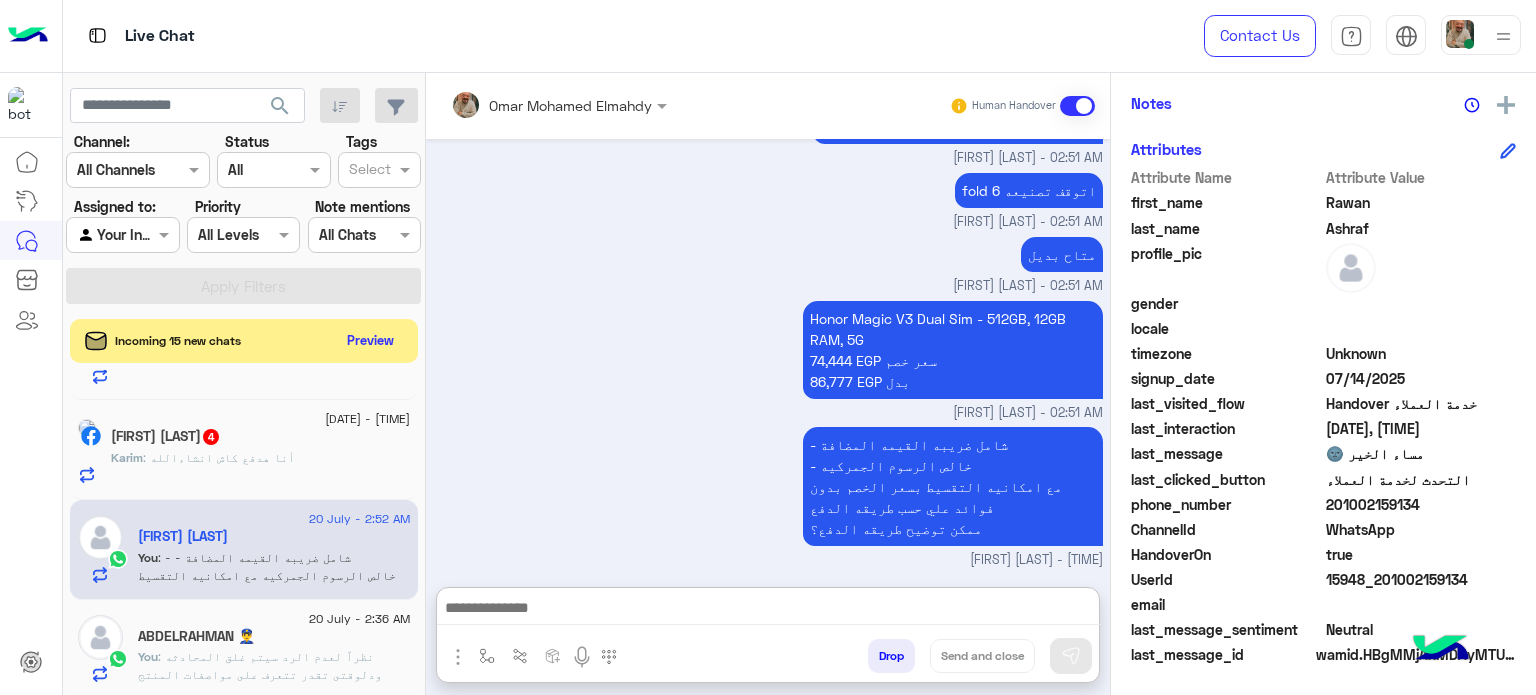 paste on "**********" 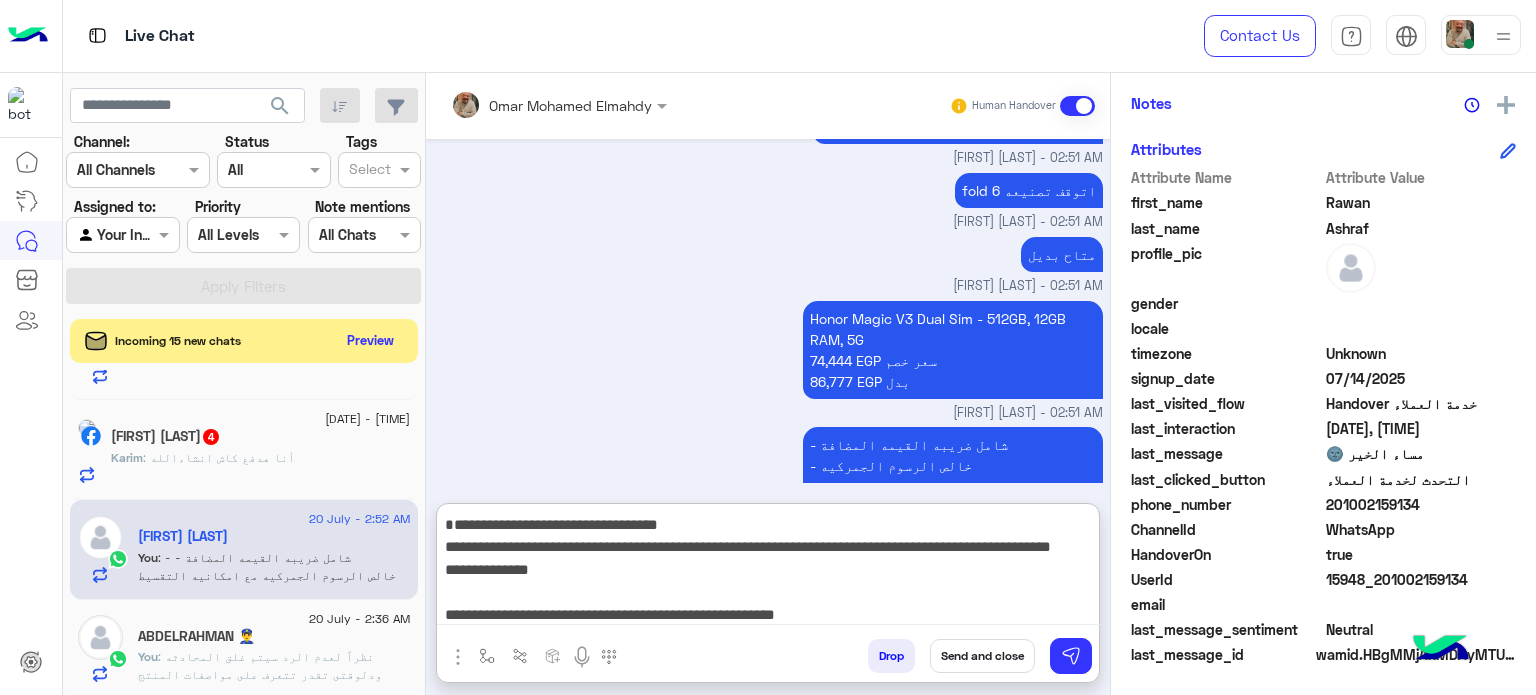 scroll, scrollTop: 87, scrollLeft: 0, axis: vertical 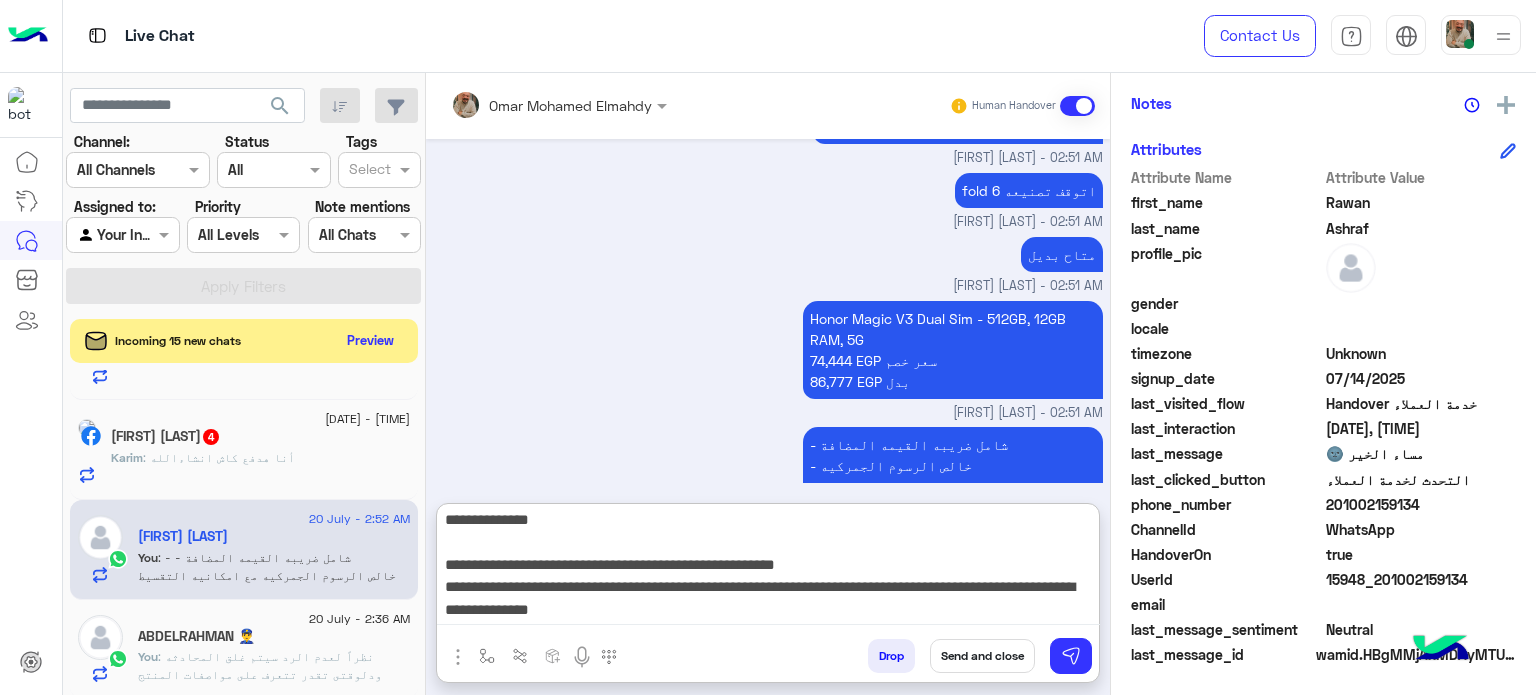 type on "**********" 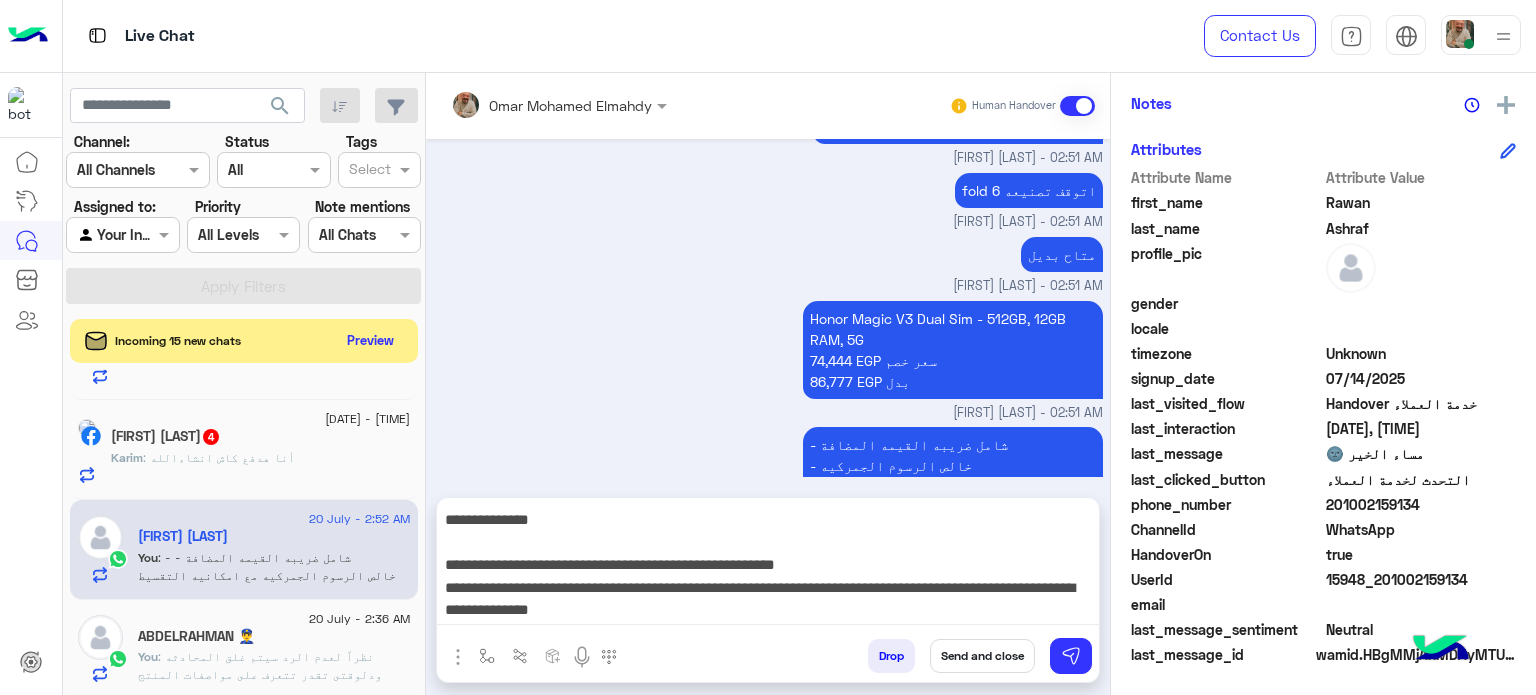 click on "Send and close" at bounding box center (982, 656) 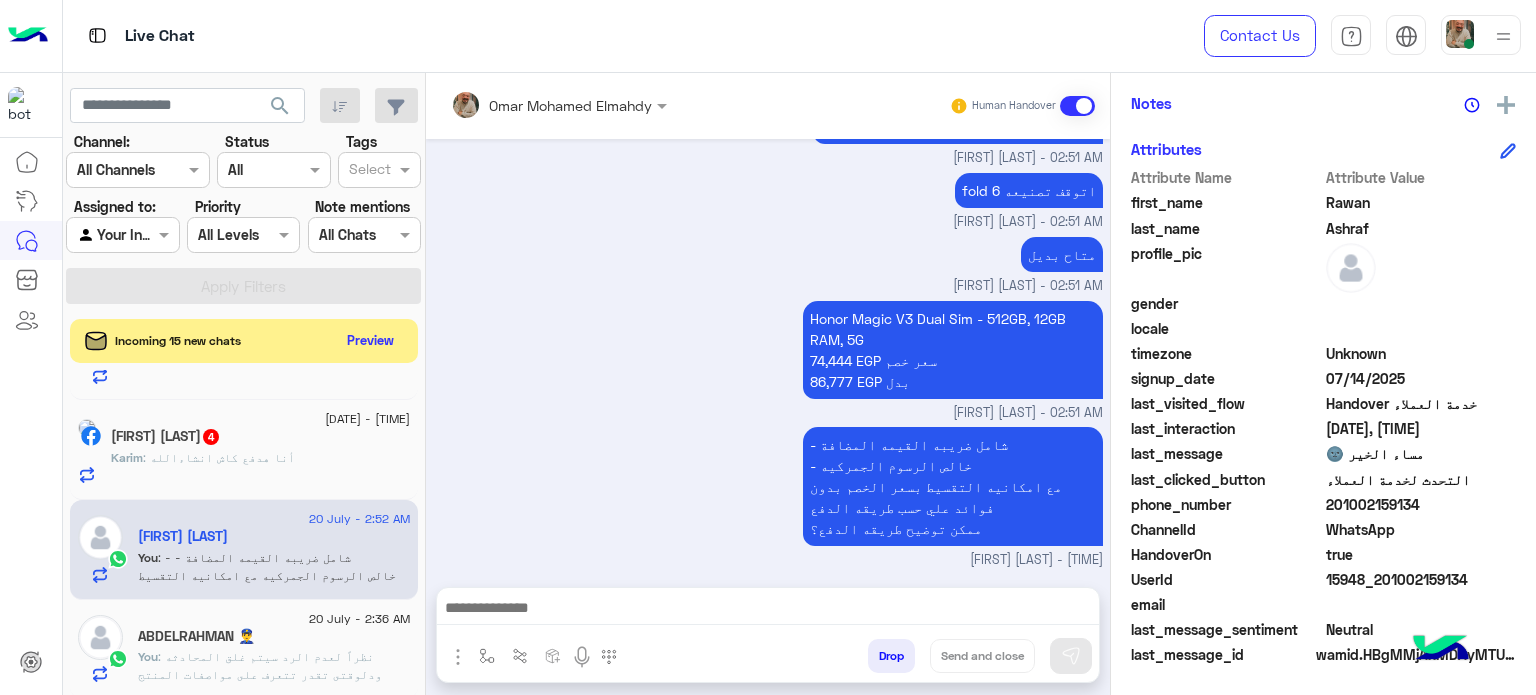 scroll, scrollTop: 0, scrollLeft: 0, axis: both 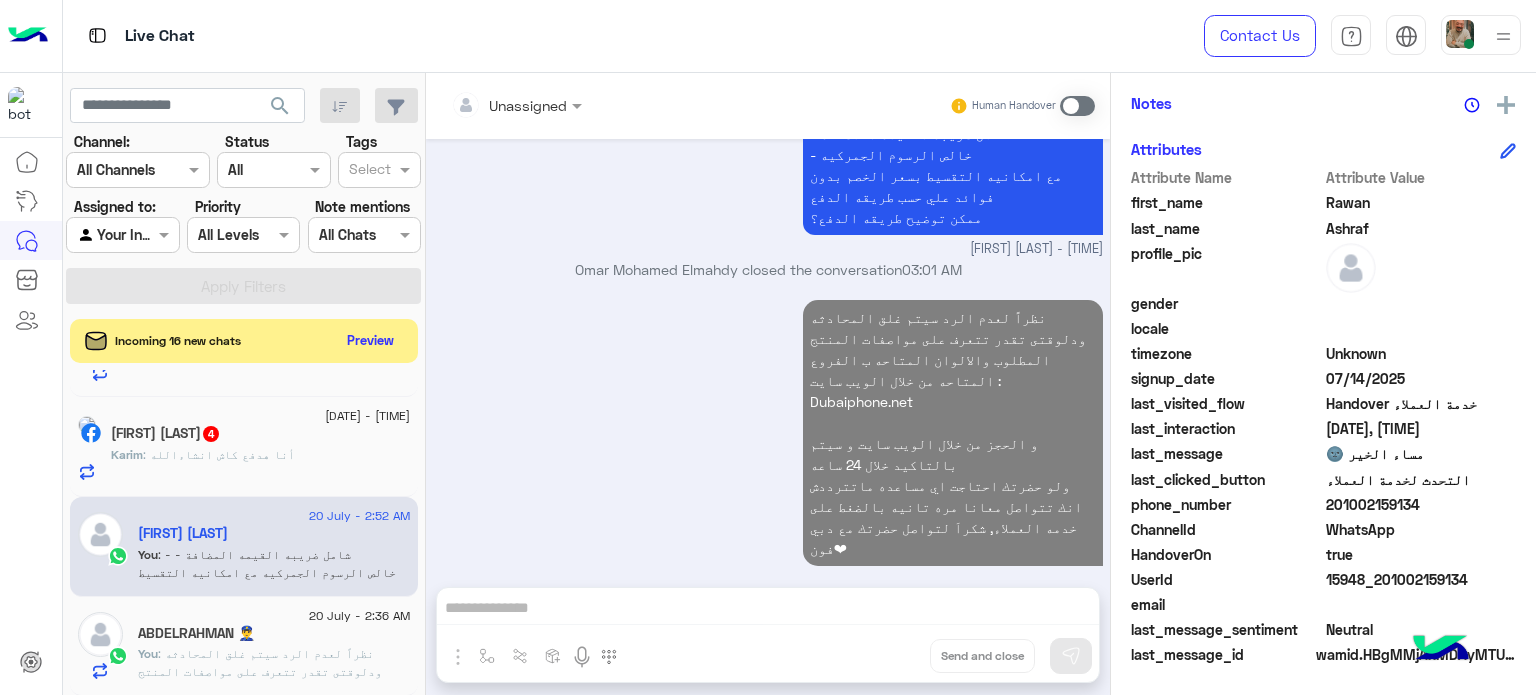 click on ":  نظراً لعدم الرد سيتم غلق المحادثه
ودلوقتى تقدر تتعرف على مواصفات المنتج المطلوب والالوان المتاحه ب الفروع المتاحه من خلال الويب سايت  :
Dubaiphone.net
و الحجز من خلال الويب سايت و سيتم بالتاكيد خلال 24 ساعه
ولو حضرتك احتاجت اي مساعده ماتترددش انك تتواصل معانا مره تانيه بالضغط على خدمه العملاء, شكراَ لتواصل حضرتك مع دبي فون❤" 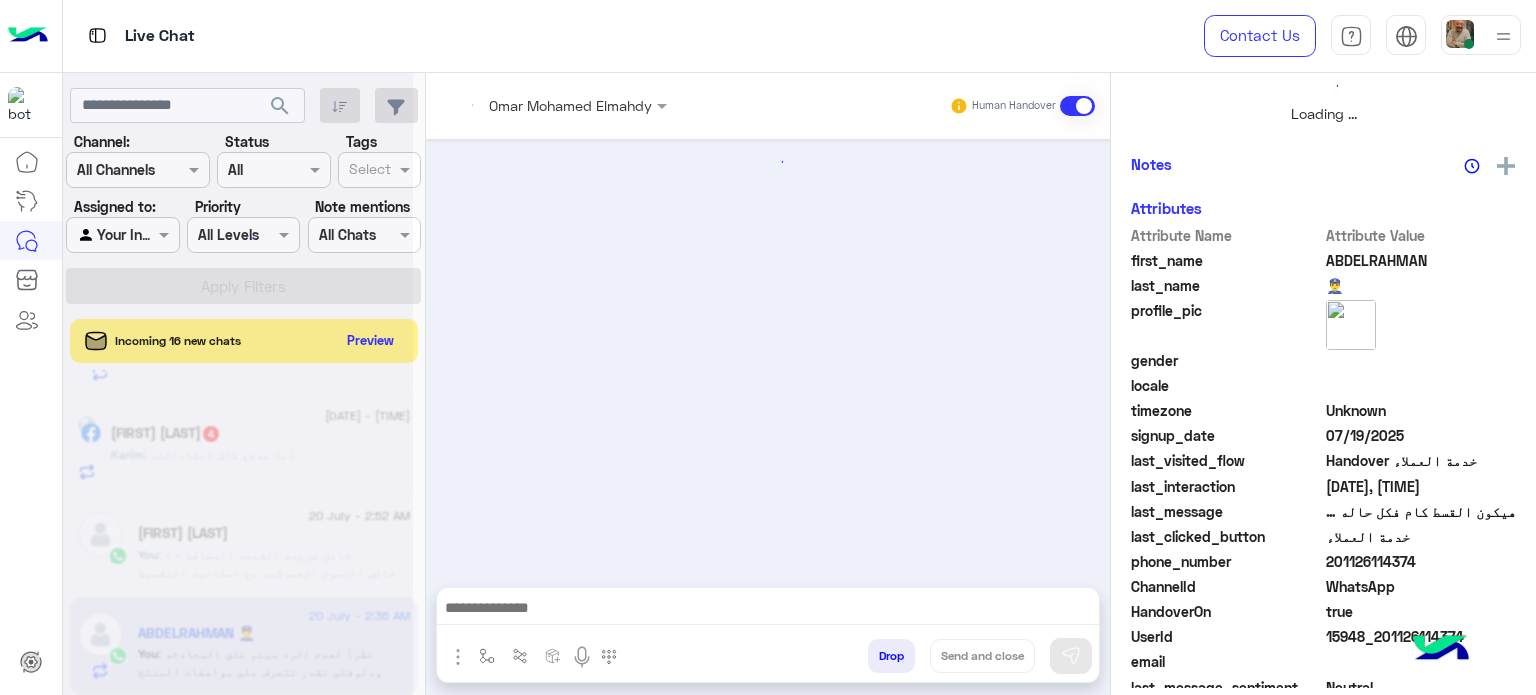 scroll, scrollTop: 464, scrollLeft: 0, axis: vertical 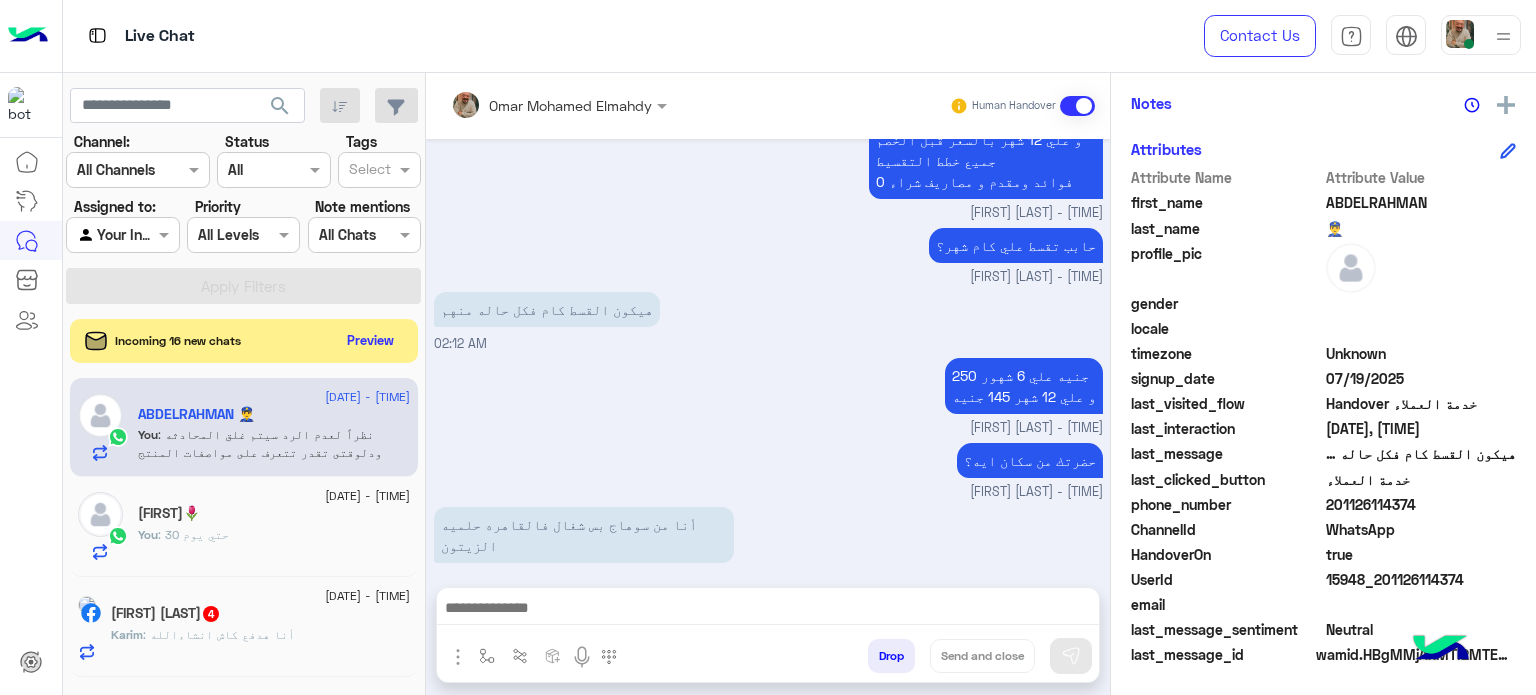 click at bounding box center (768, 610) 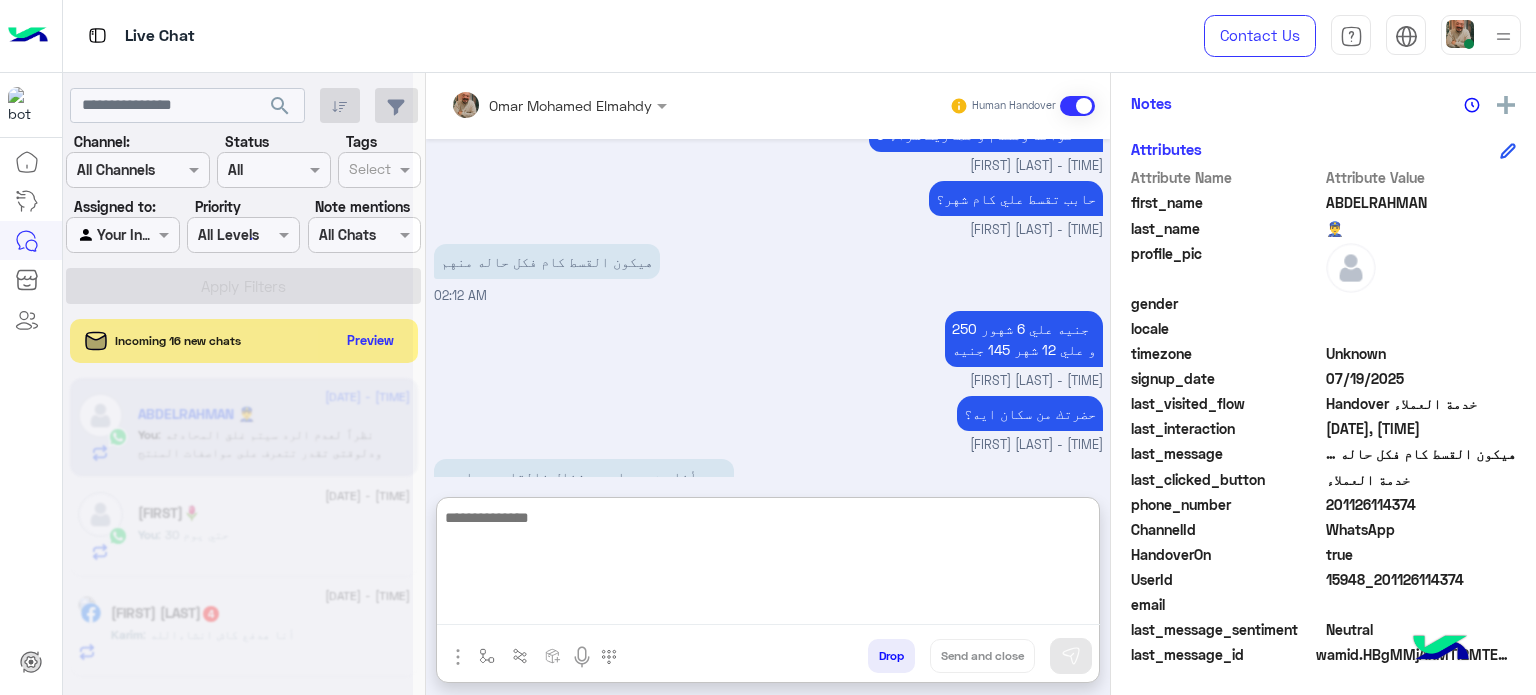 scroll, scrollTop: 1427, scrollLeft: 0, axis: vertical 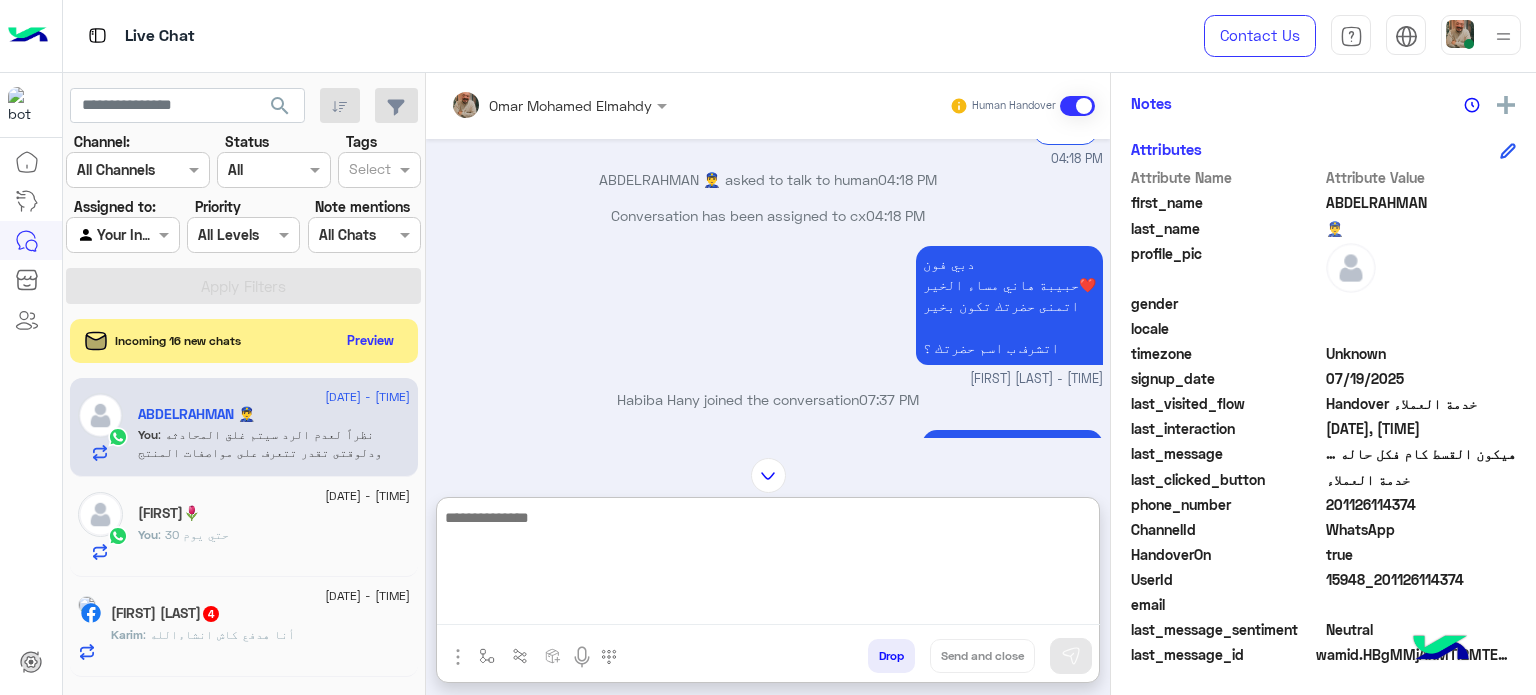 click at bounding box center [768, 565] 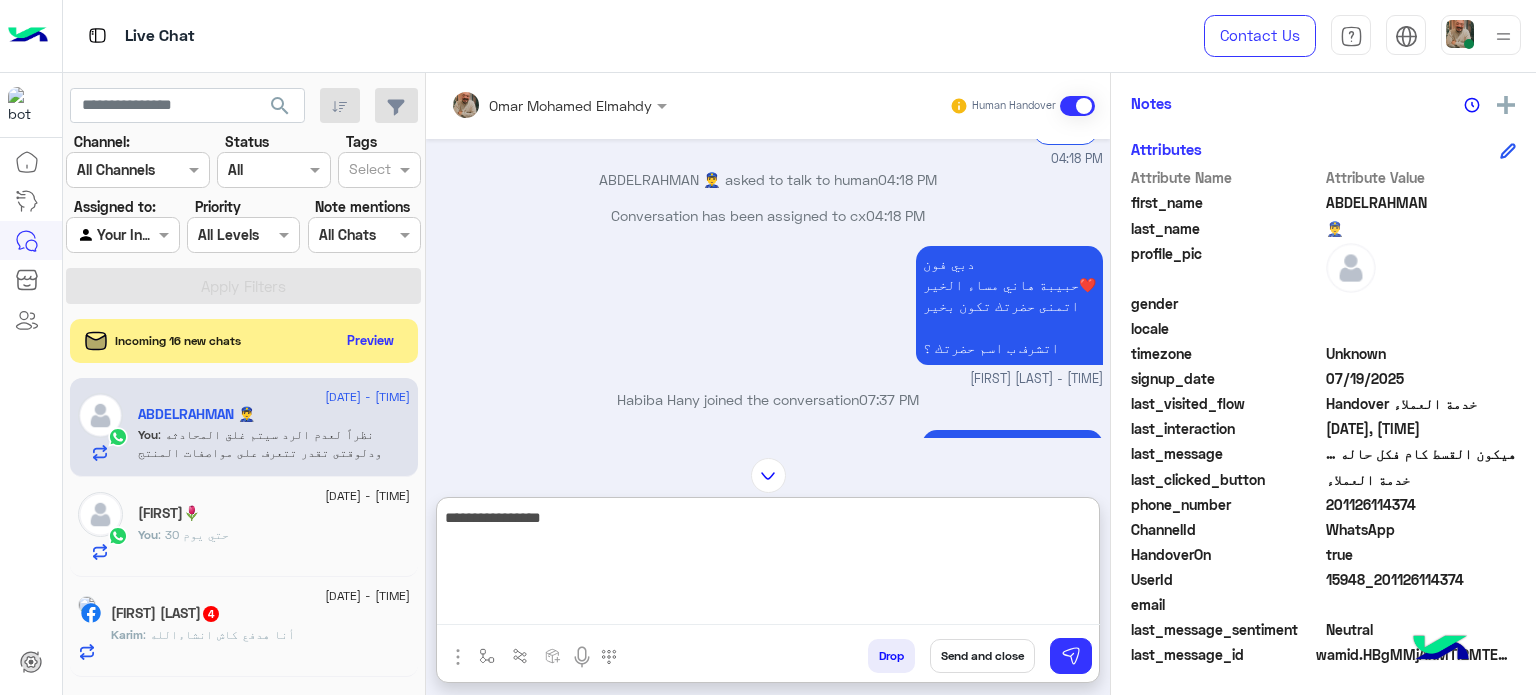 type on "**********" 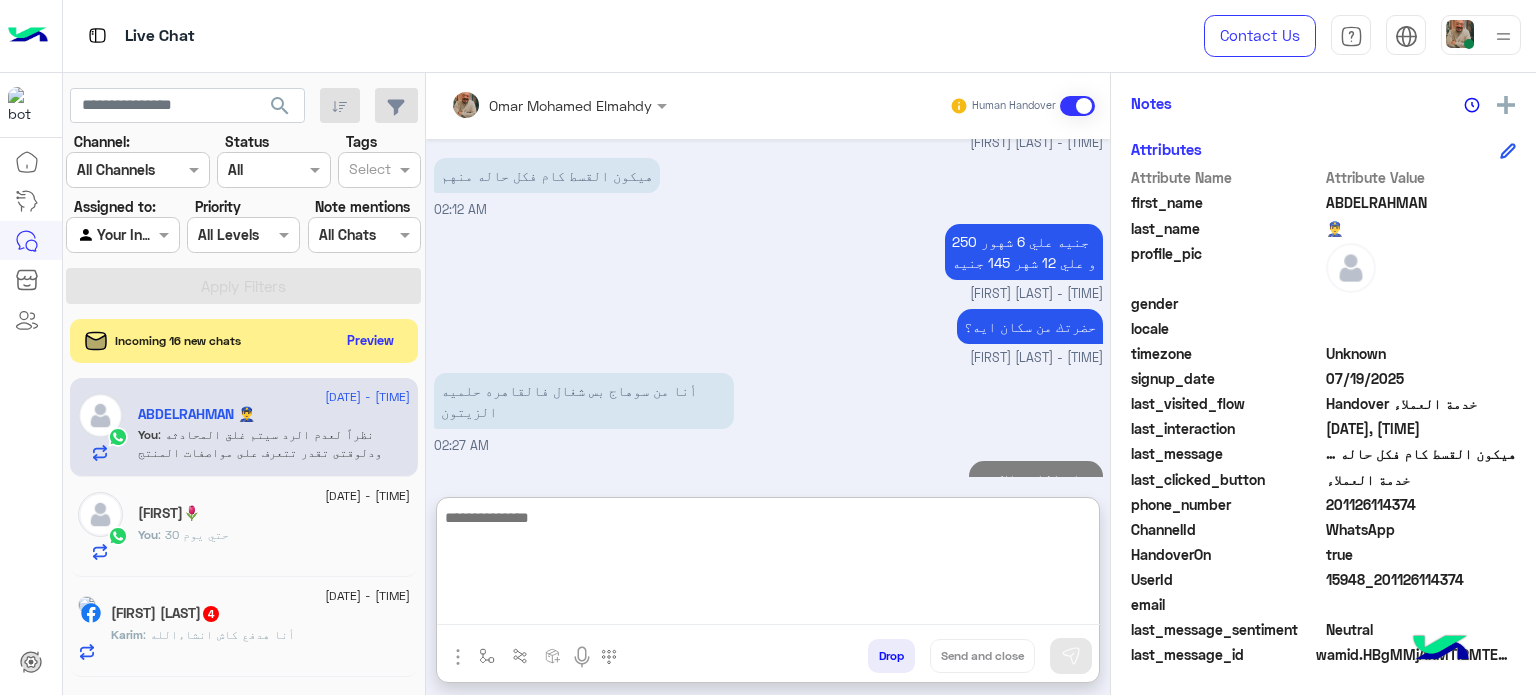 scroll, scrollTop: 3329, scrollLeft: 0, axis: vertical 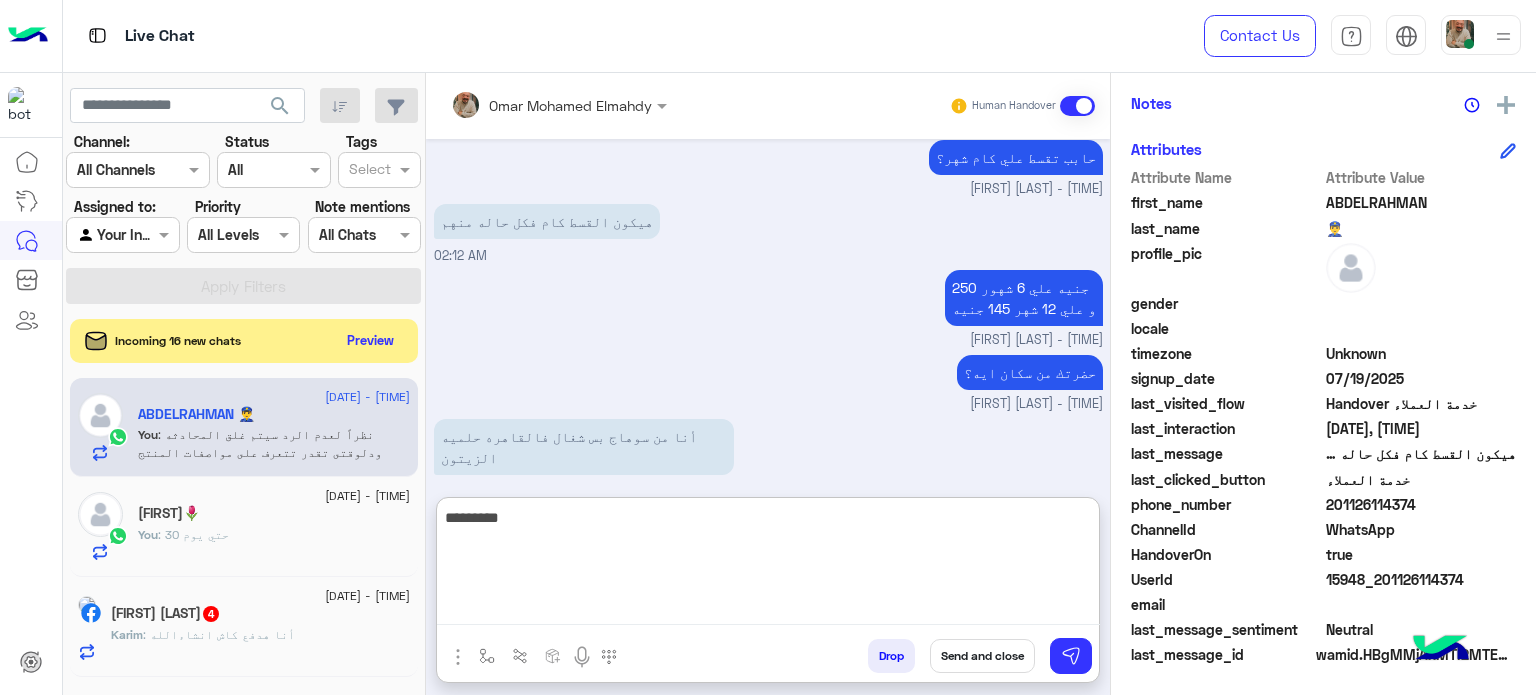 type on "**********" 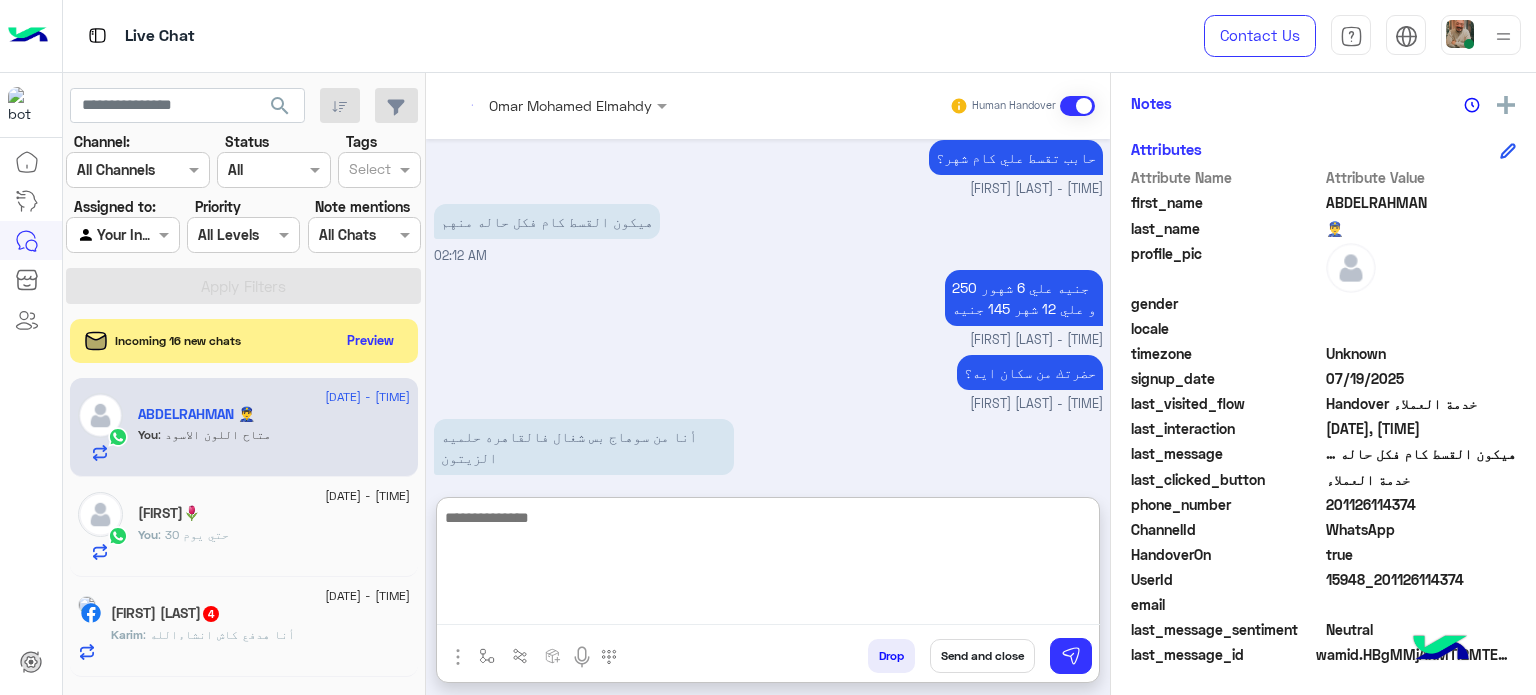 scroll, scrollTop: 3393, scrollLeft: 0, axis: vertical 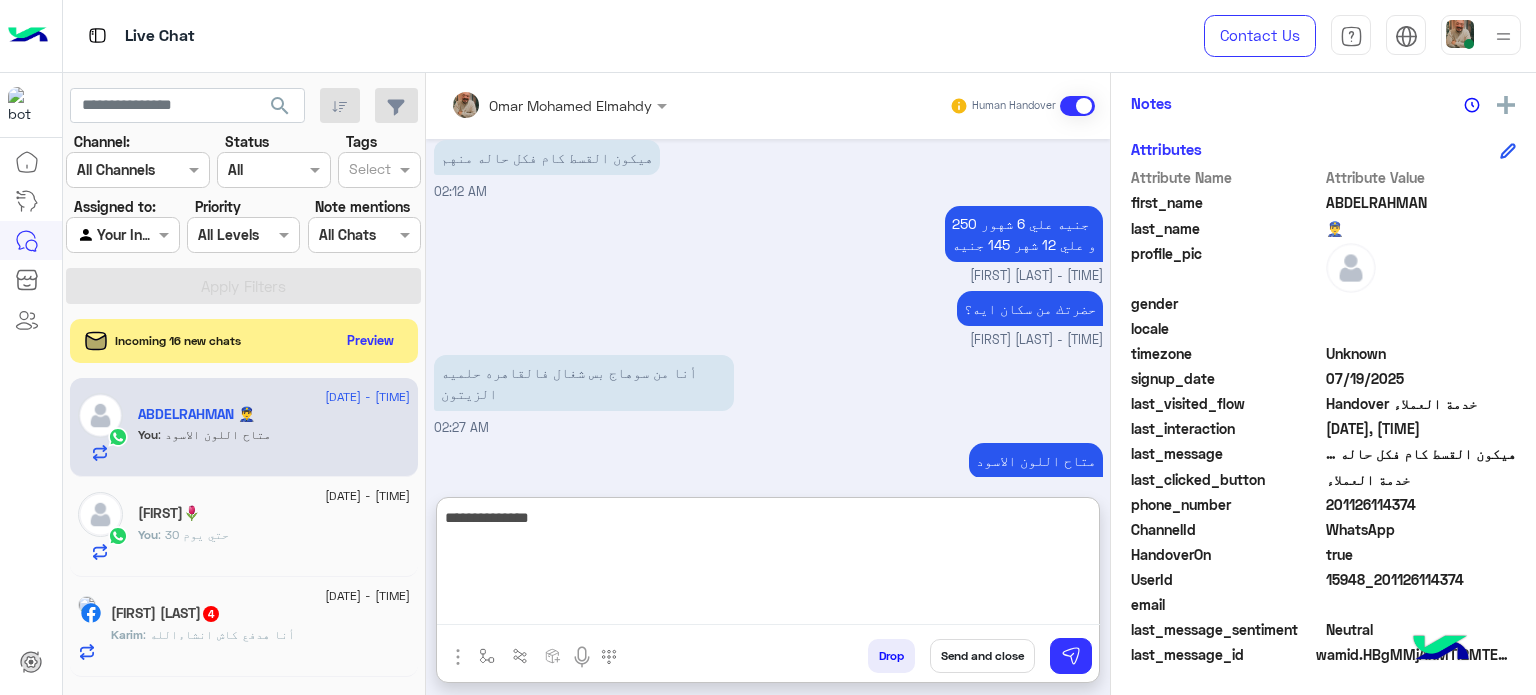 type on "**********" 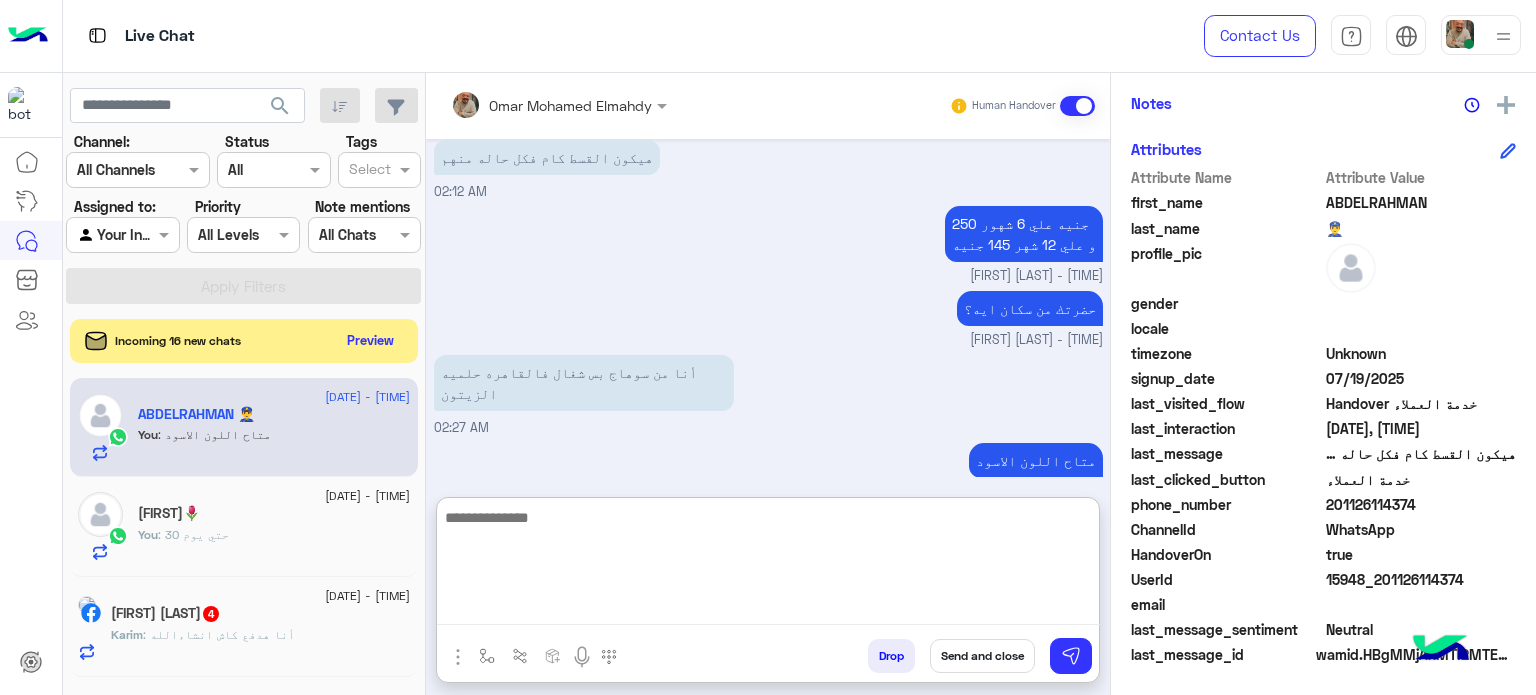 scroll, scrollTop: 3457, scrollLeft: 0, axis: vertical 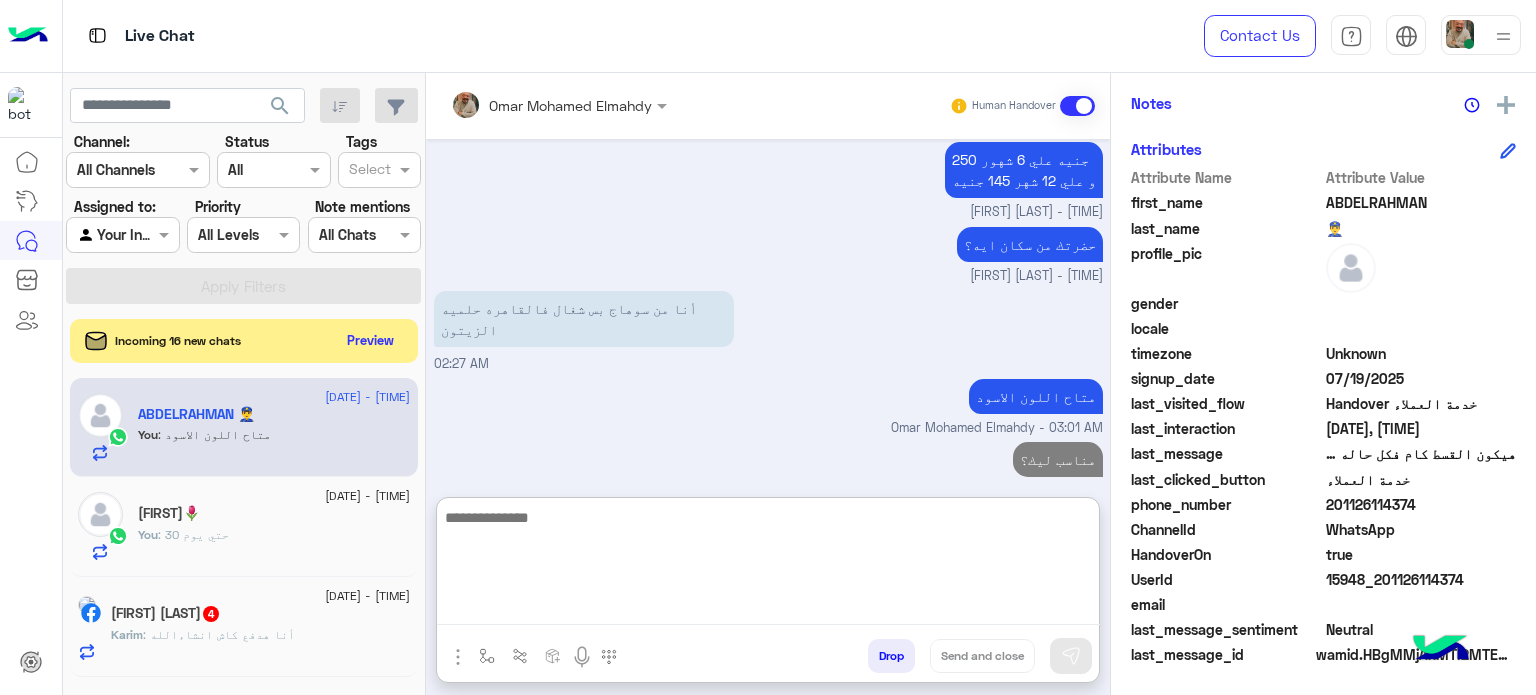 click on "You  : حتي يوم 30" 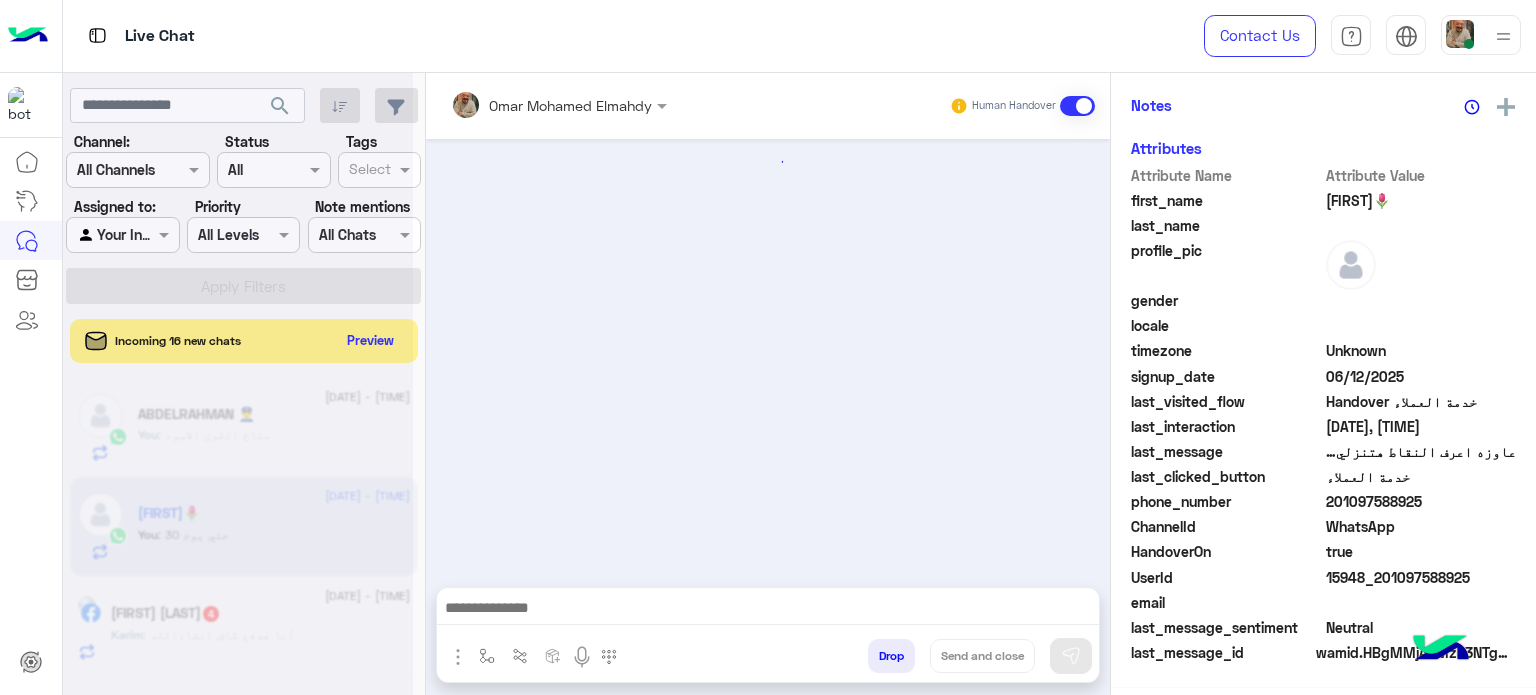 scroll, scrollTop: 400, scrollLeft: 0, axis: vertical 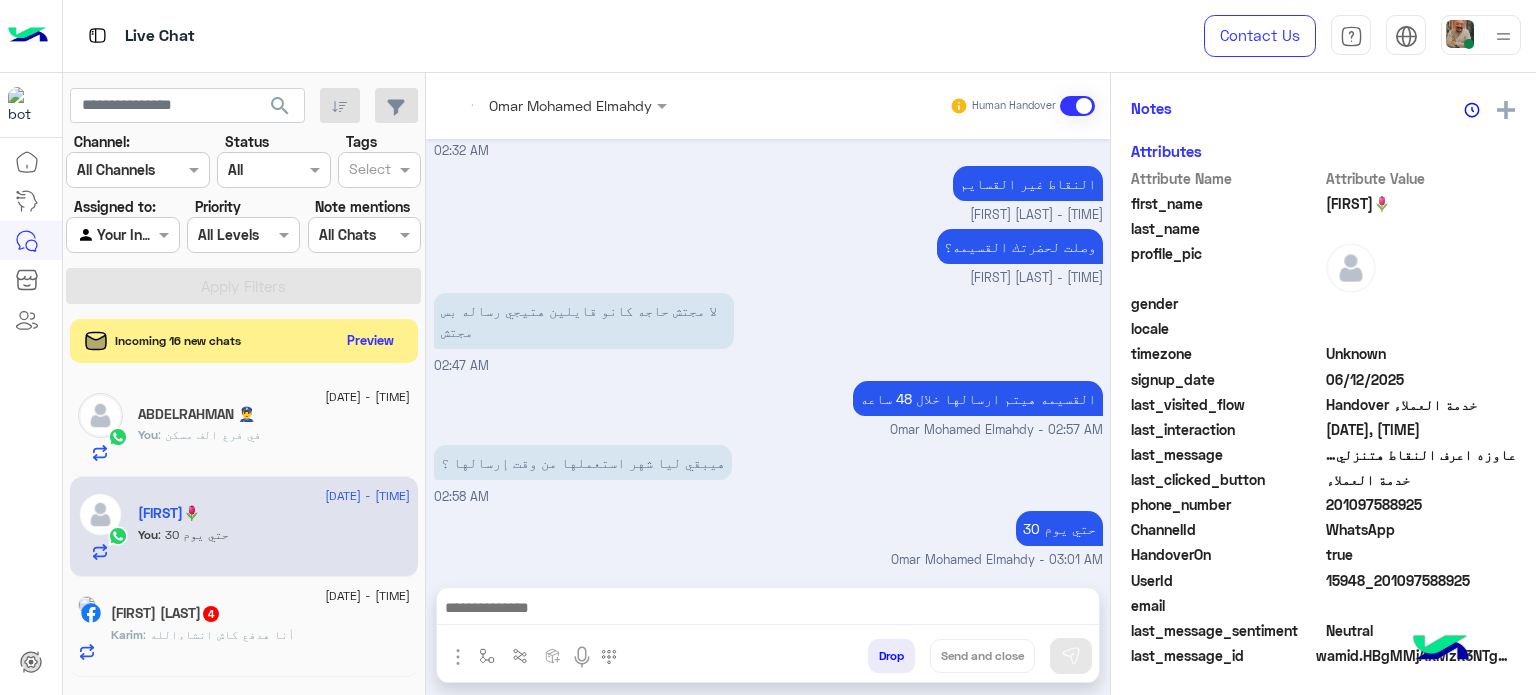 click on "[FIRST] [LAST]  4" 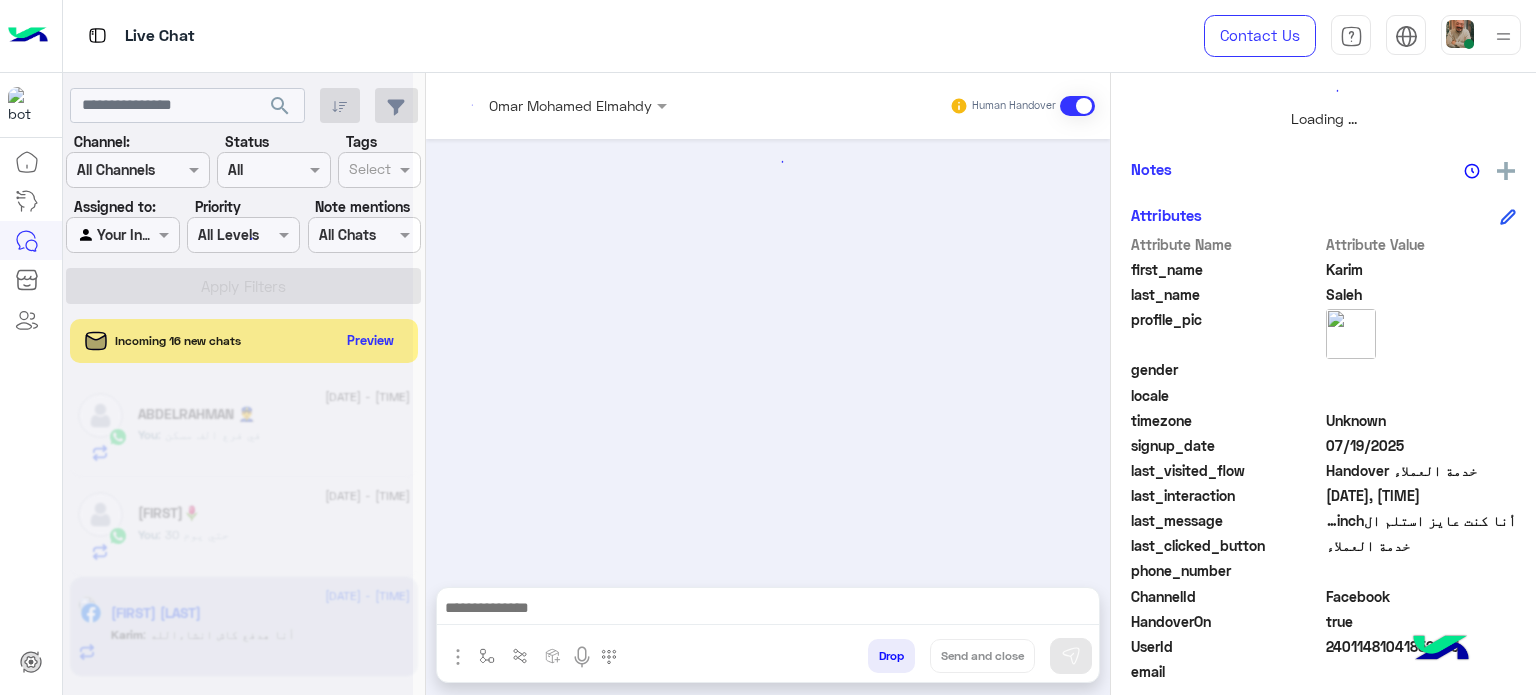 scroll, scrollTop: 468, scrollLeft: 0, axis: vertical 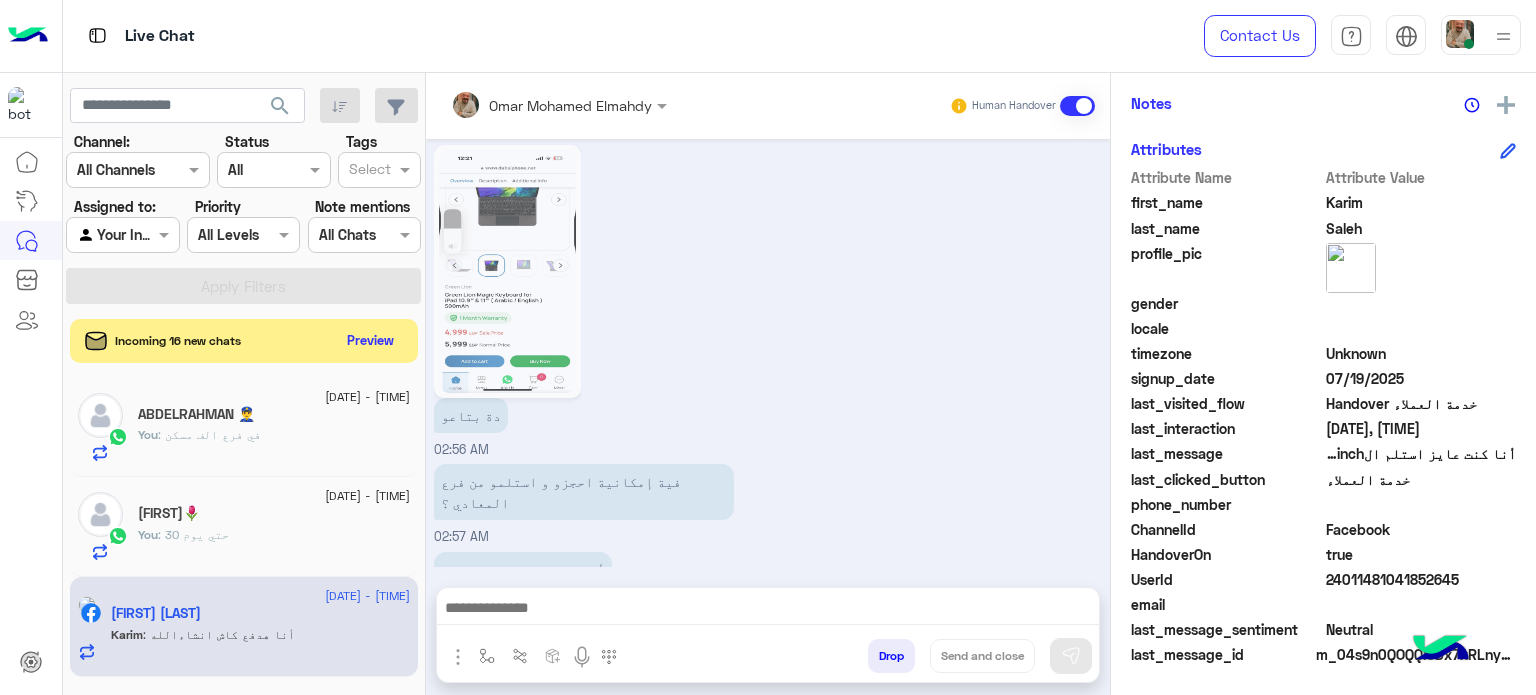 click at bounding box center [768, 610] 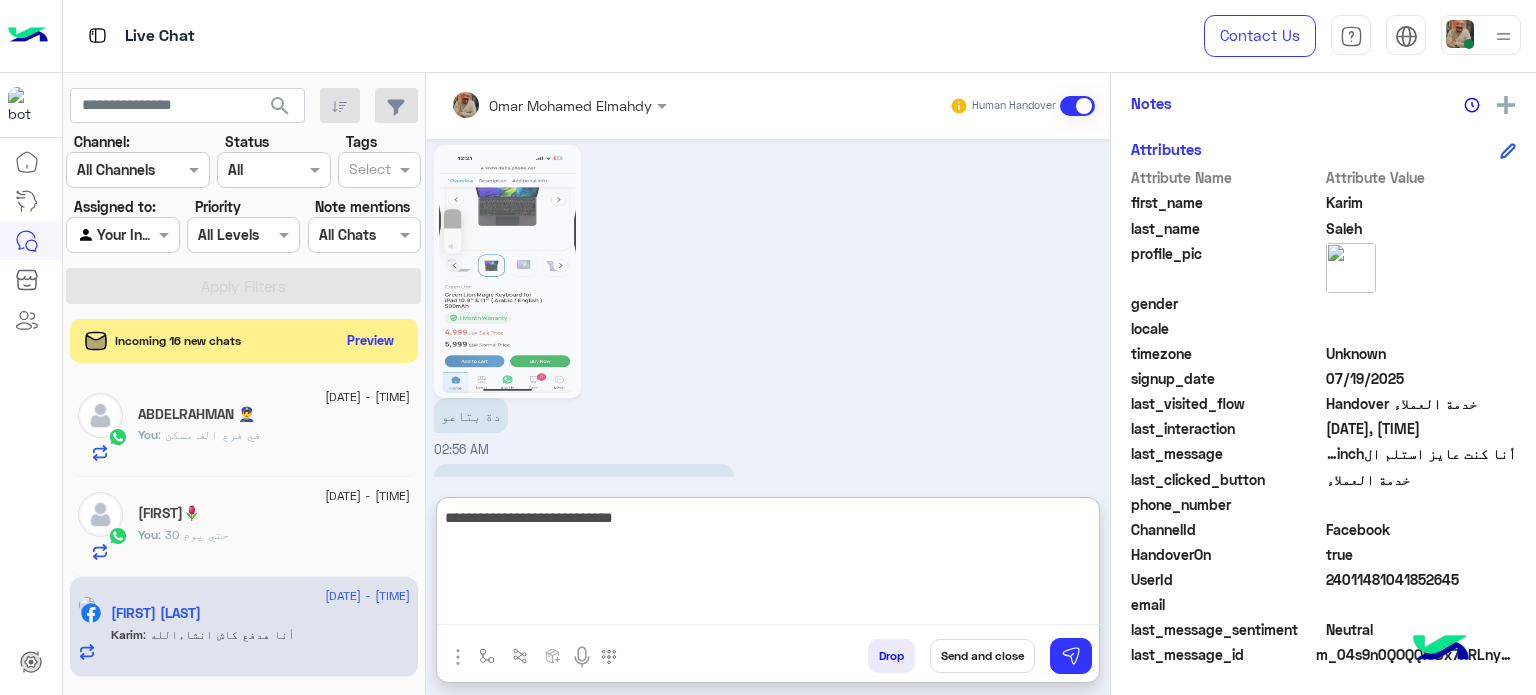 type on "**********" 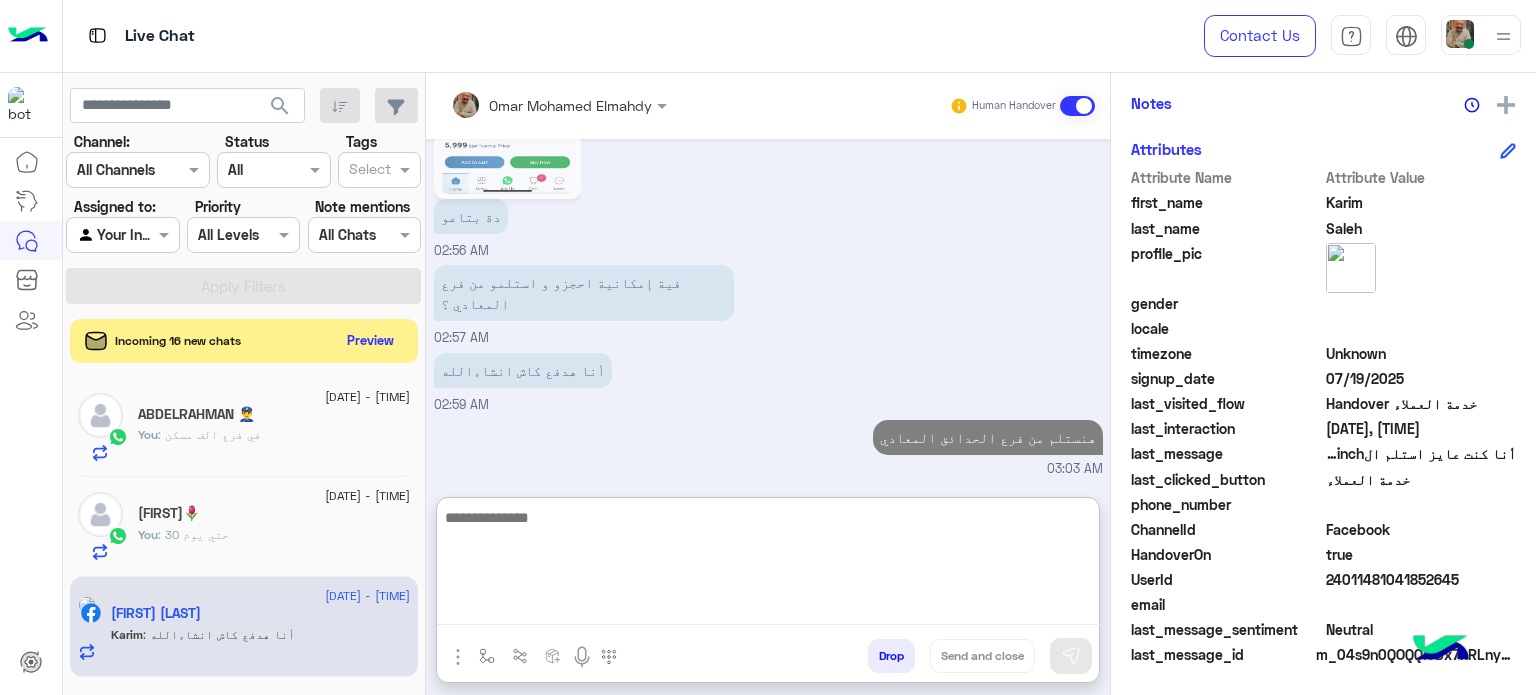 scroll, scrollTop: 1725, scrollLeft: 0, axis: vertical 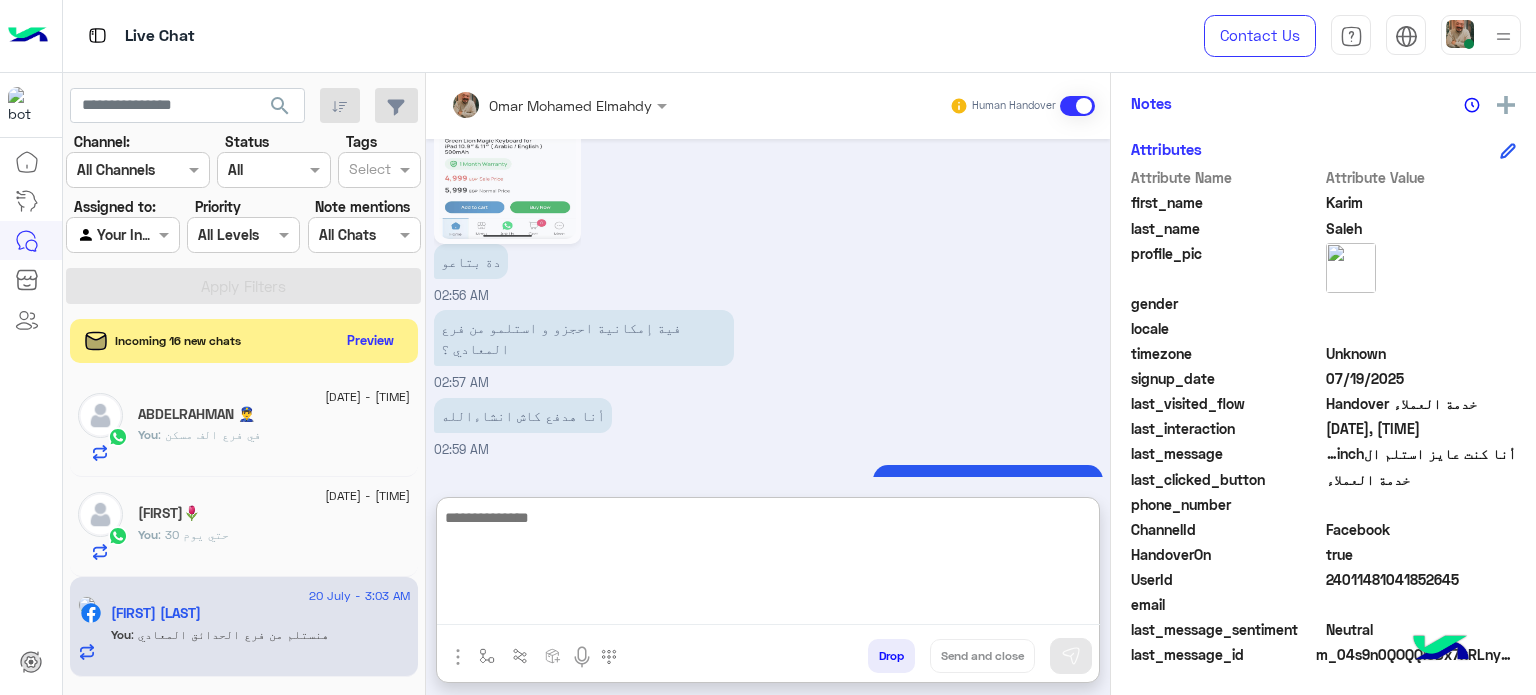 click on ": في فرع الف مسكن" 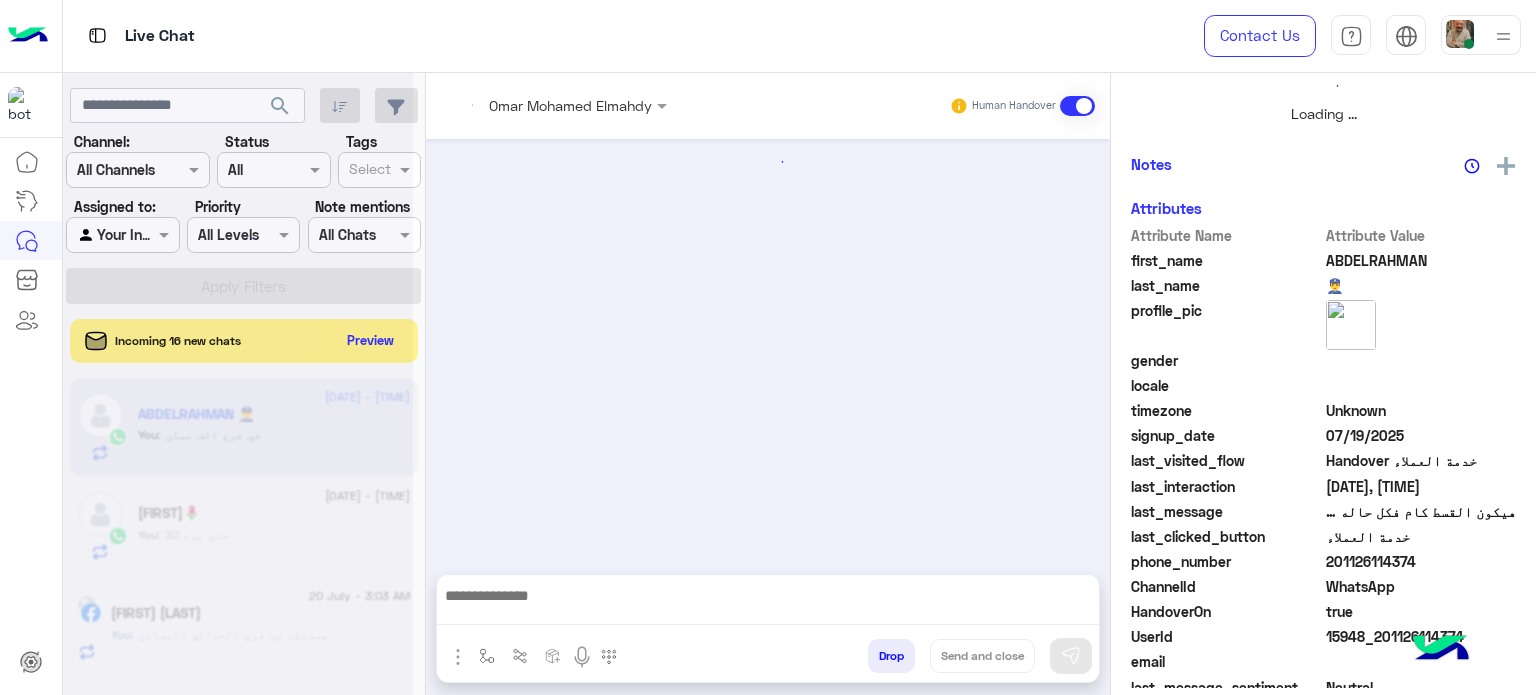 scroll, scrollTop: 0, scrollLeft: 0, axis: both 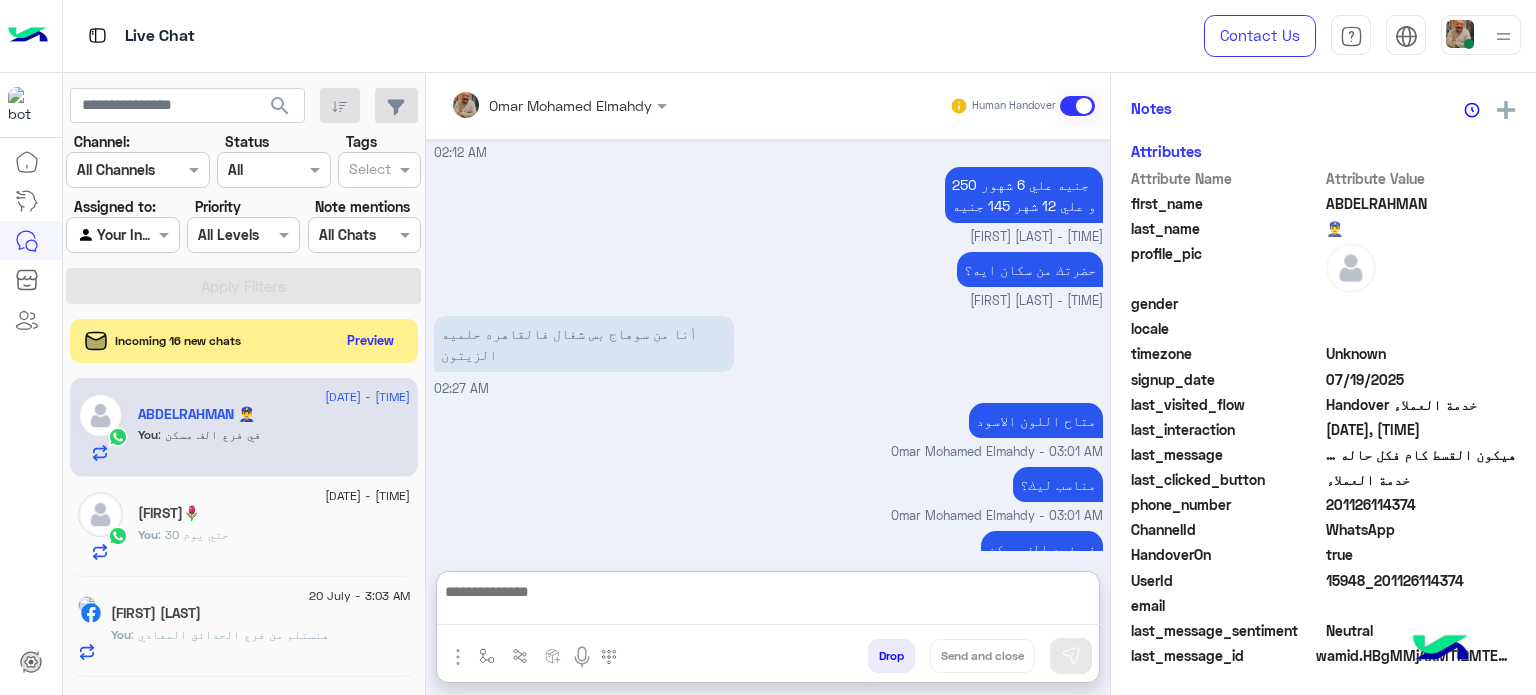 click at bounding box center (768, 602) 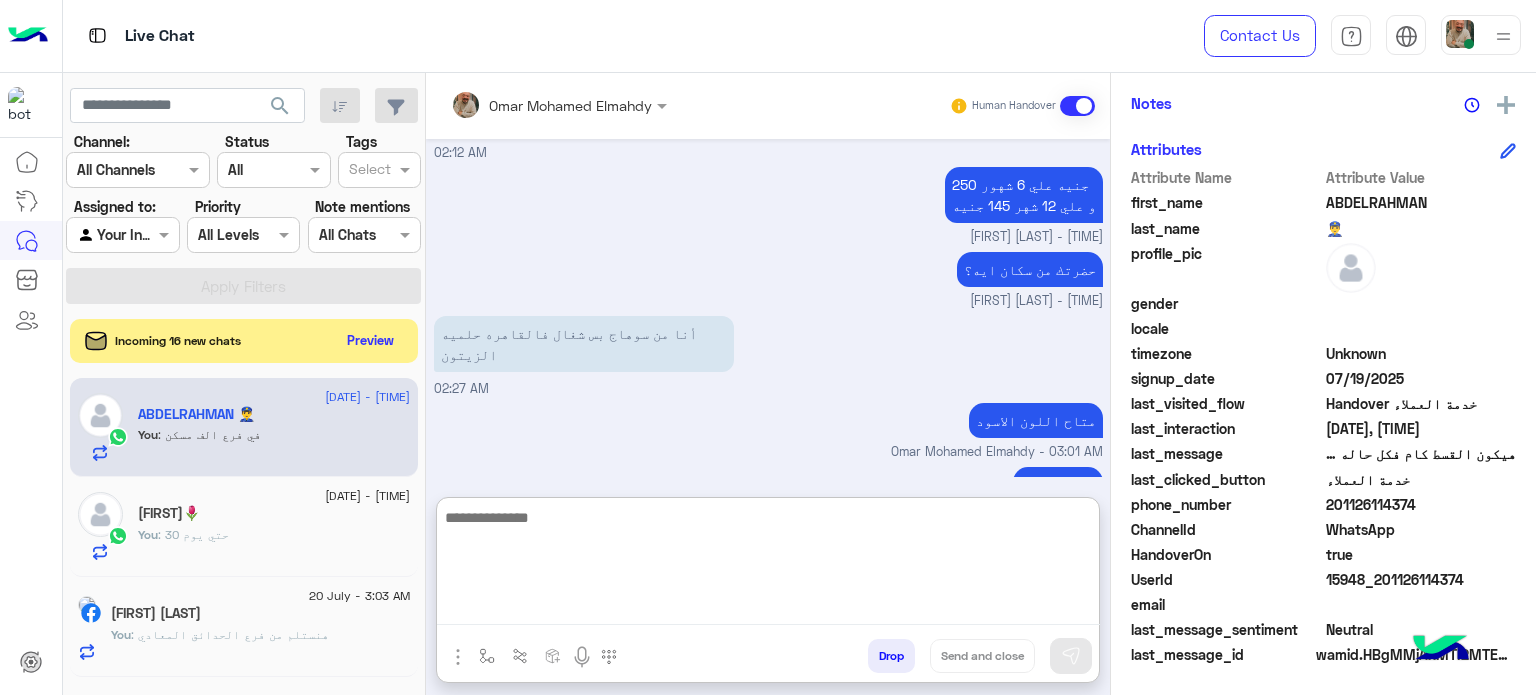 type on "*" 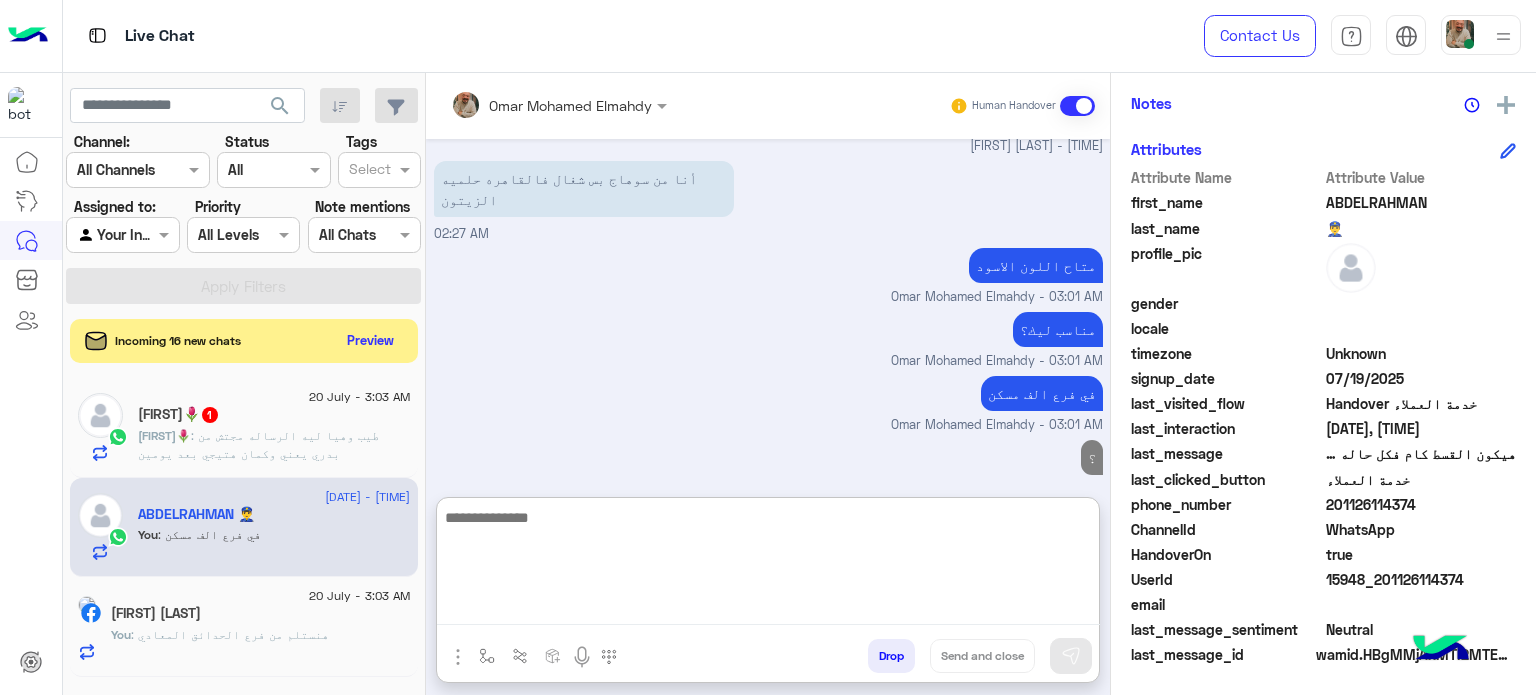 click on "Rasha🌷 1" 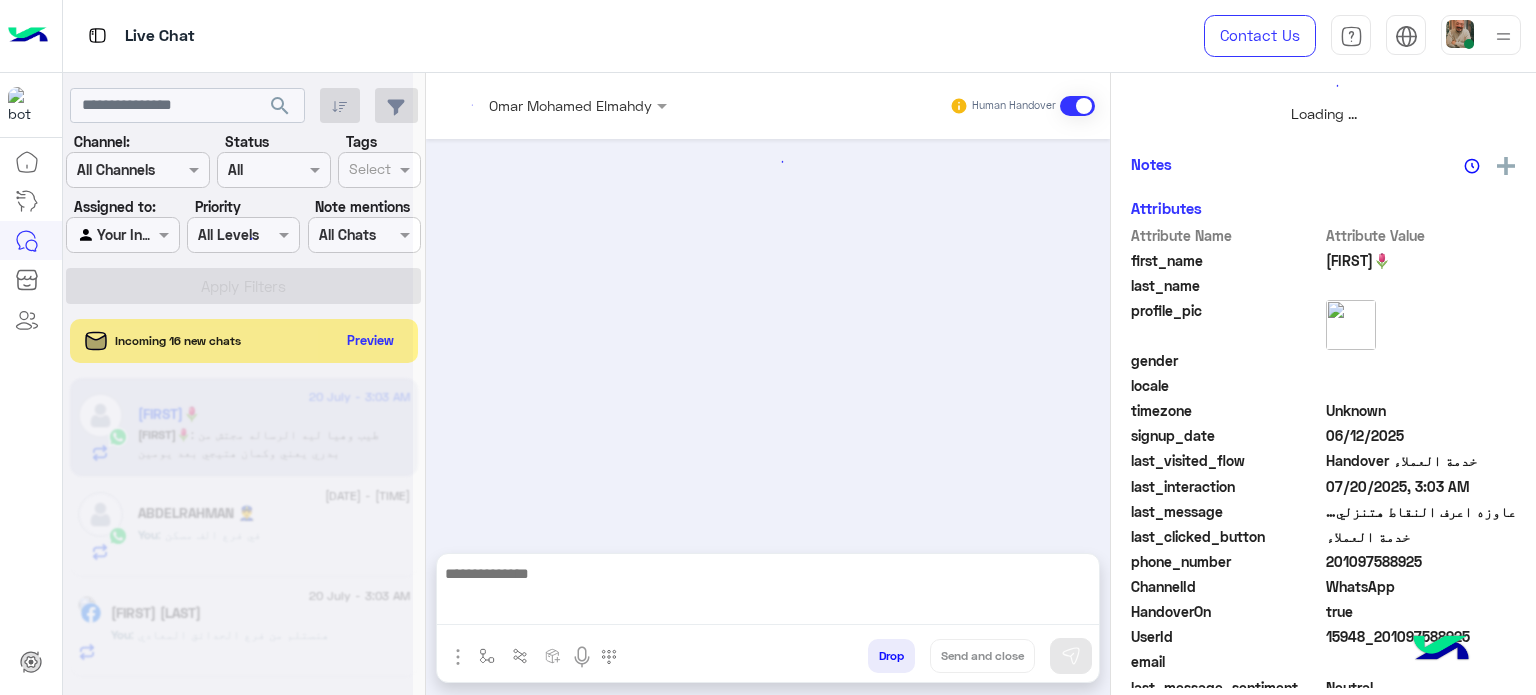 scroll, scrollTop: 0, scrollLeft: 0, axis: both 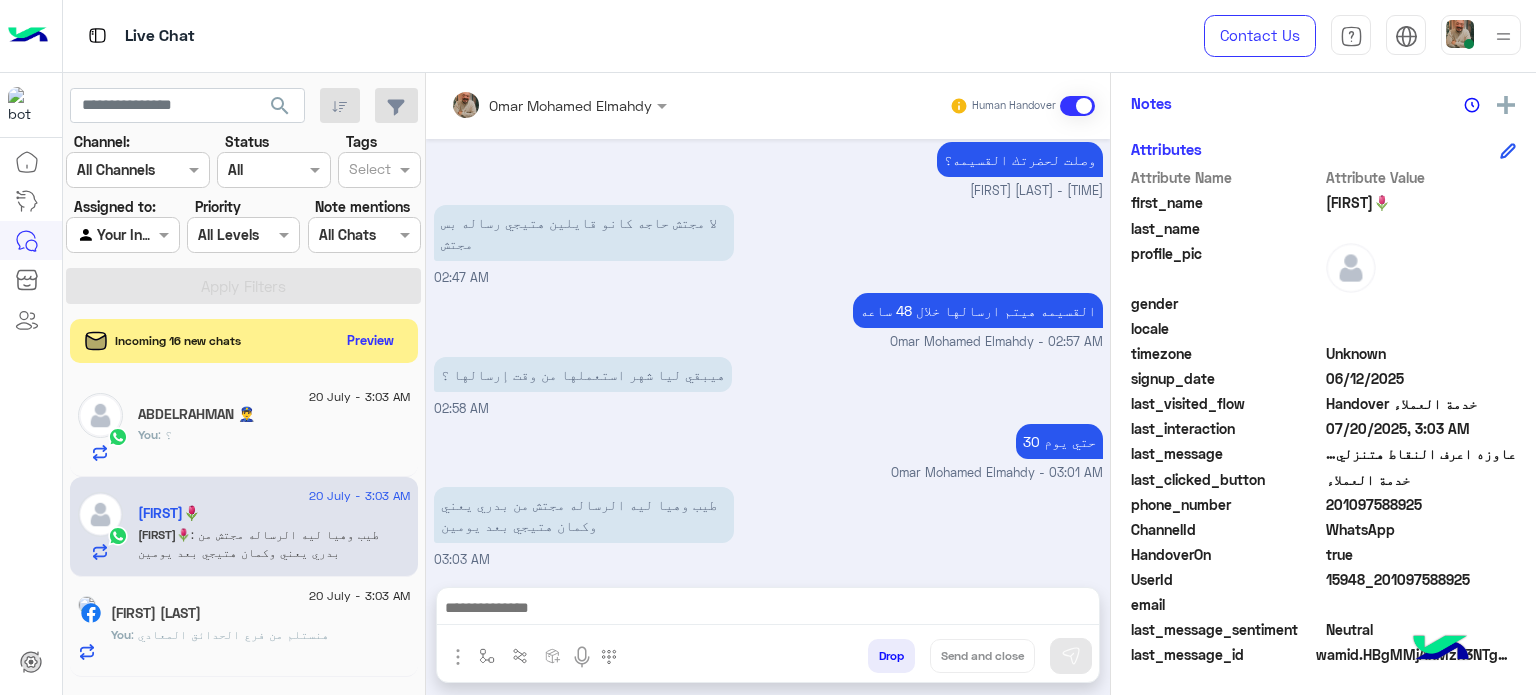 click at bounding box center (768, 610) 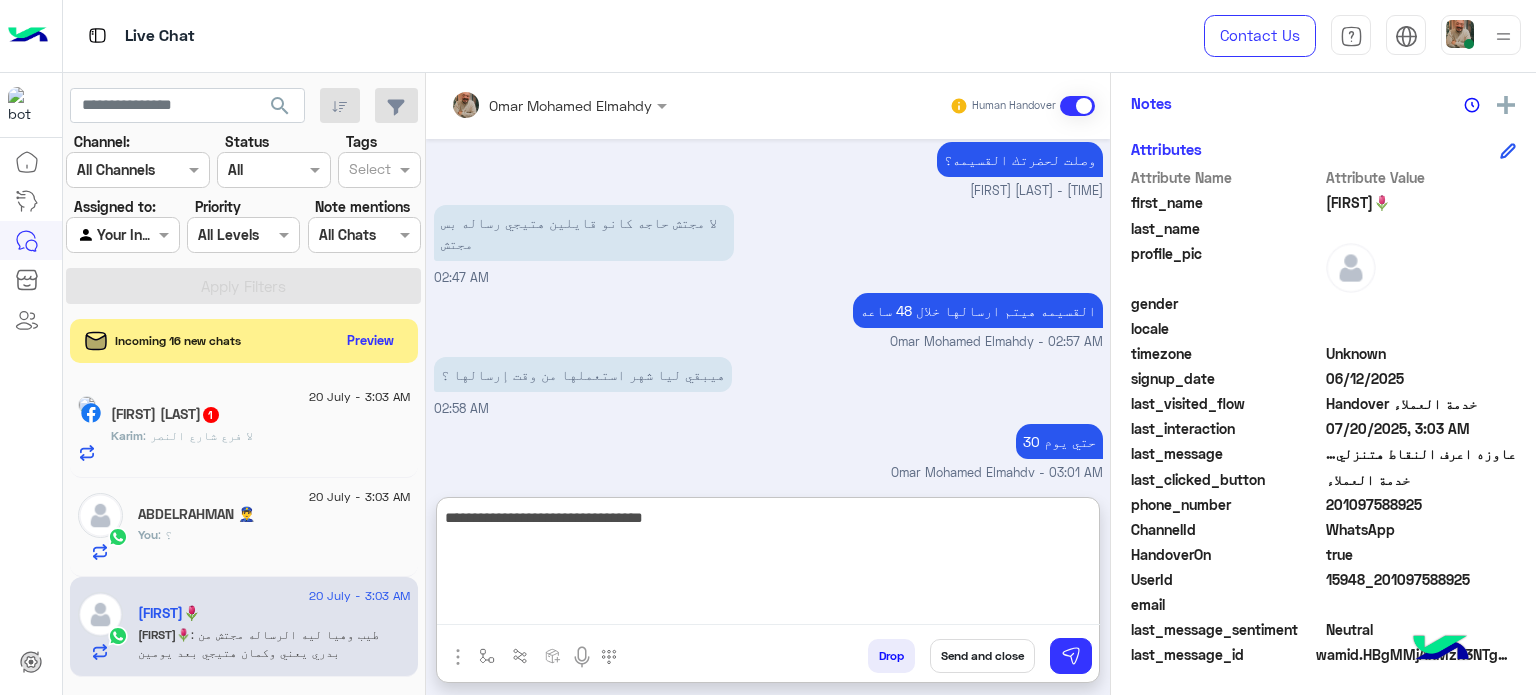 type on "**********" 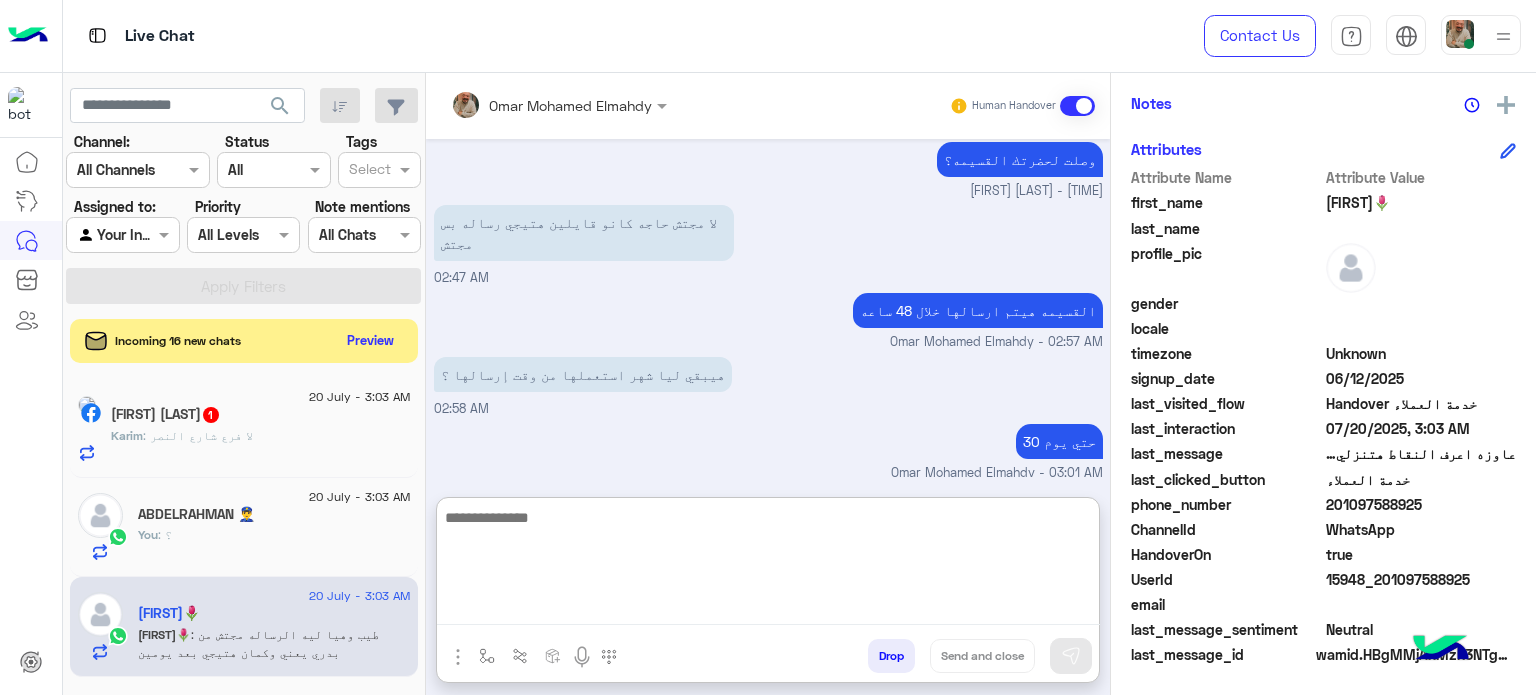scroll, scrollTop: 495, scrollLeft: 0, axis: vertical 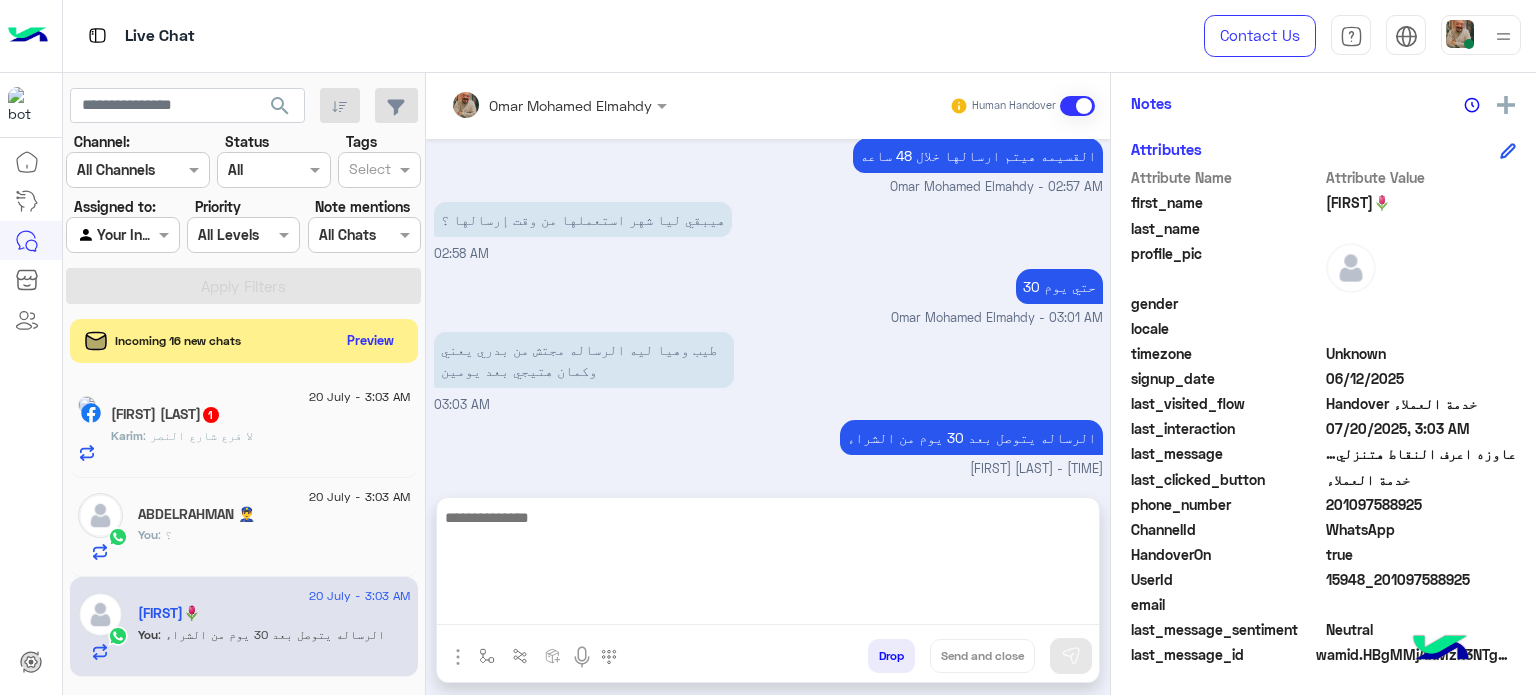 click on "Karim Saleh 1" 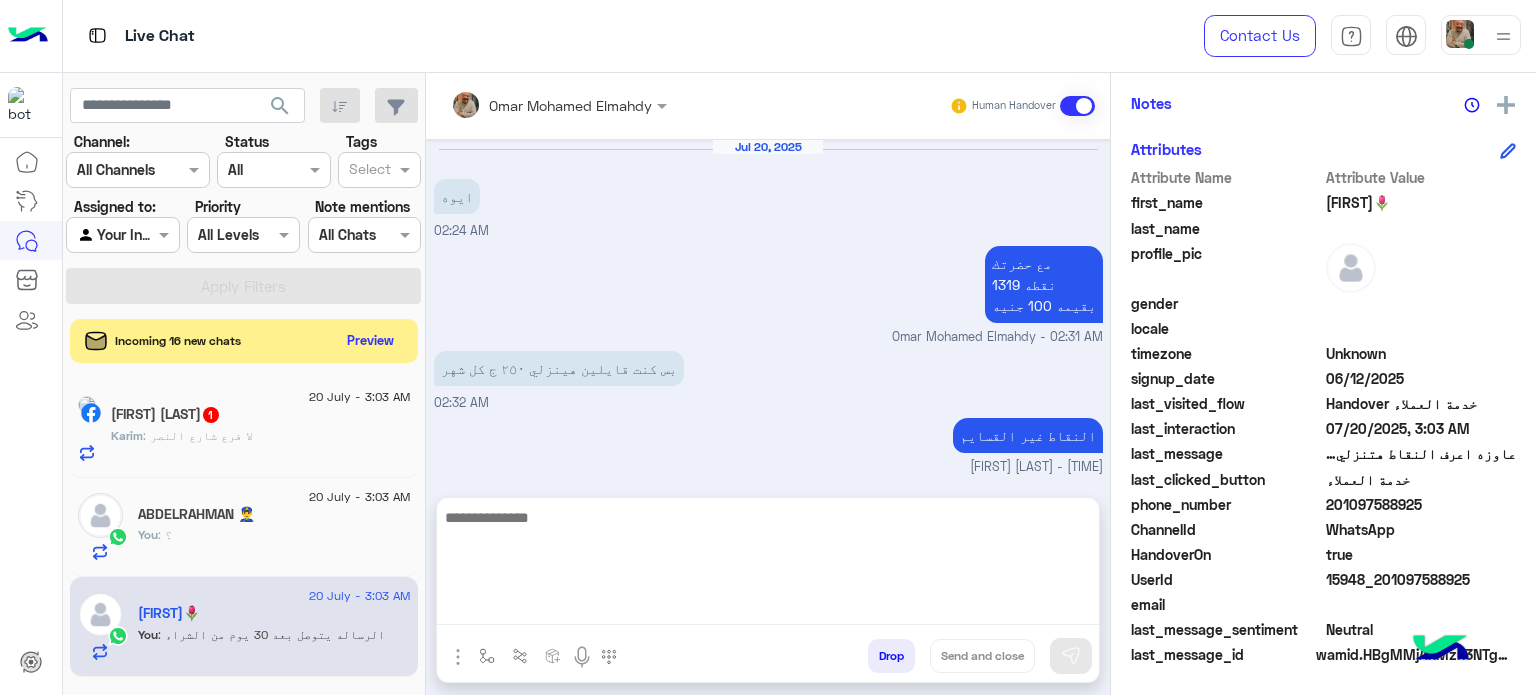 scroll, scrollTop: 464, scrollLeft: 0, axis: vertical 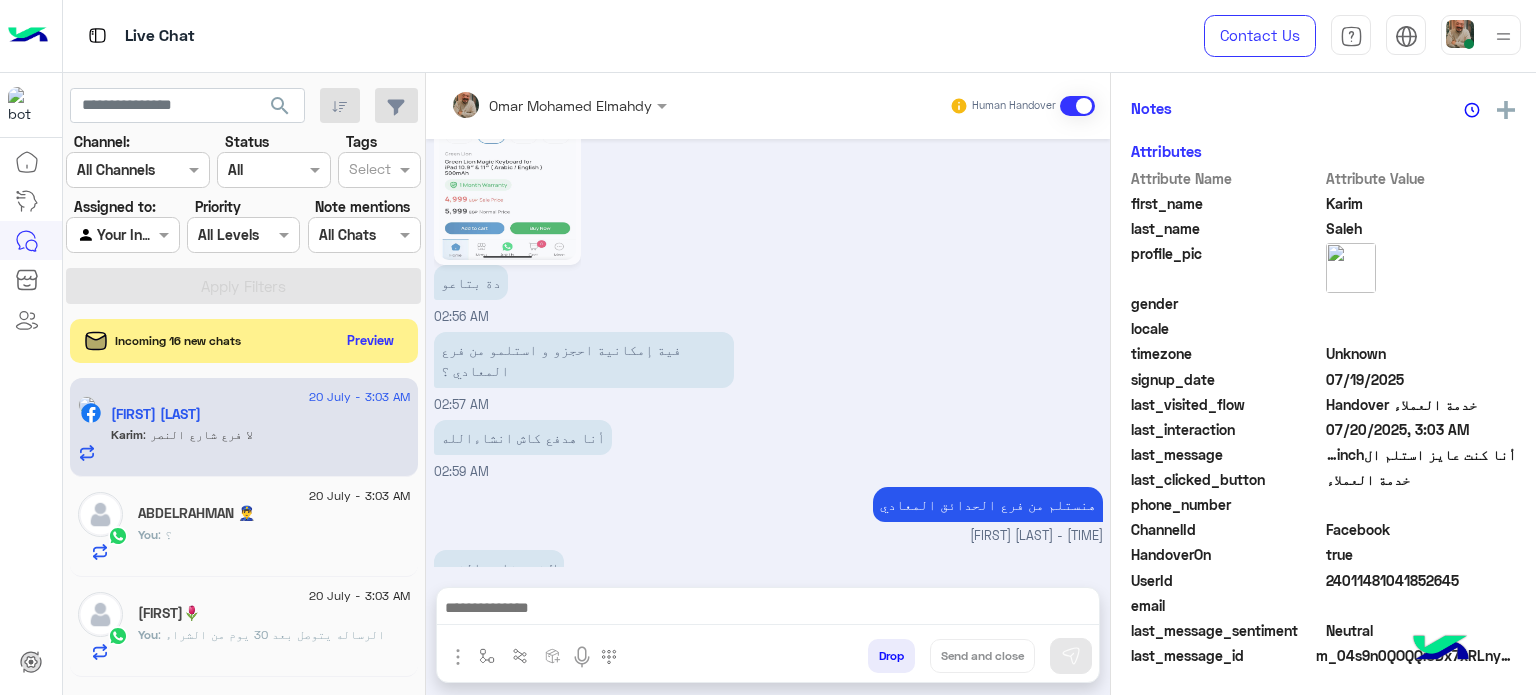 click at bounding box center [768, 610] 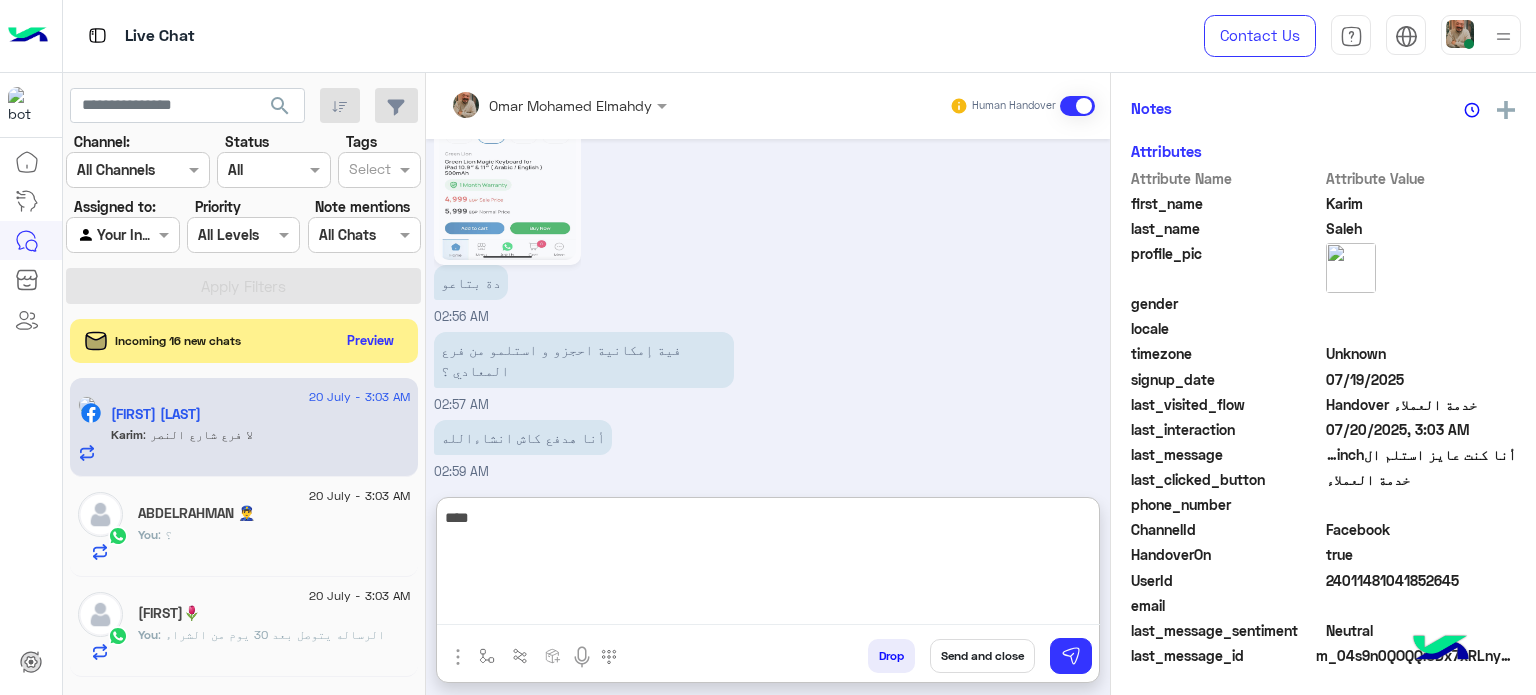 scroll, scrollTop: 405, scrollLeft: 0, axis: vertical 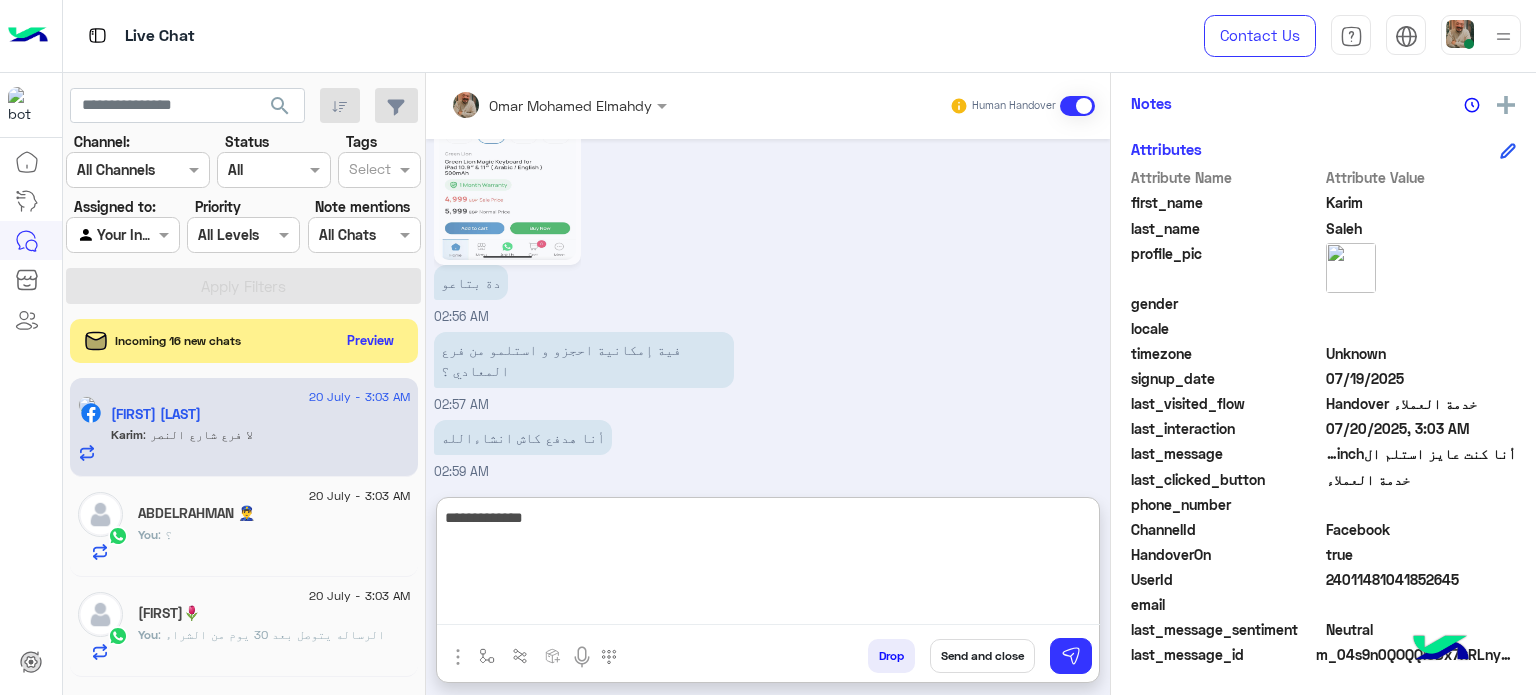 type on "**********" 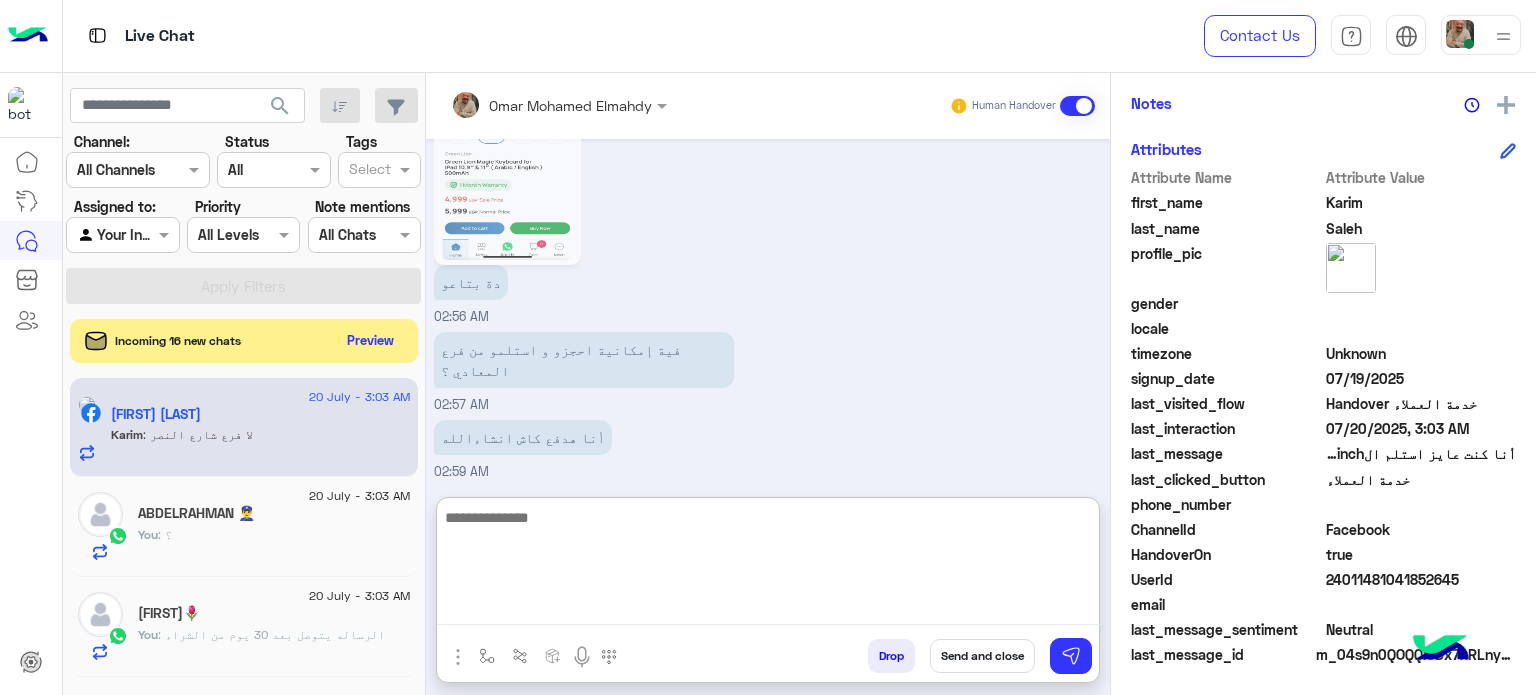 scroll, scrollTop: 792, scrollLeft: 0, axis: vertical 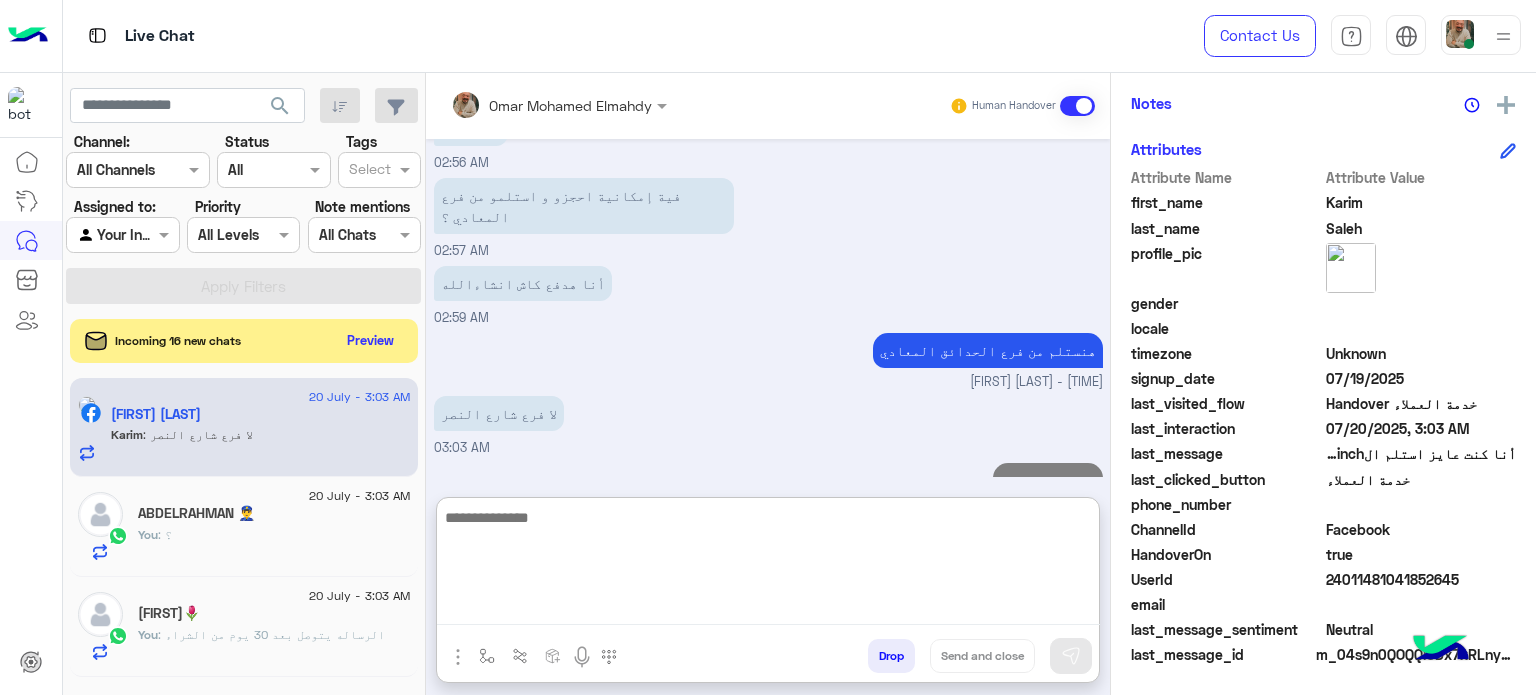 click on "You  : ؟" 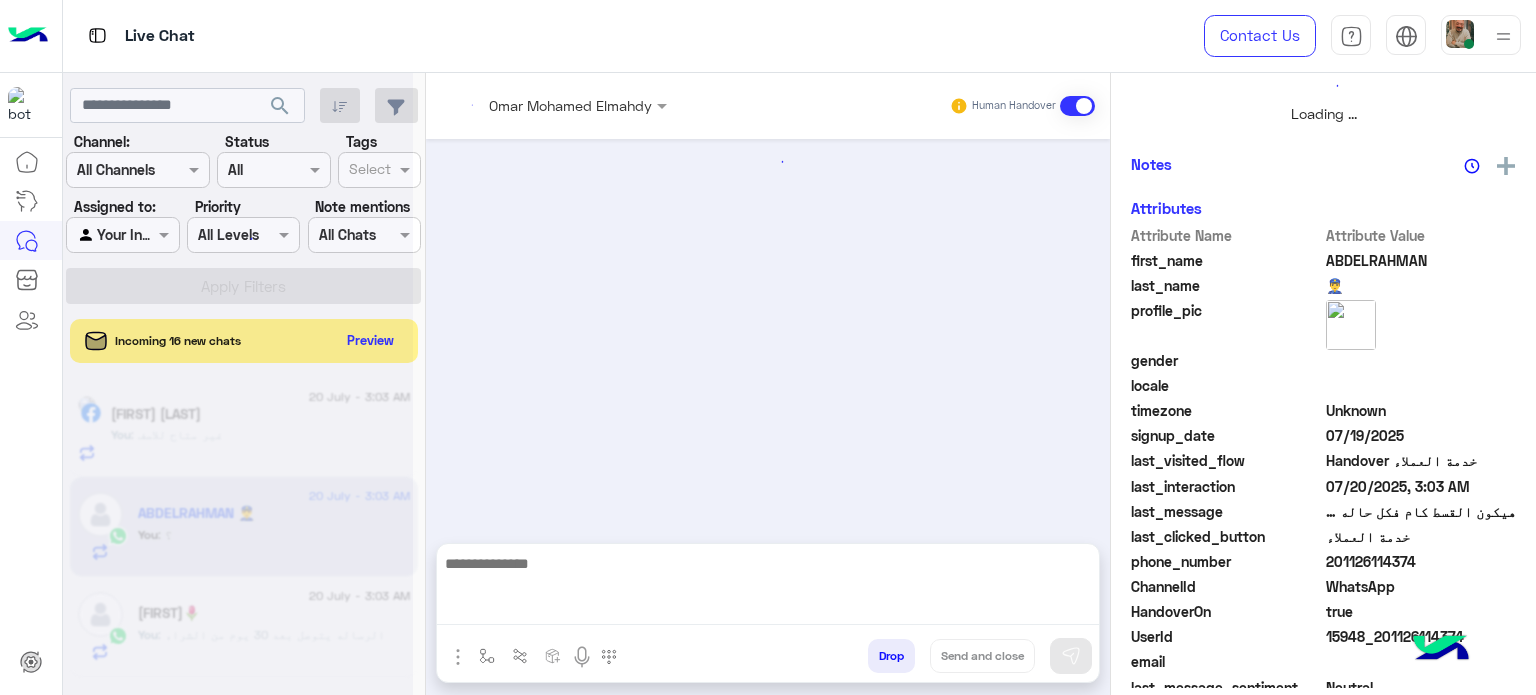 scroll, scrollTop: 0, scrollLeft: 0, axis: both 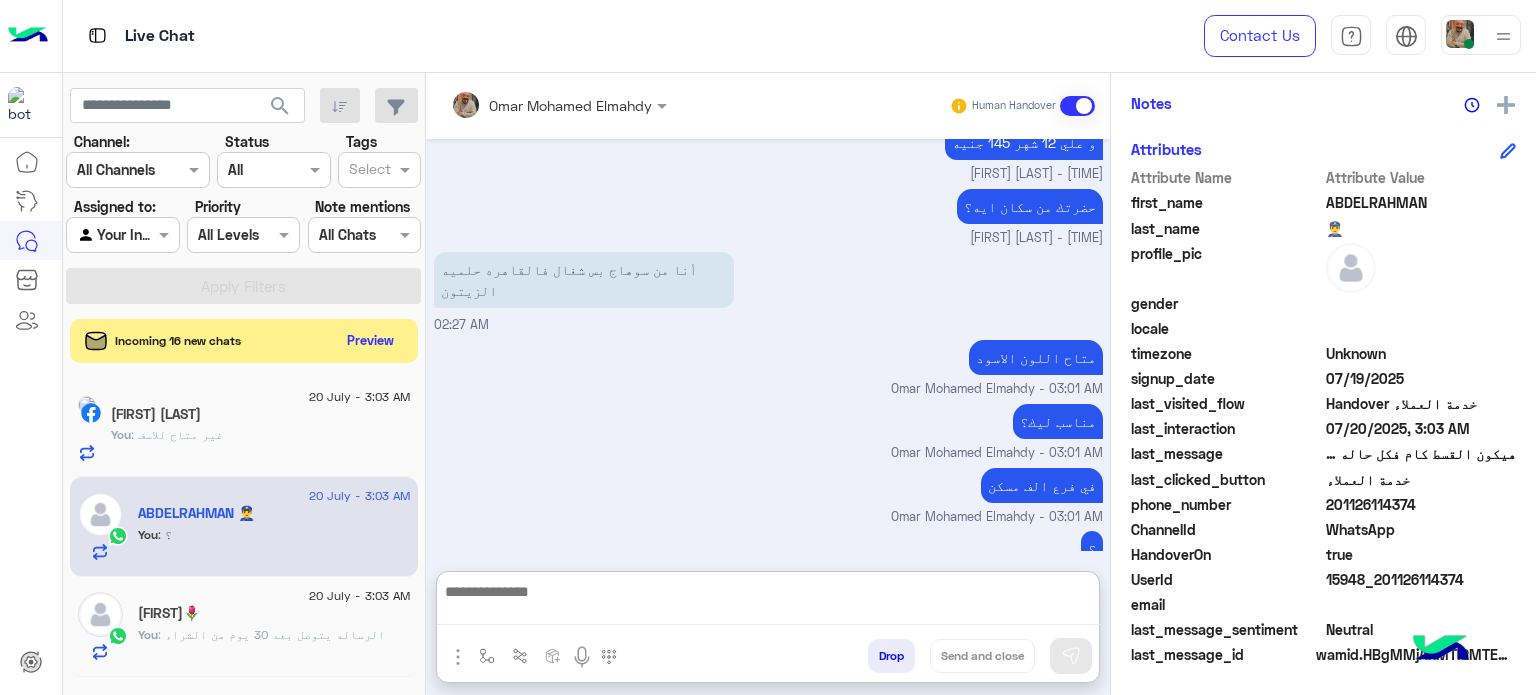 drag, startPoint x: 856, startPoint y: 621, endPoint x: 869, endPoint y: 608, distance: 18.384777 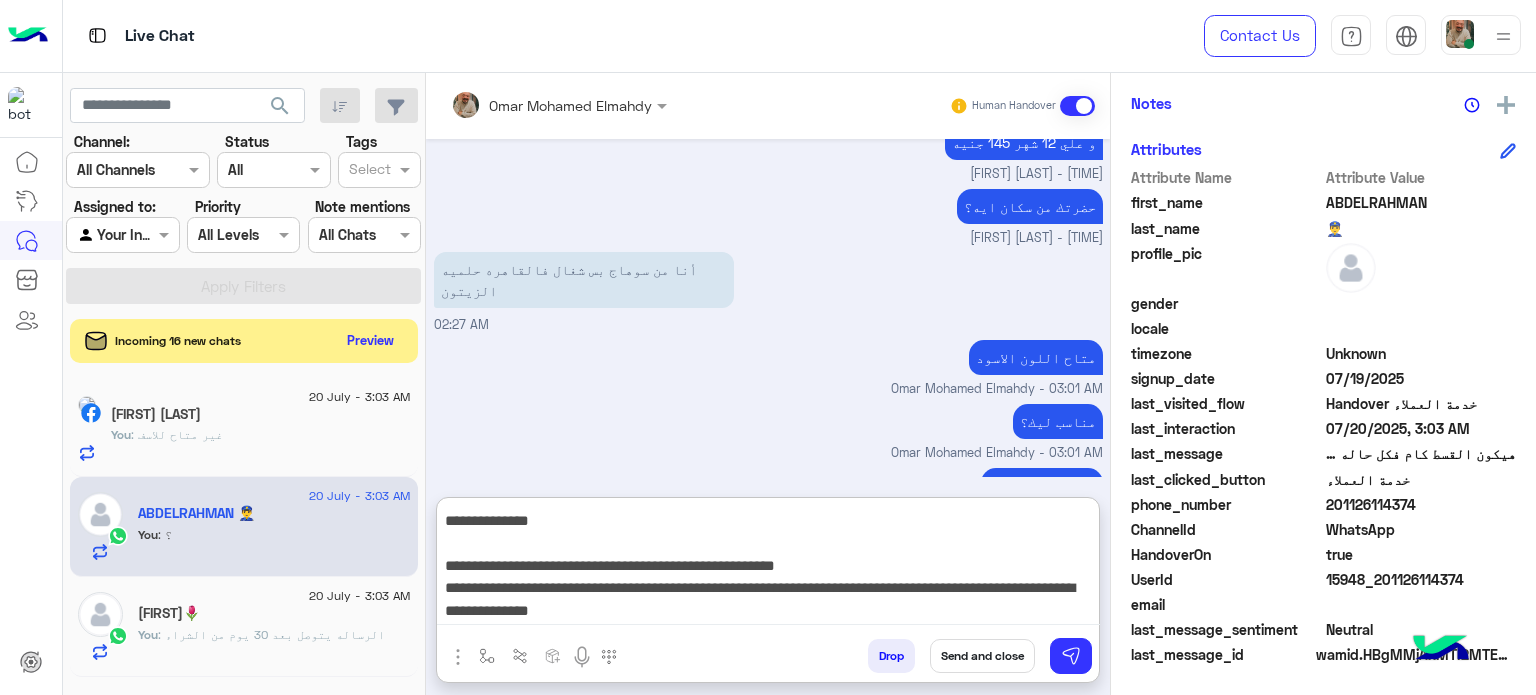 scroll, scrollTop: 87, scrollLeft: 0, axis: vertical 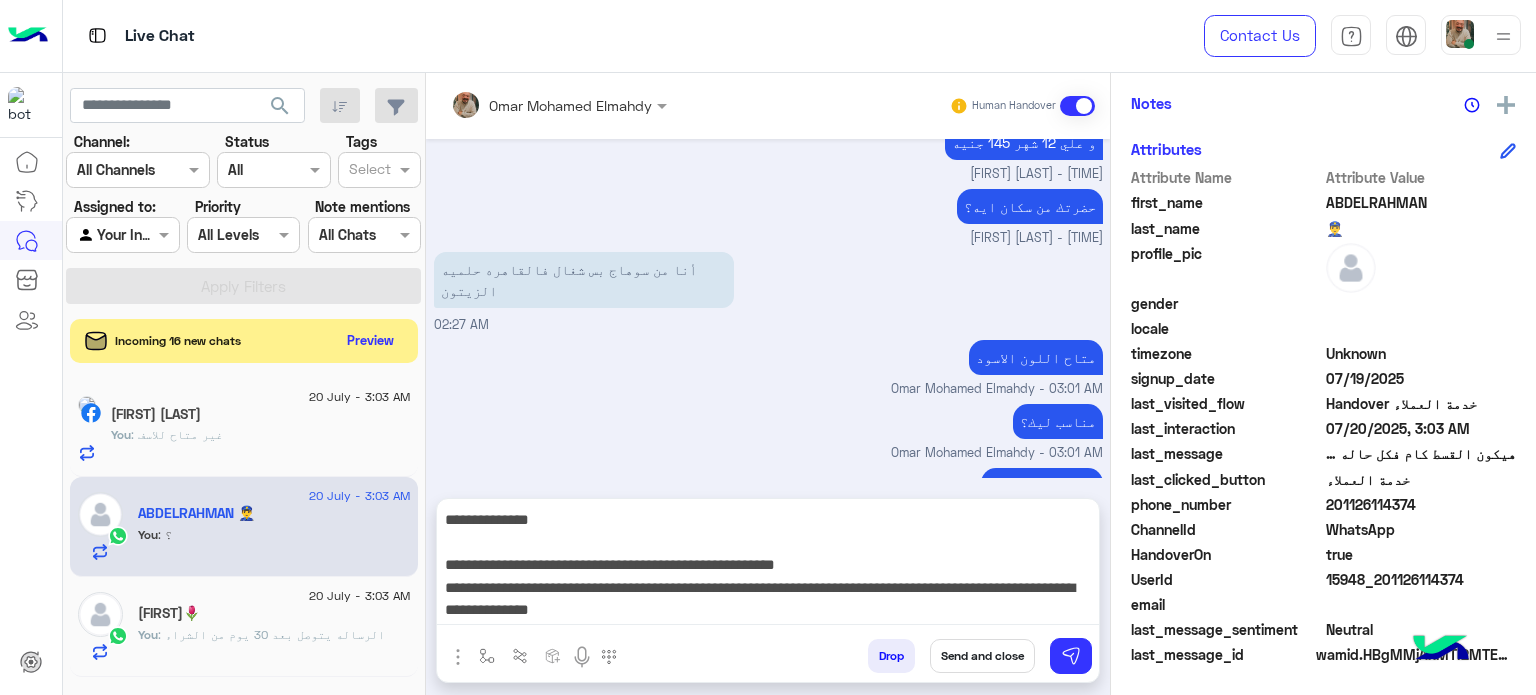 click on "Drop   Send and close" at bounding box center [865, 660] 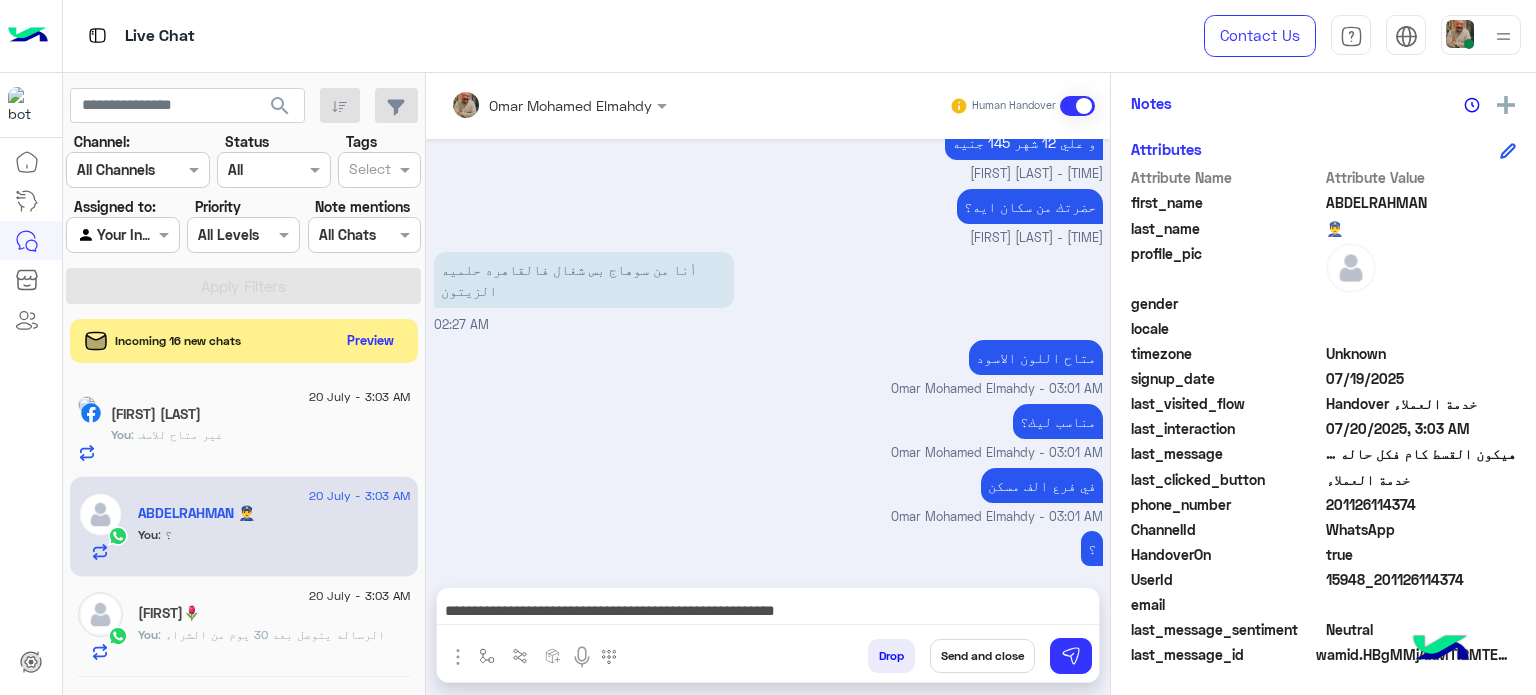 click on "Send and close" at bounding box center (982, 656) 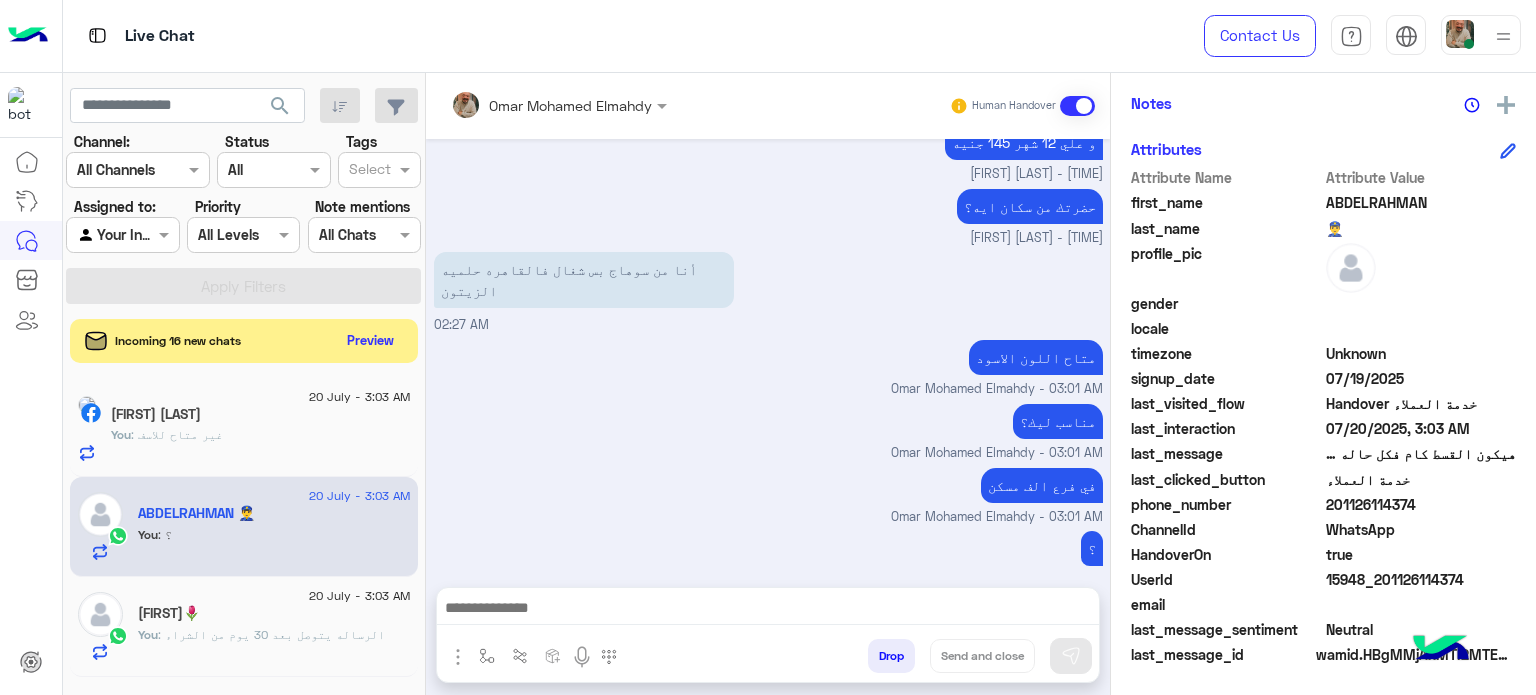scroll, scrollTop: 0, scrollLeft: 0, axis: both 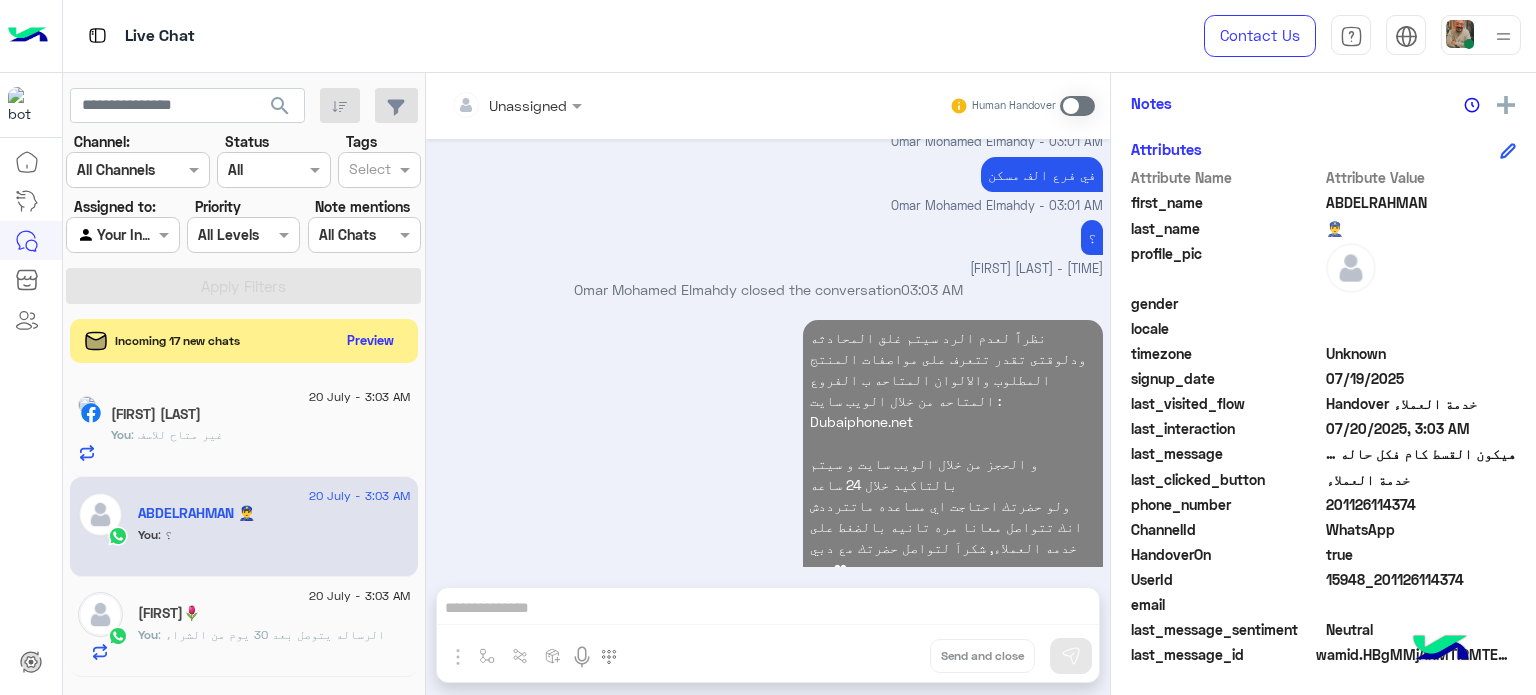 click on "[DATE] - [TIME]    You  :الرساله يتوصل بعد 30 يوم من الشراء" 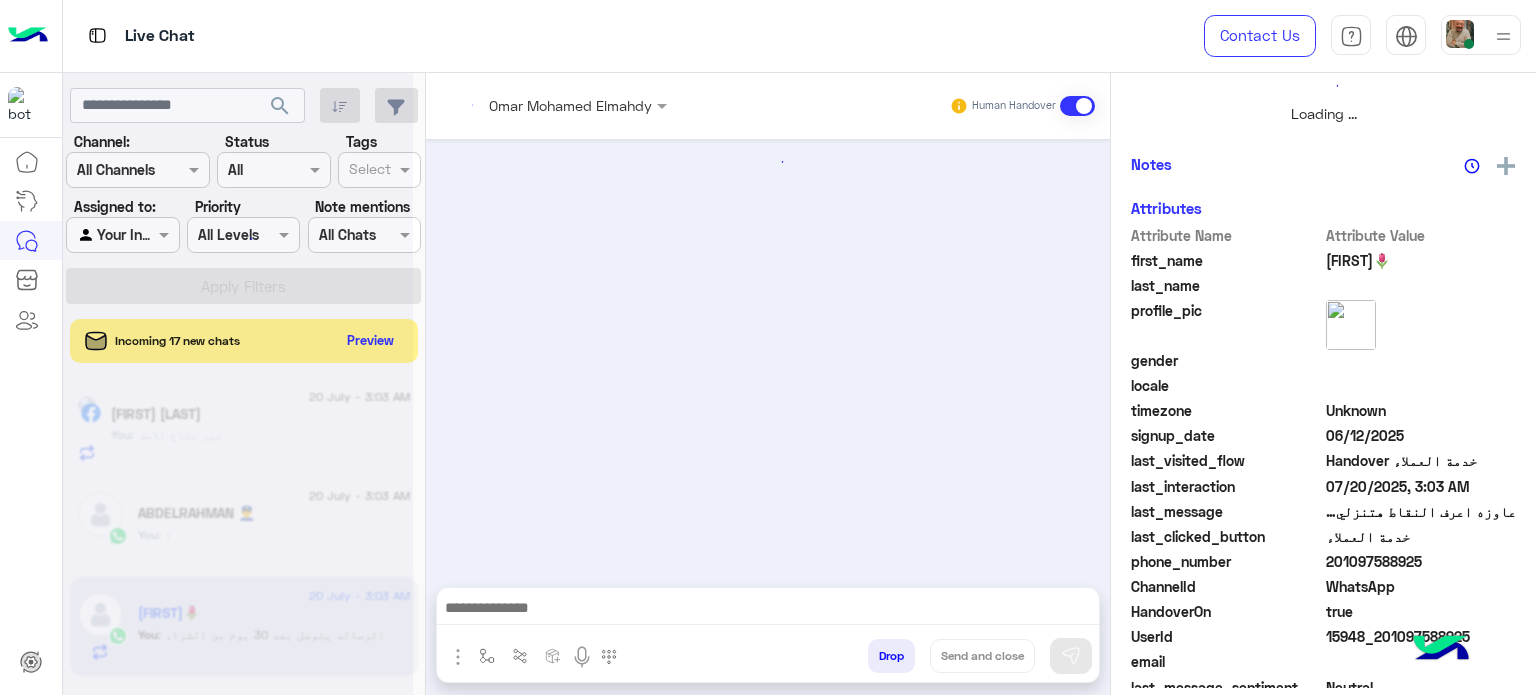 scroll, scrollTop: 464, scrollLeft: 0, axis: vertical 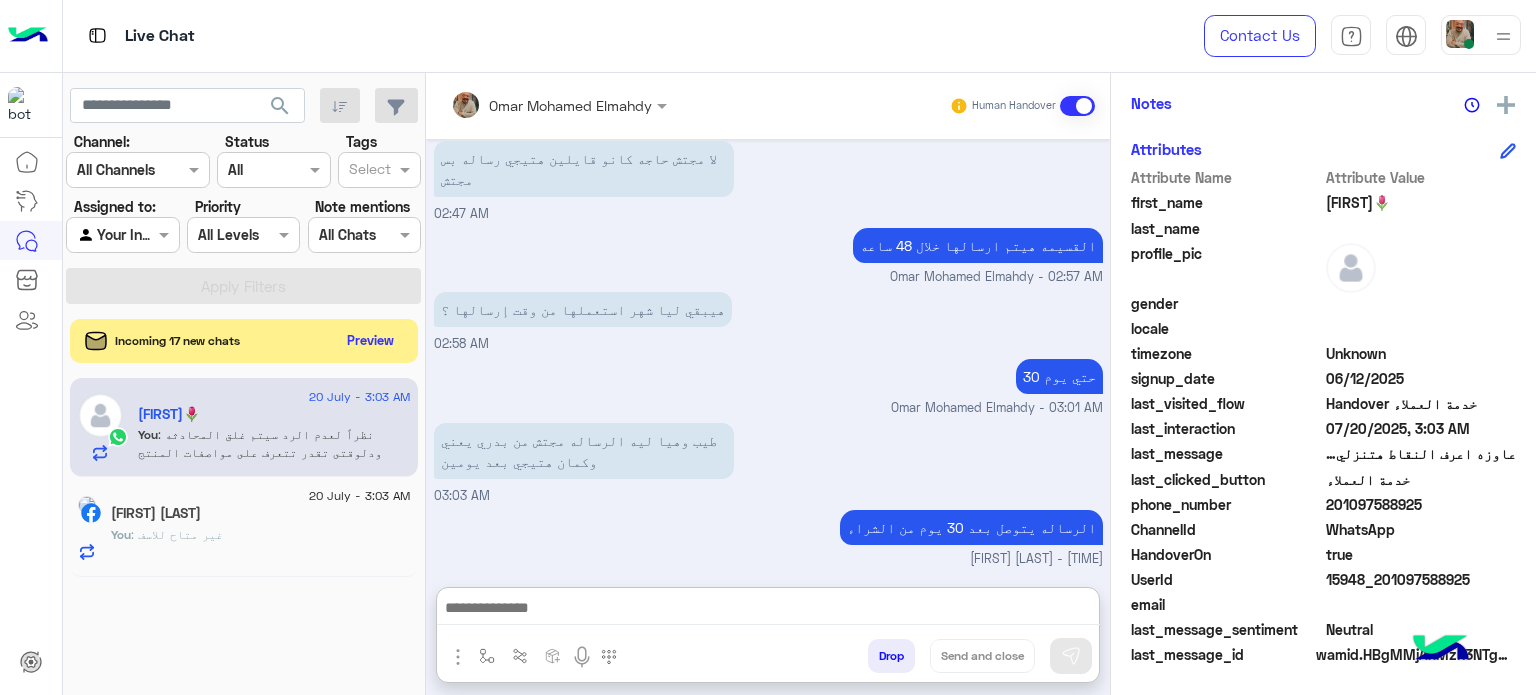 click at bounding box center (768, 610) 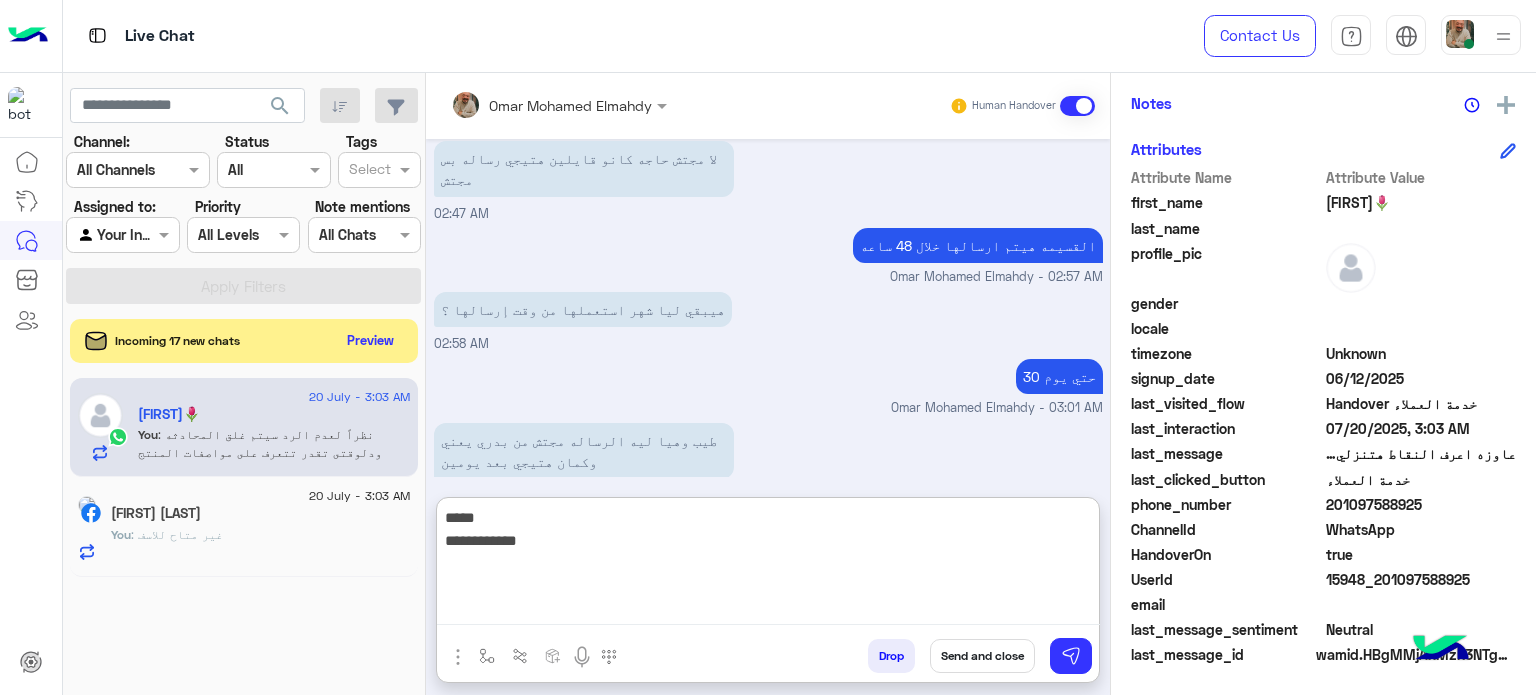 type on "**********" 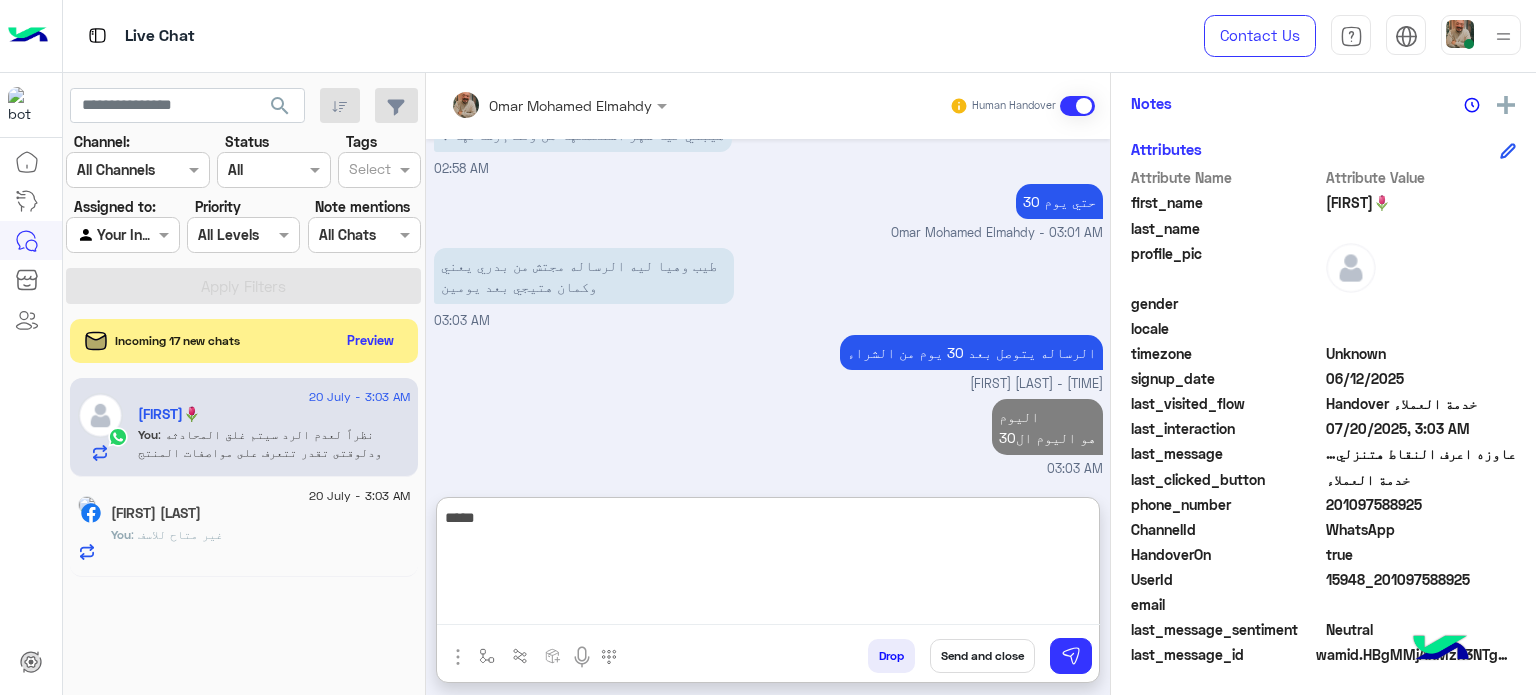 type on "******" 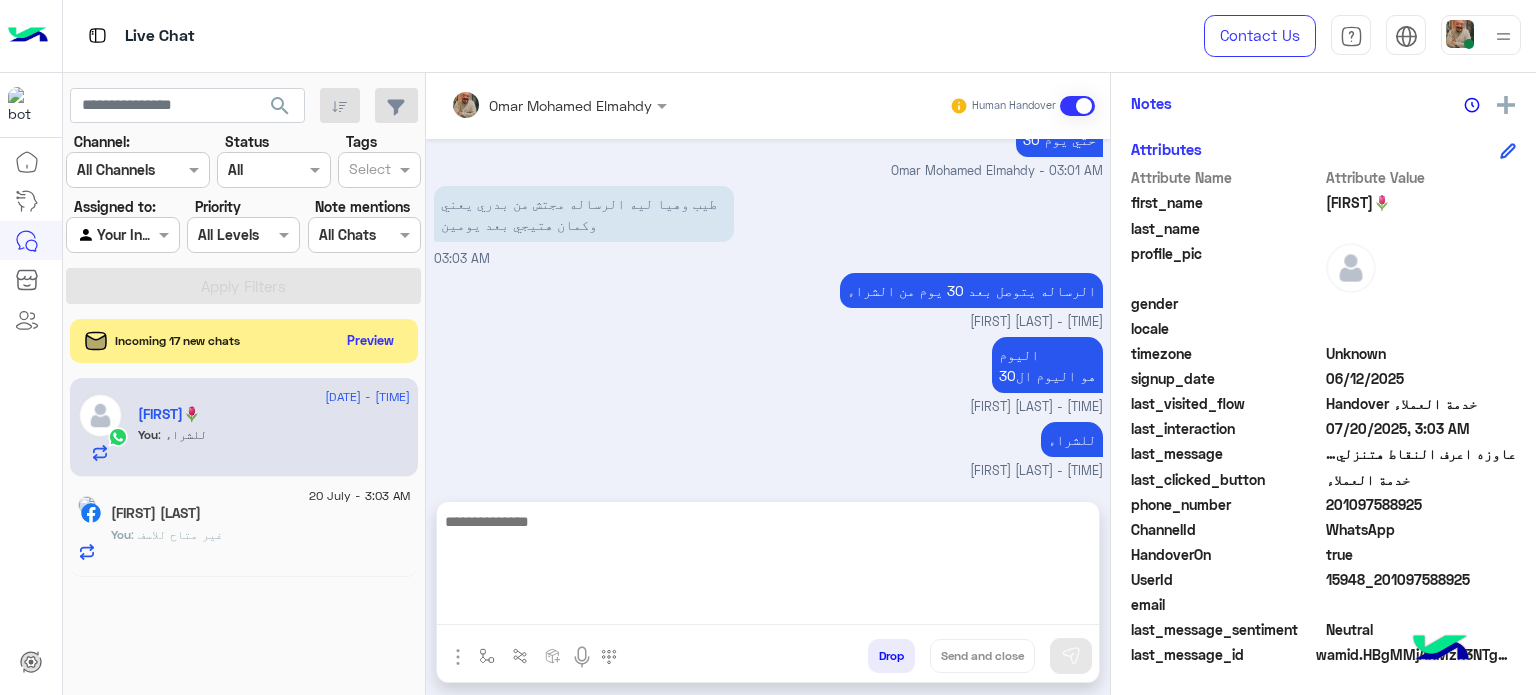 click on "20 July - 3:03 AM" 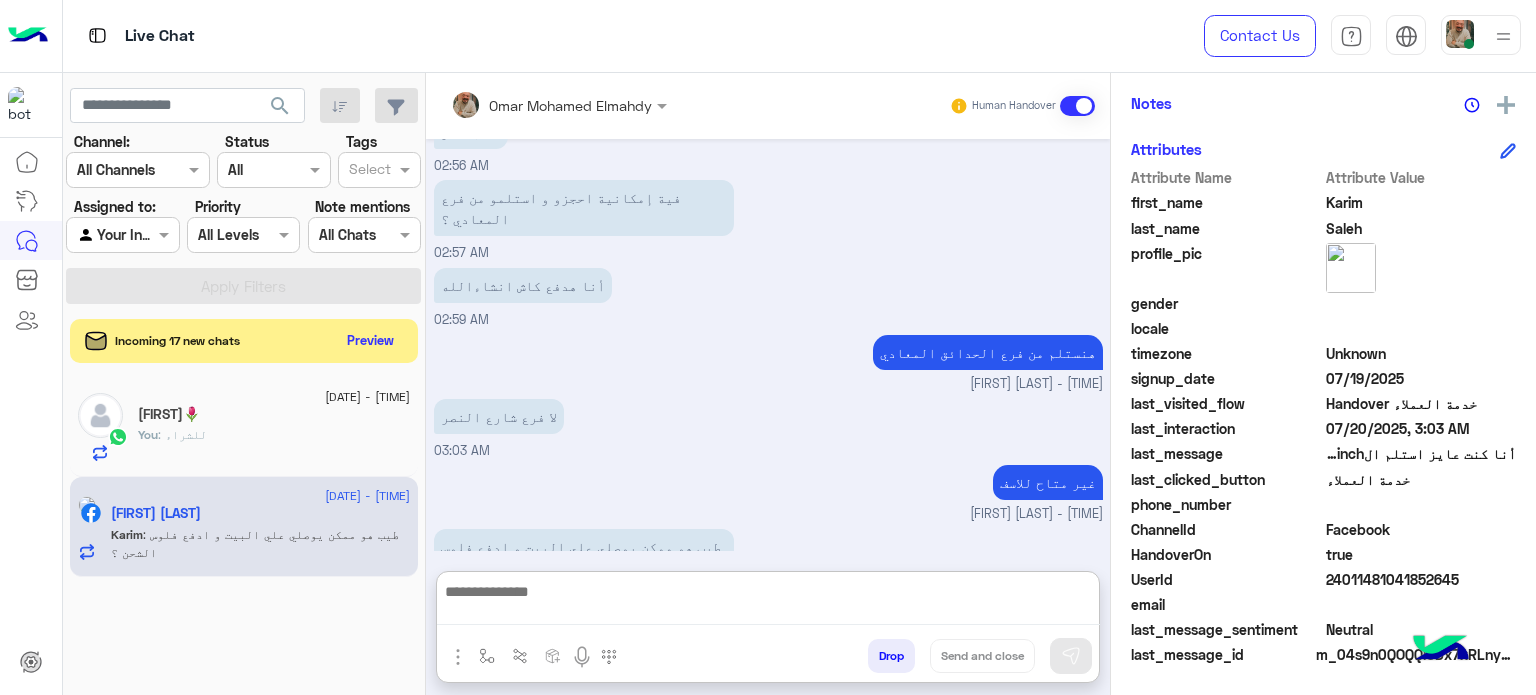 click at bounding box center [768, 602] 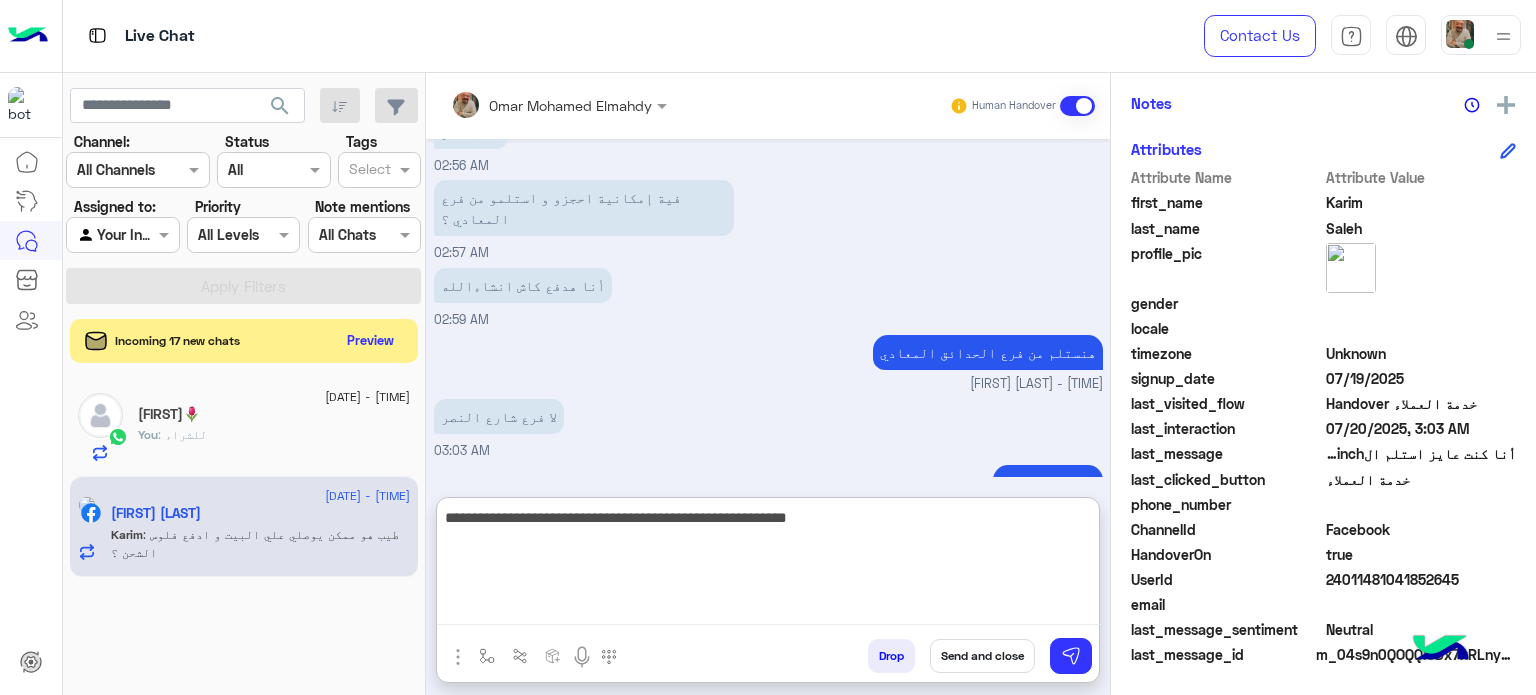 type on "**********" 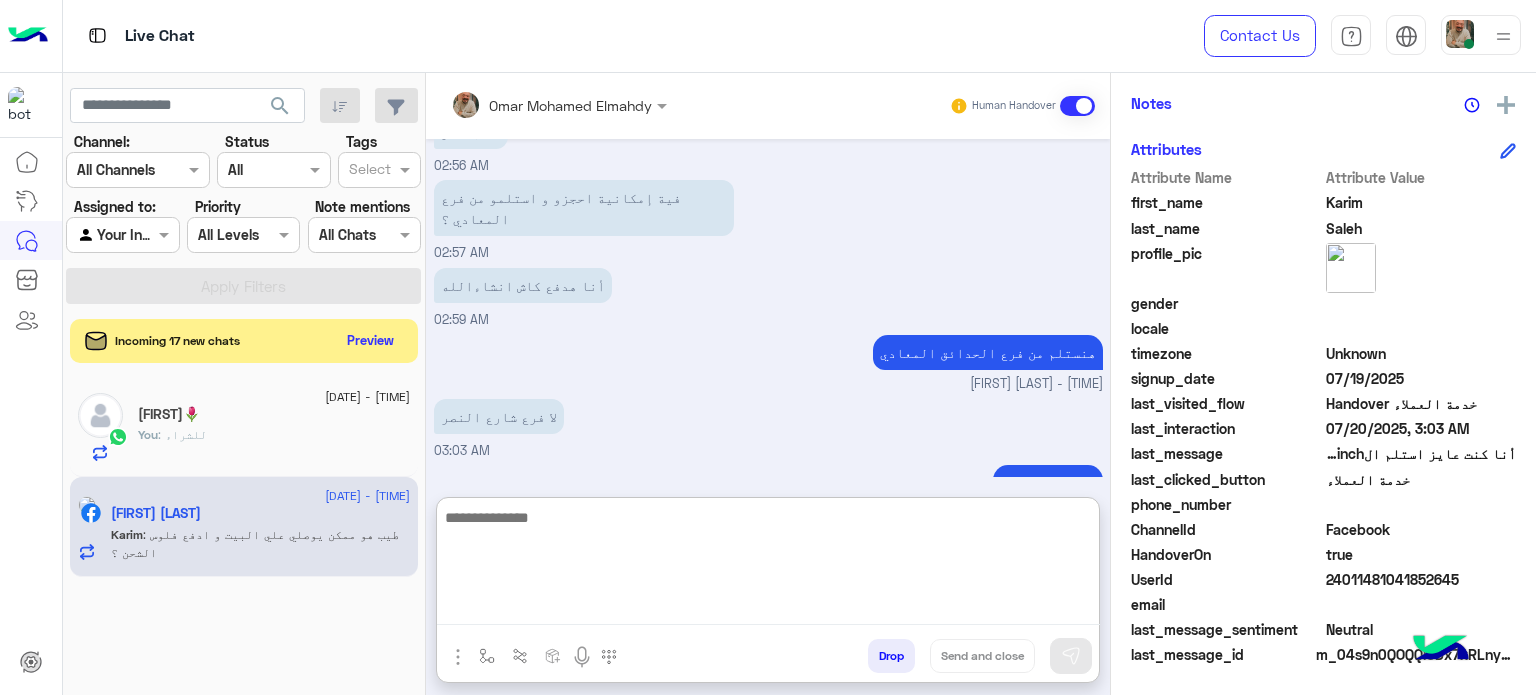 scroll, scrollTop: 877, scrollLeft: 0, axis: vertical 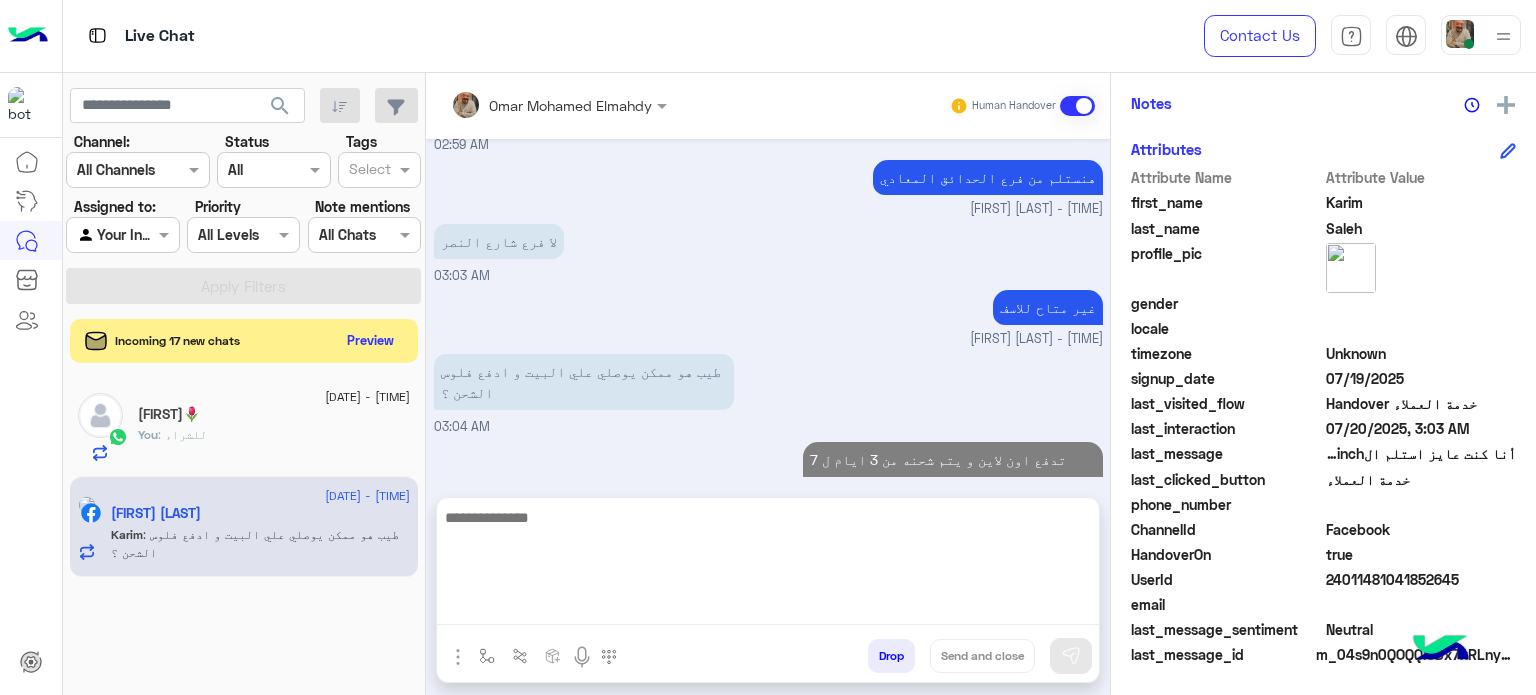 click on ": للشراء" 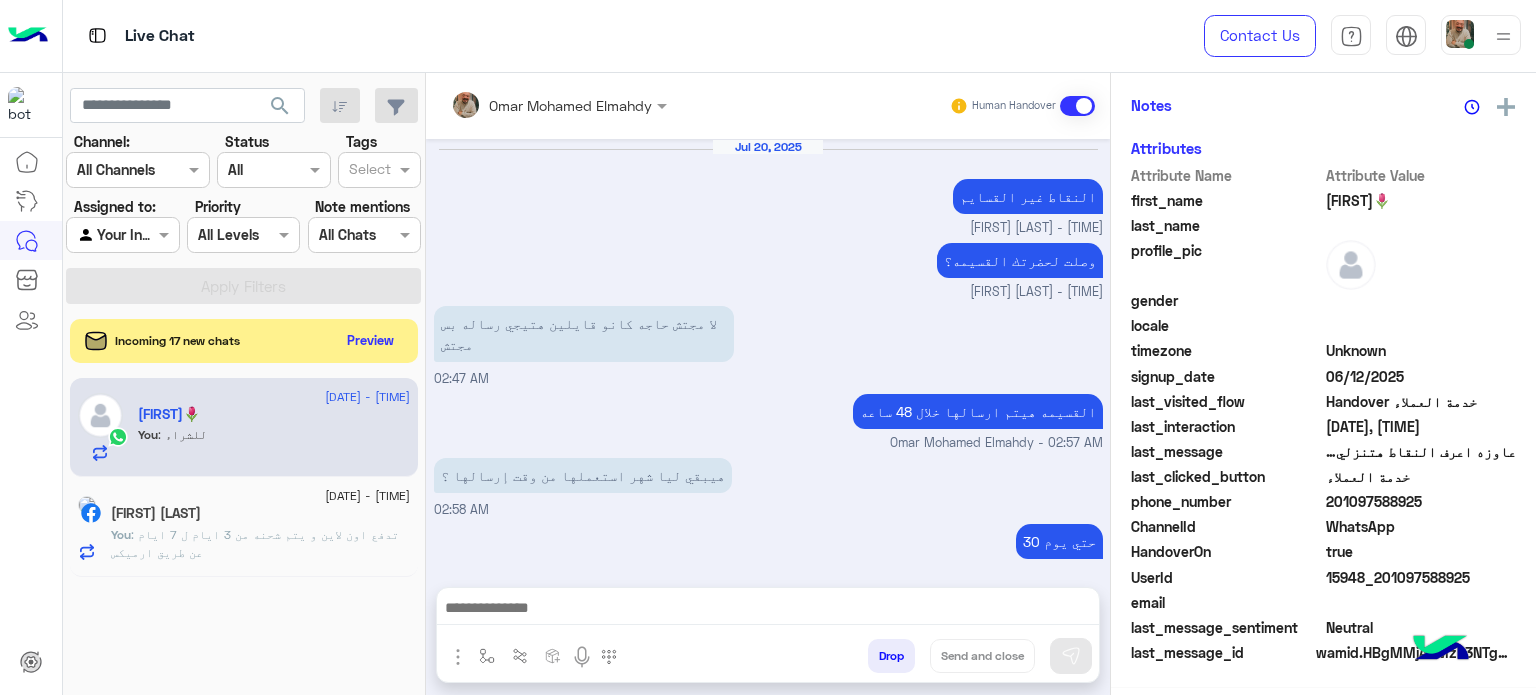 scroll, scrollTop: 400, scrollLeft: 0, axis: vertical 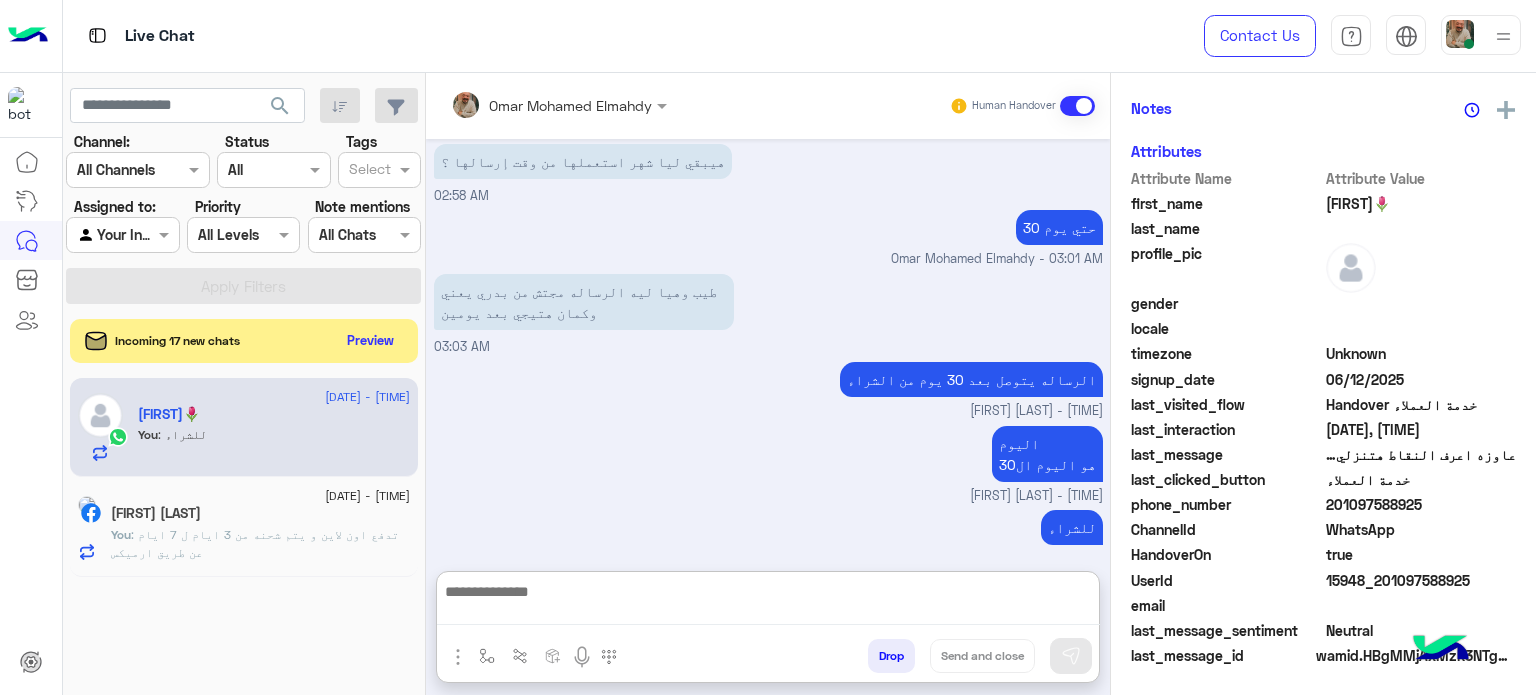 click at bounding box center [768, 602] 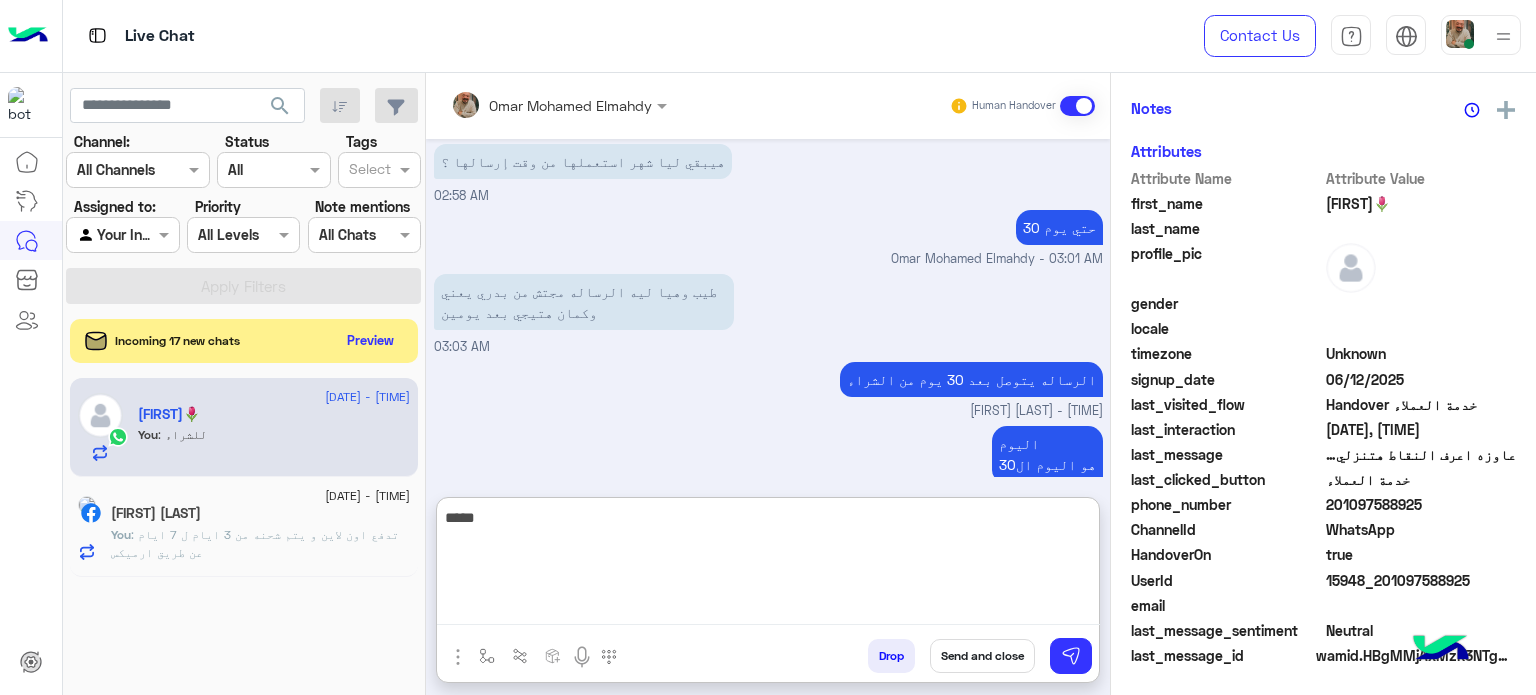 scroll, scrollTop: 405, scrollLeft: 0, axis: vertical 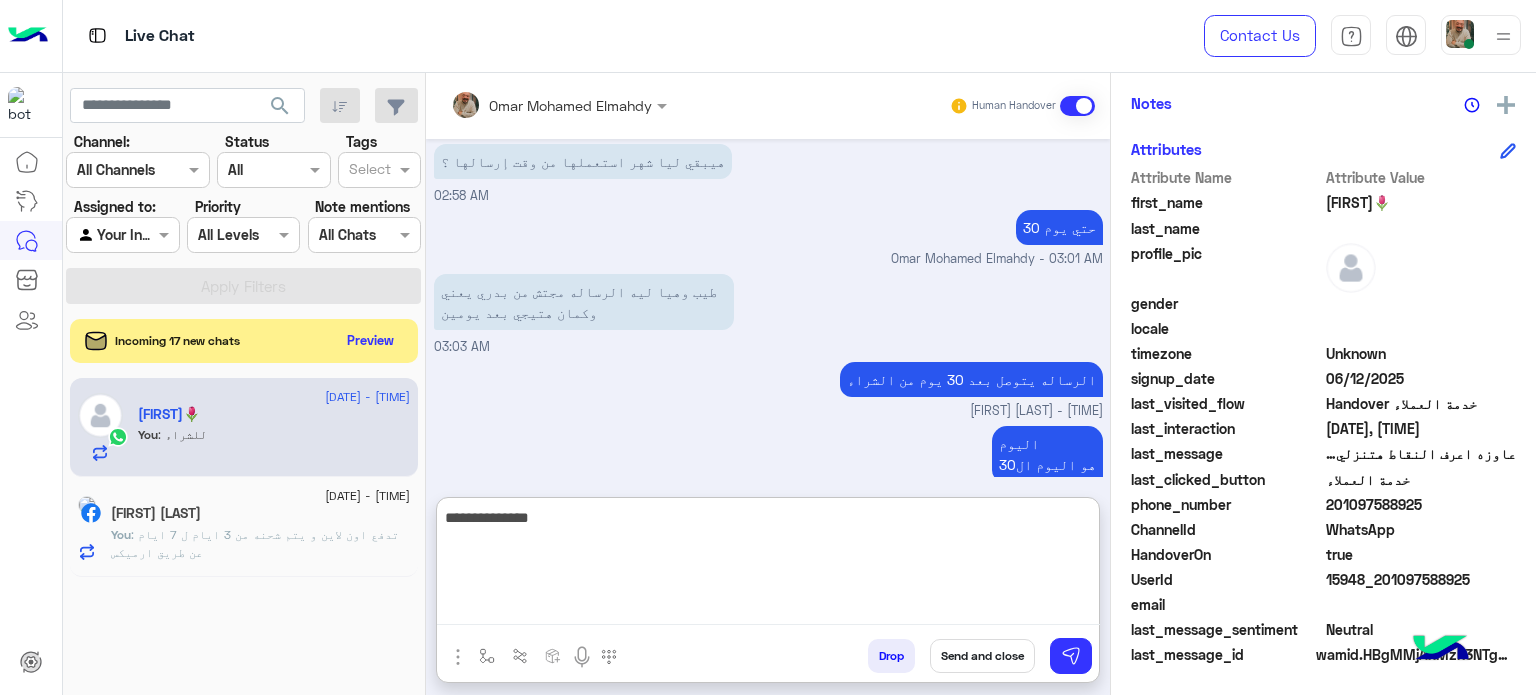 type on "**********" 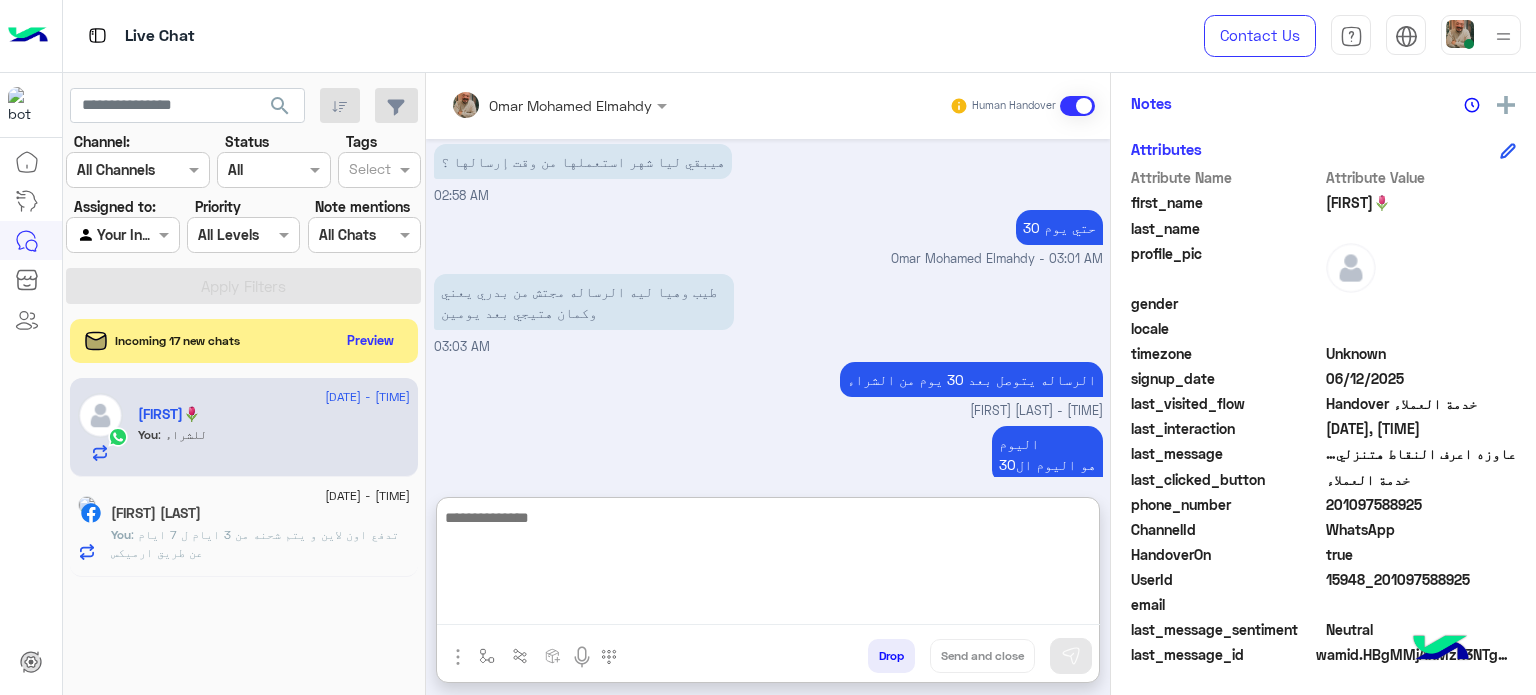 scroll, scrollTop: 468, scrollLeft: 0, axis: vertical 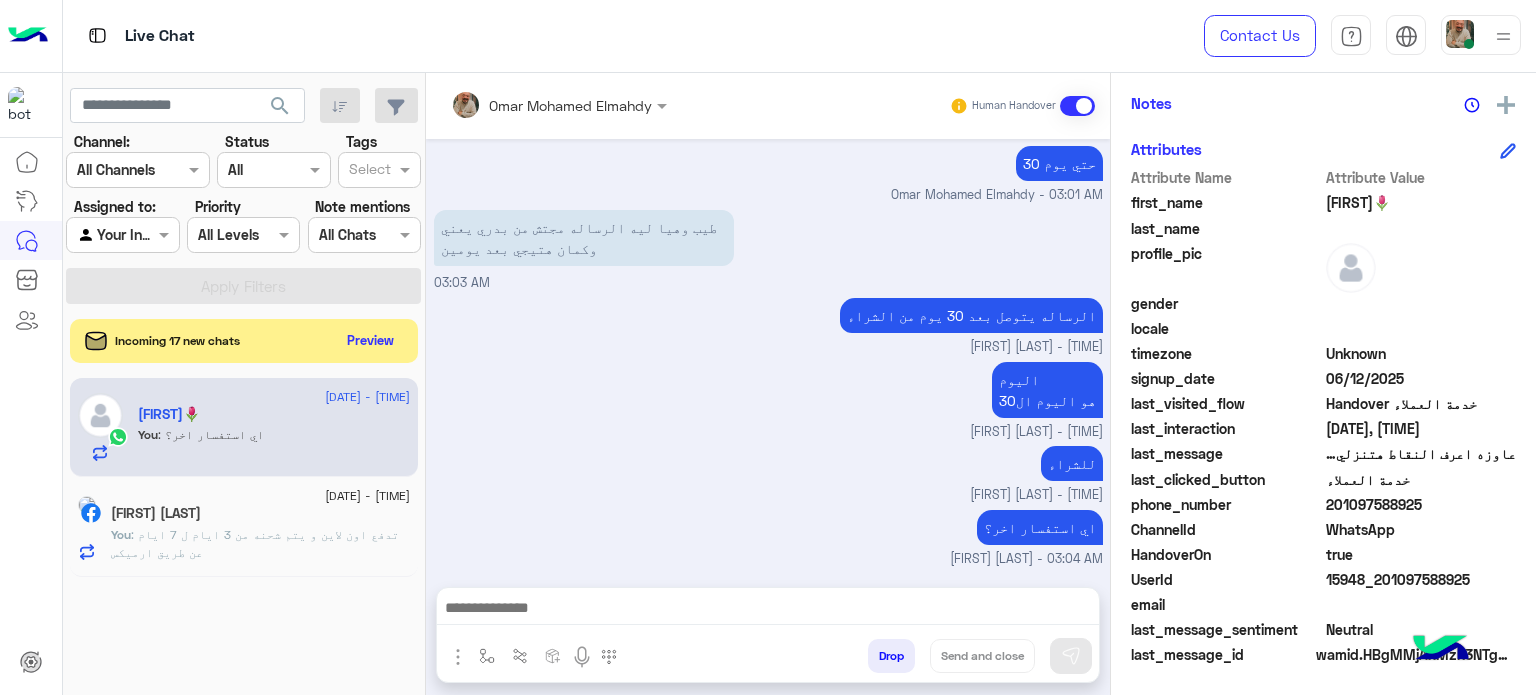 click at bounding box center [768, 610] 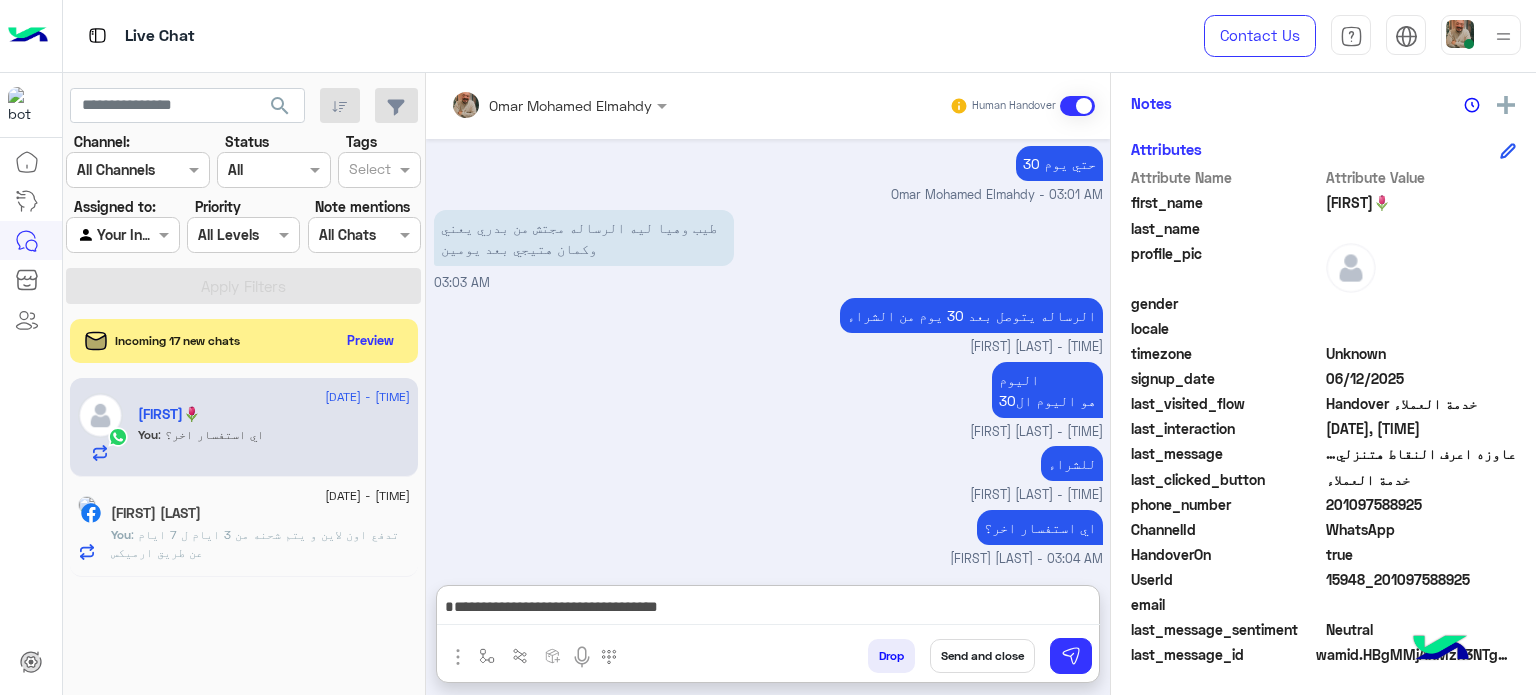 scroll, scrollTop: 446, scrollLeft: 0, axis: vertical 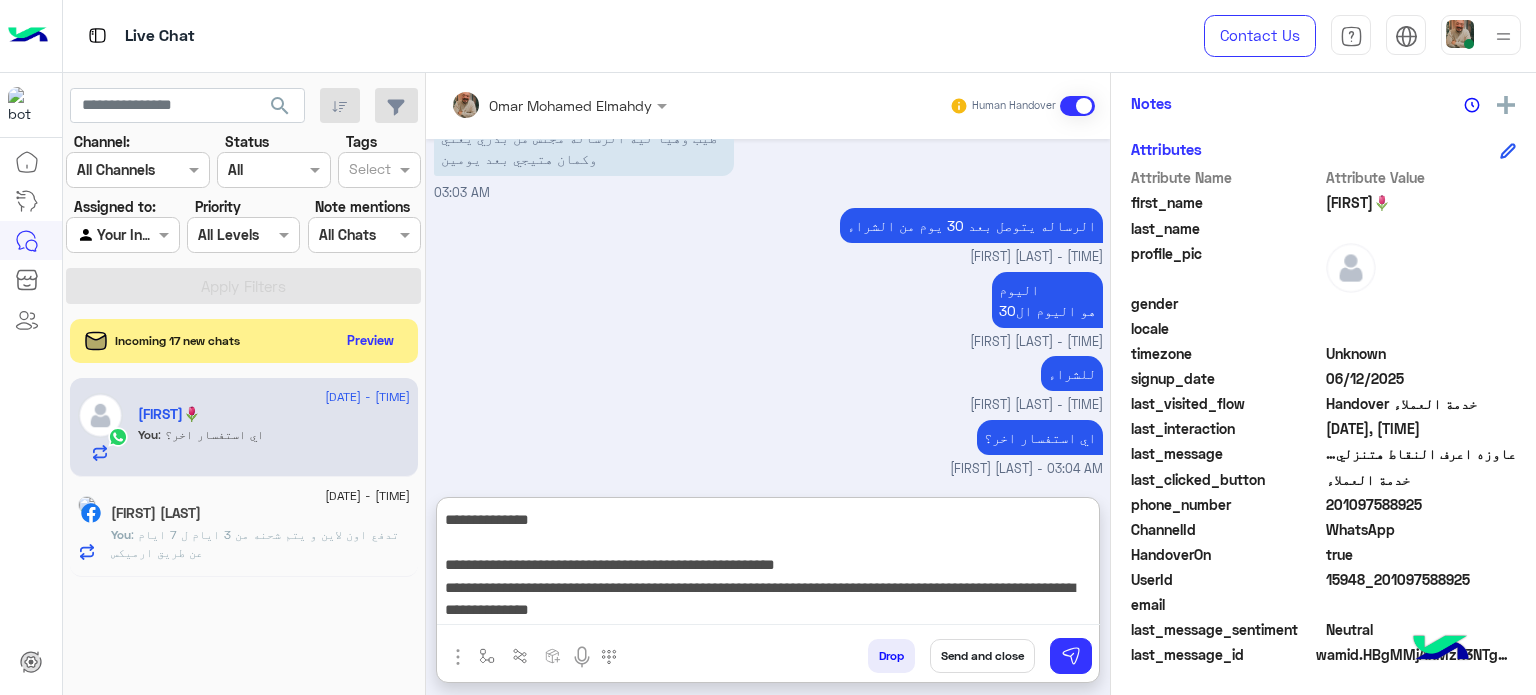 type on "**********" 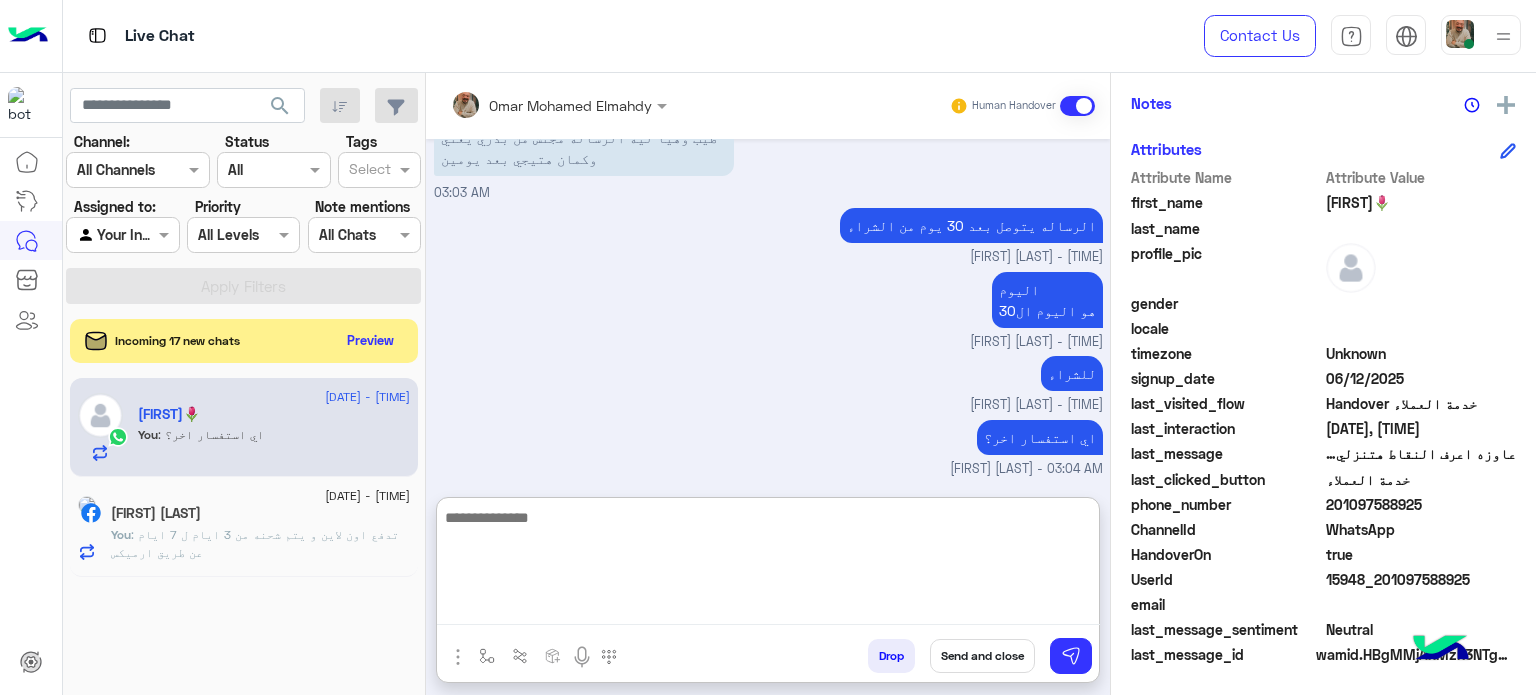 scroll, scrollTop: 696, scrollLeft: 0, axis: vertical 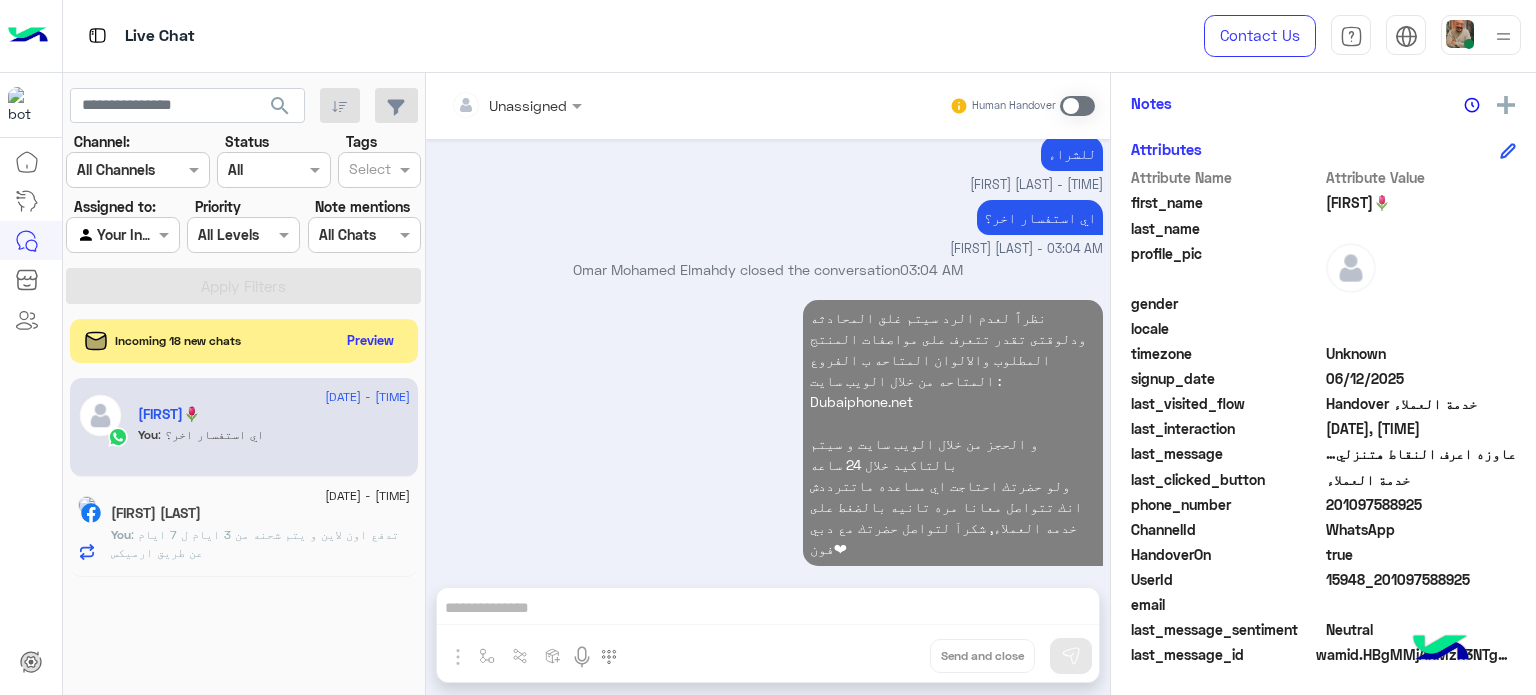 click on ": تدفع اون لاين و يتم شحنه من 3 ايام ل 7 ايام عن طريق ارميكس" 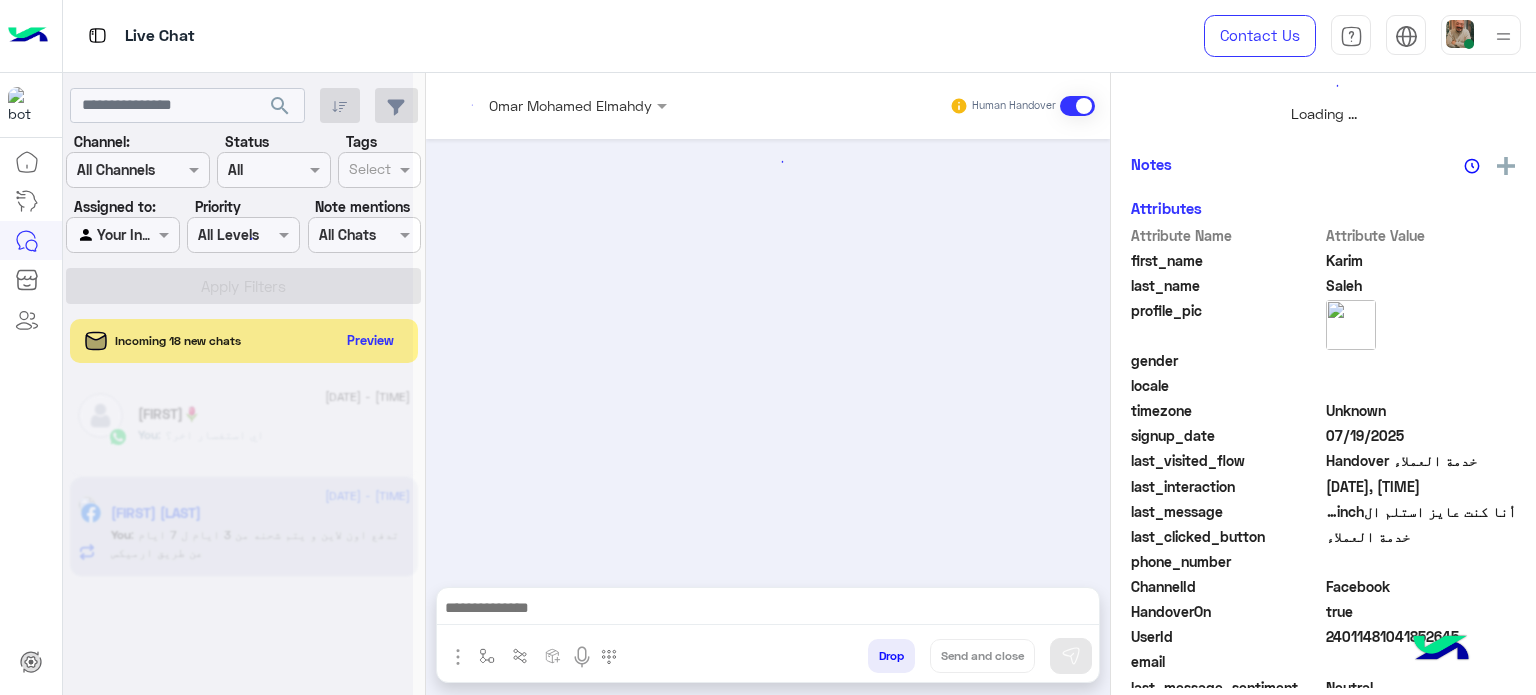 scroll, scrollTop: 464, scrollLeft: 0, axis: vertical 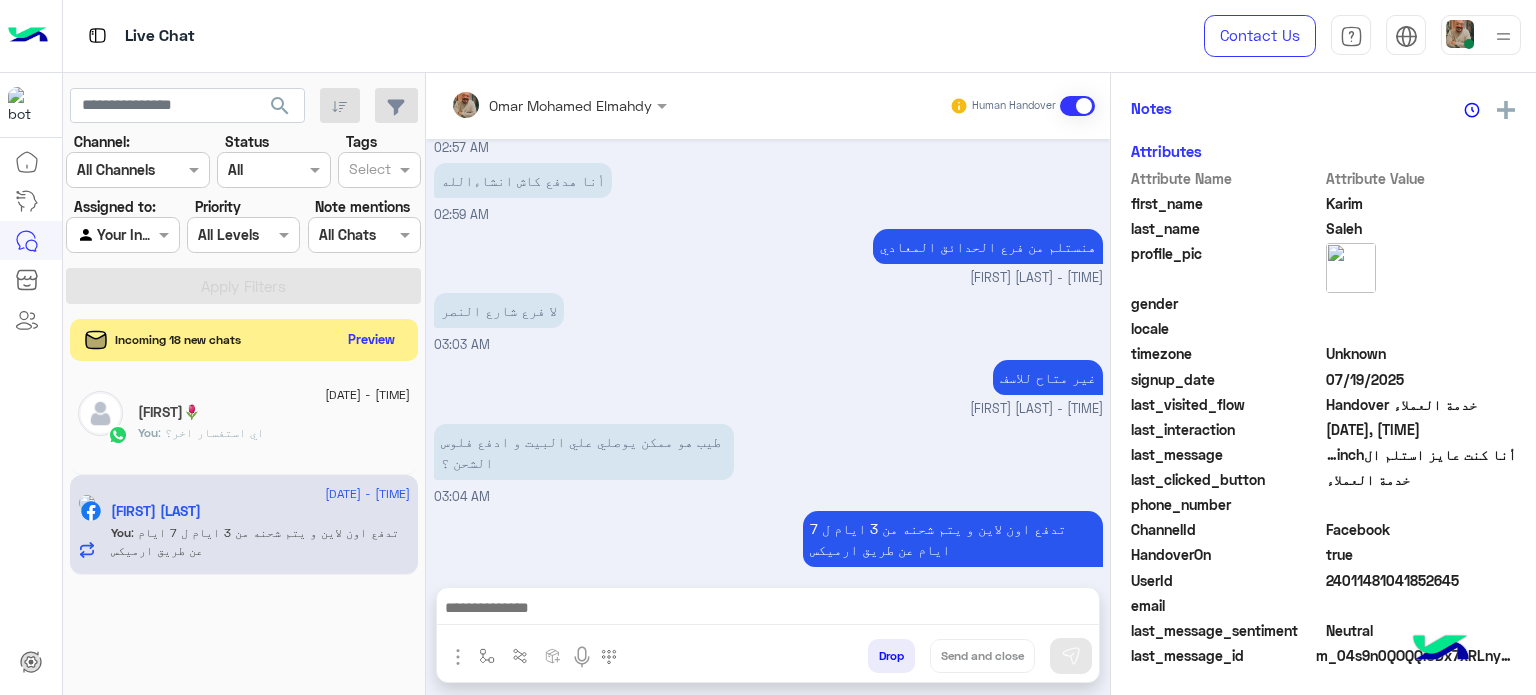 click on "Preview" 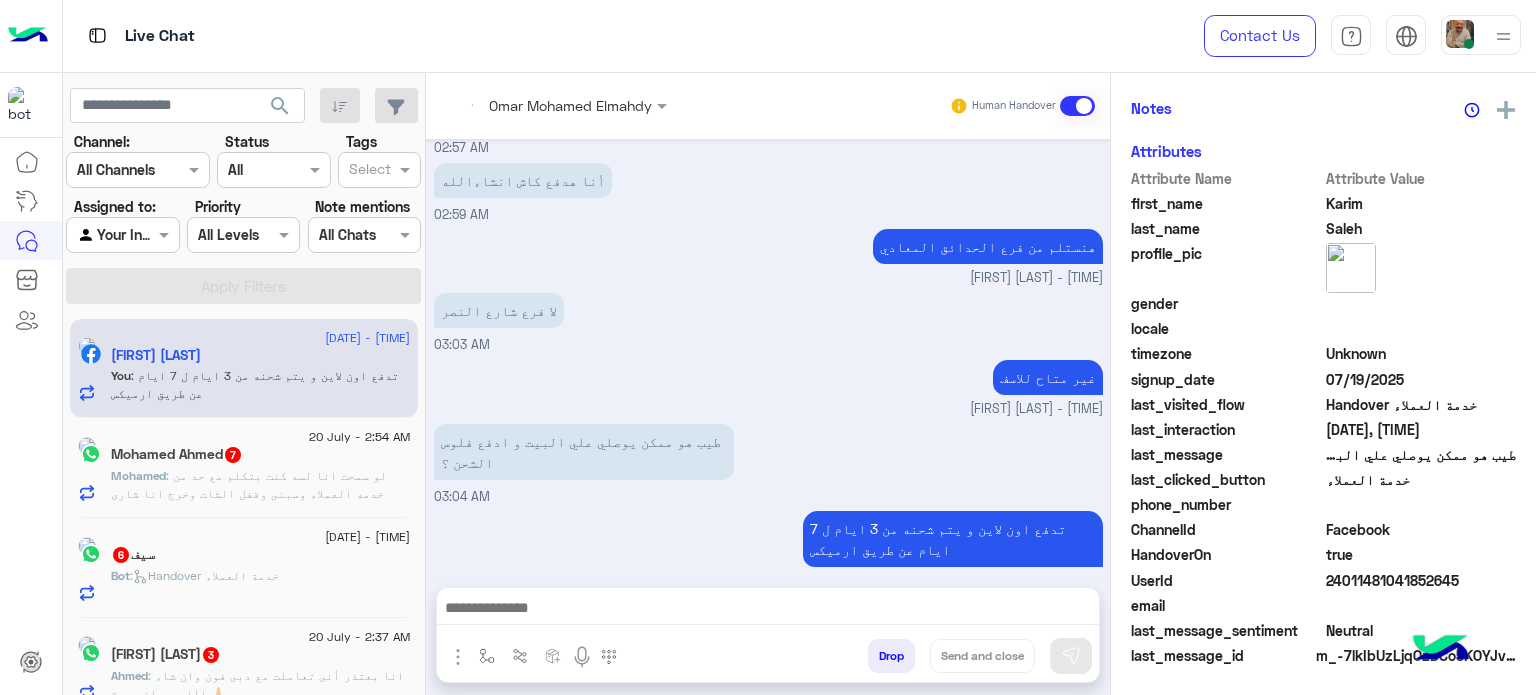scroll, scrollTop: 400, scrollLeft: 0, axis: vertical 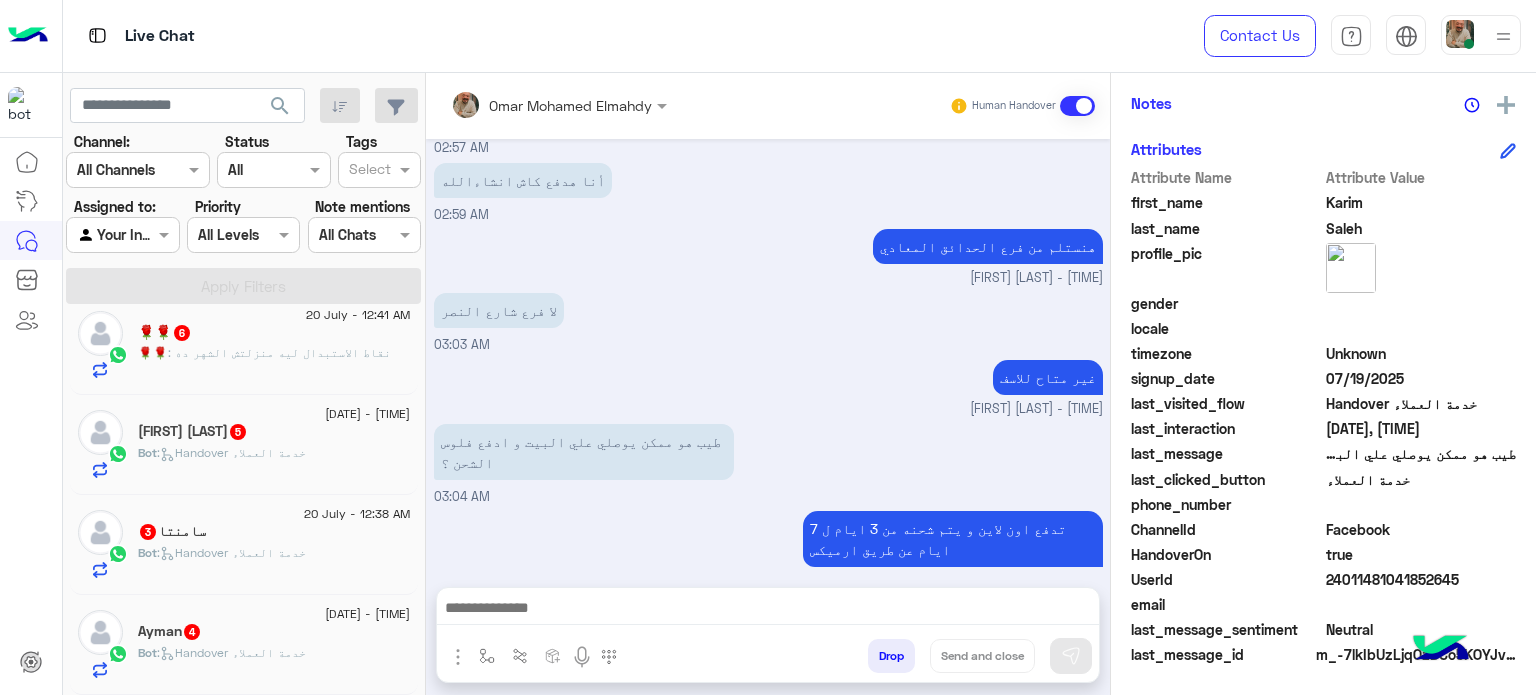 click on ":   Handover خدمة العملاء" 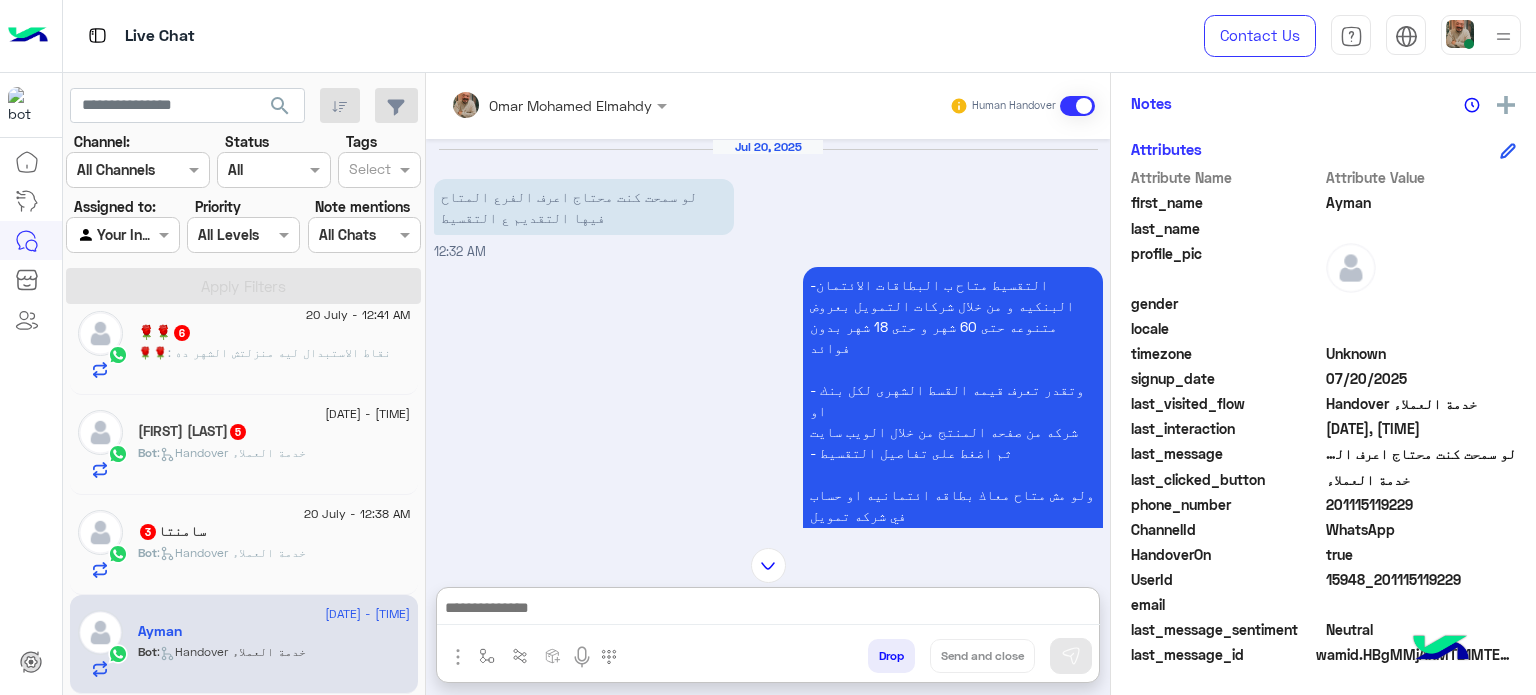 drag, startPoint x: 760, startPoint y: 617, endPoint x: 781, endPoint y: 602, distance: 25.806976 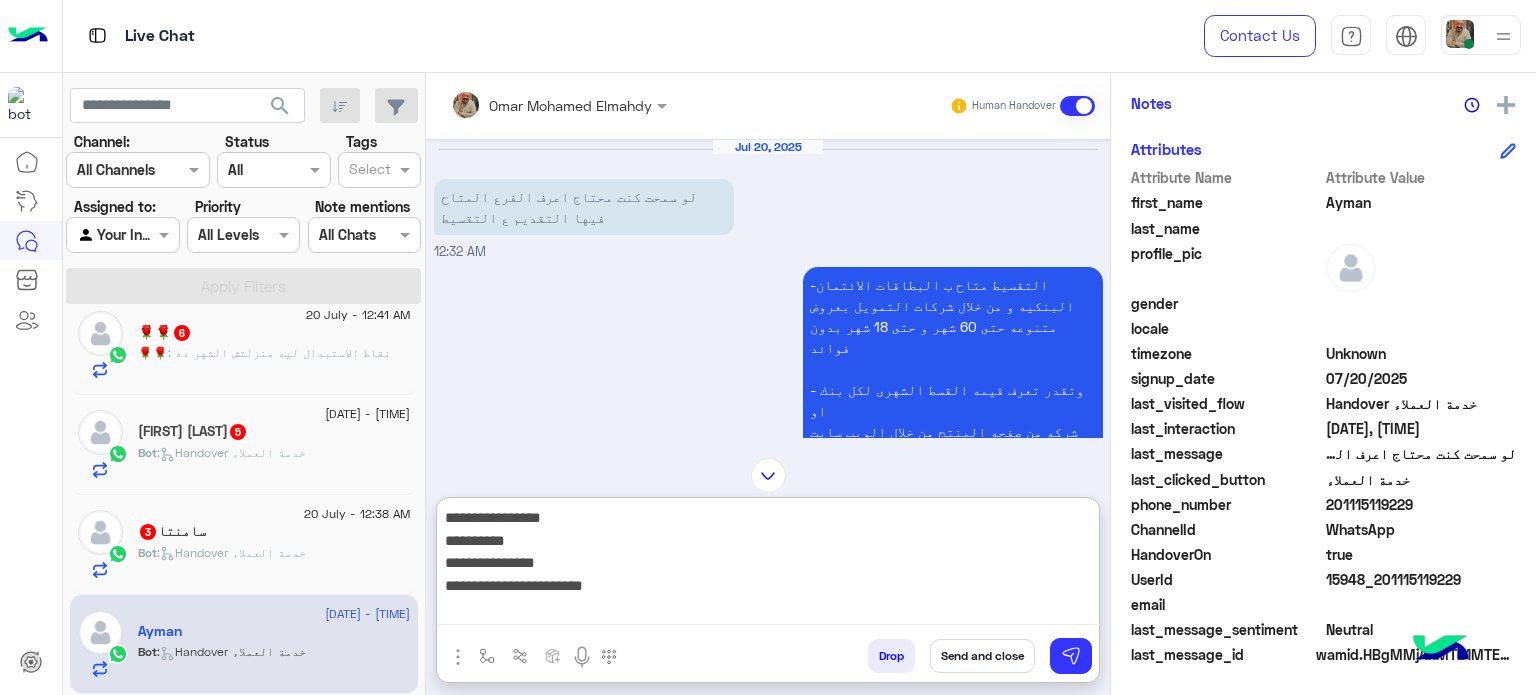 click on "**********" at bounding box center [768, 565] 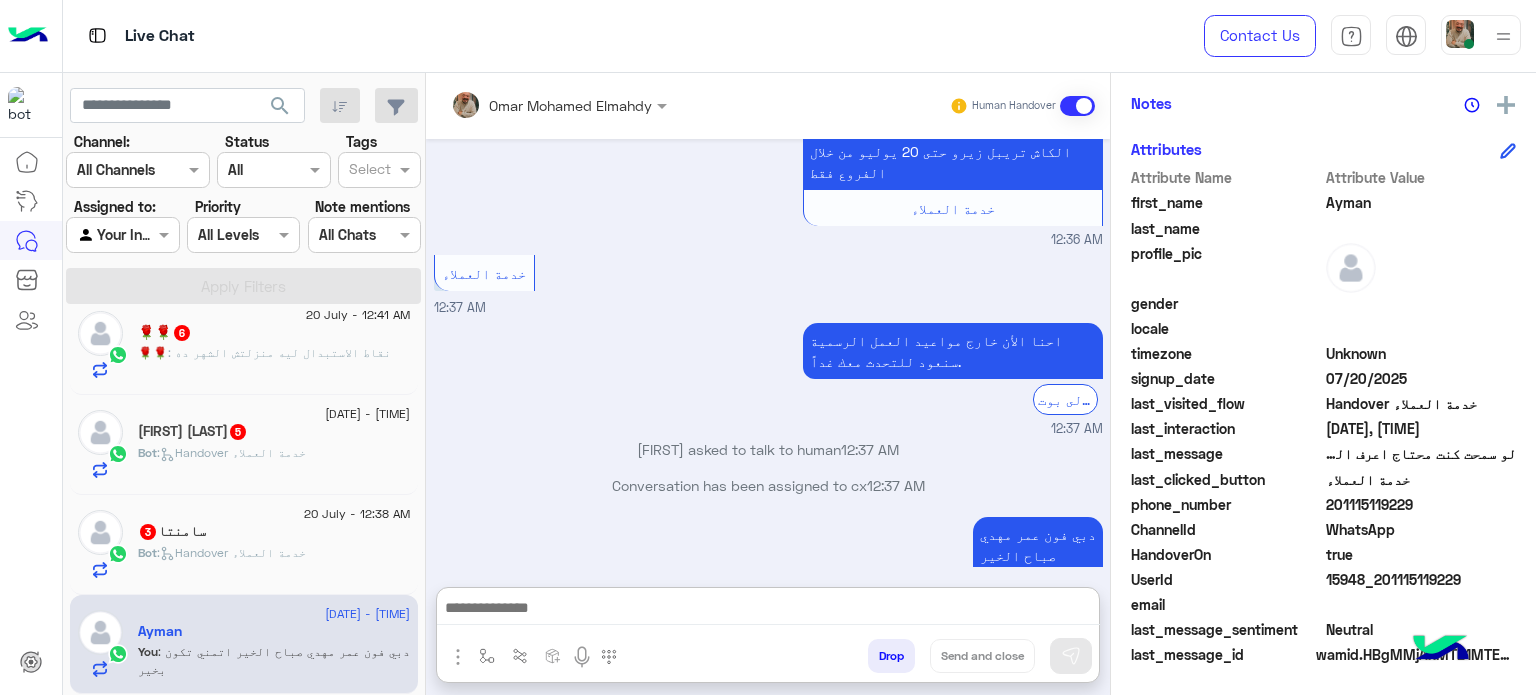paste on "**********" 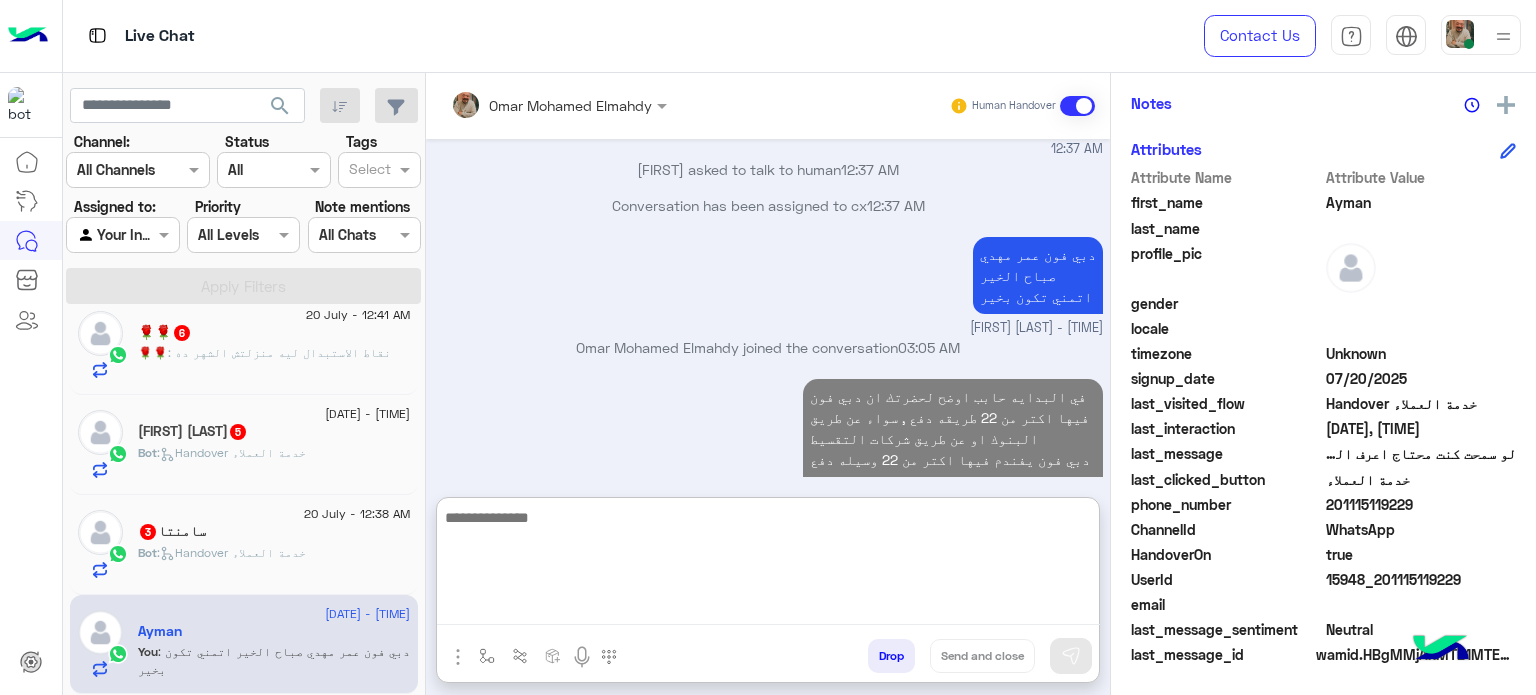 click on "سامنتا   3" 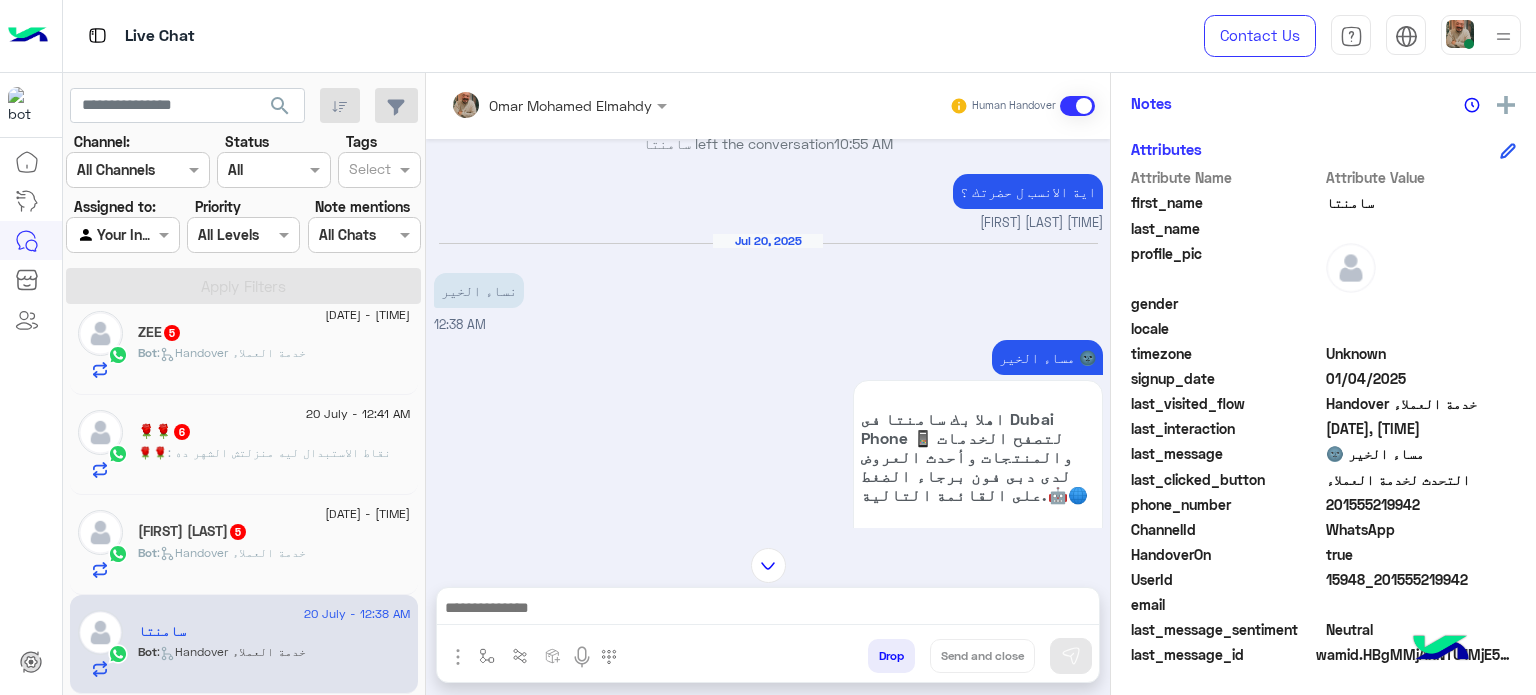 click on "profile_pic" 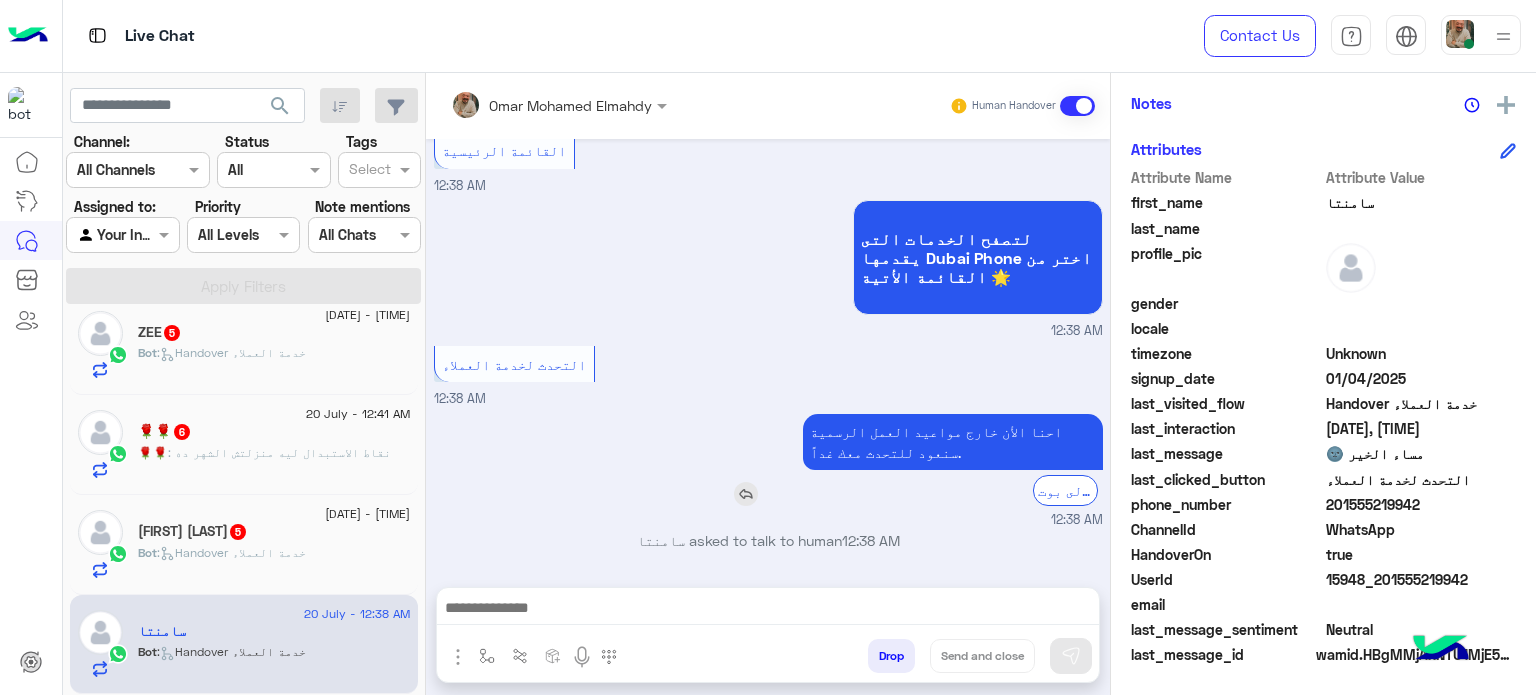 scroll, scrollTop: 541, scrollLeft: 0, axis: vertical 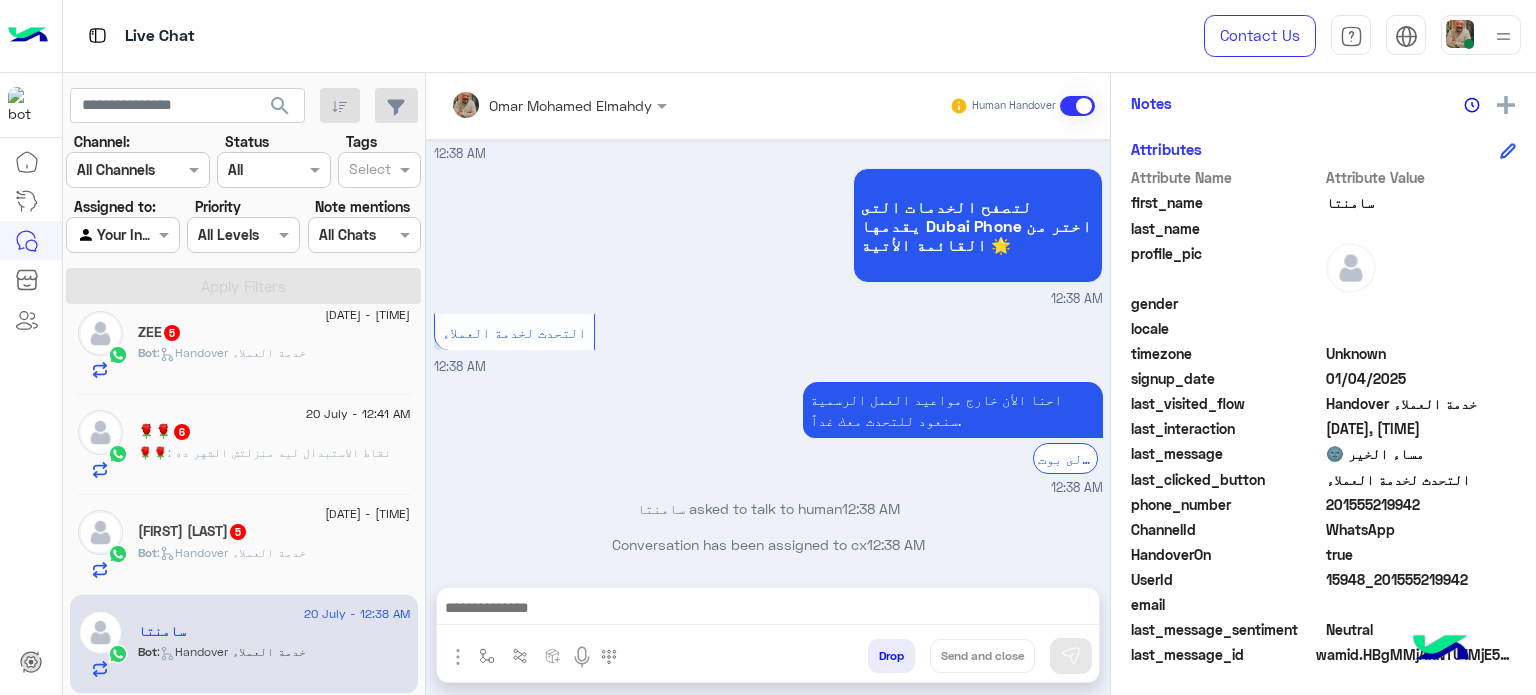 click at bounding box center [768, 610] 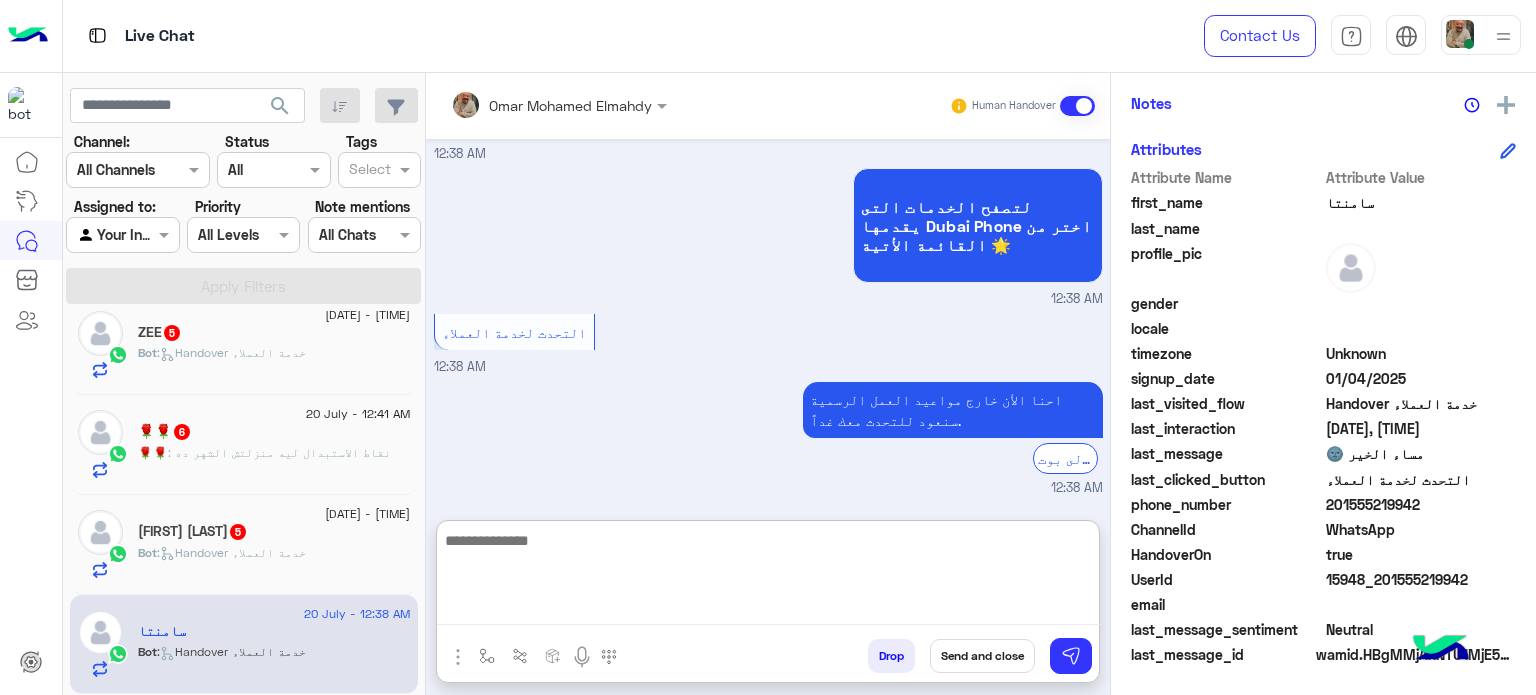 type on "**********" 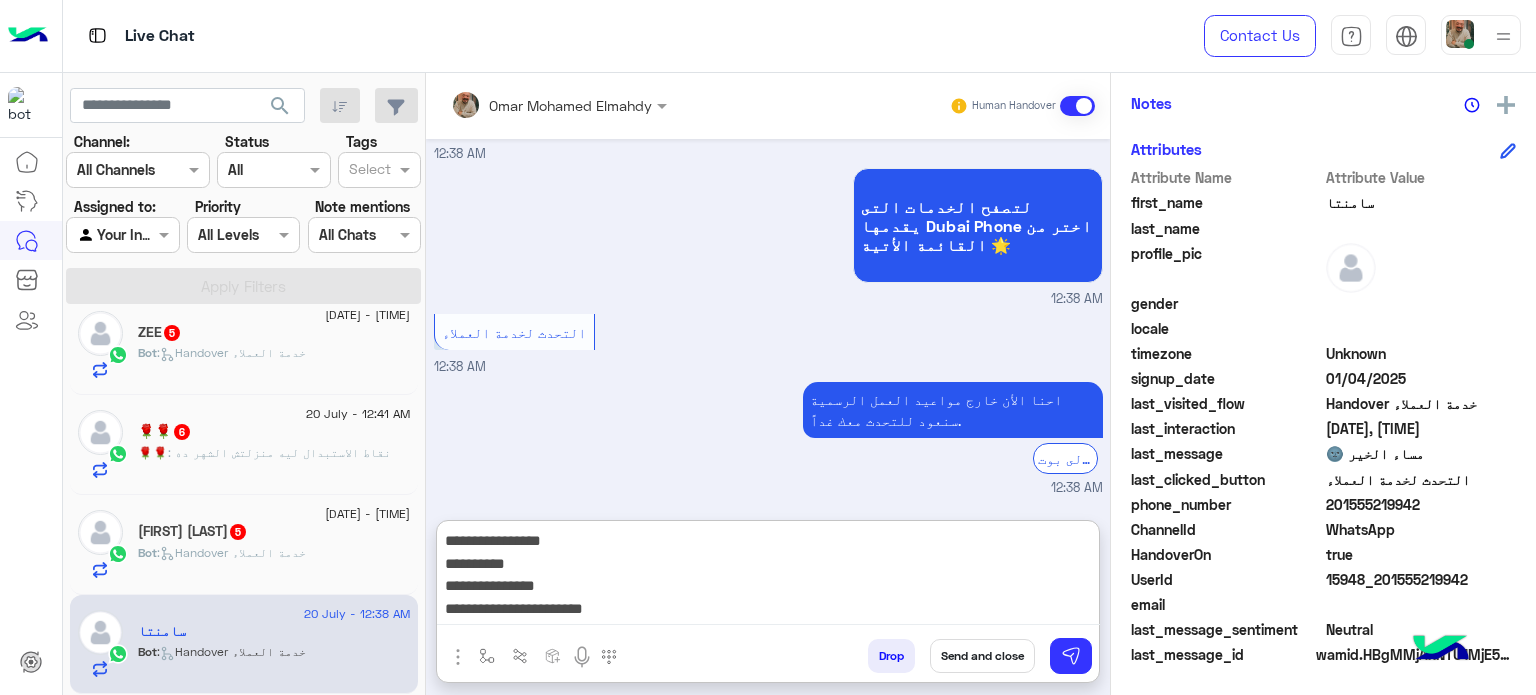 scroll, scrollTop: 0, scrollLeft: 0, axis: both 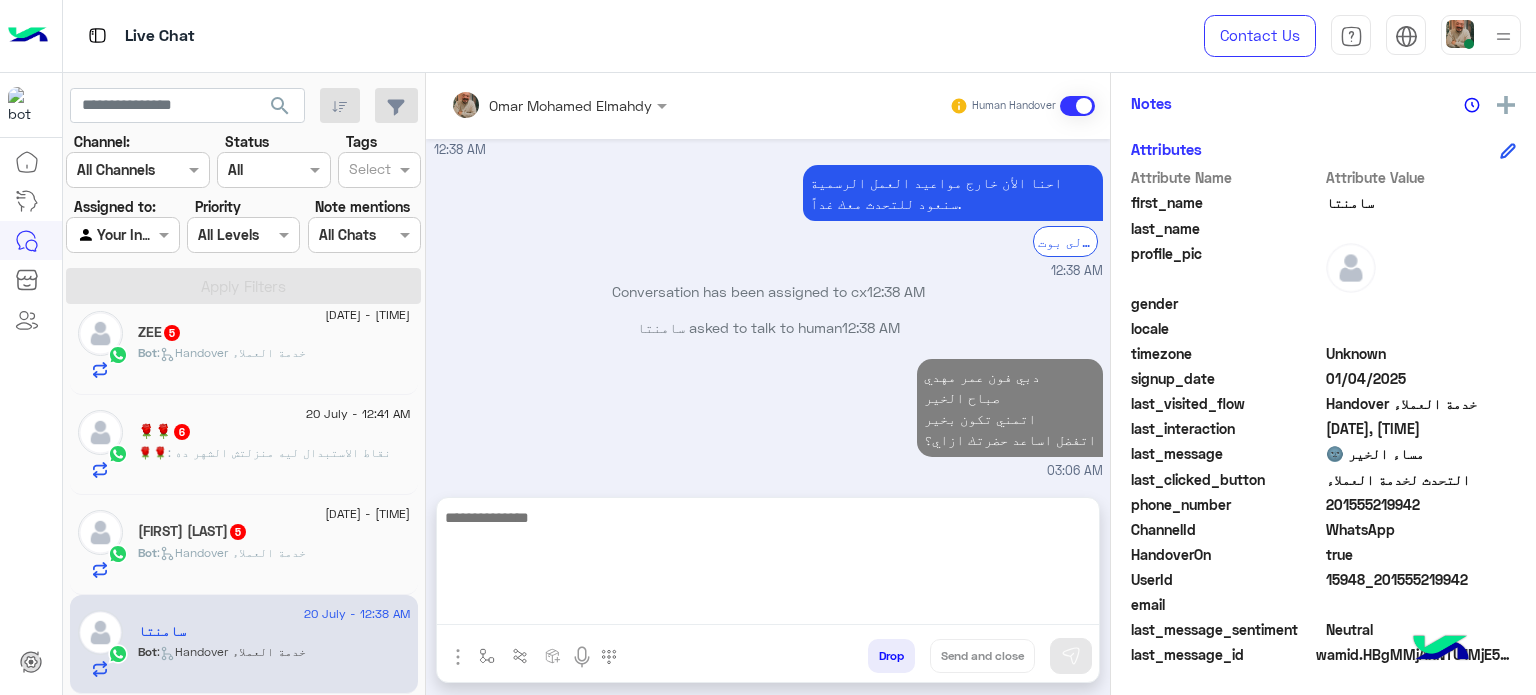 click on "Bot :   Handover خدمة العملاء" 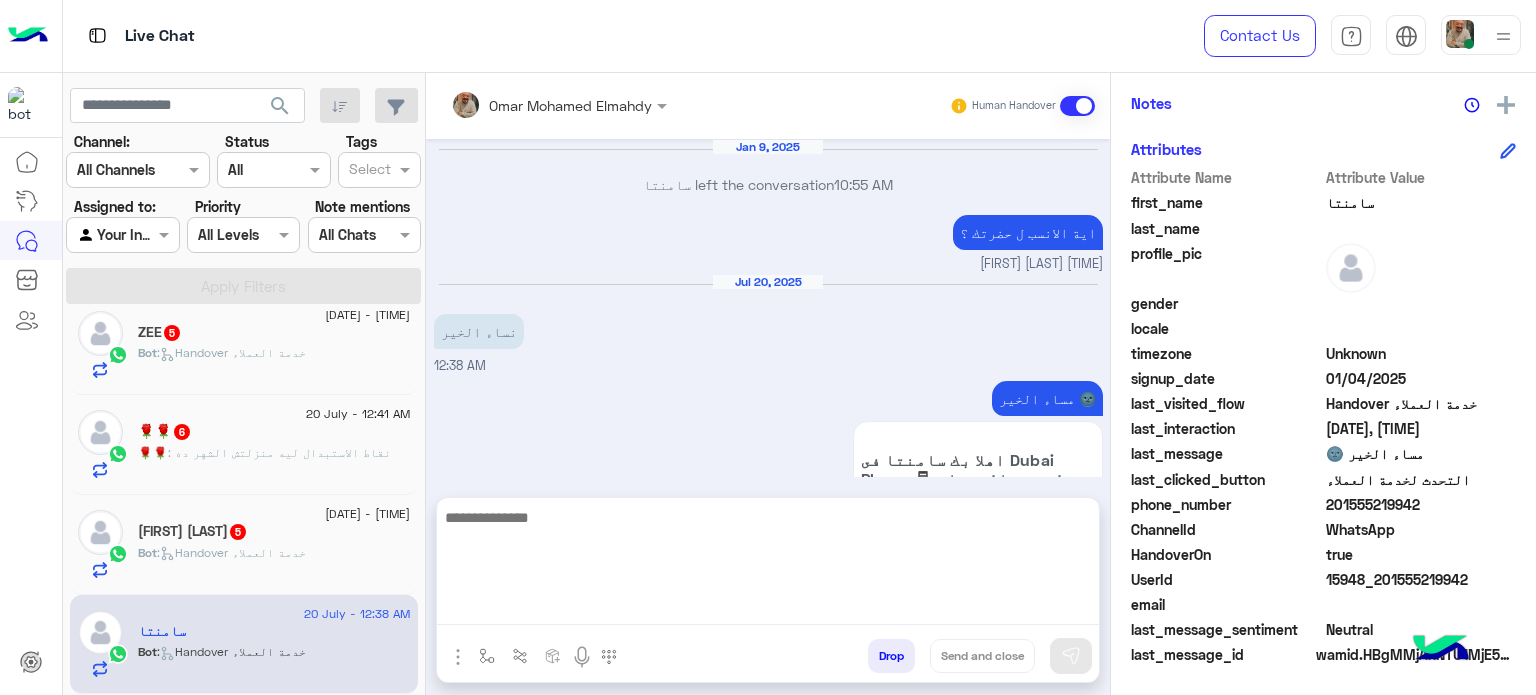 scroll, scrollTop: 464, scrollLeft: 0, axis: vertical 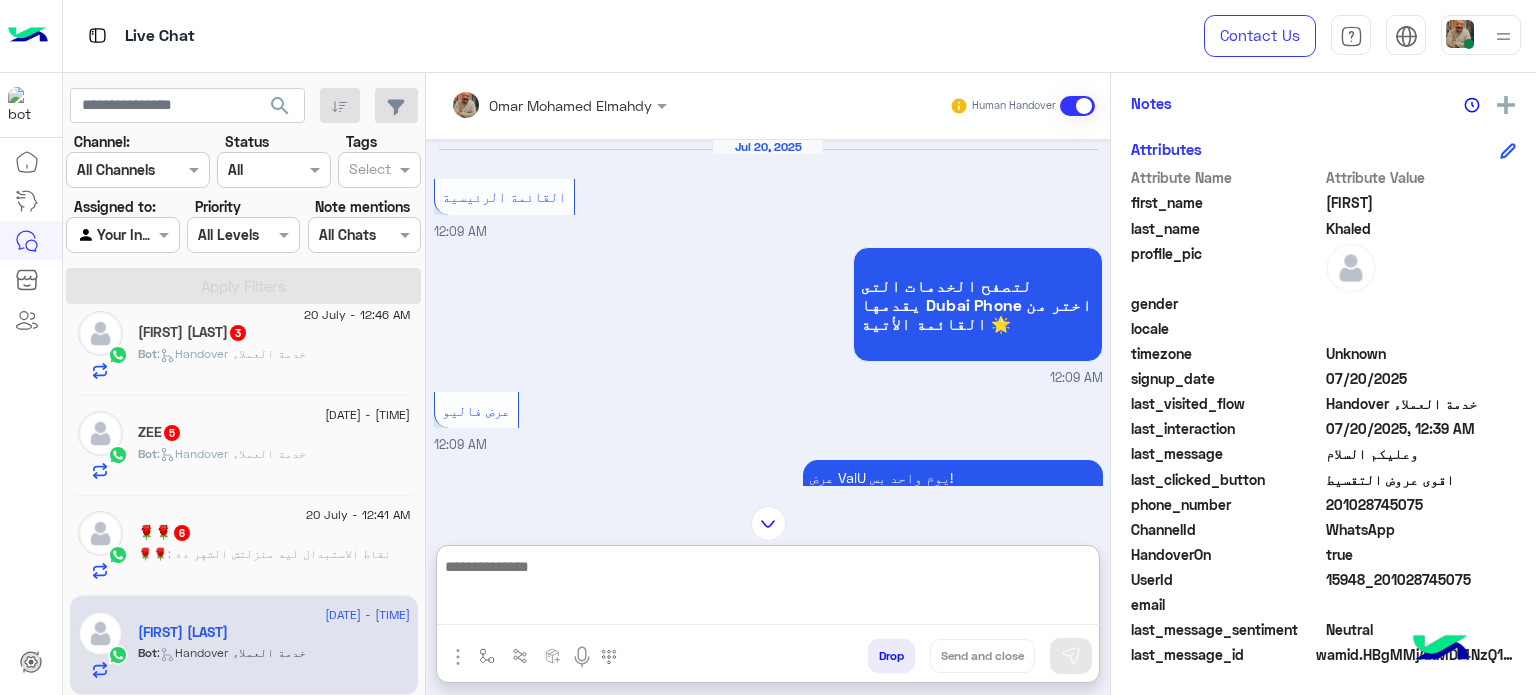 click at bounding box center [768, 590] 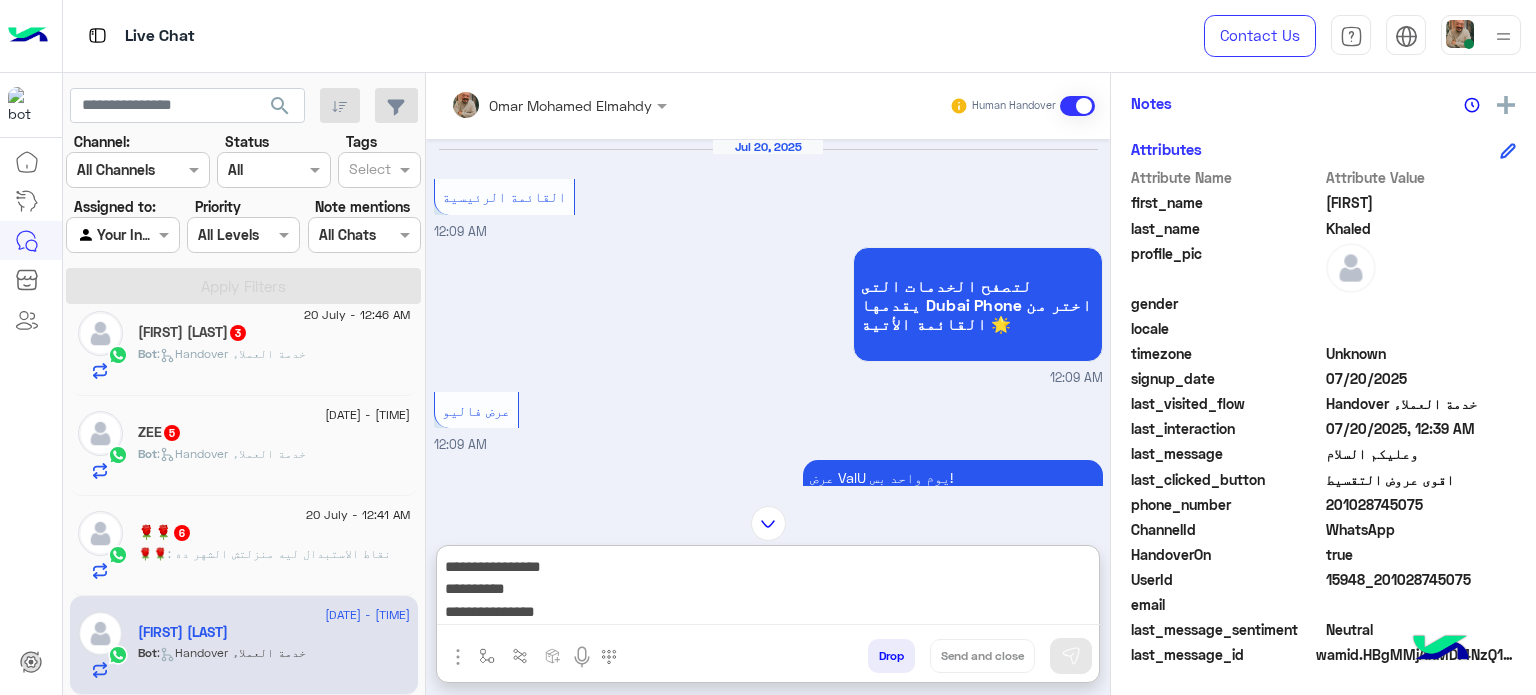 scroll, scrollTop: 0, scrollLeft: 0, axis: both 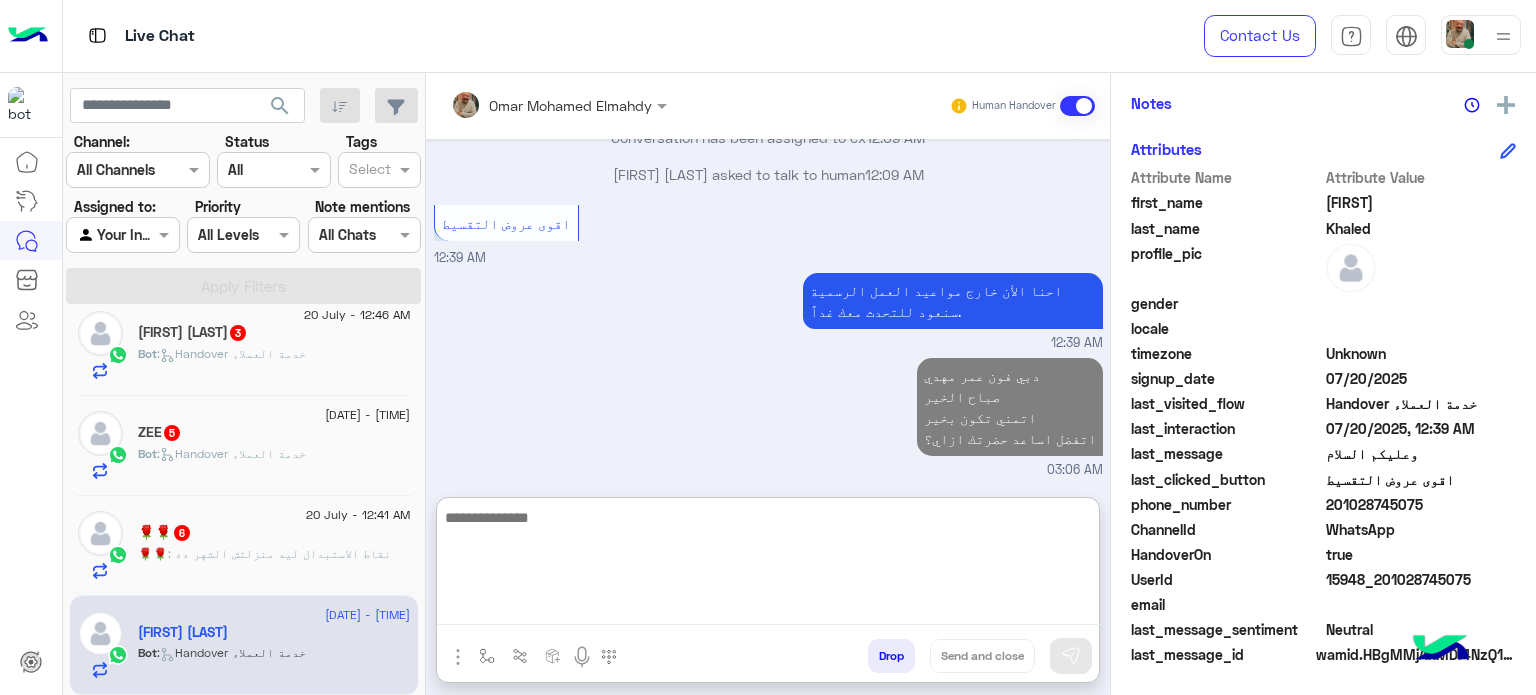 click on ": نقاط الاستبدال ليه منزلتش الشهر ده" 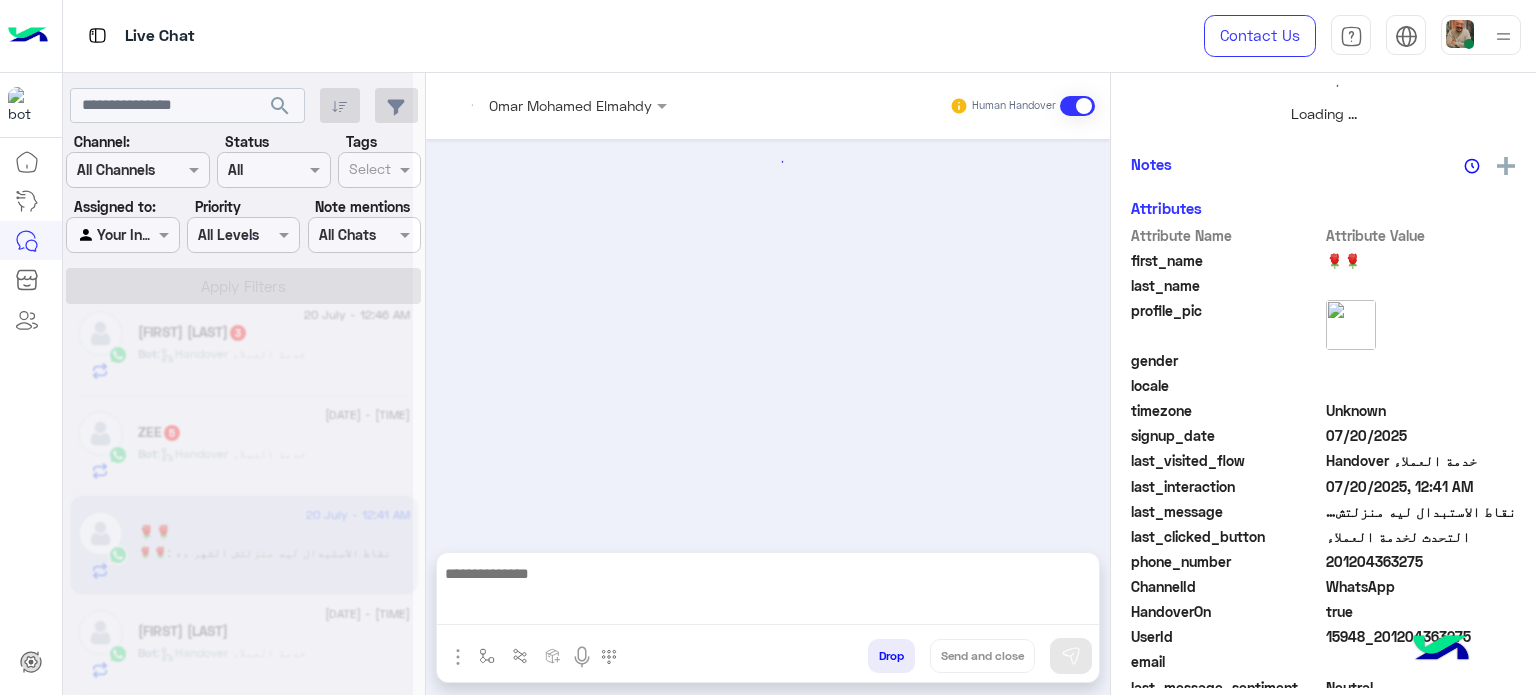 scroll, scrollTop: 0, scrollLeft: 0, axis: both 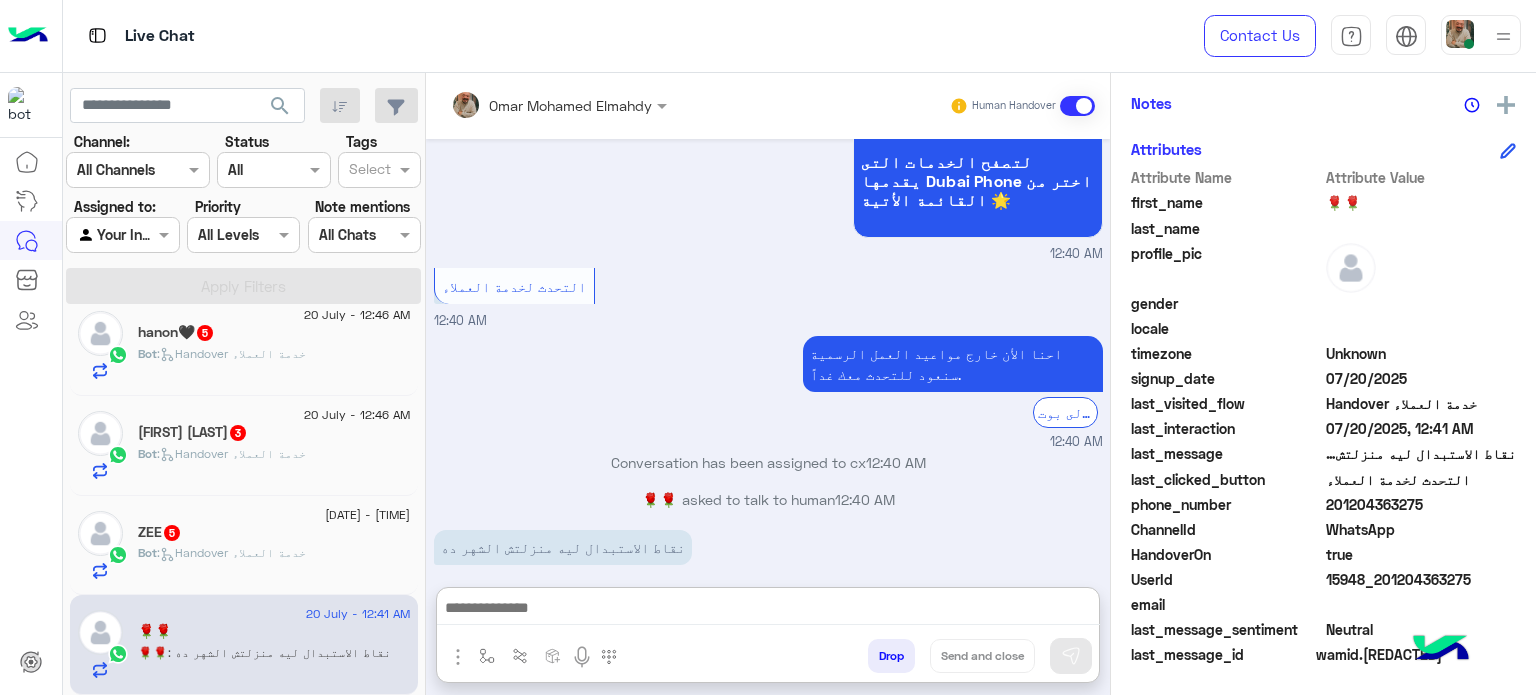 click at bounding box center (768, 610) 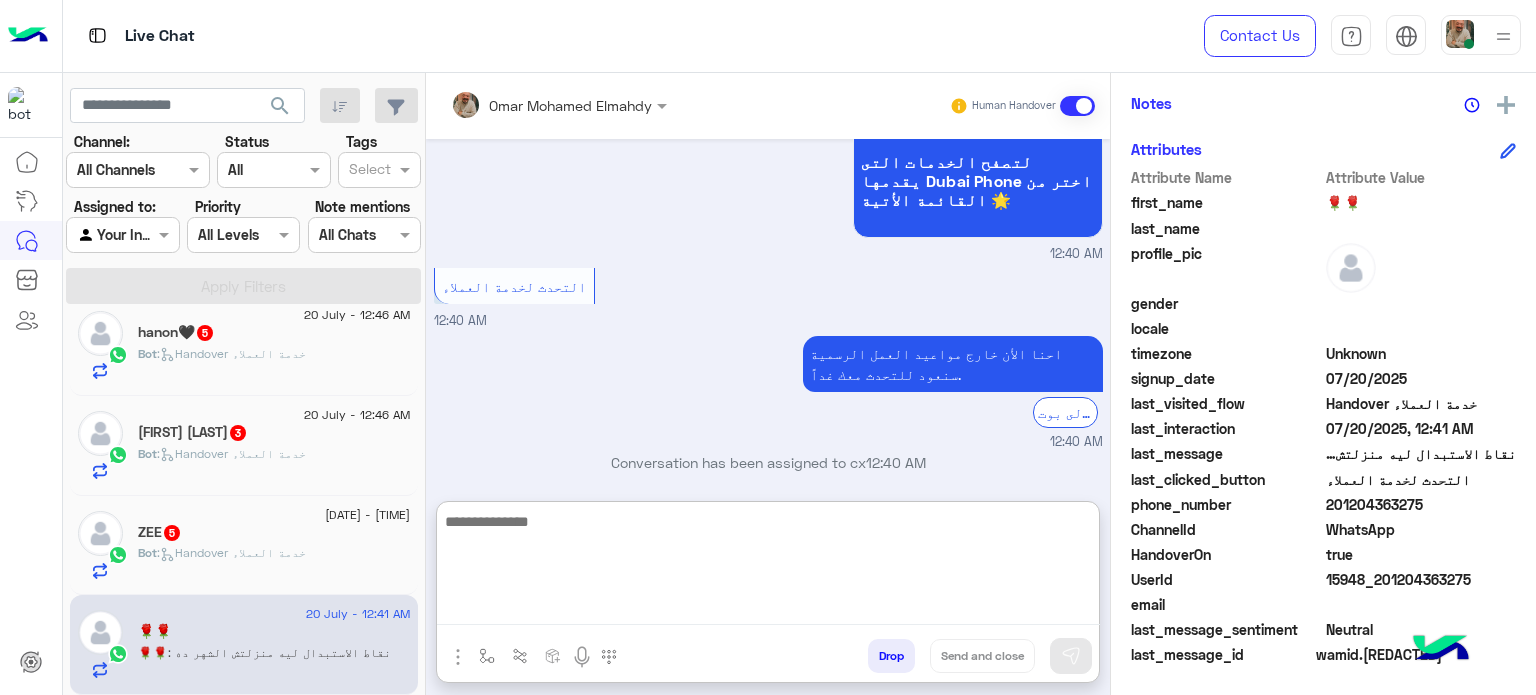 paste on "**********" 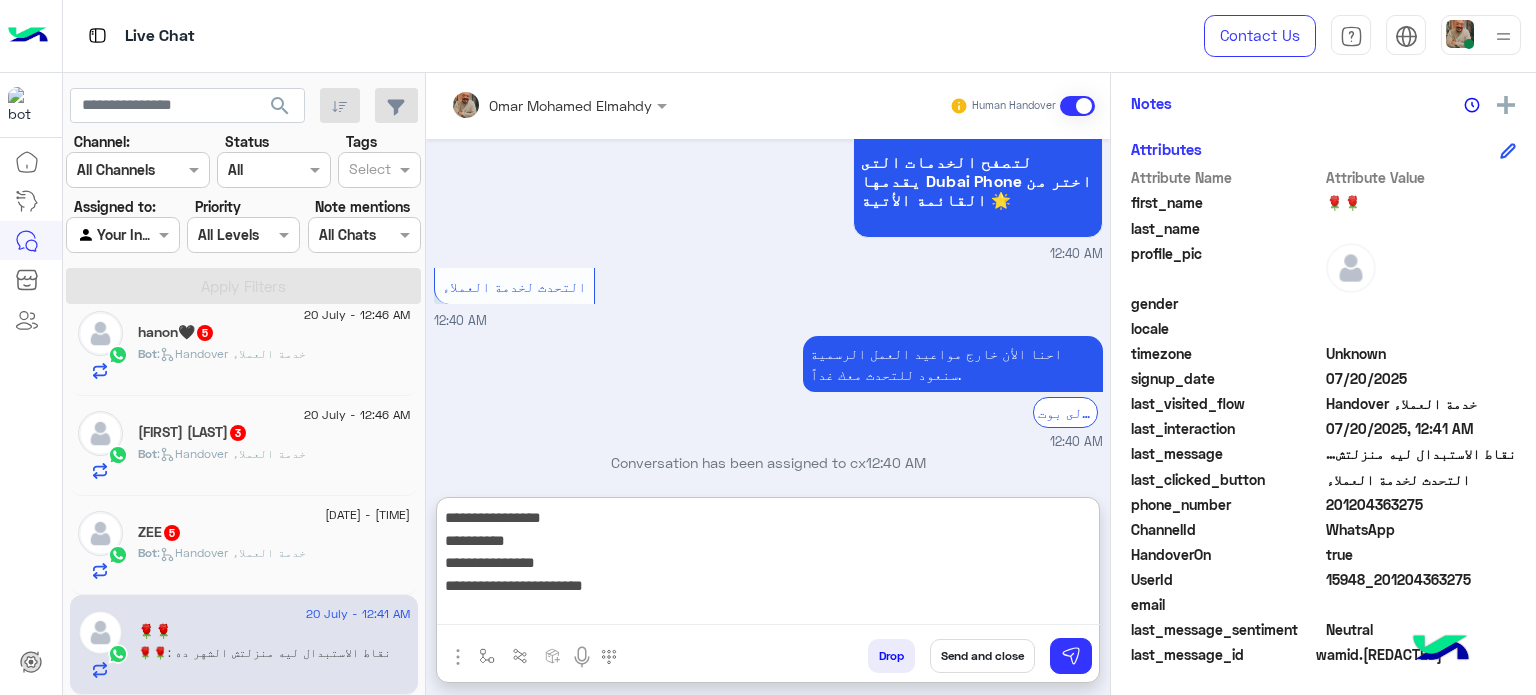 click on "**********" at bounding box center [768, 565] 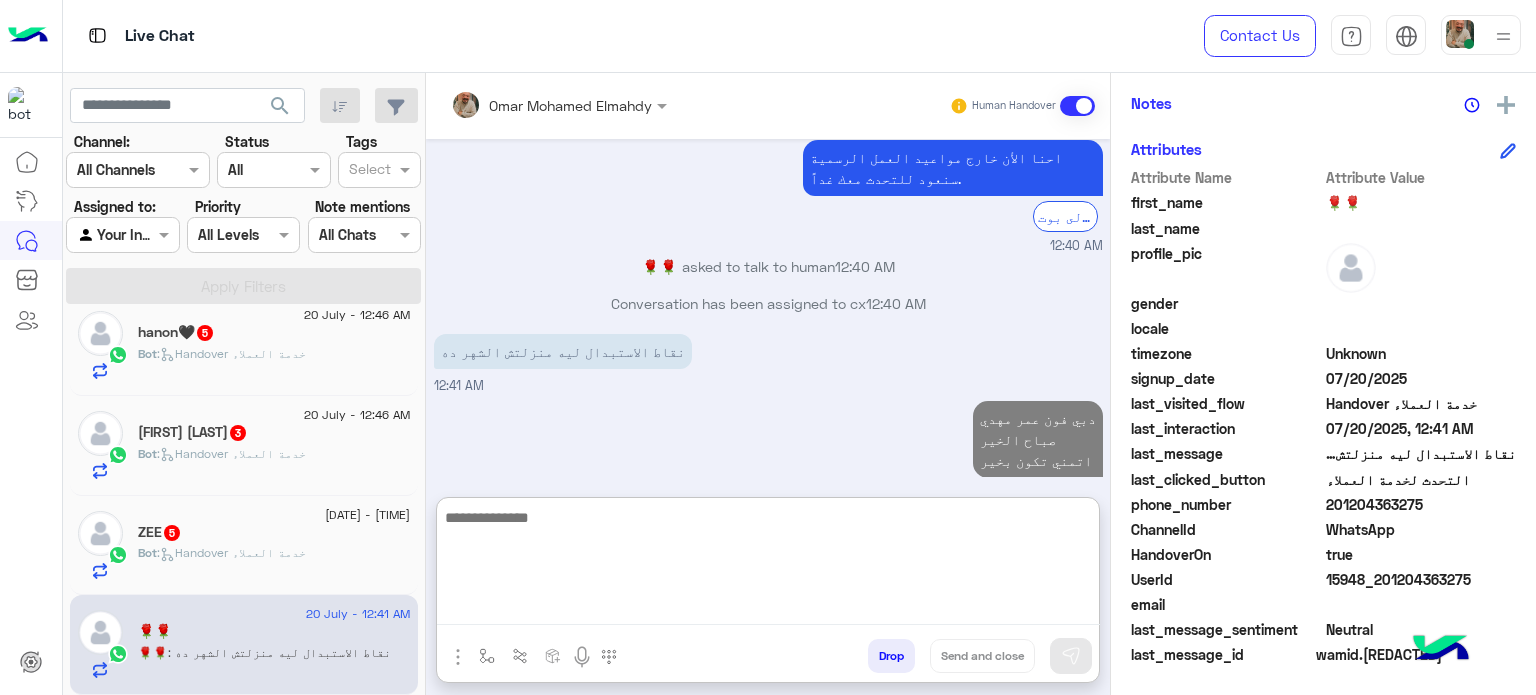 click at bounding box center [768, 565] 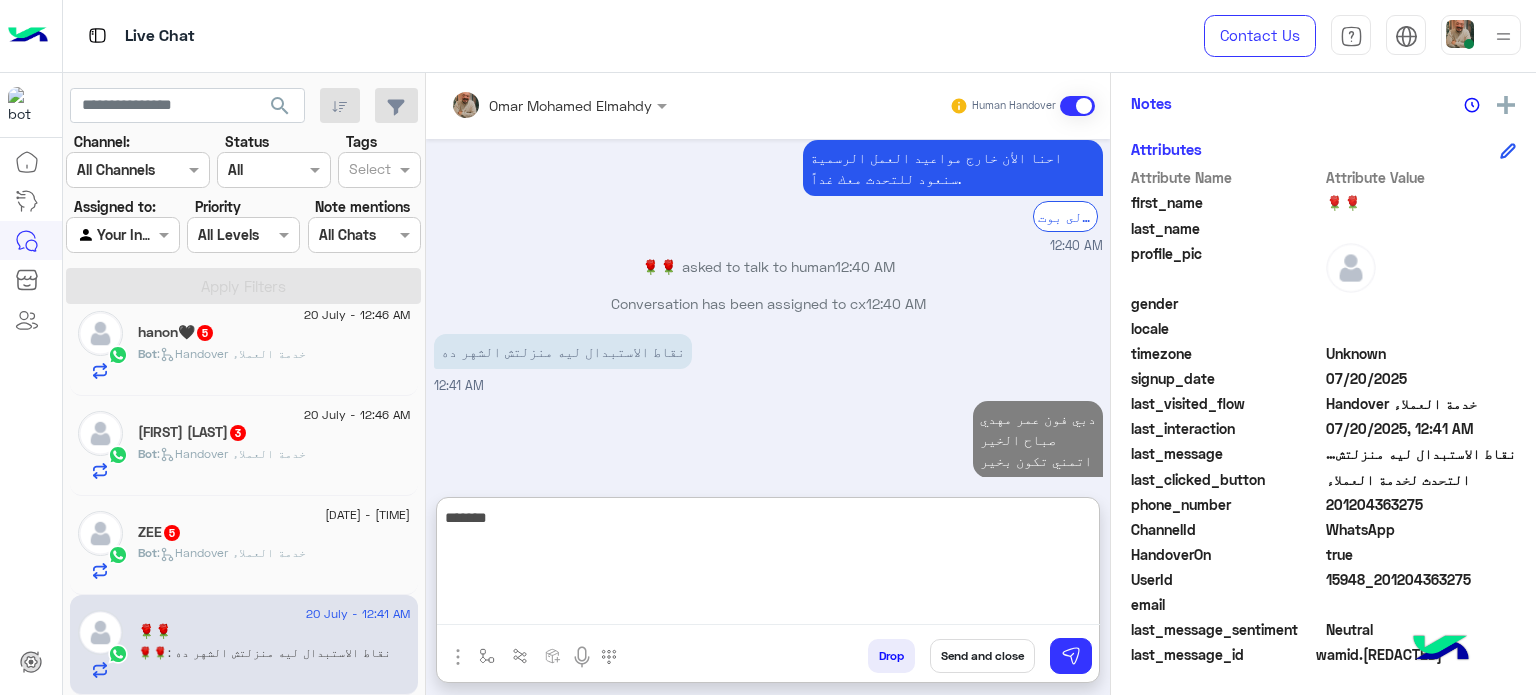 scroll, scrollTop: 1319, scrollLeft: 0, axis: vertical 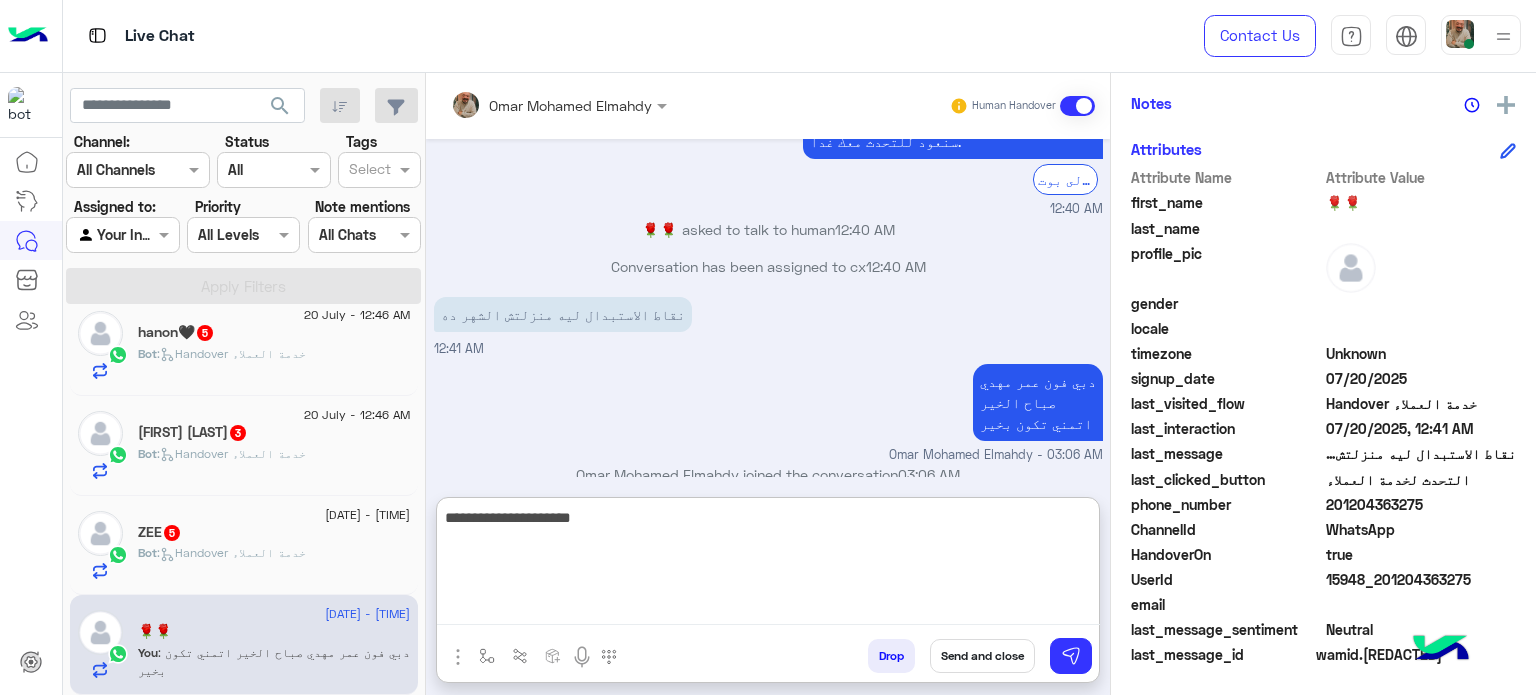 type on "**********" 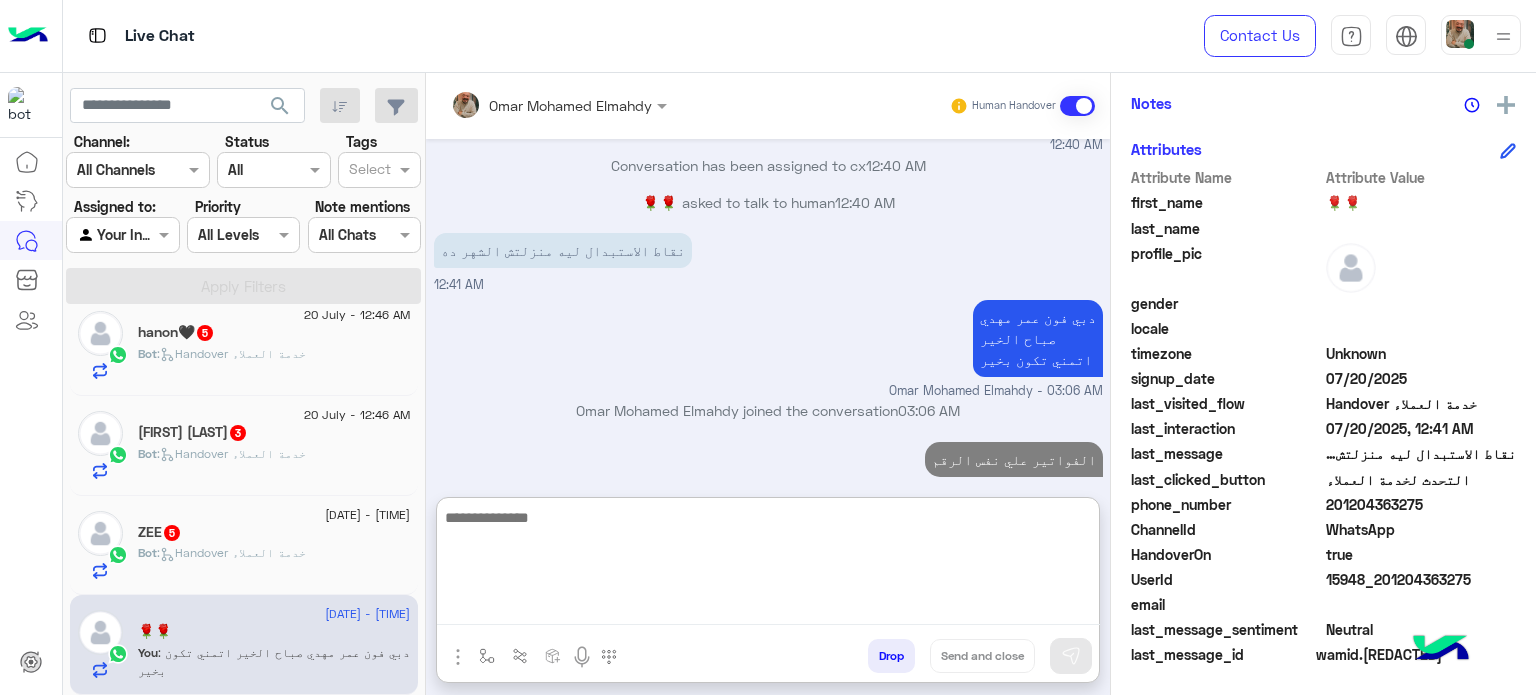 type on "*" 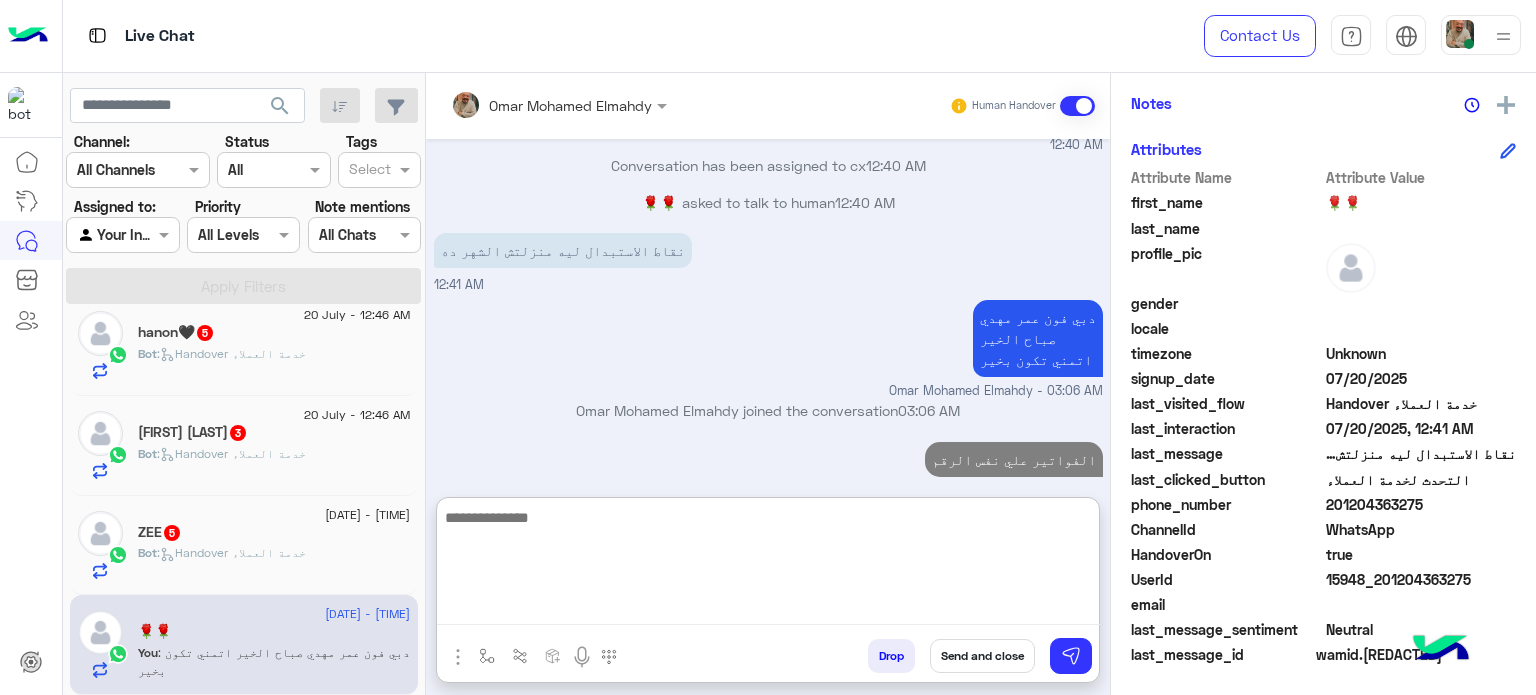scroll, scrollTop: 1446, scrollLeft: 0, axis: vertical 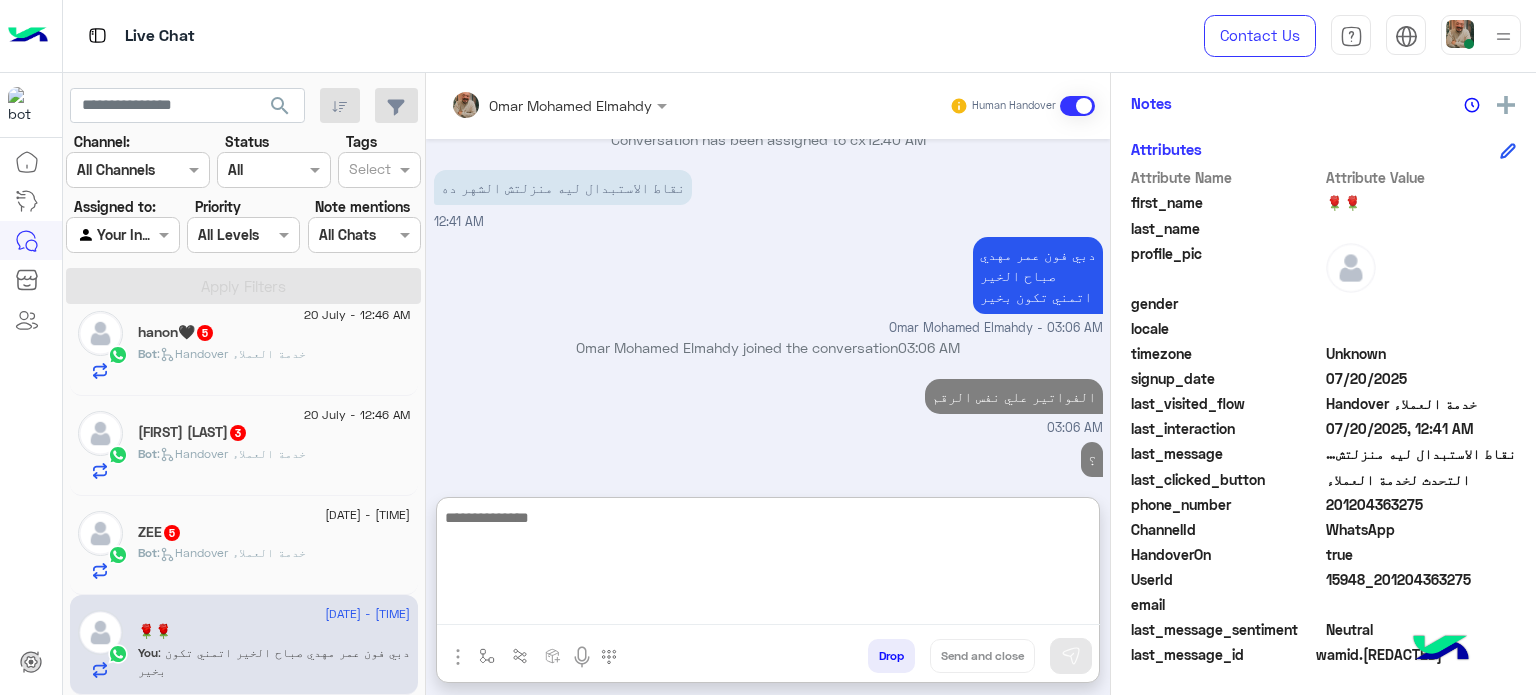 click on ":   Handover خدمة العملاء" 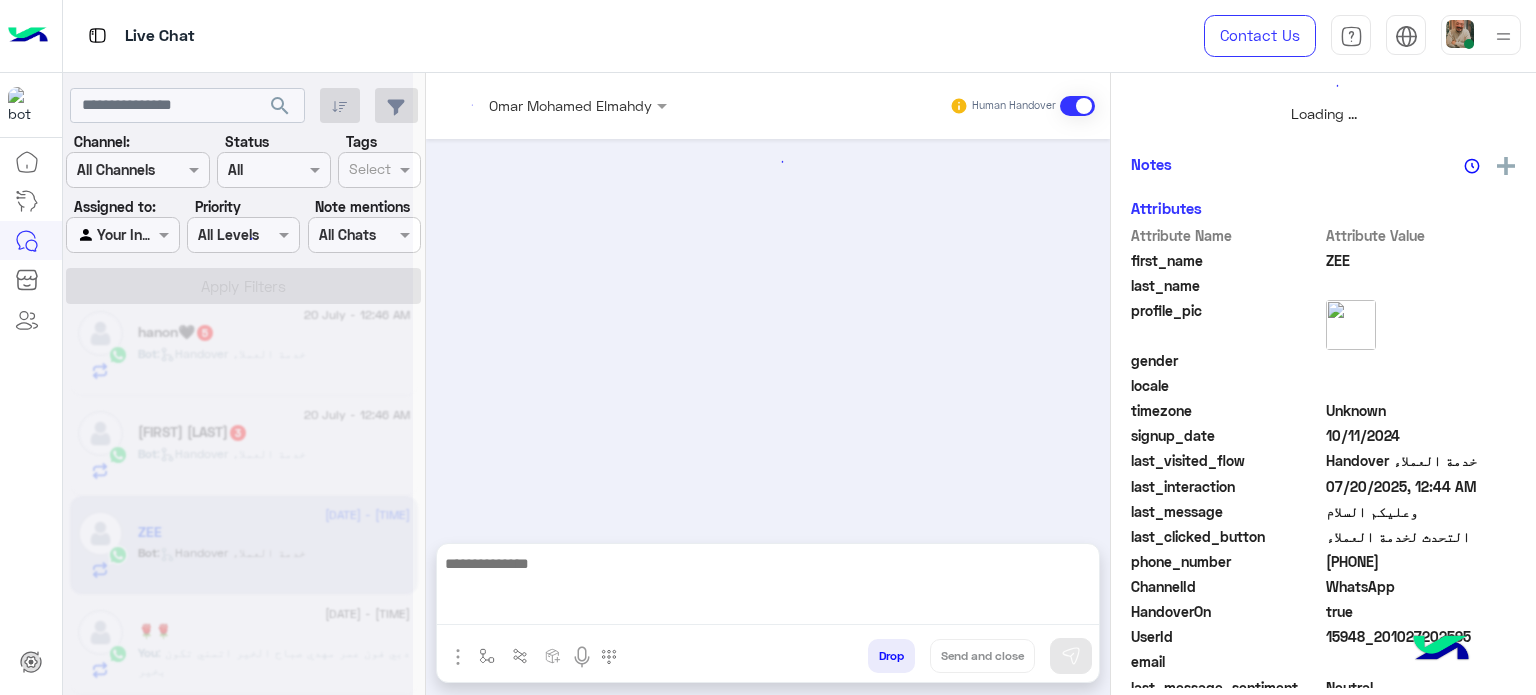 scroll, scrollTop: 0, scrollLeft: 0, axis: both 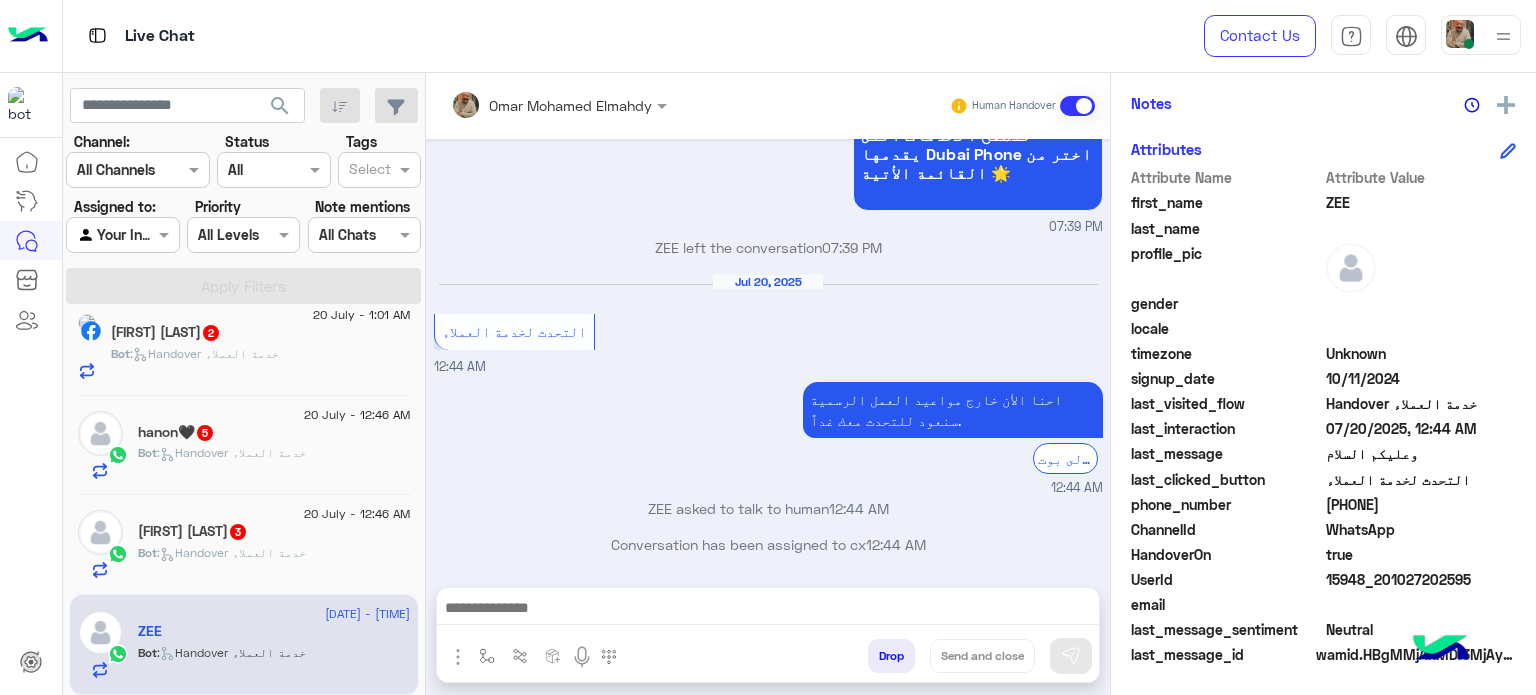 click at bounding box center (768, 613) 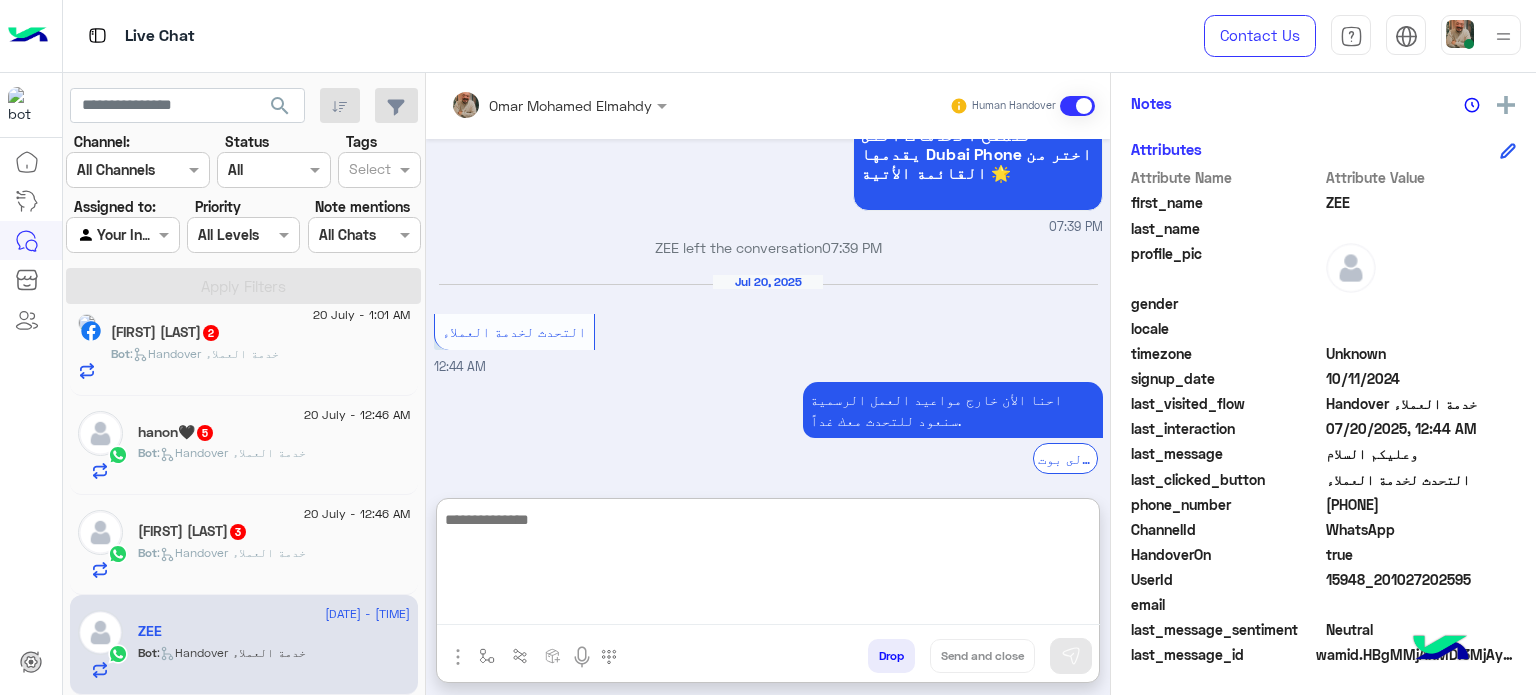 click at bounding box center (768, 566) 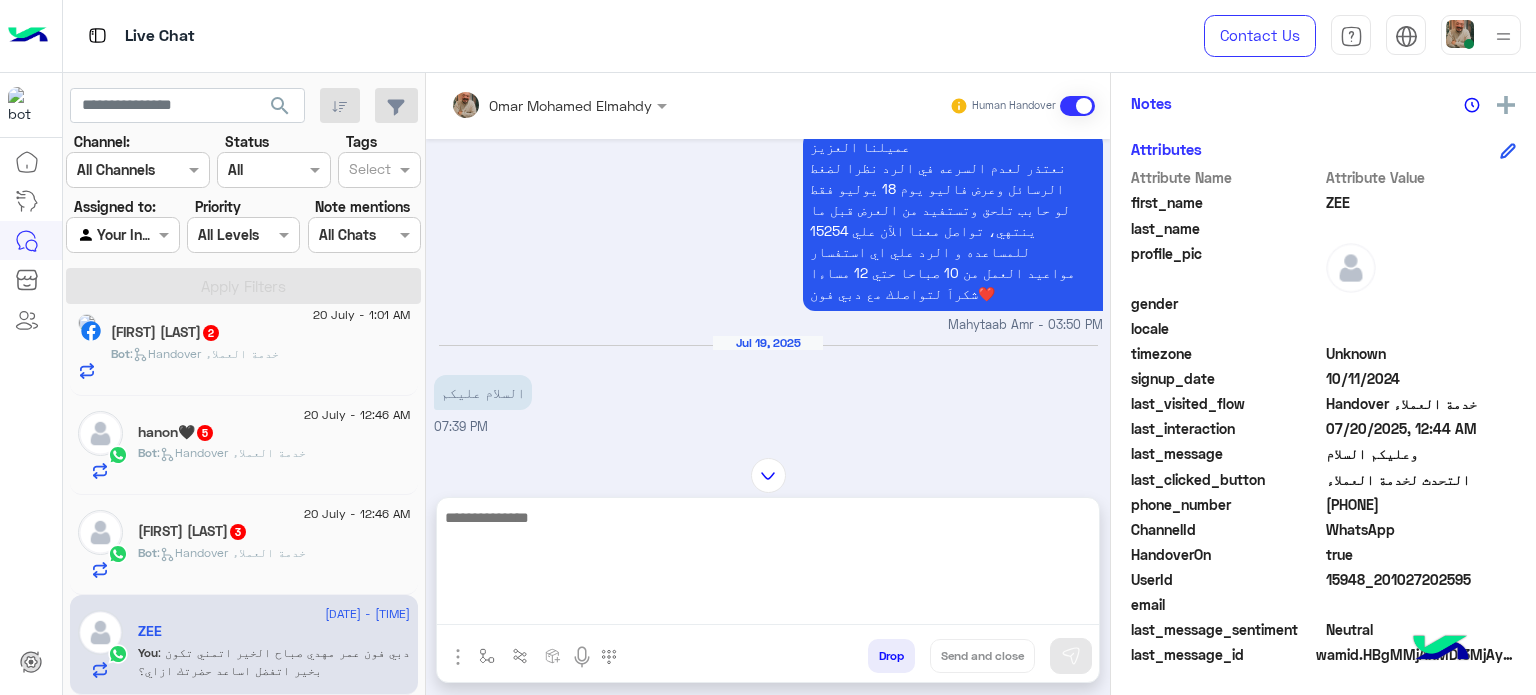 click on ":   Handover خدمة العملاء" 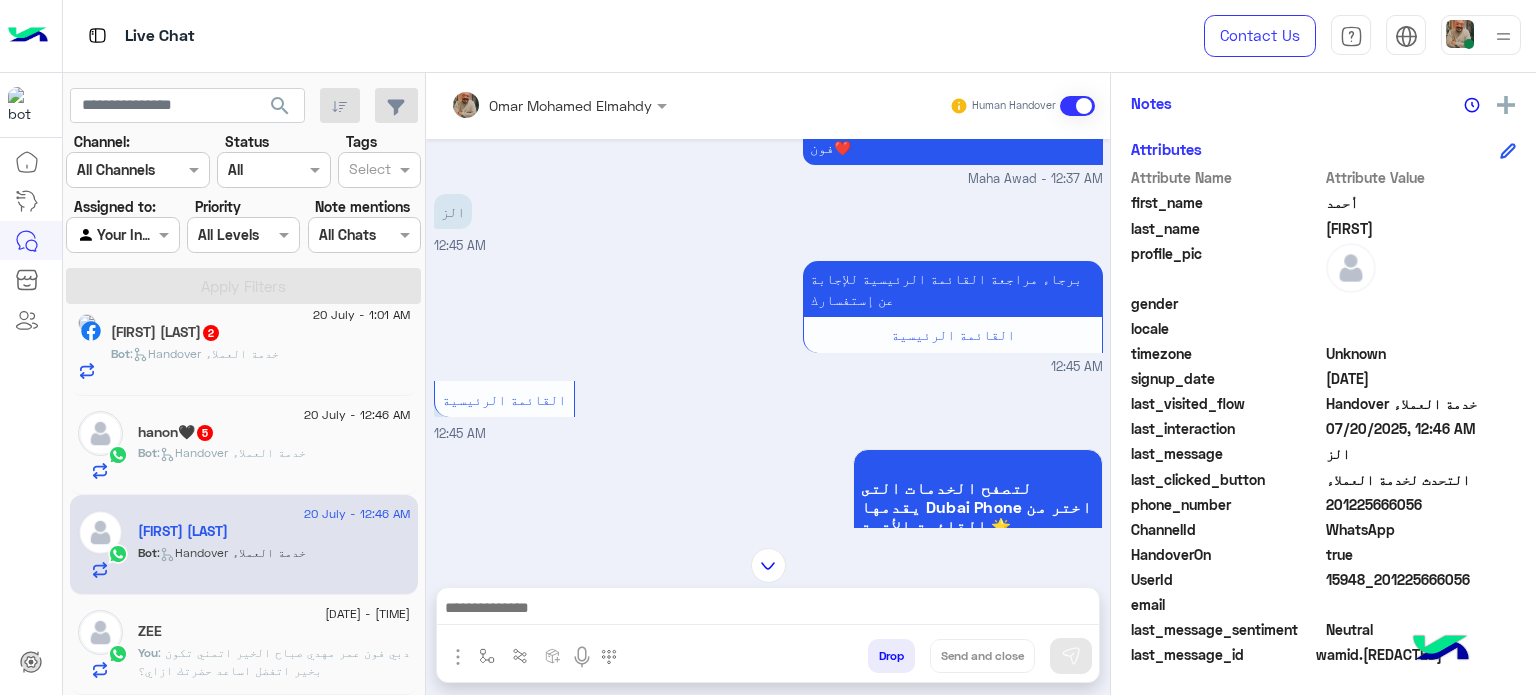 click at bounding box center (768, 613) 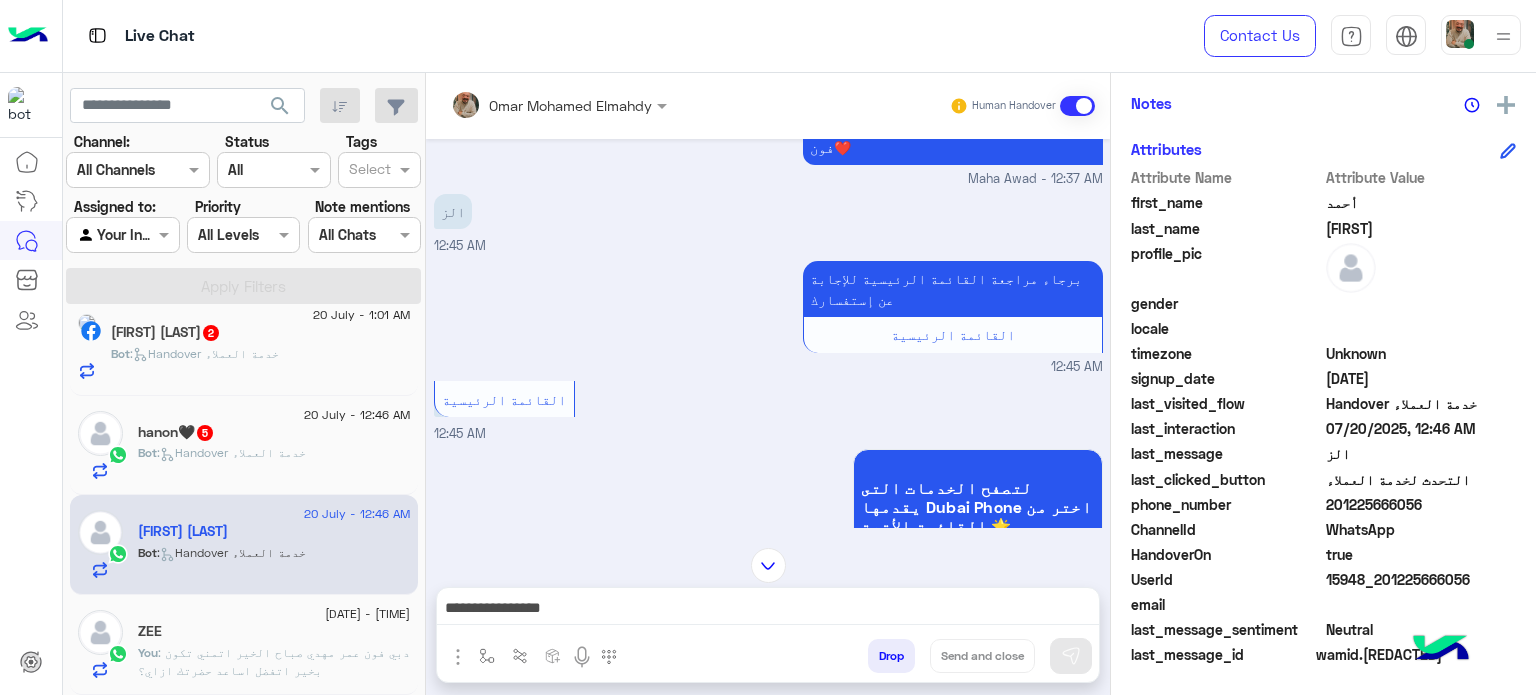 click on "**********" at bounding box center (768, 610) 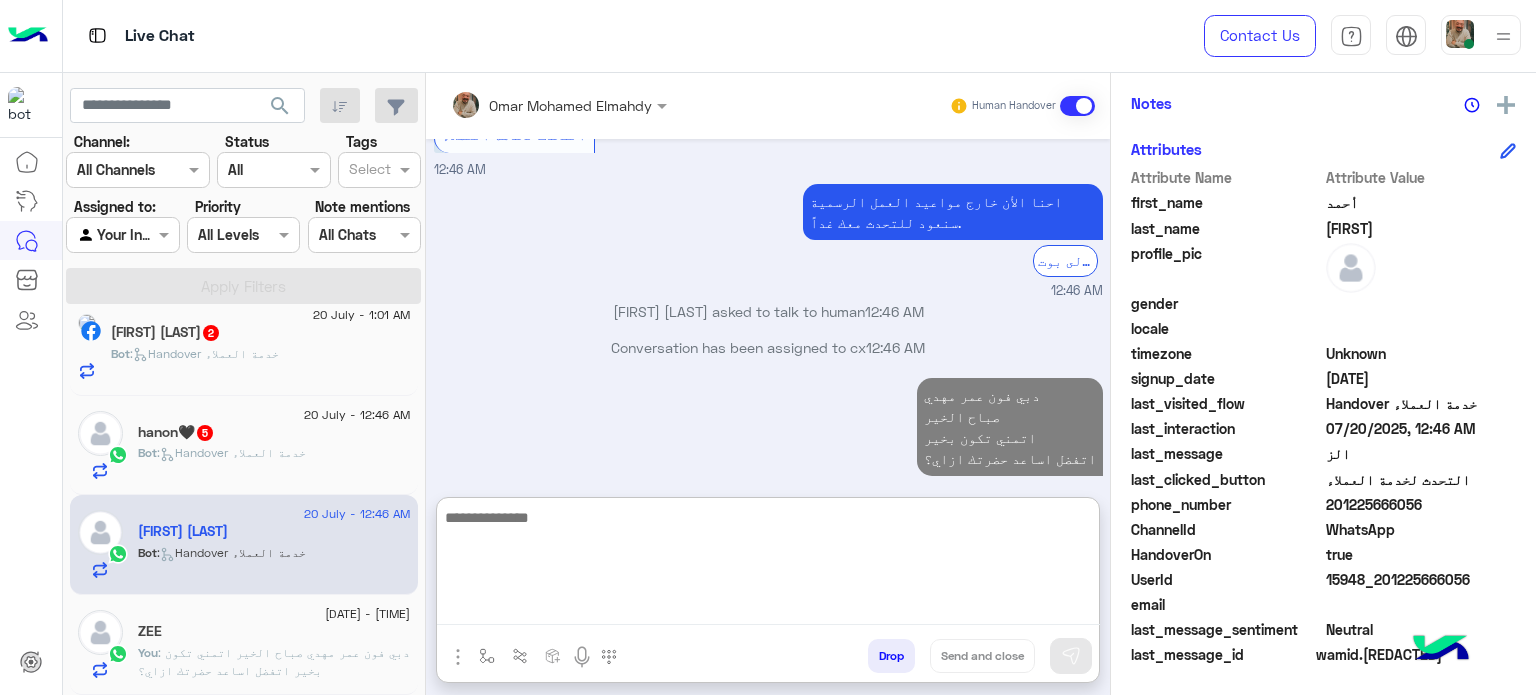 click on ":   Handover خدمة العملاء" 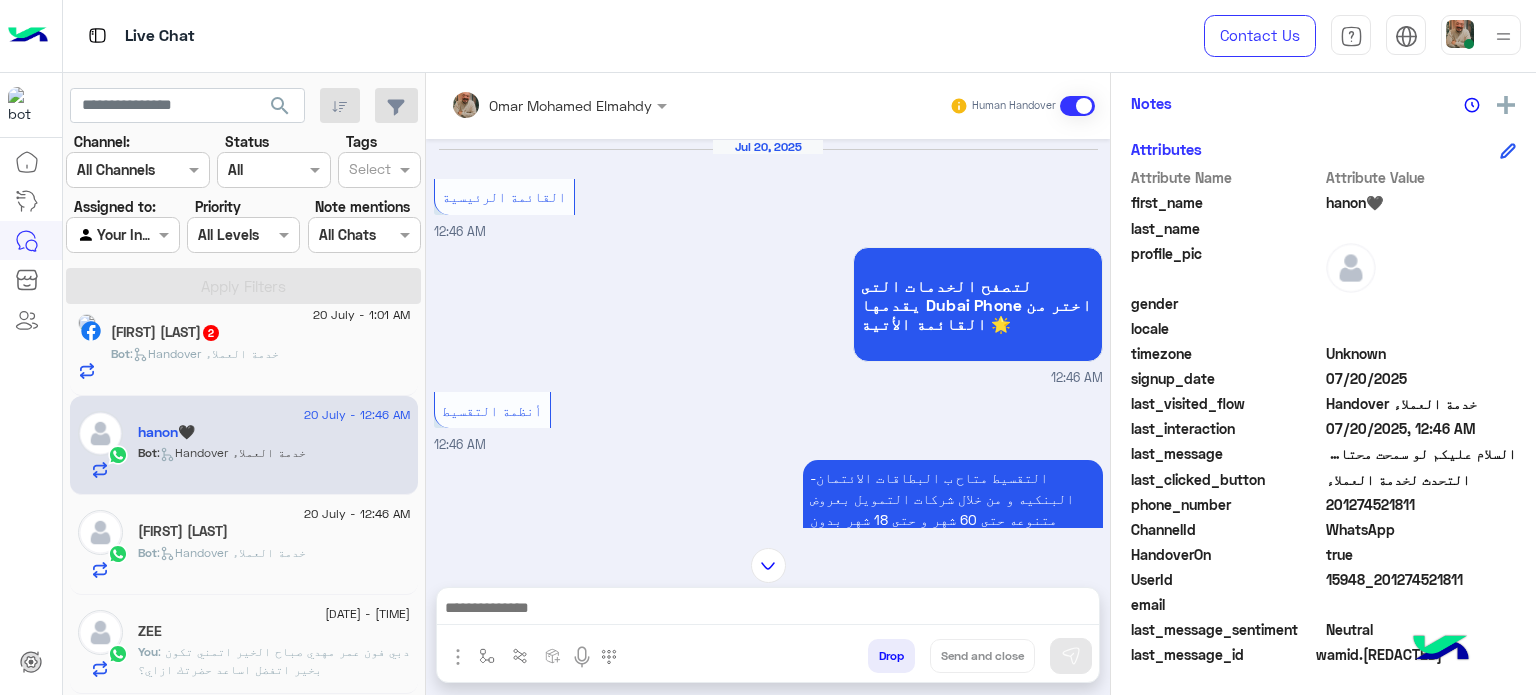 paste on "**********" 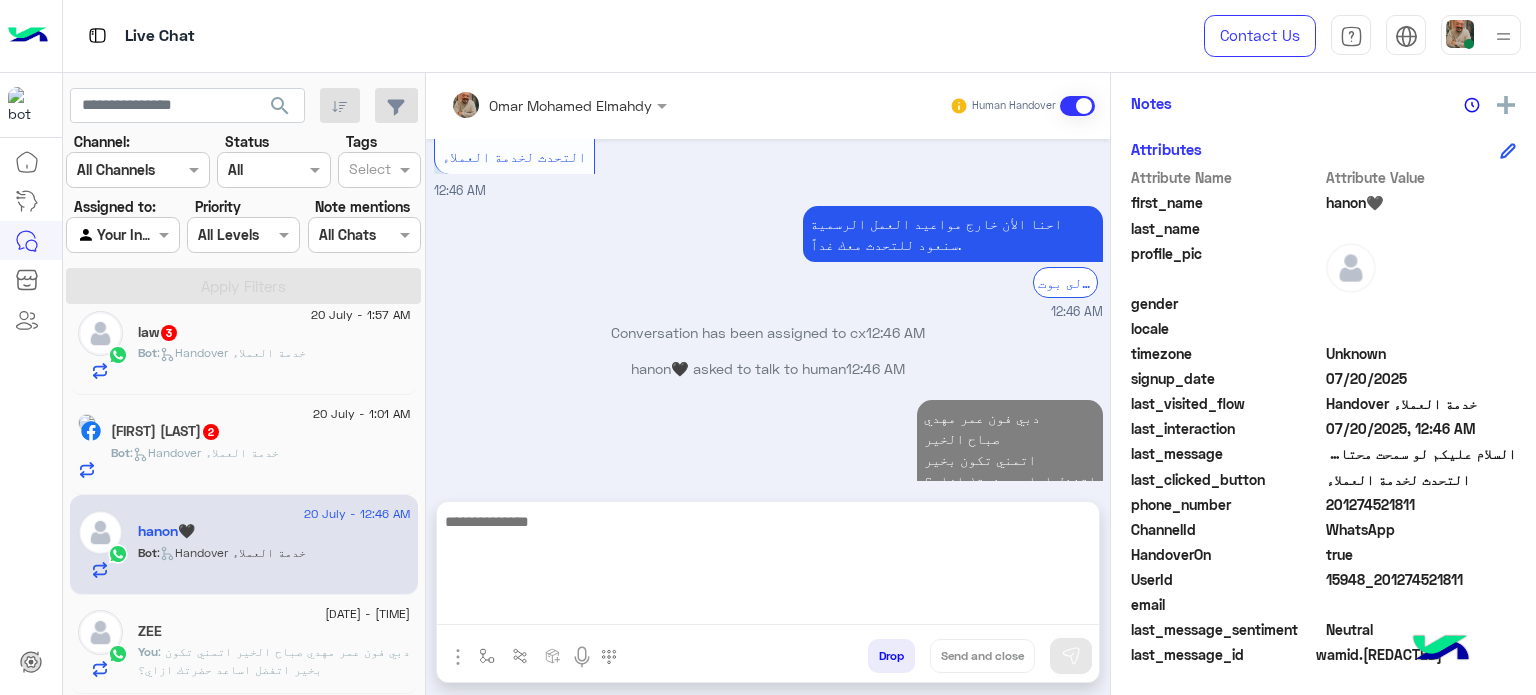 click on "Bot :   Handover خدمة العملاء" 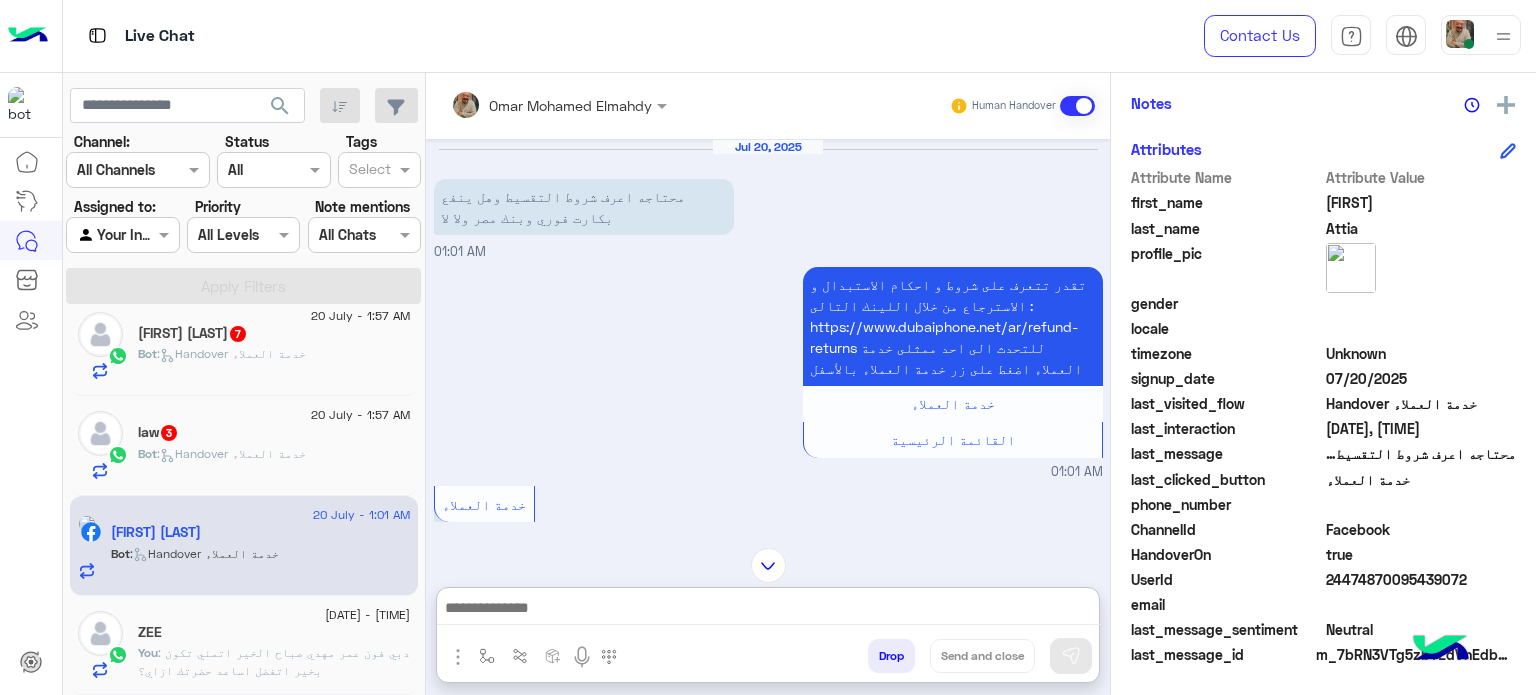 click at bounding box center (768, 610) 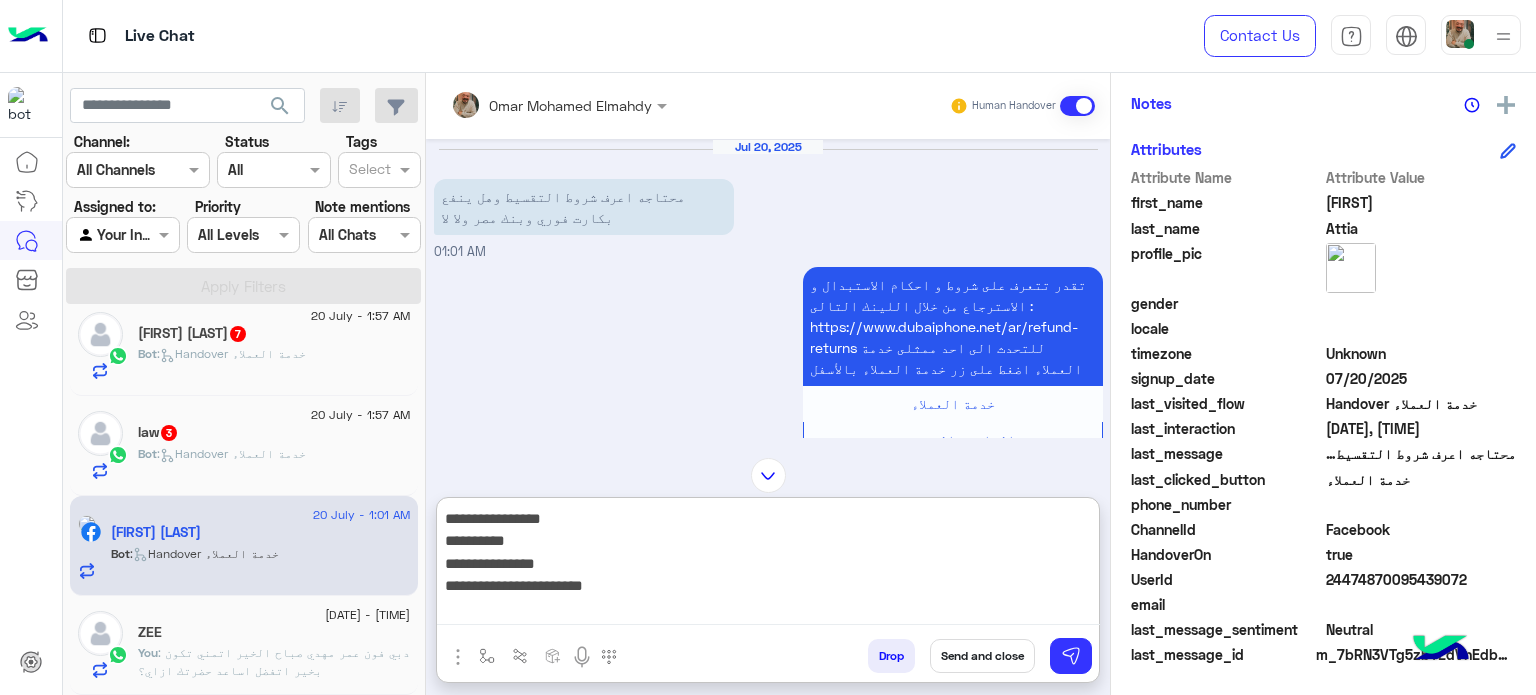 click on "**********" at bounding box center (768, 565) 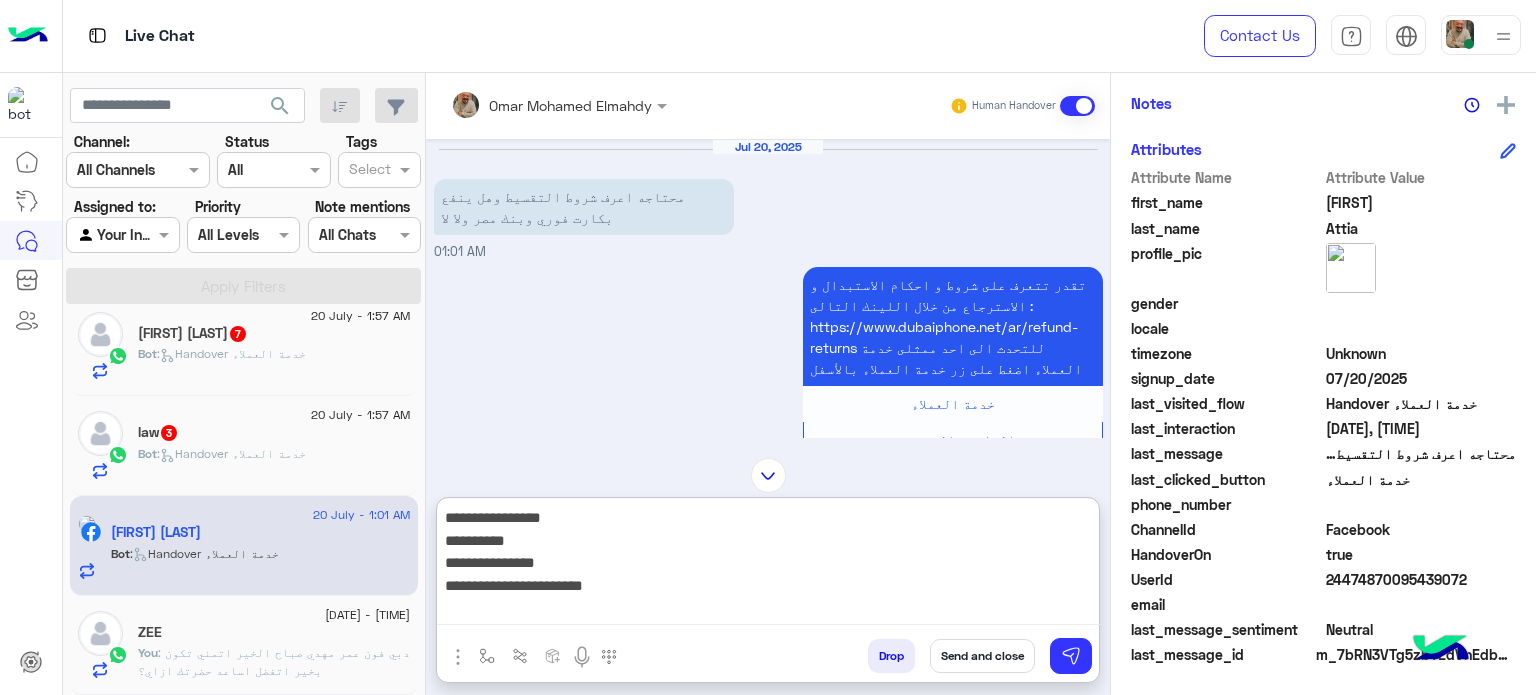 click on "**********" at bounding box center [768, 565] 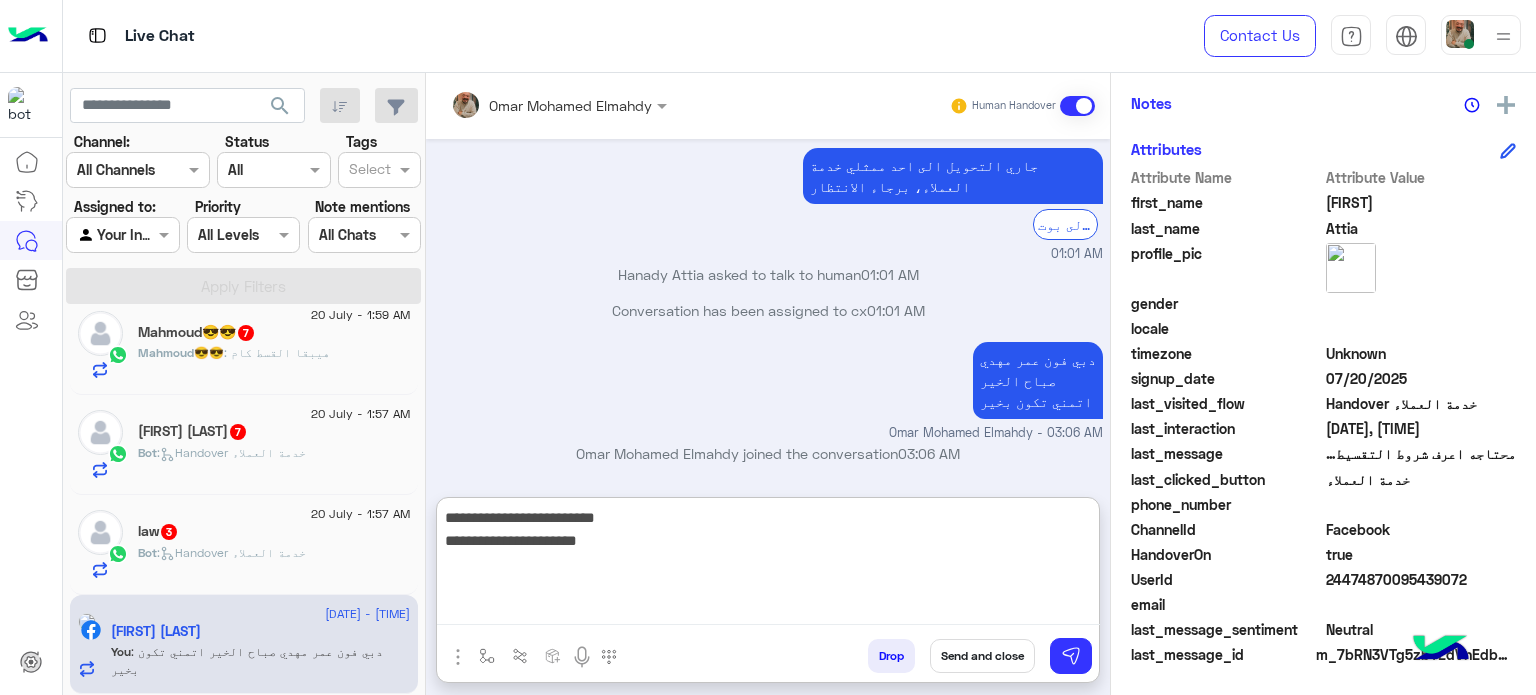 type on "*********" 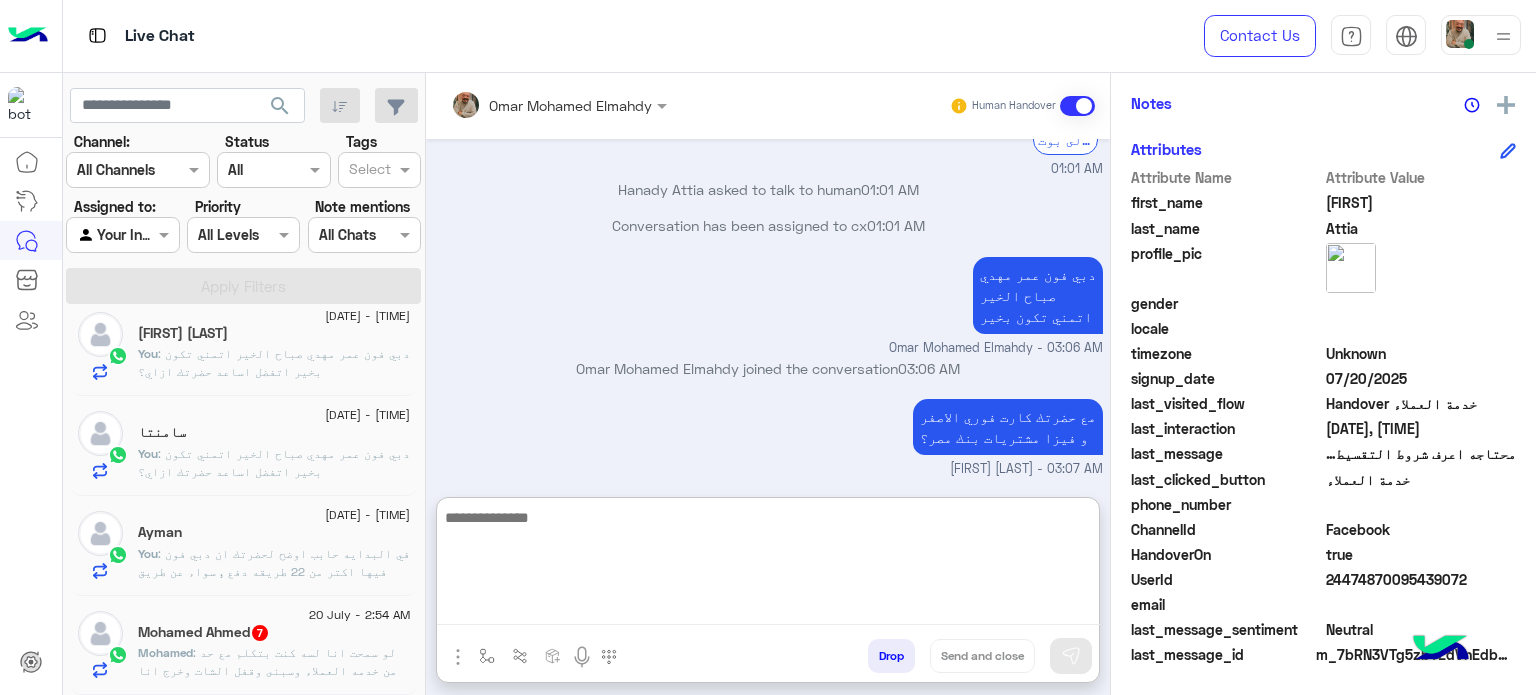 click on "20 July - 3:06 AM سامنتا You : دبي فون عمر مهدي
صباح الخير
اتمني تكون بخير
اتفضل اساعد حضرتك ازاي؟" 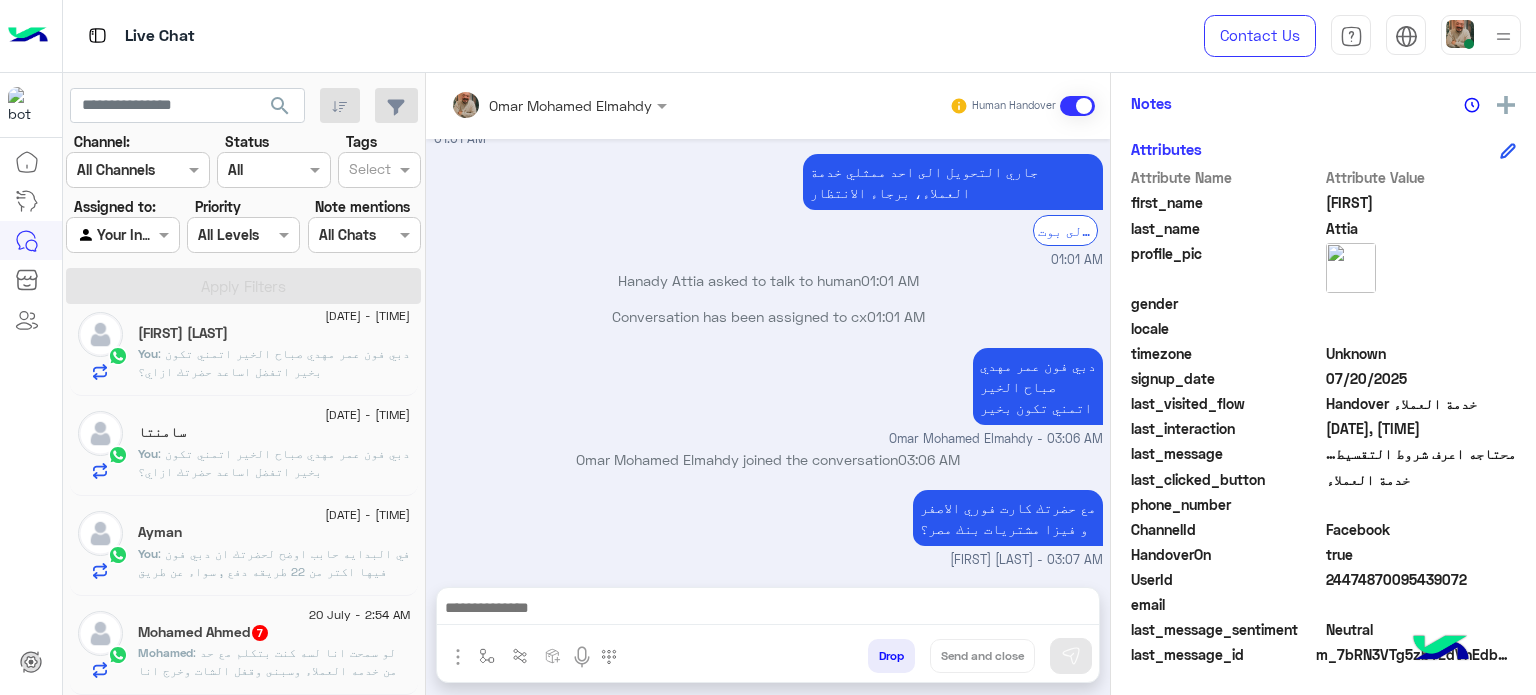 click on "You  : في البدايه حابب اوضح لحضرتك ان دبي فون فيها اكتر من 22 طريقه دفع , سواء عن طريق البنوك او عن طريق شركات التقسيط
دبي فون يفندم فيها اكتر من 22 وسيله دفع  مع حضرتك كريديت كارد لاي بنك او مع حضرتك حساب في اي شركه تمويل ( زي فاليو او حالا او امان ) ؟" 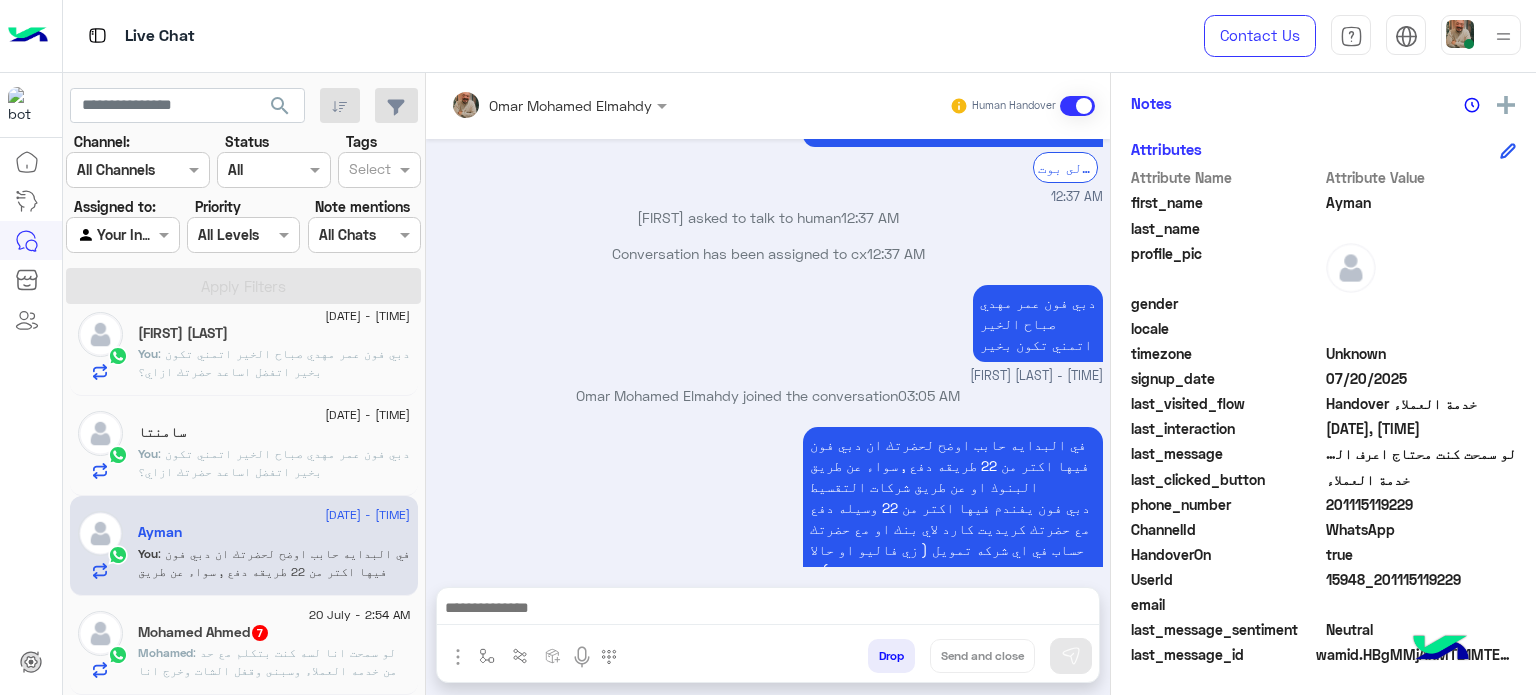 drag, startPoint x: 792, startPoint y: 615, endPoint x: 892, endPoint y: 619, distance: 100.07997 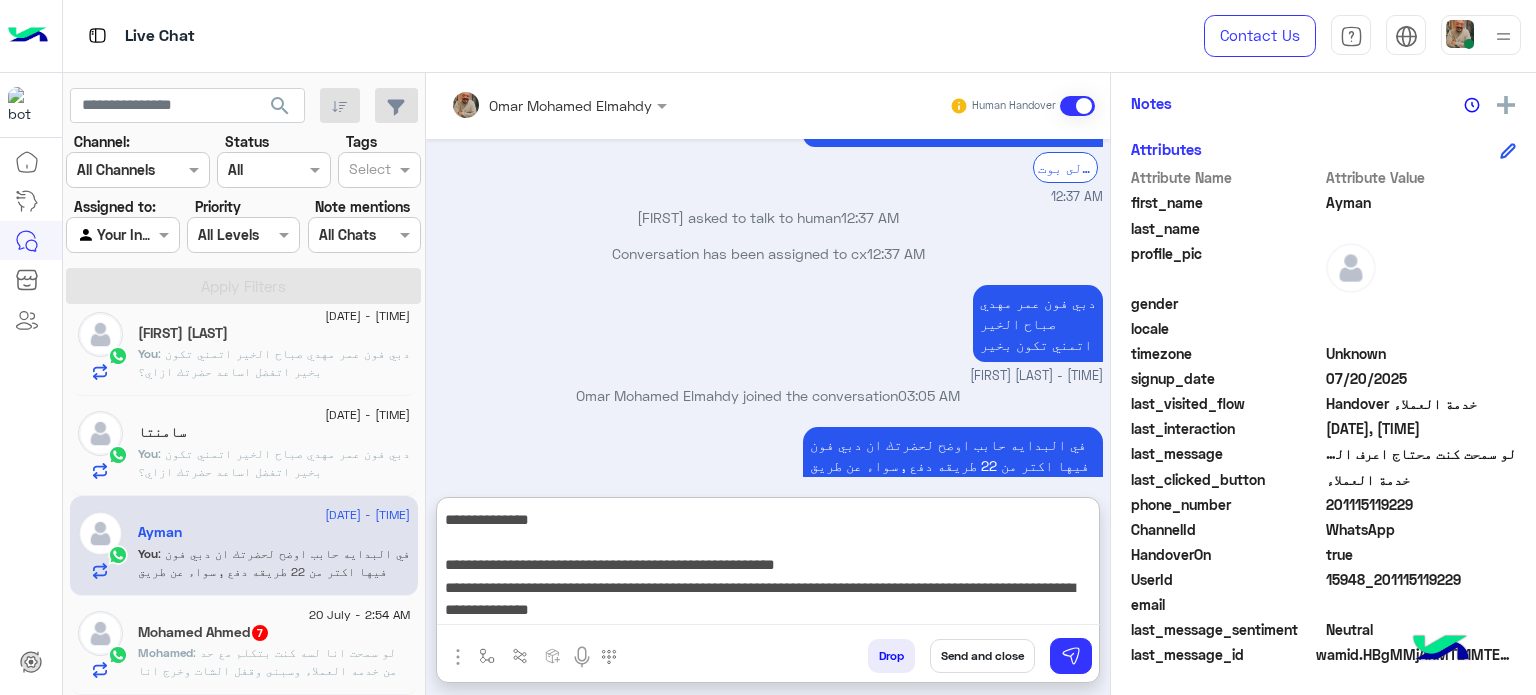type on "**********" 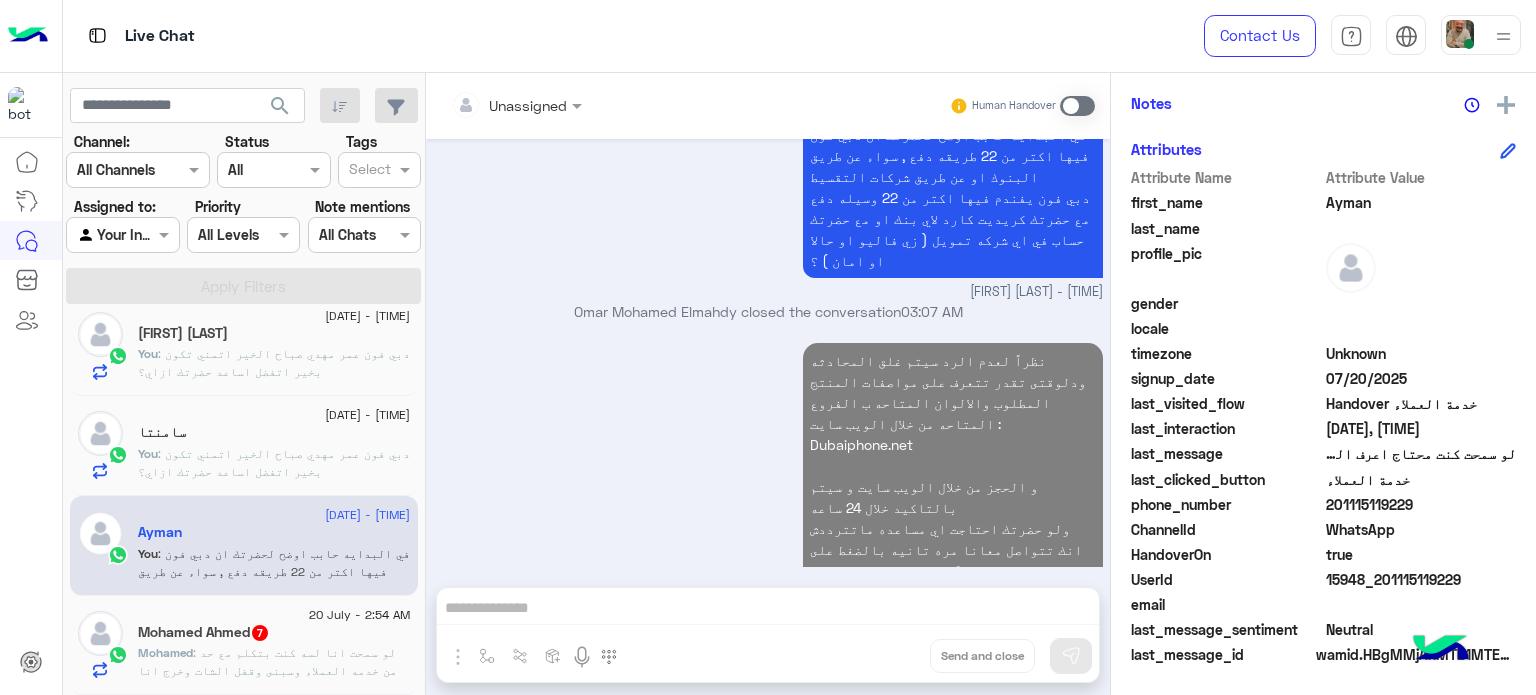 click on "You  : دبي فون عمر مهدي
صباح الخير
اتمني تكون بخير
اتفضل اساعد حضرتك ازاي؟" 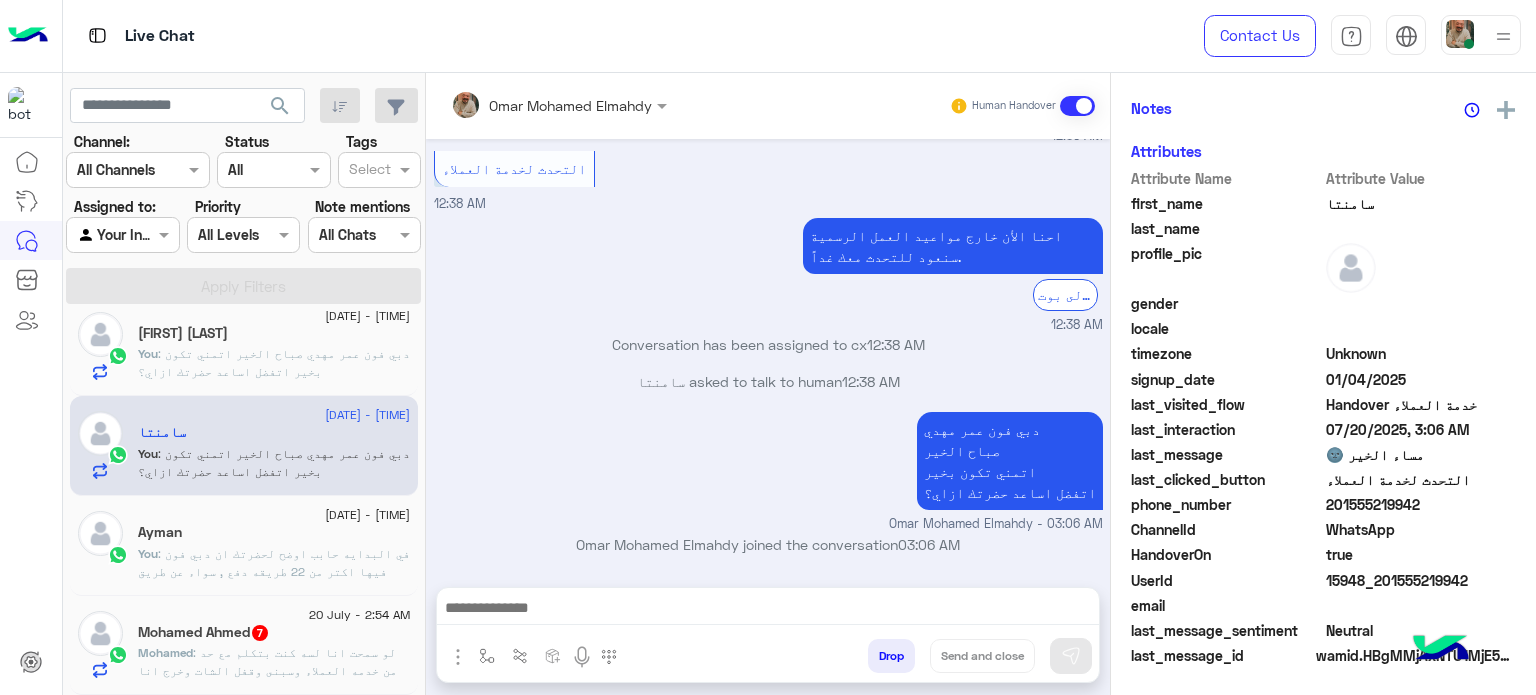 click at bounding box center (768, 610) 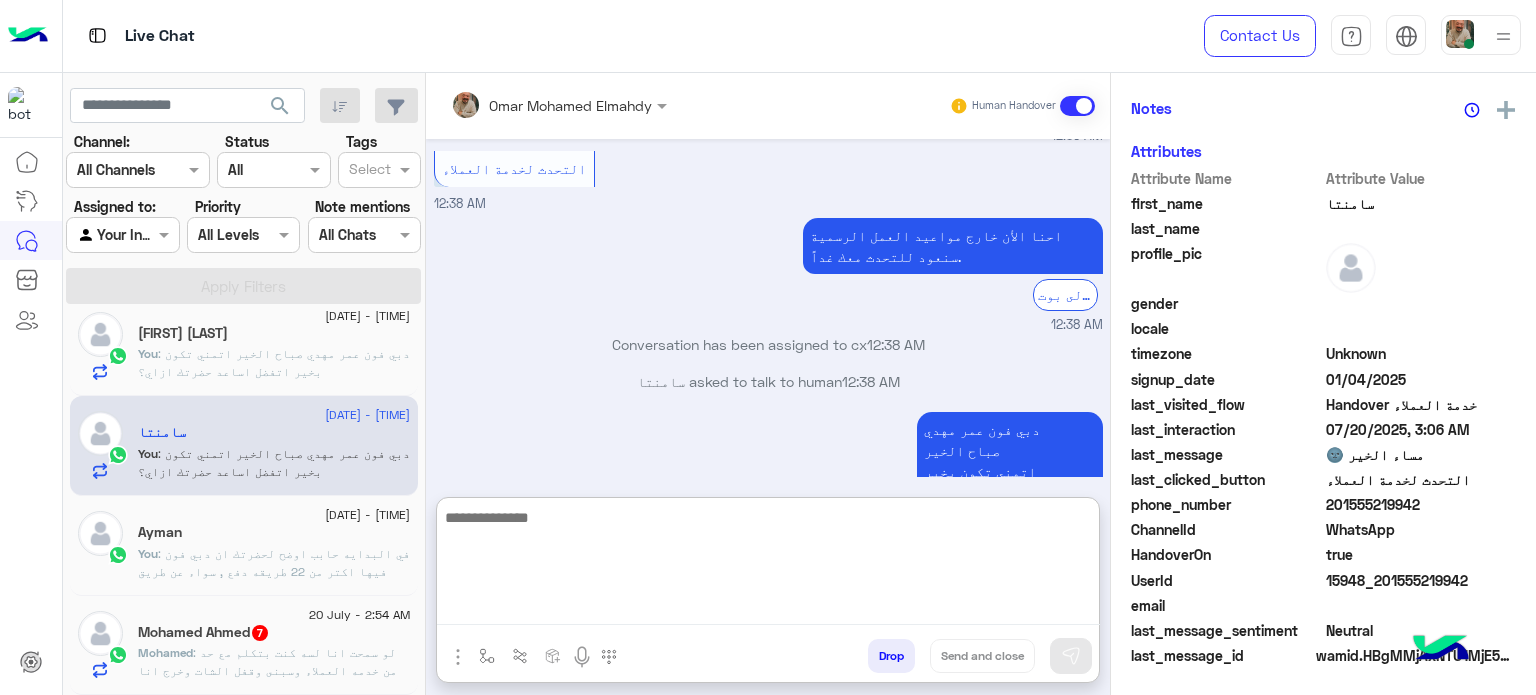 paste on "**********" 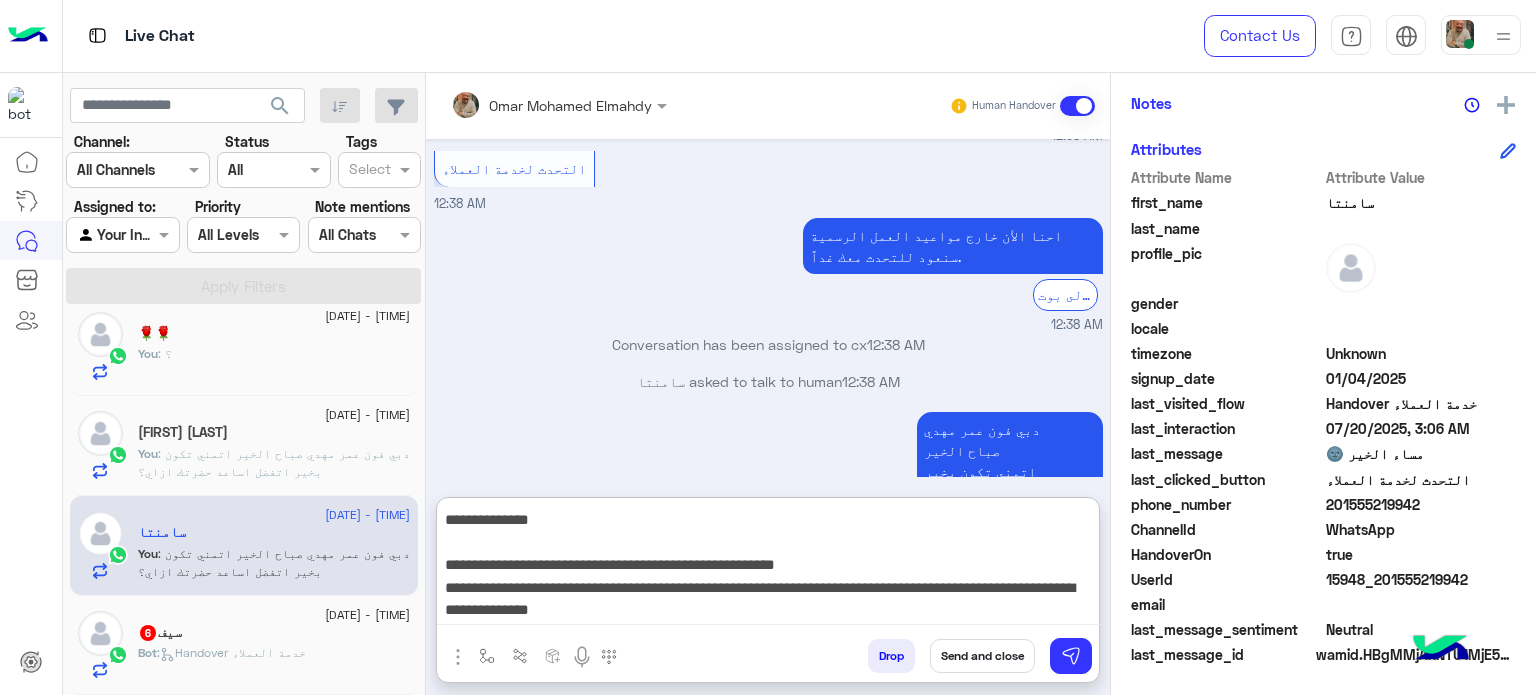 type on "**********" 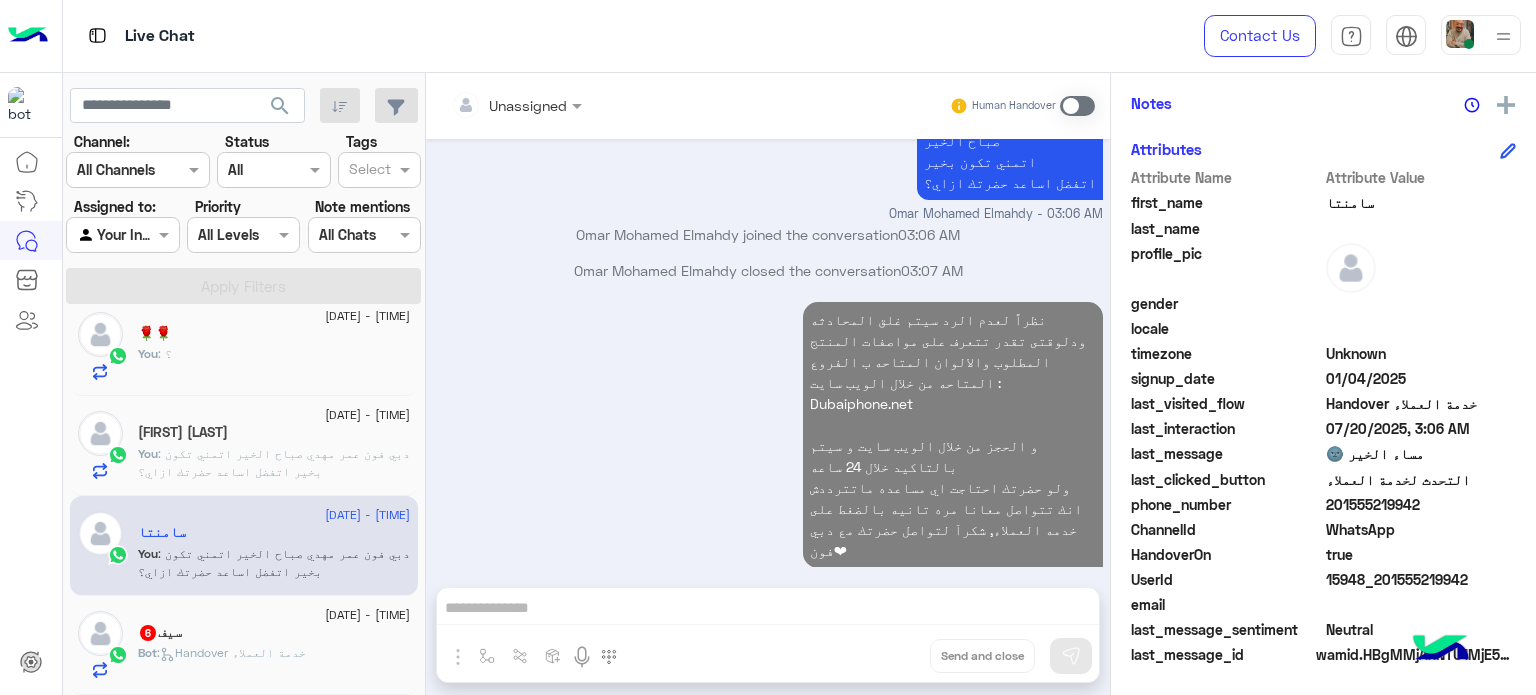 click on "[FIRST] [LAST]" 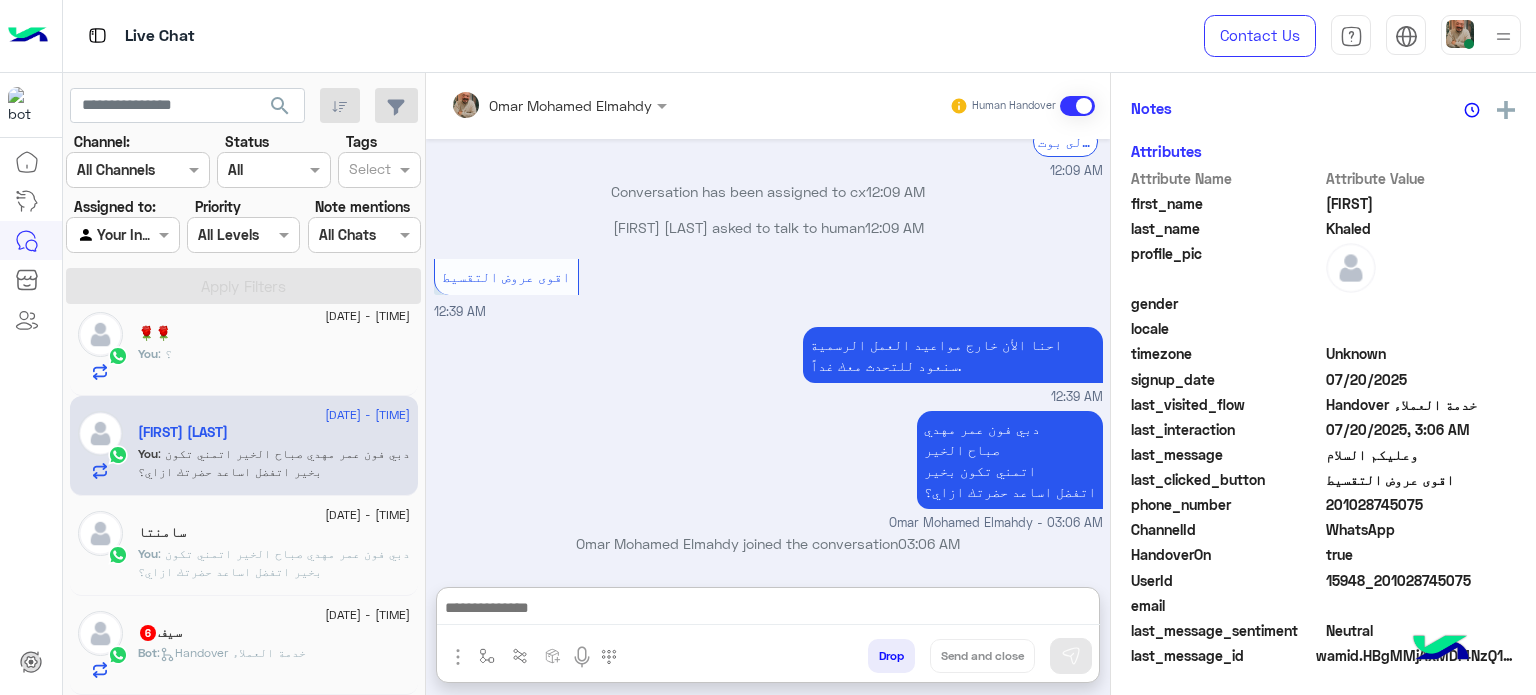 drag, startPoint x: 769, startPoint y: 613, endPoint x: 937, endPoint y: 648, distance: 171.60712 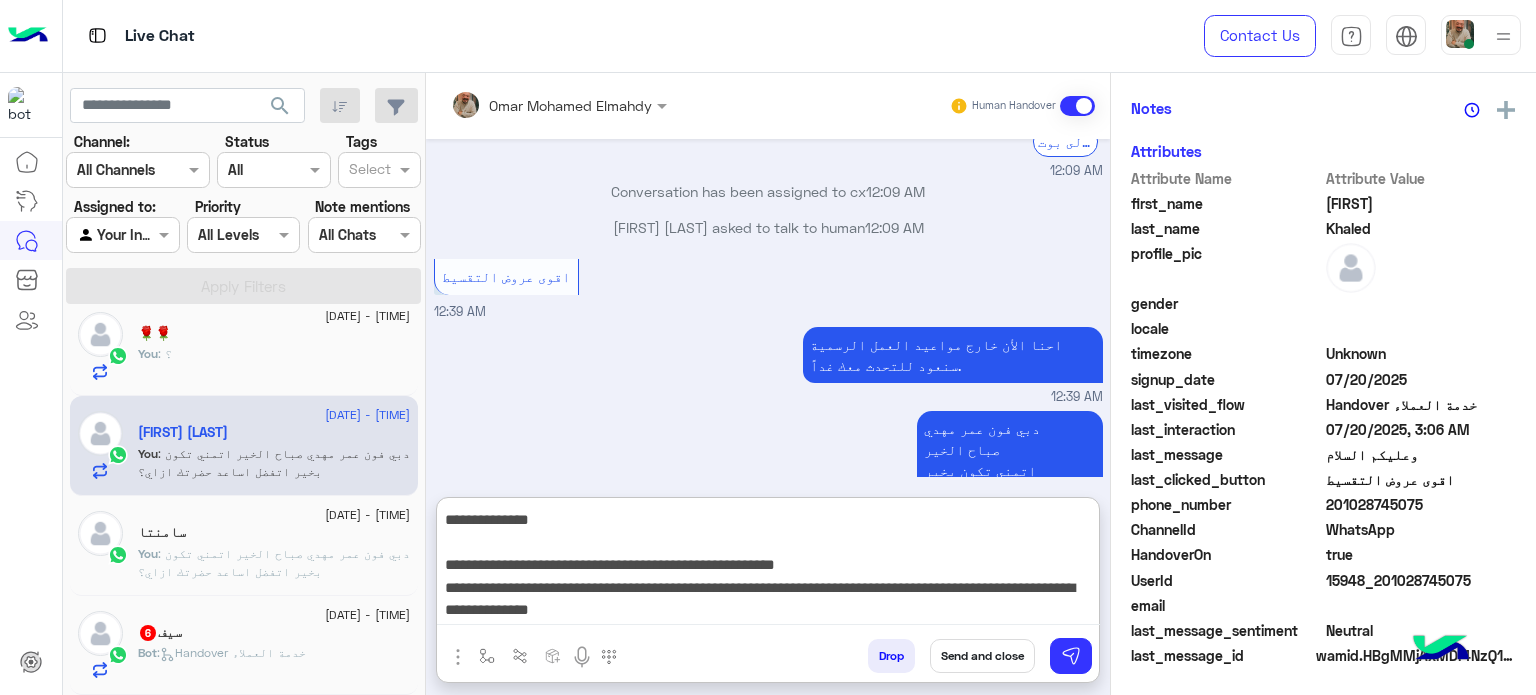 type on "**********" 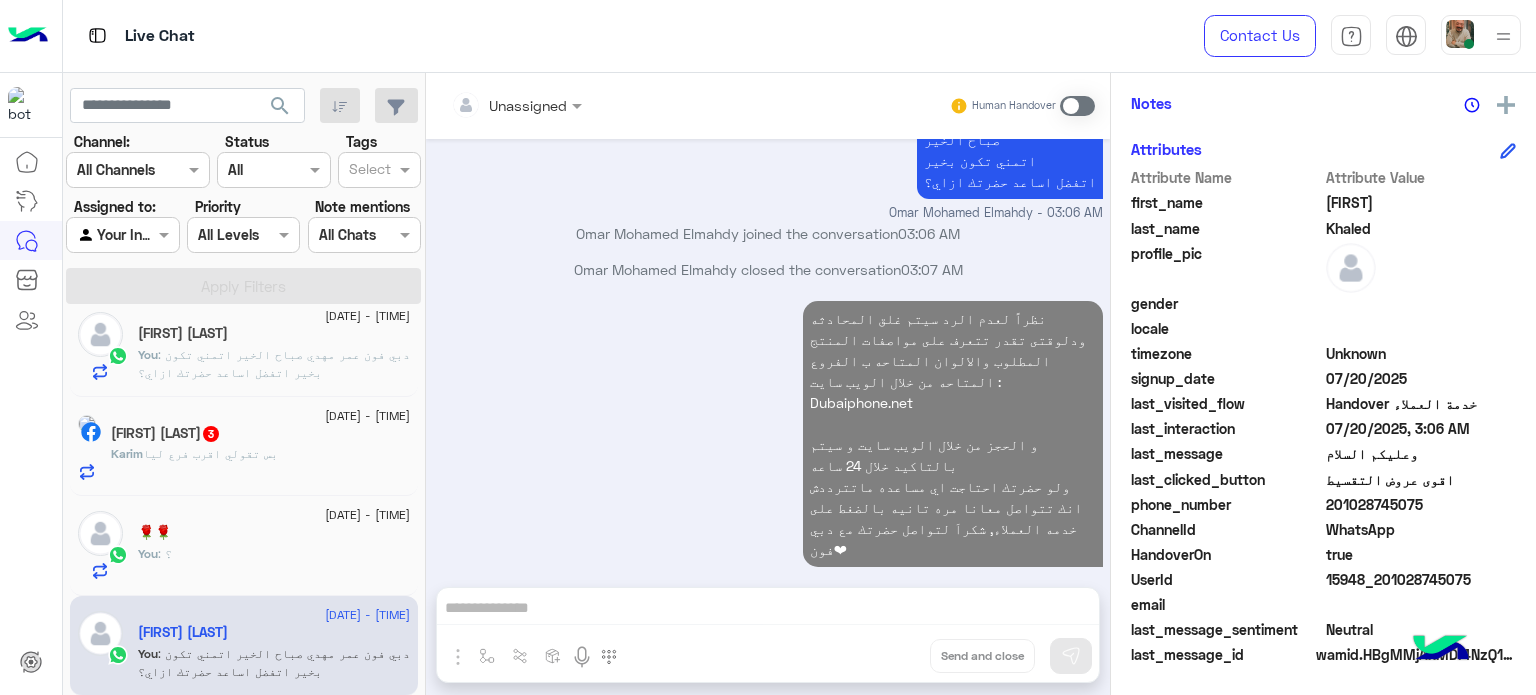 click on "[DATE] - [TIME] [FIRST] [LAST] 3 [FIRST] : بس تقولي اقرب فرع ليا" 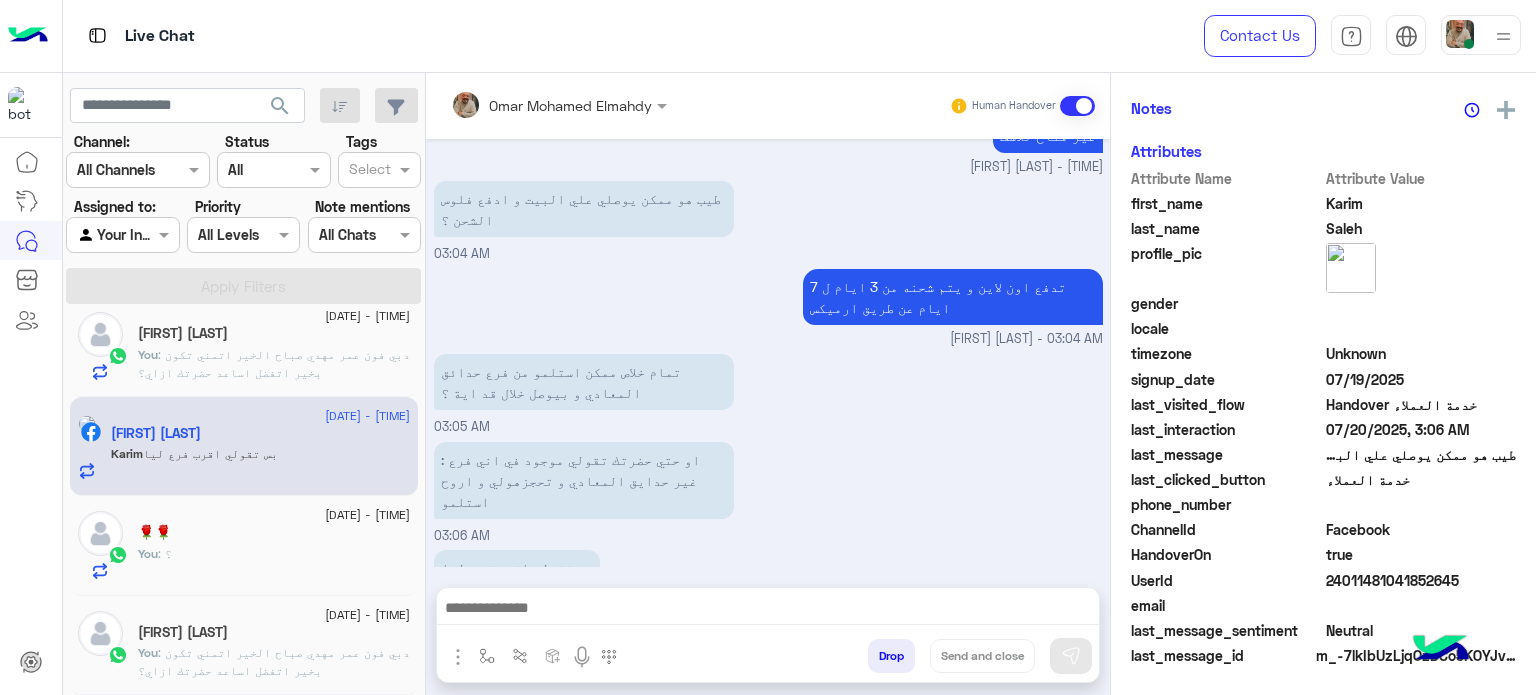 click on "You  : ؟" 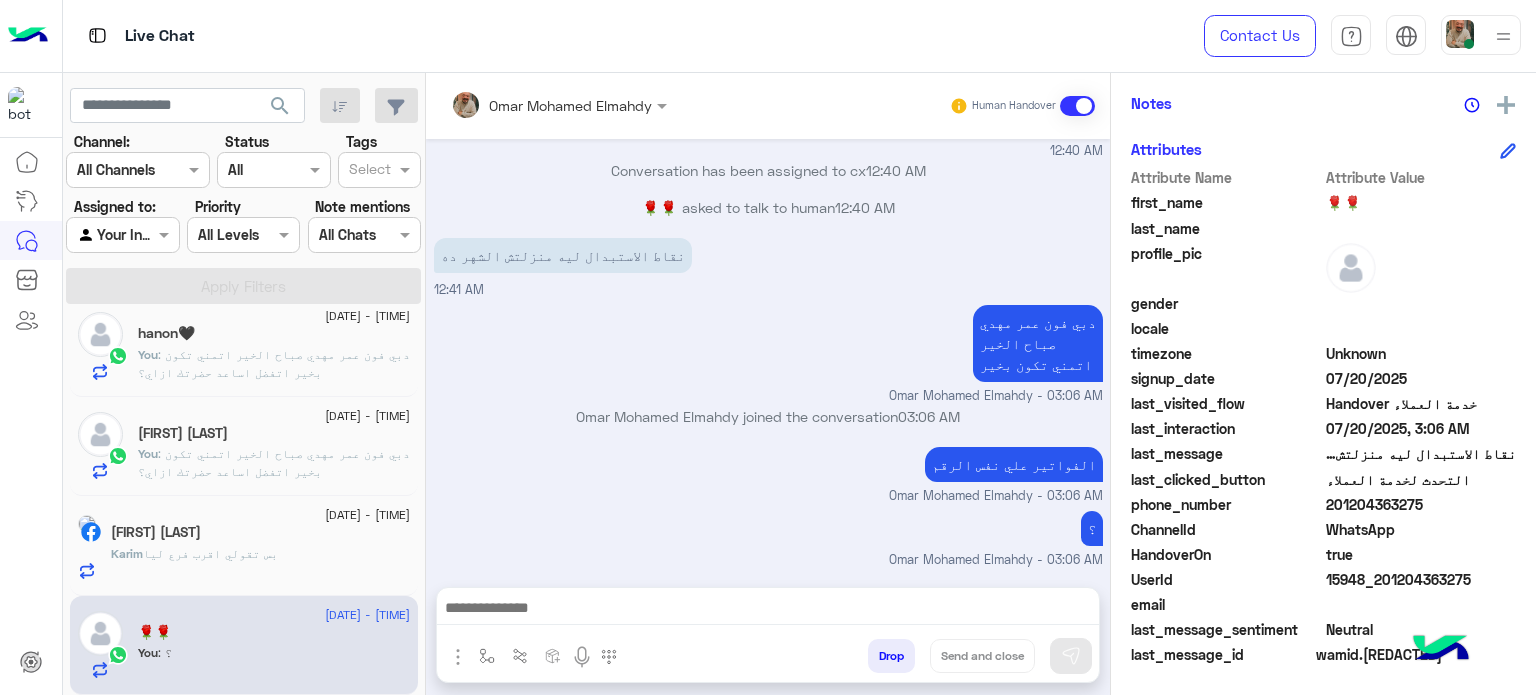 click at bounding box center (768, 610) 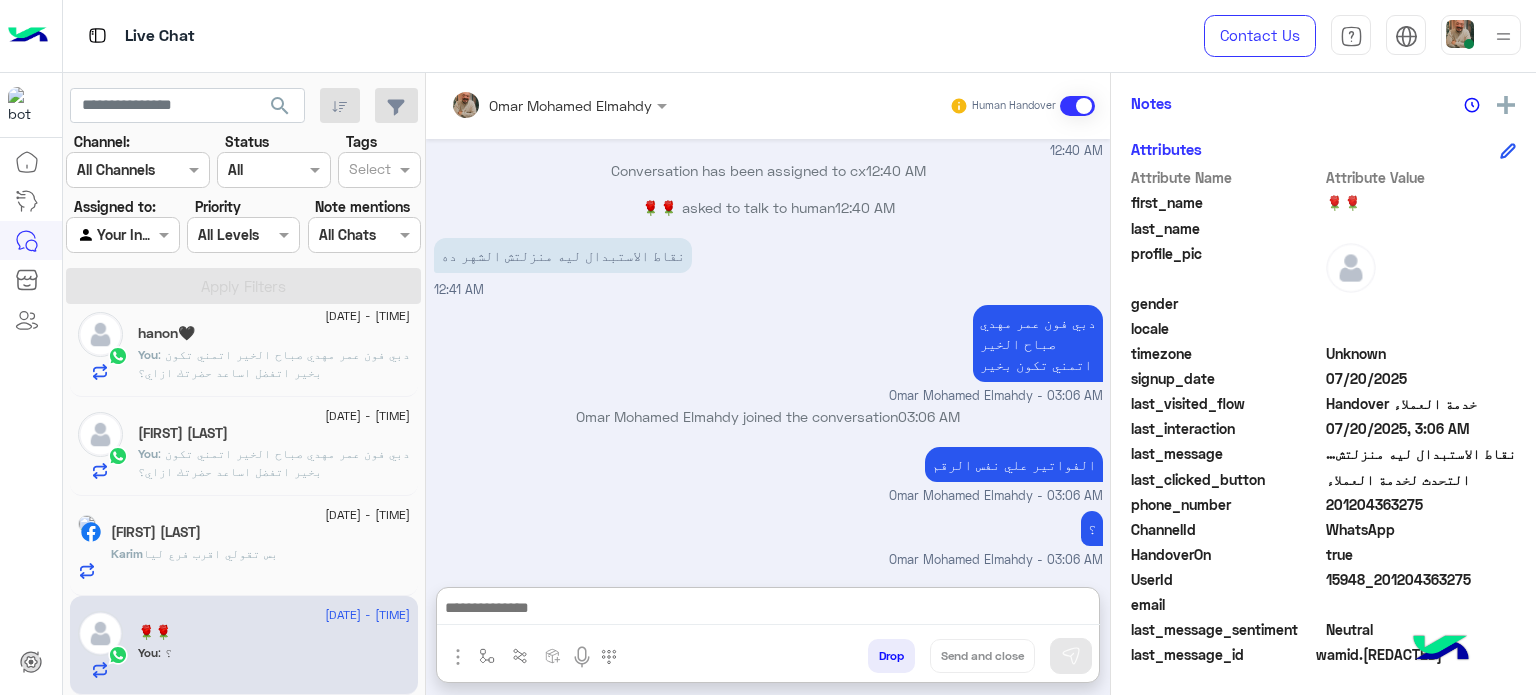 paste on "**********" 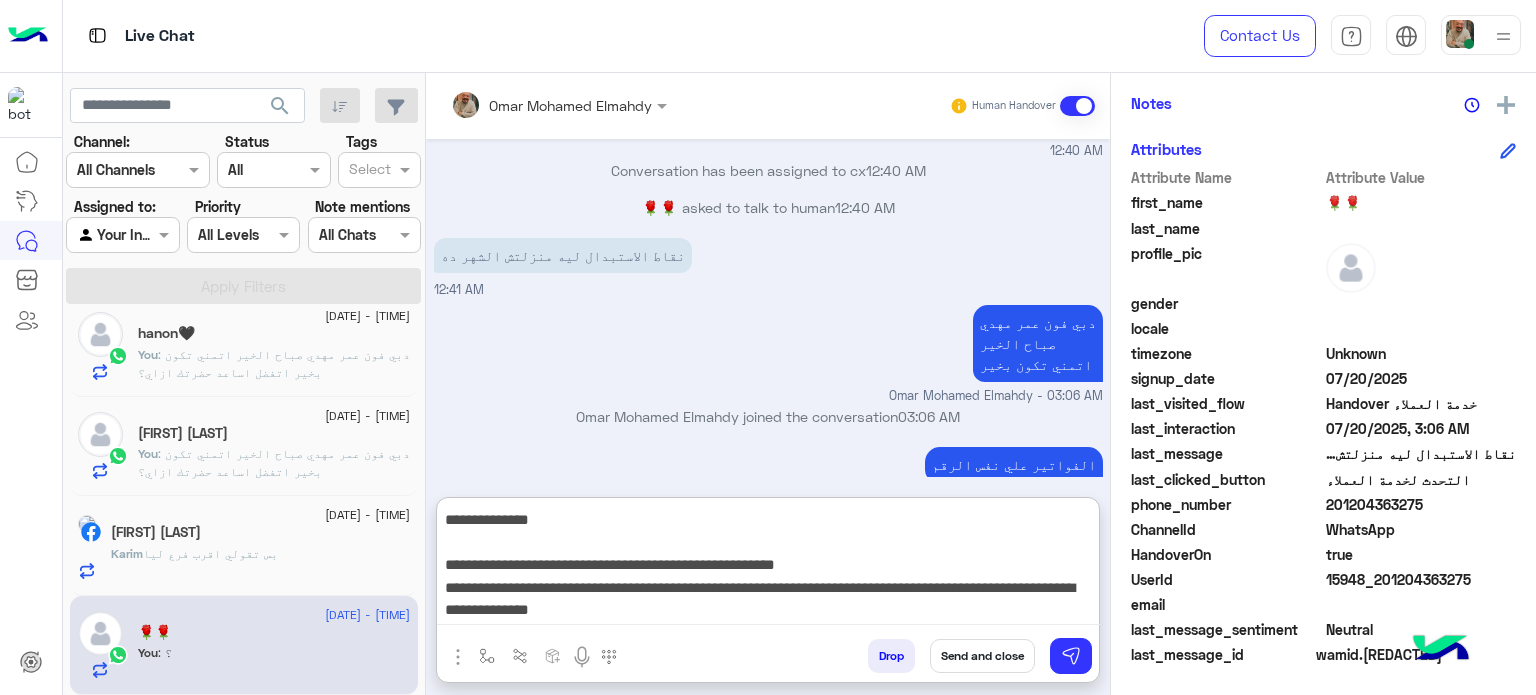 type on "**********" 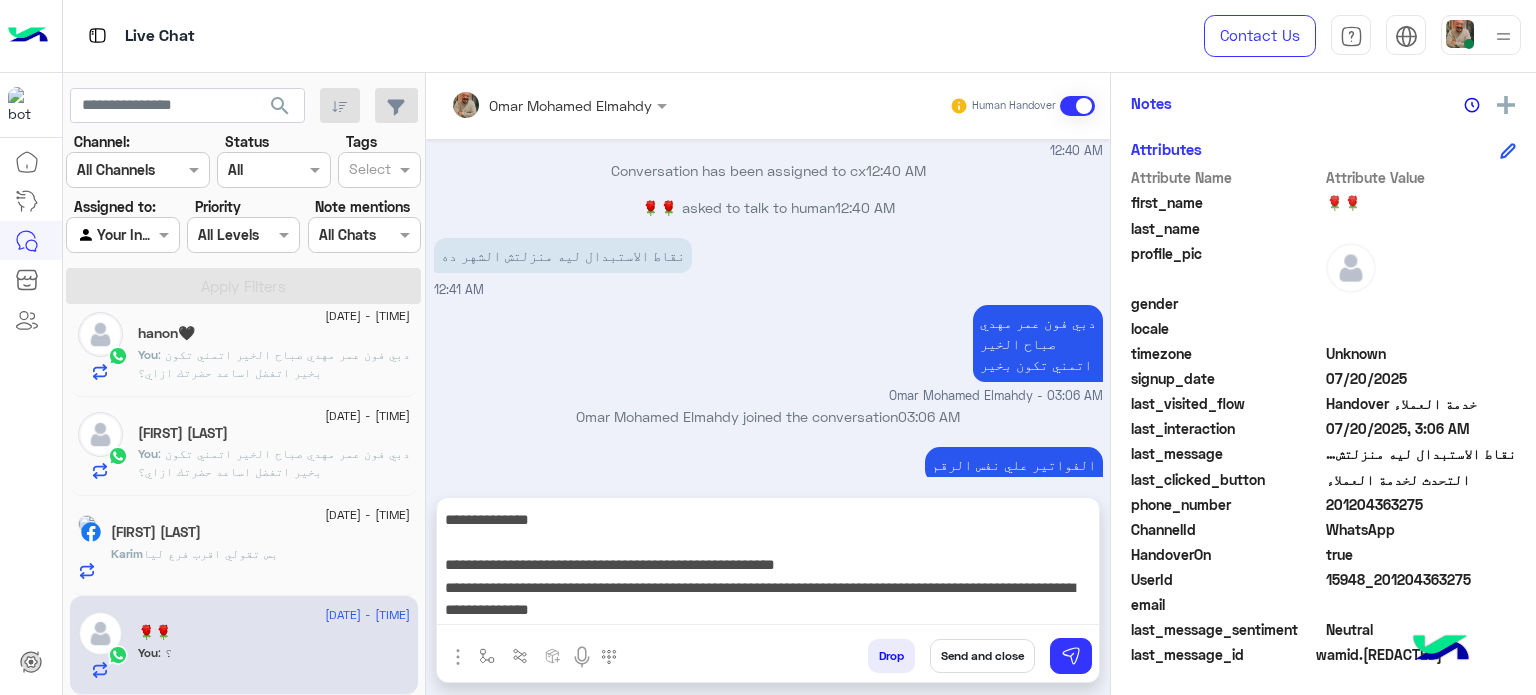 click on "Send and close" at bounding box center (982, 656) 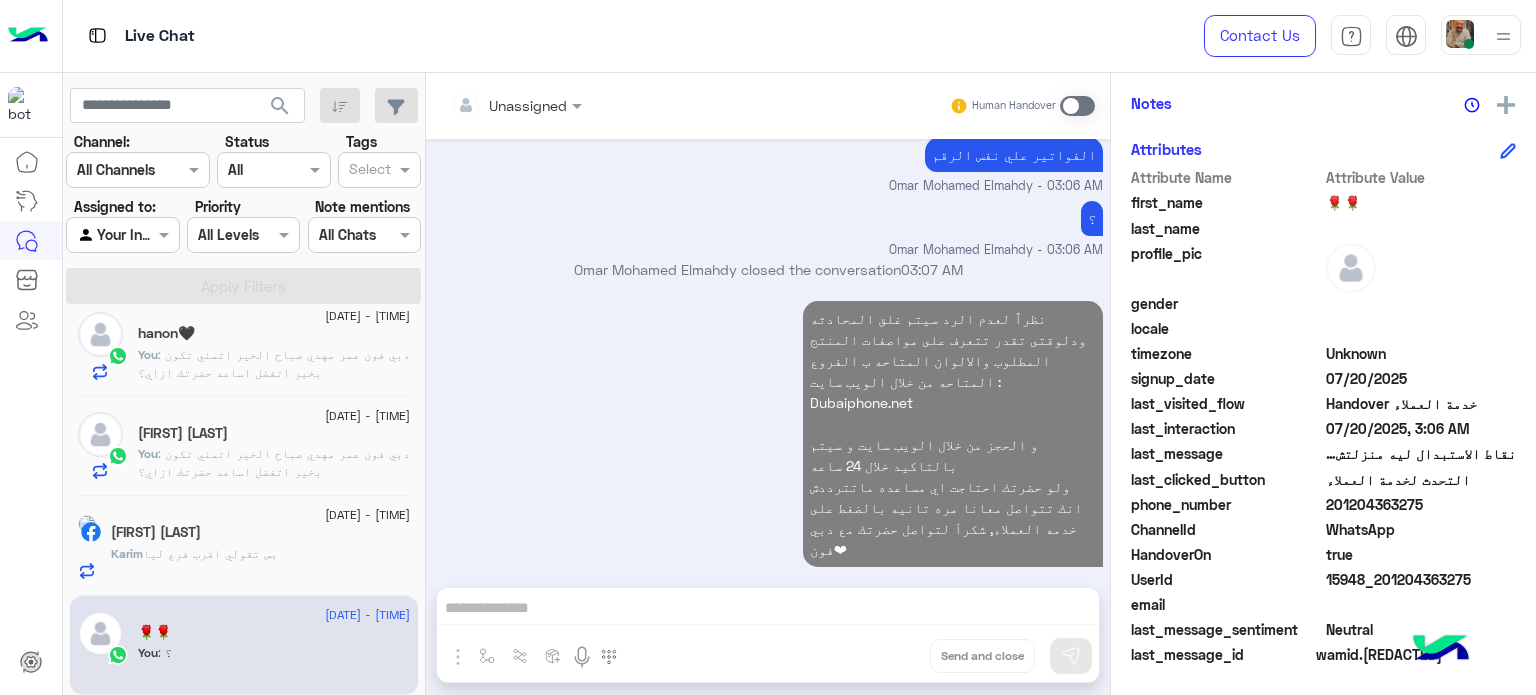 click on "[FIRST] : بس تقولي اقرب فرع ليا" 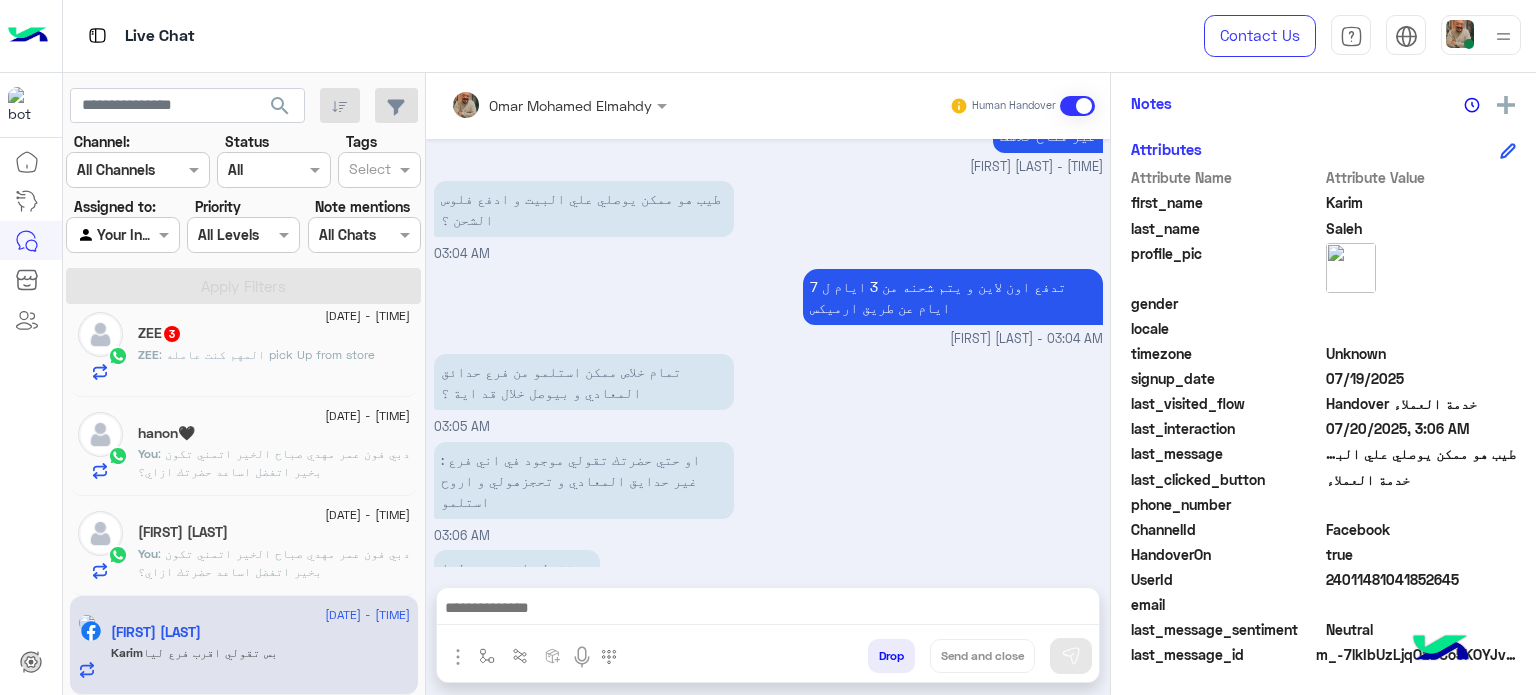 click at bounding box center (768, 610) 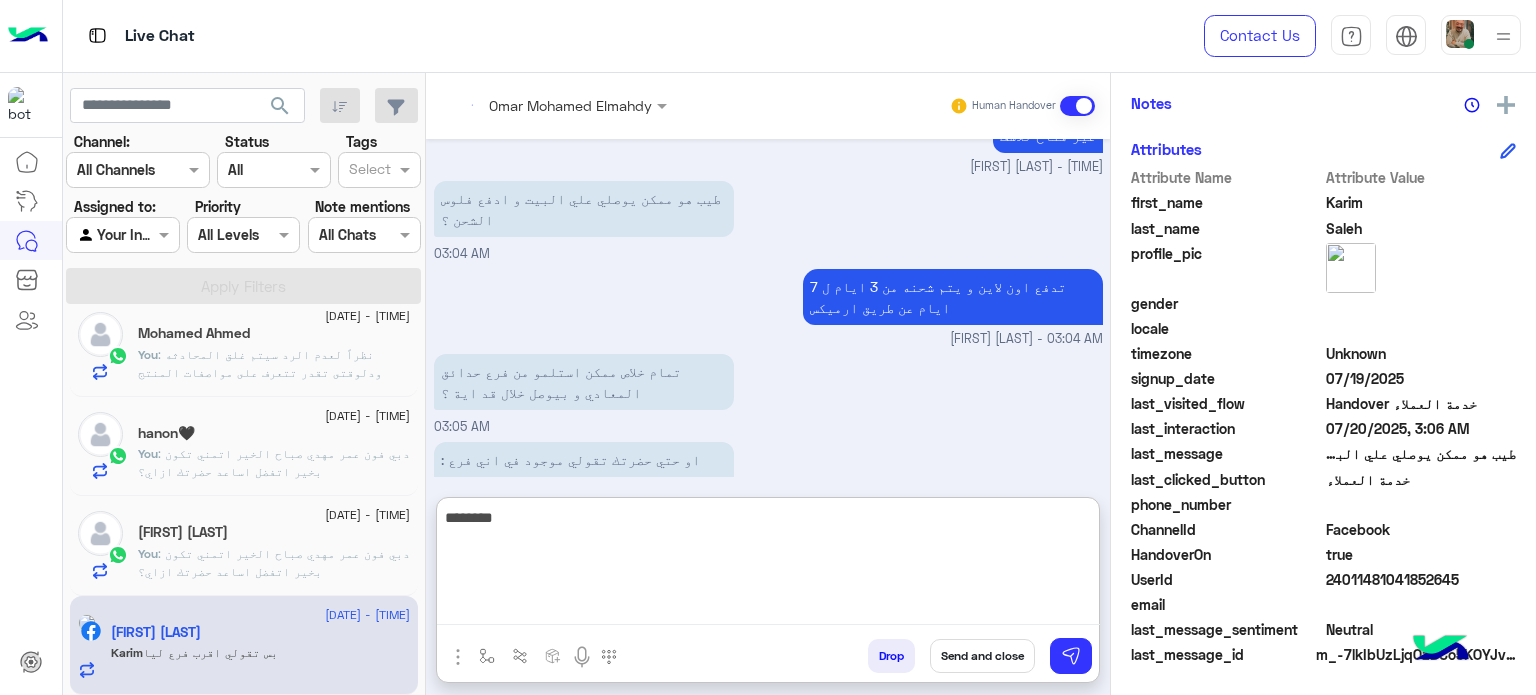 type on "*********" 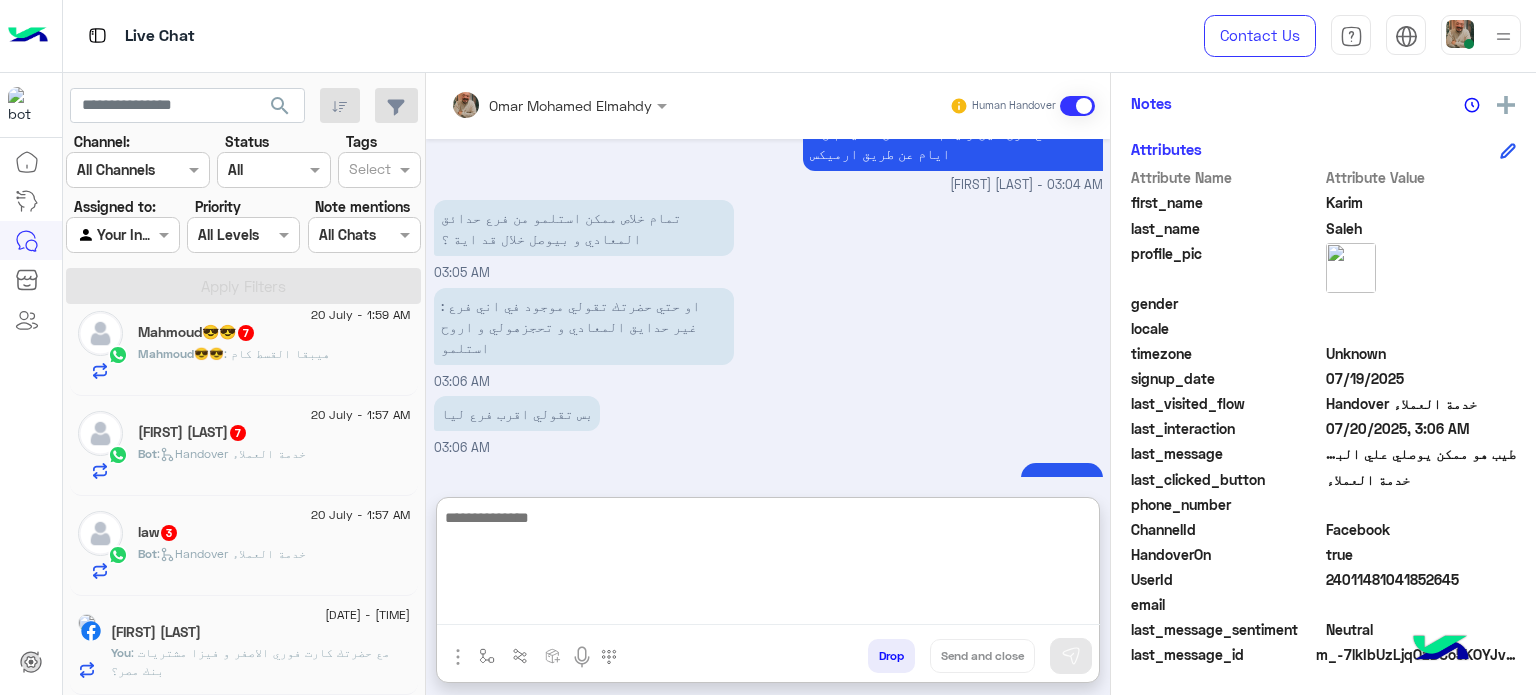 click on "[FIRST] [LAST]" 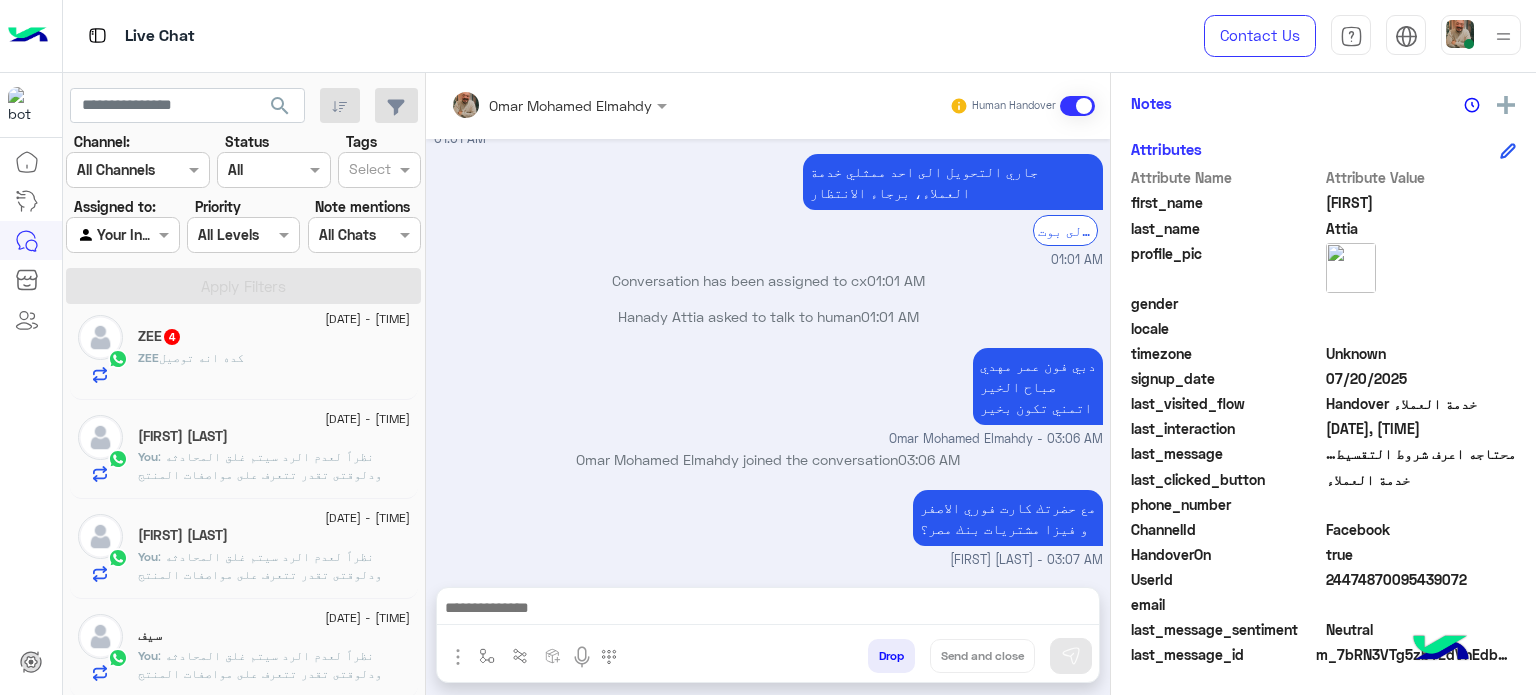 click on "[FIRST] [LAST]" 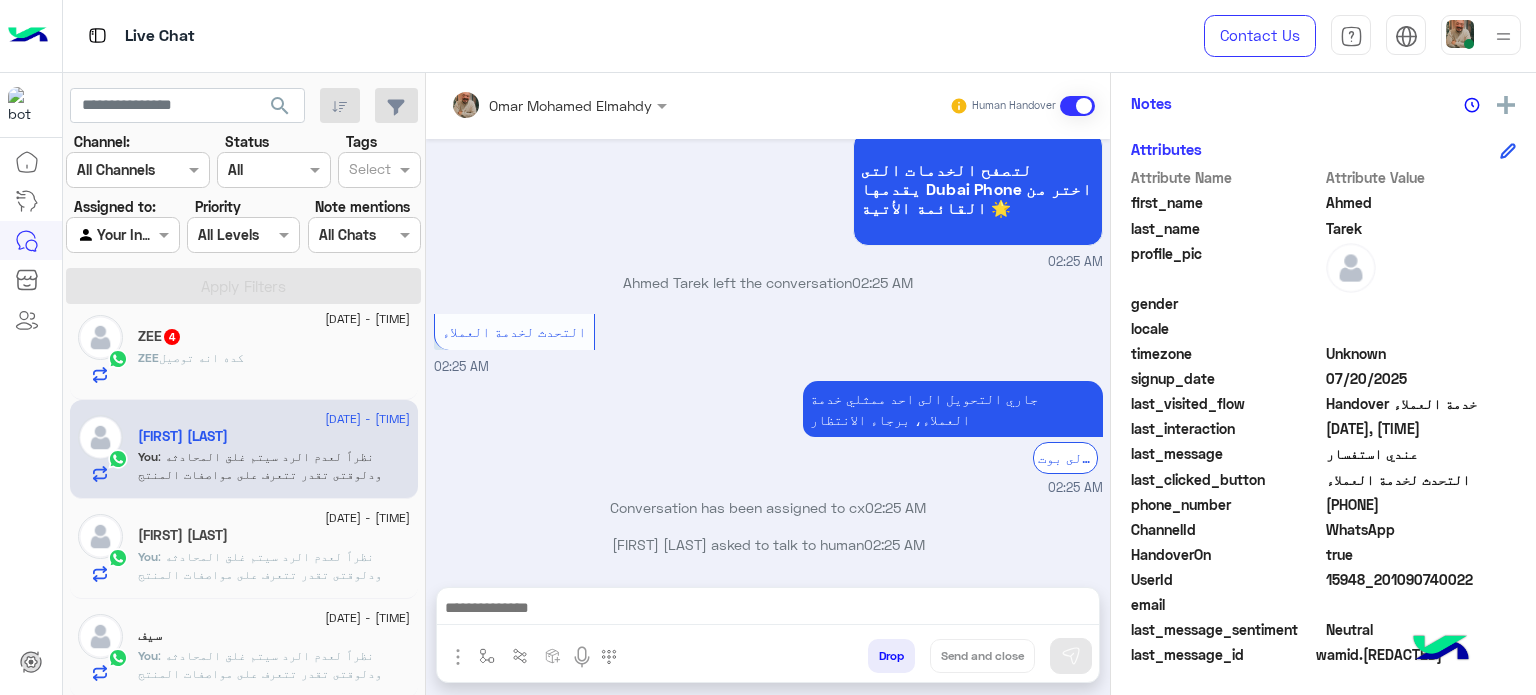click on "كده انه توصيل" 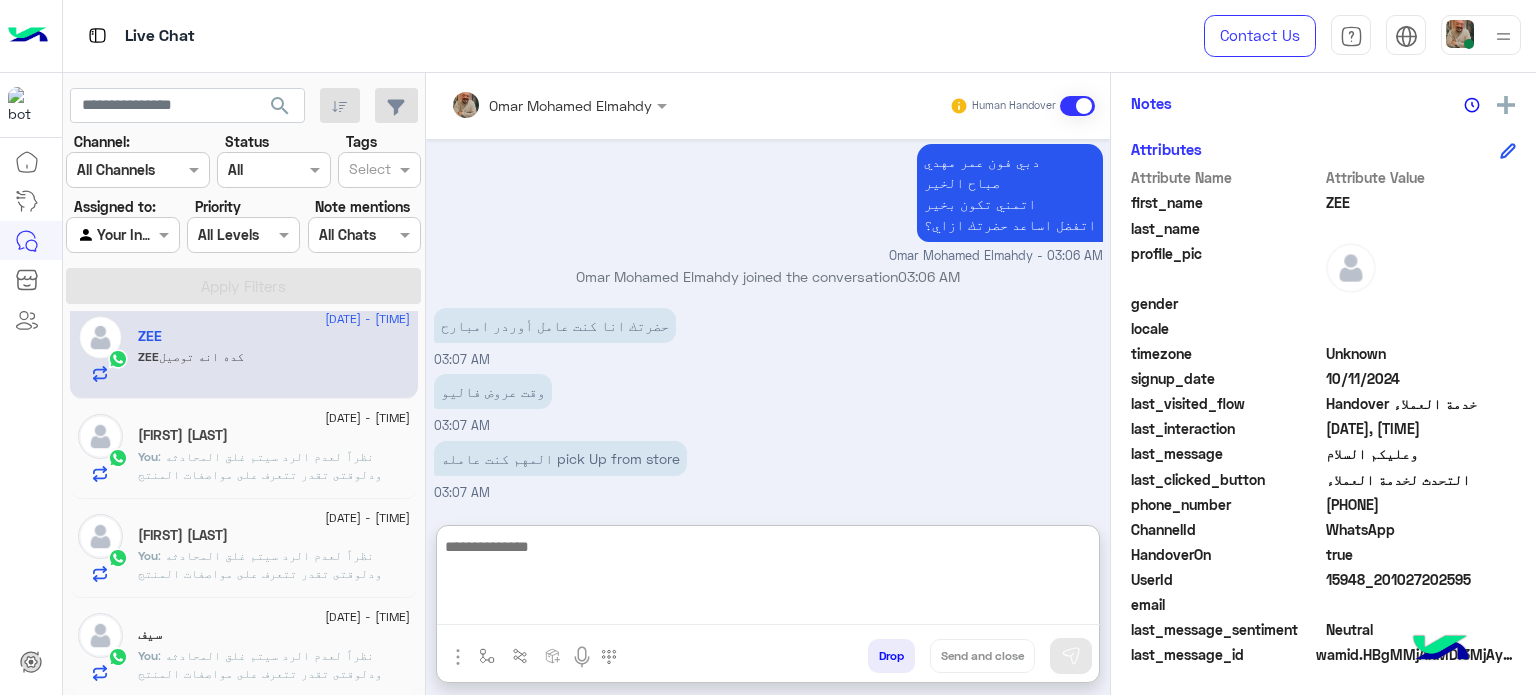 click at bounding box center (768, 580) 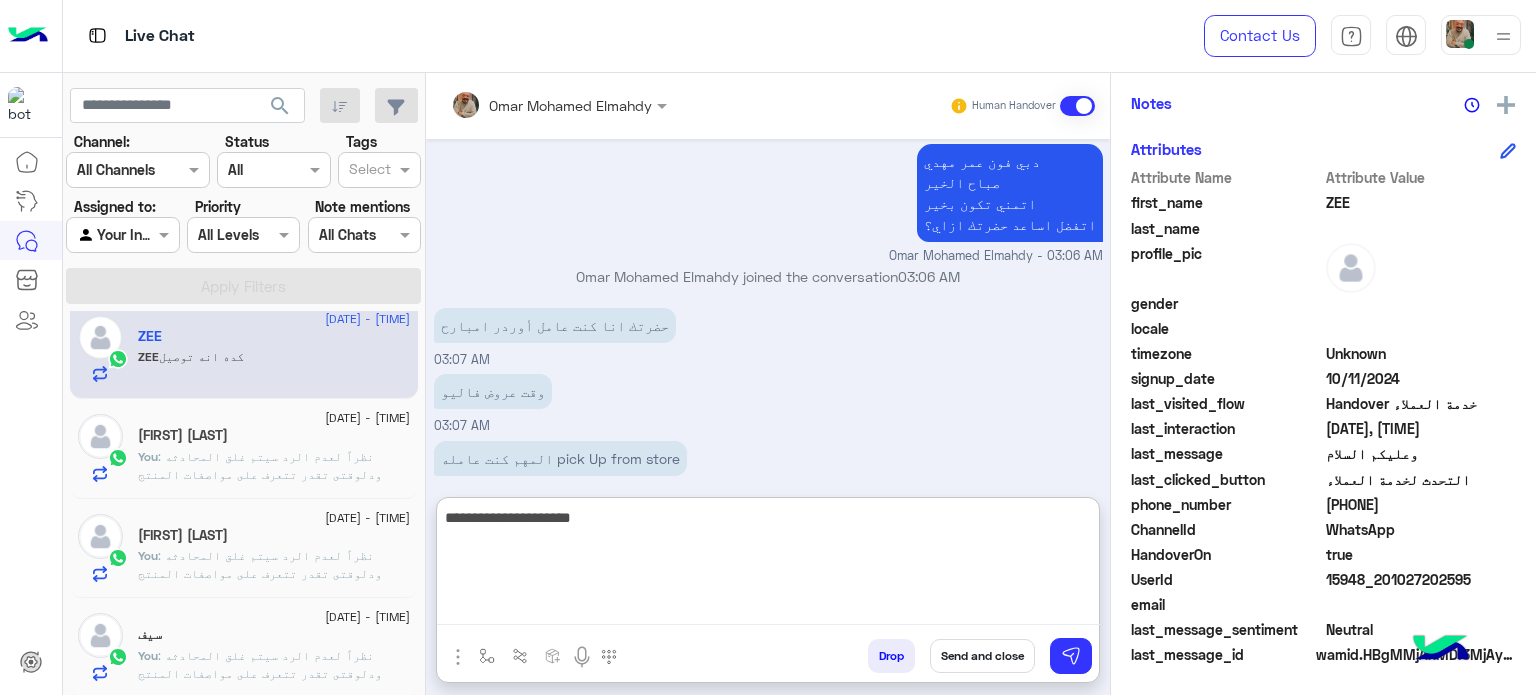 type on "**********" 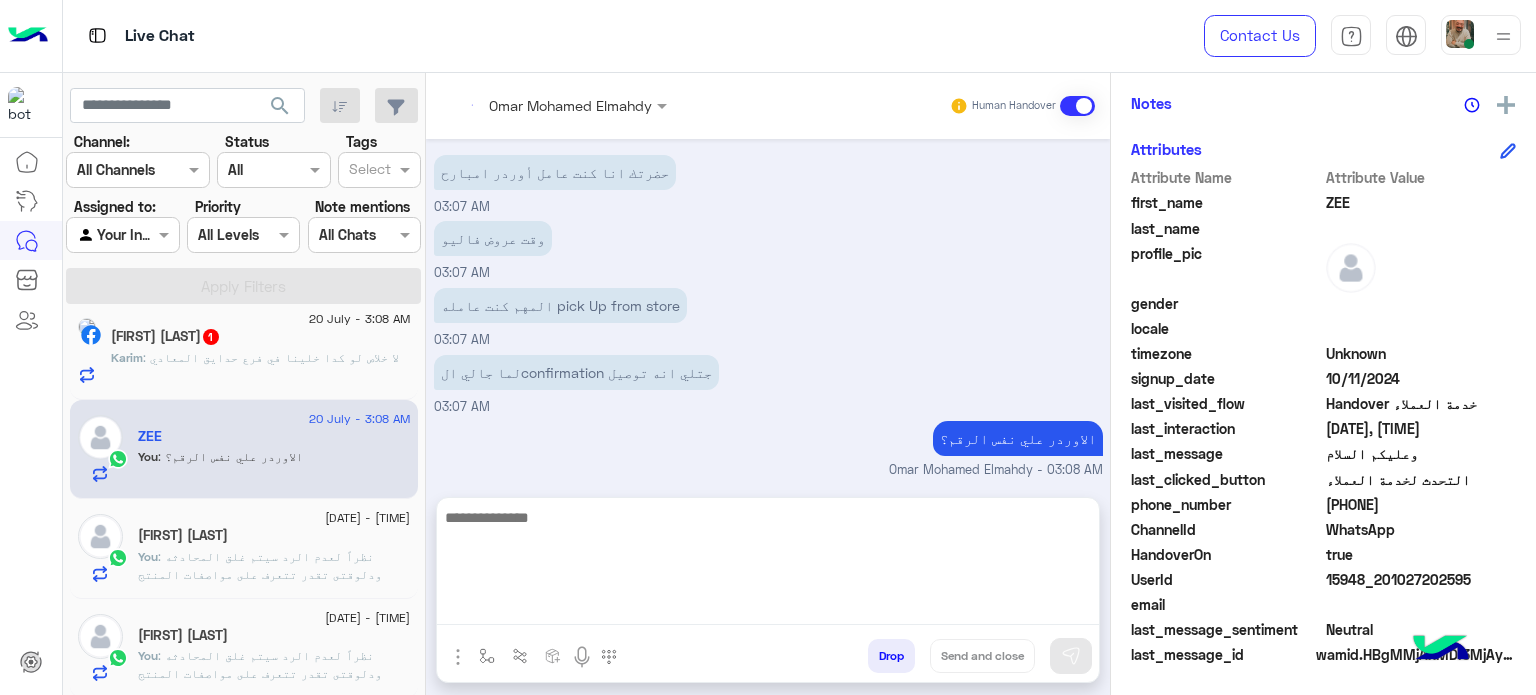 click on "[FIRST] : لا خلاص لو كدا خلينا في فرع حدايق المعادي" 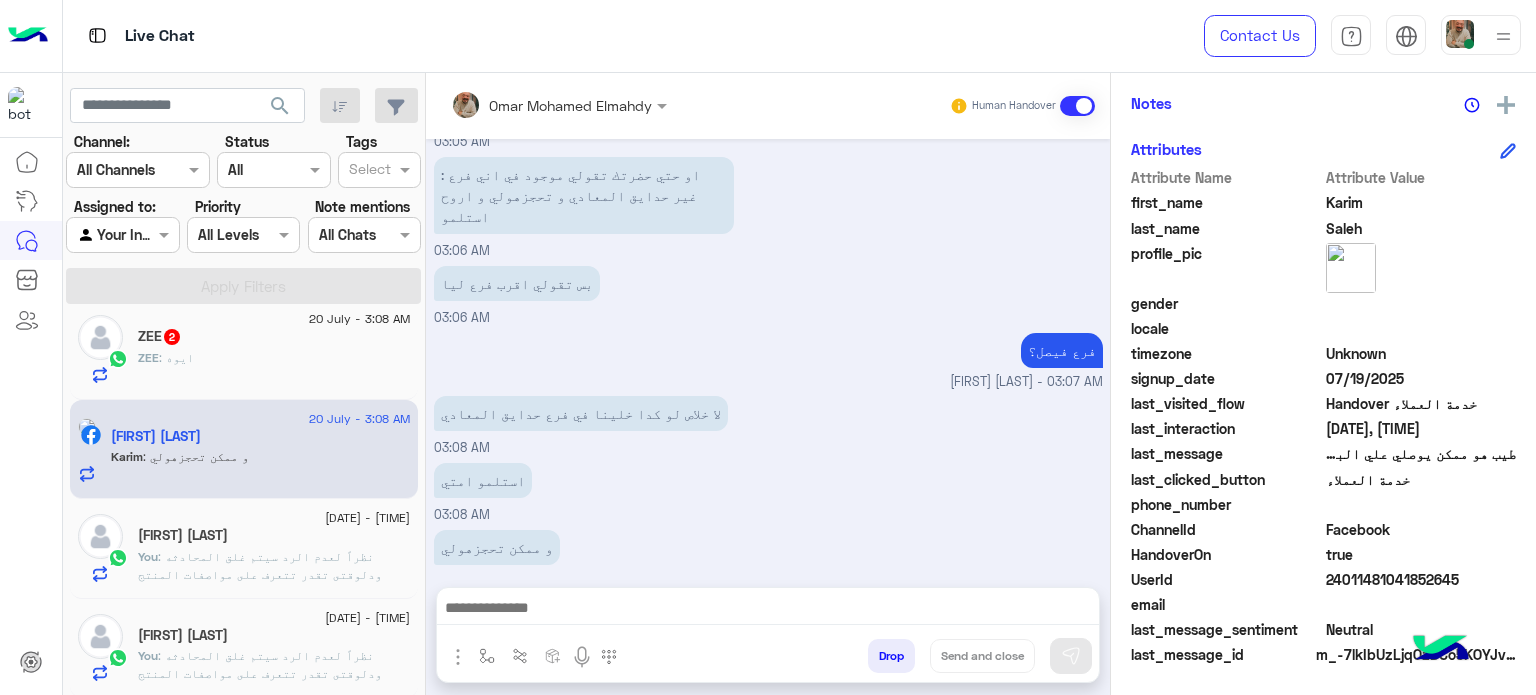 click on "استلمو امتي   03:08 AM" at bounding box center [768, 491] 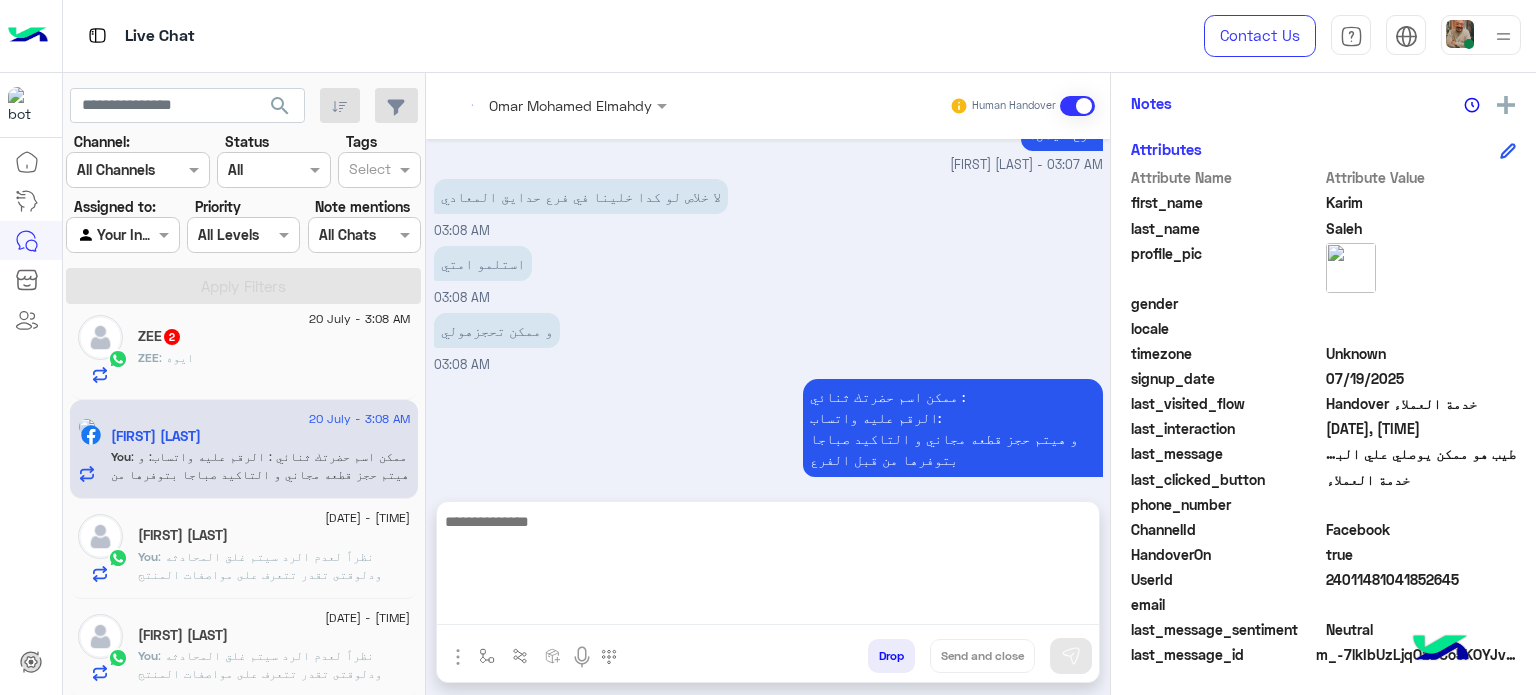click on "ZEE : ايوه" 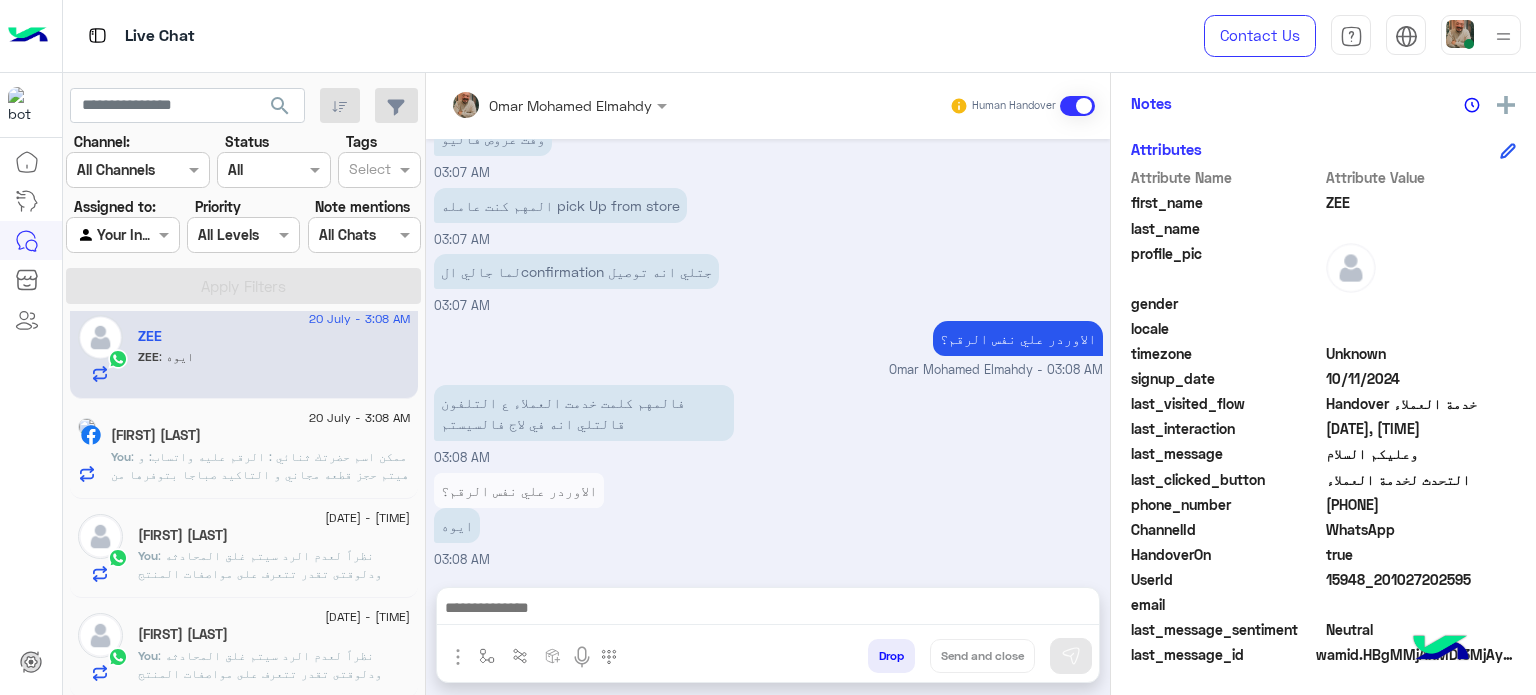 click on "[PHONE]" 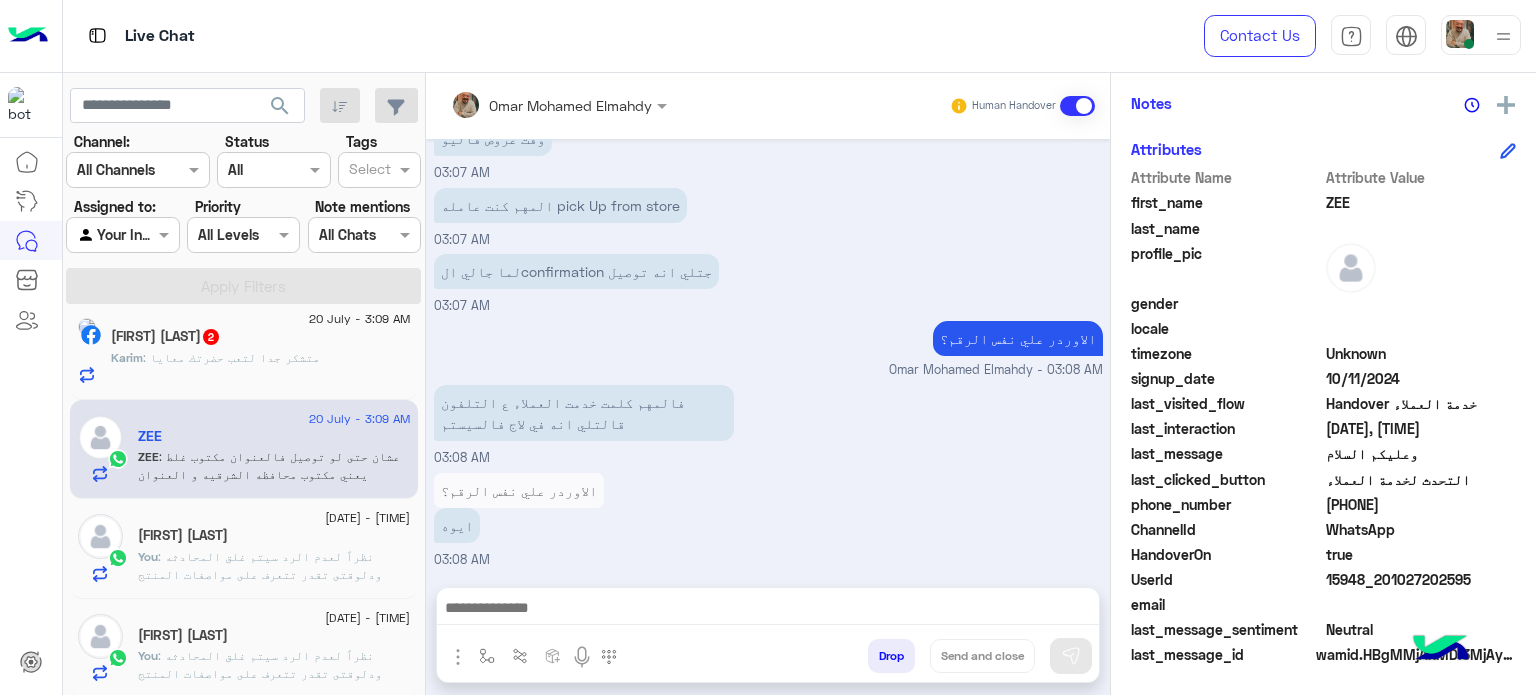 scroll, scrollTop: 641, scrollLeft: 0, axis: vertical 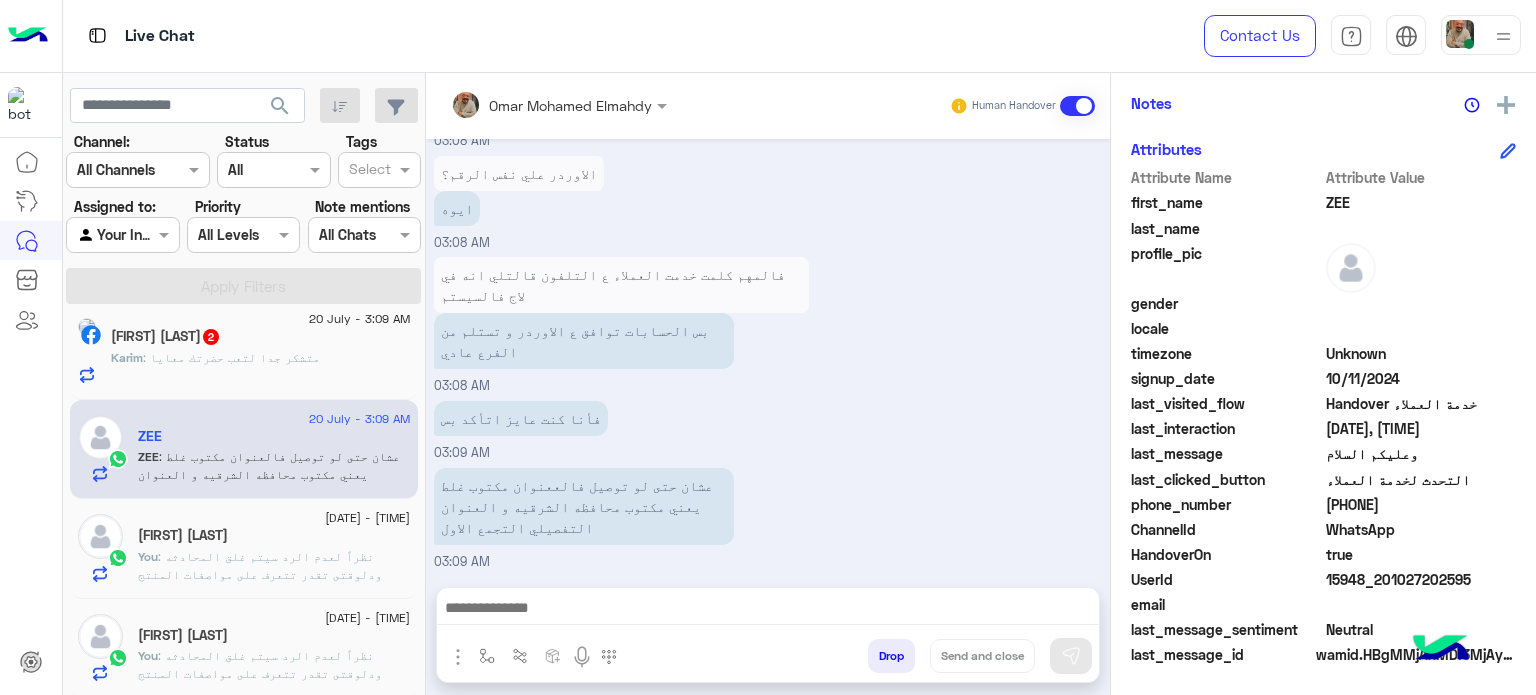 click on "Human Handover     Jul 20, 2025   Conversation has been assigned to cx   12:44 AM      دبي فون عمر مهدي صباح الخير اتمني تكون بخير اتفضل اساعد حضرتك ازاي؟  [FIRST] [LAST] -  03:06 AM   [FIRST] [LAST] joined the conversation   03:06 AM      حضرتك انا كنت عامل أوردر امبارح   03:07 AM  وقت عروض فاليو   03:07 AM  المهم كنت عامله pick Up from store   03:07 AM  لما جالي الconfirmation جتلي انه توصيل   03:07 AM  الاوردر علي نفس الرقم؟  [FIRST] [LAST] -  03:08 AM  فالمهم كلمت خدمت العملاء ع التلفون قالتلي انه في لاج فالسيستم   03:08 AM  الاوردر علي نفس الرقم؟ ايوه   03:08 AM  فالمهم كلمت خدمت العملاء ع التلفون قالتلي انه في لاج فالسيستم   03:08 AM  فأنا كنت عايز اتأكد بس   03:09 AM    03:09 AM" at bounding box center [768, 388] 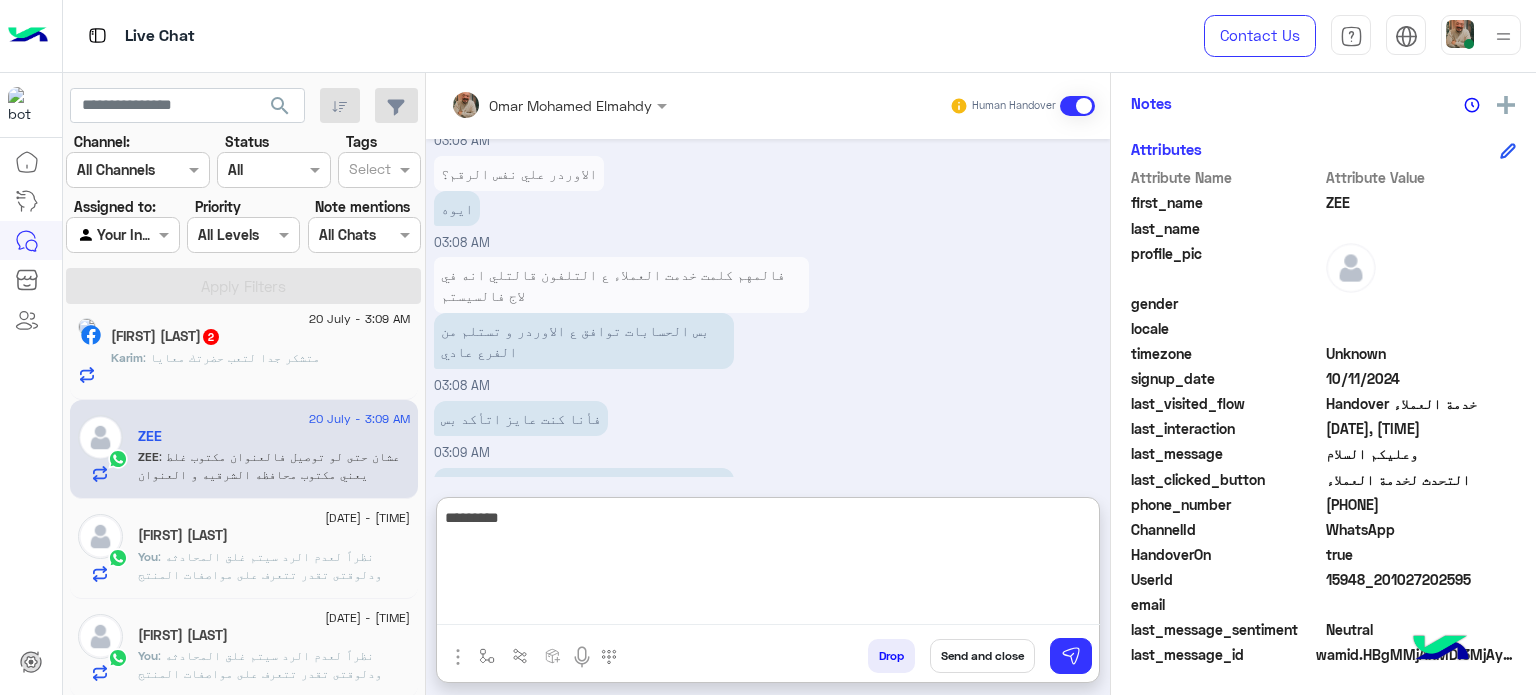 type on "**********" 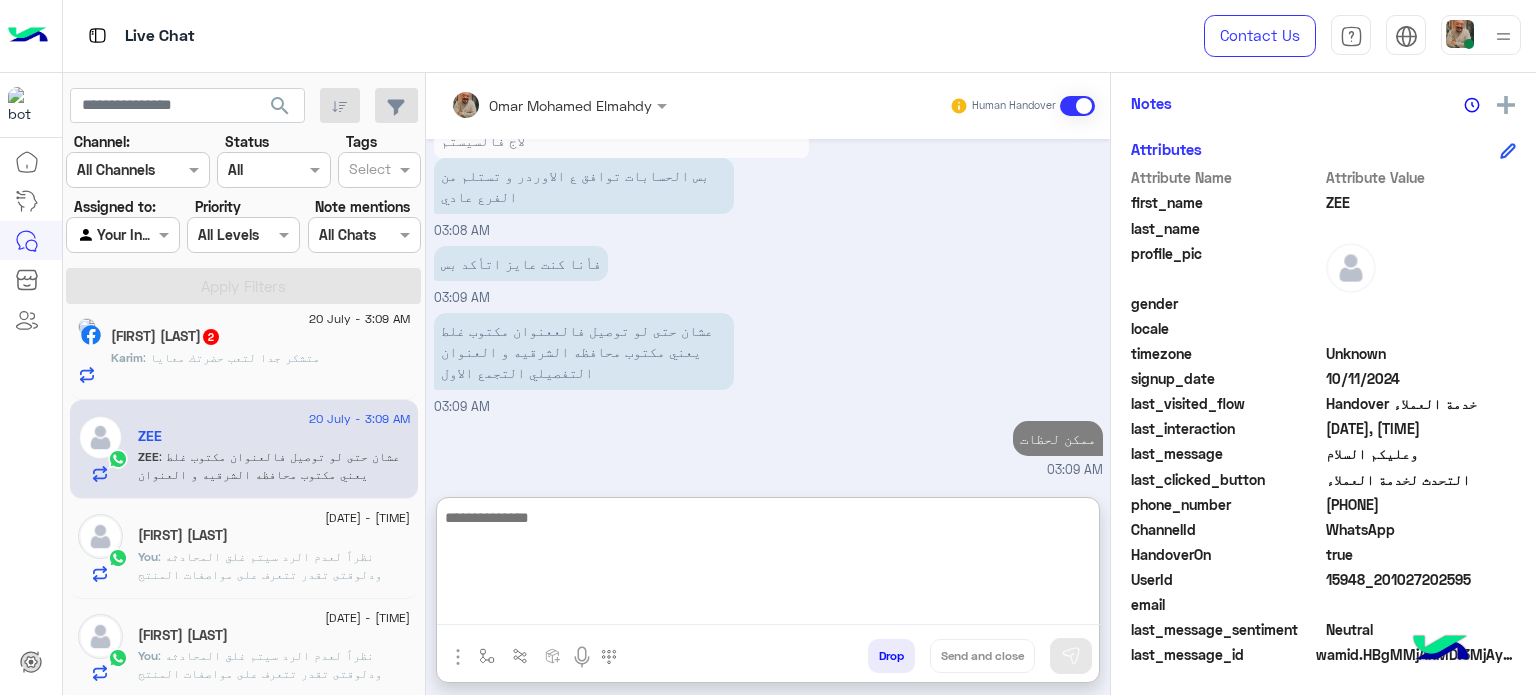 paste on "**********" 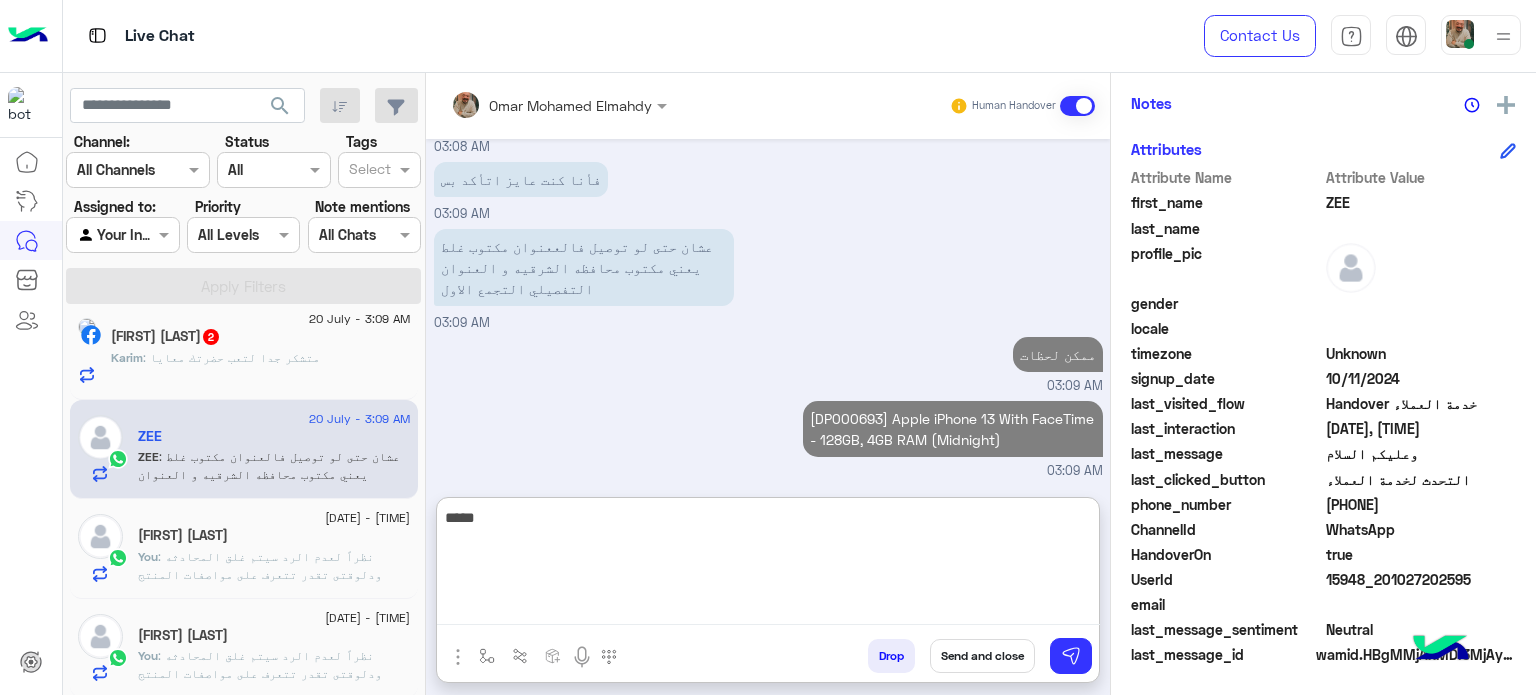type on "******" 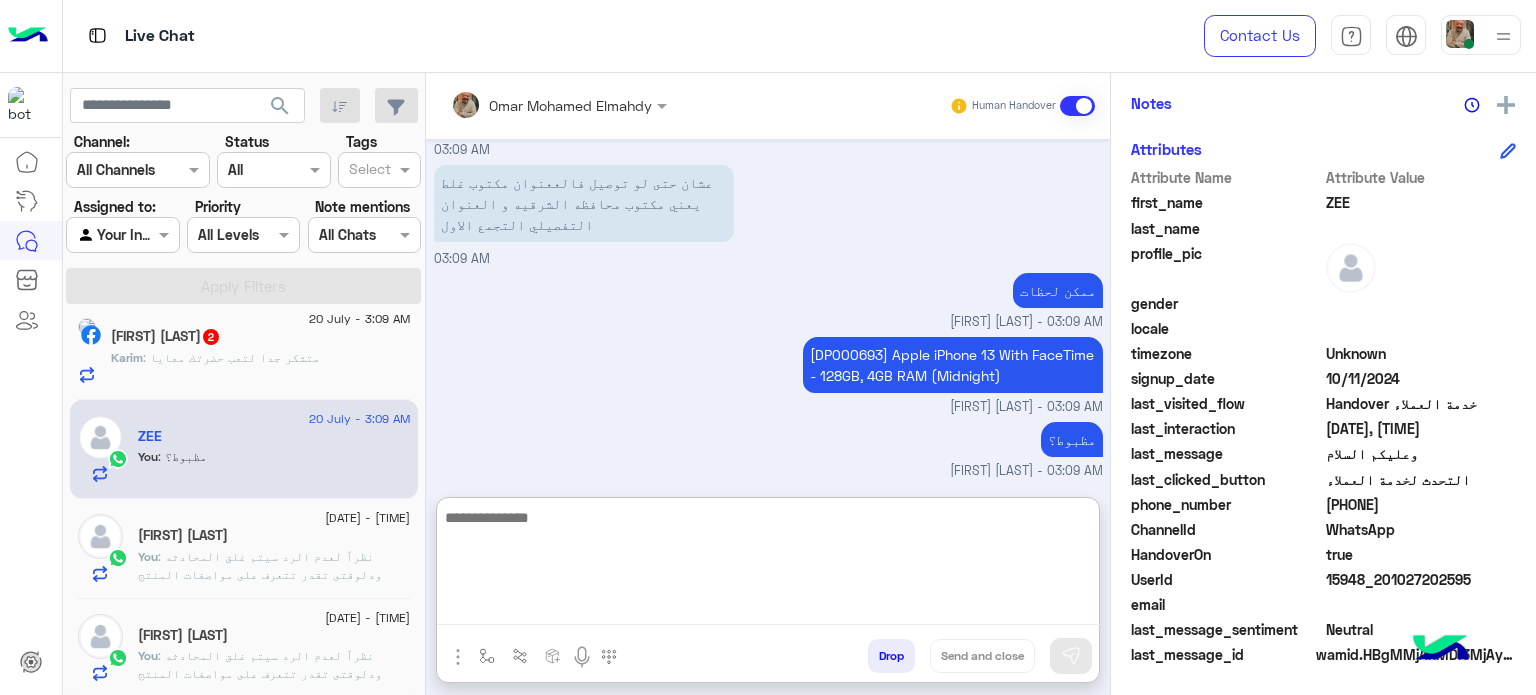 scroll, scrollTop: 1011, scrollLeft: 0, axis: vertical 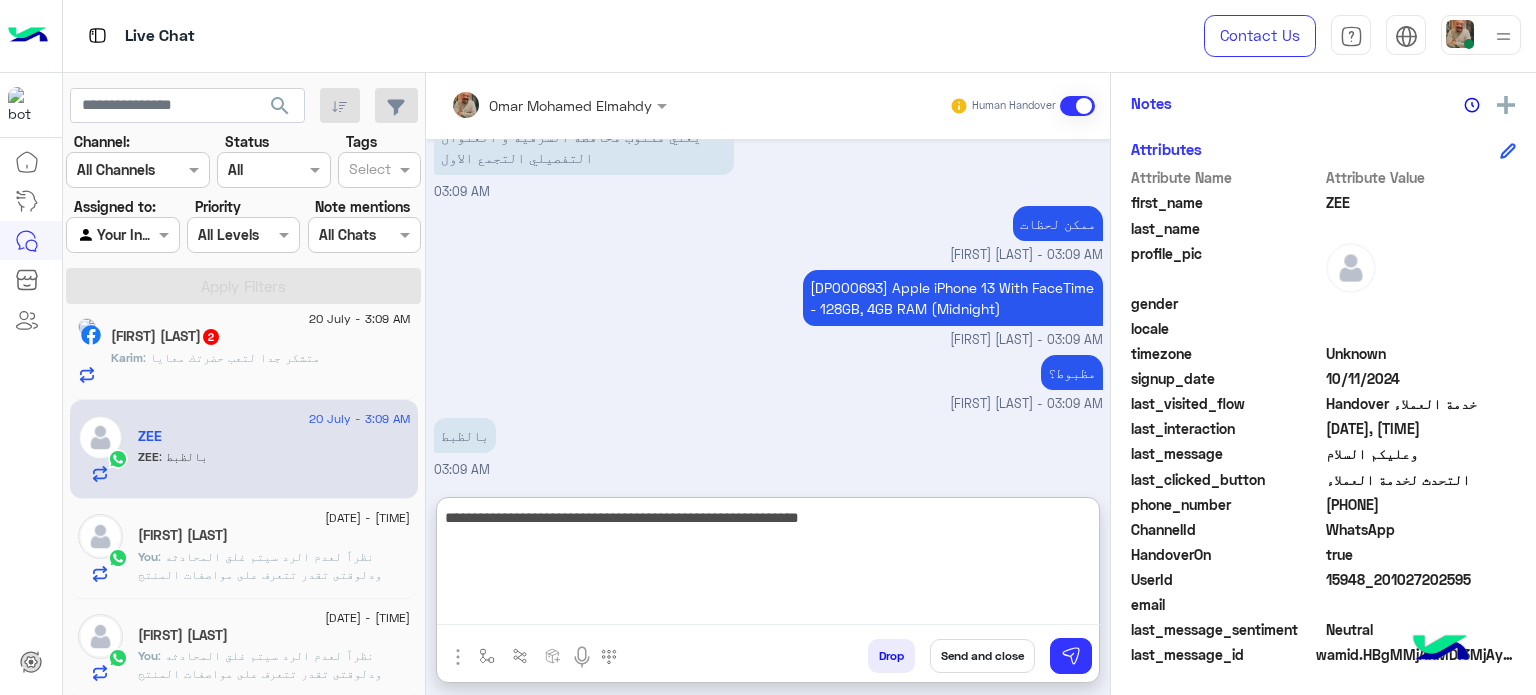 type on "**********" 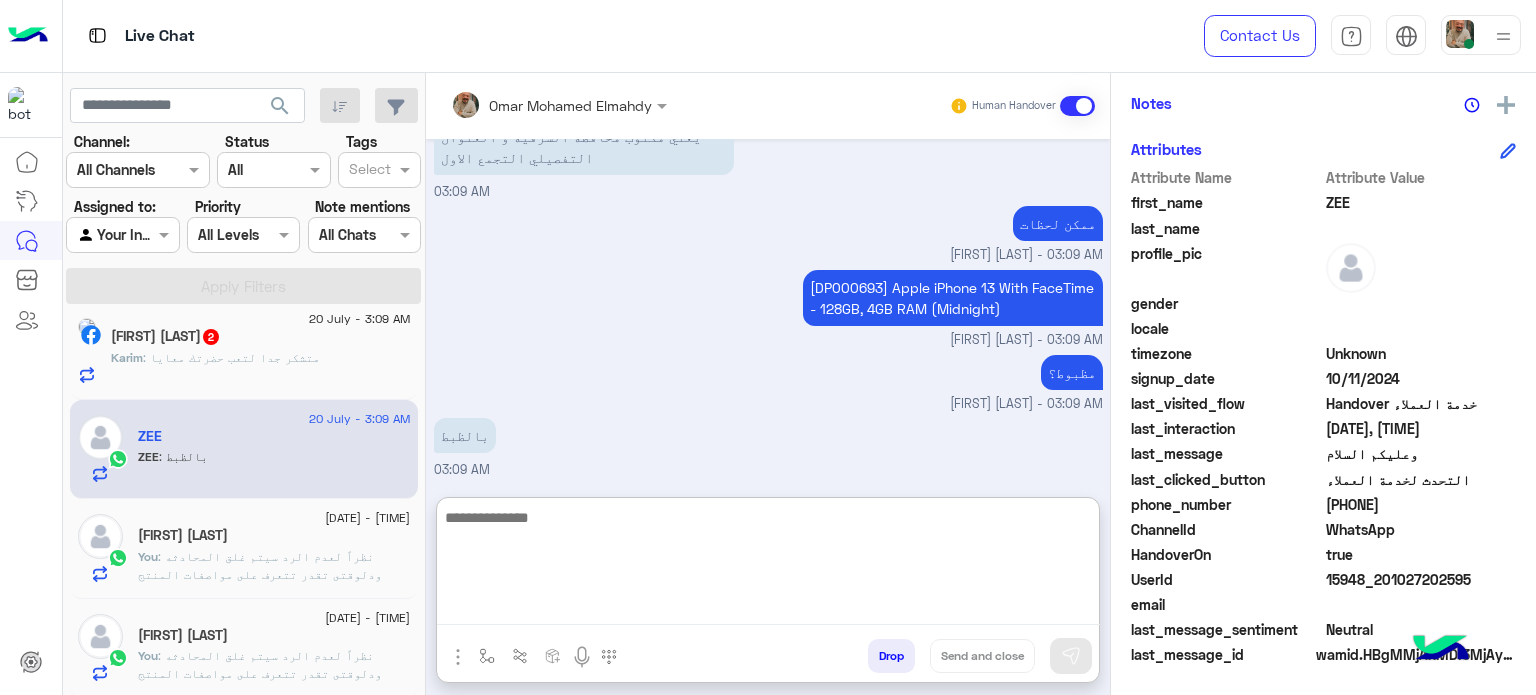 scroll, scrollTop: 1095, scrollLeft: 0, axis: vertical 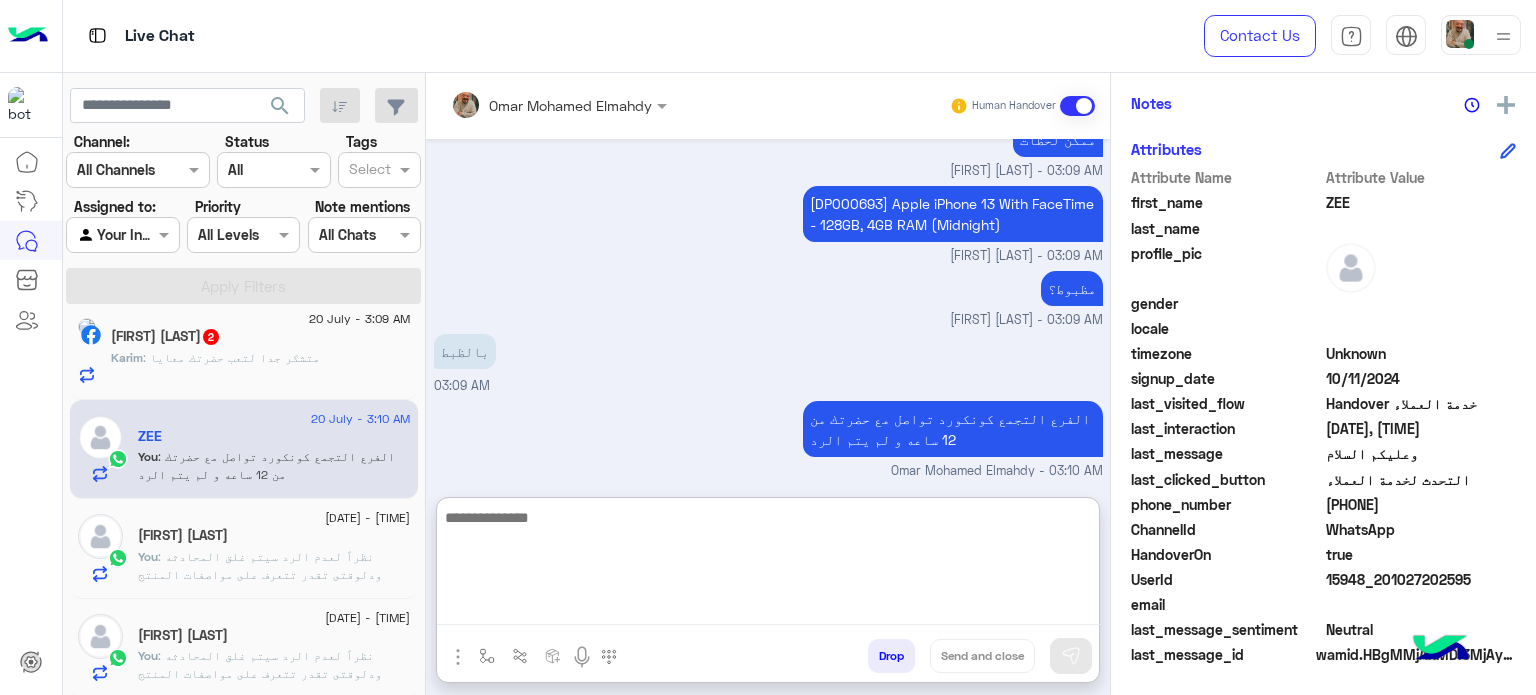 click at bounding box center [768, 565] 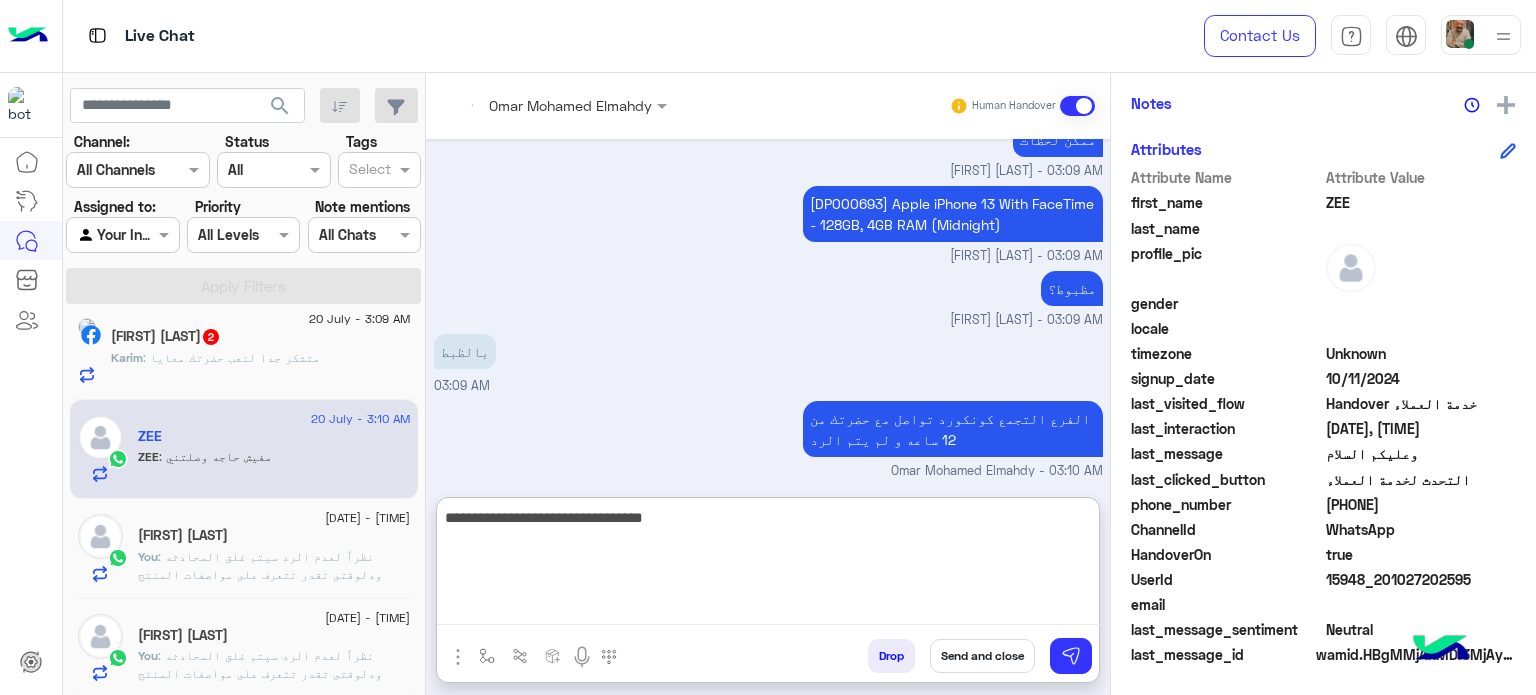 scroll, scrollTop: 1161, scrollLeft: 0, axis: vertical 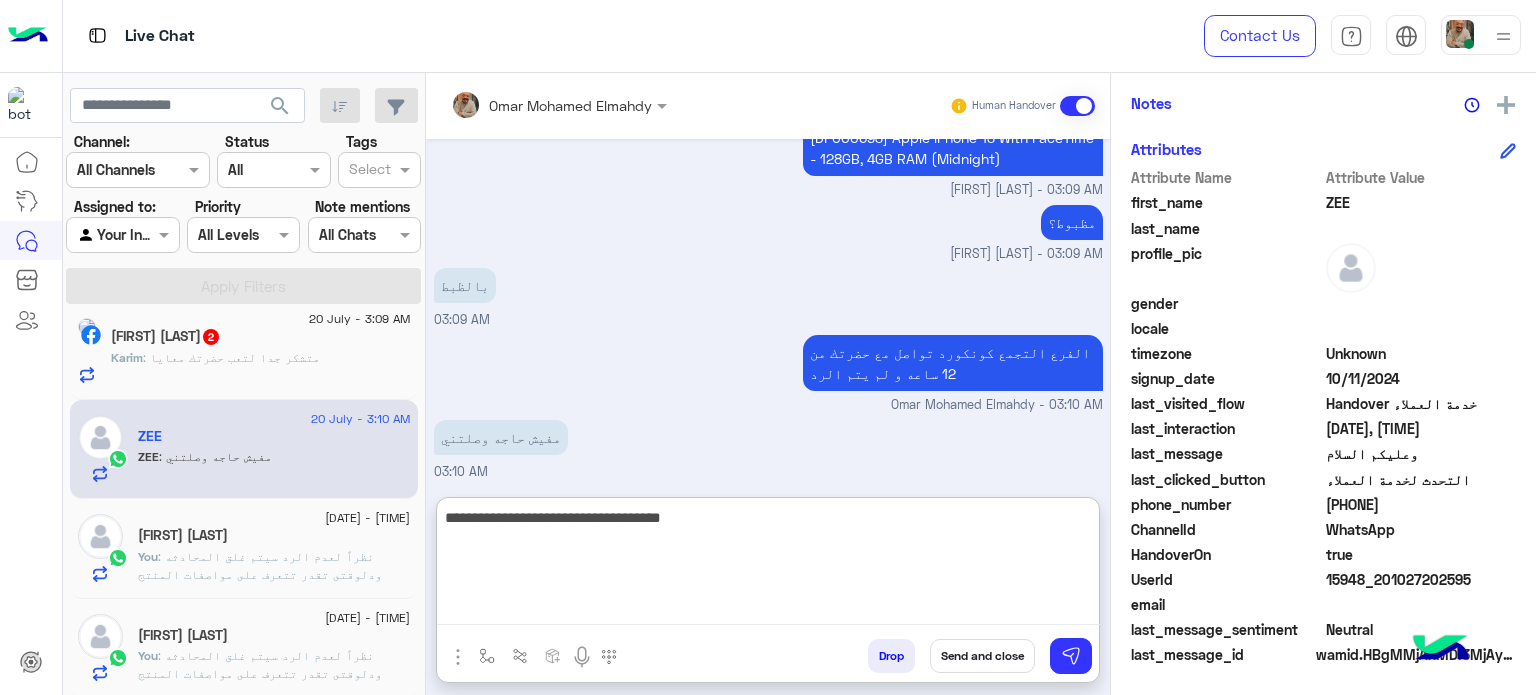 type on "**********" 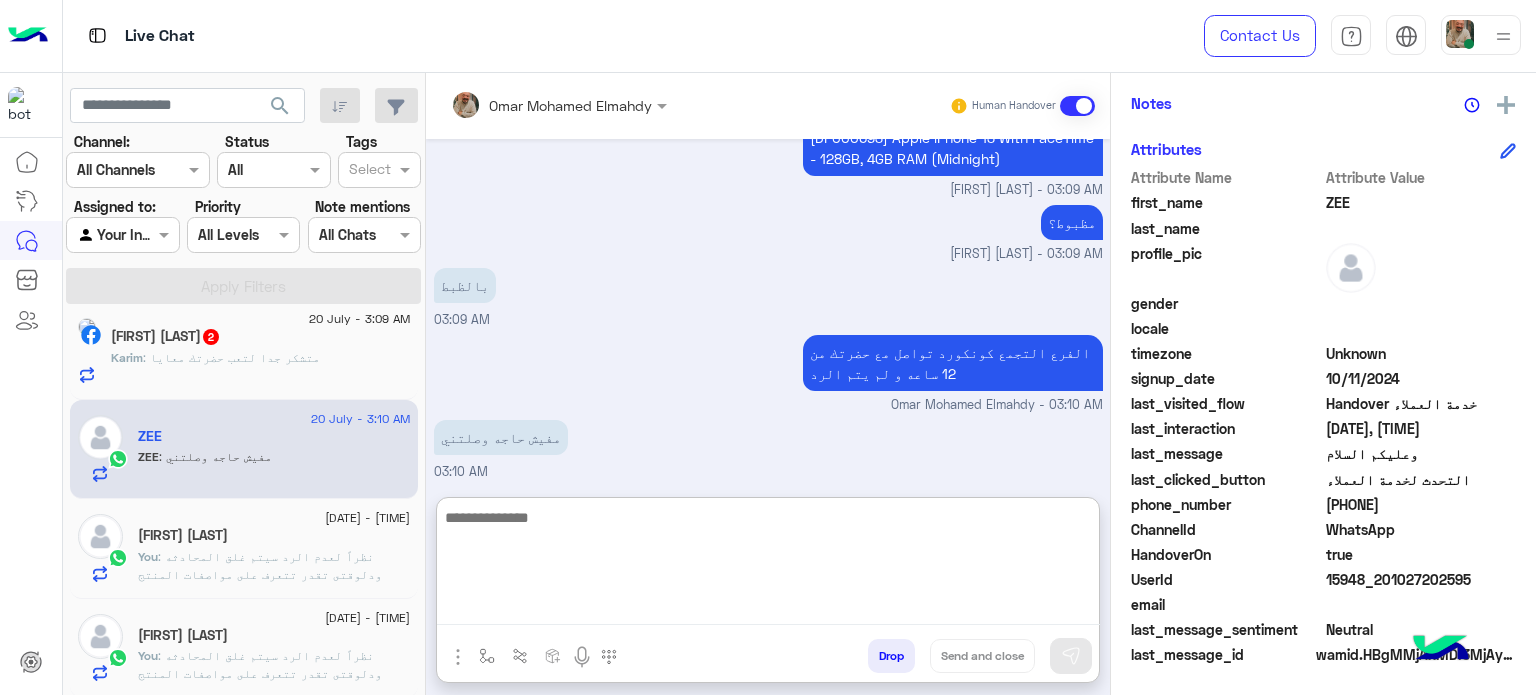 scroll, scrollTop: 1225, scrollLeft: 0, axis: vertical 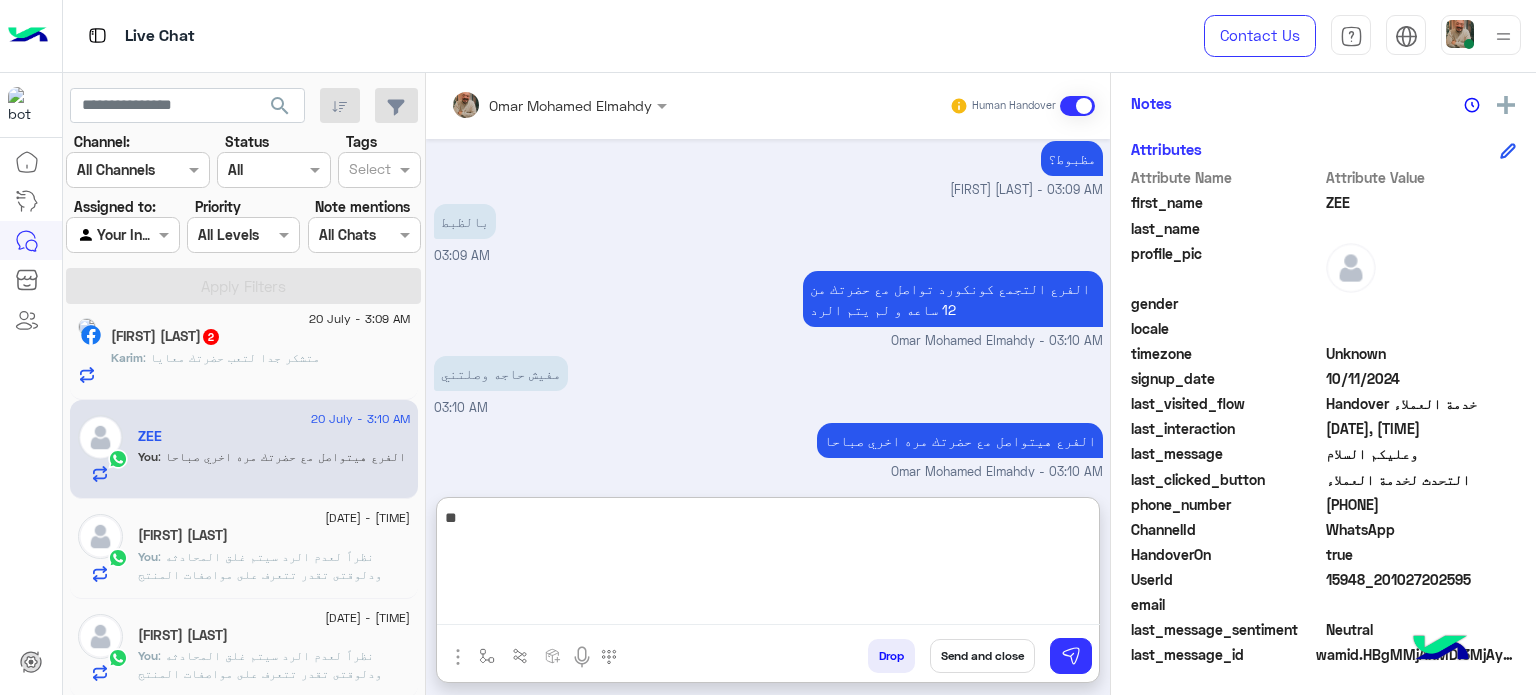 type on "*" 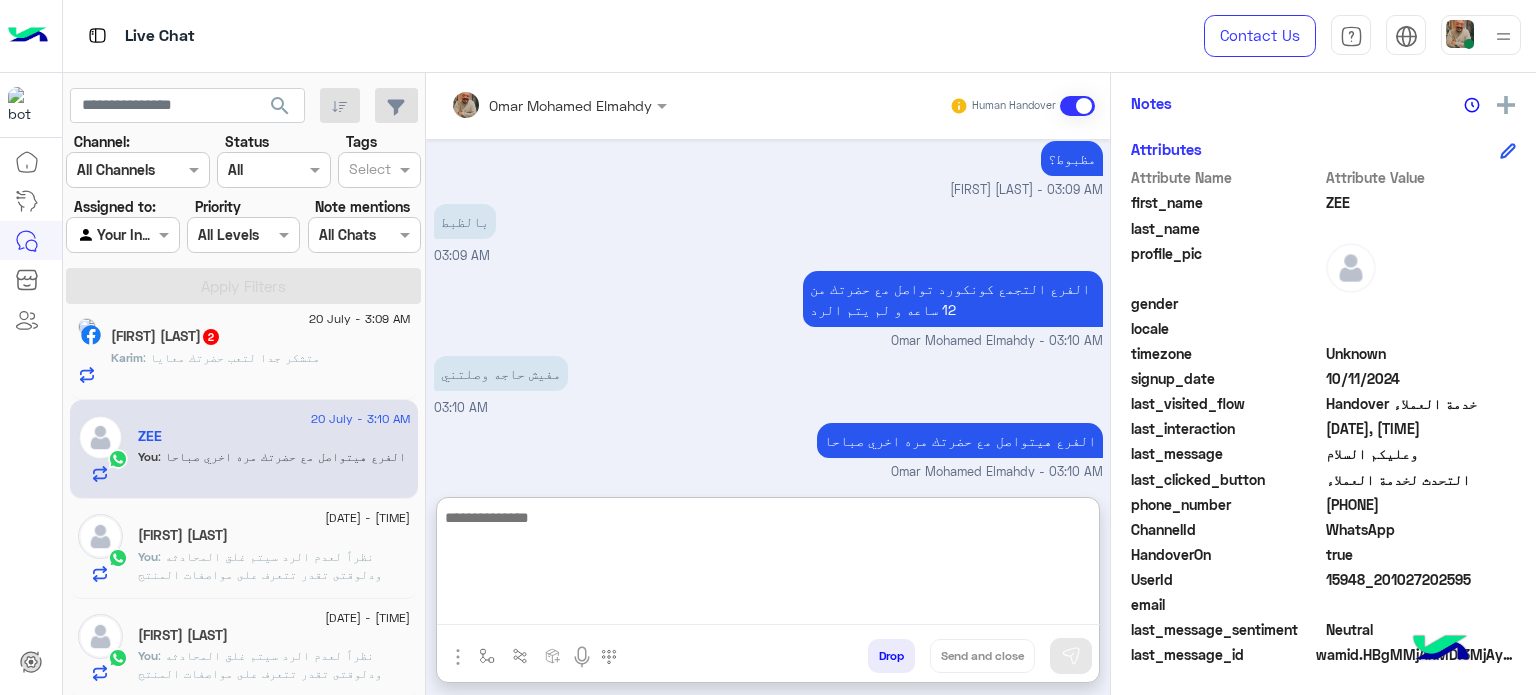 scroll, scrollTop: 1292, scrollLeft: 0, axis: vertical 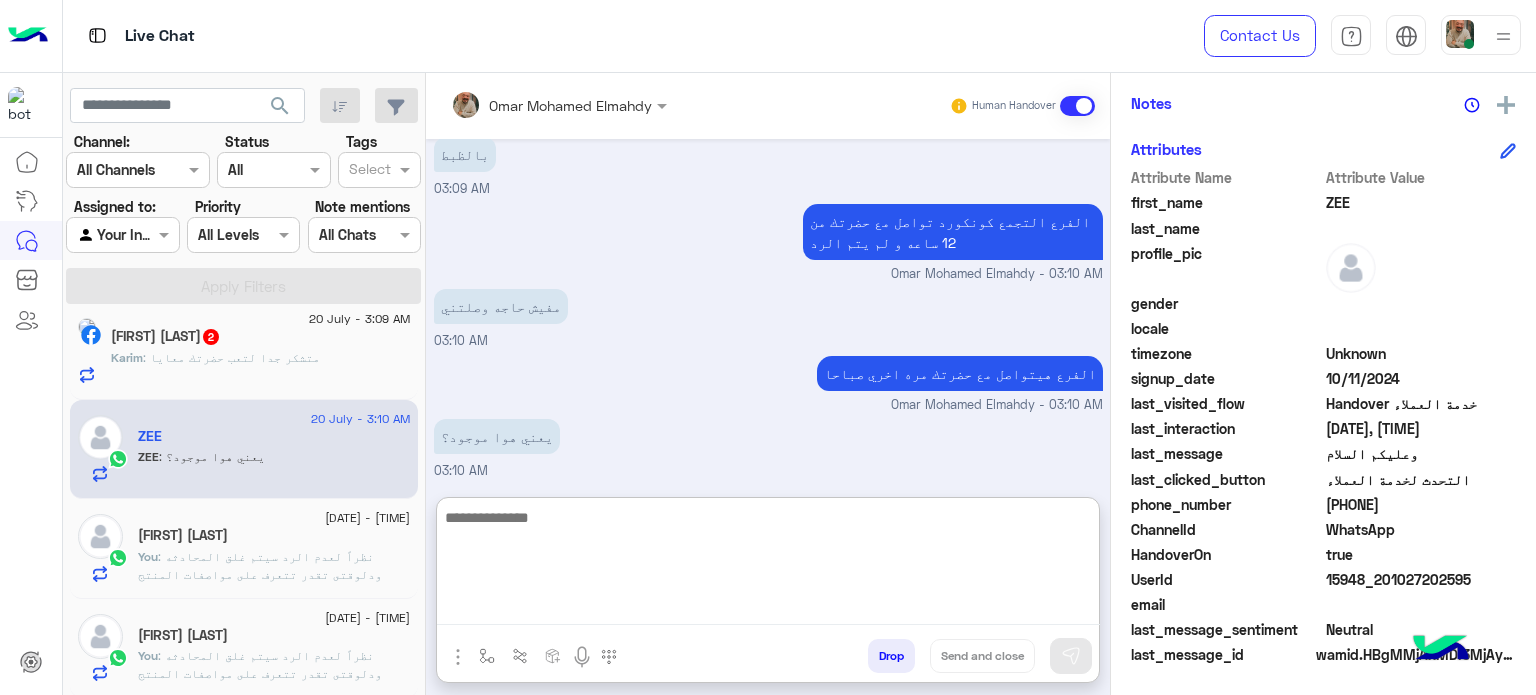 click at bounding box center [768, 565] 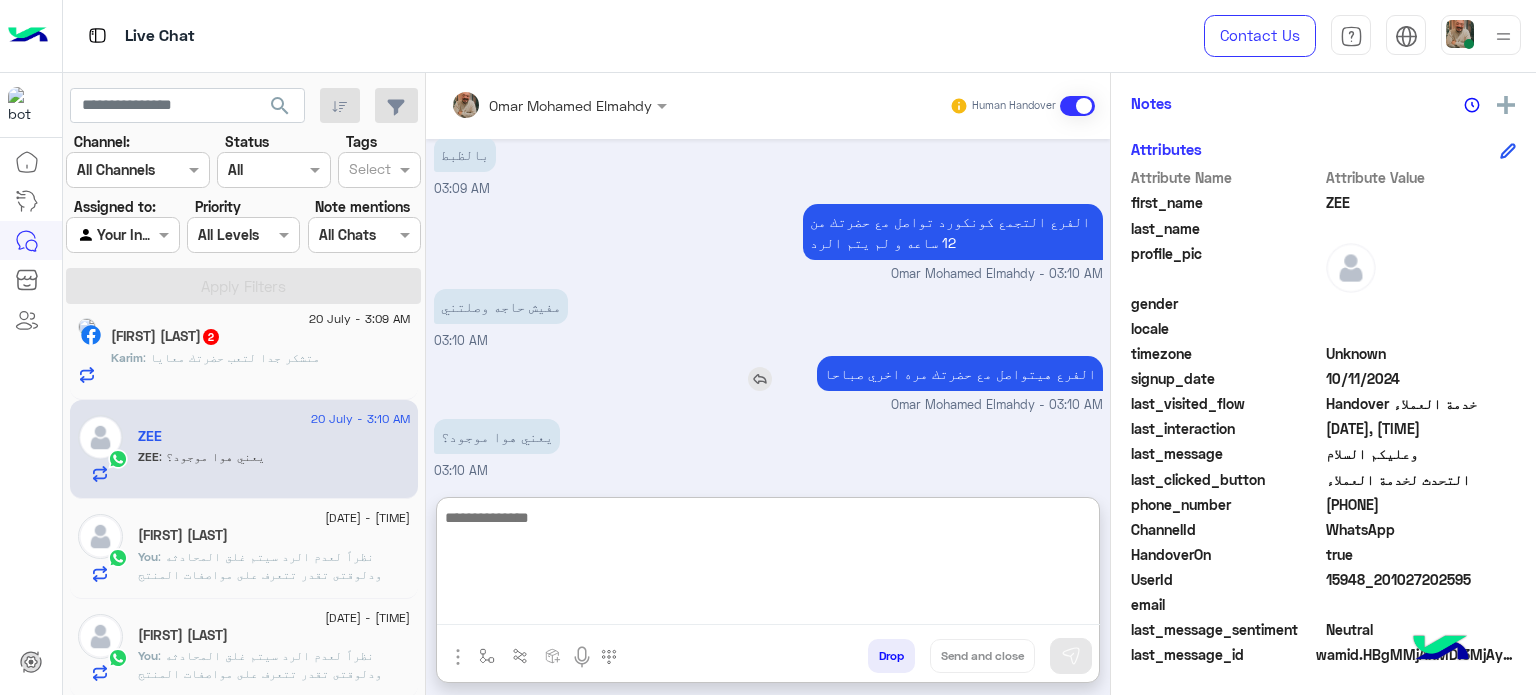 click on "الفرع هيتواصل مع حضرتك مره اخري صباحا" at bounding box center [903, 373] 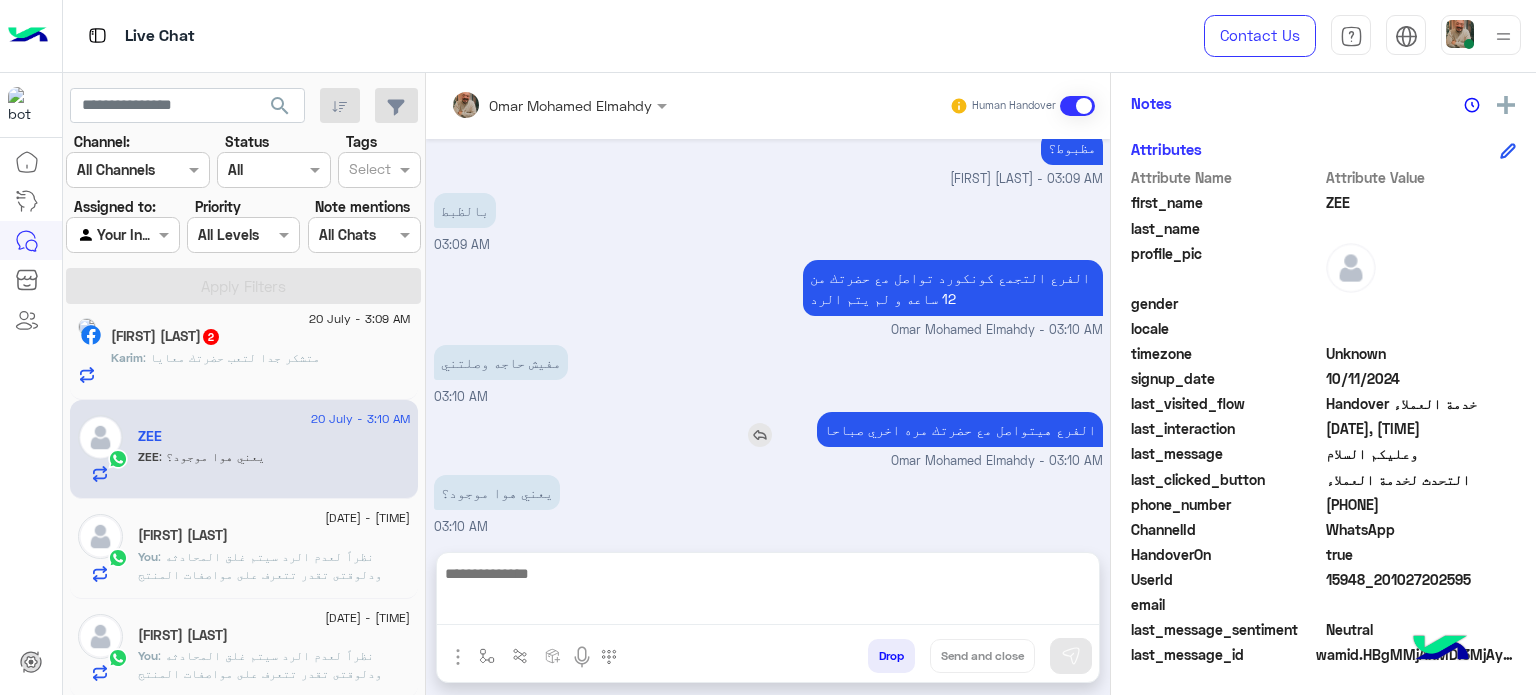 scroll, scrollTop: 1201, scrollLeft: 0, axis: vertical 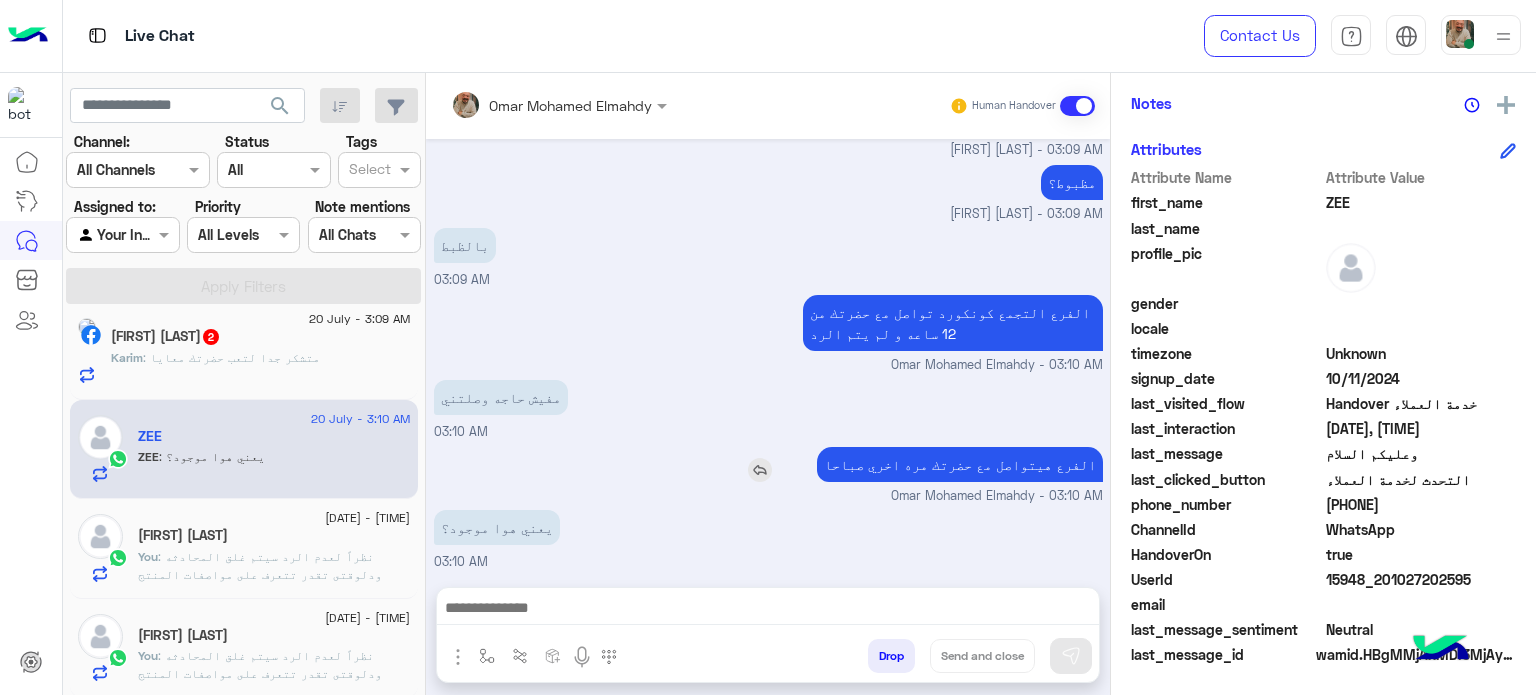 click on "الفرع هيتواصل مع حضرتك مره اخري صباحا" at bounding box center (960, 464) 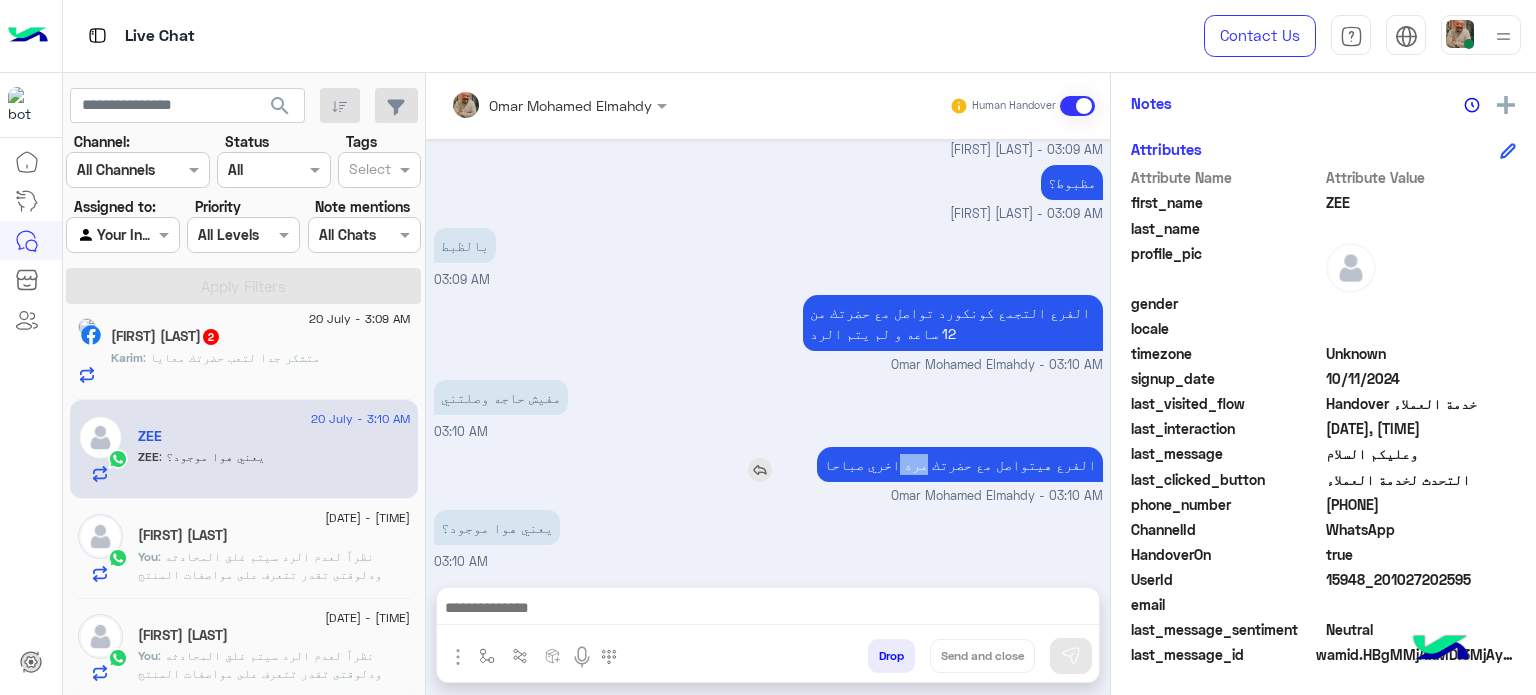 click on "الفرع هيتواصل مع حضرتك مره اخري صباحا" at bounding box center (960, 464) 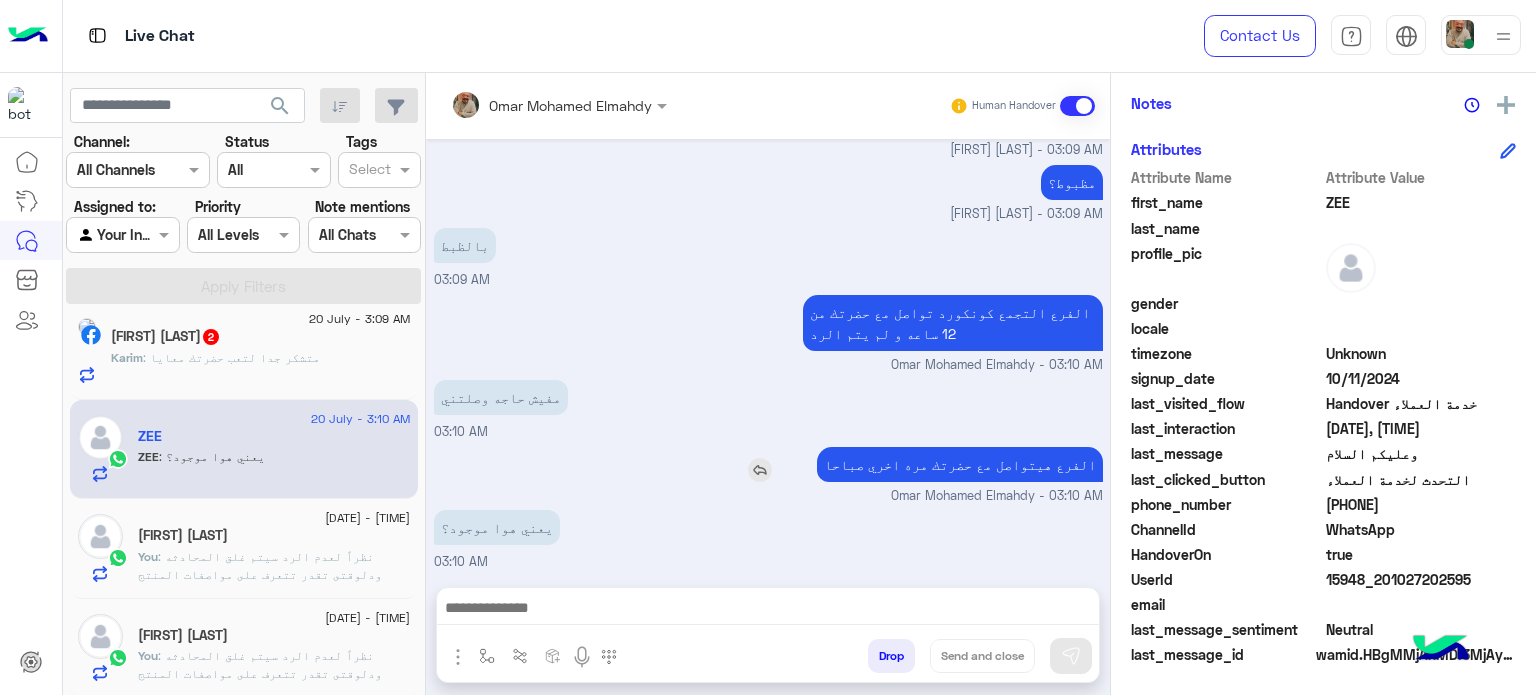 click on "الفرع هيتواصل مع حضرتك مره اخري صباحا" at bounding box center [960, 464] 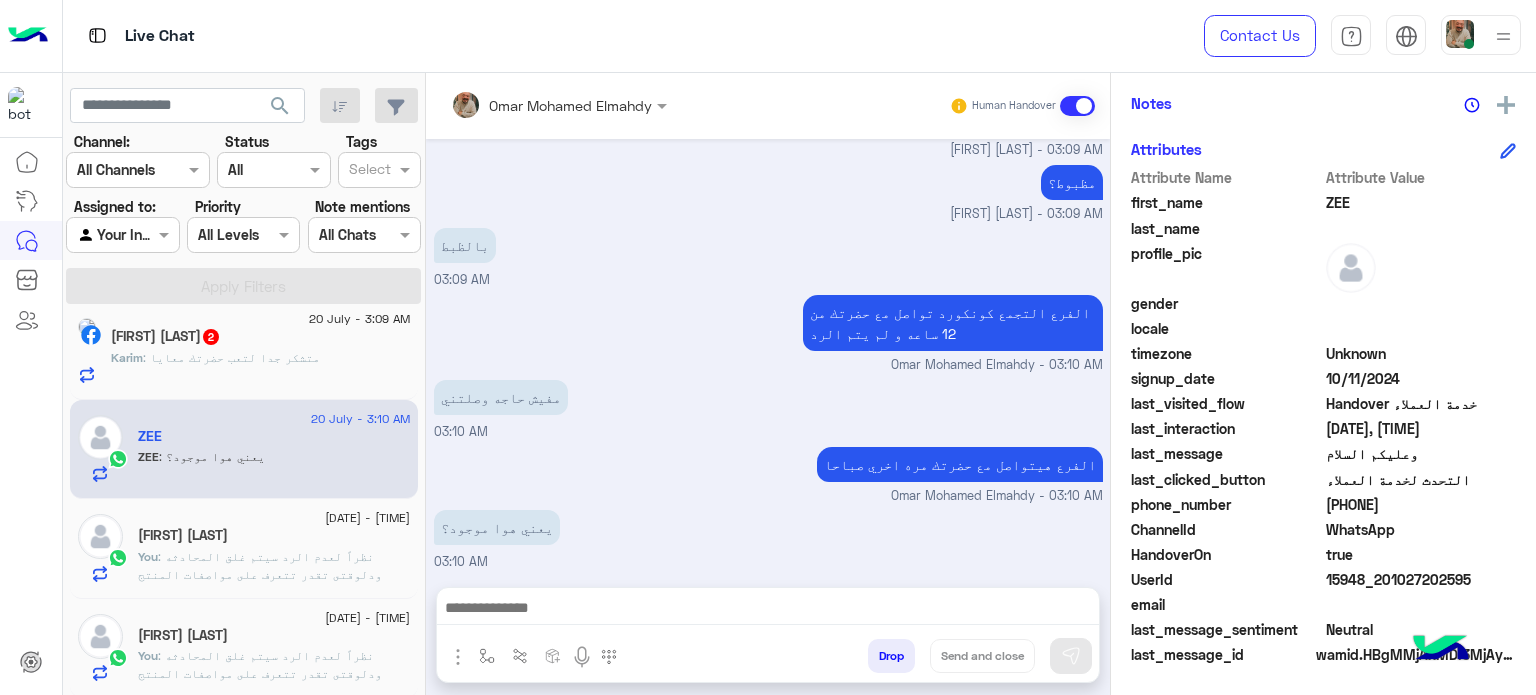 click at bounding box center (768, 610) 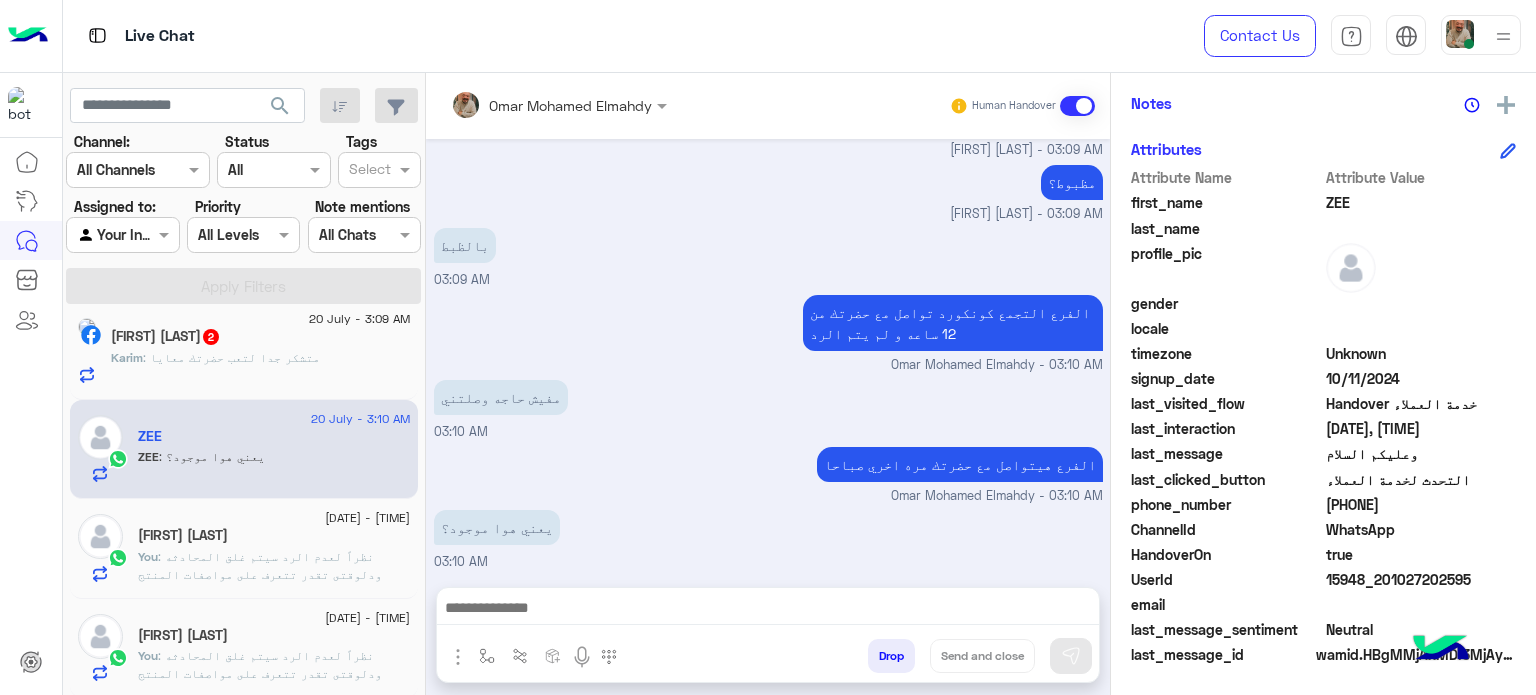 paste on "**********" 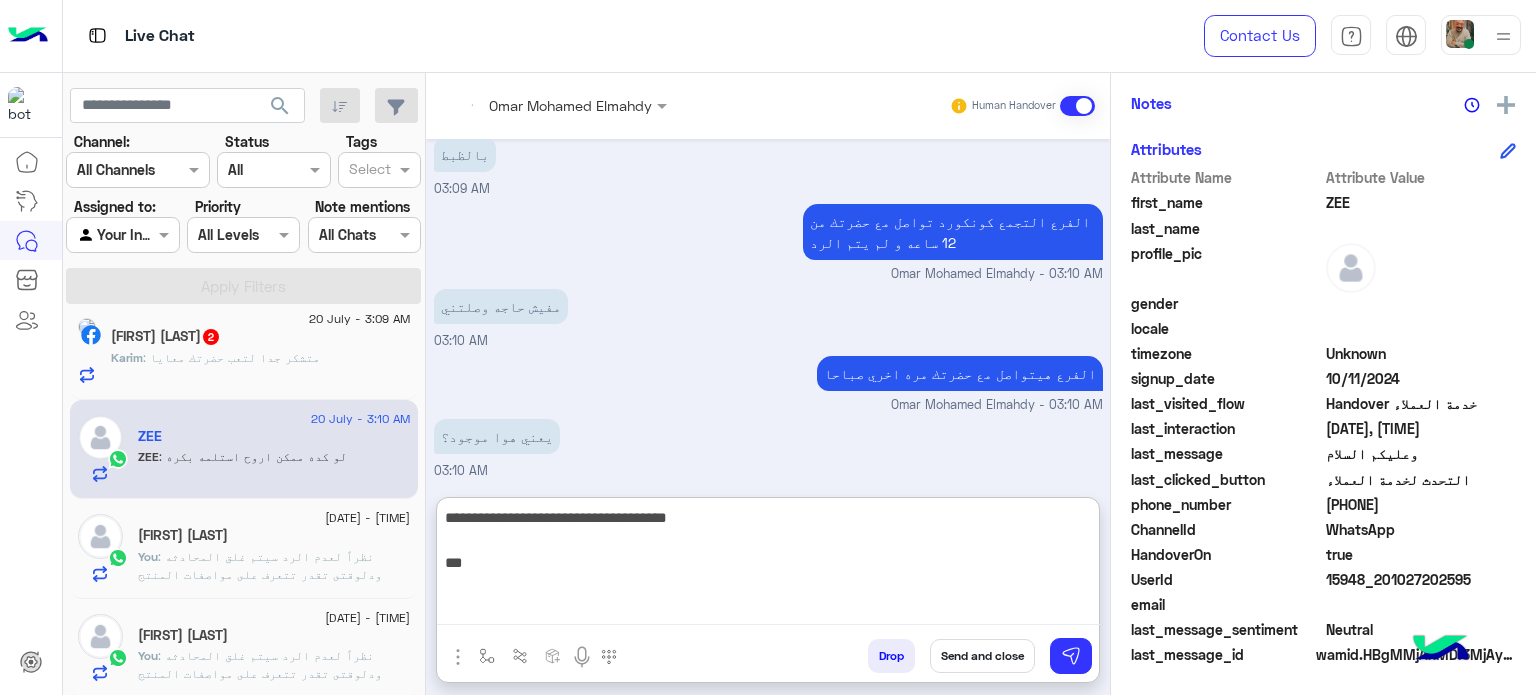 scroll, scrollTop: 1358, scrollLeft: 0, axis: vertical 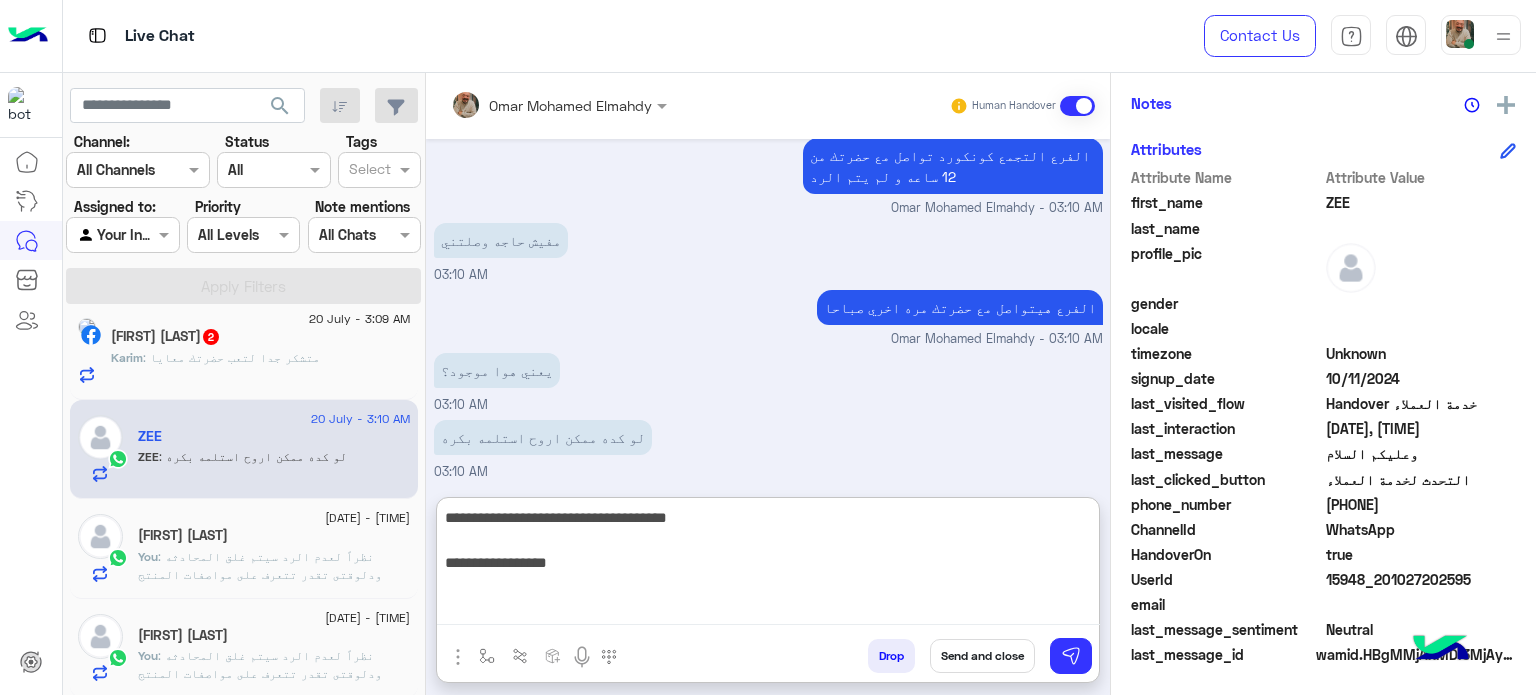 type on "**********" 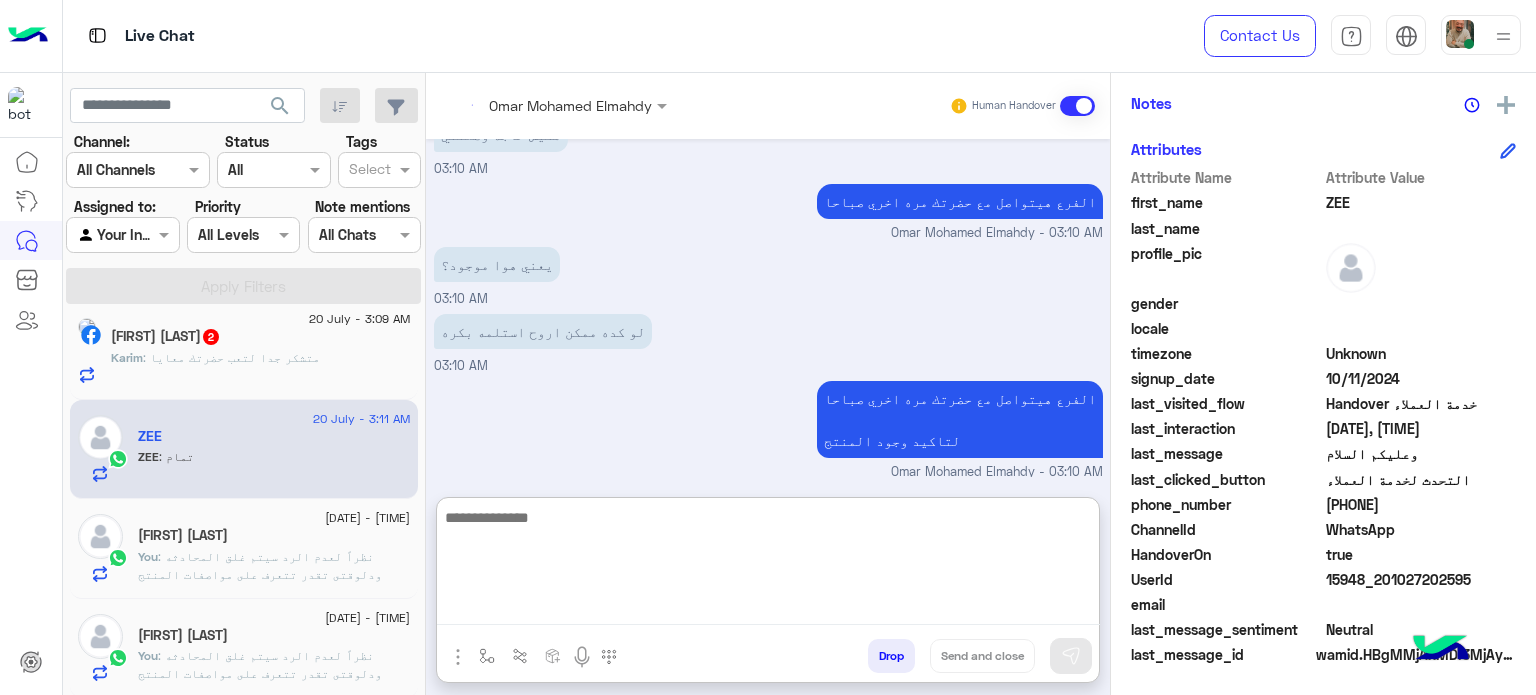 scroll, scrollTop: 1530, scrollLeft: 0, axis: vertical 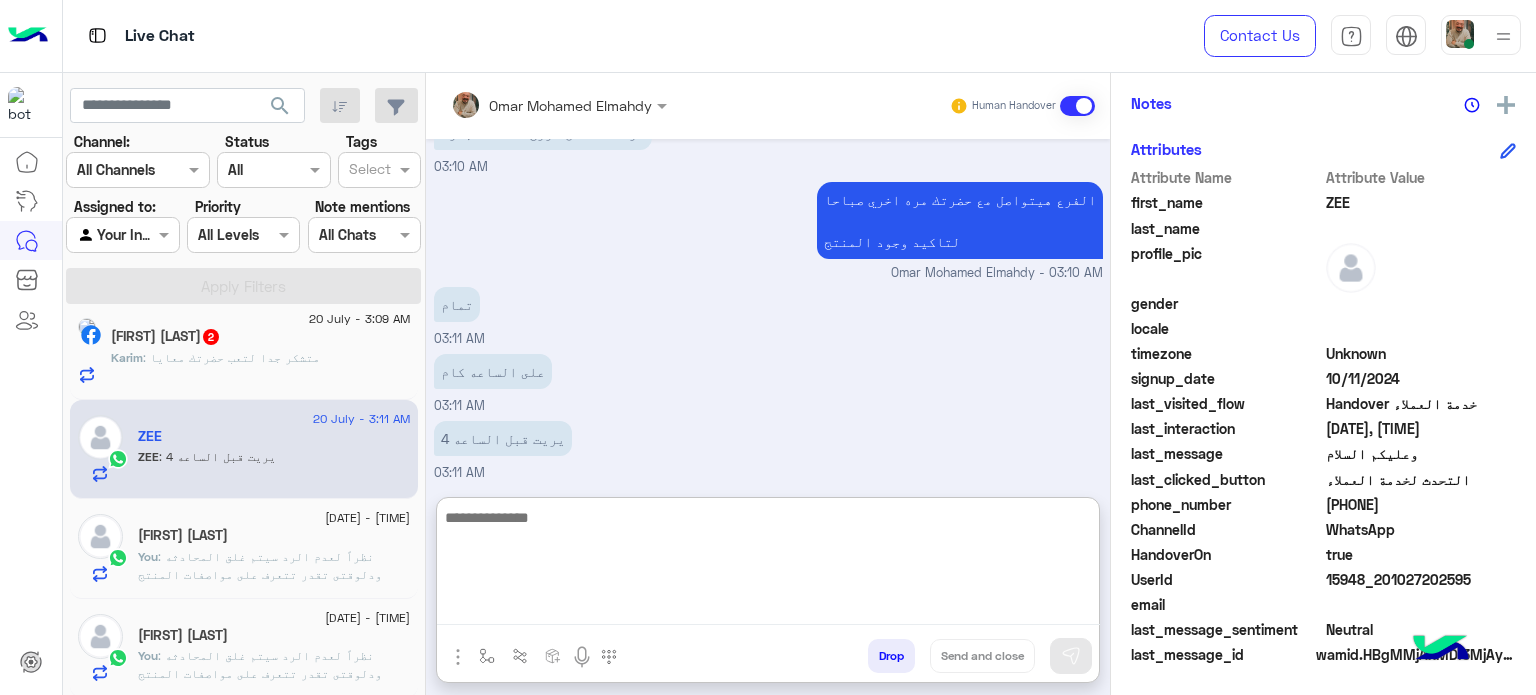 click at bounding box center [768, 565] 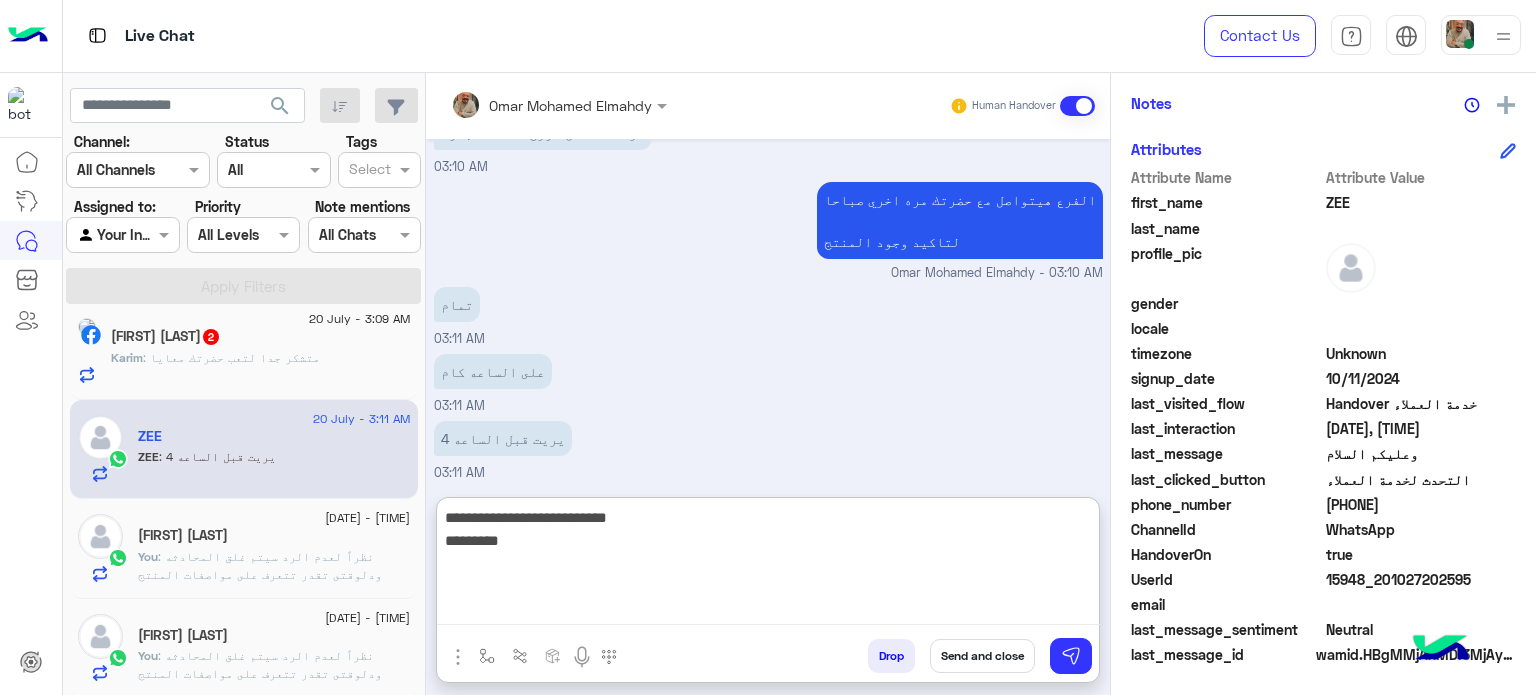 type on "**********" 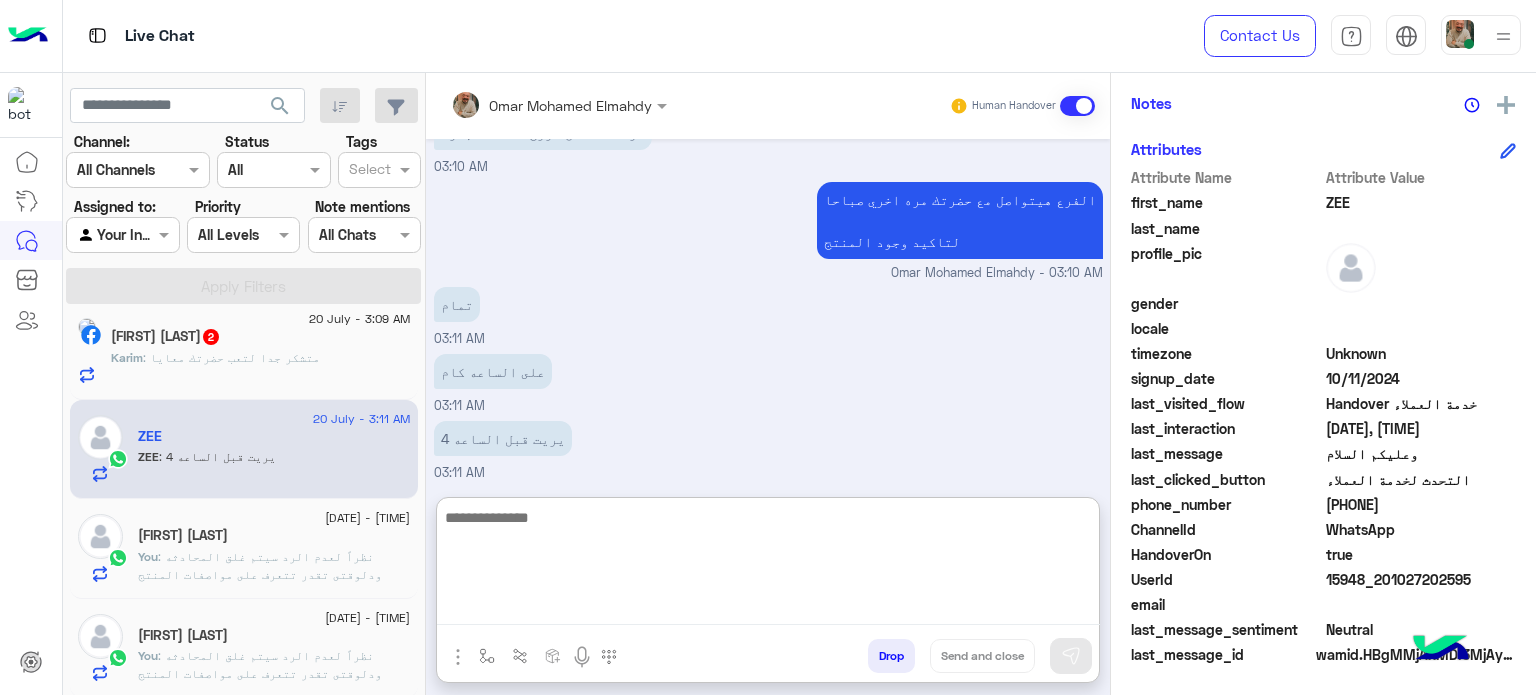 scroll, scrollTop: 1748, scrollLeft: 0, axis: vertical 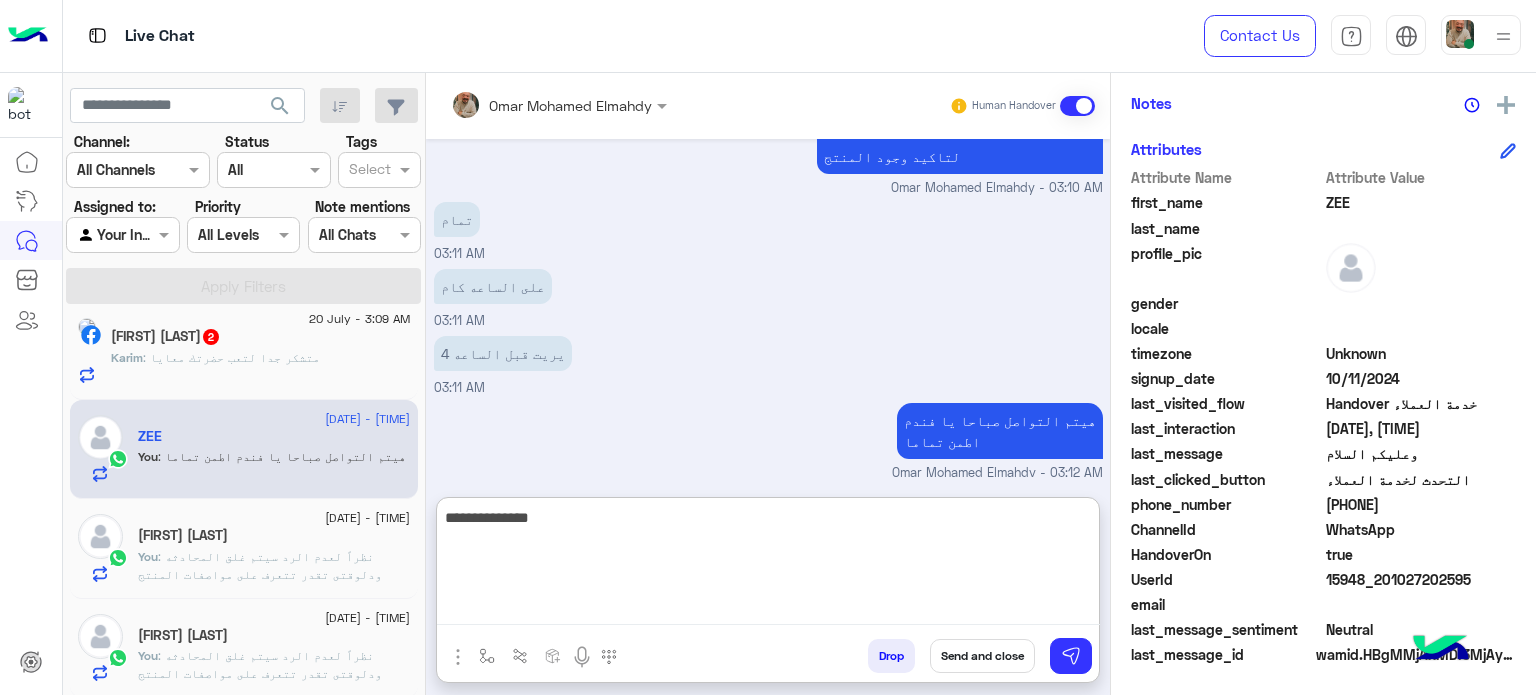 type on "**********" 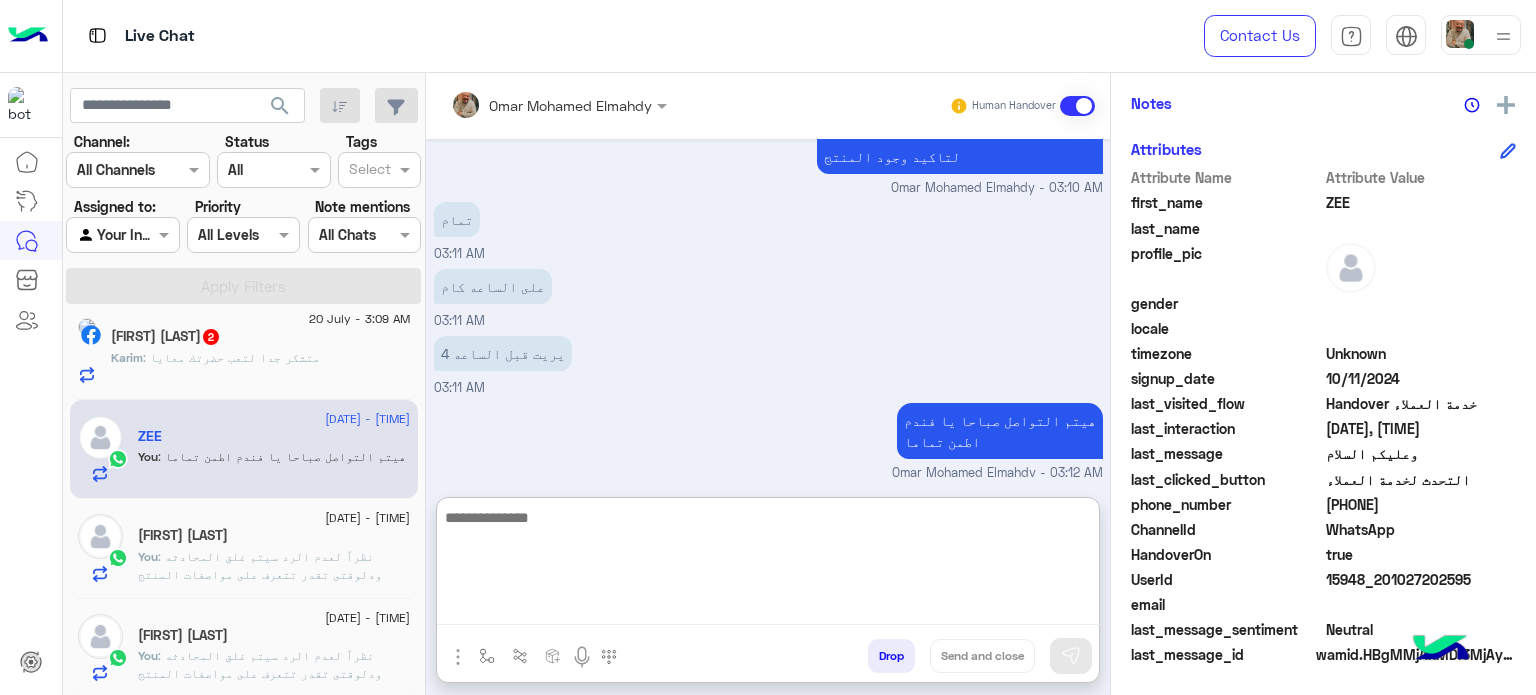 scroll, scrollTop: 1812, scrollLeft: 0, axis: vertical 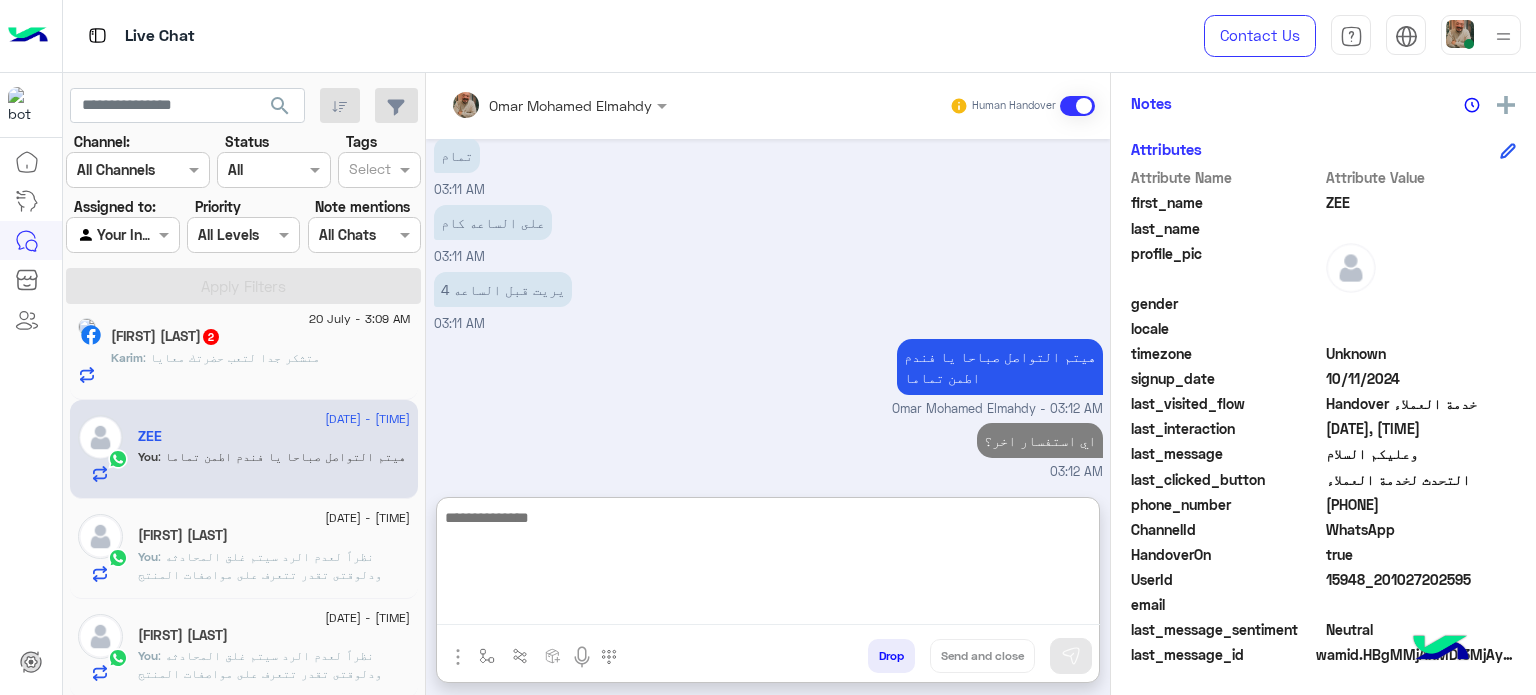 click on "[FIRST] : متشكر جدا لتعب حضرتك معايا" 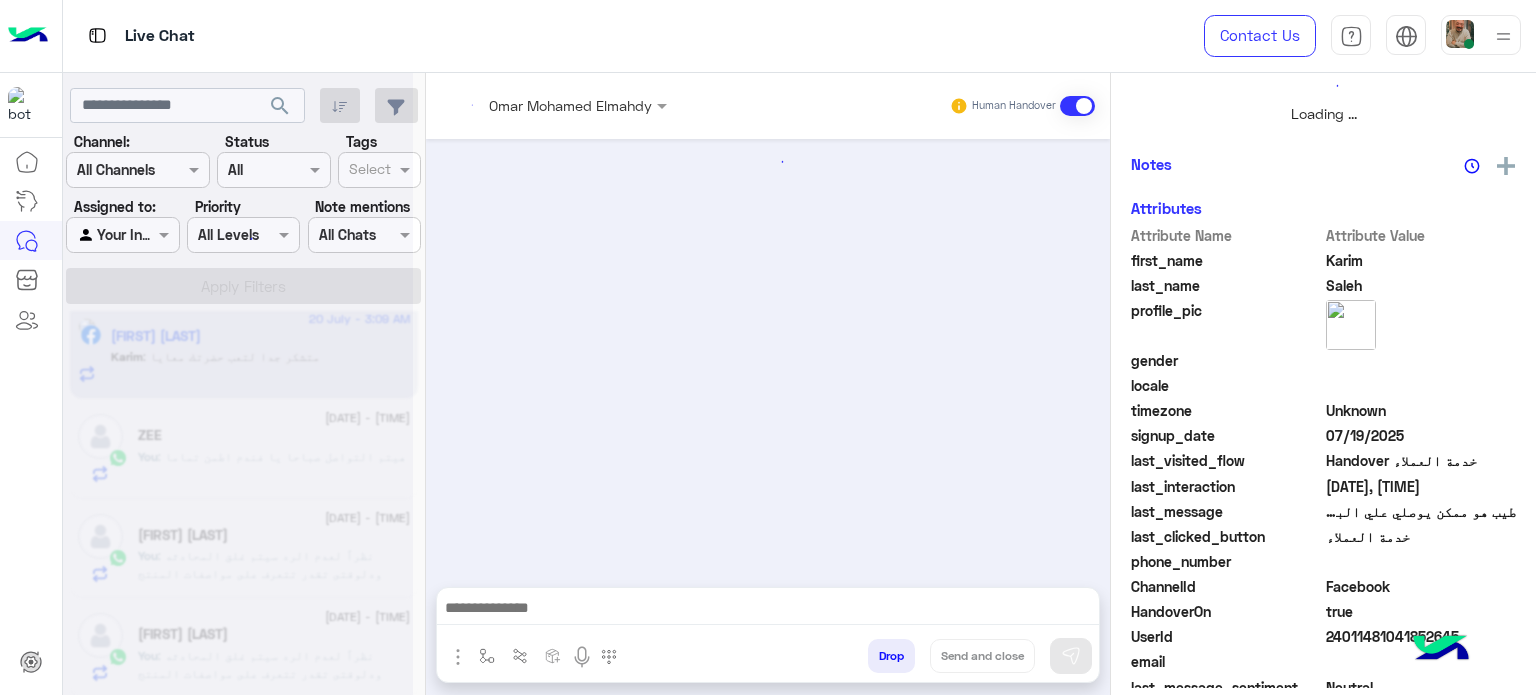 scroll, scrollTop: 0, scrollLeft: 0, axis: both 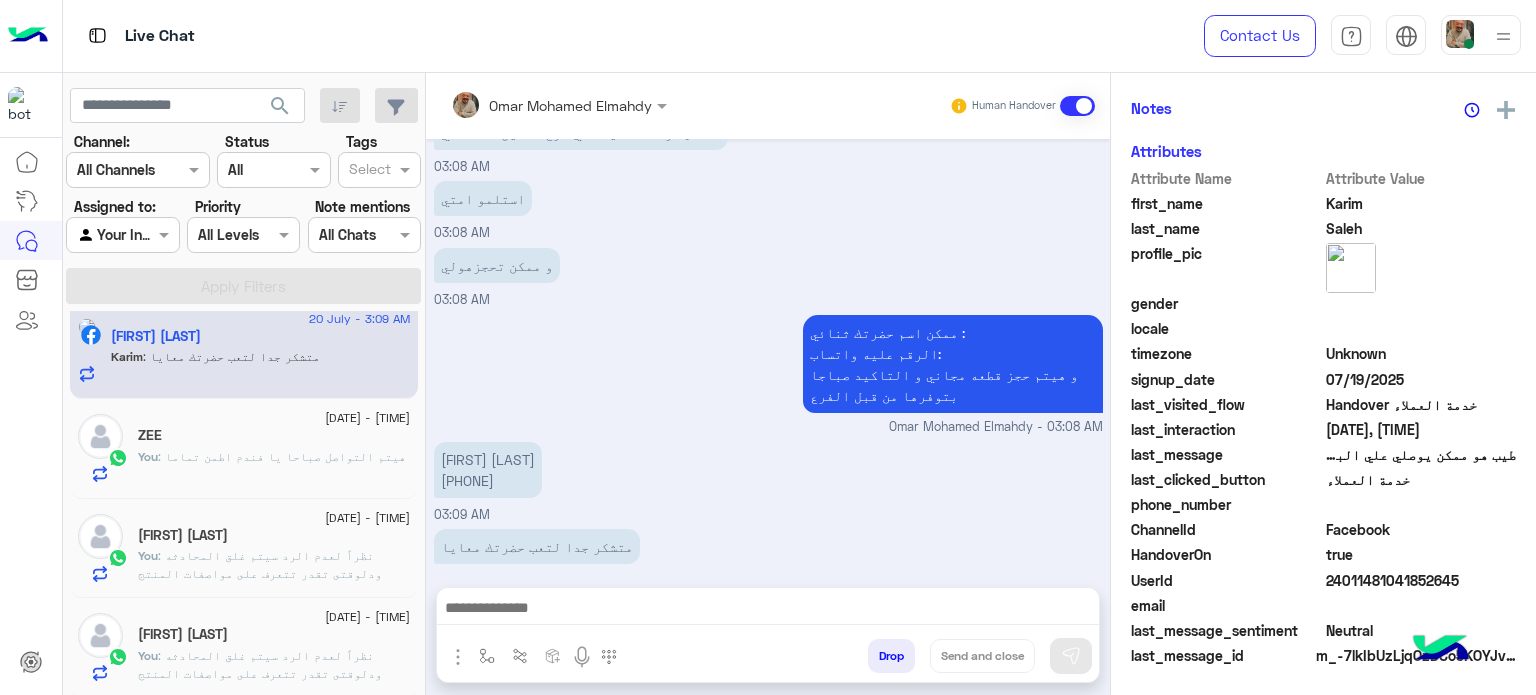 click on "[FIRST] [LAST] [PHONE]" at bounding box center (488, 470) 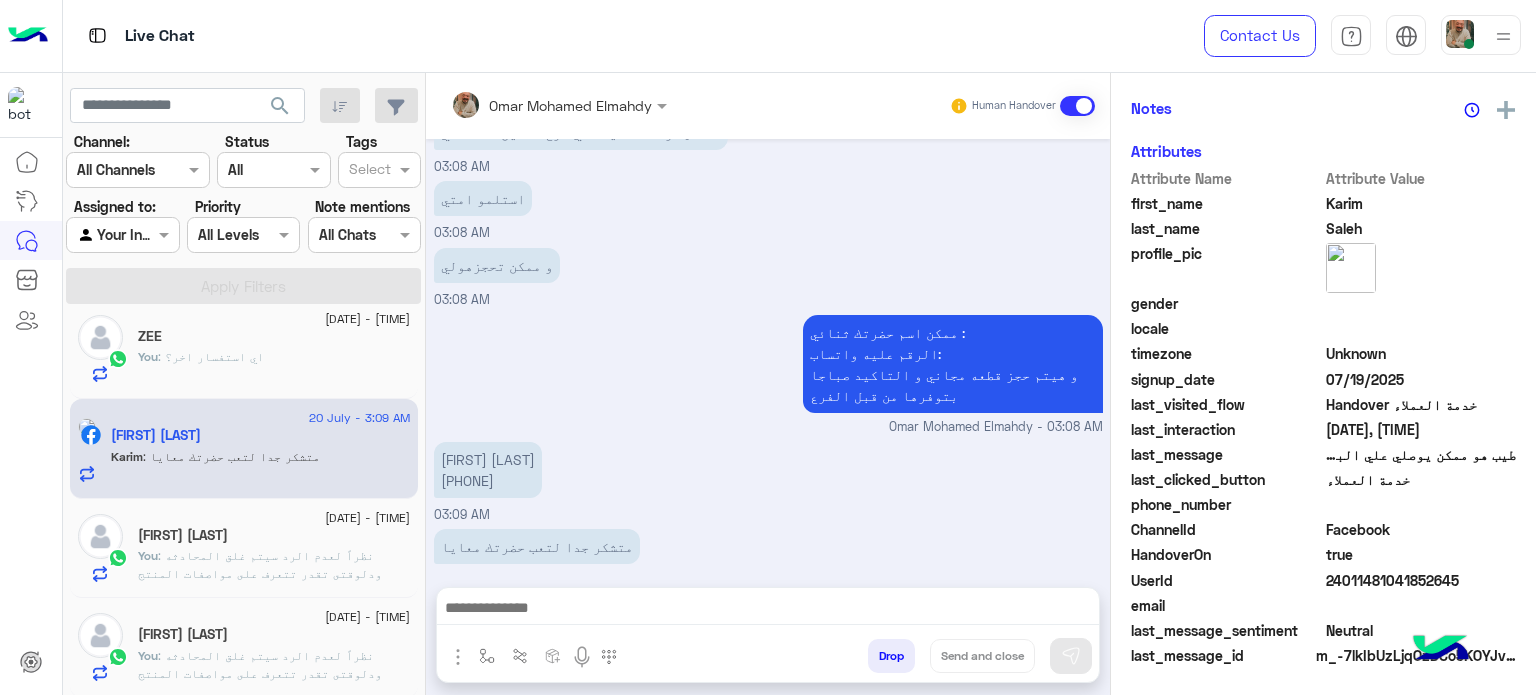 click on "[FIRST] [LAST] [PHONE]" at bounding box center [488, 470] 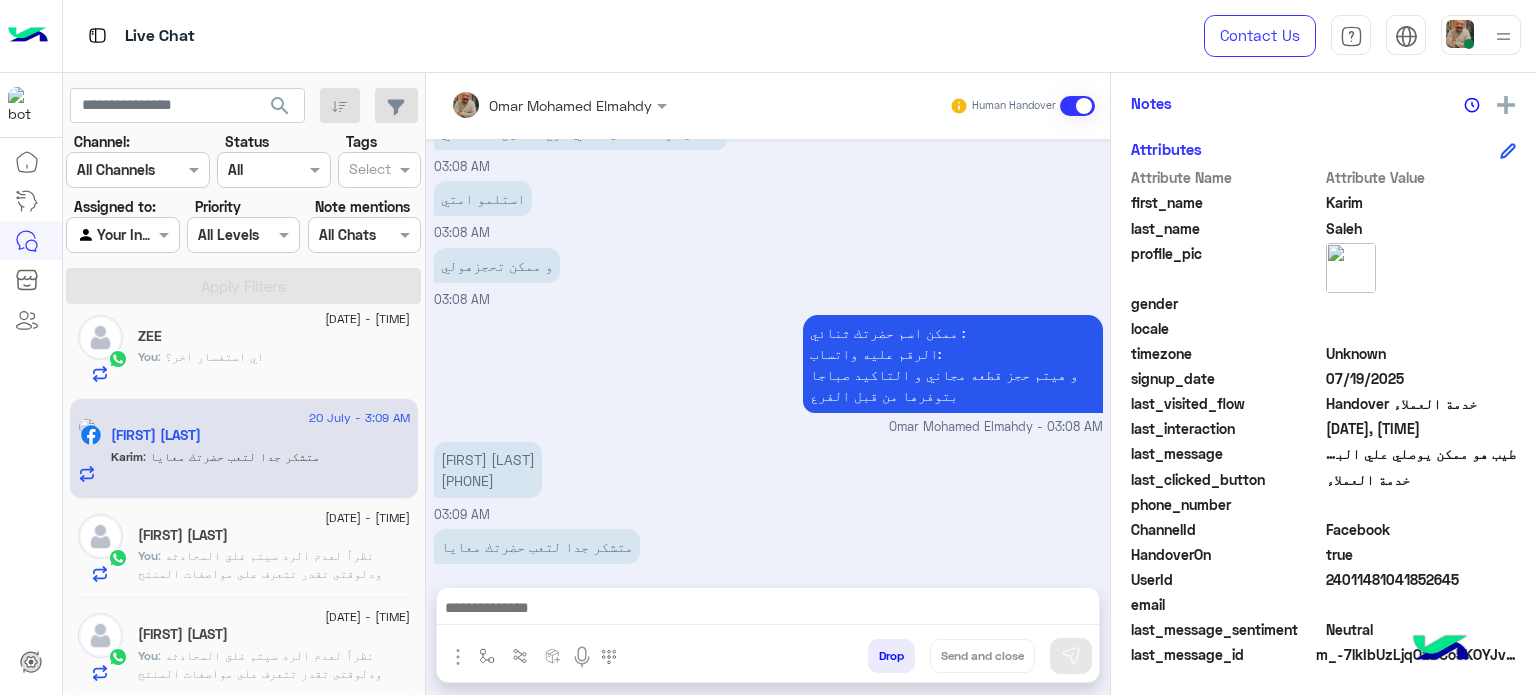 click on "[FIRST] [LAST] [PHONE]" at bounding box center (488, 470) 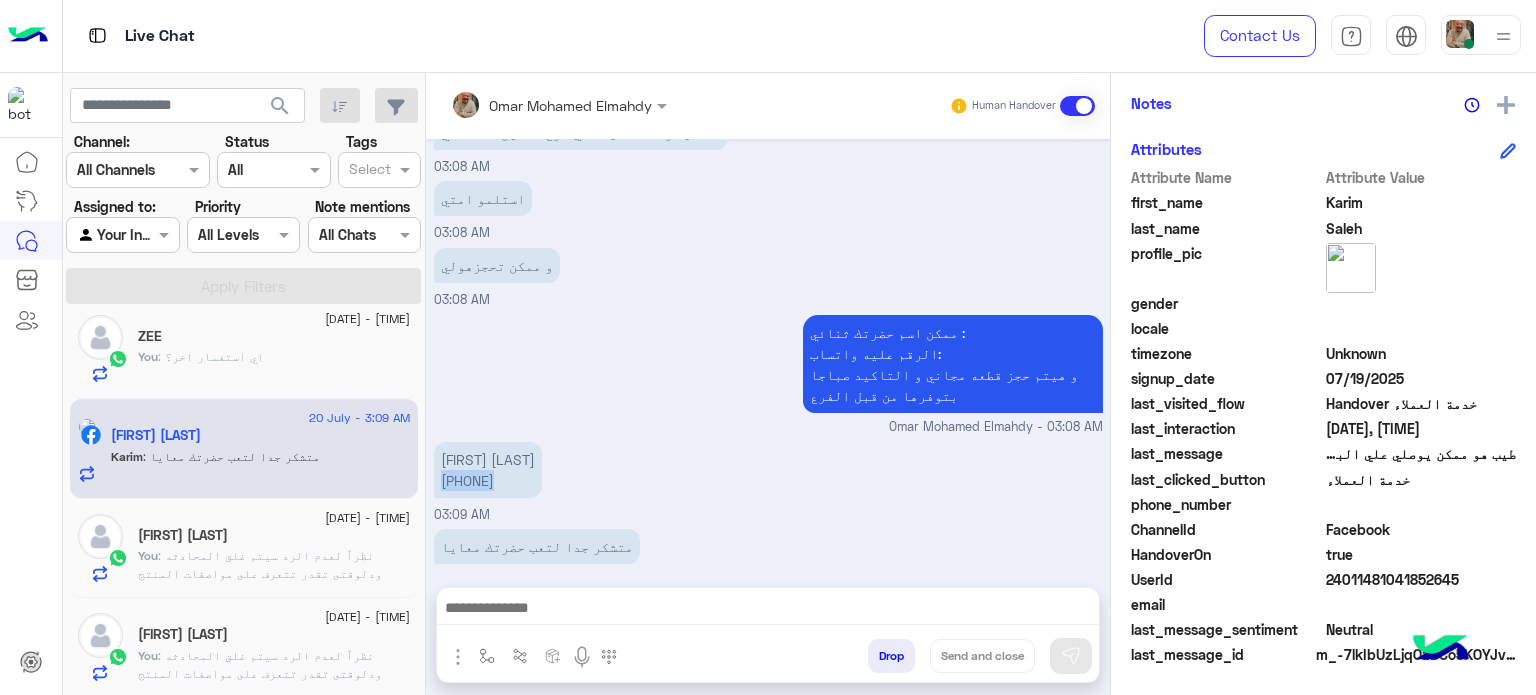 click on "[FIRST] [LAST] [PHONE]" at bounding box center (488, 470) 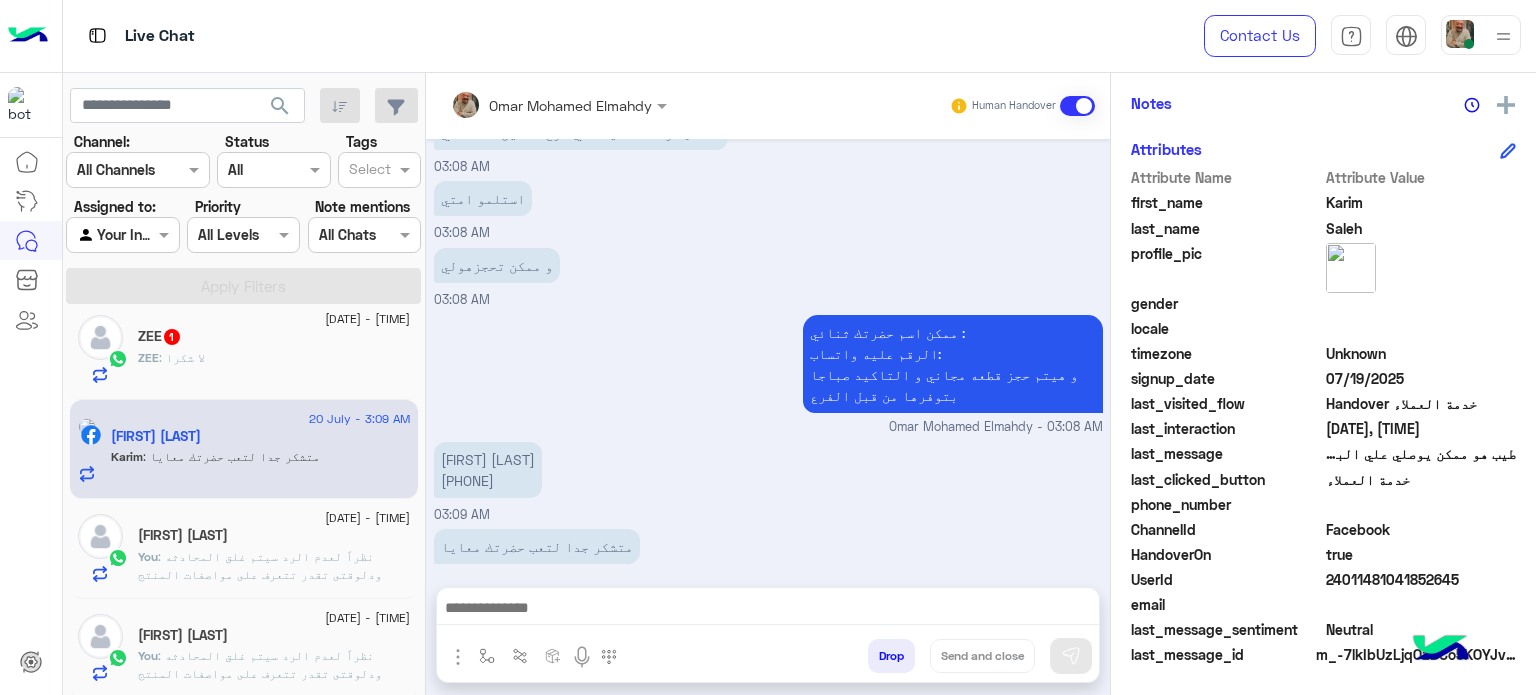 click on "[FIRST] [LAST] [PHONE]" at bounding box center (488, 470) 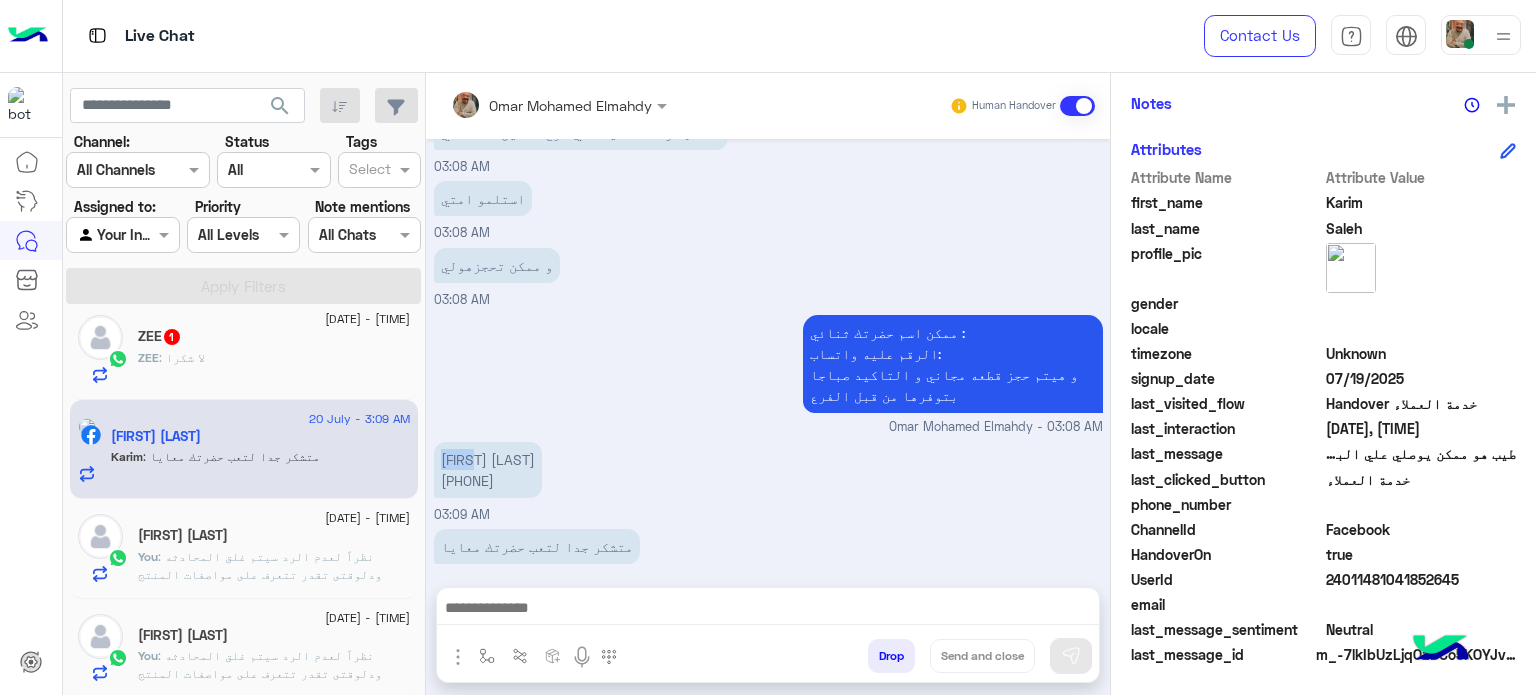 click on "[FIRST] [LAST] [PHONE]" at bounding box center (488, 470) 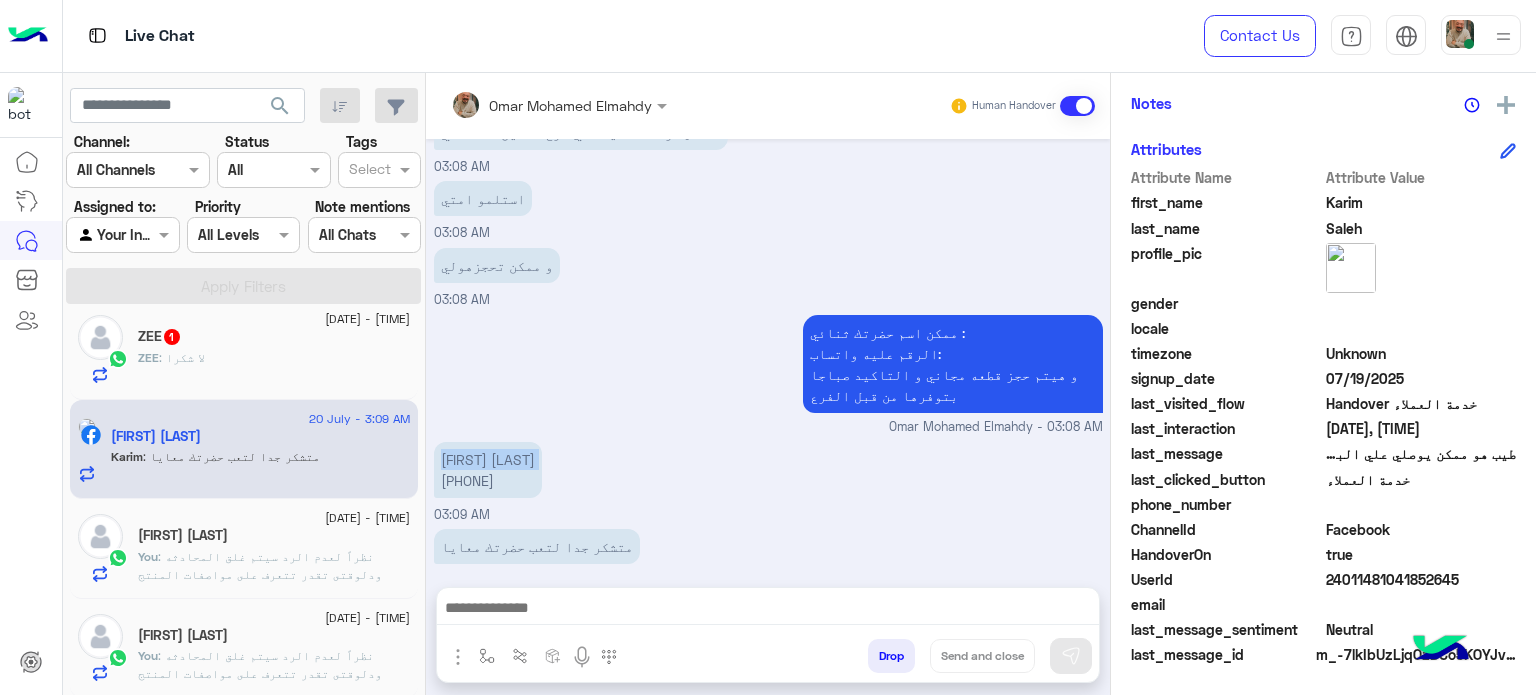 click on "[FIRST] [LAST] [PHONE]" at bounding box center (488, 470) 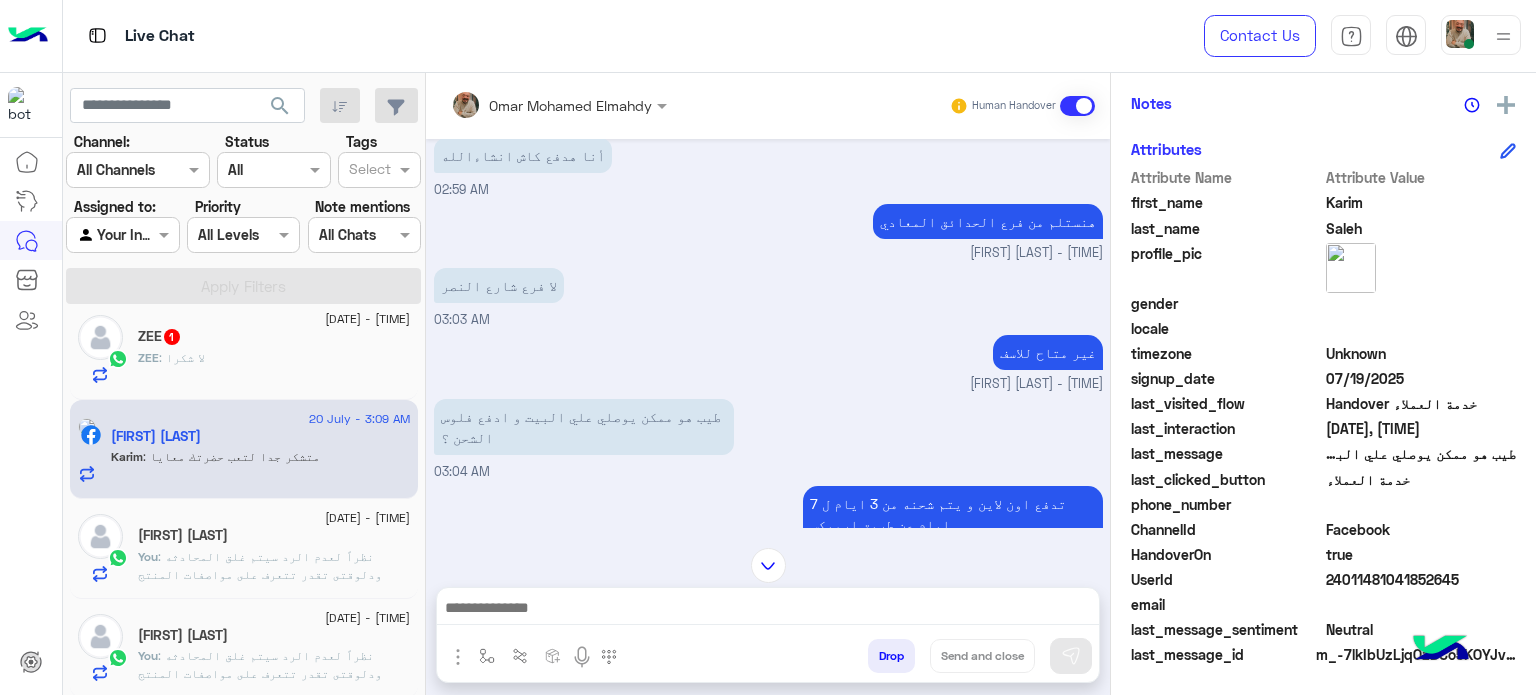 scroll, scrollTop: 444, scrollLeft: 0, axis: vertical 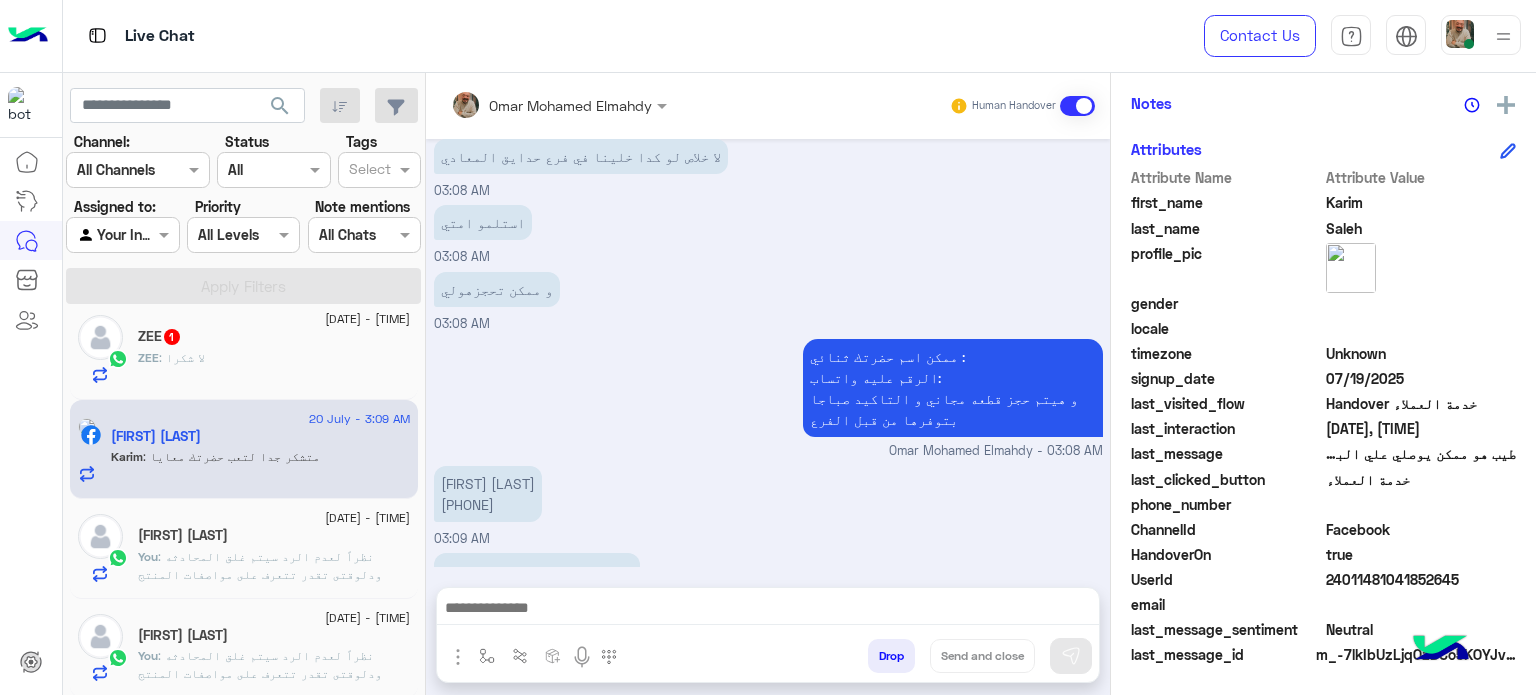 click at bounding box center (768, 610) 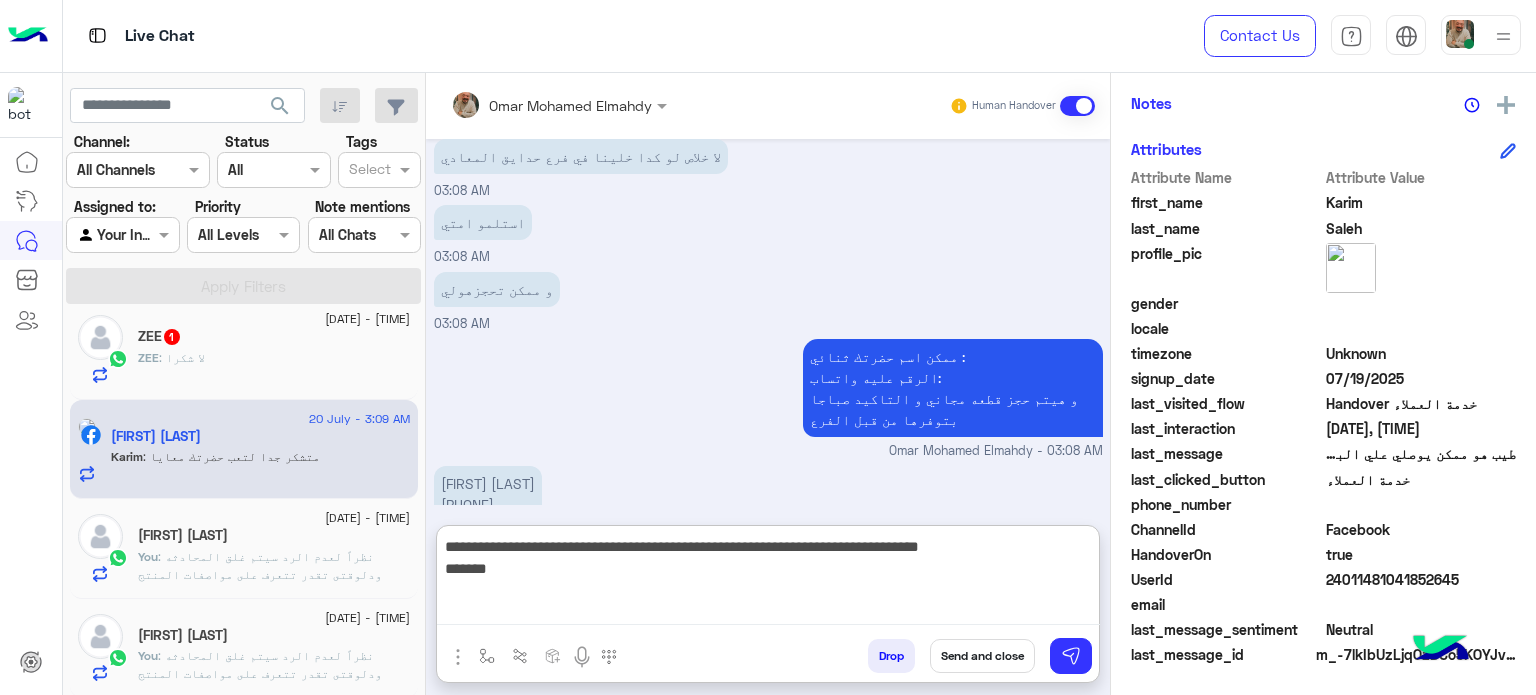 scroll, scrollTop: 0, scrollLeft: 0, axis: both 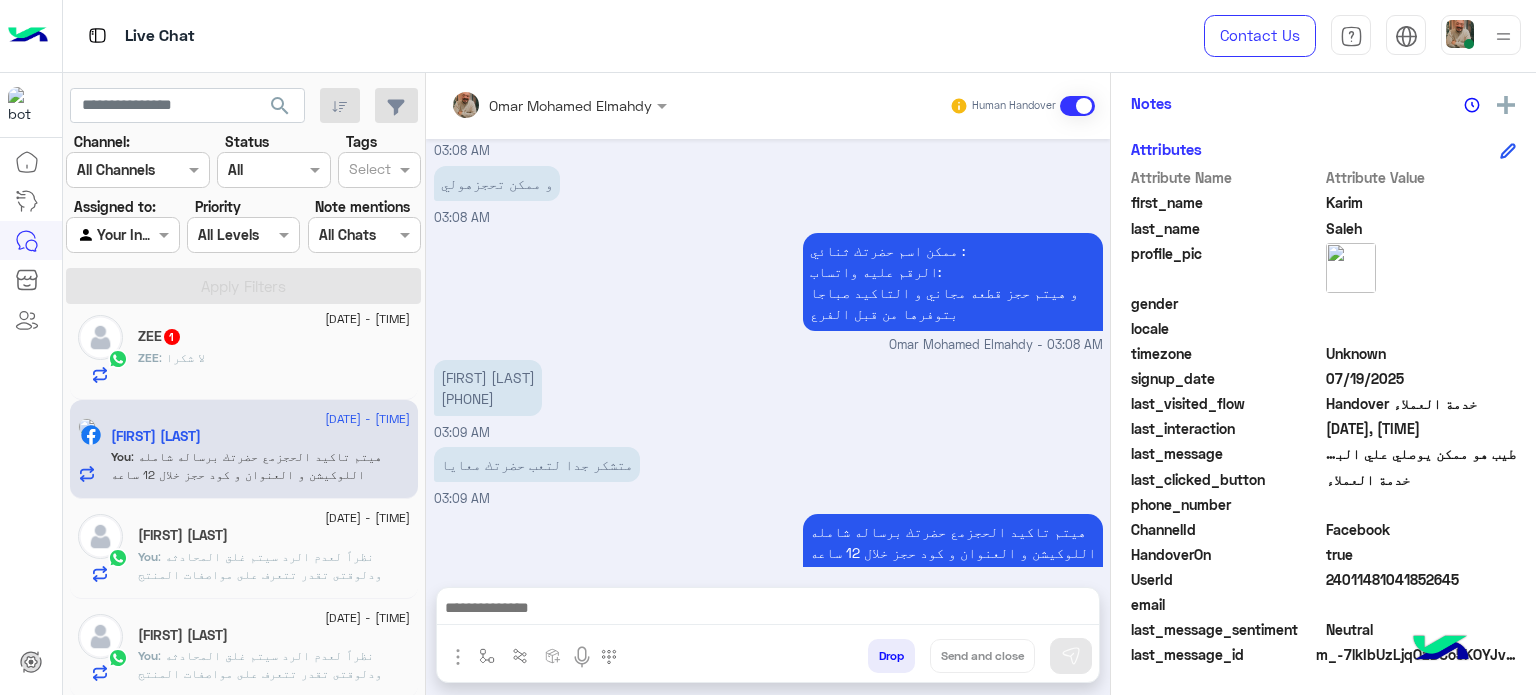 drag, startPoint x: 724, startPoint y: 601, endPoint x: 923, endPoint y: 650, distance: 204.9439 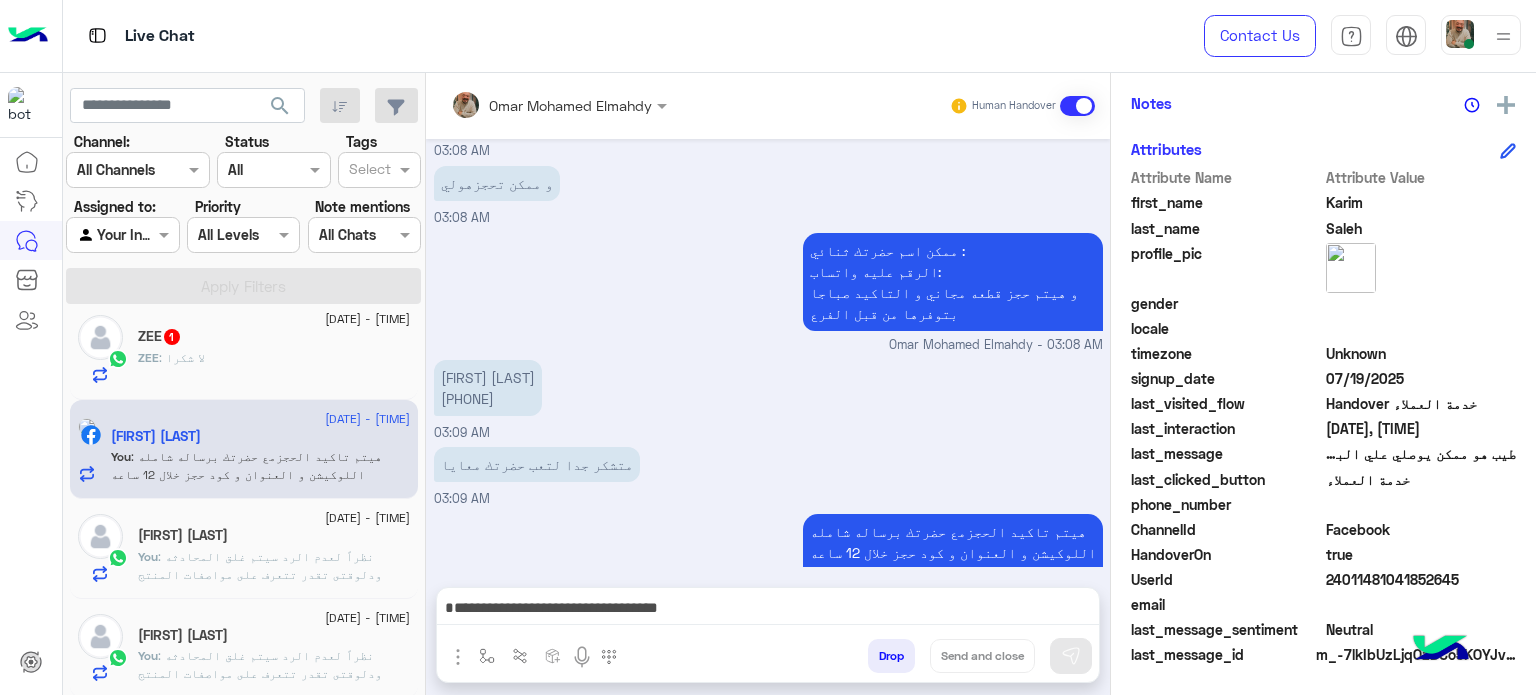 scroll, scrollTop: 1542, scrollLeft: 0, axis: vertical 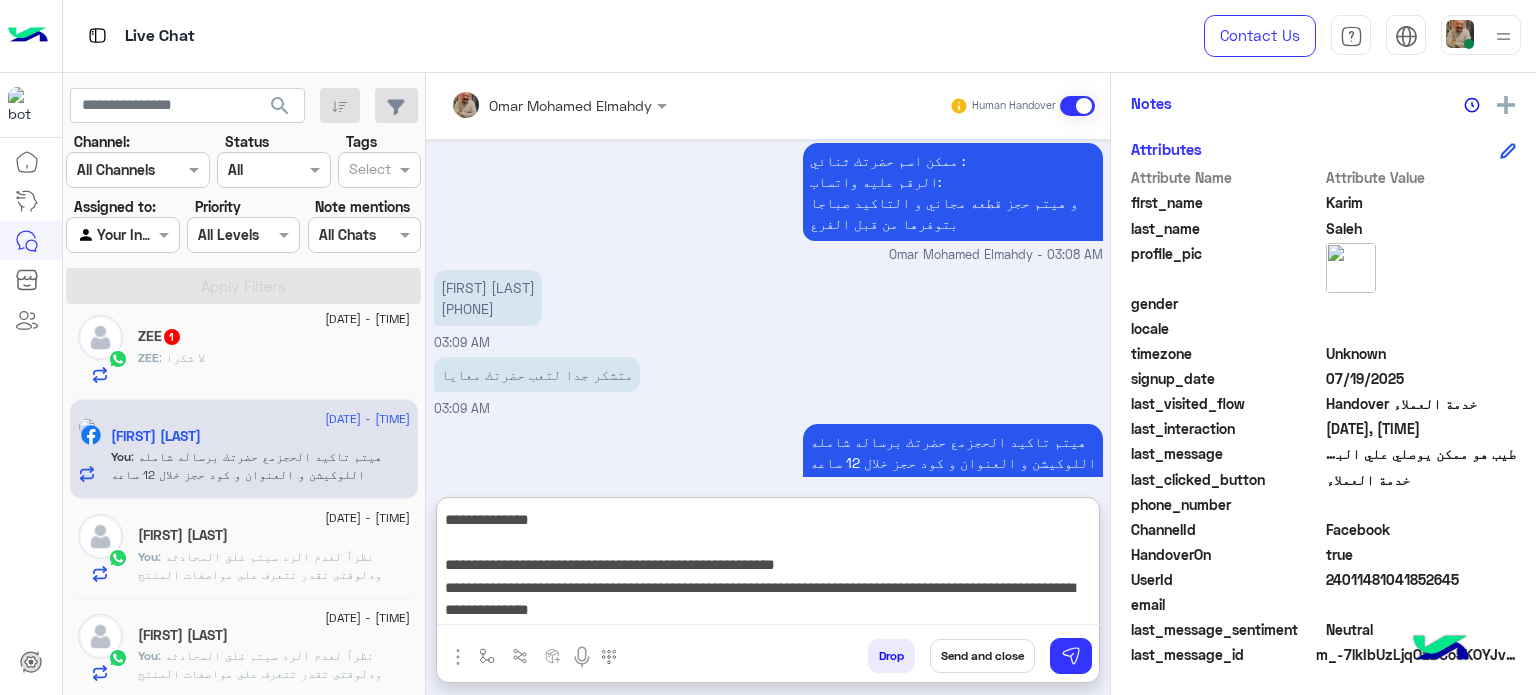 type on "**********" 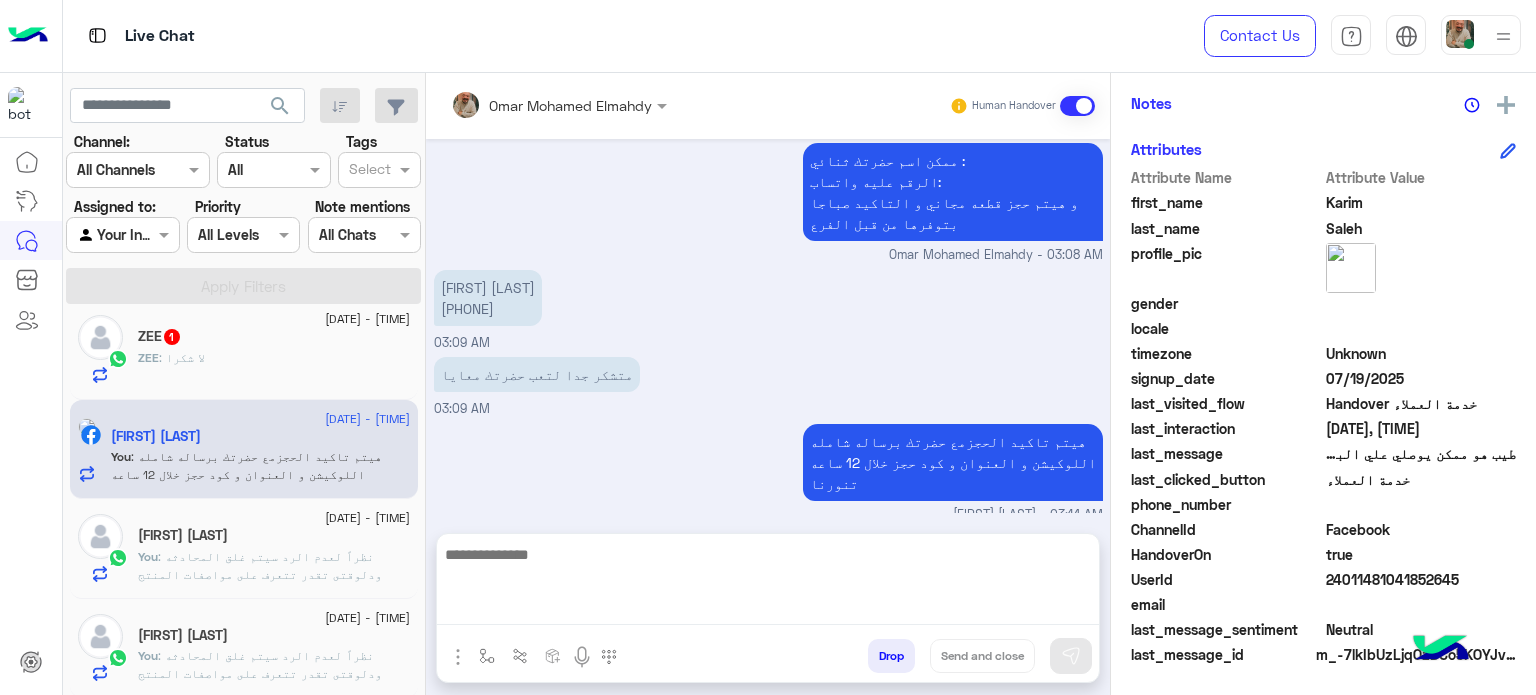 scroll, scrollTop: 1760, scrollLeft: 0, axis: vertical 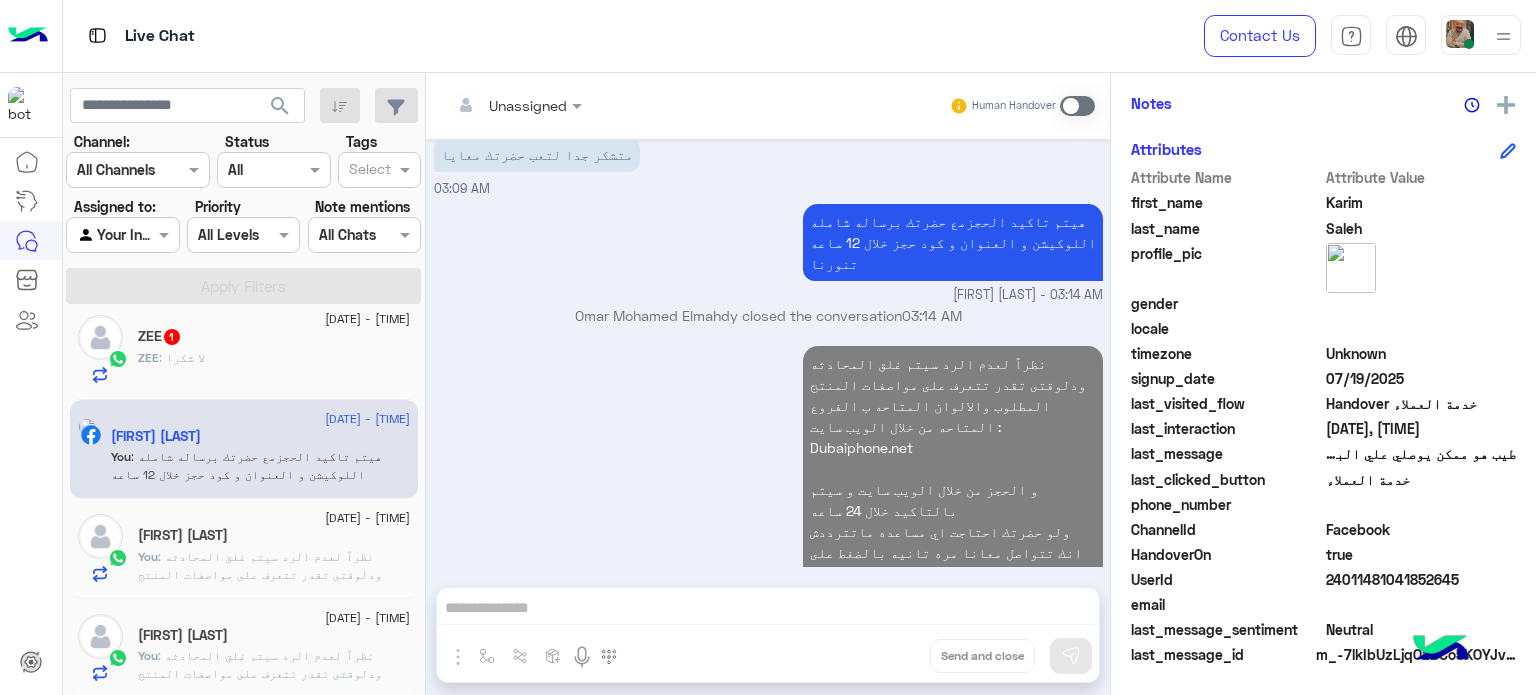 click on "ZEE : لا شكرا" 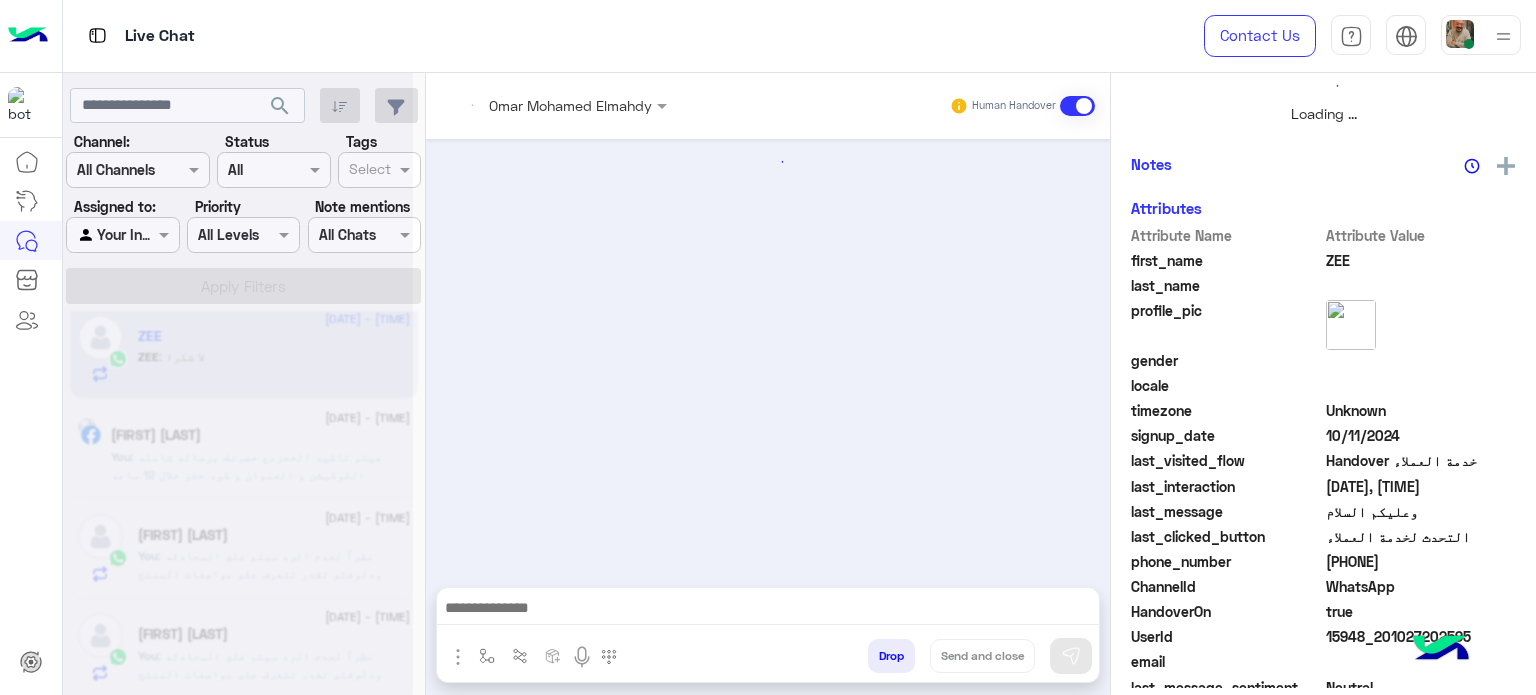scroll, scrollTop: 464, scrollLeft: 0, axis: vertical 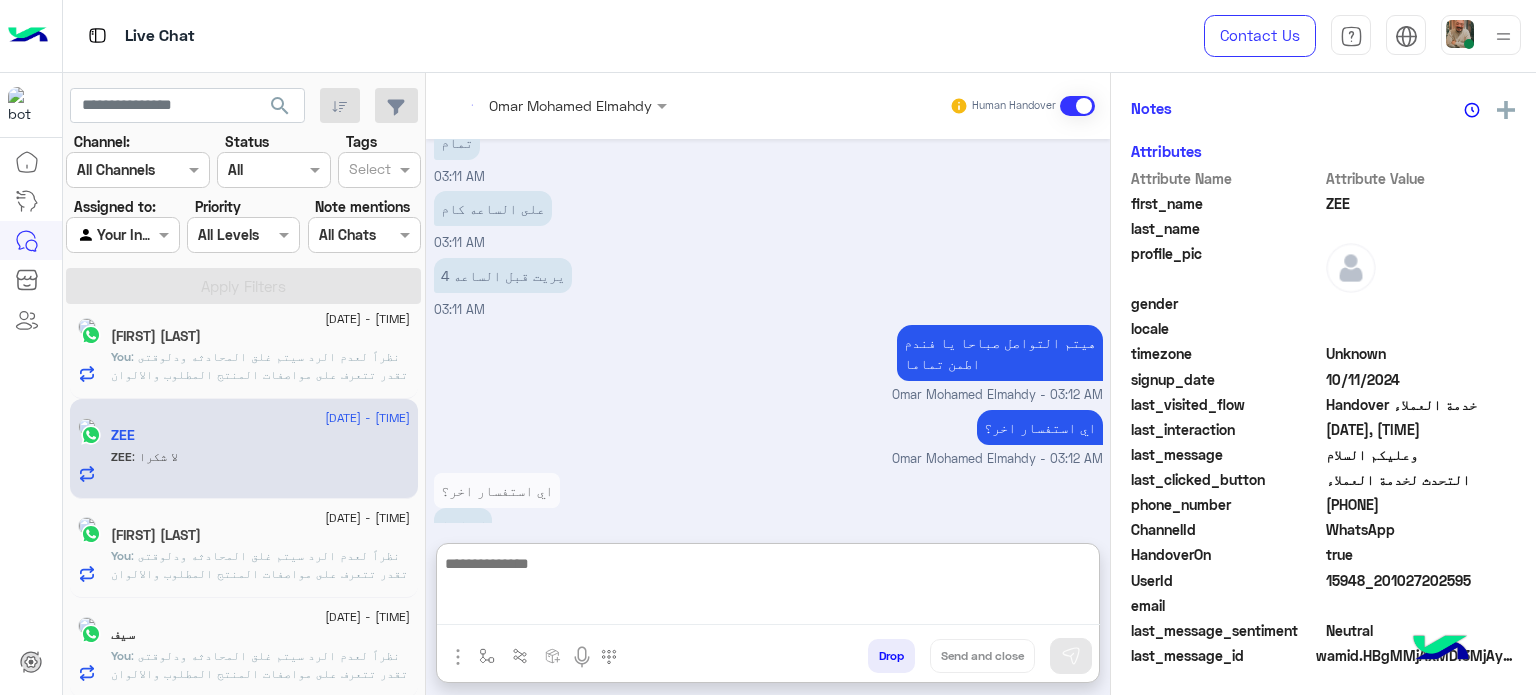 drag, startPoint x: 820, startPoint y: 618, endPoint x: 998, endPoint y: 647, distance: 180.3469 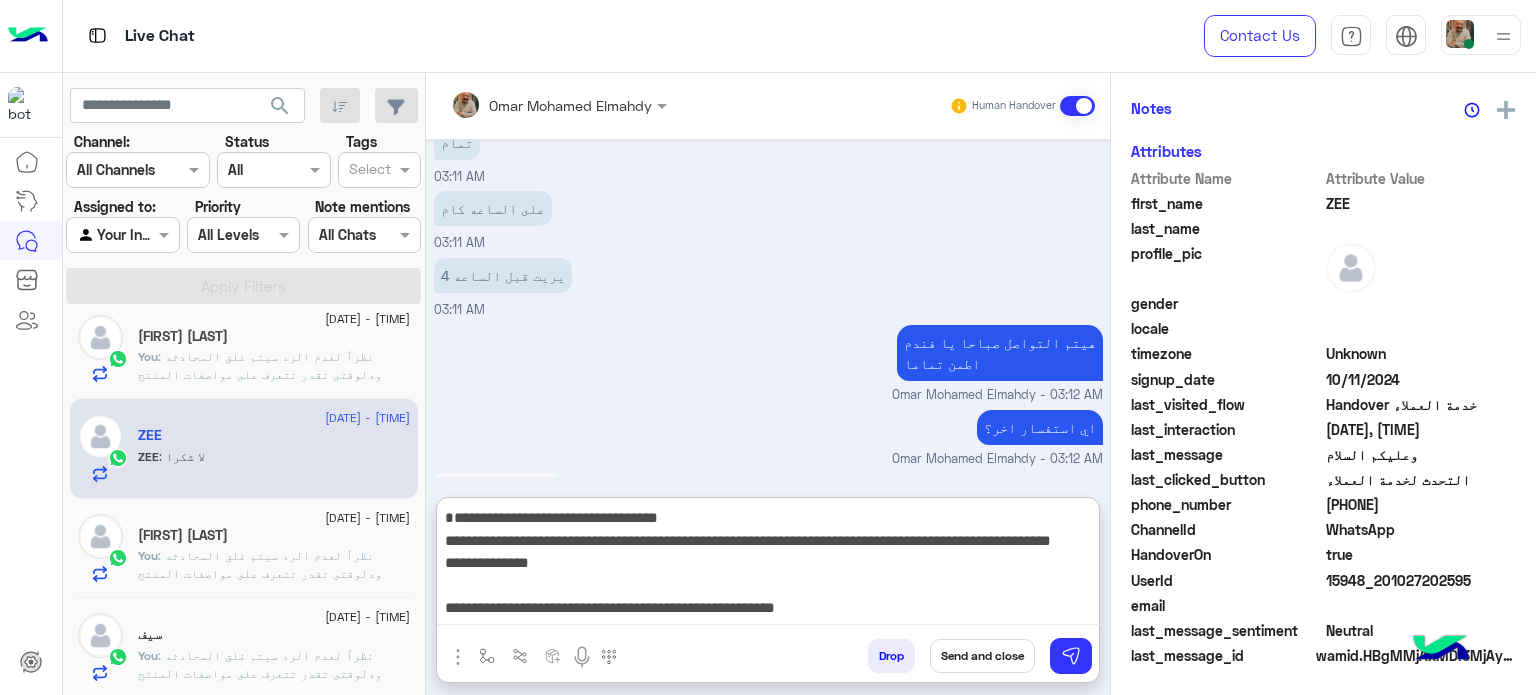 type on "**********" 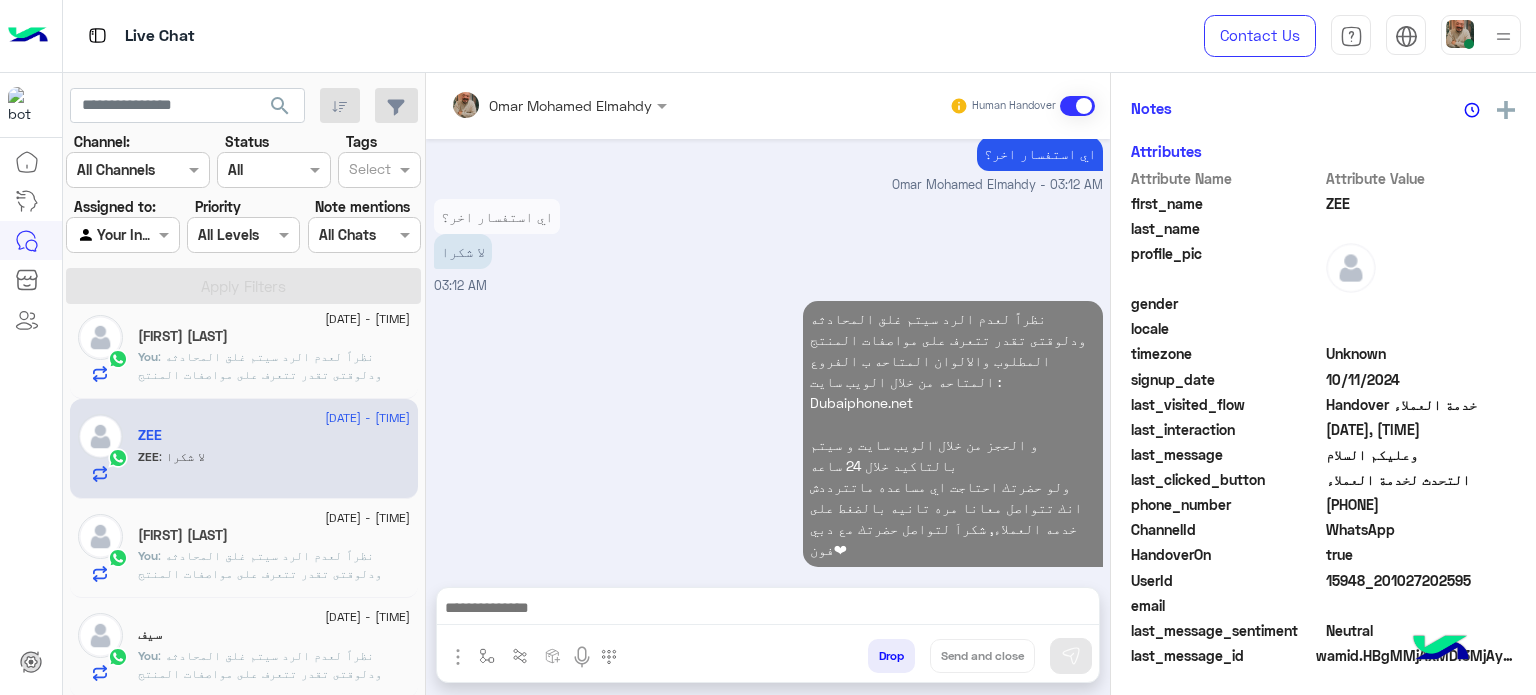 scroll, scrollTop: 667, scrollLeft: 0, axis: vertical 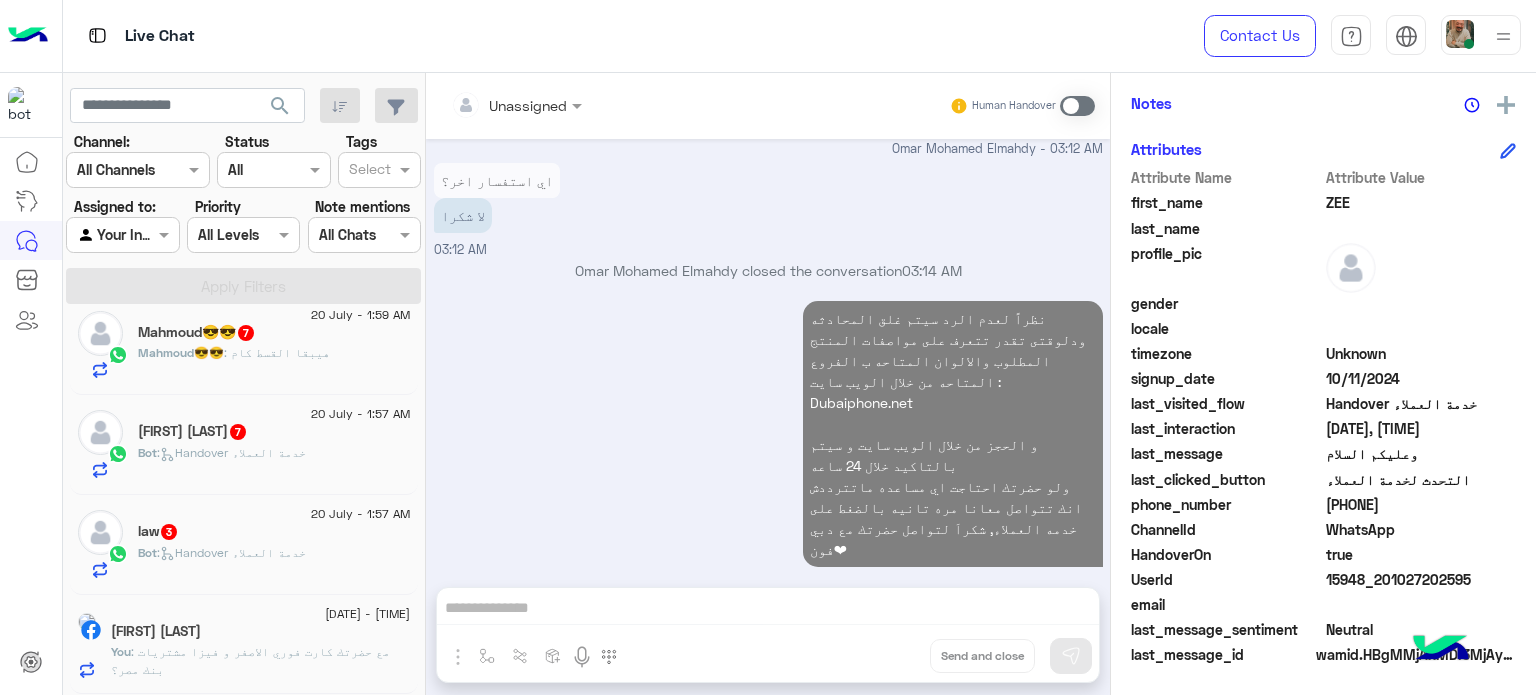 click on "[DATE] - [TIME] [FIRST] [LAST] You : مع حضرتك كارت فوري الاصفر
و فيزا مشتريات بنك مصر؟" 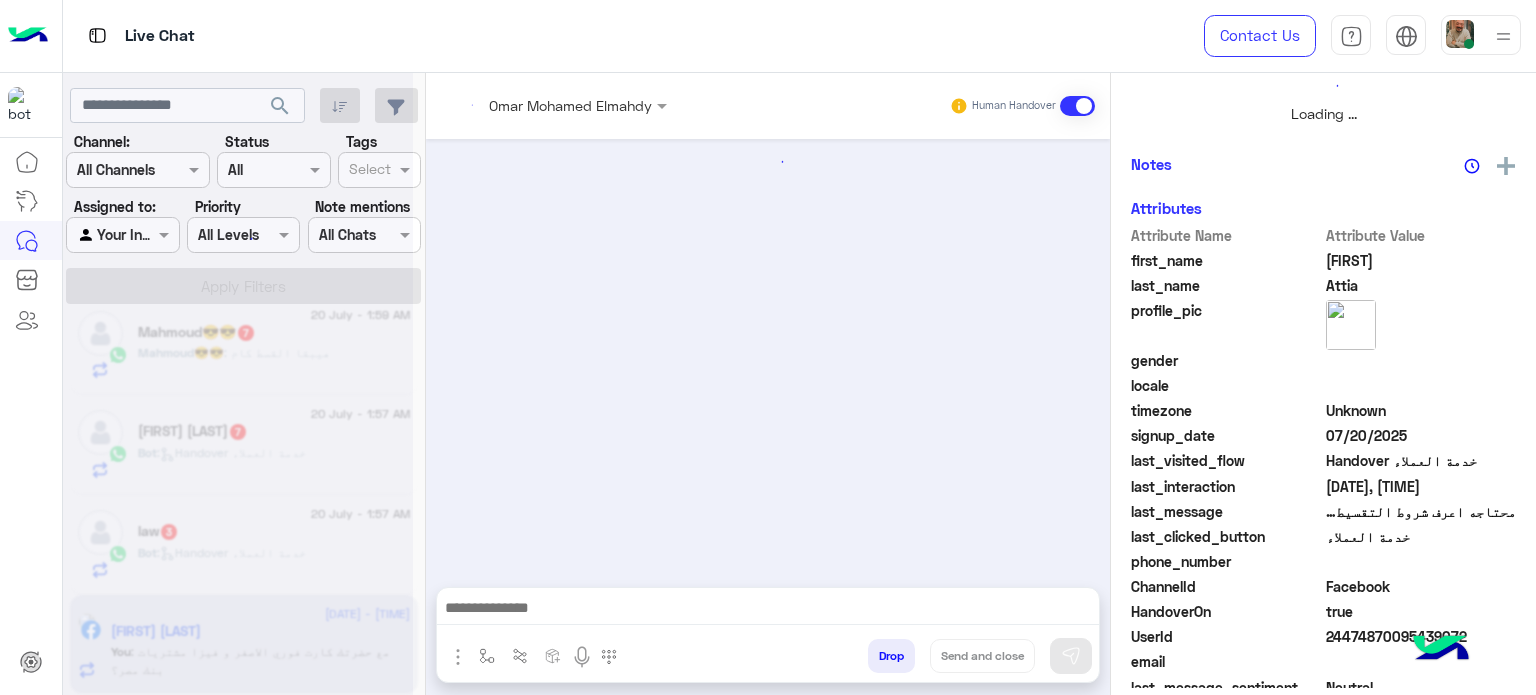 scroll, scrollTop: 464, scrollLeft: 0, axis: vertical 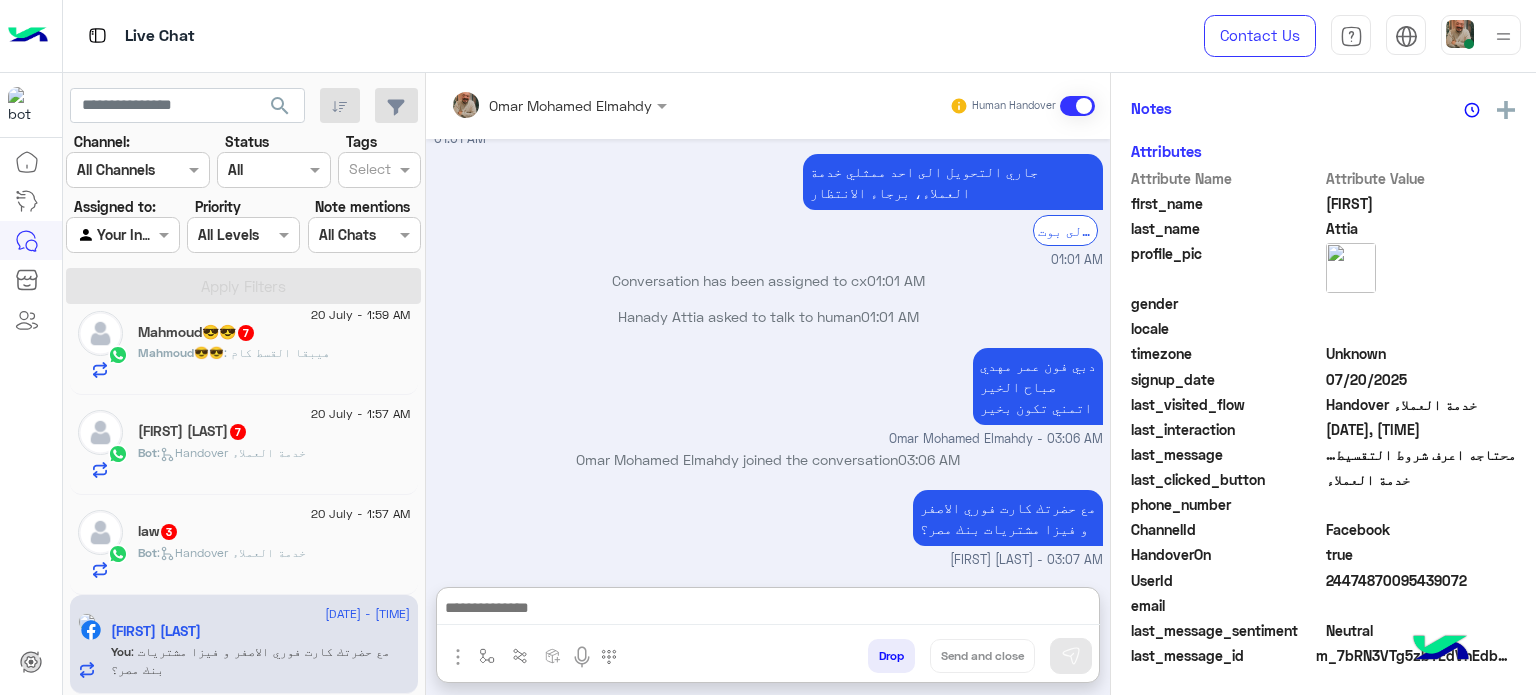 click at bounding box center (768, 610) 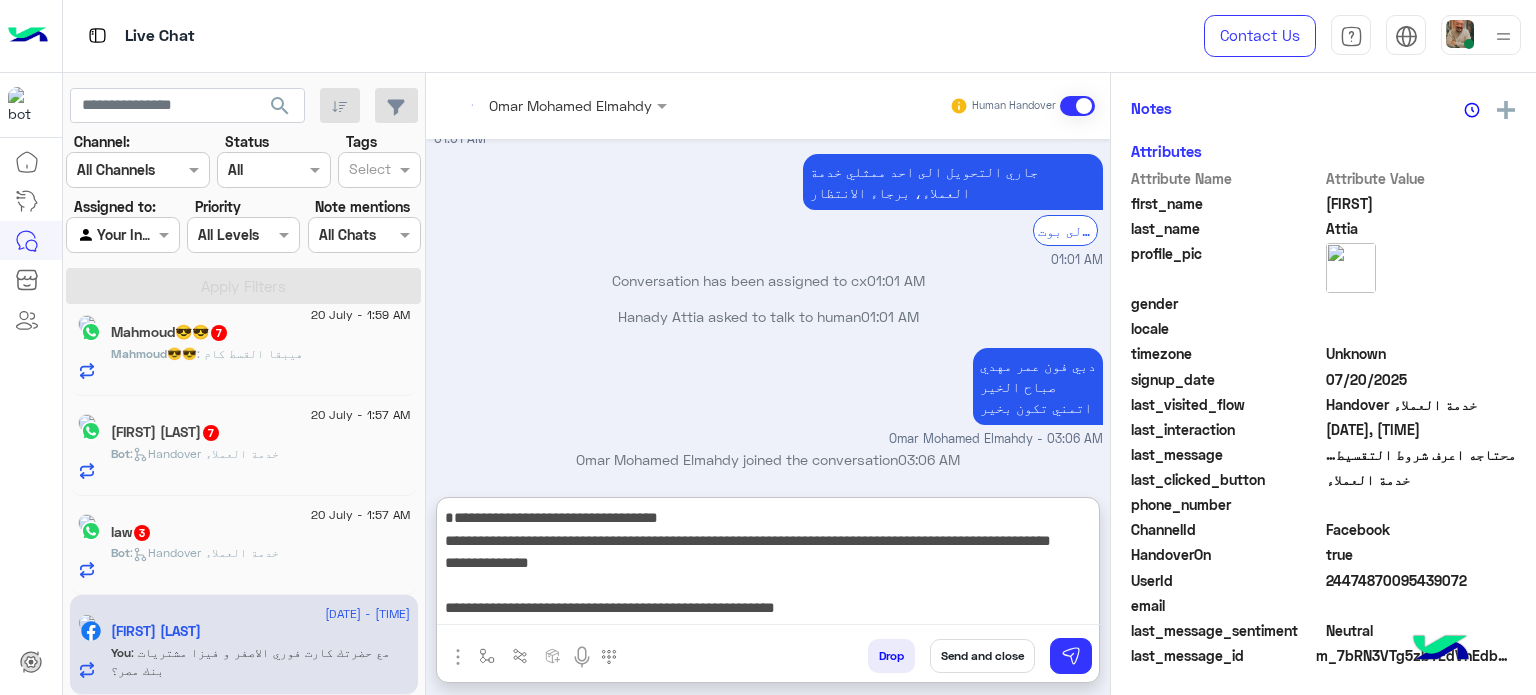 scroll, scrollTop: 1019, scrollLeft: 0, axis: vertical 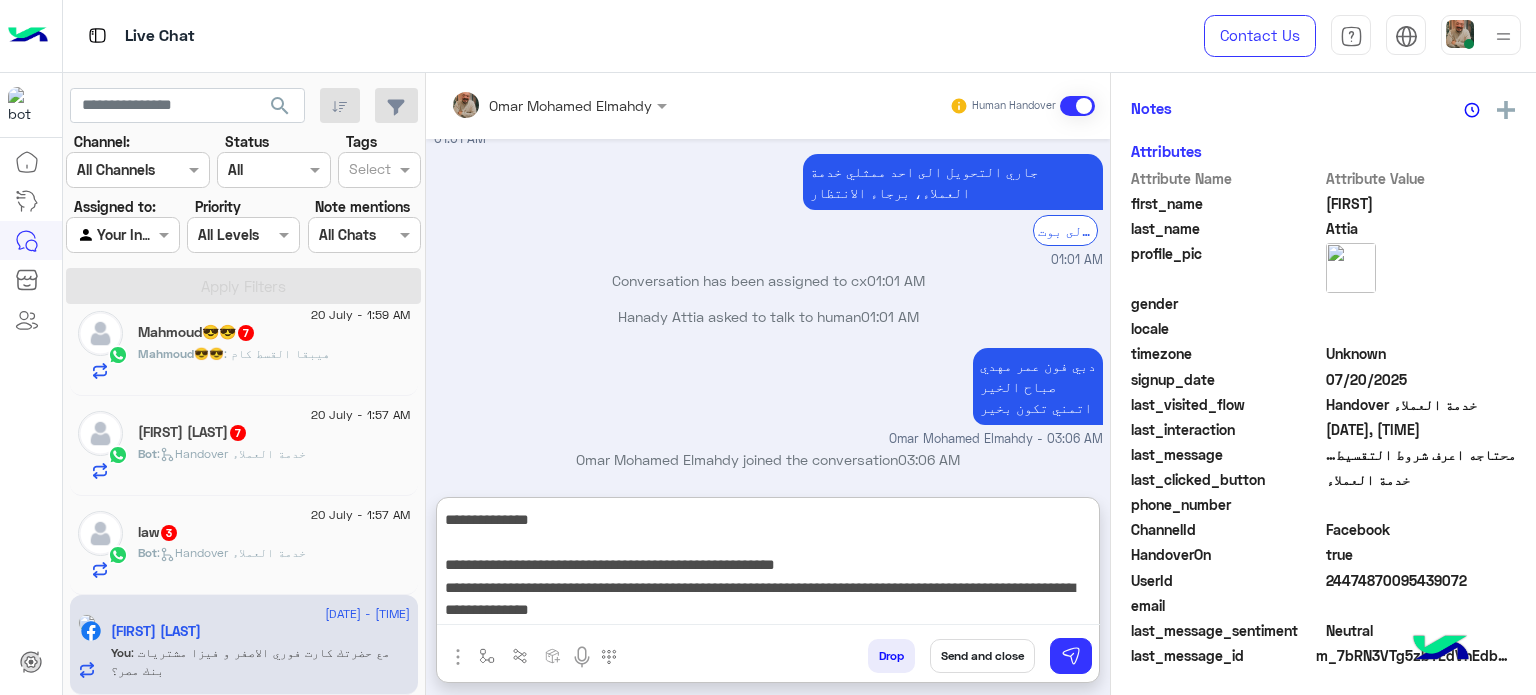 type on "**********" 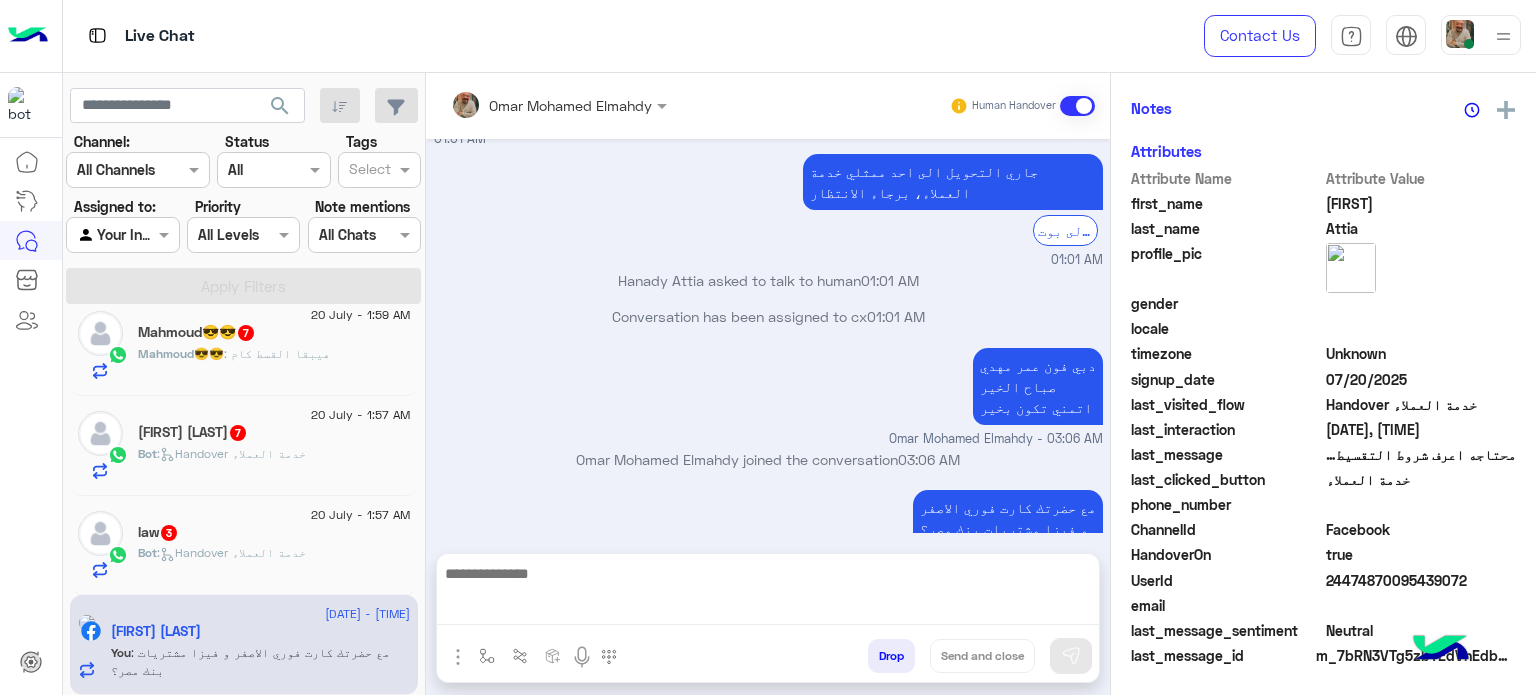 scroll, scrollTop: 0, scrollLeft: 0, axis: both 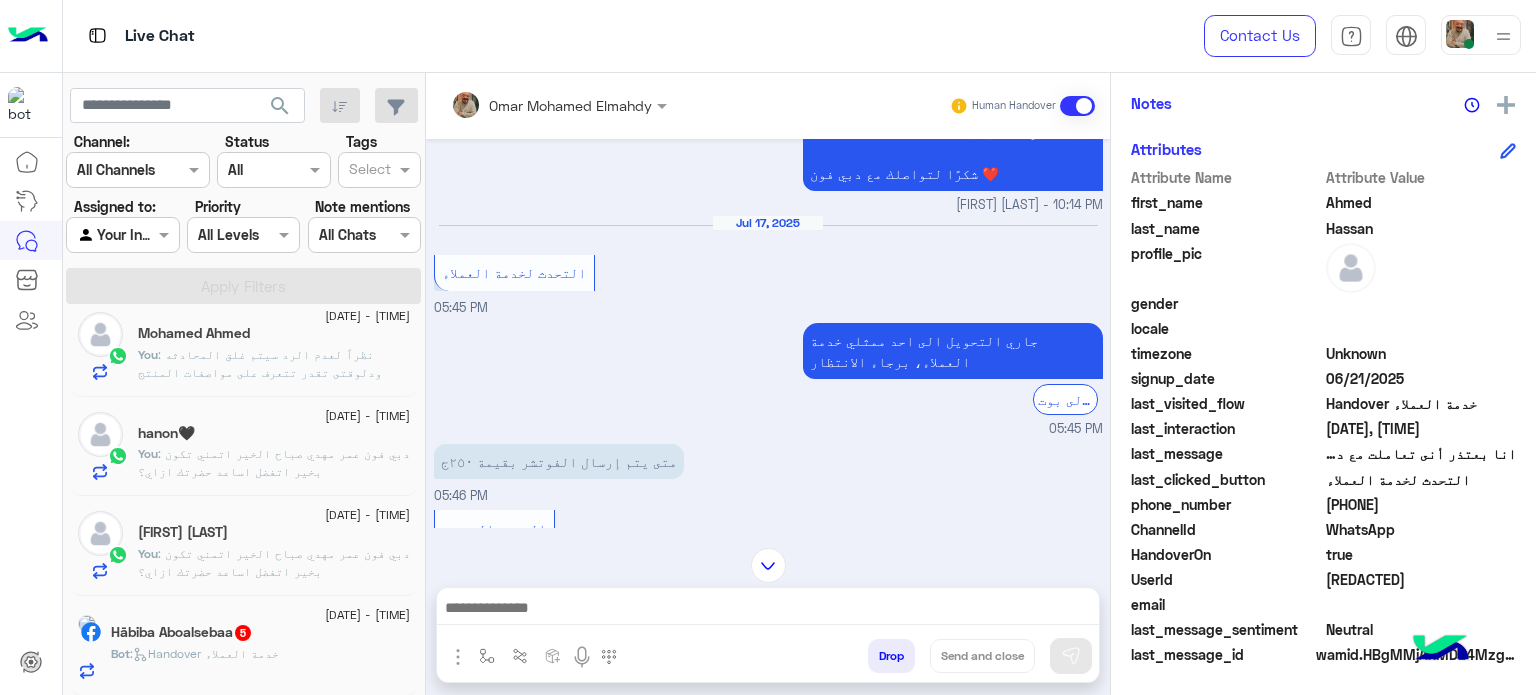 drag, startPoint x: 1328, startPoint y: 499, endPoint x: 1446, endPoint y: 501, distance: 118.016945 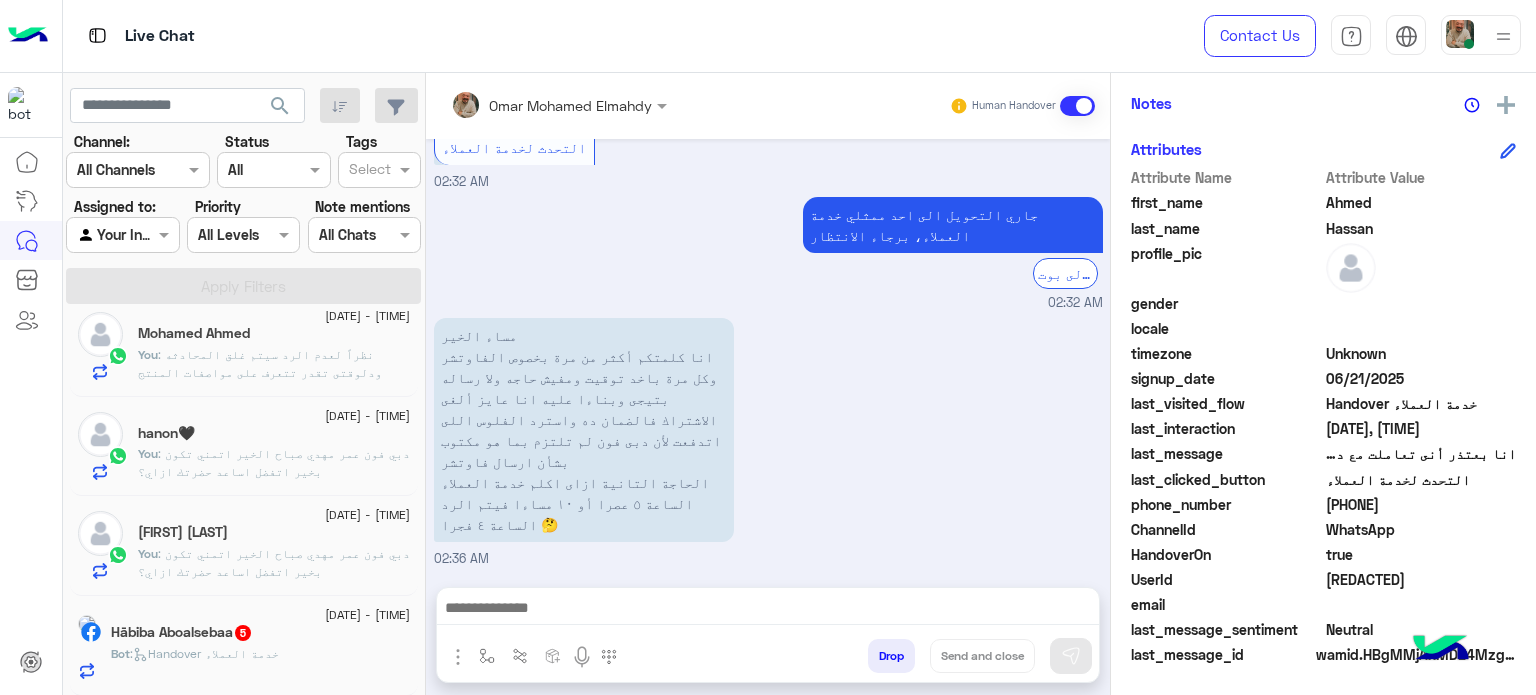 paste on "**********" 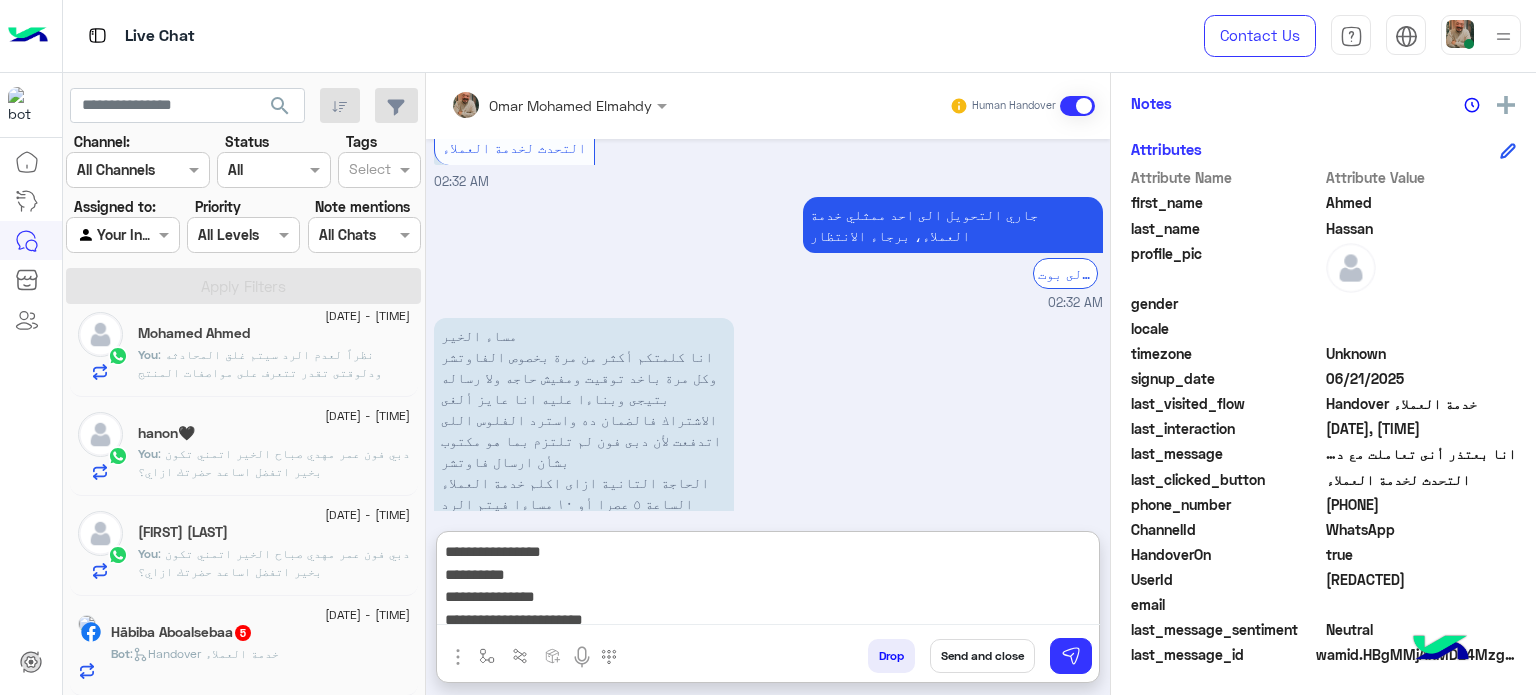 click on "**********" at bounding box center (768, 582) 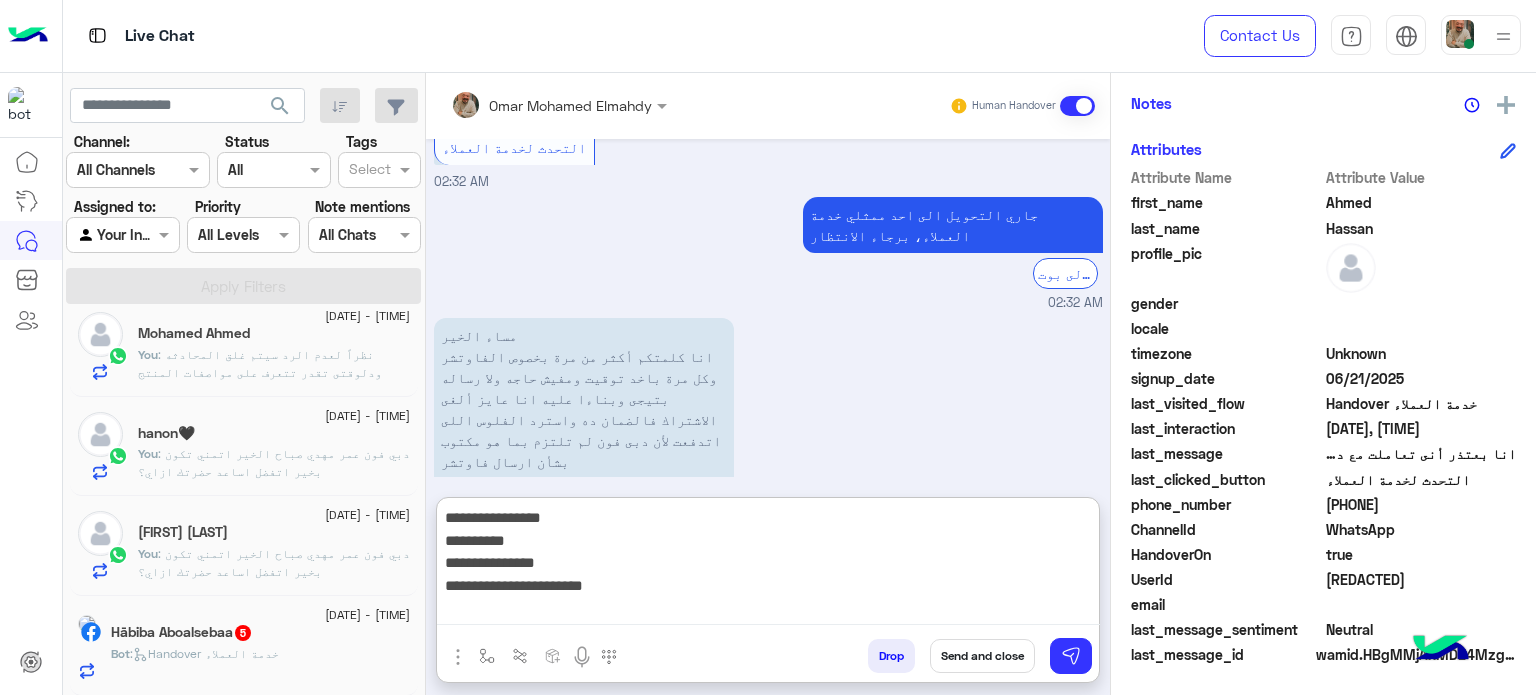 click on "**********" at bounding box center [768, 565] 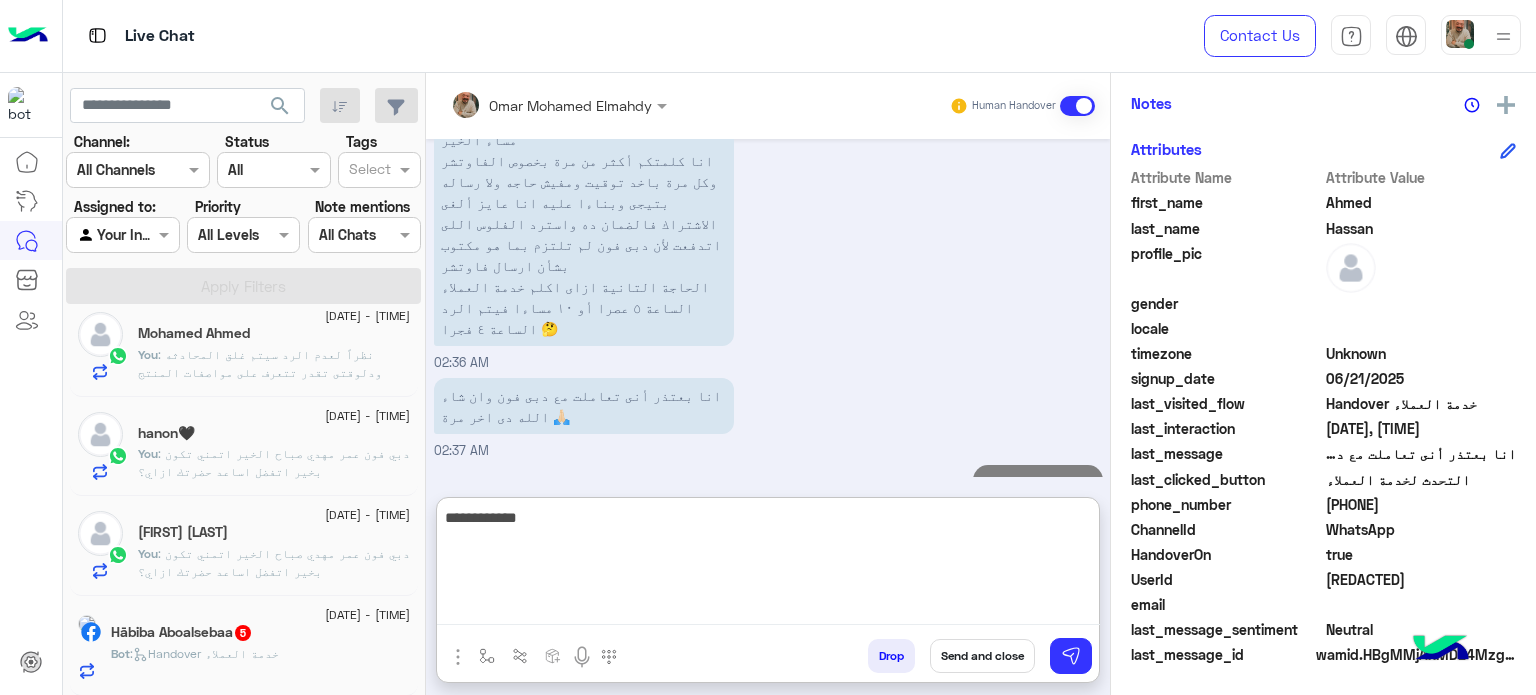 scroll, scrollTop: 2455, scrollLeft: 0, axis: vertical 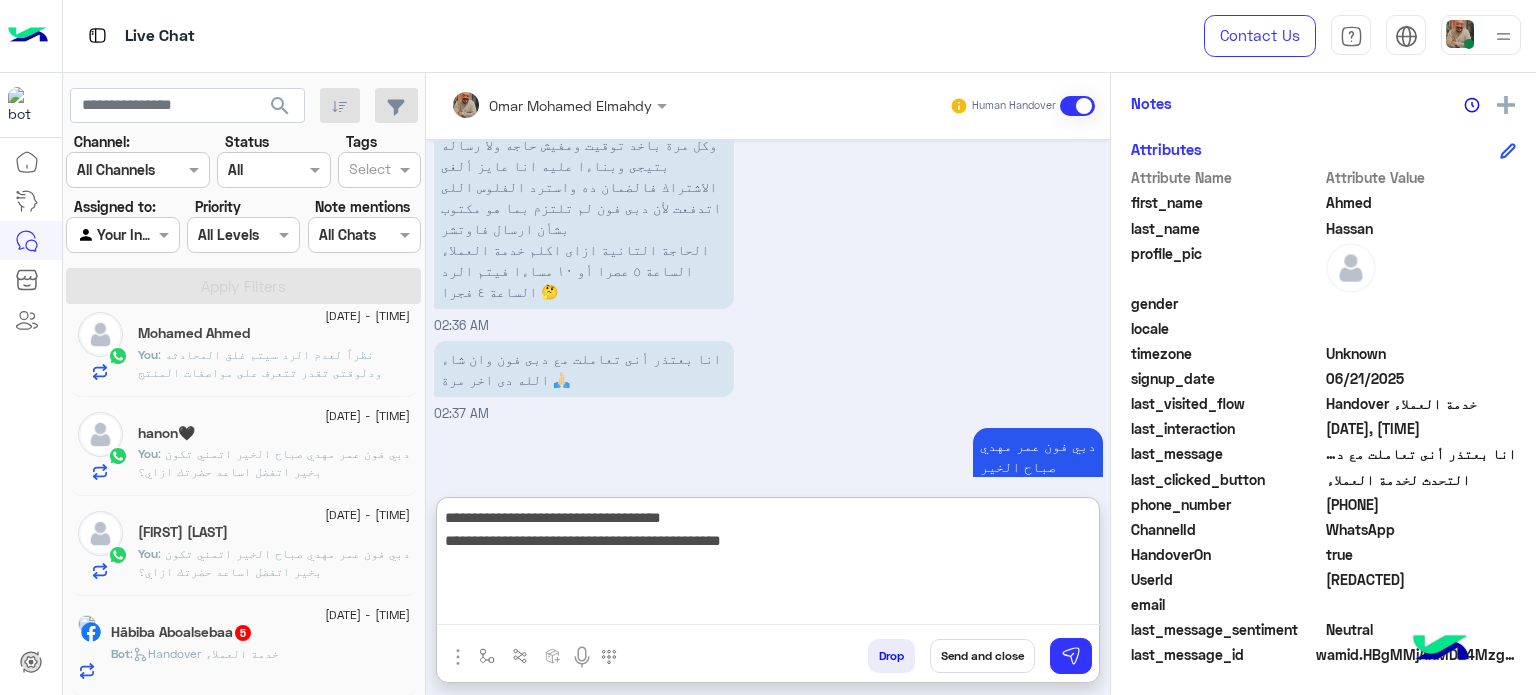 type on "**********" 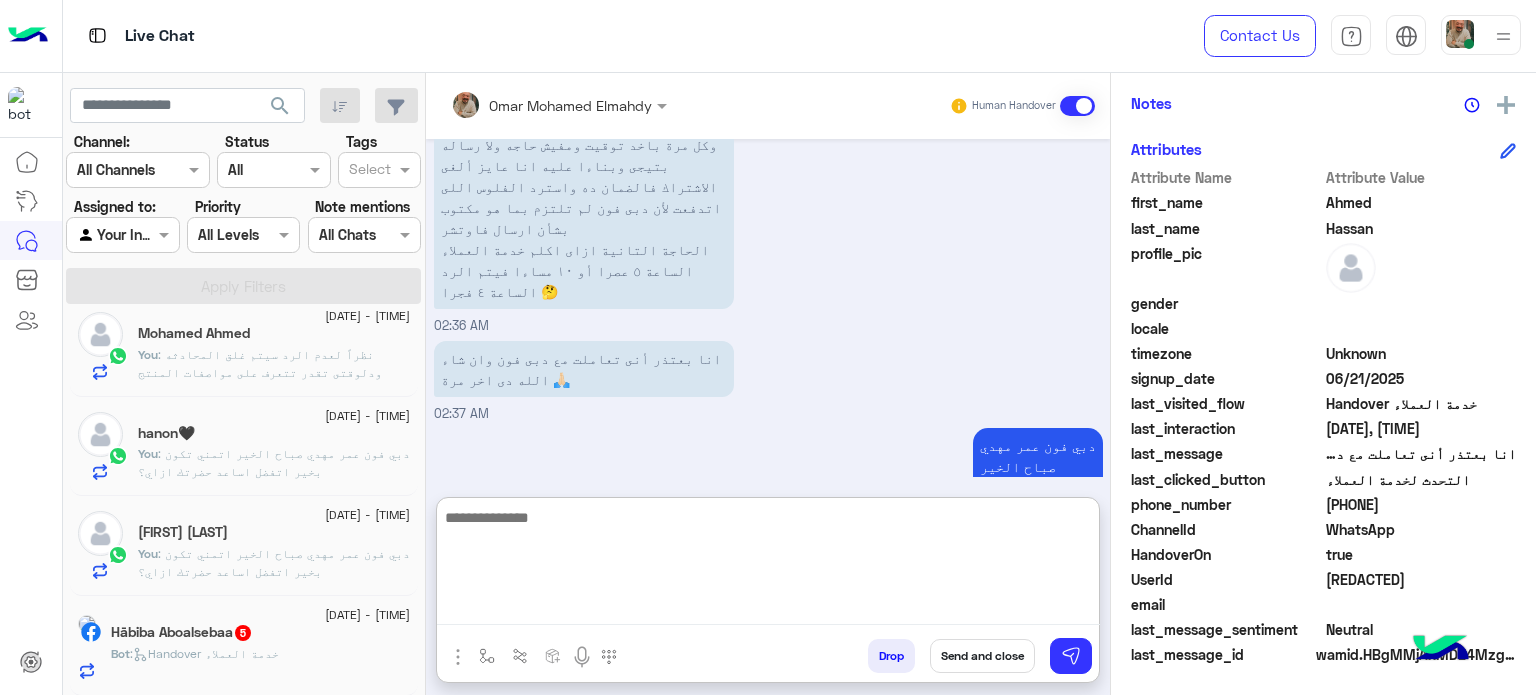 scroll, scrollTop: 2560, scrollLeft: 0, axis: vertical 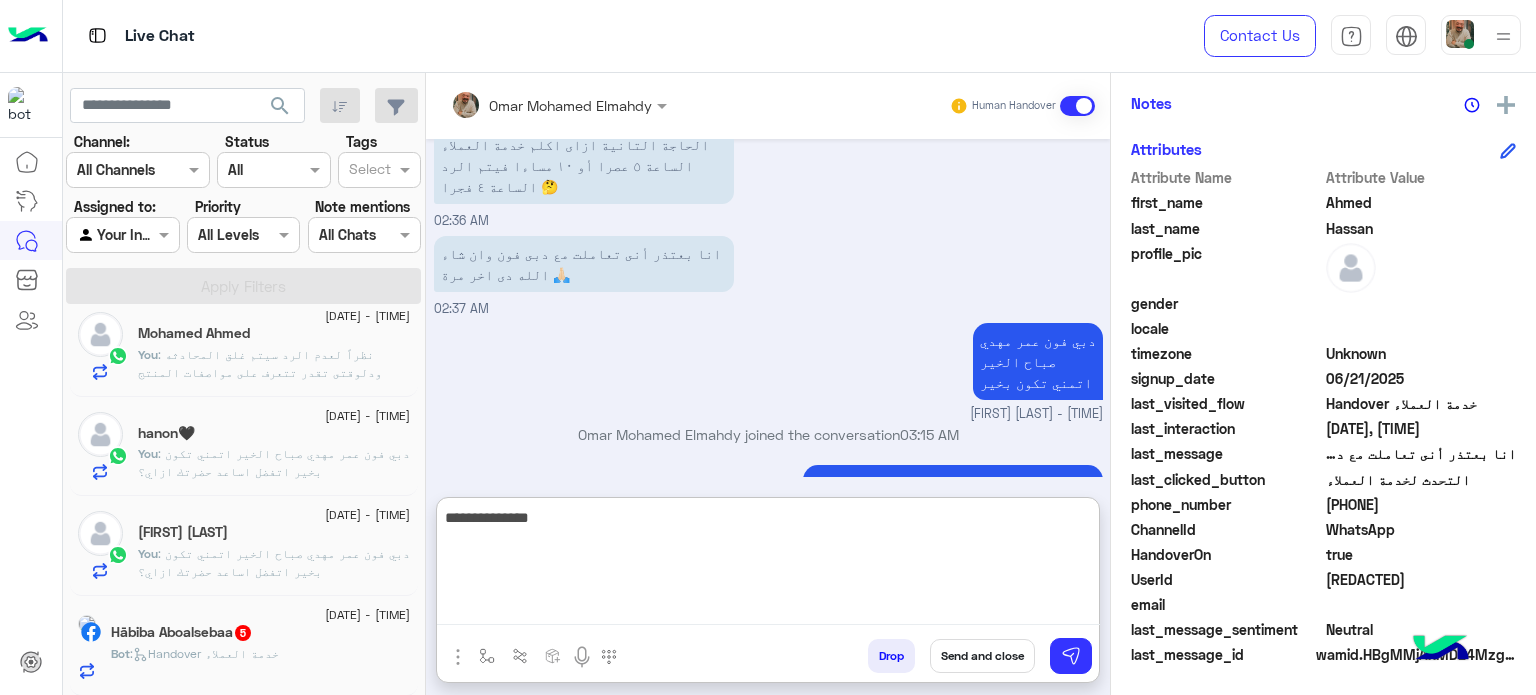 type on "**********" 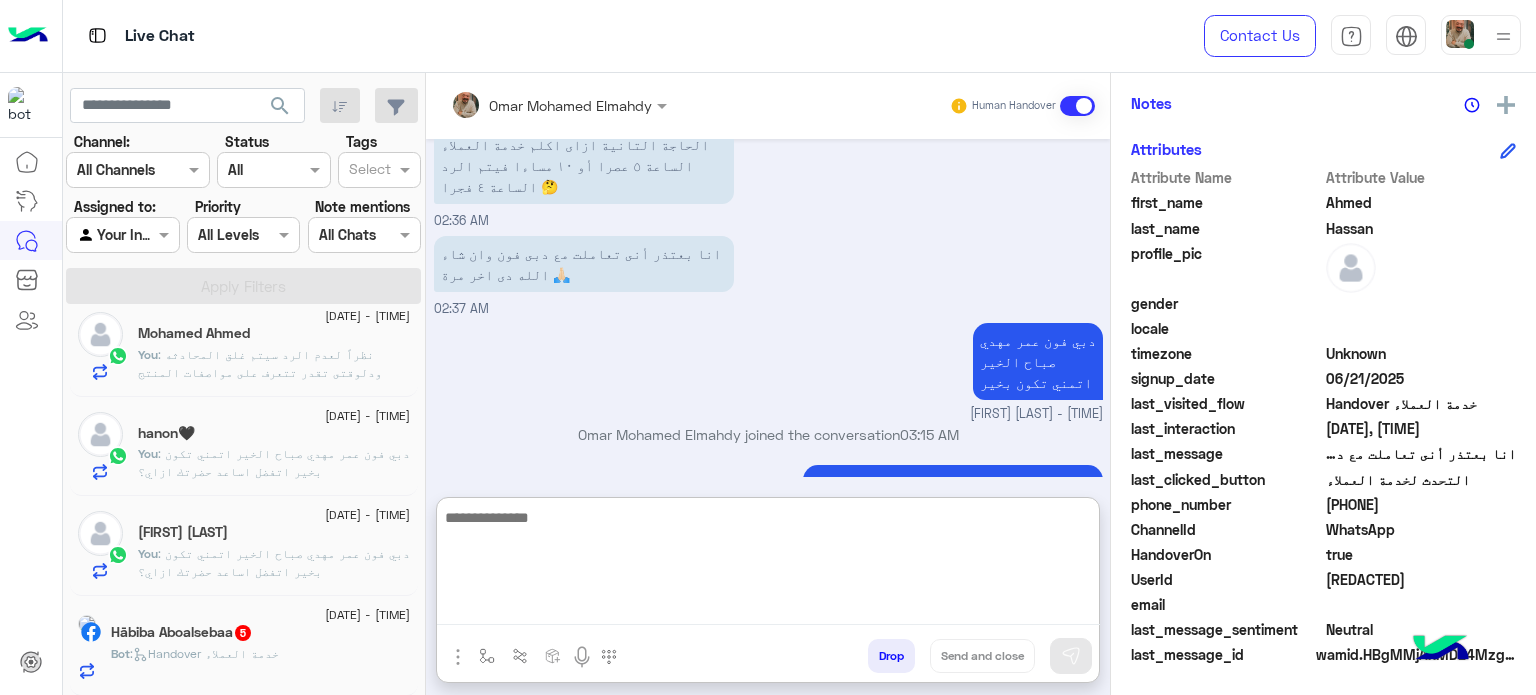 scroll, scrollTop: 2624, scrollLeft: 0, axis: vertical 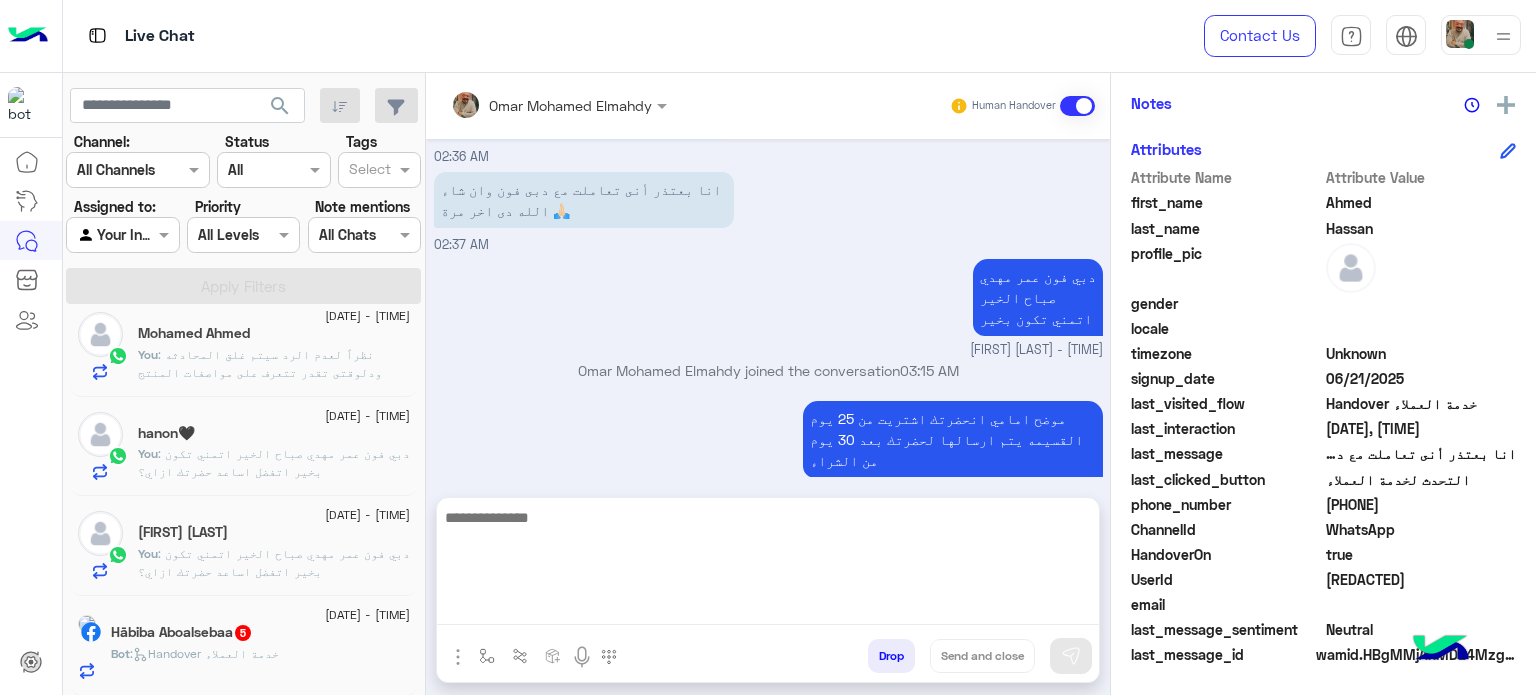 click on "You  : دبي فون عمر مهدي
صباح الخير
اتمني تكون بخير
اتفضل اساعد حضرتك ازاي؟" 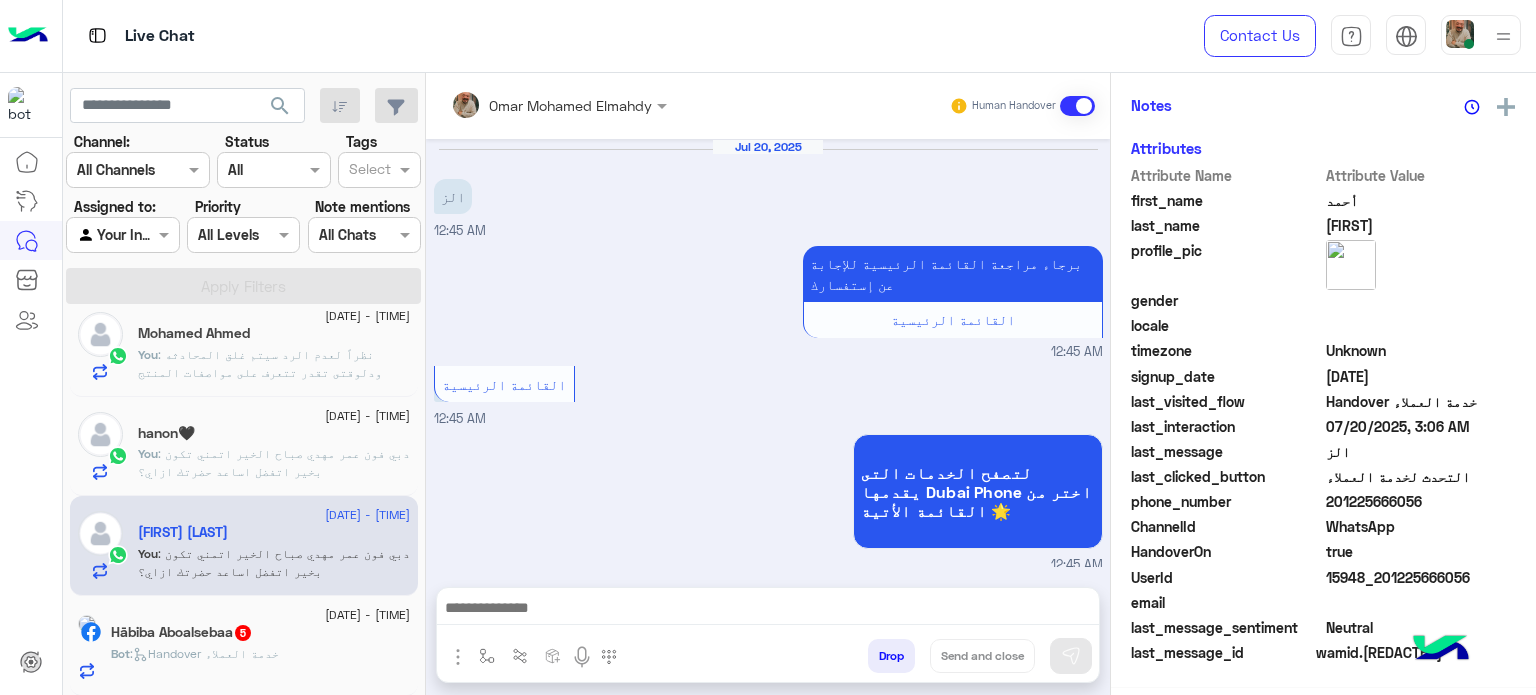 scroll, scrollTop: 400, scrollLeft: 0, axis: vertical 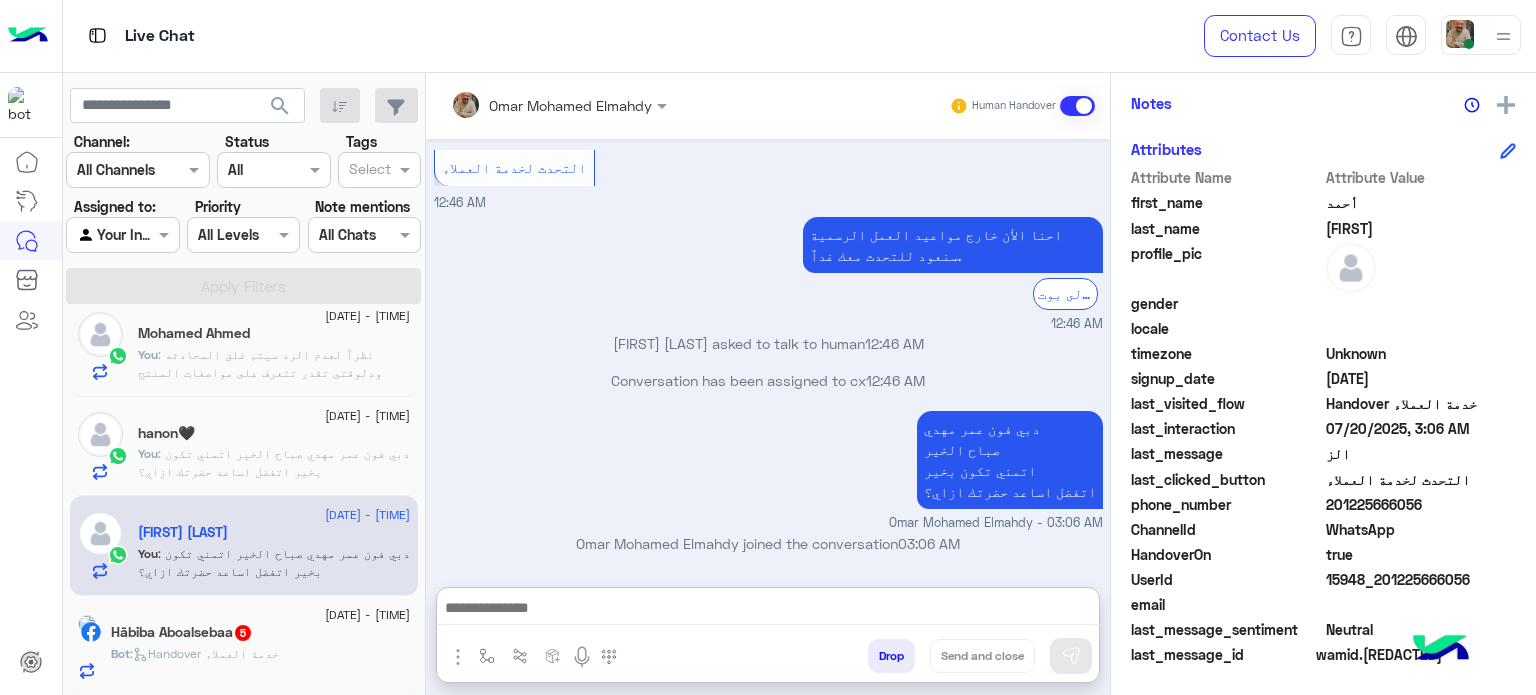 click at bounding box center (768, 610) 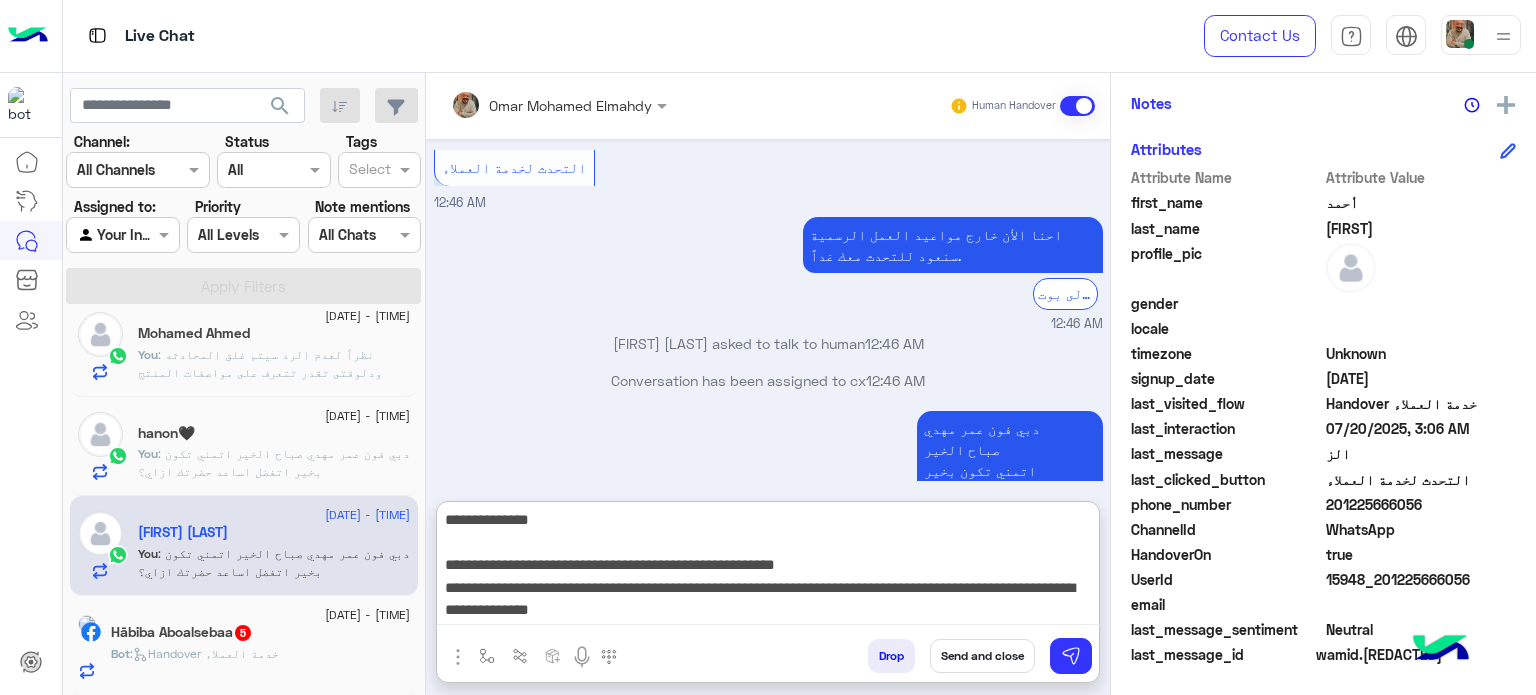 scroll, scrollTop: 87, scrollLeft: 0, axis: vertical 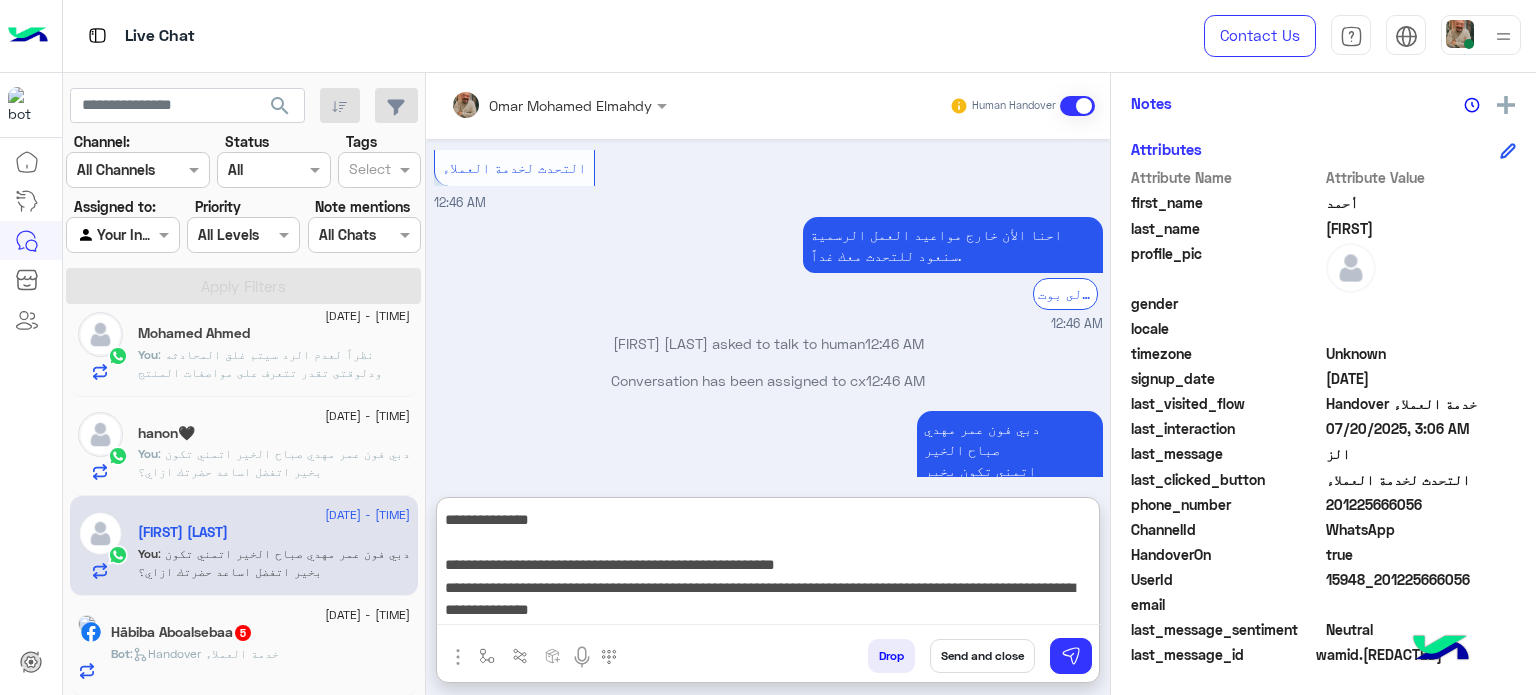 type on "**********" 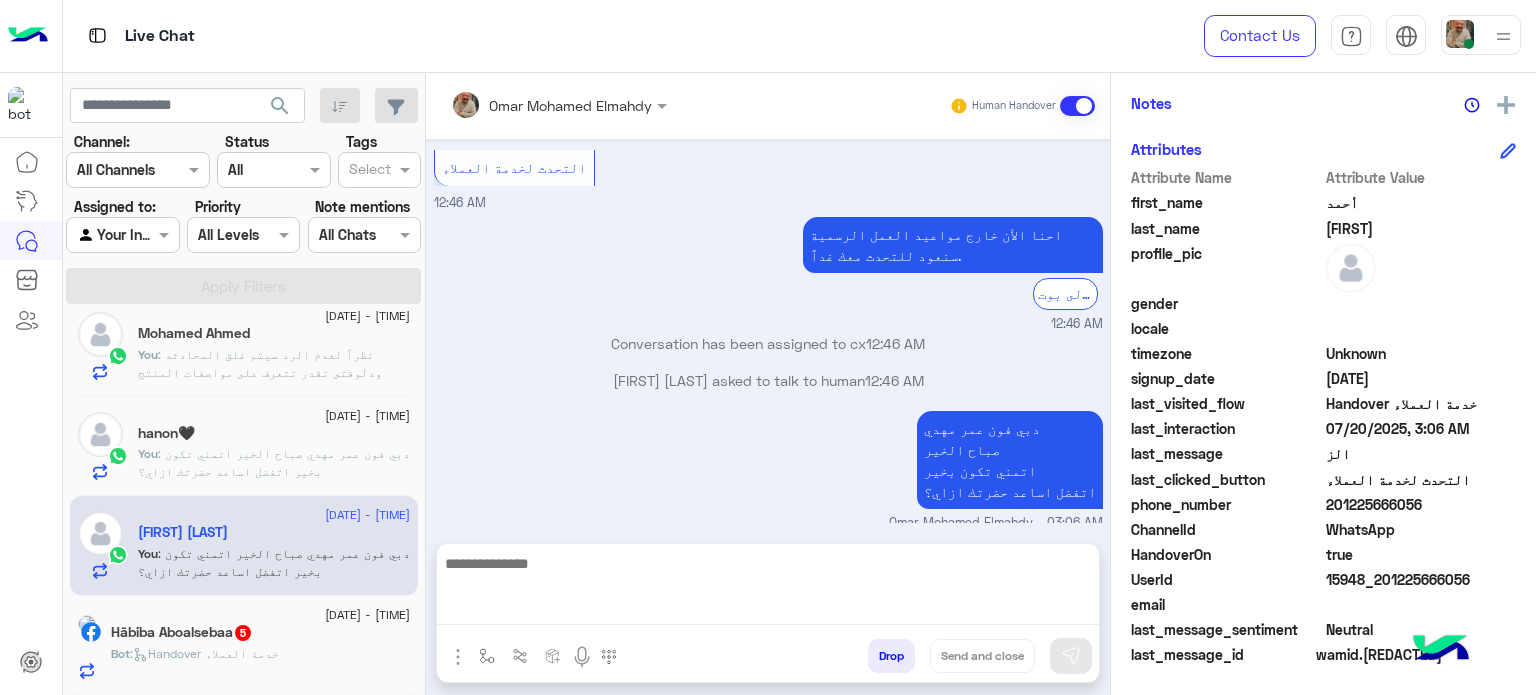 scroll, scrollTop: 0, scrollLeft: 0, axis: both 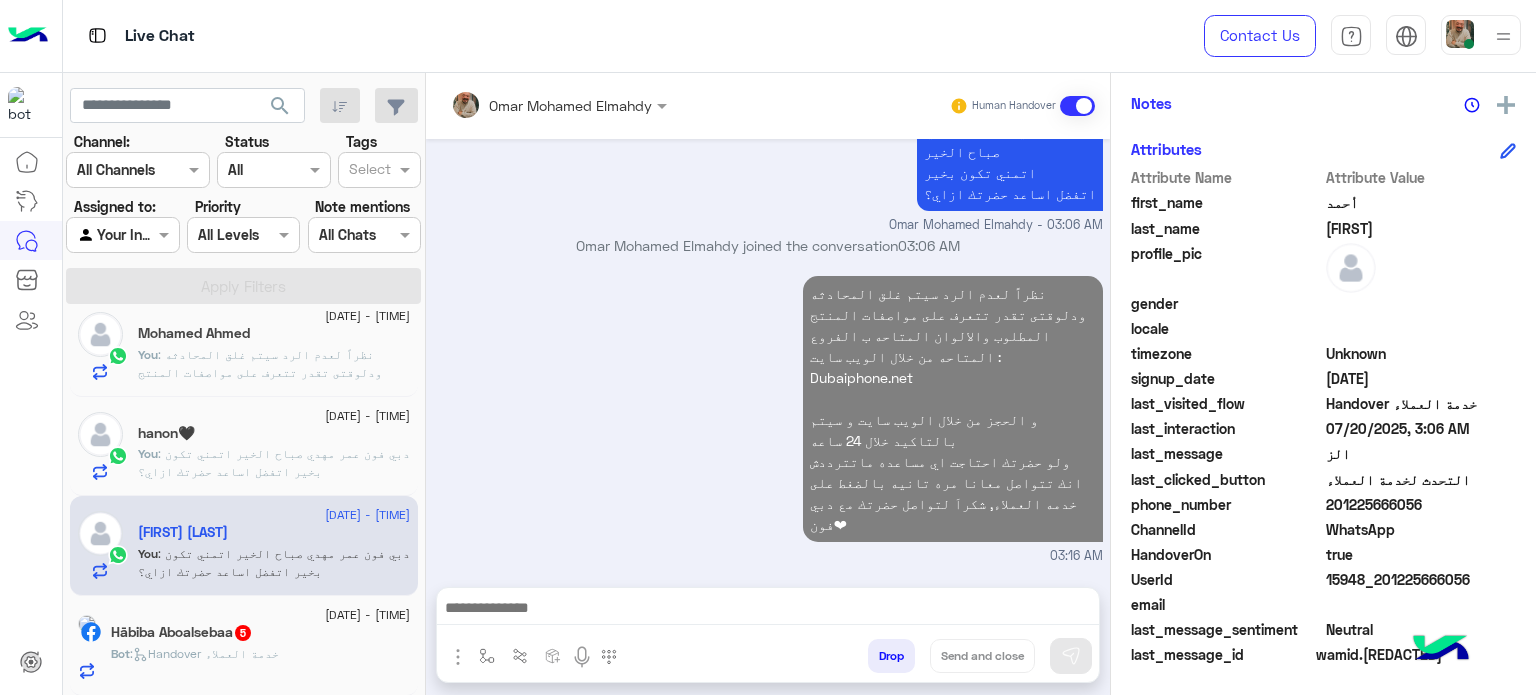 click on "You  : دبي فون عمر مهدي
صباح الخير
اتمني تكون بخير
اتفضل اساعد حضرتك ازاي؟" 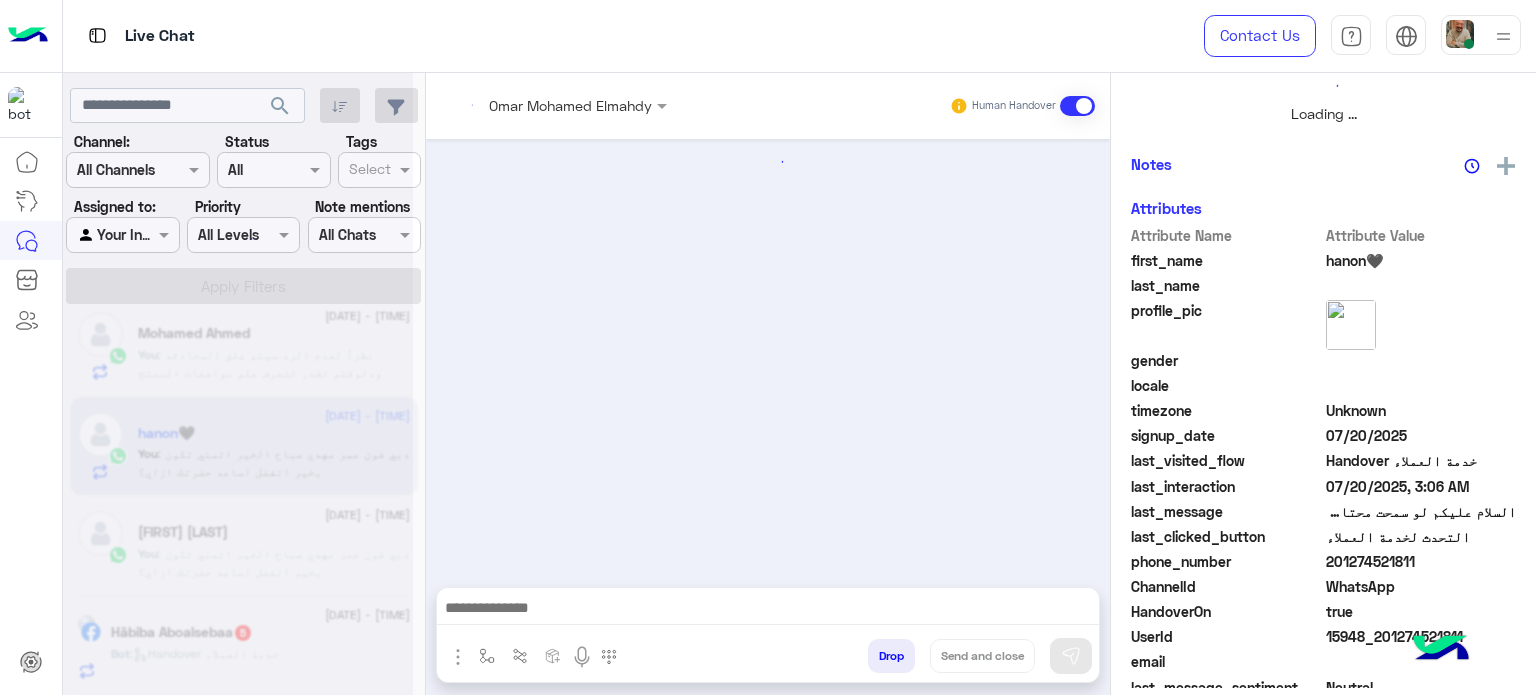 scroll, scrollTop: 464, scrollLeft: 0, axis: vertical 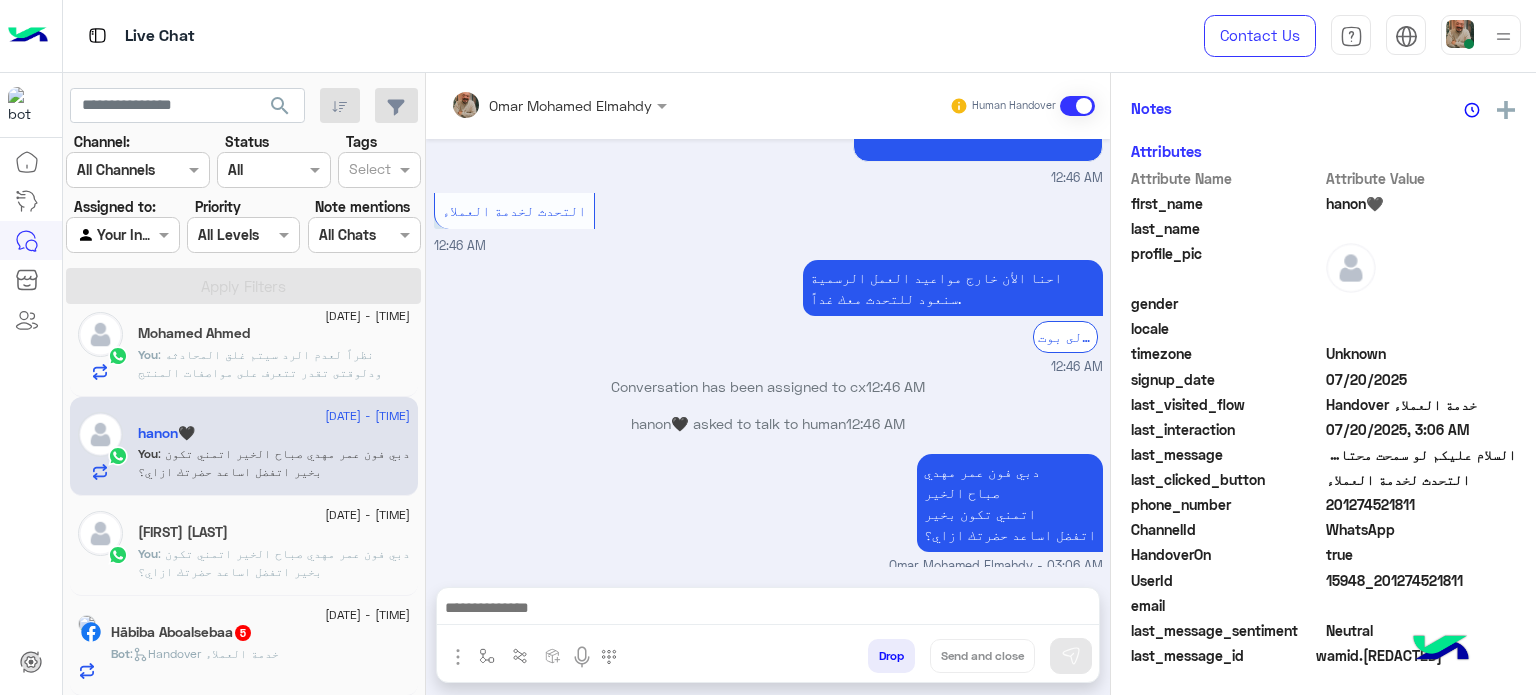 drag, startPoint x: 802, startPoint y: 589, endPoint x: 811, endPoint y: 604, distance: 17.492855 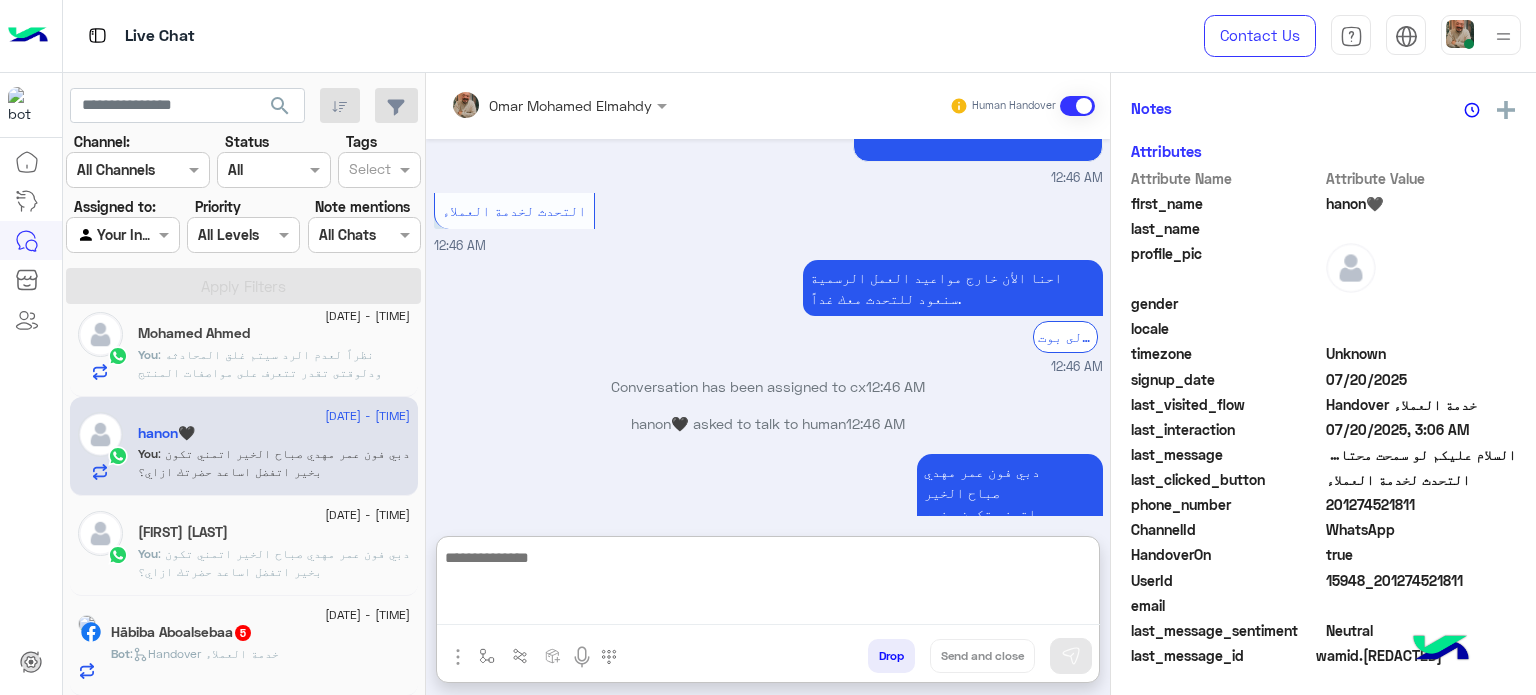 paste on "**********" 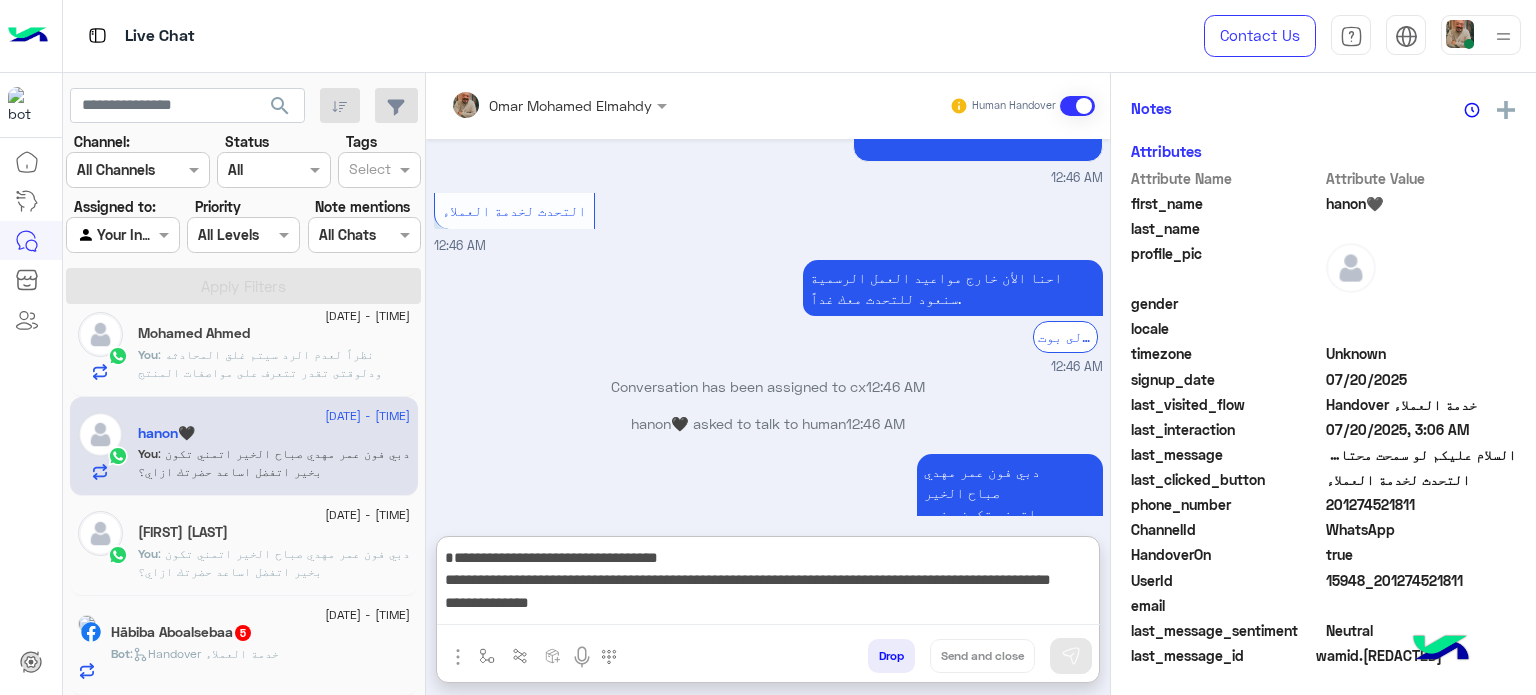 scroll, scrollTop: 87, scrollLeft: 0, axis: vertical 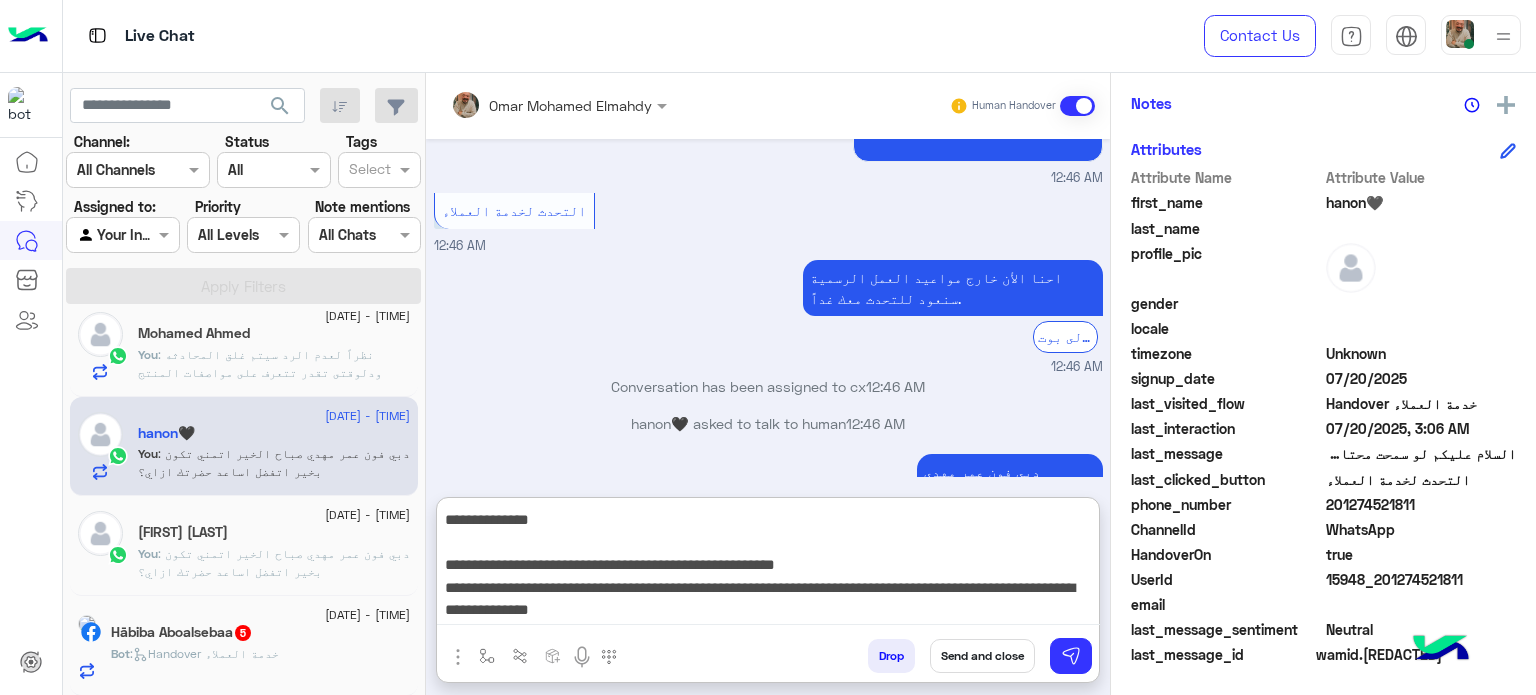 type on "**********" 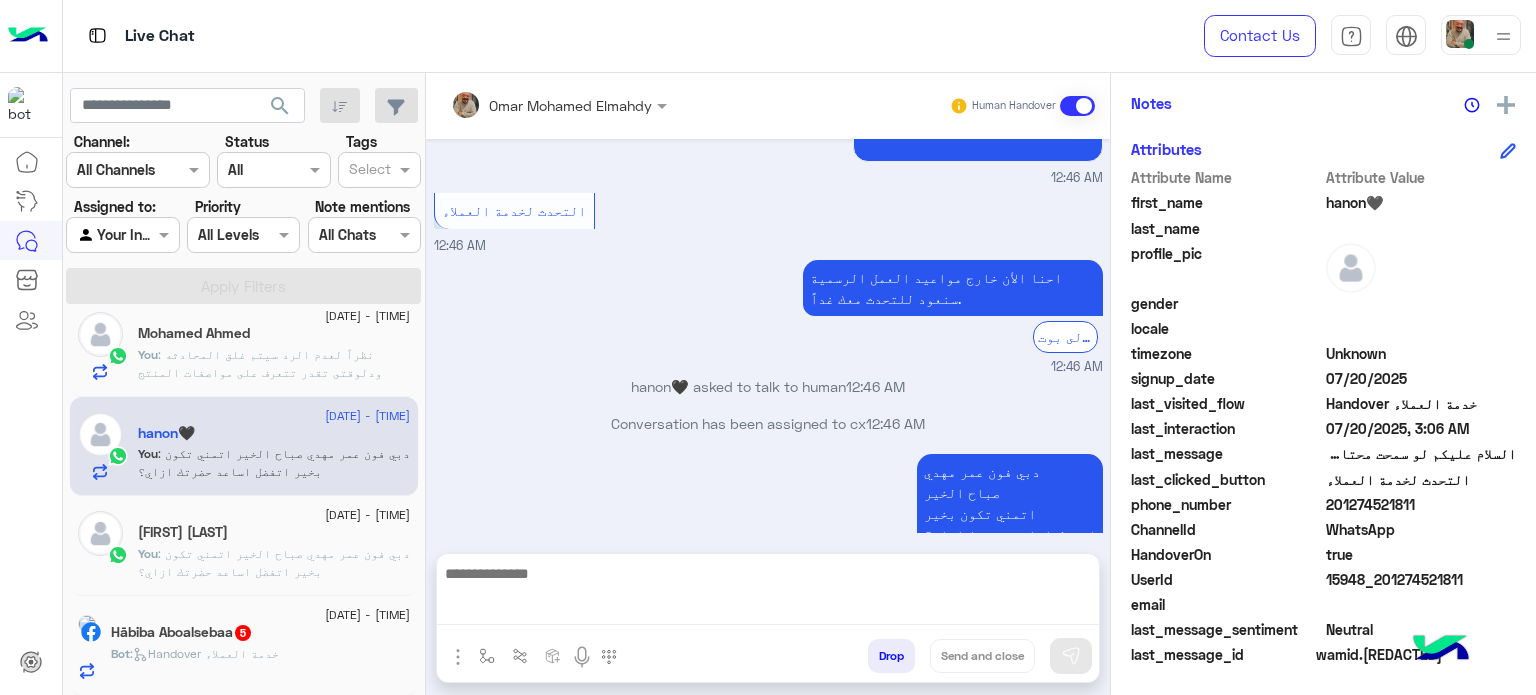 scroll, scrollTop: 0, scrollLeft: 0, axis: both 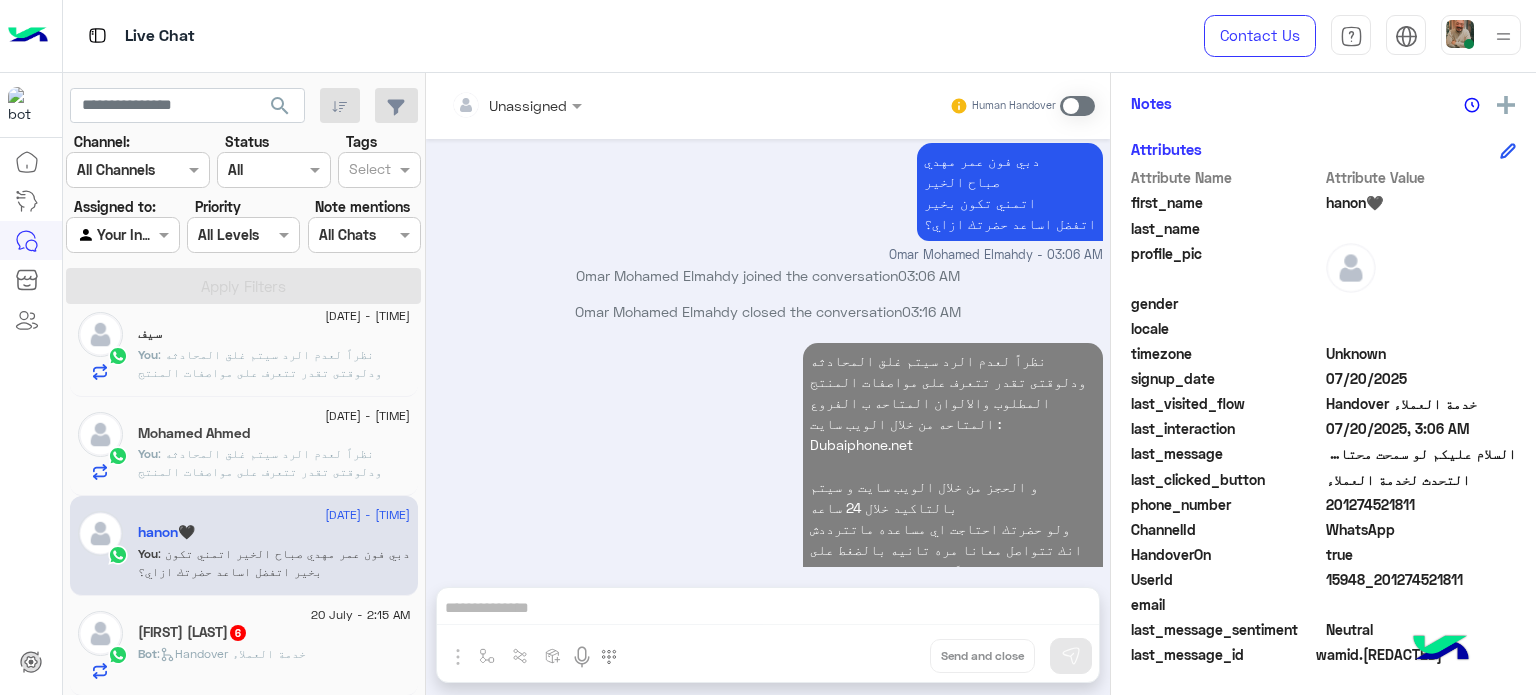 click on "[DATE] - [TIME]" 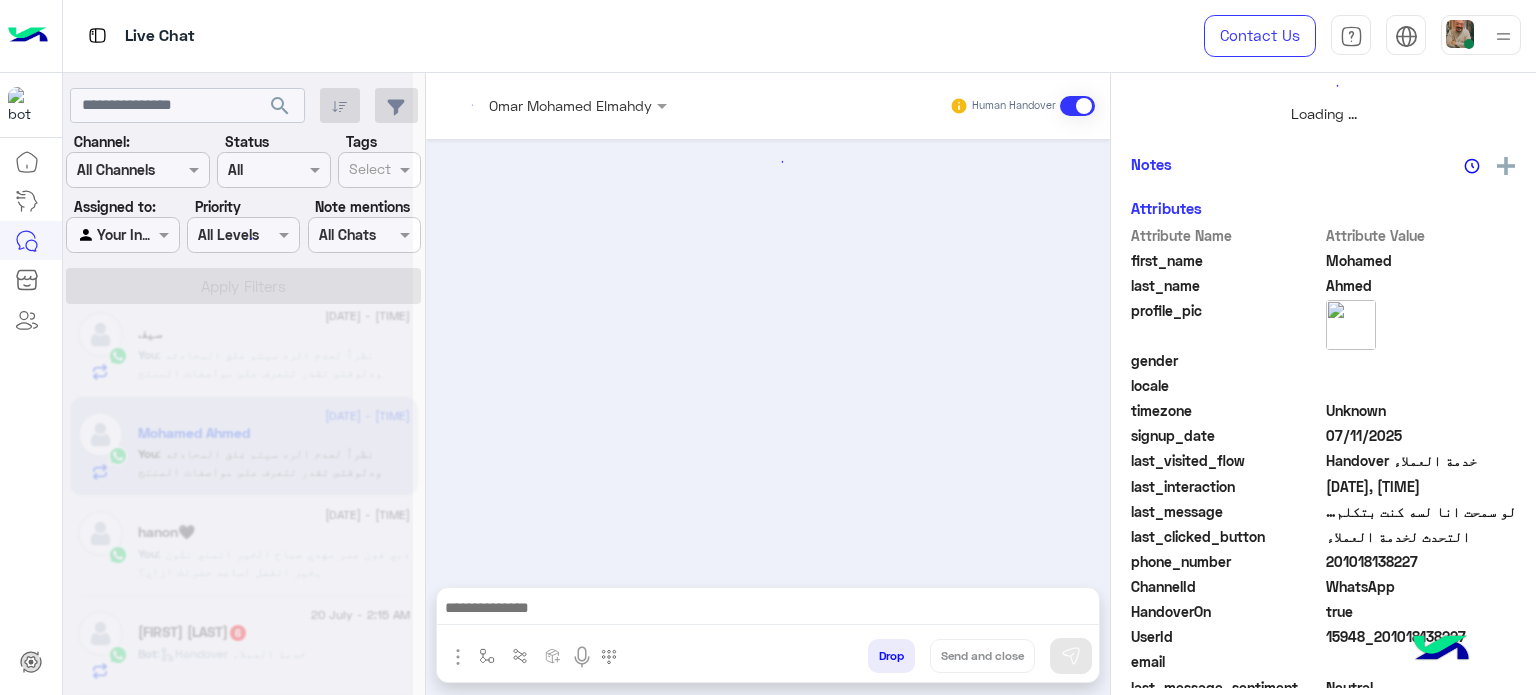 scroll, scrollTop: 464, scrollLeft: 0, axis: vertical 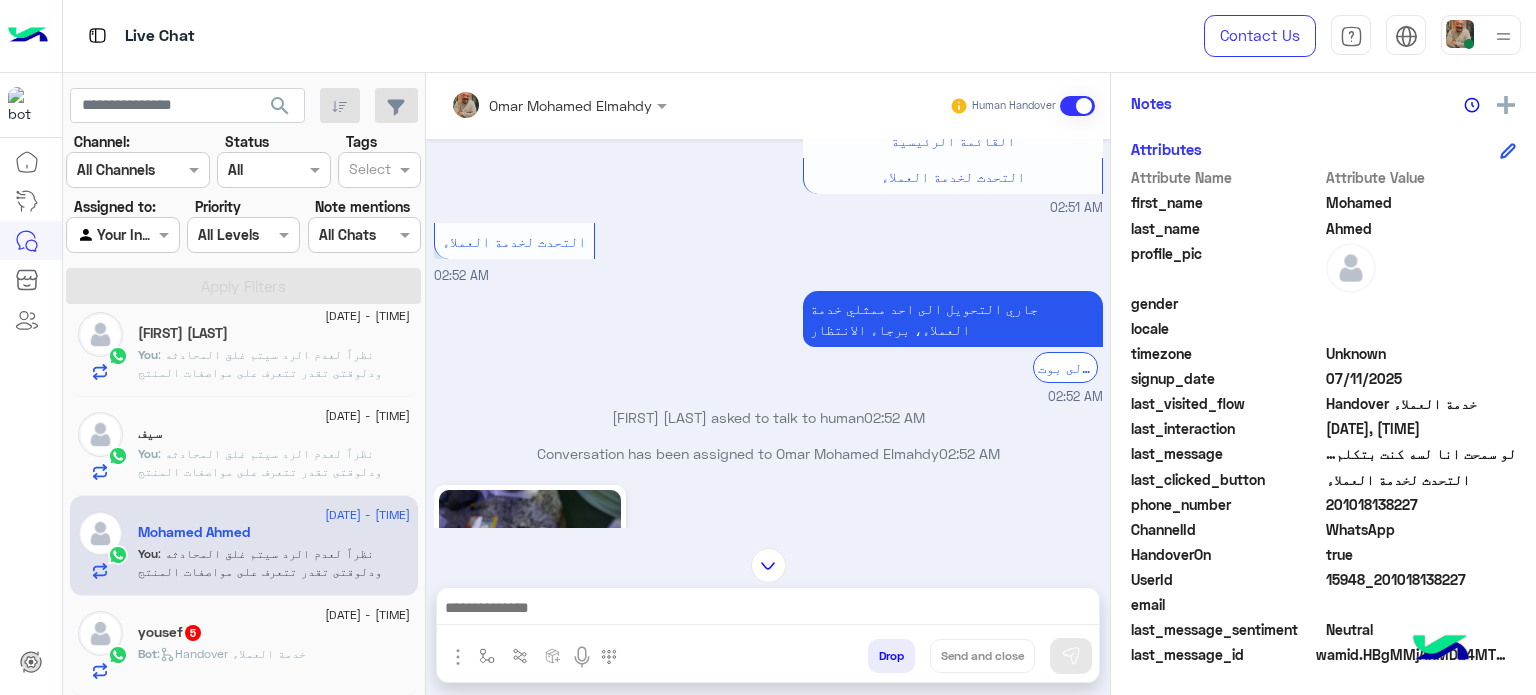 click on "Conversation has been assigned to Omar Mohamed Elmahdy   02:52 AM" at bounding box center (768, 453) 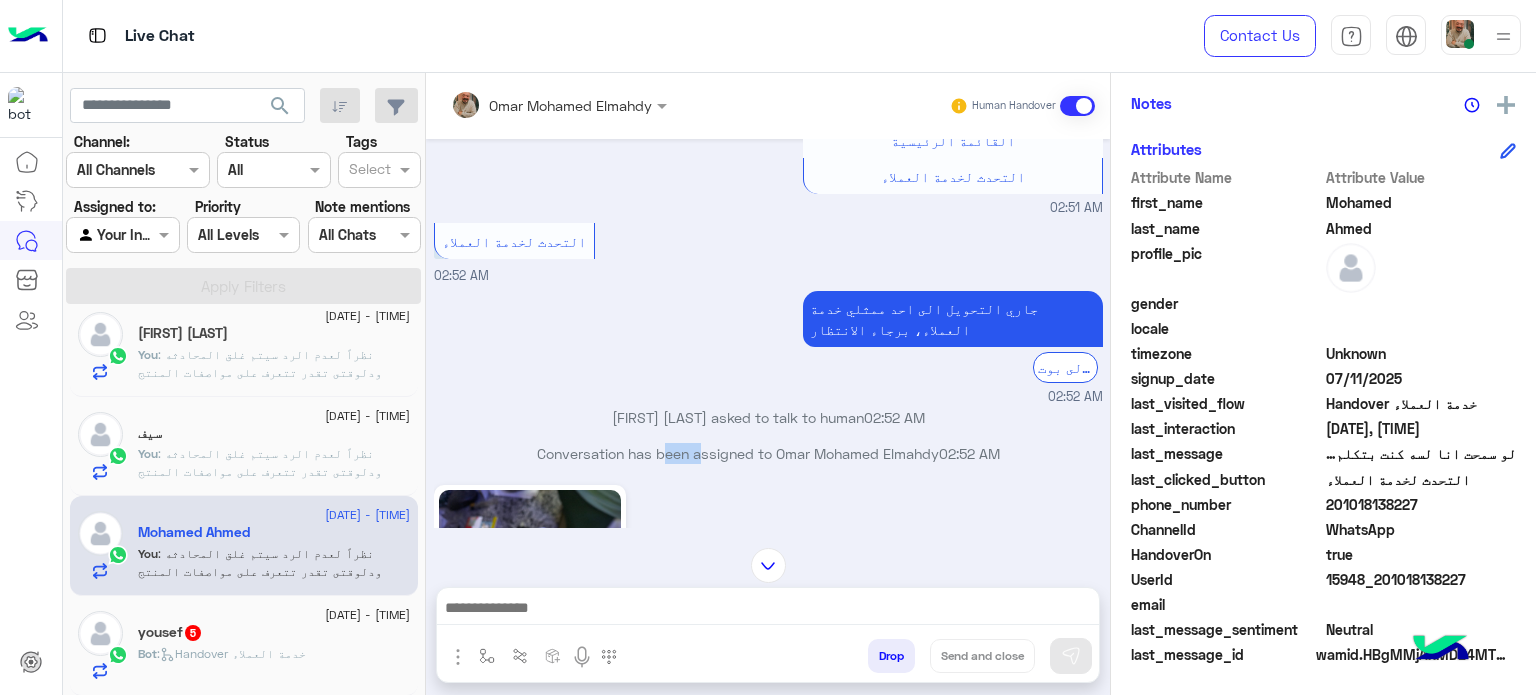click on "Conversation has been assigned to Omar Mohamed Elmahdy   02:52 AM" at bounding box center [768, 453] 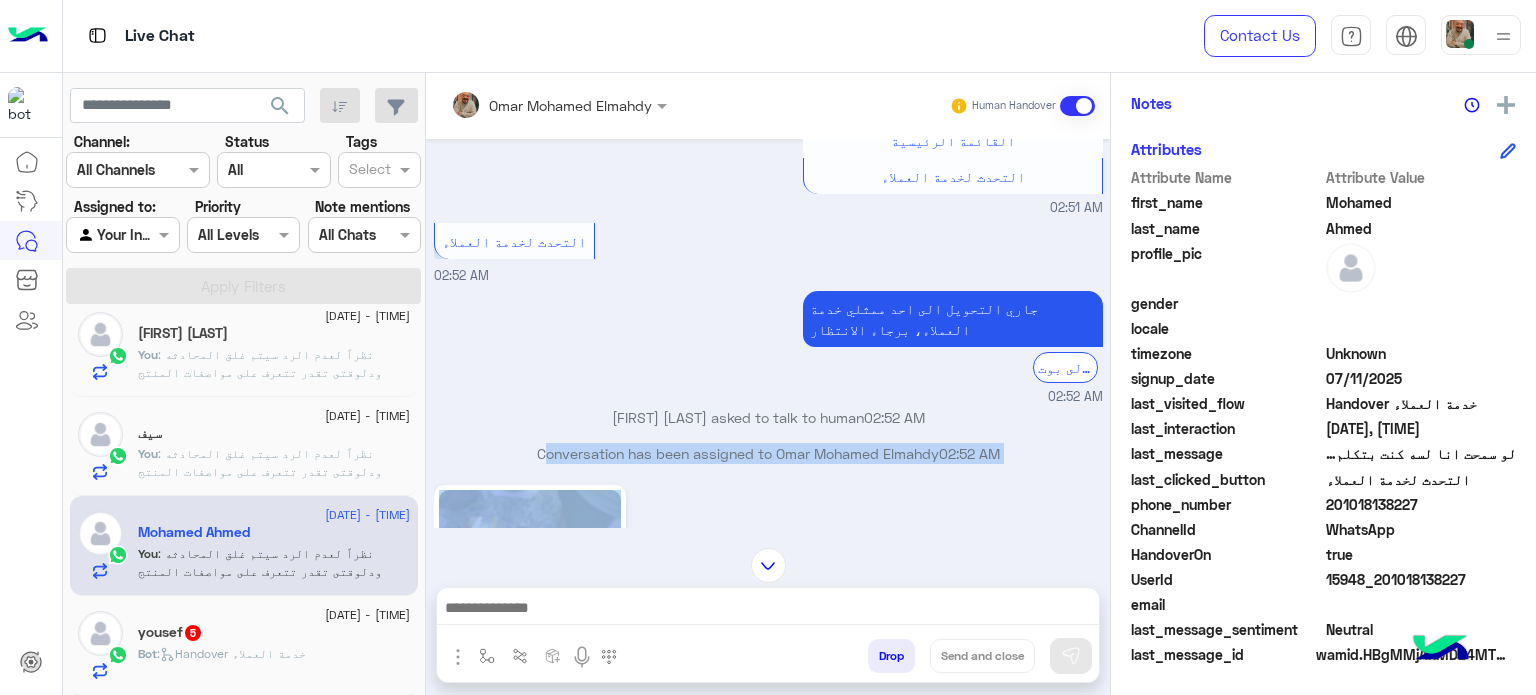 click on "Conversation has been assigned to Omar Mohamed Elmahdy   02:52 AM" at bounding box center [768, 453] 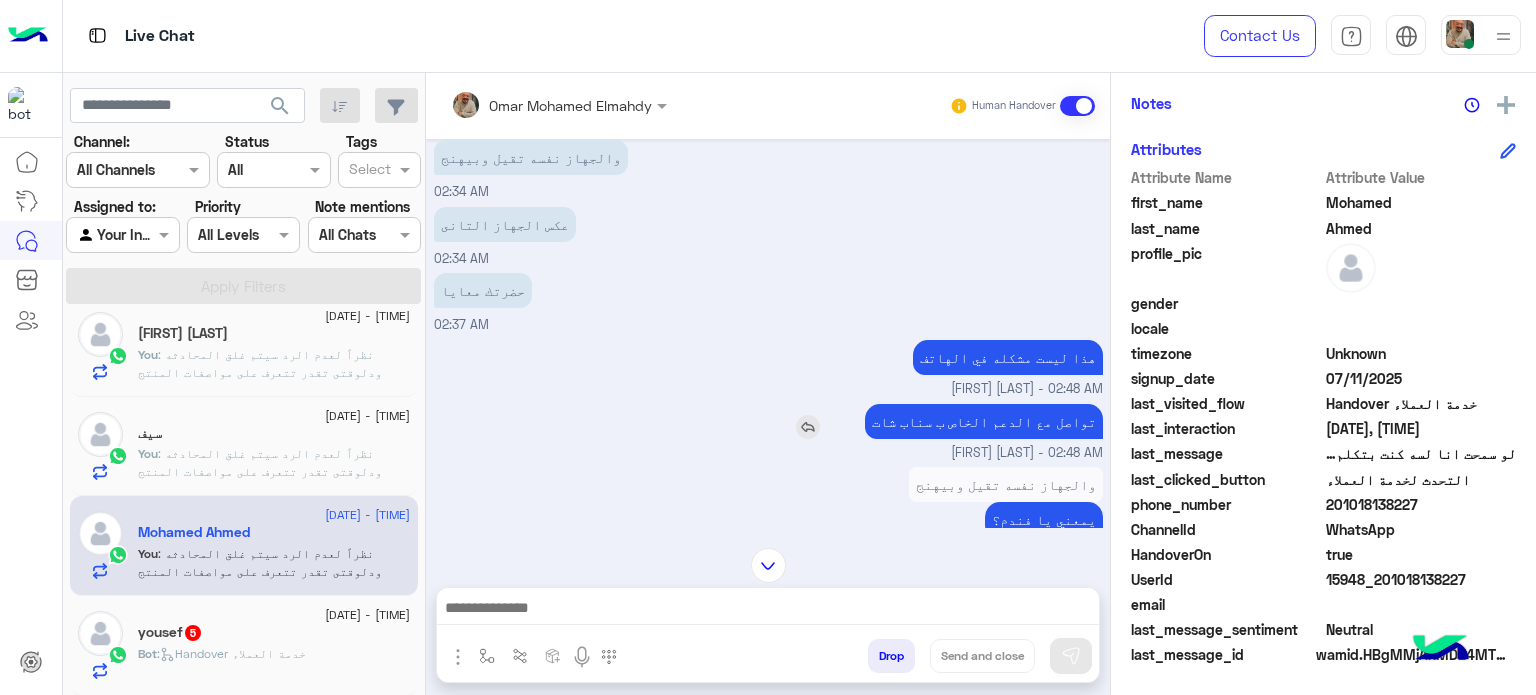 click at bounding box center (808, 427) 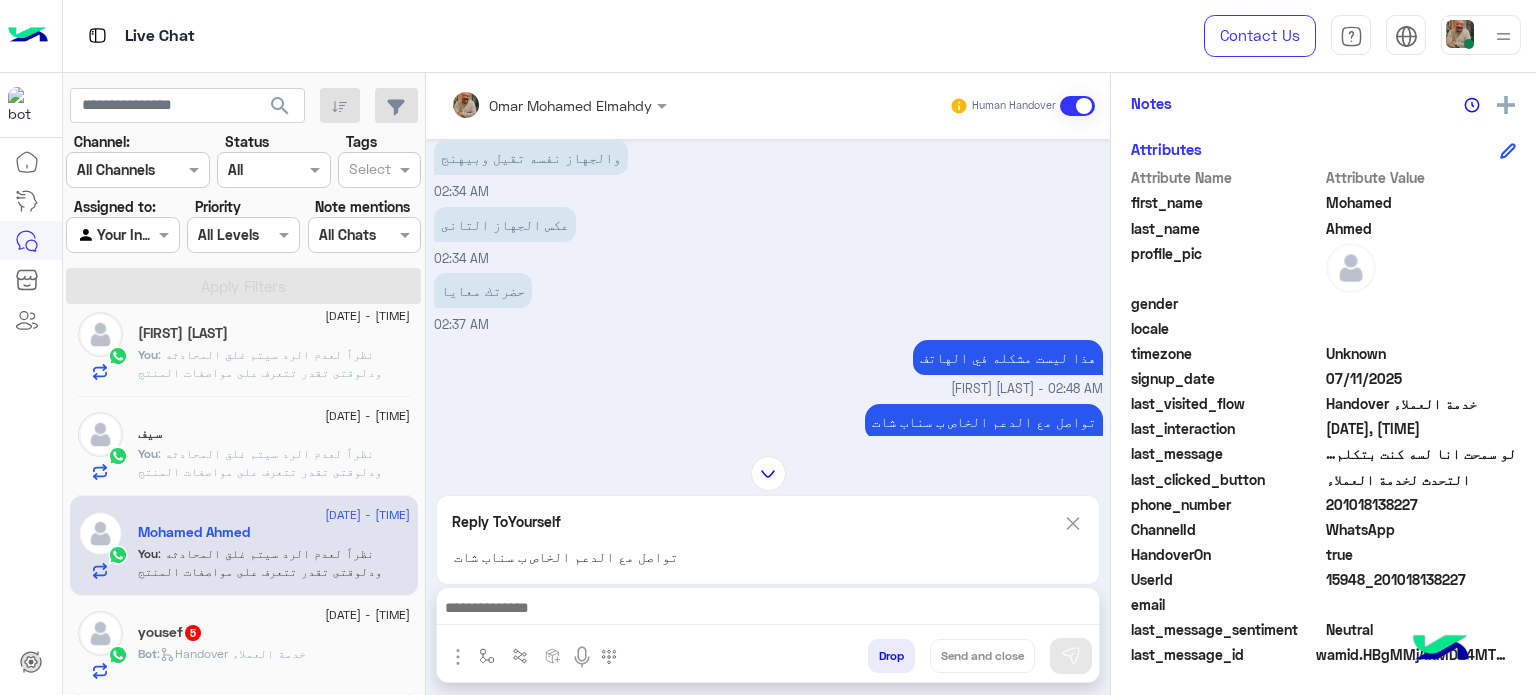 click at bounding box center (768, 610) 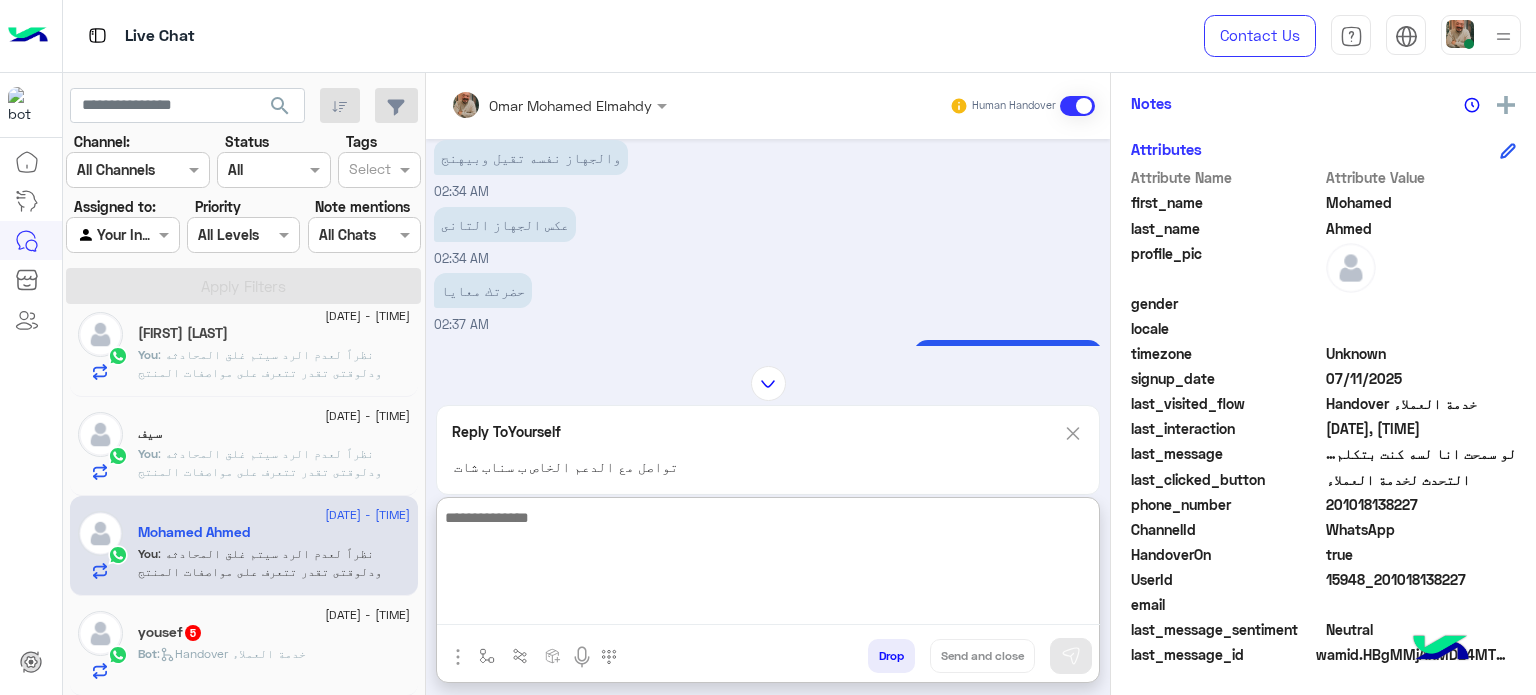type on "*" 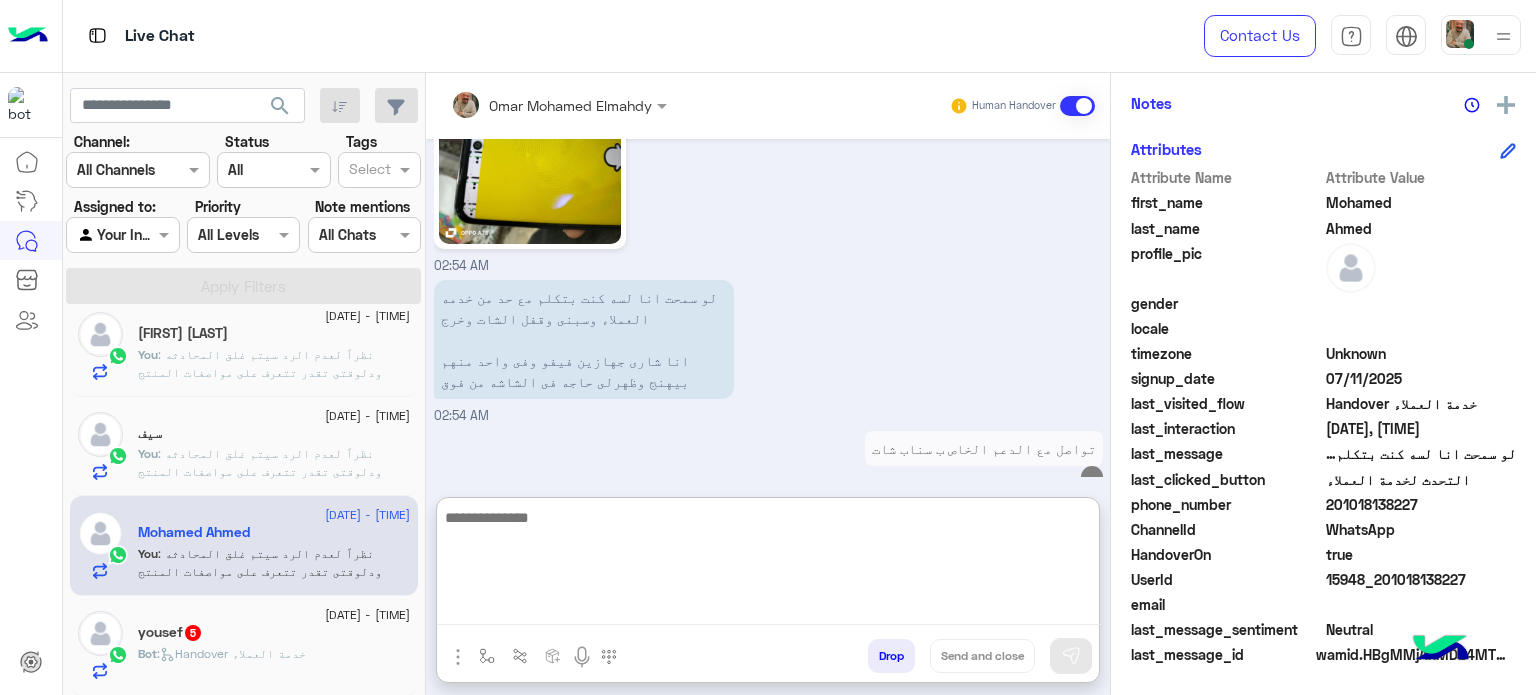 click on "You  :  نظراً لعدم الرد سيتم غلق المحادثه
ودلوقتى تقدر تتعرف على مواصفات المنتج المطلوب والالوان المتاحه ب الفروع المتاحه من خلال الويب سايت  :
Dubaiphone.net
و الحجز من خلال الويب سايت و سيتم بالتاكيد خلال 24 ساعه
ولو حضرتك احتاجت اي مساعده ماتترددش انك تتواصل معانا مره تانيه بالضغط على خدمه العملاء, شكراَ لتواصل حضرتك مع دبي فون❤" 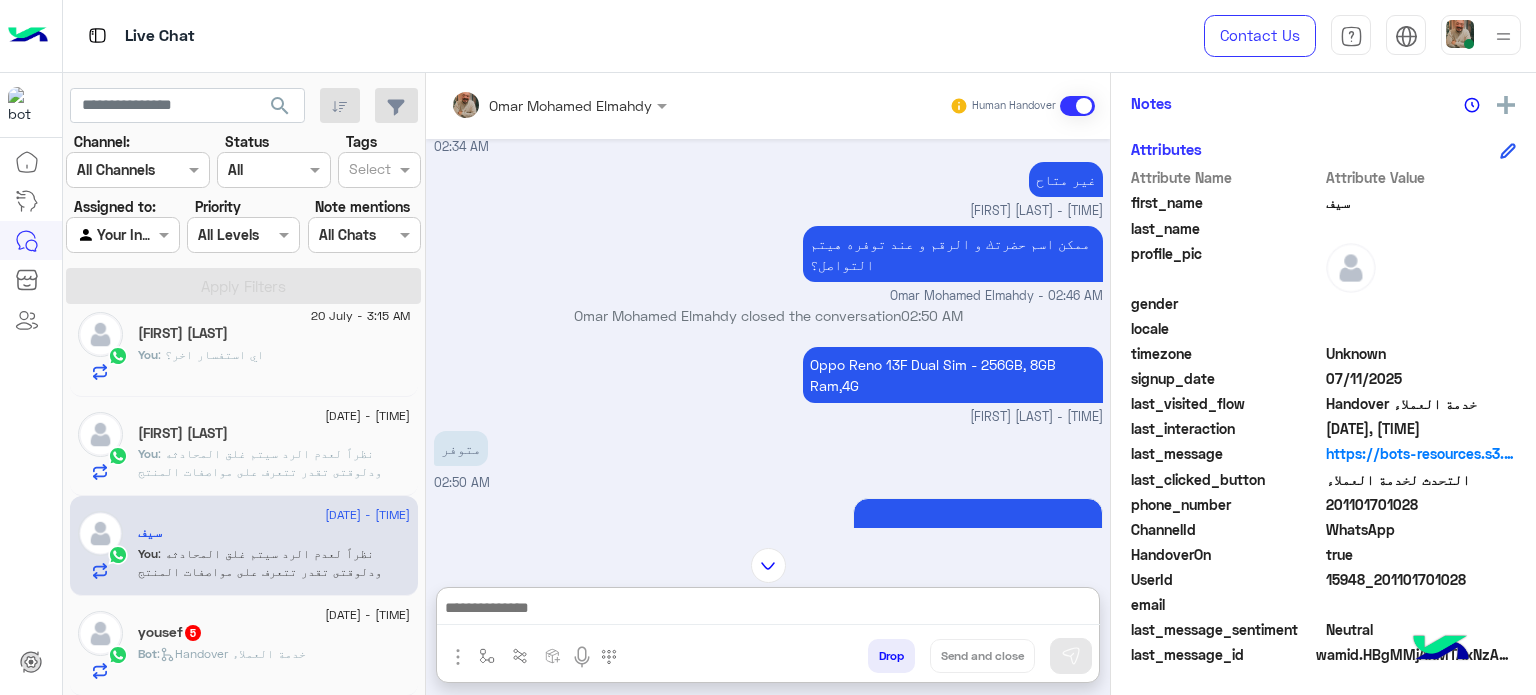 click at bounding box center [768, 610] 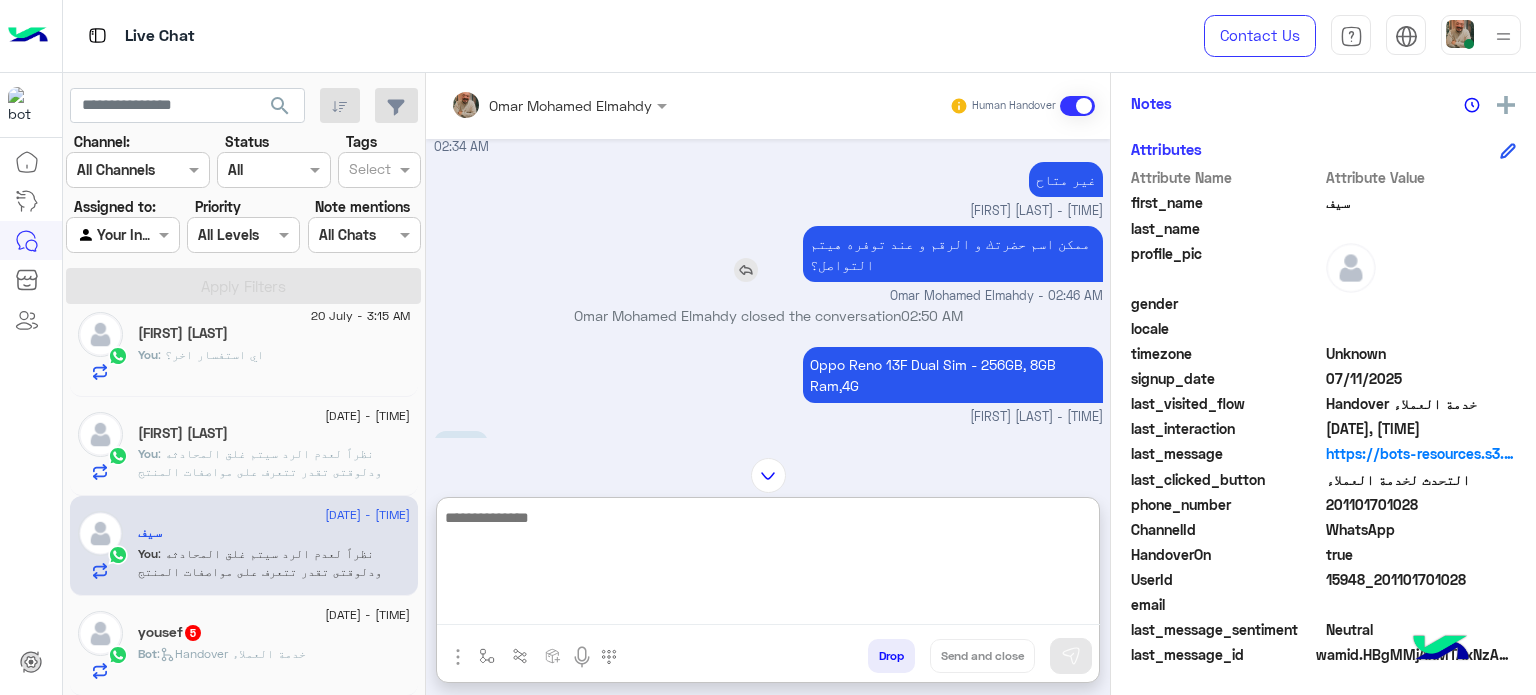 click at bounding box center (746, 270) 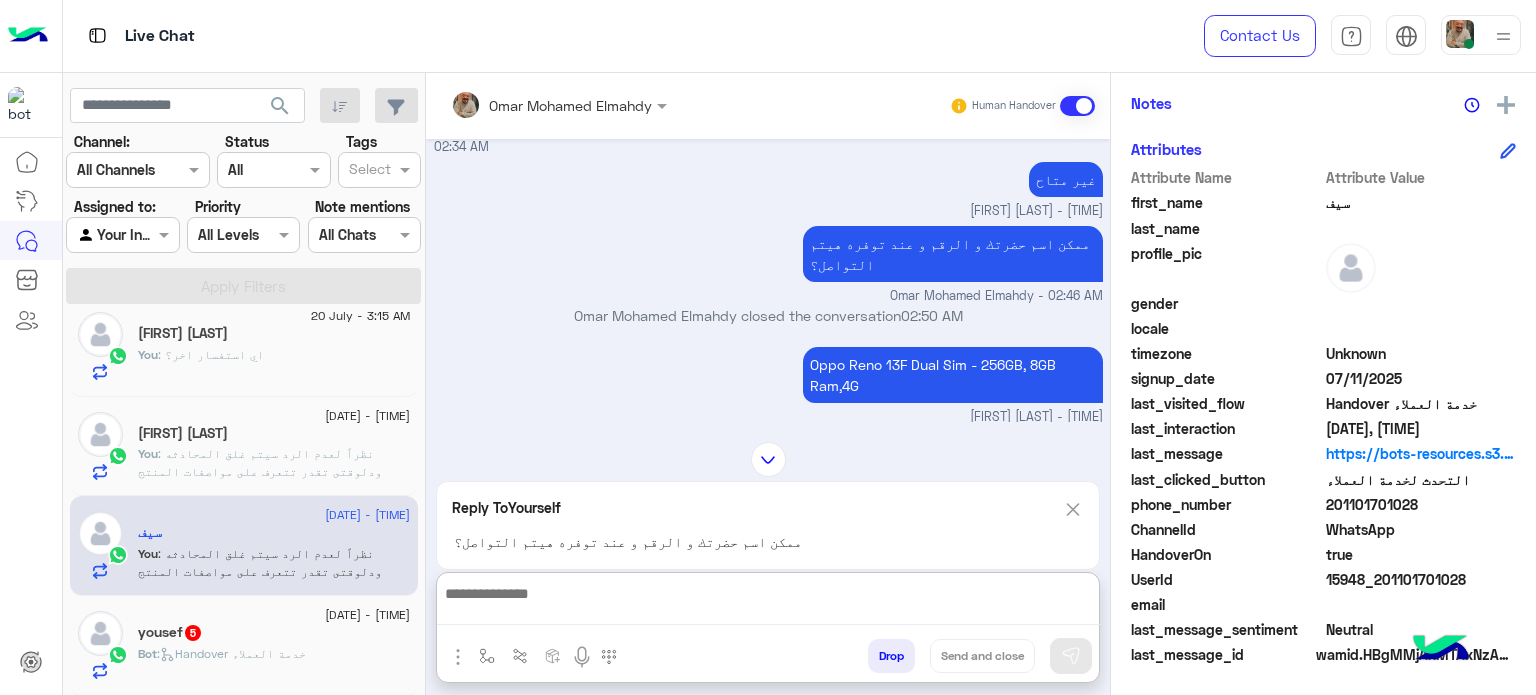 click at bounding box center [768, 603] 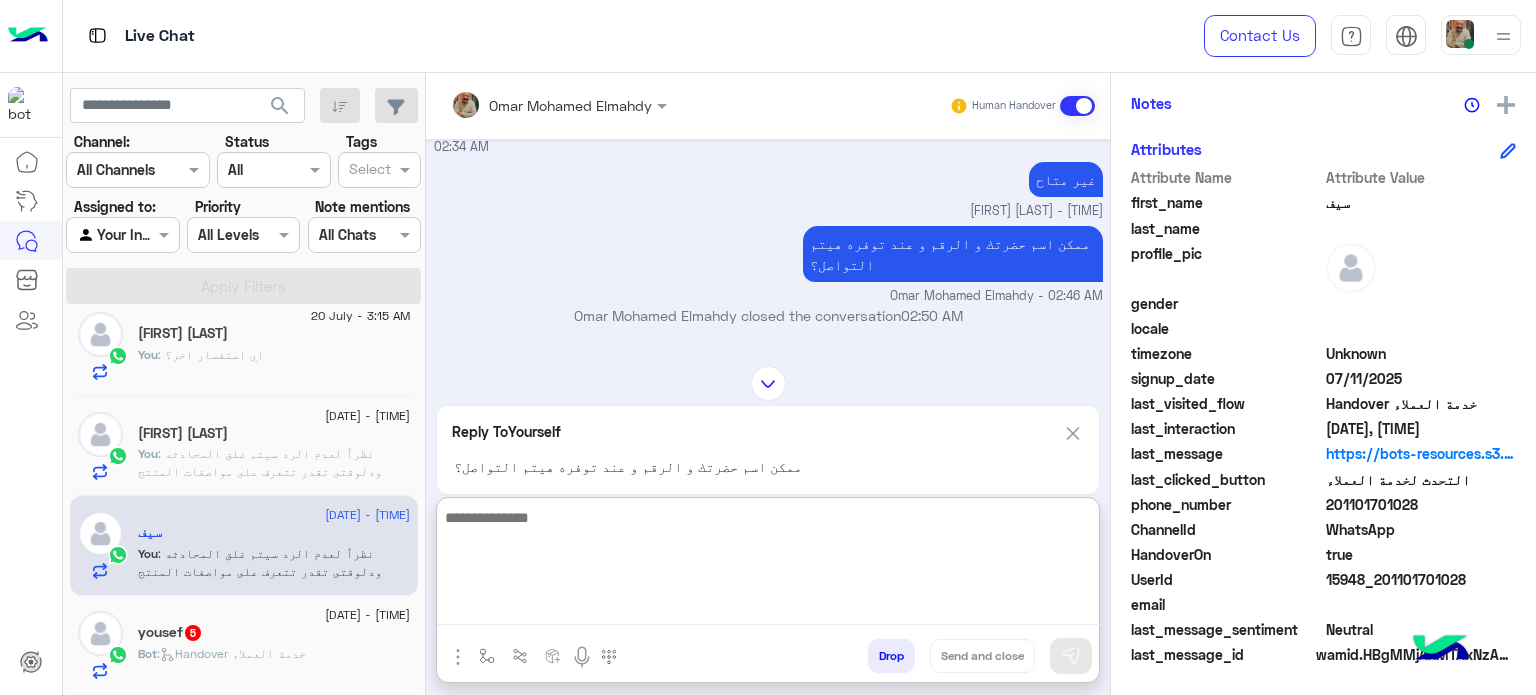 type on "*" 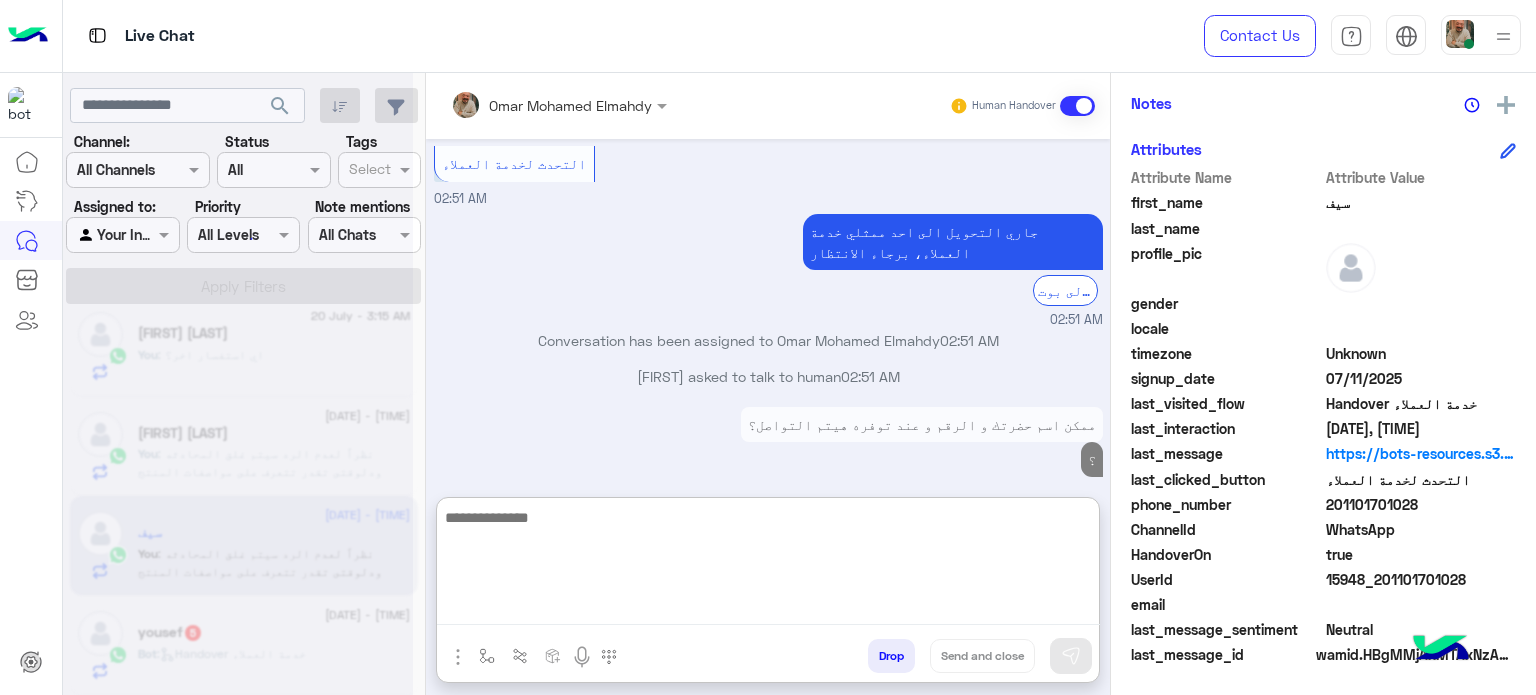 scroll, scrollTop: 2345, scrollLeft: 0, axis: vertical 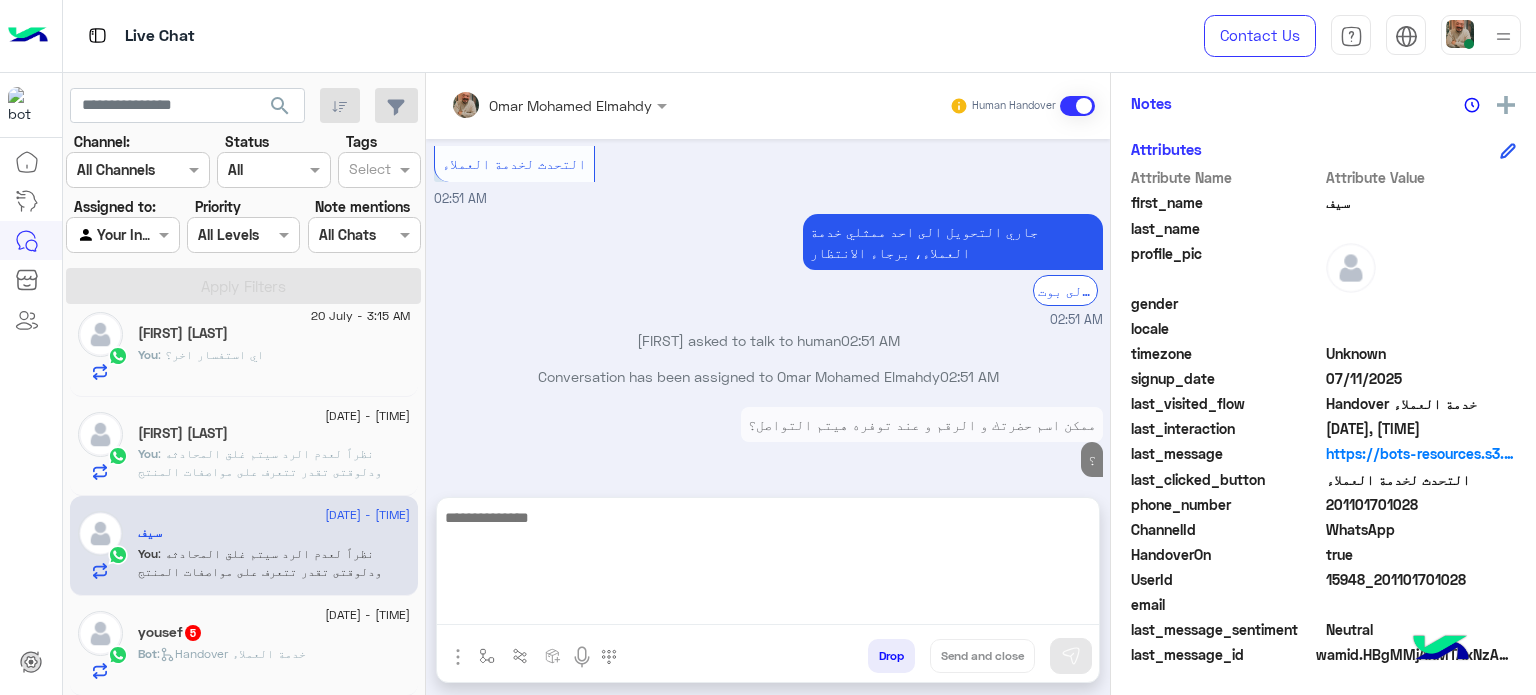 click on ":  نظراً لعدم الرد سيتم غلق المحادثه
ودلوقتى تقدر تتعرف على مواصفات المنتج المطلوب والالوان المتاحه ب الفروع المتاحه من خلال الويب سايت  :
Dubaiphone.net
و الحجز من خلال الويب سايت و سيتم بالتاكيد خلال 24 ساعه
ولو حضرتك احتاجت اي مساعده ماتترددش انك تتواصل معانا مره تانيه بالضغط على خدمه العملاء, شكراَ لتواصل حضرتك مع دبي فون❤" 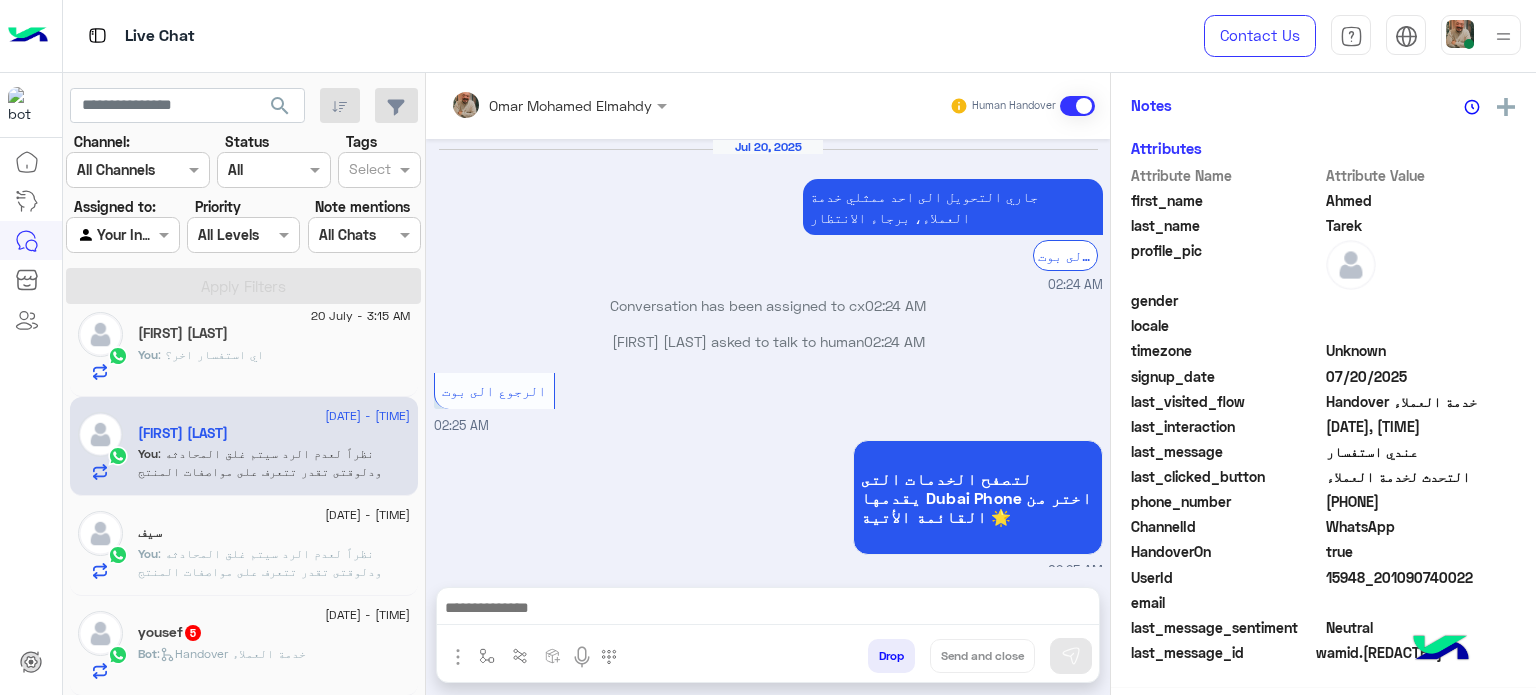 scroll, scrollTop: 400, scrollLeft: 0, axis: vertical 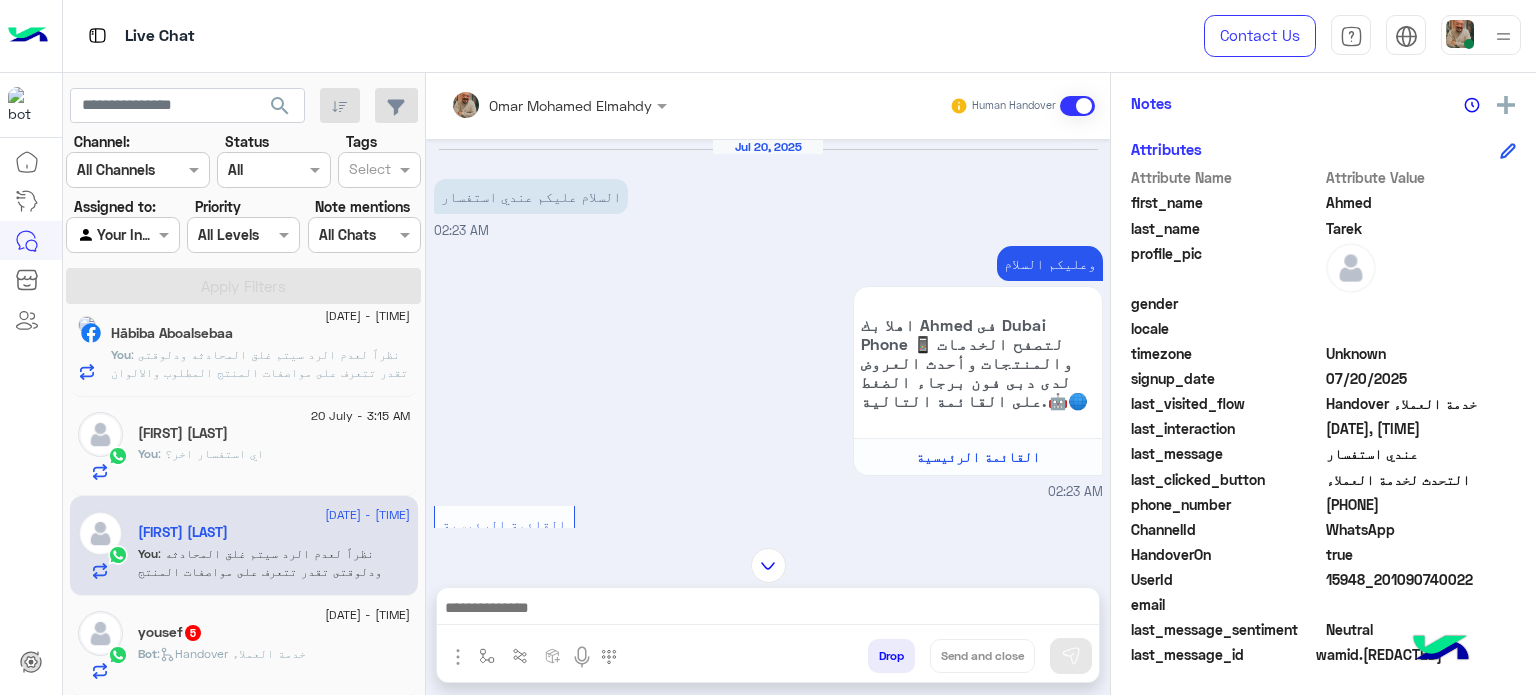 paste on "**********" 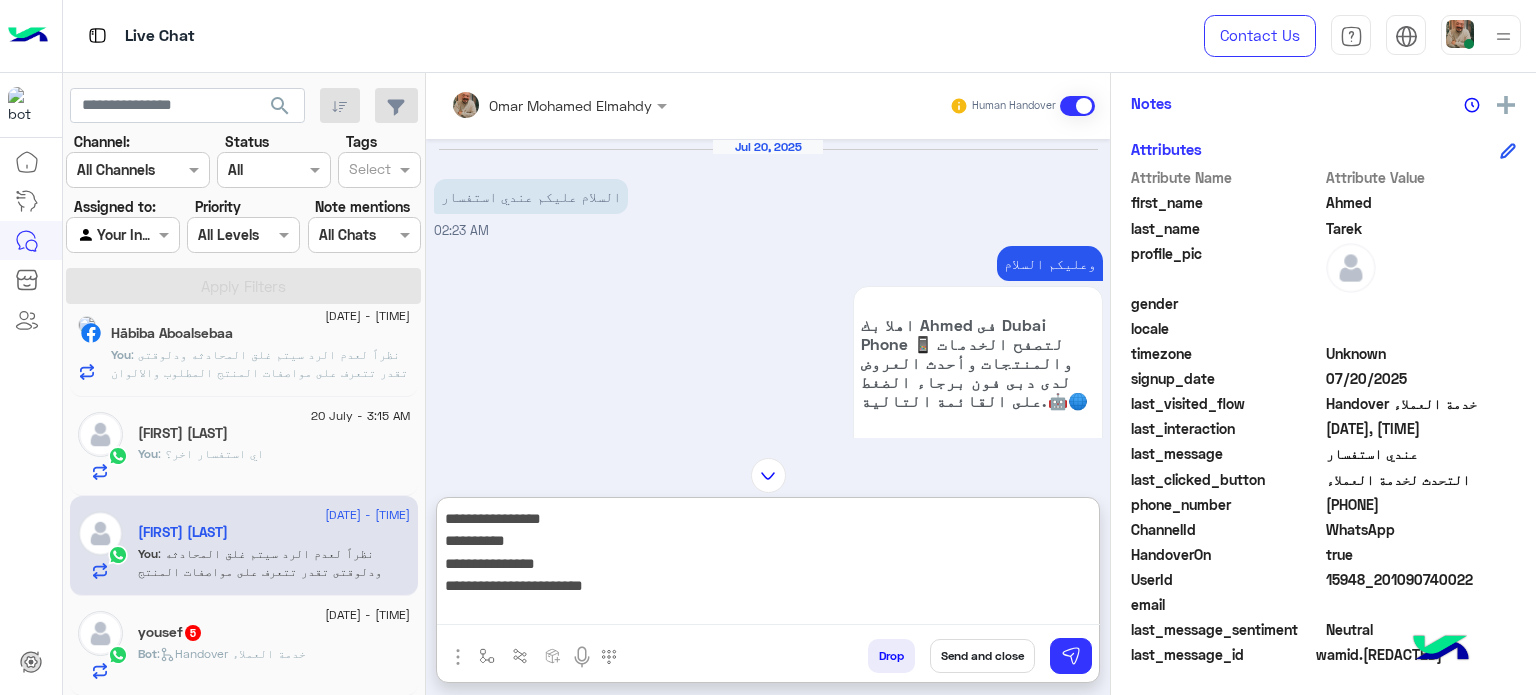 scroll, scrollTop: 0, scrollLeft: 0, axis: both 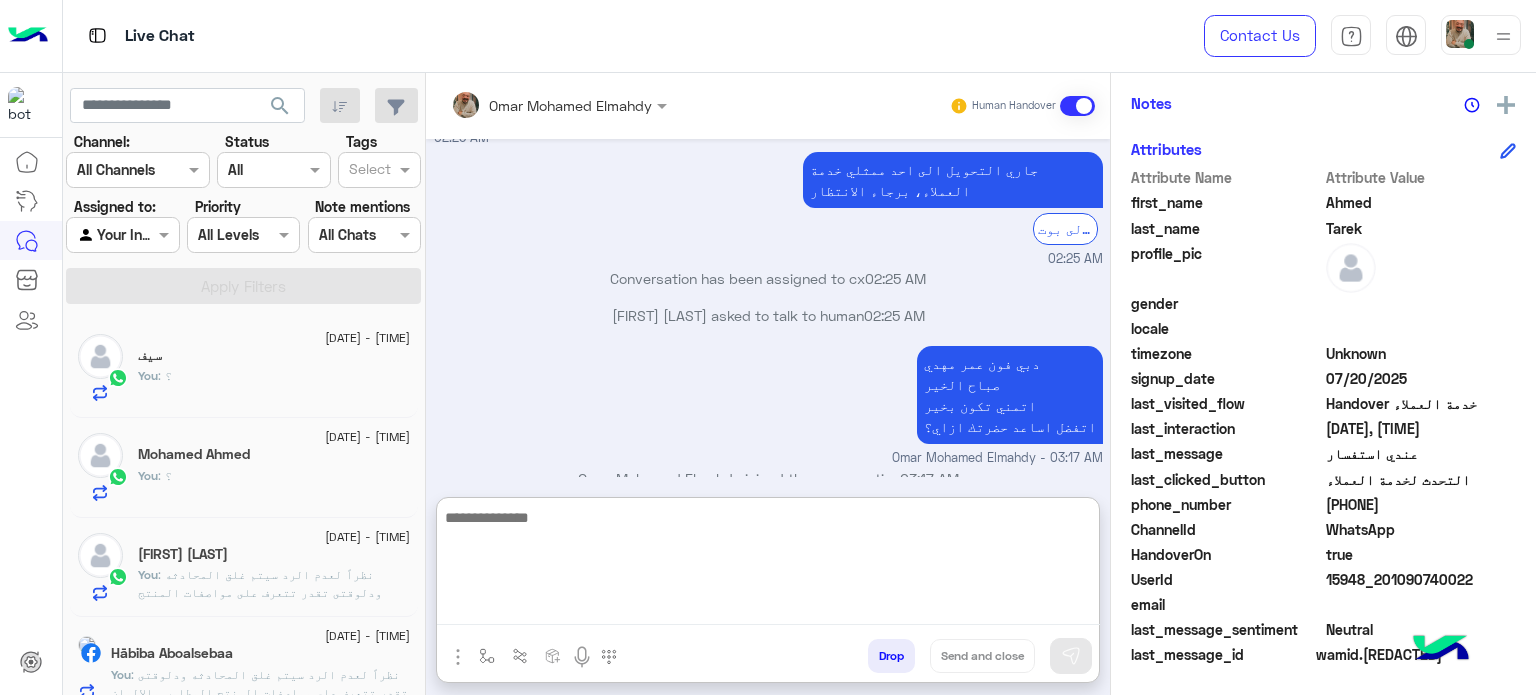click on "You  : ؟" 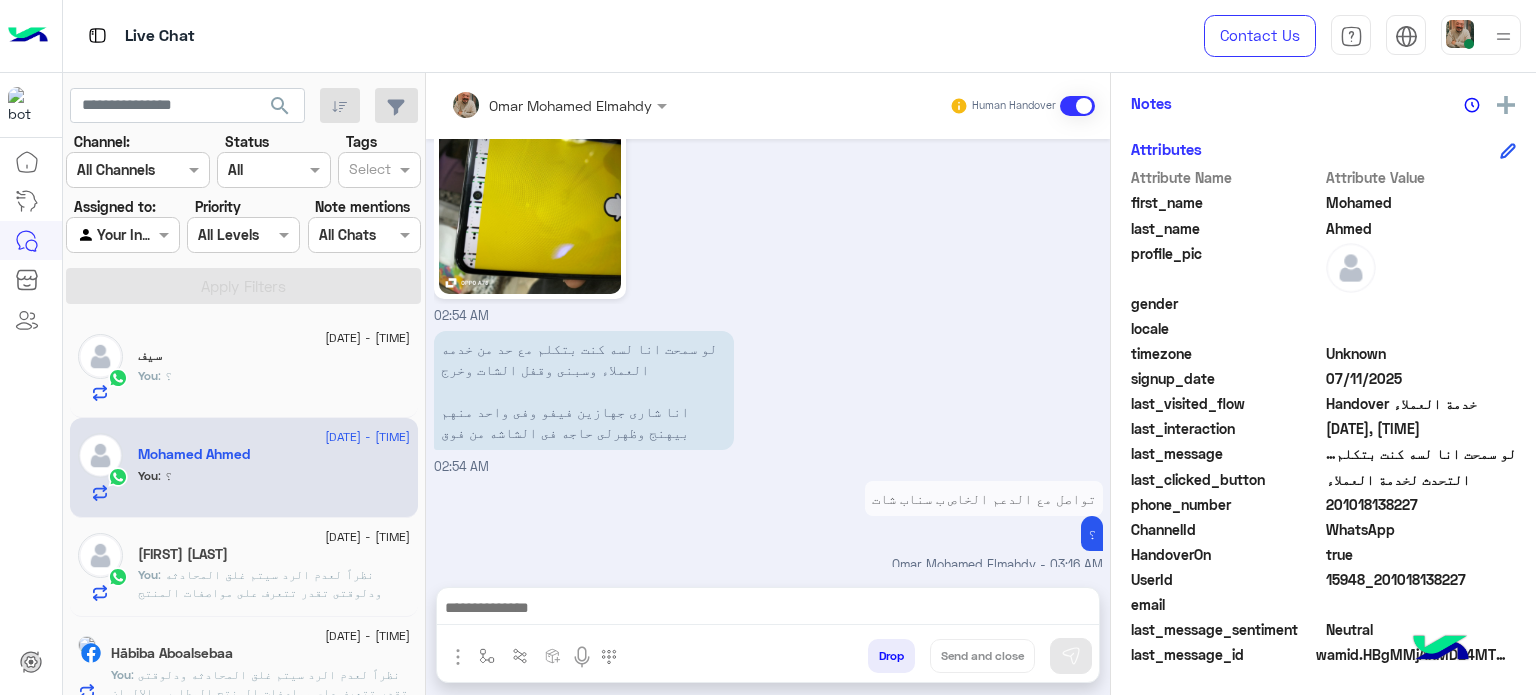click on ":  نظراً لعدم الرد سيتم غلق المحادثه
ودلوقتى تقدر تتعرف على مواصفات المنتج المطلوب والالوان المتاحه ب الفروع المتاحه من خلال الويب سايت  :
Dubaiphone.net
و الحجز من خلال الويب سايت و سيتم بالتاكيد خلال 24 ساعه
ولو حضرتك احتاجت اي مساعده ماتترددش انك تتواصل معانا مره تانيه بالضغط على خدمه العملاء, شكراَ لتواصل حضرتك مع دبي فون❤" 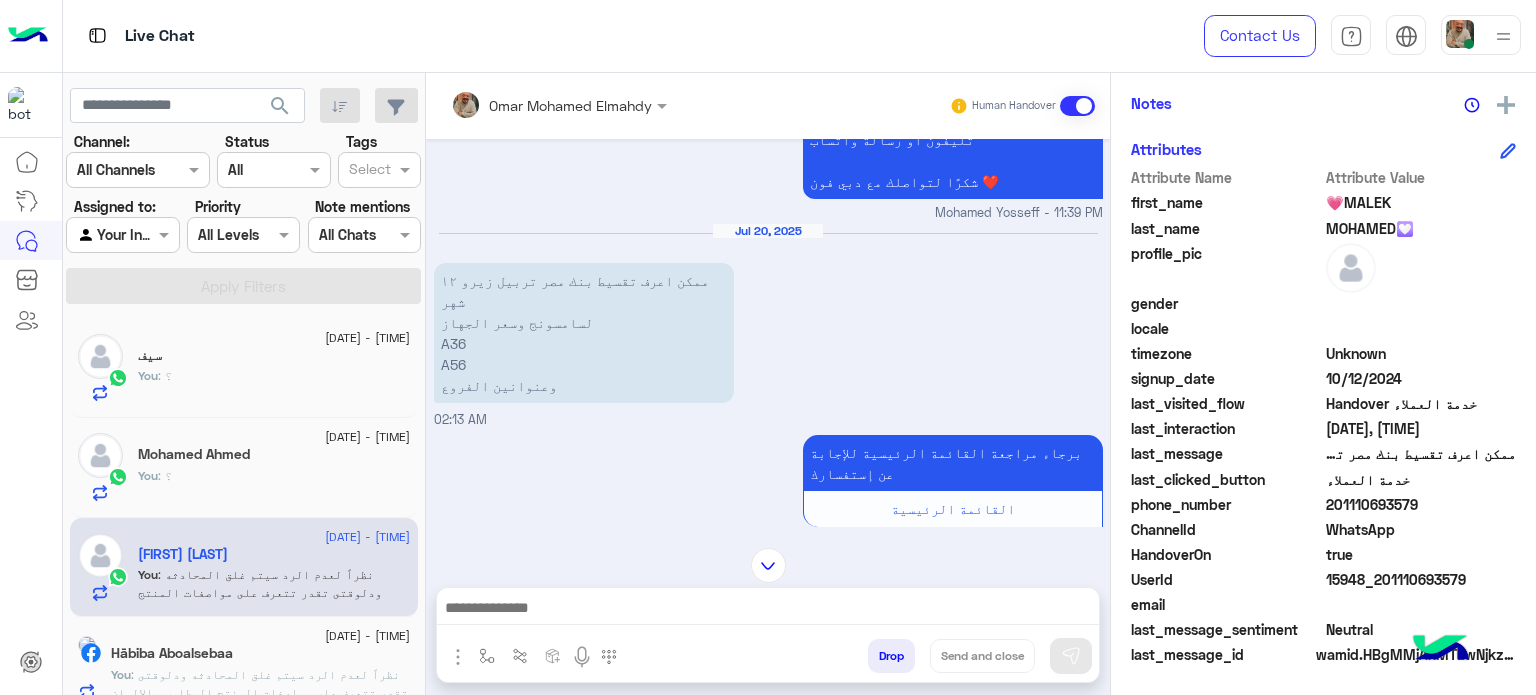 paste on "**********" 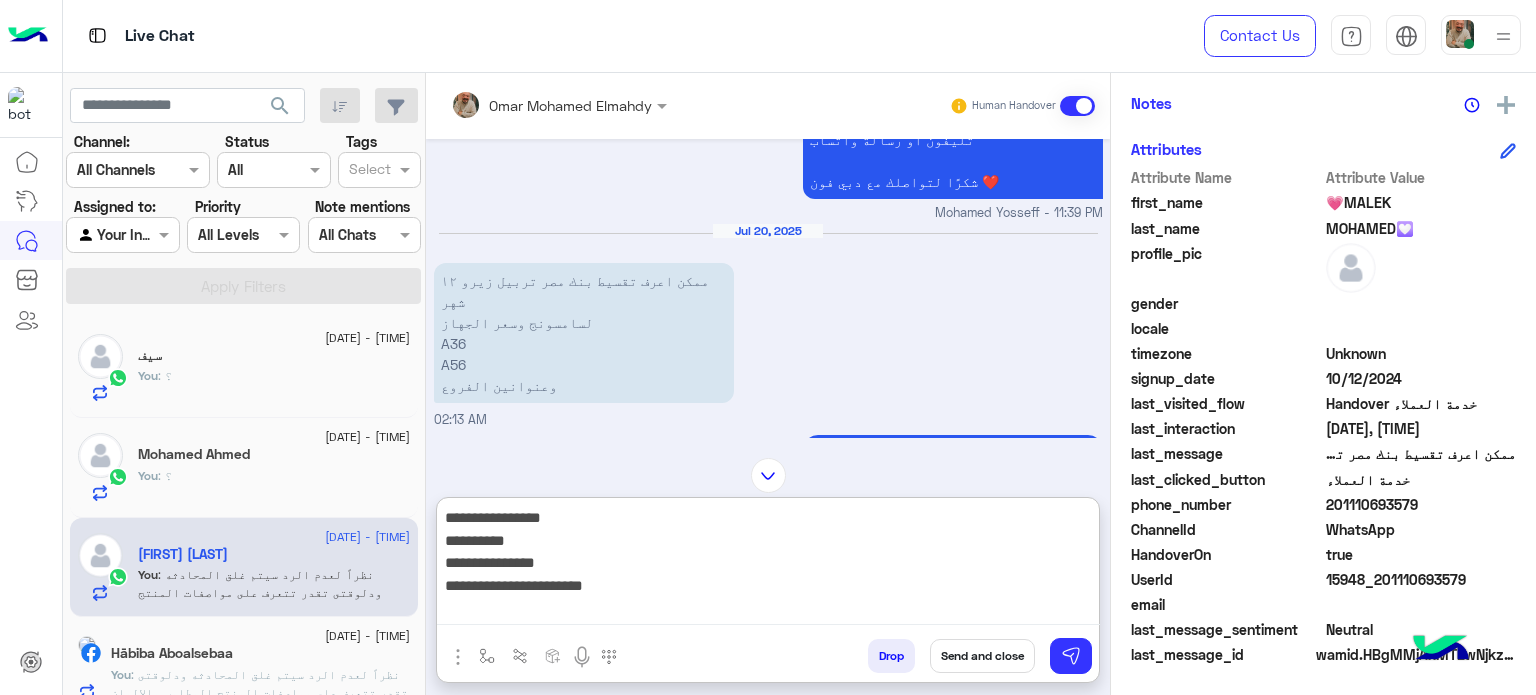 click on "**********" at bounding box center [768, 565] 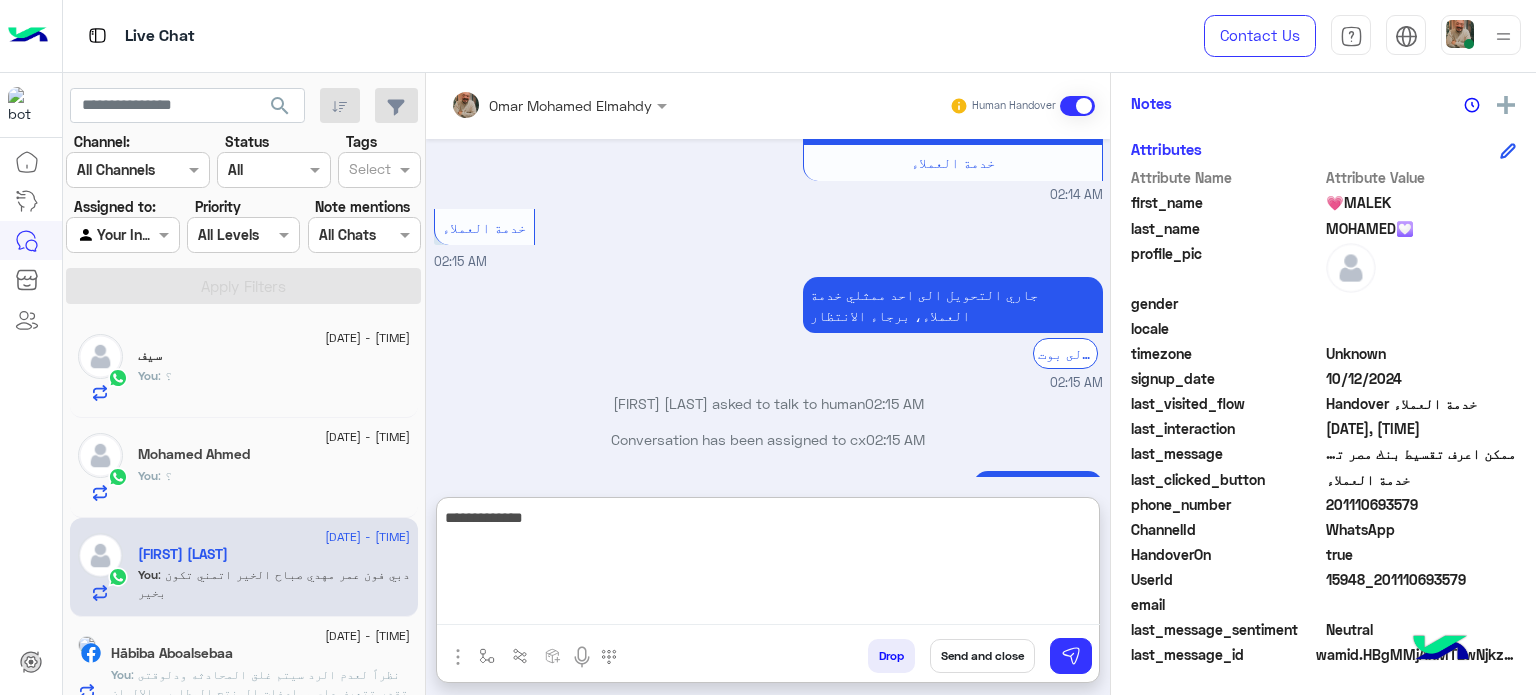 type on "**********" 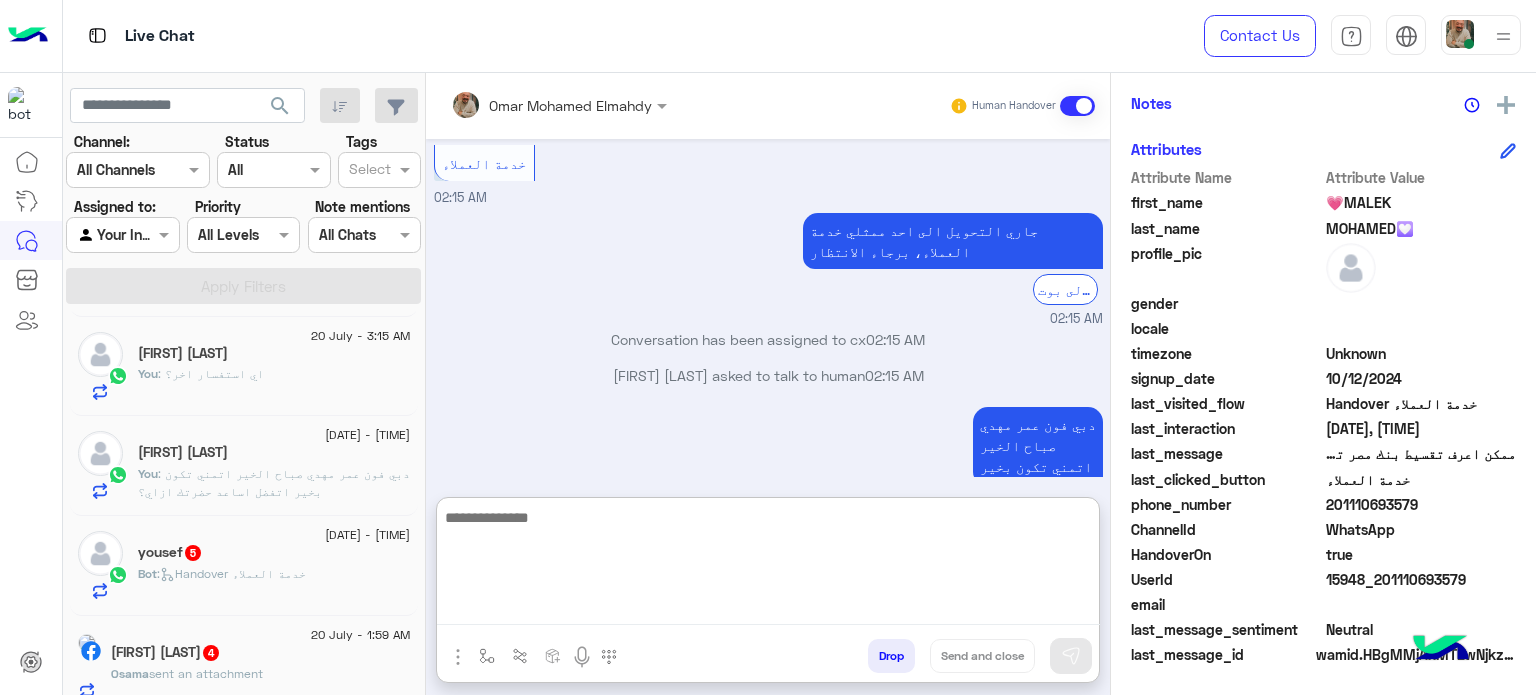click on "You  : اي استفسار اخر؟" 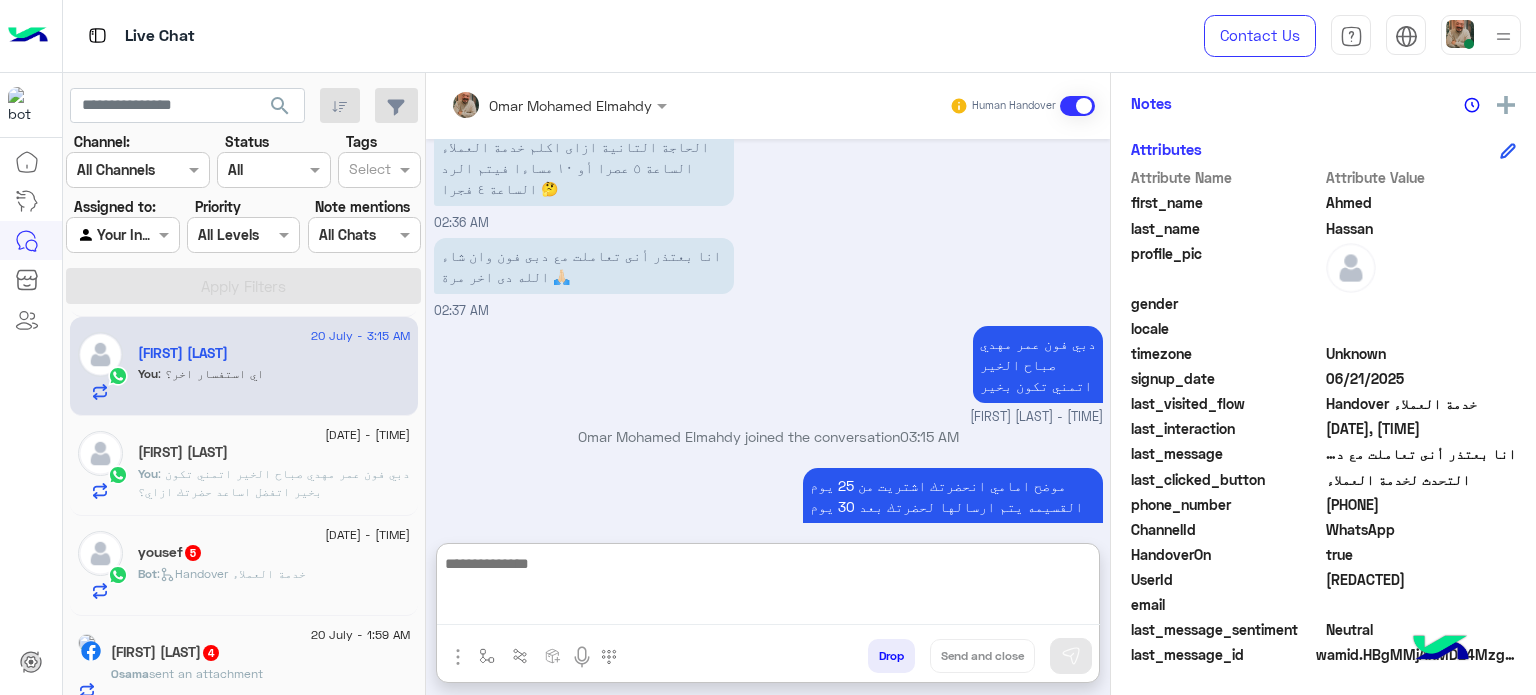 click at bounding box center (768, 588) 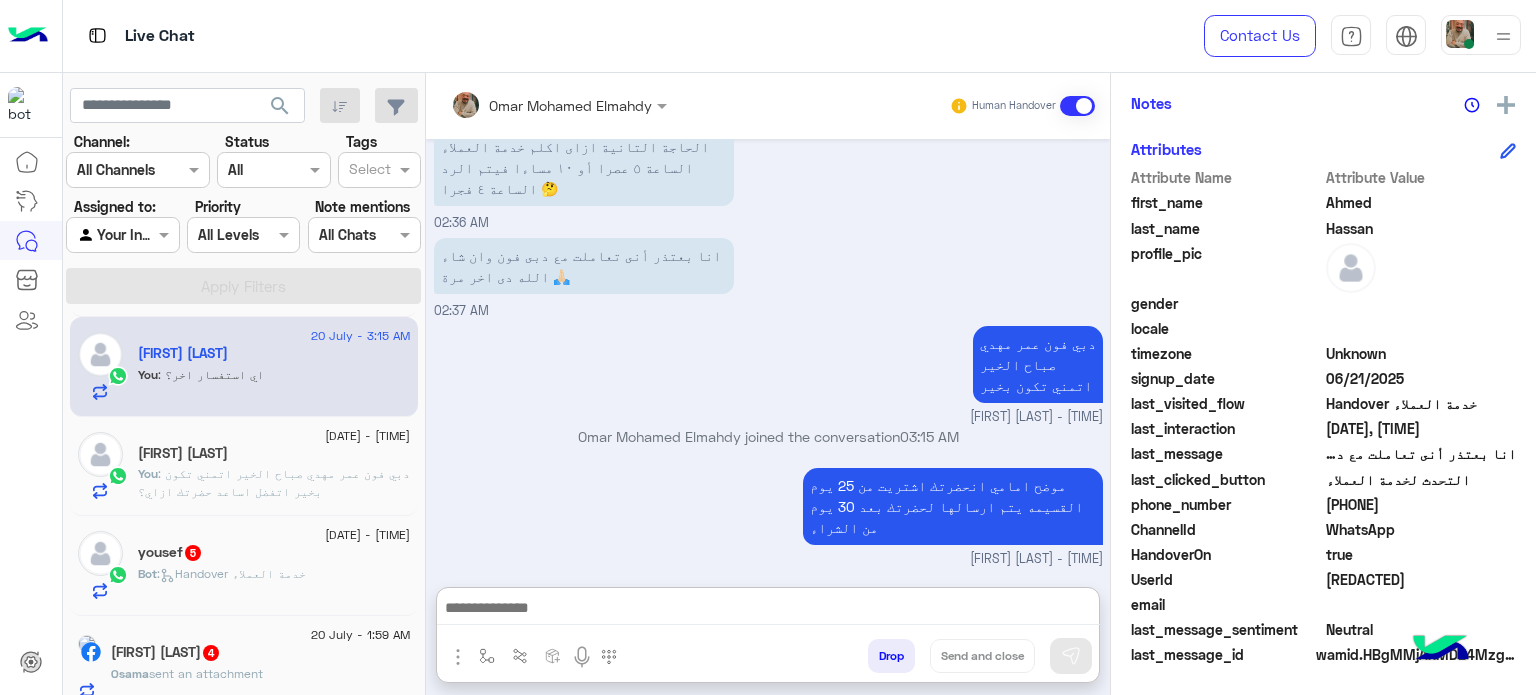 paste on "**********" 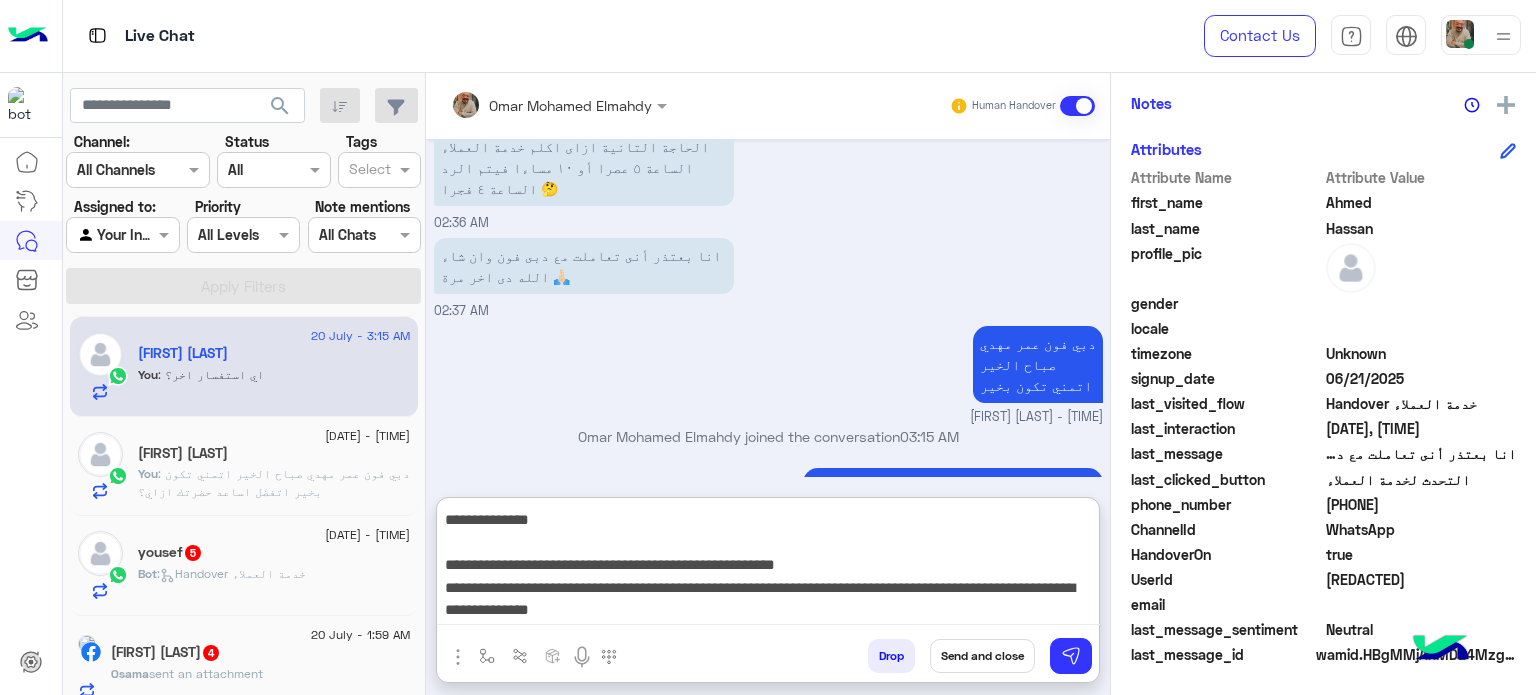 type on "**********" 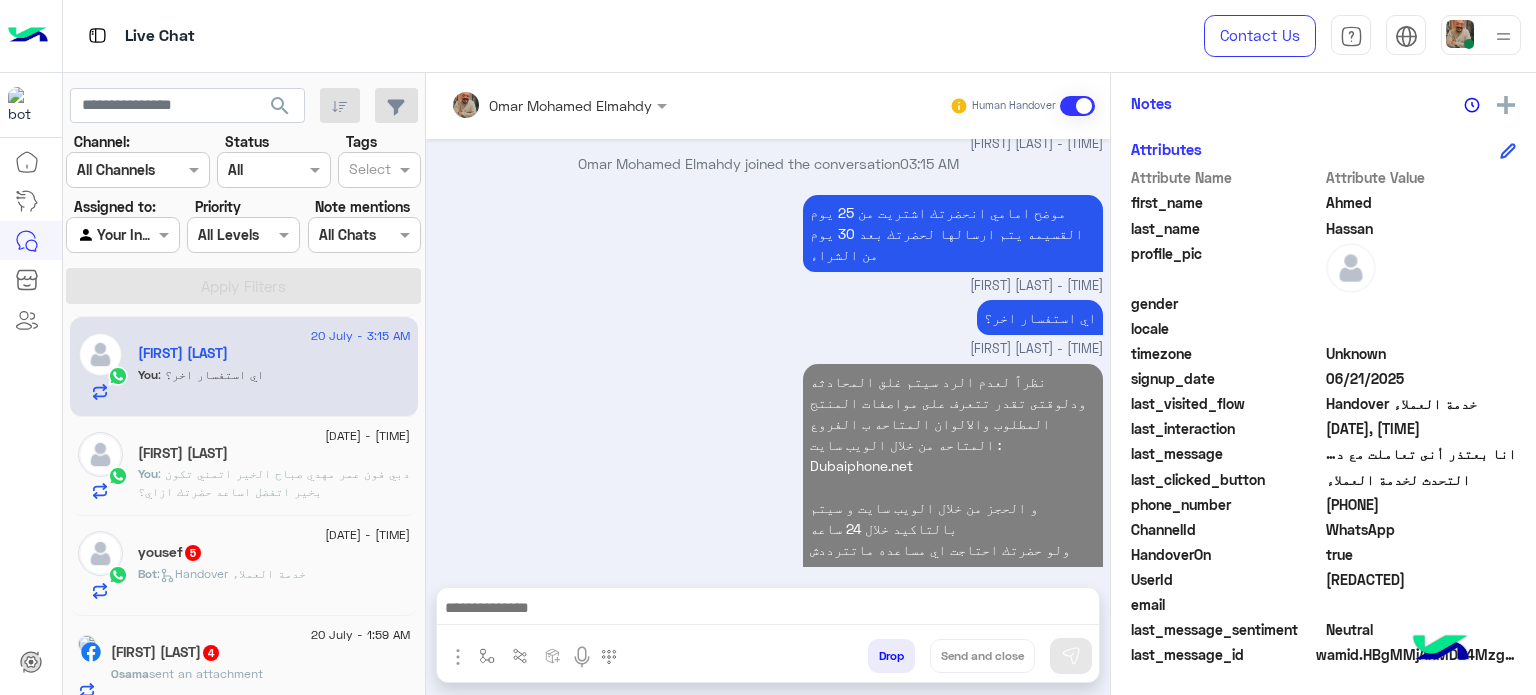 click on ": دبي فون عمر مهدي
صباح الخير
اتمني تكون بخير
اتفضل اساعد حضرتك ازاي؟" 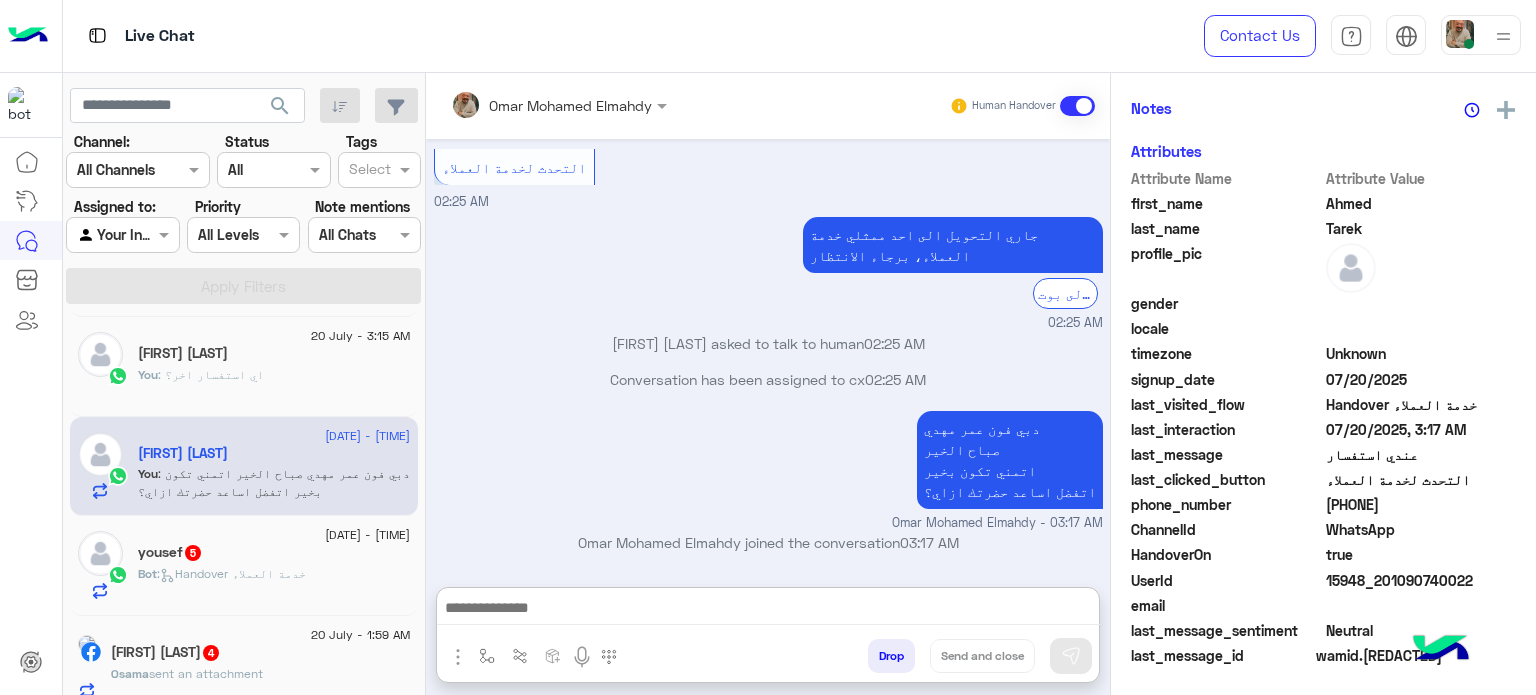click at bounding box center [768, 610] 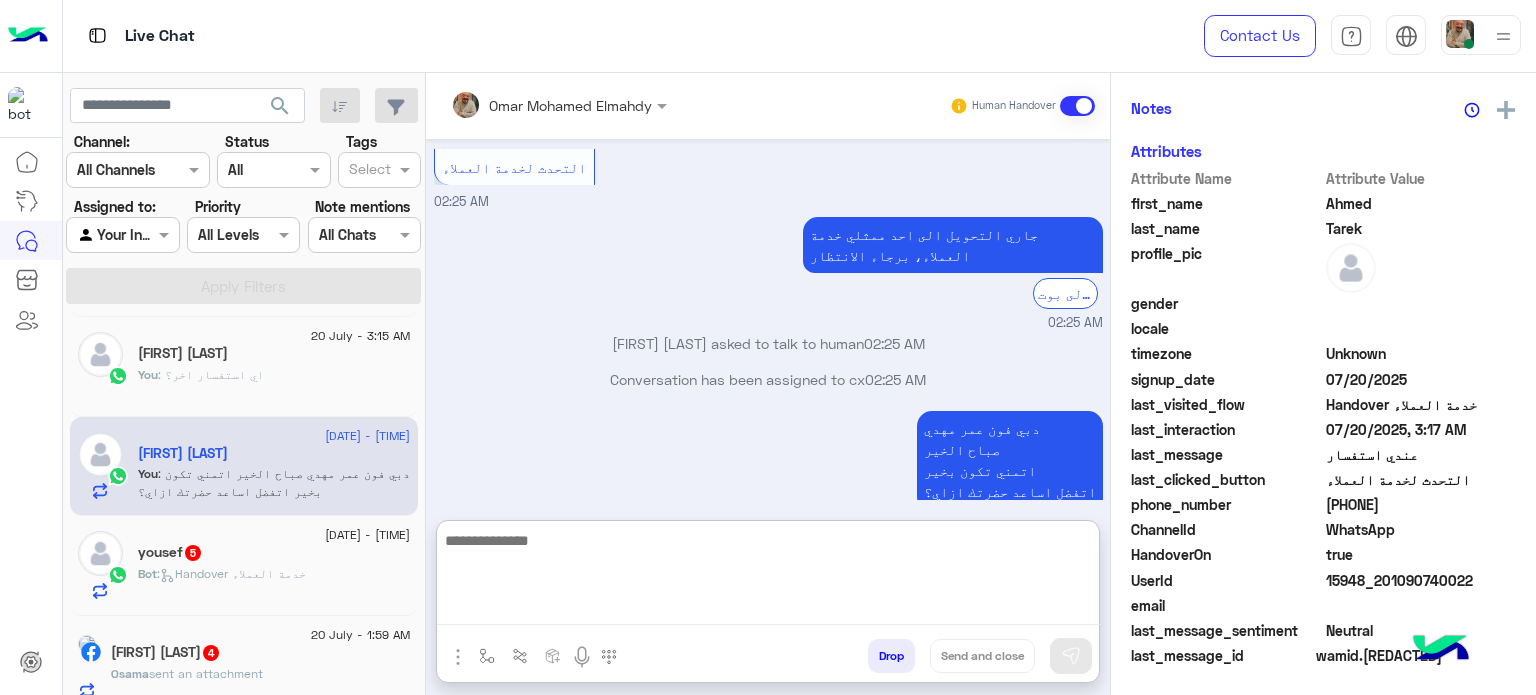 paste on "**********" 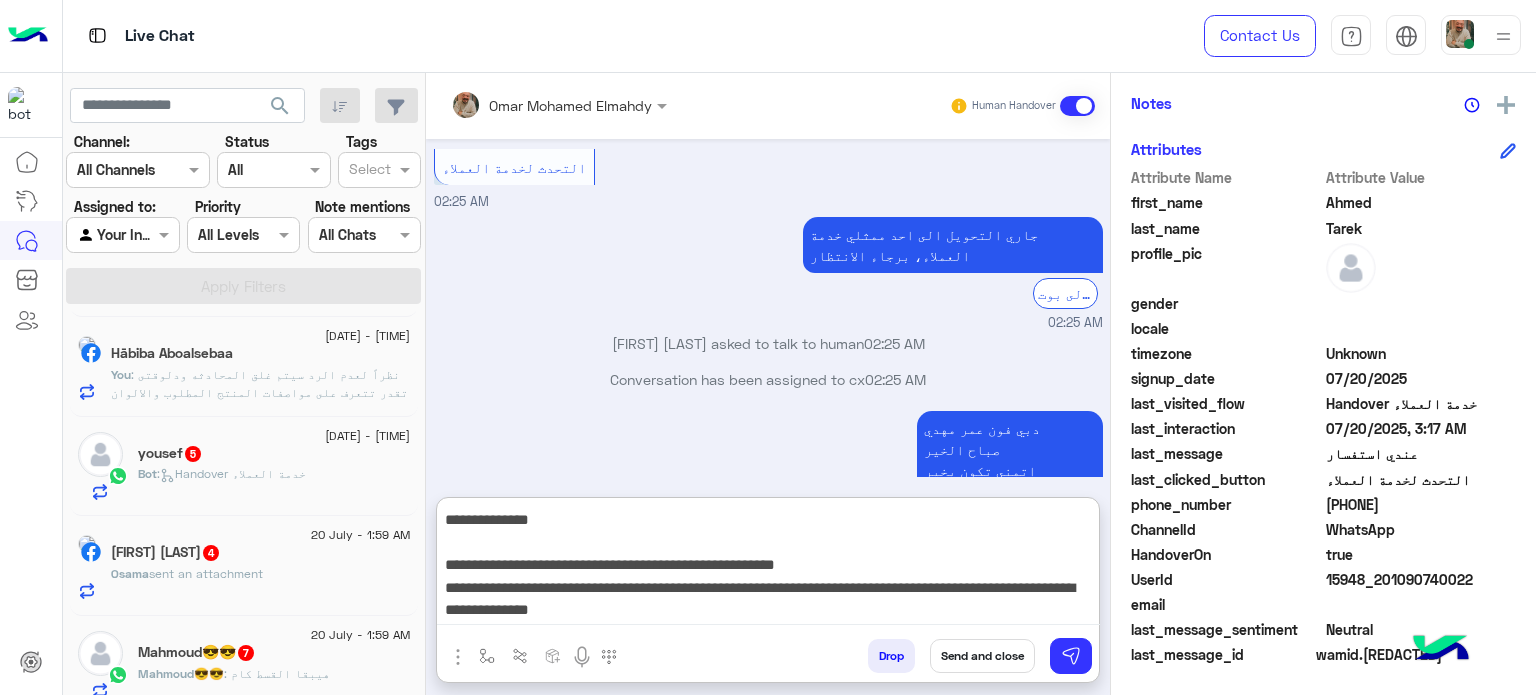 type on "**********" 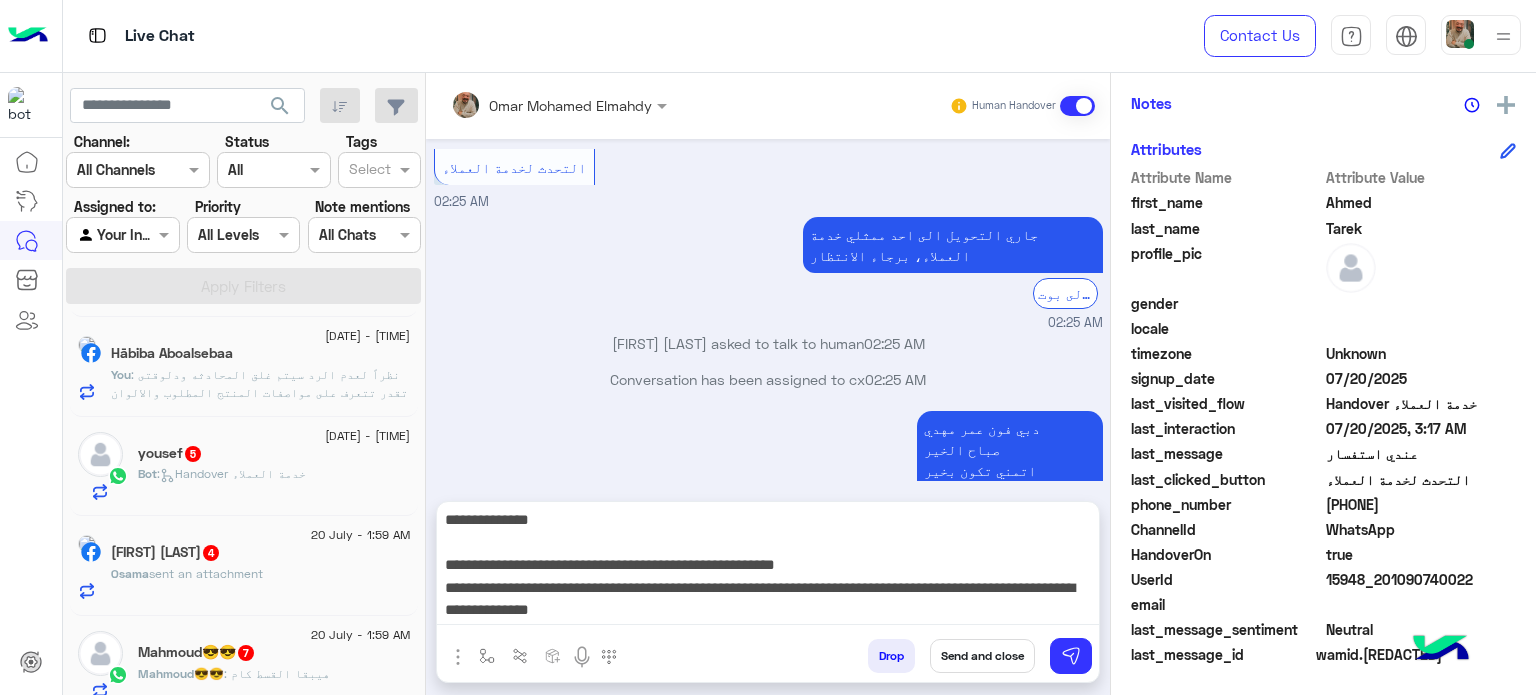 click on "Send and close" at bounding box center (982, 656) 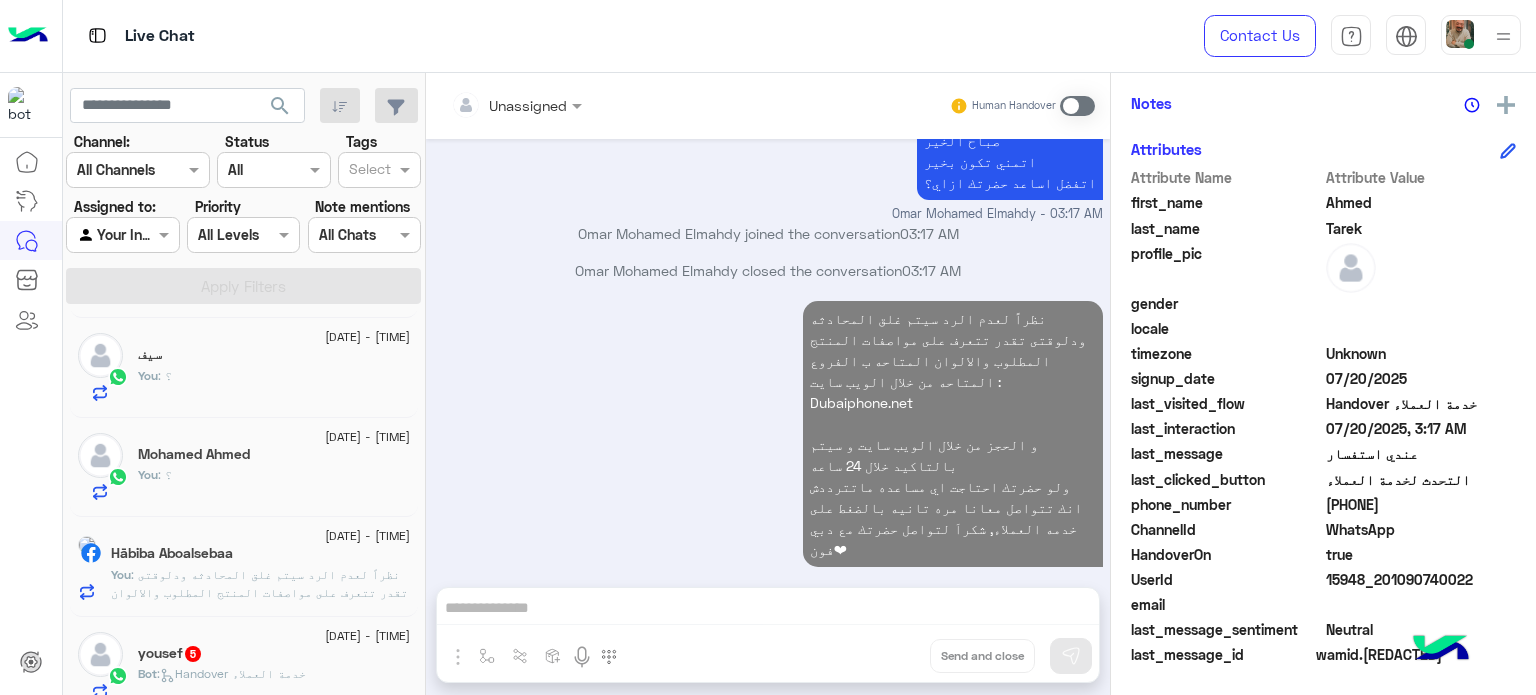 click on "Hābiba Aboalsebaa" 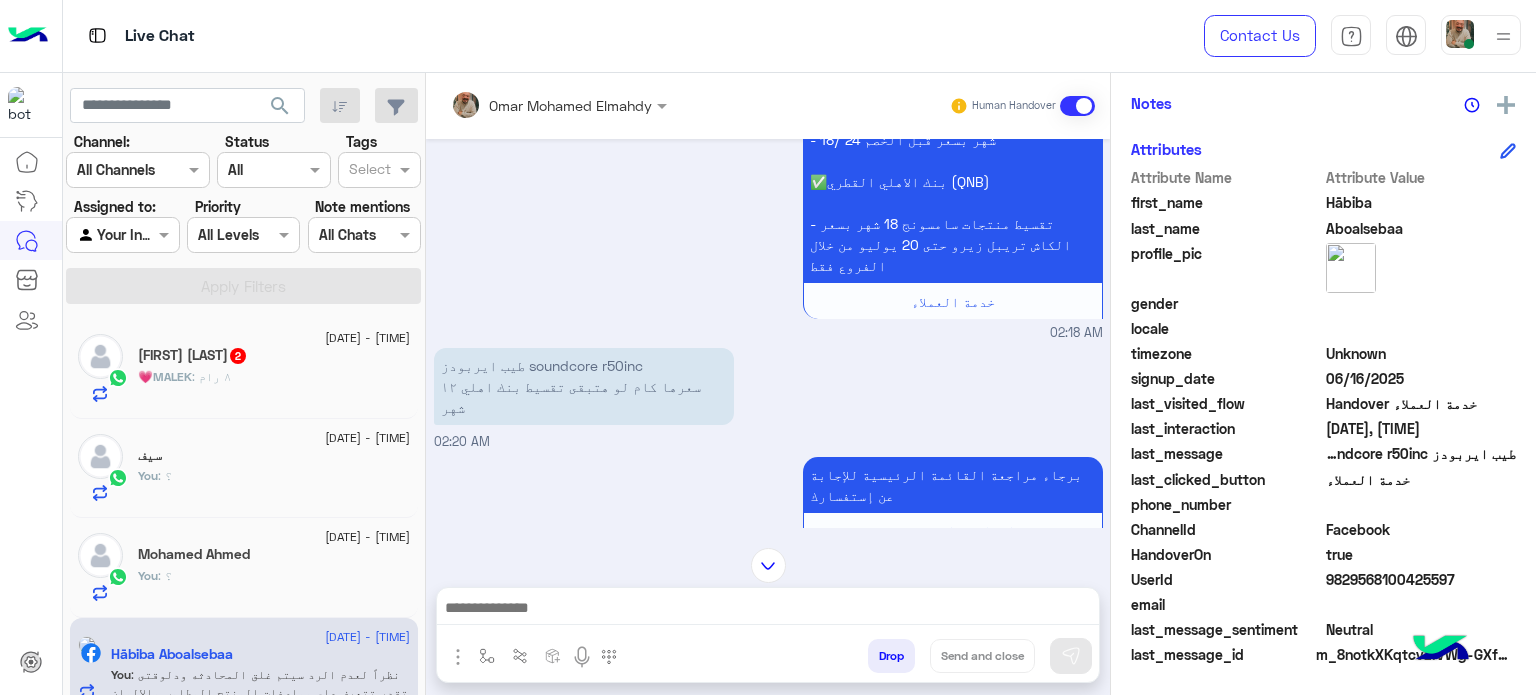 click on "2" 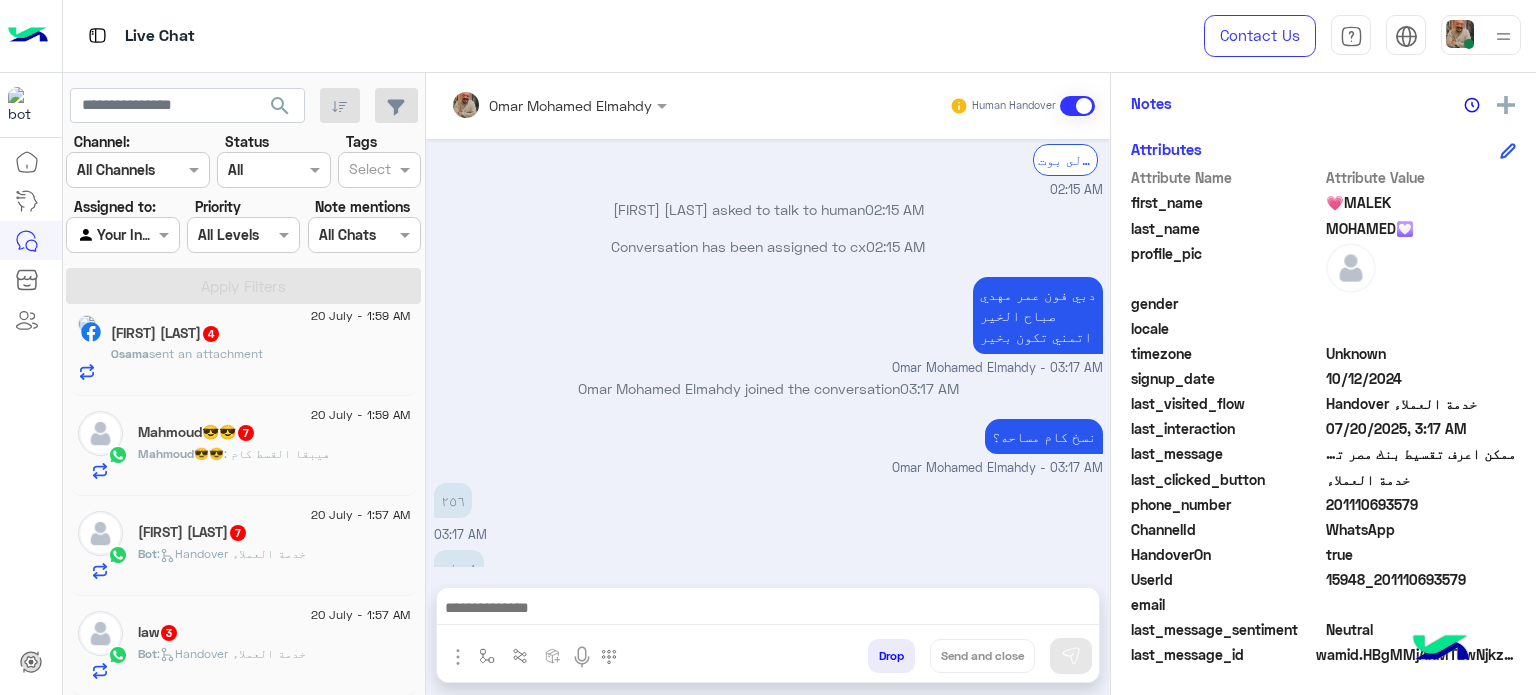 click on "20 July - 1:57 AM" 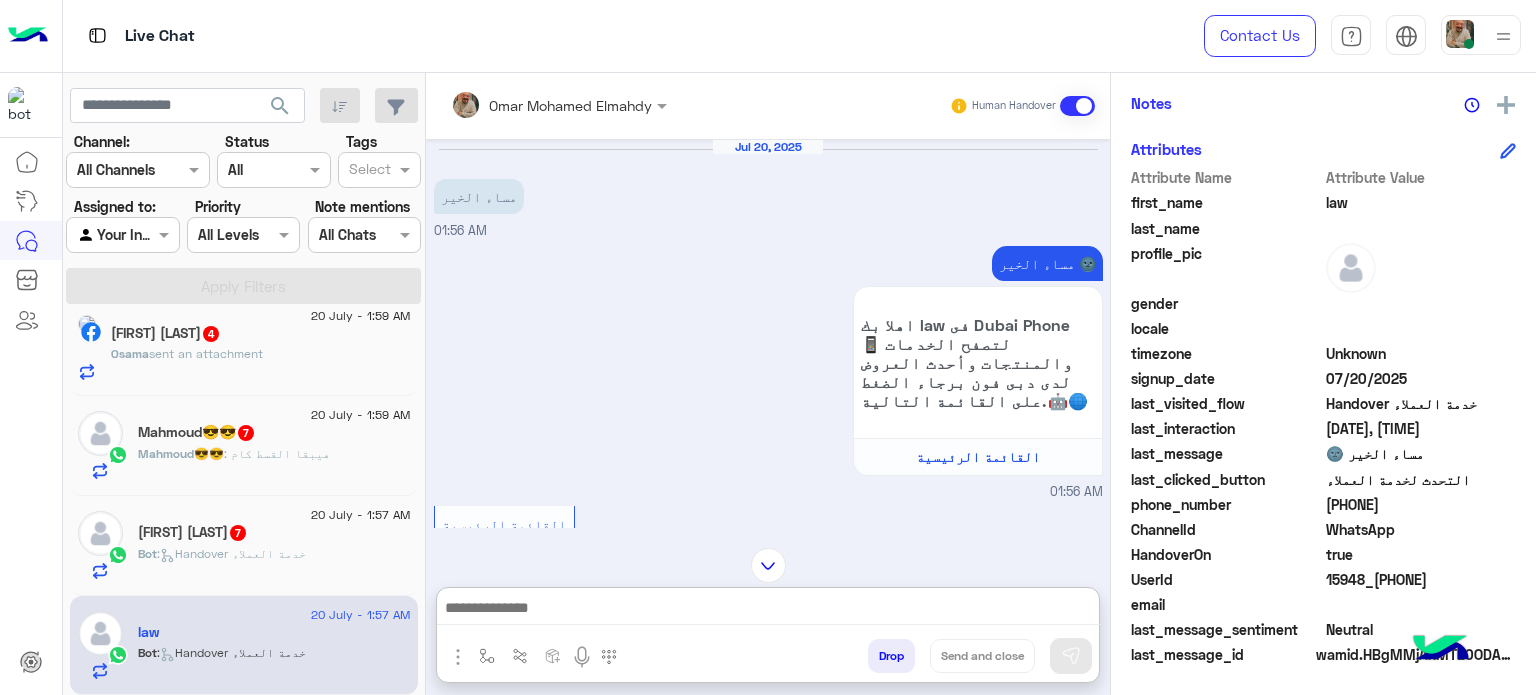 paste on "**********" 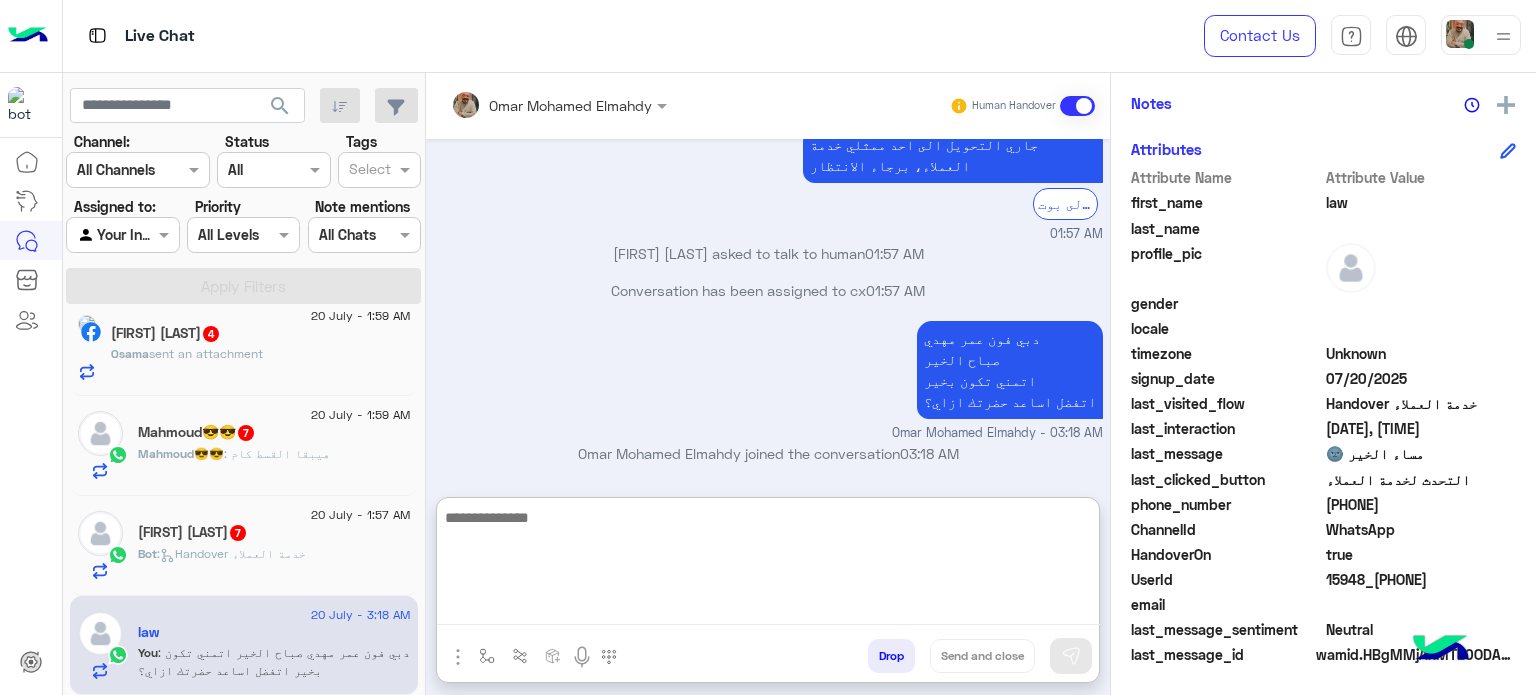 click on "Bot :   Handover خدمة العملاء" 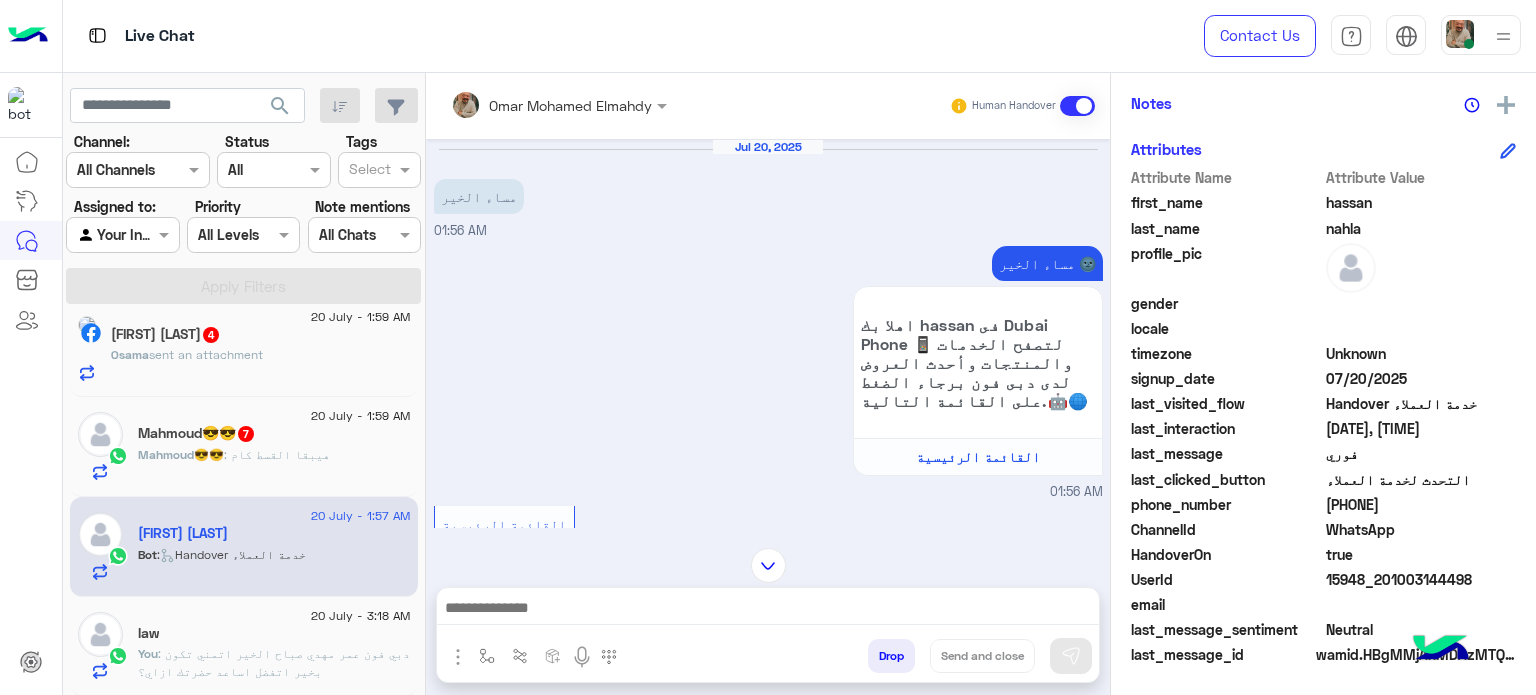 click at bounding box center [768, 610] 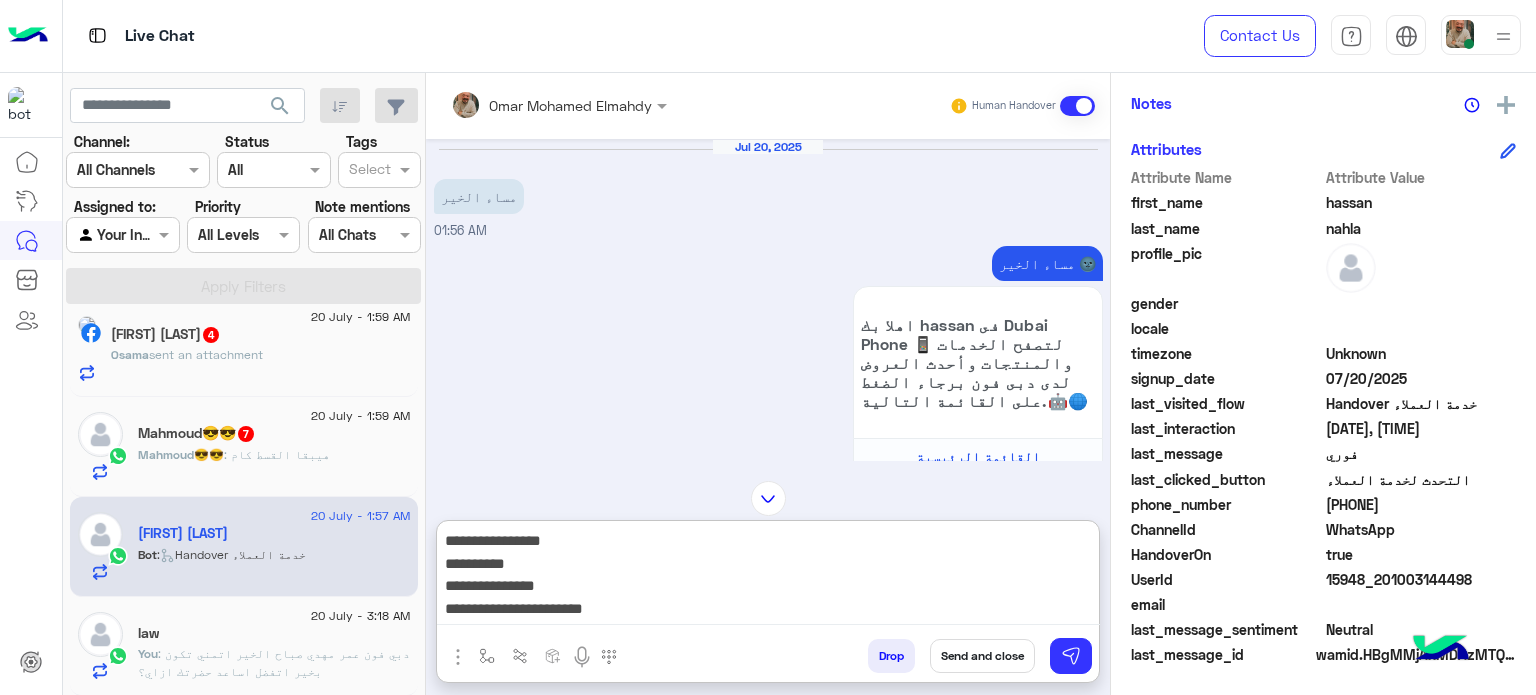 click on "**********" at bounding box center [768, 576] 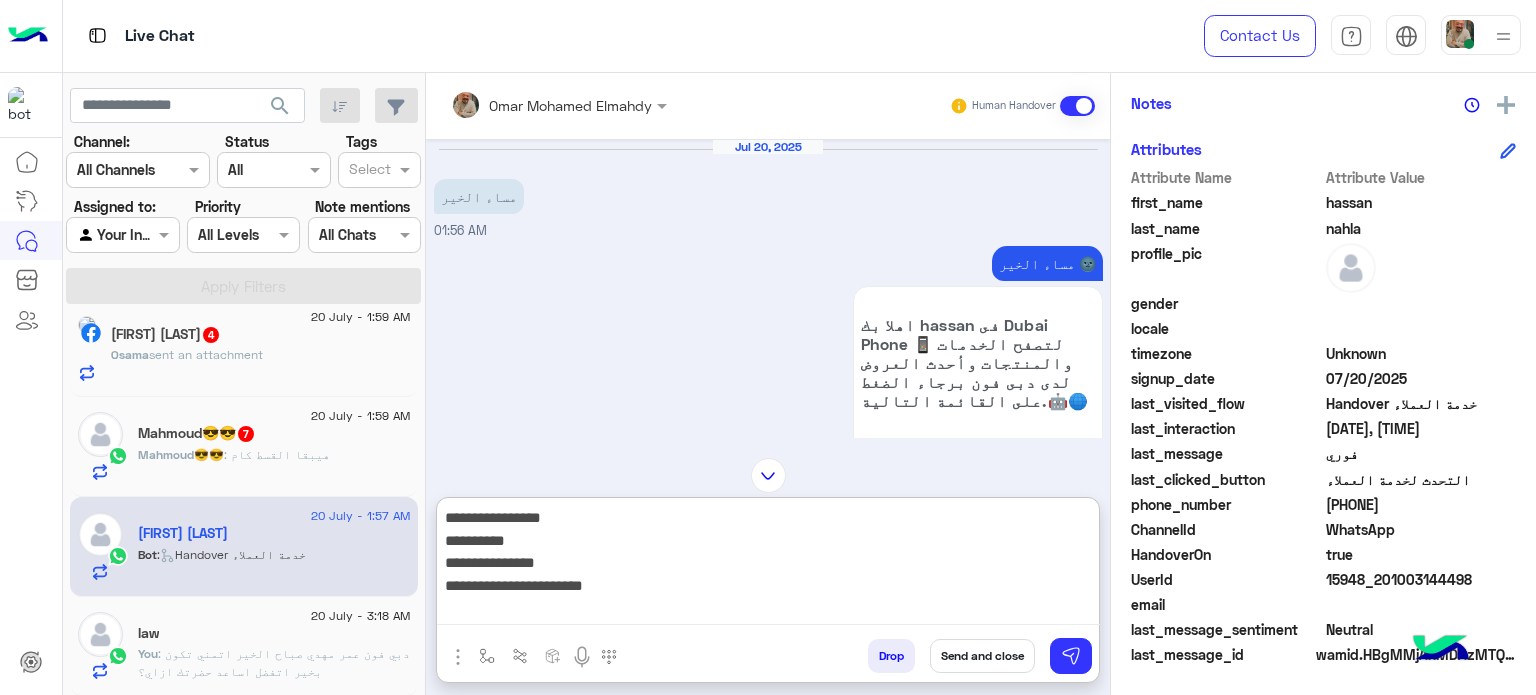 click on "**********" at bounding box center [768, 565] 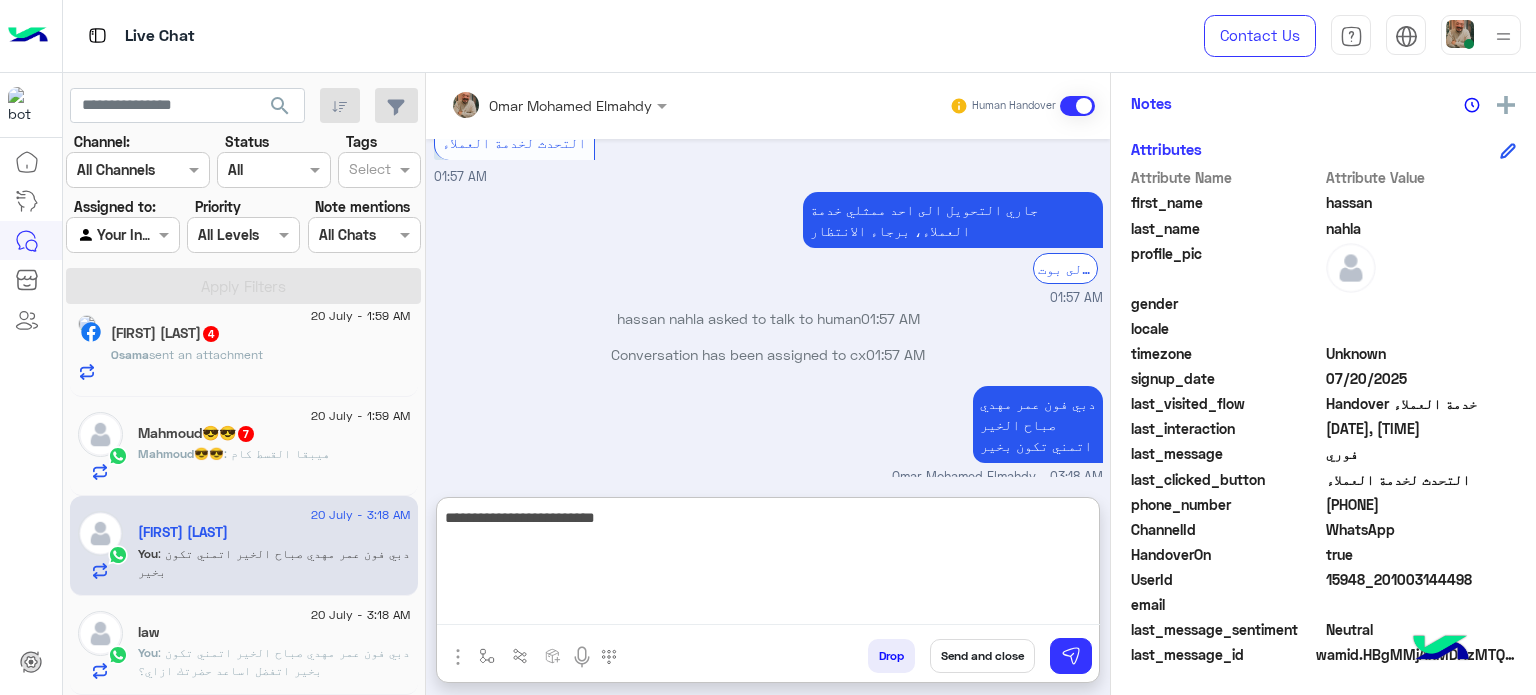 type on "**********" 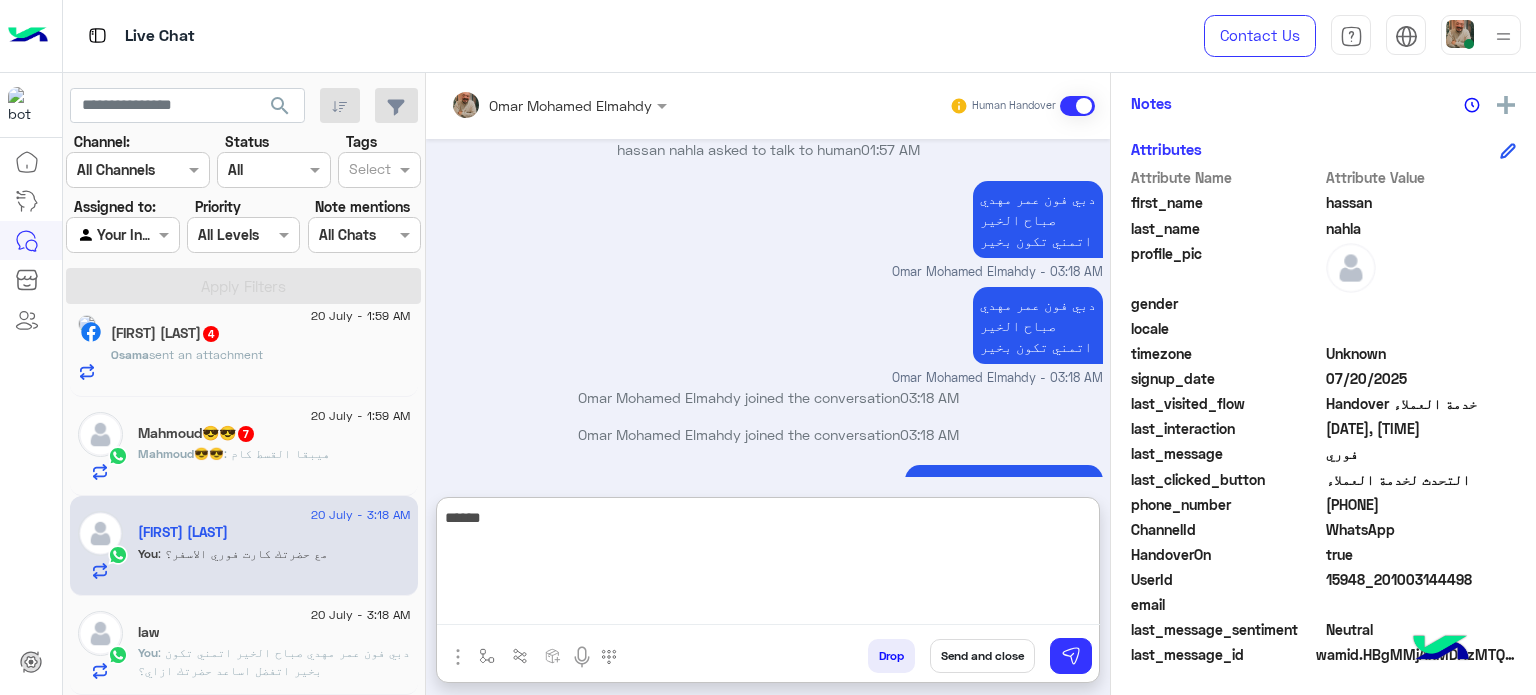 type on "*******" 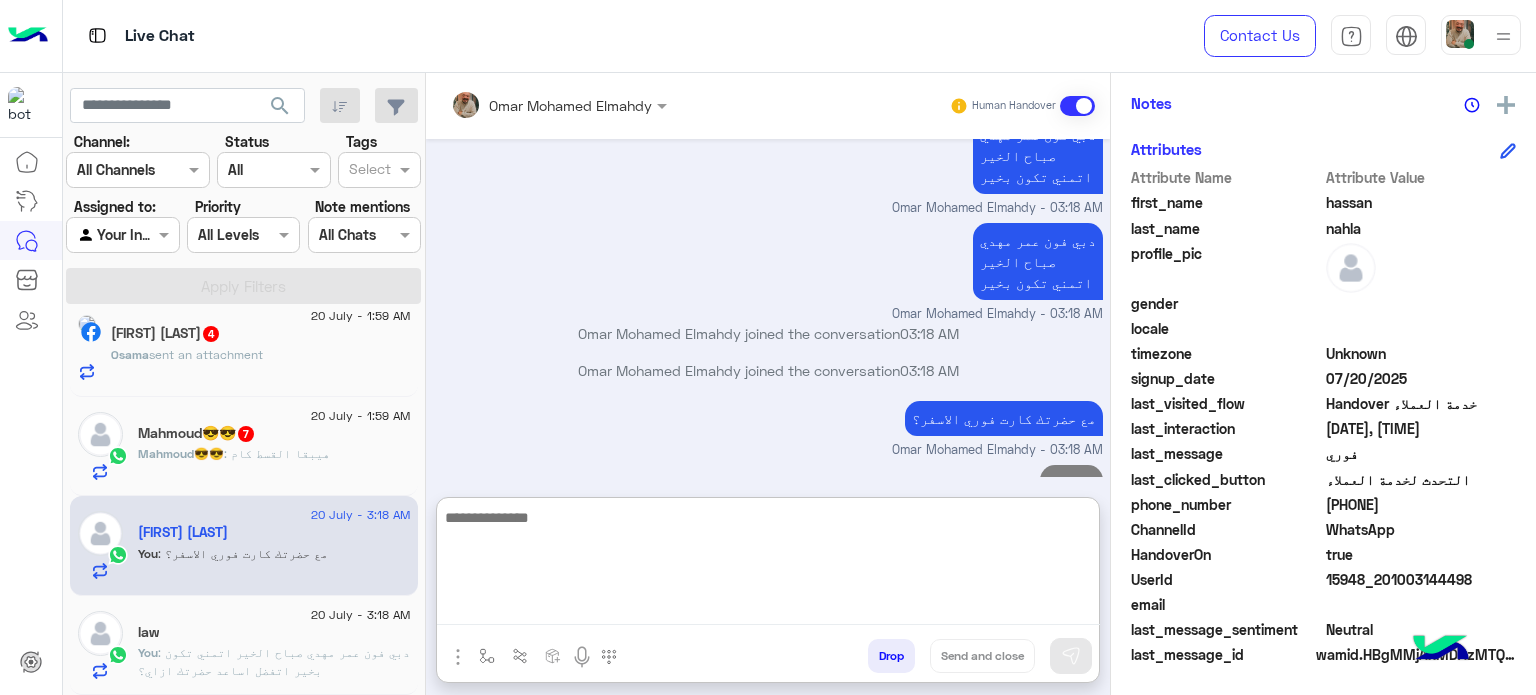 click on "phone_number  [PHONE]" 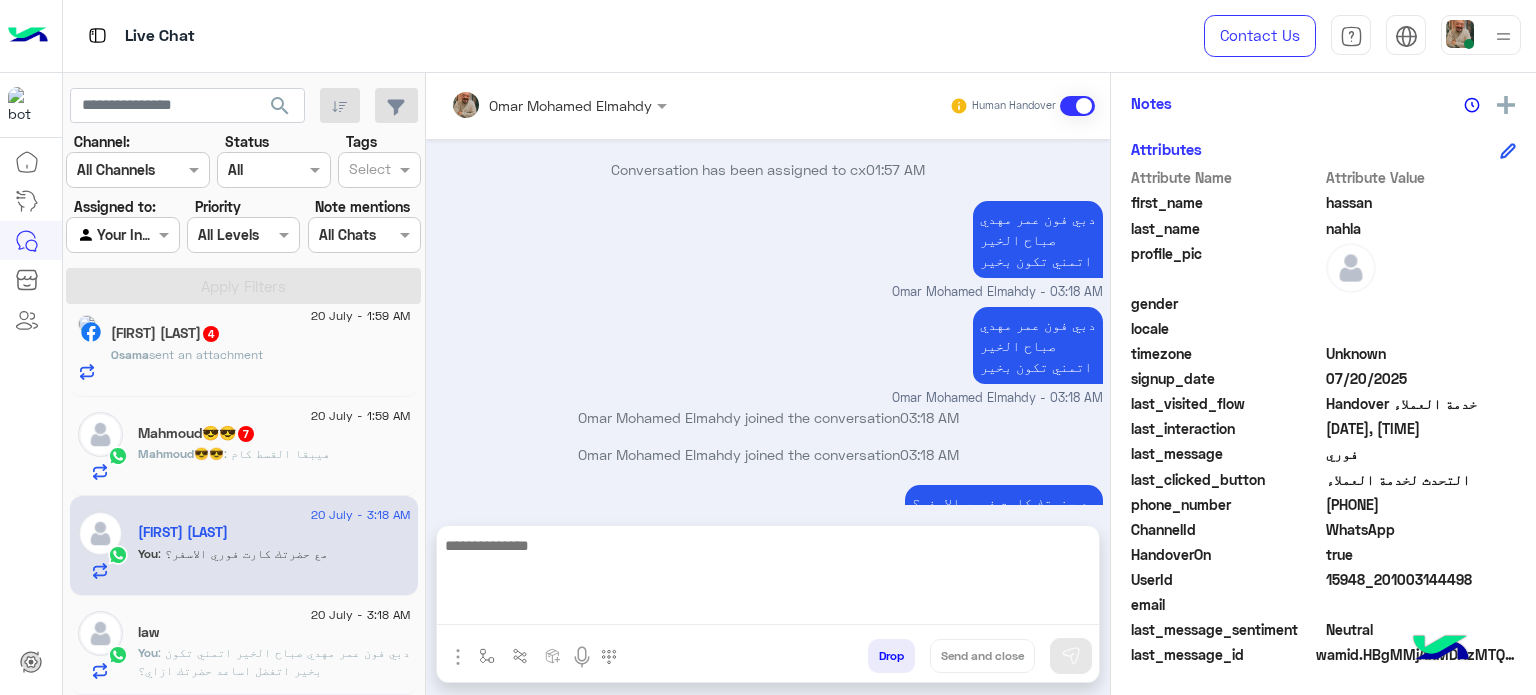 click on "phone_number  [PHONE]" 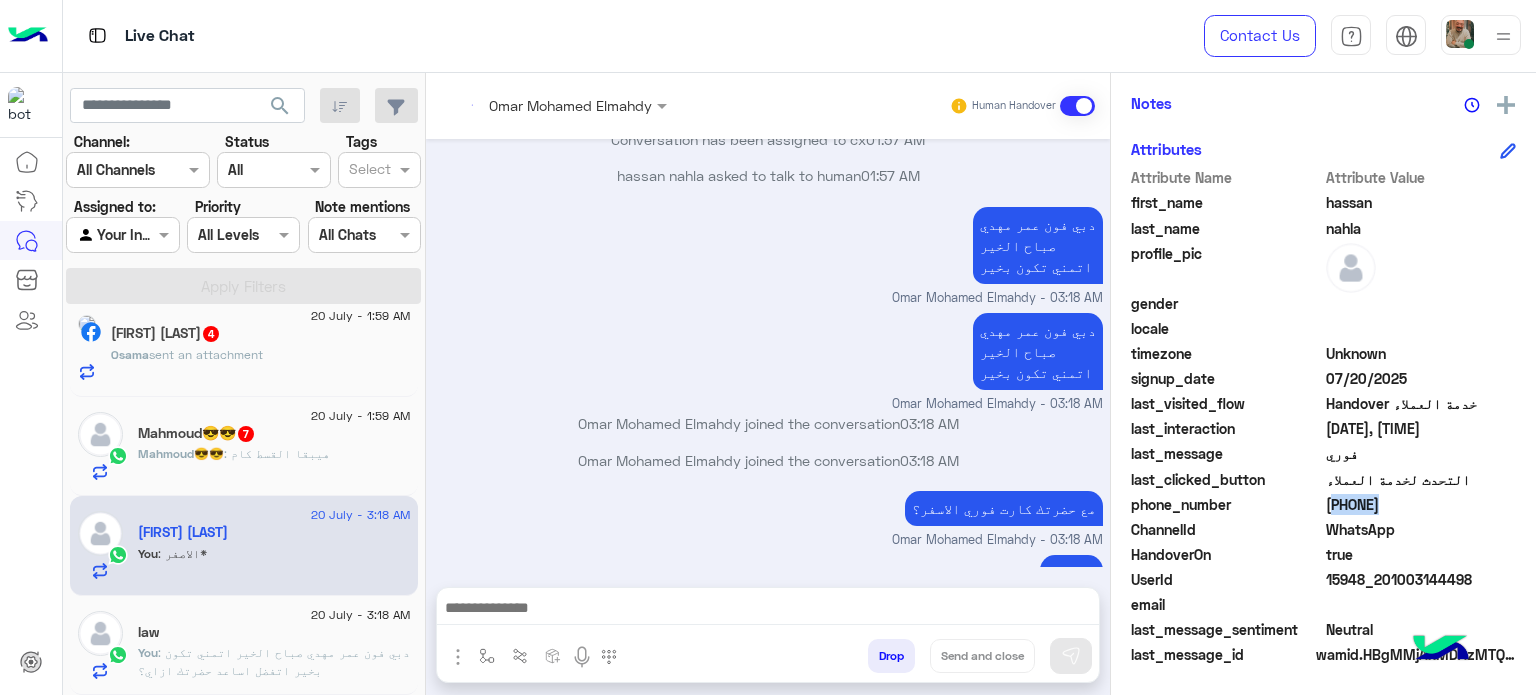 click on "phone_number  [PHONE]" 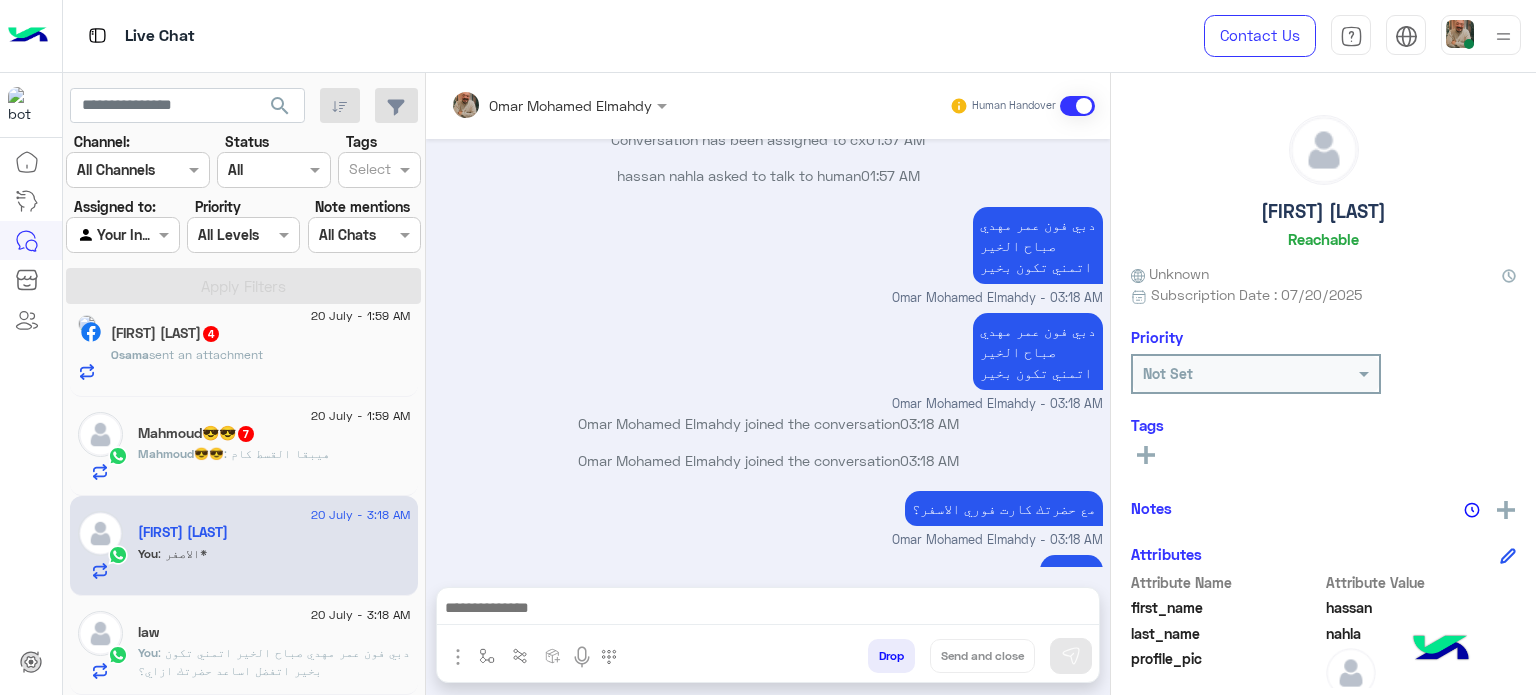 scroll, scrollTop: 520, scrollLeft: 0, axis: vertical 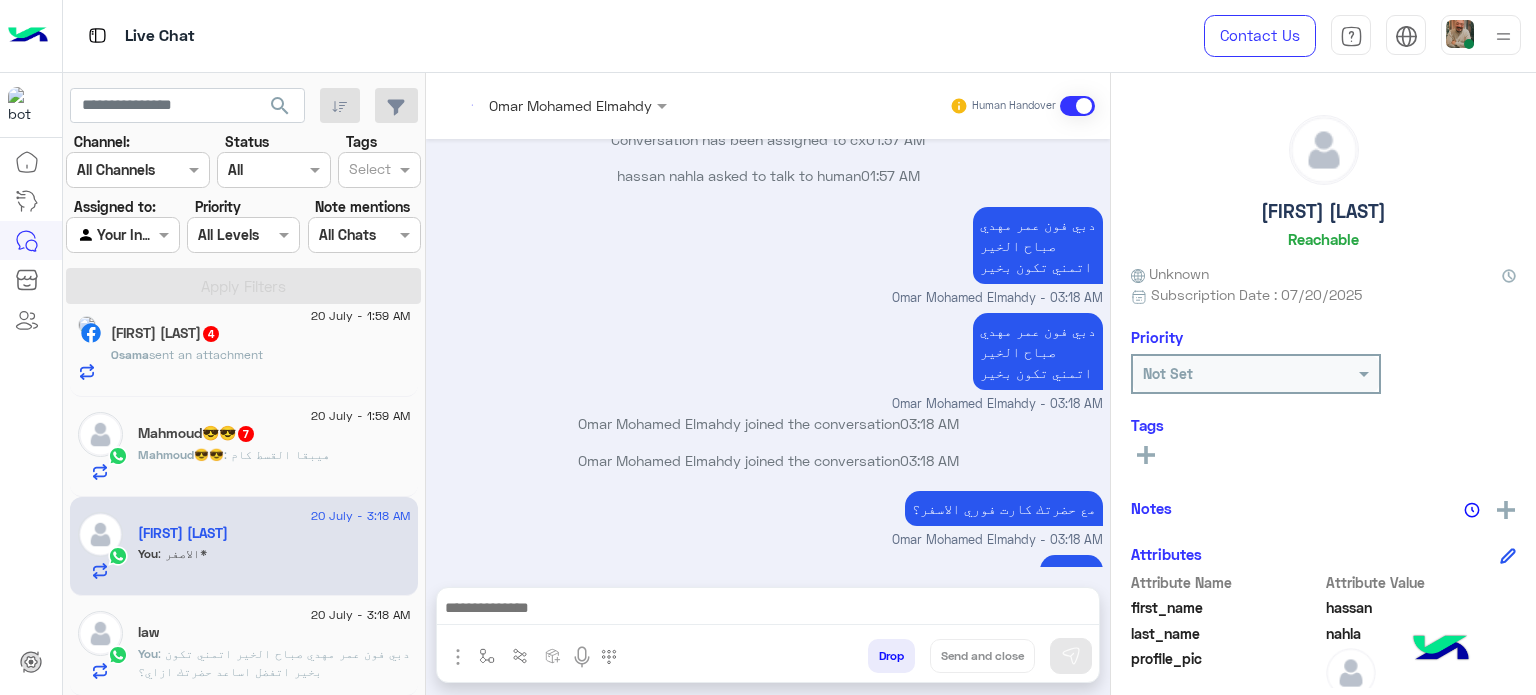 paste on "**********" 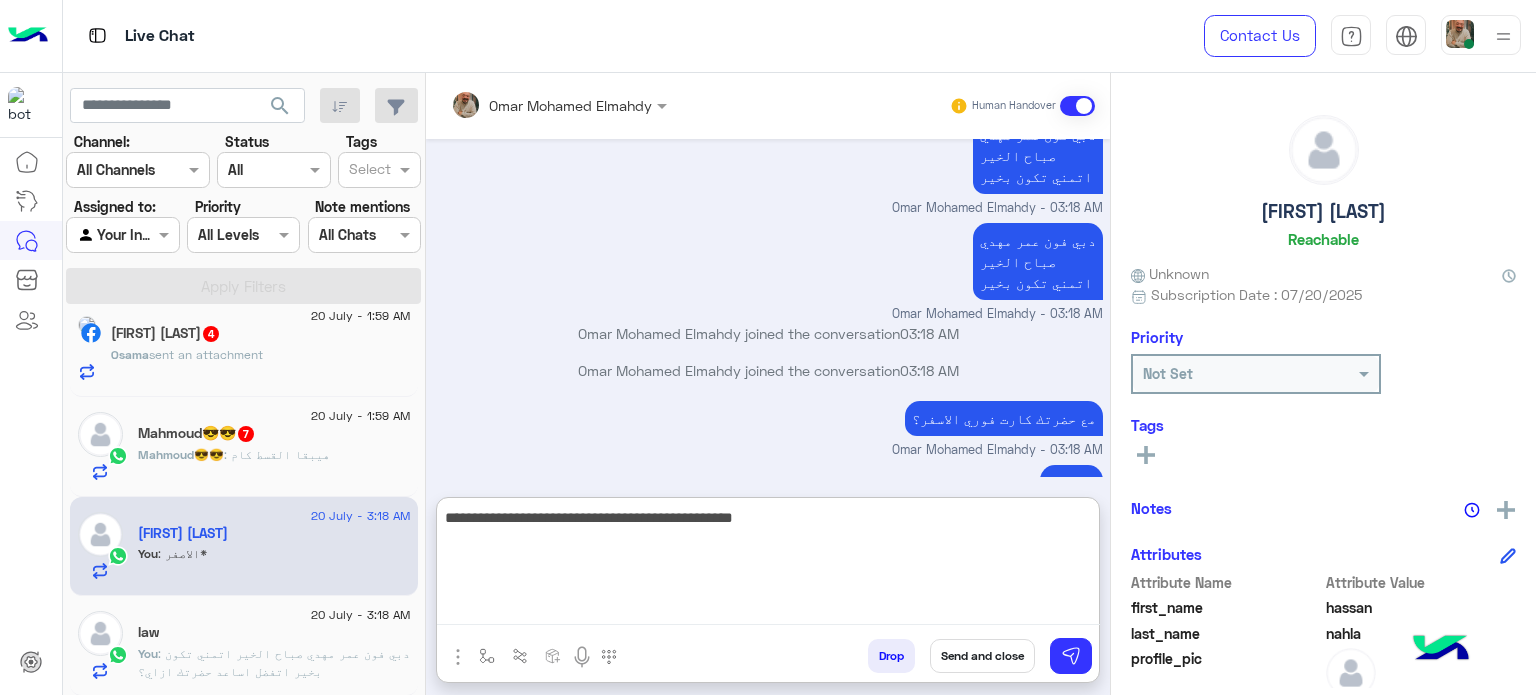 type on "**********" 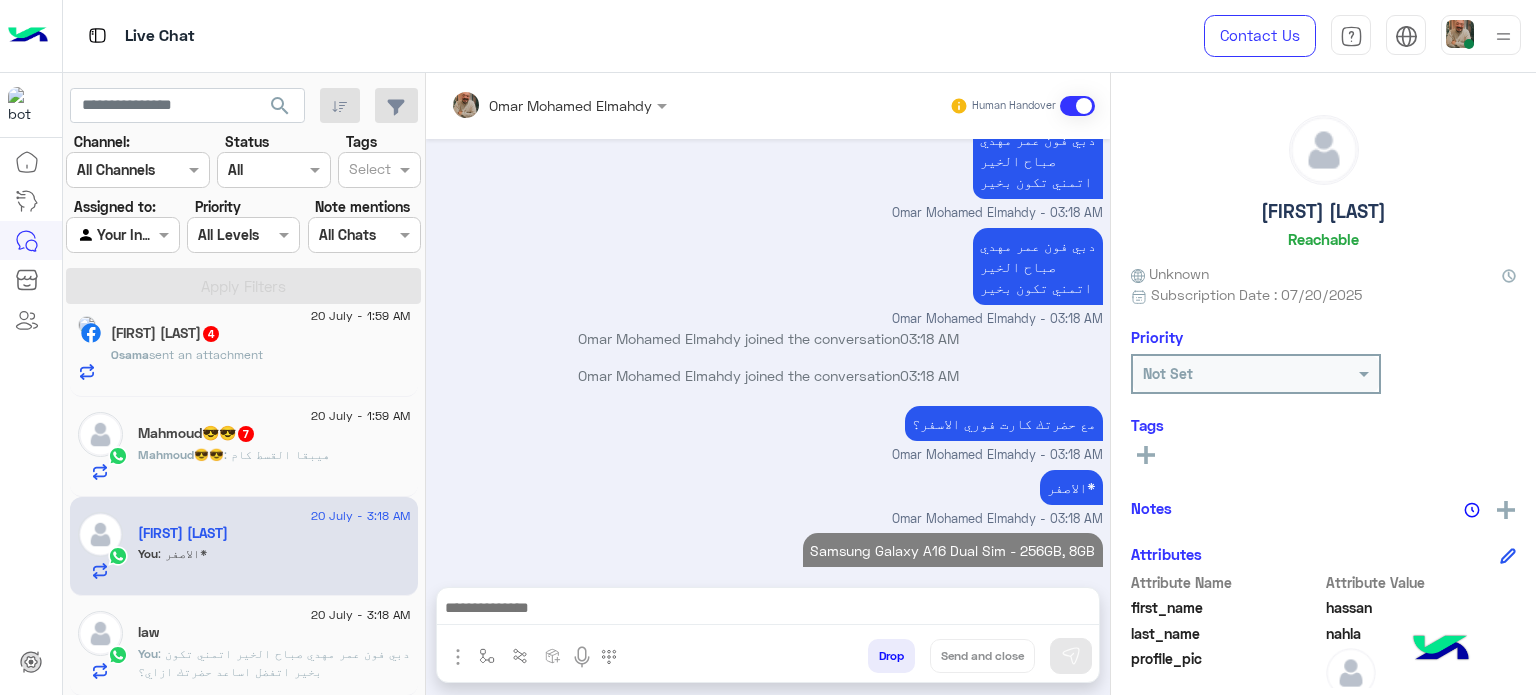 scroll, scrollTop: 1924, scrollLeft: 0, axis: vertical 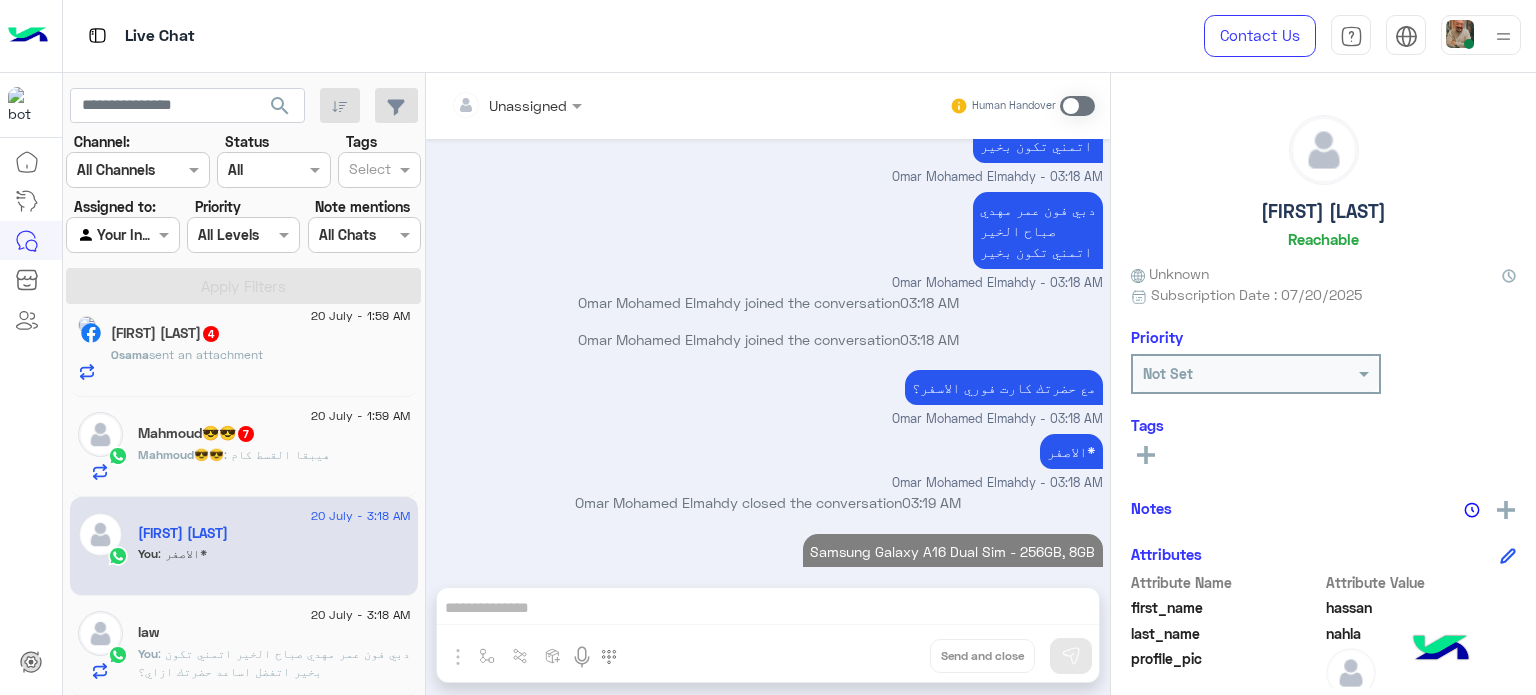 click on "You  : دبي فون عمر مهدي
صباح الخير
اتمني تكون بخير
اتفضل اساعد حضرتك ازاي؟" 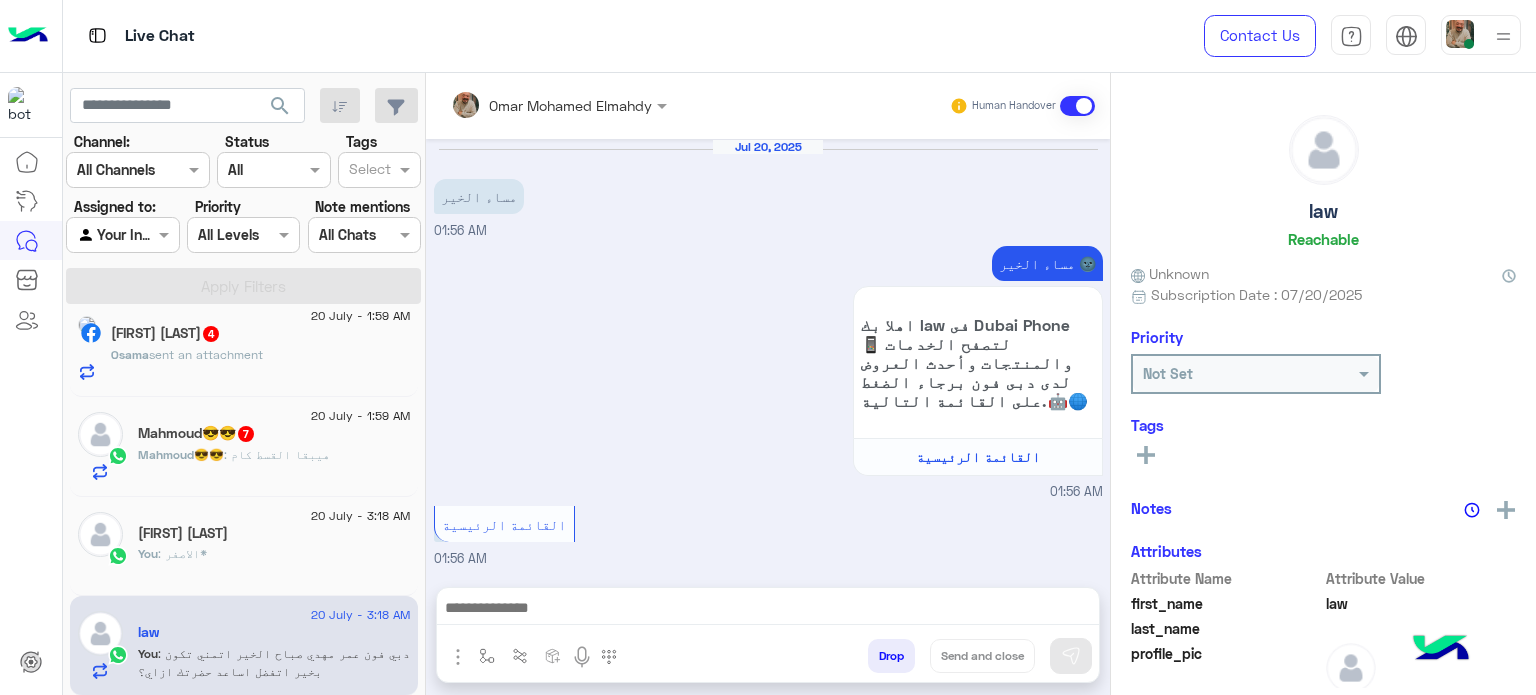 scroll, scrollTop: 569, scrollLeft: 0, axis: vertical 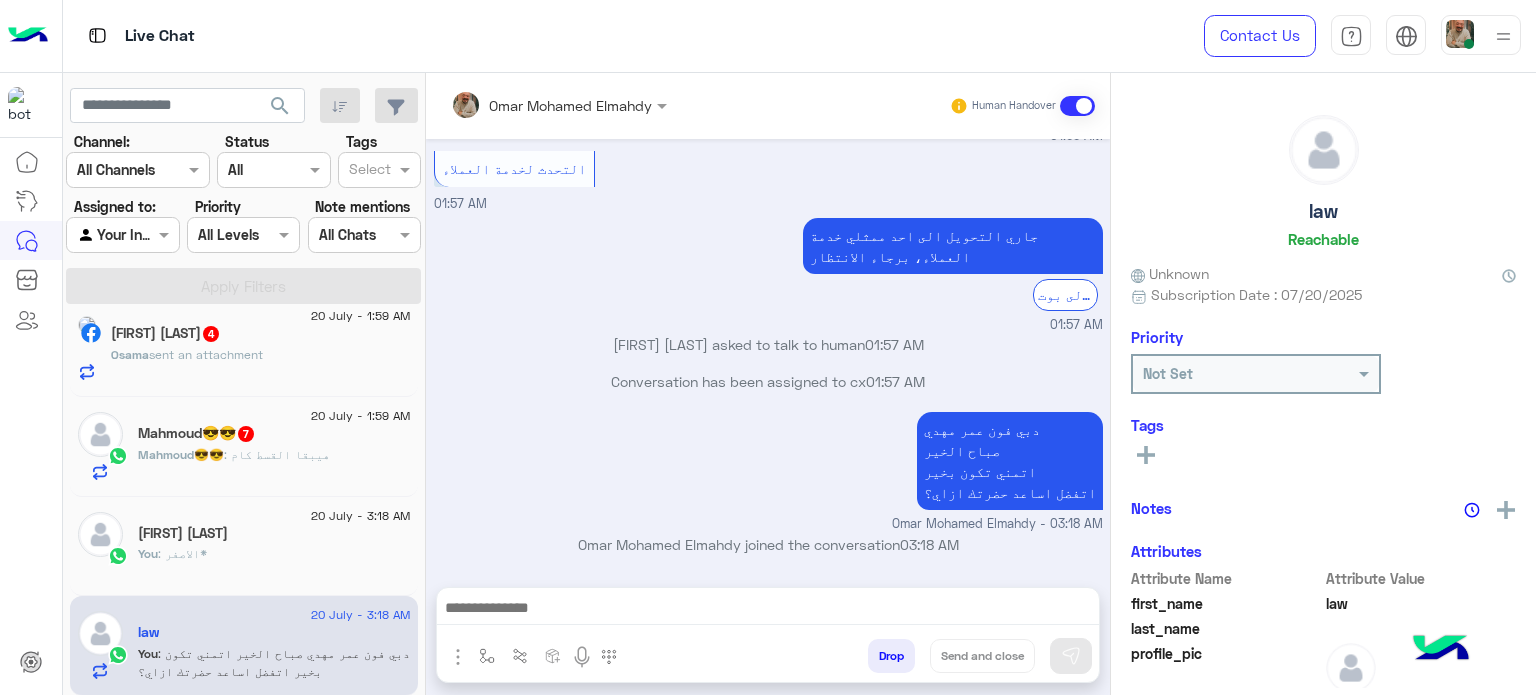 click at bounding box center (768, 610) 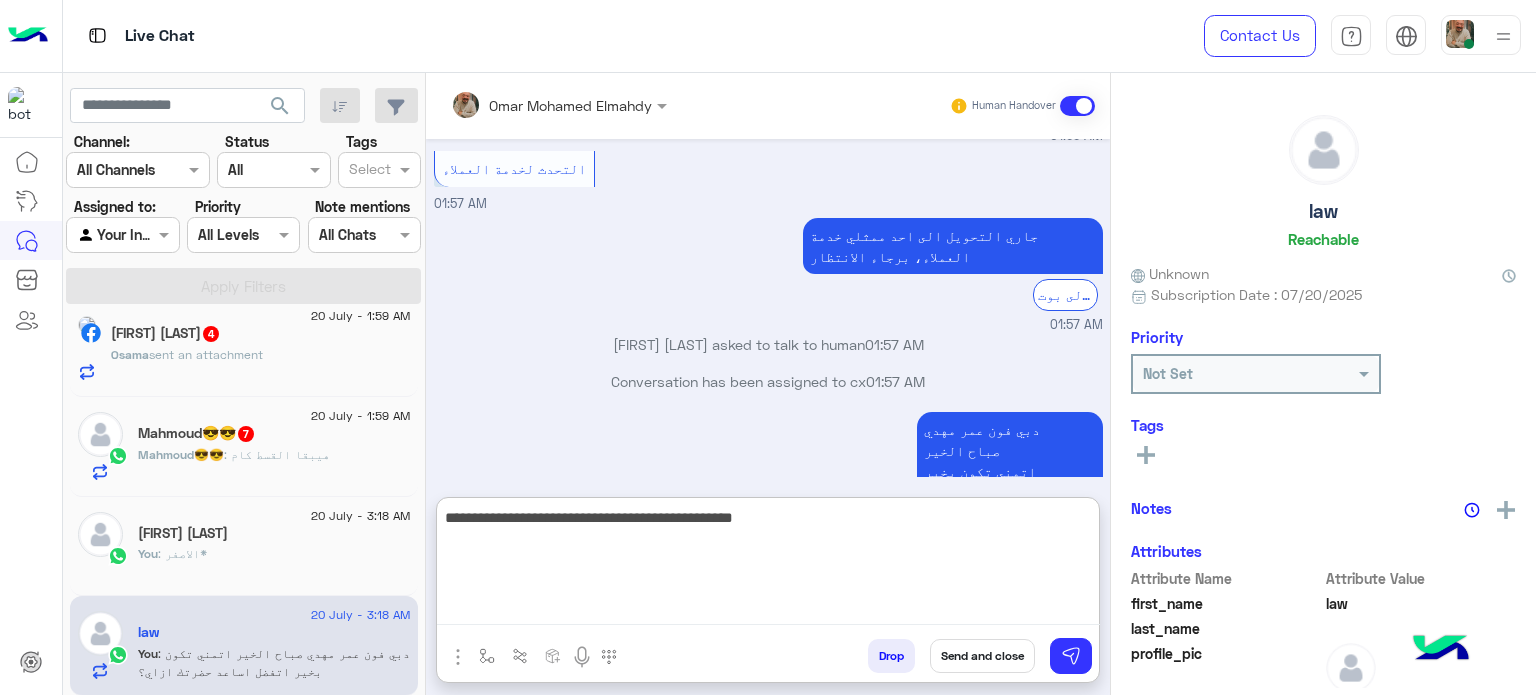 type on "**********" 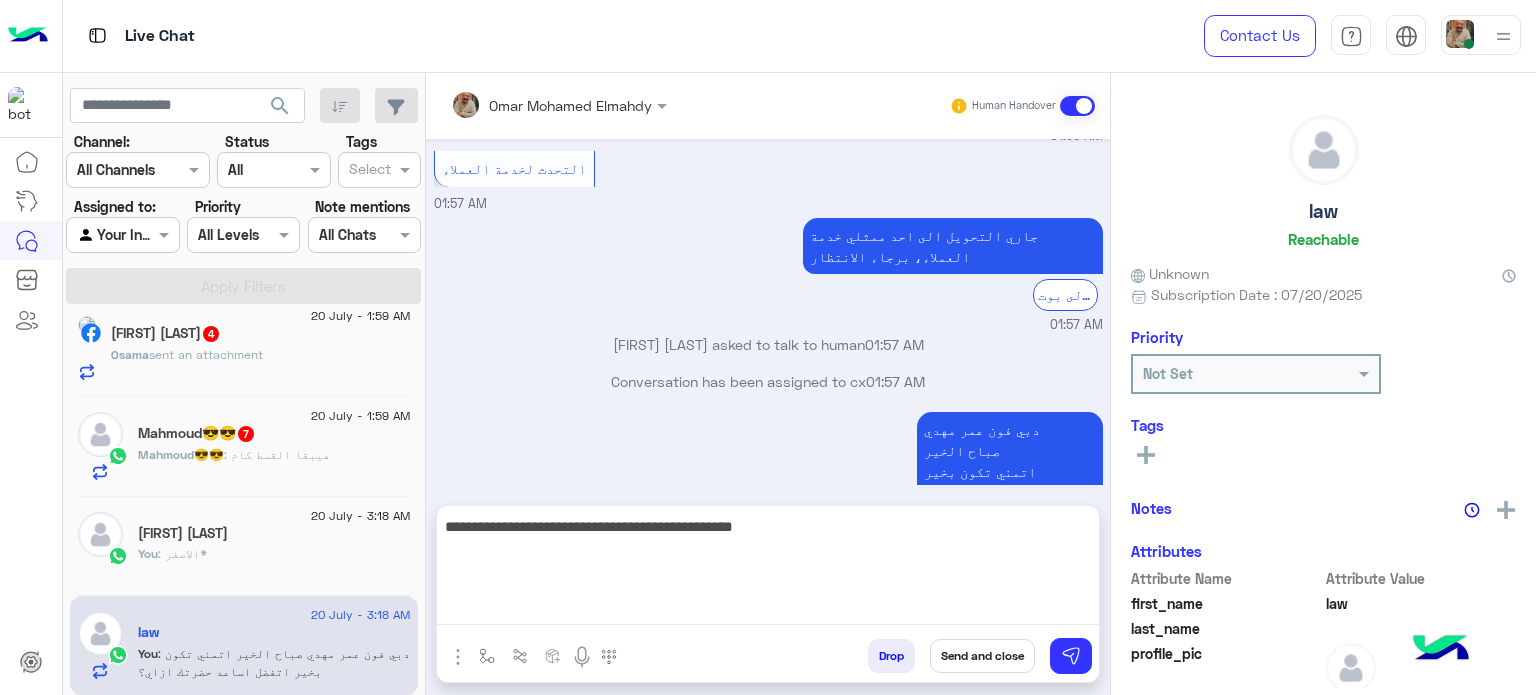 click on "Send and close" at bounding box center [982, 656] 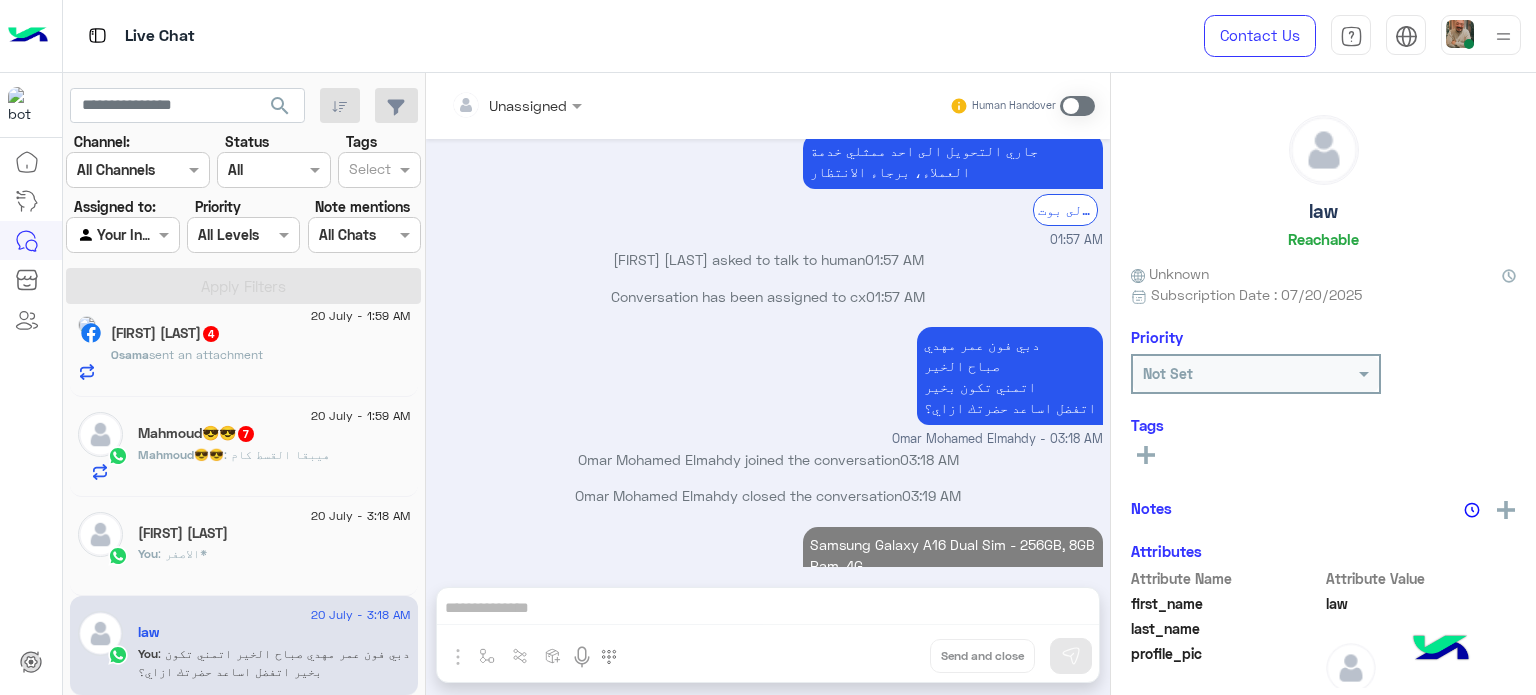 scroll, scrollTop: 690, scrollLeft: 0, axis: vertical 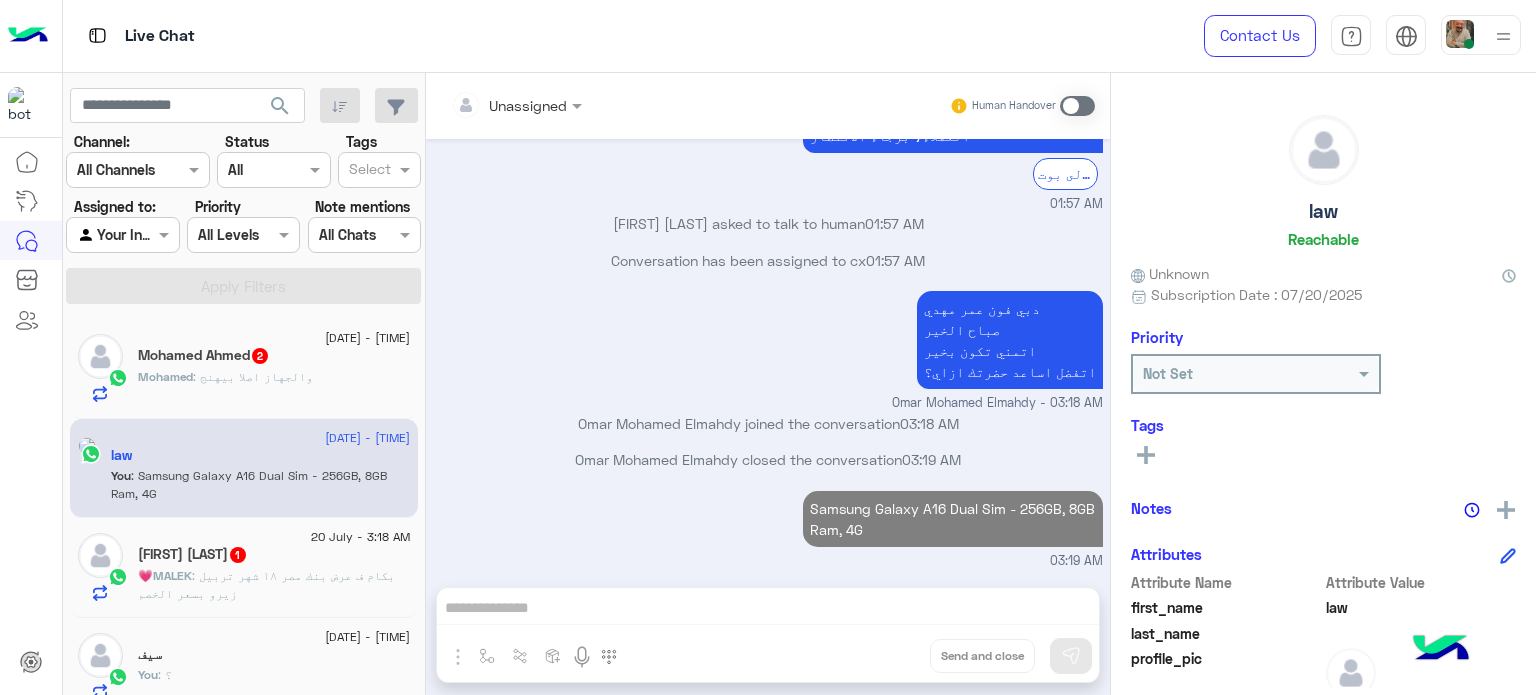 click on "[FIRST] : والجهاز اصلا بيهنج" 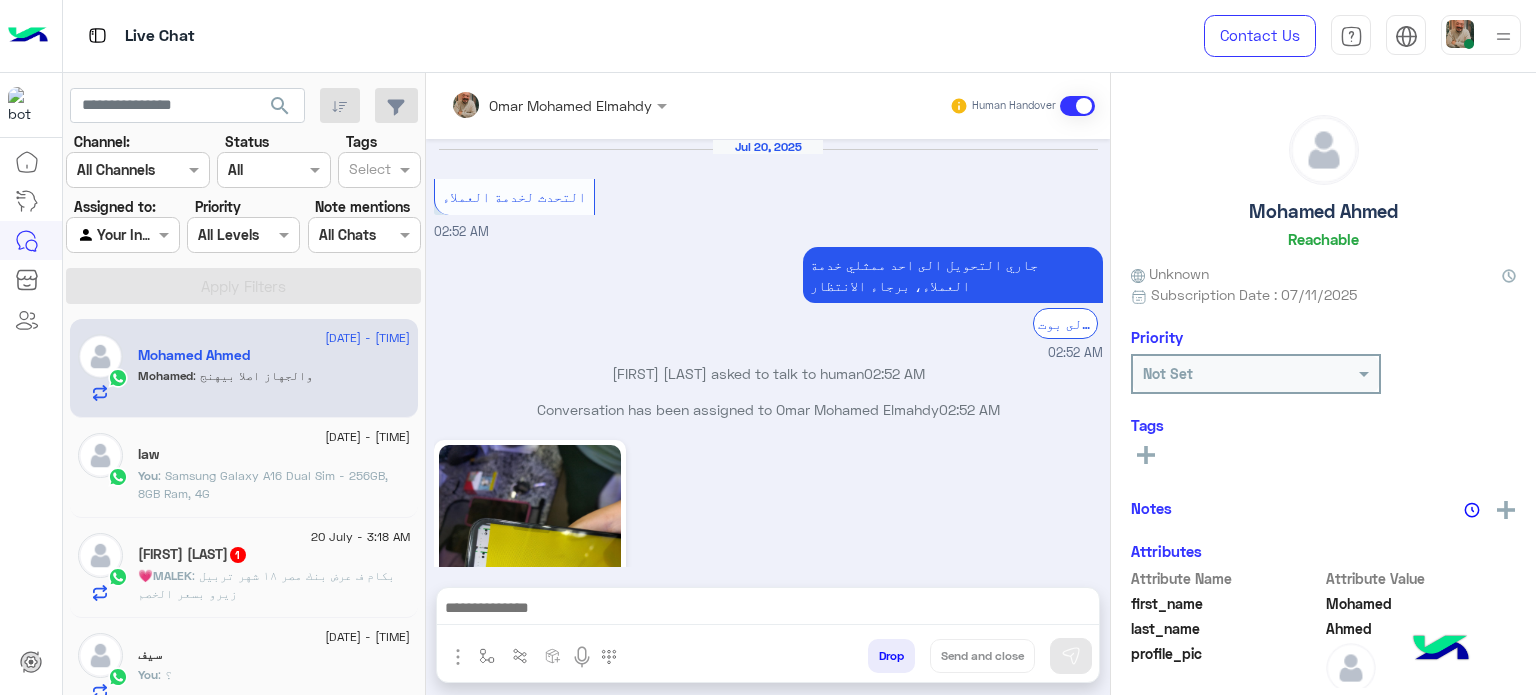scroll, scrollTop: 569, scrollLeft: 0, axis: vertical 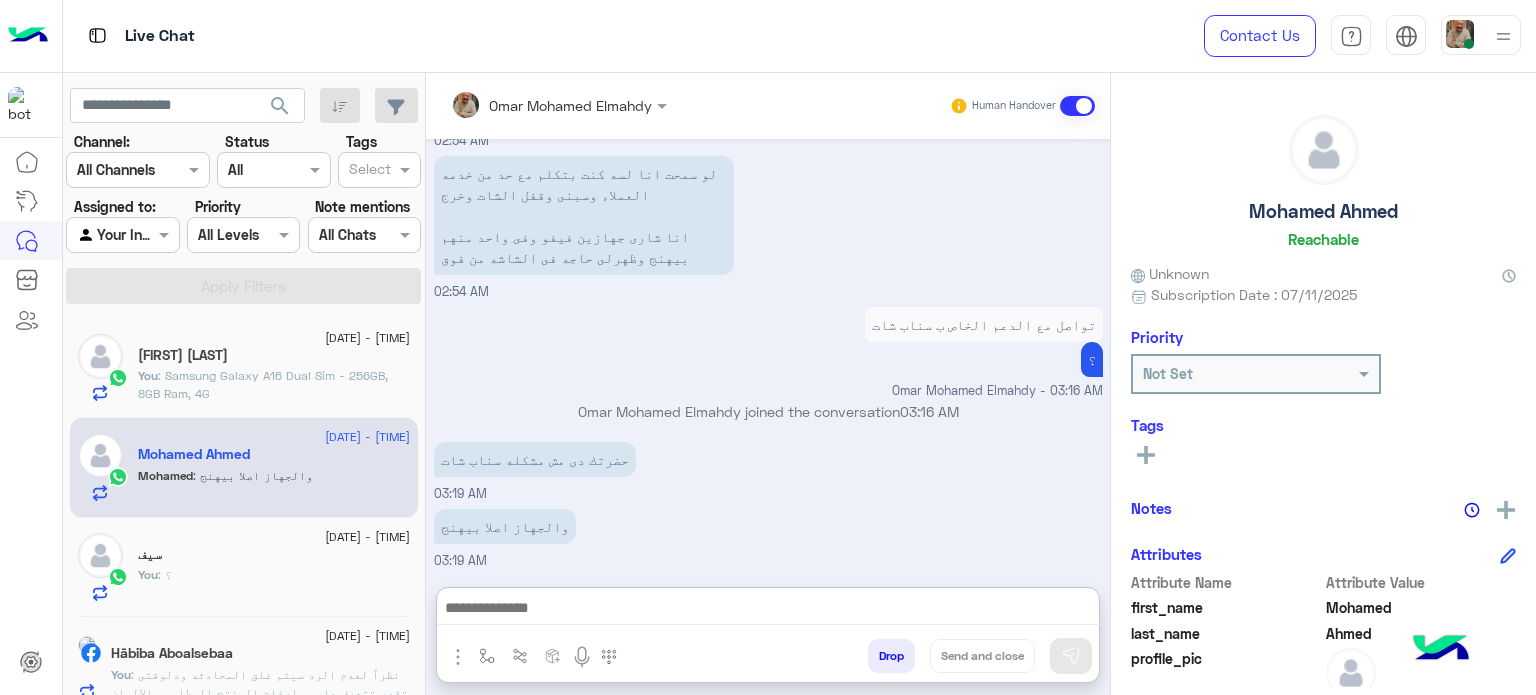 click at bounding box center (768, 610) 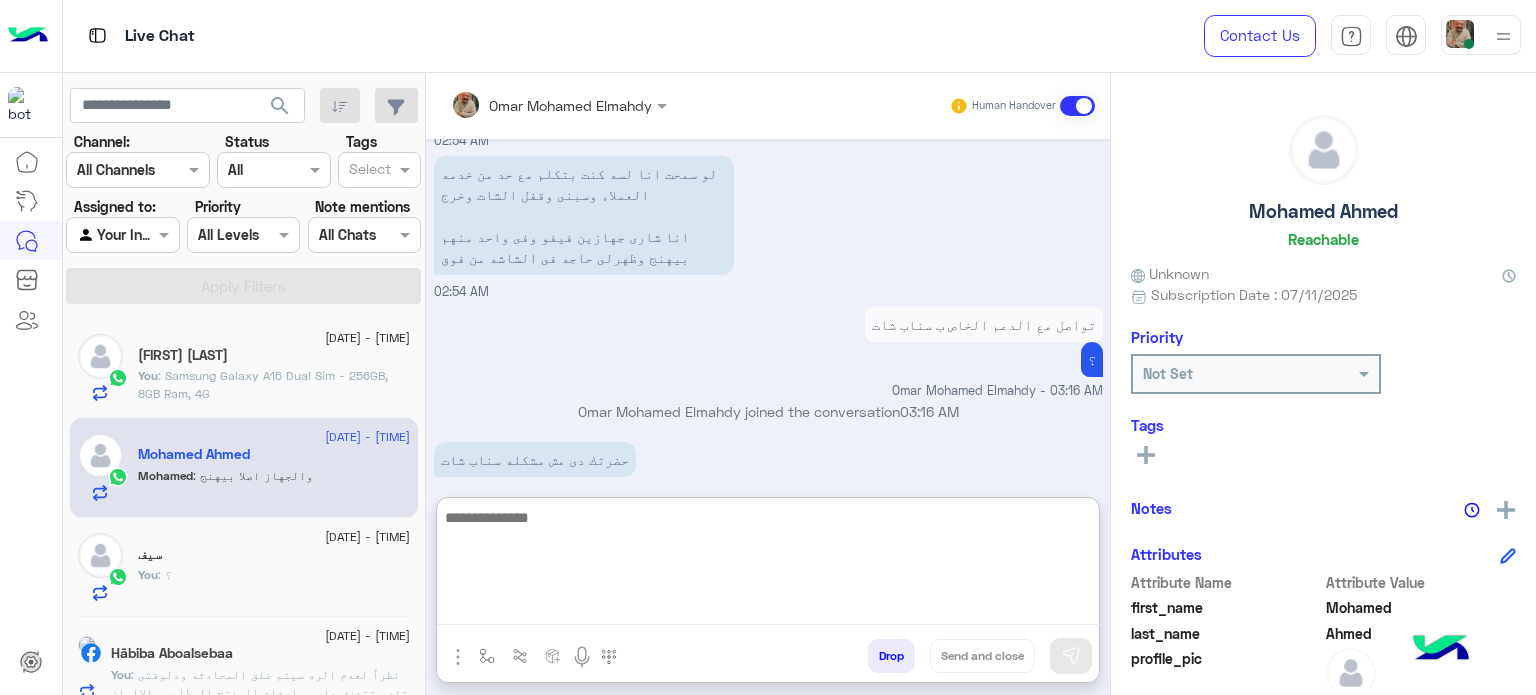 click at bounding box center [768, 565] 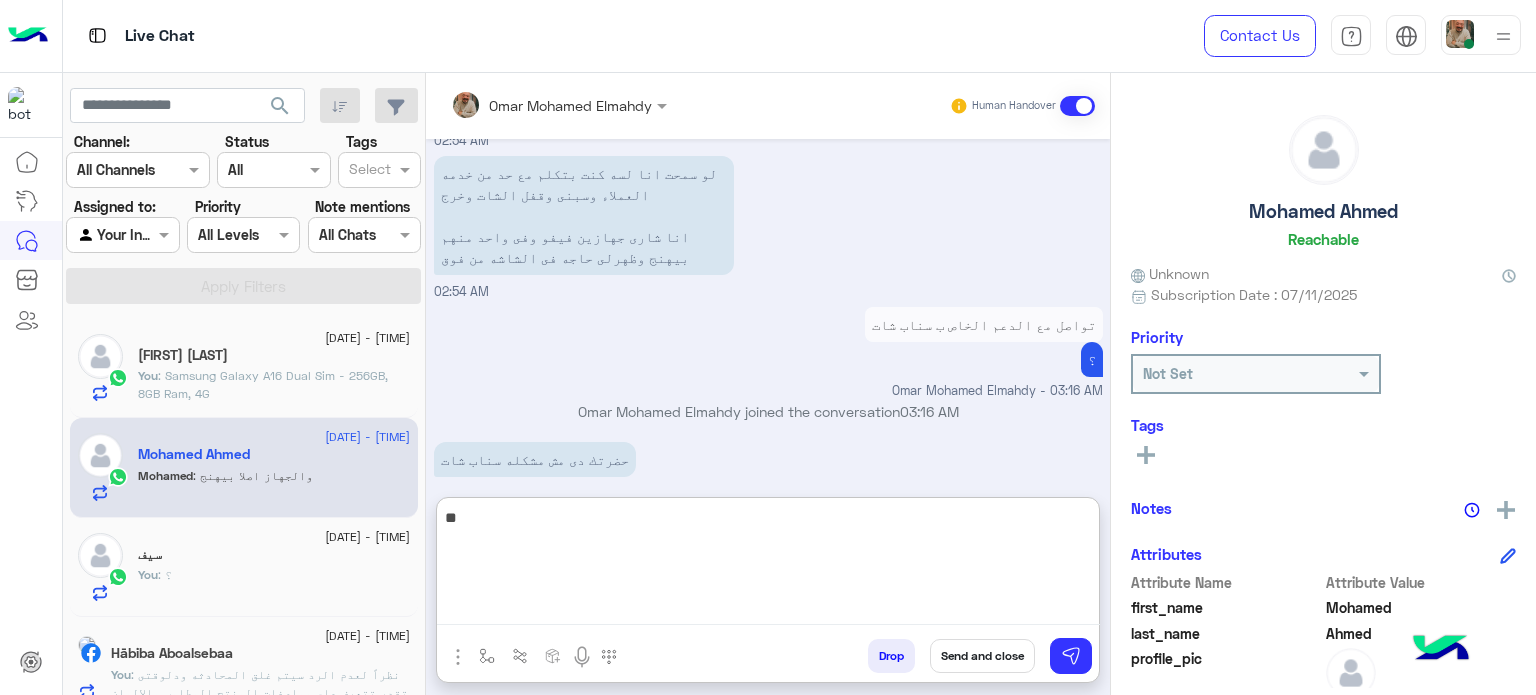 type on "*" 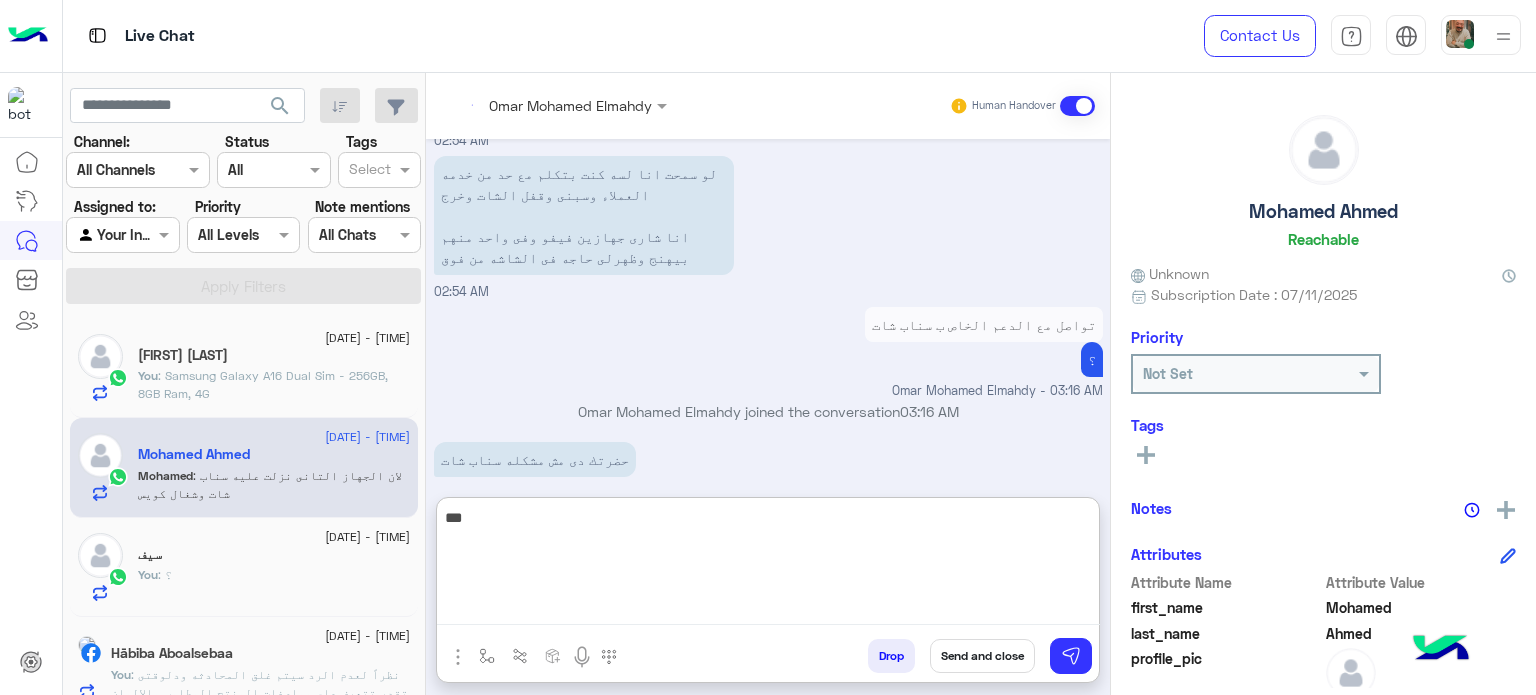 scroll, scrollTop: 747, scrollLeft: 0, axis: vertical 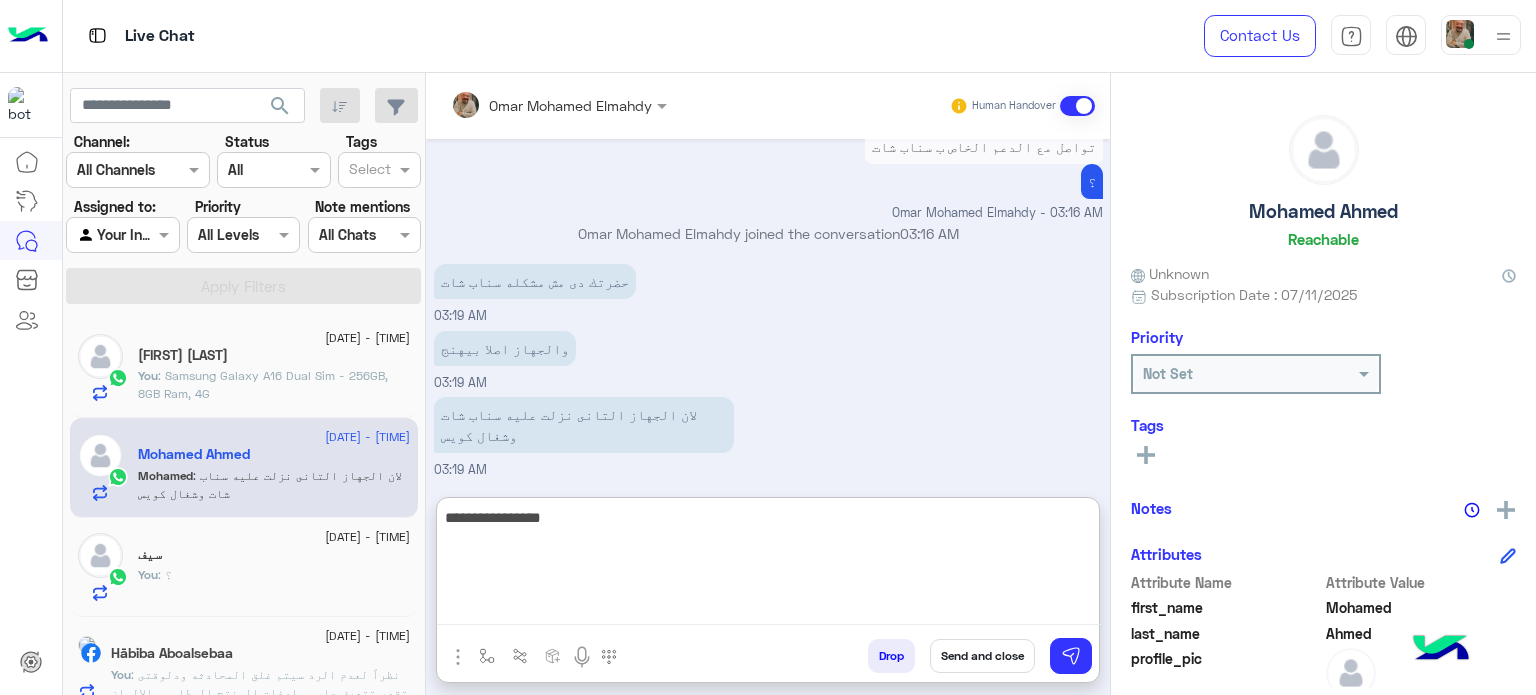type on "**********" 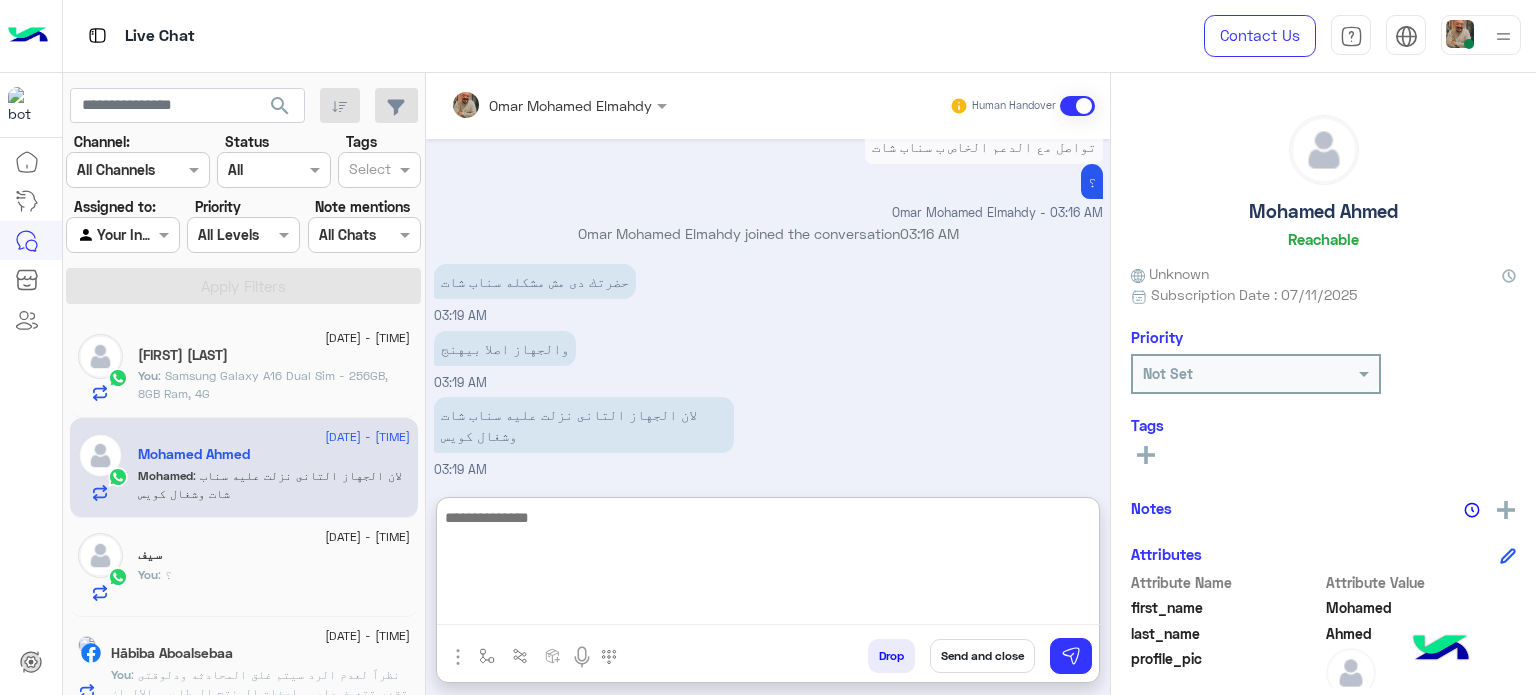 scroll, scrollTop: 811, scrollLeft: 0, axis: vertical 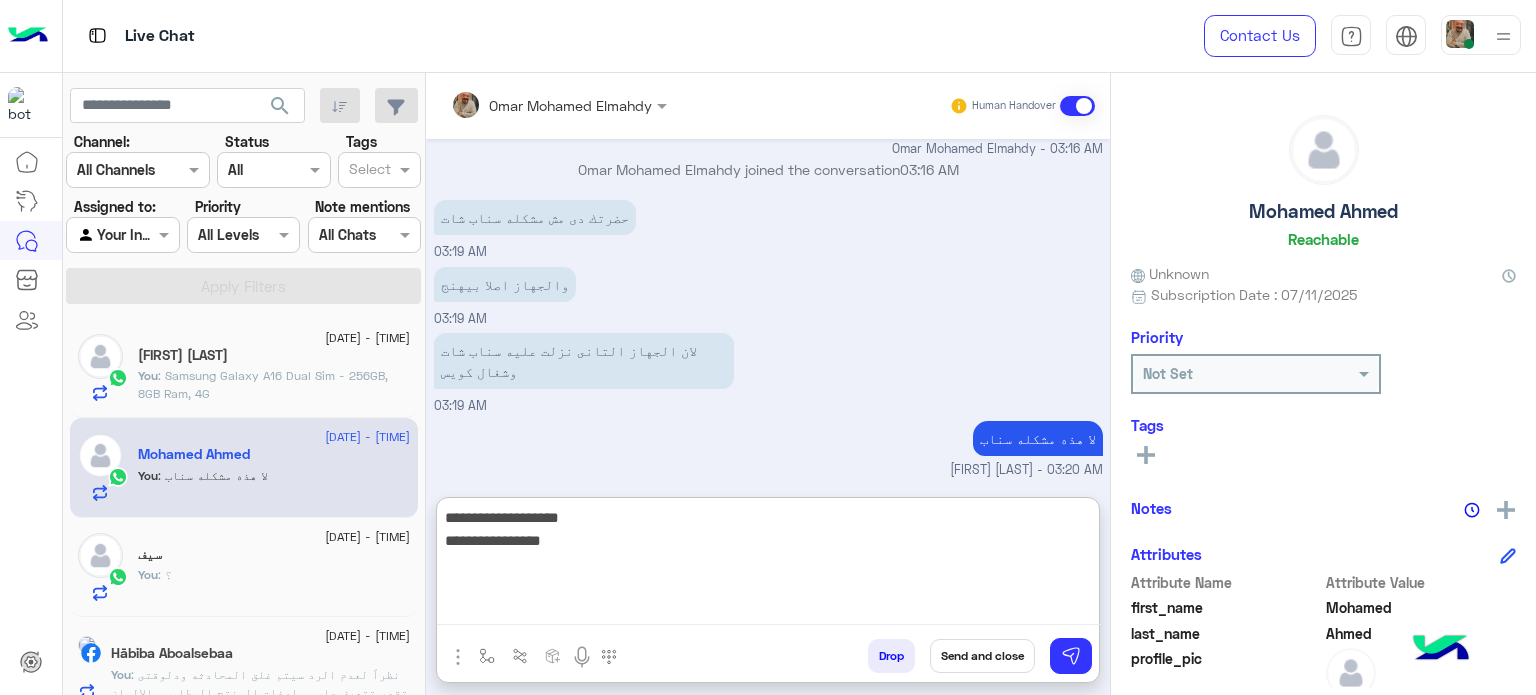 type on "**********" 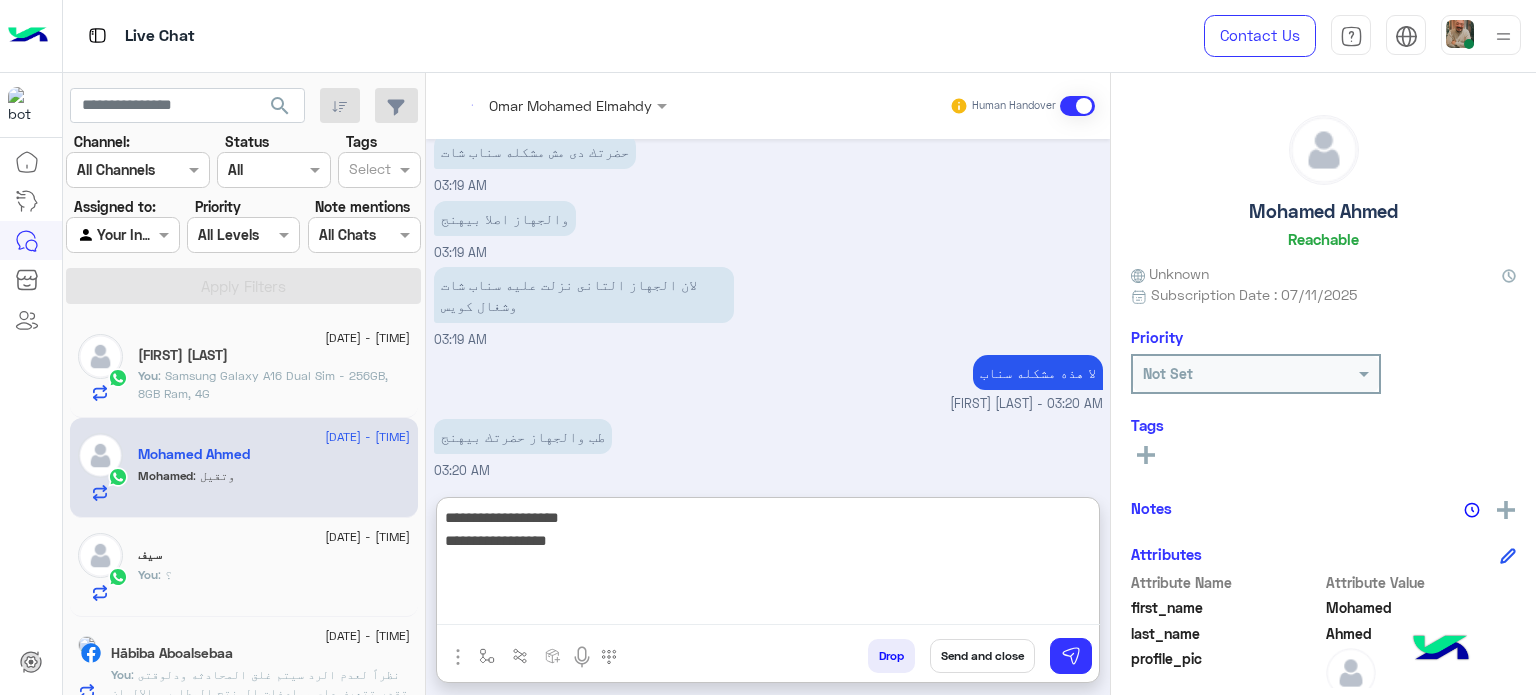 scroll, scrollTop: 944, scrollLeft: 0, axis: vertical 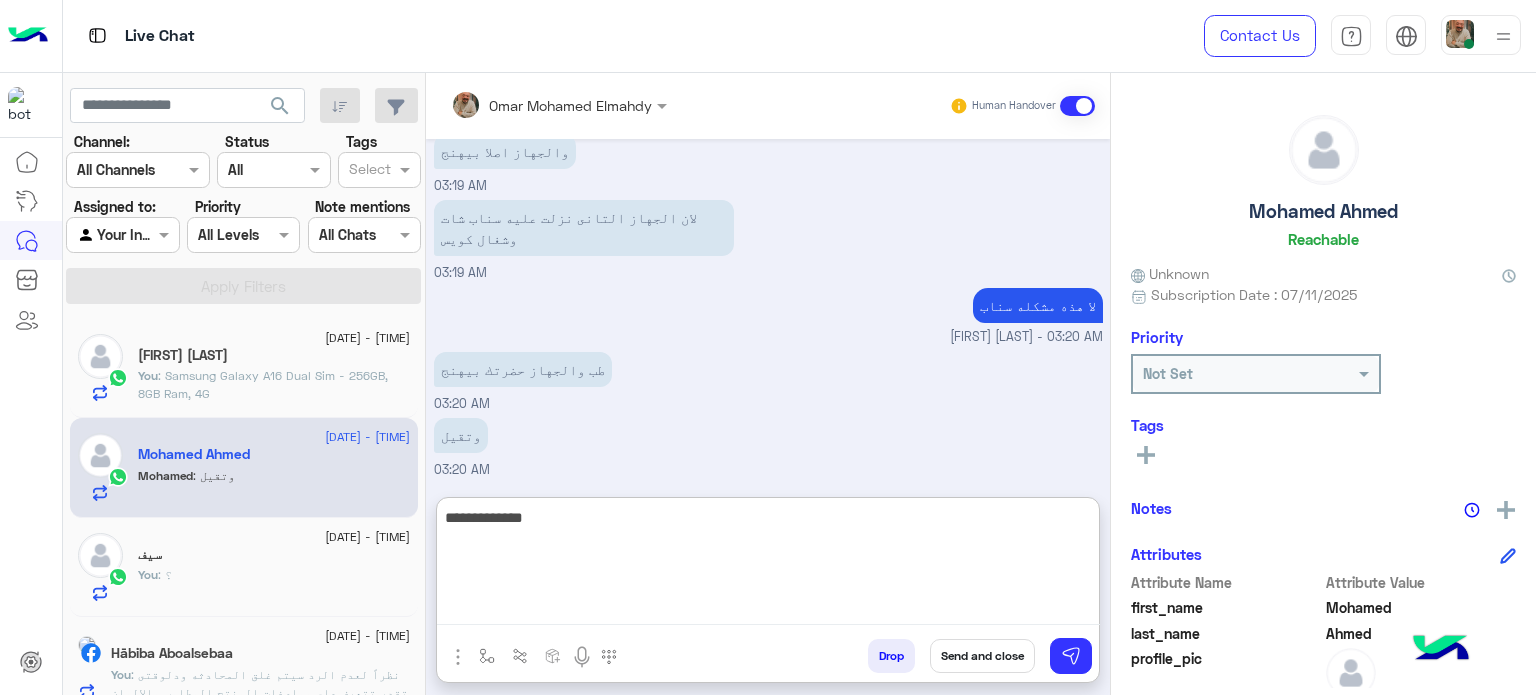 type on "**********" 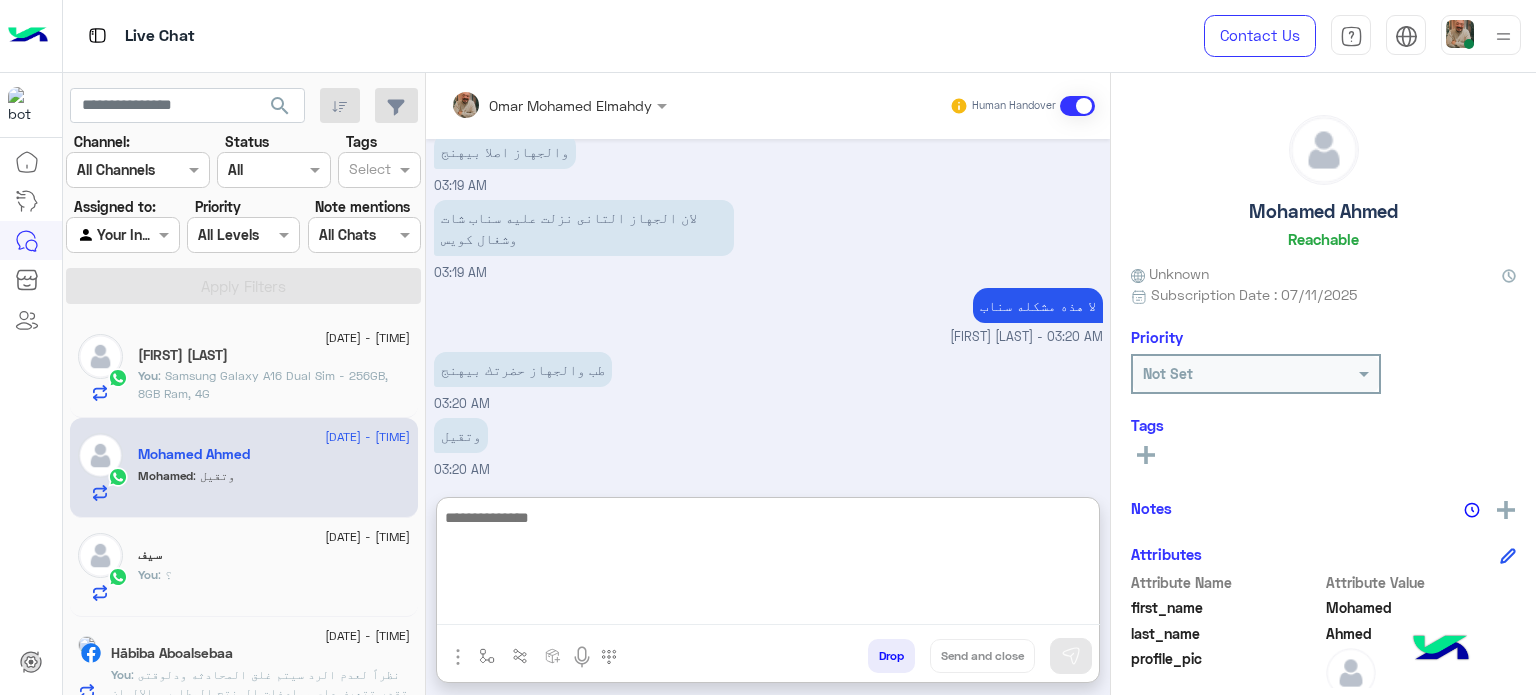 scroll, scrollTop: 1008, scrollLeft: 0, axis: vertical 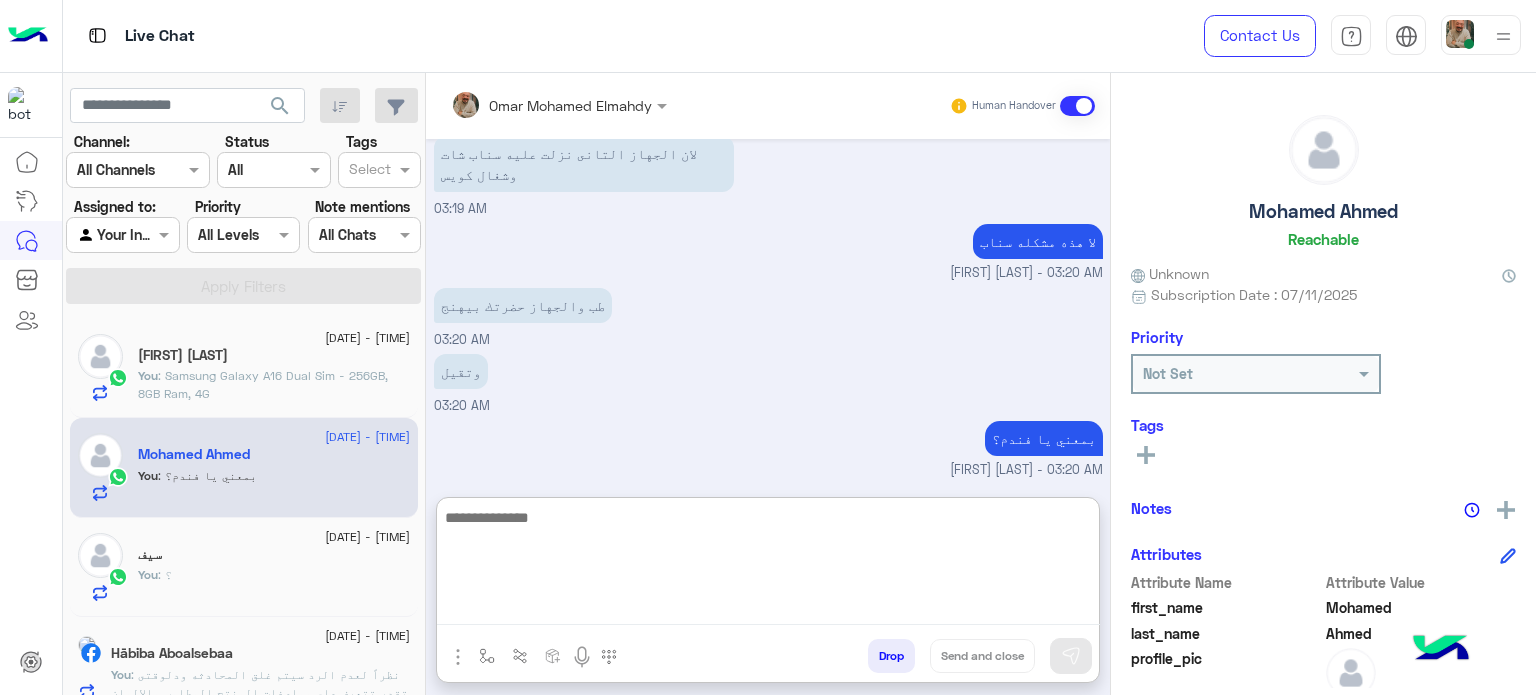 click on ": Samsung Galaxy A16 Dual Sim - 256GB, 8GB Ram, 4G" 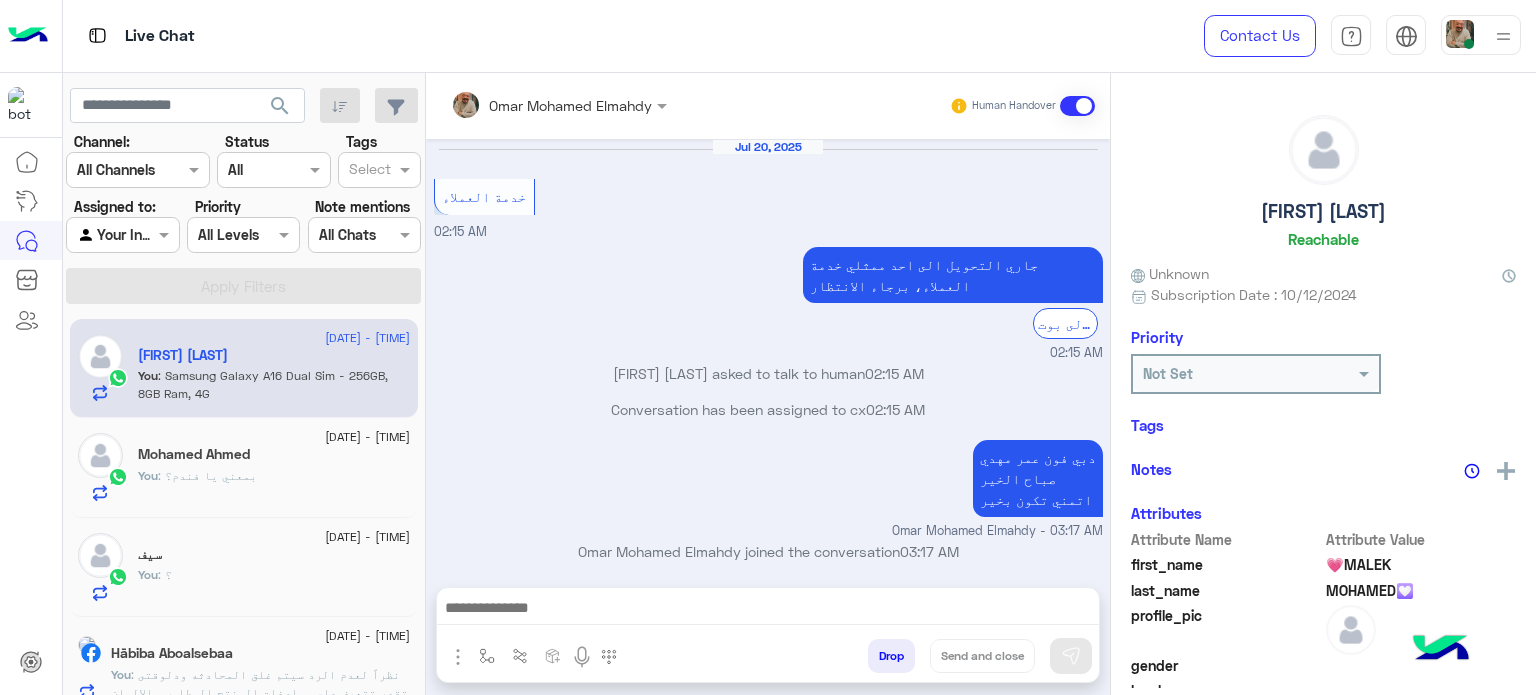 scroll, scrollTop: 292, scrollLeft: 0, axis: vertical 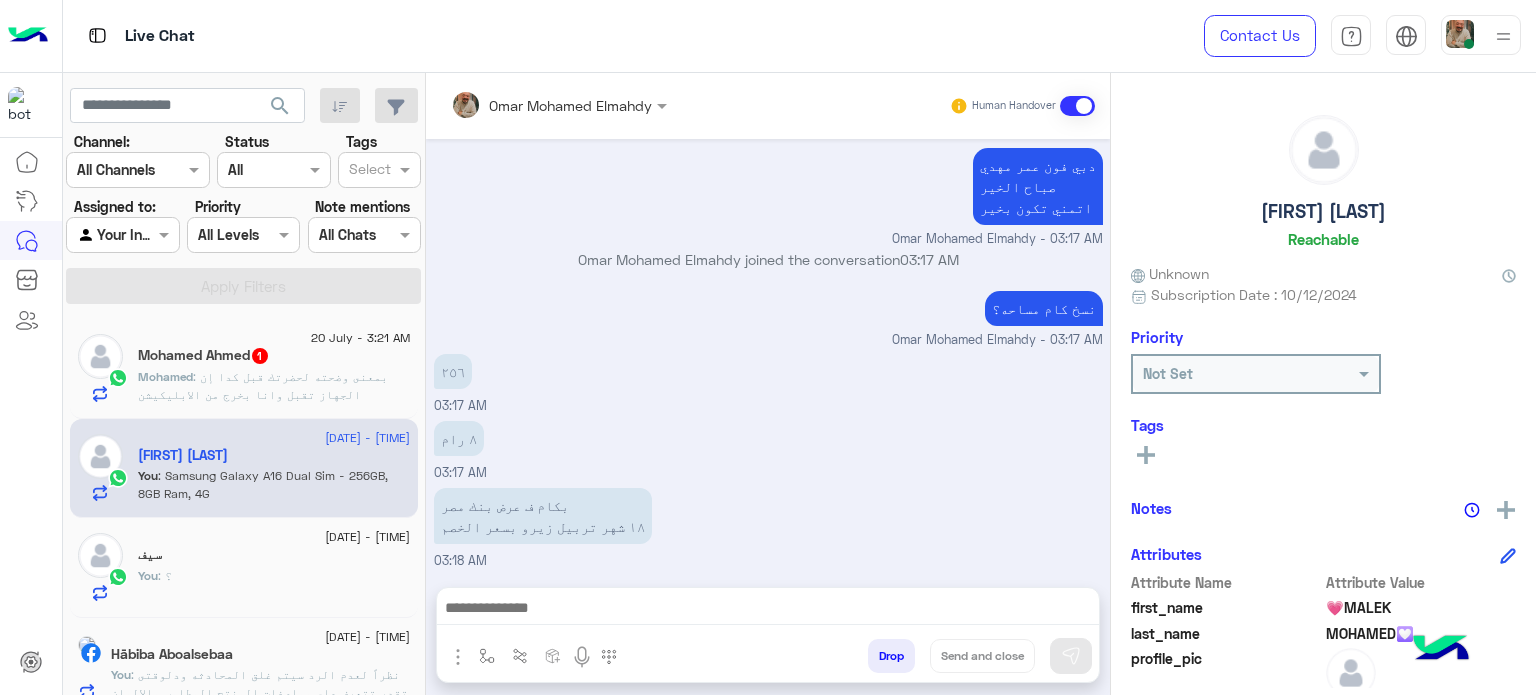 click at bounding box center (768, 610) 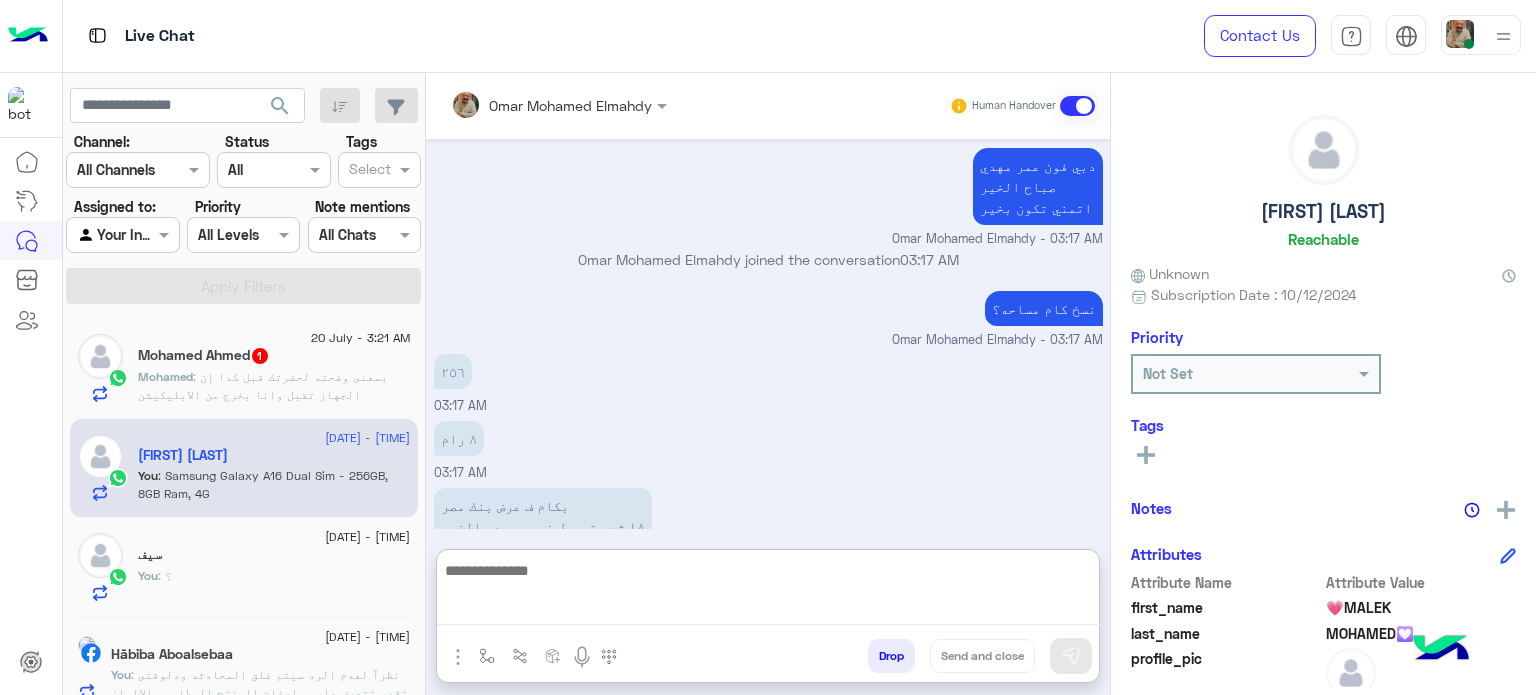 paste on "**********" 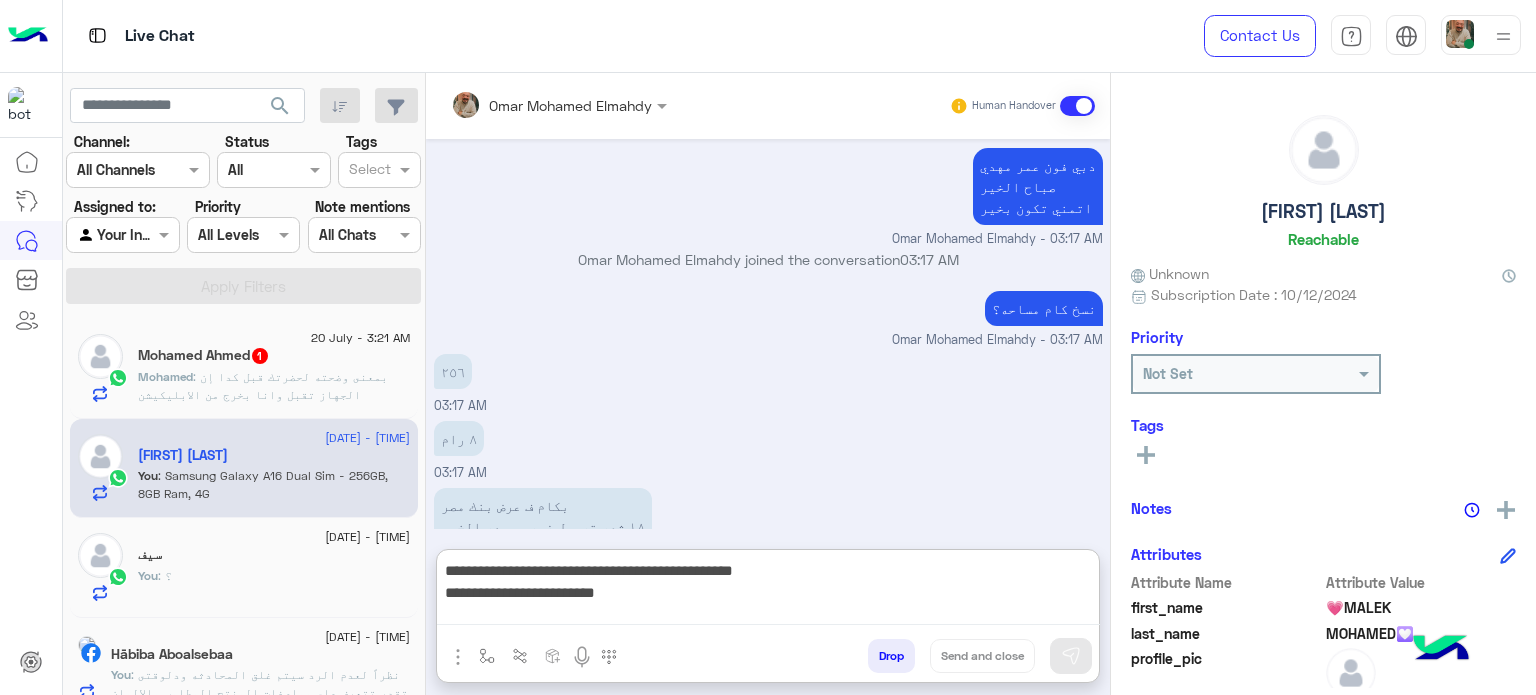 scroll, scrollTop: 0, scrollLeft: 0, axis: both 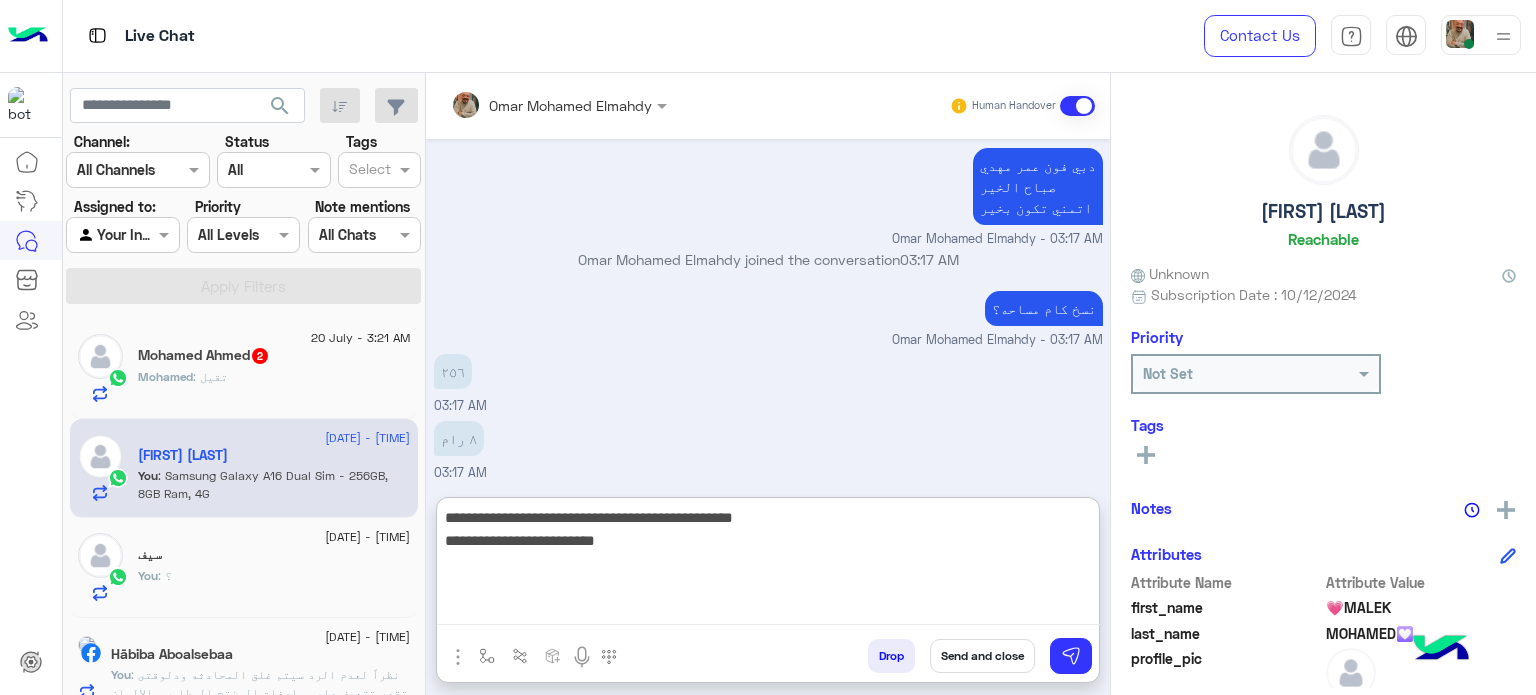 click on "**********" at bounding box center [768, 565] 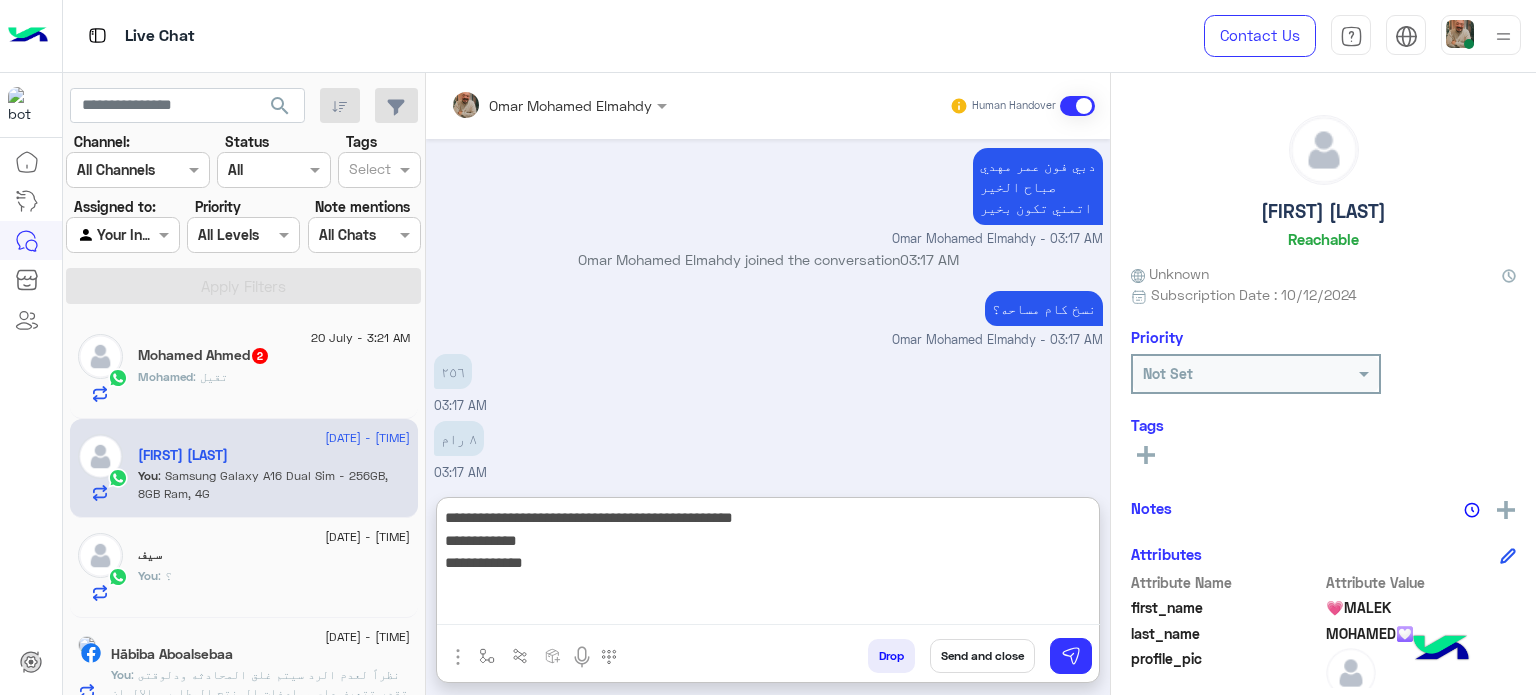 click on "**********" at bounding box center (768, 565) 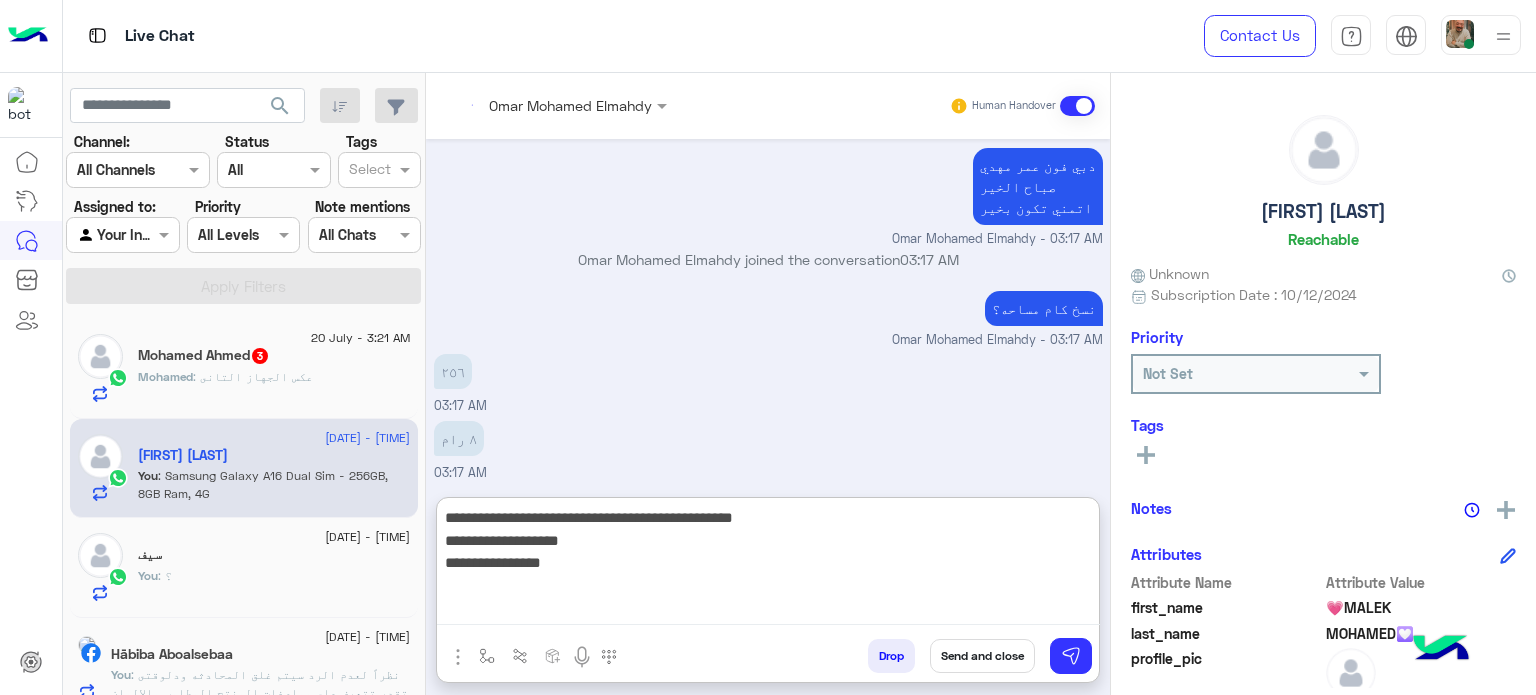 type on "**********" 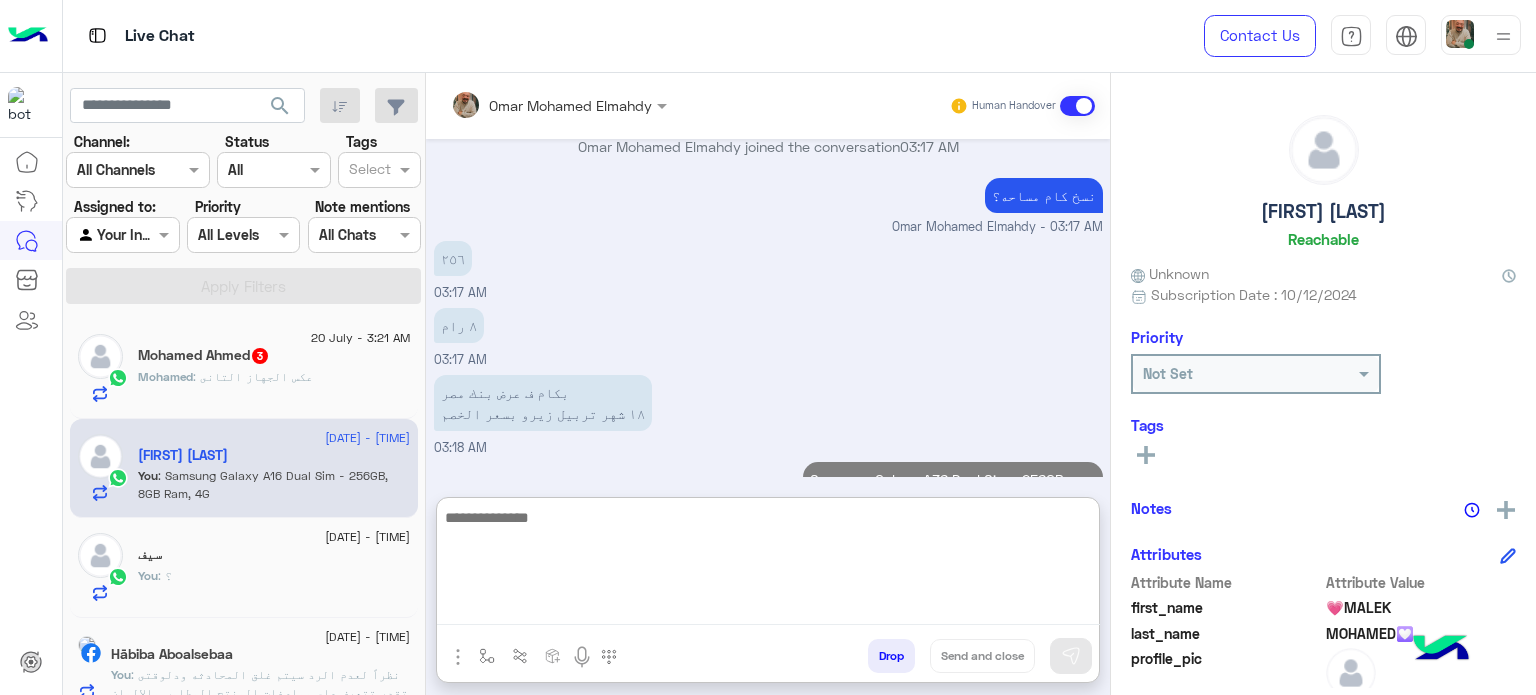 scroll, scrollTop: 3661, scrollLeft: 0, axis: vertical 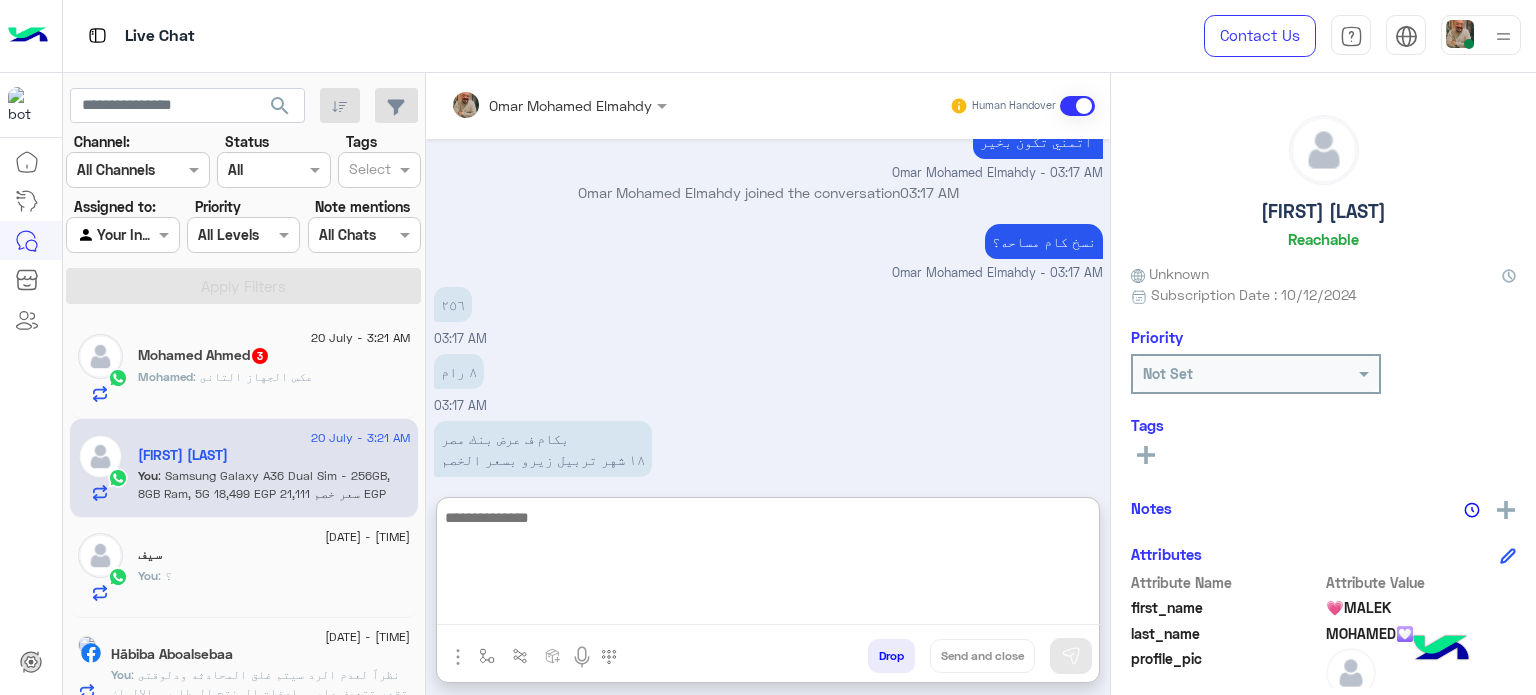 click at bounding box center [768, 565] 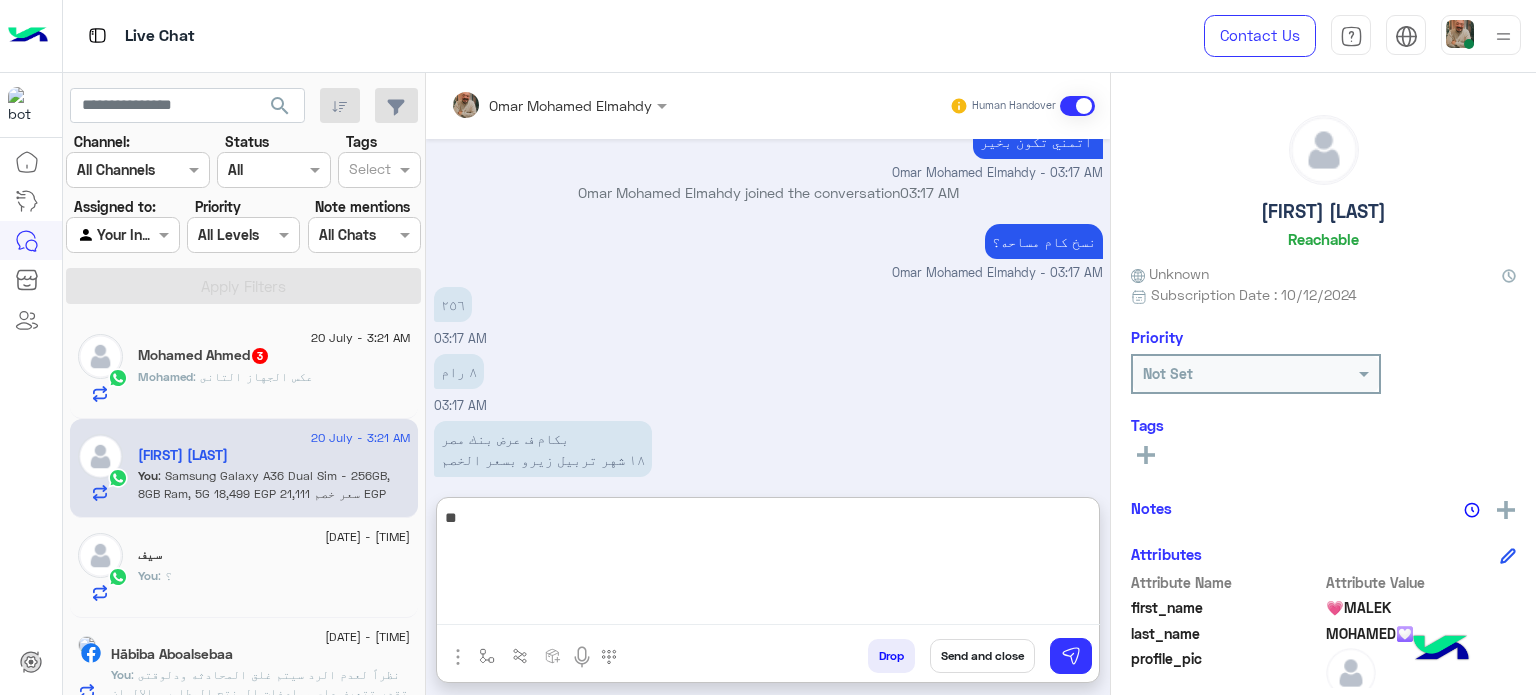 type on "*" 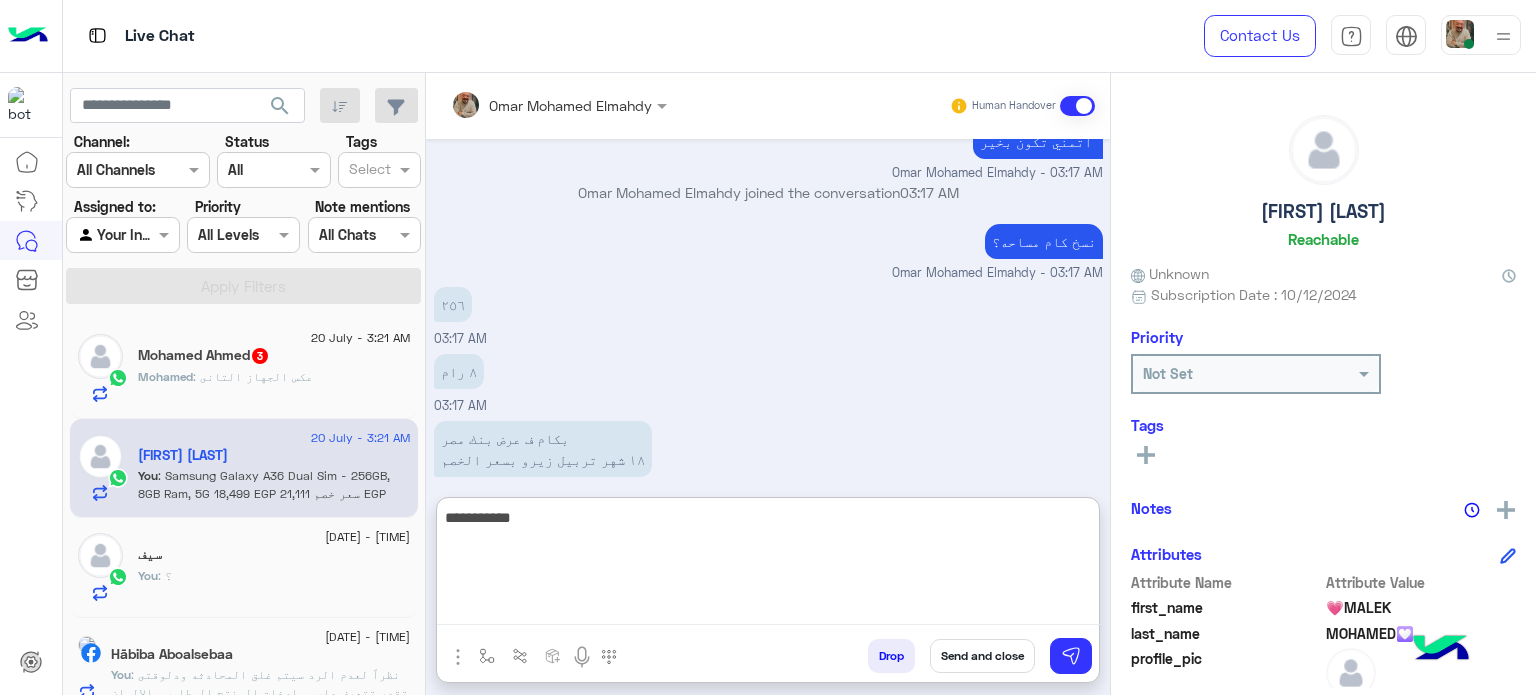 type on "**********" 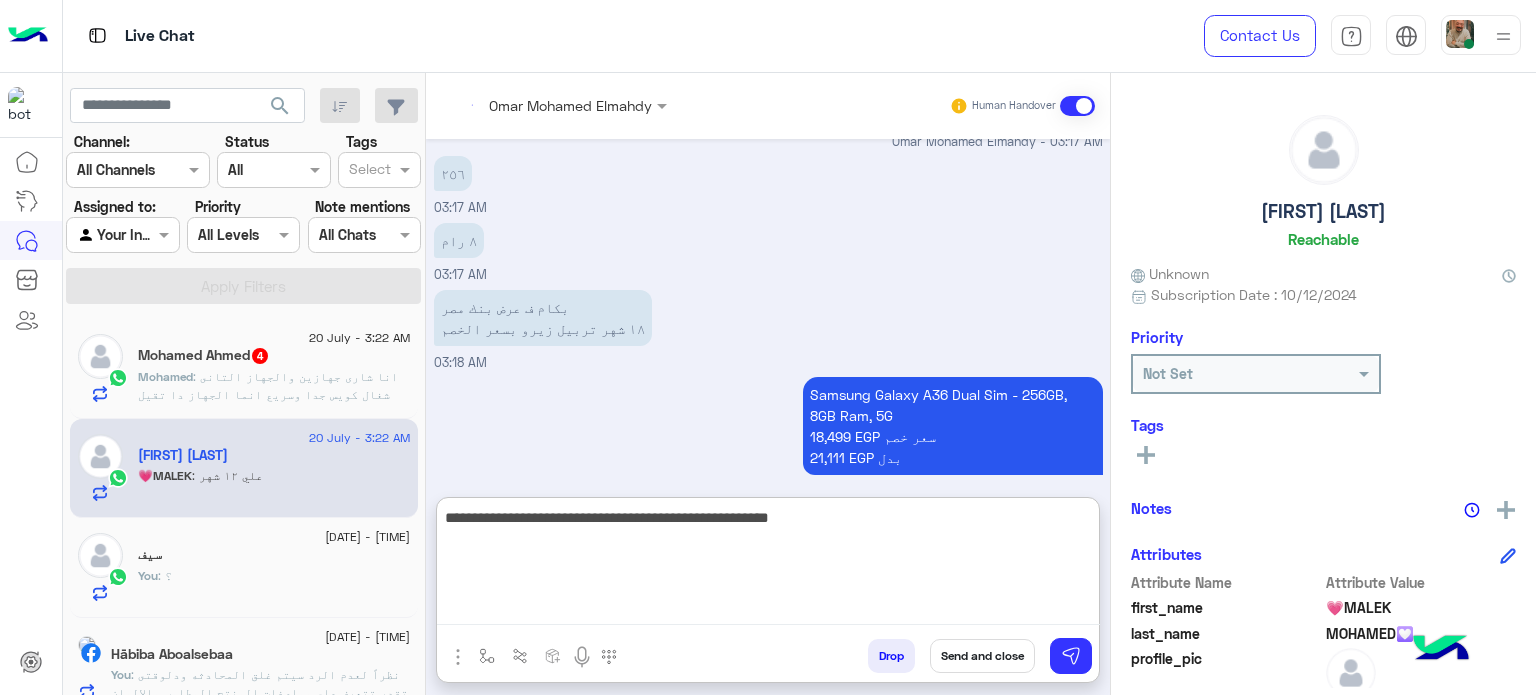 scroll, scrollTop: 3858, scrollLeft: 0, axis: vertical 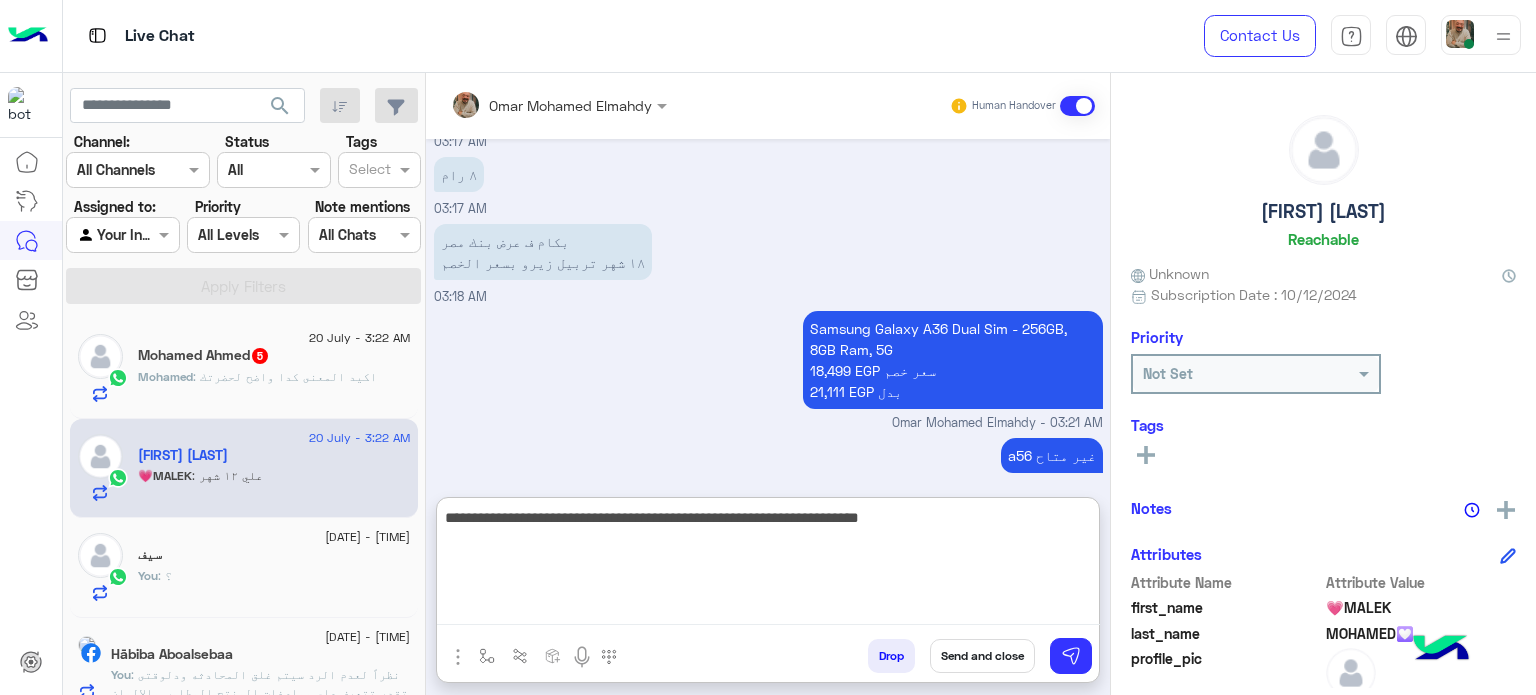 type on "**********" 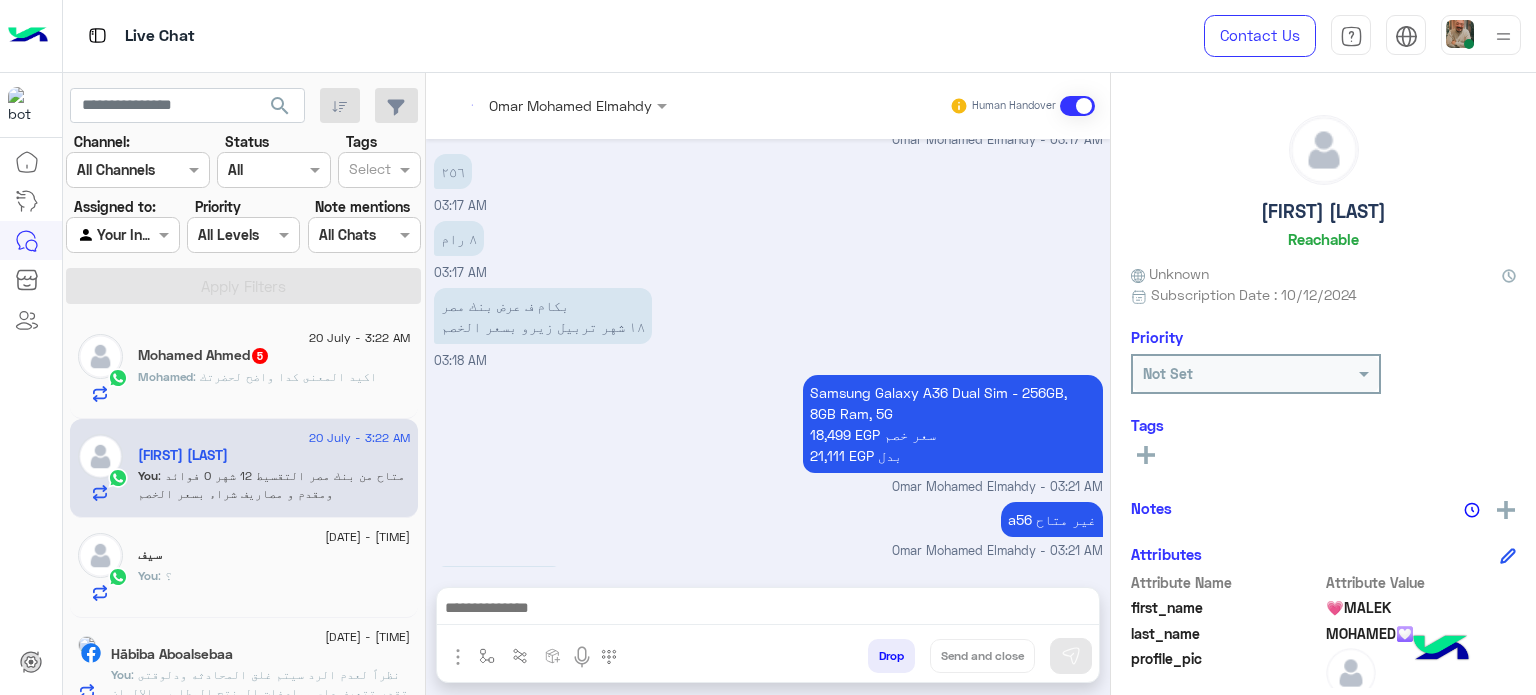 scroll, scrollTop: 3782, scrollLeft: 0, axis: vertical 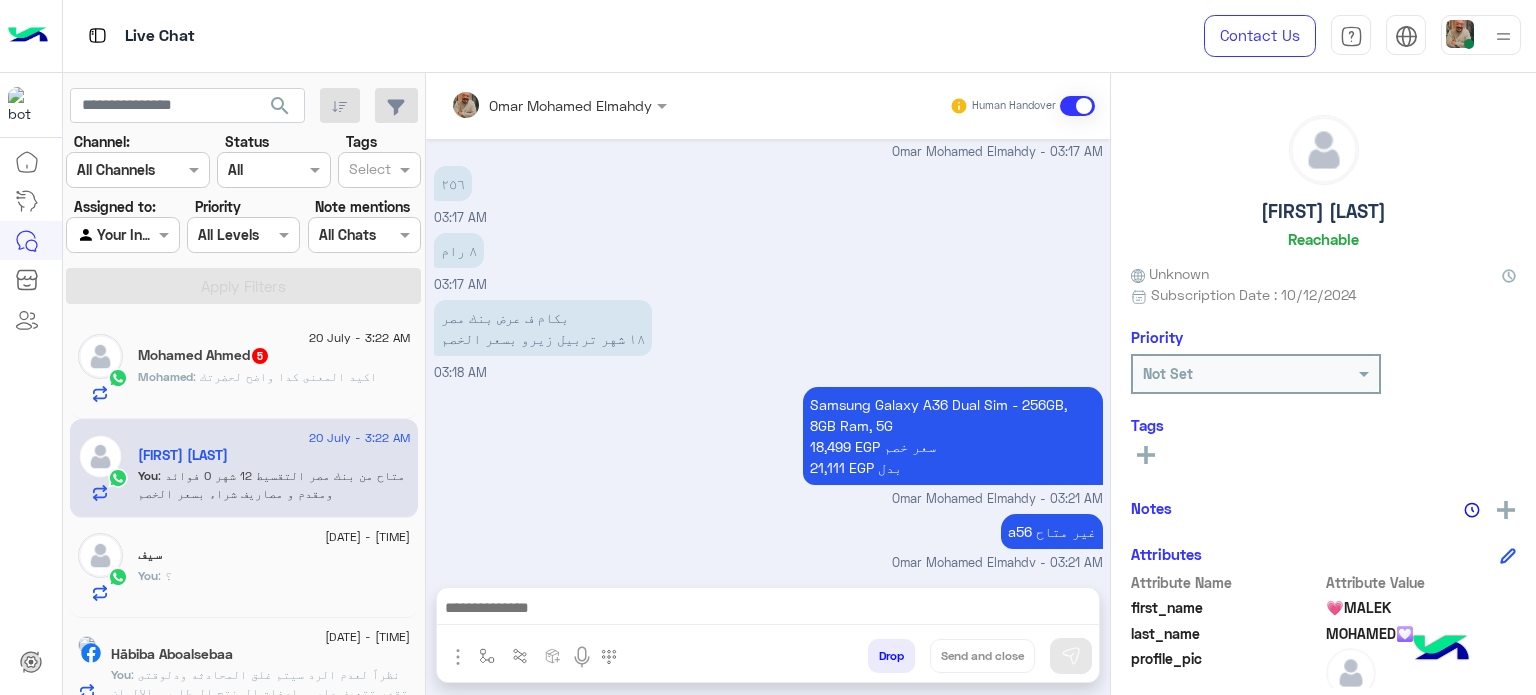 paste on "*****" 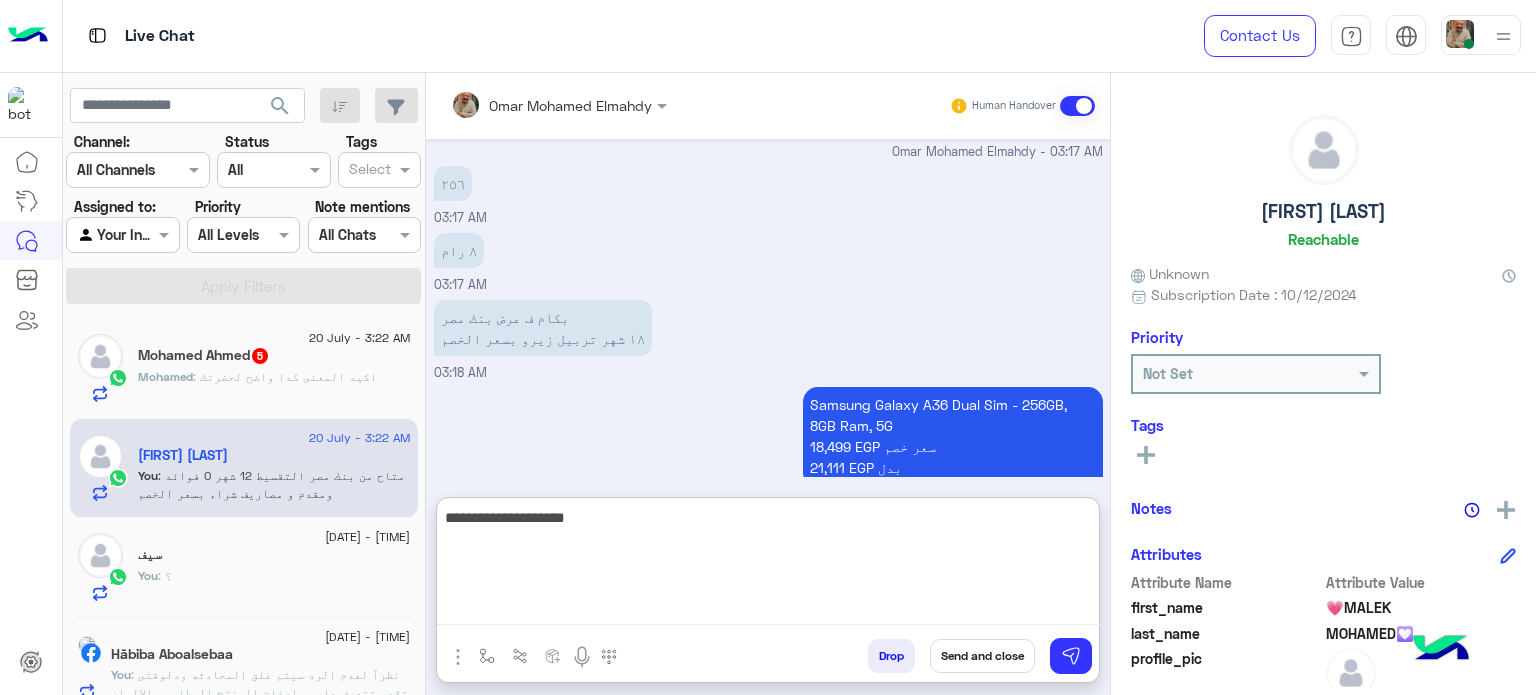 type on "**********" 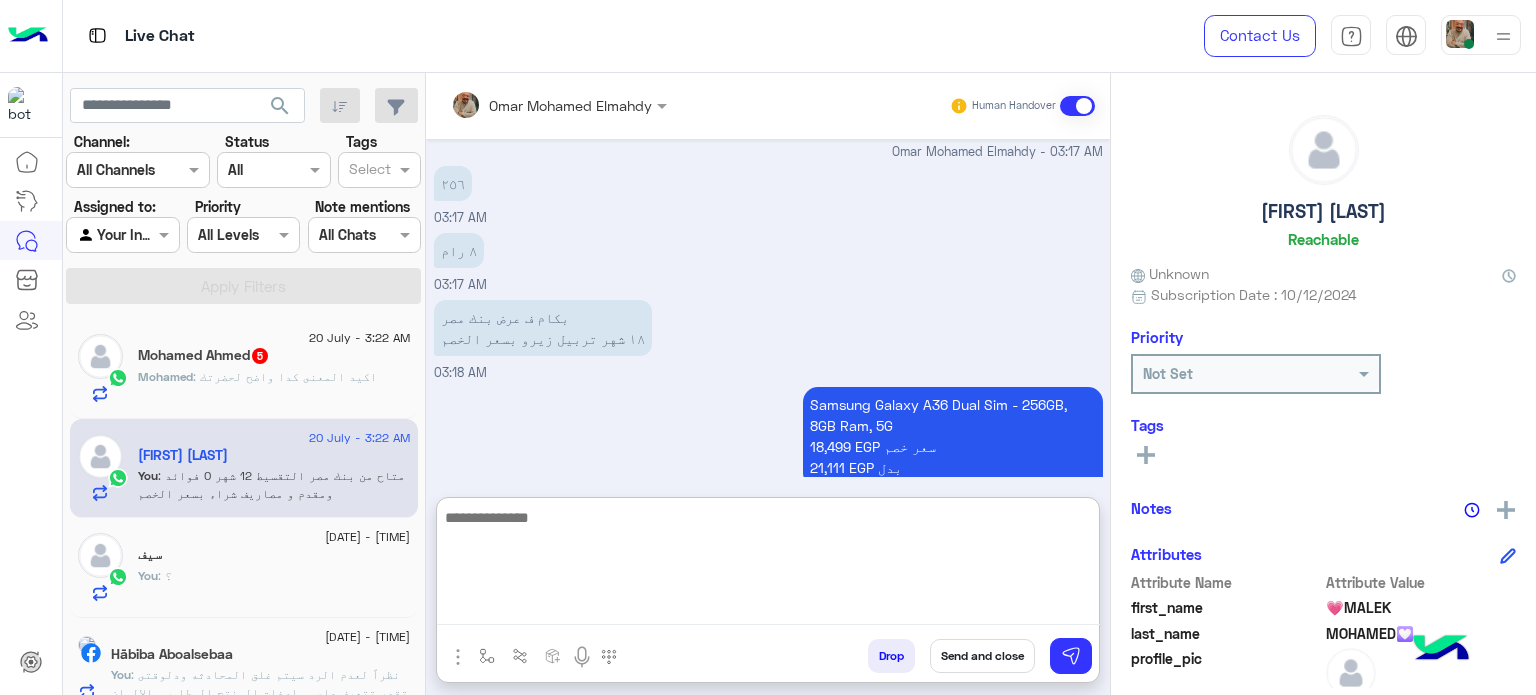 scroll, scrollTop: 4006, scrollLeft: 0, axis: vertical 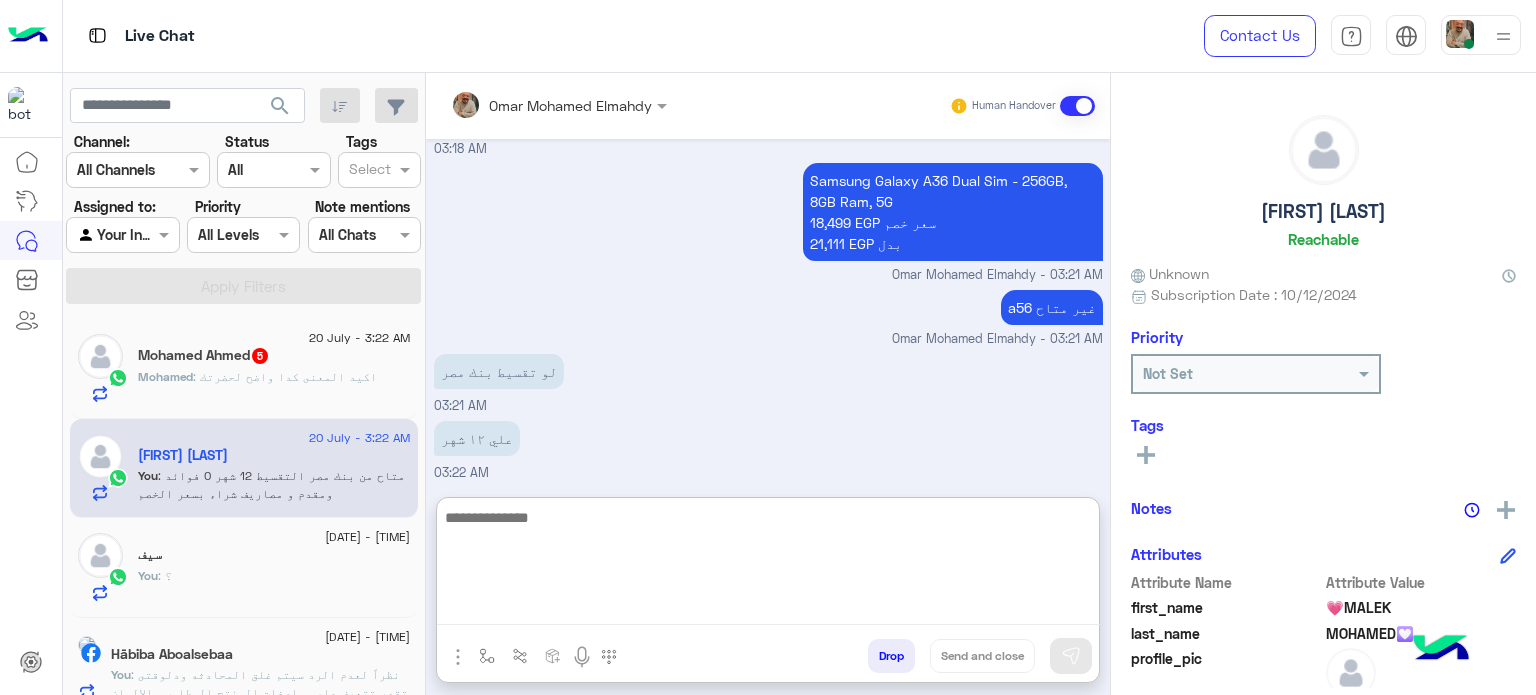 click on "Mohamed : اكيد المعنى كدا واضح لحضرتك" 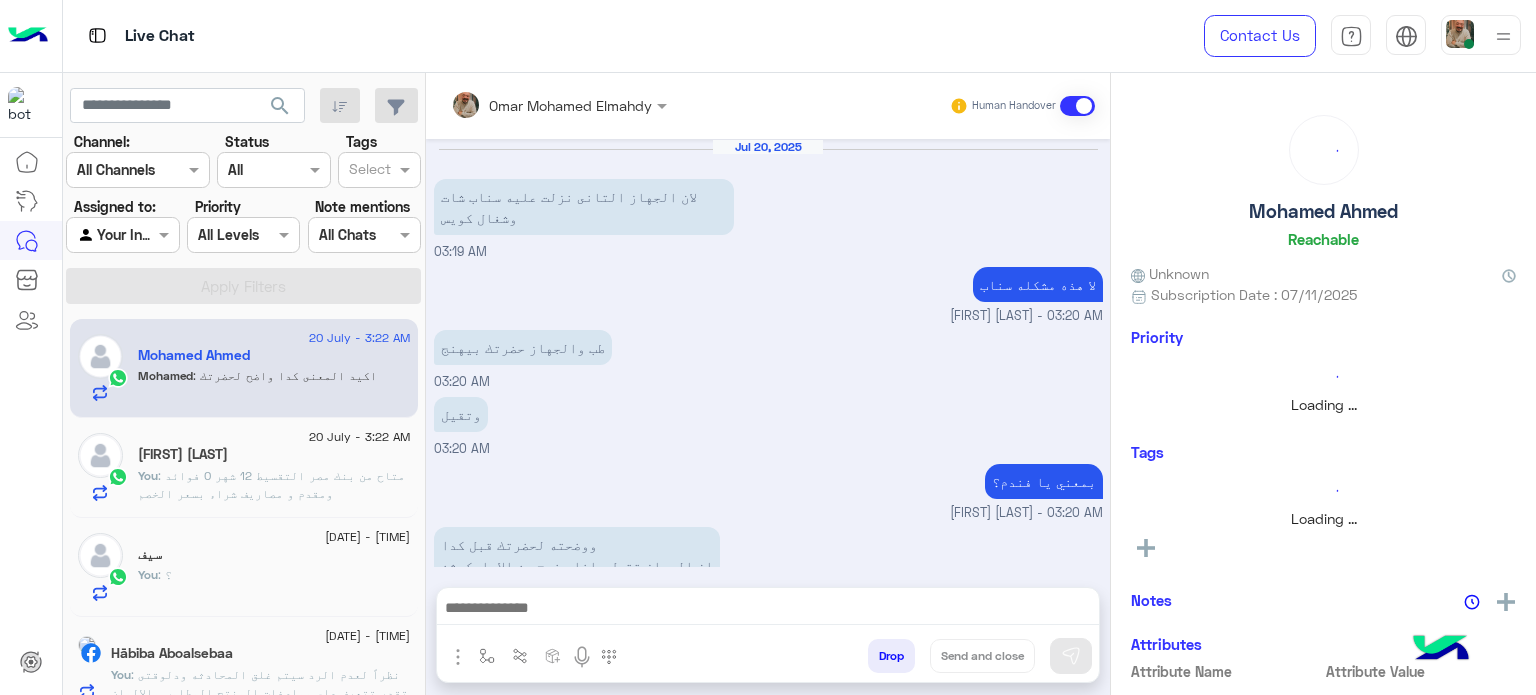 scroll, scrollTop: 348, scrollLeft: 0, axis: vertical 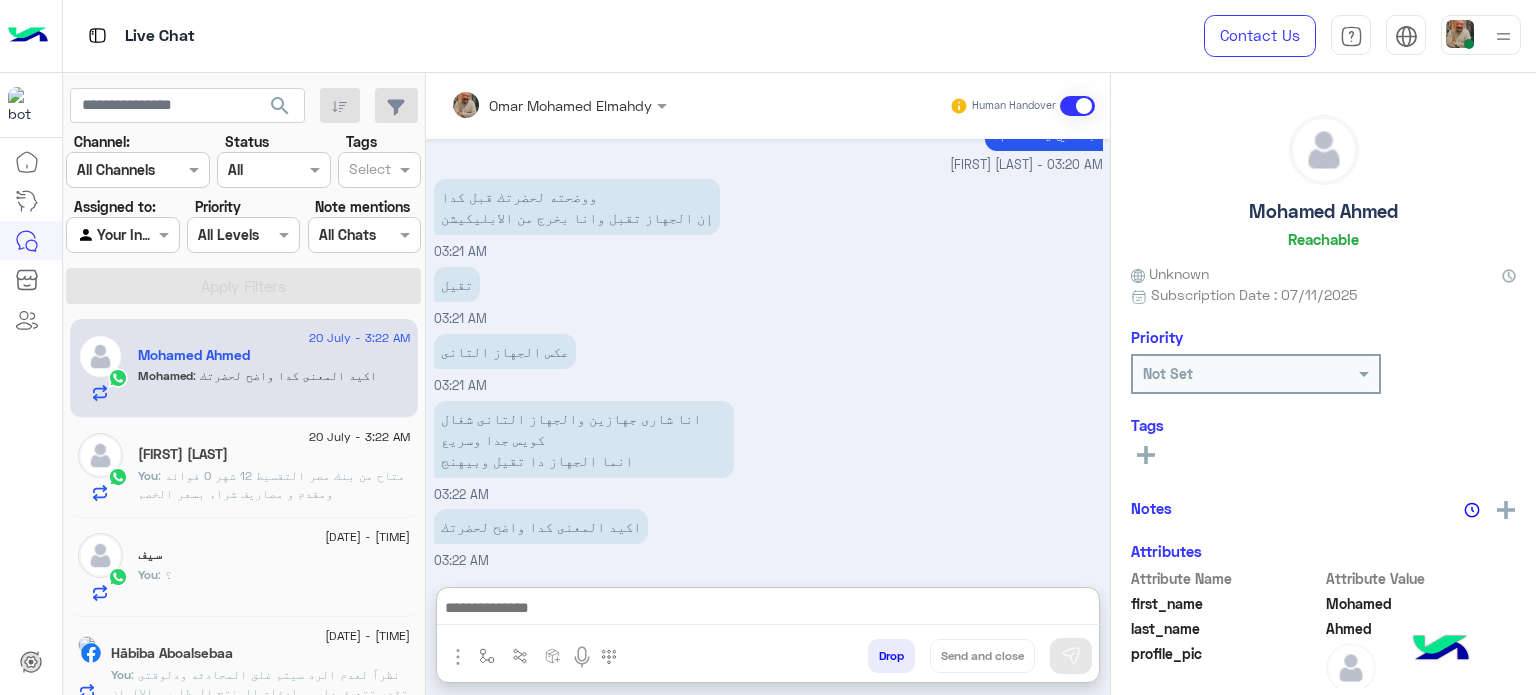click at bounding box center (768, 610) 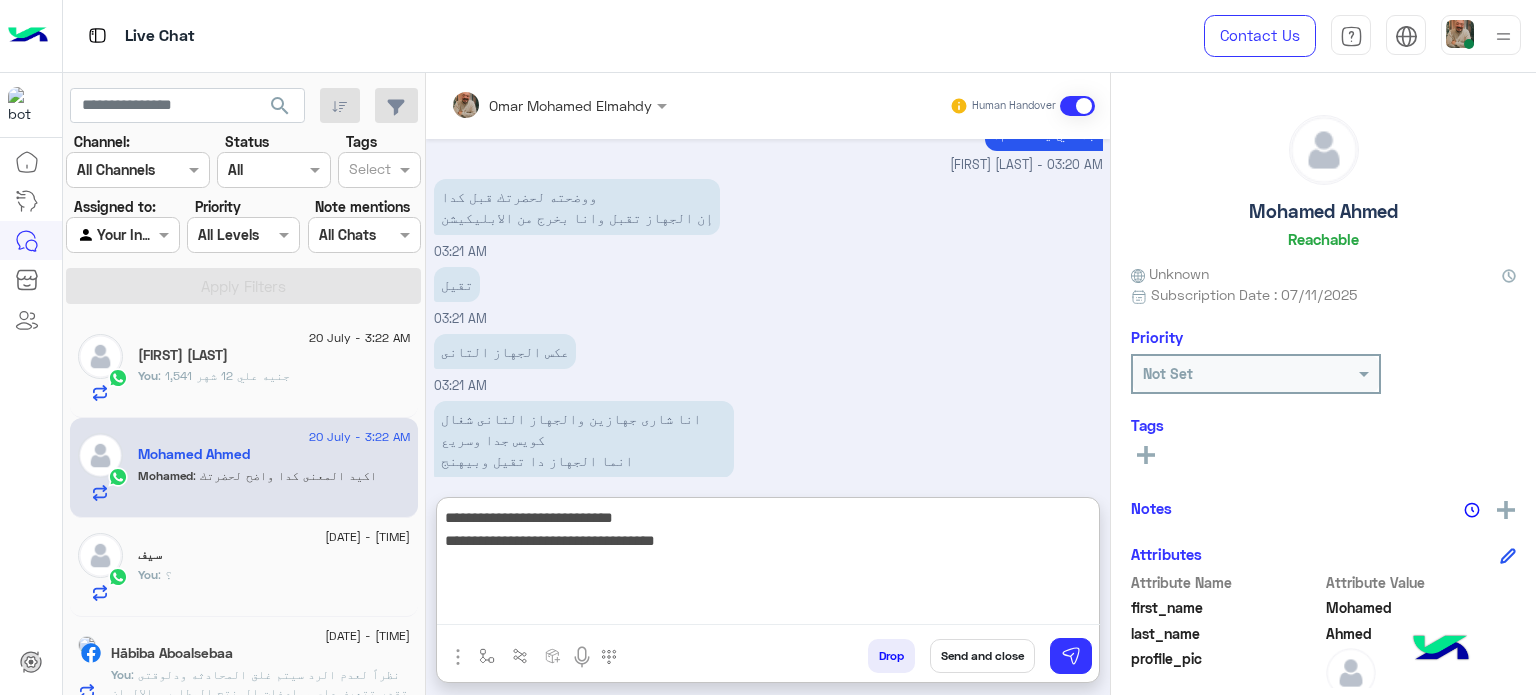 type on "**********" 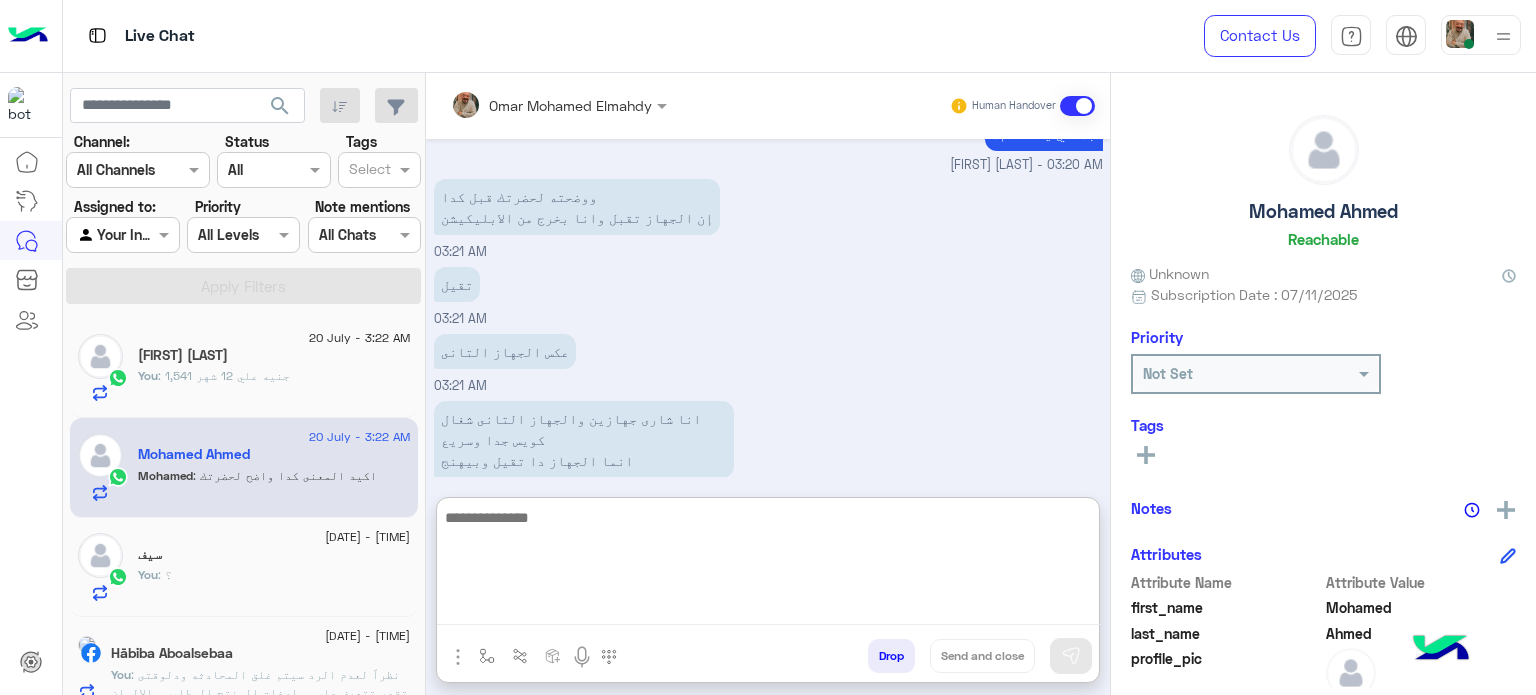 scroll, scrollTop: 524, scrollLeft: 0, axis: vertical 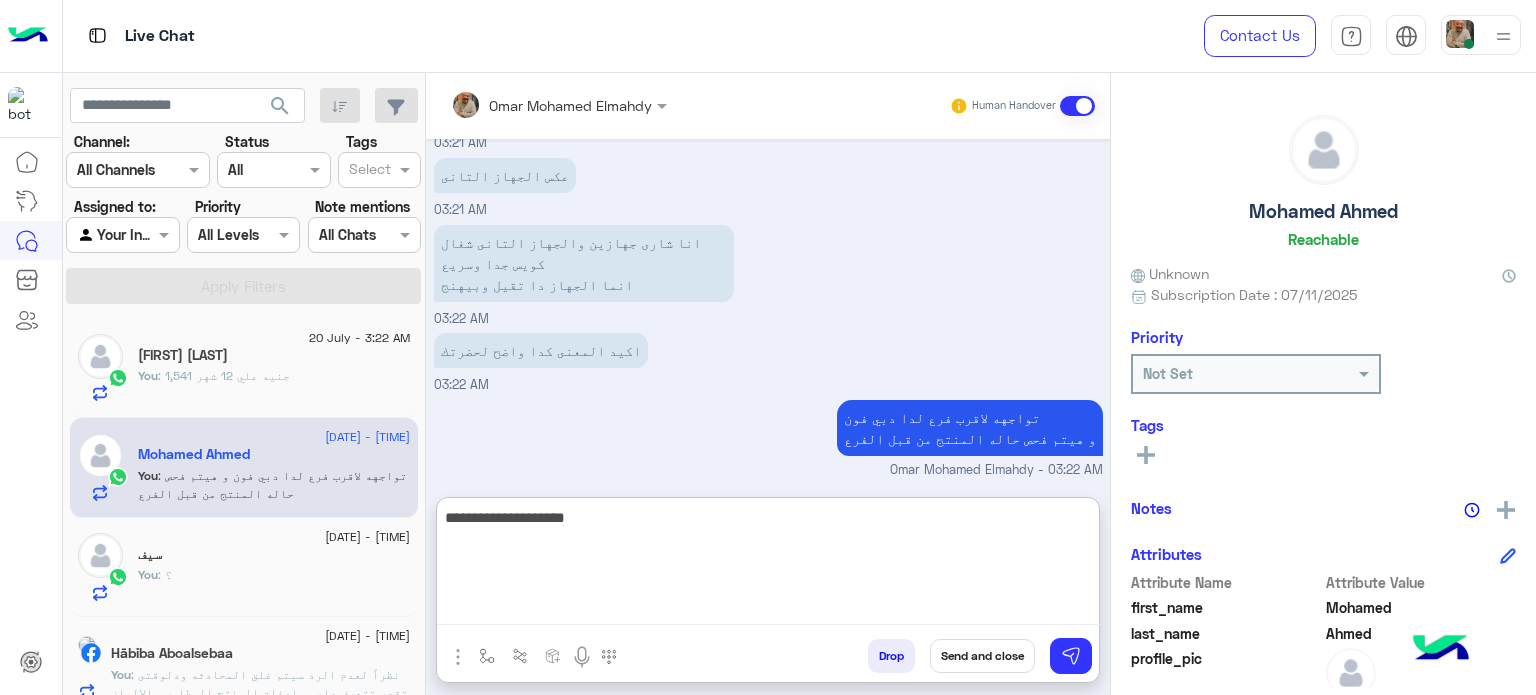 type on "**********" 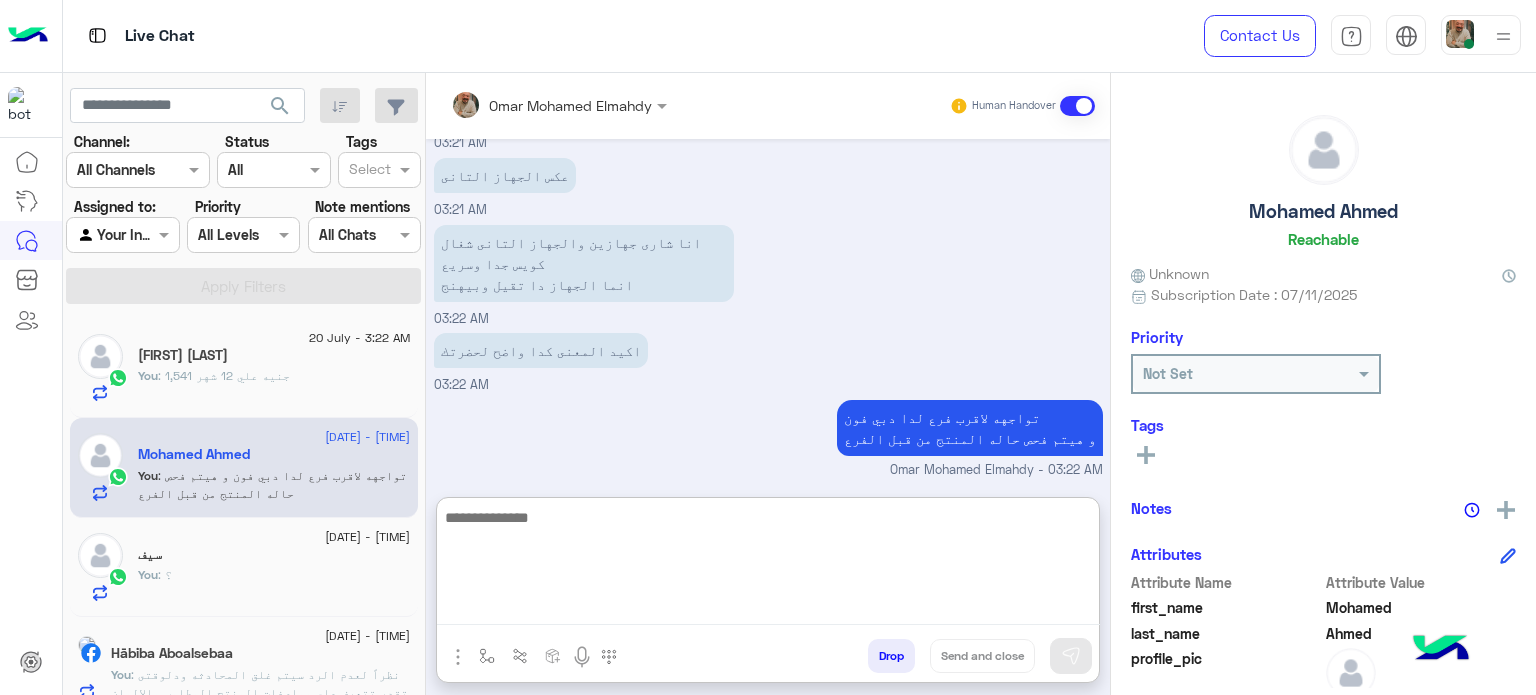 scroll, scrollTop: 588, scrollLeft: 0, axis: vertical 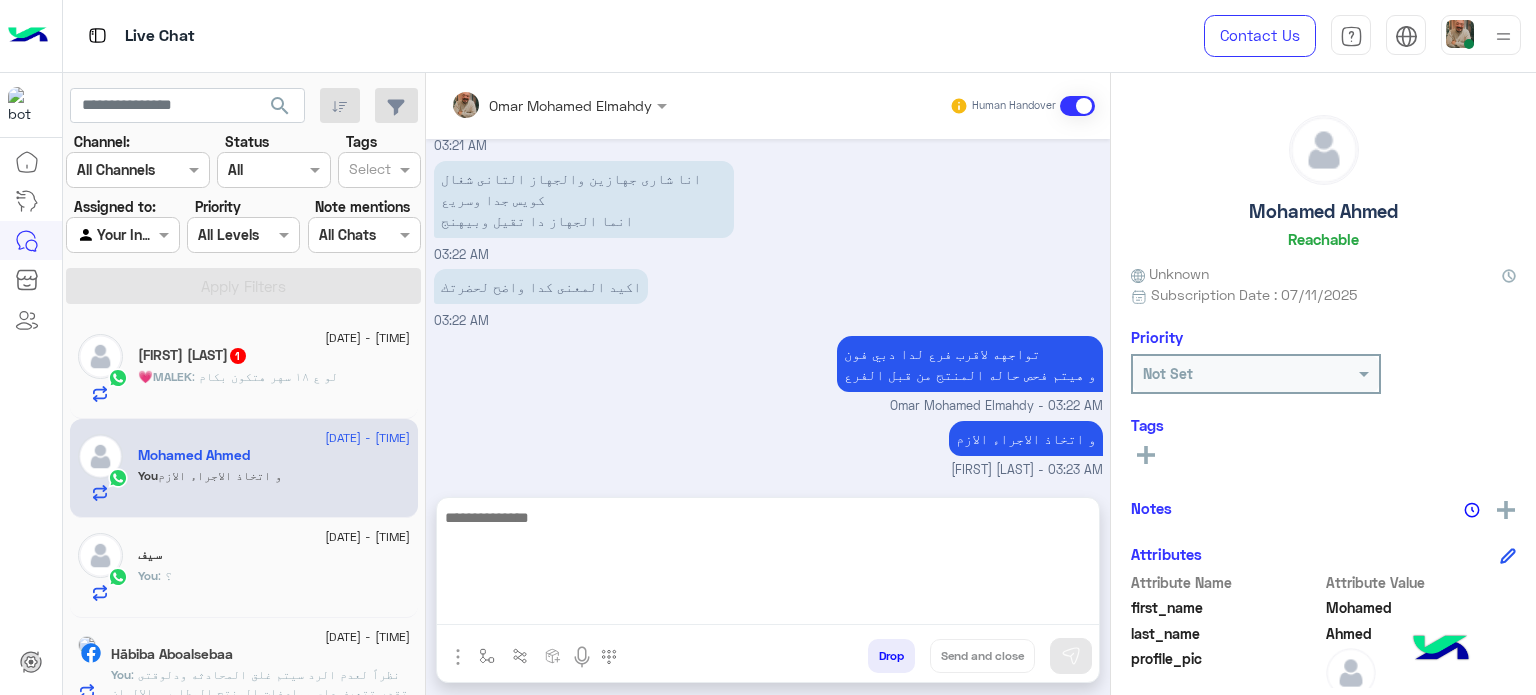 click on "💗[FIRST] : لو ع ١٨ سهر هتكون بكام" 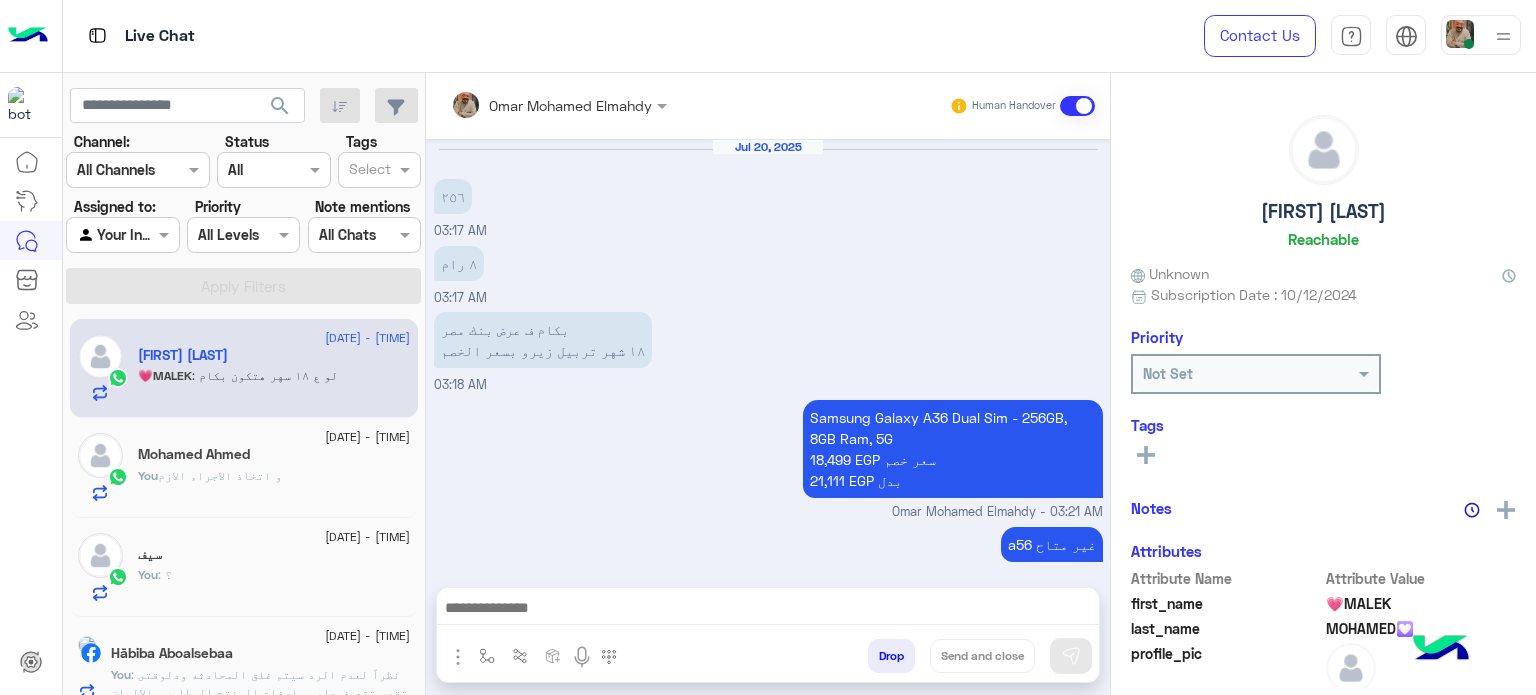 scroll, scrollTop: 364, scrollLeft: 0, axis: vertical 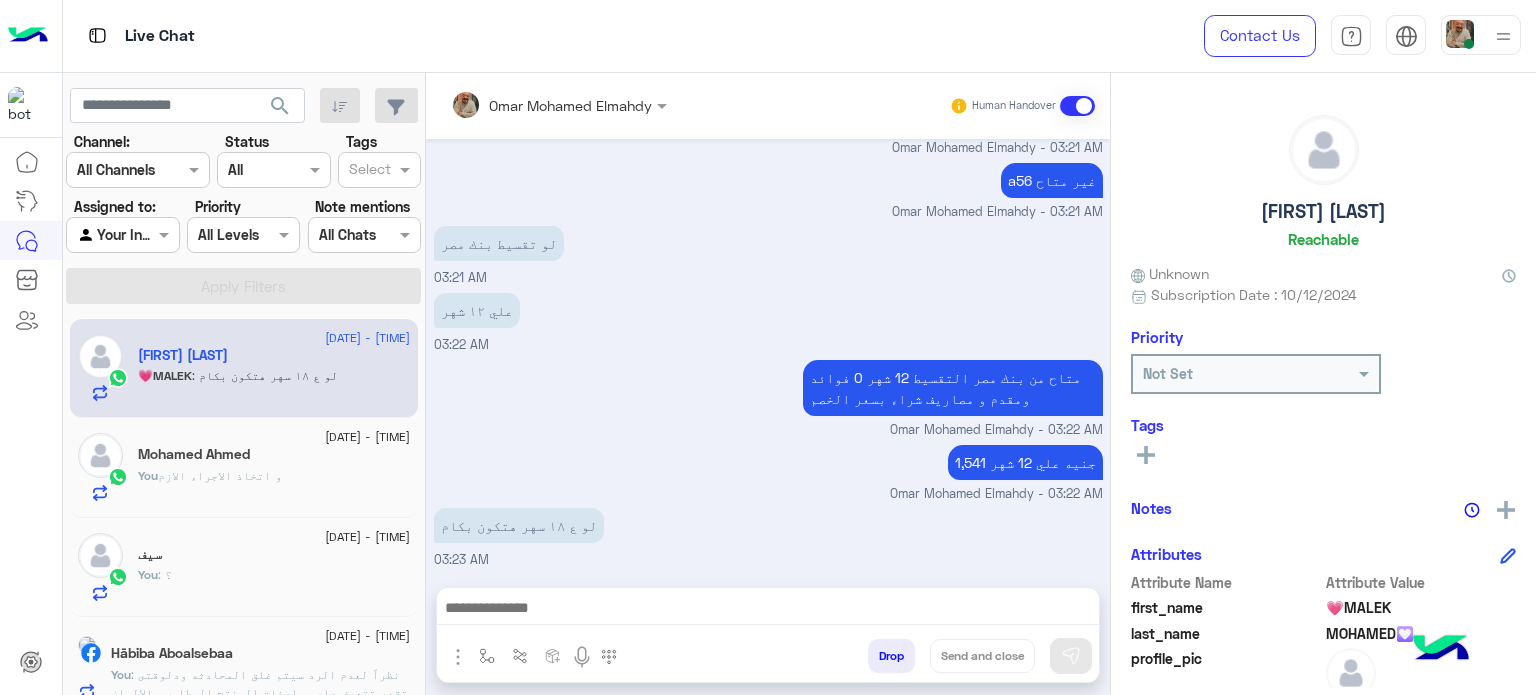 click at bounding box center [768, 610] 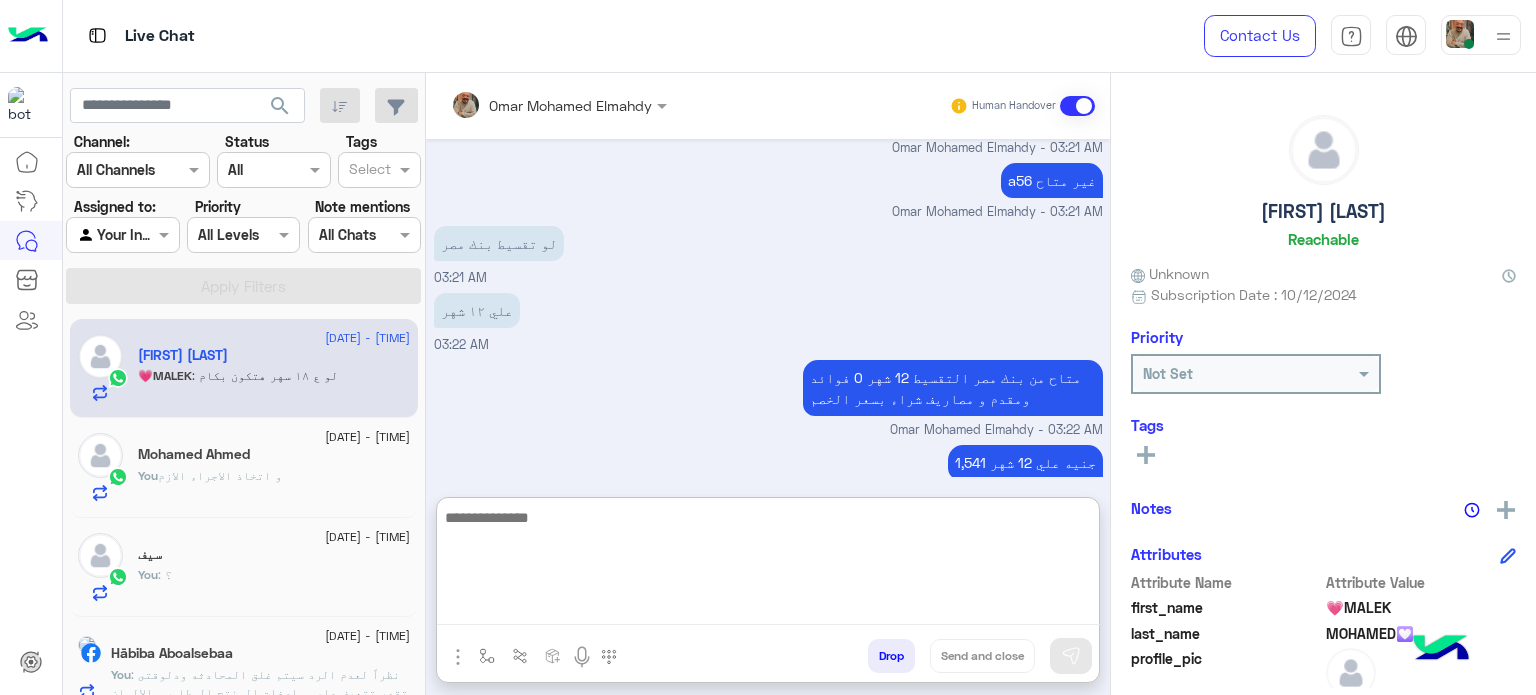 click at bounding box center (768, 565) 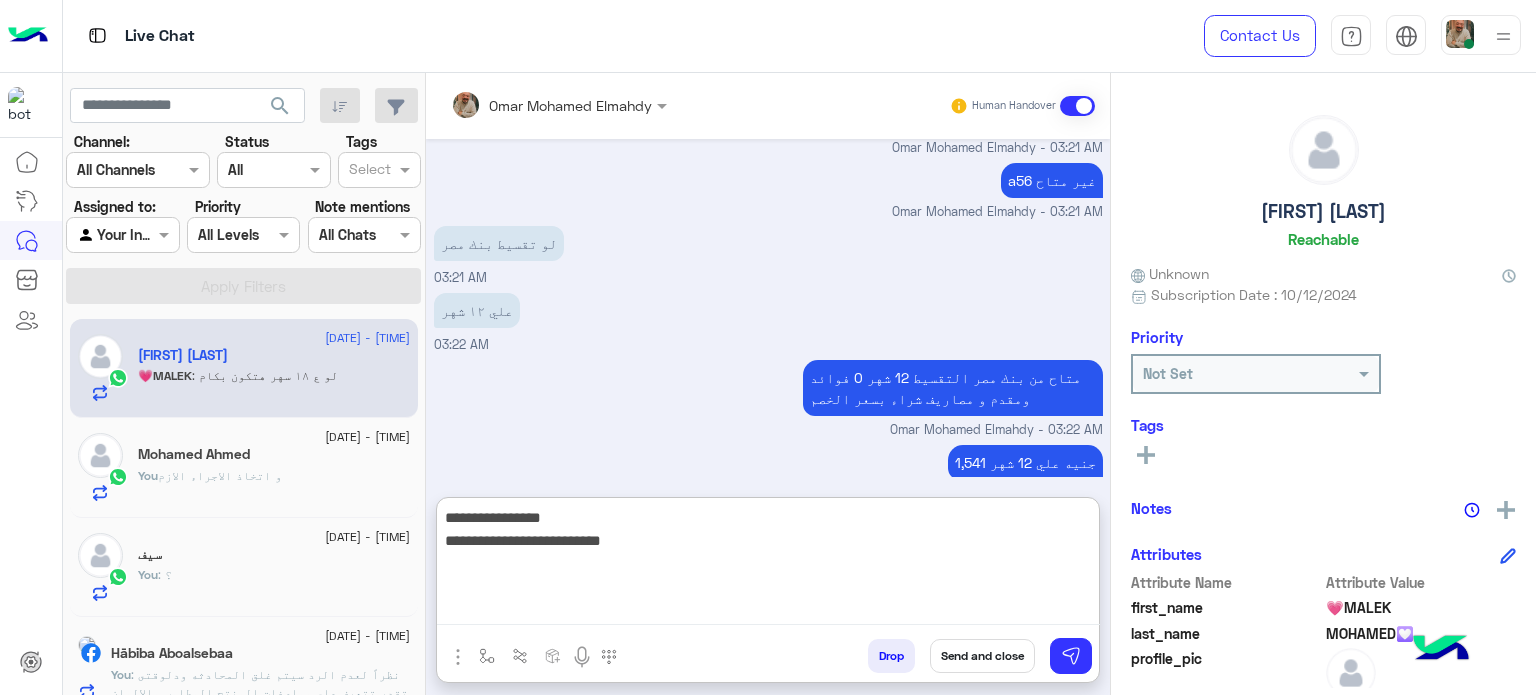 type on "**********" 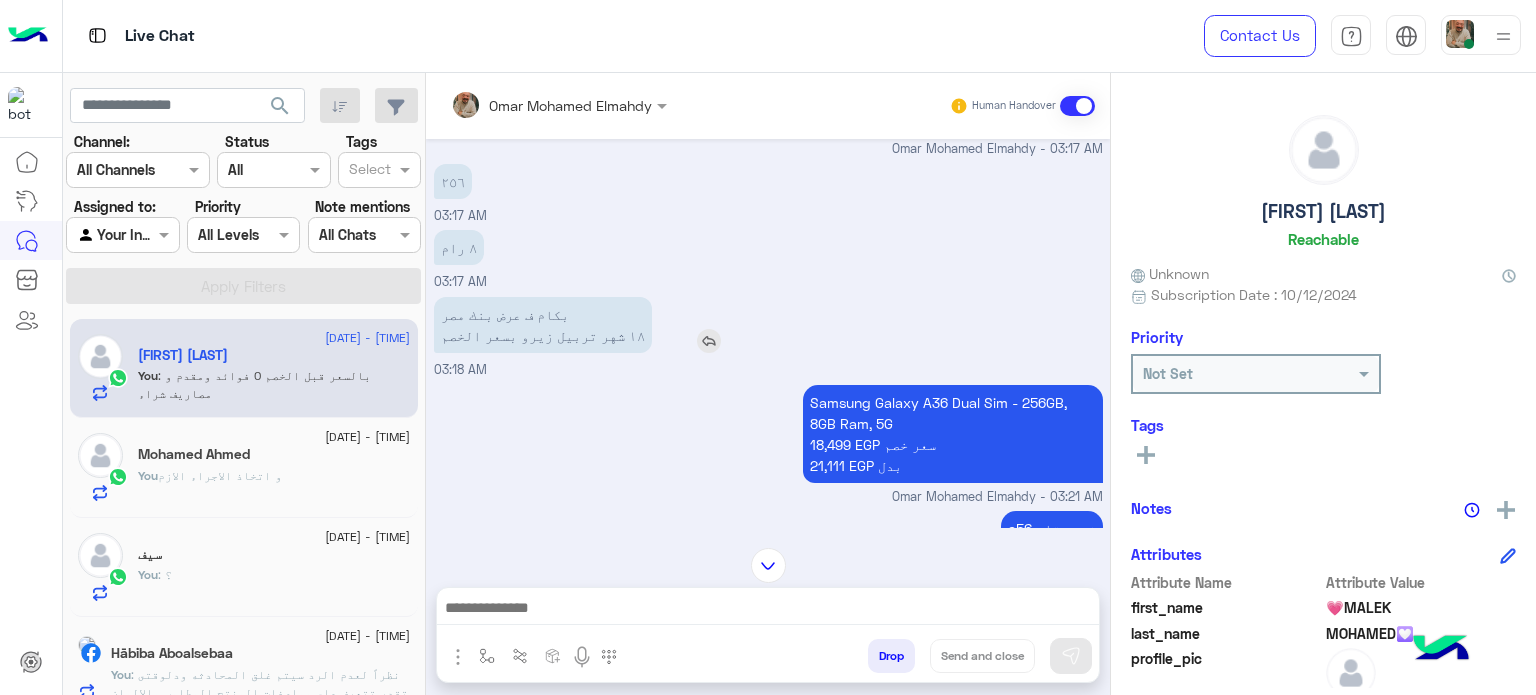 scroll, scrollTop: 1354, scrollLeft: 0, axis: vertical 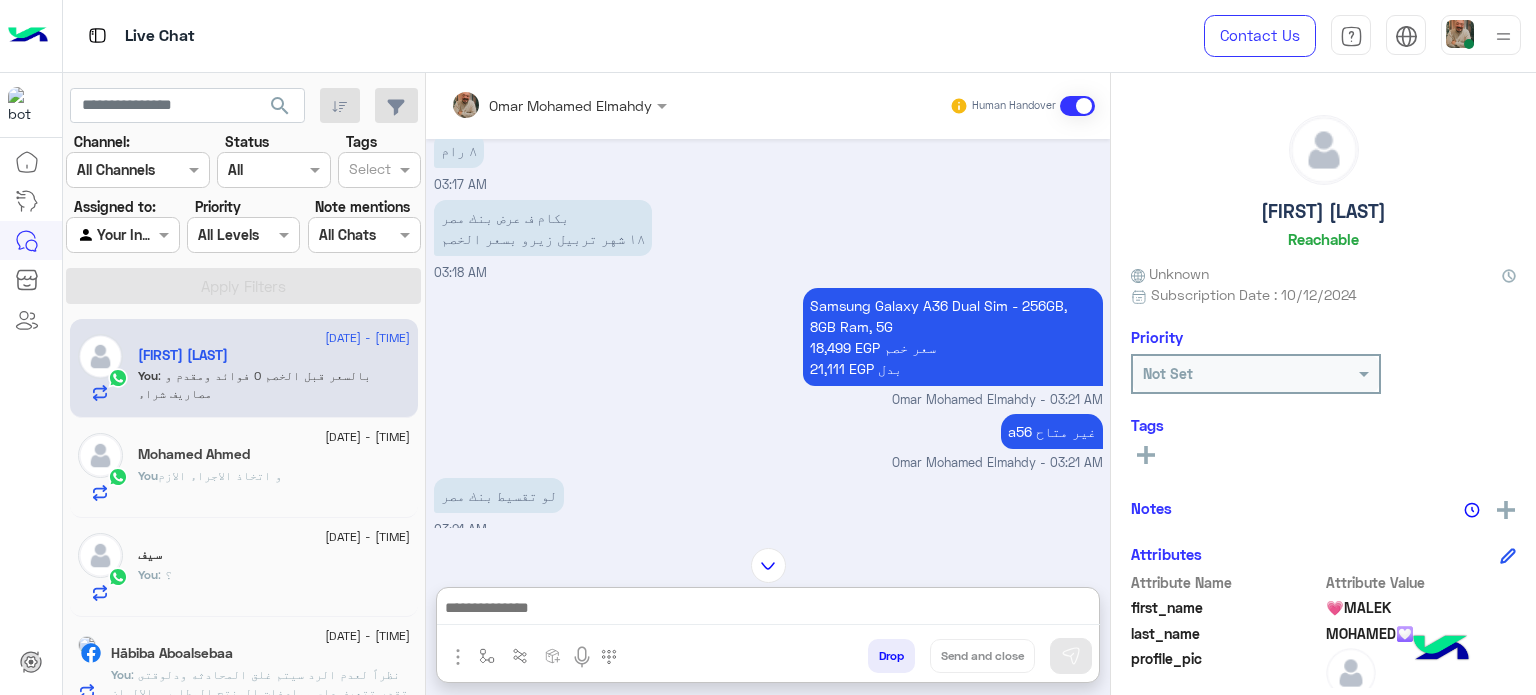 click at bounding box center (768, 610) 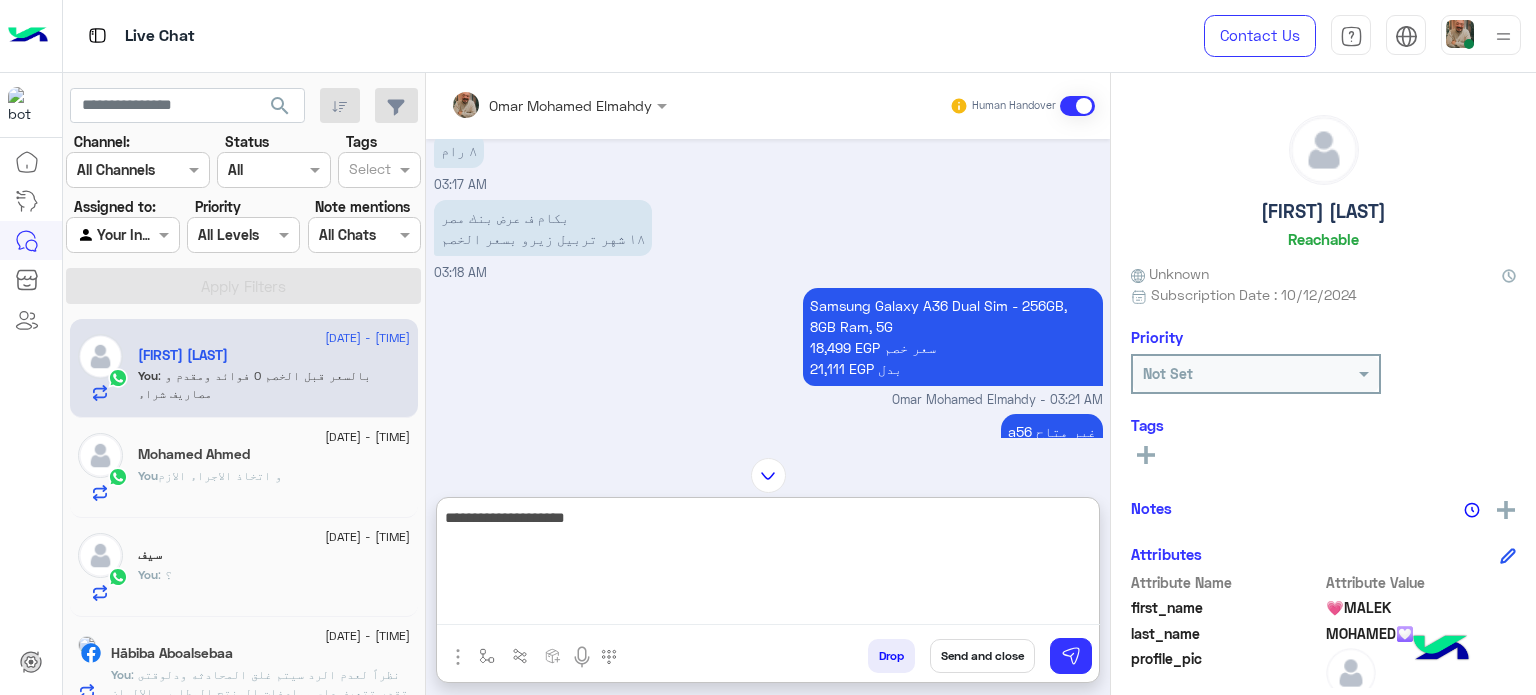 type on "**********" 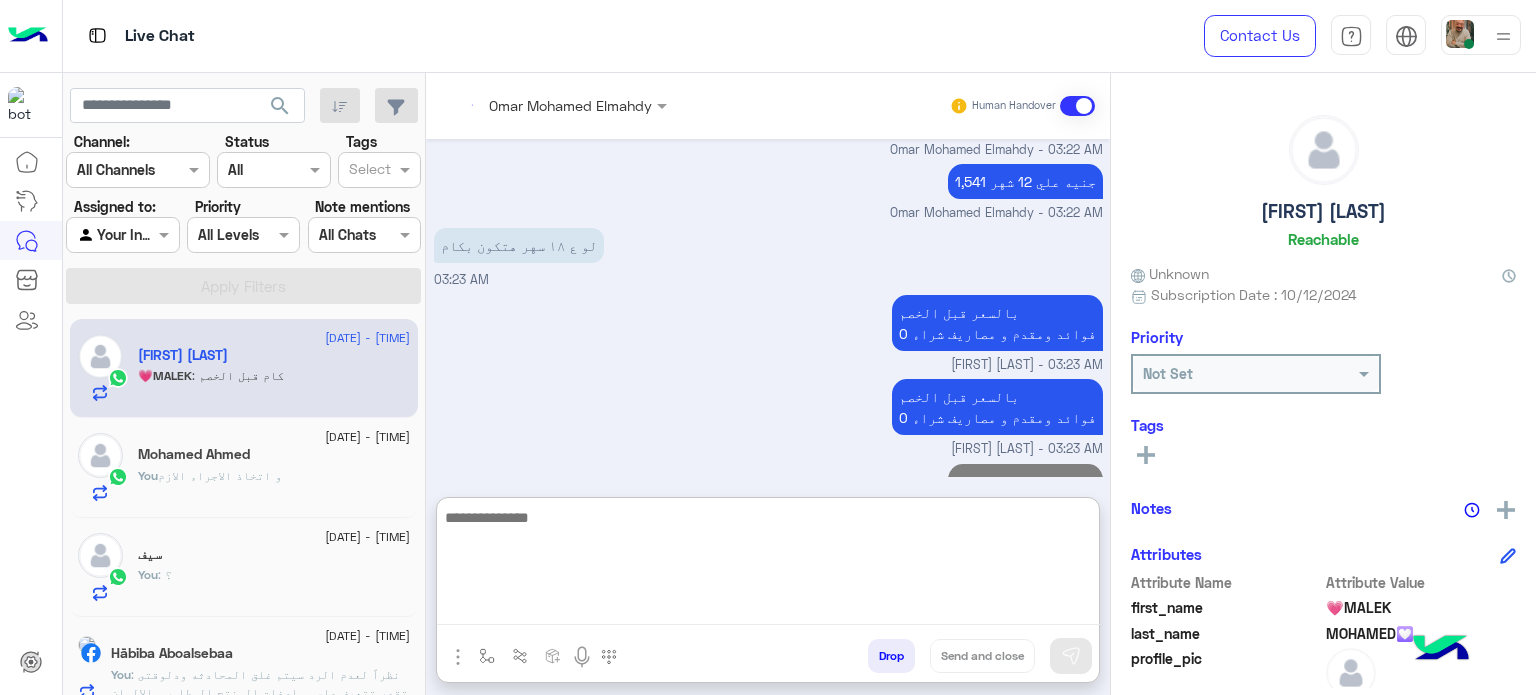 scroll, scrollTop: 1952, scrollLeft: 0, axis: vertical 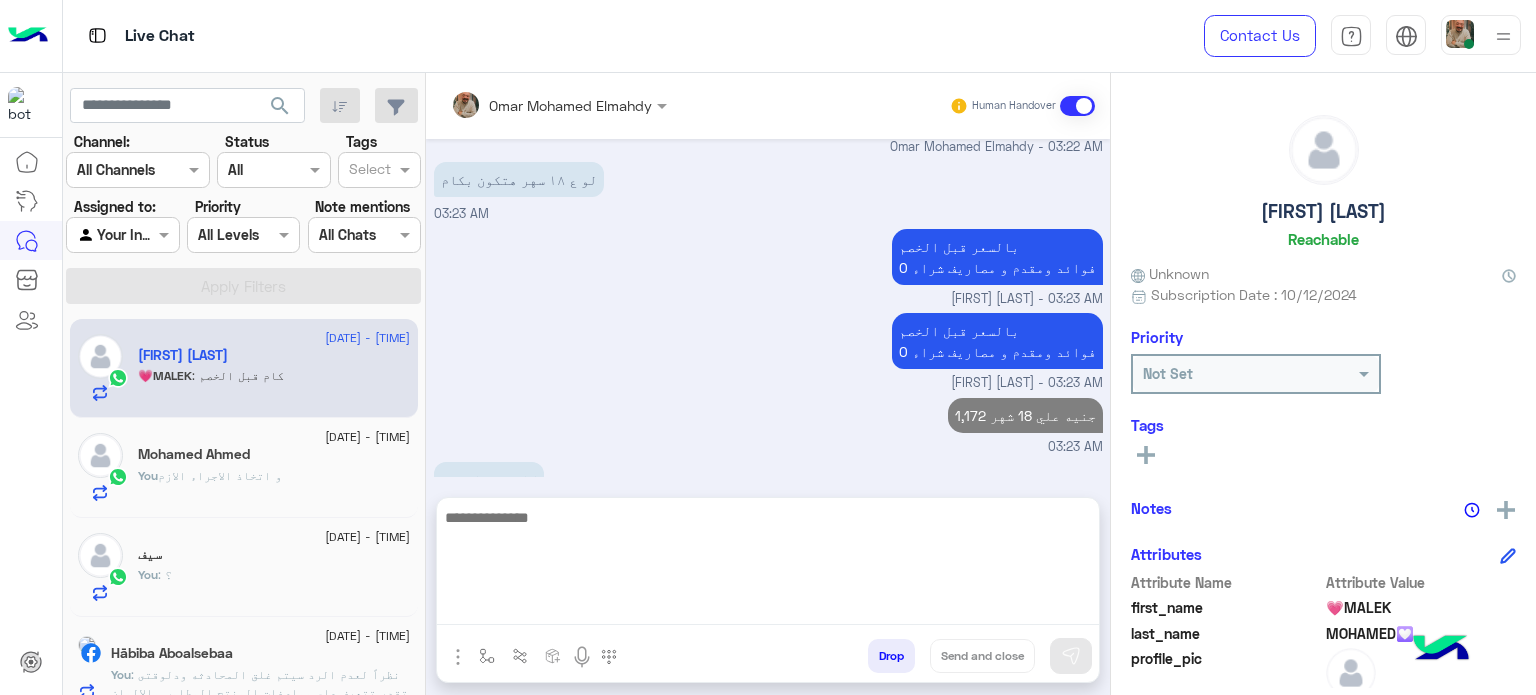 click on "و اتخاذ الاجراء الازم" 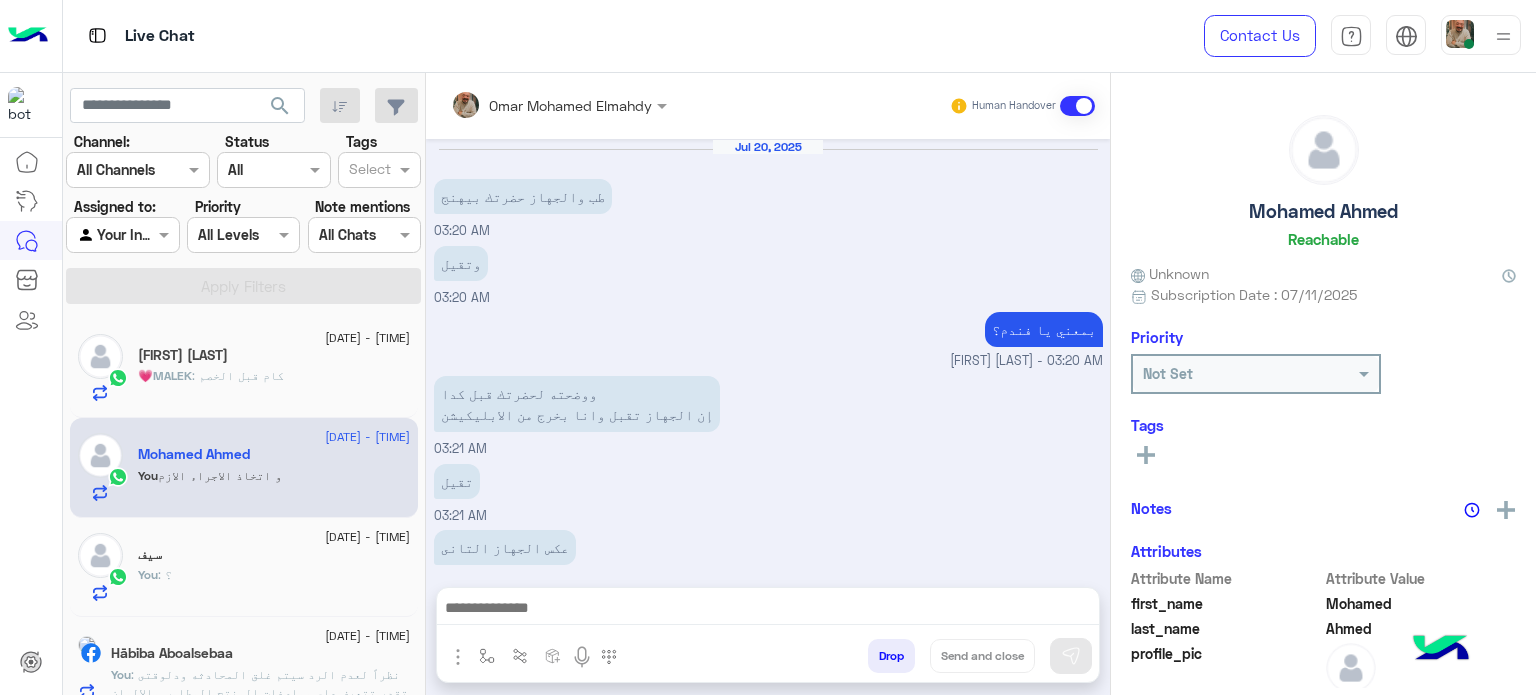 scroll, scrollTop: 346, scrollLeft: 0, axis: vertical 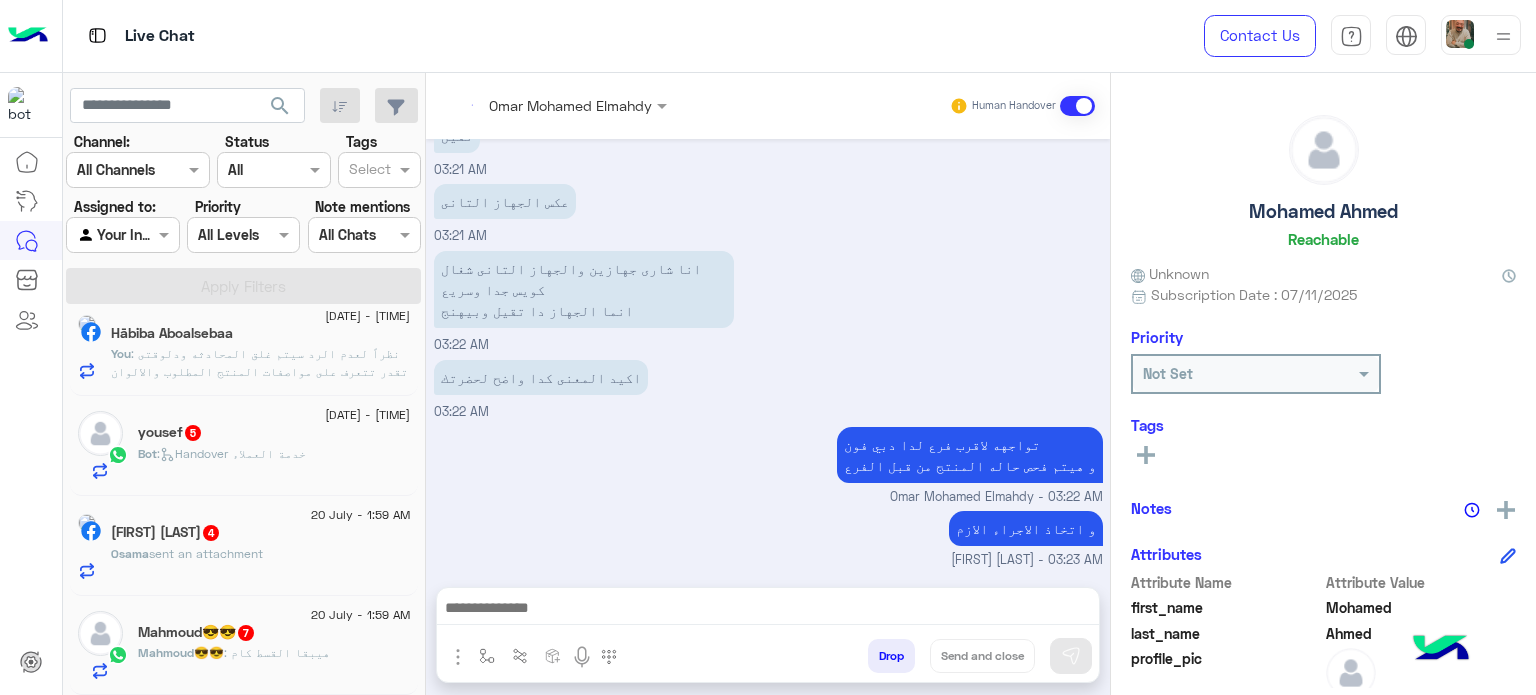 click on "20 July - 1:59 AM" 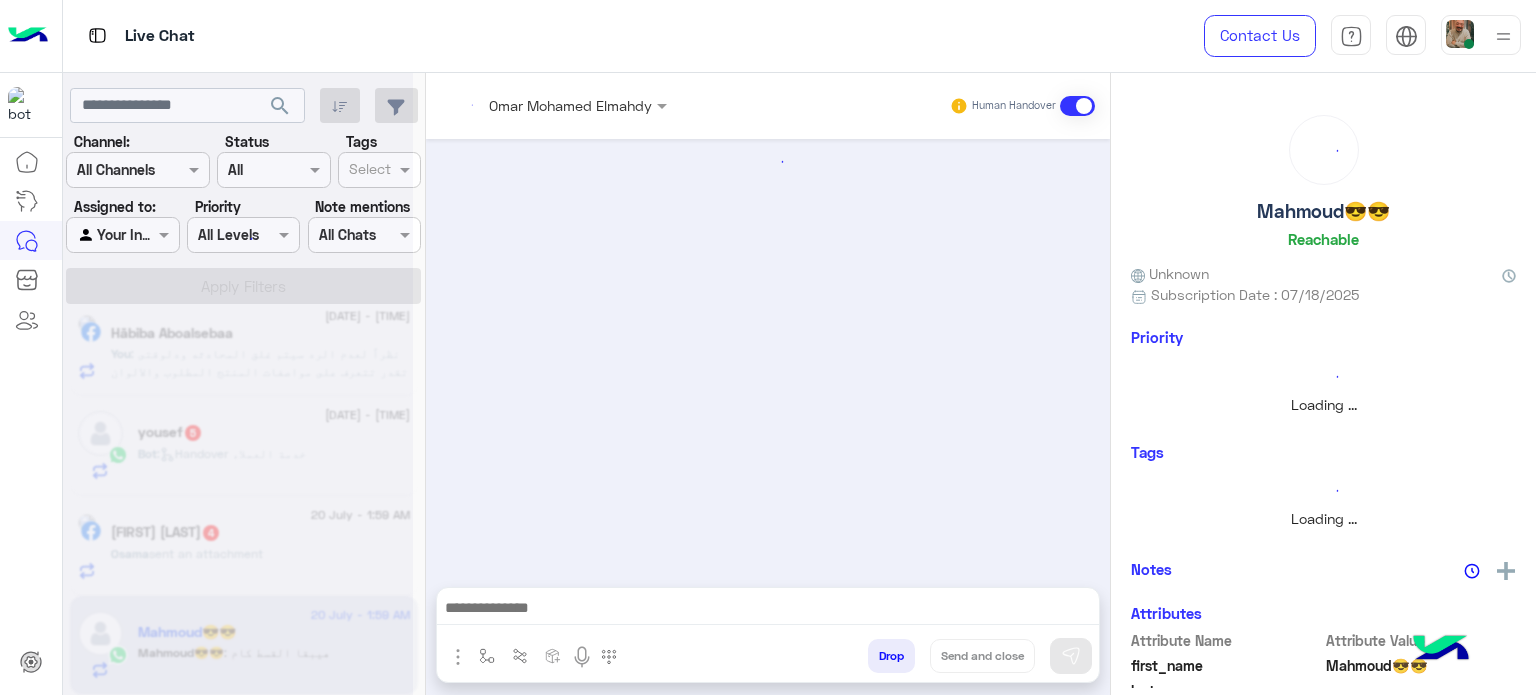 scroll, scrollTop: 320, scrollLeft: 0, axis: vertical 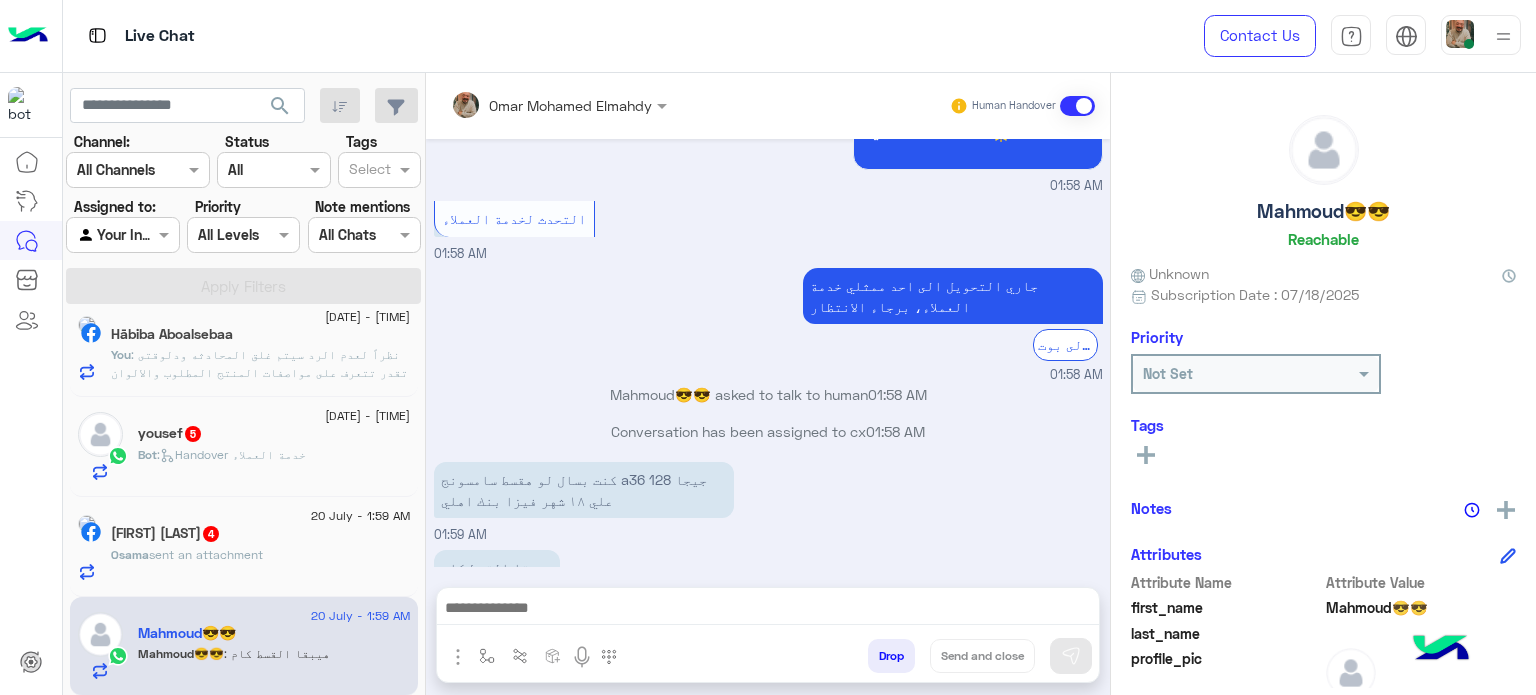 drag, startPoint x: 642, startPoint y: 589, endPoint x: 653, endPoint y: 598, distance: 14.21267 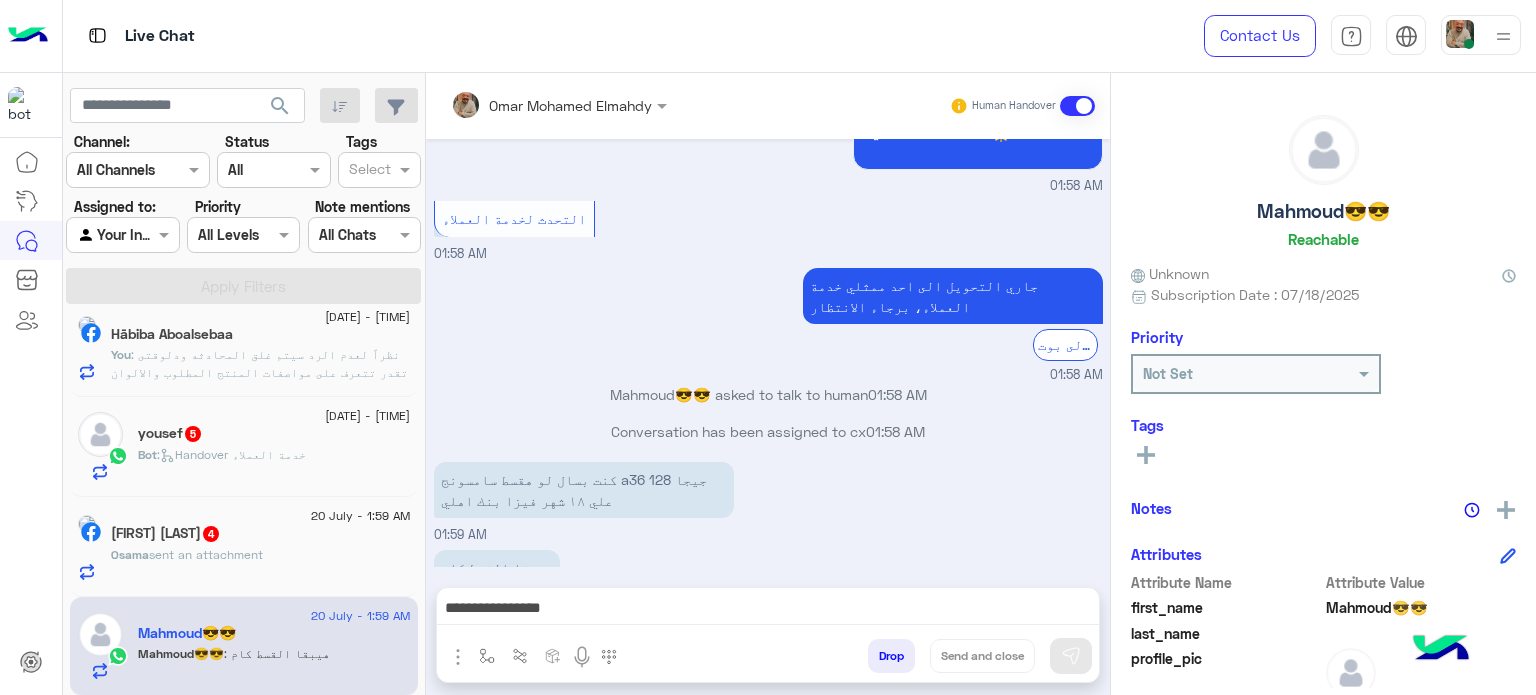 click on "**********" at bounding box center (768, 610) 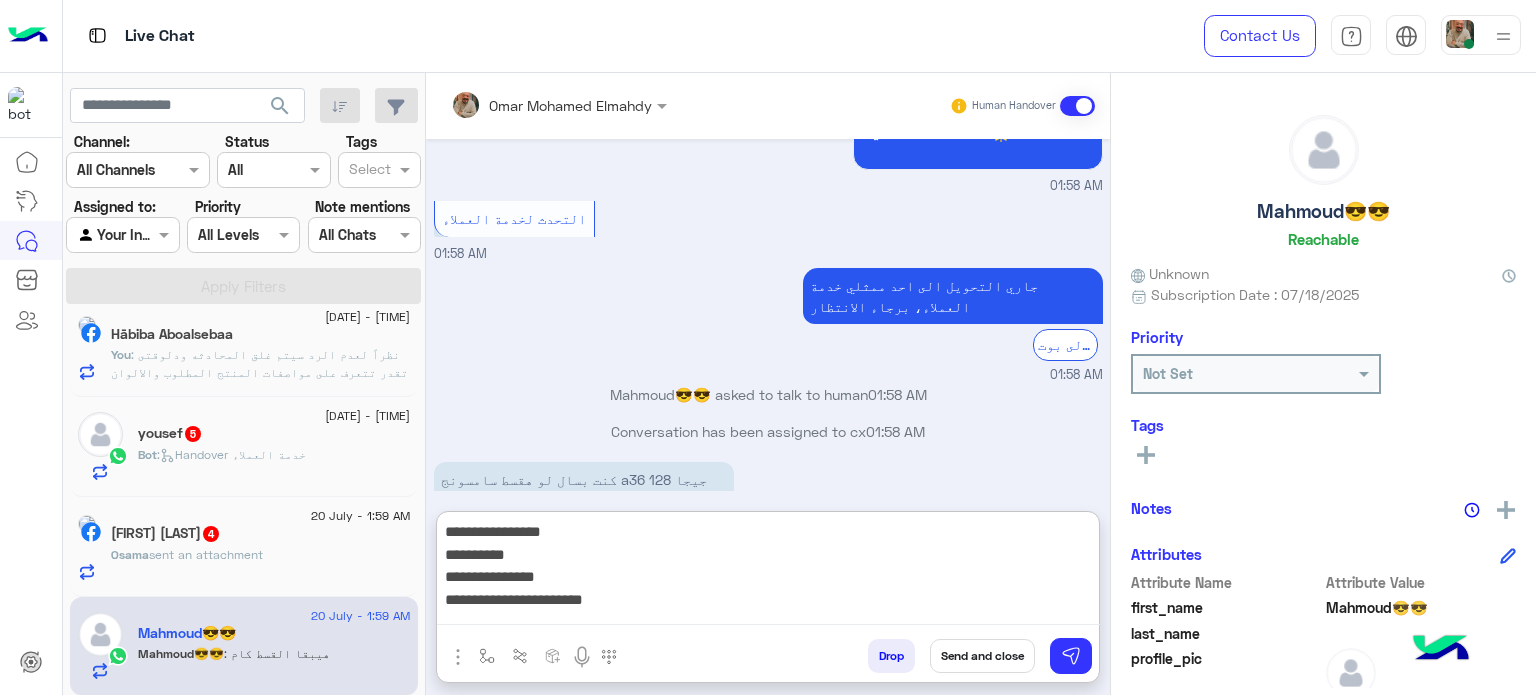 click on "**********" at bounding box center (768, 572) 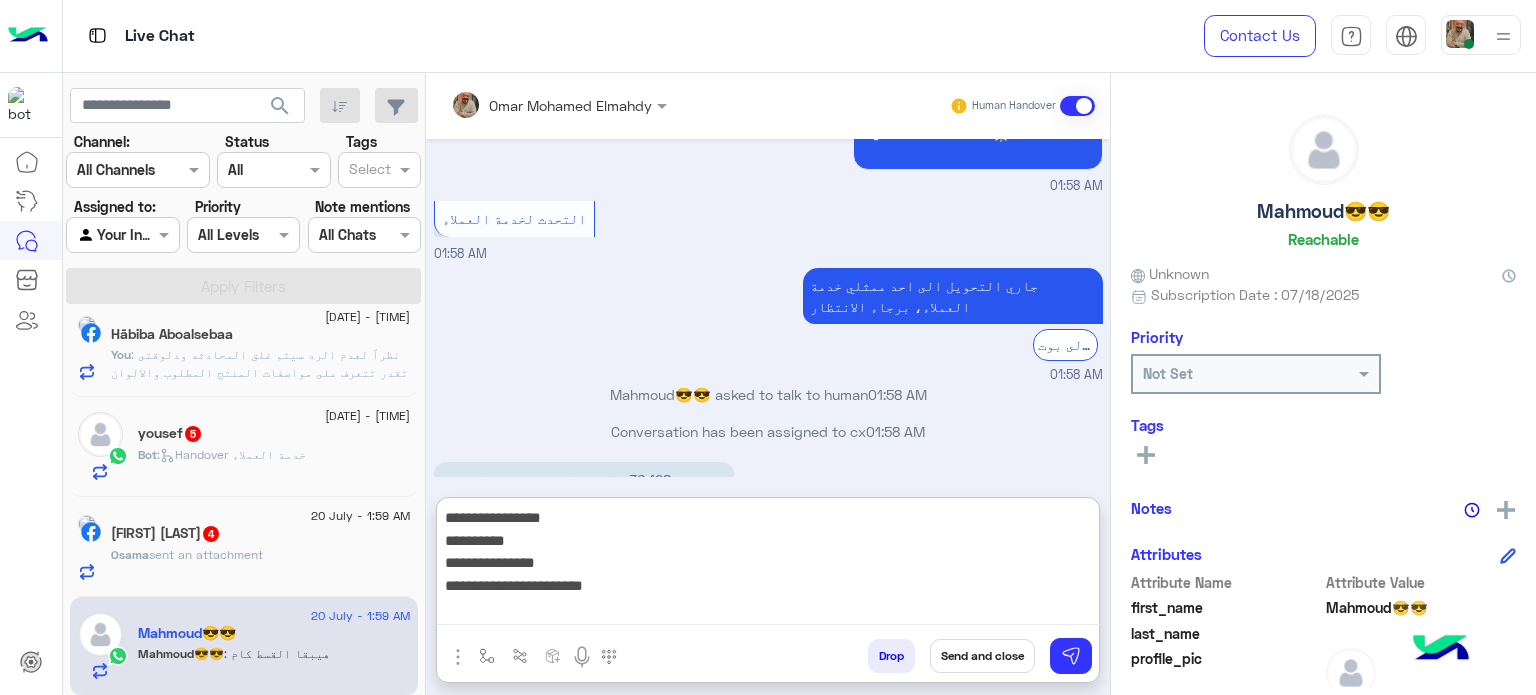 click on "**********" at bounding box center [768, 565] 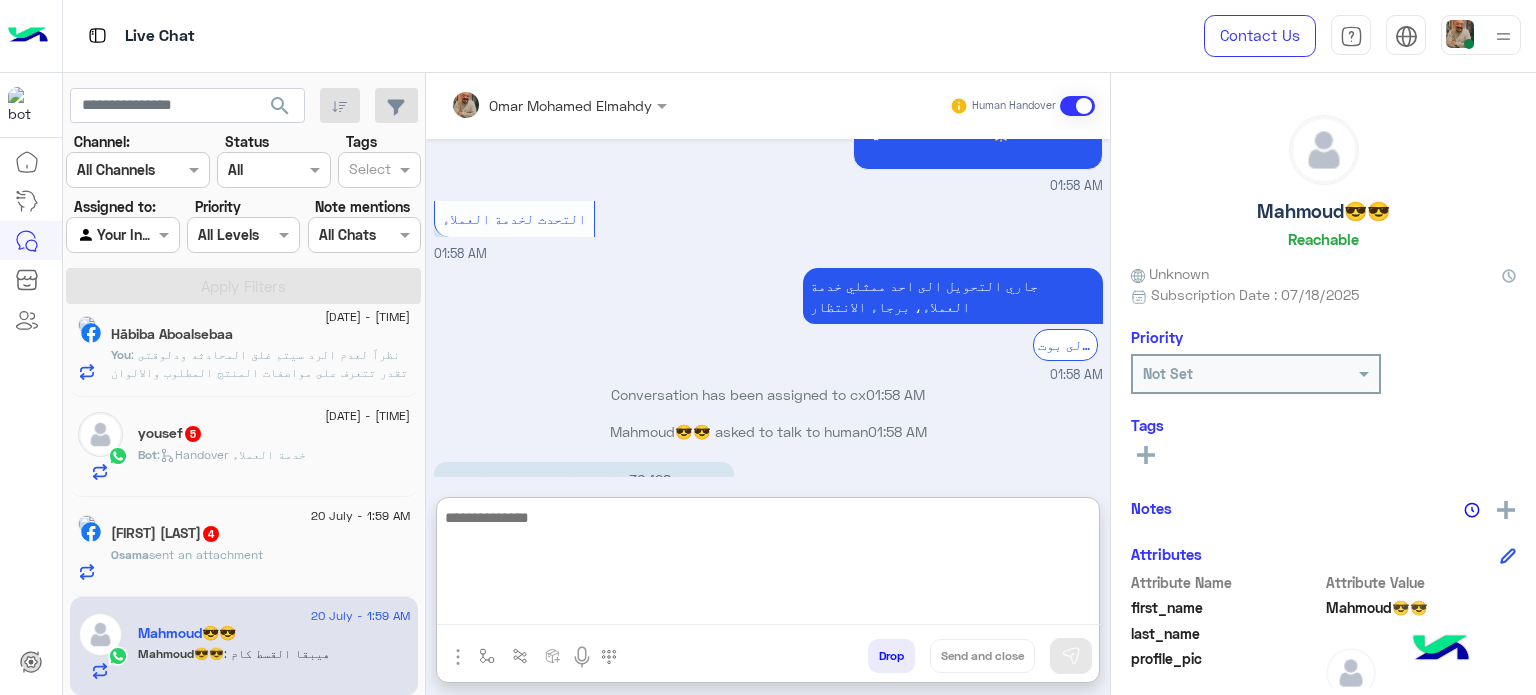 scroll, scrollTop: 828, scrollLeft: 0, axis: vertical 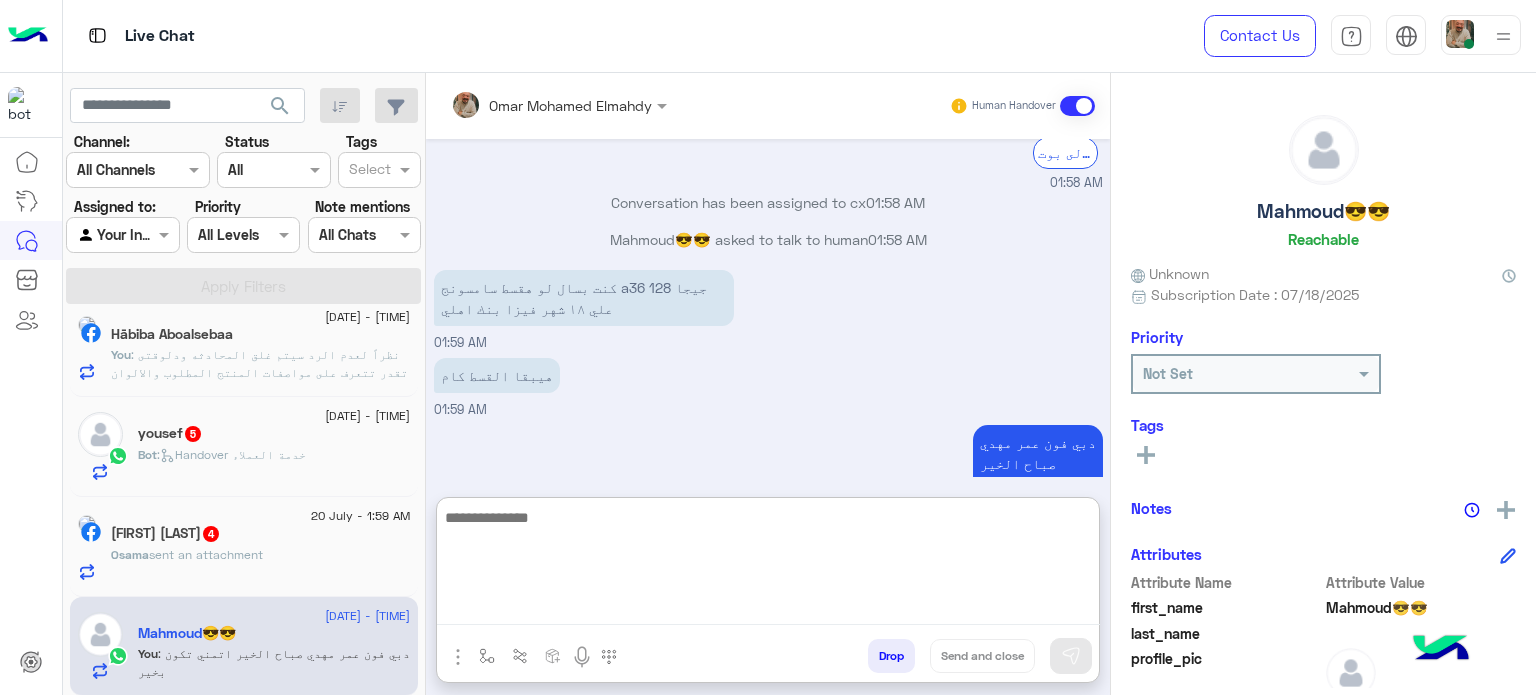 paste on "**********" 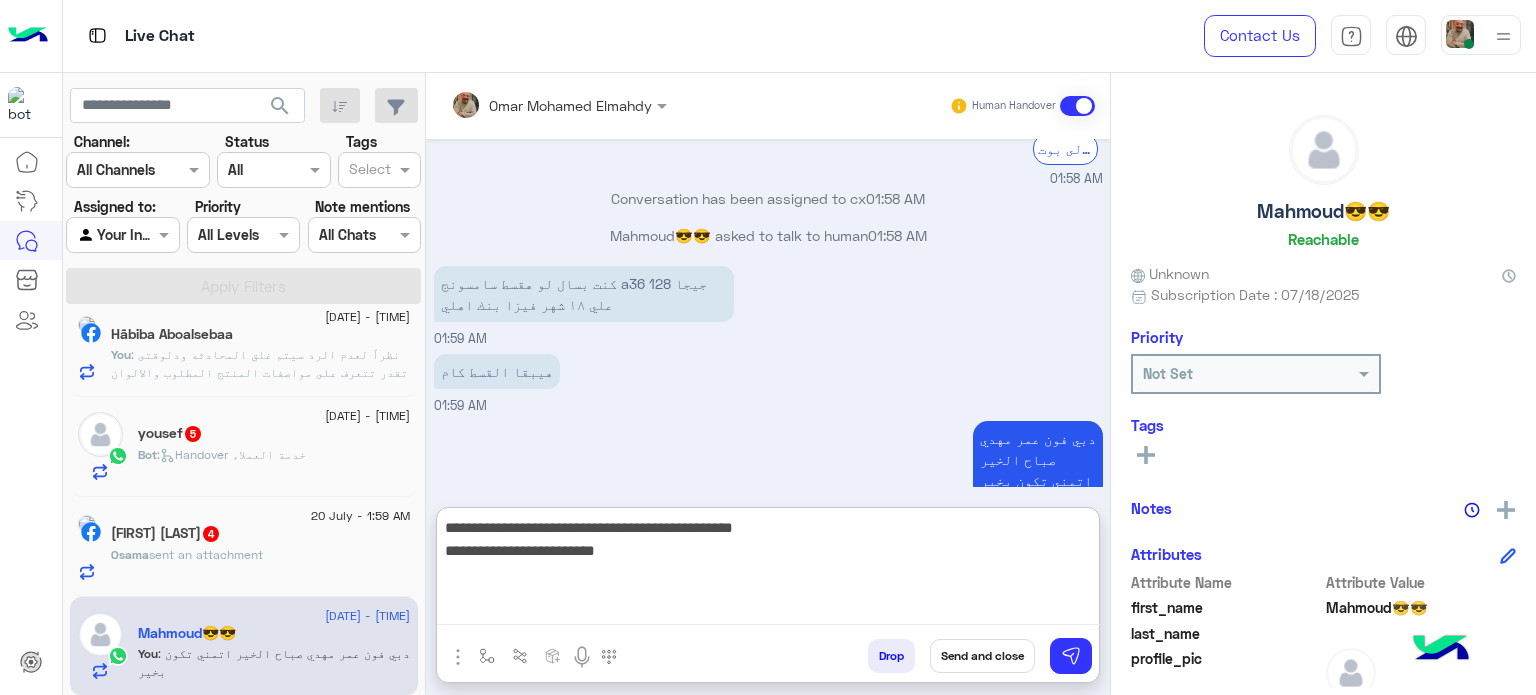scroll, scrollTop: 0, scrollLeft: 0, axis: both 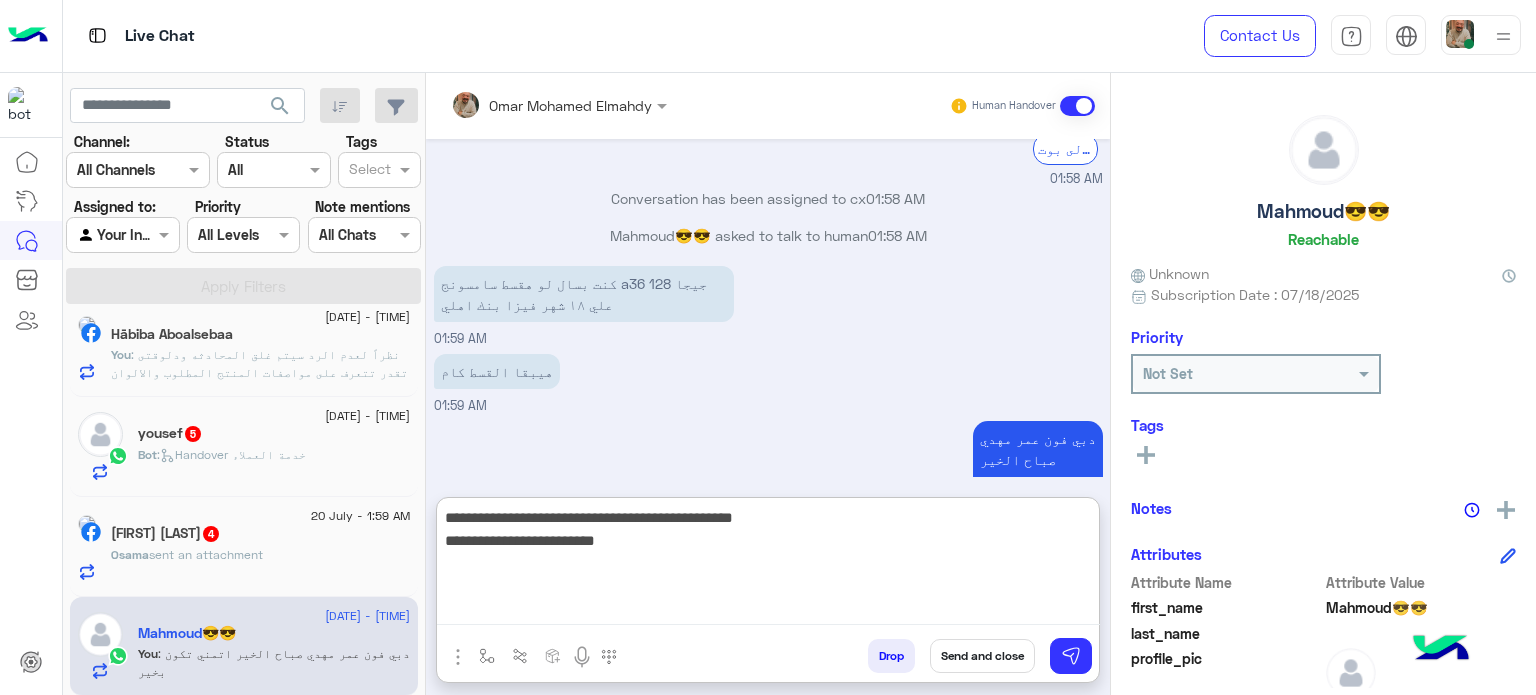 click on "**********" at bounding box center (768, 565) 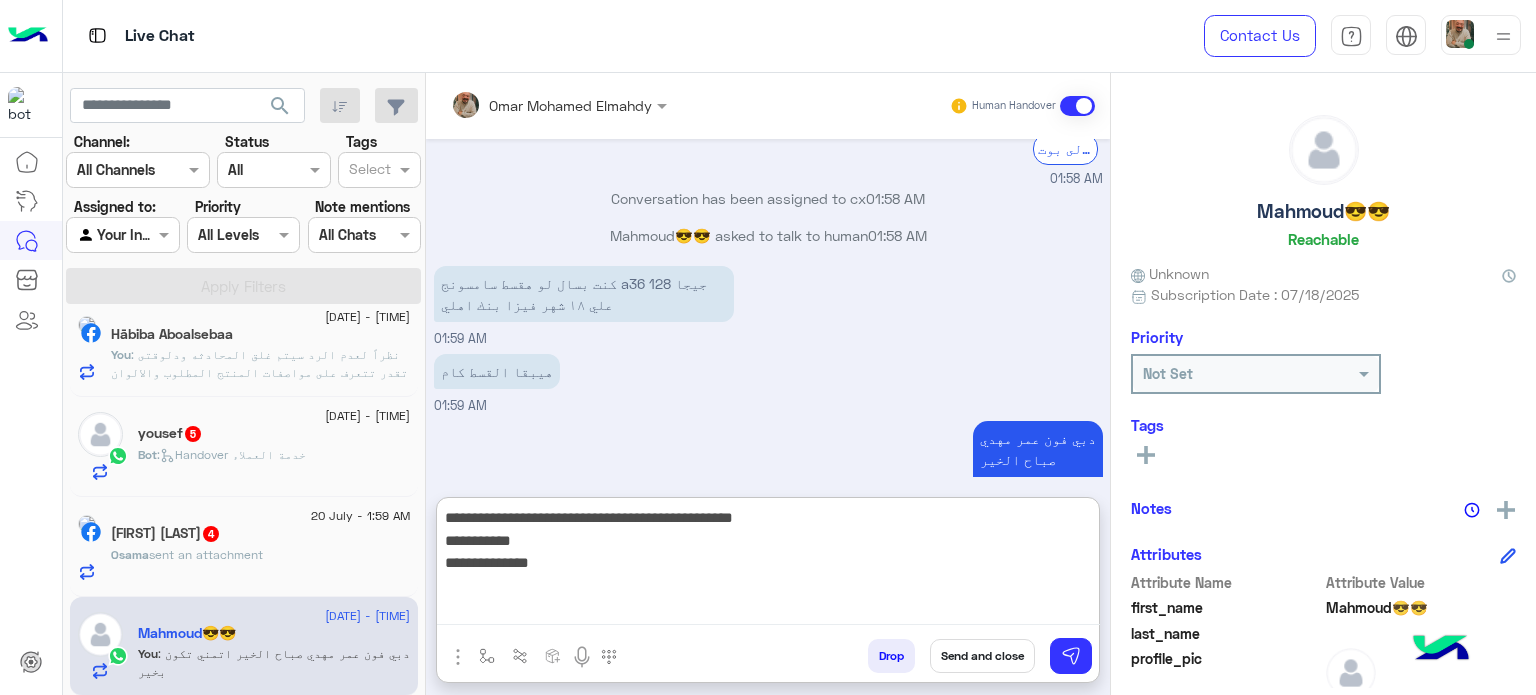 click on "**********" at bounding box center [768, 565] 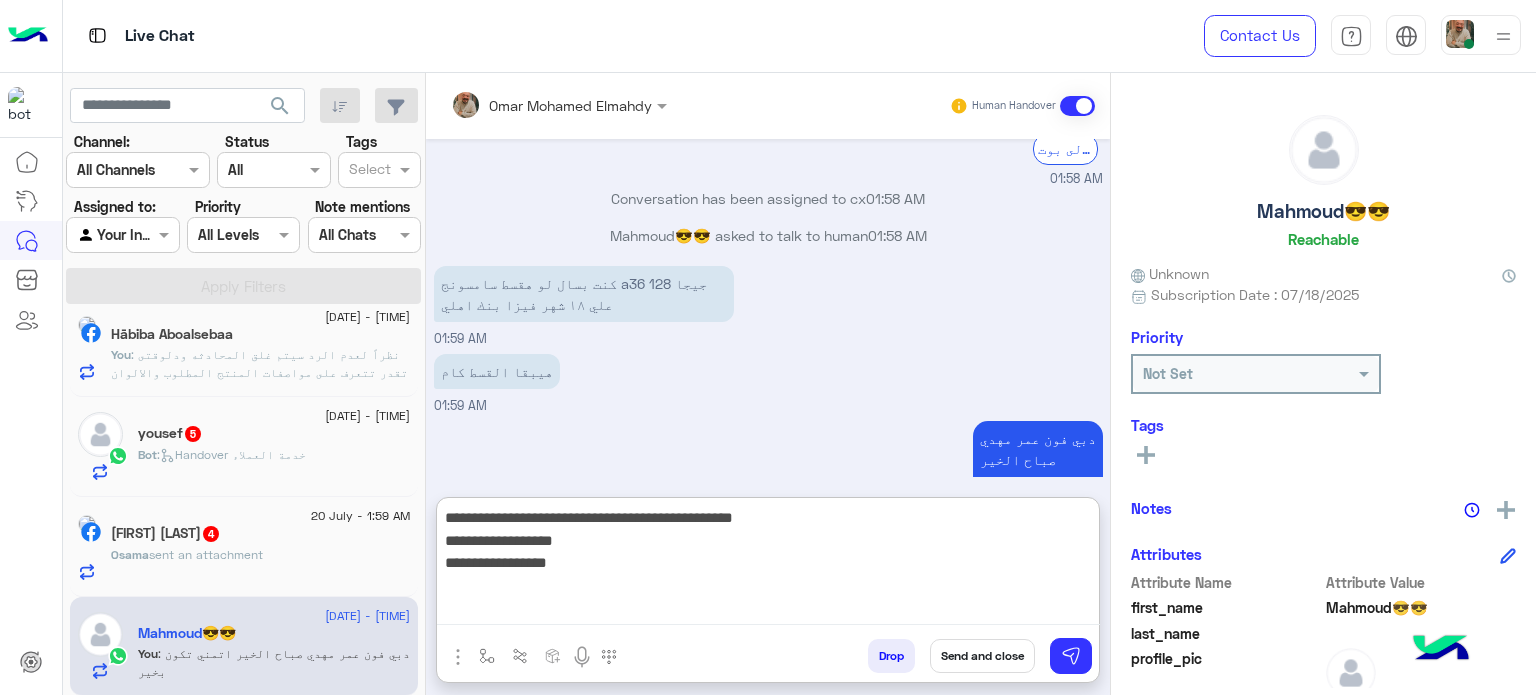 type on "**********" 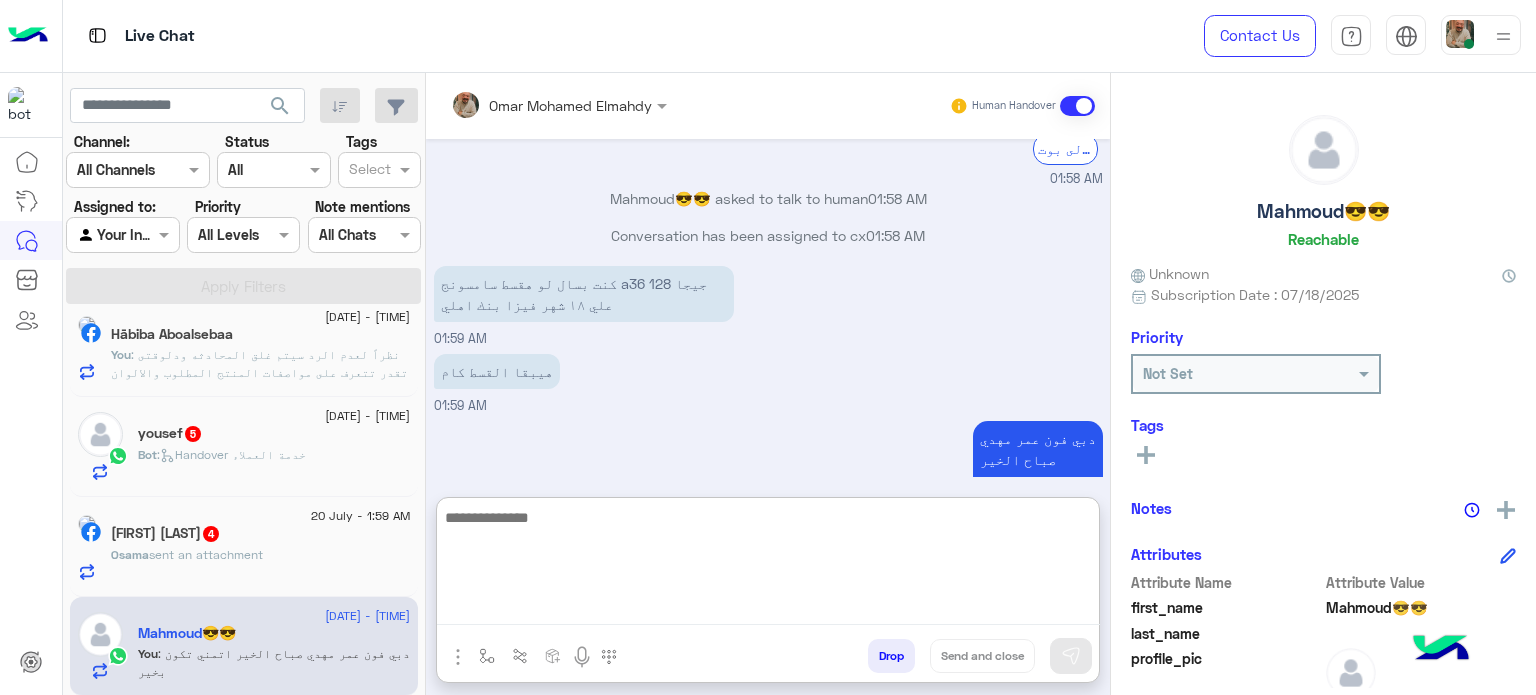 scroll, scrollTop: 991, scrollLeft: 0, axis: vertical 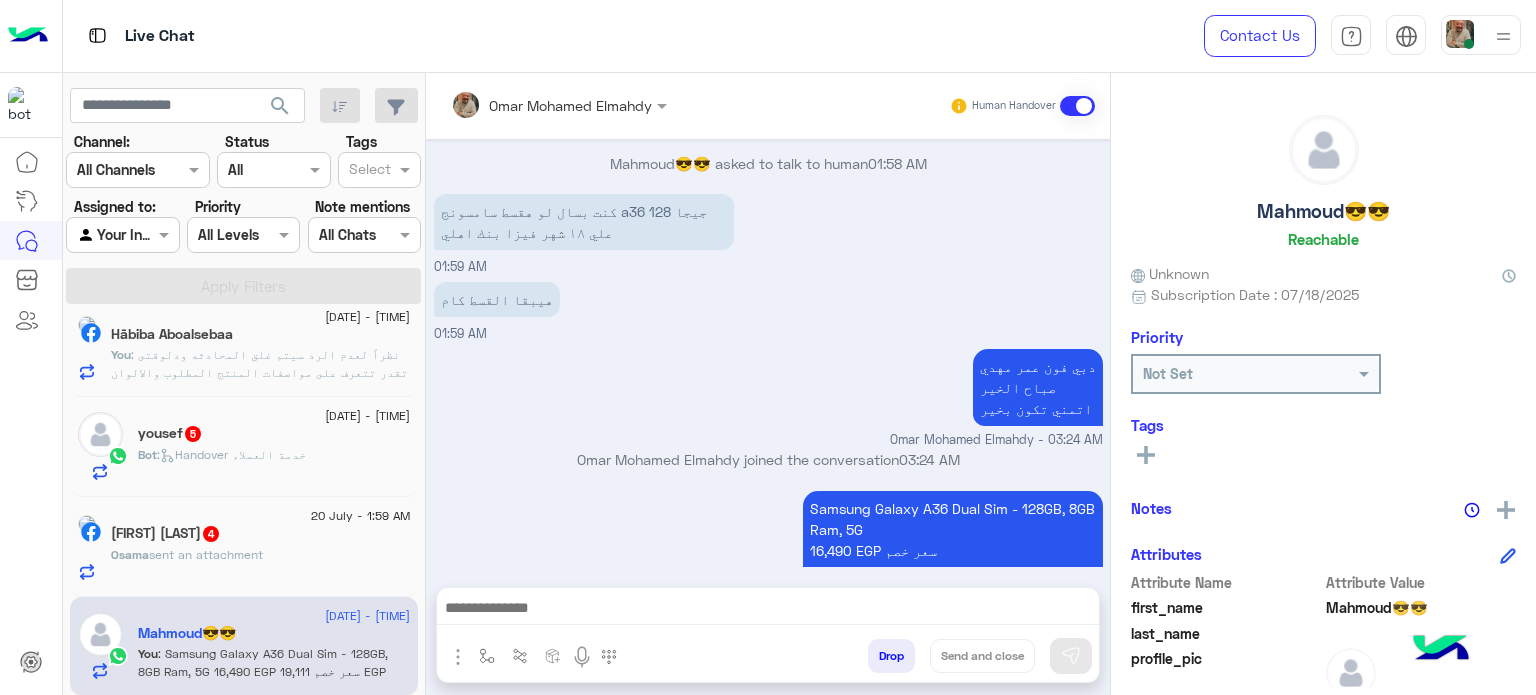click at bounding box center [768, 610] 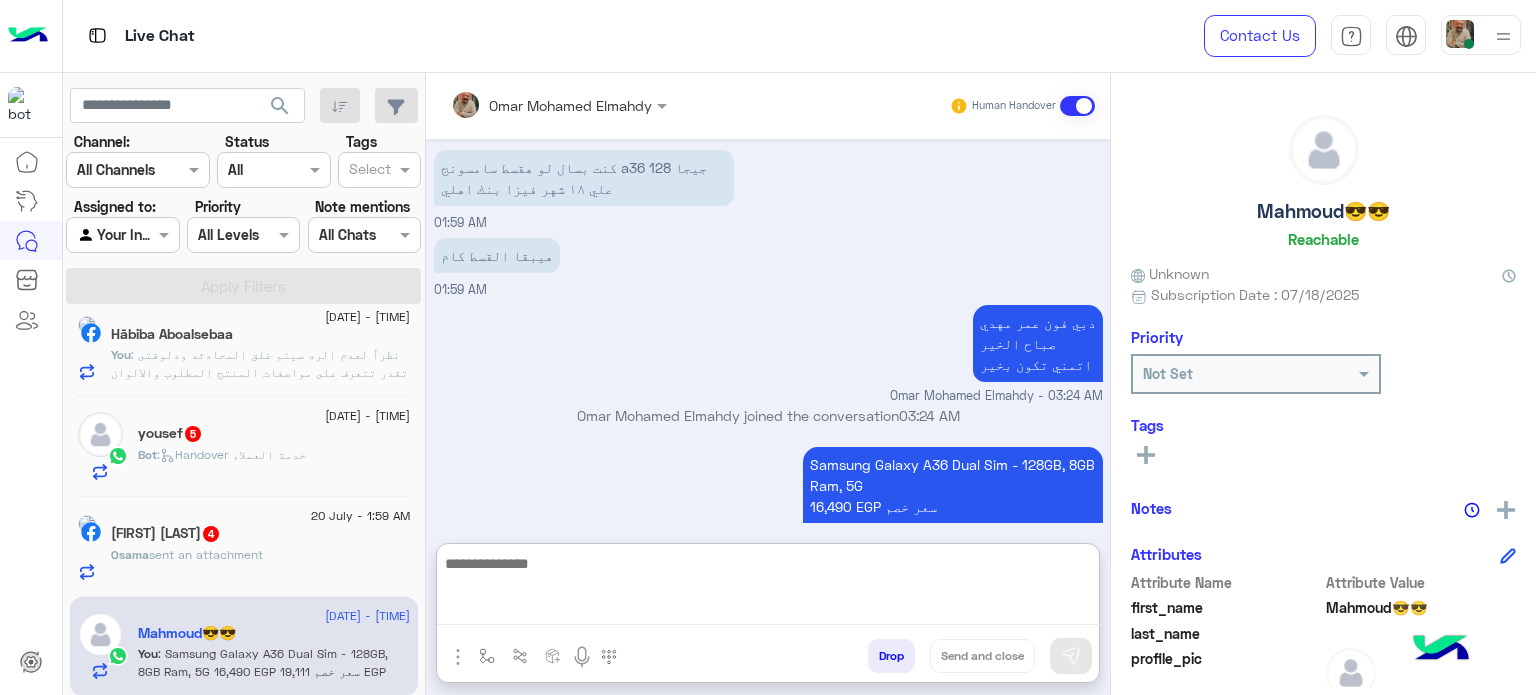 paste on "**********" 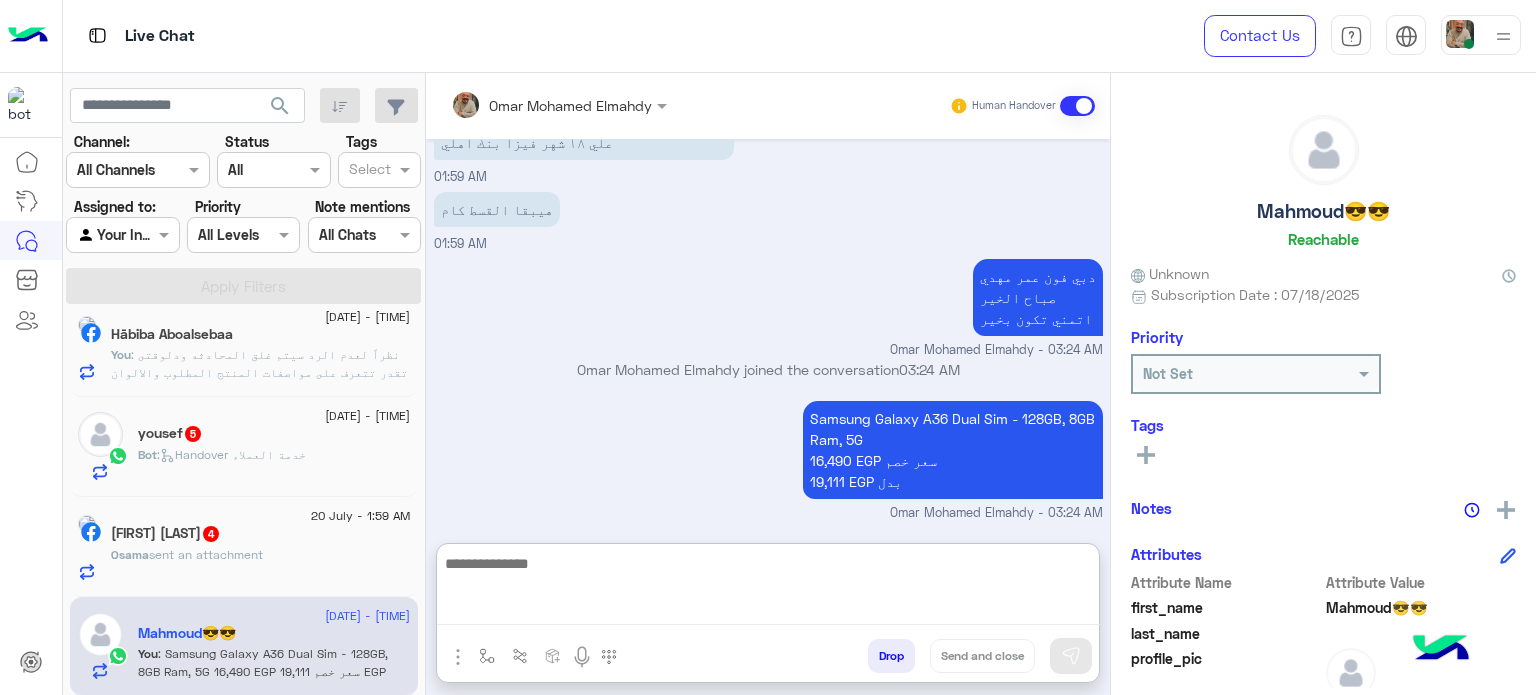 type on "**********" 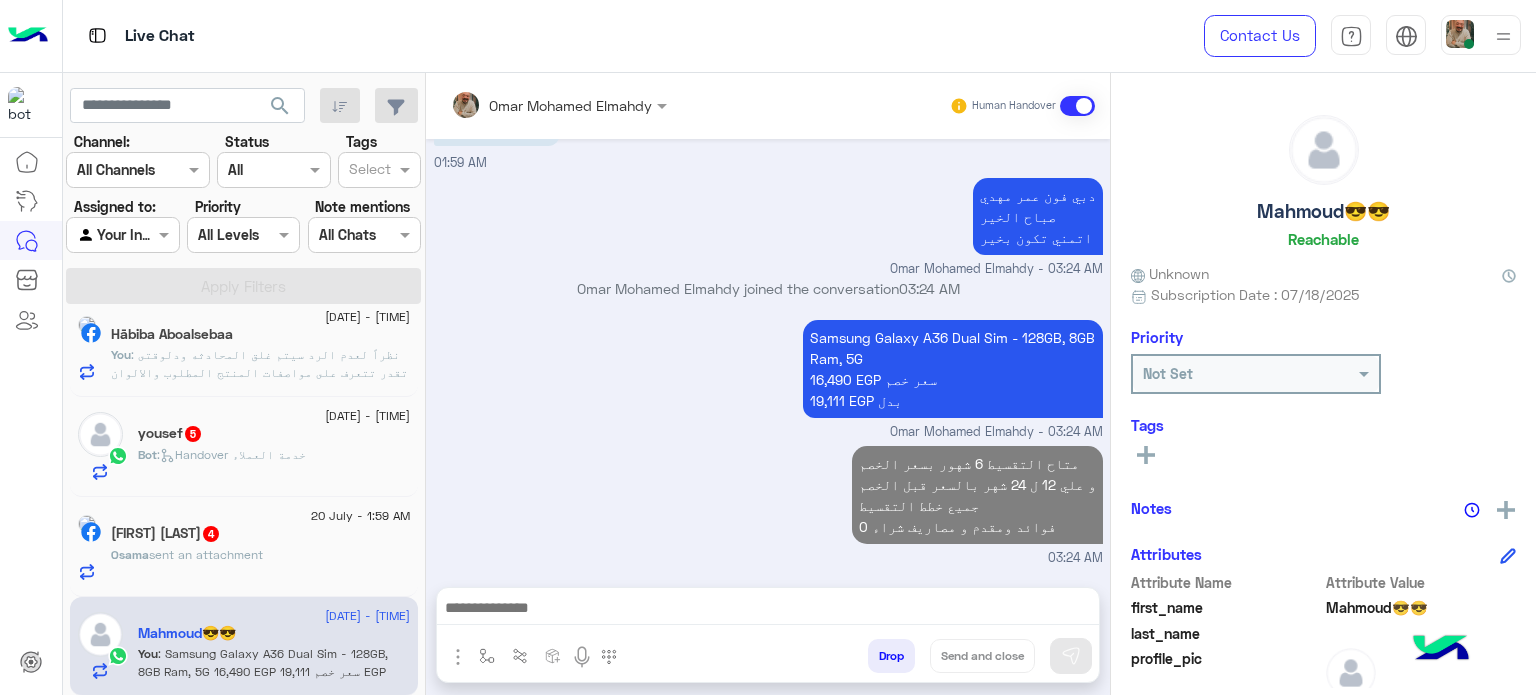 scroll, scrollTop: 1027, scrollLeft: 0, axis: vertical 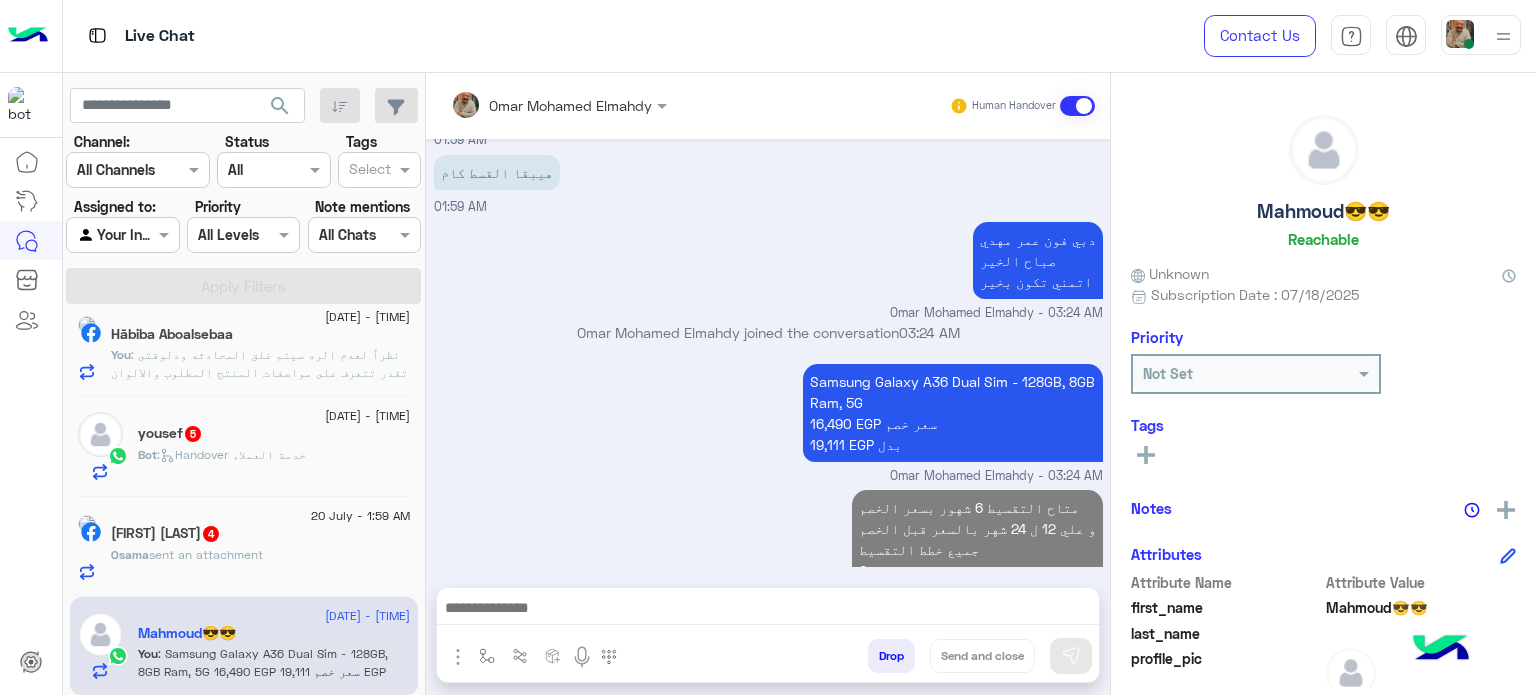 drag, startPoint x: 780, startPoint y: 539, endPoint x: 742, endPoint y: 263, distance: 278.60367 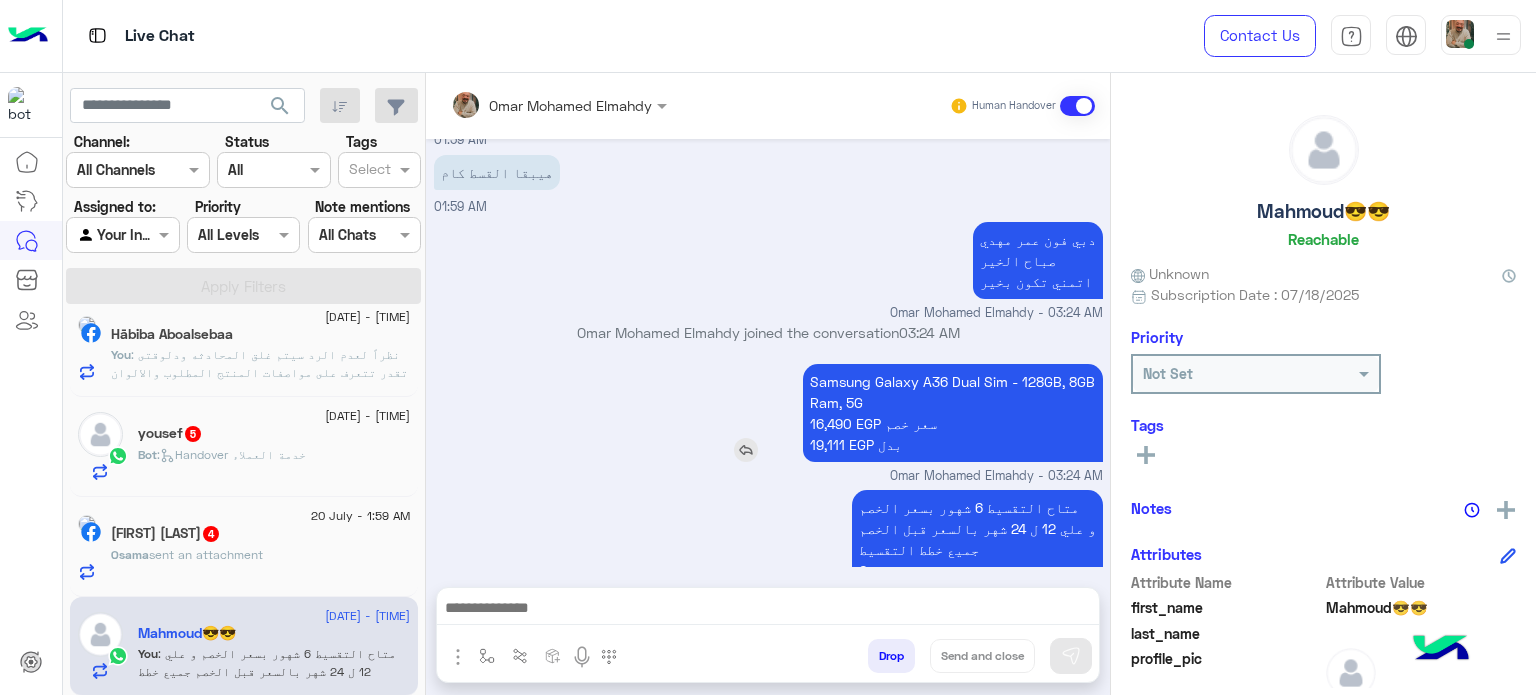 click at bounding box center (746, 450) 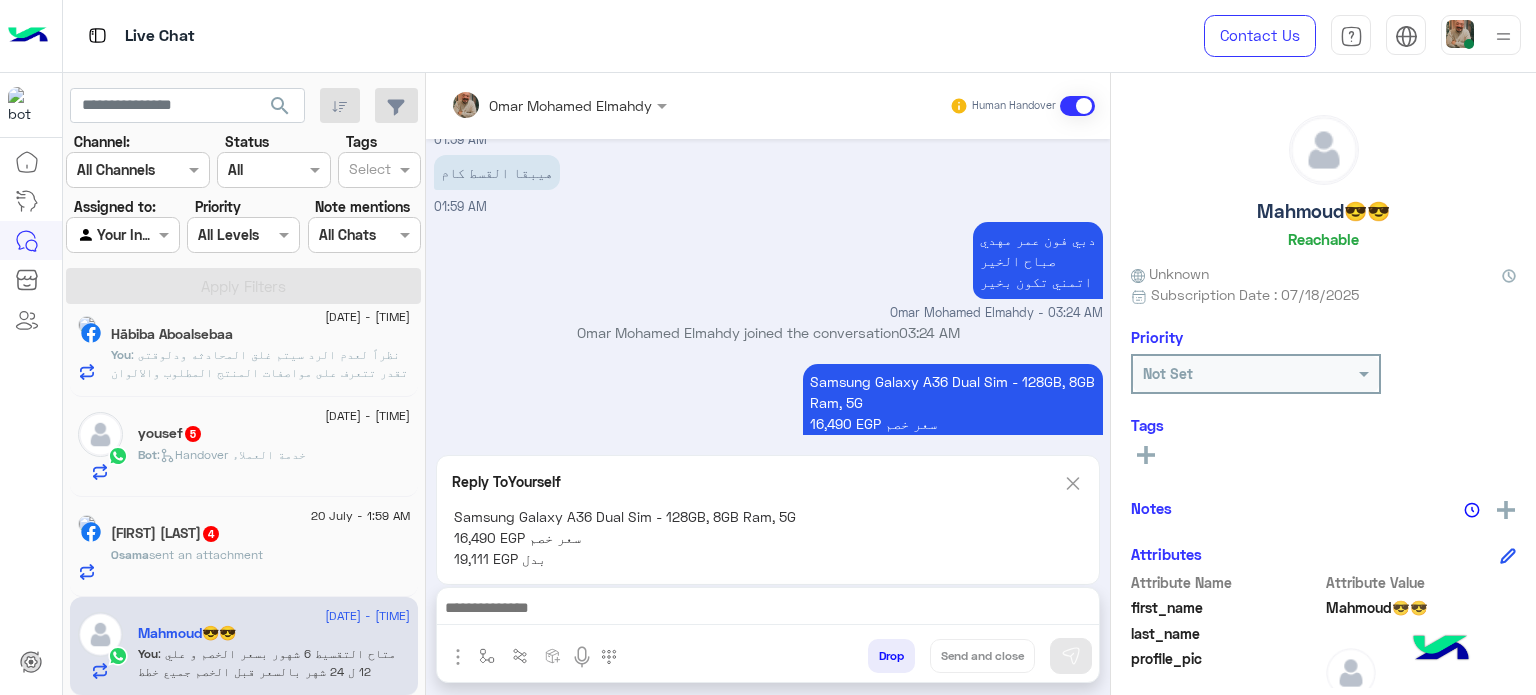 scroll, scrollTop: 1117, scrollLeft: 0, axis: vertical 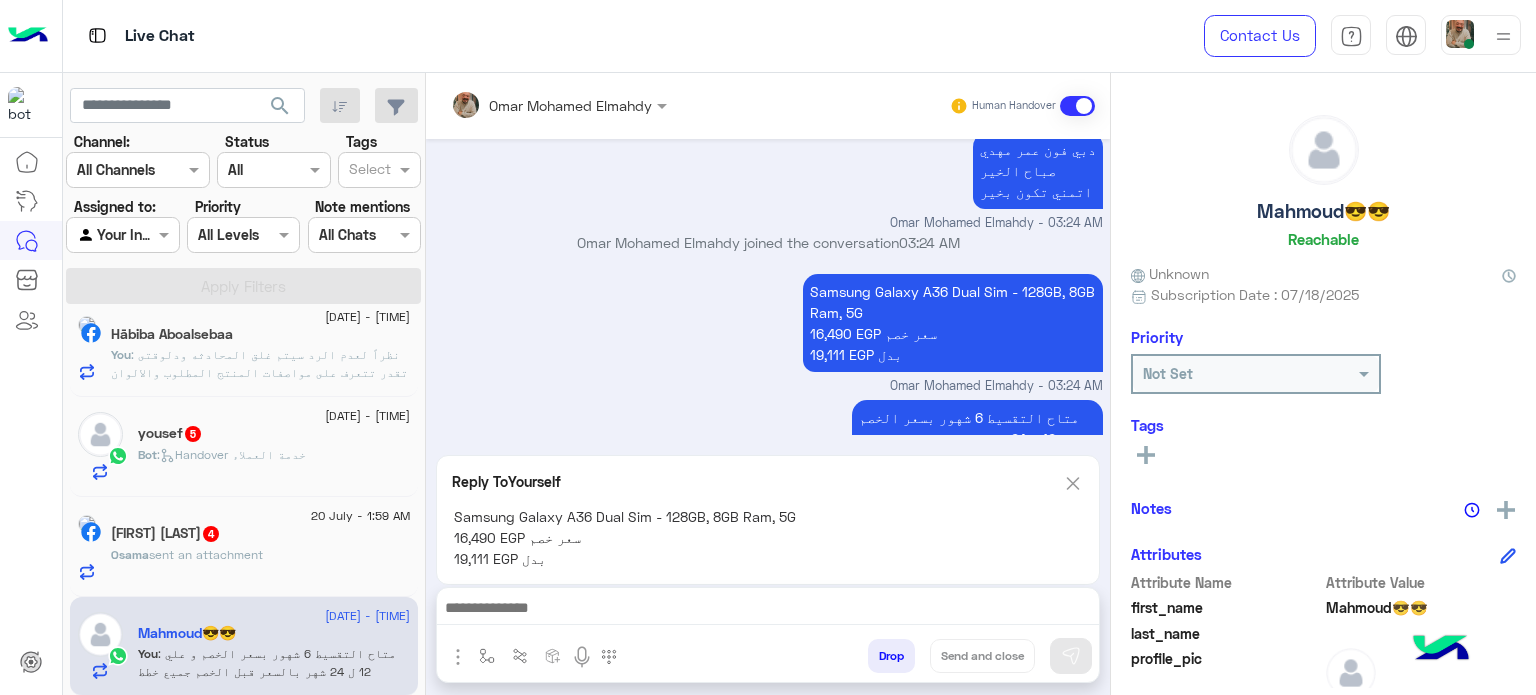 click at bounding box center [768, 613] 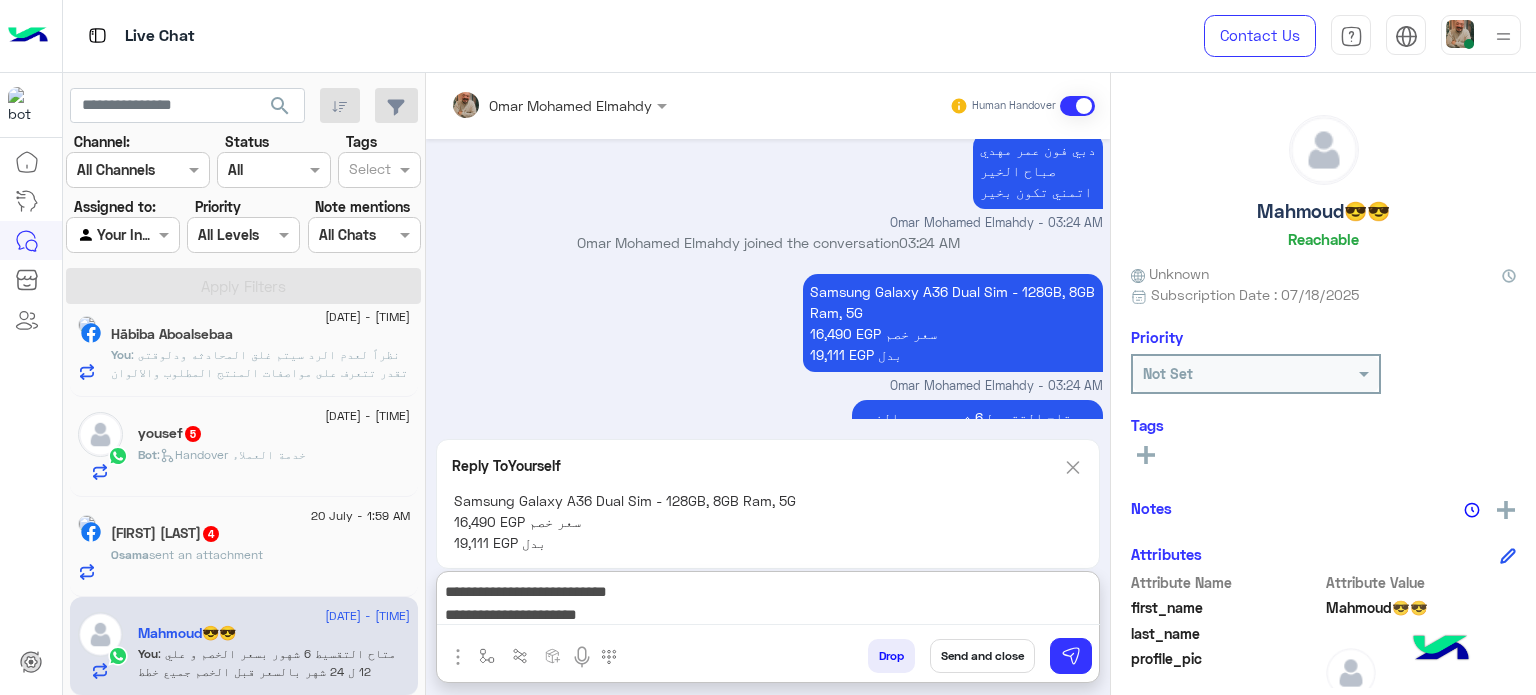 click on "**********" at bounding box center [768, 602] 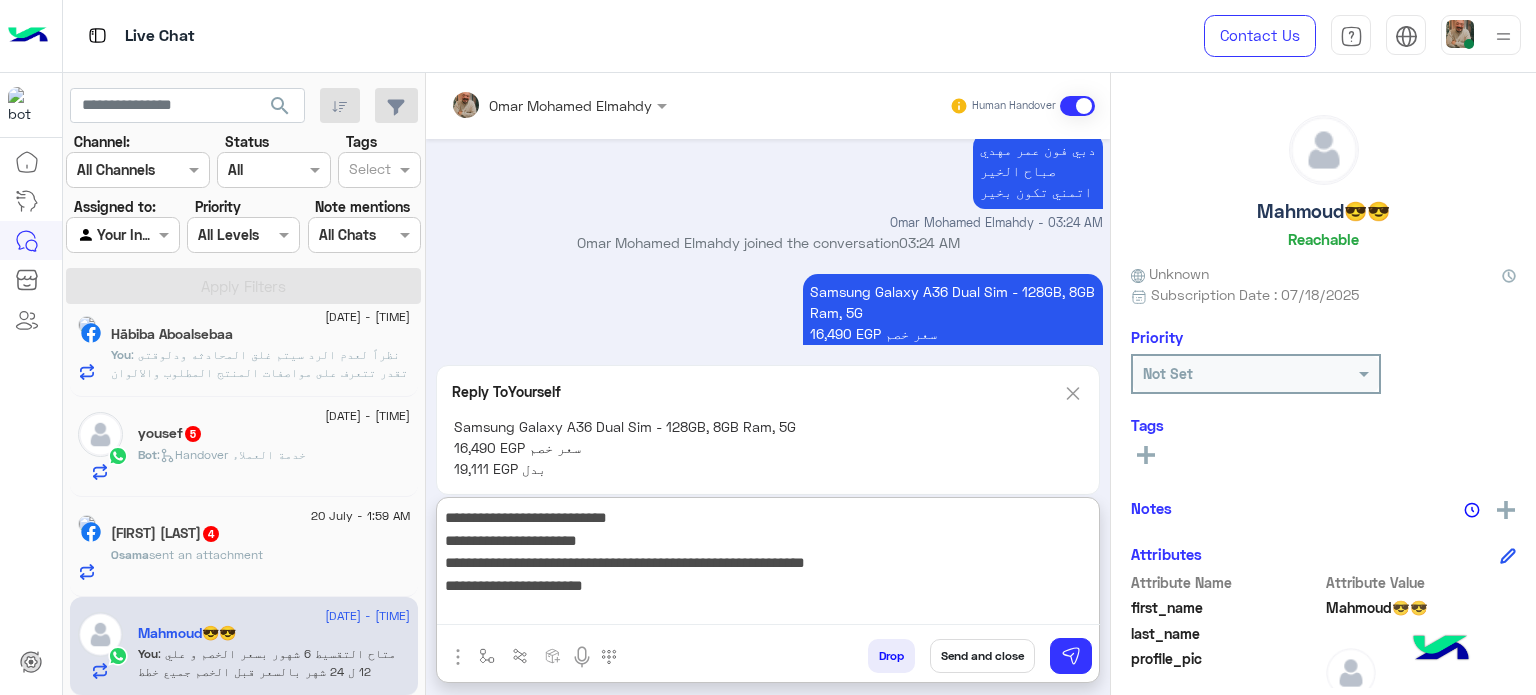 click on "**********" at bounding box center [768, 565] 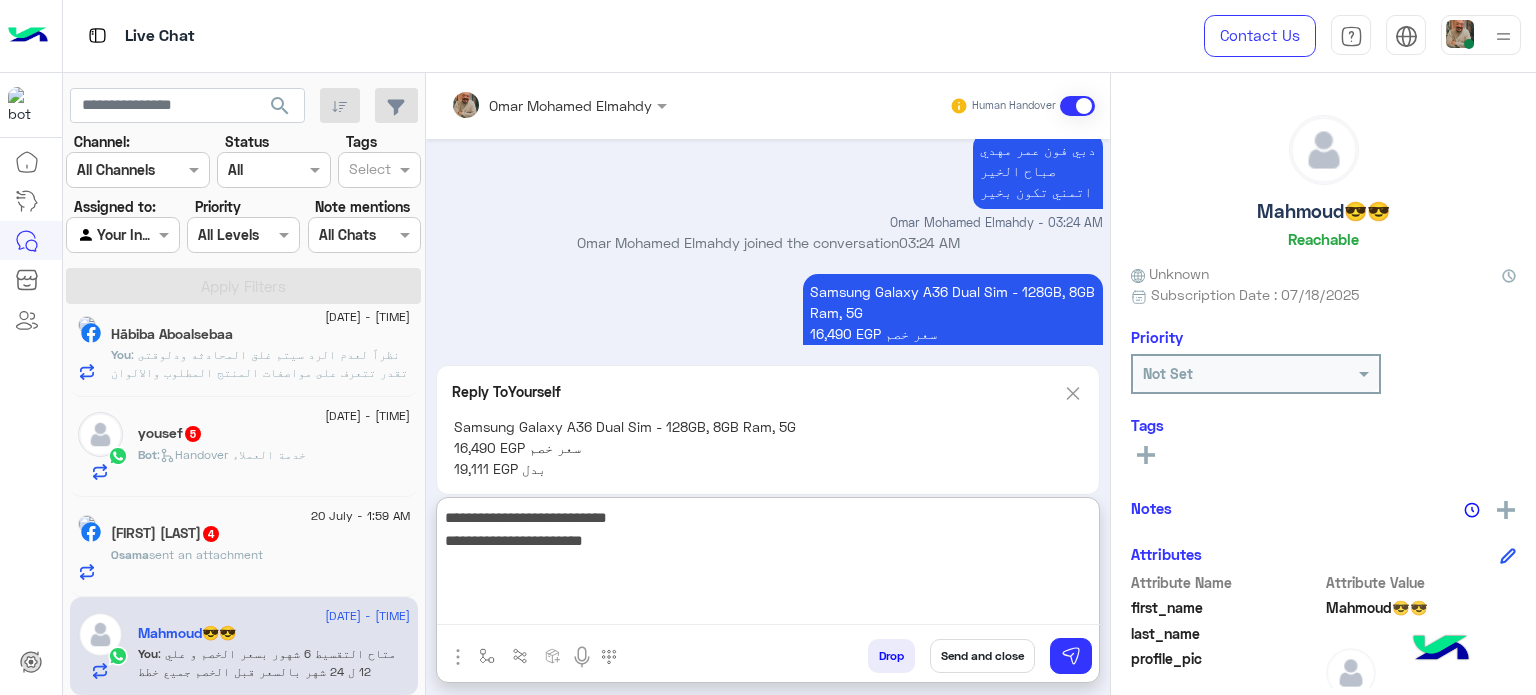 drag, startPoint x: 1039, startPoint y: 560, endPoint x: 307, endPoint y: 433, distance: 742.93536 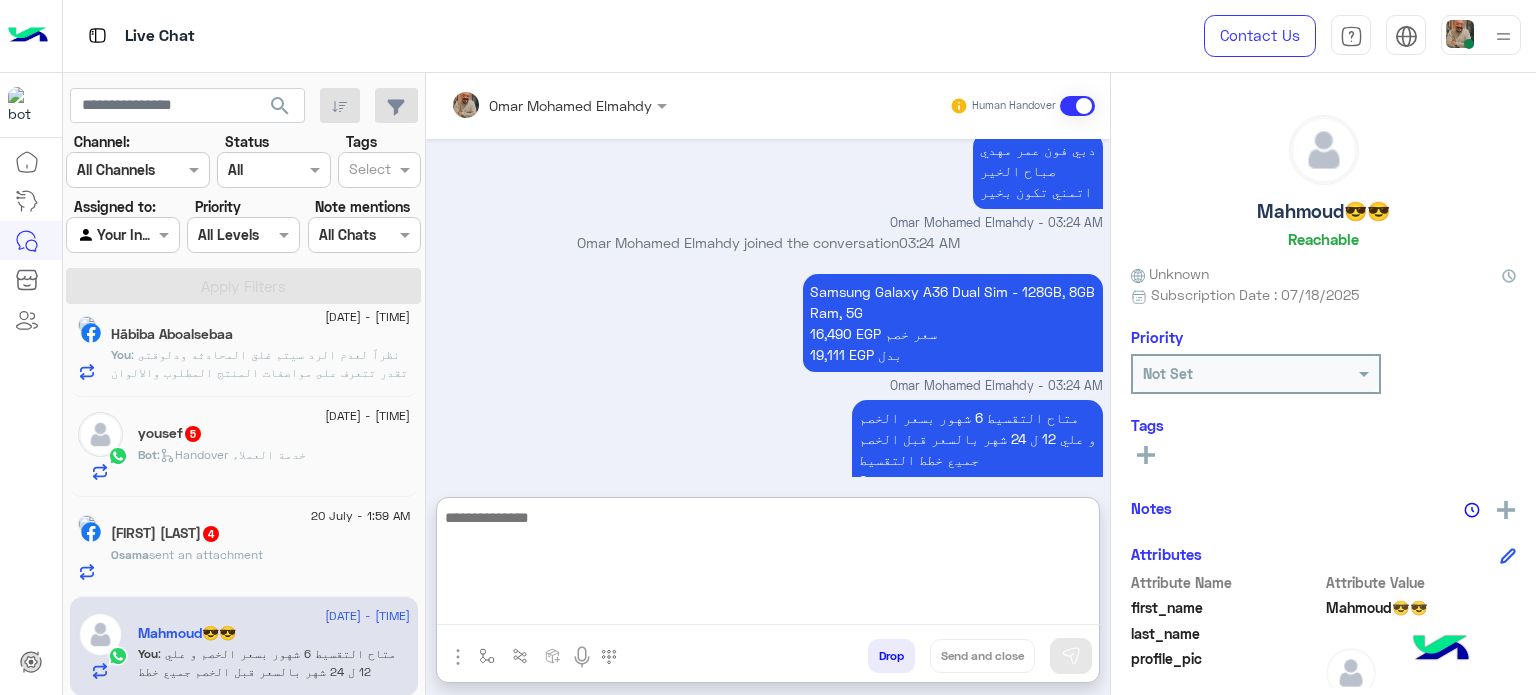 scroll, scrollTop: 1277, scrollLeft: 0, axis: vertical 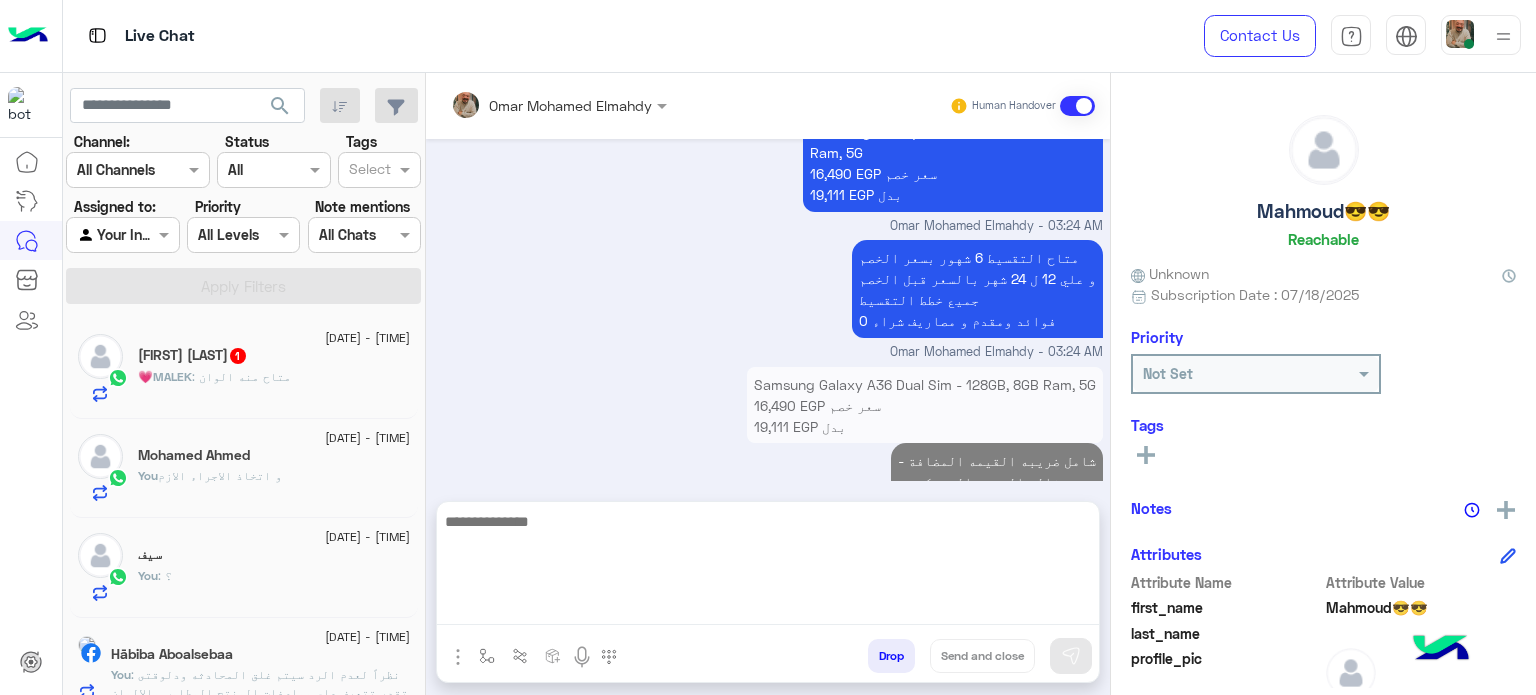 click on "You  : و اتخاذ الاجراء الازم" 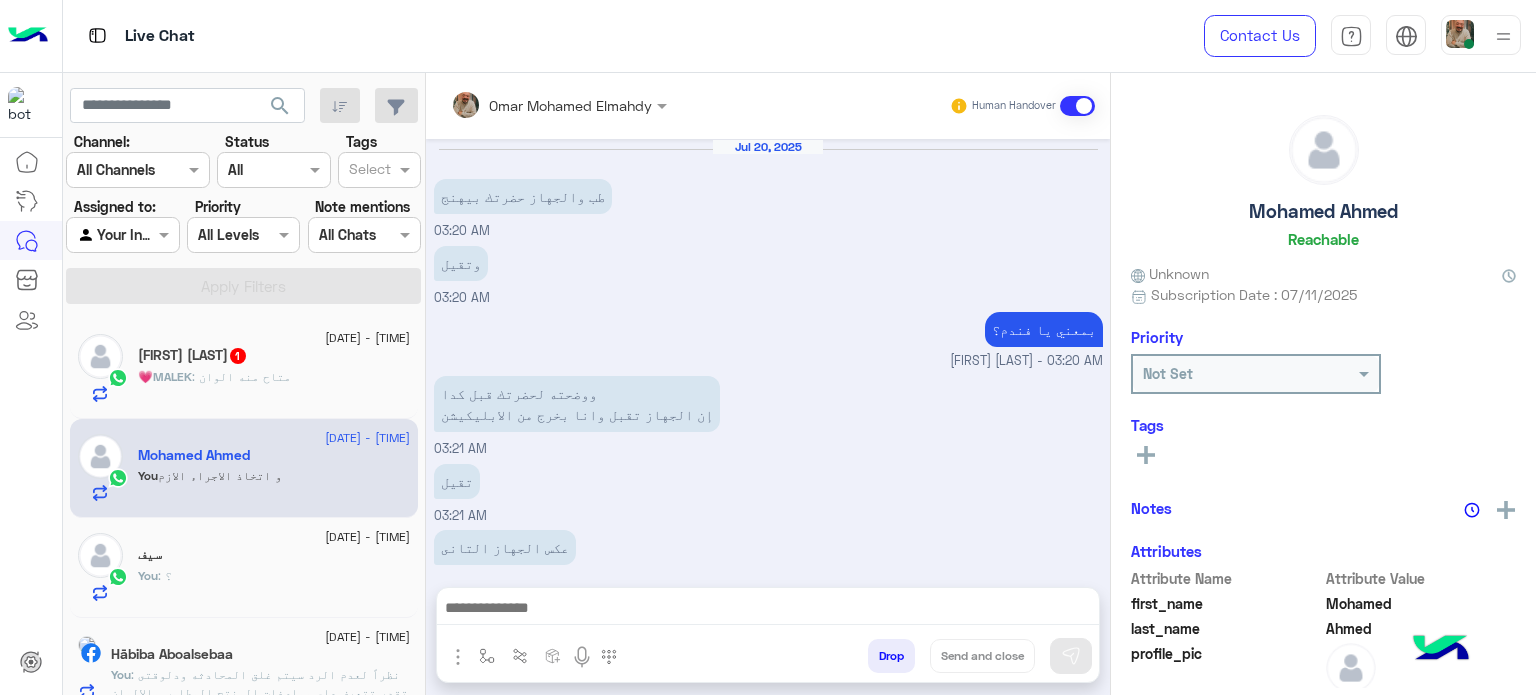 scroll, scrollTop: 346, scrollLeft: 0, axis: vertical 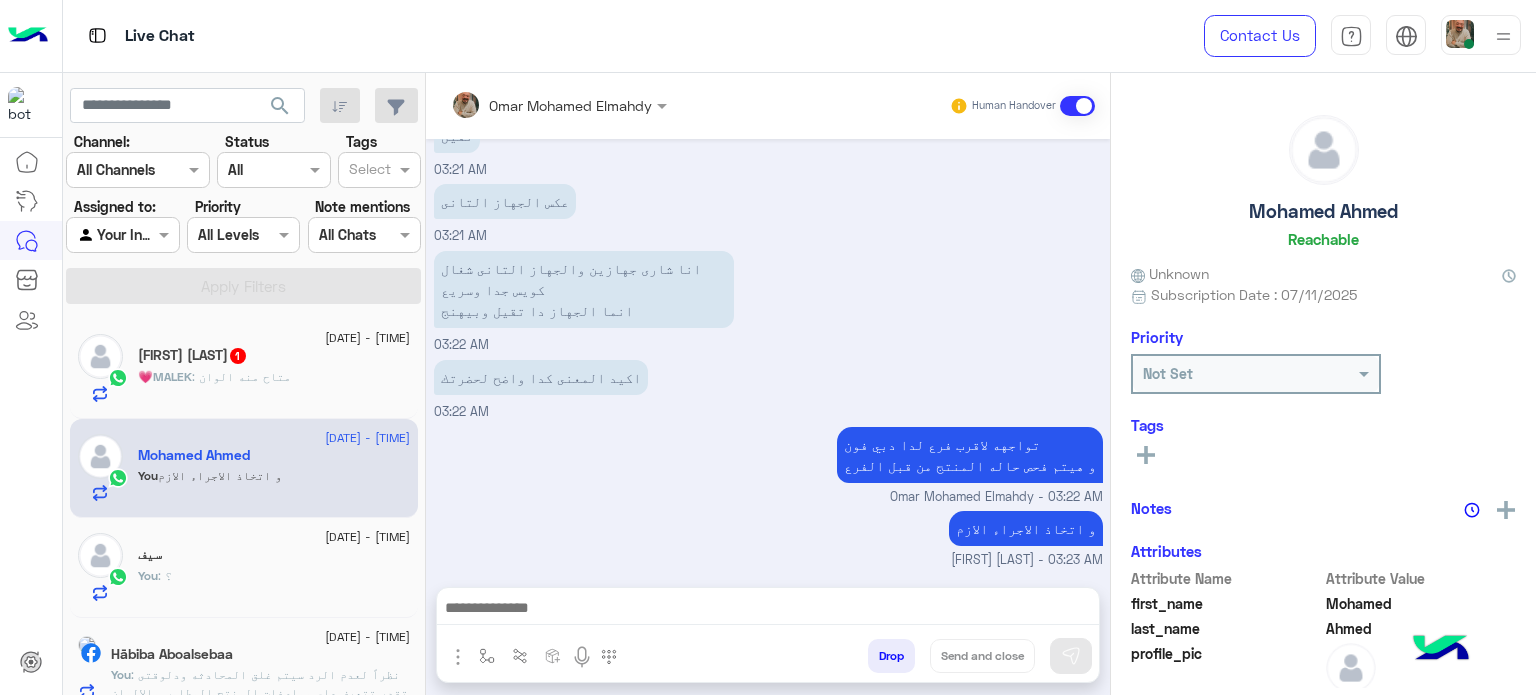 click on "سيف" 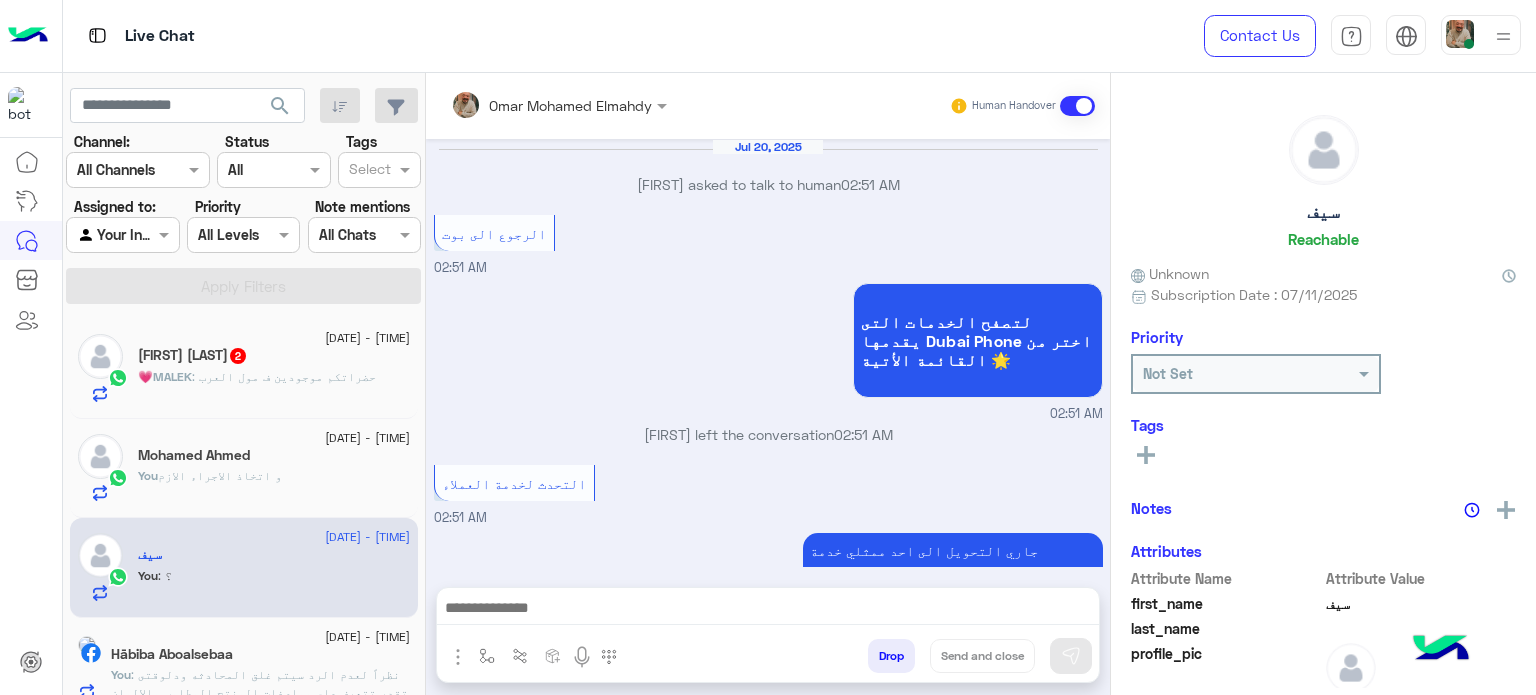 scroll, scrollTop: 288, scrollLeft: 0, axis: vertical 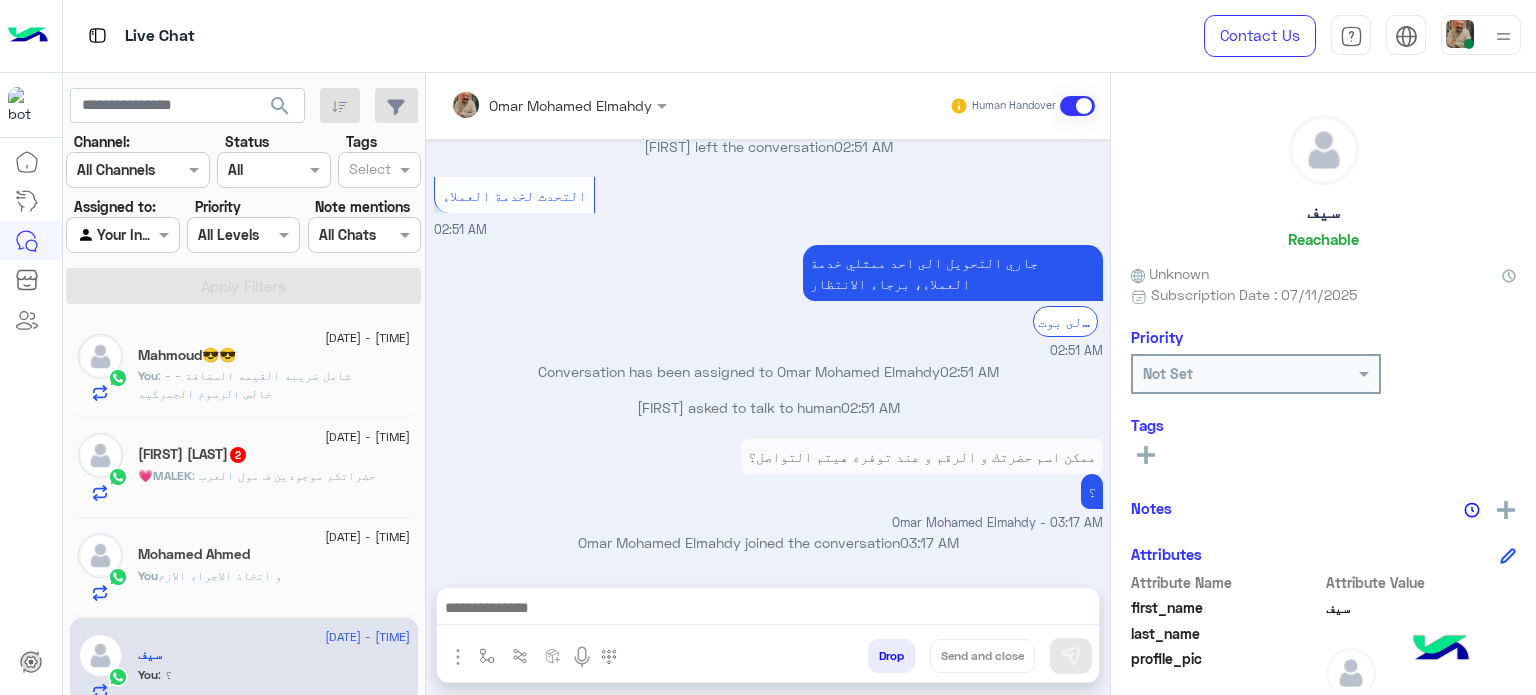 paste on "**********" 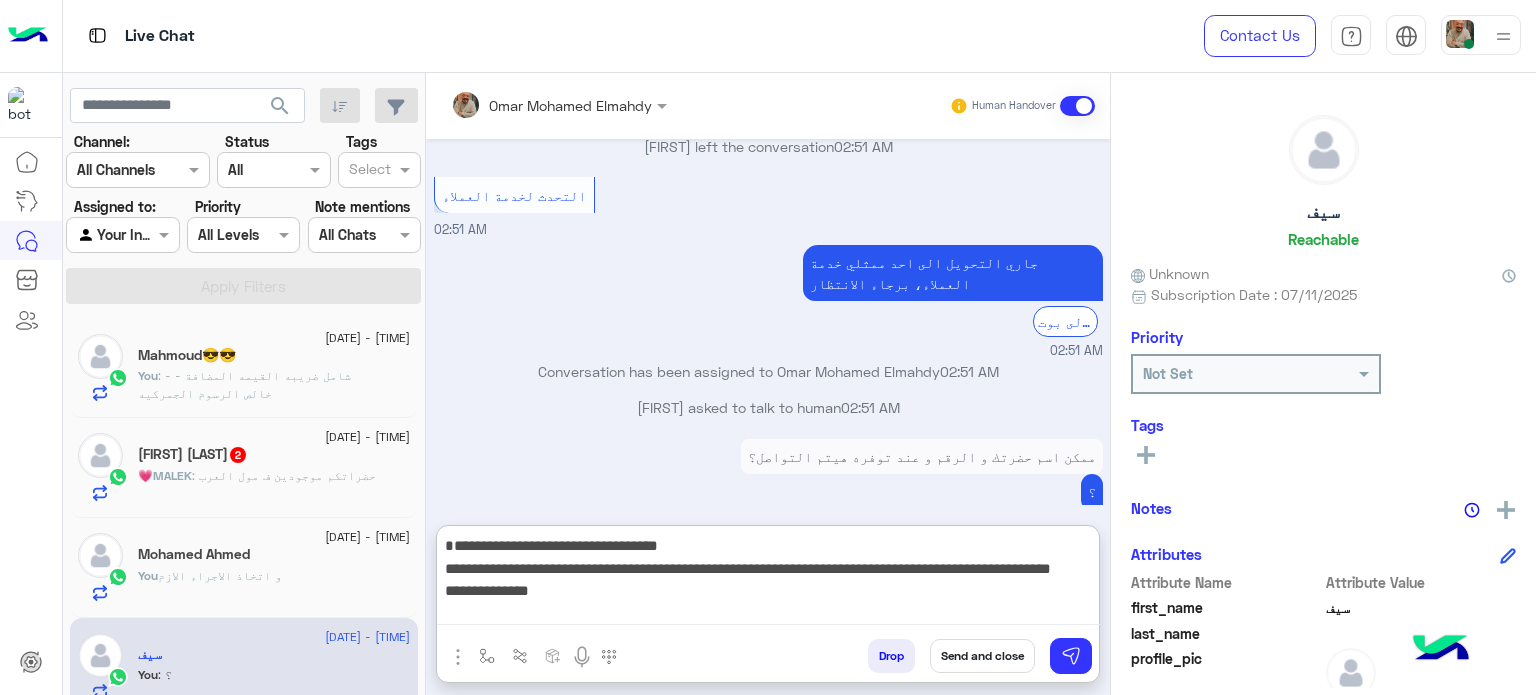 scroll, scrollTop: 87, scrollLeft: 0, axis: vertical 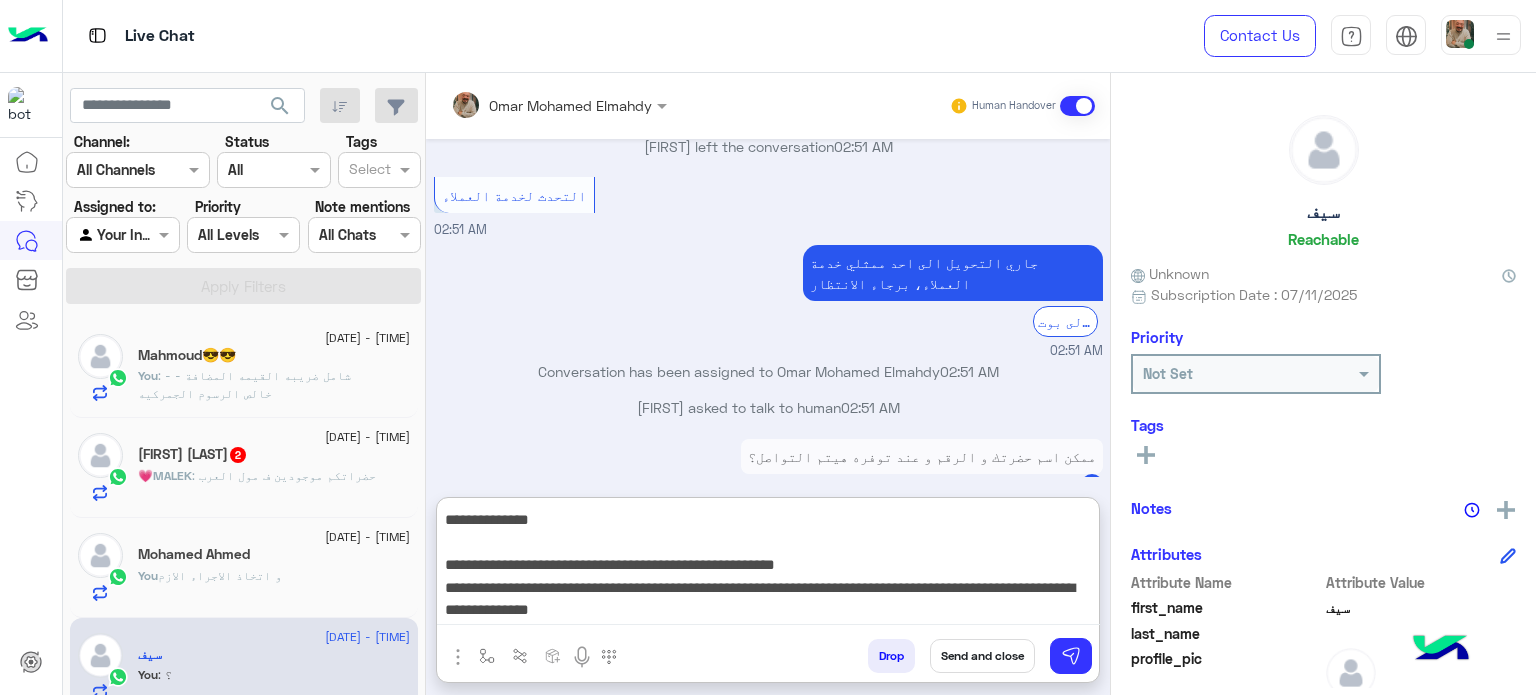 type on "**********" 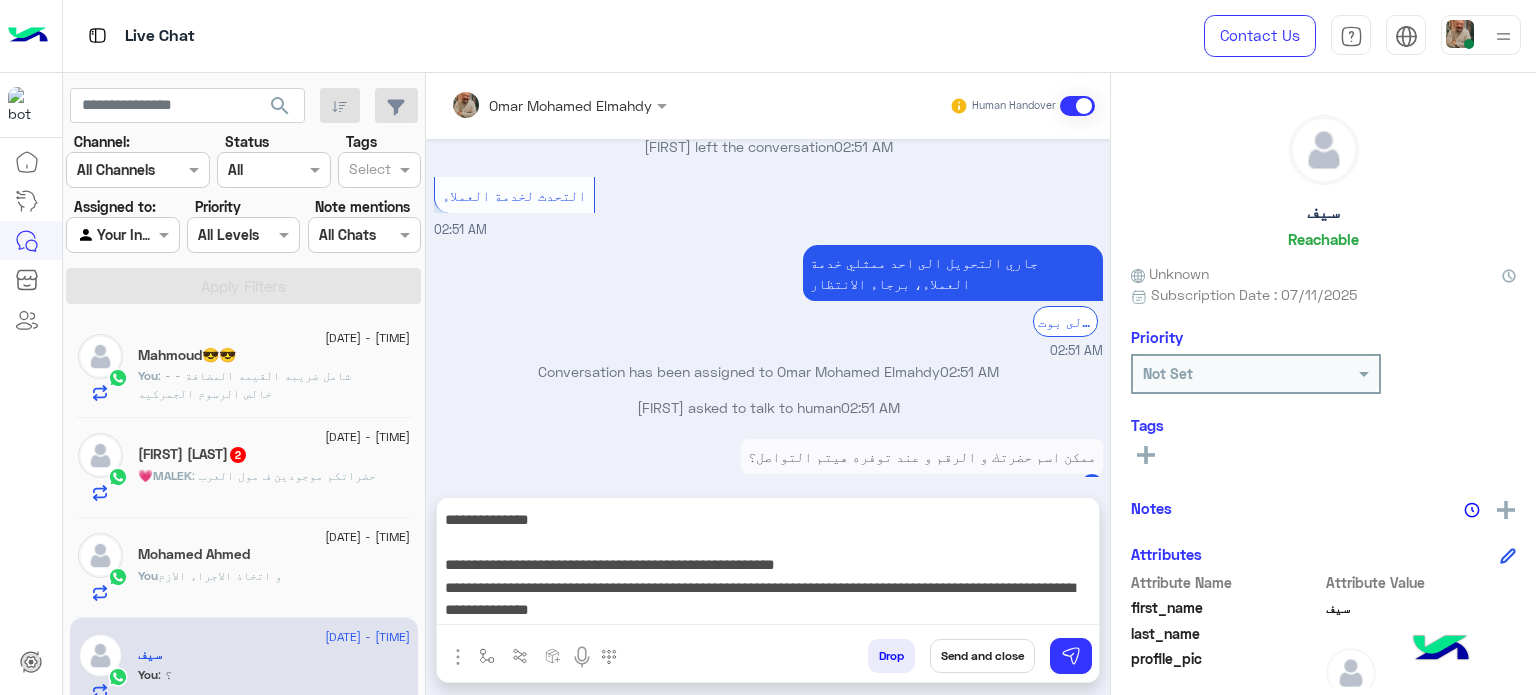 click on "Send and close" at bounding box center (982, 656) 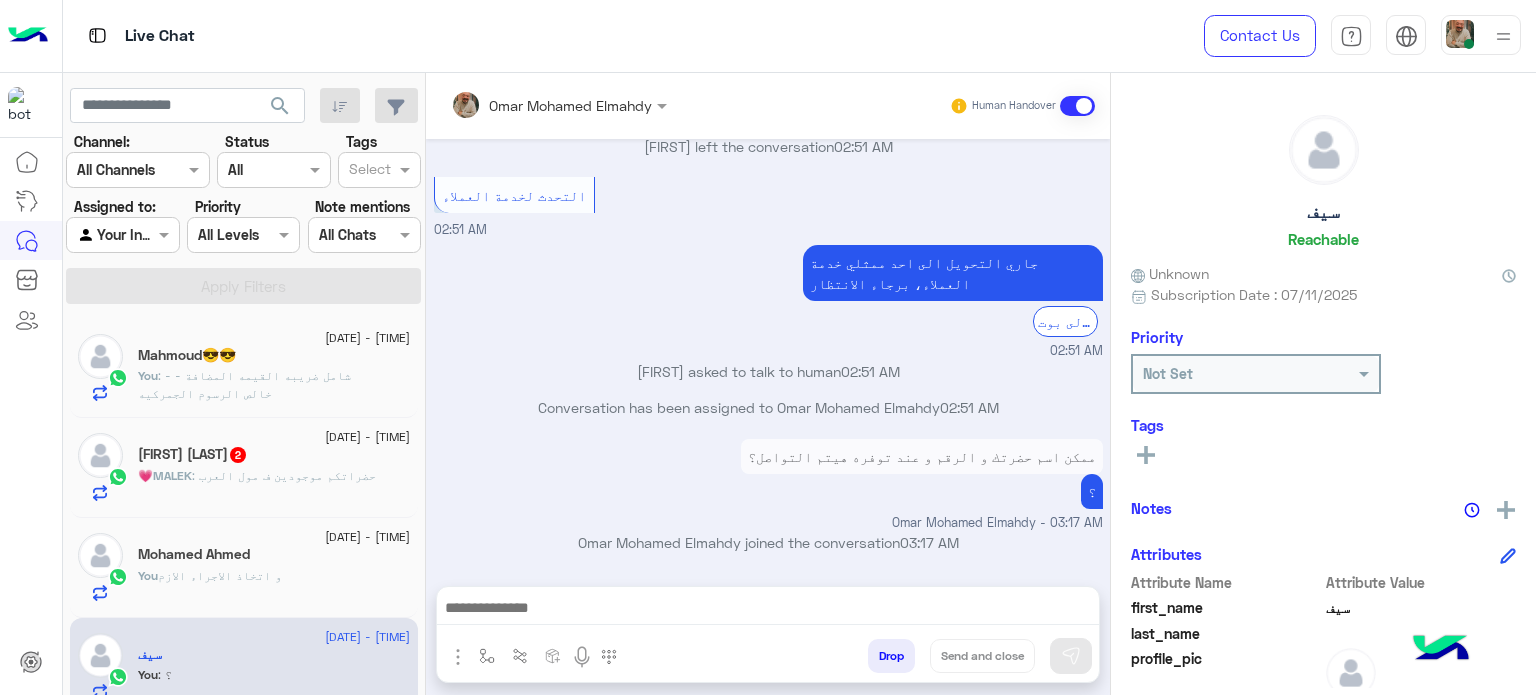 scroll, scrollTop: 0, scrollLeft: 0, axis: both 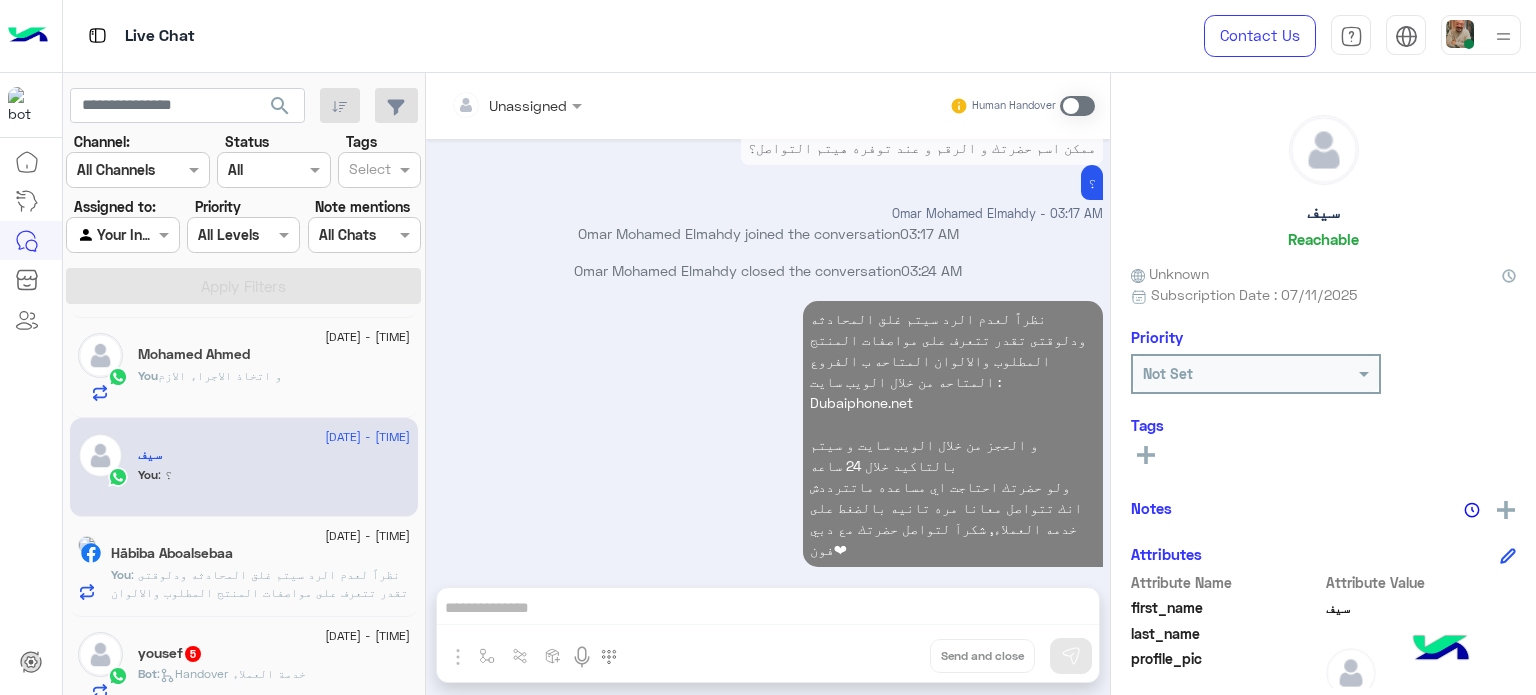 click on "Hābiba Aboalsebaa" 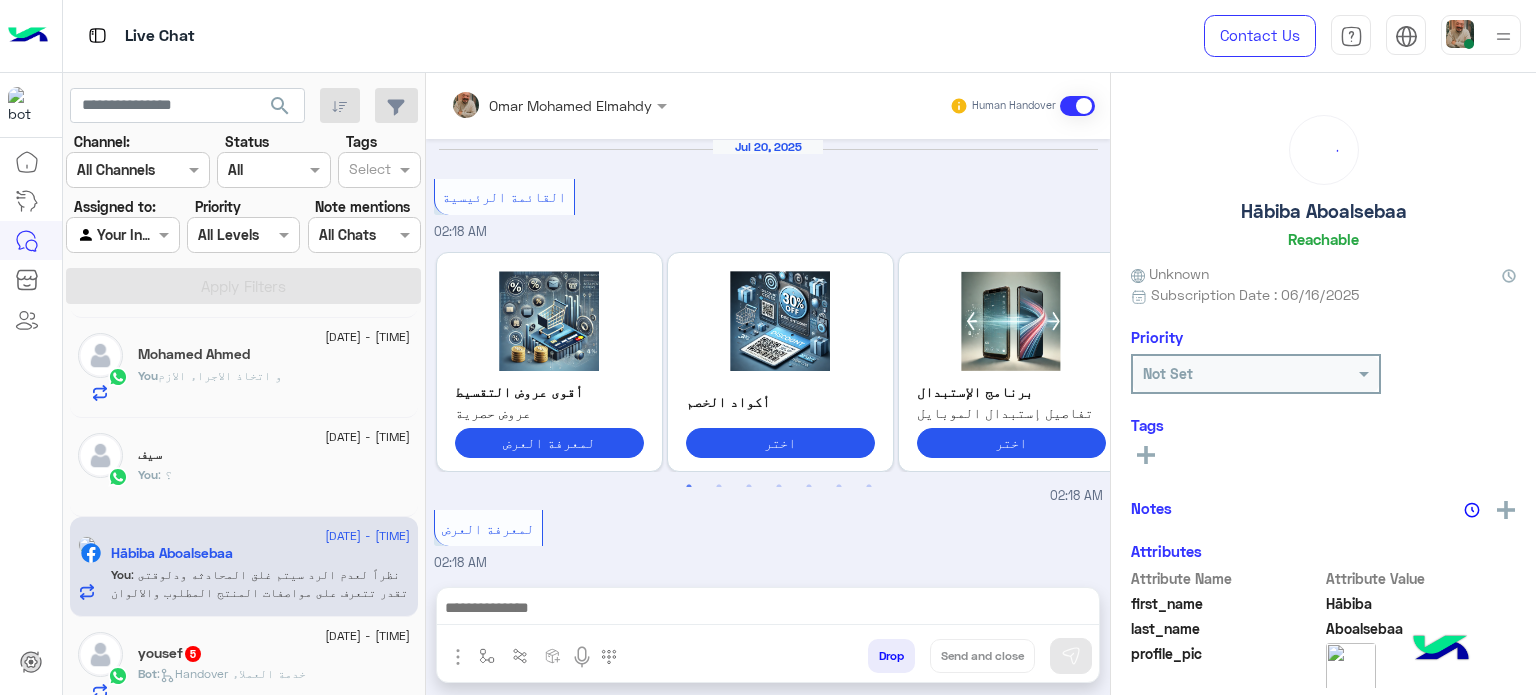 scroll, scrollTop: 1137, scrollLeft: 0, axis: vertical 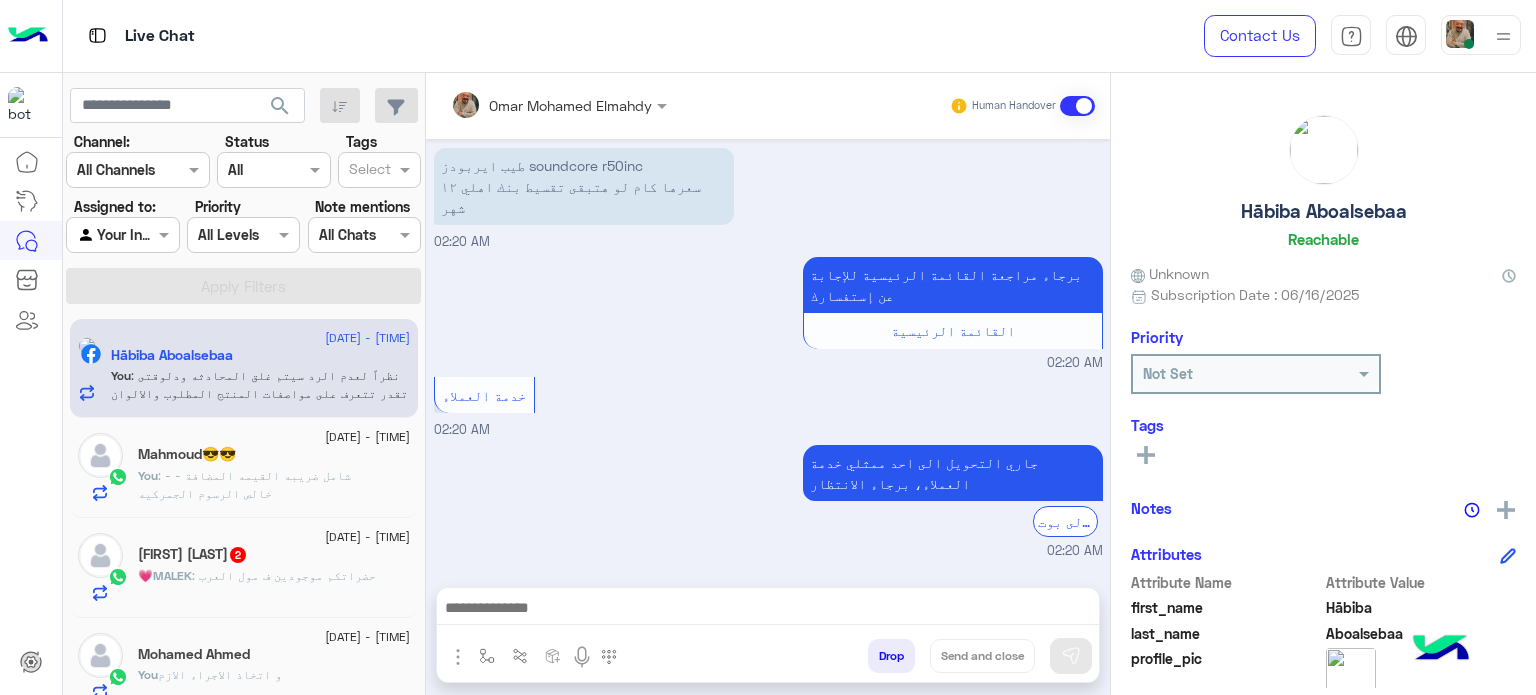 click on "[DATE] - [TIME]" 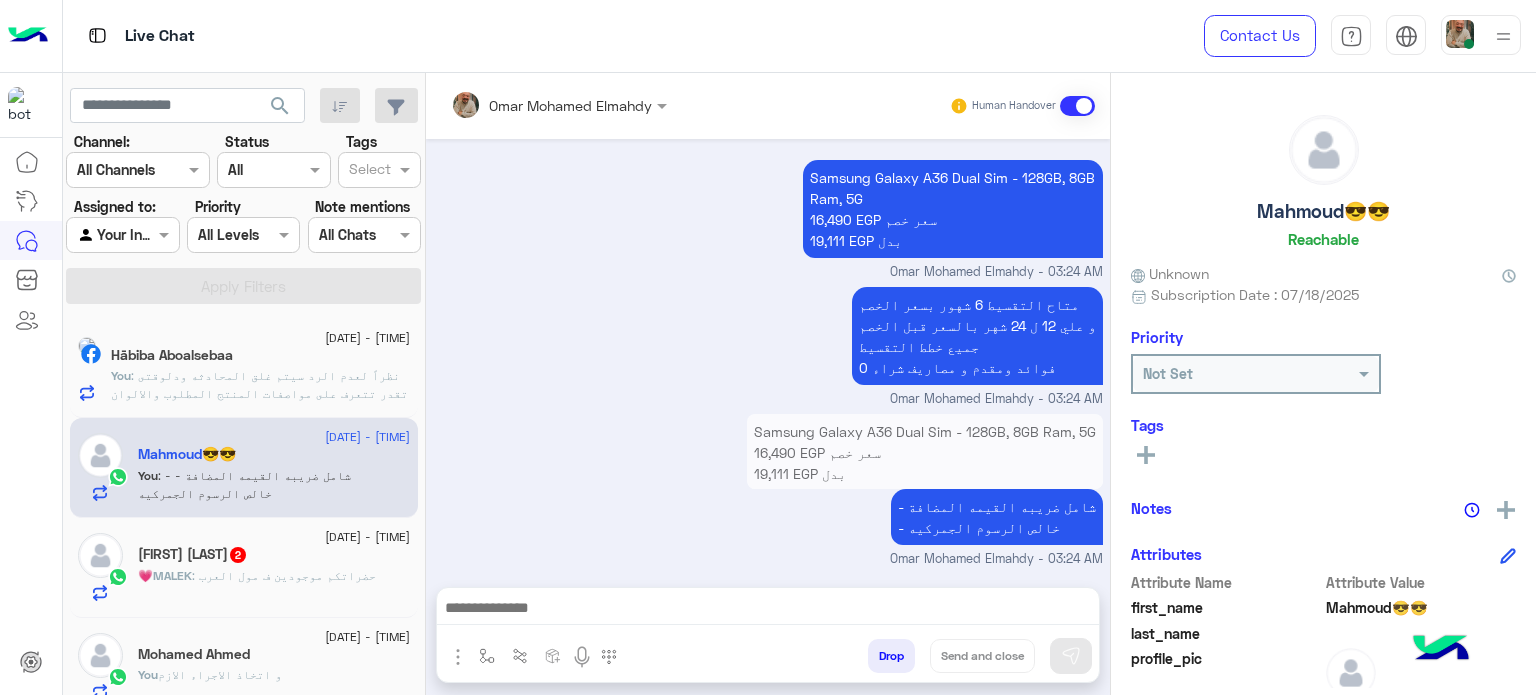 click on "💗MALEK MOHAMED💟  2" 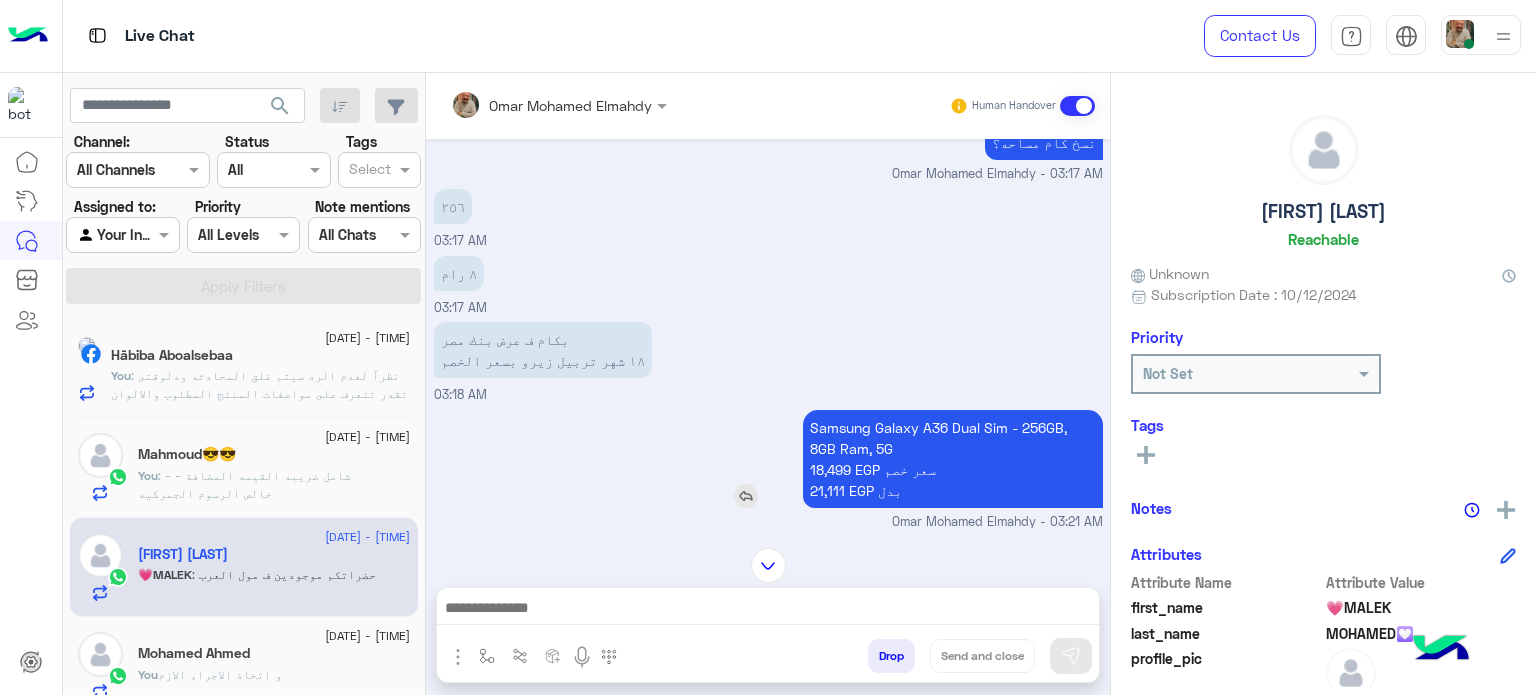 click at bounding box center (746, 496) 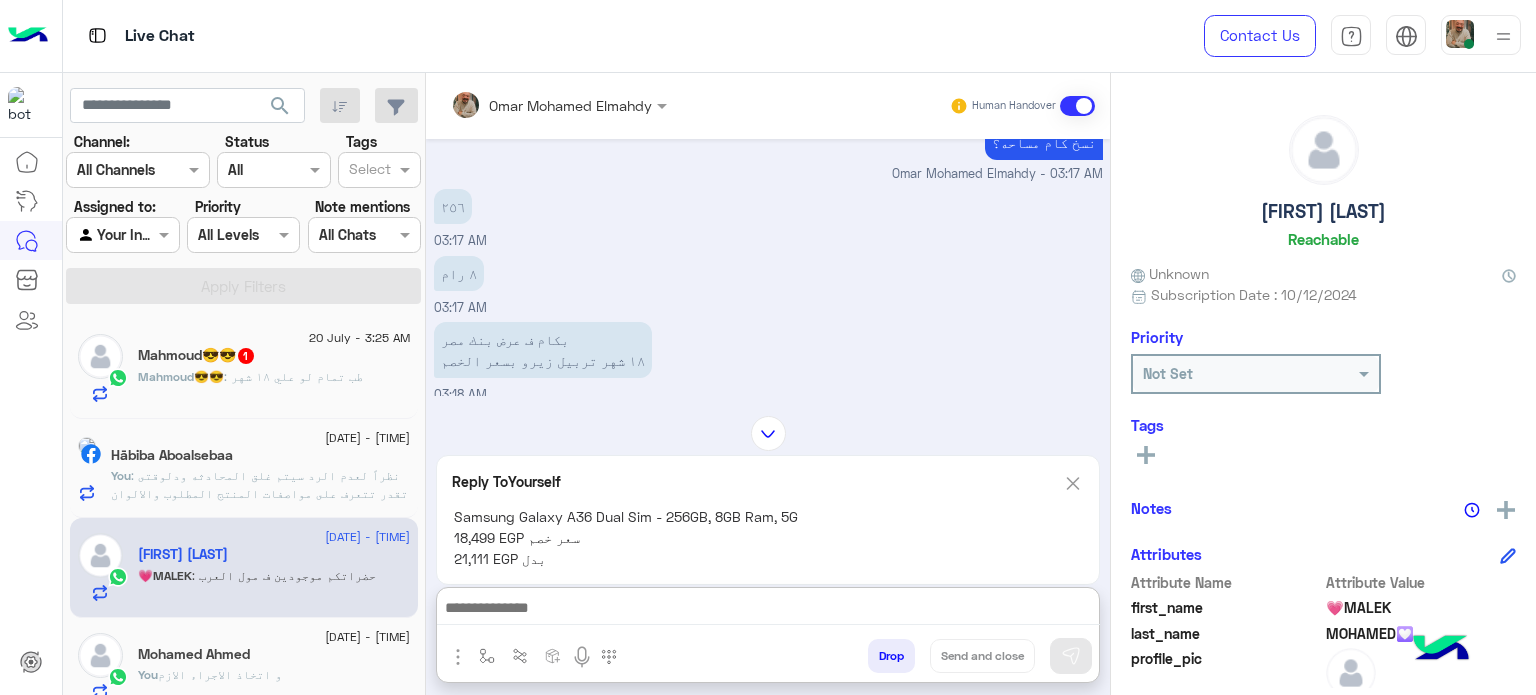 click at bounding box center [768, 610] 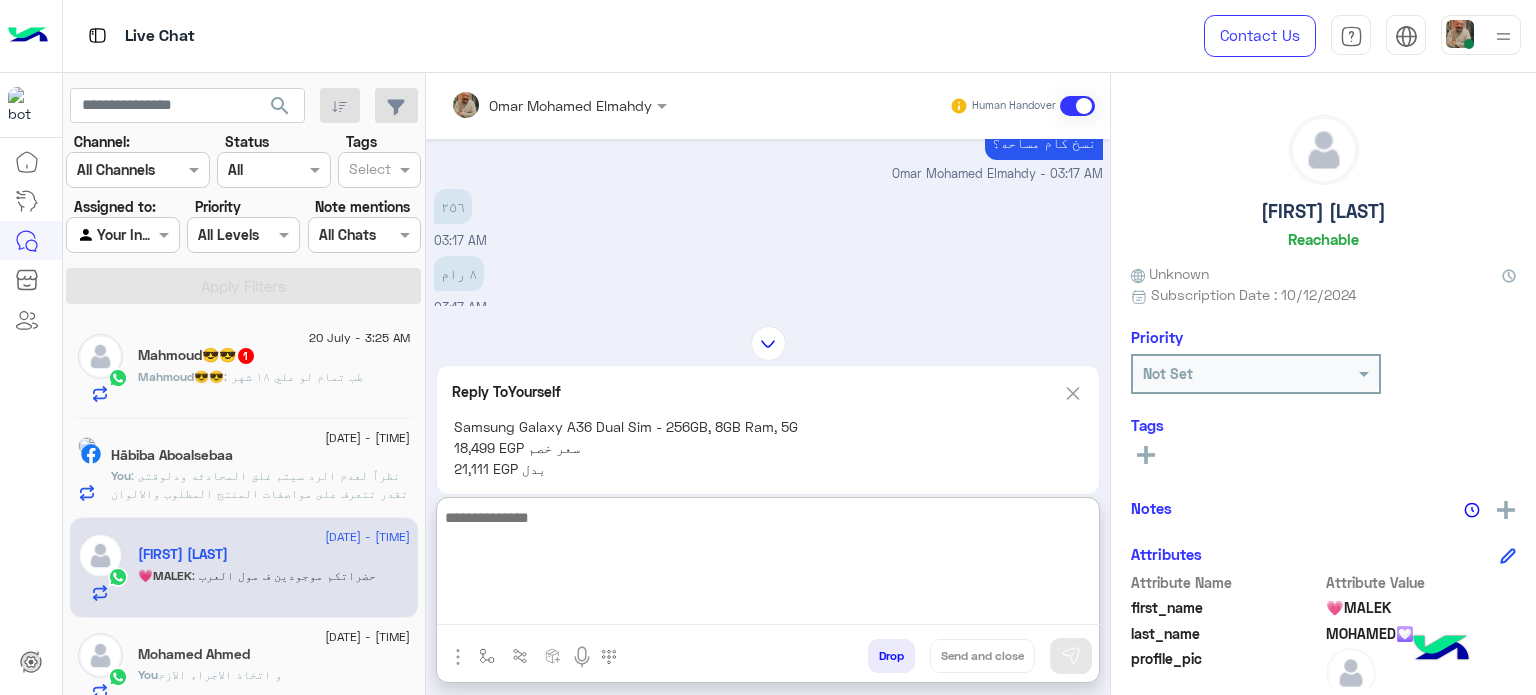 paste on "**********" 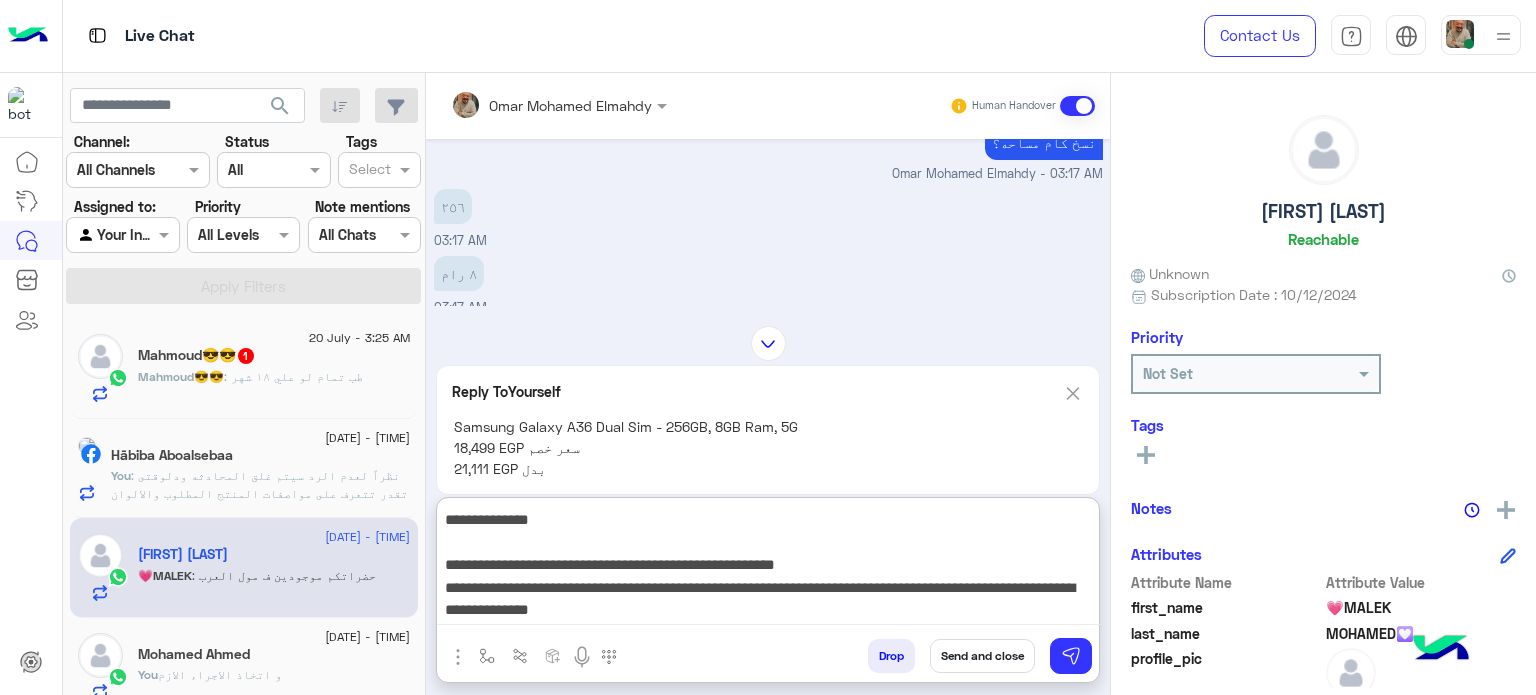 click on "**********" at bounding box center (768, 565) 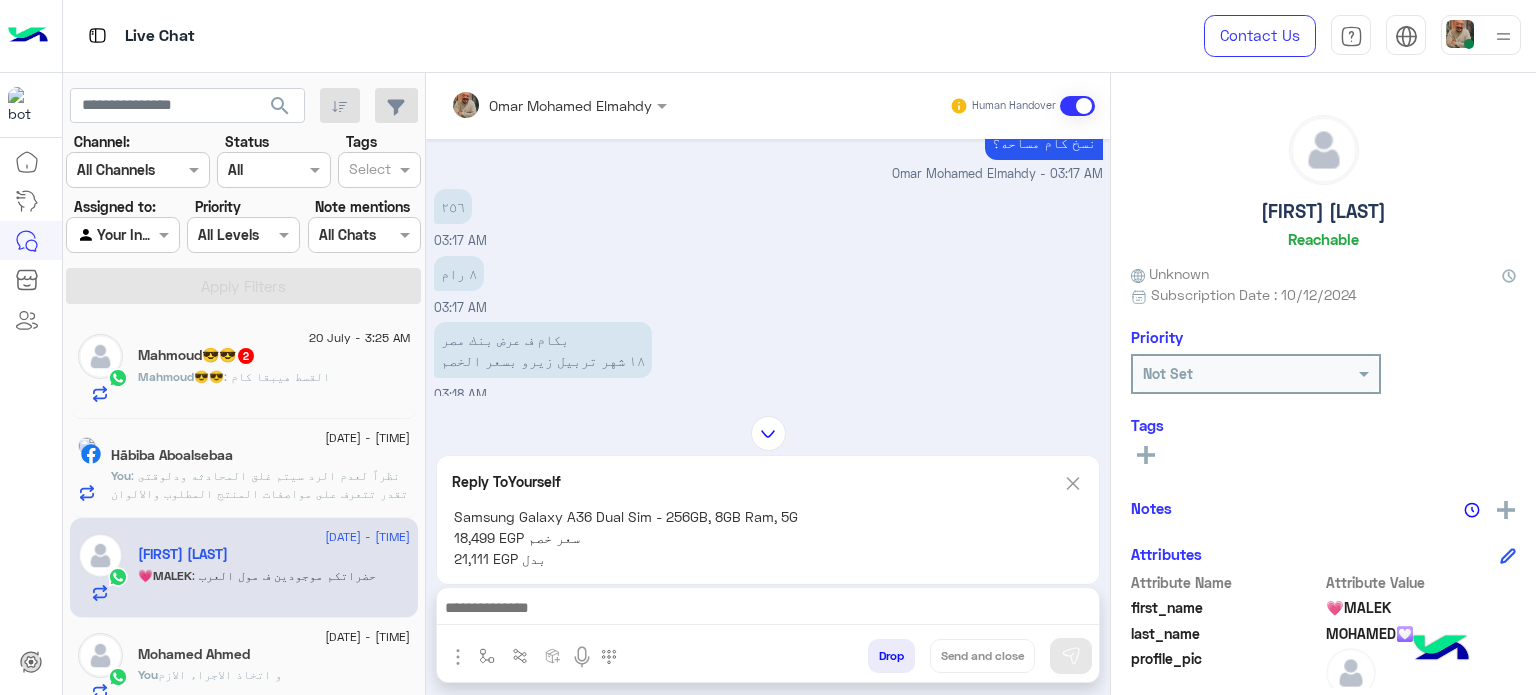 click at bounding box center (768, 613) 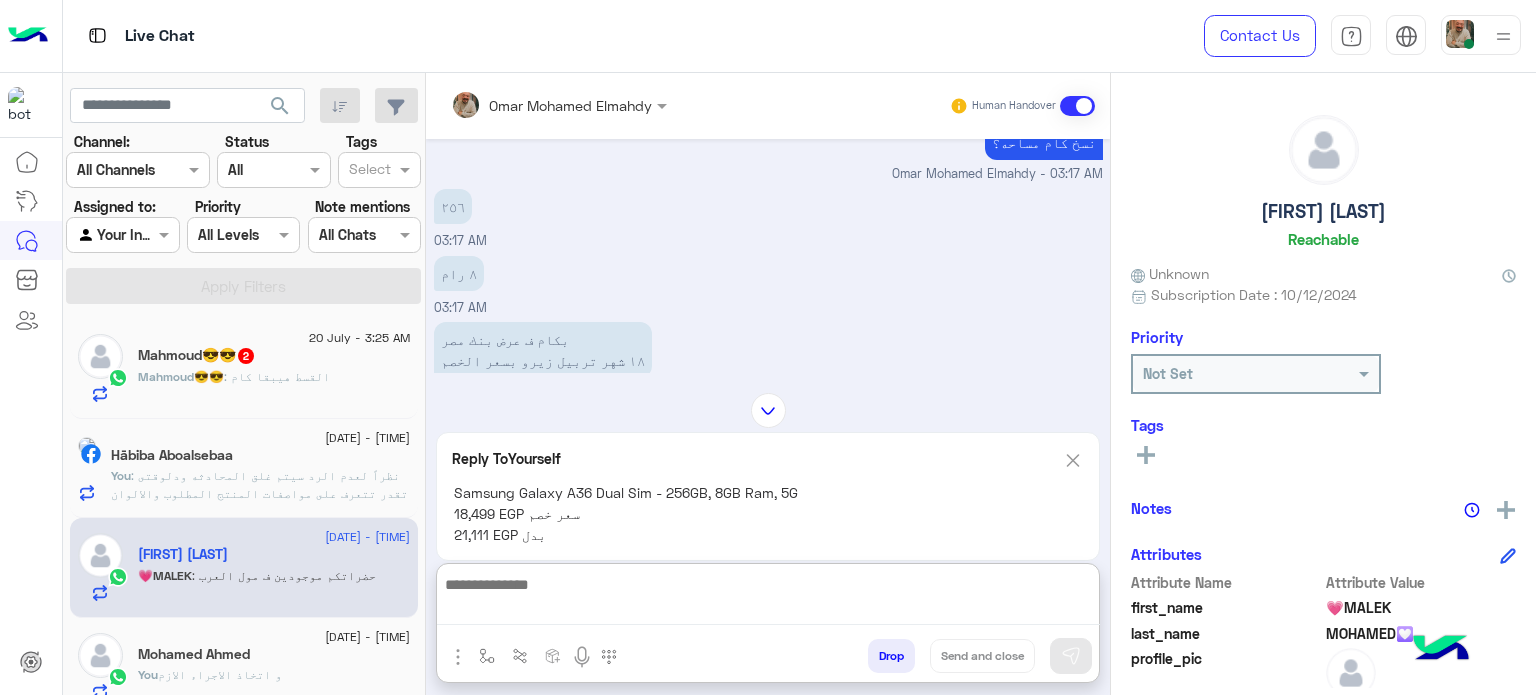 paste on "**********" 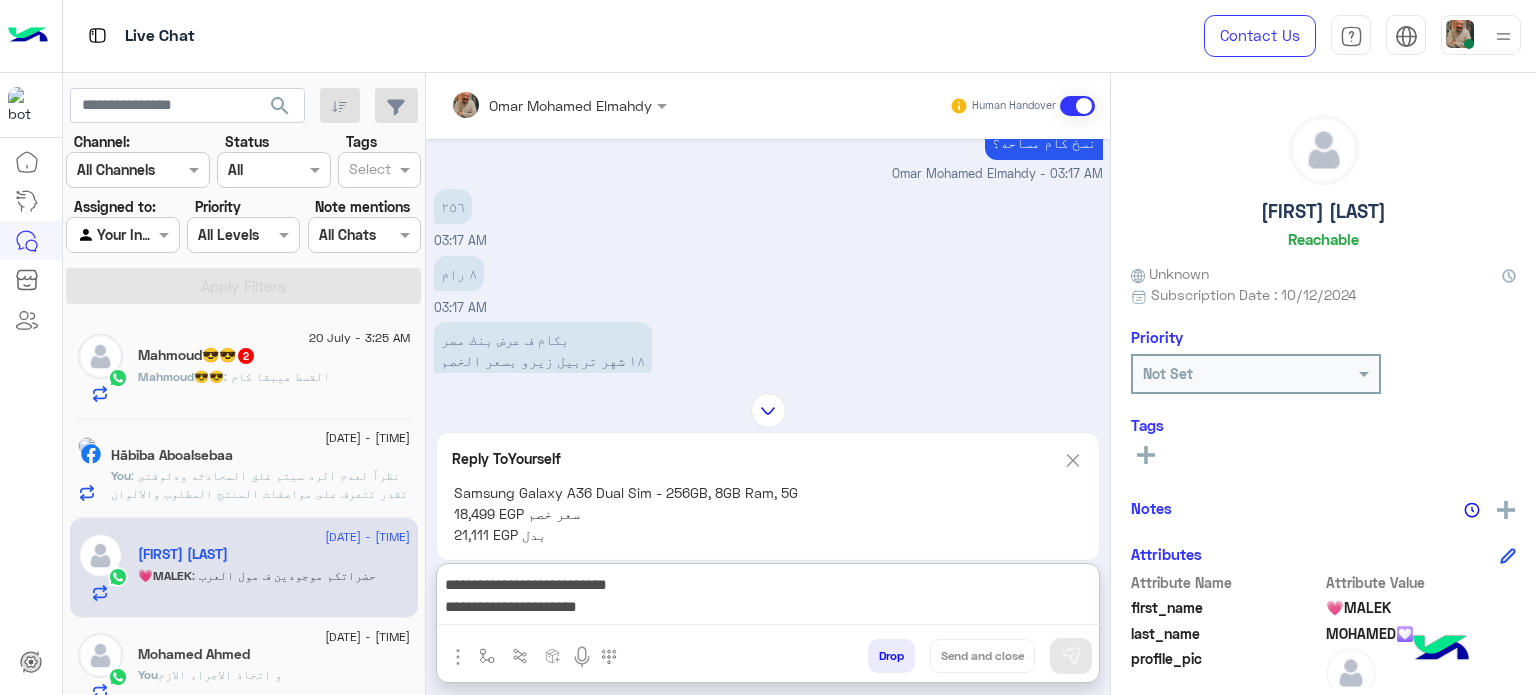 click on "**********" at bounding box center (768, 598) 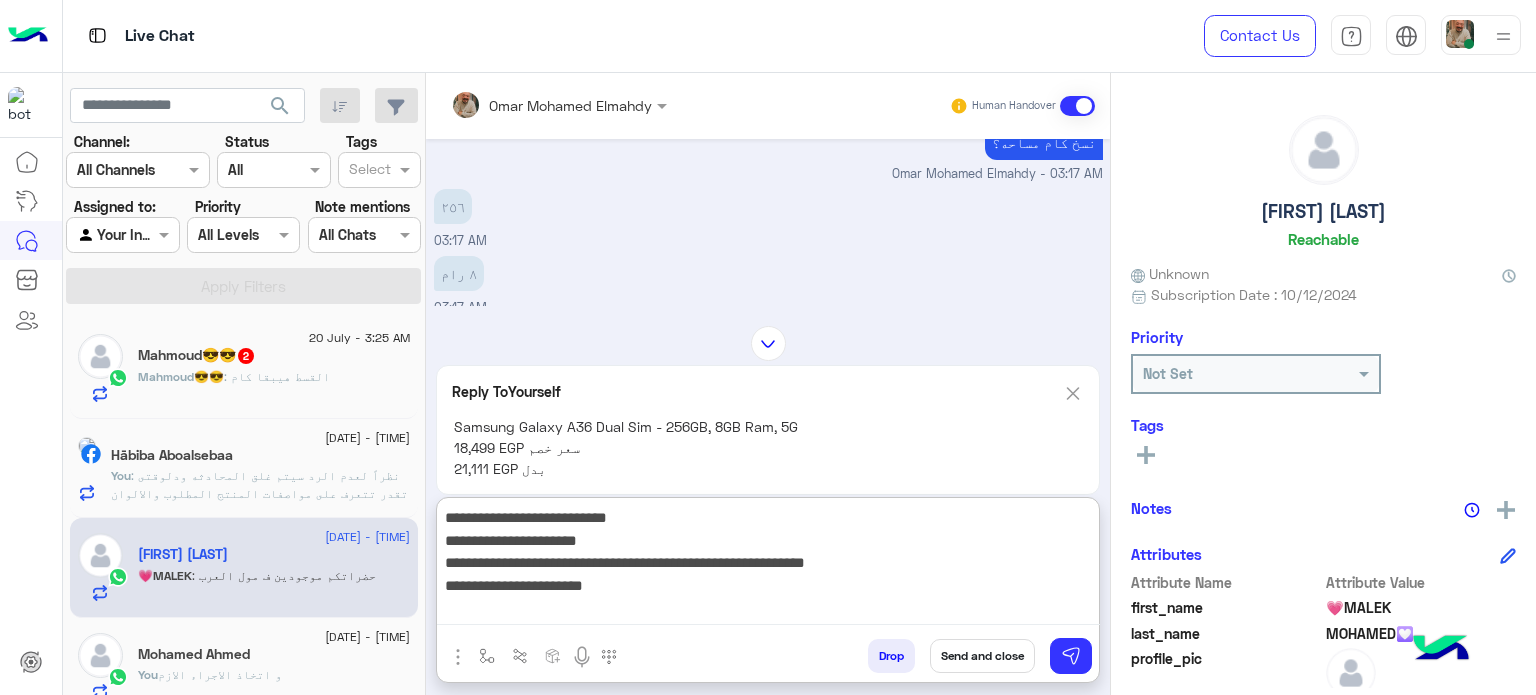 click on "**********" at bounding box center [768, 565] 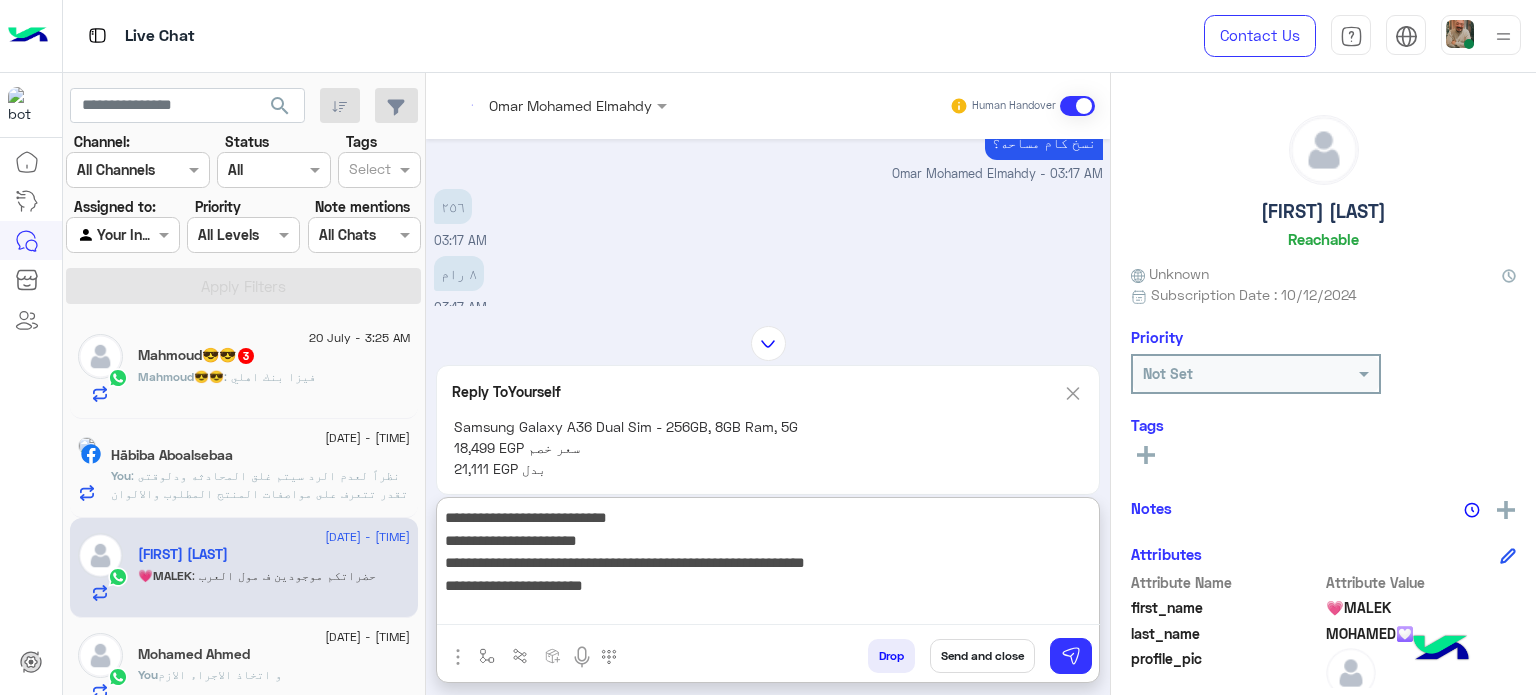 click on "**********" at bounding box center [768, 565] 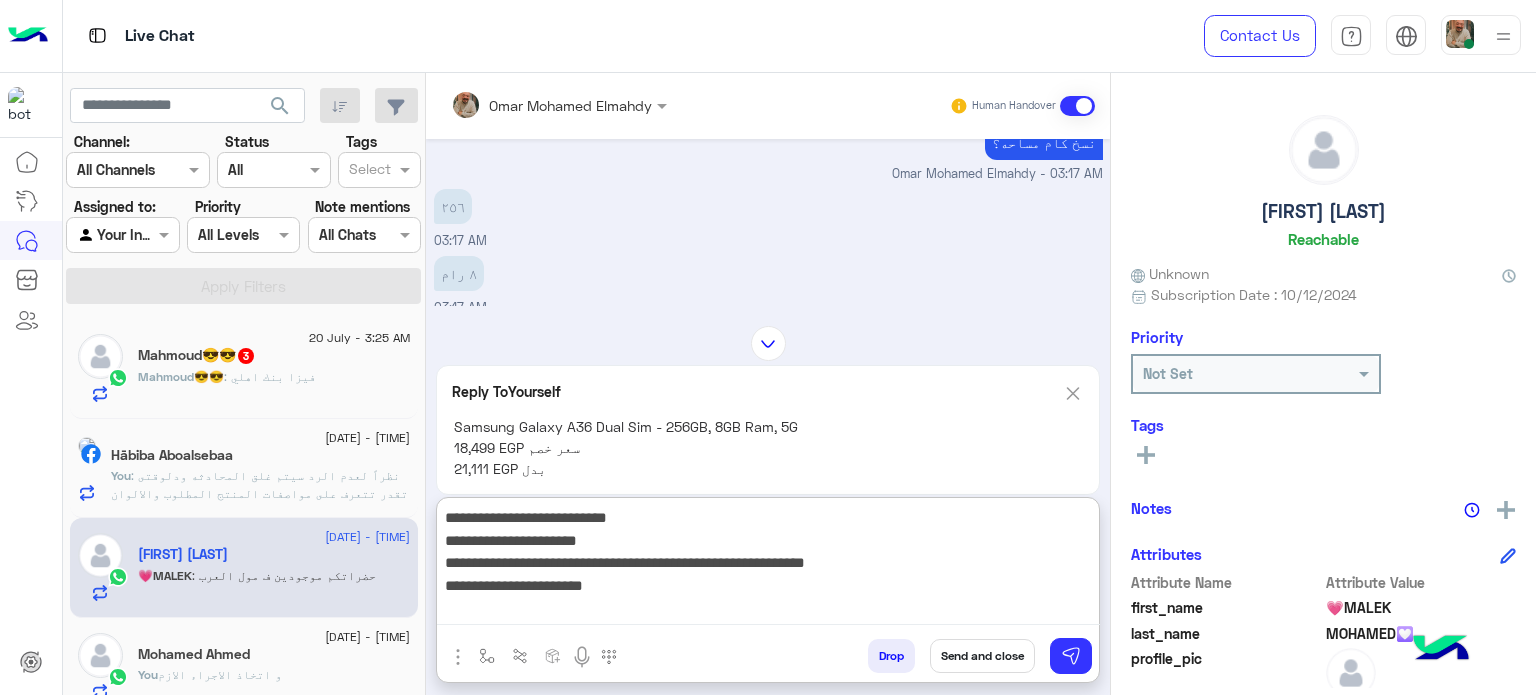 drag, startPoint x: 996, startPoint y: 575, endPoint x: 996, endPoint y: 564, distance: 11 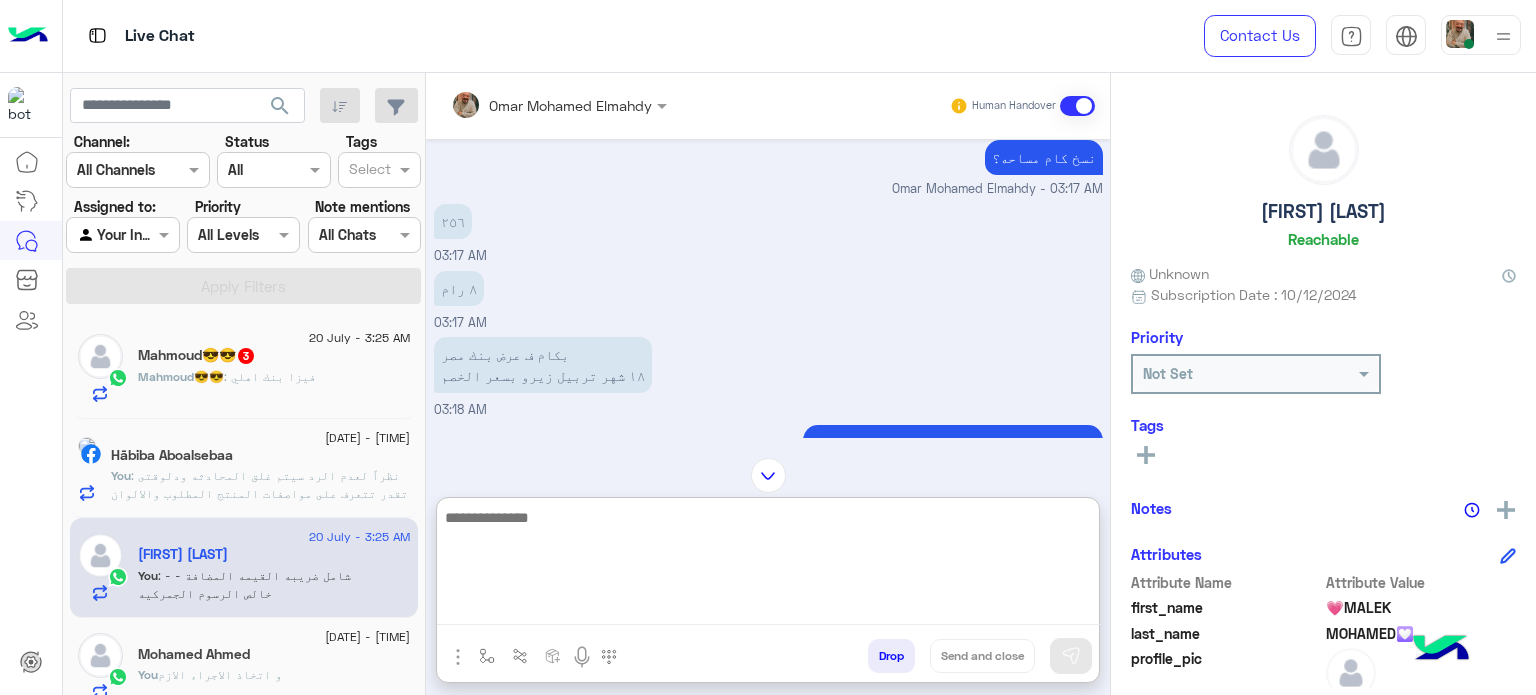 click on "Samsung Galaxy A36 Dual Sim - 256GB, 8GB Ram, 5G 18,499 EGP  سعر خصم  21,111 EGP بدل" at bounding box center (953, 474) 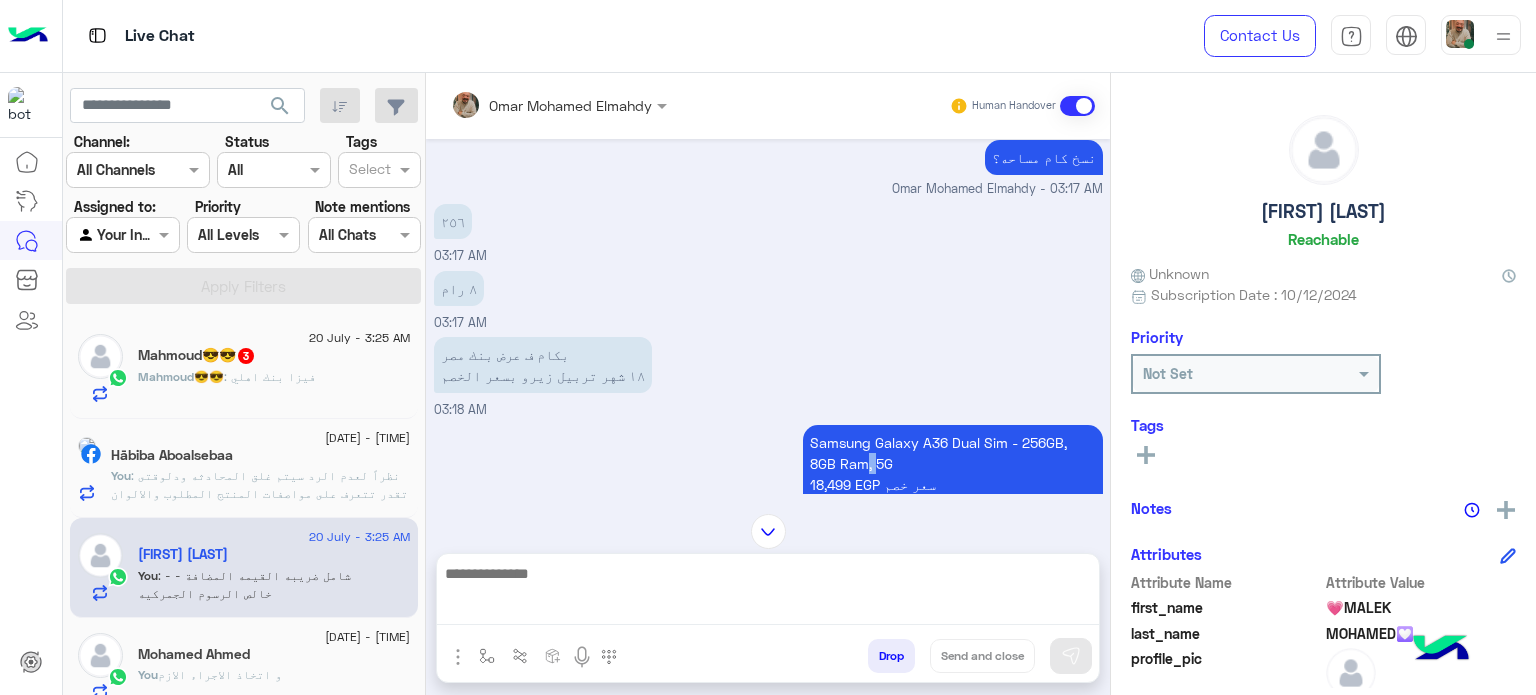 click on "Samsung Galaxy A36 Dual Sim - 256GB, 8GB Ram, 5G 18,499 EGP  سعر خصم  21,111 EGP بدل" at bounding box center (953, 474) 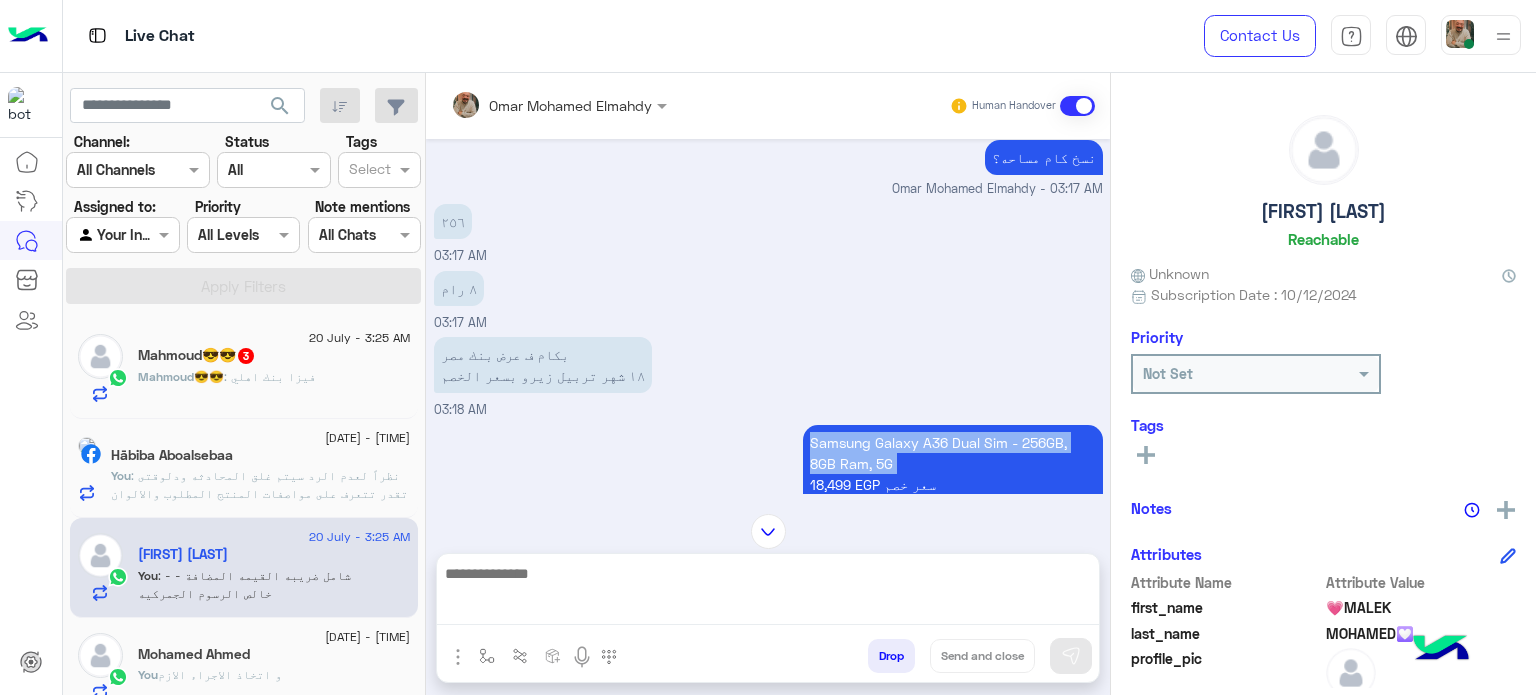 click on "Samsung Galaxy A36 Dual Sim - 256GB, 8GB Ram, 5G 18,499 EGP  سعر خصم  21,111 EGP بدل" at bounding box center [953, 474] 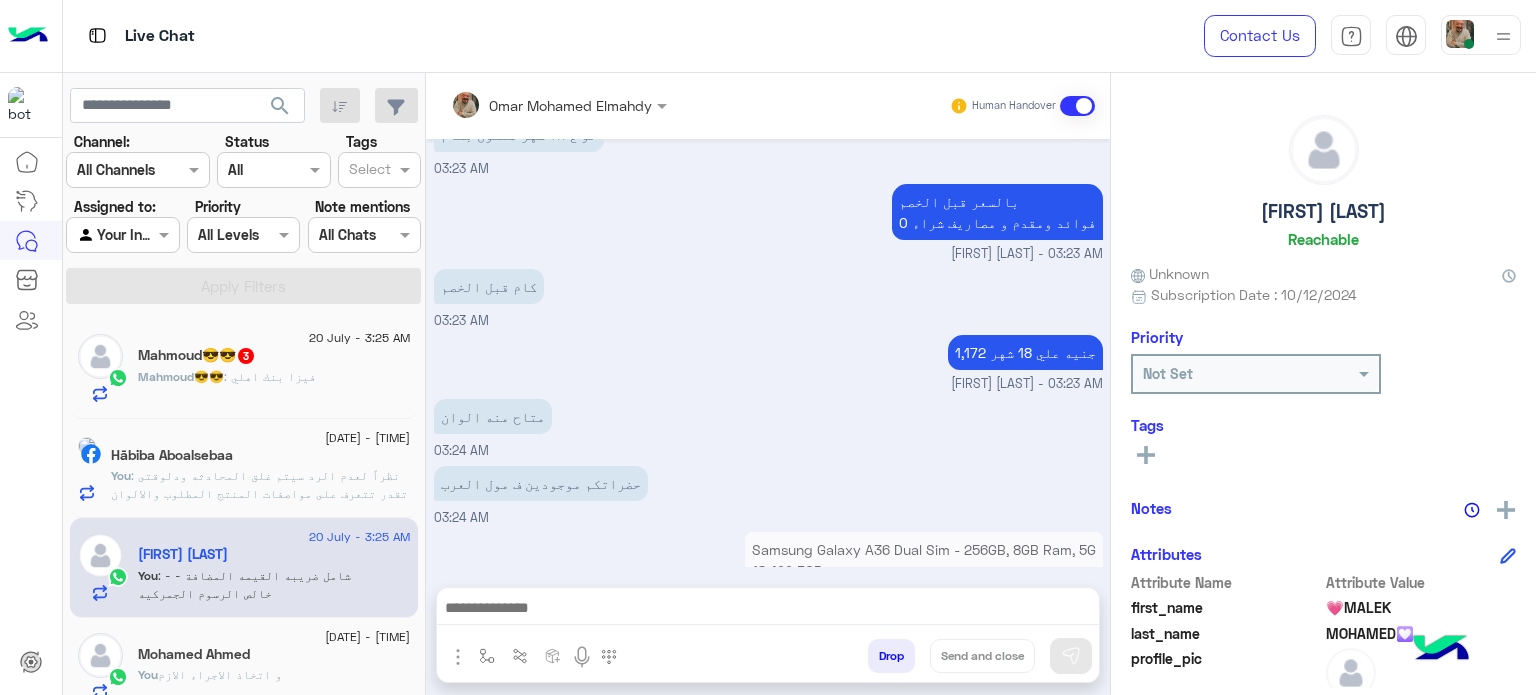 scroll, scrollTop: 2894, scrollLeft: 0, axis: vertical 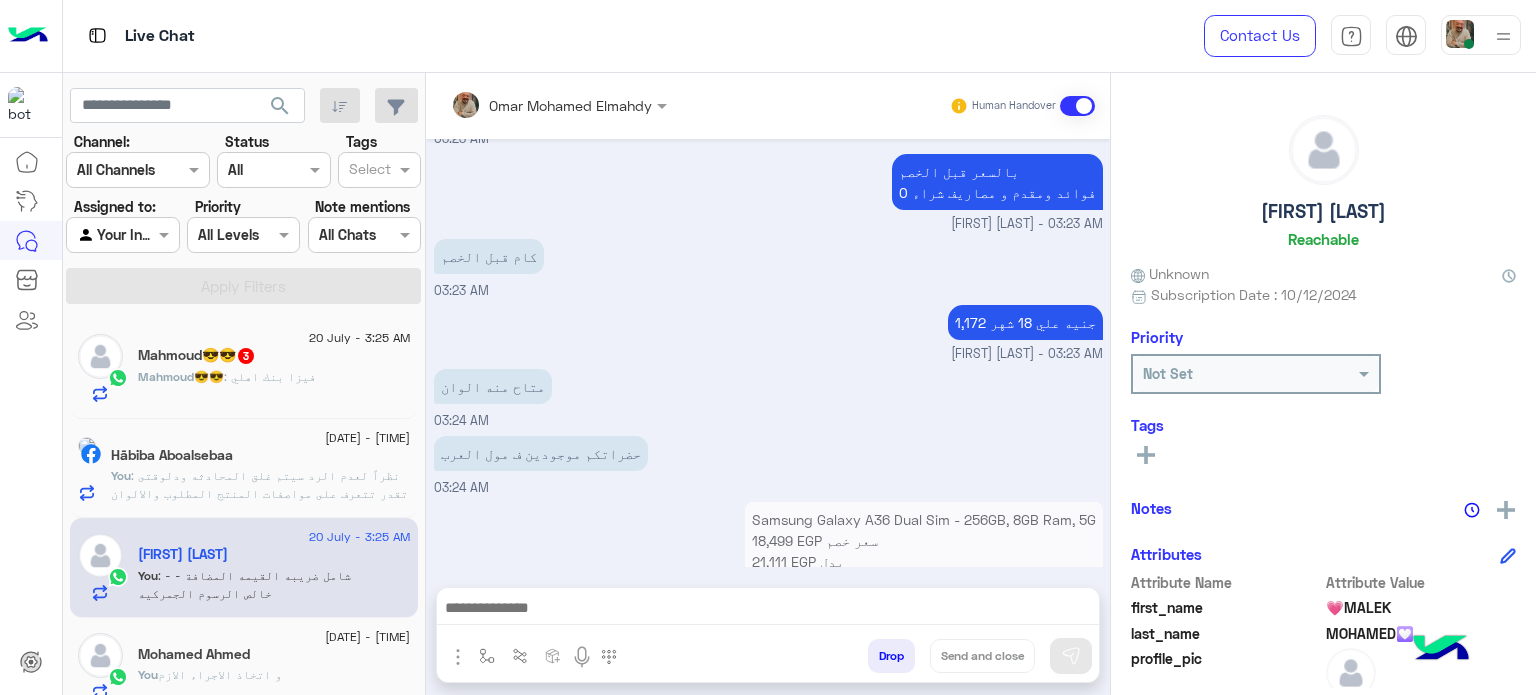 click at bounding box center [768, 610] 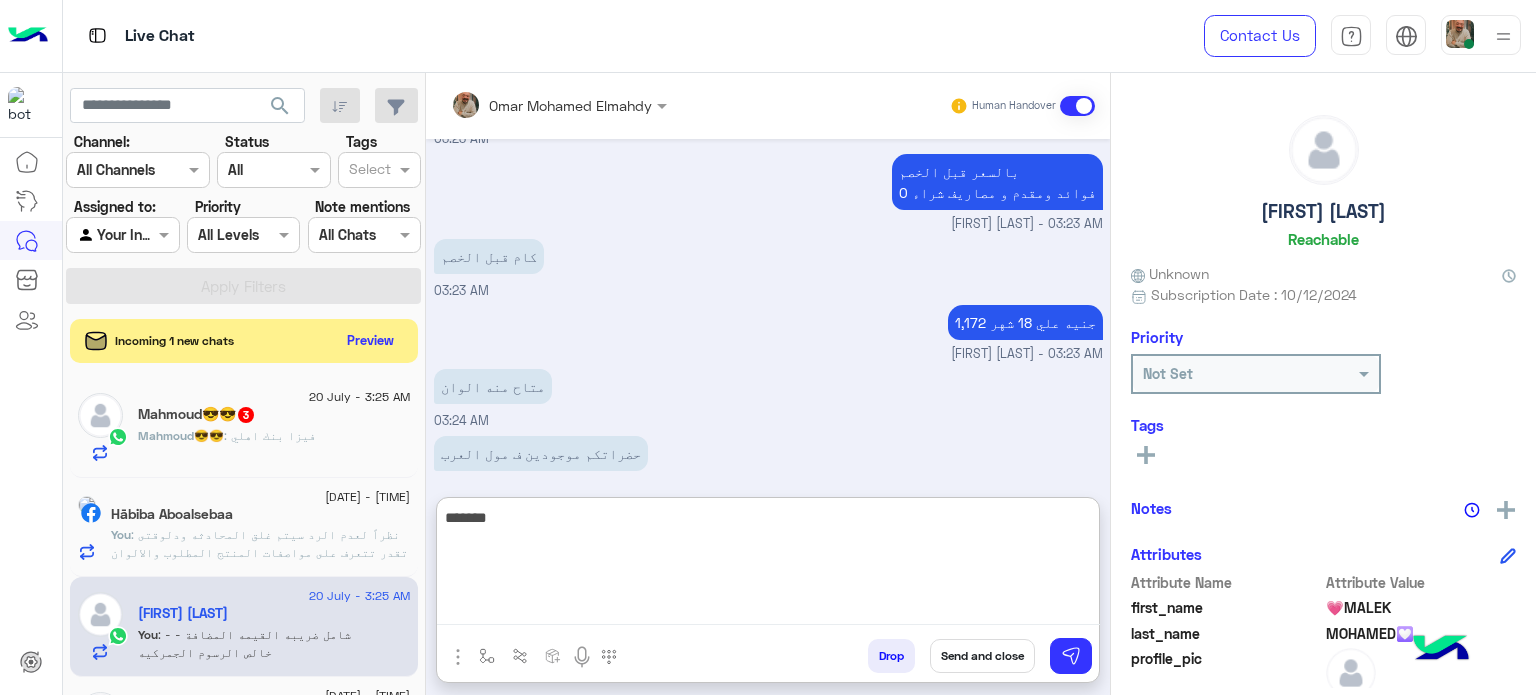type on "********" 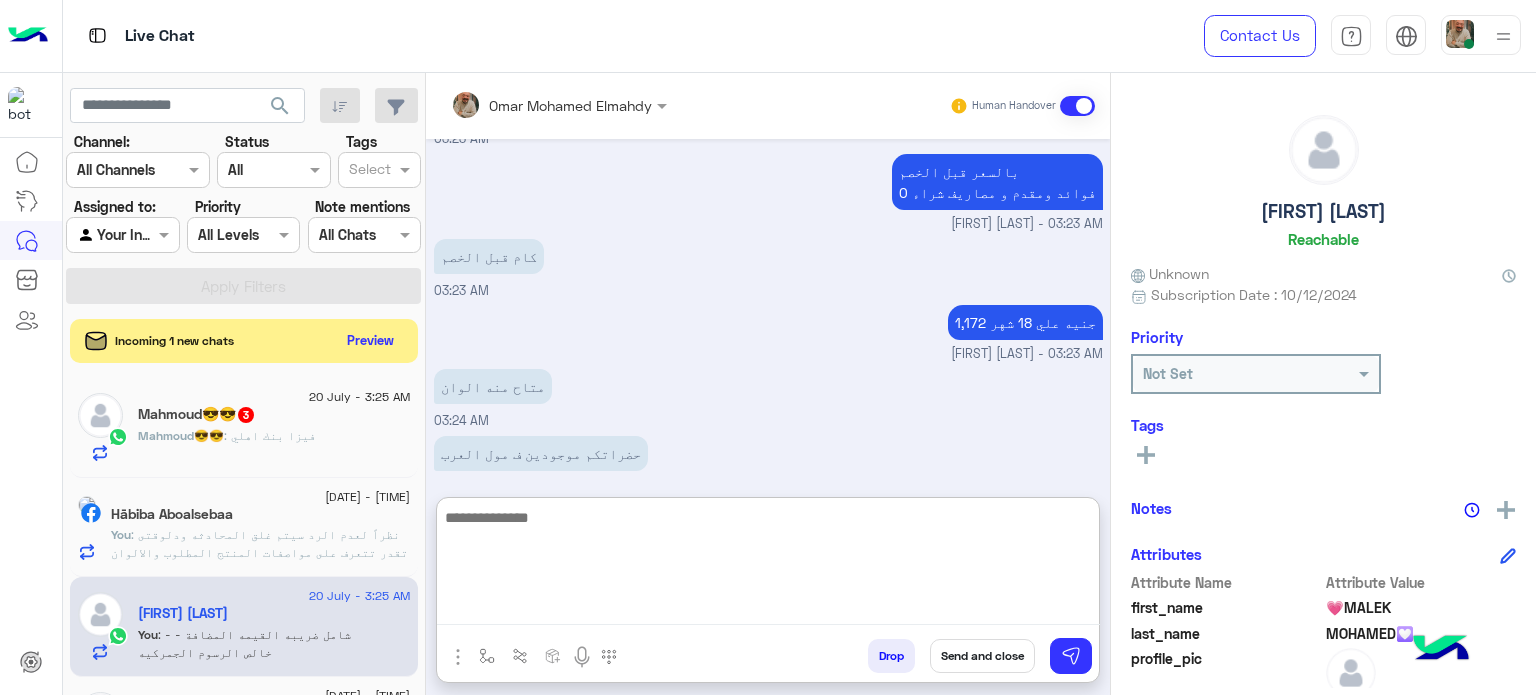 scroll, scrollTop: 3048, scrollLeft: 0, axis: vertical 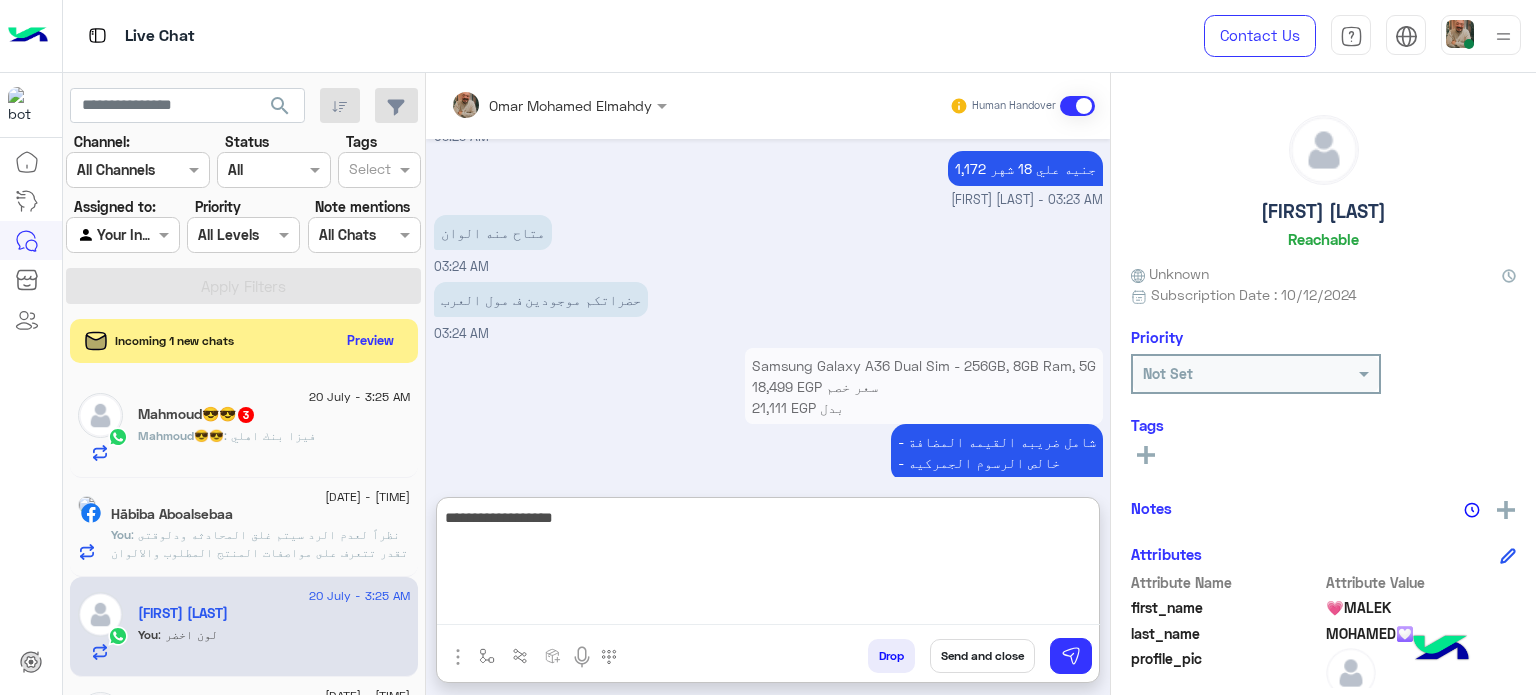 type on "**********" 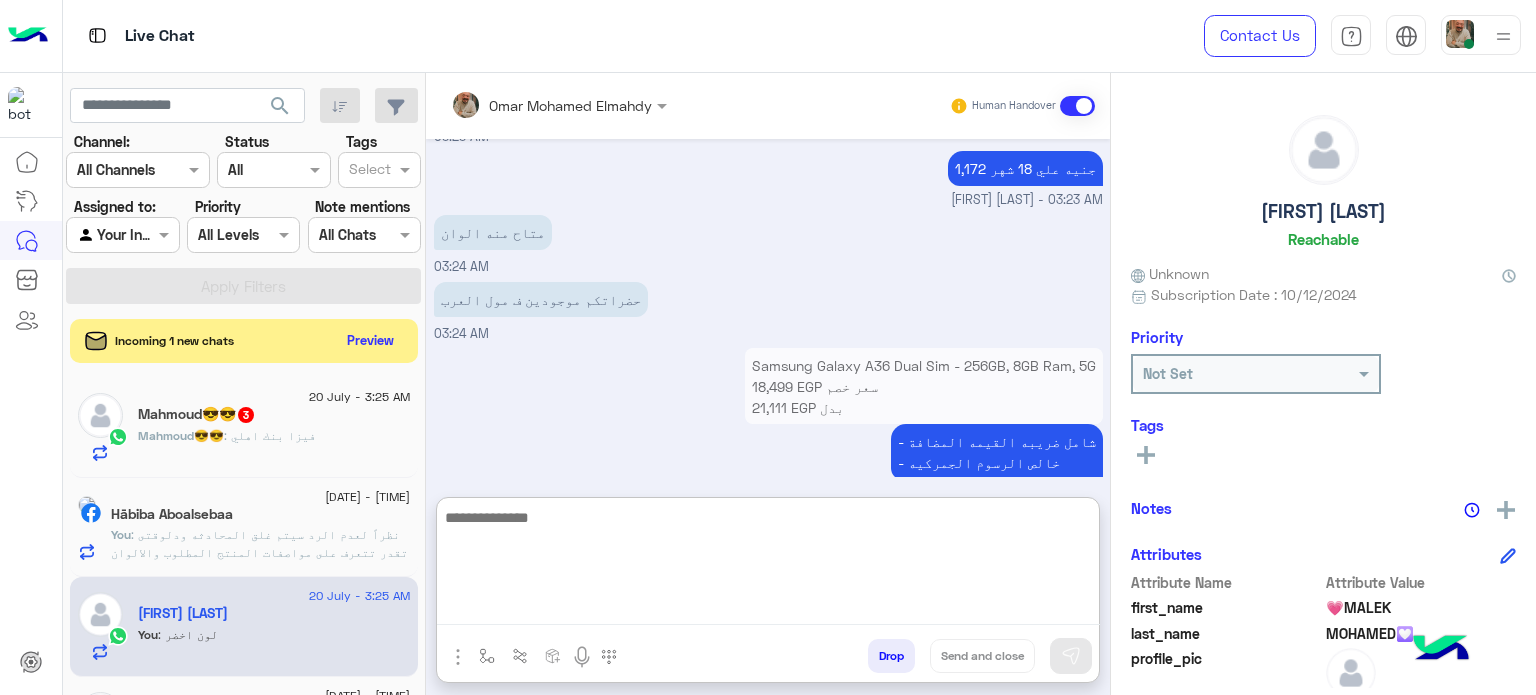 scroll, scrollTop: 3112, scrollLeft: 0, axis: vertical 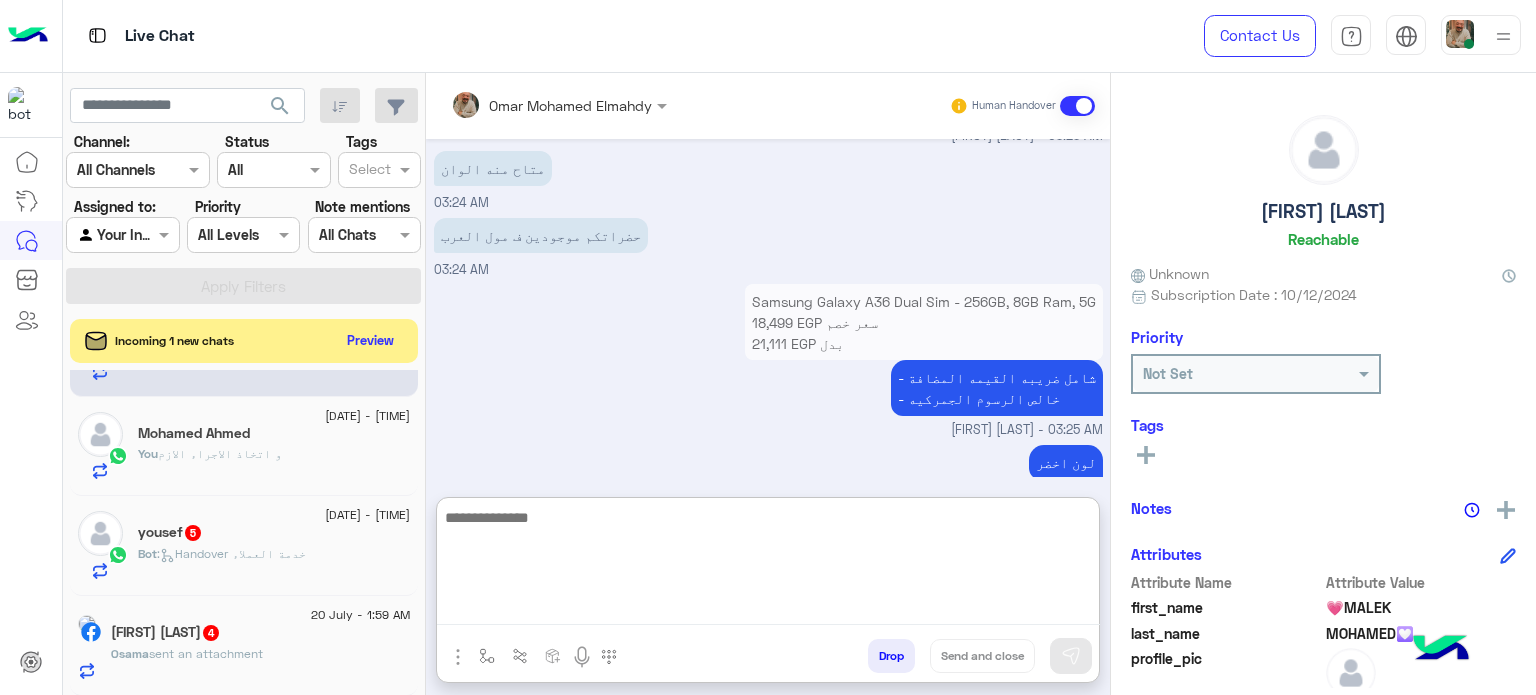 click on "You  : و اتخاذ الاجراء الازم" 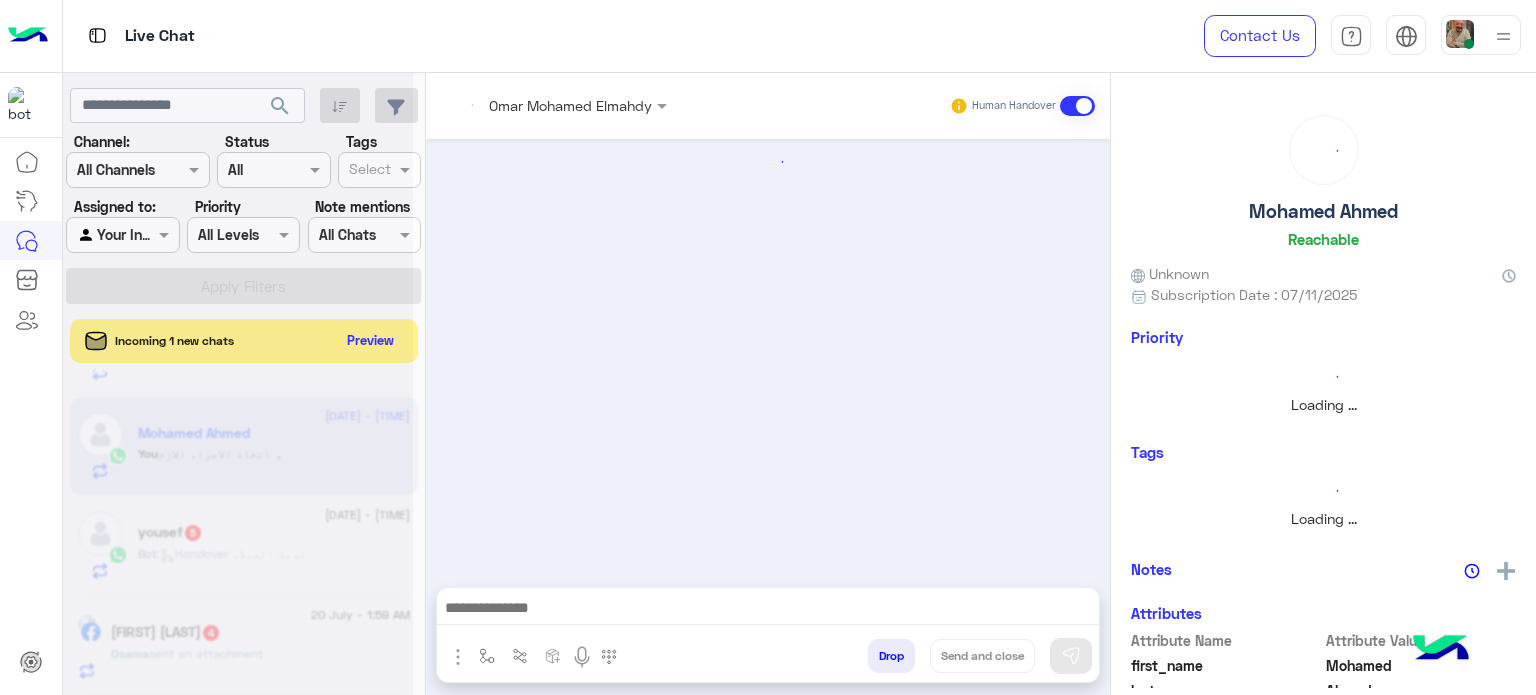 scroll, scrollTop: 346, scrollLeft: 0, axis: vertical 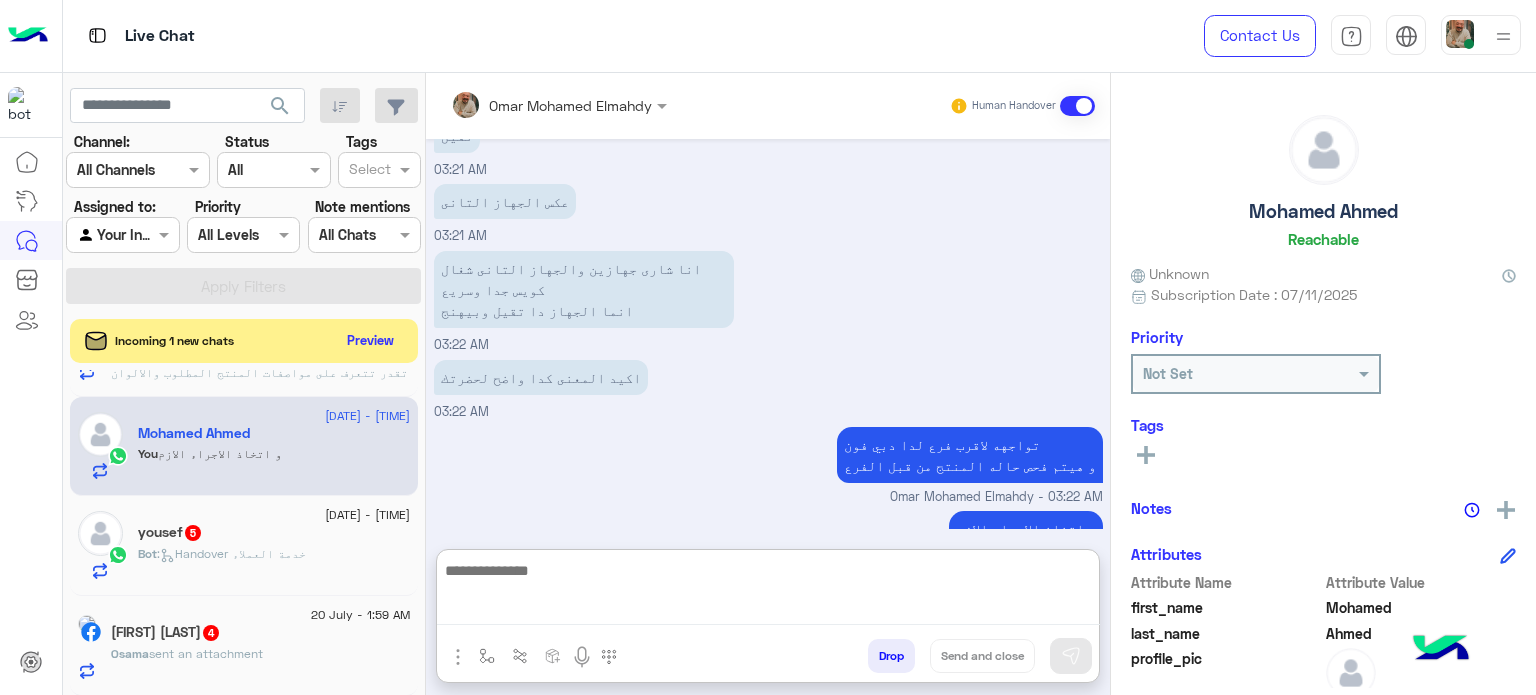 paste on "**********" 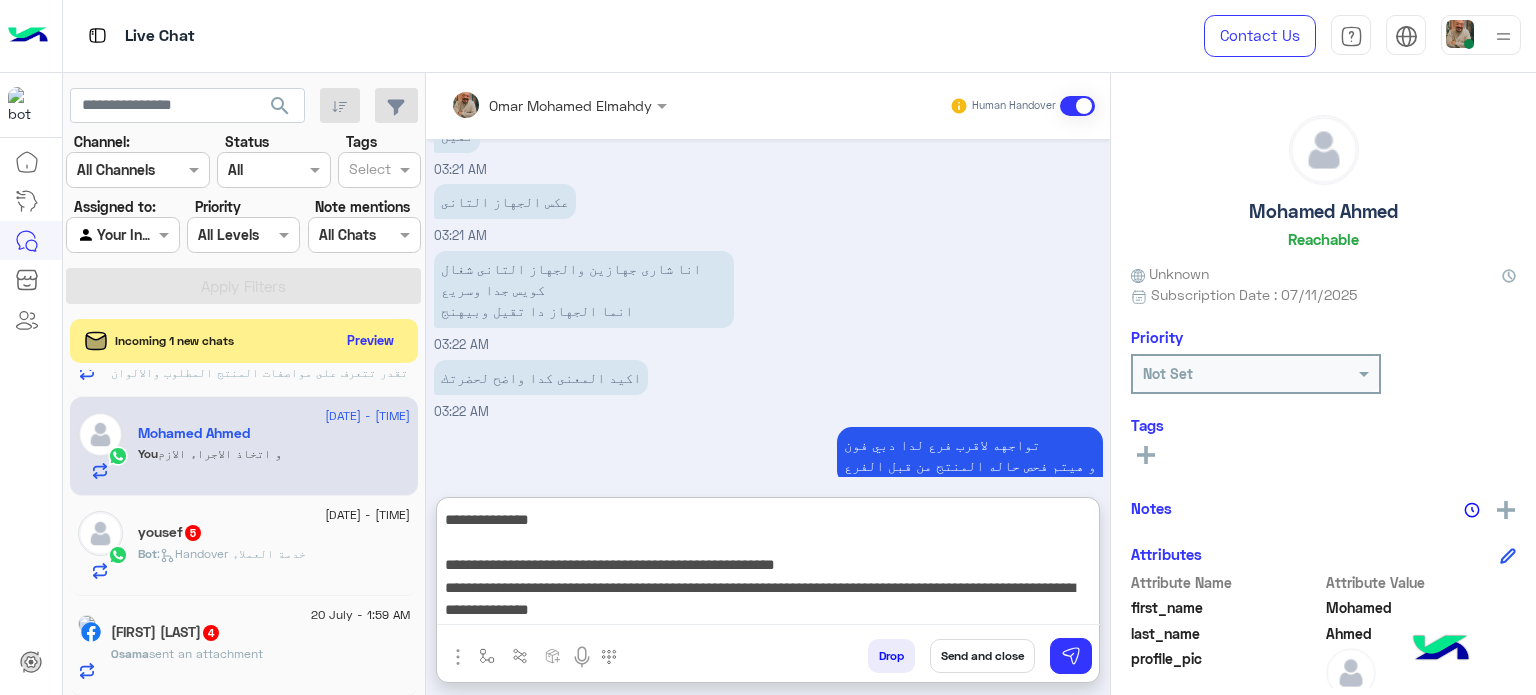 scroll, scrollTop: 87, scrollLeft: 0, axis: vertical 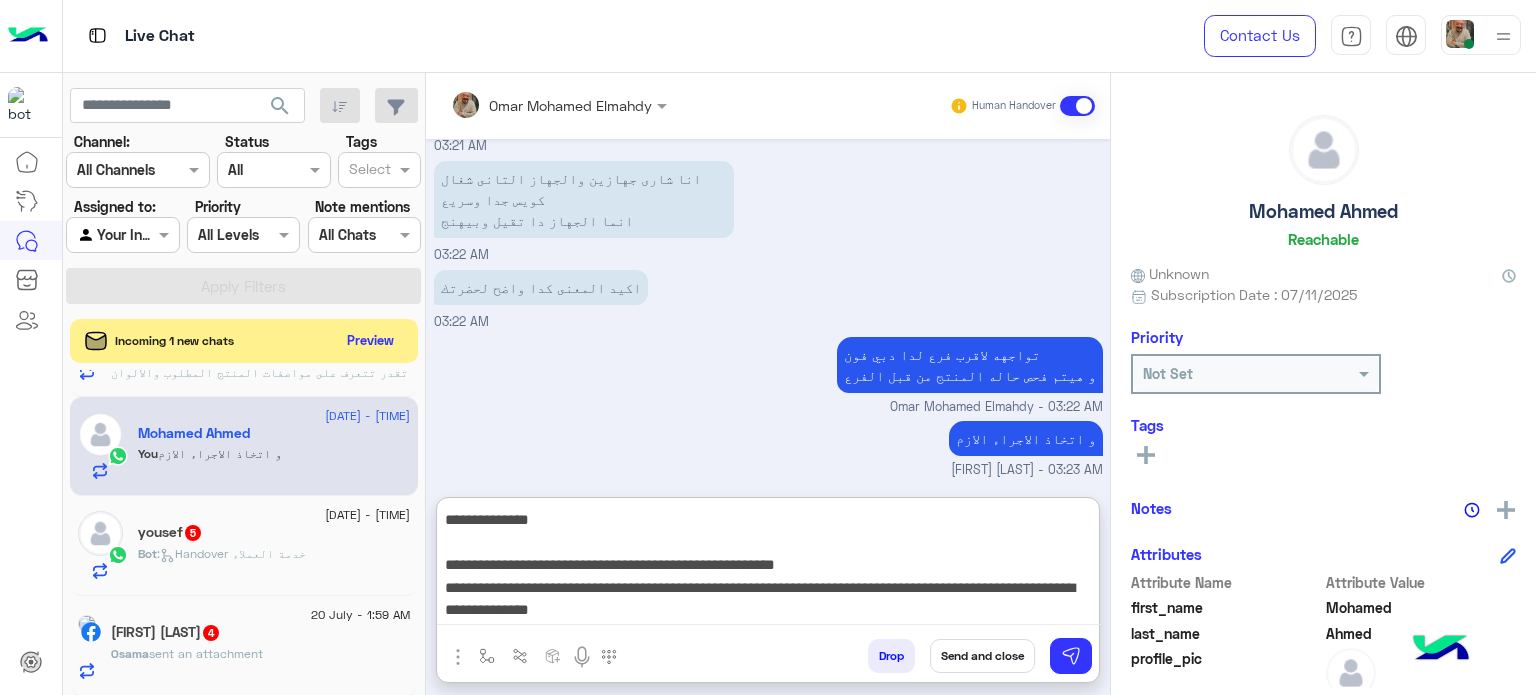 type on "**********" 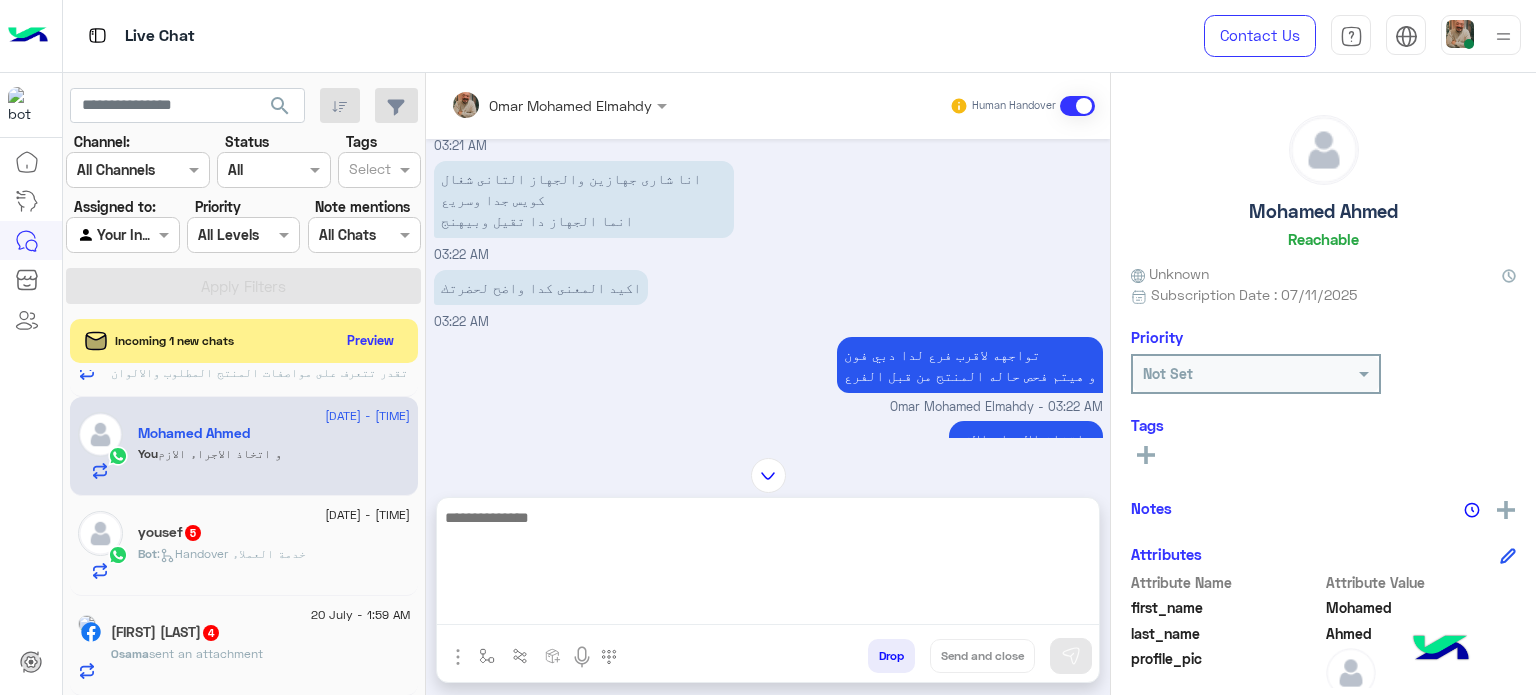 scroll, scrollTop: 620, scrollLeft: 0, axis: vertical 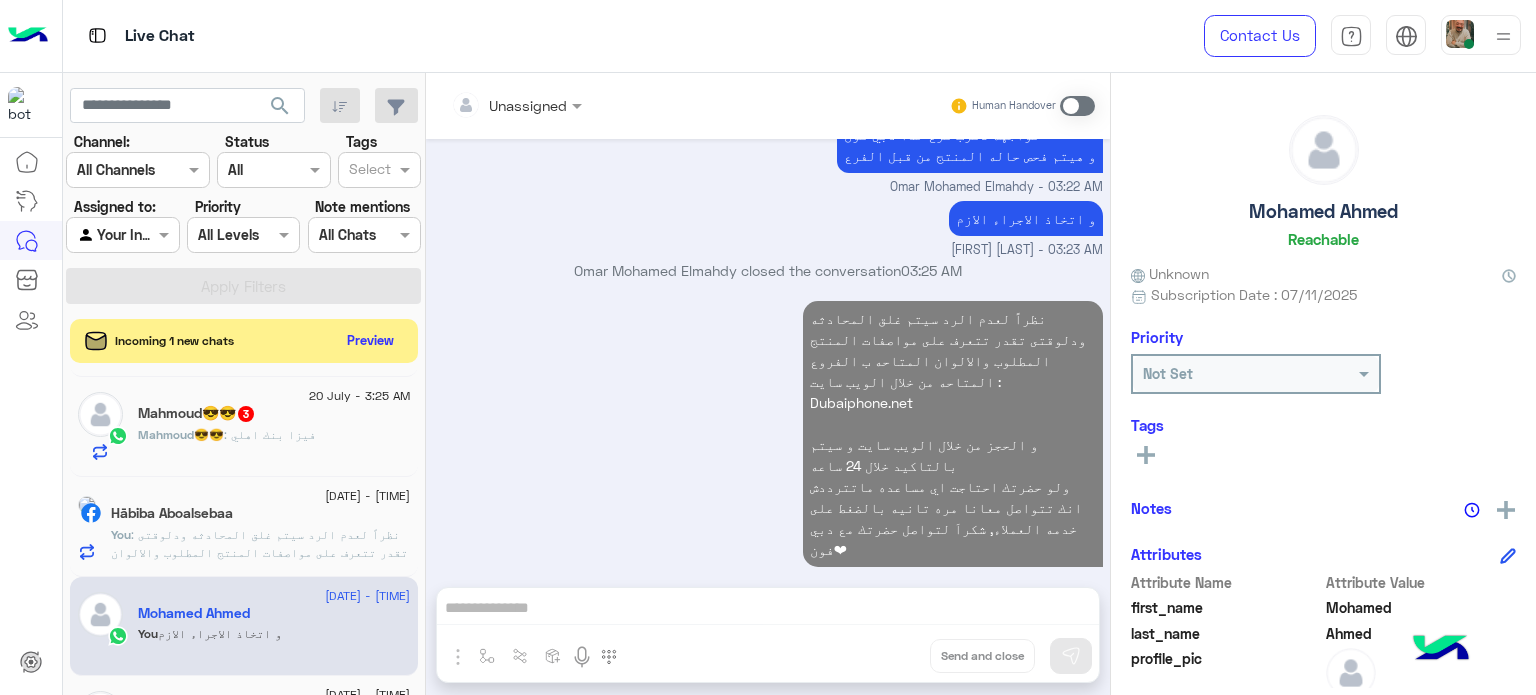 click on ":  نظراً لعدم الرد سيتم غلق المحادثه
ودلوقتى تقدر تتعرف على مواصفات المنتج المطلوب والالوان المتاحه ب الفروع المتاحه من خلال الويب سايت  :
Dubaiphone.net
و الحجز من خلال الويب سايت و سيتم بالتاكيد خلال 24 ساعه
ولو حضرتك احتاجت اي مساعده ماتترددش انك تتواصل معانا مره تانيه بالضغط على خدمه العملاء, شكراَ لتواصل حضرتك مع دبي فون❤" 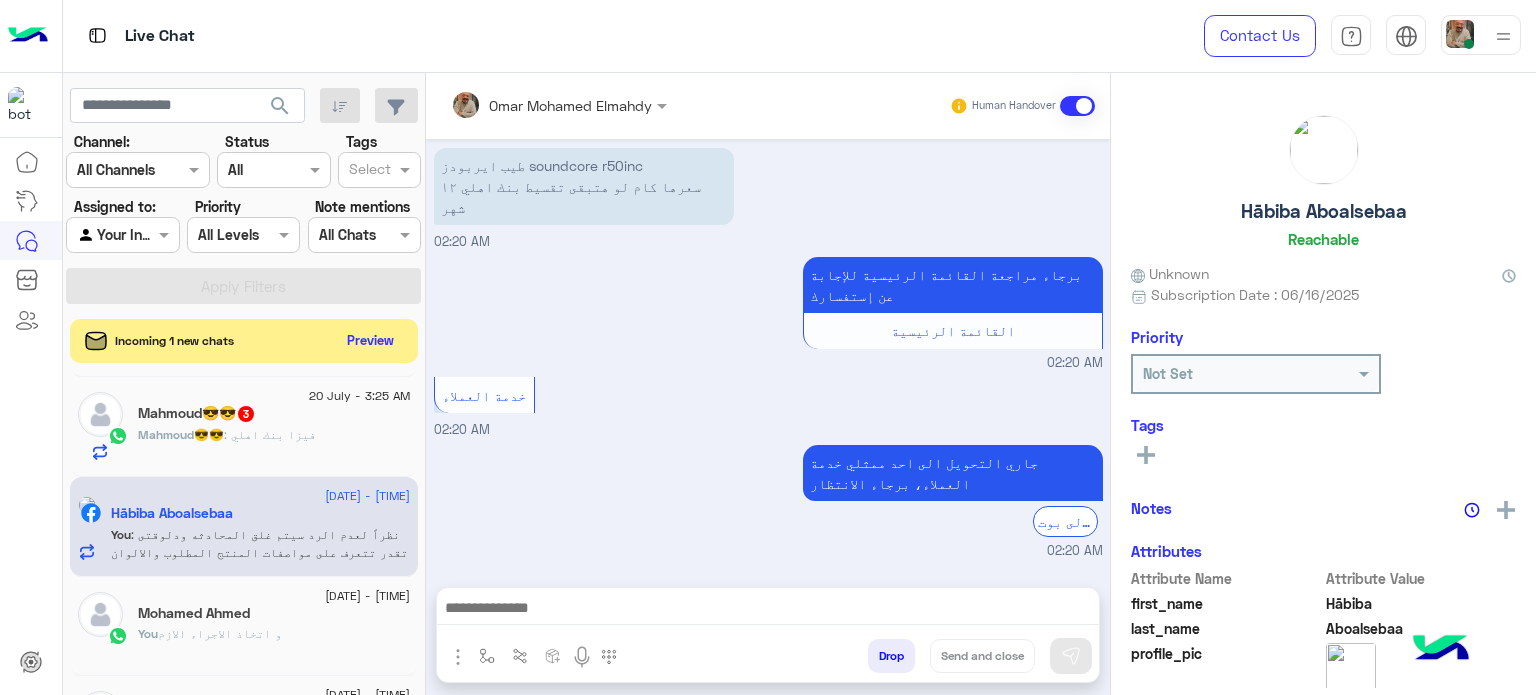 scroll, scrollTop: 937, scrollLeft: 0, axis: vertical 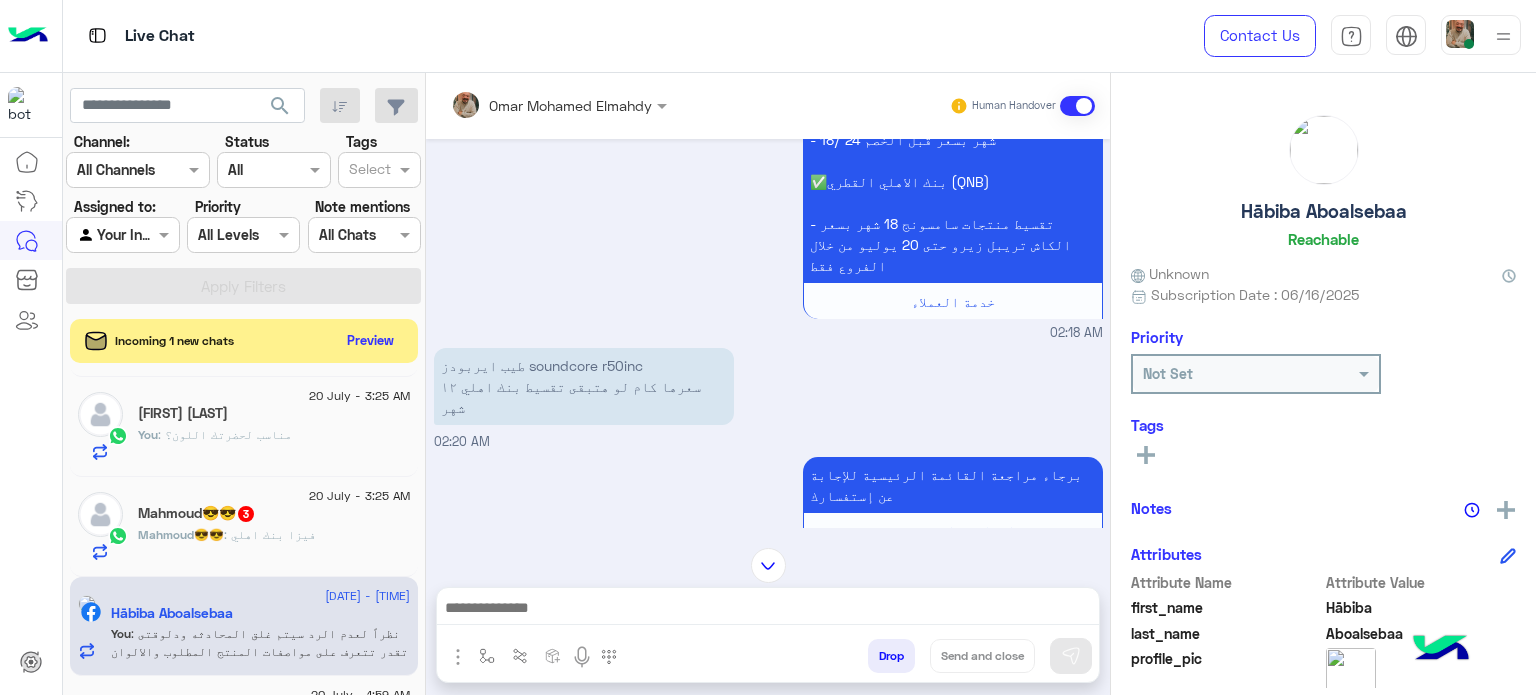 click on ": مناسب لحضرتك اللون؟" 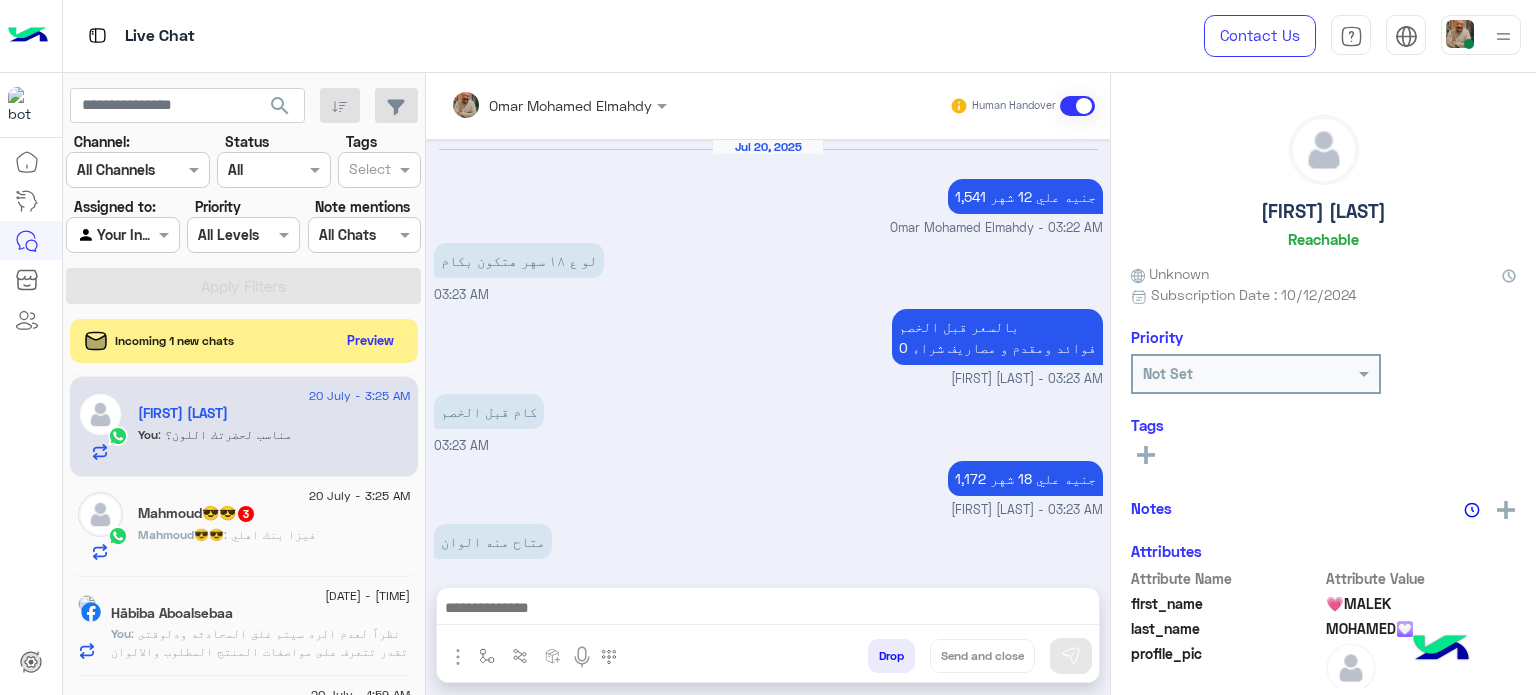 scroll, scrollTop: 372, scrollLeft: 0, axis: vertical 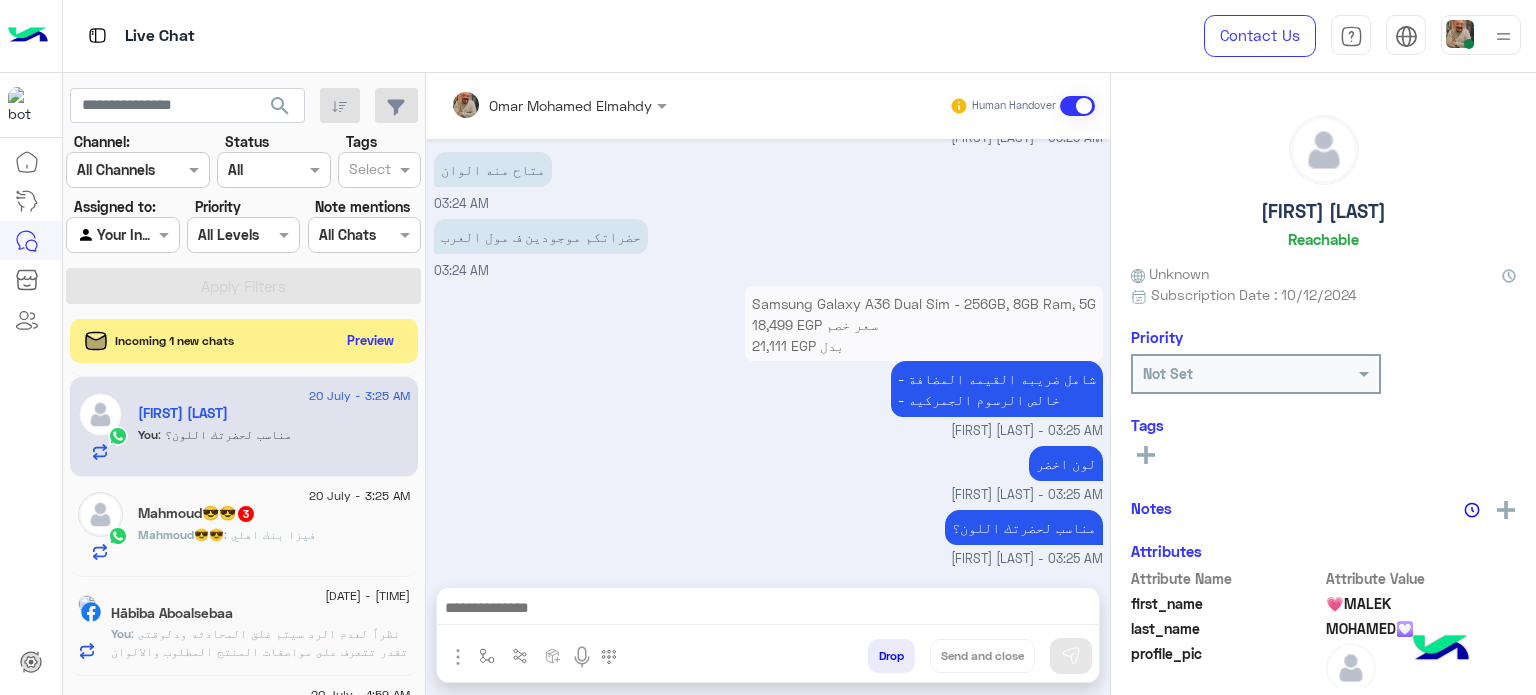 click on "20 July - 3:25 AM Mahmoud😎😎 3 Mahmoud😎😎 : فيزا بنك اهلي" 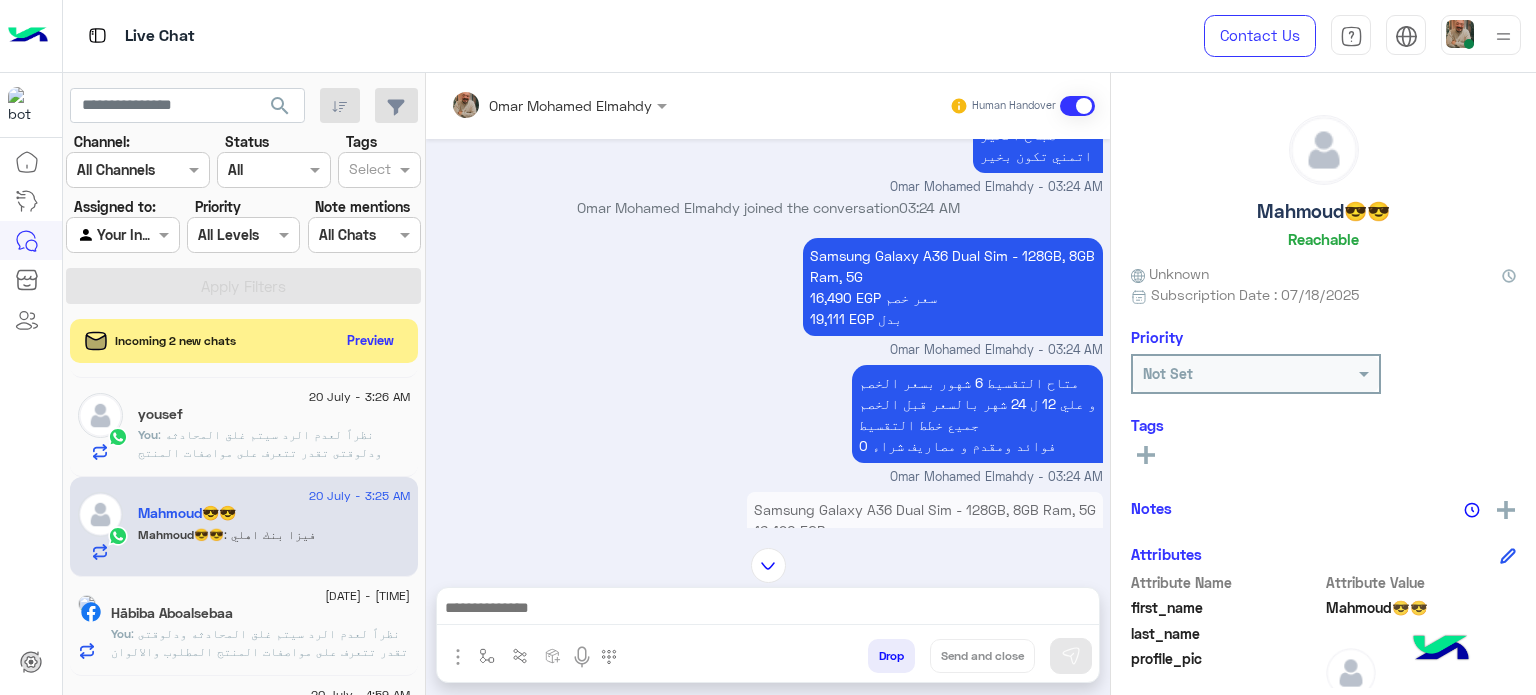 scroll, scrollTop: 215, scrollLeft: 0, axis: vertical 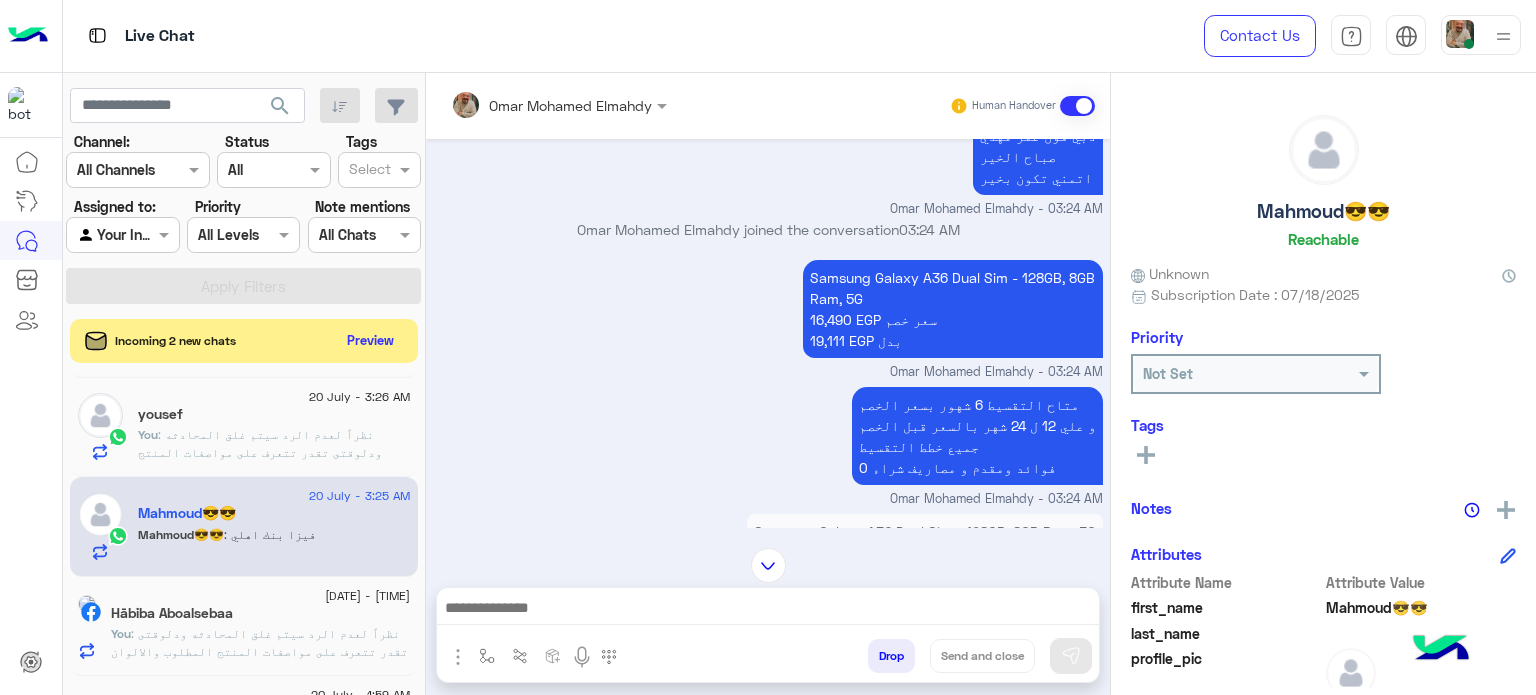 click at bounding box center [768, 613] 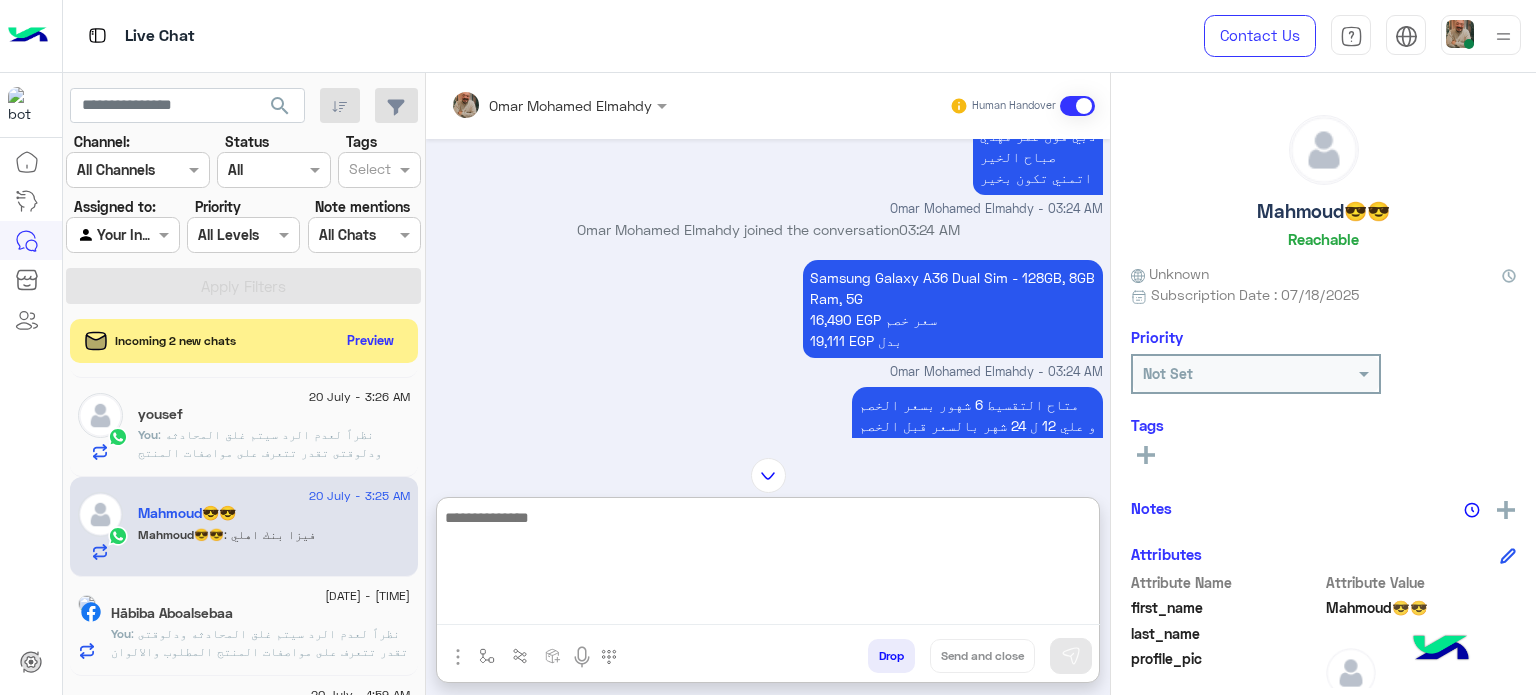 click at bounding box center [768, 565] 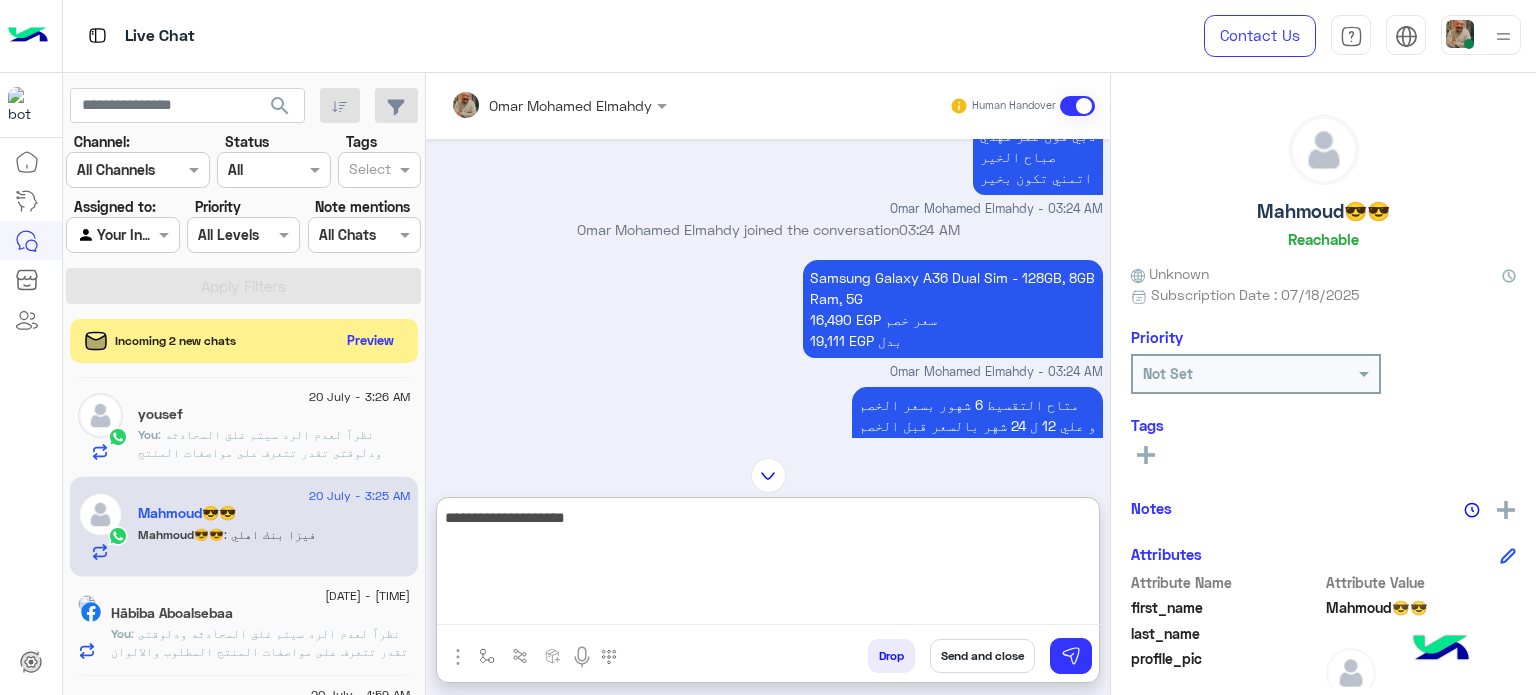 type on "**********" 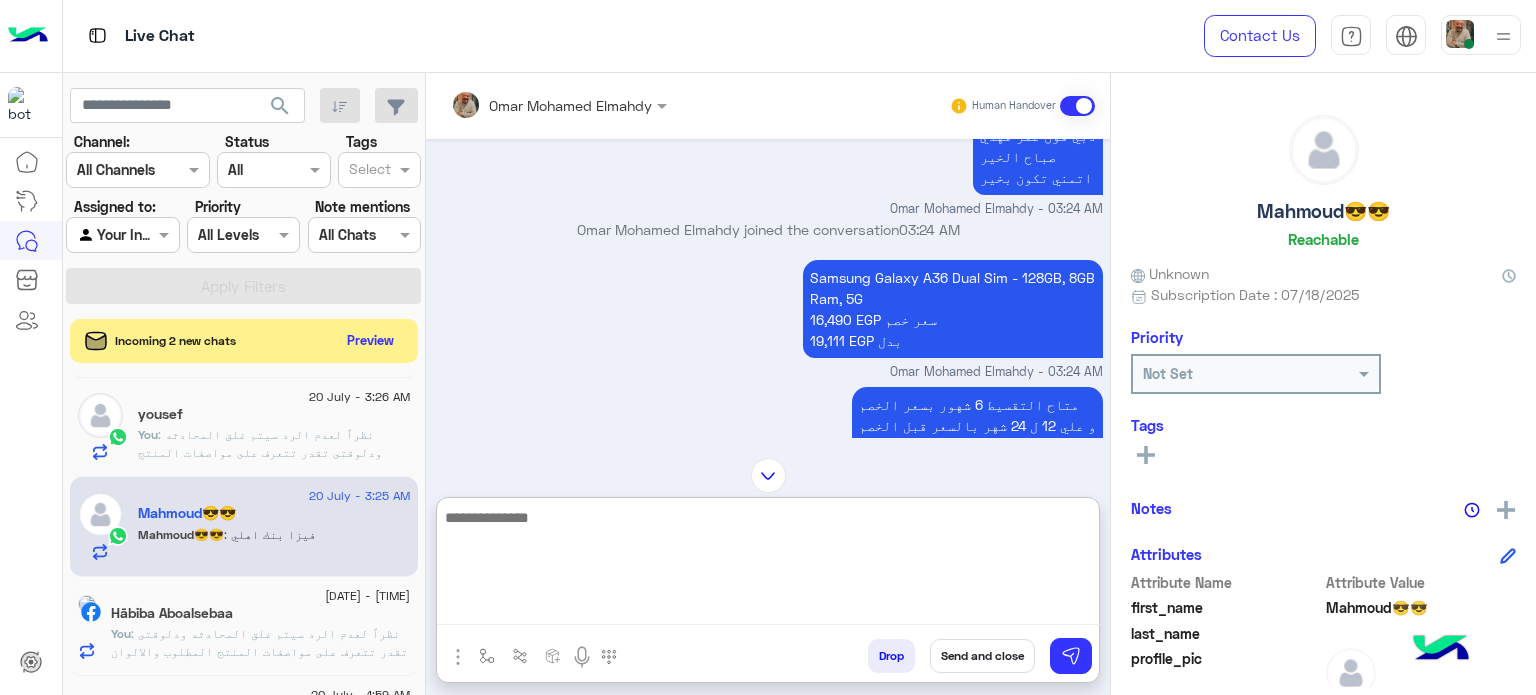 scroll, scrollTop: 669, scrollLeft: 0, axis: vertical 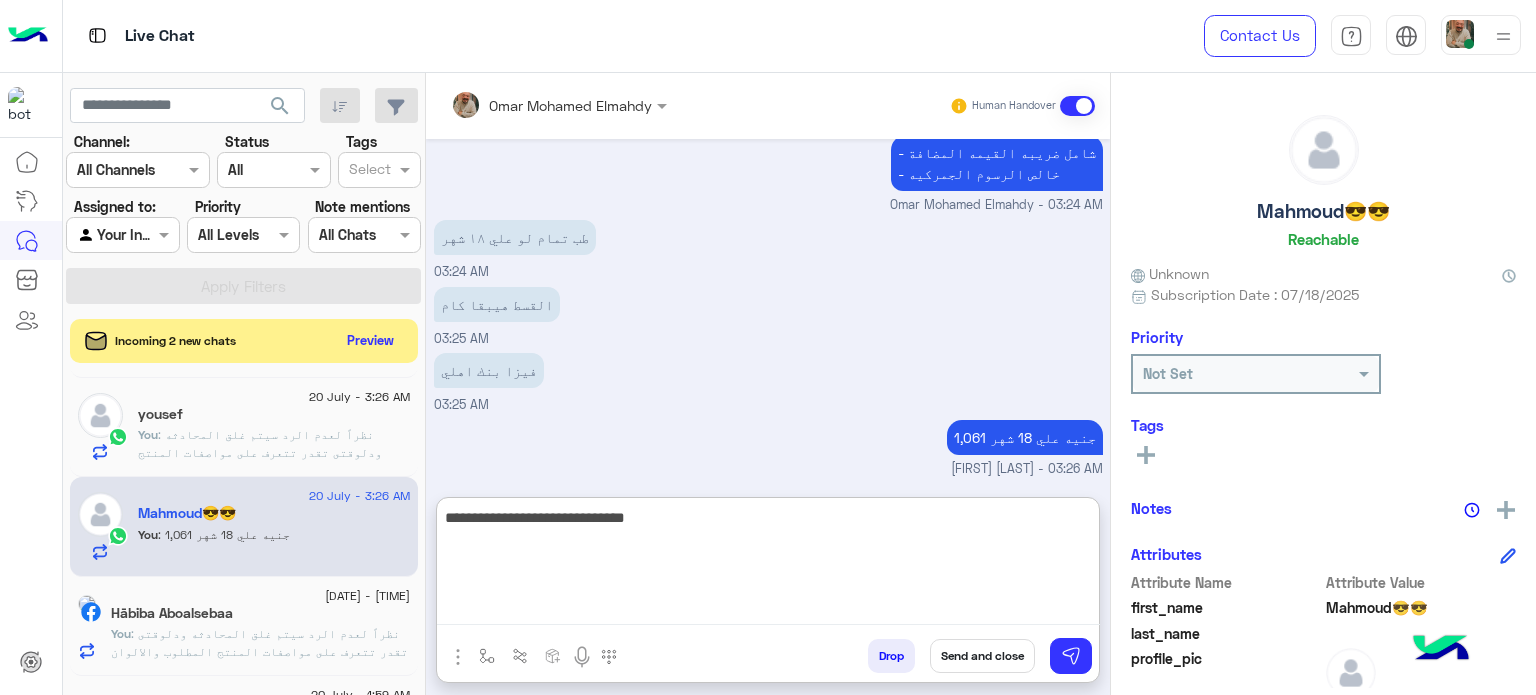 type on "**********" 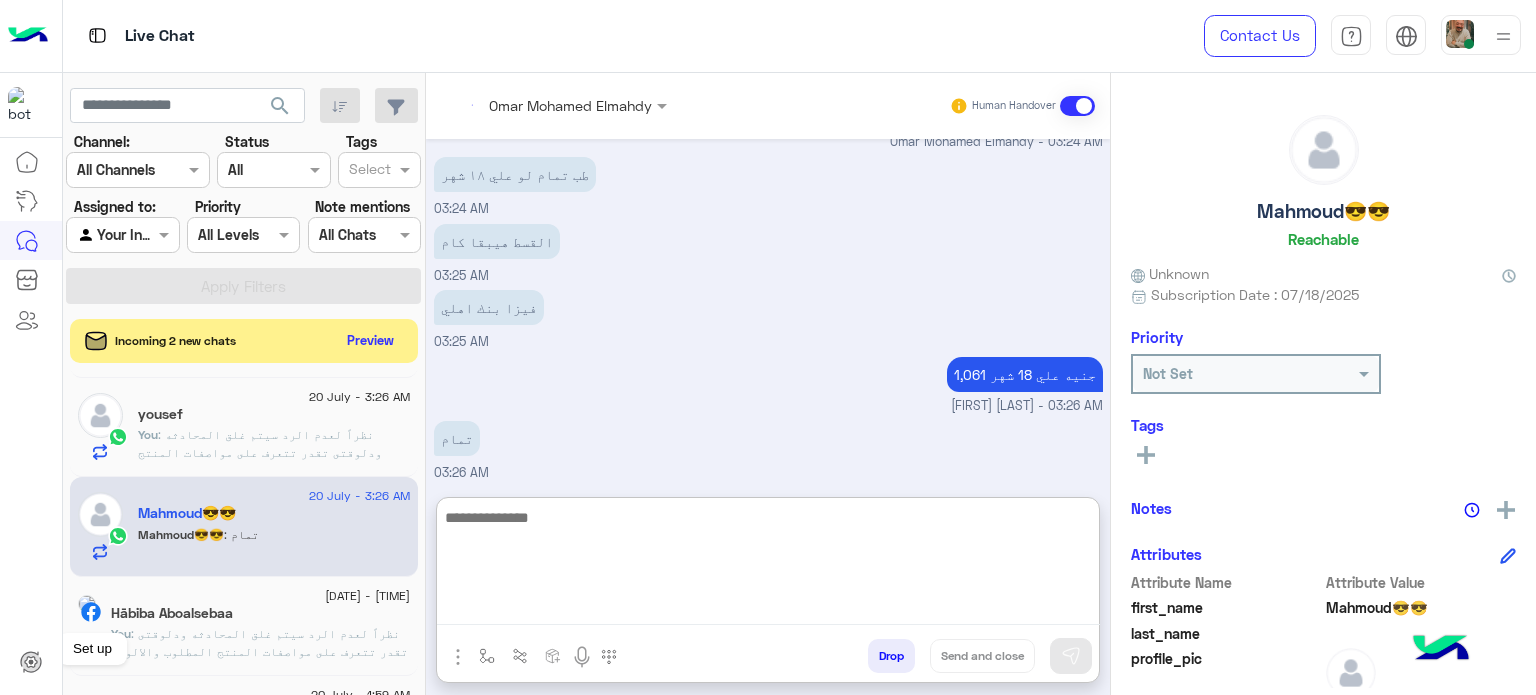 scroll, scrollTop: 799, scrollLeft: 0, axis: vertical 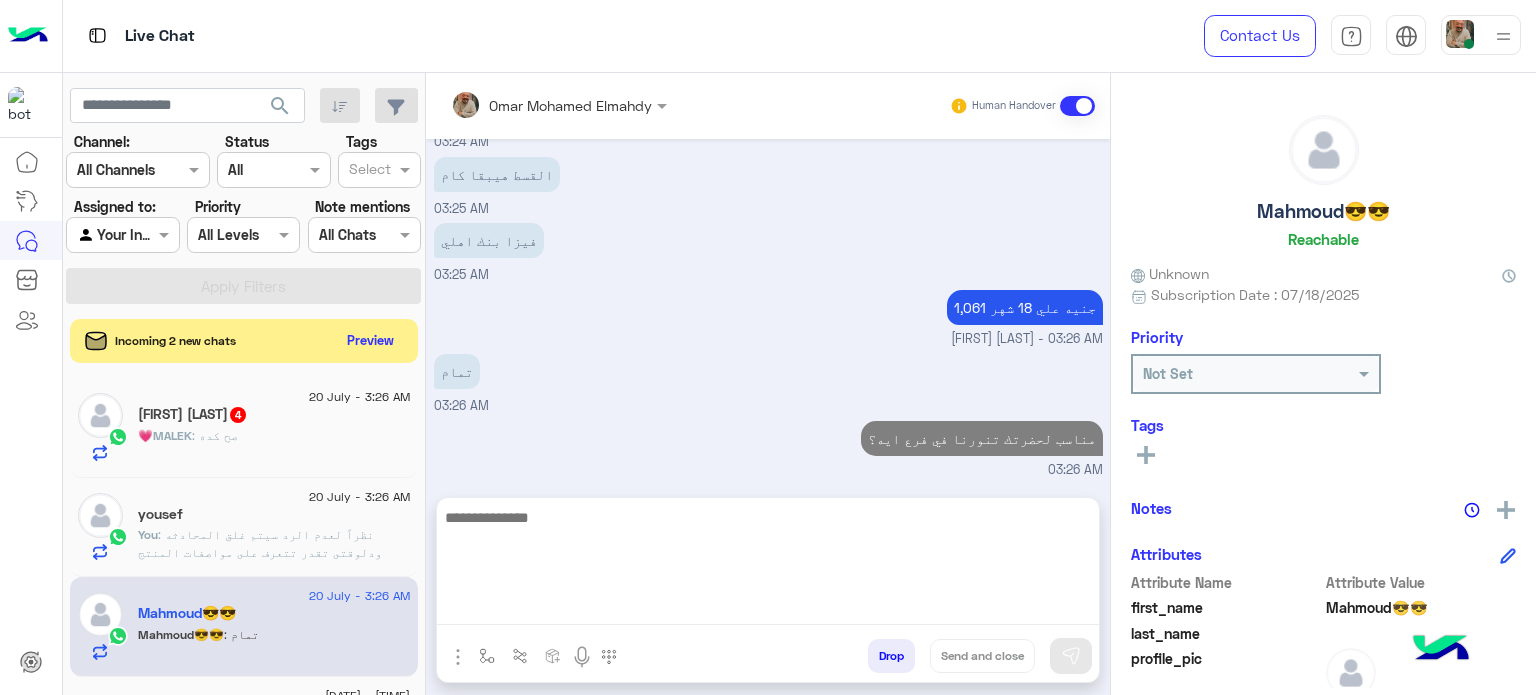 click on ": صح كده" 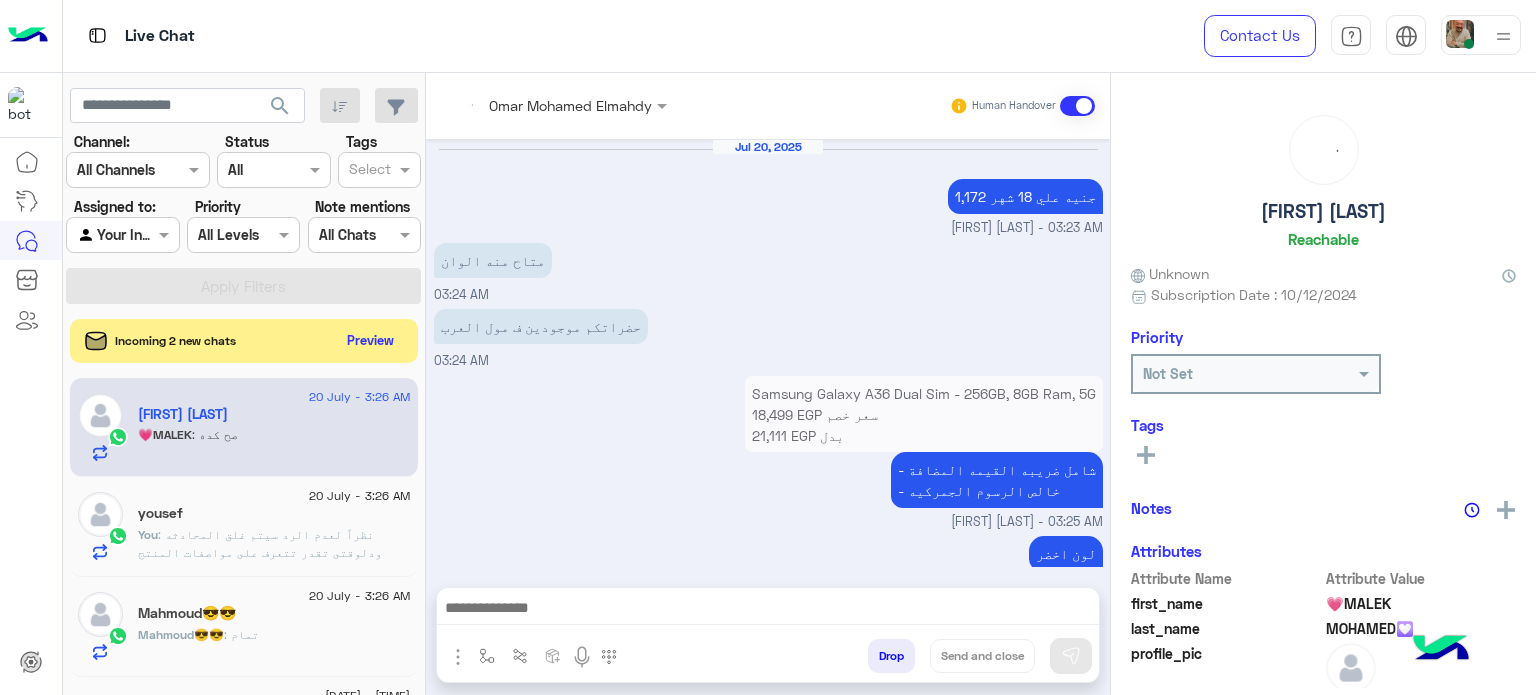 scroll, scrollTop: 356, scrollLeft: 0, axis: vertical 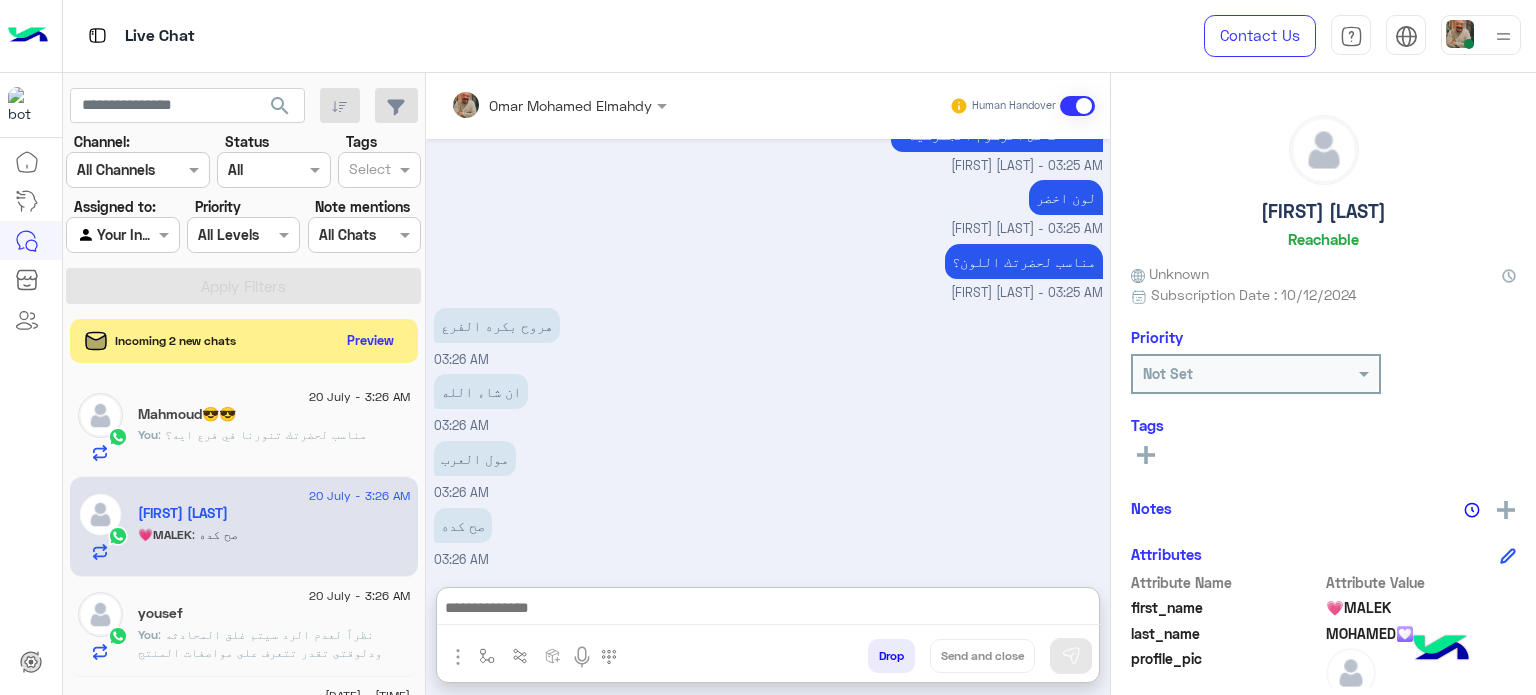 click at bounding box center [768, 610] 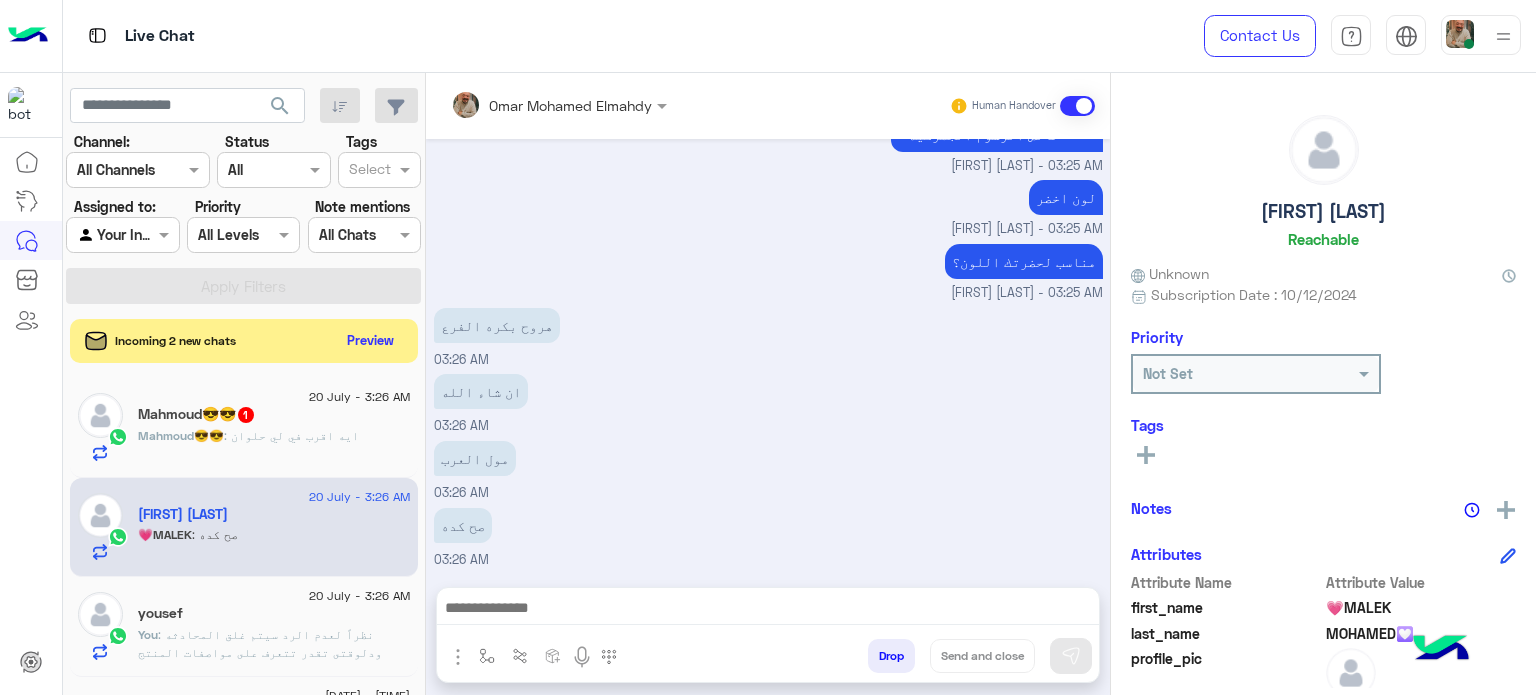 click on "مول العرب   03:26 AM" at bounding box center [768, 469] 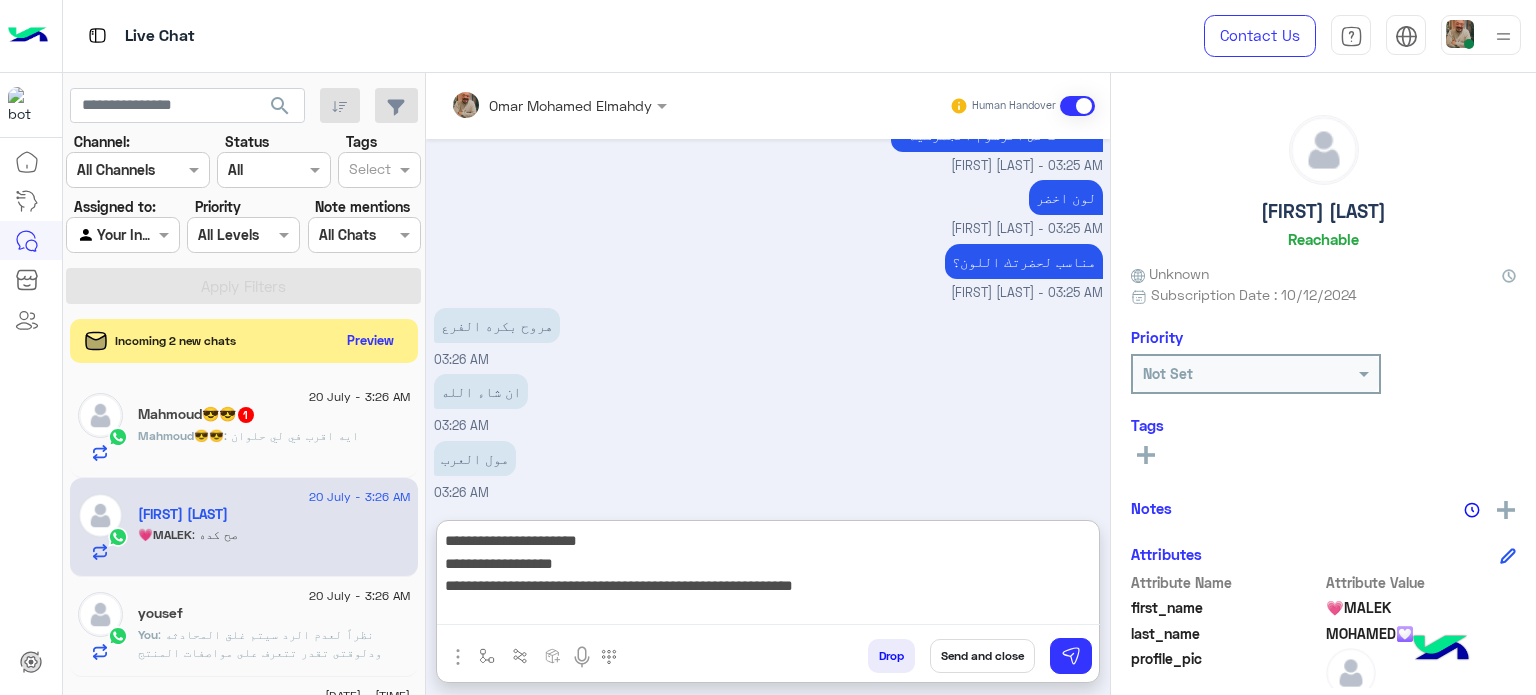 scroll, scrollTop: 0, scrollLeft: 0, axis: both 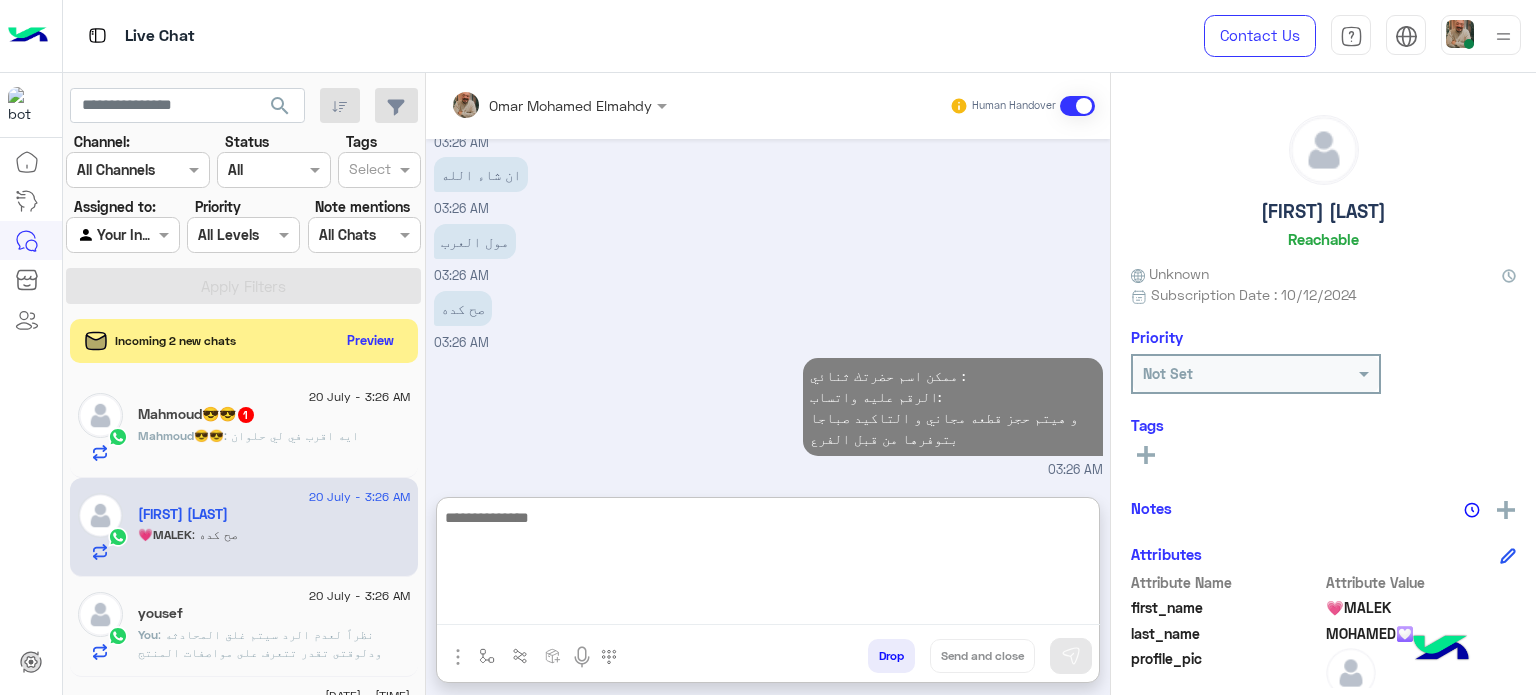 click on "20 July - 3:26 AM" 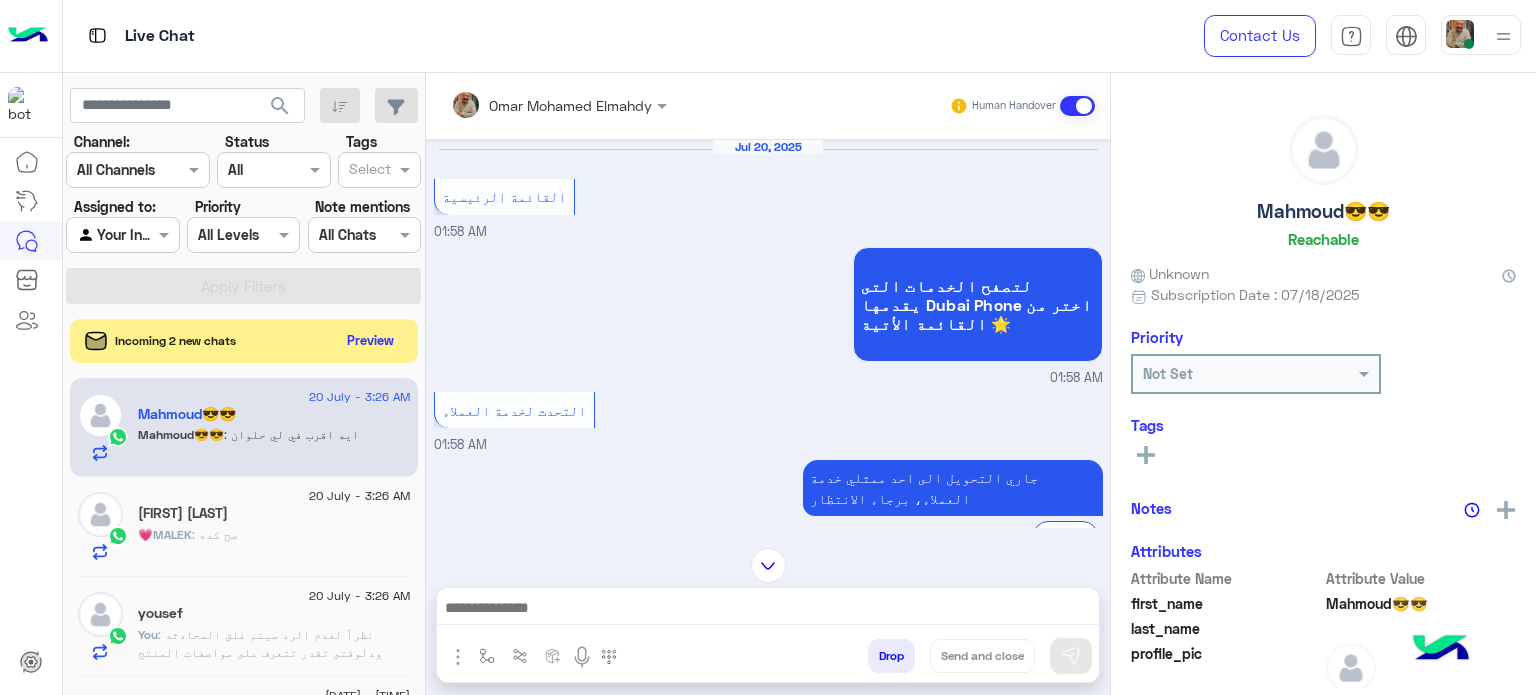 scroll, scrollTop: 724, scrollLeft: 0, axis: vertical 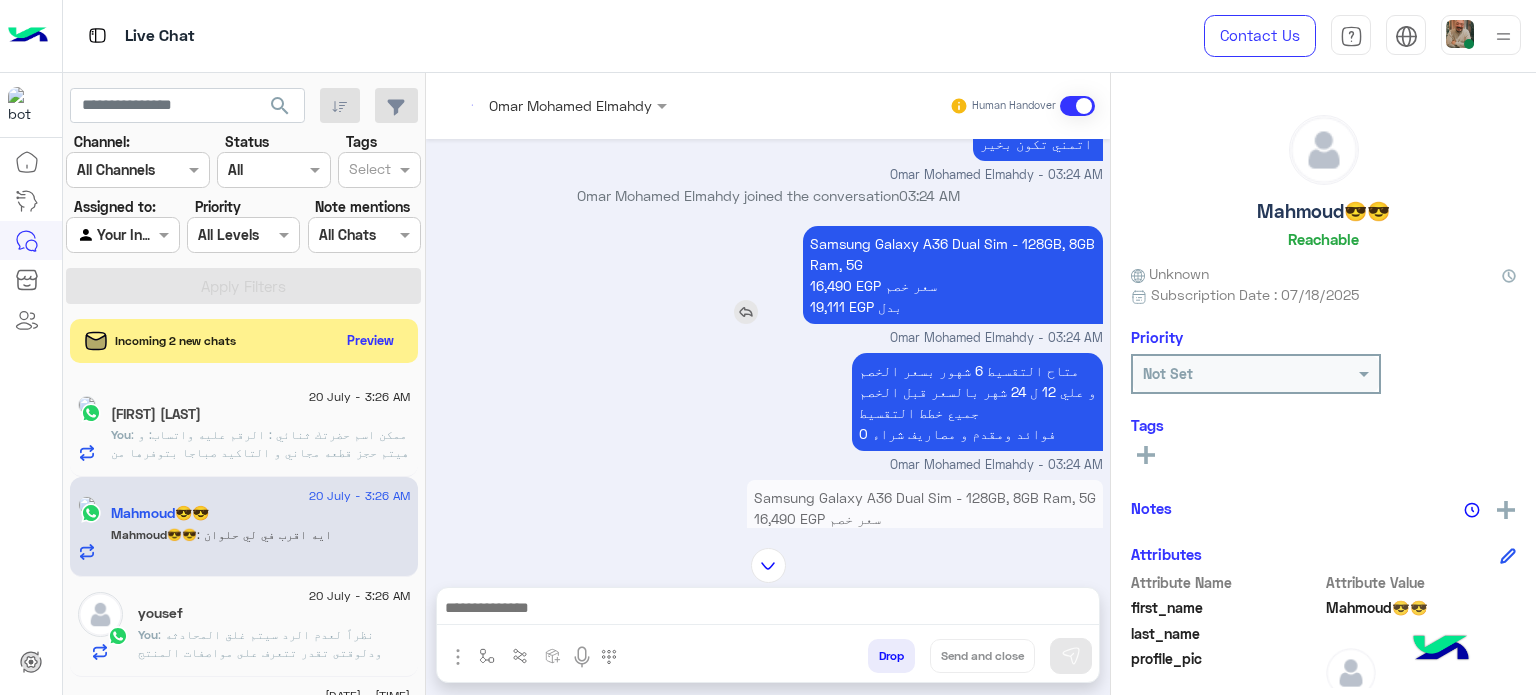 click on "Samsung Galaxy A36 Dual Sim - 128GB, 8GB Ram, 5G 16,490 EGP سعر خصم   19,111 EGP بدل" at bounding box center (953, 275) 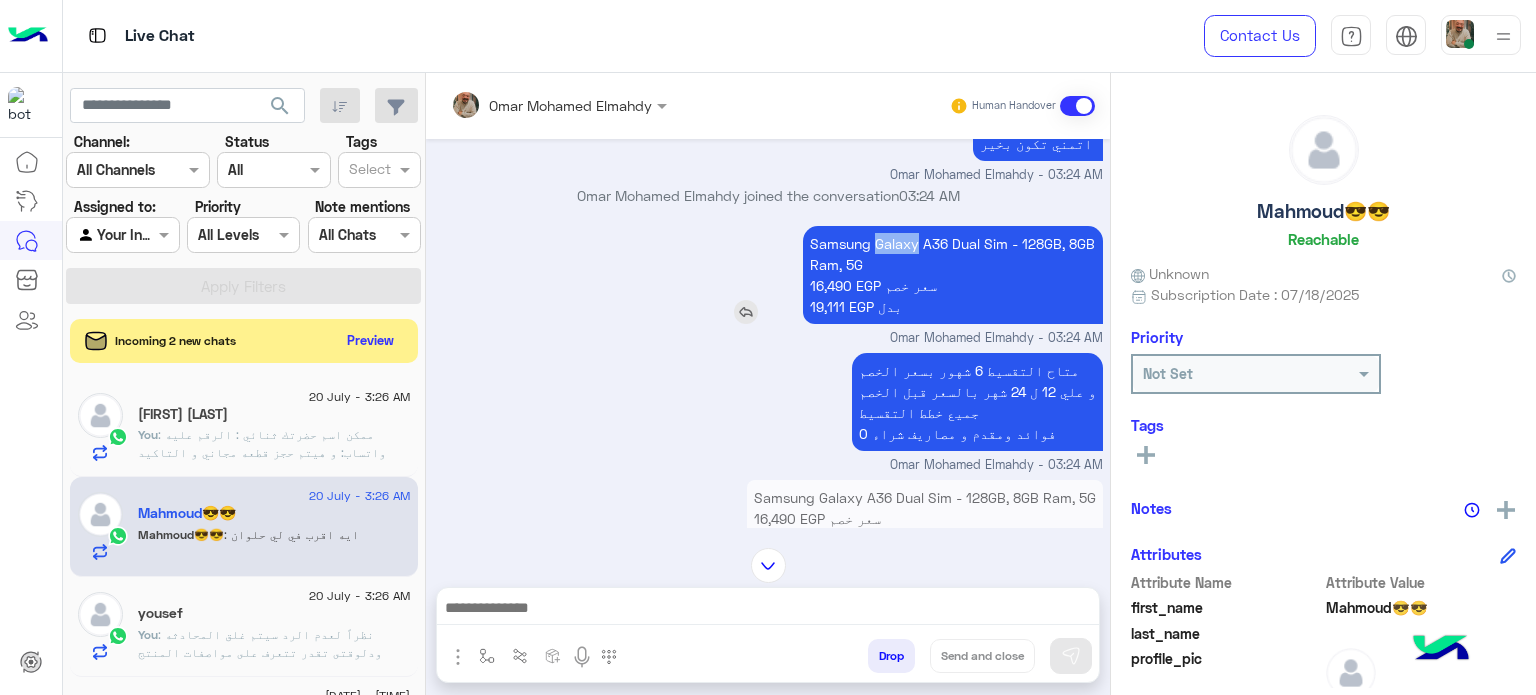 click on "Samsung Galaxy A36 Dual Sim - 128GB, 8GB Ram, 5G 16,490 EGP سعر خصم   19,111 EGP بدل" at bounding box center (953, 275) 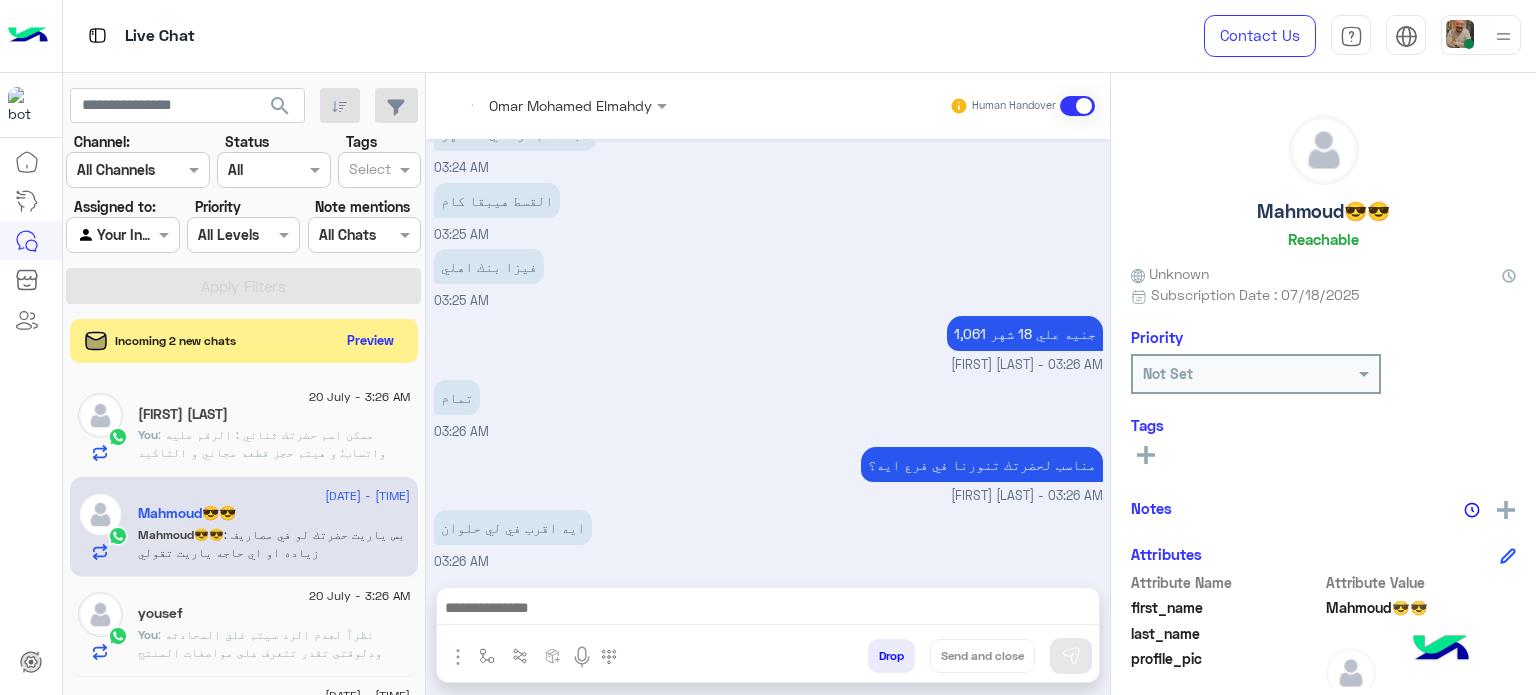 scroll, scrollTop: 1336, scrollLeft: 0, axis: vertical 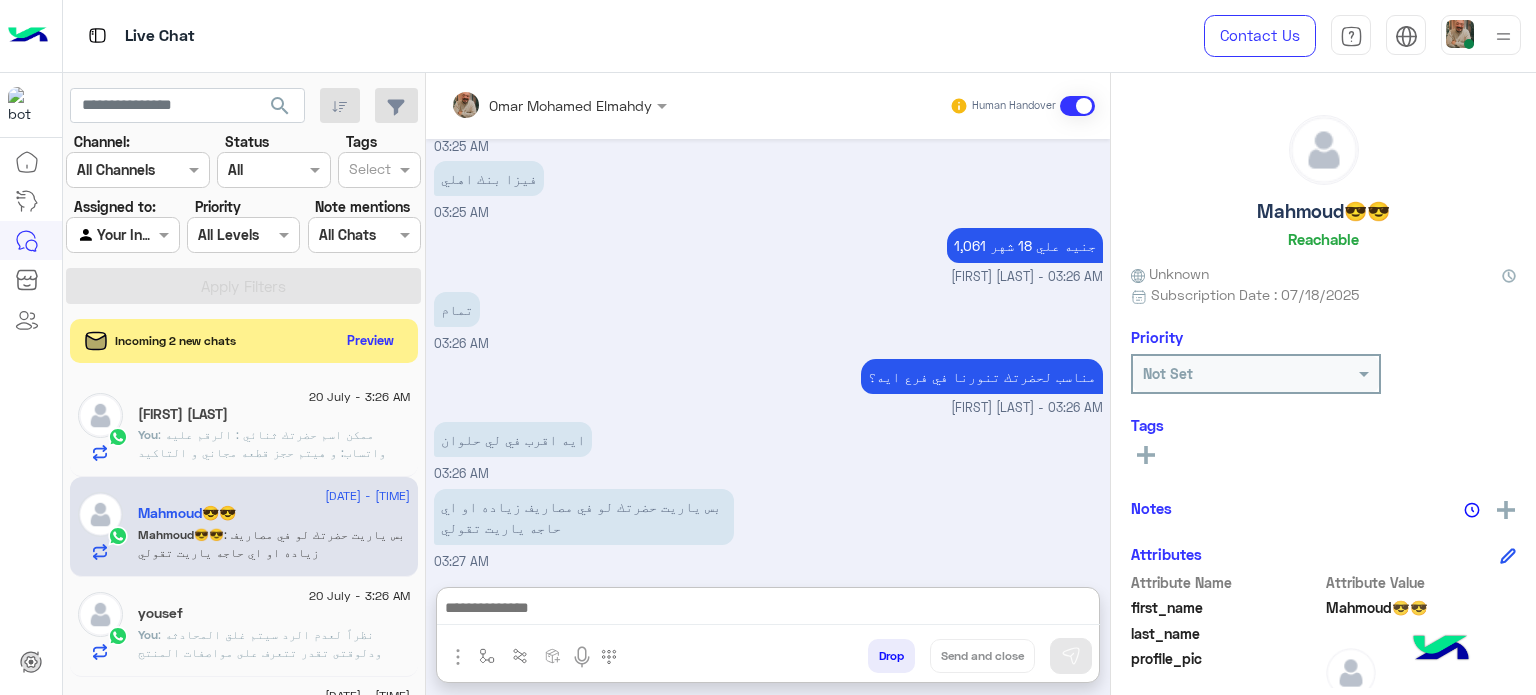click at bounding box center [768, 610] 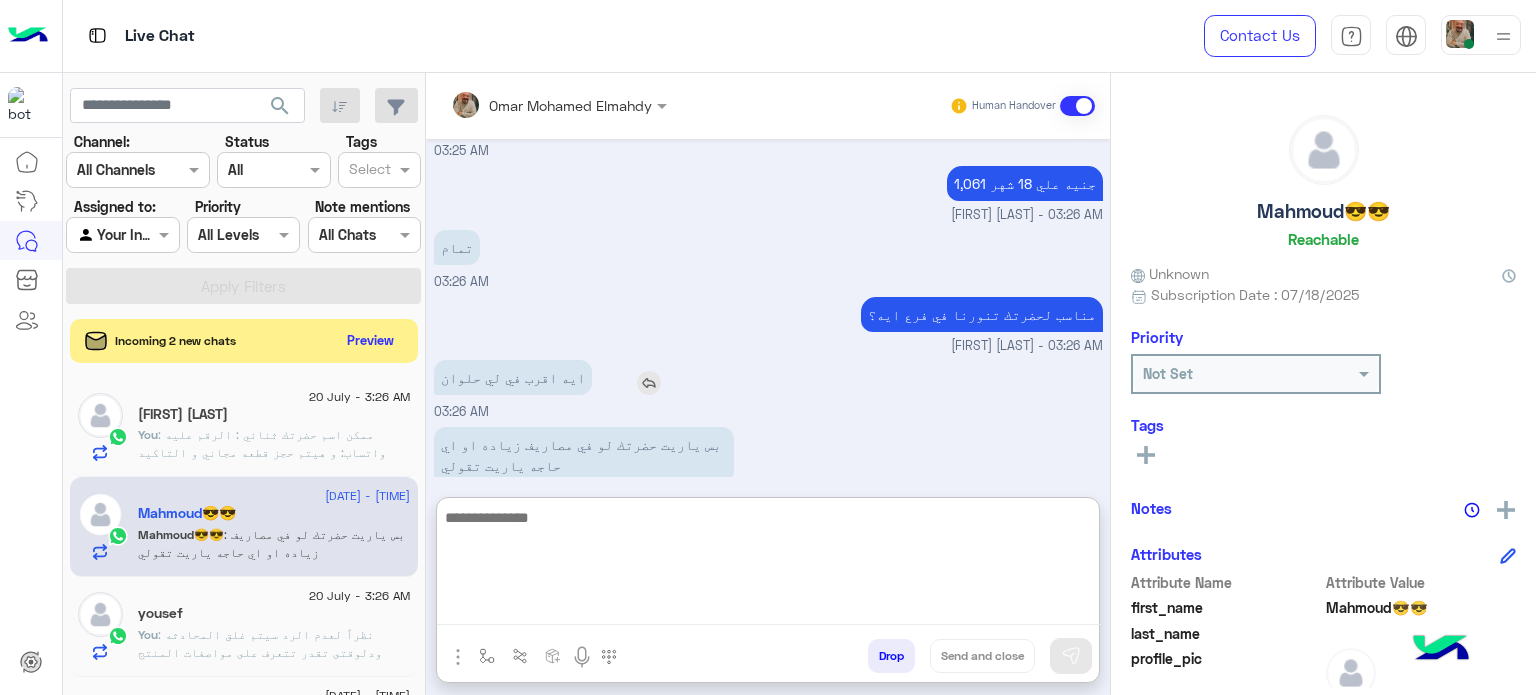 scroll, scrollTop: 1426, scrollLeft: 0, axis: vertical 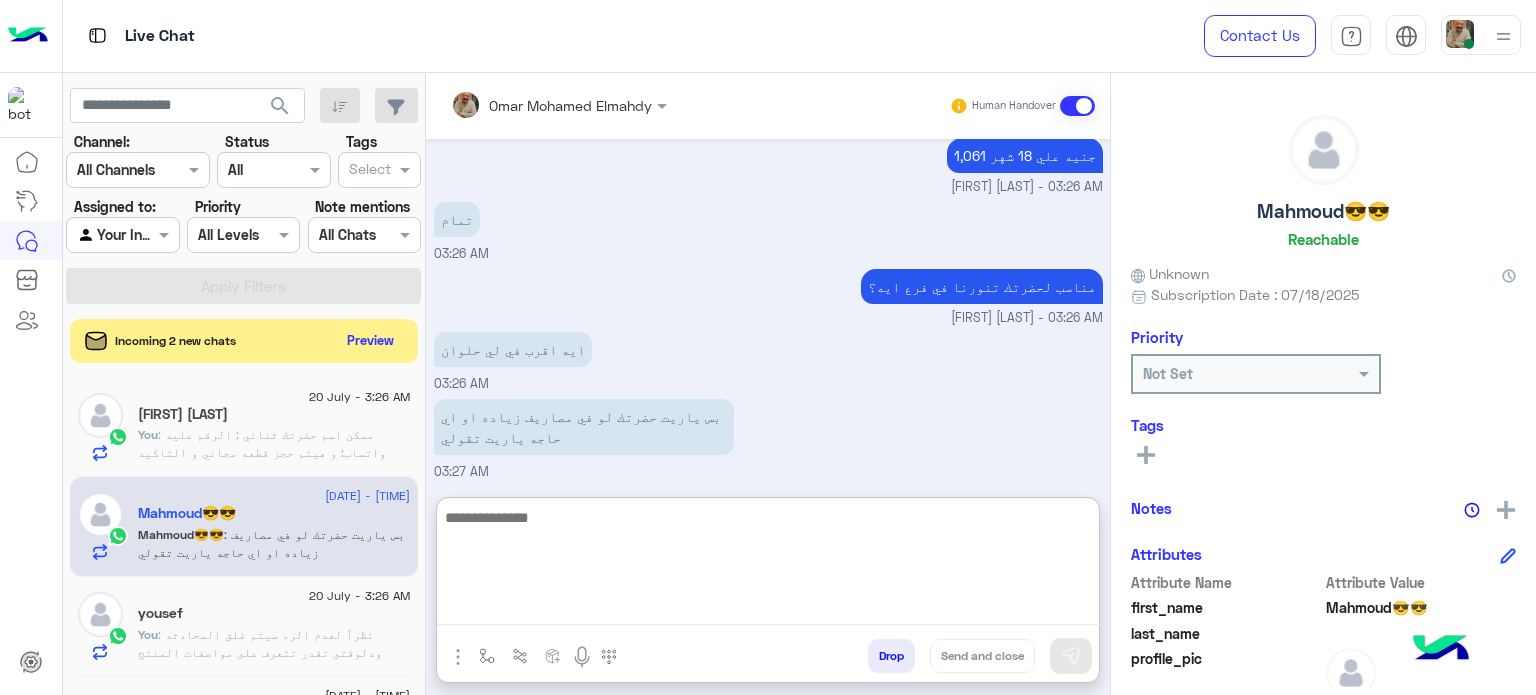 click at bounding box center (768, 565) 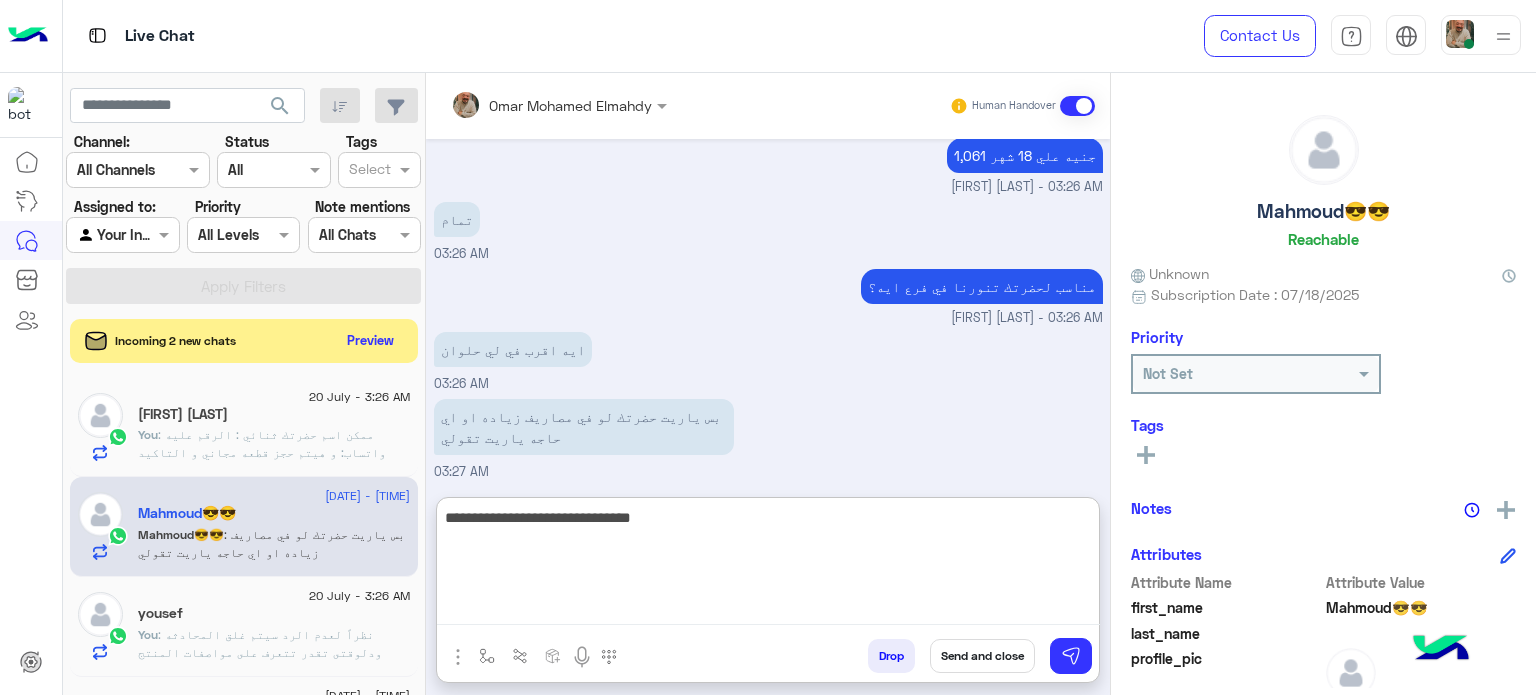type on "**********" 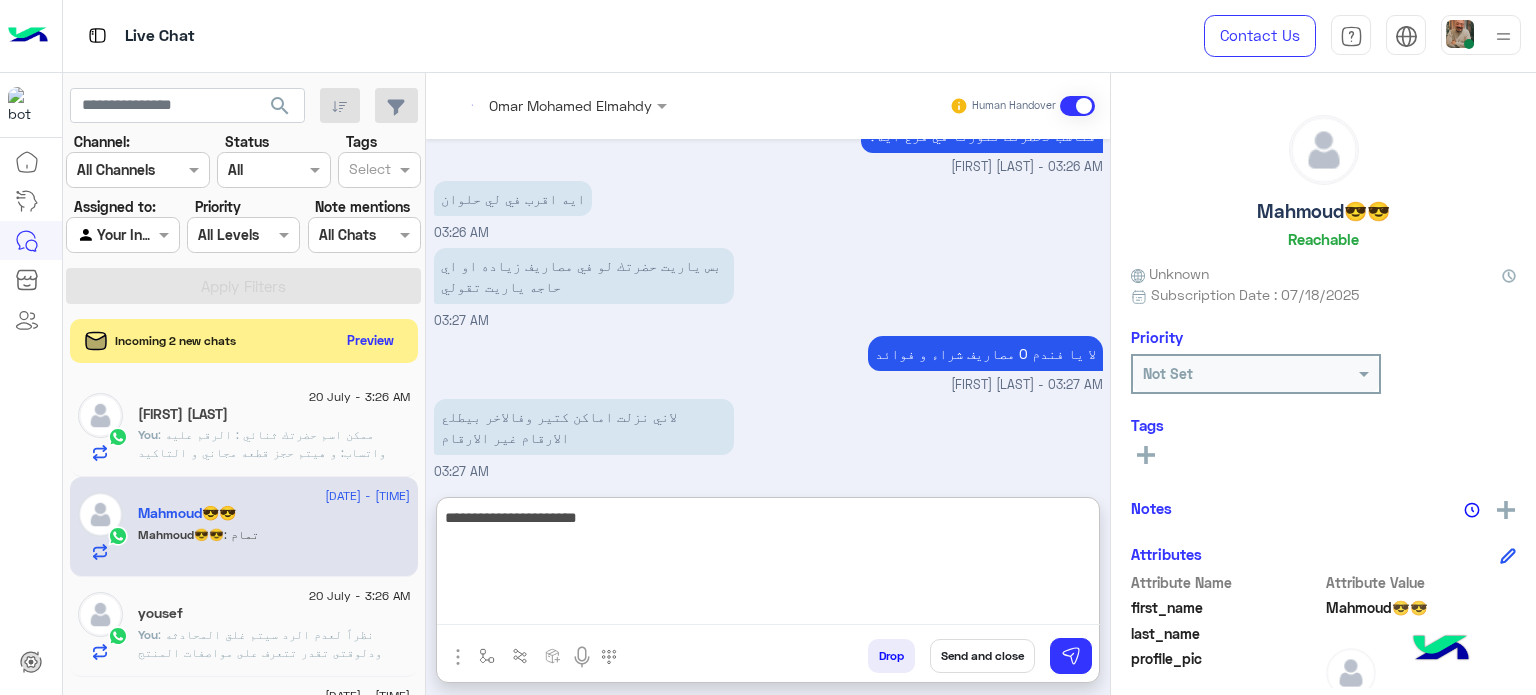 scroll, scrollTop: 1679, scrollLeft: 0, axis: vertical 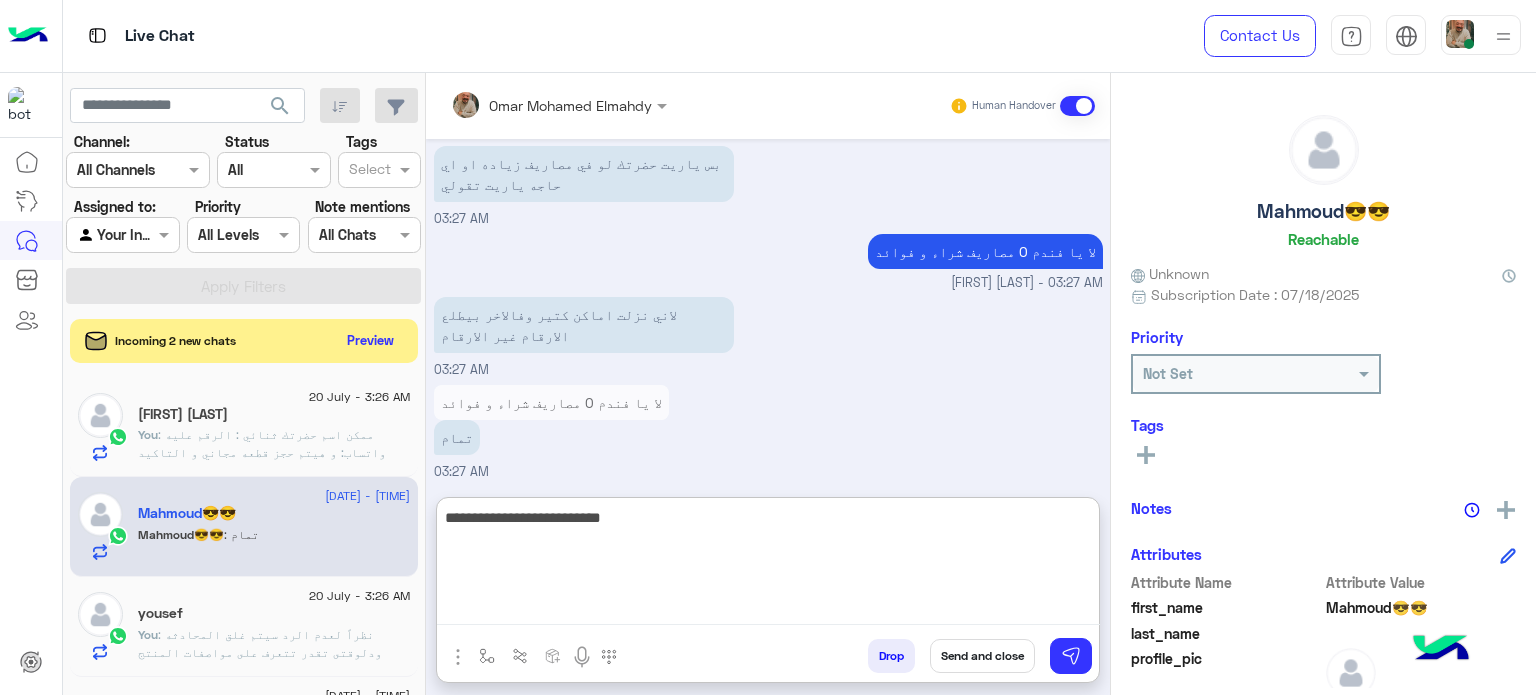 type on "**********" 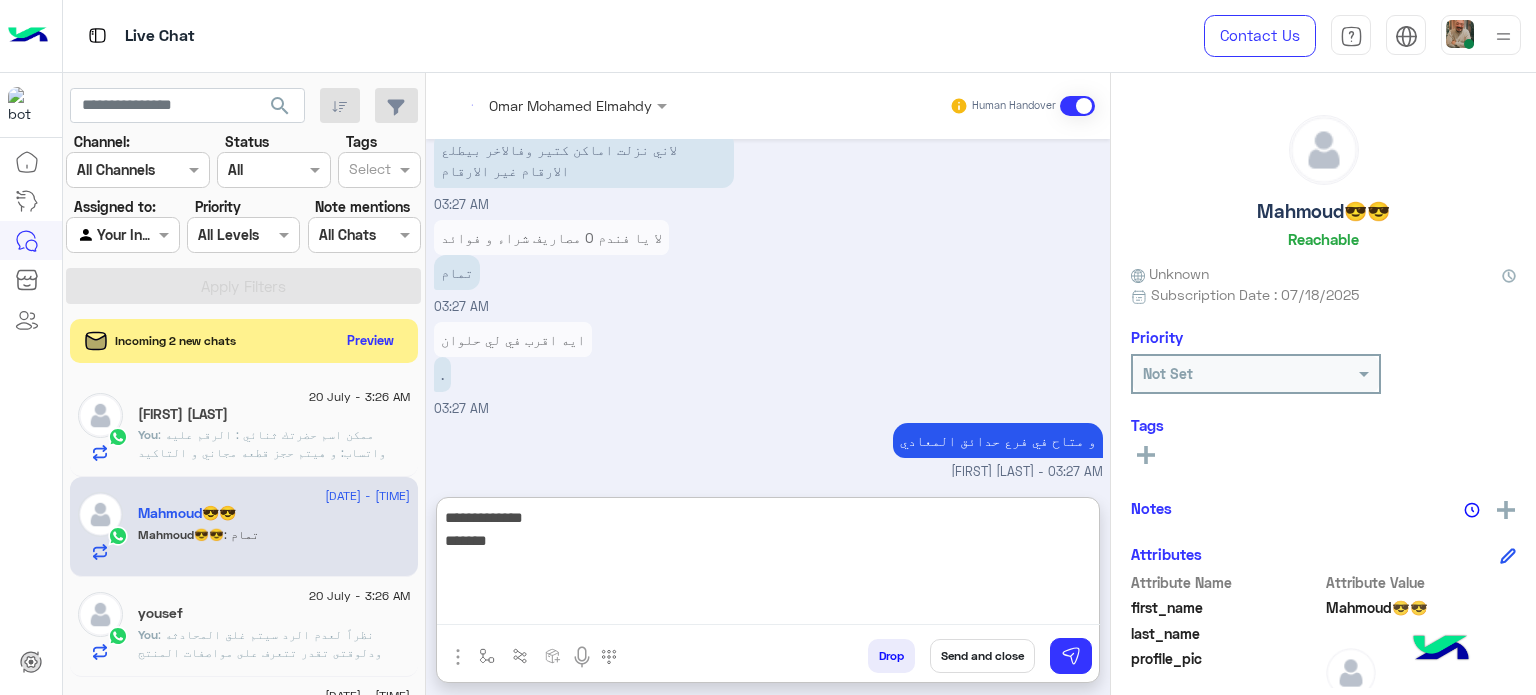 scroll, scrollTop: 1910, scrollLeft: 0, axis: vertical 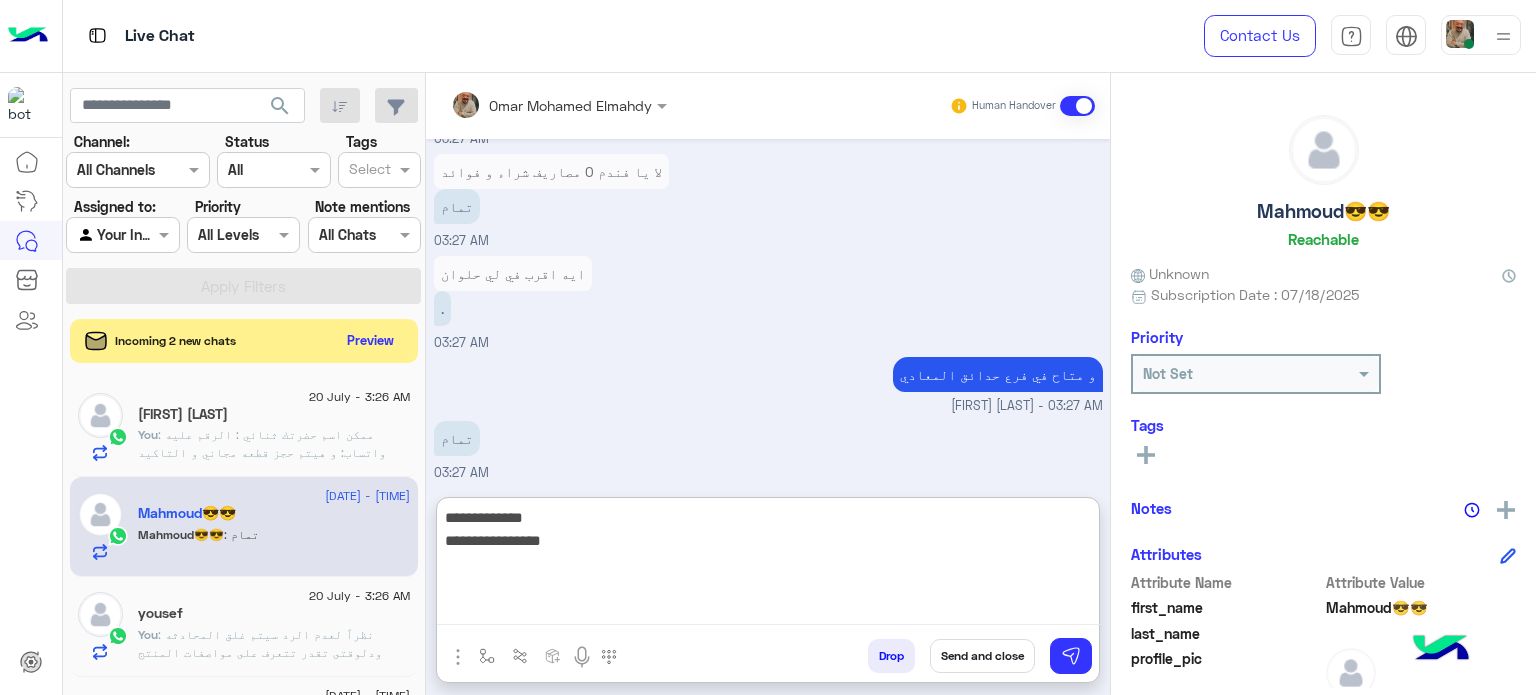 type on "**********" 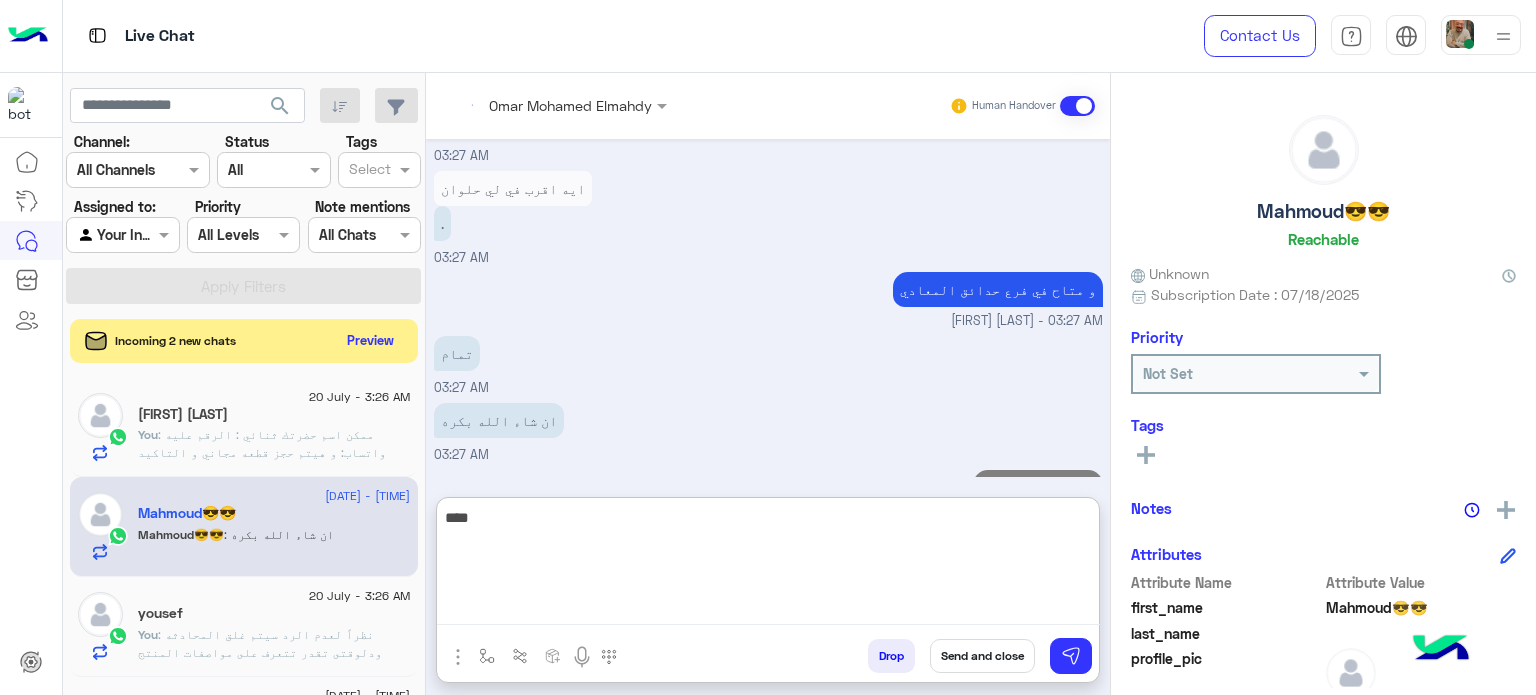 scroll, scrollTop: 2061, scrollLeft: 0, axis: vertical 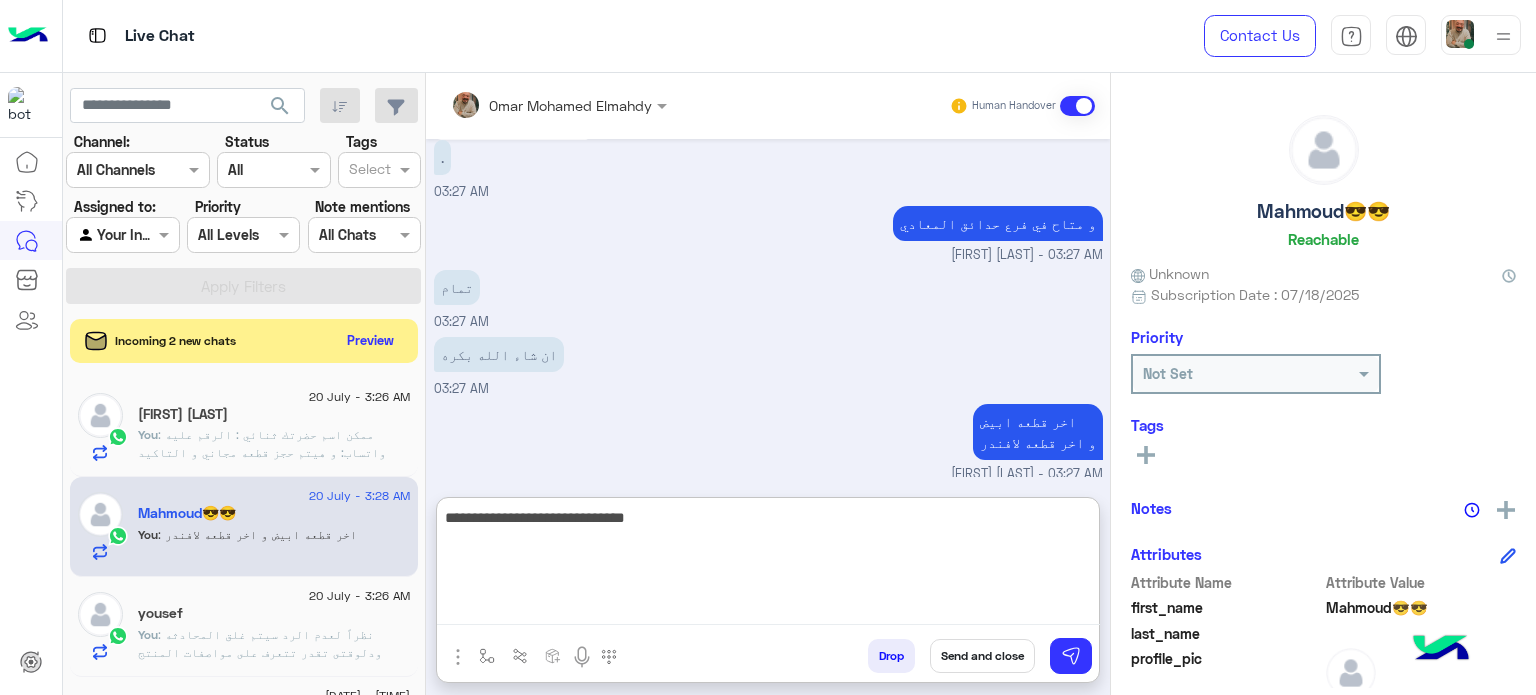 type on "**********" 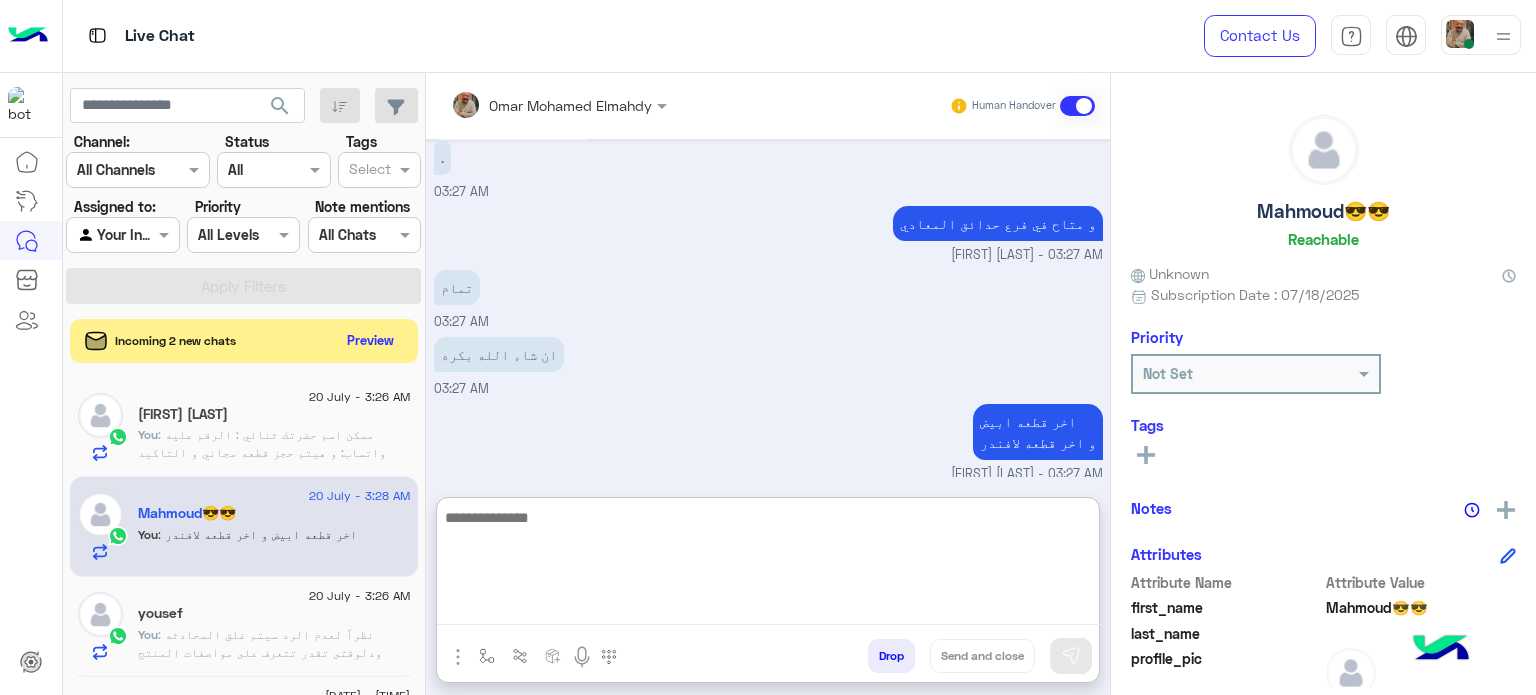 scroll, scrollTop: 2125, scrollLeft: 0, axis: vertical 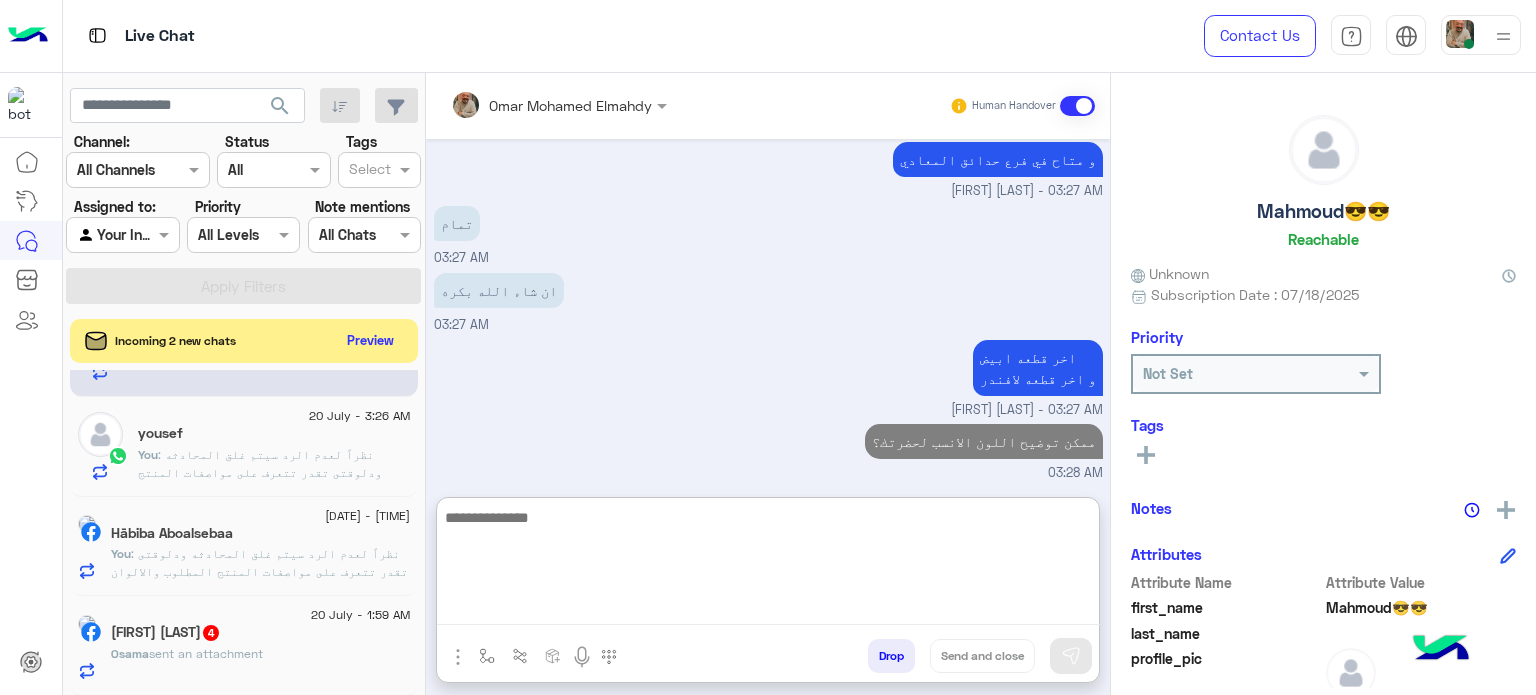 click on "20 July - 3:24 AM  Hābiba Aboalsebaa   You  :  نظراً لعدم الرد سيتم غلق المحادثه
ودلوقتى تقدر تتعرف على مواصفات المنتج المطلوب والالوان المتاحه ب الفروع المتاحه من خلال الويب سايت  :
Dubaiphone.net
و الحجز من خلال الويب سايت و سيتم بالتاكيد خلال 24 ساعه
ولو حضرتك احتاجت اي مساعده ماتترددش انك تتواصل معانا مره تانيه بالضغط على خدمه العملاء, شكراَ لتواصل حضرتك مع دبي فون❤" 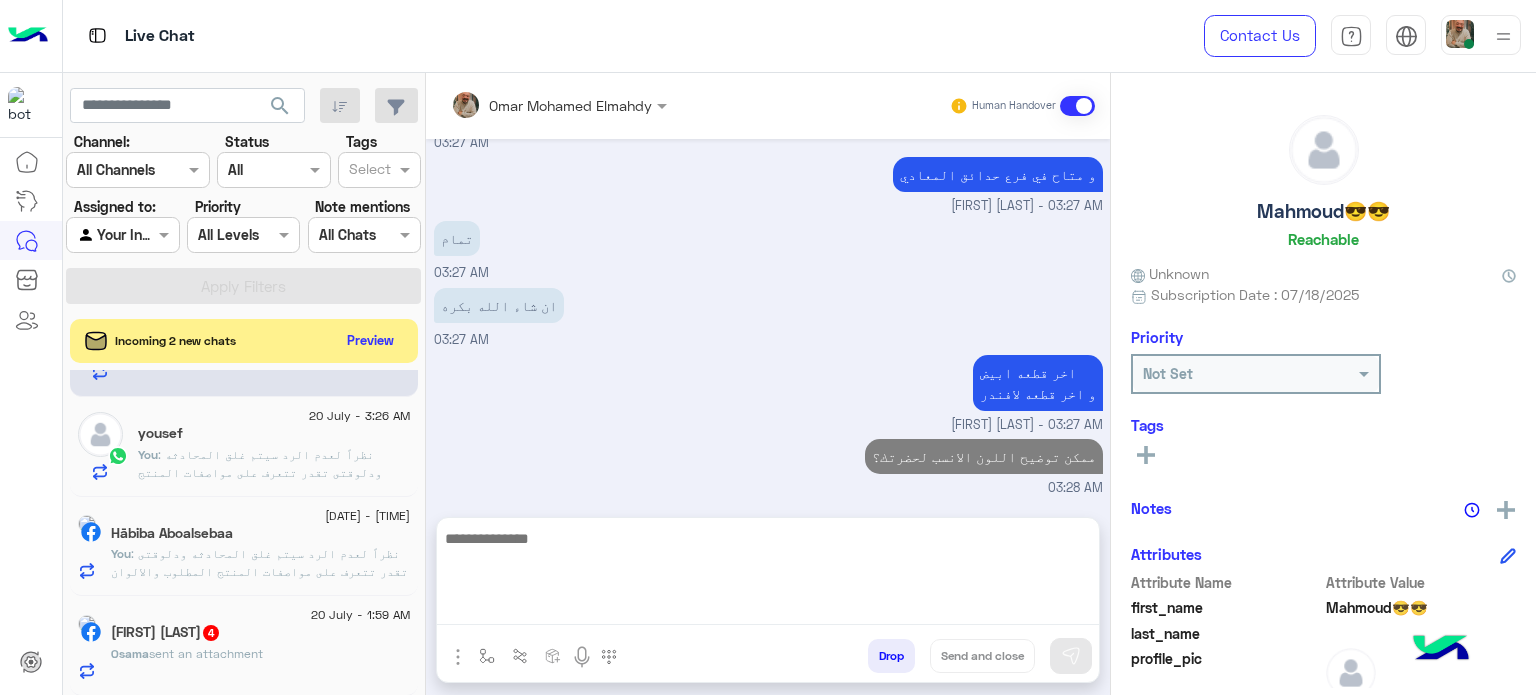 scroll, scrollTop: 2035, scrollLeft: 0, axis: vertical 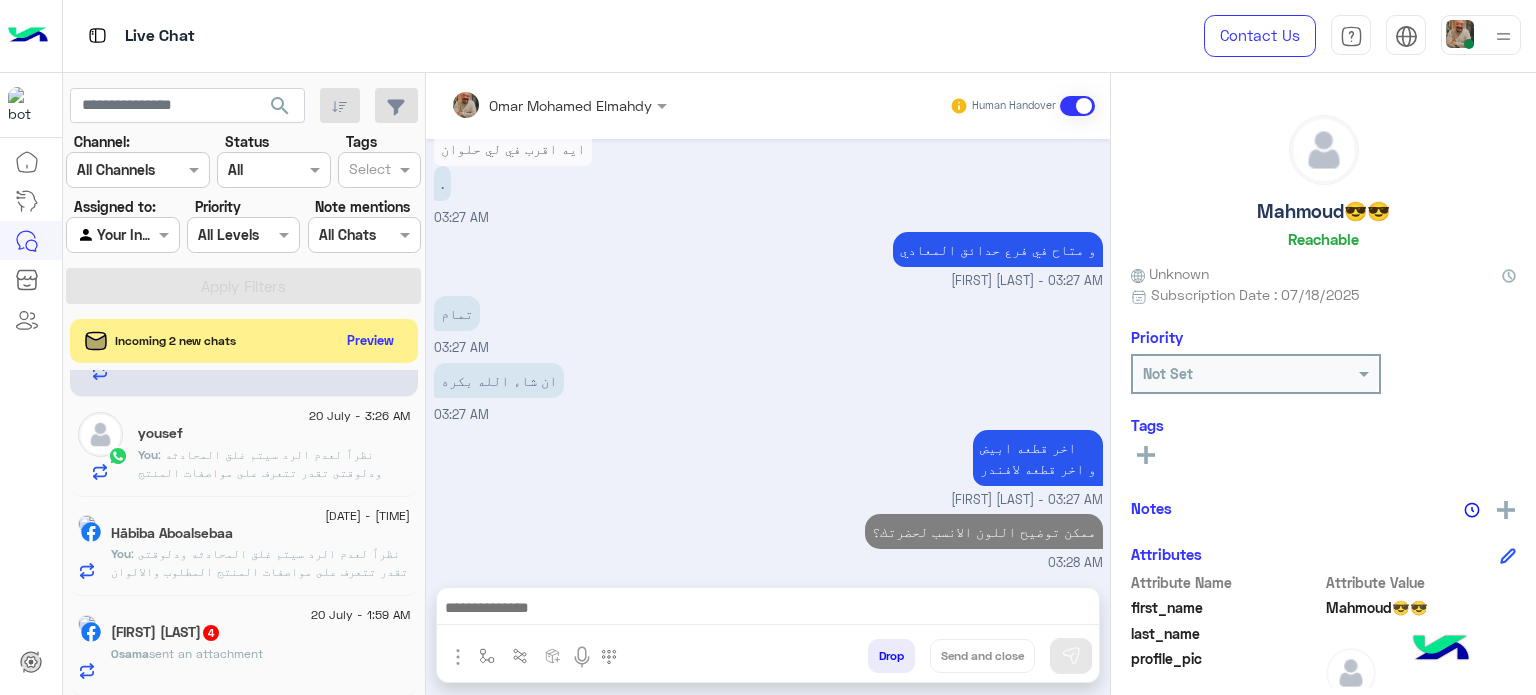 click on "Osama El Miry 4" 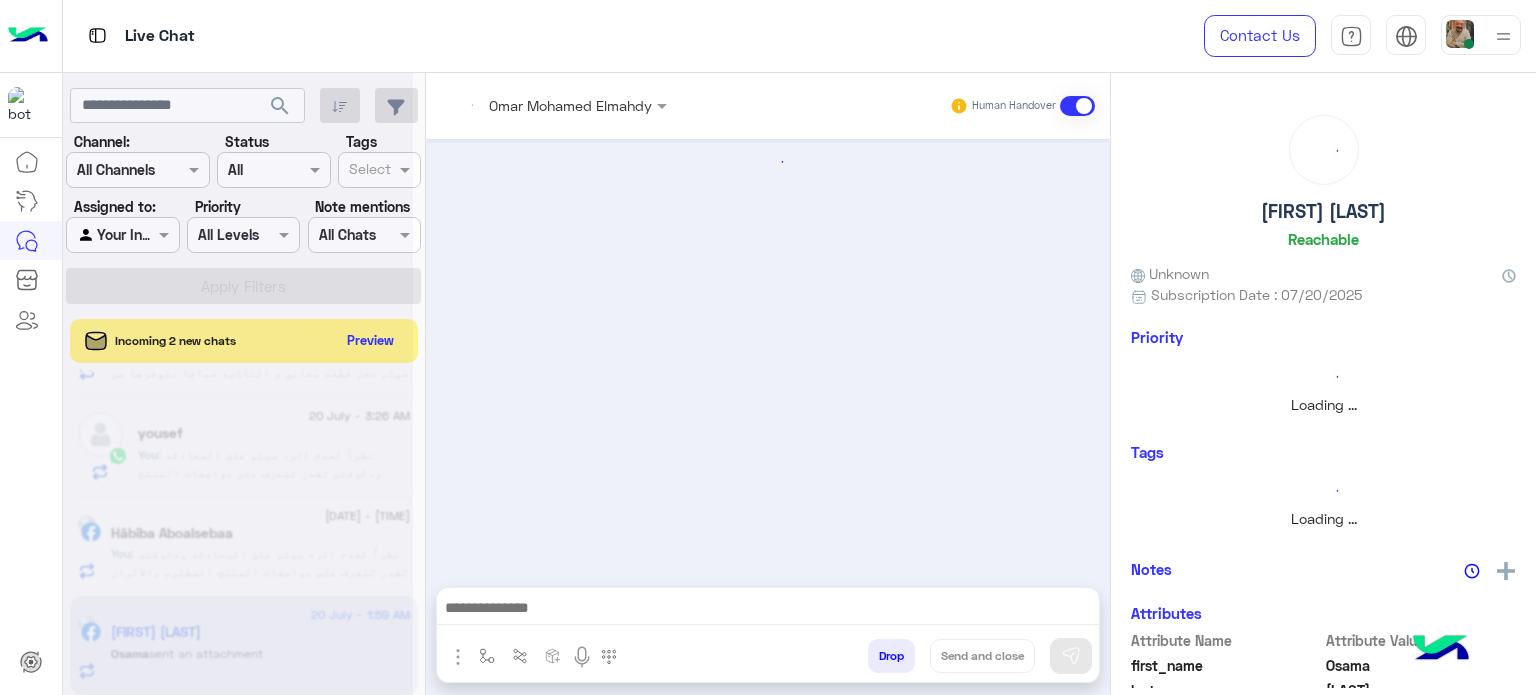scroll, scrollTop: 179, scrollLeft: 0, axis: vertical 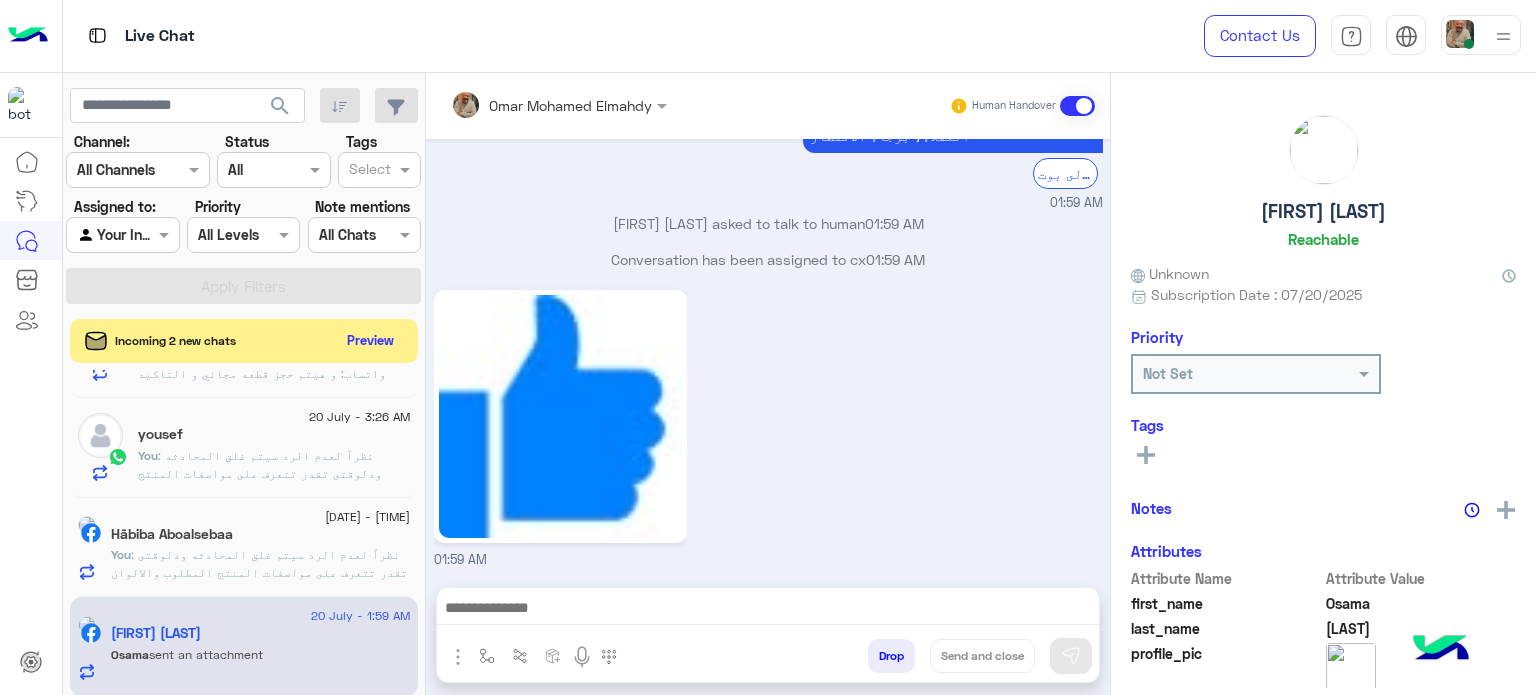 click on "20 July - 3:26 AM" 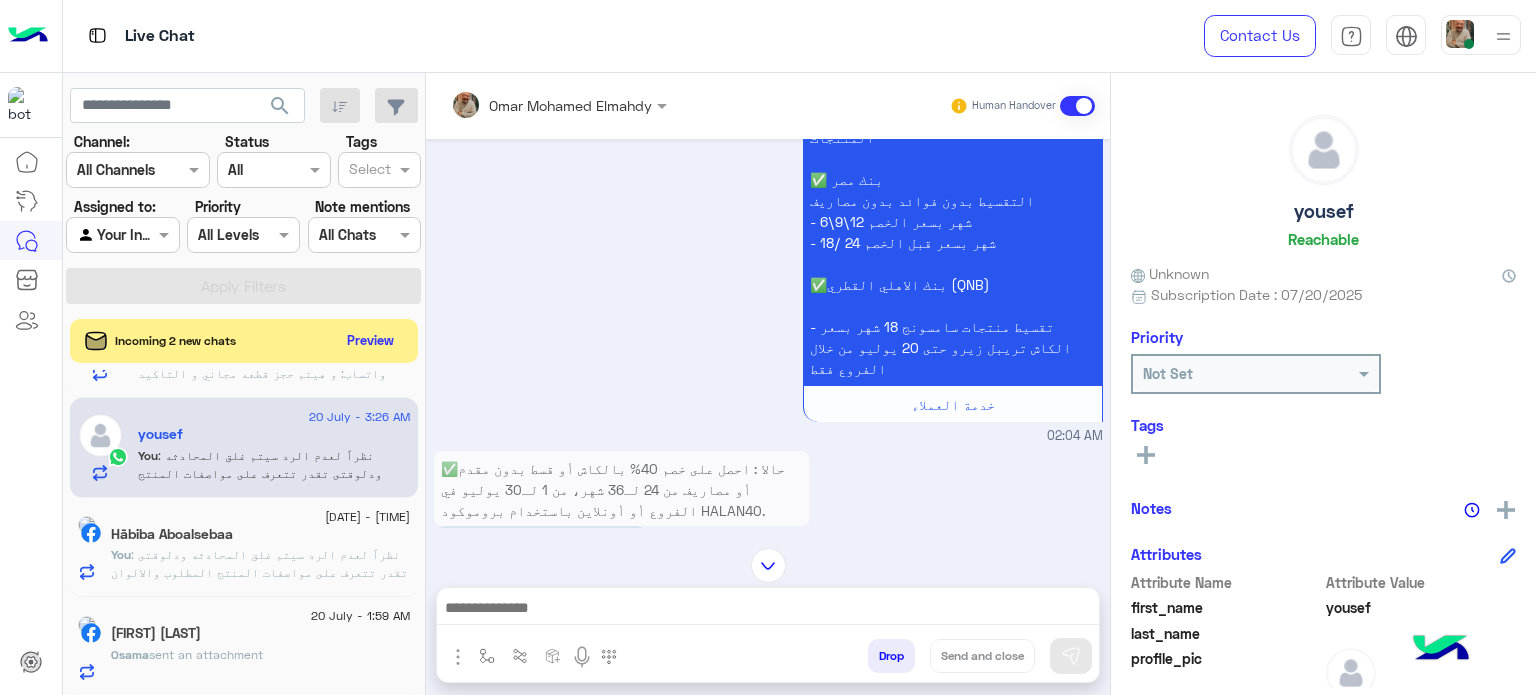scroll, scrollTop: 316, scrollLeft: 0, axis: vertical 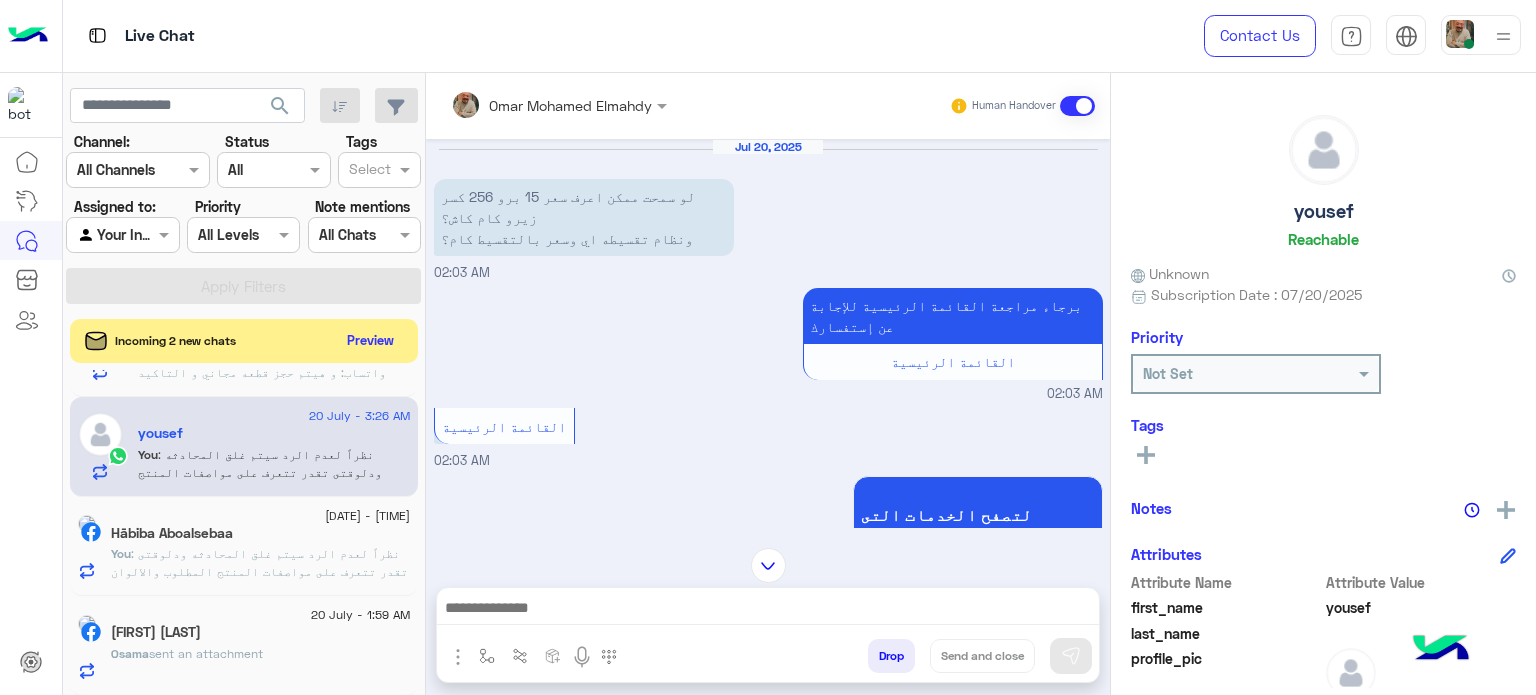 paste on "**********" 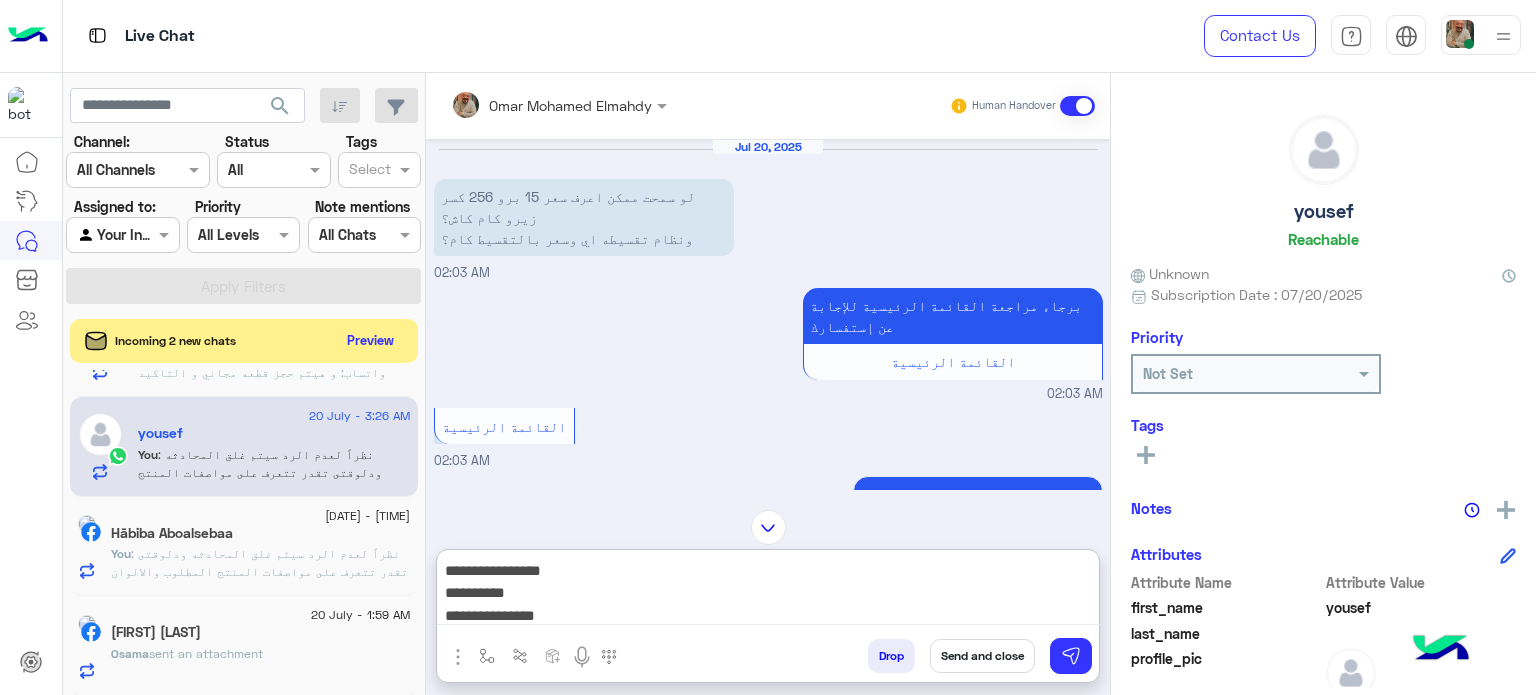 click on "**********" at bounding box center (768, 591) 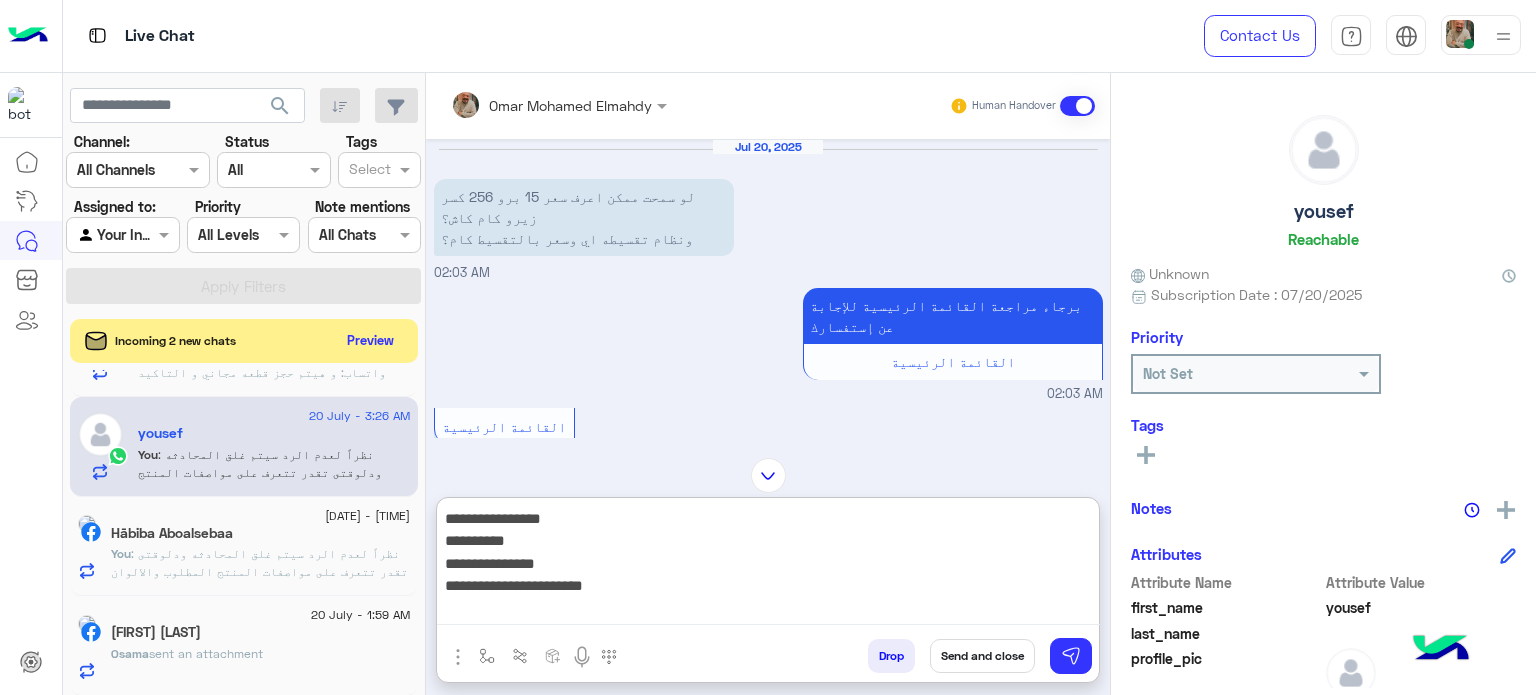 click on "**********" at bounding box center (768, 566) 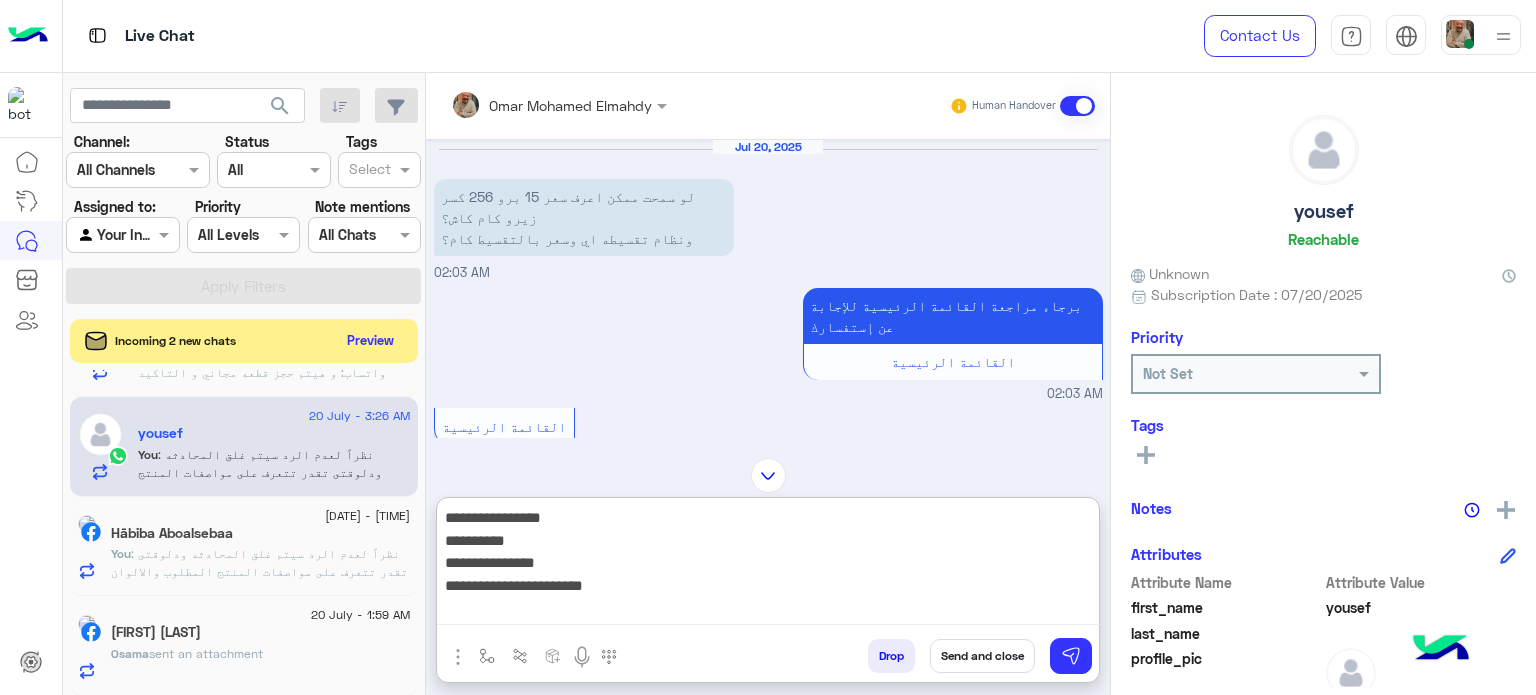 type on "**********" 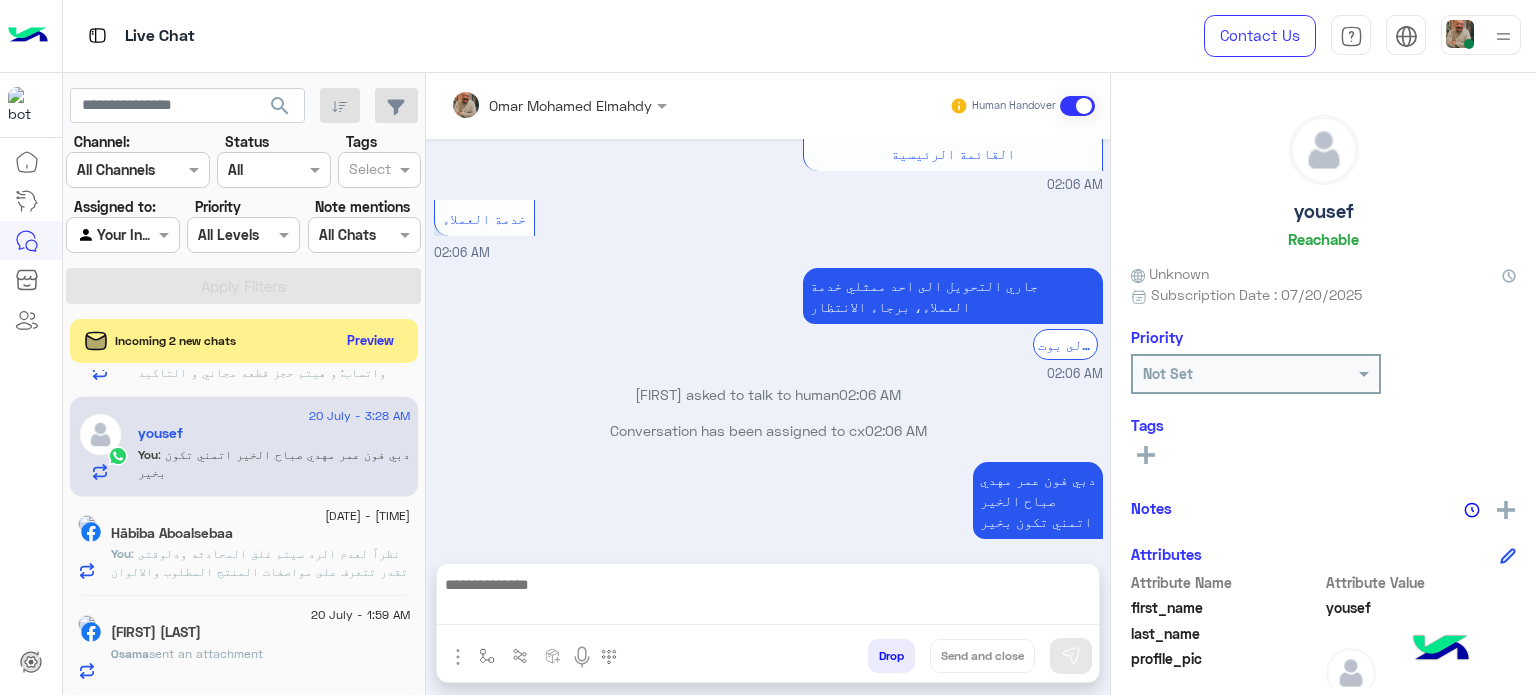 scroll, scrollTop: 1587, scrollLeft: 0, axis: vertical 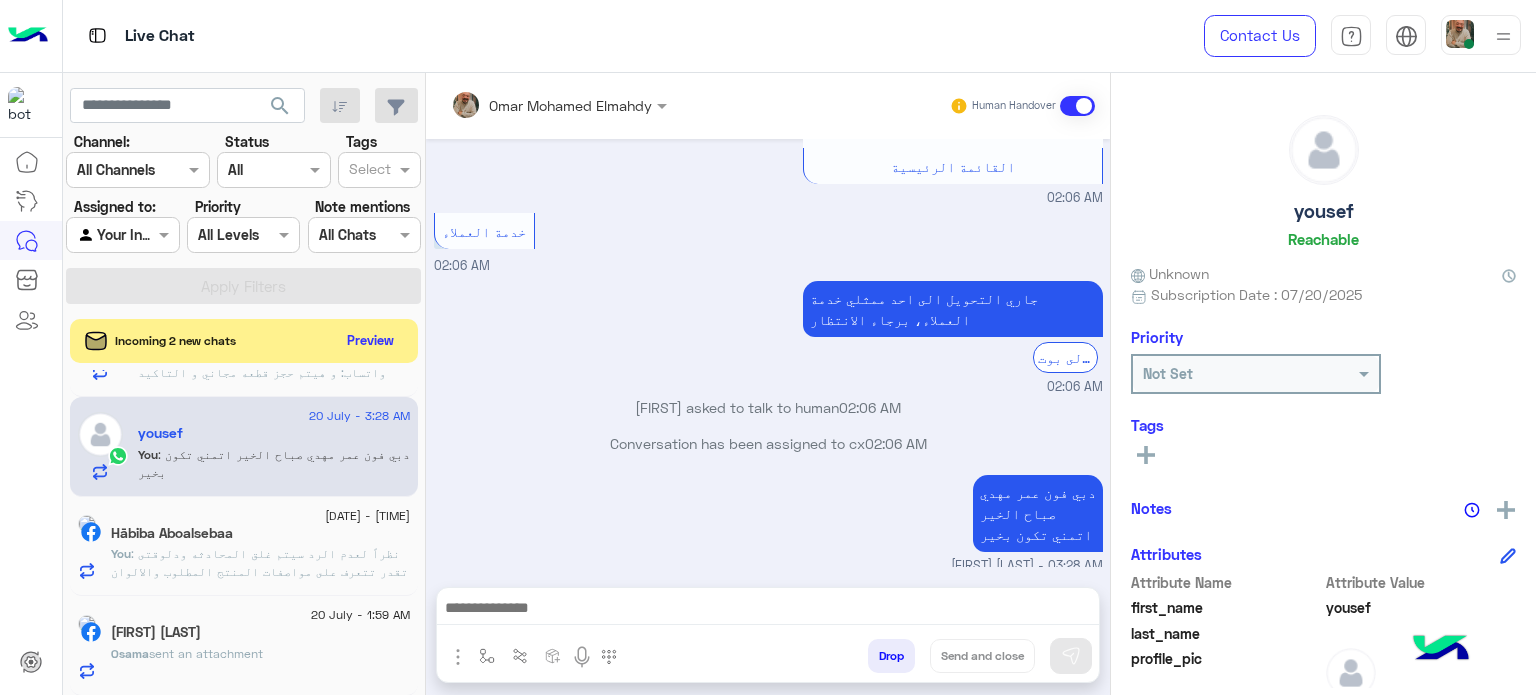paste on "**********" 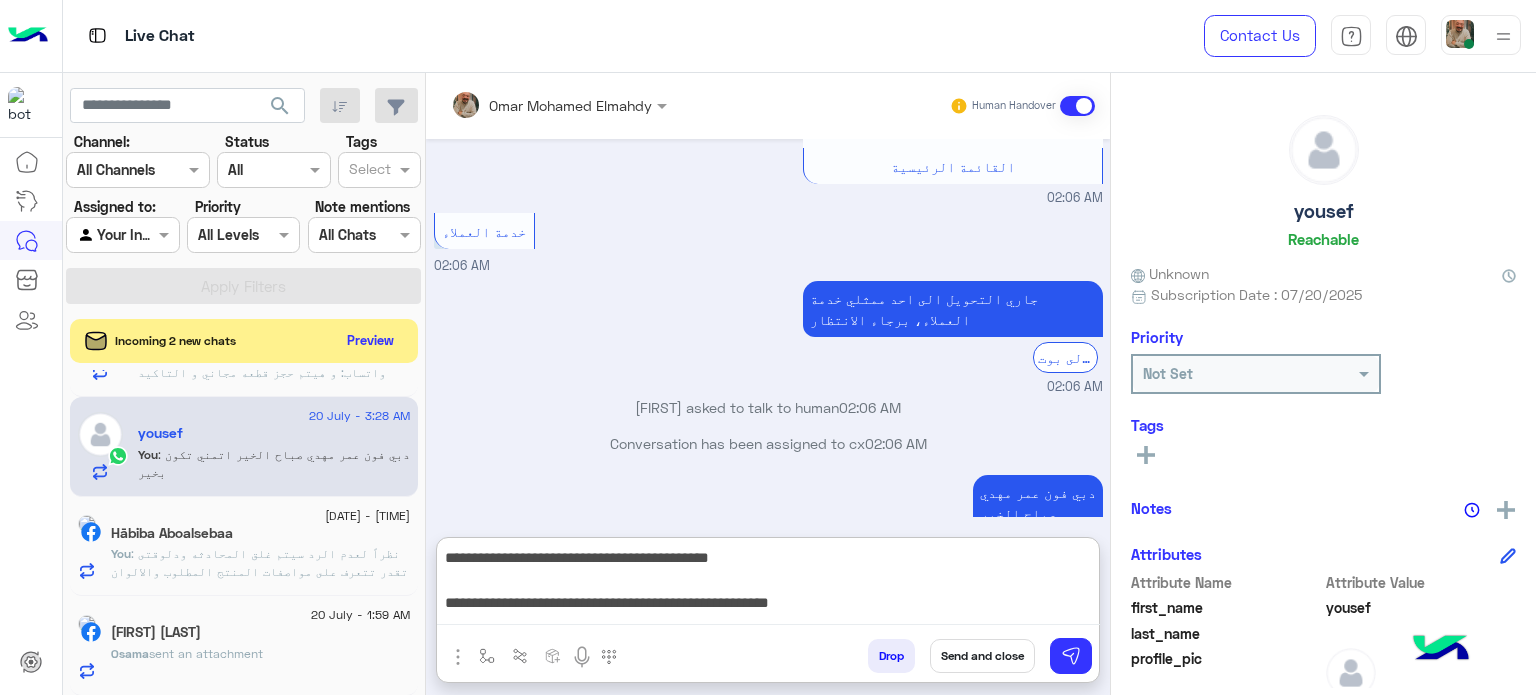 scroll, scrollTop: 1643, scrollLeft: 0, axis: vertical 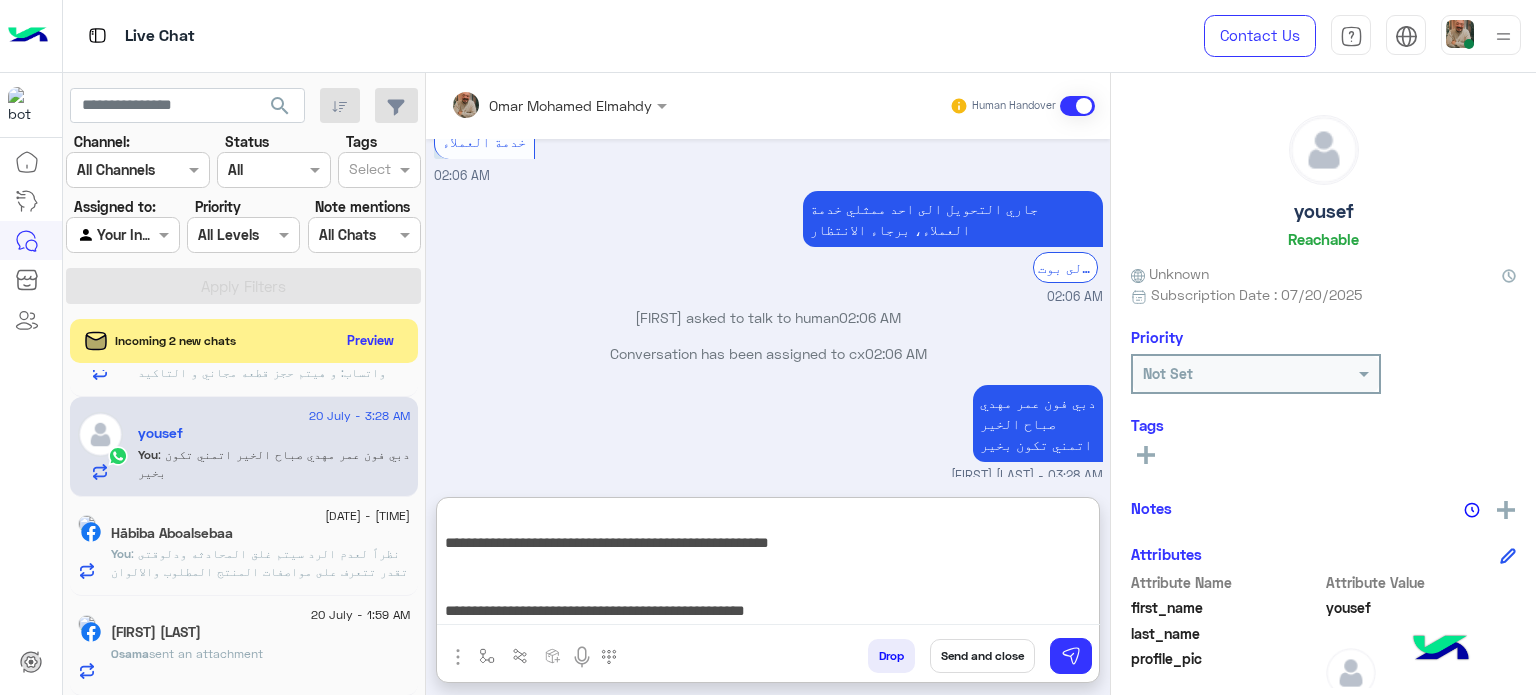 type 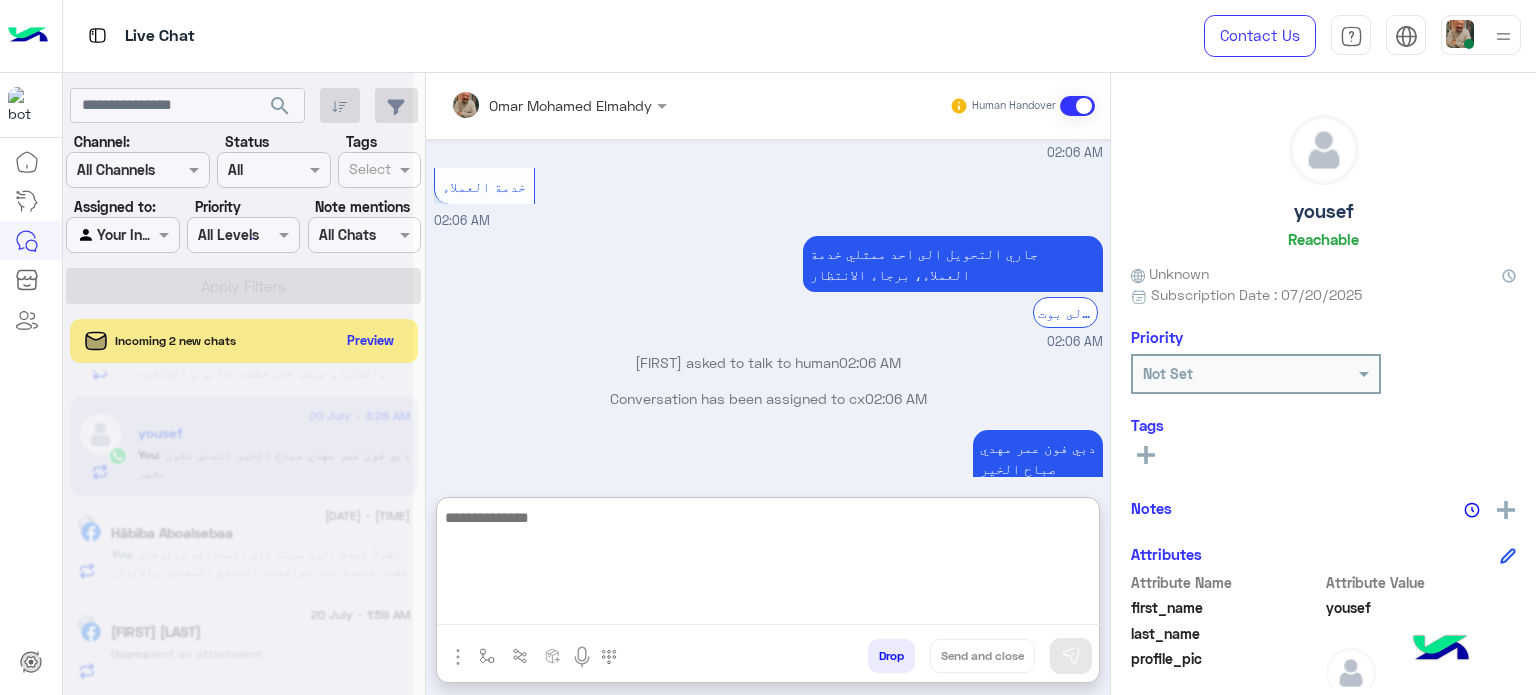 scroll, scrollTop: 0, scrollLeft: 0, axis: both 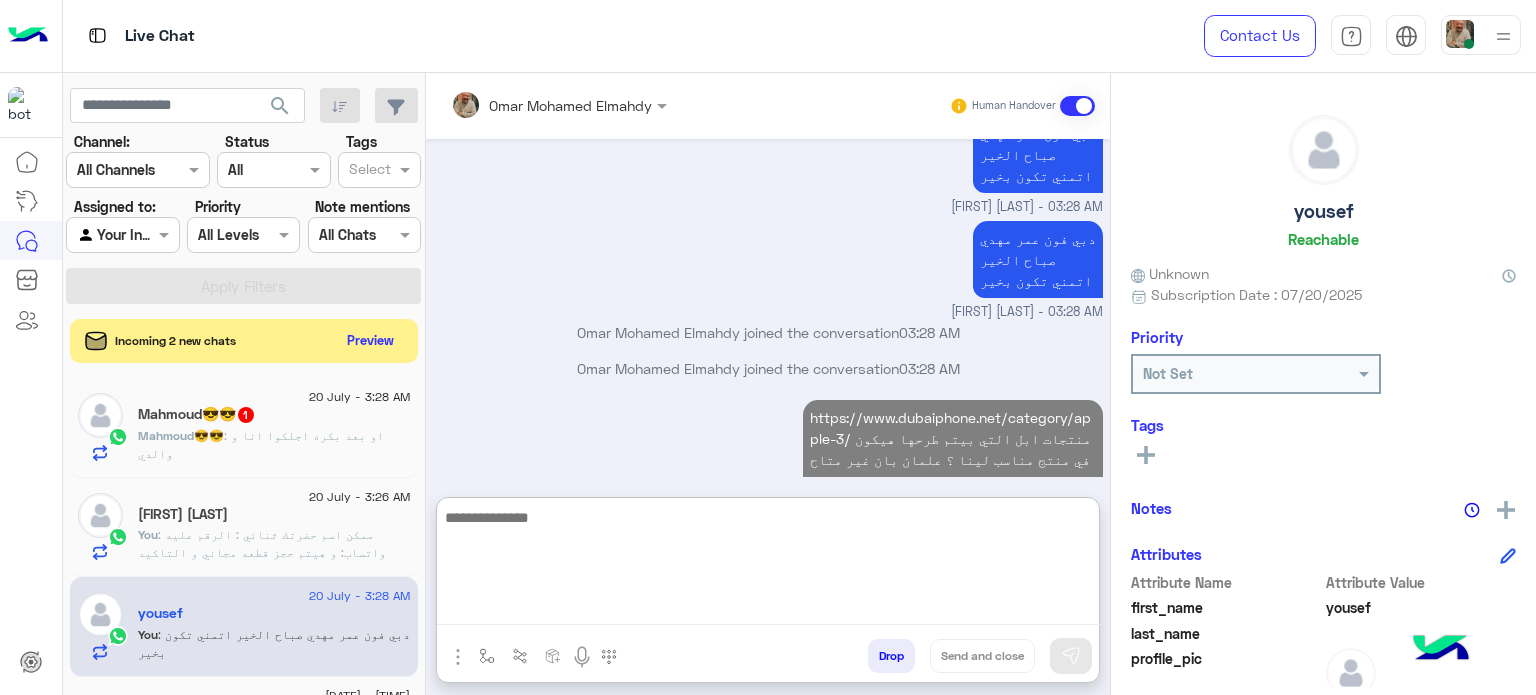 click on "Mahmoud😎😎" 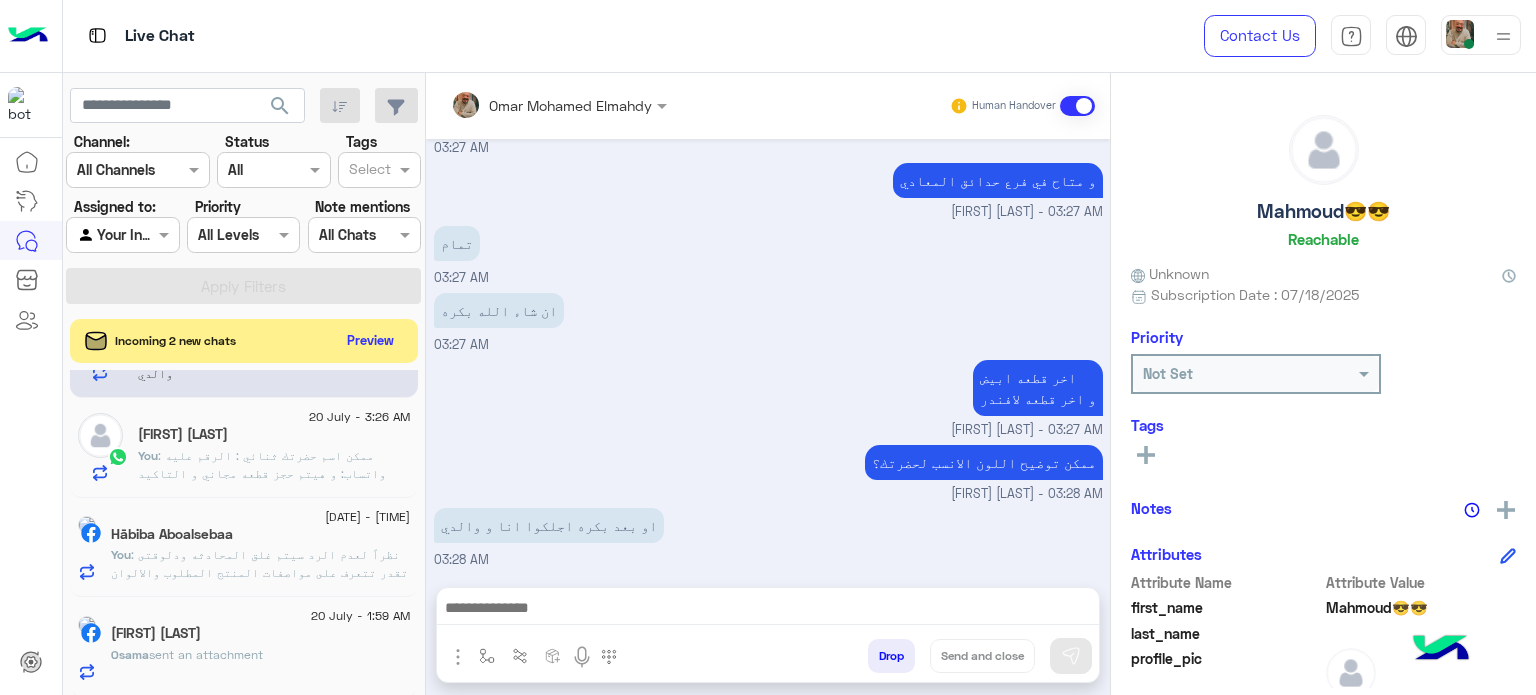 click on "20 July - 1:59 AM" 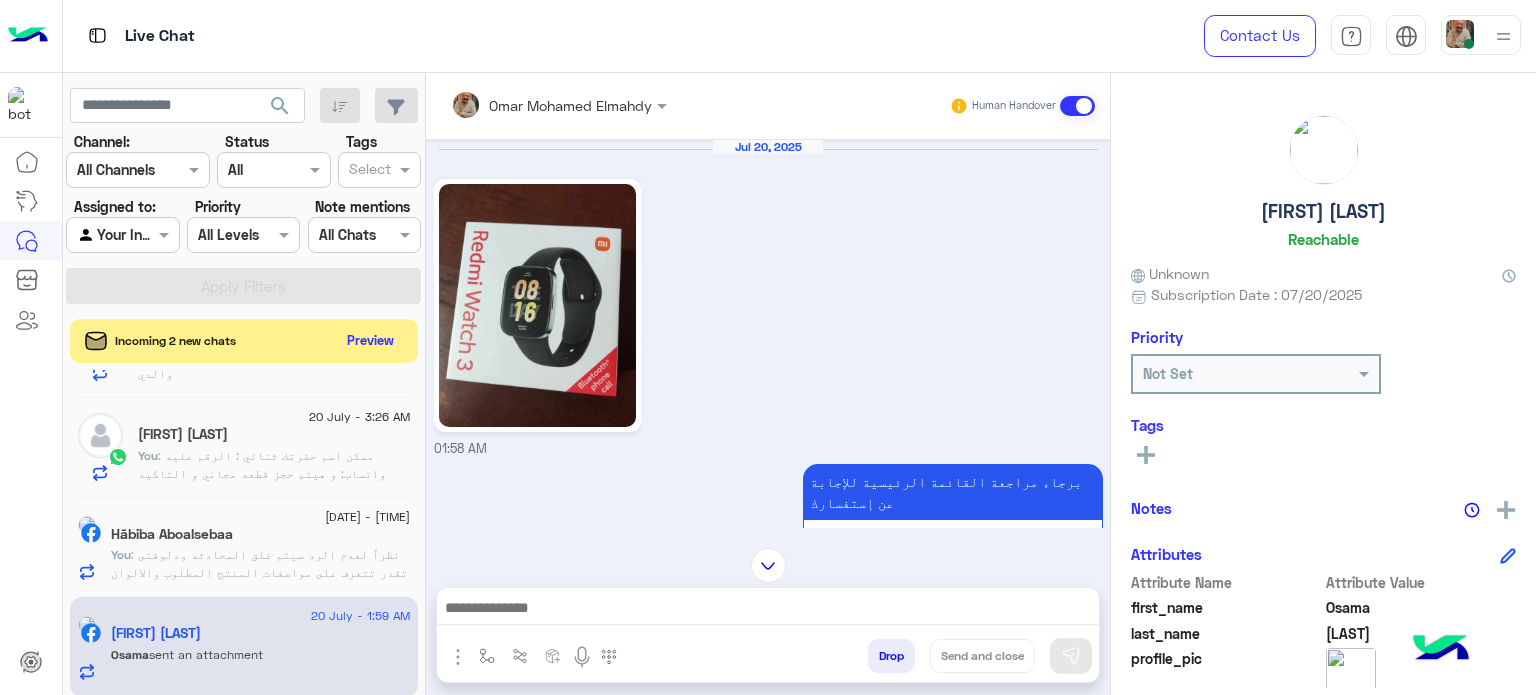 click 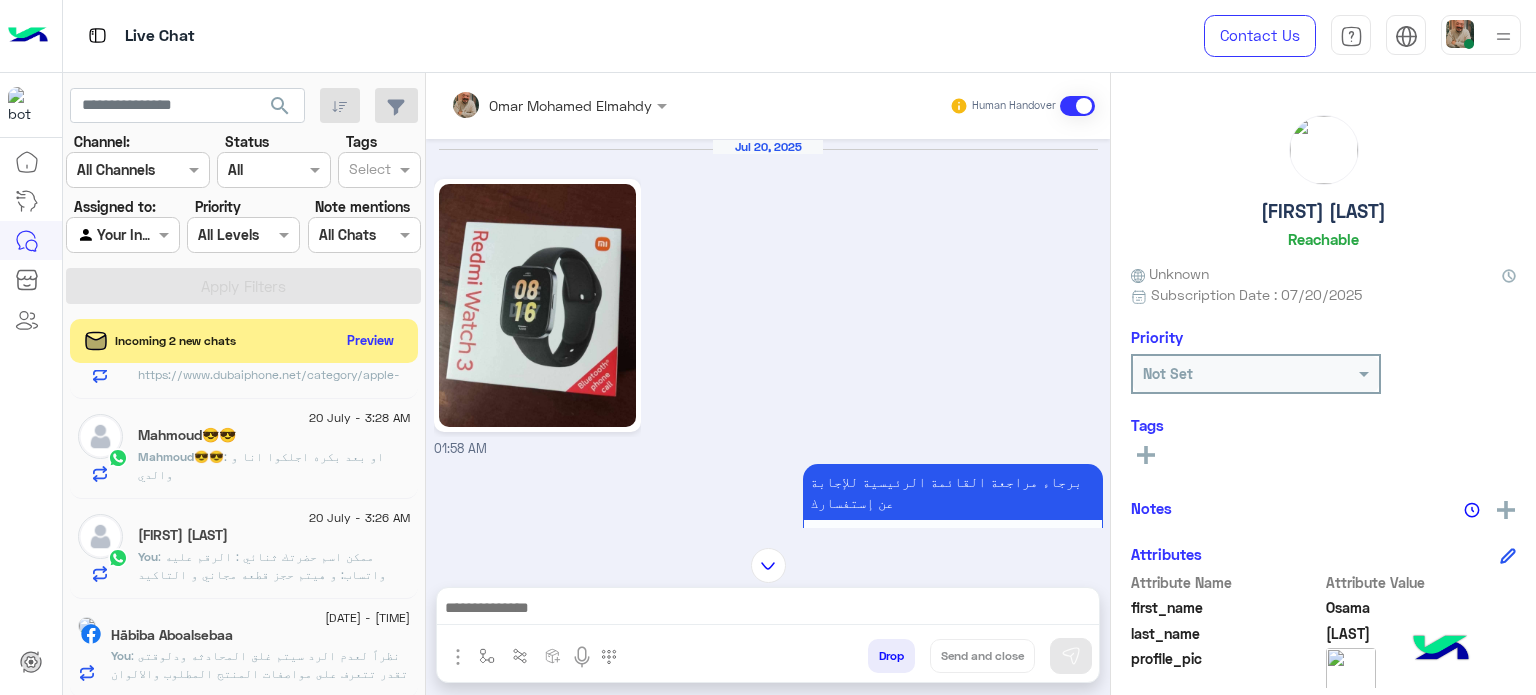 scroll, scrollTop: 0, scrollLeft: 0, axis: both 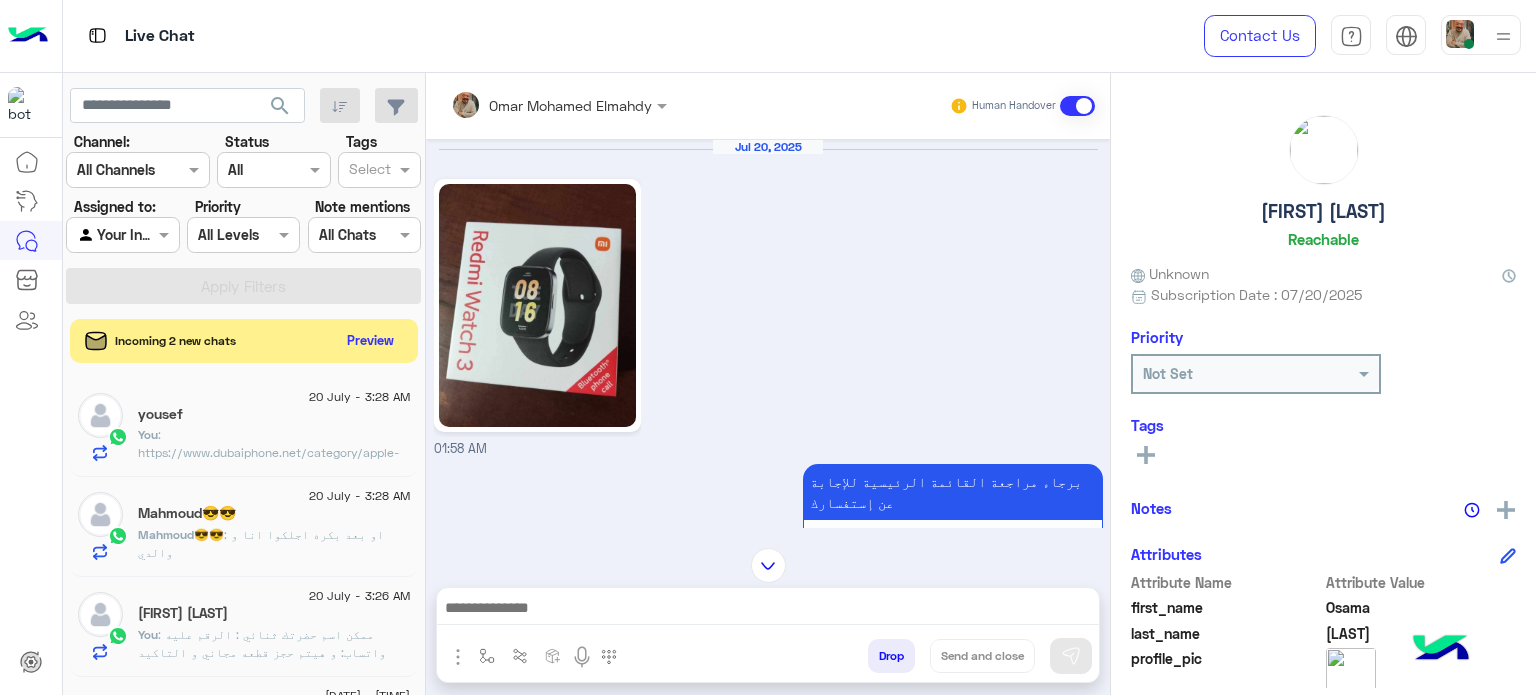 click on "[DATE]    [TIME]" at bounding box center (768, 299) 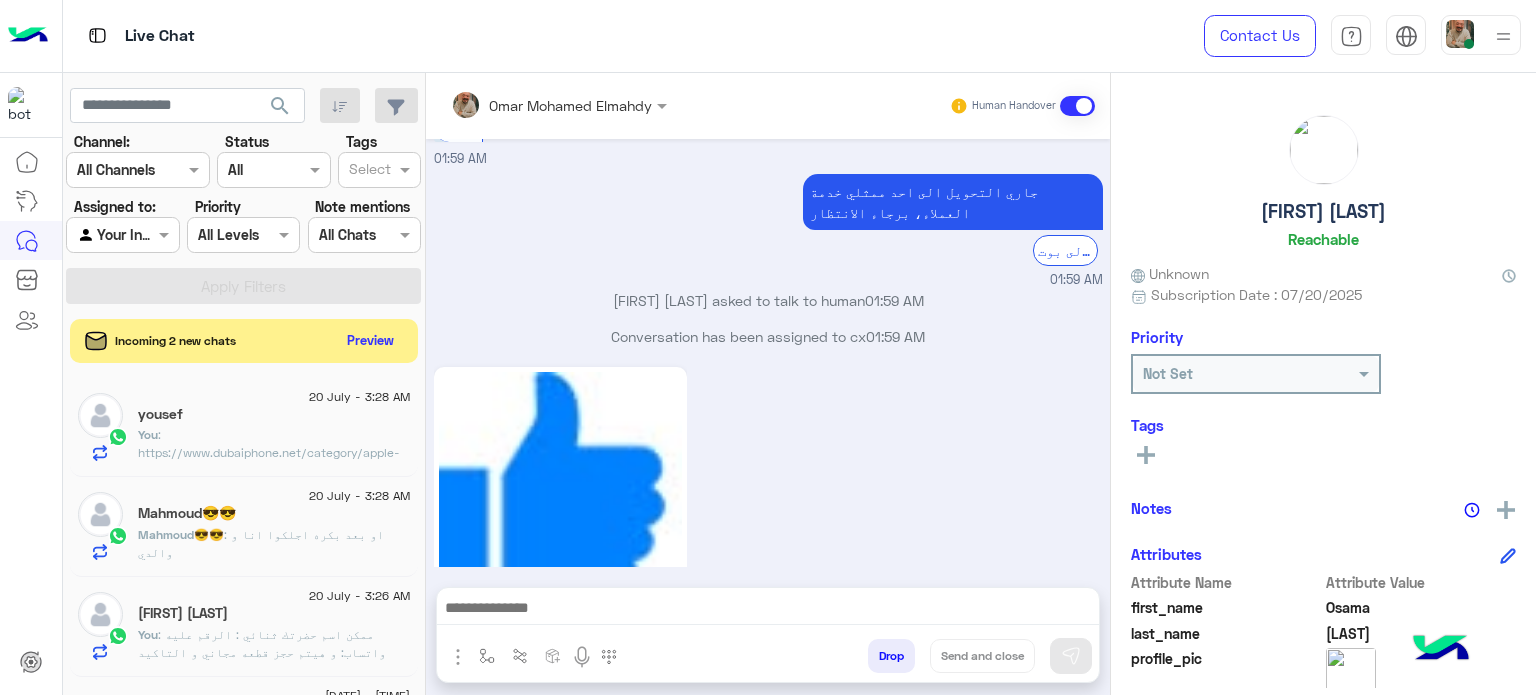 scroll, scrollTop: 887, scrollLeft: 0, axis: vertical 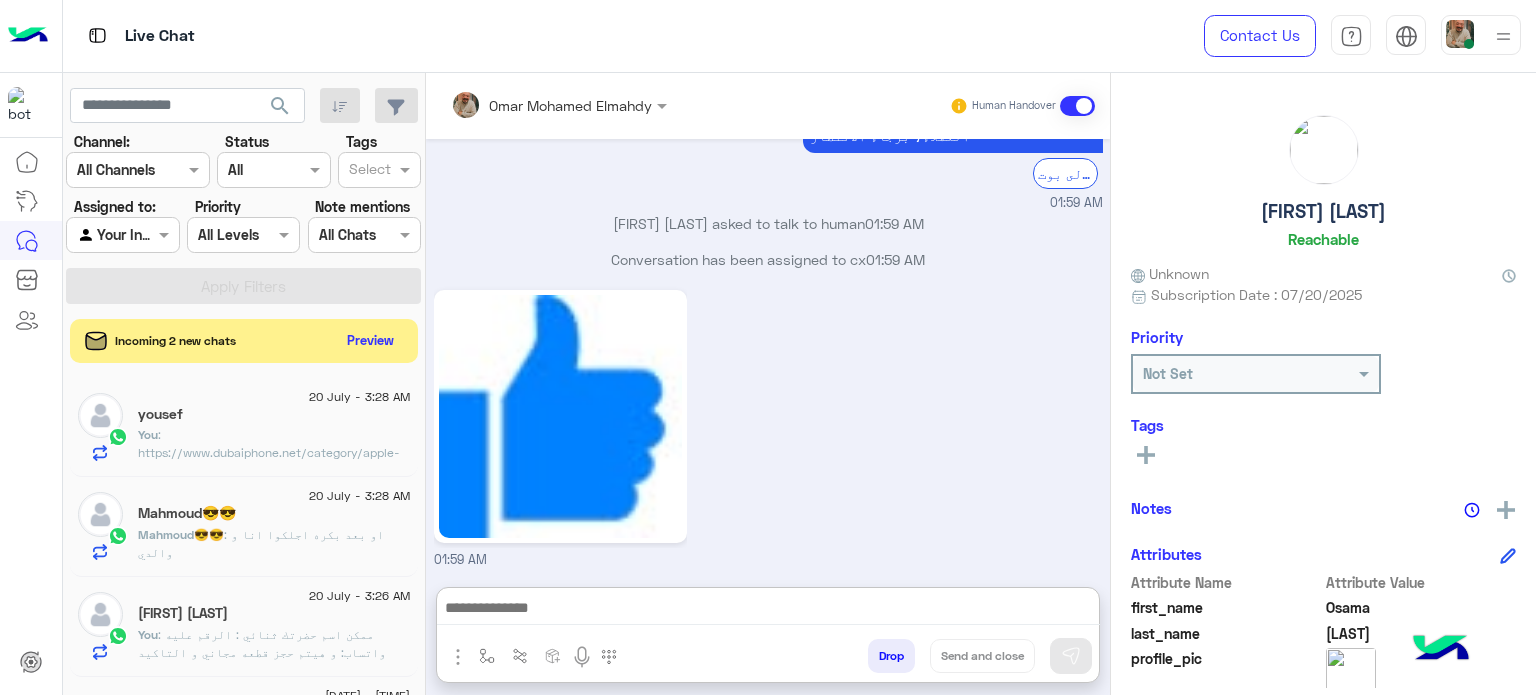 click at bounding box center [768, 610] 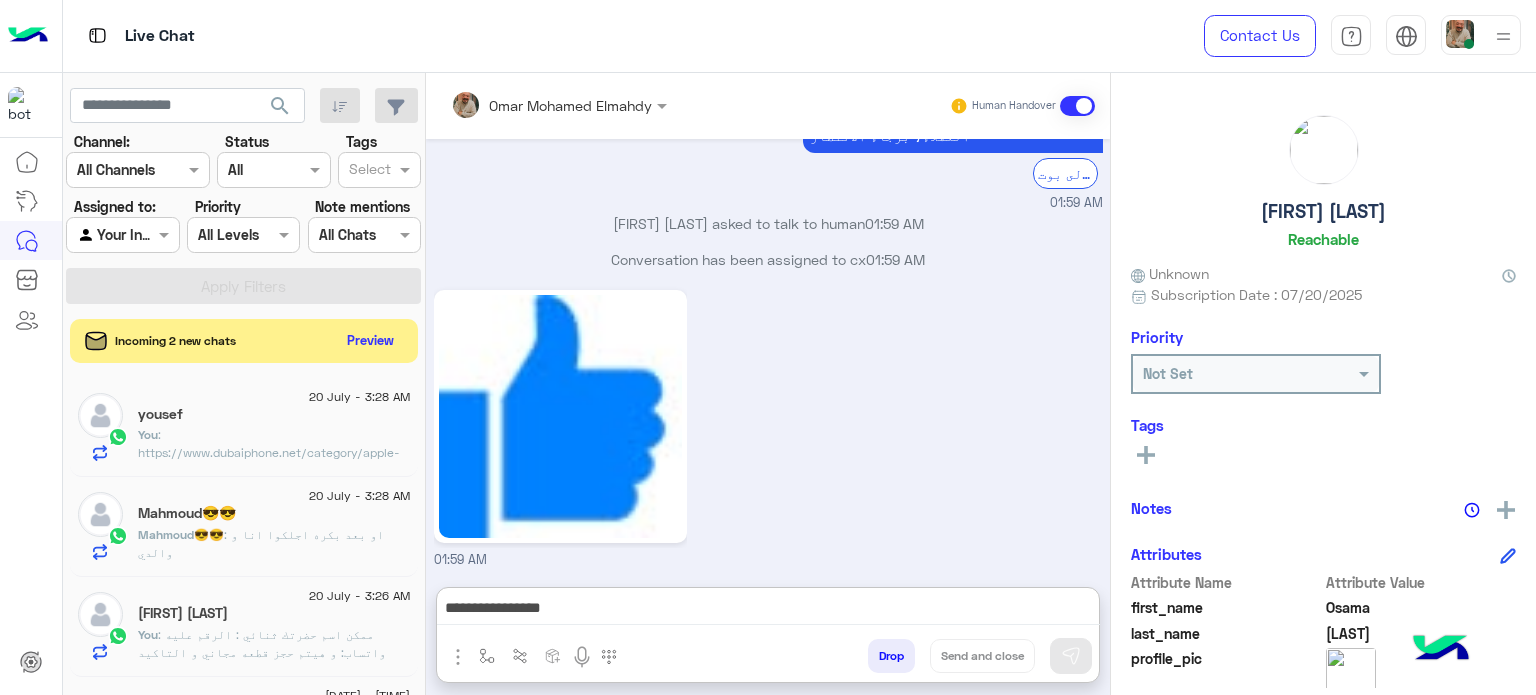 click on "**********" at bounding box center (768, 610) 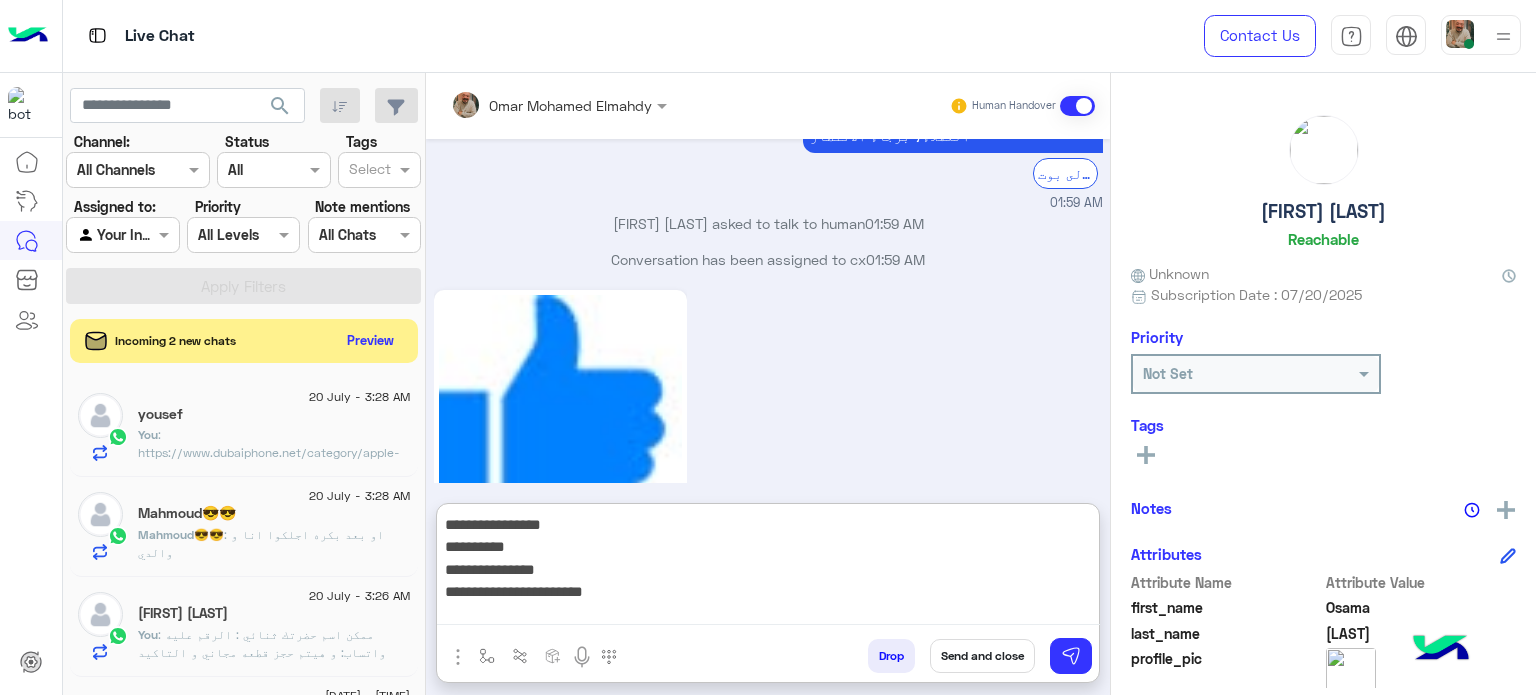 click on "**********" at bounding box center [768, 568] 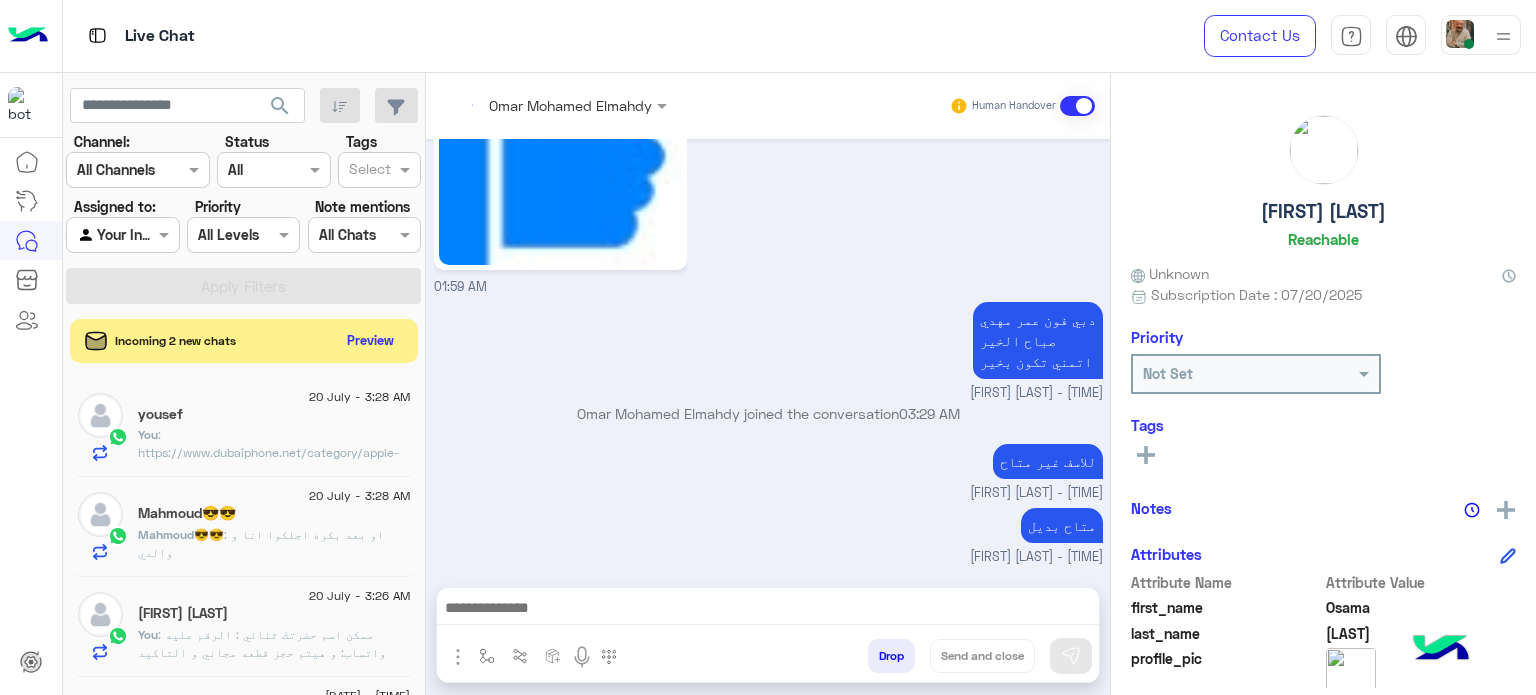 scroll, scrollTop: 1156, scrollLeft: 0, axis: vertical 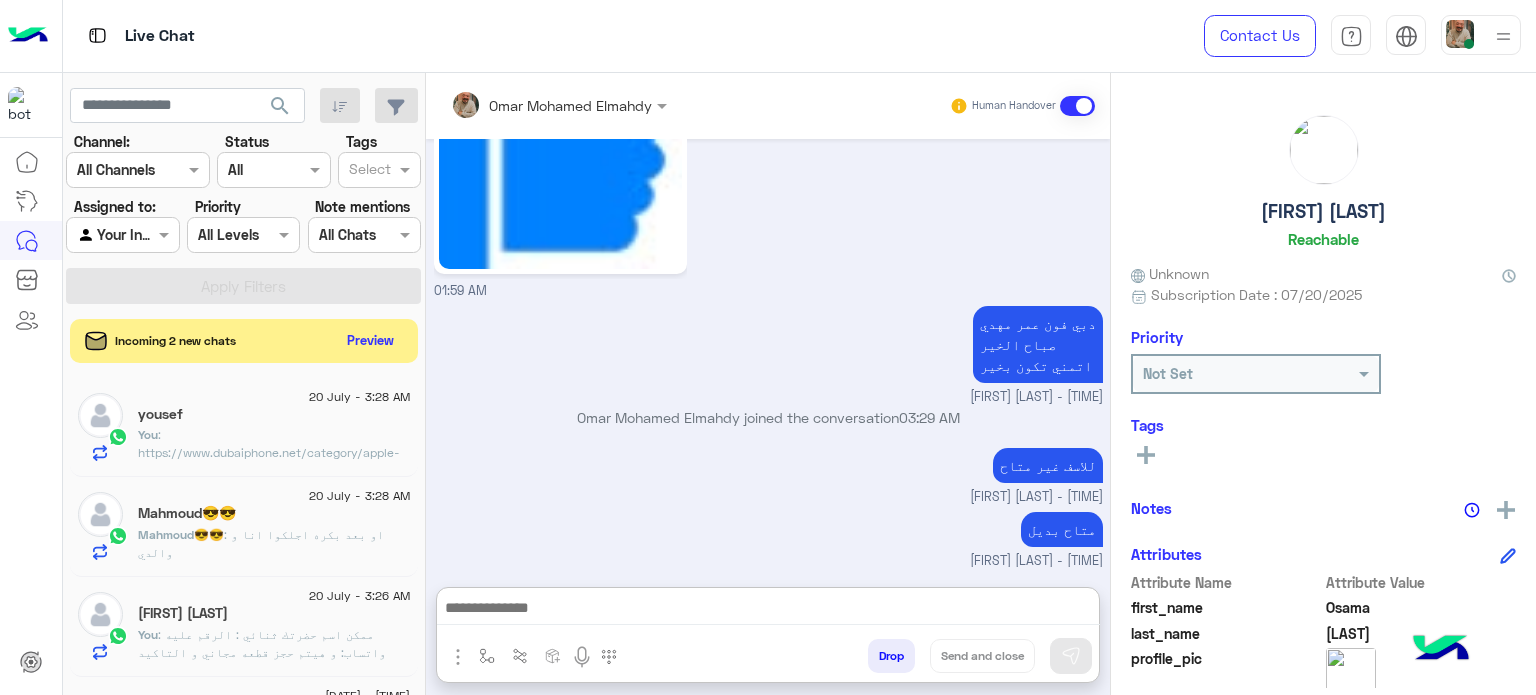 click at bounding box center [768, 610] 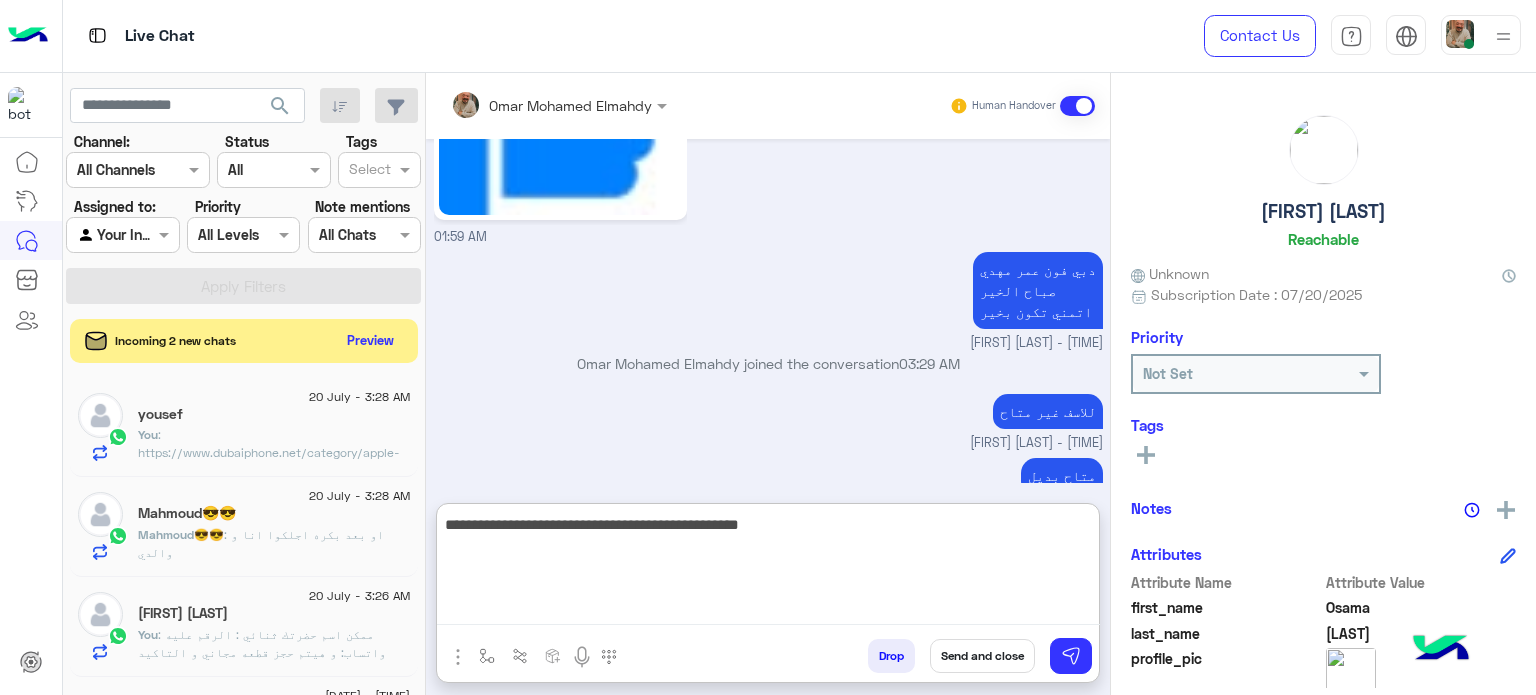 scroll, scrollTop: 1247, scrollLeft: 0, axis: vertical 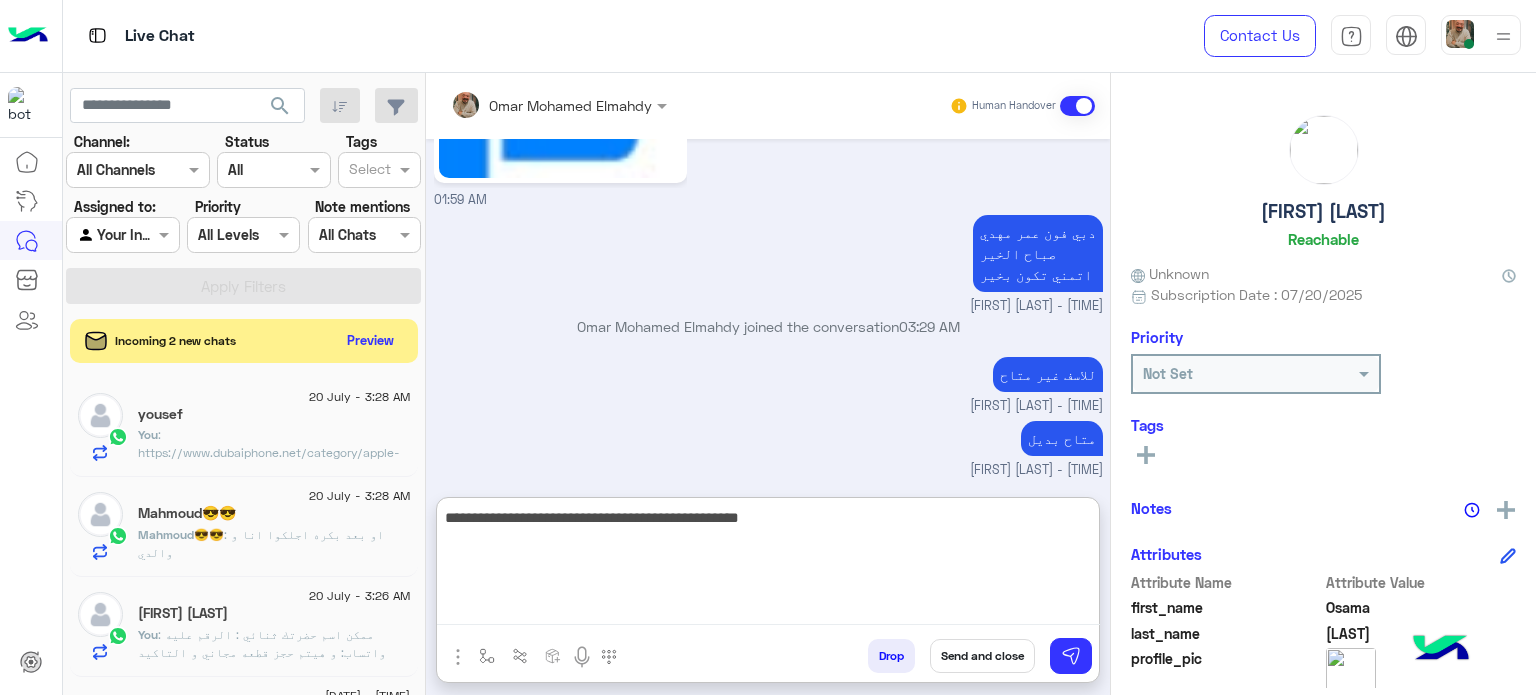 click on "**********" at bounding box center (768, 565) 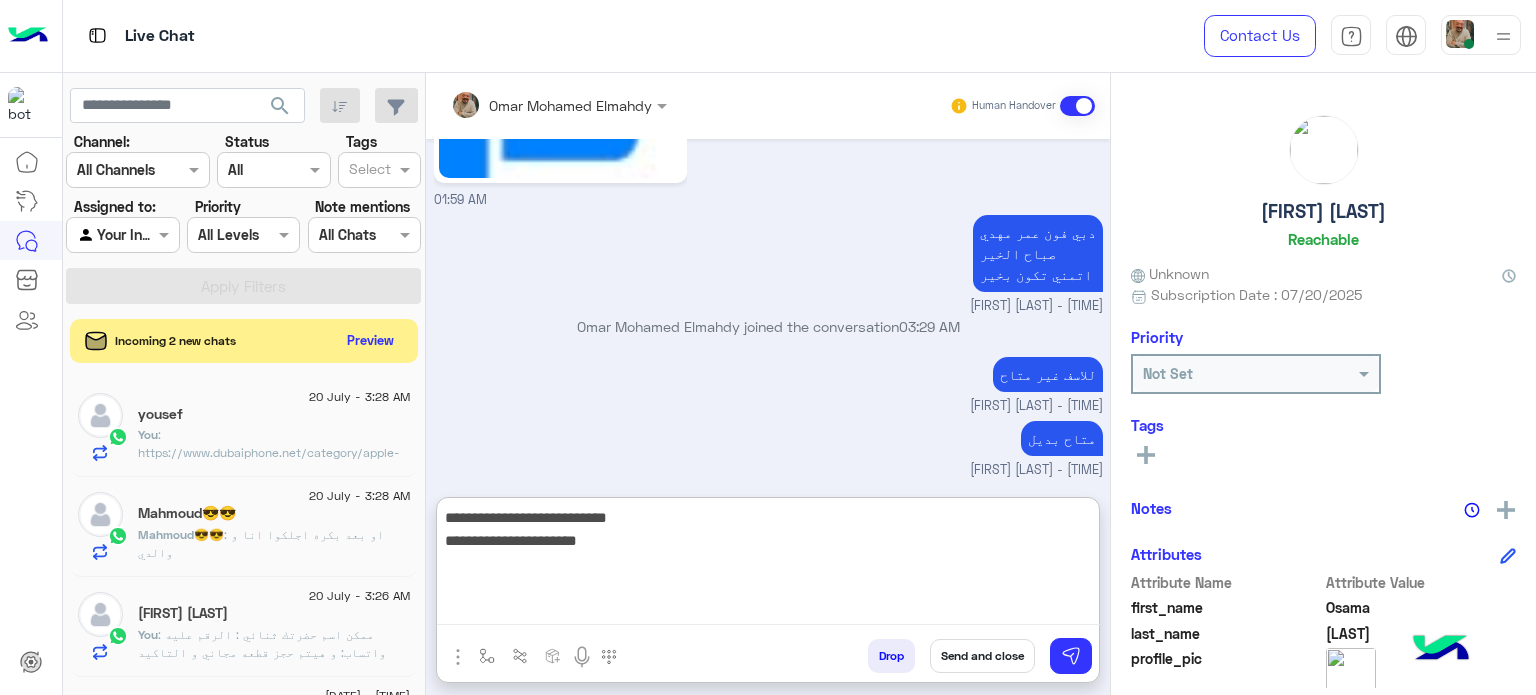 click on "**********" at bounding box center (768, 565) 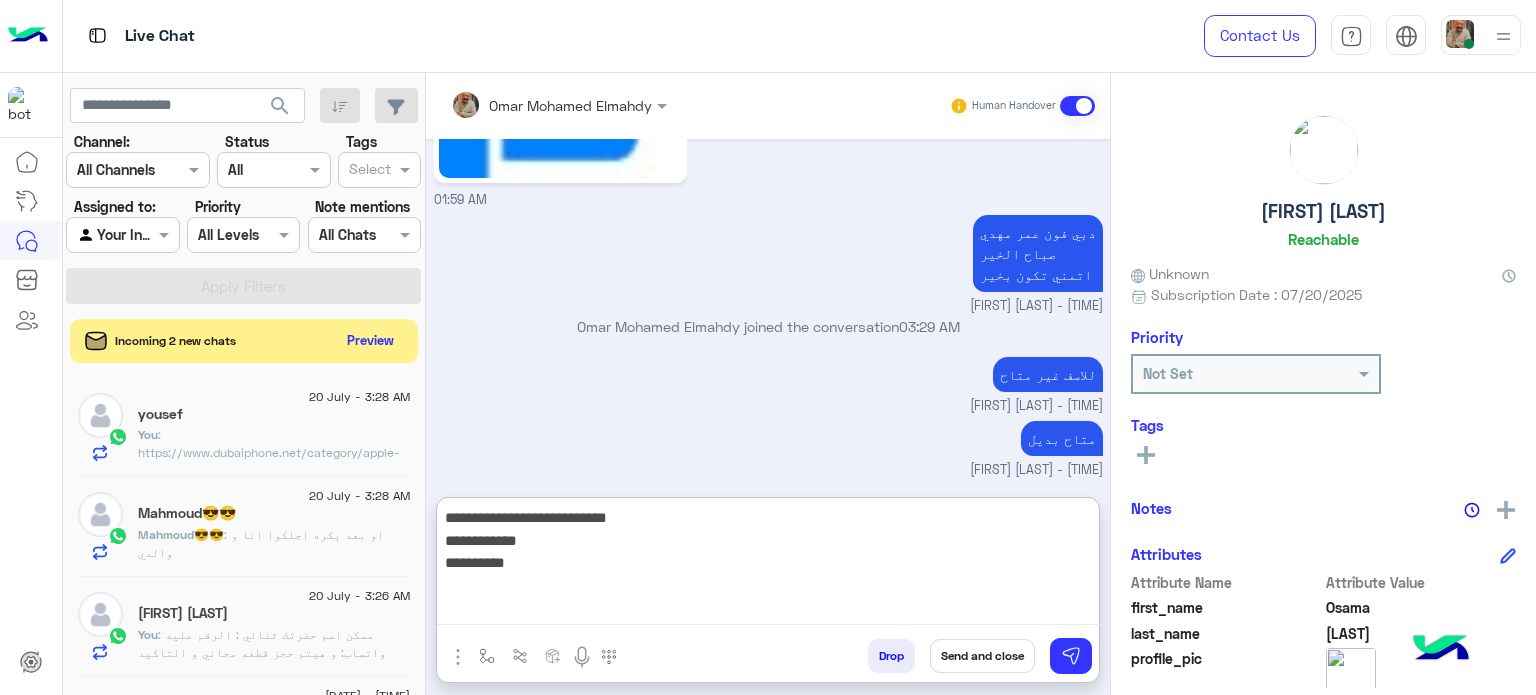 click on "**********" at bounding box center [768, 565] 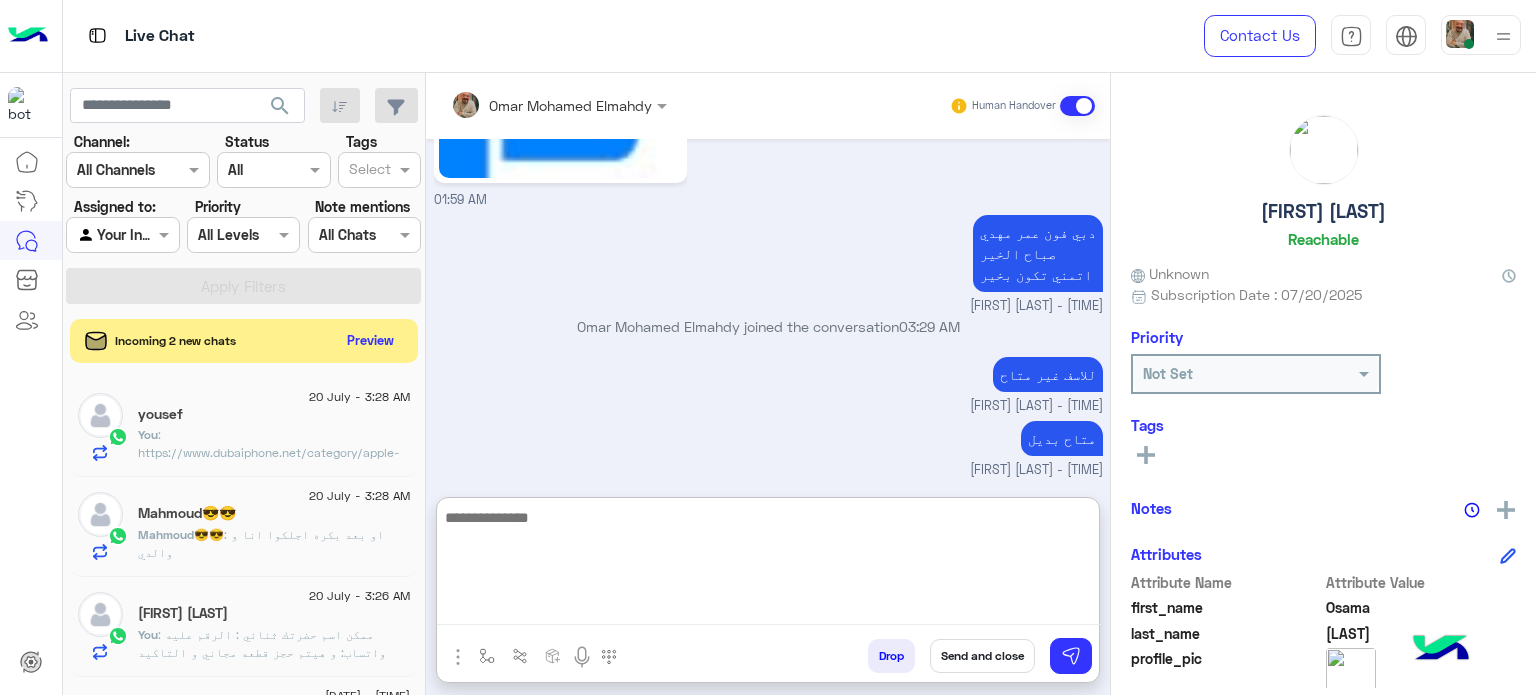 scroll, scrollTop: 1352, scrollLeft: 0, axis: vertical 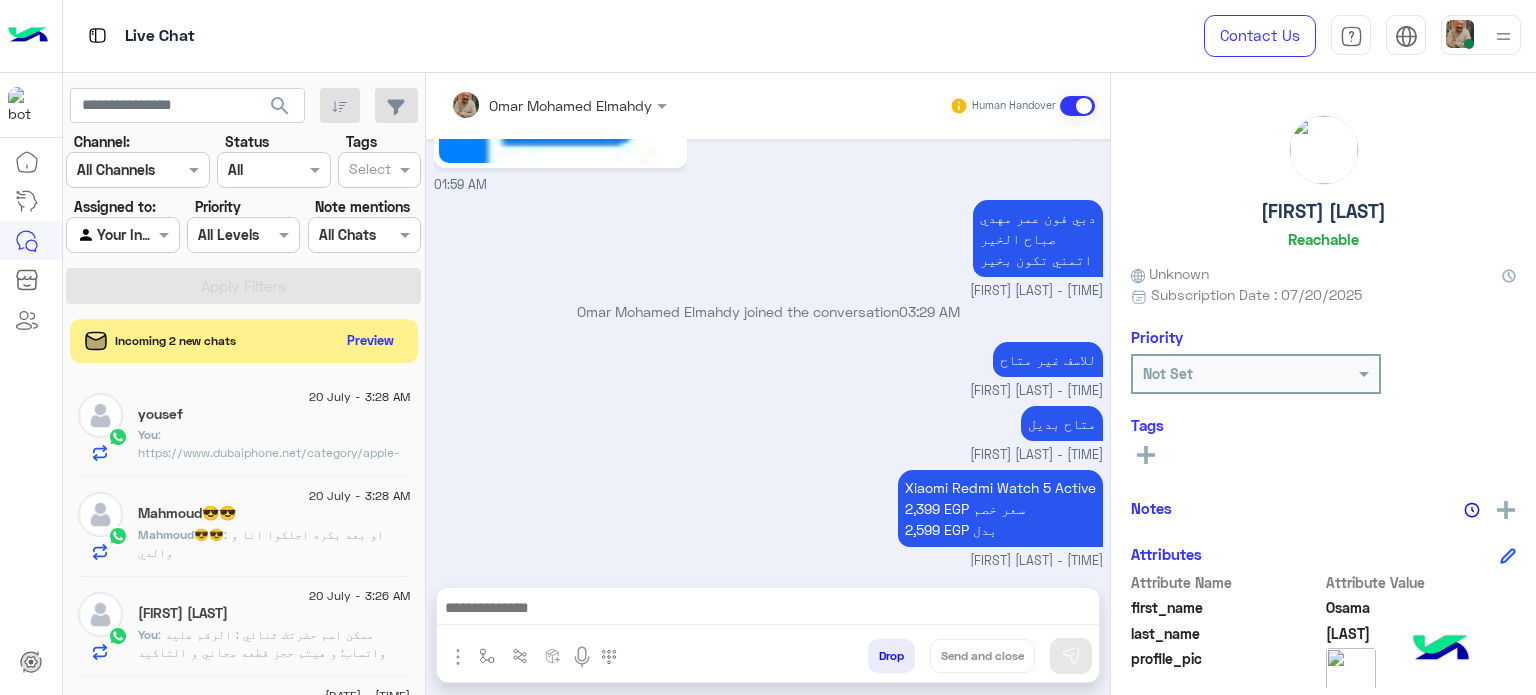 click at bounding box center (768, 610) 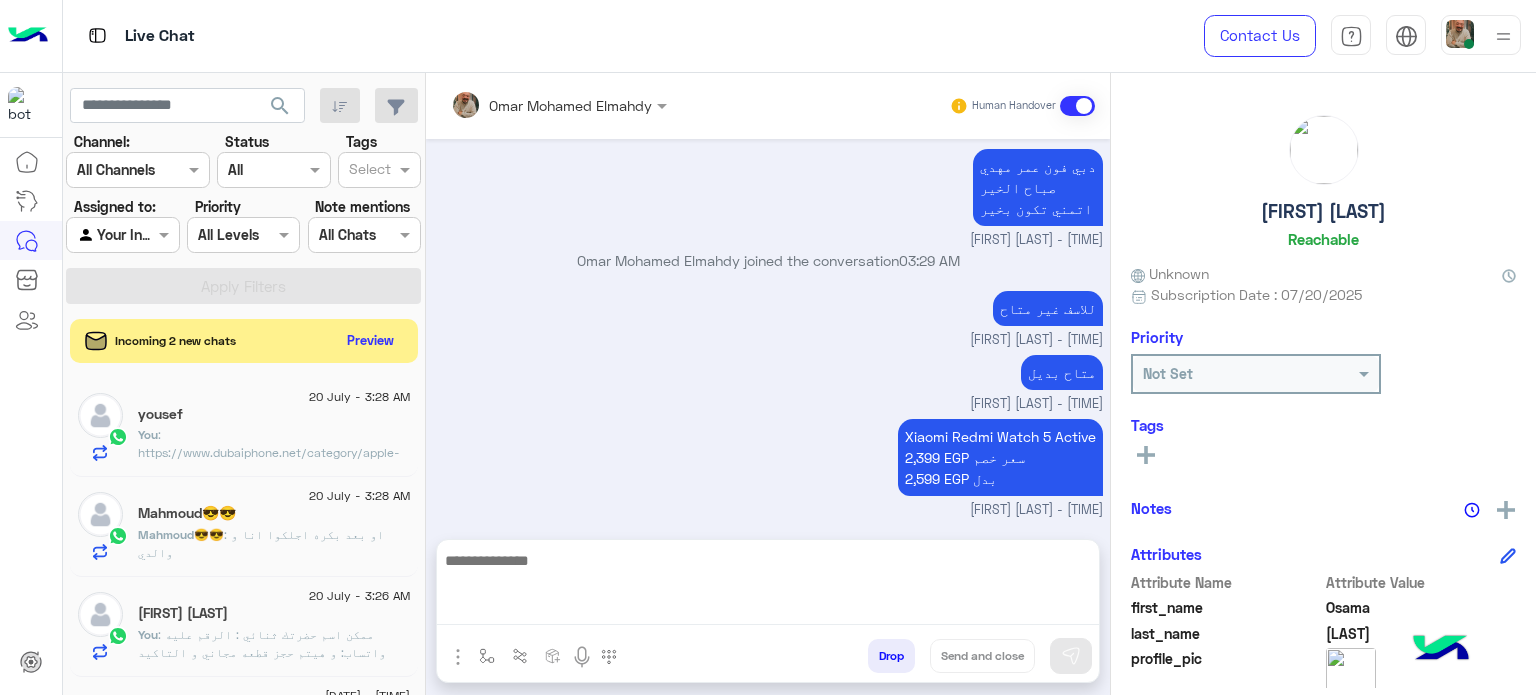 scroll, scrollTop: 1262, scrollLeft: 0, axis: vertical 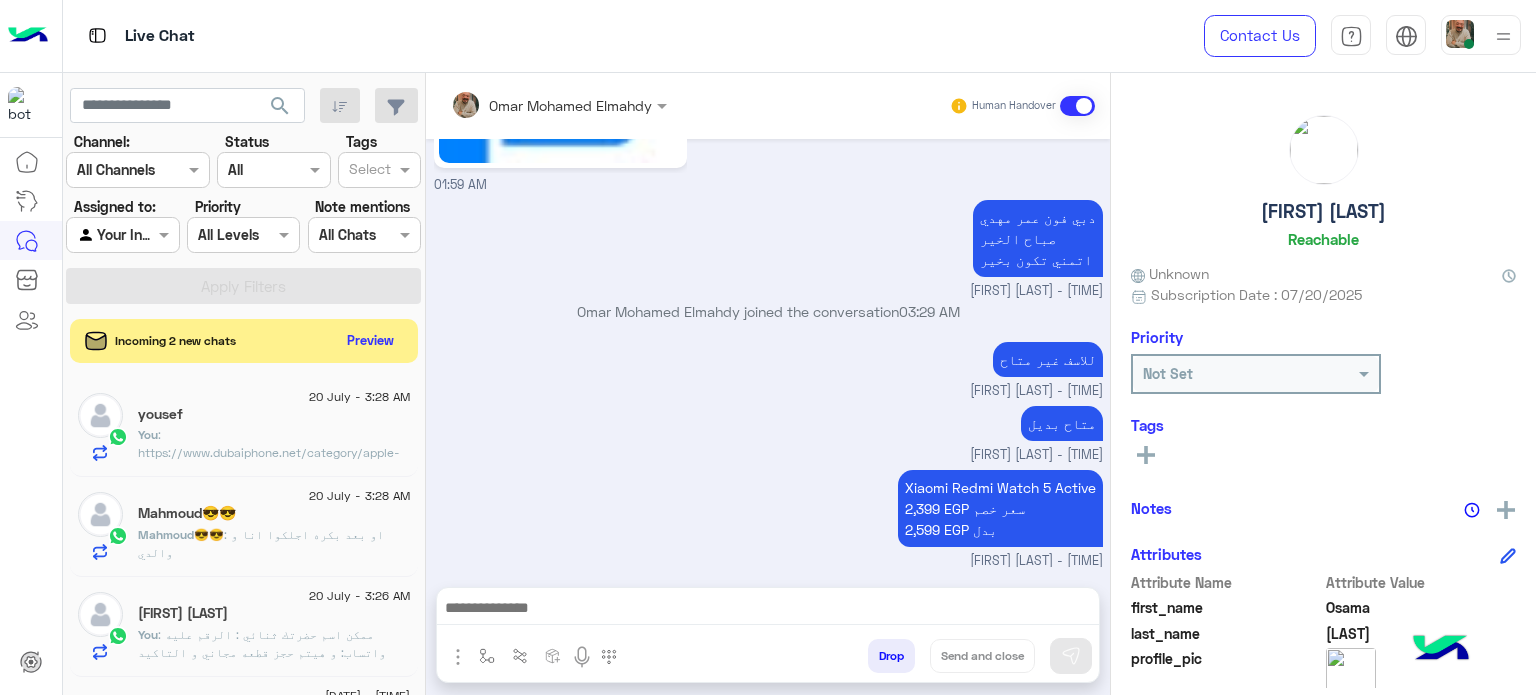 click at bounding box center [768, 613] 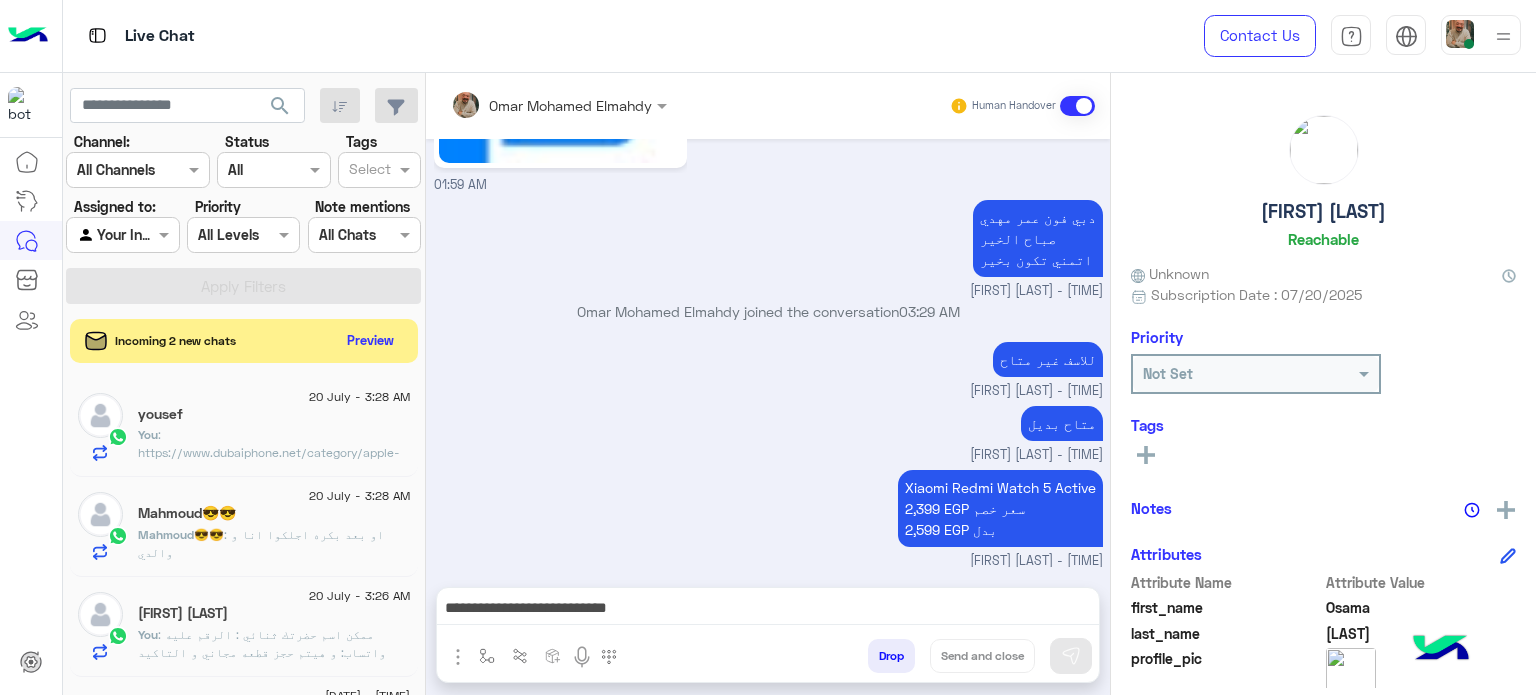 scroll, scrollTop: 1318, scrollLeft: 0, axis: vertical 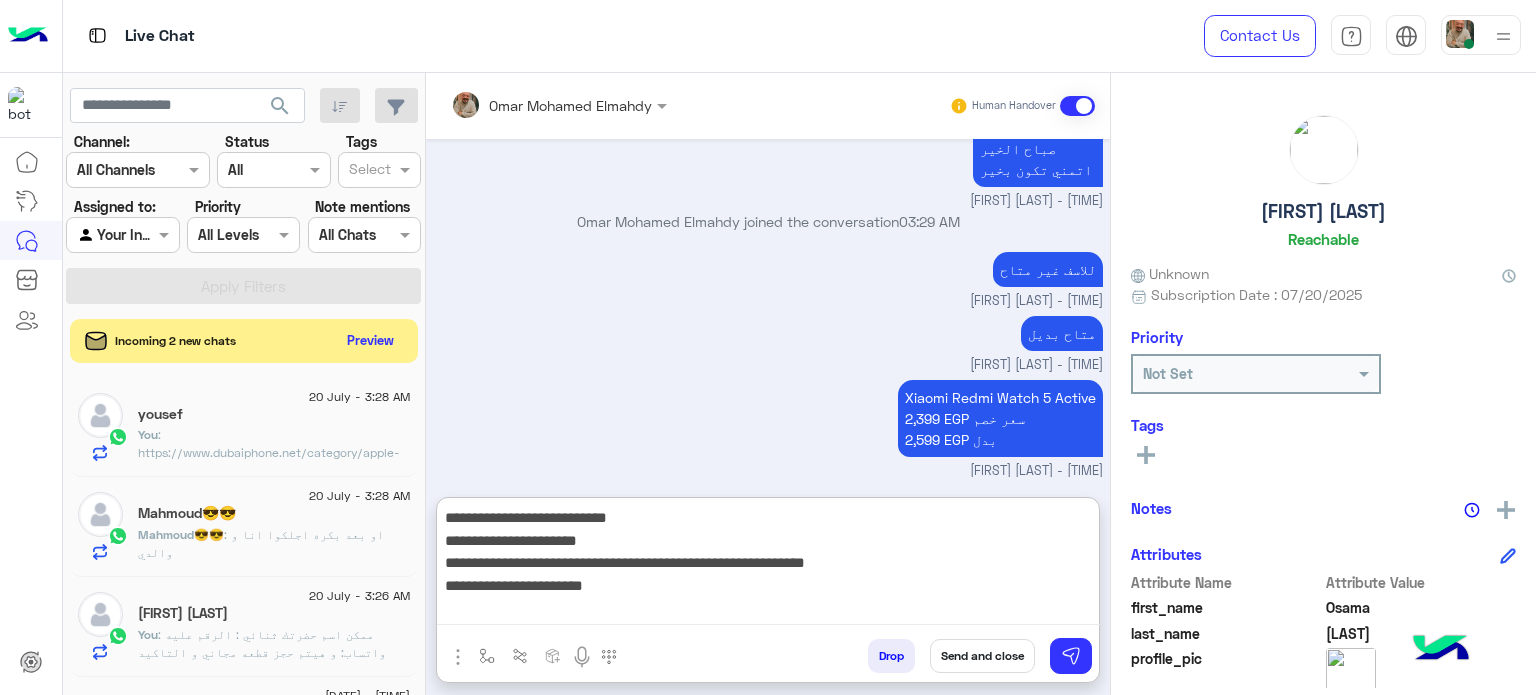 click on "**********" at bounding box center [768, 565] 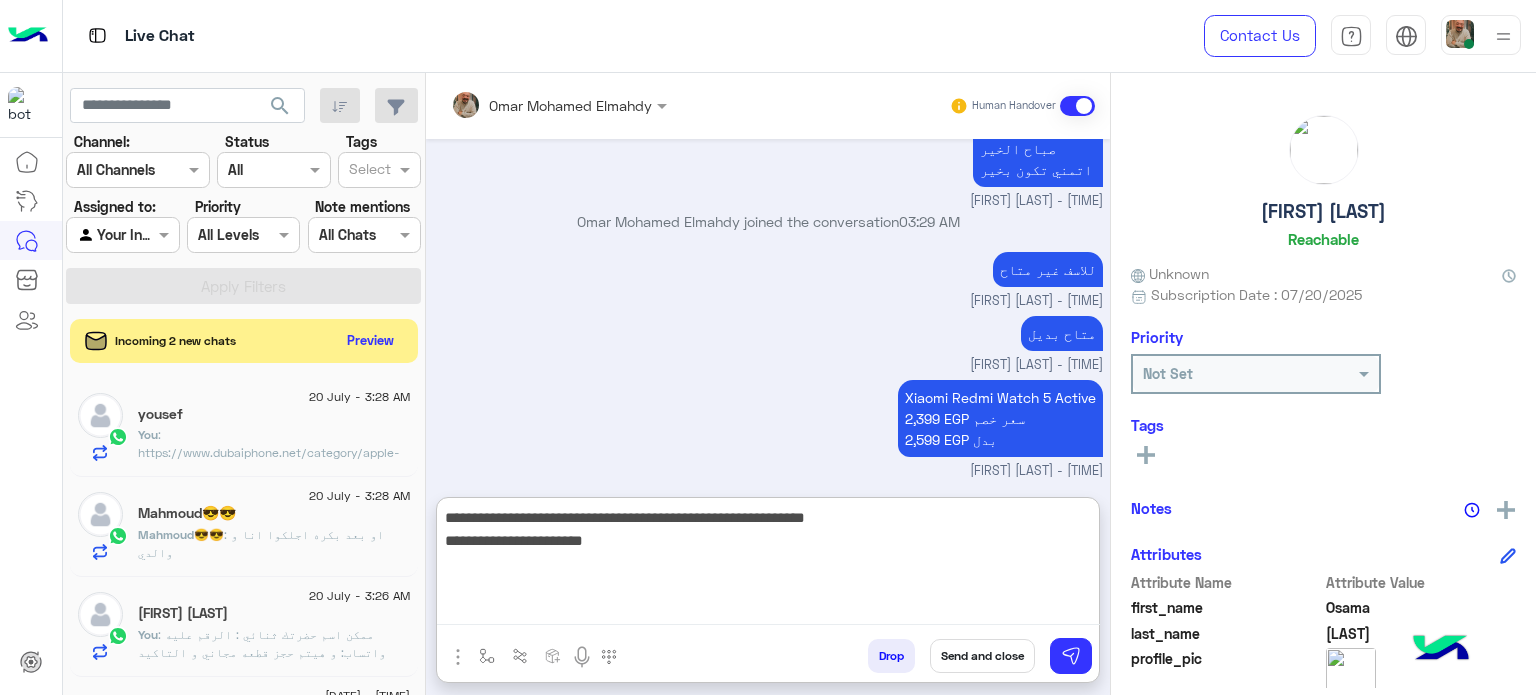 drag, startPoint x: 989, startPoint y: 539, endPoint x: 994, endPoint y: 505, distance: 34.36568 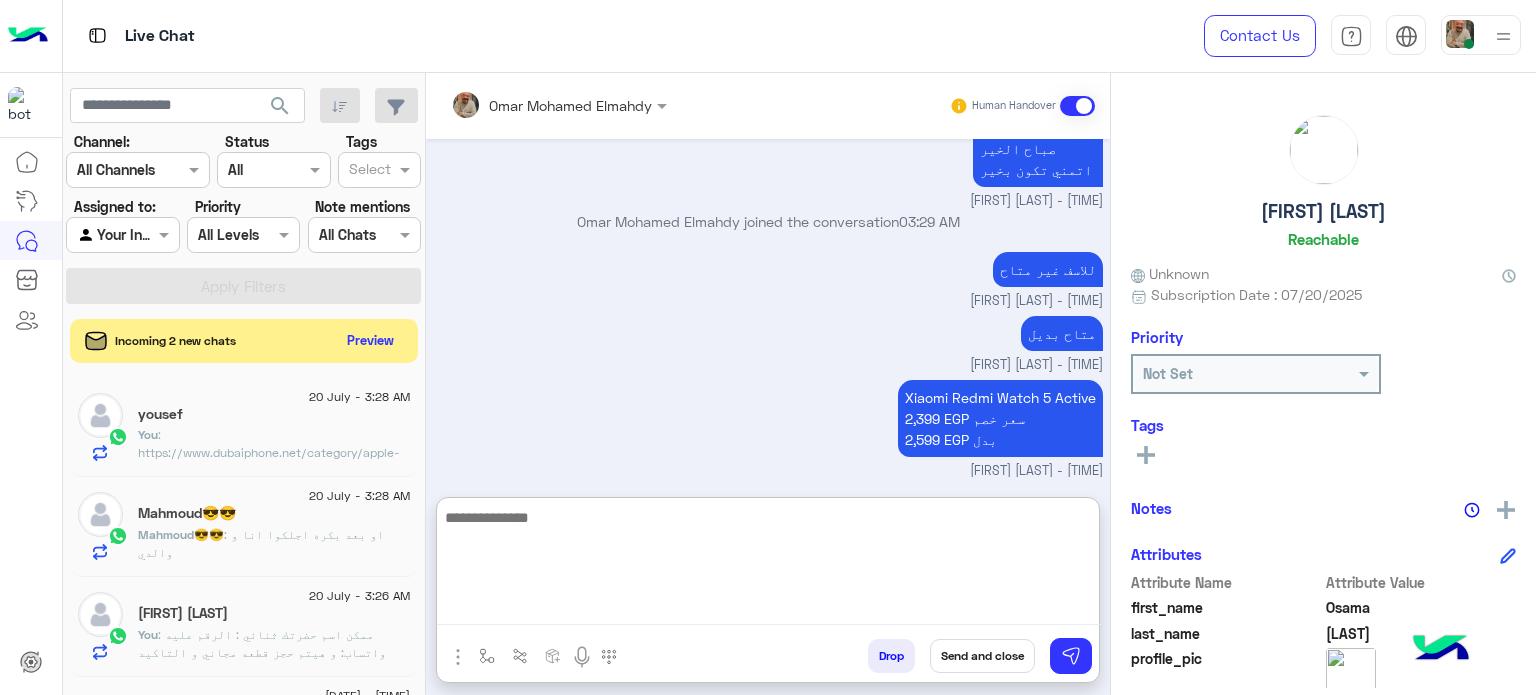scroll, scrollTop: 1458, scrollLeft: 0, axis: vertical 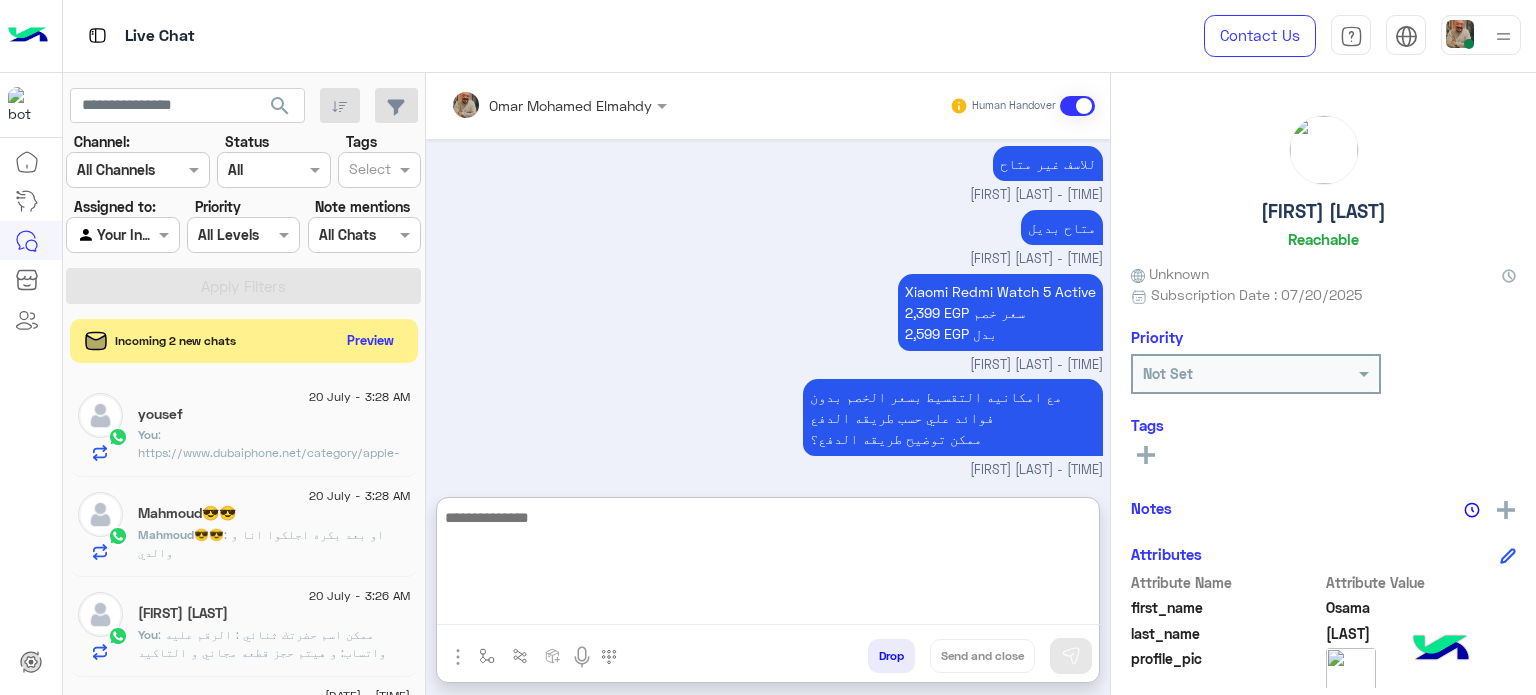 click on "Mahmoud😎😎 : او بعد بكره اجلكوا انا و والدي" 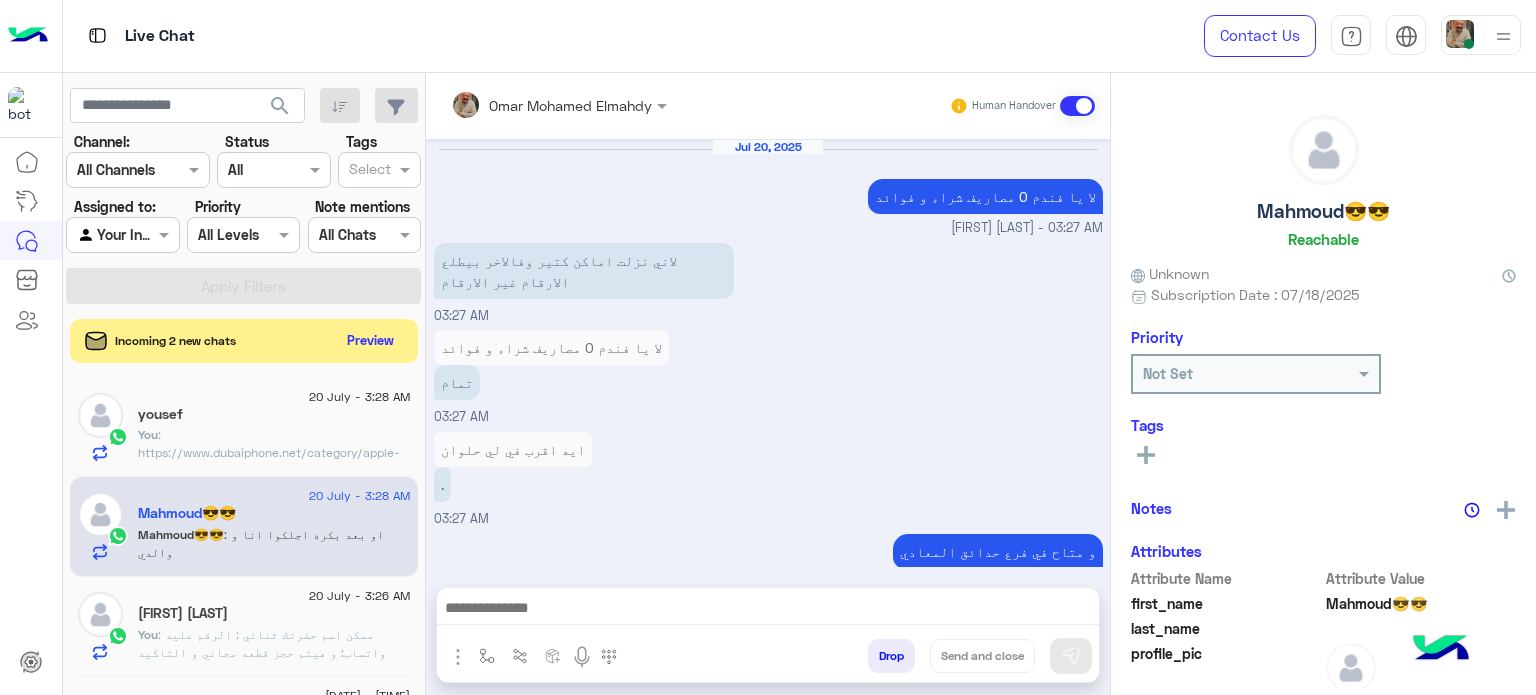 scroll, scrollTop: 371, scrollLeft: 0, axis: vertical 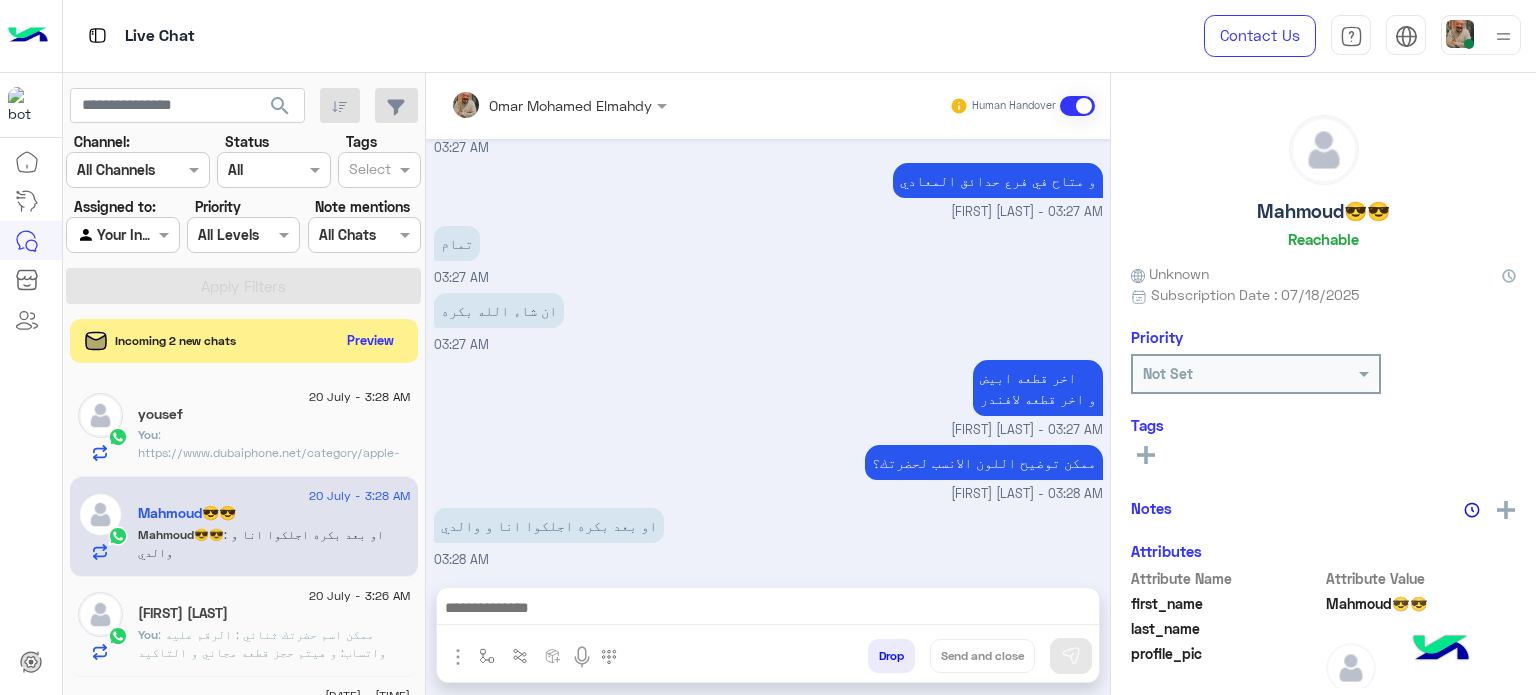 click at bounding box center [768, 613] 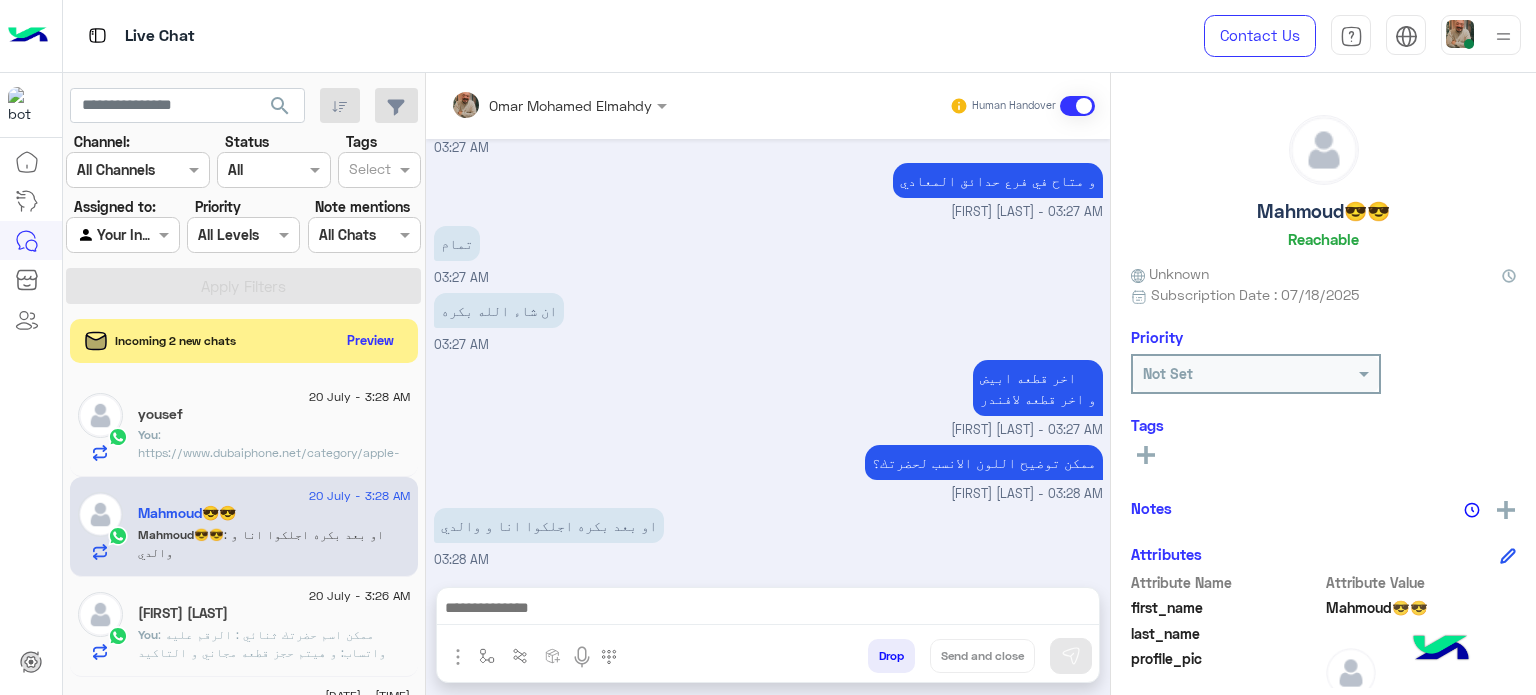 click at bounding box center [768, 610] 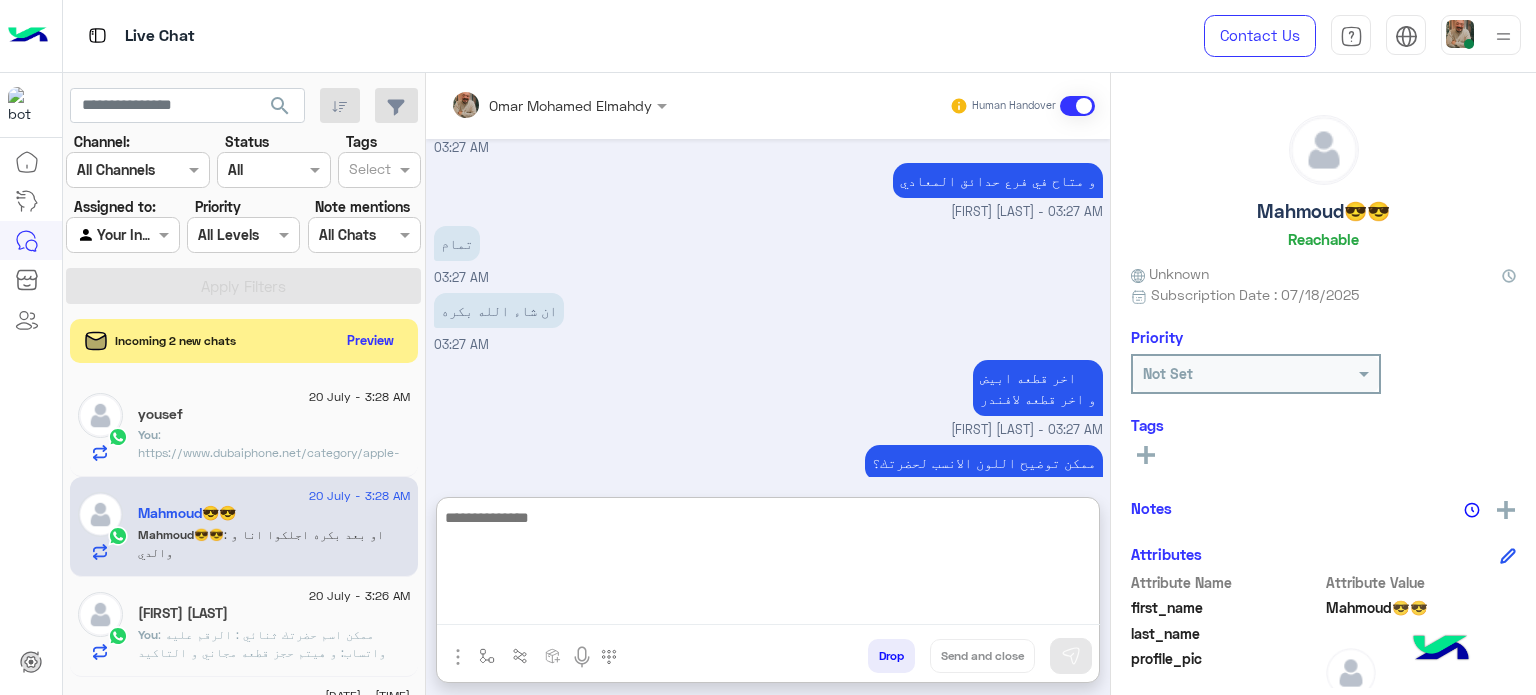 scroll, scrollTop: 525, scrollLeft: 0, axis: vertical 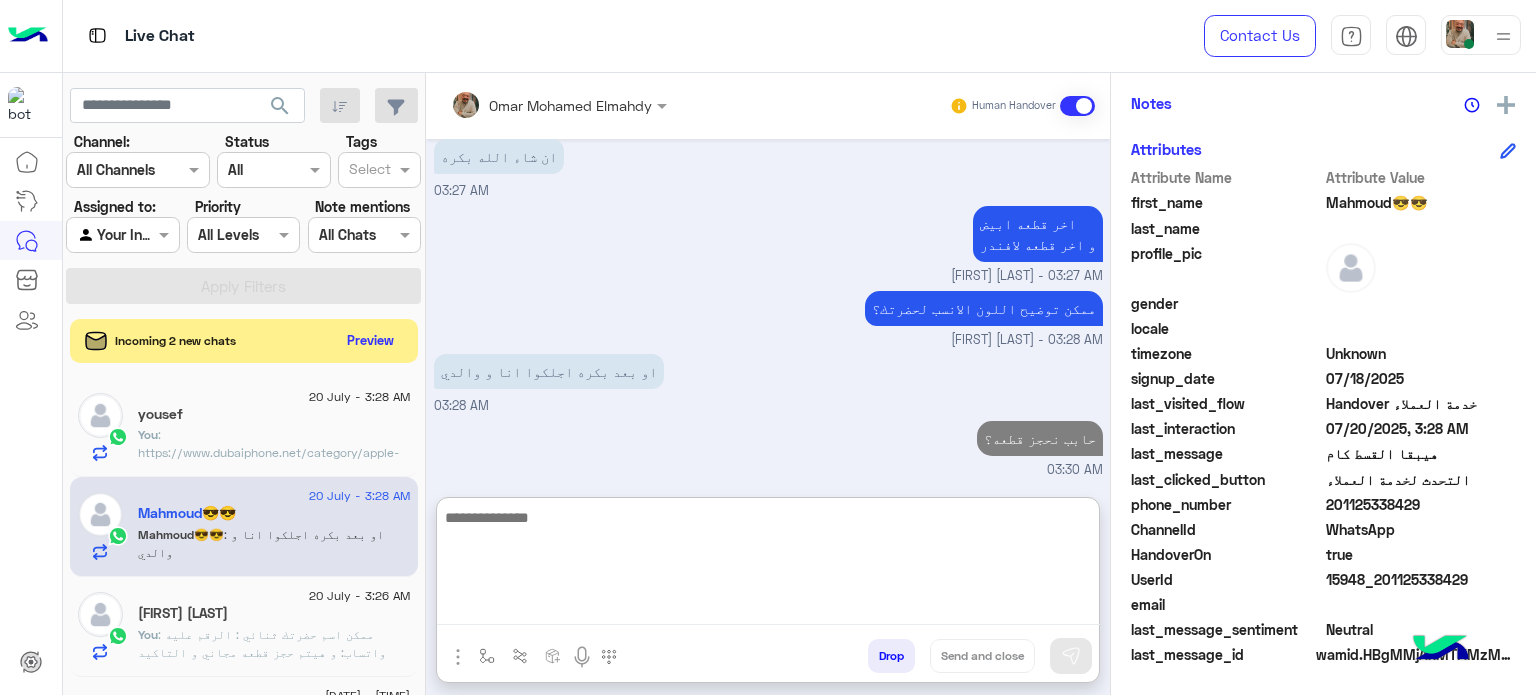 click on "201125338429" 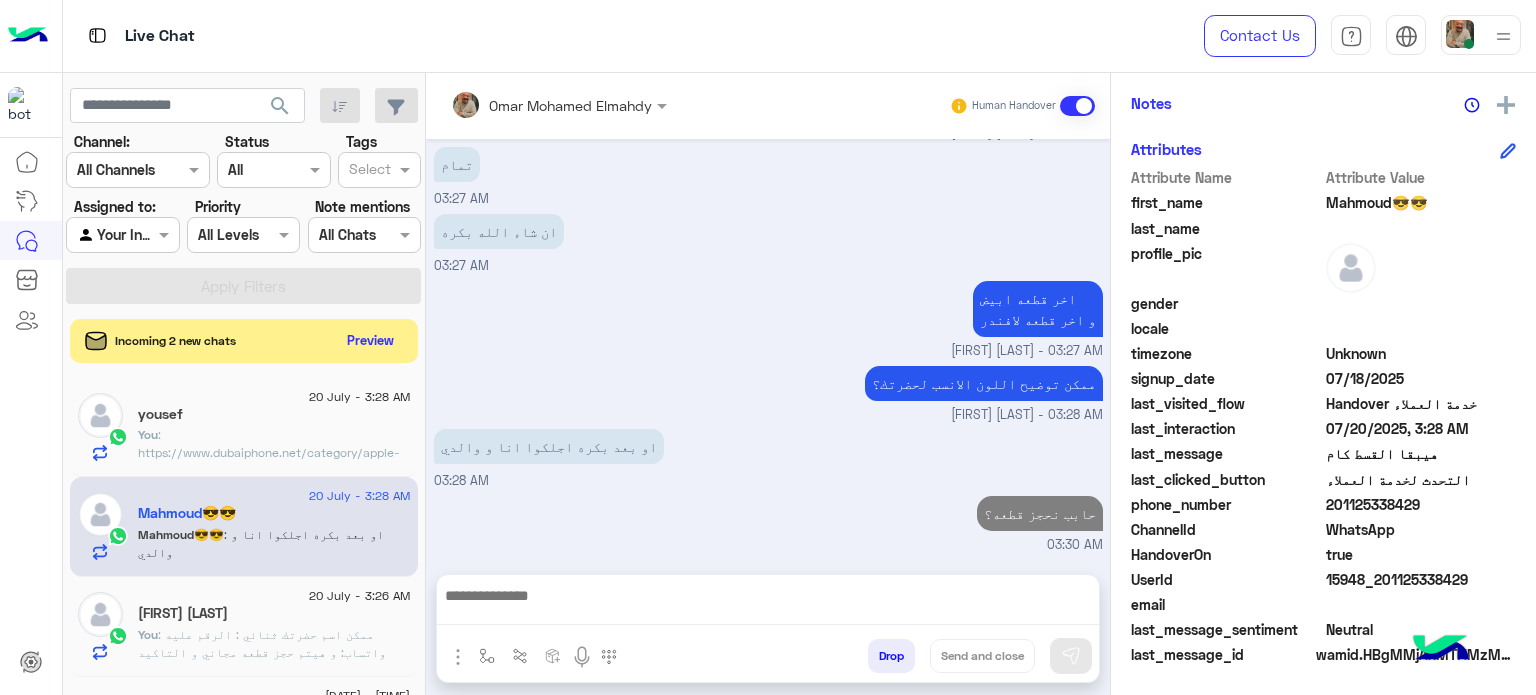 click on "201125338429" 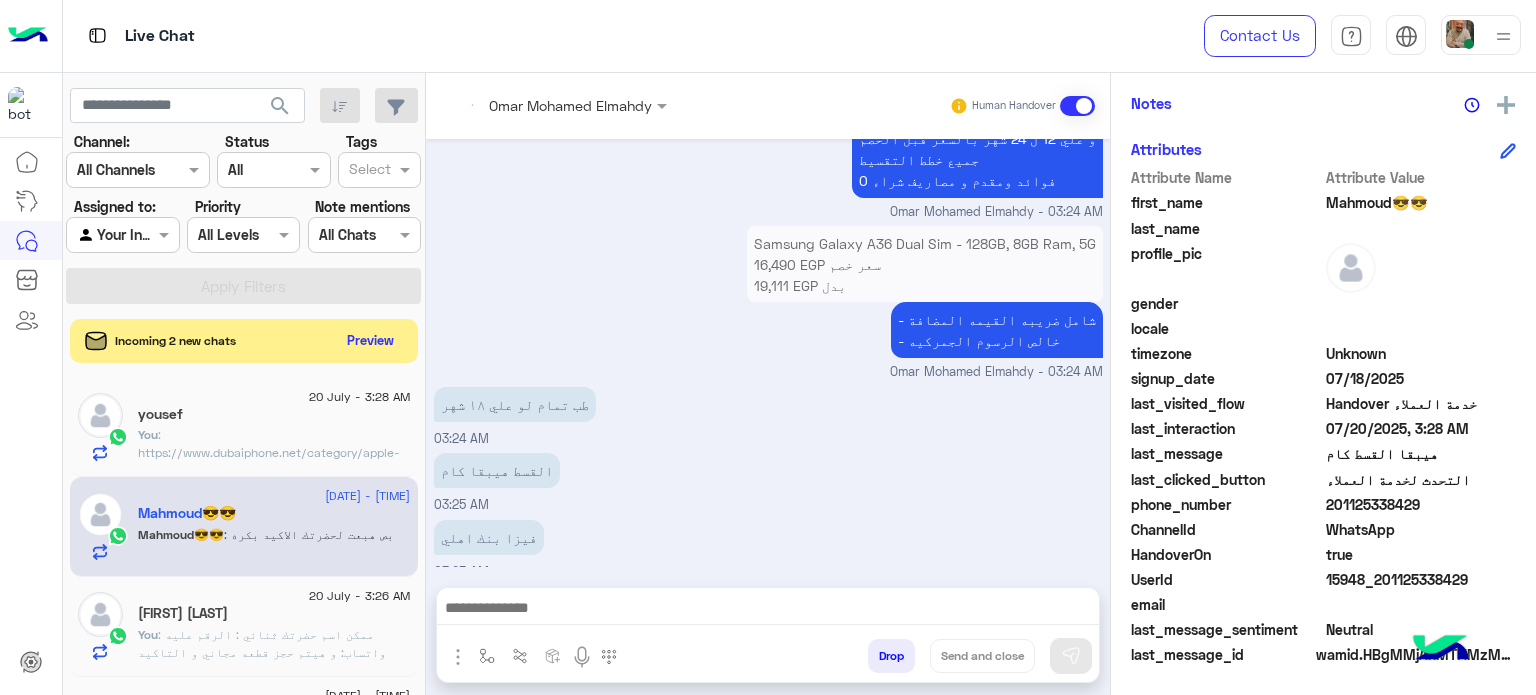 scroll, scrollTop: 364, scrollLeft: 0, axis: vertical 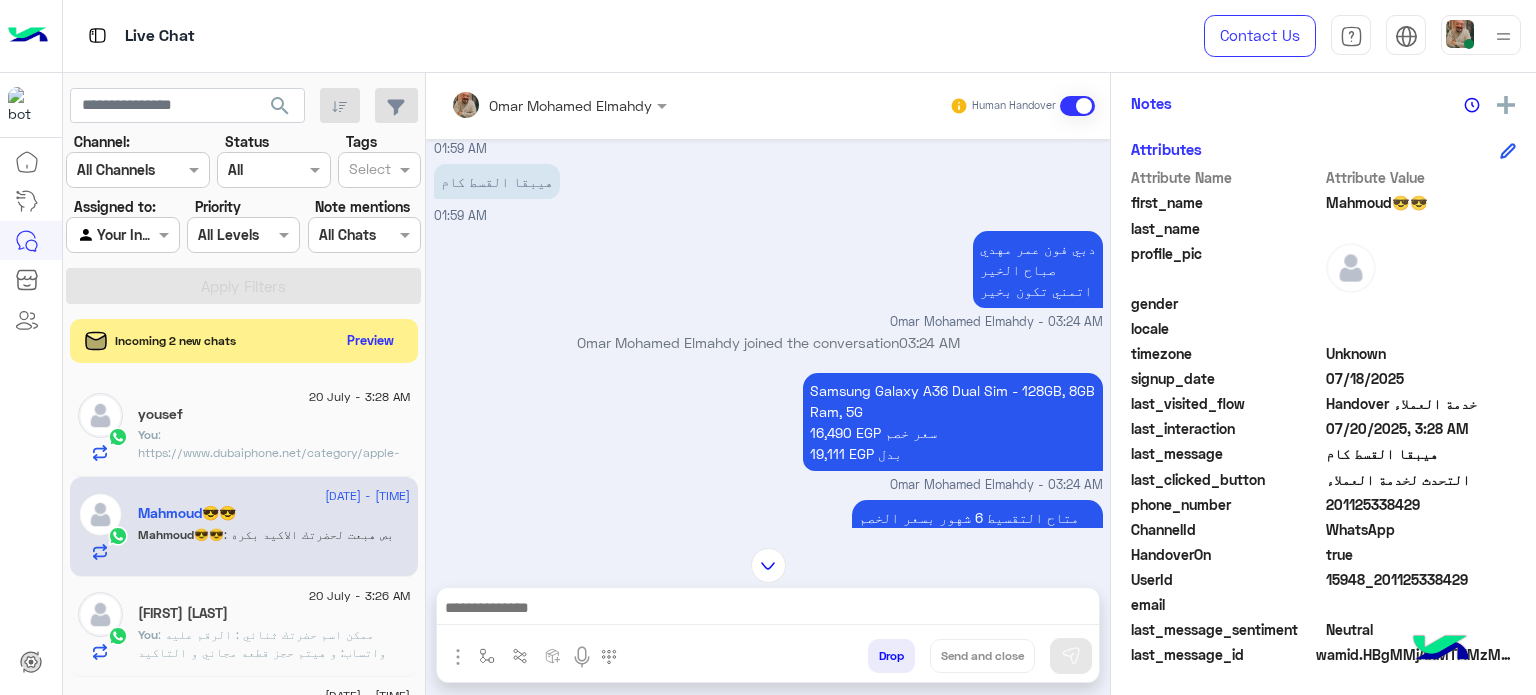 click on "[FIRST] [LAST] joined the conversation   [TIME]" at bounding box center (768, 350) 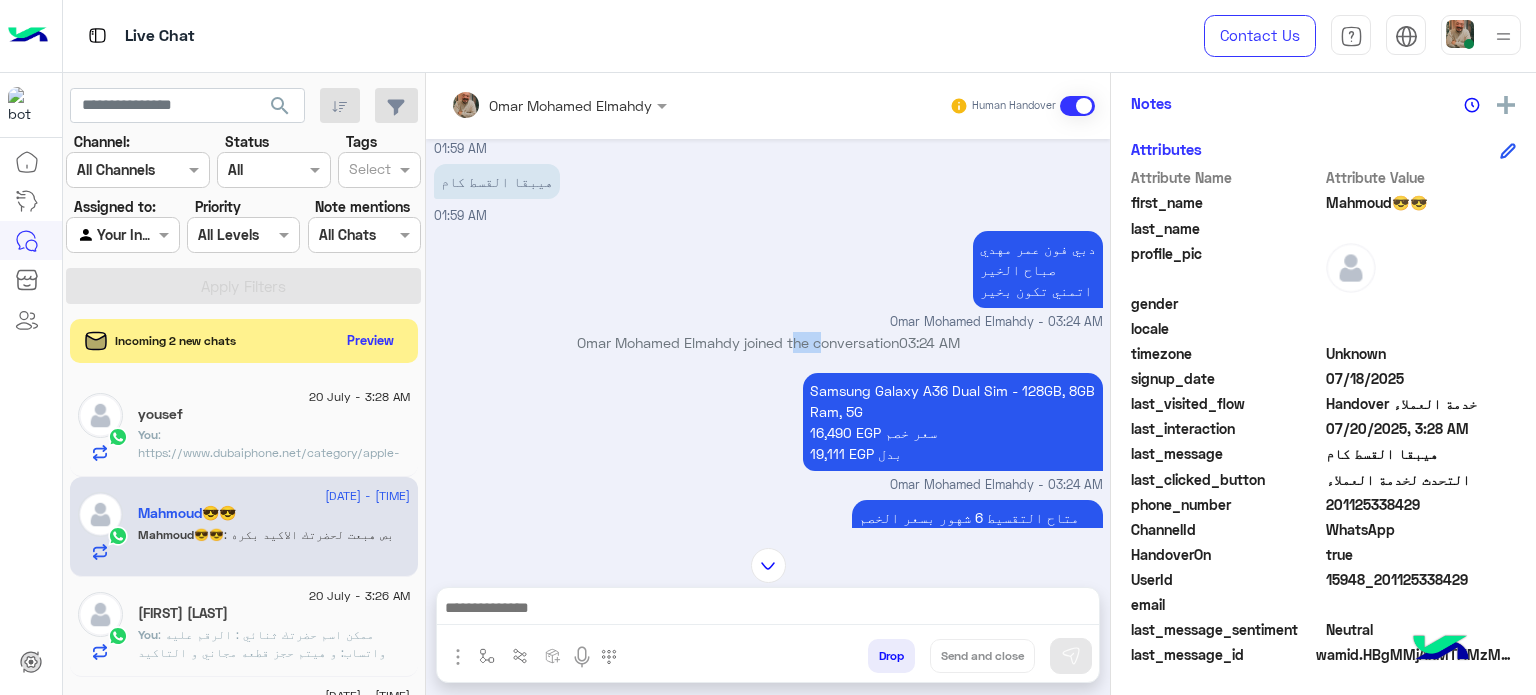 click on "[FIRST] [LAST] joined the conversation   [TIME]" at bounding box center (768, 350) 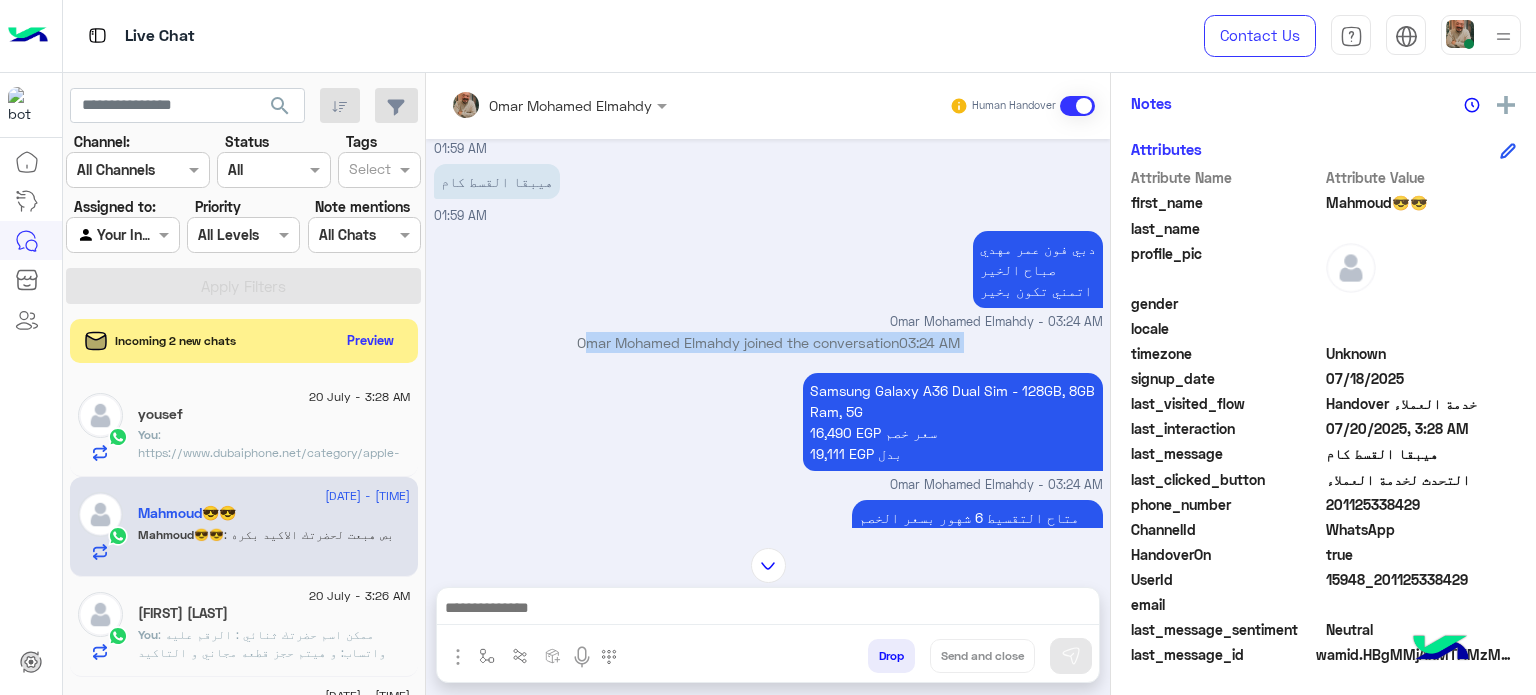 click on "[FIRST] [LAST] joined the conversation   [TIME]" at bounding box center [768, 350] 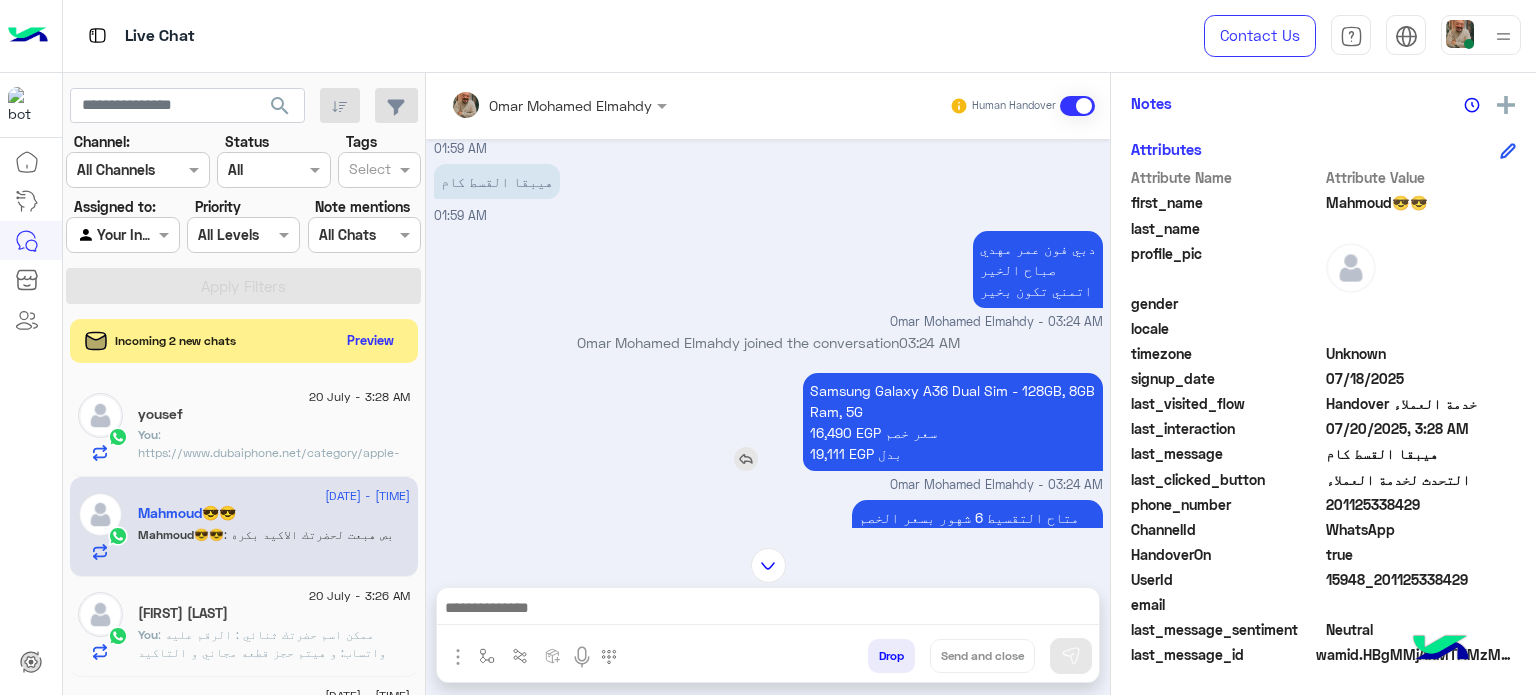 click on "Samsung Galaxy A36 Dual Sim - 128GB, 8GB Ram, 5G 16,490 EGP سعر خصم   19,111 EGP بدل" at bounding box center (953, 422) 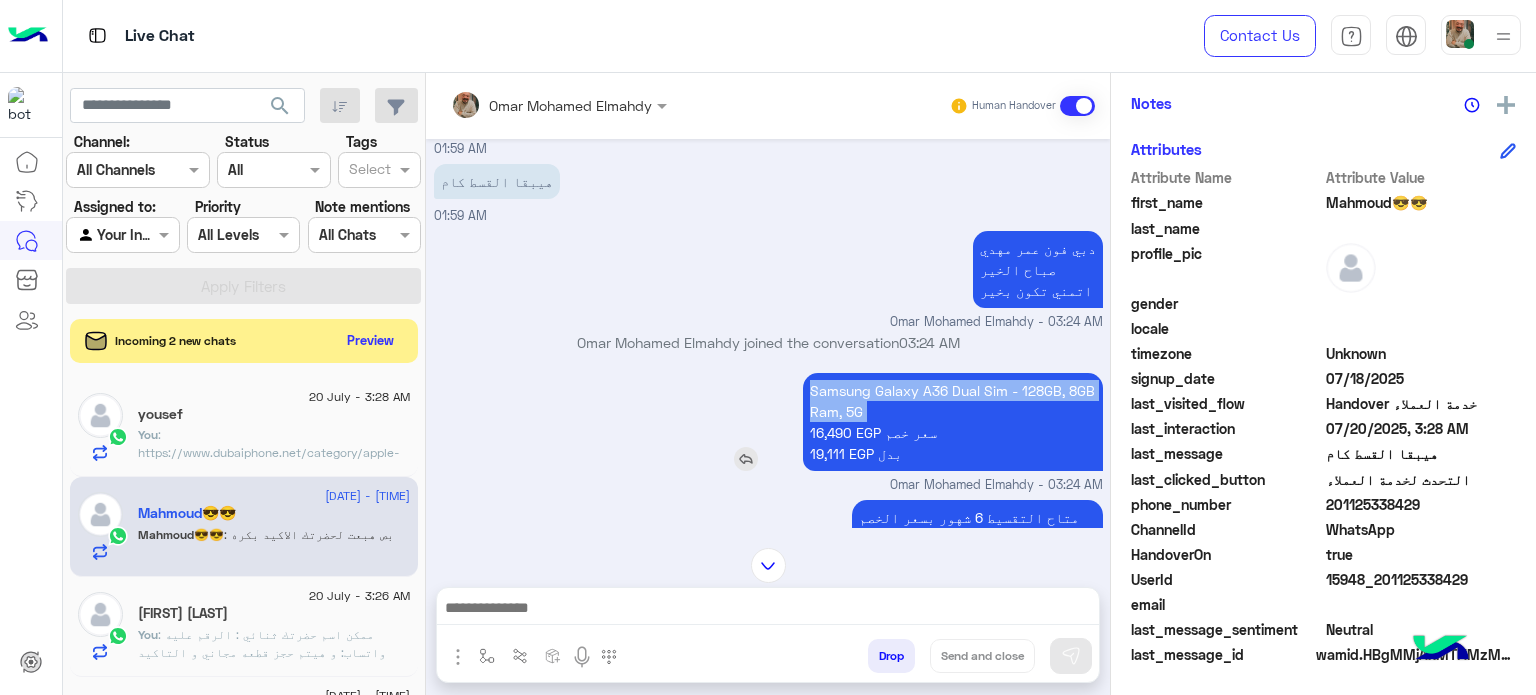 click on "Samsung Galaxy A36 Dual Sim - 128GB, 8GB Ram, 5G 16,490 EGP سعر خصم   19,111 EGP بدل" at bounding box center [953, 422] 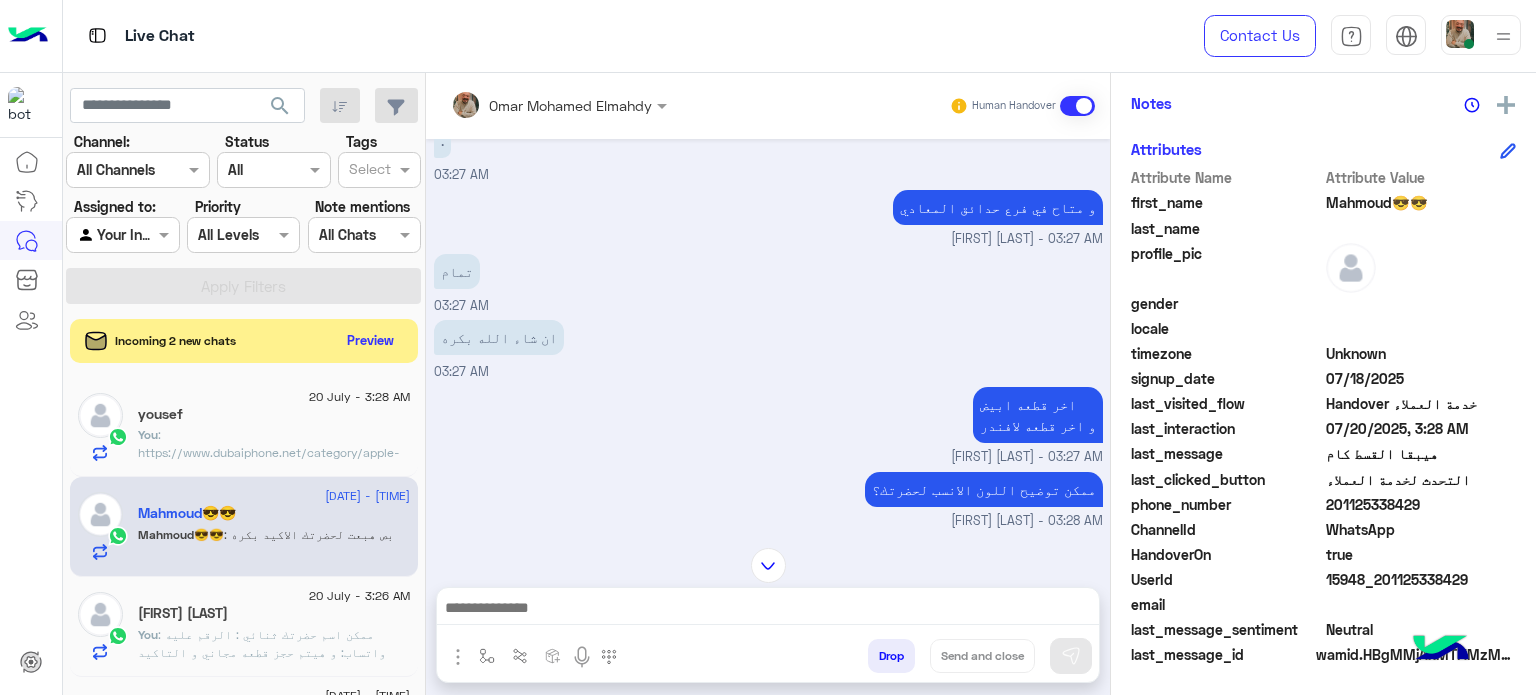 scroll, scrollTop: 2018, scrollLeft: 0, axis: vertical 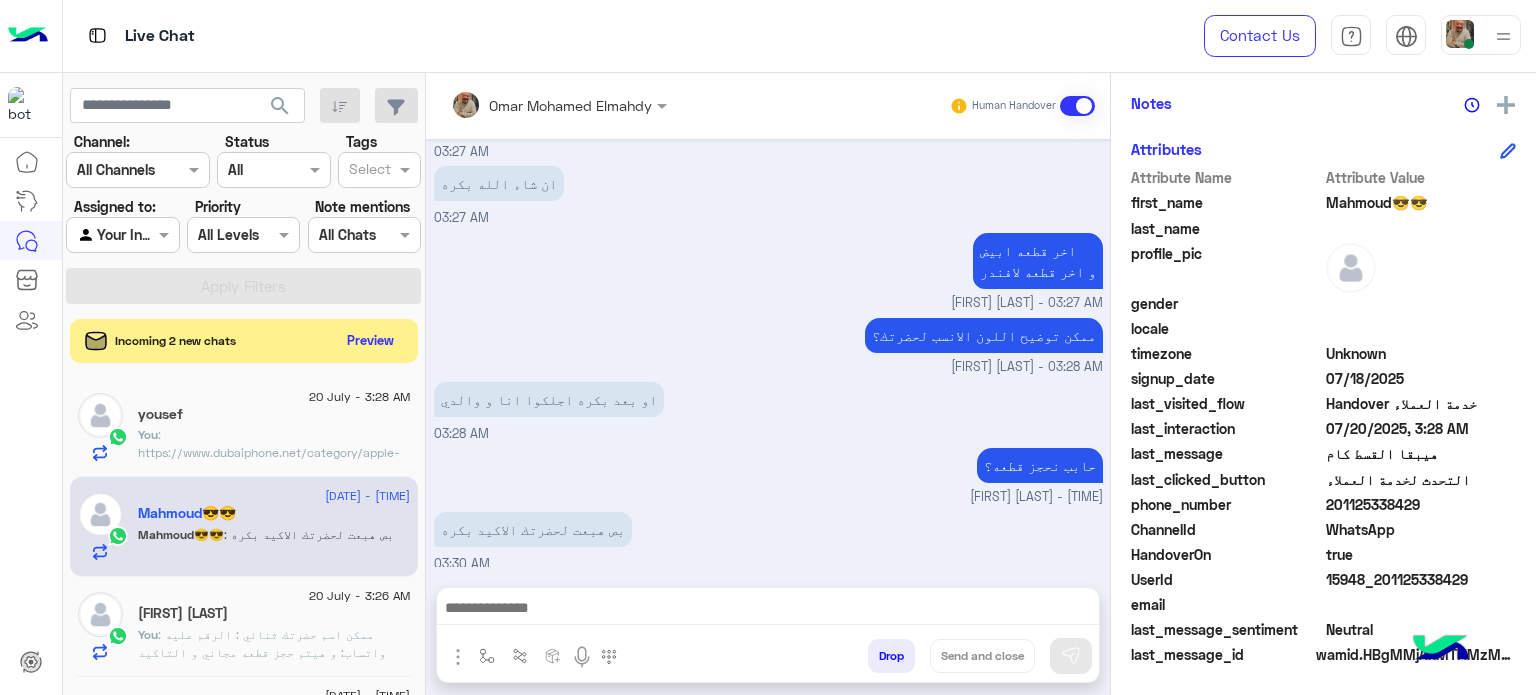 click at bounding box center (768, 613) 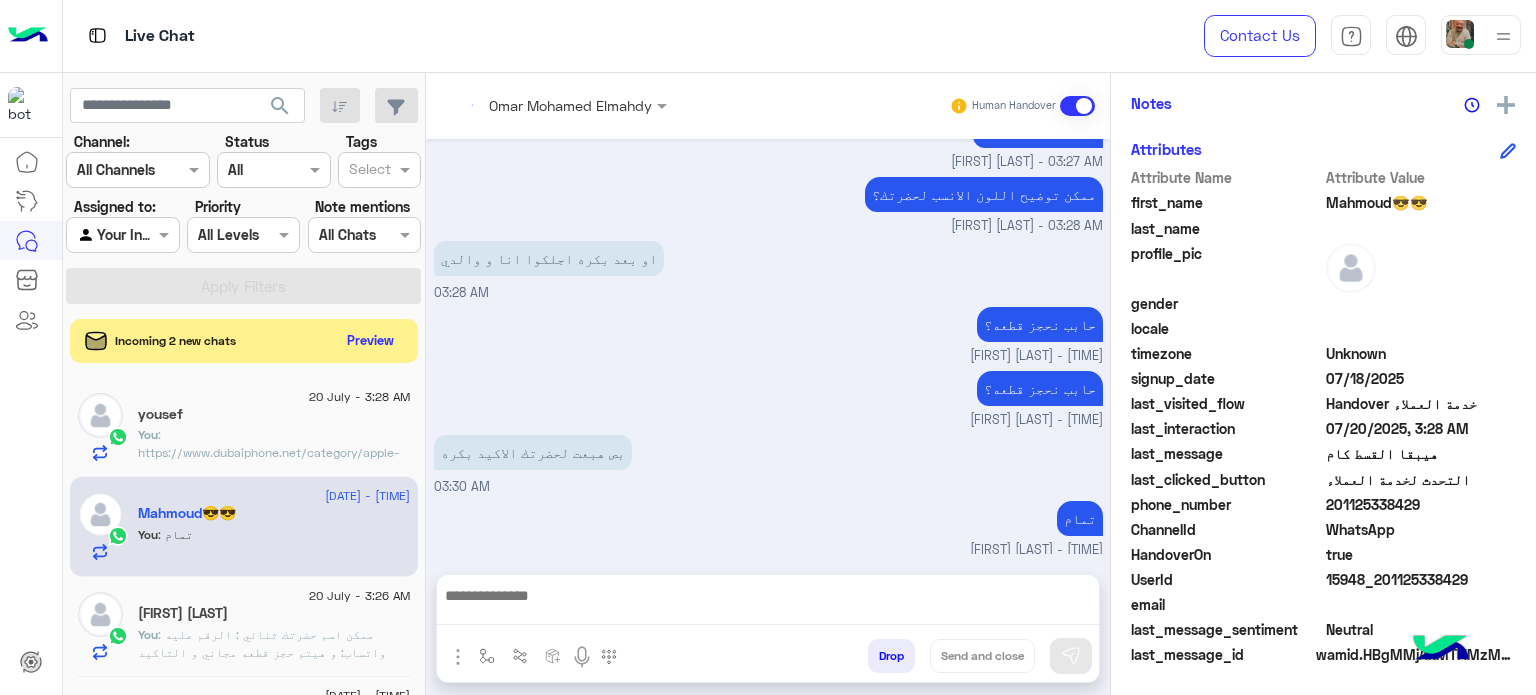 scroll, scrollTop: 2146, scrollLeft: 0, axis: vertical 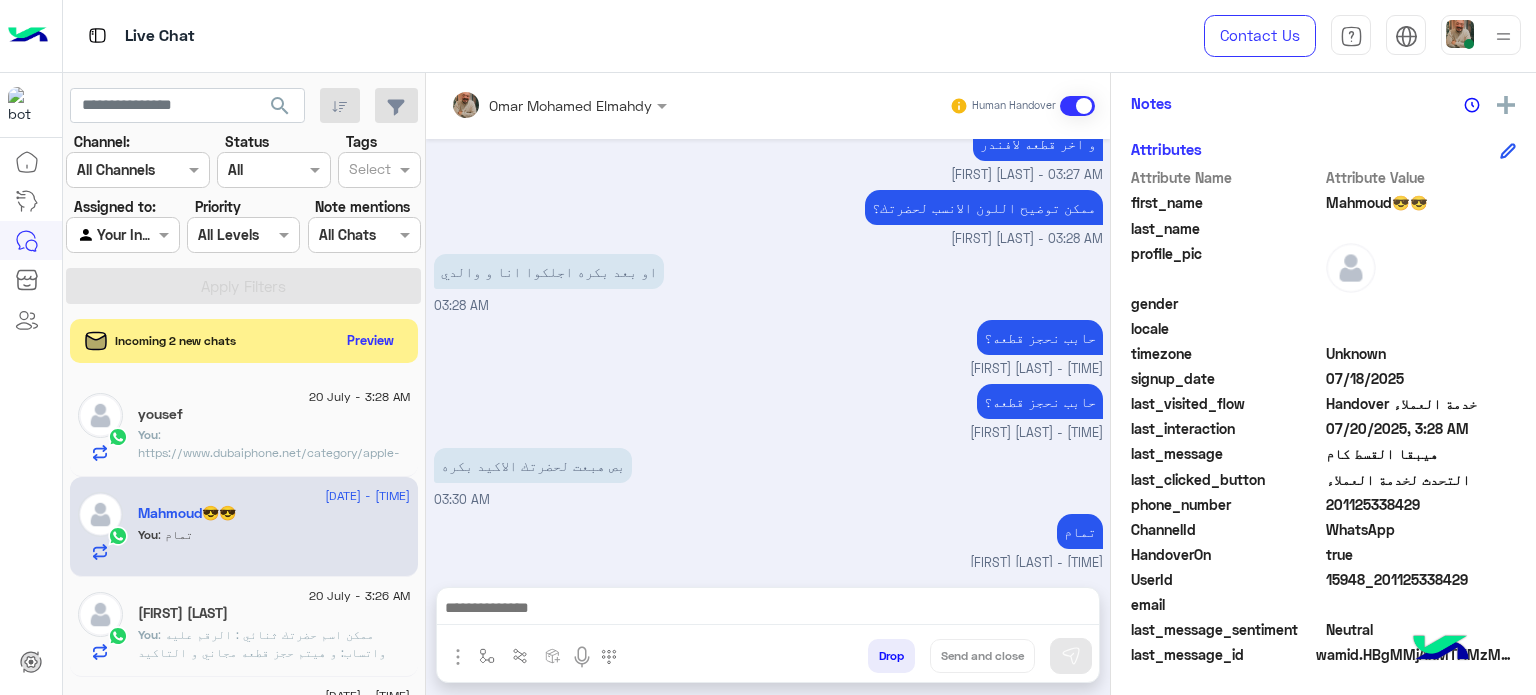 click at bounding box center [768, 613] 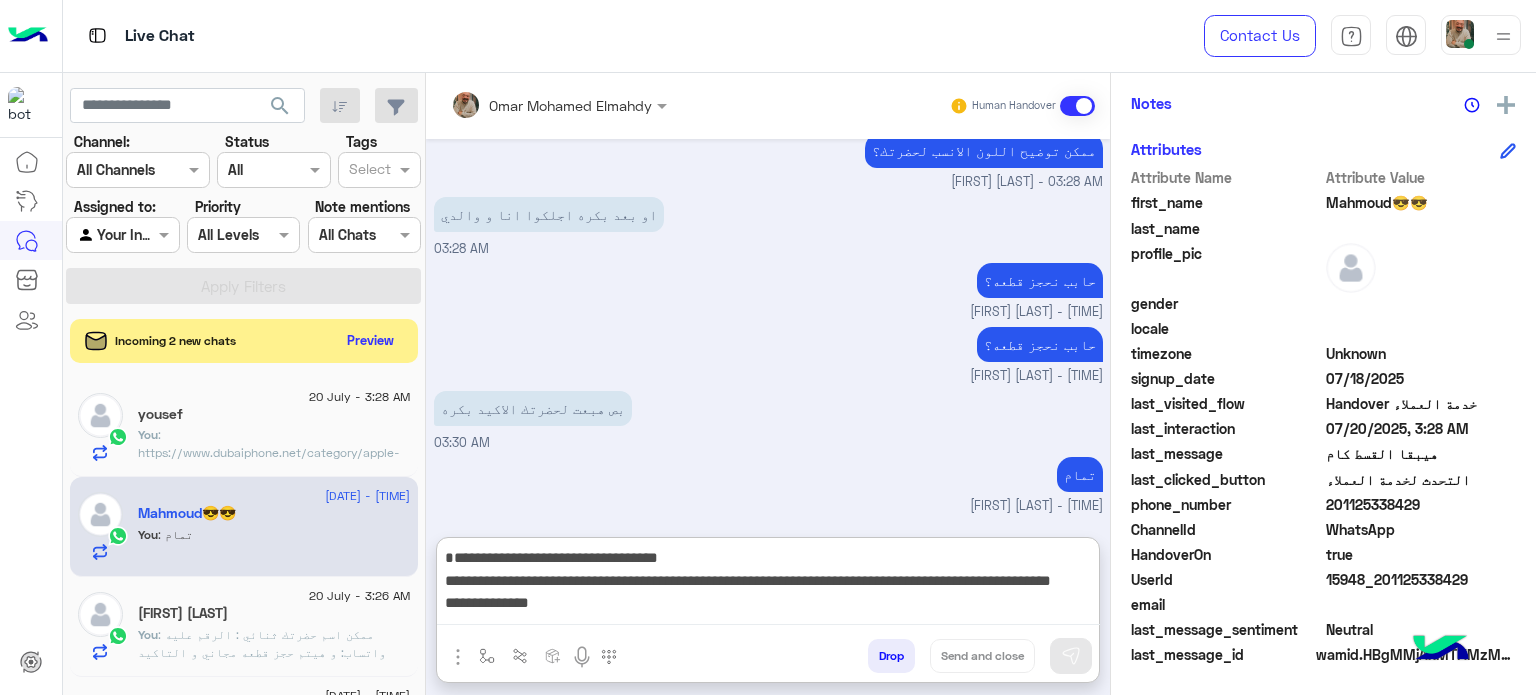 scroll, scrollTop: 2236, scrollLeft: 0, axis: vertical 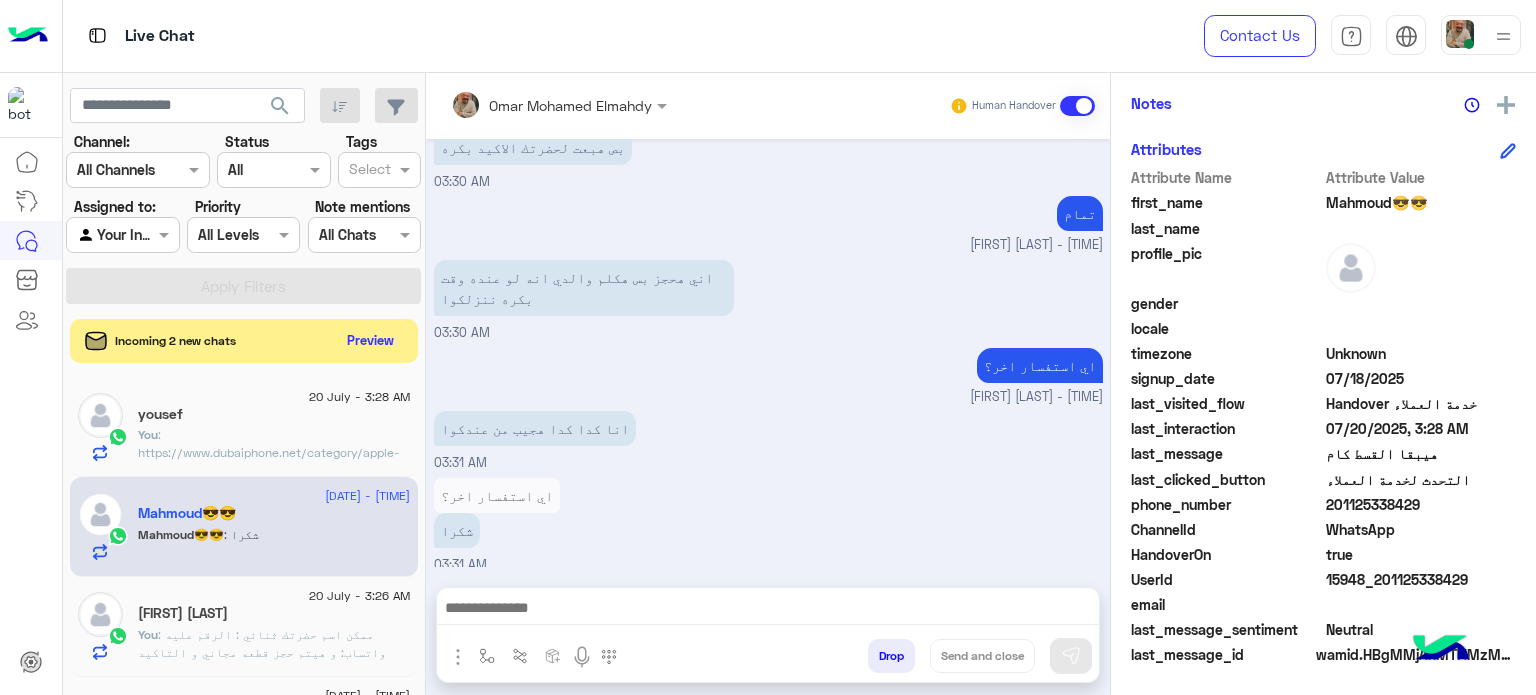 click at bounding box center (768, 610) 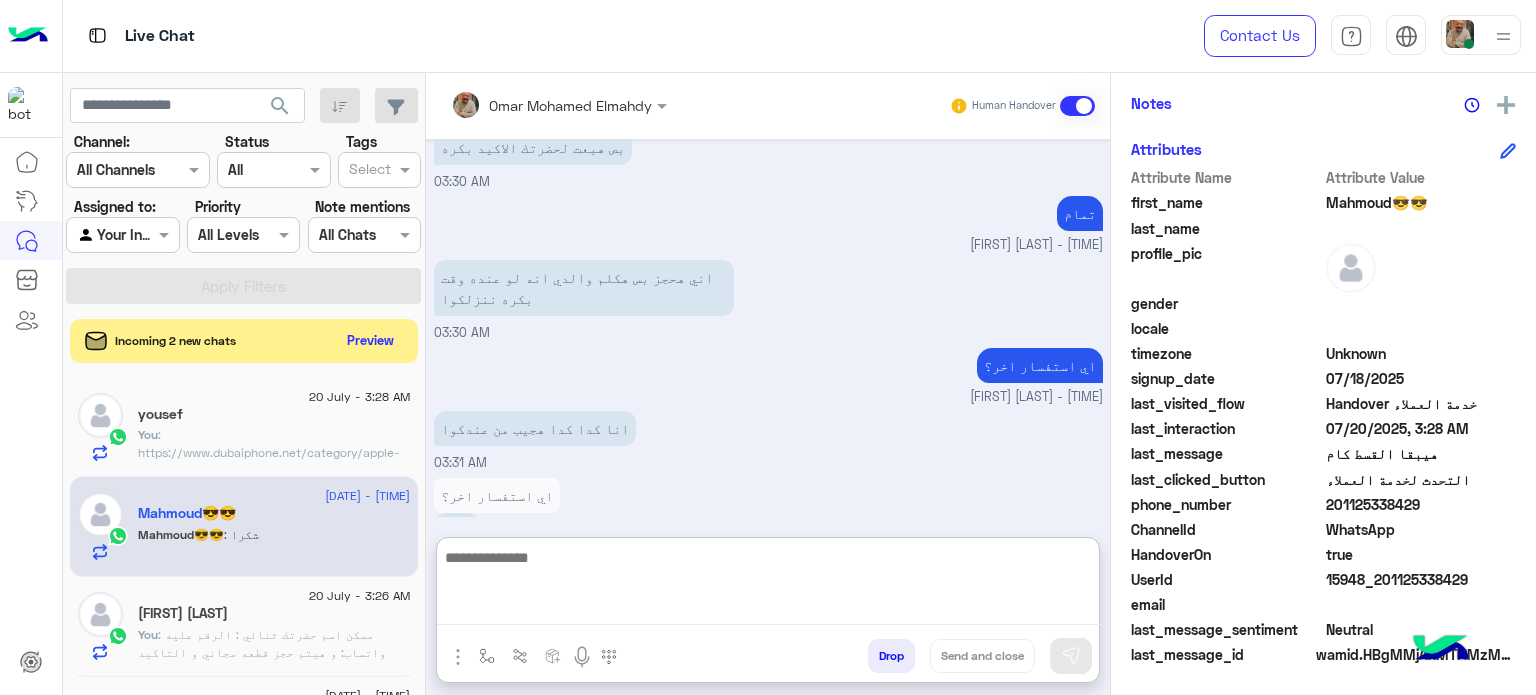 scroll, scrollTop: 2536, scrollLeft: 0, axis: vertical 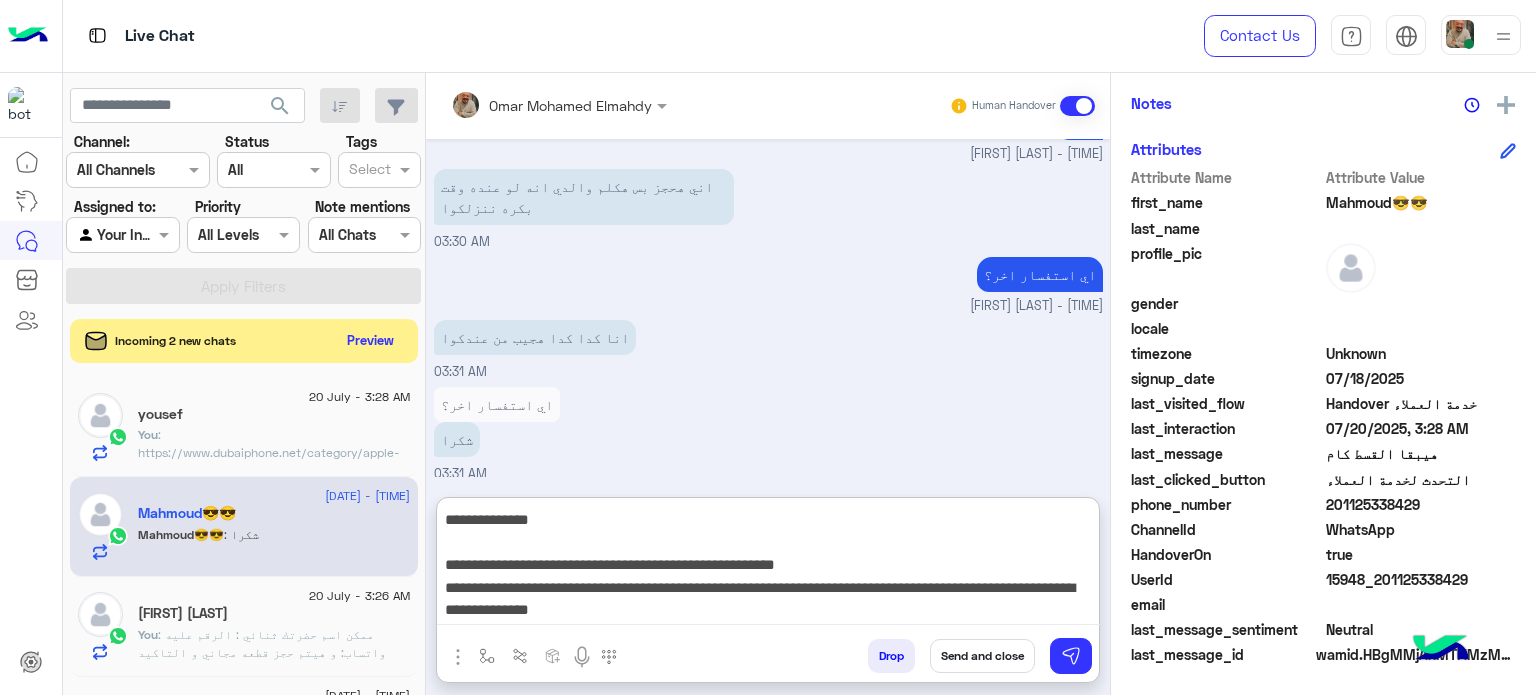 click on "Send and close" at bounding box center (982, 656) 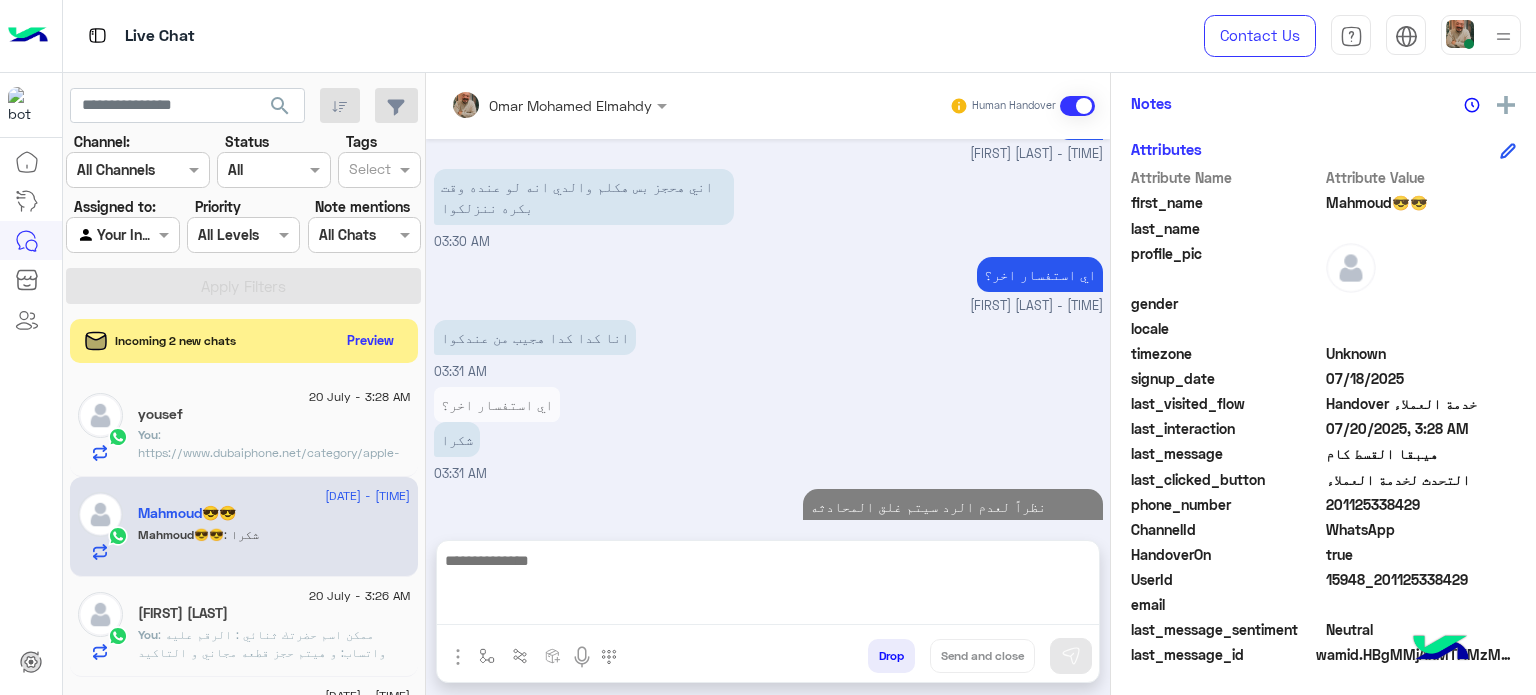 scroll, scrollTop: 2742, scrollLeft: 0, axis: vertical 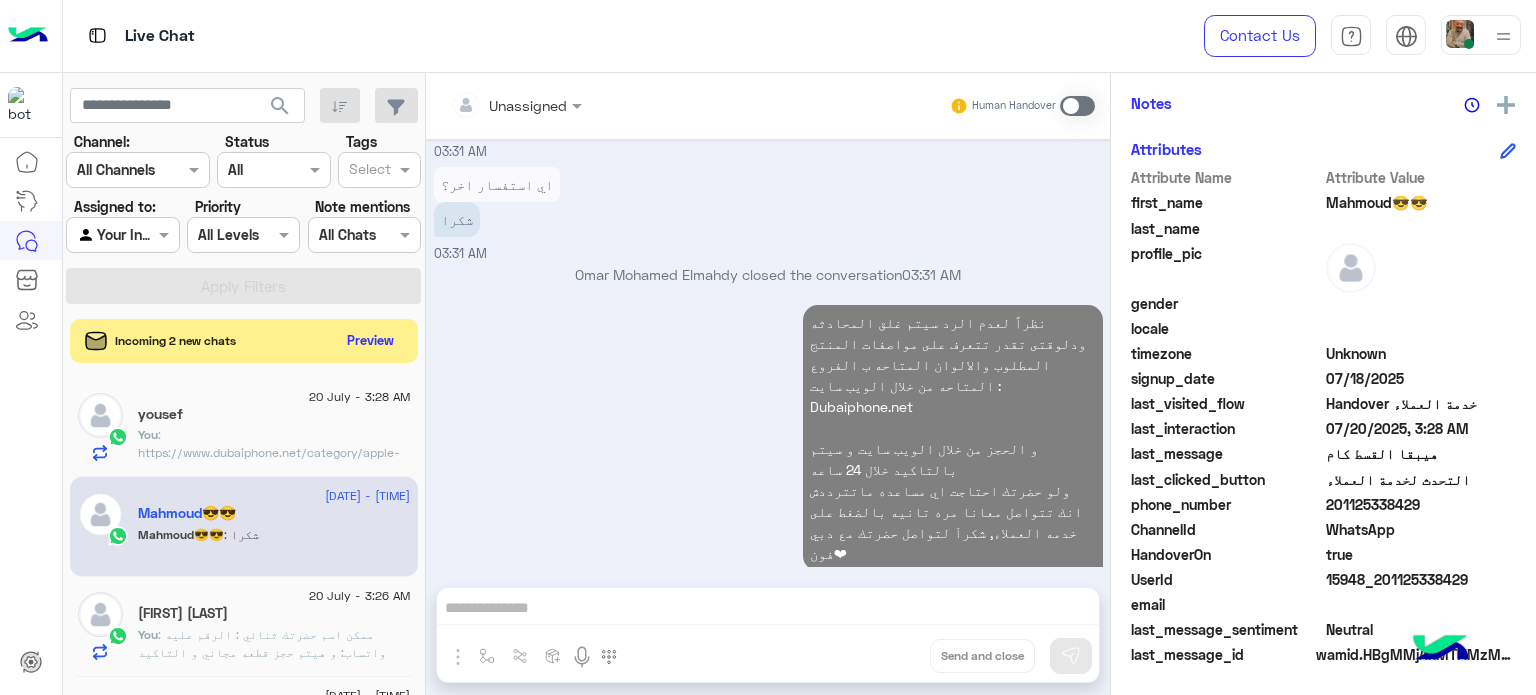 click on ": ممكن اسم حضرتك ثنائي :
الرقم عليه واتساب:
و هيتم حجز قطعه مجاني و التاكيد صباجا بتوفرها من قبل الفرع" 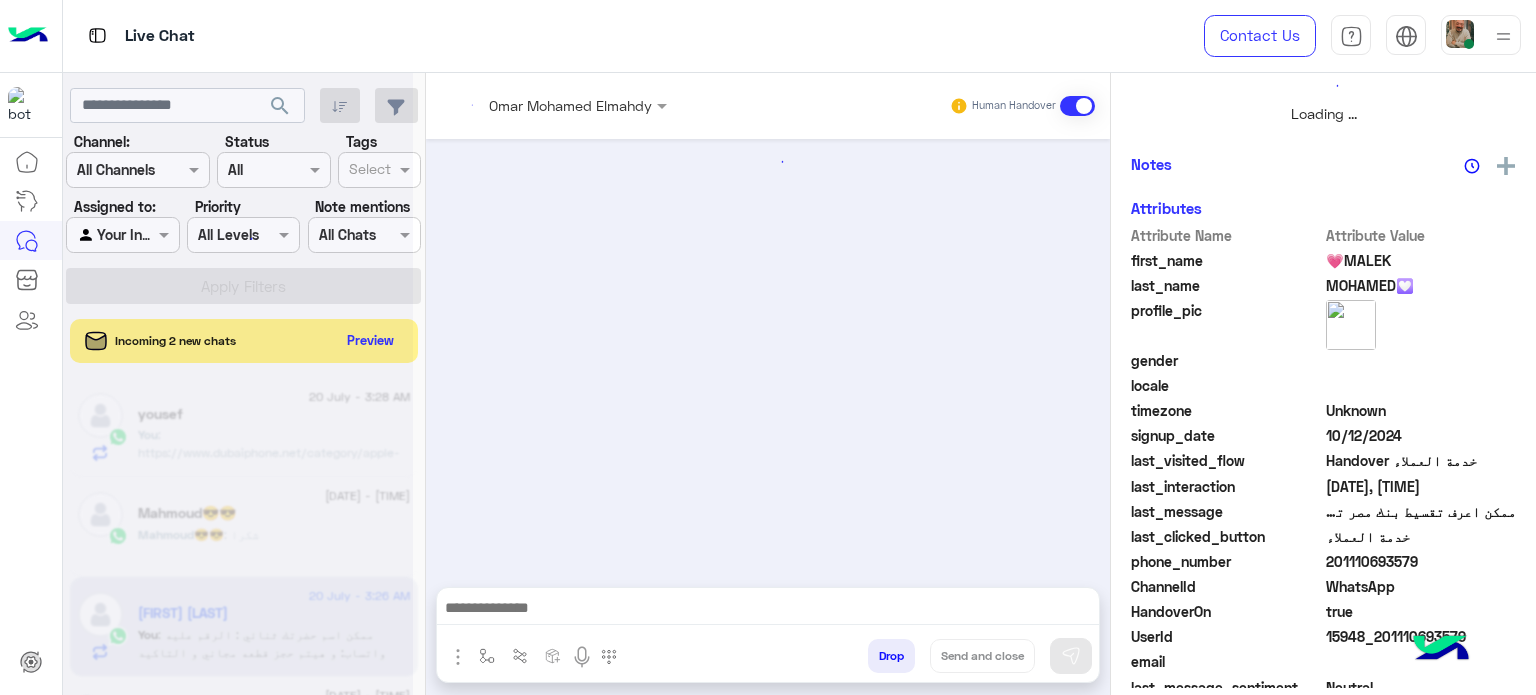 scroll, scrollTop: 464, scrollLeft: 0, axis: vertical 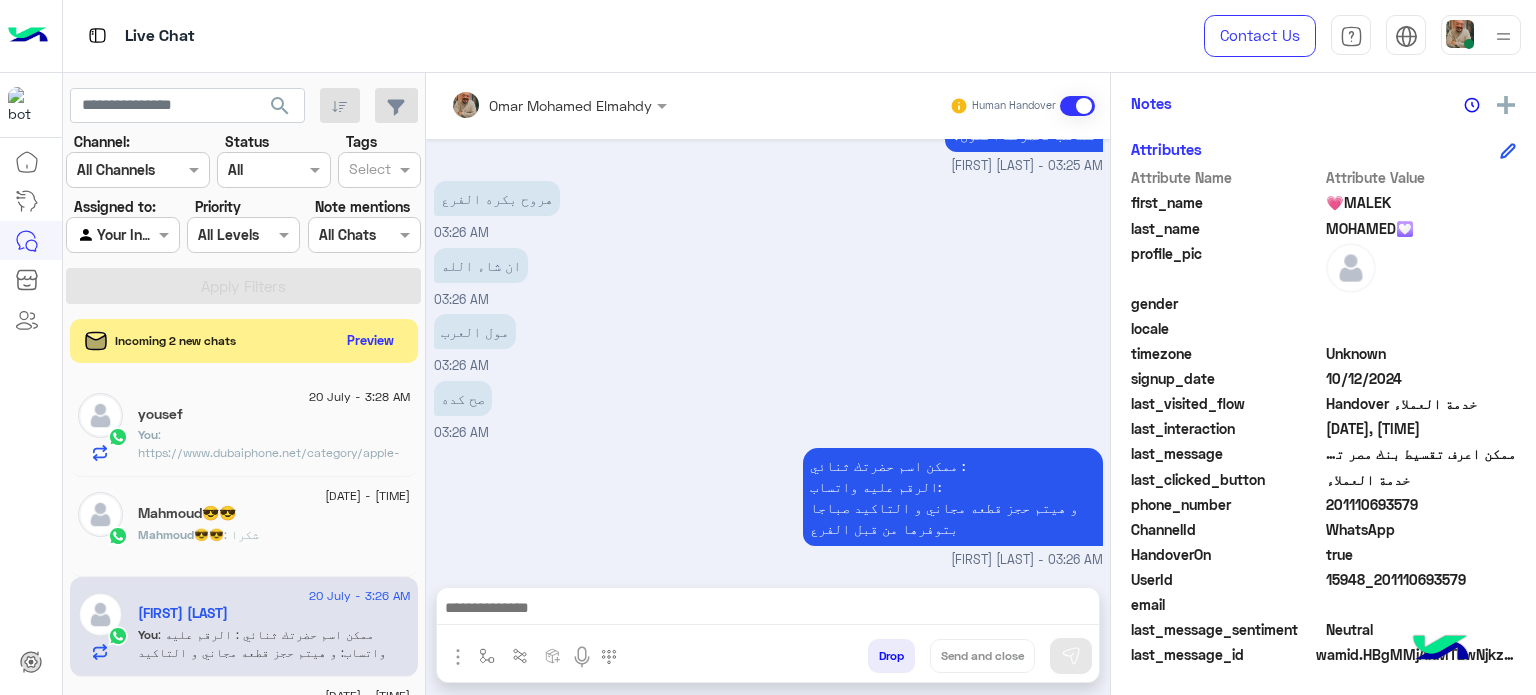 click on "201110693579" 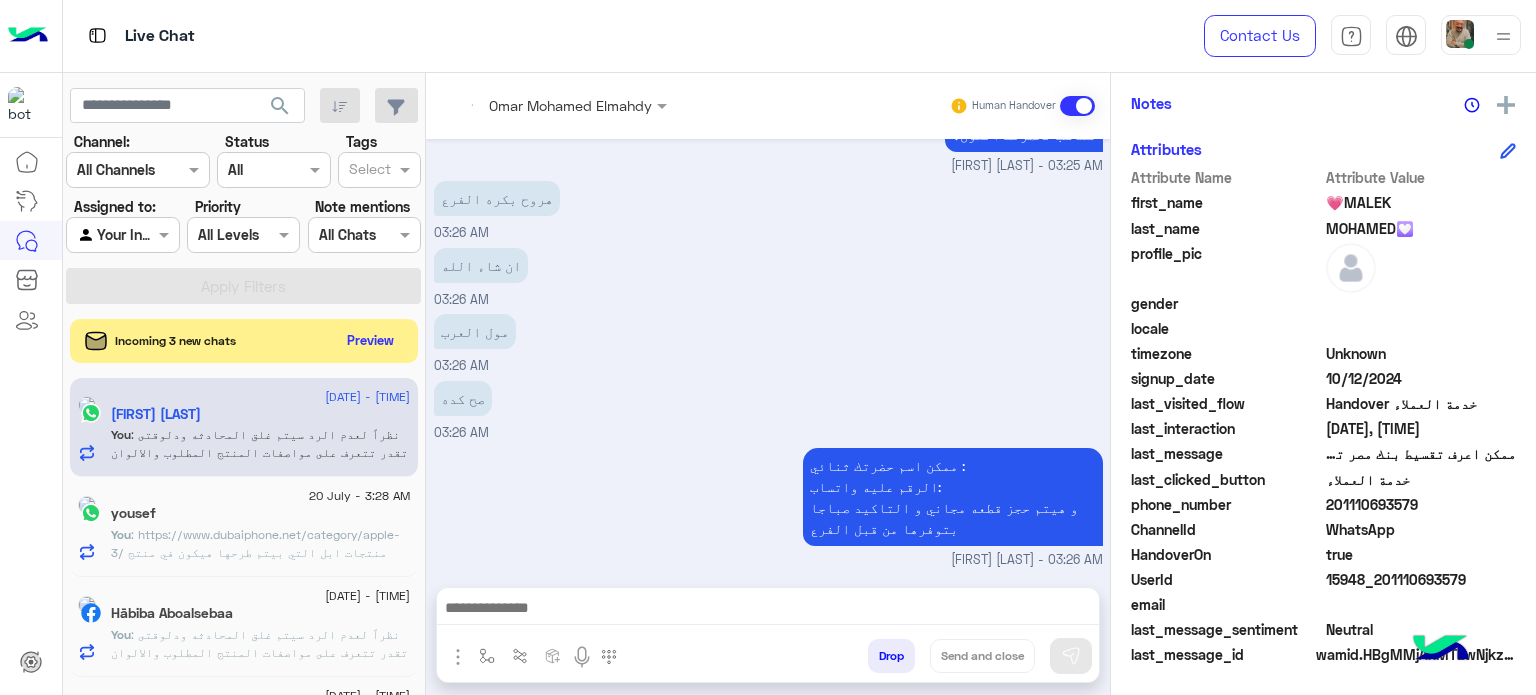 click on "201110693579" 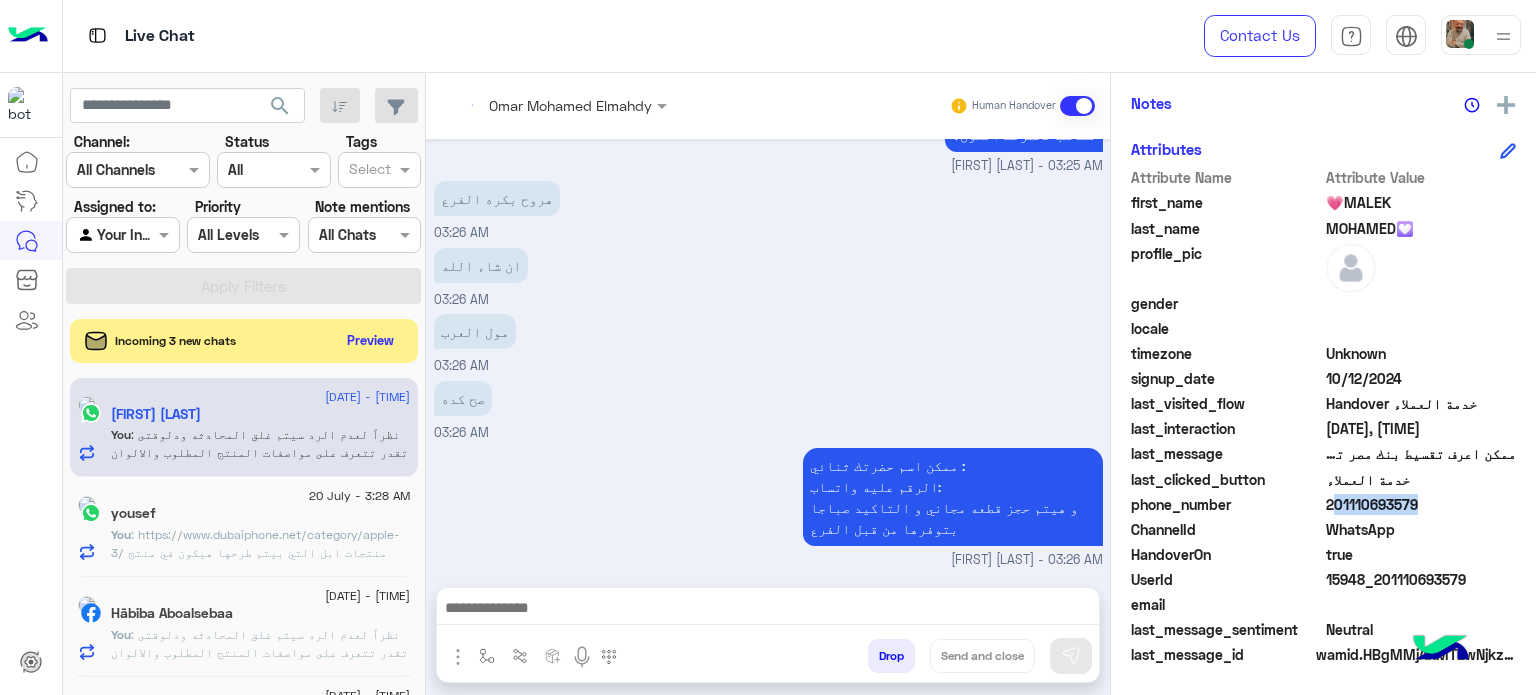 click on "201110693579" 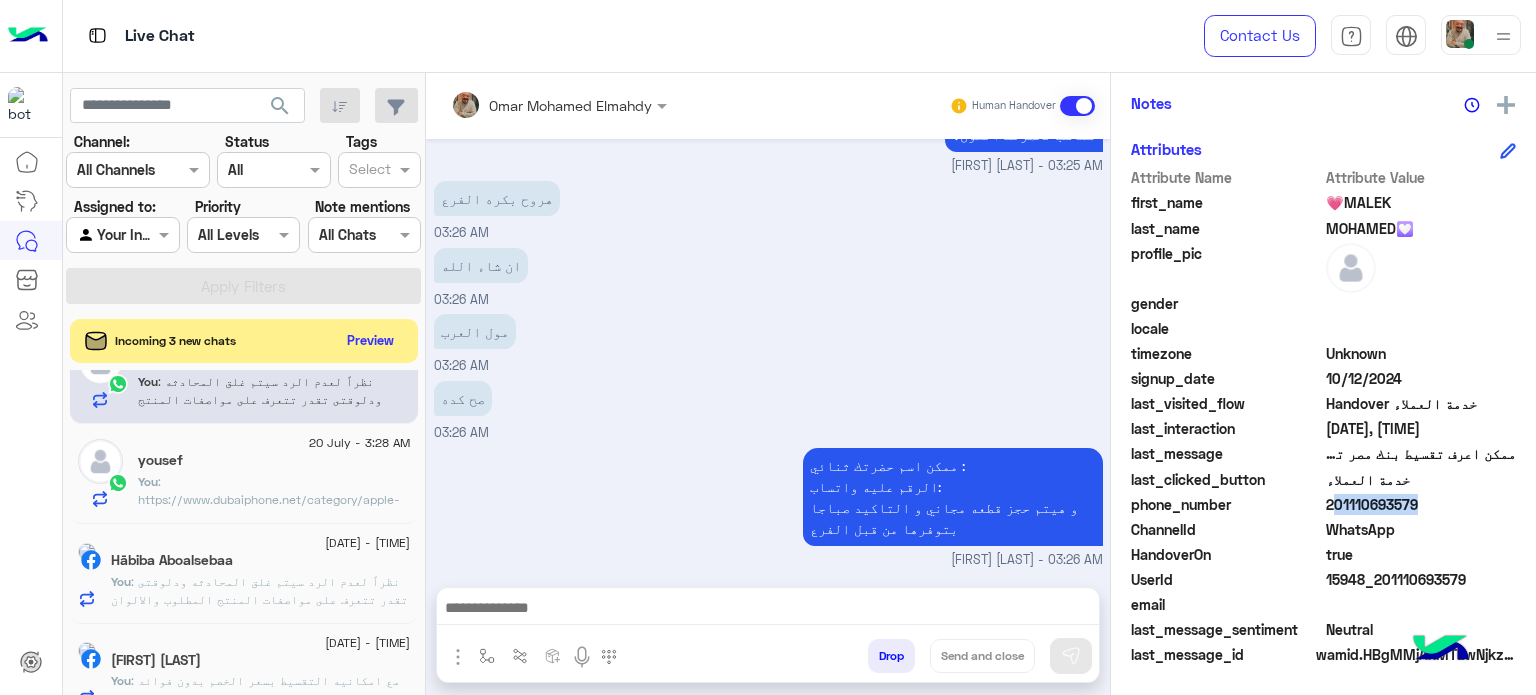 scroll, scrollTop: 80, scrollLeft: 0, axis: vertical 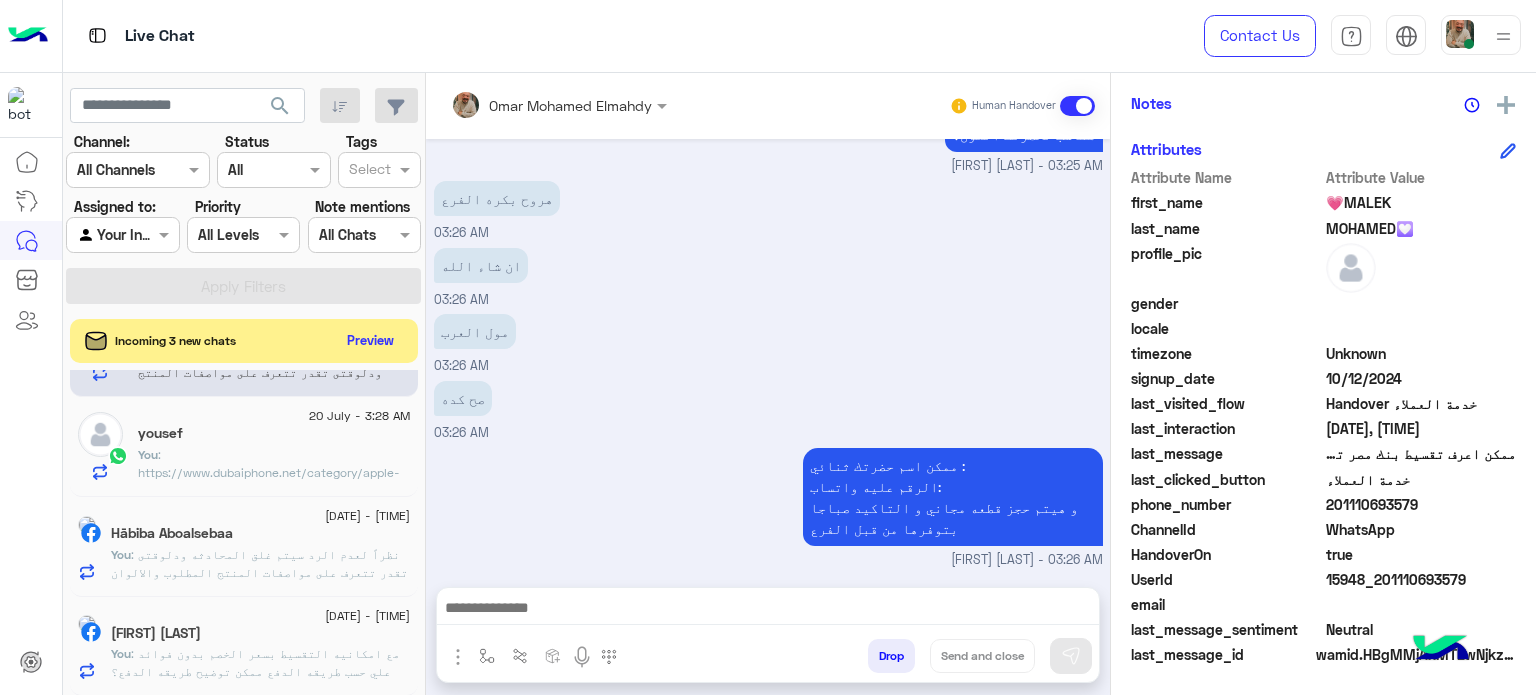 click on "[FIRST] [LAST]" 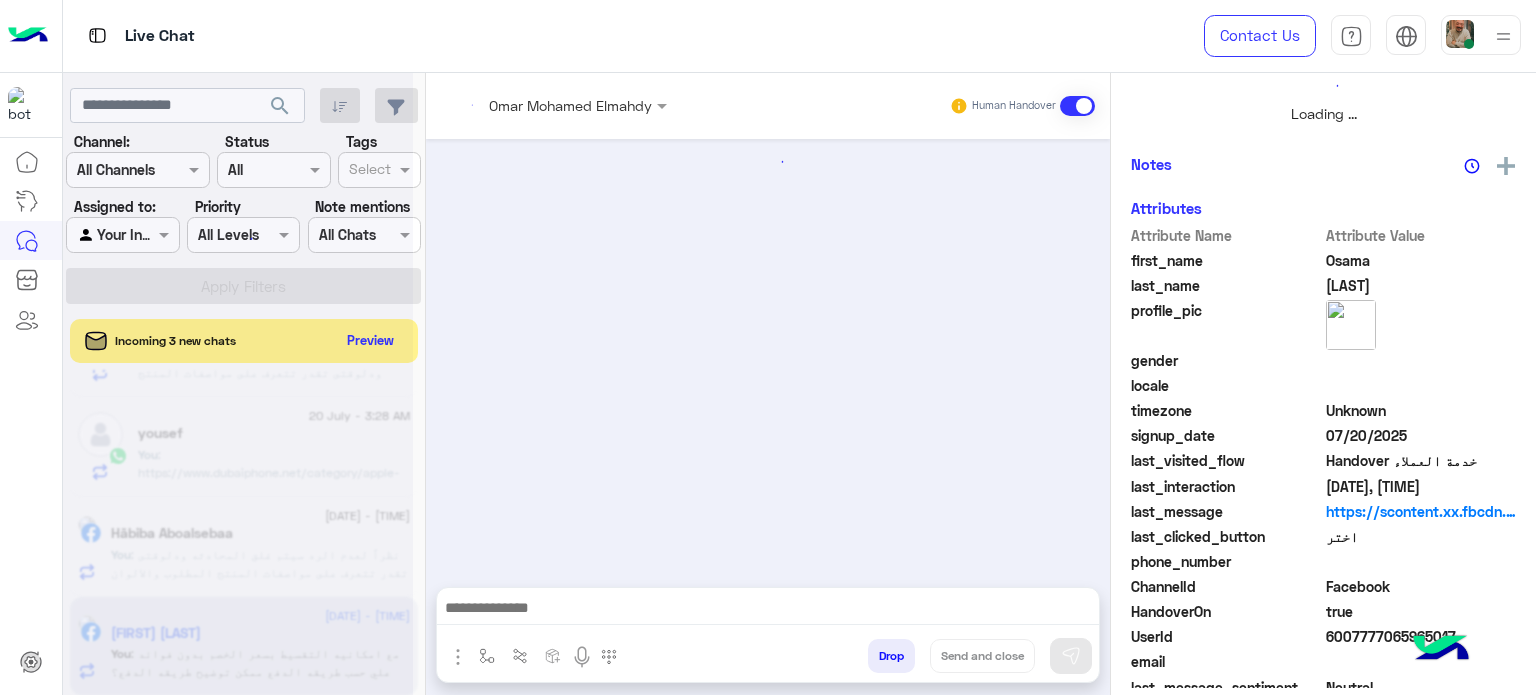 scroll, scrollTop: 464, scrollLeft: 0, axis: vertical 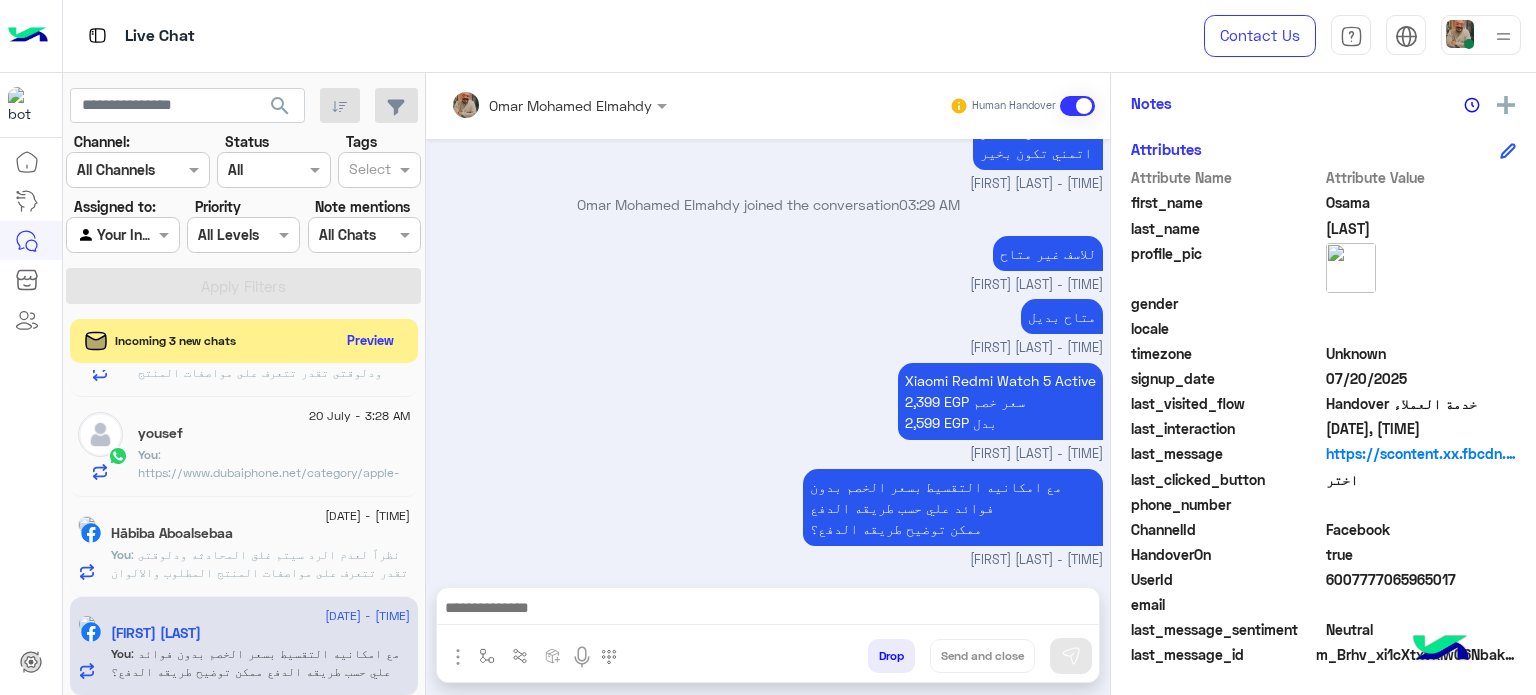 click at bounding box center [768, 610] 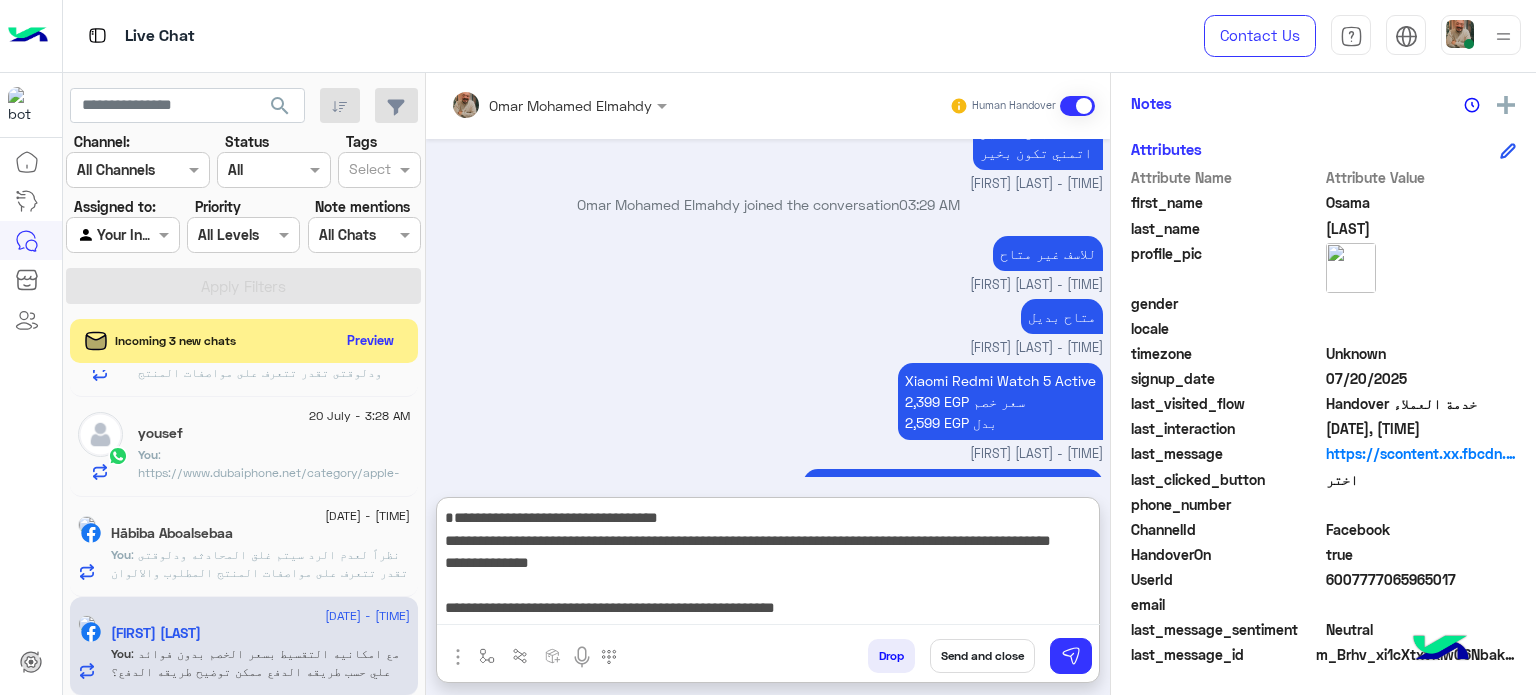 scroll, scrollTop: 83, scrollLeft: 0, axis: vertical 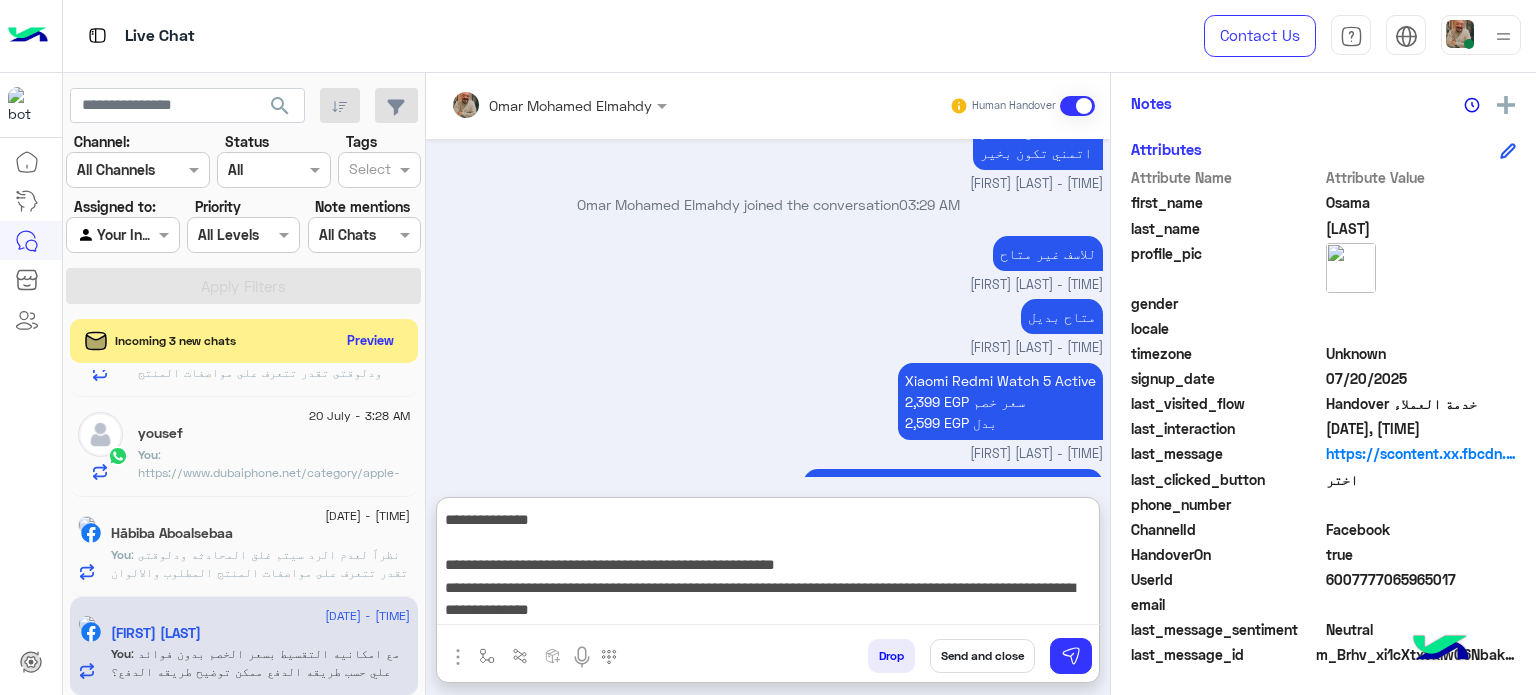 click on "Send and close" at bounding box center [982, 656] 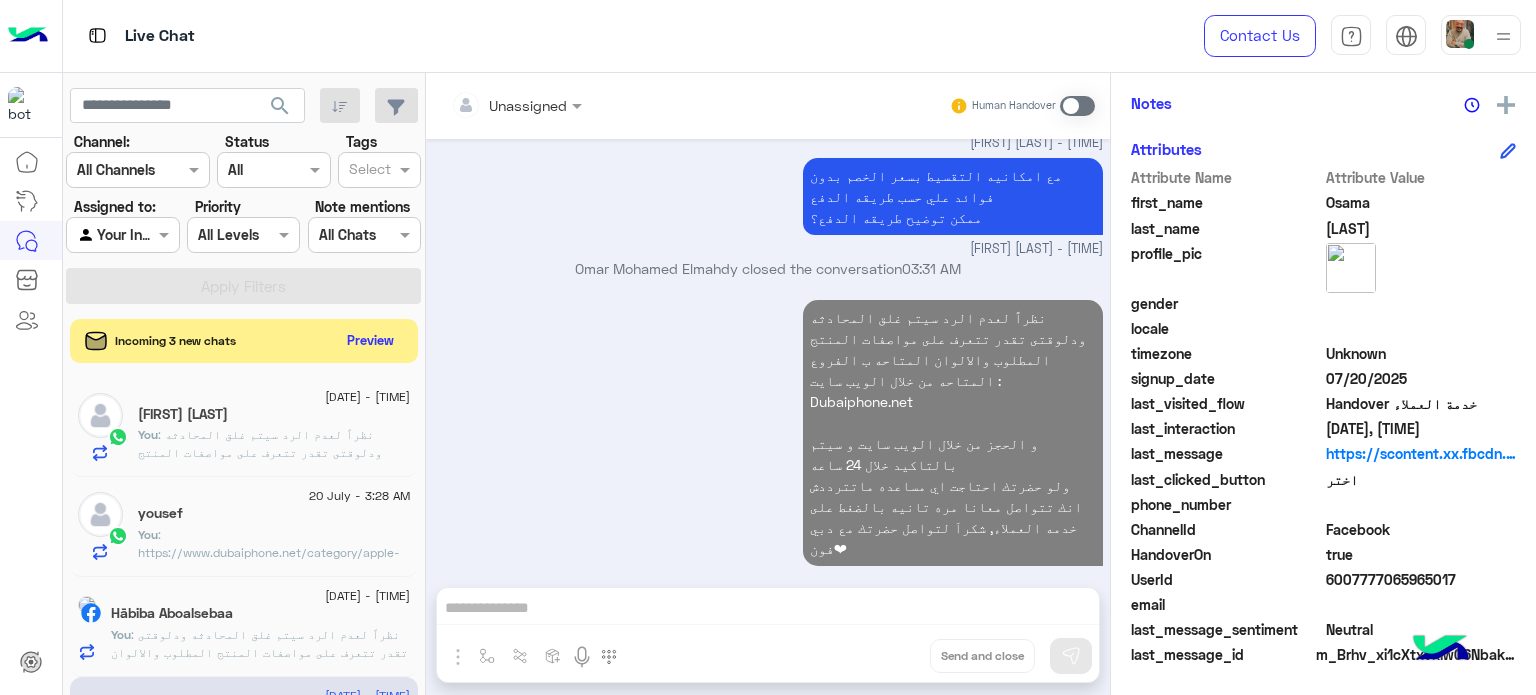 click on ":  نظراً لعدم الرد سيتم غلق المحادثه
ودلوقتى تقدر تتعرف على مواصفات المنتج المطلوب والالوان المتاحه ب الفروع المتاحه من خلال الويب سايت  :
Dubaiphone.net
و الحجز من خلال الويب سايت و سيتم بالتاكيد خلال 24 ساعه
ولو حضرتك احتاجت اي مساعده ماتترددش انك تتواصل معانا مره تانيه بالضغط على خدمه العملاء, شكراَ لتواصل حضرتك مع دبي فون❤" 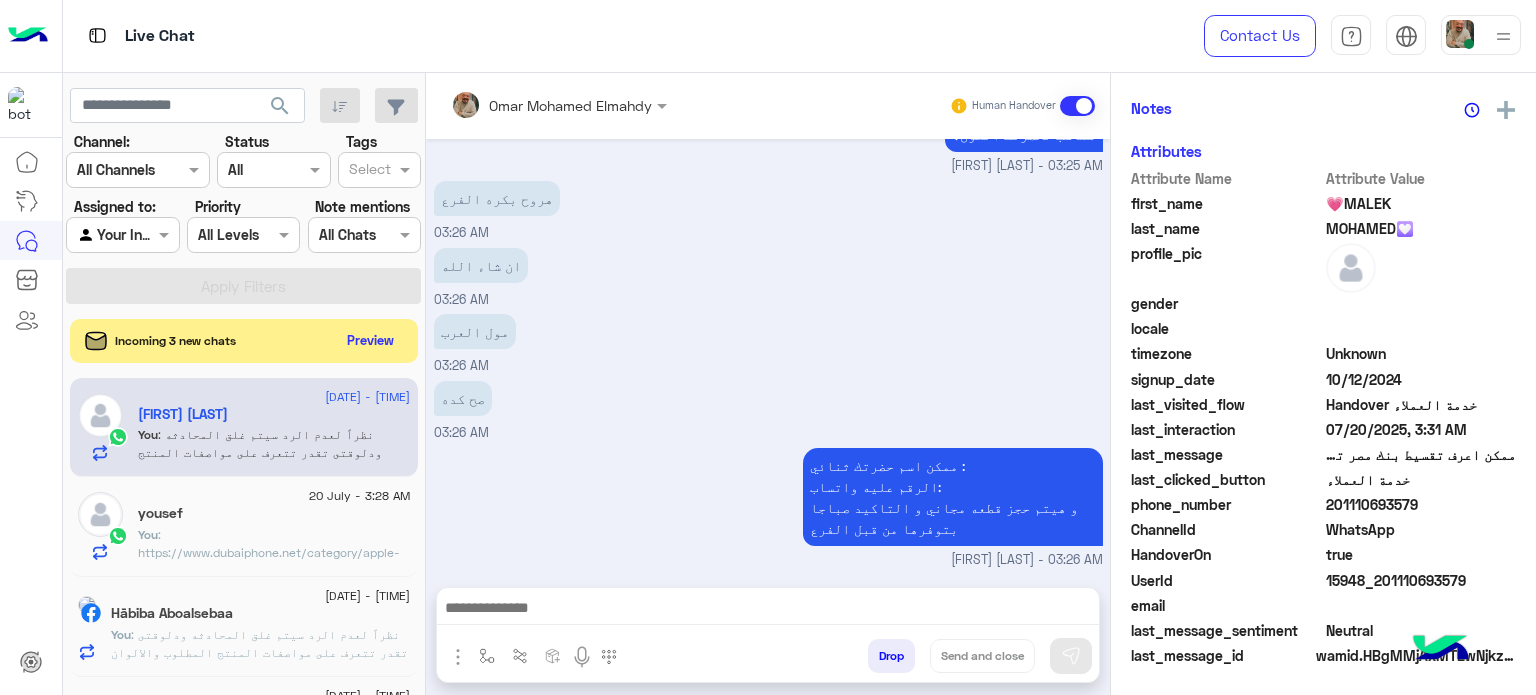 click on "You  : https://www.dubaiphone.net/category/apple-3/
منتجات ابل التي بيتم طرحها  هيكون في منتج مناسب لينا ؟
علمان بان غير متاح منتجات مستعمله لدينا جديد فقط" 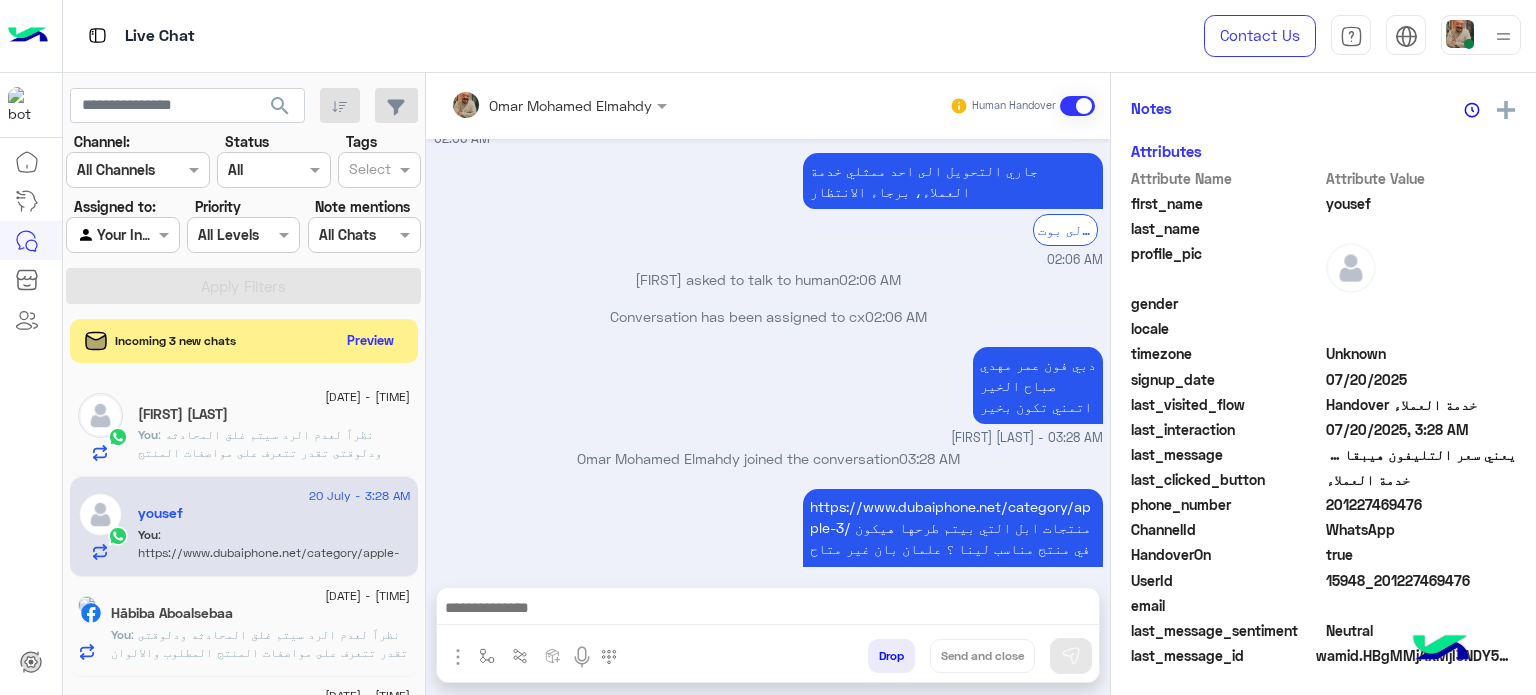 click on "Human Handover     Jul 20, 2025  ✅حالا : احصل على خصم 40% بالكاش أو قسط بدون مقدم أو مصاريف من 24 لـ36 شهر، من 1 لـ30 يوليو في الفروع أو أونلاين باستخدام بروموكود HALAN40. ✅ فاليو : *عرض لمنتجات أبل + Samsung S25 Ultra* - ⁠تقسيط ١٨ شهر تريبل زيرو بسعر الكاش ✅ البنك الأهلي المصري التقسيط بدون فوائد بدون مصاريف - 6 أشهر  بسعر الخصم  - 12/ 18 / 24 شهر بسعر قبل الخصم ✅  بنك CIB التقسيط بدون فوائد بدون مصاريف  - 6 / 12 / 18 شهر بسعر الخصم لجميع المنتجات ✅ بنك مصر  التقسيط بدون فوائد بدون مصاريف  - 6\9\12 شهر بسعر الخصم - 18/ 24 شهر بسعر قبل الخصم ✅بنك الاهلي القطري (QNB)   خدمة العملاء     02:04 AM    02:06 AM     خدمة العملاء" at bounding box center [768, 388] 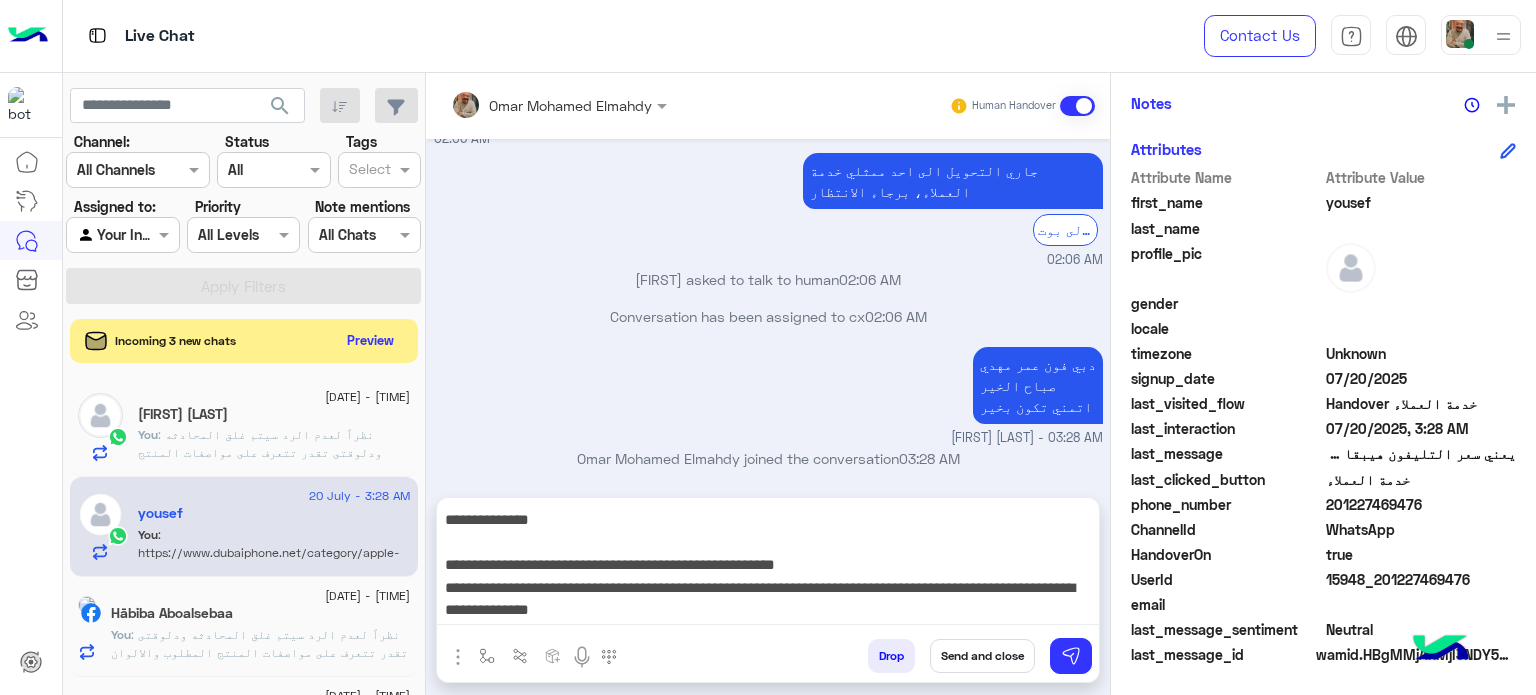 drag, startPoint x: 990, startPoint y: 650, endPoint x: 352, endPoint y: 675, distance: 638.4896 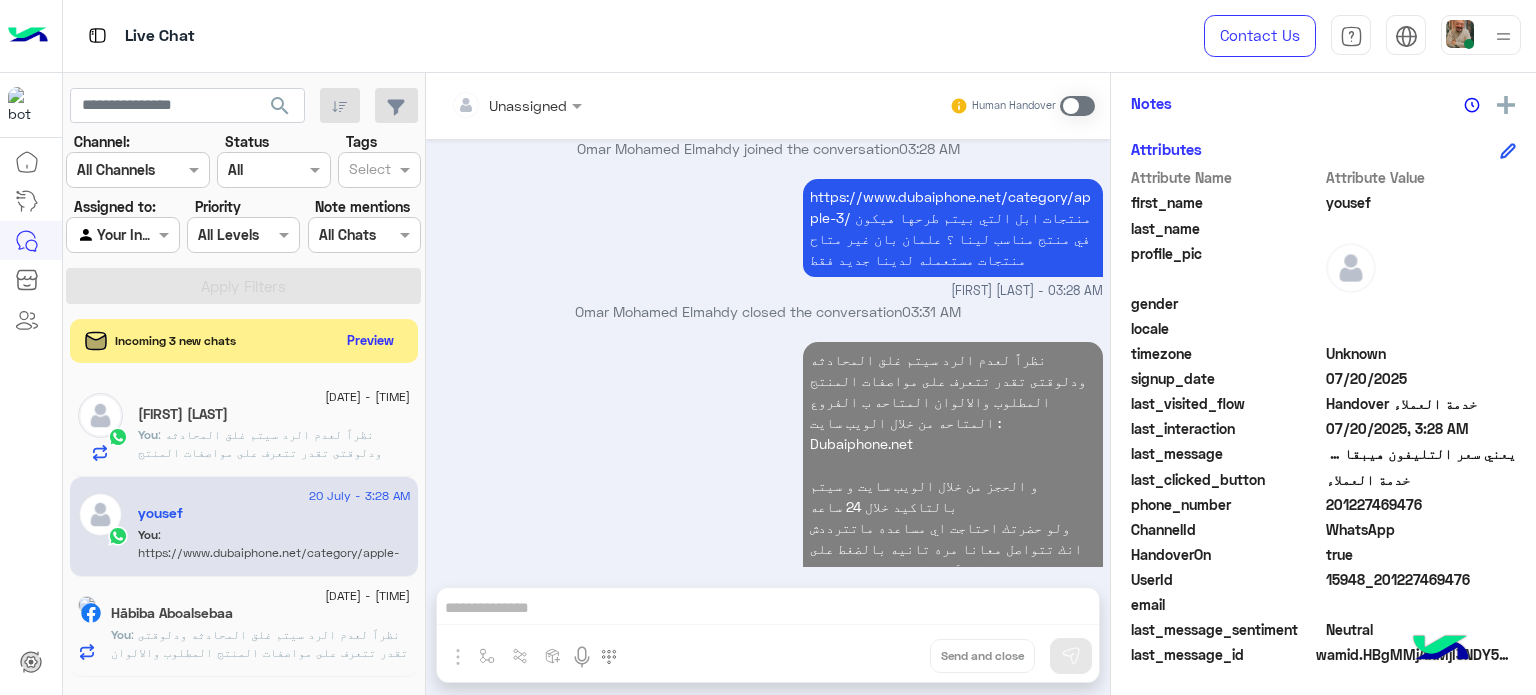 click on "You  :  نظراً لعدم الرد سيتم غلق المحادثه
ودلوقتى تقدر تتعرف على مواصفات المنتج المطلوب والالوان المتاحه ب الفروع المتاحه من خلال الويب سايت  :
Dubaiphone.net
و الحجز من خلال الويب سايت و سيتم بالتاكيد خلال 24 ساعه
ولو حضرتك احتاجت اي مساعده ماتترددش انك تتواصل معانا مره تانيه بالضغط على خدمه العملاء, شكراَ لتواصل حضرتك مع دبي فون❤" 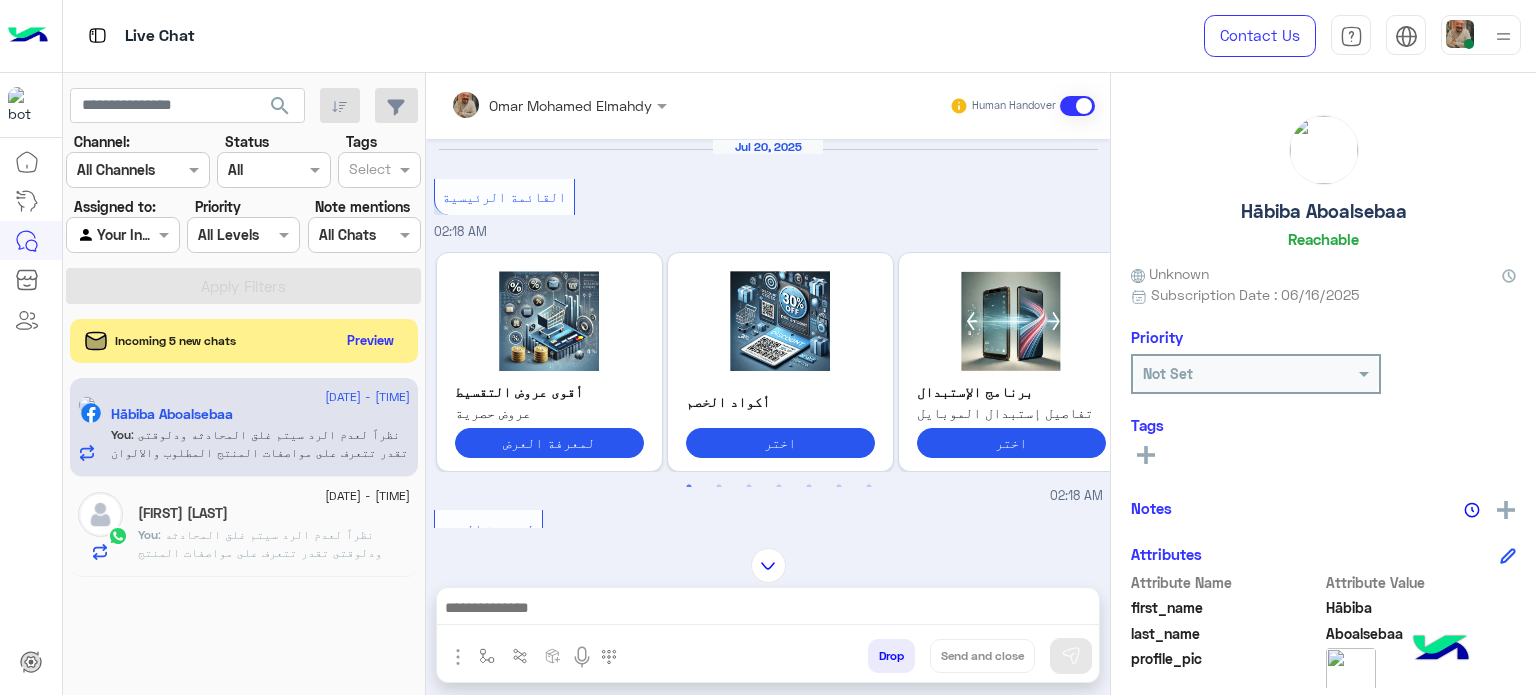 scroll, scrollTop: 0, scrollLeft: 0, axis: both 